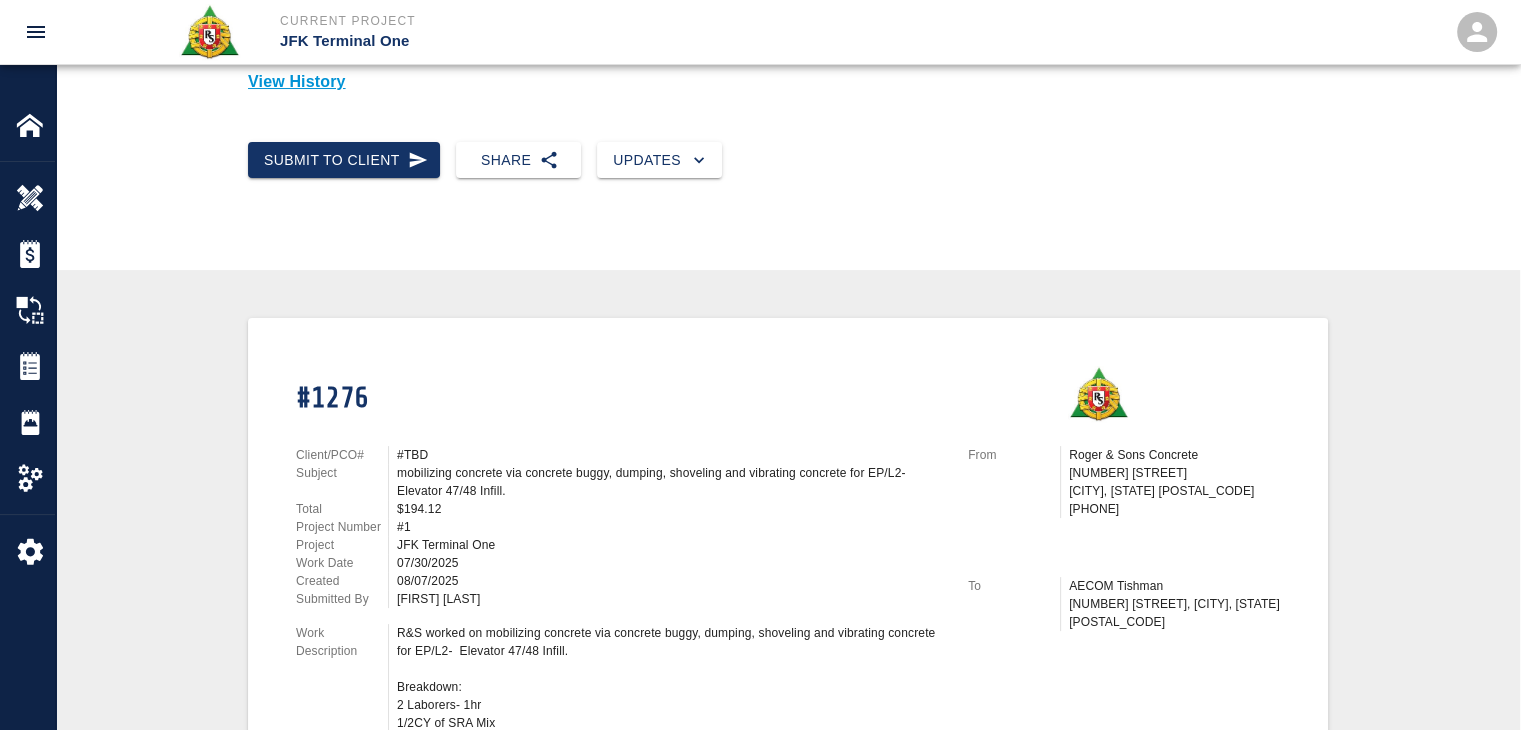 scroll, scrollTop: 0, scrollLeft: 0, axis: both 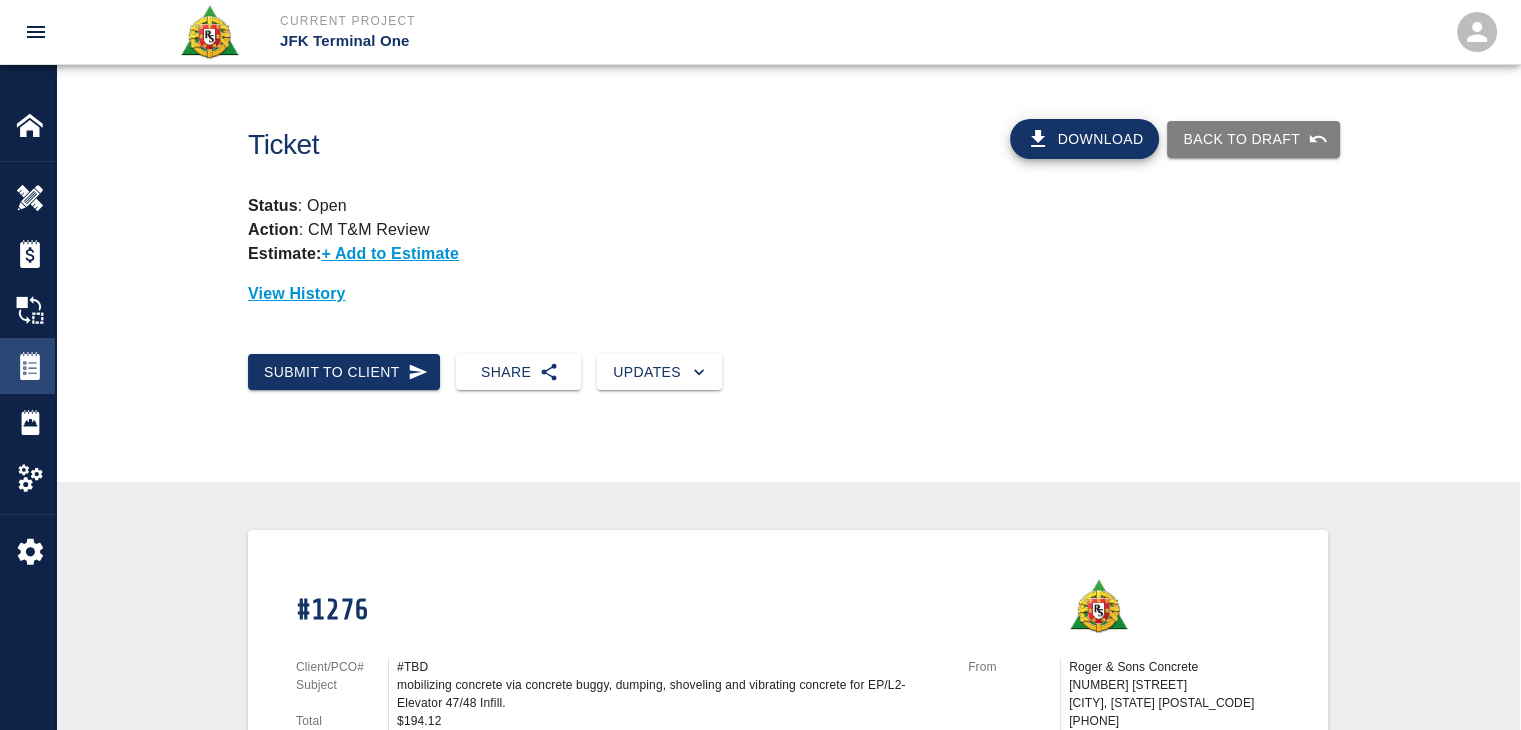 click at bounding box center [30, 366] 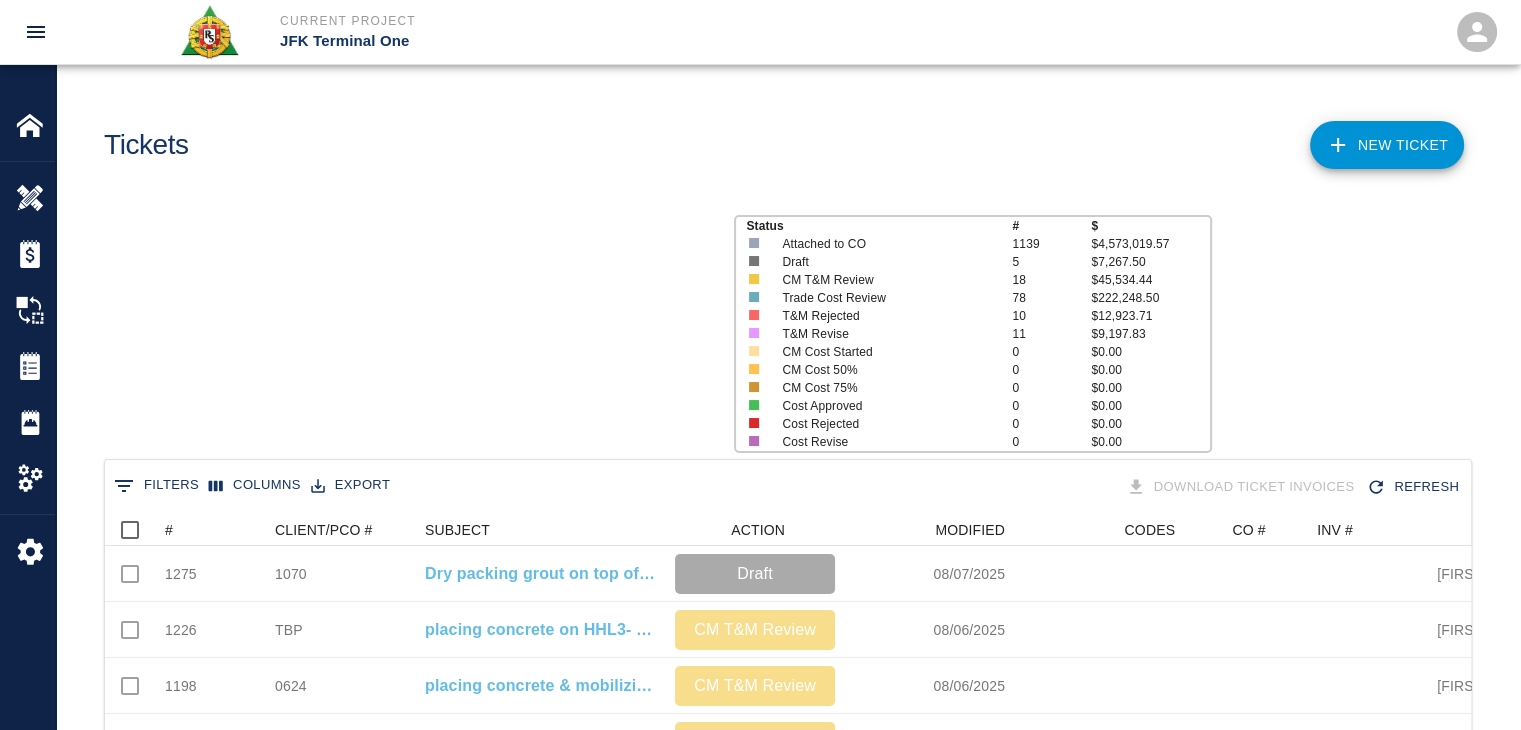 scroll, scrollTop: 16, scrollLeft: 16, axis: both 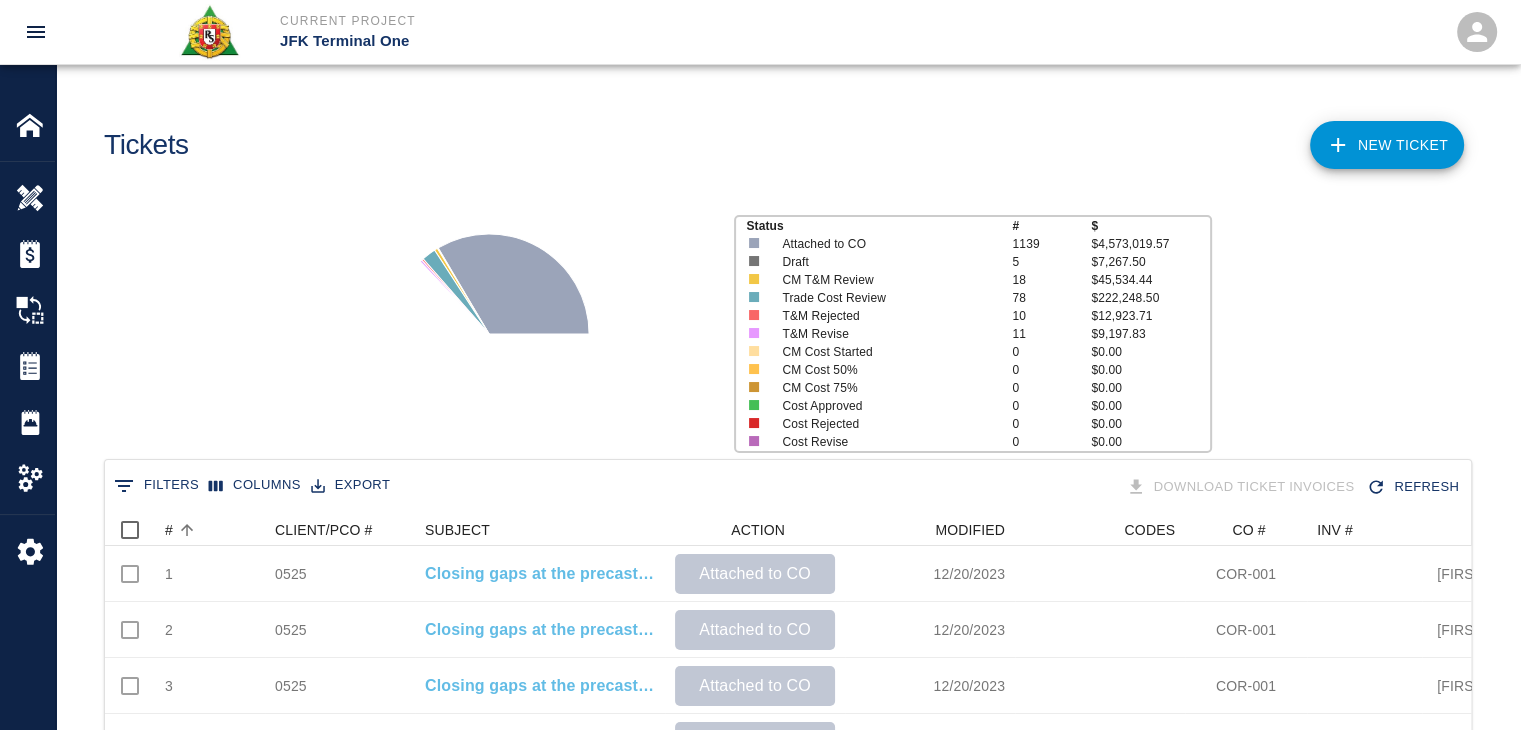click at bounding box center (187, 530) 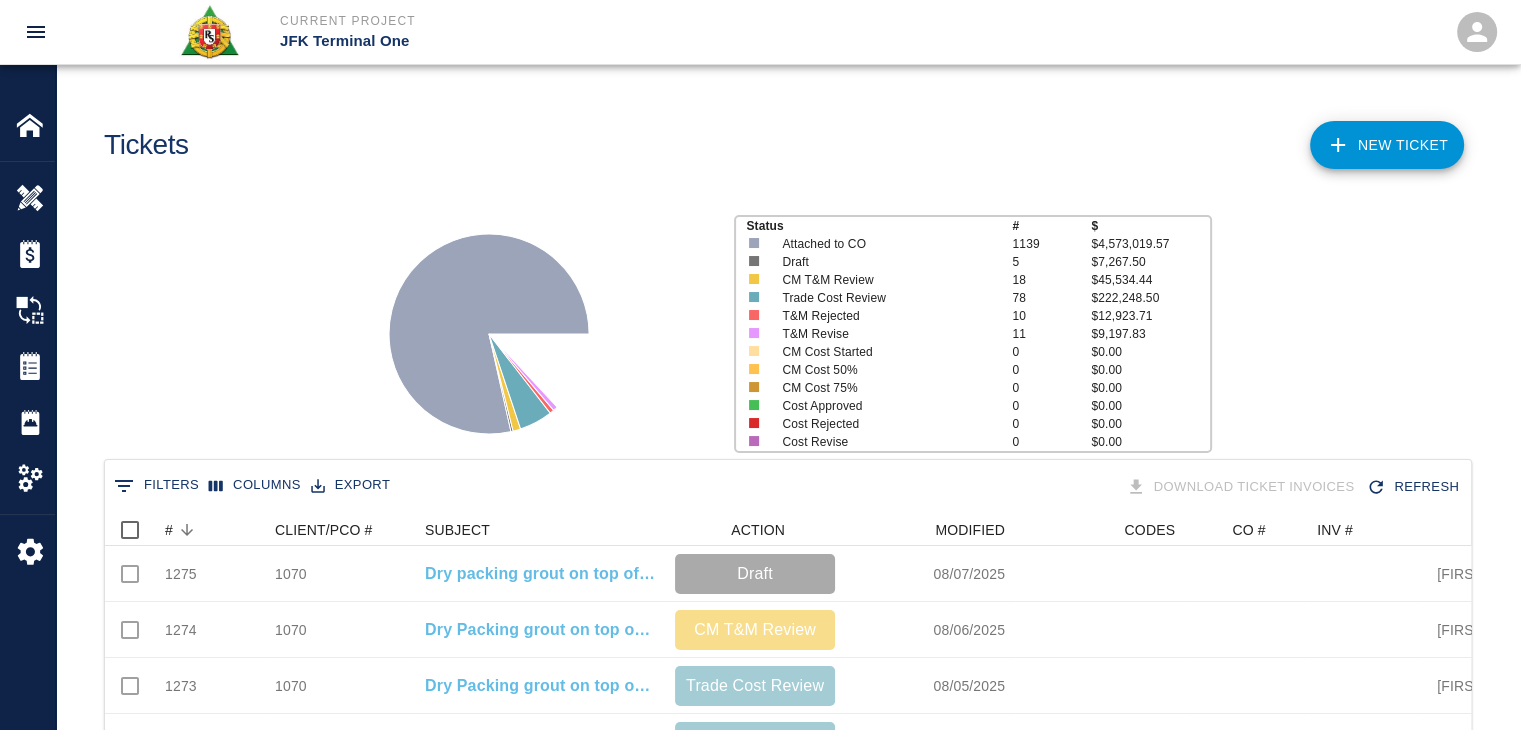 click on "Status # $ Attached to CO 1139 $4,573,019.57 Draft 5 $7,267.50 CM T&M Review 18 $45,534.44 Trade Cost Review 78 $222,248.50 T&M Rejected 10 $12,923.71 T&M Revise 11 $9,197.83 CM Cost Started 0 $0.00 CM Cost 50% 0 $0.00 CM Cost 75% 0 $0.00 Cost Approved 0 $0.00 Cost Rejected 0 $0.00 Cost Revise 0 $0.00" at bounding box center [780, 326] 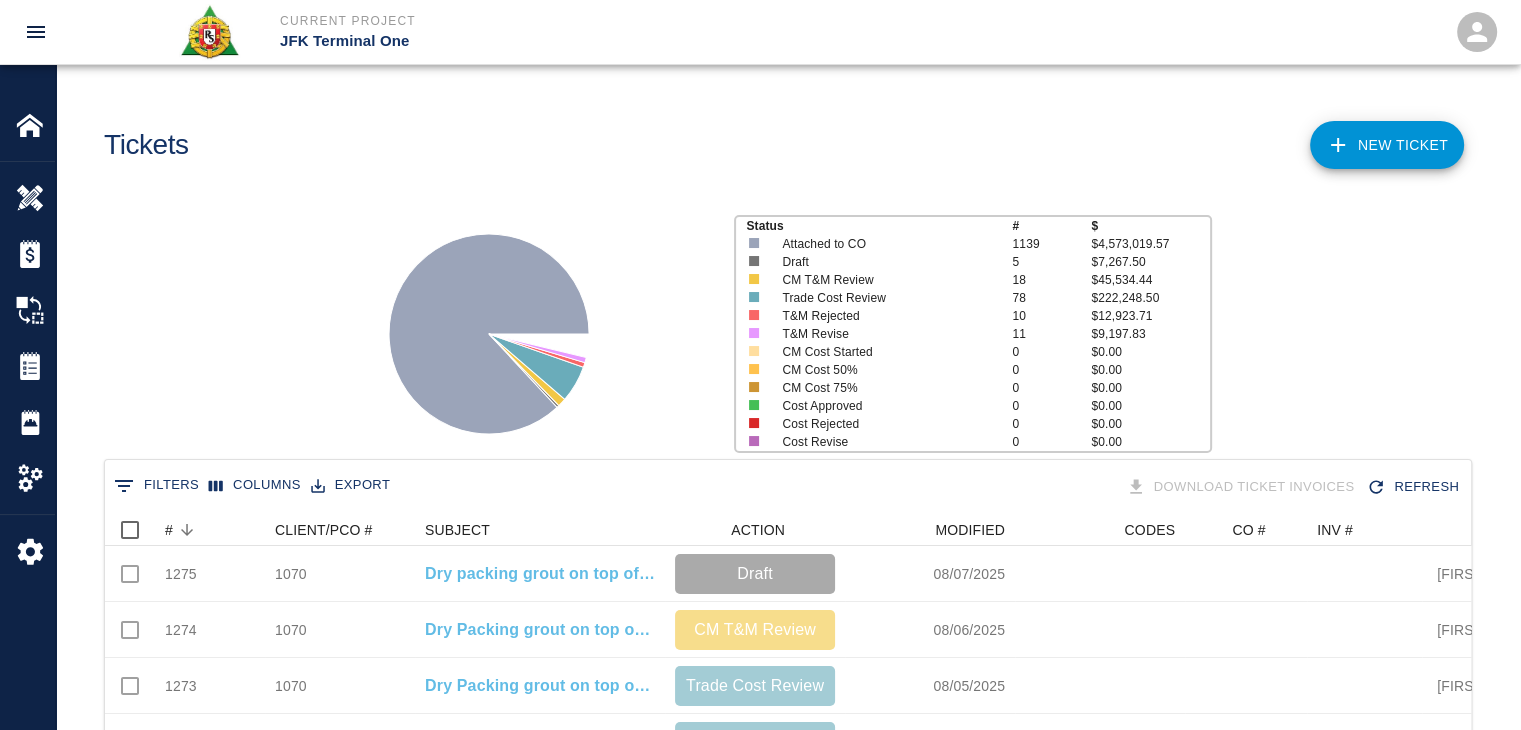 scroll, scrollTop: 16, scrollLeft: 16, axis: both 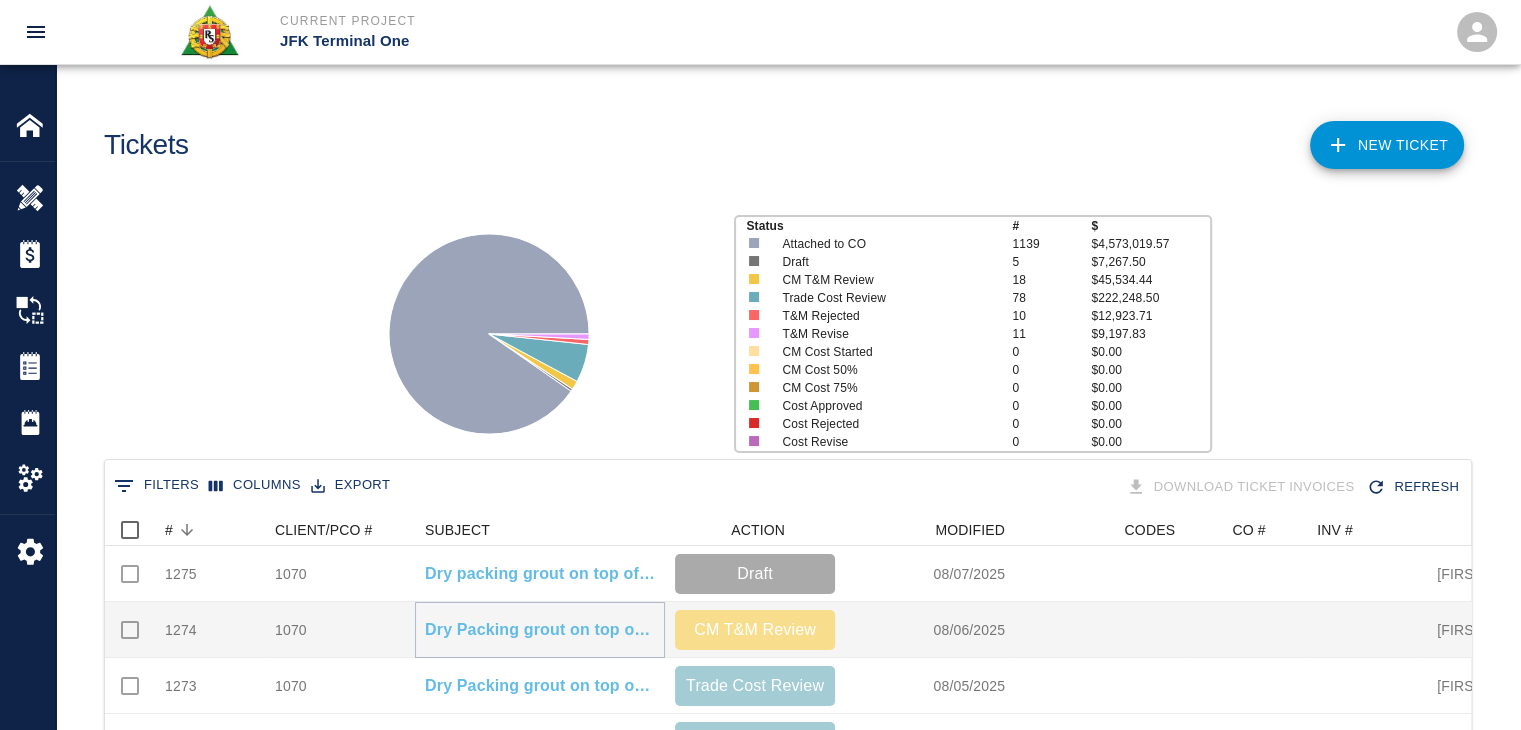 click on "Dry Packing grout on top of beams for Column line E18/EC, E/26 E/C" at bounding box center (540, 630) 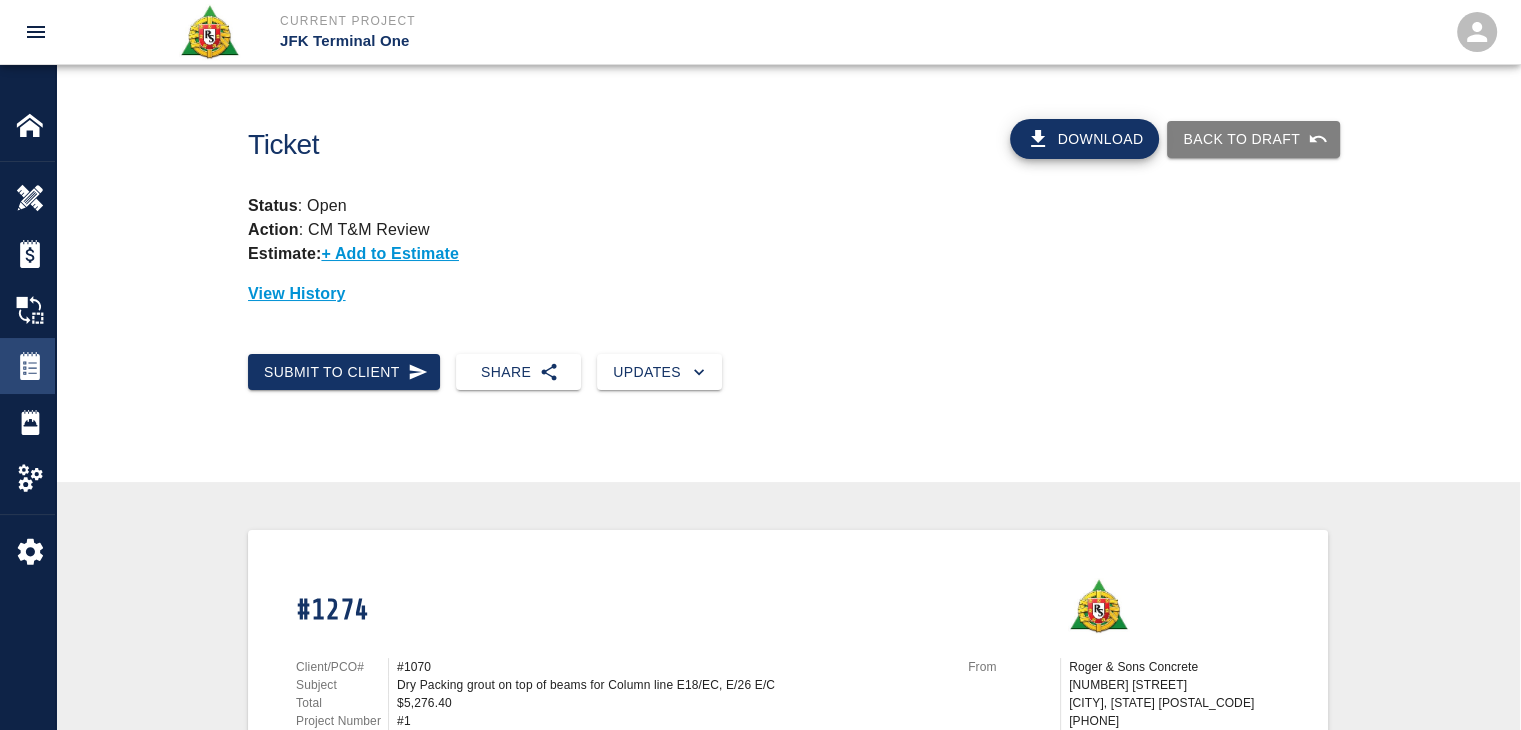 click at bounding box center (30, 366) 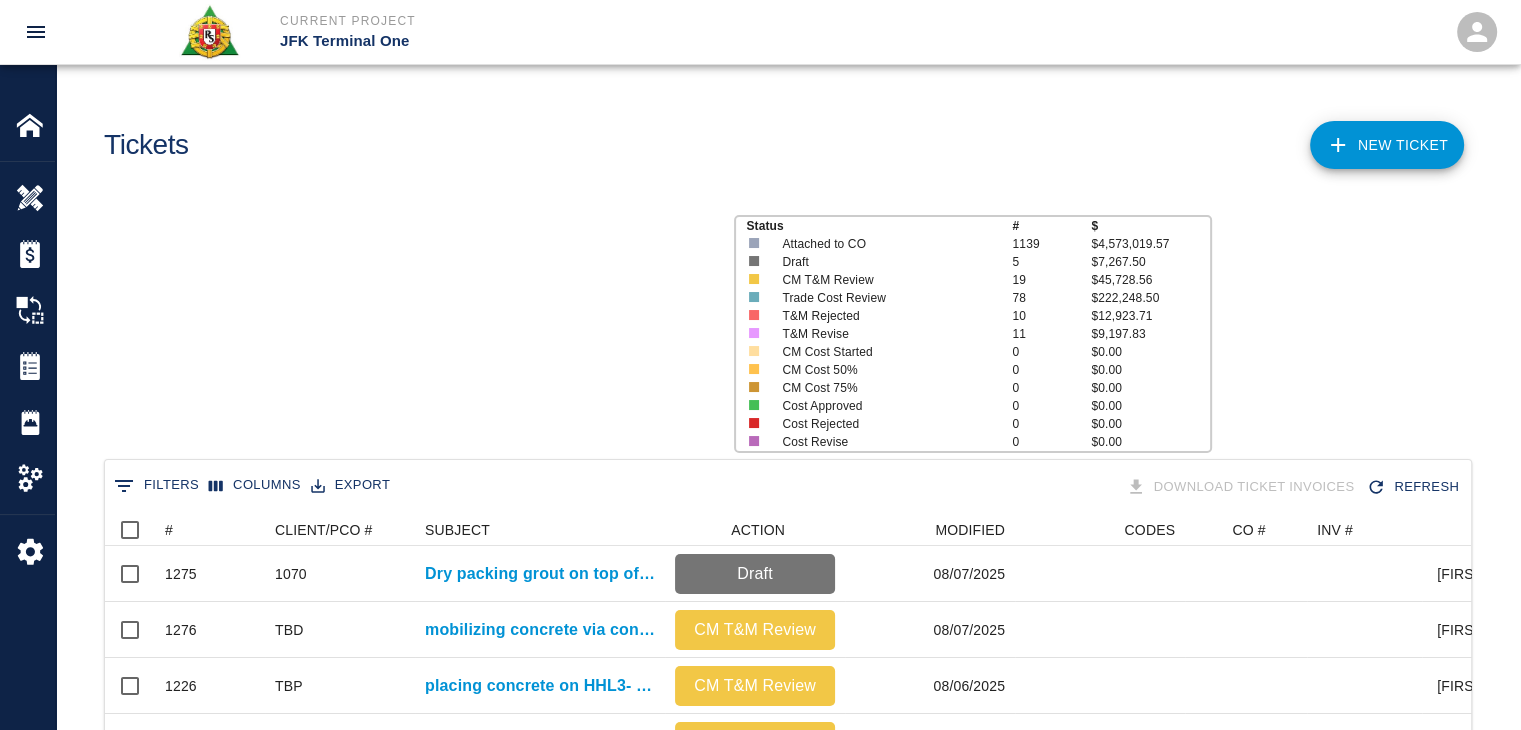 scroll, scrollTop: 16, scrollLeft: 16, axis: both 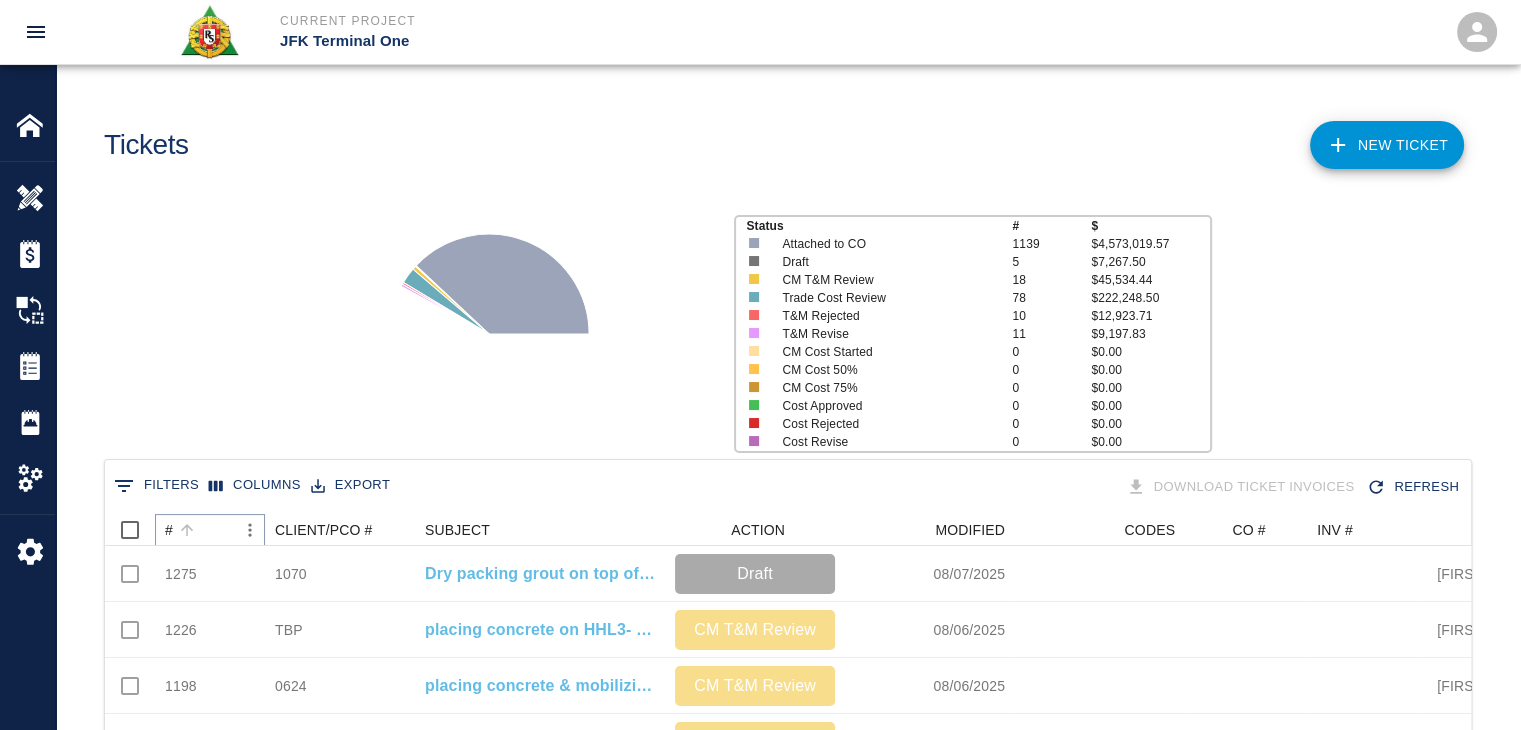 click 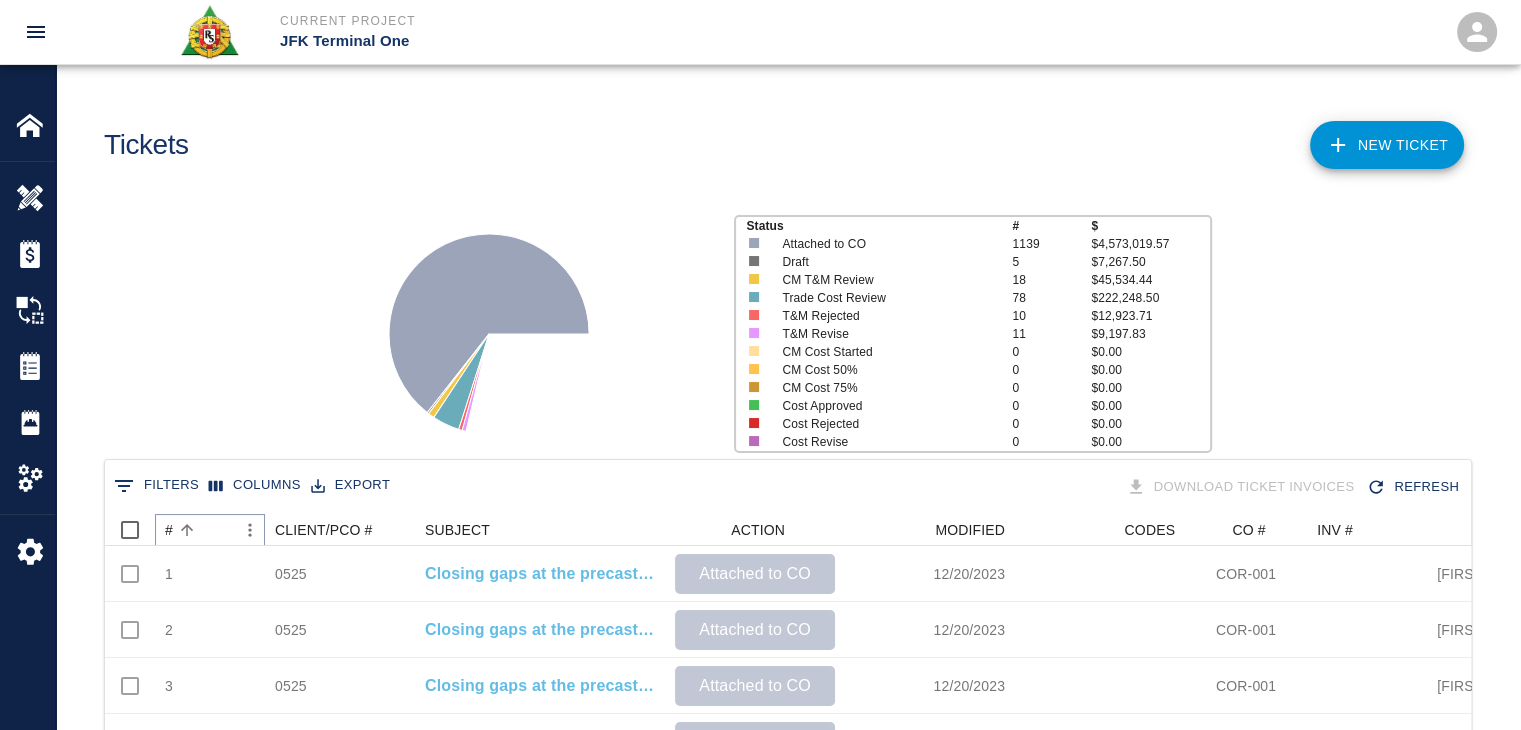 click 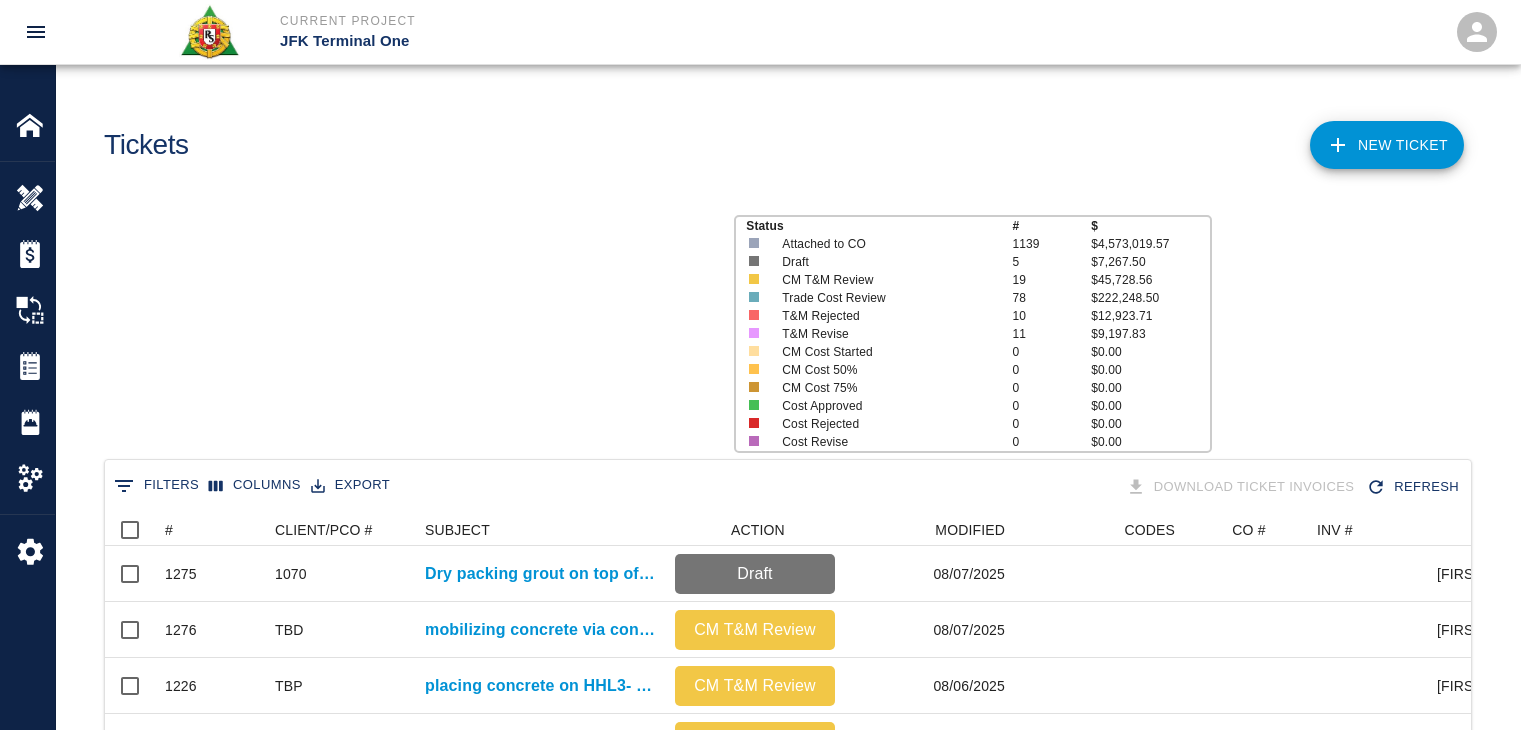 click 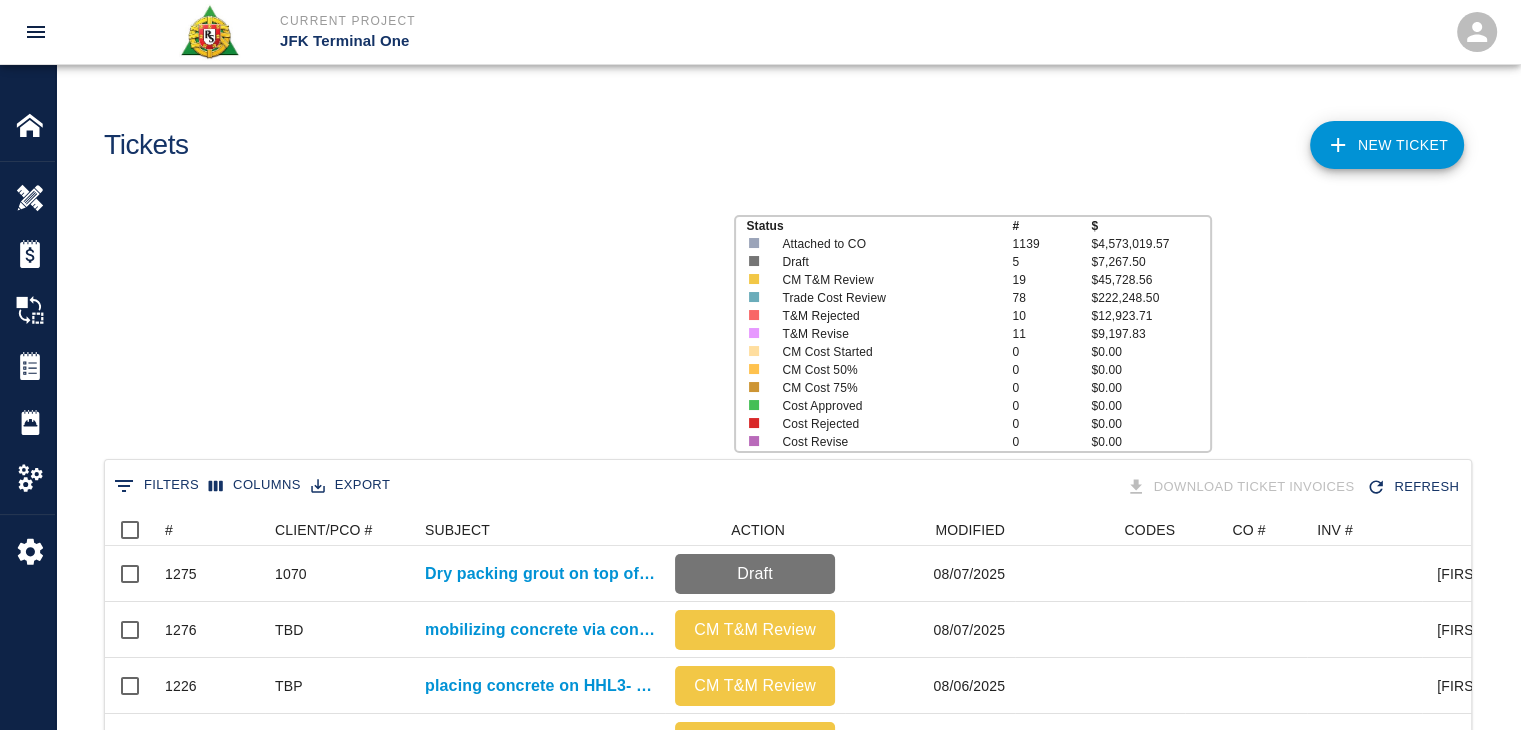 scroll, scrollTop: 16, scrollLeft: 16, axis: both 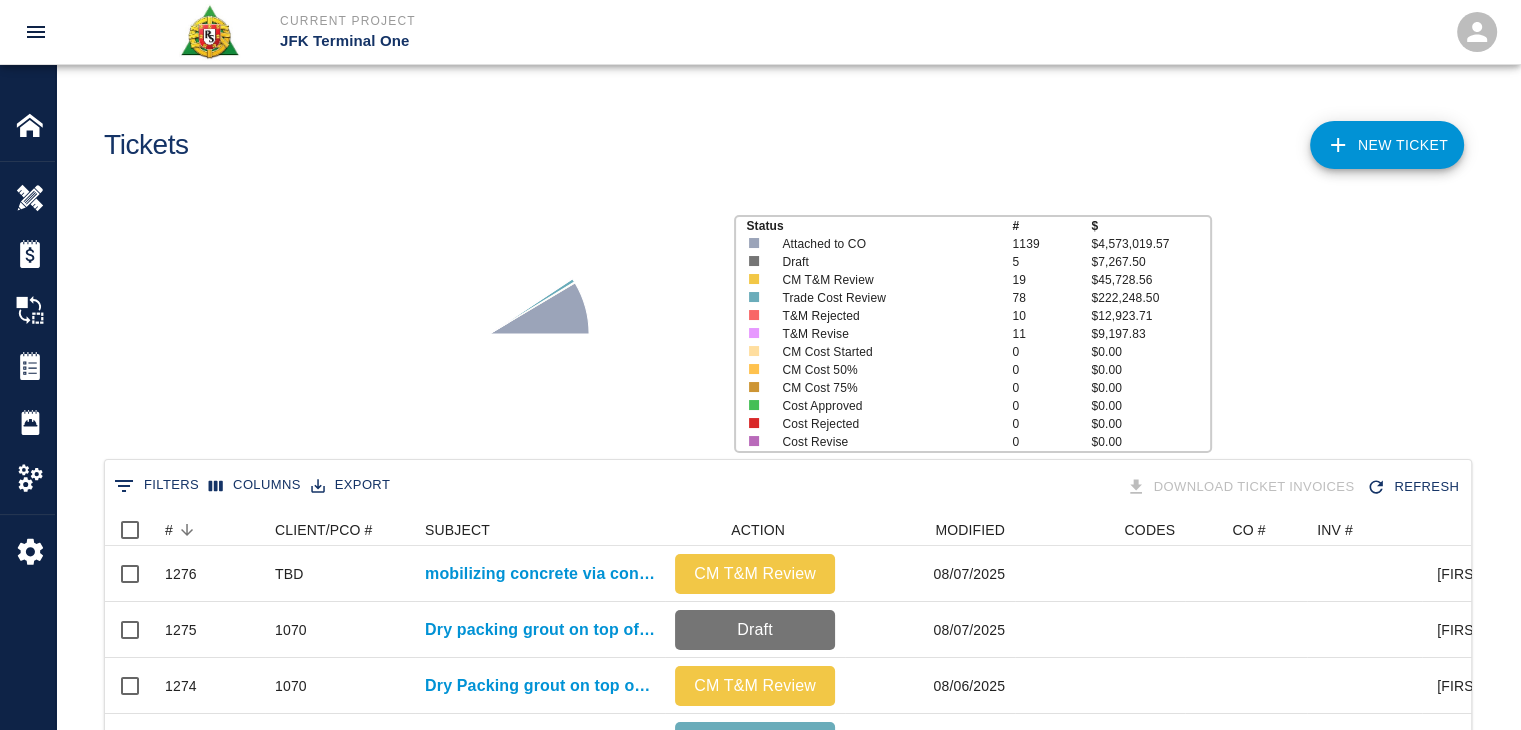 click on "Status # $ Attached to CO 1139 $4,573,019.57 Draft 5 $7,267.50 CM T&M Review 19 $45,728.56 Trade Cost Review 78 $222,248.50 T&M Rejected 10 $12,923.71 T&M Revise 11 $9,197.83 CM Cost Started 0 $0.00 CM Cost 50% 0 $0.00 CM Cost 75% 0 $0.00 Cost Approved 0 $0.00 Cost Rejected 0 $0.00 Cost Revise 0 $0.00" at bounding box center (780, 326) 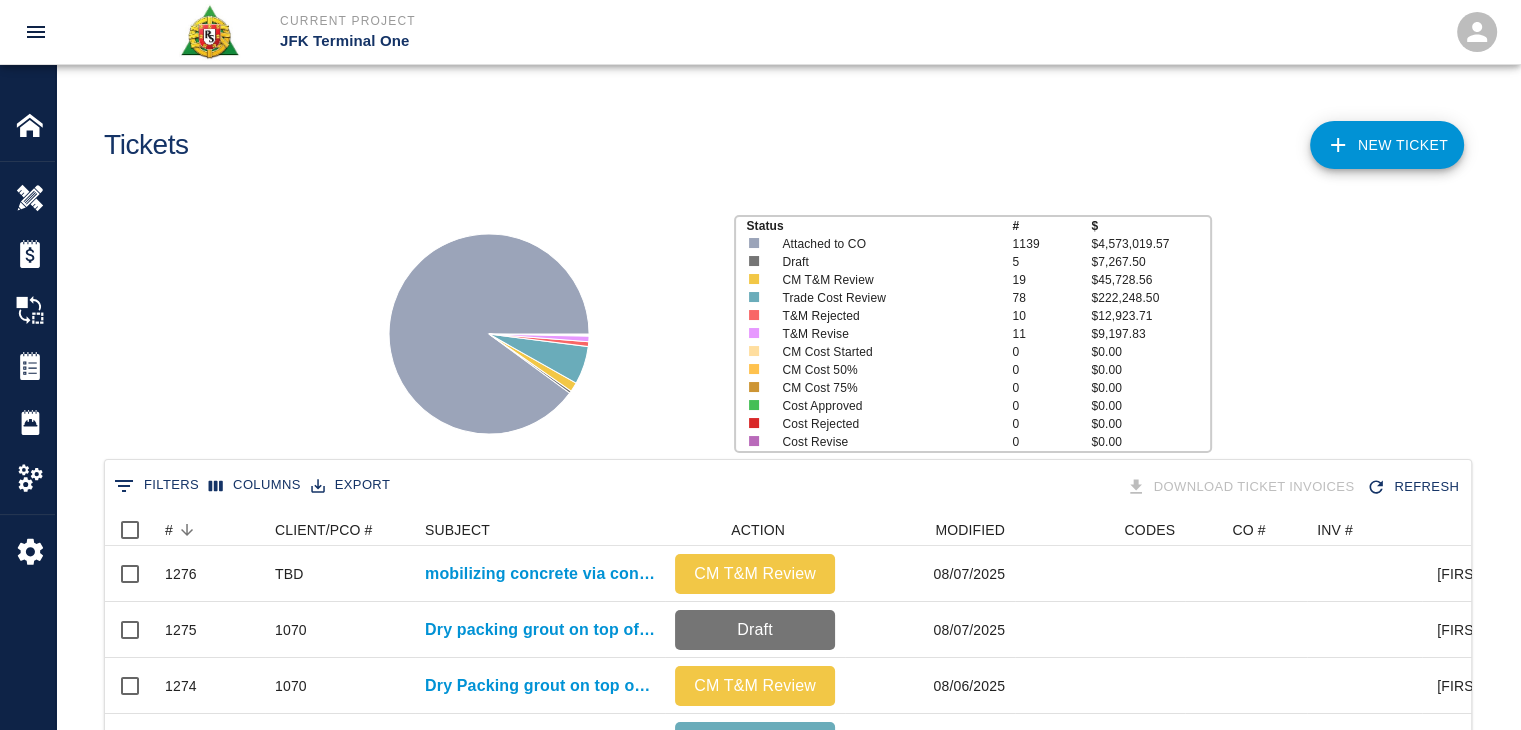 scroll, scrollTop: 104, scrollLeft: 0, axis: vertical 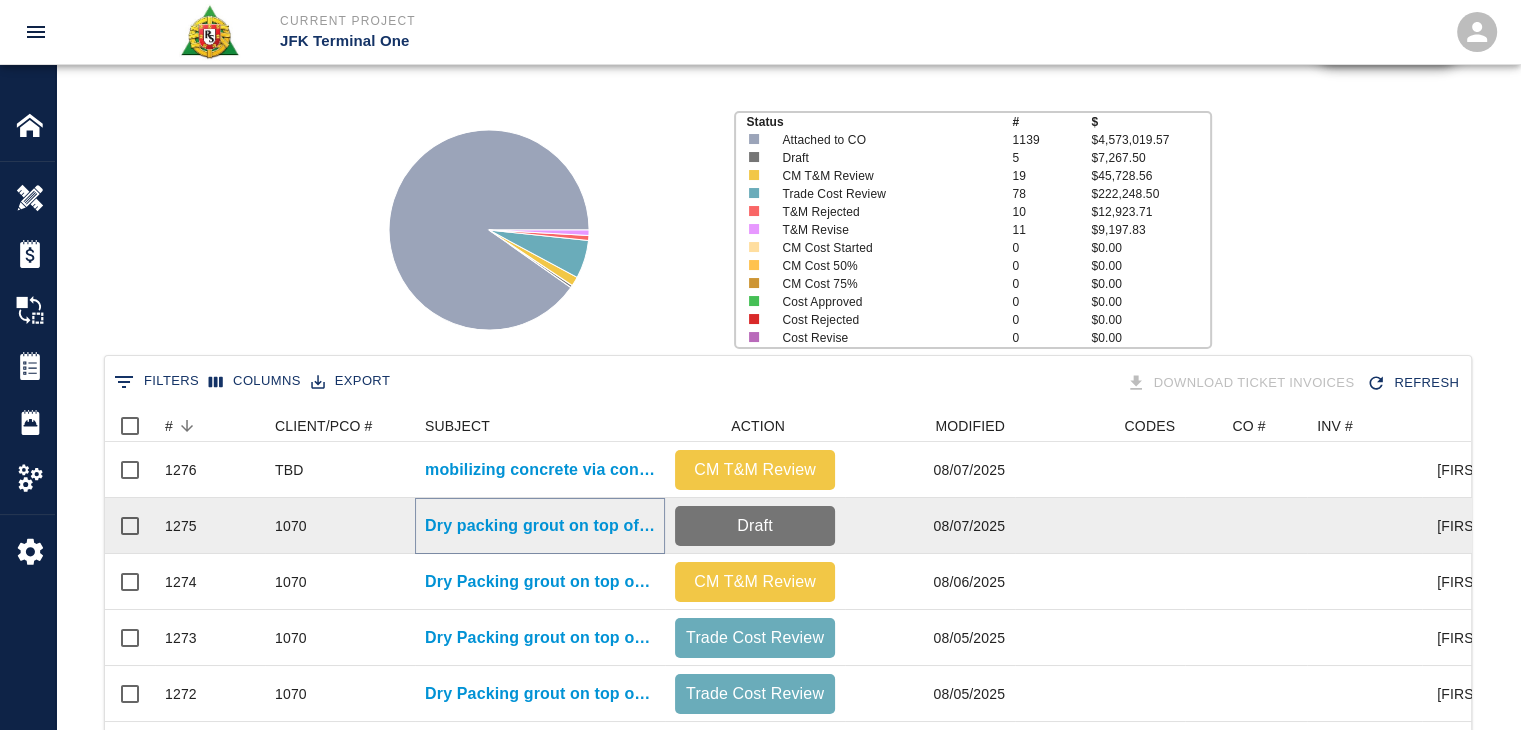 click on "Dry packing grout on top of beams for Column line E18/ED" at bounding box center (540, 526) 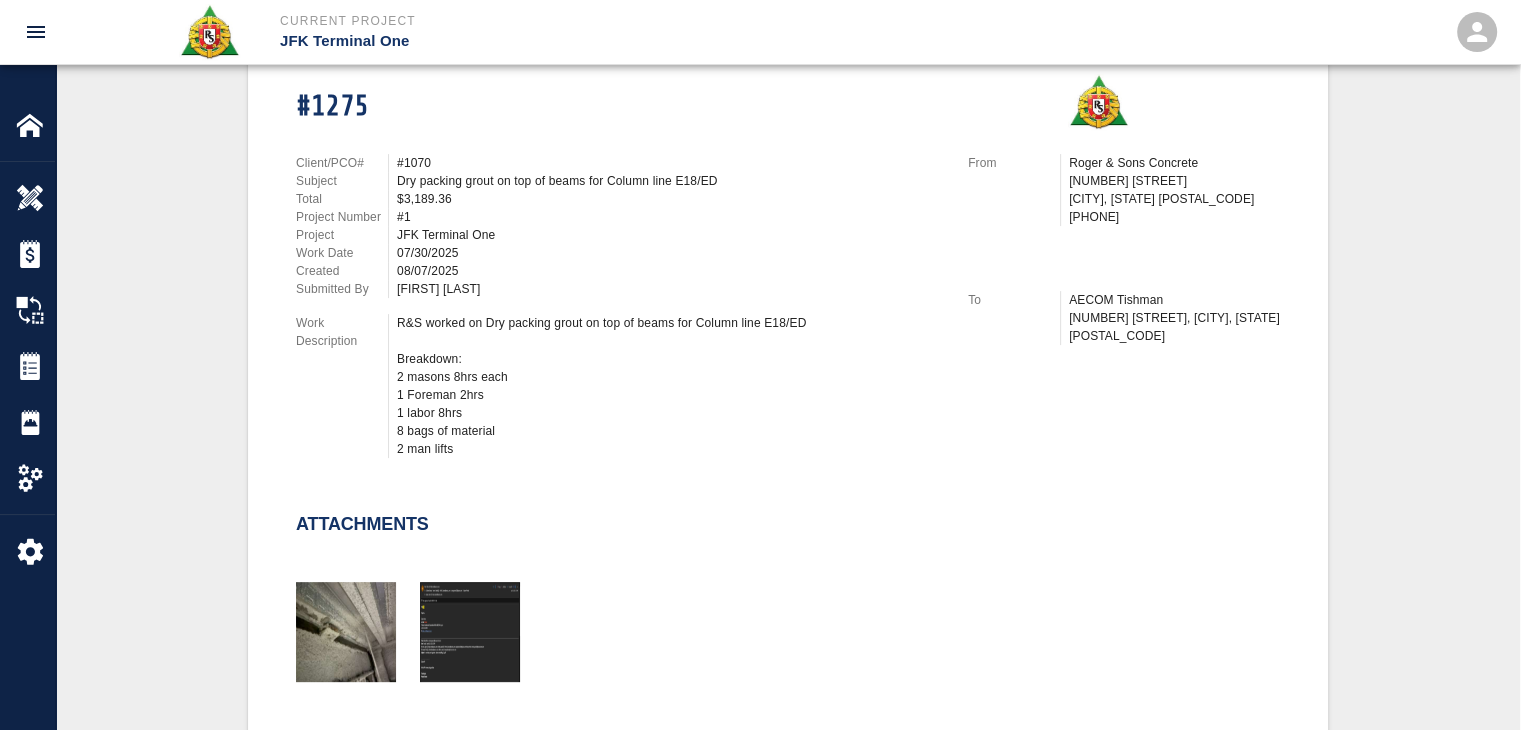 scroll, scrollTop: 0, scrollLeft: 0, axis: both 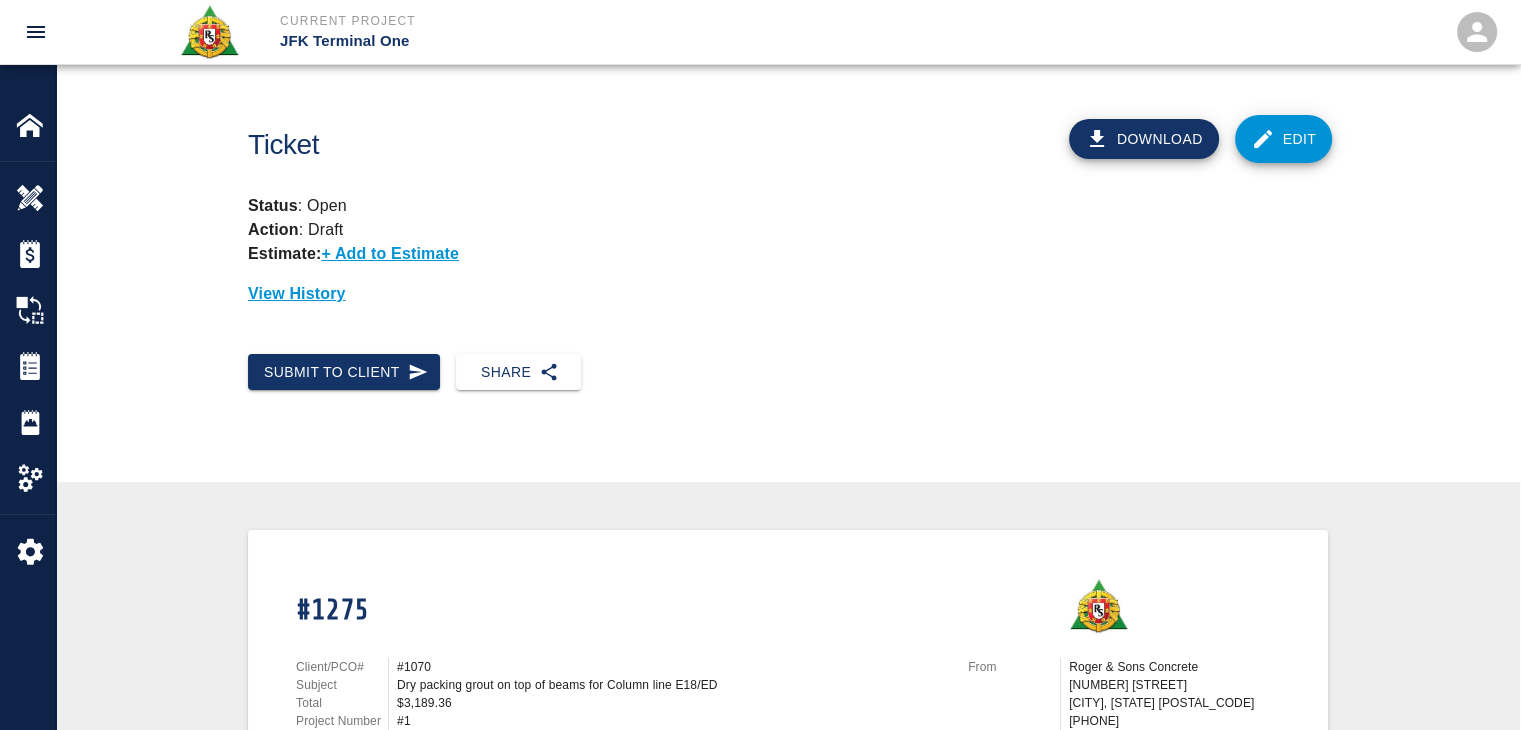 click on "Submit to Client Share" at bounding box center [788, 388] 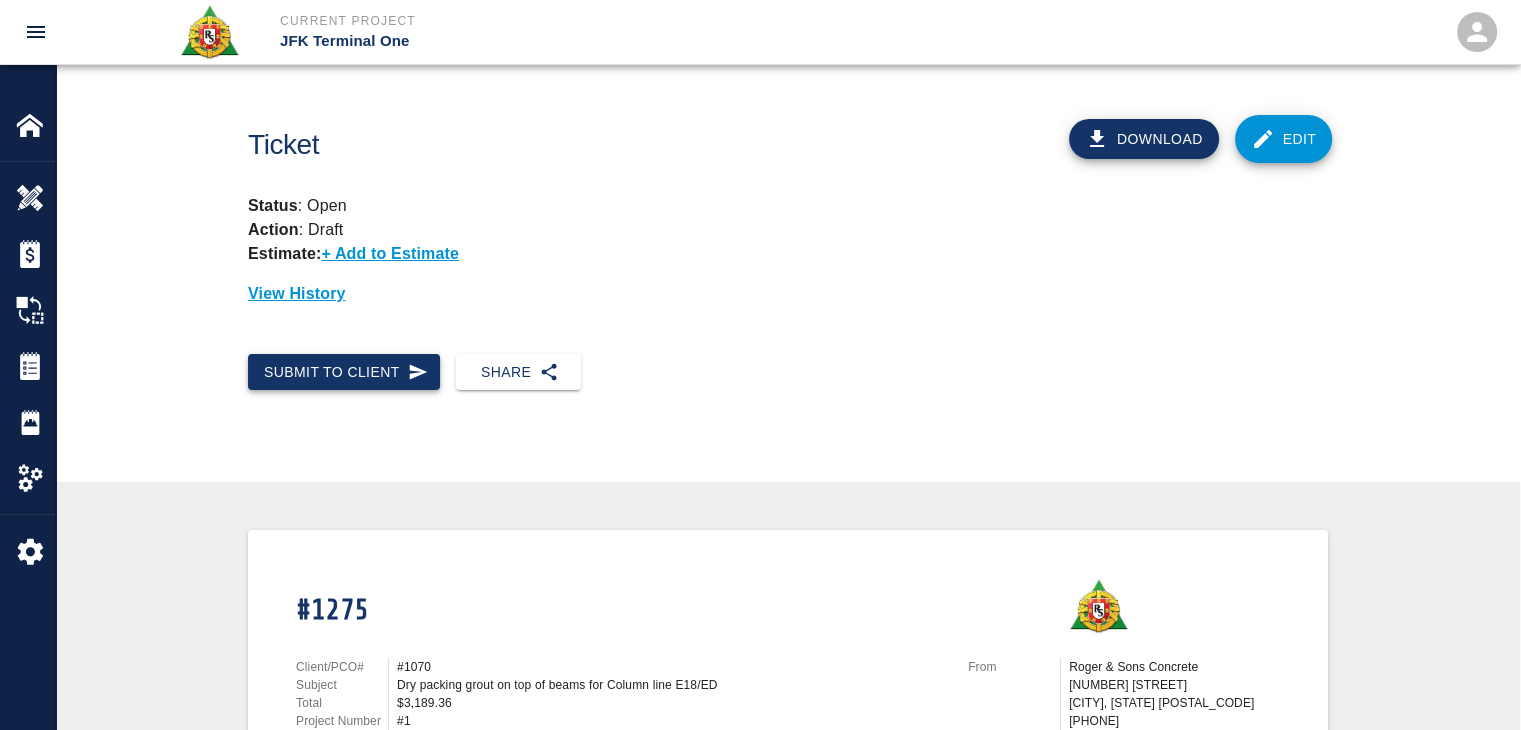 click on "Submit to Client" at bounding box center (344, 372) 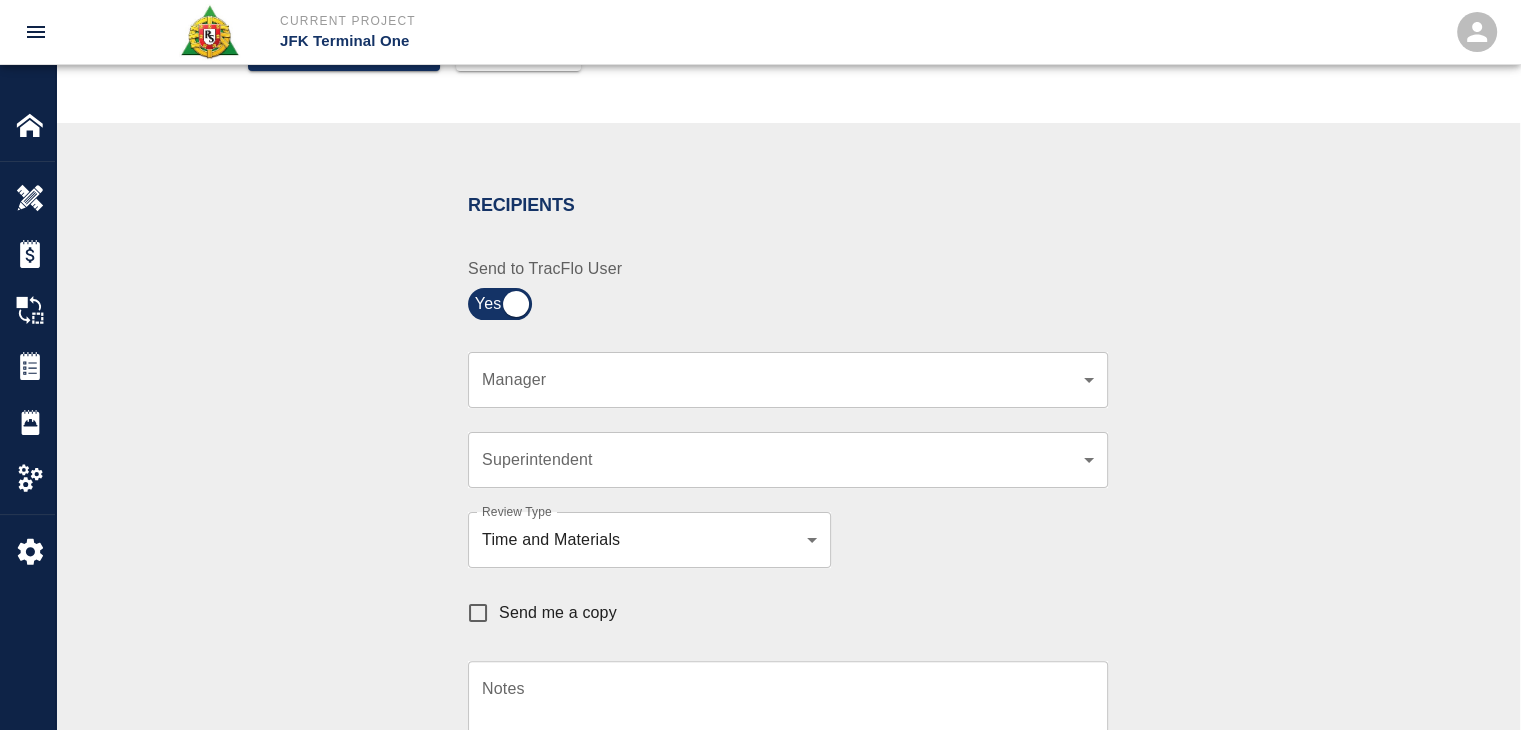 scroll, scrollTop: 324, scrollLeft: 0, axis: vertical 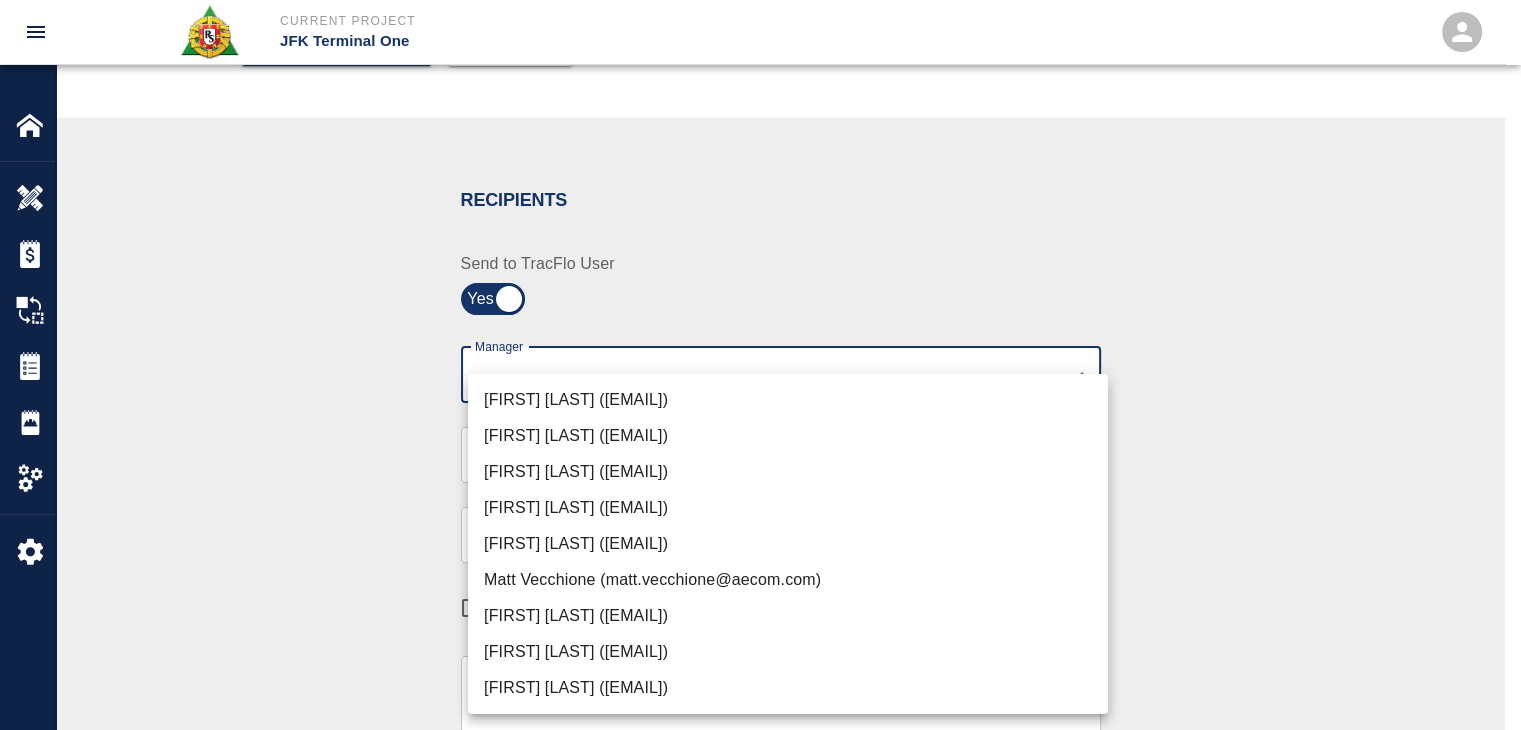 click on "Current Project JFK Terminal One Home JFK Terminal One Overview Estimates Change Orders Tickets Daily Reports Project Settings Settings Powered By Terms of Service  |  Privacy Policy Ticket Download Edit Status :   Open Action :   Draft Estimate:  + Add to Estimate View History Submit to Client Share Recipients Internal Team ​ Internal Team Notes x Notes Cancel Send Recipients Send to TracFlo User Manager ​ Manager Superintendent ​ Superintendent Review Type Time and Materials tm Review Type Send me a copy Notes x Notes Upload Attachments (10MB limit) Choose file No file chosen Upload Another File Cancel Send Request Time and Material Revision Notes   * x Notes   * Upload Attachments (10MB limit) Choose file No file chosen Upload Another File Cancel Send Time and Materials Reject Notes   * x Notes   * Upload Attachments (10MB limit) Choose file No file chosen Upload Another File Cancel Send Signature acknowledges time and material used, but does not change contractual obligations of either party x" at bounding box center (760, 41) 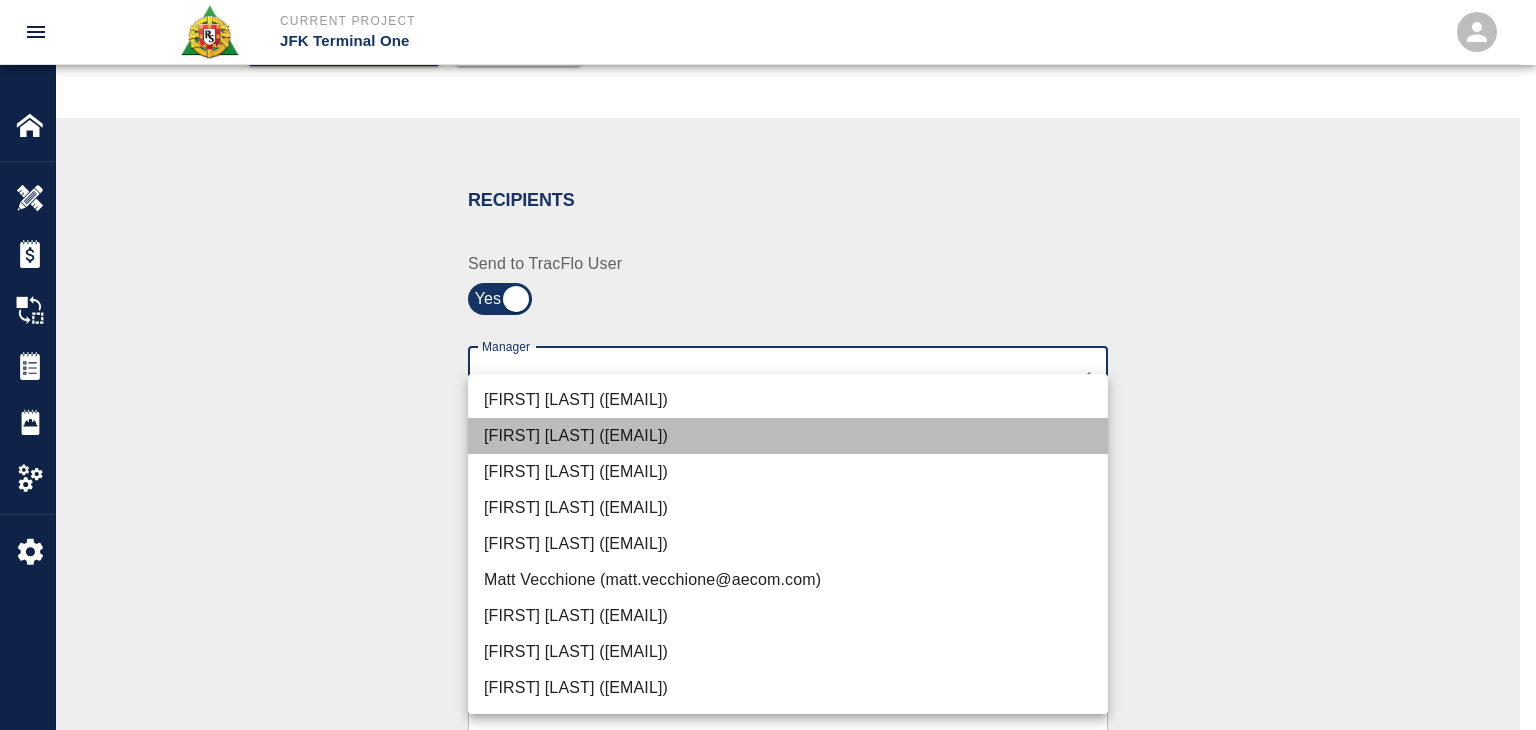 click on "Juan Estevez (juan.estevez@aecom.com)" at bounding box center (788, 436) 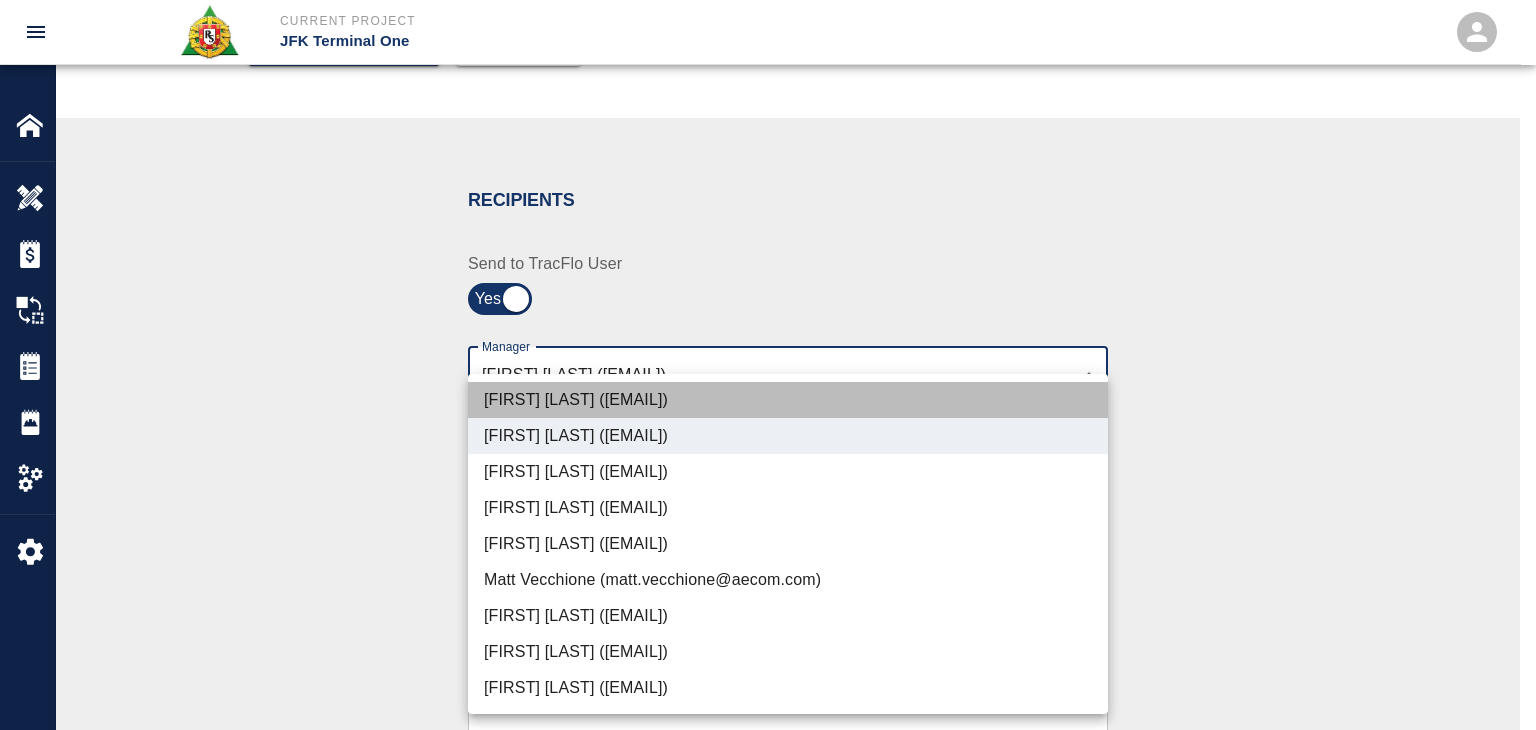 click on "Peter Hardecker (peter.hardecker@aecom.com)" at bounding box center [788, 400] 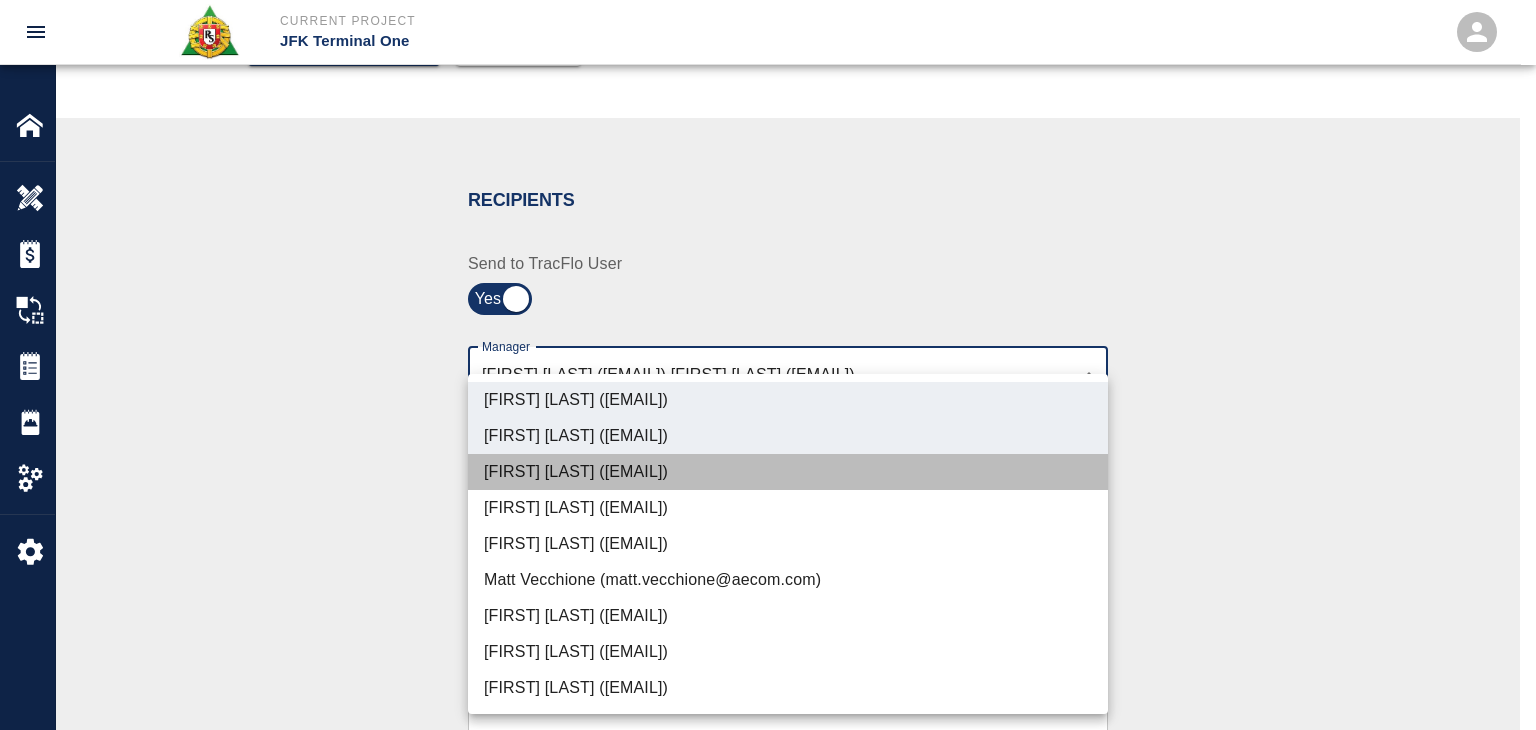 click on "Parin Kanani (parin.kanani@aecom.com)" at bounding box center (788, 472) 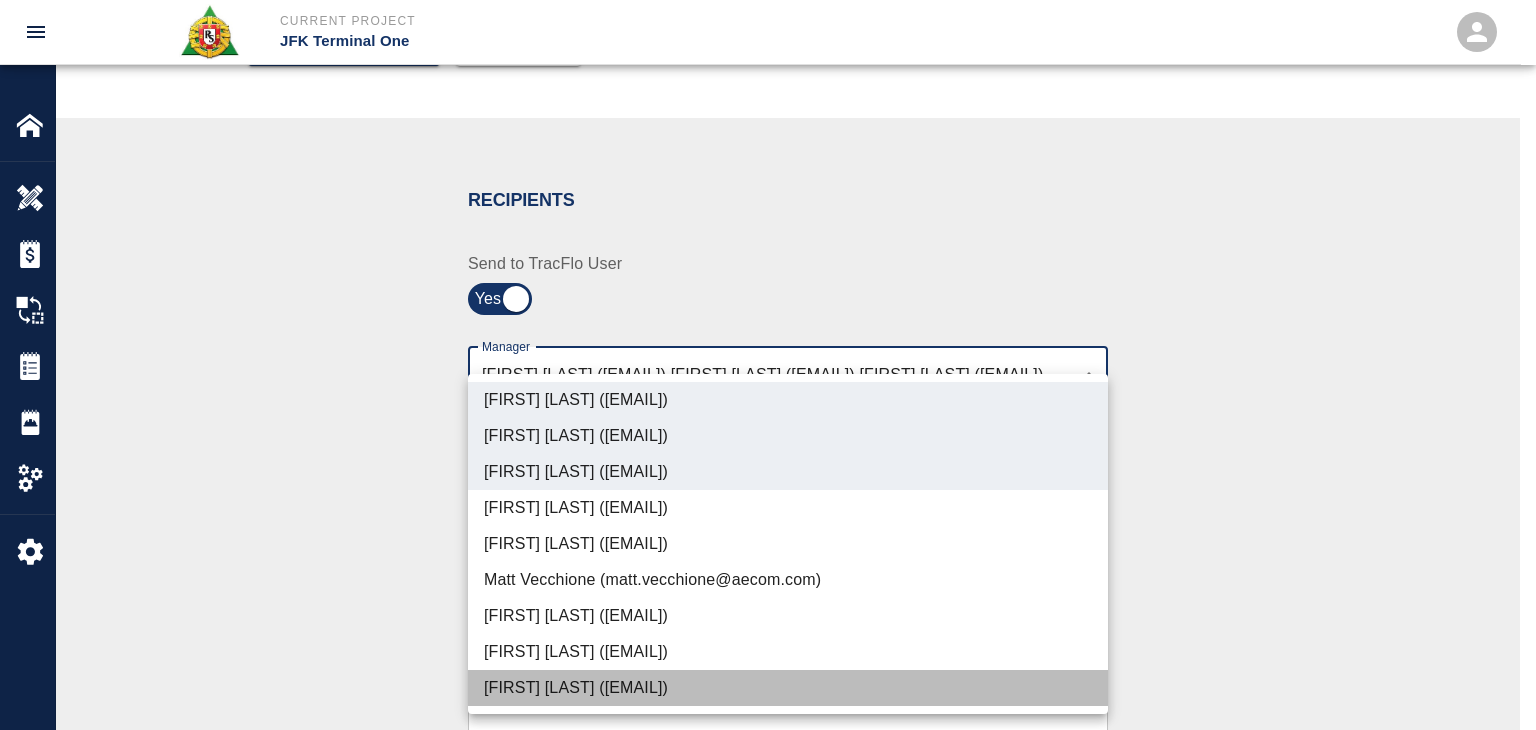 click on "Shane  Lamay (shane.lamay@aecom.com)" at bounding box center (788, 688) 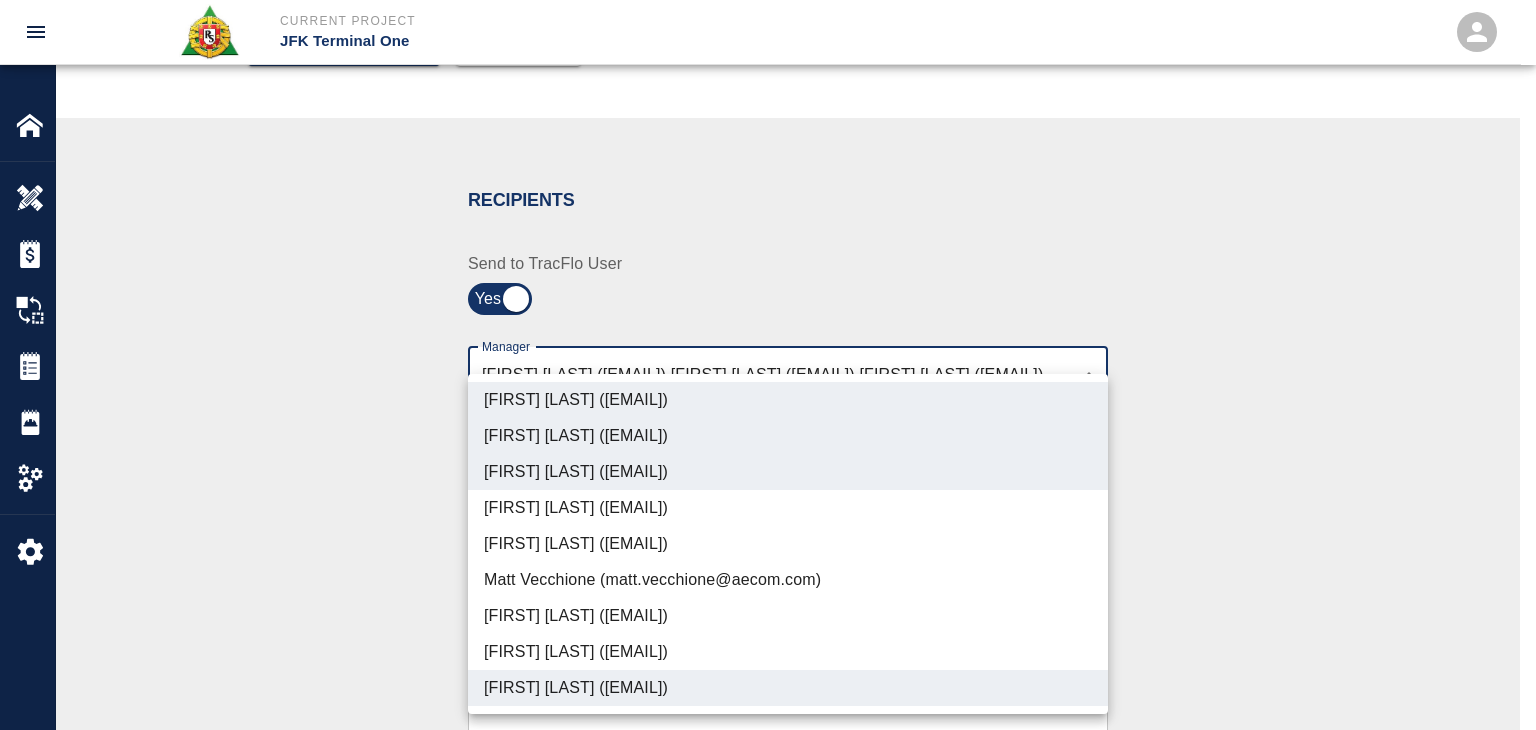 click on "Dylan  Sims (dylan.sims@aecom.com)" at bounding box center [788, 652] 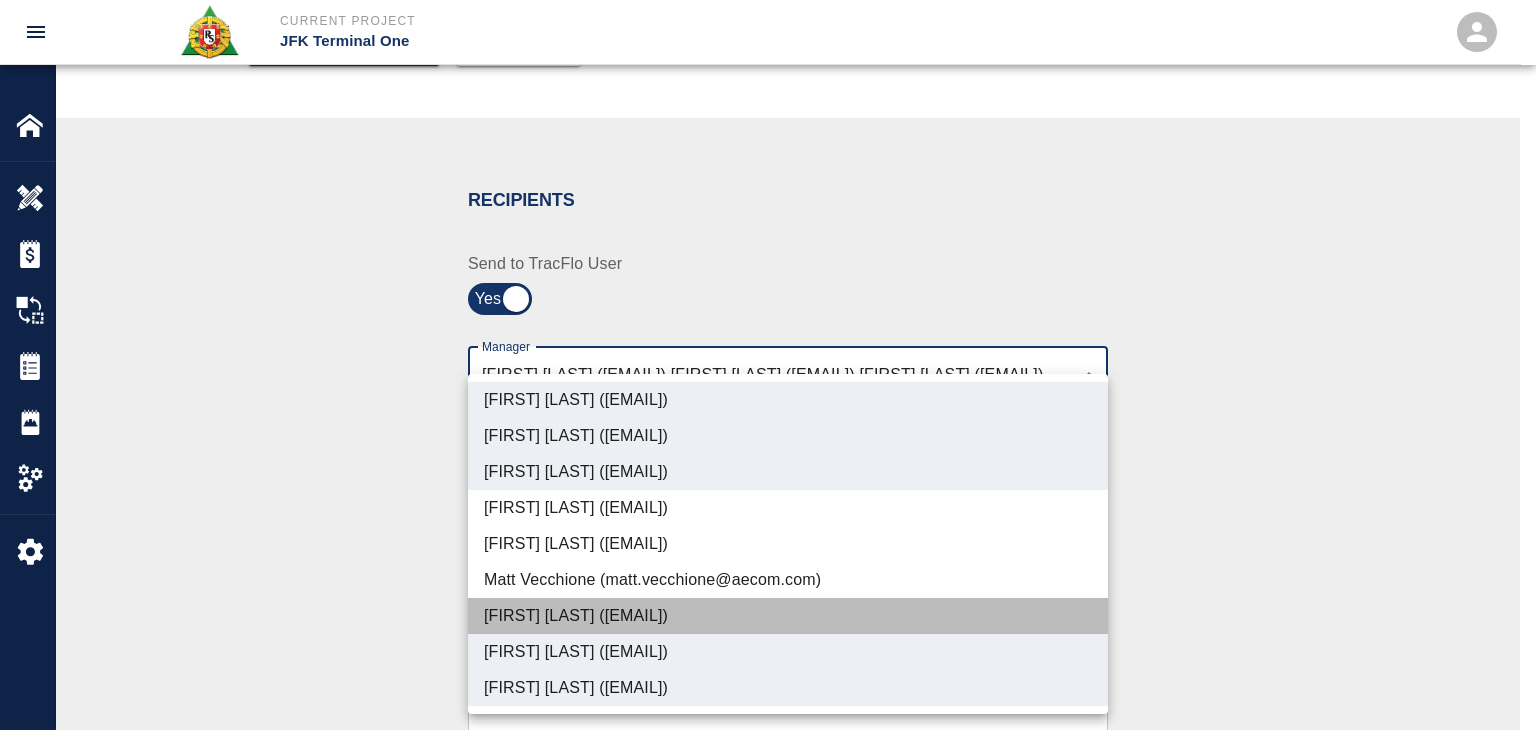 click on "Patrick Testino (patrick.testino@aecom.com)" at bounding box center (788, 616) 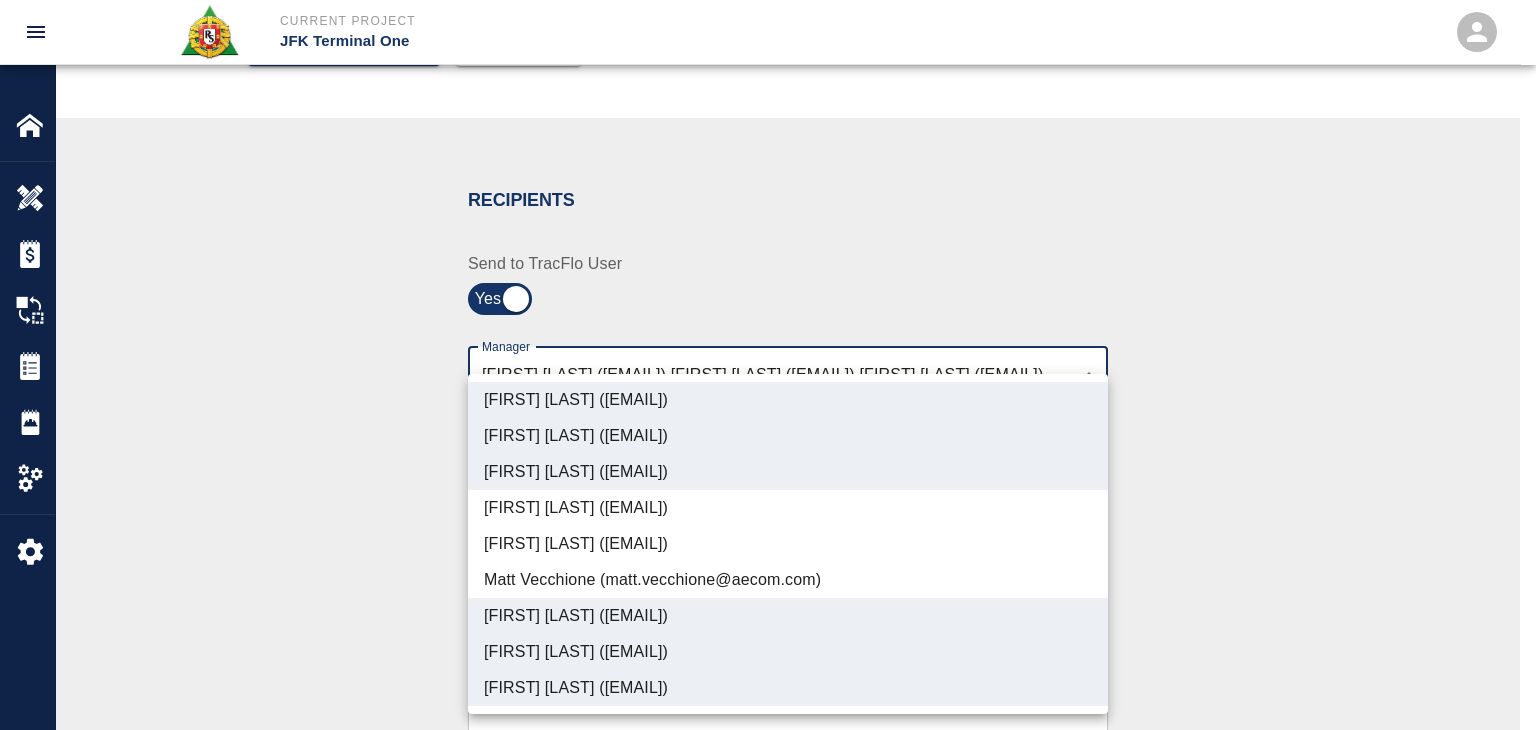 click on "[FIRST] [LAST] ([EMAIL])" at bounding box center [788, 436] 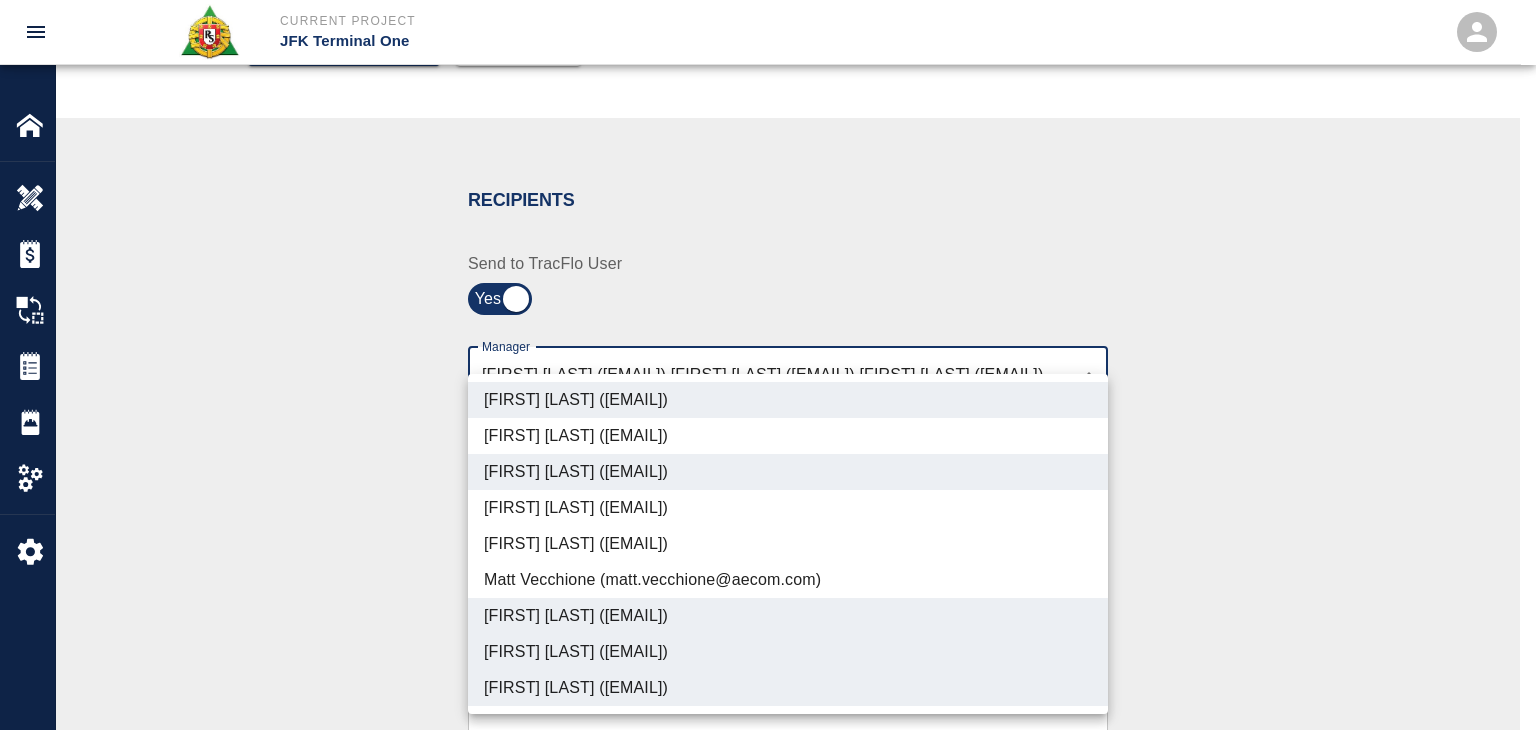 type on "ede96749-2565-4a65-a76c-ac2c5448e16e,69d78ca4-8a93-4c72-a988-7271956ccf0b,c39cceed-408b-425c-8e6e-2ba4124ec740,b38a77e7-14a9-4fe5-854d-de5ae580779f,ad99d3f3-0d6a-454b-884d-b6347b22a41f" 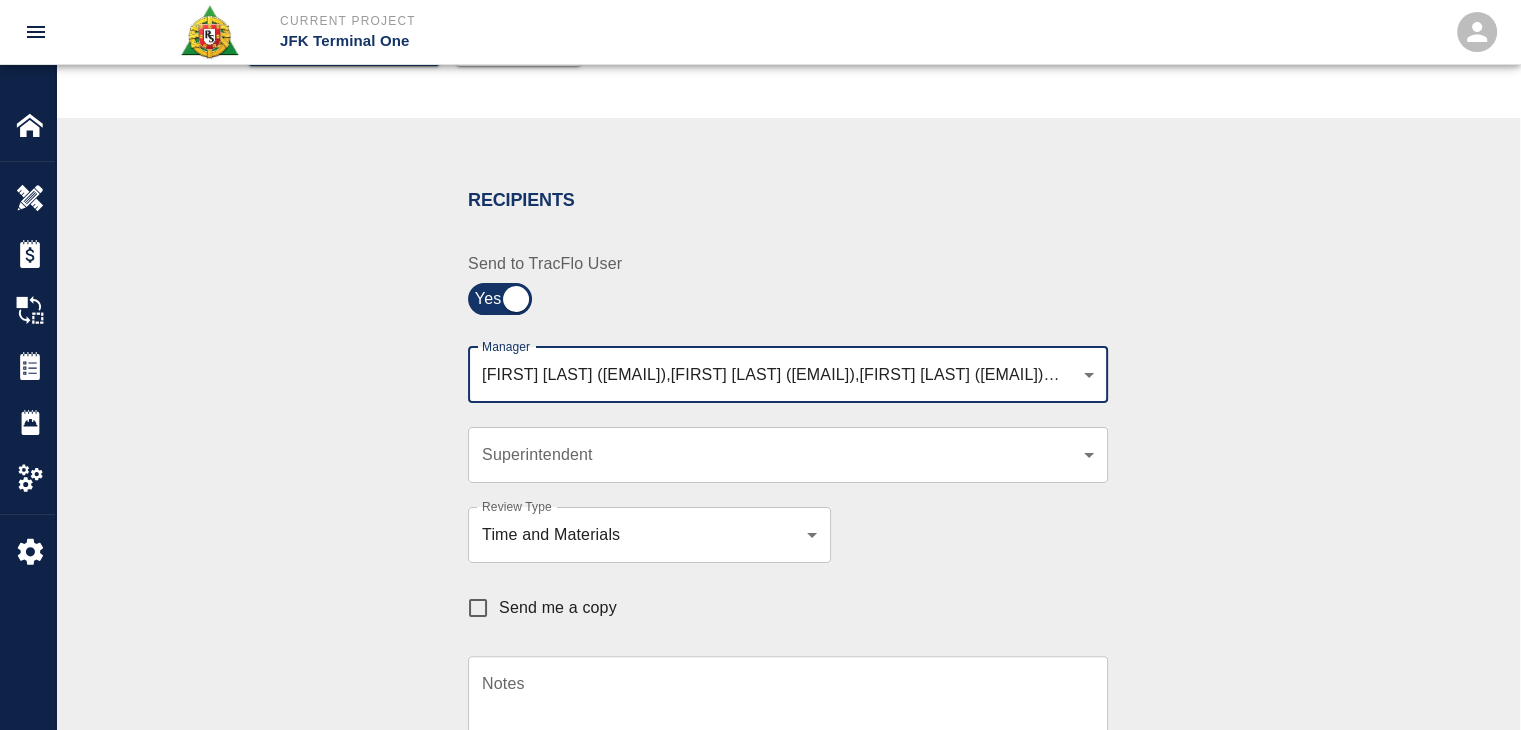 click on "Notes x Notes" at bounding box center (776, 695) 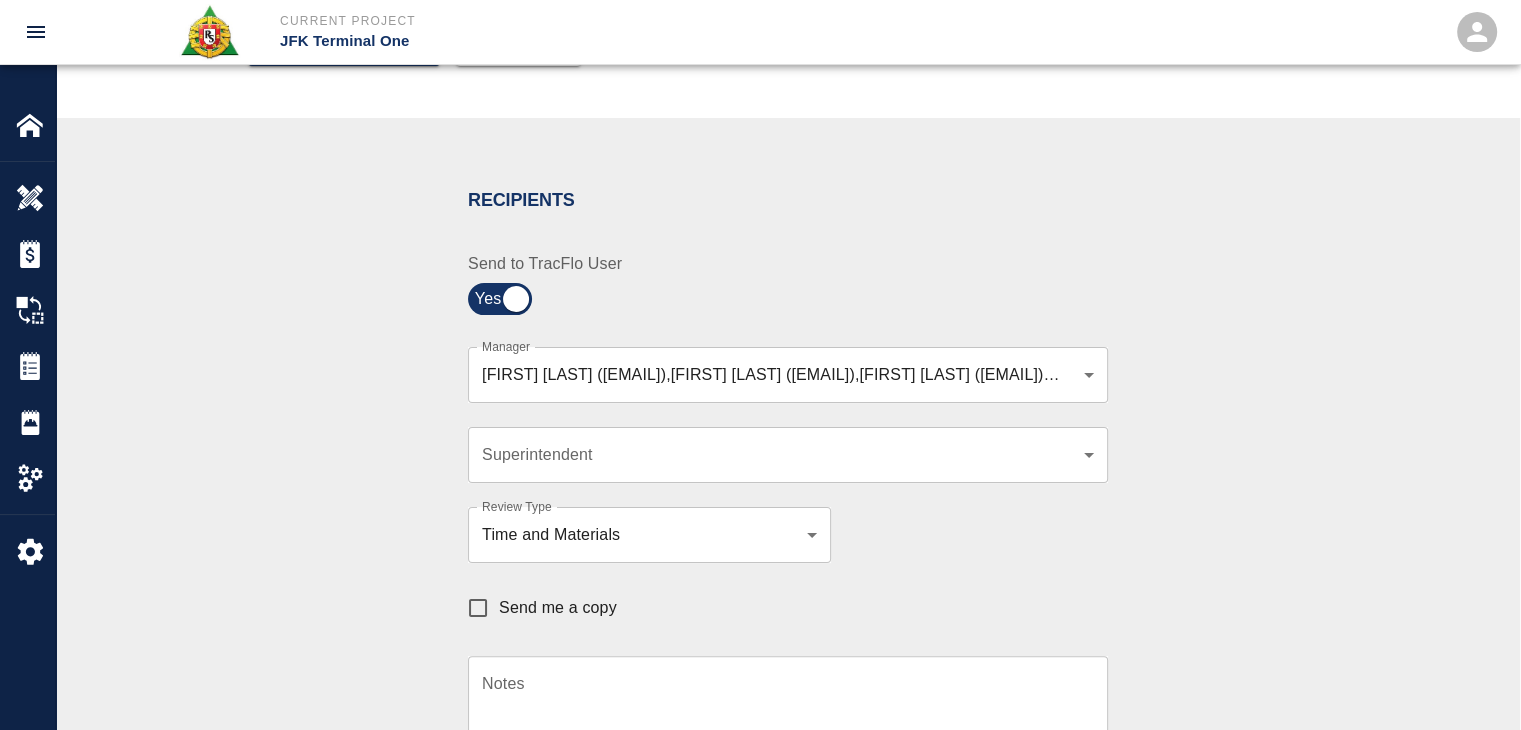 click on "Send me a copy" at bounding box center (558, 608) 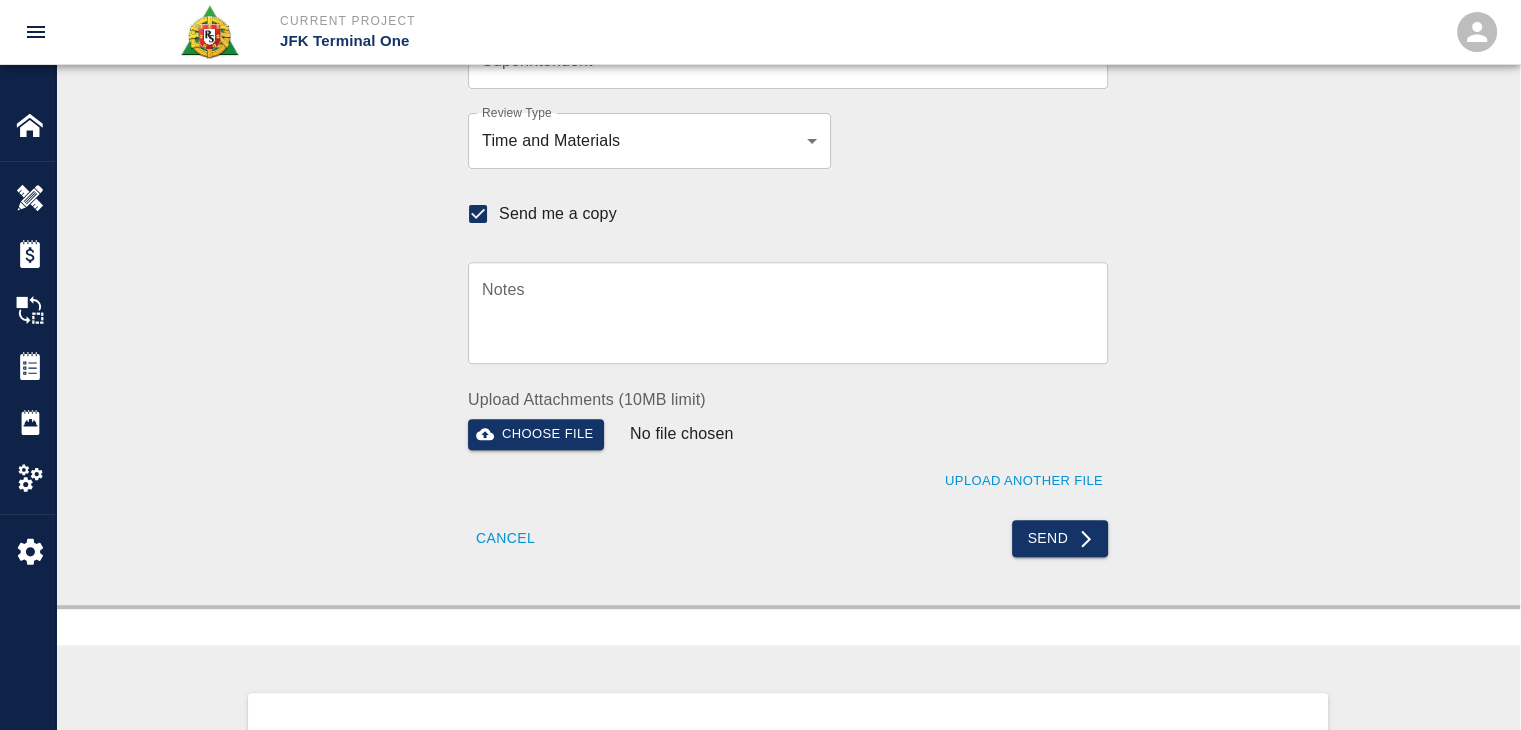 scroll, scrollTop: 720, scrollLeft: 0, axis: vertical 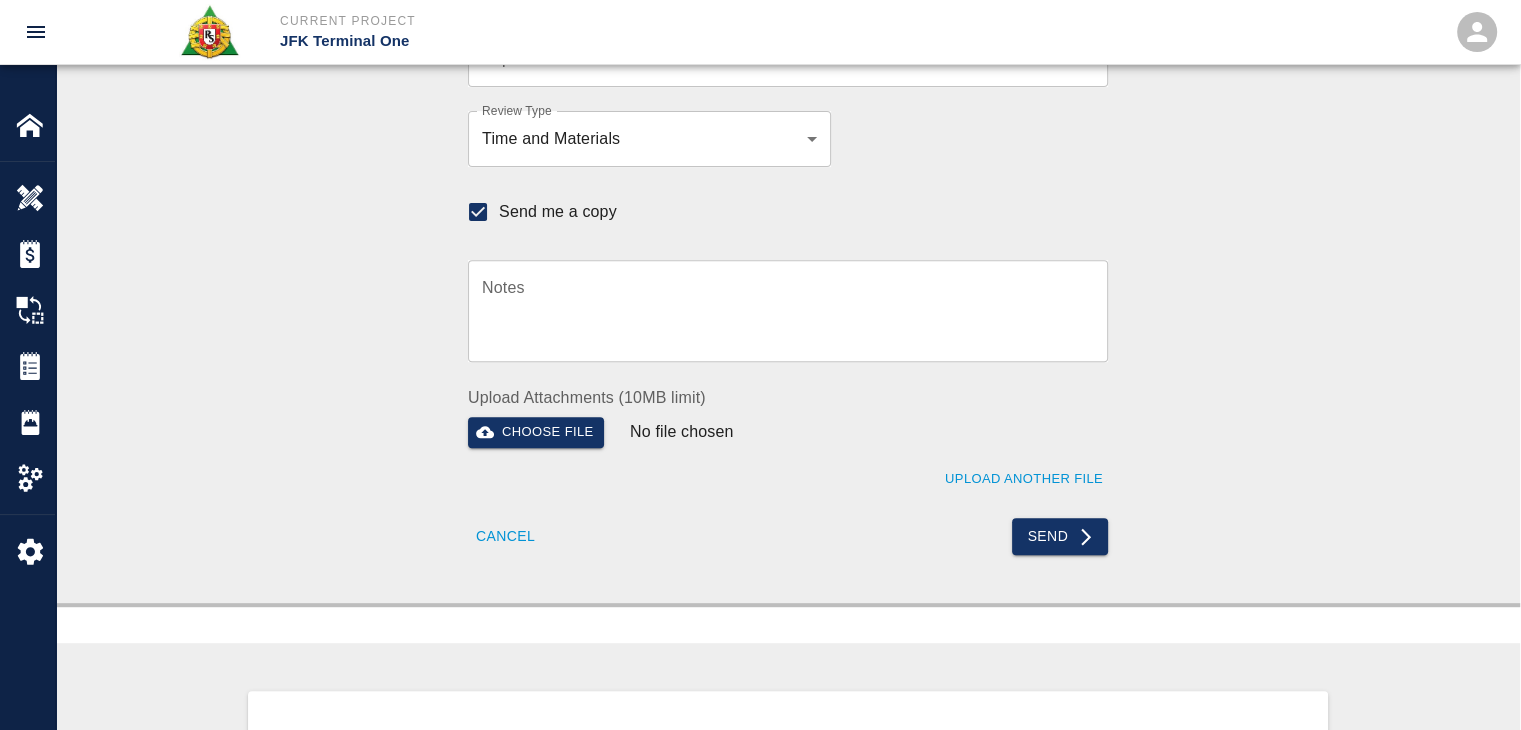 click on "Send" at bounding box center [942, 524] 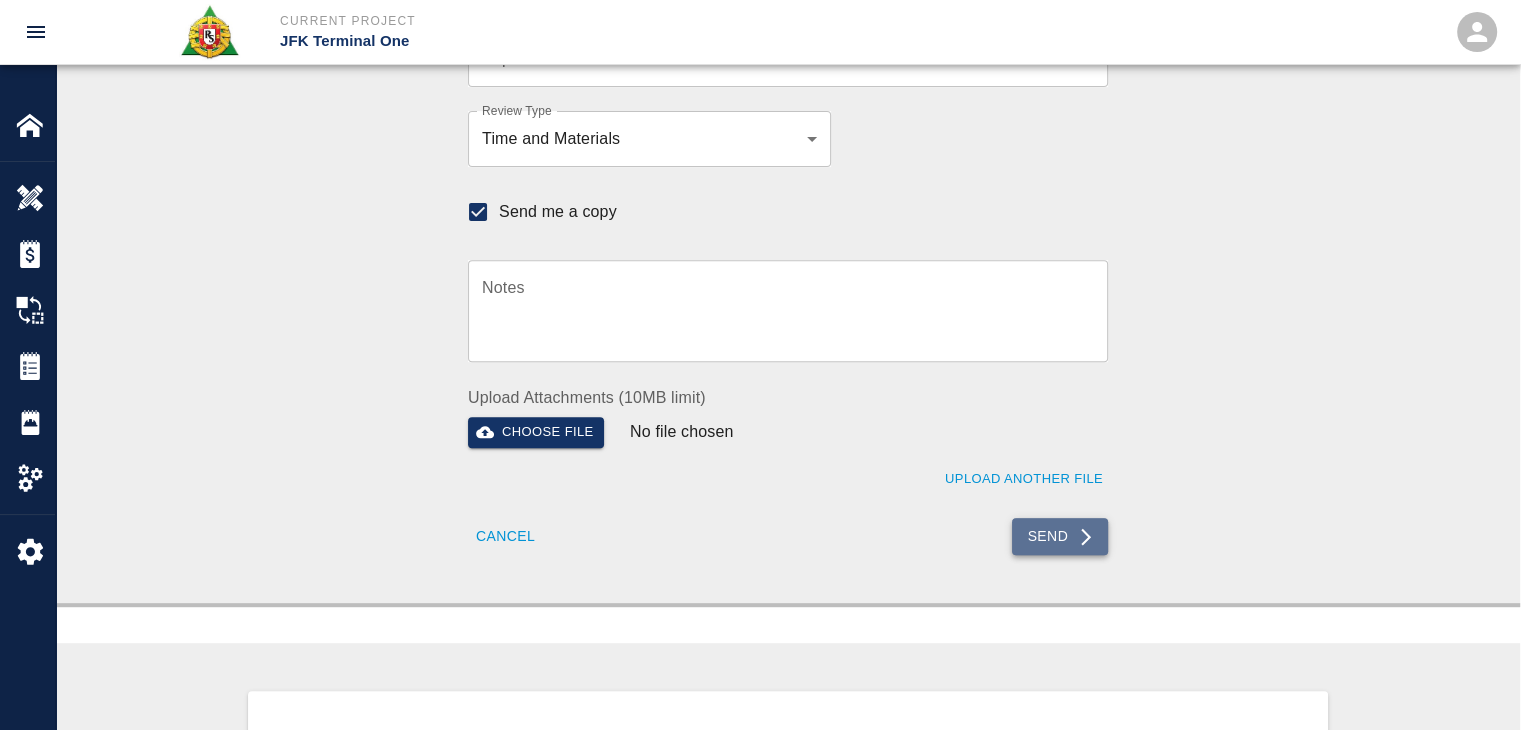 click on "Send" at bounding box center [1060, 536] 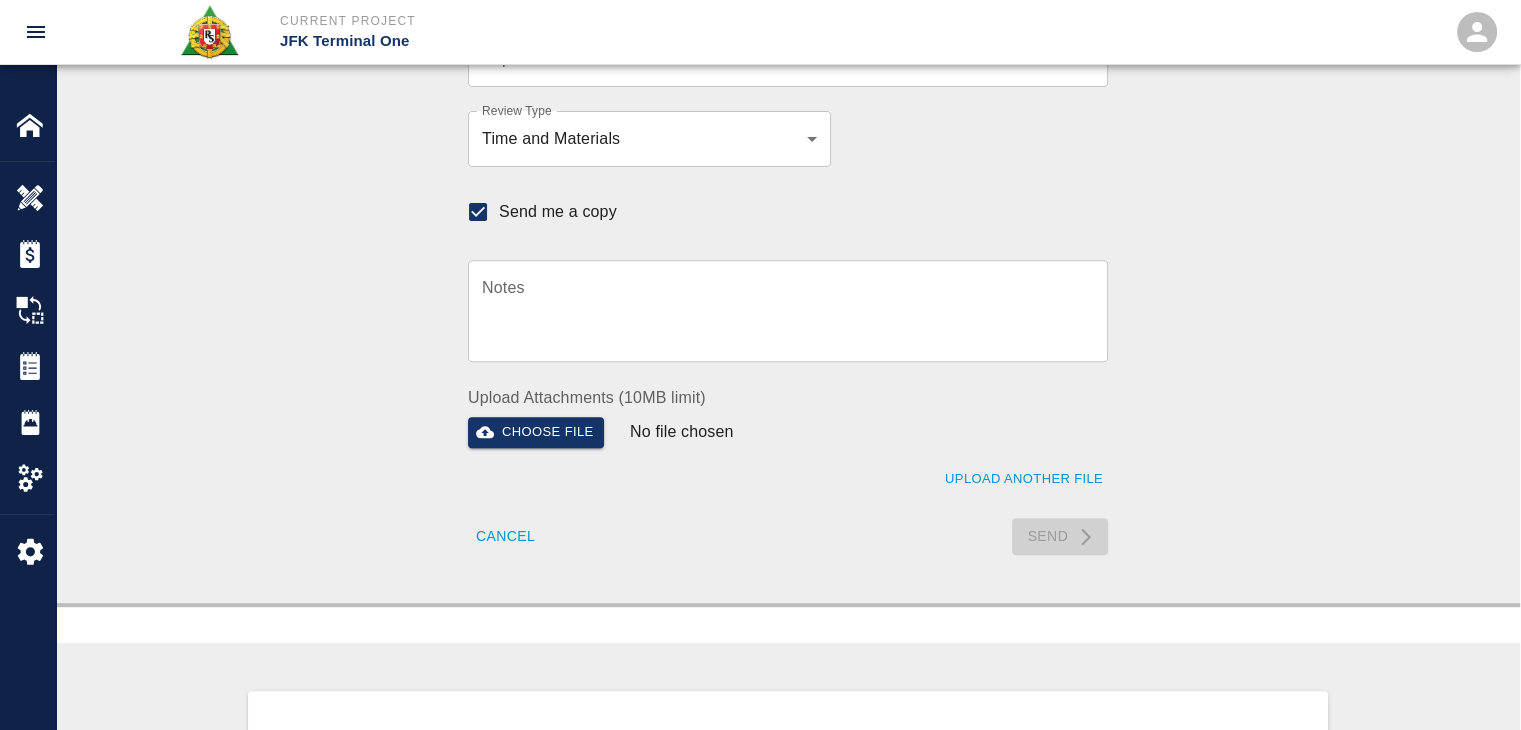 type 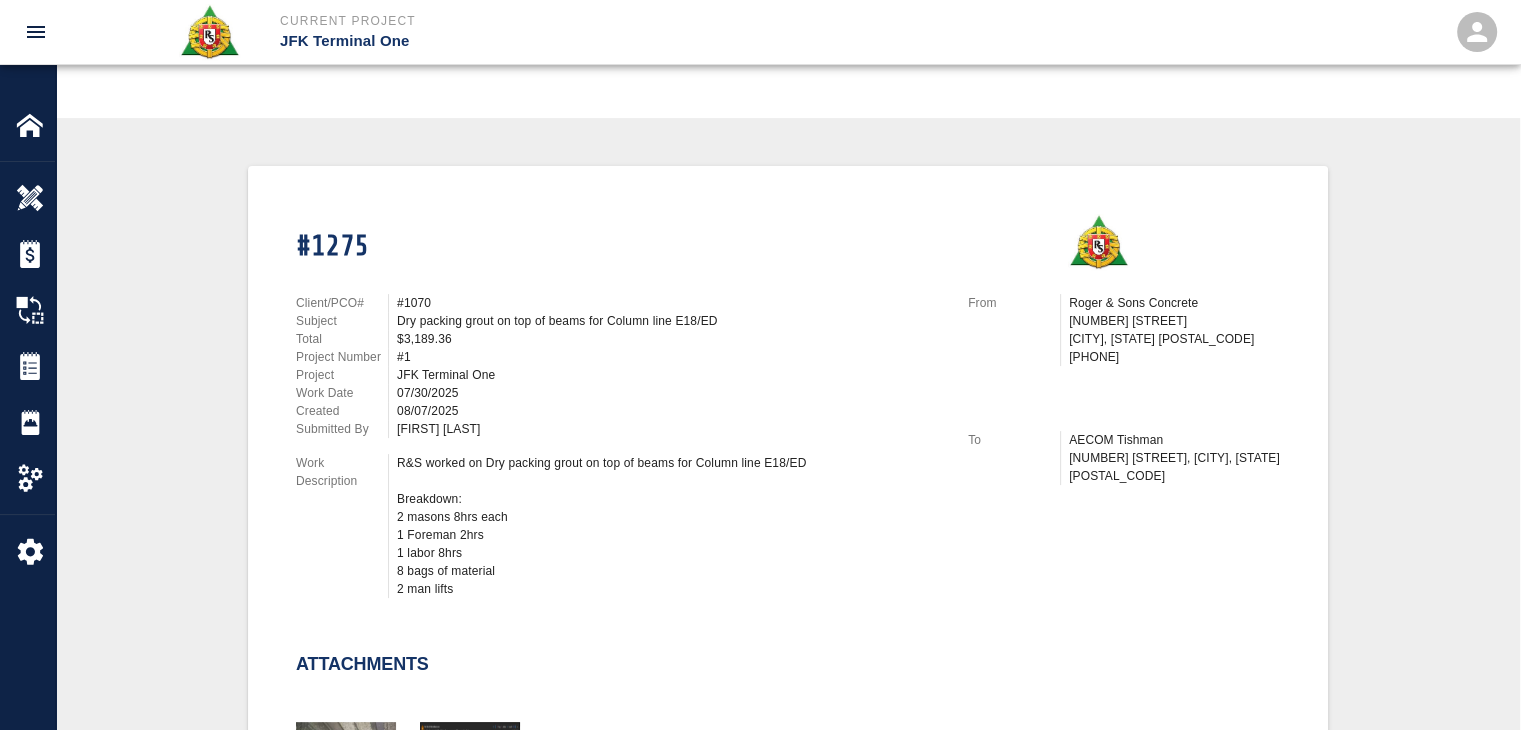 scroll, scrollTop: 0, scrollLeft: 0, axis: both 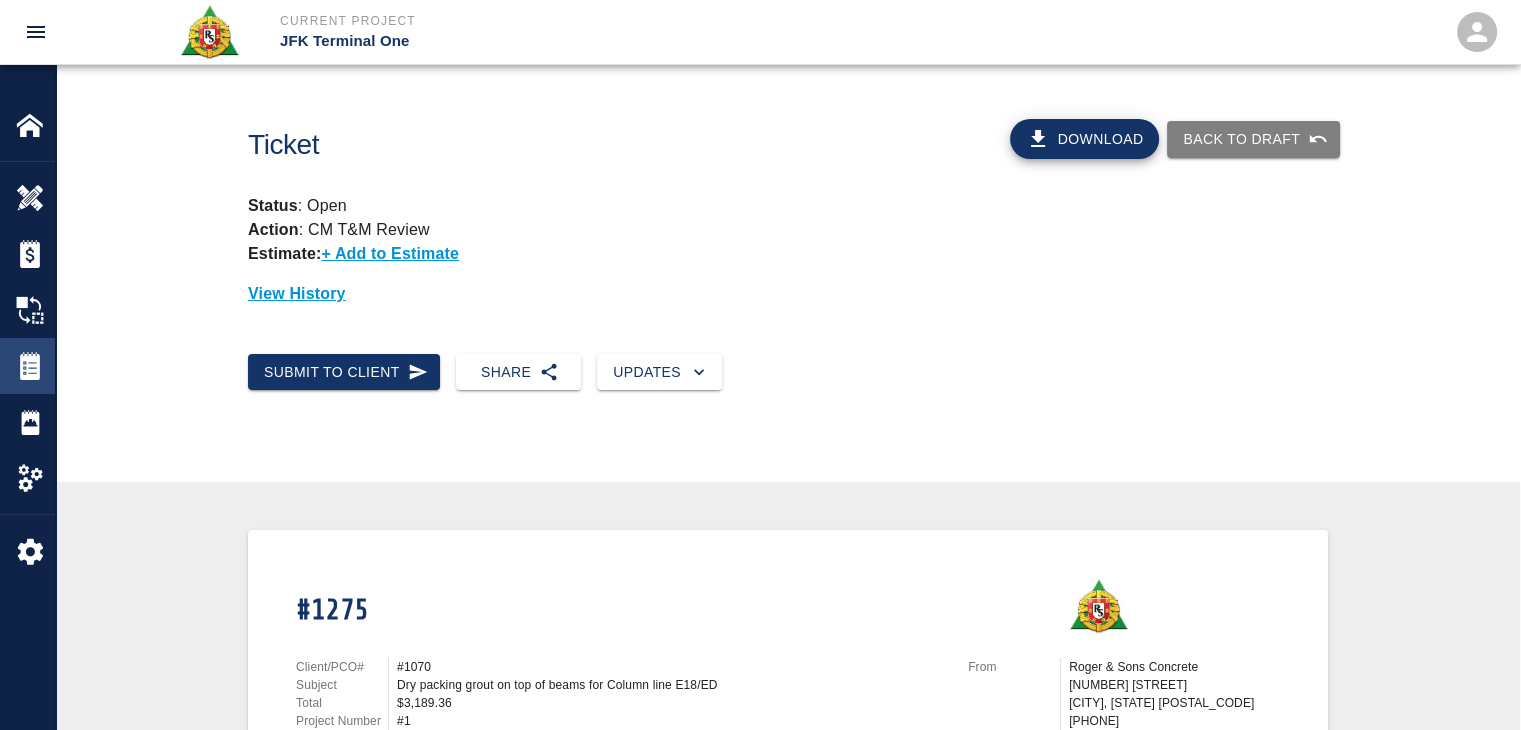 click on "Tickets" at bounding box center (27, 366) 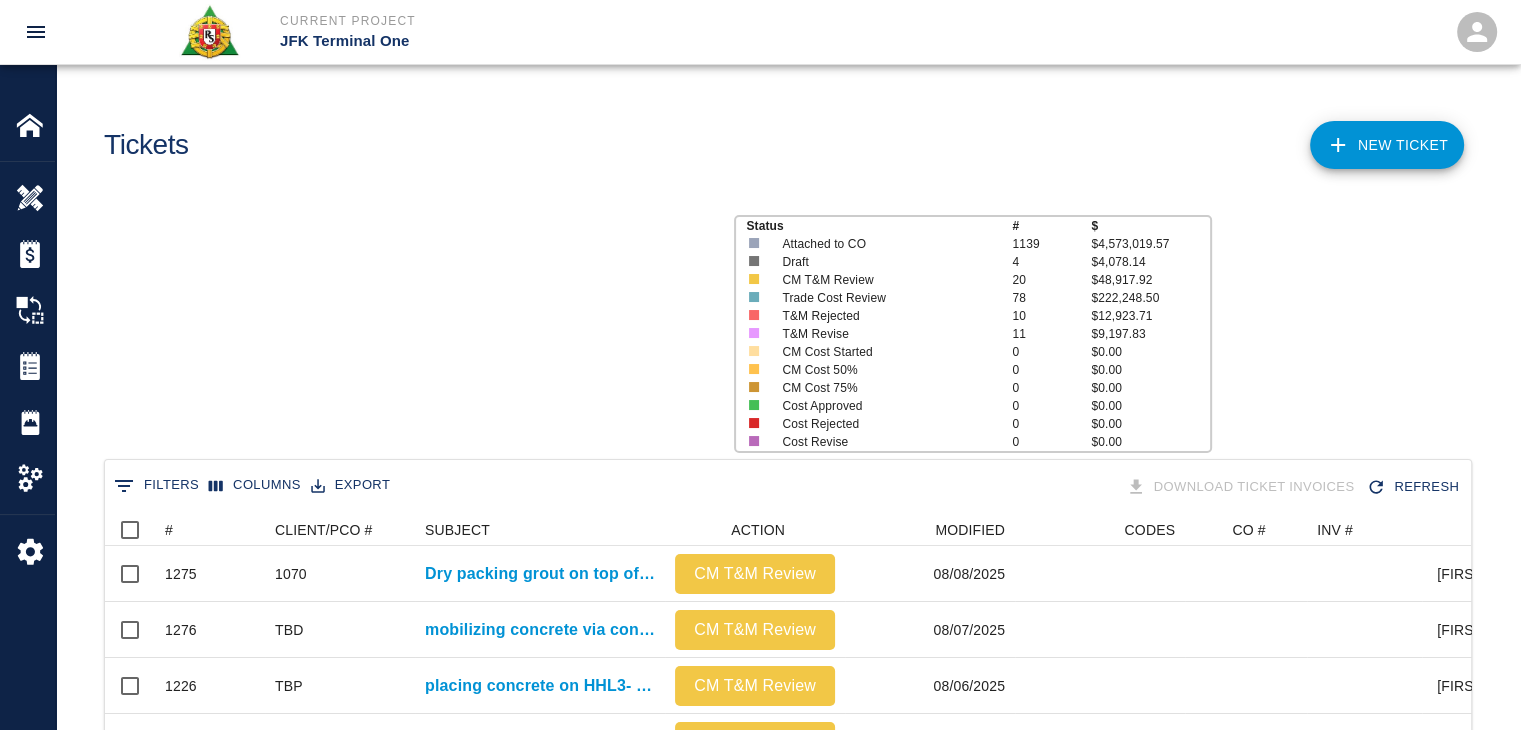 scroll, scrollTop: 16, scrollLeft: 16, axis: both 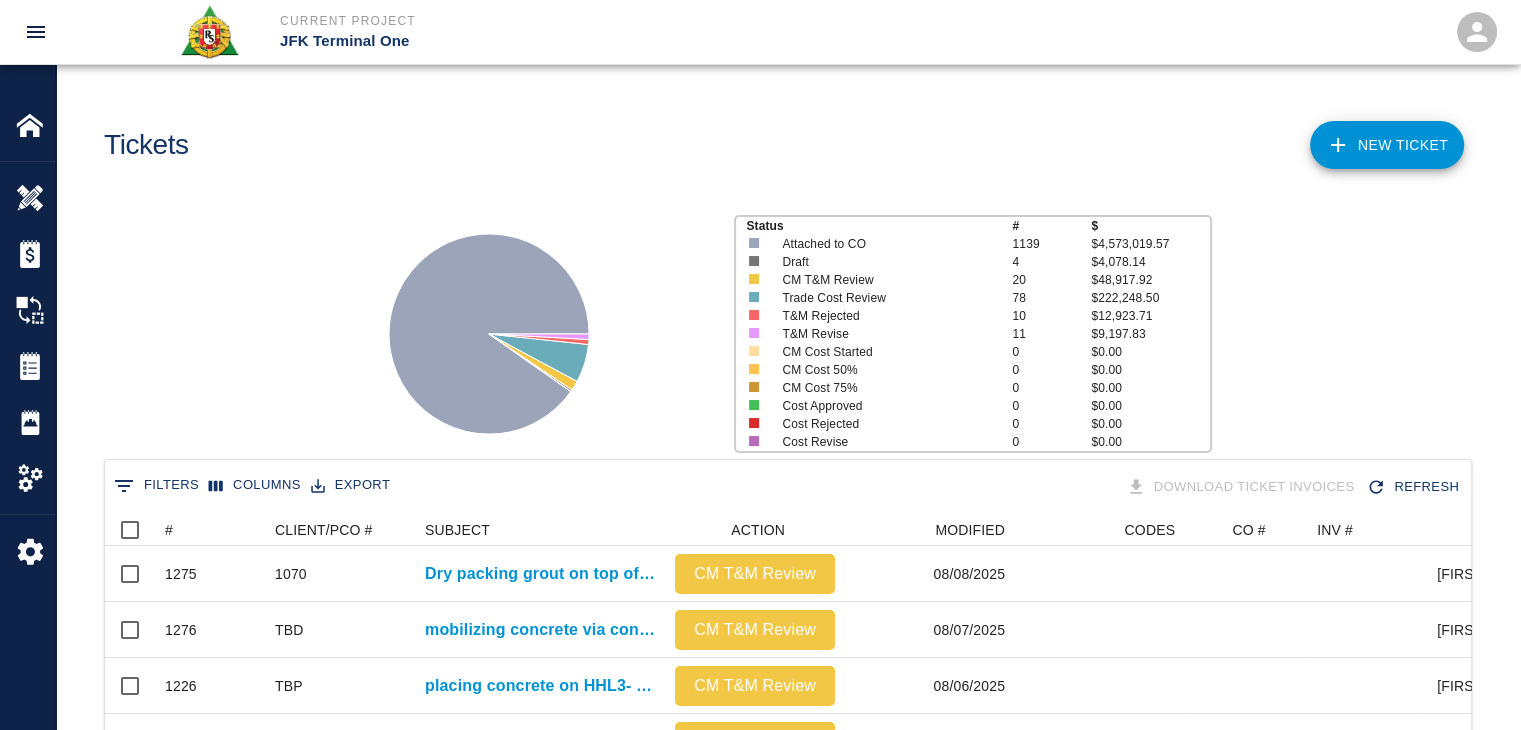 click on "Tickets NEW TICKET Status # $ Attached to CO 1139 $4,573,019.57 Draft 4 $4,078.14 CM T&M Review 20 $48,917.92 Trade Cost Review 78 $222,248.50 T&M Rejected 10 $12,923.71 T&M Revise 11 $9,197.83 CM Cost Started 0 $0.00 CM Cost 50% 0 $0.00 CM Cost 75% 0 $0.00 Cost Approved 0 $0.00 Cost Rejected 0 $0.00 Cost Revise 0 $0.00 0 Filters Columns Export Download Ticket Invoices Refresh # CLIENT/PCO # SUBJECT ACTION MODIFIED CODES CO # INV # INBOX TOTAL 1275 1070 Dry packing grout on top of beams for Column line E18/ED CM T&M Review [DATE] [FIRST] [LAST] $3,189.36 1276 TBD mobilizing concrete via concrete buggy, dumping, shoveling and vibrating concrete for EP/L2-  Elevator 47/48 Infill. CM T&M Review [DATE] [FIRST] [LAST] $194.12 1226 TBP placing concrete on HHL3- sprinkler valve room infill. CM T&M Review [DATE] [FIRST] [LAST] $924.58 1198 0624 placing concrete & mobilizing concrete via concrete buggies for L3-L2 leaveouts and EP/L3 topping trench CBP Staff break room. CM T&M Review [DATE] [FIRST] [LAST] 1274" at bounding box center (788, 365) 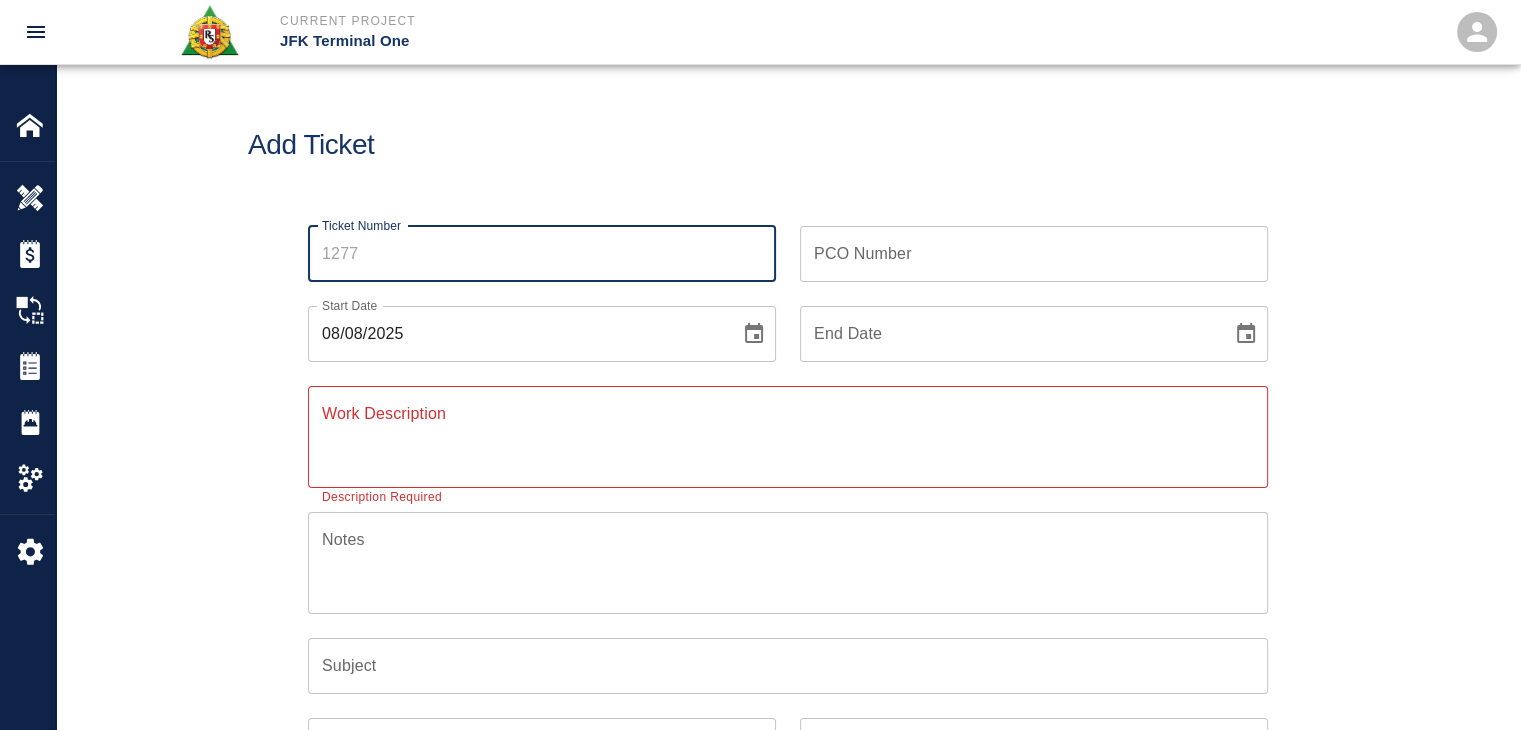 click on "Ticket Number" at bounding box center (542, 254) 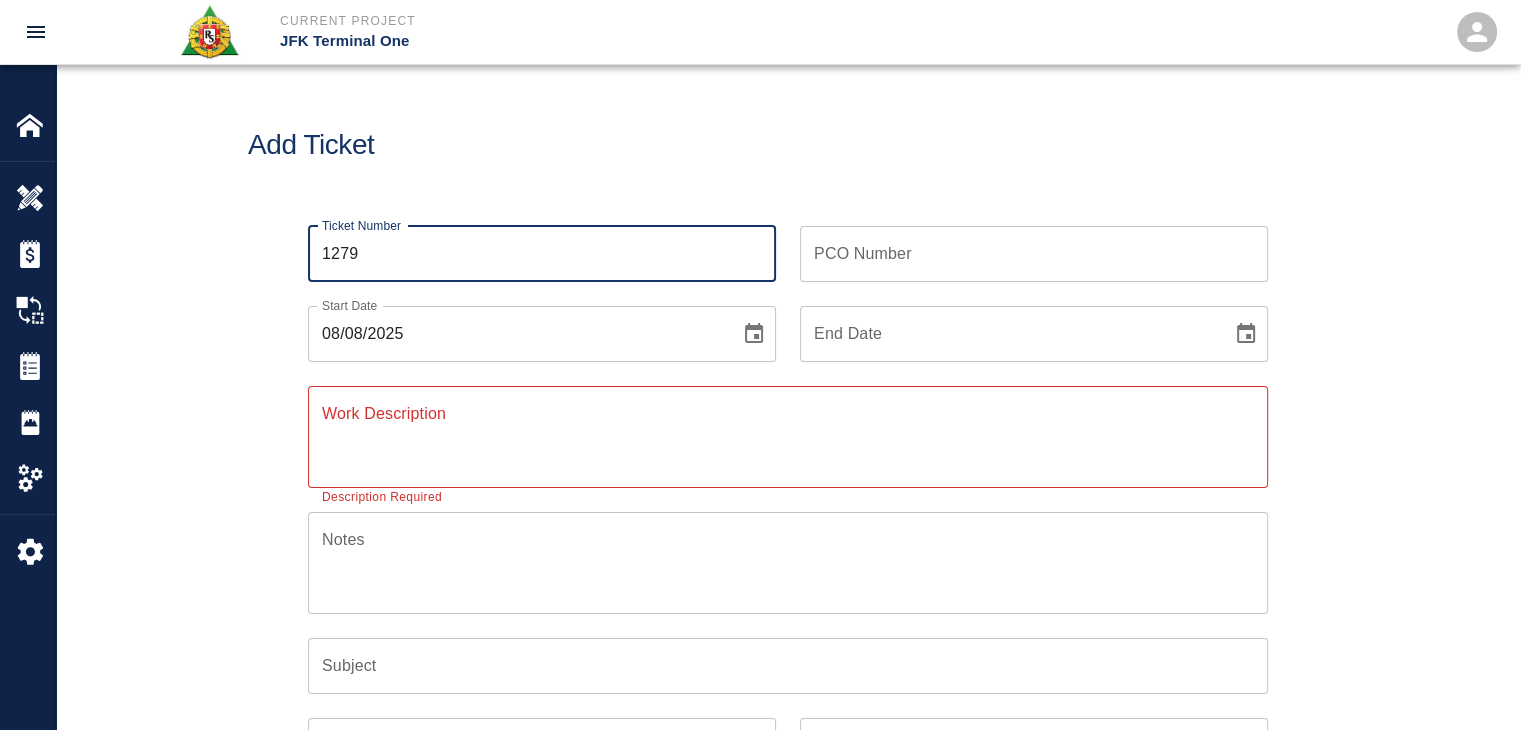 type on "1279" 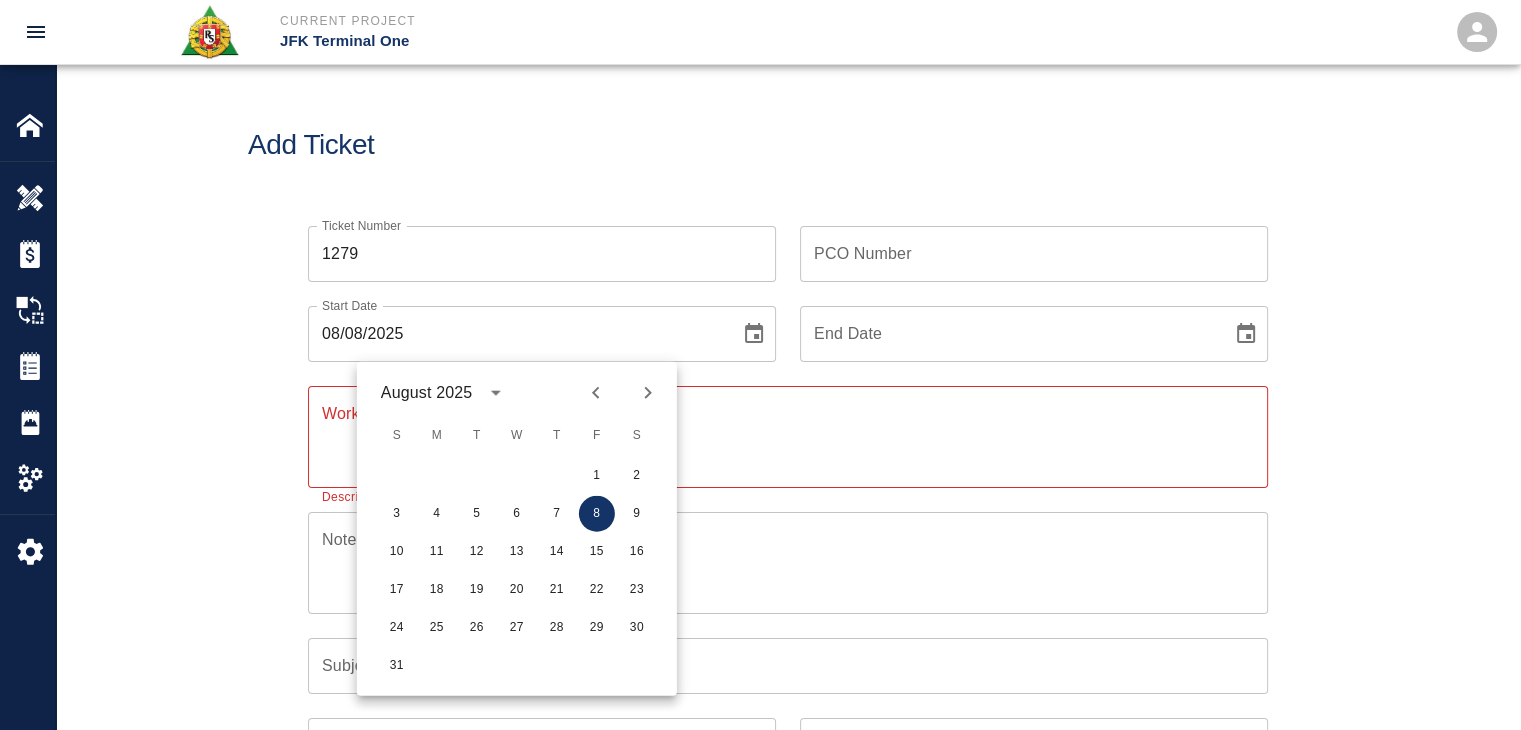 click on "Add Ticket" at bounding box center [788, 145] 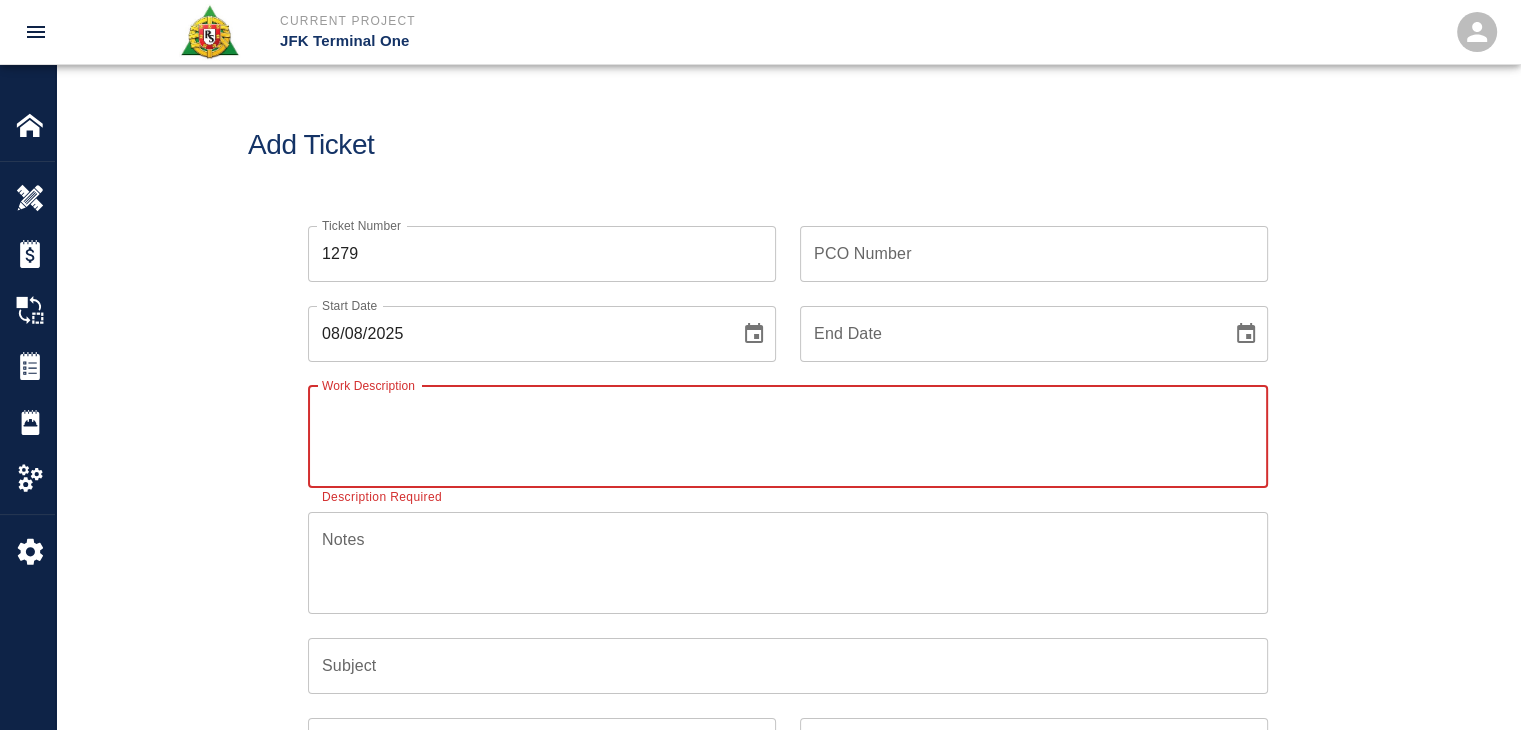 click on "Work Description" at bounding box center [788, 436] 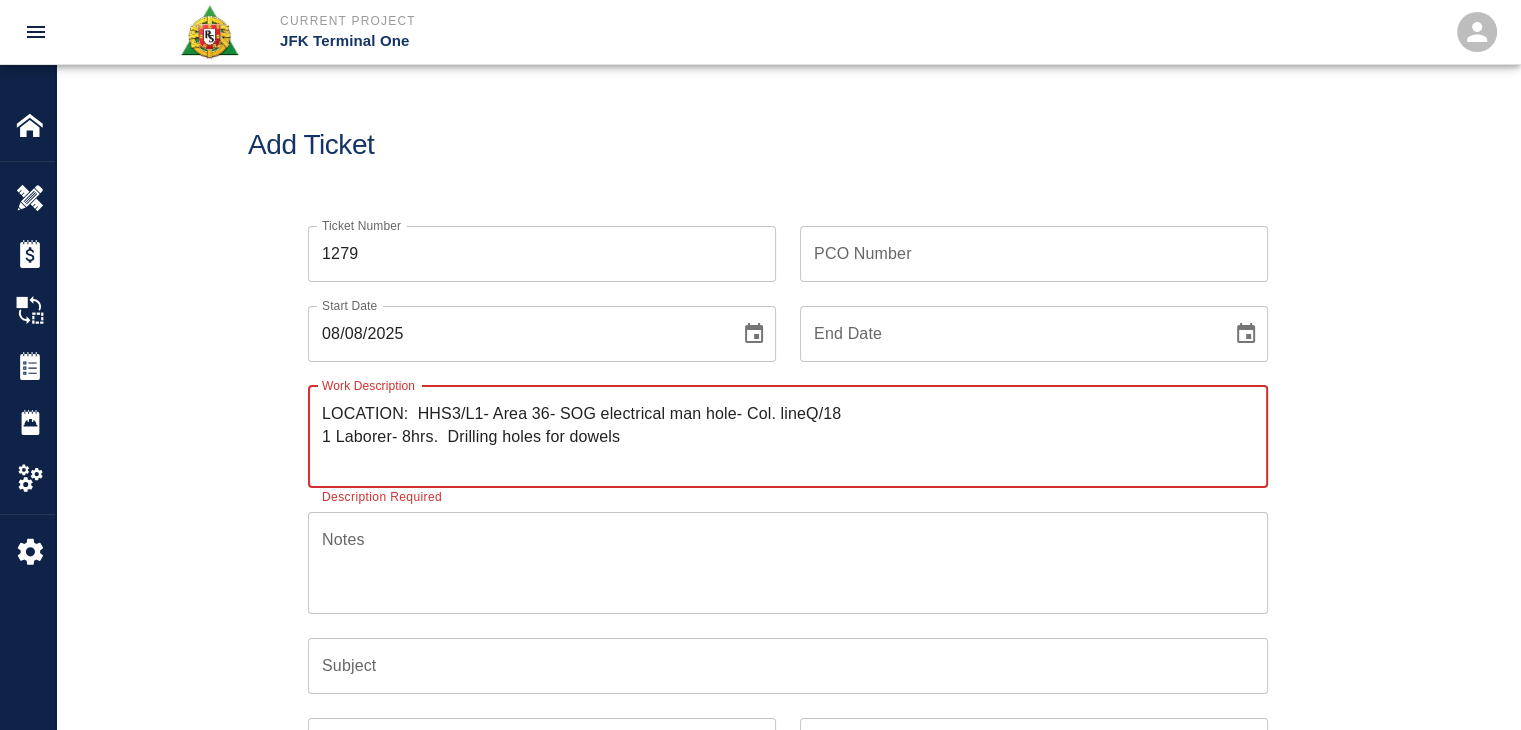 drag, startPoint x: 417, startPoint y: 413, endPoint x: 353, endPoint y: 419, distance: 64.28063 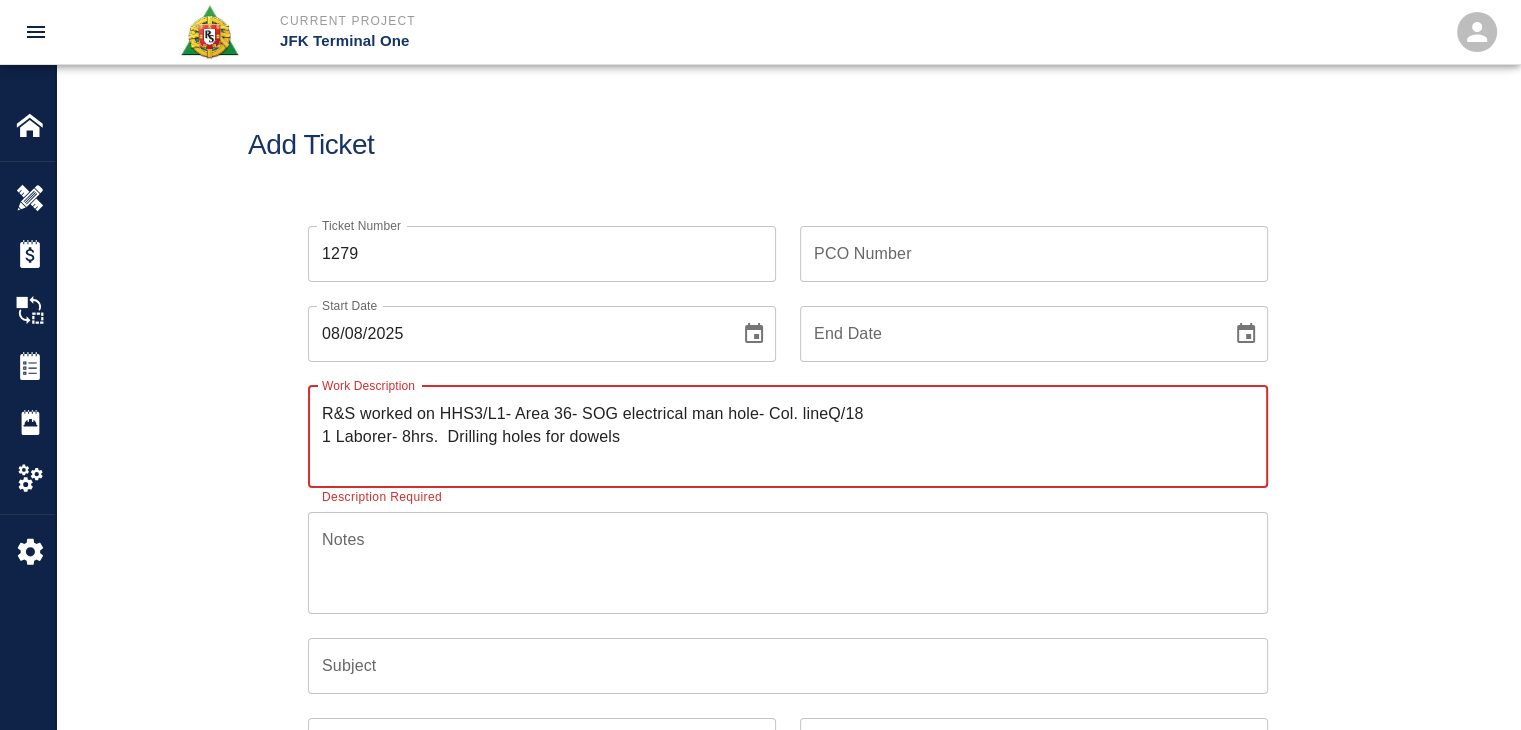 drag, startPoint x: 654, startPoint y: 441, endPoint x: 456, endPoint y: 447, distance: 198.09088 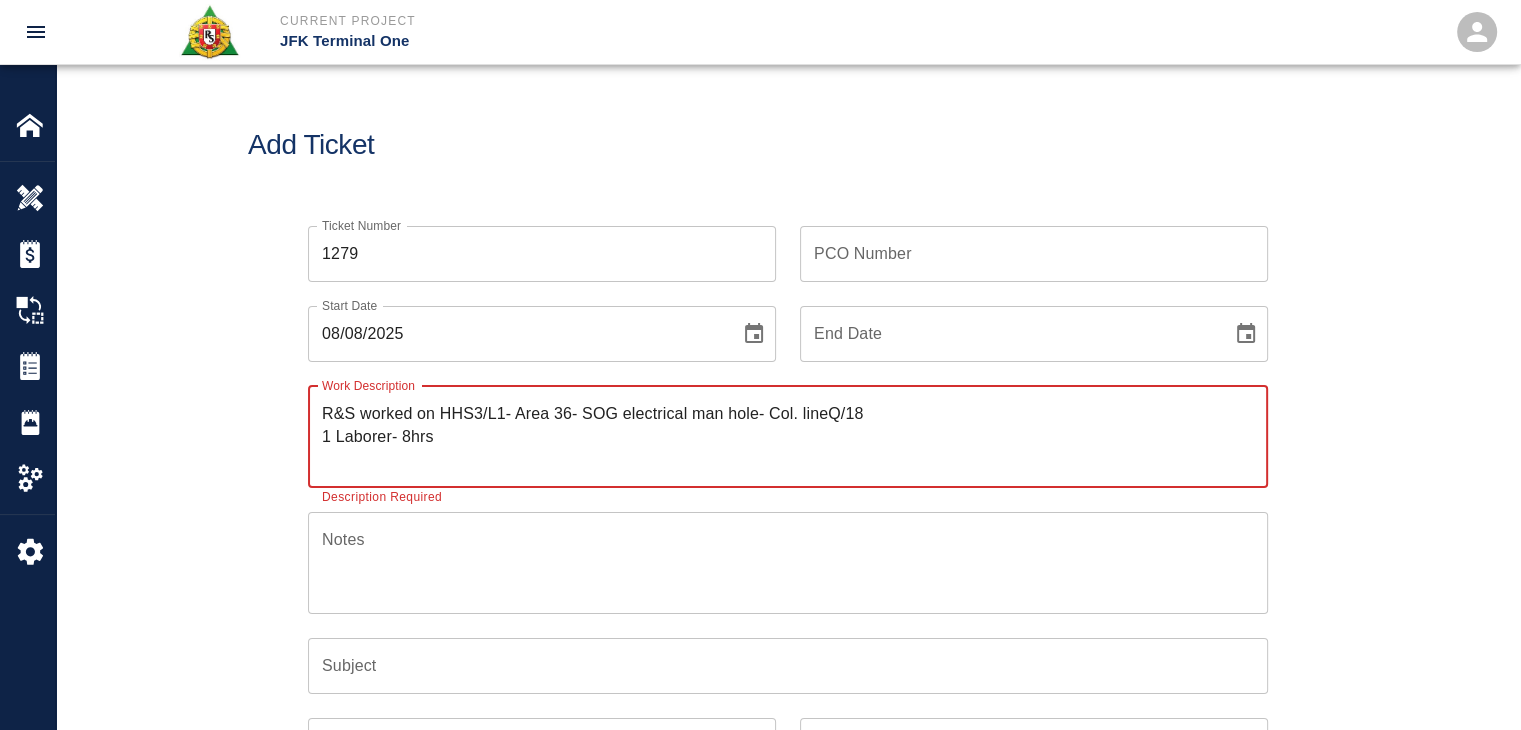 click on "R&S worked on HHS3/L1- Area 36- SOG electrical man hole- Col. lineQ/18
1 Laborer- 8hrs" at bounding box center [788, 436] 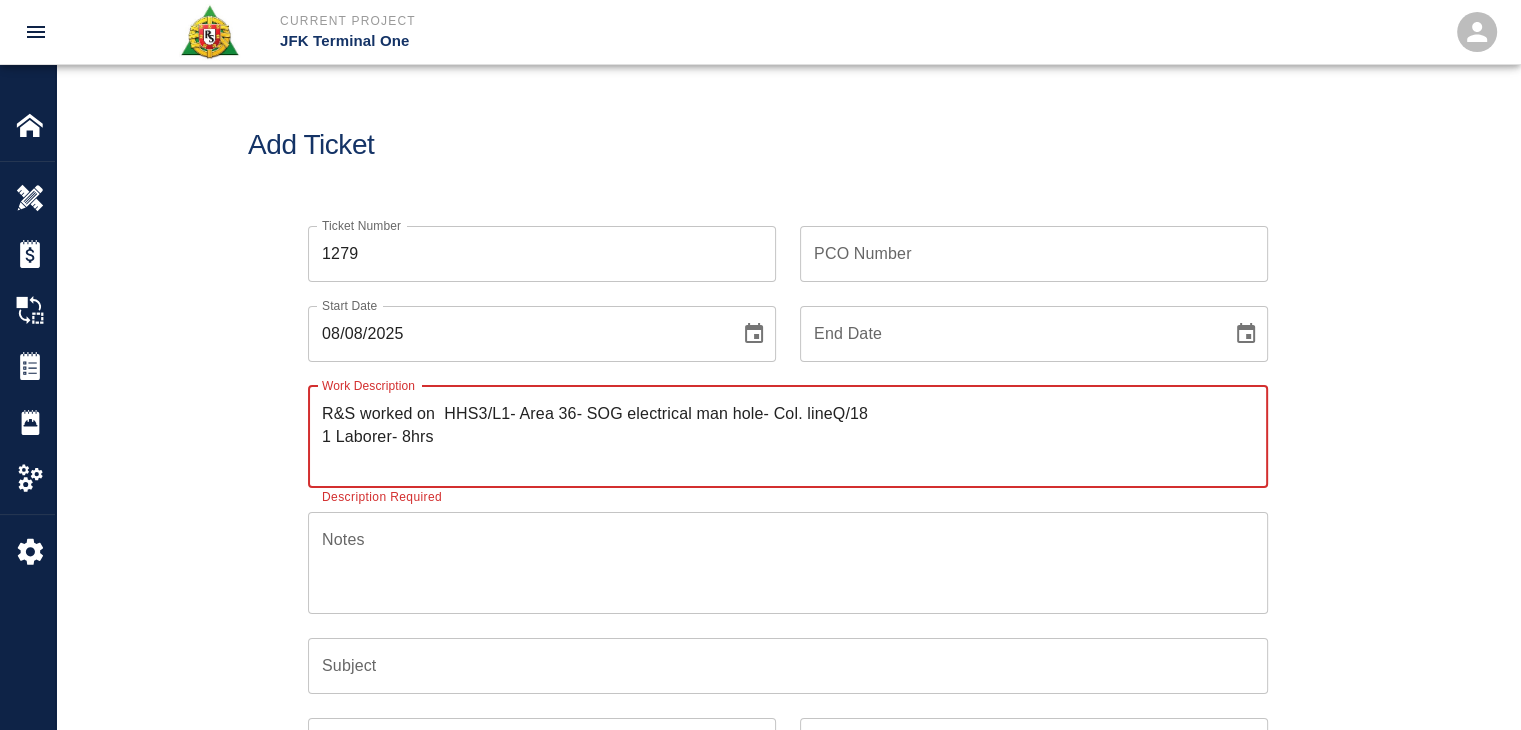 paste on "rilling holes for dowels" 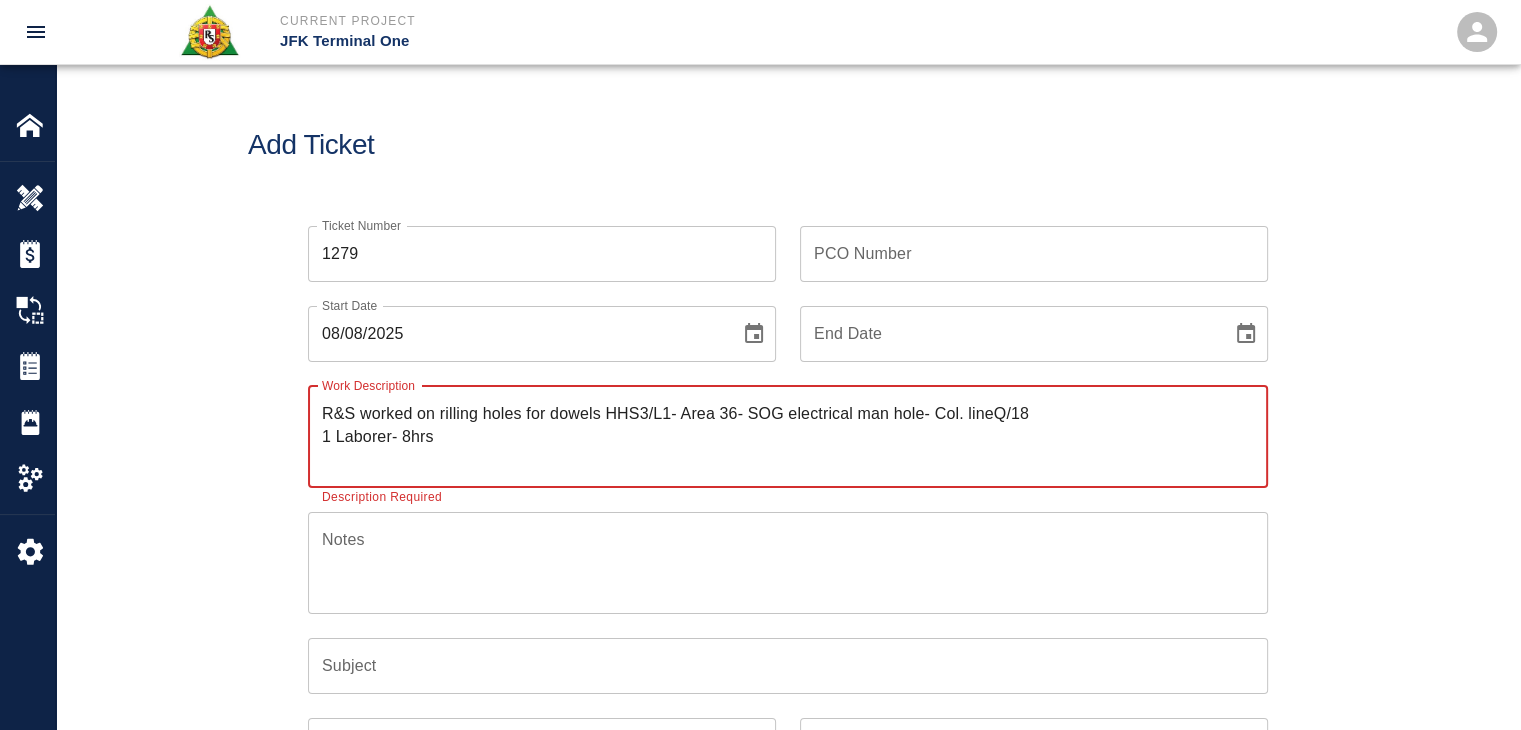 click on "R&S worked on rilling holes for dowels HHS3/L1- Area 36- SOG electrical man hole- Col. lineQ/18
1 Laborer- 8hrs" at bounding box center (788, 436) 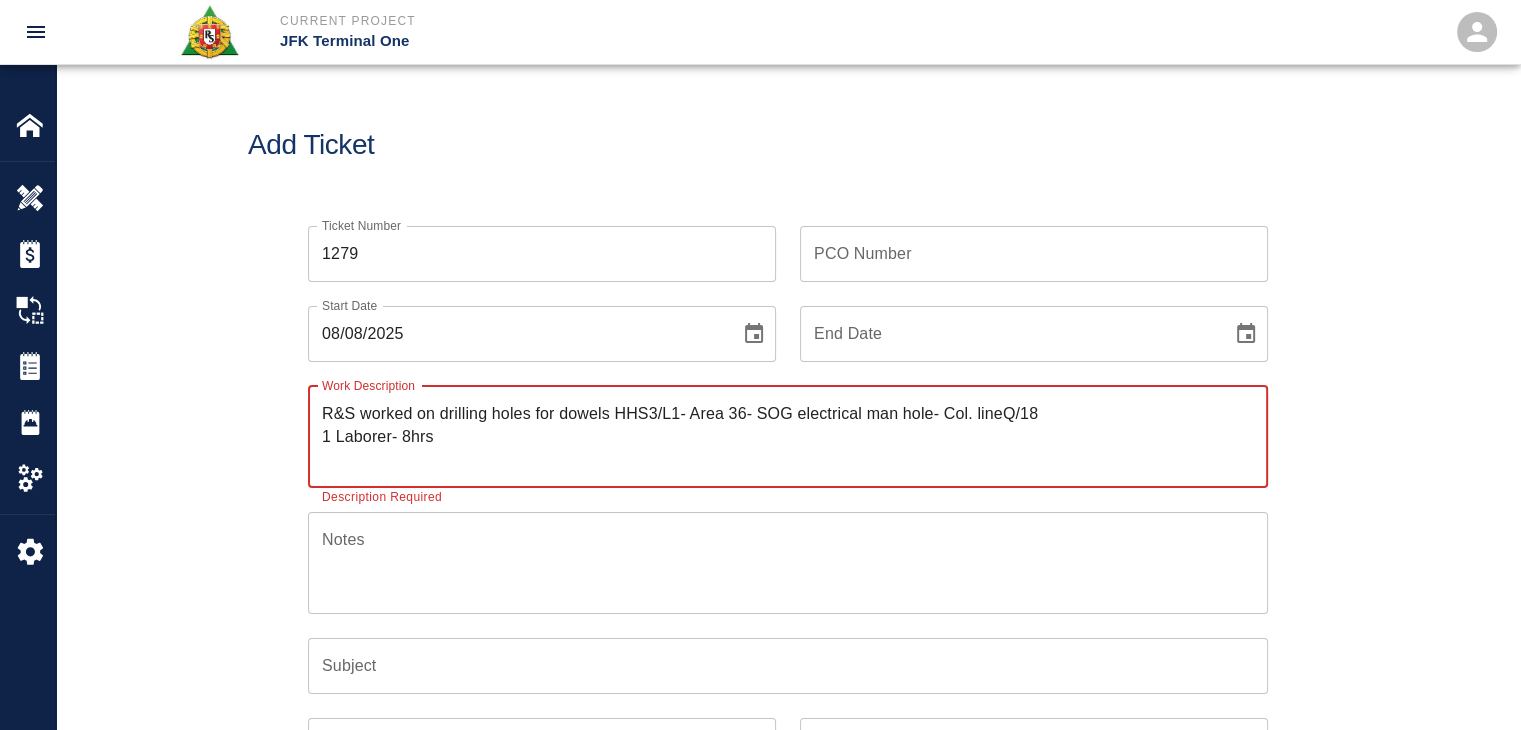 click on "R&S worked on drilling holes for dowels HHS3/L1- Area 36- SOG electrical man hole- Col. lineQ/18
1 Laborer- 8hrs" at bounding box center [788, 436] 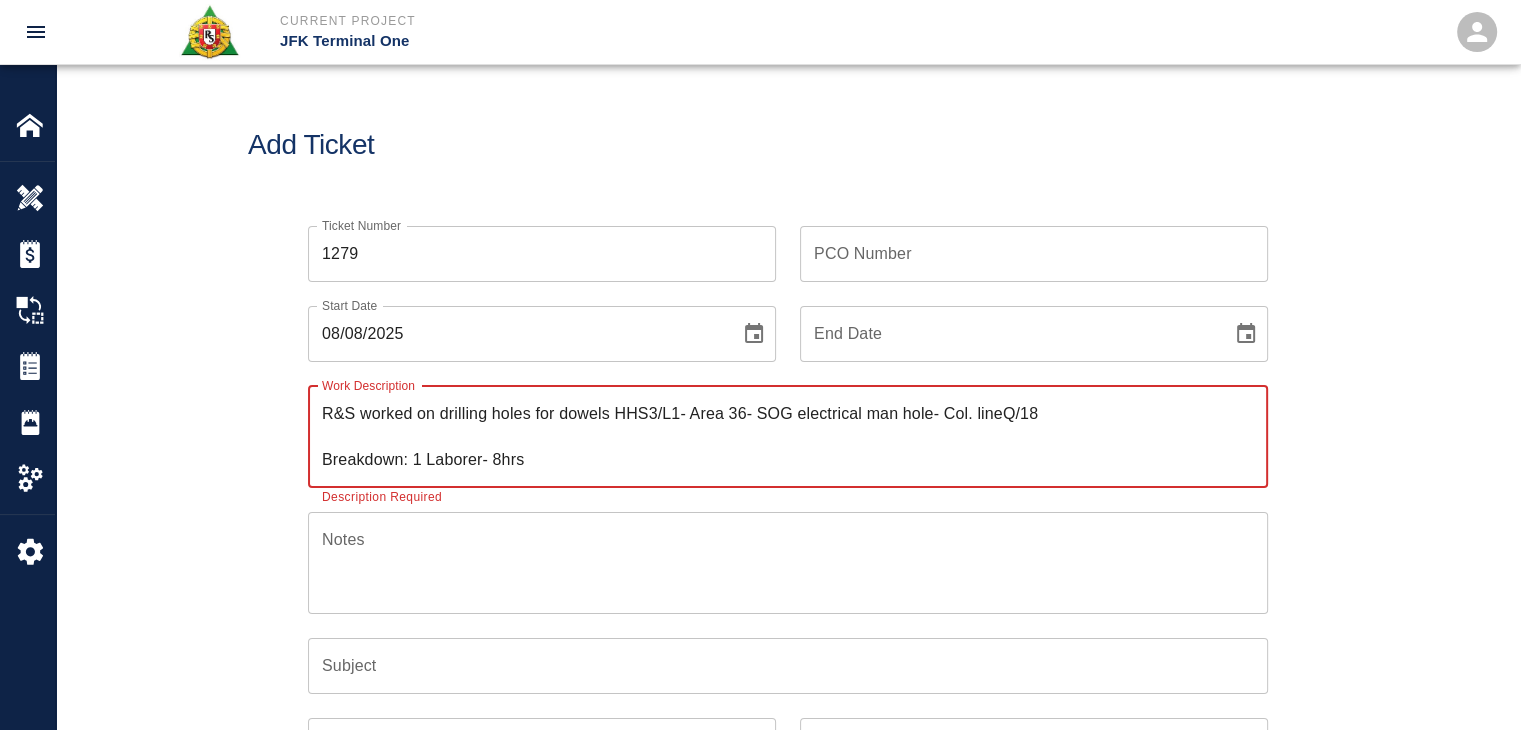 click on "R&S worked on drilling holes for dowels HHS3/L1- Area 36- SOG electrical man hole- Col. lineQ/18
Breakdown: 1 Laborer- 8hrs" at bounding box center [788, 436] 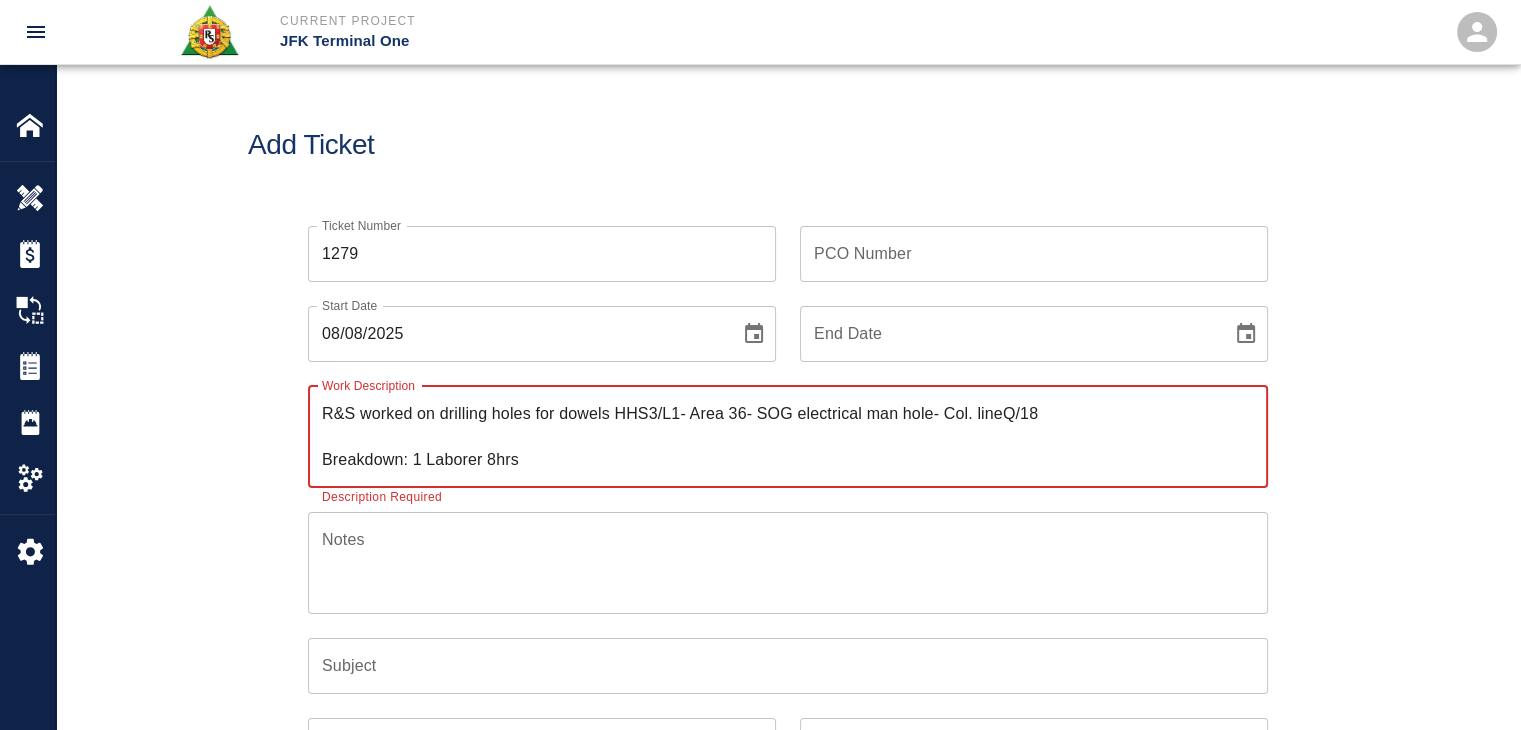 click on "R&S worked on drilling holes for dowels HHS3/L1- Area 36- SOG electrical man hole- Col. lineQ/18
Breakdown: 1 Laborer 8hrs" at bounding box center (788, 436) 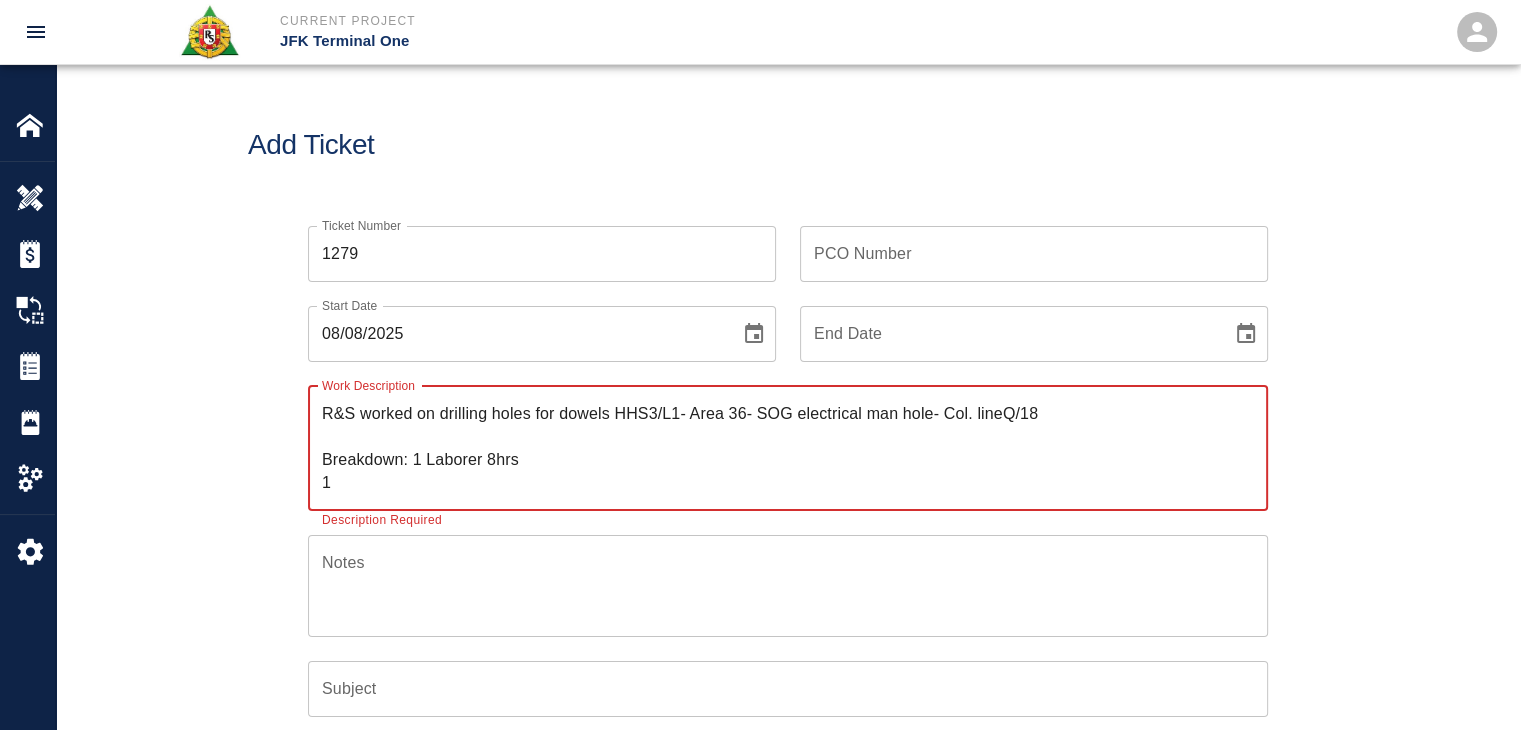 click on "R&S worked on drilling holes for dowels HHS3/L1- Area 36- SOG electrical man hole- Col. lineQ/18
Breakdown: 1 Laborer 8hrs
1" at bounding box center [788, 448] 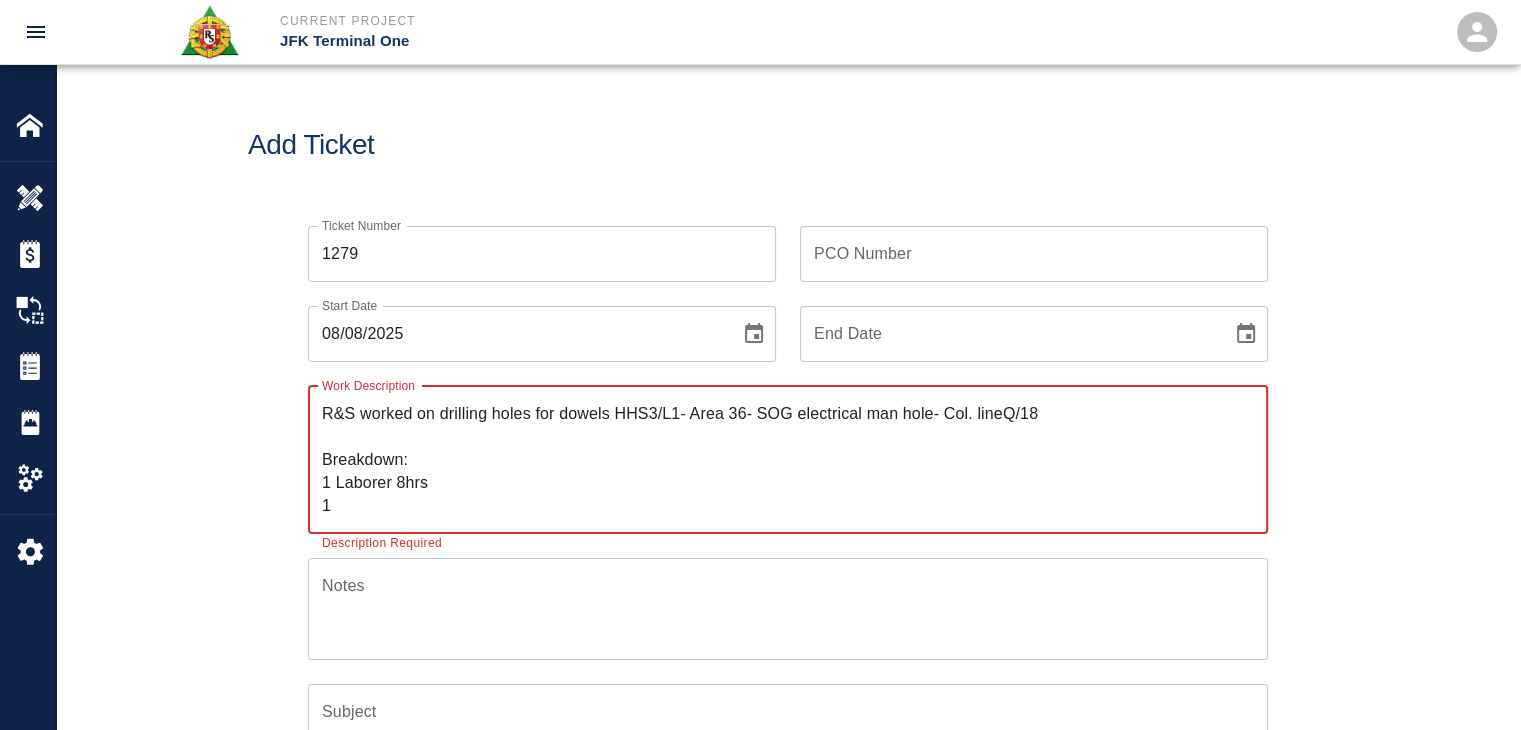 click on "R&S worked on drilling holes for dowels HHS3/L1- Area 36- SOG electrical man hole- Col. lineQ/18
Breakdown:
1 Laborer 8hrs
1" at bounding box center [788, 459] 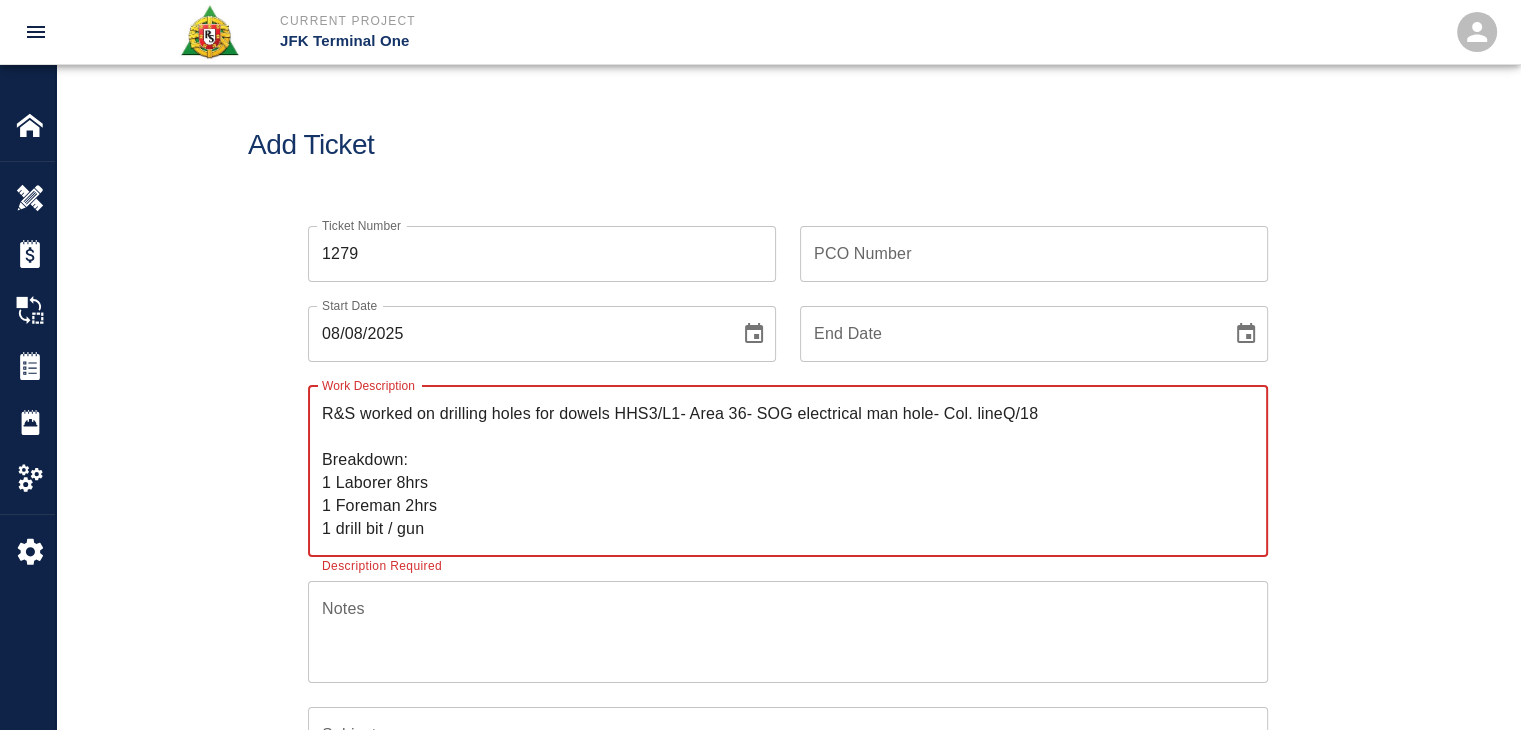click on "R&S worked on drilling holes for dowels HHS3/L1- Area 36- SOG electrical man hole- Col. lineQ/18
Breakdown:
1 Laborer 8hrs
1 Foreman 2hrs
1 drill bit / gun" at bounding box center [788, 471] 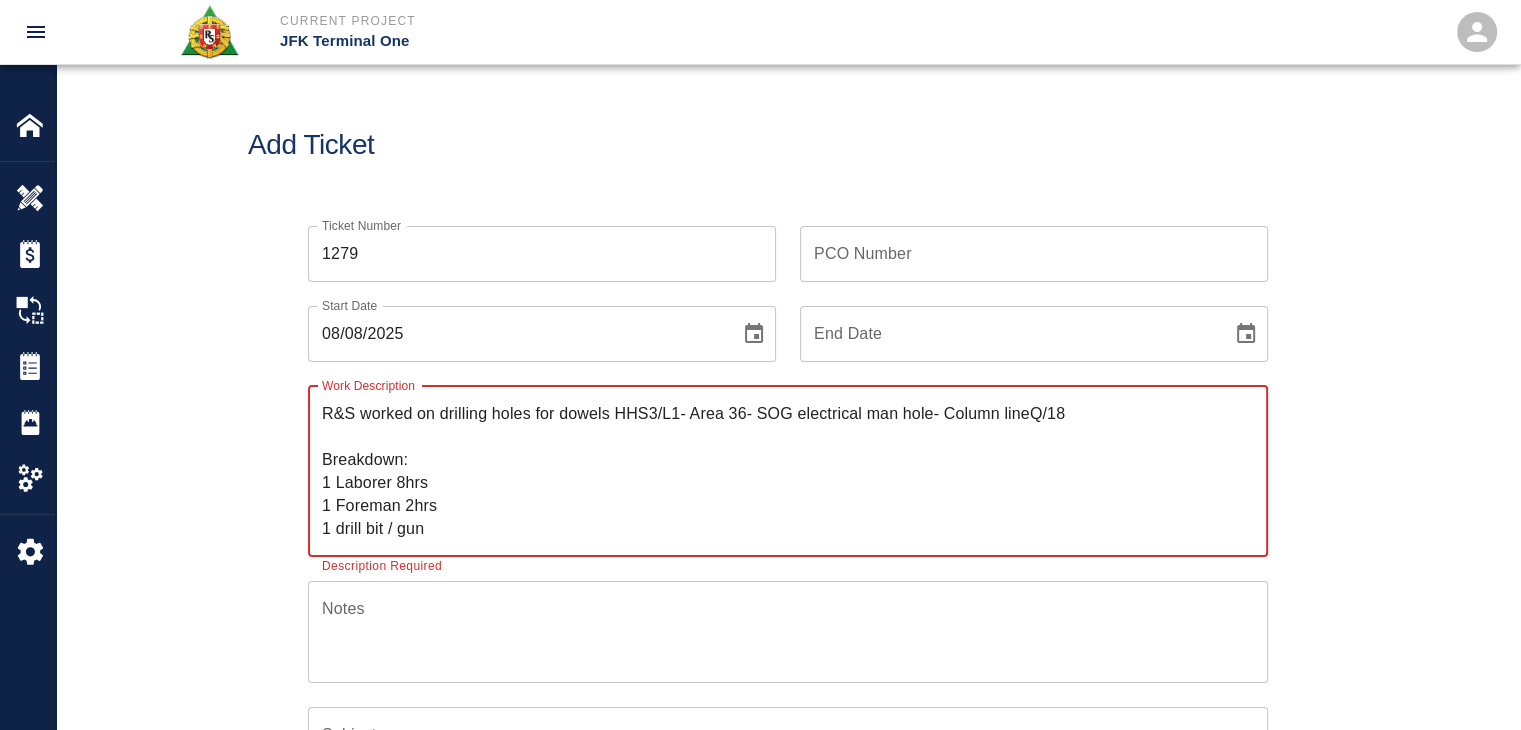 click on "R&S worked on drilling holes for dowels HHS3/L1- Area 36- SOG electrical man hole- Column lineQ/18
Breakdown:
1 Laborer 8hrs
1 Foreman 2hrs
1 drill bit / gun" at bounding box center (788, 471) 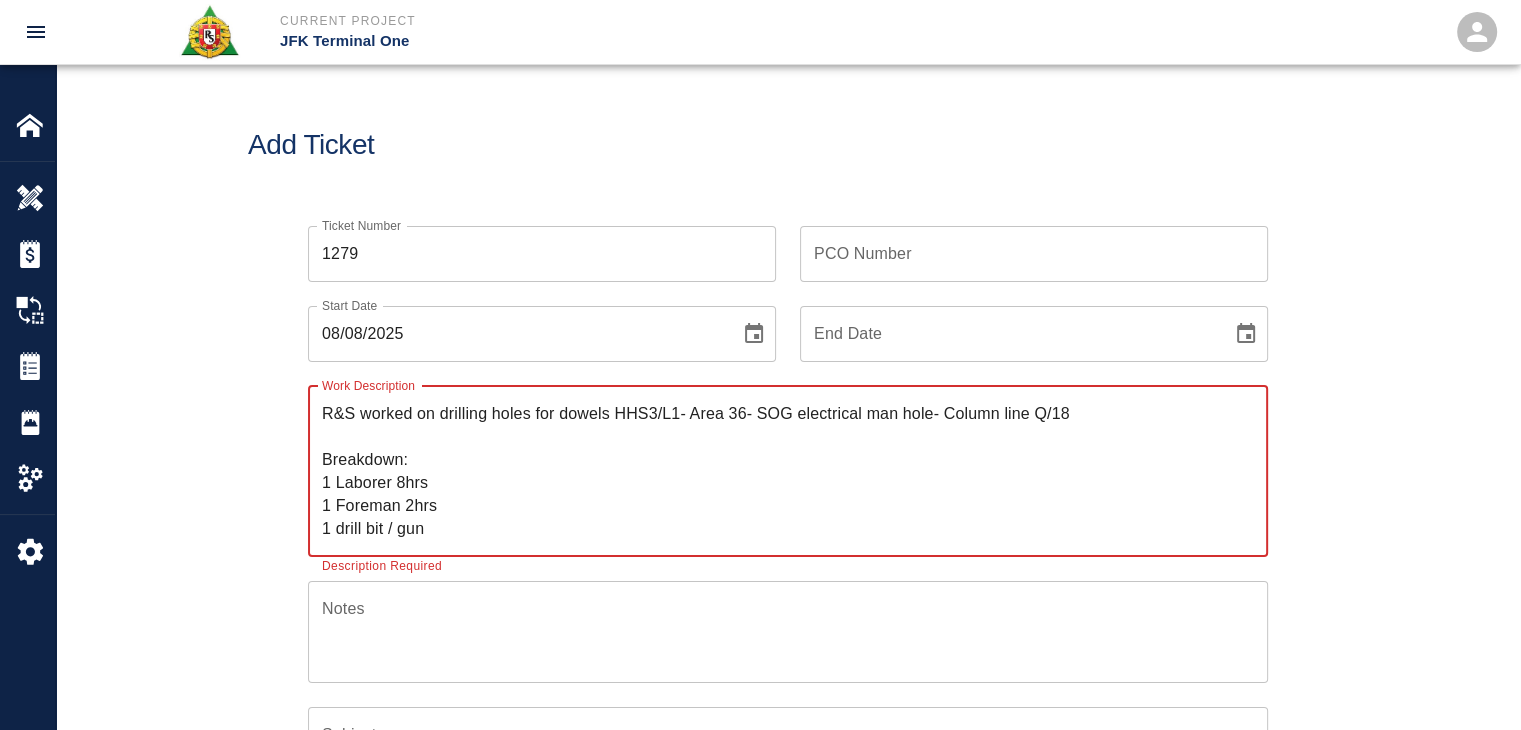 click on "Add Ticket" at bounding box center (788, 145) 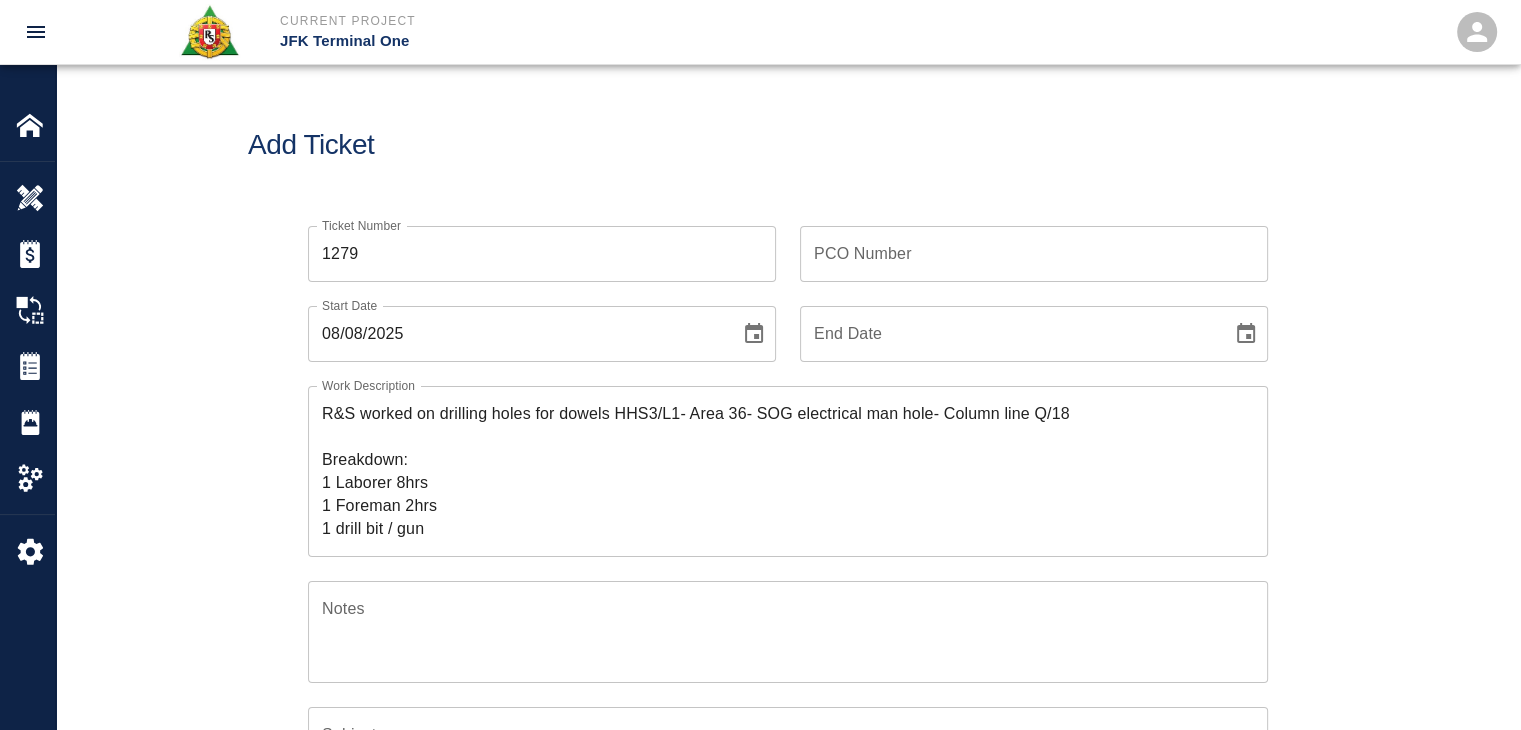 click on "R&S worked on drilling holes for dowels HHS3/L1- Area 36- SOG electrical man hole- Column line Q/18
Breakdown:
1 Laborer 8hrs
1 Foreman 2hrs
1 drill bit / gun  x Work Description" at bounding box center [788, 471] 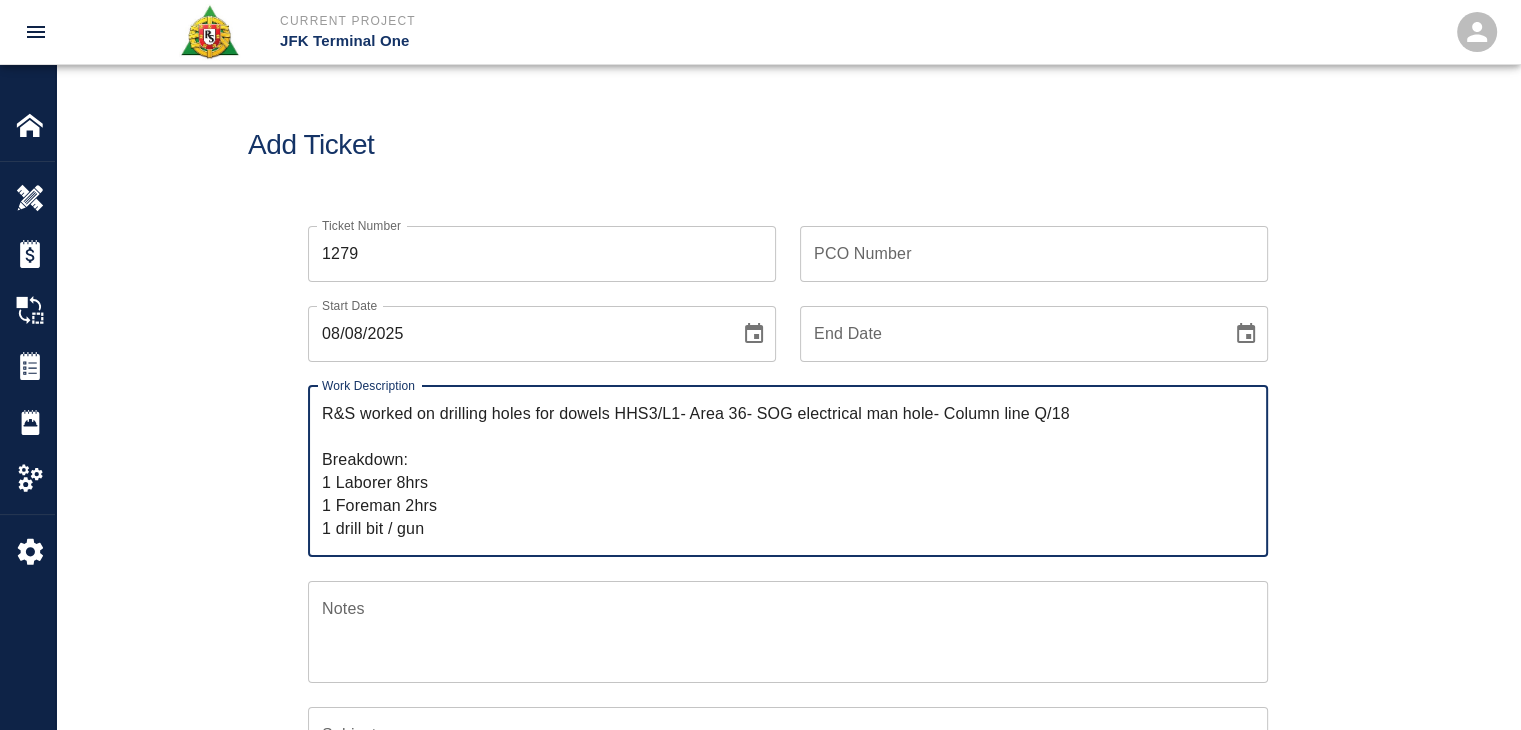click on "R&S worked on drilling holes for dowels HHS3/L1- Area 36- SOG electrical man hole- Column line Q/18
Breakdown:
1 Laborer 8hrs
1 Foreman 2hrs
1 drill bit / gun" at bounding box center (788, 471) 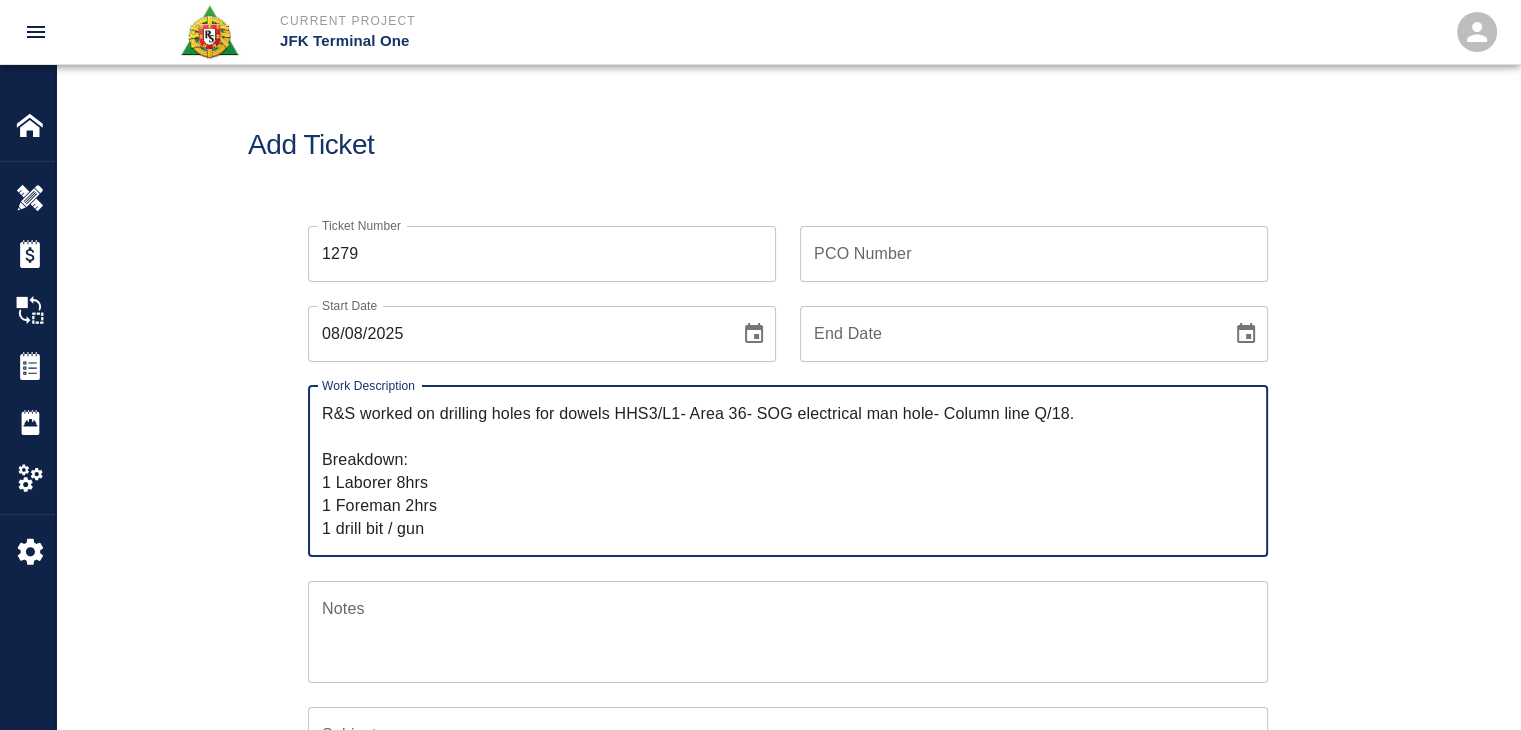 drag, startPoint x: 1102, startPoint y: 418, endPoint x: 443, endPoint y: 413, distance: 659.019 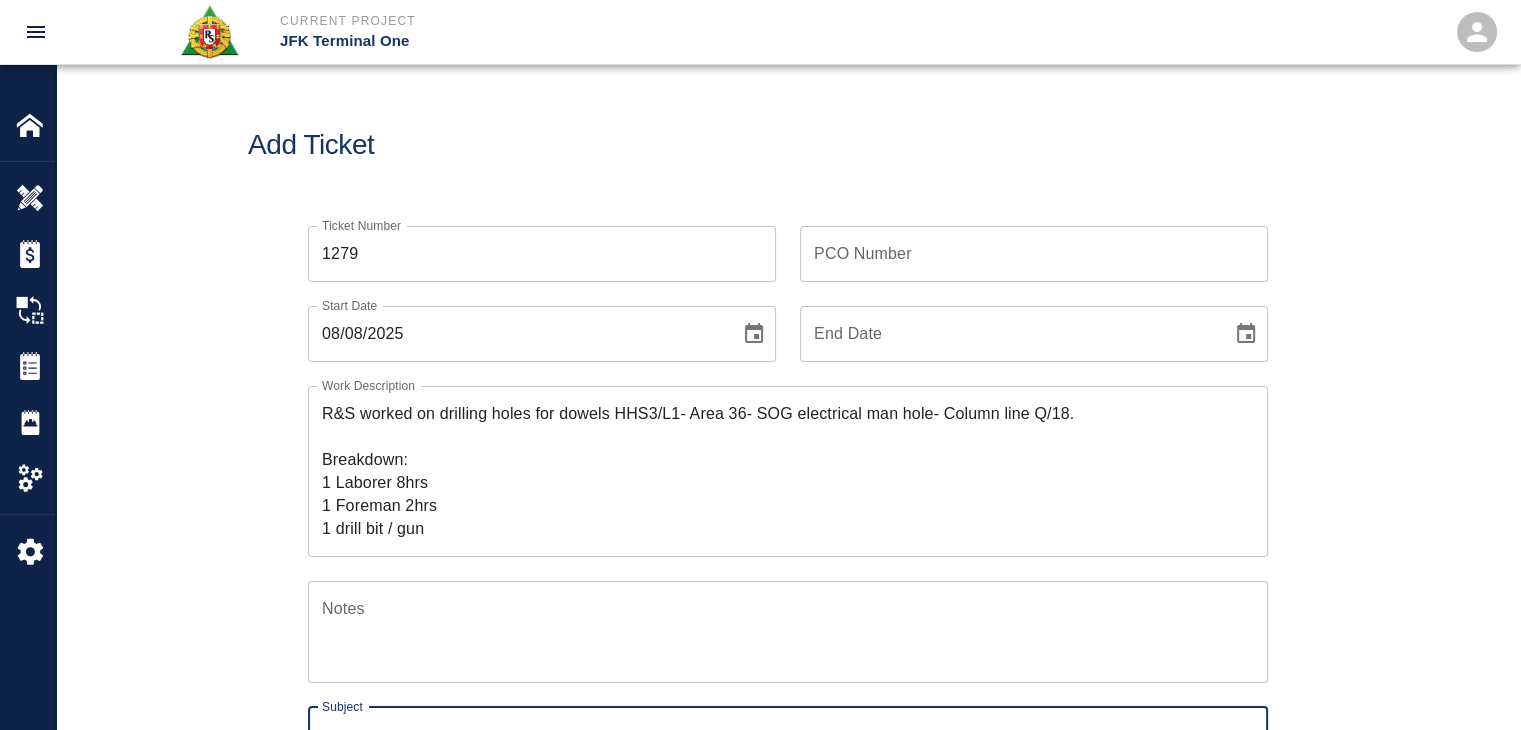 paste on "drilling holes for dowels HHS3/L1- Area 36- SOG electrical man hole- Column line Q/18." 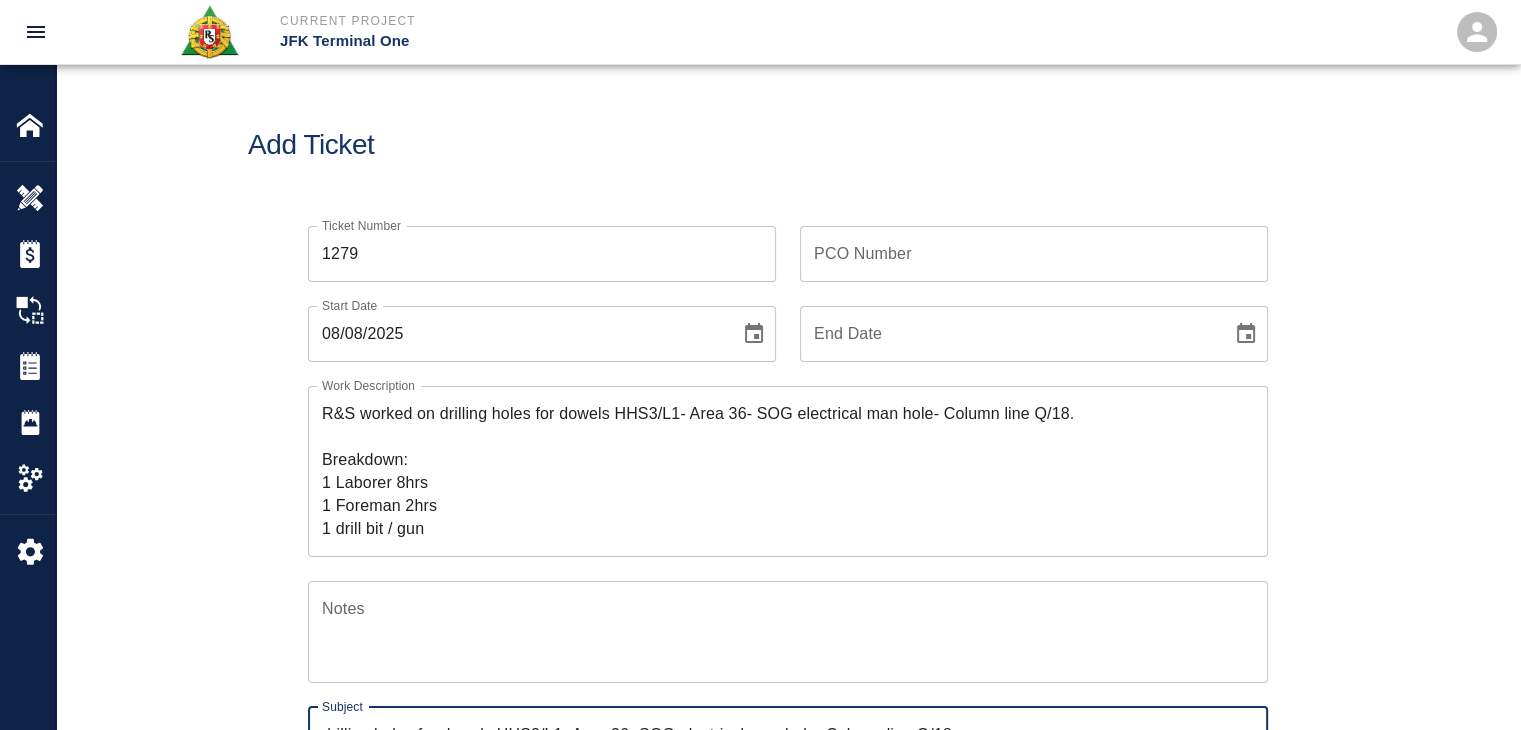 scroll, scrollTop: 13, scrollLeft: 0, axis: vertical 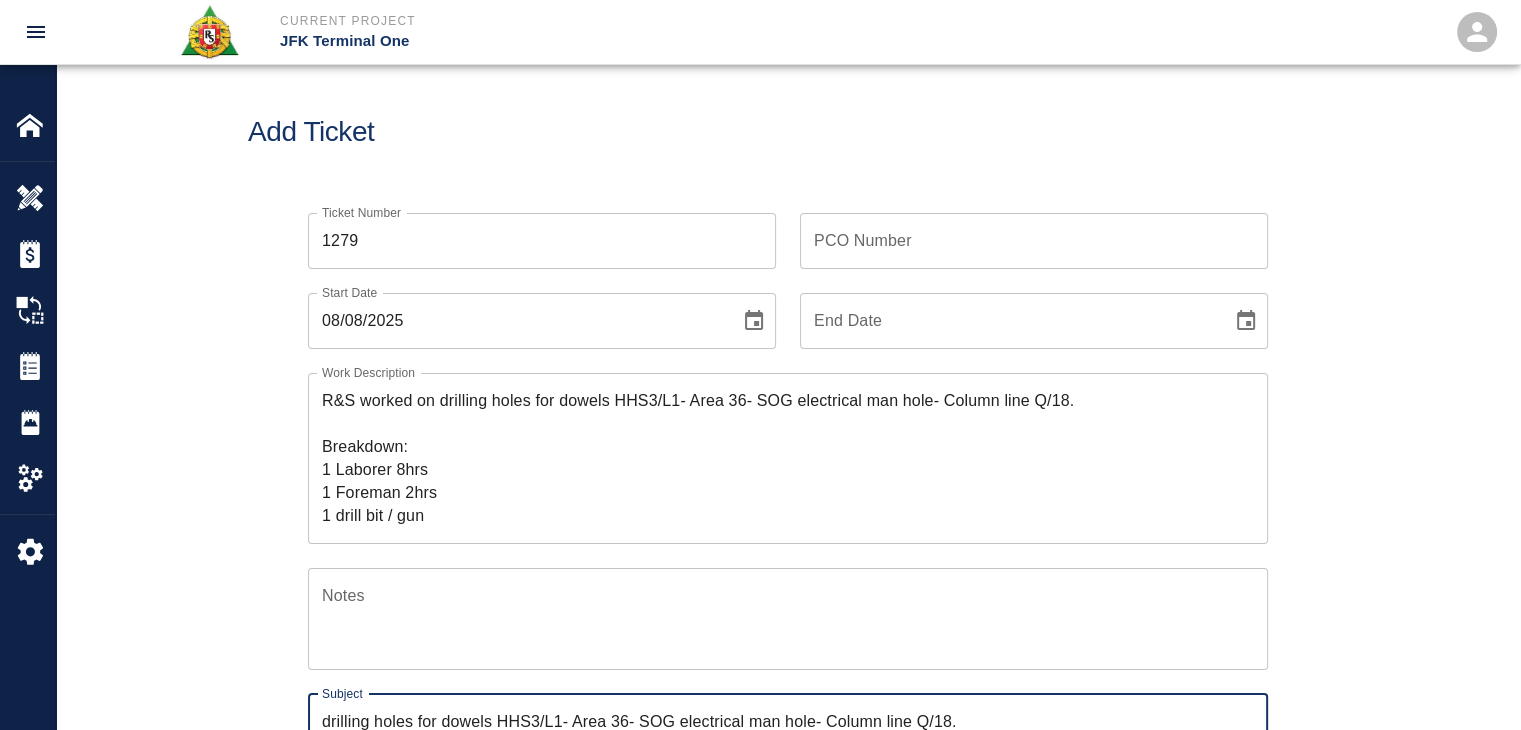 click on "drilling holes for dowels HHS3/L1- Area 36- SOG electrical man hole- Column line Q/18." at bounding box center (788, 722) 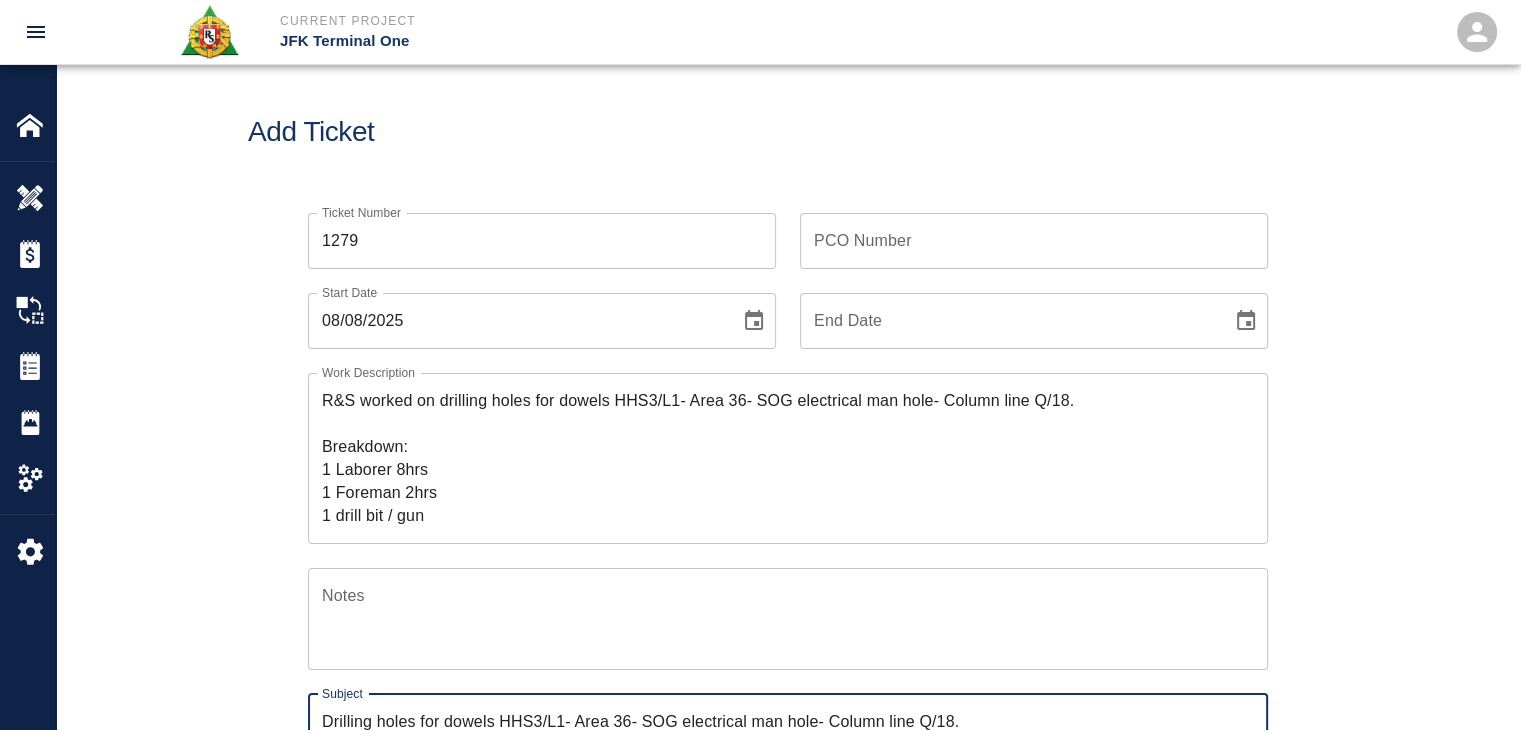 type on "Drilling holes for dowels HHS3/L1- Area 36- SOG electrical man hole- Column line Q/18." 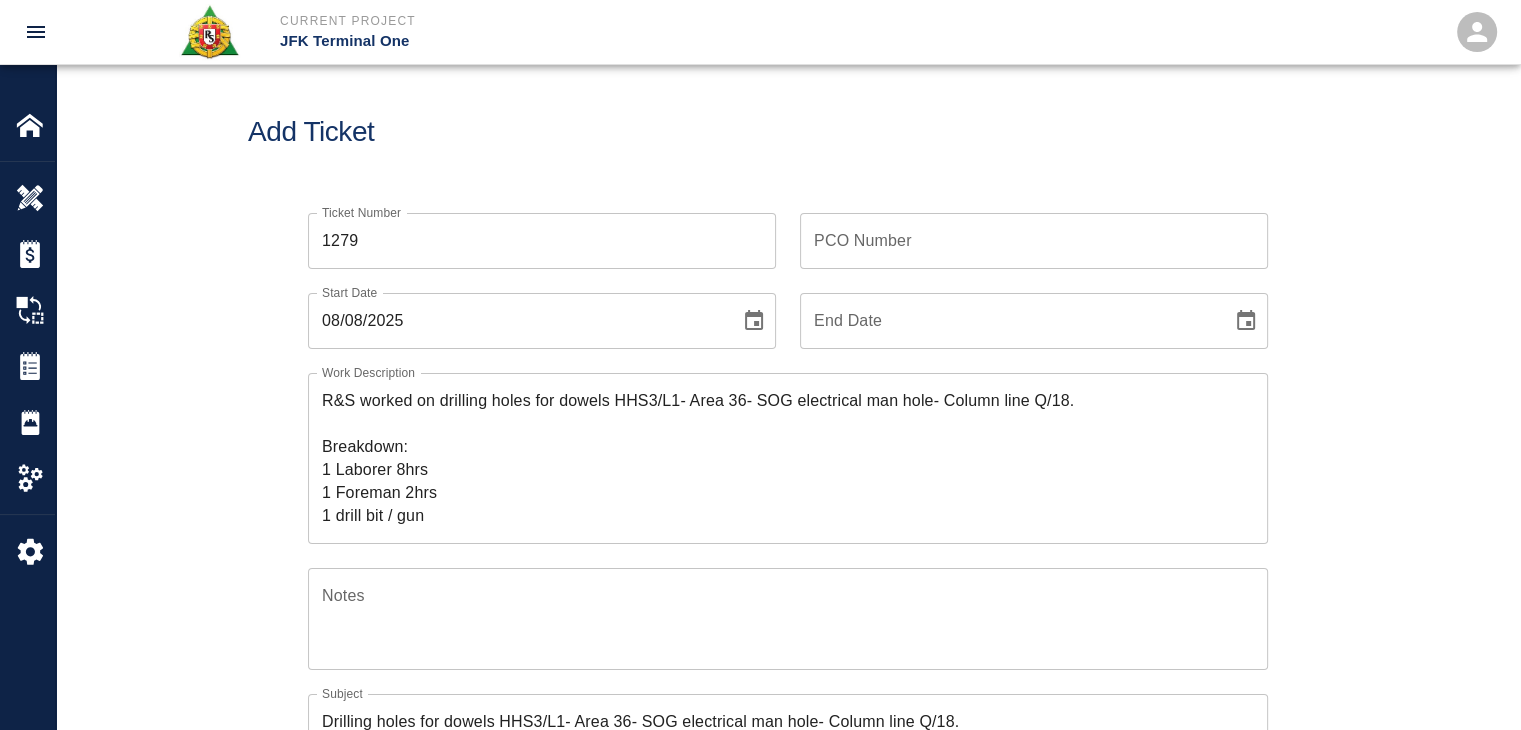 scroll, scrollTop: 85, scrollLeft: 0, axis: vertical 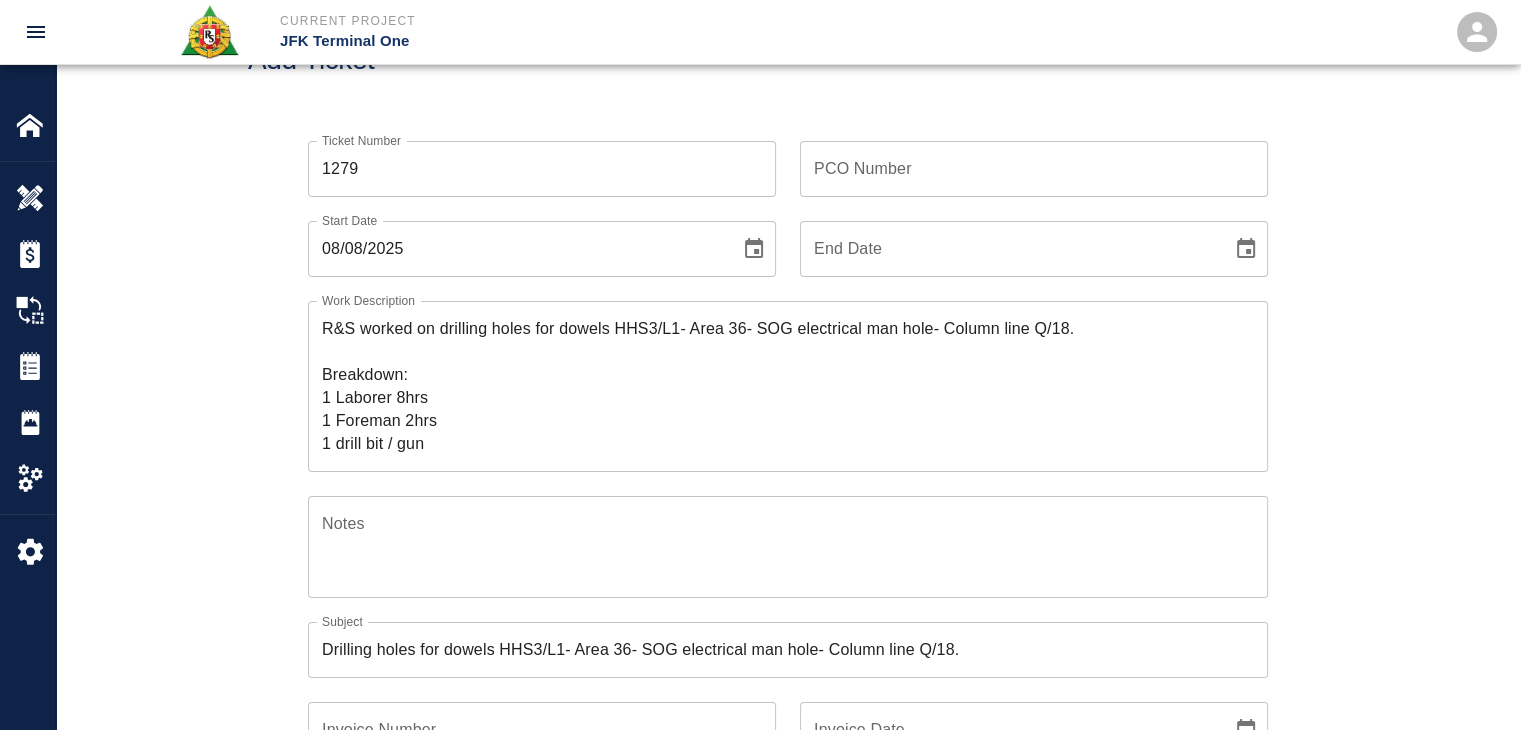 click on "PCO Number" at bounding box center [1034, 169] 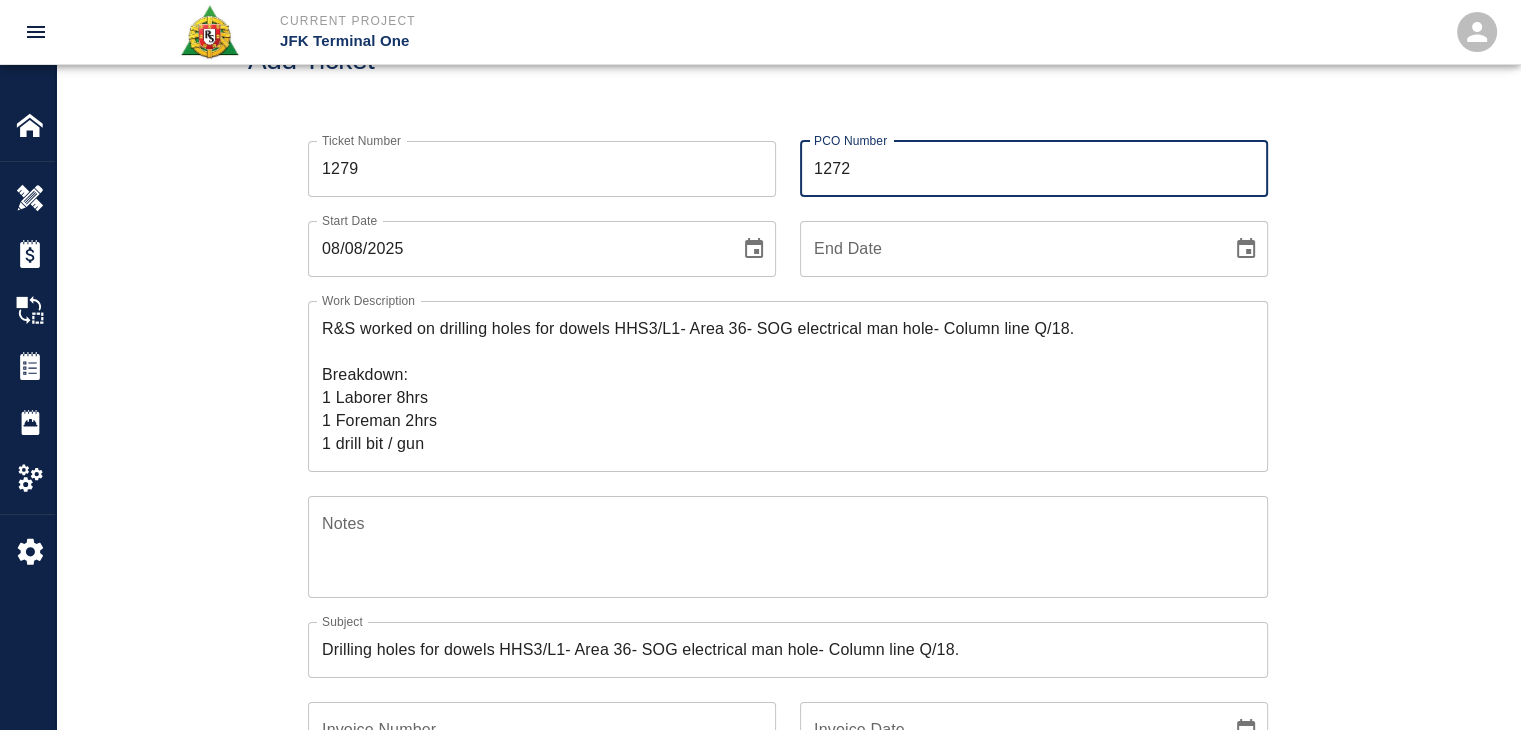 type on "1272" 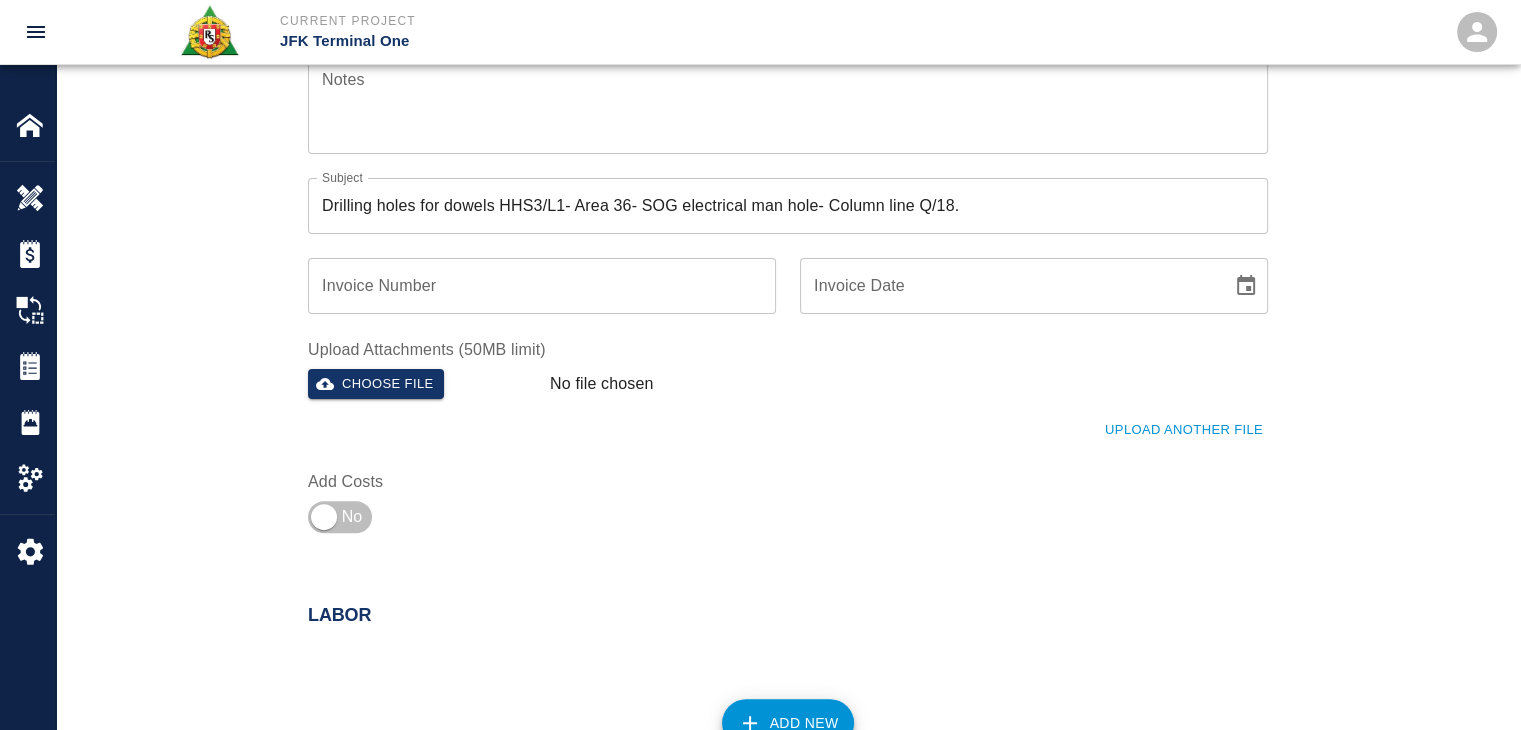 scroll, scrollTop: 496, scrollLeft: 0, axis: vertical 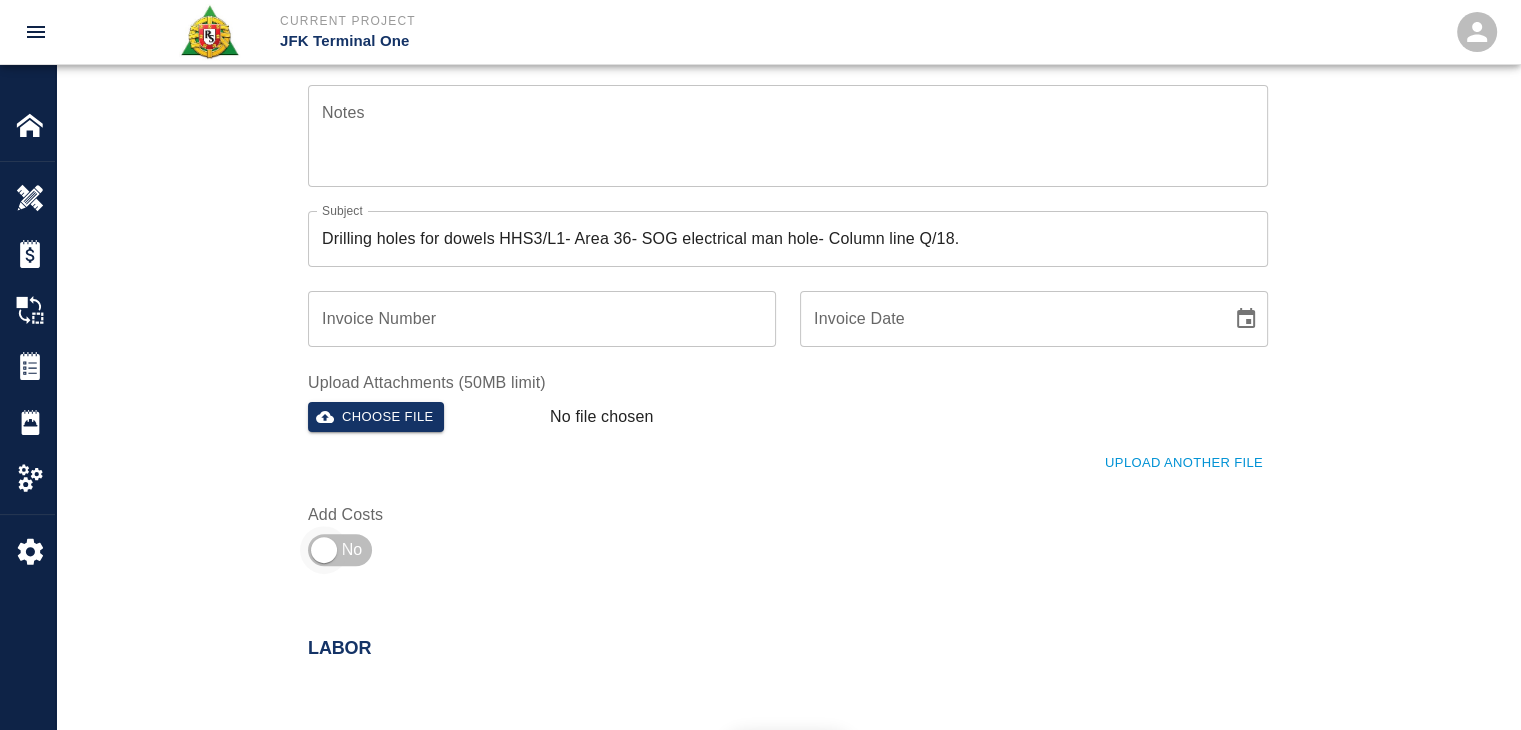 click at bounding box center (324, 550) 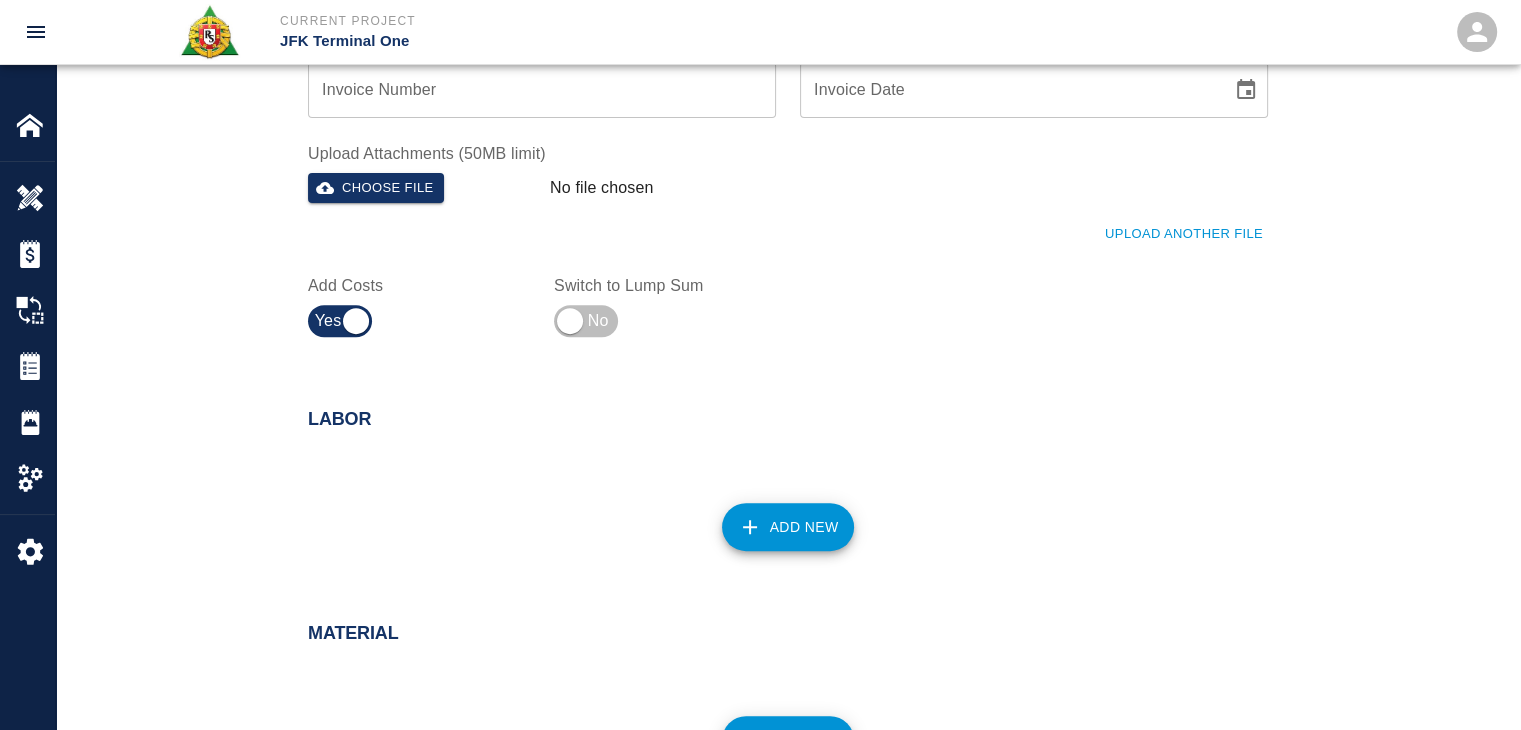 scroll, scrollTop: 792, scrollLeft: 0, axis: vertical 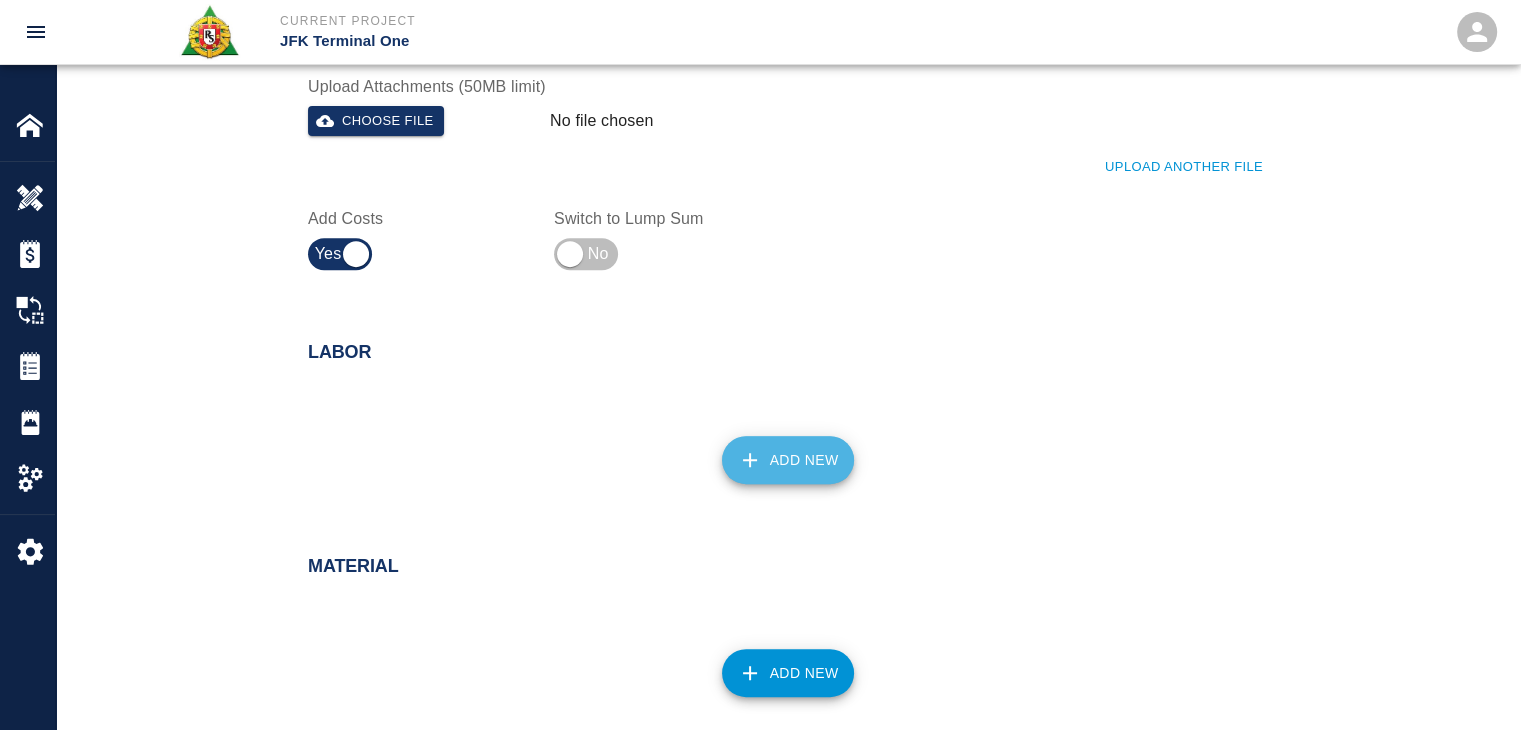 click on "Add New" at bounding box center (788, 460) 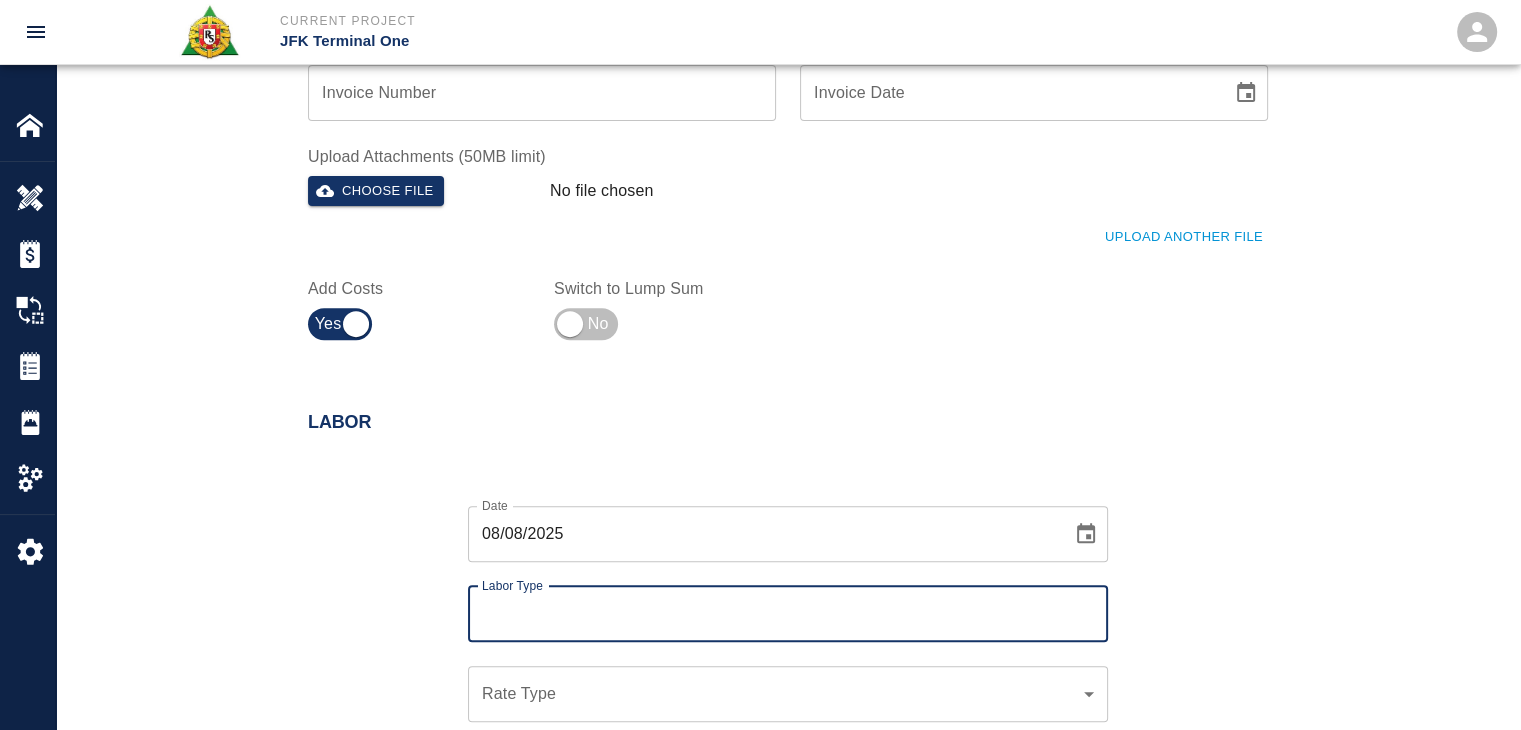 scroll, scrollTop: 728, scrollLeft: 0, axis: vertical 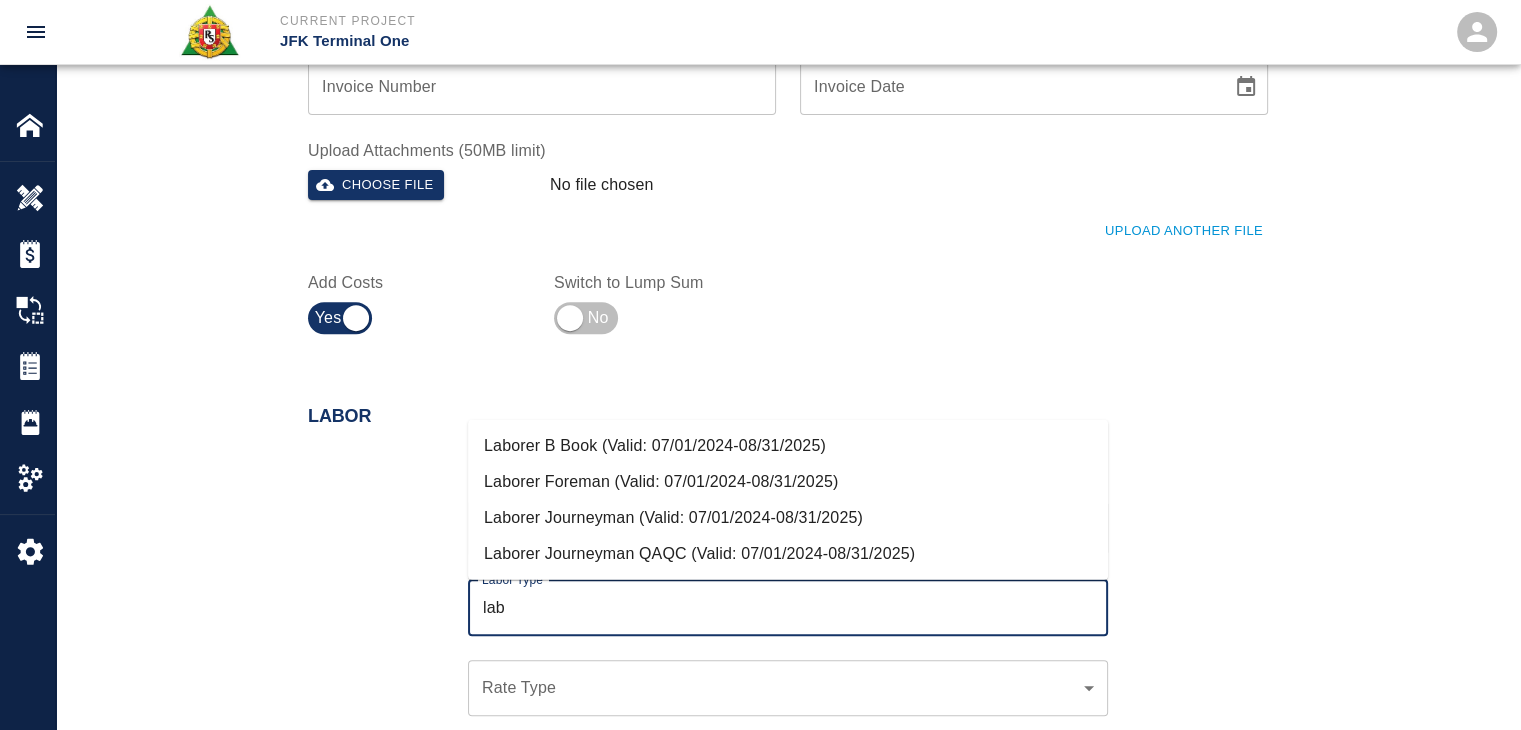click on "Laborer Journeyman (Valid: 07/01/2024-08/31/2025)" at bounding box center [788, 518] 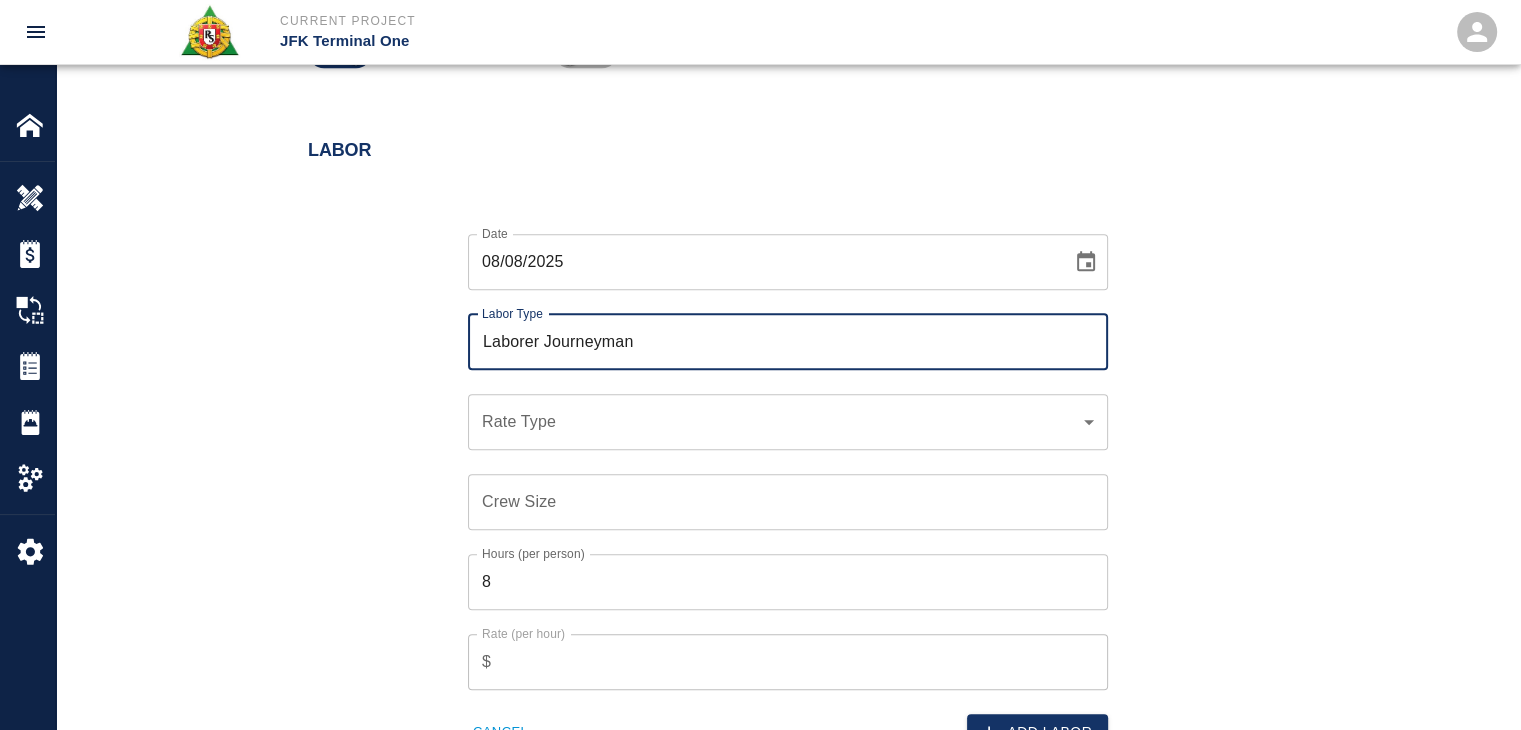 scroll, scrollTop: 996, scrollLeft: 0, axis: vertical 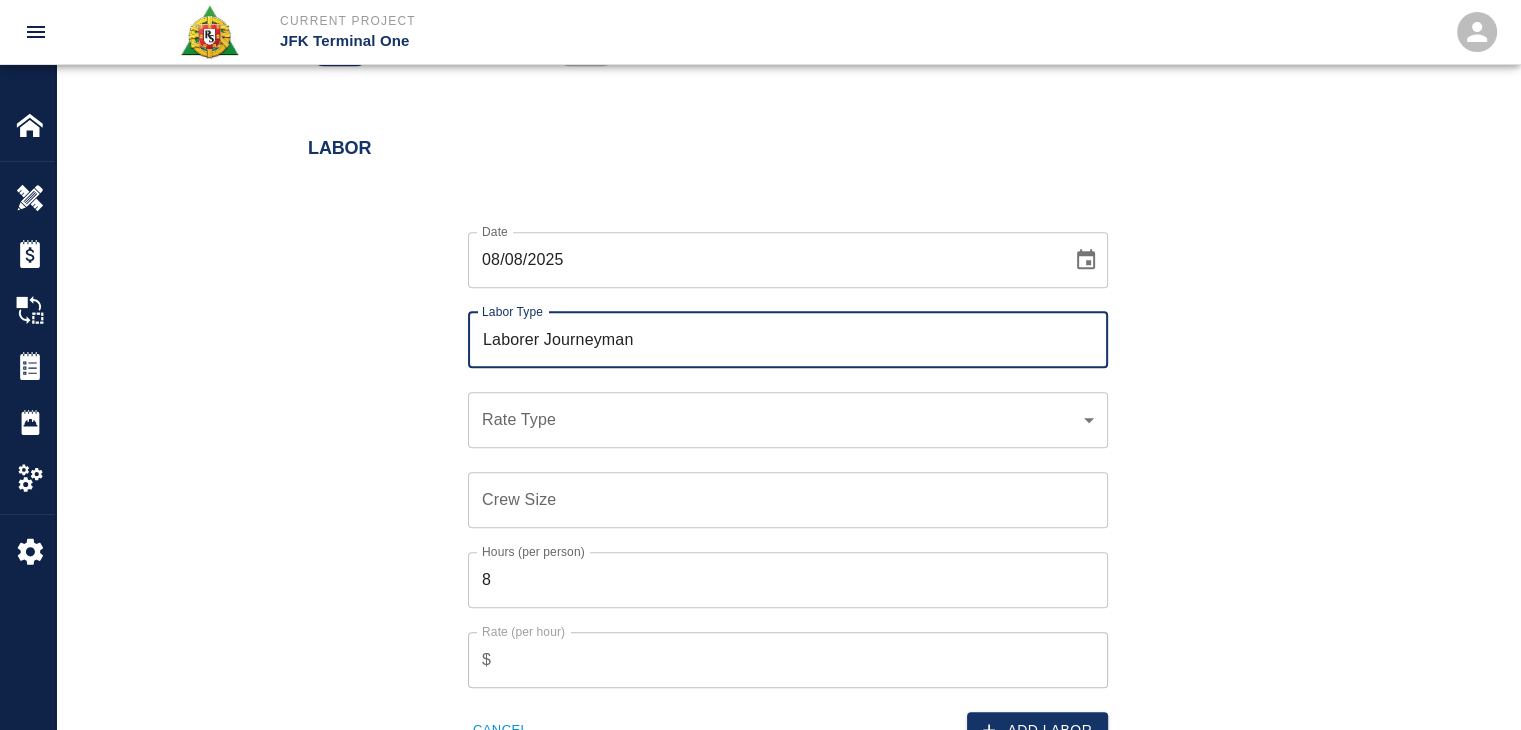 type on "Laborer Journeyman" 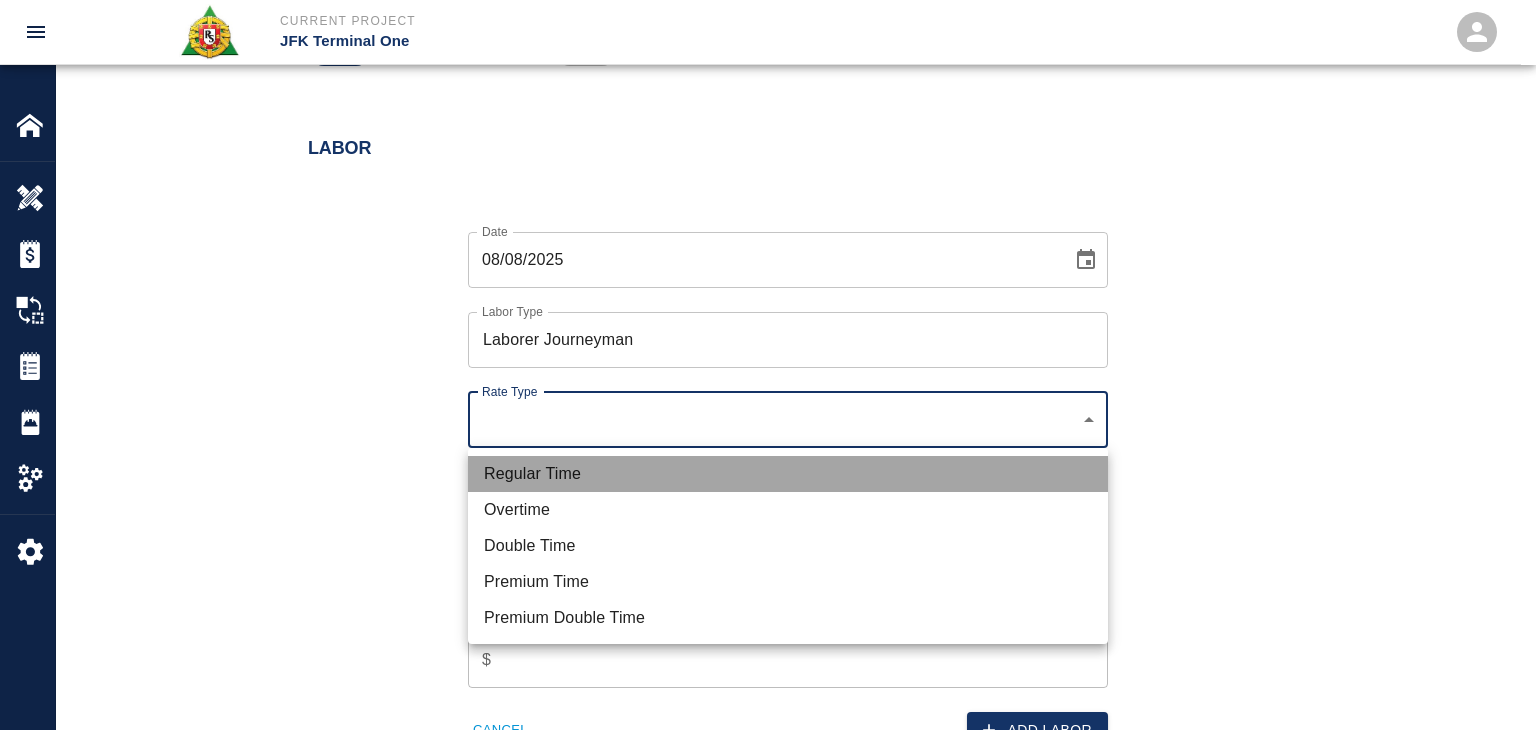 click on "Regular Time" at bounding box center (788, 474) 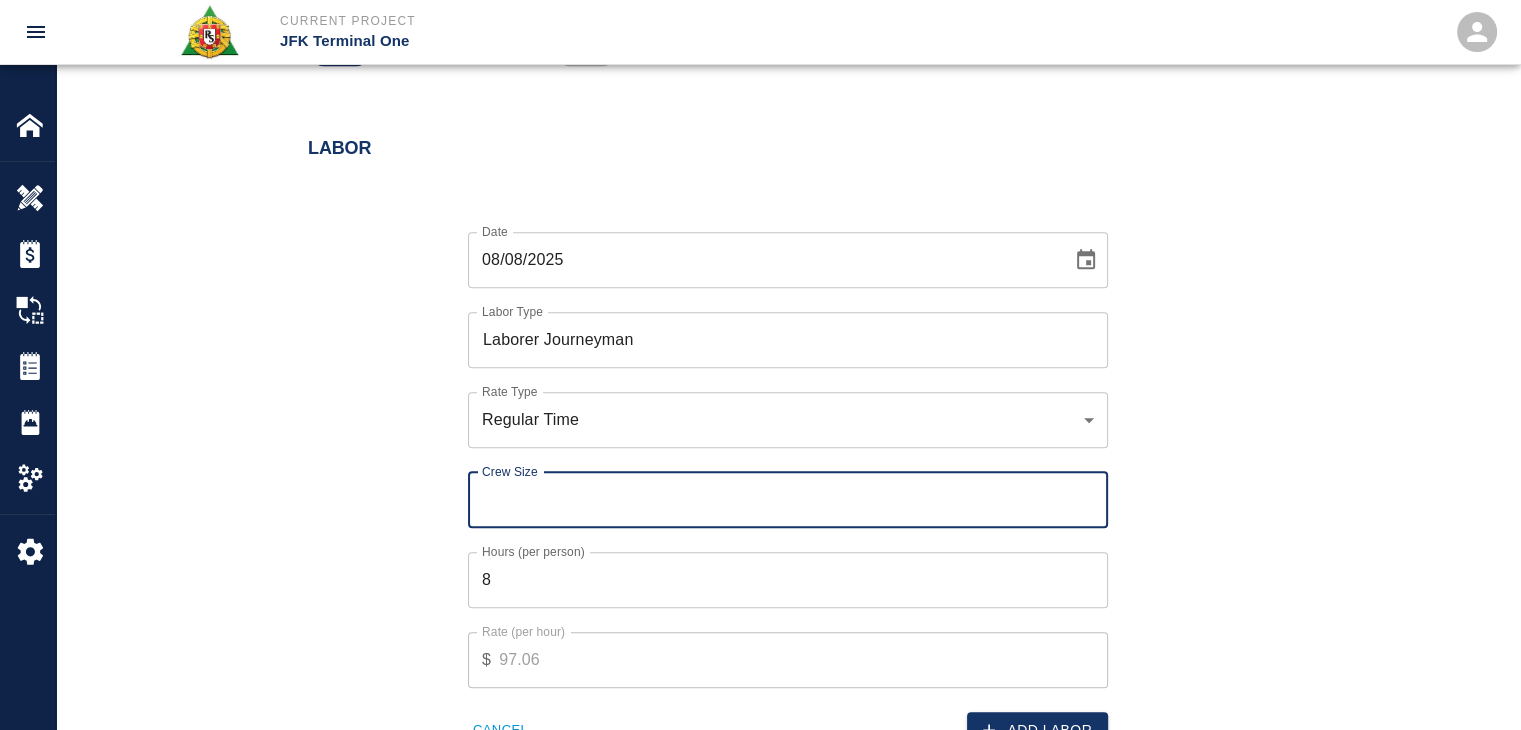 click on "Crew Size" at bounding box center (788, 500) 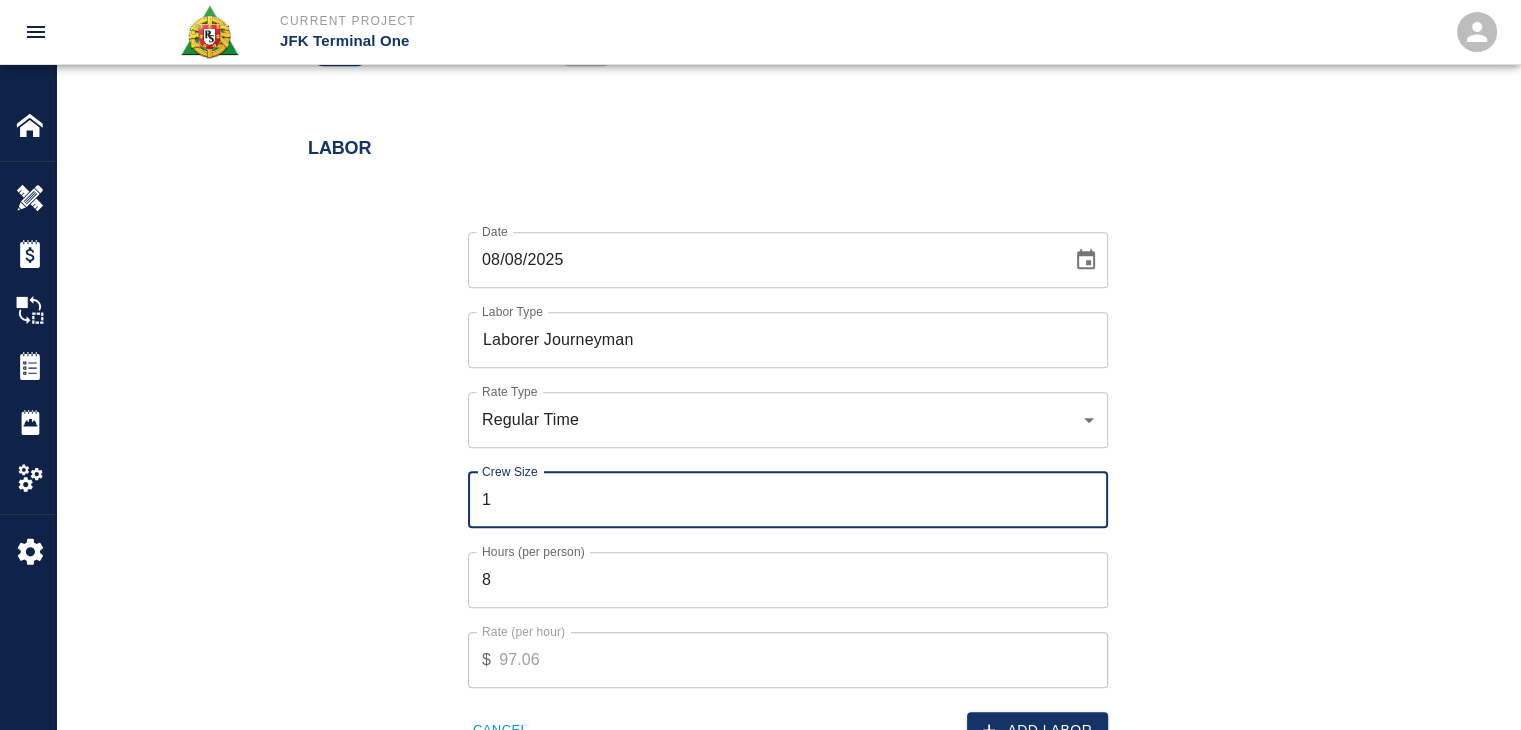 type on "1" 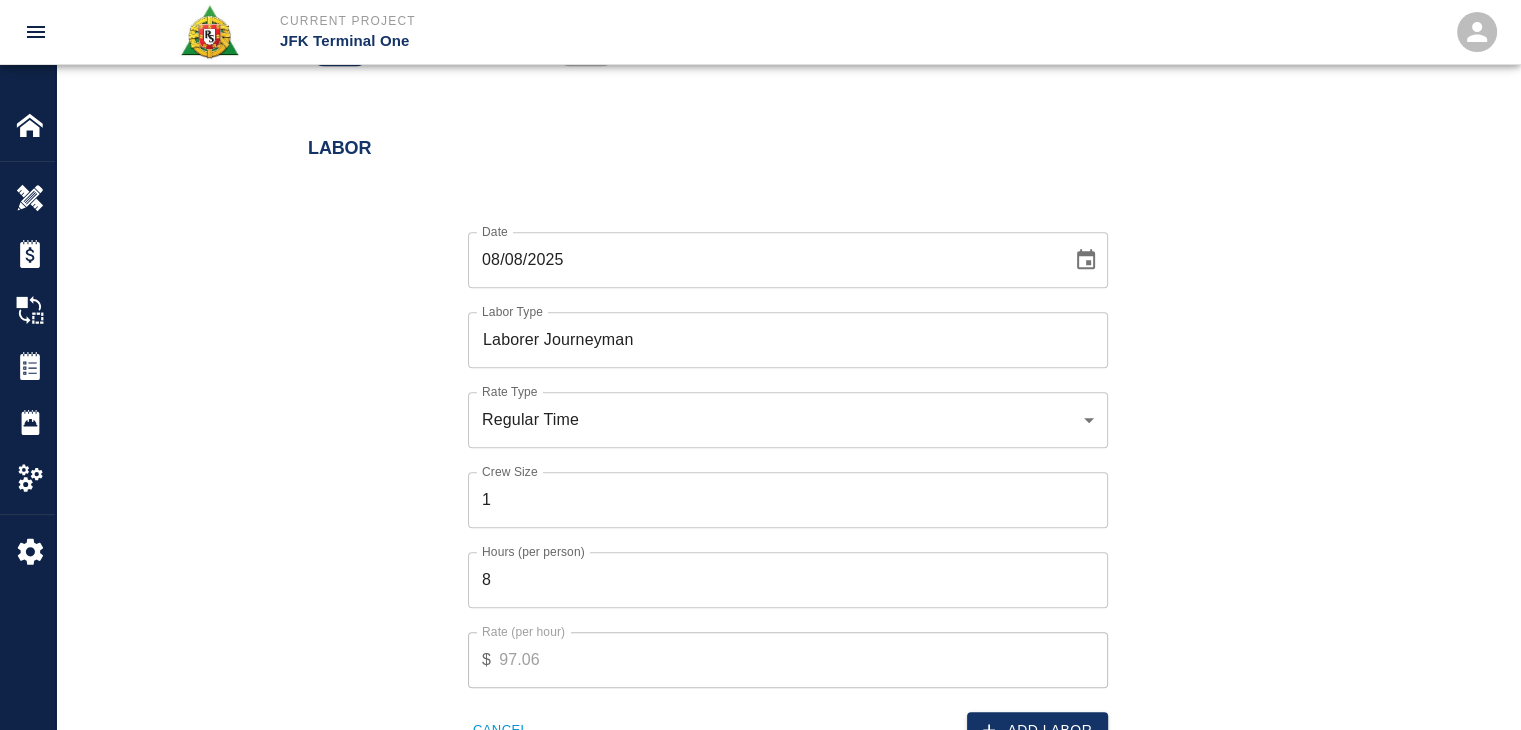 scroll, scrollTop: 1062, scrollLeft: 0, axis: vertical 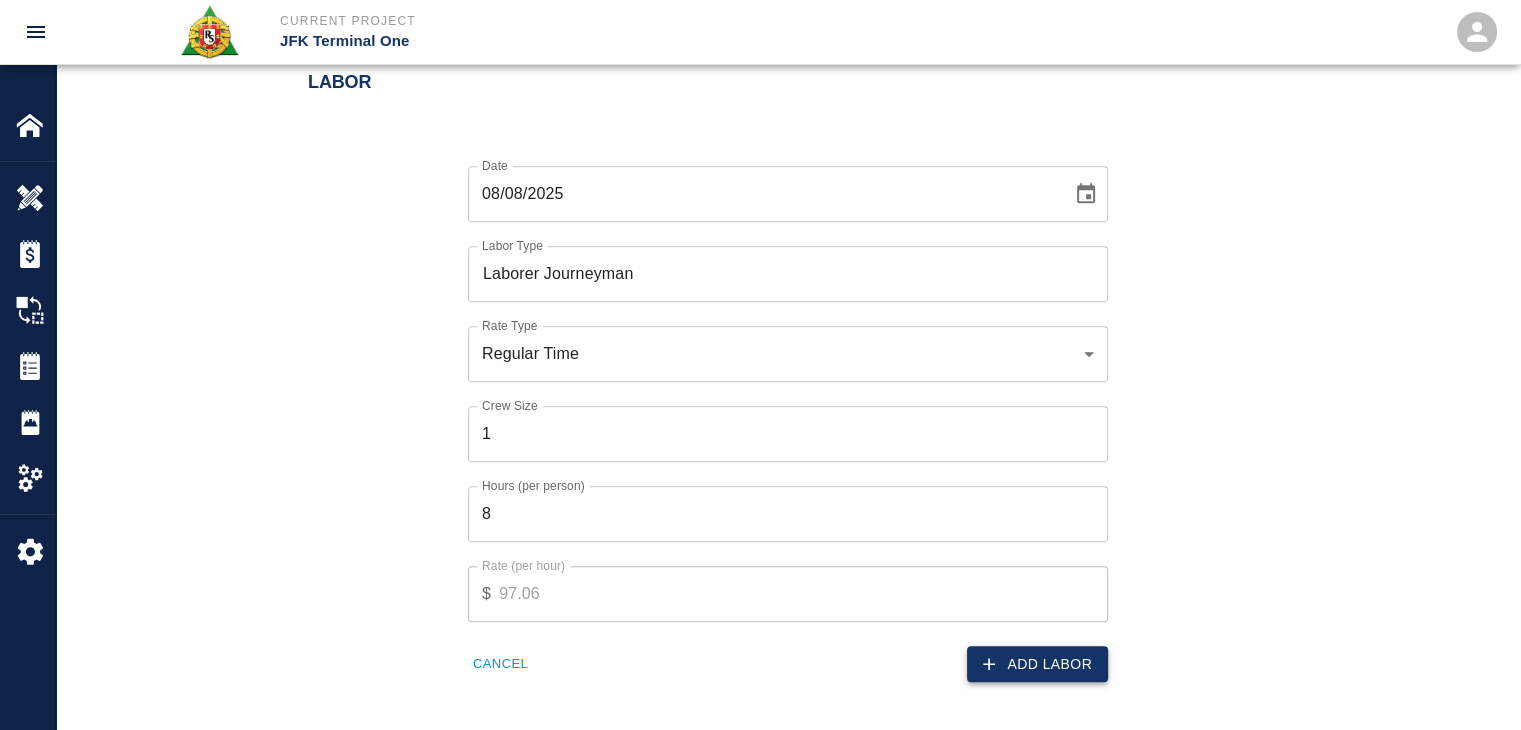 click on "Add Labor" at bounding box center (1037, 664) 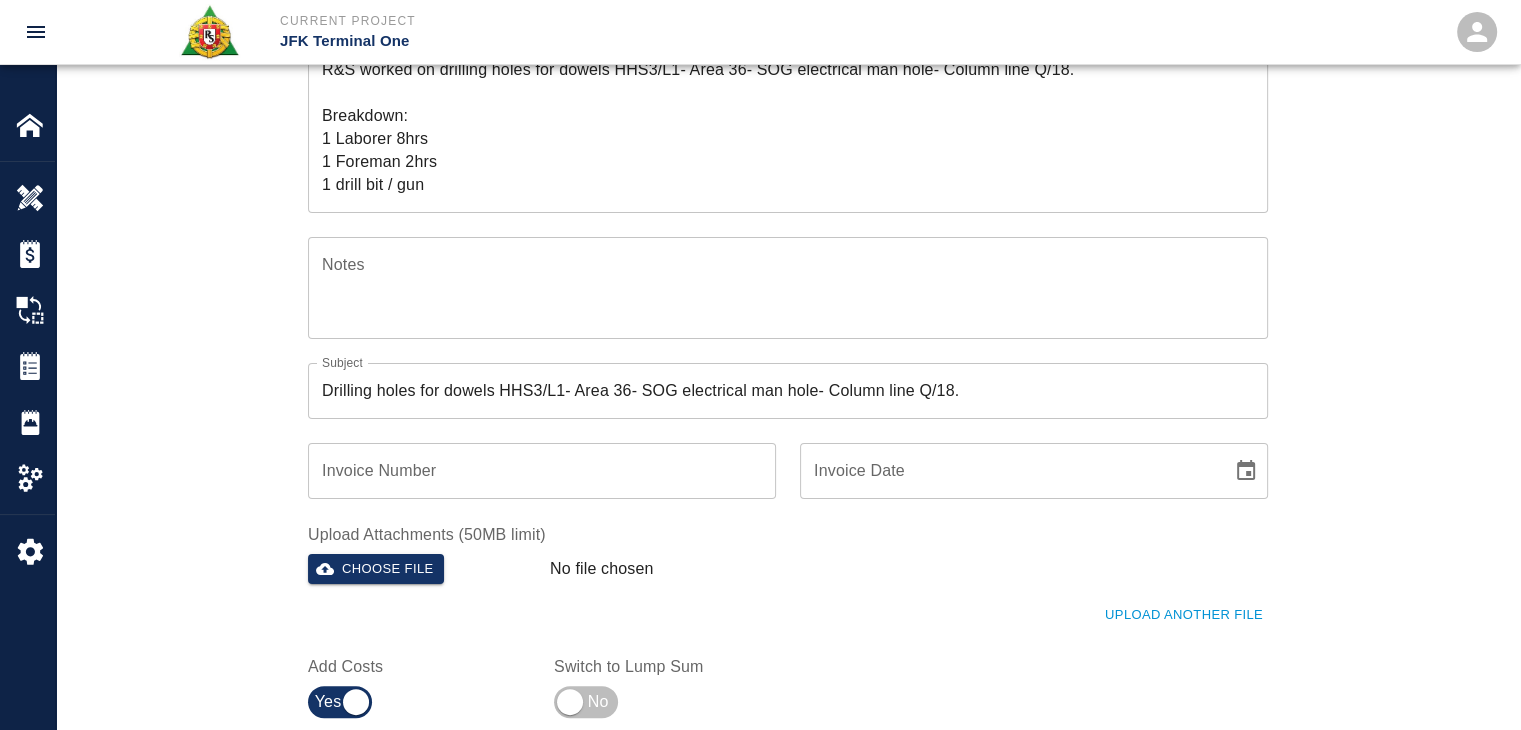 scroll, scrollTop: 972, scrollLeft: 0, axis: vertical 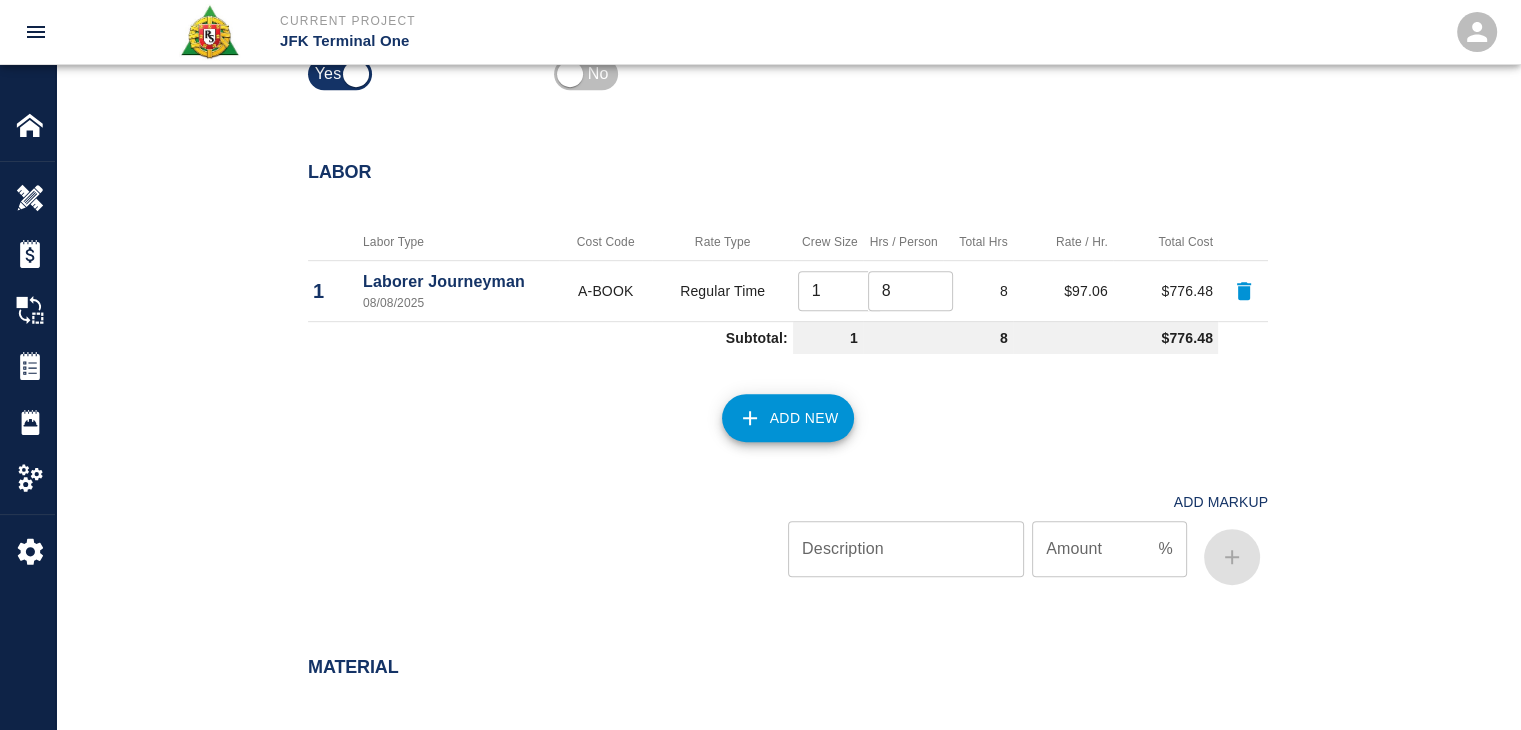 click on "Add New" at bounding box center (788, 418) 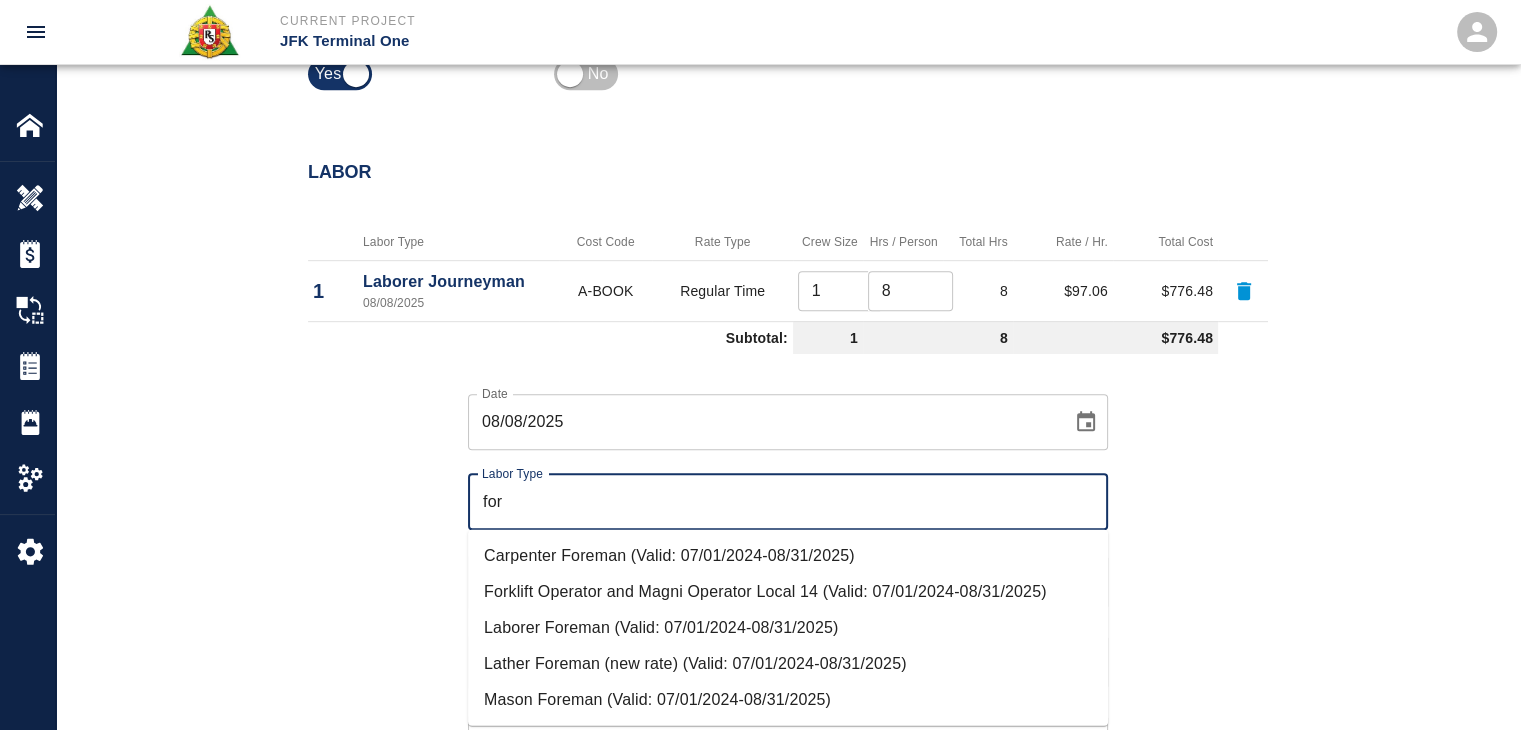 click on "Laborer Foreman  (Valid: 07/01/2024-08/31/2025)" at bounding box center [788, 628] 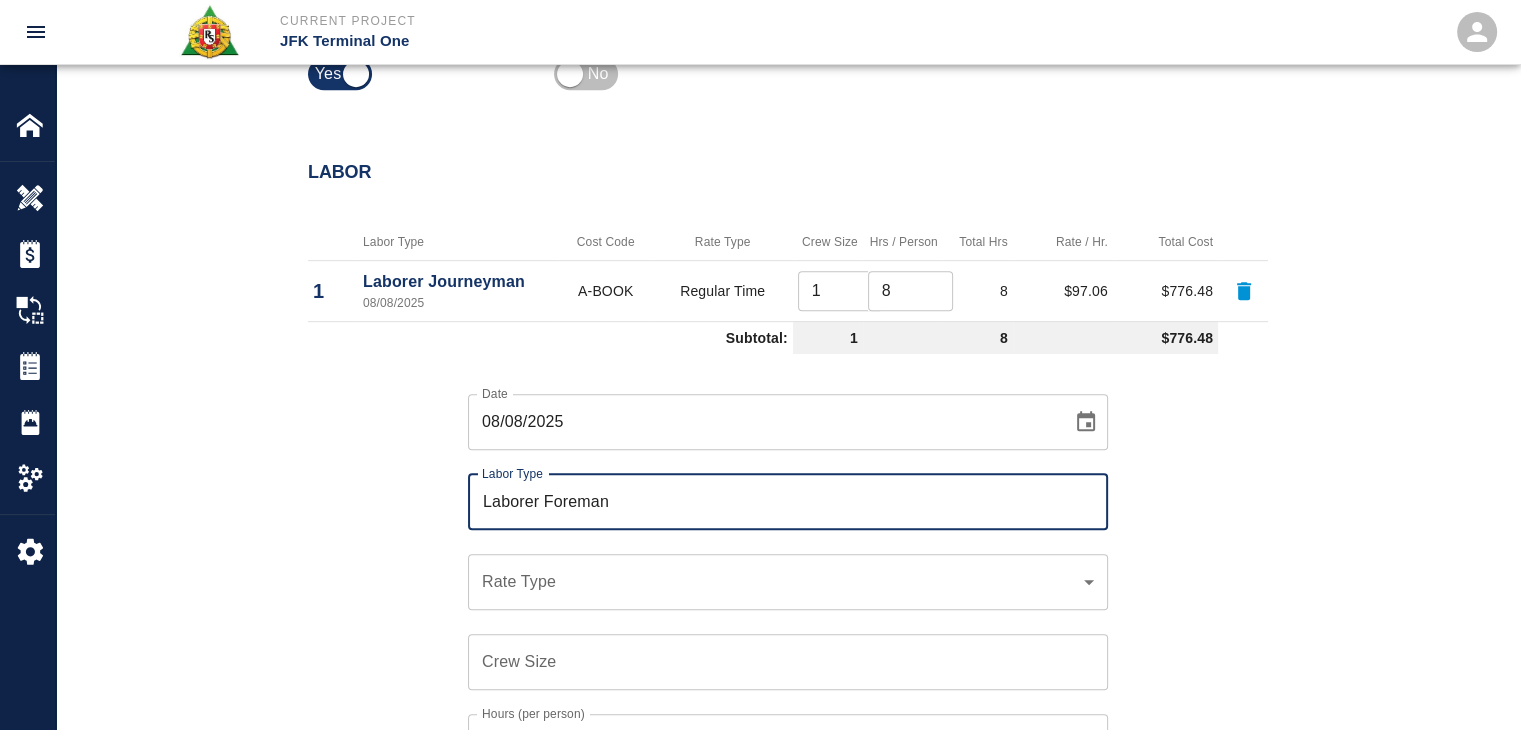 type on "Laborer Foreman" 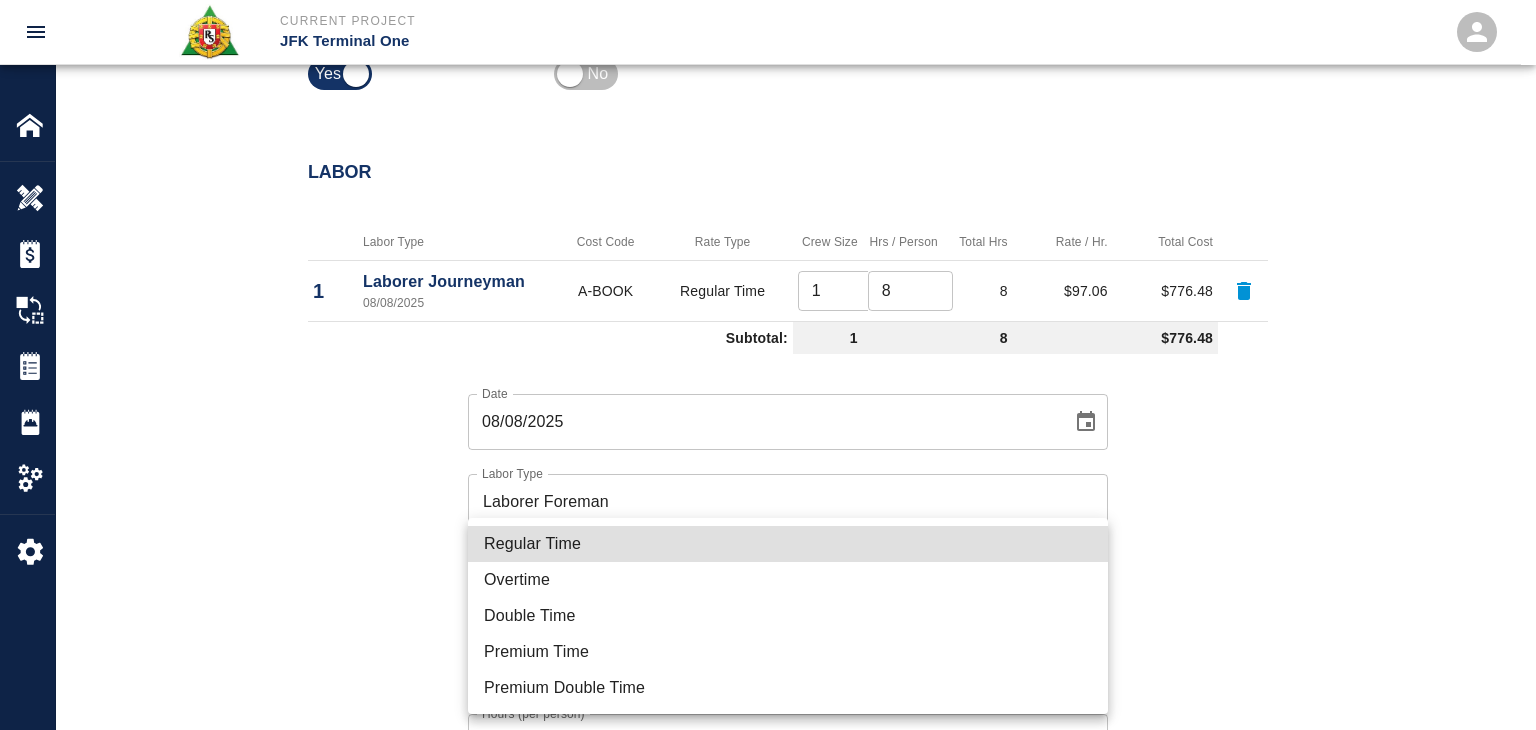 click on "Current Project JFK Terminal One Home JFK Terminal One Overview Estimates Change Orders Tickets Daily Reports Project Settings Settings Powered By Terms of Service  |  Privacy Policy Add Ticket Ticket Number 1279 Ticket Number PCO Number 1272 PCO Number Start Date  08/08/2025 Start Date  End Date End Date Work Description R&S worked on drilling holes for dowels HHS3/L1- Area 36- SOG electrical man hole- Column line Q/18.
Breakdown:
1 Laborer 8hrs
1 Foreman 2hrs
1 drill bit / gun  x Work Description Notes x Notes Subject Drilling holes for dowels HHS3/L1- Area 36- SOG electrical man hole- Column line Q/18. Subject Invoice Number Invoice Number Invoice Date Invoice Date Upload Attachments (50MB limit) Choose file No file chosen Upload Another File Add Costs Switch to Lump Sum Labor Labor Type Cost Code Rate Type Crew Size Hrs / Person Total Hrs Rate / Hr. Total Cost 1 Laborer Journeyman 08/08/2025 A-BOOK Regular Time 1 ​ 8 ​ 8 $97.06 $776.48 Subtotal: 1 8 $776.48 Date 08/08/2025 Date Labor Type Labor Type" at bounding box center (768, -607) 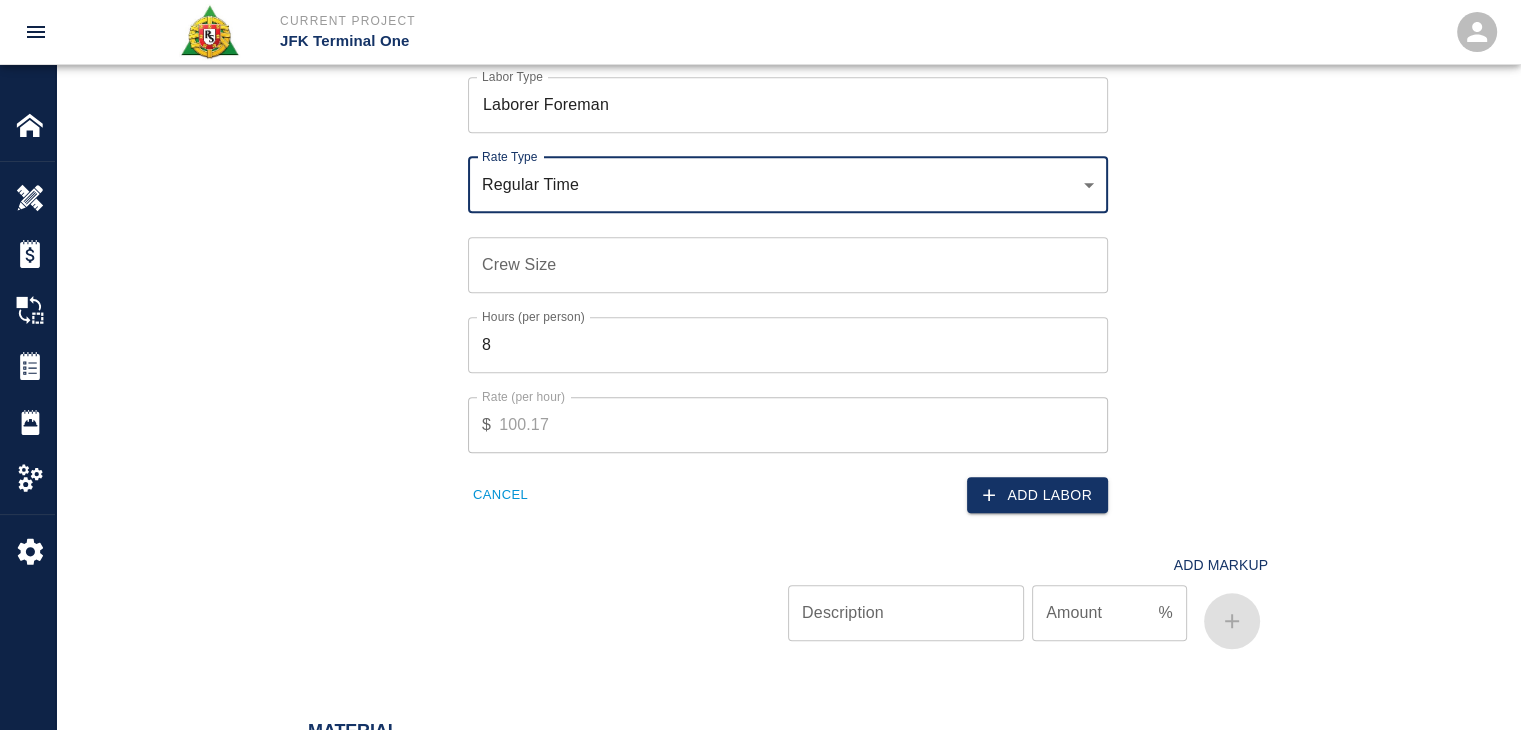 scroll, scrollTop: 1430, scrollLeft: 0, axis: vertical 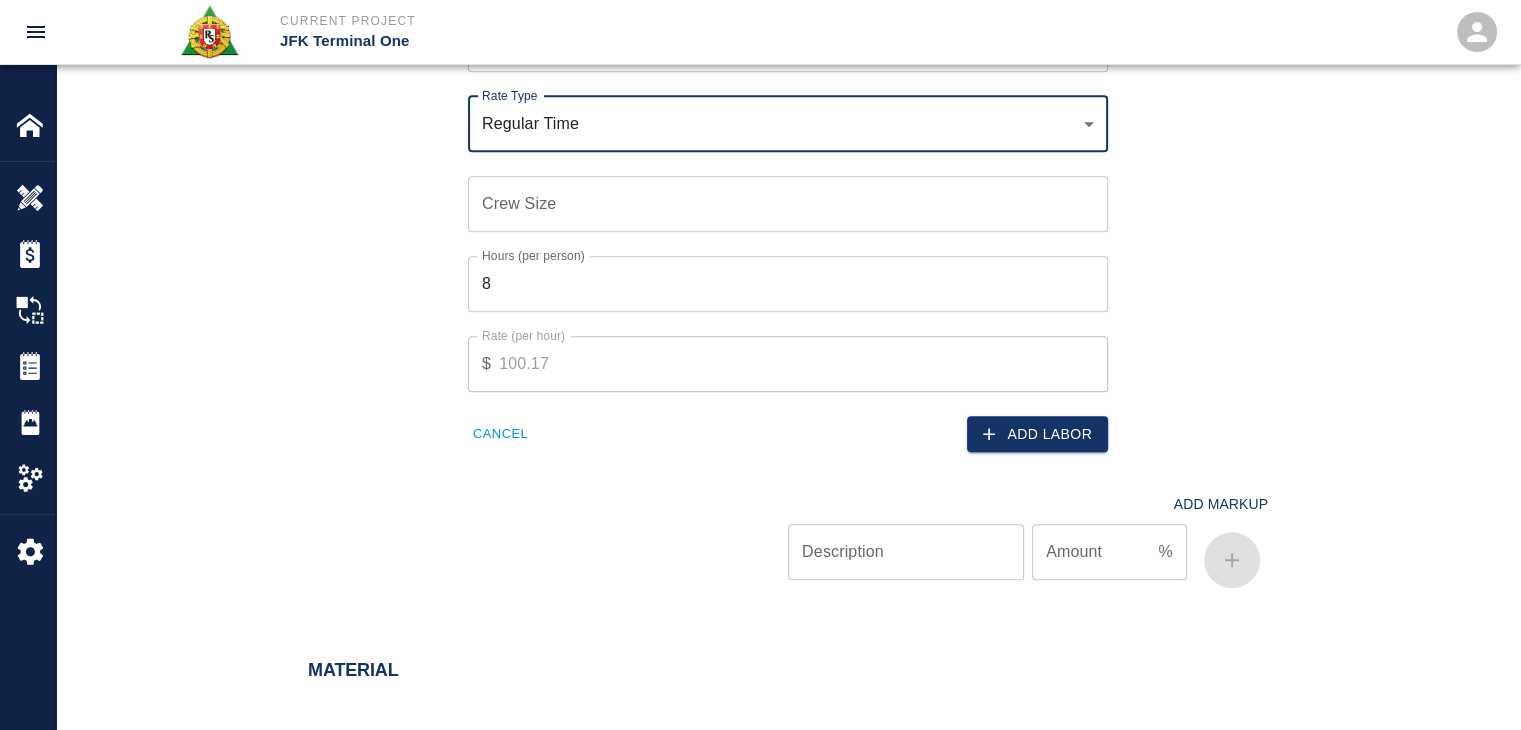 click on "Crew Size" at bounding box center (788, 204) 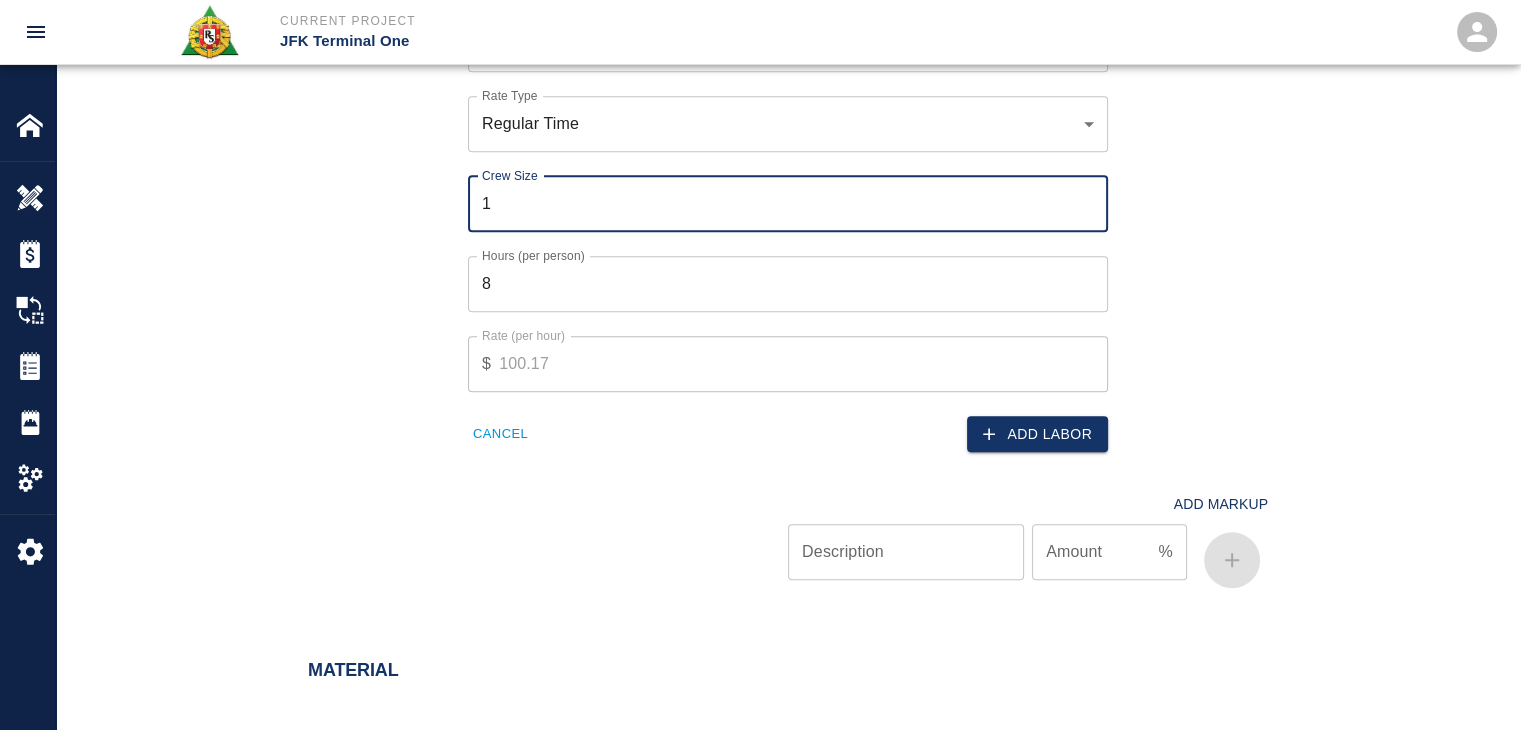 type on "1" 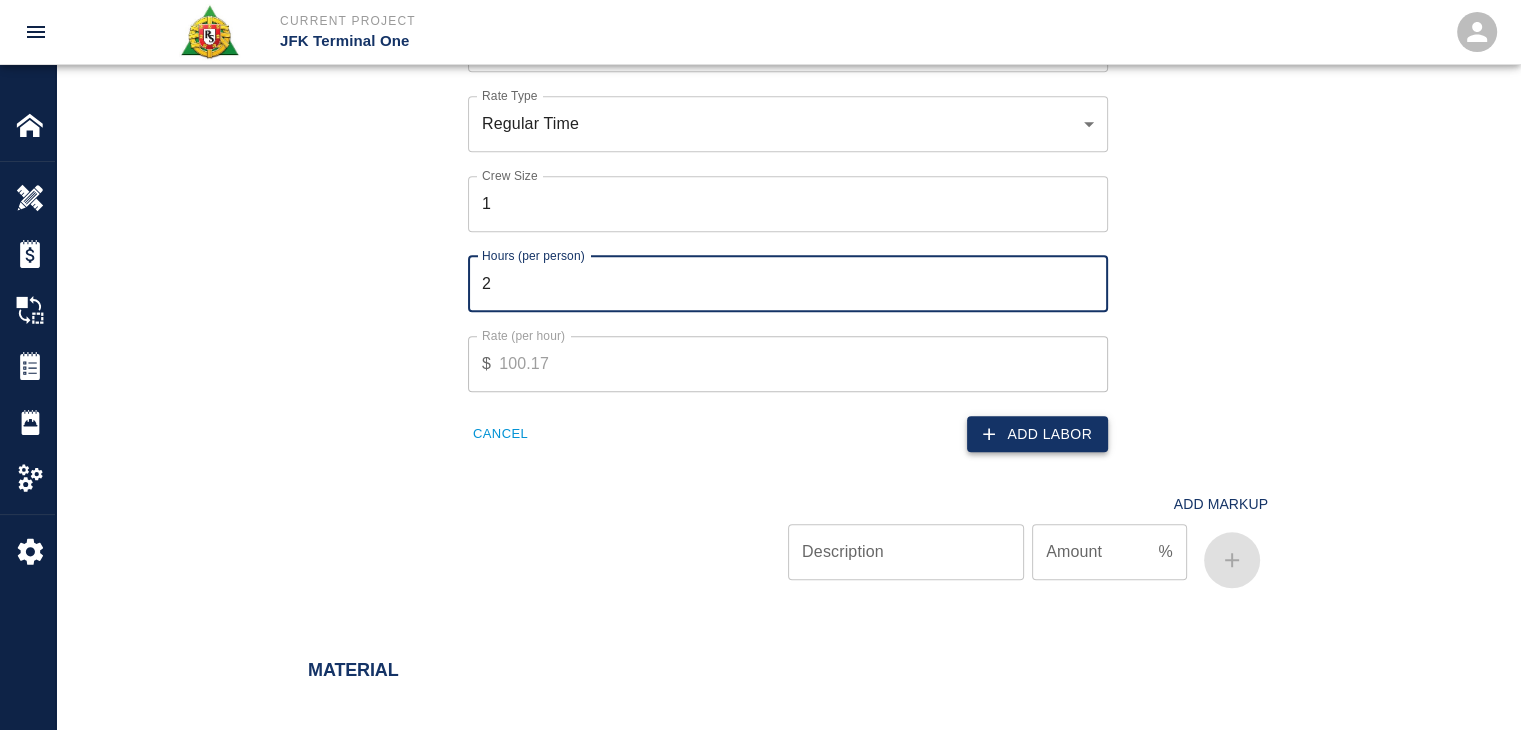 type on "2" 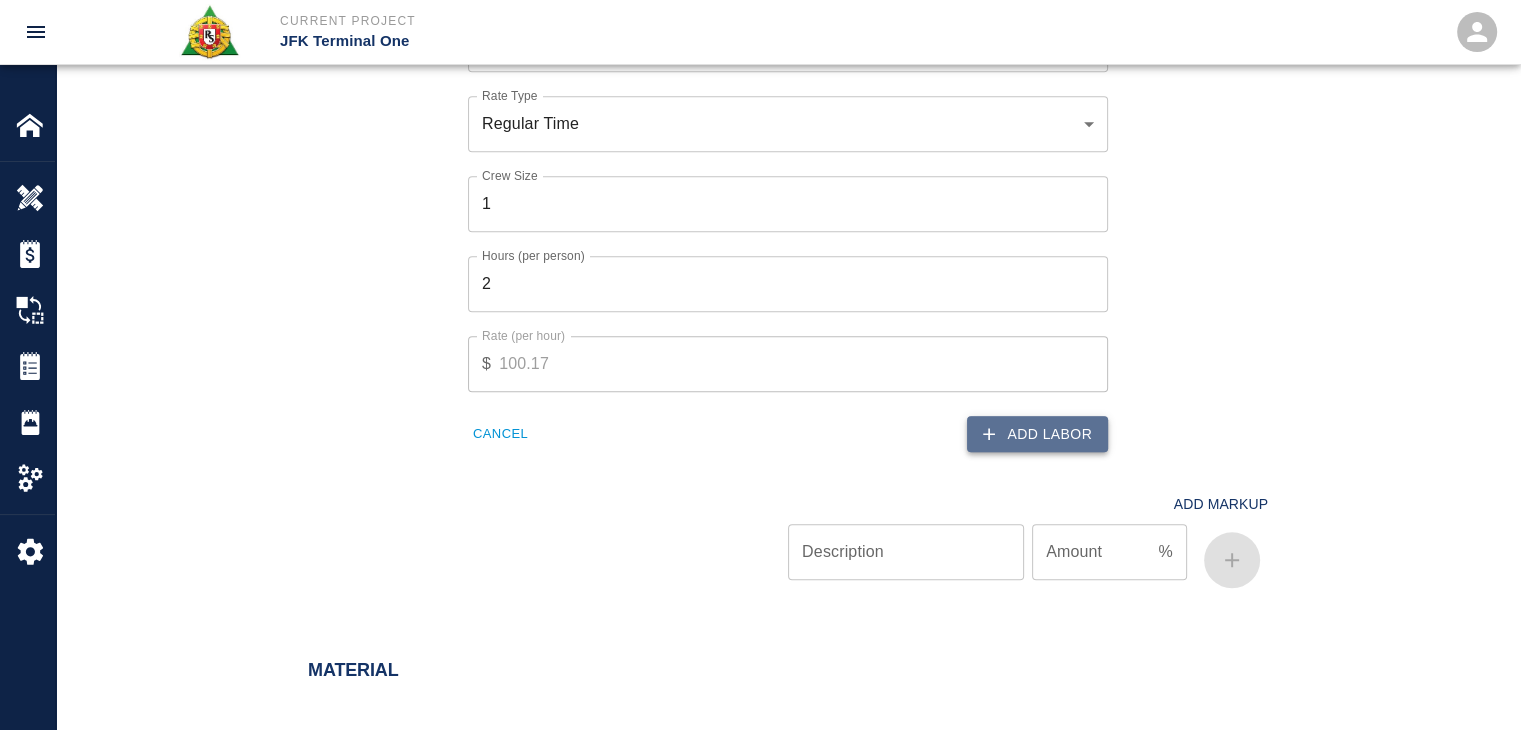 click on "Add Labor" at bounding box center [1037, 434] 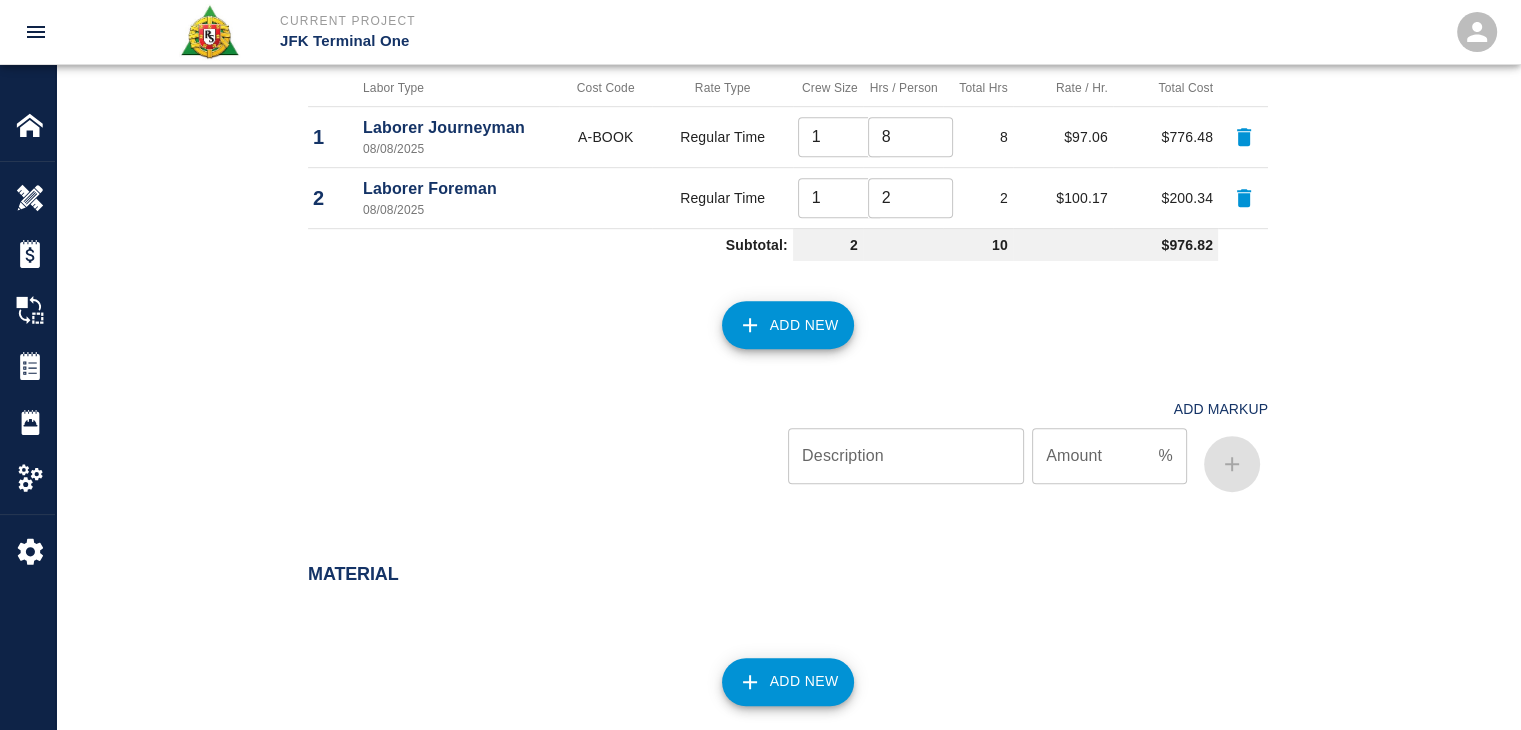 scroll, scrollTop: 1135, scrollLeft: 0, axis: vertical 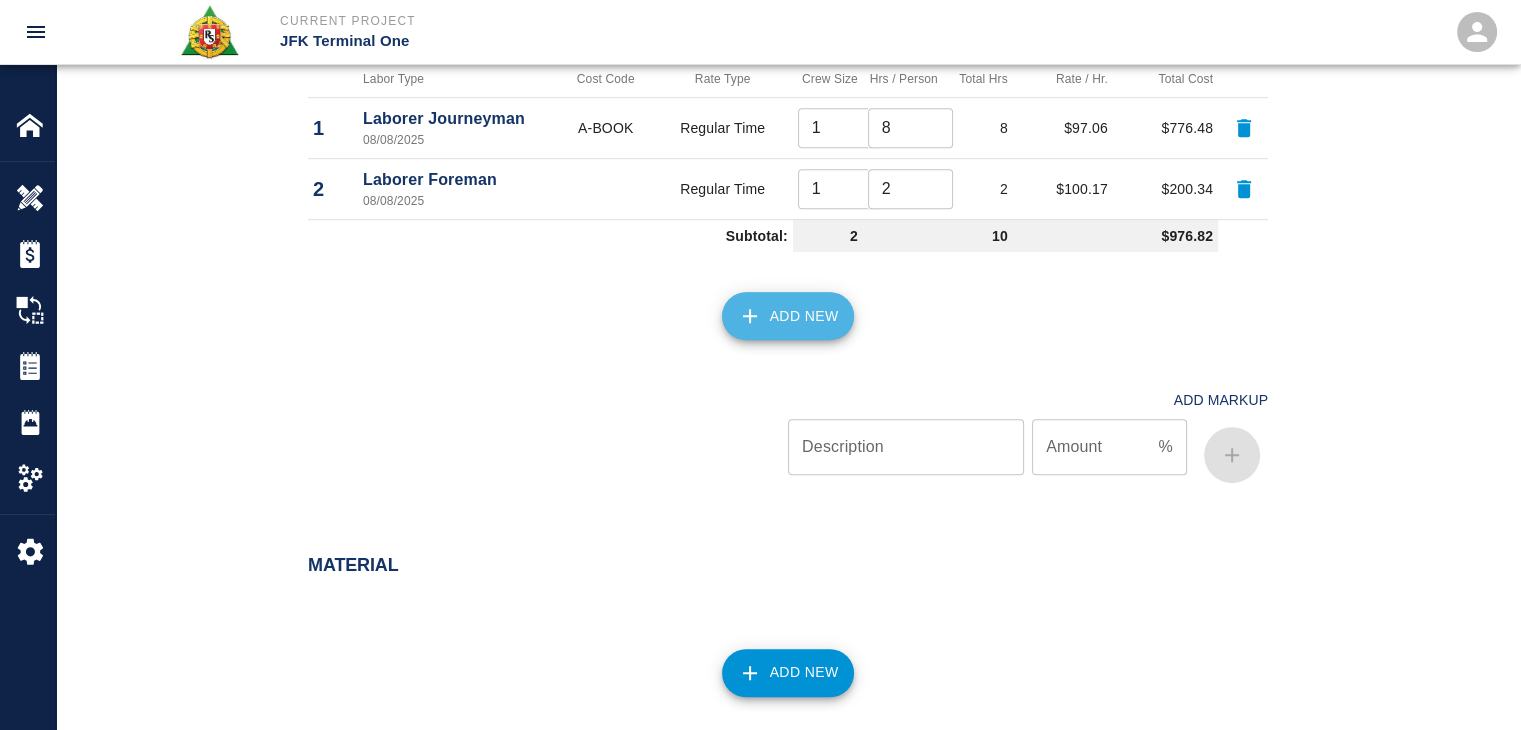 click on "Add New" at bounding box center (788, 316) 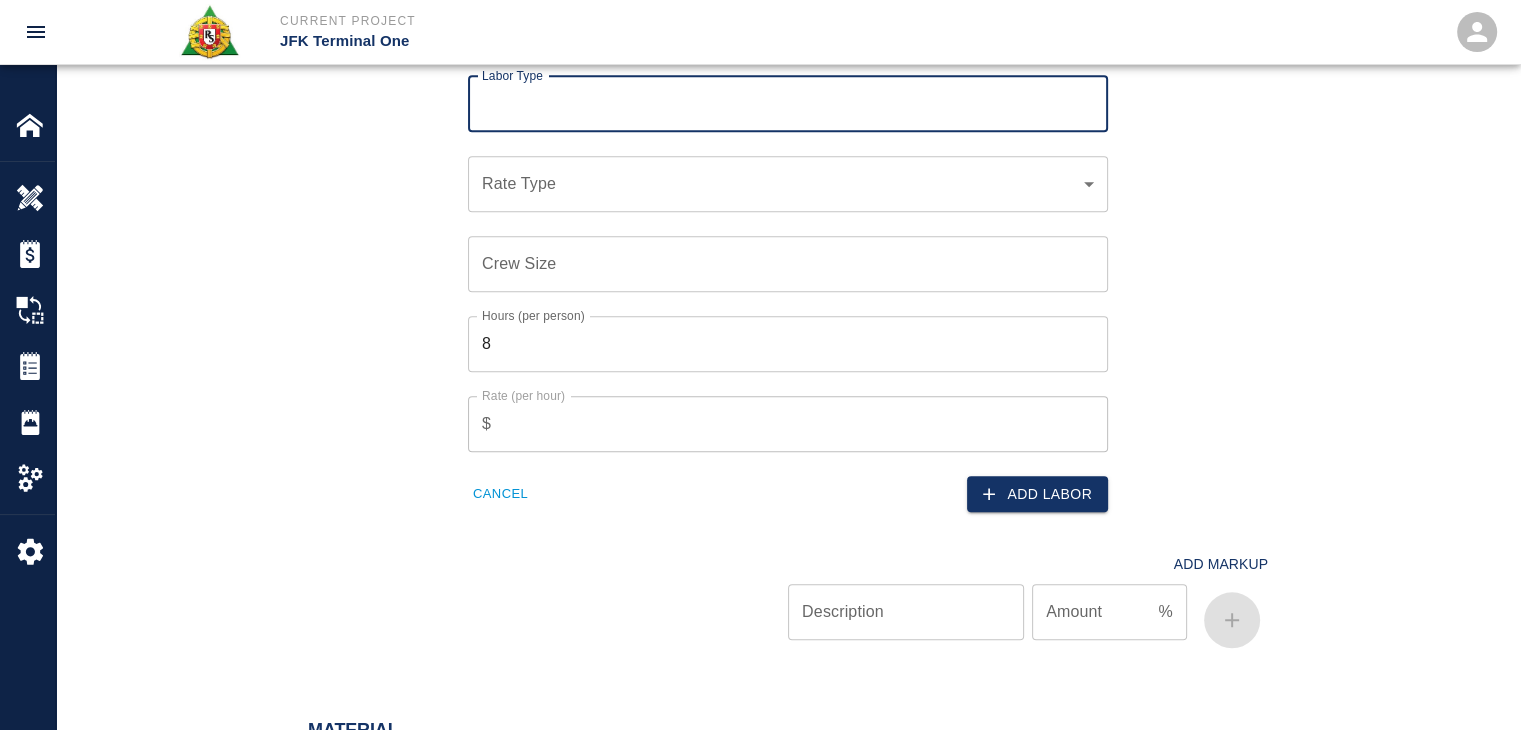 click on "Cancel" at bounding box center [500, 494] 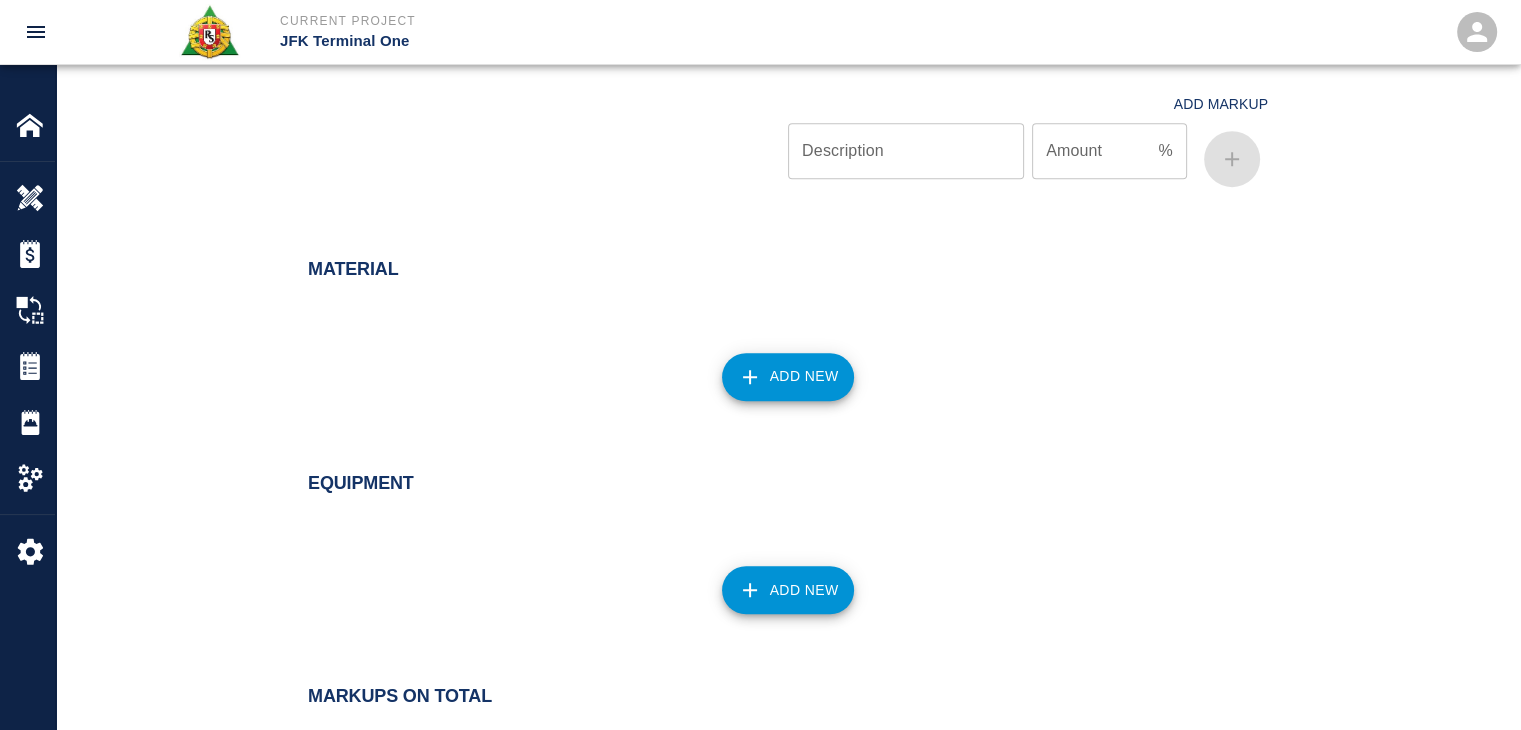 scroll, scrollTop: 1562, scrollLeft: 0, axis: vertical 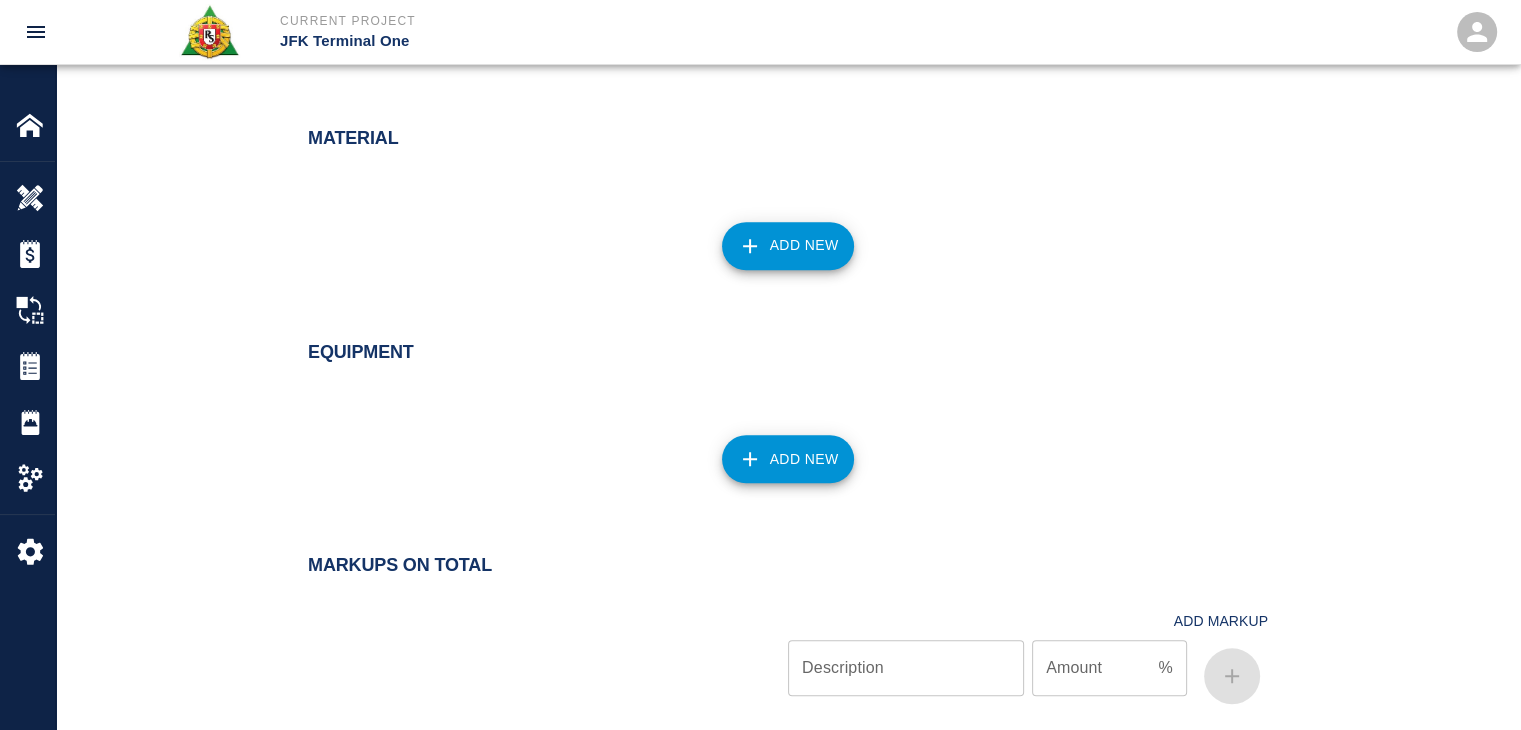click 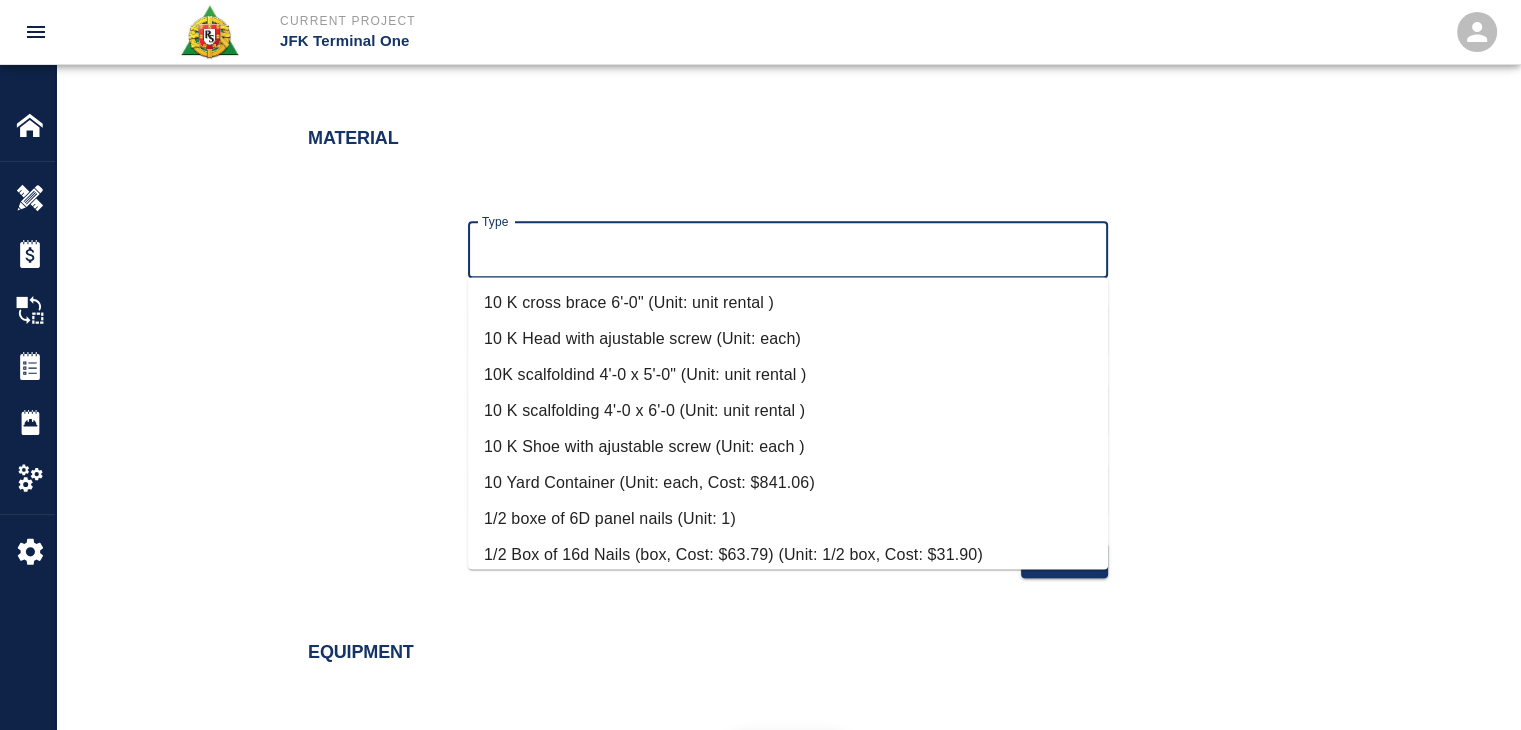 click on "Type" at bounding box center [788, 250] 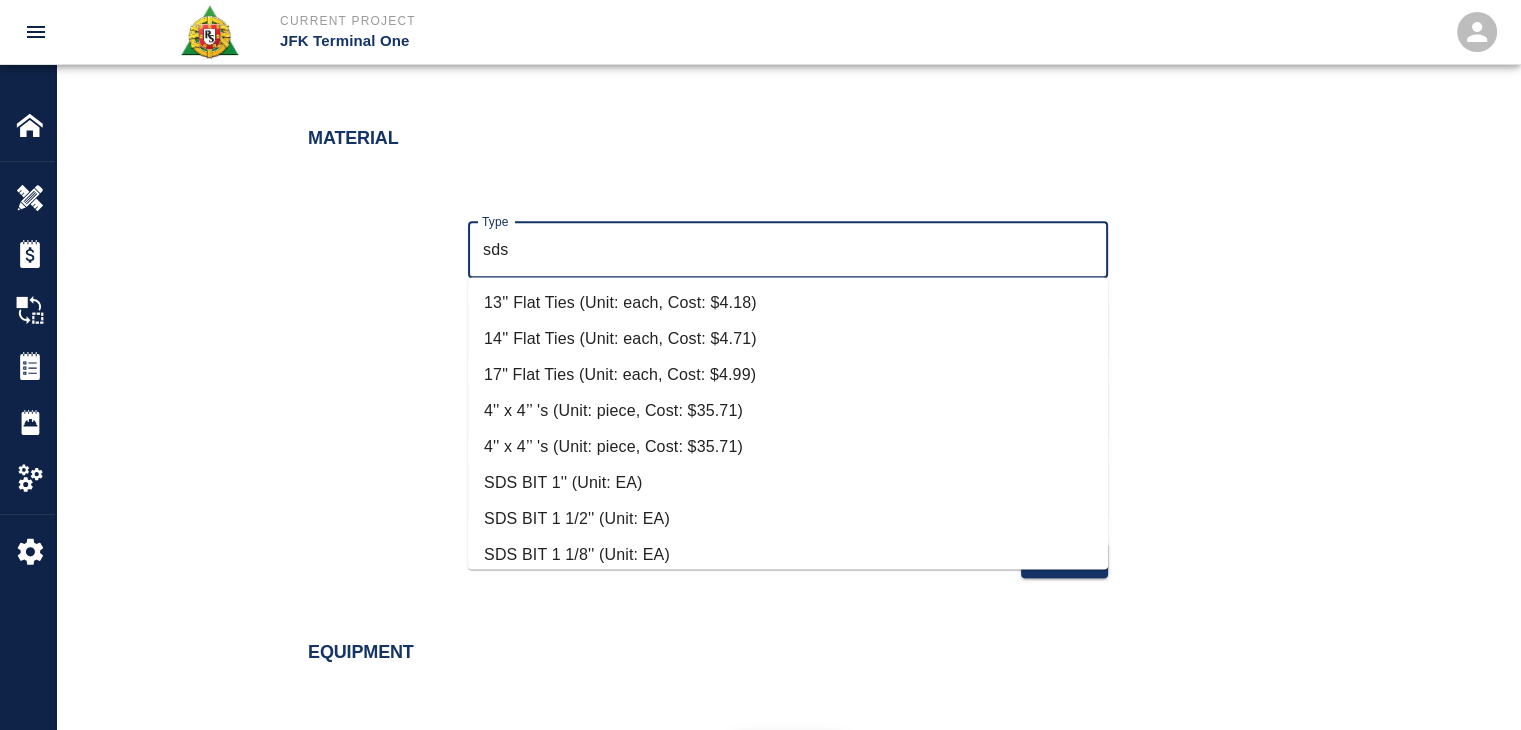 scroll, scrollTop: 300, scrollLeft: 0, axis: vertical 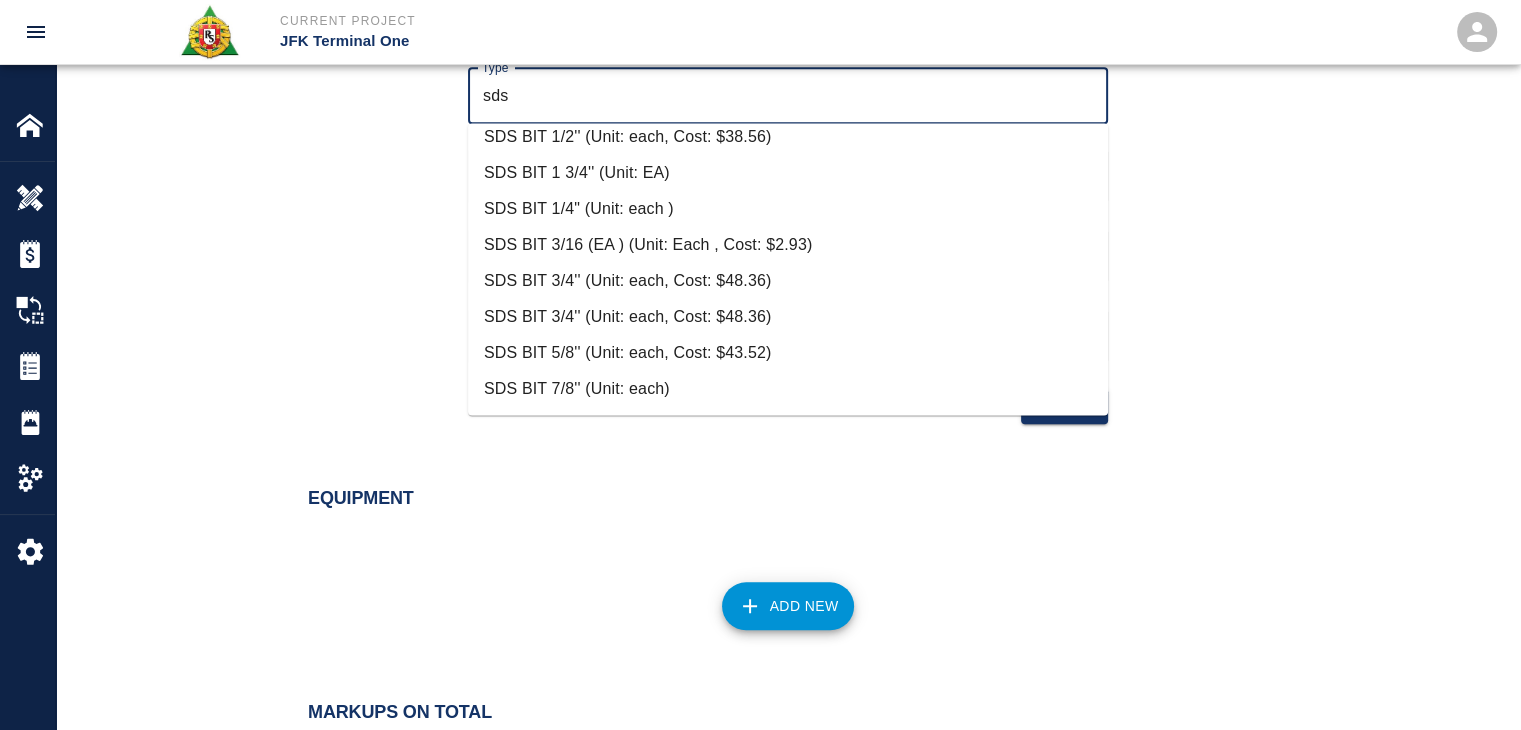 click on "SDS BIT 5/8'' (Unit: each, Cost: $43.52)" at bounding box center (788, 353) 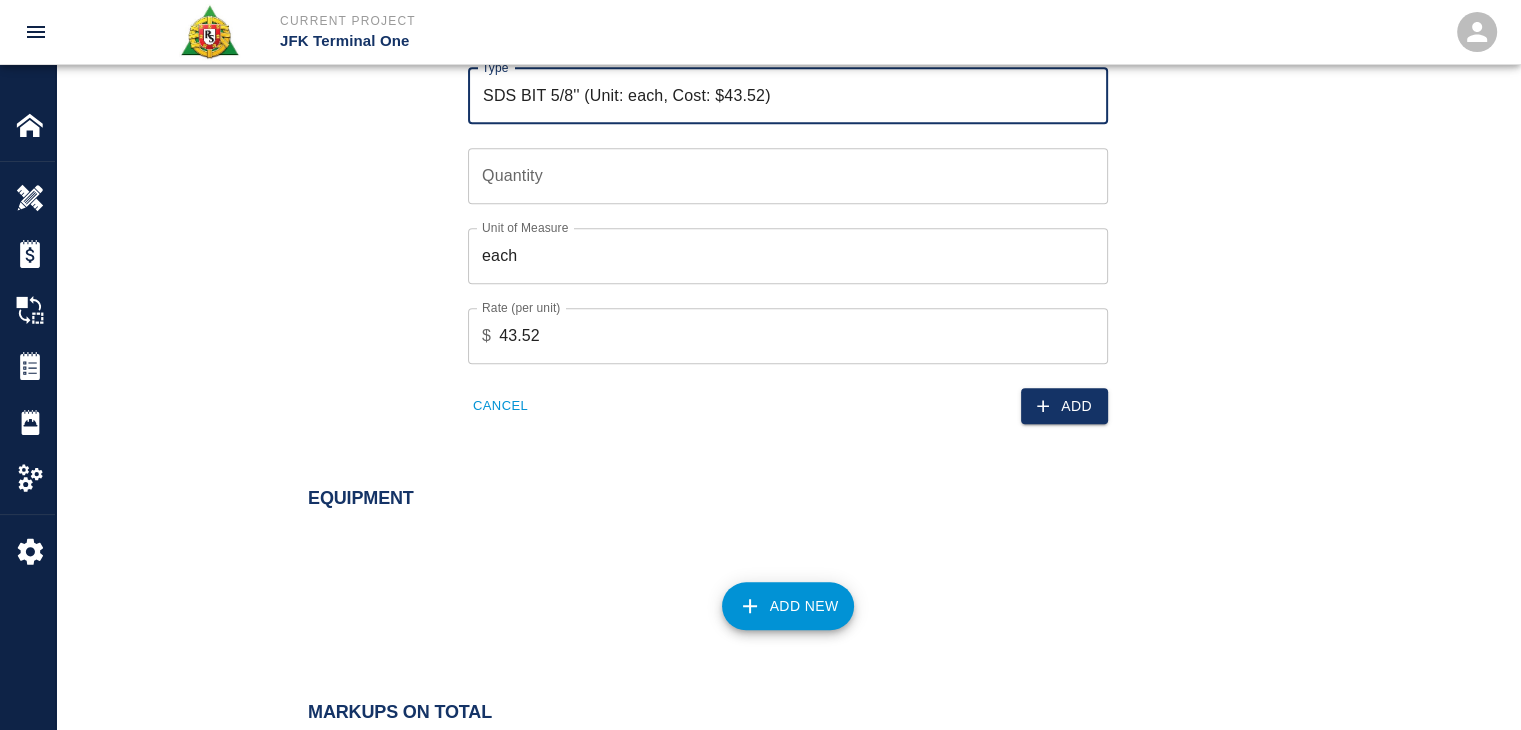 type on "SDS BIT 5/8'' (Unit: each, Cost: $43.52)" 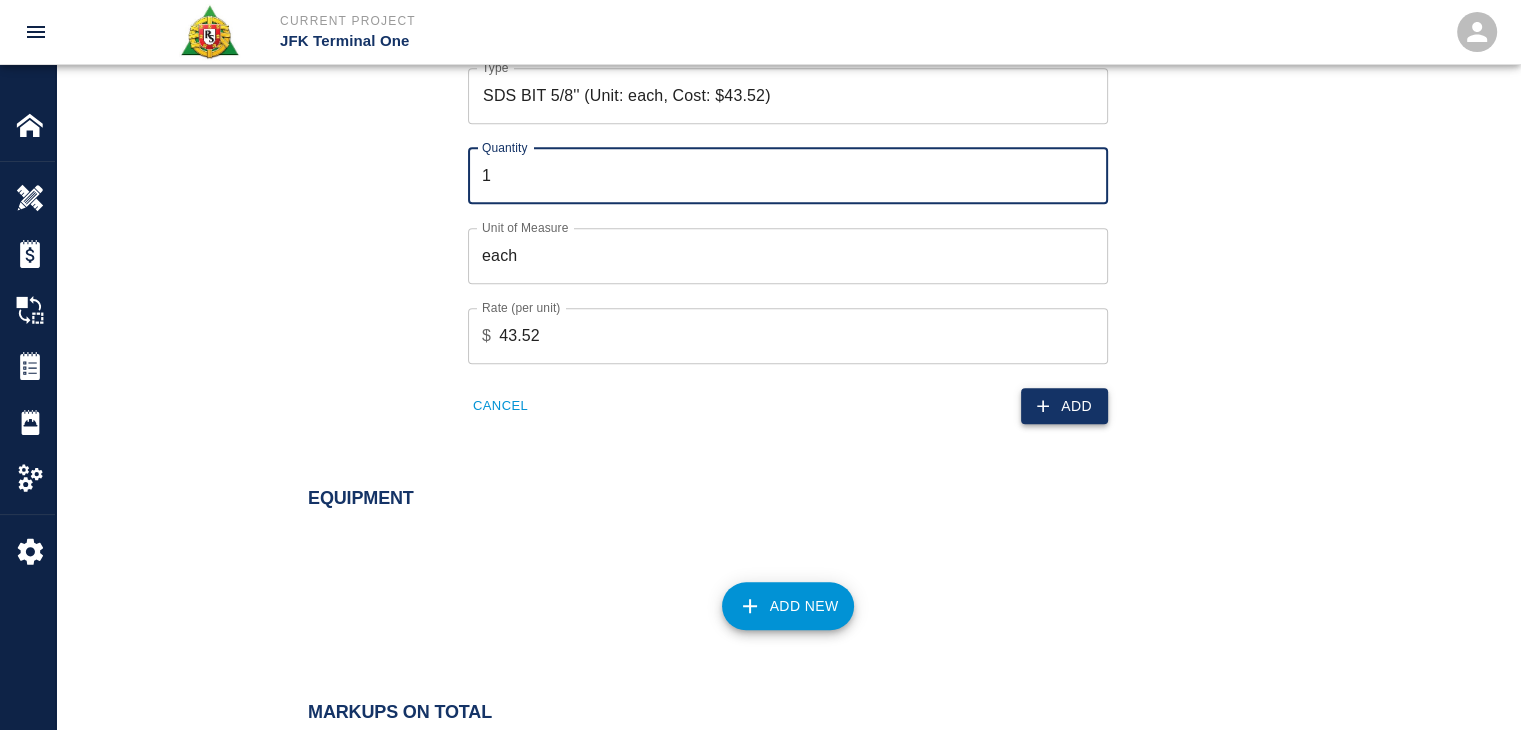 type on "1" 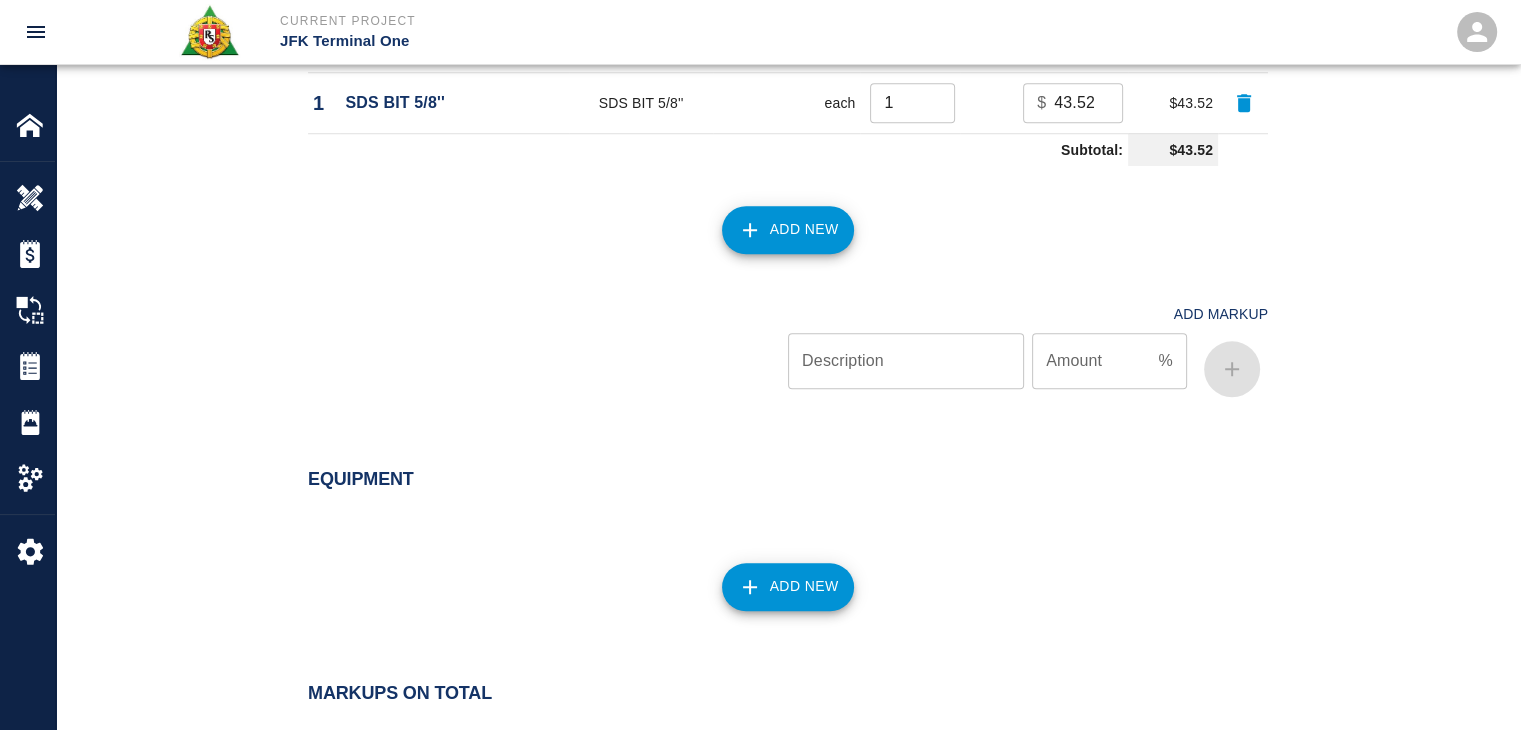 click on "Add New" at bounding box center (776, 218) 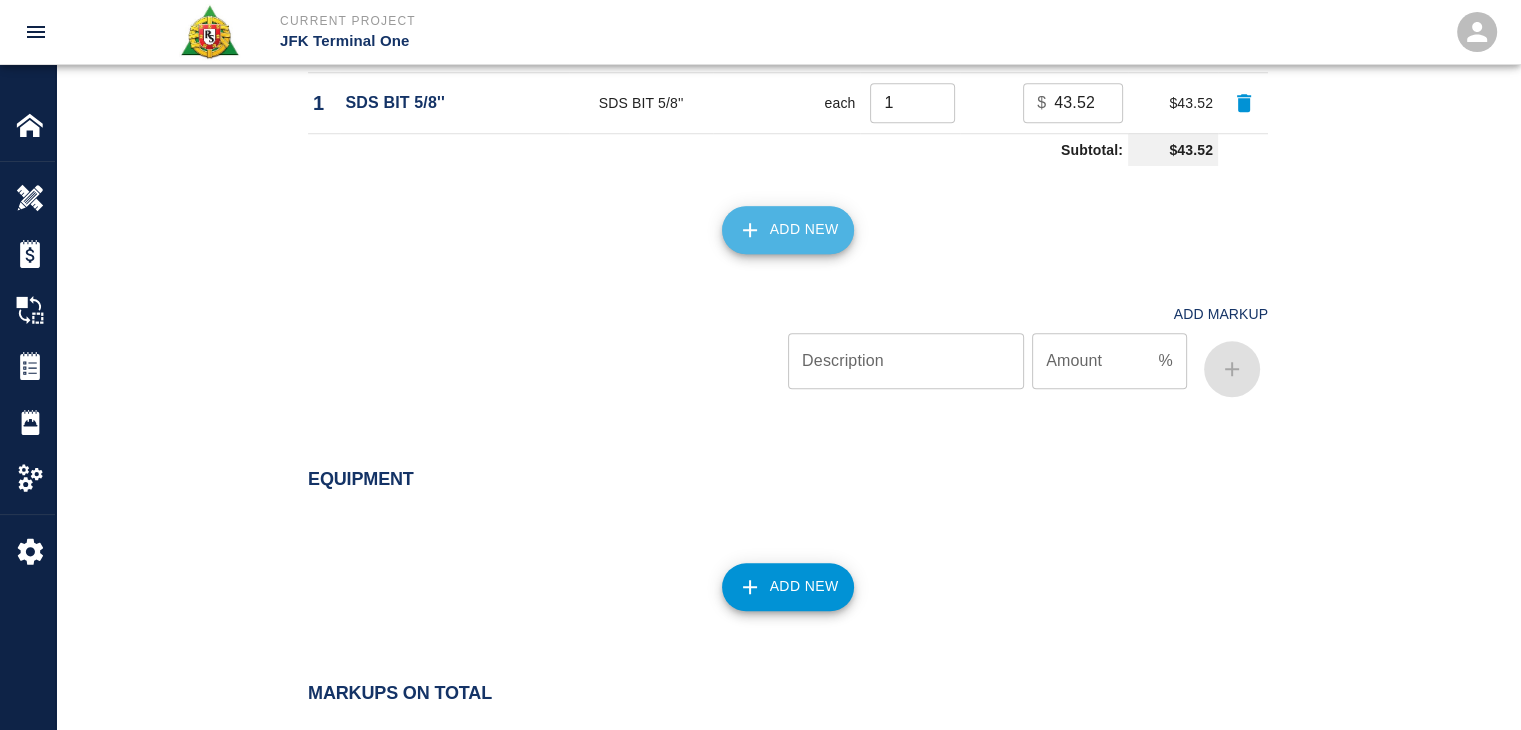 click on "Add New" at bounding box center (788, 230) 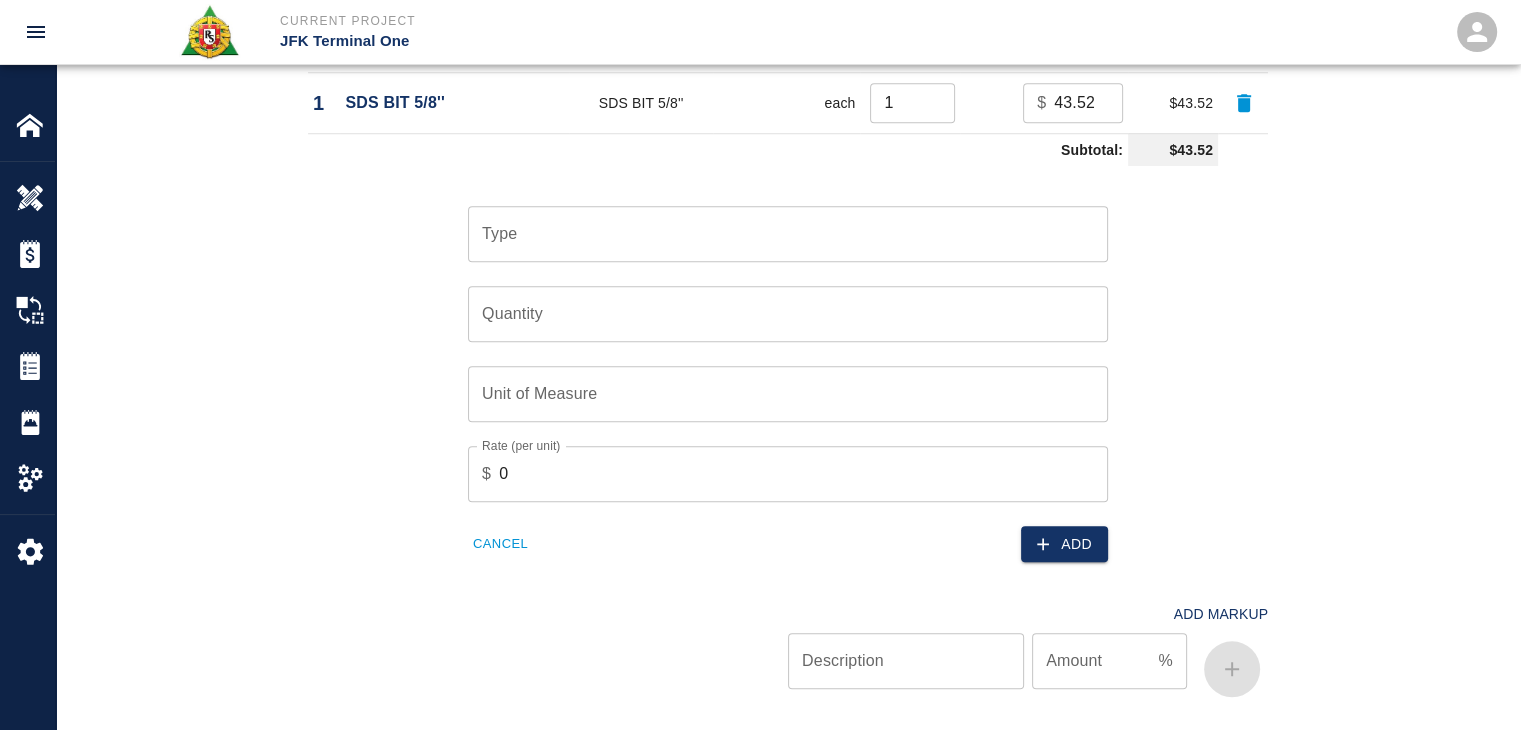 click on "Type" at bounding box center (788, 234) 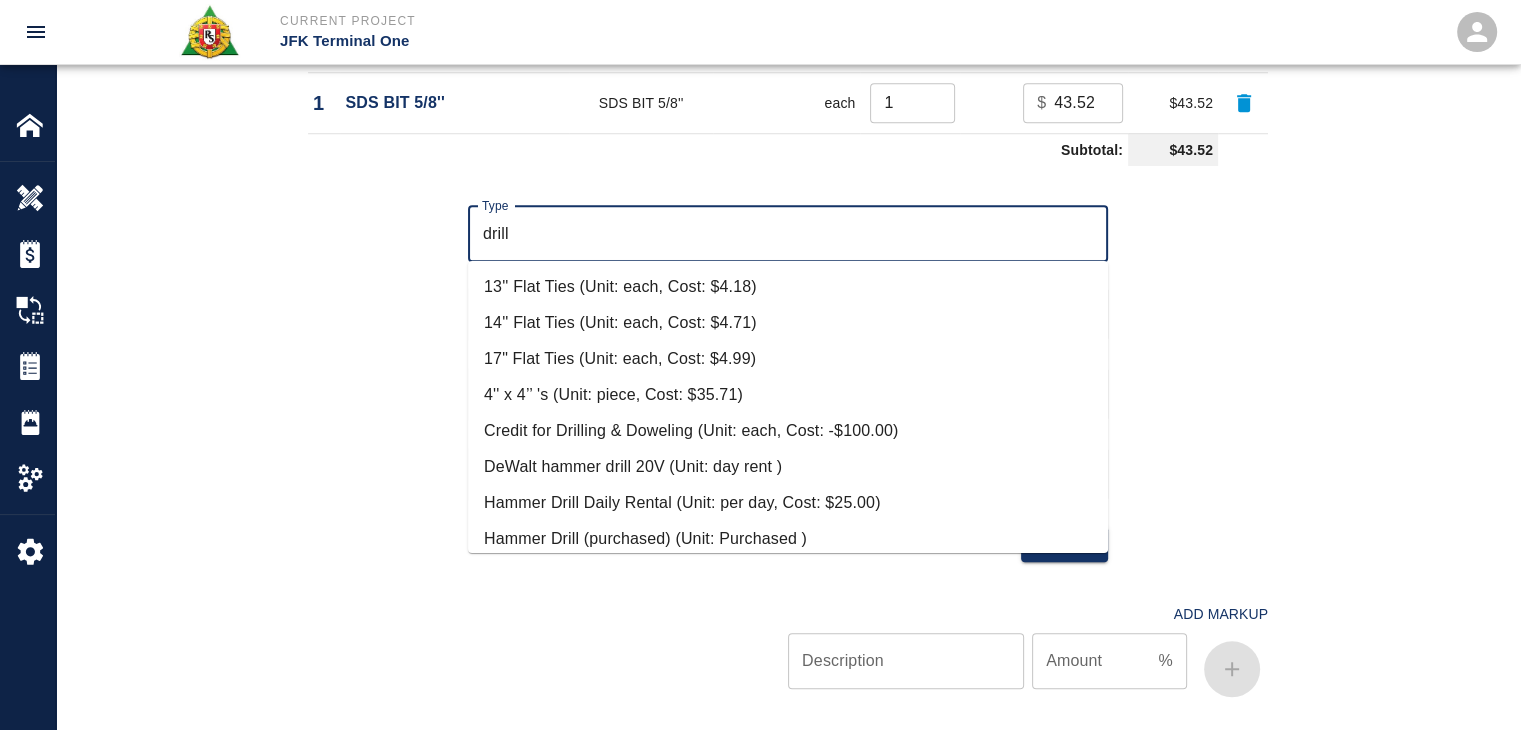 scroll, scrollTop: 48, scrollLeft: 0, axis: vertical 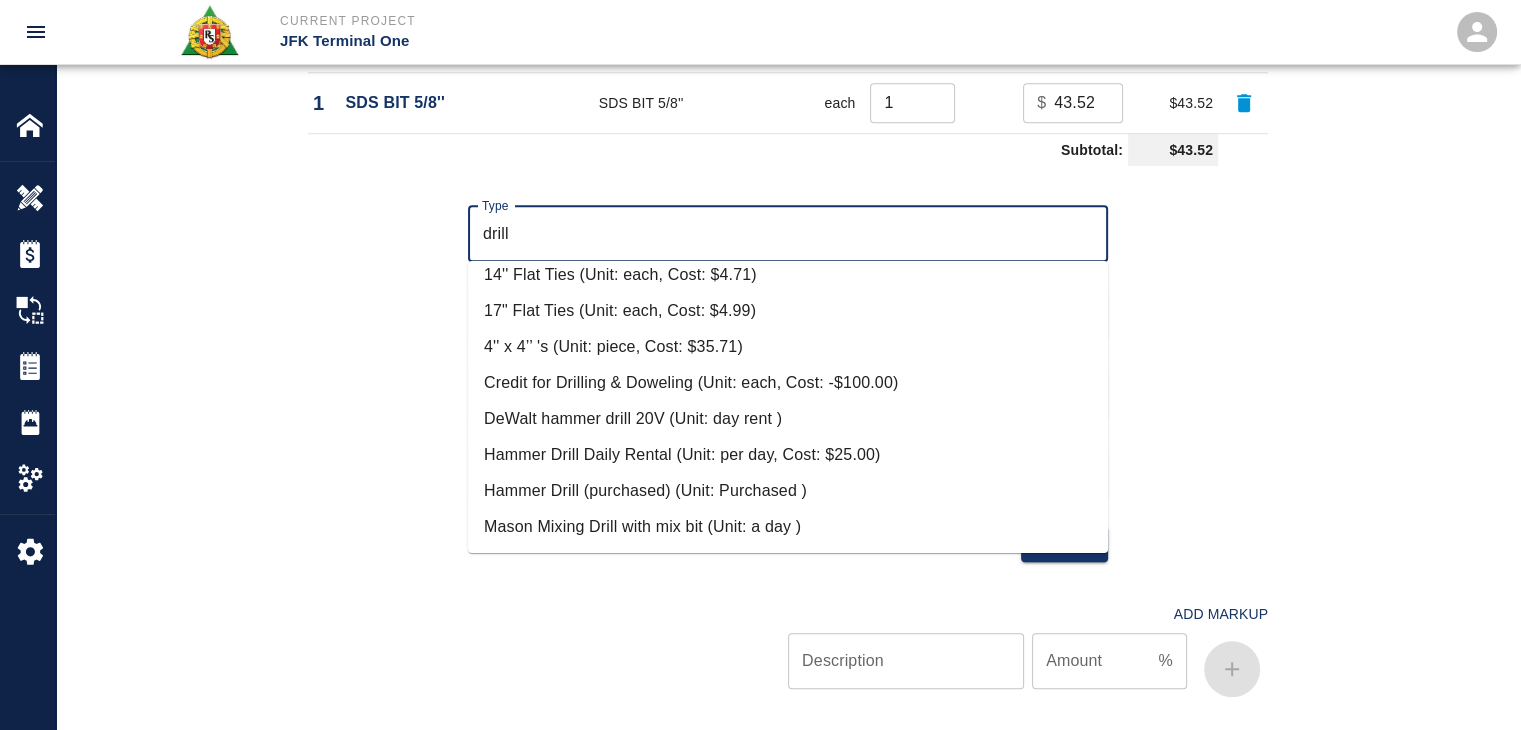 click on "Hammer Drill Daily Rental (Unit: per day, Cost: $25.00)" at bounding box center (788, 455) 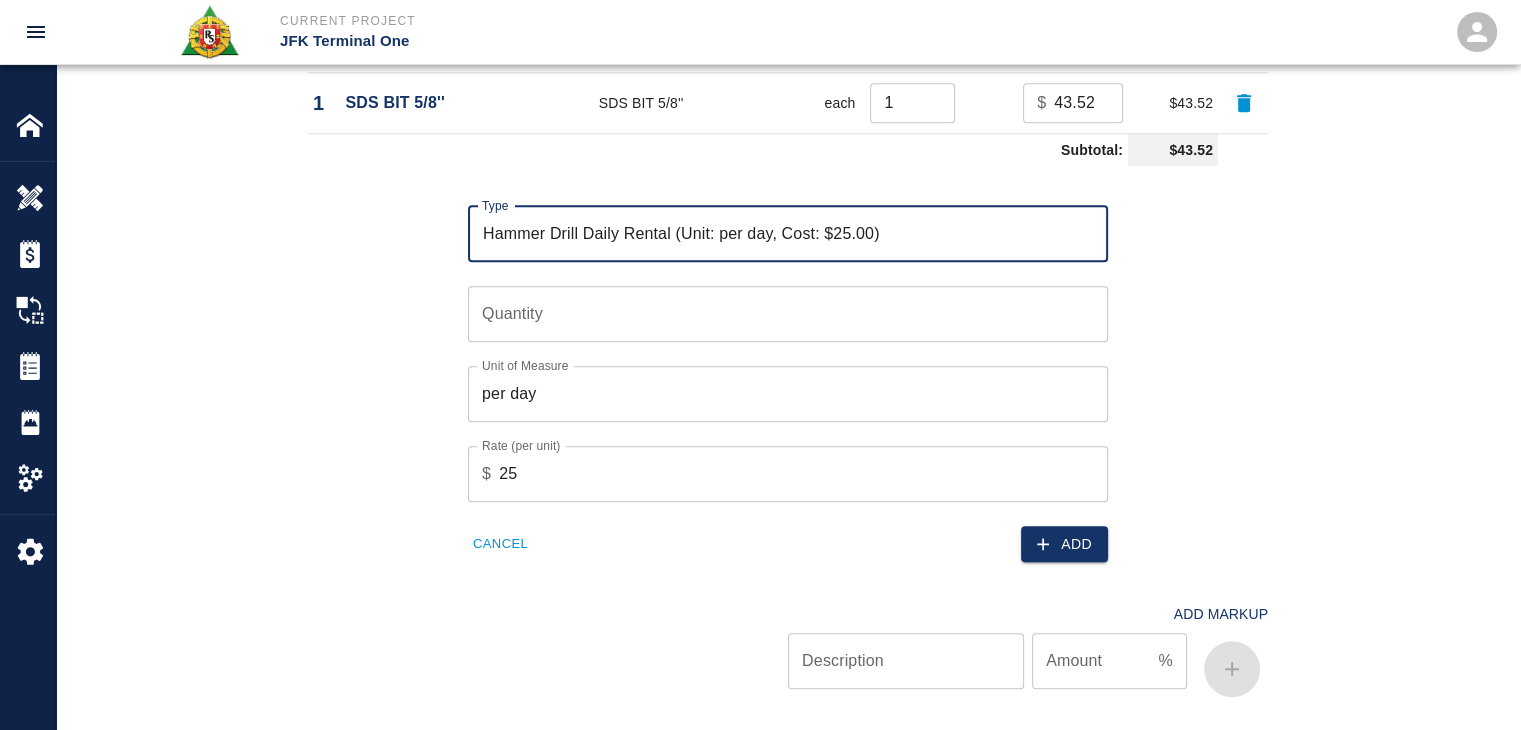 type on "Hammer Drill Daily Rental (Unit: per day, Cost: $25.00)" 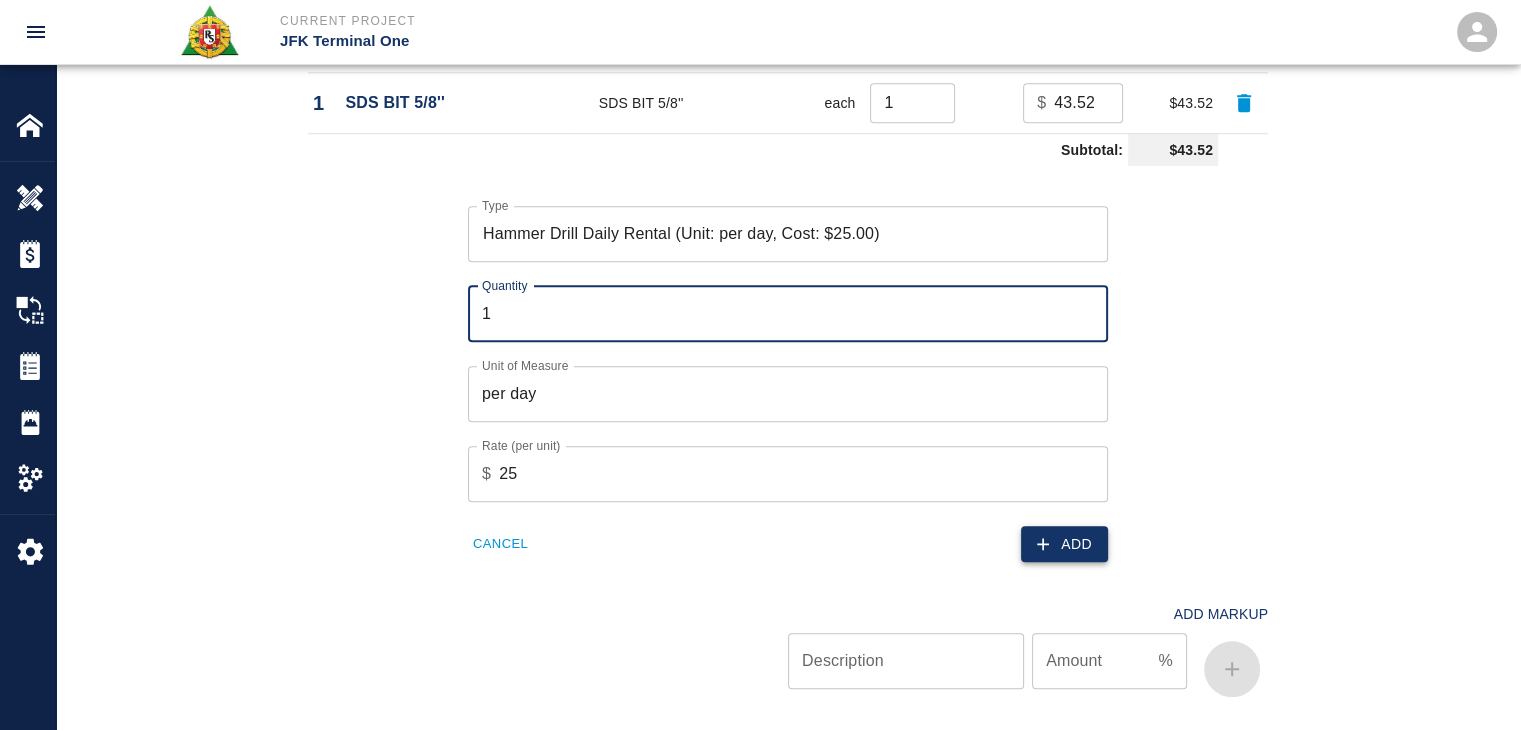 type on "1" 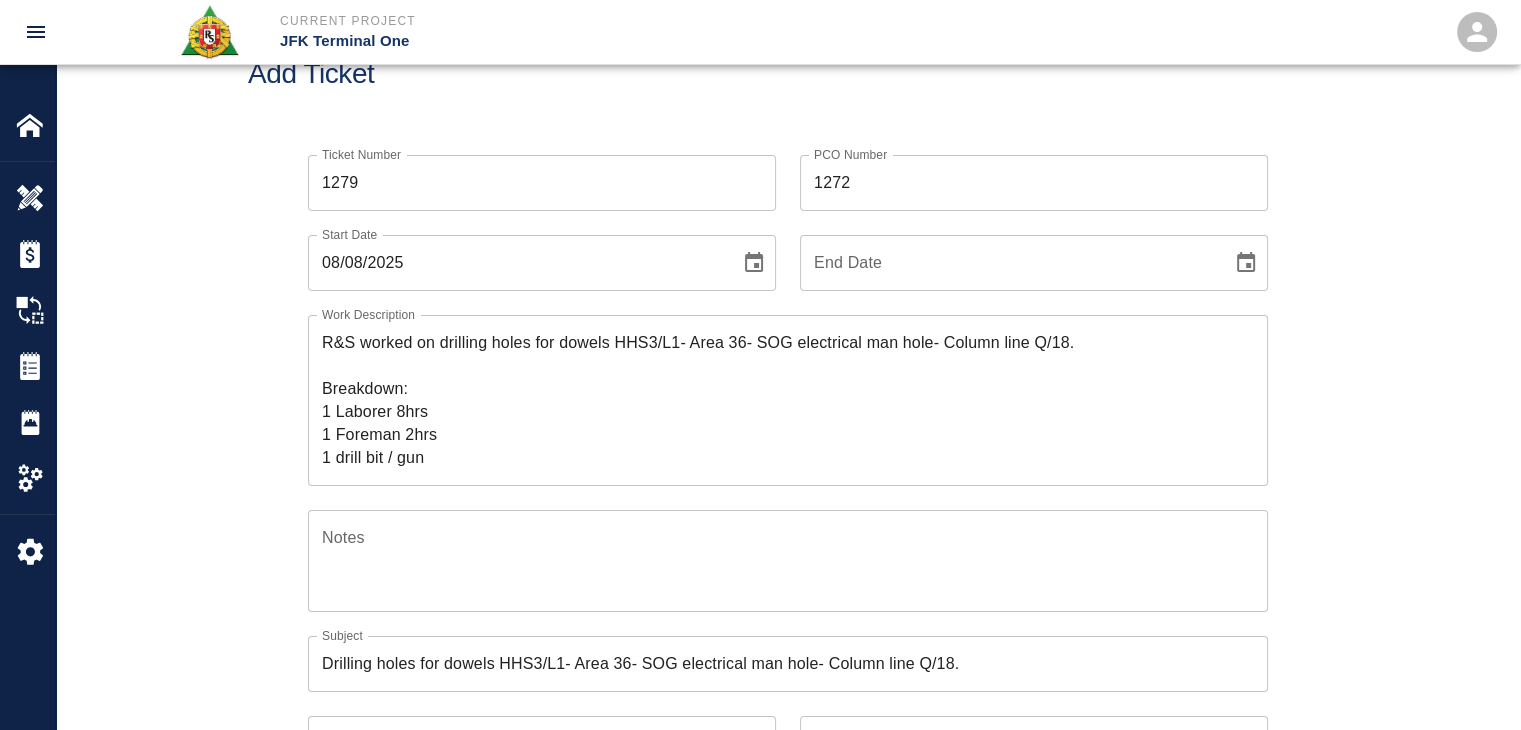 scroll, scrollTop: 0, scrollLeft: 0, axis: both 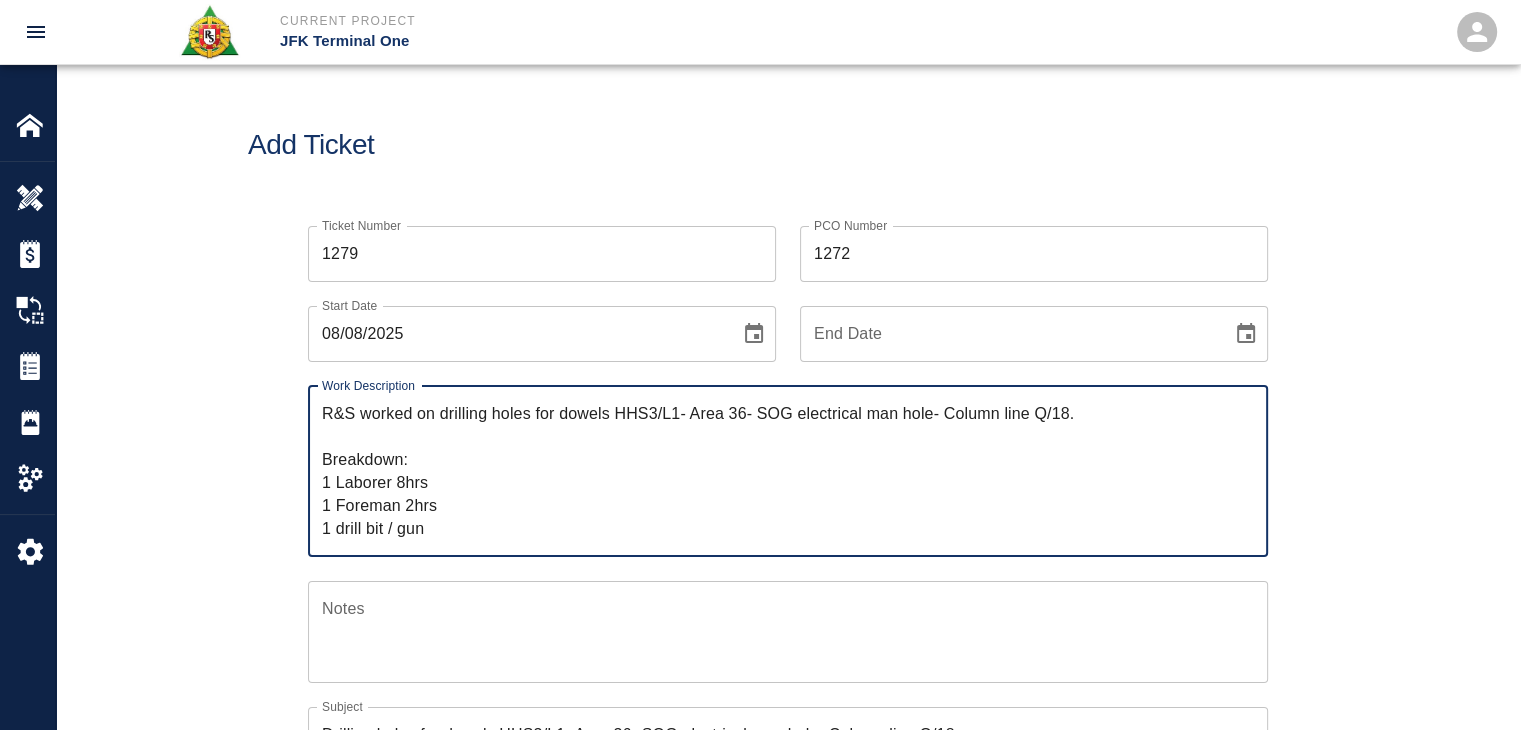 drag, startPoint x: 428, startPoint y: 525, endPoint x: 130, endPoint y: 267, distance: 394.16748 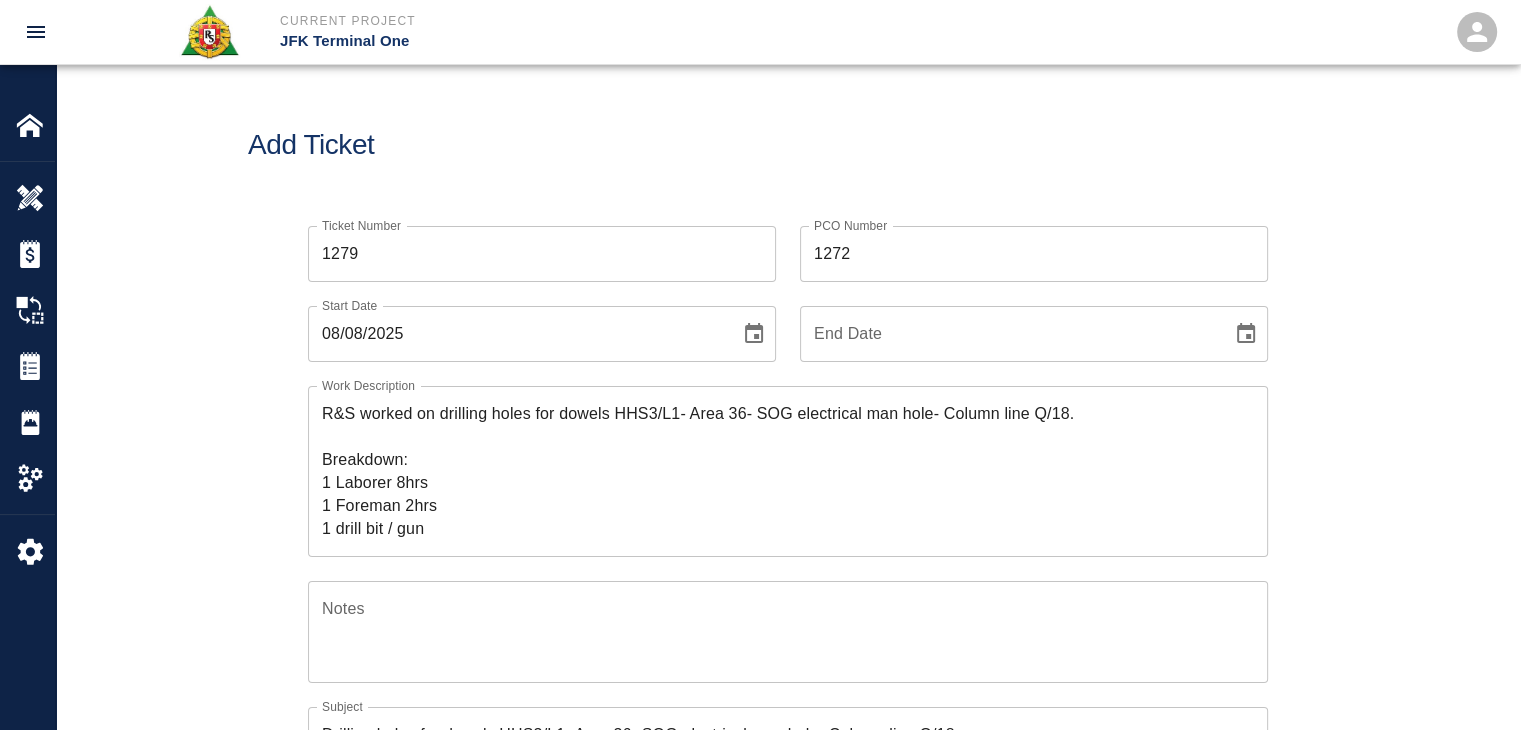 click on "Ticket Number 1279 Ticket Number PCO Number 1272 PCO Number Start Date  08/08/2025 Start Date  End Date End Date Work Description R&S worked on drilling holes for dowels HHS3/L1- Area 36- SOG electrical man hole- Column line Q/18.
Breakdown:
1 Laborer 8hrs
1 Foreman 2hrs
1 drill bit / gun  x Work Description Notes x Notes Subject Drilling holes for dowels HHS3/L1- Area 36- SOG electrical man hole- Column line Q/18. Subject Invoice Number Invoice Number Invoice Date Invoice Date Upload Attachments (50MB limit) Choose file No file chosen Upload Another File Add Costs Switch to Lump Sum" at bounding box center [788, 660] 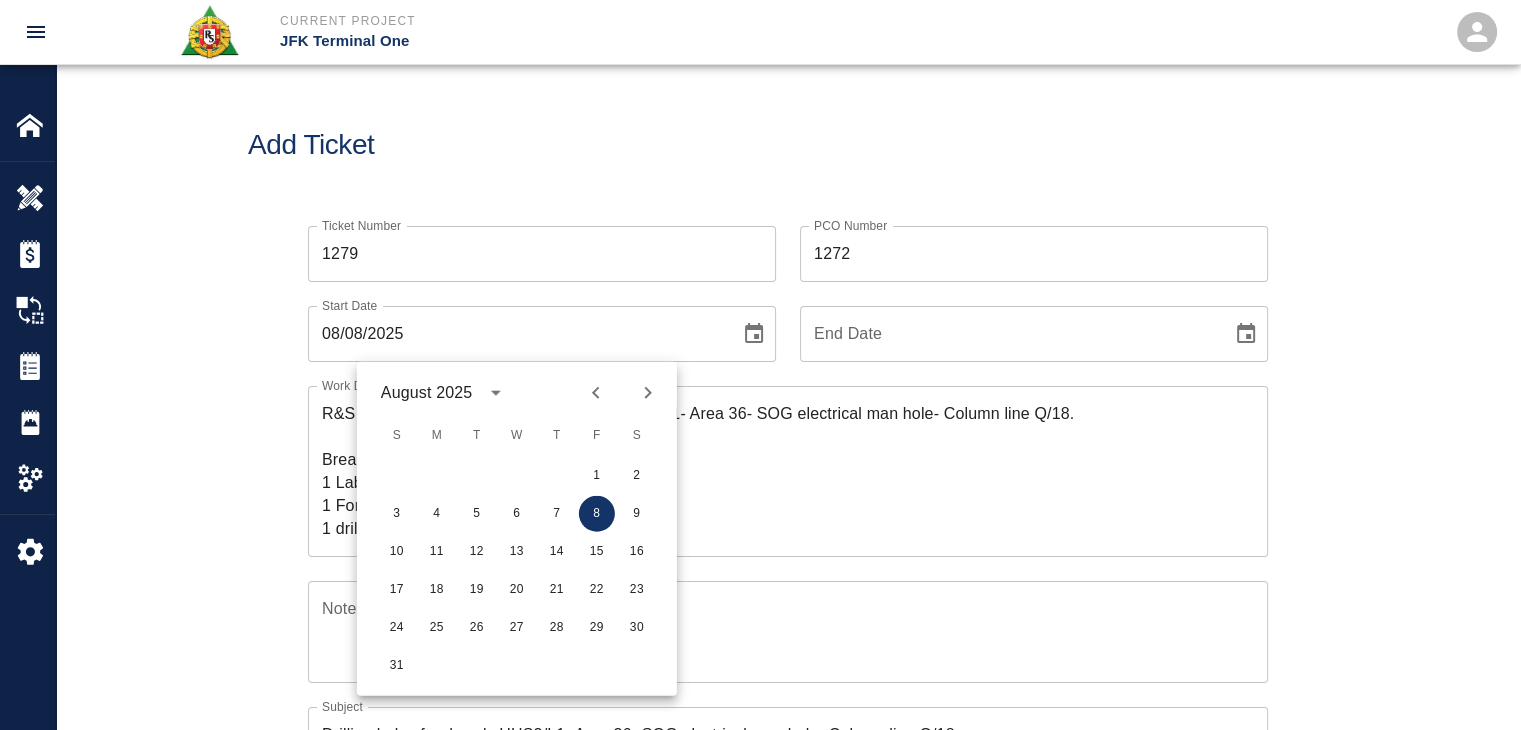 click 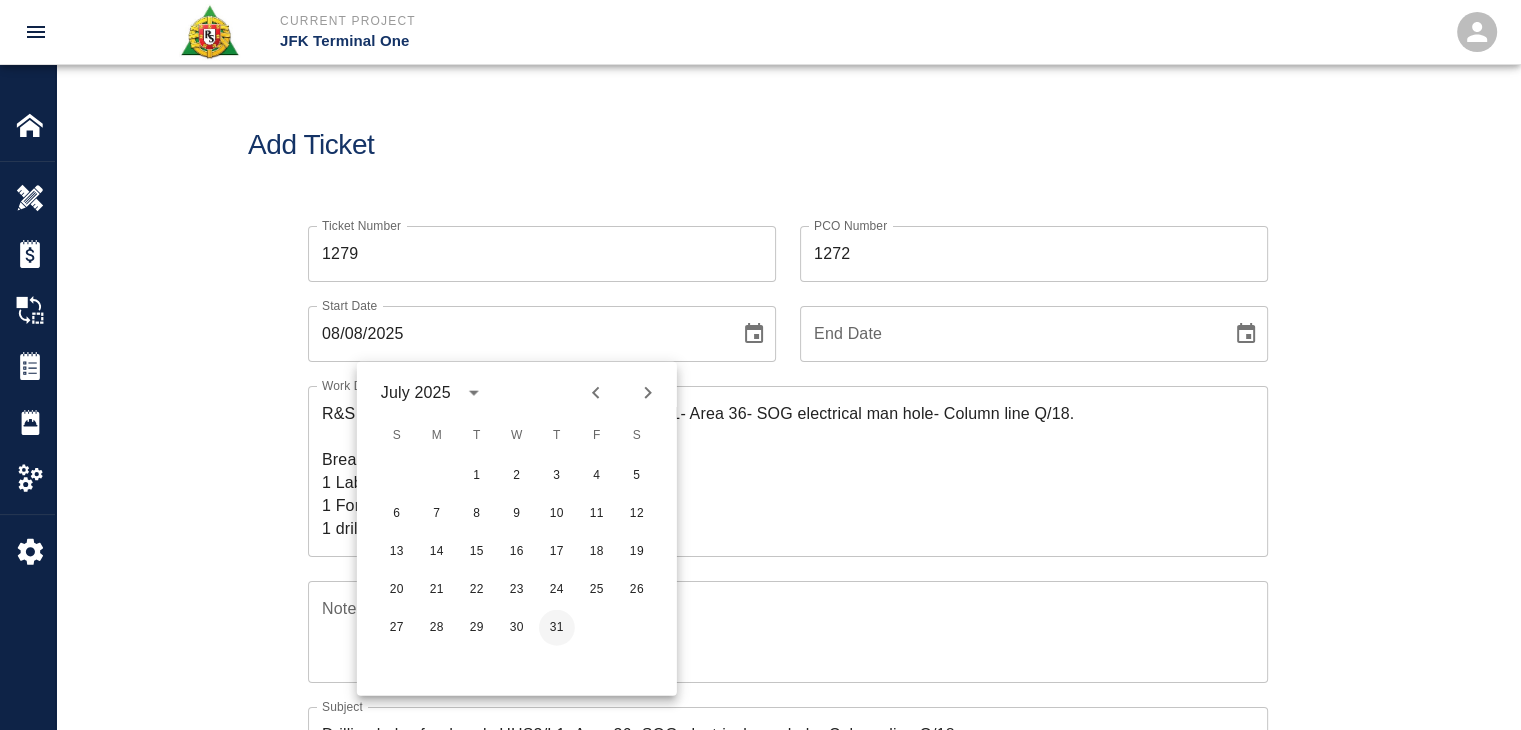 click on "31" at bounding box center [557, 628] 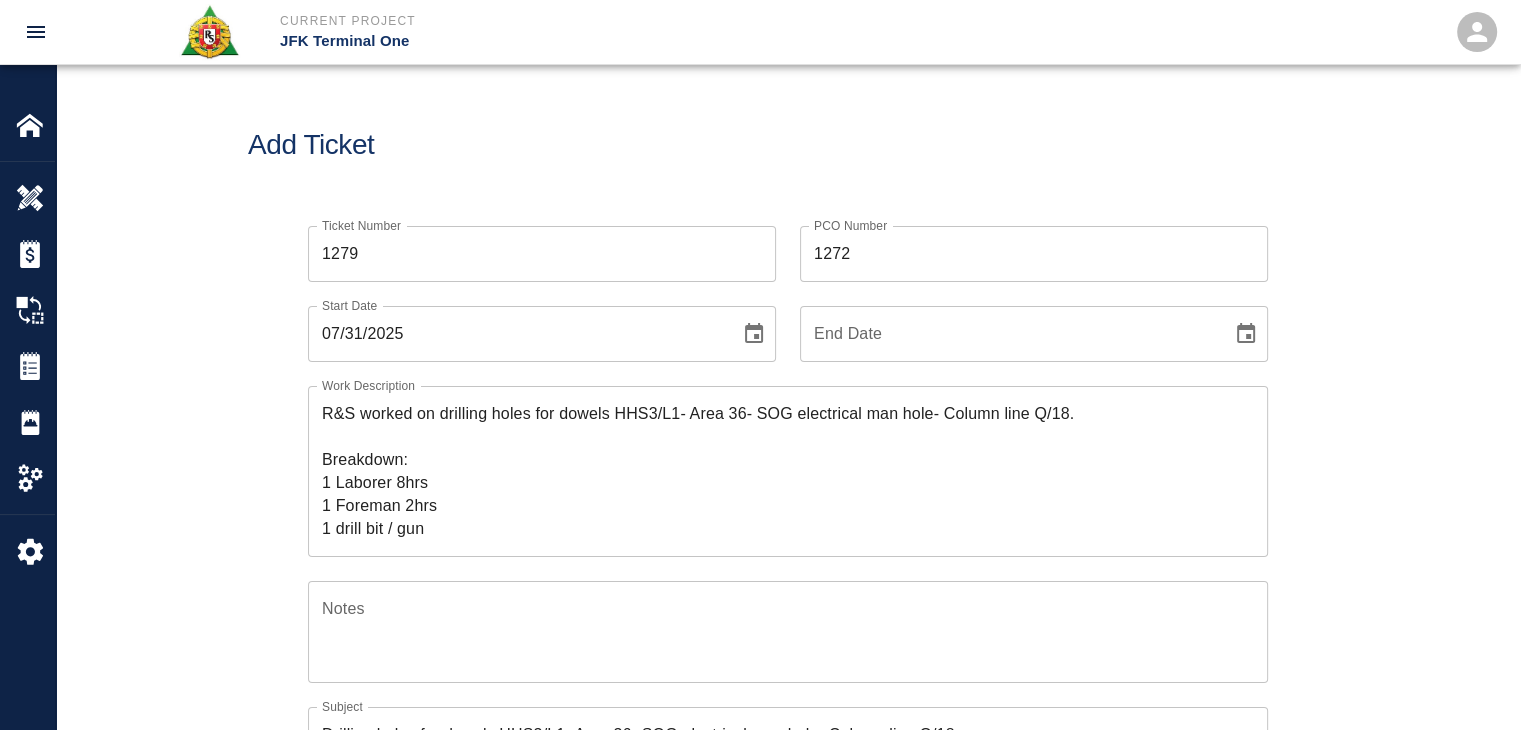 click on "Ticket Number 1279 Ticket Number PCO Number 1272 PCO Number Start Date  07/31/2025 Start Date  End Date End Date Work Description R&S worked on drilling holes for dowels HHS3/L1- Area 36- SOG electrical man hole- Column line Q/18.
Breakdown:
1 Laborer 8hrs
1 Foreman 2hrs
1 drill bit / gun  x Work Description Notes x Notes Subject Drilling holes for dowels HHS3/L1- Area 36- SOG electrical man hole- Column line Q/18. Subject Invoice Number Invoice Number Invoice Date Invoice Date Upload Attachments (50MB limit) Choose file No file chosen Upload Another File Add Costs Switch to Lump Sum" at bounding box center (788, 660) 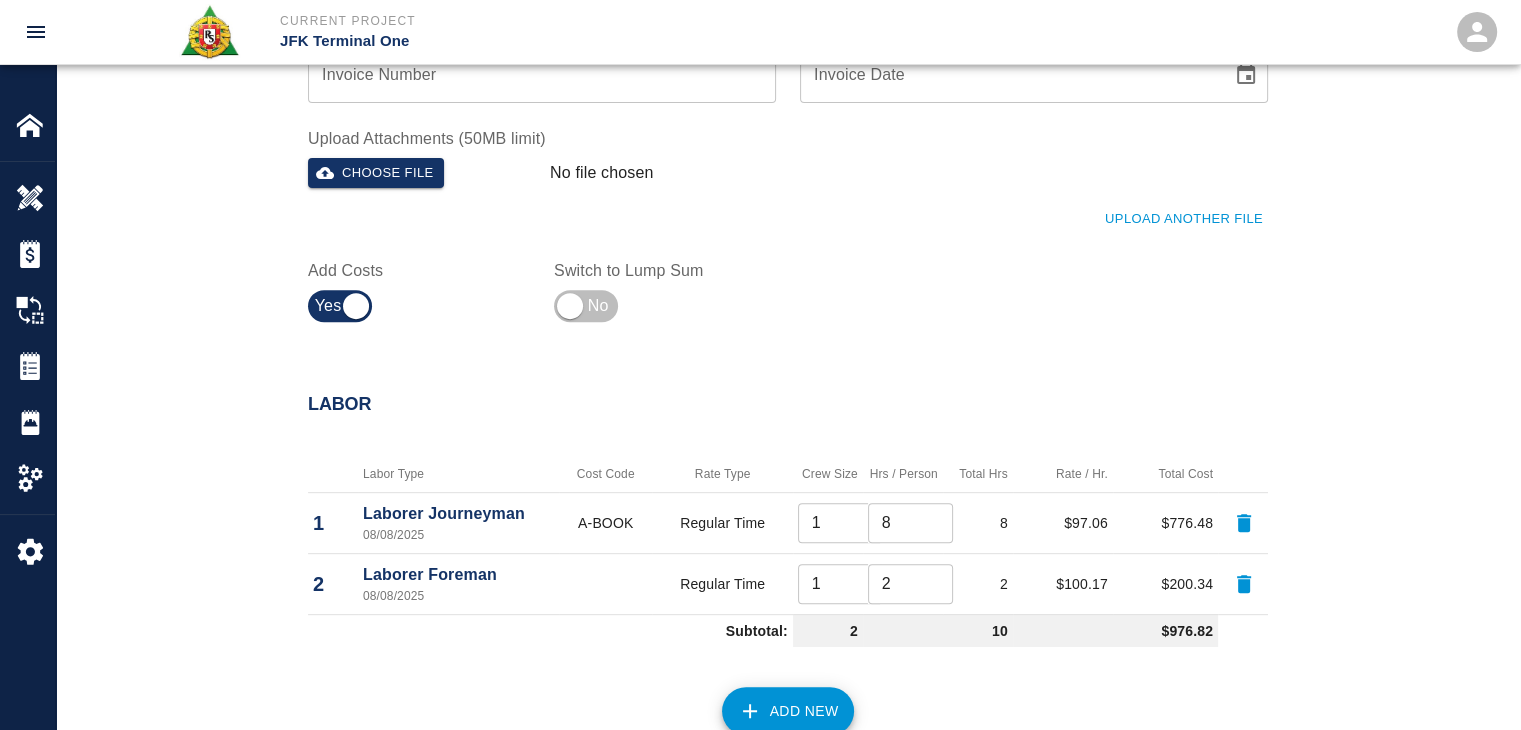 scroll, scrollTop: 740, scrollLeft: 0, axis: vertical 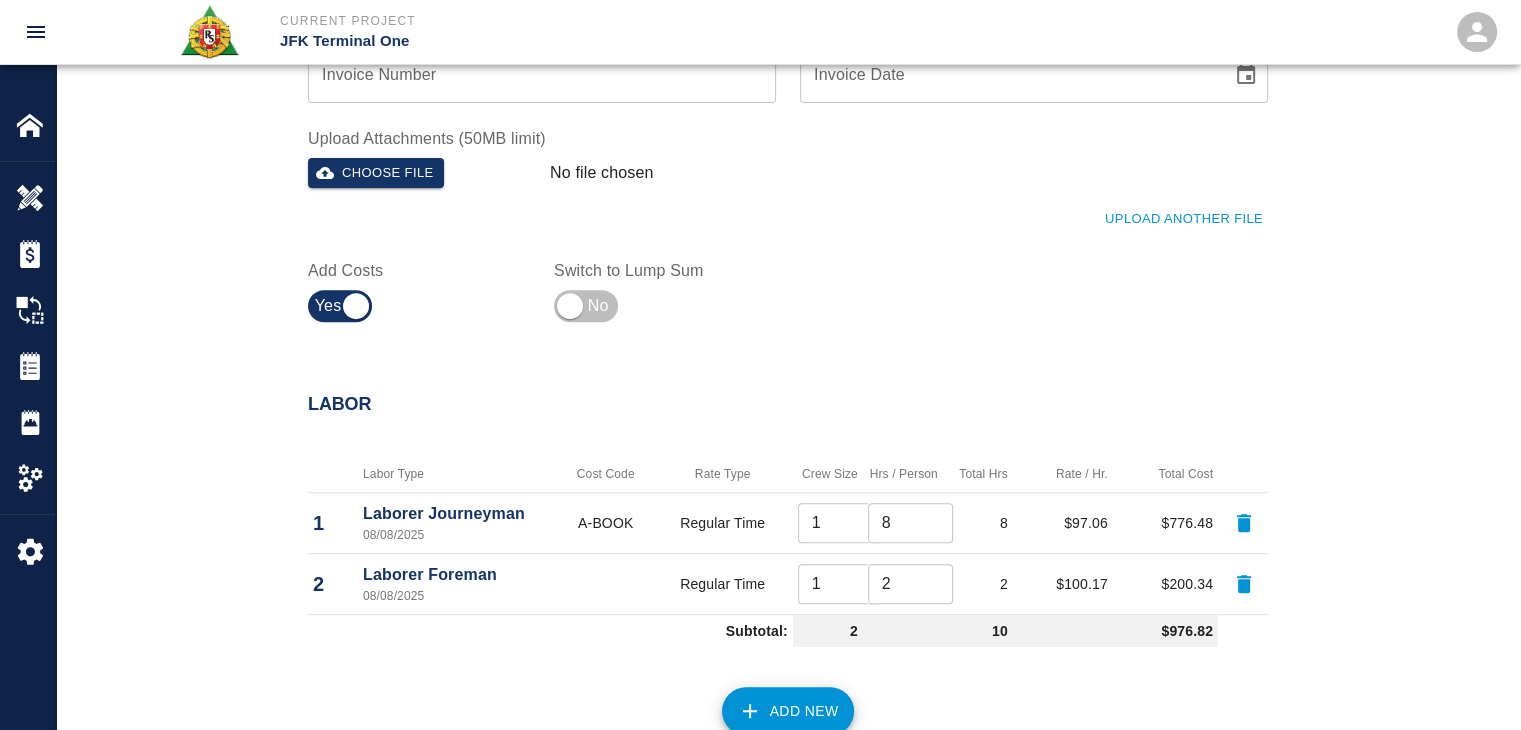 click at bounding box center [1244, 523] 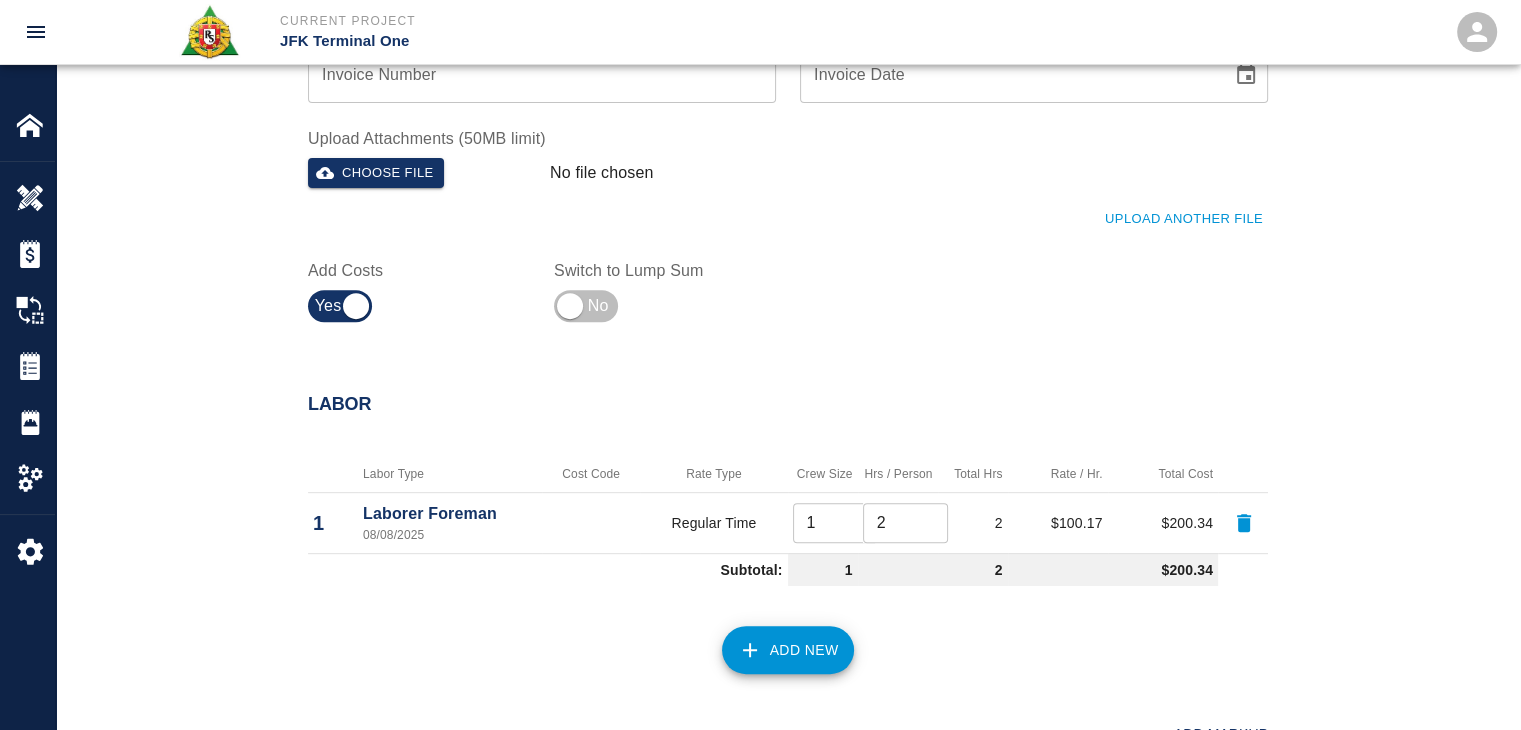 click at bounding box center (1244, 523) 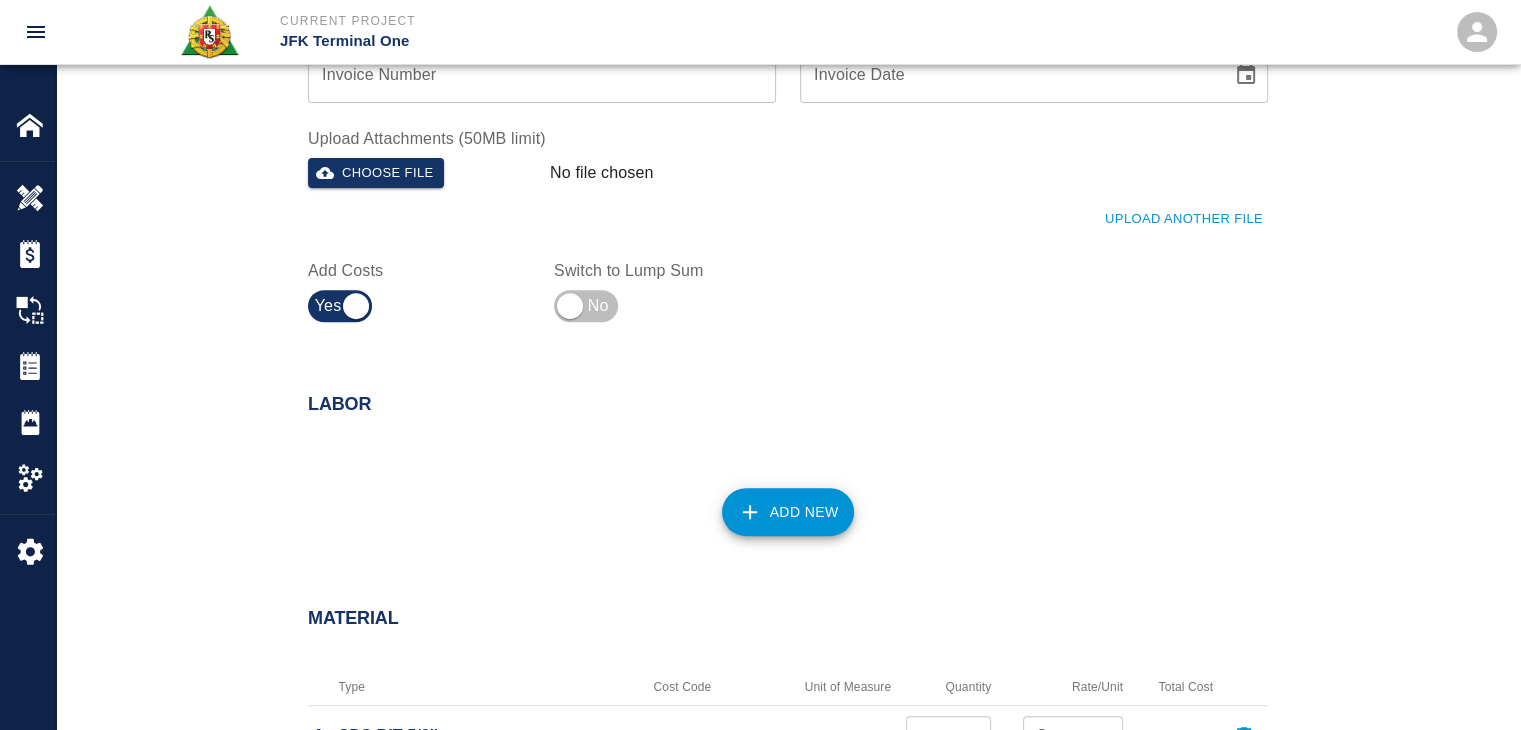 click on "Add New" at bounding box center (788, 512) 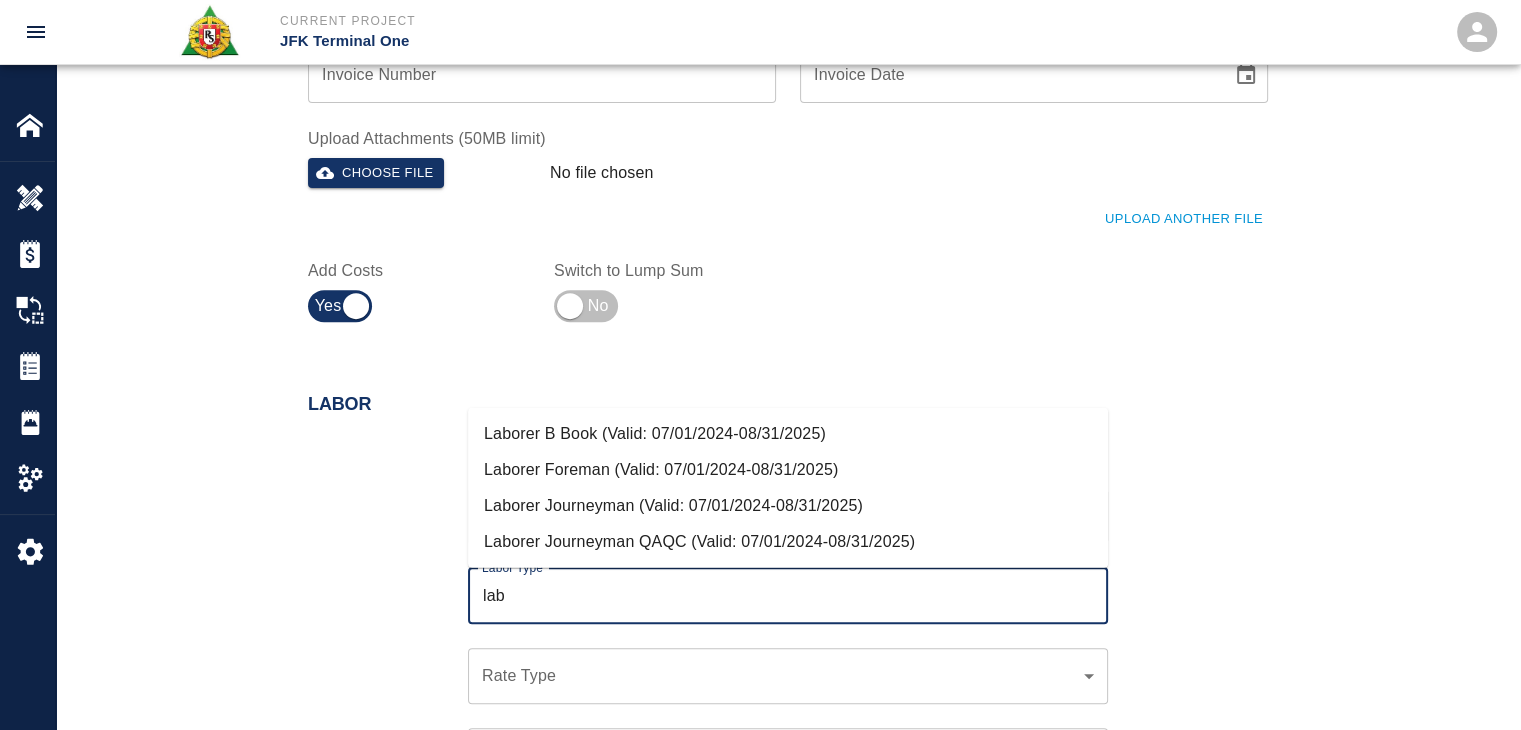 click on "Laborer Journeyman (Valid: 07/01/2024-08/31/2025)" at bounding box center (788, 506) 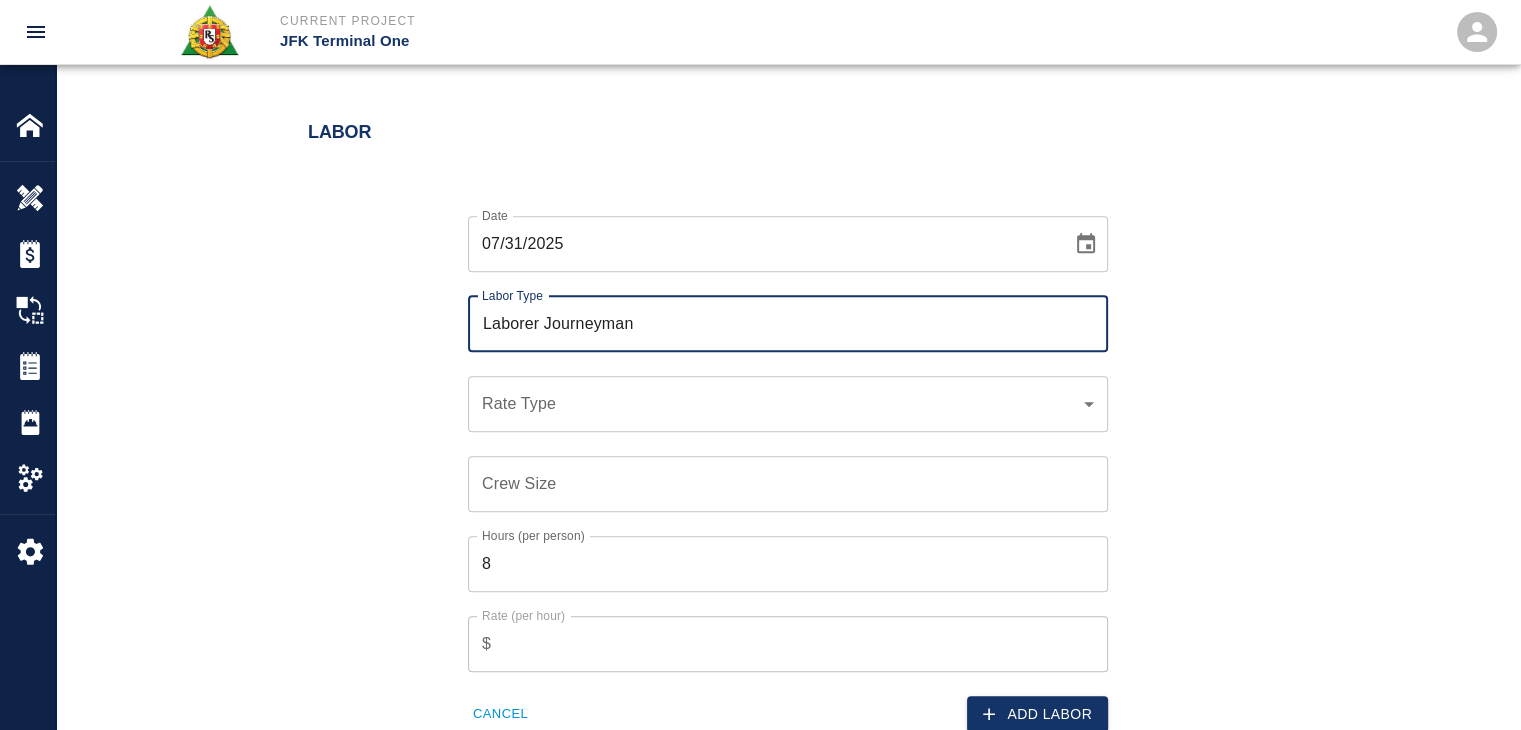 scroll, scrollTop: 1018, scrollLeft: 0, axis: vertical 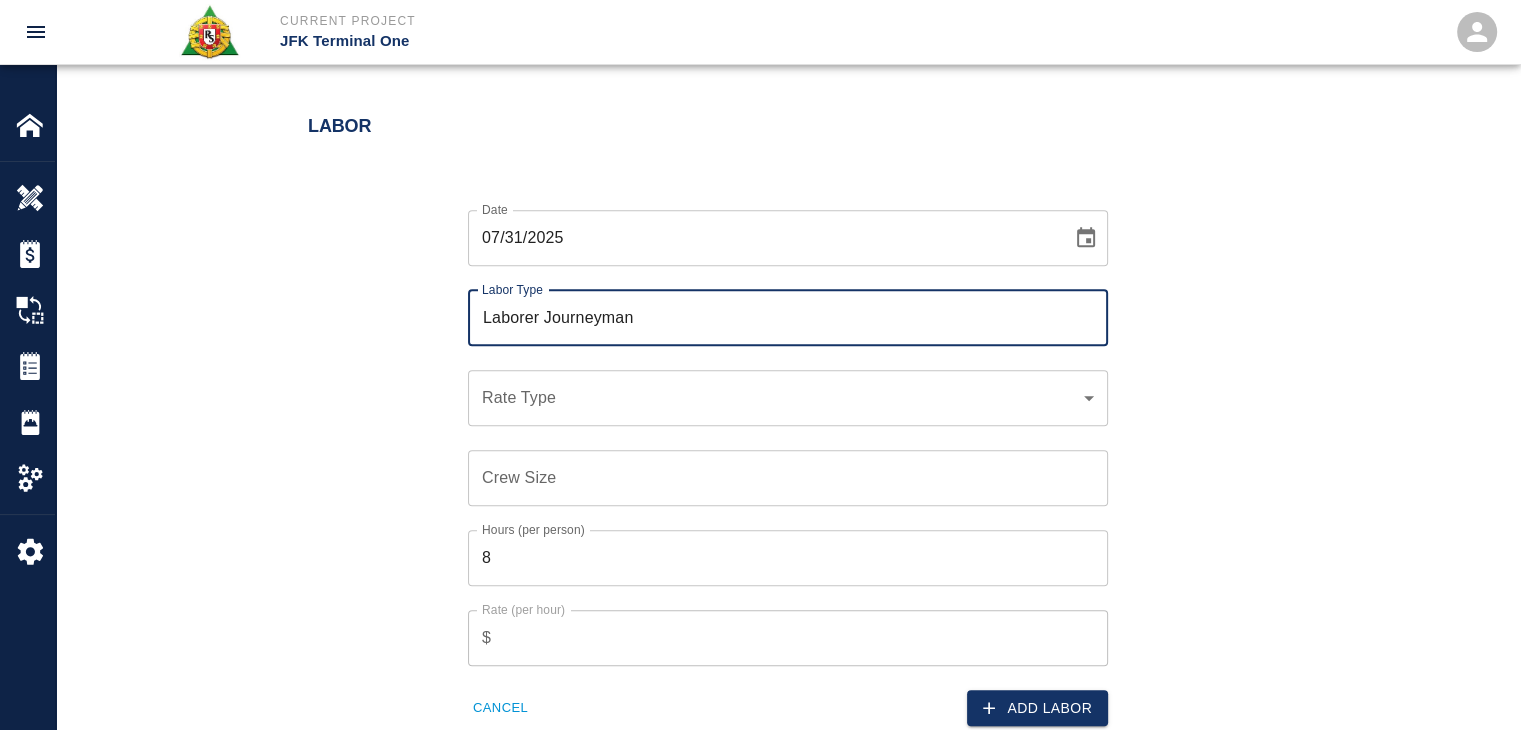 type on "Laborer Journeyman" 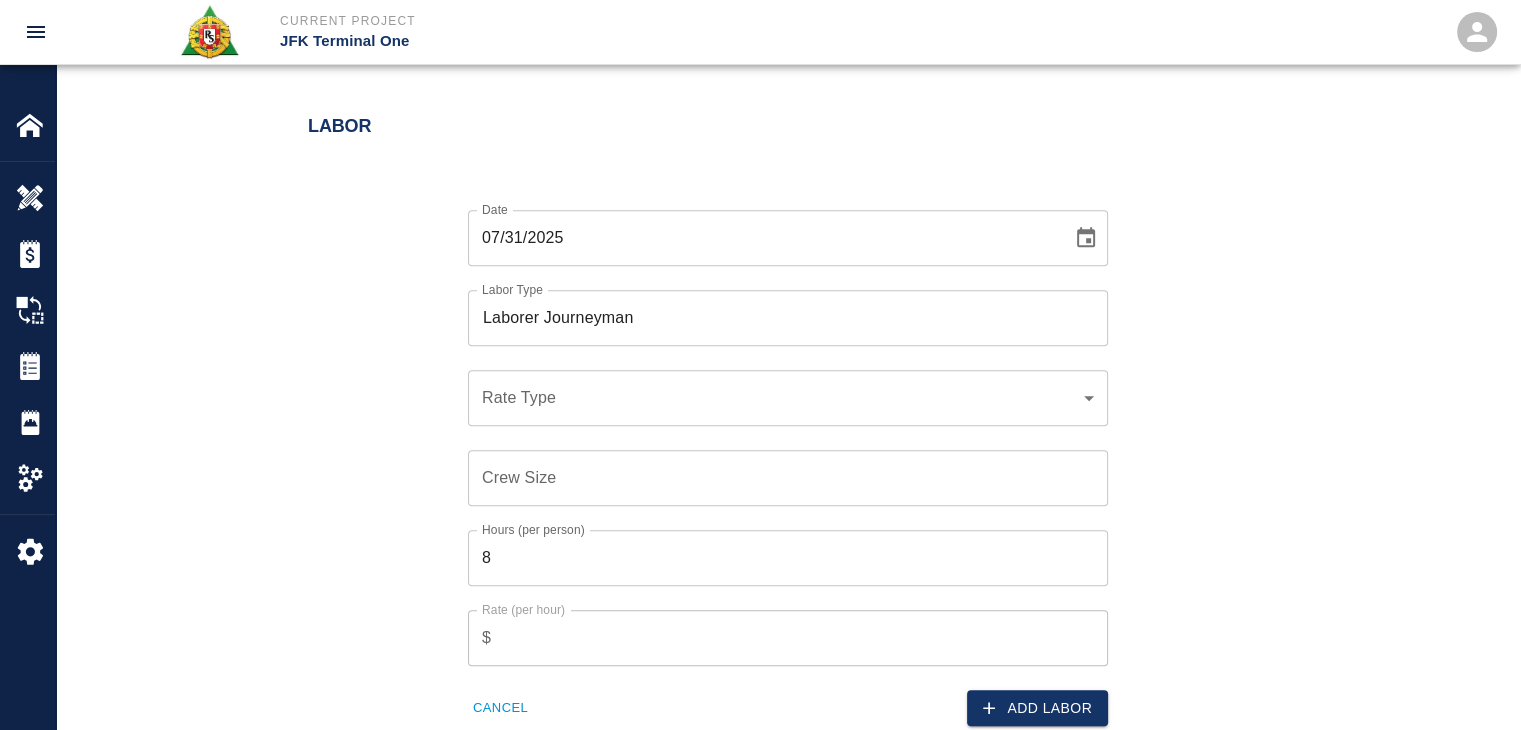 click on "​ Rate Type" at bounding box center [788, 398] 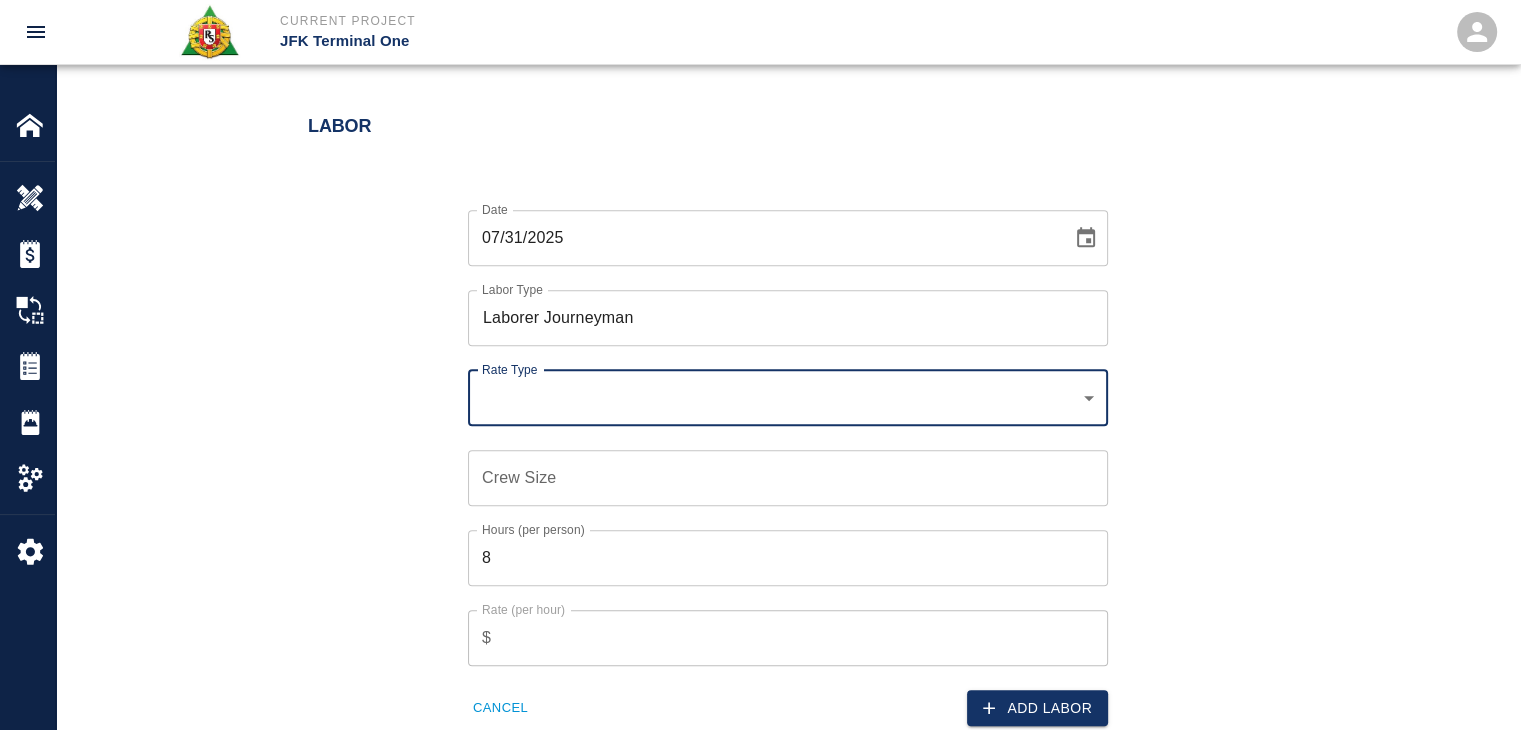 click on "Current Project JFK Terminal One Home JFK Terminal One Overview Estimates Change Orders Tickets Daily Reports Project Settings Settings Powered By Terms of Service  |  Privacy Policy Add Ticket Ticket Number 1279 Ticket Number PCO Number 1272 PCO Number Start Date  07/31/2025 Start Date  End Date End Date Work Description R&S worked on drilling holes for dowels HHS3/L1- Area 36- SOG electrical man hole- Column line Q/18.
Breakdown:
1 Laborer 8hrs
1 Foreman 2hrs
1 drill bit / gun  x Work Description Notes x Notes Subject Drilling holes for dowels HHS3/L1- Area 36- SOG electrical man hole- Column line Q/18. Subject Invoice Number Invoice Number Invoice Date Invoice Date Upload Attachments (50MB limit) Choose file No file chosen Upload Another File Add Costs Switch to Lump Sum Labor Date 07/31/2025 Date Labor Type Laborer Journeyman Labor Type Rate Type ​ Rate Type Crew Size Crew Size Hours (per person) 8 Hours (per person) Rate (per hour) $ Rate (per hour) Cancel Add Labor Material Type Cost Code Quantity 1" at bounding box center [760, -653] 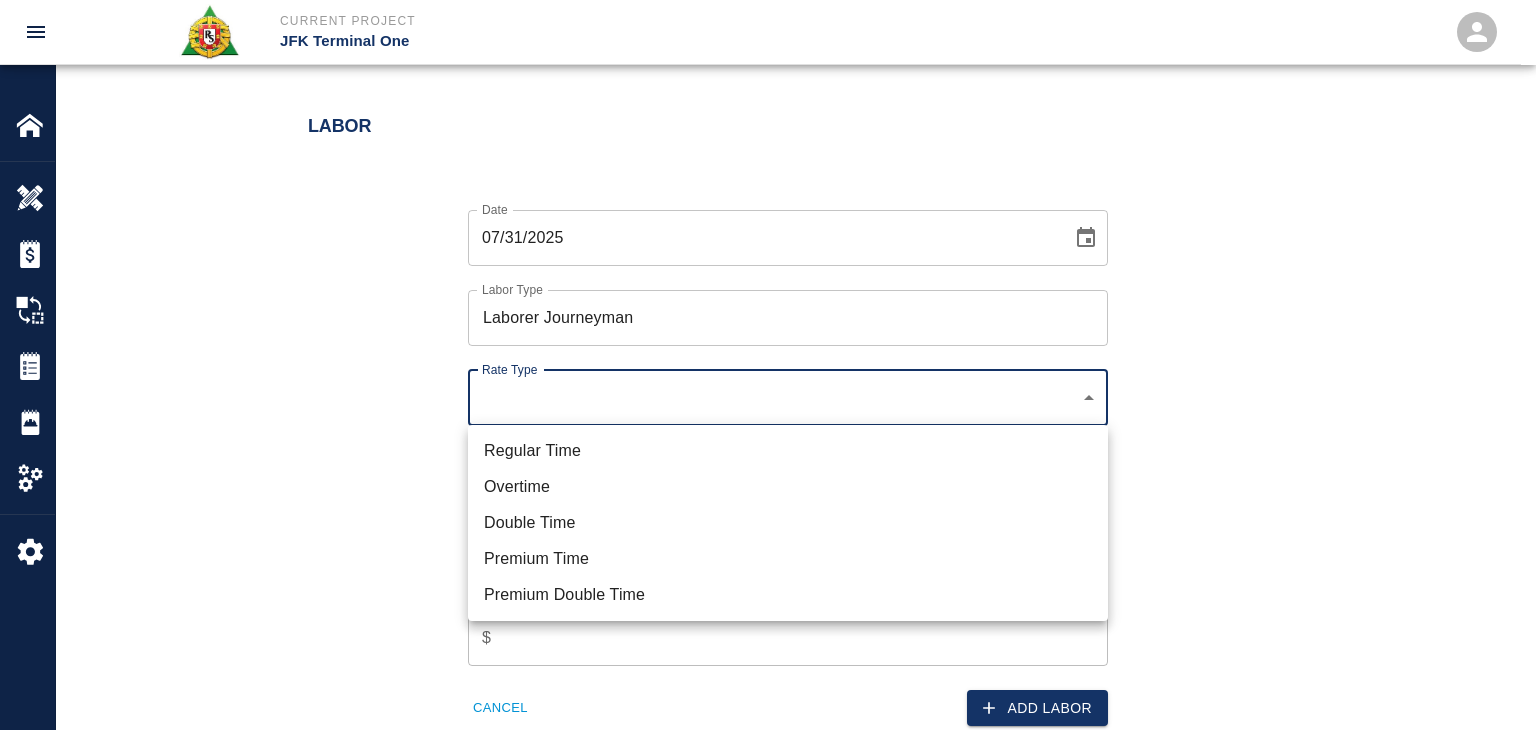 click on "Regular Time" at bounding box center [788, 451] 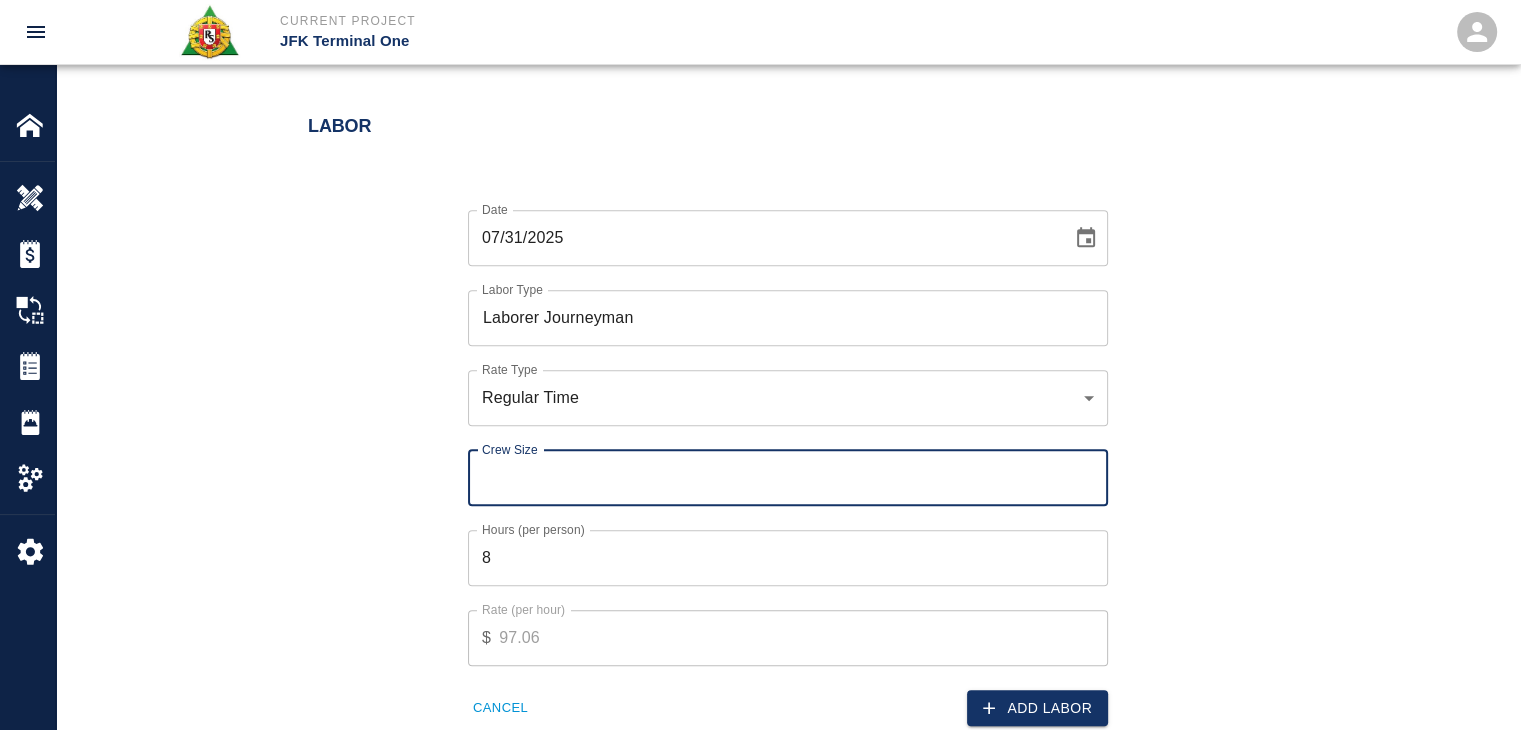 click on "Crew Size" at bounding box center [788, 478] 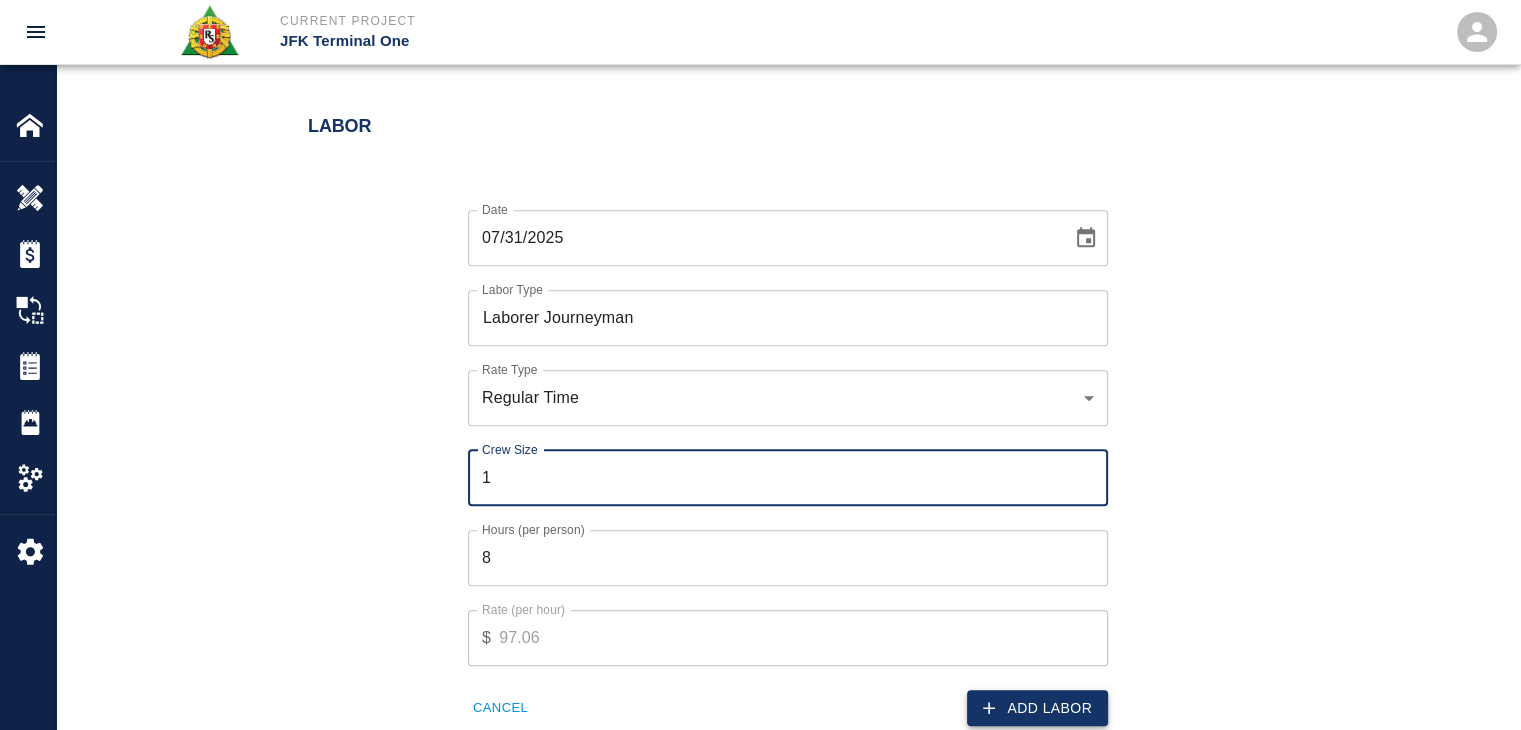 type on "1" 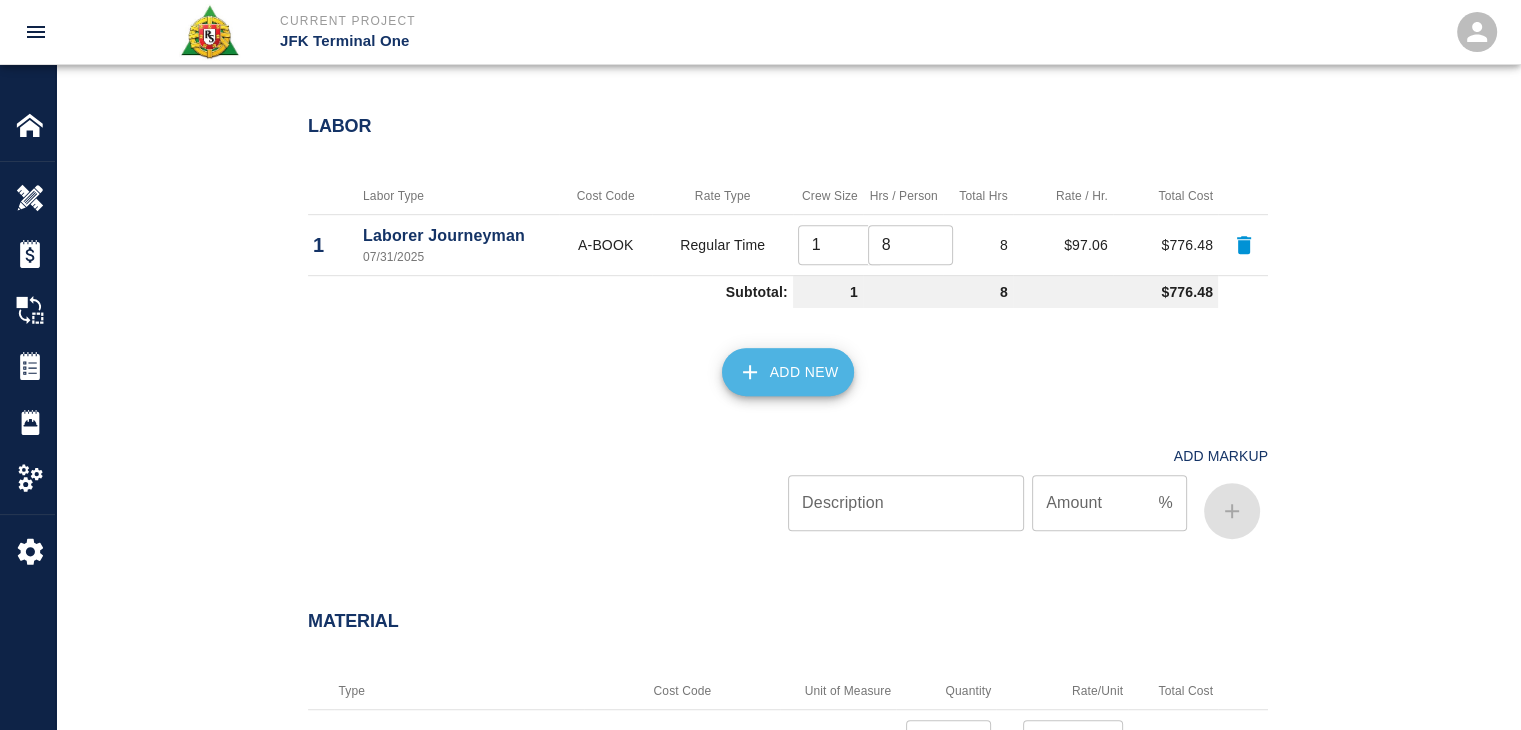 click on "Add New" at bounding box center (788, 372) 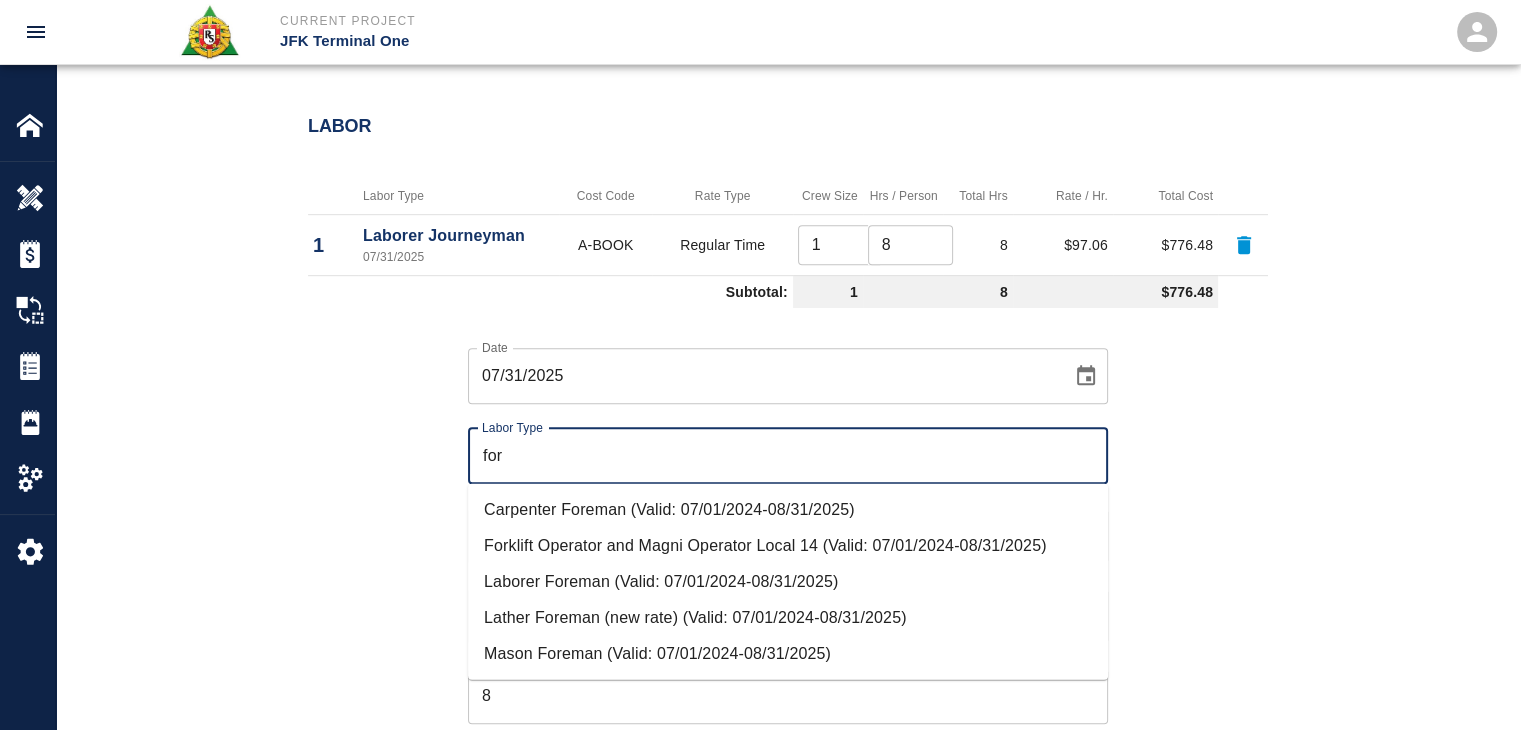 click on "Laborer Foreman  (Valid: 07/01/2024-08/31/2025)" at bounding box center (788, 582) 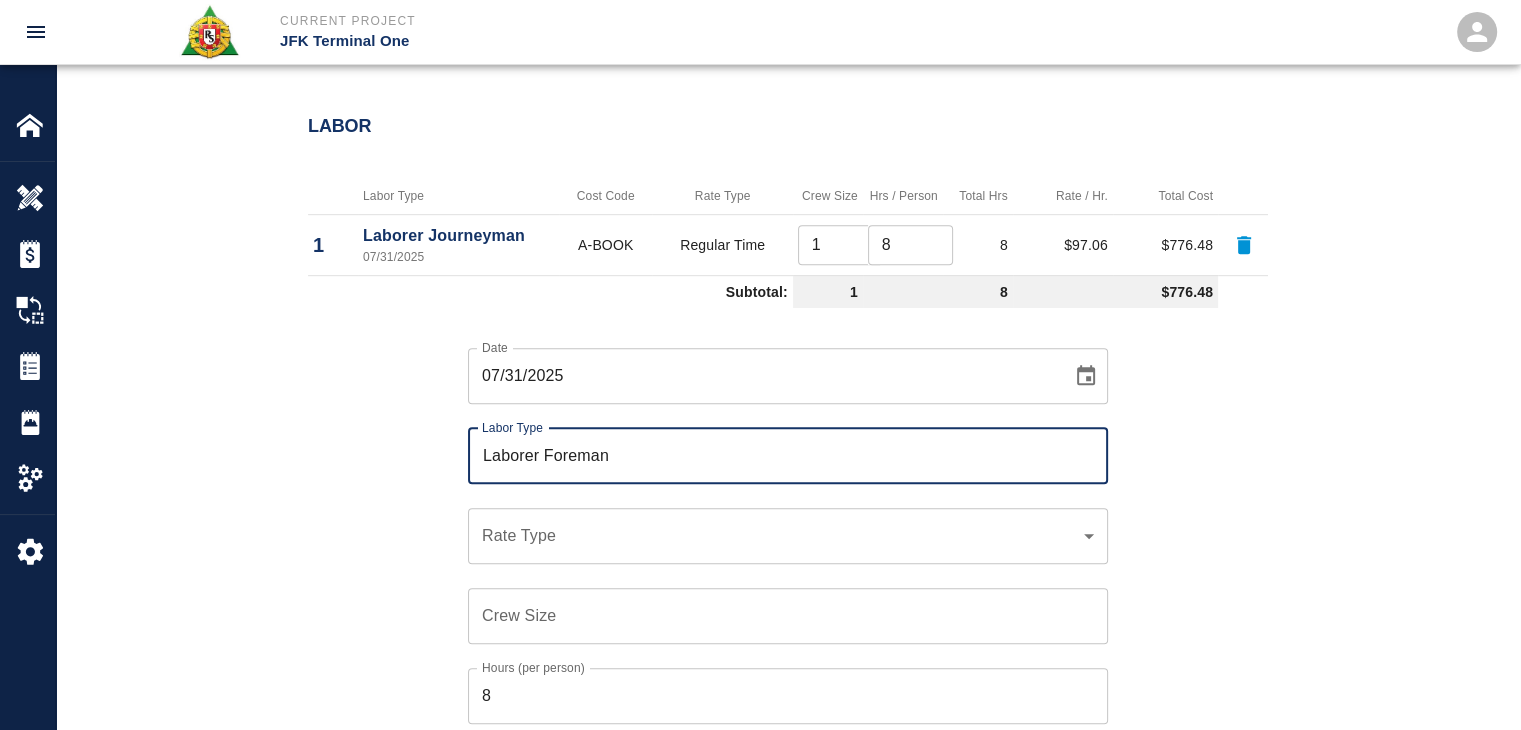 type on "Laborer Foreman" 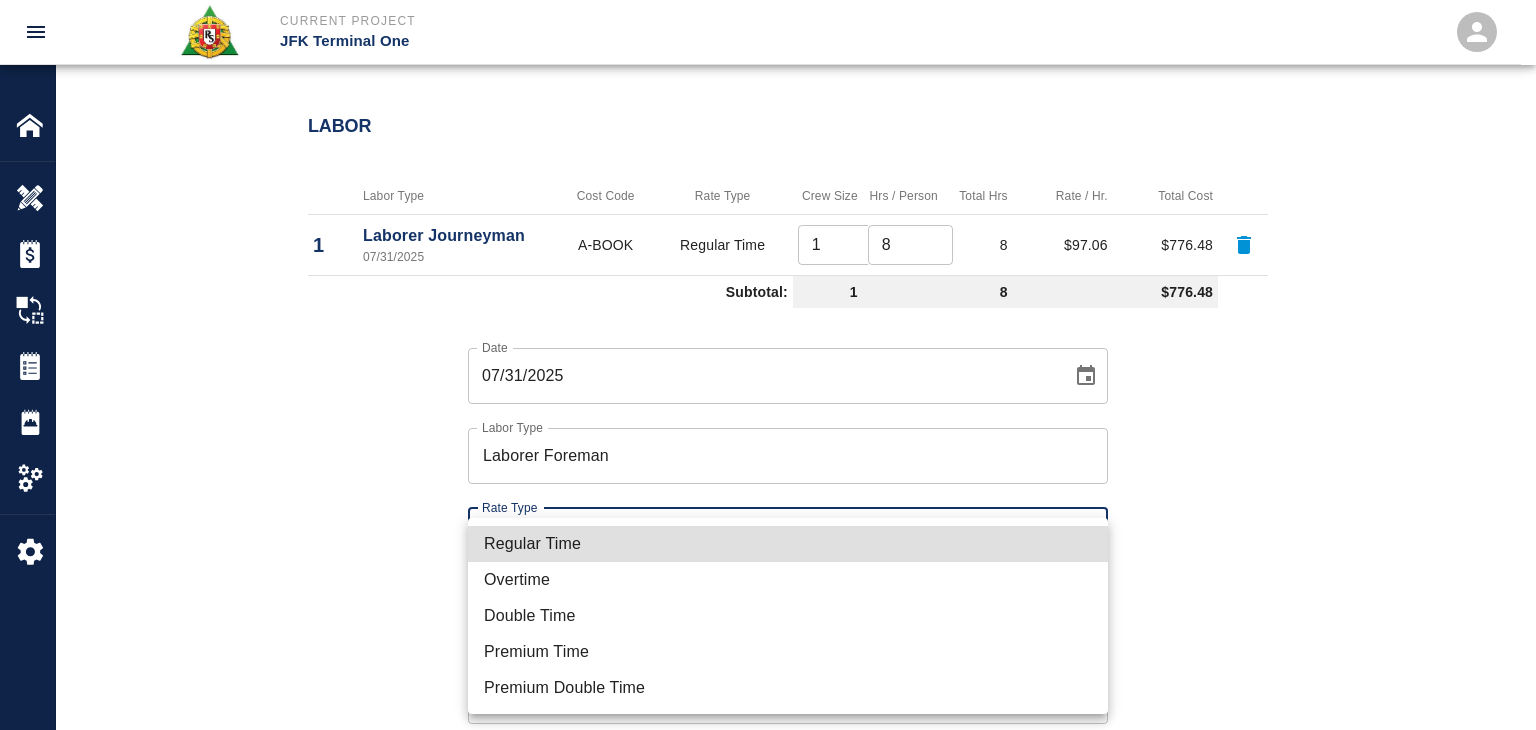 click on "Current Project JFK Terminal One Home JFK Terminal One Overview Estimates Change Orders Tickets Daily Reports Project Settings Settings Powered By Terms of Service  |  Privacy Policy Add Ticket Ticket Number 1279 Ticket Number PCO Number 1272 PCO Number Start Date  07/31/2025 Start Date  End Date End Date Work Description R&S worked on drilling holes for dowels HHS3/L1- Area 36- SOG electrical man hole- Column line Q/18.
Breakdown:
1 Laborer 8hrs
1 Foreman 2hrs
1 drill bit / gun  x Work Description Notes x Notes Subject Drilling holes for dowels HHS3/L1- Area 36- SOG electrical man hole- Column line Q/18. Subject Invoice Number Invoice Number Invoice Date Invoice Date Upload Attachments (50MB limit) Choose file No file chosen Upload Another File Add Costs Switch to Lump Sum Labor Labor Type Cost Code Rate Type Crew Size Hrs / Person Total Hrs Rate / Hr. Total Cost 1 Laborer Journeyman 07/31/2025 A-BOOK Regular Time 1 ​ 8 ​ 8 $97.06 $776.48 Subtotal: 1 8 $776.48 Date 07/31/2025 Date Labor Type Labor Type" at bounding box center [768, -653] 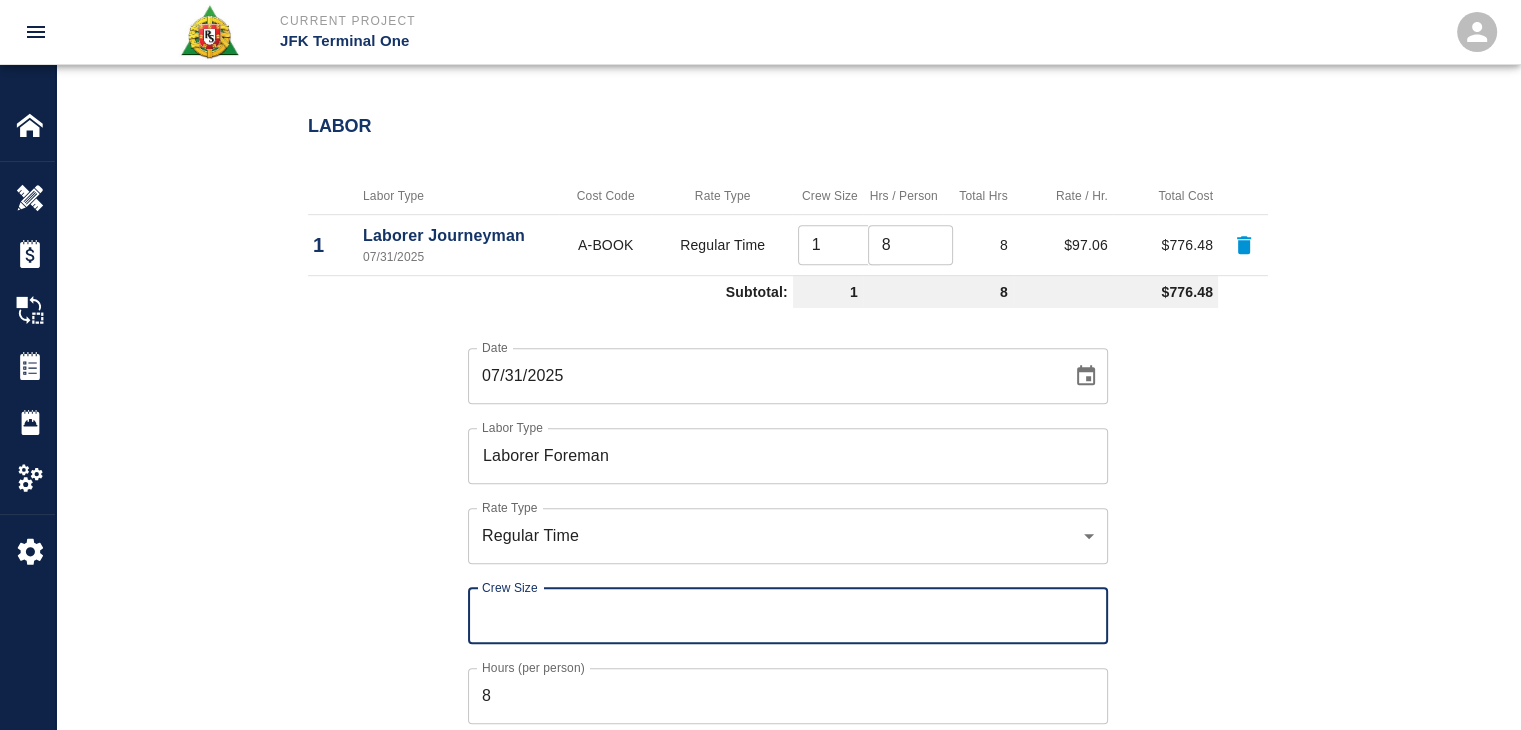 click on "Crew Size" at bounding box center (788, 616) 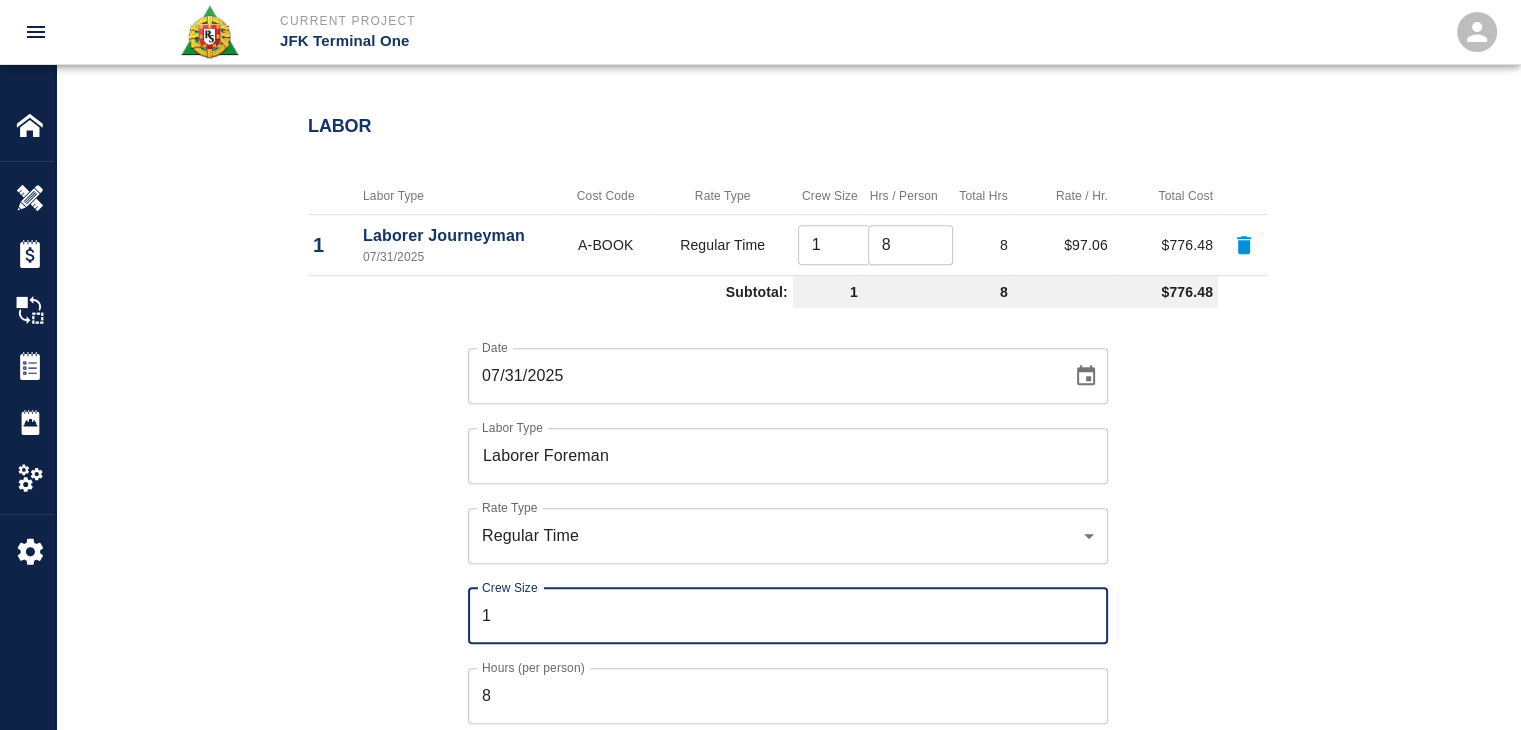 type on "1" 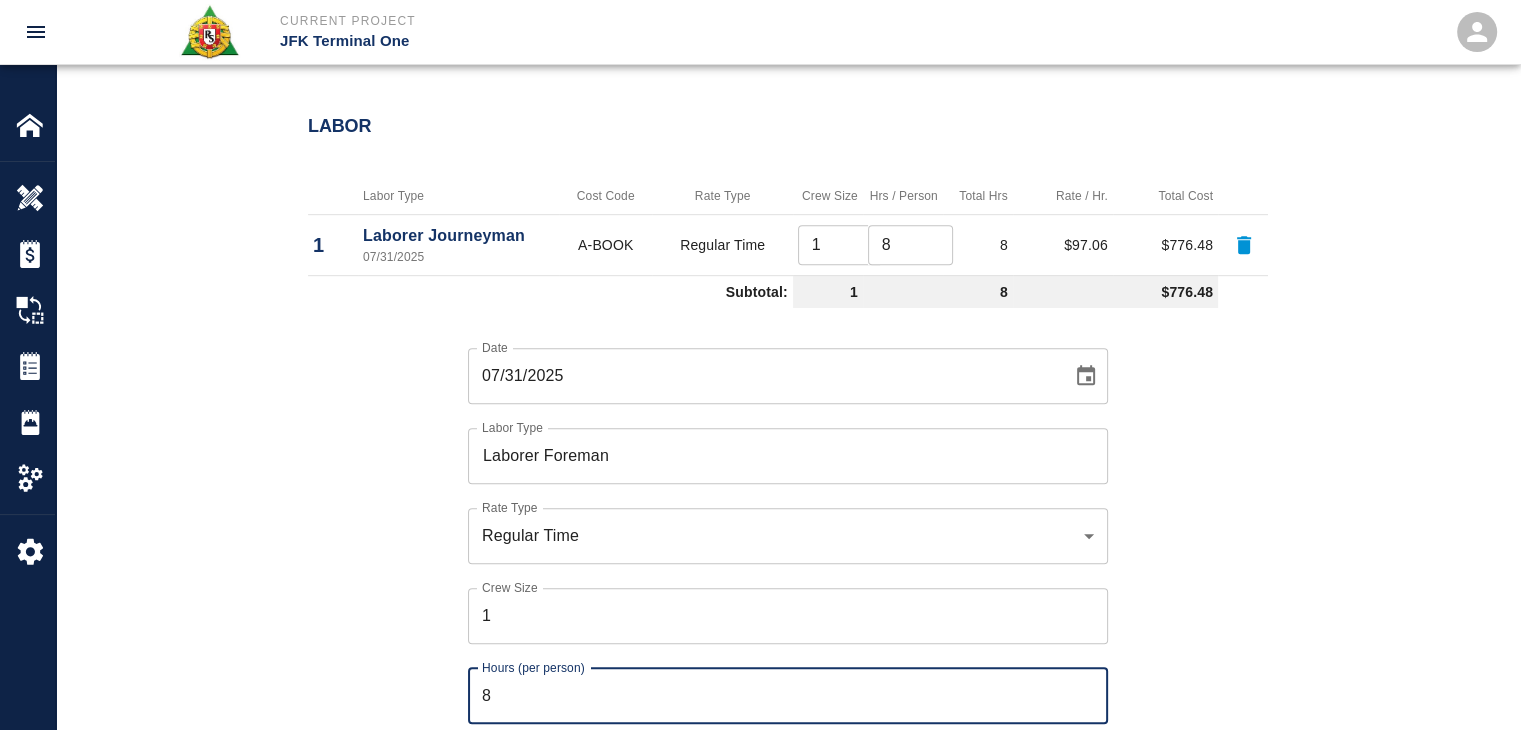 click on "8" at bounding box center (788, 696) 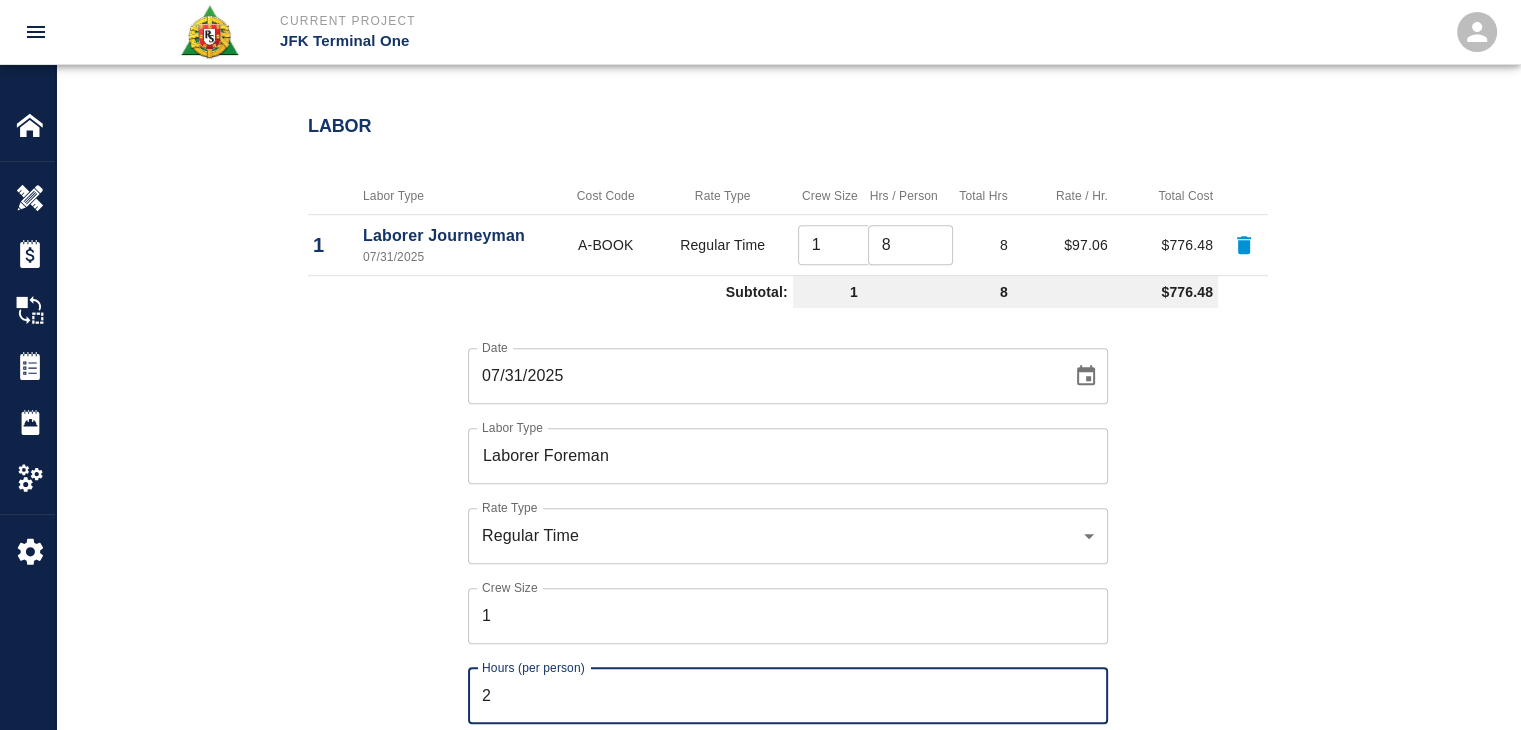 type on "2" 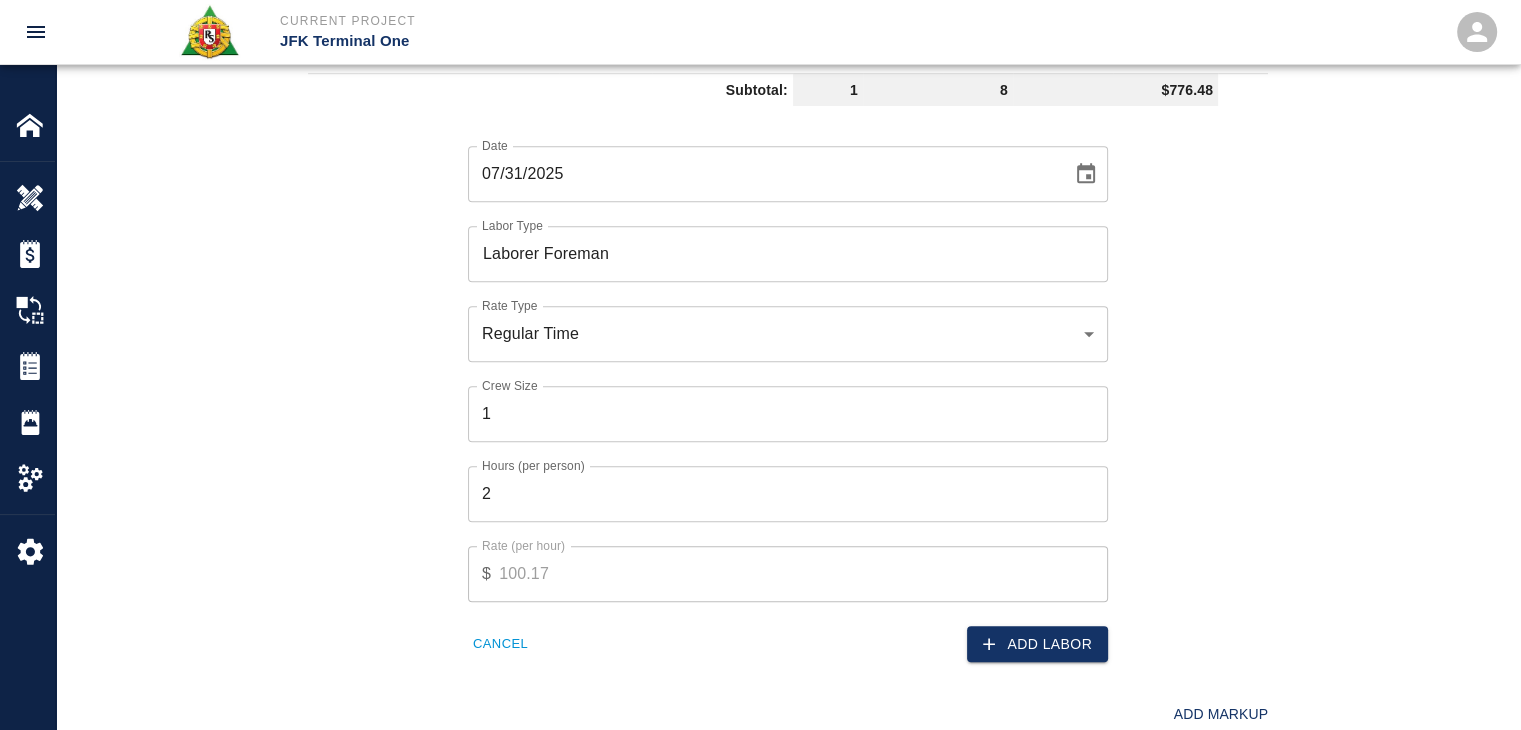 scroll, scrollTop: 1236, scrollLeft: 0, axis: vertical 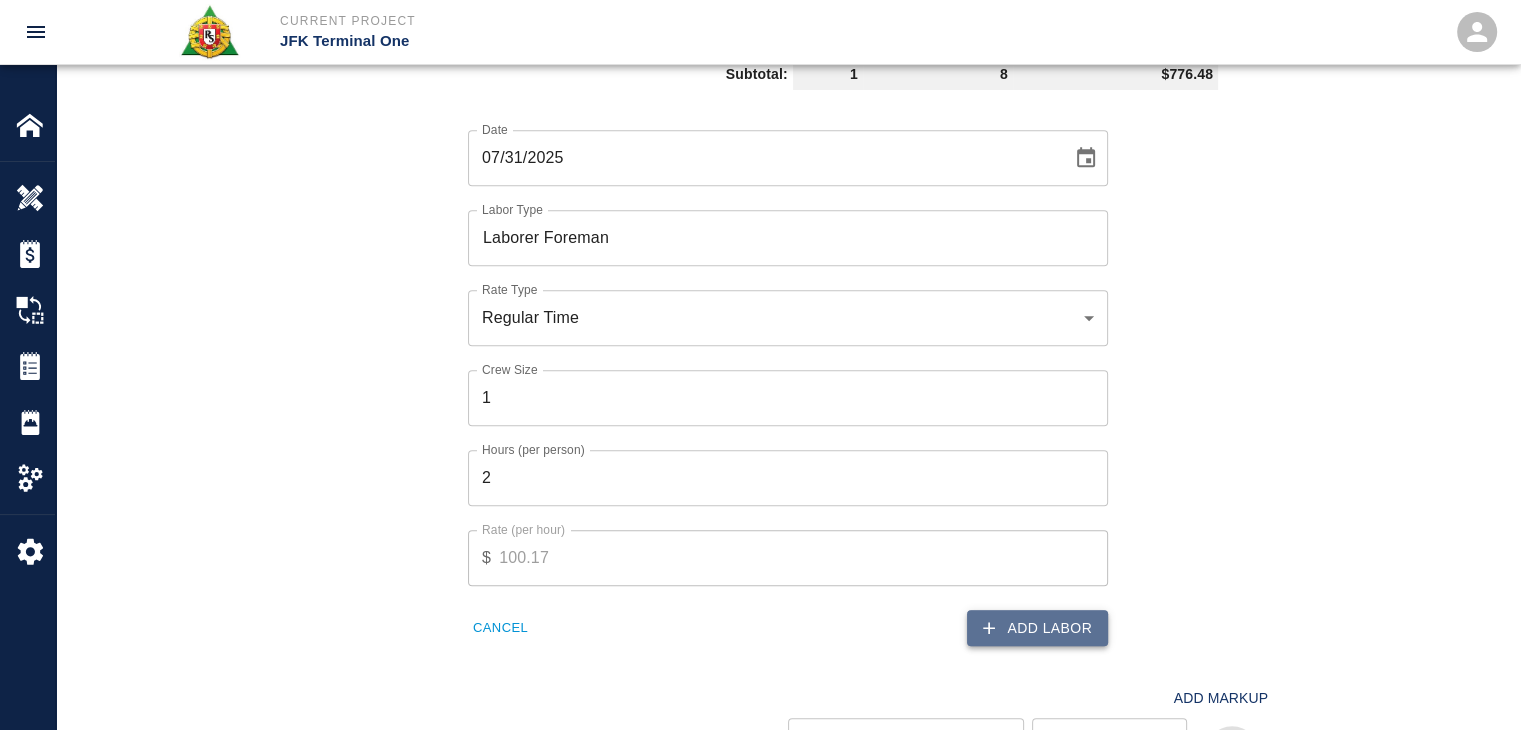 click on "Add Labor" at bounding box center [1037, 628] 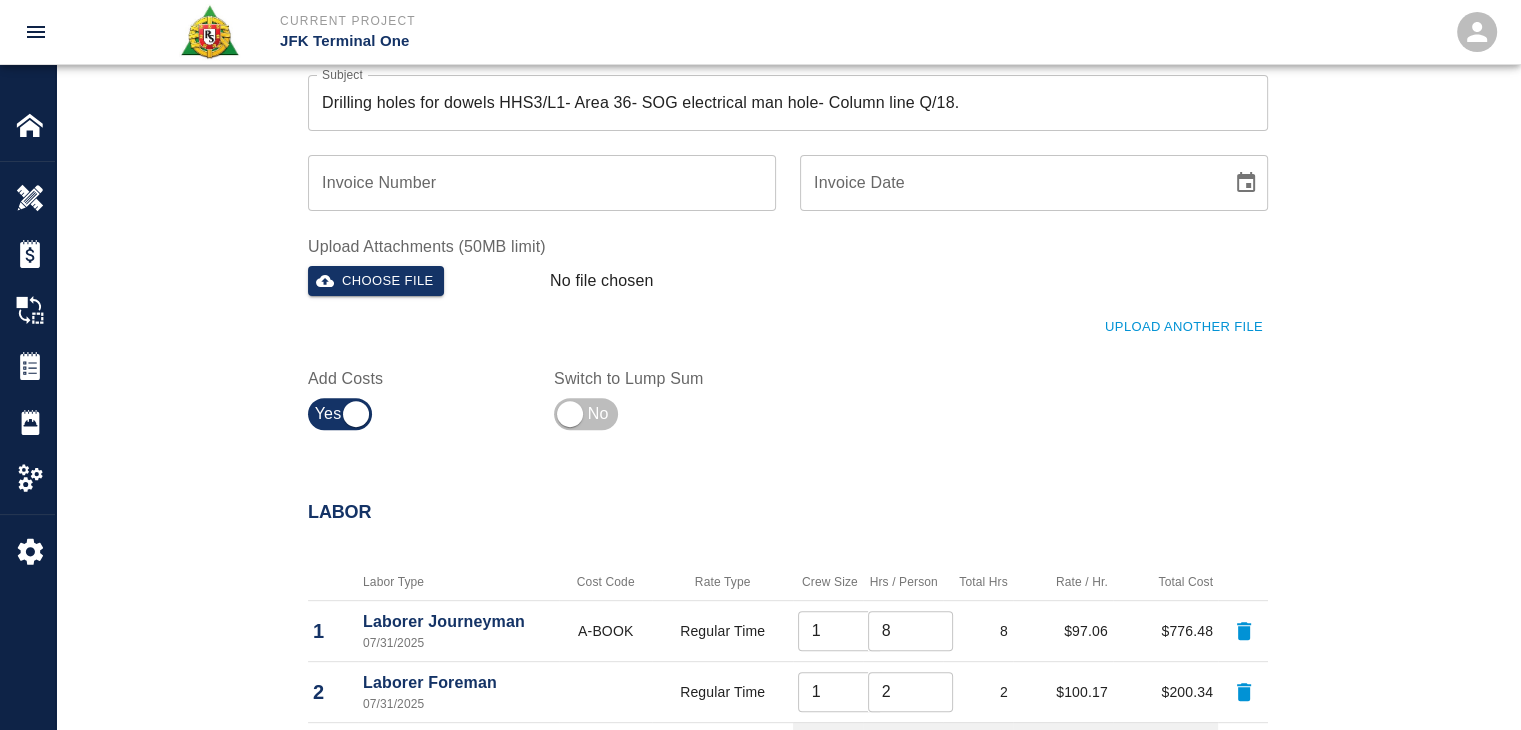 scroll, scrollTop: 0, scrollLeft: 0, axis: both 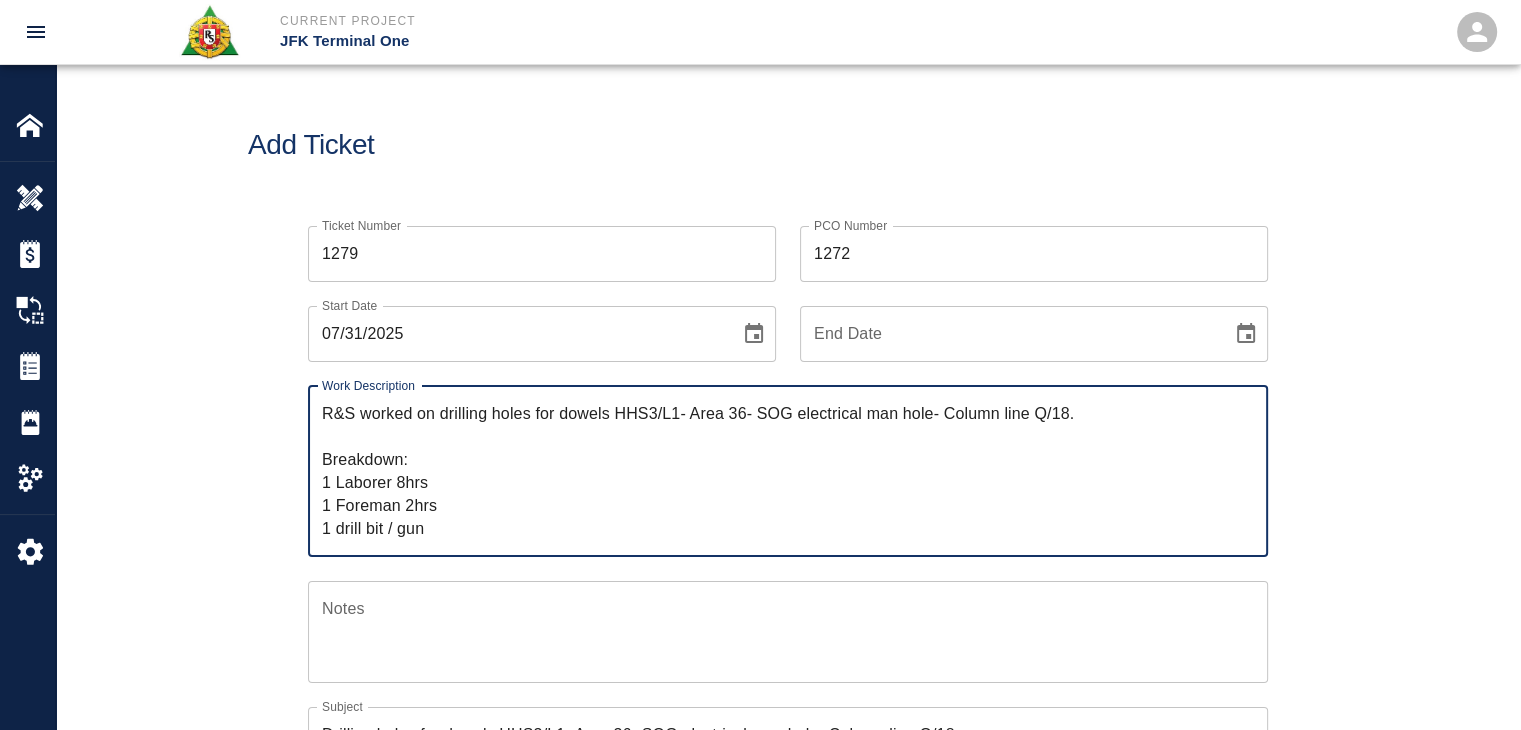 drag, startPoint x: 443, startPoint y: 528, endPoint x: 196, endPoint y: 371, distance: 292.6739 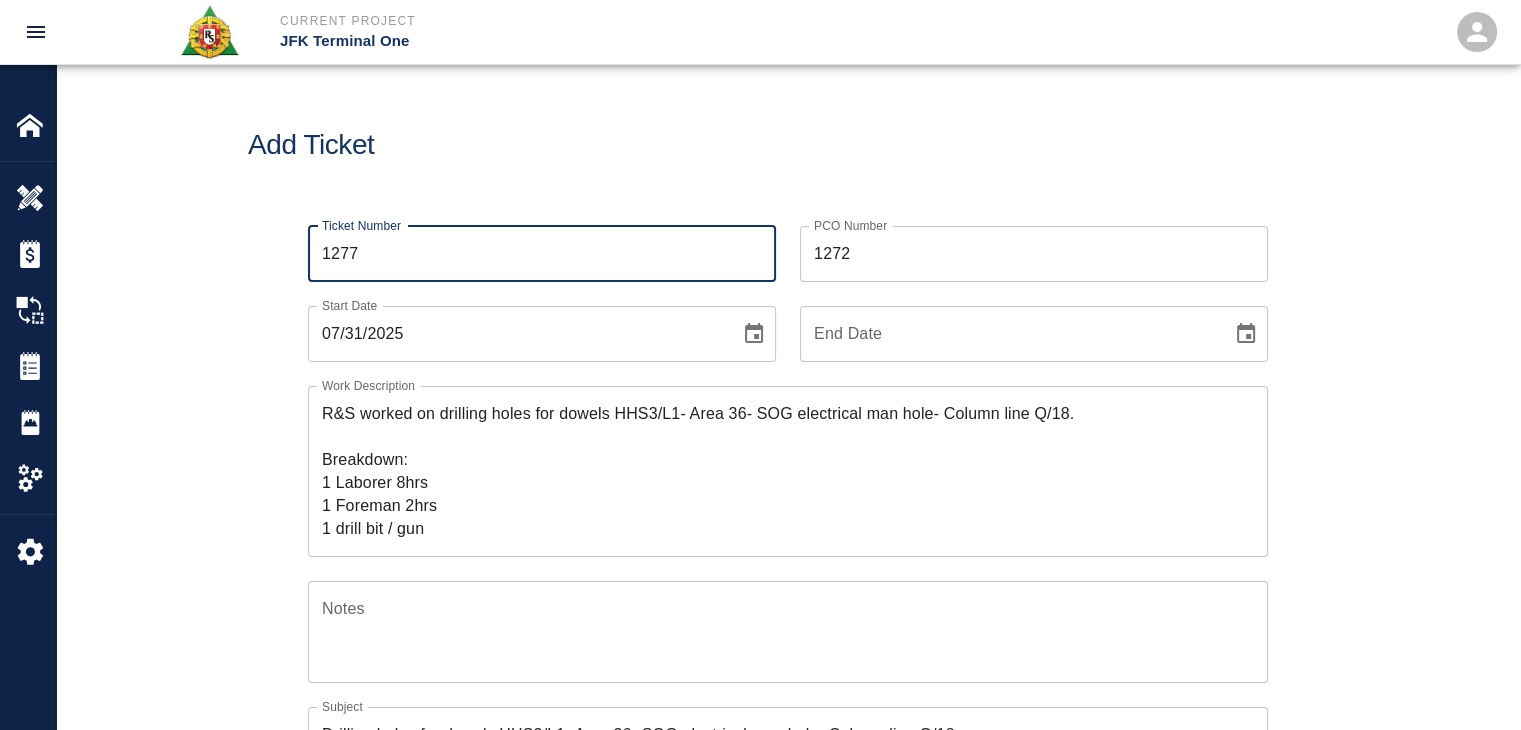 click on "1277" at bounding box center (542, 254) 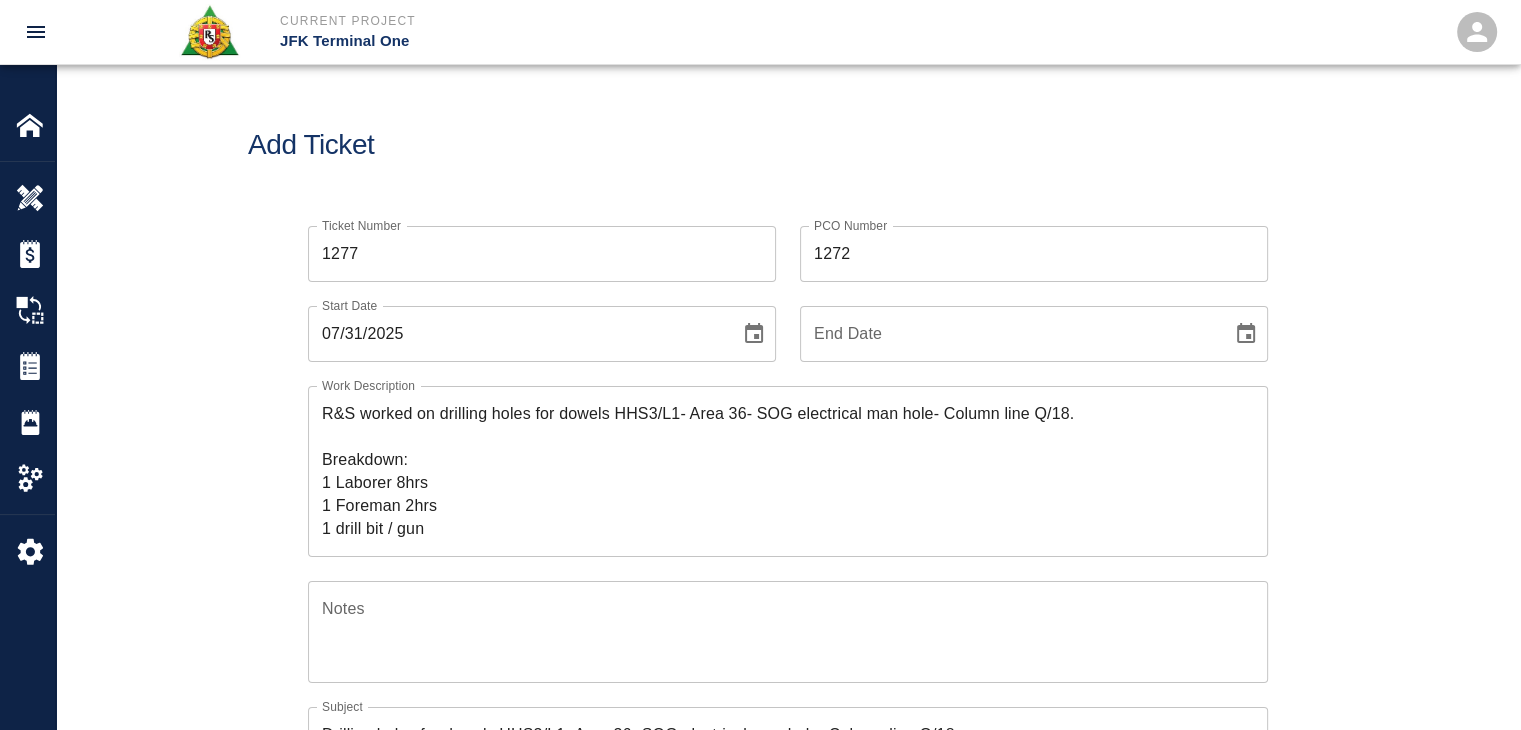 click on "Add Ticket" at bounding box center (788, 145) 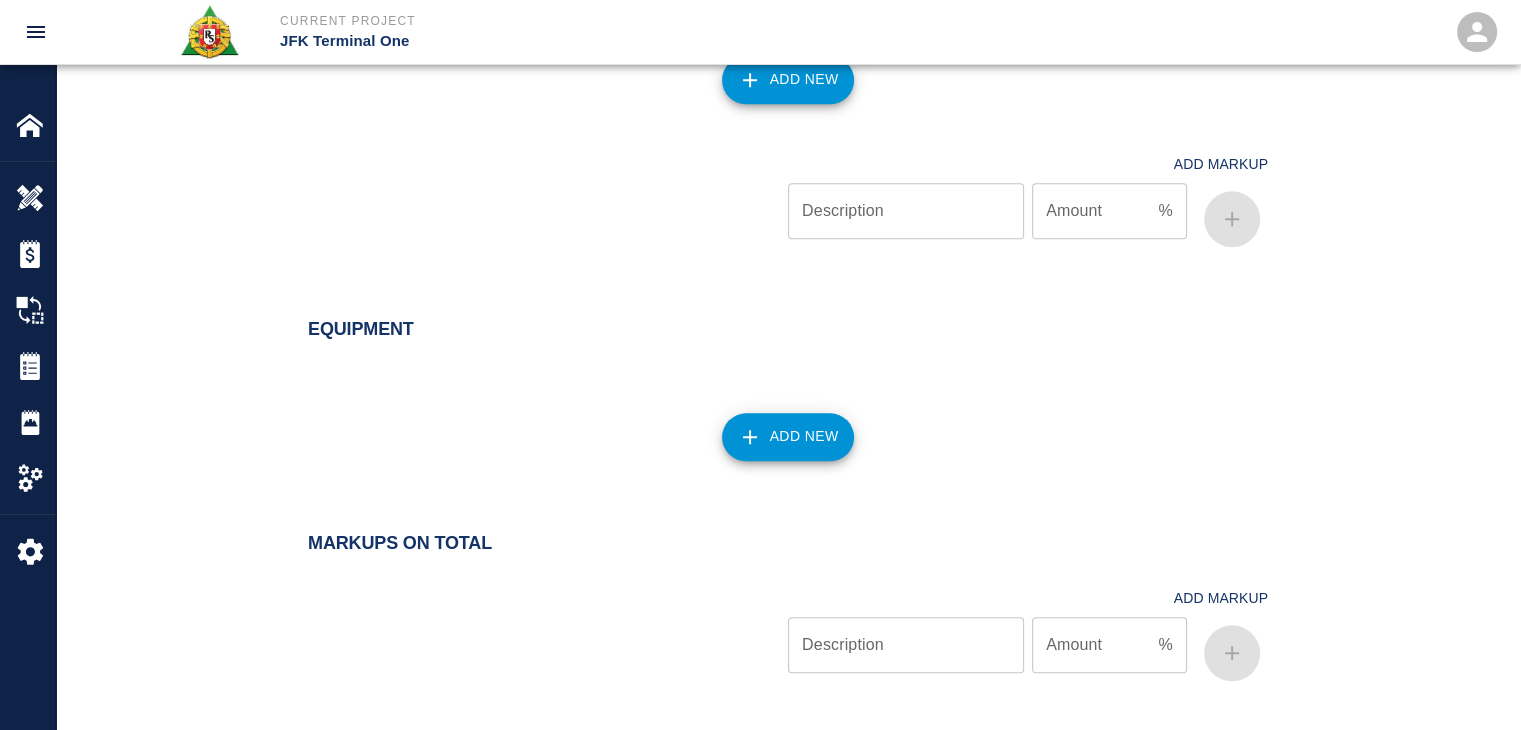 scroll, scrollTop: 2138, scrollLeft: 0, axis: vertical 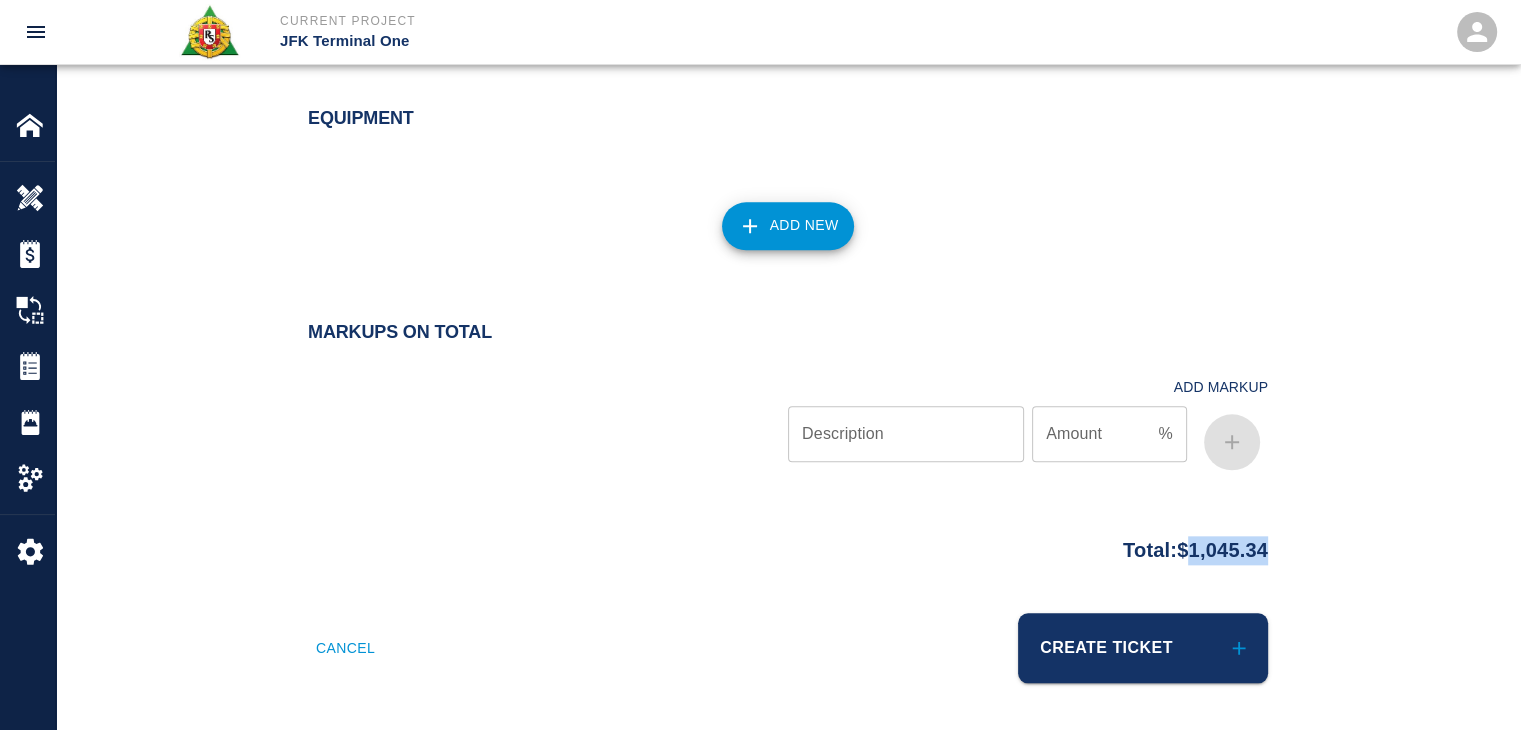 drag, startPoint x: 1290, startPoint y: 543, endPoint x: 1167, endPoint y: 548, distance: 123.101585 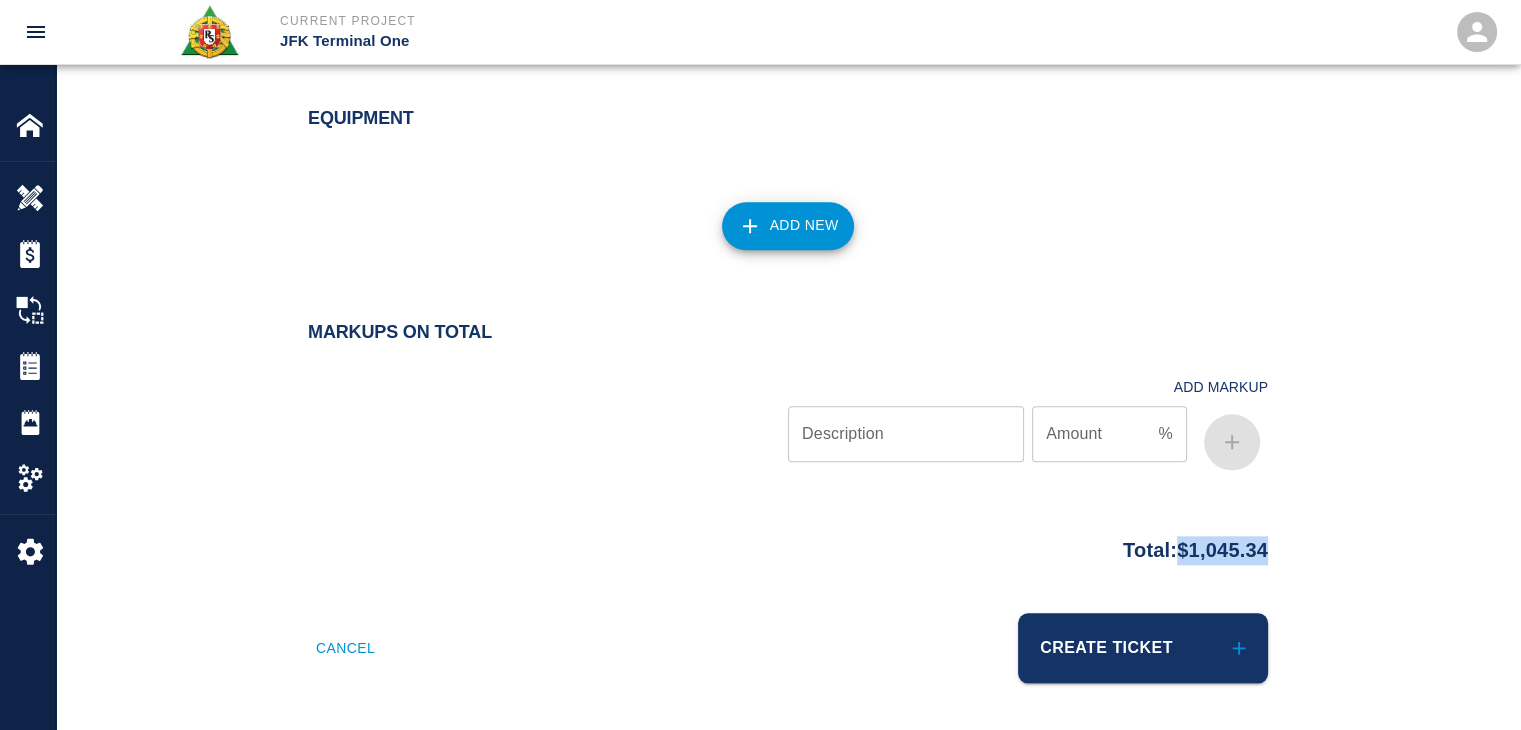 drag, startPoint x: 1291, startPoint y: 551, endPoint x: 1163, endPoint y: 553, distance: 128.01562 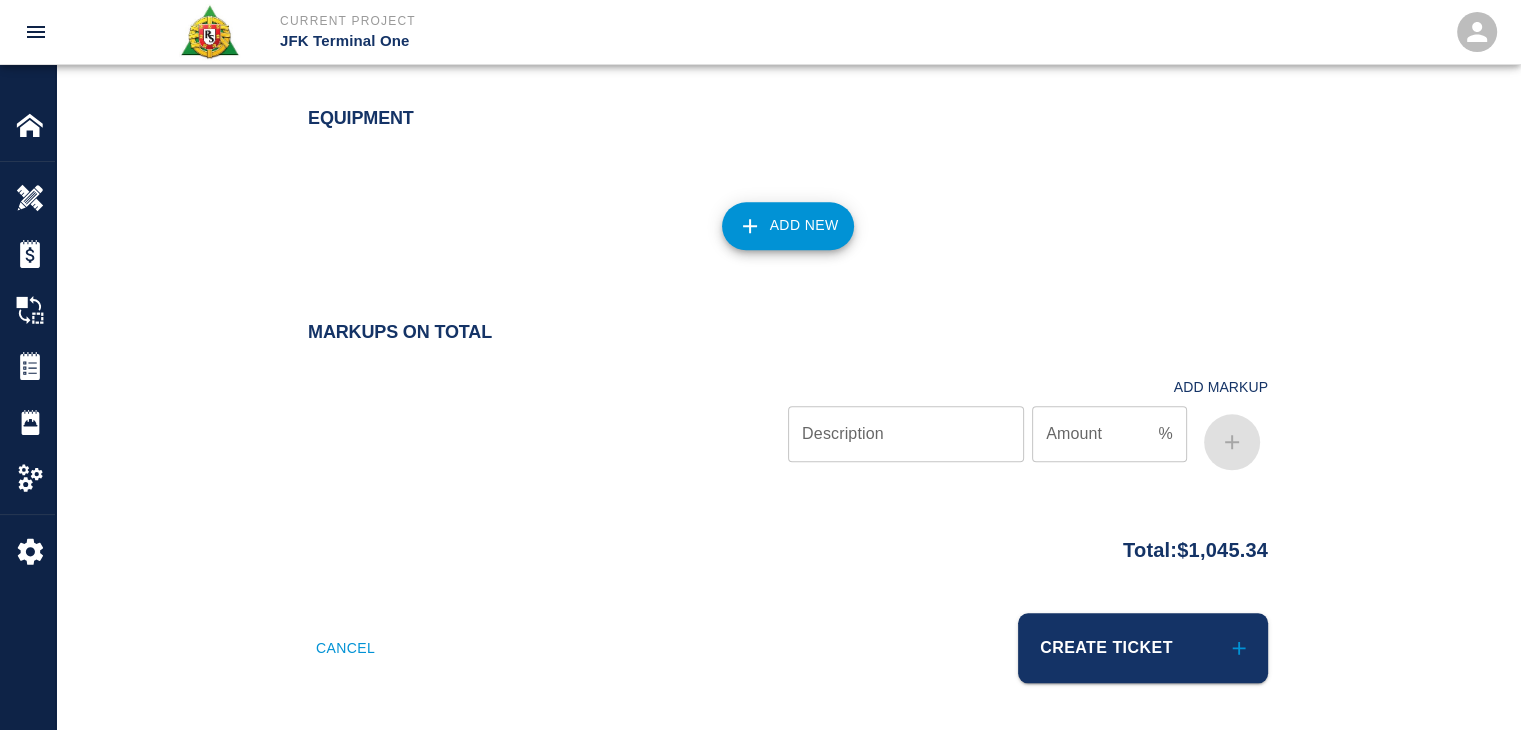 click at bounding box center (548, 418) 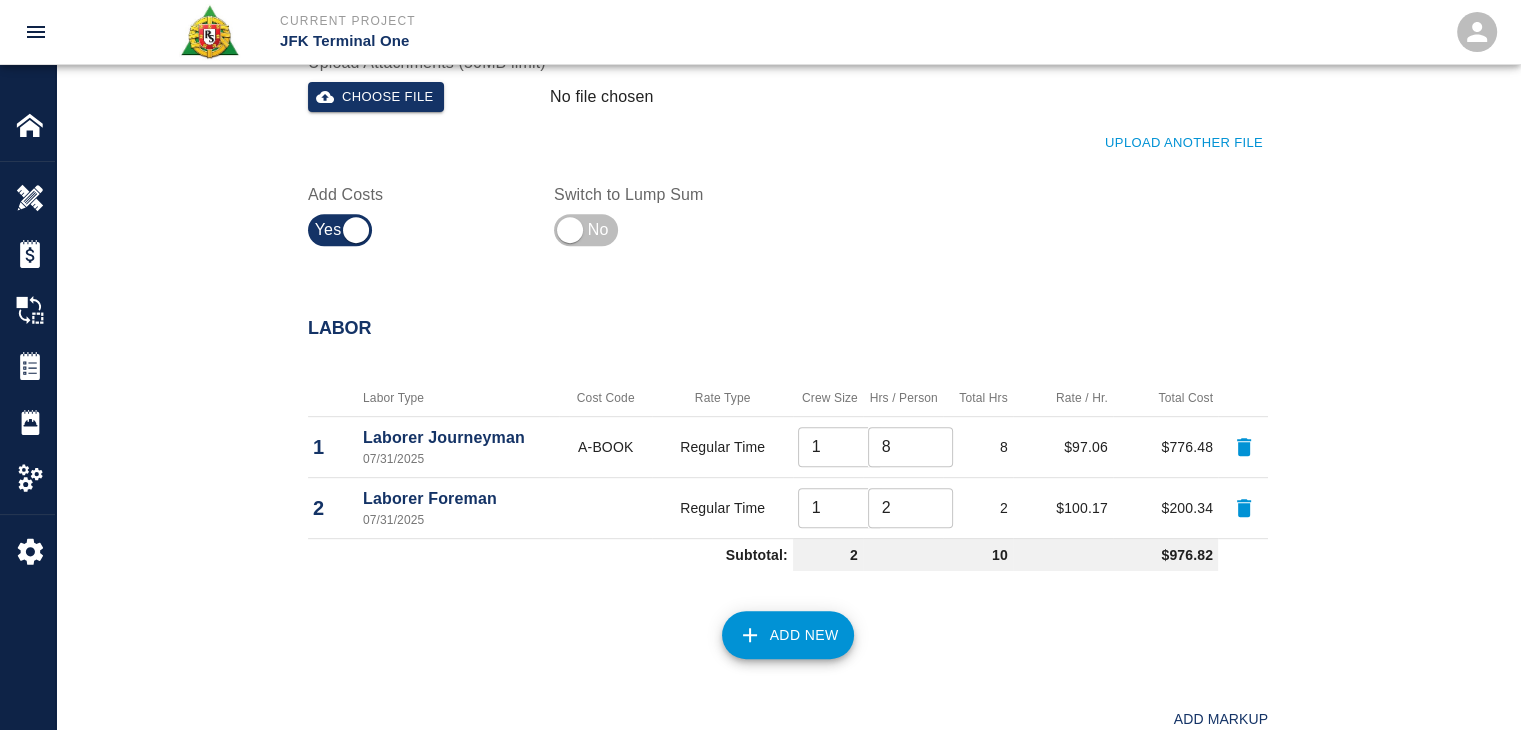 scroll, scrollTop: 802, scrollLeft: 0, axis: vertical 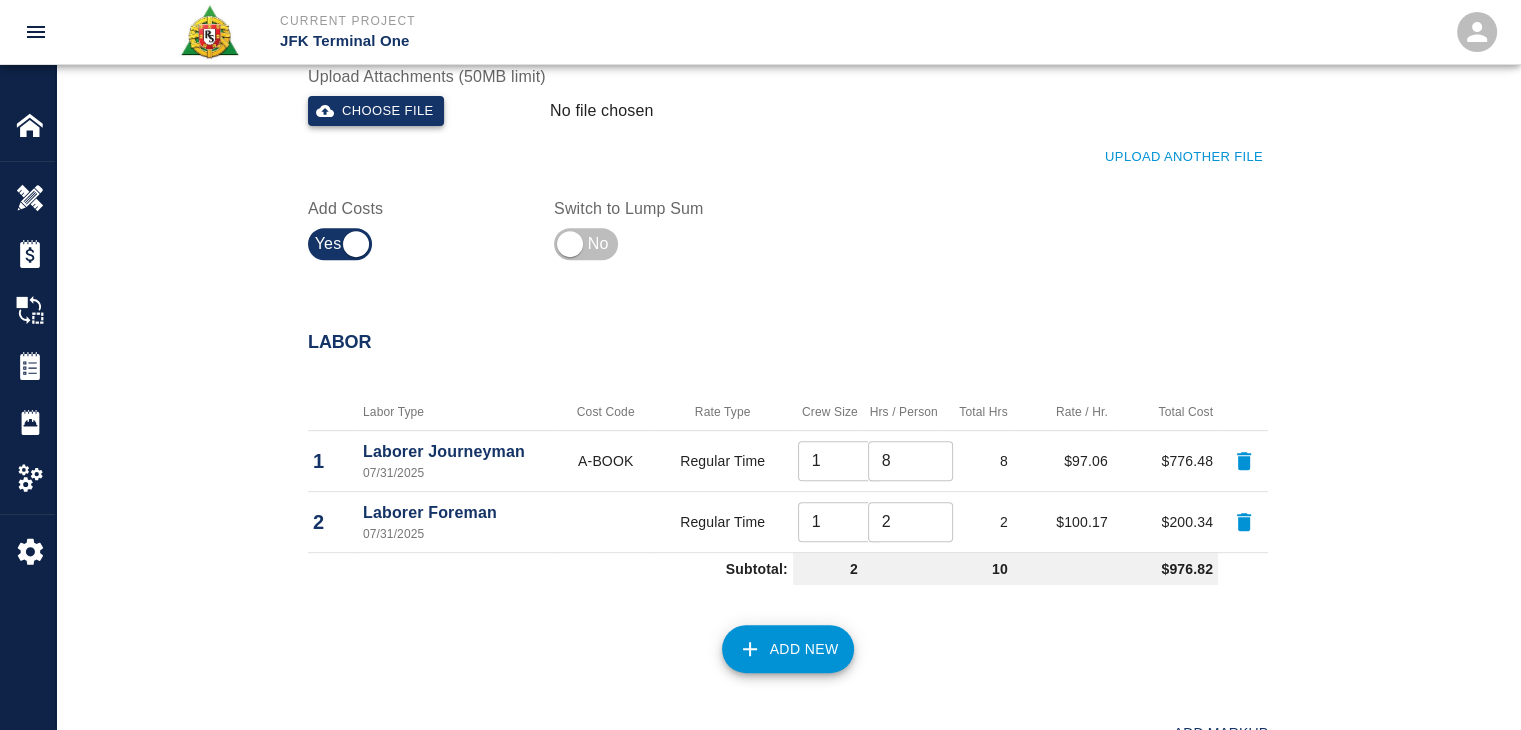 click on "Choose file" at bounding box center (376, 111) 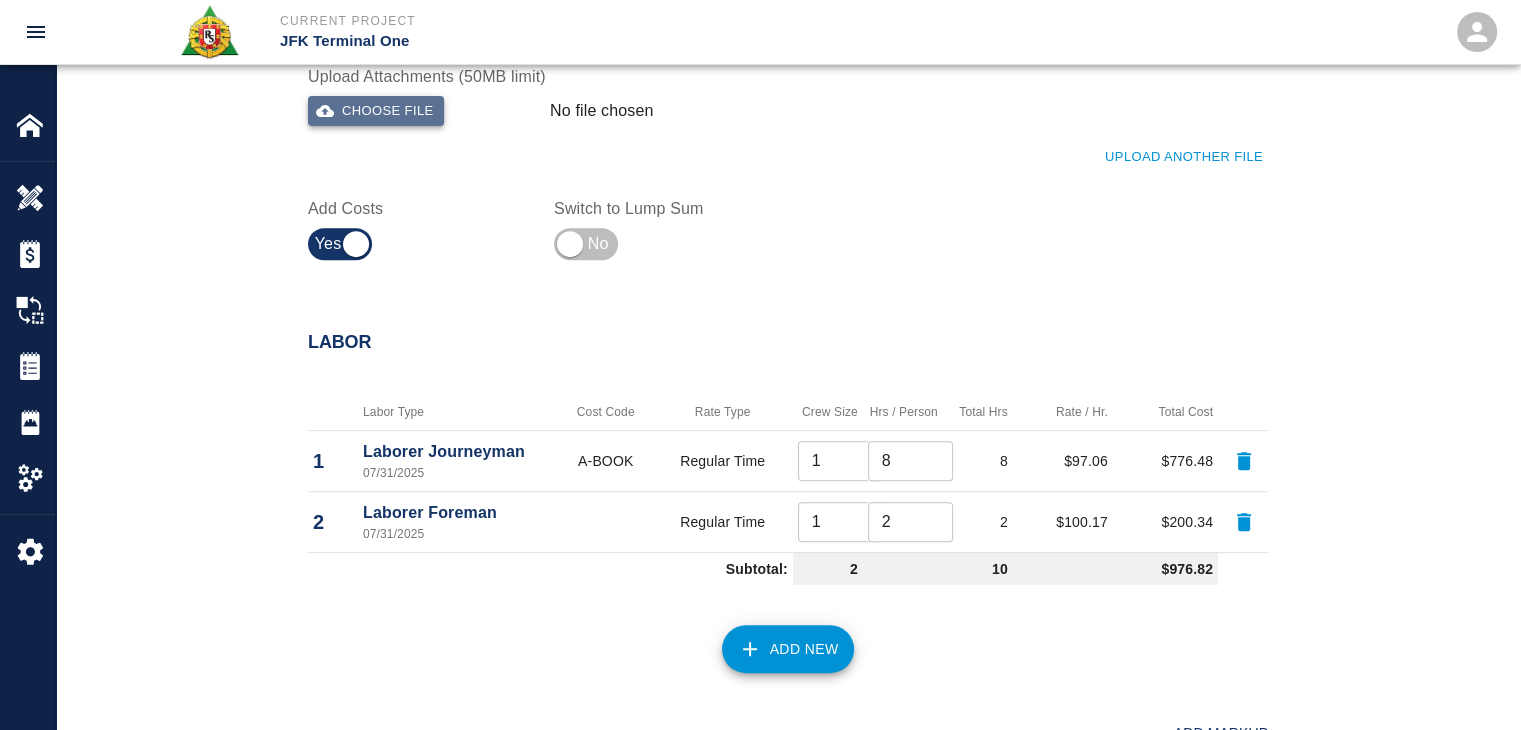 click on "Choose file" at bounding box center (376, 111) 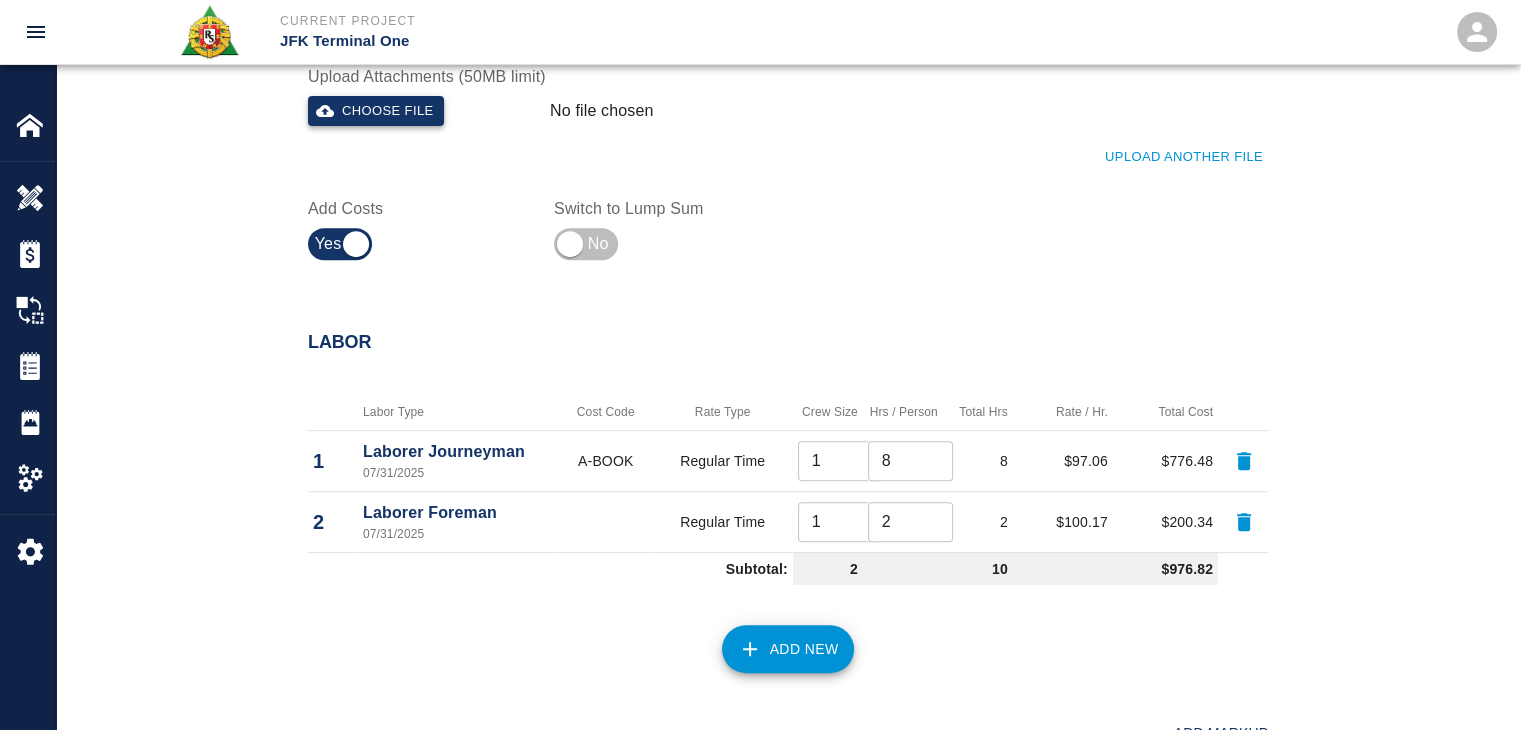 click on "Choose file" at bounding box center [376, 111] 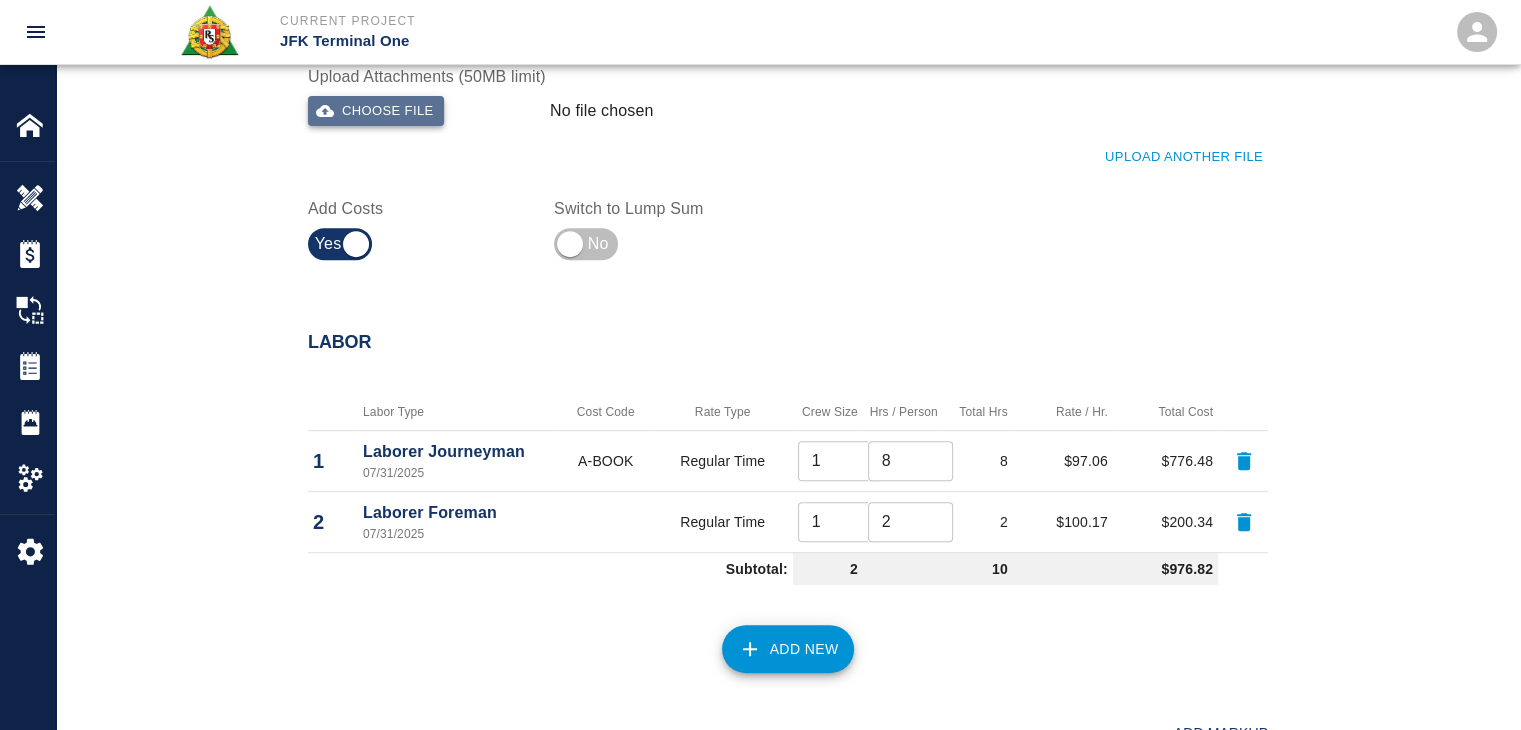 click on "Choose file" at bounding box center (376, 111) 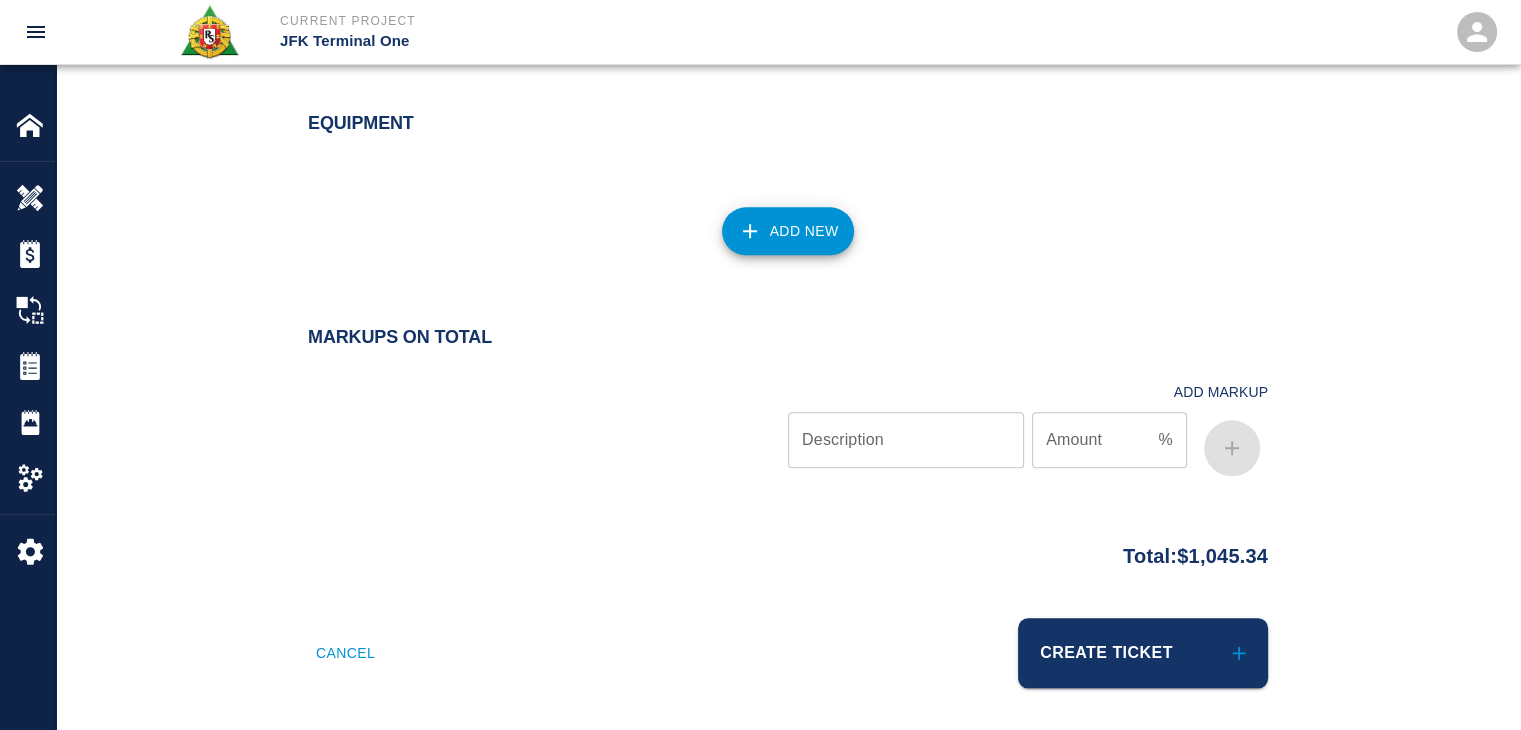 scroll, scrollTop: 2139, scrollLeft: 0, axis: vertical 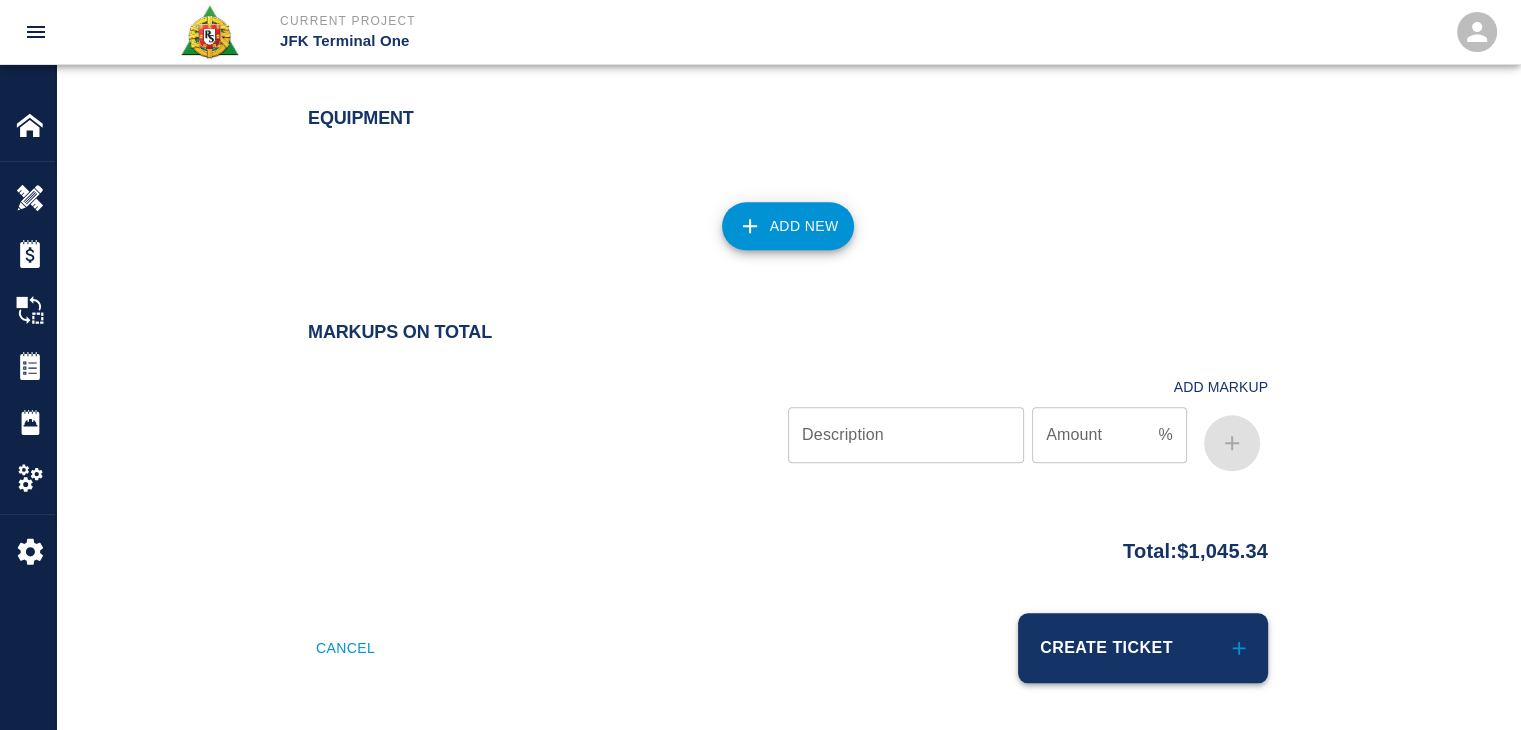 click on "Create Ticket" at bounding box center [1143, 648] 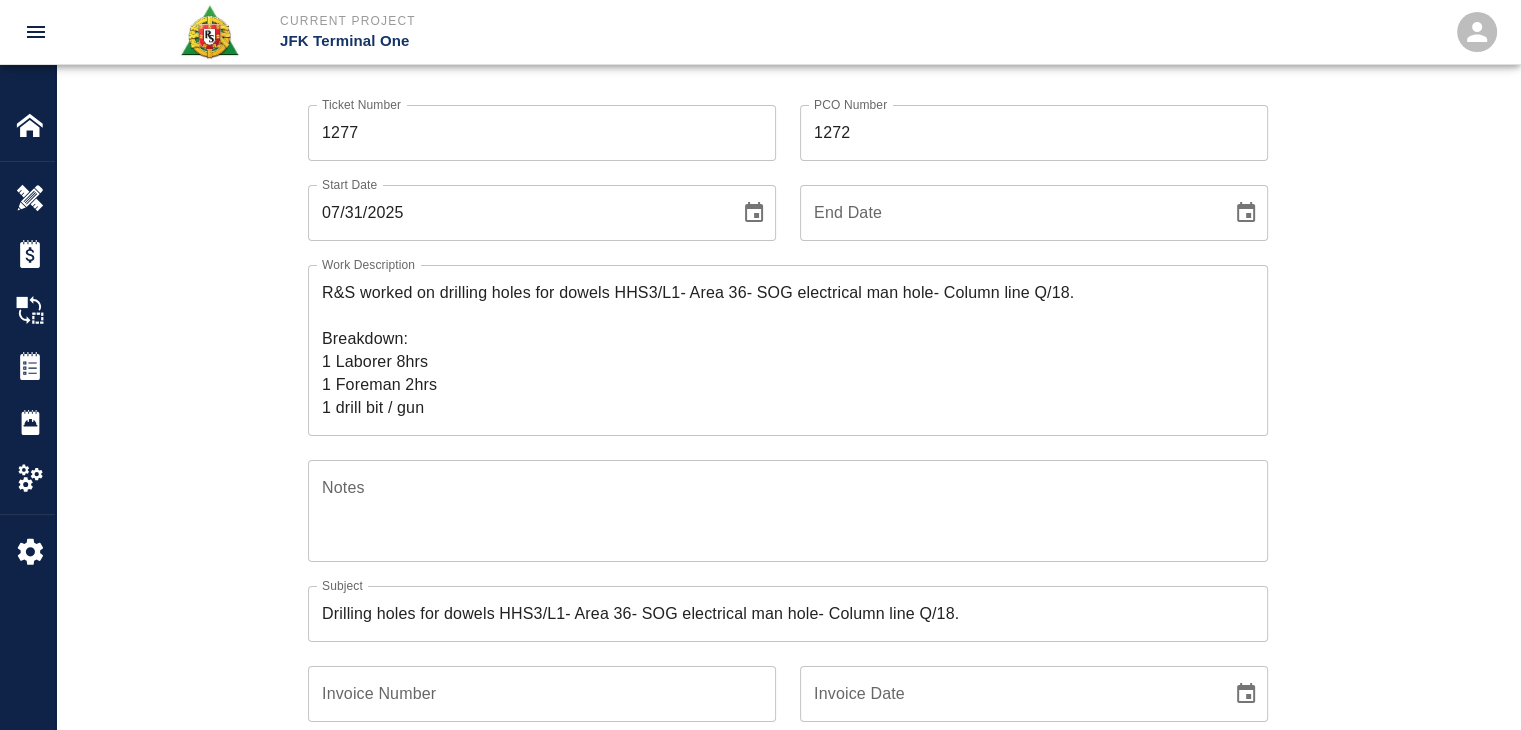 scroll, scrollTop: 0, scrollLeft: 0, axis: both 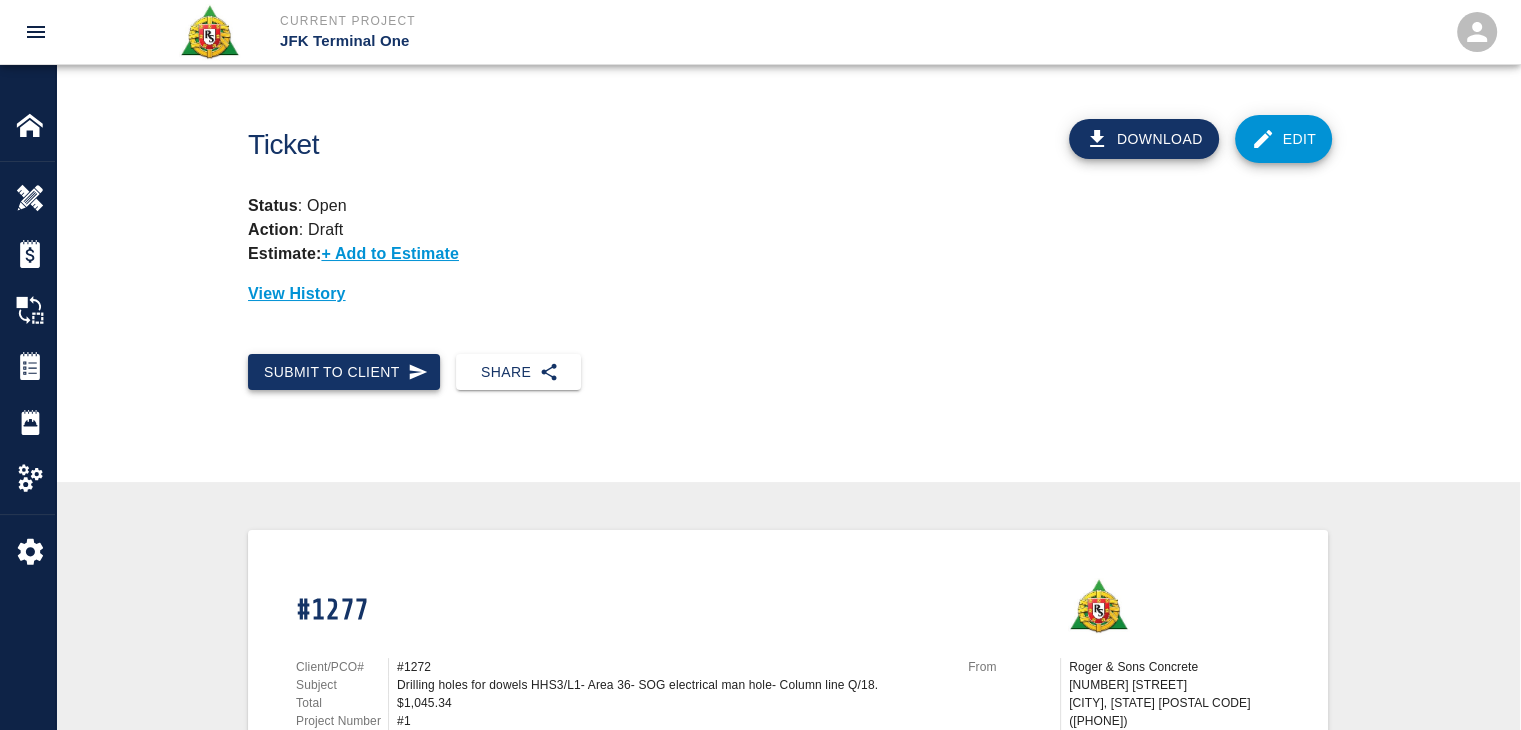 click on "Submit to Client" at bounding box center [344, 372] 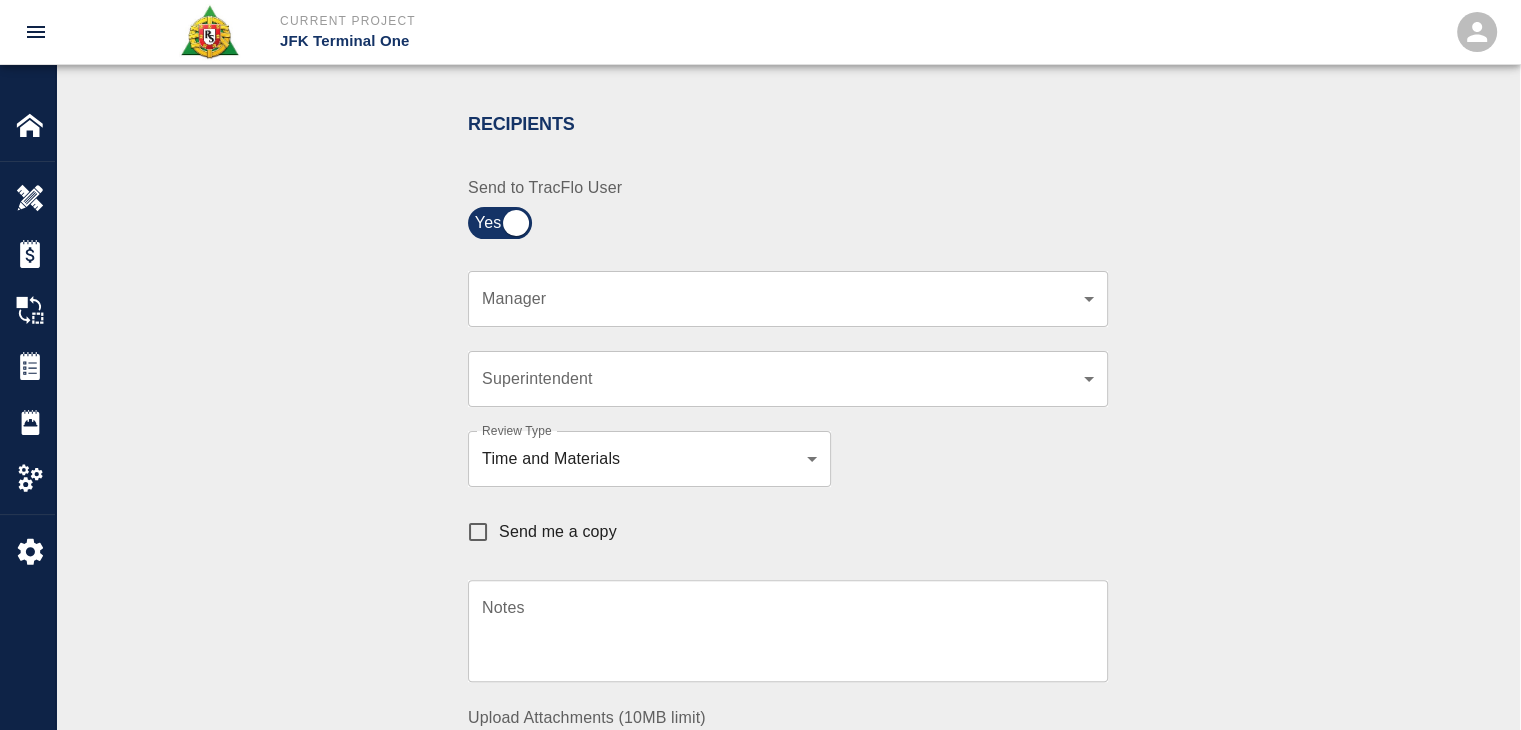 scroll, scrollTop: 404, scrollLeft: 0, axis: vertical 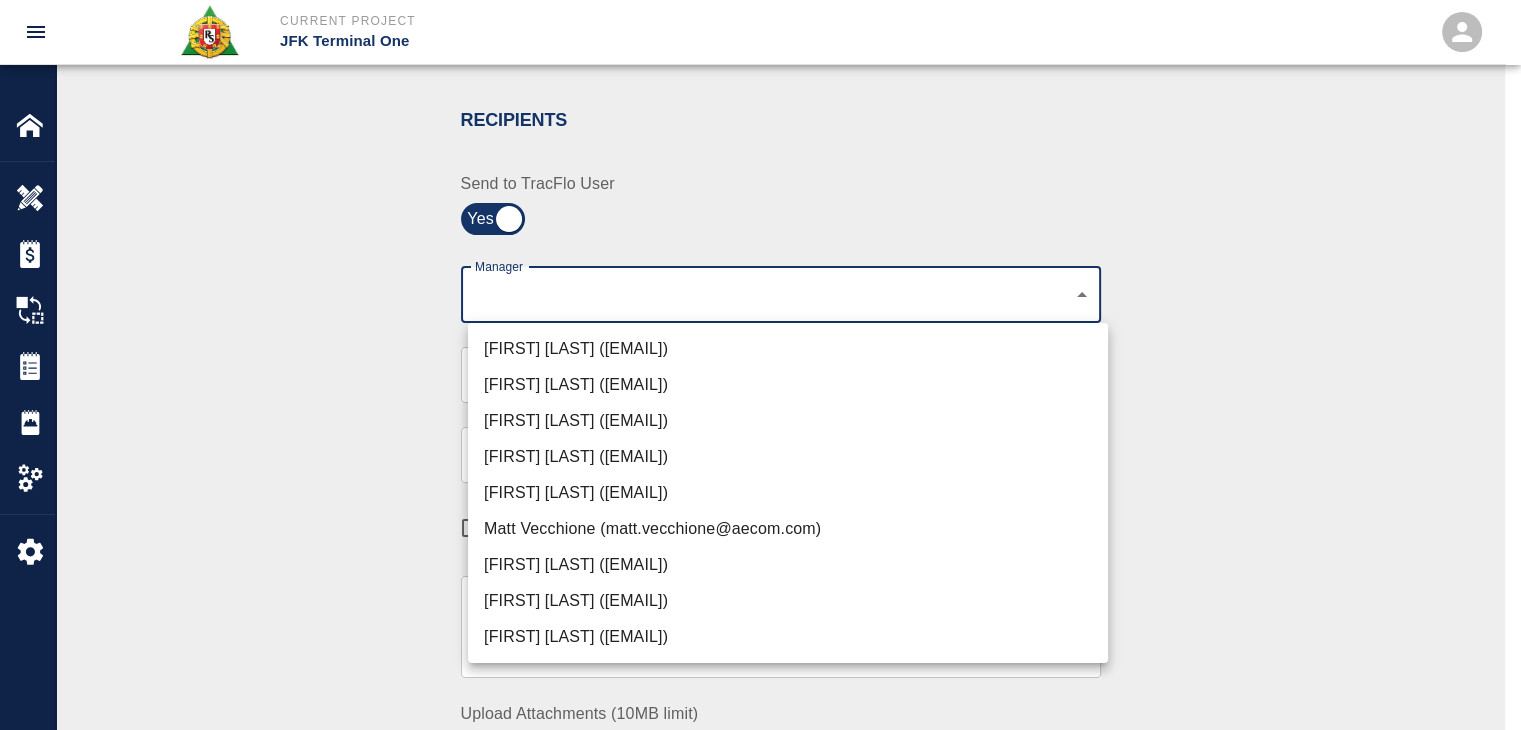 click on "Current Project JFK Terminal One Home JFK Terminal One Overview Estimates Change Orders Tickets Daily Reports Project Settings Settings Powered By Terms of Service  |  Privacy Policy Ticket Download Edit Status :   Open Action :   Draft Estimate:  + Add to Estimate View History Submit to Client Share Recipients Internal Team ​ Internal Team Notes x Notes Cancel Send Recipients Send to TracFlo User Manager ​ Manager Superintendent ​ Superintendent Review Type Time and Materials tm Review Type Send me a copy Notes x Notes Upload Attachments (10MB limit) Choose file No file chosen Upload Another File Cancel Send Request Time and Material Revision Notes   * x Notes   * Upload Attachments (10MB limit) Choose file No file chosen Upload Another File Cancel Send Time and Materials Reject Notes   * x Notes   * Upload Attachments (10MB limit) Choose file No file chosen Upload Another File Cancel Send Signature acknowledges time and material used, but does not change contractual obligations of either party x" at bounding box center (760, -39) 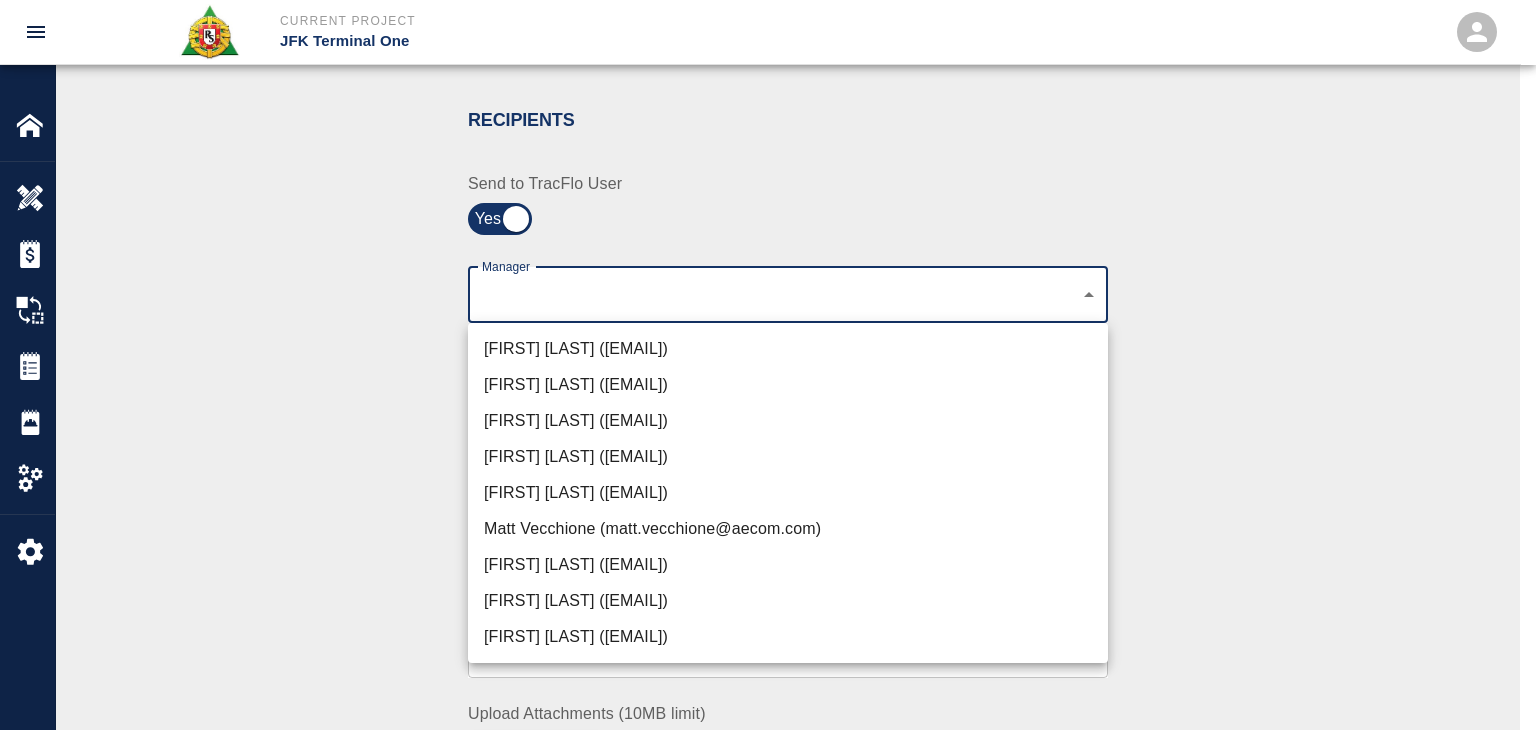 click on "Peter Hardecker (peter.hardecker@aecom.com)" at bounding box center [788, 349] 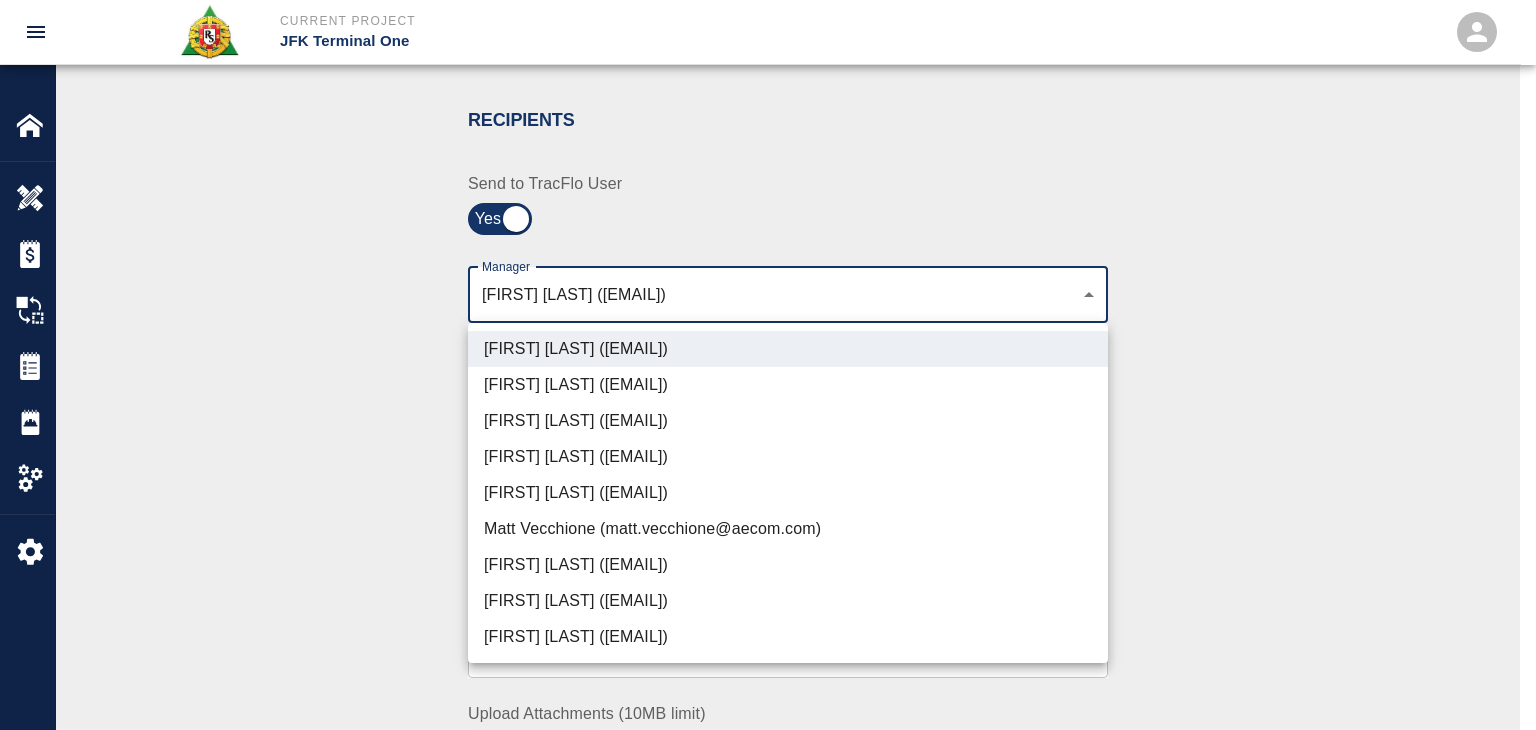 click on "Parin Kanani (parin.kanani@aecom.com)" at bounding box center (788, 421) 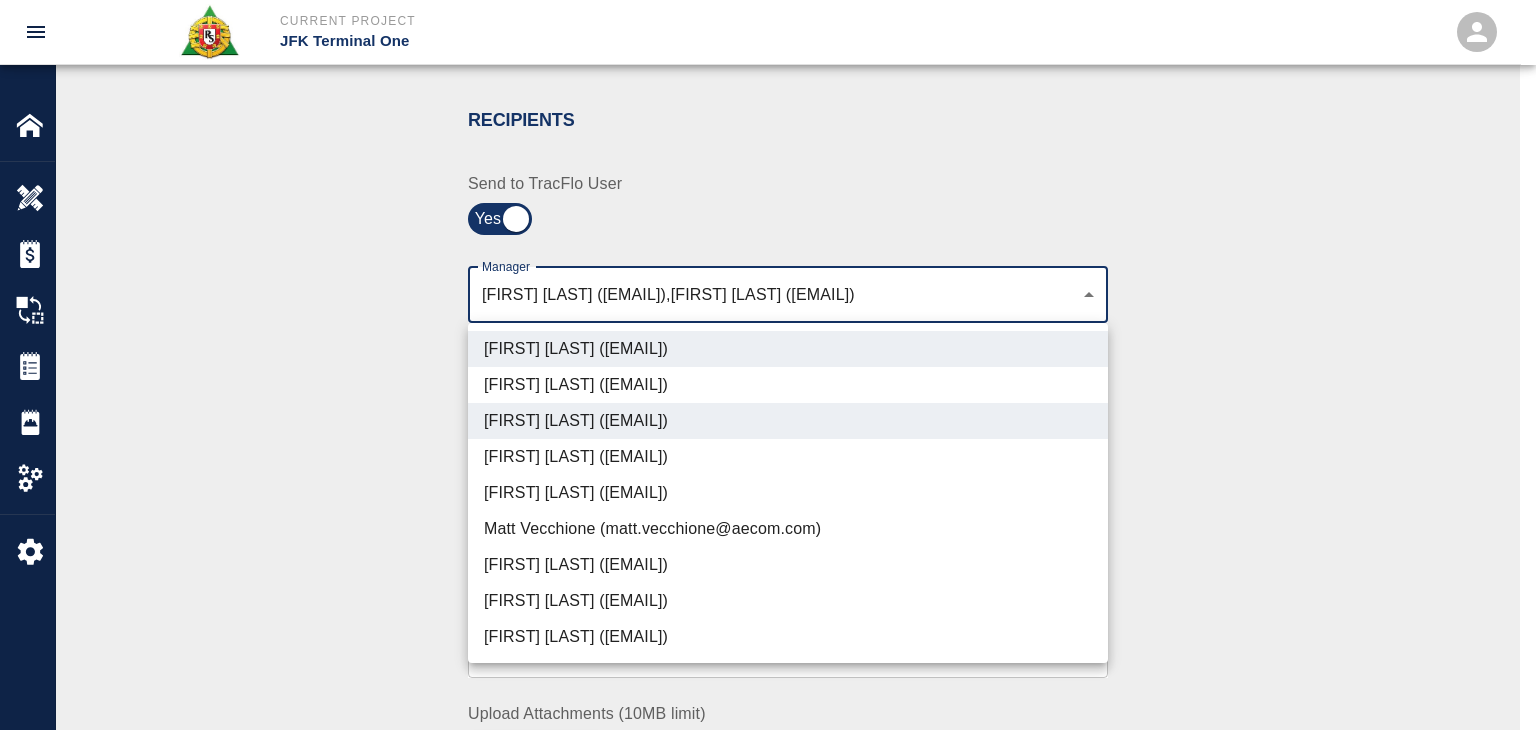 click on "Patrick Testino (patrick.testino@aecom.com)" at bounding box center [788, 565] 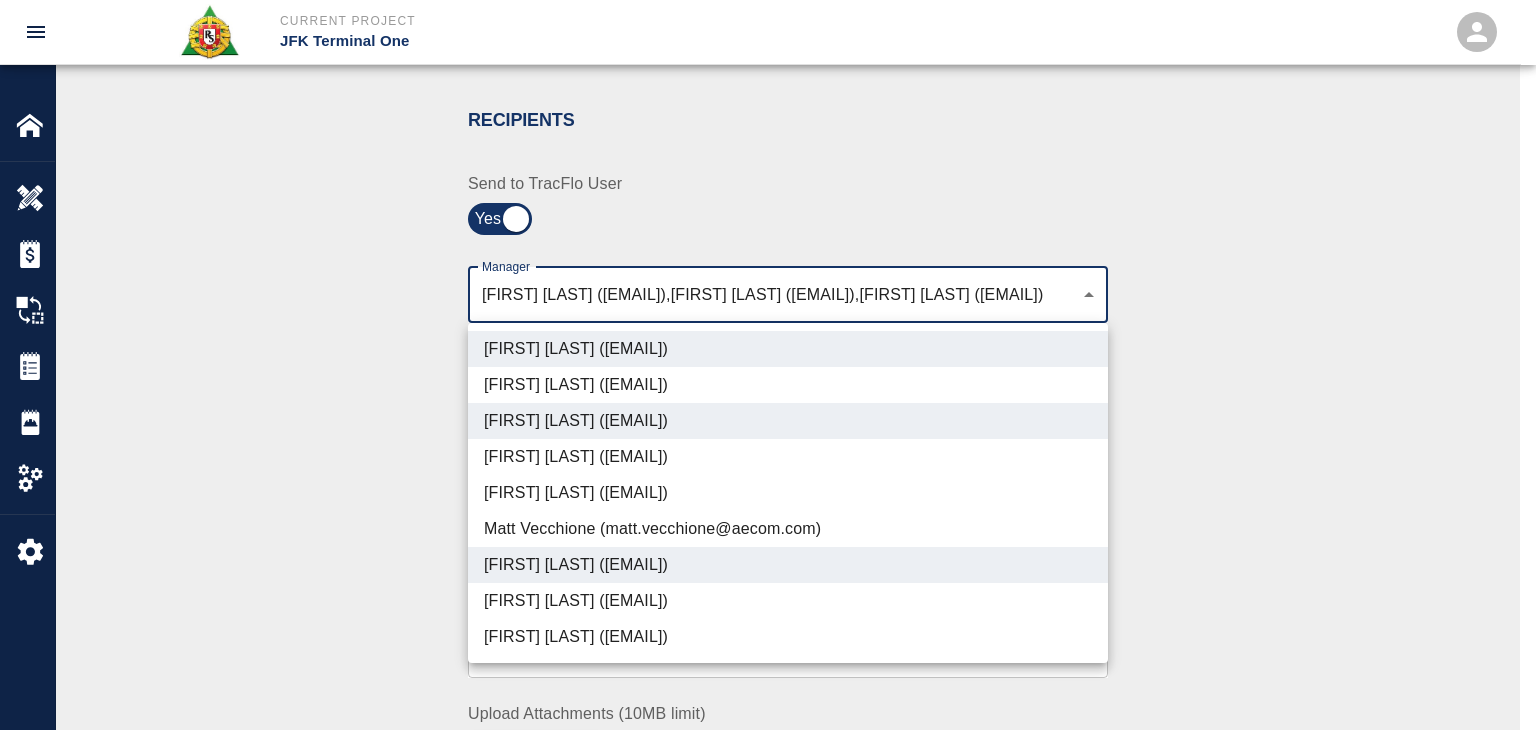 click on "Shane  Lamay (shane.lamay@aecom.com)" at bounding box center [788, 637] 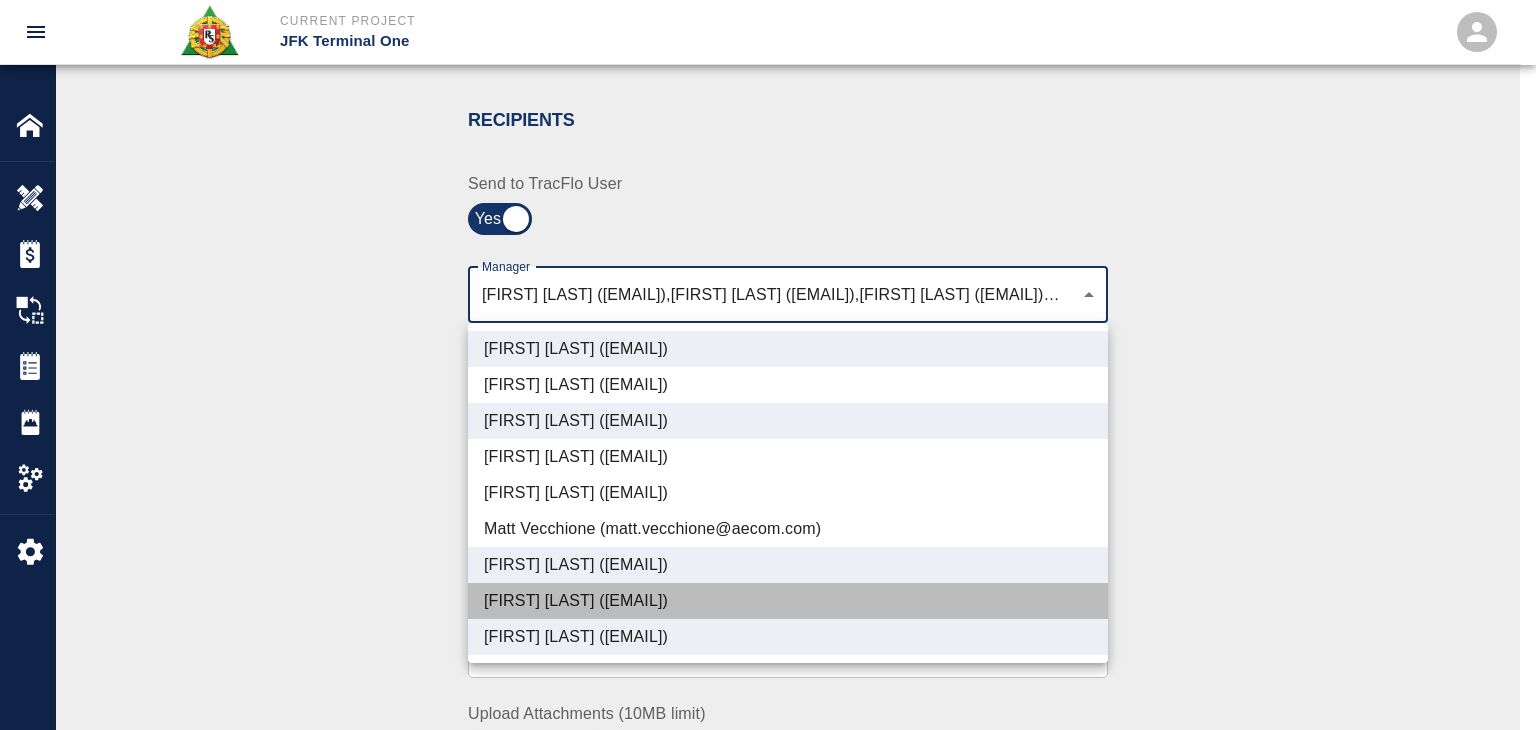 click on "Dylan  Sims (dylan.sims@aecom.com)" at bounding box center [788, 601] 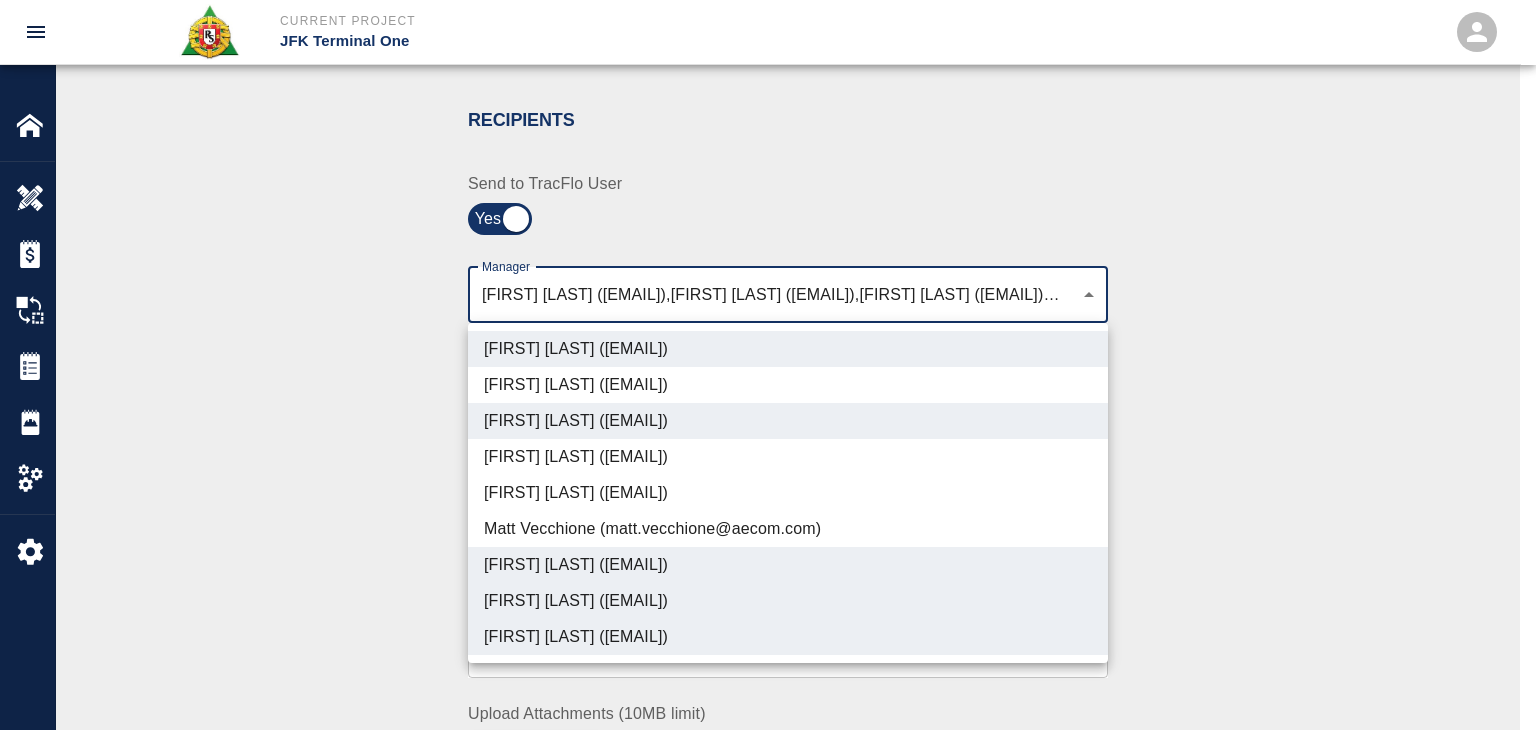 click at bounding box center (768, 365) 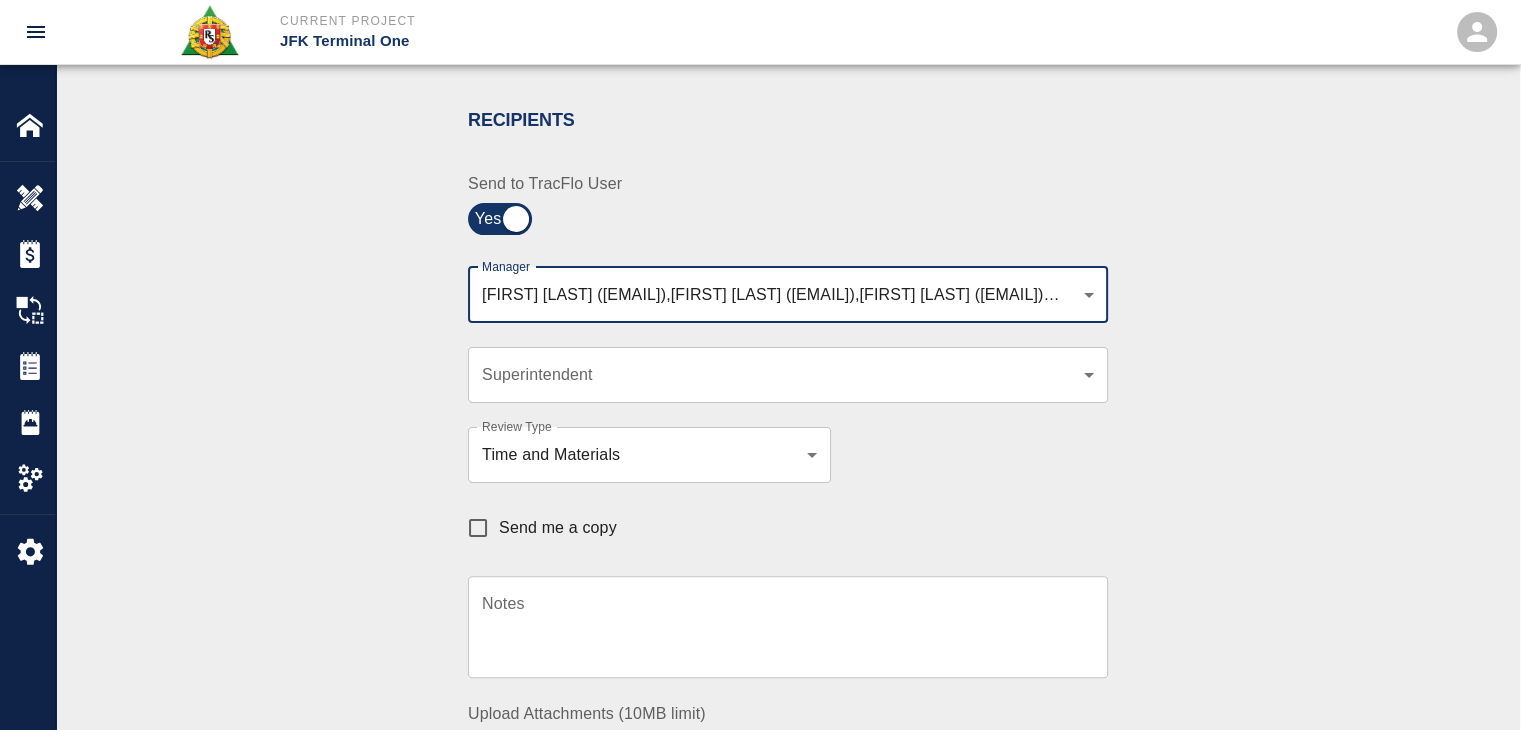 click on "Send me a copy" at bounding box center (558, 528) 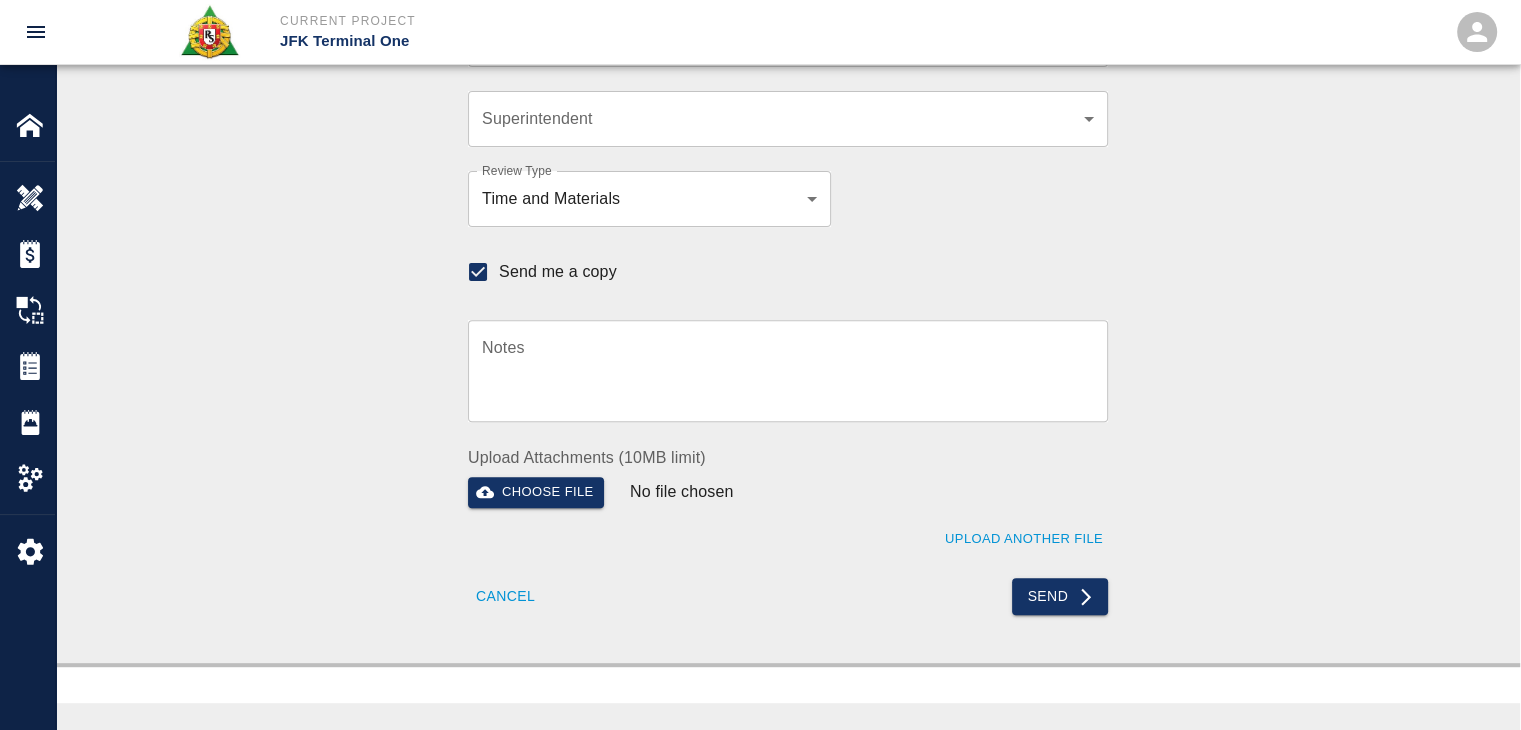 scroll, scrollTop: 662, scrollLeft: 0, axis: vertical 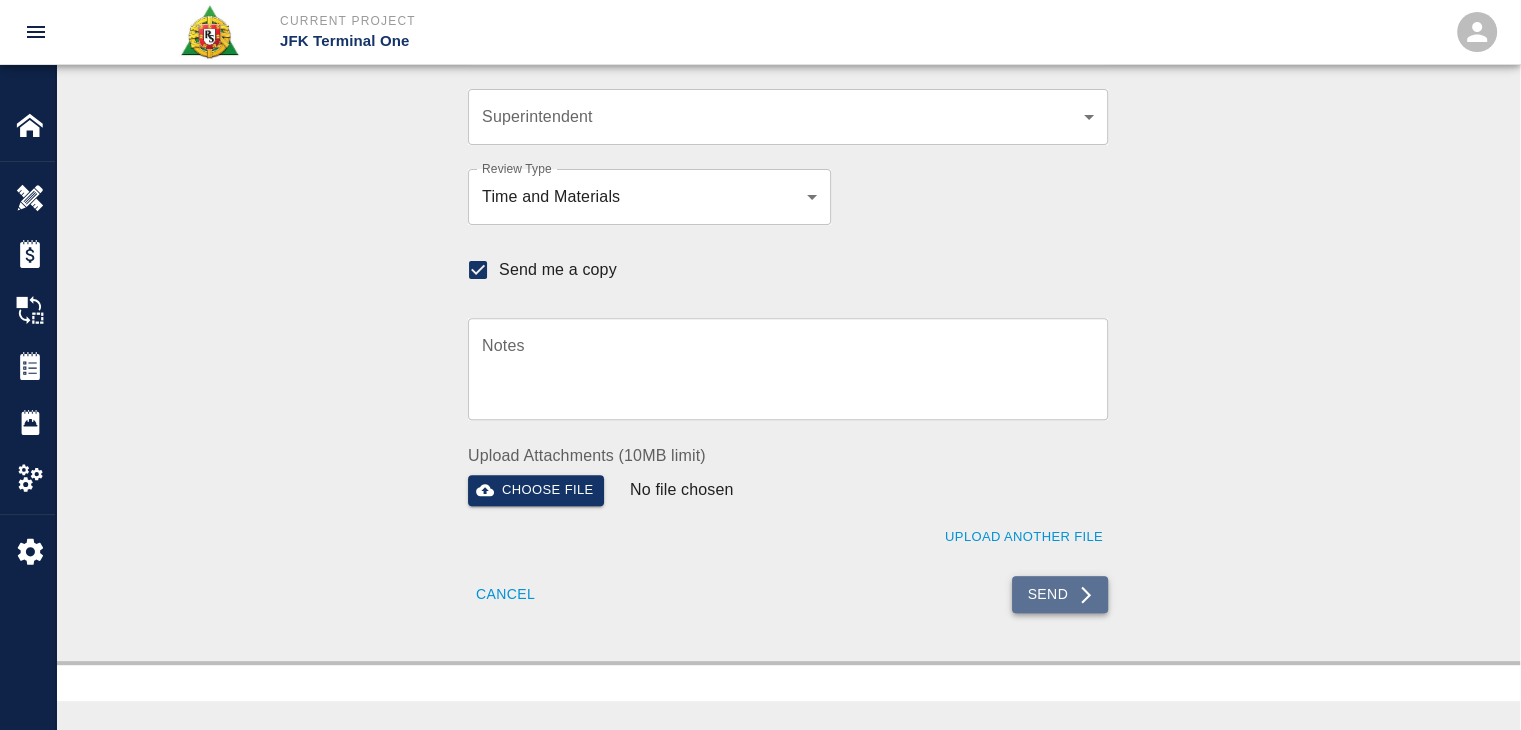 click on "Send" at bounding box center (1060, 594) 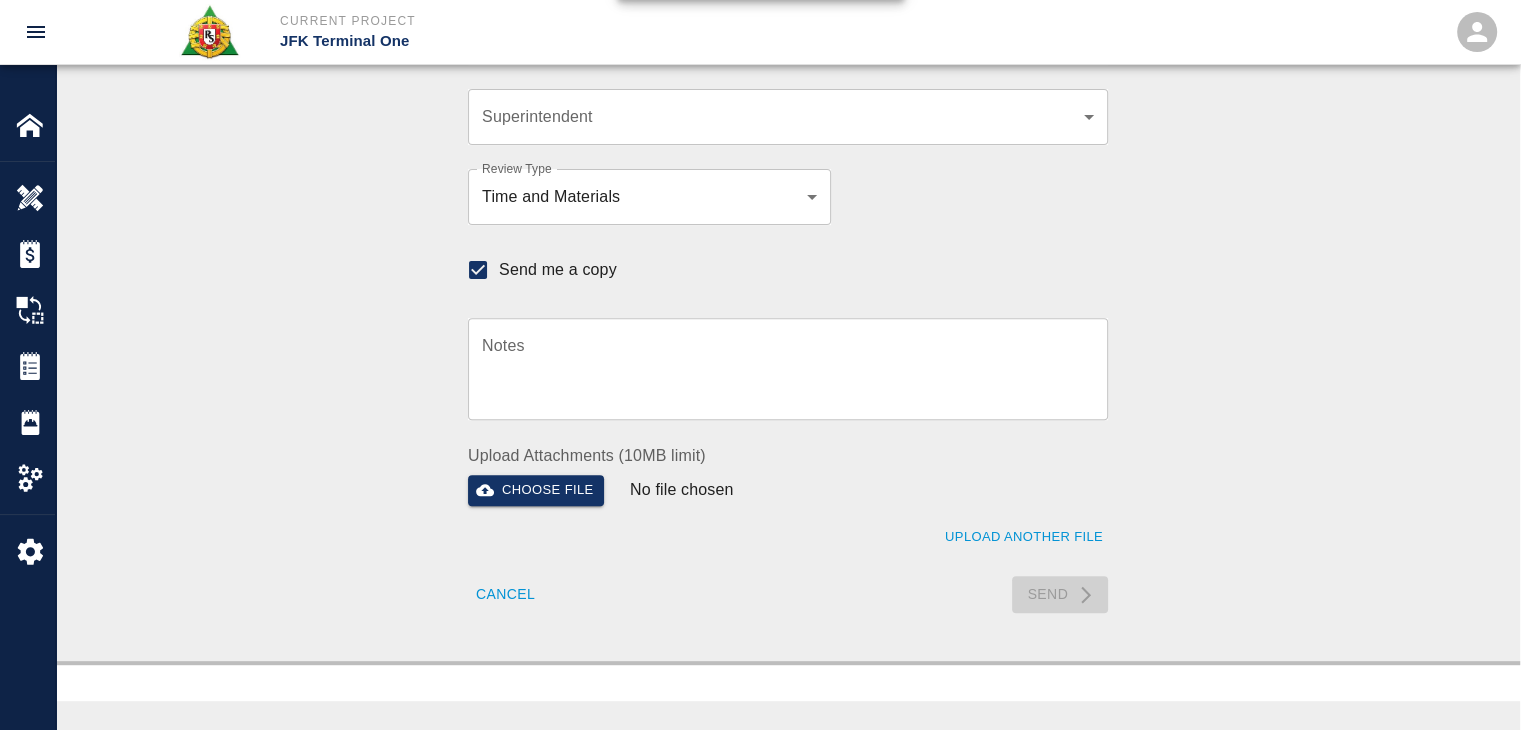 type 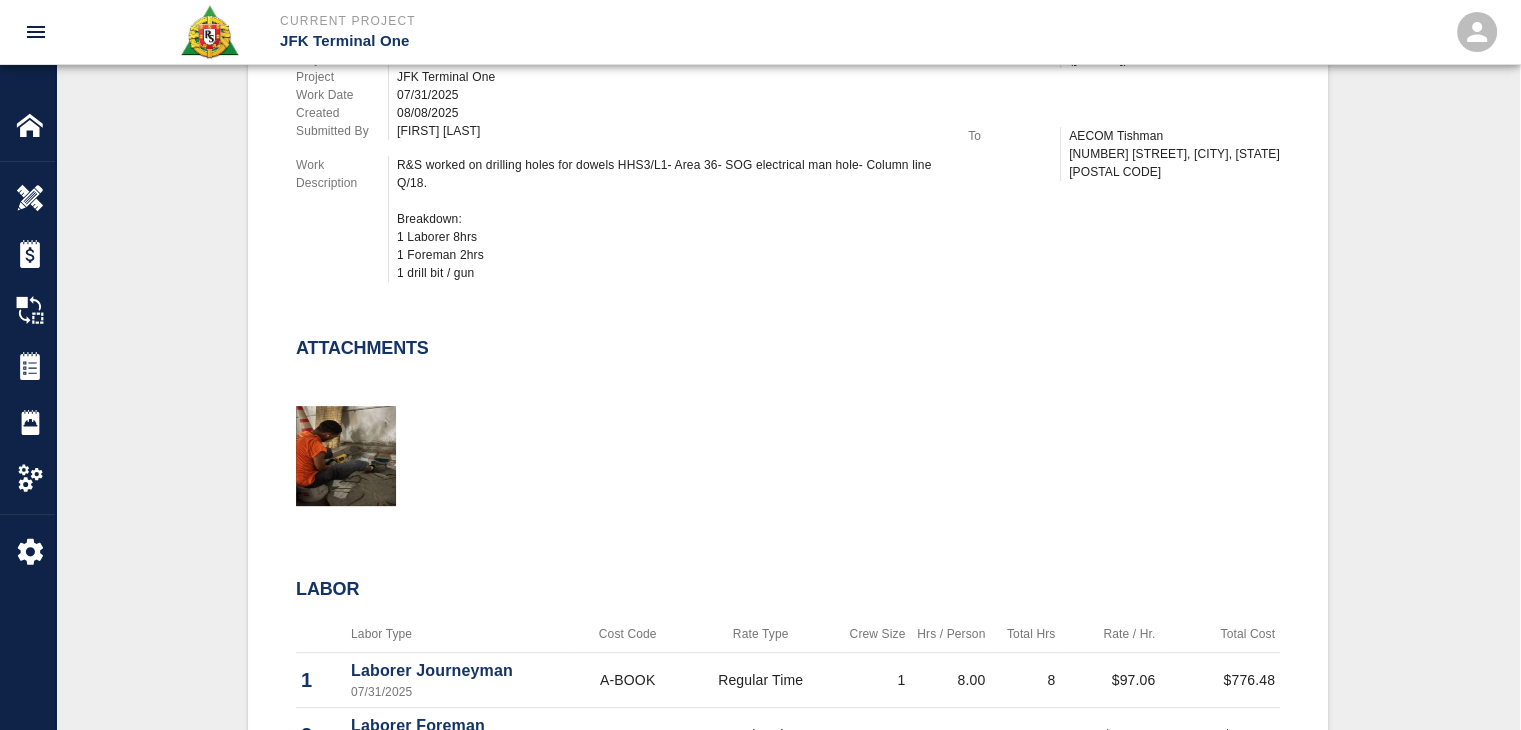 scroll, scrollTop: 0, scrollLeft: 0, axis: both 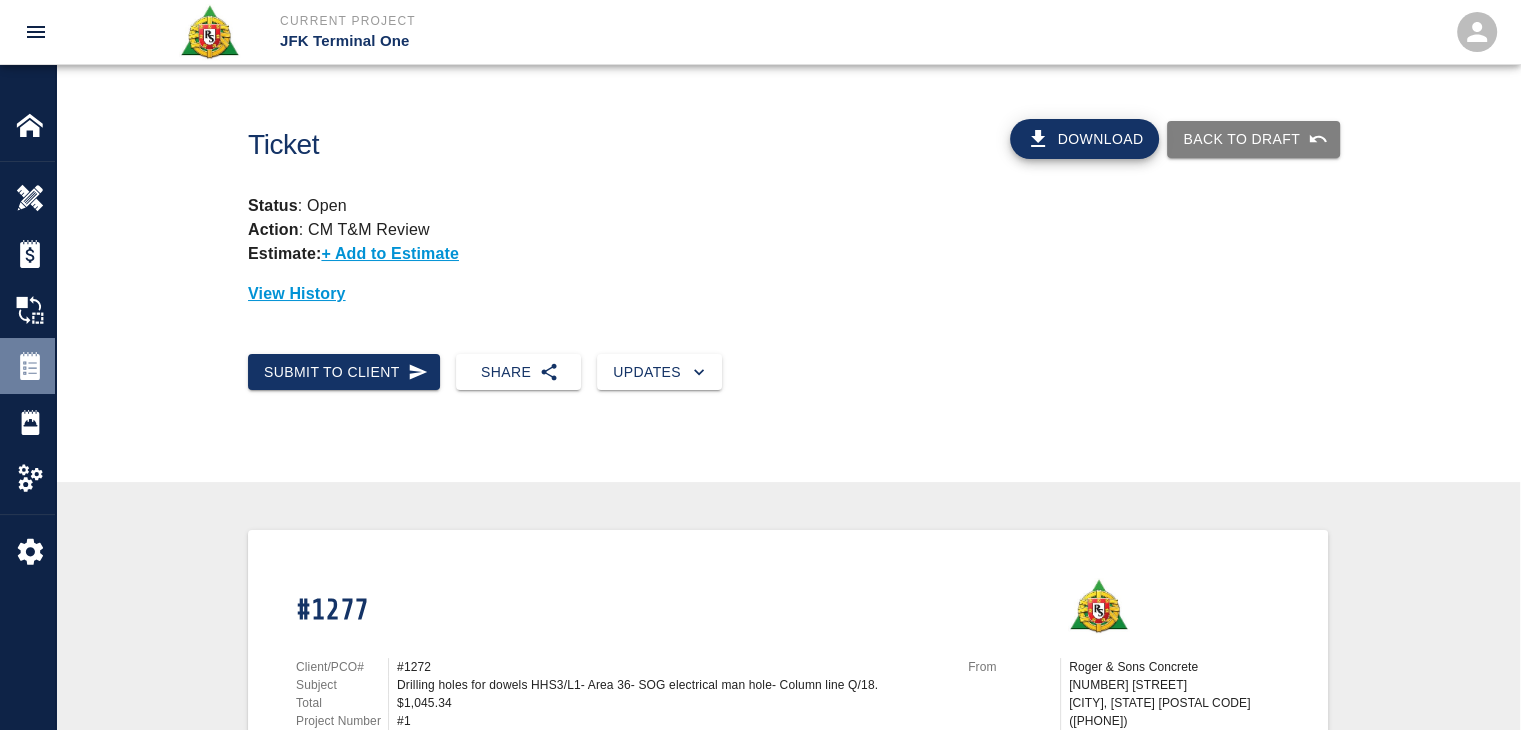 click on "Tickets" at bounding box center (27, 366) 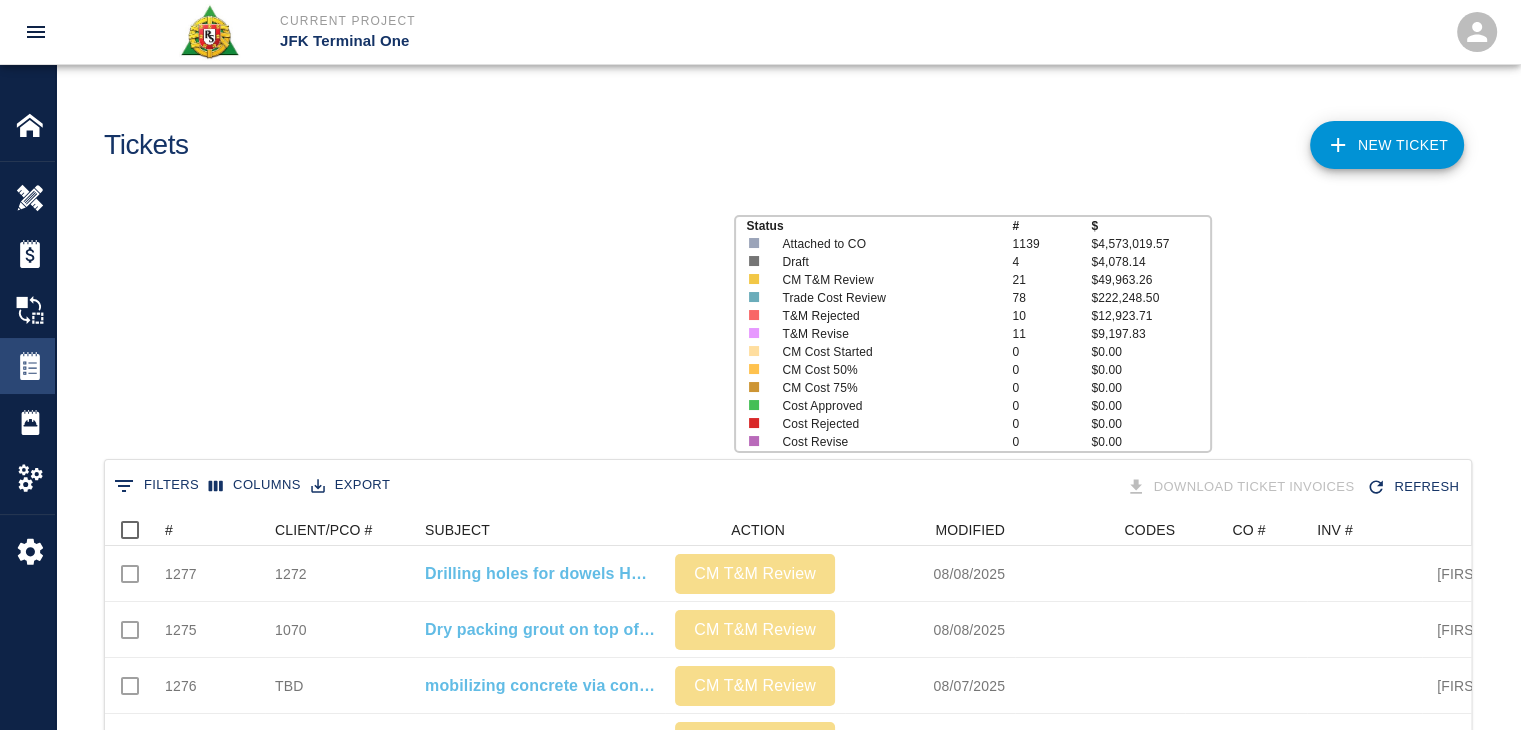 scroll, scrollTop: 16, scrollLeft: 16, axis: both 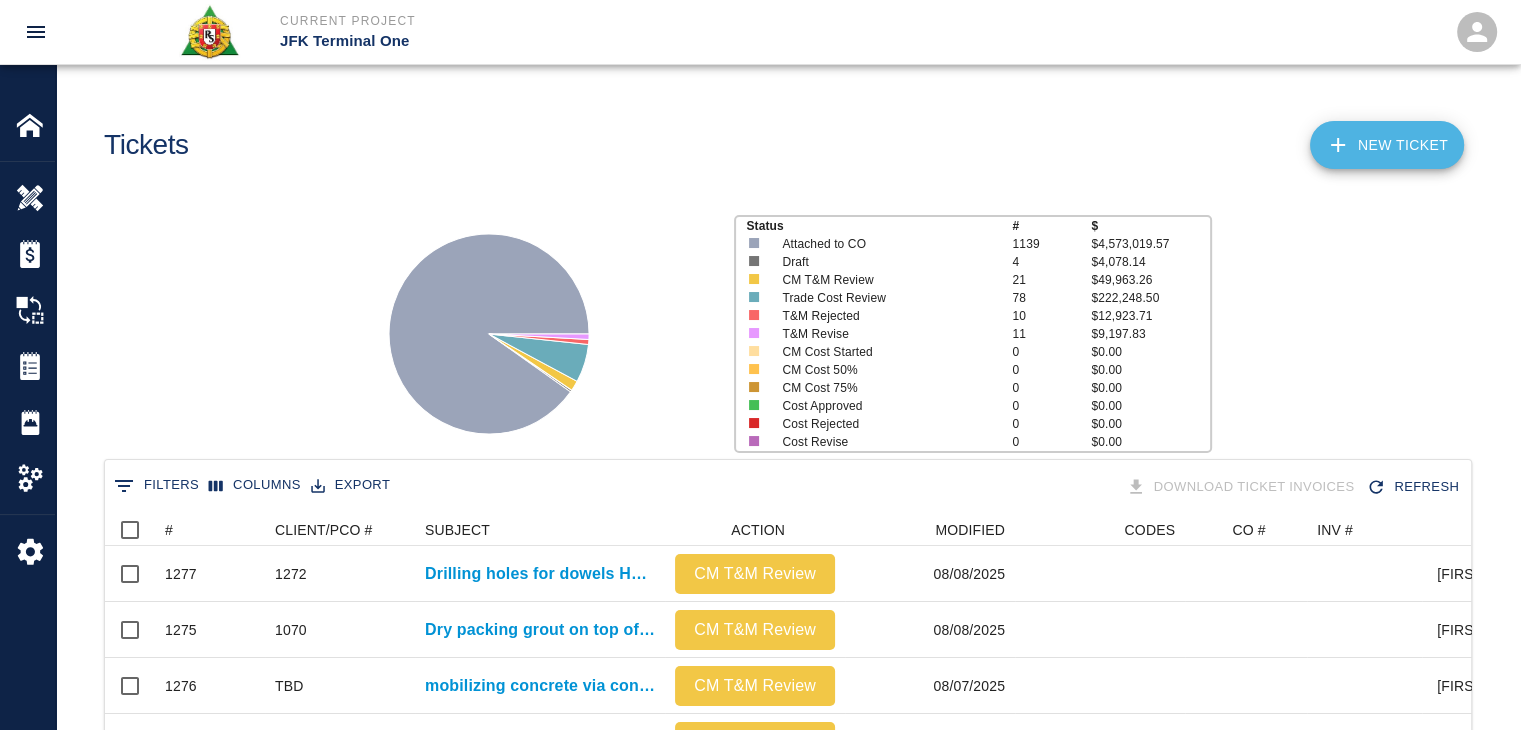 click on "NEW TICKET" at bounding box center (1387, 145) 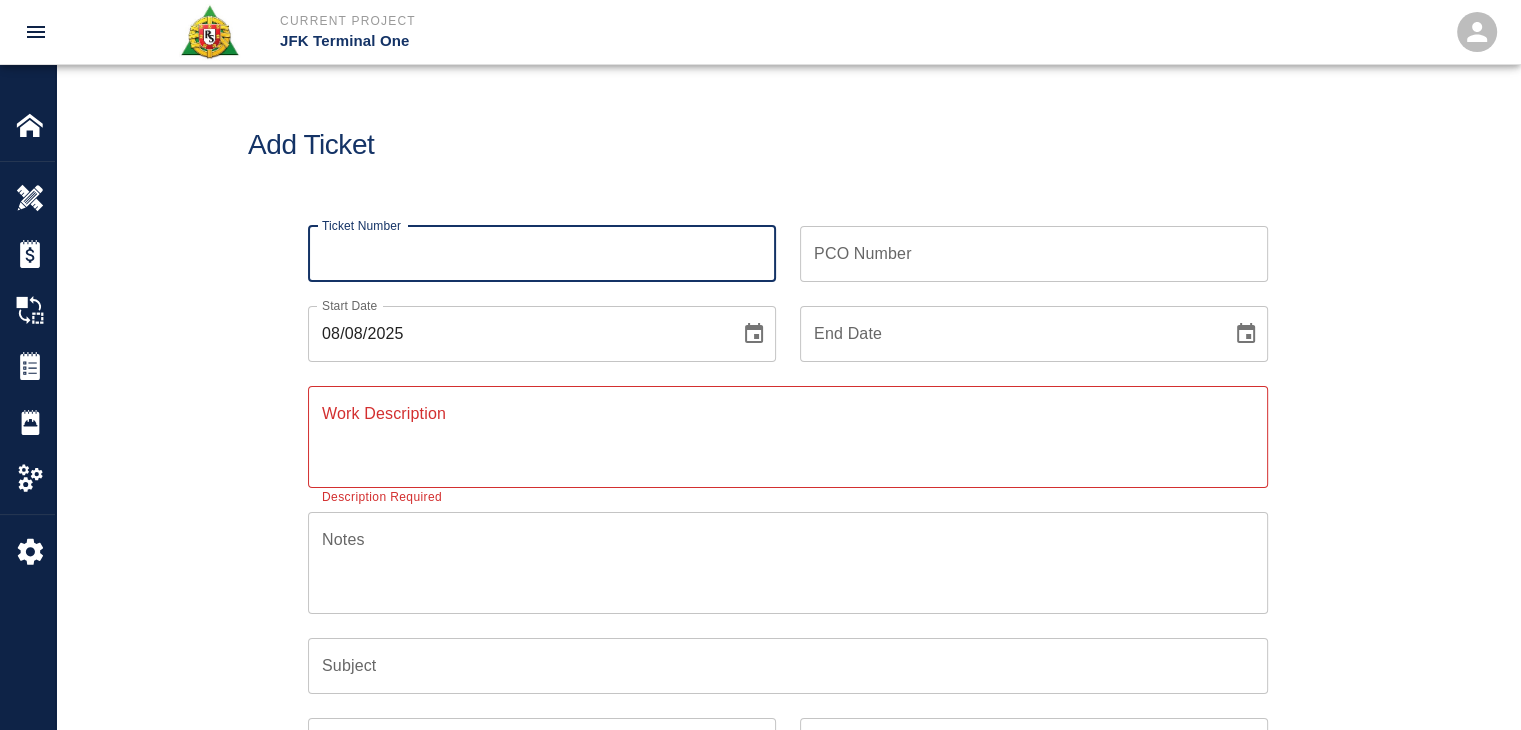 click on "Ticket Number" at bounding box center (542, 254) 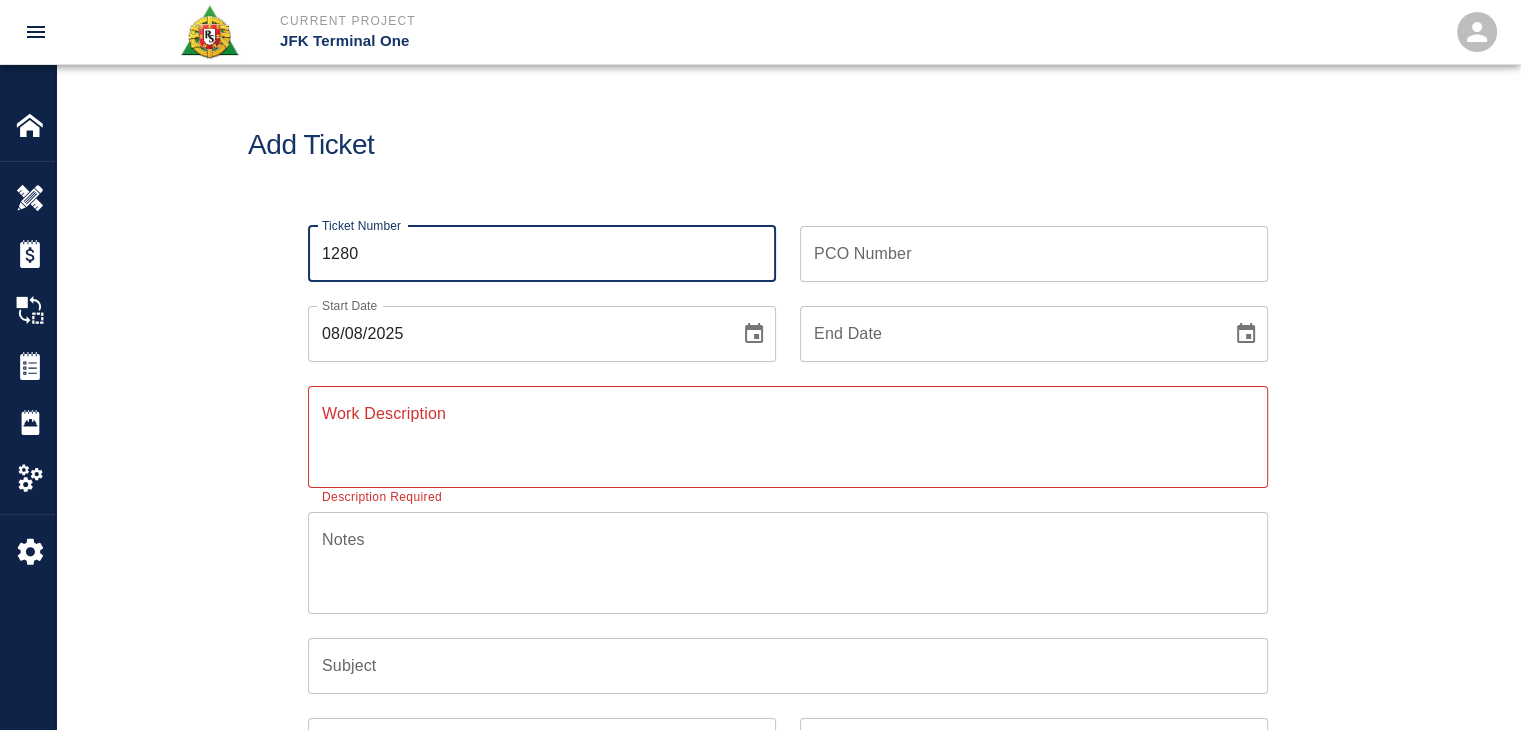 type on "1280" 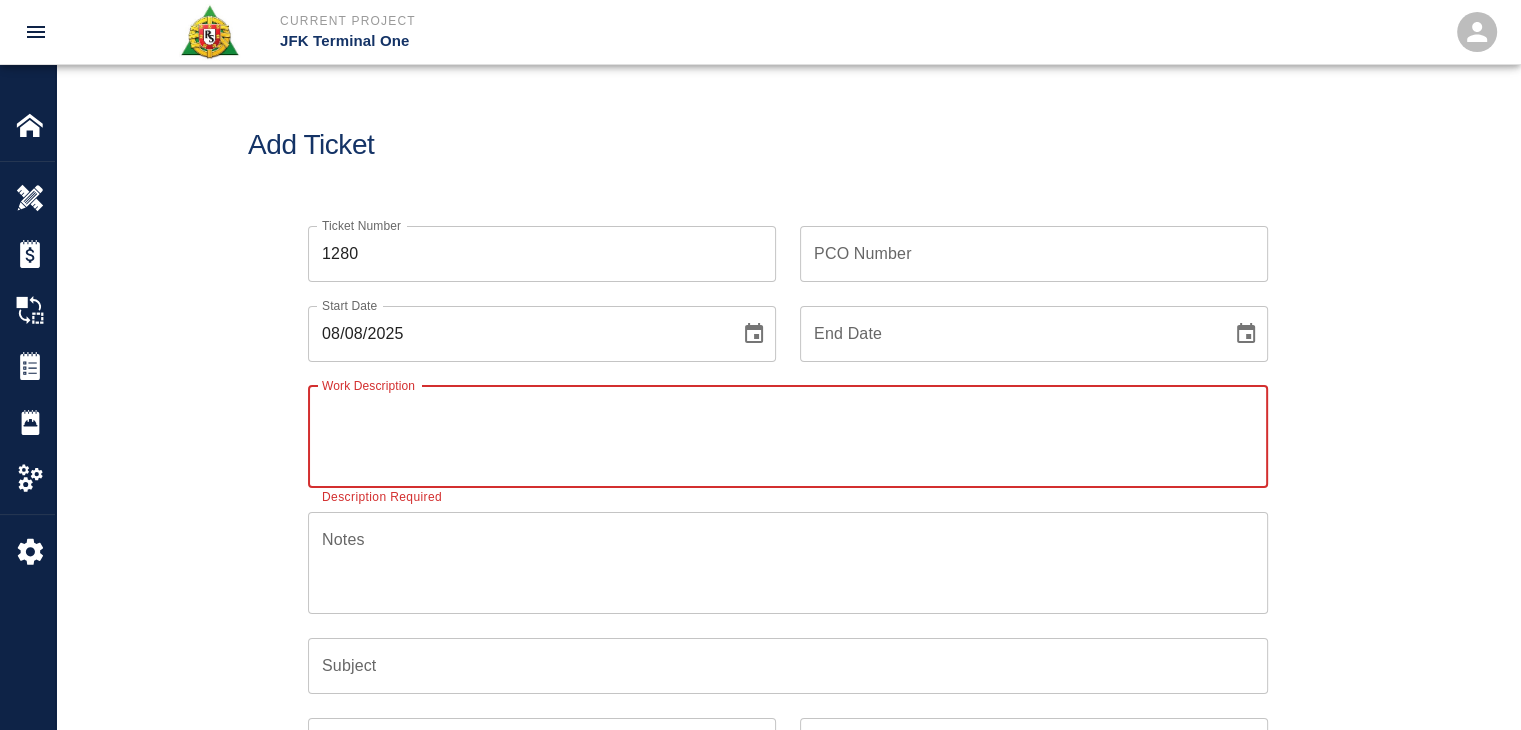 paste on "LOCATION:  HHS4-L1- Red pump room- pad modification
2 Laborers- ½ hour each.  Moblizing concrete.  shoveling concrete into pad." 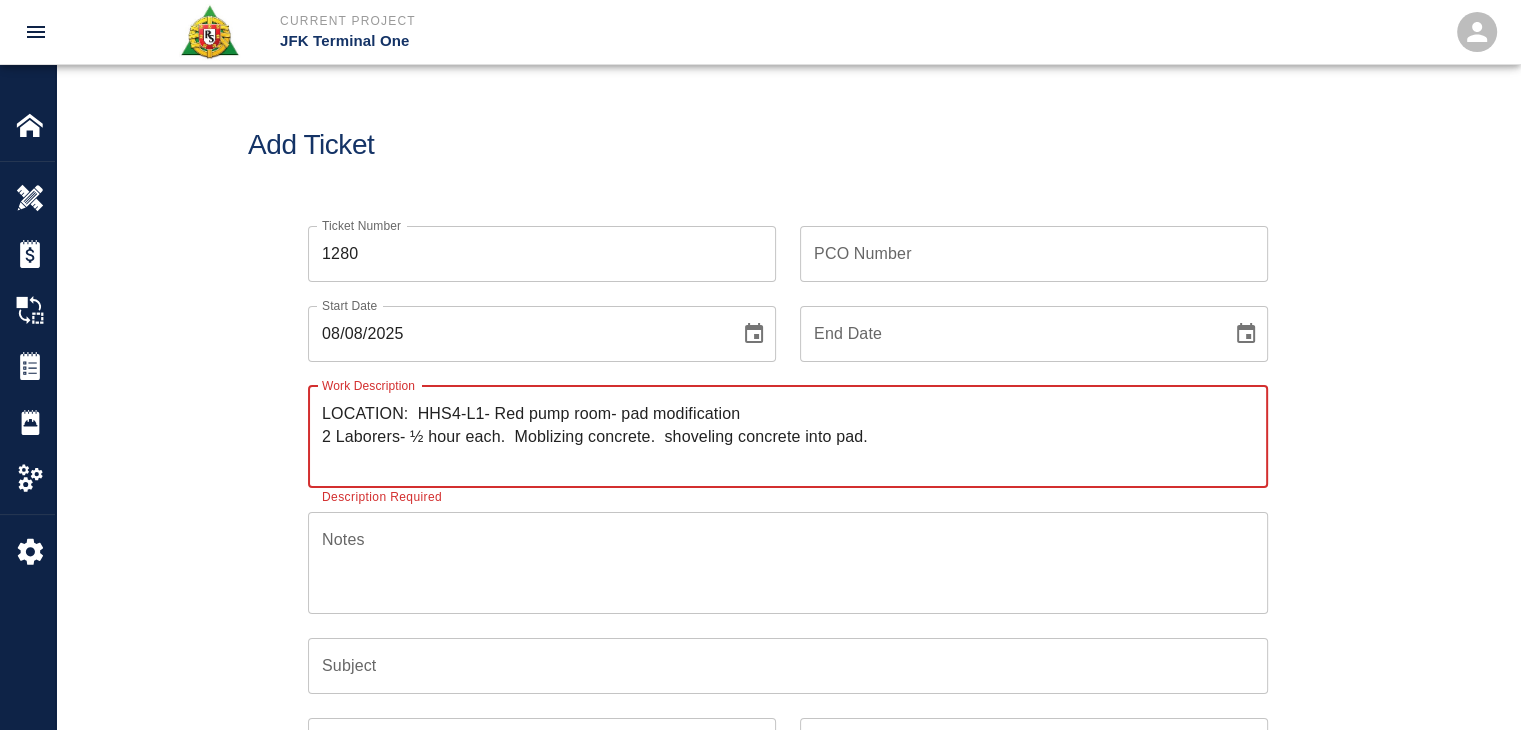 drag, startPoint x: 416, startPoint y: 412, endPoint x: 248, endPoint y: 394, distance: 168.96153 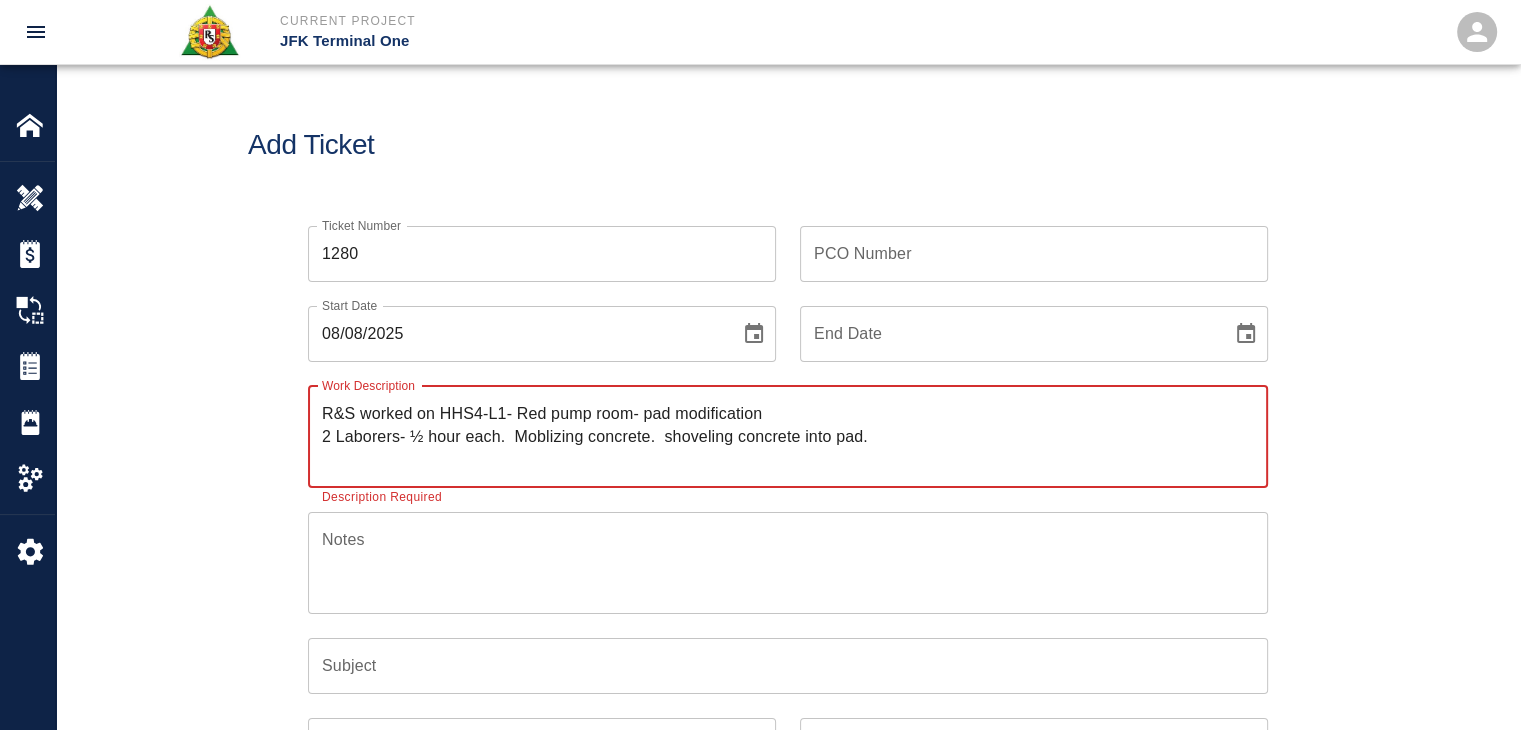 drag, startPoint x: 873, startPoint y: 432, endPoint x: 520, endPoint y: 435, distance: 353.01276 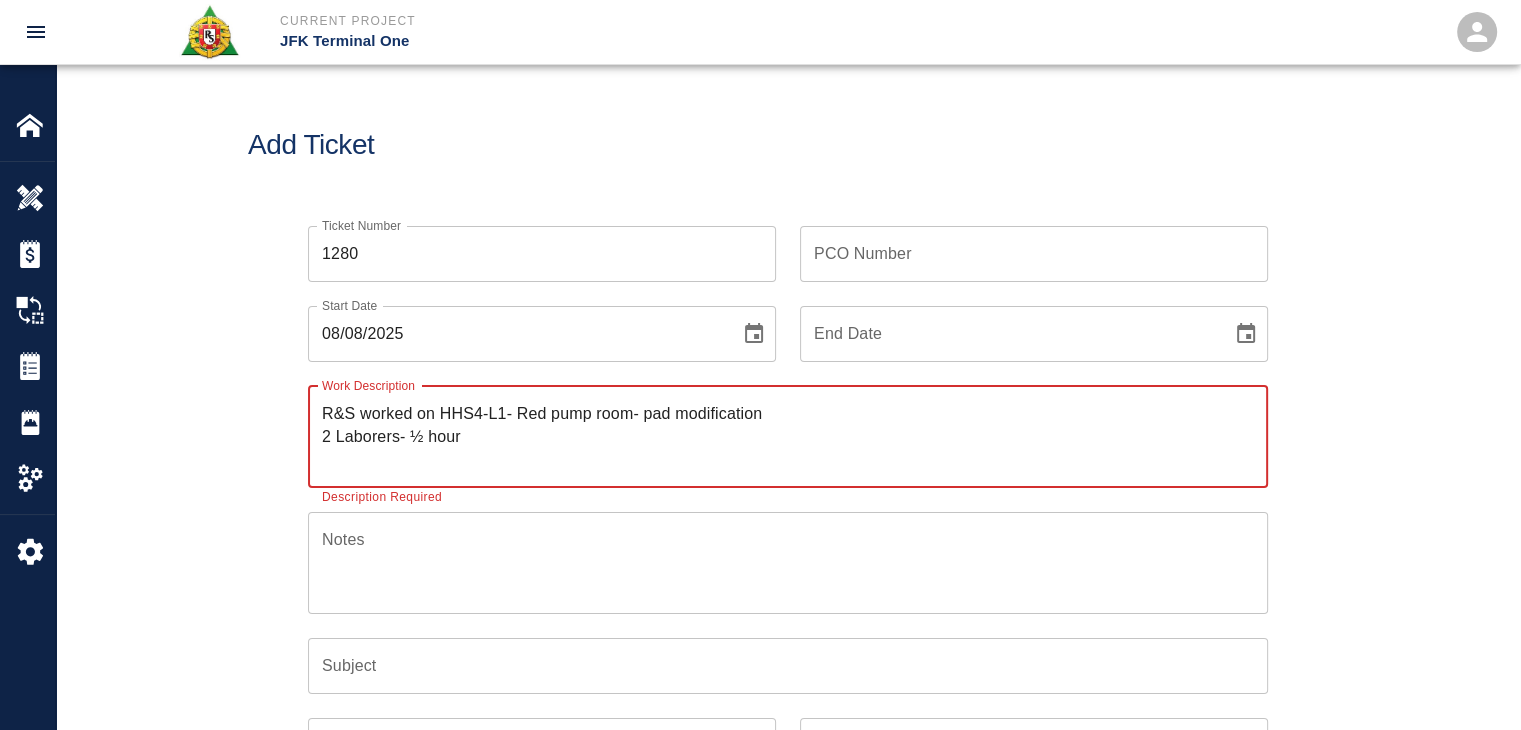 click on "R&S worked on HHS4-L1- Red pump room- pad modification
2 Laborers- ½ hour" at bounding box center (788, 436) 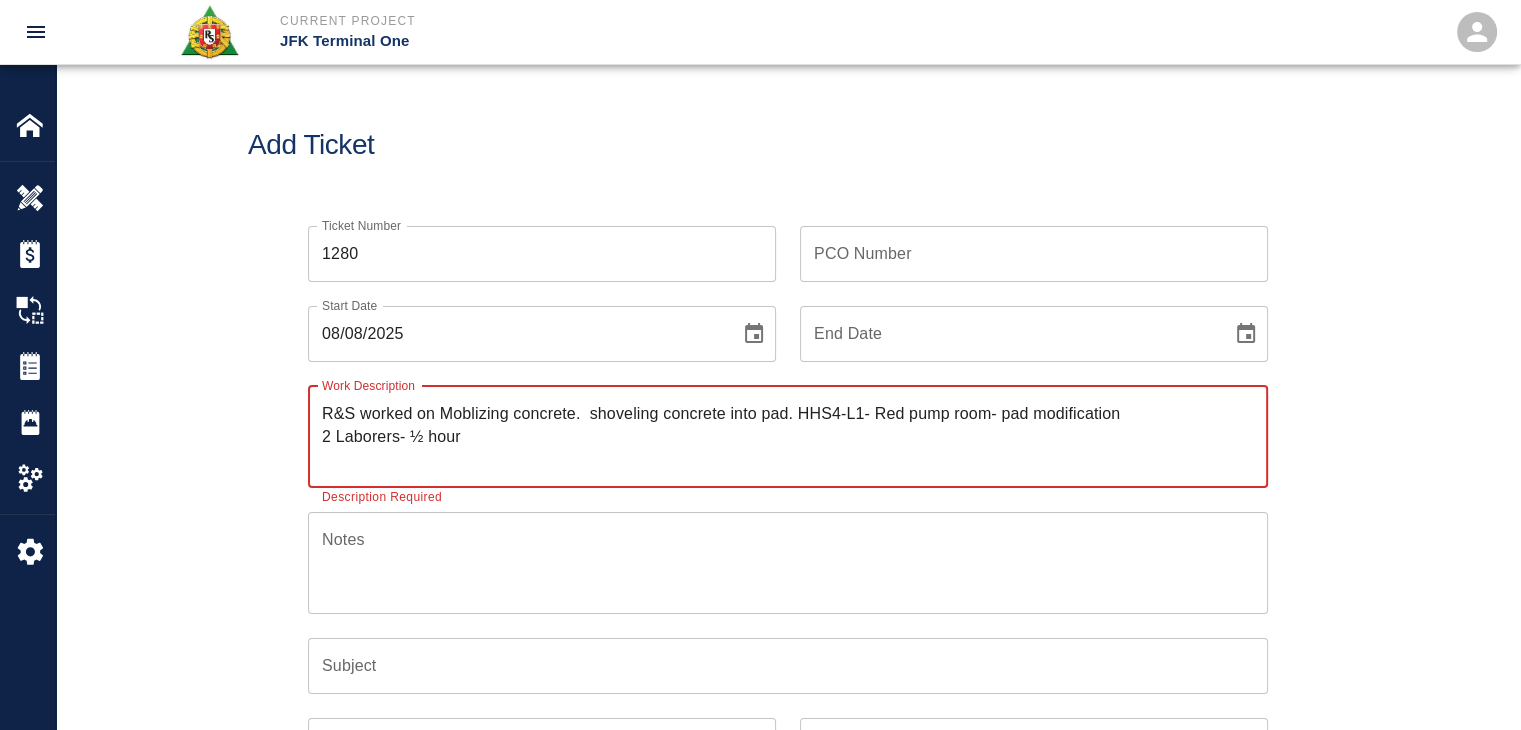 click on "R&S worked on Moblizing concrete.  shoveling concrete into pad. HHS4-L1- Red pump room- pad modification
2 Laborers- ½ hour" at bounding box center [788, 436] 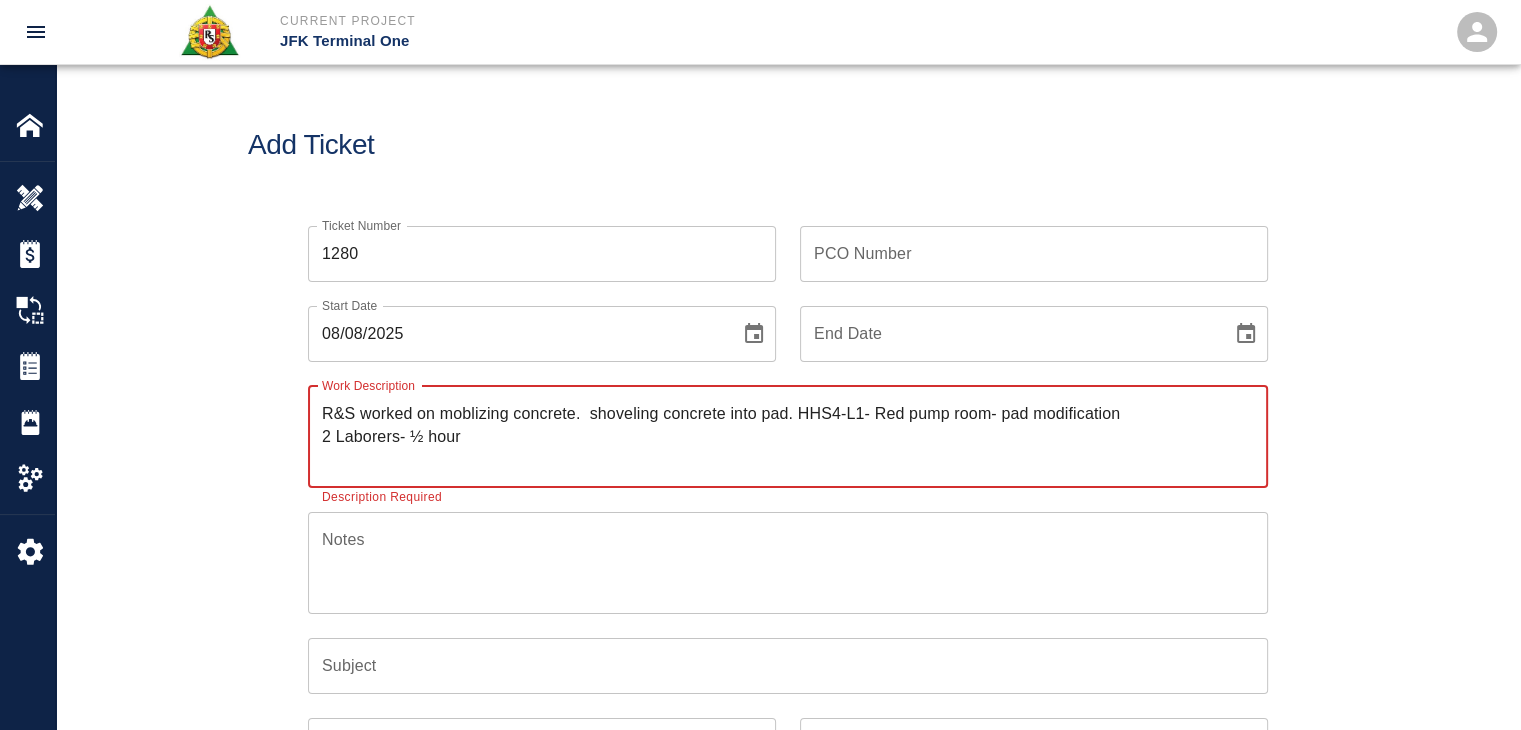 click on "R&S worked on moblizing concrete.  shoveling concrete into pad. HHS4-L1- Red pump room- pad modification
2 Laborers- ½ hour" at bounding box center [788, 436] 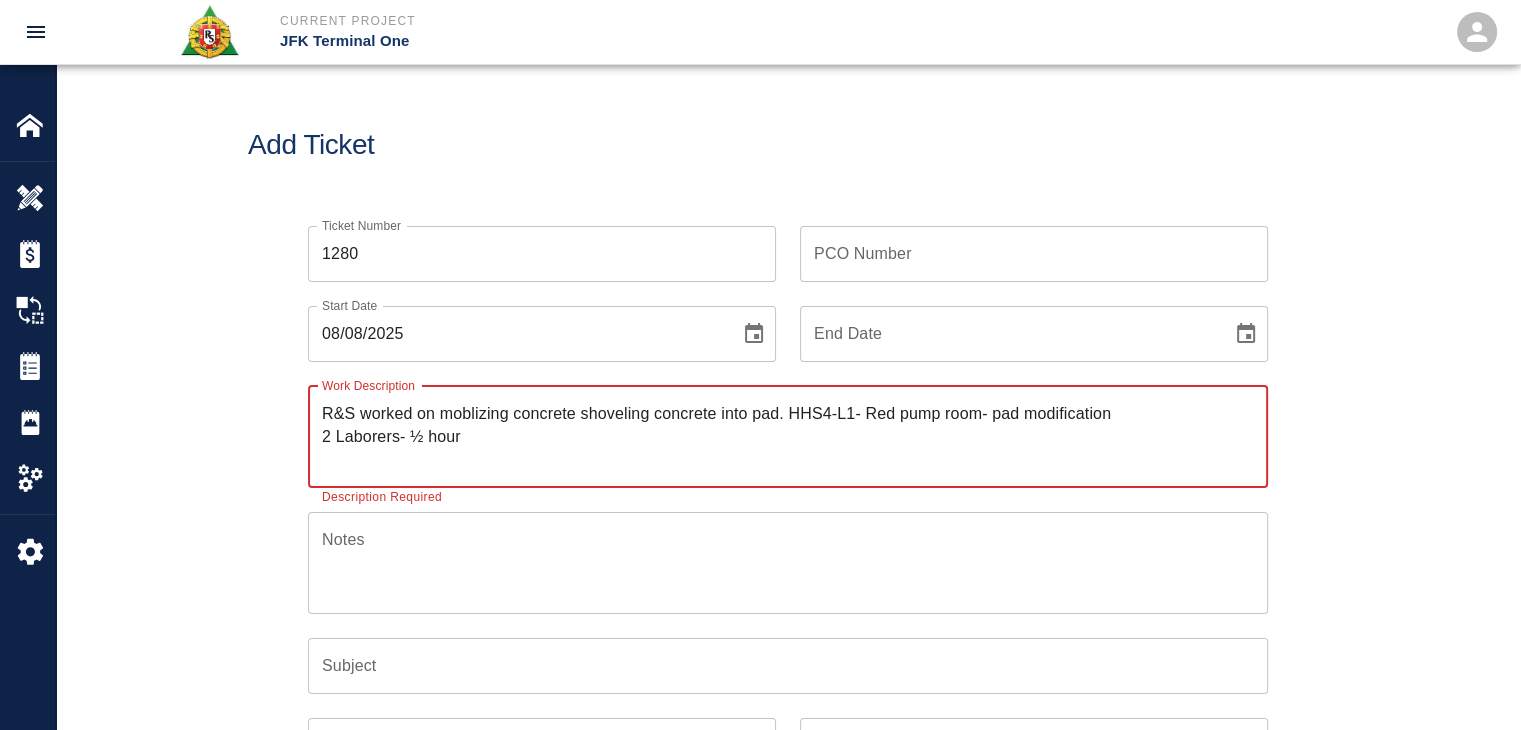 click on "R&S worked on moblizing concrete shoveling concrete into pad. HHS4-L1- Red pump room- pad modification
2 Laborers- ½ hour" at bounding box center (788, 436) 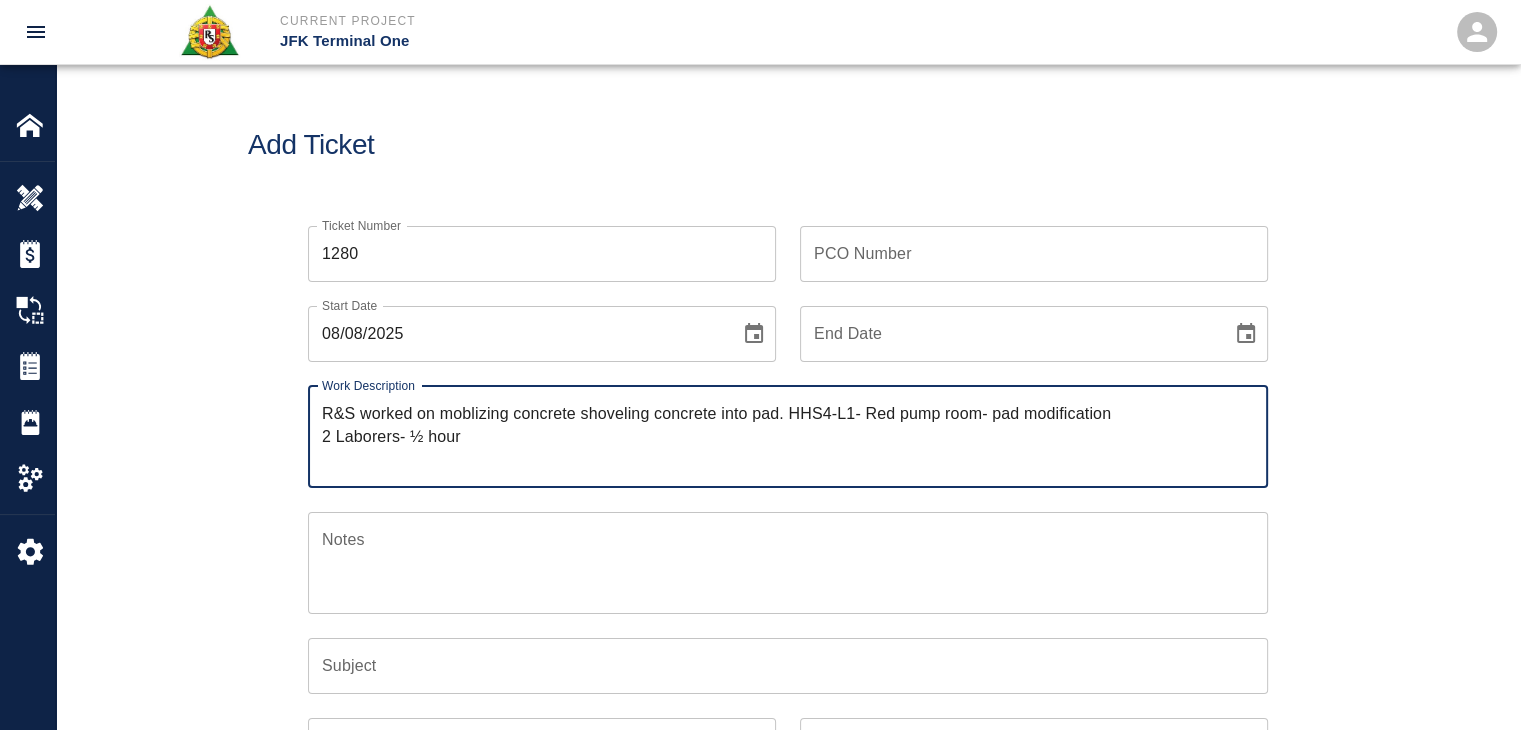 click on "R&S worked on moblizing concrete shoveling concrete into pad. HHS4-L1- Red pump room- pad modification
2 Laborers- ½ hour" at bounding box center [788, 436] 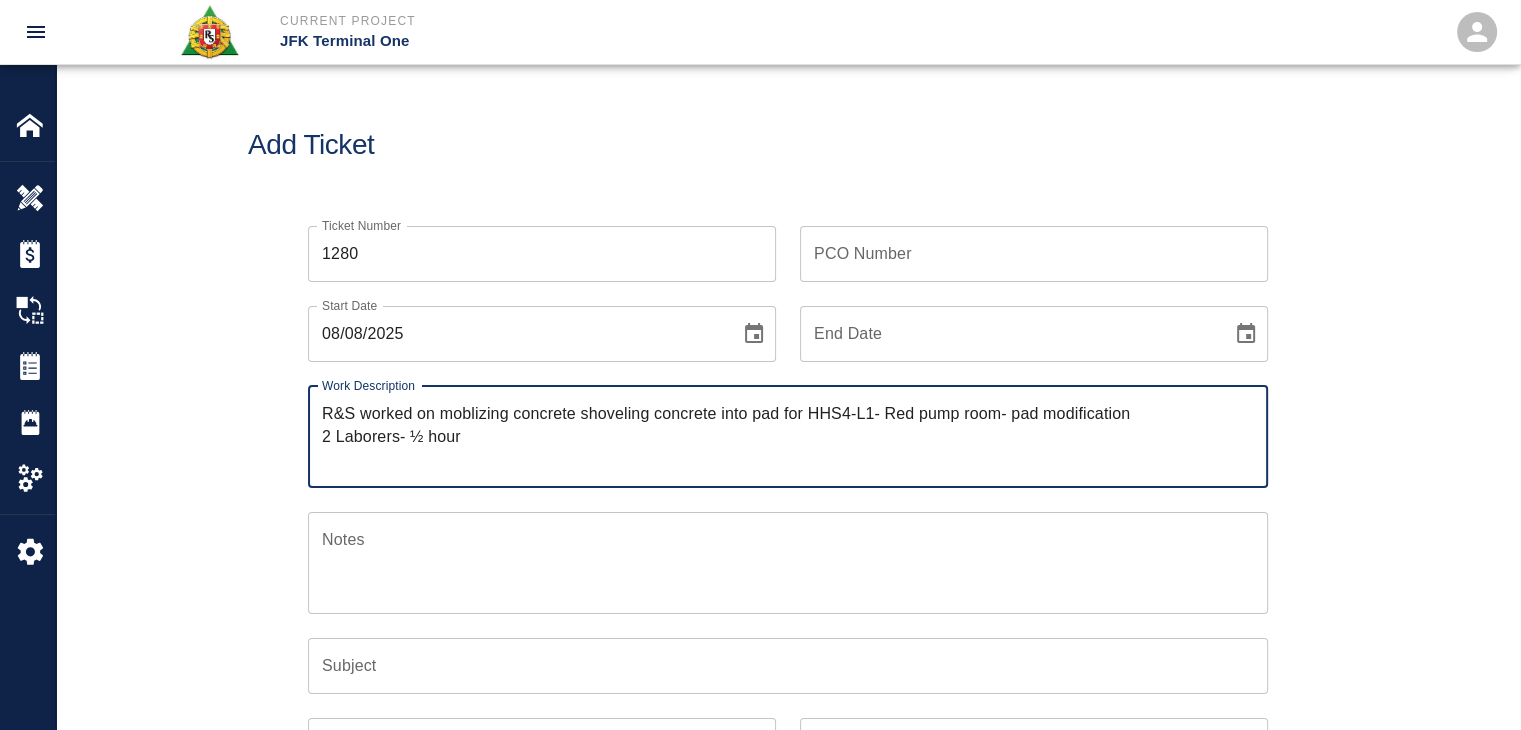 click on "R&S worked on moblizing concrete shoveling concrete into pad for HHS4-L1- Red pump room- pad modification
2 Laborers- ½ hour" at bounding box center [788, 436] 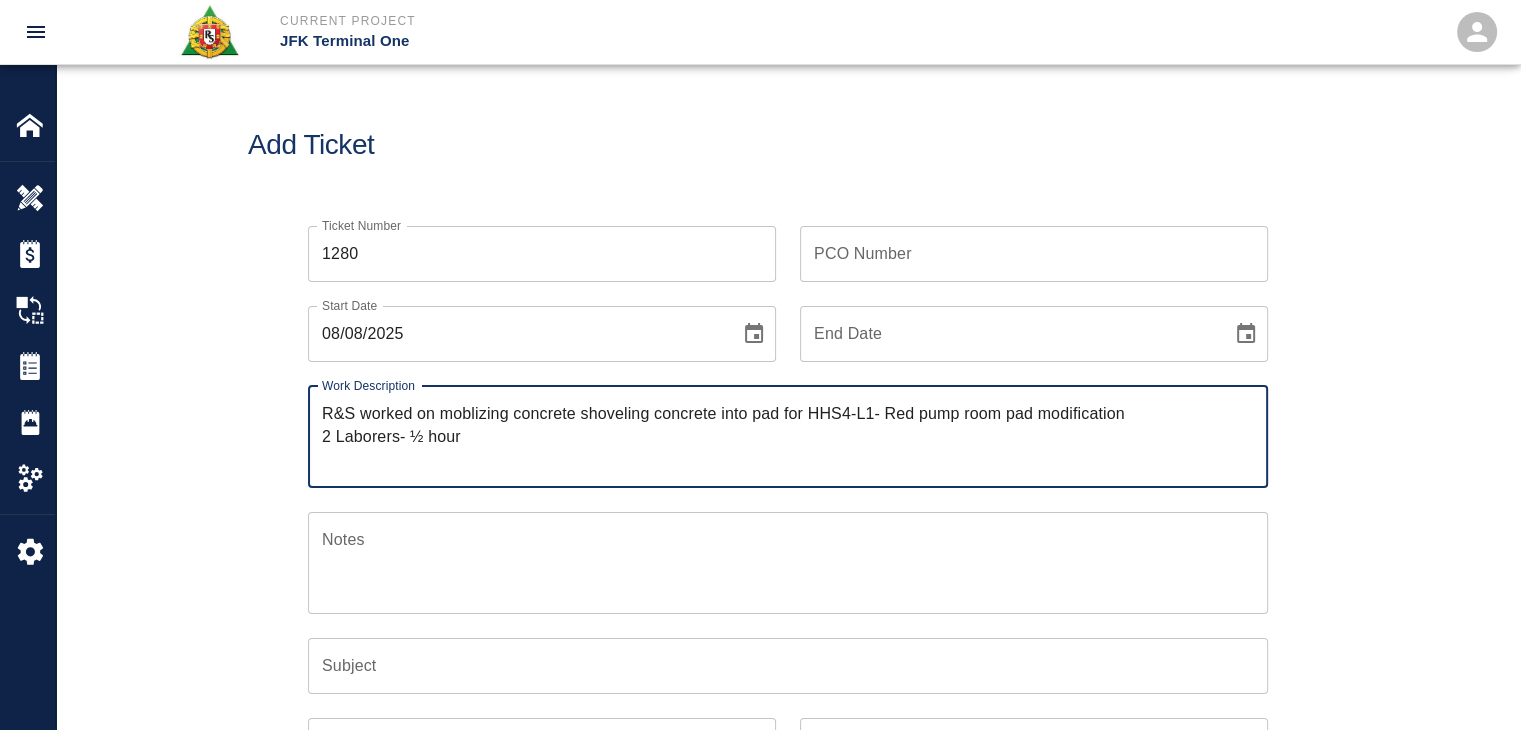 click on "R&S worked on moblizing concrete shoveling concrete into pad for HHS4-L1- Red pump room pad modification
2 Laborers- ½ hour" at bounding box center (788, 436) 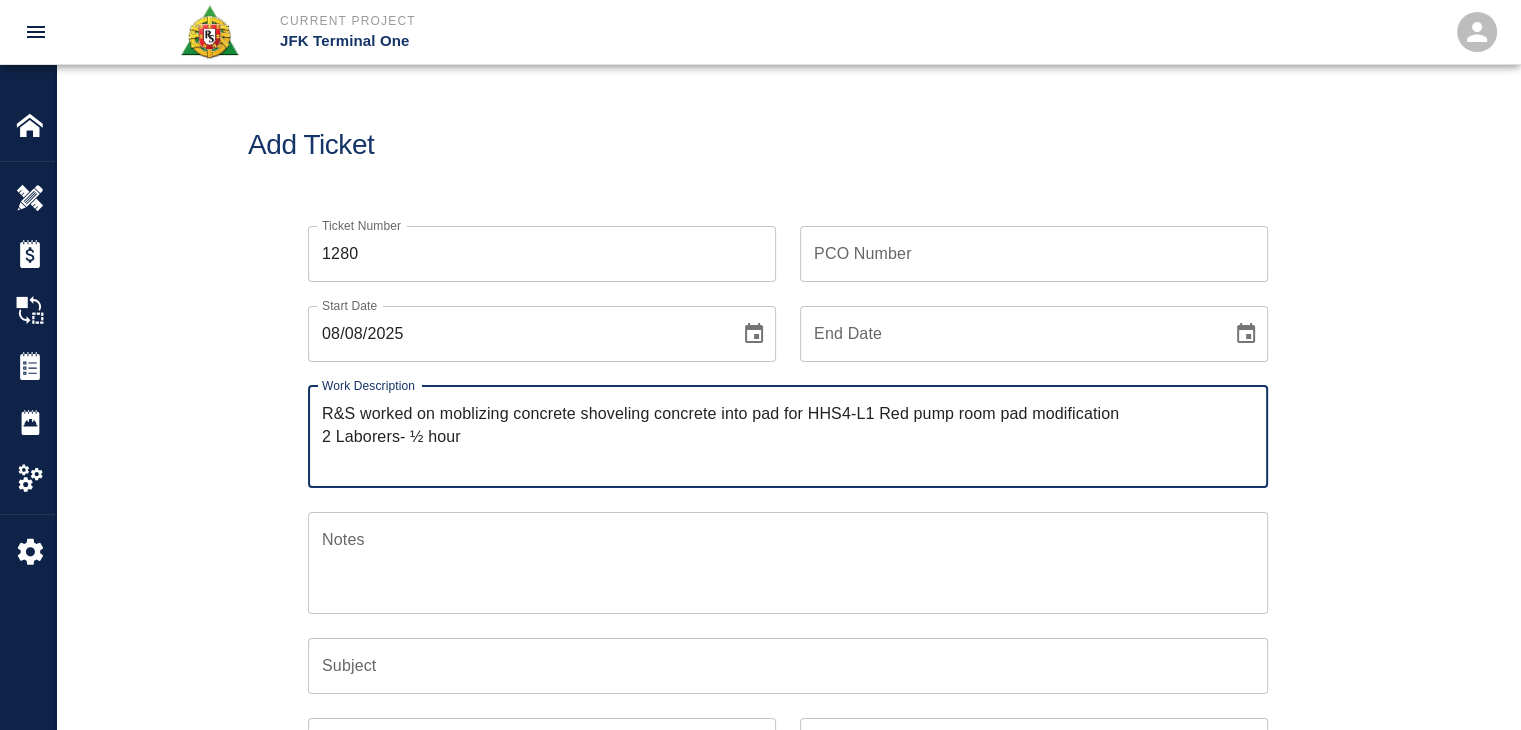 click on "R&S worked on moblizing concrete shoveling concrete into pad for HHS4-L1 Red pump room pad modification
2 Laborers- ½ hour" at bounding box center (788, 436) 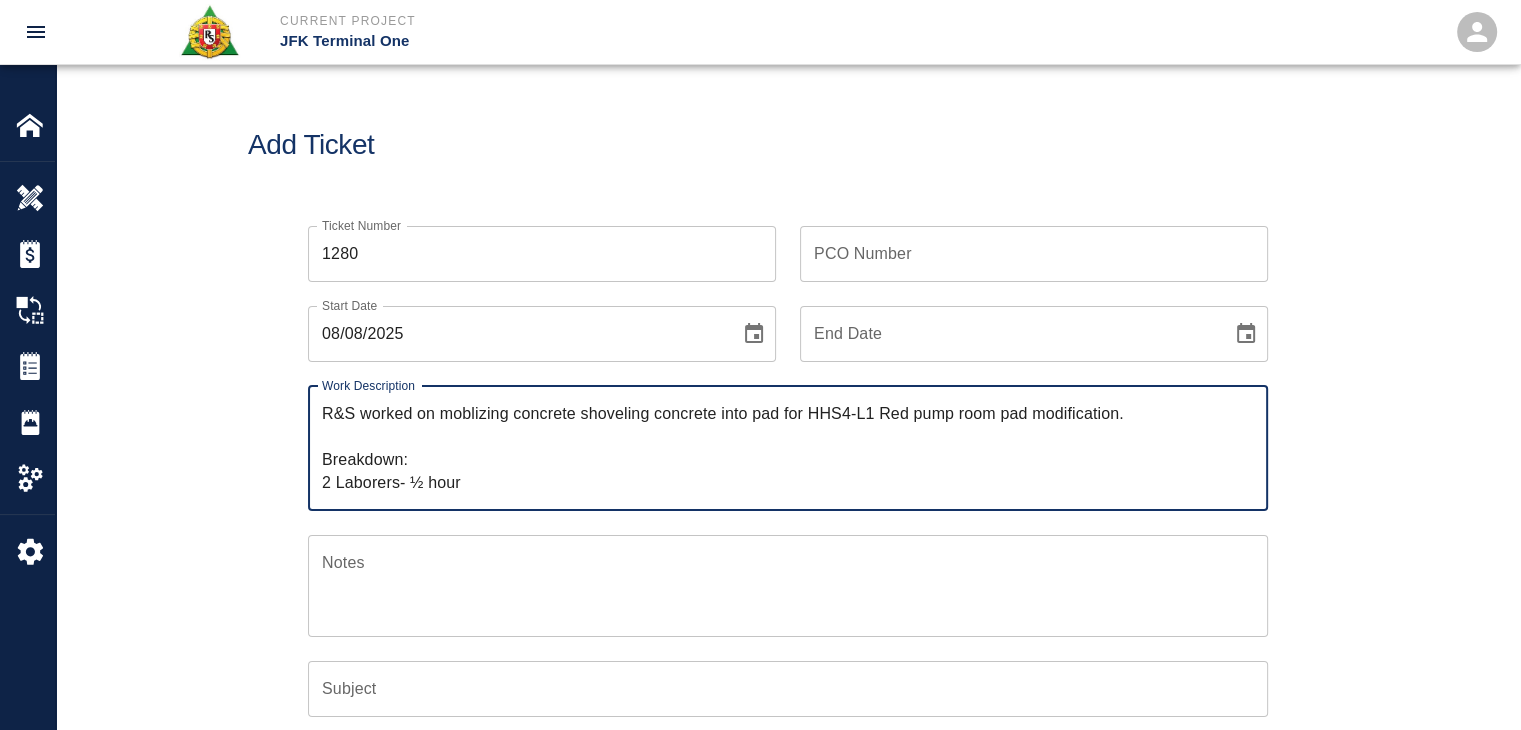 click on "R&S worked on moblizing concrete shoveling concrete into pad for HHS4-L1 Red pump room pad modification.
Breakdown:
2 Laborers- ½ hour" at bounding box center [788, 448] 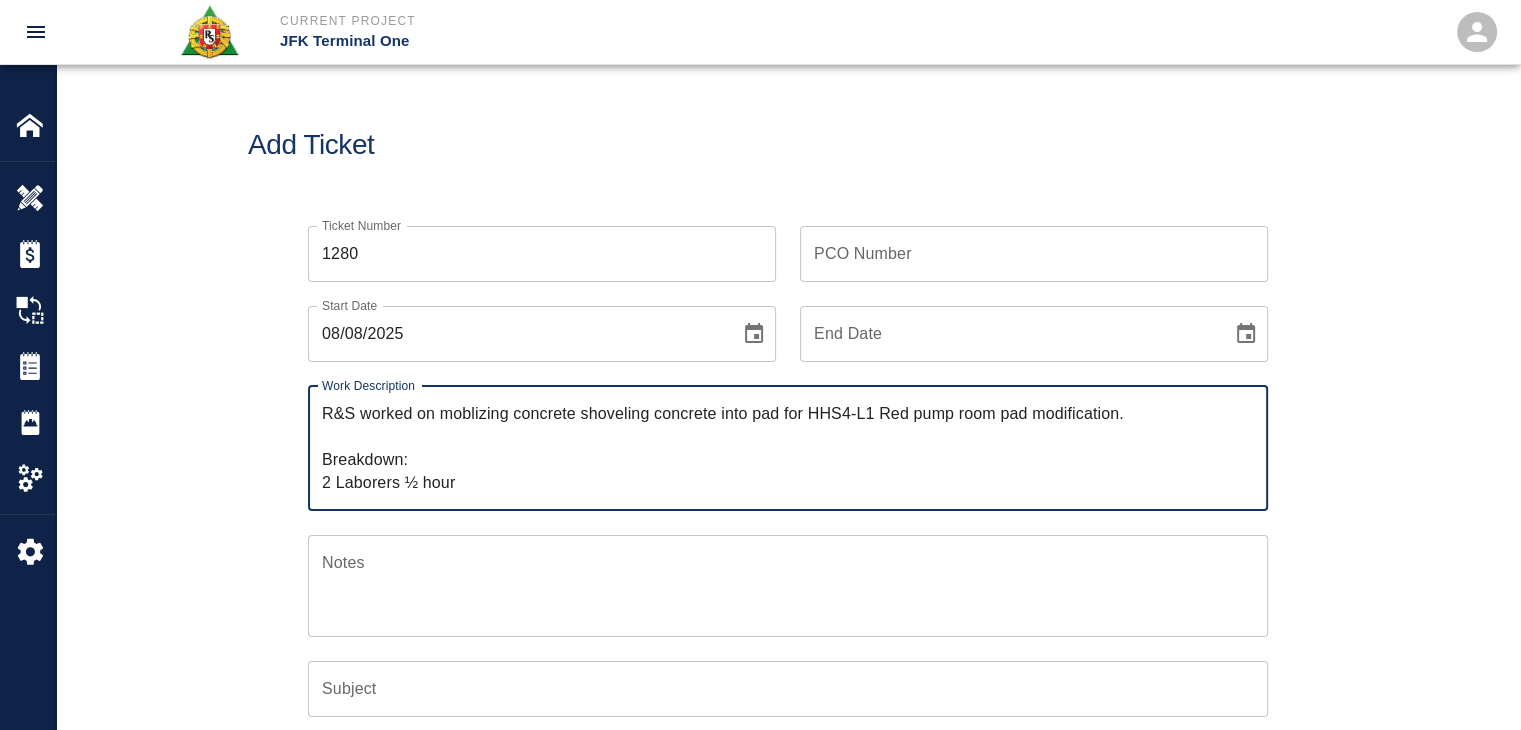 click on "R&S worked on moblizing concrete shoveling concrete into pad for HHS4-L1 Red pump room pad modification.
Breakdown:
2 Laborers ½ hour" at bounding box center [788, 448] 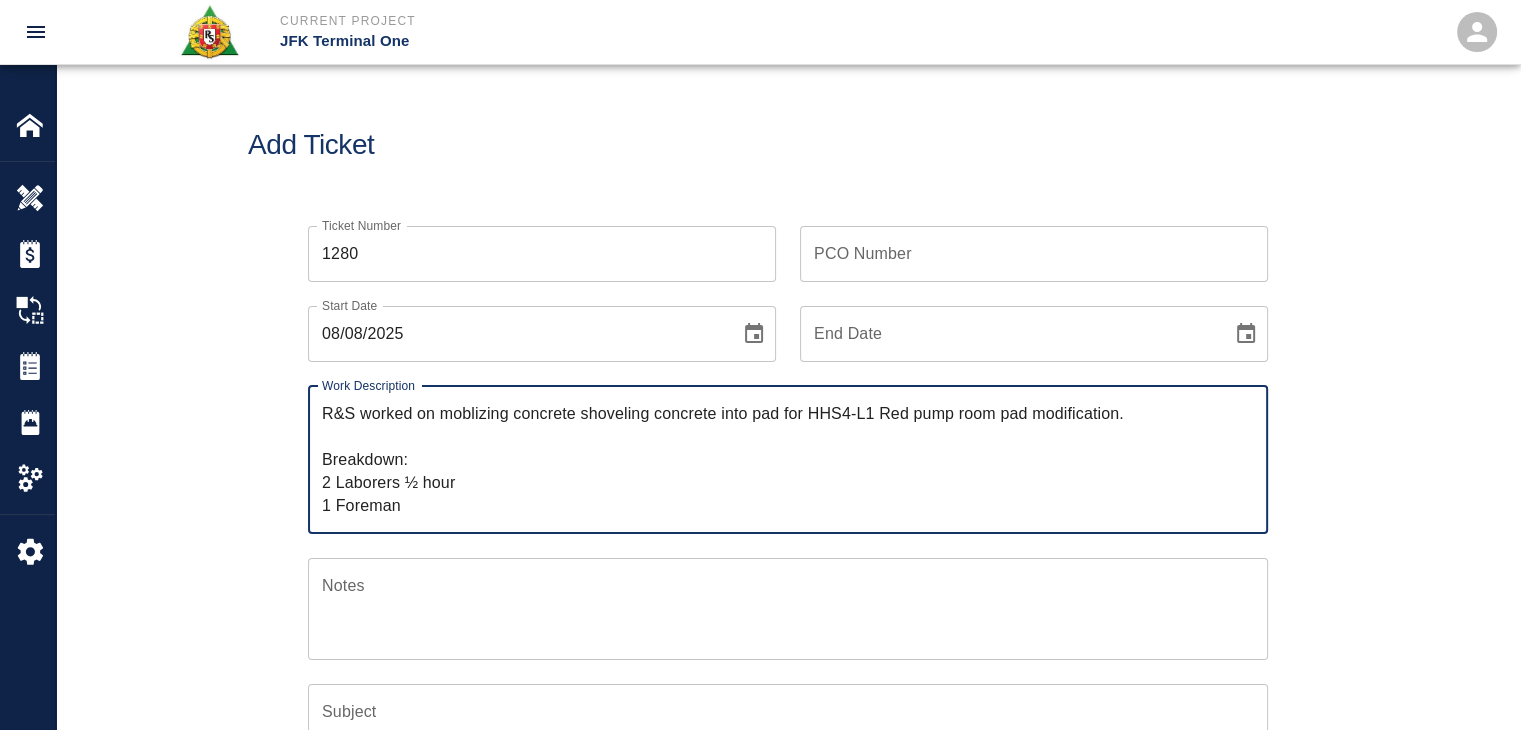 drag, startPoint x: 481, startPoint y: 481, endPoint x: 407, endPoint y: 480, distance: 74.00676 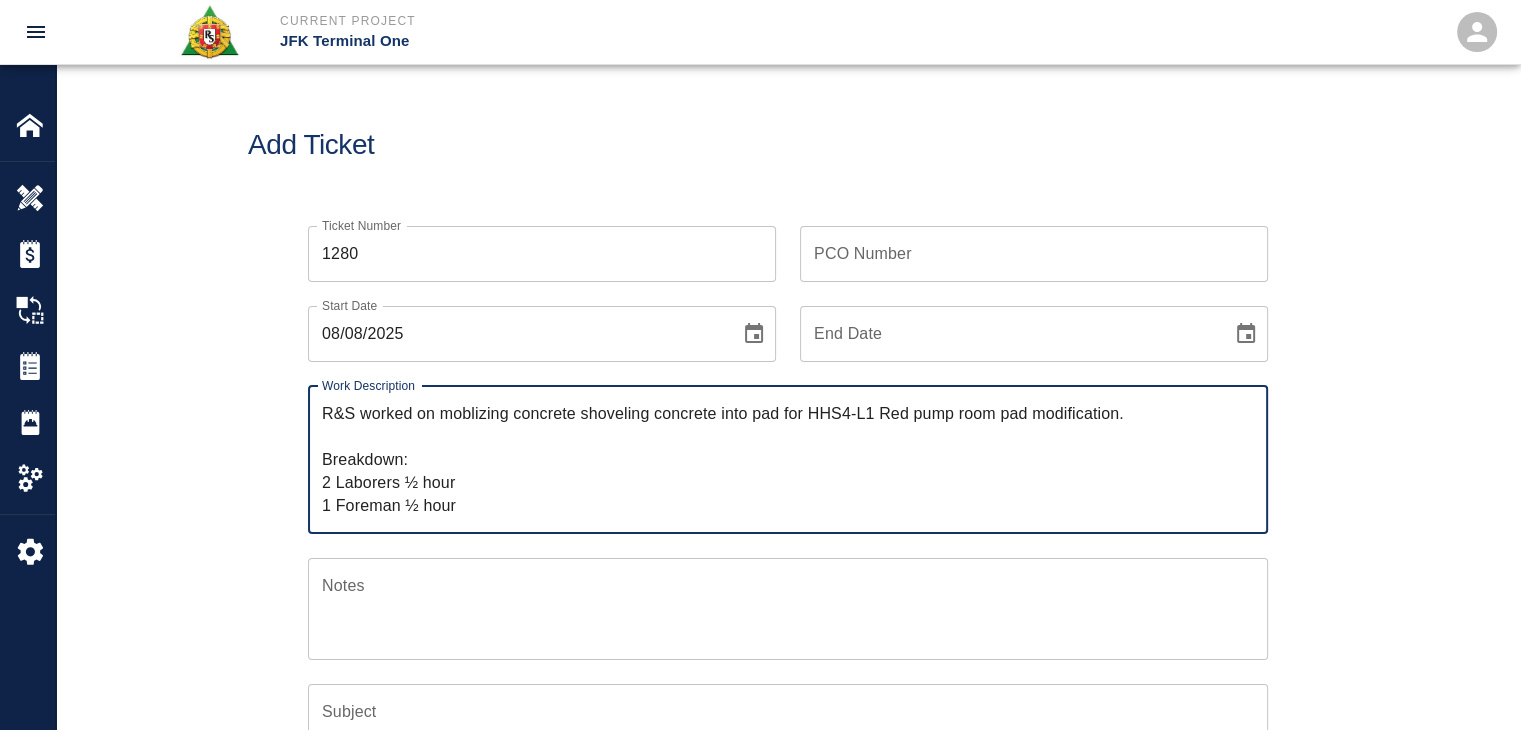 click on "R&S worked on moblizing concrete shoveling concrete into pad for HHS4-L1 Red pump room pad modification.
Breakdown:
2 Laborers ½ hour
1 Foreman ½ hour" at bounding box center [788, 459] 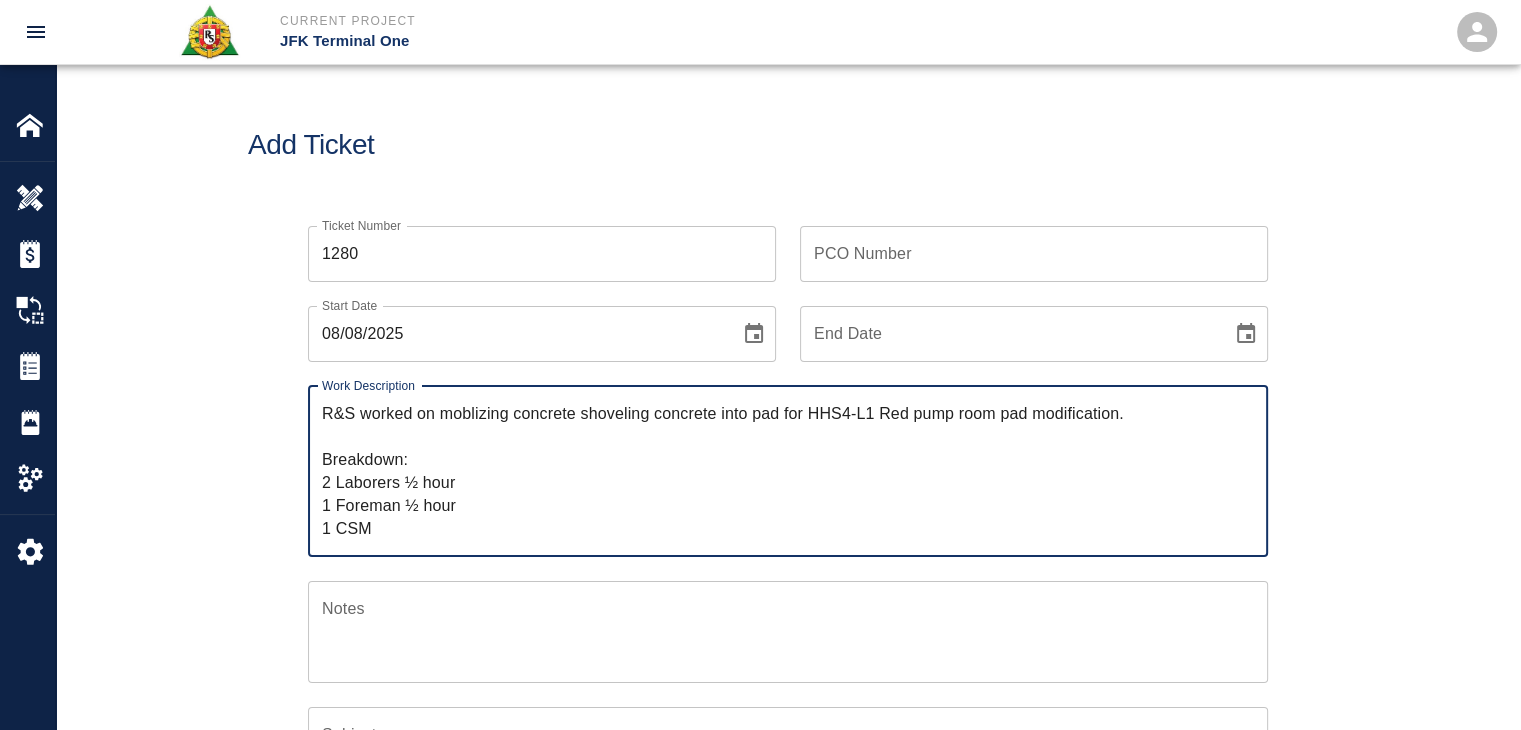 paste on "½ hour" 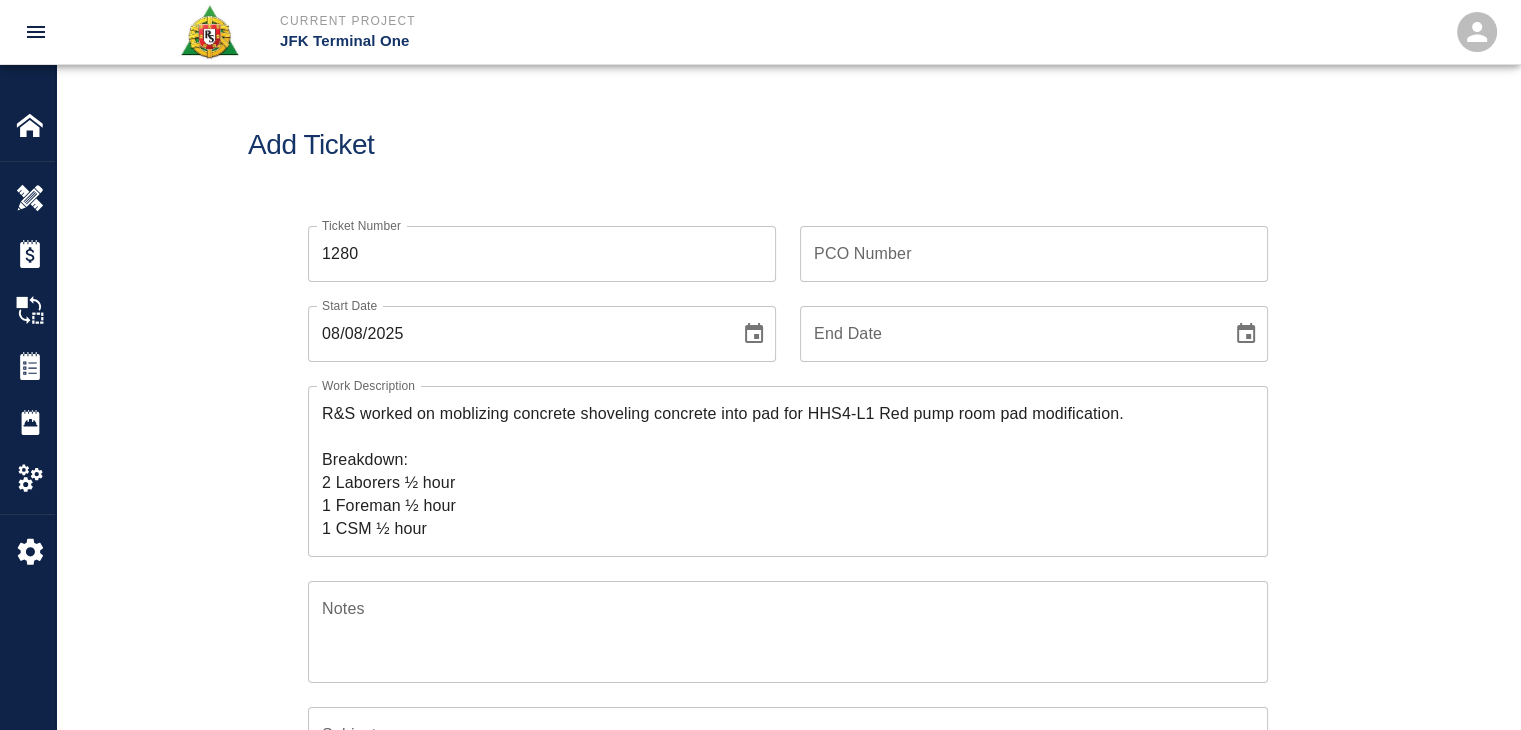 click on "Ticket Number 1280 Ticket Number PCO Number PCO Number Start Date  08/08/2025 Start Date  End Date End Date Work Description R&S worked on moblizing concrete shoveling concrete into pad for HHS4-L1 Red pump room pad modification.
Breakdown:
2 Laborers ½ hour
1 Foreman ½ hour
1 CSM ½ hour x Work Description Notes x Notes Subject Subject Invoice Number Invoice Number Invoice Date Invoice Date Upload Attachments (50MB limit) Choose file No file chosen Upload Another File Add Costs" at bounding box center (788, 636) 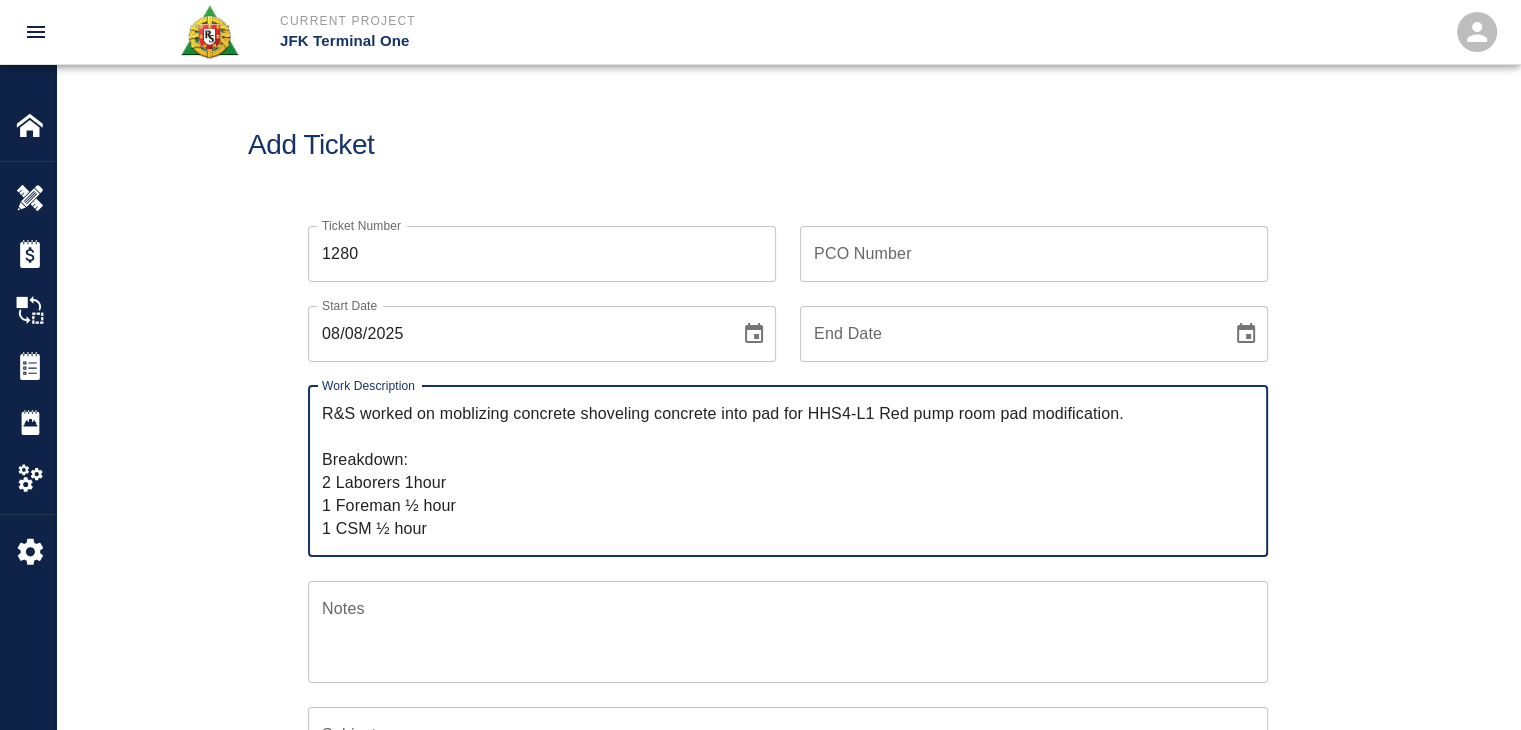 click on "R&S worked on moblizing concrete shoveling concrete into pad for HHS4-L1 Red pump room pad modification.
Breakdown:
2 Laborers 1hour
1 Foreman ½ hour
1 CSM ½ hour" at bounding box center (788, 471) 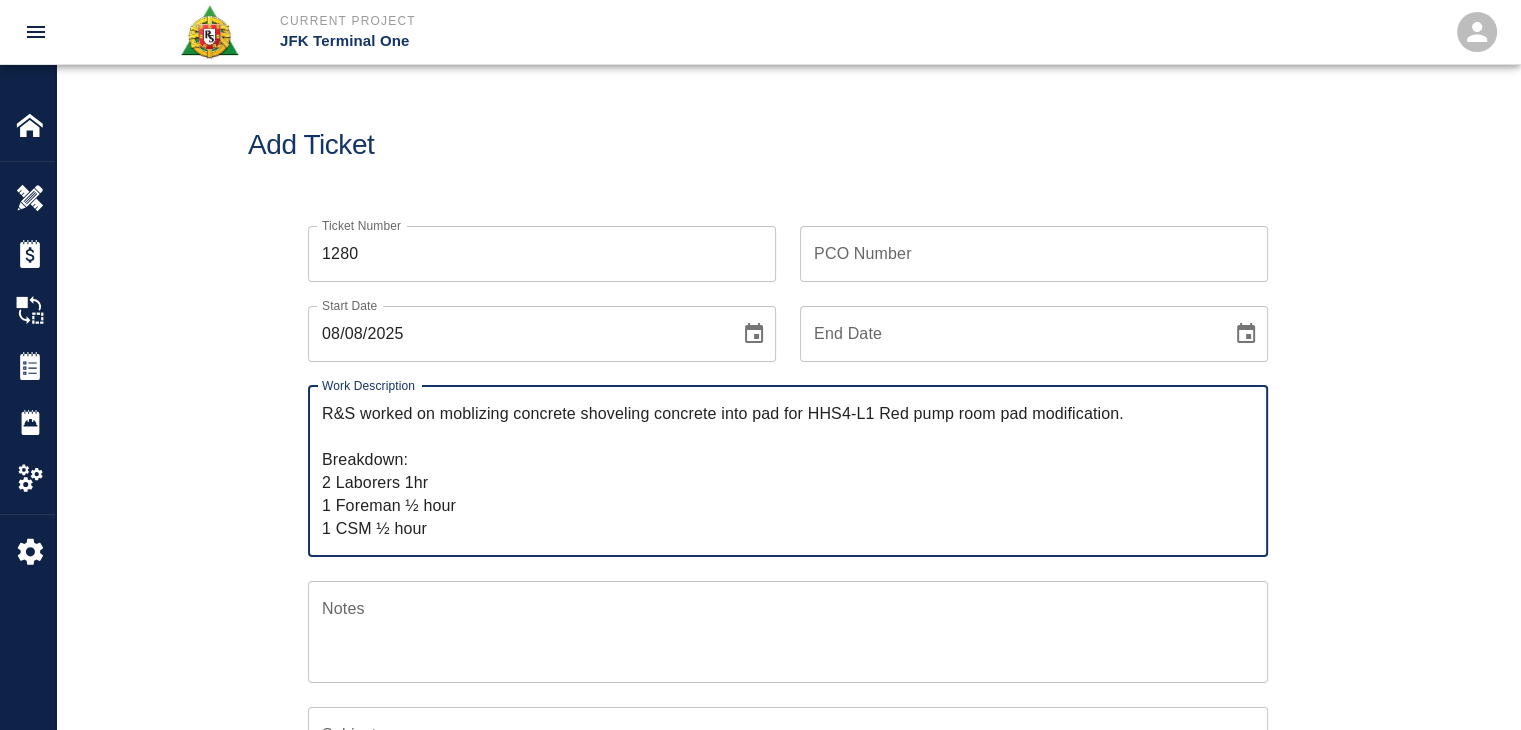 click on "R&S worked on moblizing concrete shoveling concrete into pad for HHS4-L1 Red pump room pad modification.
Breakdown:
2 Laborers 1hr
1 Foreman ½ hour
1 CSM ½ hour" at bounding box center [788, 471] 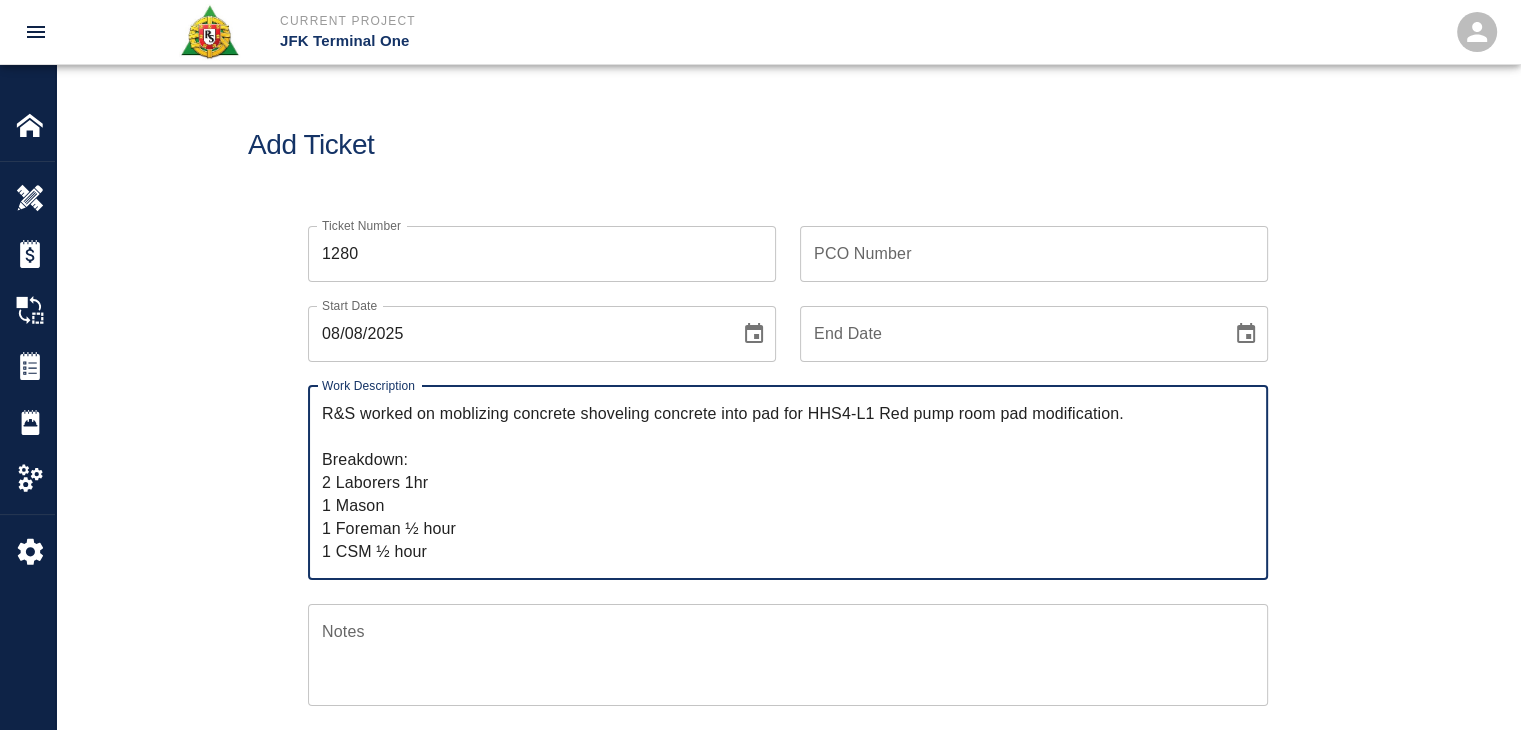 drag, startPoint x: 481, startPoint y: 523, endPoint x: 404, endPoint y: 532, distance: 77.52419 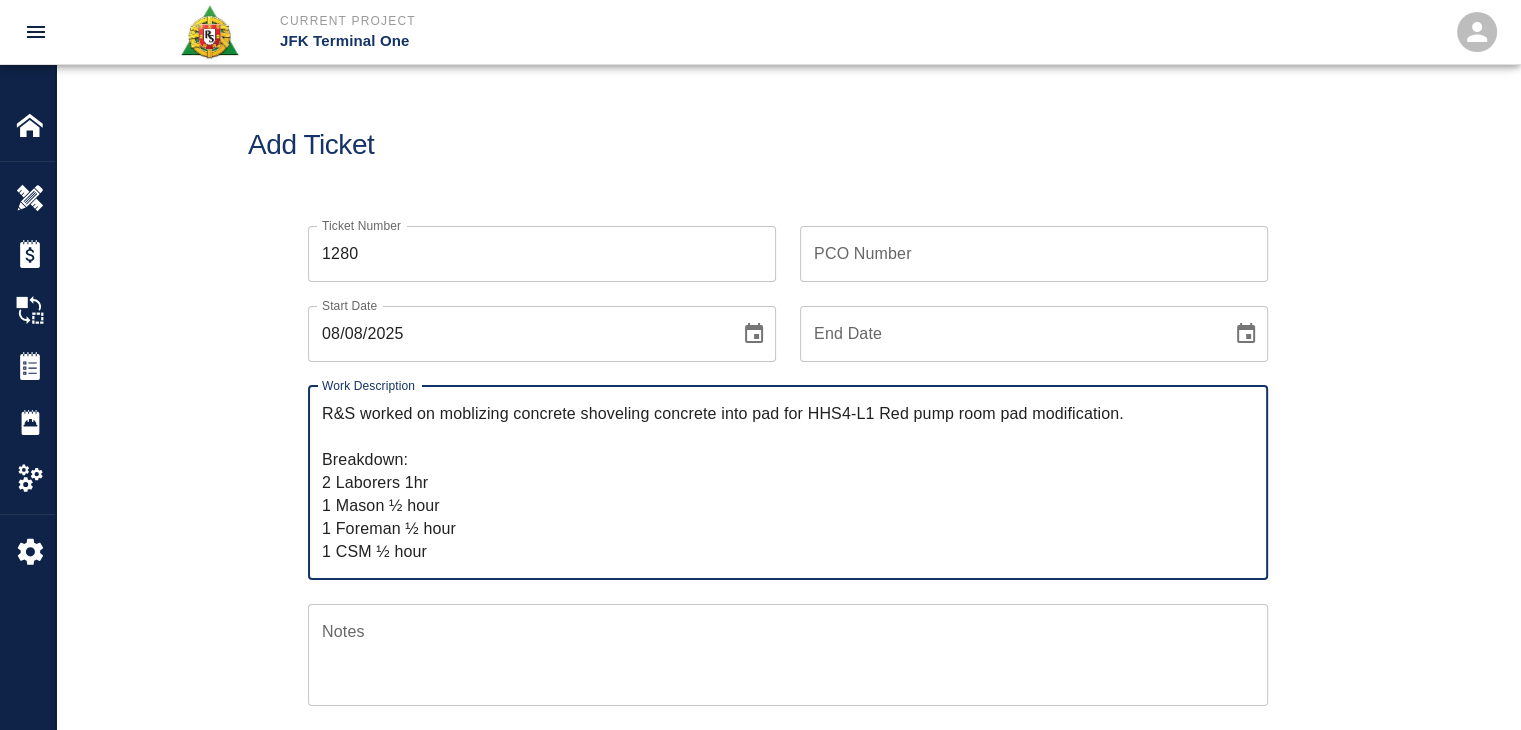 type on "R&S worked on moblizing concrete shoveling concrete into pad for HHS4-L1 Red pump room pad modification.
Breakdown:
2 Laborers 1hr
1 Mason ½ hour
1 Foreman ½ hour
1 CSM ½ hour" 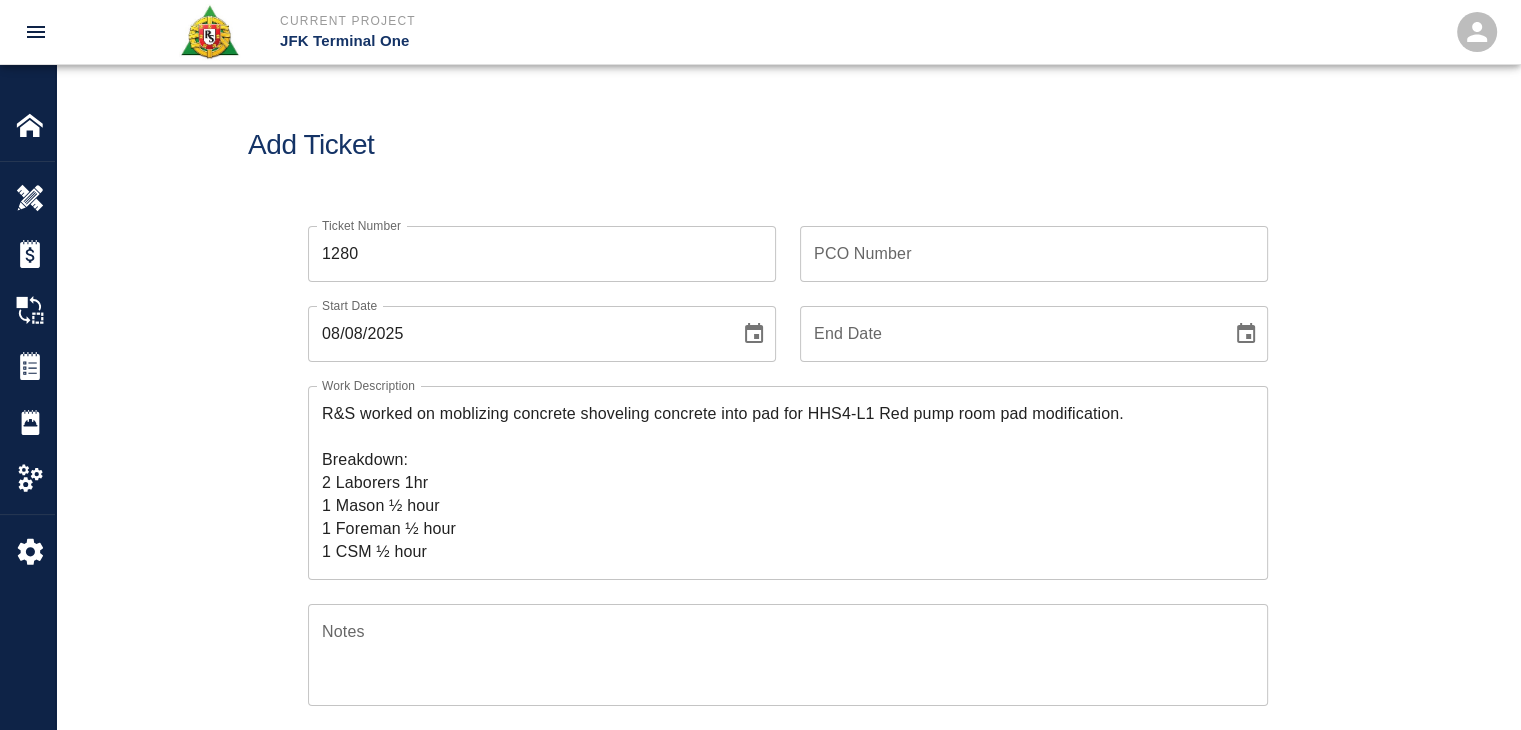click on "PCO Number" at bounding box center [1034, 254] 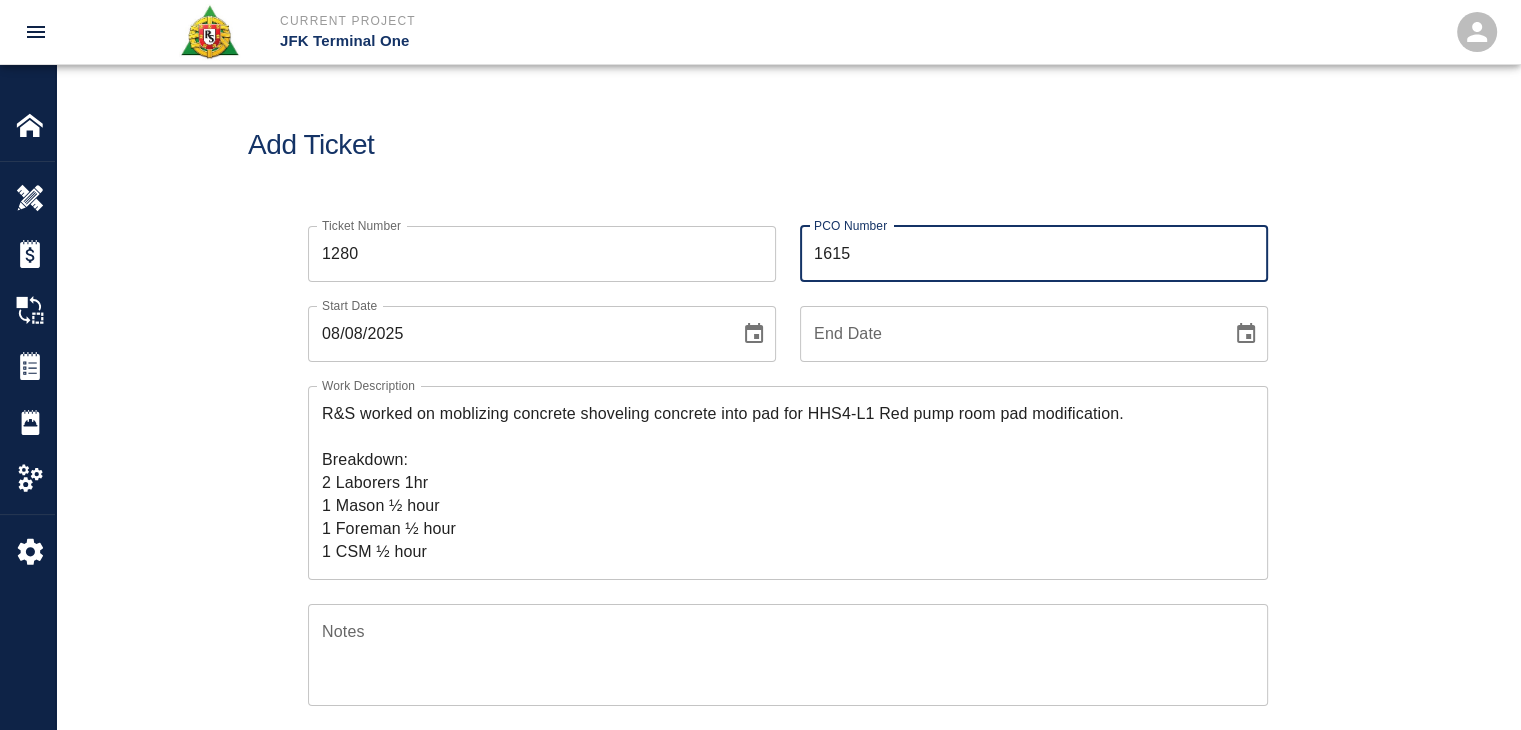 type on "1615" 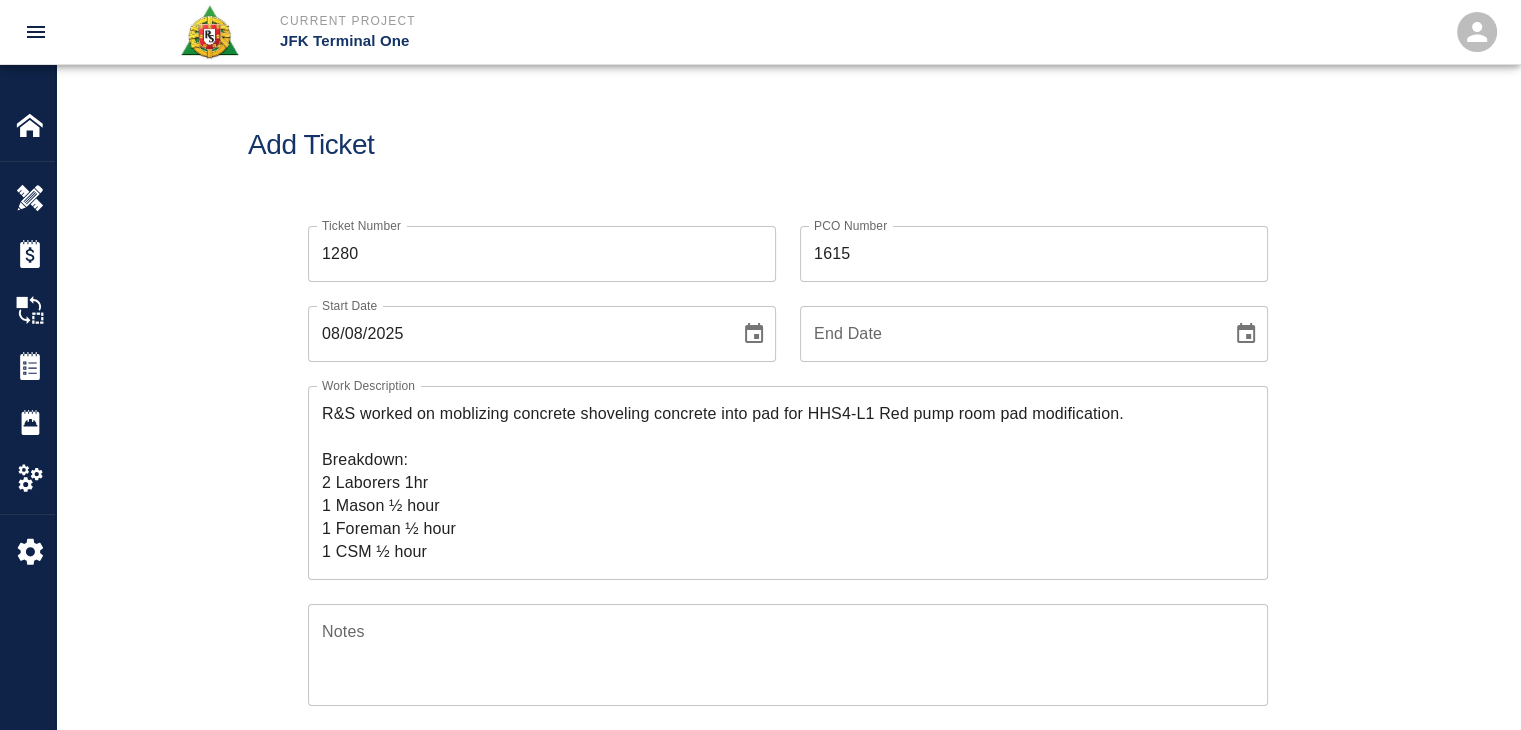 click on "Add Ticket" at bounding box center (788, 145) 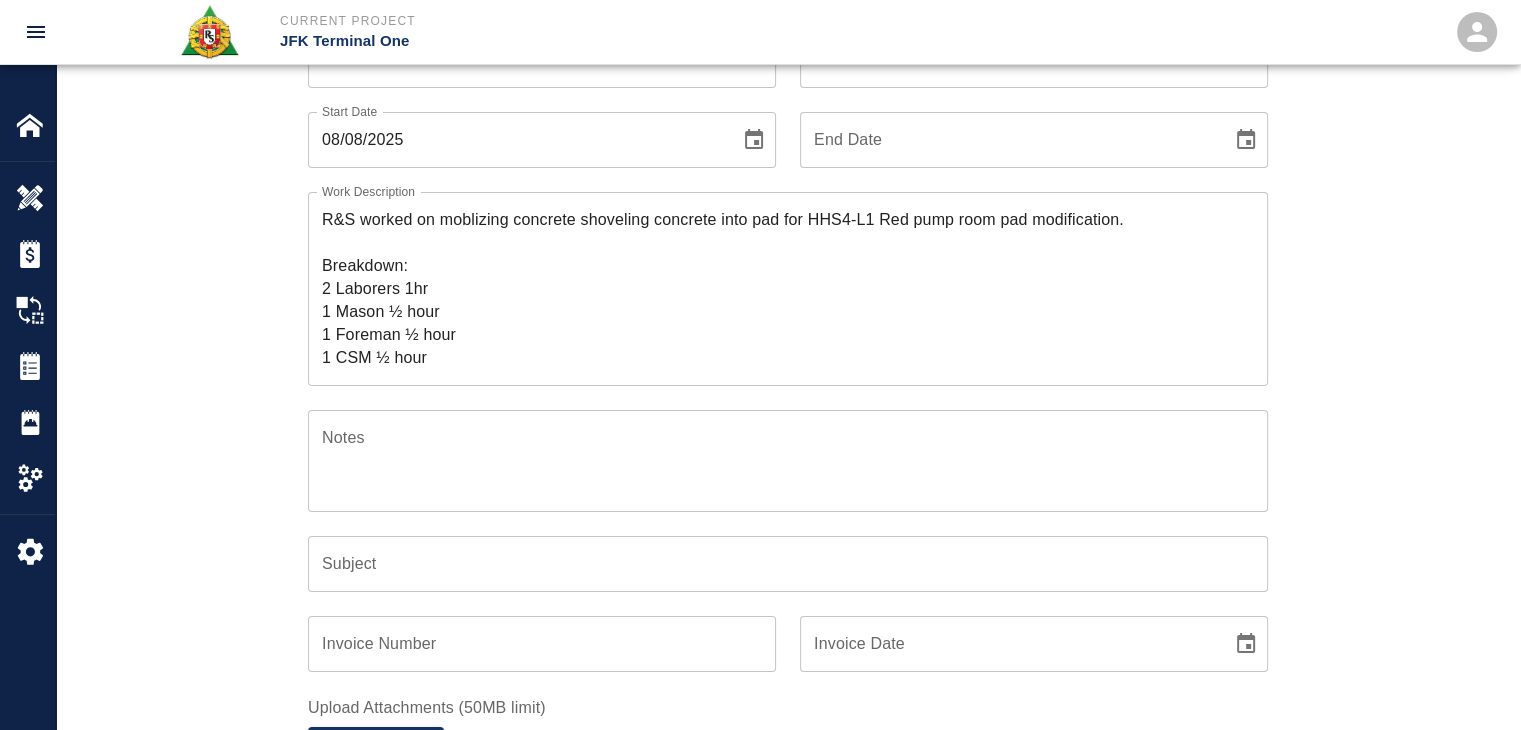 scroll, scrollTop: 196, scrollLeft: 0, axis: vertical 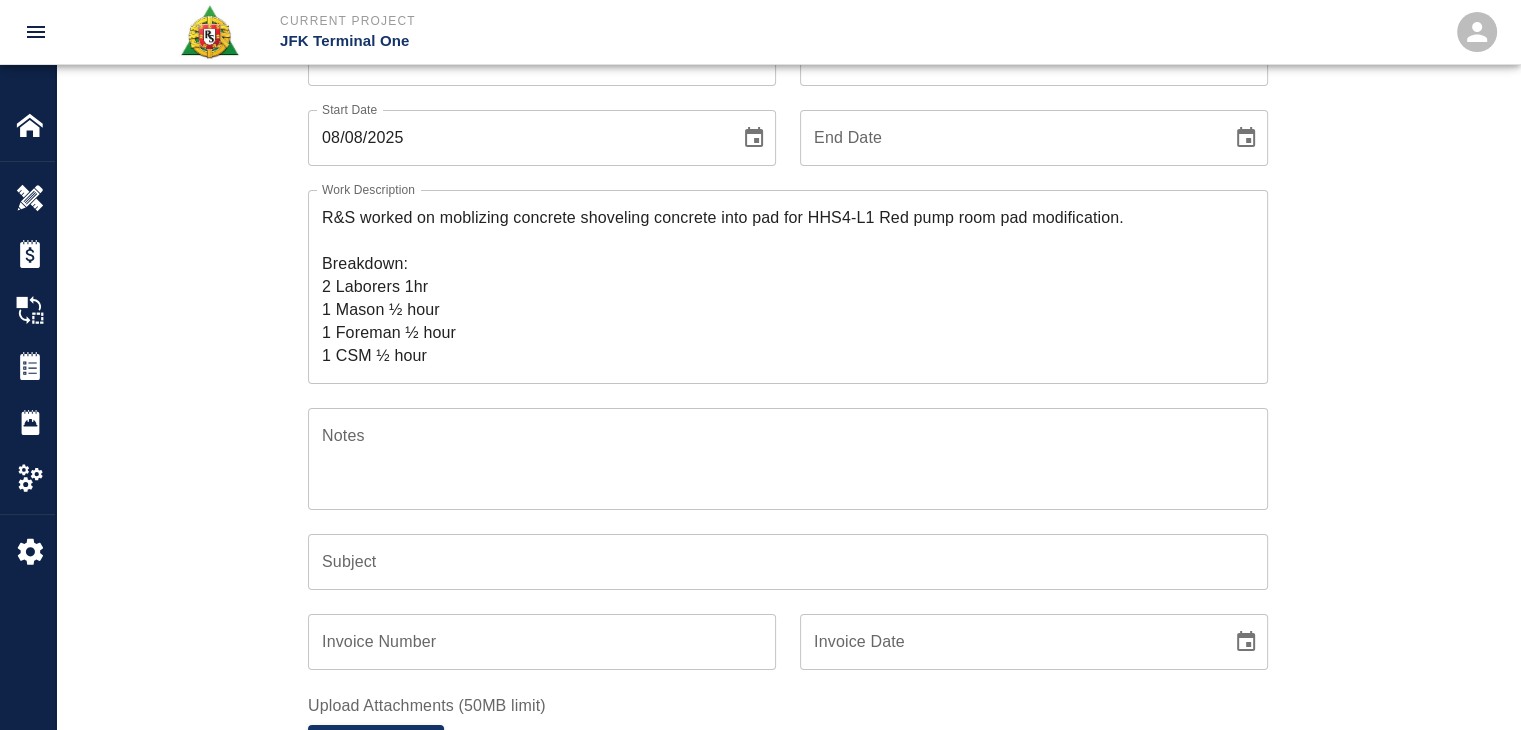 click on "R&S worked on moblizing concrete shoveling concrete into pad for HHS4-L1 Red pump room pad modification.
Breakdown:
2 Laborers 1hr
1 Mason ½ hour
1 Foreman ½ hour
1 CSM ½ hour x Work Description" at bounding box center [788, 287] 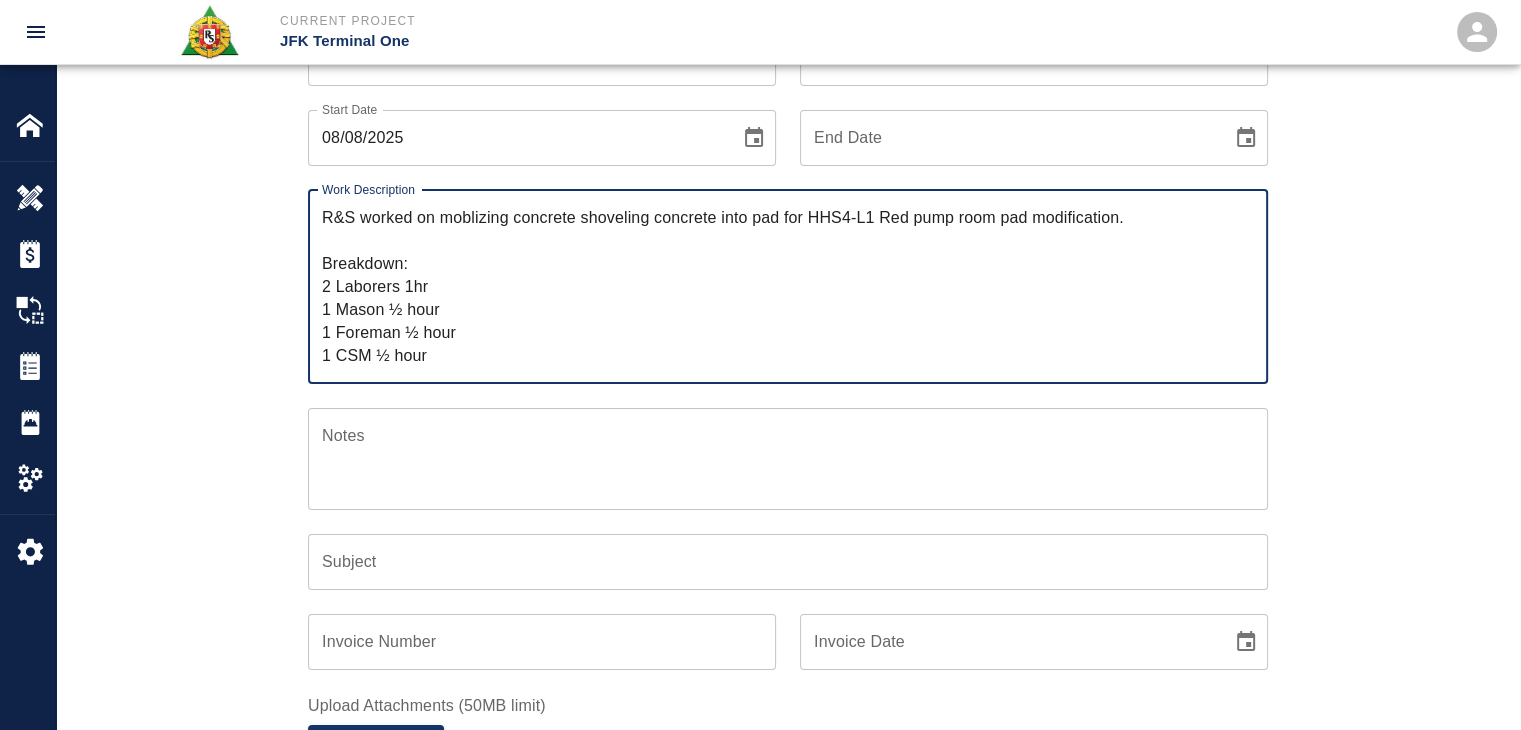 click on "R&S worked on moblizing concrete shoveling concrete into pad for HHS4-L1 Red pump room pad modification.
Breakdown:
2 Laborers 1hr
1 Mason ½ hour
1 Foreman ½ hour
1 CSM ½ hour" at bounding box center [788, 286] 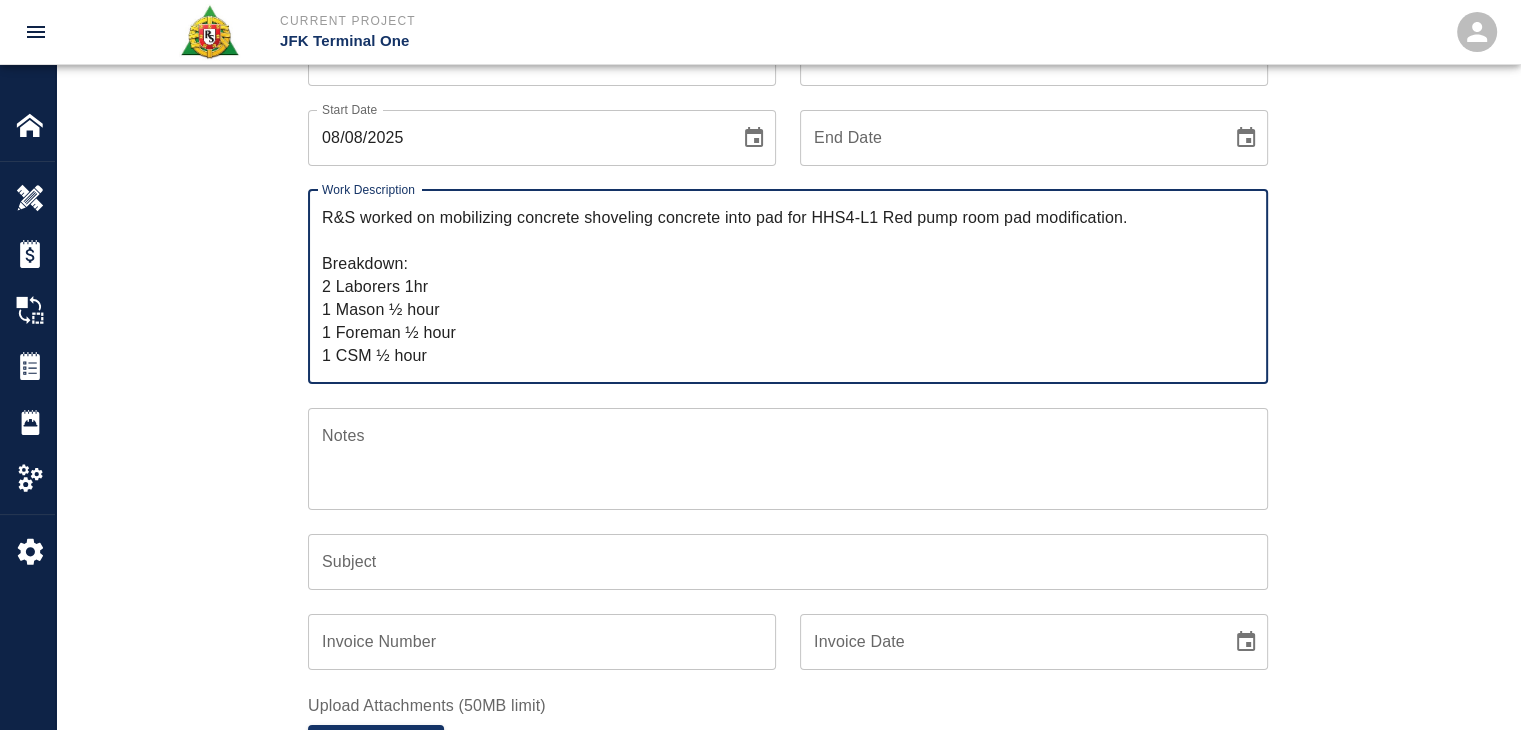 drag, startPoint x: 1140, startPoint y: 231, endPoint x: 440, endPoint y: 229, distance: 700.00287 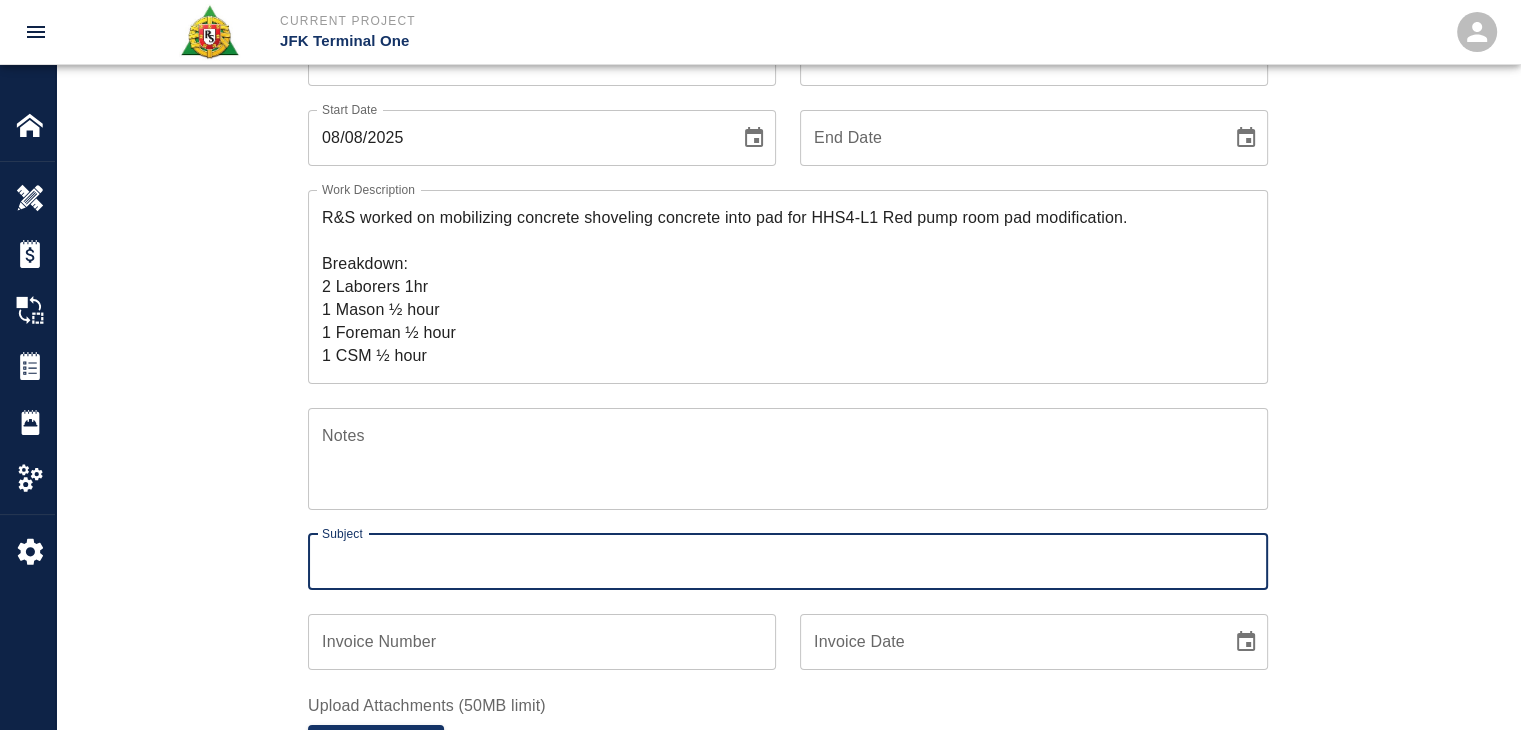 paste on "mobilizing concrete shoveling concrete into pad for HHS4-L1 Red pump room pad modification." 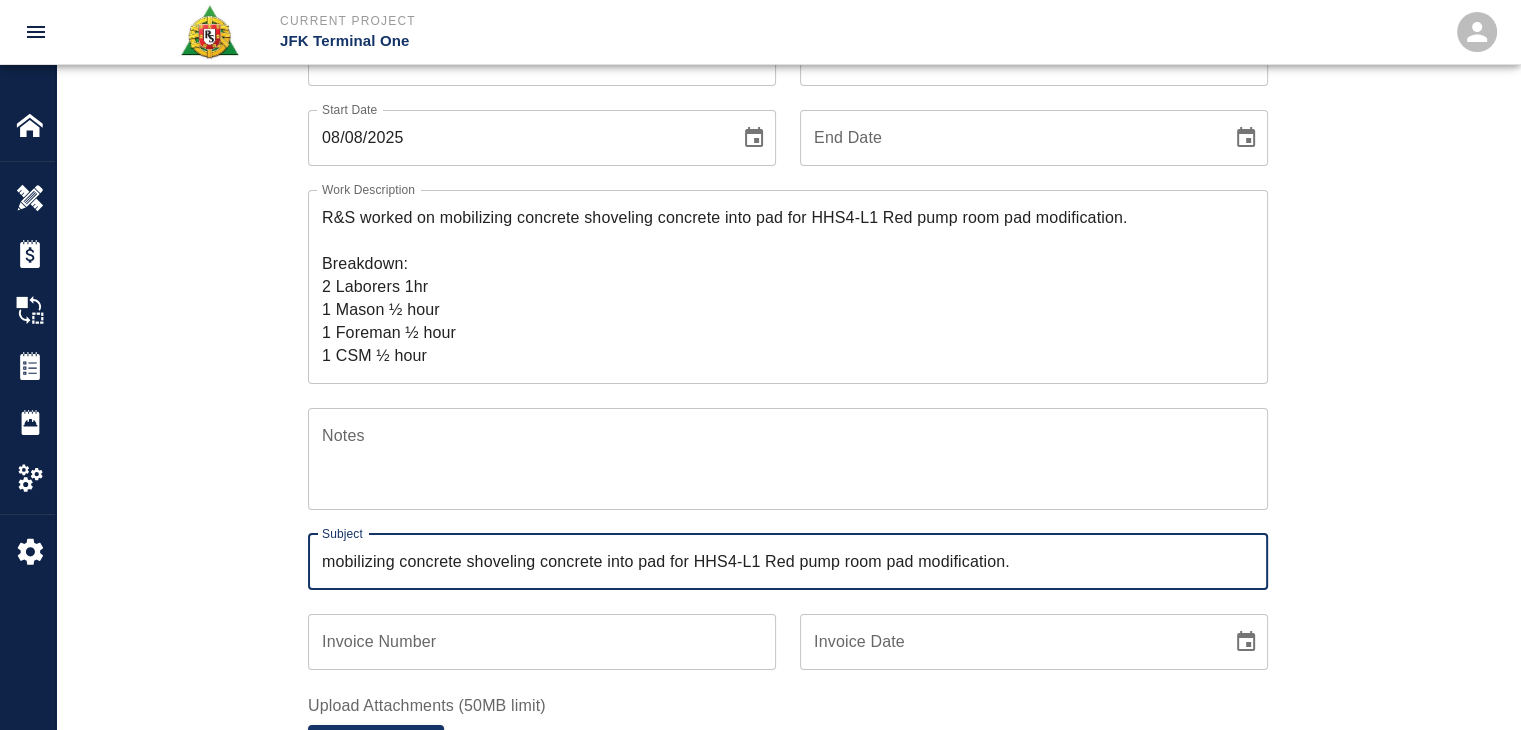 type on "mobilizing concrete shoveling concrete into pad for HHS4-L1 Red pump room pad modification." 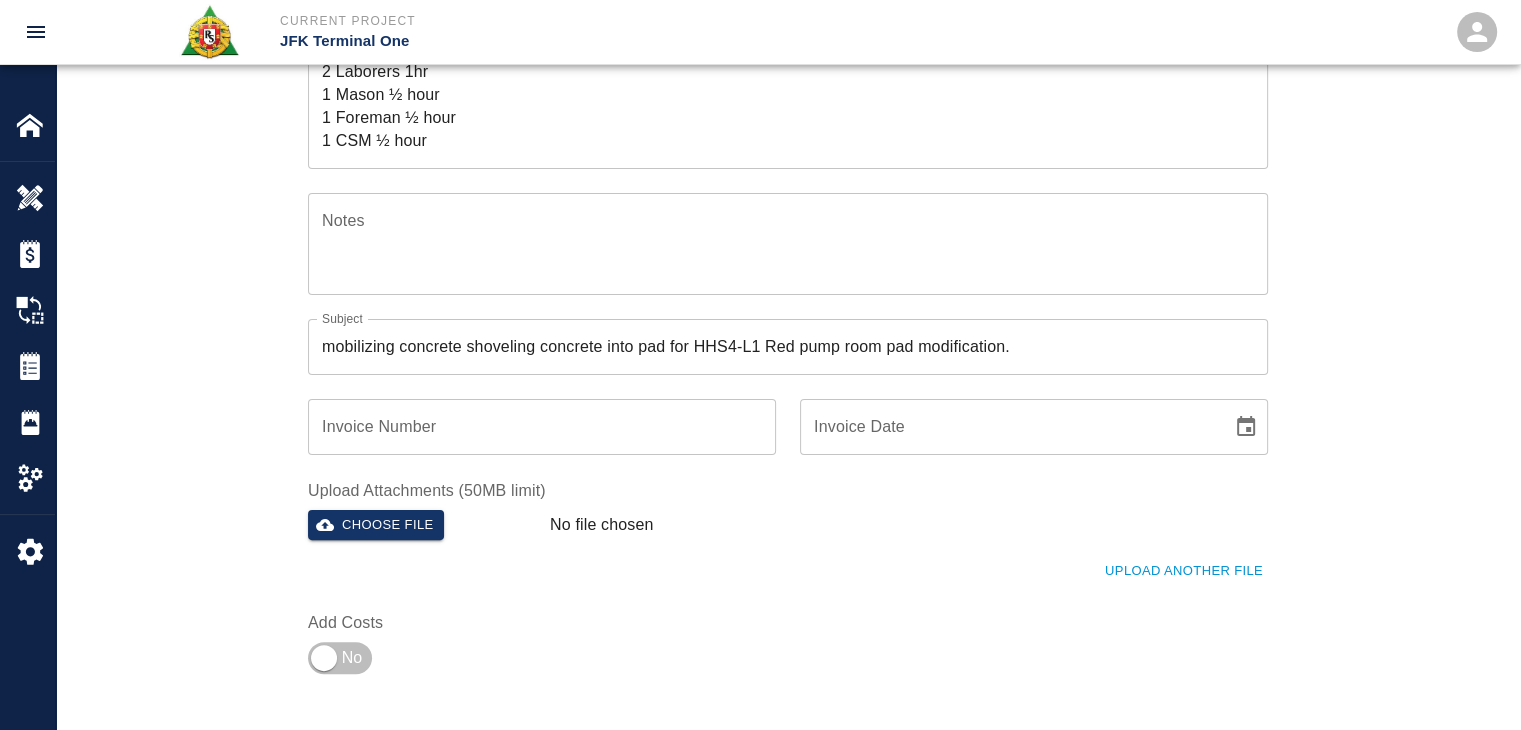 scroll, scrollTop: 418, scrollLeft: 0, axis: vertical 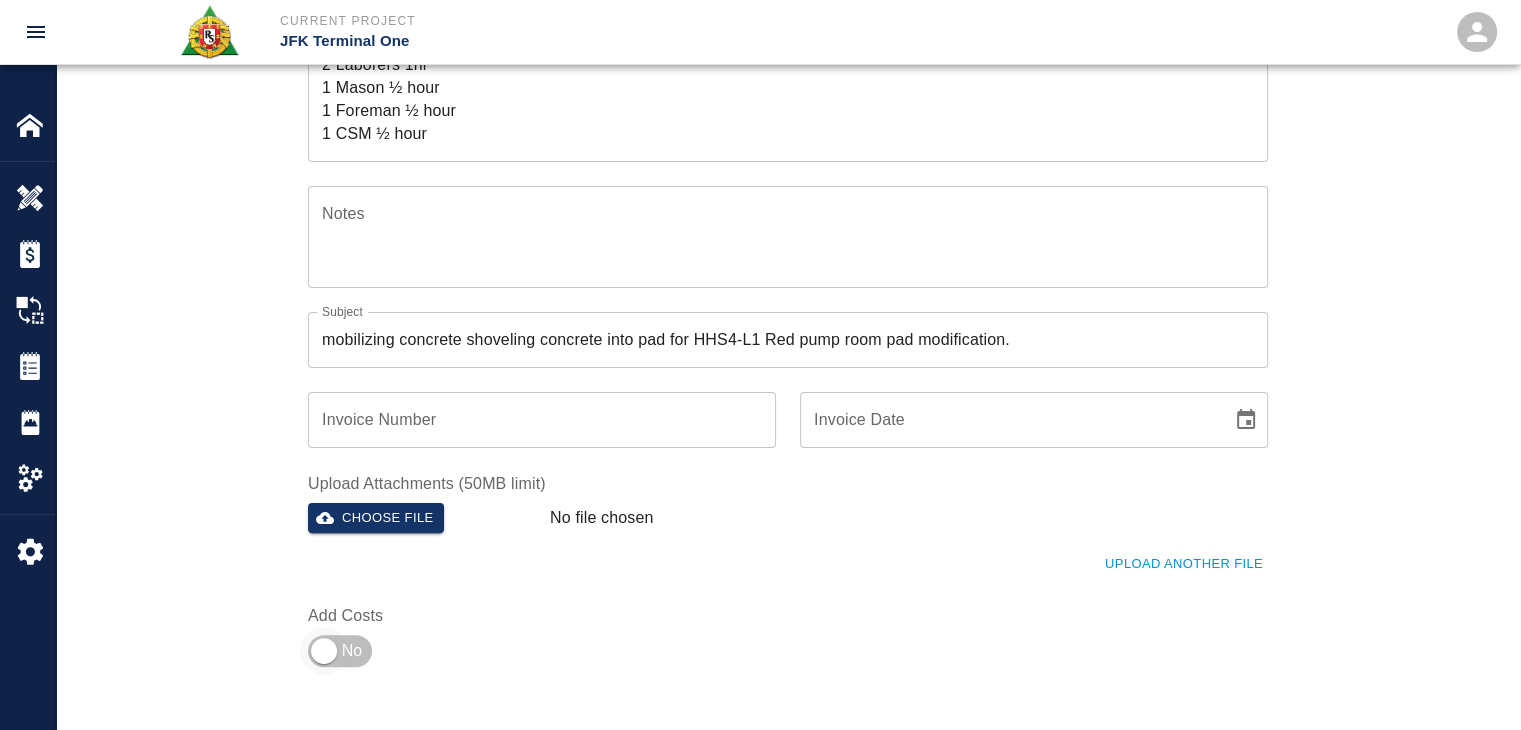 click at bounding box center (324, 651) 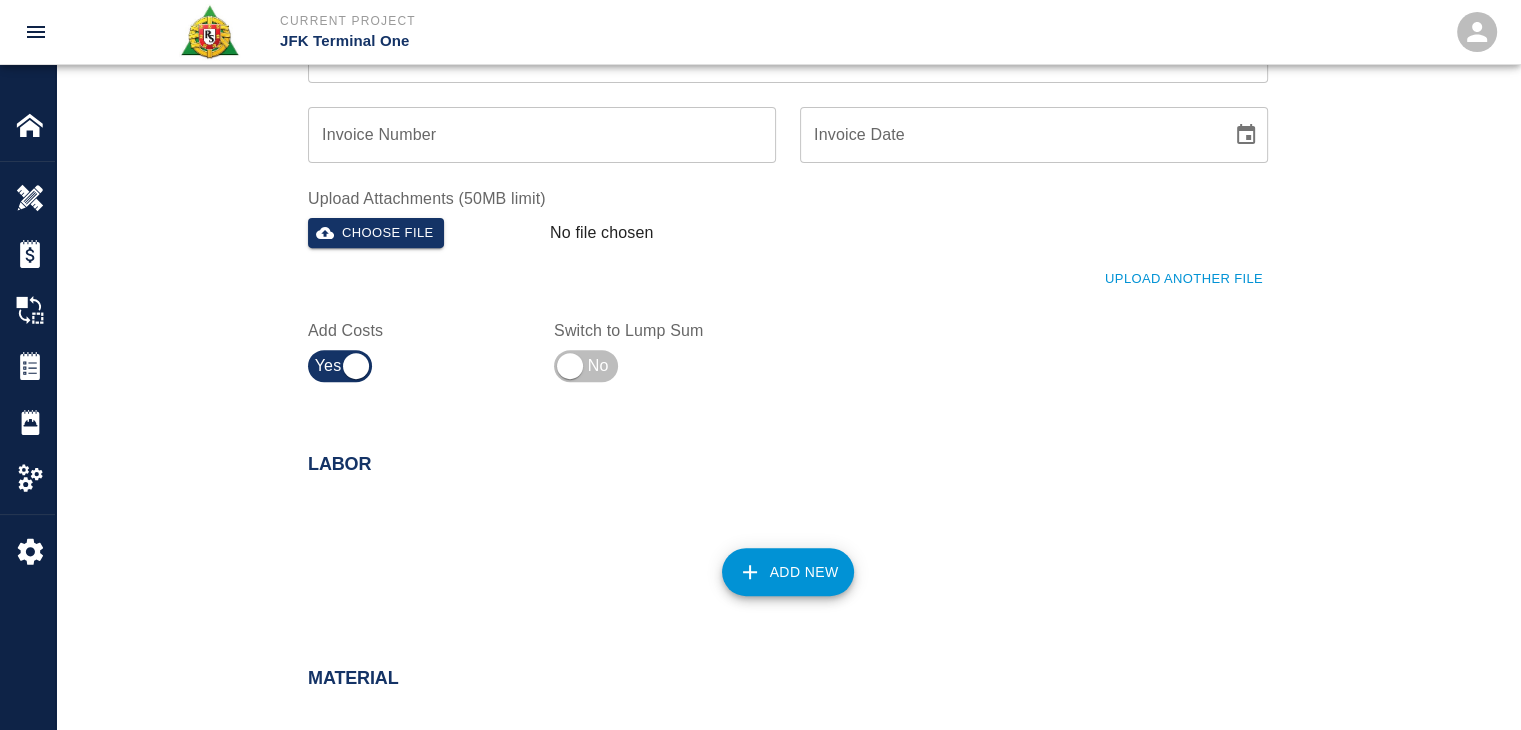 scroll, scrollTop: 732, scrollLeft: 0, axis: vertical 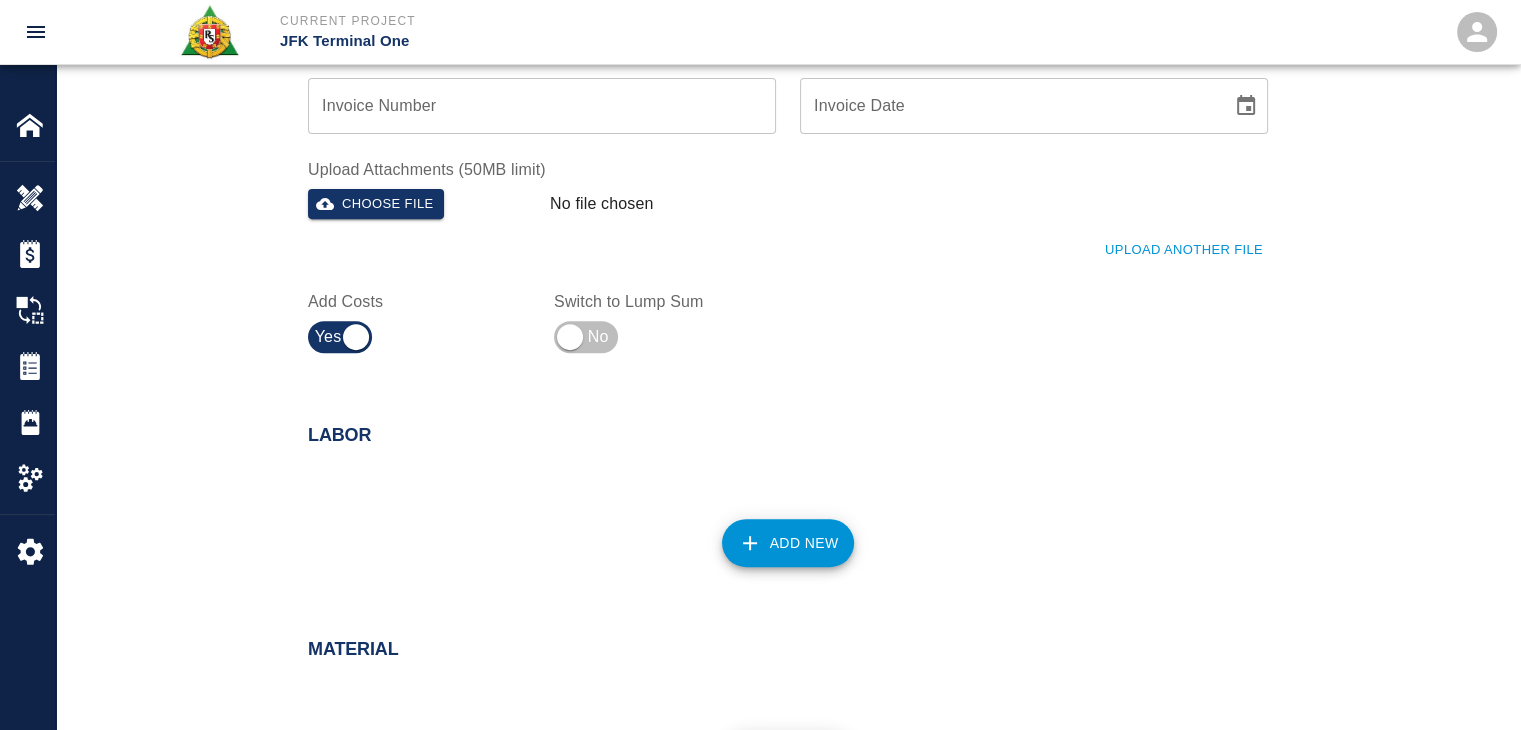 click on "Labor Add New" at bounding box center (788, 504) 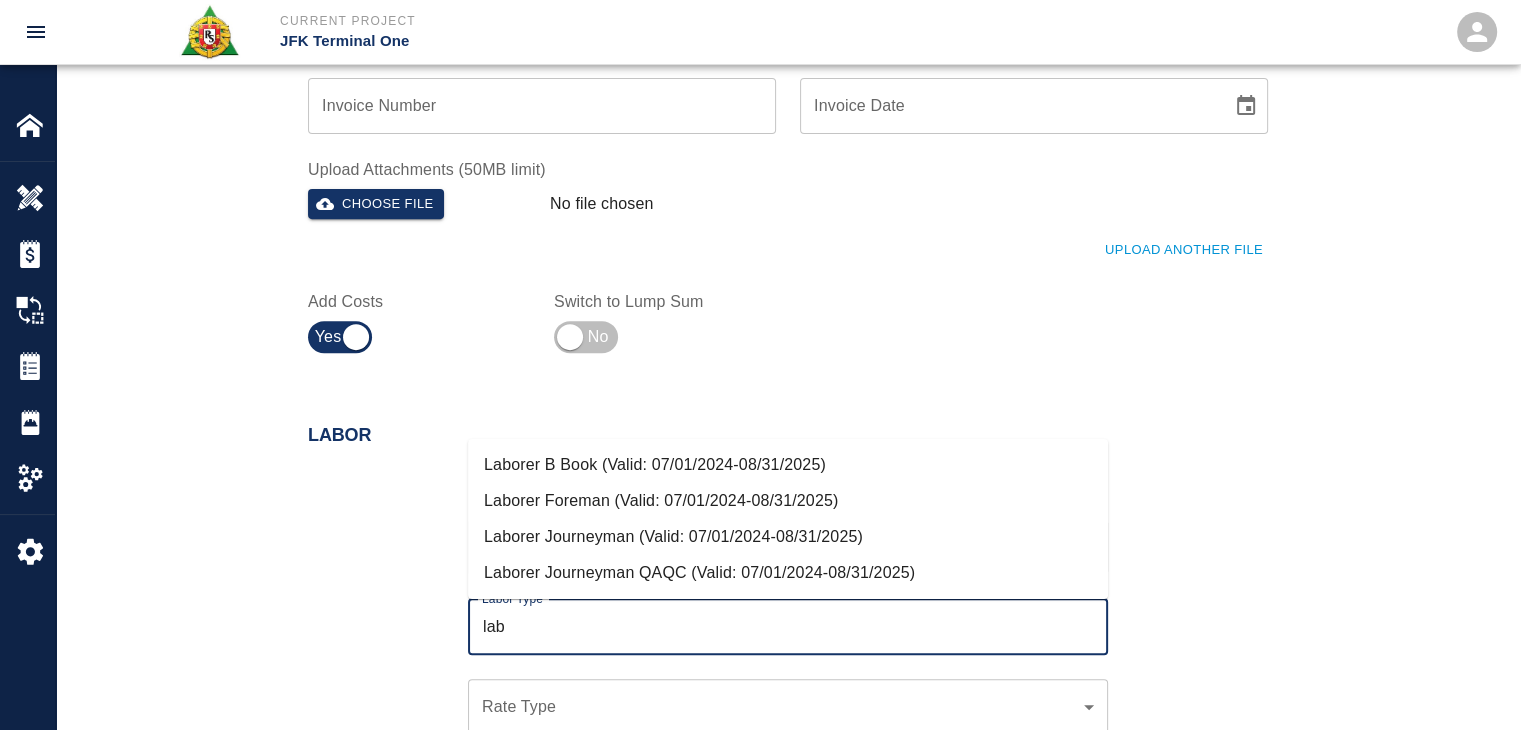 click on "Laborer Journeyman (Valid: 07/01/2024-08/31/2025)" at bounding box center [788, 537] 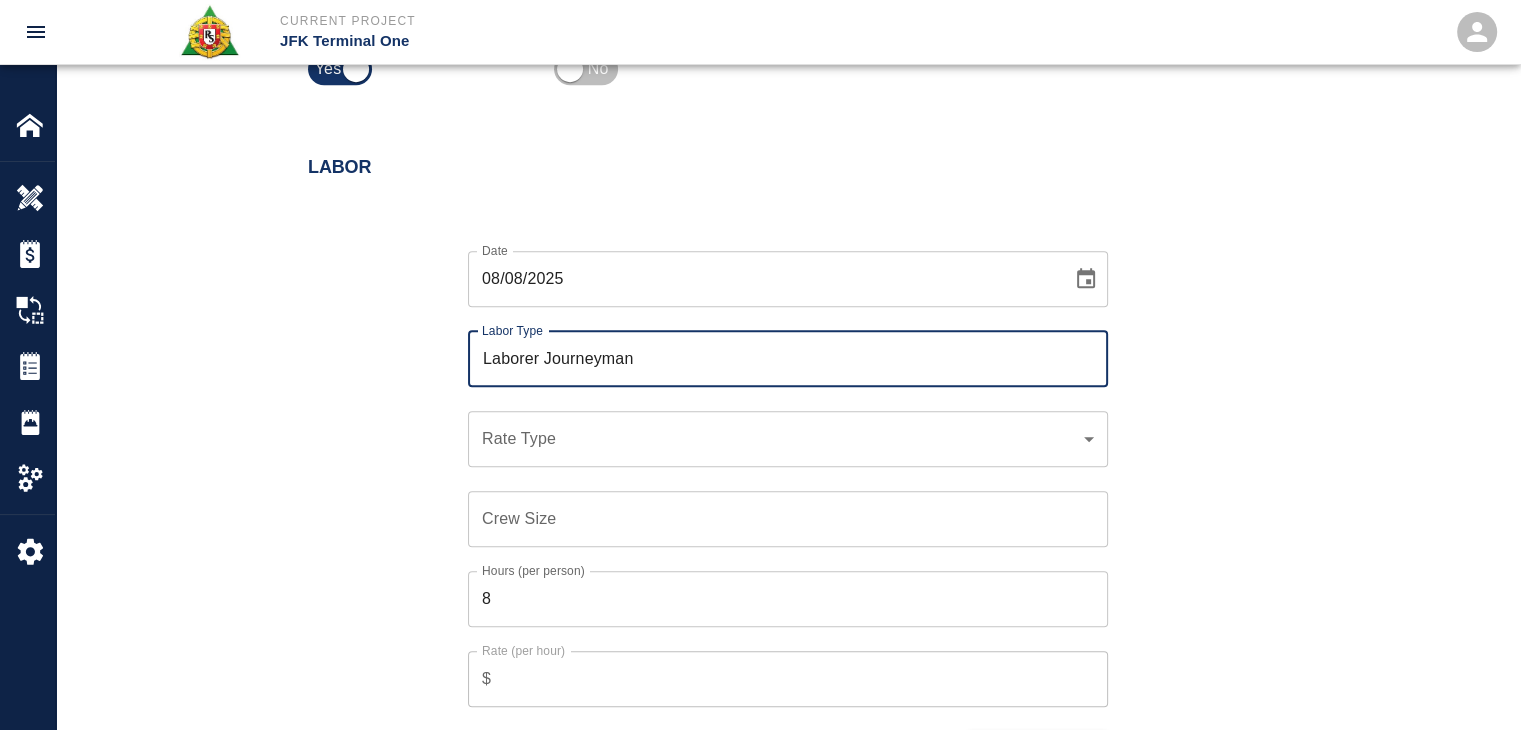 scroll, scrollTop: 1003, scrollLeft: 0, axis: vertical 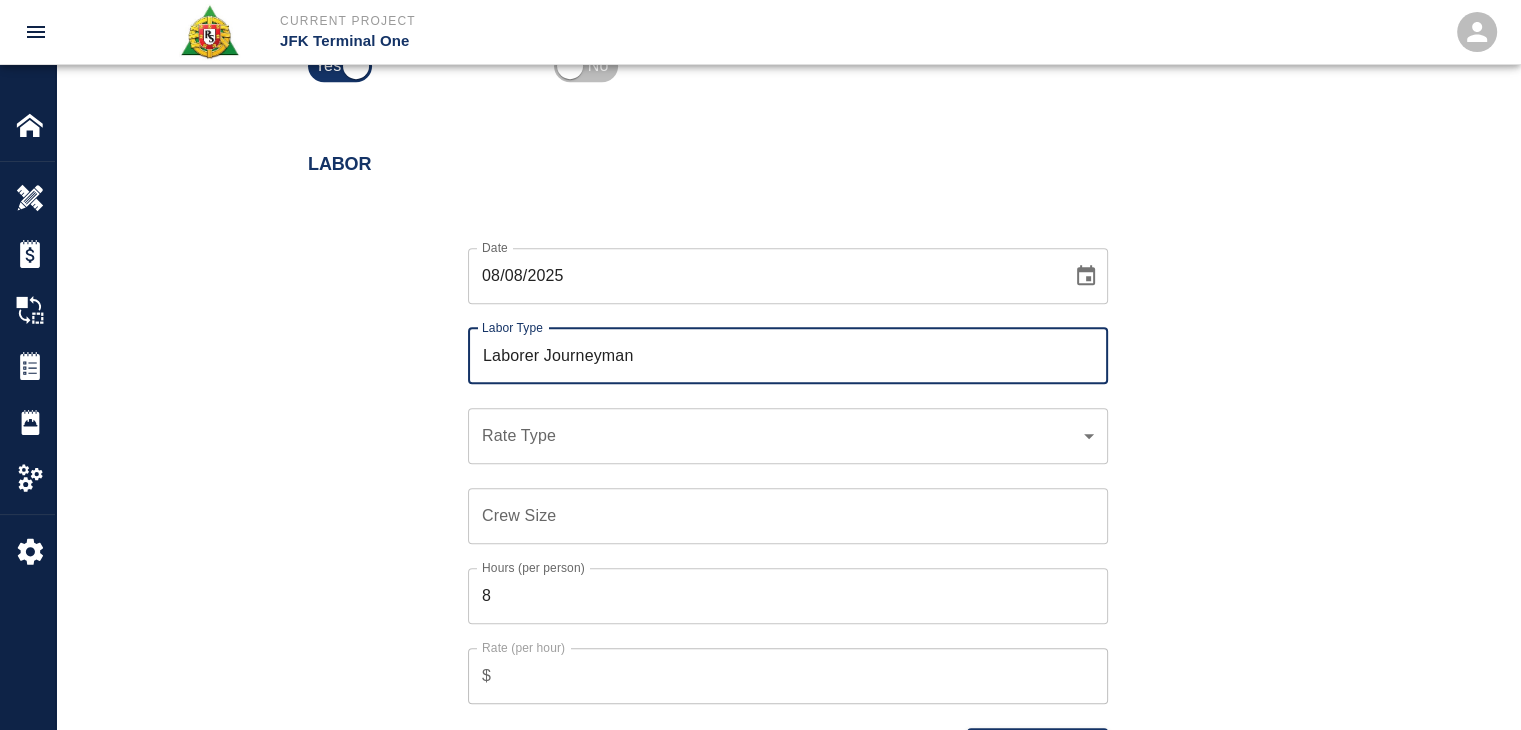 type on "Laborer Journeyman" 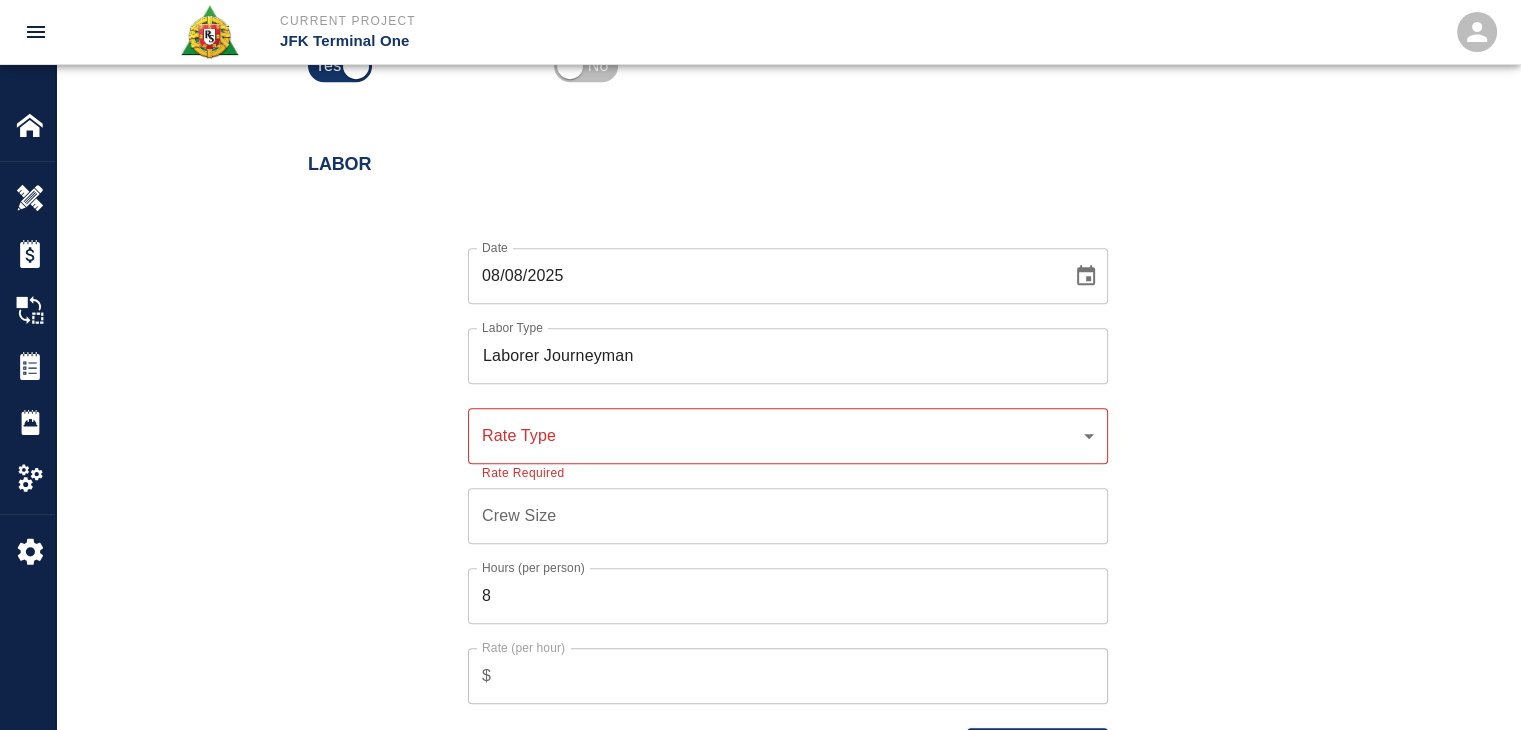 click on "​ Rate Type" at bounding box center [788, 436] 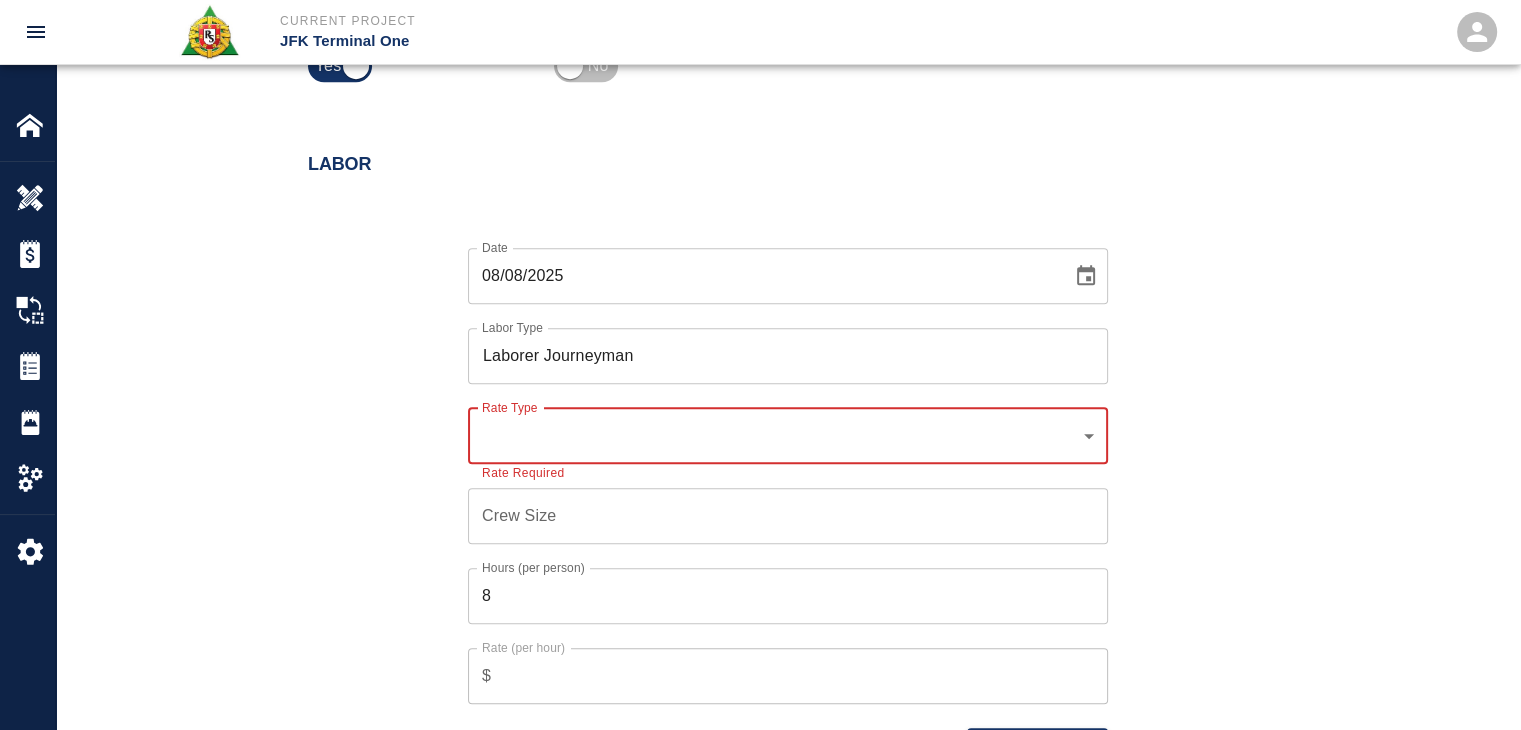 click on "Current Project JFK Terminal One Home JFK Terminal One Overview Estimates Change Orders Tickets Daily Reports Project Settings Settings Powered By Terms of Service  |  Privacy Policy Add Ticket Ticket Number 1280 Ticket Number PCO Number 1615 PCO Number Start Date  08/08/2025 Start Date  End Date End Date Work Description R&S worked on mobilizing concrete shoveling concrete into pad for HHS4-L1 Red pump room pad modification.
Breakdown:
2 Laborers 1hr
1 Mason ½ hour
1 Foreman ½ hour
1 CSM ½ hour x Work Description Notes x Notes Subject mobilizing concrete shoveling concrete into pad for HHS4-L1 Red pump room pad modification. Subject Invoice Number Invoice Number Invoice Date Invoice Date Upload Attachments (50MB limit) Choose file No file chosen Upload Another File Add Costs Switch to Lump Sum Labor Date 08/08/2025 Date Labor Type Laborer Journeyman Labor Type Rate Type ​ Rate Type Rate Required Crew Size Crew Size Hours (per person) 8 Hours (per person) Rate (per hour) $ Rate (per hour) Cancel Add New" at bounding box center [760, -638] 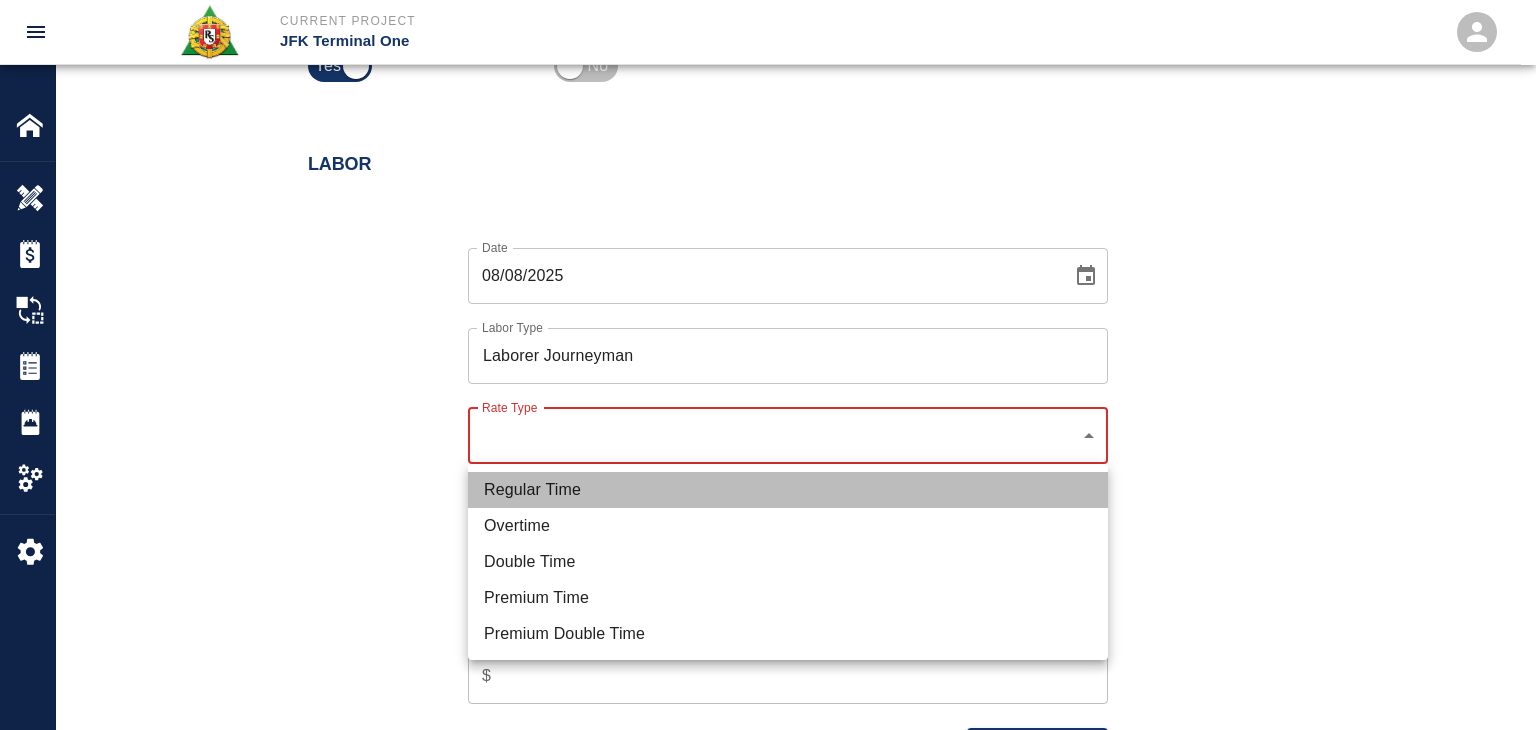 click on "Regular Time" at bounding box center [788, 490] 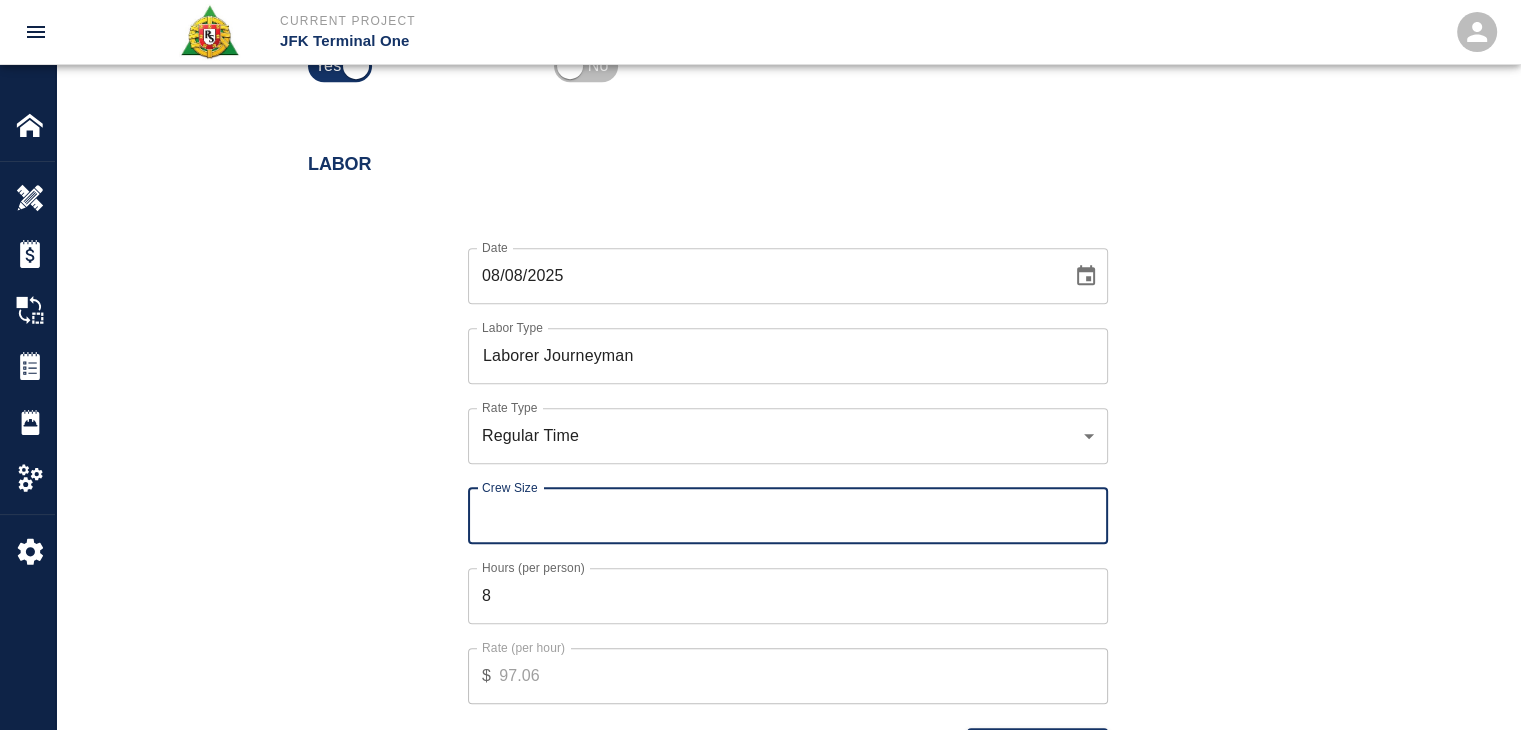 click on "Crew Size" at bounding box center [788, 516] 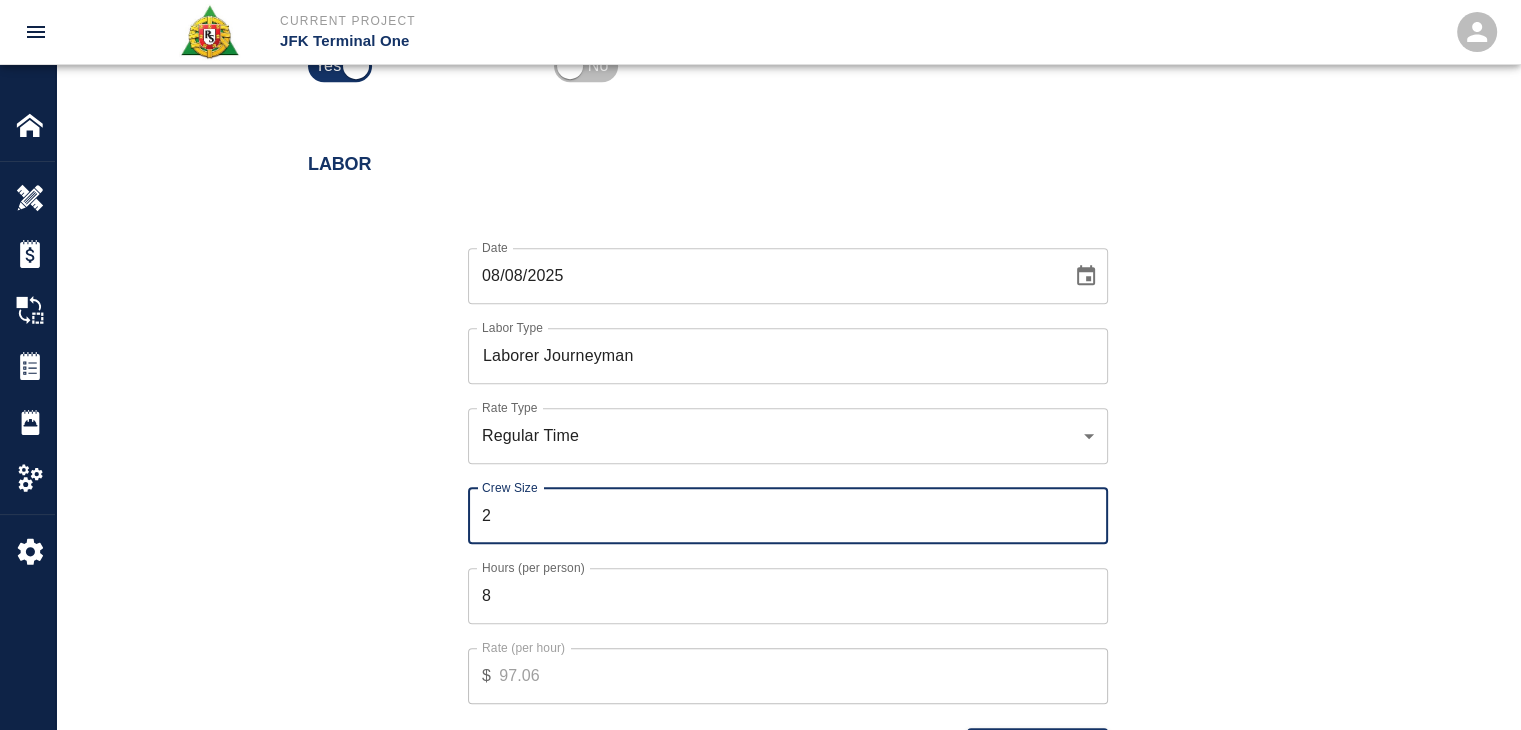 type on "2" 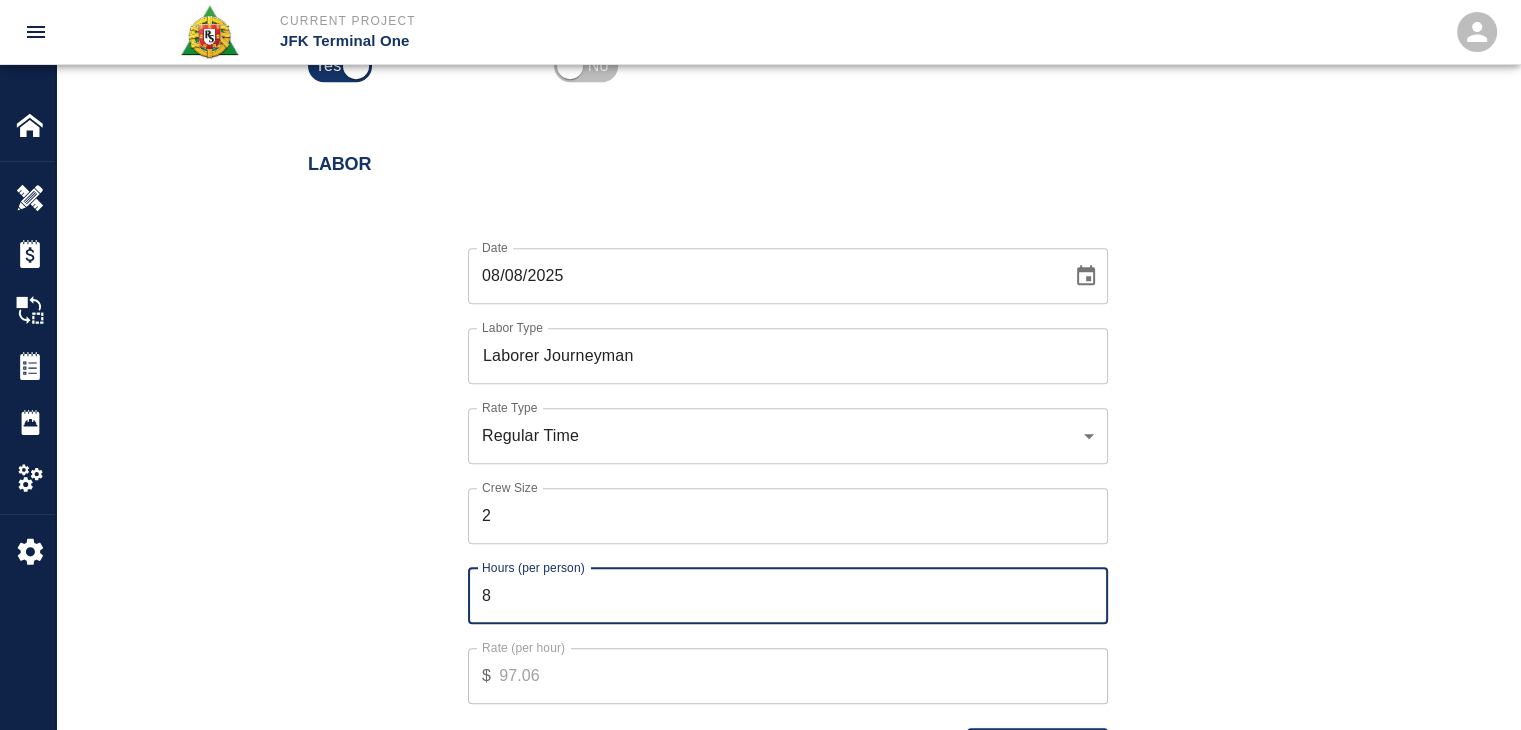 click on "8" at bounding box center [788, 596] 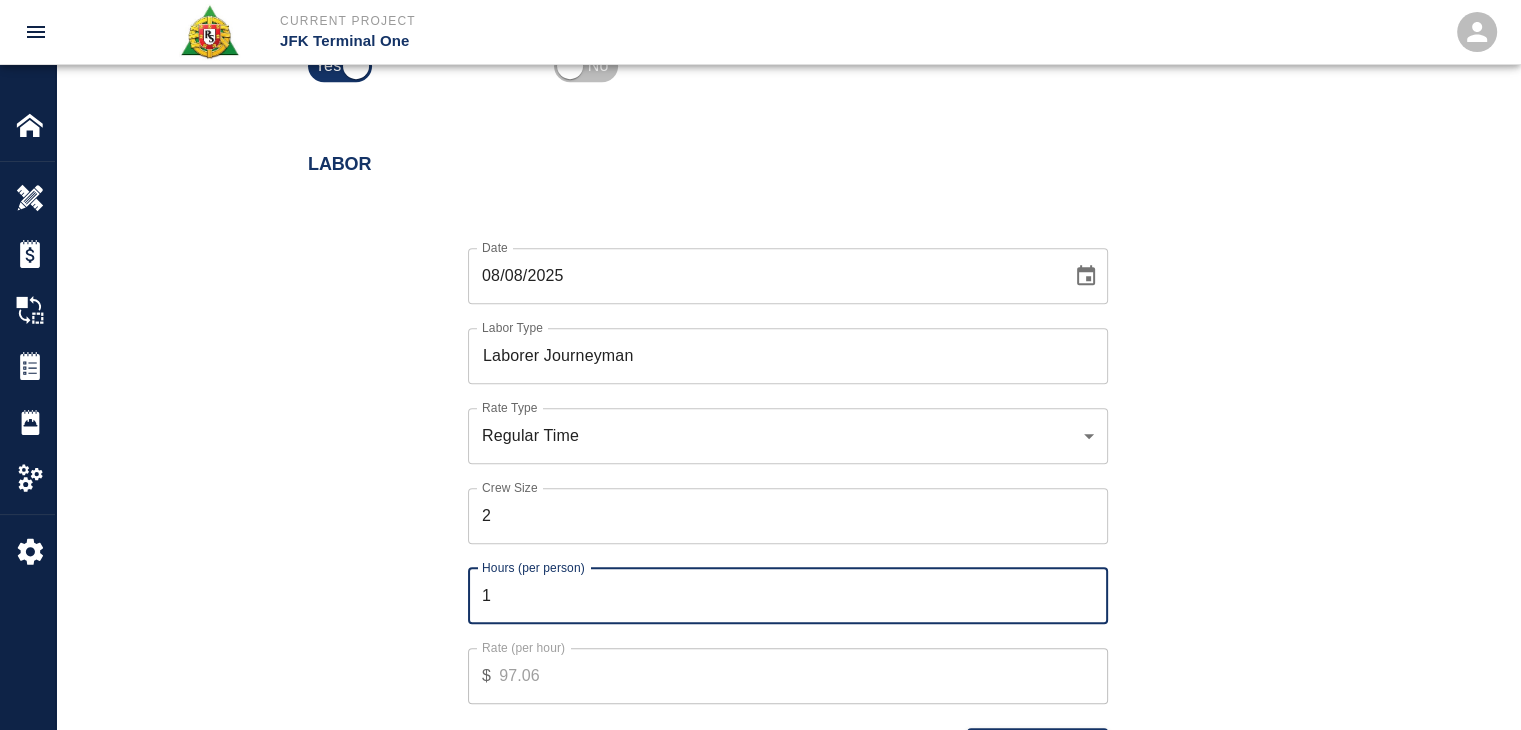 type on "1" 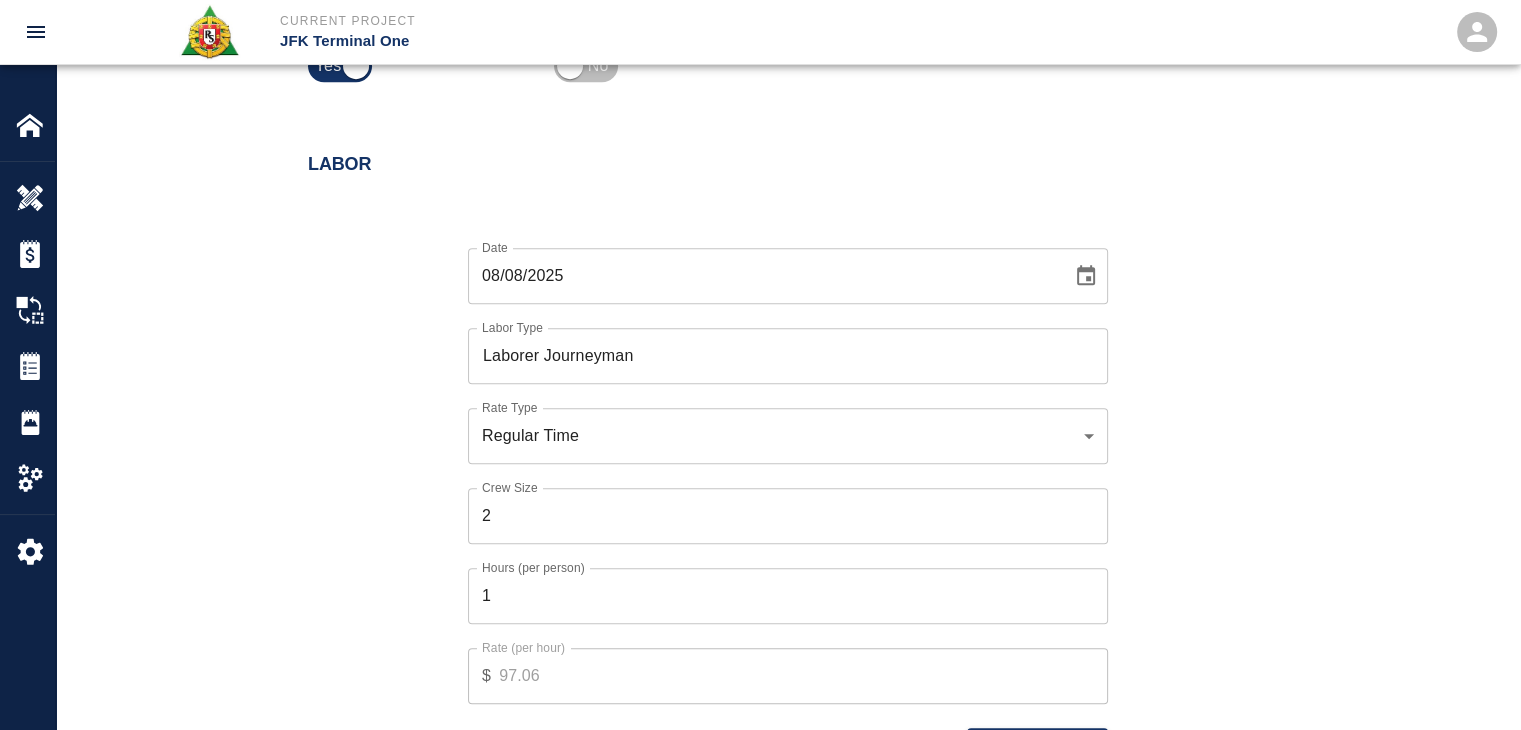 scroll, scrollTop: 1152, scrollLeft: 0, axis: vertical 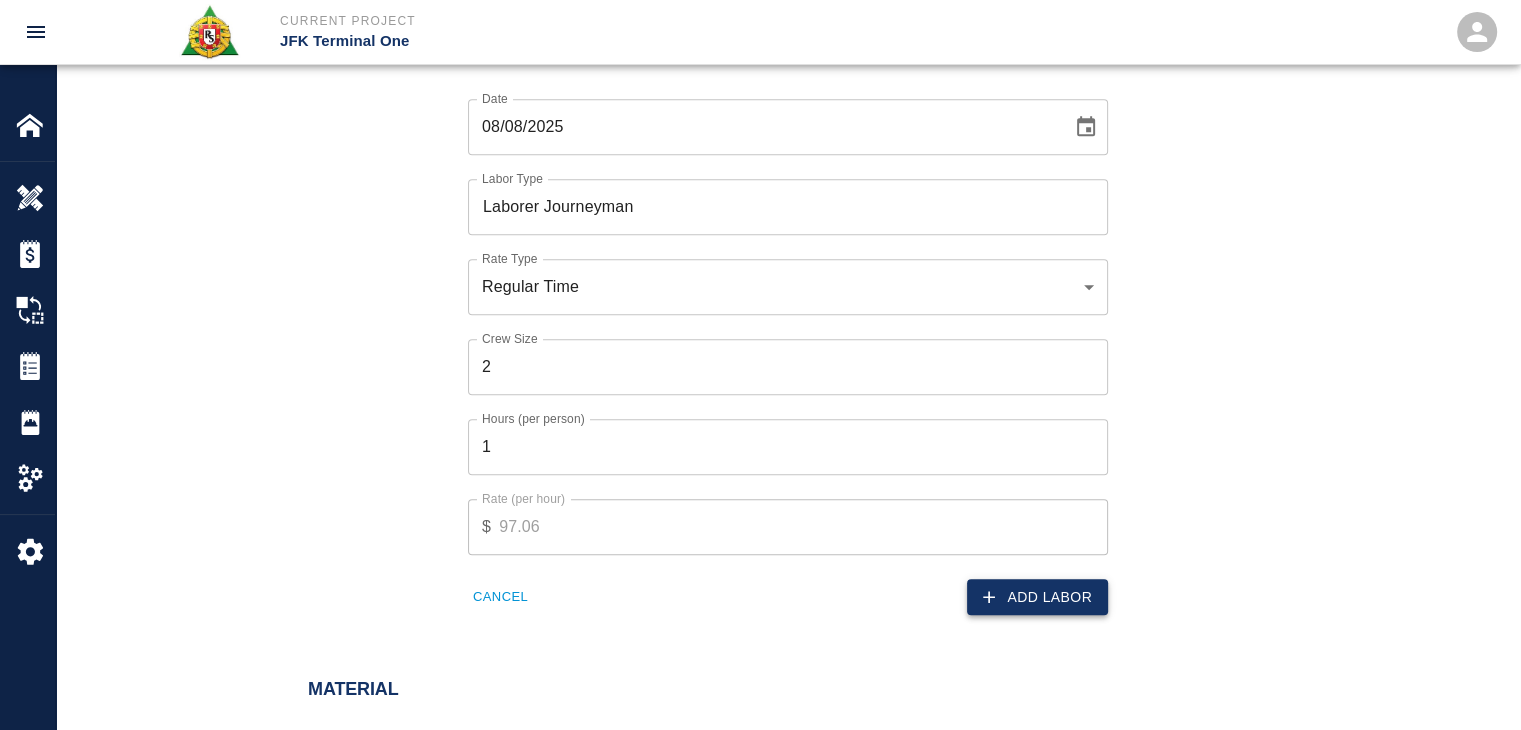 click on "Add Labor" at bounding box center [1037, 597] 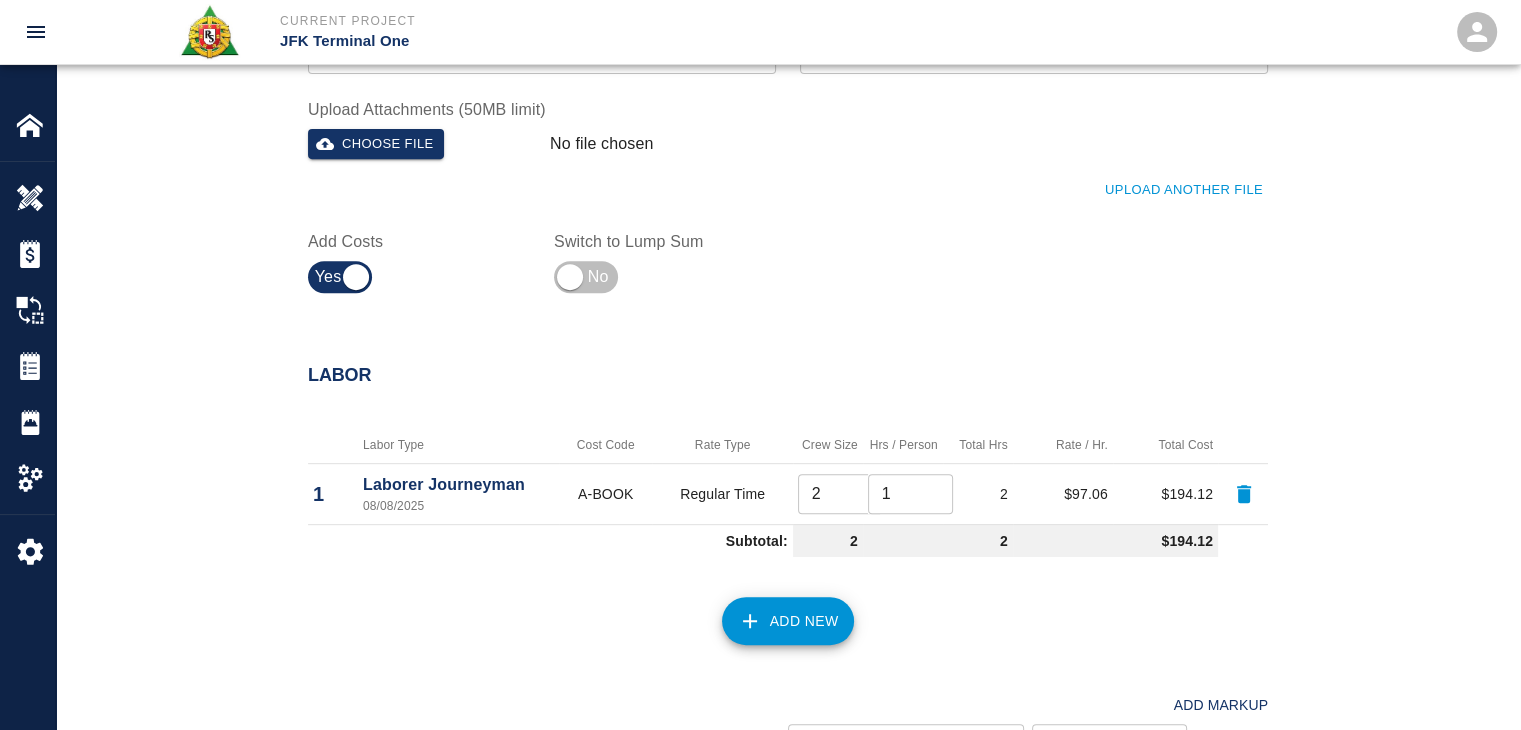 scroll, scrollTop: 844, scrollLeft: 0, axis: vertical 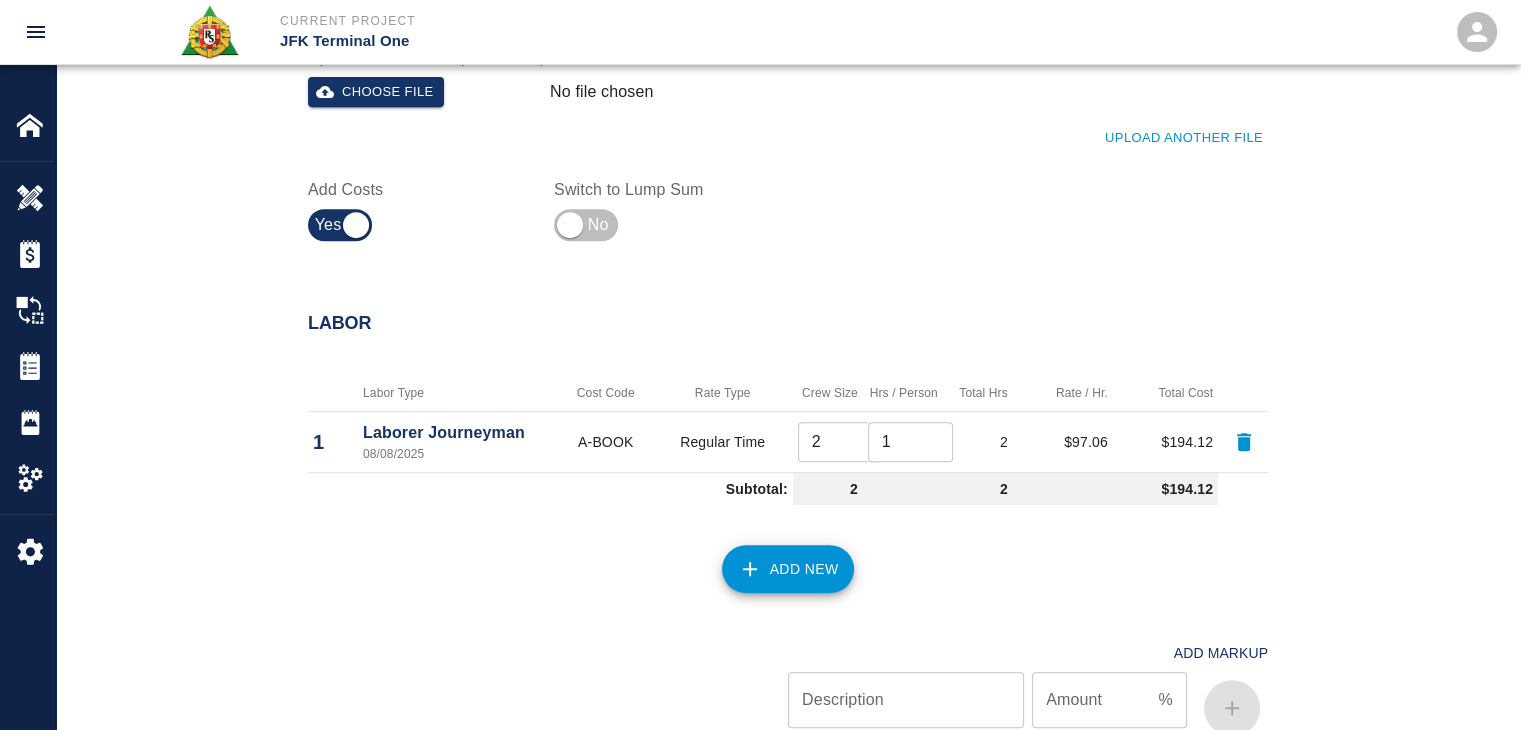 click on "Add New" at bounding box center [788, 569] 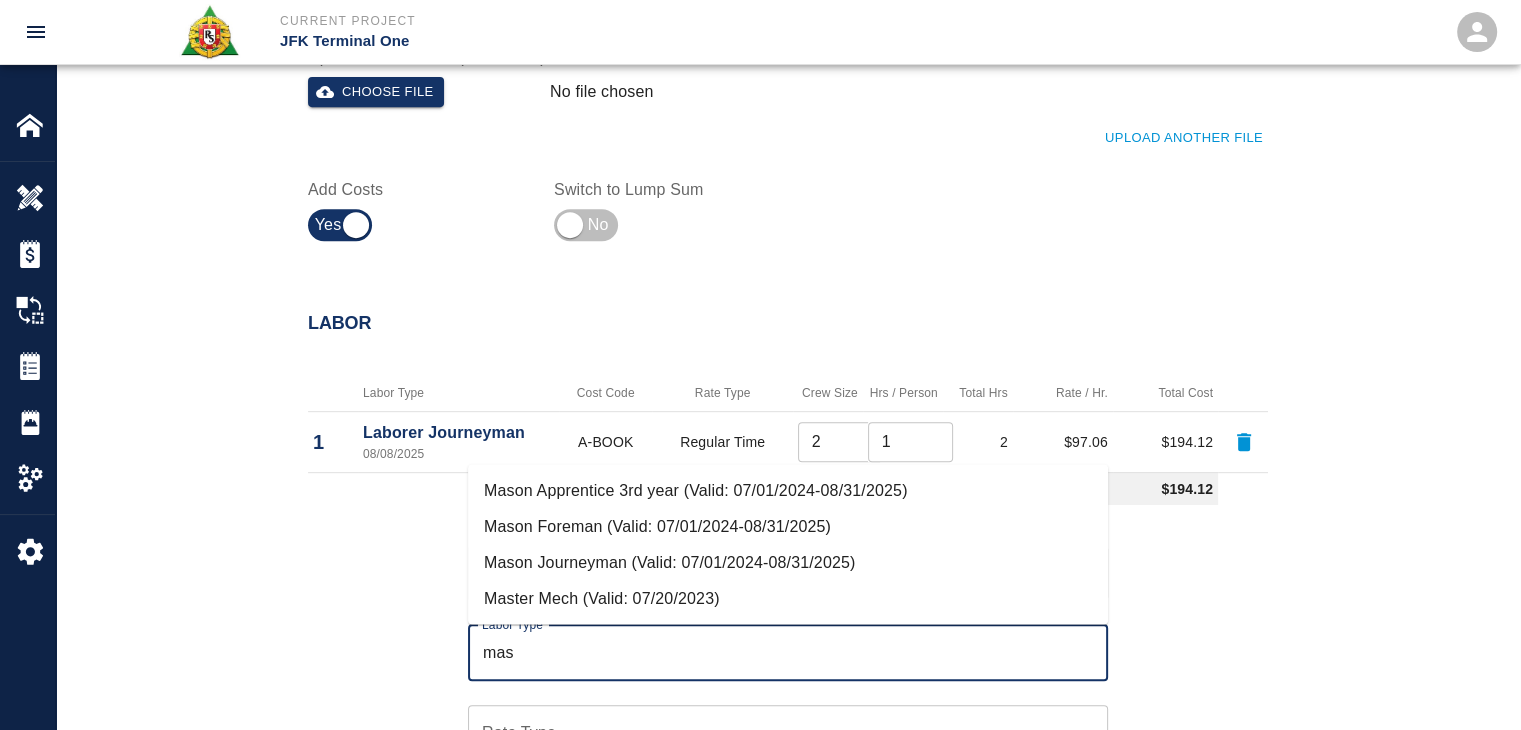 click on "Mason Journeyman  (Valid: 07/01/2024-08/31/2025)" at bounding box center [788, 562] 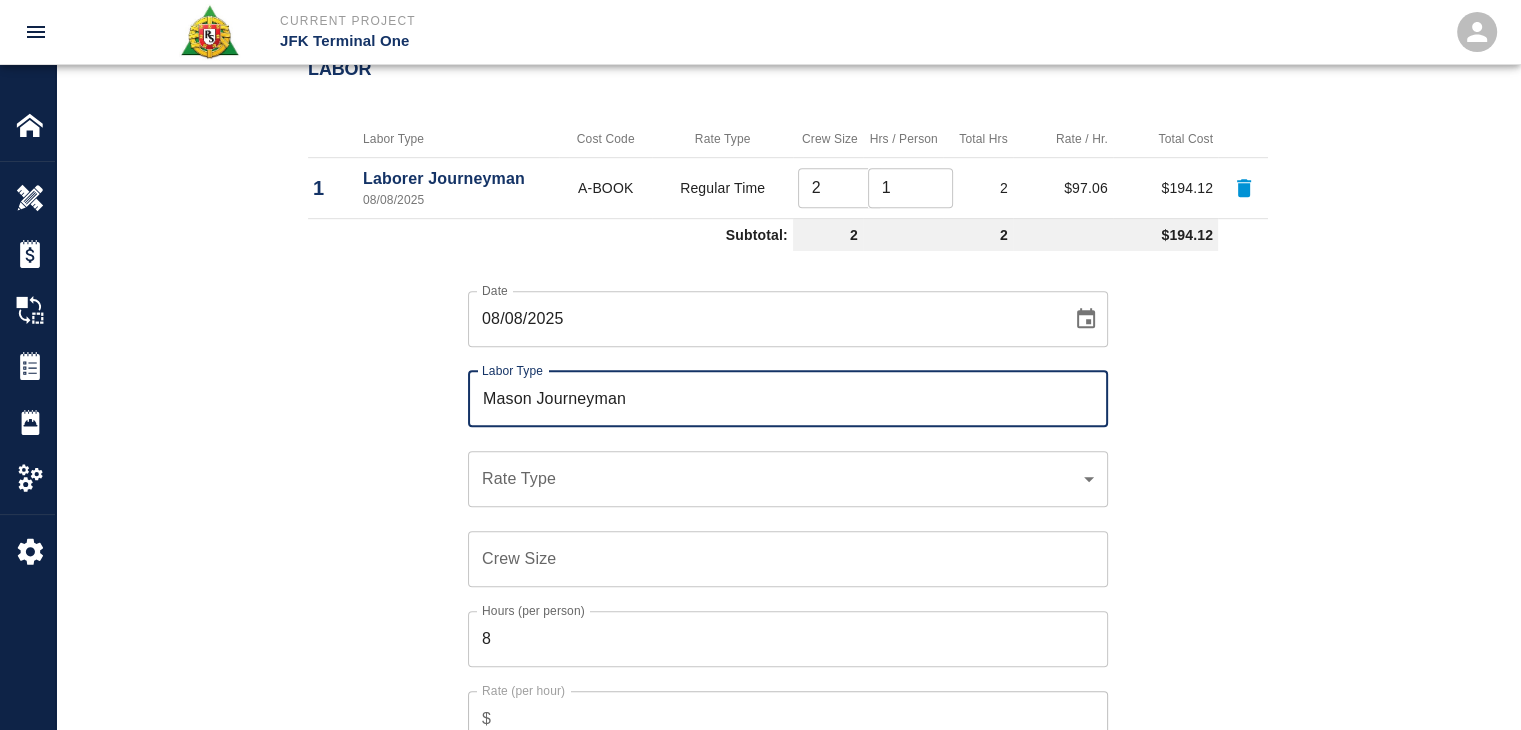 scroll, scrollTop: 1100, scrollLeft: 0, axis: vertical 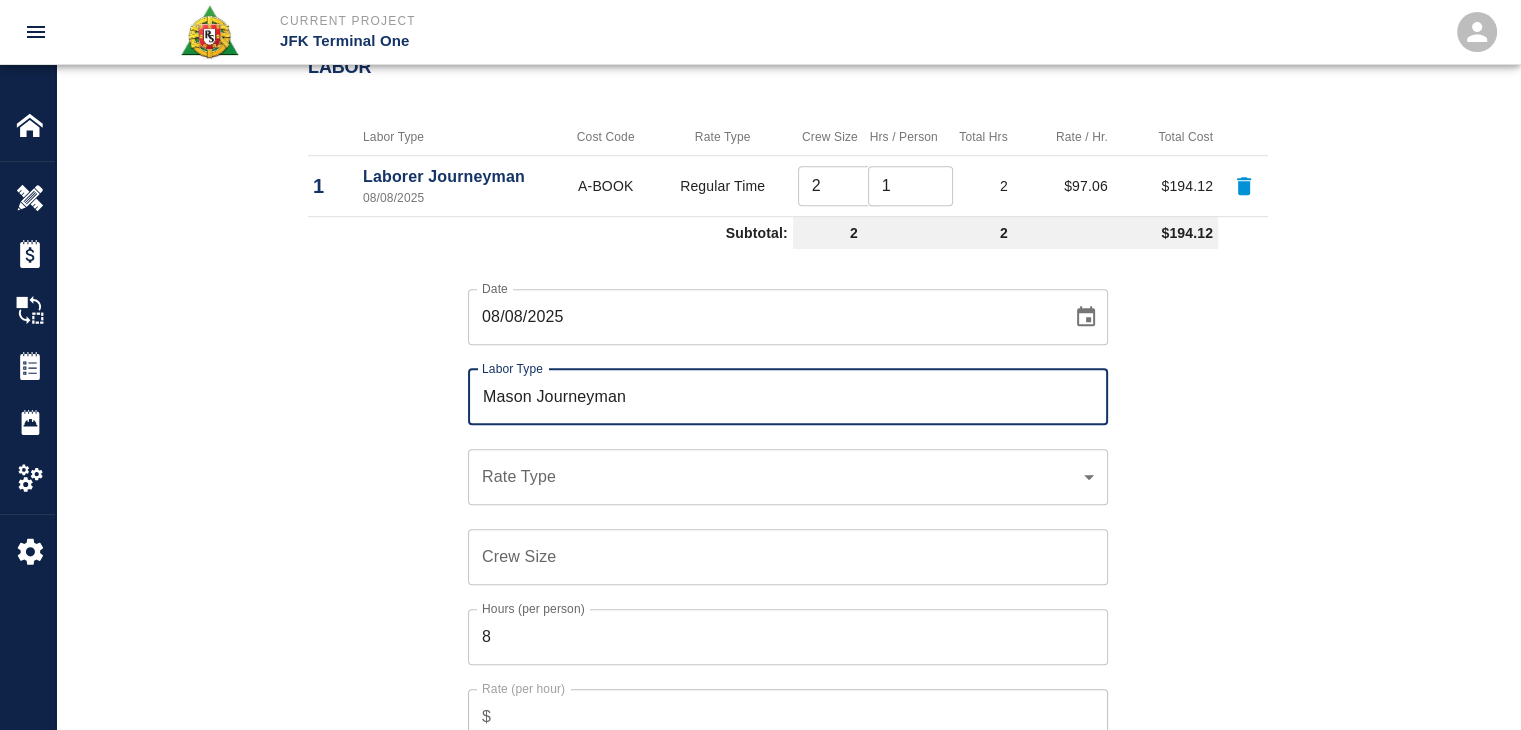 type on "Mason Journeyman" 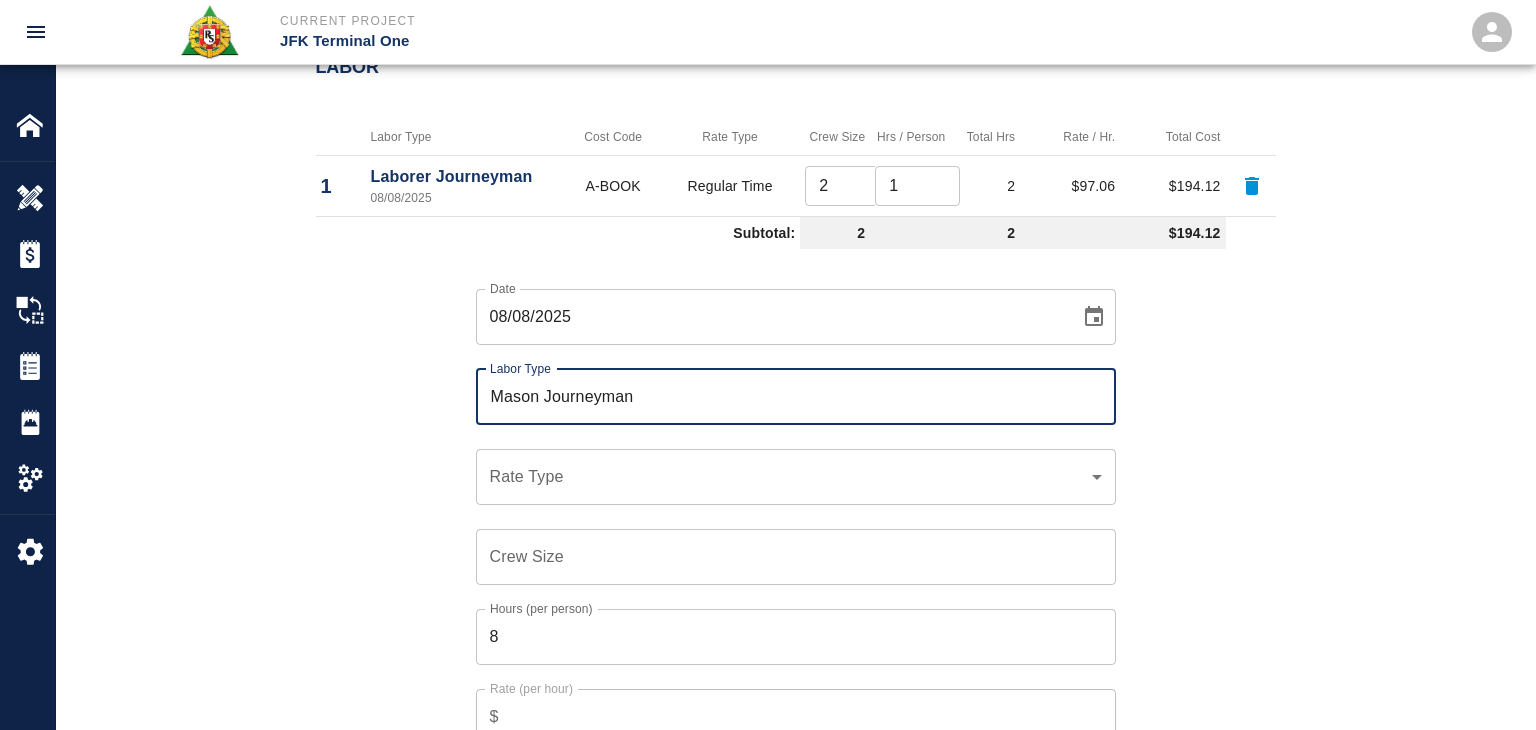 click on "Current Project JFK Terminal One Home JFK Terminal One Overview Estimates Change Orders Tickets Daily Reports Project Settings Settings Powered By Terms of Service  |  Privacy Policy Add Ticket Ticket Number 1280 Ticket Number PCO Number 1615 PCO Number Start Date  08/08/2025 Start Date  End Date End Date Work Description R&S worked on mobilizing concrete shoveling concrete into pad for HHS4-L1 Red pump room pad modification.
Breakdown:
2 Laborers 1hr
1 Mason ½ hour
1 Foreman ½ hour
1 CSM ½ hour x Work Description Notes x Notes Subject mobilizing concrete shoveling concrete into pad for HHS4-L1 Red pump room pad modification. Subject Invoice Number Invoice Number Invoice Date Invoice Date Upload Attachments (50MB limit) Choose file No file chosen Upload Another File Add Costs Switch to Lump Sum Labor Labor Type Cost Code Rate Type Crew Size Hrs / Person Total Hrs Rate / Hr. Total Cost 1 Laborer Journeyman 08/08/2025 A-BOOK Regular Time 2 ​ 1 ​ 2 $97.06 $194.12 Subtotal: 2 2 $194.12 Date 08/08/2025 ​" at bounding box center [768, -735] 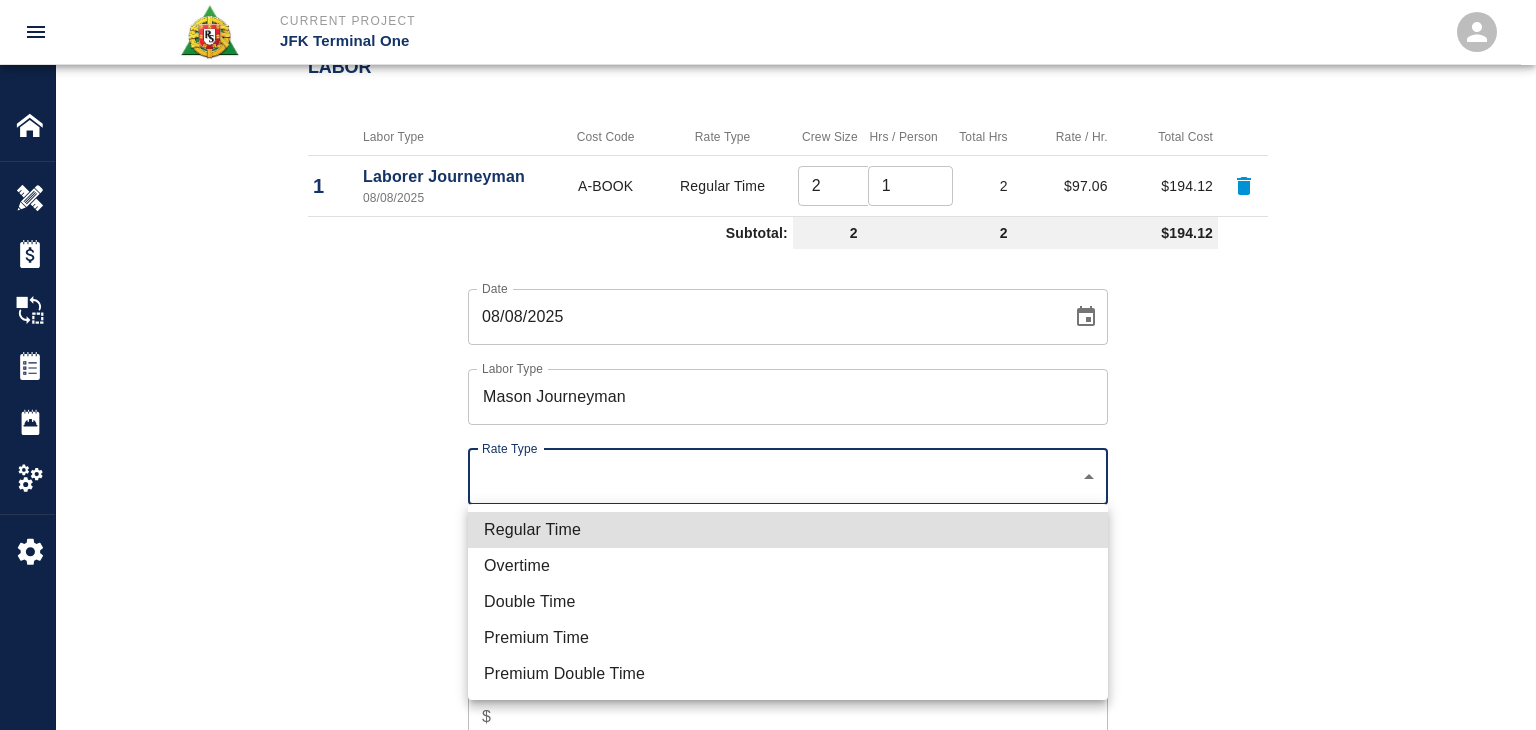 click on "Regular Time" at bounding box center [788, 530] 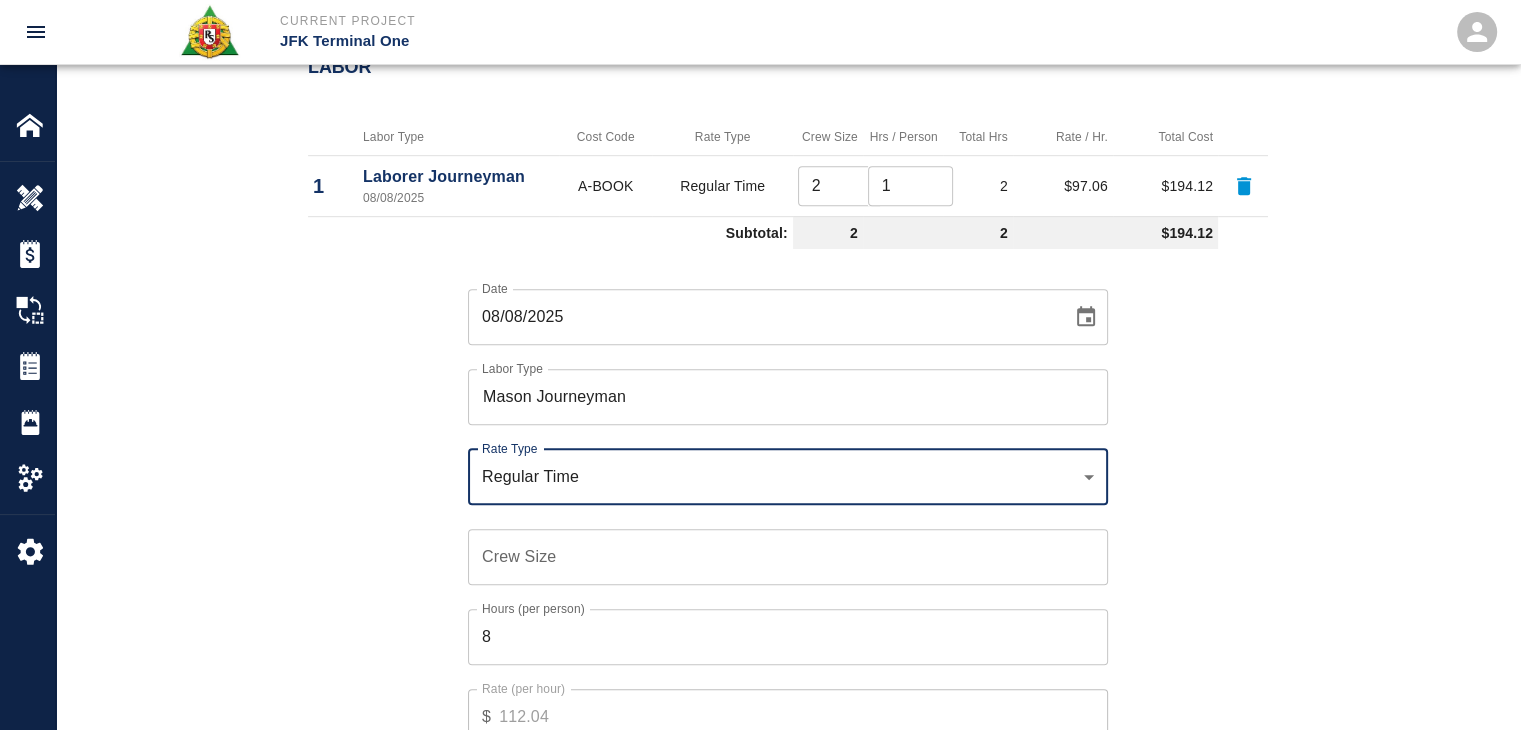 click on "Crew Size" at bounding box center (788, 557) 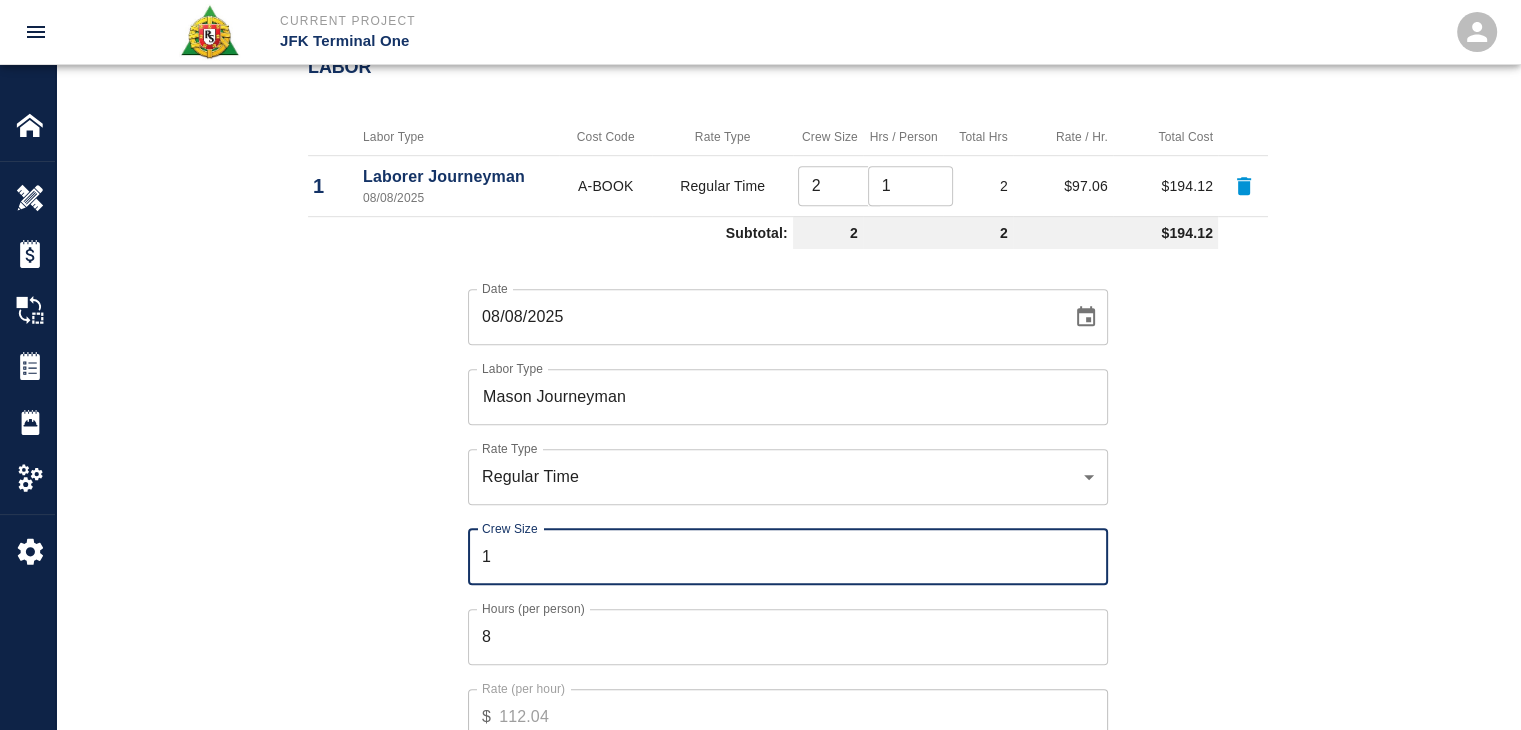 type on "1" 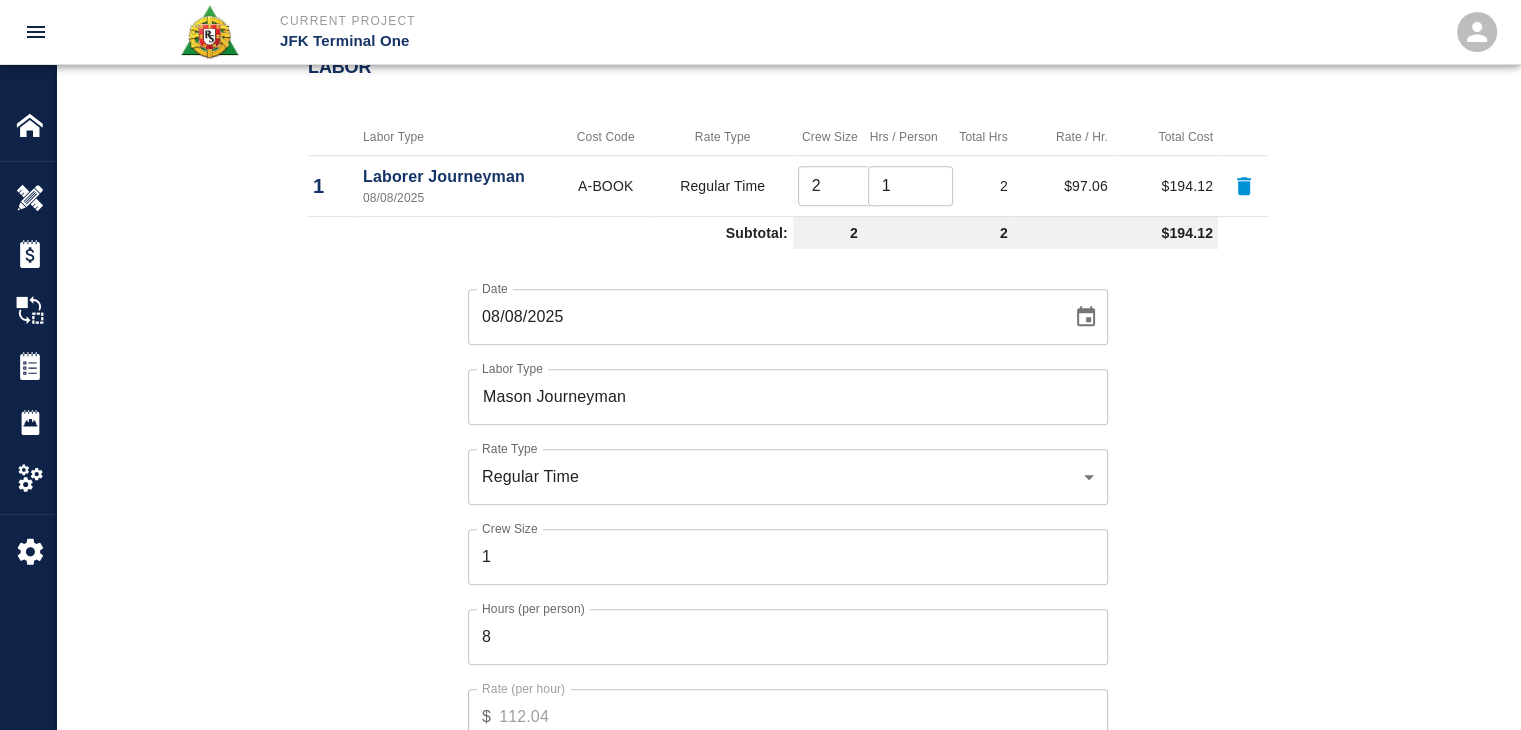 click on "Date 08/08/2025 Date Labor Type Mason Journeyman Labor Type Rate Type Regular Time rate_rt Rate Type Crew Size 1 Crew Size Hours (per person) 8 Hours (per person) Rate (per hour) $ 112.04 Rate (per hour) Cancel Add Labor" at bounding box center [776, 531] 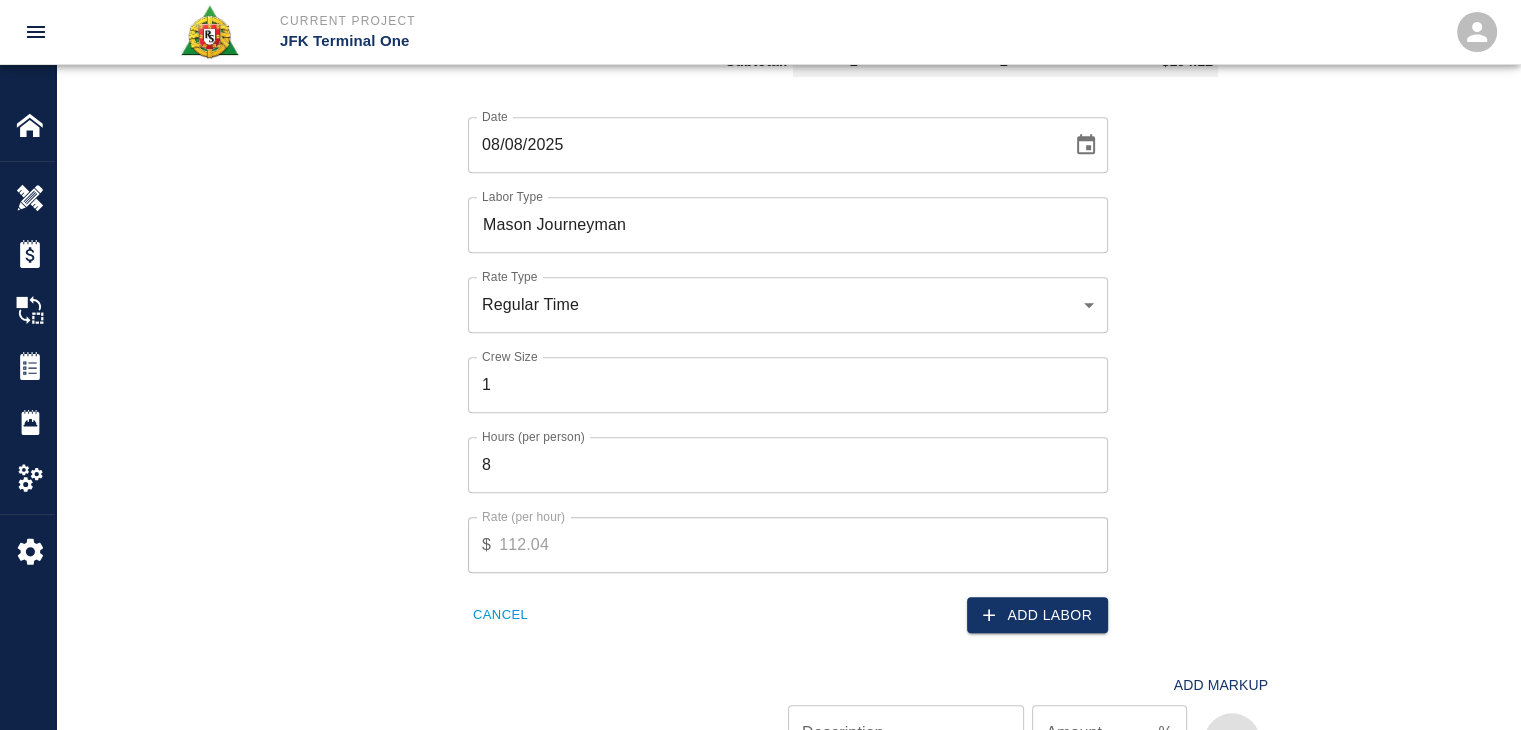 scroll, scrollTop: 1274, scrollLeft: 0, axis: vertical 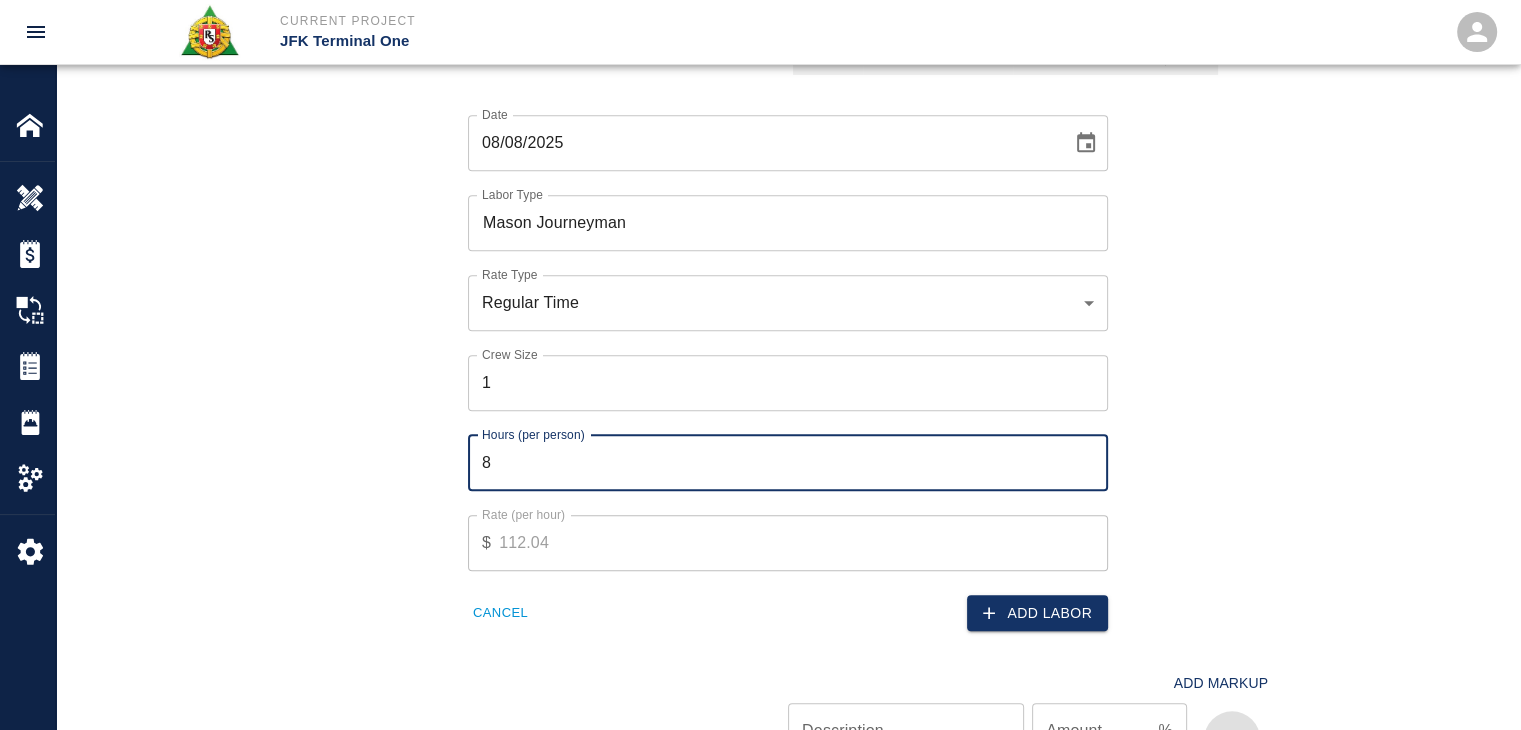 click on "8" at bounding box center (788, 463) 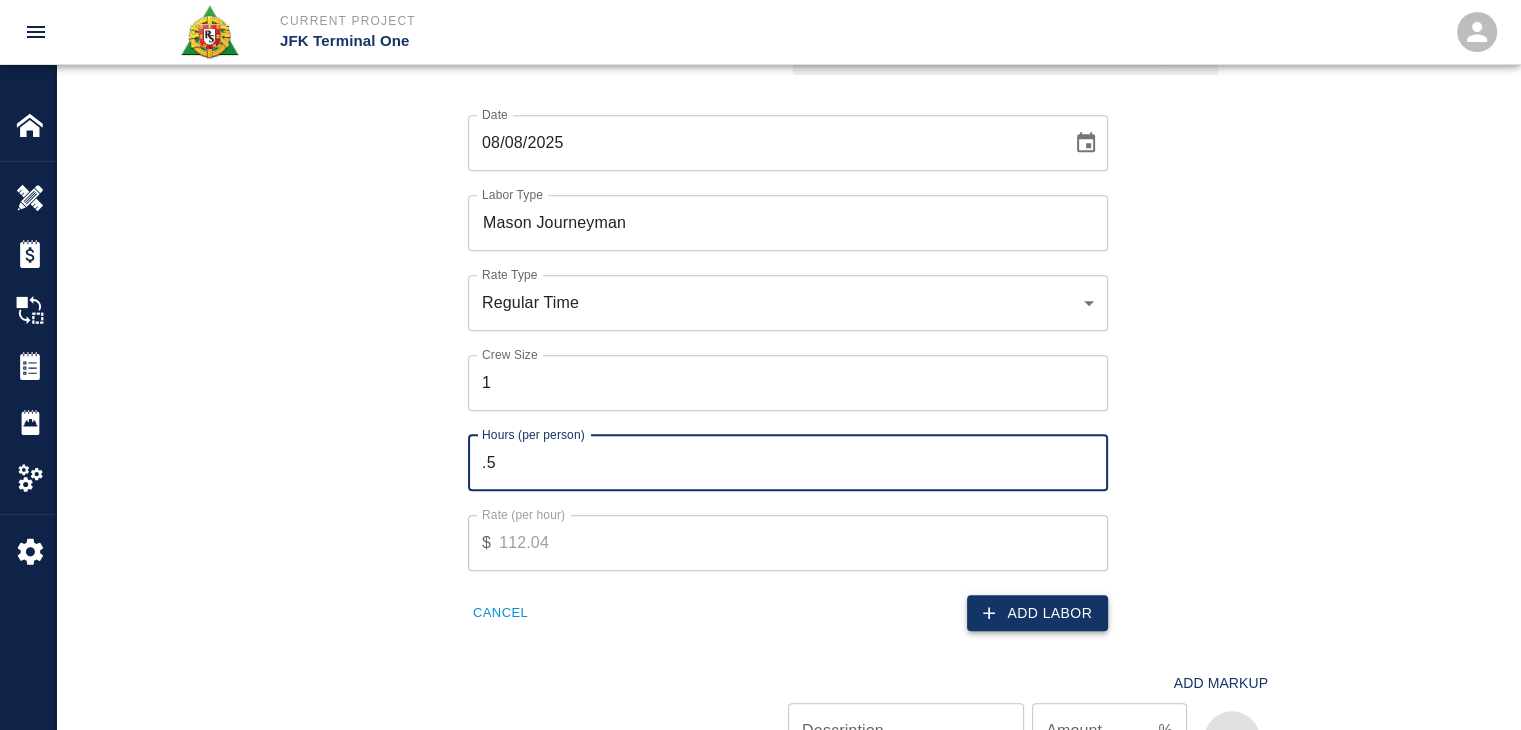 type on ".5" 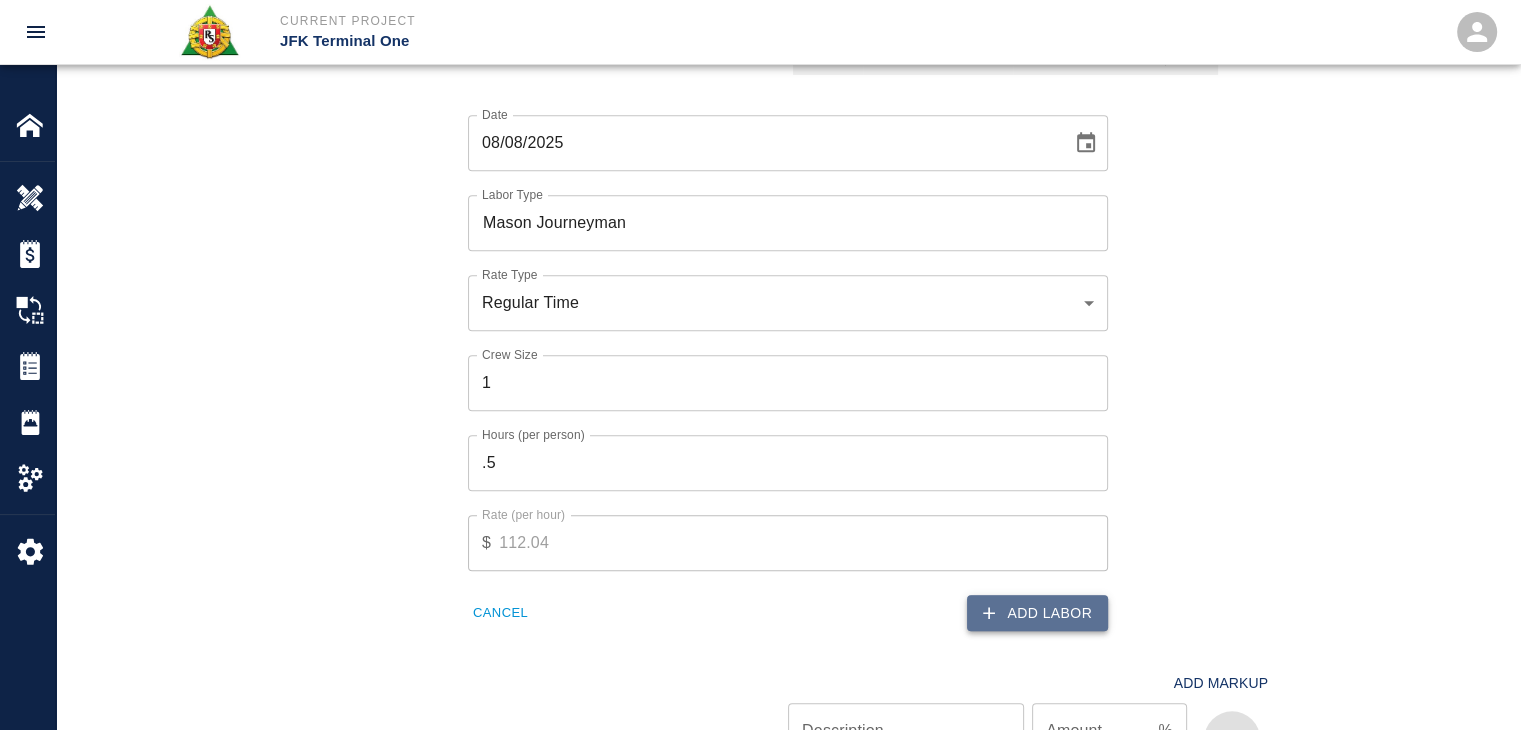 click on "Add Labor" at bounding box center (1037, 613) 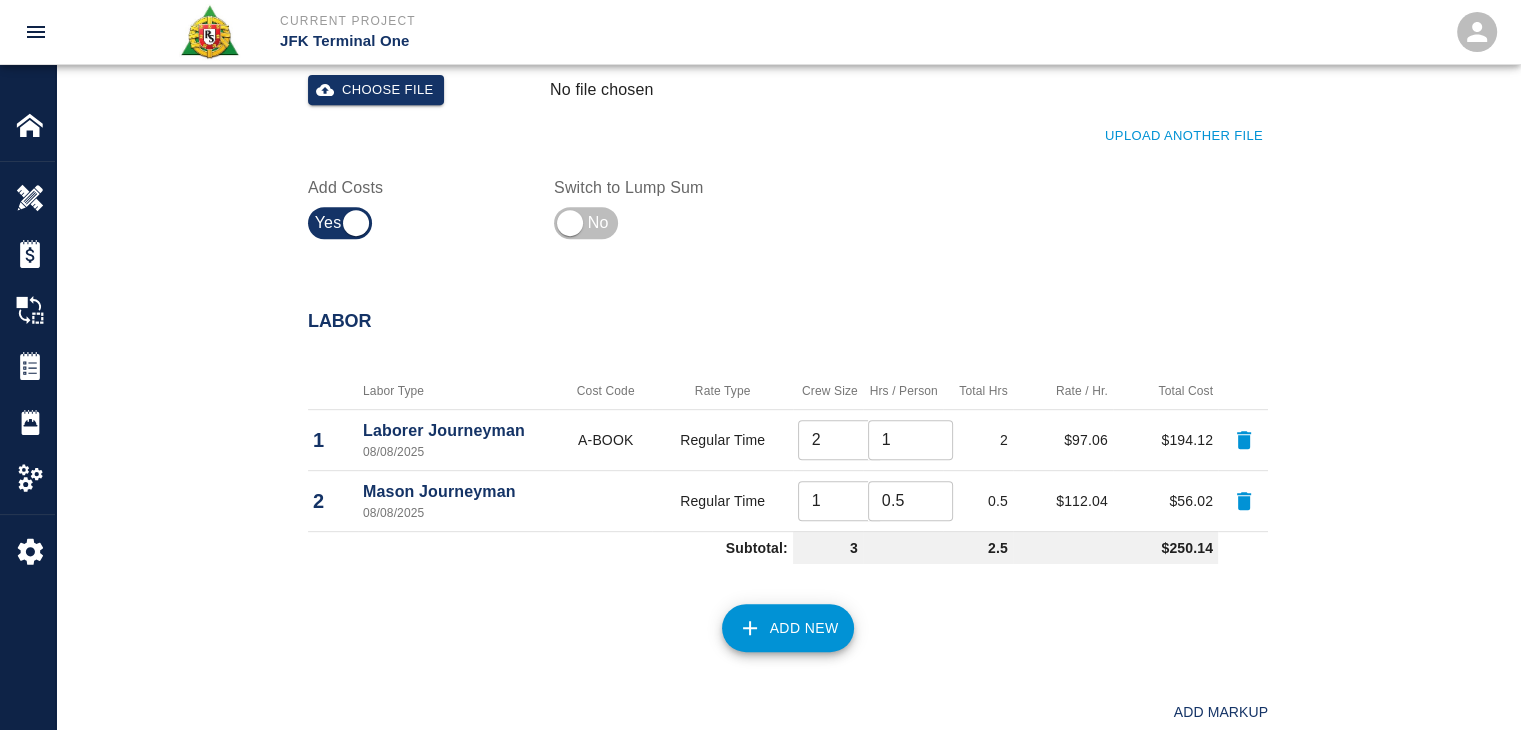 scroll, scrollTop: 951, scrollLeft: 0, axis: vertical 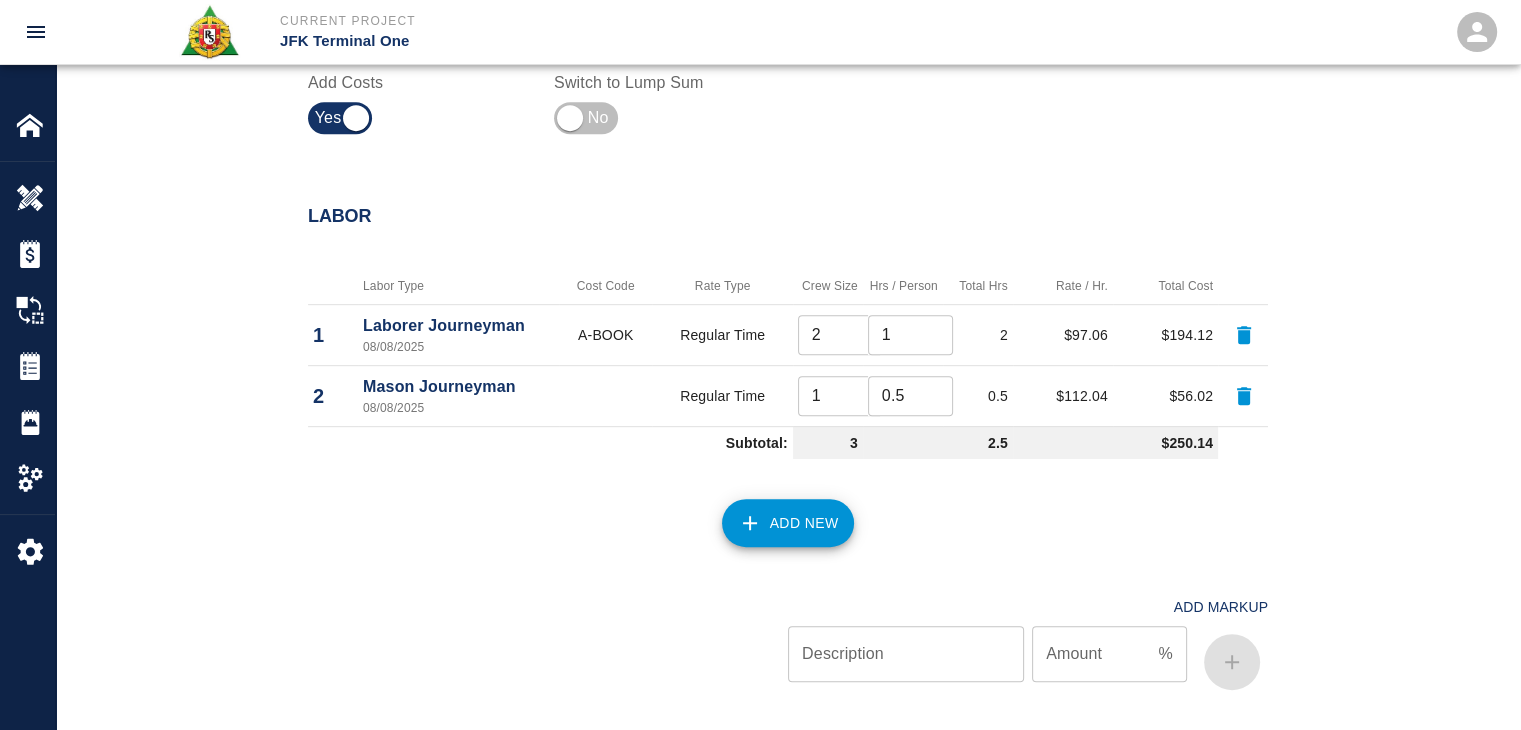 click on "Add New" at bounding box center [788, 523] 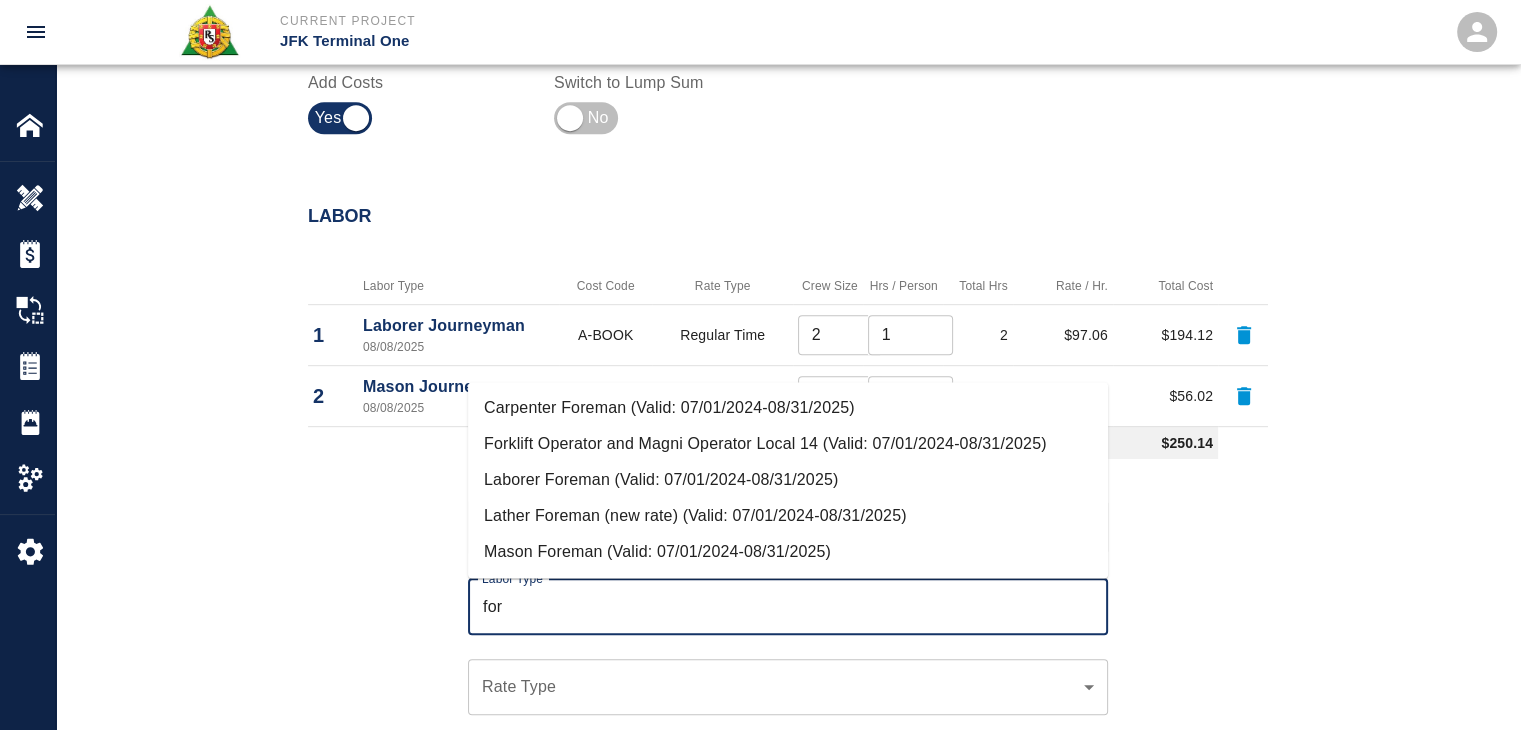 click on "Laborer Foreman  (Valid: 07/01/2024-08/31/2025)" at bounding box center [788, 480] 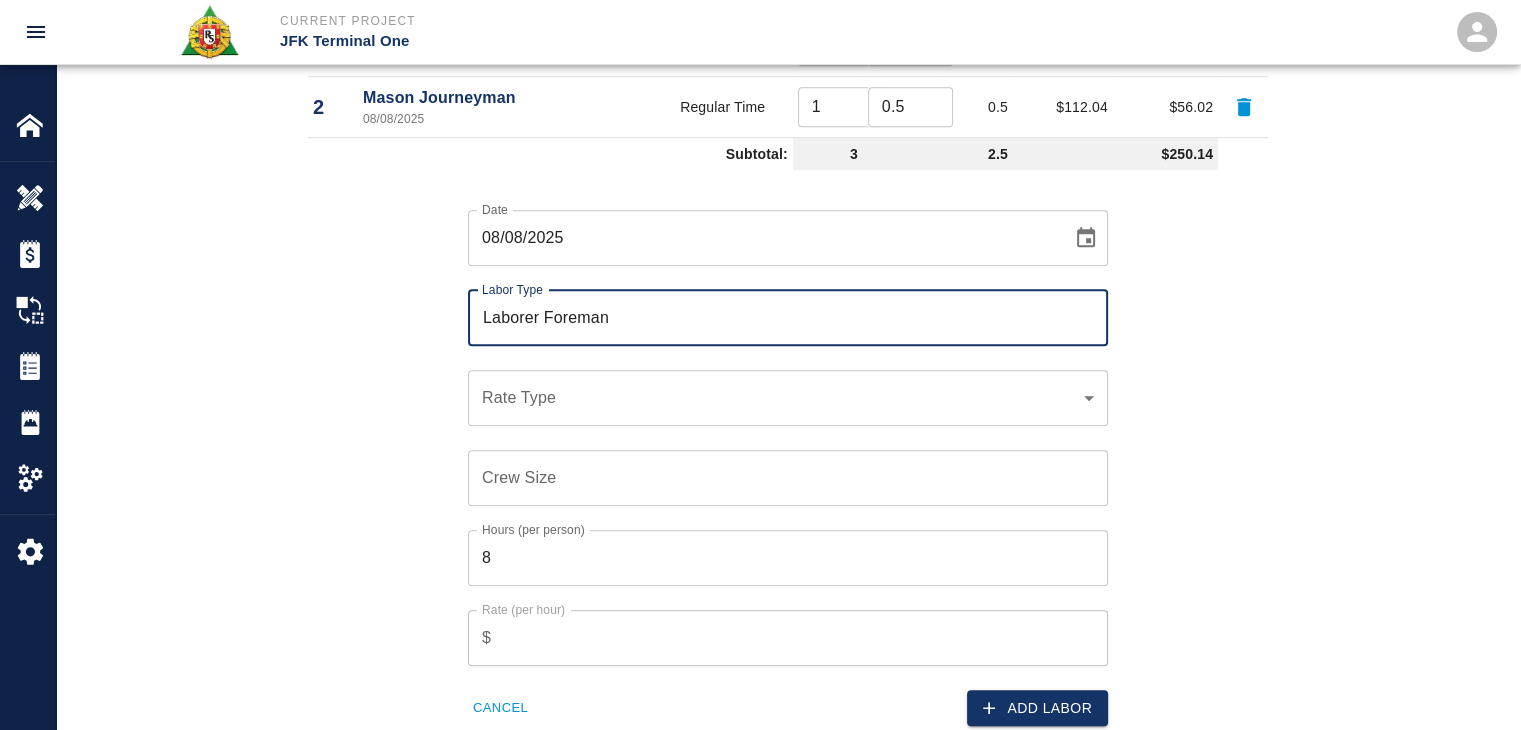 scroll, scrollTop: 1240, scrollLeft: 0, axis: vertical 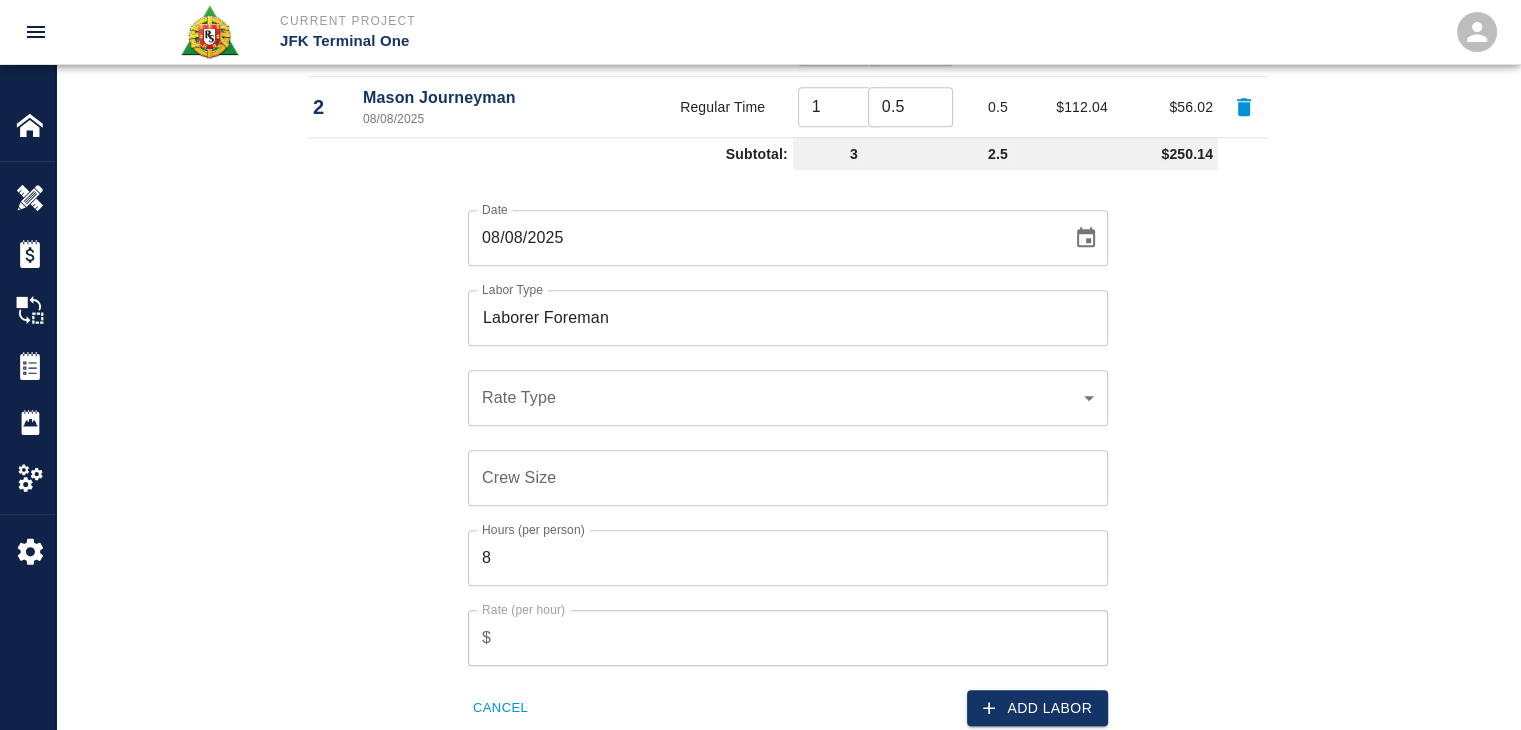 click on "​ Rate Type" at bounding box center [788, 398] 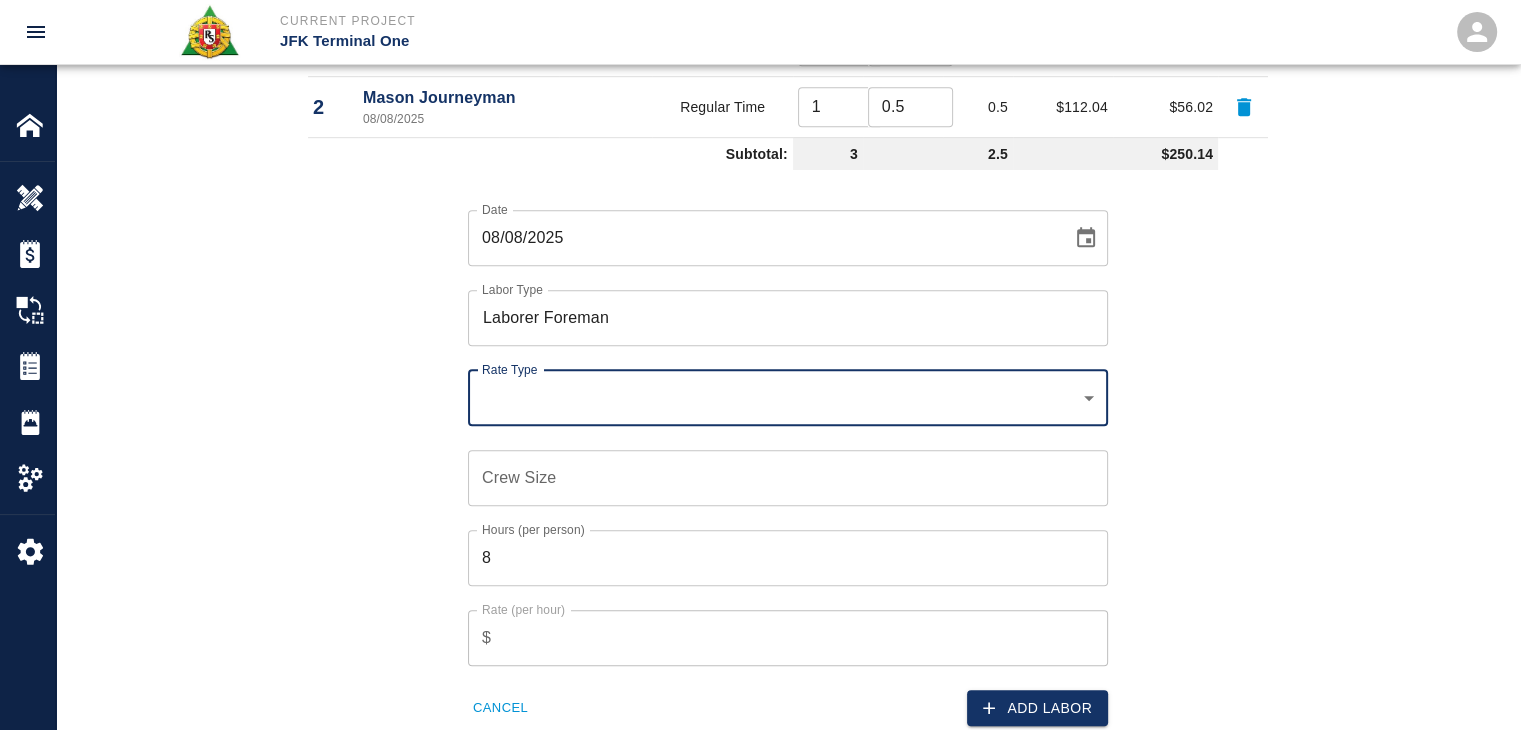 click on "Current Project JFK Terminal One Home JFK Terminal One Overview Estimates Change Orders Tickets Daily Reports Project Settings Settings Powered By Terms of Service  |  Privacy Policy Add Ticket Ticket Number 1280 Ticket Number PCO Number 1615 PCO Number Start Date  08/08/2025 Start Date  End Date End Date Work Description R&S worked on mobilizing concrete shoveling concrete into pad for HHS4-L1 Red pump room pad modification.
Breakdown:
2 Laborers 1hr
1 Mason ½ hour
1 Foreman ½ hour
1 CSM ½ hour x Work Description Notes x Notes Subject mobilizing concrete shoveling concrete into pad for HHS4-L1 Red pump room pad modification. Subject Invoice Number Invoice Number Invoice Date Invoice Date Upload Attachments (50MB limit) Choose file No file chosen Upload Another File Add Costs Switch to Lump Sum Labor Labor Type Cost Code Rate Type Crew Size Hrs / Person Total Hrs Rate / Hr. Total Cost 1 Laborer Journeyman 08/08/2025 A-BOOK Regular Time 2 ​ 1 ​ 2 $97.06 $194.12 2 Mason Journeyman  08/08/2025 1 ​ 0.5" at bounding box center [760, -875] 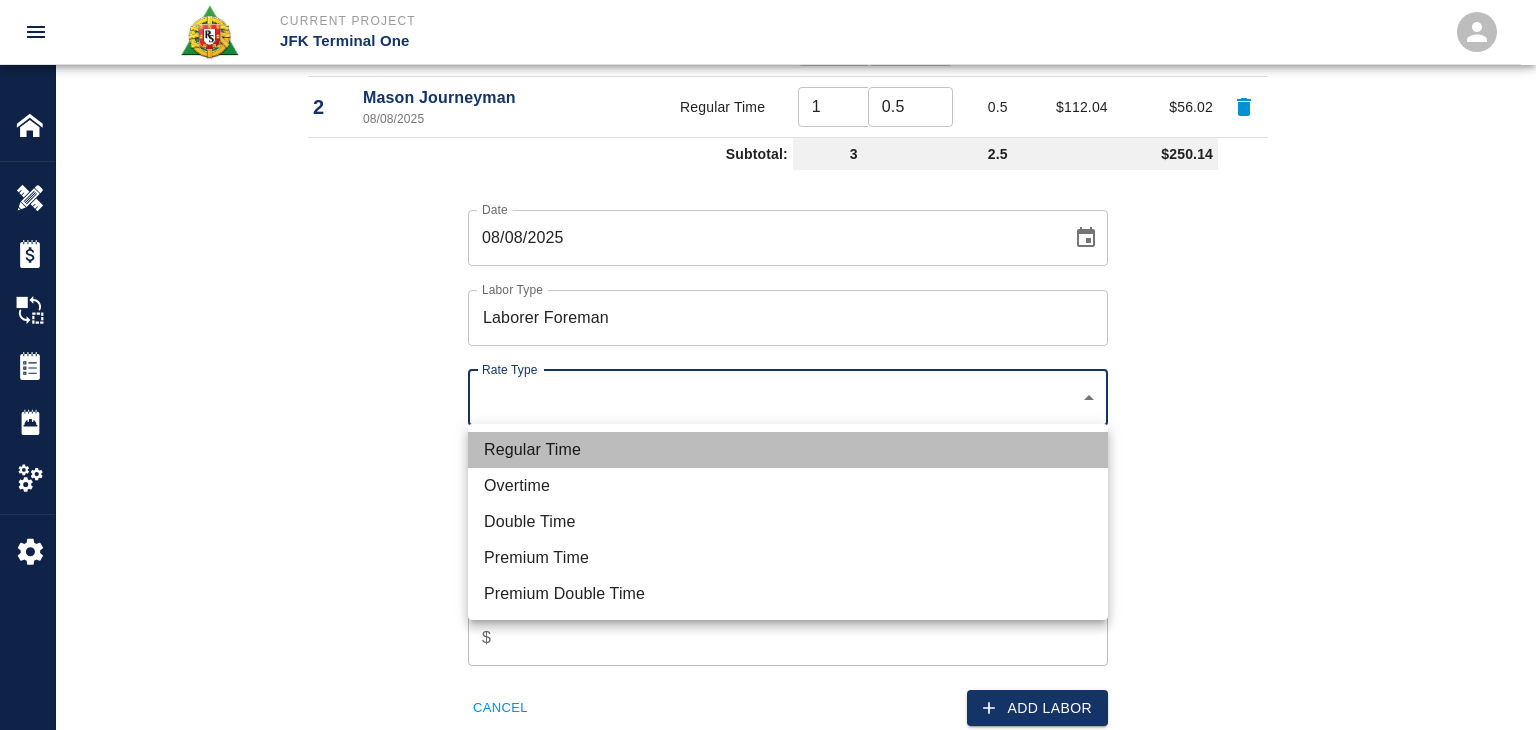 click on "Regular Time" at bounding box center (788, 450) 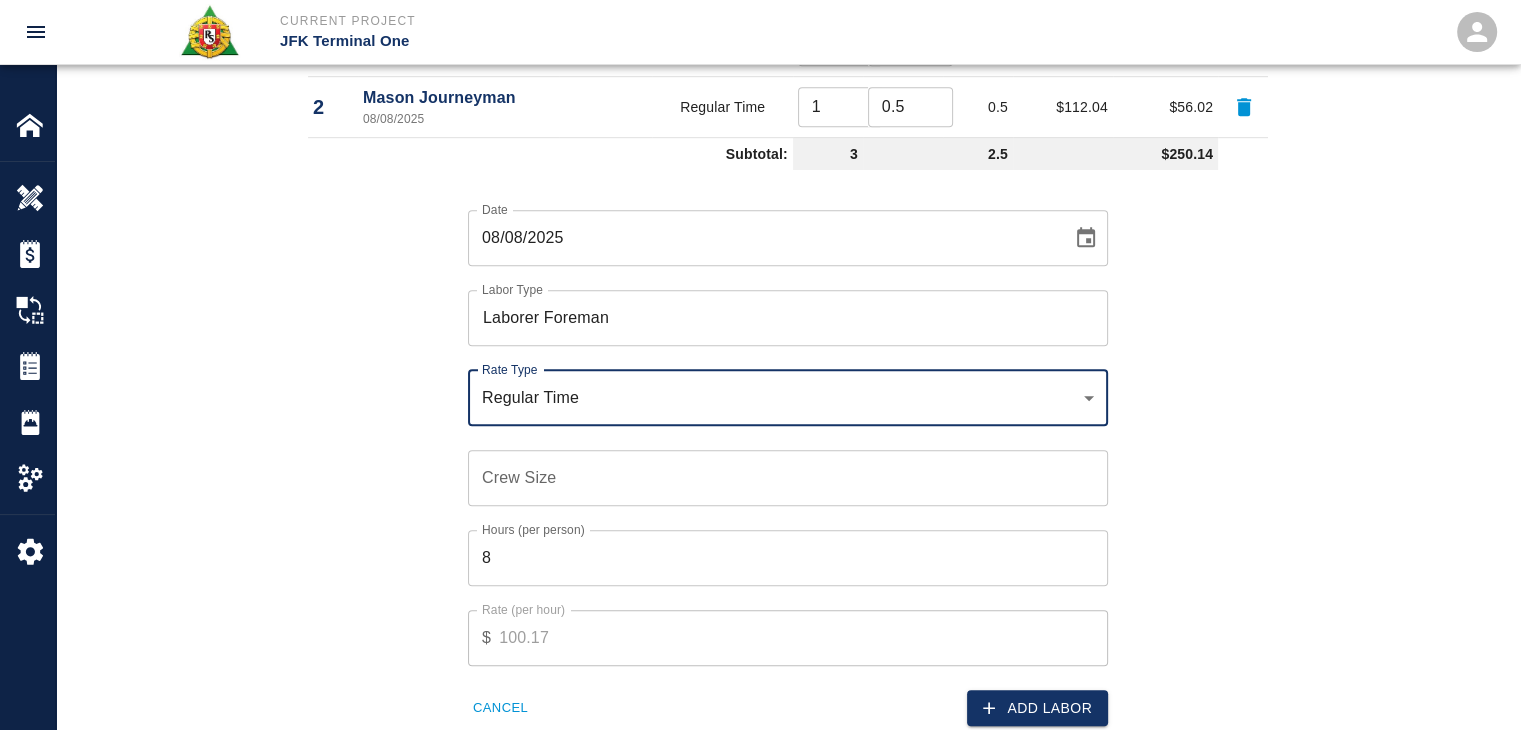 click on "Crew Size" at bounding box center (788, 478) 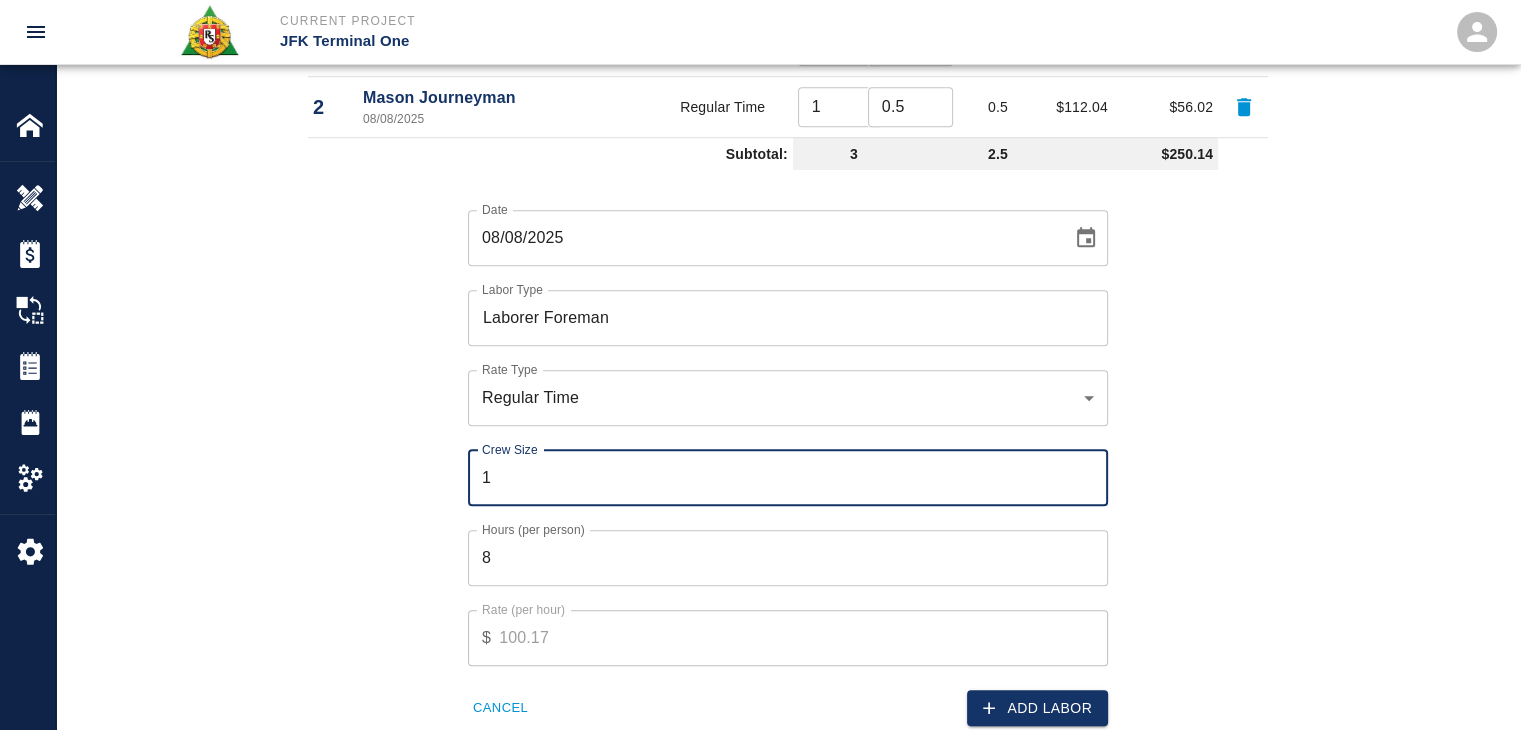 type on "1" 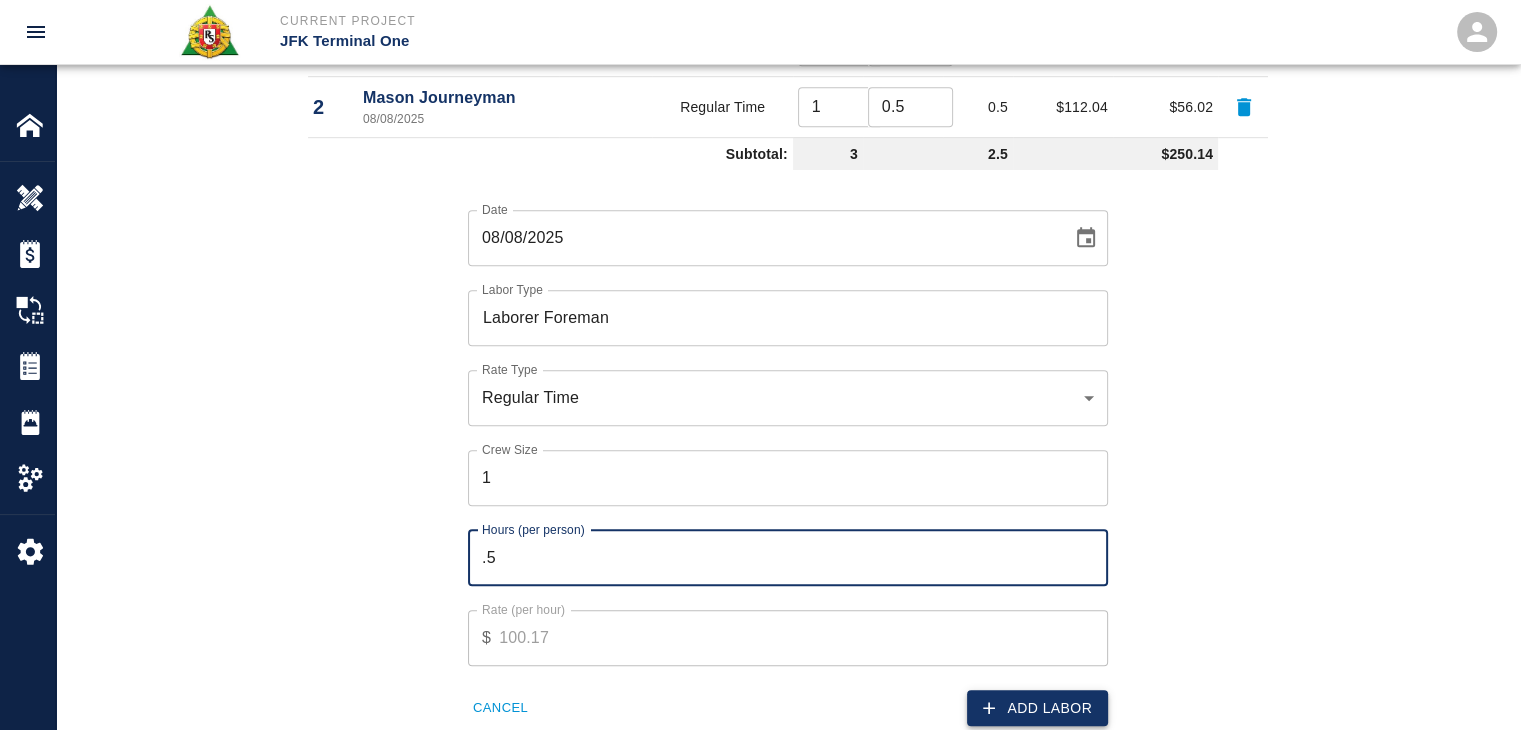 type on ".5" 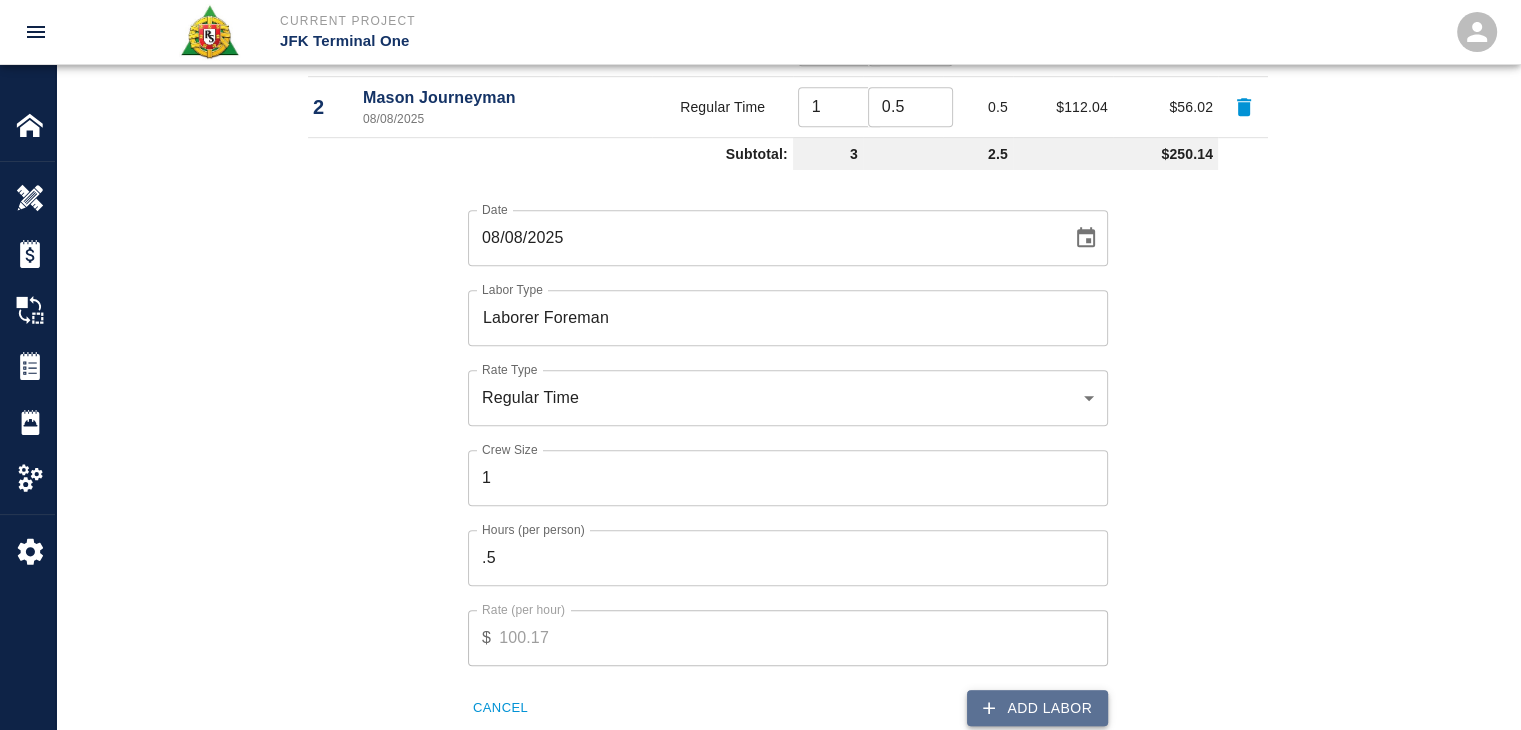 click on "Add Labor" at bounding box center (1037, 708) 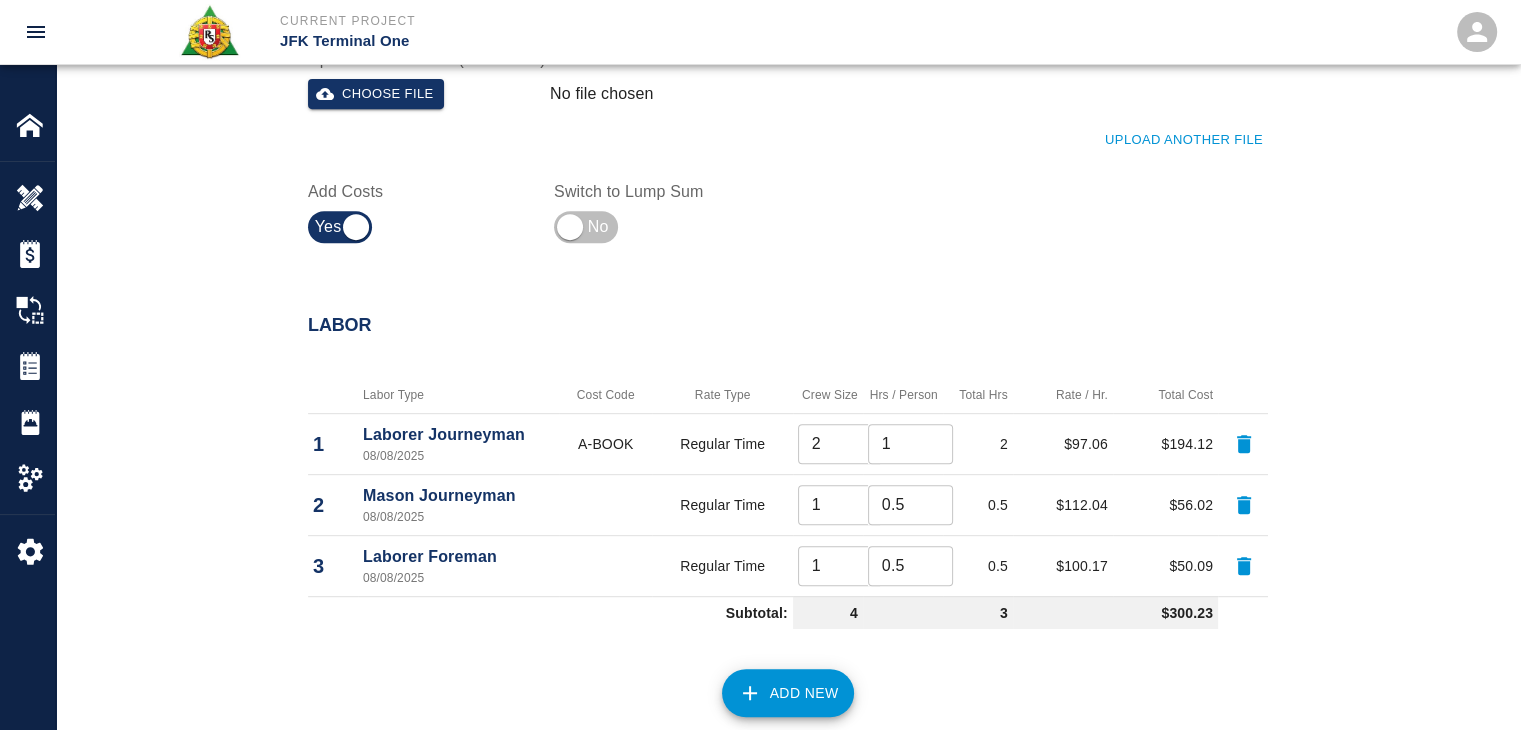 scroll, scrollTop: 852, scrollLeft: 0, axis: vertical 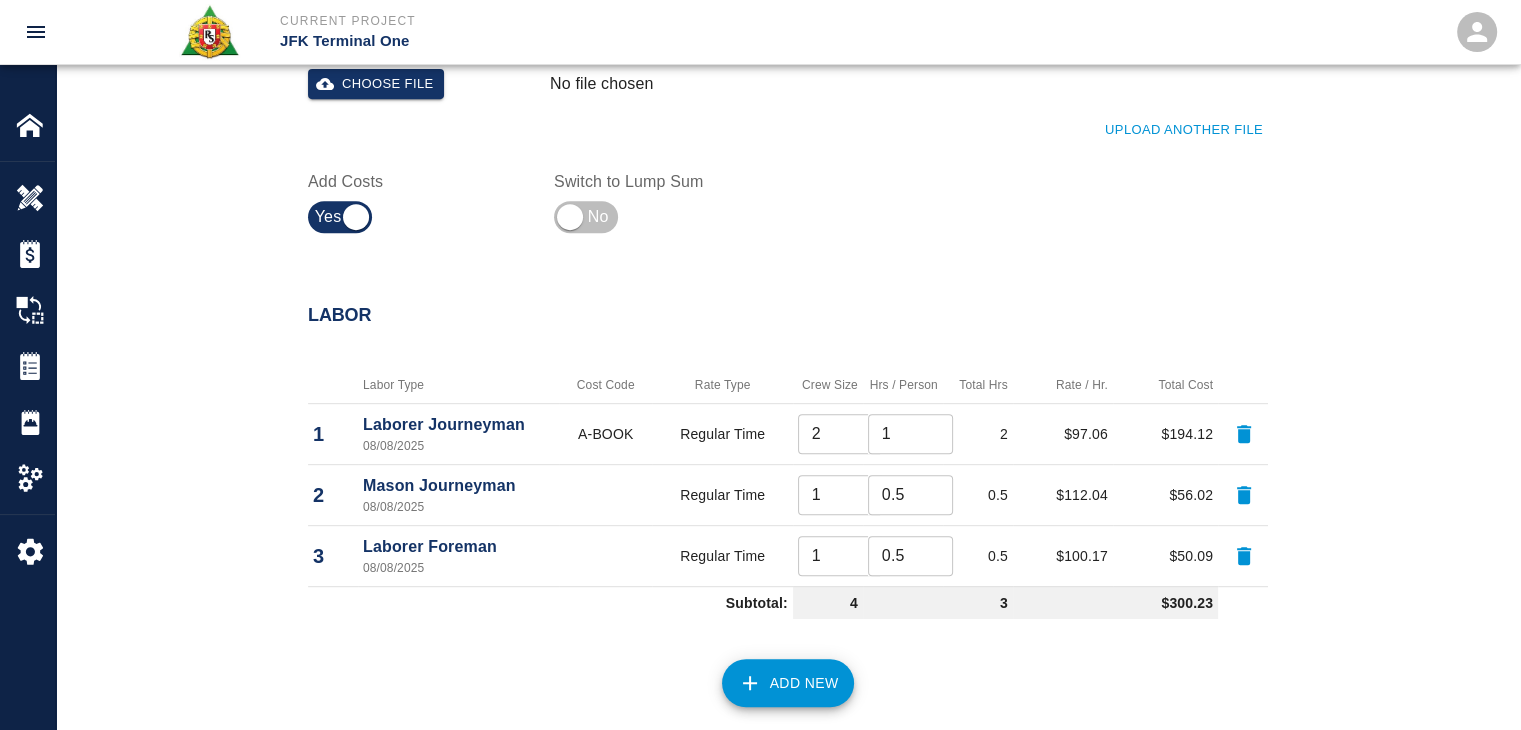 click on "Add New" at bounding box center [788, 683] 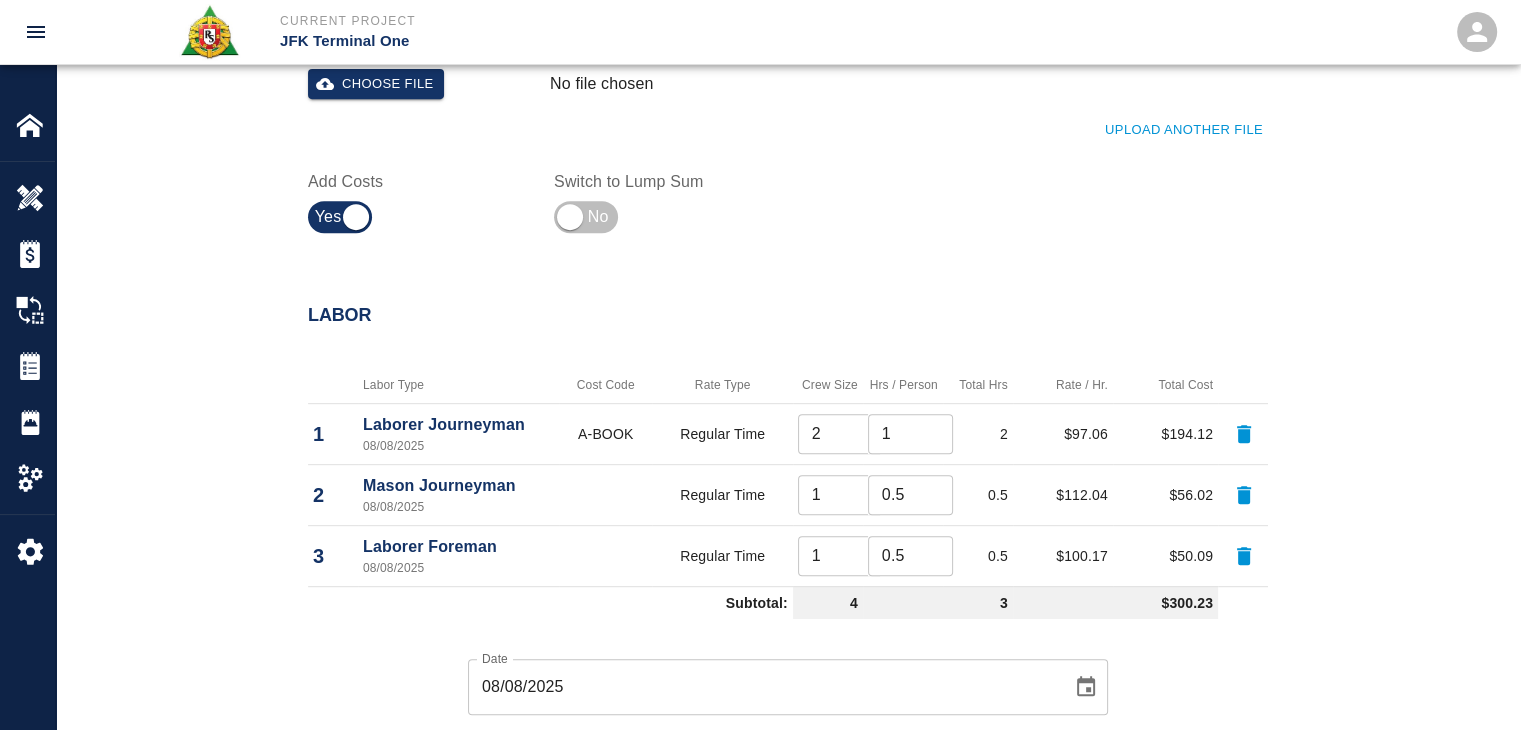 scroll, scrollTop: 1252, scrollLeft: 0, axis: vertical 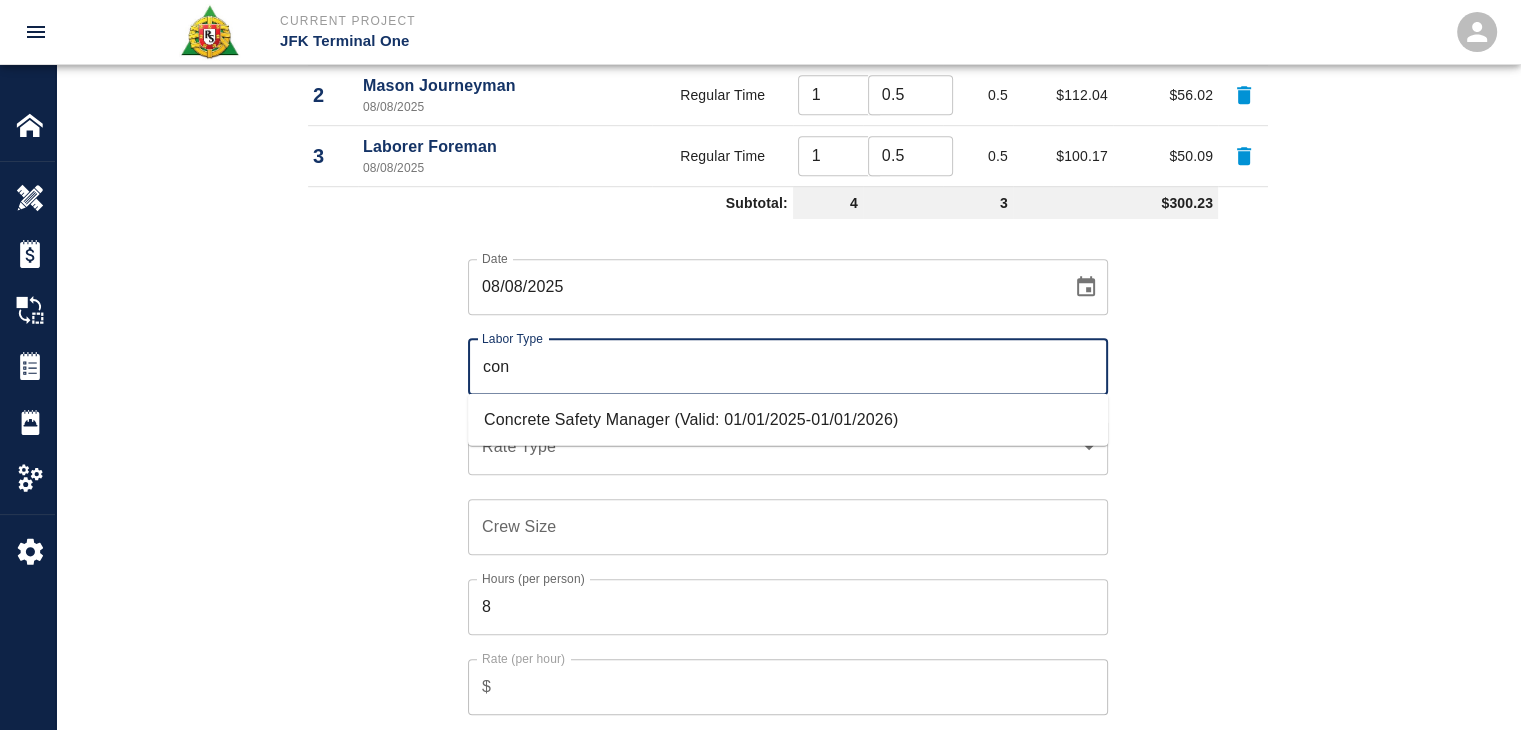 click on "Concrete Safety Manager (Valid: 01/01/2025-01/01/2026)" at bounding box center [788, 420] 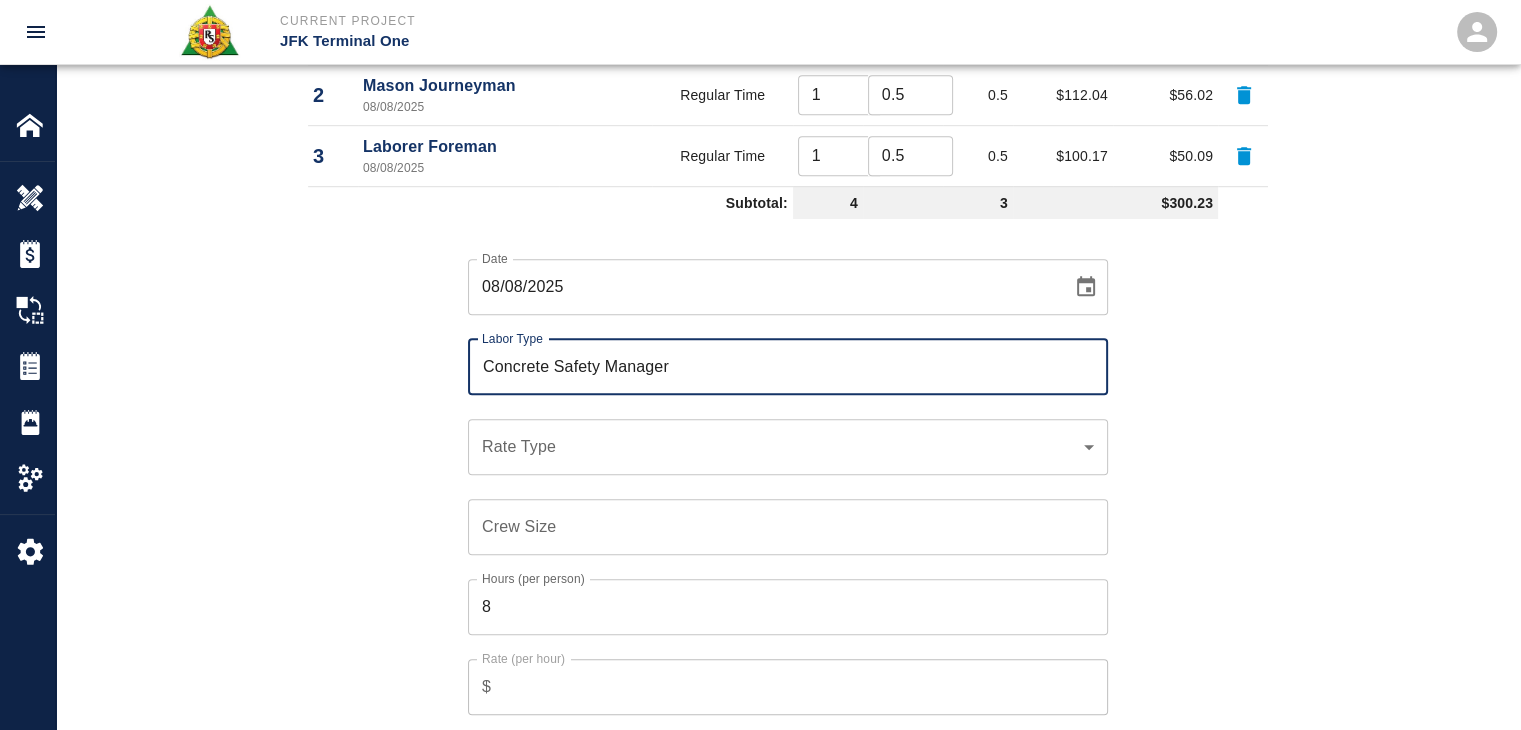 type on "Concrete Safety Manager" 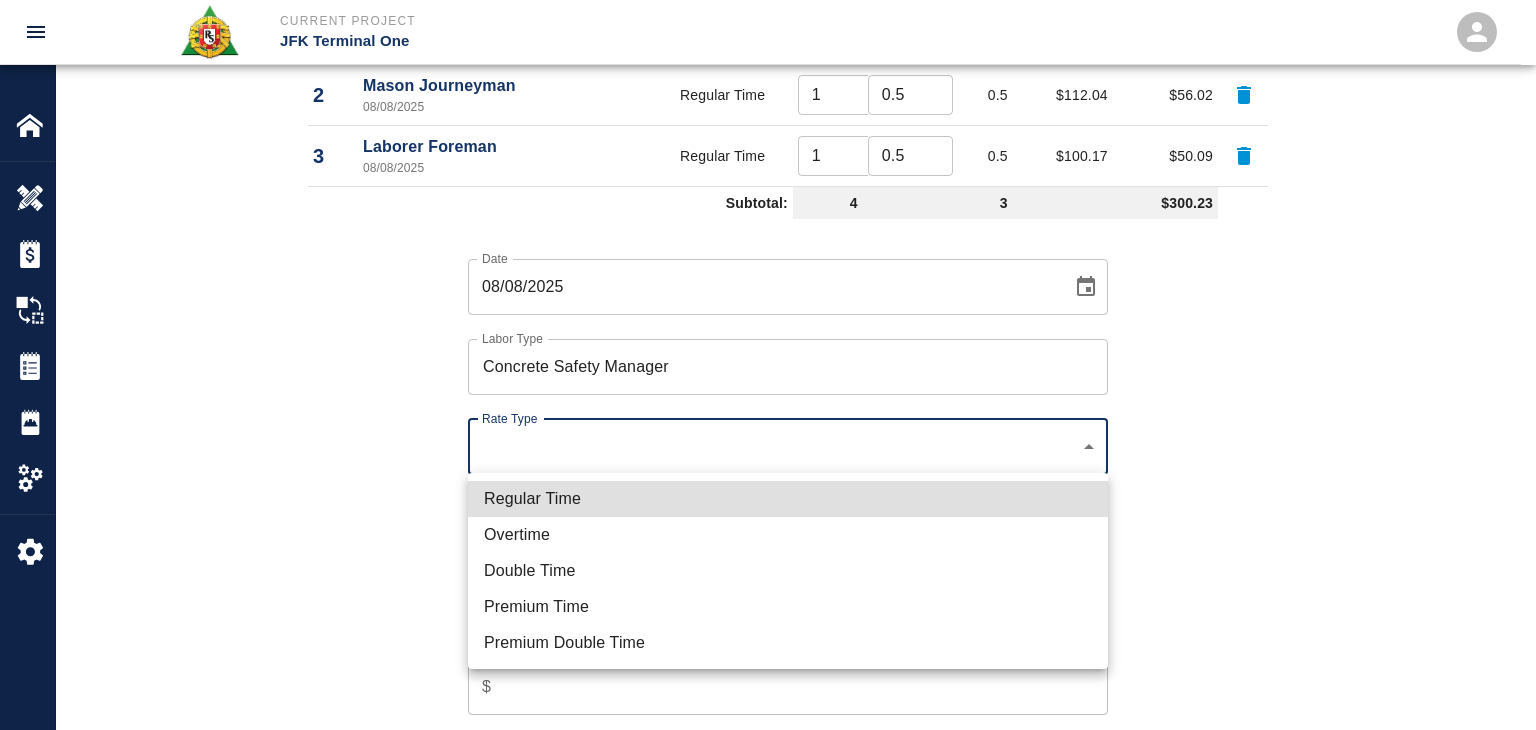 click on "Current Project JFK Terminal One Home JFK Terminal One Overview Estimates Change Orders Tickets Daily Reports Project Settings Settings Powered By Terms of Service  |  Privacy Policy Add Ticket Ticket Number 1280 Ticket Number PCO Number 1615 PCO Number Start Date  08/08/2025 Start Date  End Date End Date Work Description R&S worked on mobilizing concrete shoveling concrete into pad for HHS4-L1 Red pump room pad modification.
Breakdown:
2 Laborers 1hr
1 Mason ½ hour
1 Foreman ½ hour
1 CSM ½ hour x Work Description Notes x Notes Subject mobilizing concrete shoveling concrete into pad for HHS4-L1 Red pump room pad modification. Subject Invoice Number Invoice Number Invoice Date Invoice Date Upload Attachments (50MB limit) Choose file No file chosen Upload Another File Add Costs Switch to Lump Sum Labor Labor Type Cost Code Rate Type Crew Size Hrs / Person Total Hrs Rate / Hr. Total Cost 1 Laborer Journeyman 08/08/2025 A-BOOK Regular Time 2 ​ 1 ​ 2 $97.06 $194.12 2 Mason Journeyman  08/08/2025 1 ​ 0.5" at bounding box center (768, -887) 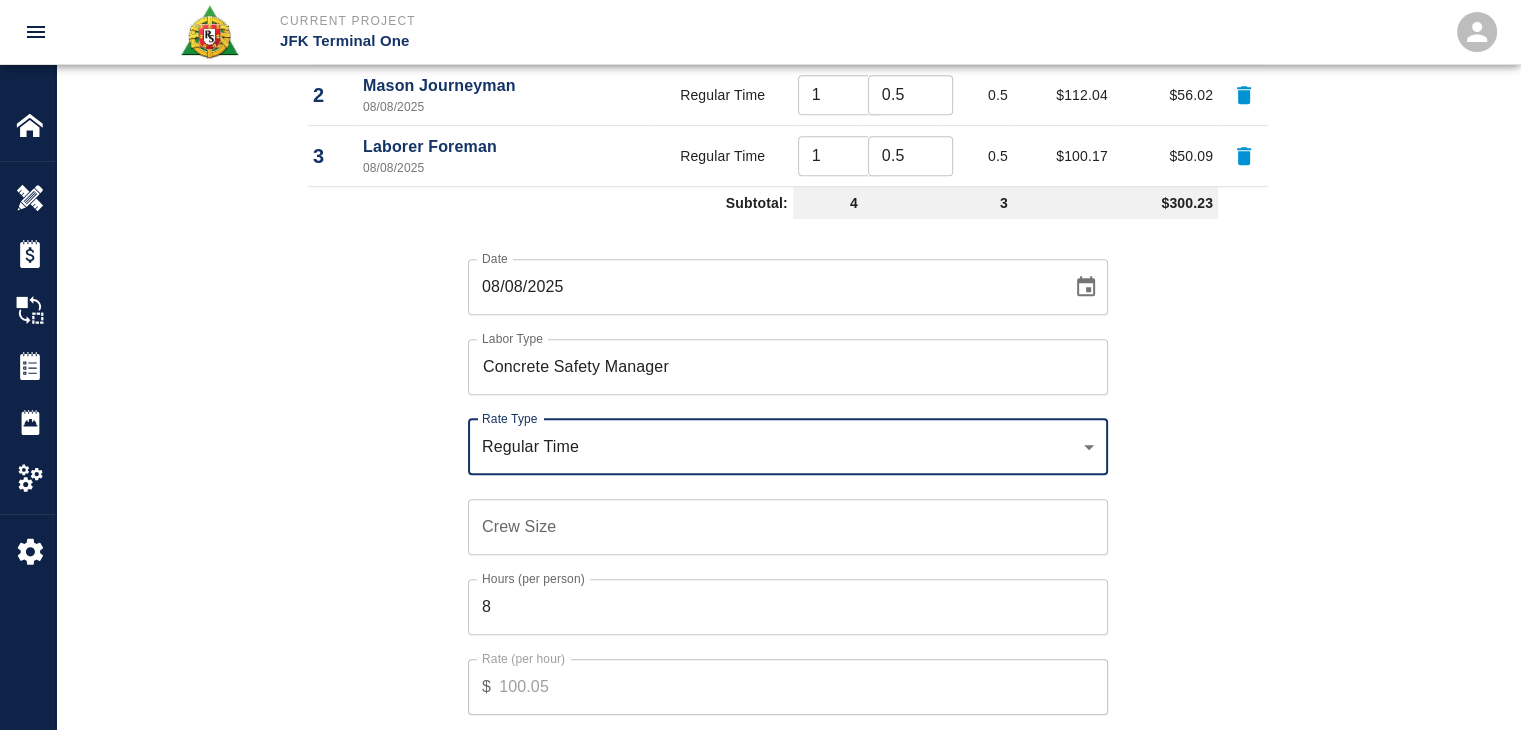 scroll, scrollTop: 1391, scrollLeft: 0, axis: vertical 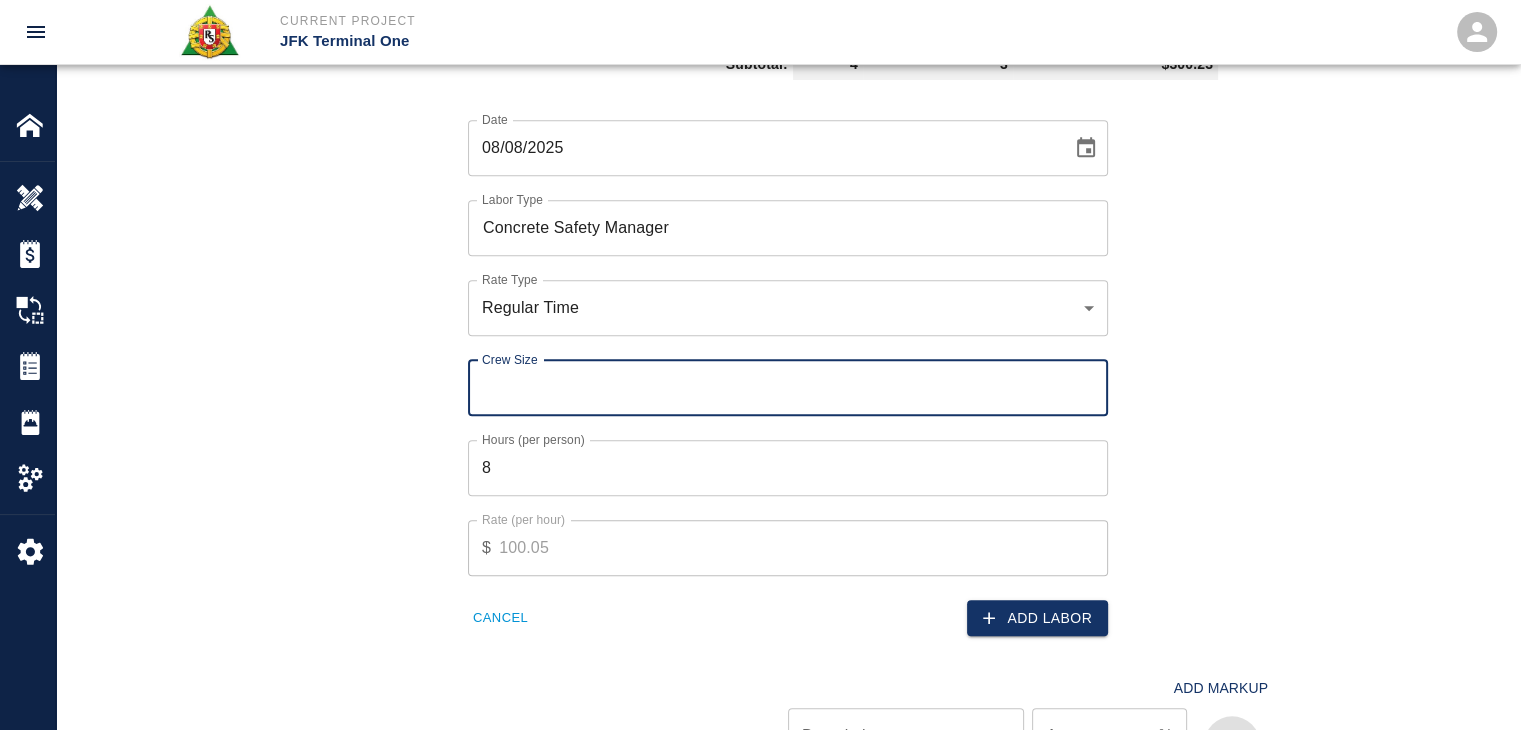 click on "Crew Size" at bounding box center (788, 388) 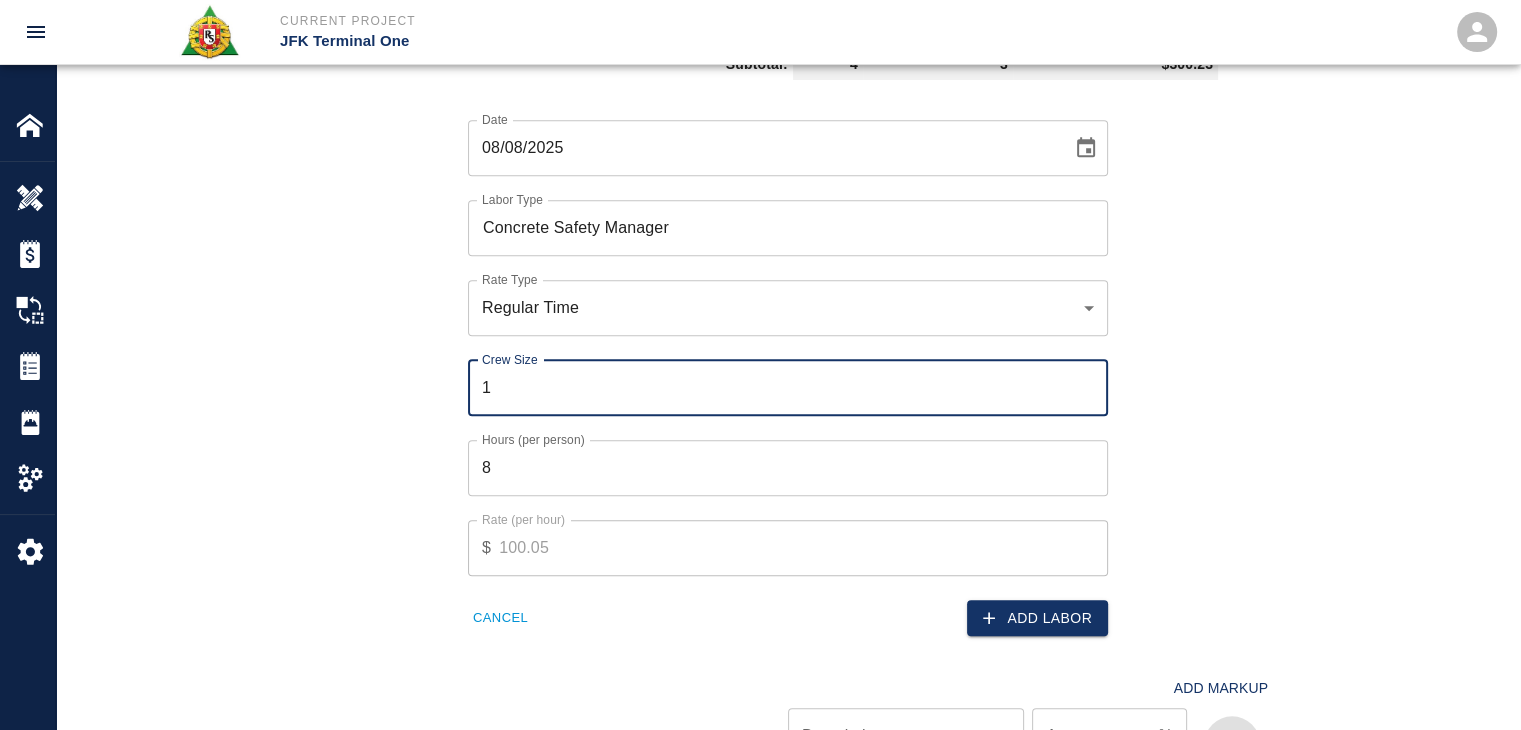 type on "1" 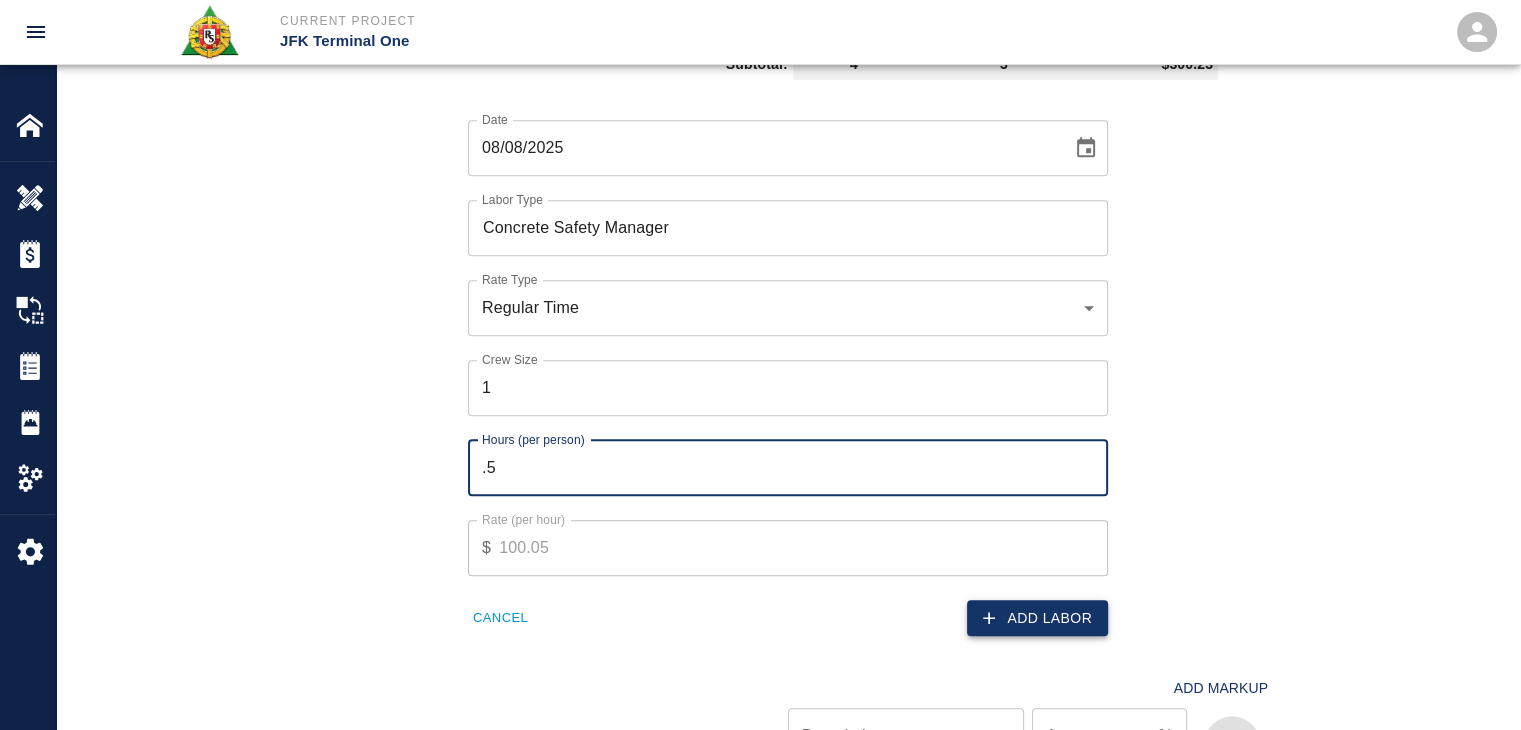 type on ".5" 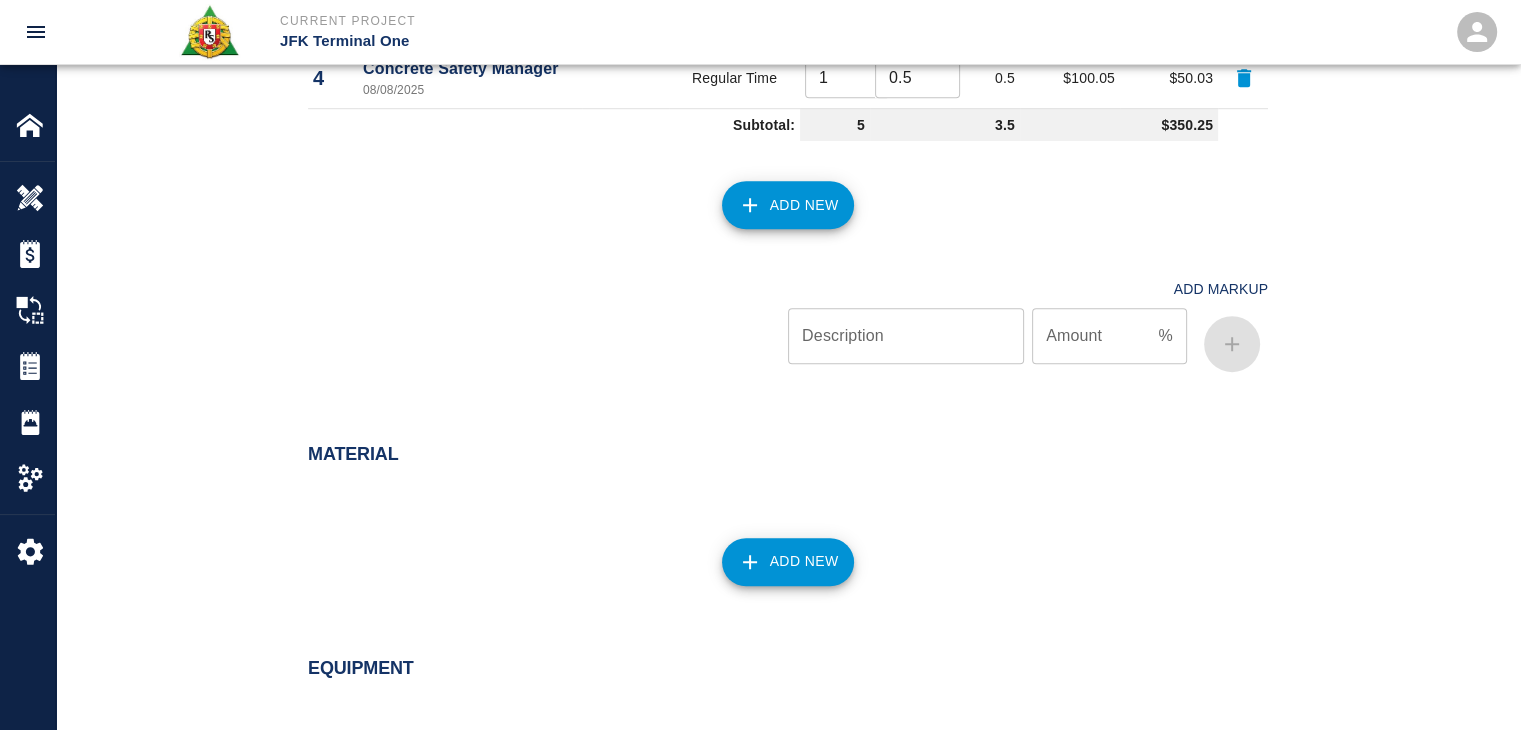 click on "Material" at bounding box center [788, 455] 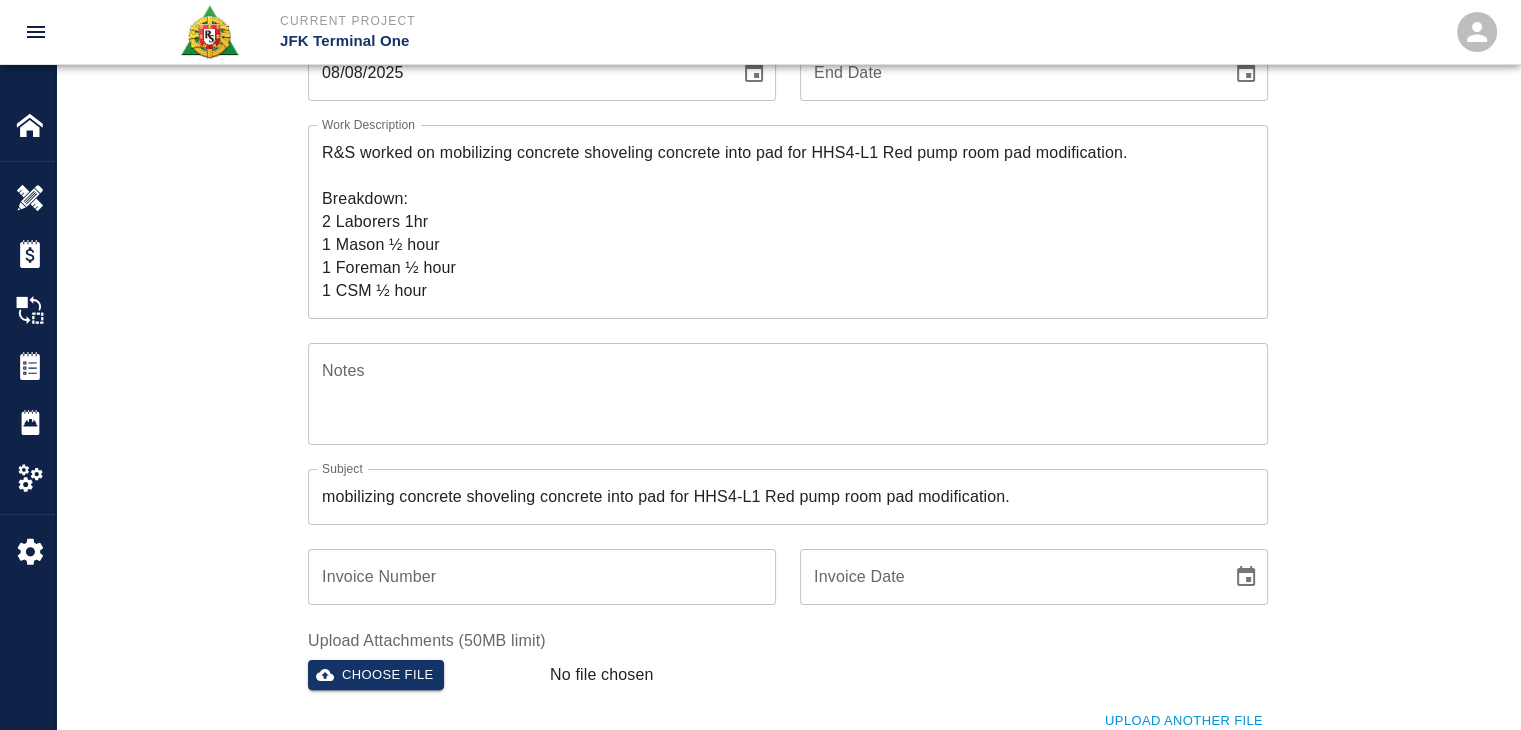 scroll, scrollTop: 0, scrollLeft: 0, axis: both 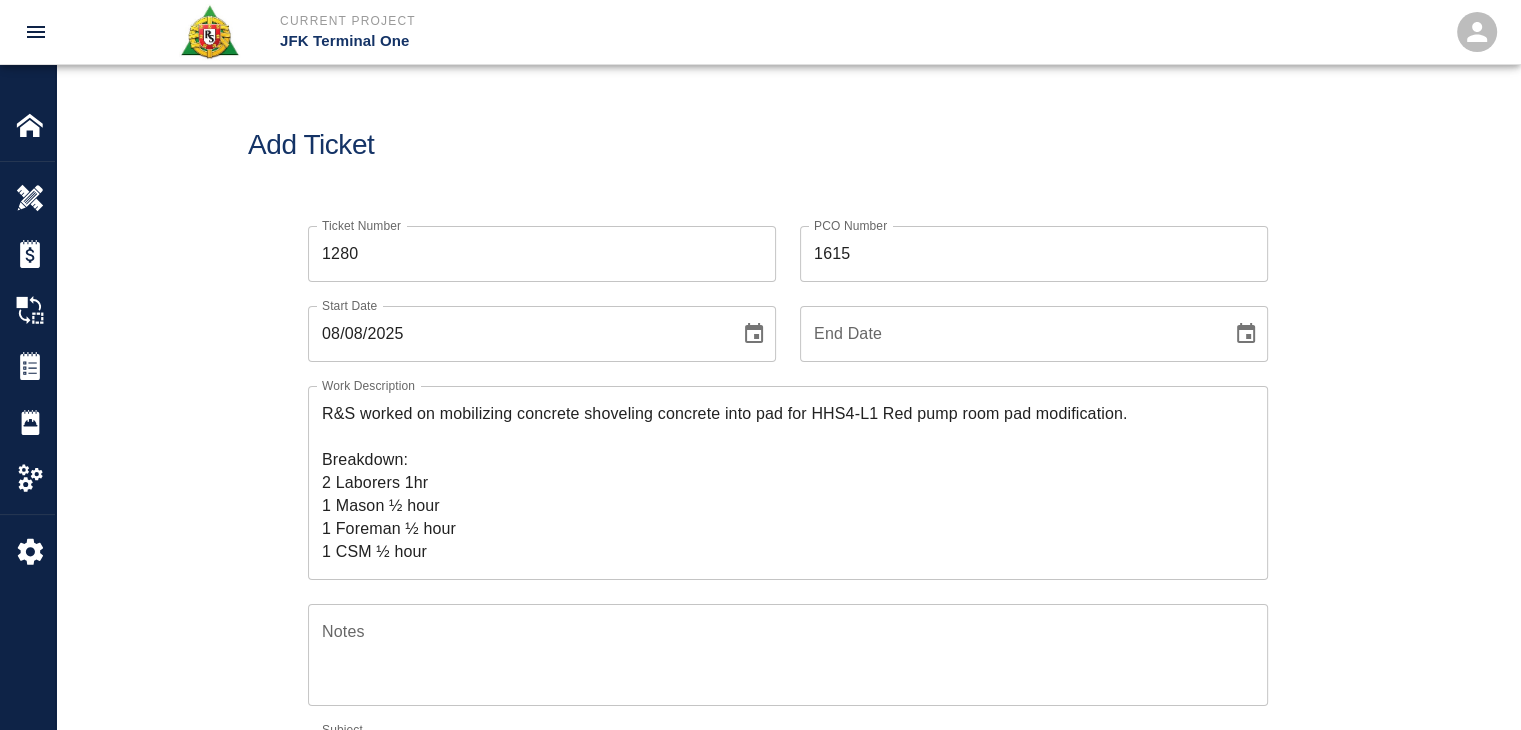 click on "1280" at bounding box center (542, 254) 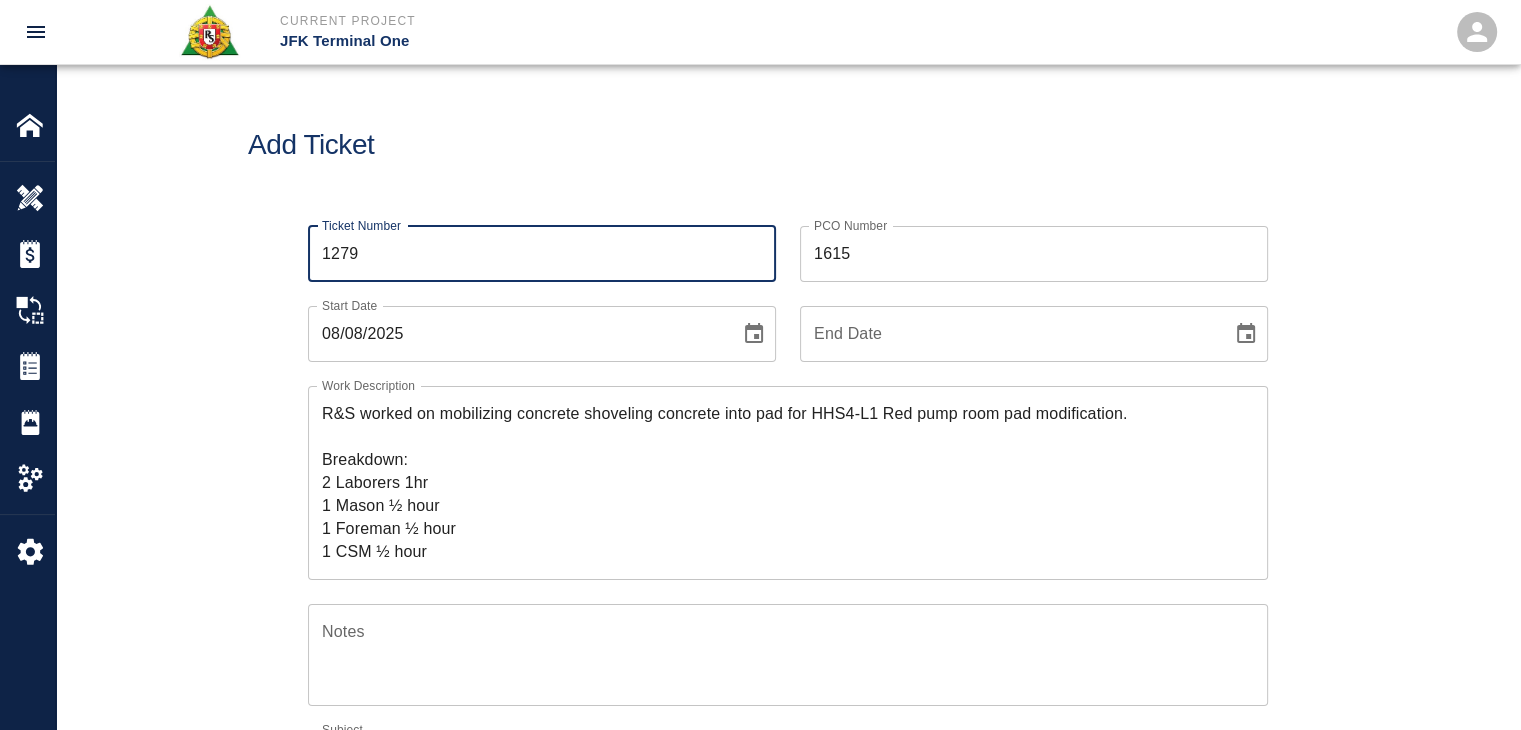 type on "1279" 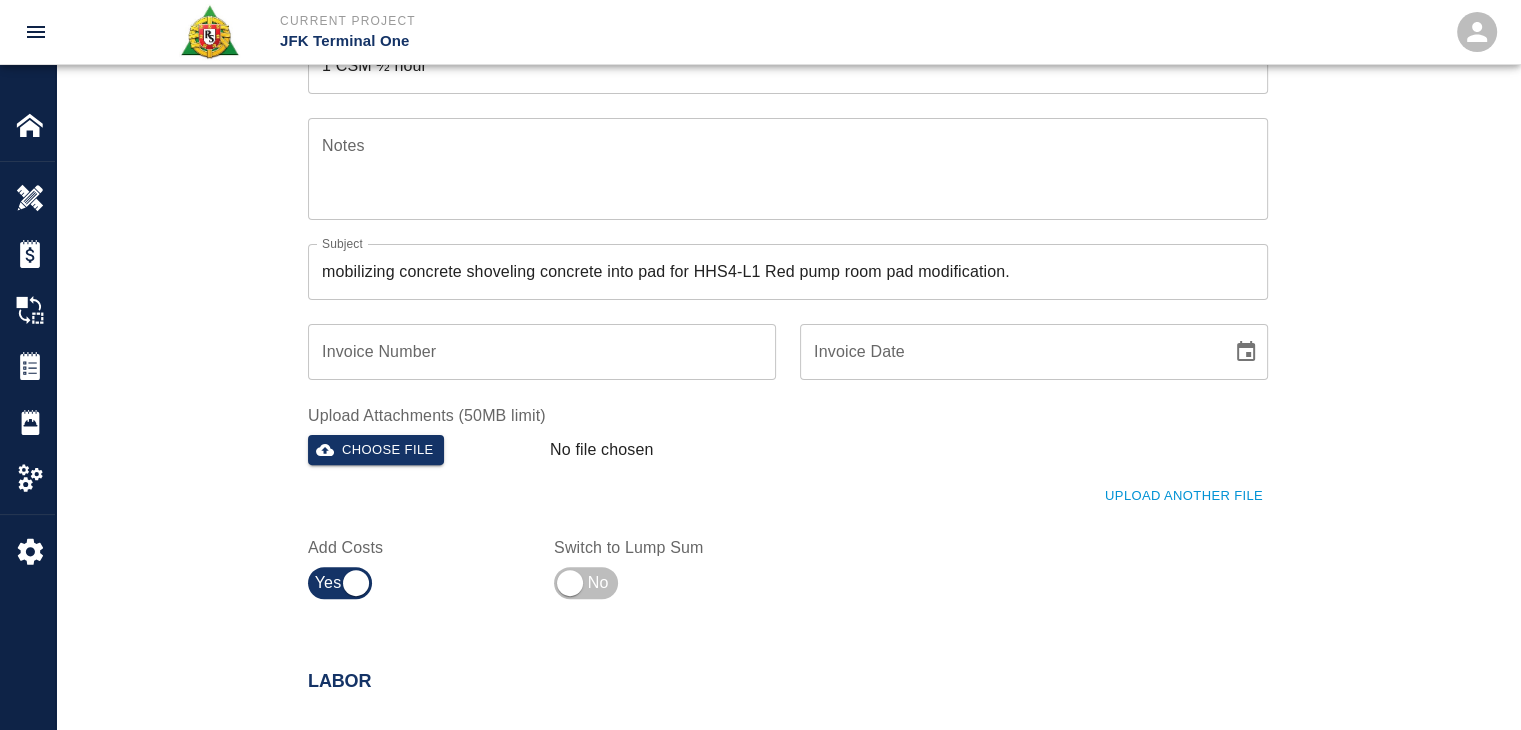 scroll, scrollTop: 487, scrollLeft: 0, axis: vertical 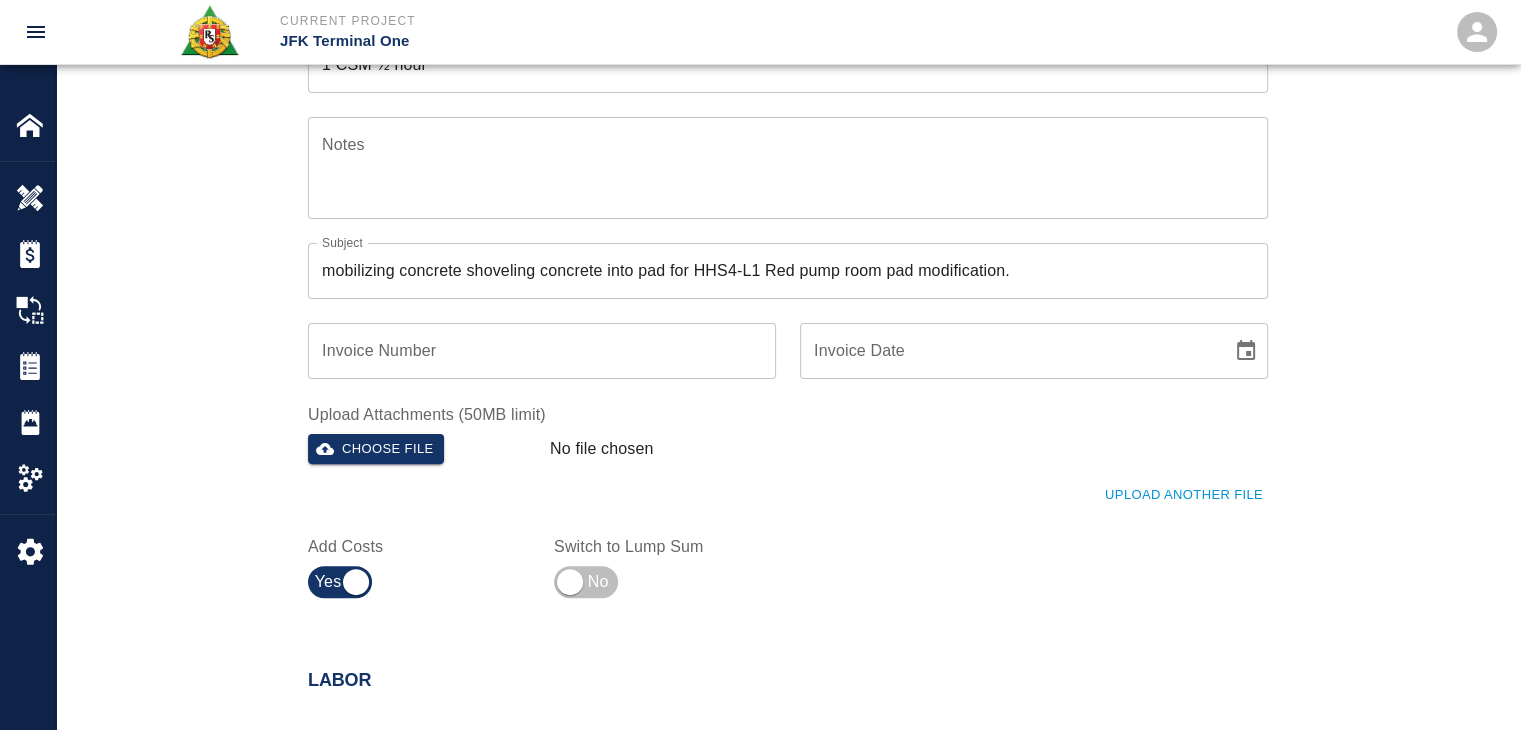 click on "Upload Another File" at bounding box center (1184, 495) 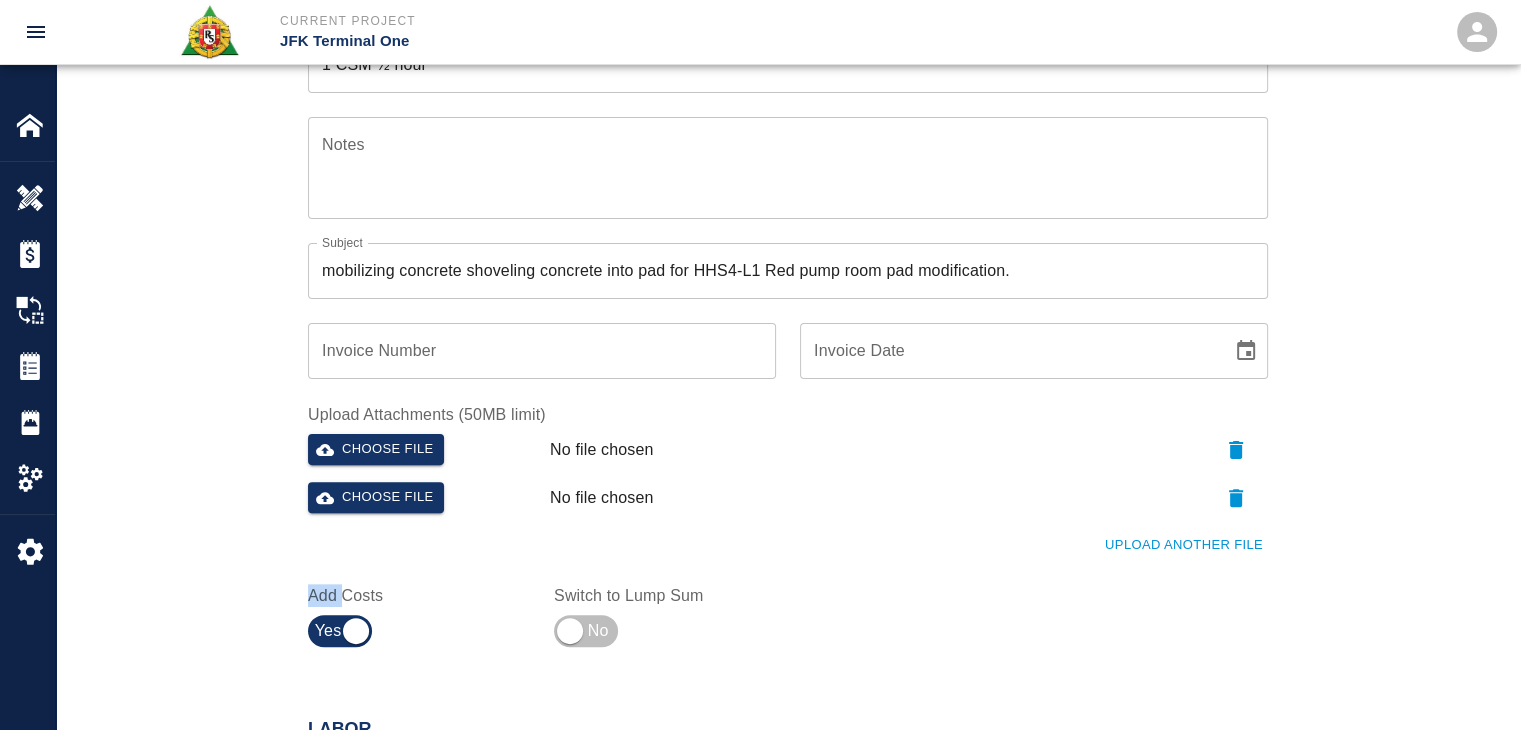 click on "Upload Another File" at bounding box center [776, 533] 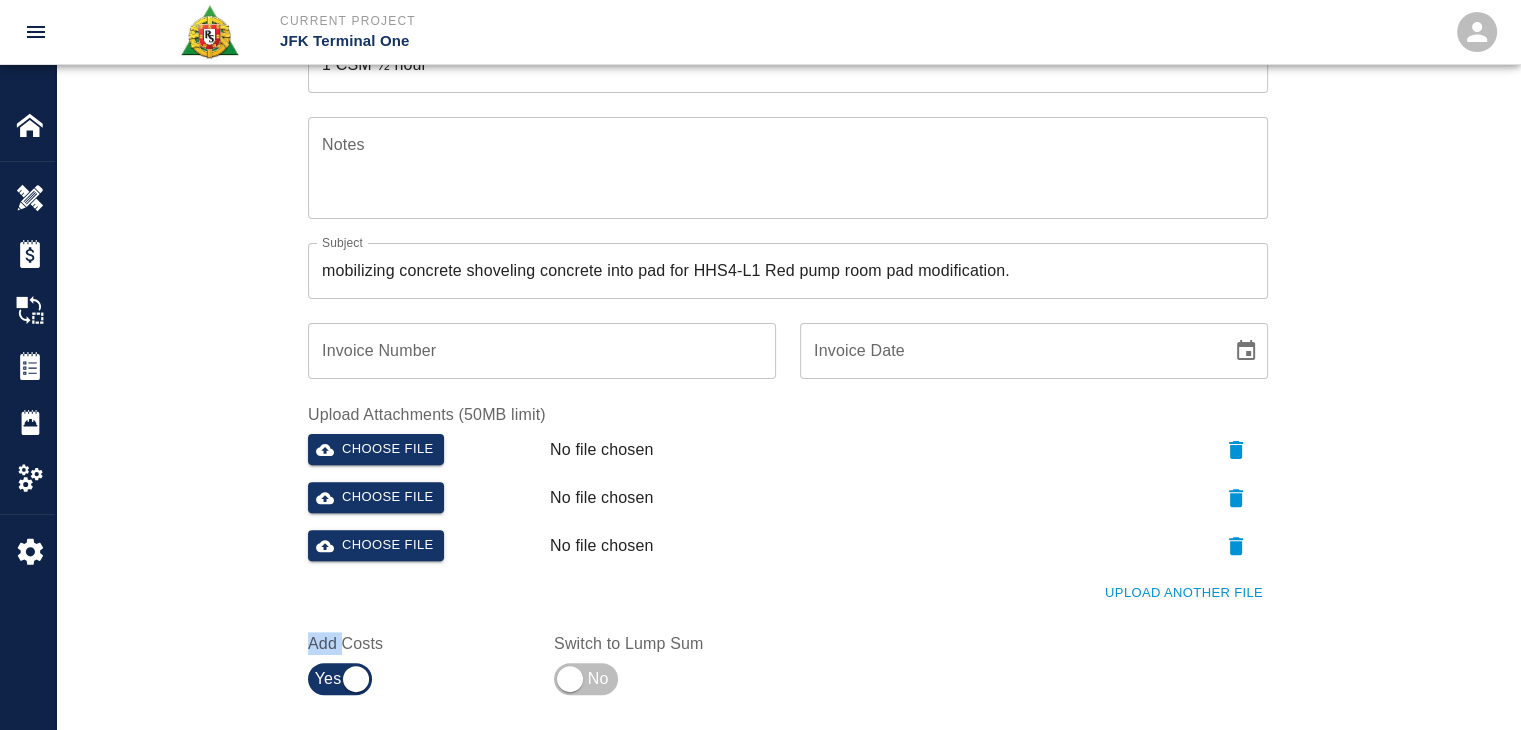 scroll, scrollTop: 0, scrollLeft: 0, axis: both 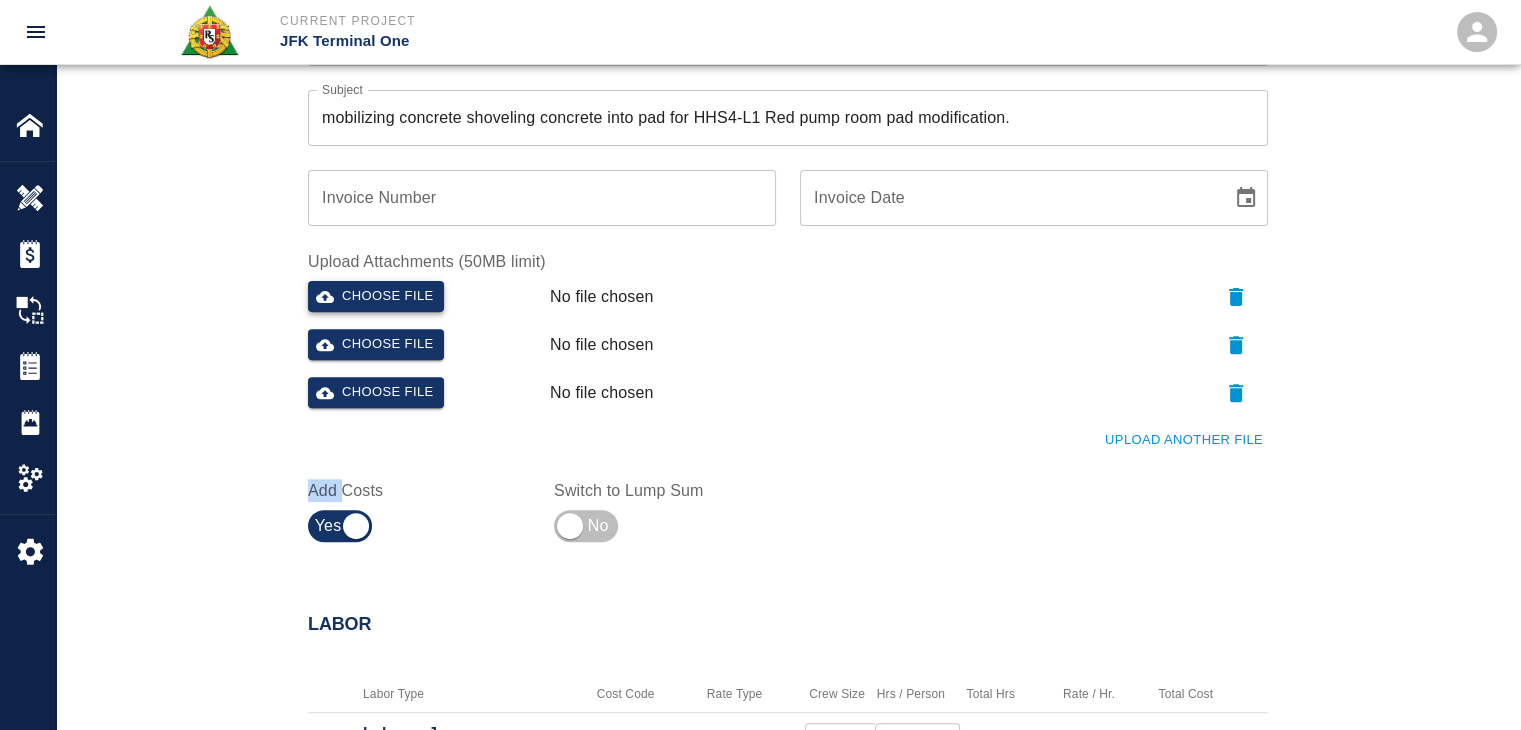 click on "Choose file" at bounding box center (376, 296) 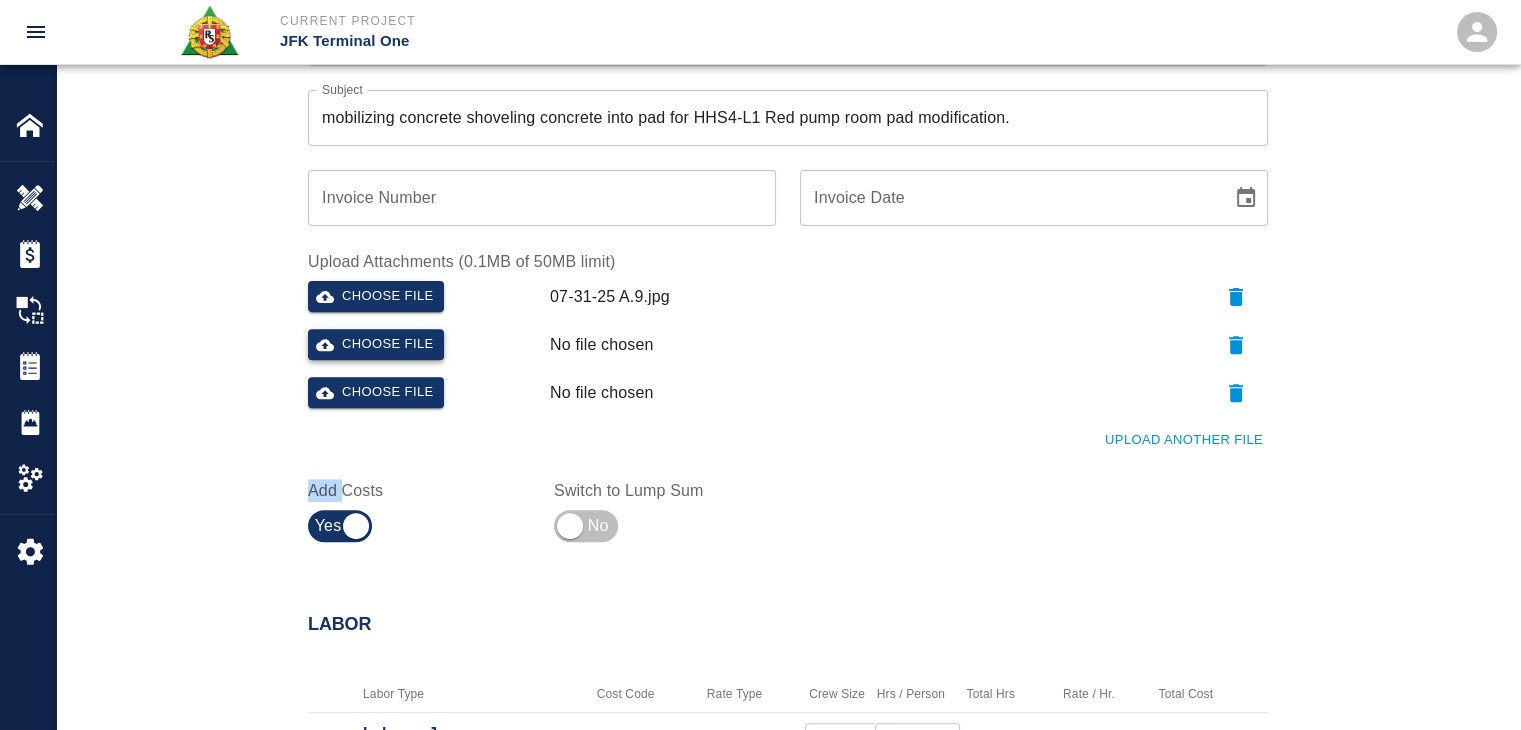 click on "Choose file" at bounding box center [376, 344] 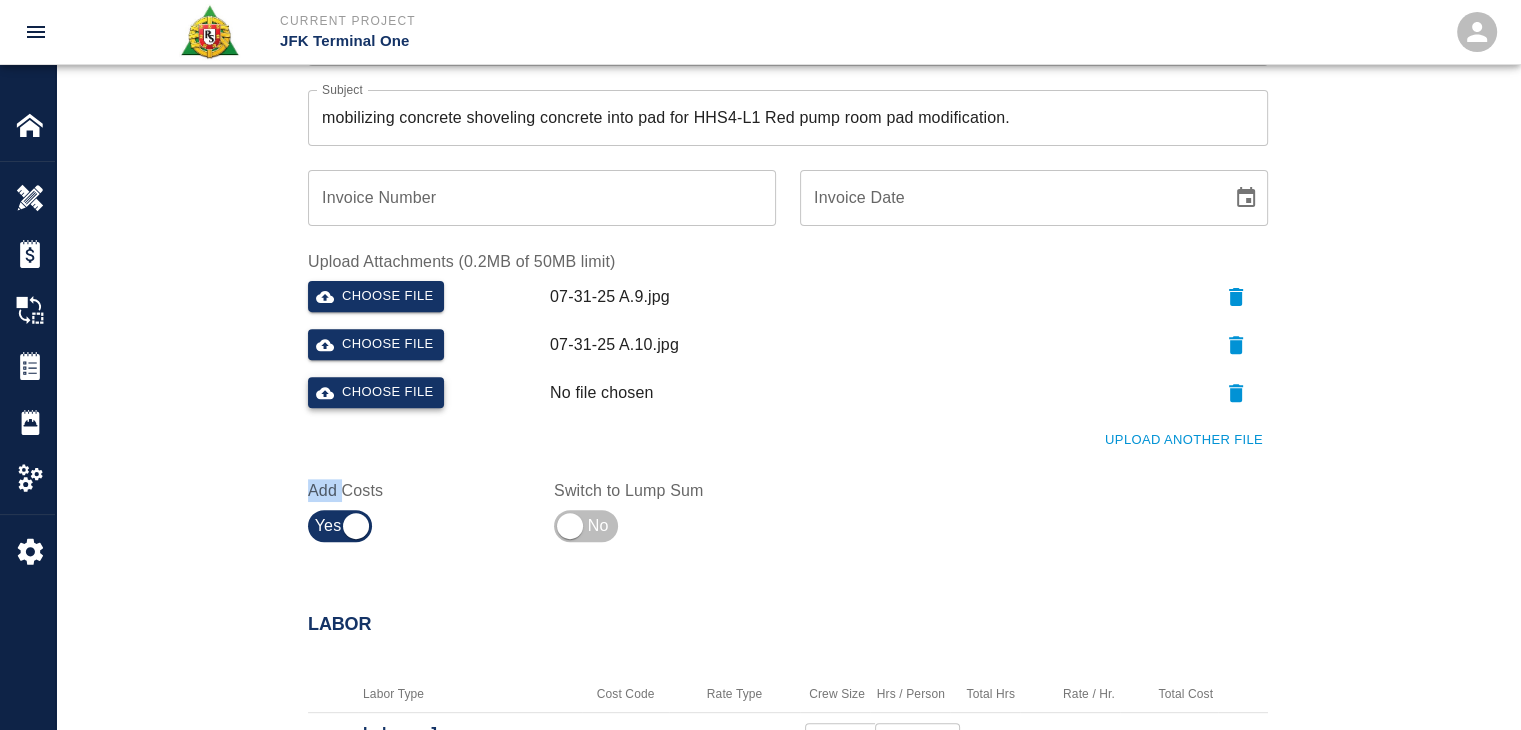 click on "Choose file" at bounding box center [376, 392] 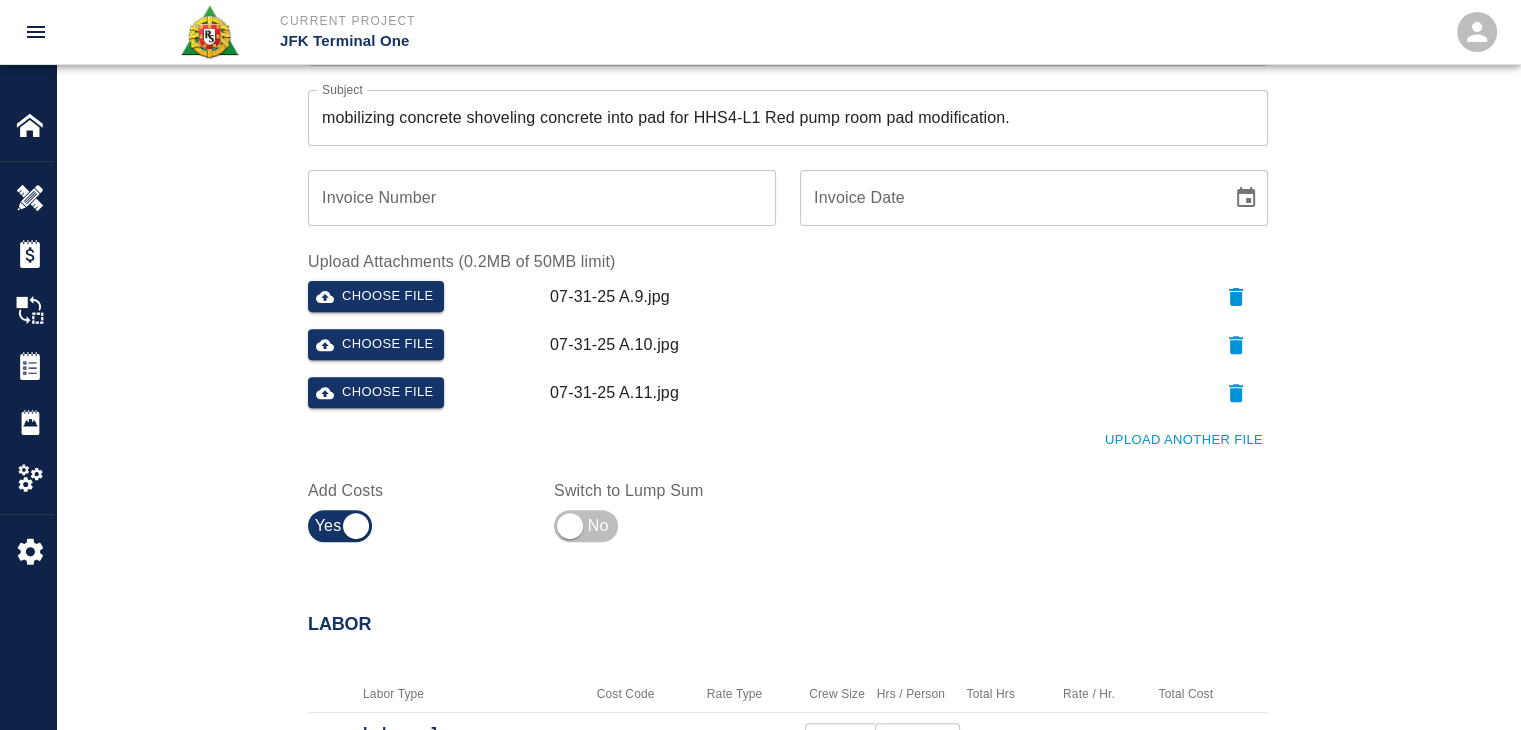 click on "Upload Another File" at bounding box center (776, 428) 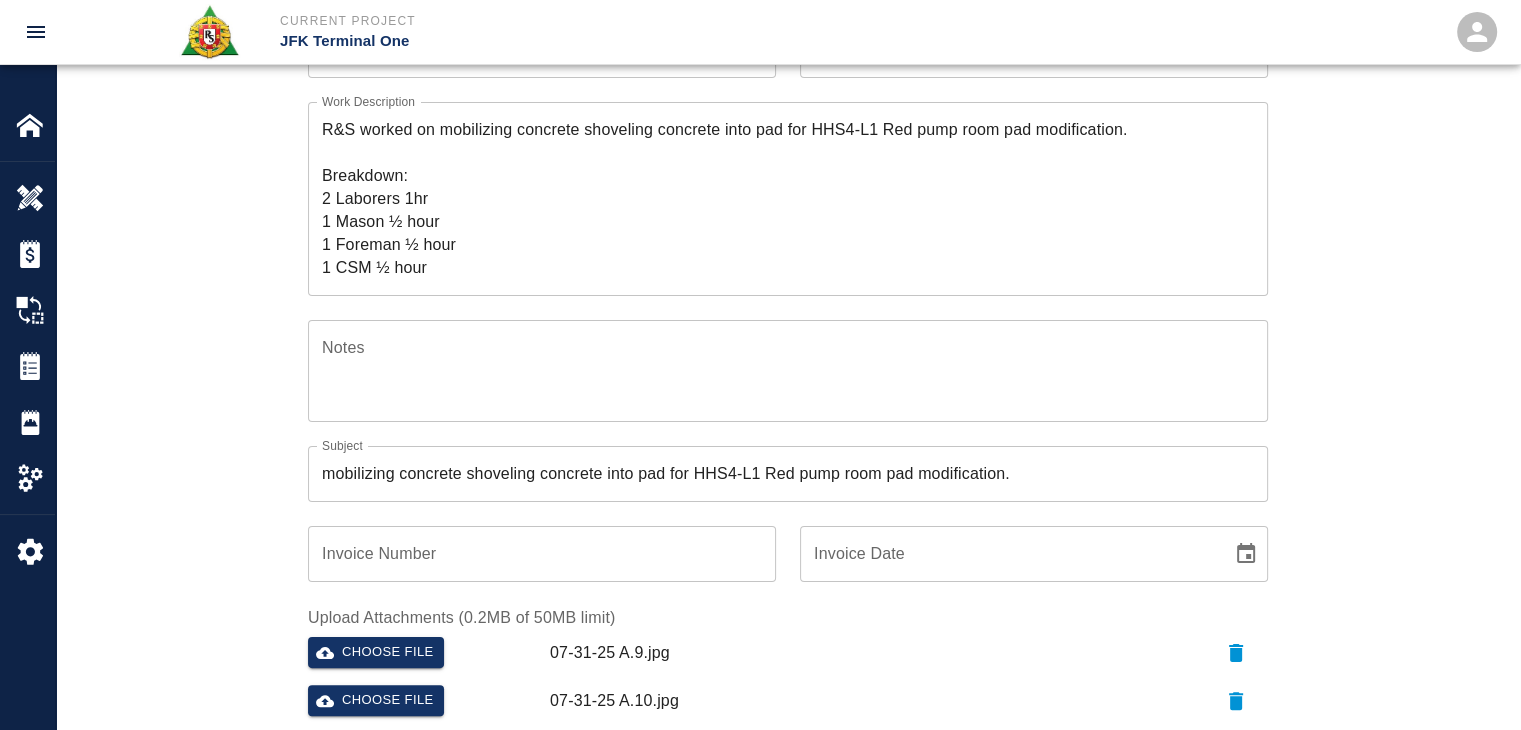 scroll, scrollTop: 244, scrollLeft: 0, axis: vertical 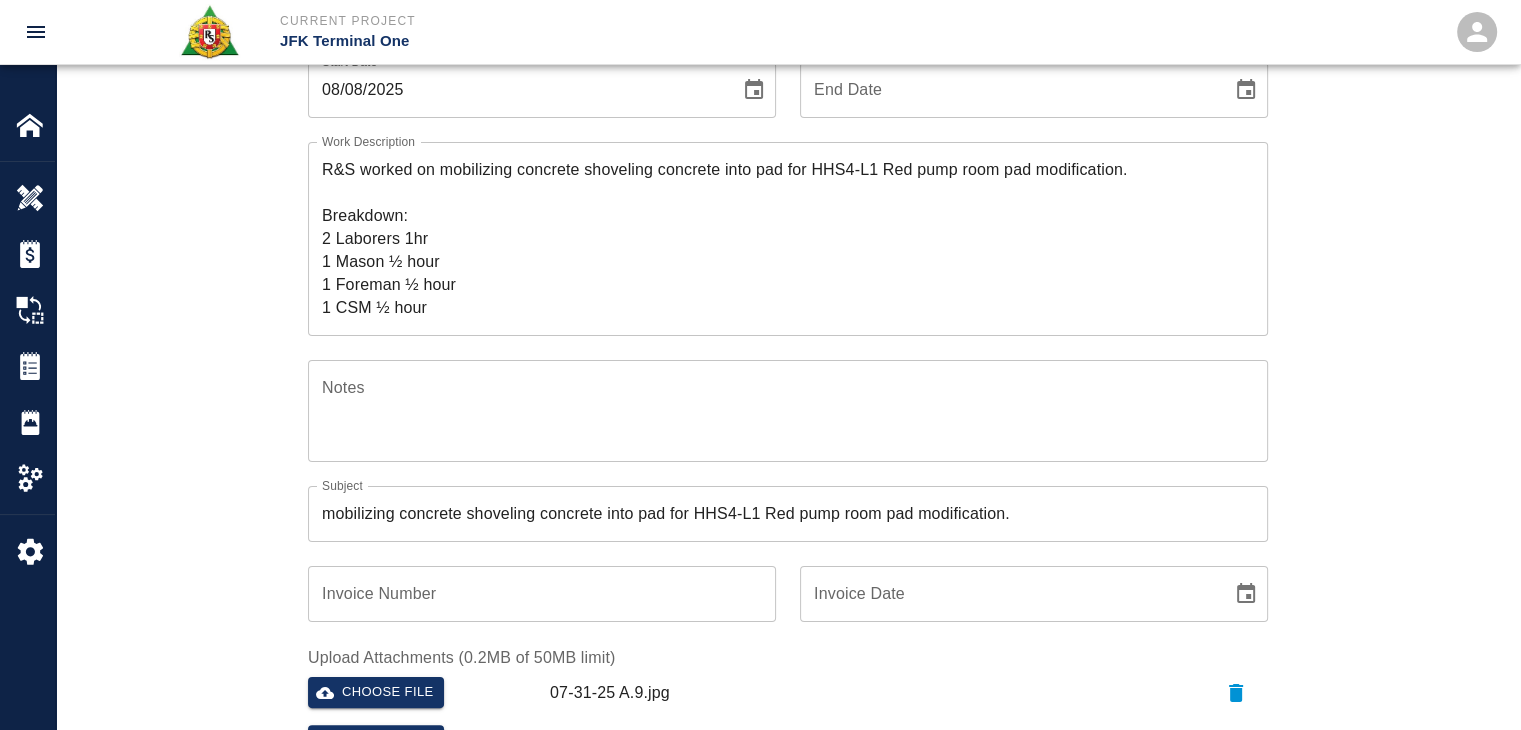 click on "Subject" at bounding box center (342, 485) 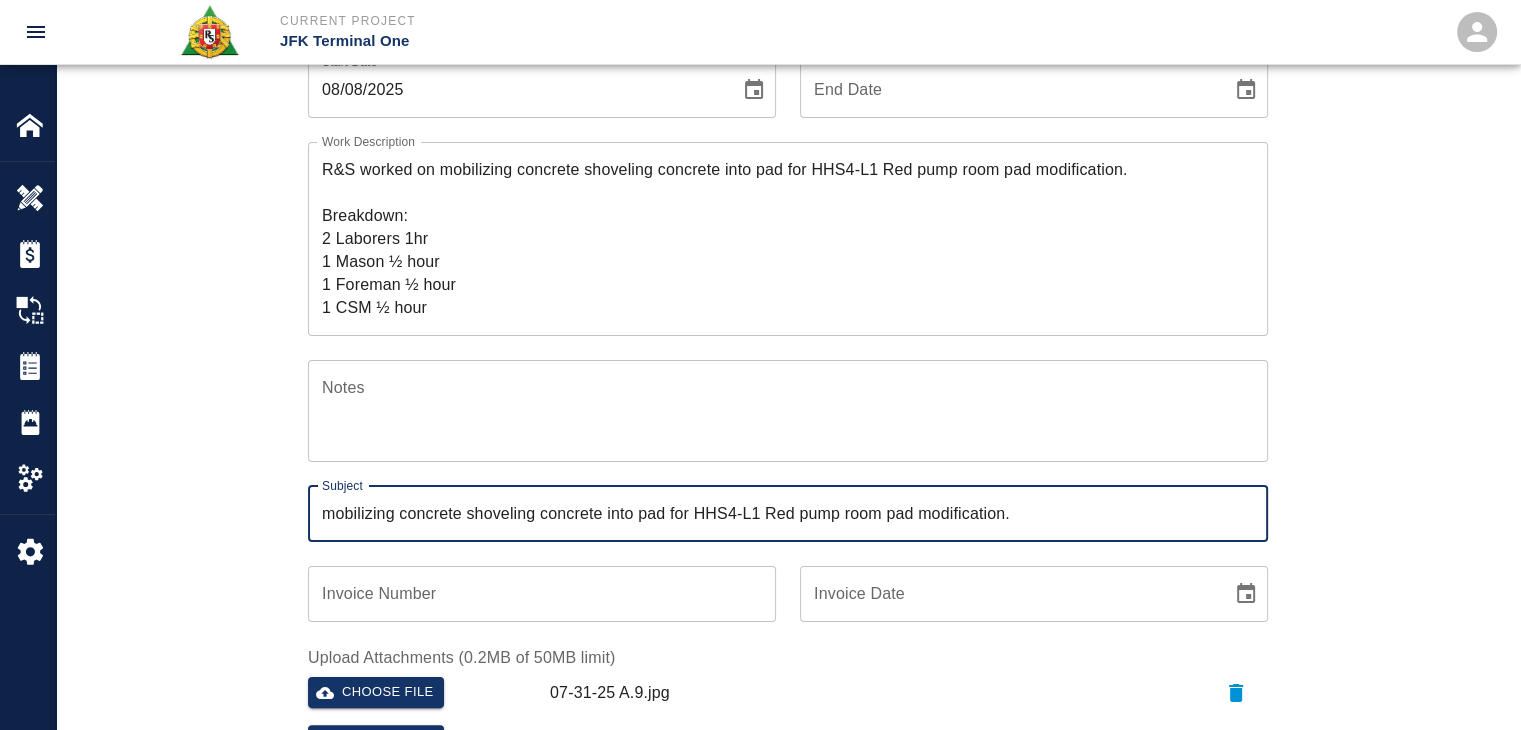 click on "mobilizing concrete shoveling concrete into pad for HHS4-L1 Red pump room pad modification." at bounding box center [788, 514] 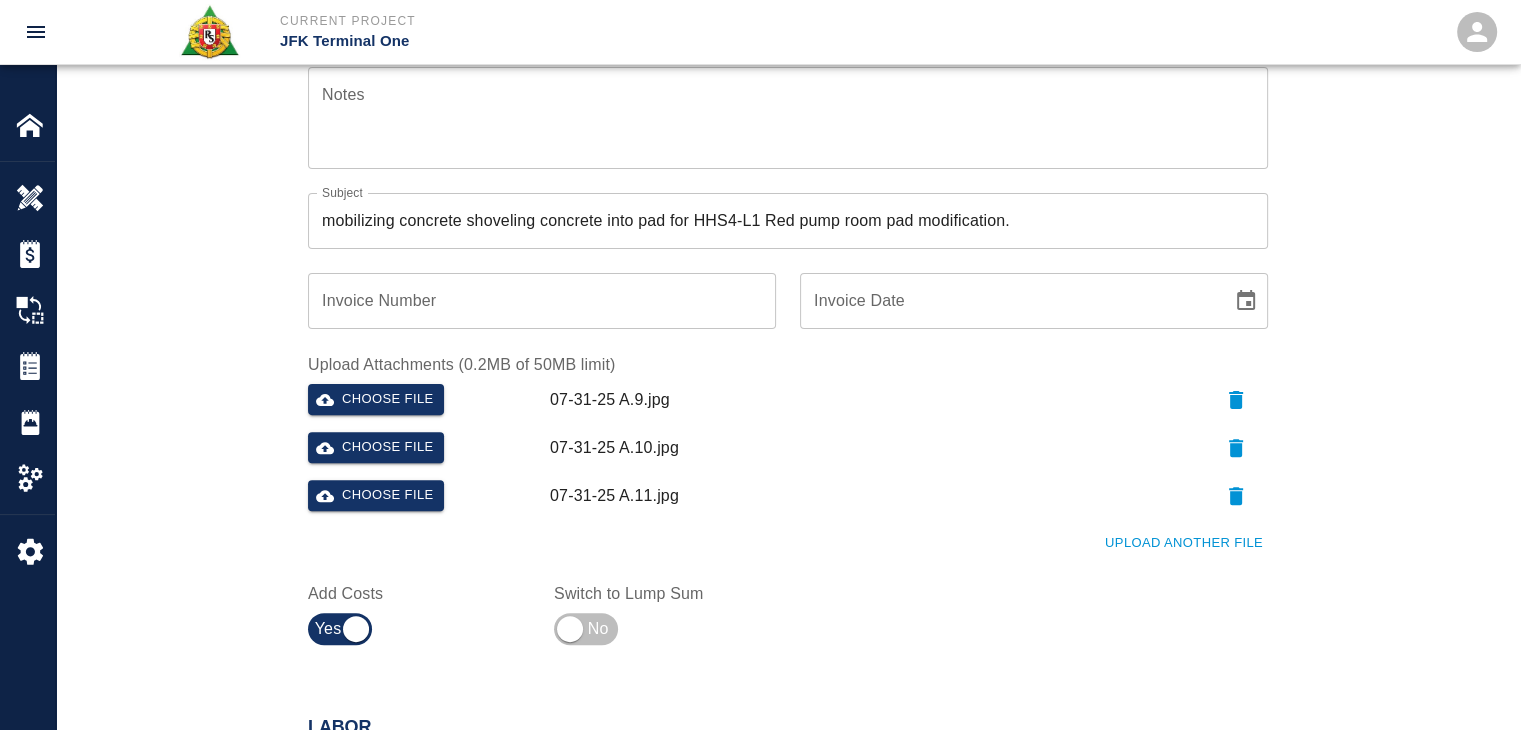scroll, scrollTop: 0, scrollLeft: 0, axis: both 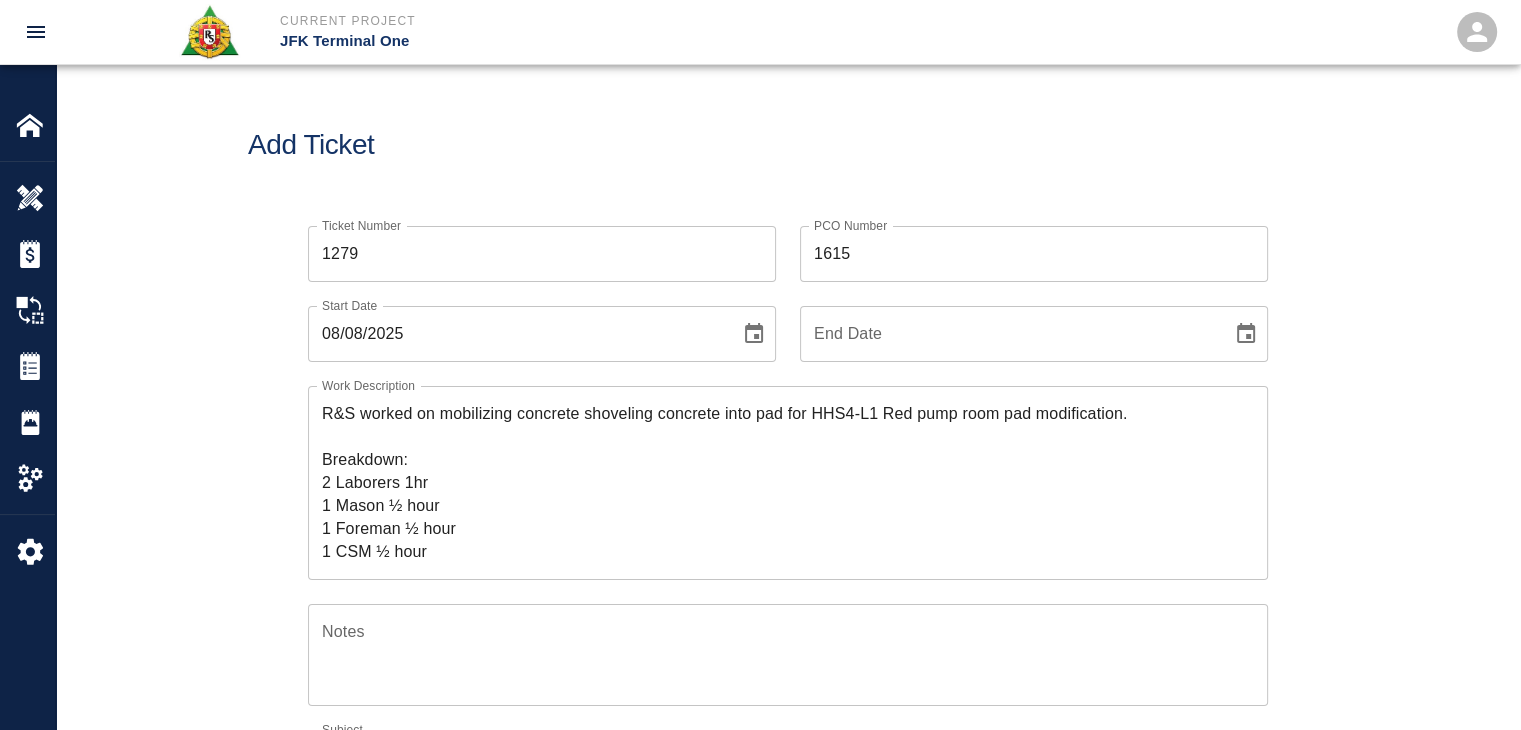 click 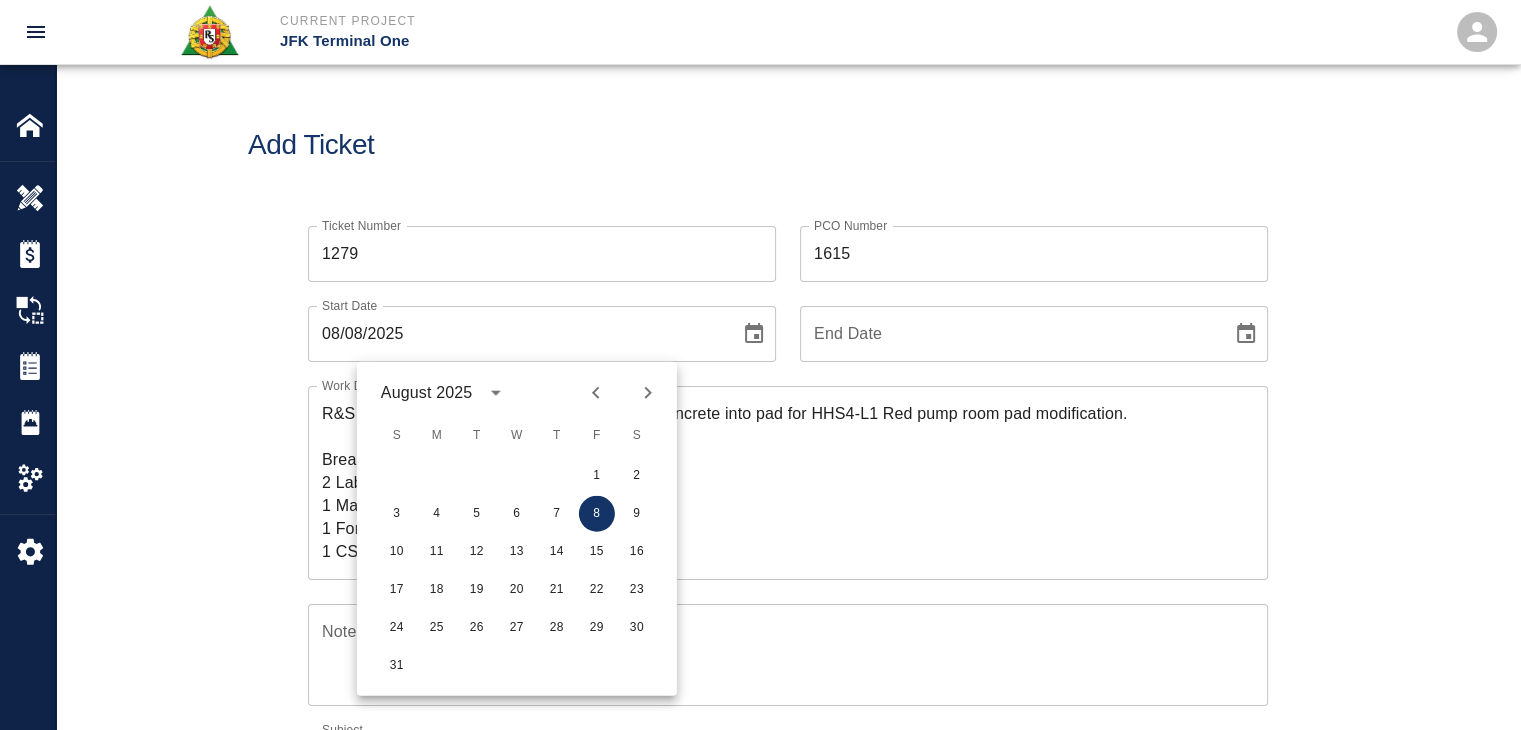 click 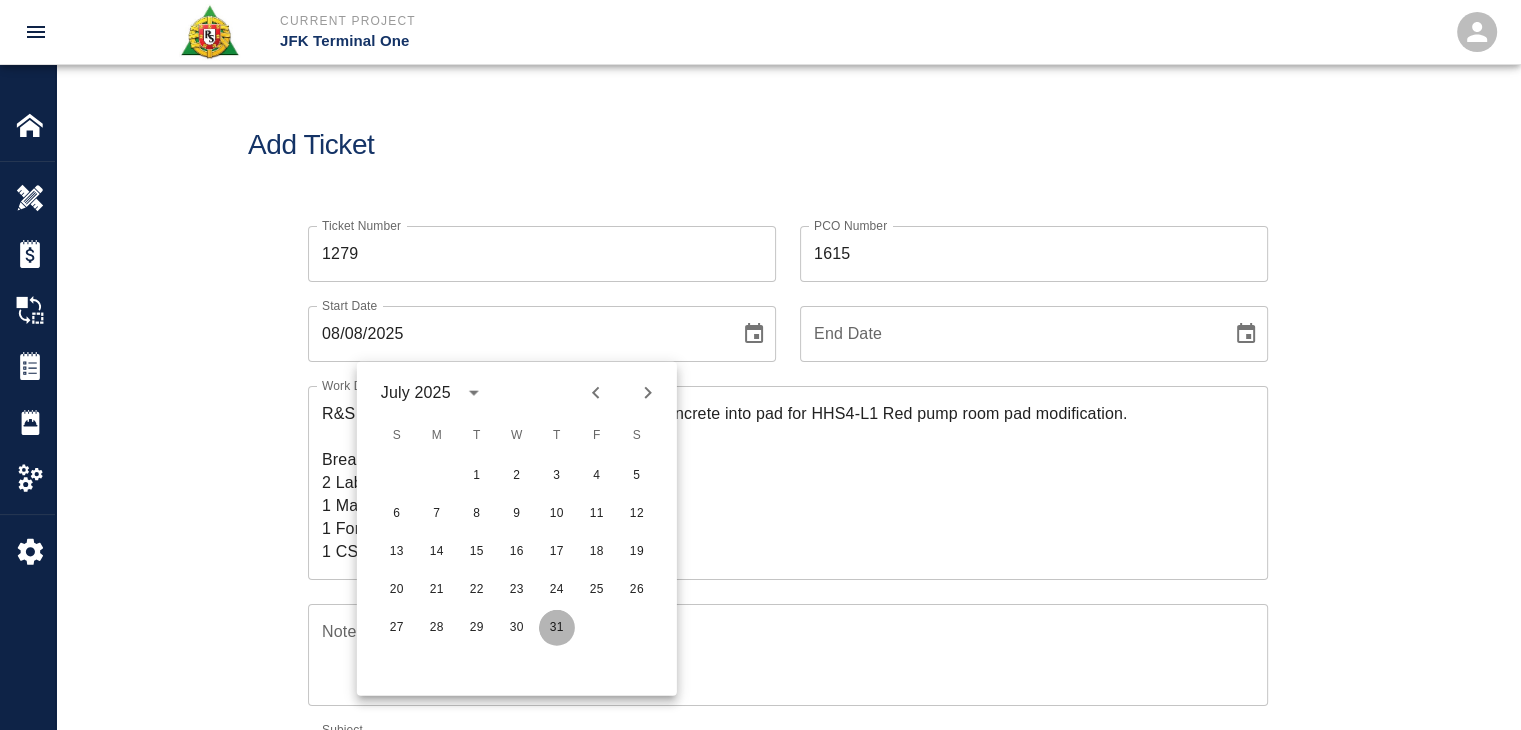 click on "31" at bounding box center [557, 628] 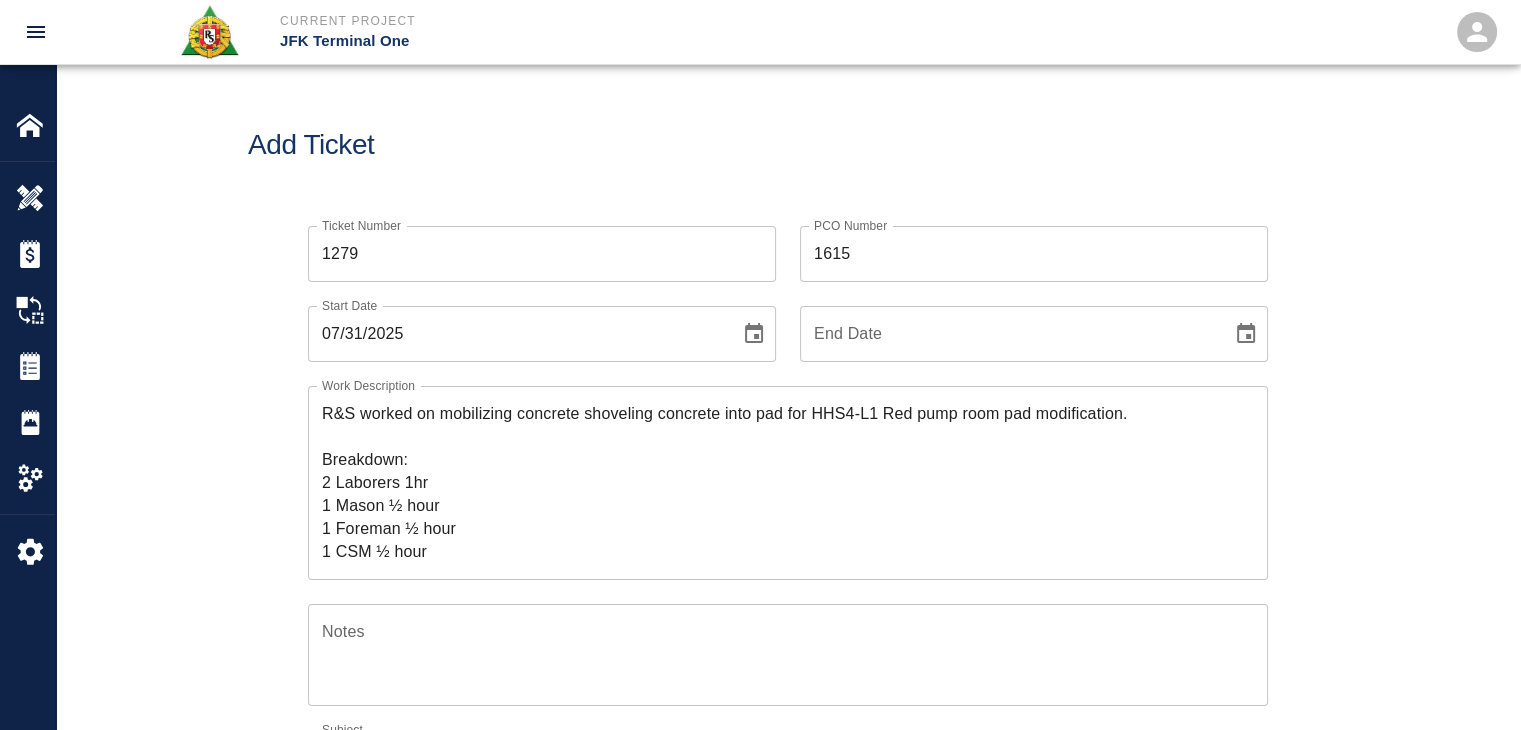 click on "Ticket Number 1279 Ticket Number PCO Number 1615 PCO Number Start Date  07/31/2025 Start Date  End Date End Date Work Description R&S worked on mobilizing concrete shoveling concrete into pad for HHS4-L1 Red pump room pad modification.
Breakdown:
2 Laborers 1hr
1 Mason ½ hour
1 Foreman ½ hour
1 CSM ½ hour x Work Description Notes x Notes Subject mobilizing concrete shoveling concrete into pad for HHS4-L1 Red pump room pad modification. Subject Invoice Number Invoice Number Invoice Date Invoice Date Upload Attachments (0.2MB of 50MB limit) Choose file 07-31-25 A.9.jpg Choose file 07-31-25 A.10.jpg Choose file 07-31-25 A.11.jpg Upload Another File Add Costs Switch to Lump Sum" at bounding box center [788, 720] 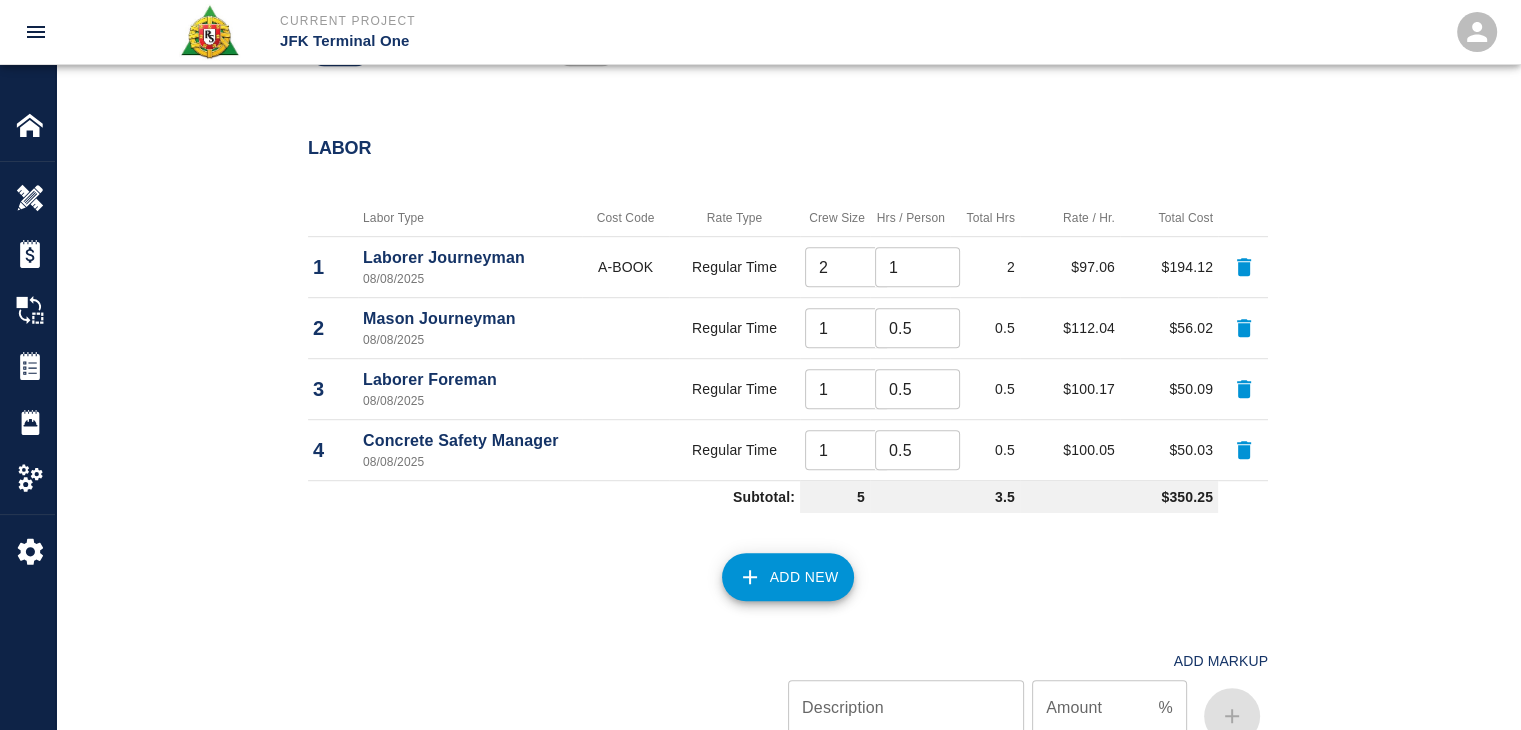 scroll, scrollTop: 1112, scrollLeft: 0, axis: vertical 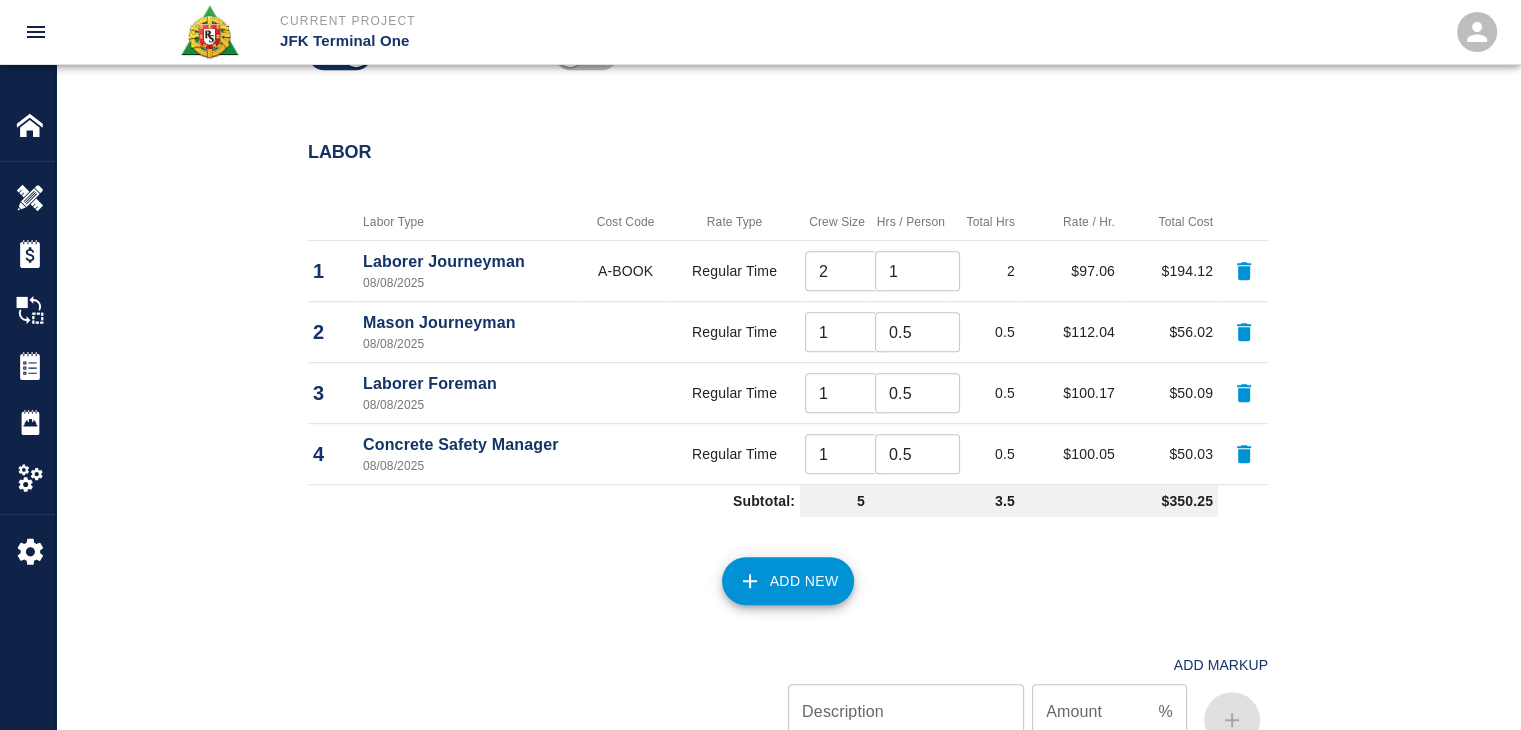 click 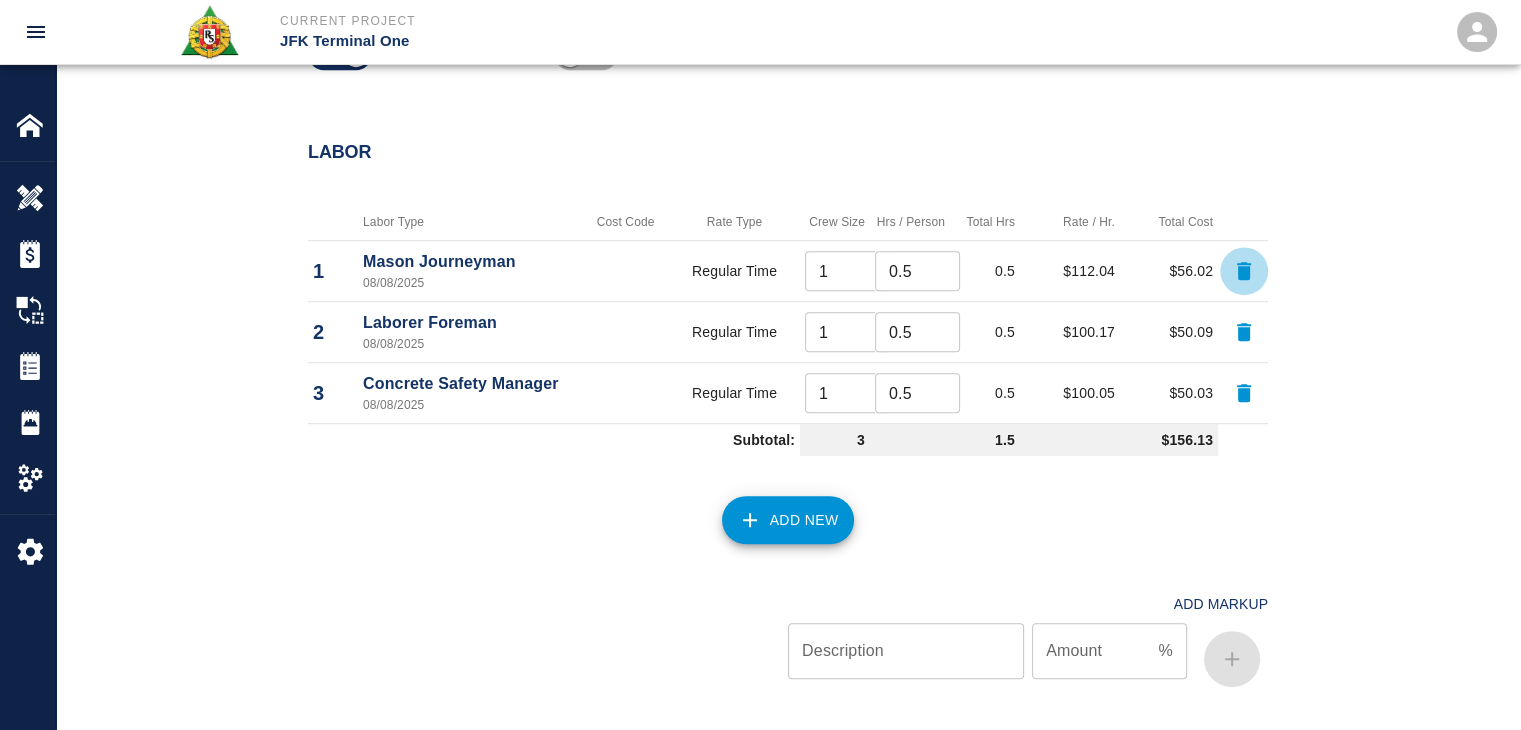 click 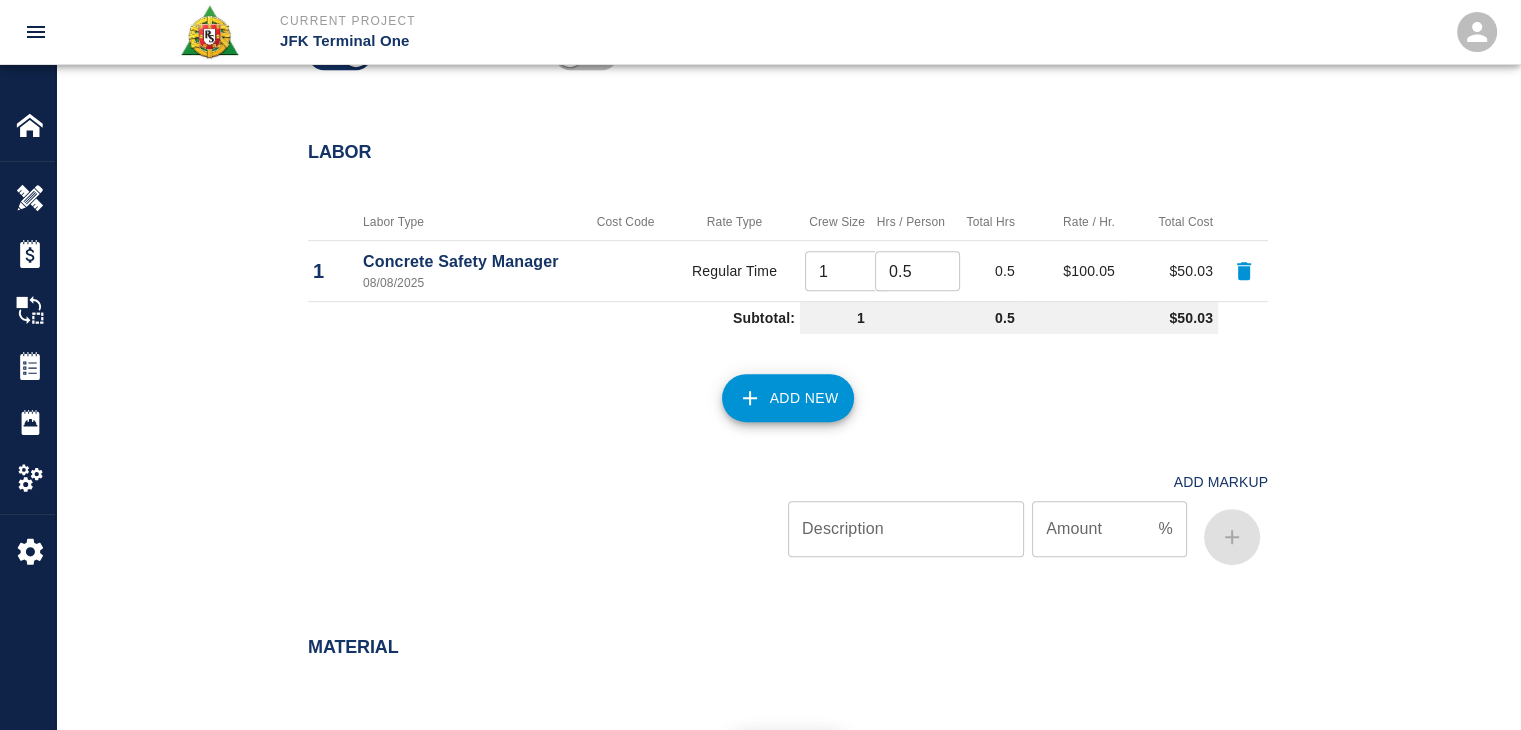 click 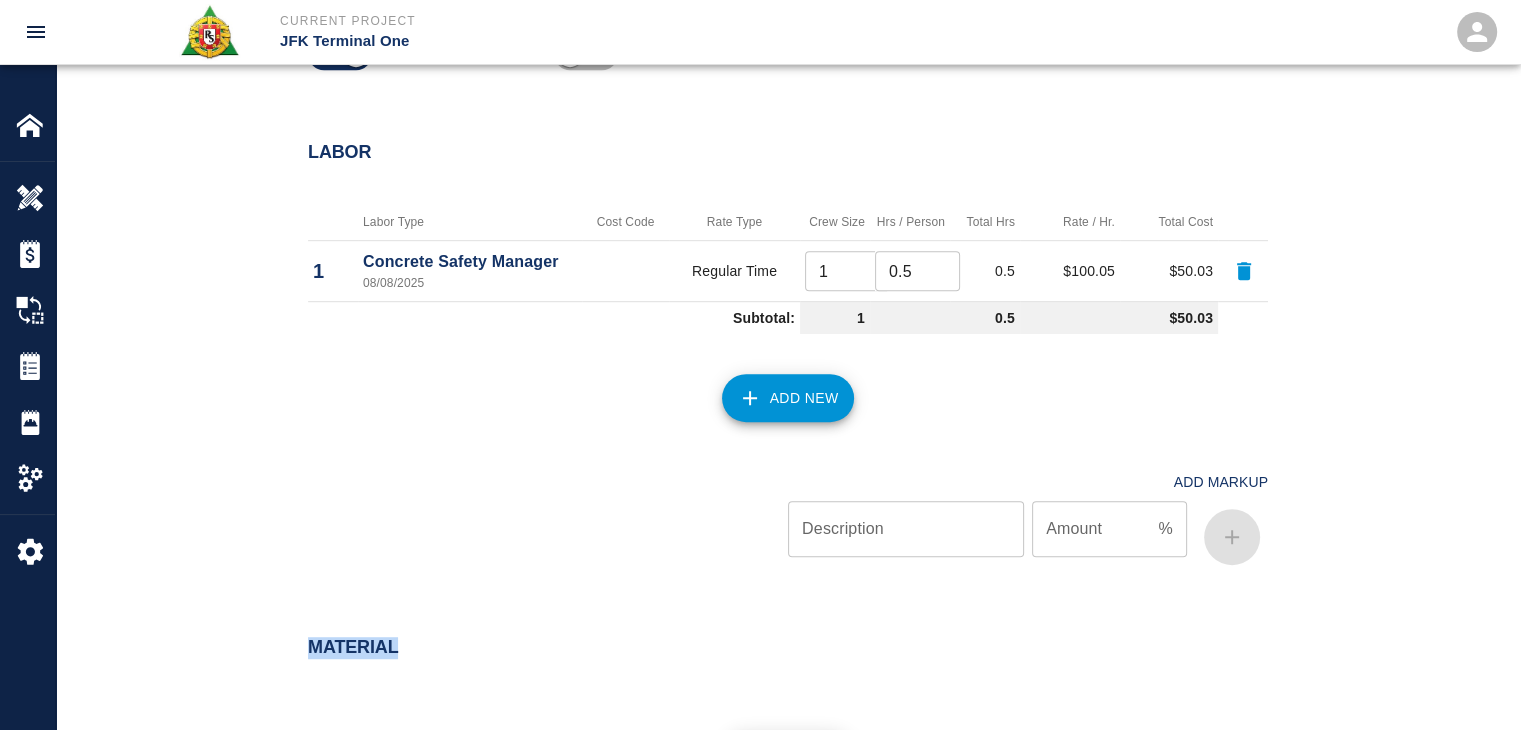 click on "Add New" at bounding box center [776, 386] 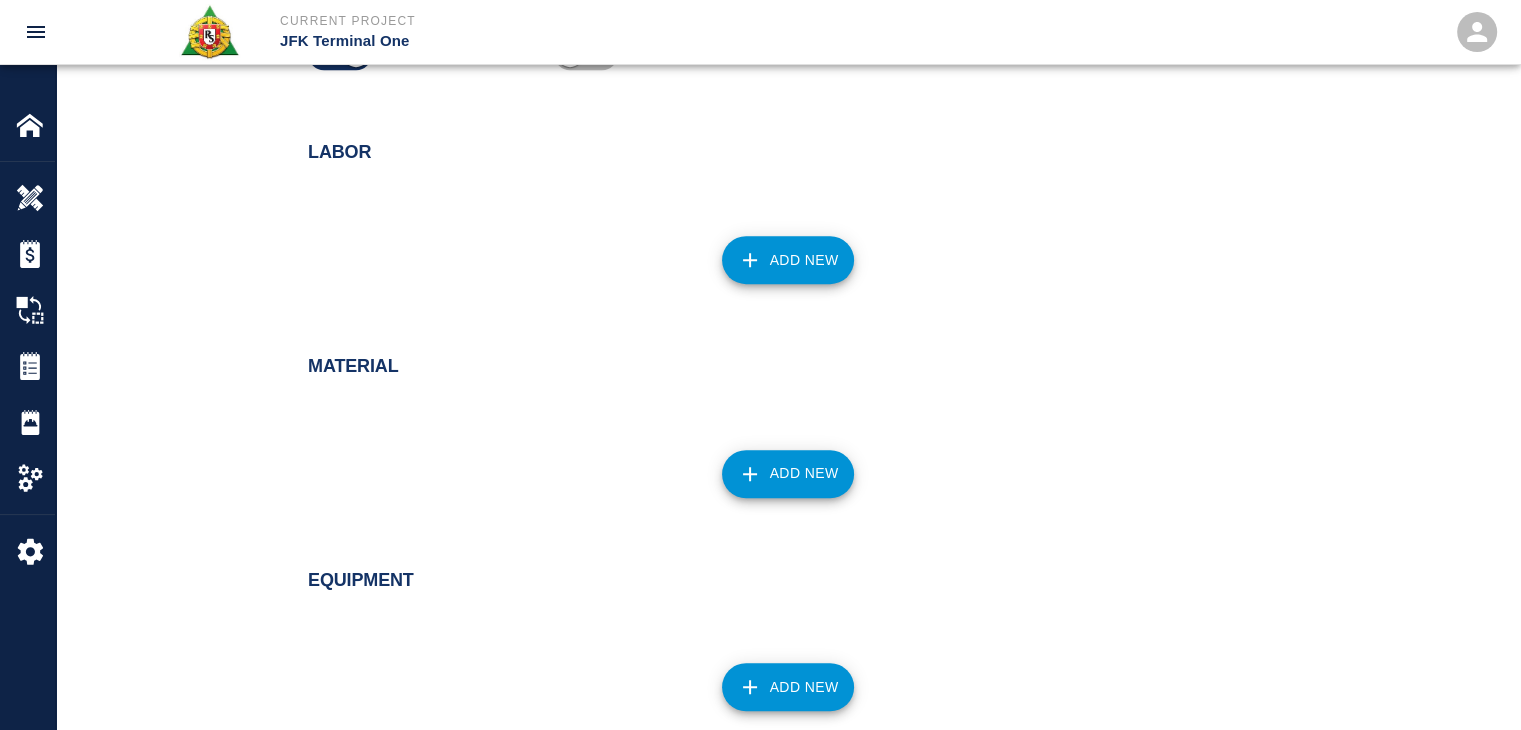 click on "Add New" at bounding box center (776, 248) 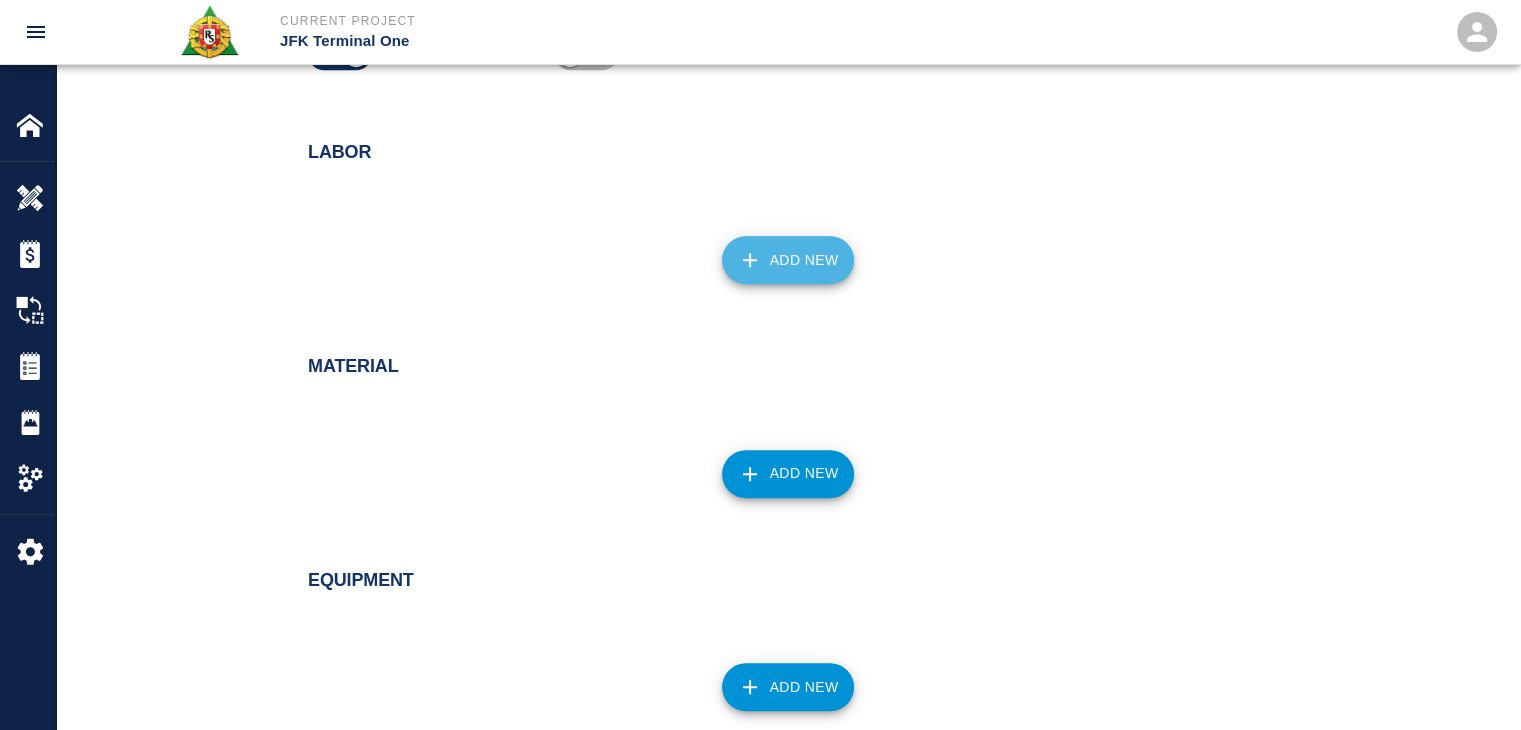 click on "Add New" at bounding box center (788, 260) 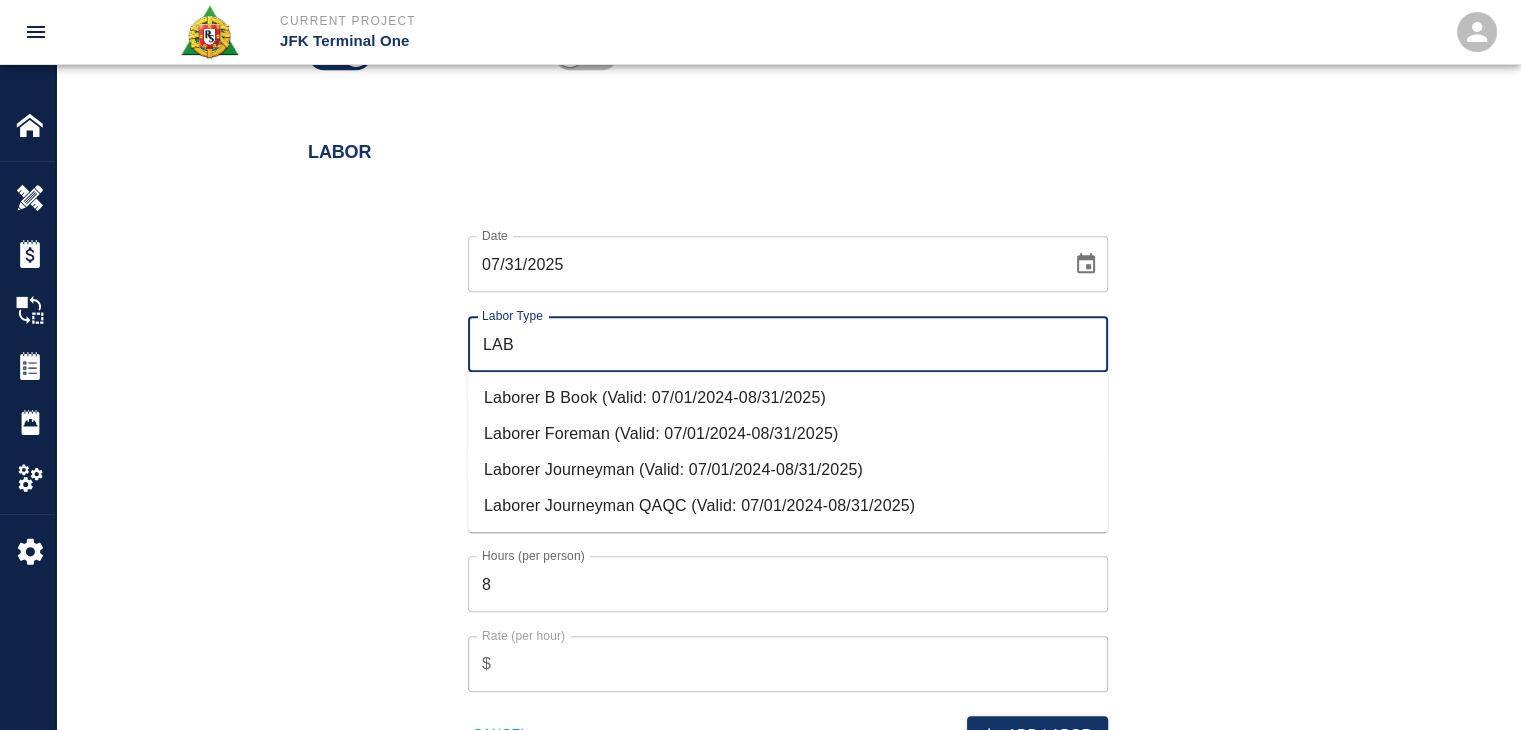 click on "Laborer Journeyman (Valid: 07/01/2024-08/31/2025)" at bounding box center [788, 470] 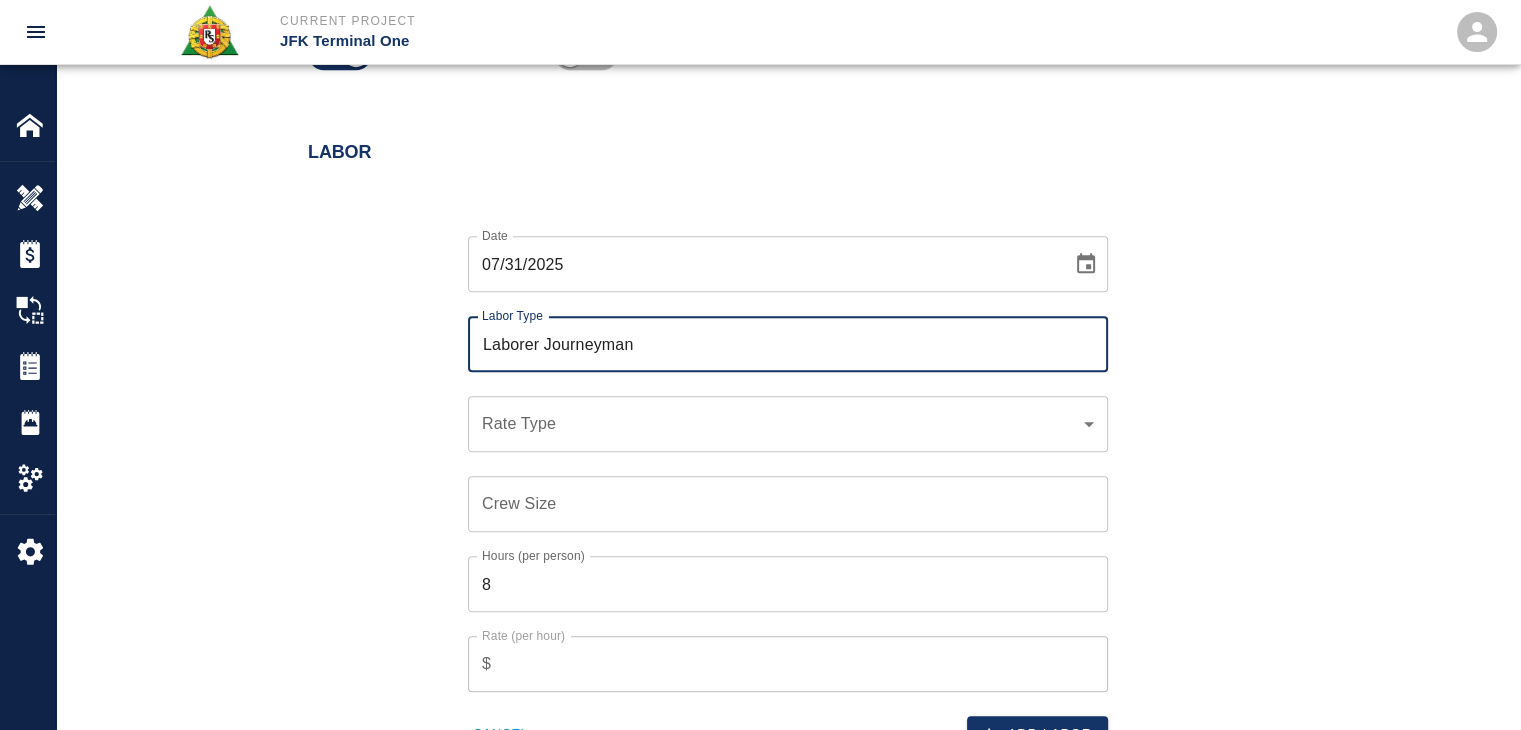 type on "Laborer Journeyman" 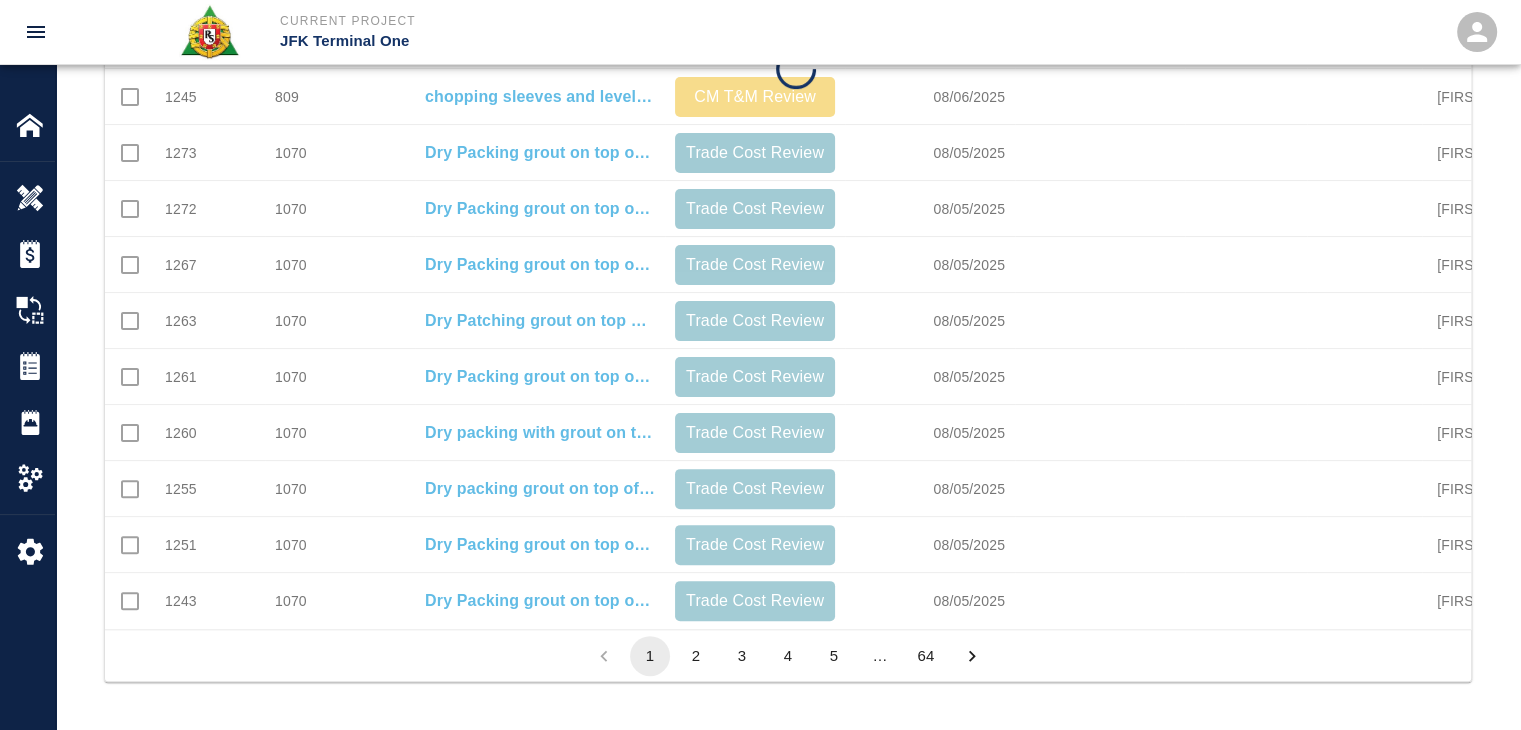 scroll, scrollTop: 0, scrollLeft: 0, axis: both 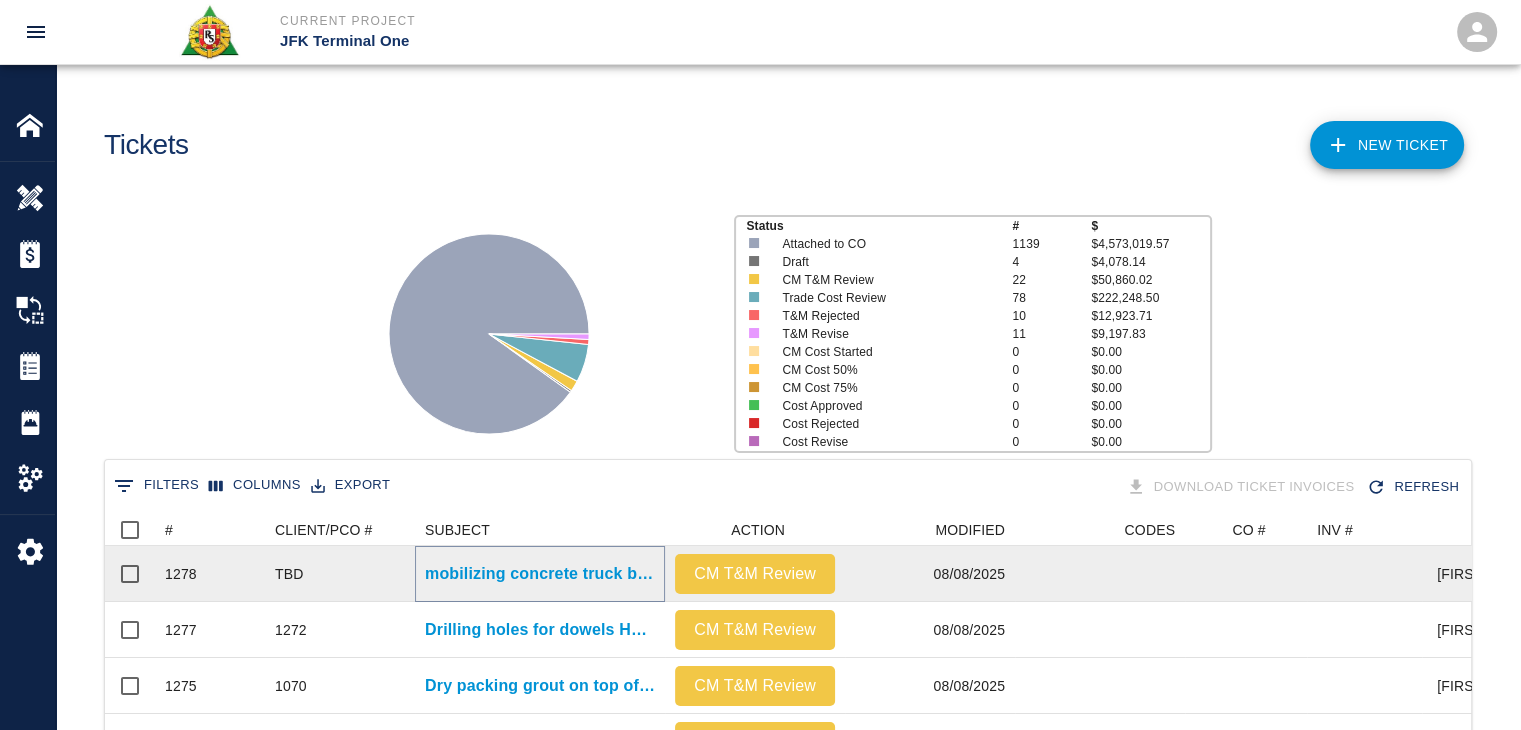 click on "mobilizing concrete truck by HH hoist. Discharging concrete into buggies and transporting concrete buggy thru HHS4 south to place shoveling and pulling up concrete for masons, HHS4/L1- Sprinkler Valve room topping" at bounding box center [540, 574] 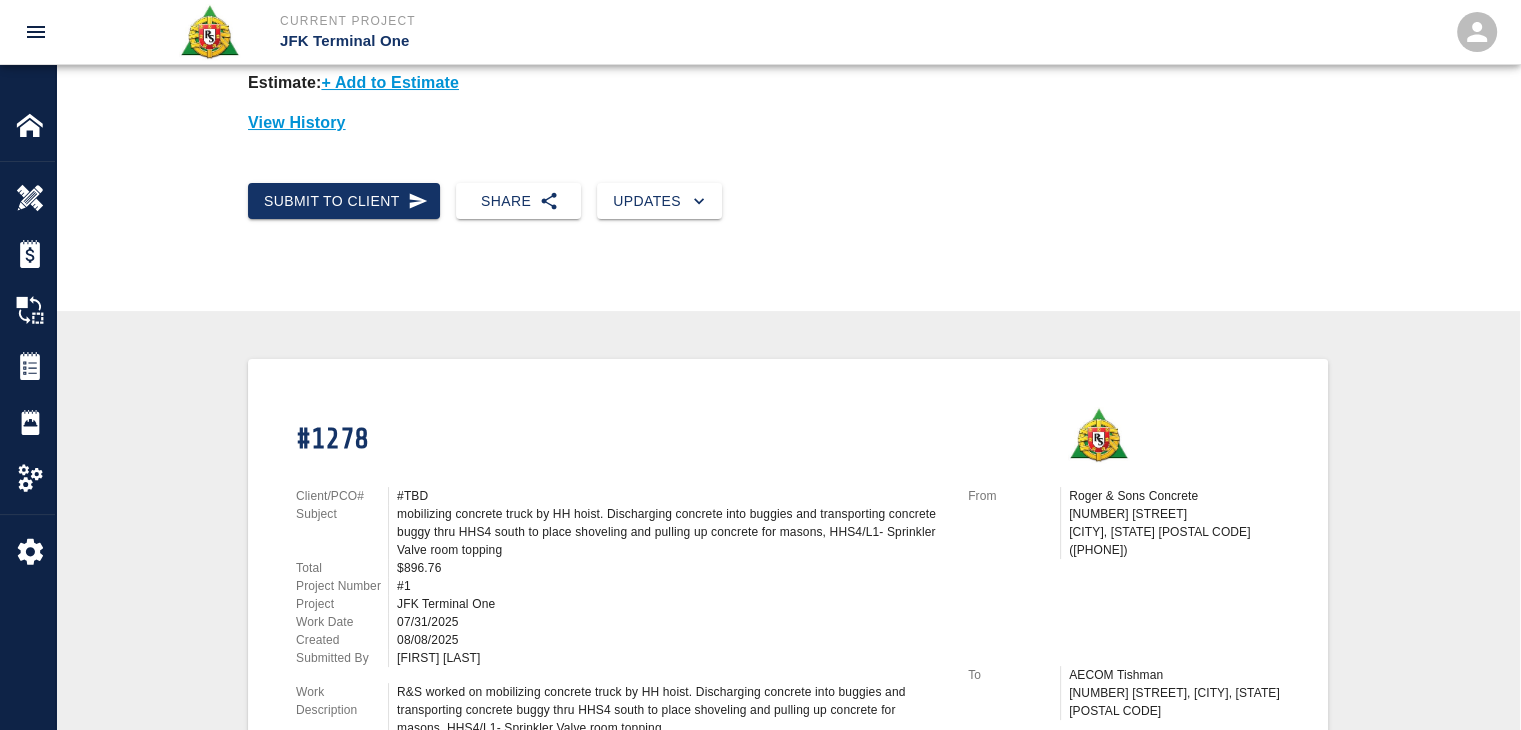 scroll, scrollTop: 172, scrollLeft: 0, axis: vertical 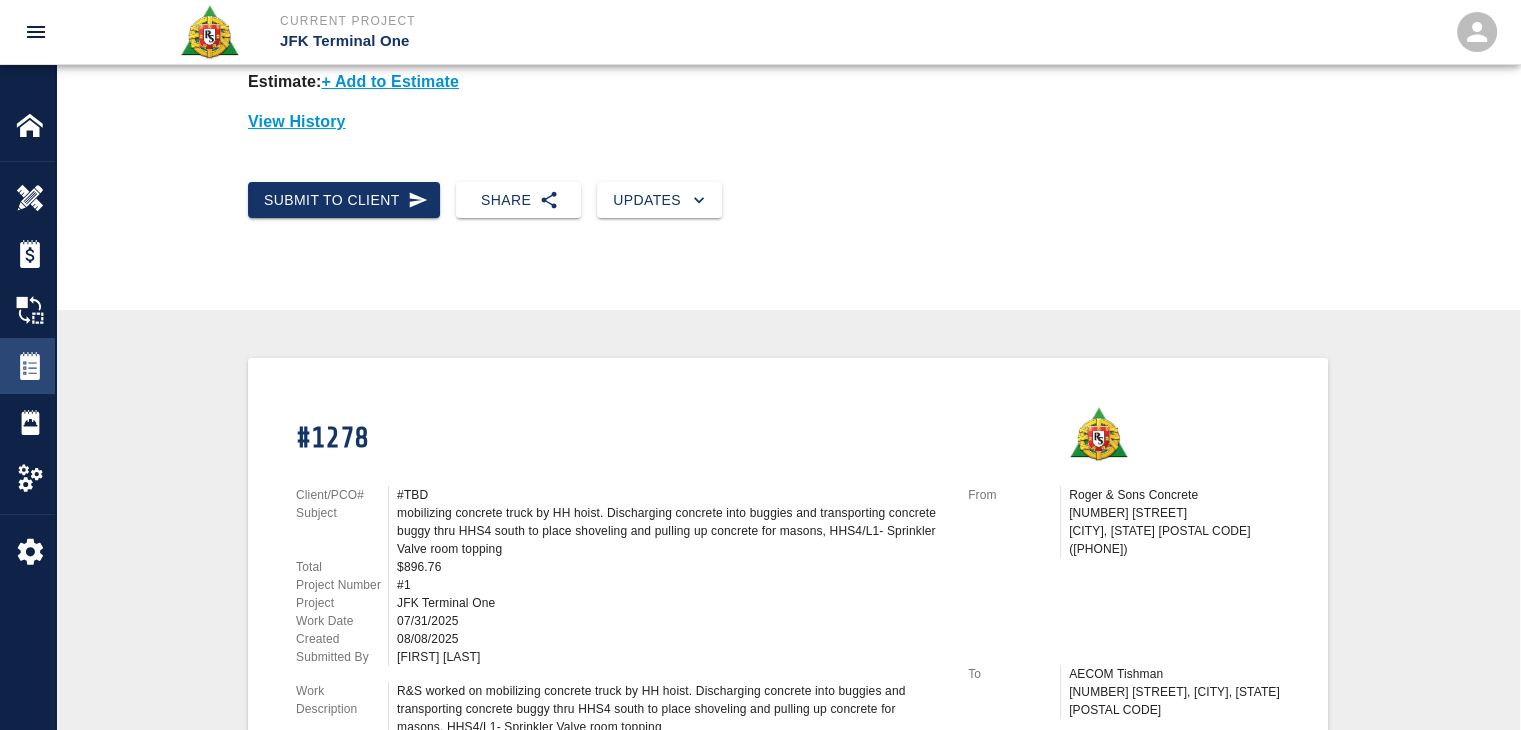click at bounding box center [30, 366] 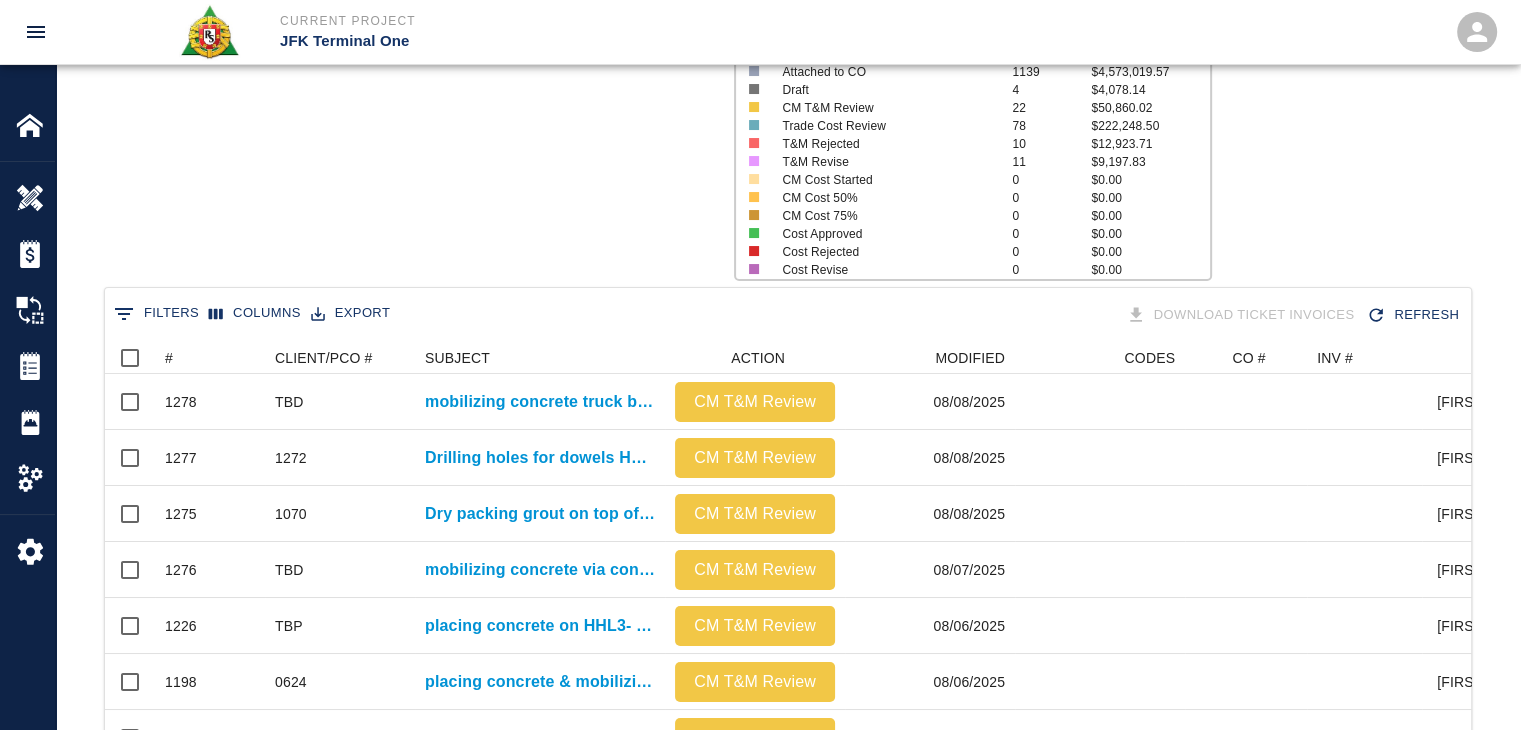 scroll, scrollTop: 0, scrollLeft: 0, axis: both 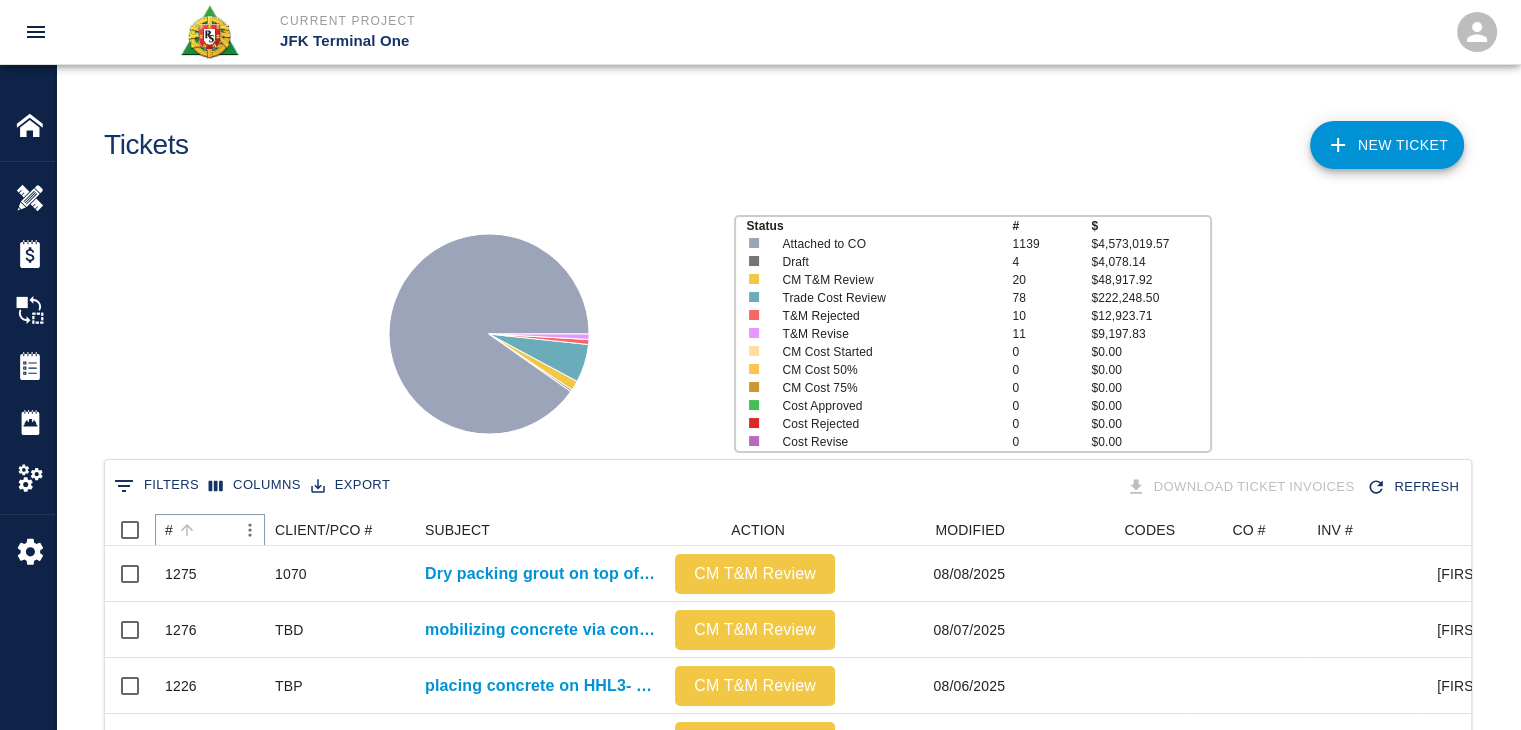 click 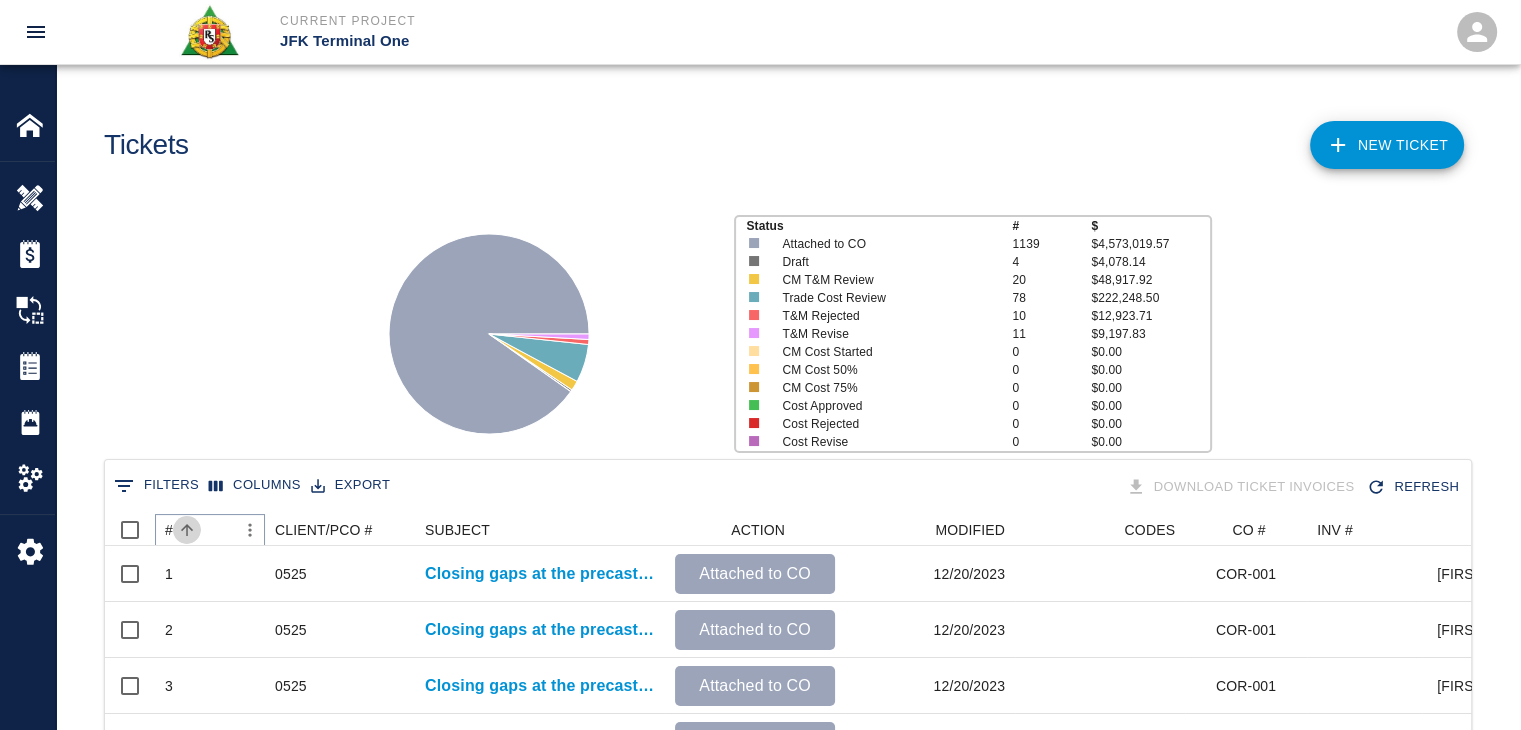click 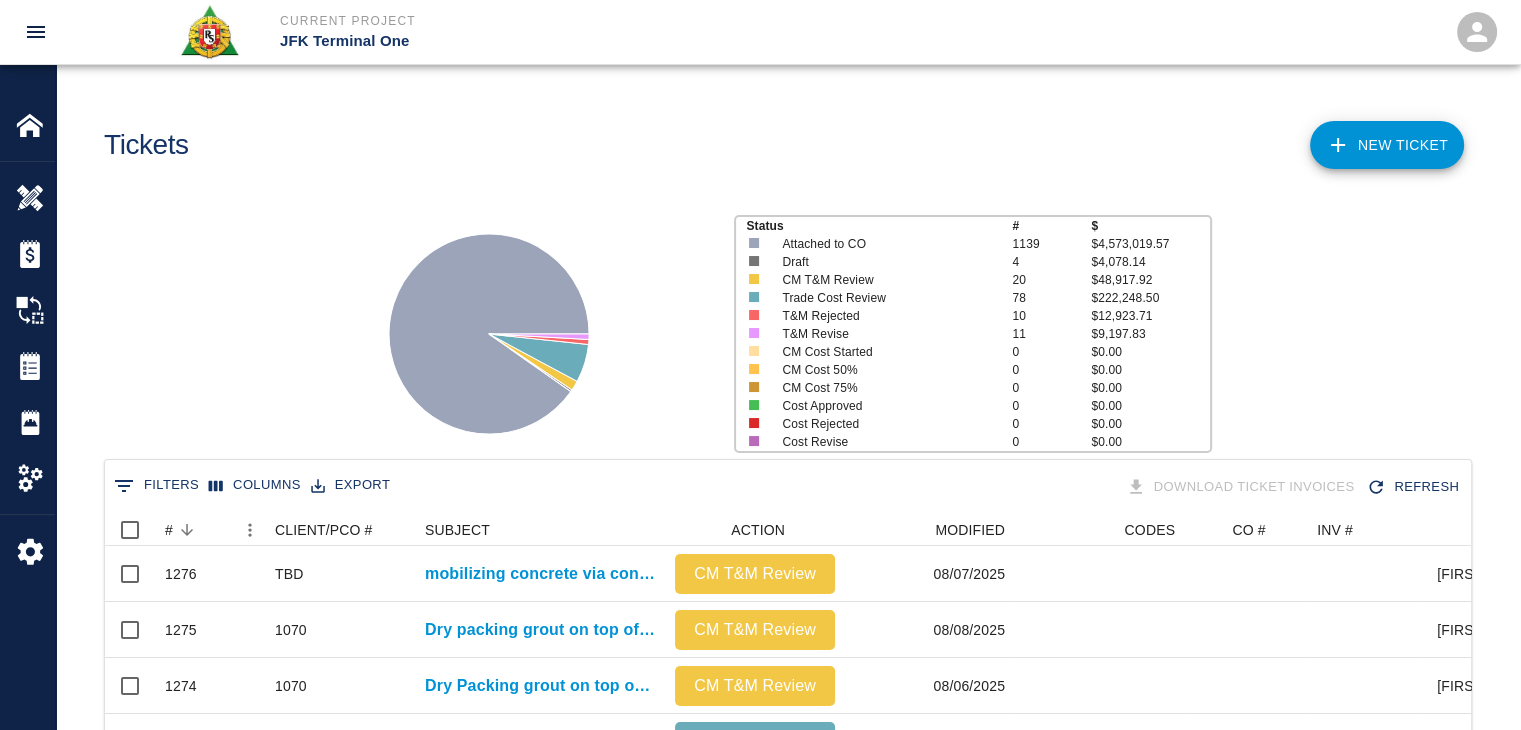 click 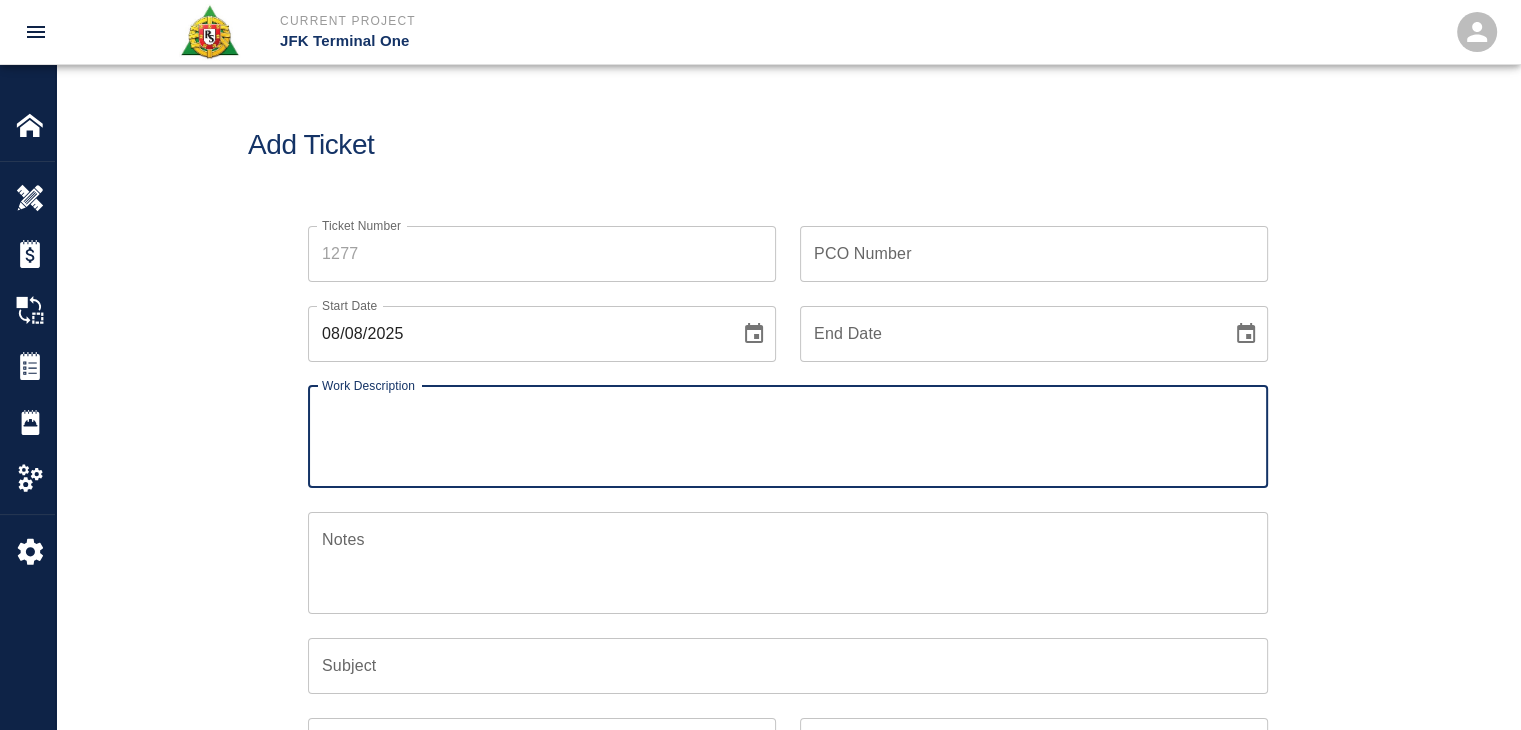 click on "Ticket Number" at bounding box center [542, 254] 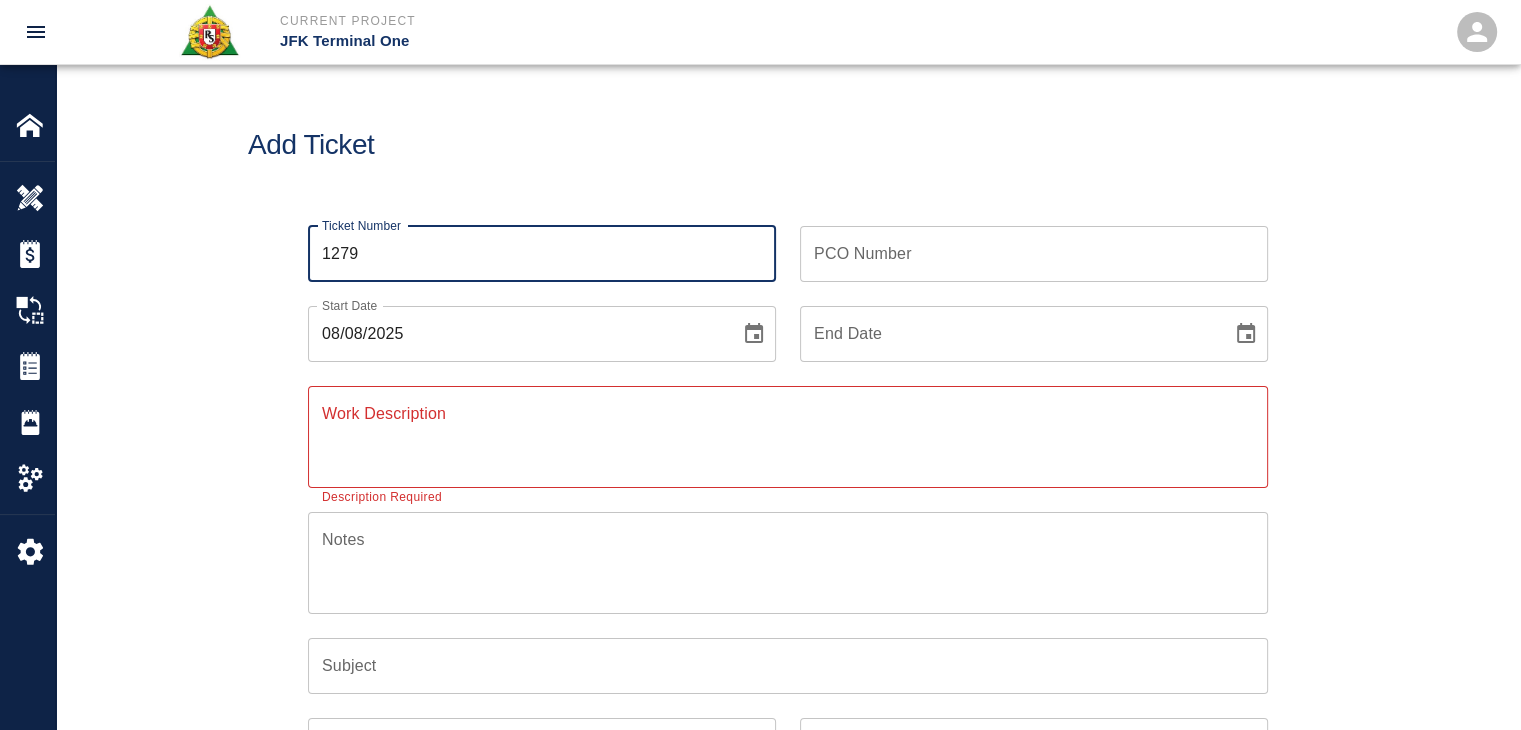 type on "1279" 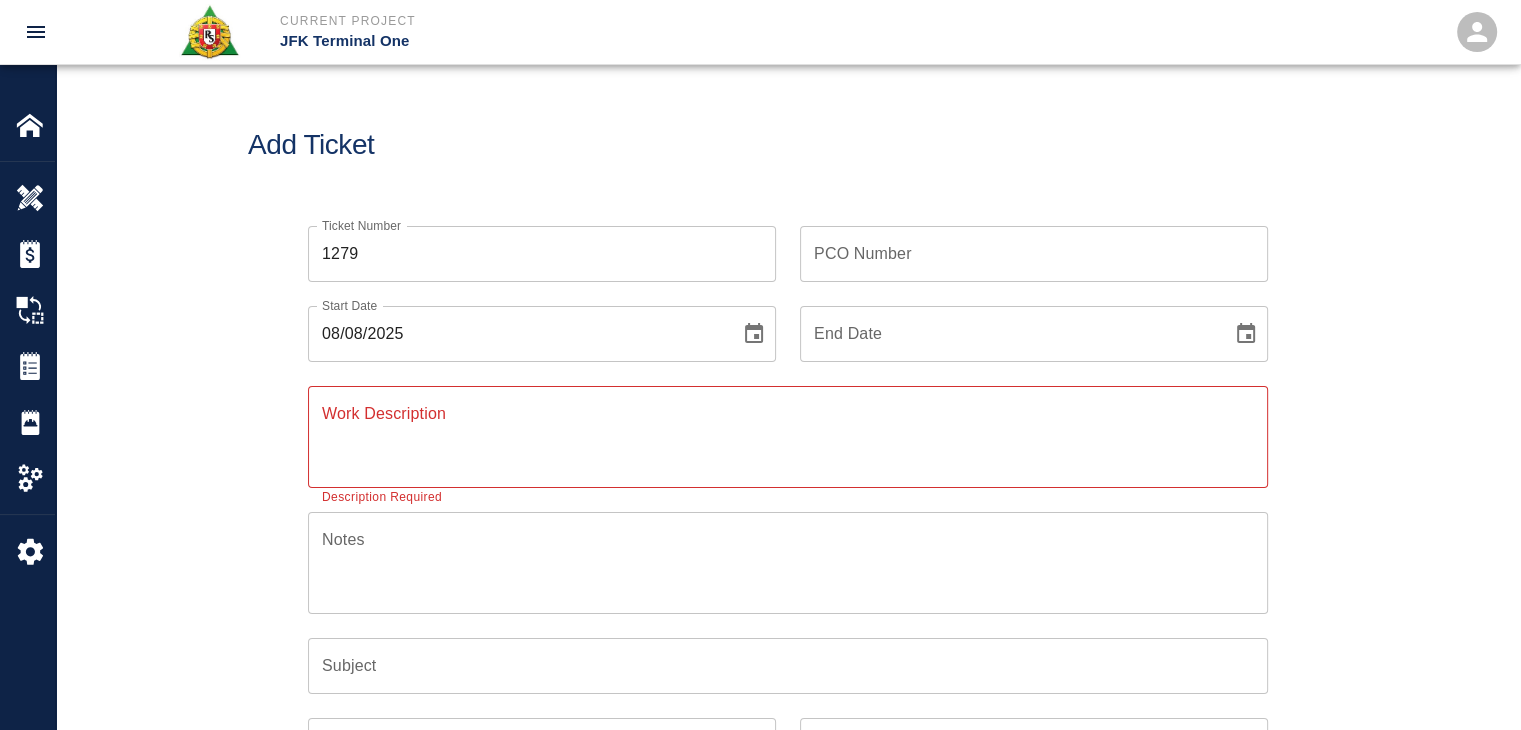 click on "Add Ticket" at bounding box center (788, 145) 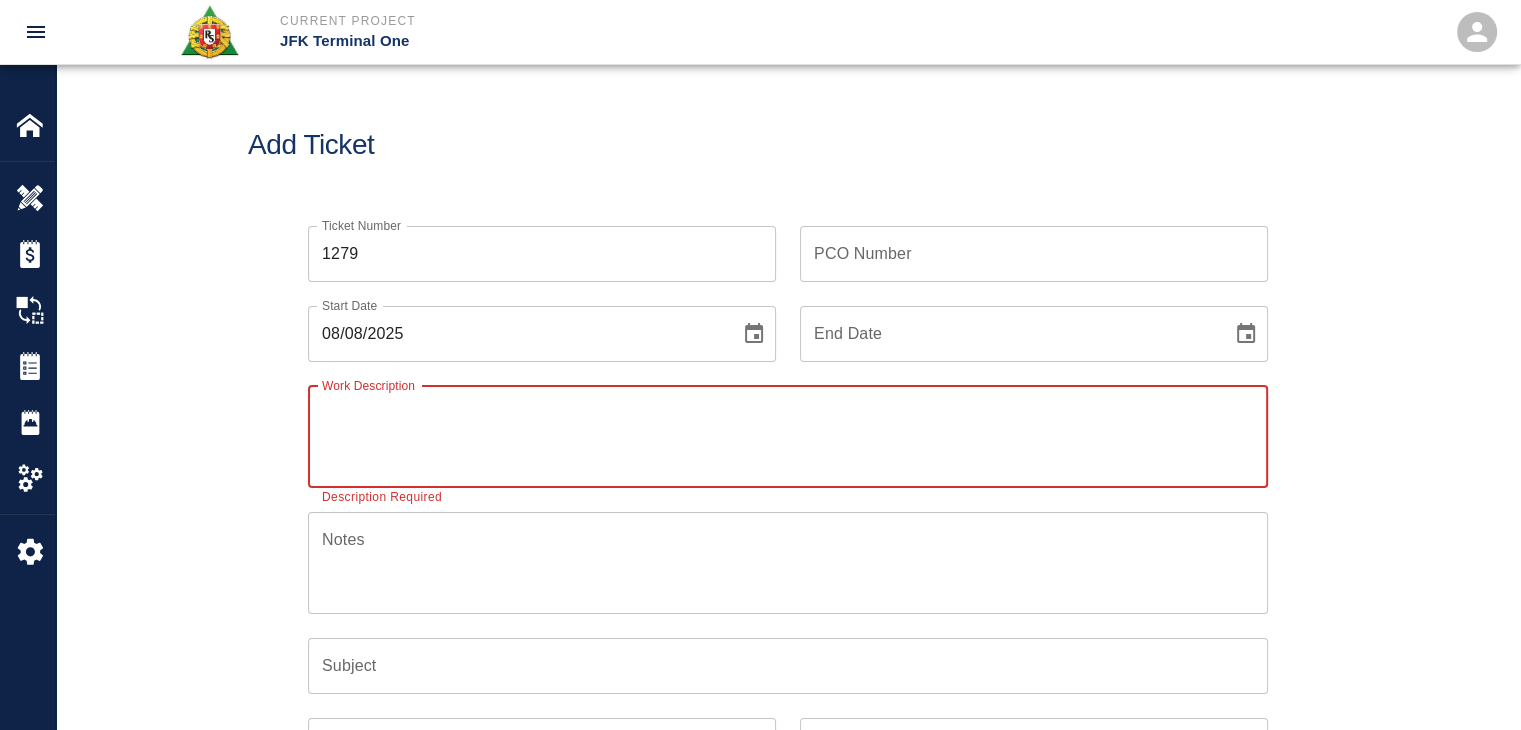 click on "Ticket Number 1279 Ticket Number PCO Number PCO Number Start Date  08/08/2025 Start Date  End Date End Date Work Description x Work Description Description Required Notes x Notes Subject Subject Invoice Number Invoice Number Invoice Date Invoice Date Upload Attachments (50MB limit) Choose file No file chosen Upload Another File Add Costs" at bounding box center [788, 626] 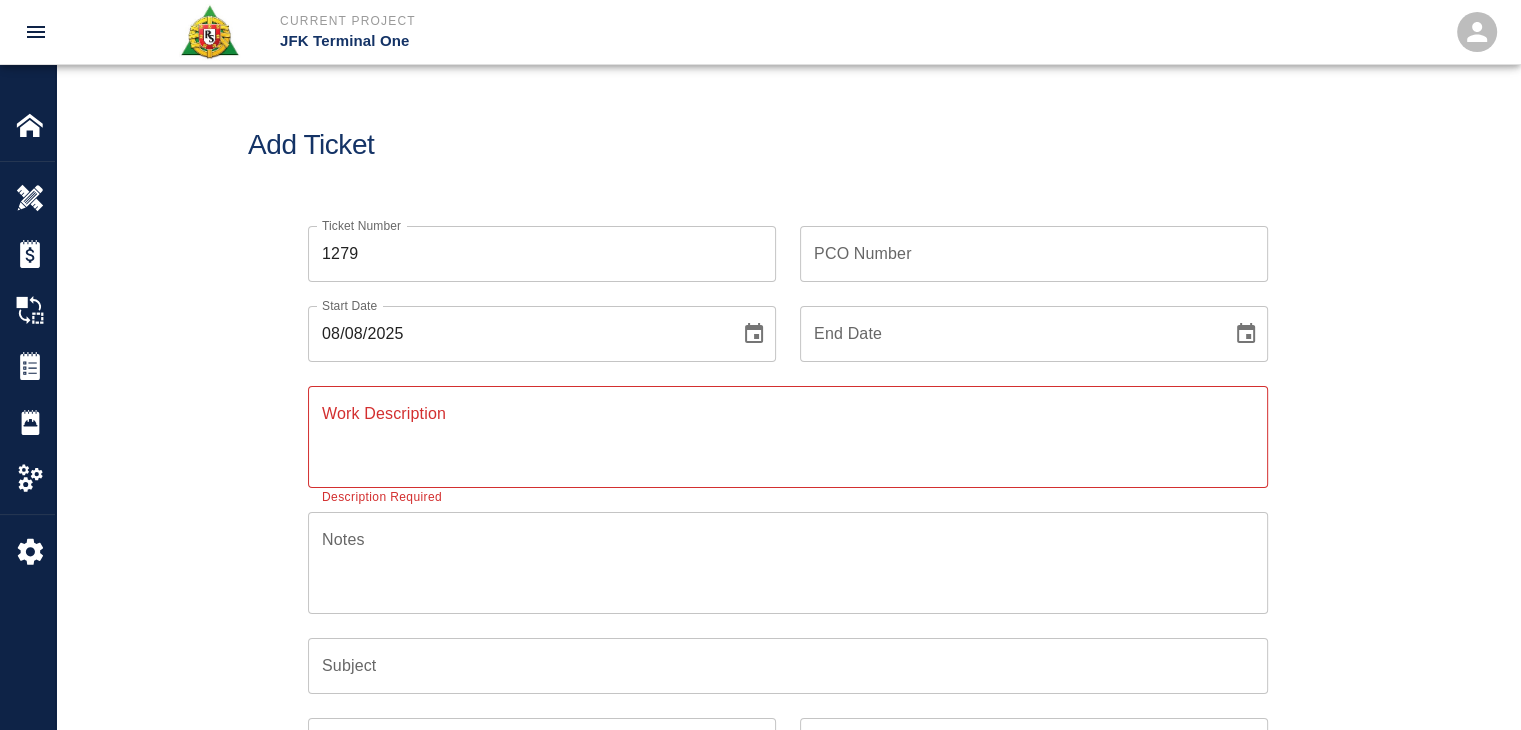 click on "Ticket Number 1279 Ticket Number" at bounding box center [530, 242] 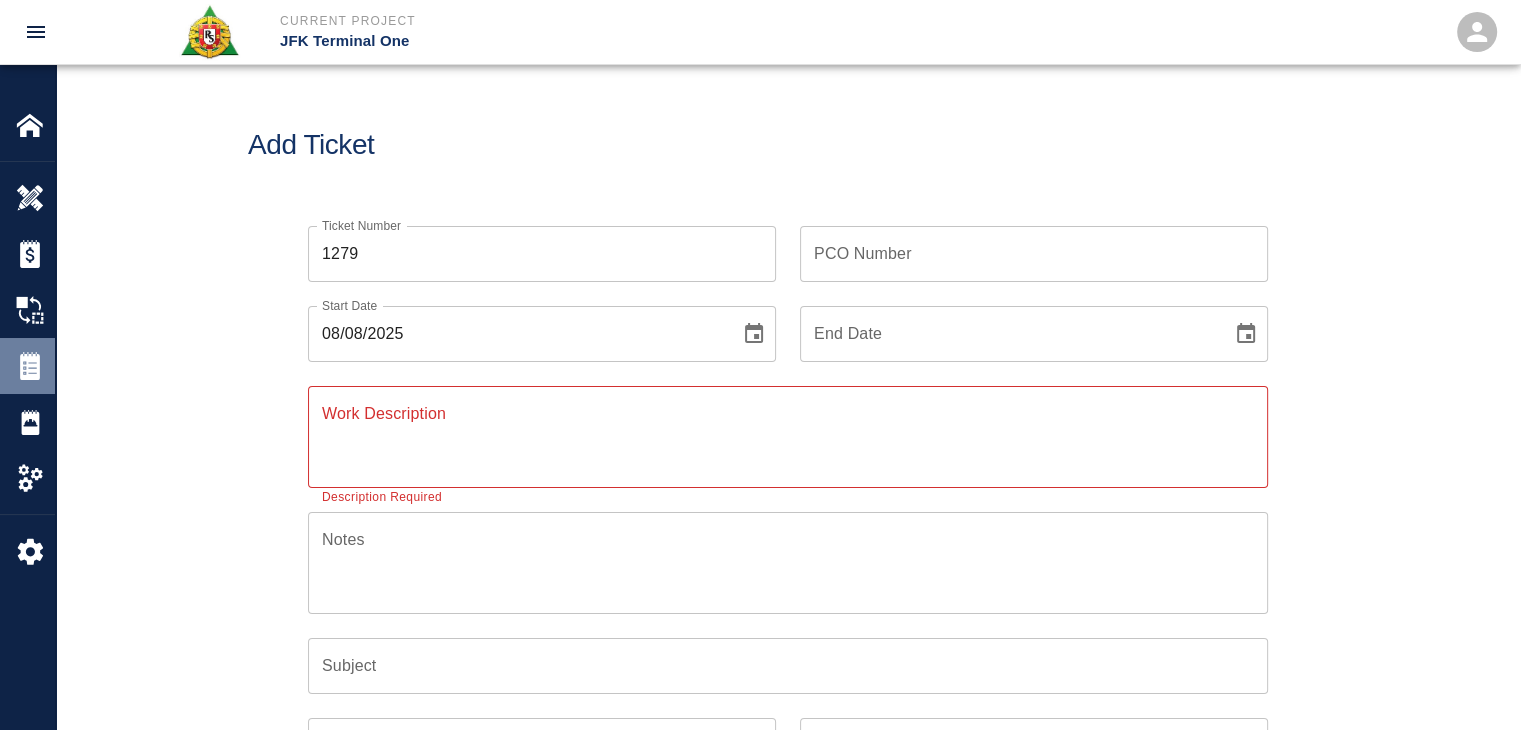 click at bounding box center [30, 366] 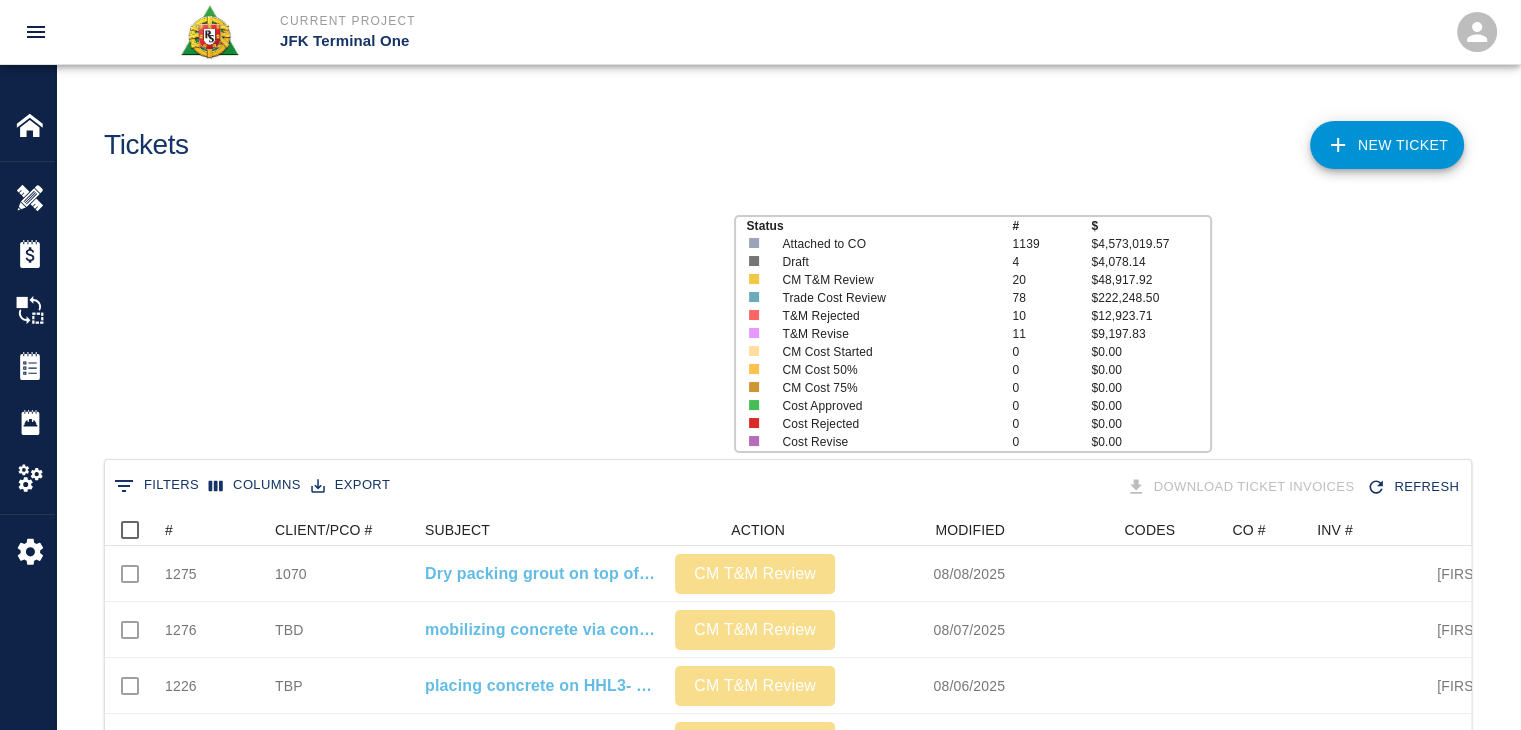 scroll, scrollTop: 16, scrollLeft: 16, axis: both 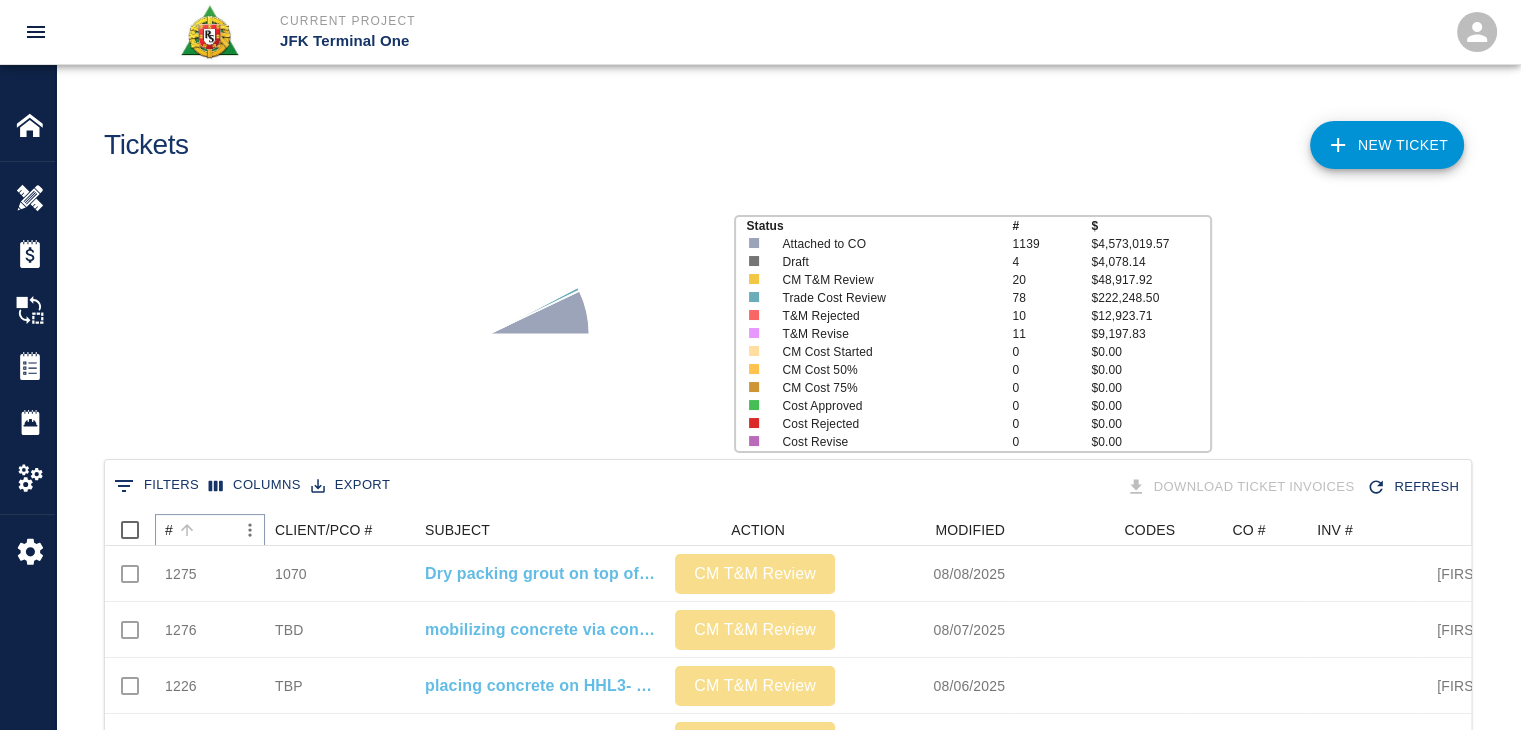 click 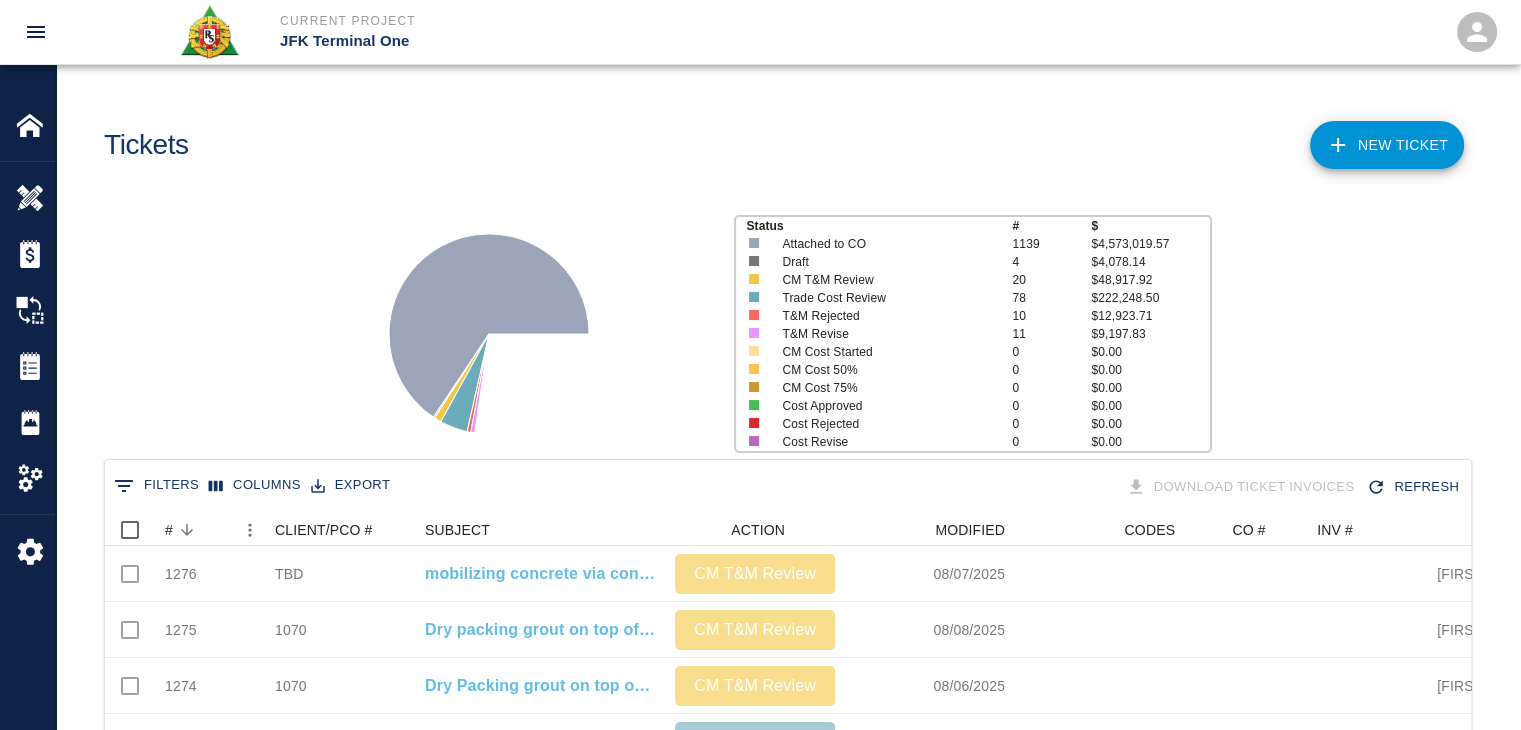 click on "Status # $ Attached to CO 1139 $4,573,019.57 Draft 4 $4,078.14 CM T&M Review 20 $48,917.92 Trade Cost Review 78 $222,248.50 T&M Rejected 10 $12,923.71 T&M Revise 11 $9,197.83 CM Cost Started 0 $0.00 CM Cost 50% 0 $0.00 CM Cost 75% 0 $0.00 Cost Approved 0 $0.00 Cost Rejected 0 $0.00 Cost Revise 0 $0.00" at bounding box center (780, 326) 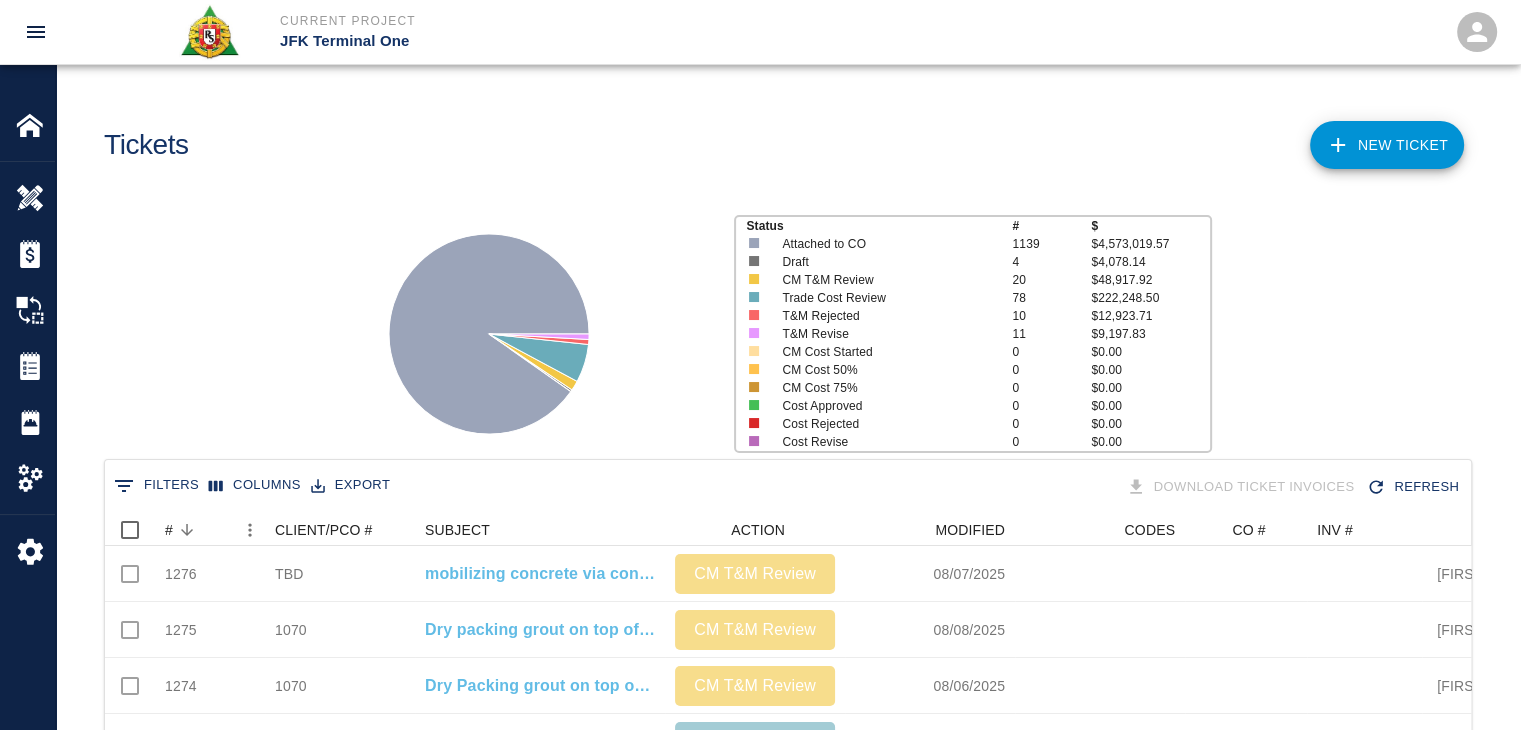scroll, scrollTop: 0, scrollLeft: 0, axis: both 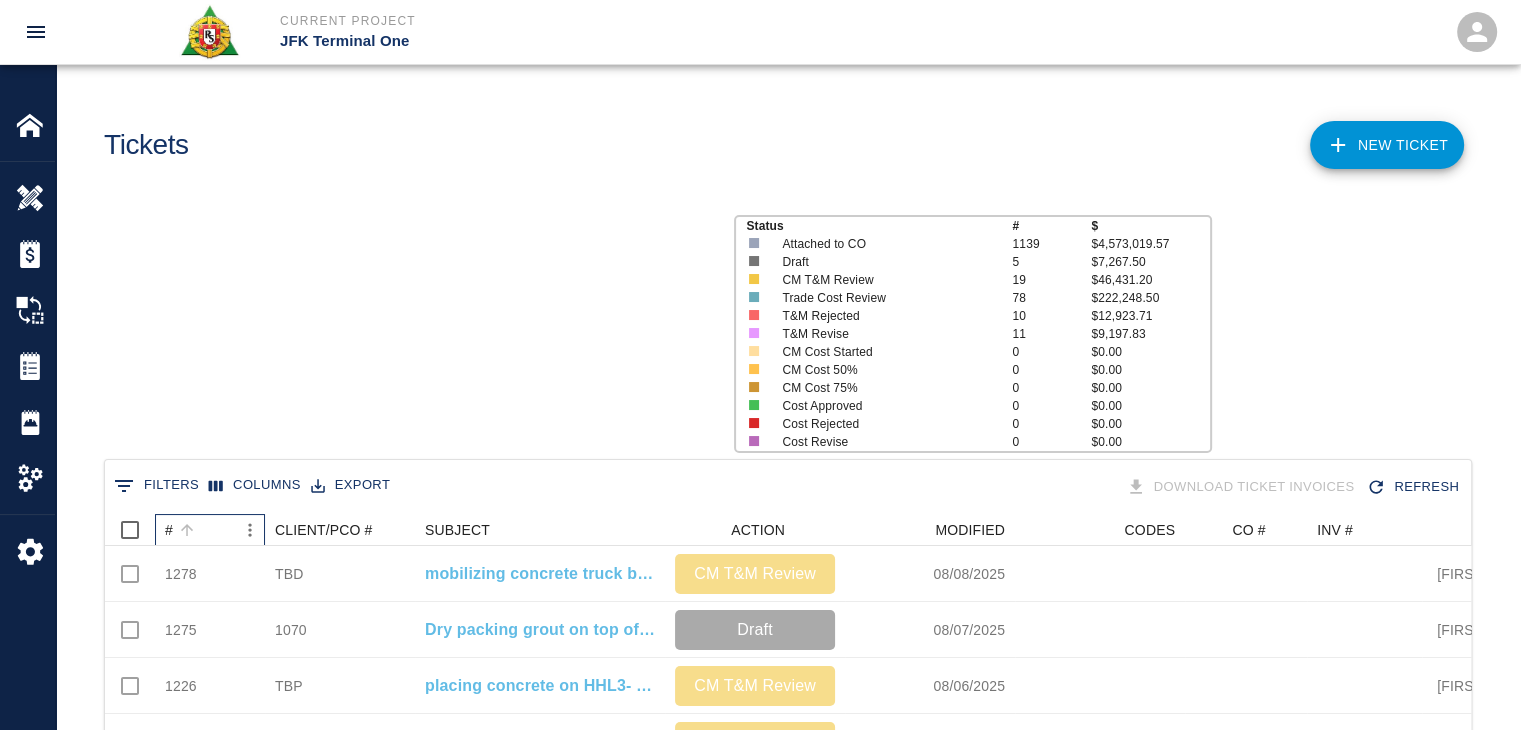 click at bounding box center [187, 530] 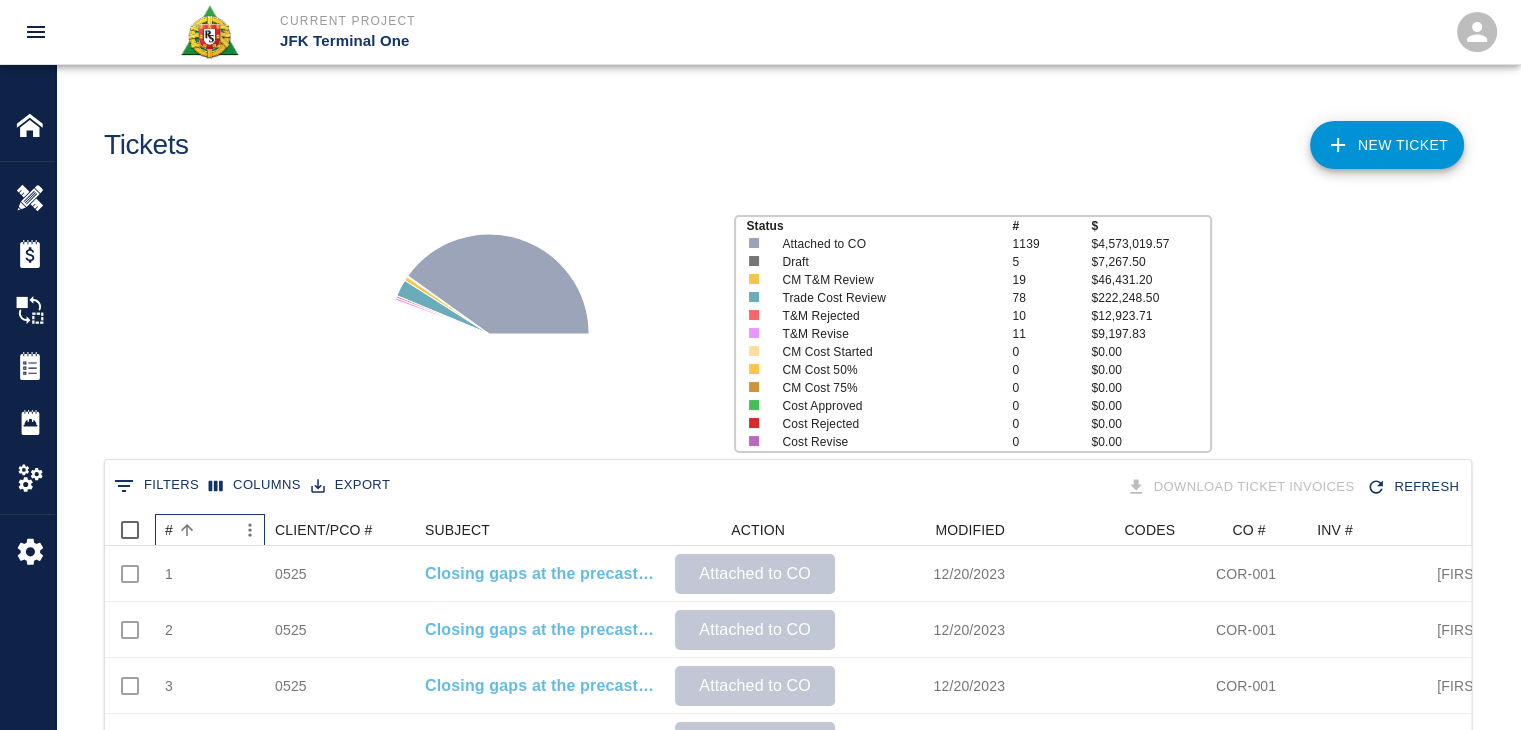 click at bounding box center (187, 530) 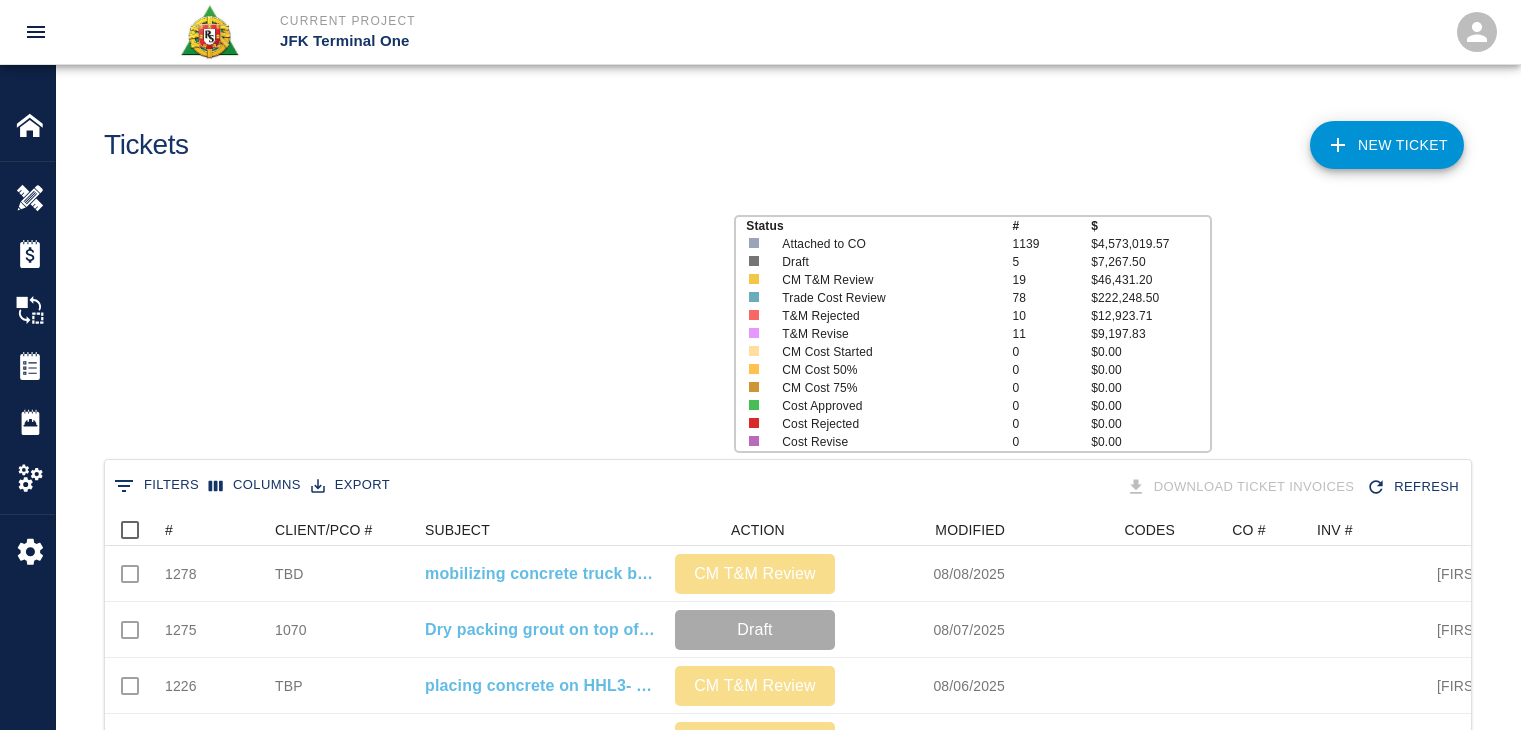scroll, scrollTop: 0, scrollLeft: 0, axis: both 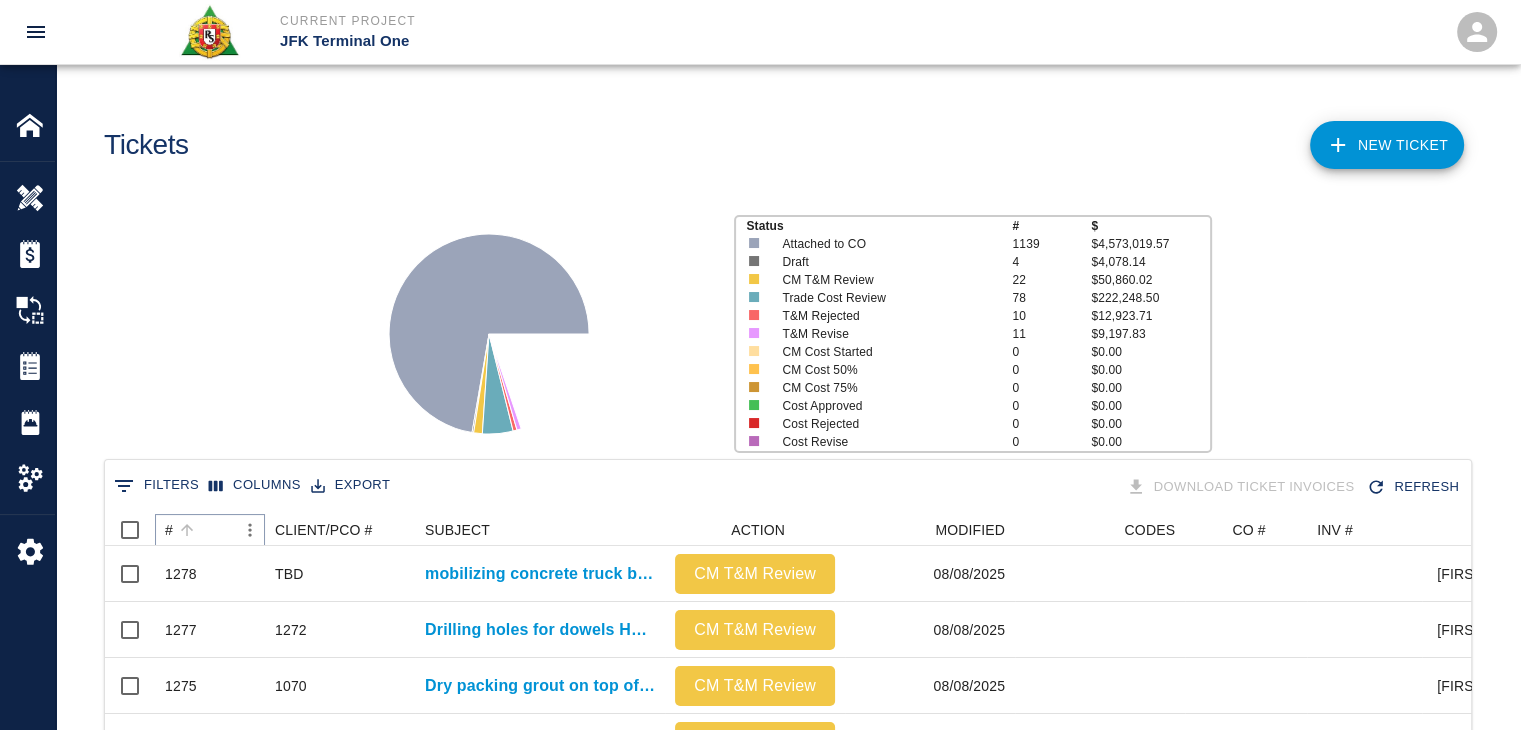 click at bounding box center (187, 530) 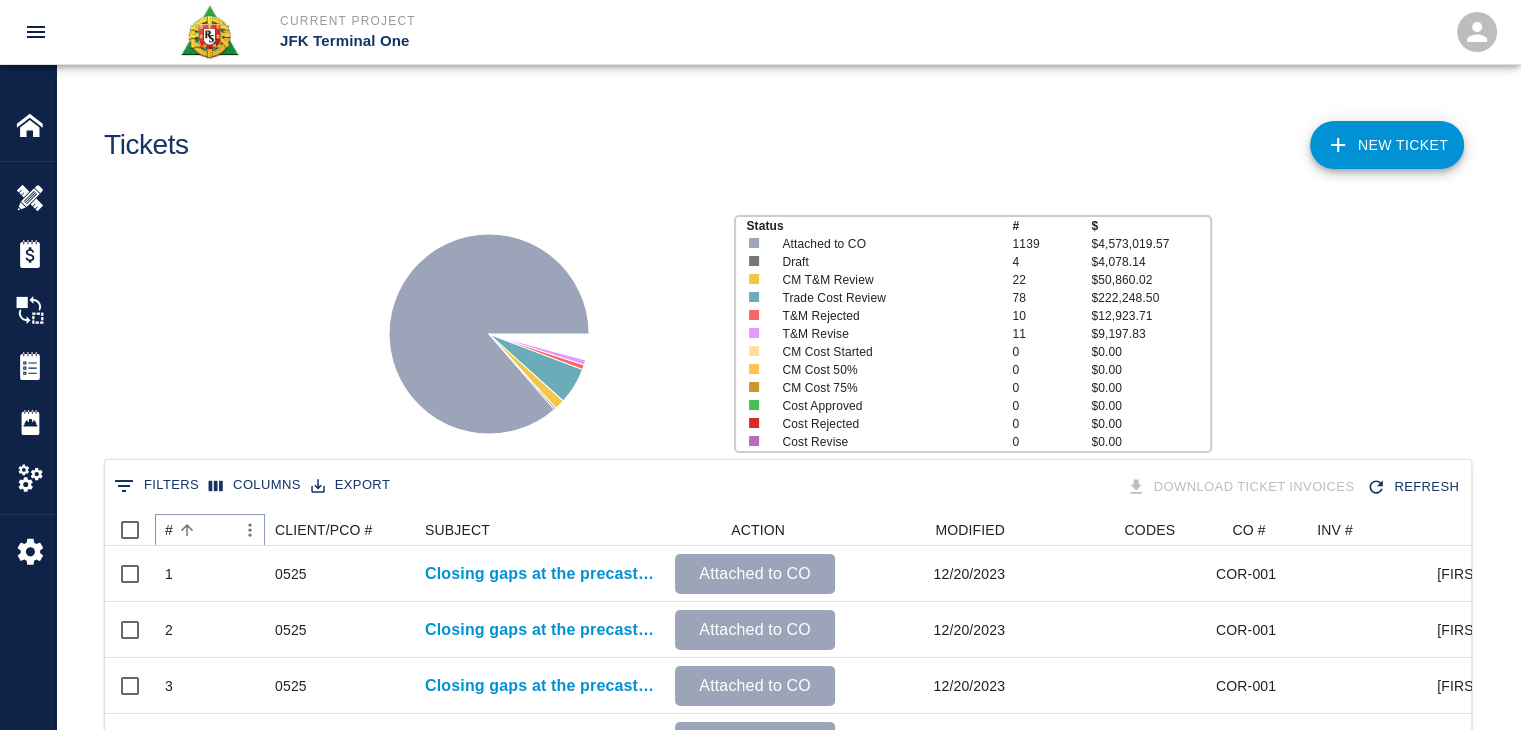 click at bounding box center (187, 530) 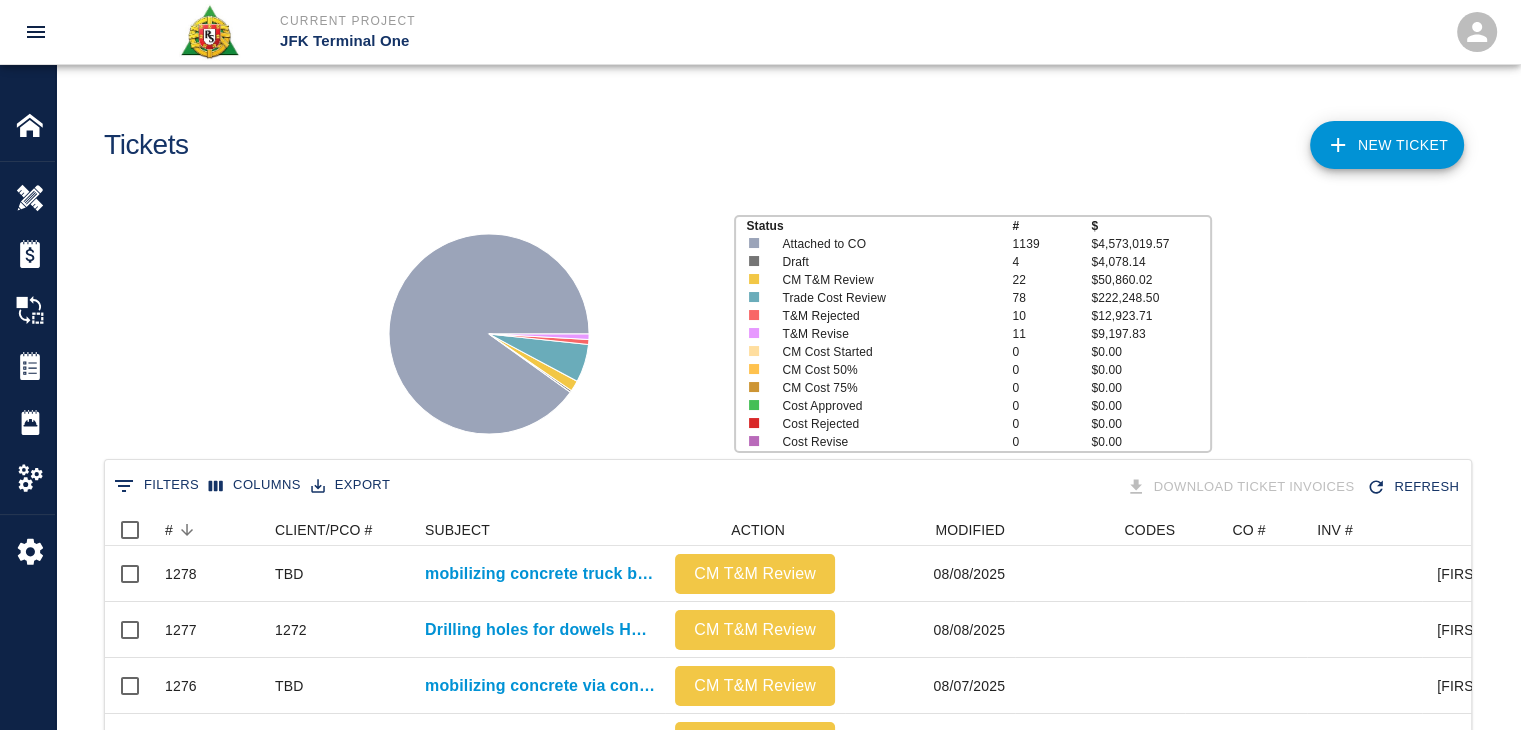 click on "Status # $ Attached to CO 1139 $4,573,019.57 Draft 4 $4,078.14 CM T&M Review 22 $50,860.02 Trade Cost Review 78 $222,248.50 T&M Rejected 10 $12,923.71 T&M Revise 11 $9,197.83 CM Cost Started 0 $0.00 CM Cost 50% 0 $0.00 CM Cost 75% 0 $0.00 Cost Approved 0 $0.00 Cost Rejected 0 $0.00 Cost Revise 0 $0.00" at bounding box center (780, 326) 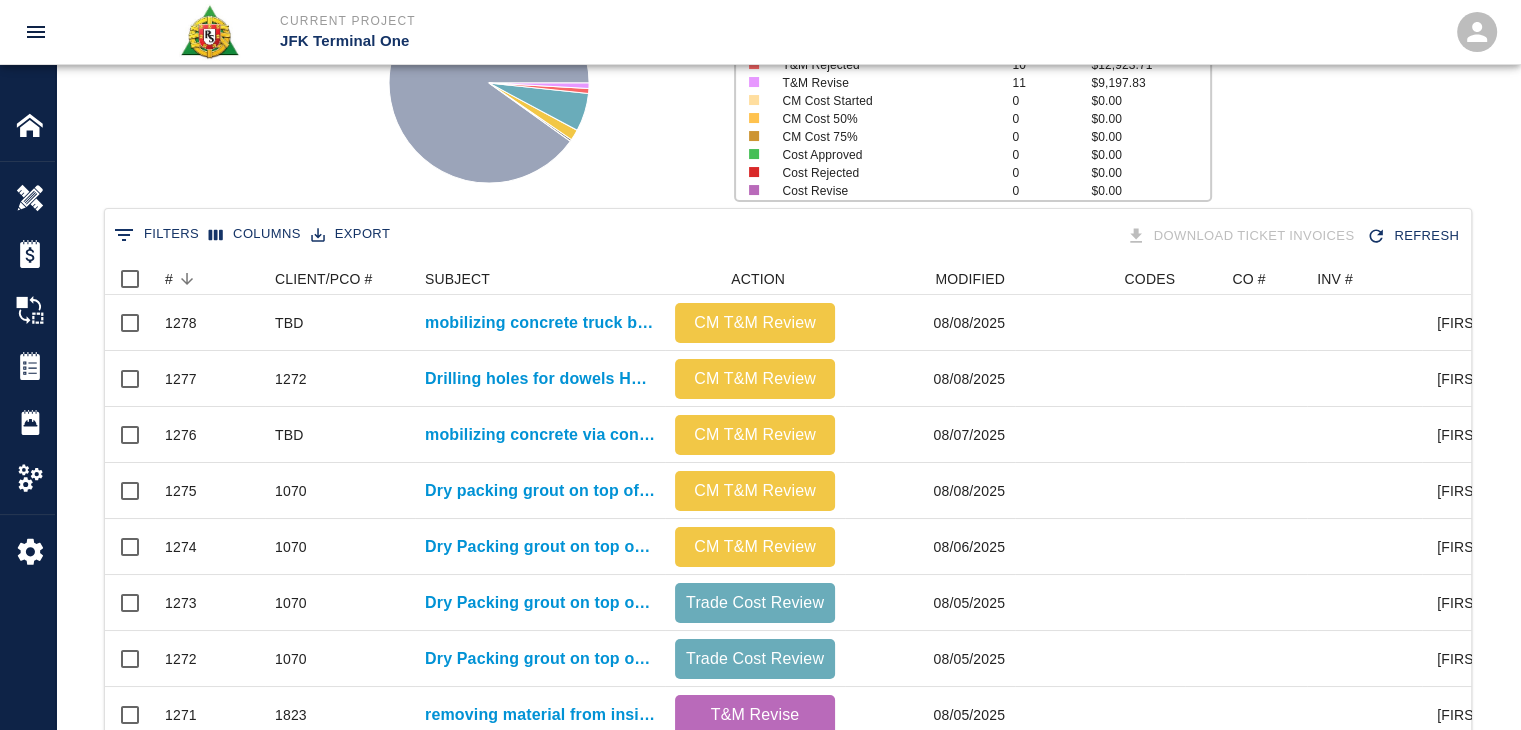 scroll, scrollTop: 0, scrollLeft: 0, axis: both 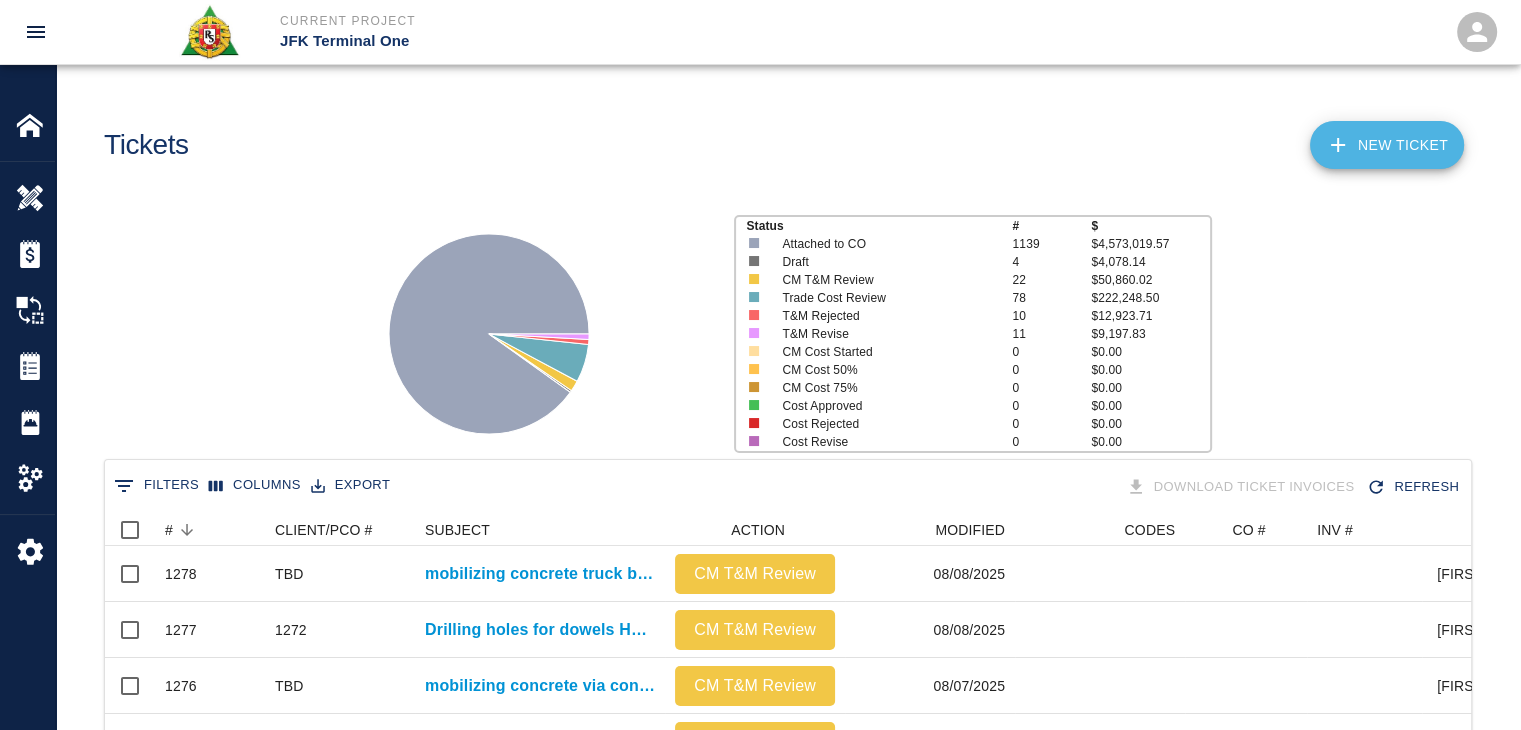 click on "NEW TICKET" at bounding box center [1387, 145] 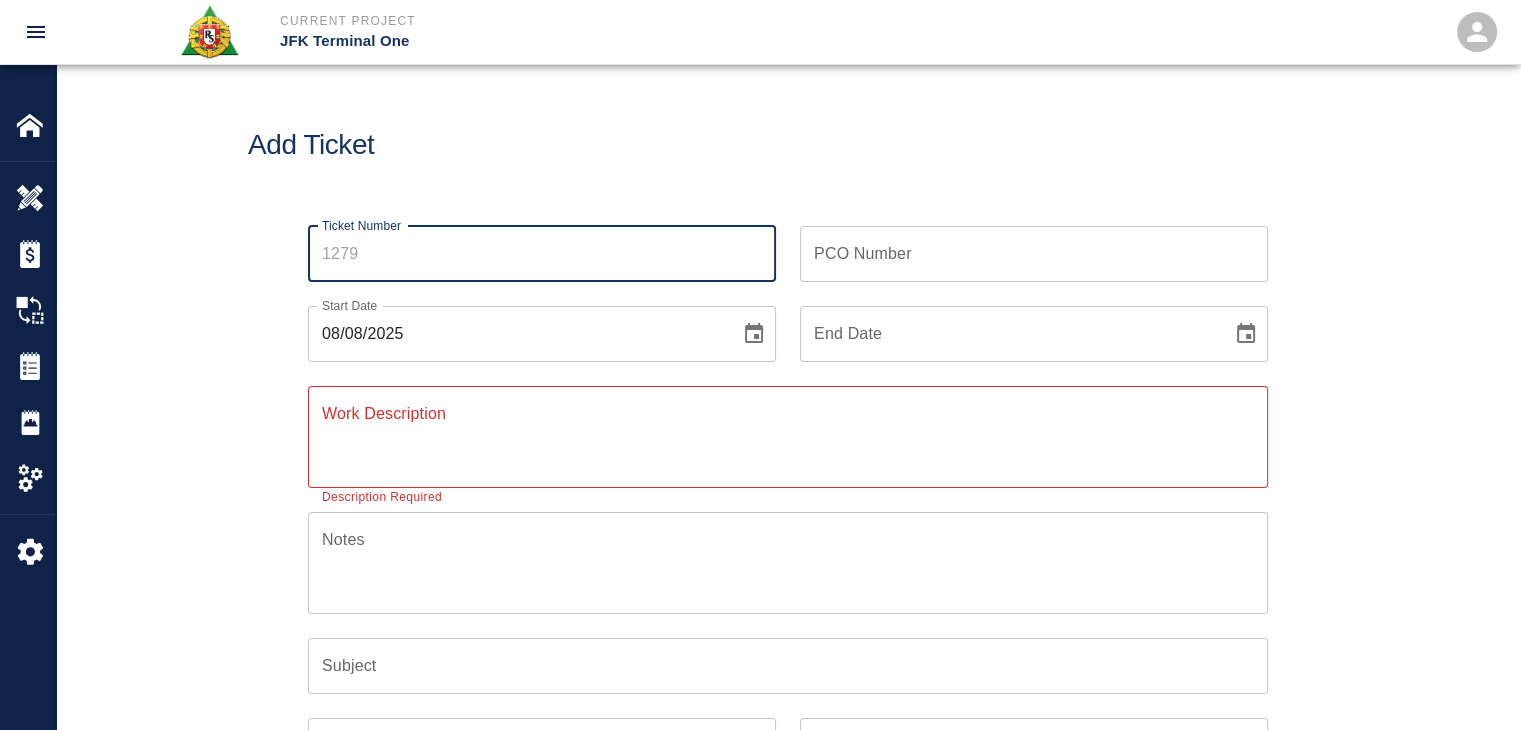 click on "Ticket Number" at bounding box center (542, 254) 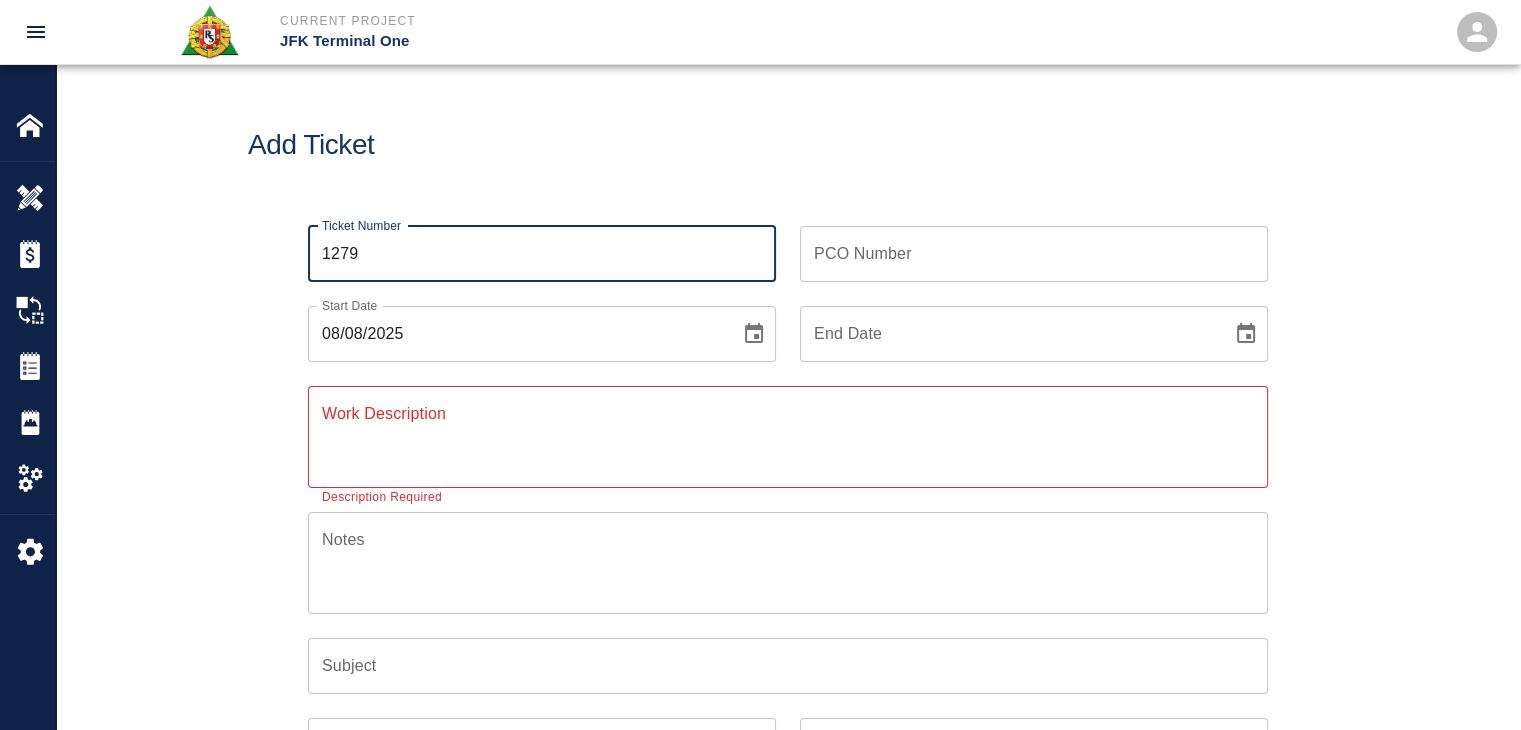 type on "1279" 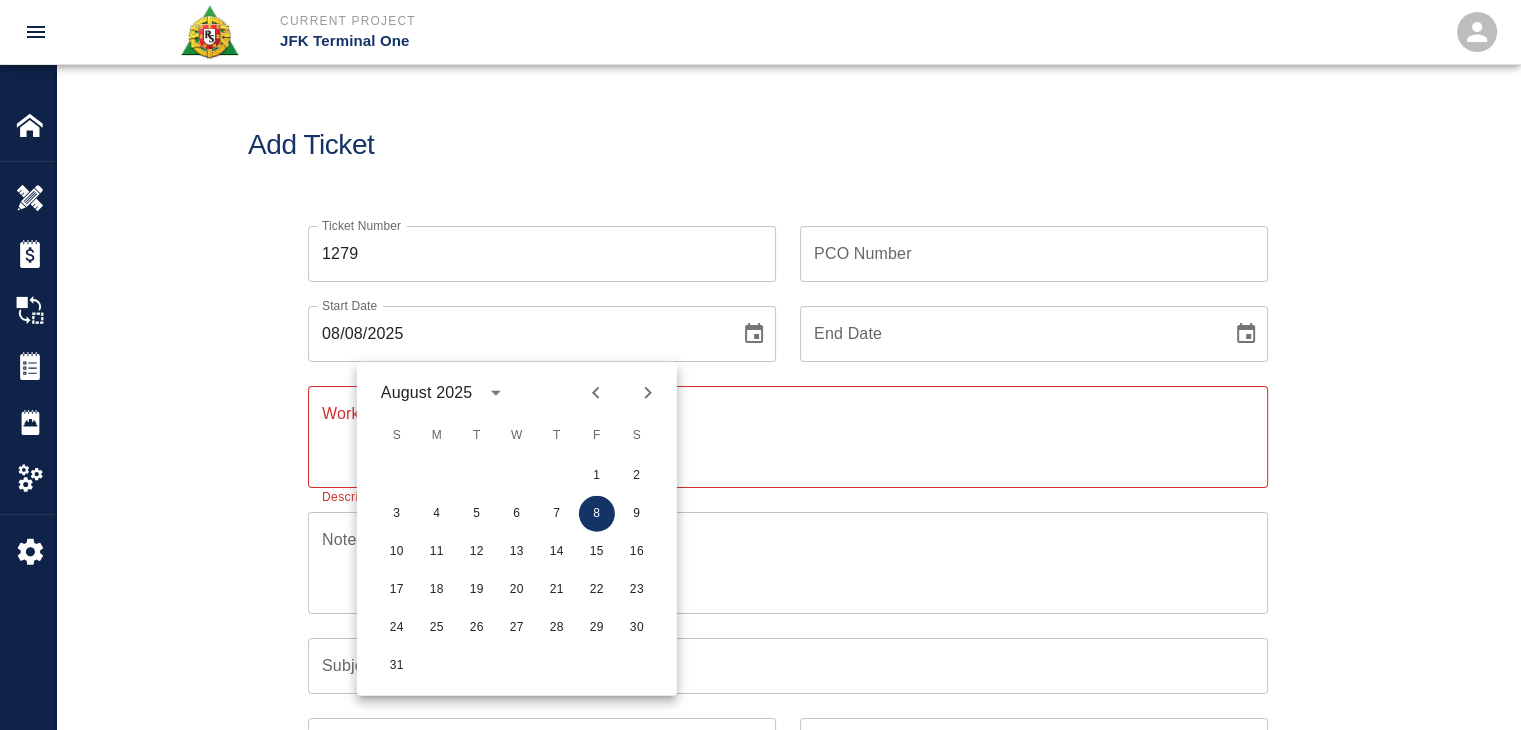click 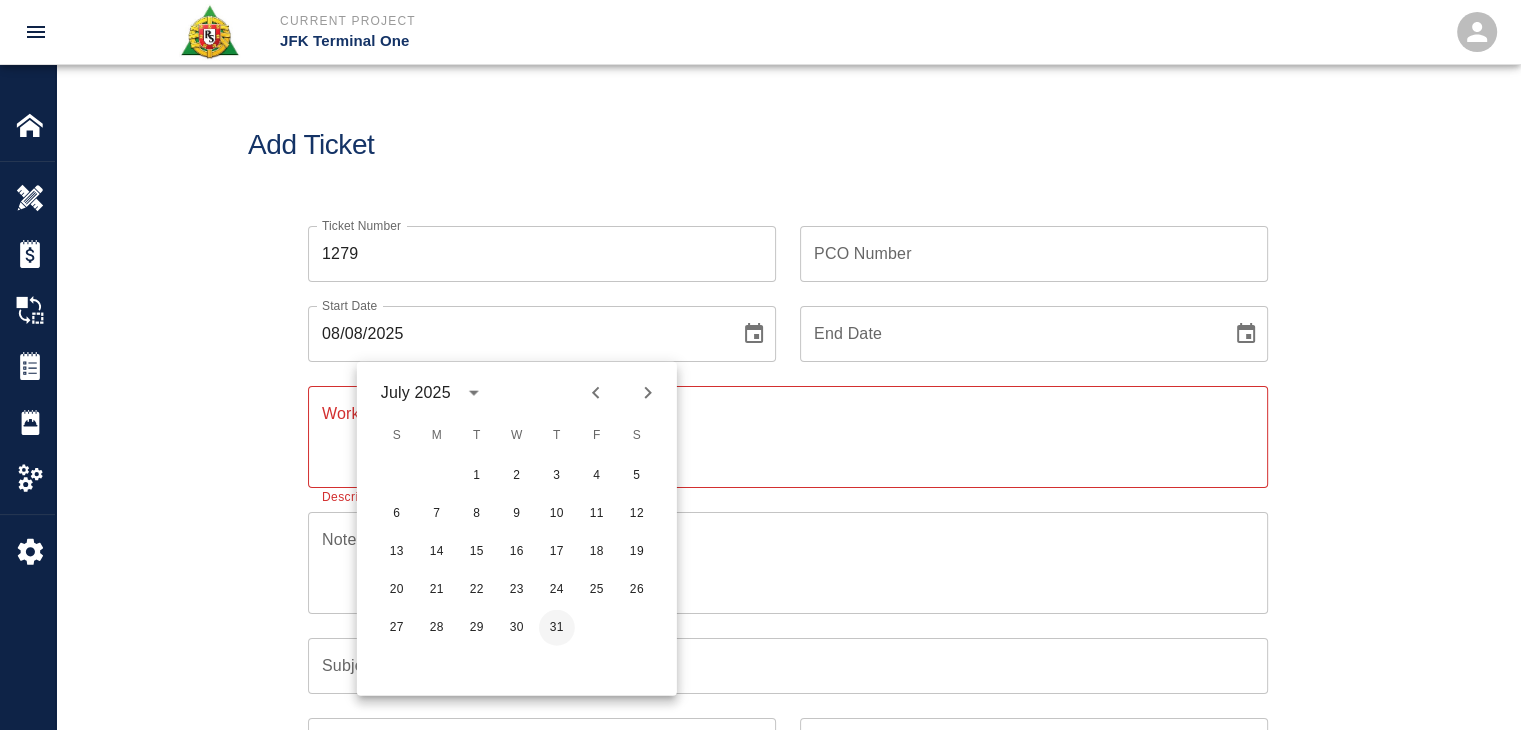 click on "31" at bounding box center (557, 628) 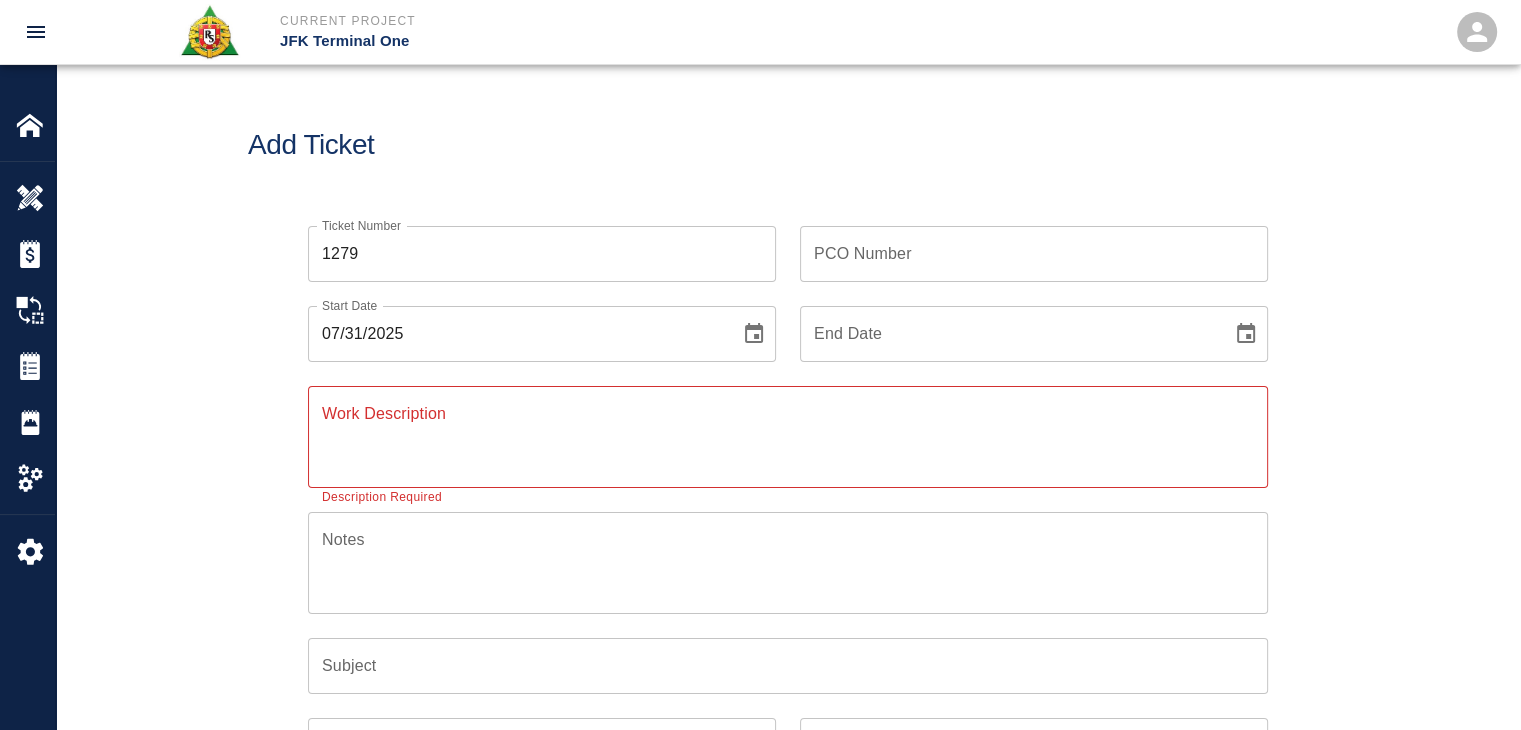 click on "x Work Description" at bounding box center [788, 437] 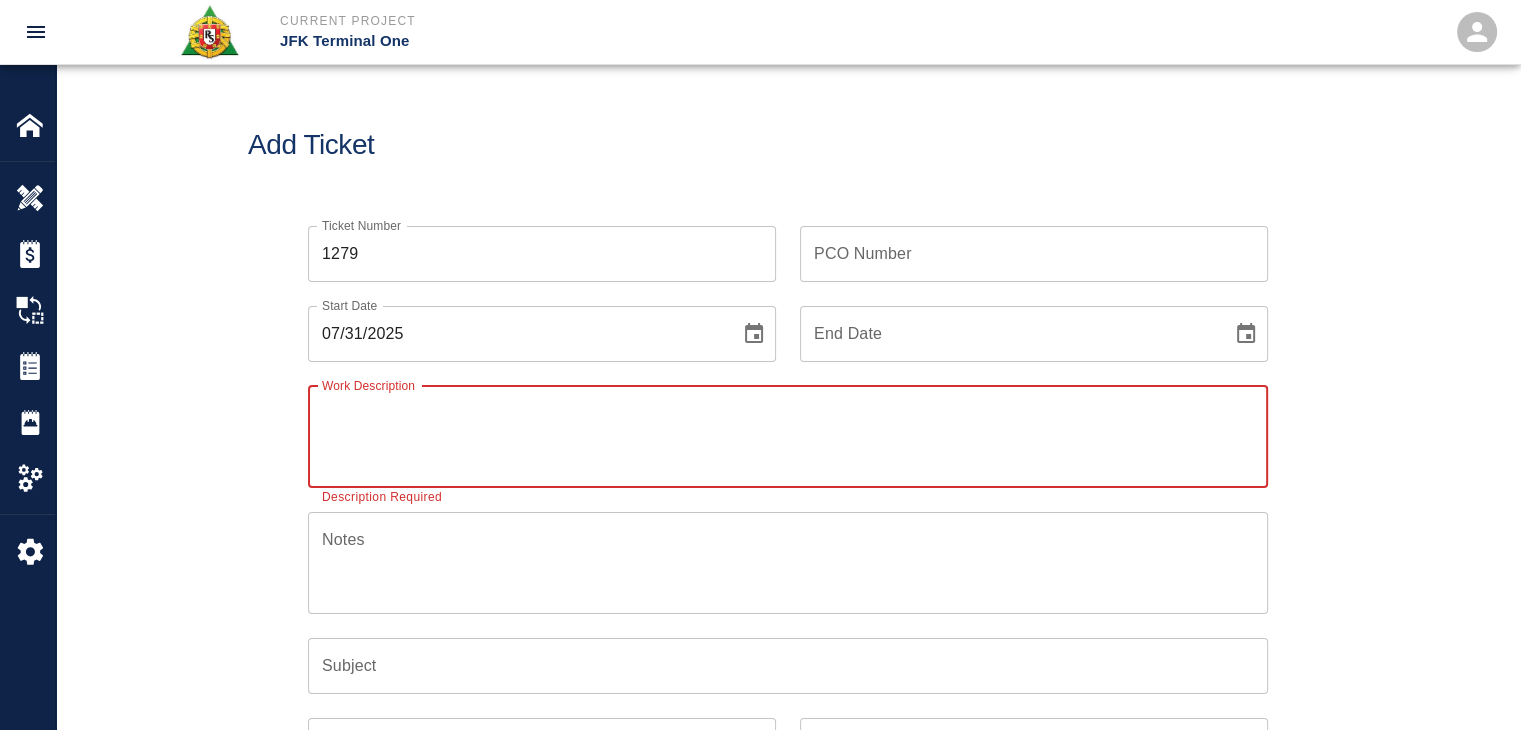 paste on "LOCATION:  HHS4-L1- Red pump room- pad modification
2 Laborers- ½ hour each.  Moblizing concrete.  shoveling concrete into pad." 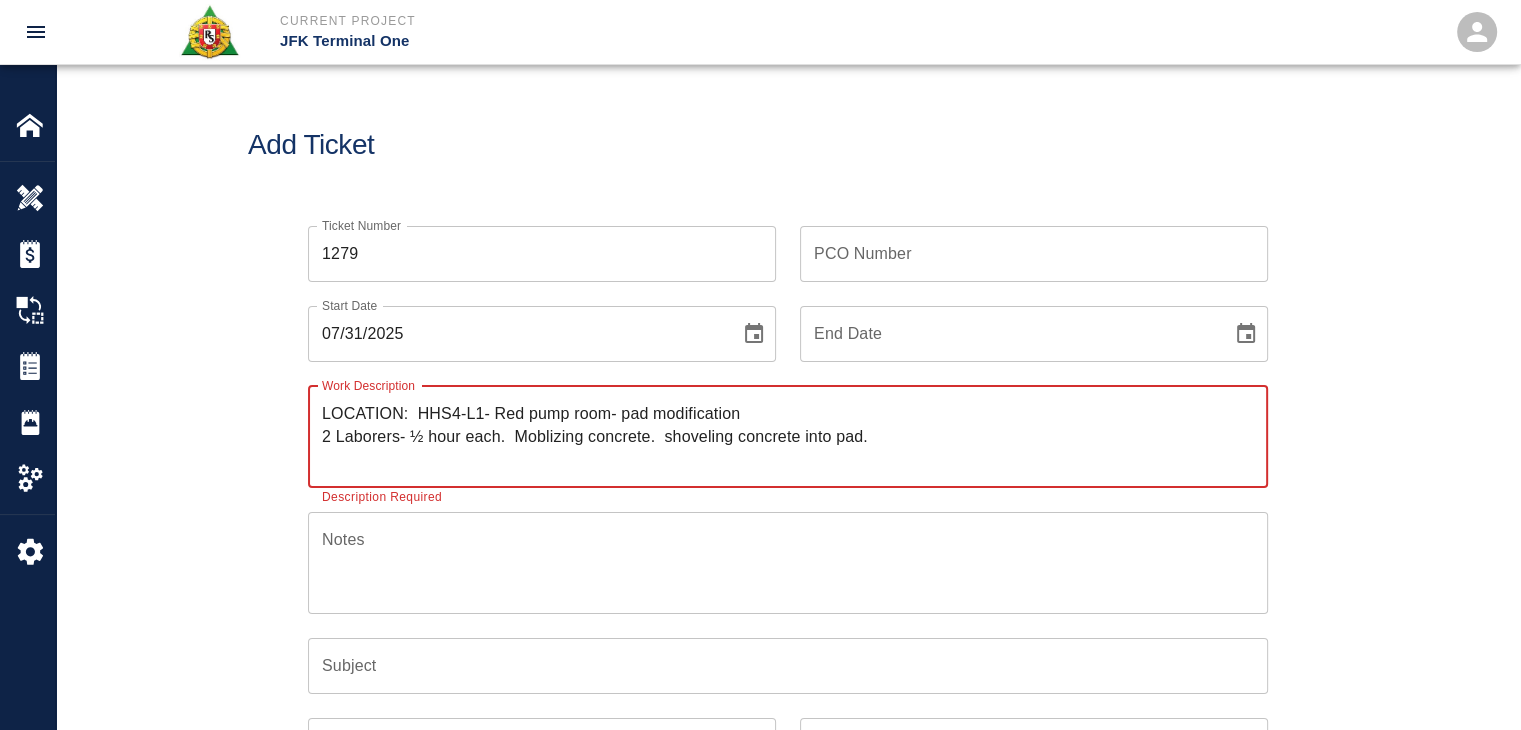 drag, startPoint x: 416, startPoint y: 417, endPoint x: 229, endPoint y: 409, distance: 187.17105 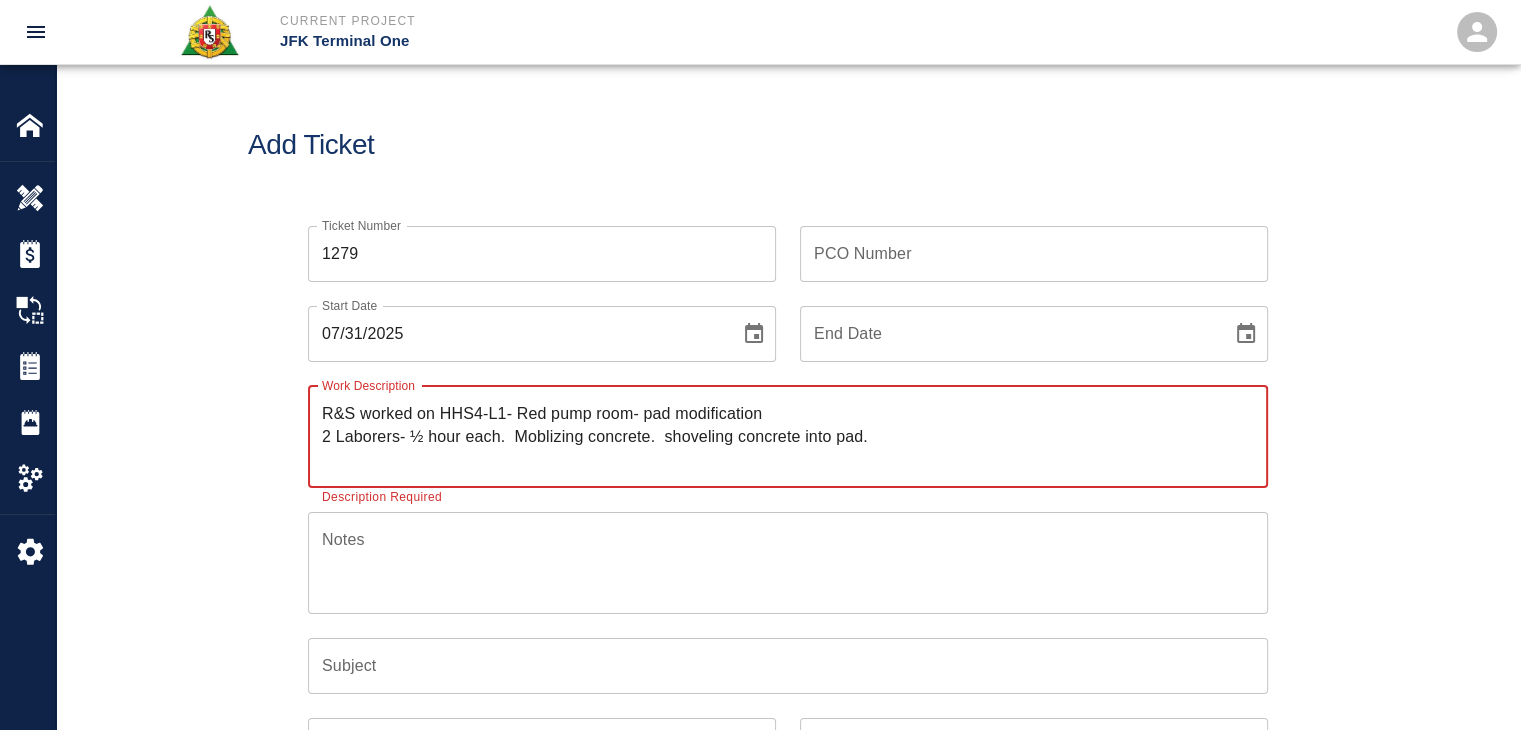 drag, startPoint x: 924, startPoint y: 437, endPoint x: 523, endPoint y: 439, distance: 401.00497 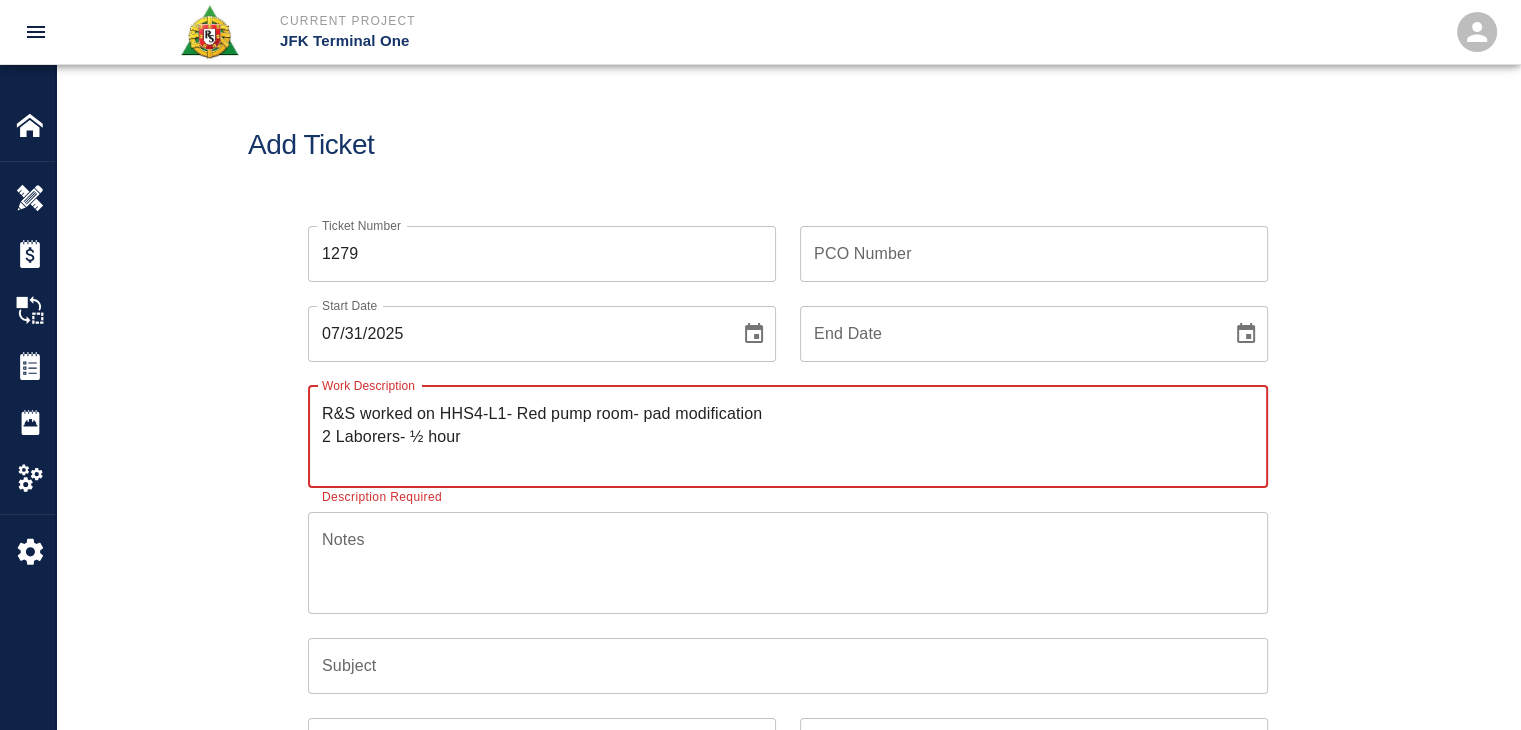 click on "R&S worked on HHS4-L1- Red pump room- pad modification
2 Laborers- ½ hour" at bounding box center (788, 436) 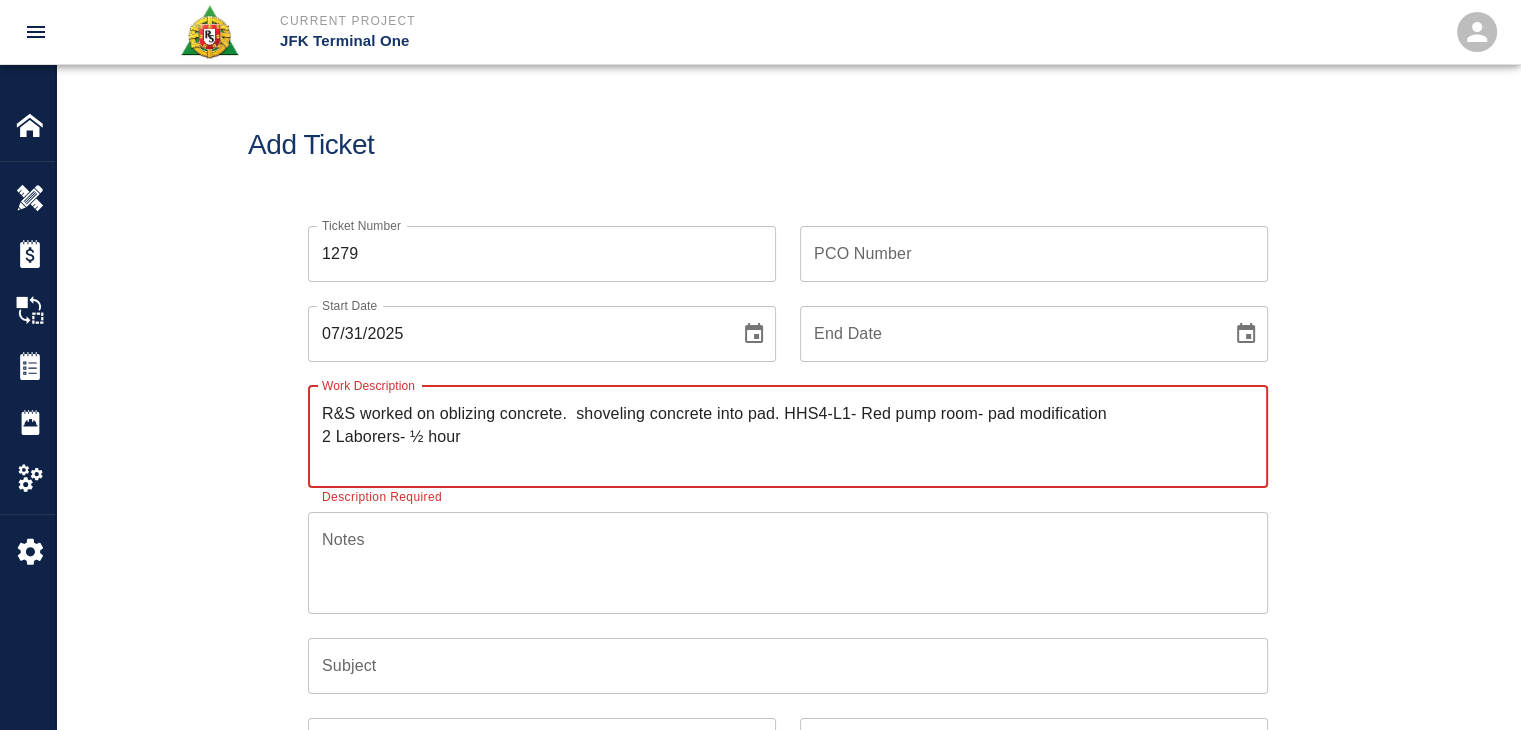 click on "R&S worked on oblizing concrete.  shoveling concrete into pad. HHS4-L1- Red pump room- pad modification
2 Laborers- ½ hour" at bounding box center [788, 436] 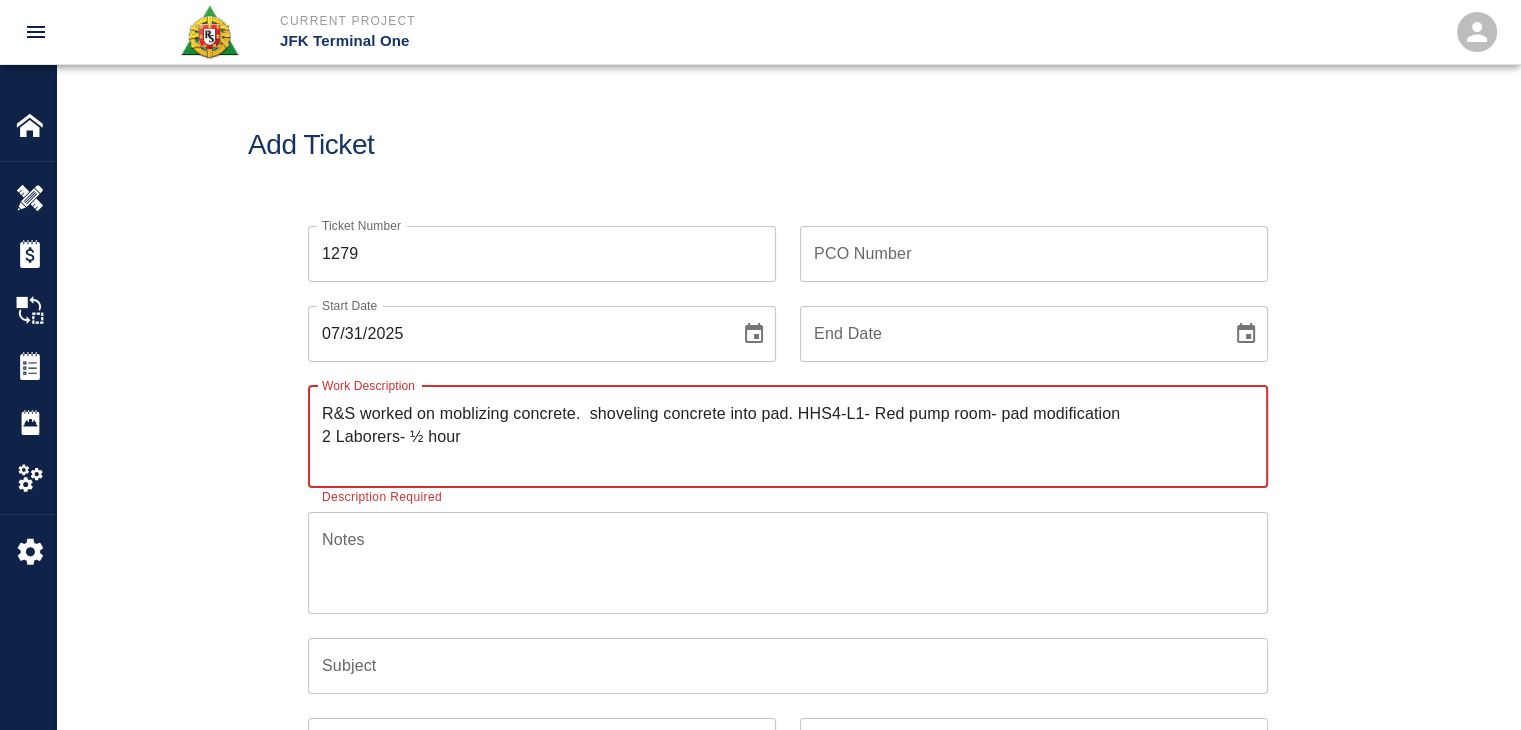 click on "R&S worked on moblizing concrete.  shoveling concrete into pad. HHS4-L1- Red pump room- pad modification
2 Laborers- ½ hour" at bounding box center (788, 436) 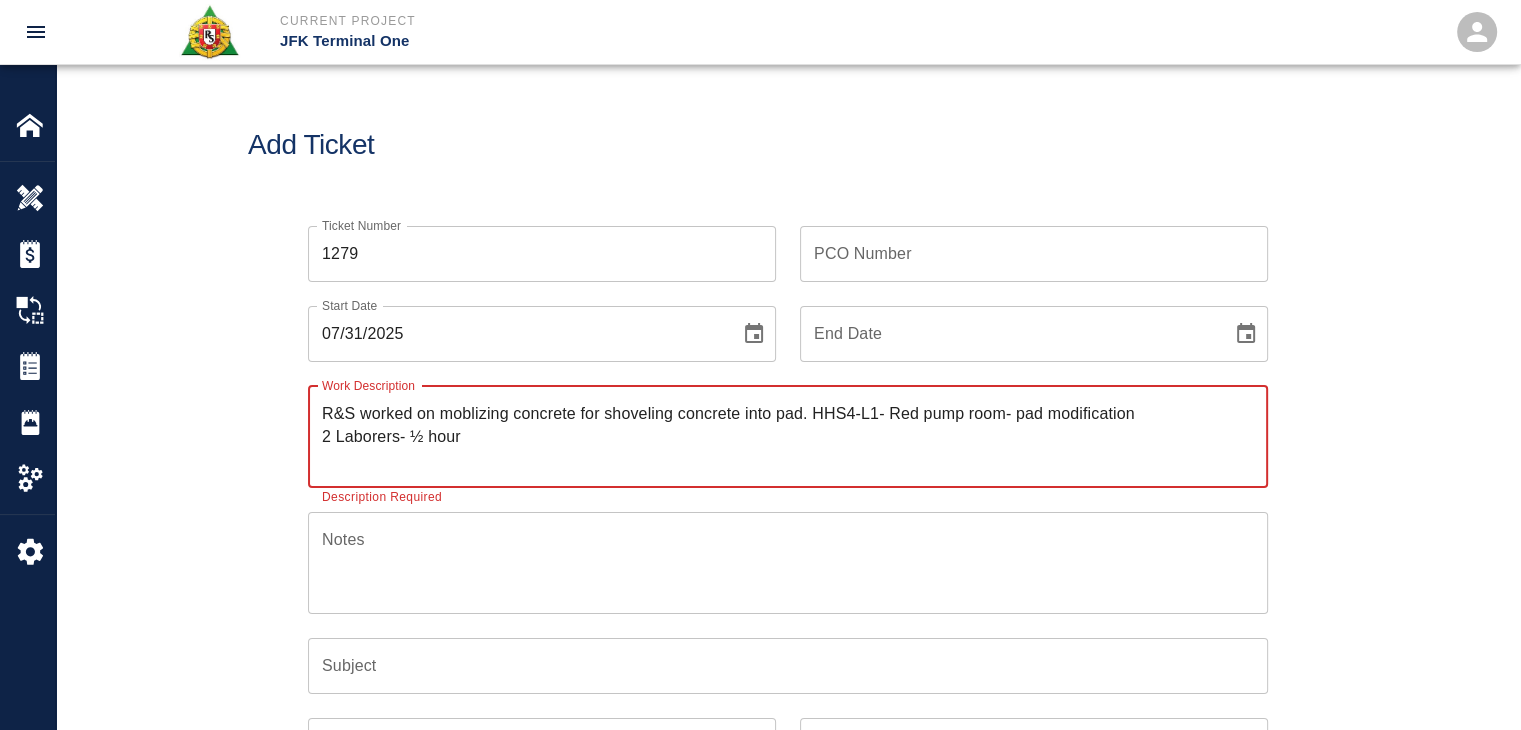 click on "R&S worked on moblizing concrete for shoveling concrete into pad. HHS4-L1- Red pump room- pad modification
2 Laborers- ½ hour" at bounding box center (788, 436) 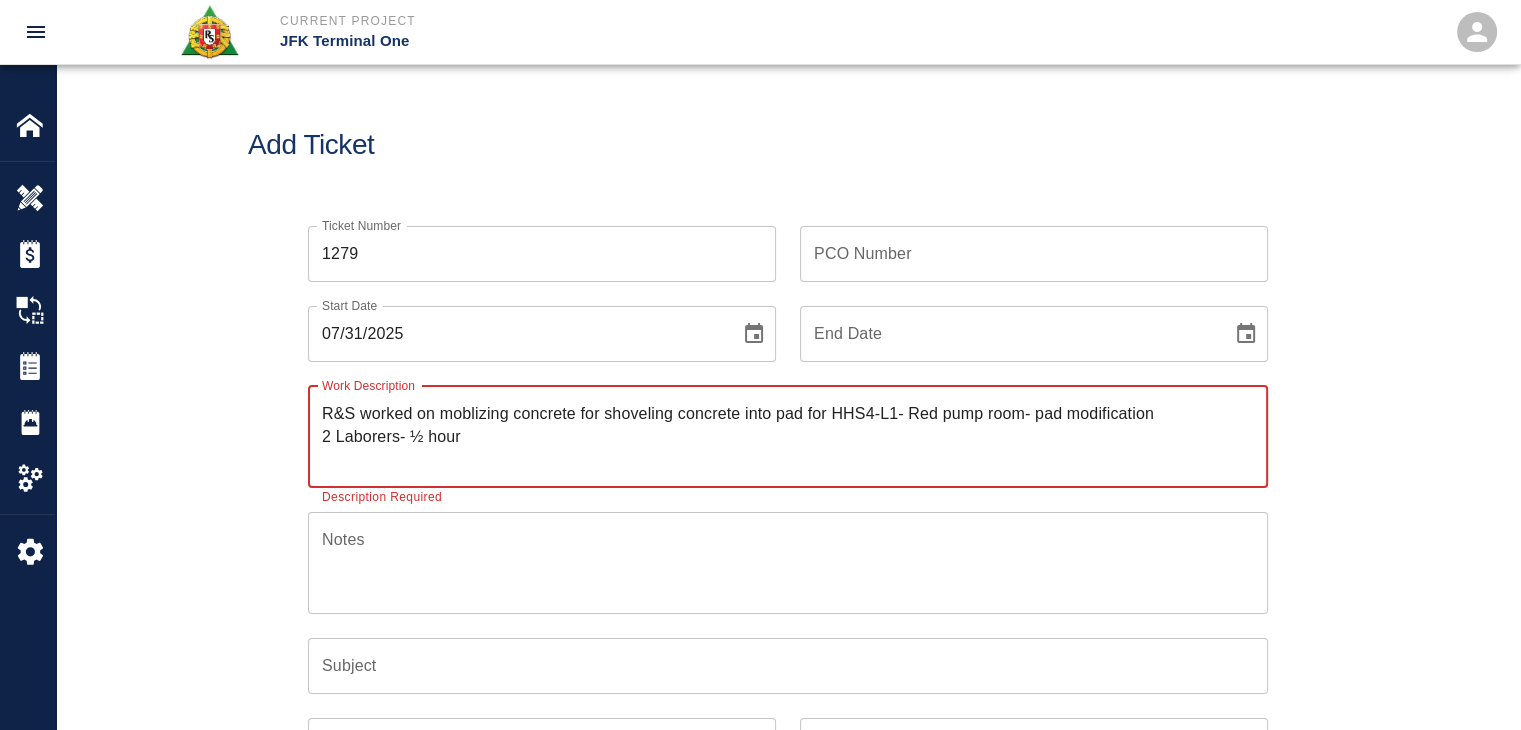 click on "R&S worked on moblizing concrete for shoveling concrete into pad for HHS4-L1- Red pump room- pad modification
2 Laborers- ½ hour" at bounding box center [788, 436] 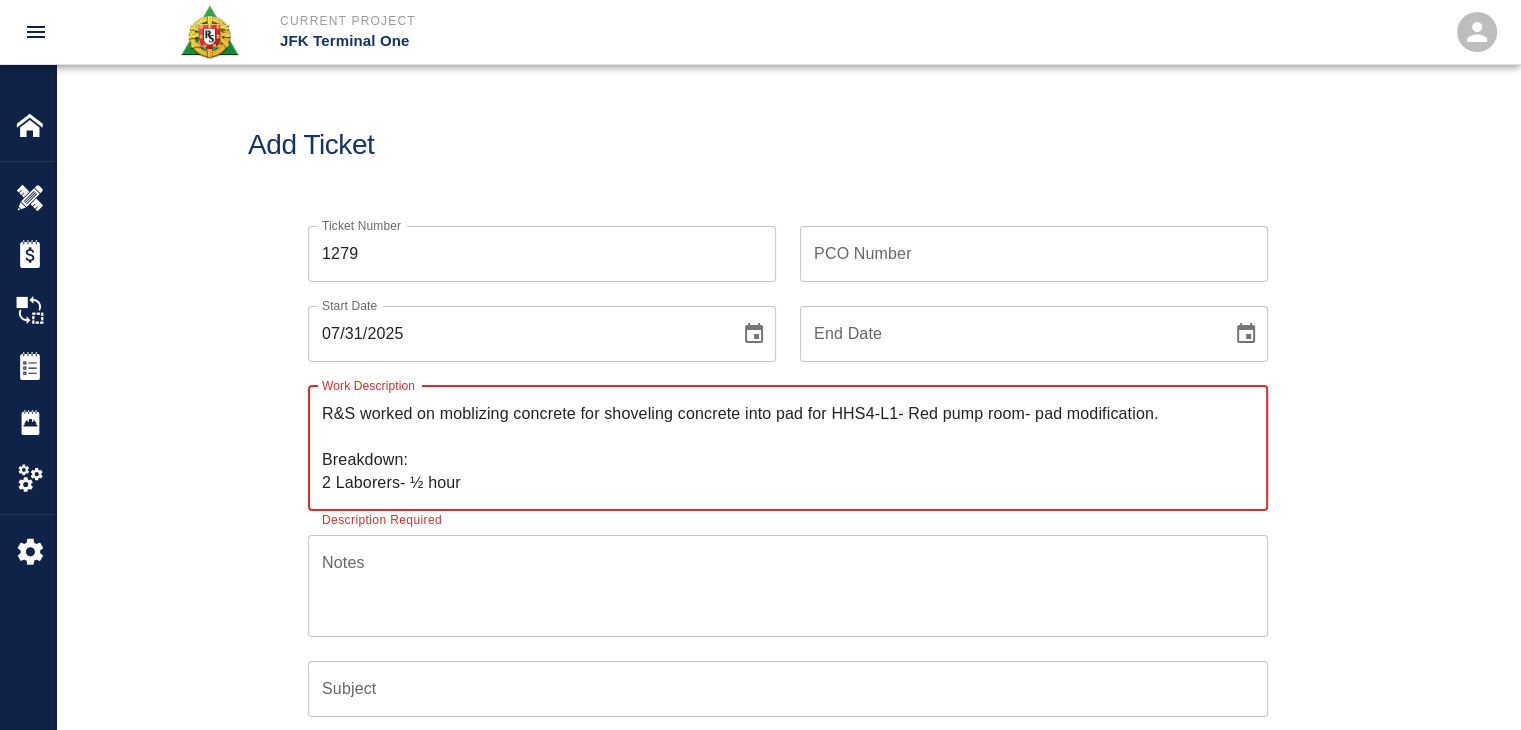 click on "R&S worked on moblizing concrete for shoveling concrete into pad for HHS4-L1- Red pump room- pad modification.
Breakdown:
2 Laborers- ½ hour" at bounding box center (788, 448) 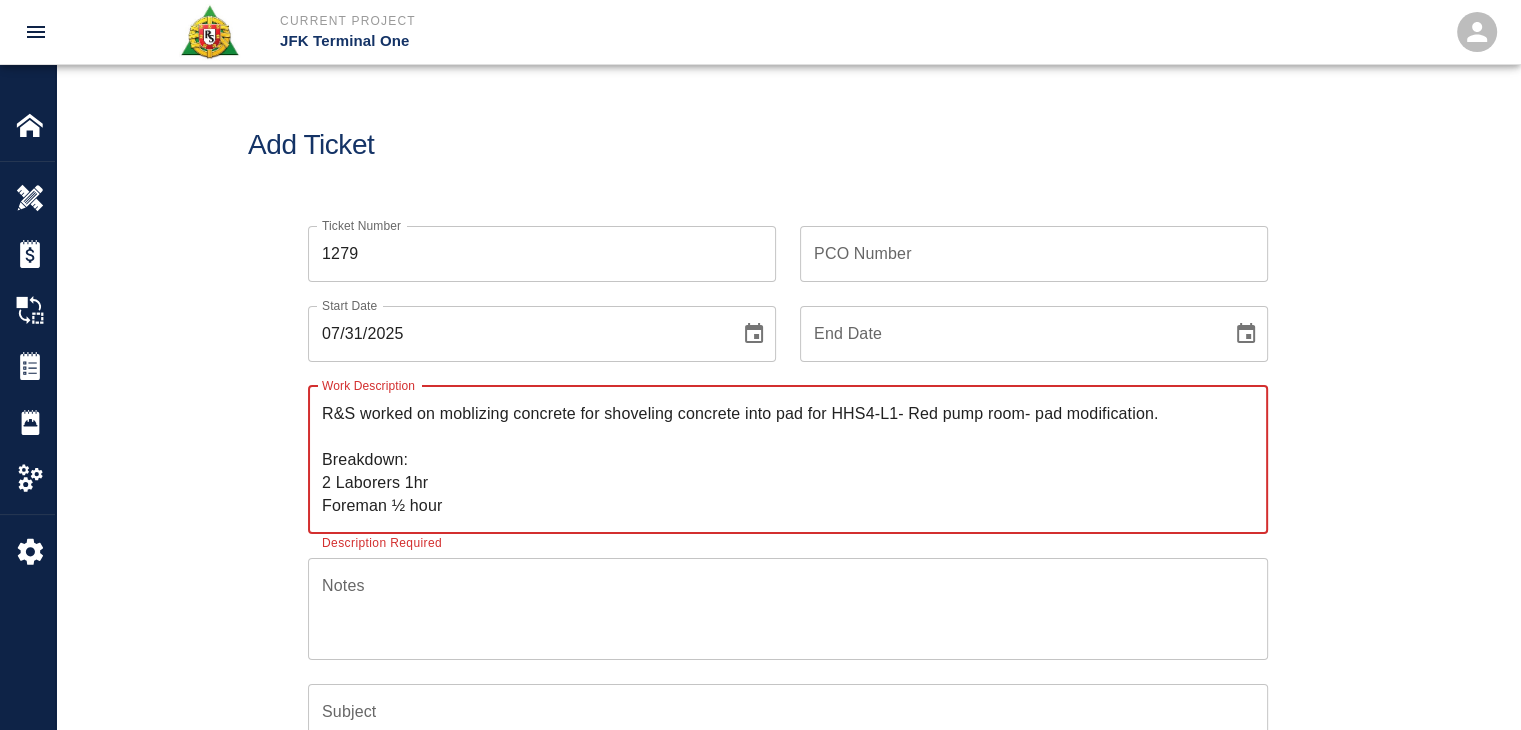 click on "R&S worked on moblizing concrete for shoveling concrete into pad for HHS4-L1- Red pump room- pad modification.
Breakdown:
2 Laborers 1hr
Foreman ½ hour  x Work Description" at bounding box center [788, 460] 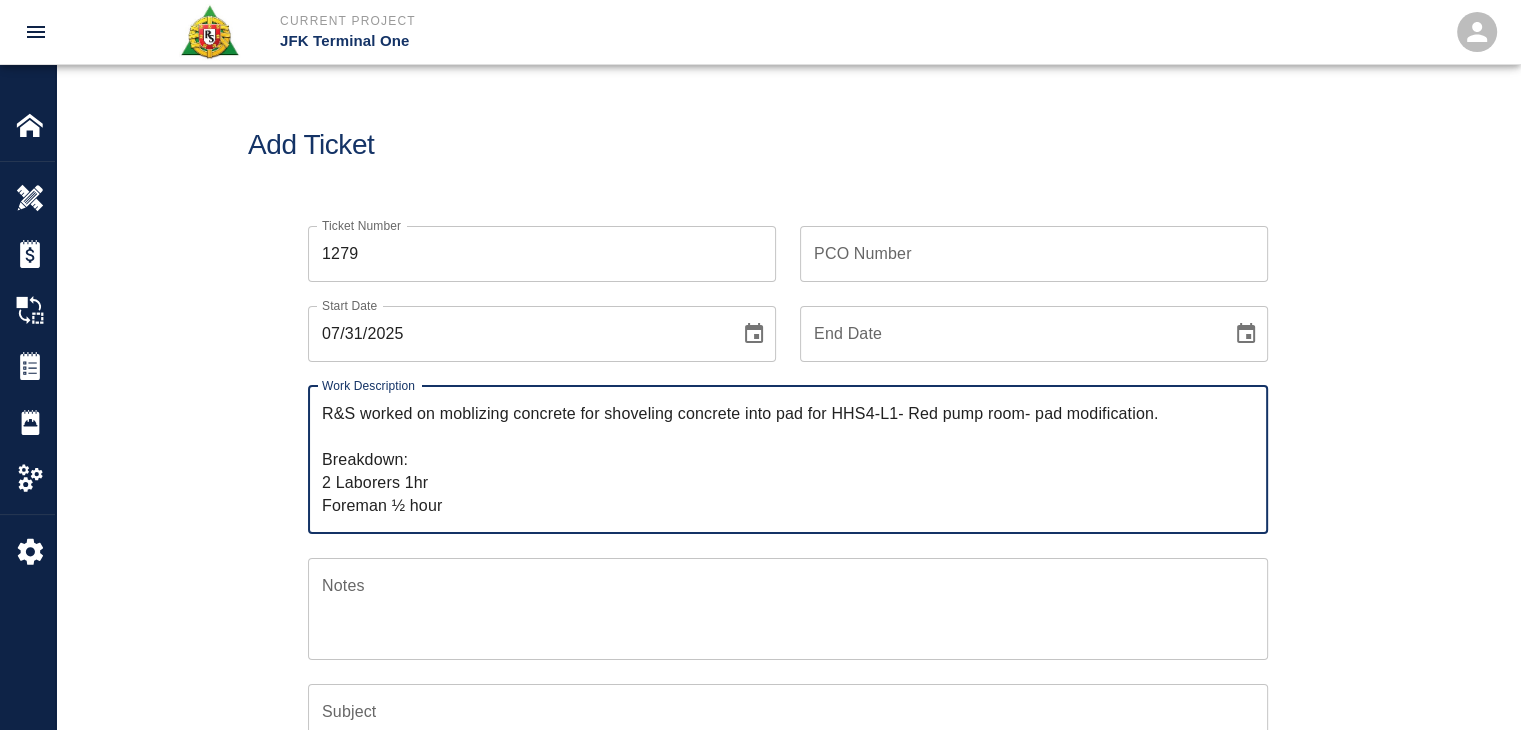 click on "R&S worked on moblizing concrete for shoveling concrete into pad for HHS4-L1- Red pump room- pad modification.
Breakdown:
2 Laborers 1hr
Foreman ½ hour" at bounding box center (788, 459) 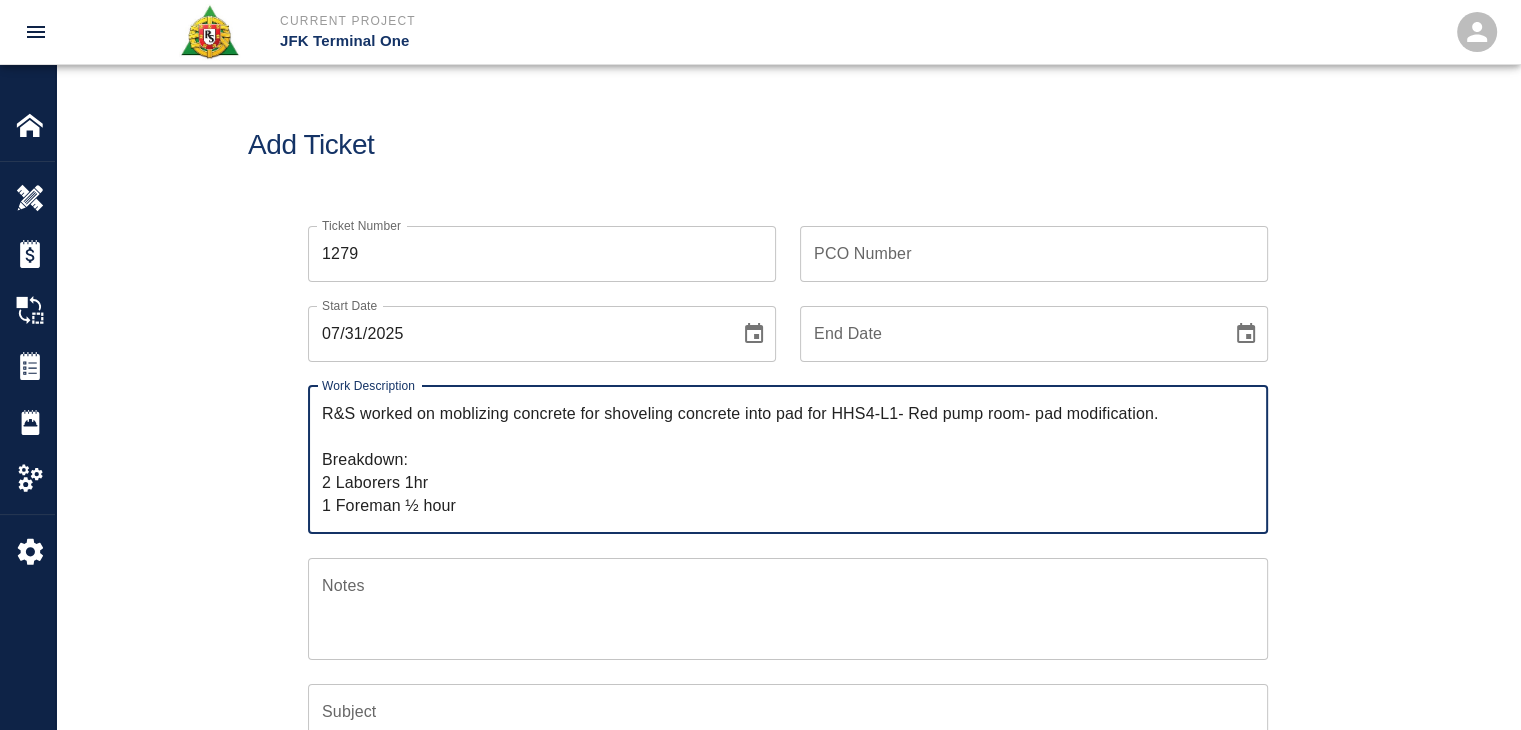 drag, startPoint x: 461, startPoint y: 505, endPoint x: 408, endPoint y: 507, distance: 53.037724 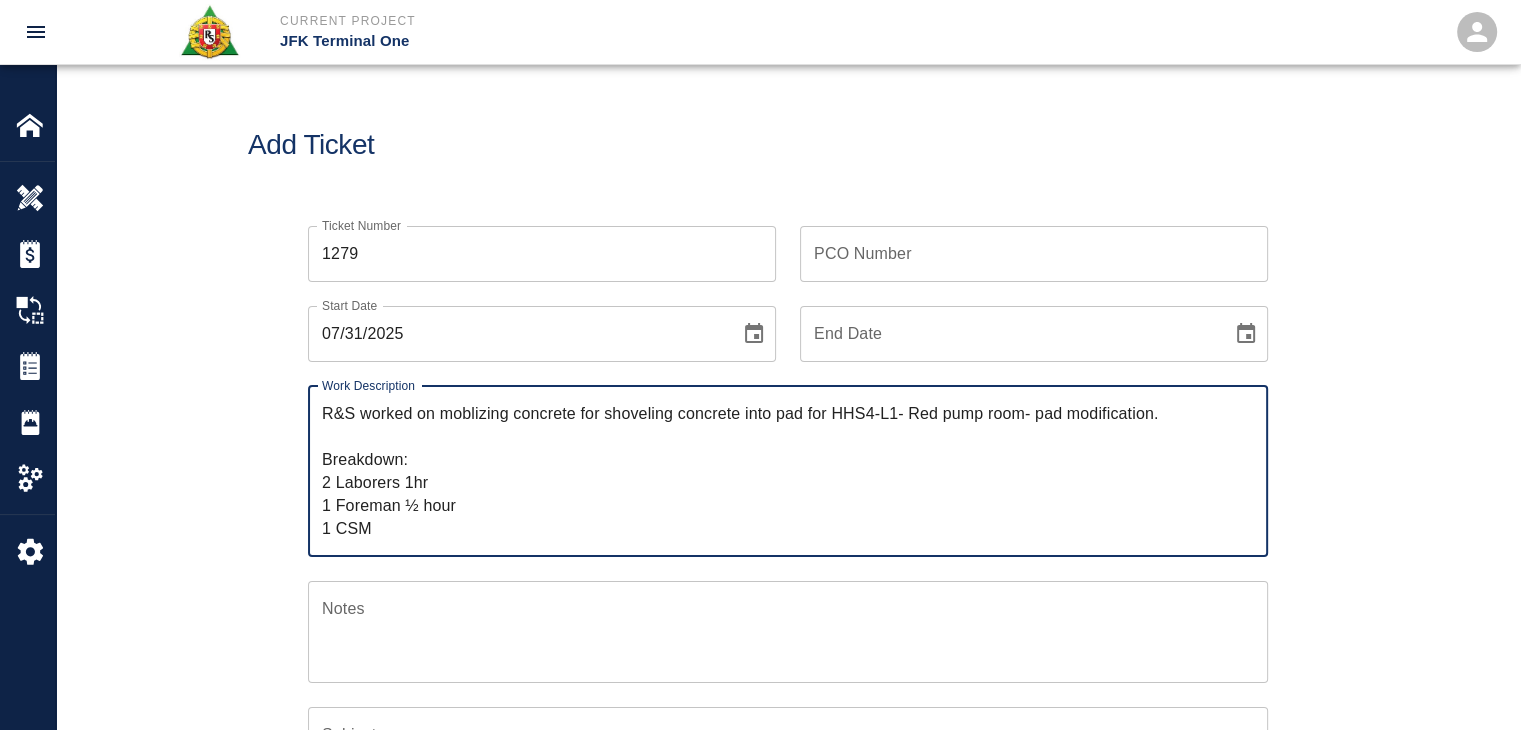 paste on "½ hour" 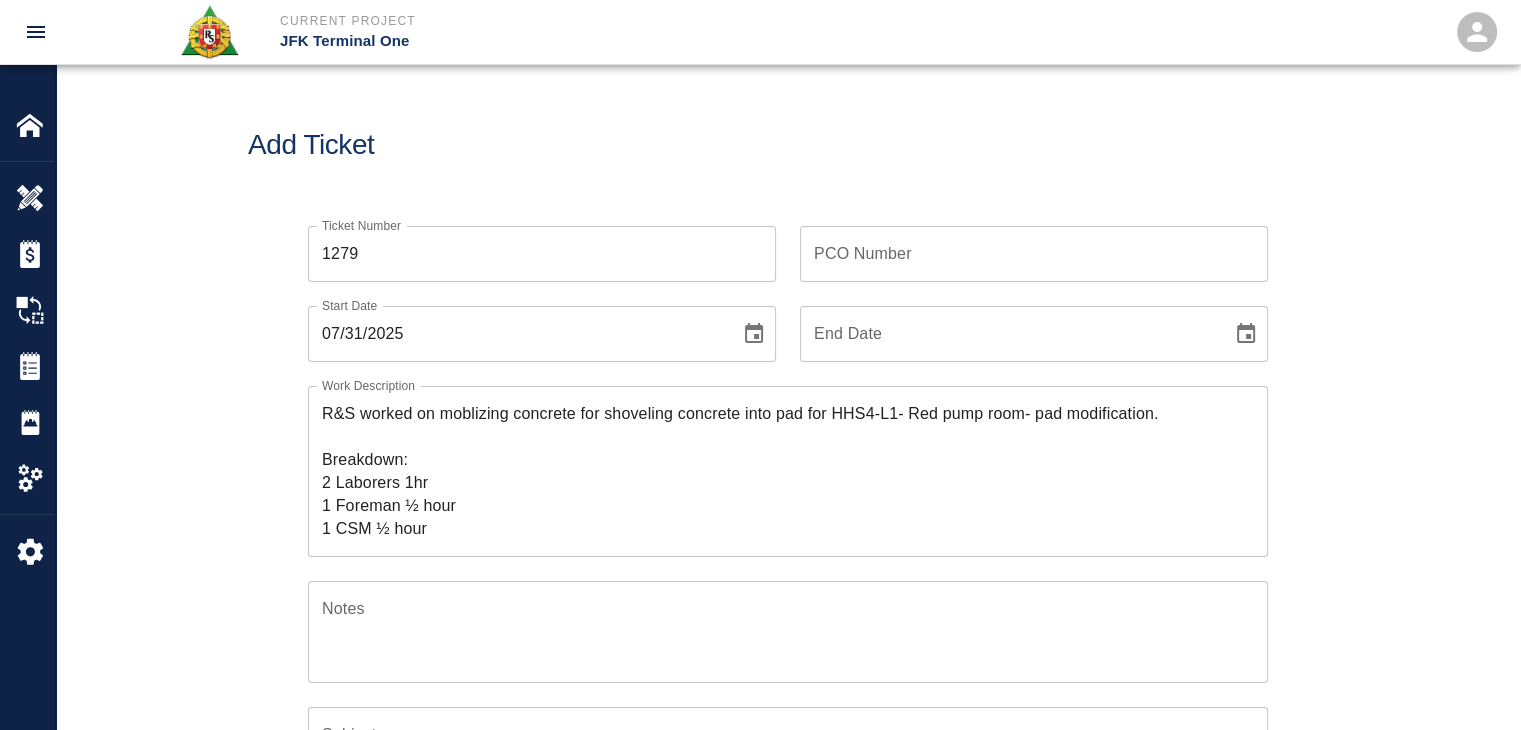 click on "Ticket Number 1279 Ticket Number PCO Number PCO Number Start Date  07/31/2025 Start Date  End Date End Date Work Description R&S worked on moblizing concrete for shoveling concrete into pad for HHS4-L1- Red pump room- pad modification.
Breakdown:
2 Laborers 1hr
1 Foreman ½ hour
1 CSM ½ hour  x Work Description Notes x Notes Subject Subject Invoice Number Invoice Number Invoice Date Invoice Date Upload Attachments (50MB limit) Choose file No file chosen Upload Another File Add Costs" at bounding box center [788, 660] 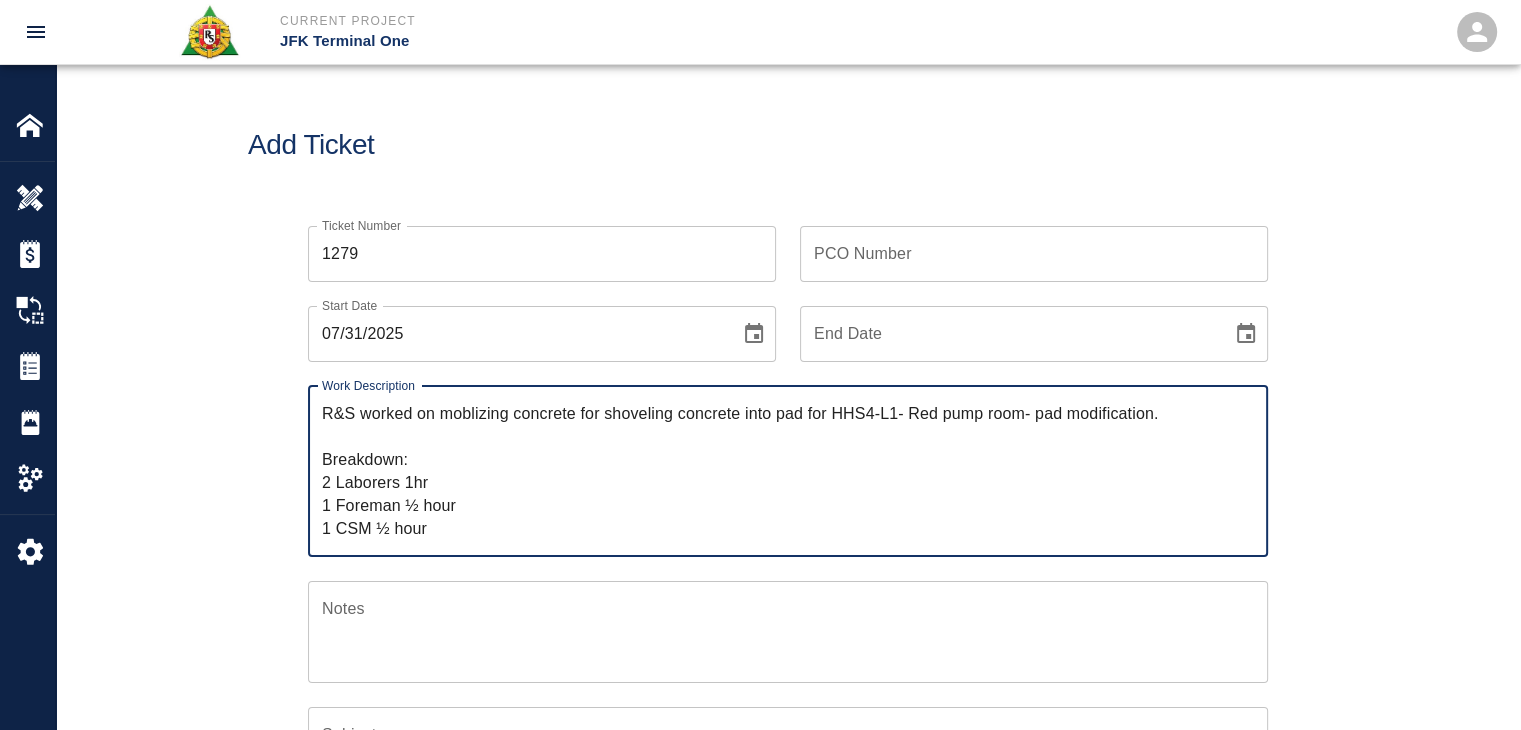 click on "R&S worked on moblizing concrete for shoveling concrete into pad for HHS4-L1- Red pump room- pad modification.
Breakdown:
2 Laborers 1hr
1 Foreman ½ hour
1 CSM ½ hour" at bounding box center [788, 471] 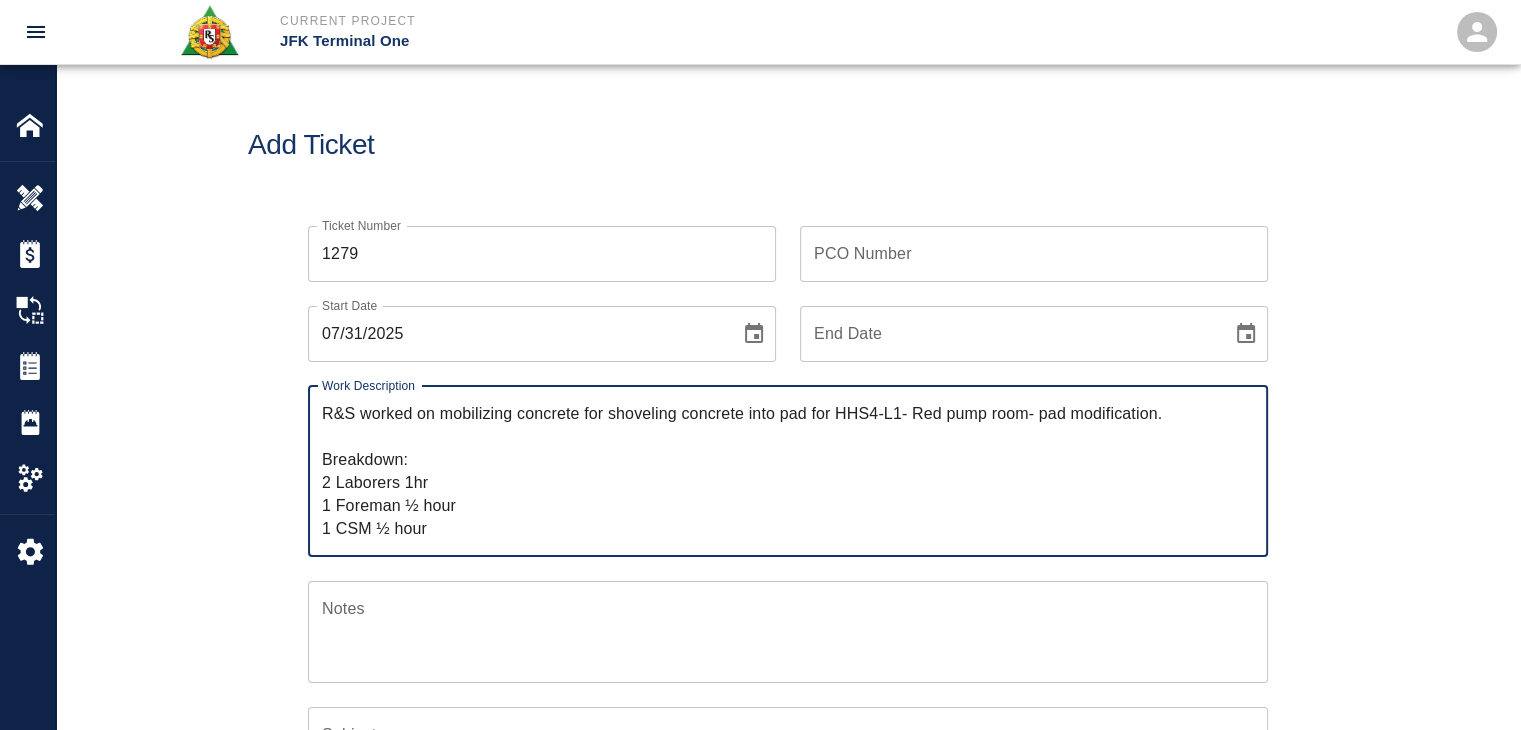 type on "R&S worked on mobilizing concrete for shoveling concrete into pad for HHS4-L1- Red pump room- pad modification.
Breakdown:
2 Laborers 1hr
1 Foreman ½ hour
1 CSM ½ hour" 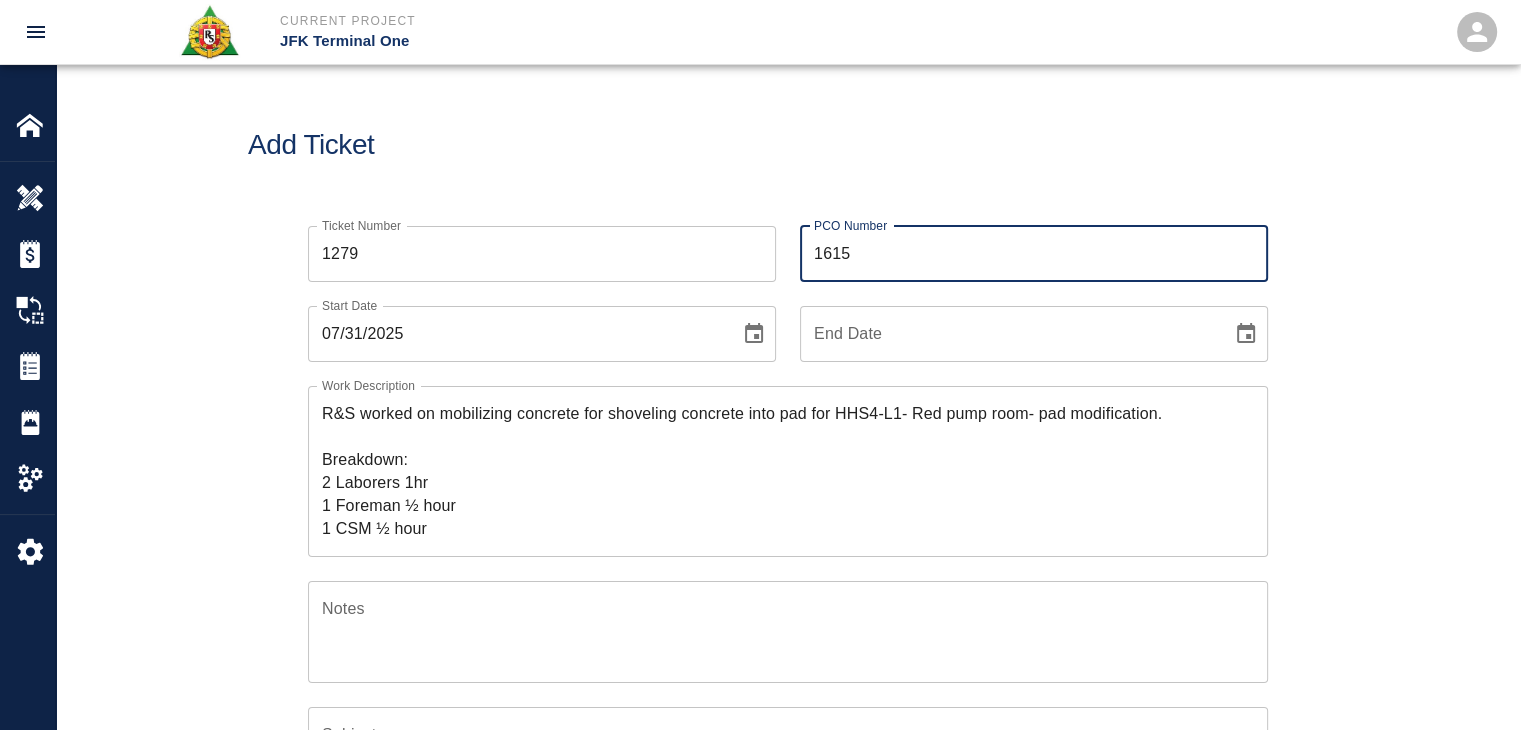 type on "1615" 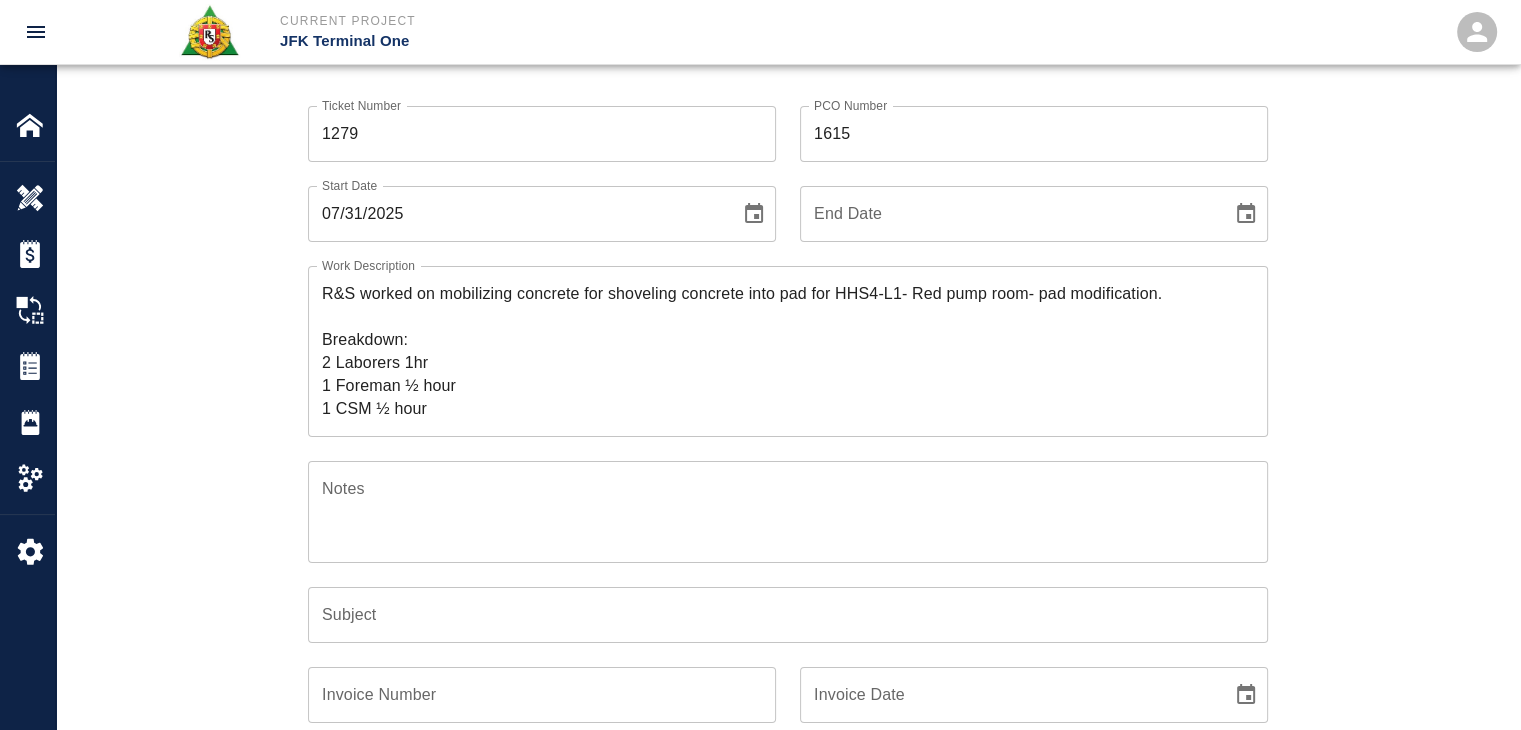 scroll, scrollTop: 148, scrollLeft: 0, axis: vertical 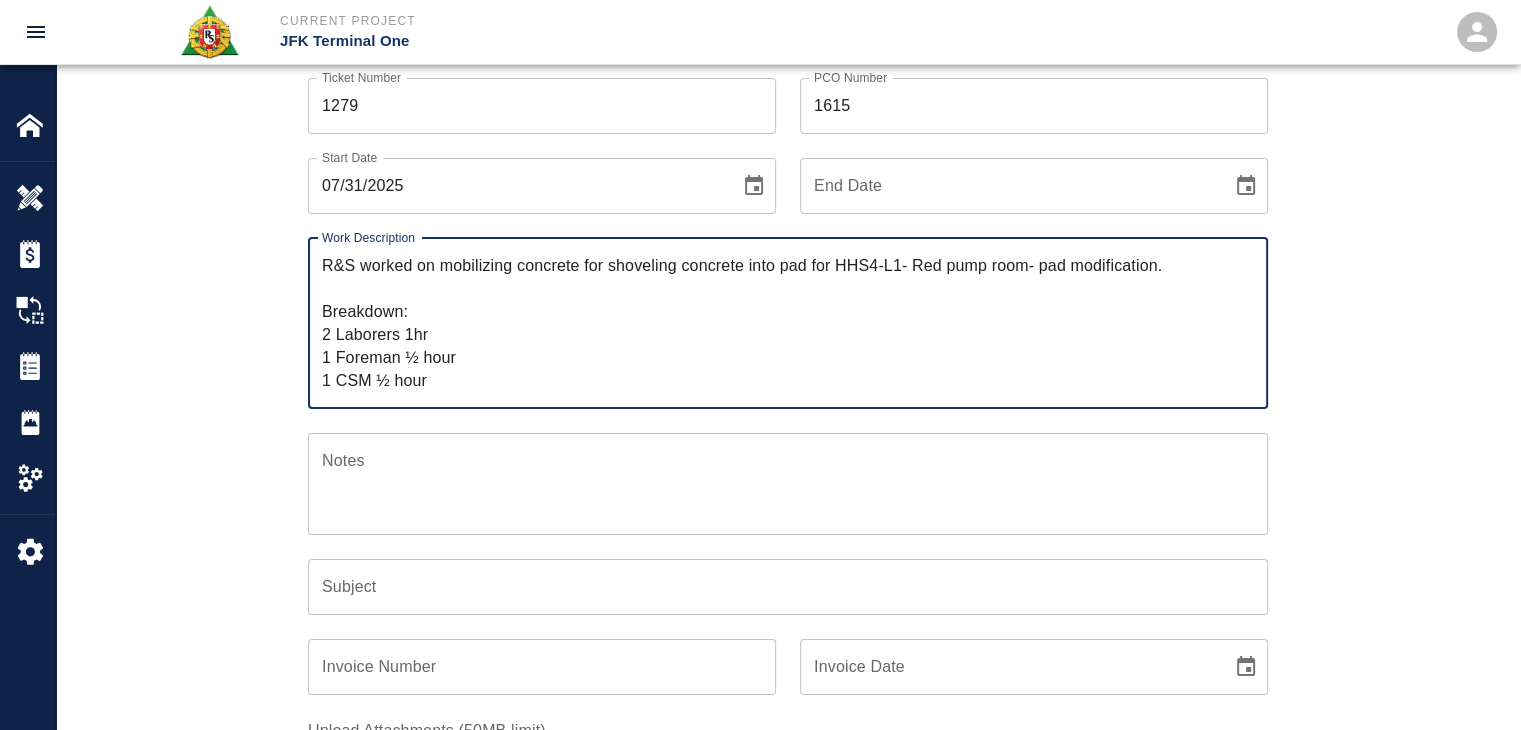 drag, startPoint x: 446, startPoint y: 293, endPoint x: 444, endPoint y: 263, distance: 30.066593 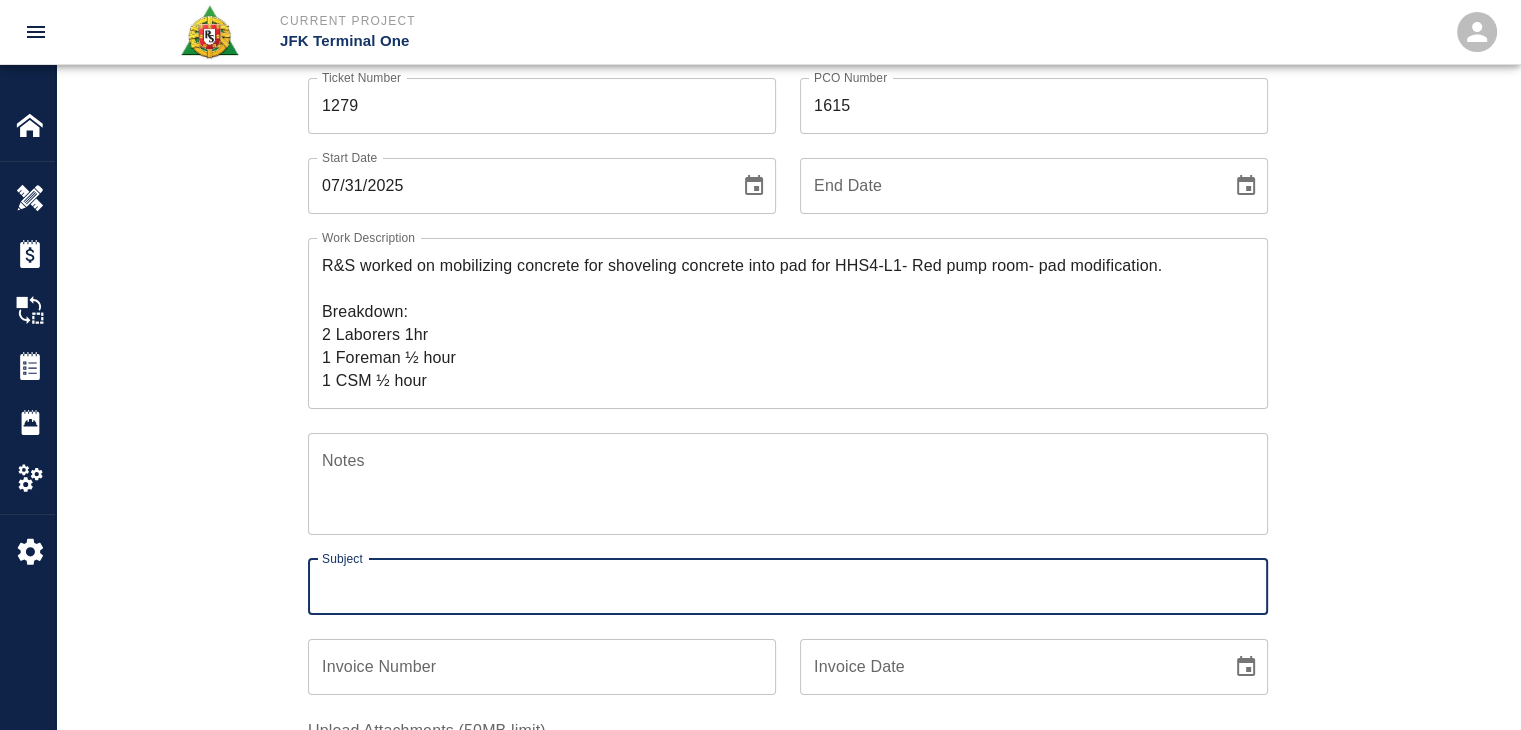 paste on "mobilizing concrete for shoveling concrete into pad for HHS4-L1- Red pump room- pad modification." 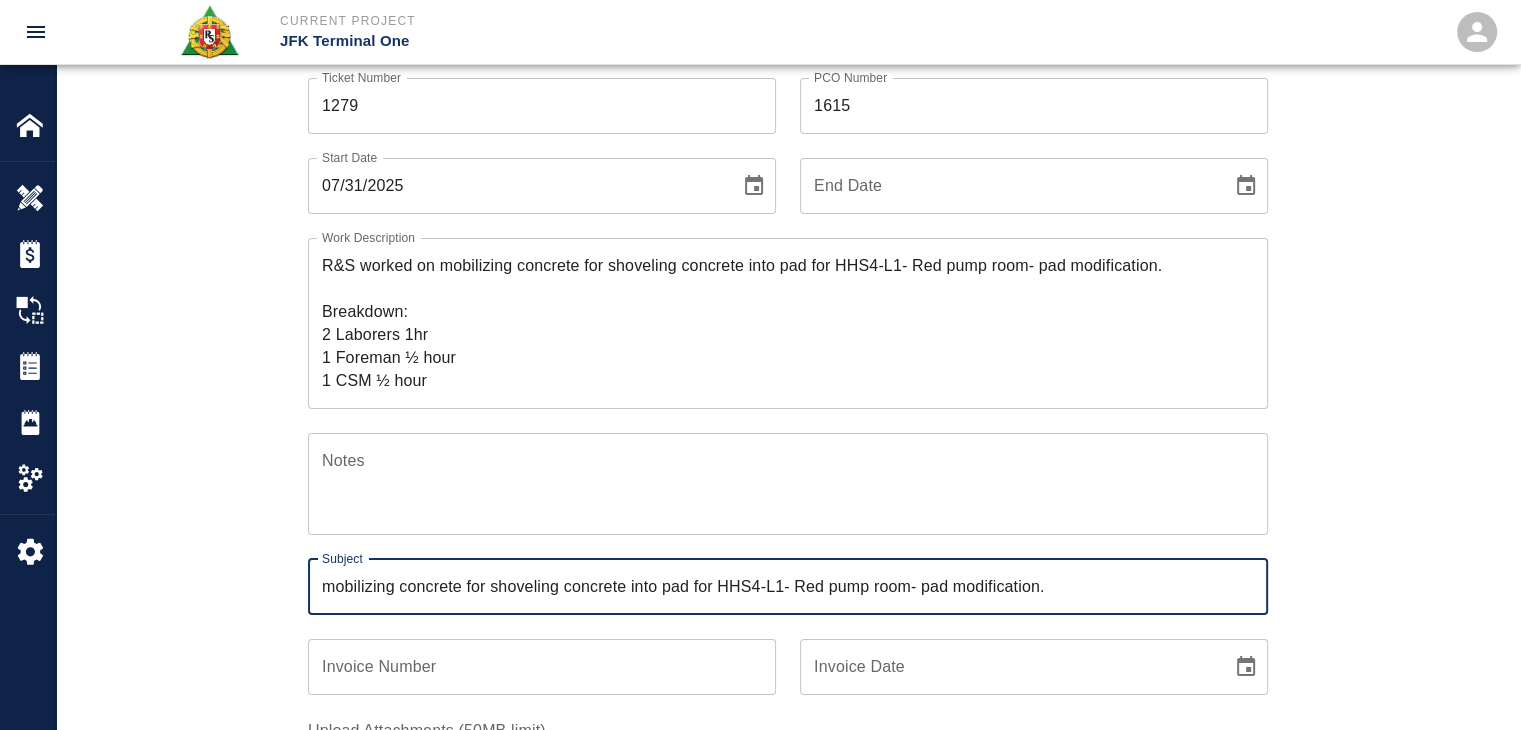 type on "mobilizing concrete for shoveling concrete into pad for HHS4-L1- Red pump room- pad modification." 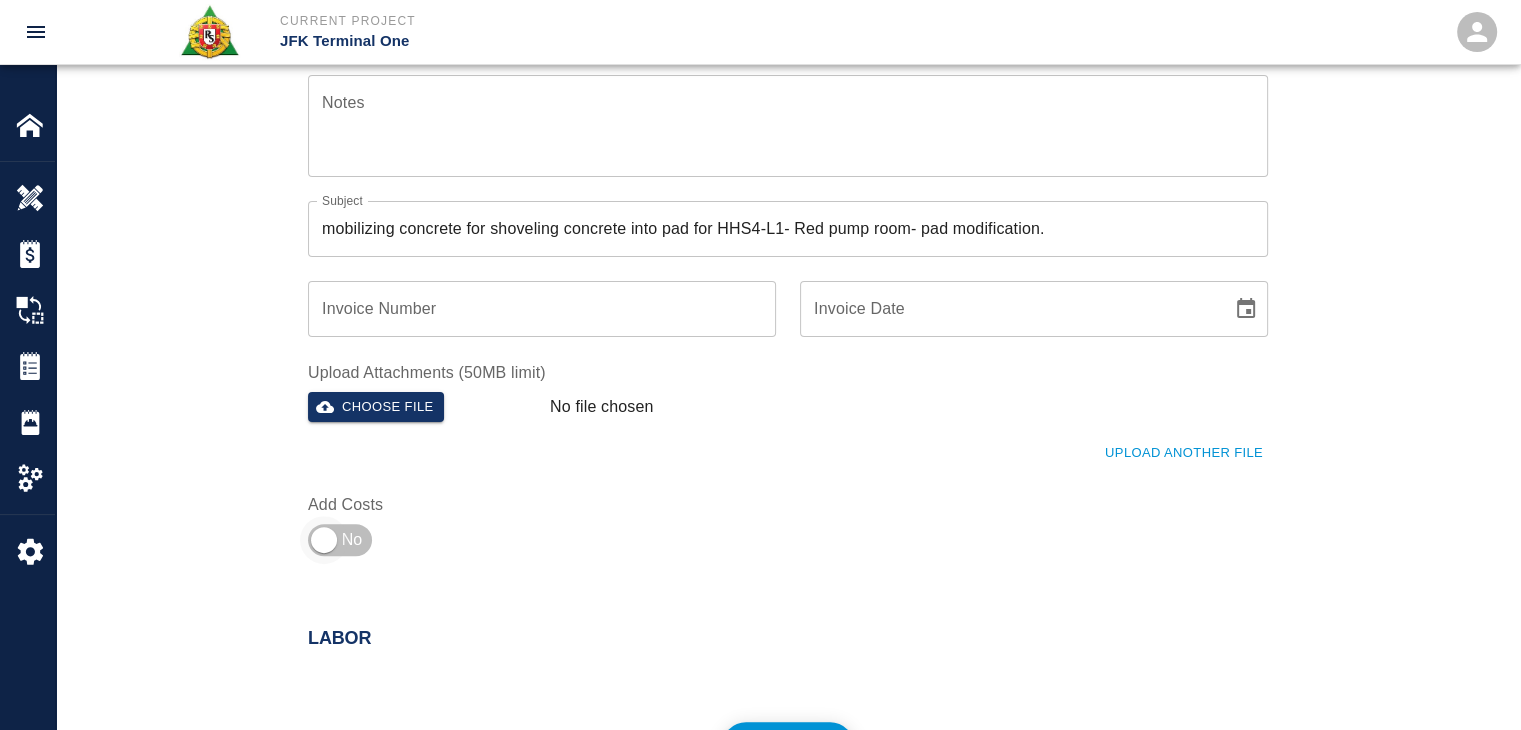 click at bounding box center (324, 540) 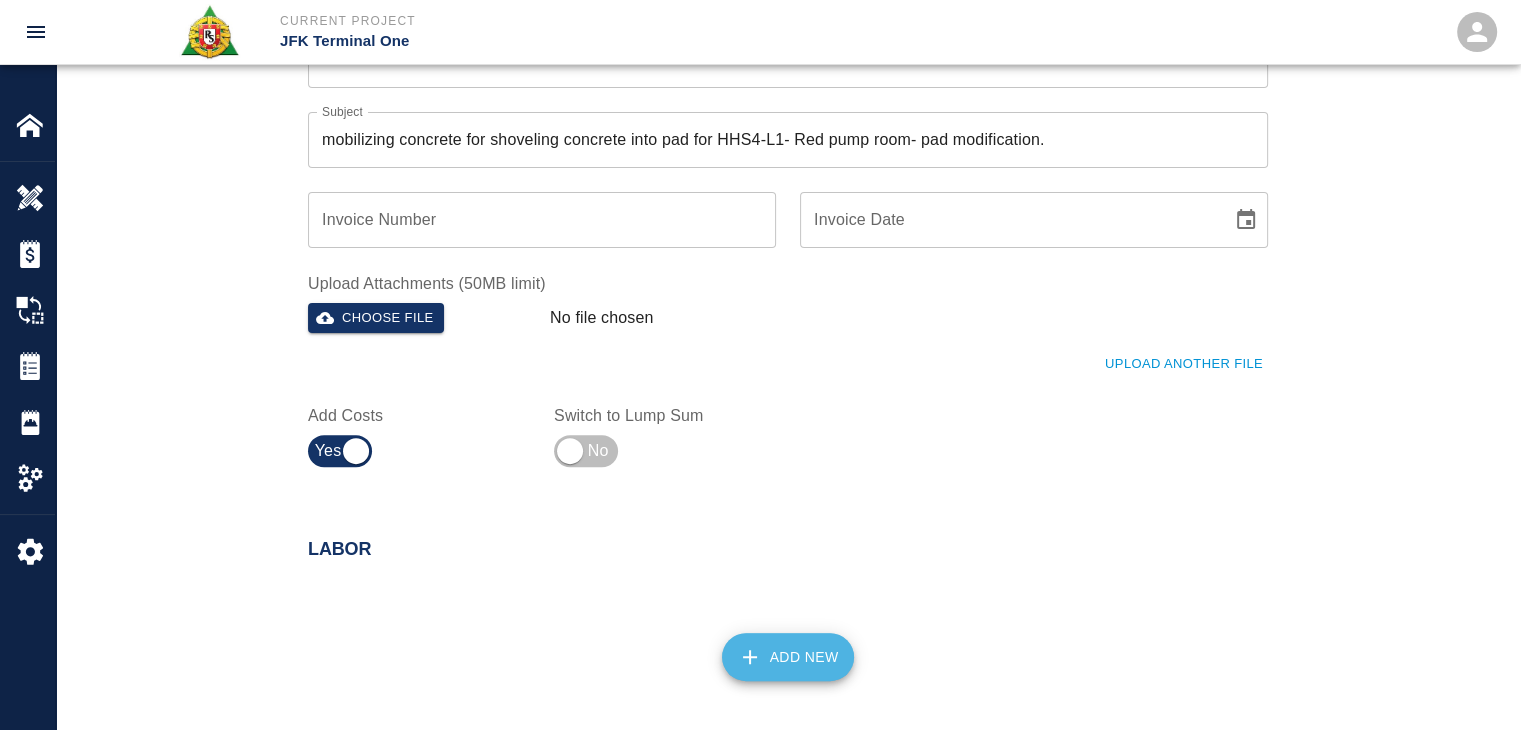 click 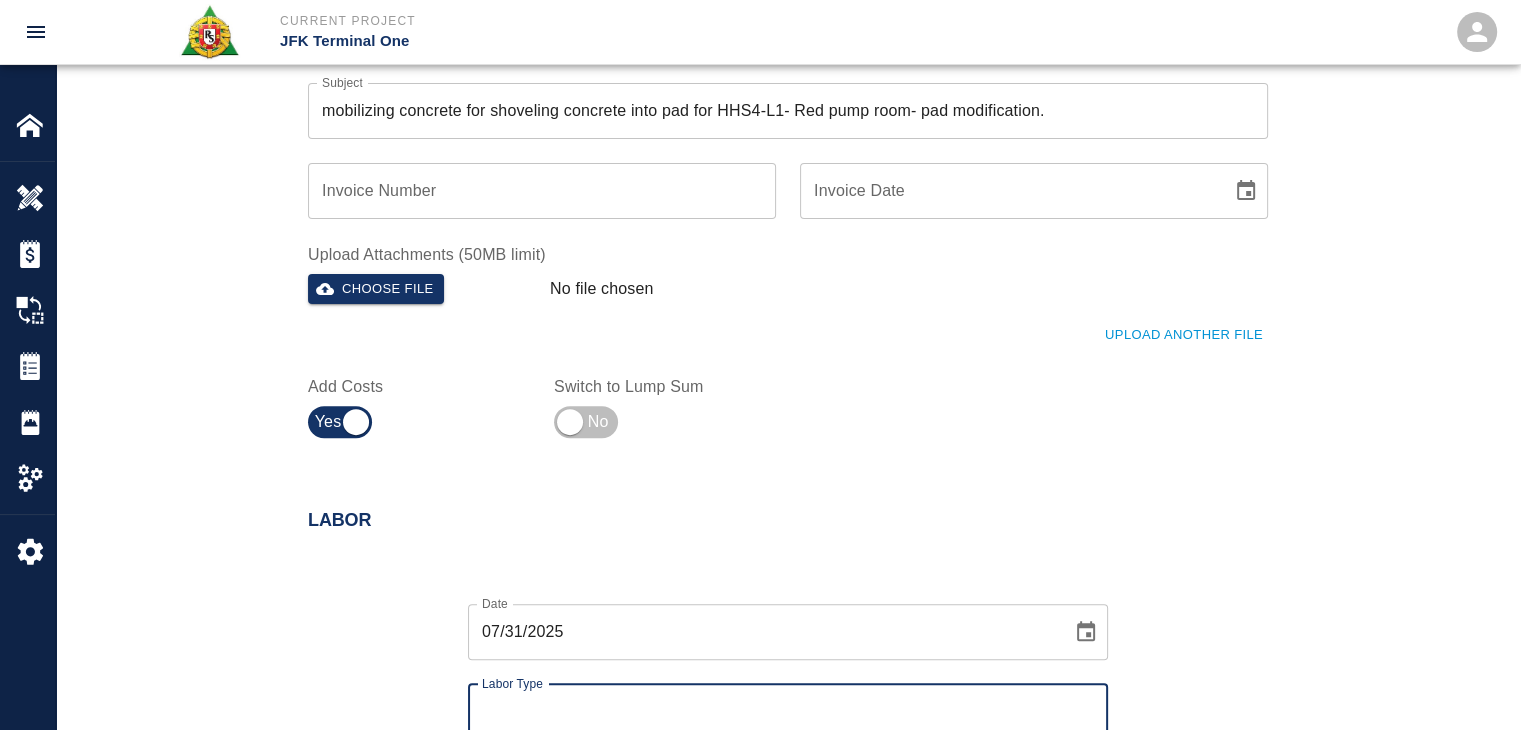 type on "a" 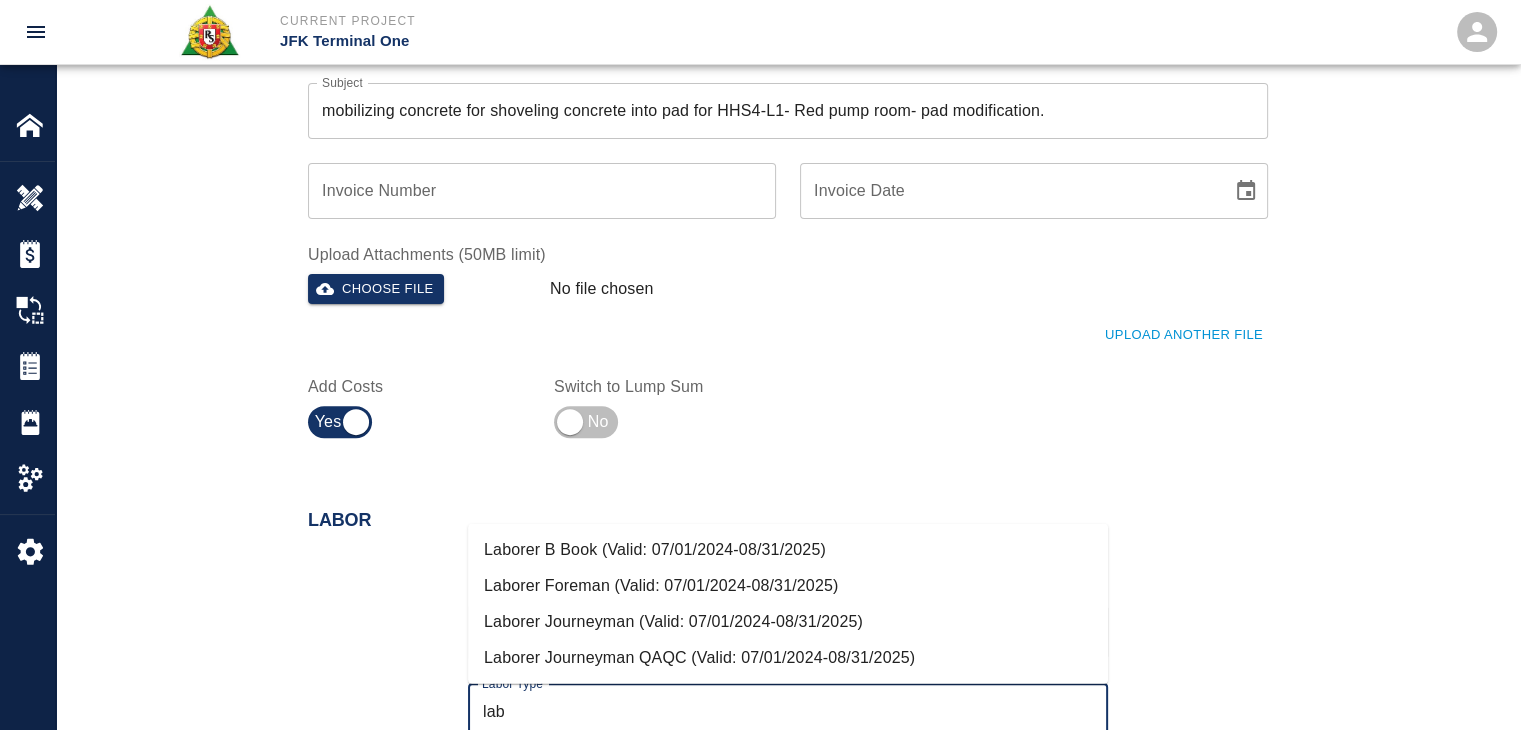 click on "Laborer Journeyman (Valid: 07/01/2024-08/31/2025)" at bounding box center (788, 622) 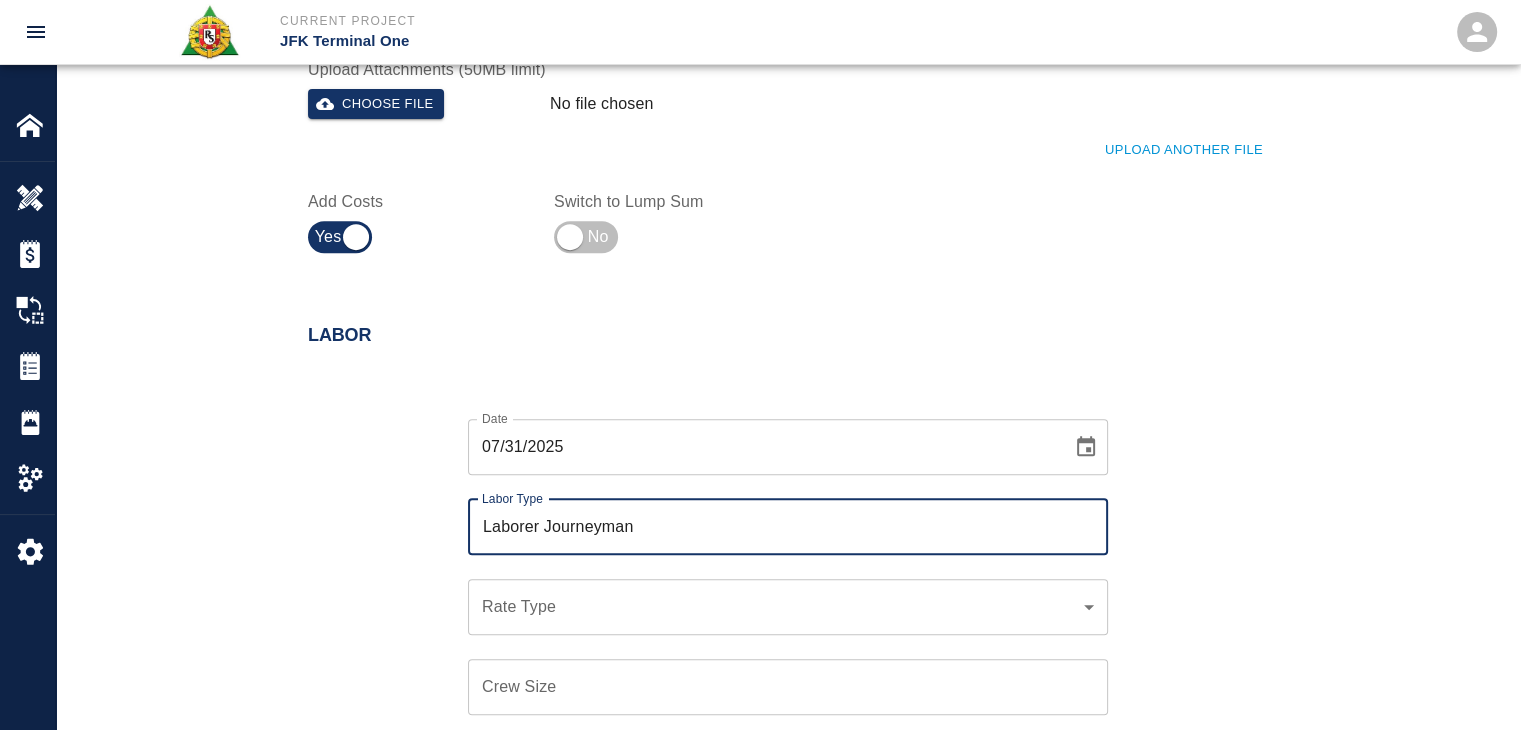 scroll, scrollTop: 810, scrollLeft: 0, axis: vertical 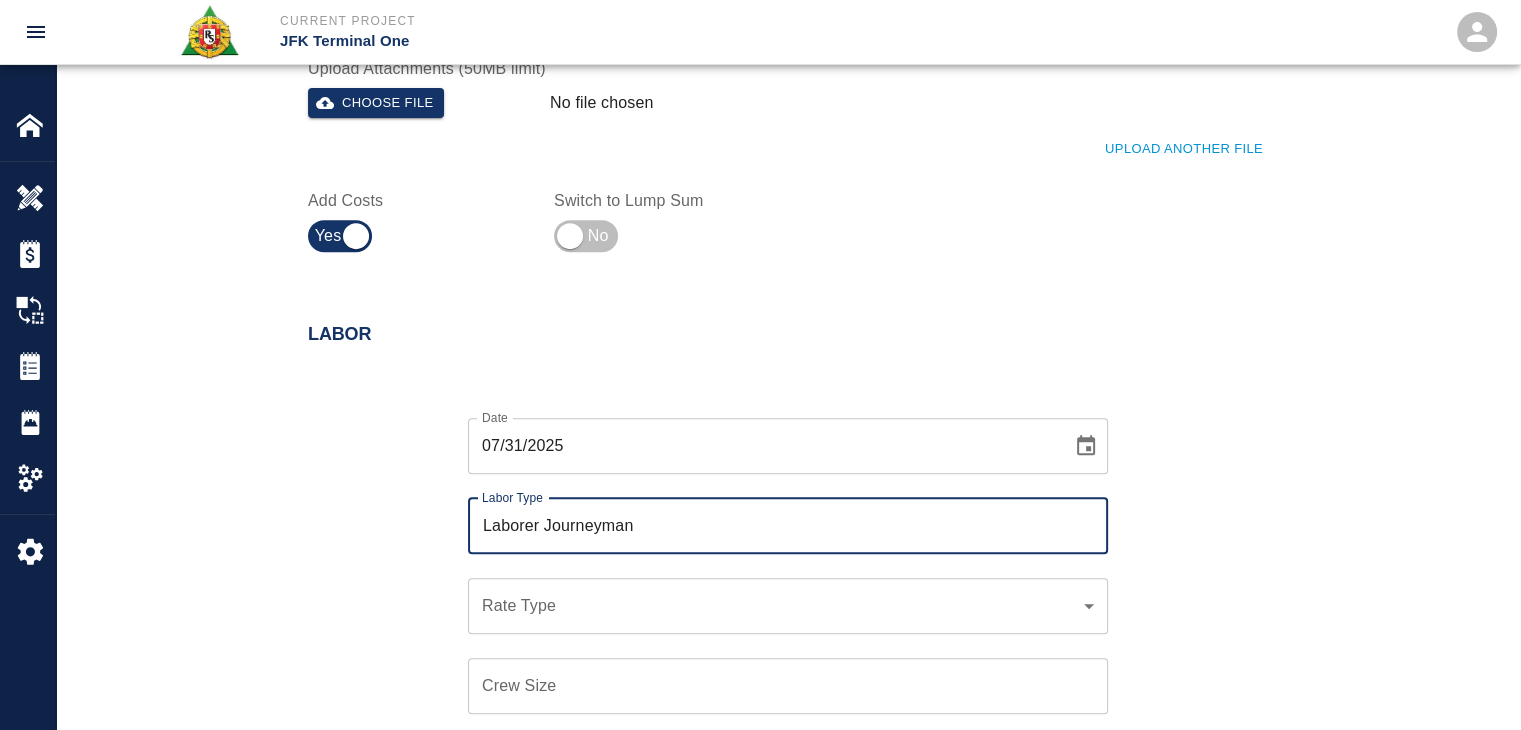 type on "Laborer Journeyman" 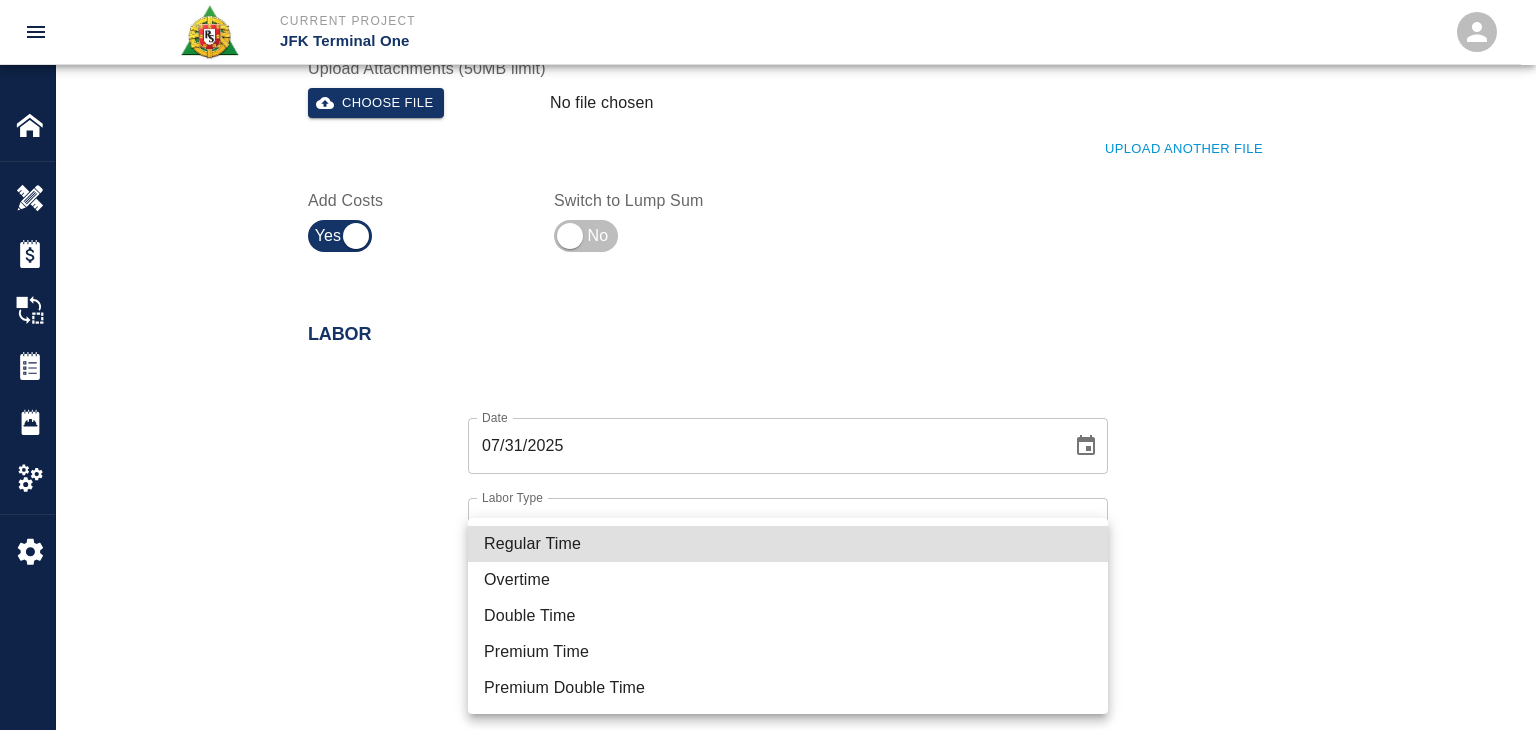 click on "Regular Time" at bounding box center [788, 544] 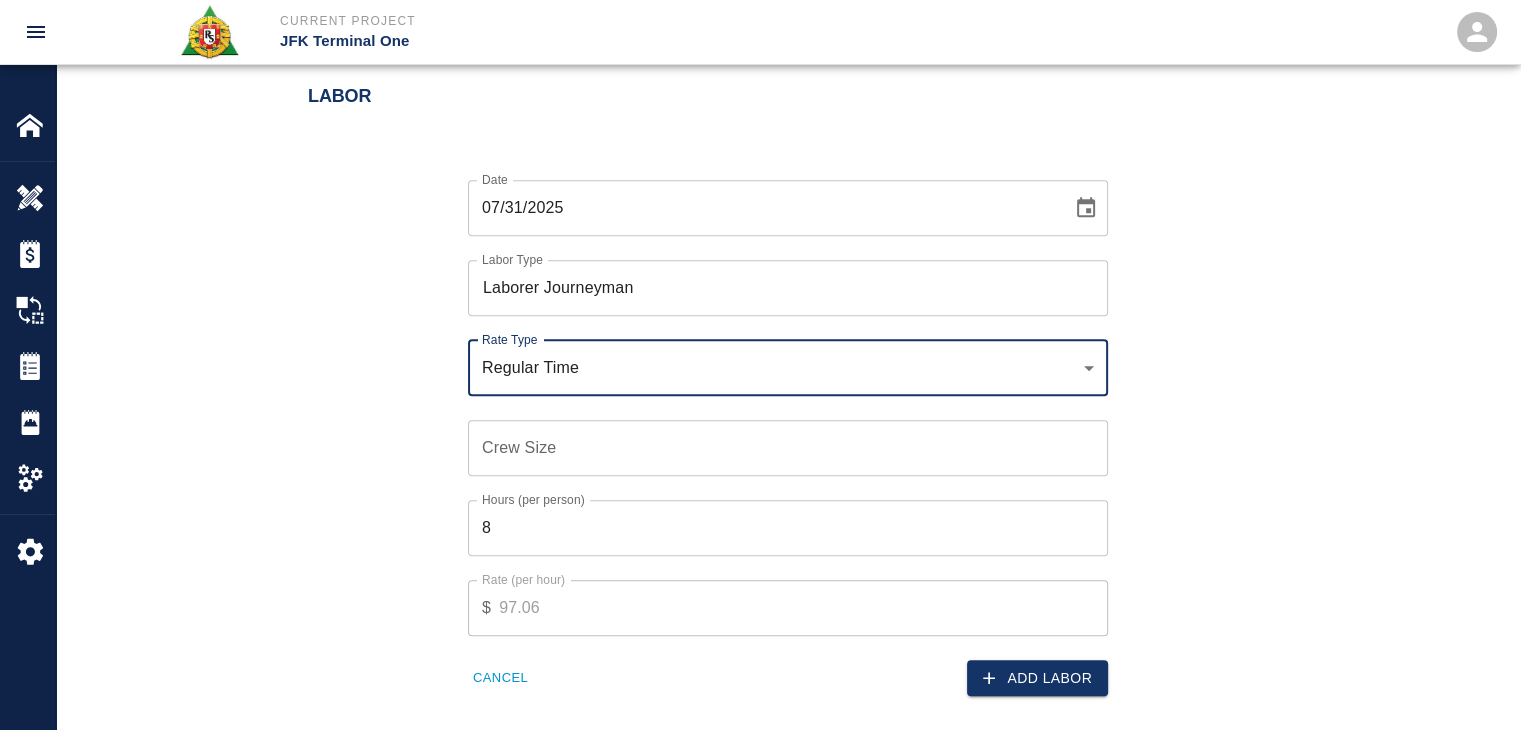 scroll, scrollTop: 1058, scrollLeft: 0, axis: vertical 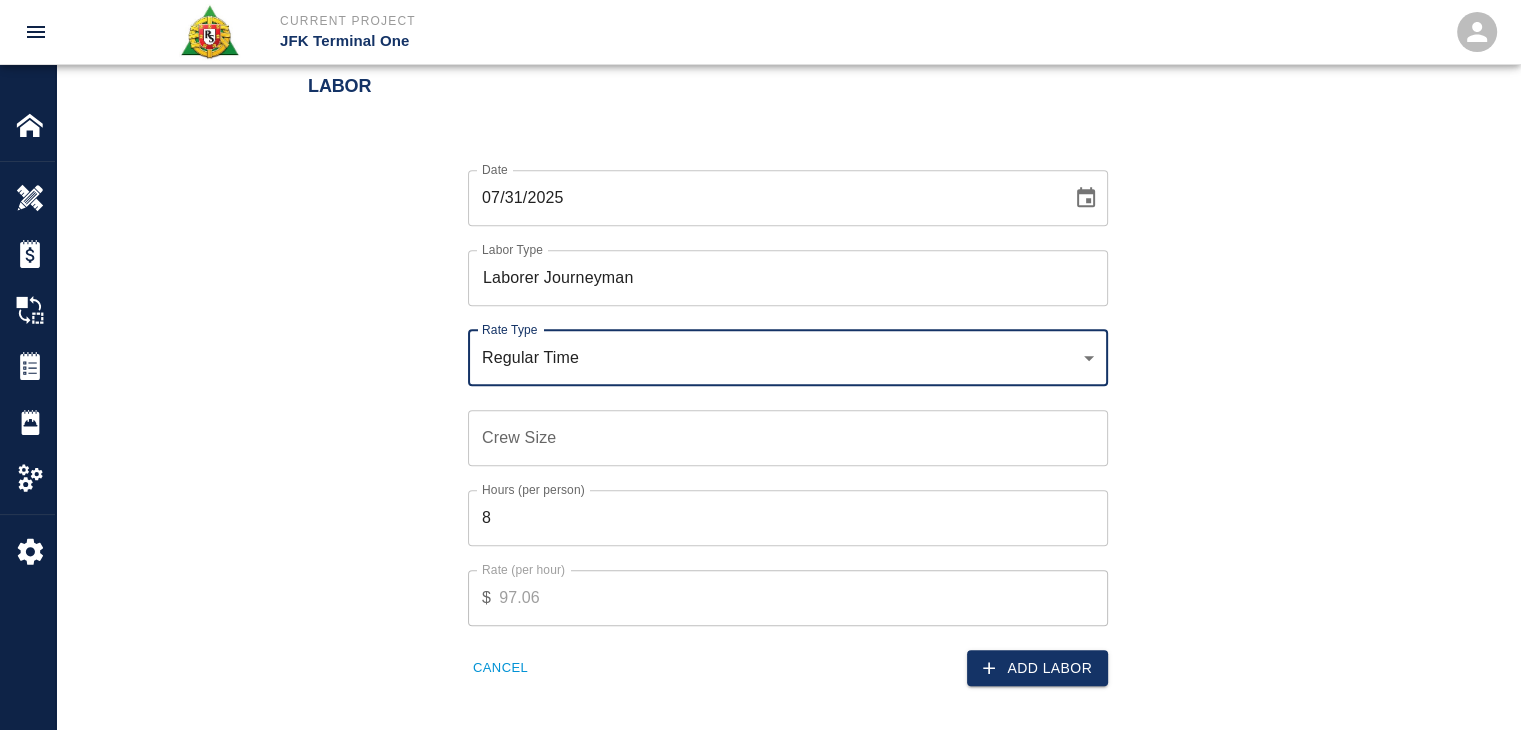 click on "Crew Size" at bounding box center (788, 438) 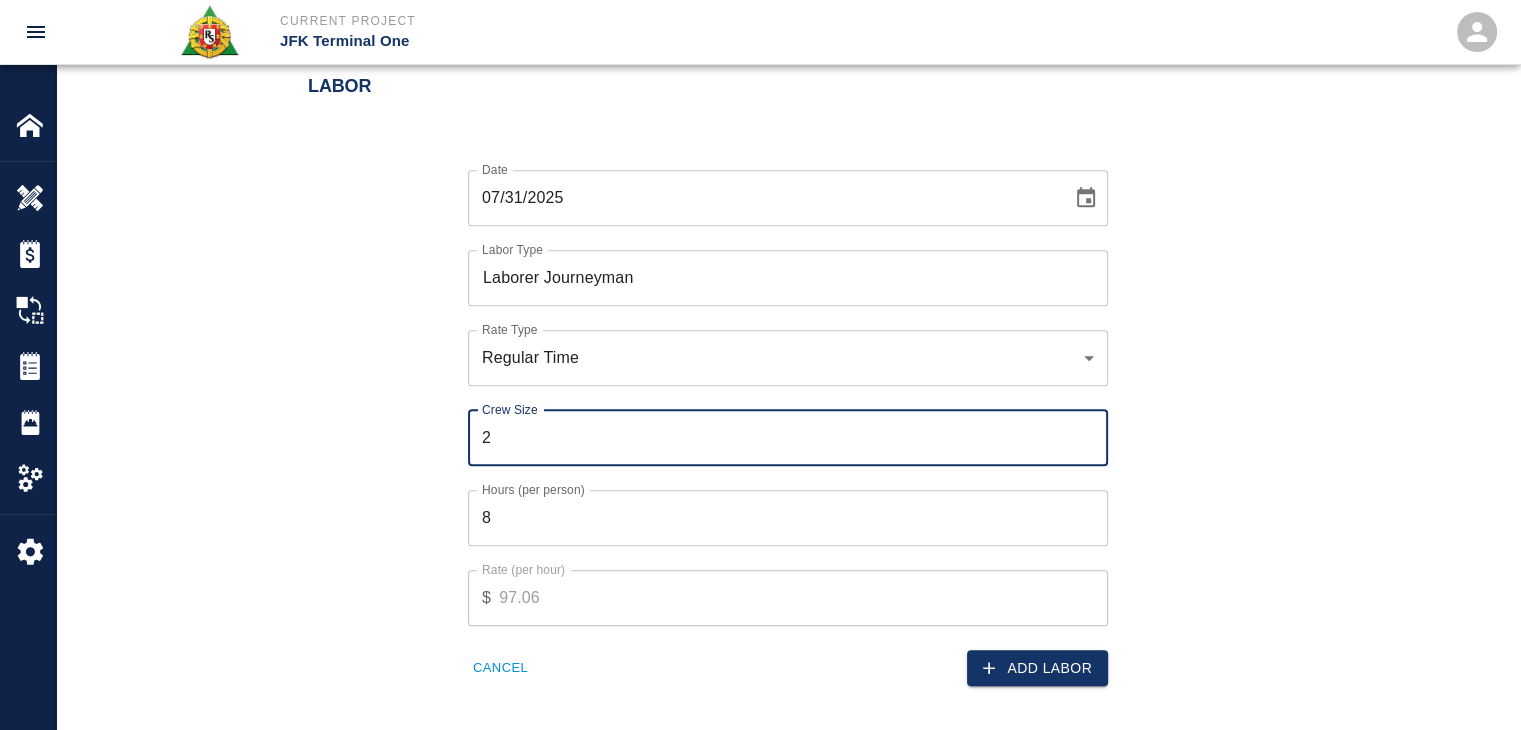 type on "2" 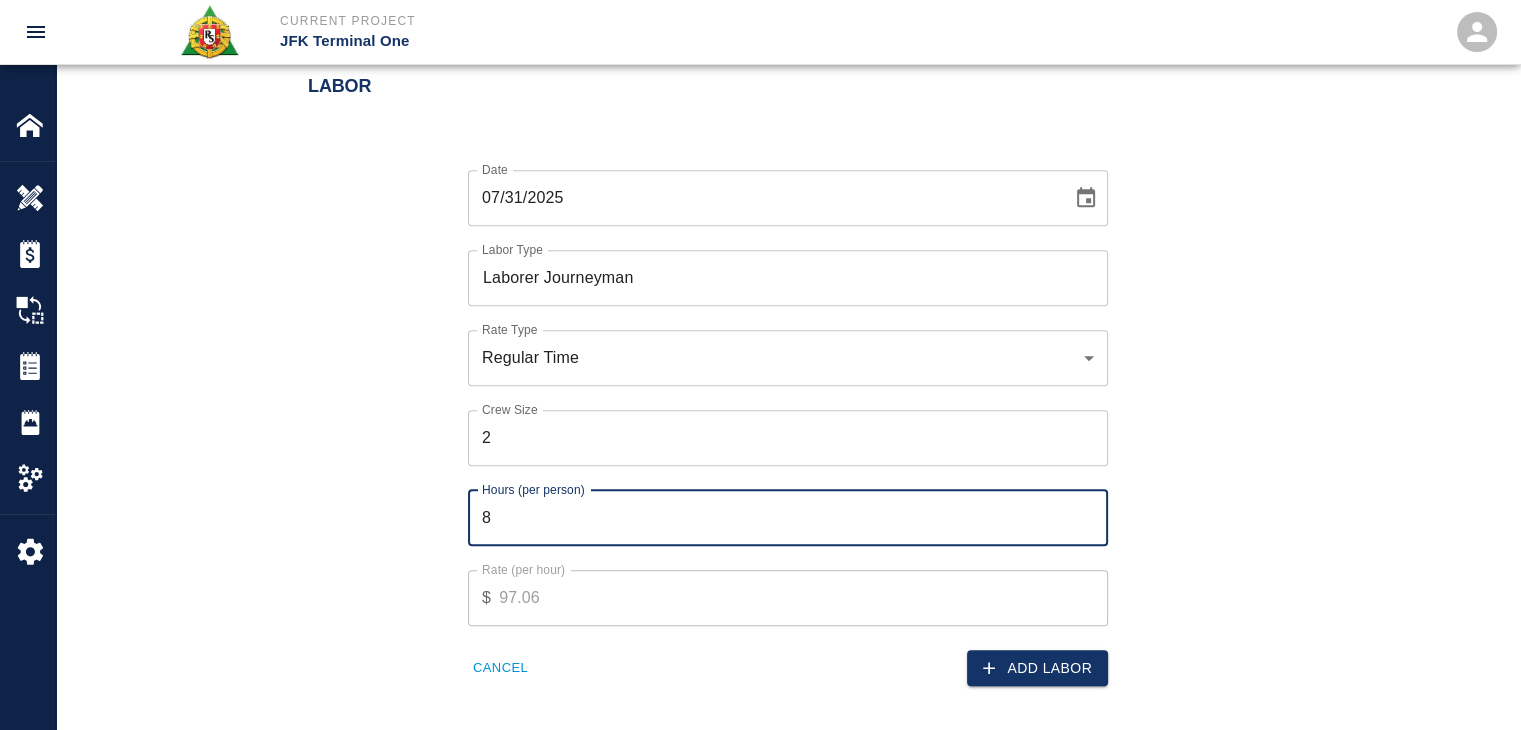 click on "8" at bounding box center (788, 518) 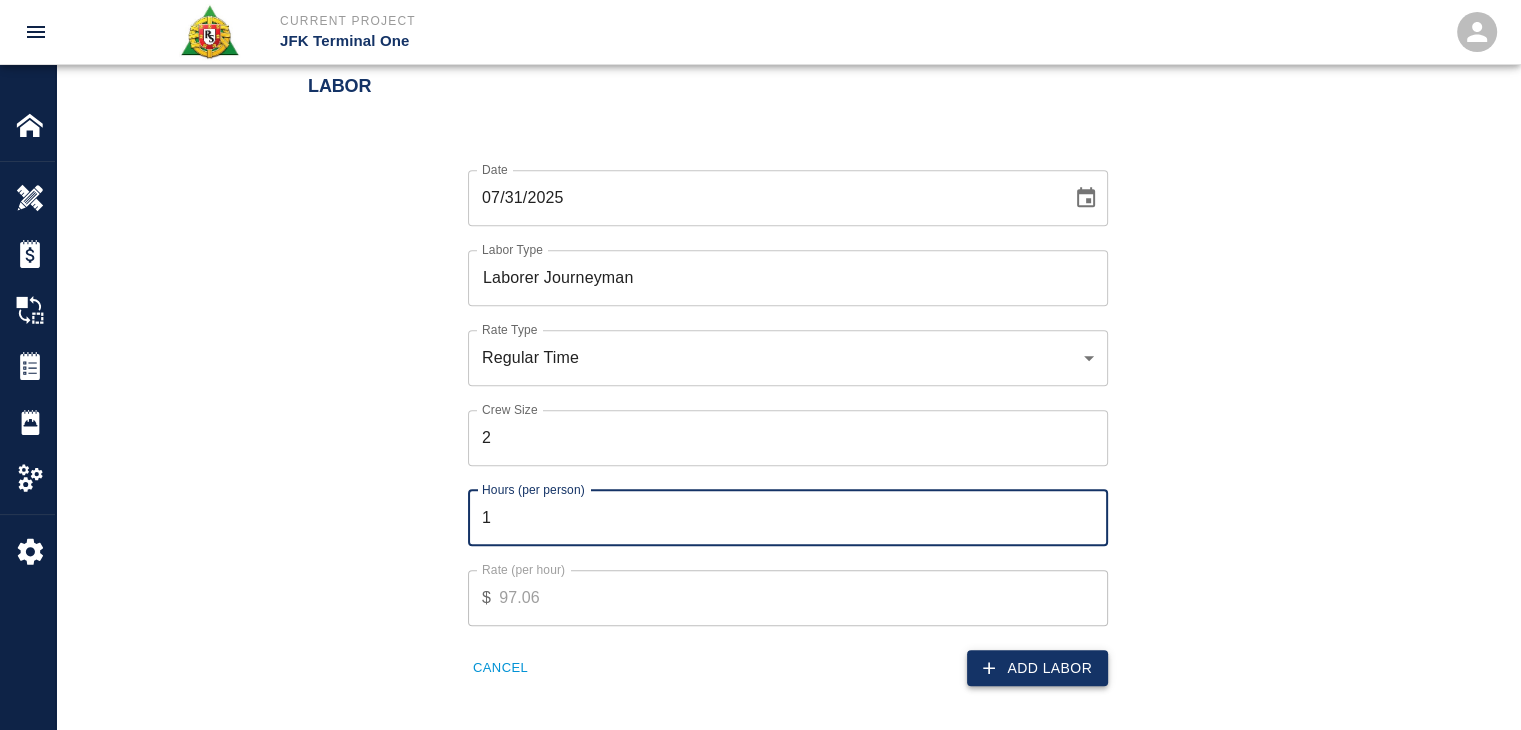 type on "1" 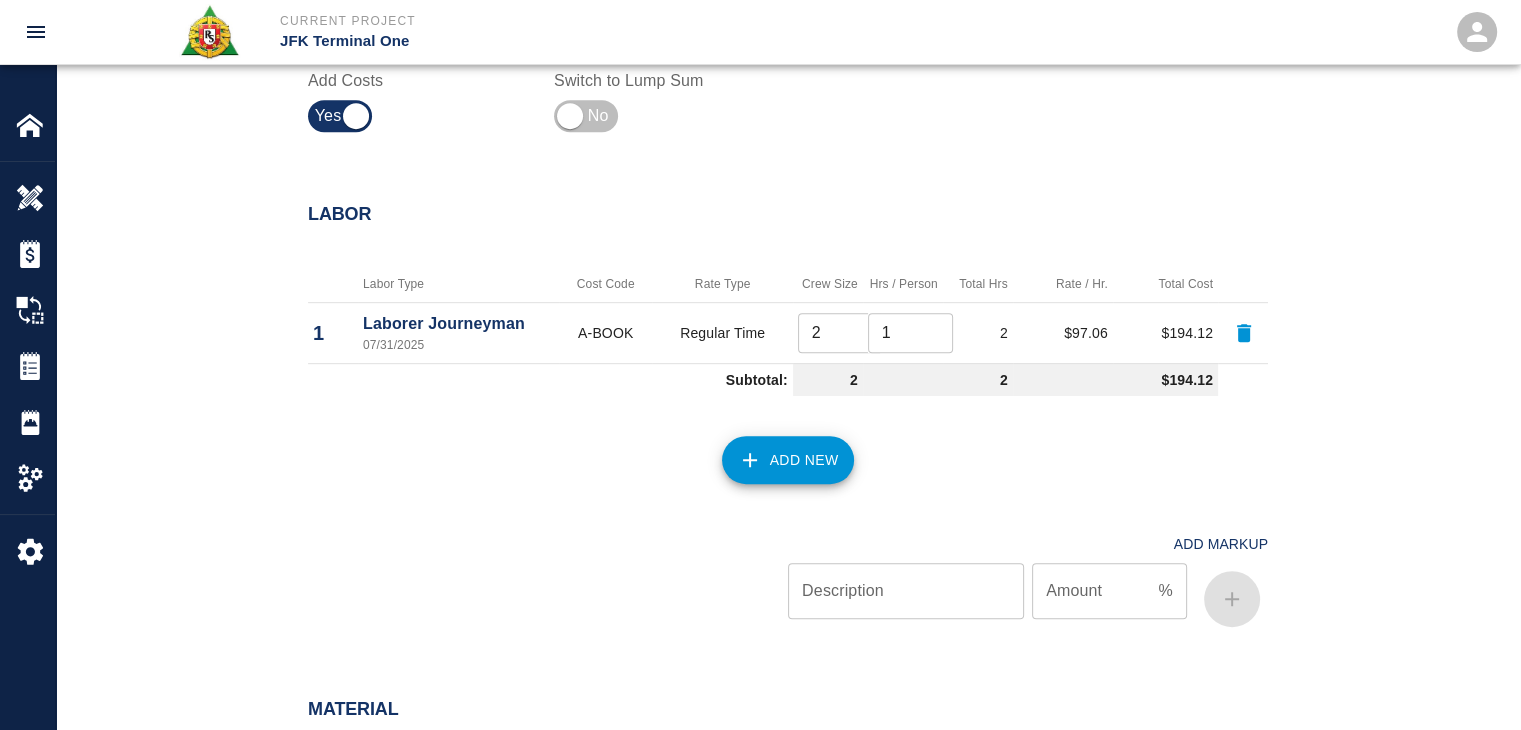 scroll, scrollTop: 932, scrollLeft: 0, axis: vertical 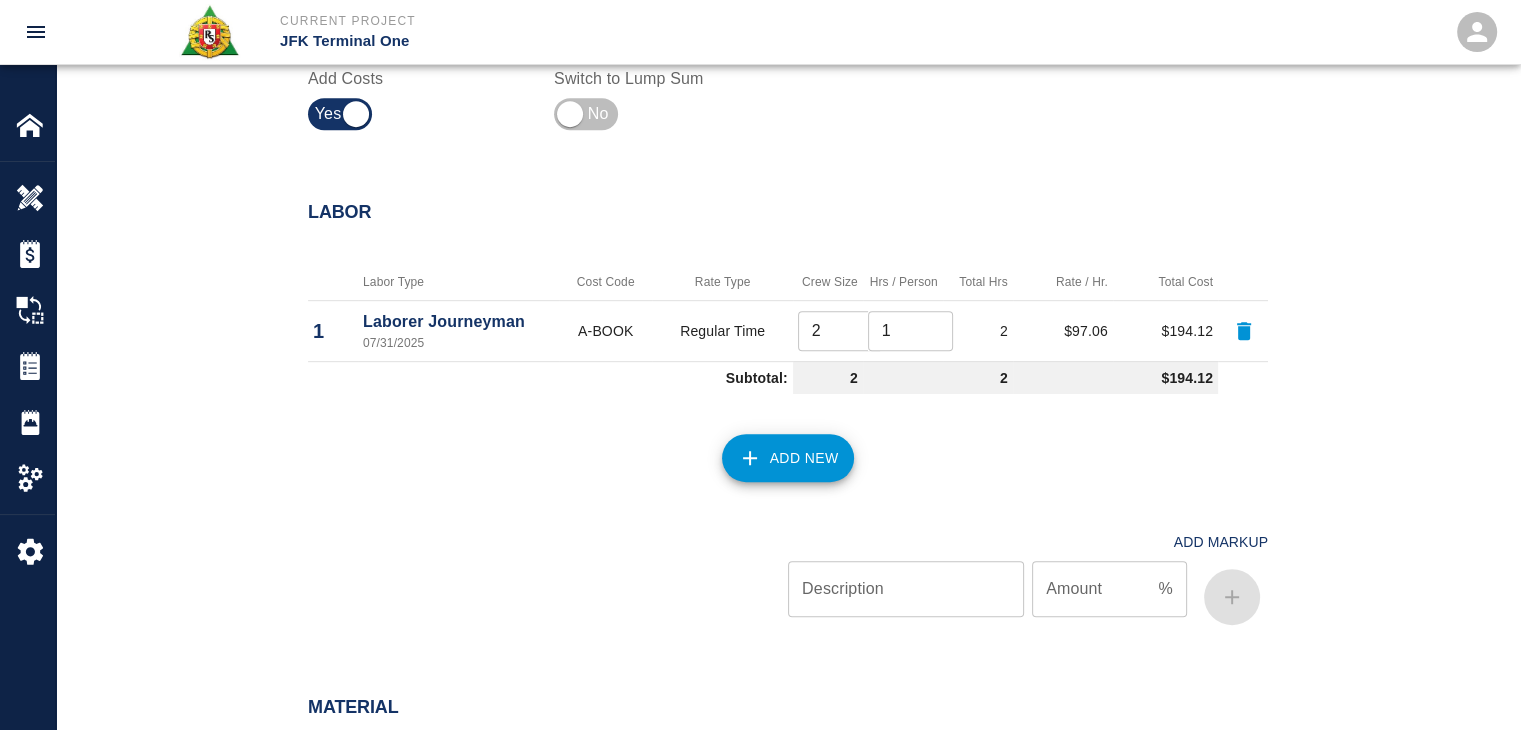 click on "Add New" at bounding box center (788, 458) 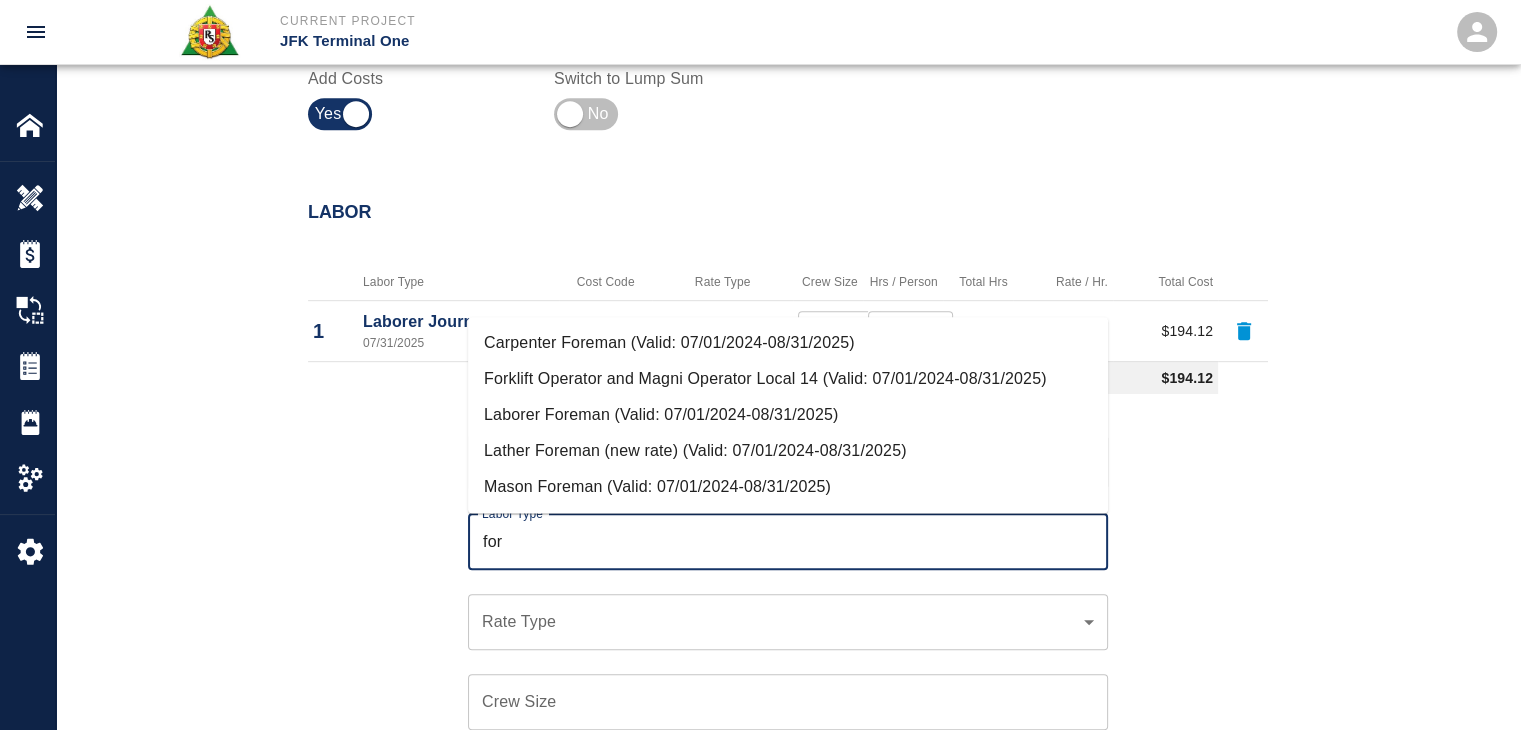 click on "Laborer Foreman  (Valid: 07/01/2024-08/31/2025)" at bounding box center (788, 415) 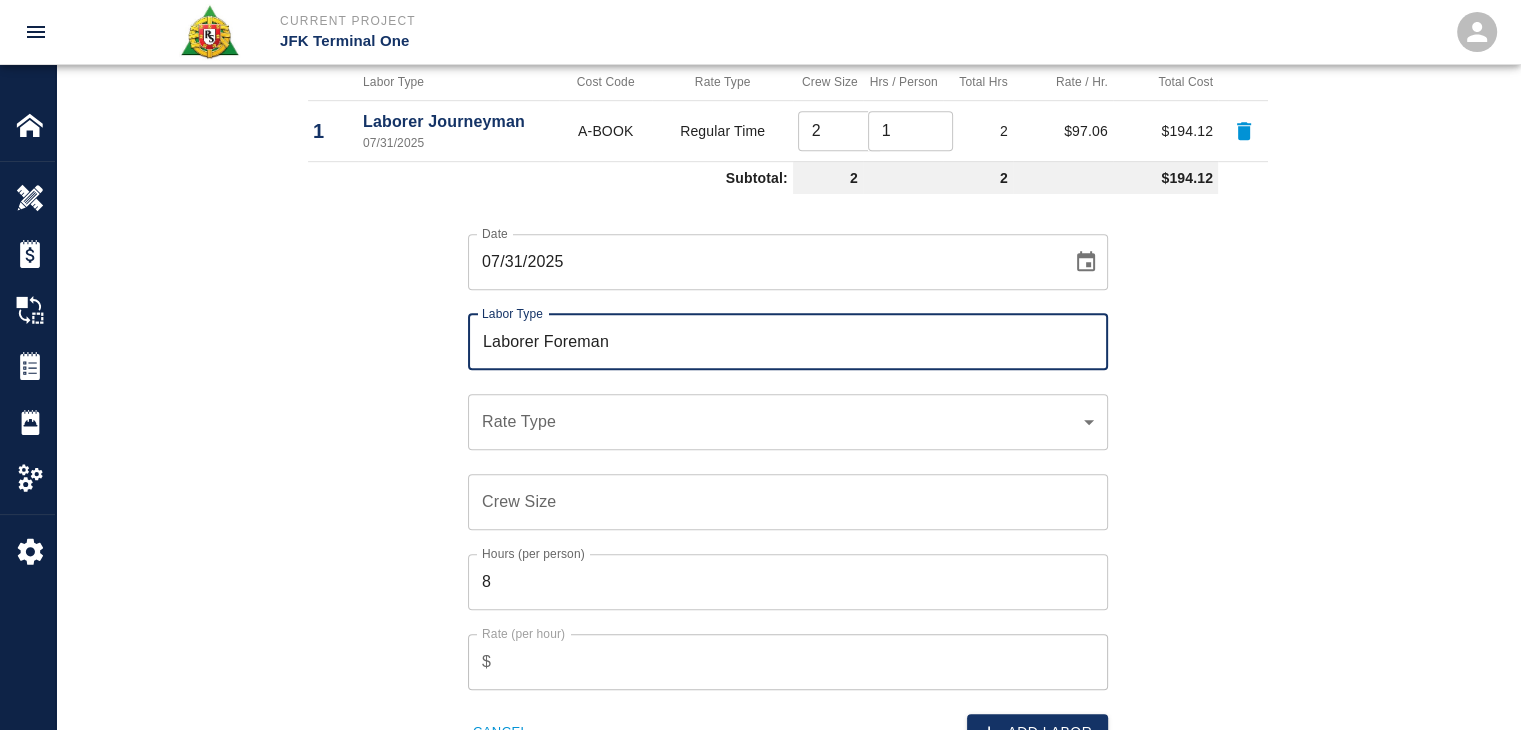 scroll, scrollTop: 1140, scrollLeft: 0, axis: vertical 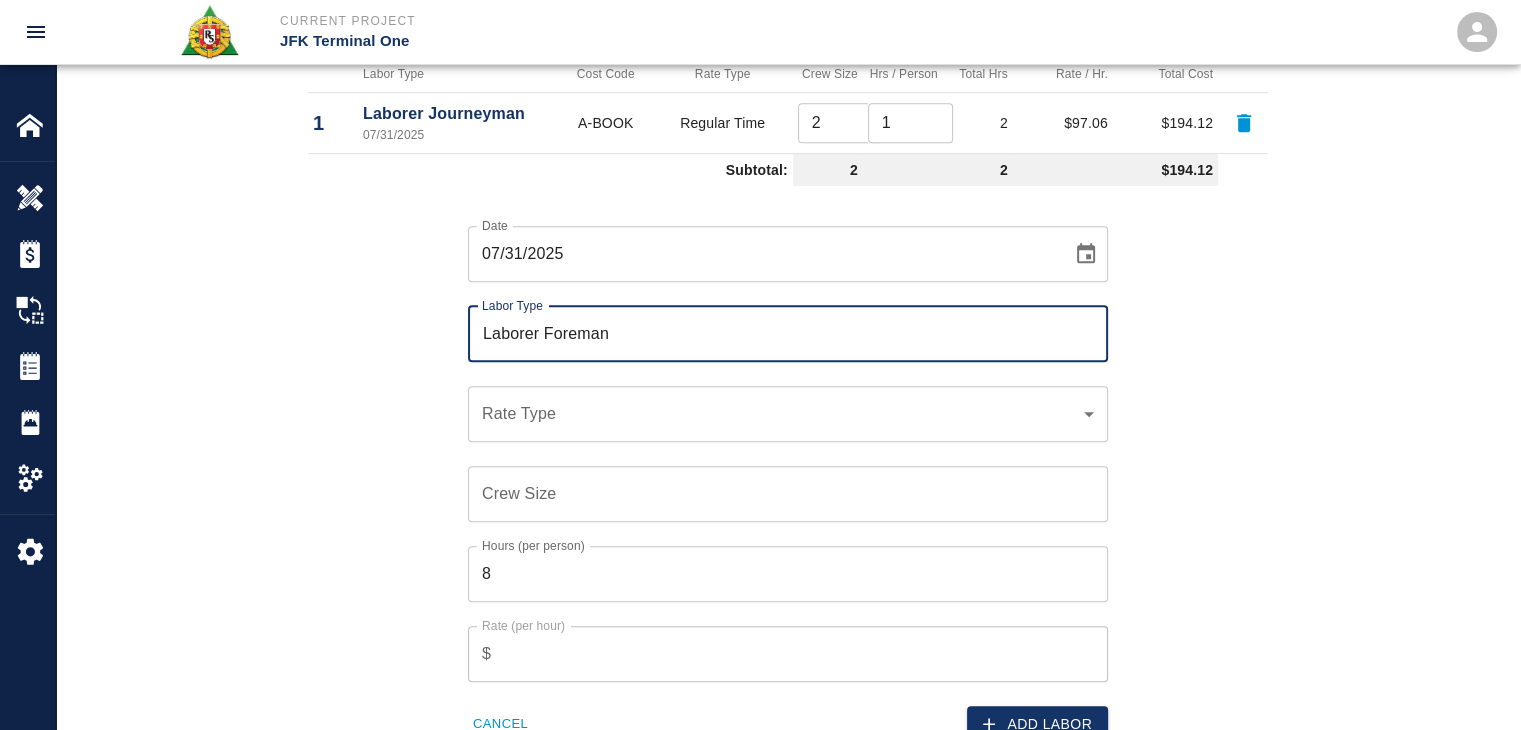type on "Laborer Foreman" 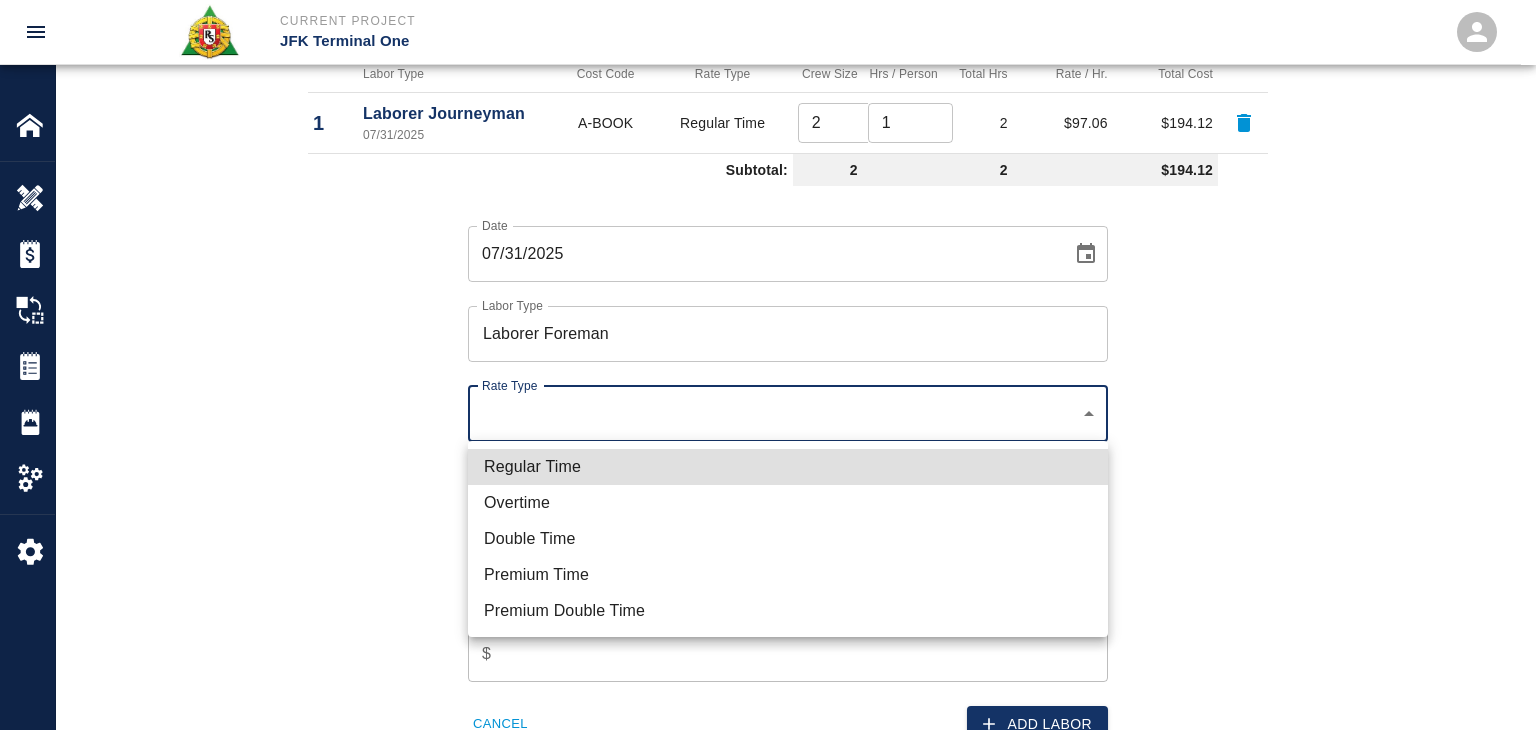 click on "Current Project JFK Terminal One Home JFK Terminal One Overview Estimates Change Orders Tickets Daily Reports Project Settings Settings Powered By Terms of Service  |  Privacy Policy Add Ticket Ticket Number 1279 Ticket Number PCO Number 1615 PCO Number Start Date  07/31/2025 Start Date  End Date End Date Work Description R&S worked on mobilizing concrete for shoveling concrete into pad for HHS4-L1- Red pump room- pad modification.
Breakdown:
2 Laborers 1hr
1 Foreman ½ hour
1 CSM ½ hour  x Work Description Notes x Notes Subject mobilizing concrete for shoveling concrete into pad for HHS4-L1- Red pump room- pad modification. Subject Invoice Number Invoice Number Invoice Date Invoice Date Upload Attachments (50MB limit) Choose file No file chosen Upload Another File Add Costs Switch to Lump Sum Labor Labor Type Cost Code Rate Type Crew Size Hrs / Person Total Hrs Rate / Hr. Total Cost 1 Laborer Journeyman 07/31/2025 A-BOOK Regular Time 2 ​ 1 ​ 2 $97.06 $194.12 Subtotal: 2 2 $194.12 Date 07/31/2025 Date" at bounding box center [768, -775] 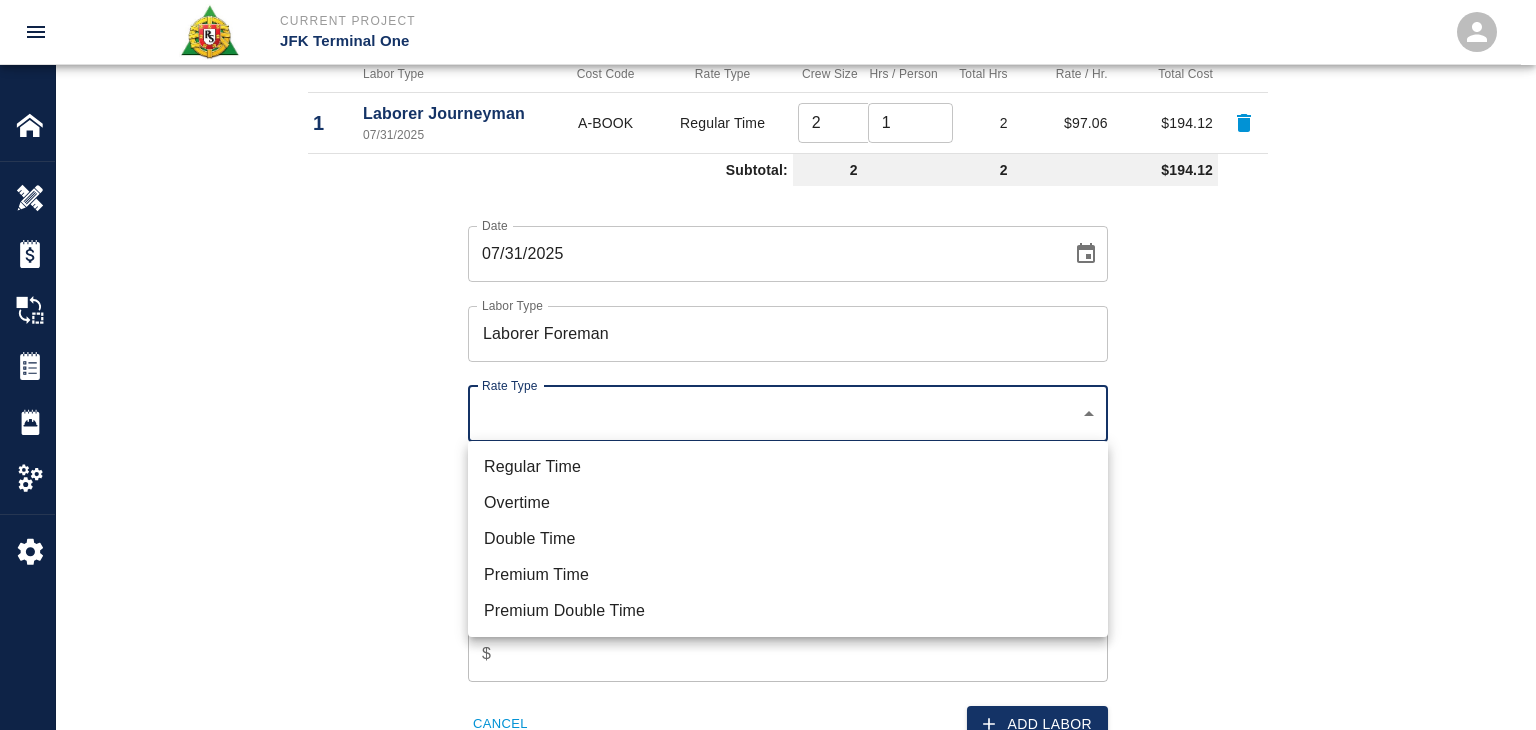 click on "Regular Time" at bounding box center [788, 467] 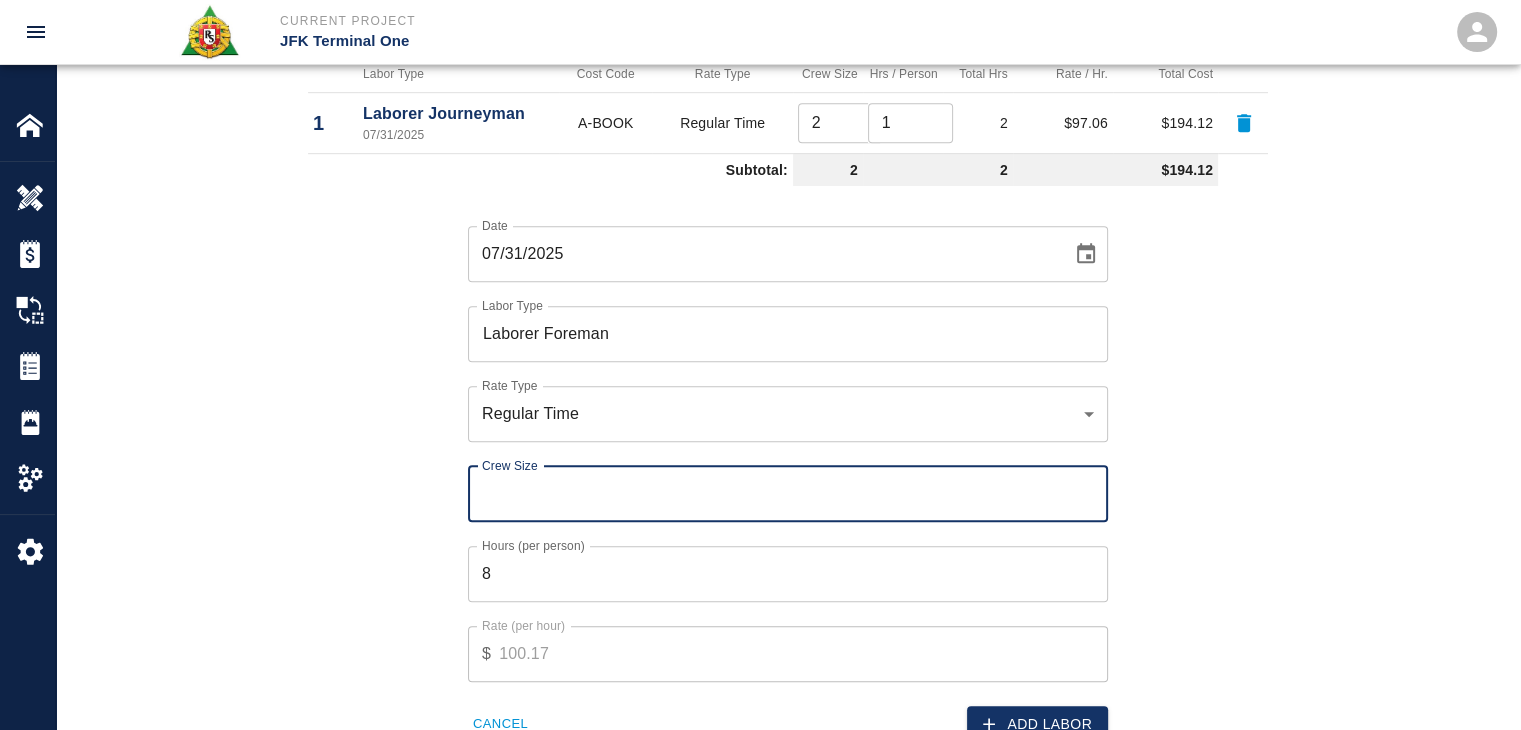 click on "Crew Size" at bounding box center (788, 494) 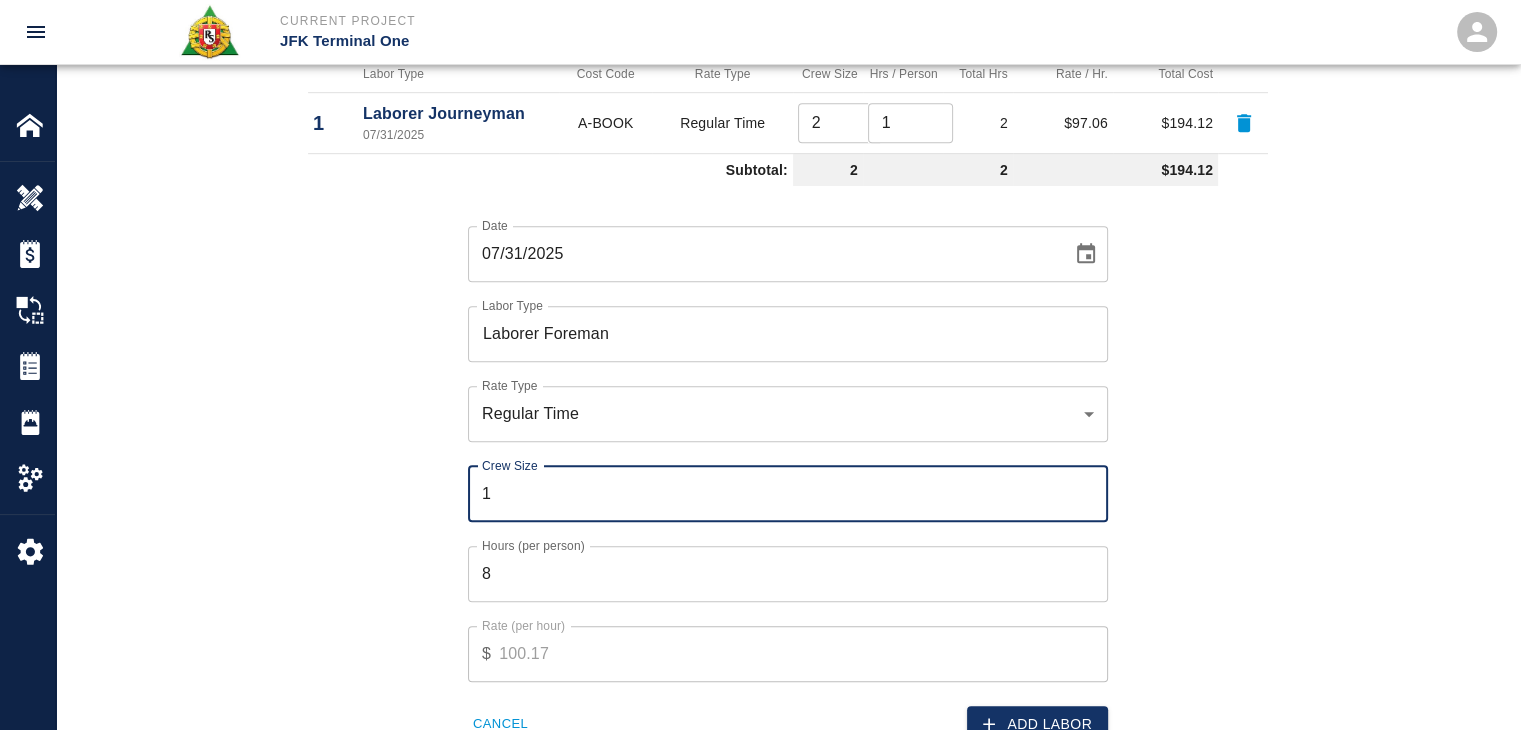 type on "1" 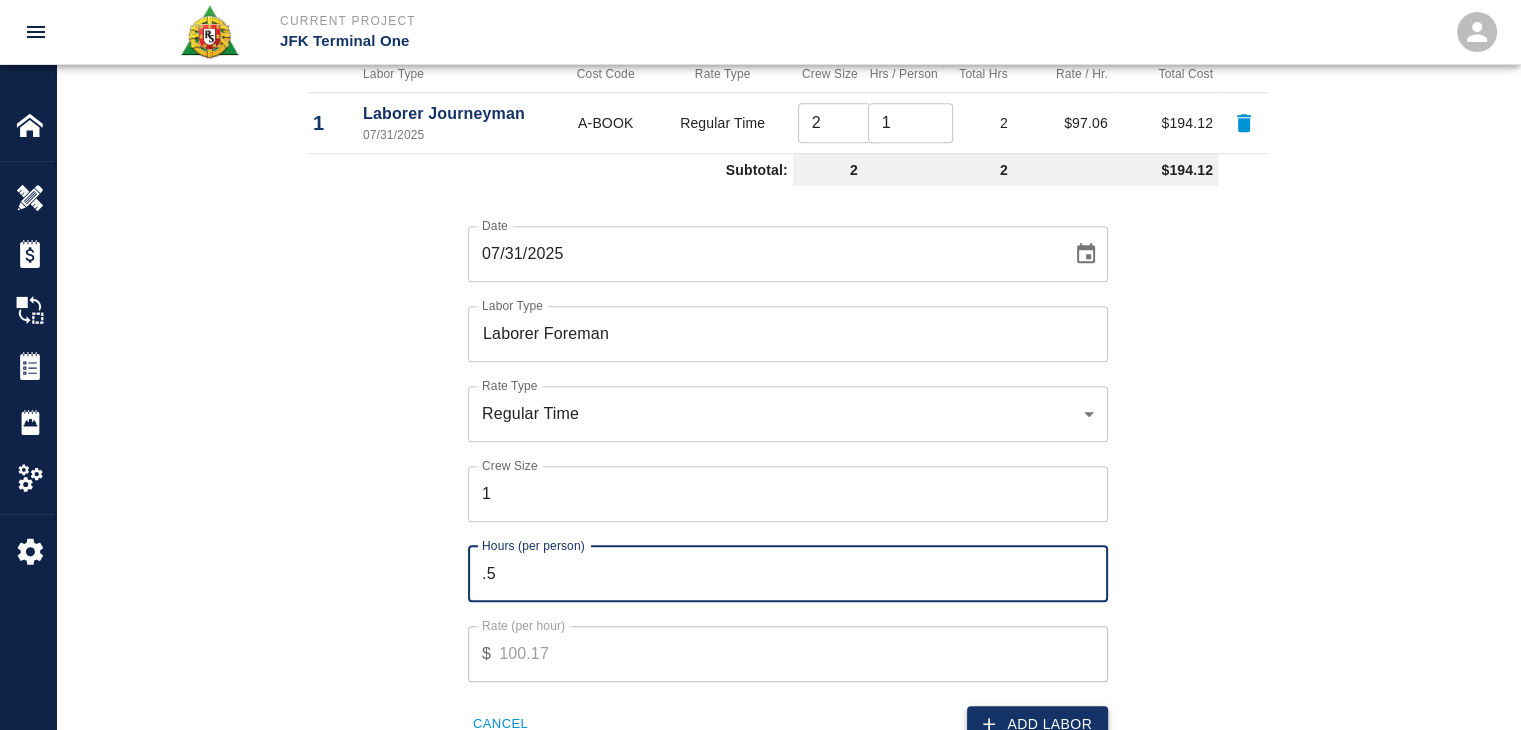 type on ".5" 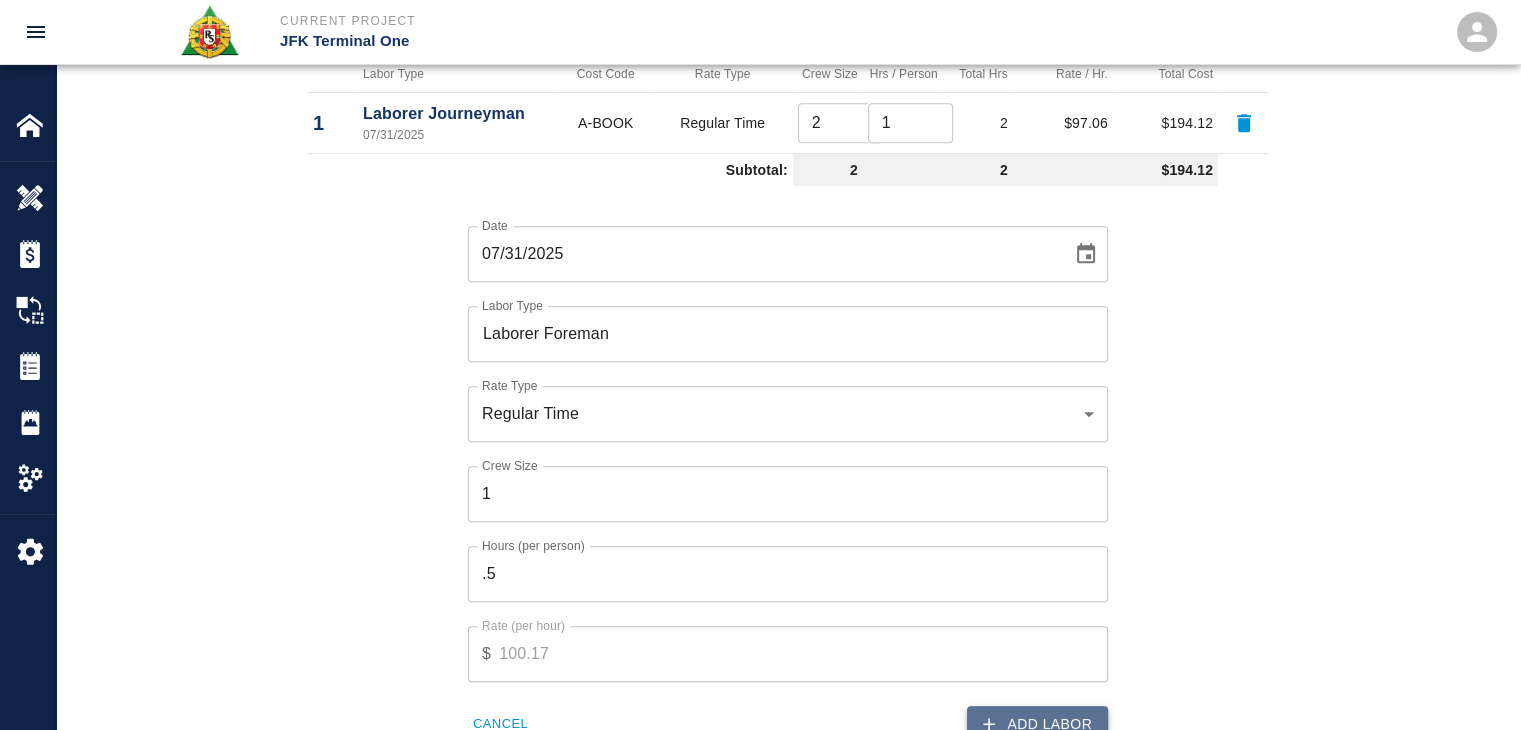 click on "Add Labor" at bounding box center [1037, 724] 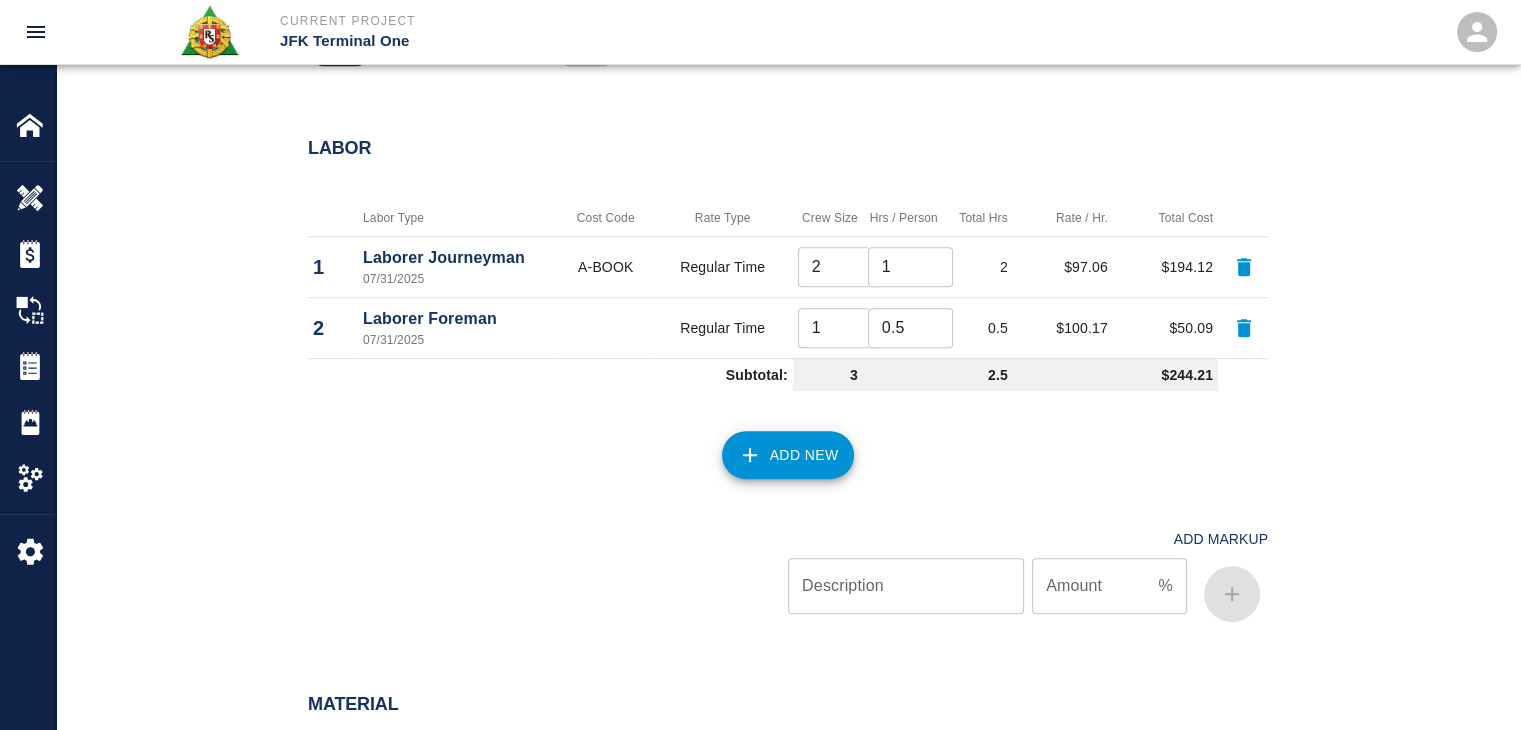 scroll, scrollTop: 1002, scrollLeft: 0, axis: vertical 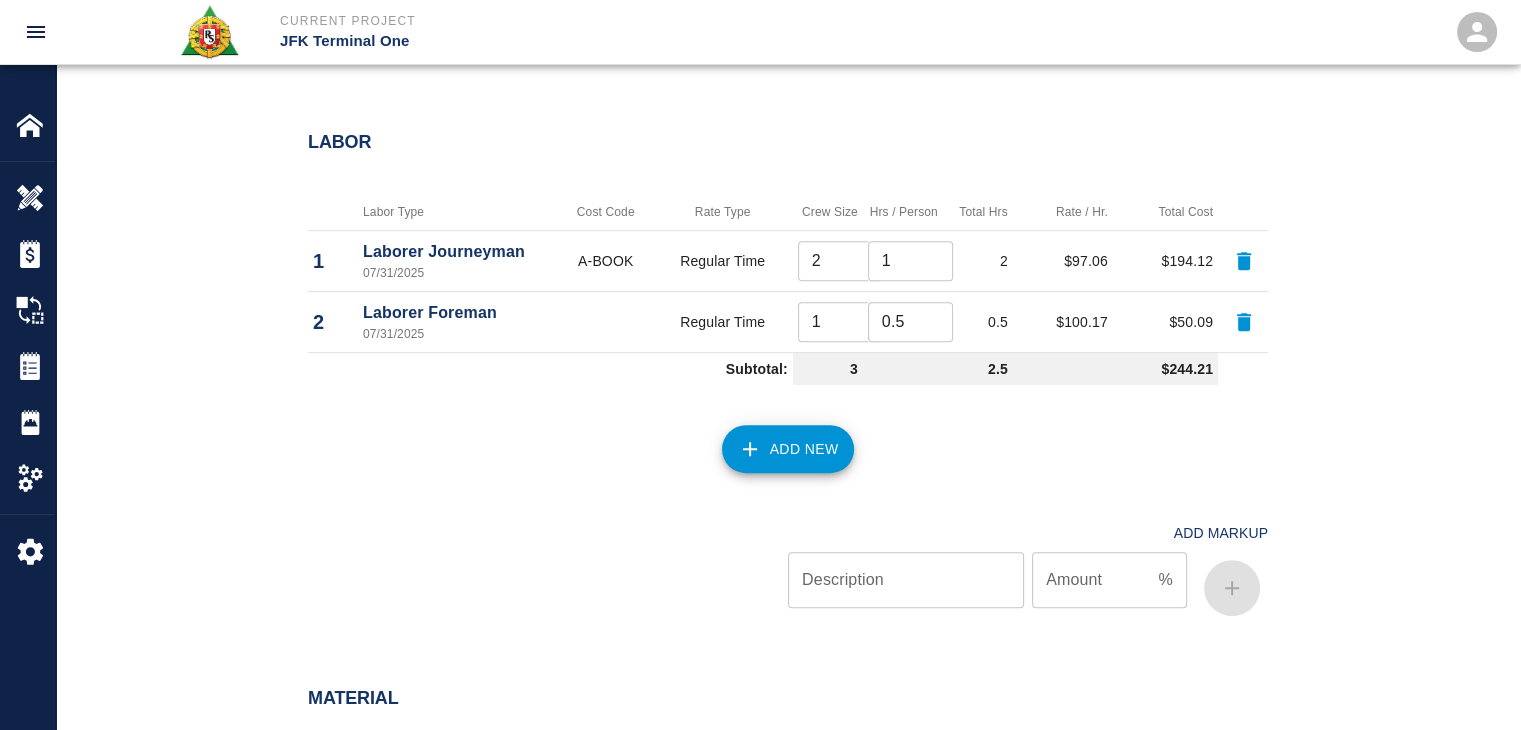 click on "Add New" at bounding box center [788, 449] 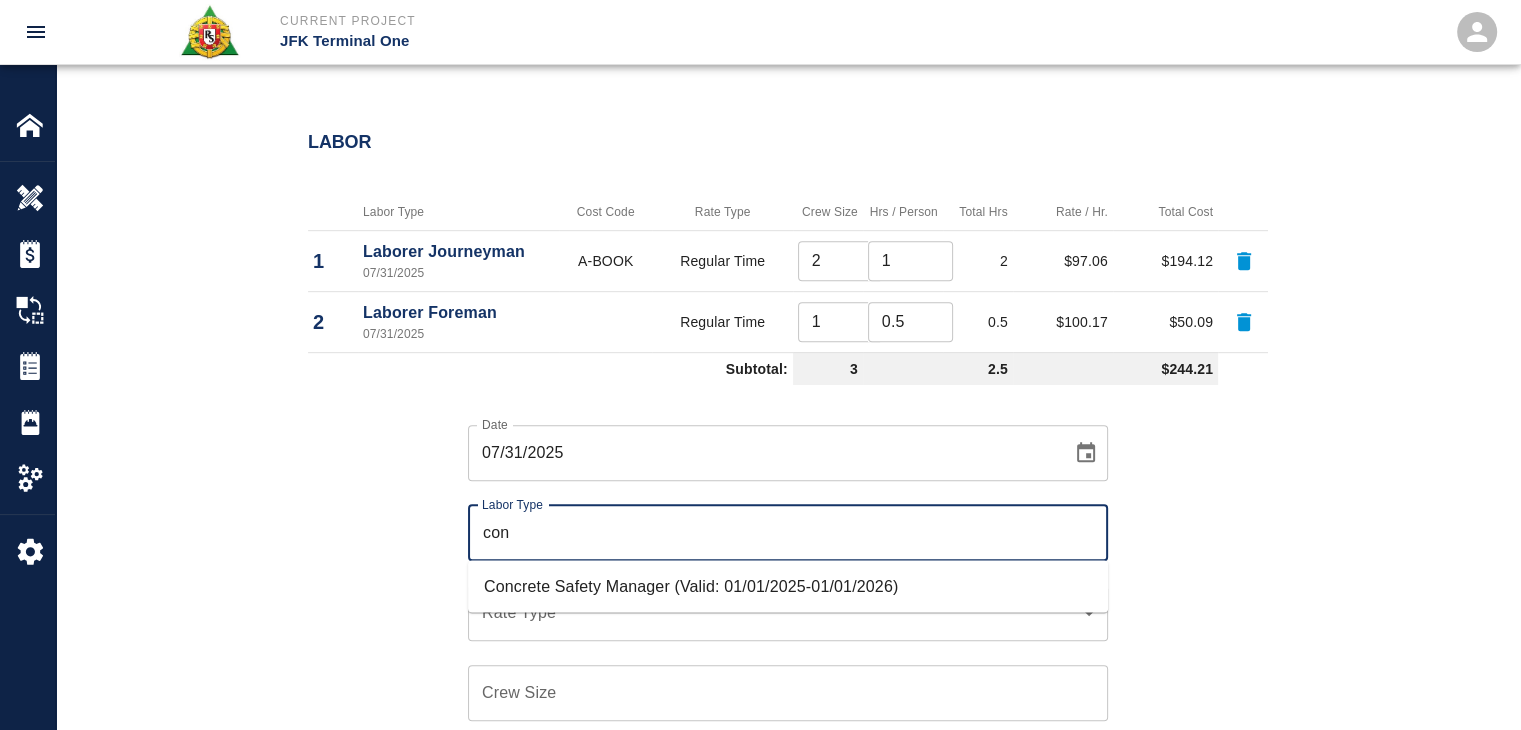 click on "Concrete Safety Manager (Valid: 01/01/2025-01/01/2026)" at bounding box center [788, 586] 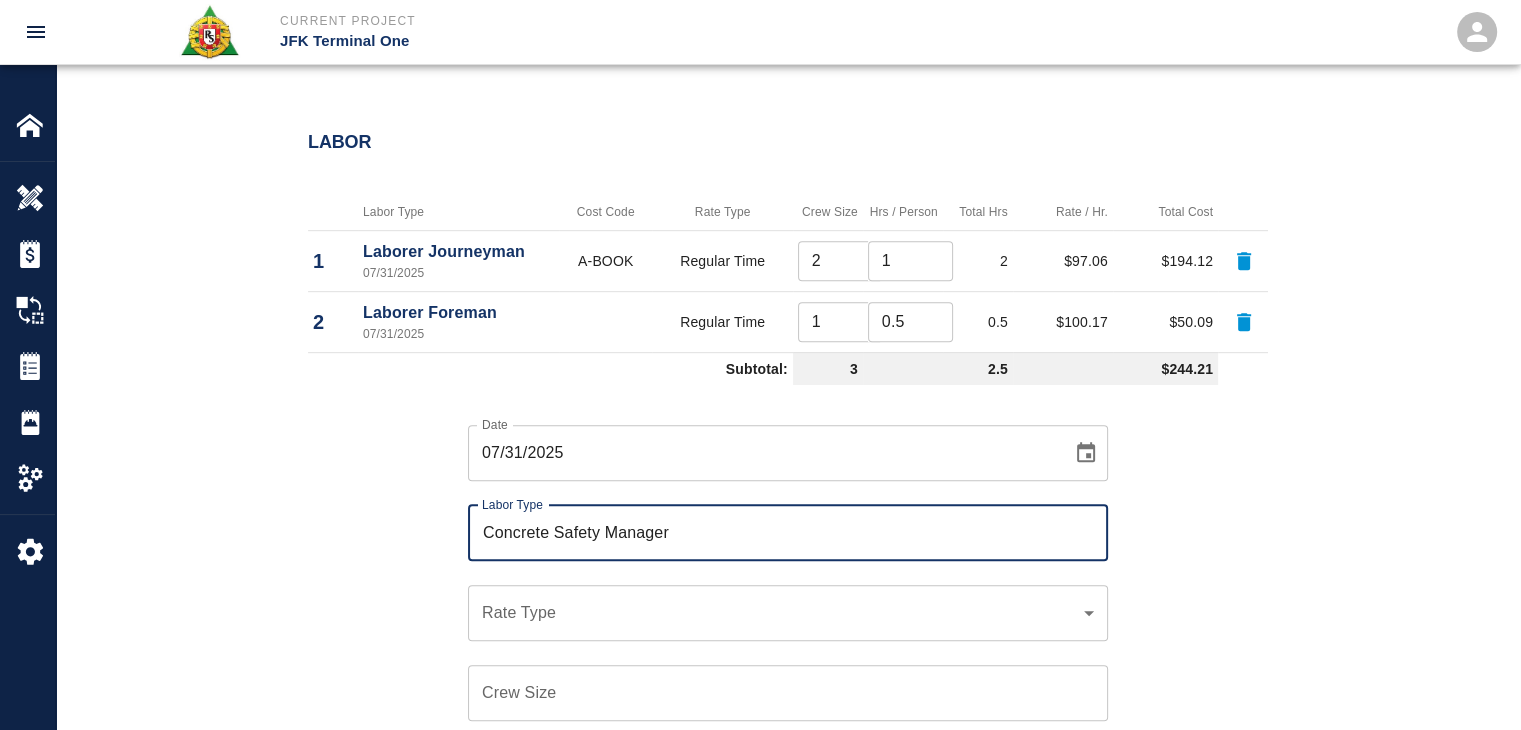 type on "Concrete Safety Manager" 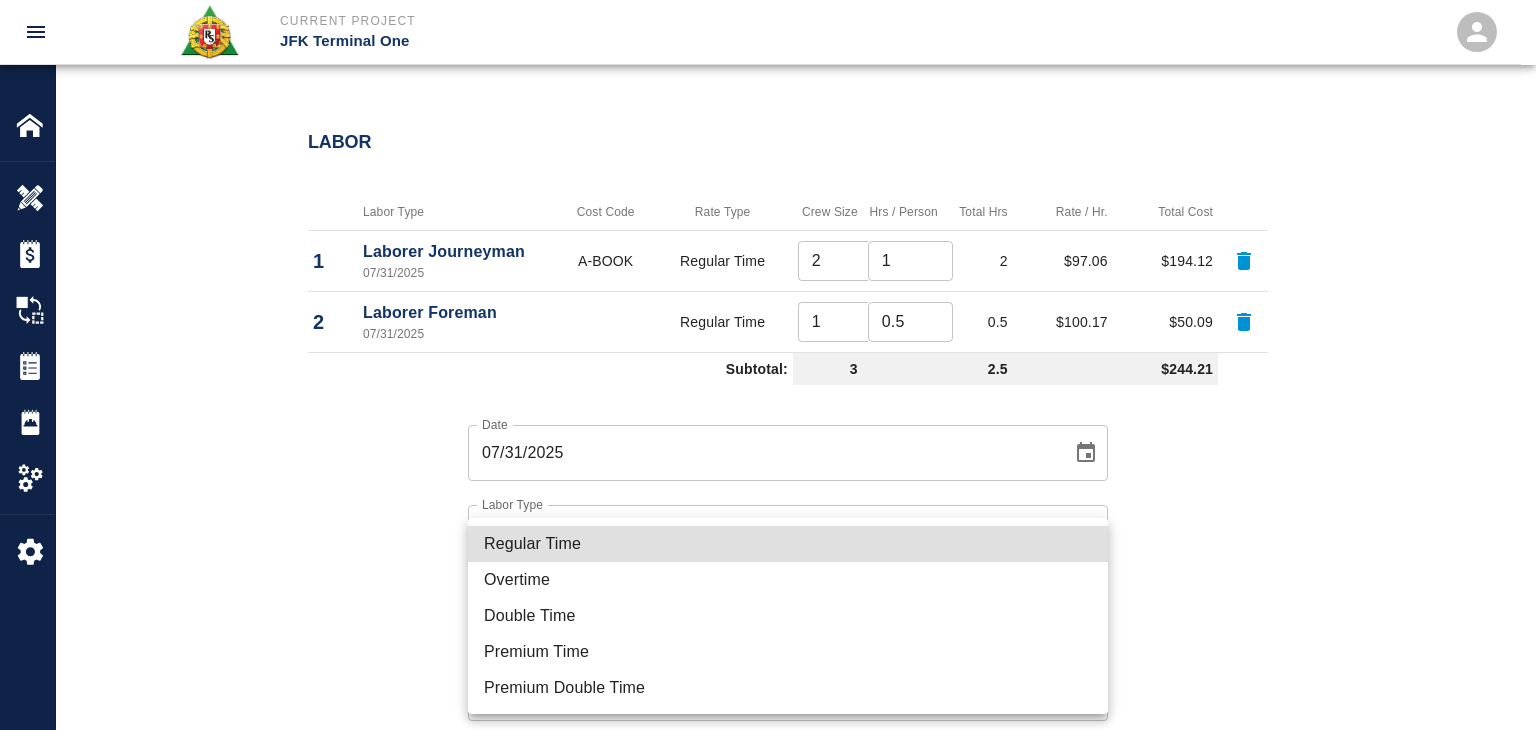 click on "Regular Time" at bounding box center (788, 544) 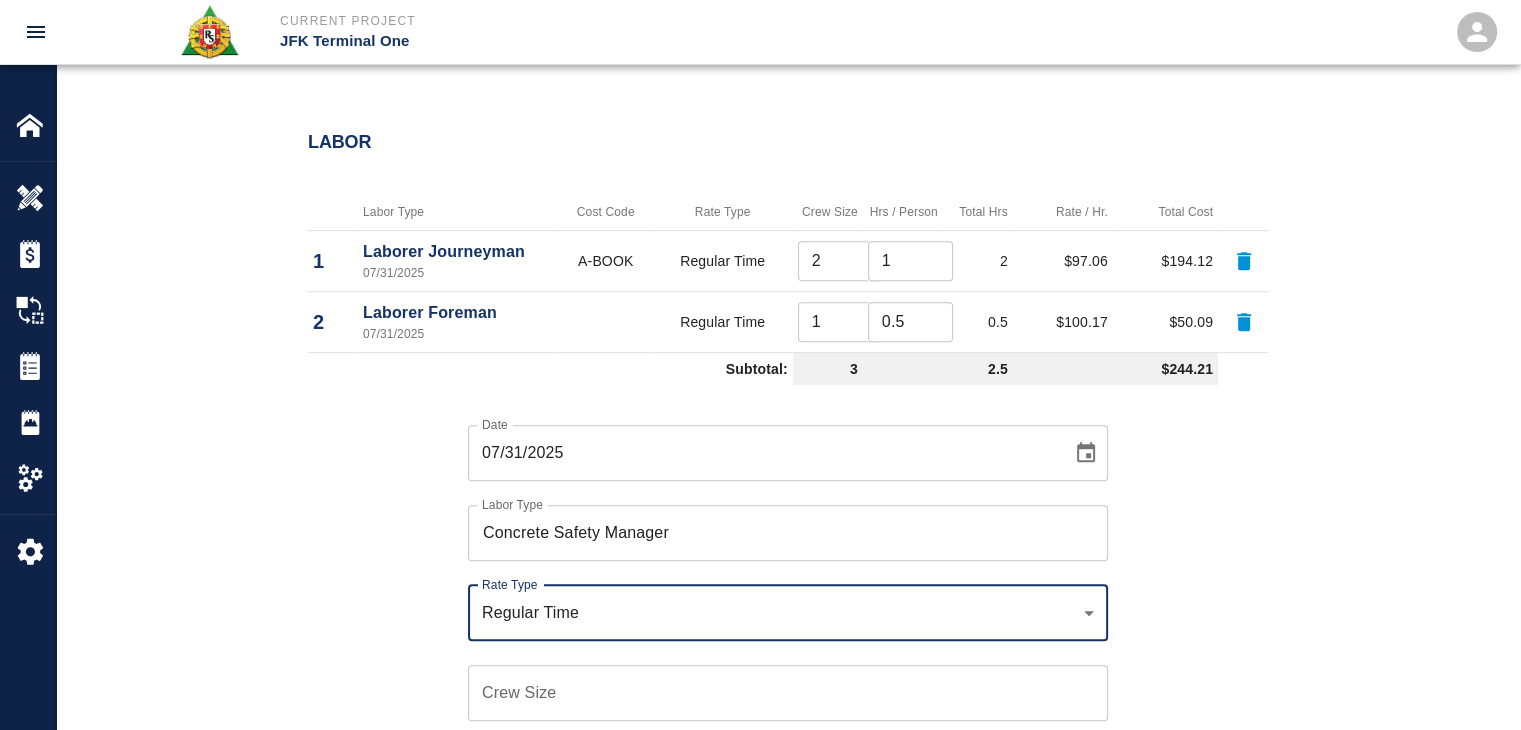 scroll, scrollTop: 1167, scrollLeft: 0, axis: vertical 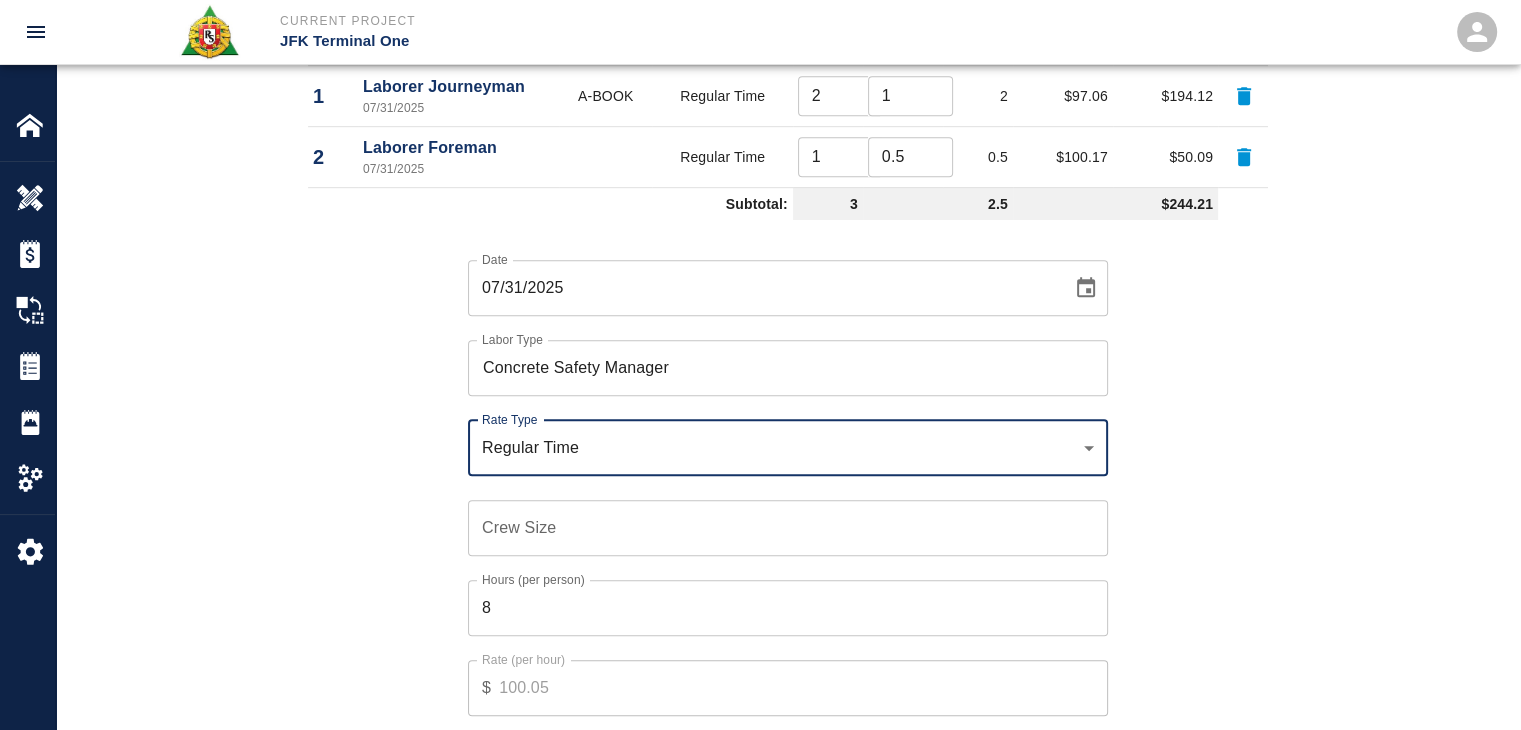 click on "Crew Size Crew Size" at bounding box center (788, 528) 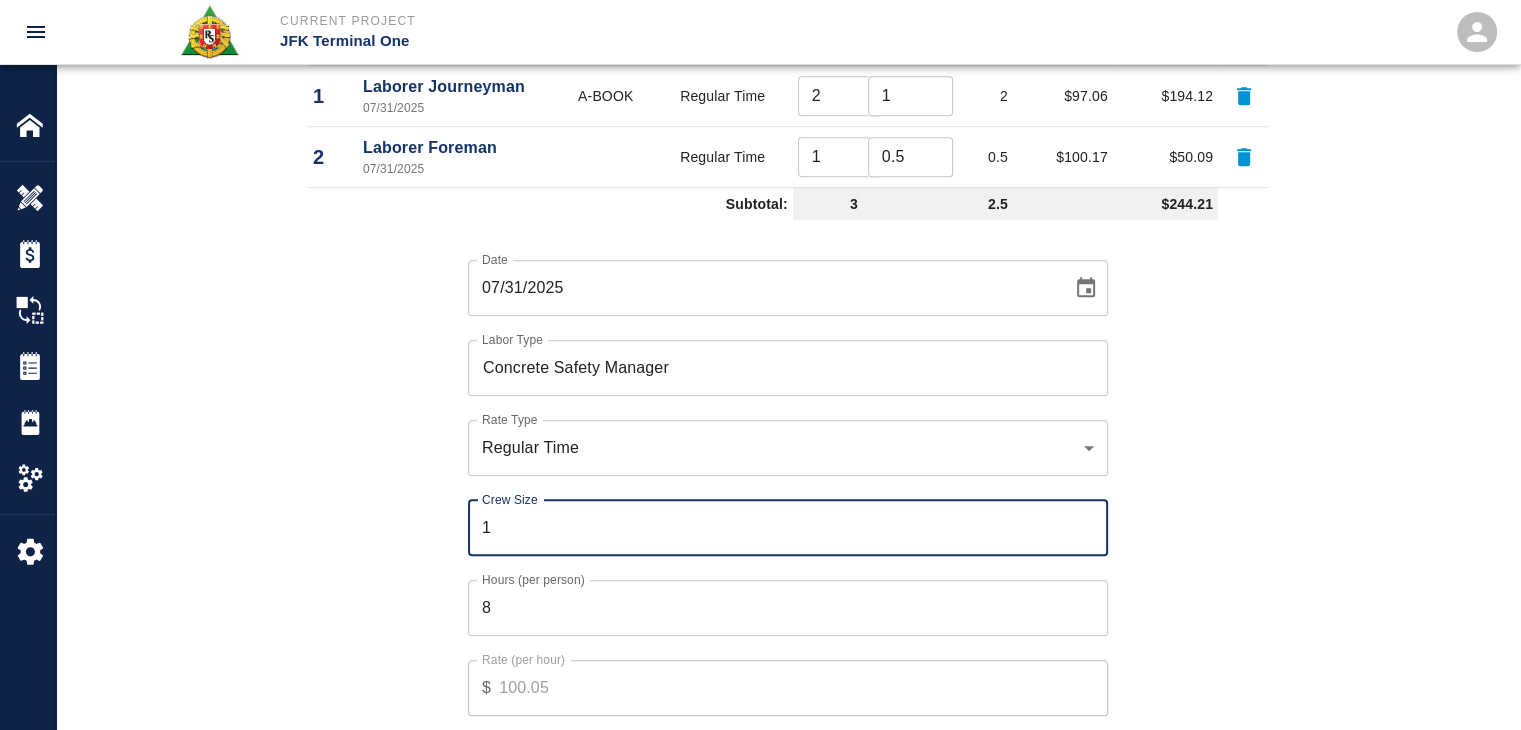 type on "1" 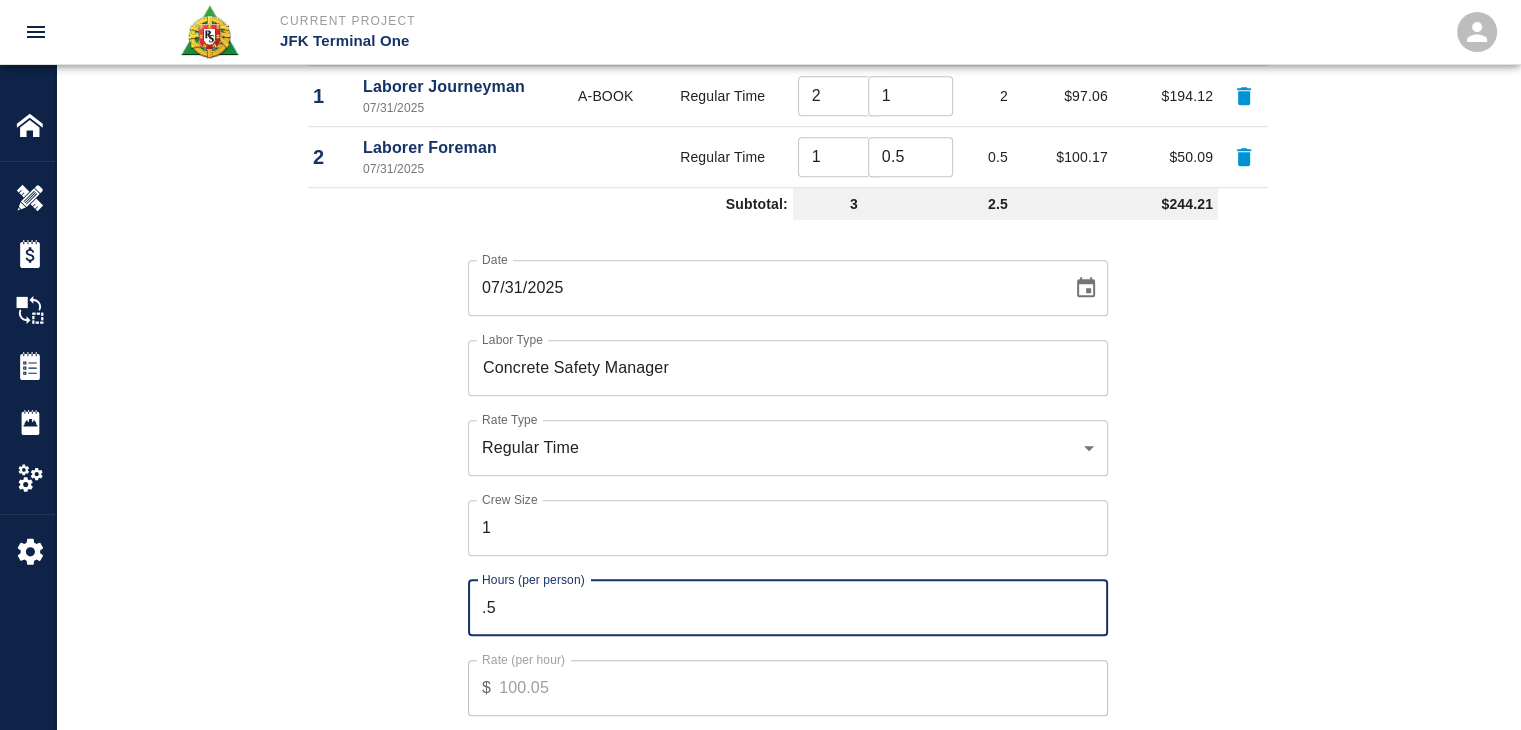 type on ".5" 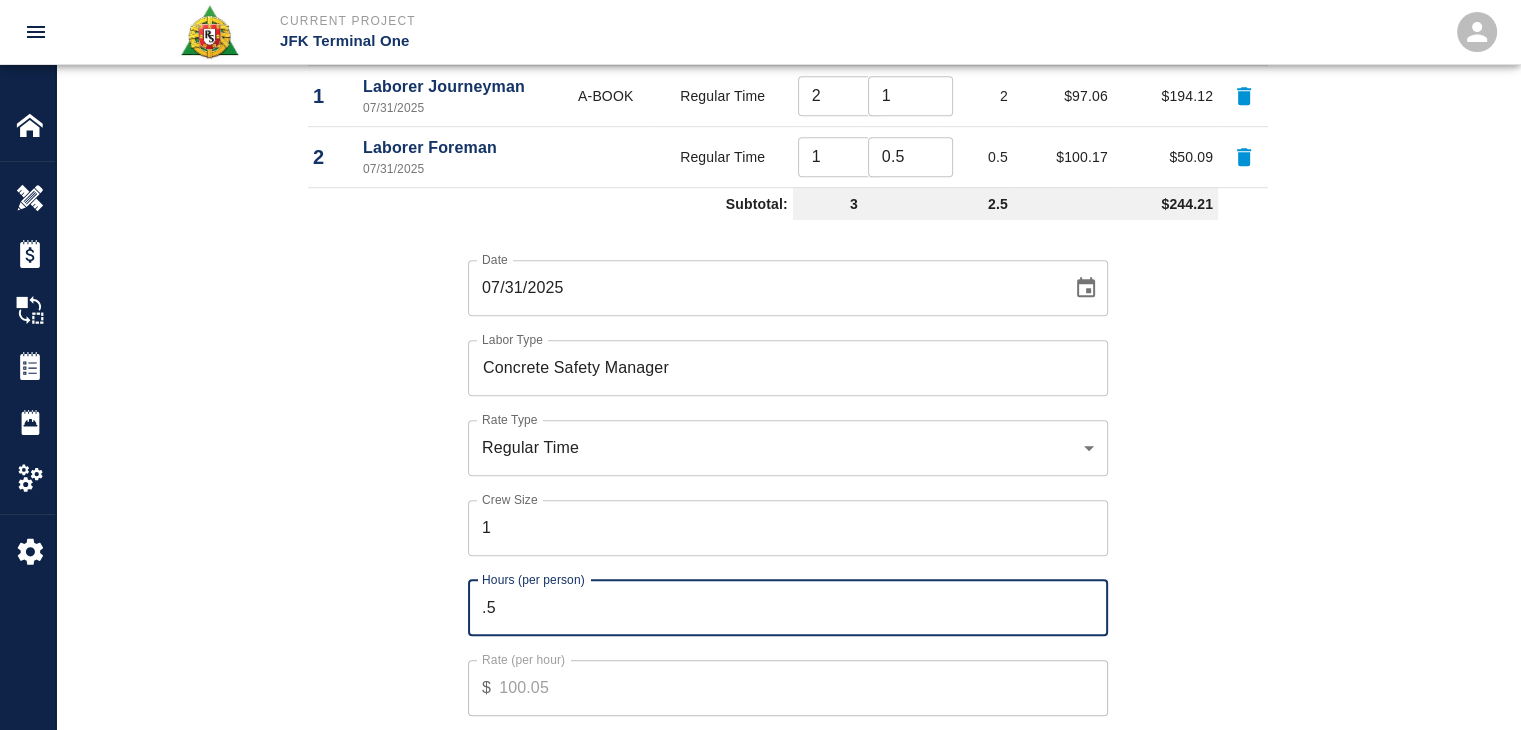 click on "Date 07/31/2025 Date Labor Type Concrete Safety Manager Labor Type Rate Type Regular Time rate_rt Rate Type Crew Size 1 Crew Size Hours (per person) .5 Hours (per person) Rate (per hour) $ 100.05 Rate (per hour) Cancel Add Labor" at bounding box center [776, 502] 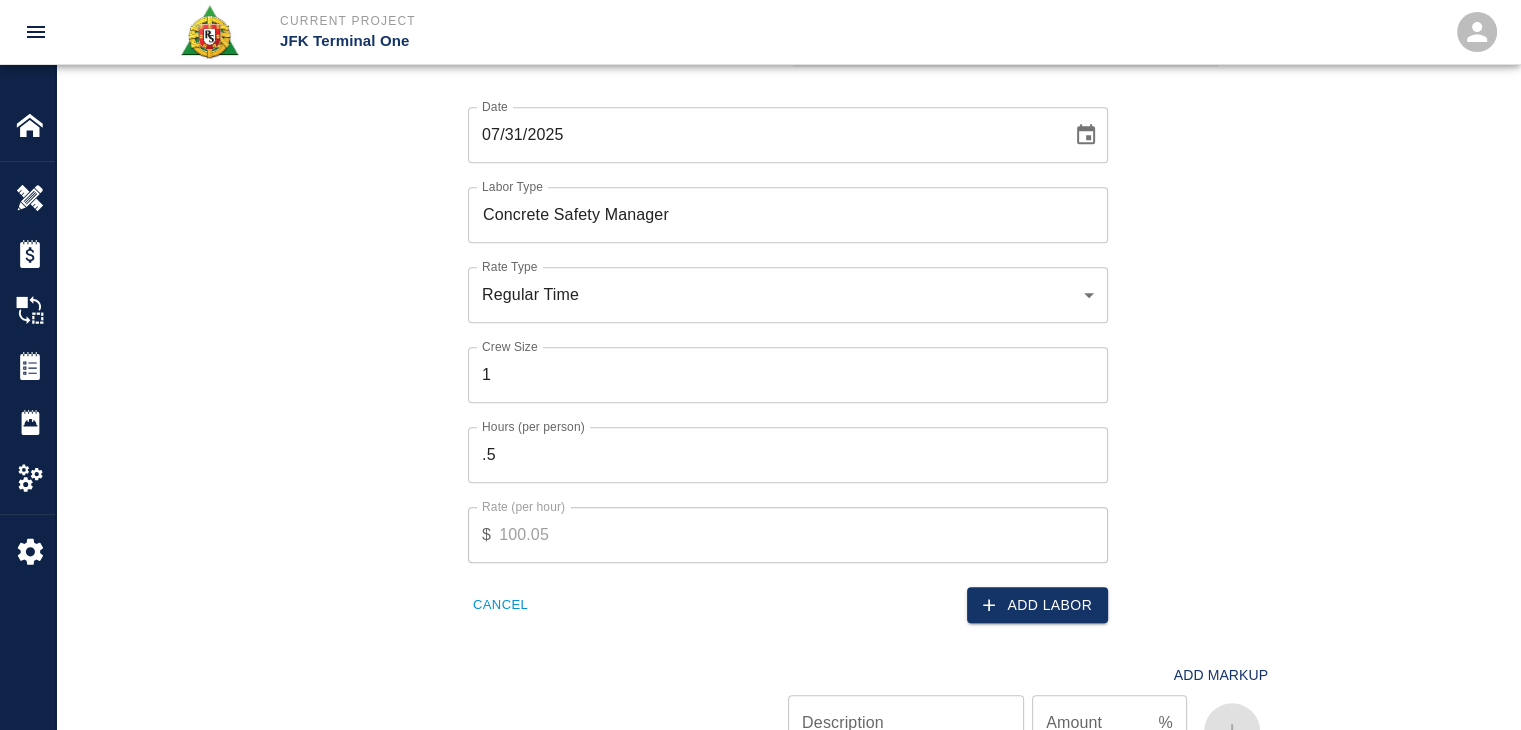 scroll, scrollTop: 1327, scrollLeft: 0, axis: vertical 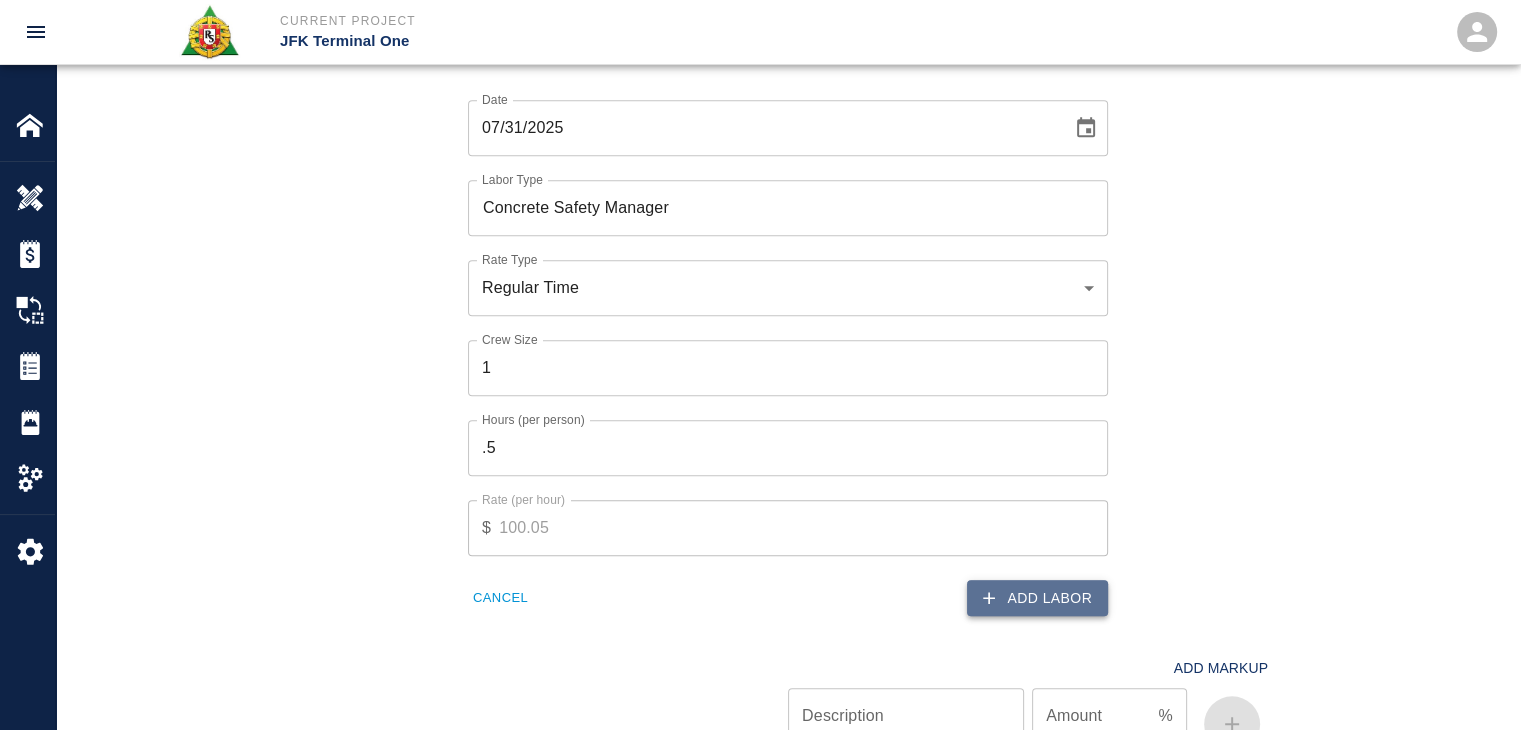 click on "Add Labor" at bounding box center [1037, 598] 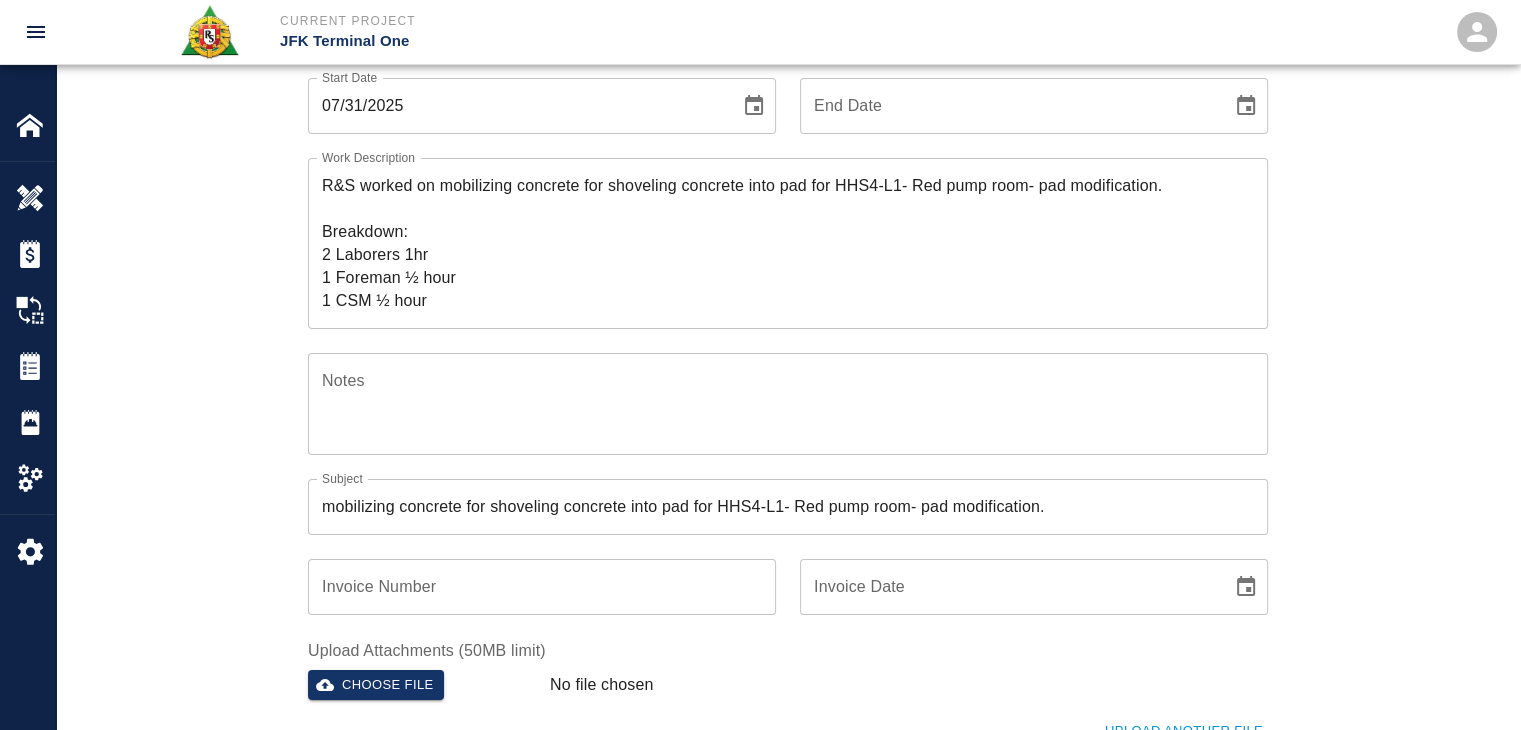 scroll, scrollTop: 200, scrollLeft: 0, axis: vertical 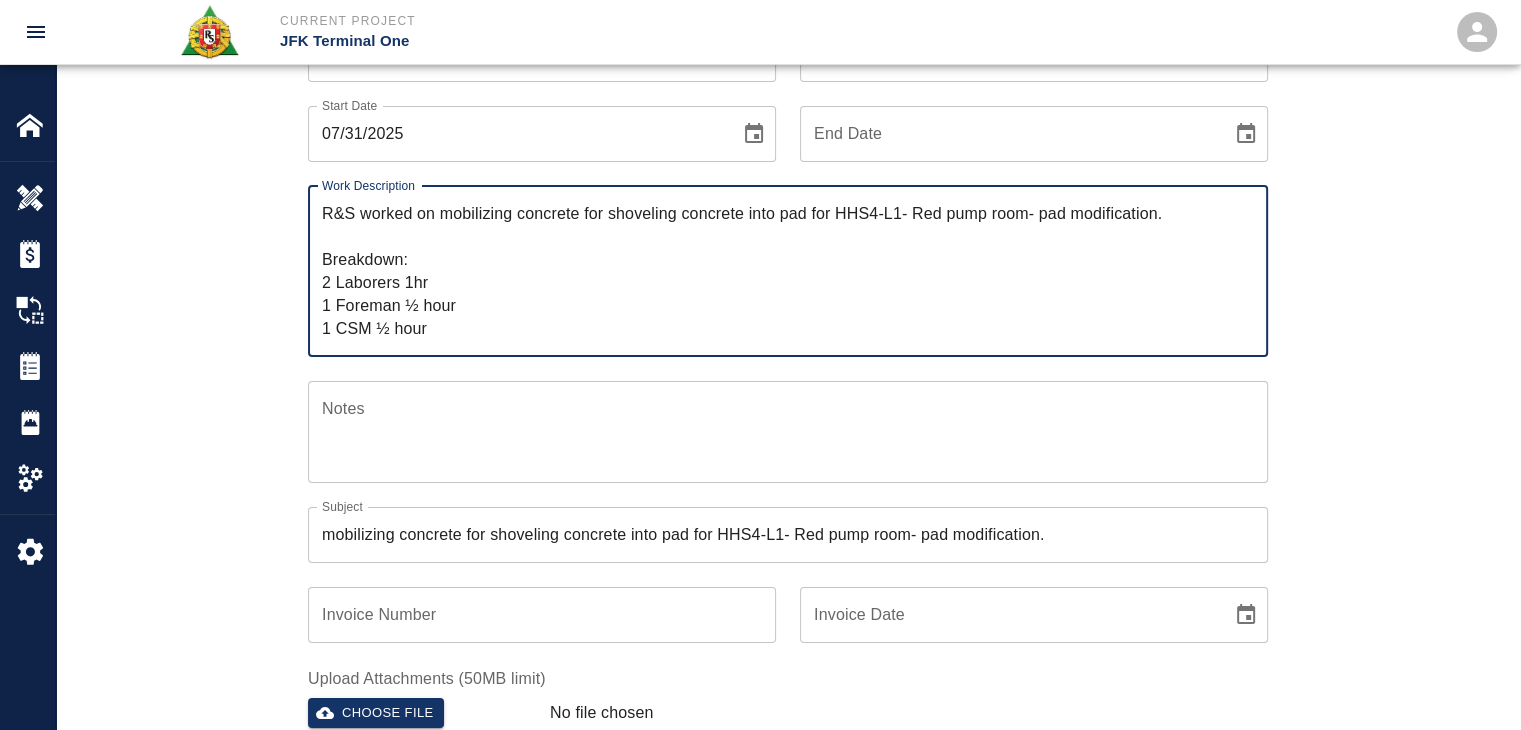 click on "R&S worked on mobilizing concrete for shoveling concrete into pad for HHS4-L1- Red pump room- pad modification.
Breakdown:
2 Laborers 1hr
1 Foreman ½ hour
1 CSM ½ hour" at bounding box center [788, 271] 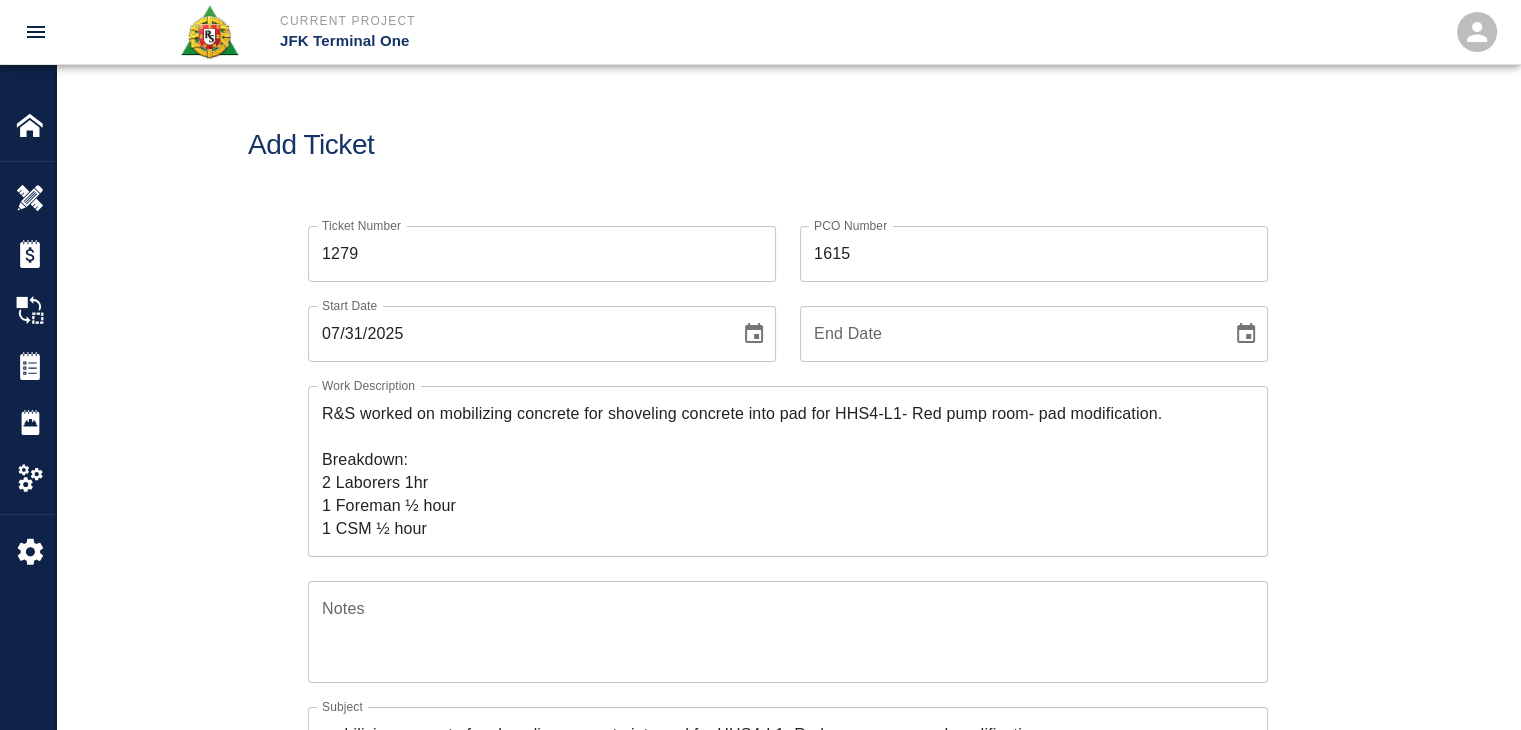 scroll, scrollTop: 156, scrollLeft: 0, axis: vertical 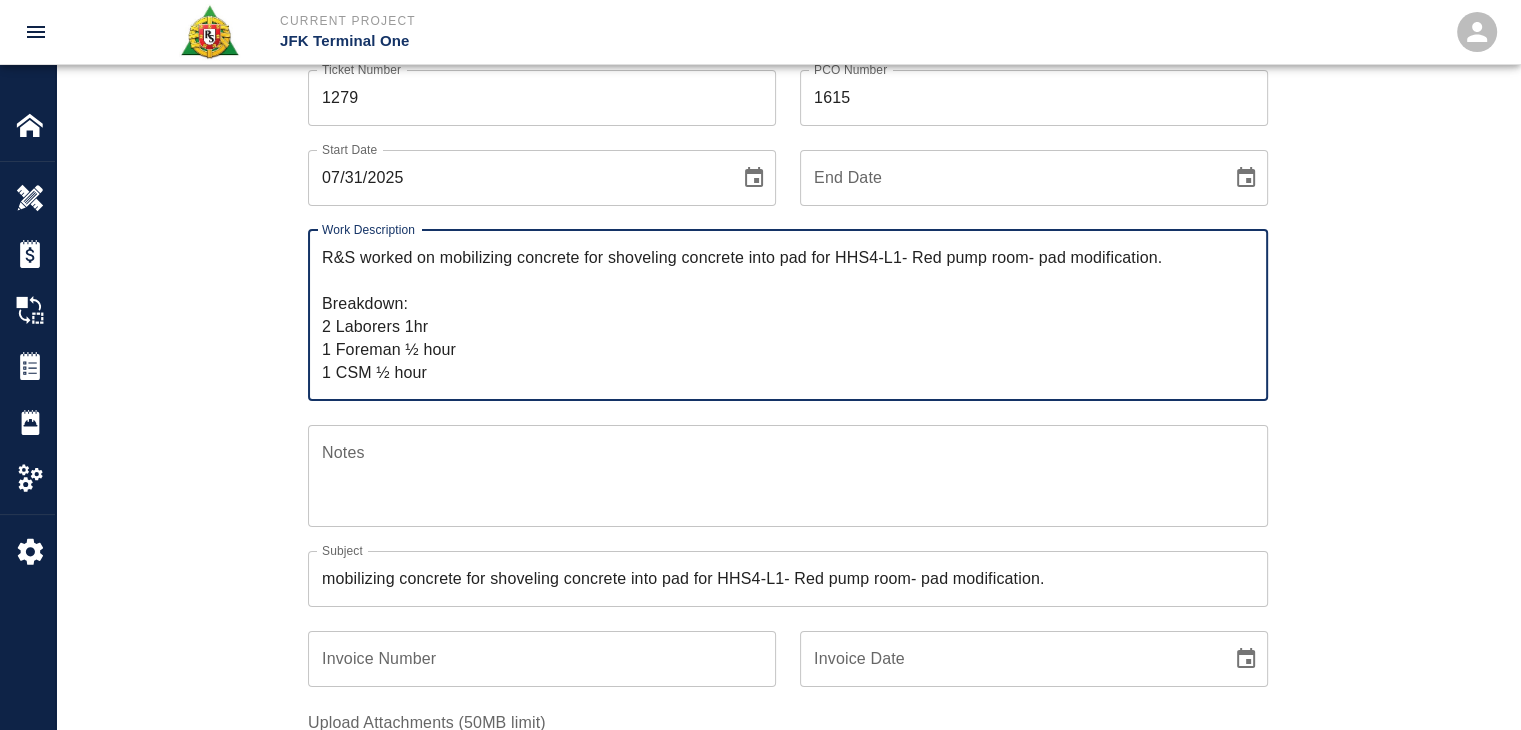 click on "R&S worked on mobilizing concrete for shoveling concrete into pad for HHS4-L1- Red pump room- pad modification.
Breakdown:
2 Laborers 1hr
1 Foreman ½ hour
1 CSM ½ hour" at bounding box center (788, 315) 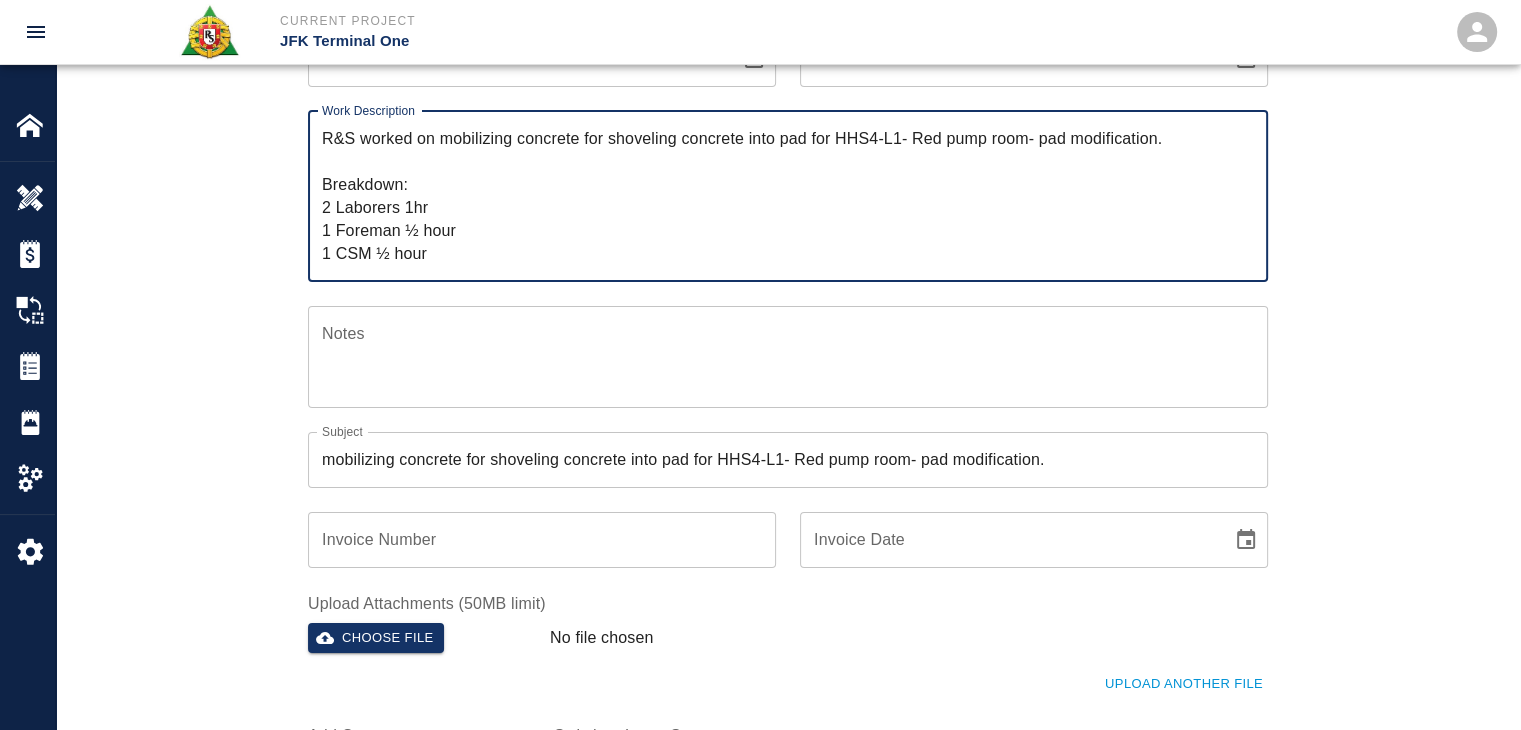 click on "Ticket Number 1279 Ticket Number PCO Number 1615 PCO Number Start Date  07/31/2025 Start Date  End Date End Date Work Description R&S worked on mobilizing concrete for shoveling concrete into pad for HHS4-L1- Red pump room- pad modification.
Breakdown:
2 Laborers 1hr
1 Foreman ½ hour
1 CSM ½ hour x Work Description Notes x Notes Subject mobilizing concrete for shoveling concrete into pad for HHS4-L1- Red pump room- pad modification. Subject Invoice Number Invoice Number Invoice Date Invoice Date Upload Attachments (50MB limit) Choose file No file chosen Upload Another File Add Costs Switch to Lump Sum" at bounding box center (788, 361) 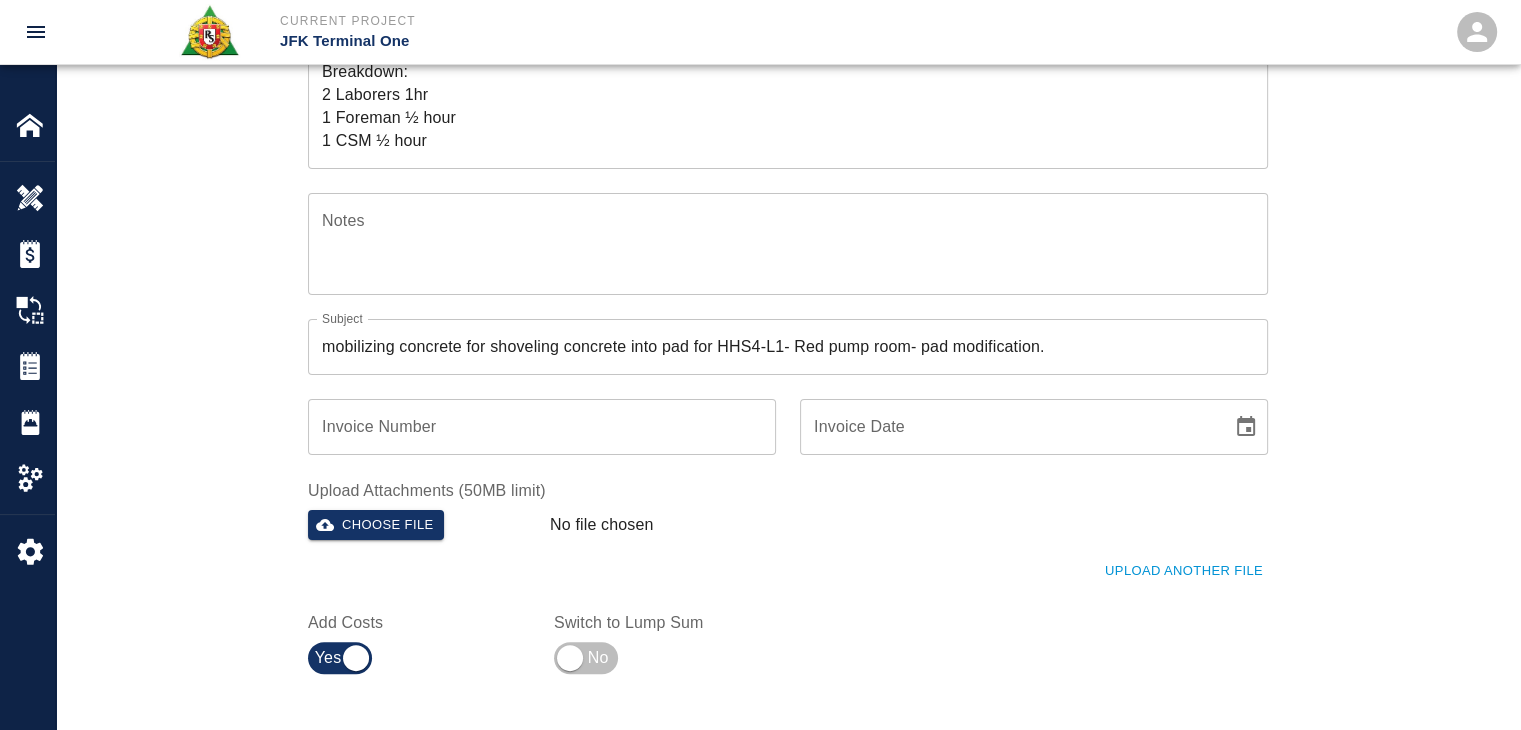 scroll, scrollTop: 387, scrollLeft: 0, axis: vertical 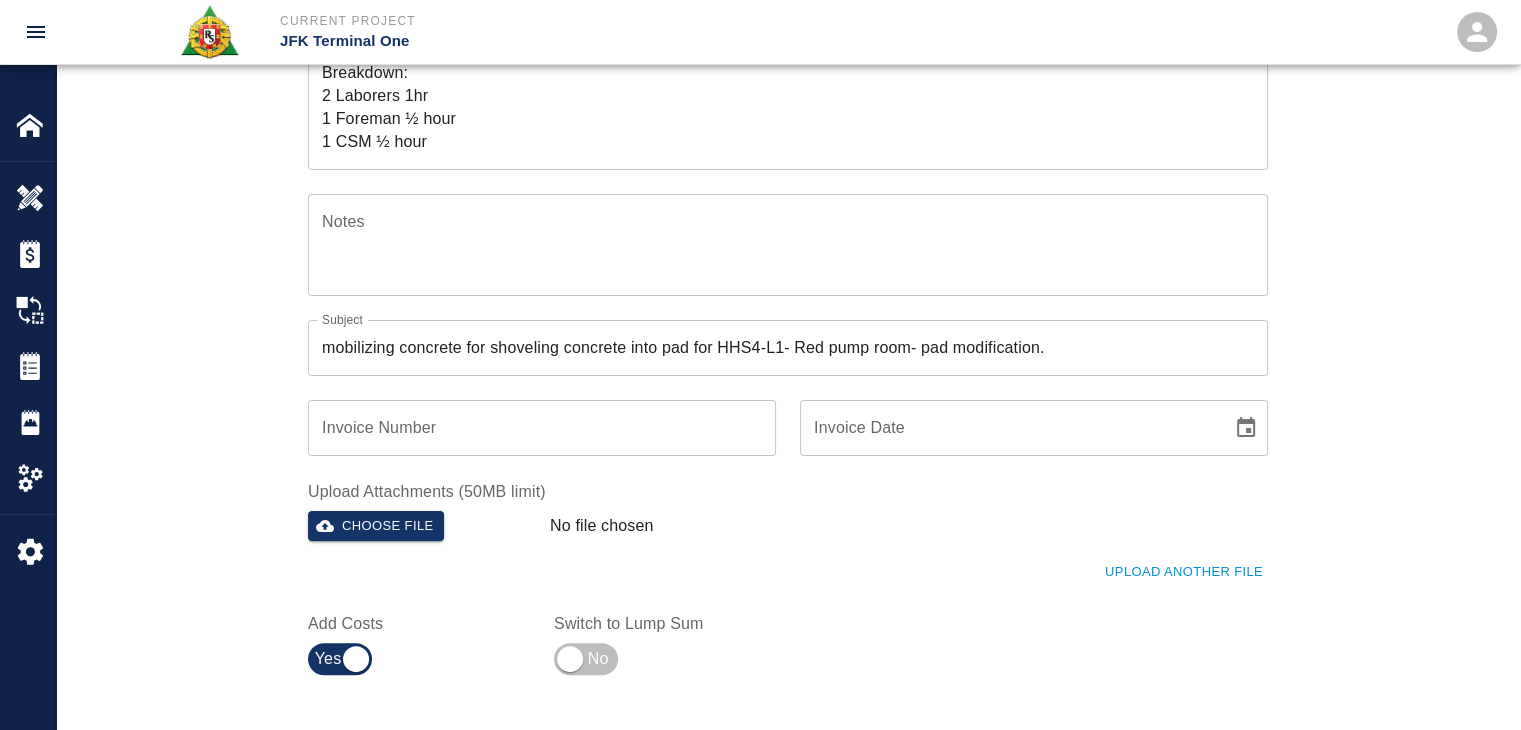 click on "mobilizing concrete for shoveling concrete into pad for HHS4-L1- Red pump room- pad modification." at bounding box center (788, 348) 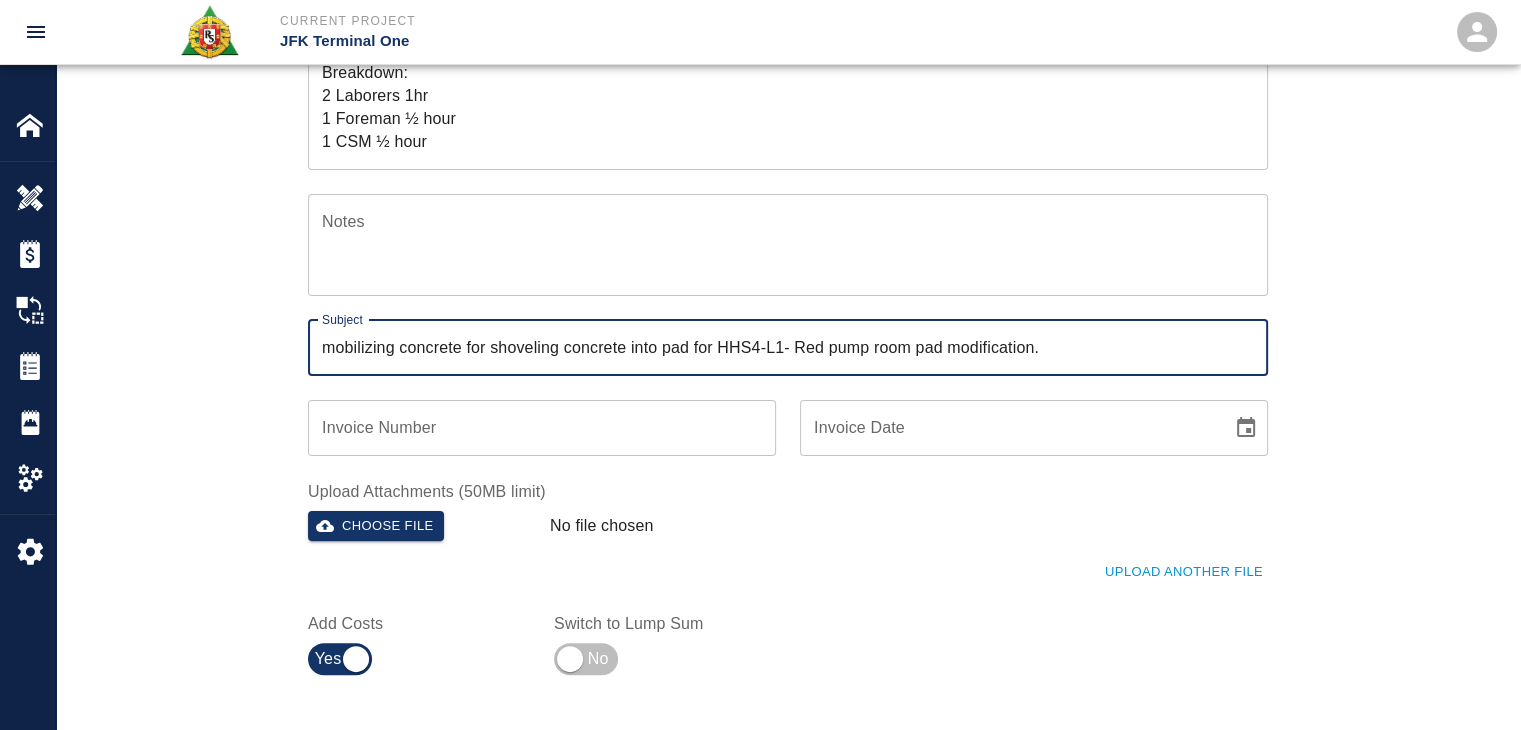 click on "mobilizing concrete for shoveling concrete into pad for HHS4-L1- Red pump room pad modification." at bounding box center (788, 348) 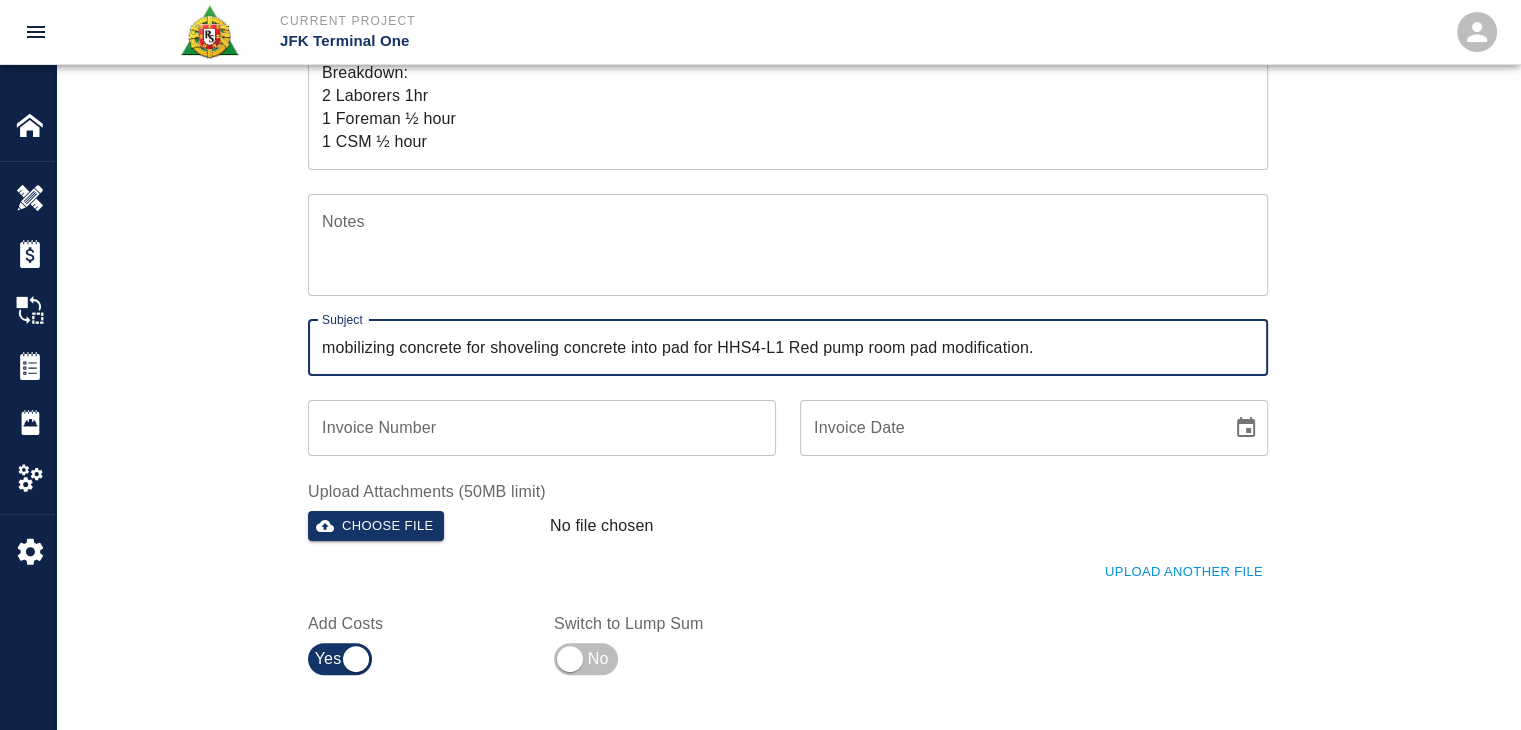 click on "mobilizing concrete for shoveling concrete into pad for HHS4-L1 Red pump room pad modification." at bounding box center [788, 348] 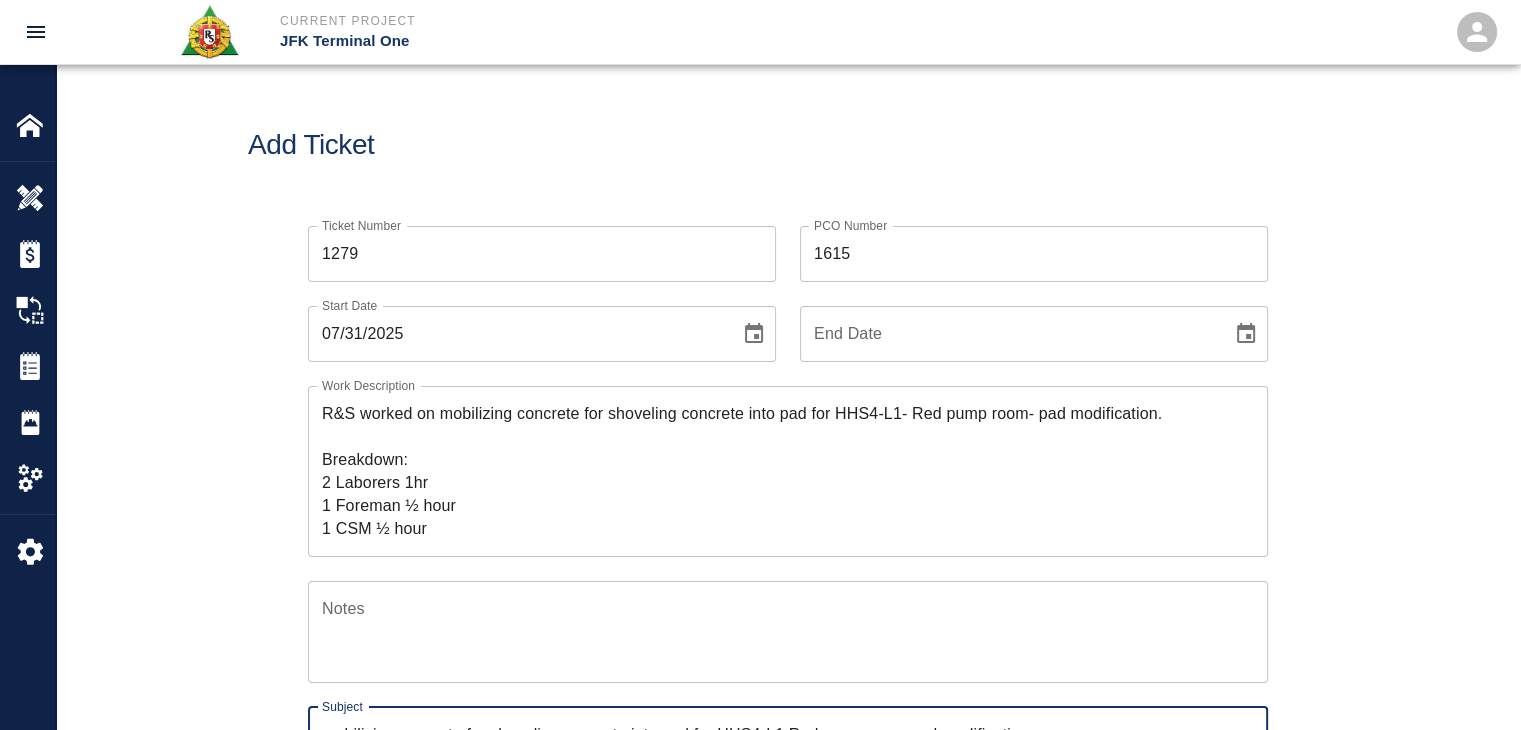 type on "mobilizing concrete for shoveling concrete into pad for HHS4-L1 Red pump room pad modification." 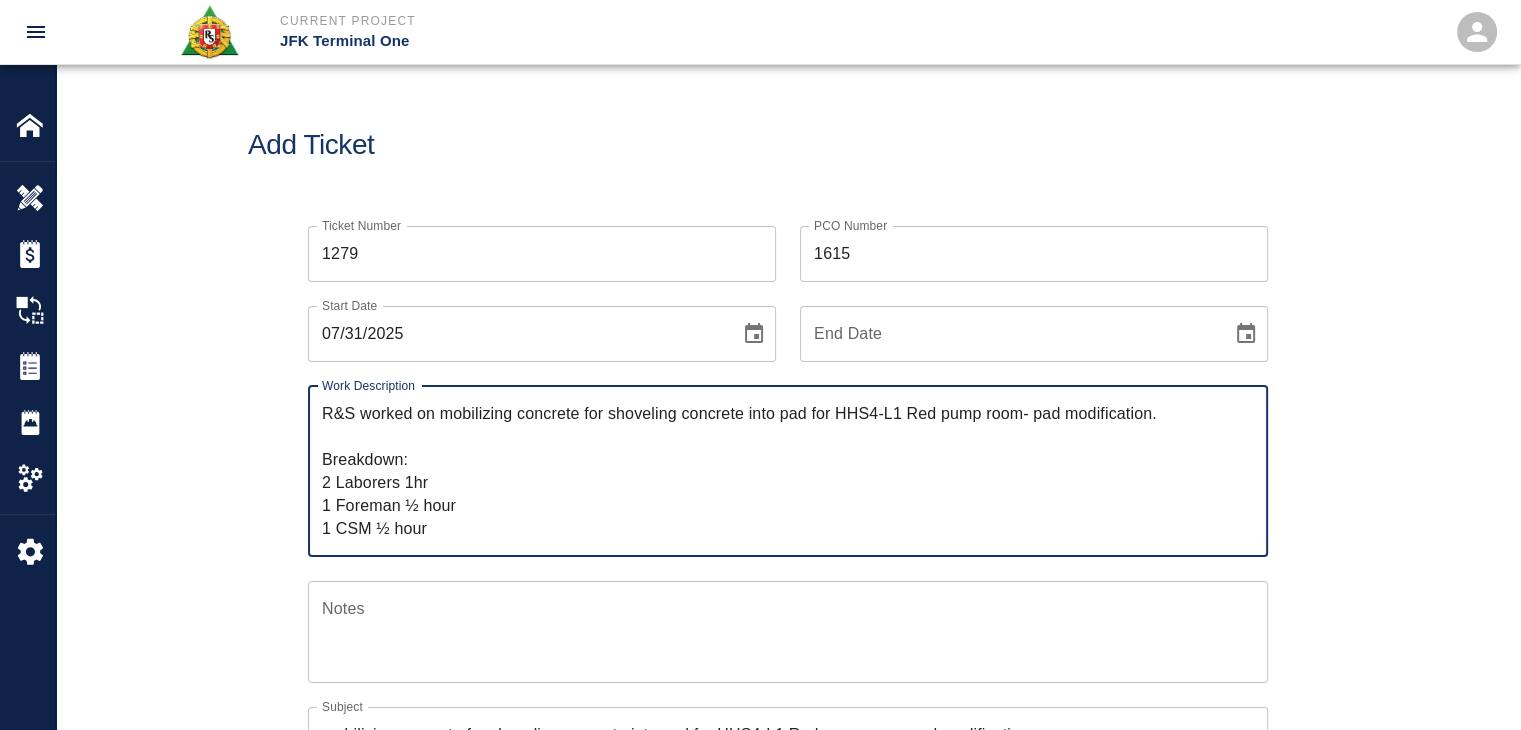 click on "R&S worked on mobilizing concrete for shoveling concrete into pad for HHS4-L1 Red pump room- pad modification.
Breakdown:
2 Laborers 1hr
1 Foreman ½ hour
1 CSM ½ hour" at bounding box center [788, 471] 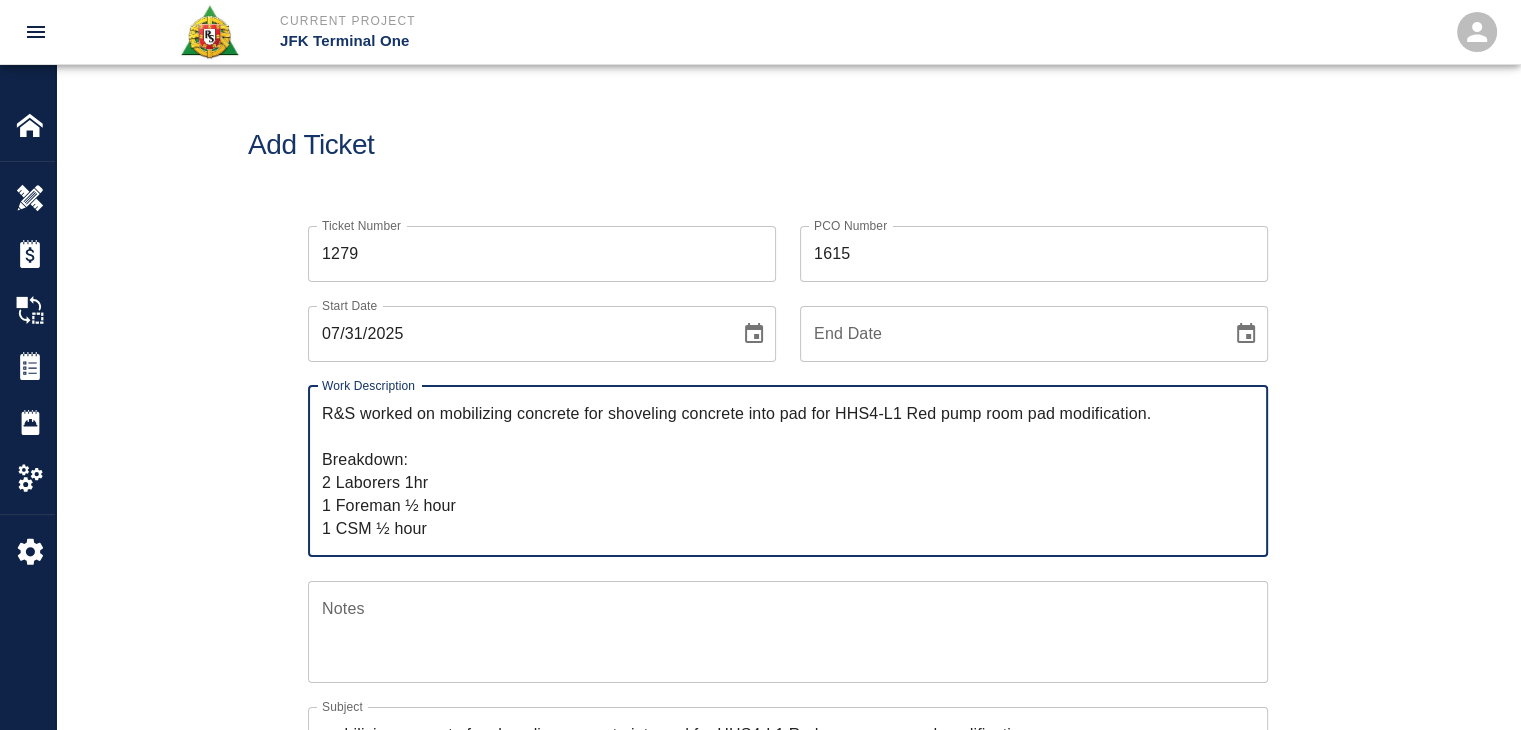 type on "R&S worked on mobilizing concrete for shoveling concrete into pad for HHS4-L1 Red pump room pad modification.
Breakdown:
2 Laborers 1hr
1 Foreman ½ hour
1 CSM ½ hour" 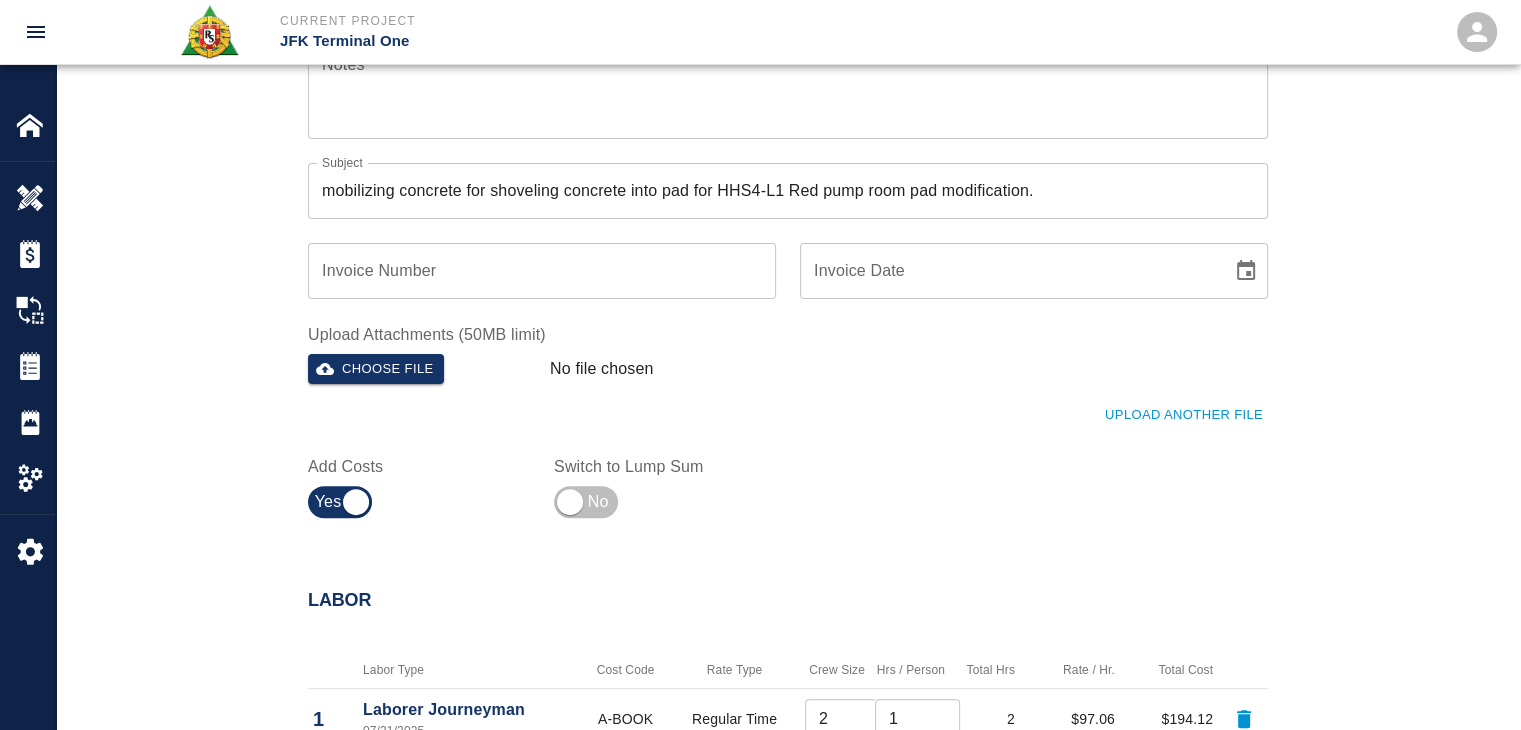 scroll, scrollTop: 545, scrollLeft: 0, axis: vertical 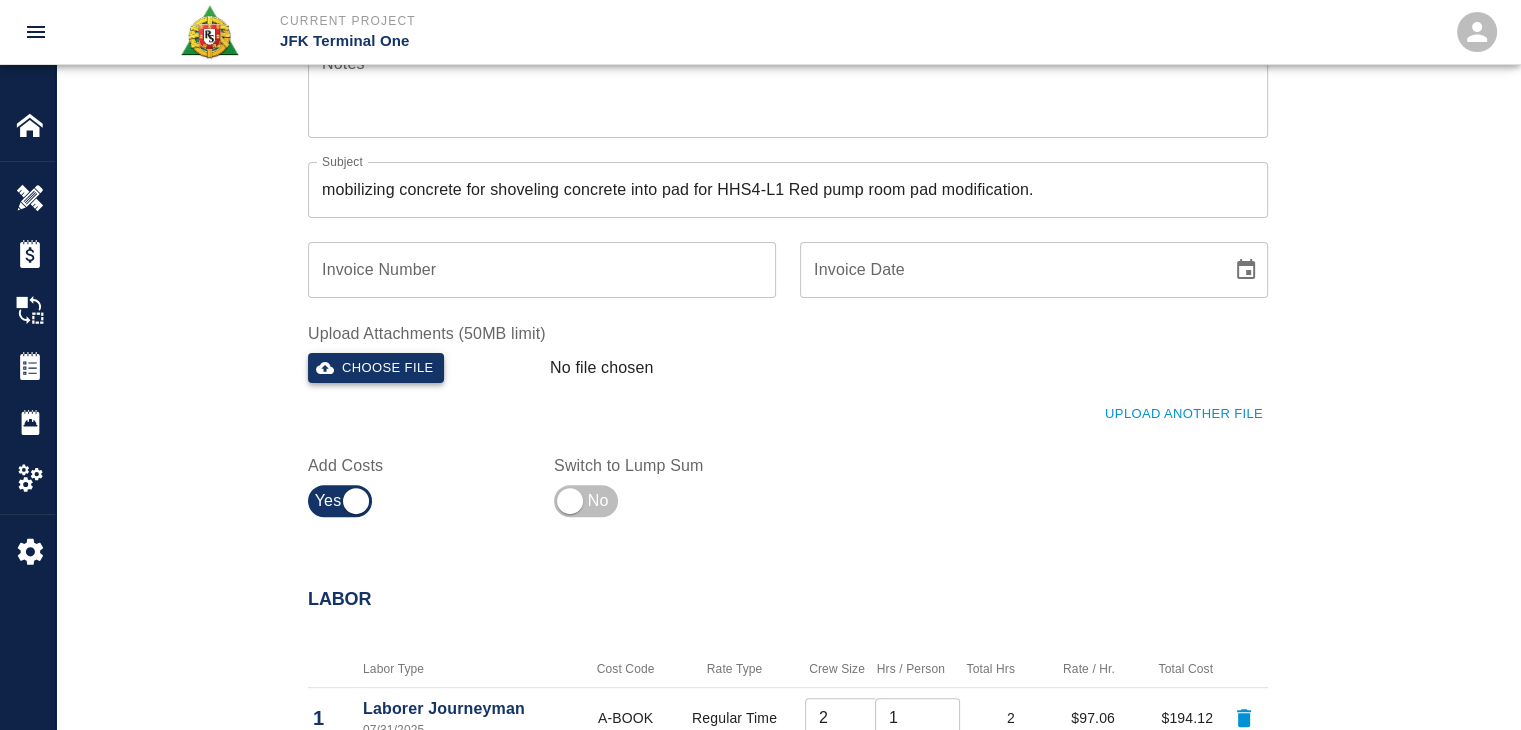 click on "Choose file" at bounding box center [376, 368] 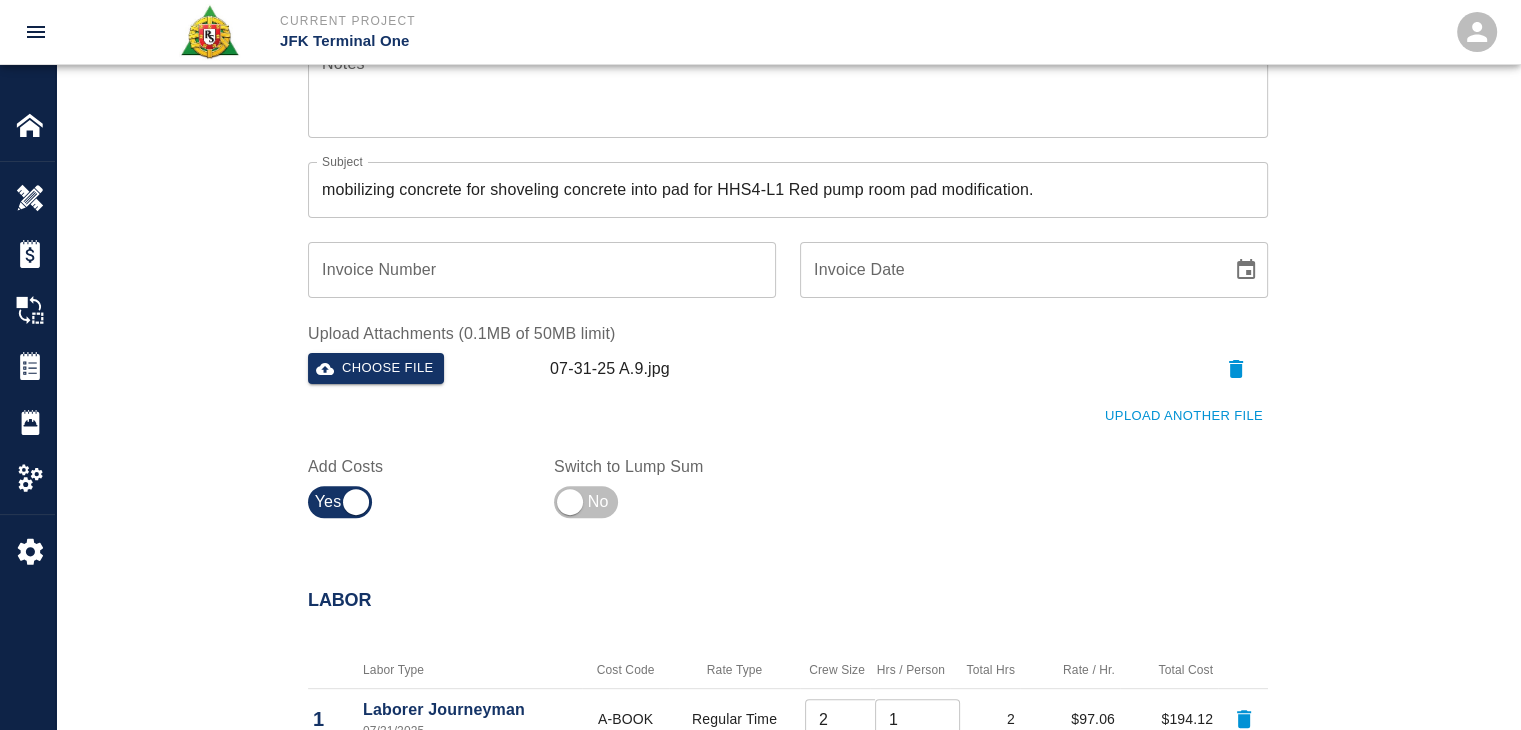 click on "Upload Another File" at bounding box center [776, 404] 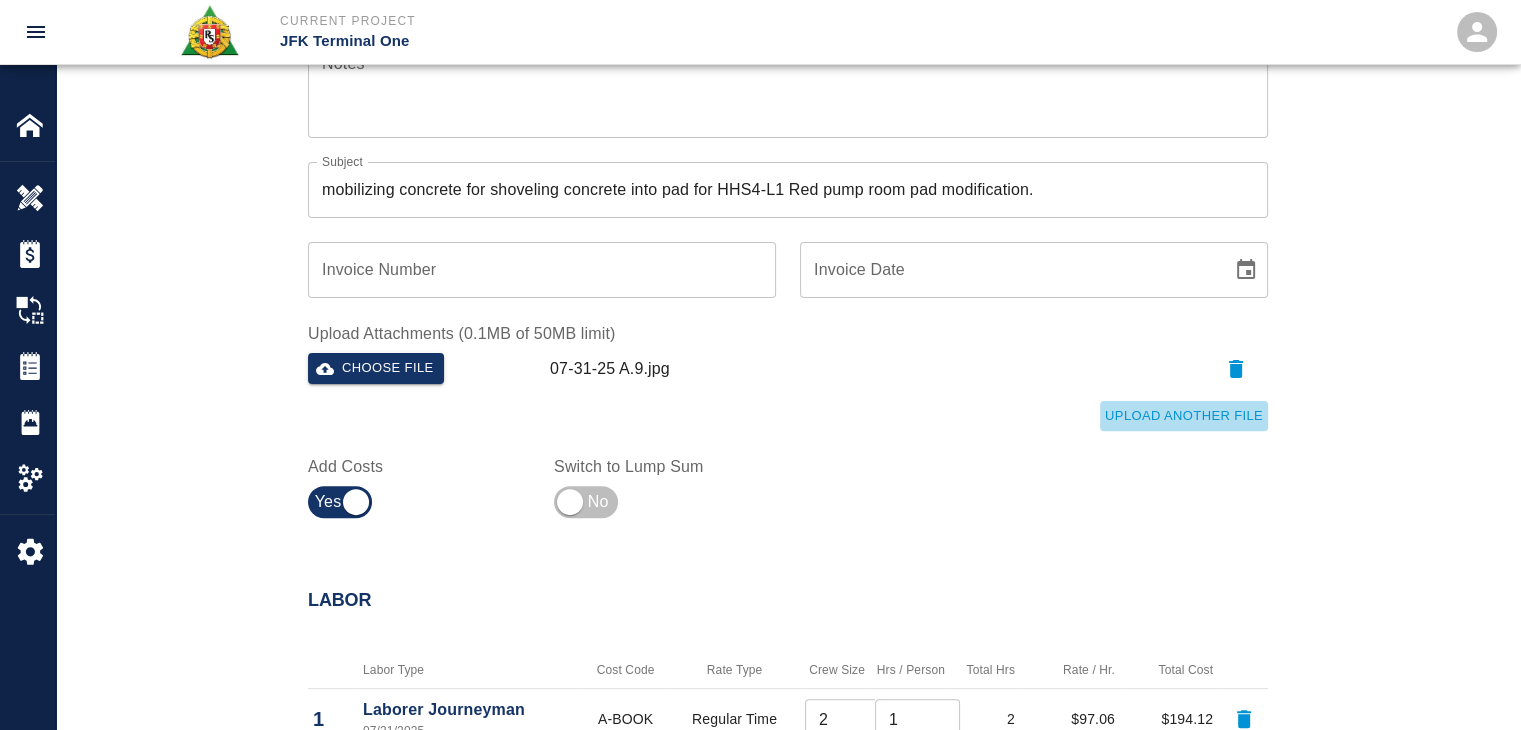 click on "Upload Another File" at bounding box center (1184, 416) 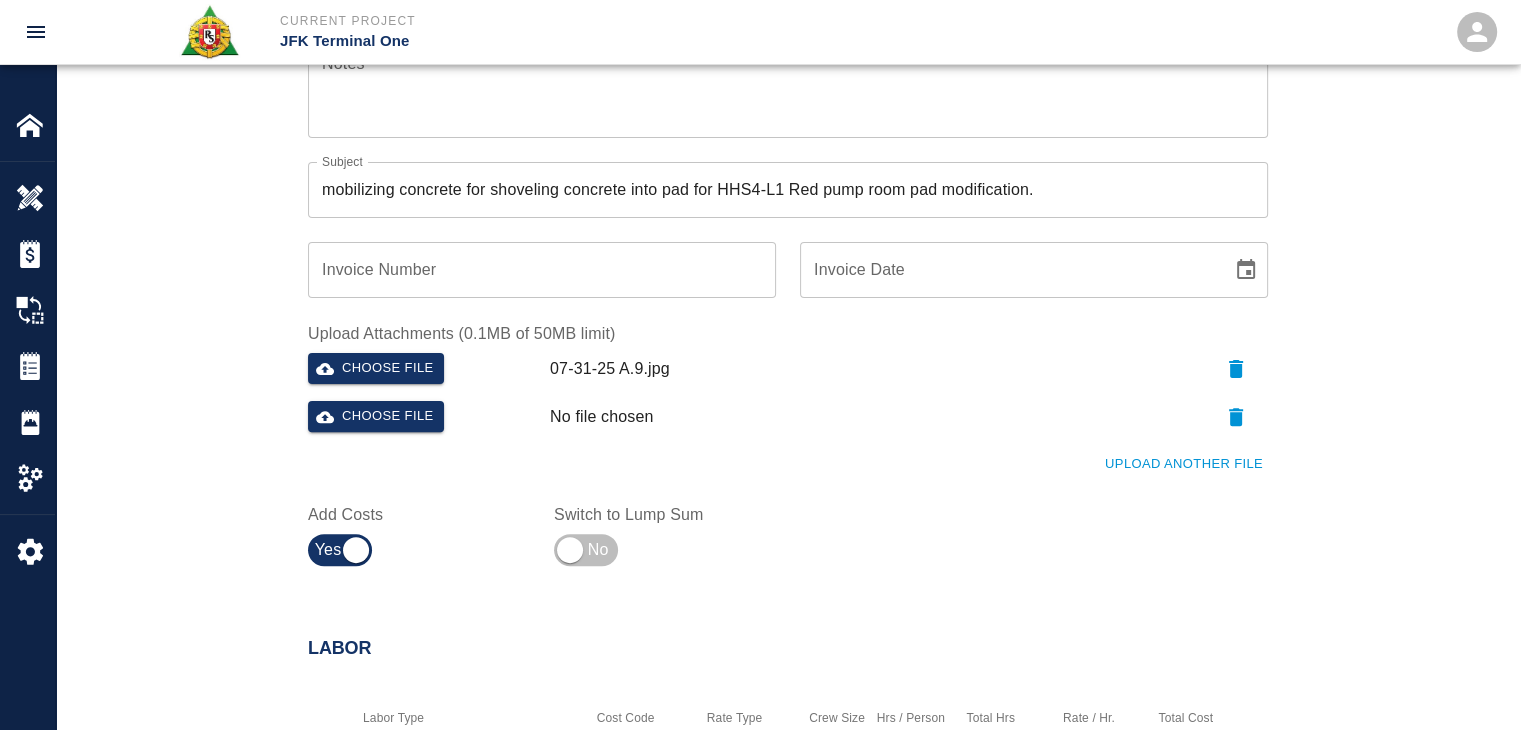 click on "Upload Another File" at bounding box center [1184, 464] 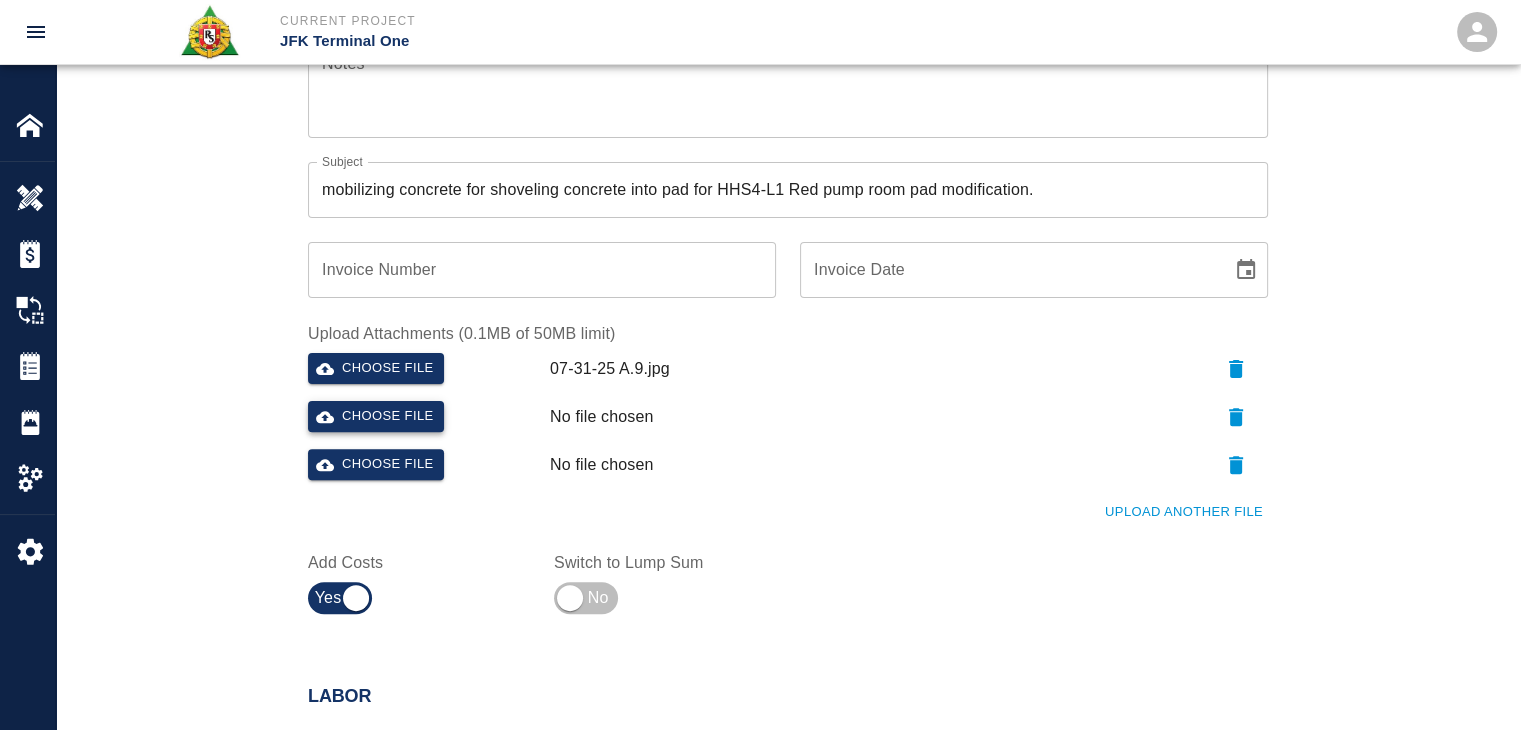 click on "Choose file" at bounding box center [376, 416] 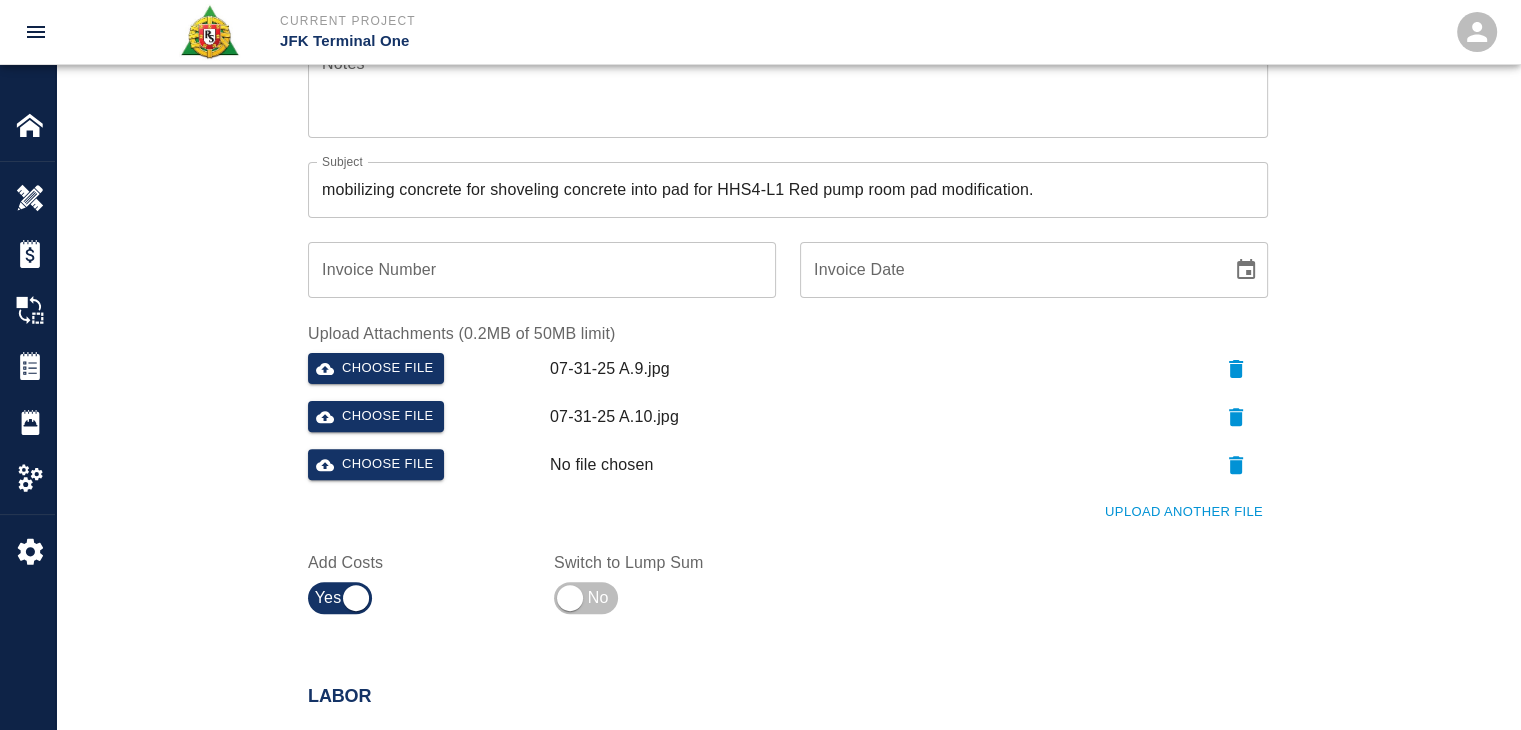 click on "Choose file 07-31-25 A.10.jpg" at bounding box center [784, 421] 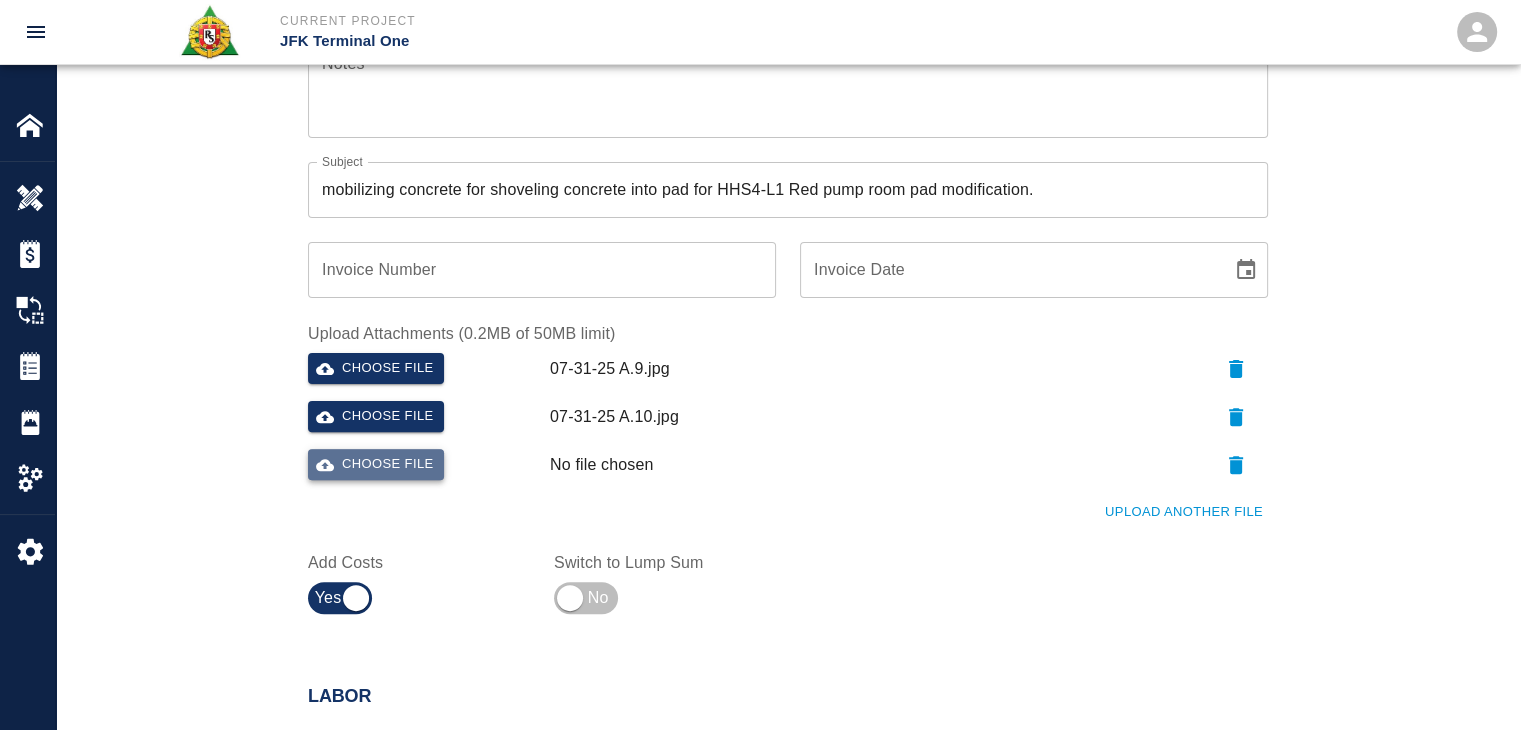 click on "Choose file" at bounding box center [376, 464] 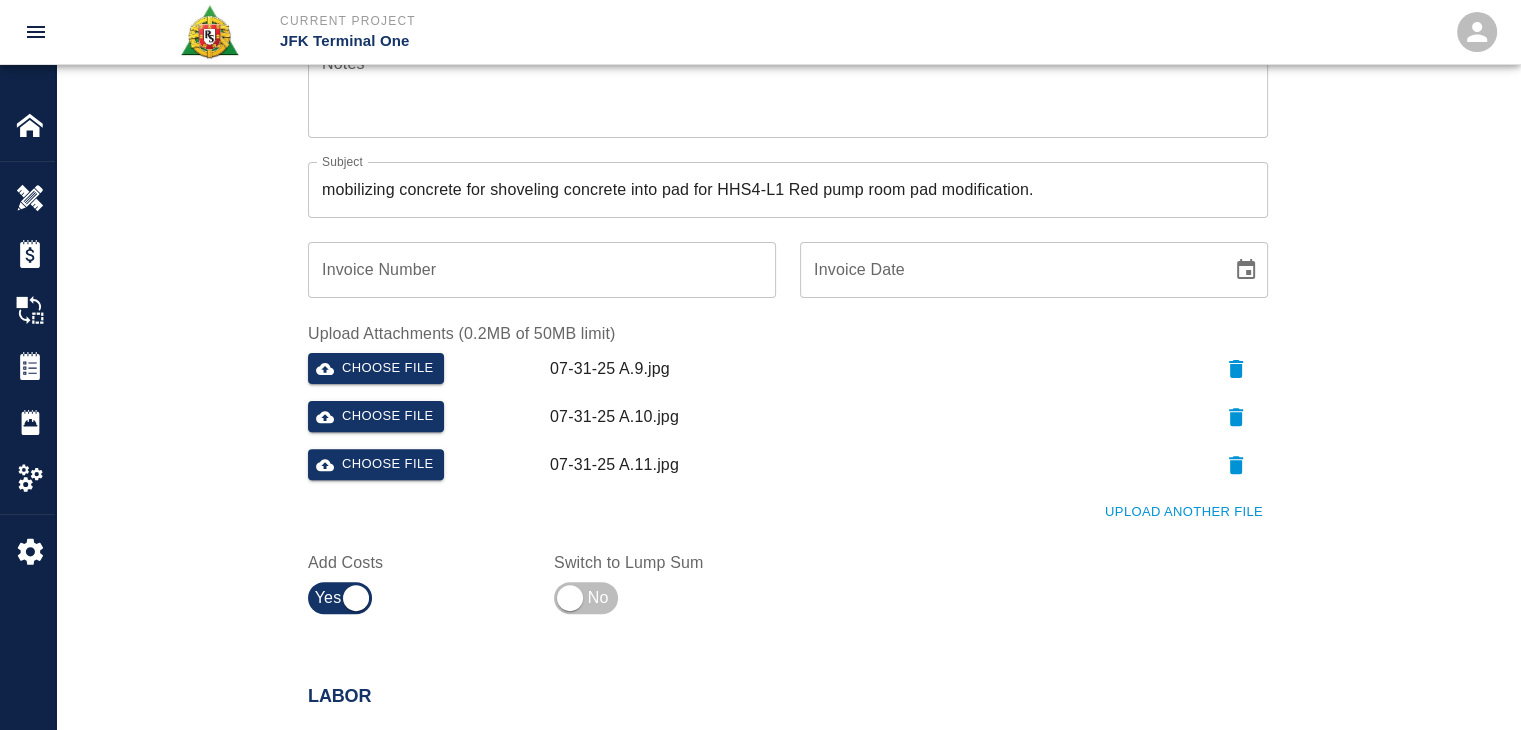 click on "Ticket Number 1279 Ticket Number PCO Number 1615 PCO Number Start Date  07/31/2025 Start Date  End Date End Date Work Description R&S worked on mobilizing concrete for shoveling concrete into pad for HHS4-L1 Red pump room pad modification.
Breakdown:
2 Laborers 1hr
1 Foreman ½ hour
1 CSM ½ hour x Work Description Notes x Notes Subject mobilizing concrete for shoveling concrete into pad for HHS4-L1 Red pump room pad modification. Subject Invoice Number Invoice Number Invoice Date Invoice Date Upload Attachments (0.2MB of 50MB limit) Choose file 07-31-25 A.9.jpg Choose file 07-31-25 A.10.jpg Choose file 07-31-25 A.11.jpg Upload Another File Add Costs Switch to Lump Sum" at bounding box center (788, 164) 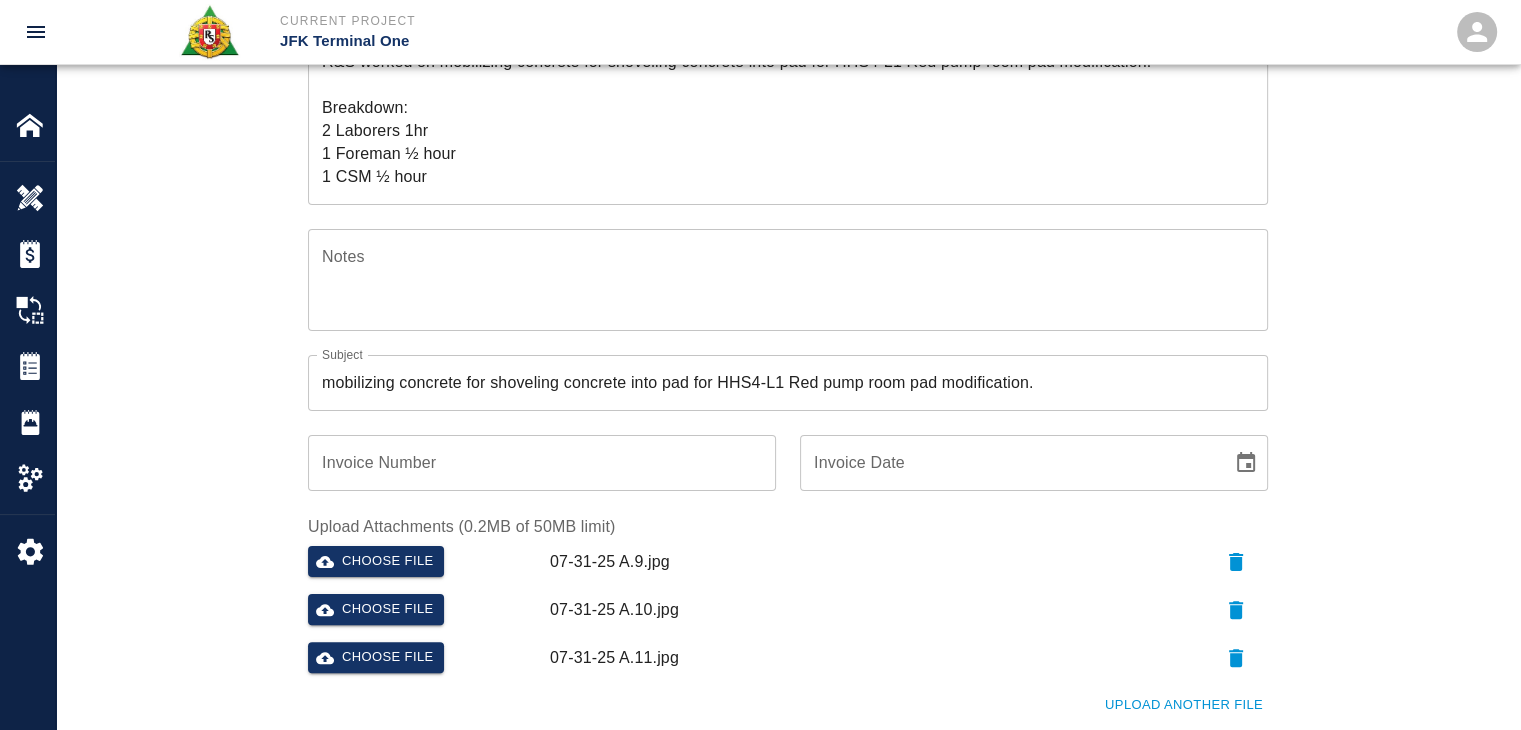 scroll, scrollTop: 0, scrollLeft: 0, axis: both 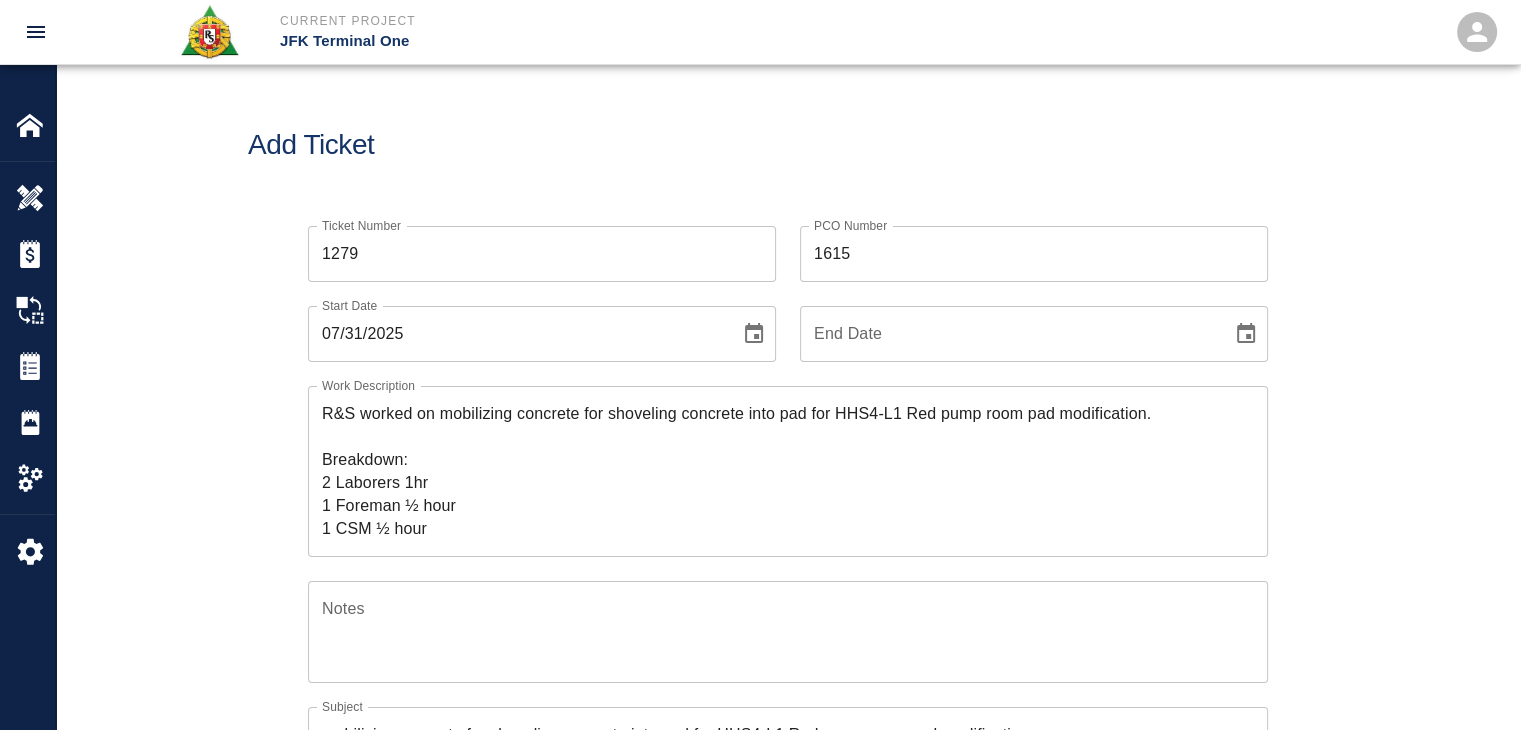 click on "R&S worked on mobilizing concrete for shoveling concrete into pad for HHS4-L1 Red pump room pad modification.
Breakdown:
2 Laborers 1hr
1 Foreman ½ hour
1 CSM ½ hour" at bounding box center (788, 471) 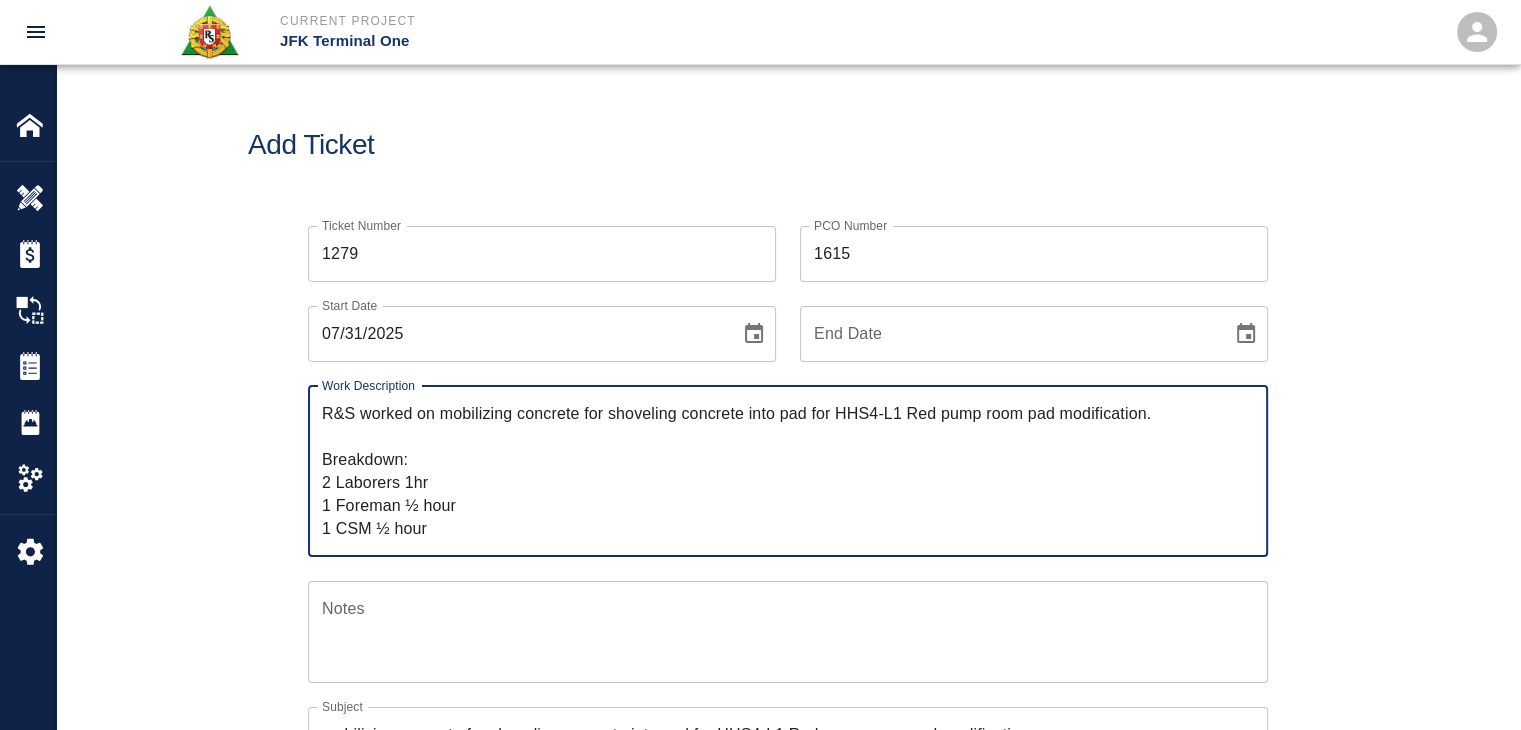 click on "Ticket Number 1279 Ticket Number PCO Number 1615 PCO Number Start Date  07/31/2025 Start Date  End Date End Date Work Description R&S worked on mobilizing concrete for shoveling concrete into pad for HHS4-L1 Red pump room pad modification.
Breakdown:
2 Laborers 1hr
1 Foreman ½ hour
1 CSM ½ hour x Work Description Notes x Notes Subject mobilizing concrete for shoveling concrete into pad for HHS4-L1 Red pump room pad modification. Subject Invoice Number Invoice Number Invoice Date Invoice Date Upload Attachments (0.2MB of 50MB limit) Choose file 07-31-25 A.9.jpg Choose file 07-31-25 A.10.jpg Choose file 07-31-25 A.11.jpg Upload Another File Add Costs Switch to Lump Sum" at bounding box center [788, 709] 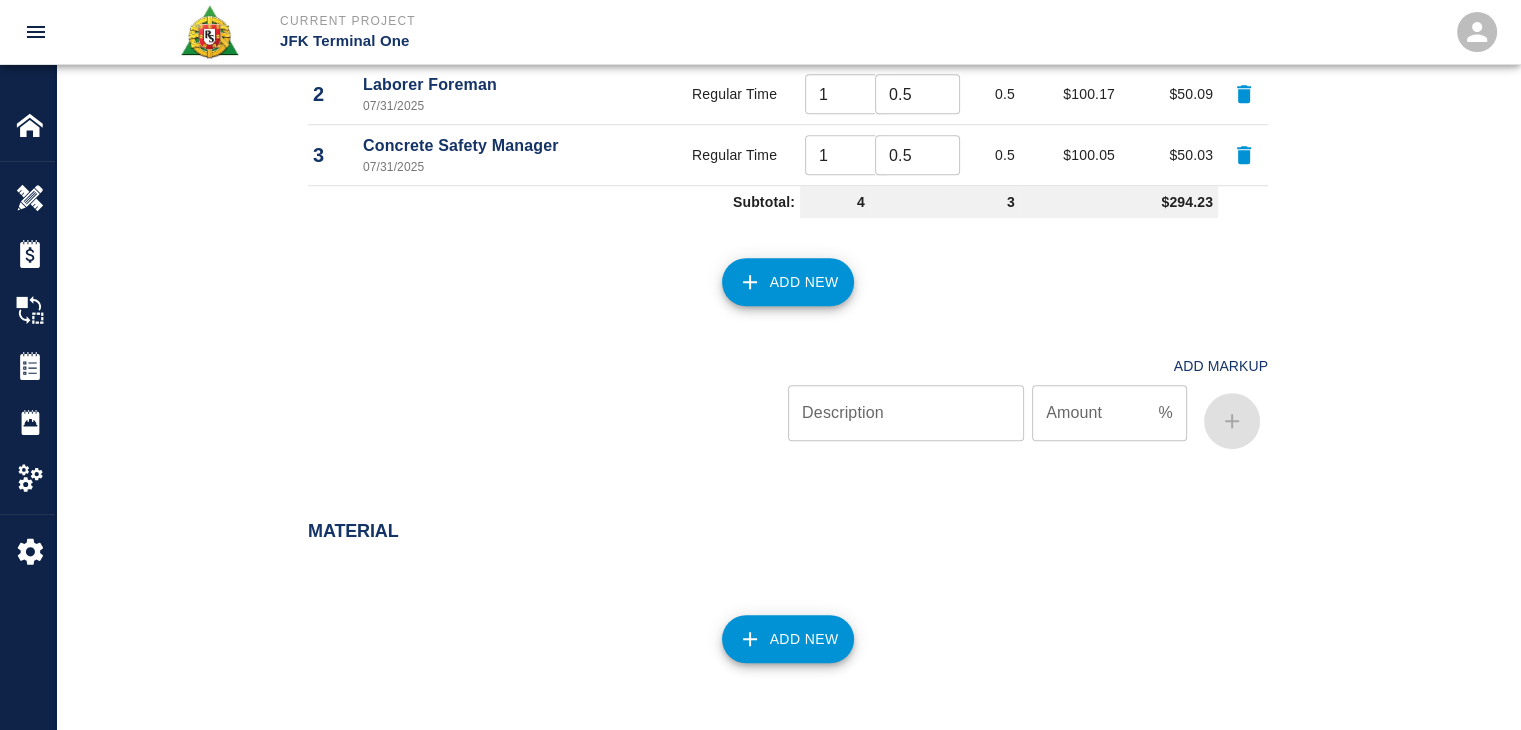 scroll, scrollTop: 1954, scrollLeft: 0, axis: vertical 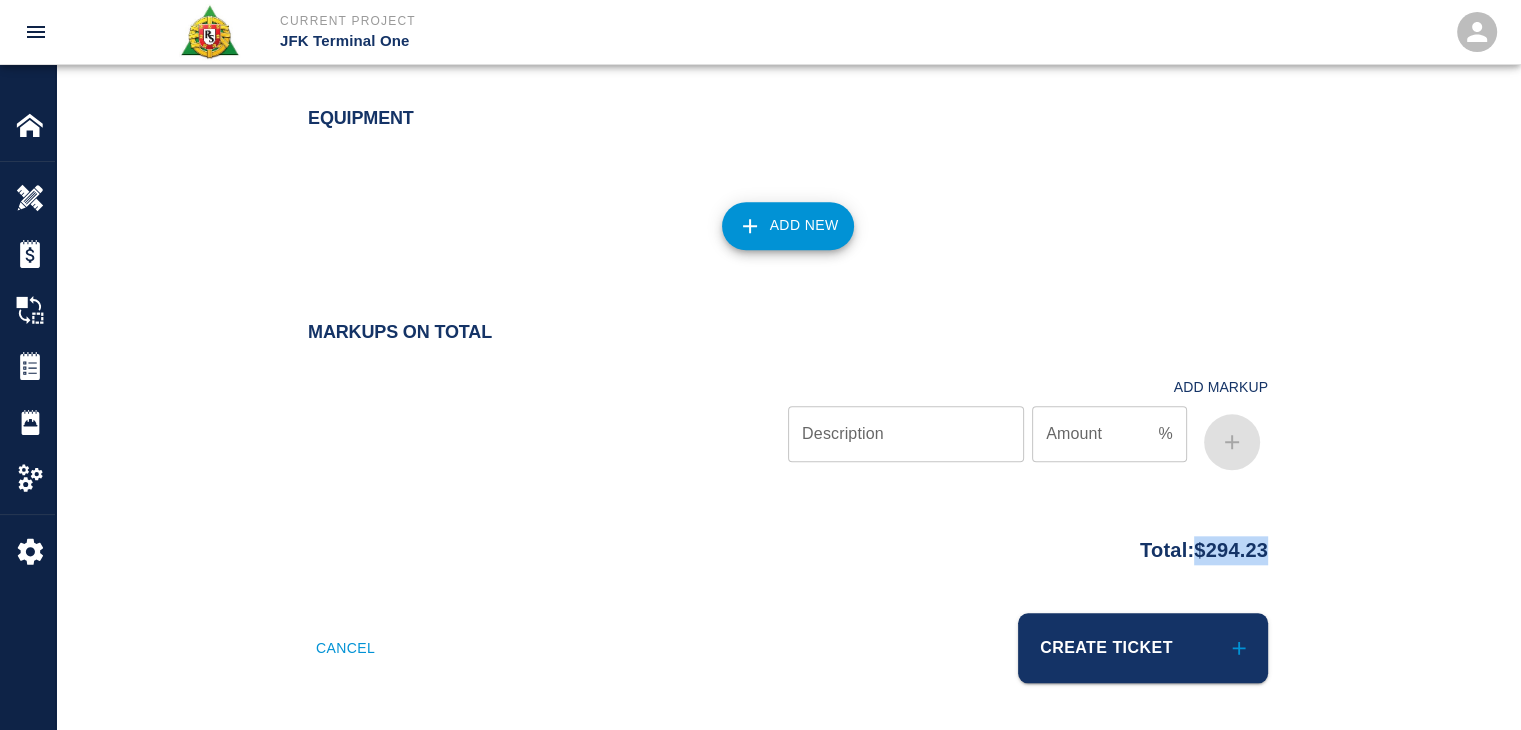drag, startPoint x: 1268, startPoint y: 532, endPoint x: 1185, endPoint y: 541, distance: 83.48653 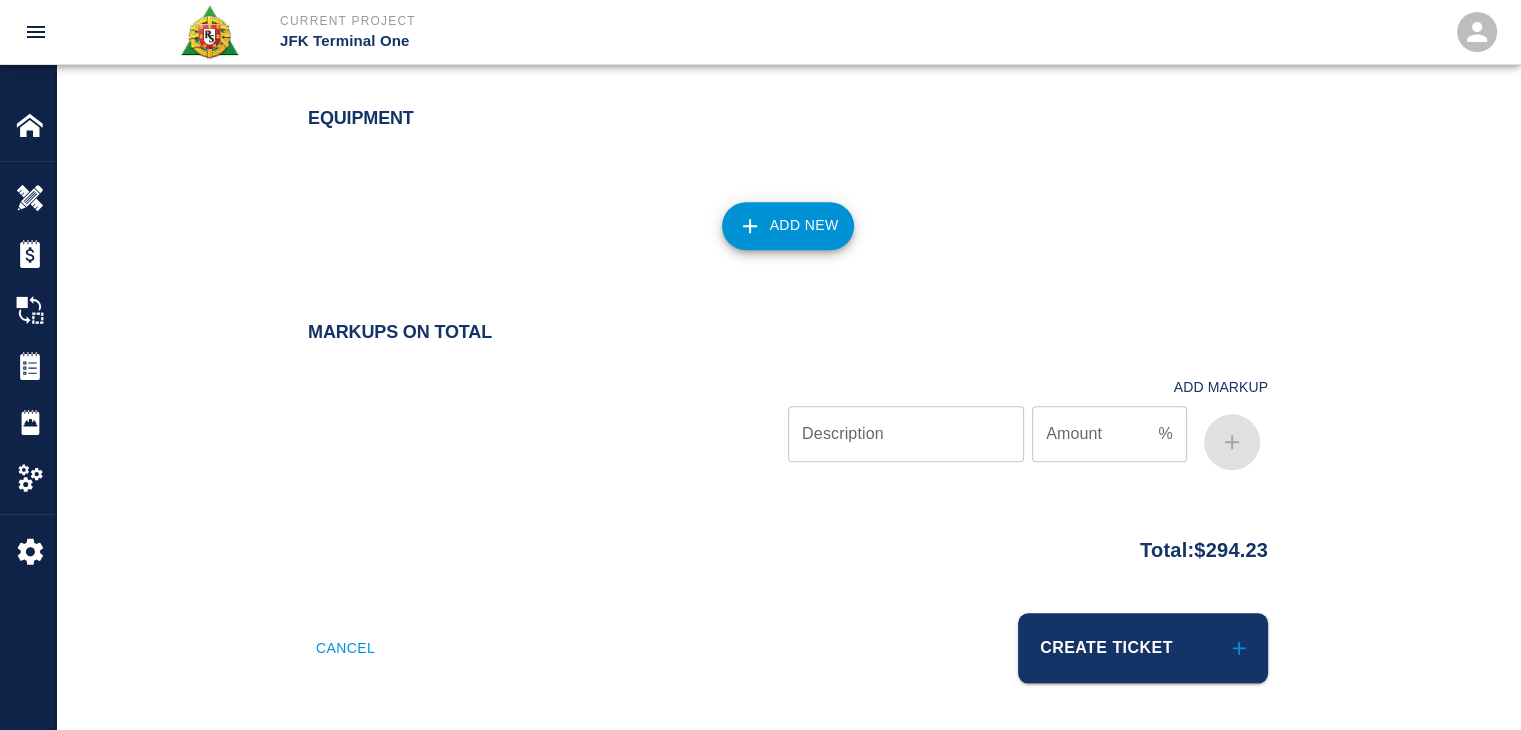 click on "Equipment Add New" at bounding box center (788, 187) 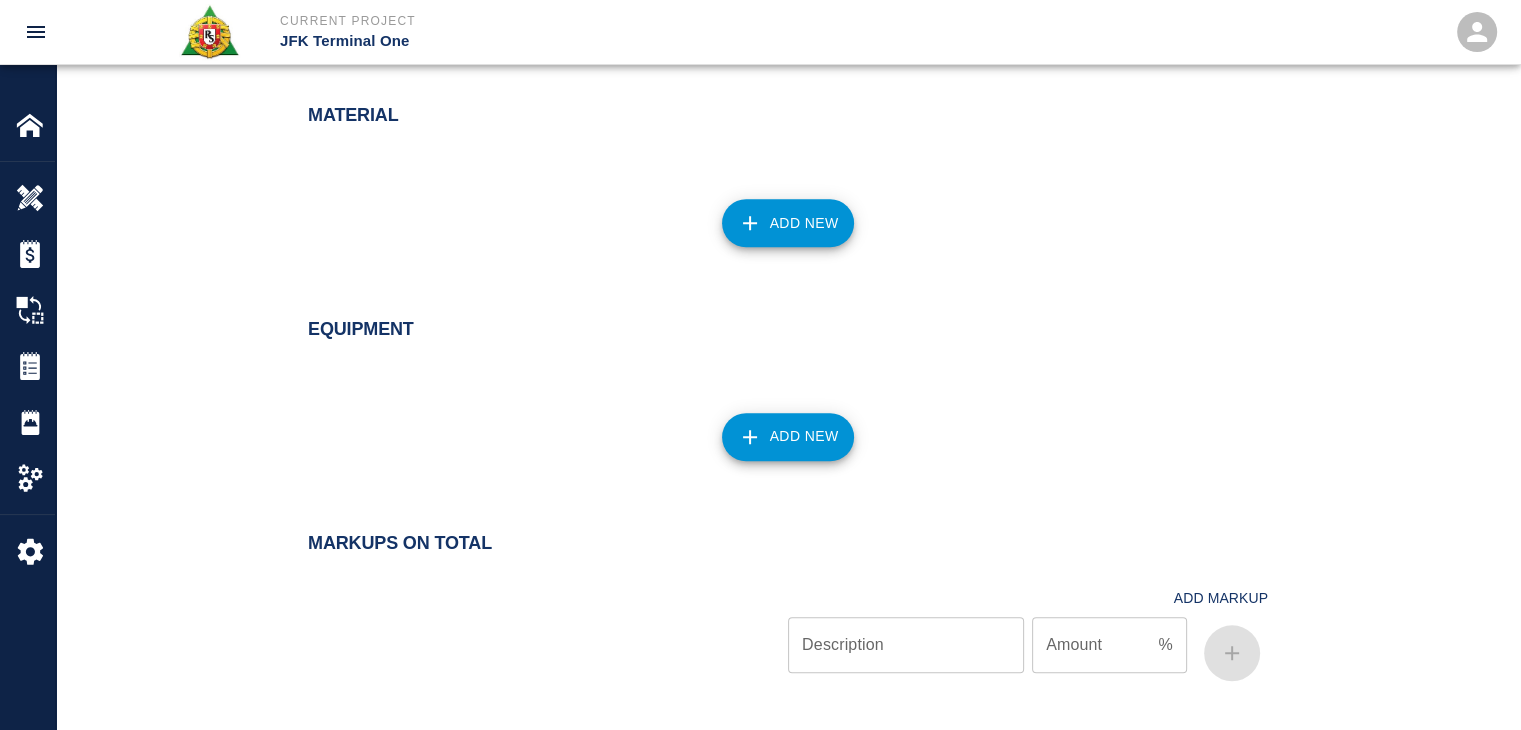 scroll, scrollTop: 1954, scrollLeft: 0, axis: vertical 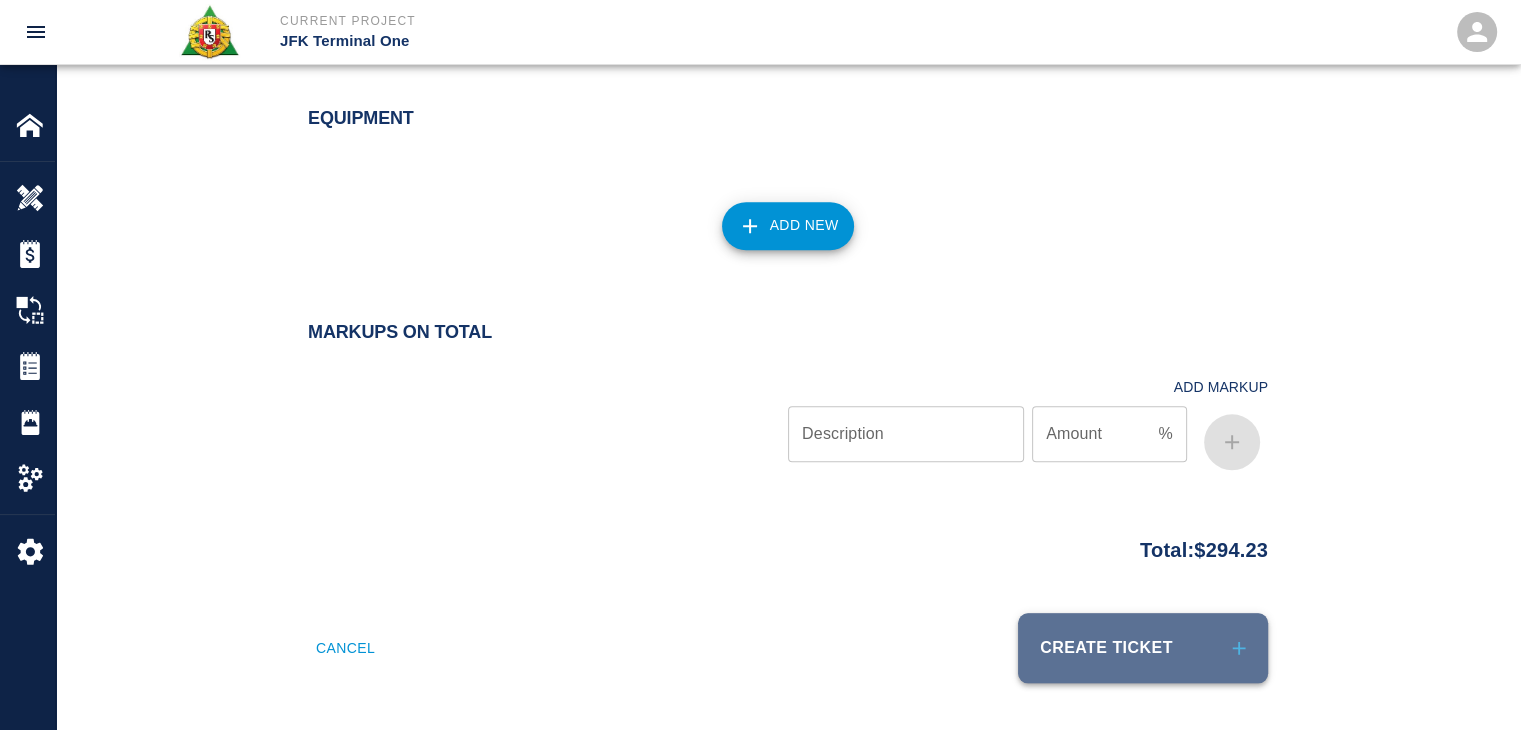 click on "Create Ticket" at bounding box center [1143, 648] 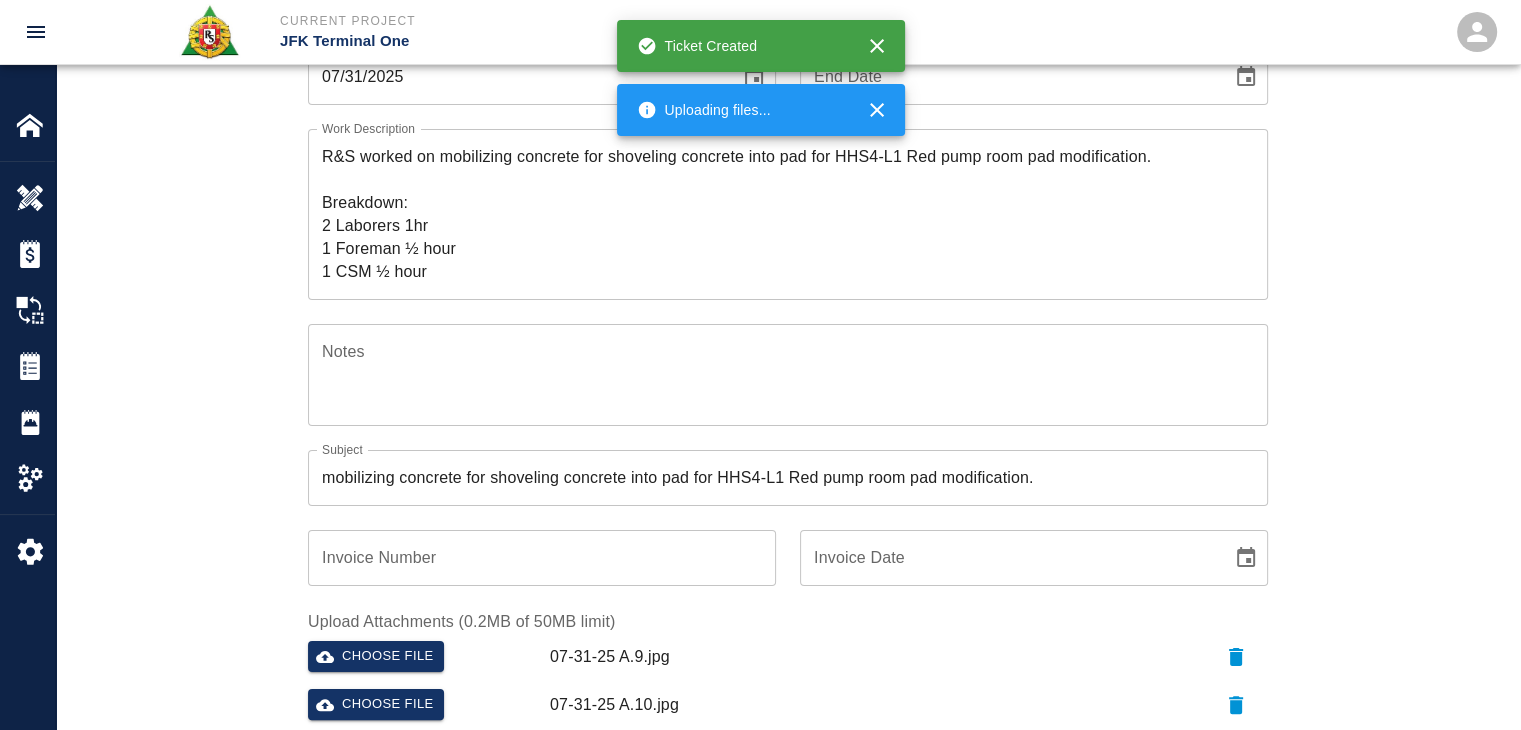 scroll, scrollTop: 0, scrollLeft: 0, axis: both 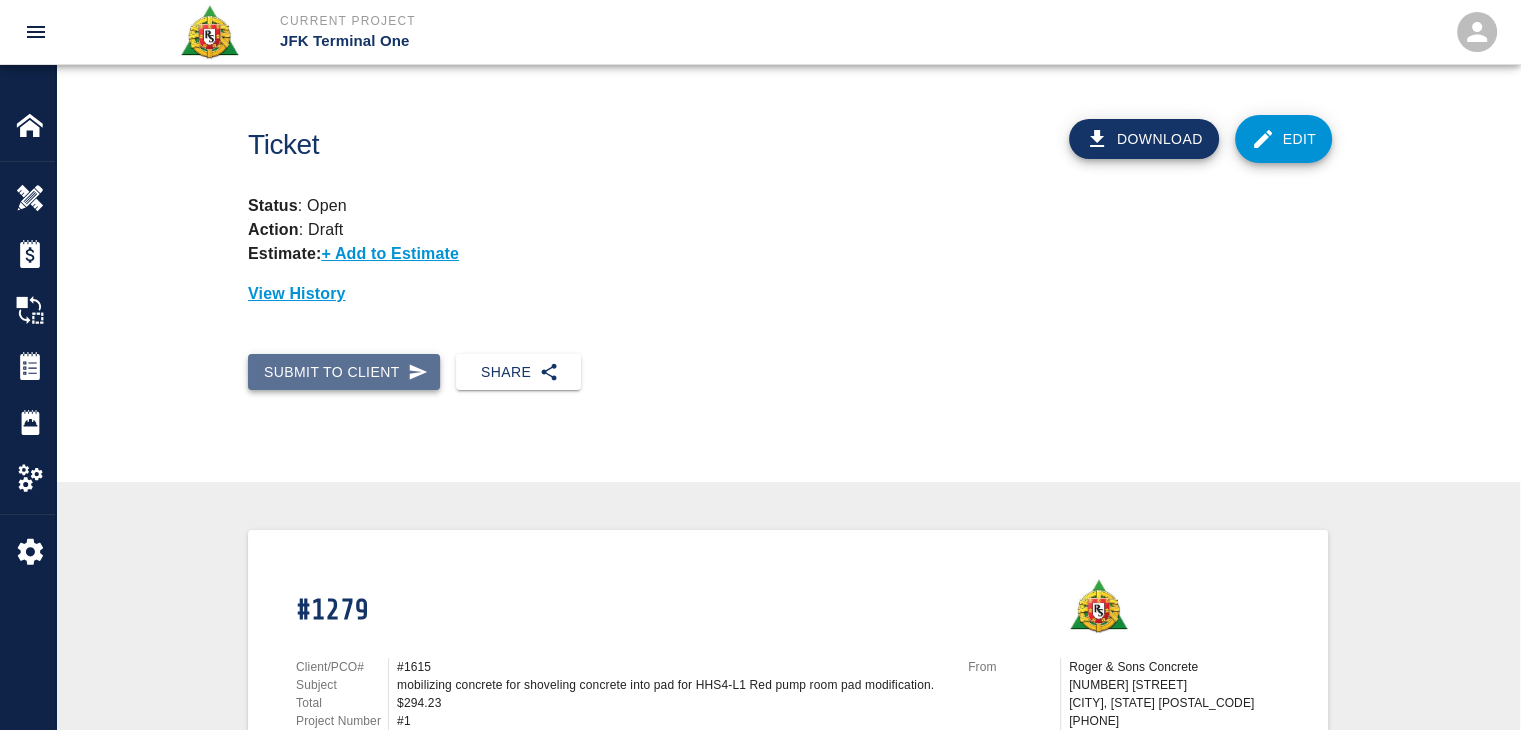 click on "Submit to Client" at bounding box center (344, 372) 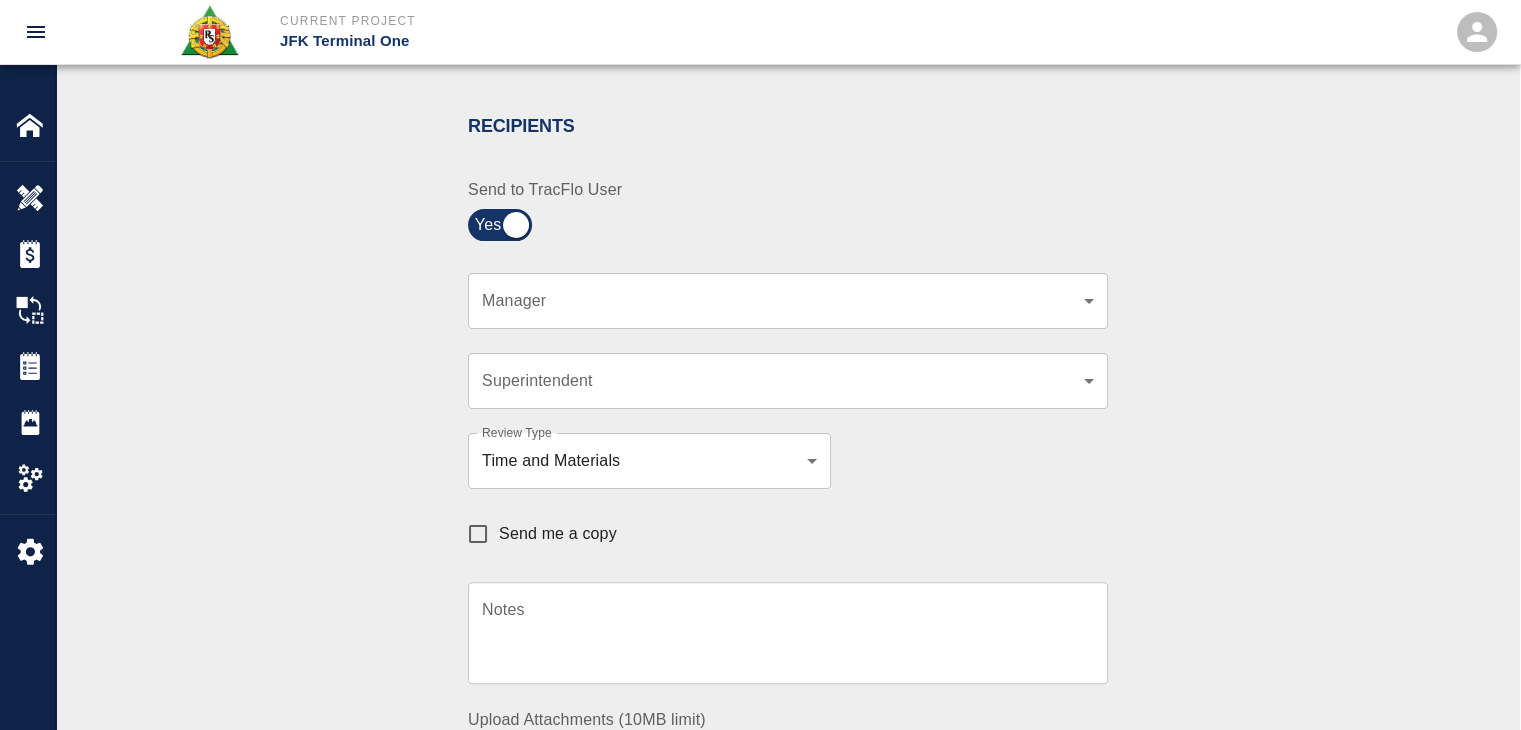 scroll, scrollTop: 406, scrollLeft: 0, axis: vertical 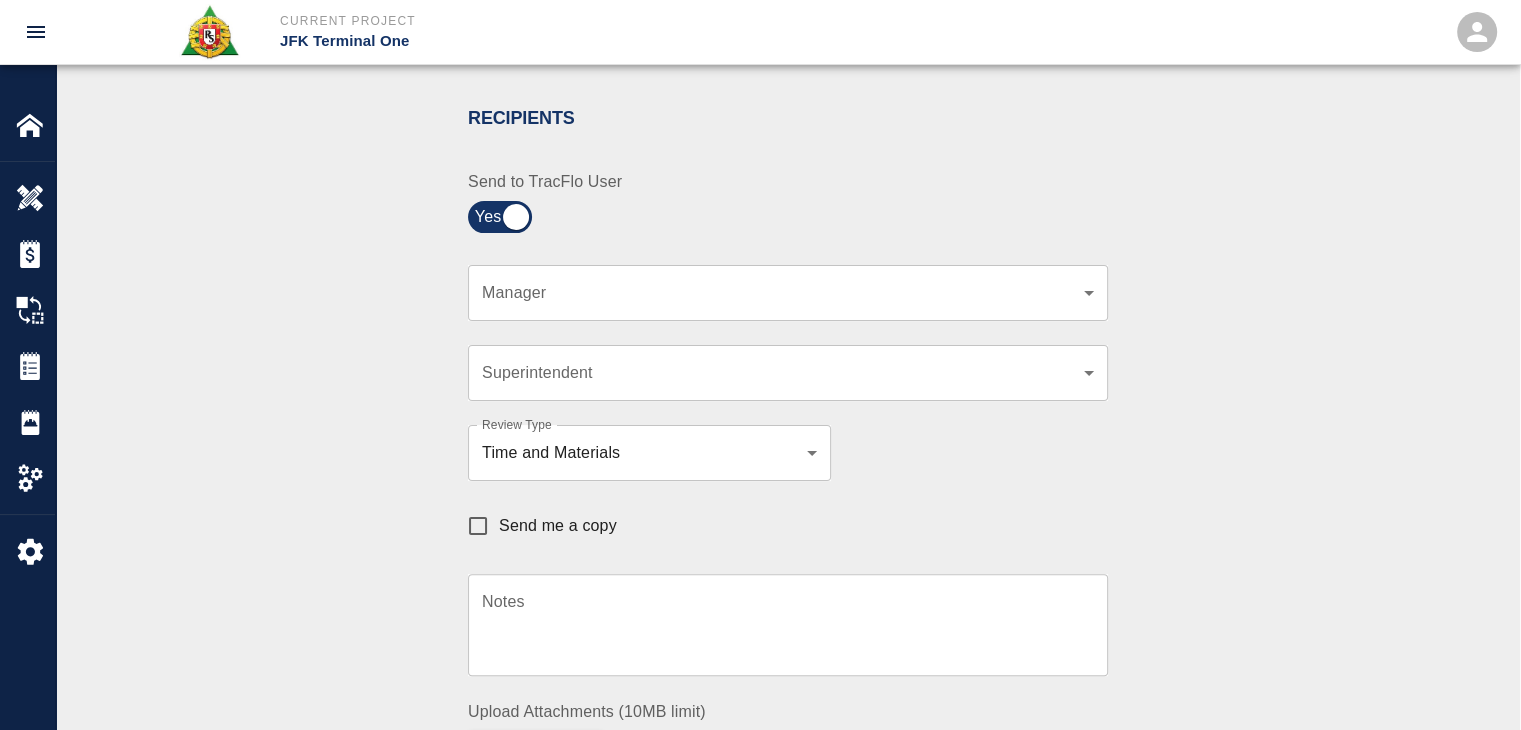 click on "​ Manager" at bounding box center [788, 293] 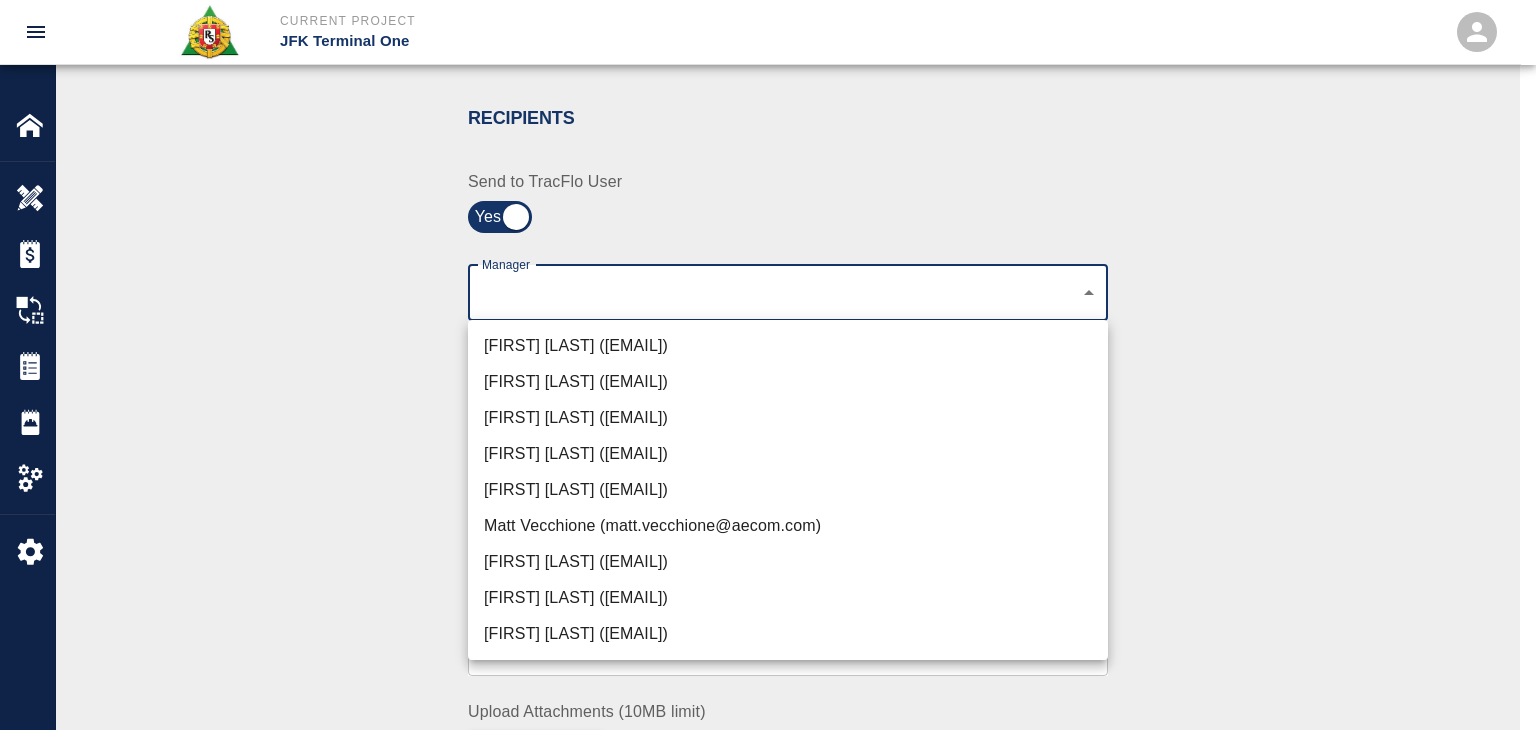 click on "Current Project JFK Terminal One Home JFK Terminal One Overview Estimates Change Orders Tickets Daily Reports Project Settings Settings Powered By Terms of Service  |  Privacy Policy Ticket Download Edit Status :   Open Action :   Draft Estimate:  + Add to Estimate View History Submit to Client Share Recipients Internal Team ​ Internal Team Notes x Notes Cancel Send Recipients Send to TracFlo User Manager ​ Manager Superintendent ​ Superintendent Review Type Time and Materials tm Review Type Send me a copy Notes x Notes Upload Attachments (10MB limit) Choose file No file chosen Upload Another File Cancel Send Request Time and Material Revision Notes   * x Notes   * Upload Attachments (10MB limit) Choose file No file chosen Upload Another File Cancel Send Time and Materials Reject Notes   * x Notes   * Upload Attachments (10MB limit) Choose file No file chosen Upload Another File Cancel Send Signature acknowledges time and material used, but does not change contractual obligations of either party x" at bounding box center (768, -41) 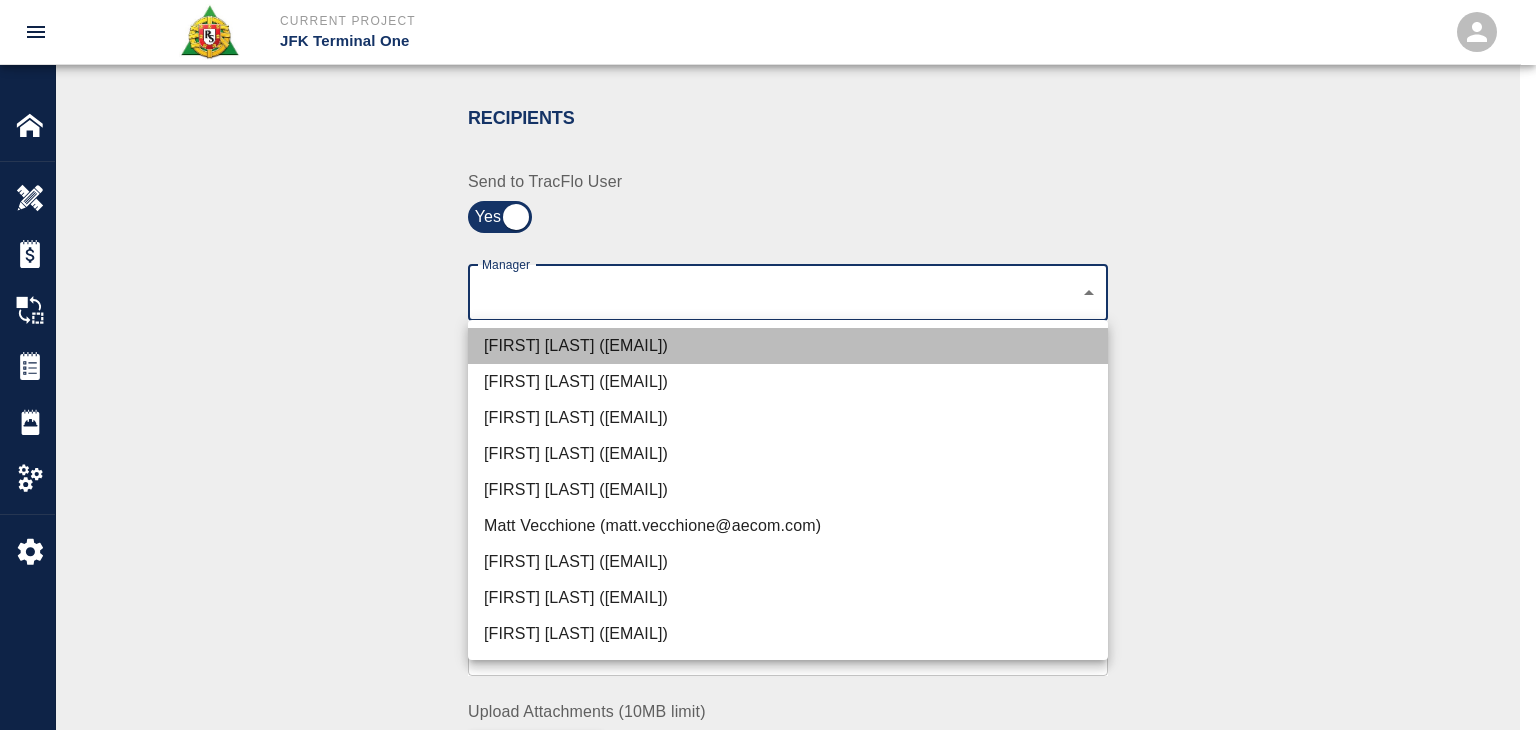 click on "Peter Hardecker (peter.hardecker@aecom.com)" at bounding box center (788, 346) 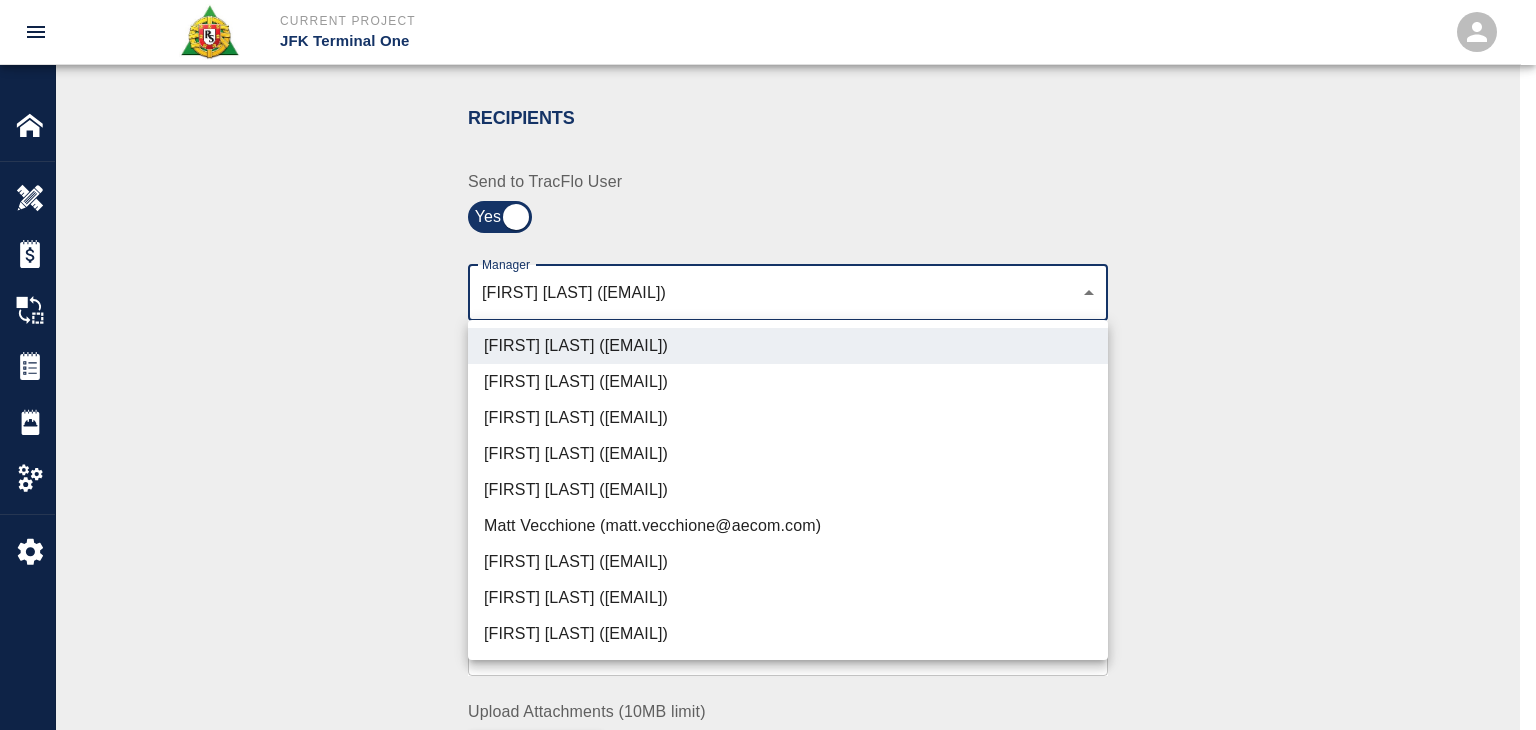 click on "Parin Kanani (parin.kanani@aecom.com)" at bounding box center (788, 418) 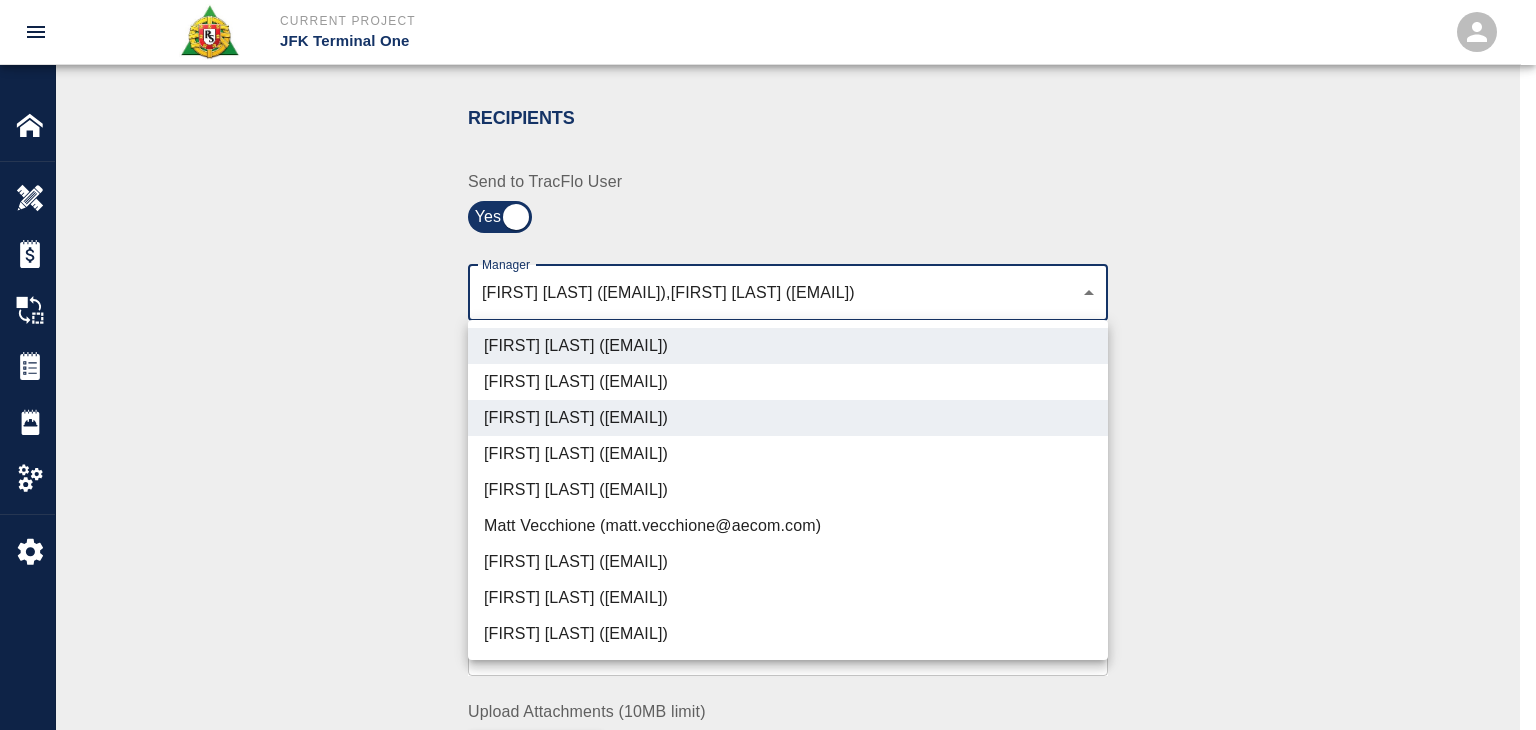 click on "Patrick Testino (patrick.testino@aecom.com)" at bounding box center (788, 562) 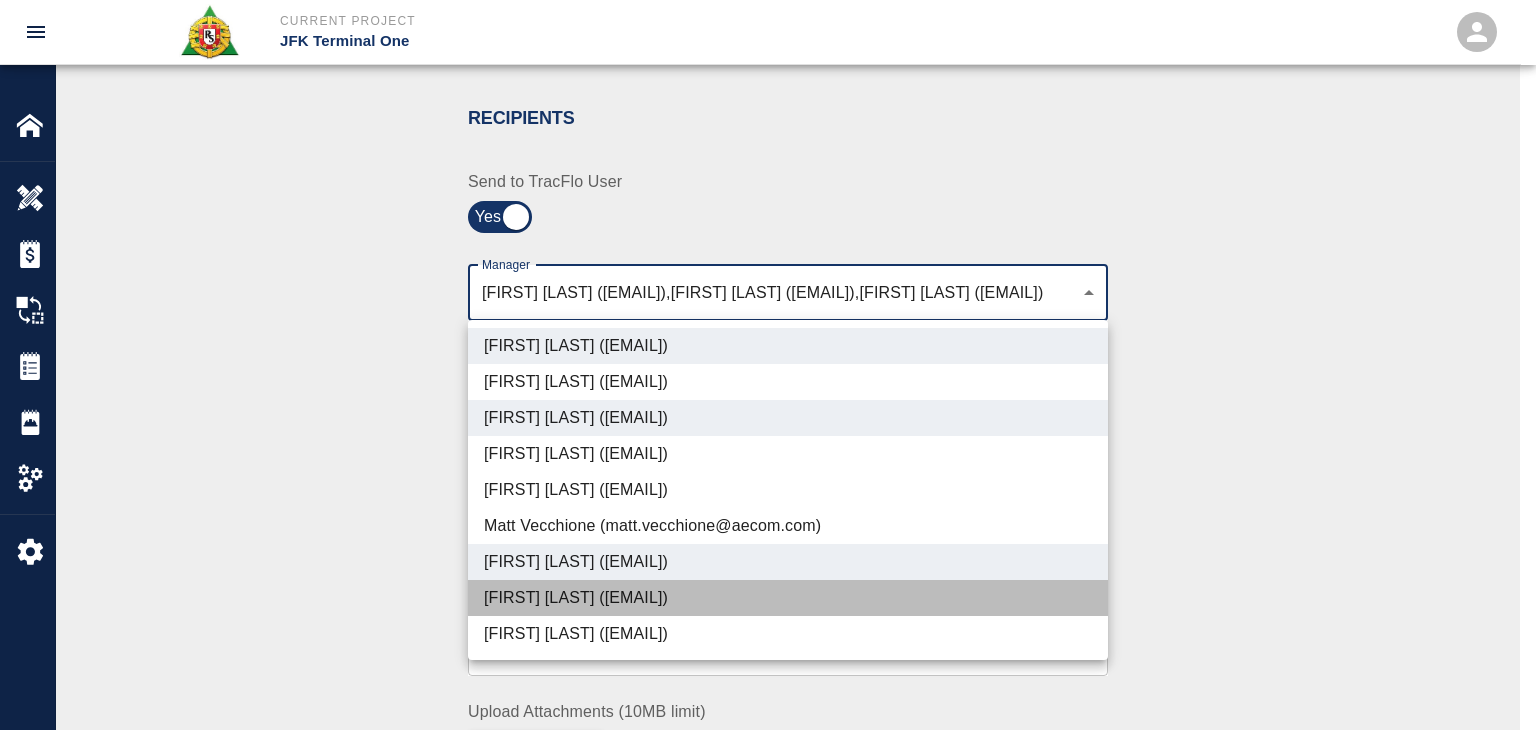 click on "Dylan  Sims (dylan.sims@aecom.com)" at bounding box center (788, 598) 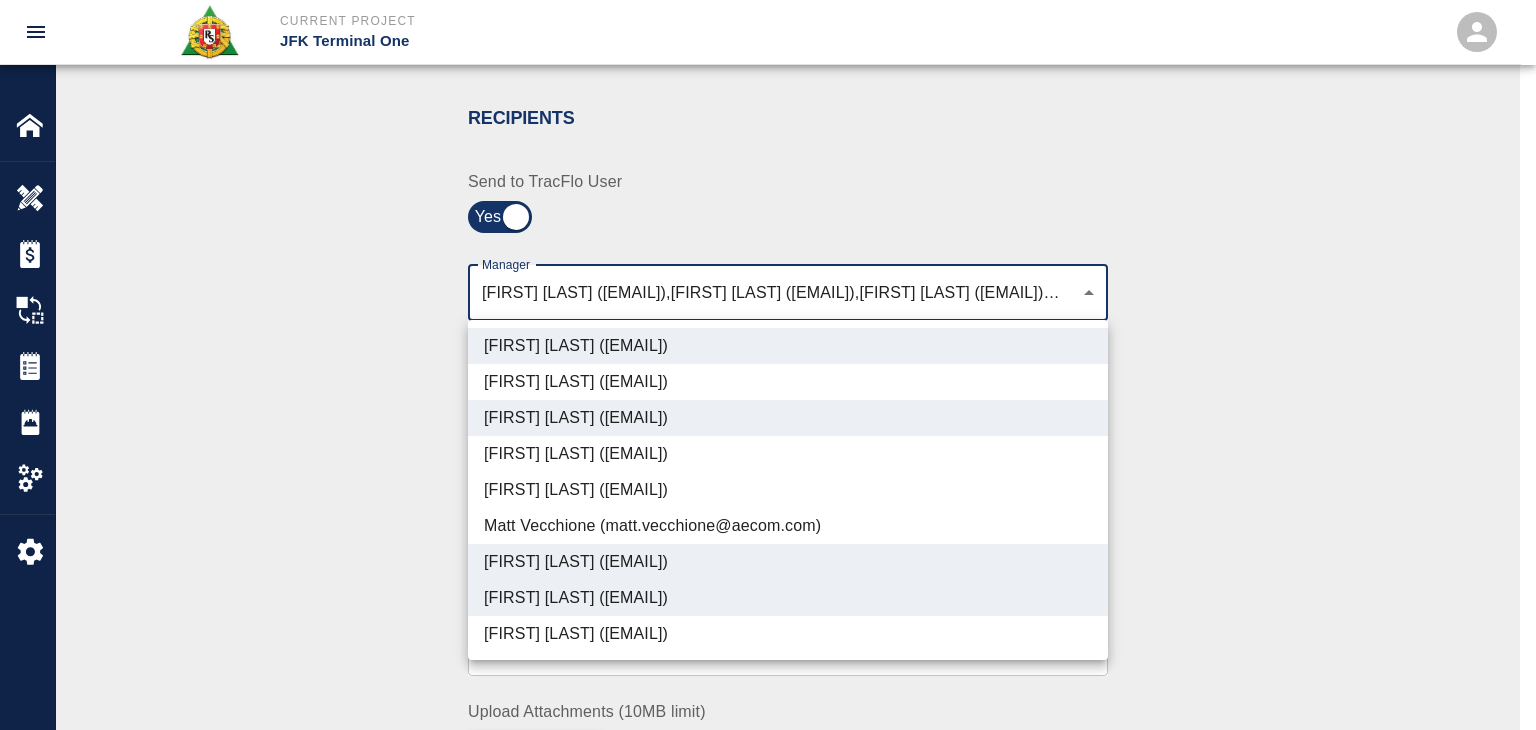 click on "Shane  Lamay (shane.lamay@aecom.com)" at bounding box center (788, 634) 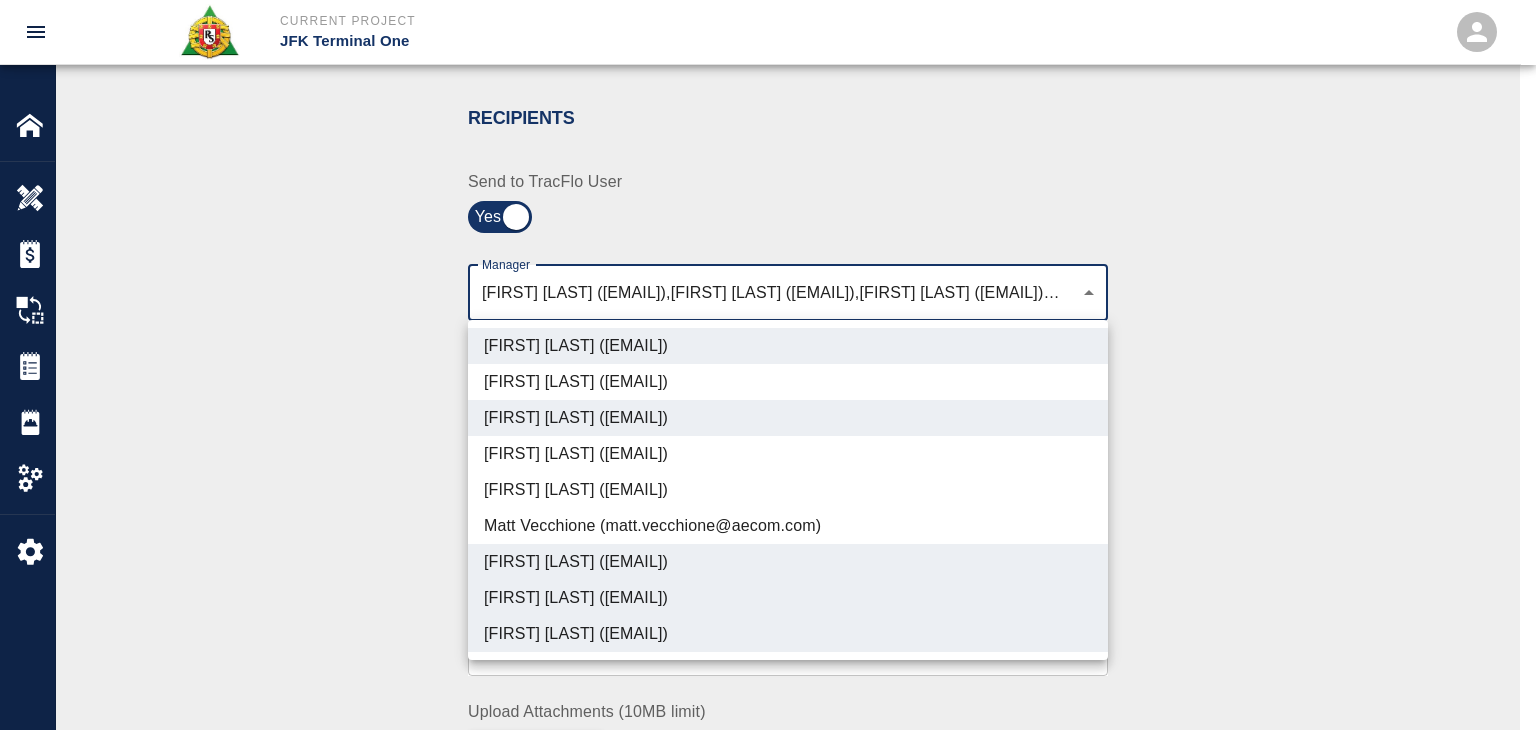 click at bounding box center [768, 365] 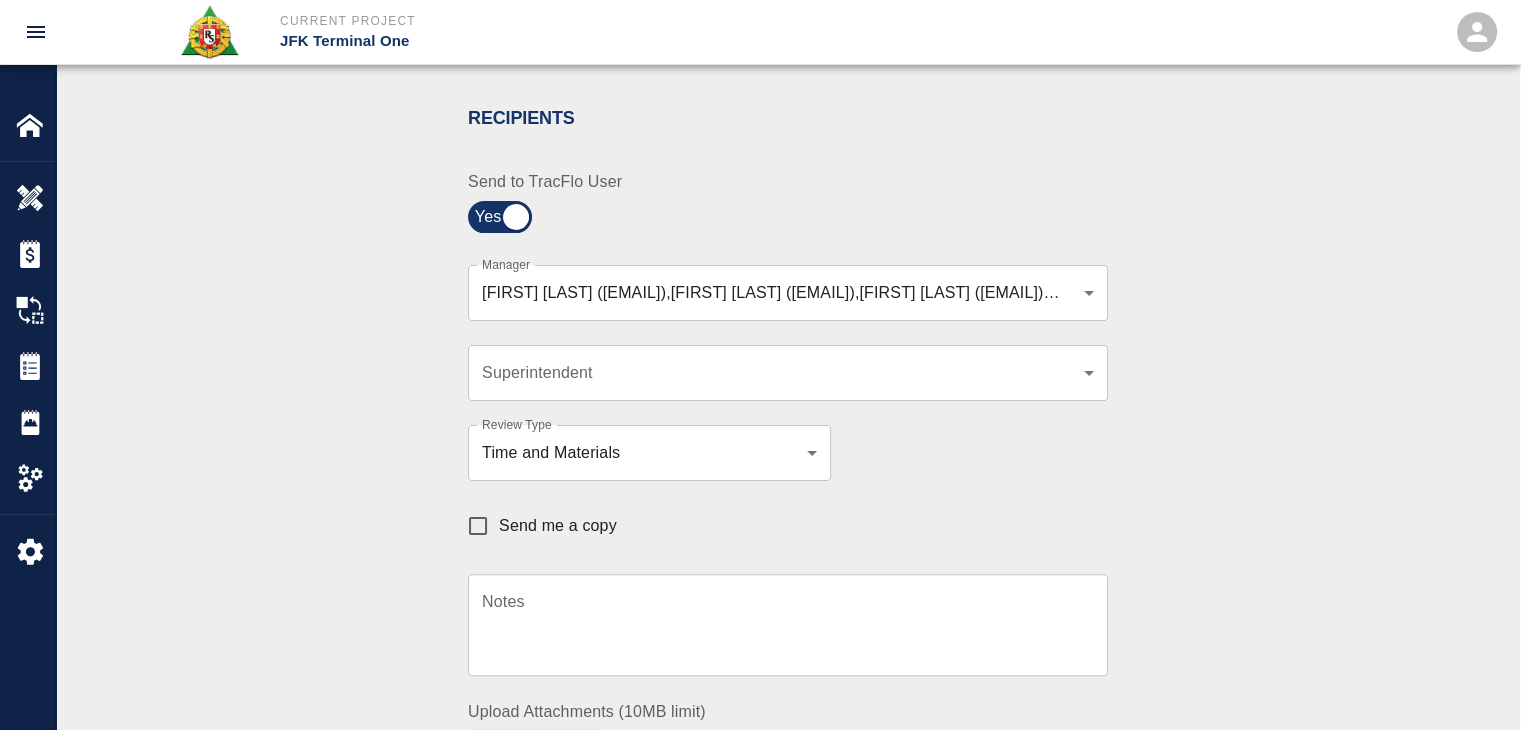 click on "Send me a copy" at bounding box center (558, 526) 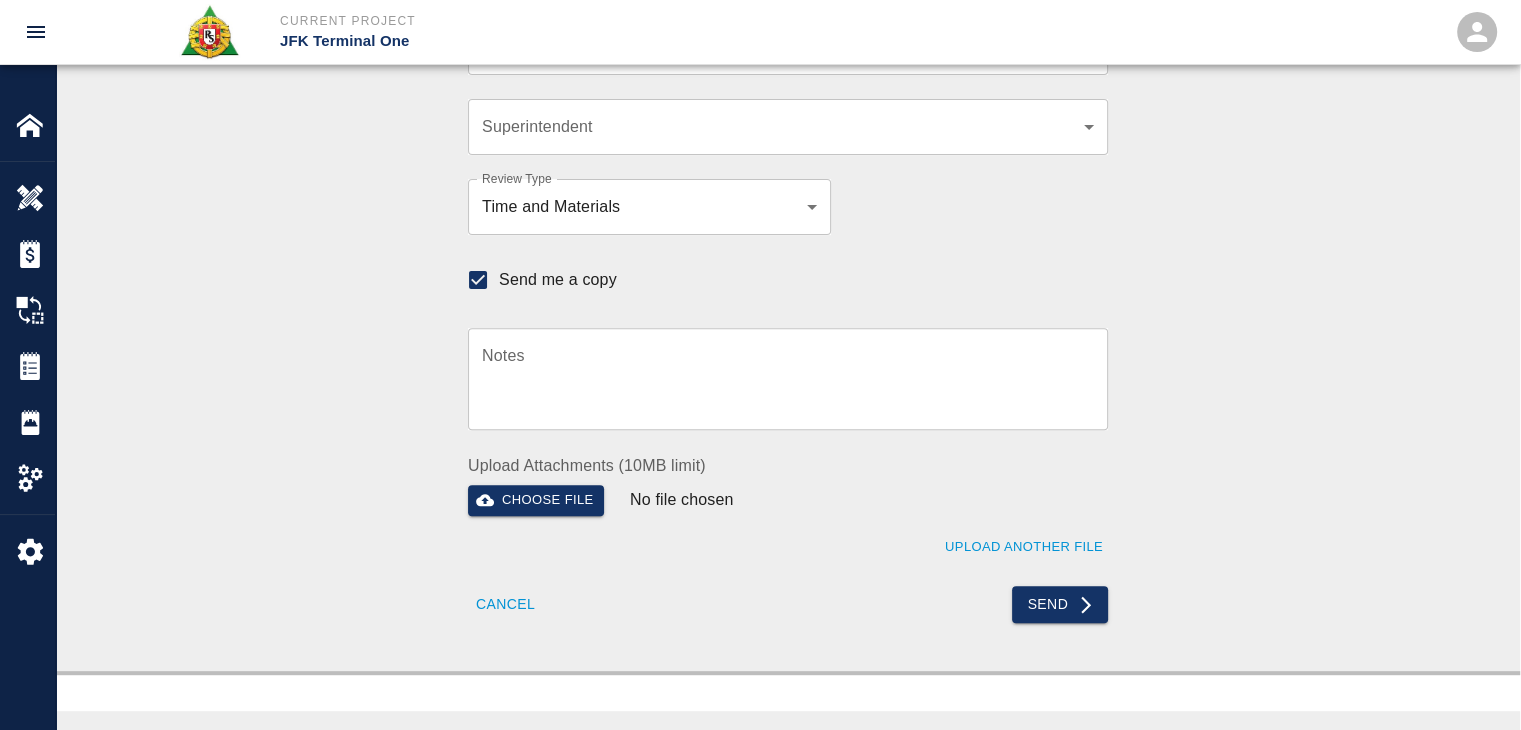 scroll, scrollTop: 650, scrollLeft: 0, axis: vertical 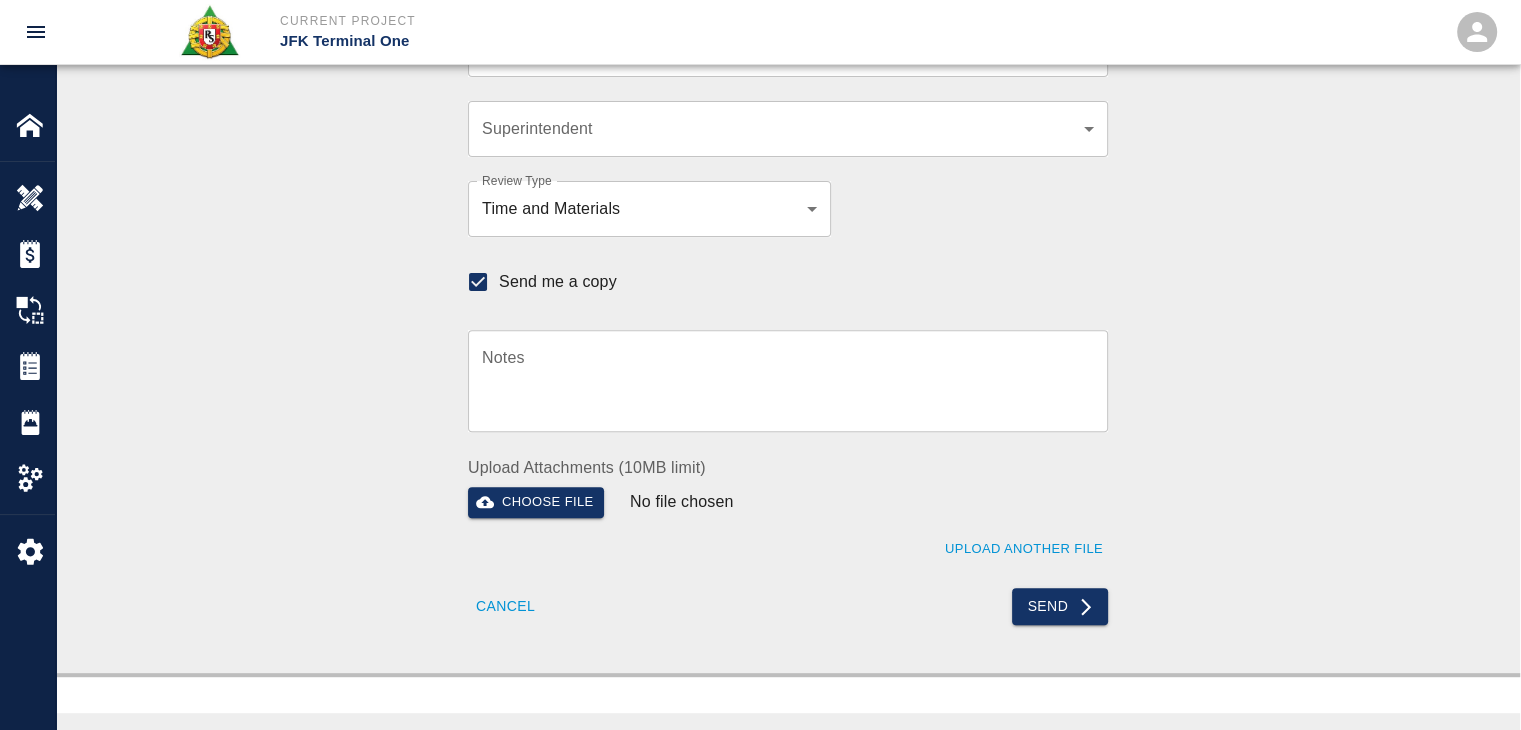click on "Send" at bounding box center (942, 594) 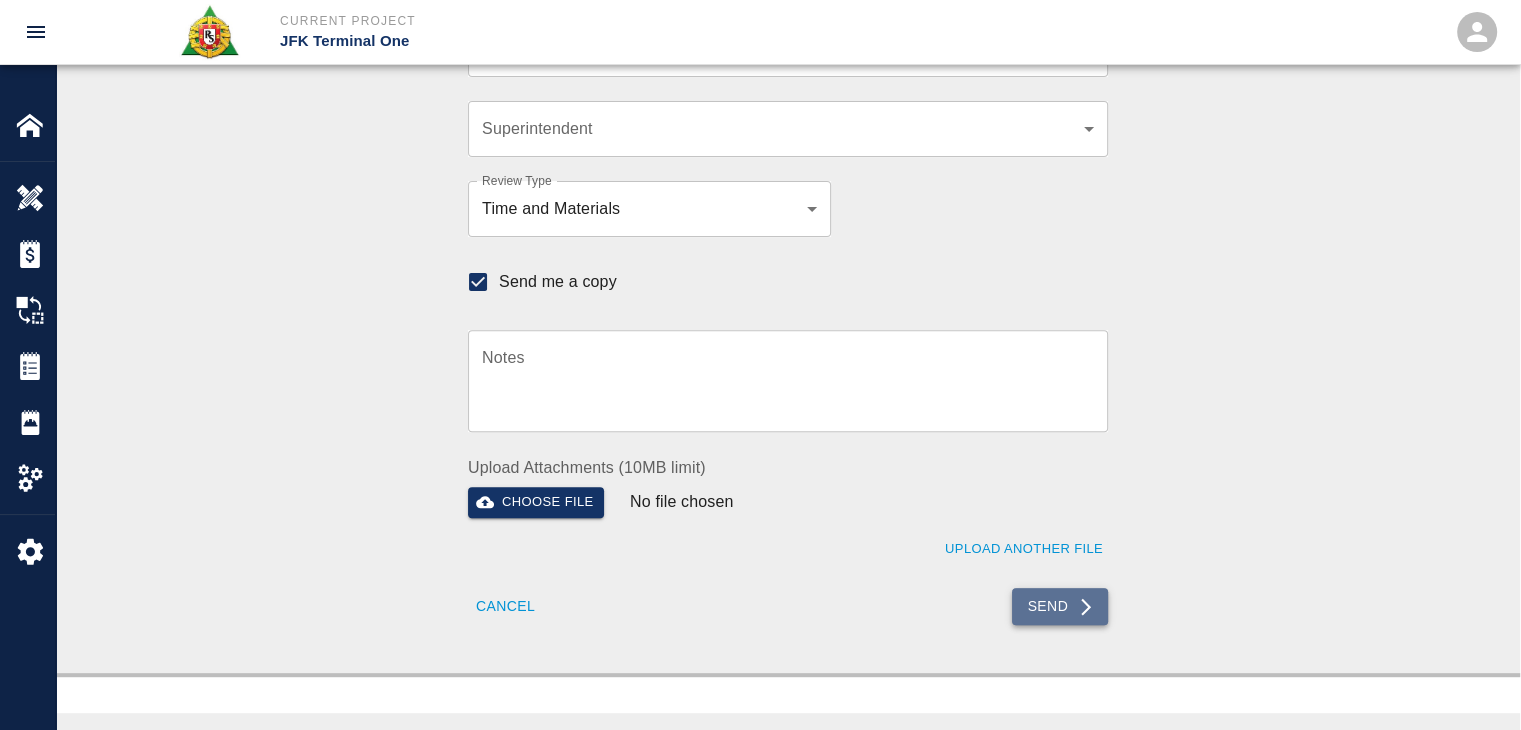 click on "Send" at bounding box center (1060, 606) 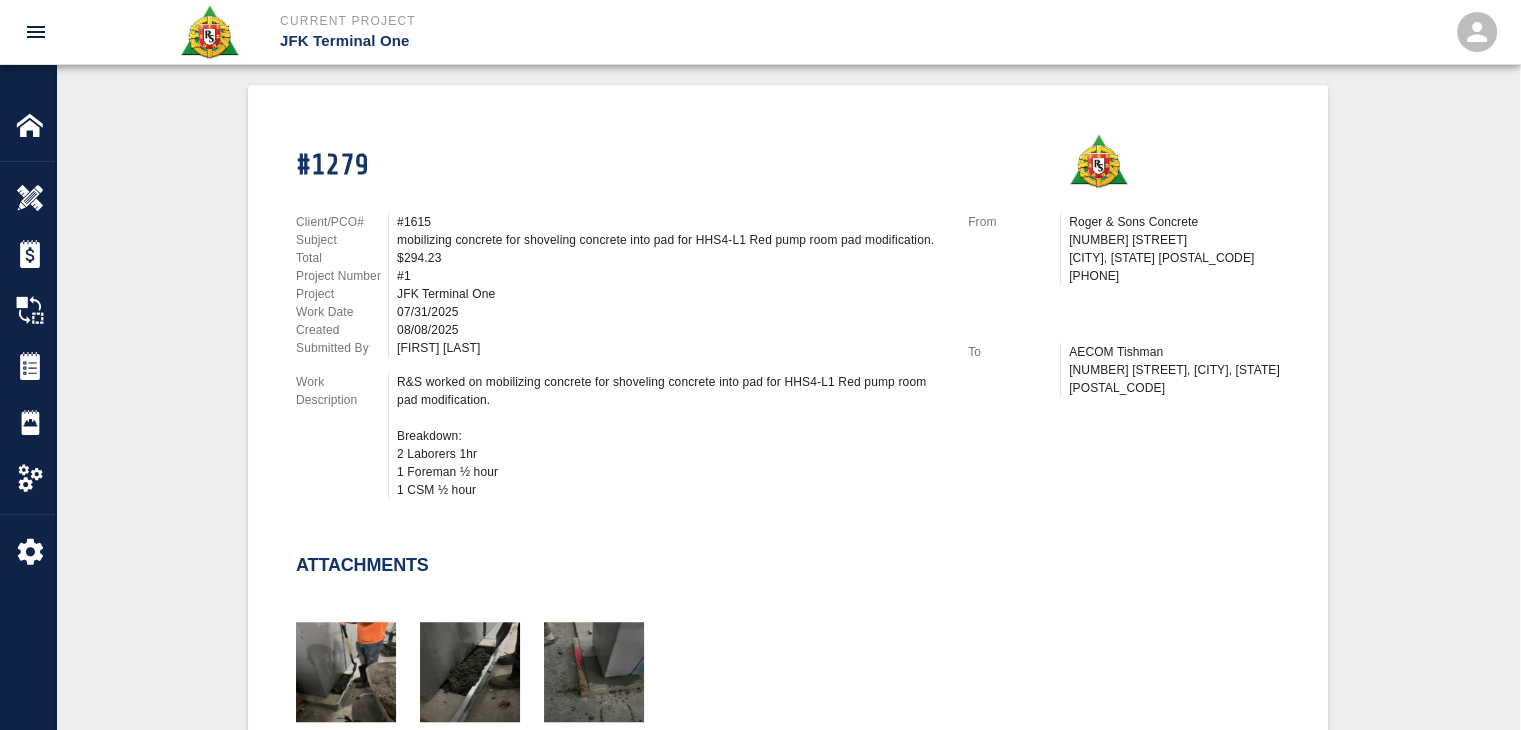 type 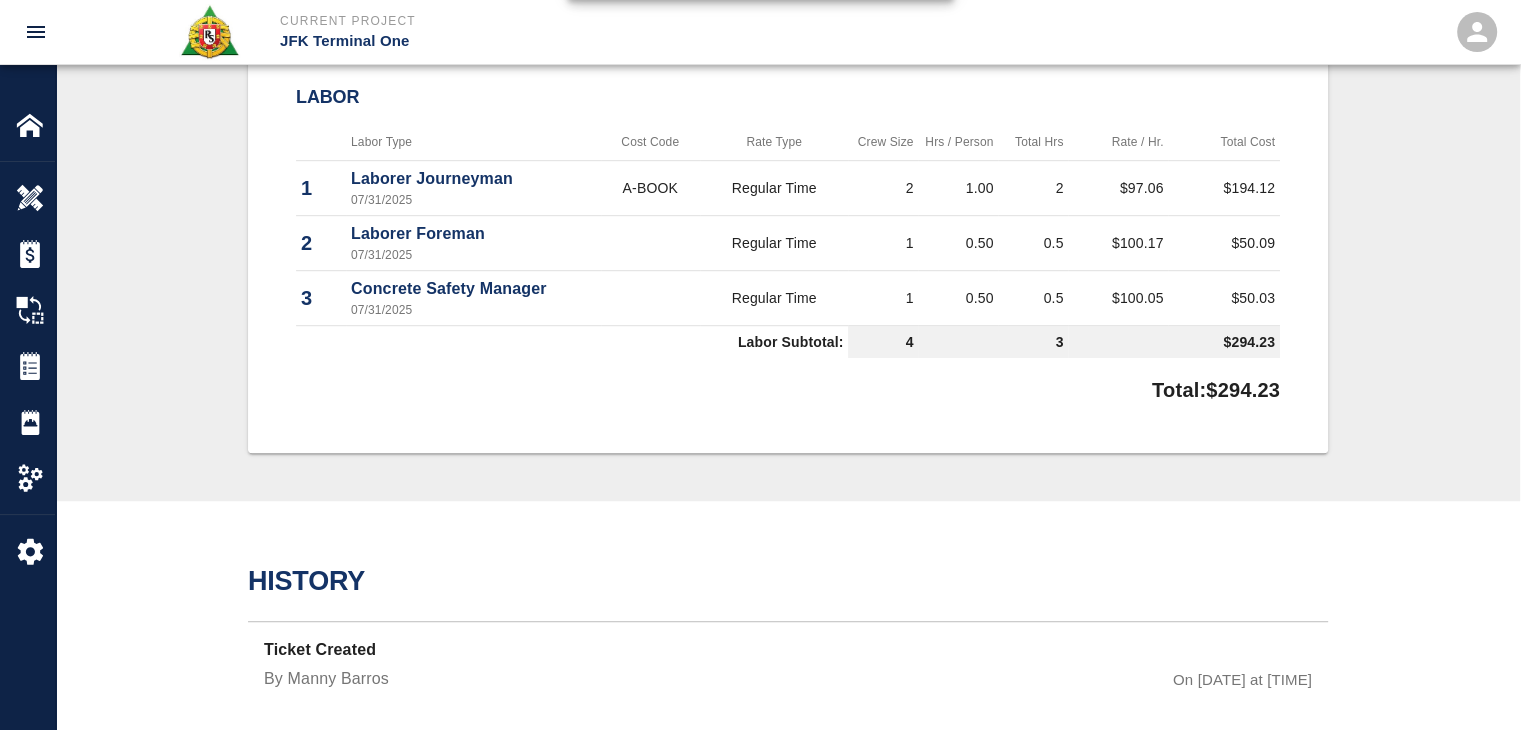 scroll, scrollTop: 0, scrollLeft: 0, axis: both 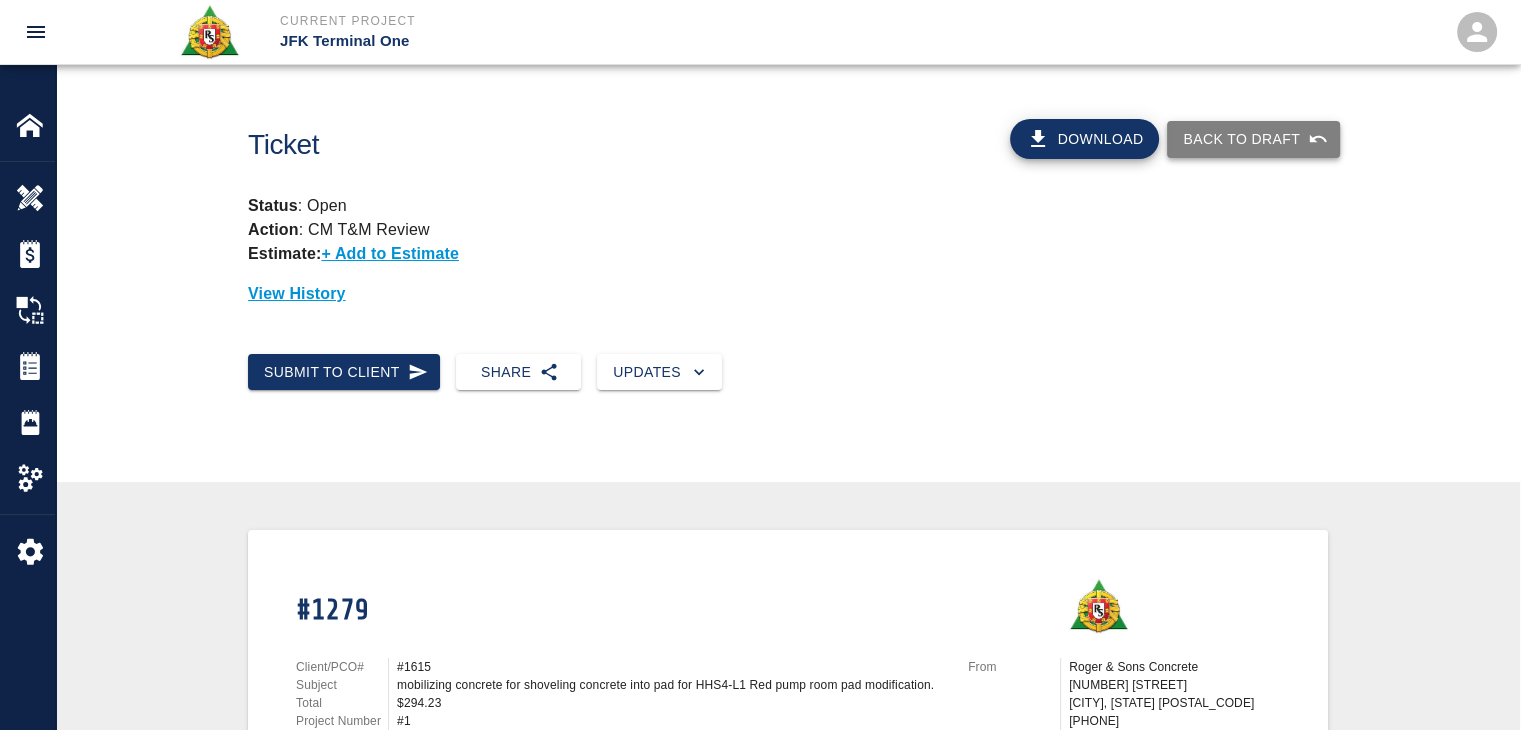click on "Back to Draft" at bounding box center [1253, 139] 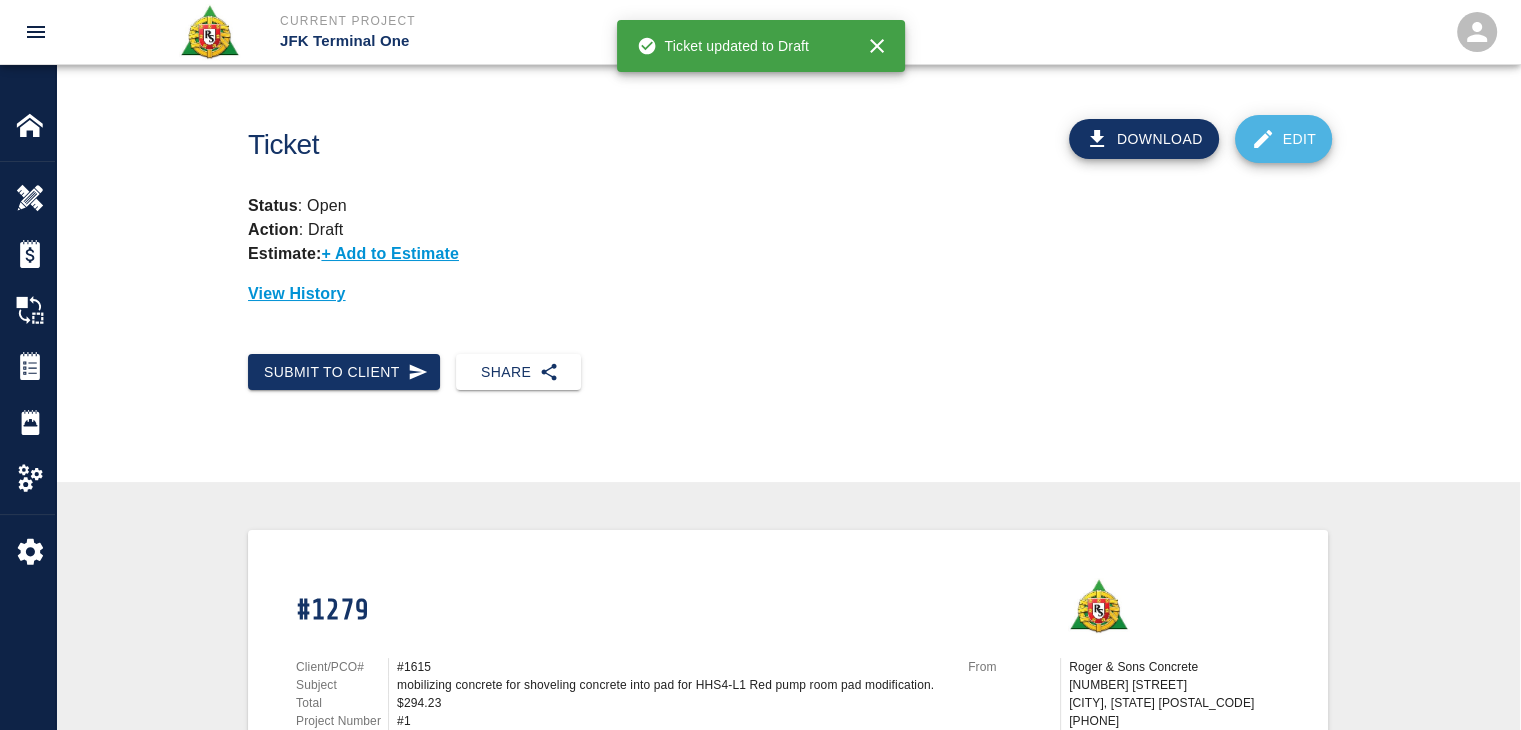 click on "Edit" at bounding box center (1284, 139) 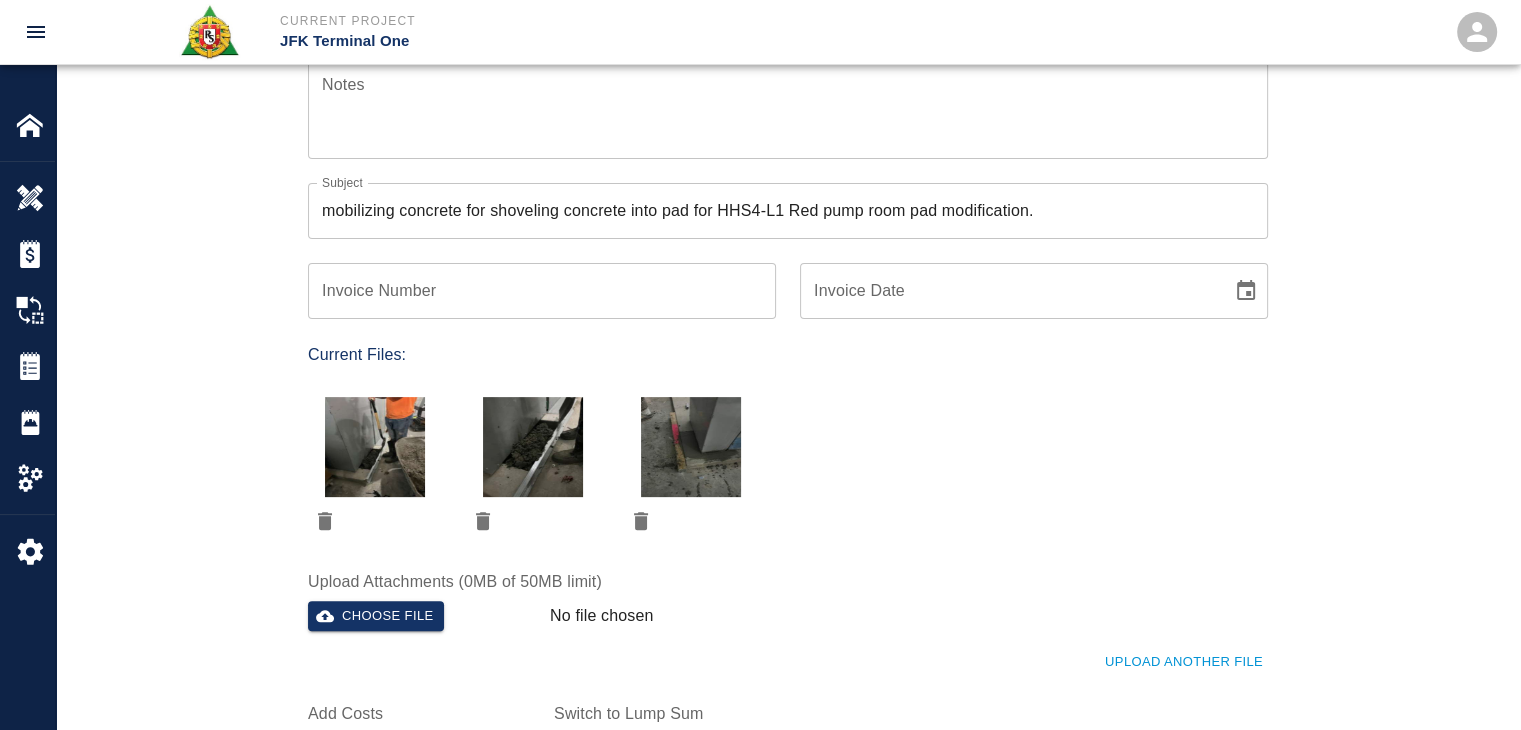 scroll, scrollTop: 523, scrollLeft: 0, axis: vertical 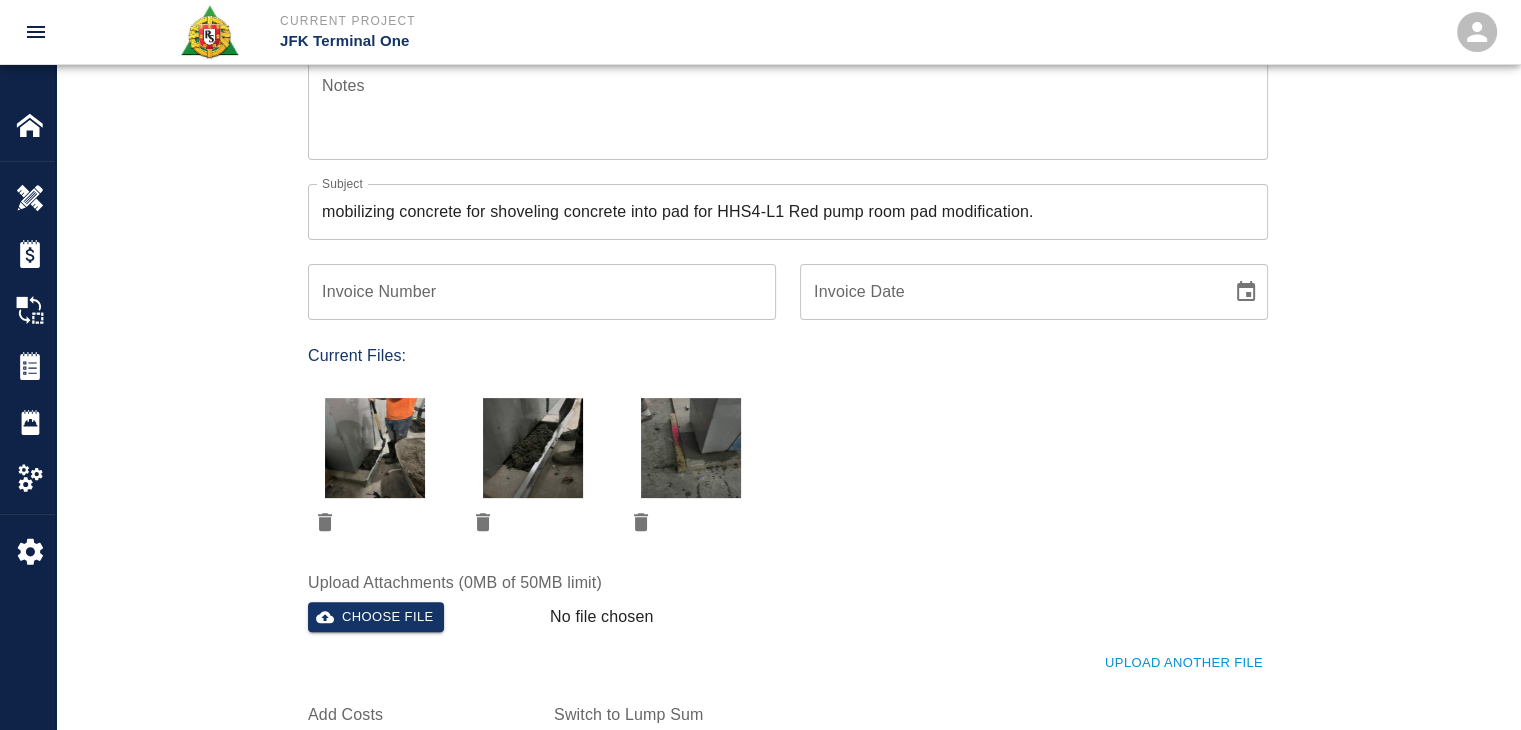 drag, startPoint x: 780, startPoint y: 418, endPoint x: 808, endPoint y: 479, distance: 67.11929 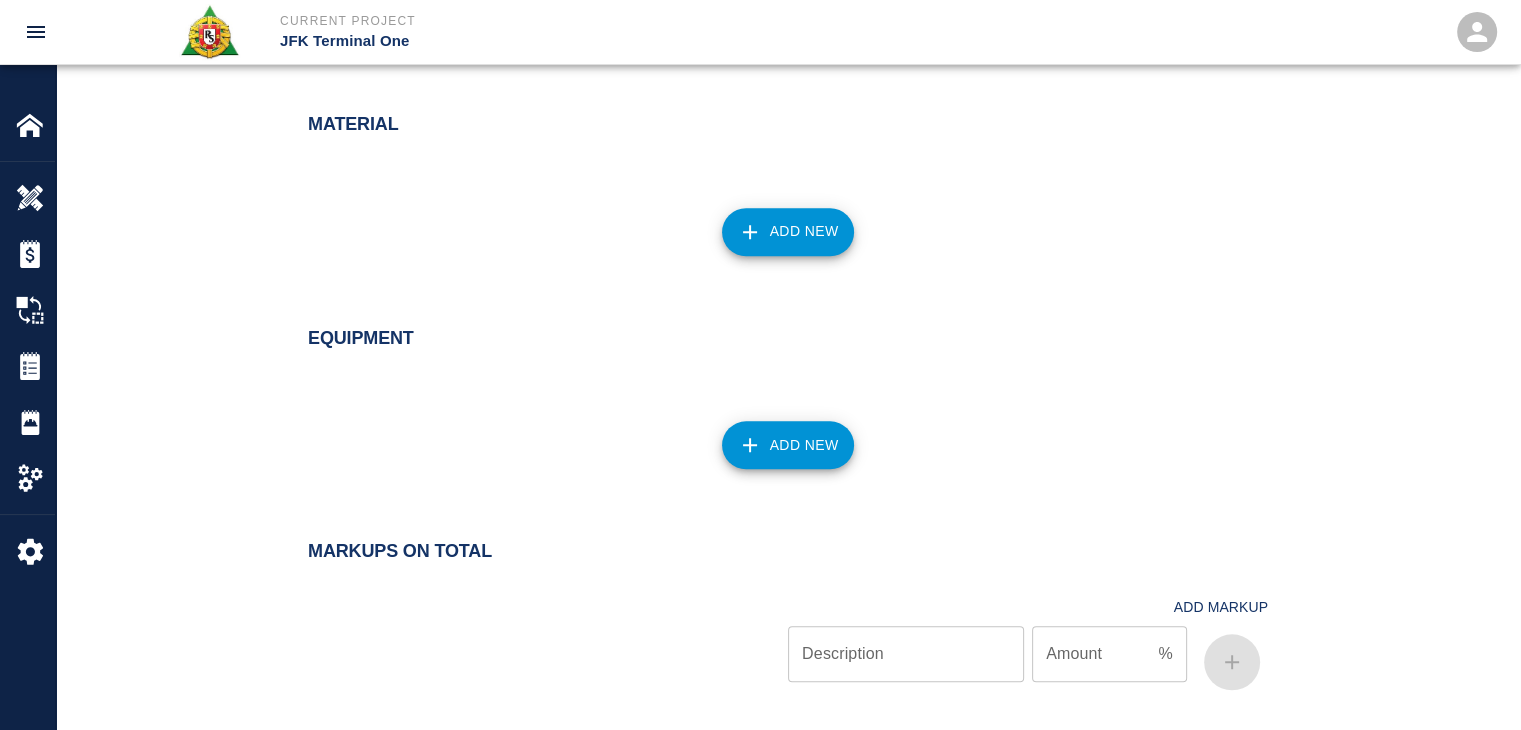 scroll, scrollTop: 2084, scrollLeft: 0, axis: vertical 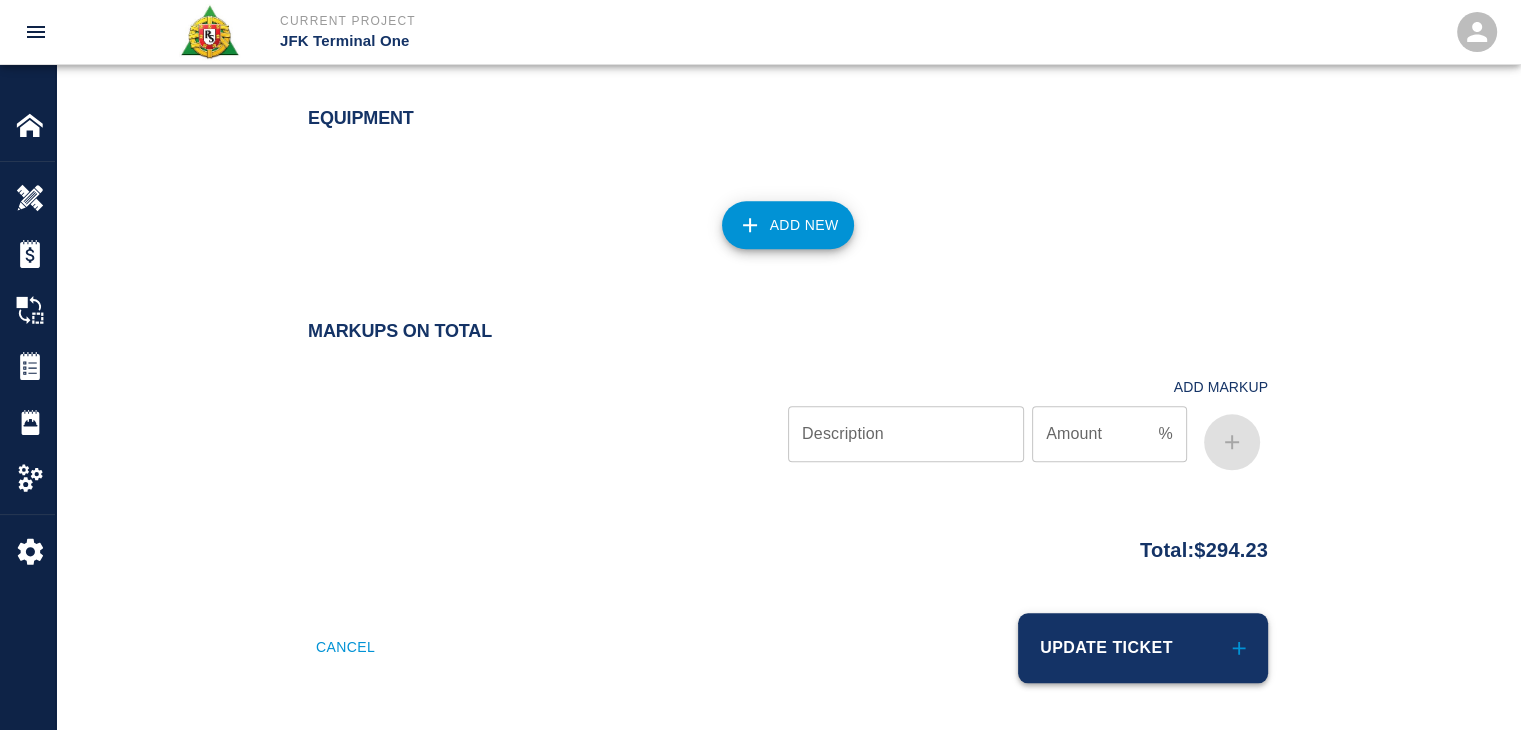 click on "Update Ticket" at bounding box center (1143, 648) 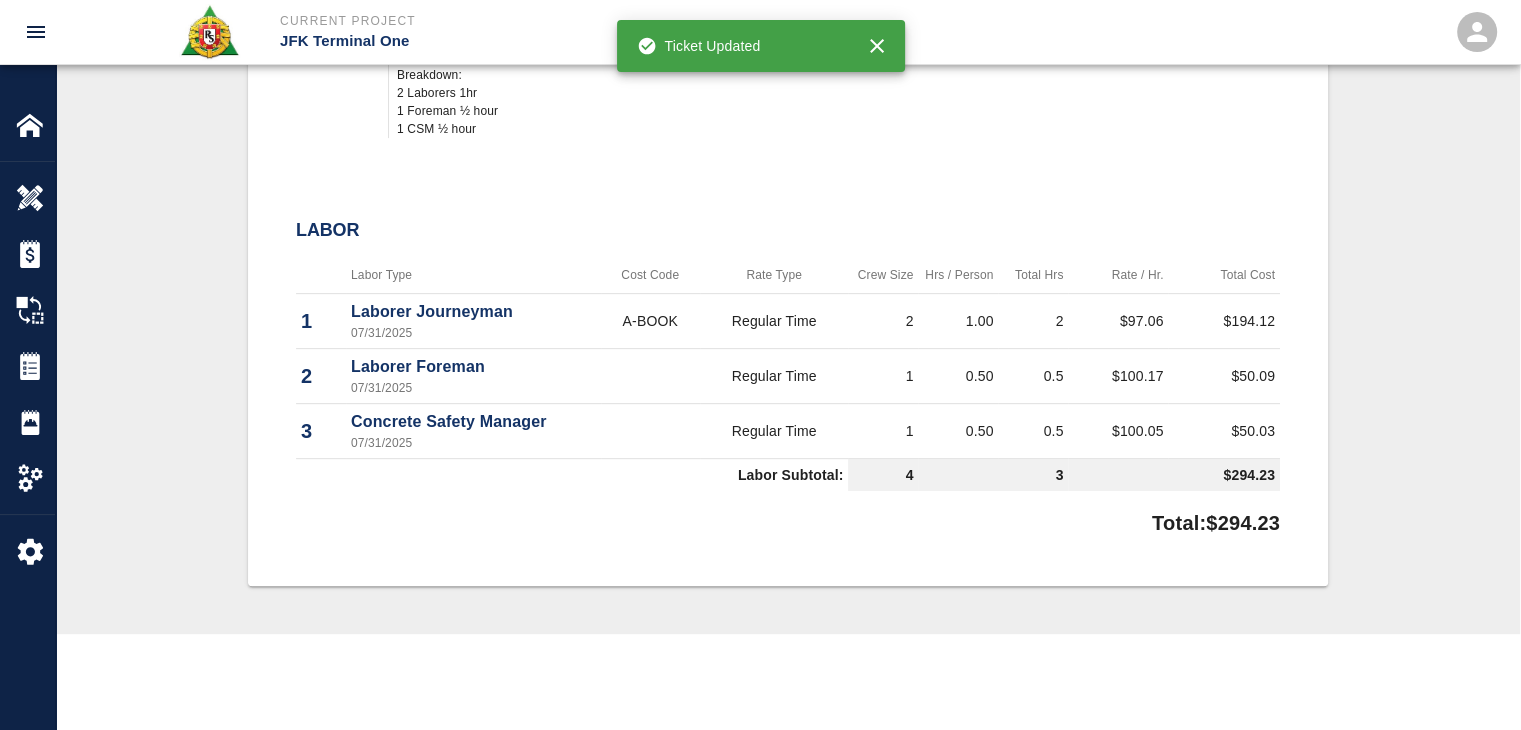 scroll, scrollTop: 0, scrollLeft: 0, axis: both 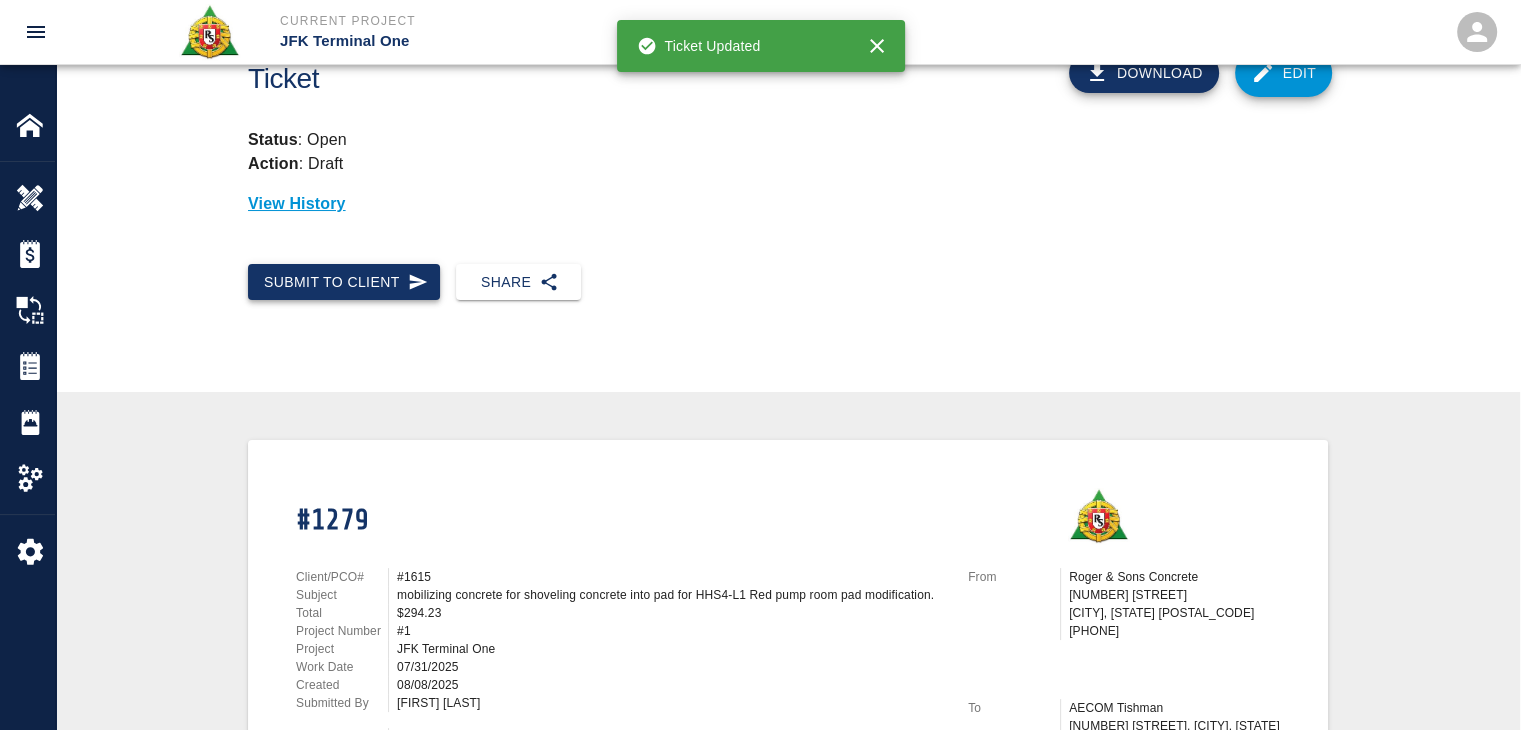 click on "Submit to Client" at bounding box center (344, 282) 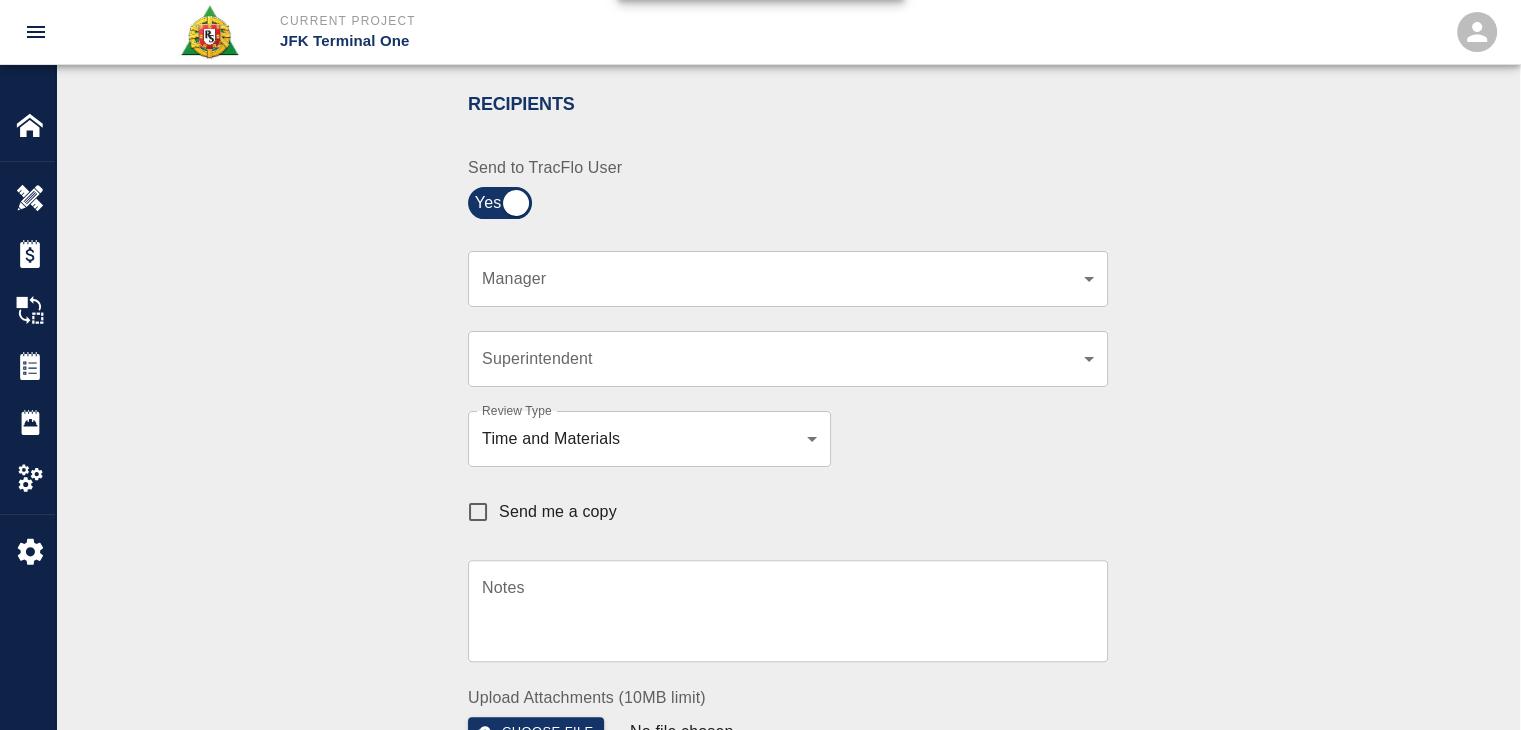scroll, scrollTop: 400, scrollLeft: 0, axis: vertical 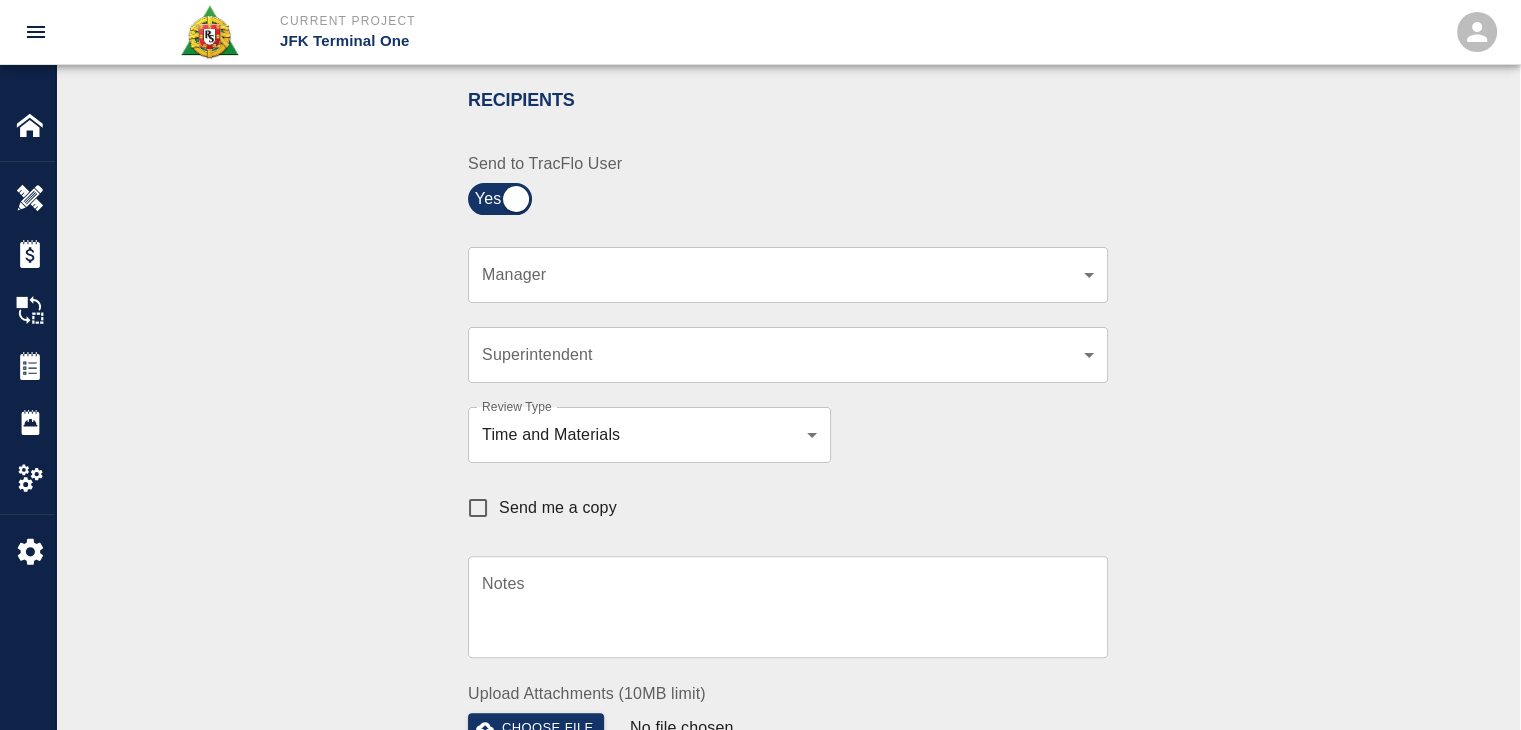 click on "Send me a copy" at bounding box center [558, 508] 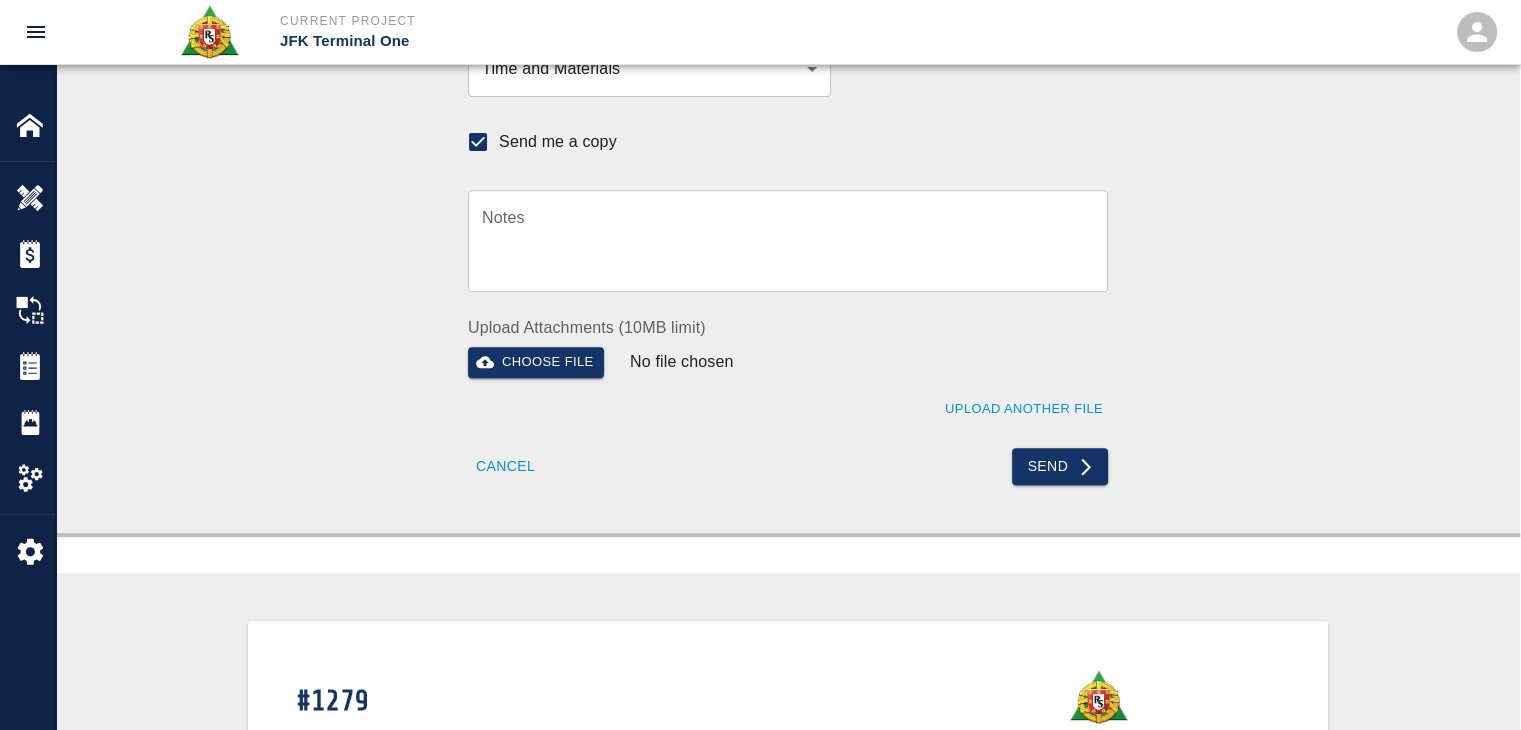 scroll, scrollTop: 850, scrollLeft: 0, axis: vertical 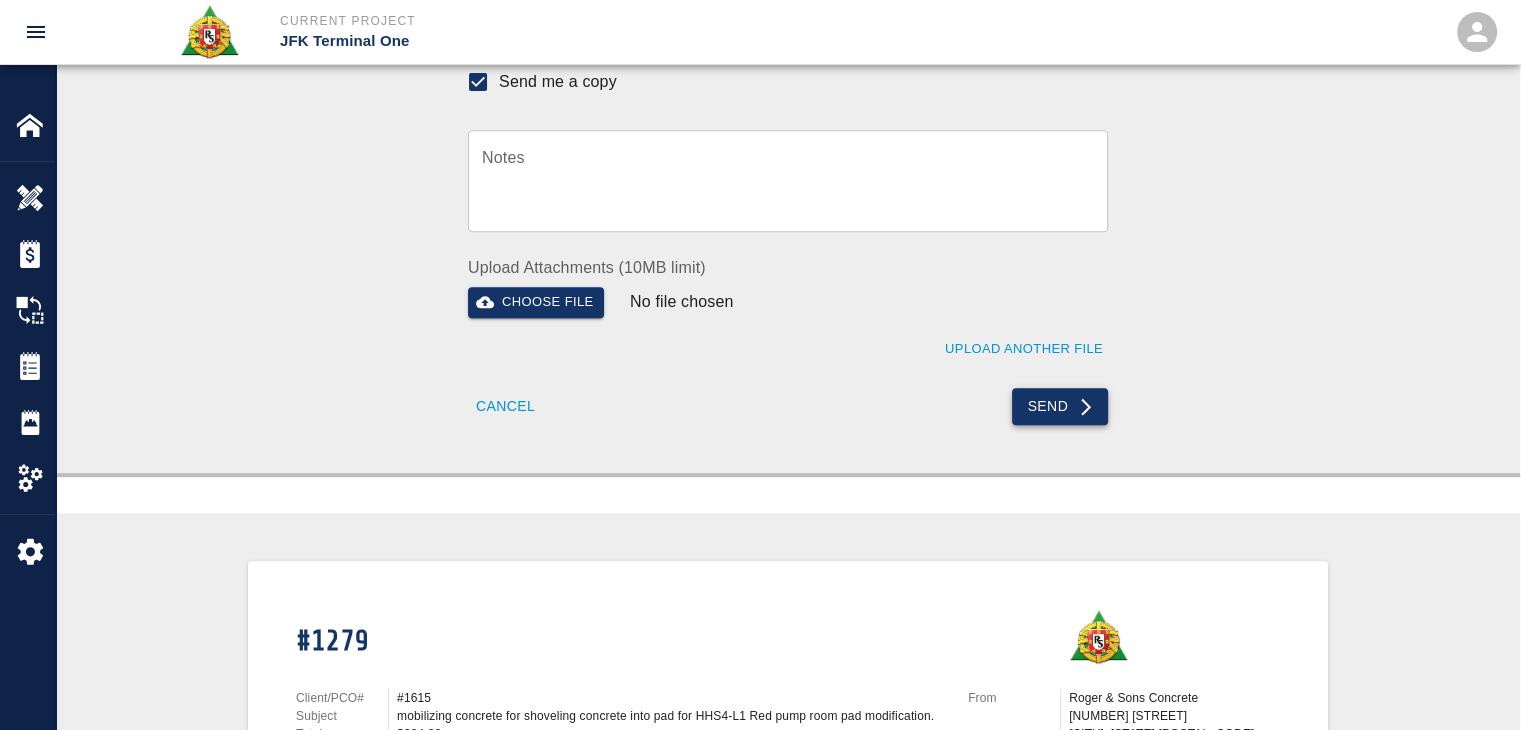click on "Send" at bounding box center [1060, 406] 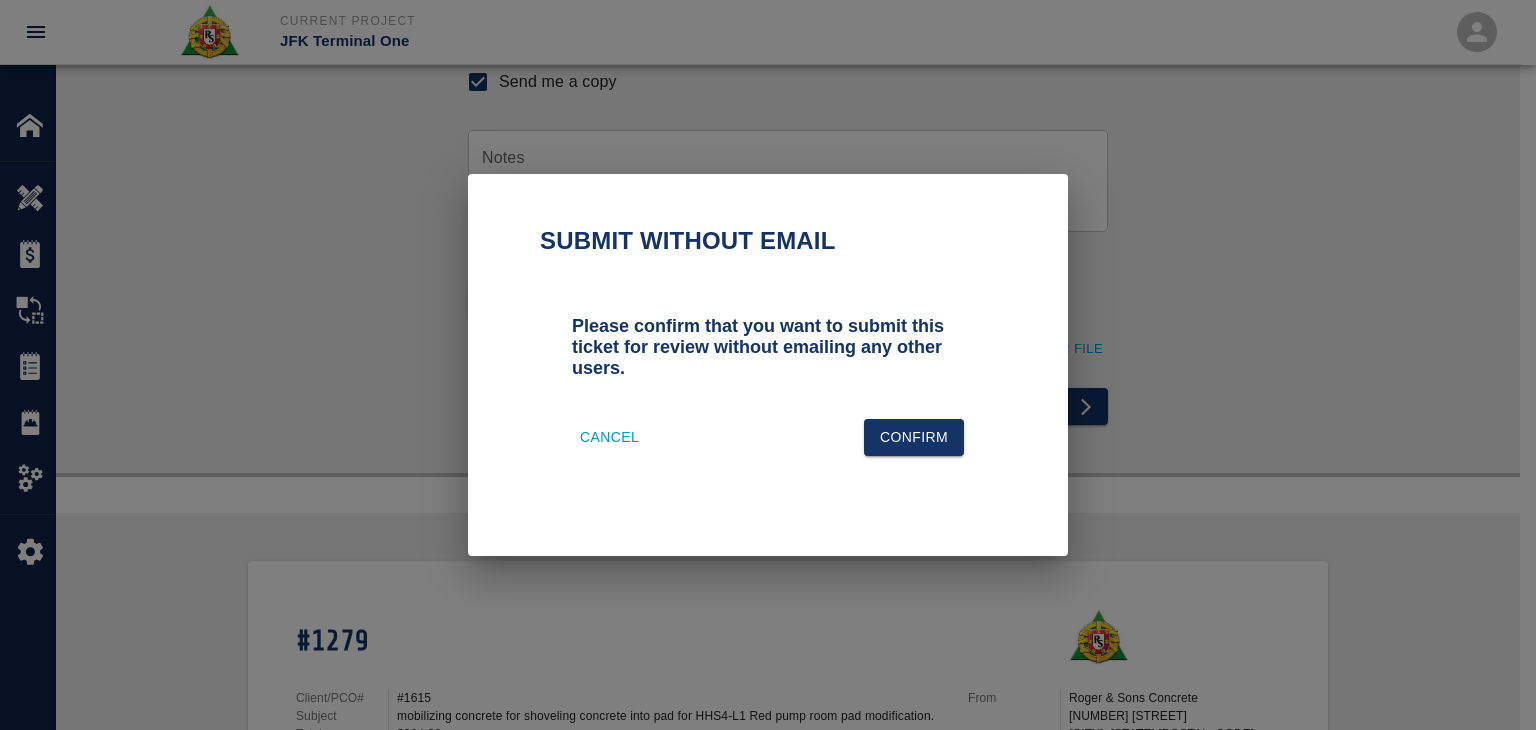 click on "Cancel" at bounding box center [609, 437] 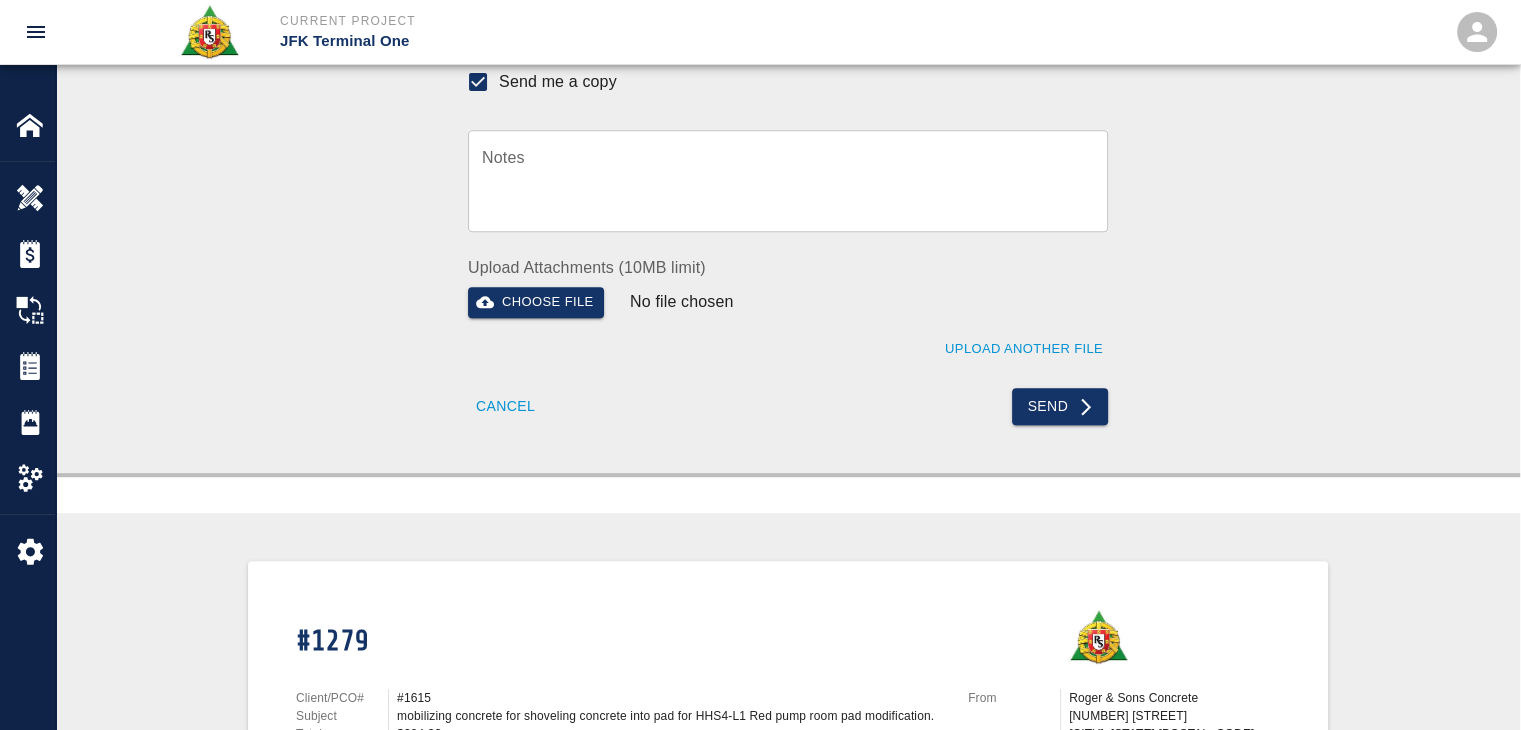 click on "Send me a copy" at bounding box center (478, 82) 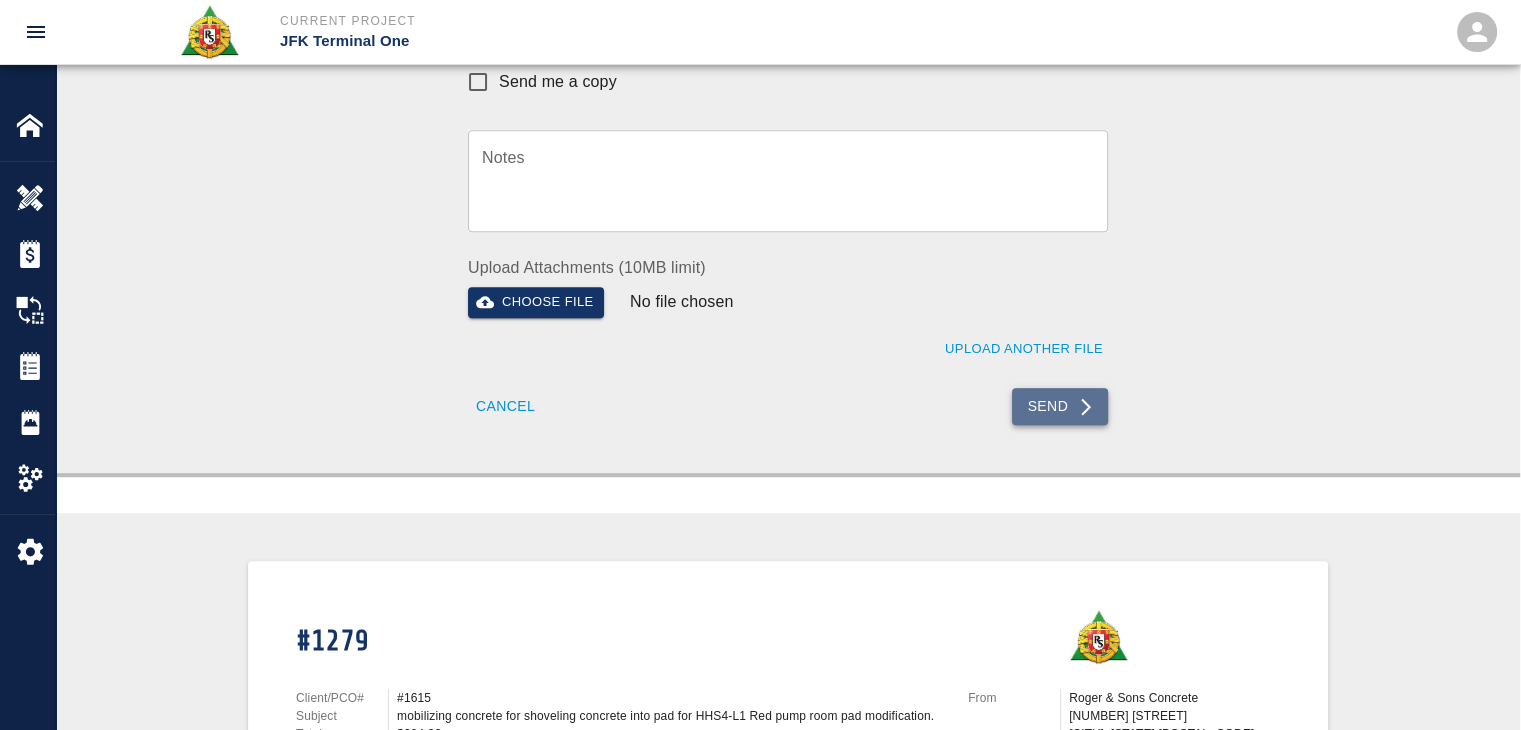 click 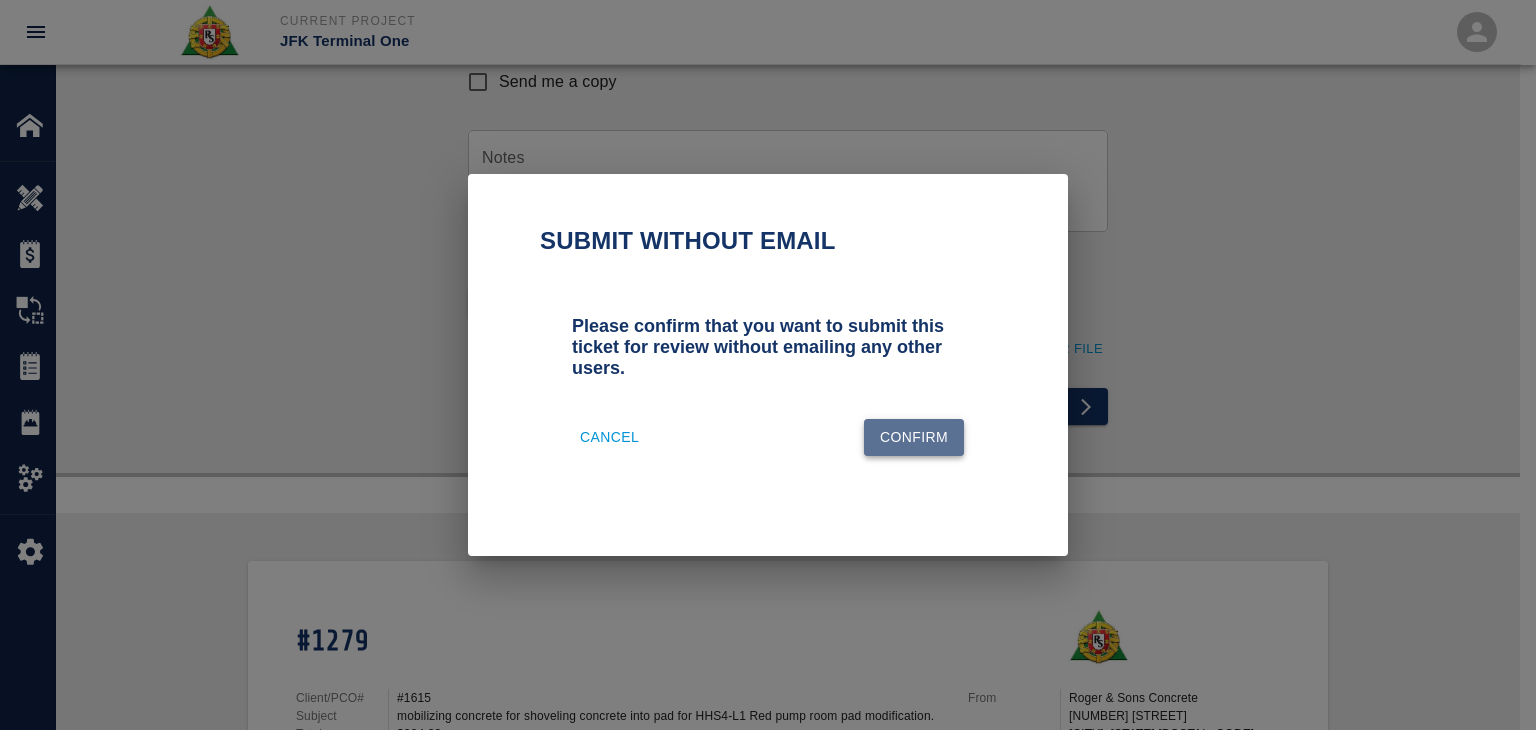 click on "Confirm" at bounding box center [914, 437] 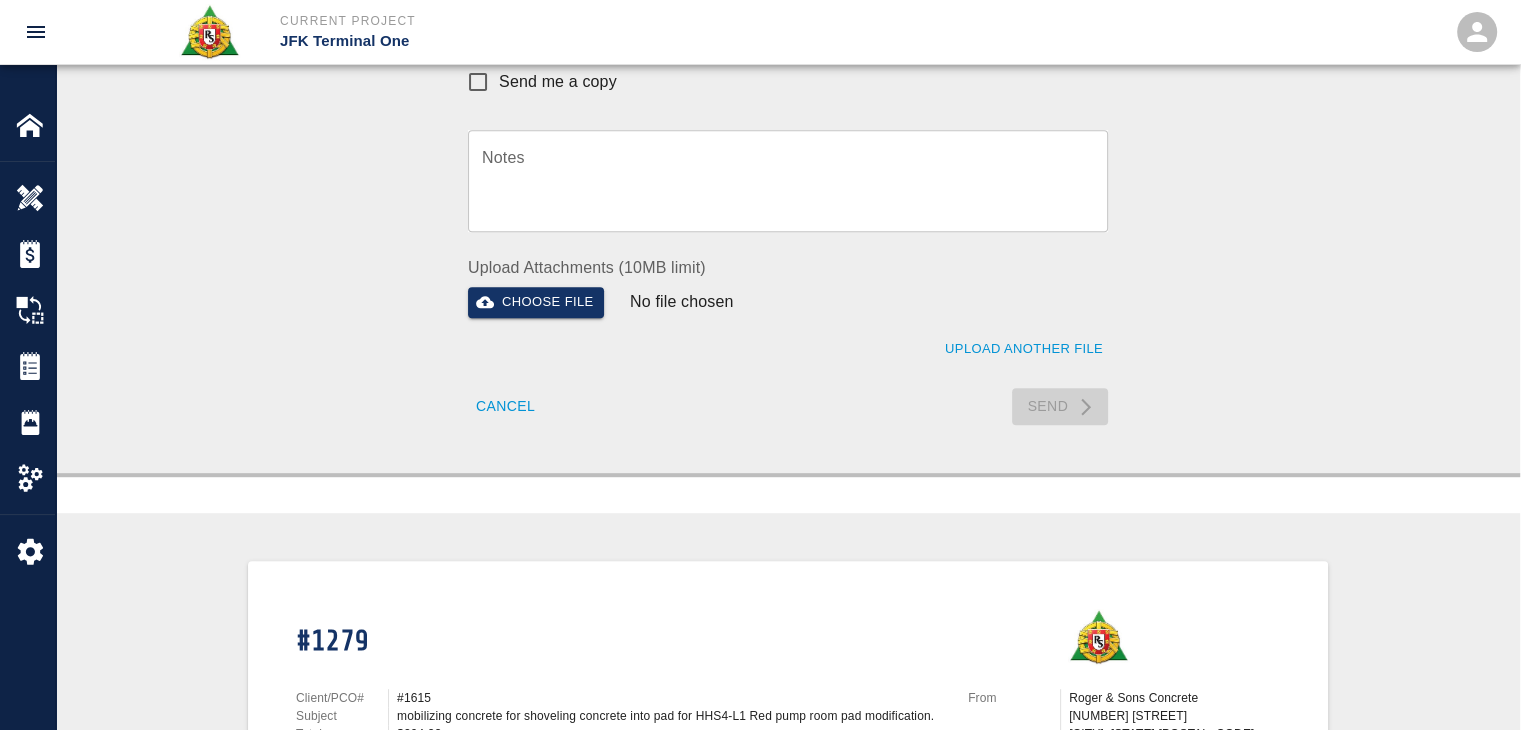 scroll, scrollTop: 0, scrollLeft: 0, axis: both 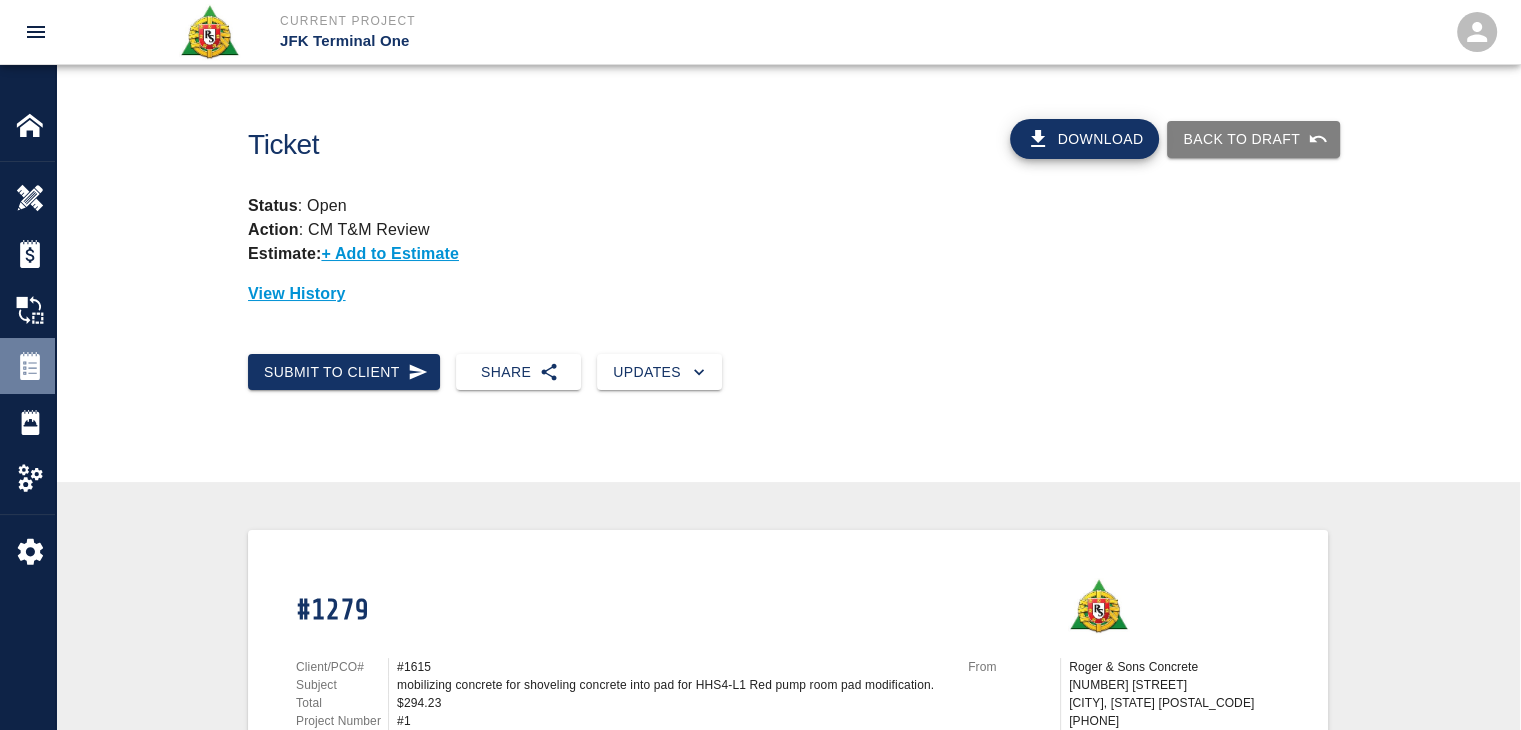 click at bounding box center (30, 366) 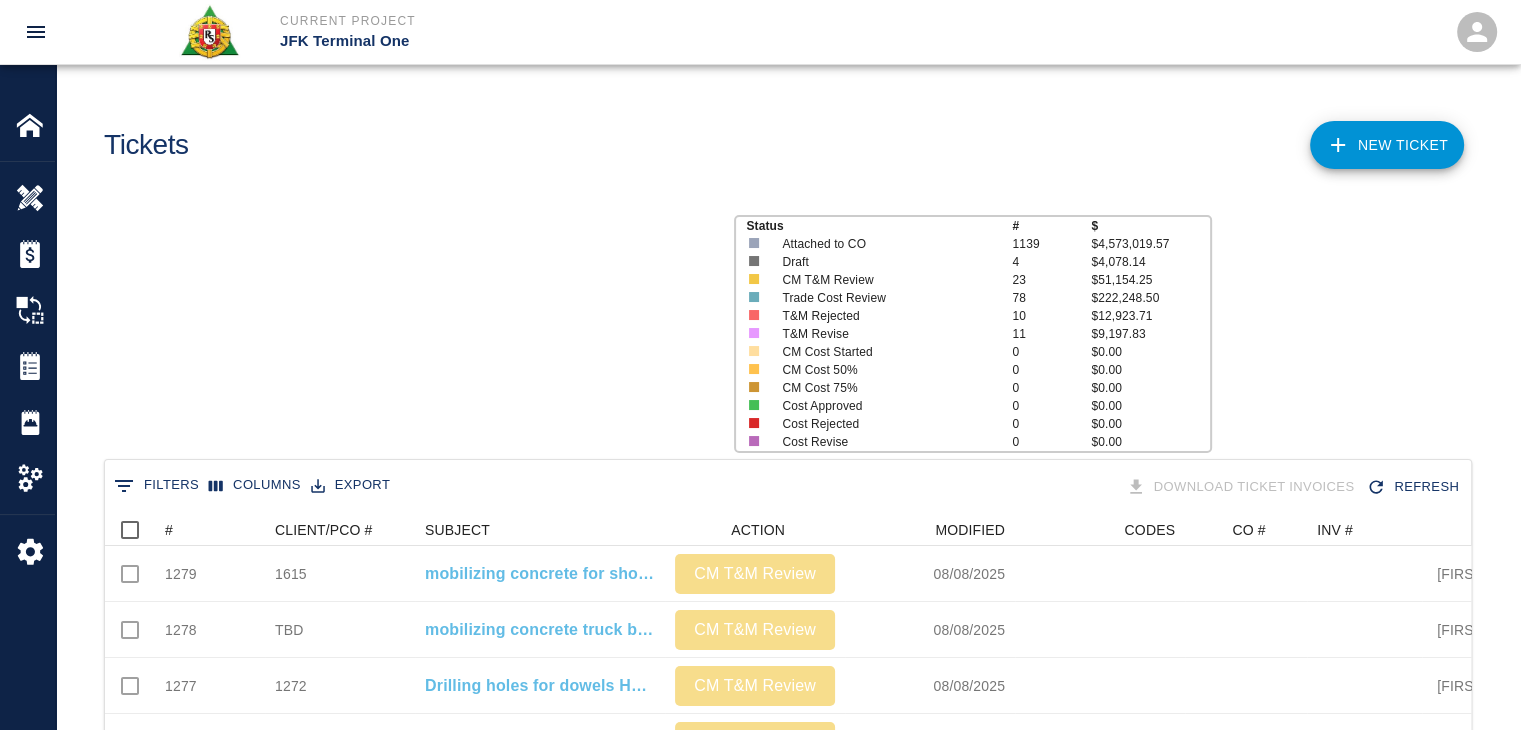 scroll, scrollTop: 16, scrollLeft: 16, axis: both 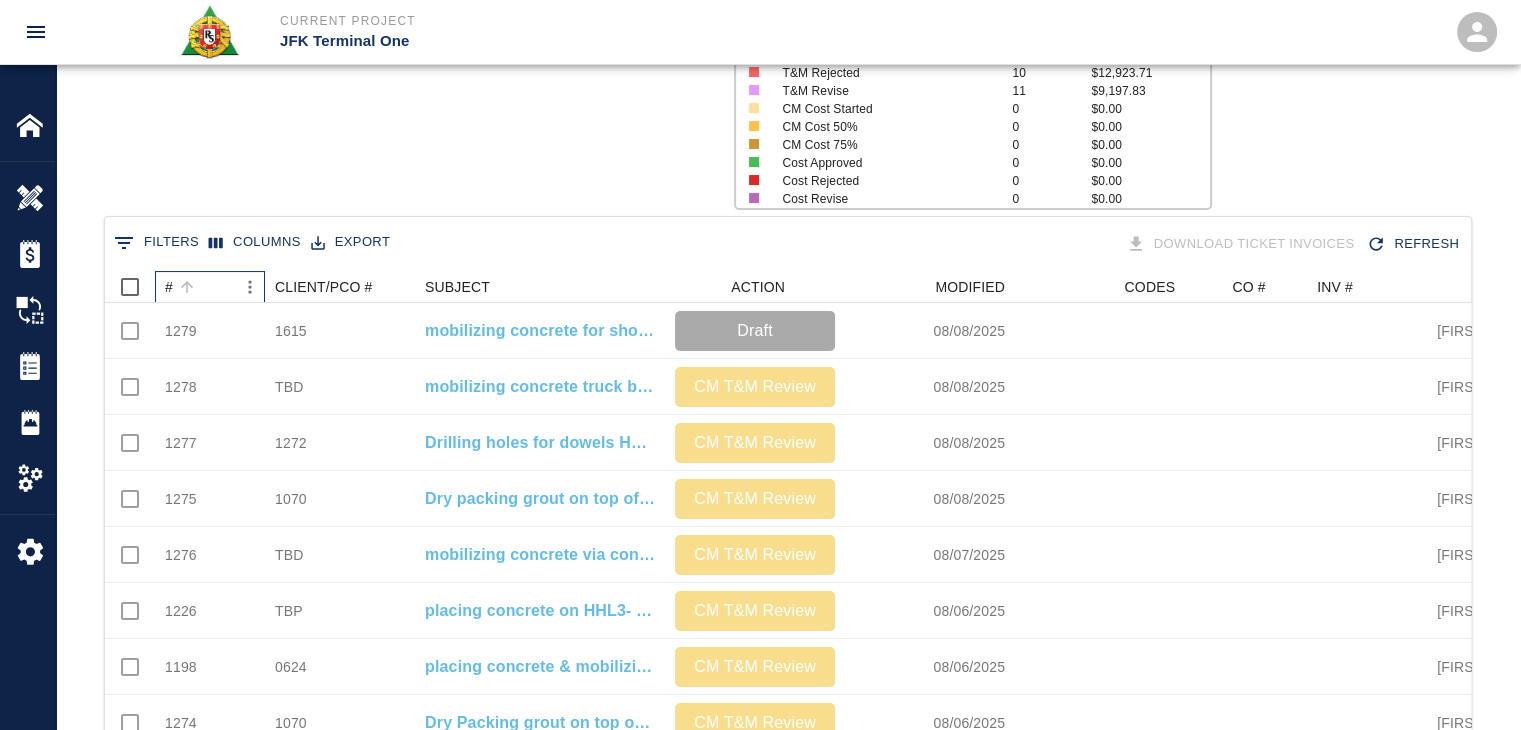 click on "#" at bounding box center (200, 287) 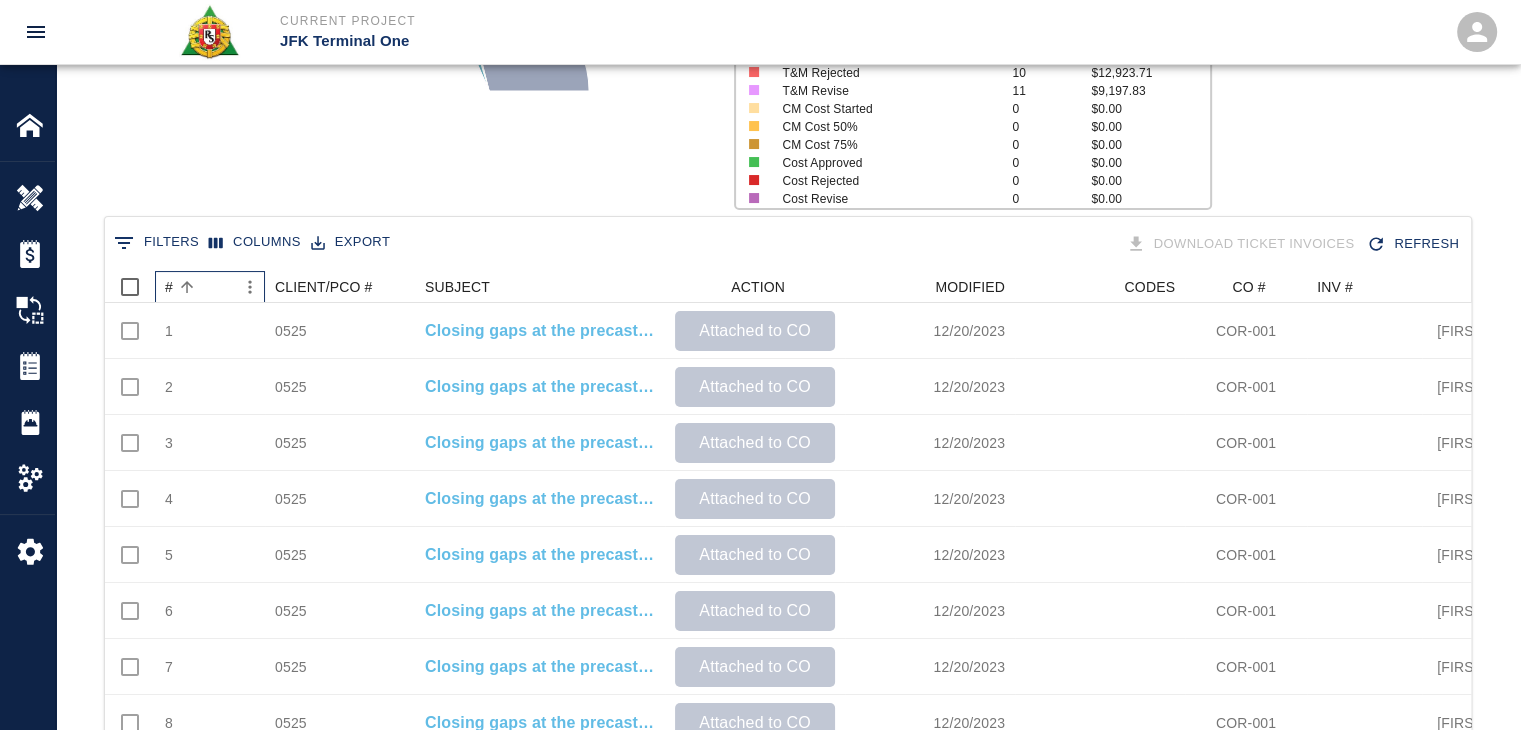 click on "#" at bounding box center [200, 287] 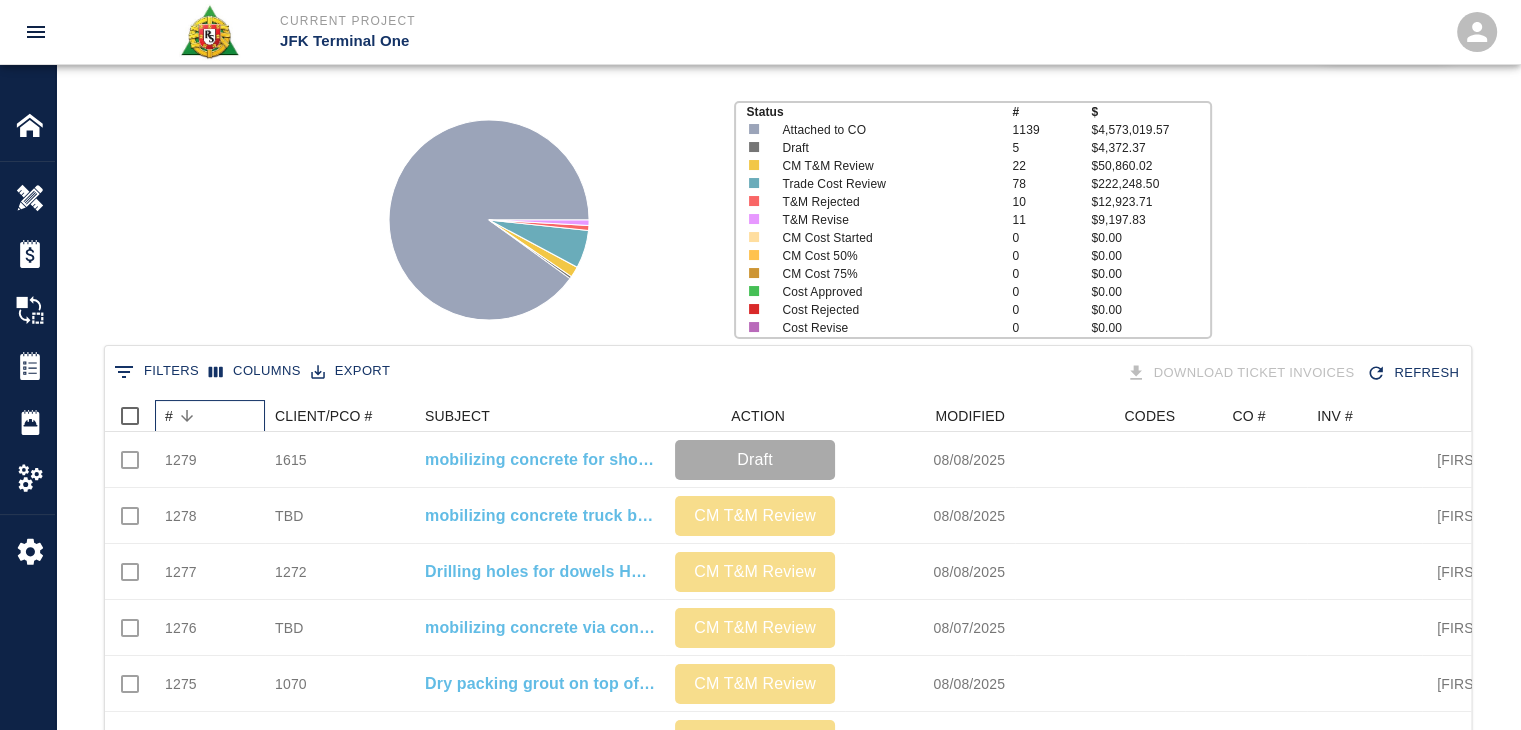 scroll, scrollTop: 109, scrollLeft: 0, axis: vertical 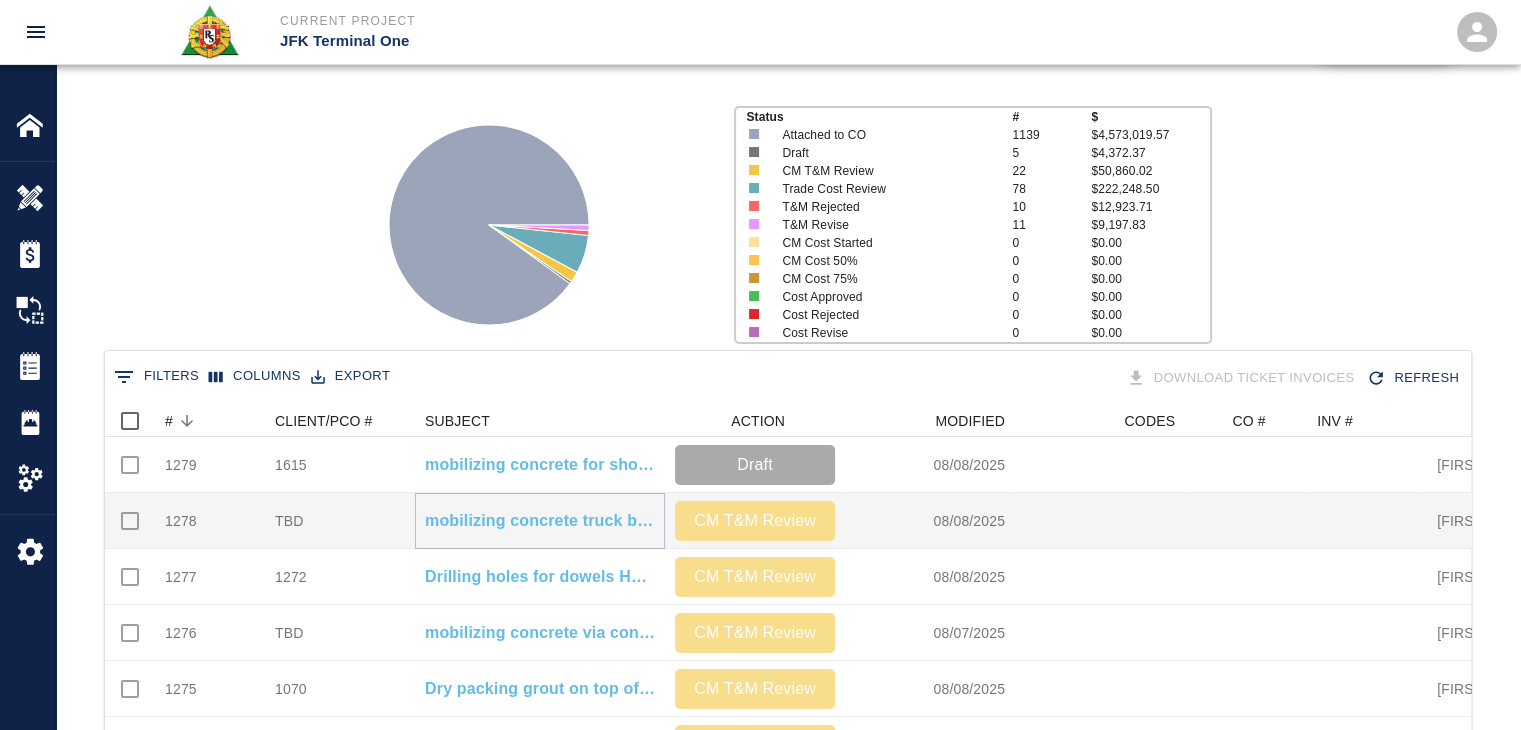 click on "mobilizing concrete truck by HH hoist. Discharging concrete into buggies and transporting concrete buggy thru HHS4 south to place shoveling and pulling up concrete for masons, HHS4/L1- Sprinkler Valve room topping" at bounding box center (540, 521) 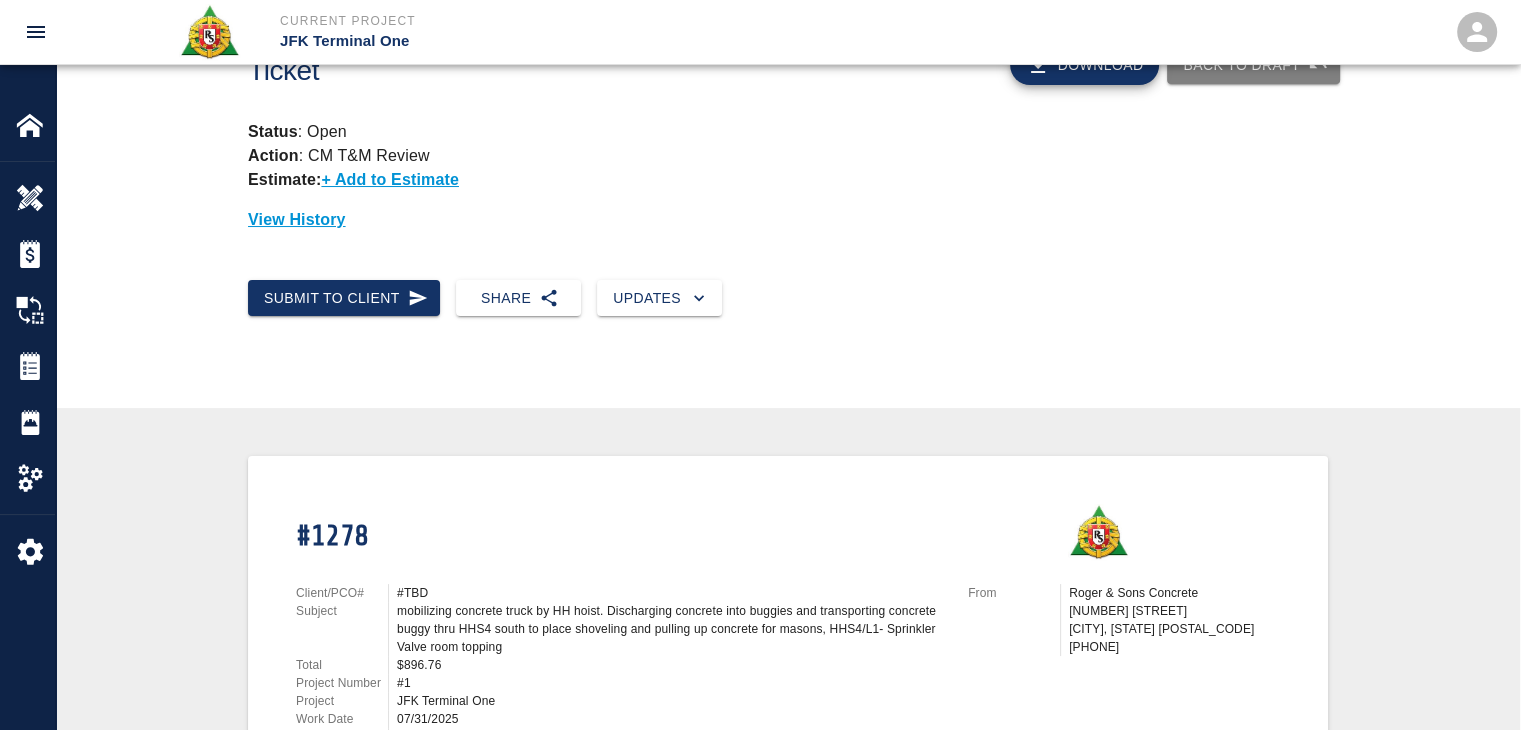 scroll, scrollTop: 44, scrollLeft: 0, axis: vertical 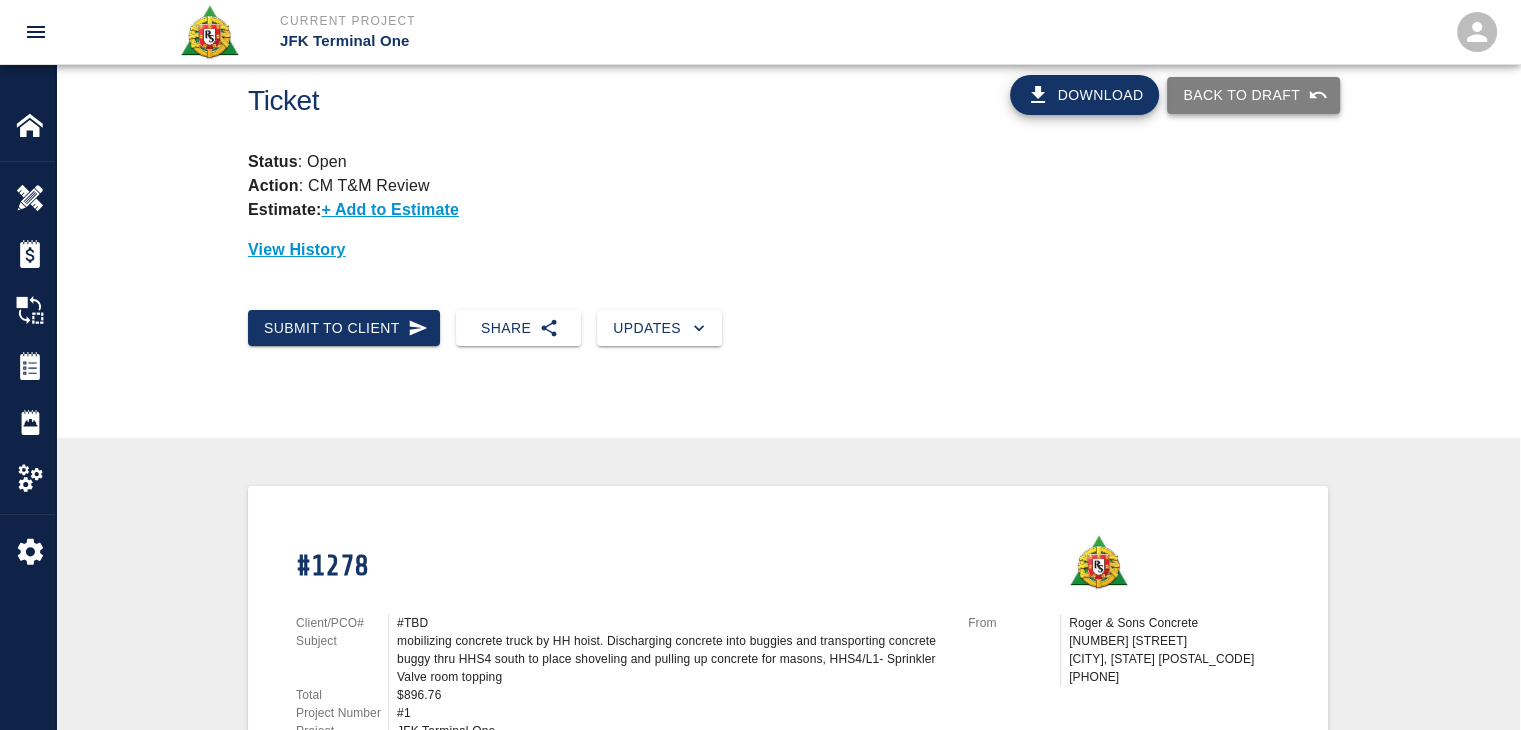 click on "Back to Draft" at bounding box center (1253, 95) 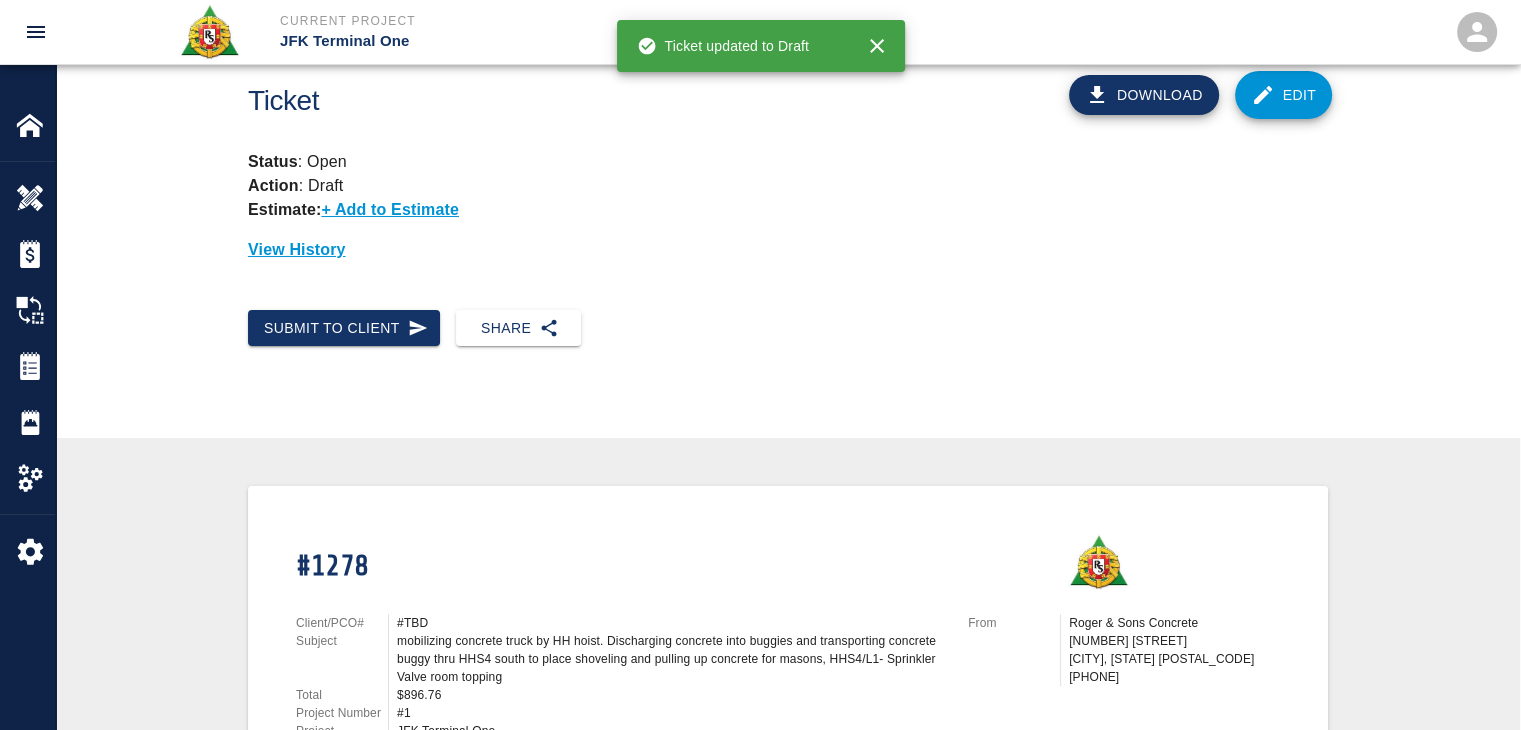 click on "Edit" at bounding box center [1284, 95] 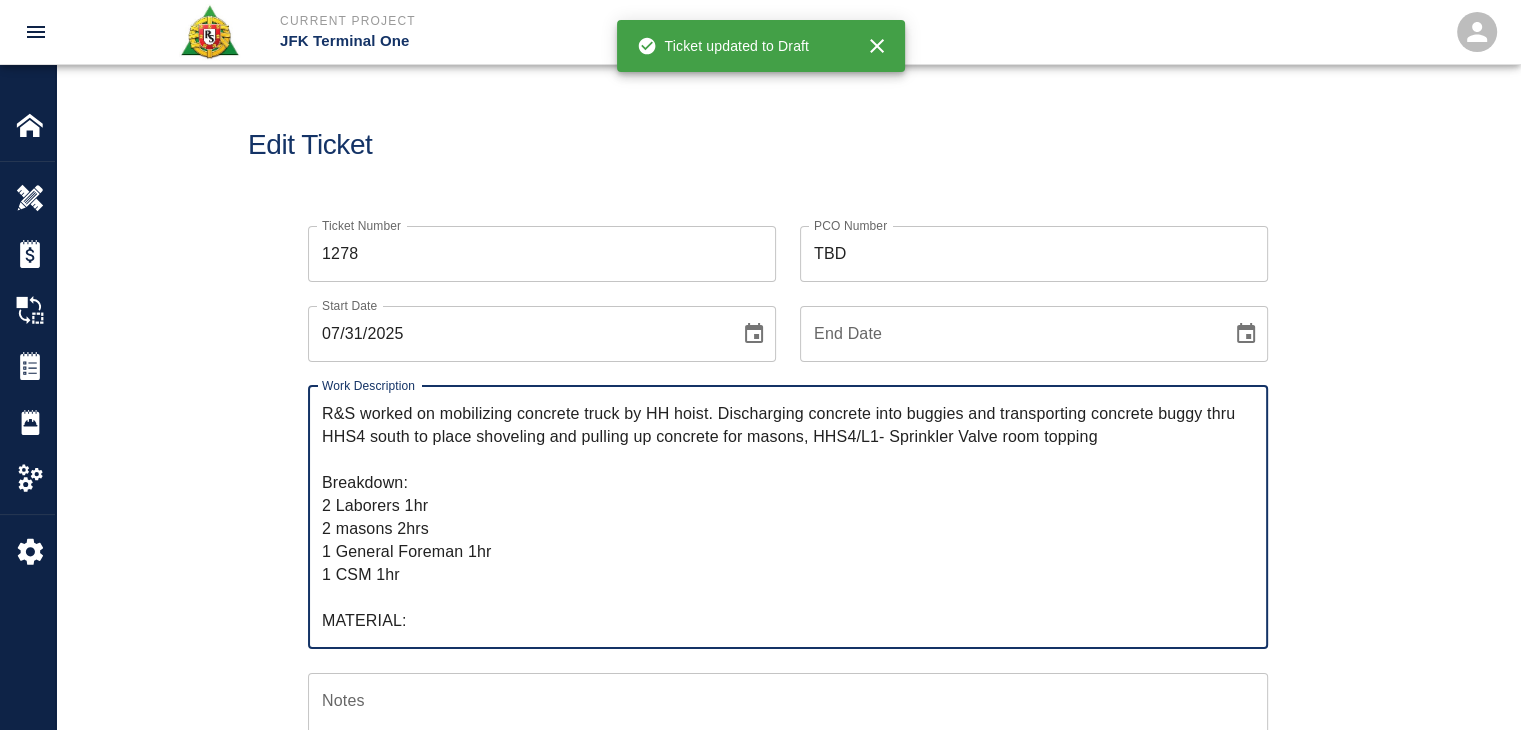 click on "R&S worked on mobilizing concrete truck by HH hoist. Discharging concrete into buggies and transporting concrete buggy thru HHS4 south to place shoveling and pulling up concrete for masons, HHS4/L1- Sprinkler Valve room topping
Breakdown:
2 Laborers 1hr
2 masons 2hrs
1 General Foreman 1hr
1 CSM 1hr
MATERIAL:
1 CY of SRA Mix
1 buggy" at bounding box center [788, 517] 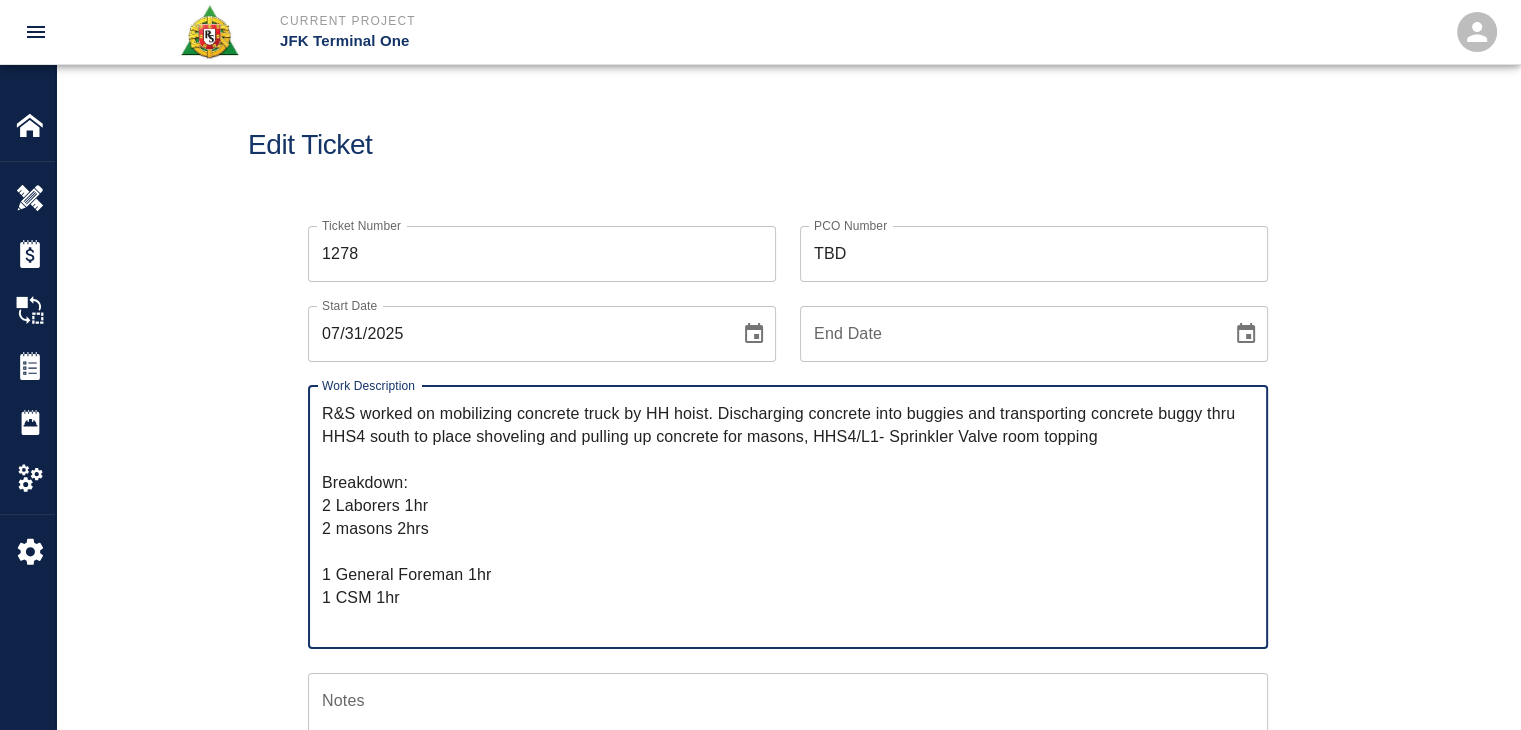 drag, startPoint x: 432, startPoint y: 529, endPoint x: 288, endPoint y: 545, distance: 144.88617 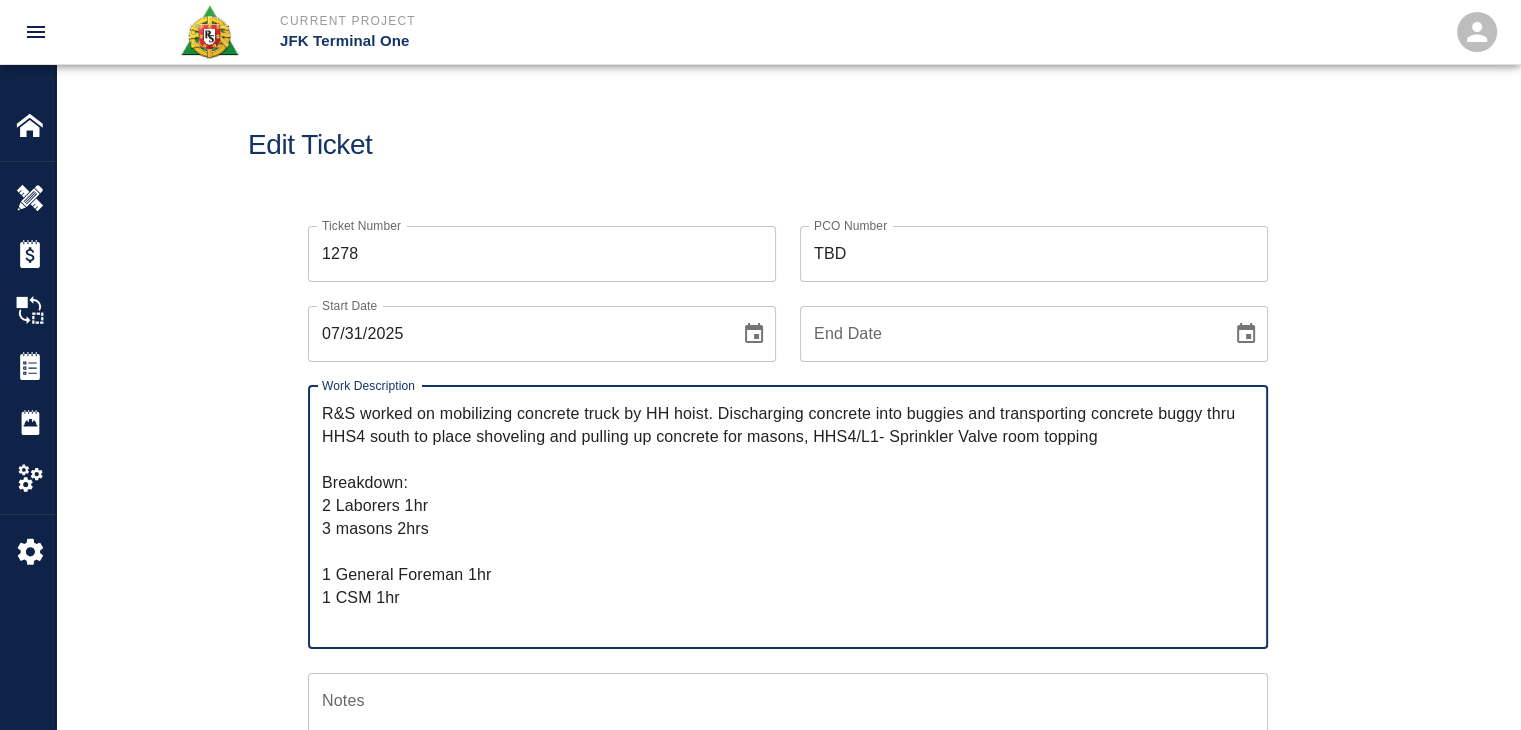 click on "R&S worked on mobilizing concrete truck by HH hoist. Discharging concrete into buggies and transporting concrete buggy thru HHS4 south to place shoveling and pulling up concrete for masons, HHS4/L1- Sprinkler Valve room topping
Breakdown:
2 Laborers 1hr
3 masons 2hrs
1 General Foreman 1hr
1 CSM 1hr
MATERIAL:
1 CY of SRA Mix
1 buggy" at bounding box center [788, 517] 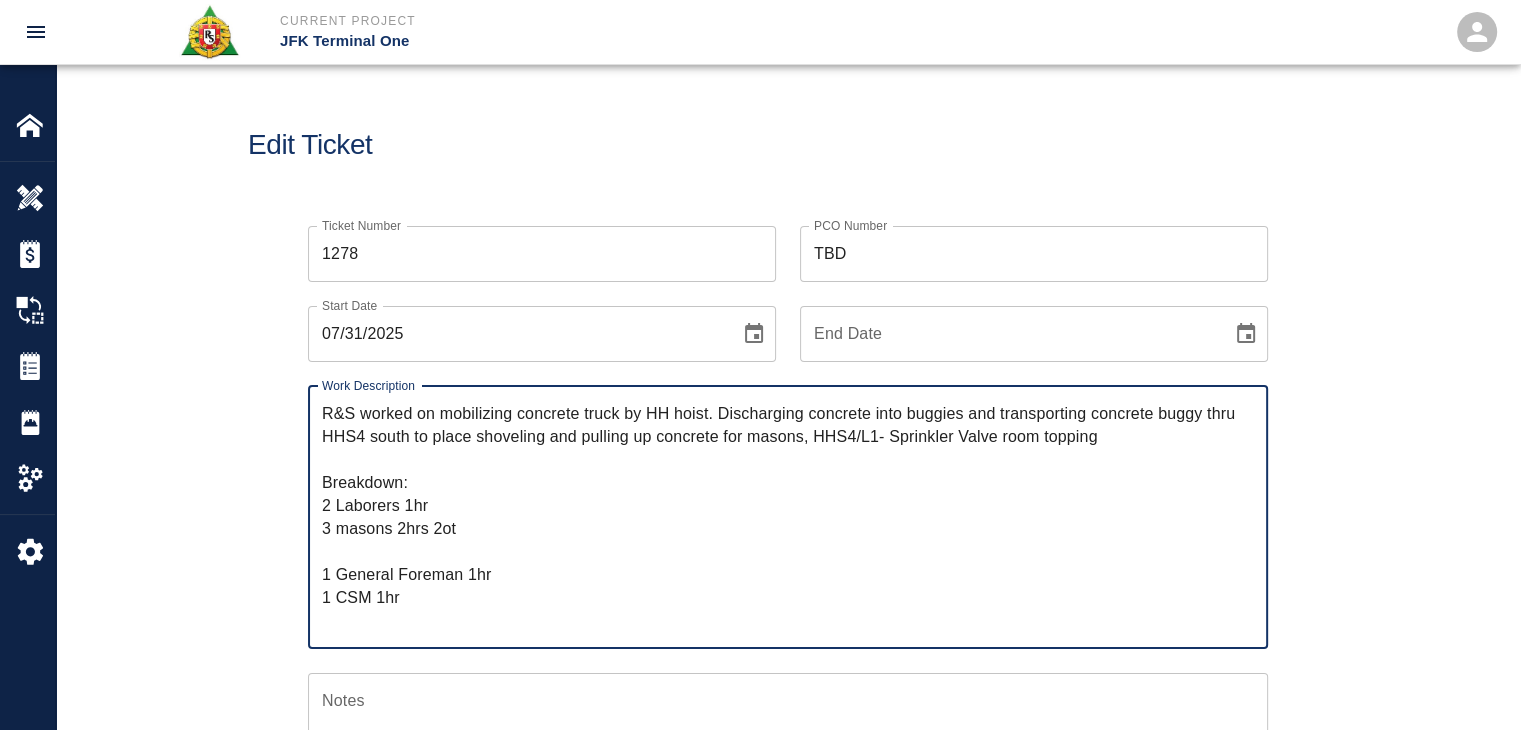 click on "R&S worked on mobilizing concrete truck by HH hoist. Discharging concrete into buggies and transporting concrete buggy thru HHS4 south to place shoveling and pulling up concrete for masons, HHS4/L1- Sprinkler Valve room topping
Breakdown:
2 Laborers 1hr
3 masons 2hrs 2ot
1 General Foreman 1hr
1 CSM 1hr
MATERIAL:
1 CY of SRA Mix
1 buggy" at bounding box center (788, 517) 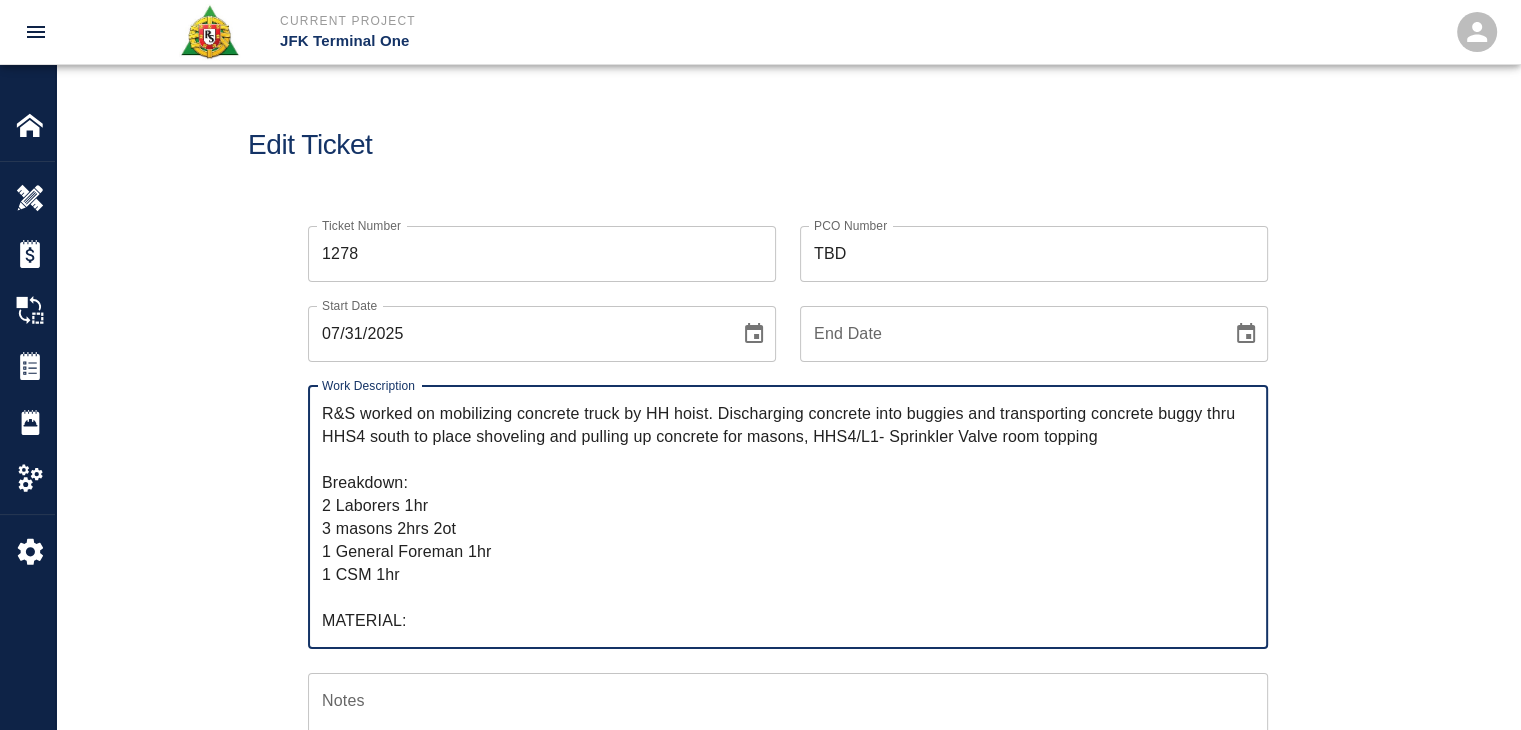 type on "R&S worked on mobilizing concrete truck by HH hoist. Discharging concrete into buggies and transporting concrete buggy thru HHS4 south to place shoveling and pulling up concrete for masons, HHS4/L1- Sprinkler Valve room topping
Breakdown:
2 Laborers 1hr
3 masons 2hrs 2ot
1 General Foreman 1hr
1 CSM 1hr
MATERIAL:
1 CY of SRA Mix
1 buggy" 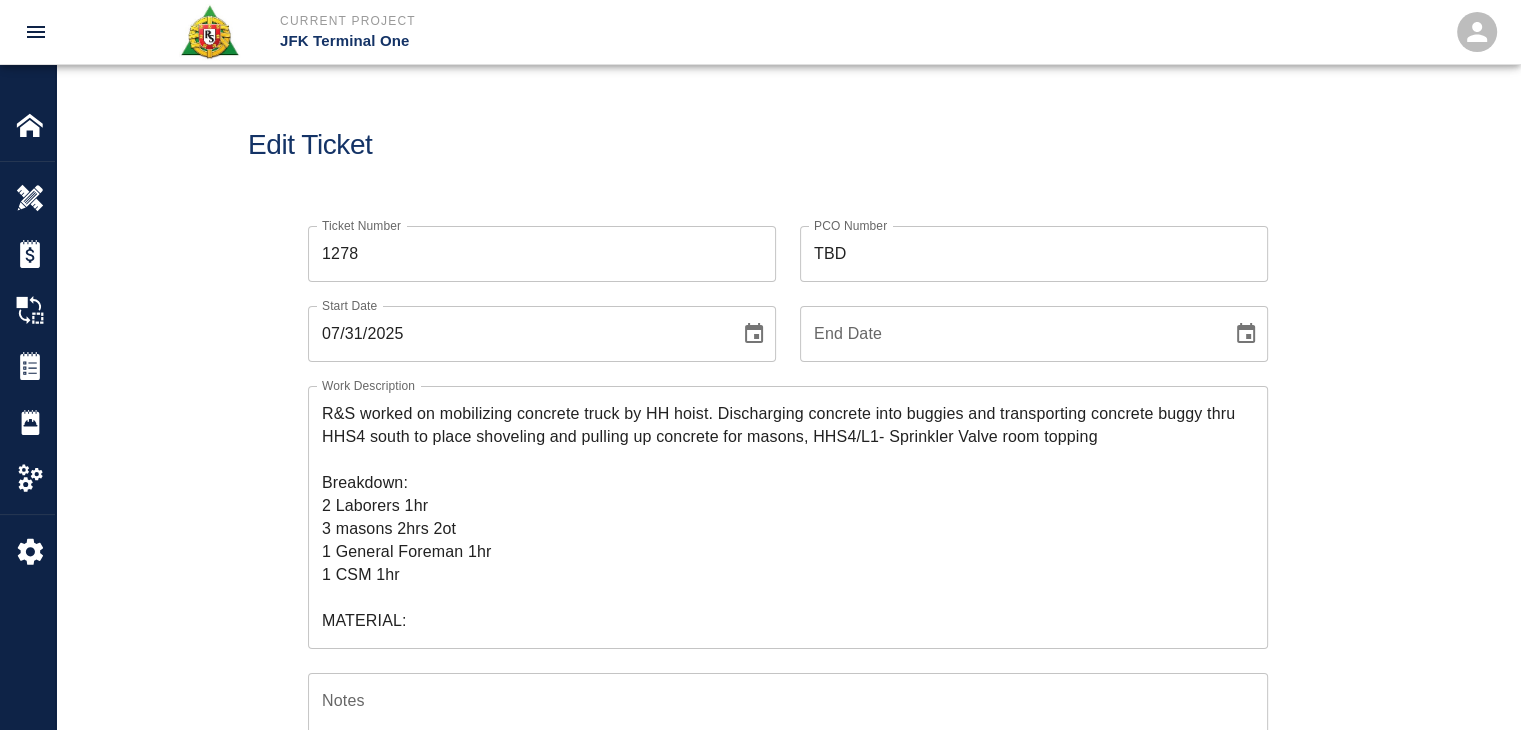 scroll, scrollTop: 239, scrollLeft: 0, axis: vertical 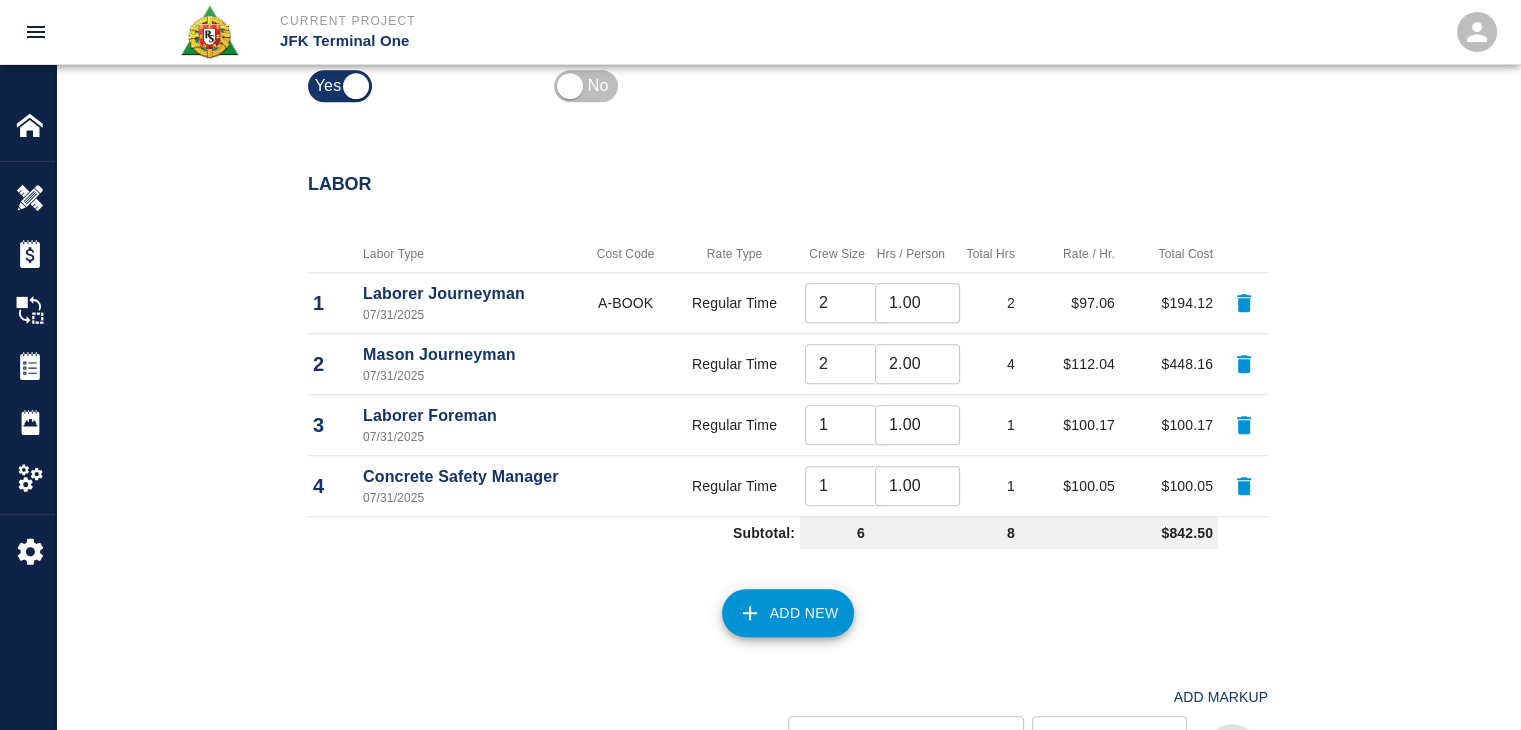 click on "2" at bounding box center (847, 364) 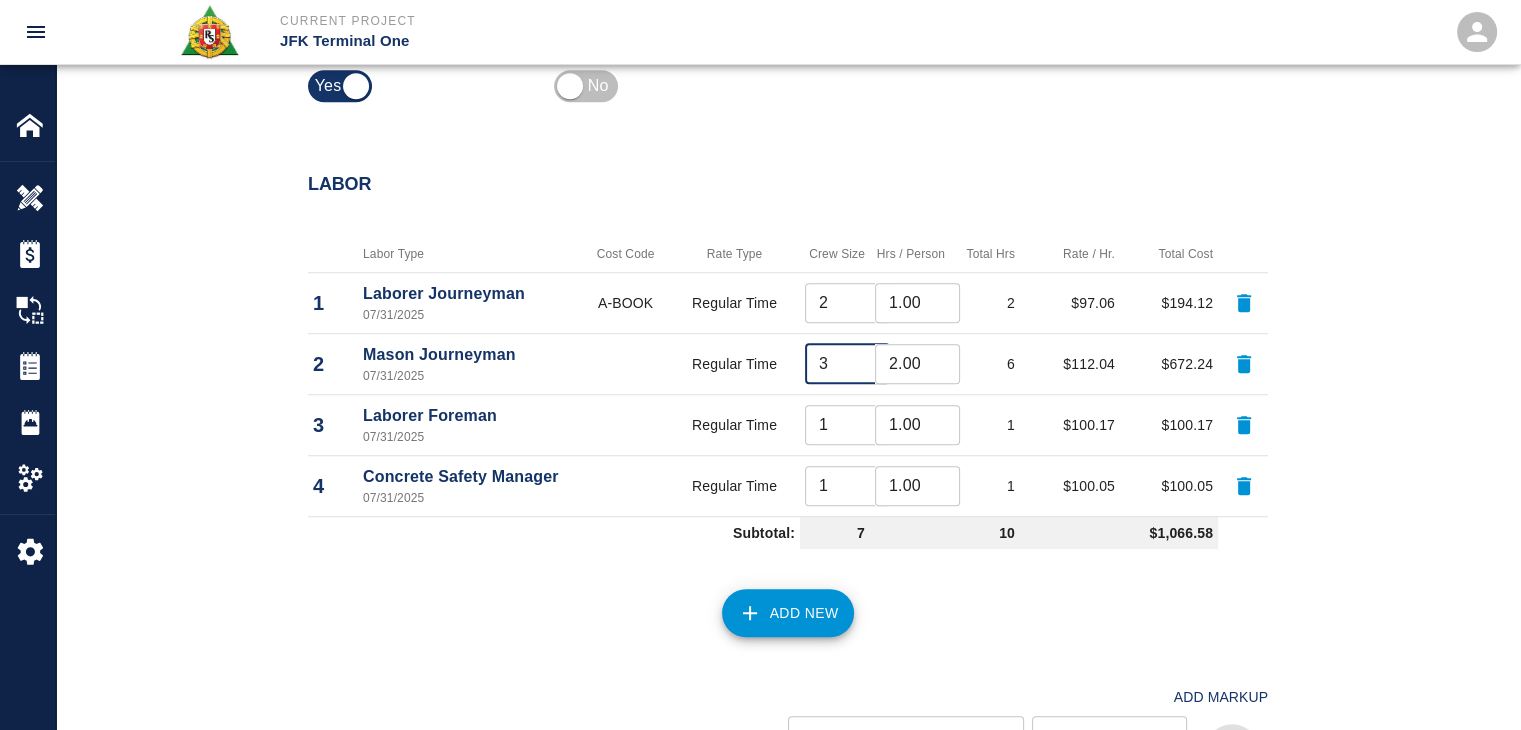 type on "3" 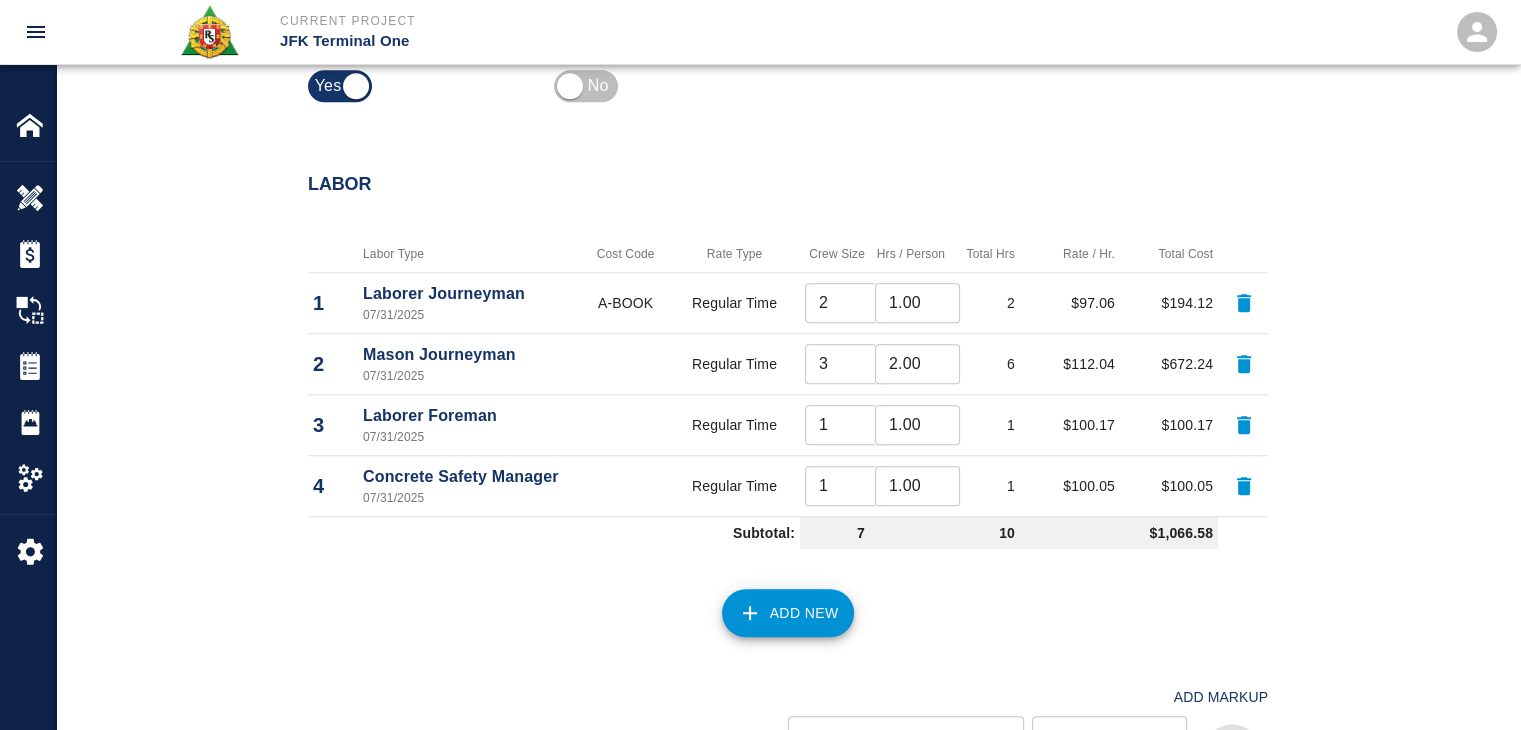 click on "Add New" at bounding box center [788, 613] 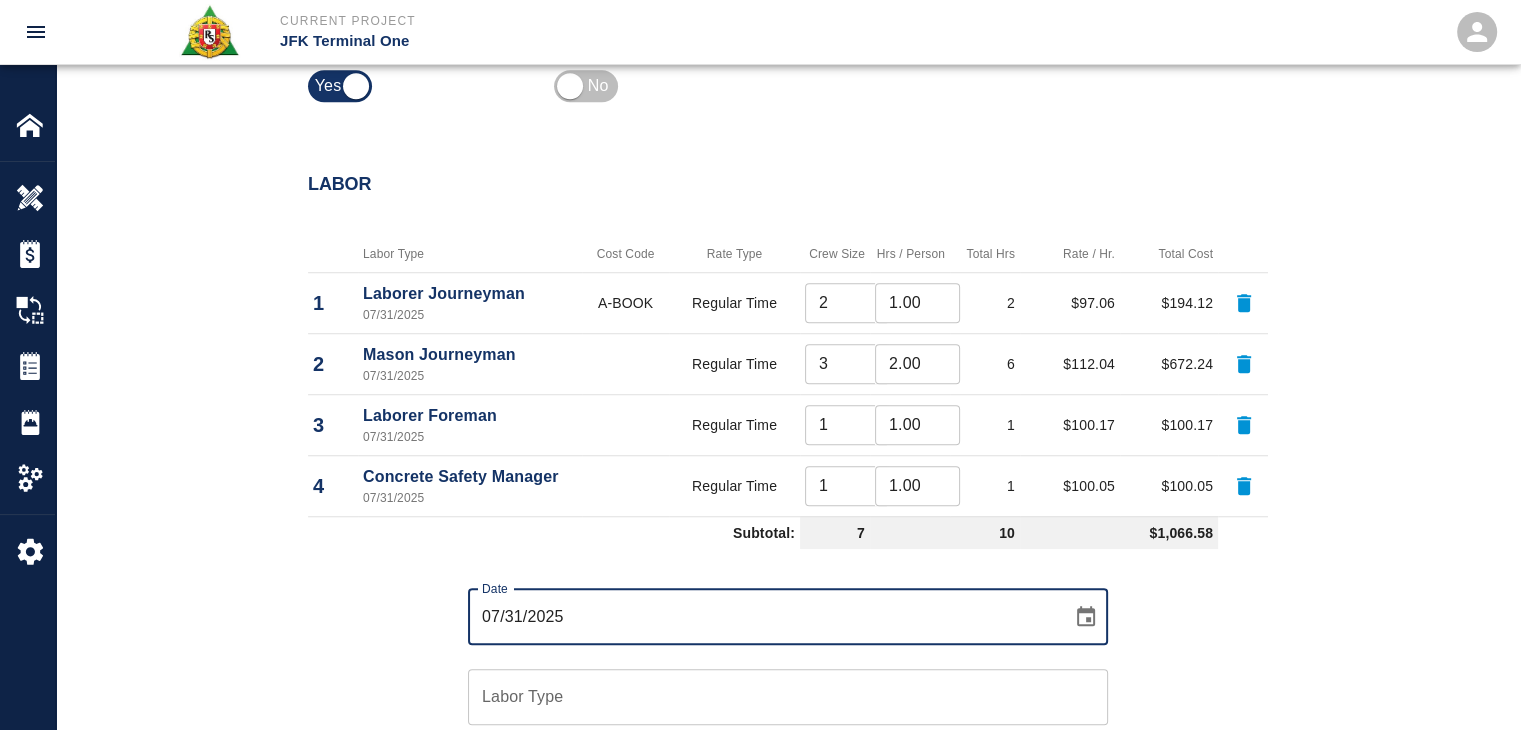 click on "07/31/2025" at bounding box center (763, 617) 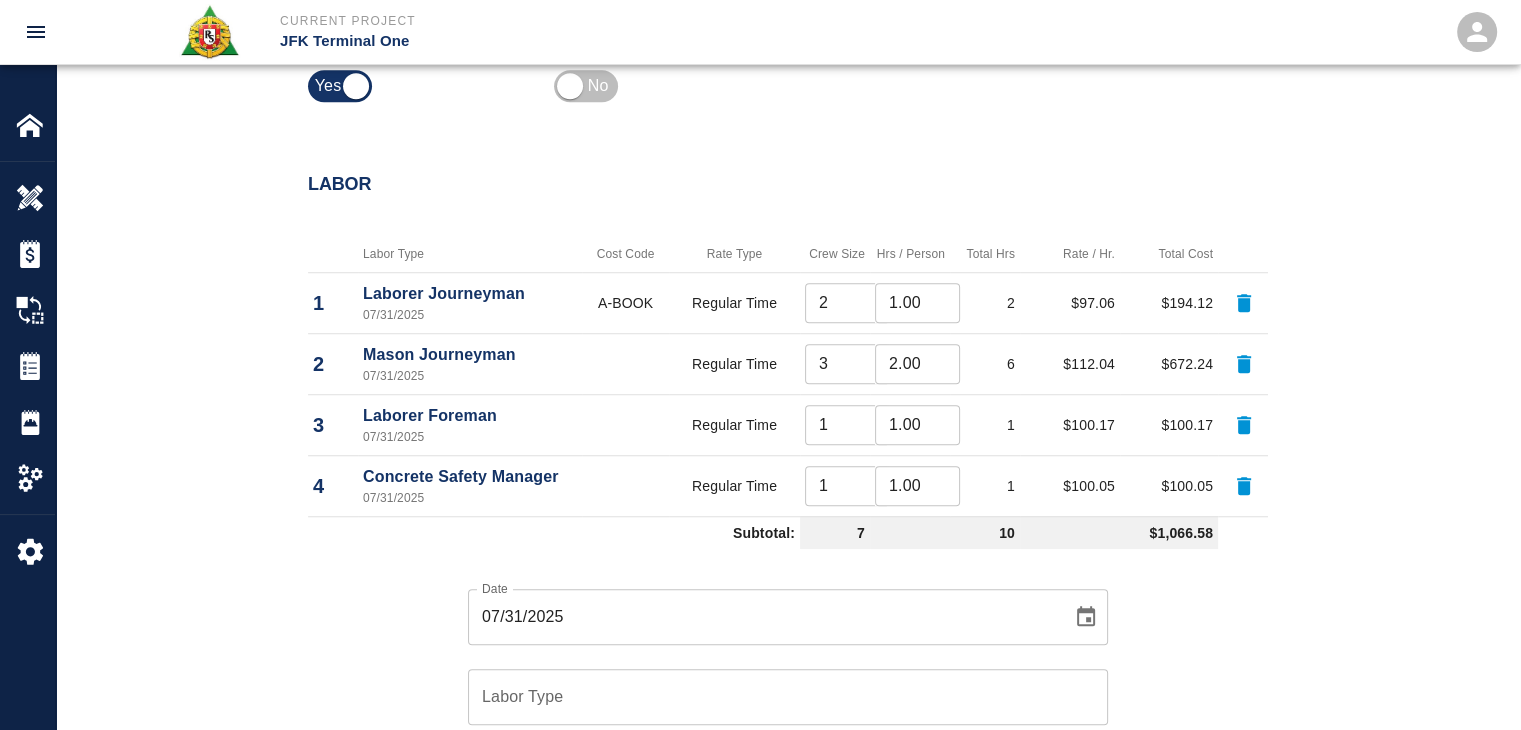 click on "Date 07/31/2025 Date Labor Type Labor Type Rate Type ​ Rate Type Crew Size Crew Size Hours (per person) 8 Hours (per person) Rate (per hour) $ Rate (per hour) Cancel Add Labor" at bounding box center (776, 831) 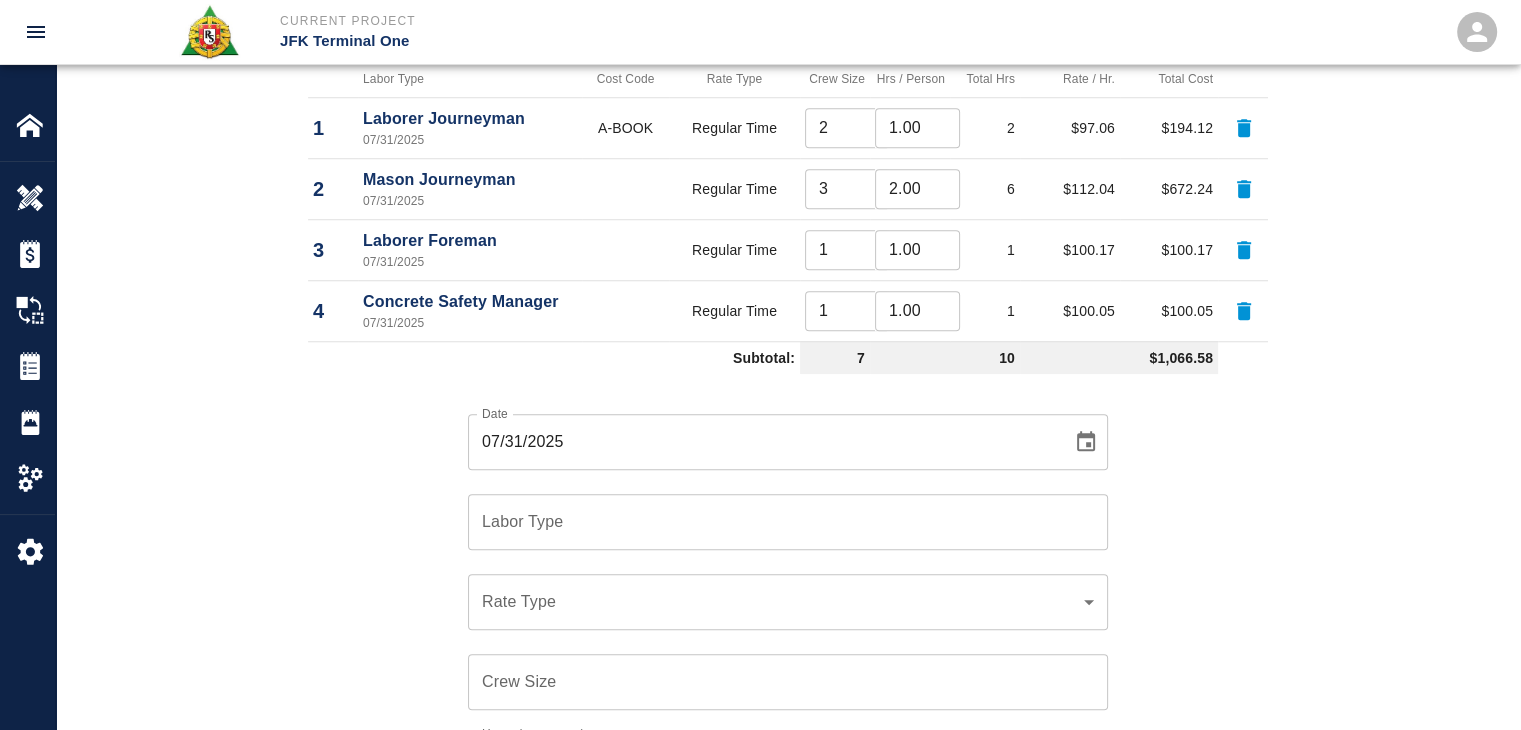 scroll, scrollTop: 1620, scrollLeft: 0, axis: vertical 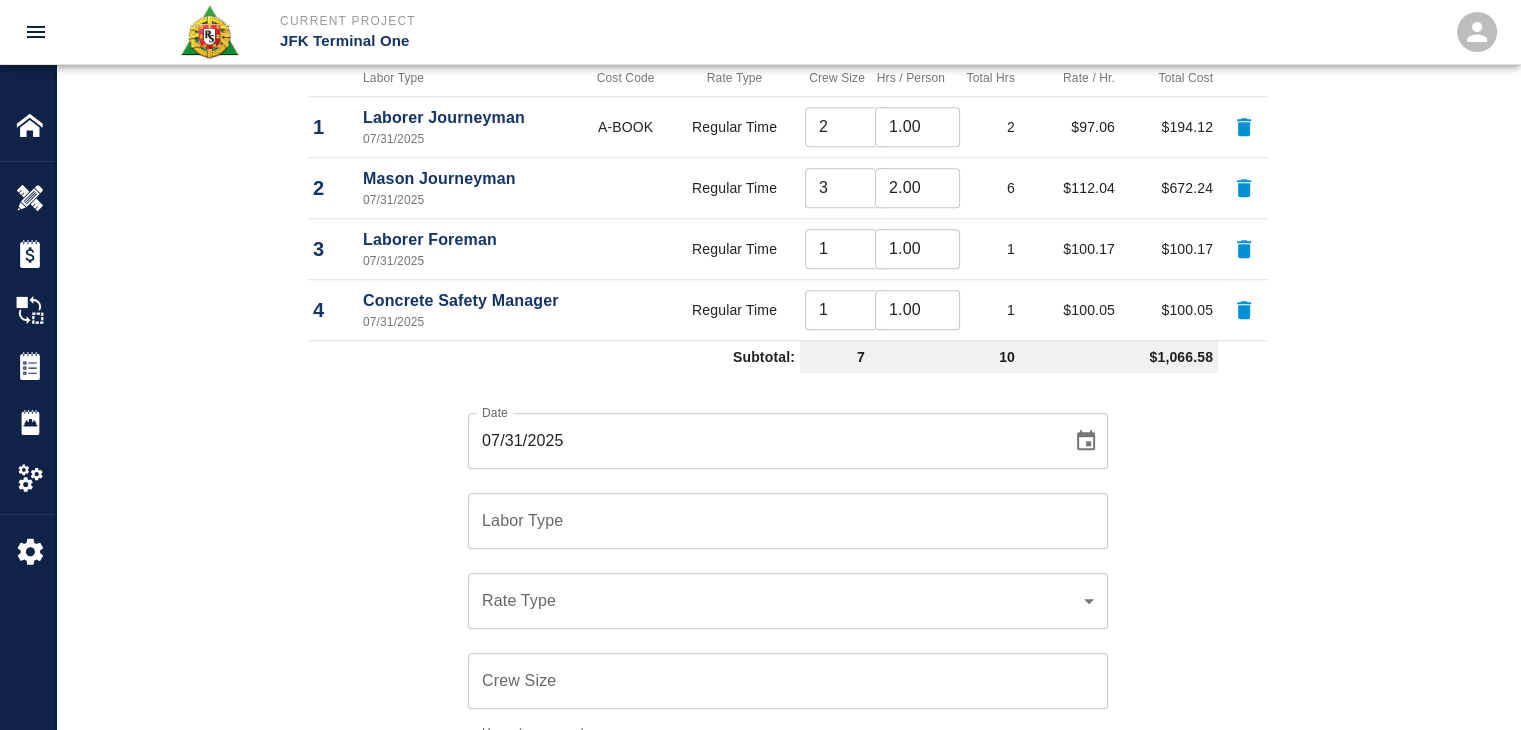 click on "Labor Type" at bounding box center (788, 521) 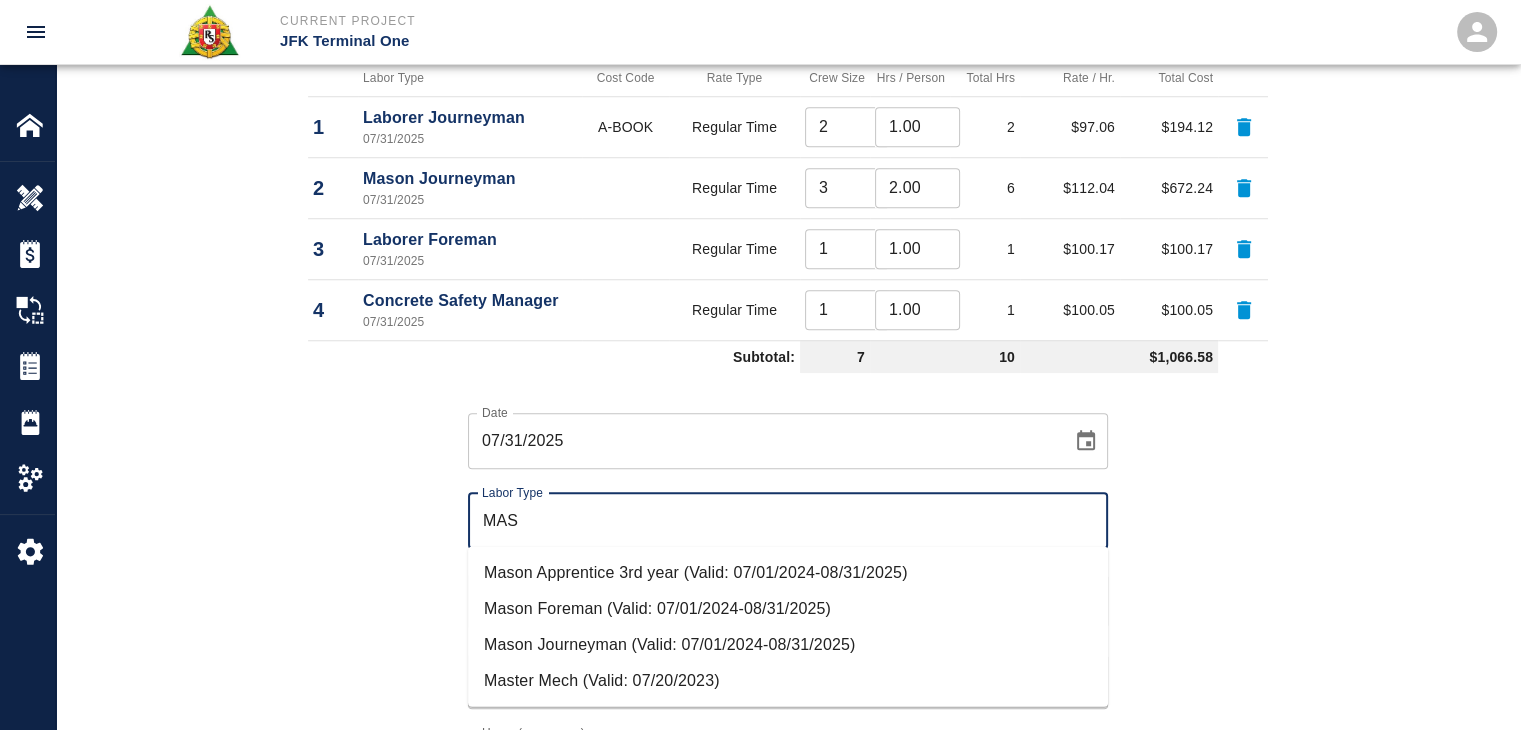 click on "Mason Journeyman  (Valid: 07/01/2024-08/31/2025)" at bounding box center (788, 644) 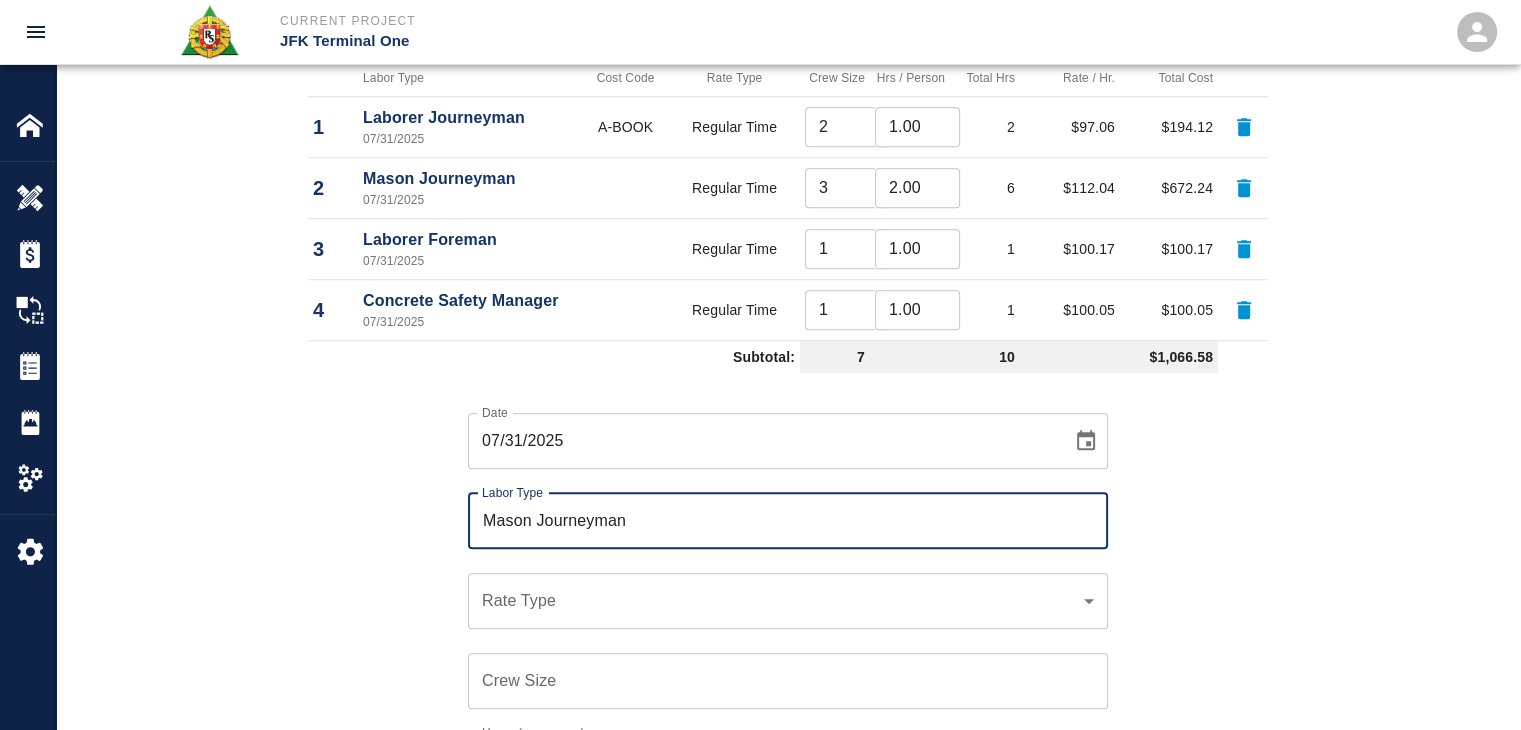type on "Mason Journeyman" 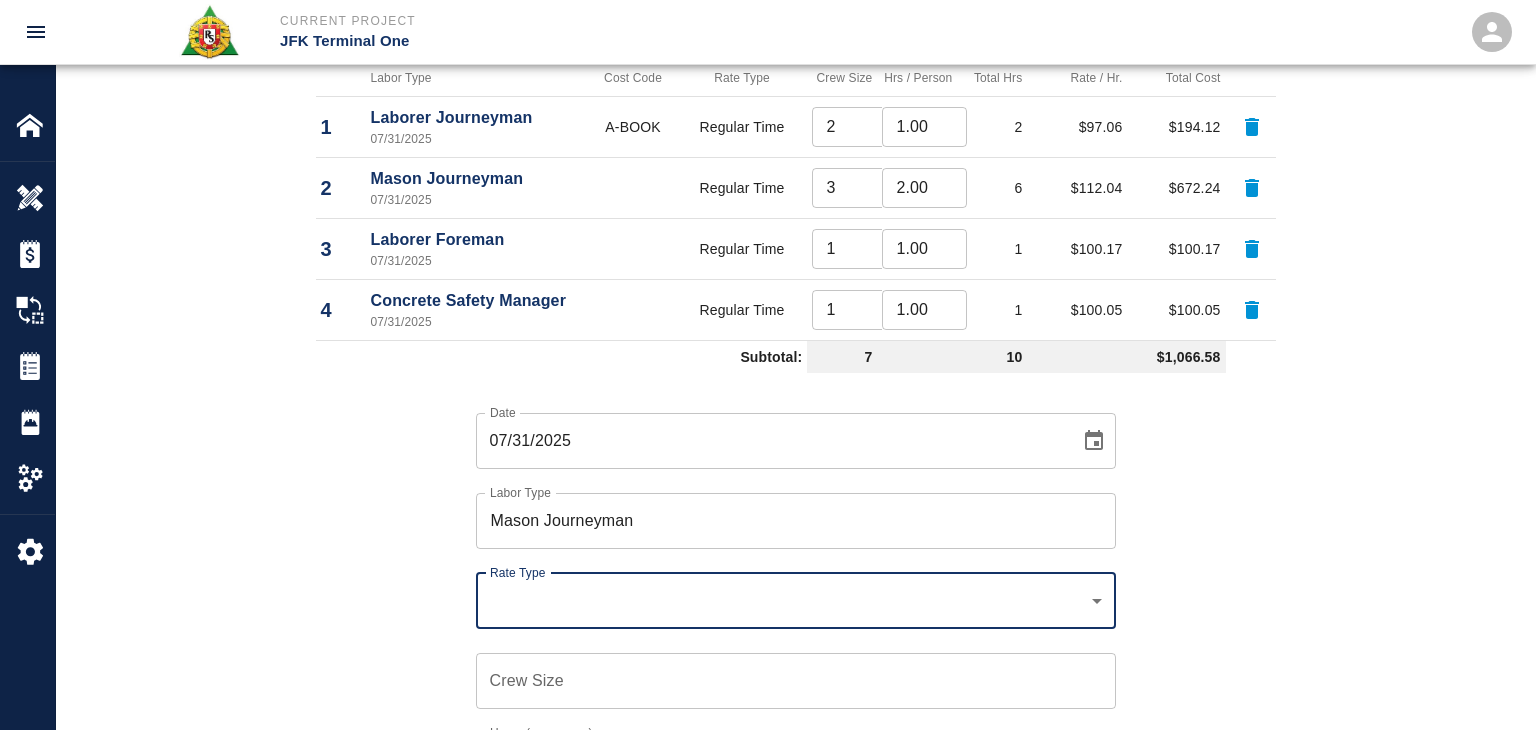 click on "Current Project JFK Terminal One Home JFK Terminal One Overview Estimates Change Orders Tickets Daily Reports Project Settings Settings Powered By Terms of Service  |  Privacy Policy Edit Ticket Ticket Number 1278 Ticket Number PCO Number TBD PCO Number Start Date  07/31/2025 Start Date  End Date End Date Work Description R&S worked on mobilizing concrete truck by HH hoist. Discharging concrete into buggies and transporting concrete buggy thru HHS4 south to place shoveling and pulling up concrete for masons, HHS4/L1- Sprinkler Valve room topping
Breakdown:
2 Laborers 1hr
3 masons 2hrs 2ot
1 General Foreman 1hr
1 CSM 1hr
MATERIAL:
1 CY of SRA Mix
1 buggy  x Work Description Notes x Notes Subject mobilizing concrete truck by HH hoist. Discharging concrete into buggies and transporting concrete buggy thru HHS4 south to place shoveling and pulling up concrete for masons, HHS4/L1- Sprinkler Valve room topping Subject Invoice Number Invoice Number Invoice Date Invoice Date Current Files: Choose file Add Costs 1 2" at bounding box center [768, -1255] 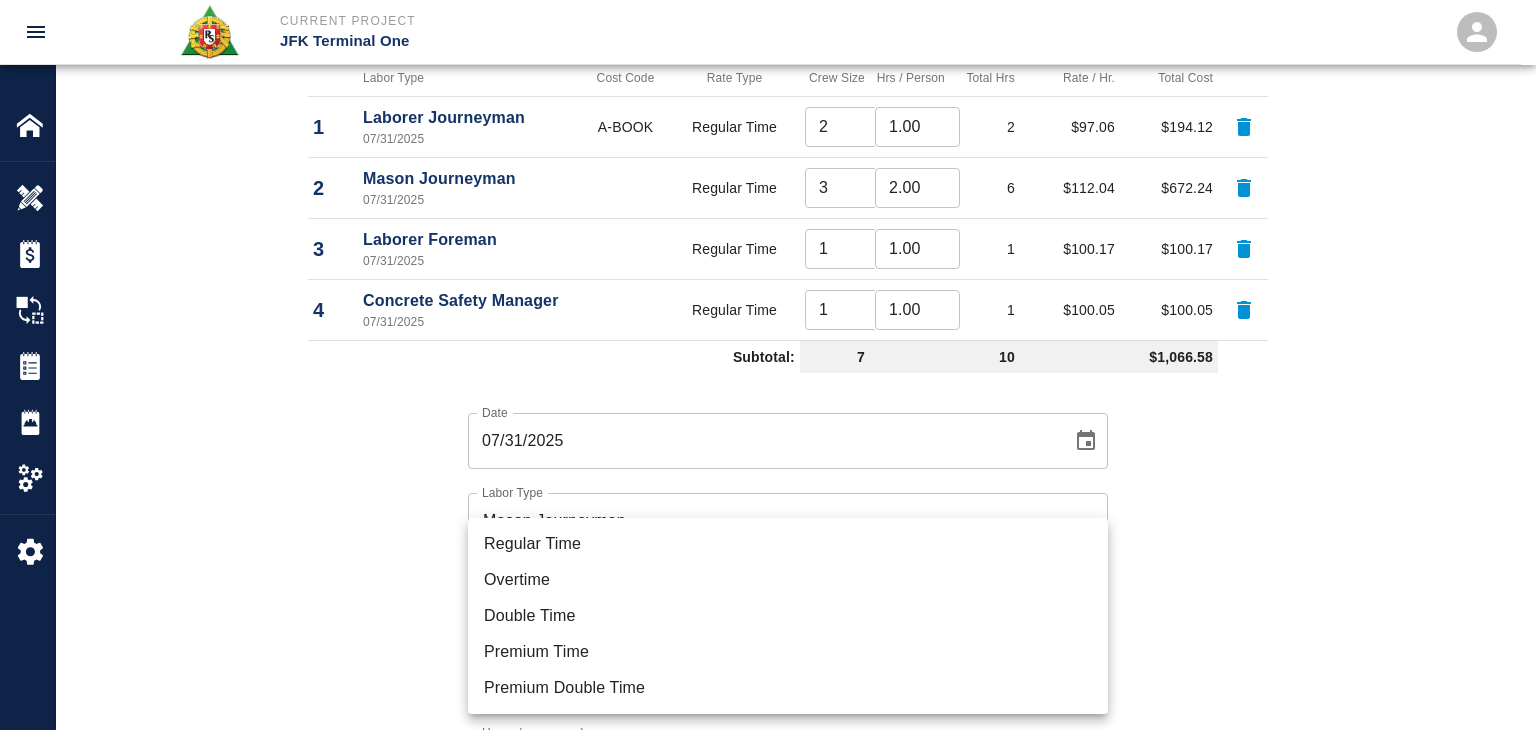 click on "Overtime" at bounding box center [788, 580] 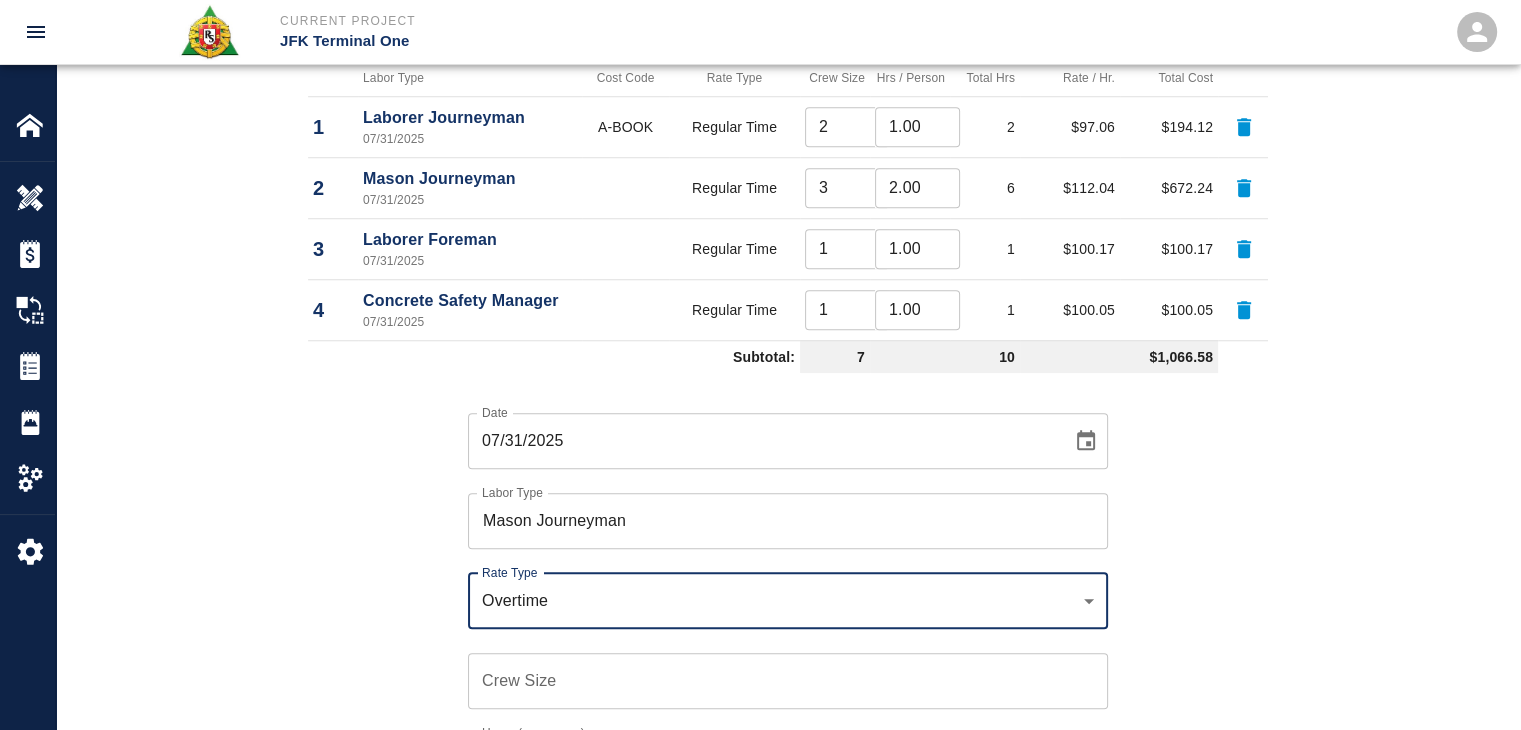 scroll, scrollTop: 1811, scrollLeft: 0, axis: vertical 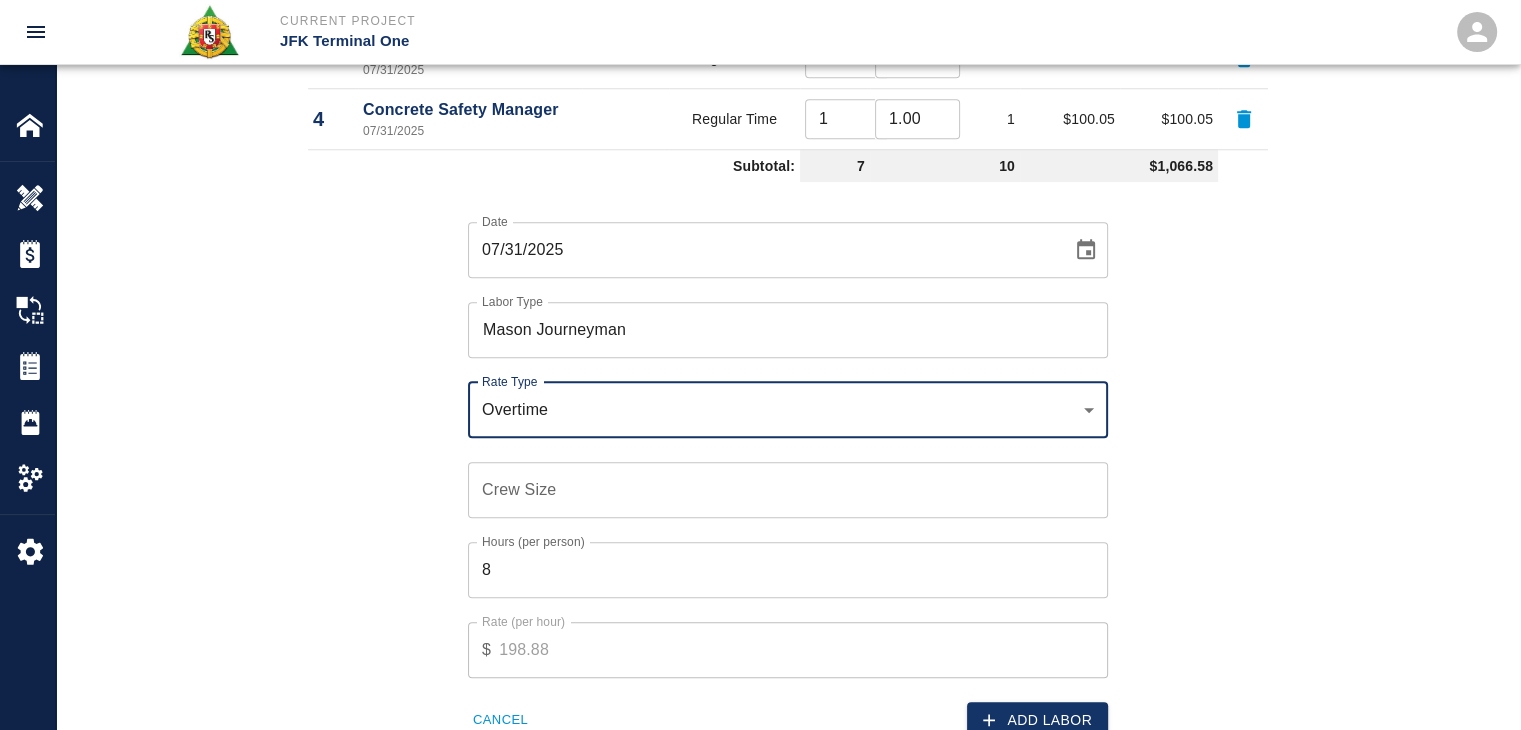 click on "Crew Size" at bounding box center (788, 490) 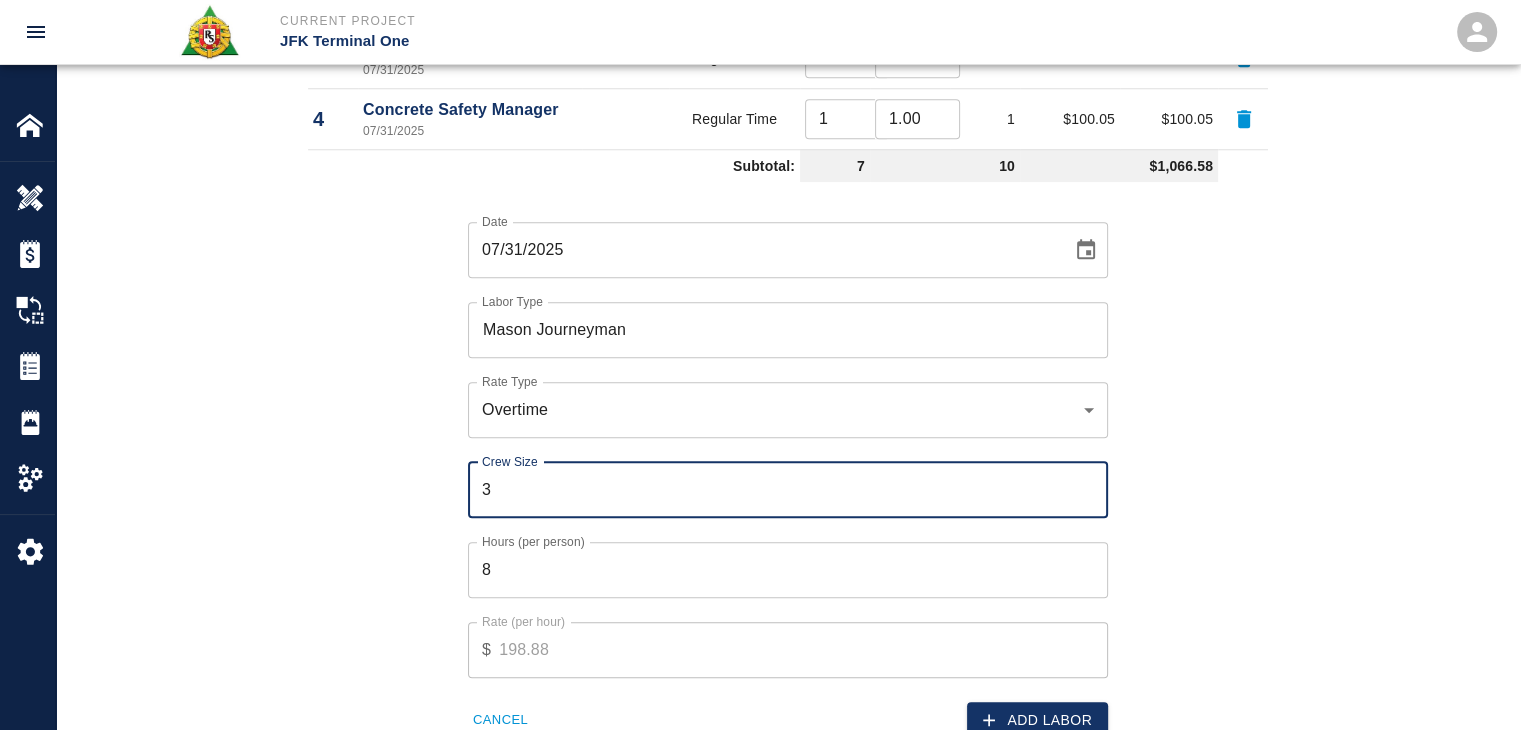 type on "3" 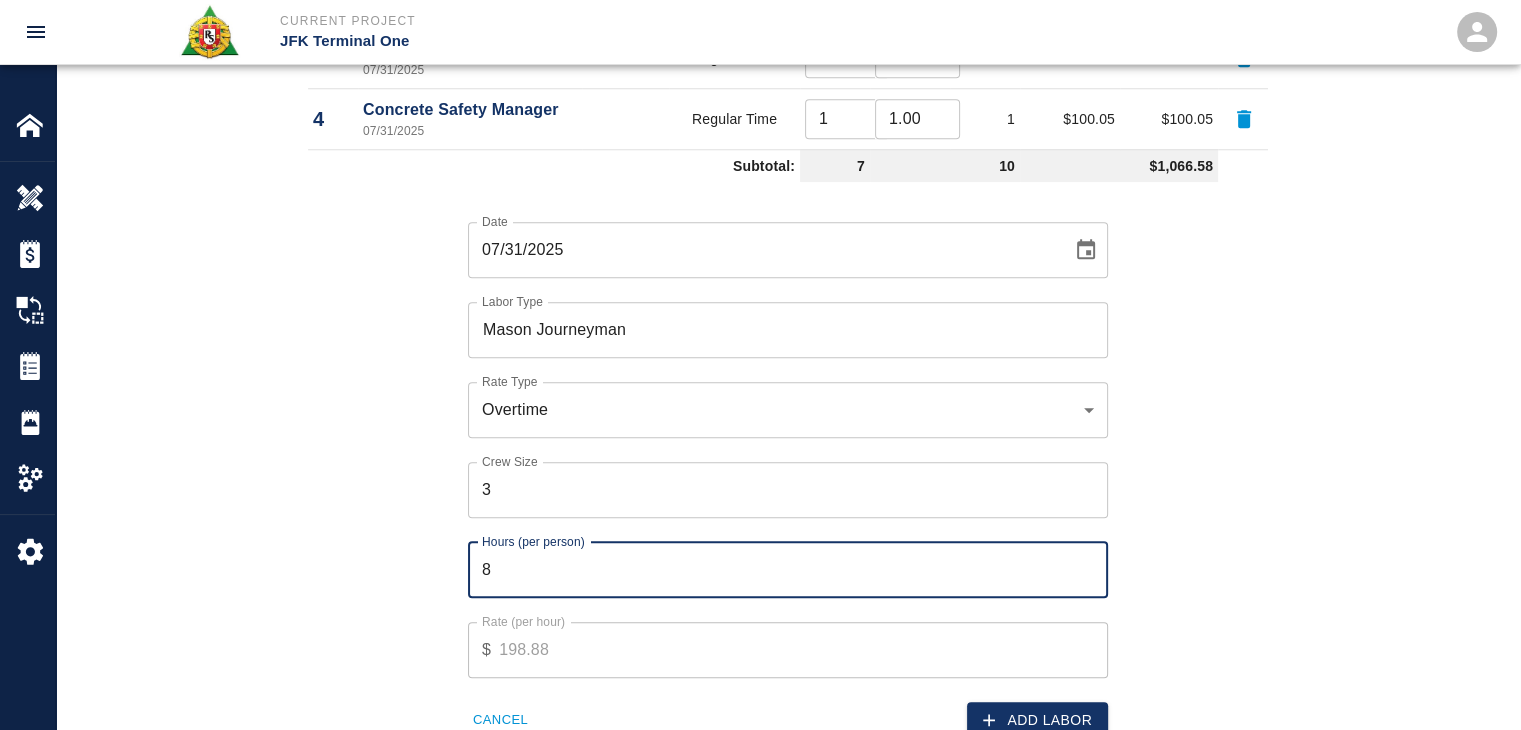 click on "8" at bounding box center [788, 570] 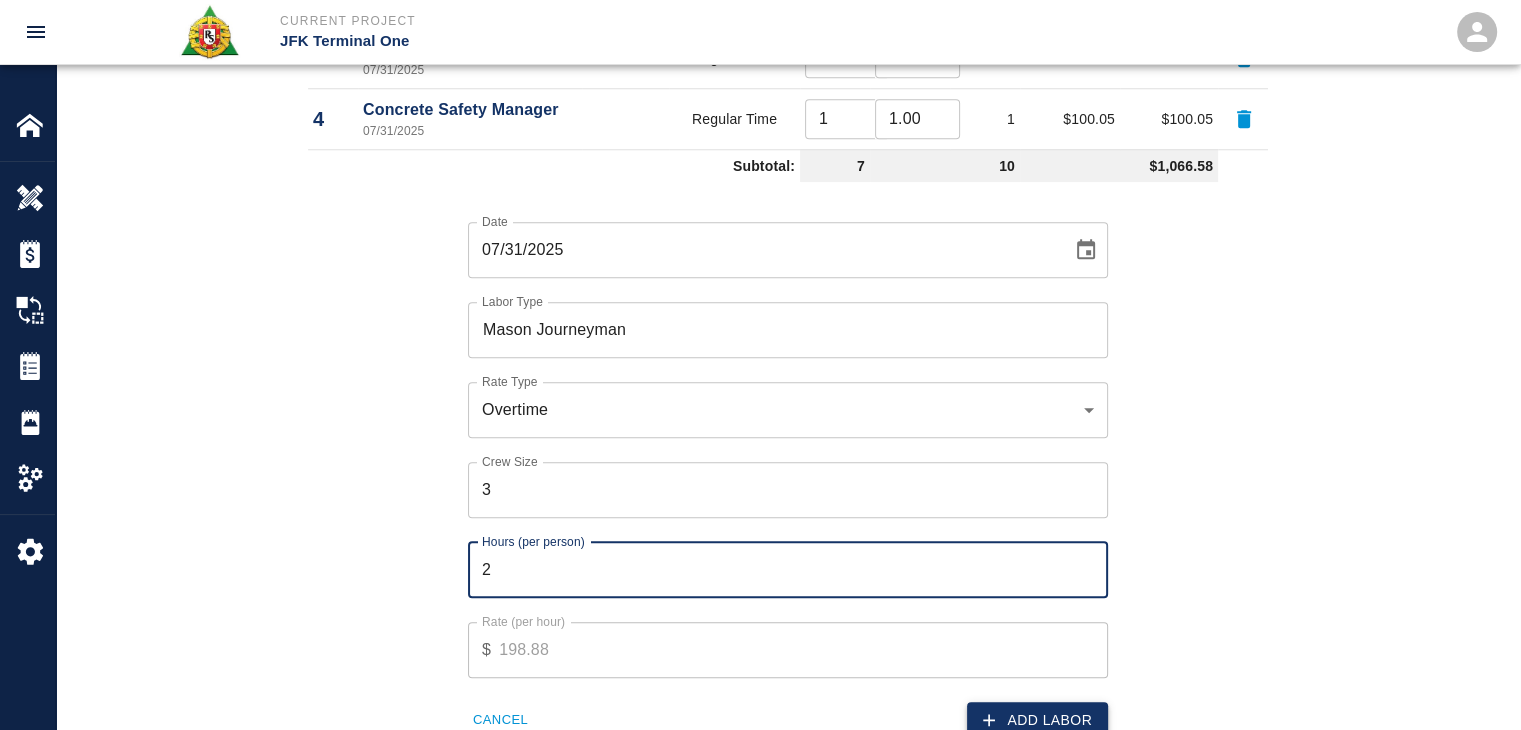 type on "2" 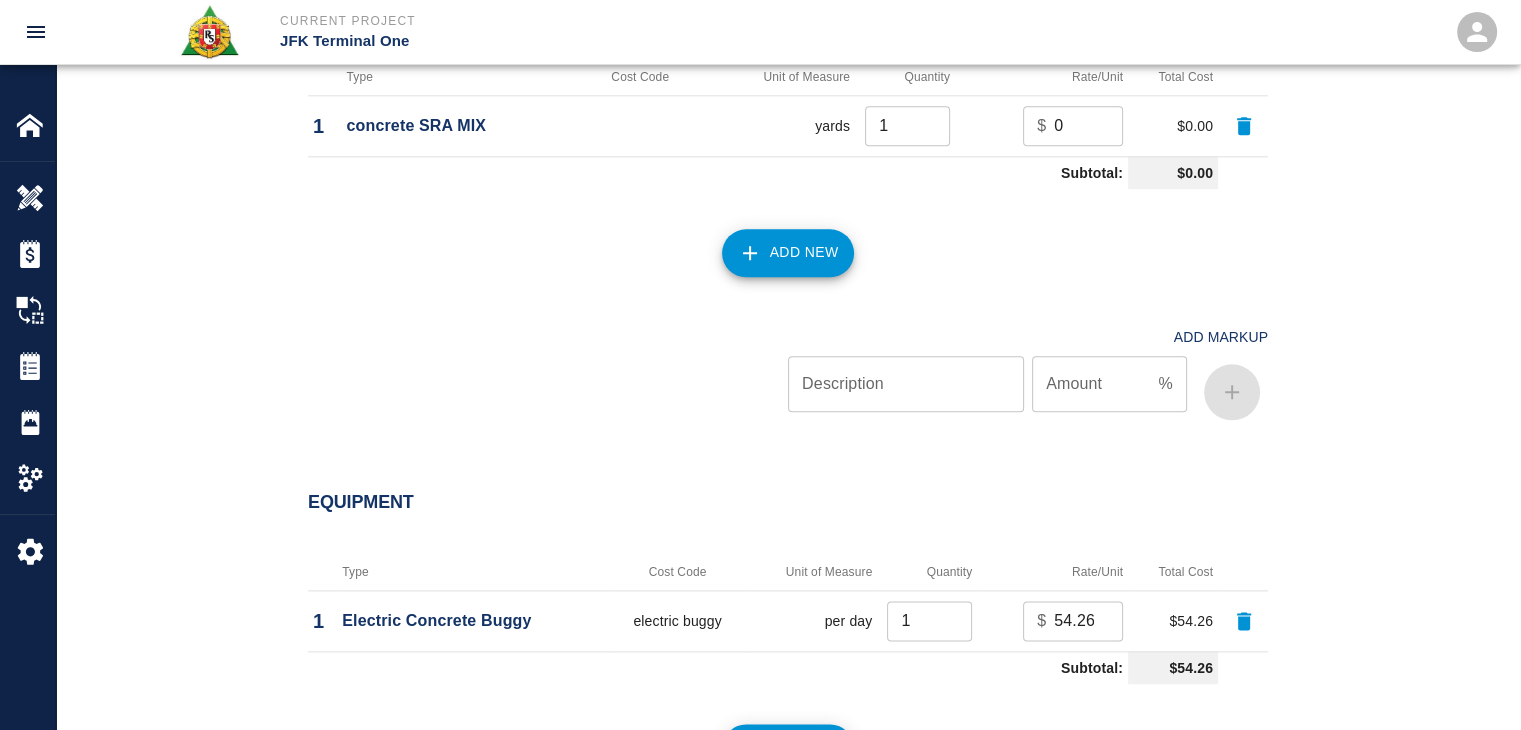 scroll, scrollTop: 3023, scrollLeft: 0, axis: vertical 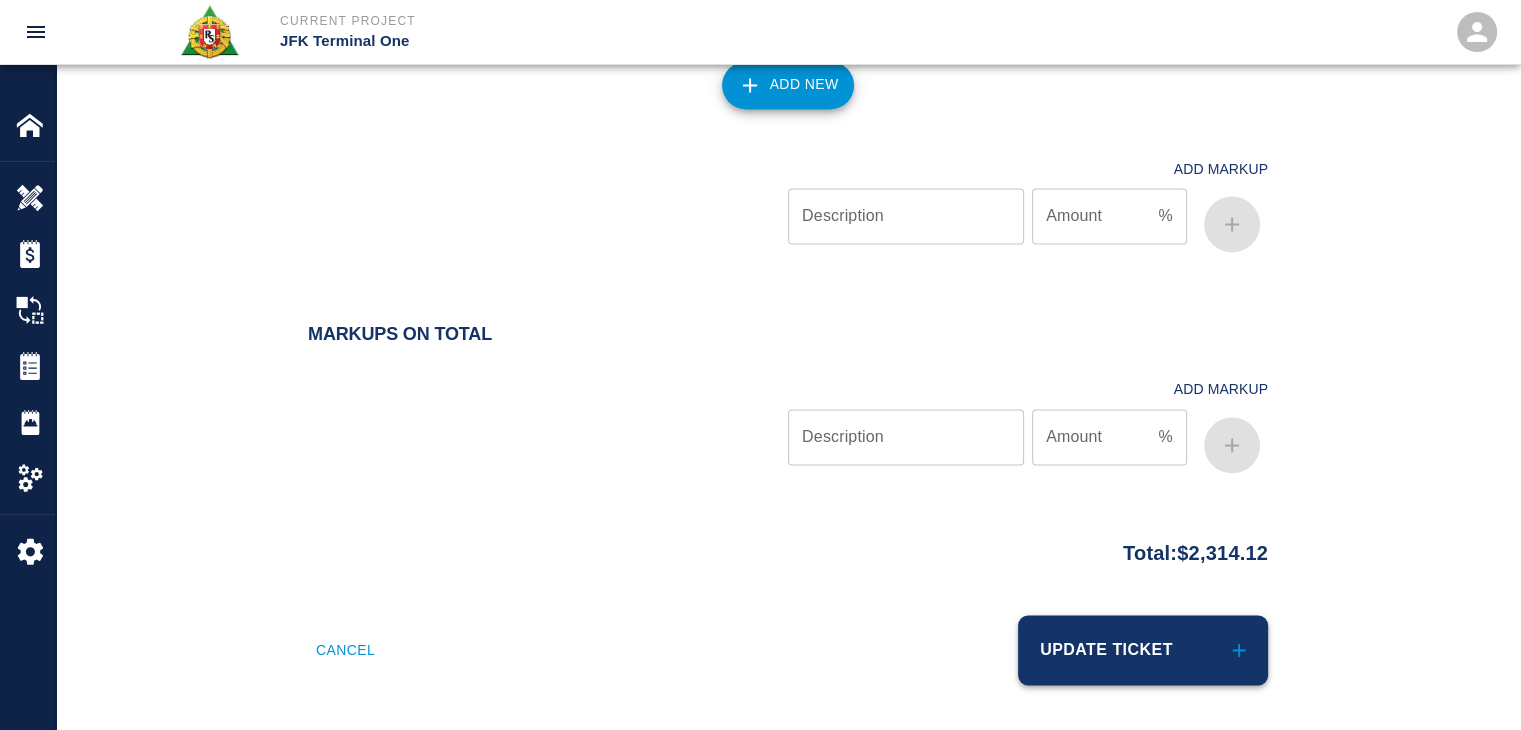 click on "Update Ticket" at bounding box center (1143, 650) 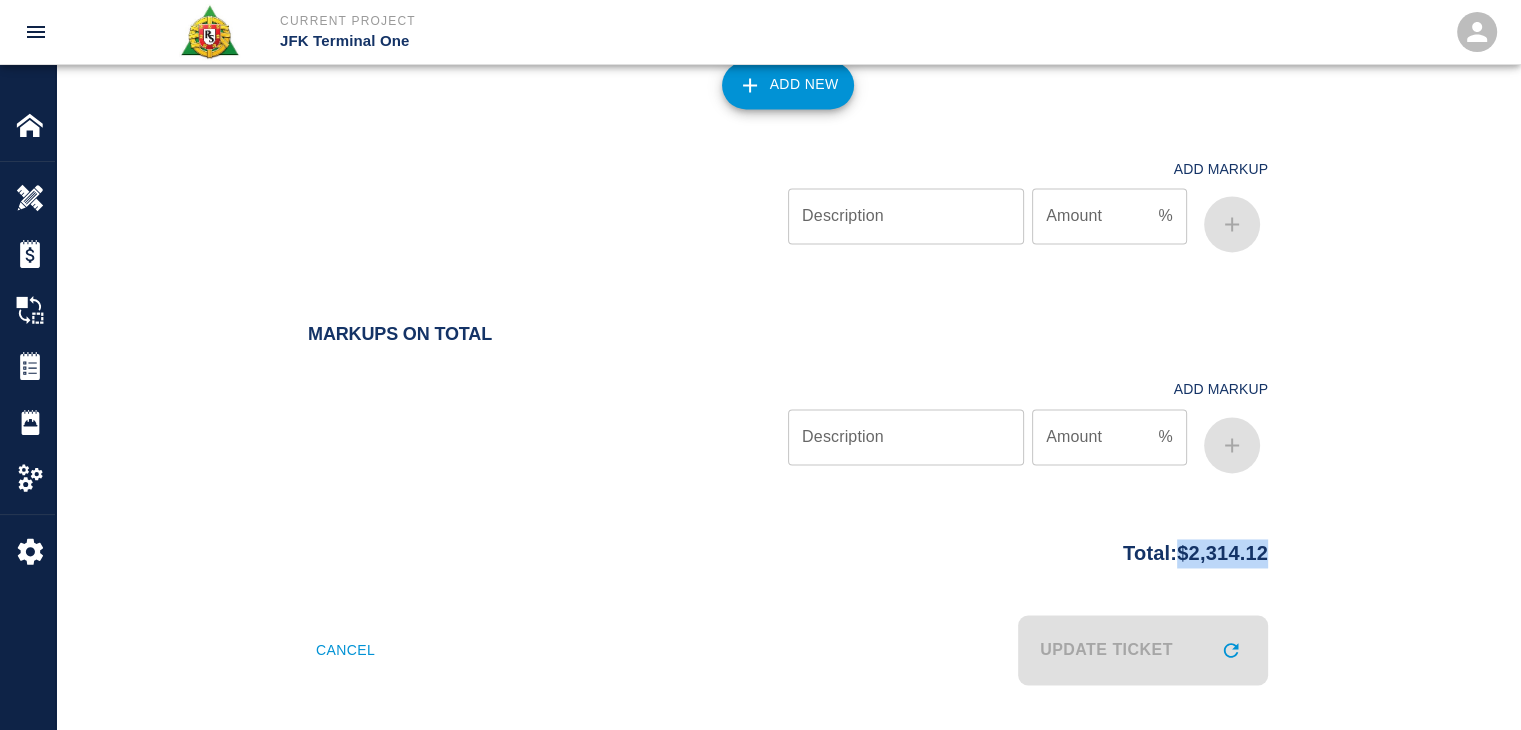 drag, startPoint x: 1296, startPoint y: 554, endPoint x: 1161, endPoint y: 553, distance: 135.00371 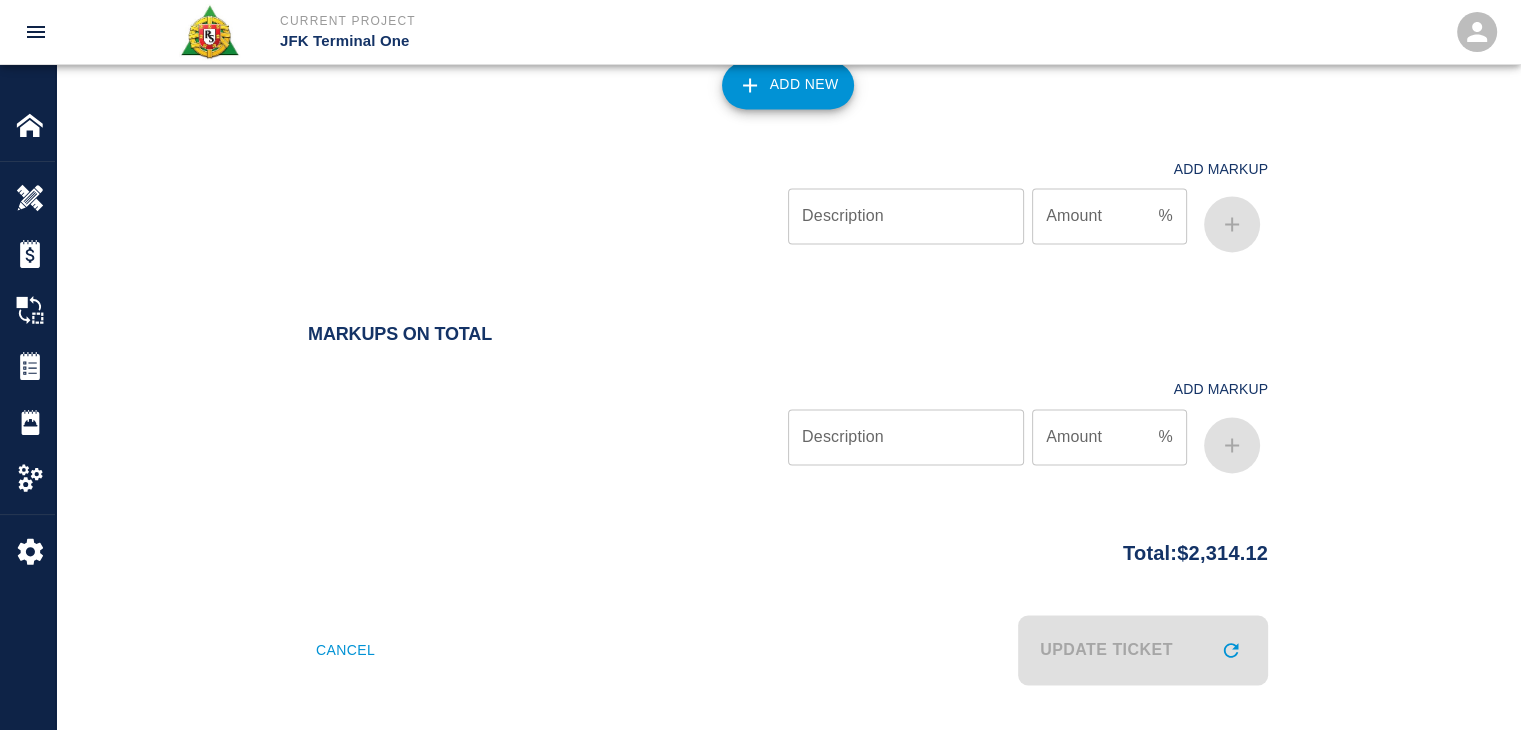 click on "Total:  $2,314.12" at bounding box center [788, 548] 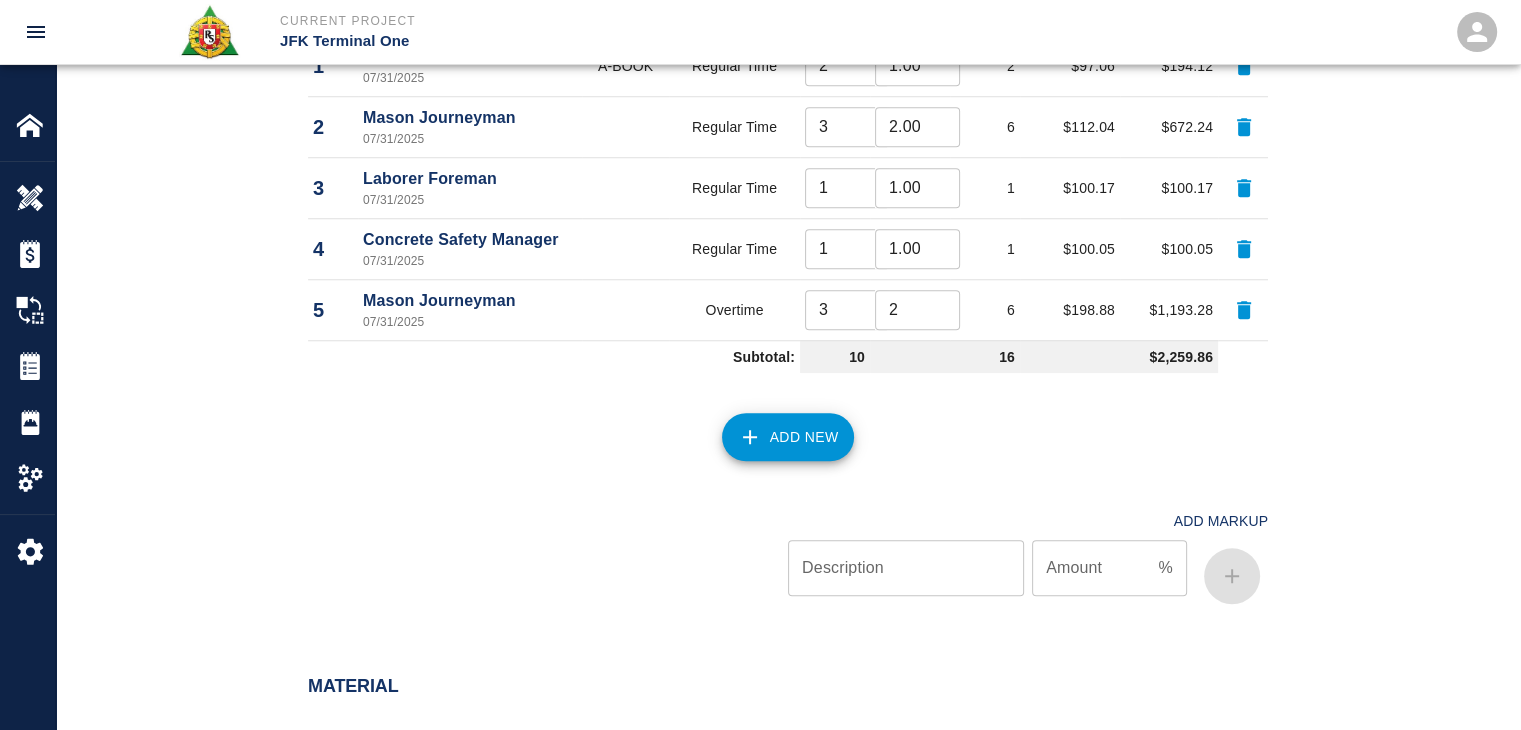 scroll, scrollTop: 1374, scrollLeft: 0, axis: vertical 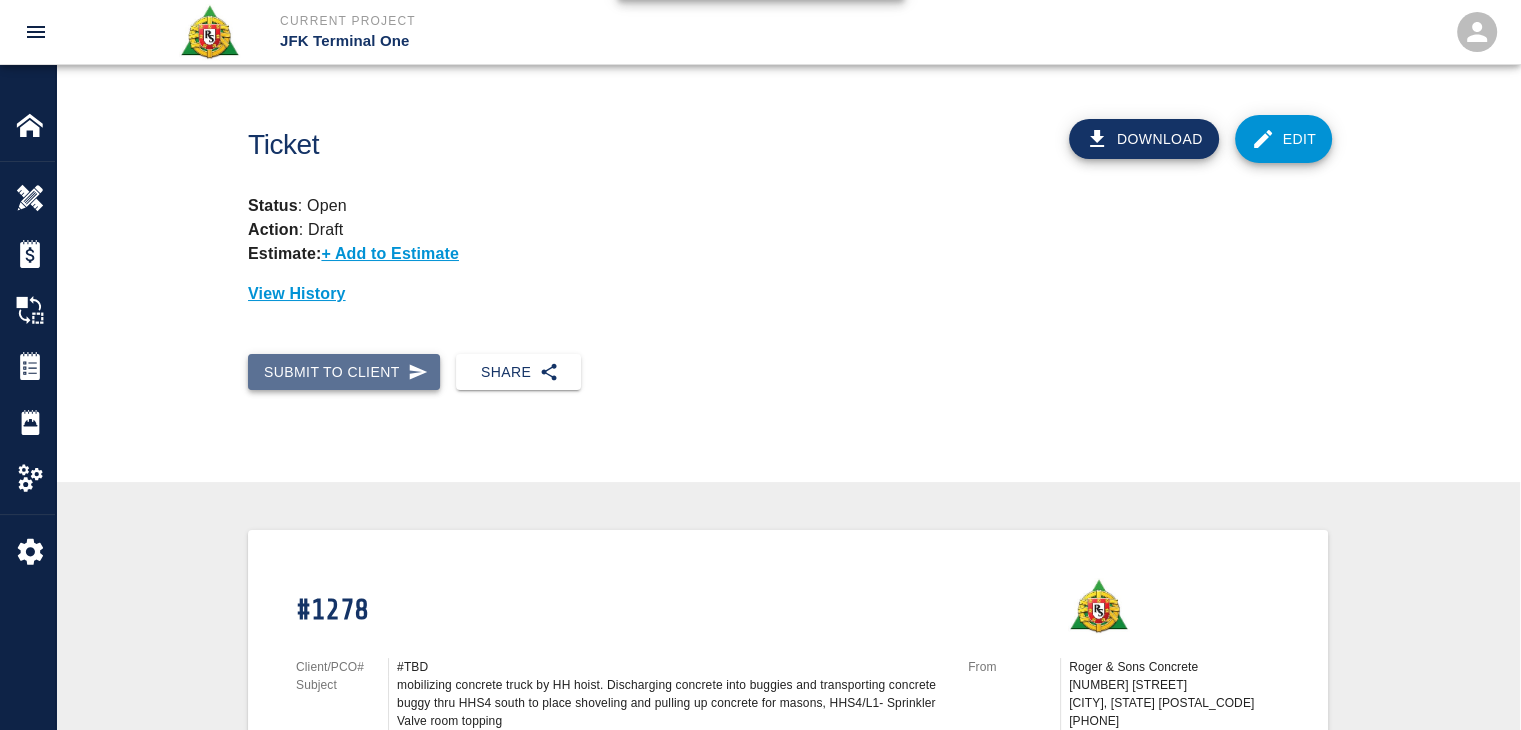 click on "Submit to Client" at bounding box center (344, 372) 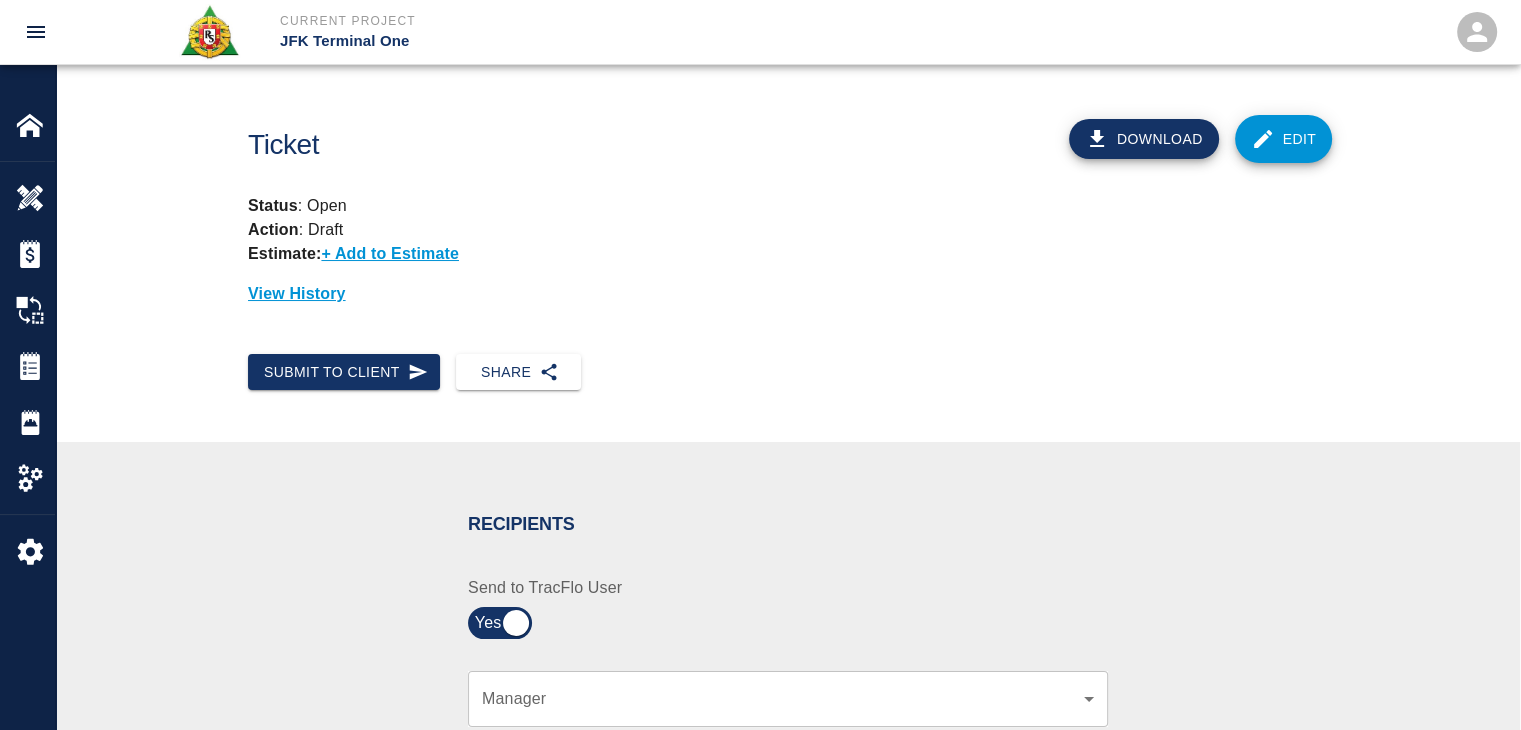 scroll, scrollTop: 343, scrollLeft: 0, axis: vertical 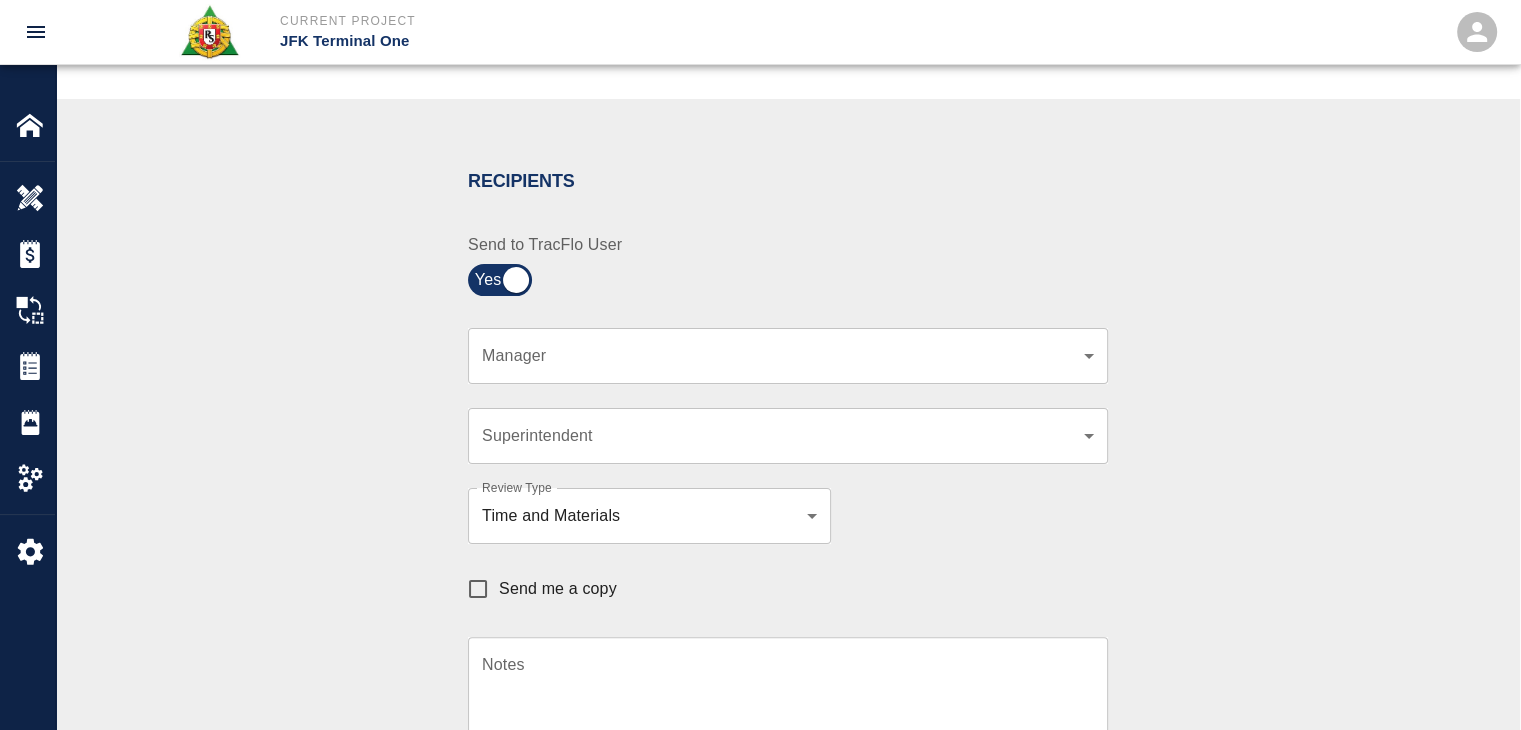 click on "Current Project JFK Terminal One Home JFK Terminal One Overview Estimates Change Orders Tickets Daily Reports Project Settings Settings Powered By Terms of Service  |  Privacy Policy Ticket Download Edit Status :   Open Action :   Draft Estimate:  + Add to Estimate View History Submit to Client Share Recipients Internal Team ​ Internal Team Notes x Notes Cancel Send Recipients Send to TracFlo User Manager ​ Manager Superintendent ​ Superintendent Review Type Time and Materials tm Review Type Send me a copy Notes x Notes Upload Attachments (10MB limit) Choose file No file chosen Upload Another File Cancel Send Request Time and Material Revision Notes   * x Notes   * Upload Attachments (10MB limit) Choose file No file chosen Upload Another File Cancel Send Time and Materials Reject Notes   * x Notes   * Upload Attachments (10MB limit) Choose file No file chosen Upload Another File Cancel Send Signature acknowledges time and material used, but does not change contractual obligations of either party x" at bounding box center [760, 22] 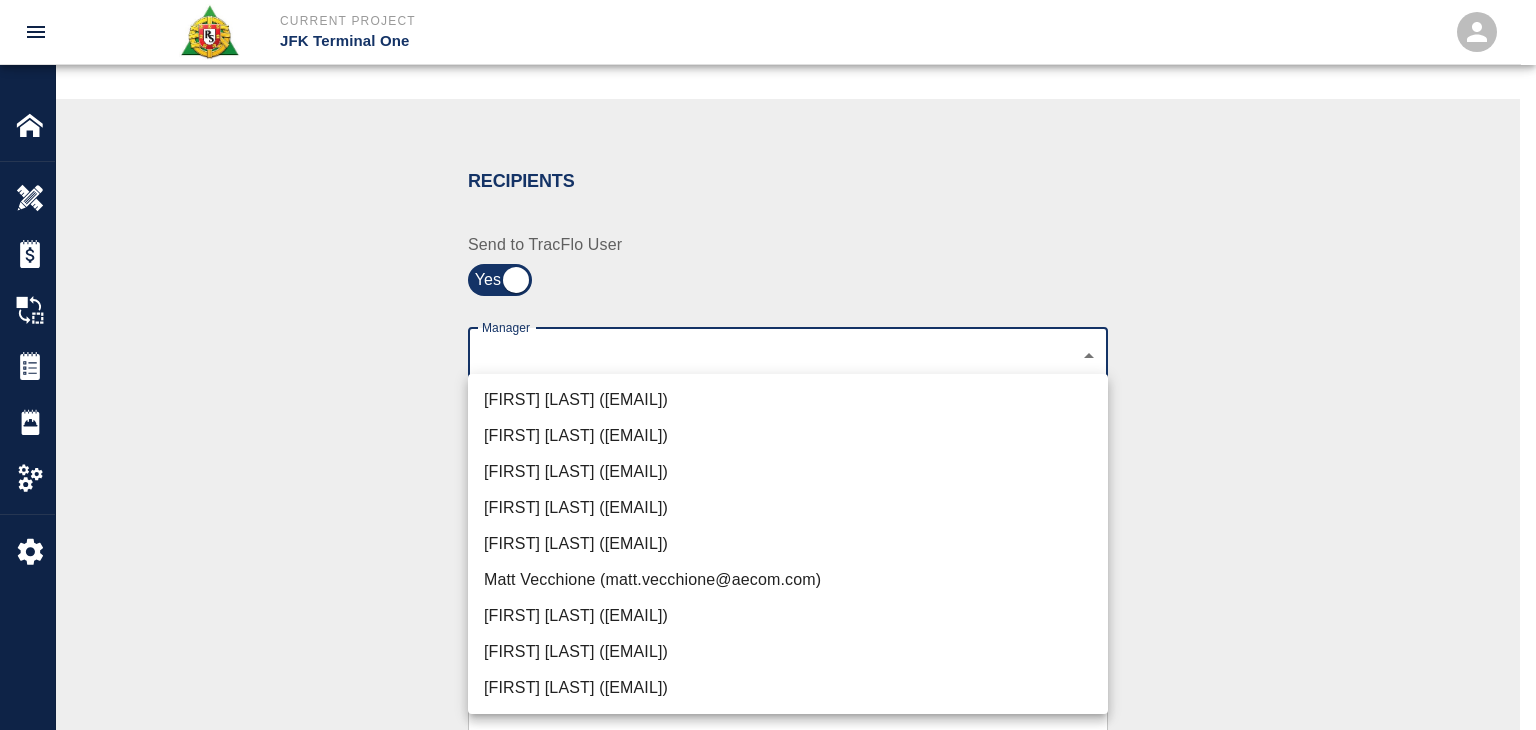 click on "[FIRST] [LAST] ([EMAIL])" at bounding box center (788, 400) 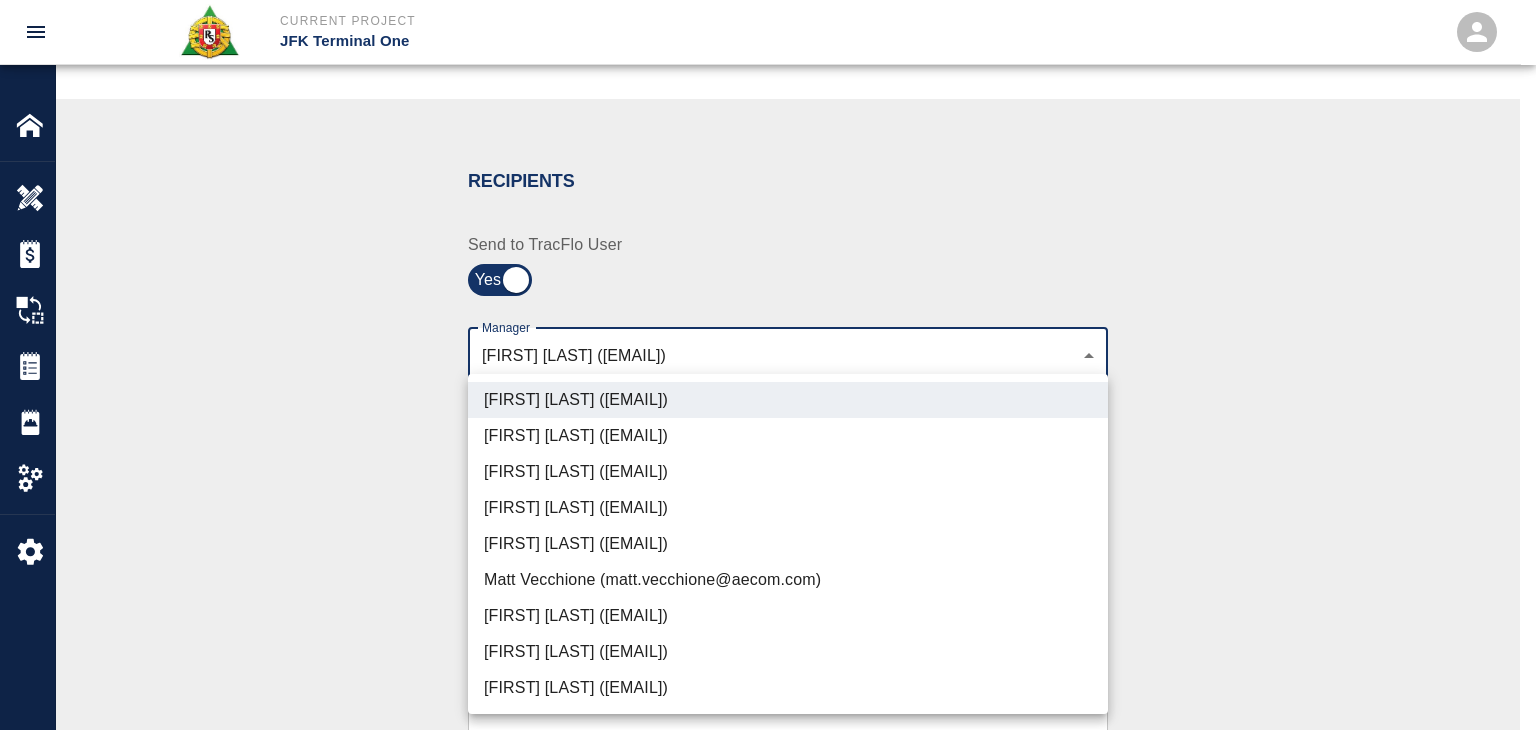 click on "[FIRST] [LAST] ([EMAIL])" at bounding box center [788, 472] 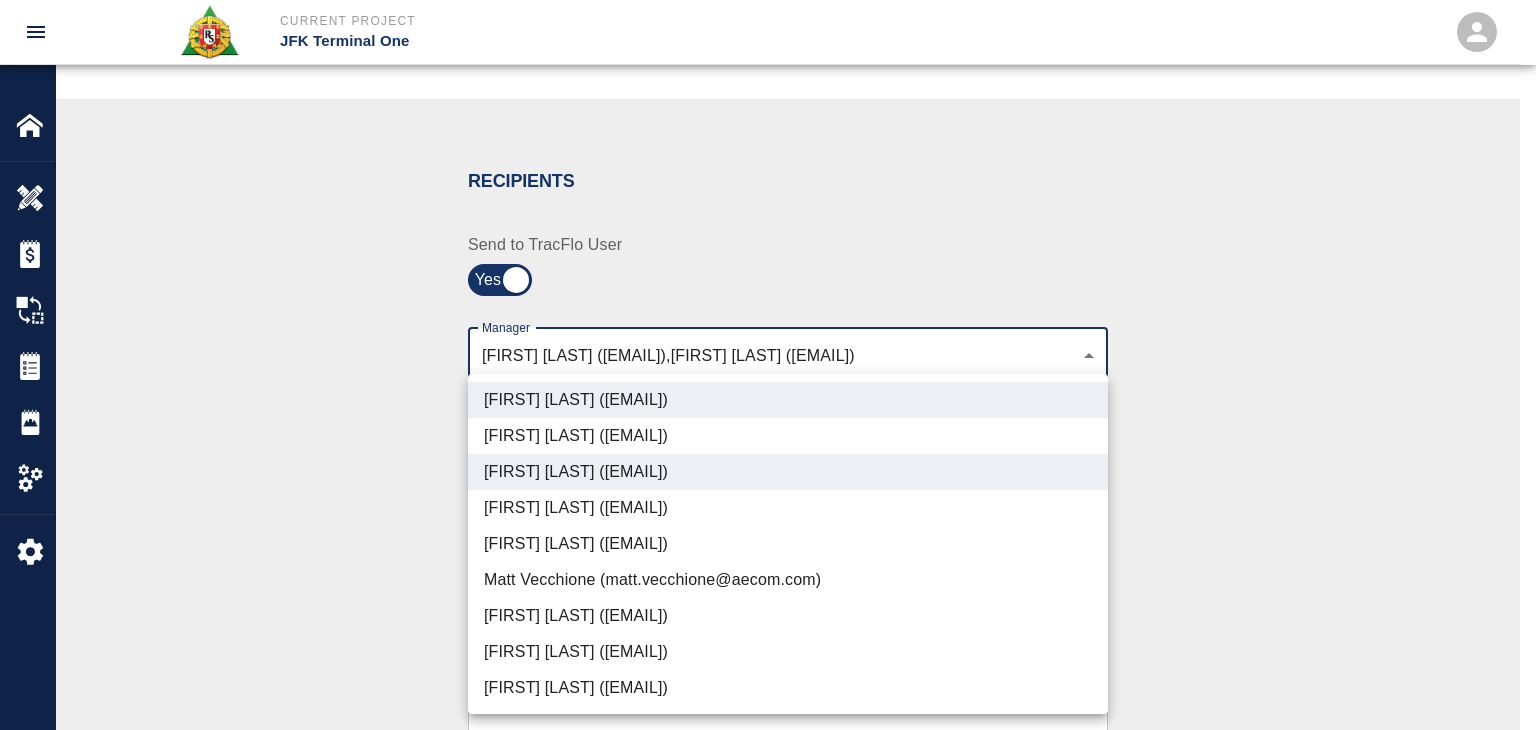 click on "[FIRST] [LAST] ([EMAIL])" at bounding box center [788, 688] 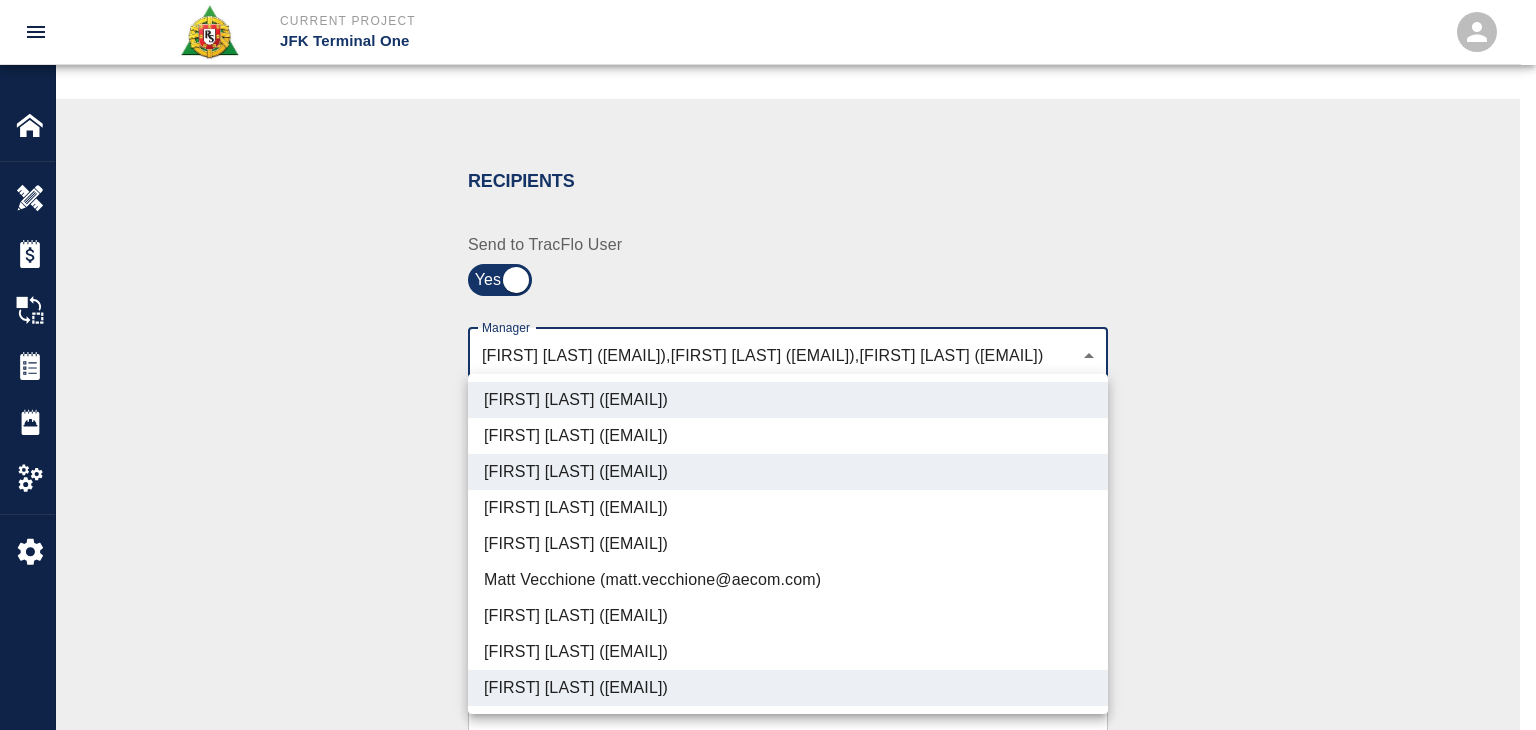 click on "[FIRST] [LAST] ([EMAIL])" at bounding box center [788, 652] 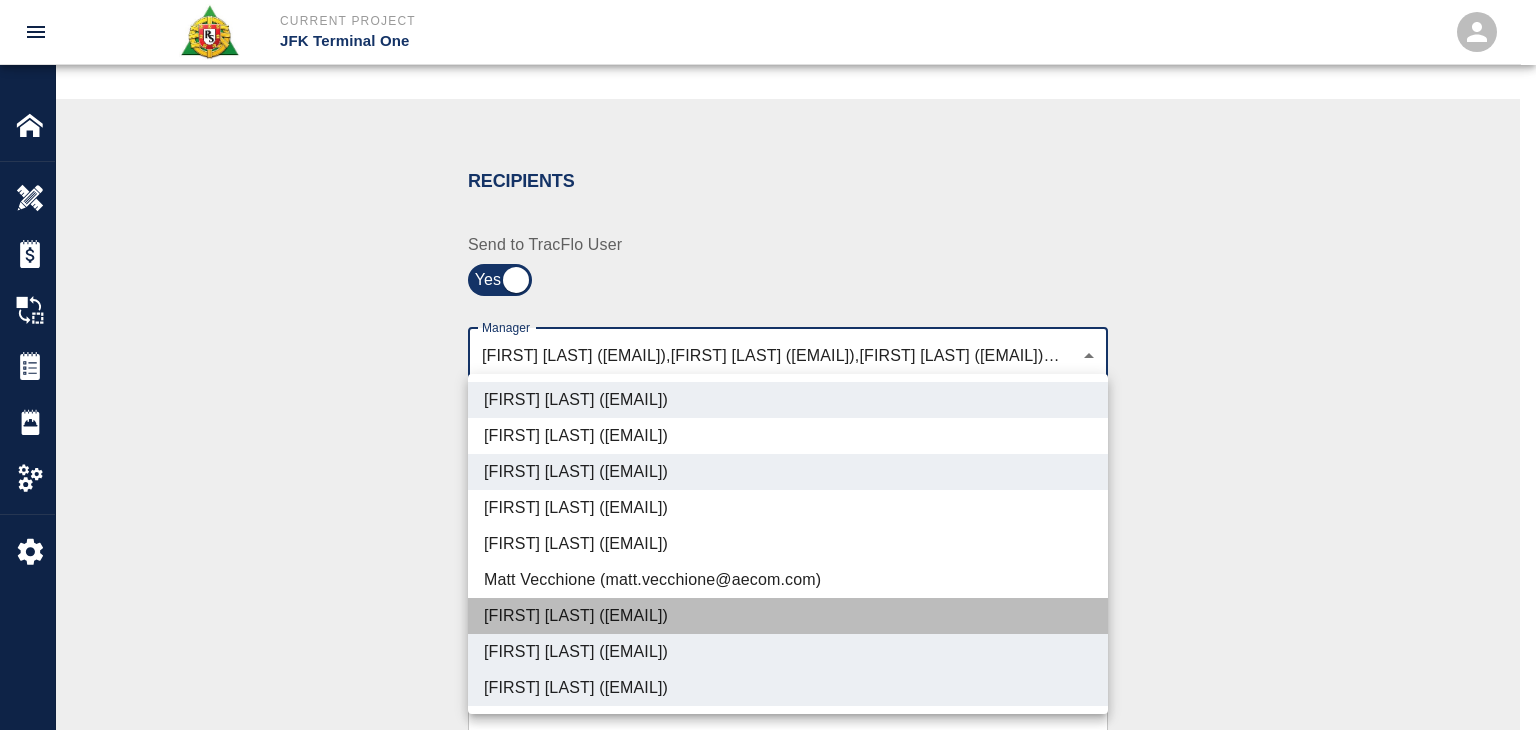 click on "[FIRST] [LAST] ([EMAIL])" at bounding box center (788, 616) 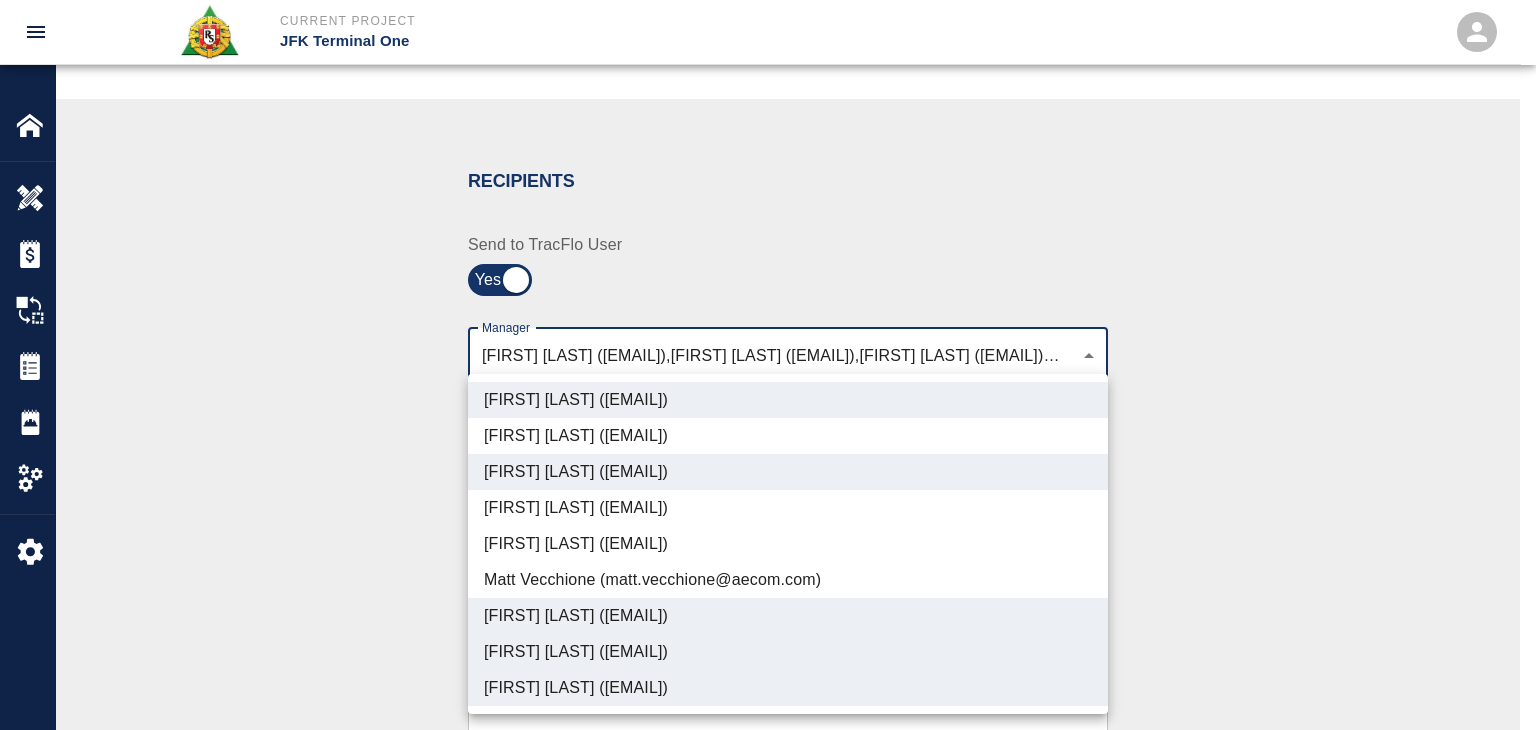 click at bounding box center [768, 365] 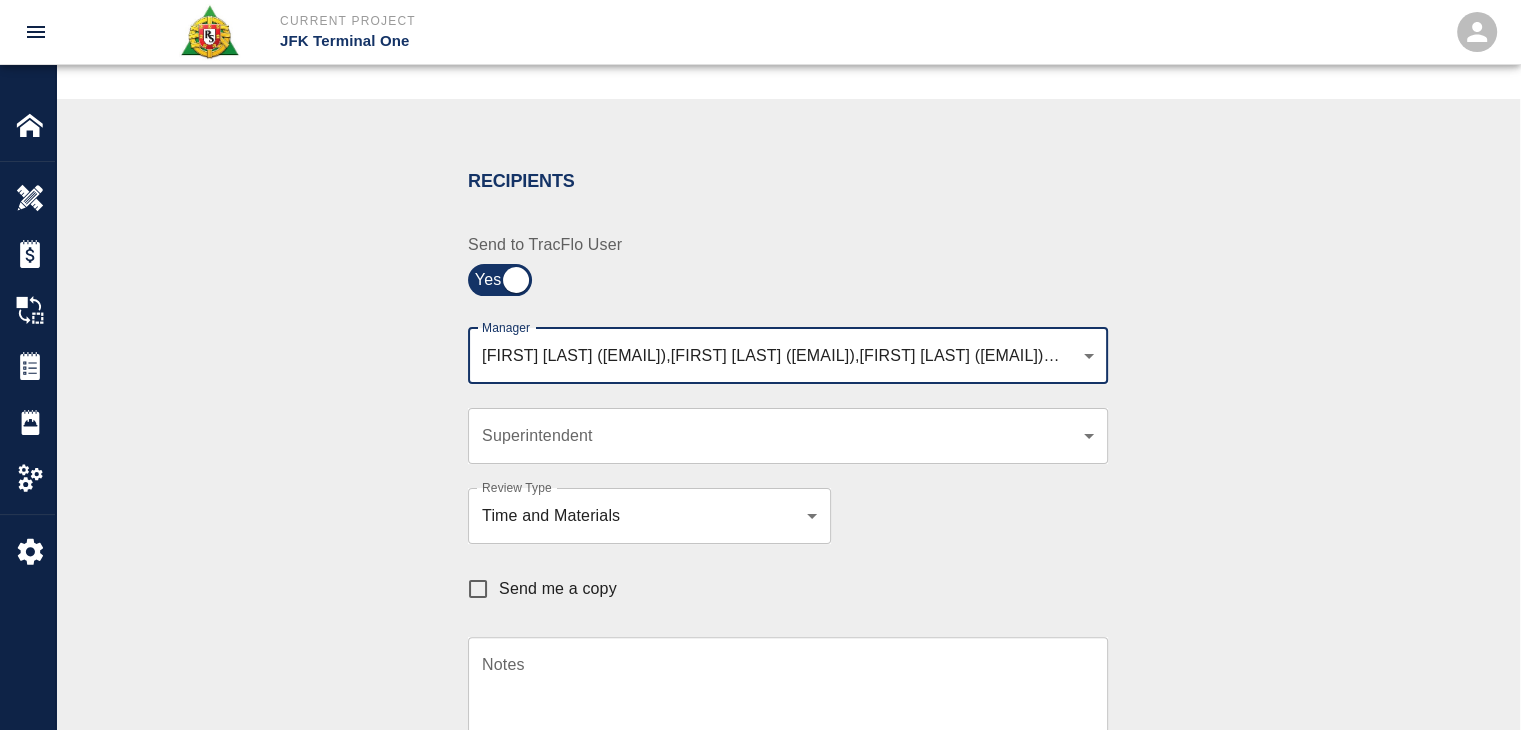 click on "Send me a copy" at bounding box center [478, 589] 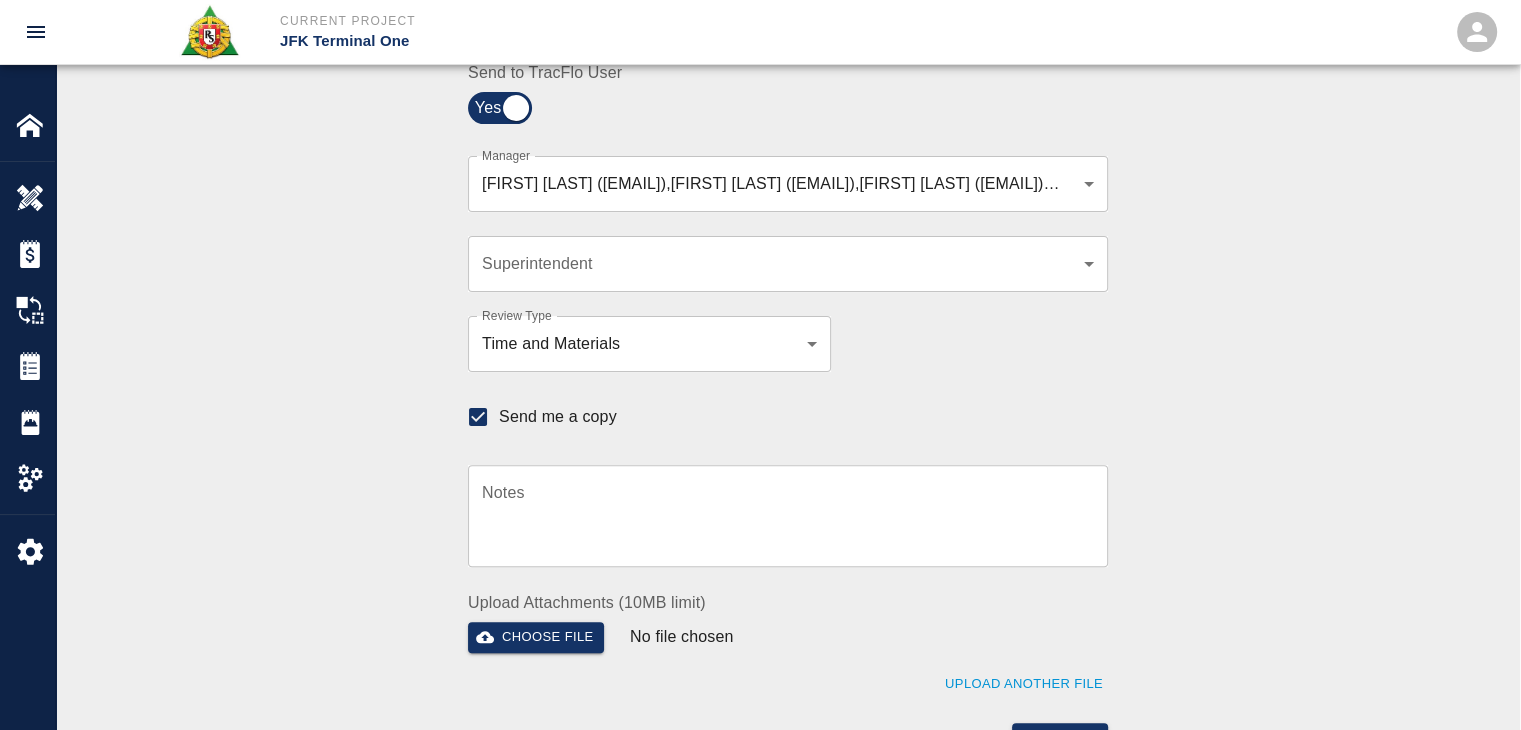scroll, scrollTop: 566, scrollLeft: 0, axis: vertical 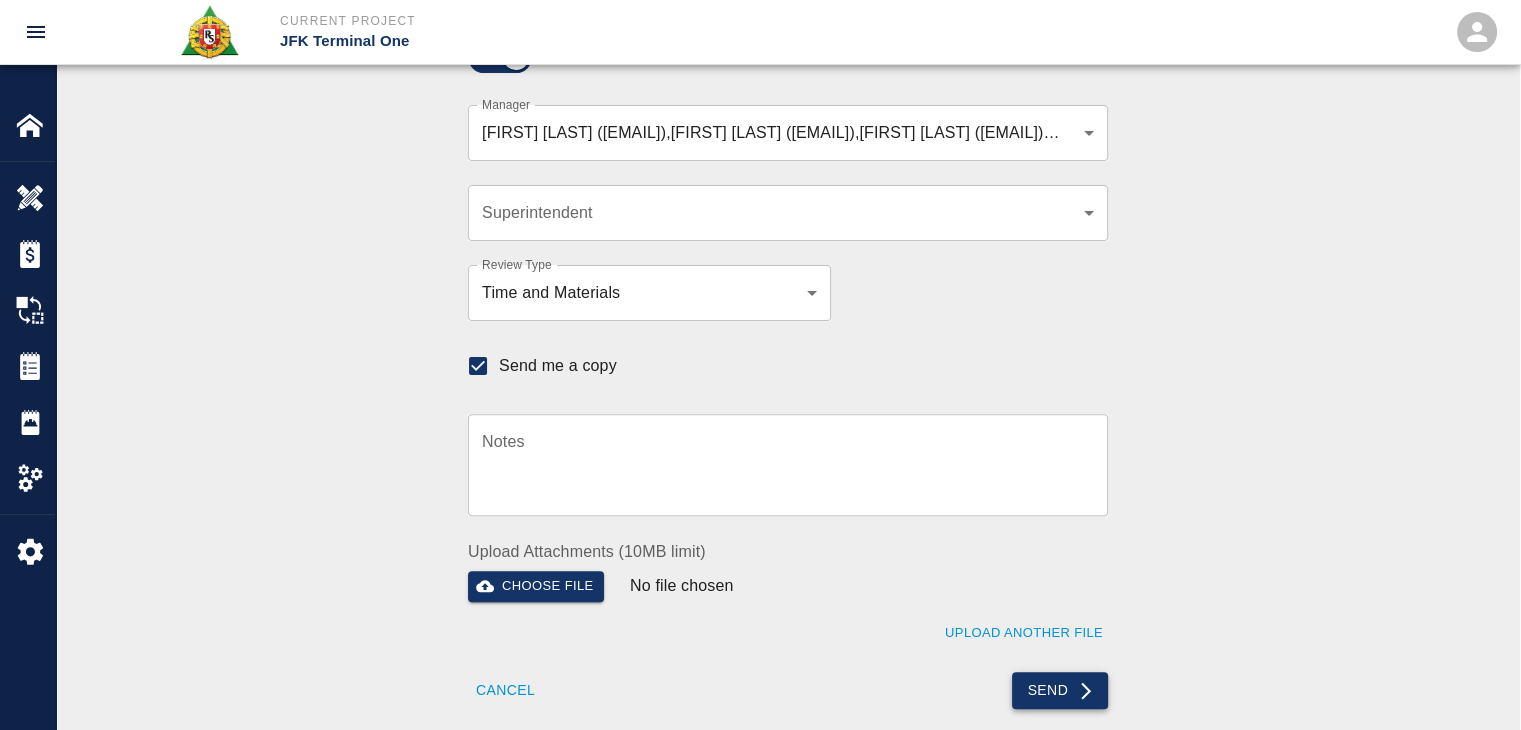 click on "Send" at bounding box center (1060, 690) 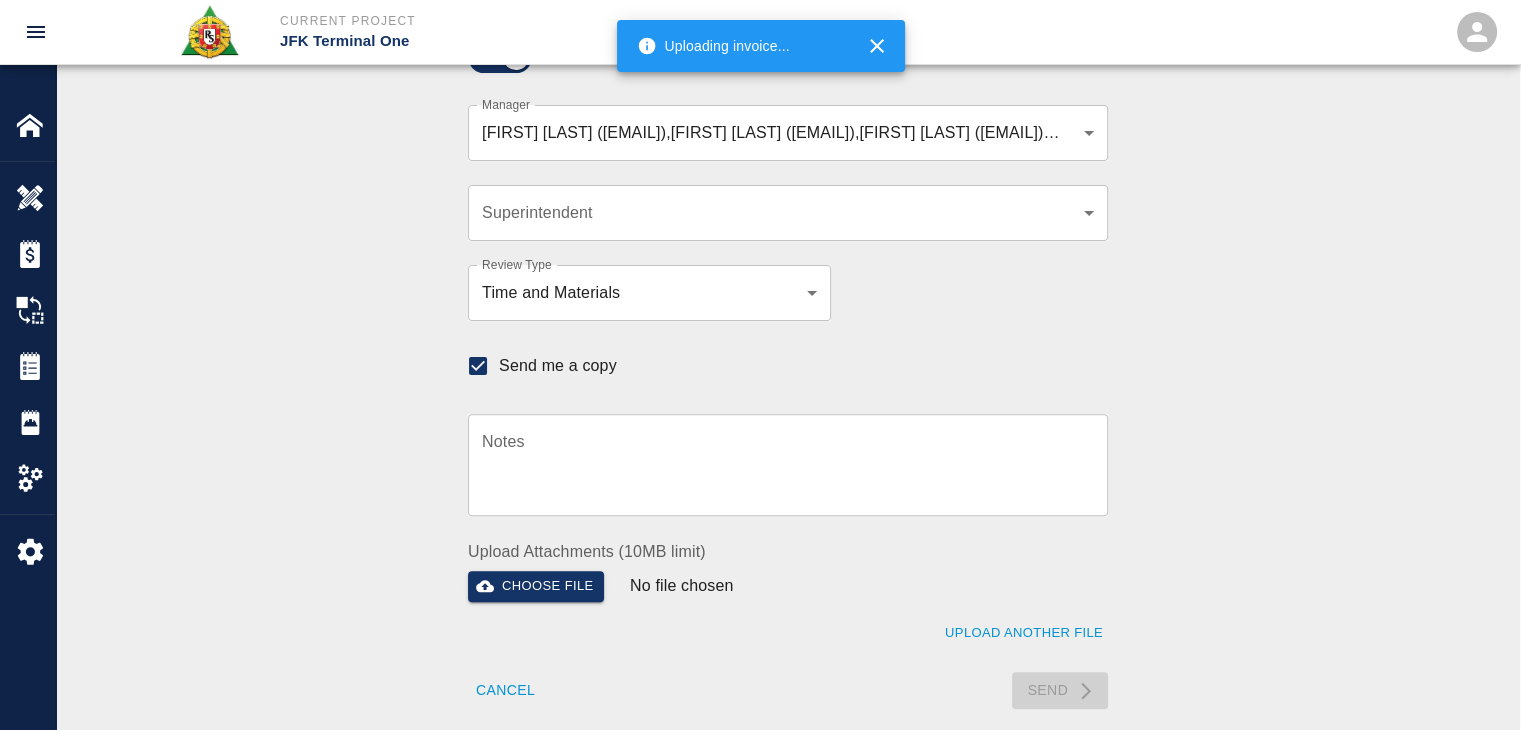 type 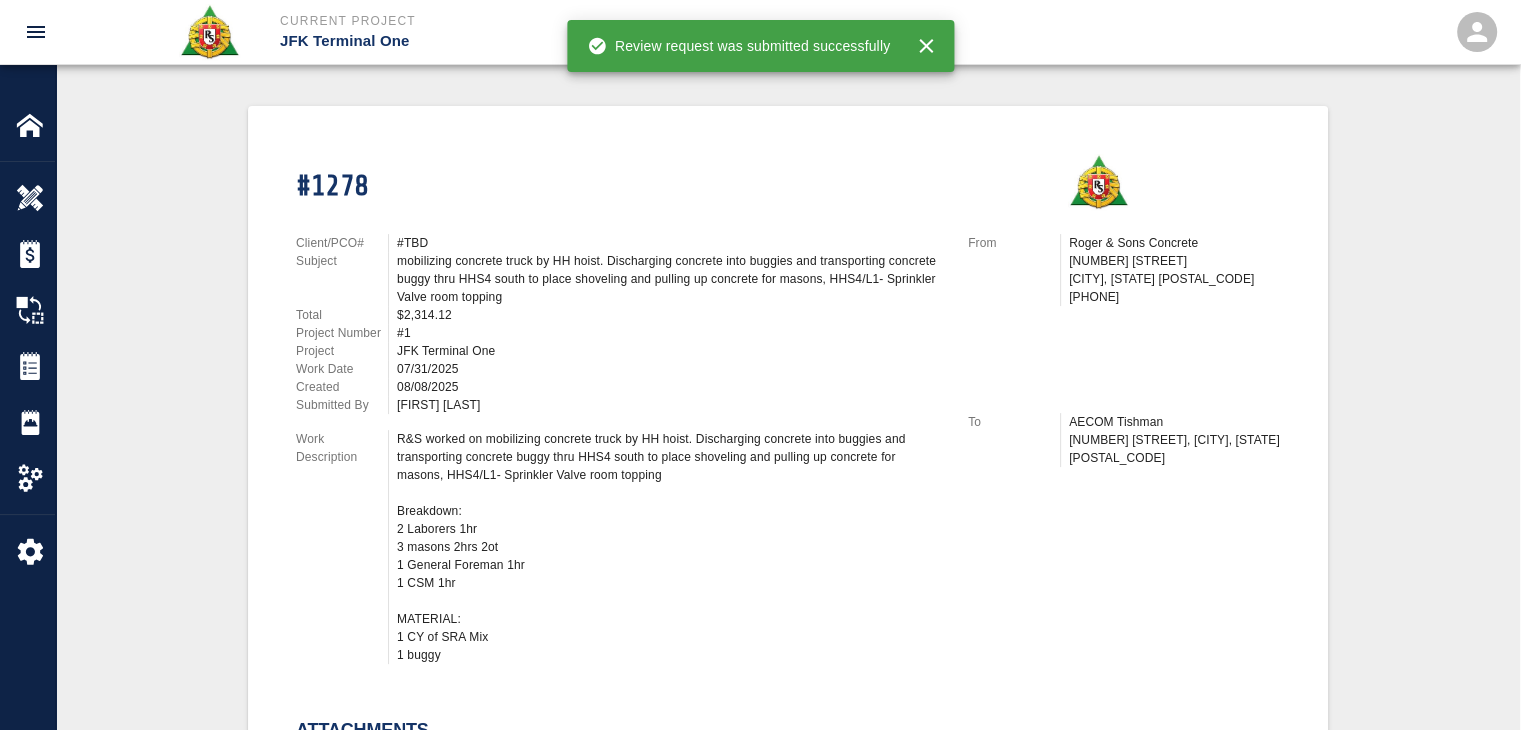 scroll, scrollTop: 424, scrollLeft: 0, axis: vertical 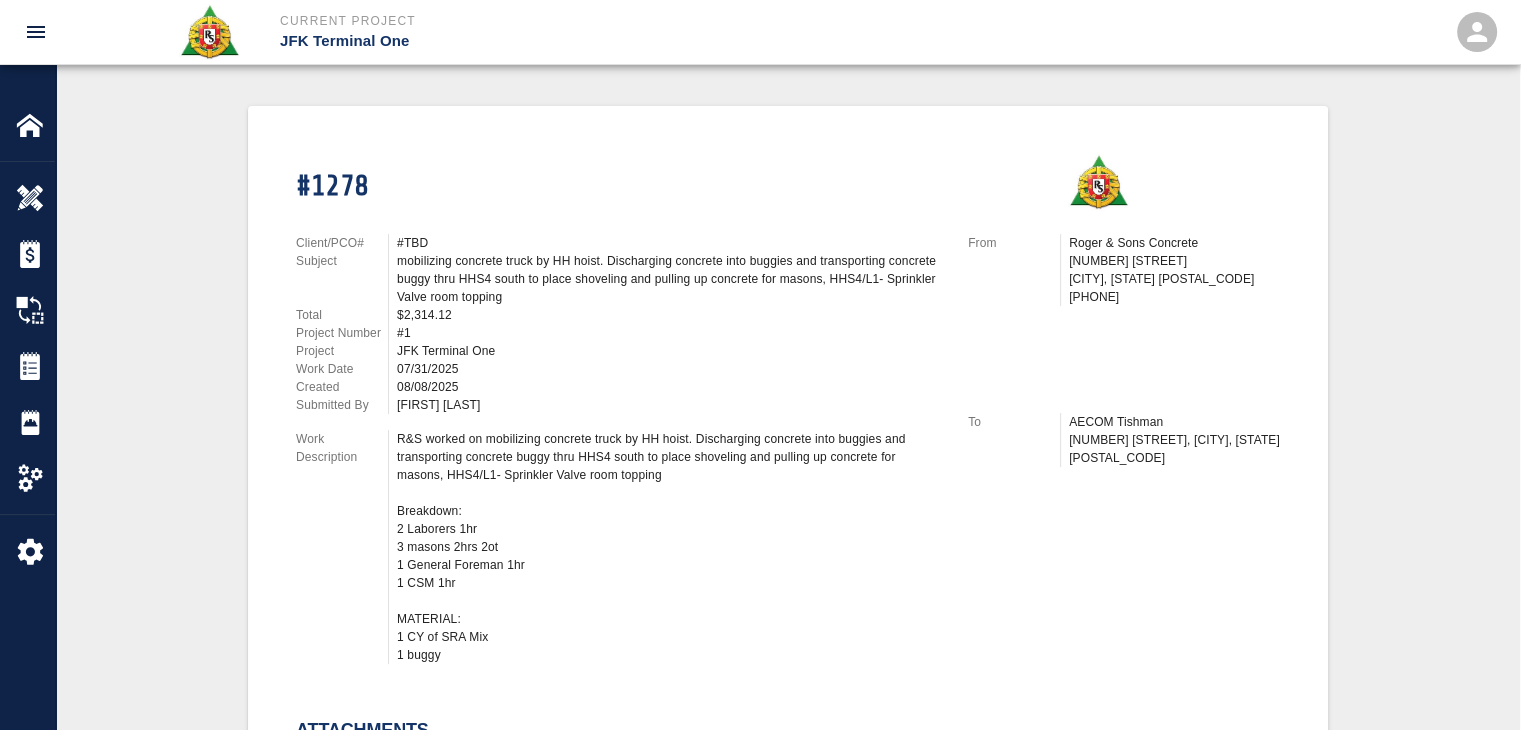click on "07/31/2025" at bounding box center [670, 369] 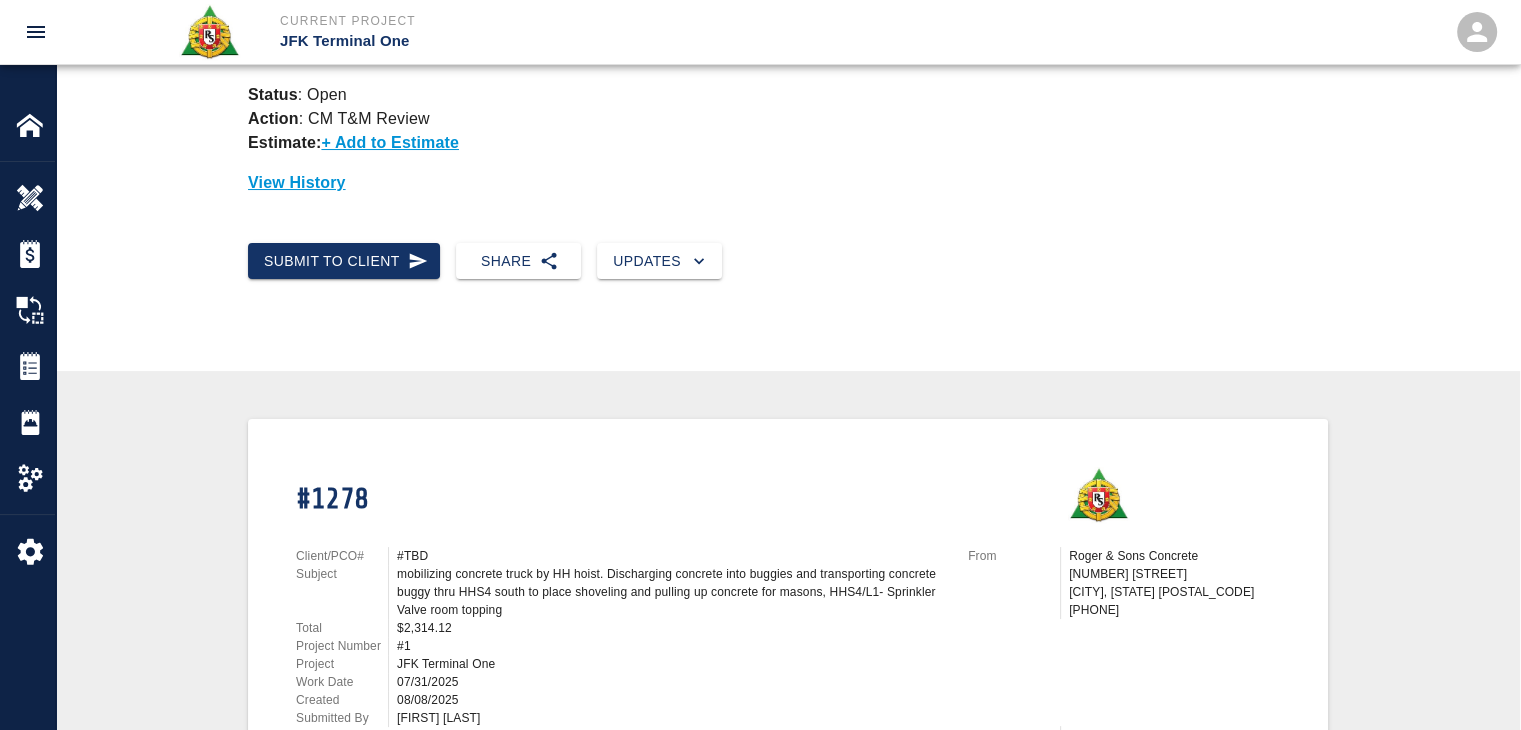 scroll, scrollTop: 0, scrollLeft: 0, axis: both 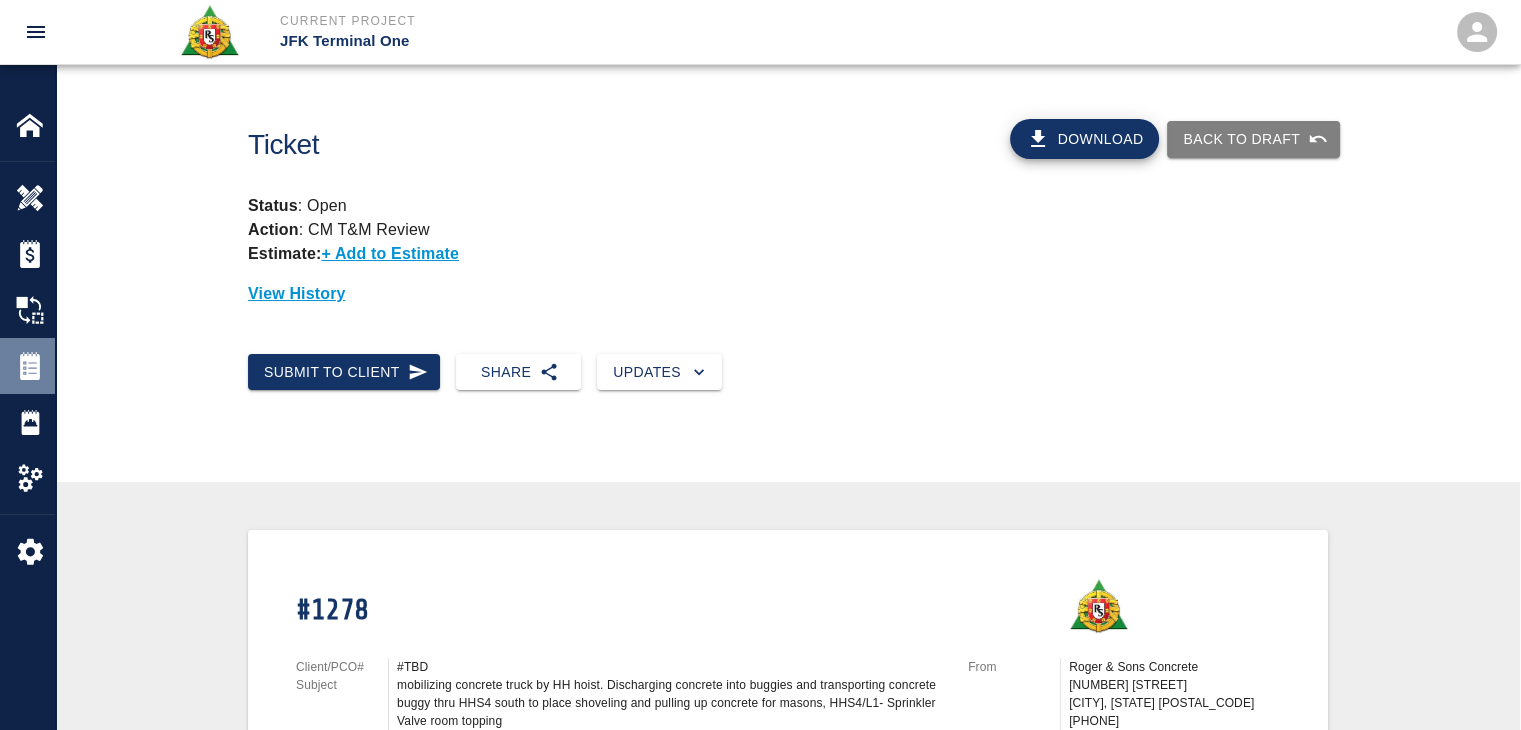 click at bounding box center (30, 366) 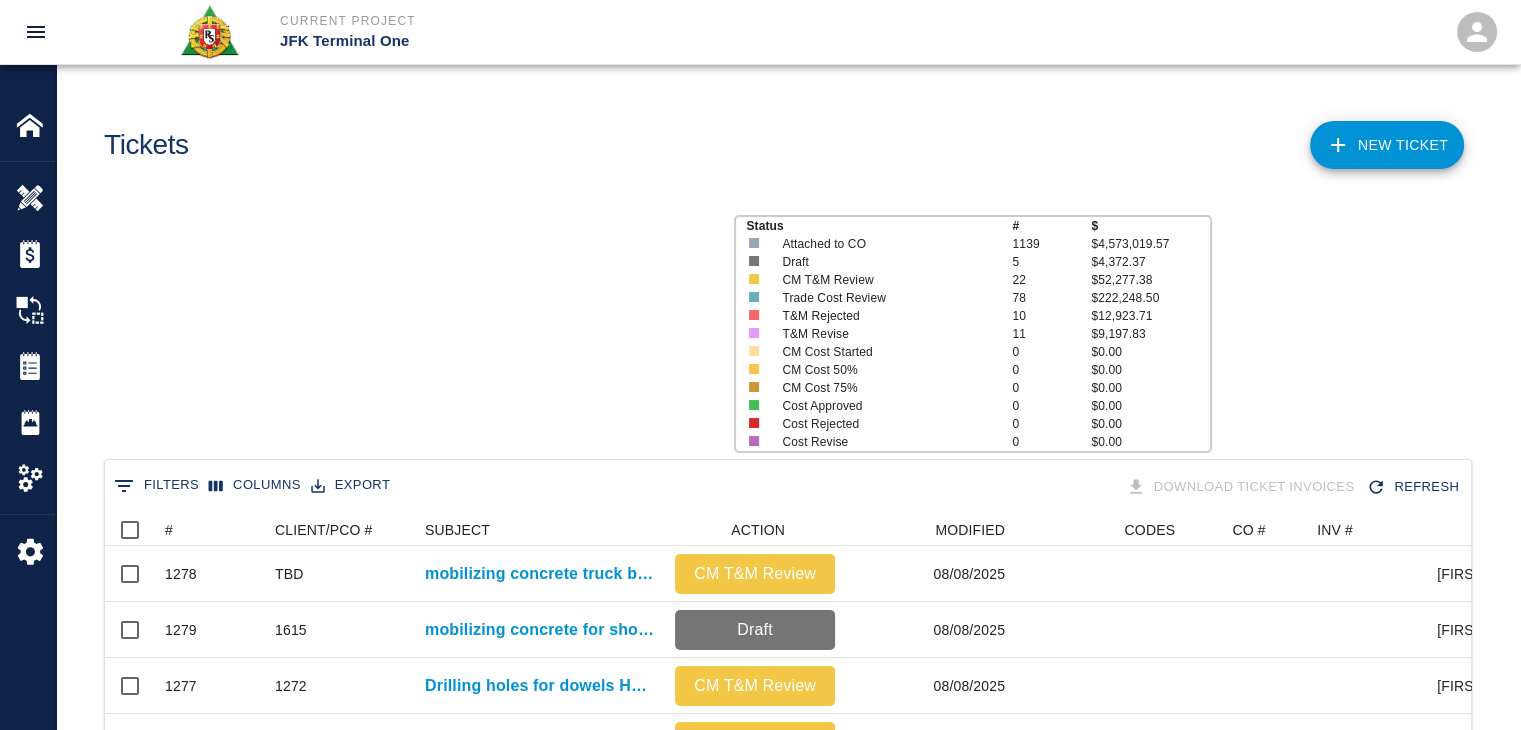 scroll, scrollTop: 16, scrollLeft: 16, axis: both 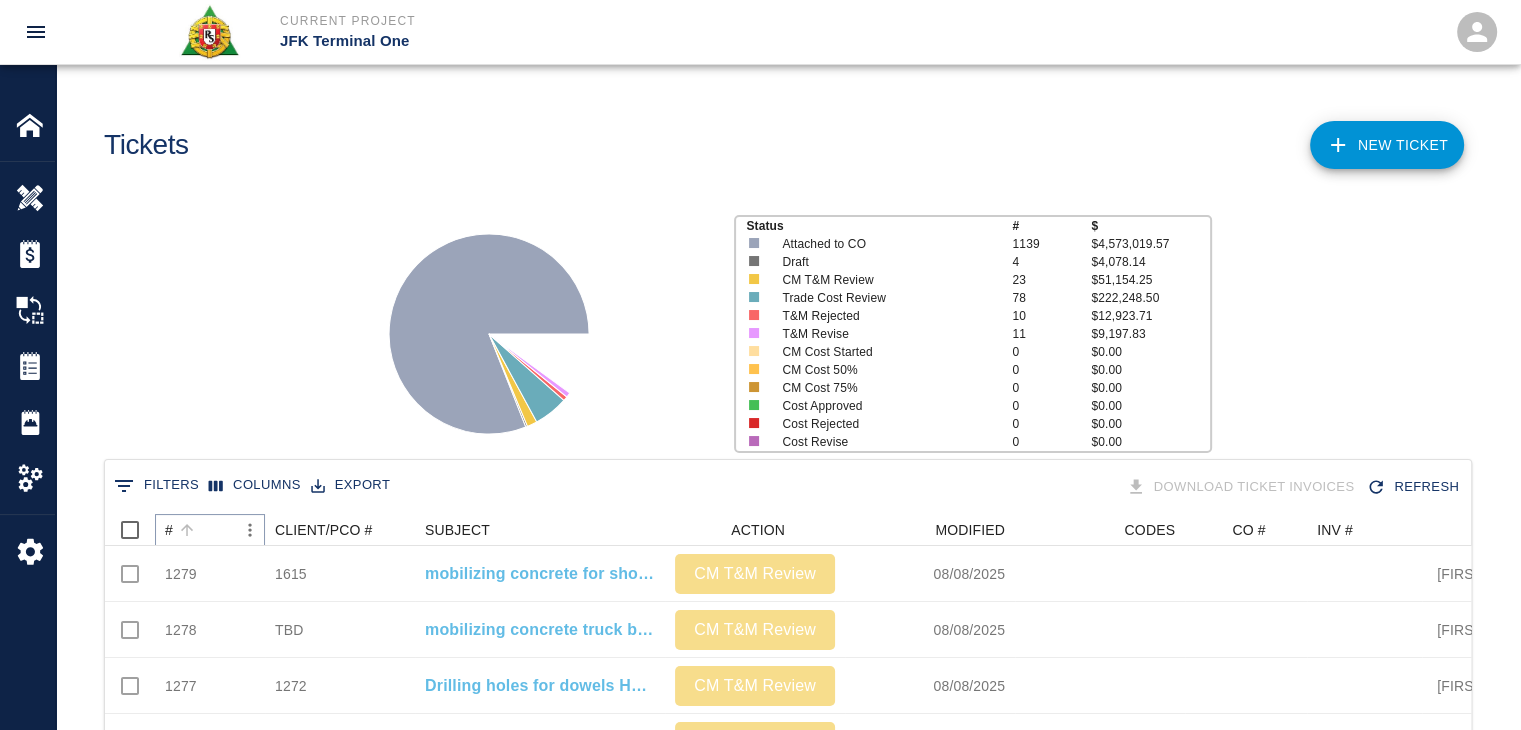 click 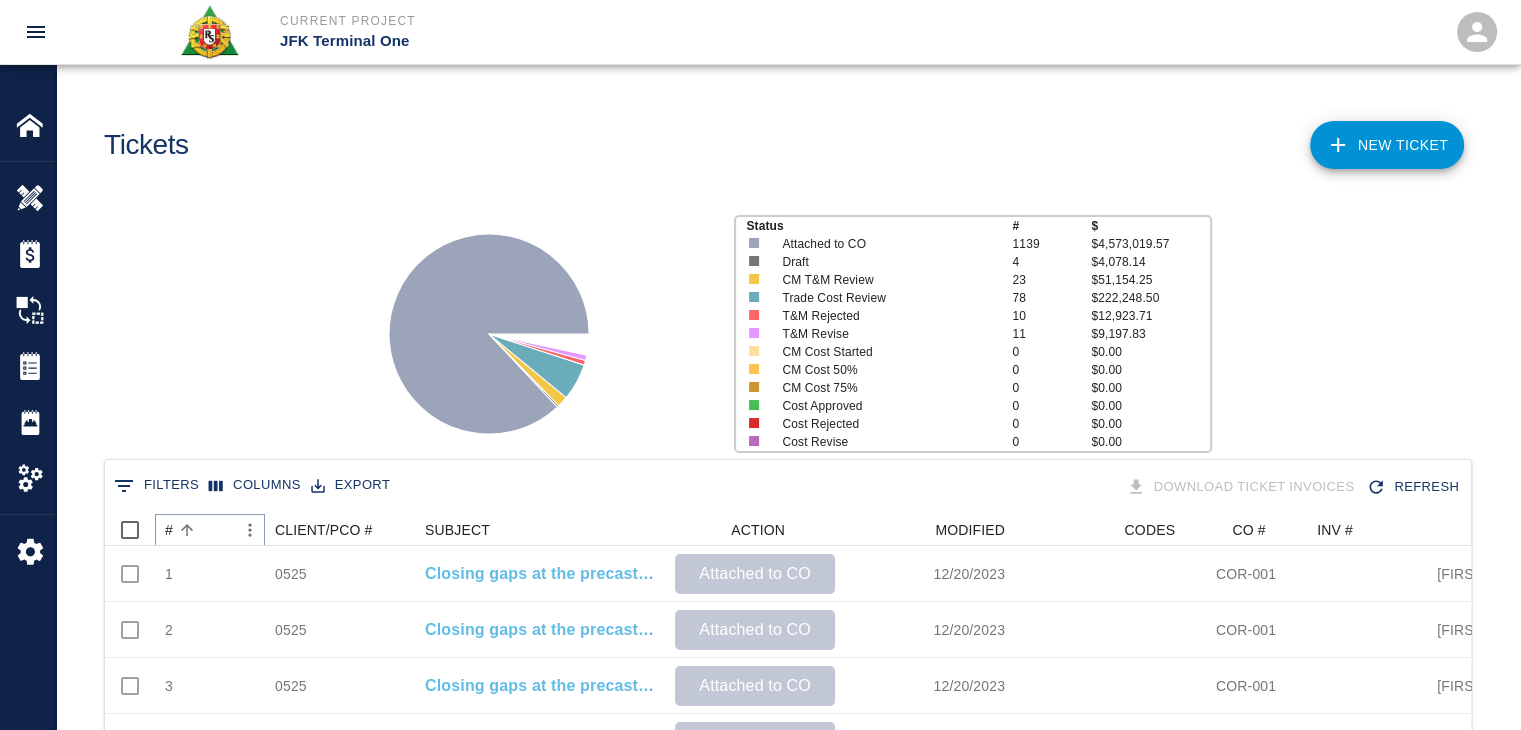 click 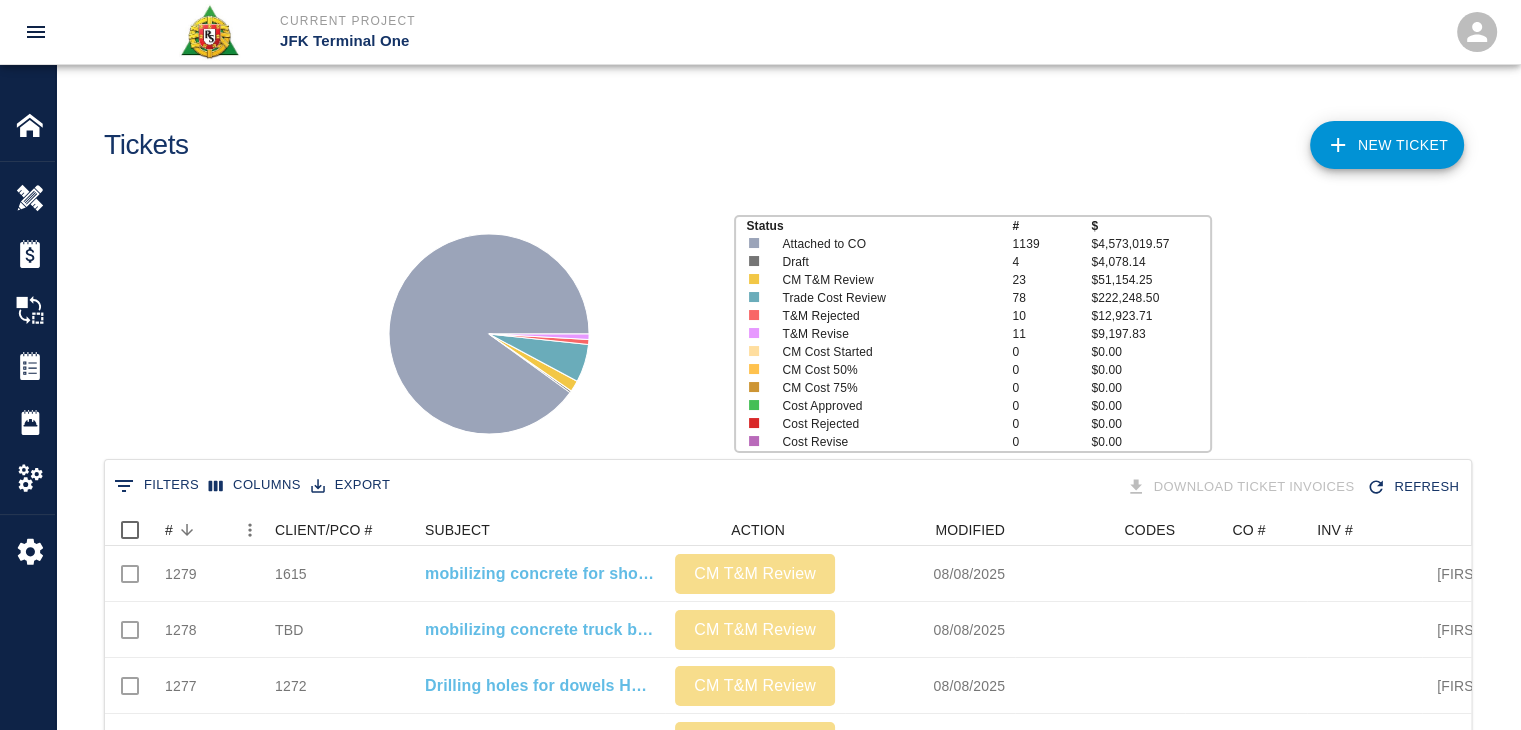 click on "Status # $ Attached to CO 1139 $4,573,019.57 Draft 4 $4,078.14 CM T&M Review 23 $51,154.25 Trade Cost Review 78 $222,248.50 T&M Rejected 10 $12,923.71 T&M Revise 11 $9,197.83 CM Cost Started 0 $0.00 CM Cost 50% 0 $0.00 CM Cost 75% 0 $0.00 Cost Approved 0 $0.00 Cost Rejected 0 $0.00 Cost Revise 0 $0.00" at bounding box center (780, 326) 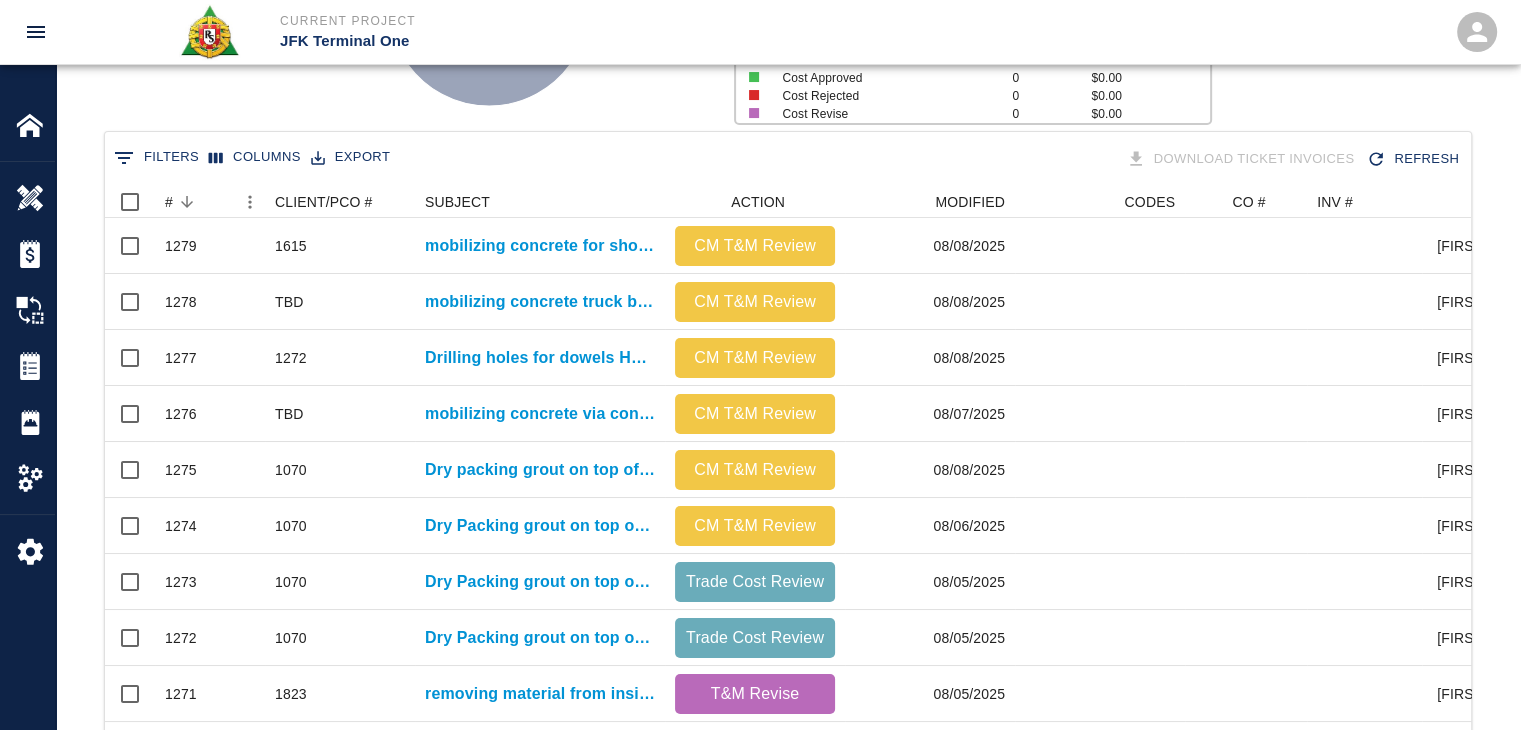 scroll, scrollTop: 0, scrollLeft: 0, axis: both 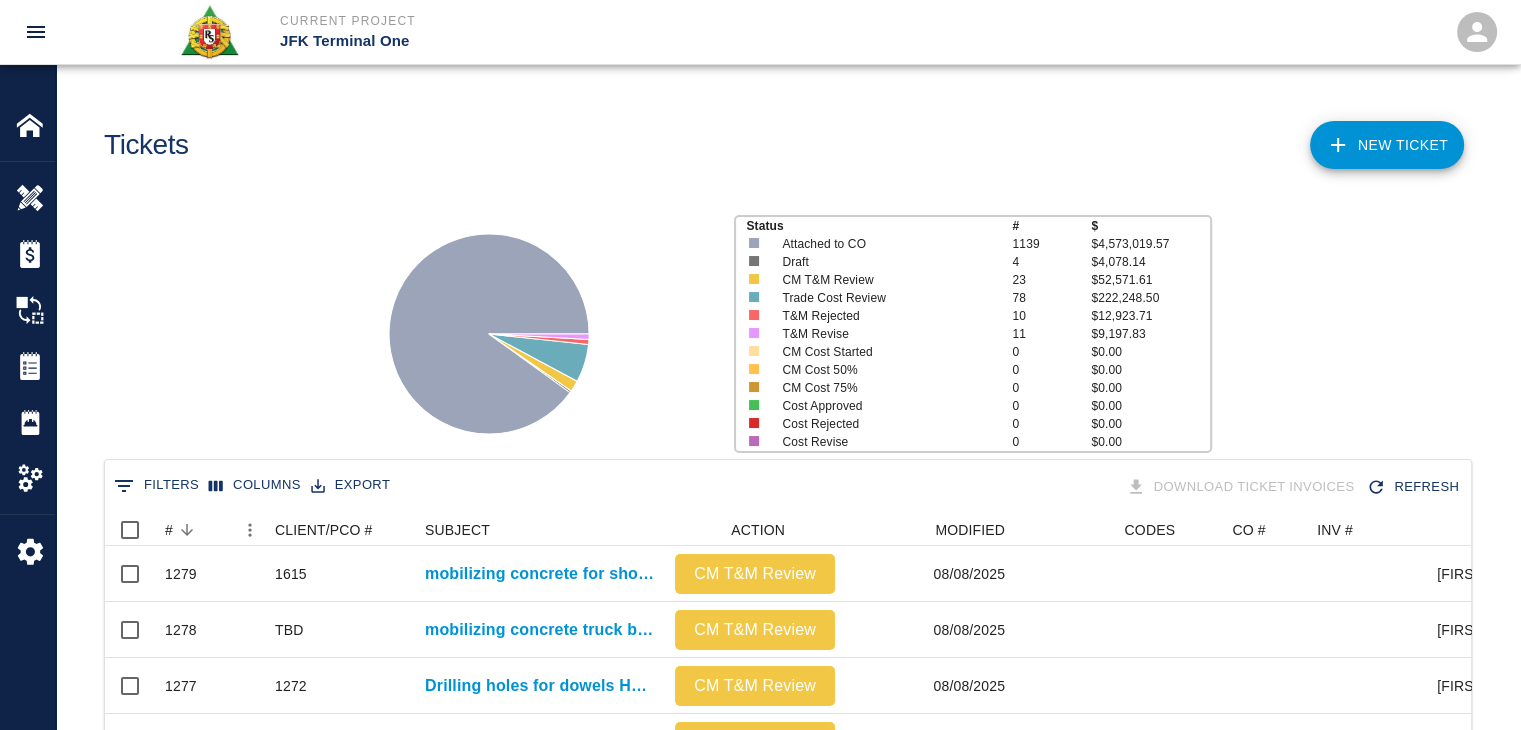 click on "NEW TICKET" at bounding box center (1387, 145) 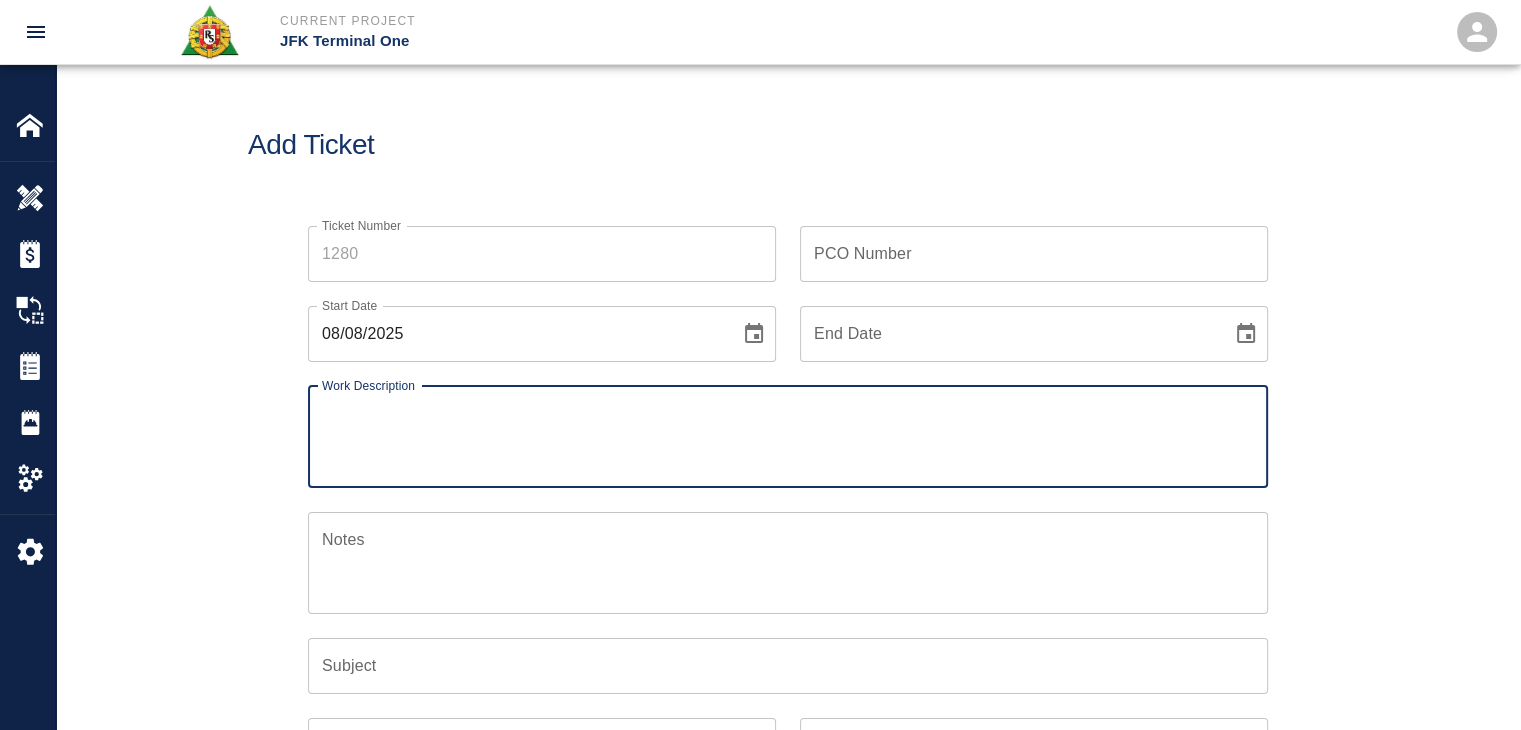 click on "Ticket Number" at bounding box center [542, 254] 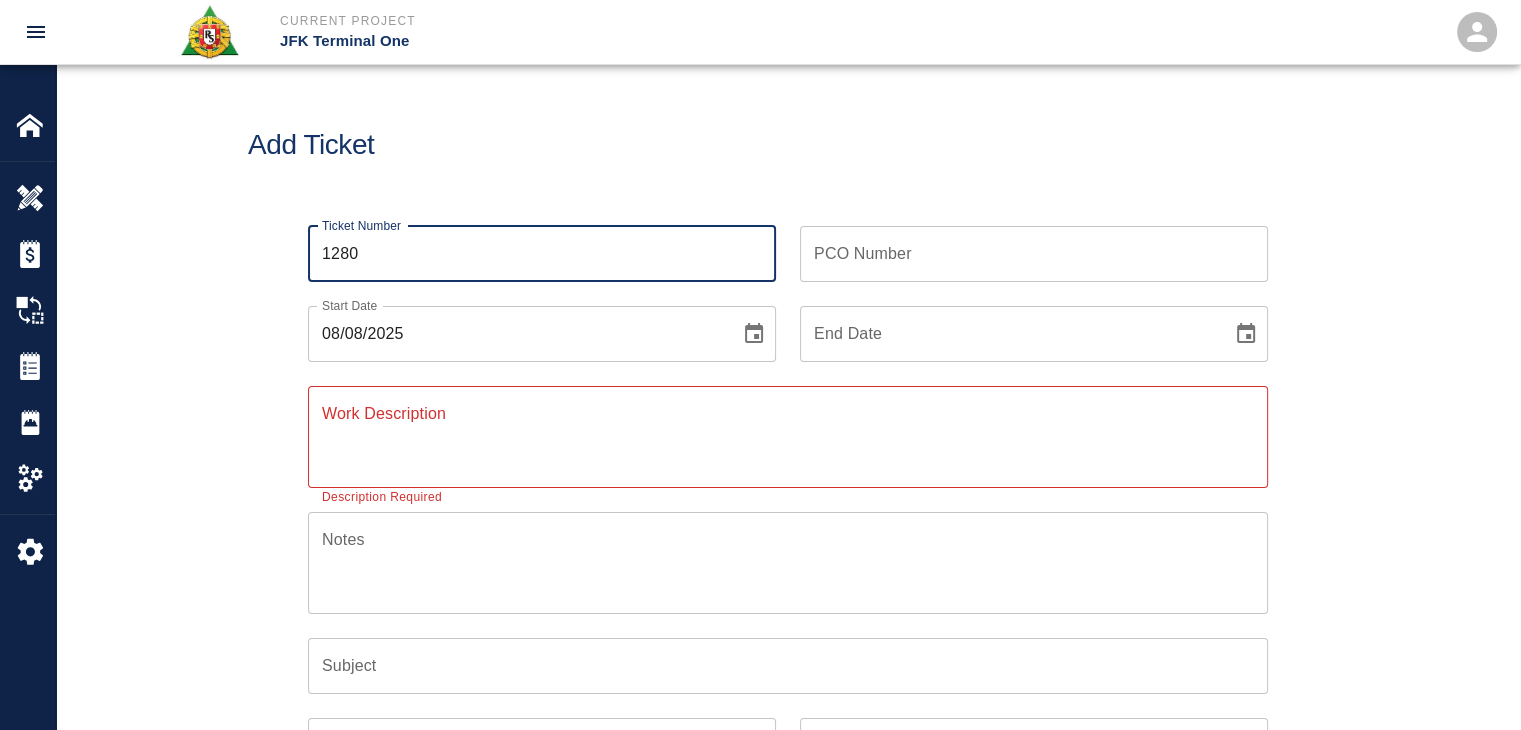 type on "1280" 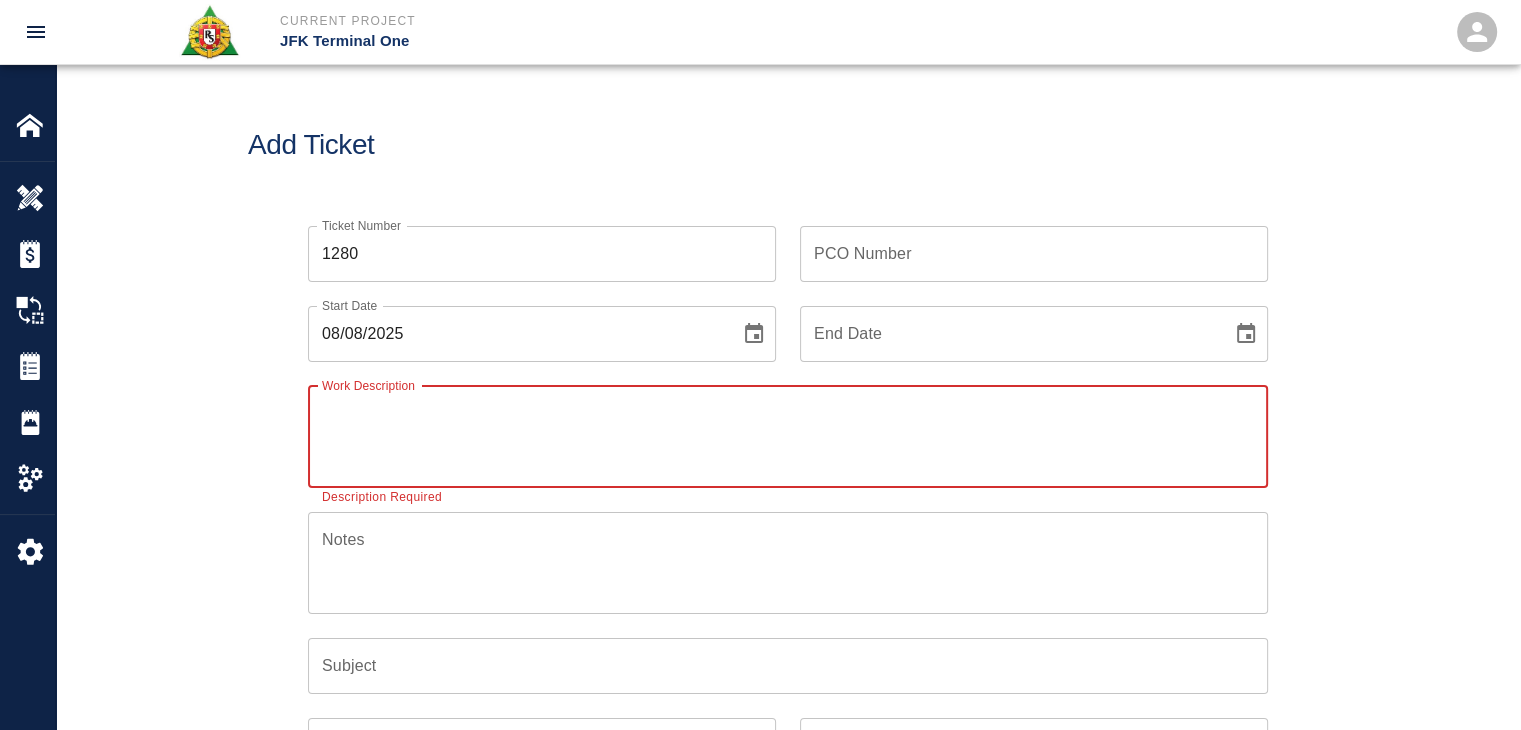 click on "Work Description" at bounding box center [788, 436] 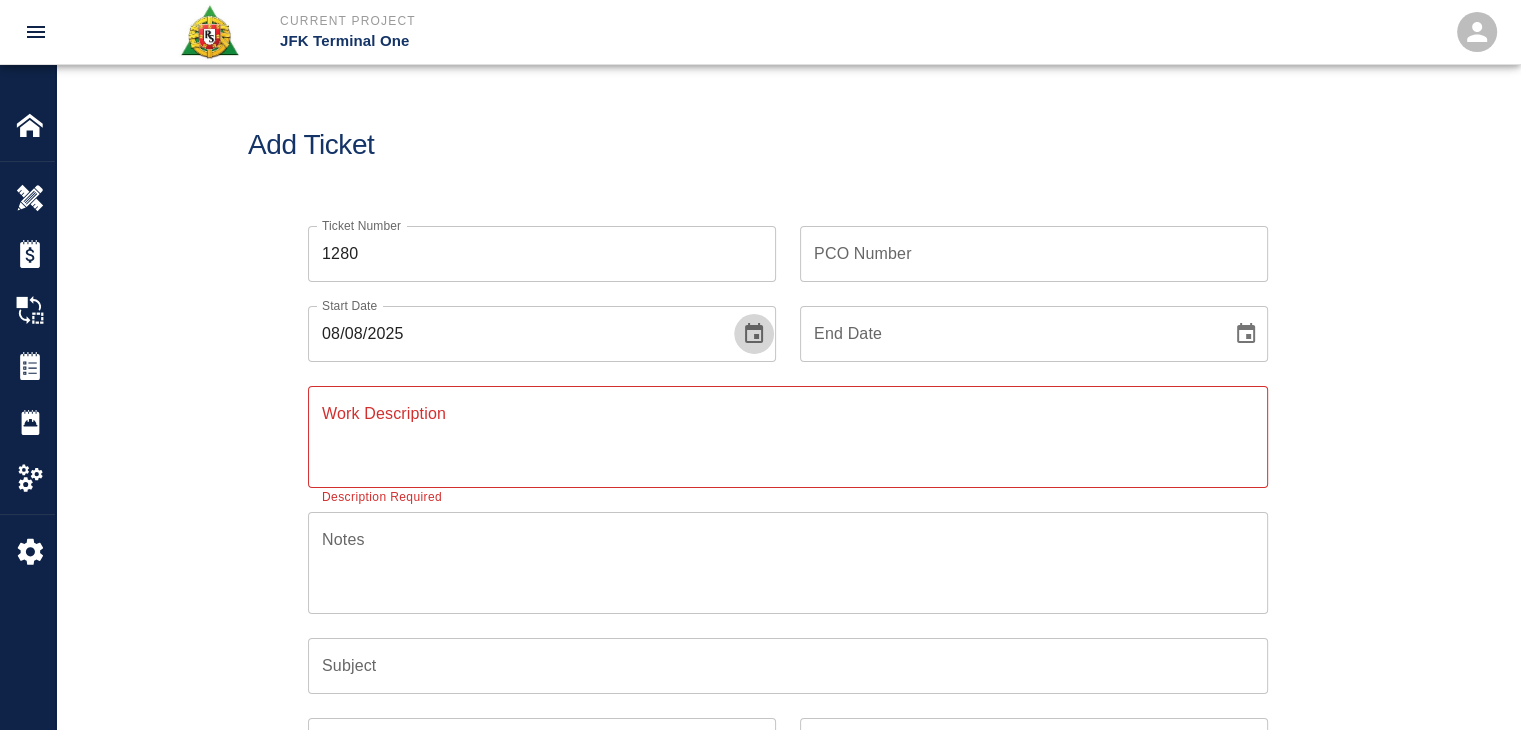 click at bounding box center (754, 334) 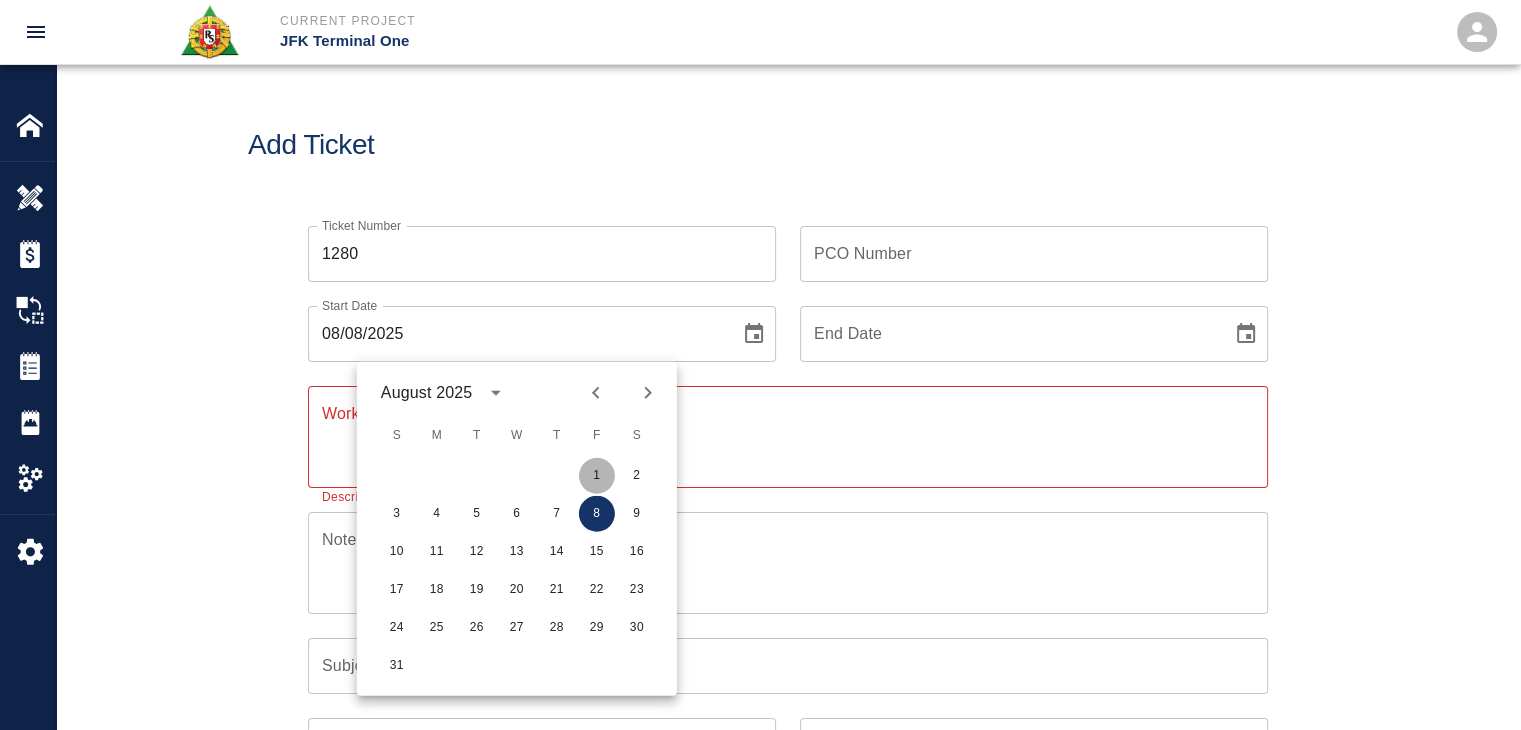 click on "1" at bounding box center (597, 476) 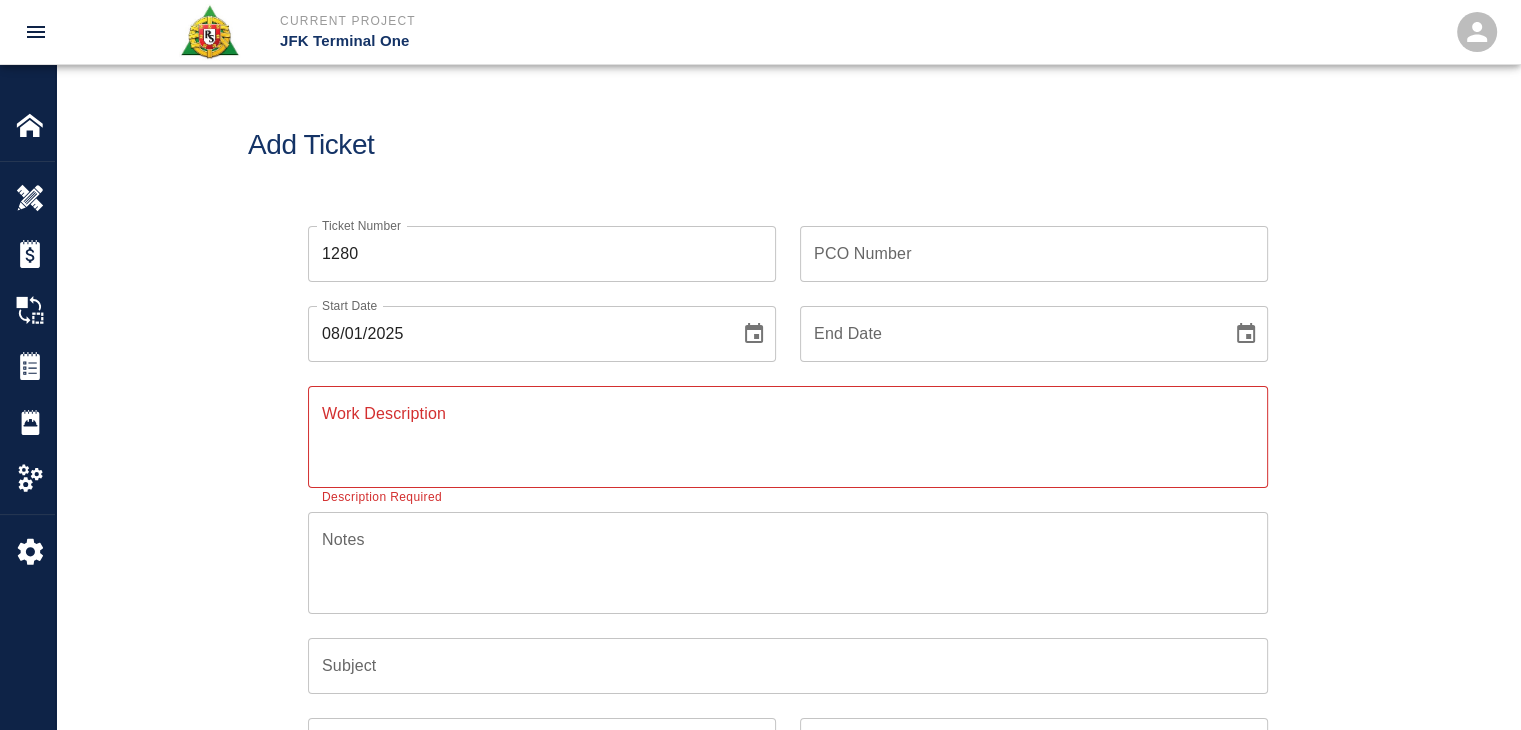 click on "Work Description" at bounding box center (788, 436) 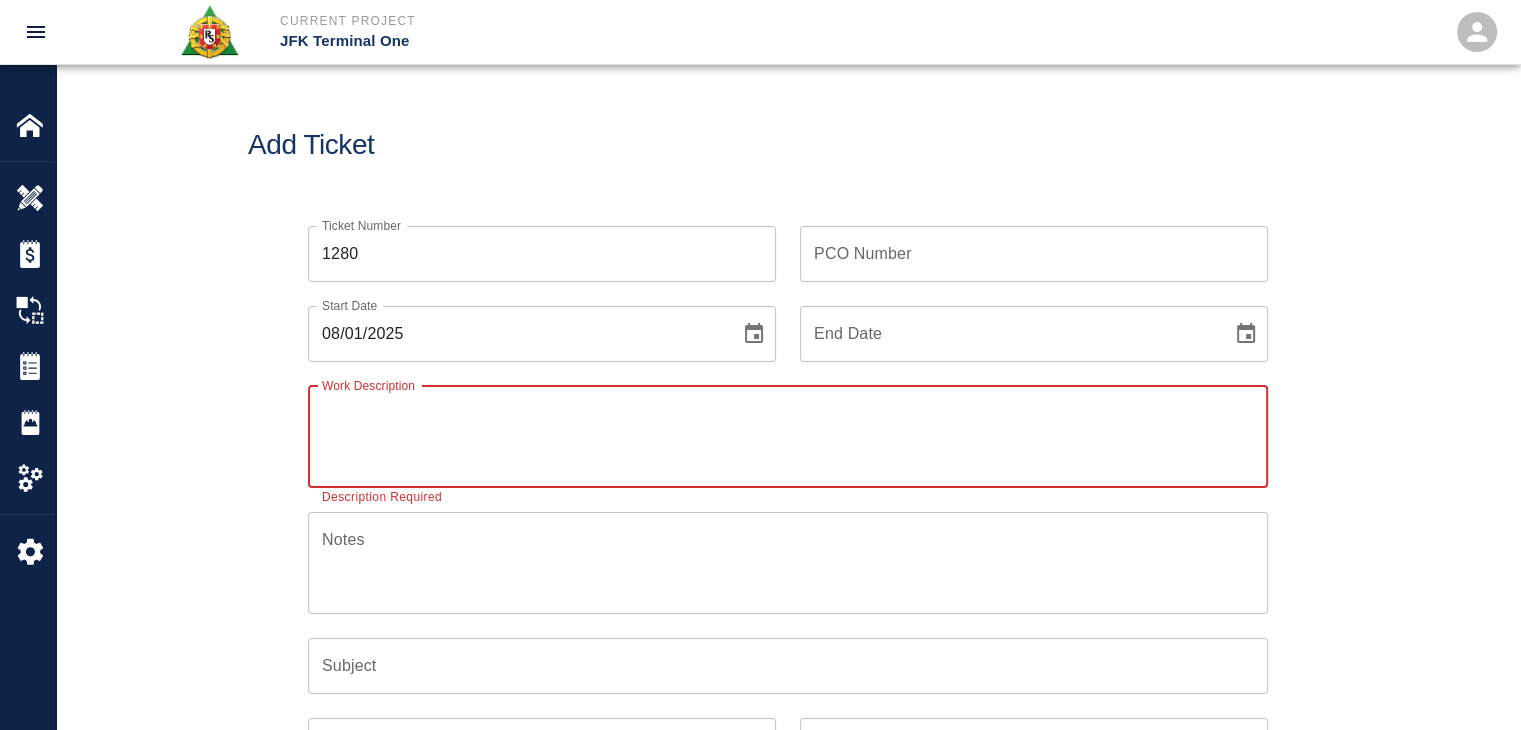 paste on "LOCATION:  HHS4/L3- Can Rail Pockets
1 Laborer-1hr OT - mobilizing concrete via concrete buggy.  Shoveling in concrete inside pocket with left over concrete from todays pour.
.25cy of SRA concrete" 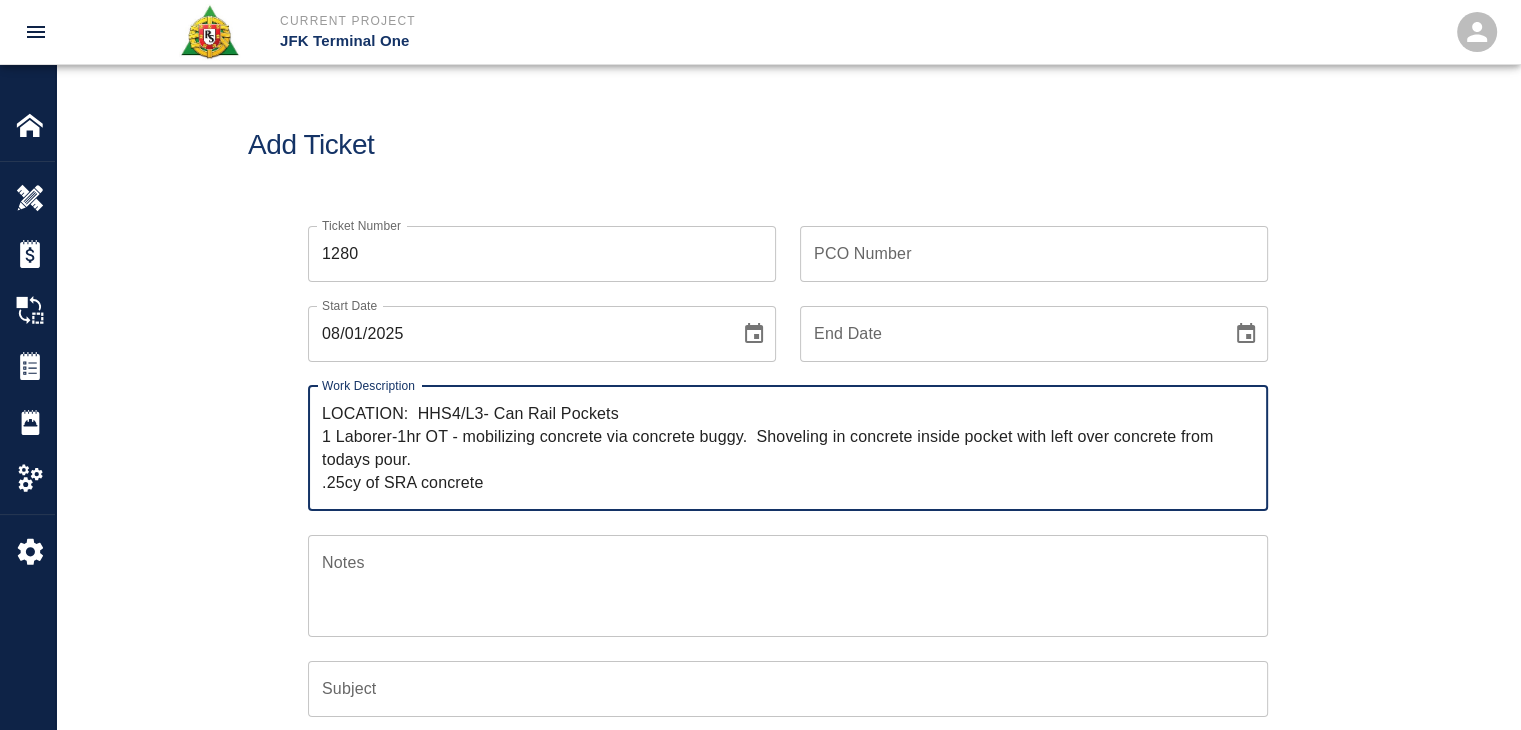 drag, startPoint x: 419, startPoint y: 414, endPoint x: 274, endPoint y: 400, distance: 145.6743 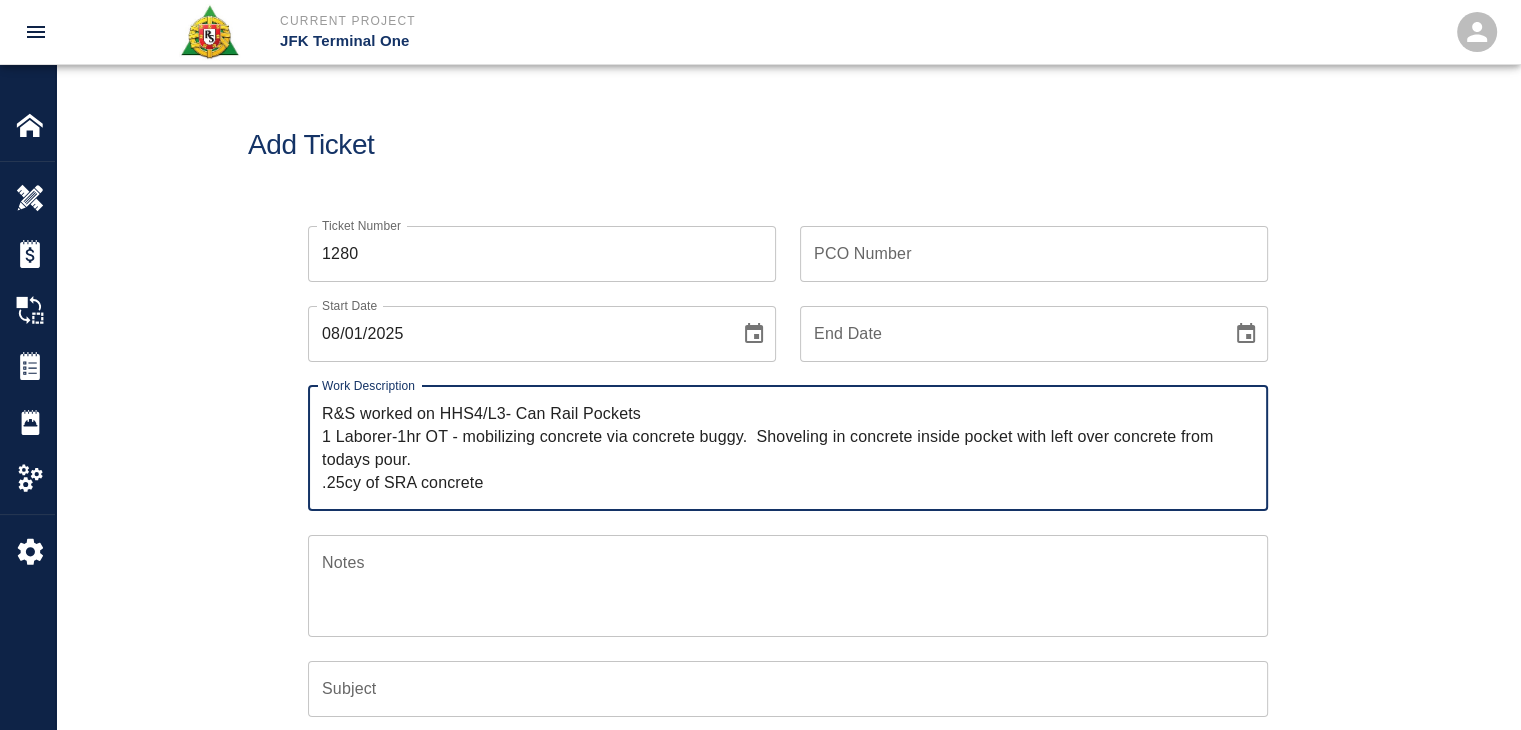 drag, startPoint x: 420, startPoint y: 467, endPoint x: 460, endPoint y: 441, distance: 47.707443 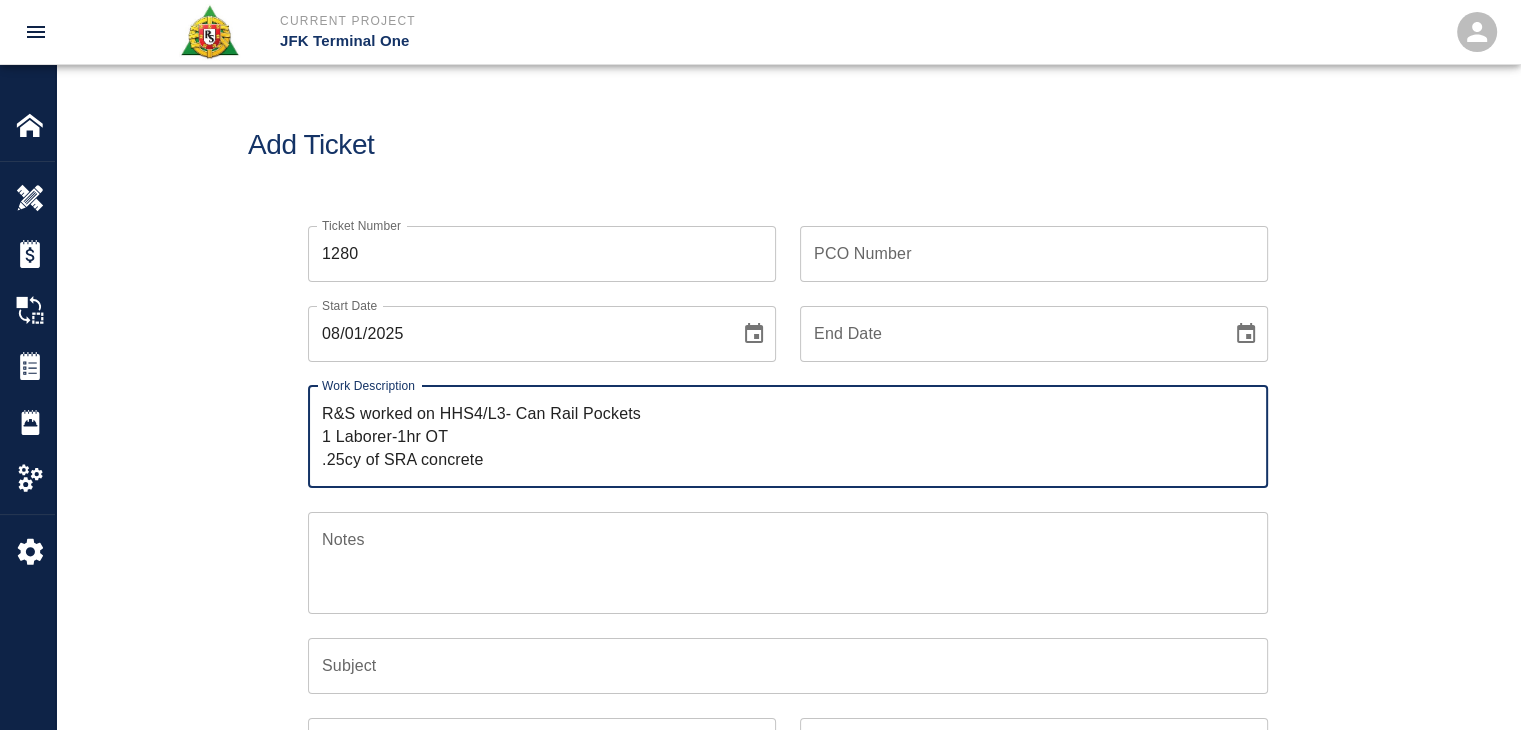 click on "R&S worked on HHS4/L3- Can Rail Pockets
1 Laborer-1hr OT
.25cy of SRA concrete" at bounding box center (788, 436) 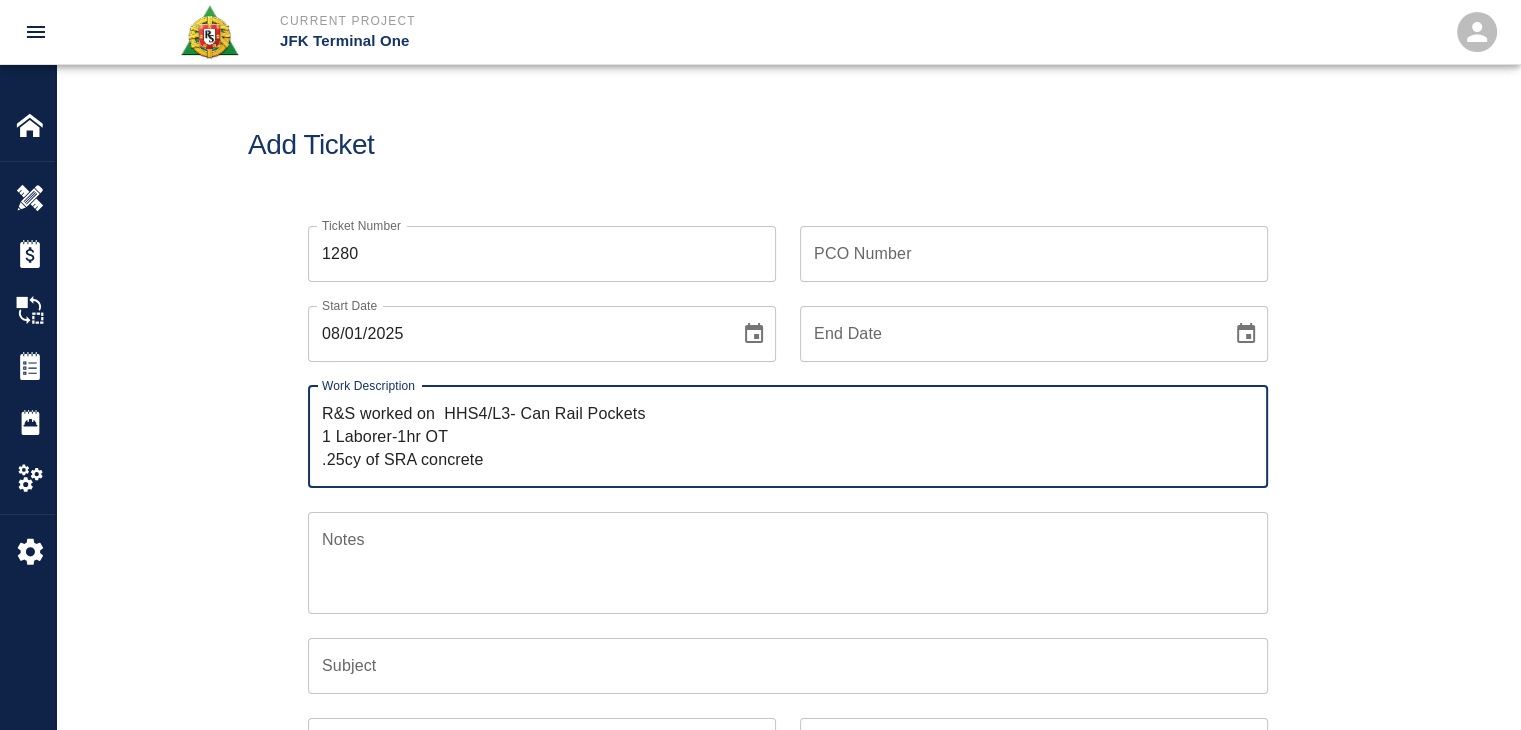 paste on "mobilizing concrete via concrete buggy.  Shoveling in concrete inside pocket with left over concrete from todays pour." 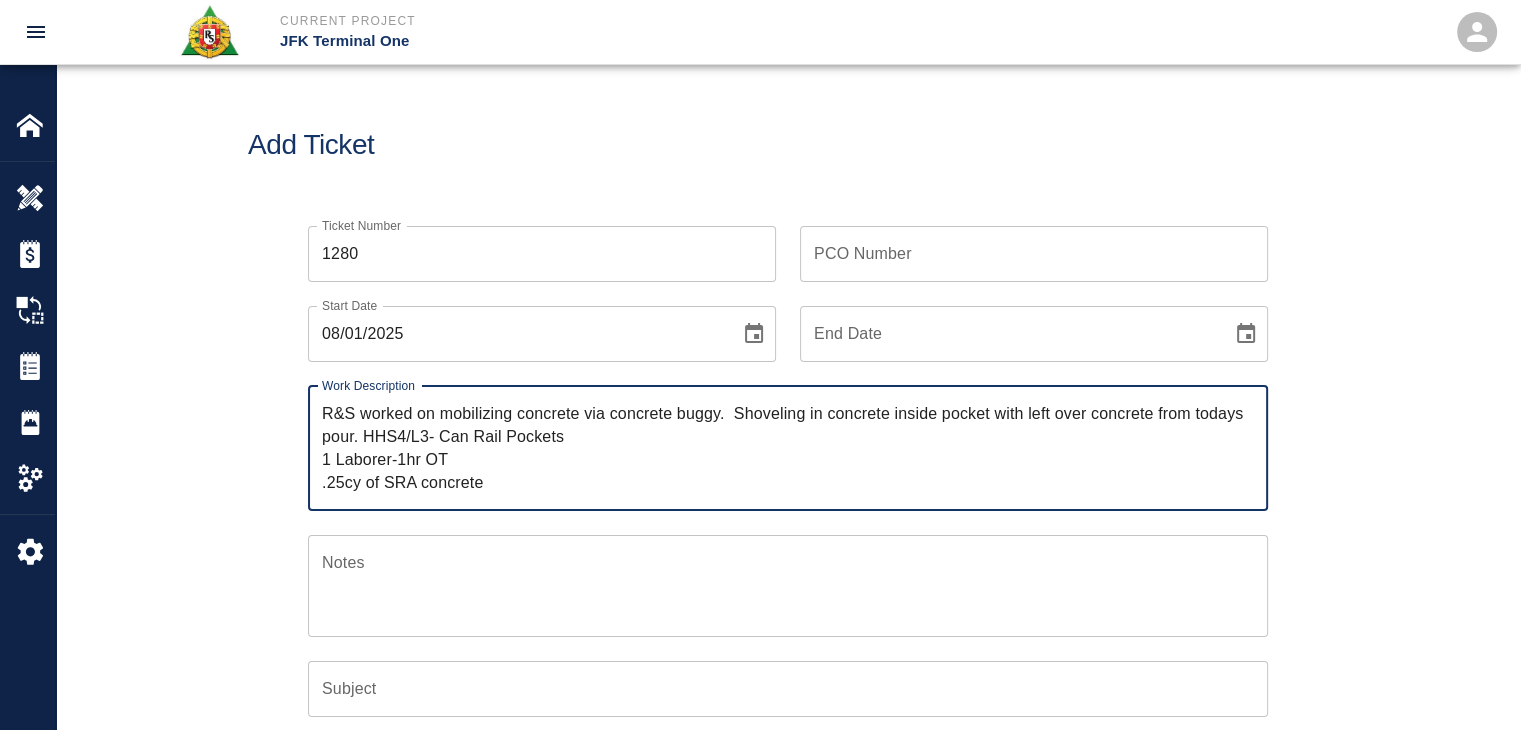click on "R&S worked on mobilizing concrete via concrete buggy.  Shoveling in concrete inside pocket with left over concrete from todays pour. HHS4/L3- Can Rail Pockets
1 Laborer-1hr OT
.25cy of SRA concrete" at bounding box center [788, 448] 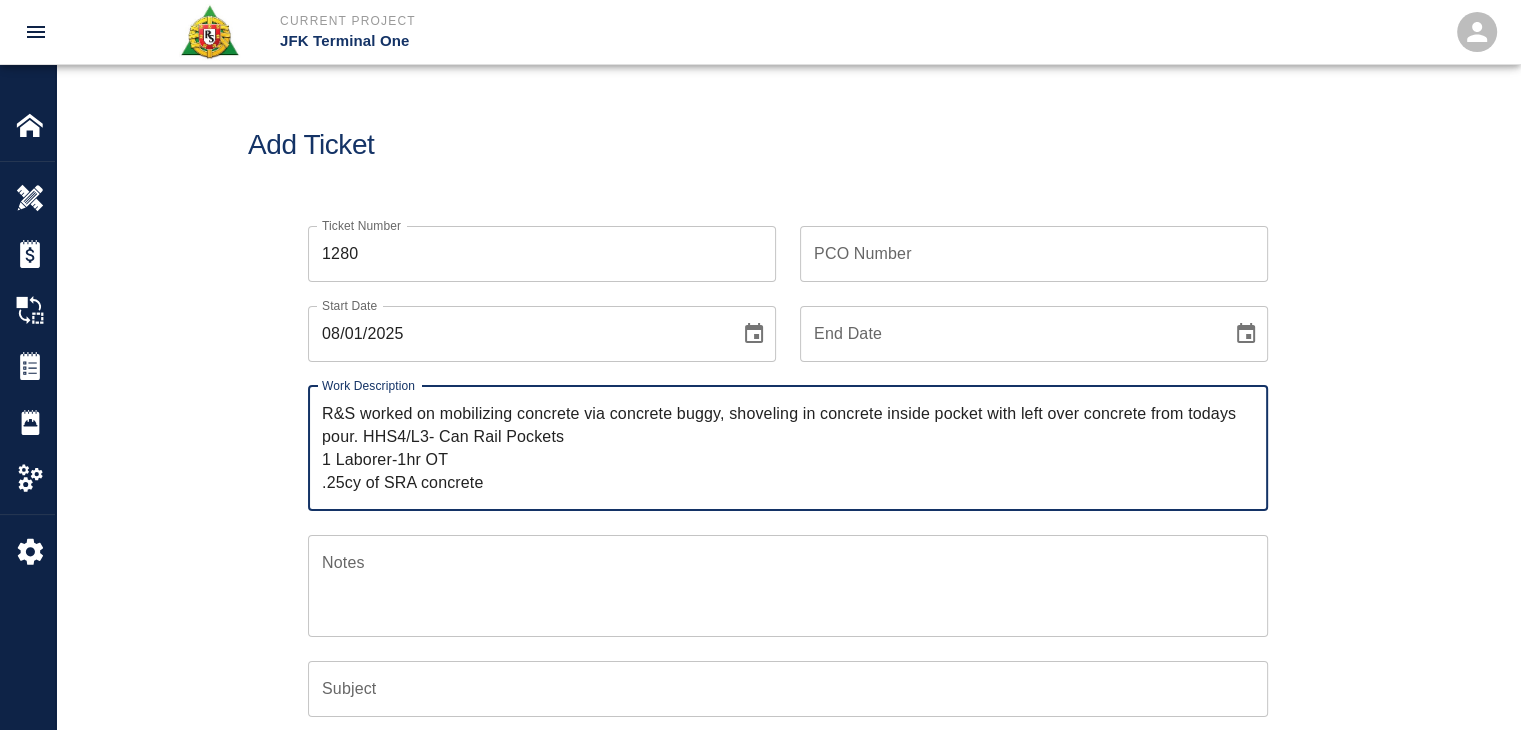 click on "R&S worked on mobilizing concrete via concrete buggy, shoveling in concrete inside pocket with left over concrete from todays pour. HHS4/L3- Can Rail Pockets
1 Laborer-1hr OT
.25cy of SRA concrete" at bounding box center (788, 448) 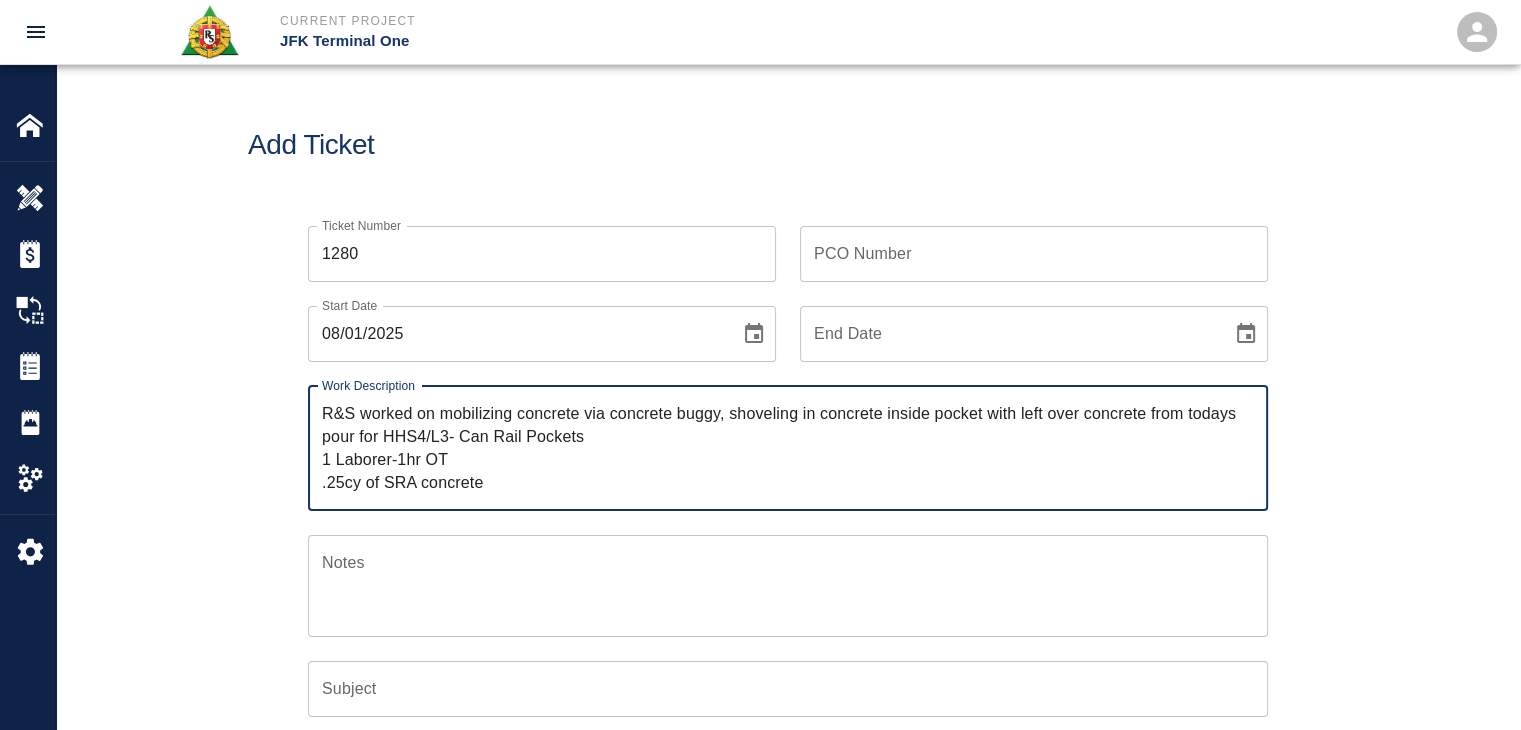 click on "R&S worked on mobilizing concrete via concrete buggy, shoveling in concrete inside pocket with left over concrete from todays pour for HHS4/L3- Can Rail Pockets
1 Laborer-1hr OT
.25cy of SRA concrete" at bounding box center (788, 448) 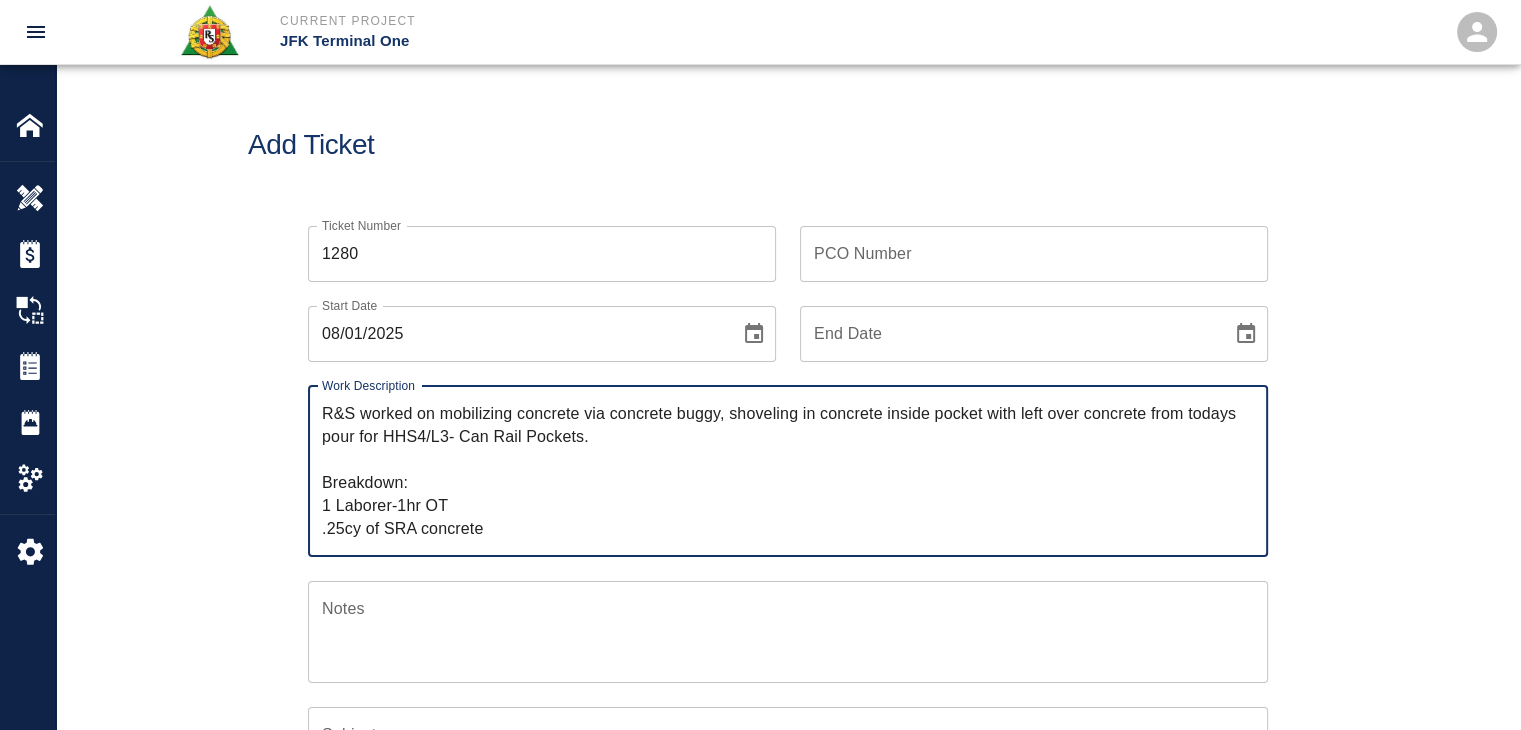 click on "R&S worked on mobilizing concrete via concrete buggy, shoveling in concrete inside pocket with left over concrete from todays pour for HHS4/L3- Can Rail Pockets.
Breakdown:
1 Laborer-1hr OT
.25cy of SRA concrete" at bounding box center (788, 471) 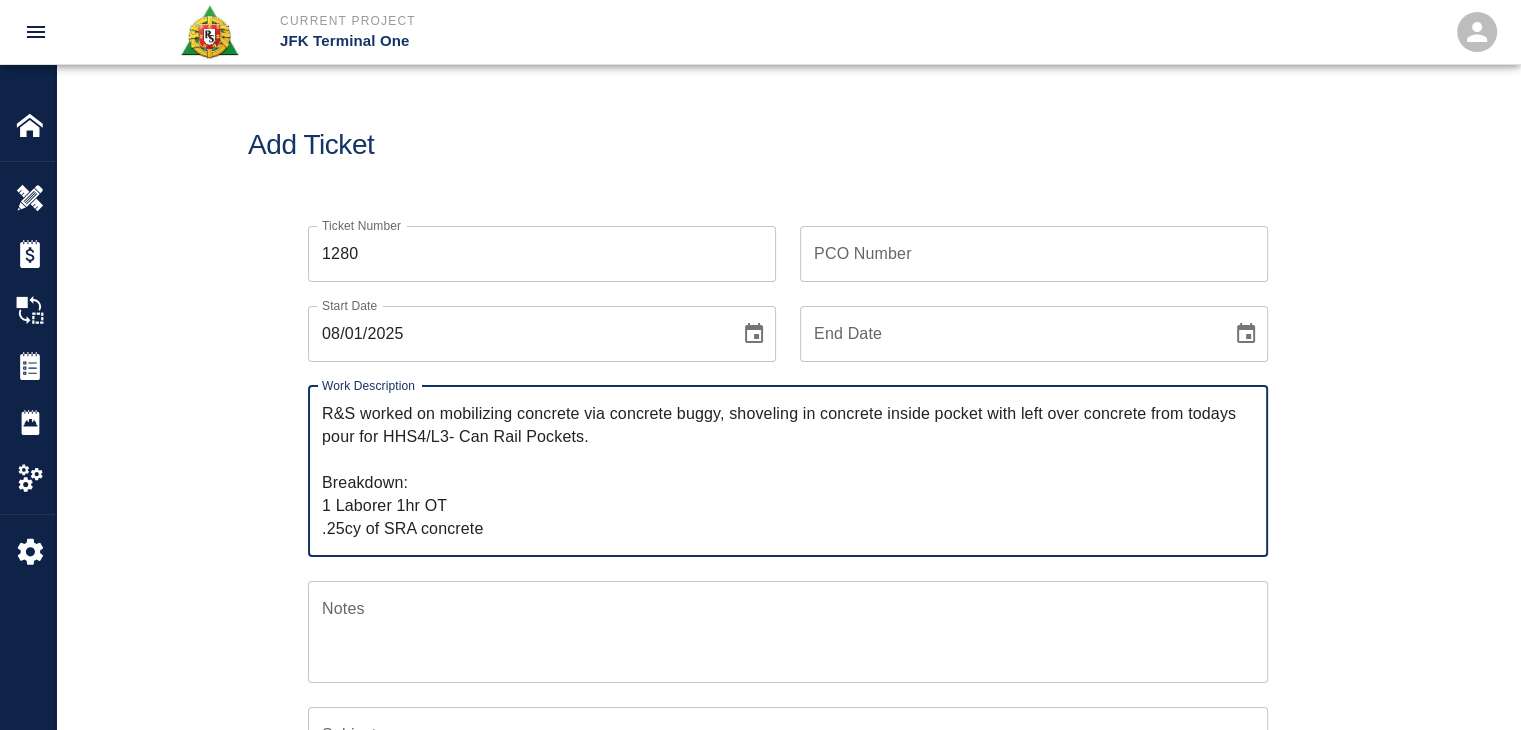 click on "R&S worked on mobilizing concrete via concrete buggy, shoveling in concrete inside pocket with left over concrete from todays pour for HHS4/L3- Can Rail Pockets.
Breakdown:
1 Laborer 1hr OT
.25cy of SRA concrete" at bounding box center (788, 471) 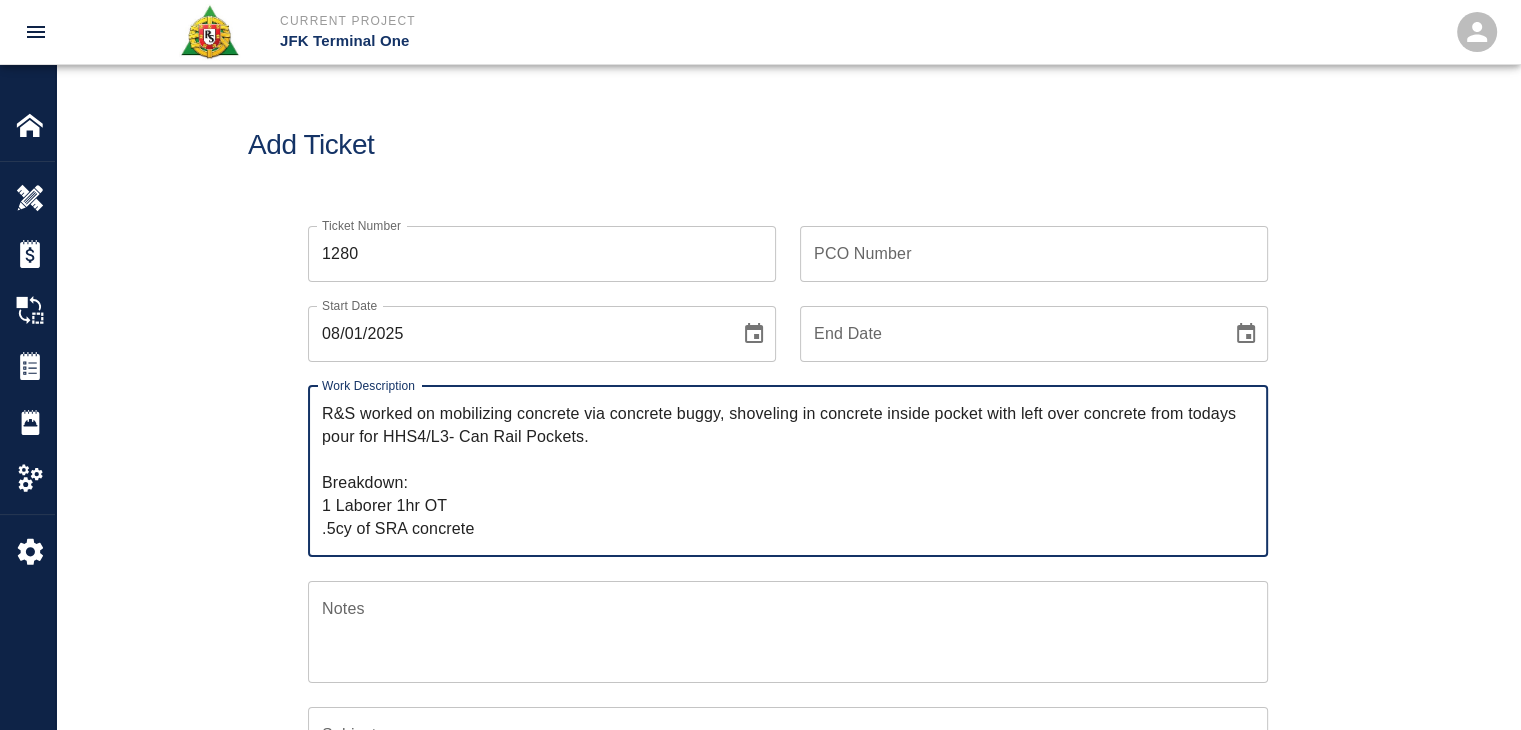 type on "R&S worked on mobilizing concrete via concrete buggy, shoveling in concrete inside pocket with left over concrete from todays pour for HHS4/L3- Can Rail Pockets.
Breakdown:
1 Laborer 1hr OT
.5cy of SRA concrete" 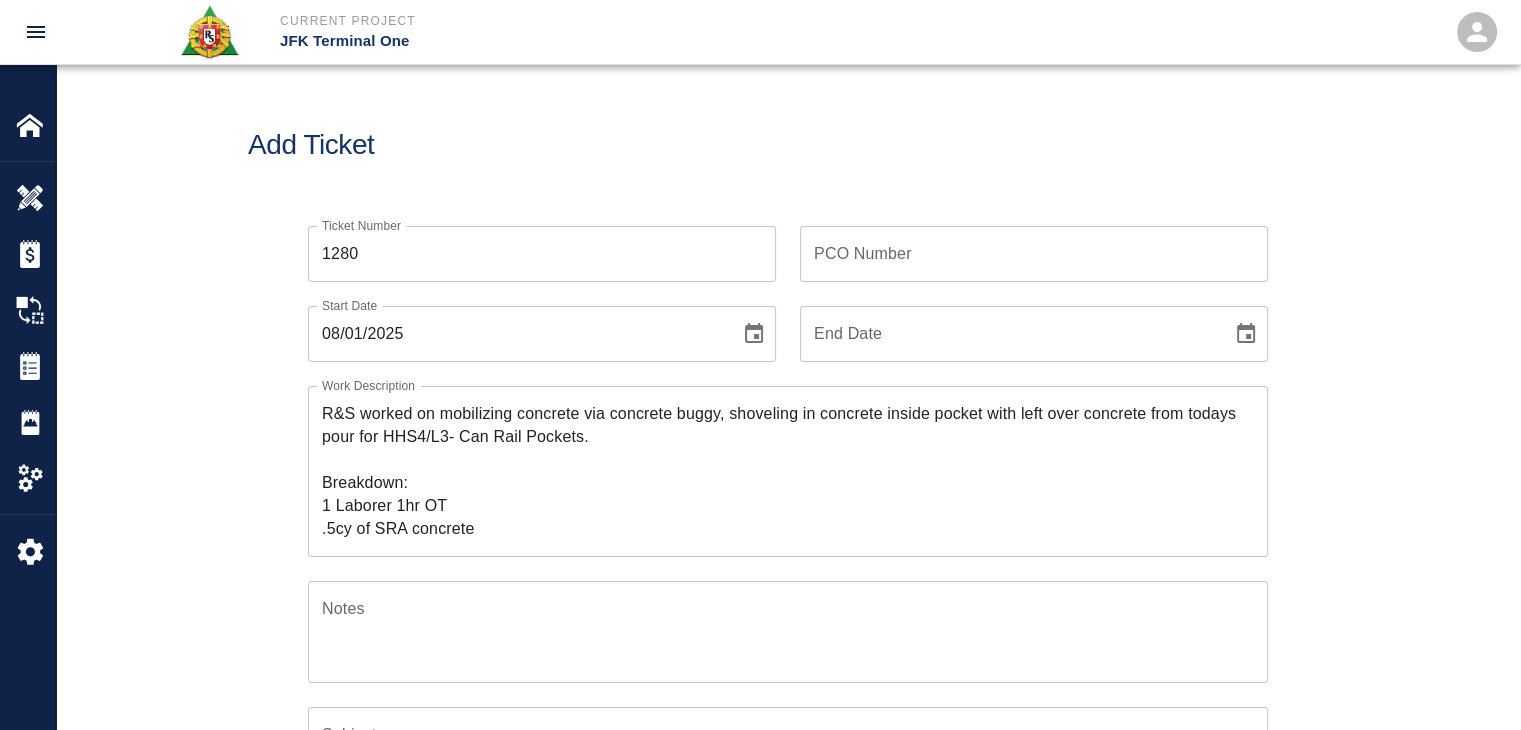 click on "Ticket Number 1280 Ticket Number PCO Number PCO Number Start Date  08/01/2025 Start Date  End Date End Date Work Description R&S worked on mobilizing concrete via concrete buggy, shoveling in concrete inside pocket with left over concrete from todays pour for HHS4/L3- Can Rail Pockets.
Breakdown:
1 Laborer 1hr OT
.5cy of SRA concrete x Work Description Notes x Notes Subject Subject Invoice Number Invoice Number Invoice Date Invoice Date Upload Attachments (50MB limit) Choose file No file chosen Upload Another File Add Costs" at bounding box center [788, 660] 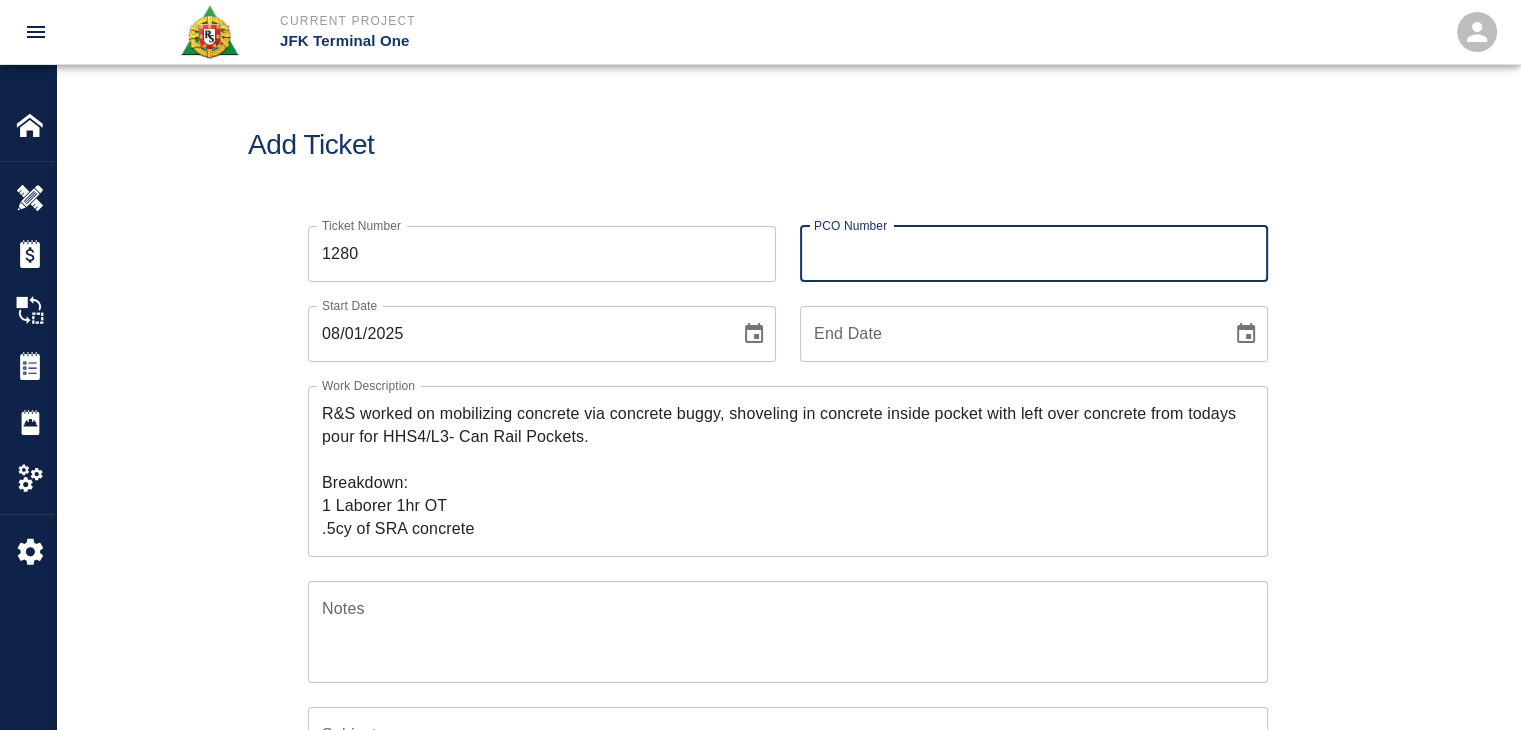 click on "Add Ticket" at bounding box center [788, 145] 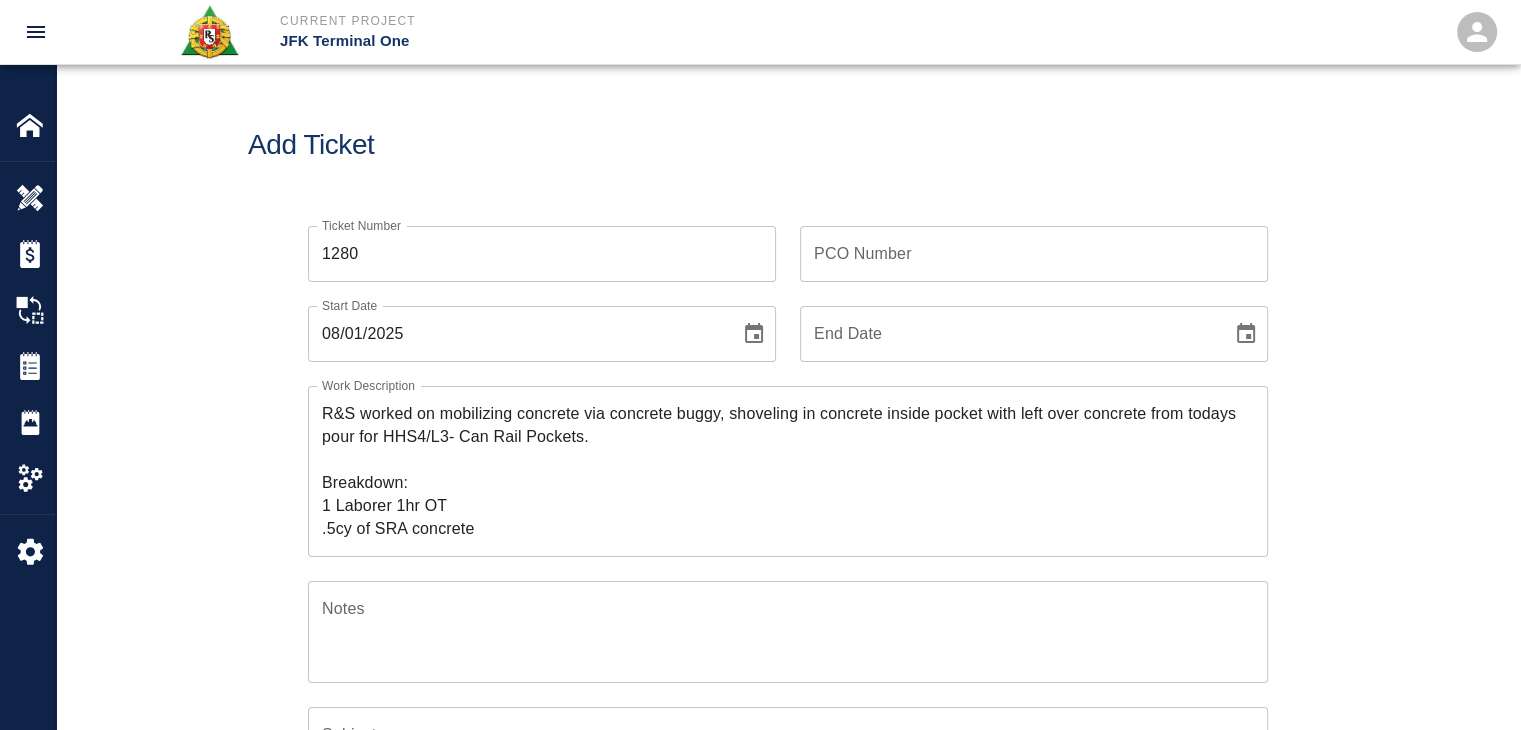 click on "PCO Number" at bounding box center (1034, 254) 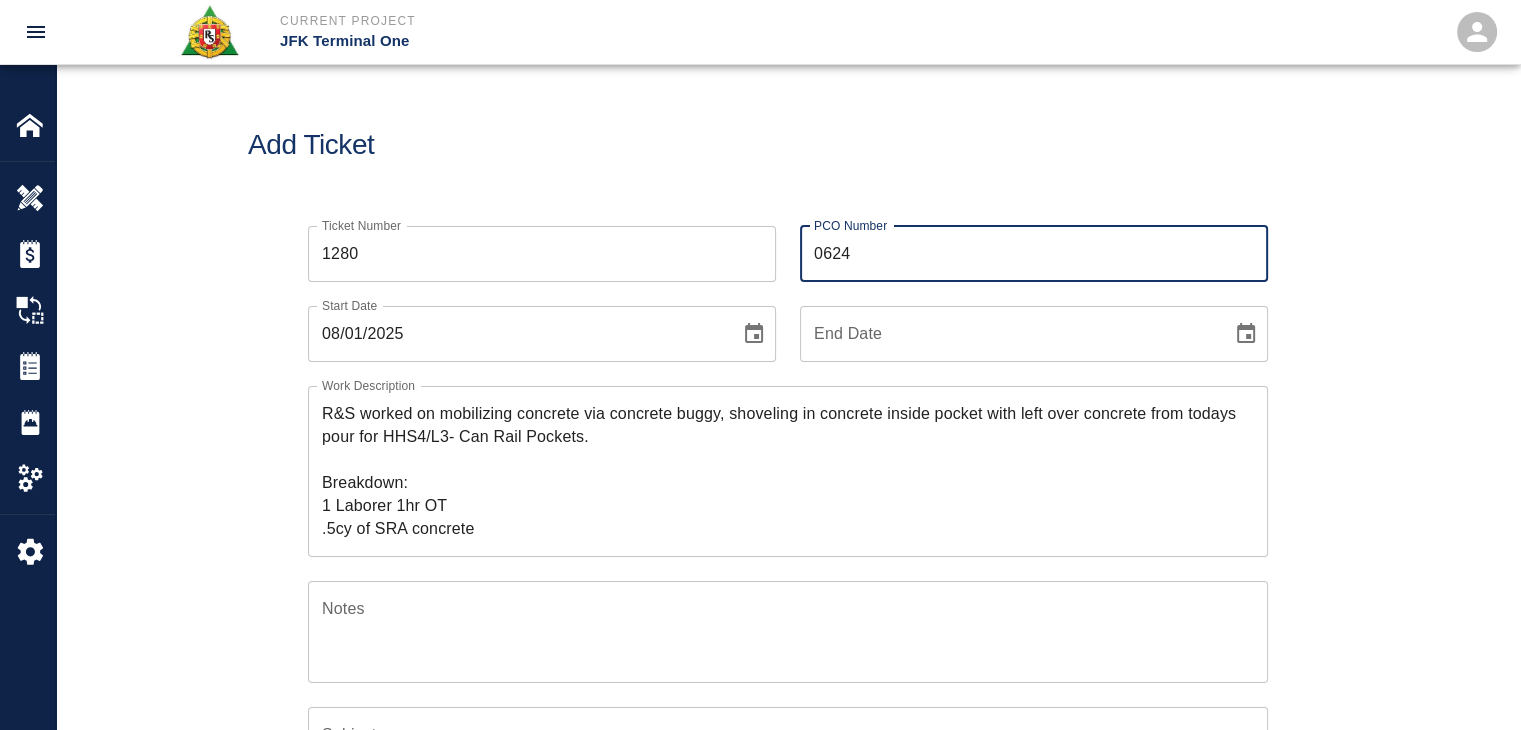 type on "0624" 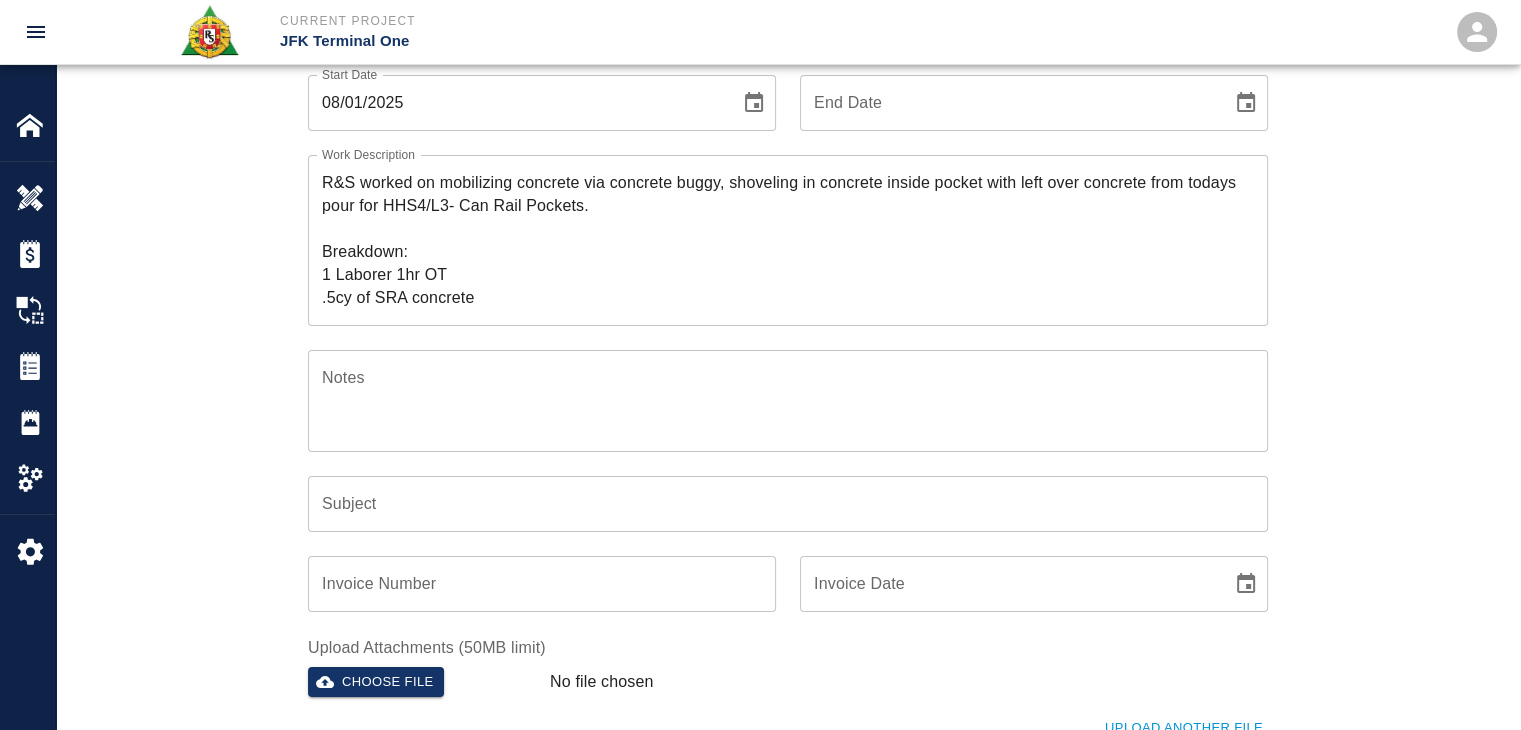 scroll, scrollTop: 232, scrollLeft: 0, axis: vertical 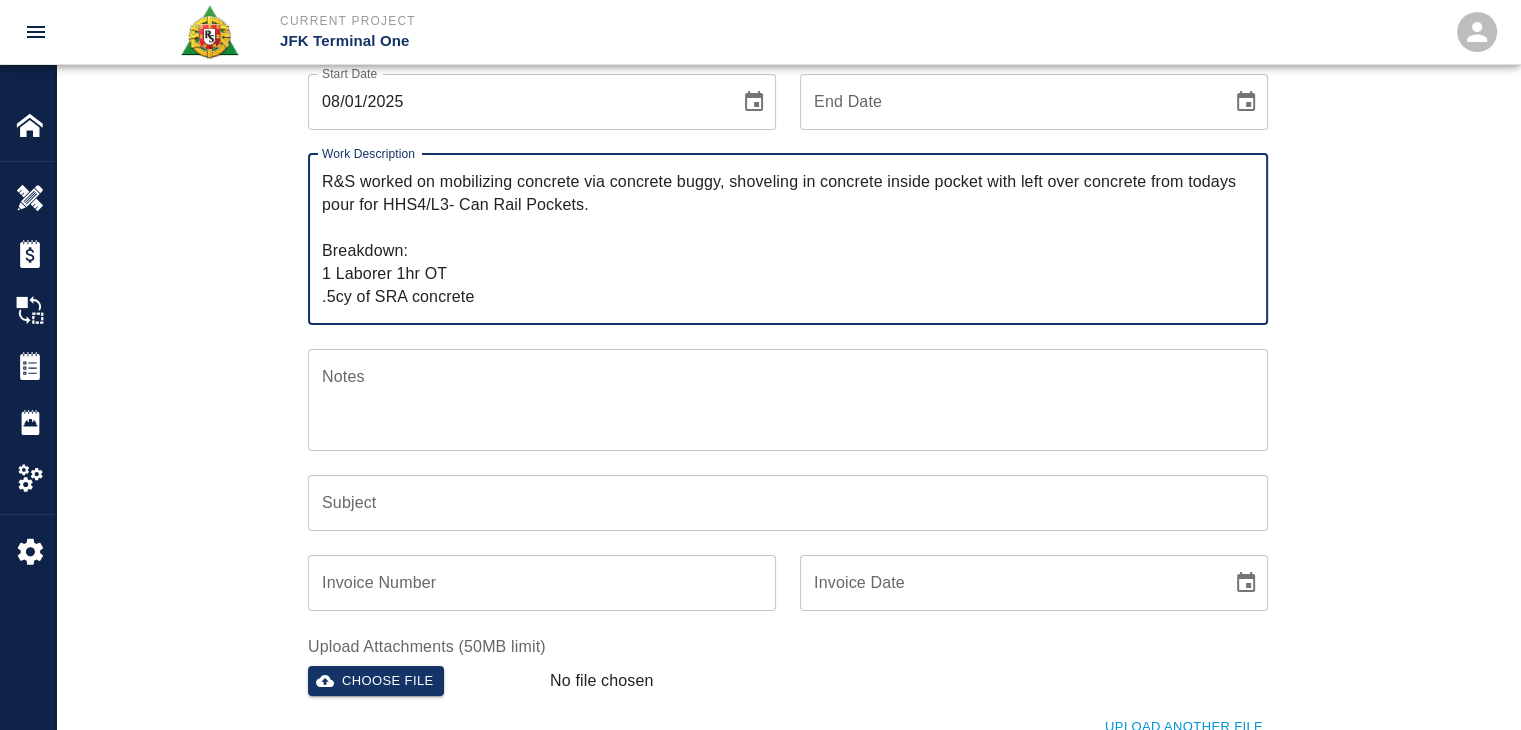 drag, startPoint x: 592, startPoint y: 210, endPoint x: 443, endPoint y: 177, distance: 152.61061 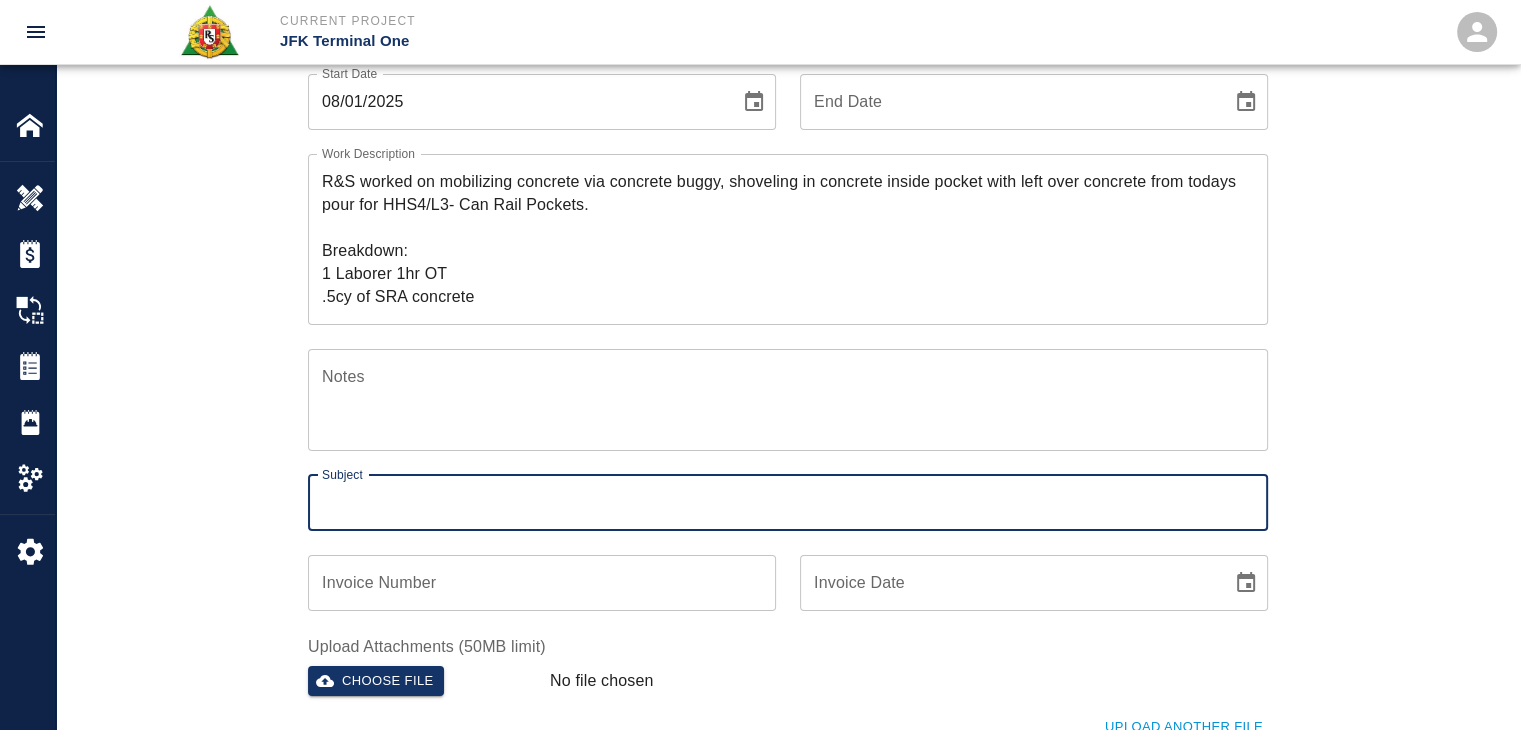 paste on "mobilizing concrete via concrete buggy, shoveling in concrete inside pocket with left over concrete from todays pour for HHS4/L3- Can Rail Pockets." 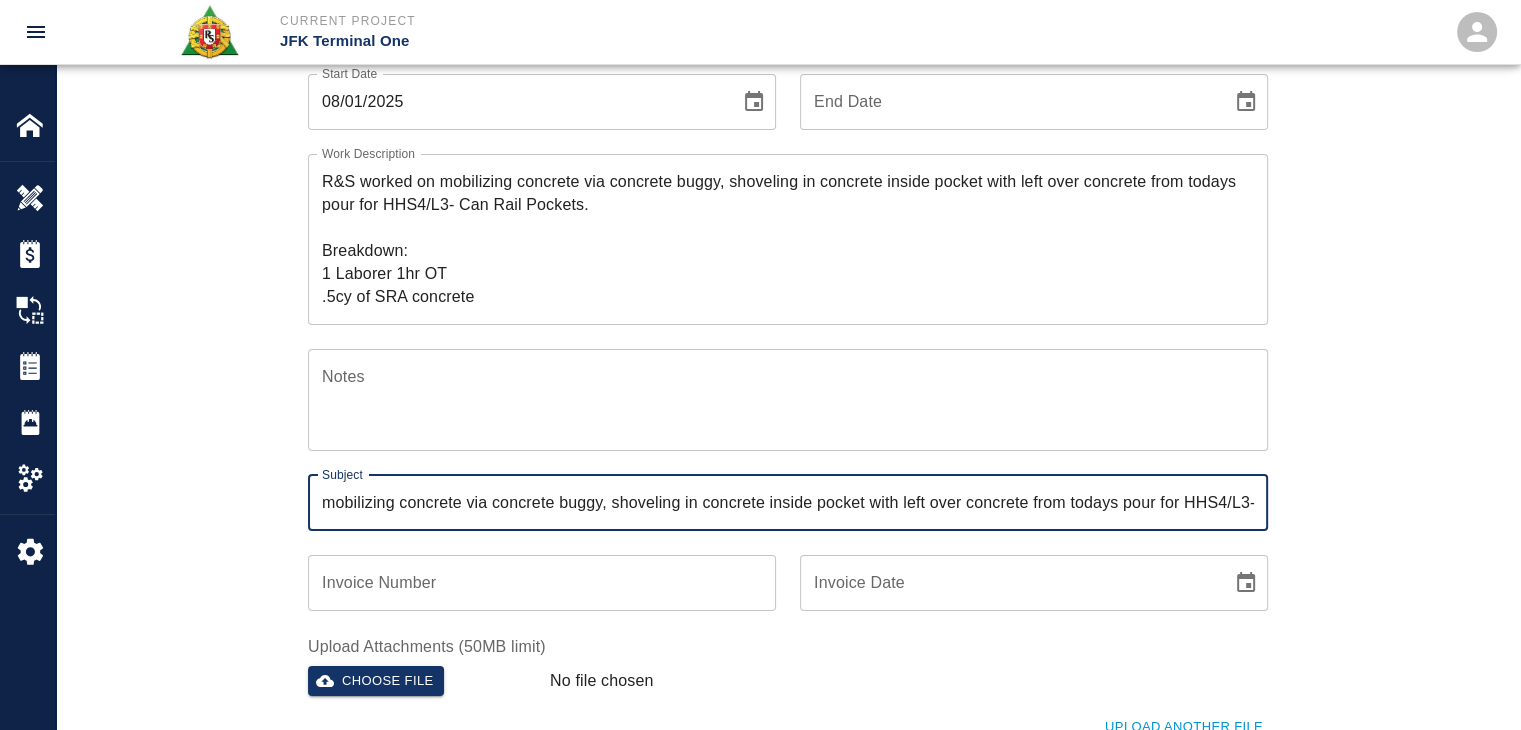 scroll, scrollTop: 0, scrollLeft: 136, axis: horizontal 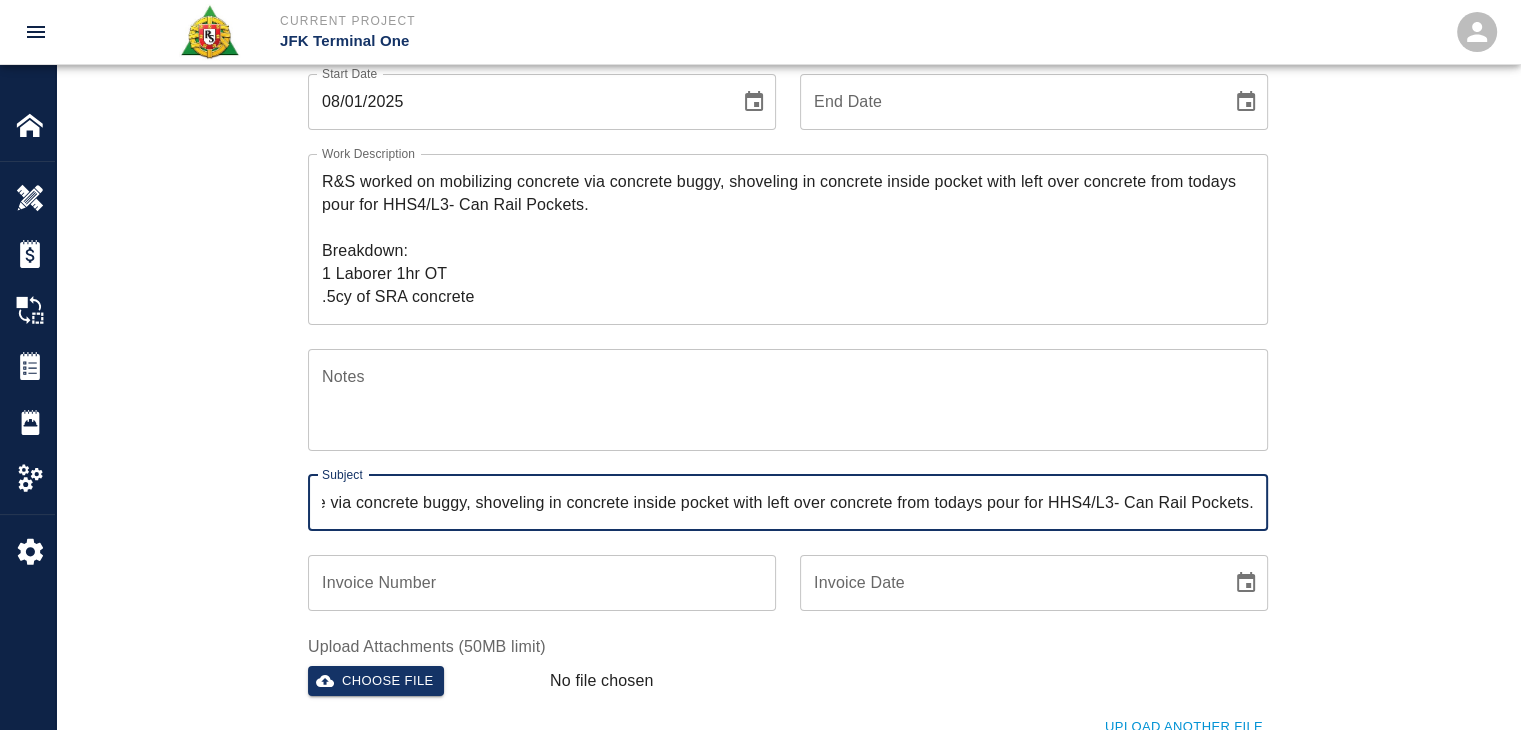 type on "mobilizing concrete via concrete buggy, shoveling in concrete inside pocket with left over concrete from todays pour for HHS4/L3- Can Rail Pockets." 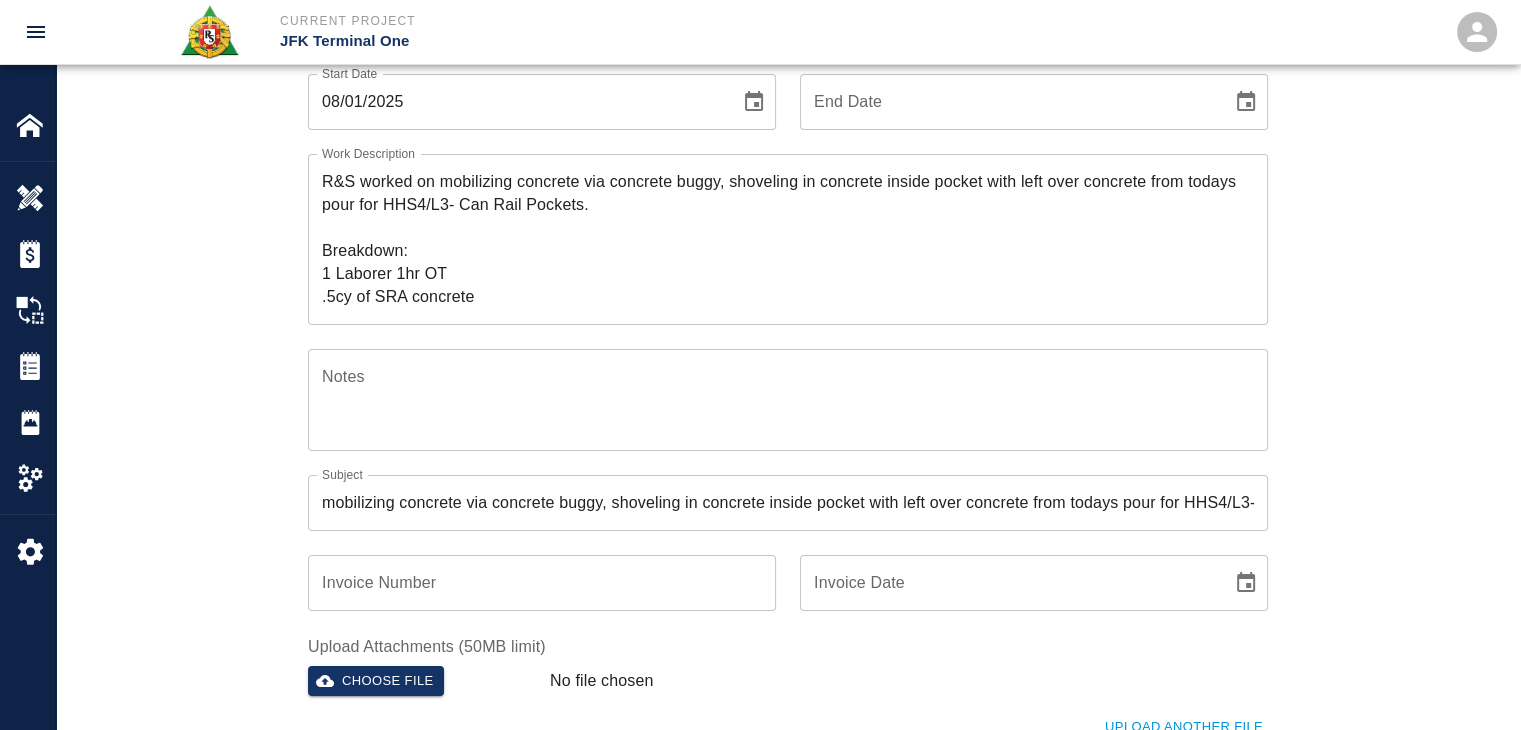 scroll, scrollTop: 407, scrollLeft: 0, axis: vertical 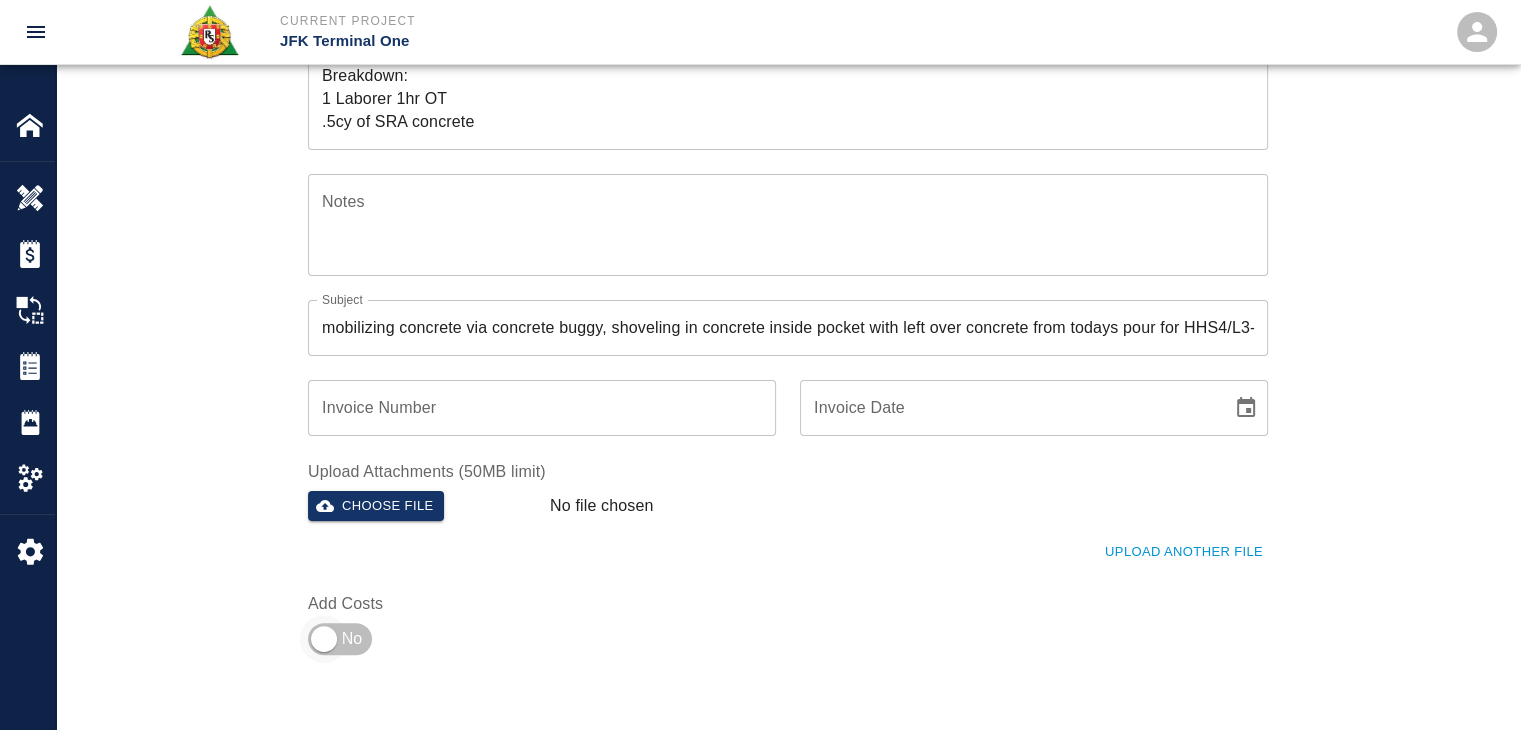 click at bounding box center [324, 639] 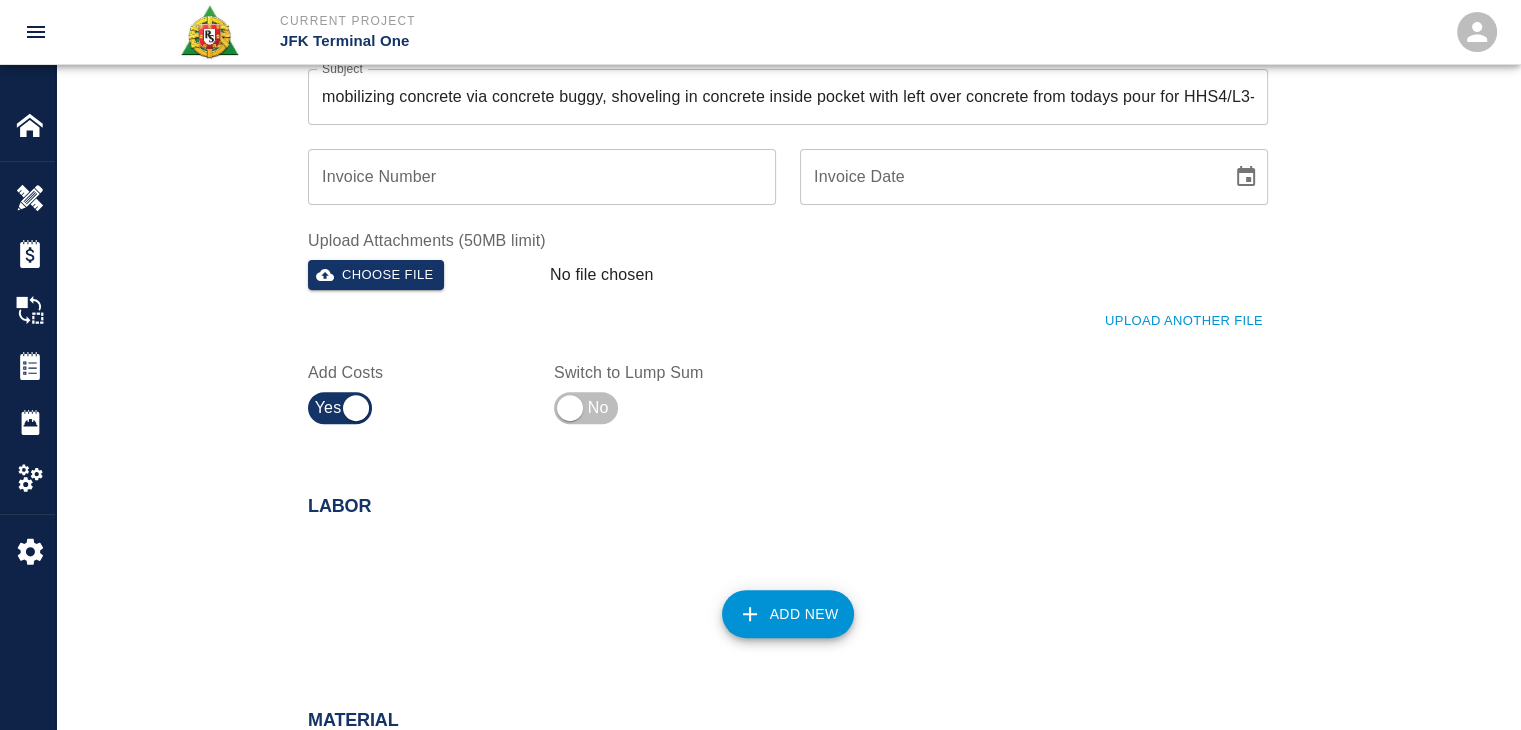 scroll, scrollTop: 656, scrollLeft: 0, axis: vertical 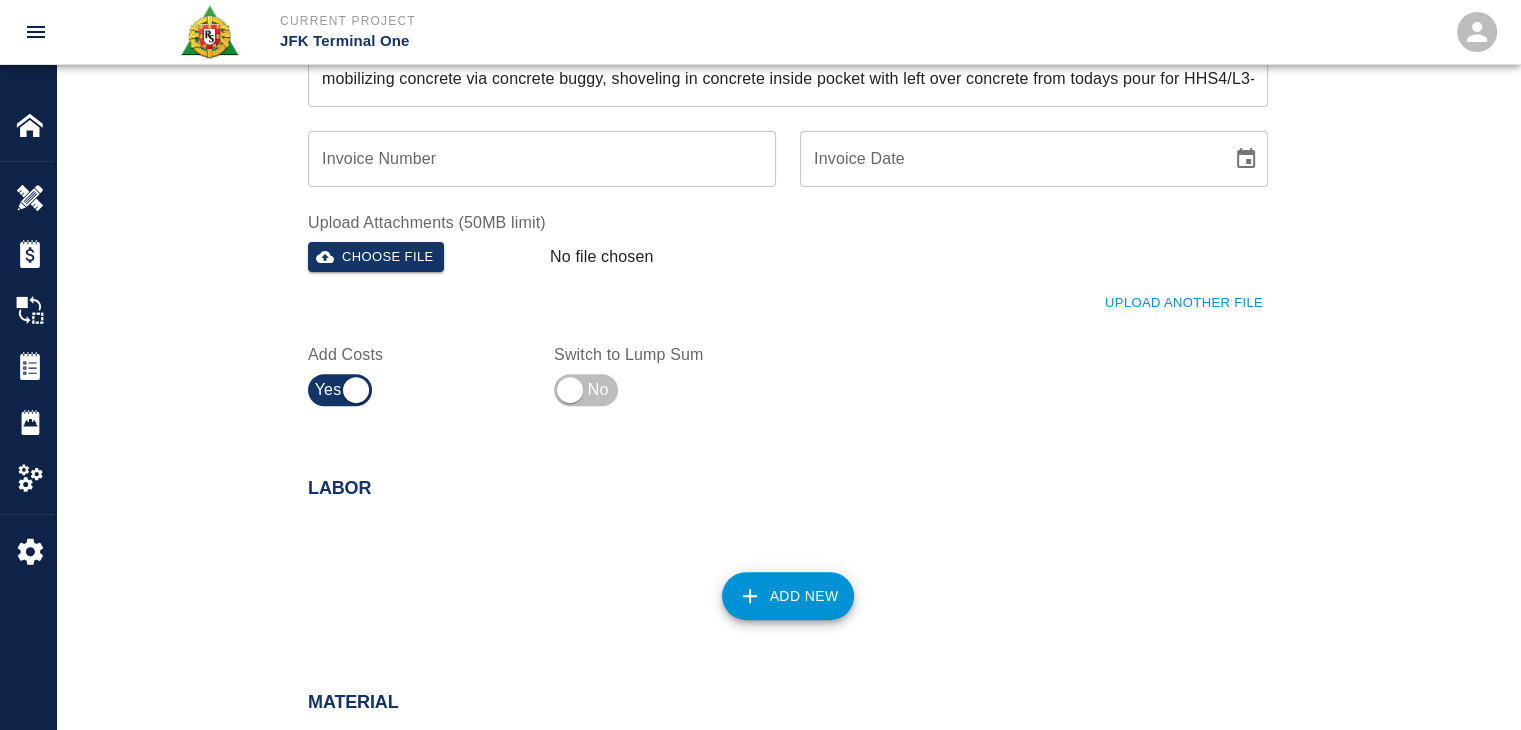 click on "Add New" at bounding box center [788, 596] 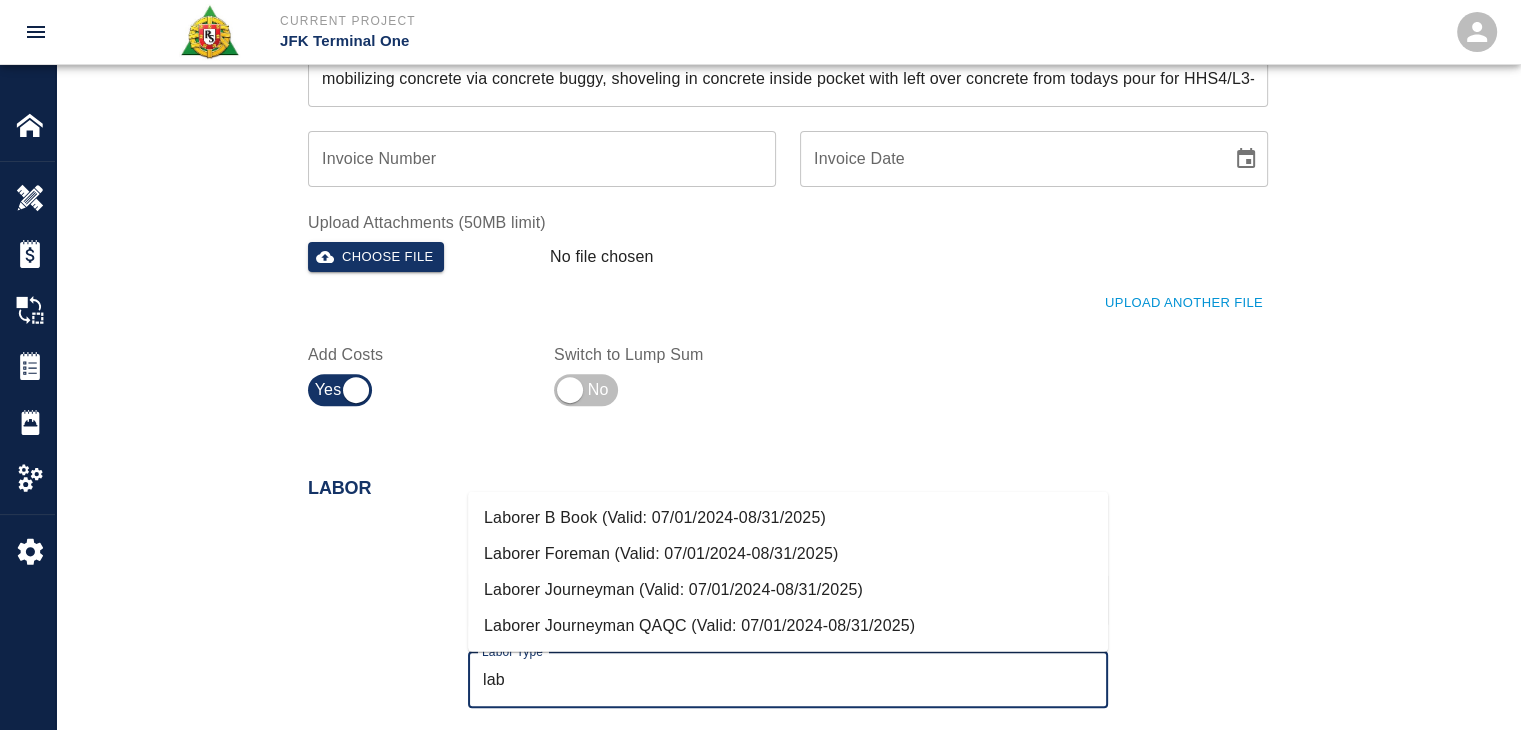 click on "Laborer Journeyman (Valid: 07/01/2024-08/31/2025)" at bounding box center (788, 590) 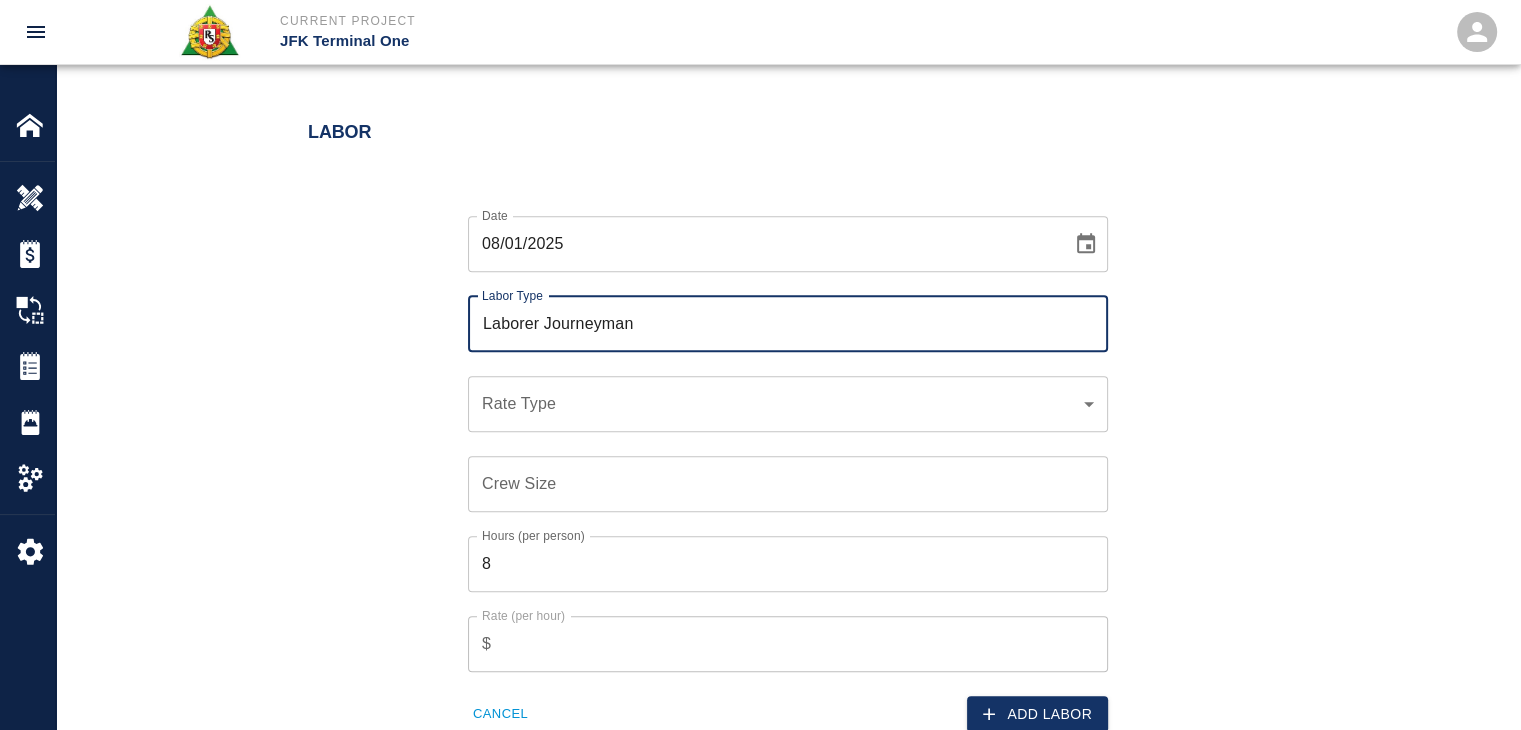 scroll, scrollTop: 1016, scrollLeft: 0, axis: vertical 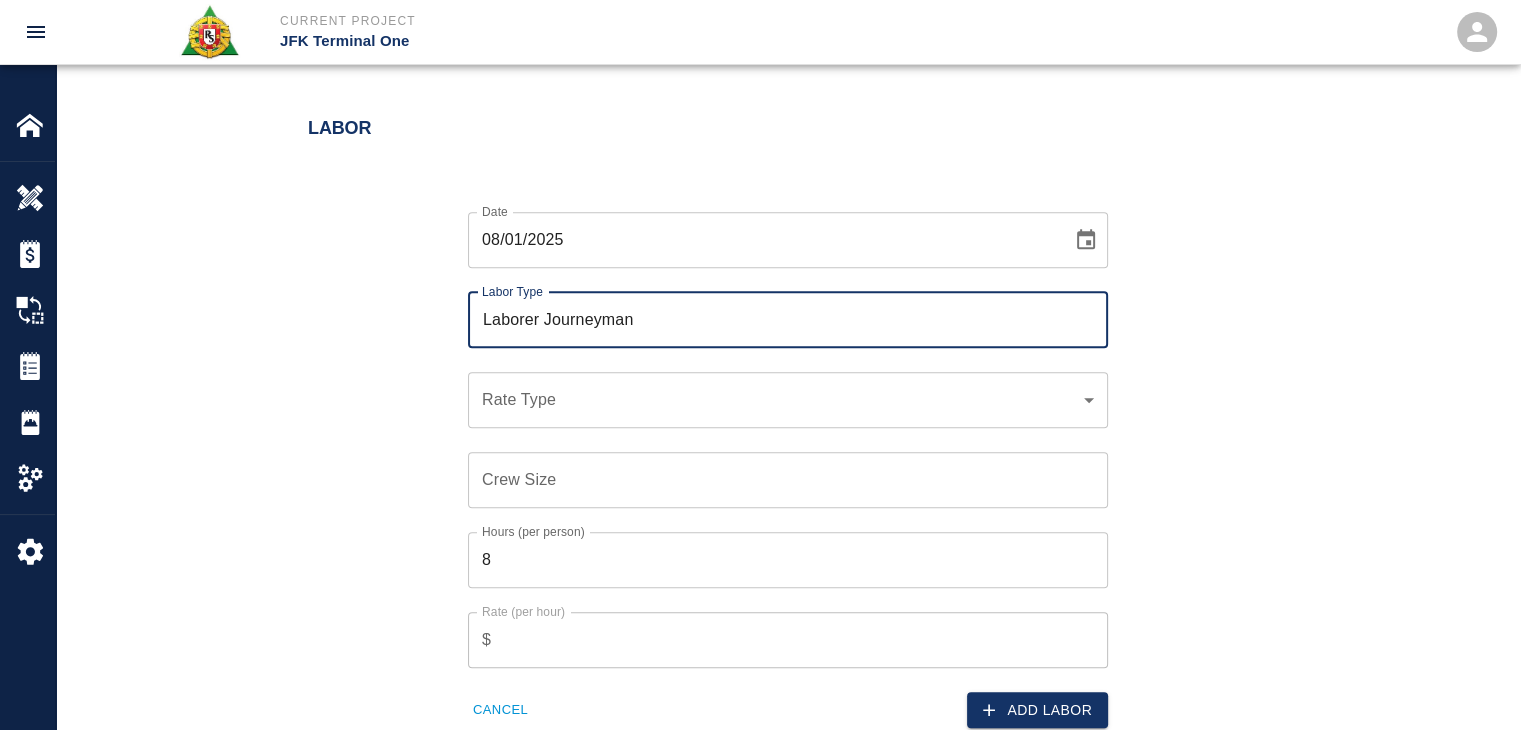 type on "Laborer Journeyman" 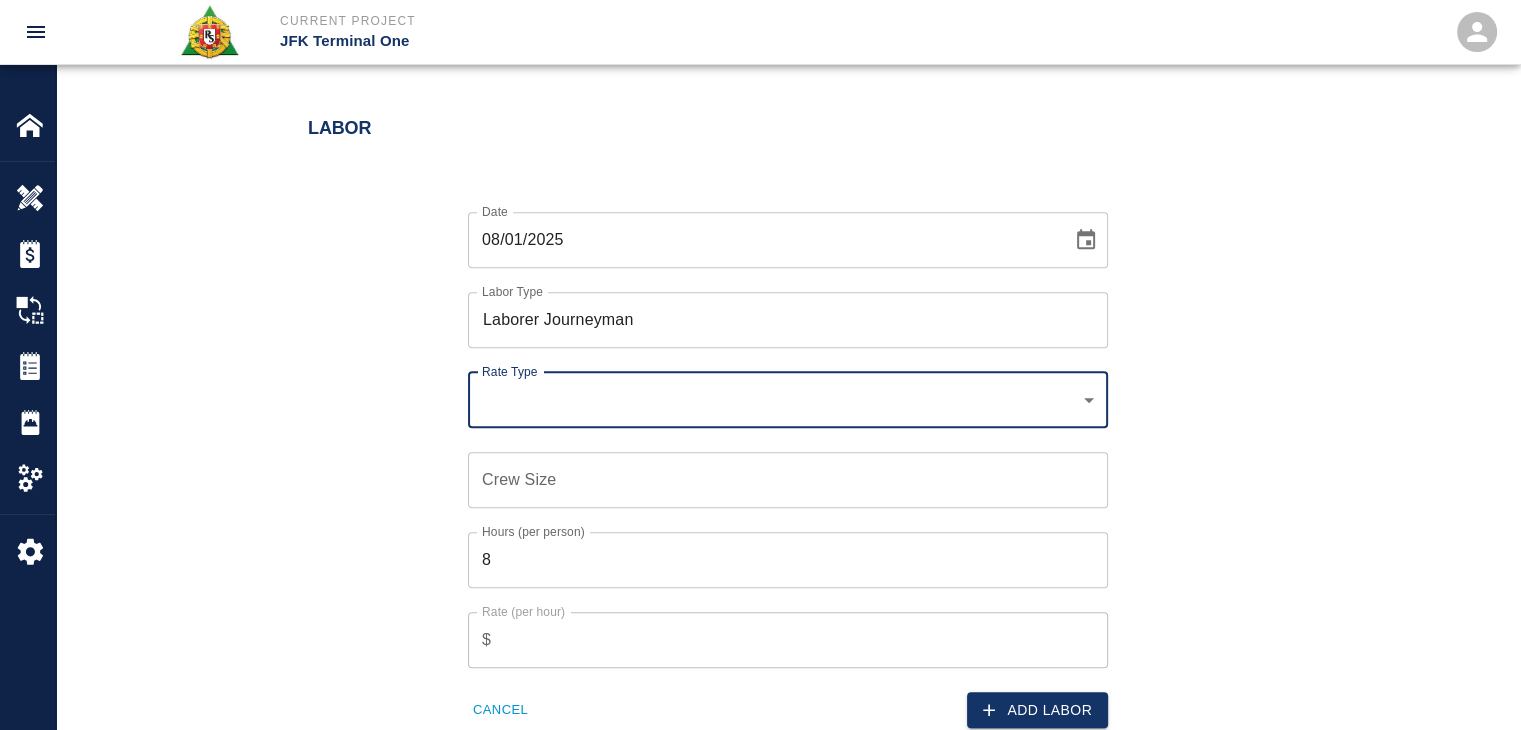 click on "​ Rate Type" at bounding box center [788, 400] 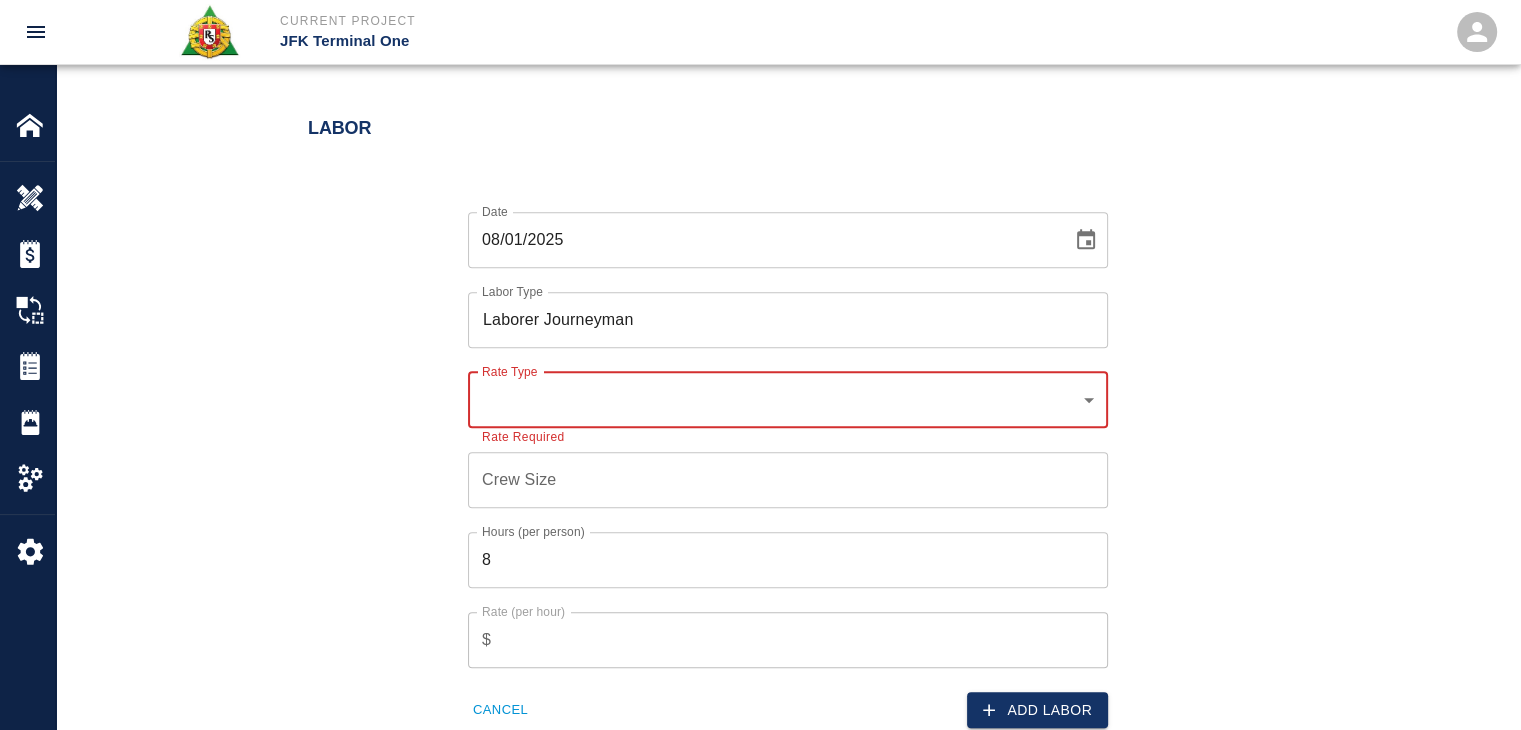 click on "​ Rate Type" at bounding box center (788, 400) 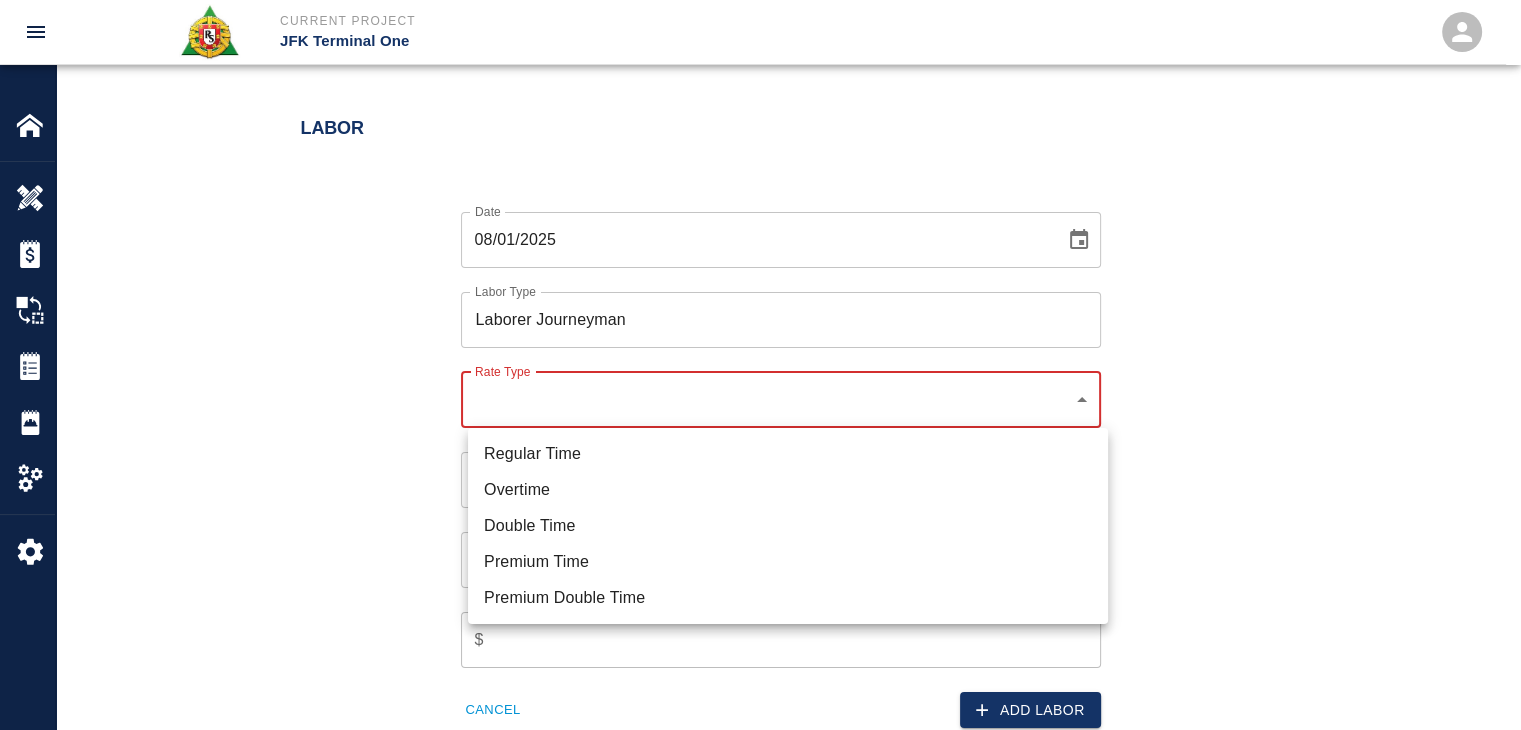 click on "Current Project JFK Terminal One Home JFK Terminal One Overview Estimates Change Orders Tickets Daily Reports Project Settings Settings Powered By Terms of Service  |  Privacy Policy Add Ticket Ticket Number 1280 Ticket Number PCO Number 0624 PCO Number Start Date  08/01/2025 Start Date  End Date End Date Work Description R&S worked on mobilizing concrete via concrete buggy, shoveling in concrete inside pocket with left over concrete from todays pour for HHS4/L3- Can Rail Pockets.
Breakdown:
1 Laborer 1hr OT
.5cy of SRA concrete x Work Description Notes x Notes Subject mobilizing concrete via concrete buggy, shoveling in concrete inside pocket with left over concrete from todays pour for HHS4/L3- Can Rail Pockets. Subject Invoice Number Invoice Number Invoice Date Invoice Date Upload Attachments (50MB limit) Choose file No file chosen Upload Another File Add Costs Switch to Lump Sum Labor Date 08/01/2025 Date Labor Type Laborer Journeyman Labor Type Rate Type ​ Rate Type Rate Required Crew Size Crew Size 8" at bounding box center (760, -651) 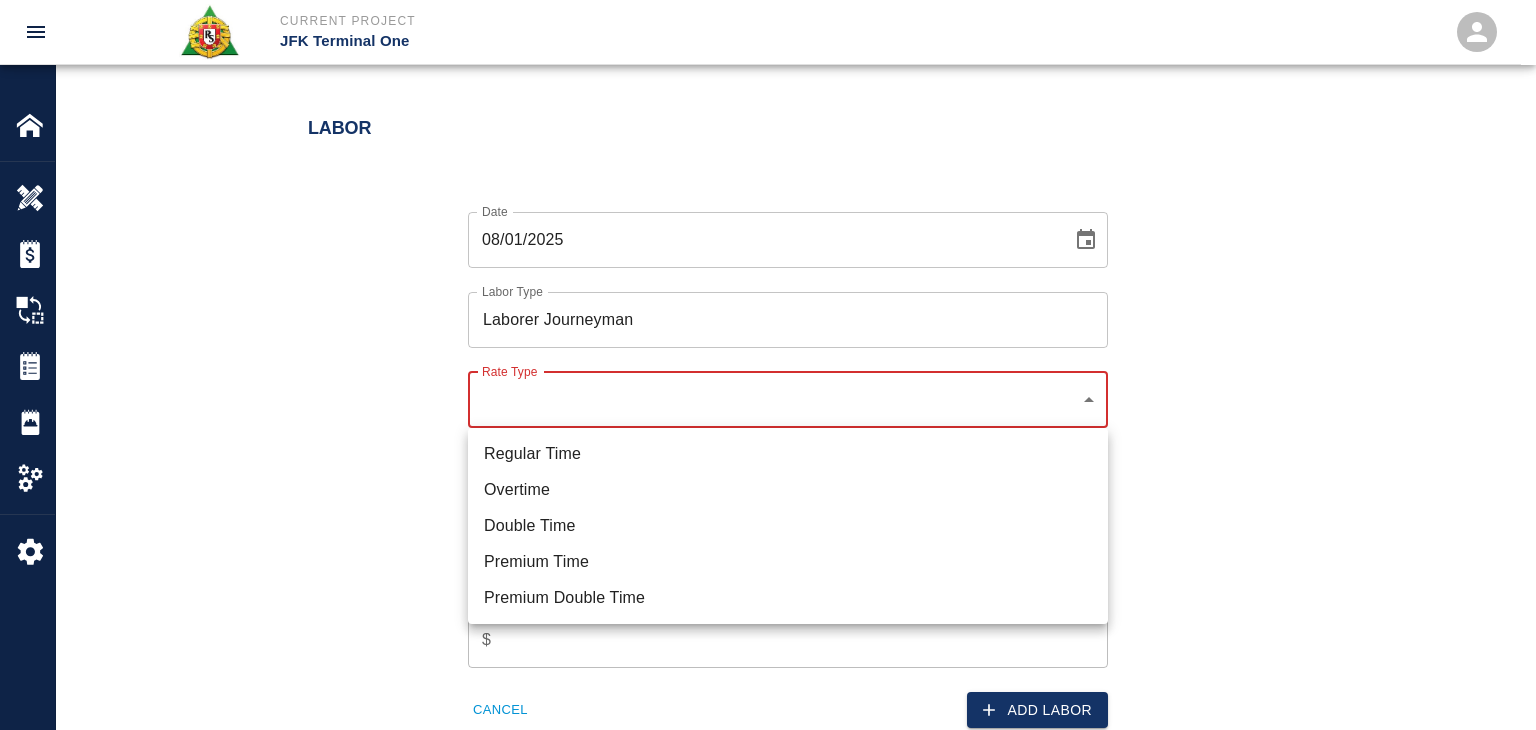 click on "Regular Time" at bounding box center (788, 454) 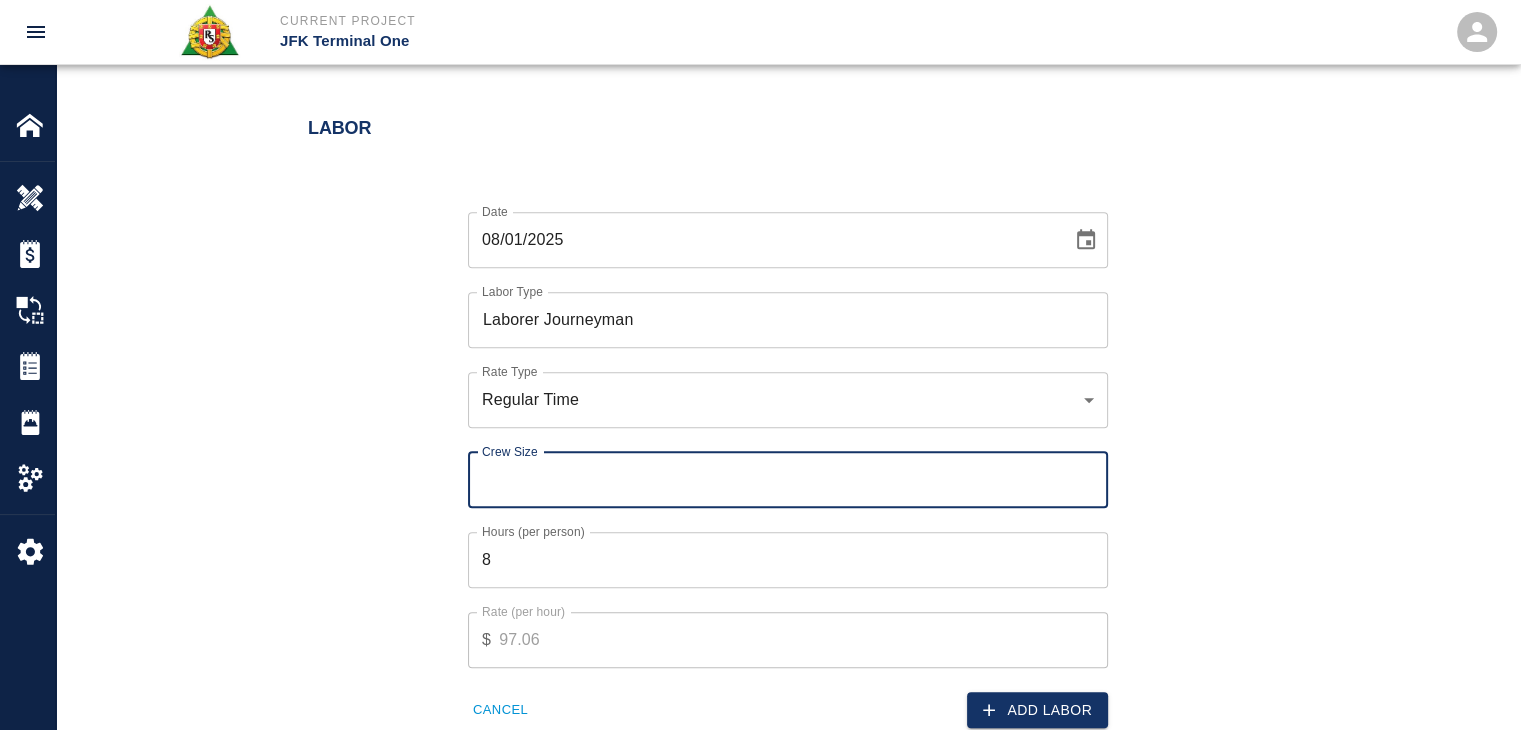 click on "Crew Size" at bounding box center (788, 480) 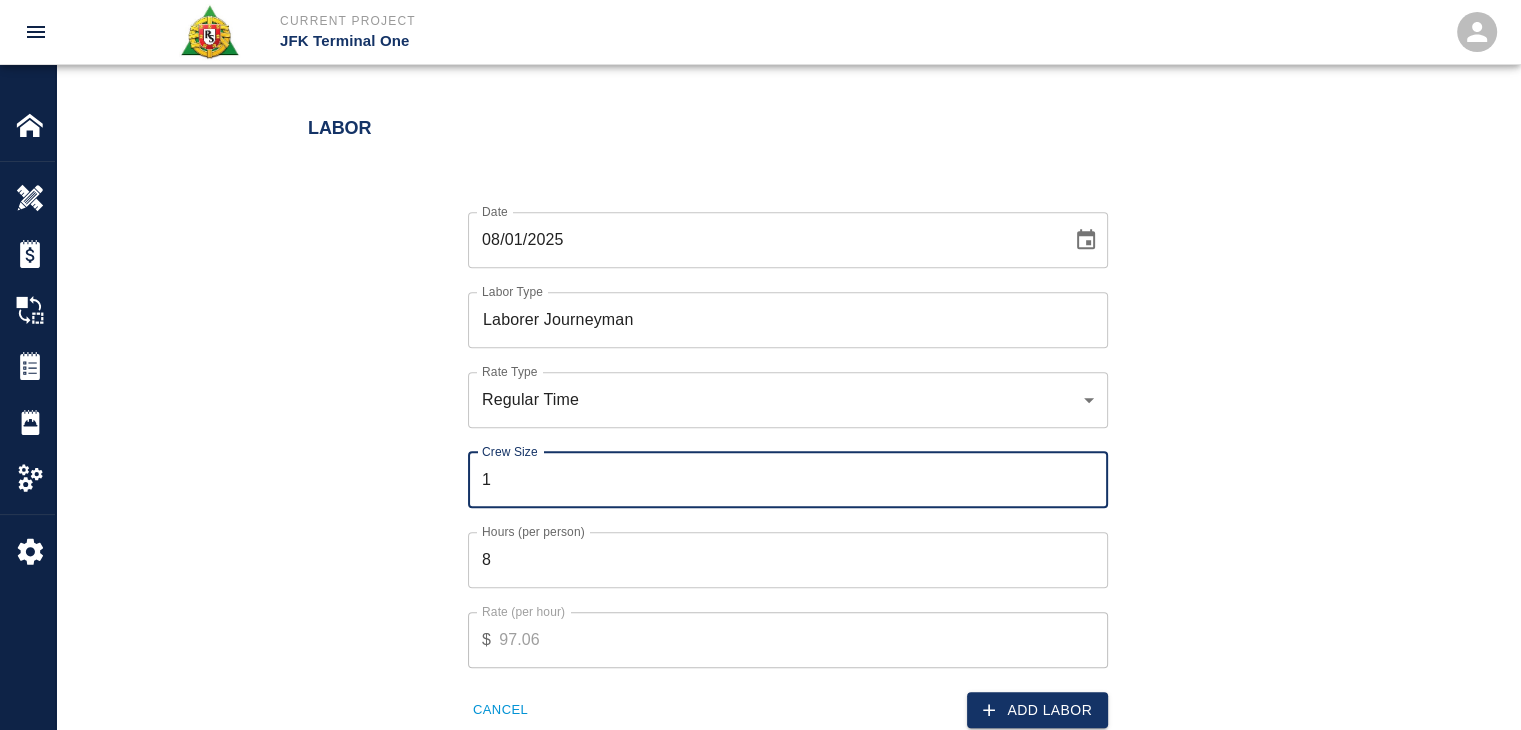 type on "1" 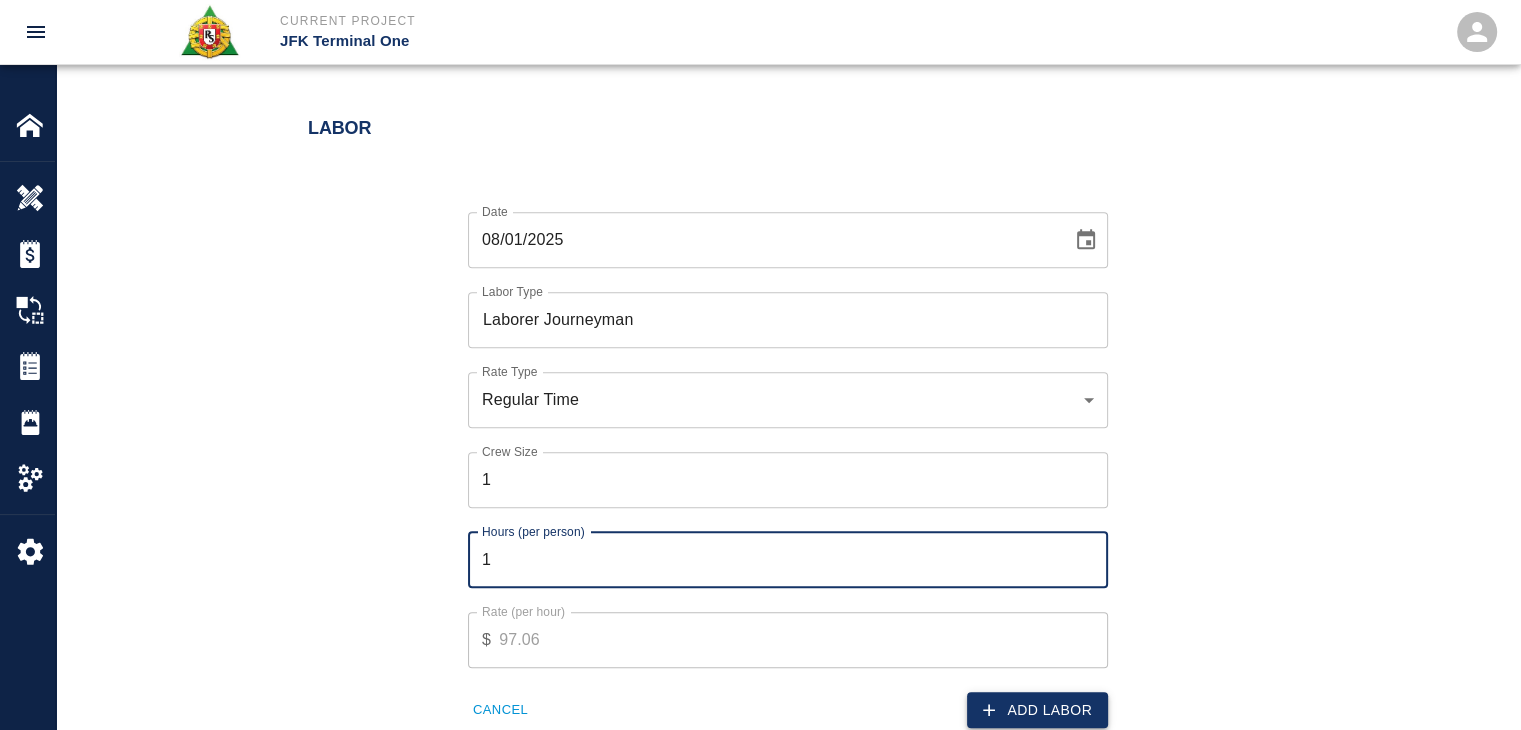 type on "1" 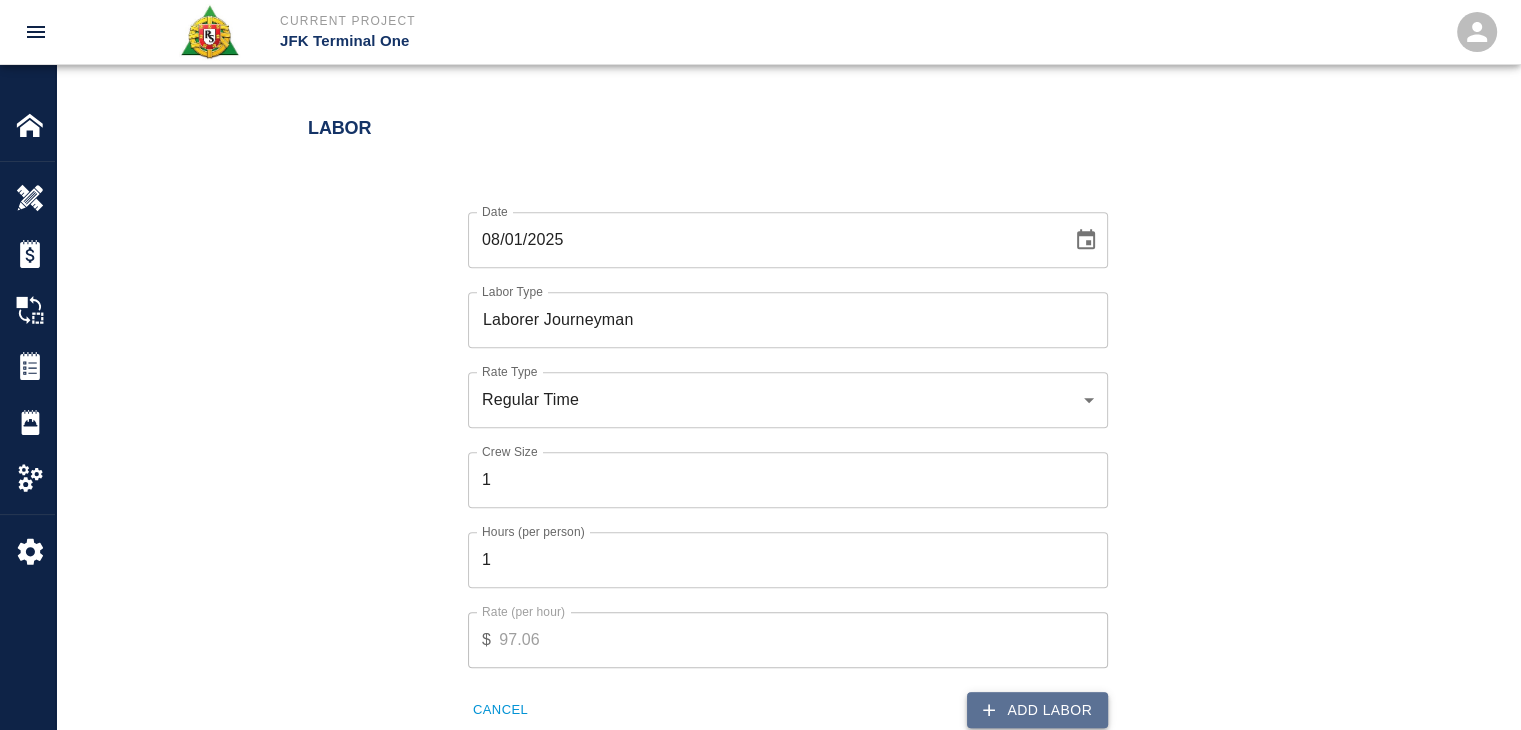 click on "Add Labor" at bounding box center (1037, 710) 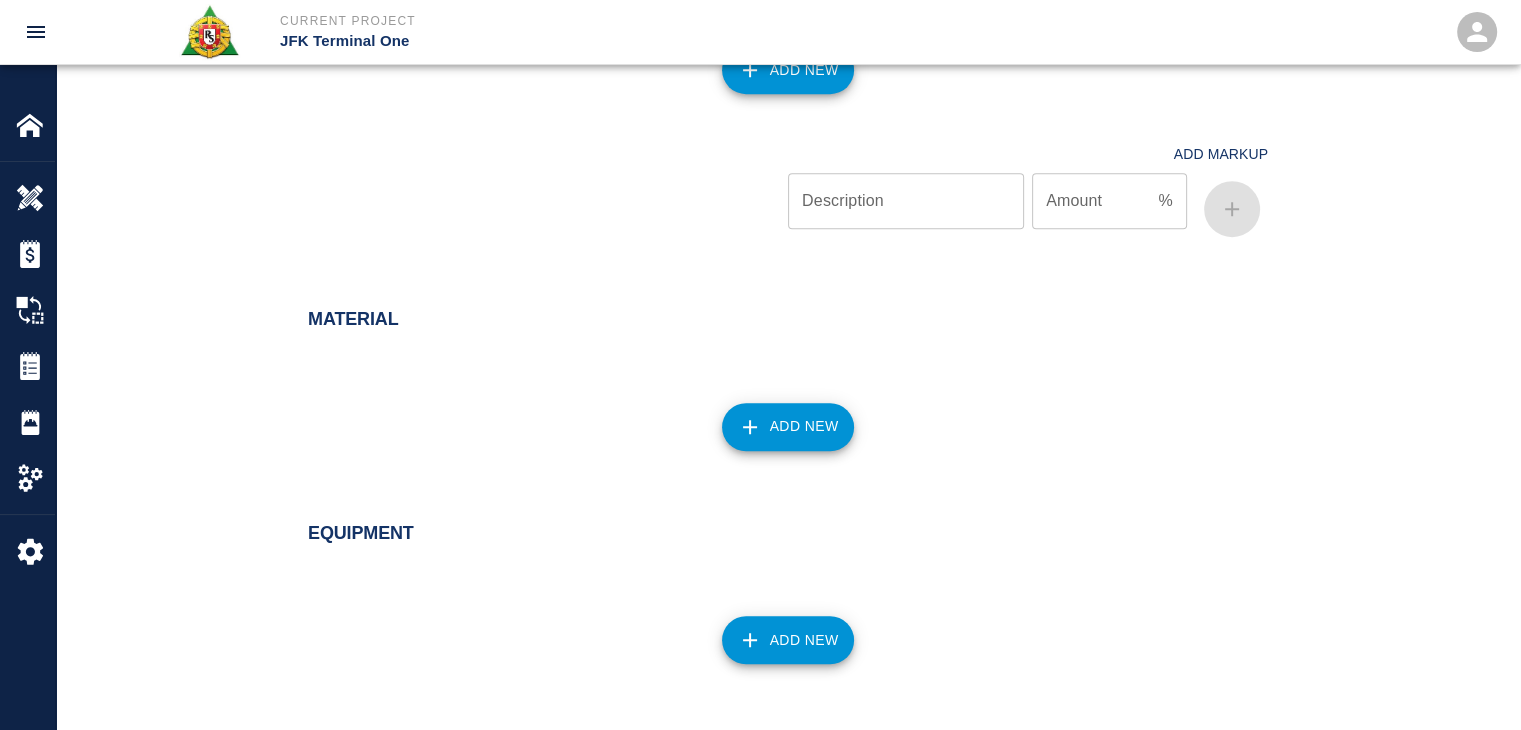 scroll, scrollTop: 1328, scrollLeft: 0, axis: vertical 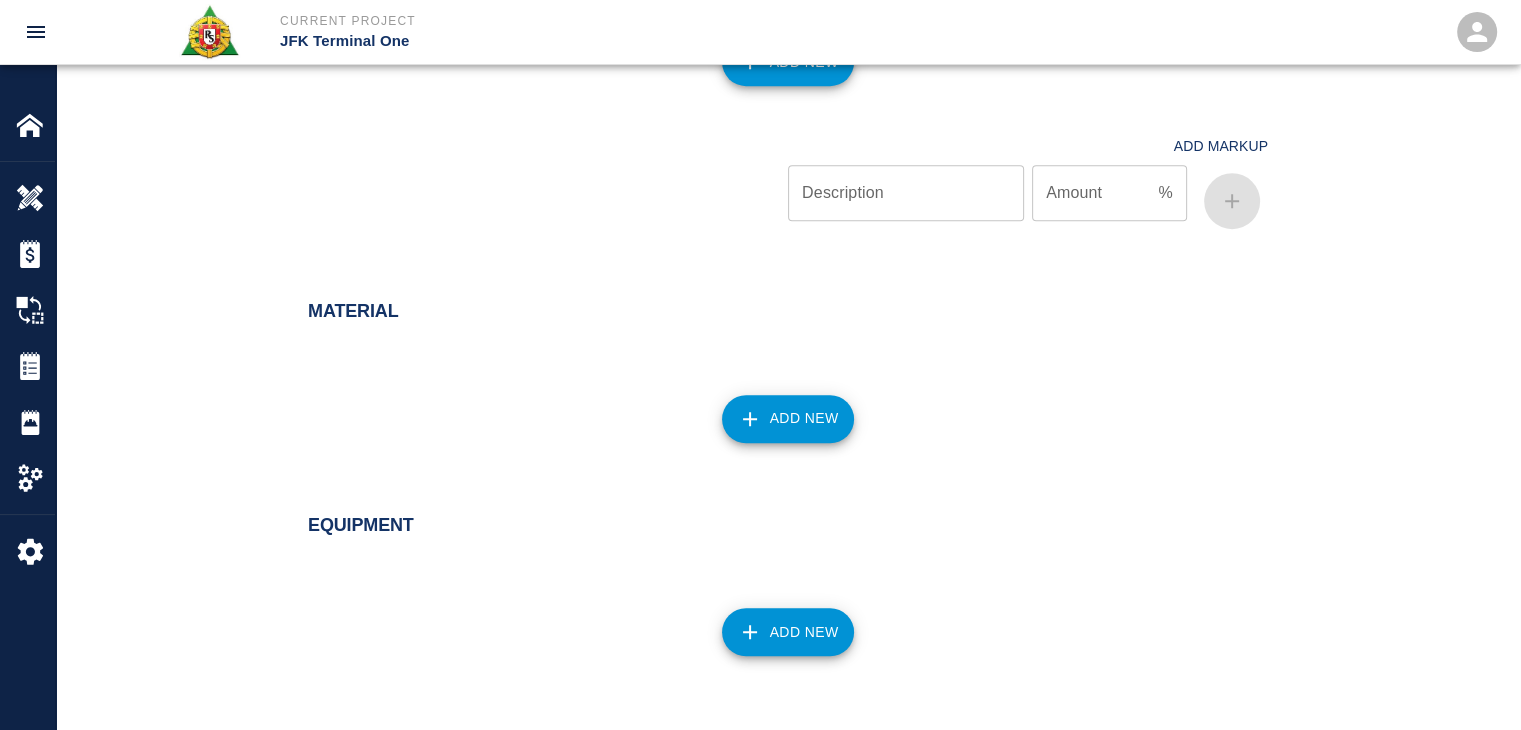 click on "Add New" at bounding box center (788, 419) 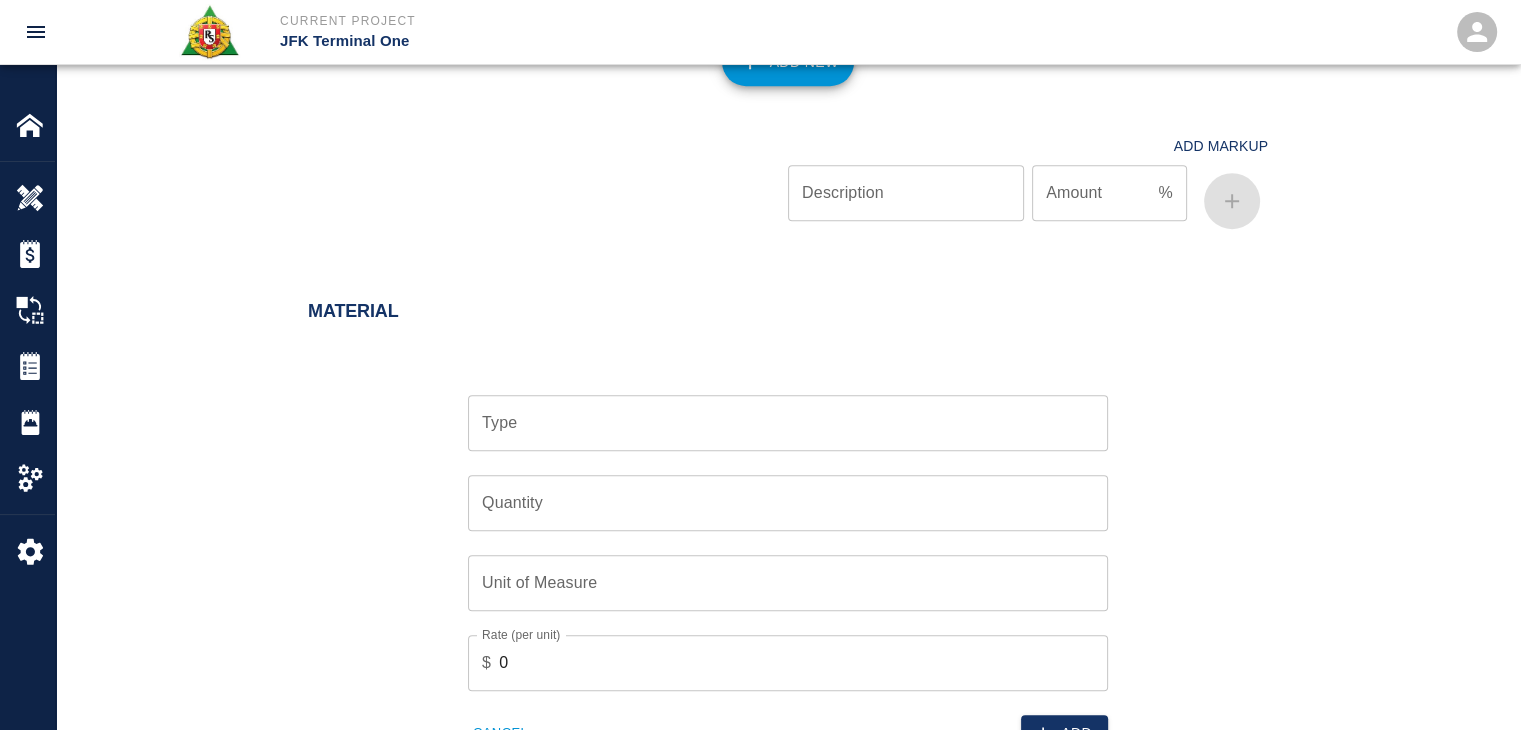 click on "Type" at bounding box center [788, 423] 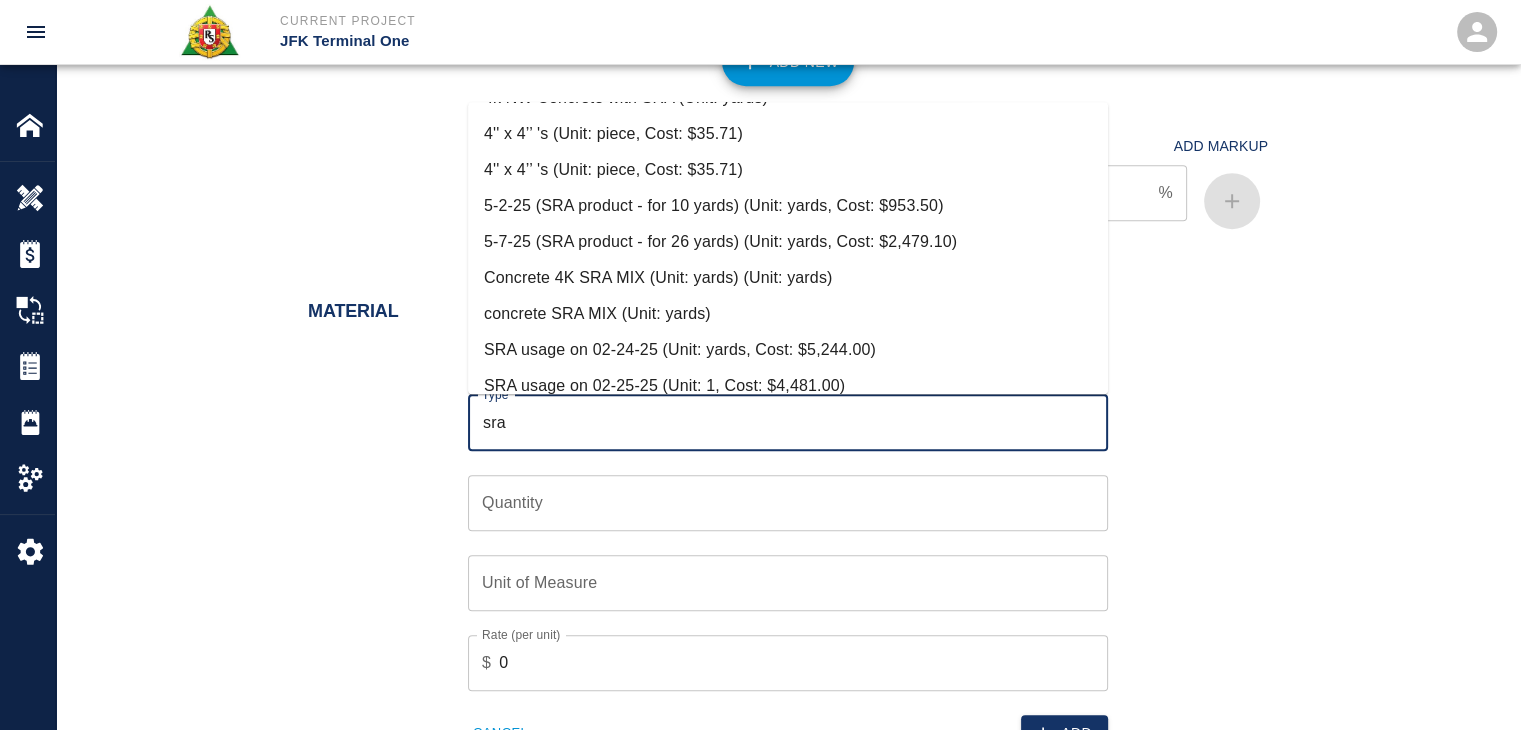 scroll, scrollTop: 392, scrollLeft: 0, axis: vertical 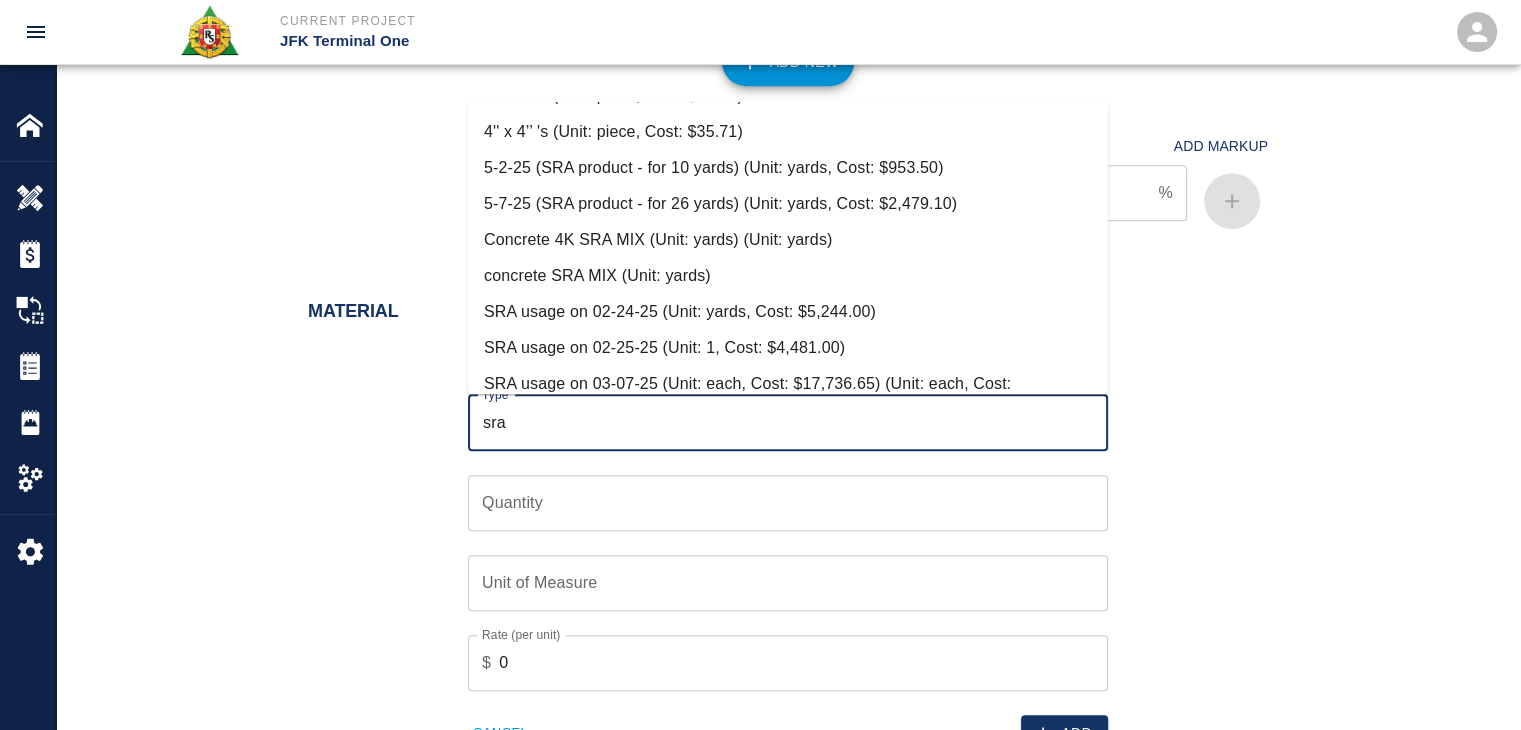 click on "concrete SRA MIX  (Unit: yards)" at bounding box center (788, 276) 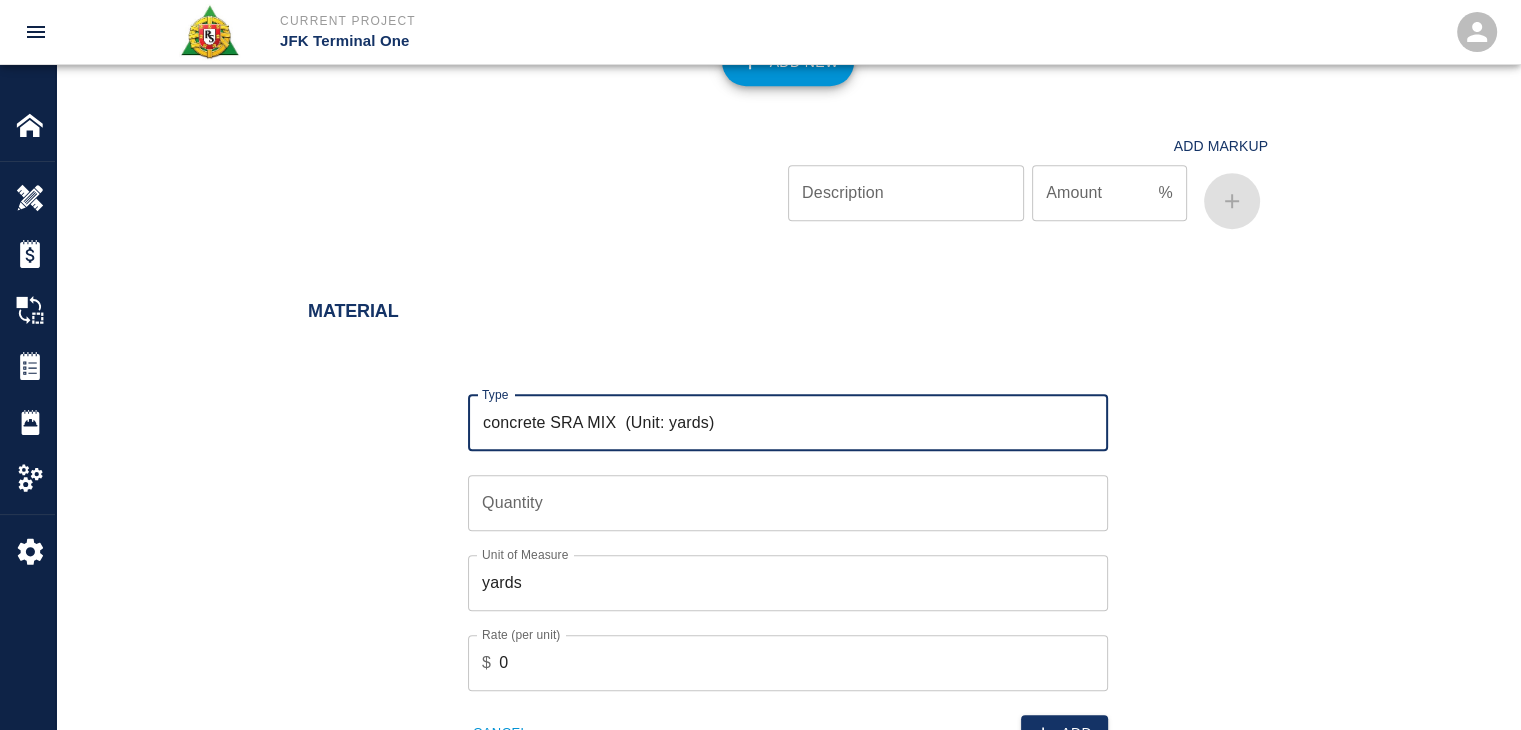type on "concrete SRA MIX  (Unit: yards)" 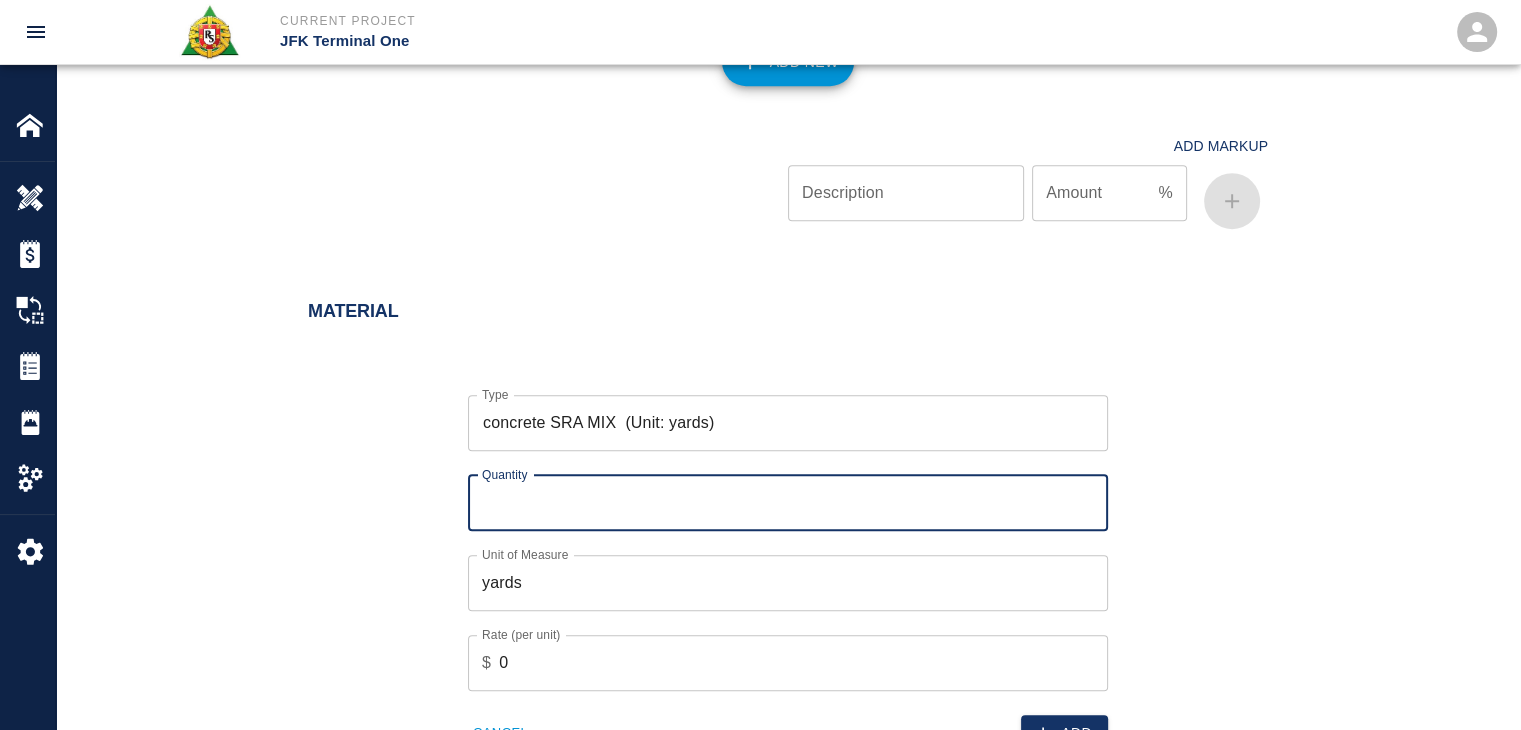 click on "Quantity" at bounding box center (788, 503) 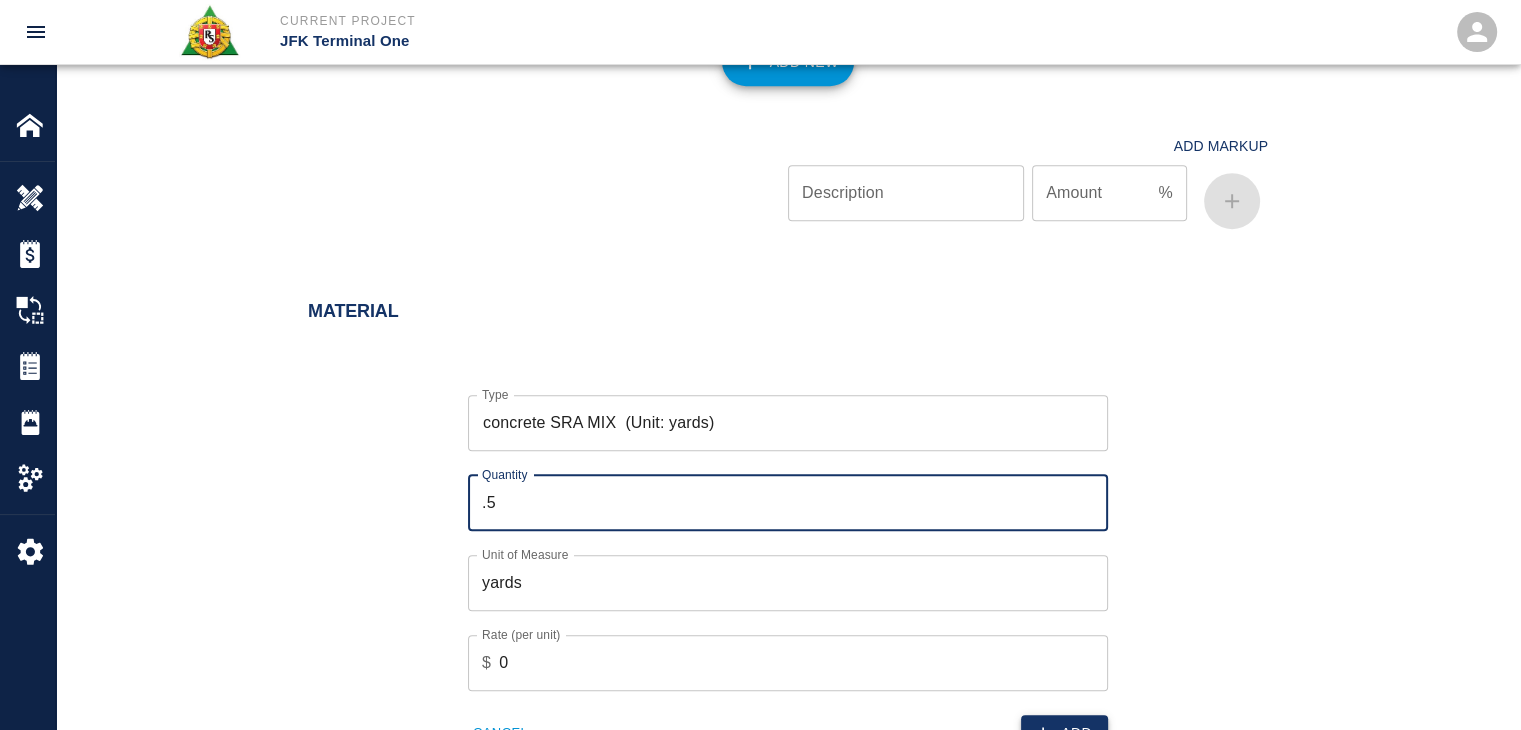 type on ".5" 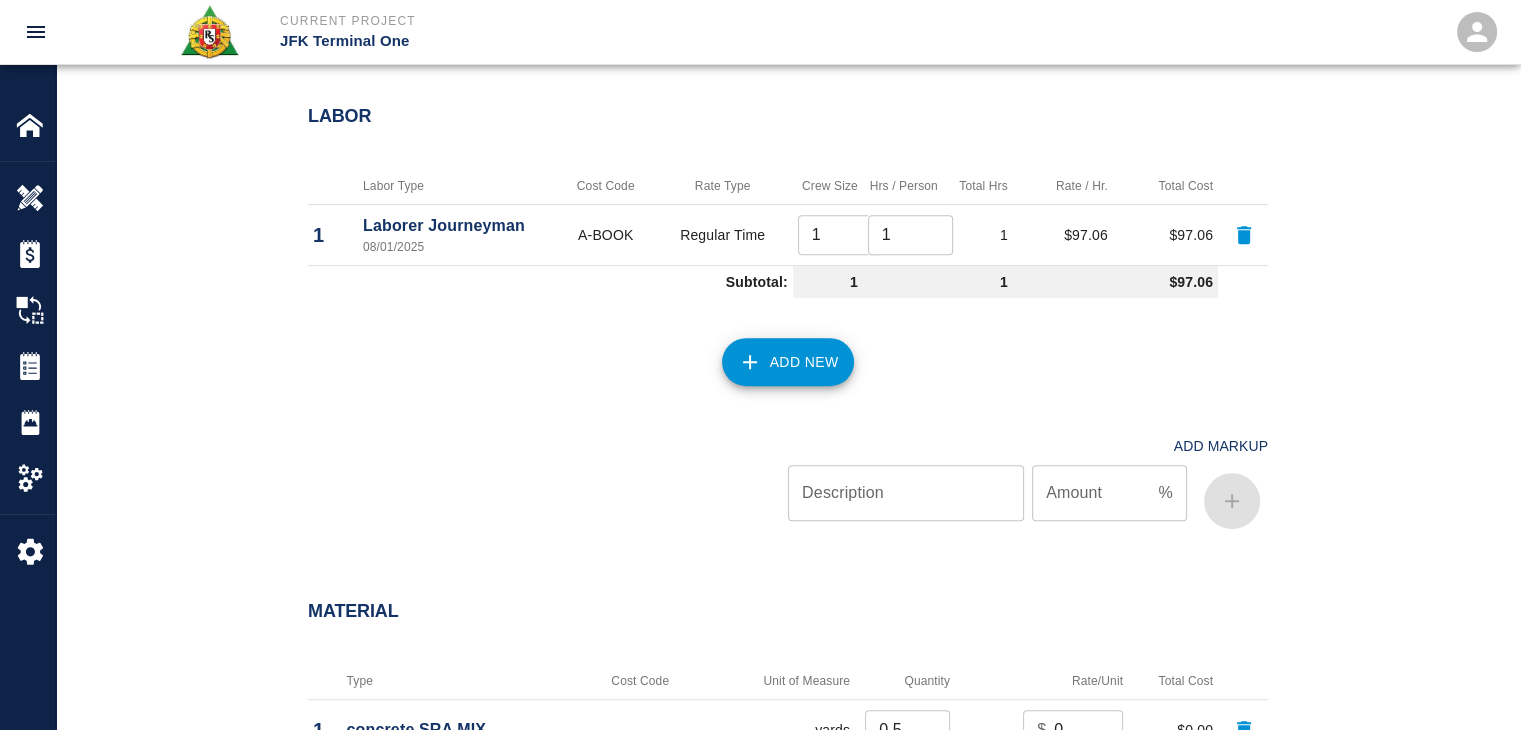 scroll, scrollTop: 1043, scrollLeft: 0, axis: vertical 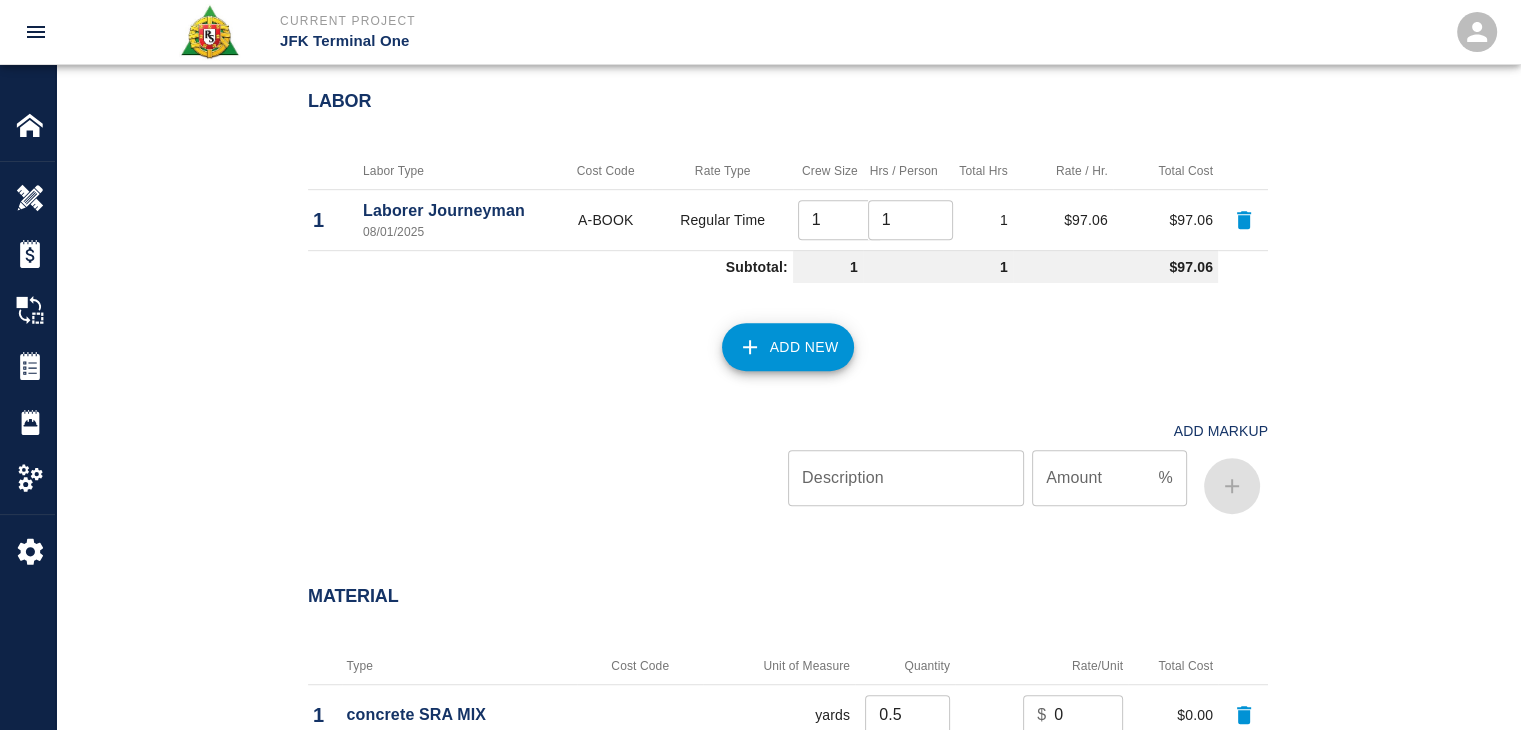 click 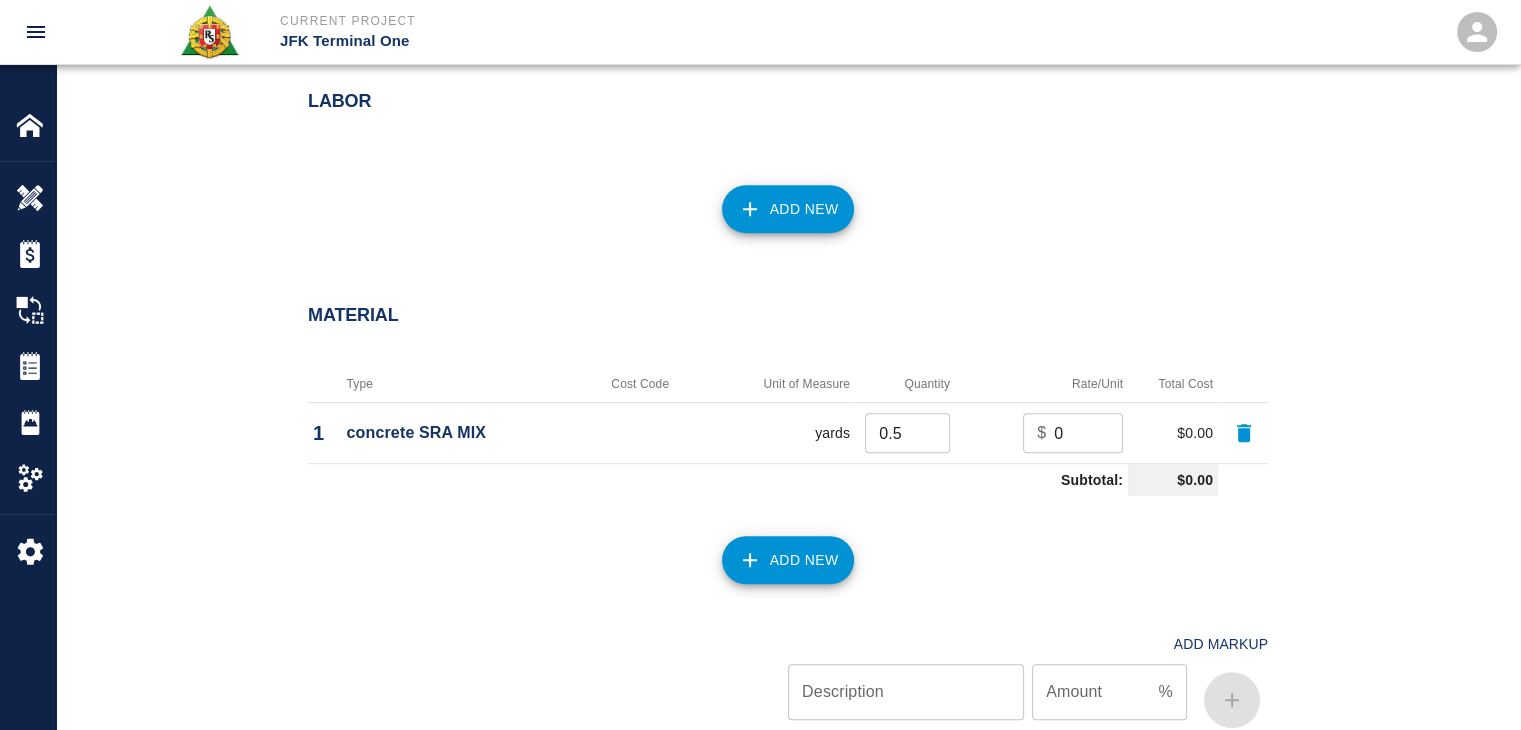 click on "Add New" at bounding box center (788, 209) 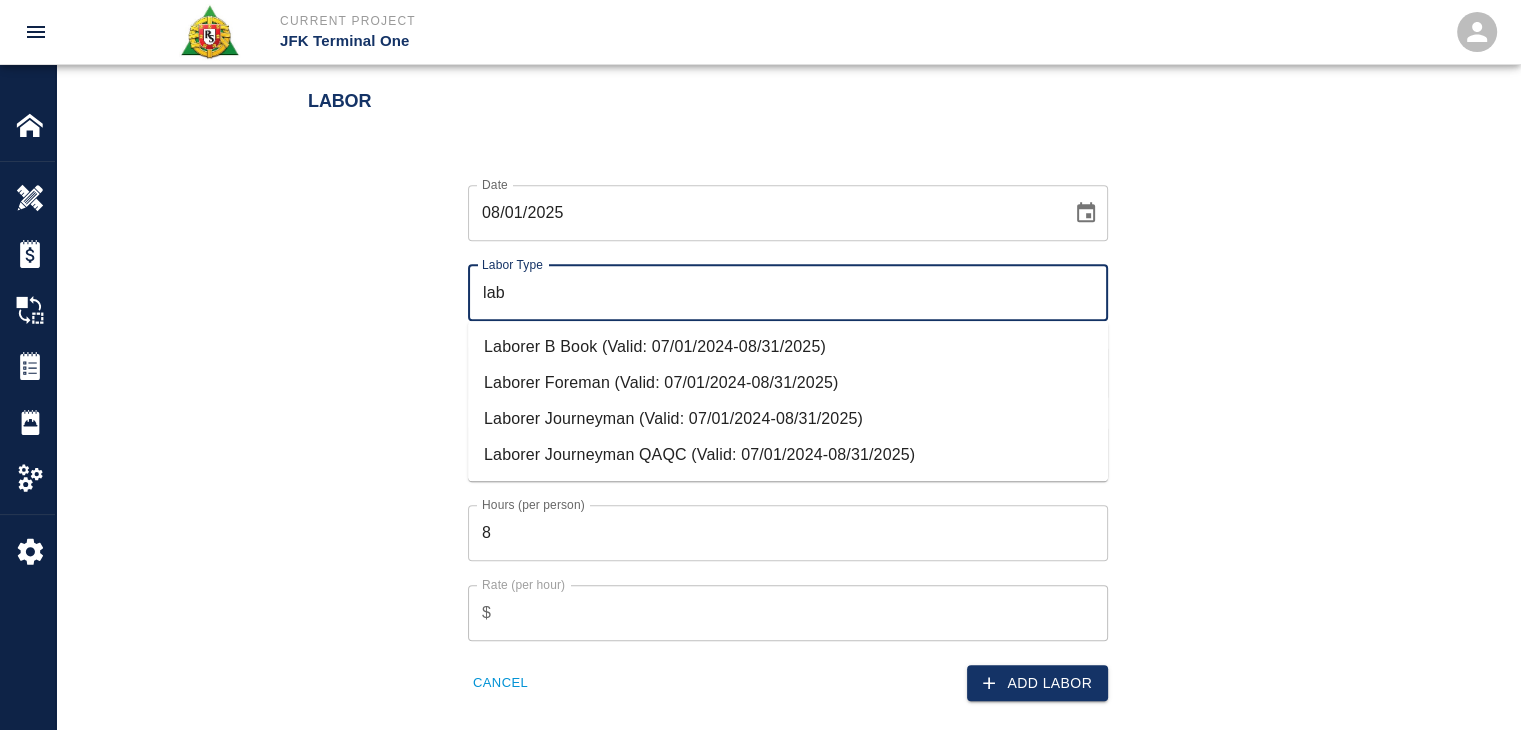 click on "Laborer Journeyman (Valid: 07/01/2024-08/31/2025)" at bounding box center [788, 419] 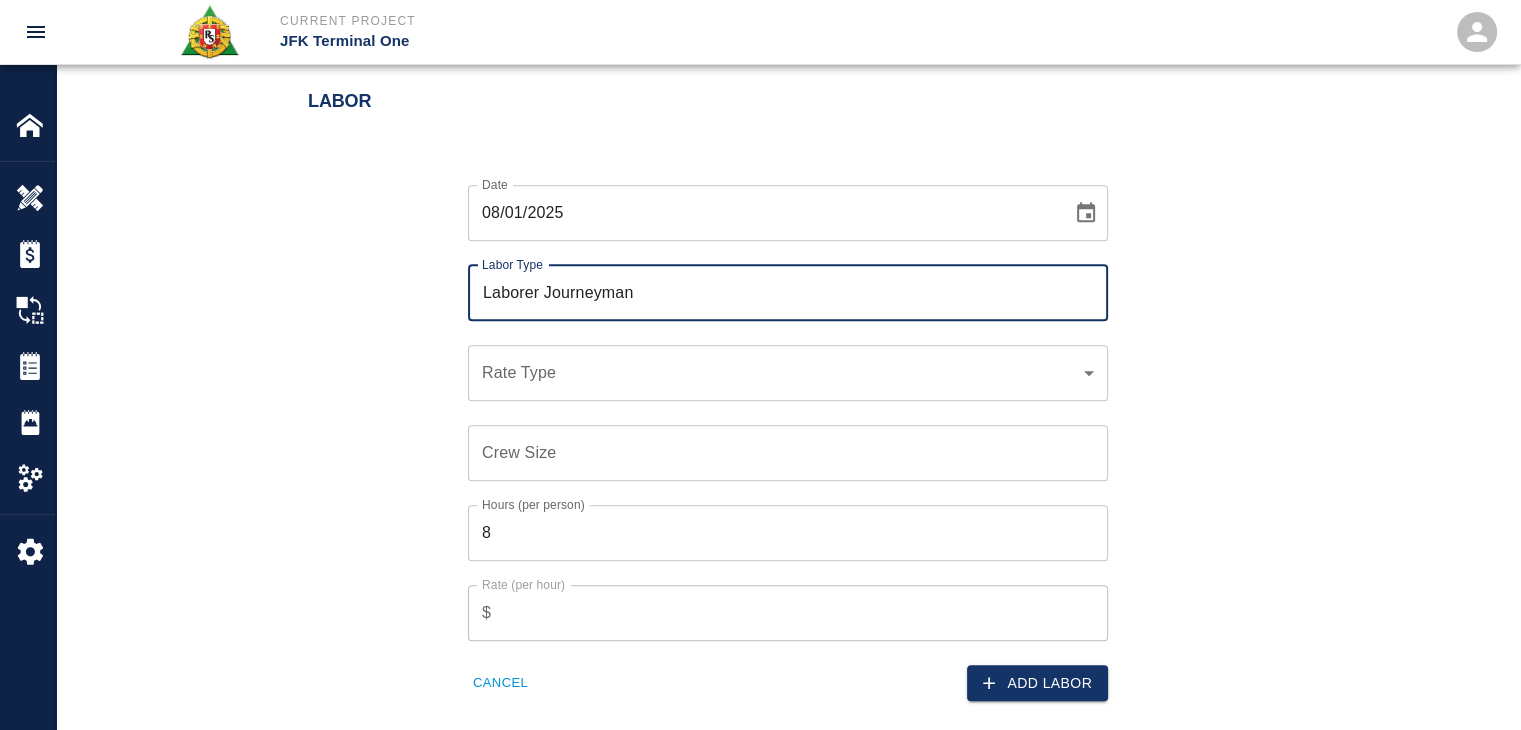 type on "Laborer Journeyman" 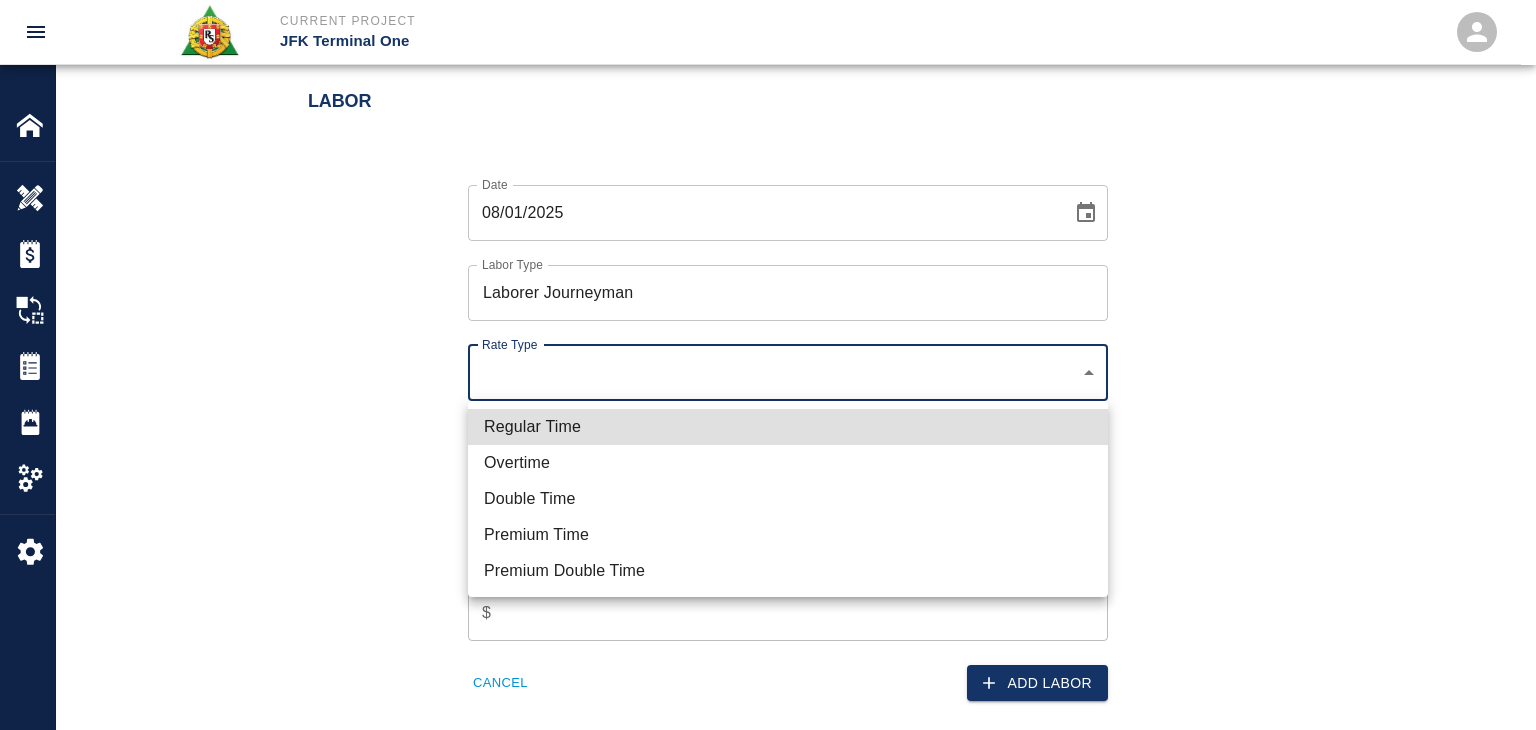 click on "Current Project JFK Terminal One Home JFK Terminal One Overview Estimates Change Orders Tickets Daily Reports Project Settings Settings Powered By Terms of Service  |  Privacy Policy Add Ticket Ticket Number 1280 Ticket Number PCO Number 0624 PCO Number Start Date  08/01/2025 Start Date  End Date End Date Work Description R&S worked on mobilizing concrete via concrete buggy, shoveling in concrete inside pocket with left over concrete from todays pour for HHS4/L3- Can Rail Pockets.
Breakdown:
1 Laborer 1hr OT
.5cy of SRA concrete x Work Description Notes x Notes Subject mobilizing concrete via concrete buggy, shoveling in concrete inside pocket with left over concrete from todays pour for HHS4/L3- Can Rail Pockets. Subject Invoice Number Invoice Number Invoice Date Invoice Date Upload Attachments (50MB limit) Choose file No file chosen Upload Another File Add Costs Switch to Lump Sum Labor Date 08/01/2025 Date Labor Type Laborer Journeyman Labor Type Rate Type ​ Rate Type Crew Size Crew Size 8 $ Cancel Type" at bounding box center [768, -678] 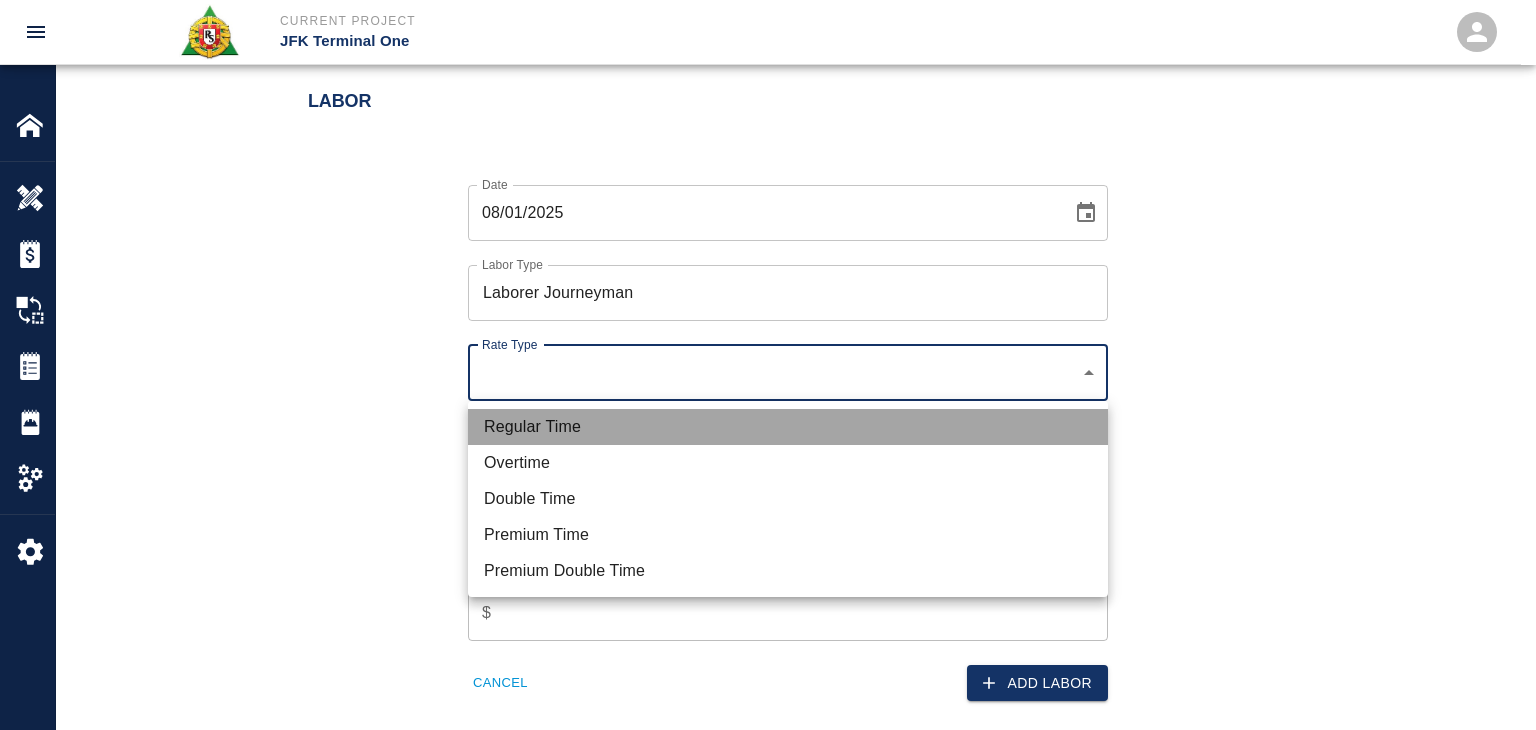 click on "Regular Time" at bounding box center (788, 427) 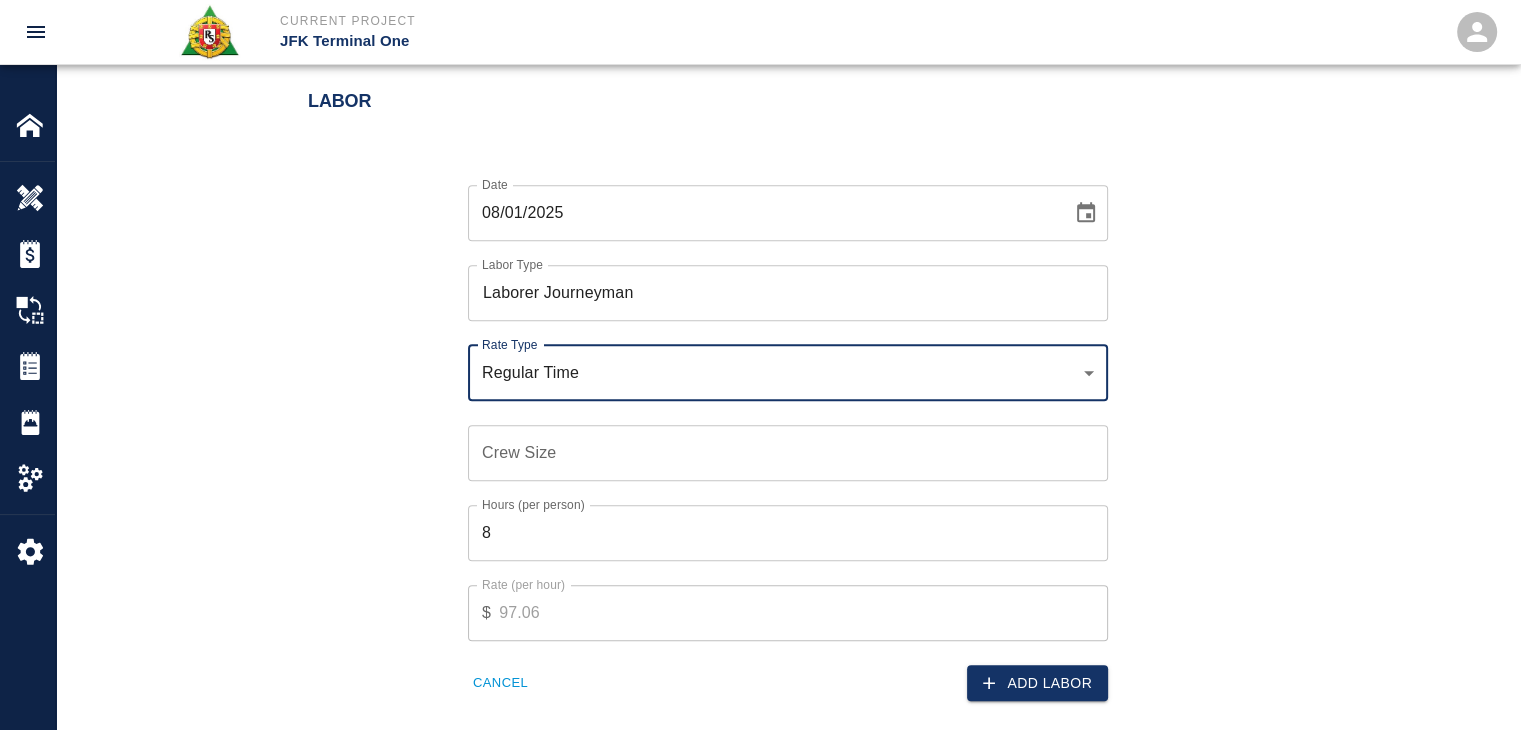 click on "Crew Size" at bounding box center [788, 453] 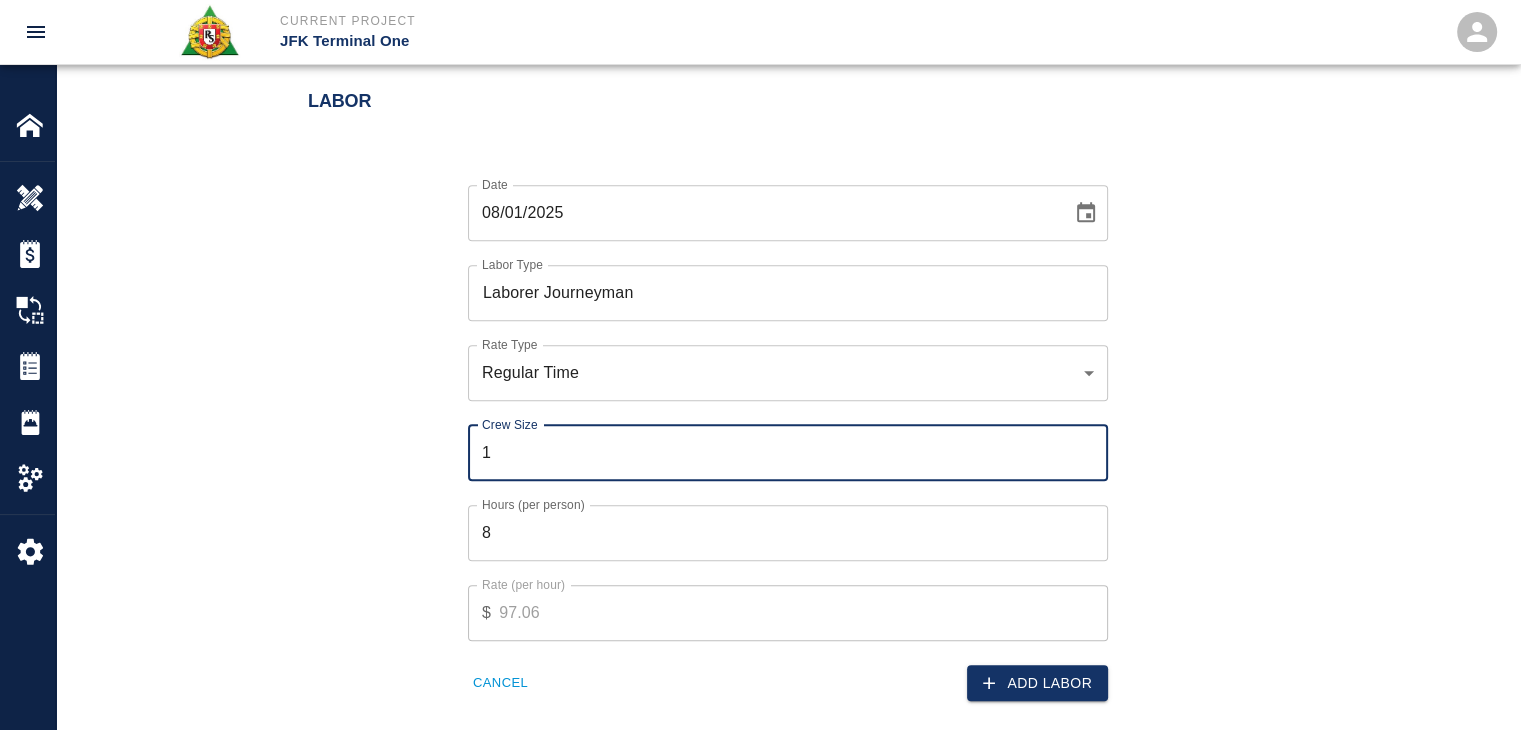 type on "1" 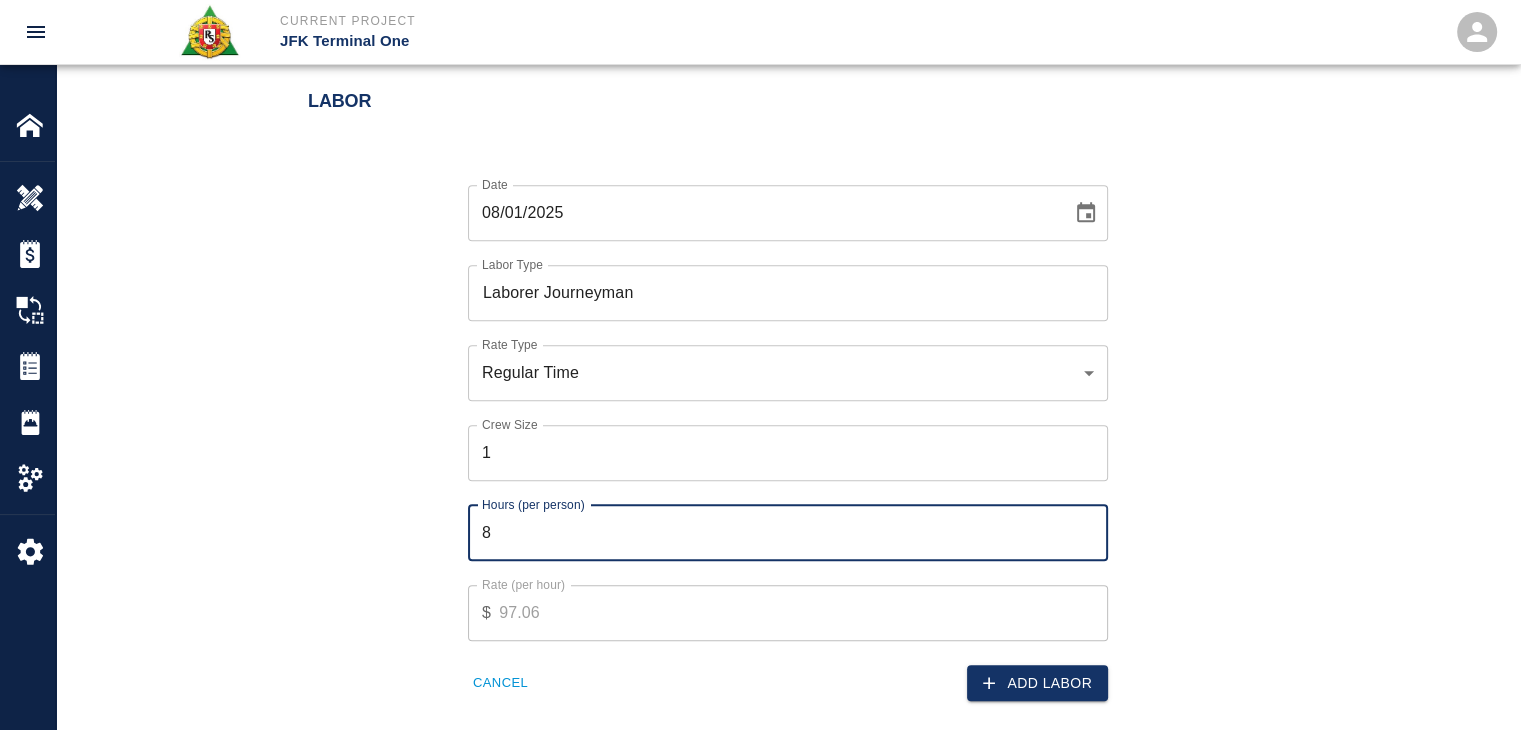 click on "8" at bounding box center (788, 533) 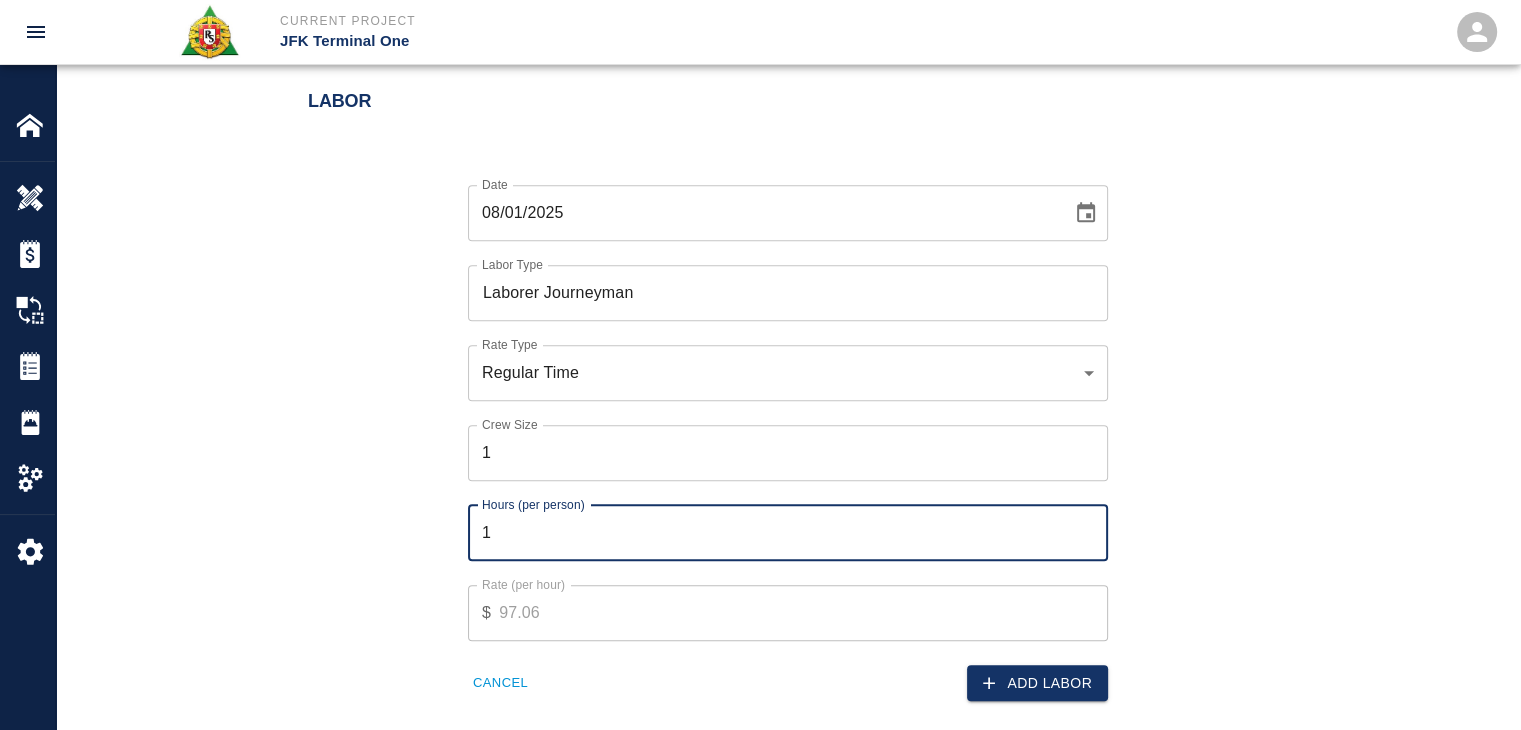 type on "1" 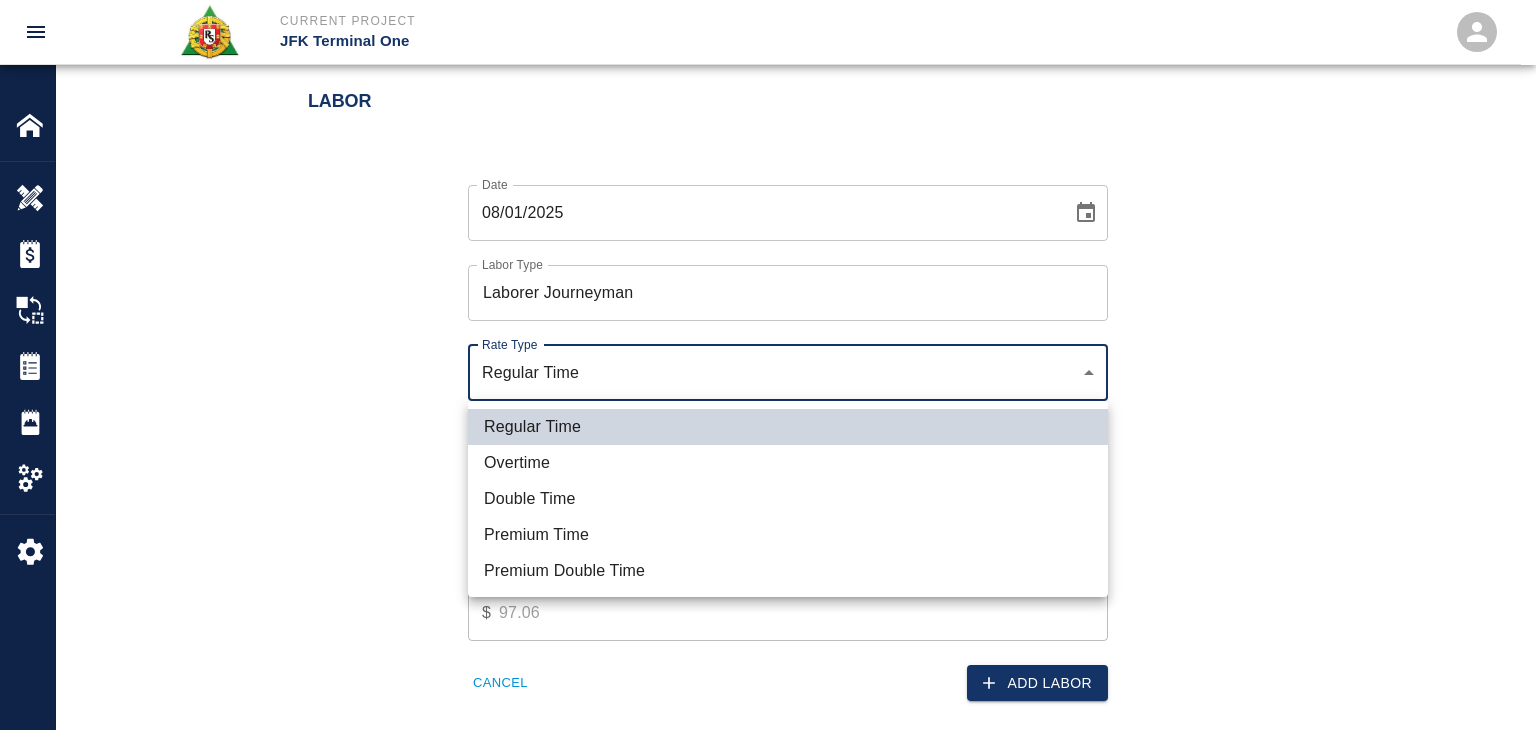 click on "Overtime" at bounding box center [788, 463] 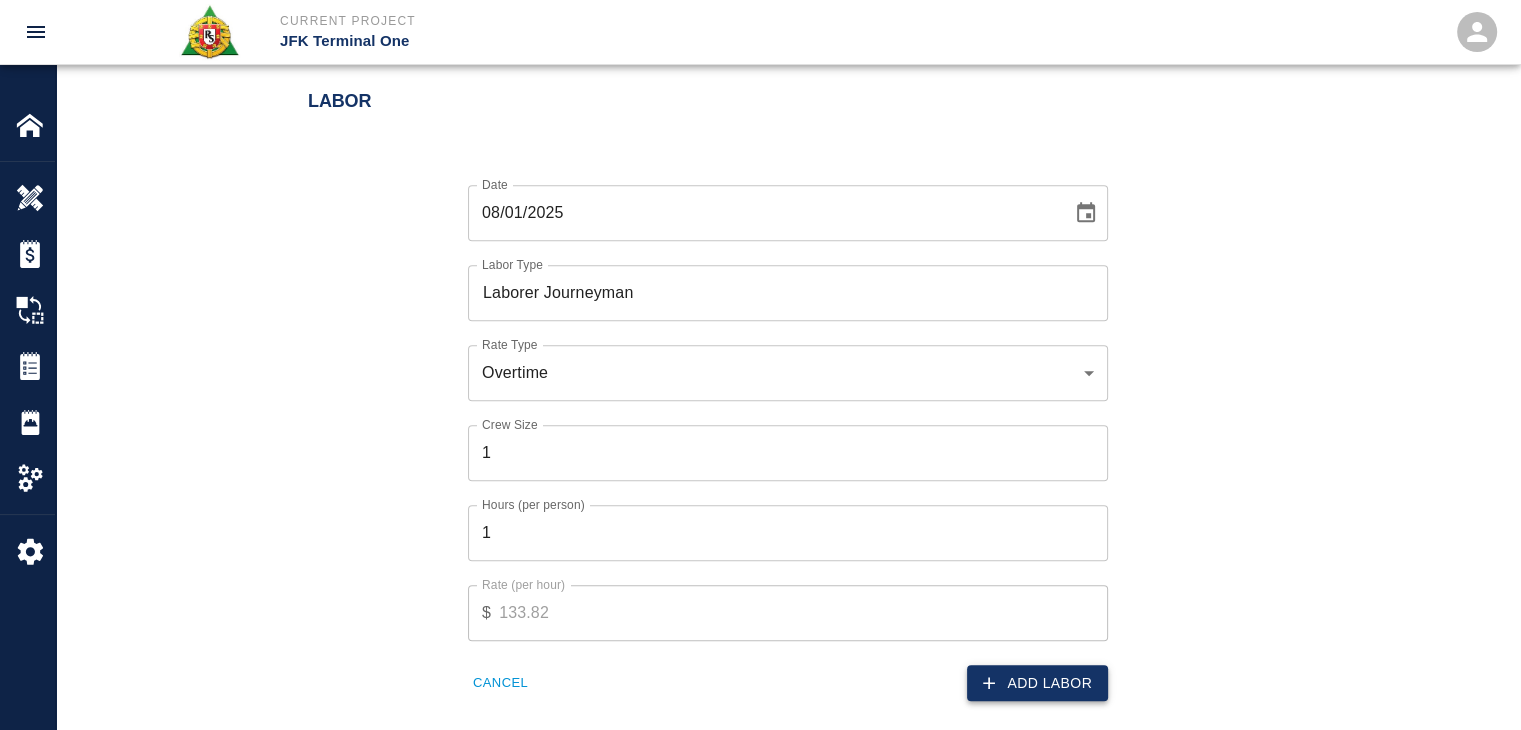 click on "Add Labor" at bounding box center (1037, 683) 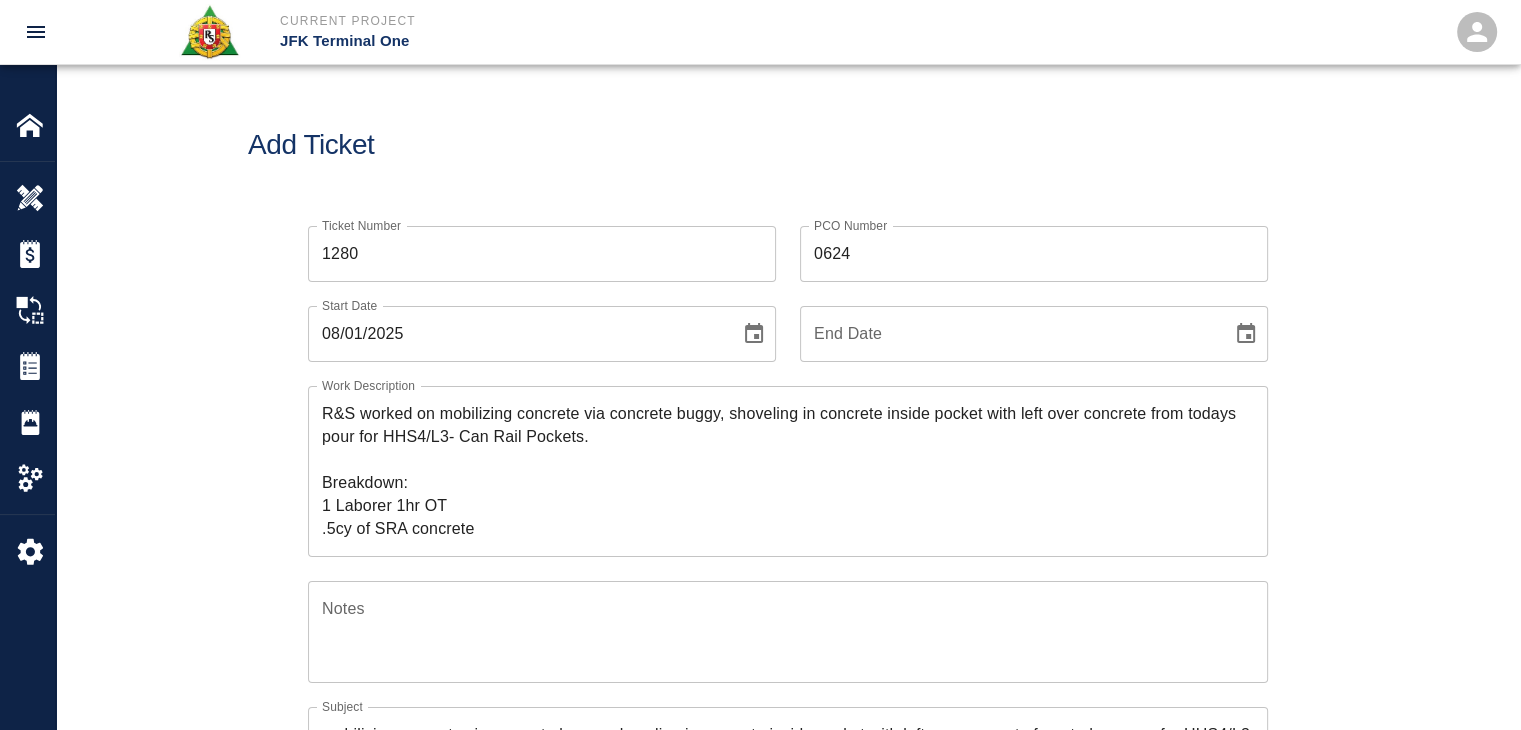scroll, scrollTop: 0, scrollLeft: 0, axis: both 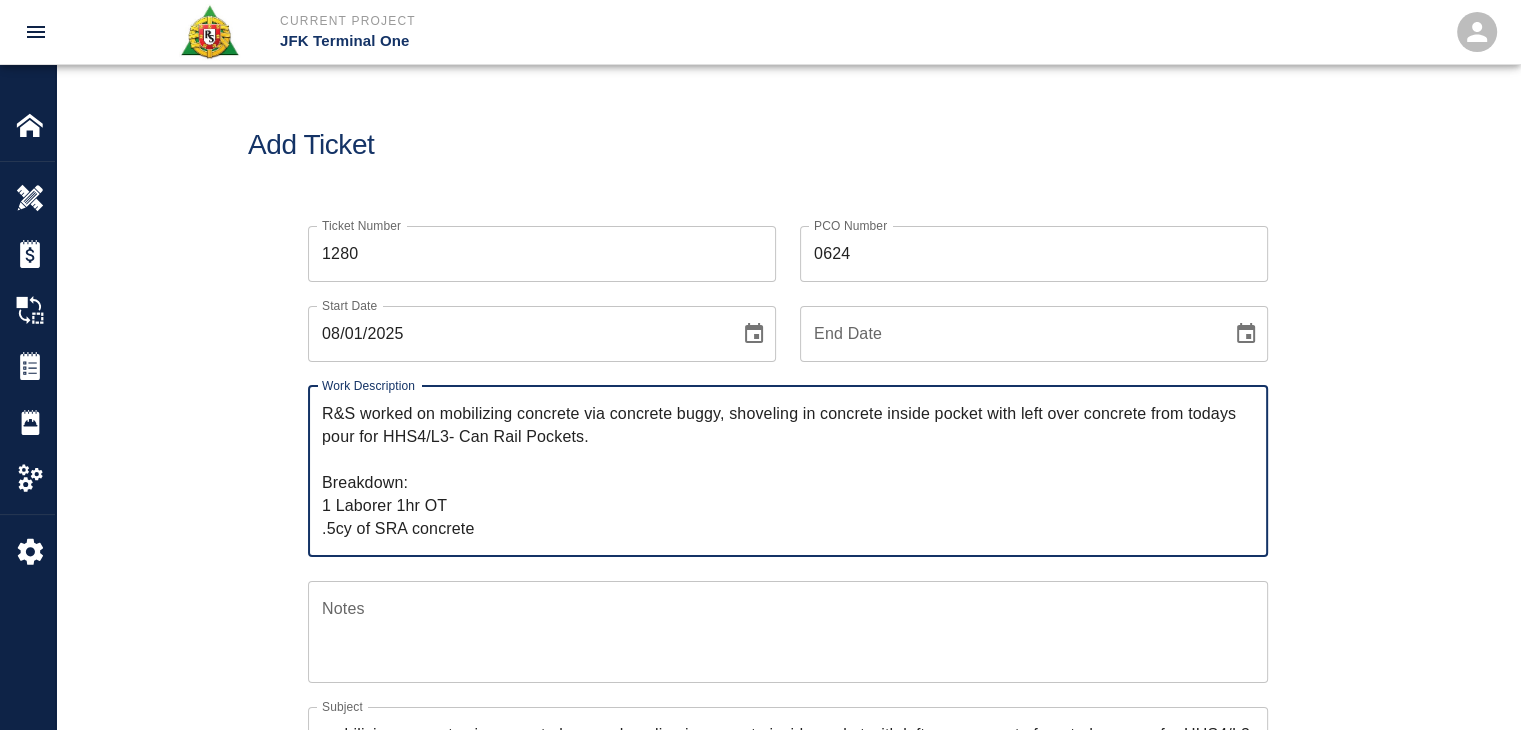 drag, startPoint x: 492, startPoint y: 530, endPoint x: 206, endPoint y: 389, distance: 318.86832 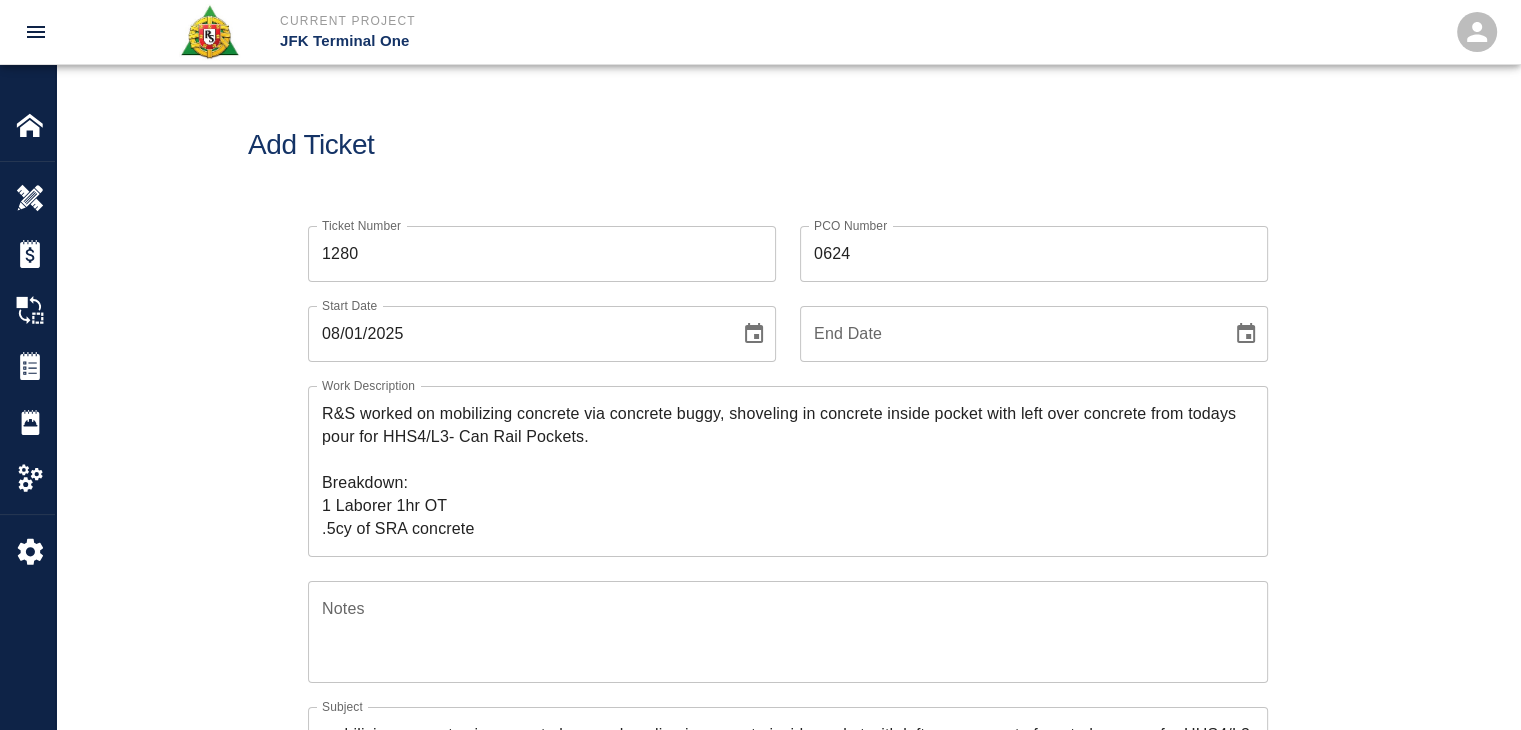 click on "Add Ticket" at bounding box center (788, 145) 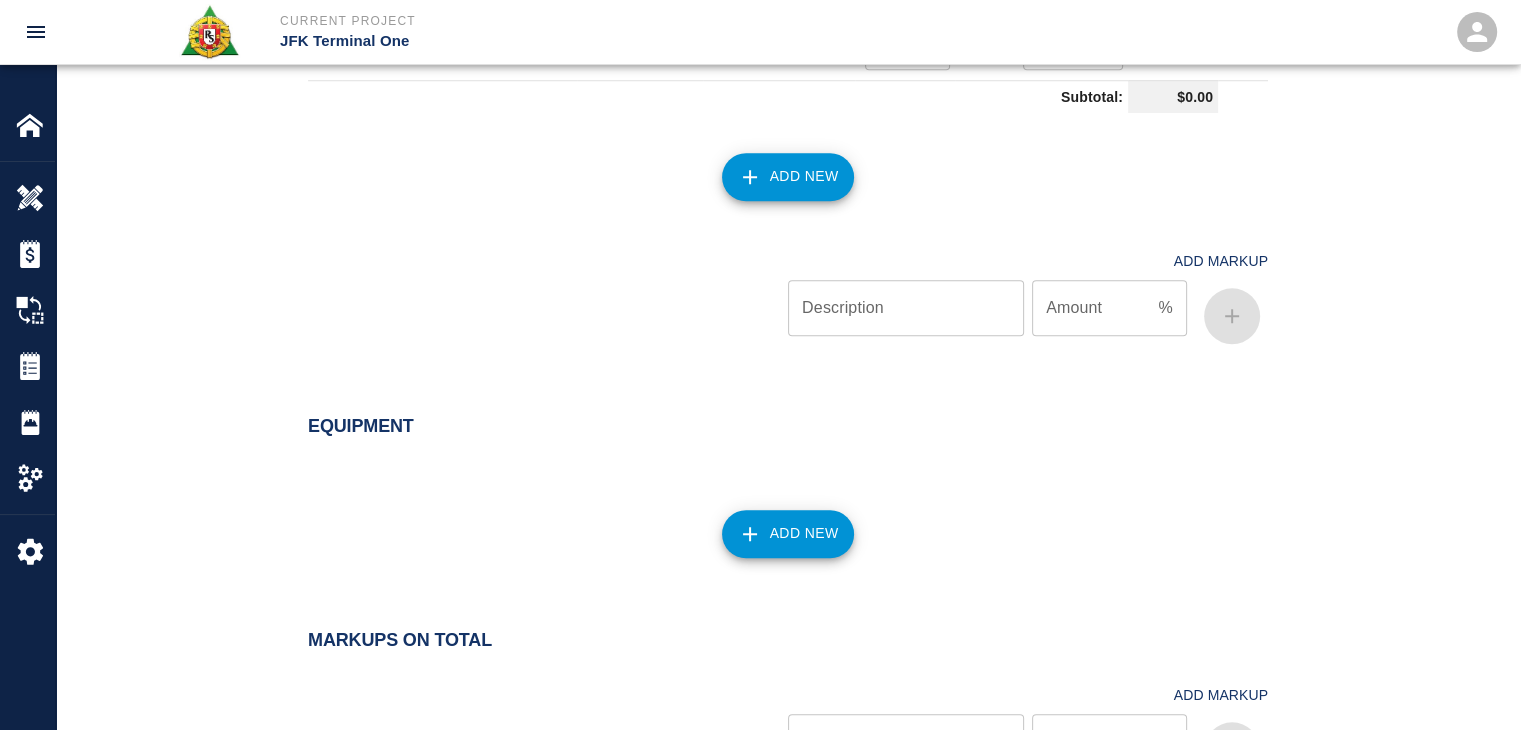 scroll, scrollTop: 2016, scrollLeft: 0, axis: vertical 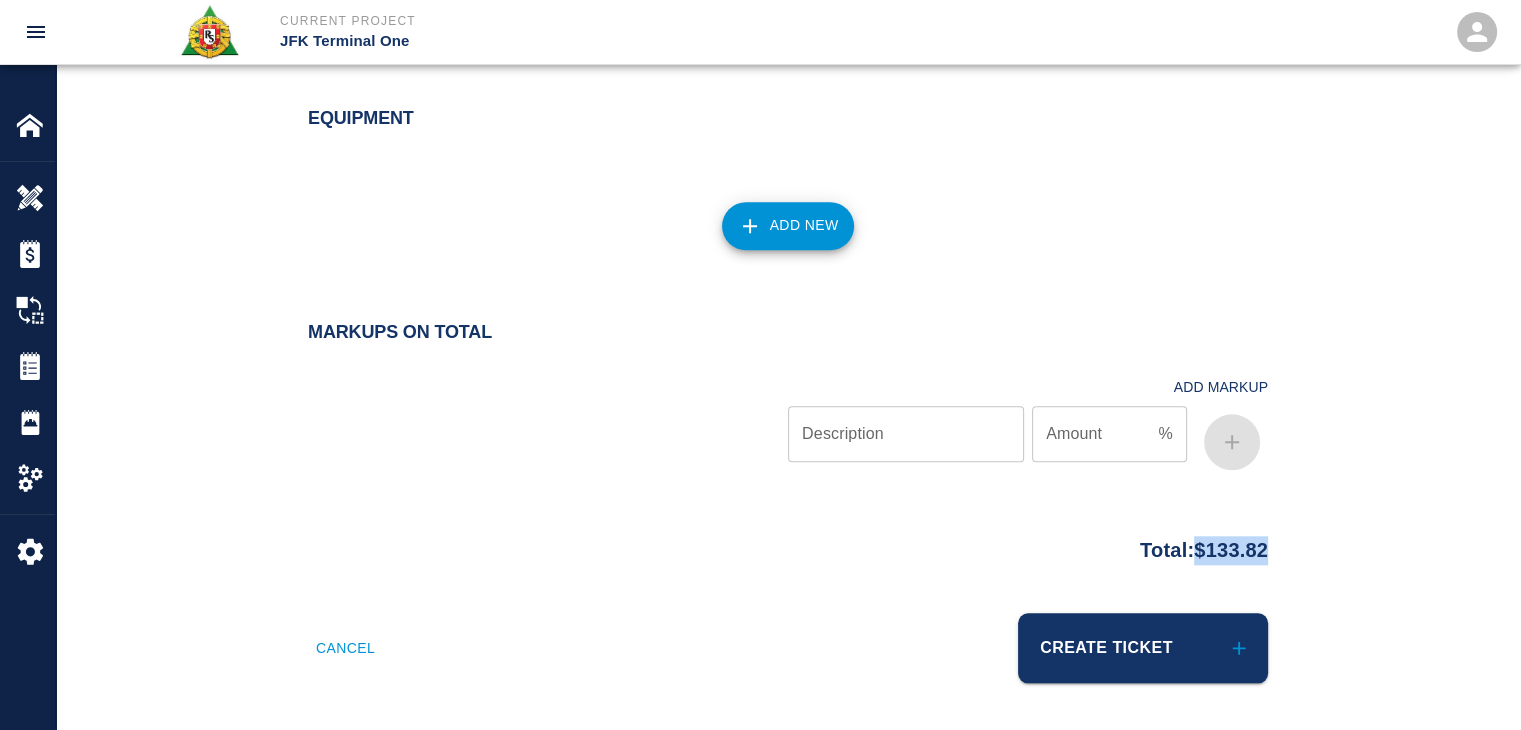 drag, startPoint x: 1304, startPoint y: 556, endPoint x: 1184, endPoint y: 549, distance: 120.203995 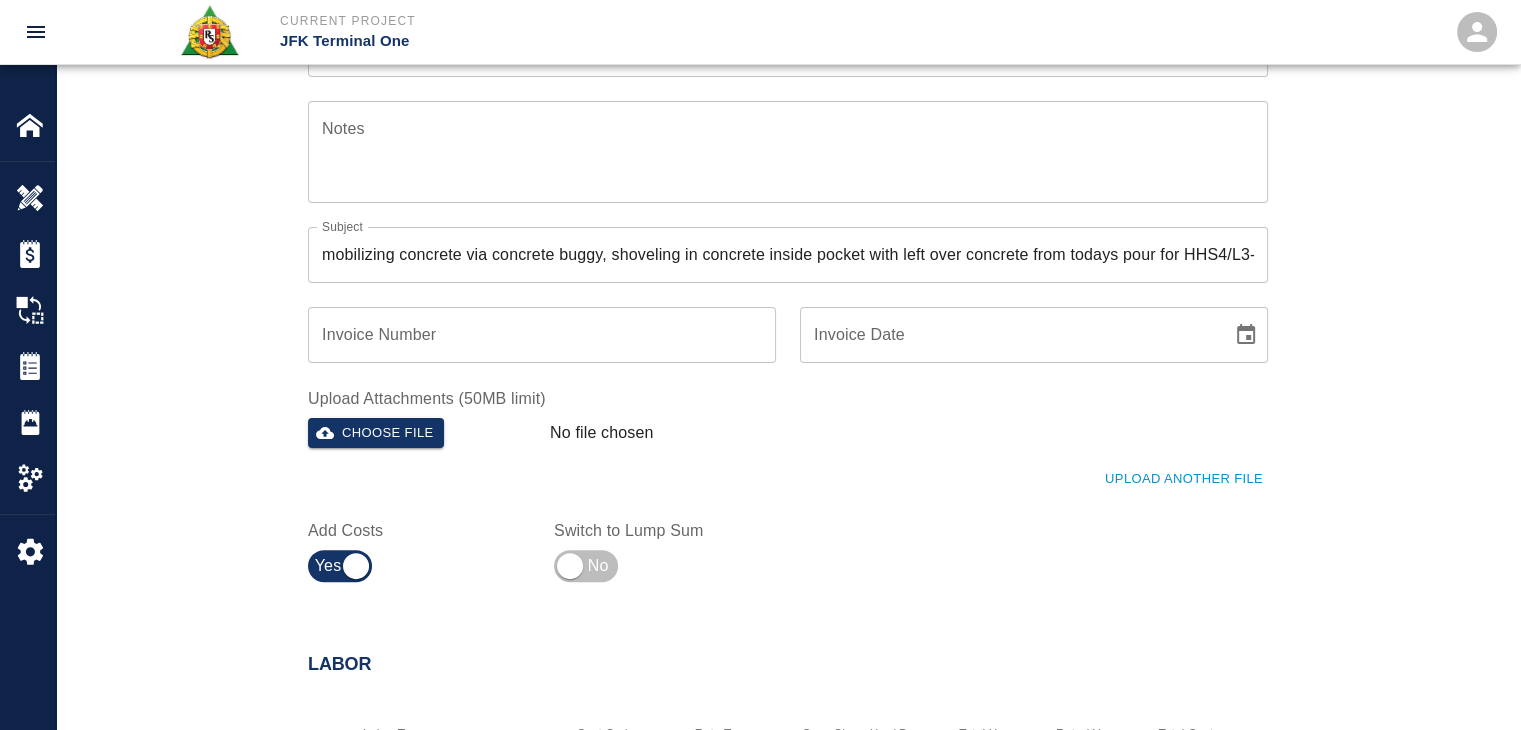 scroll, scrollTop: 387, scrollLeft: 0, axis: vertical 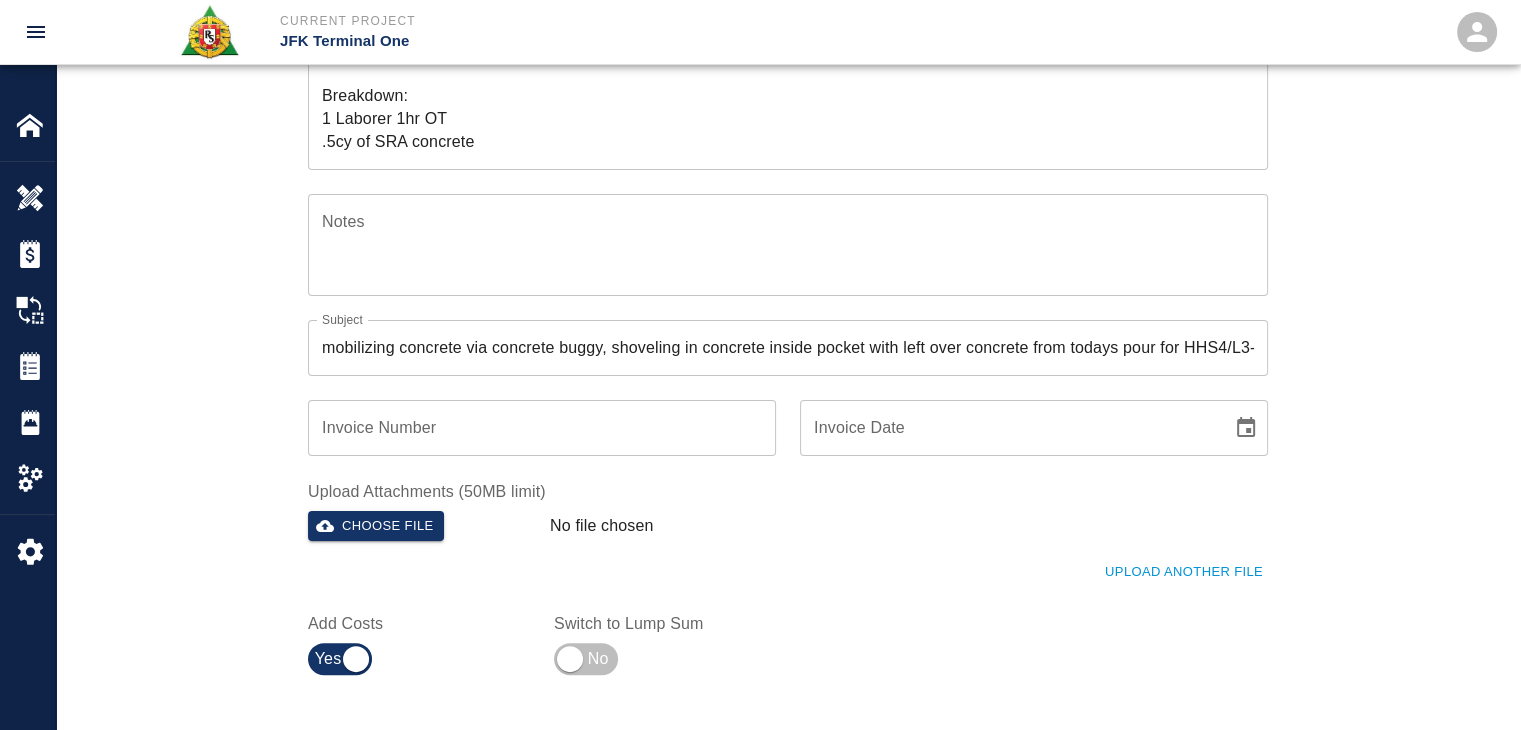 click on "Upload Another File" at bounding box center [1184, 572] 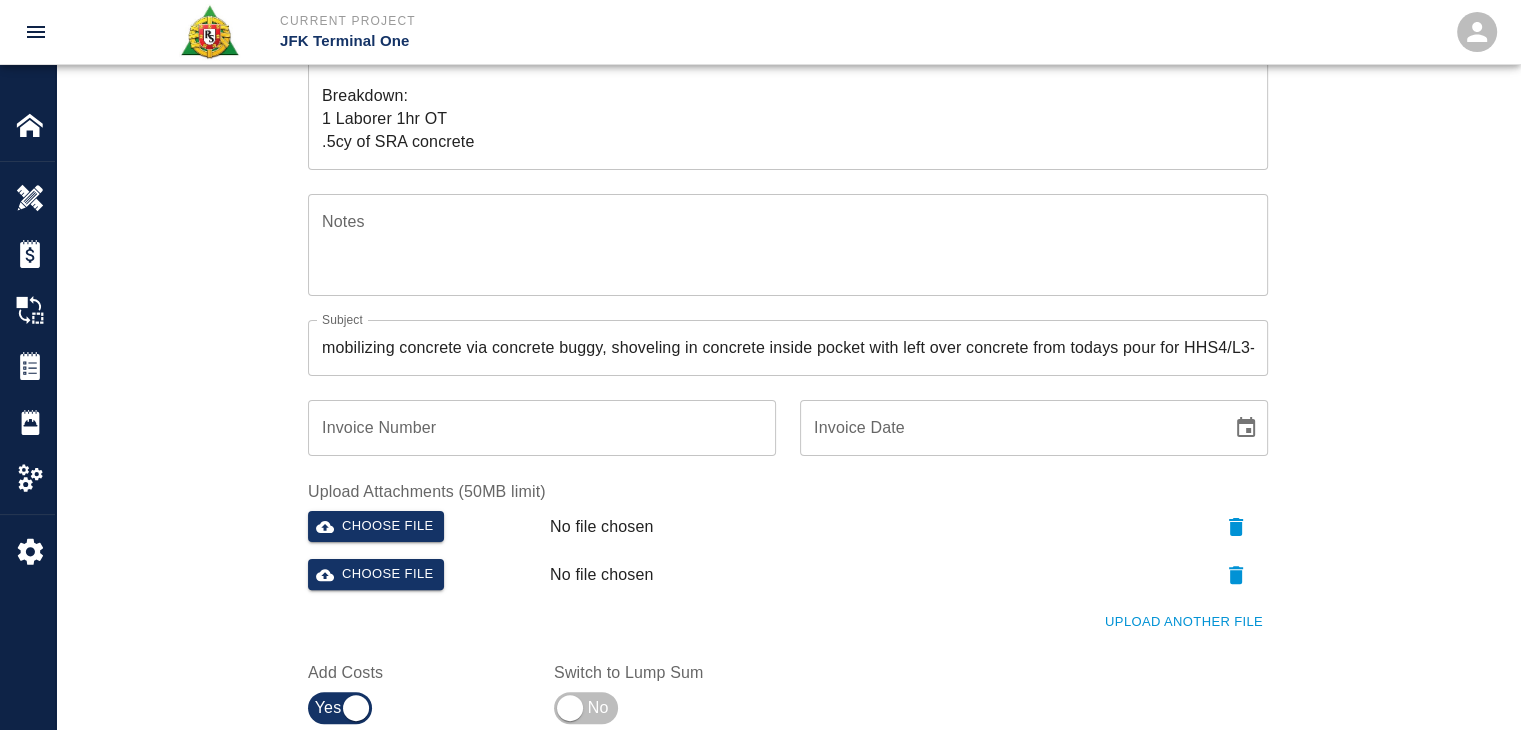 click on "Upload Another File" at bounding box center [1184, 622] 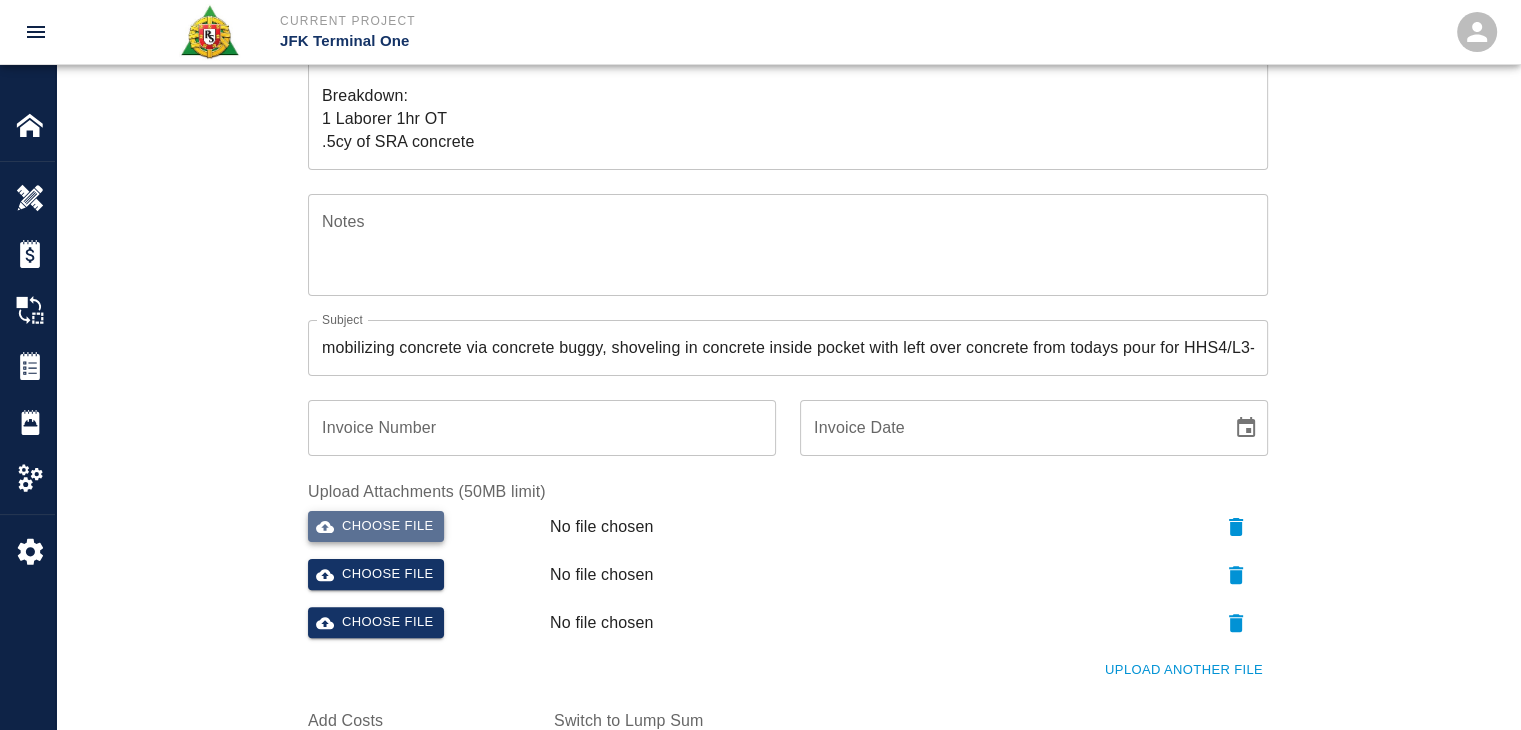 click on "Choose file" at bounding box center [376, 526] 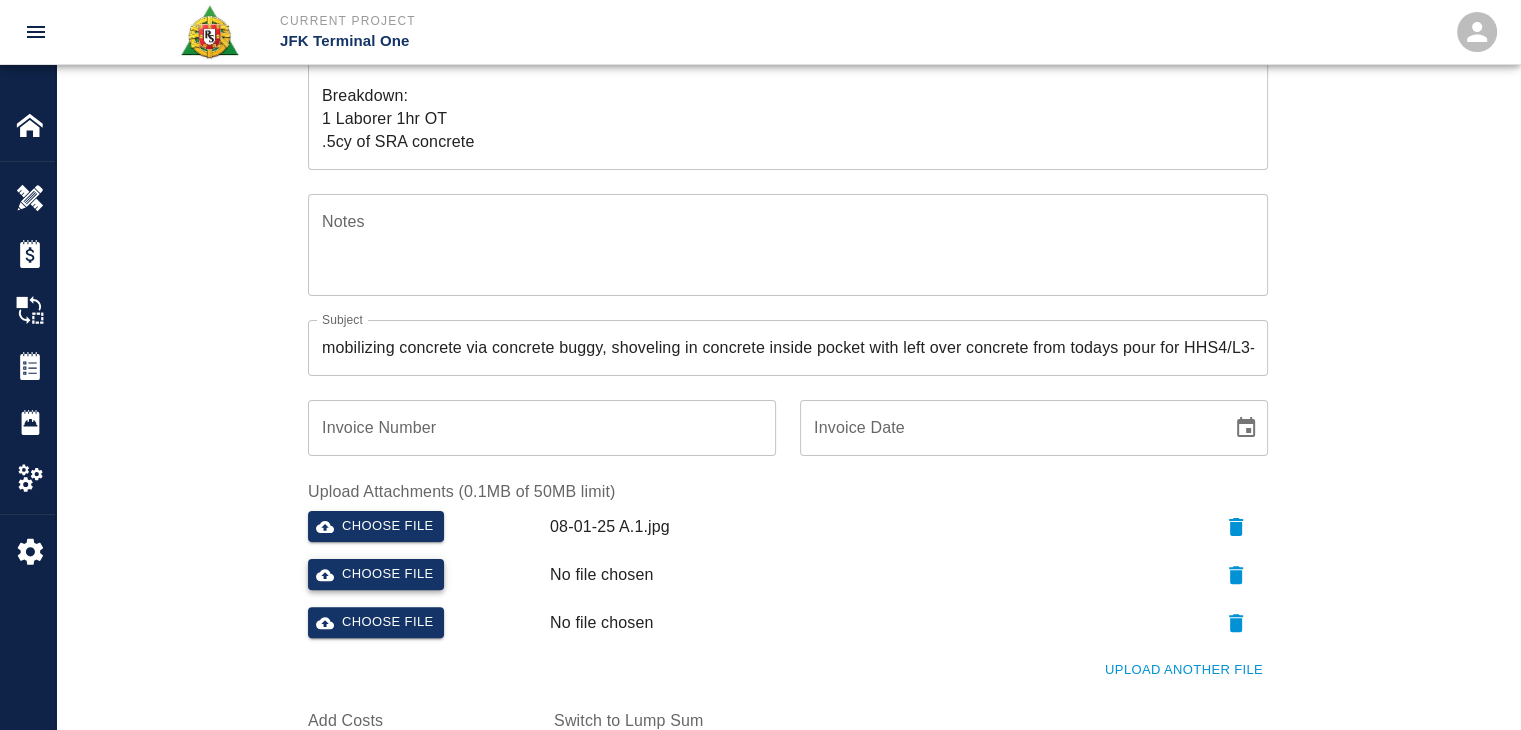 click on "Choose file" at bounding box center [376, 574] 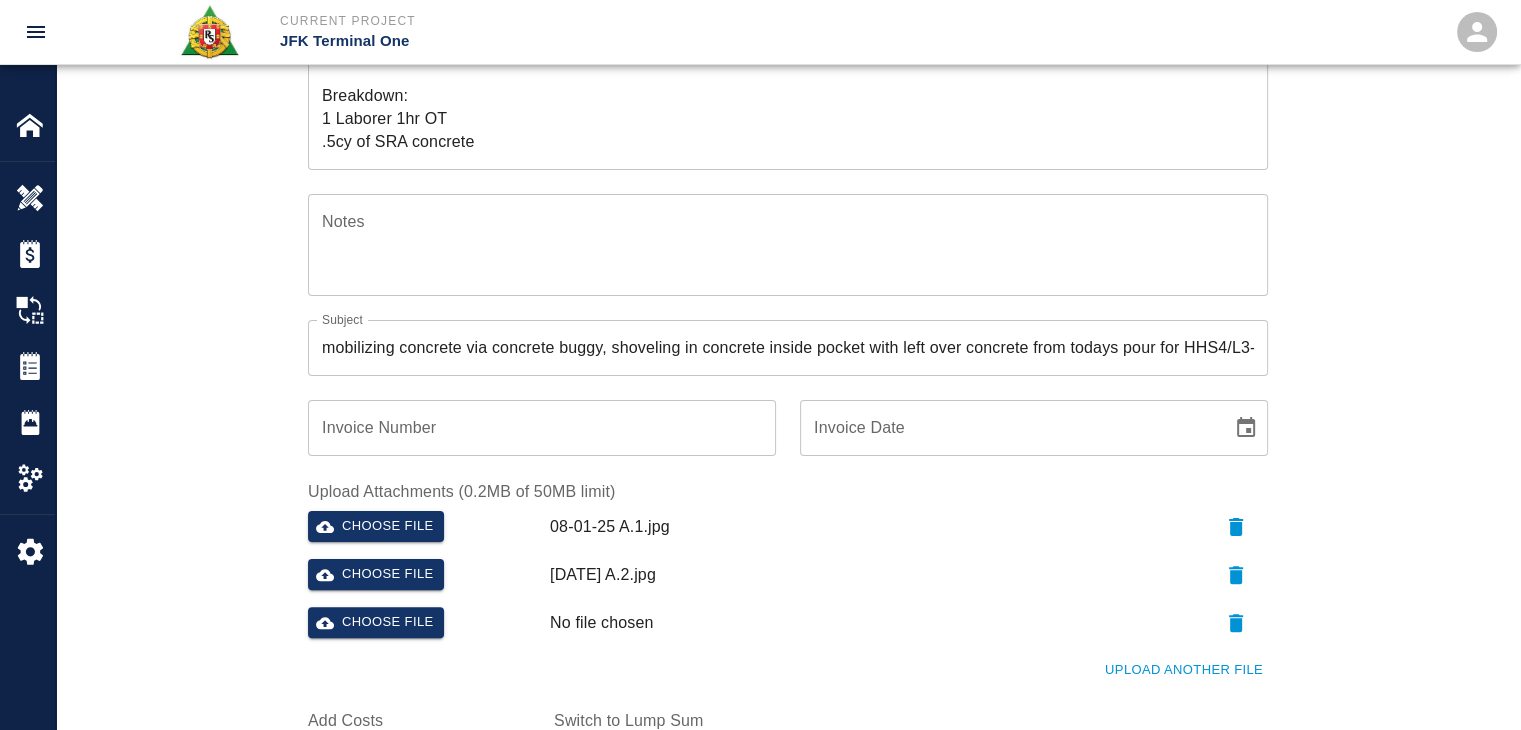 click on "Choose file" at bounding box center (421, 619) 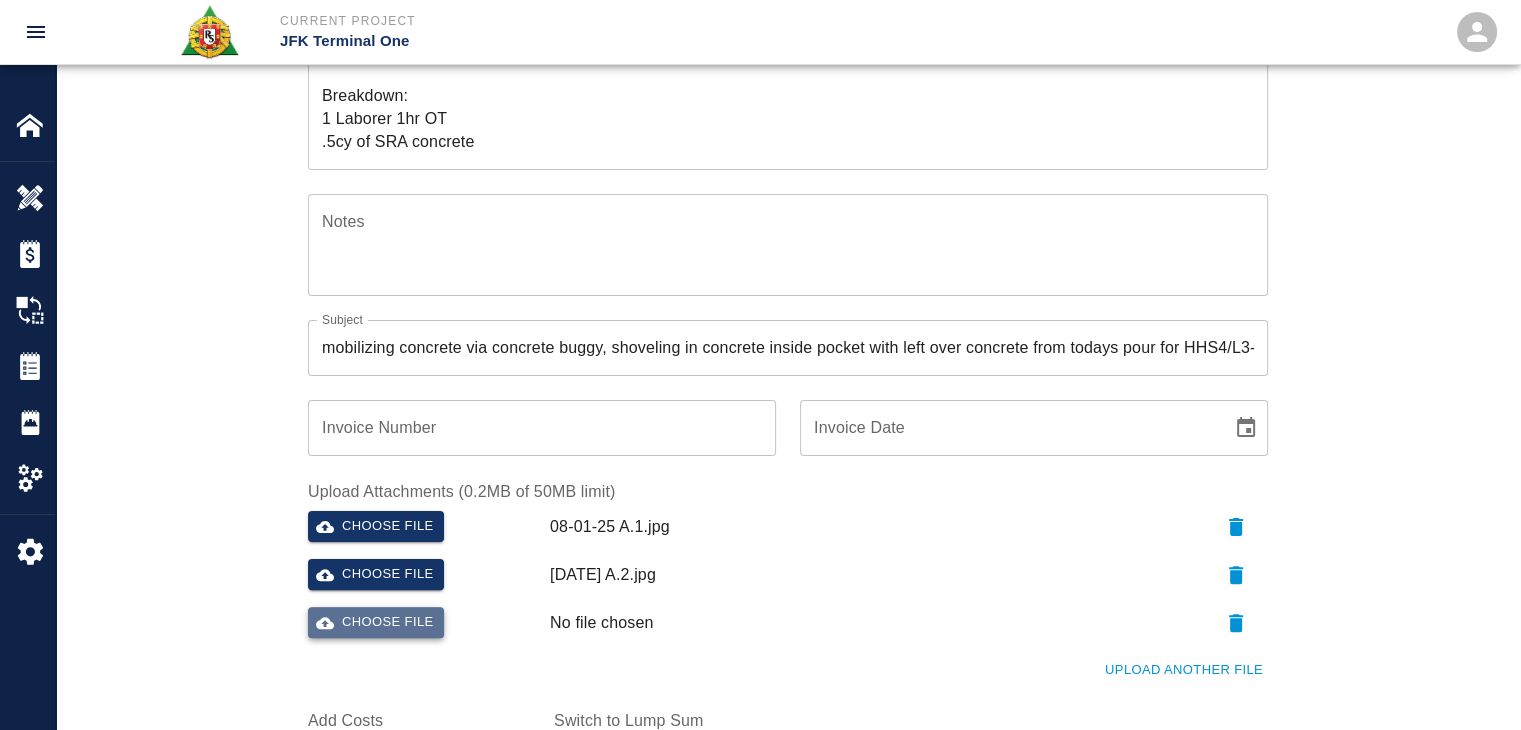 click on "Choose file" at bounding box center [376, 622] 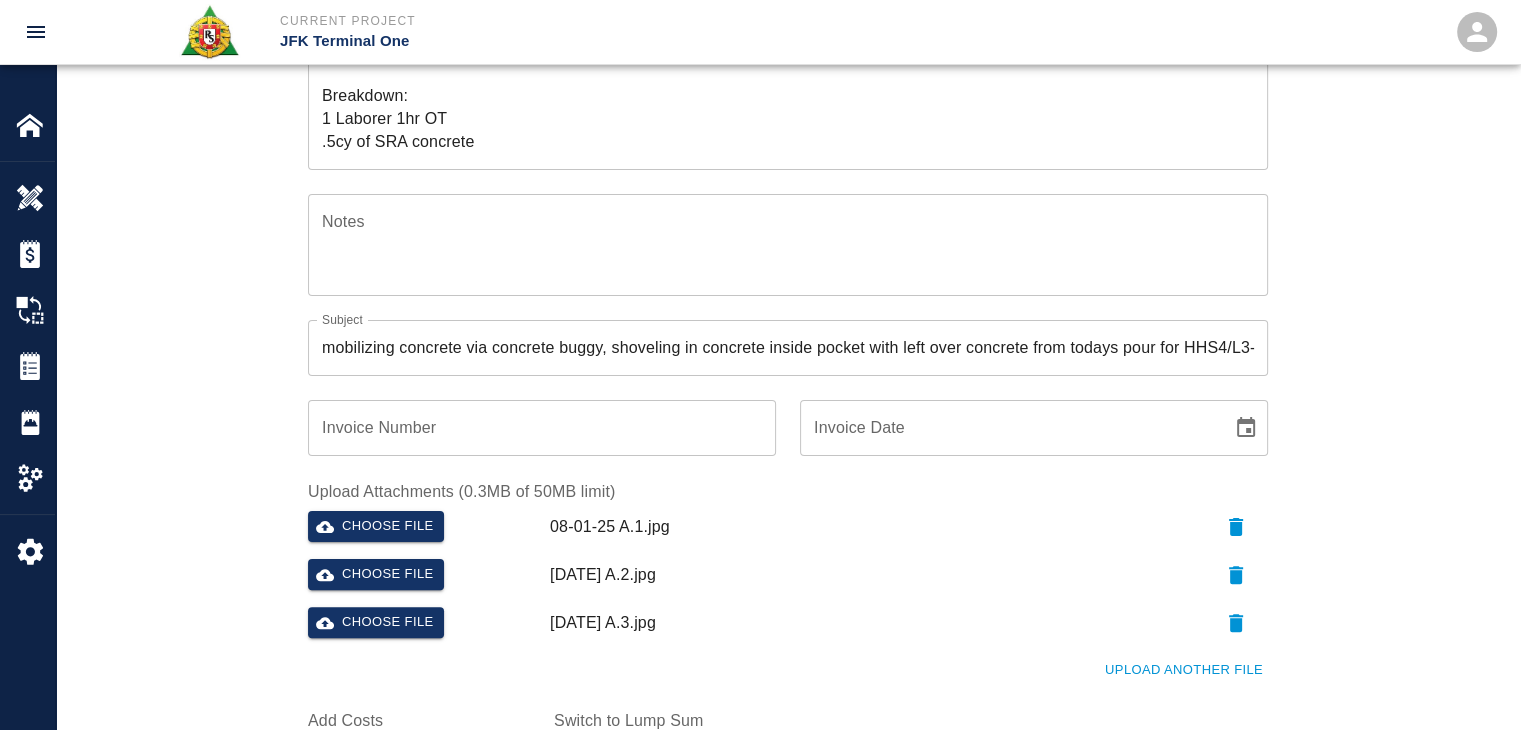 click on "Ticket Number 1280 Ticket Number PCO Number 0624 PCO Number Start Date  08/01/2025 Start Date  End Date End Date Work Description R&S worked on mobilizing concrete via concrete buggy, shoveling in concrete inside pocket with left over concrete from todays pour for HHS4/L3- Can Rail Pockets.
Breakdown:
1 Laborer 1hr OT
.5cy of SRA concrete x Work Description Notes x Notes Subject mobilizing concrete via concrete buggy, shoveling in concrete inside pocket with left over concrete from todays pour for HHS4/L3- Can Rail Pockets. Subject Invoice Number Invoice Number Invoice Date Invoice Date Upload Attachments (0.3MB of 50MB limit) Choose file 08-01-25 A.1.jpg Choose file 08-01-25 A.2.jpg Choose file 08-01-25 A.3.jpg Upload Another File Add Costs Switch to Lump Sum" at bounding box center [788, 322] 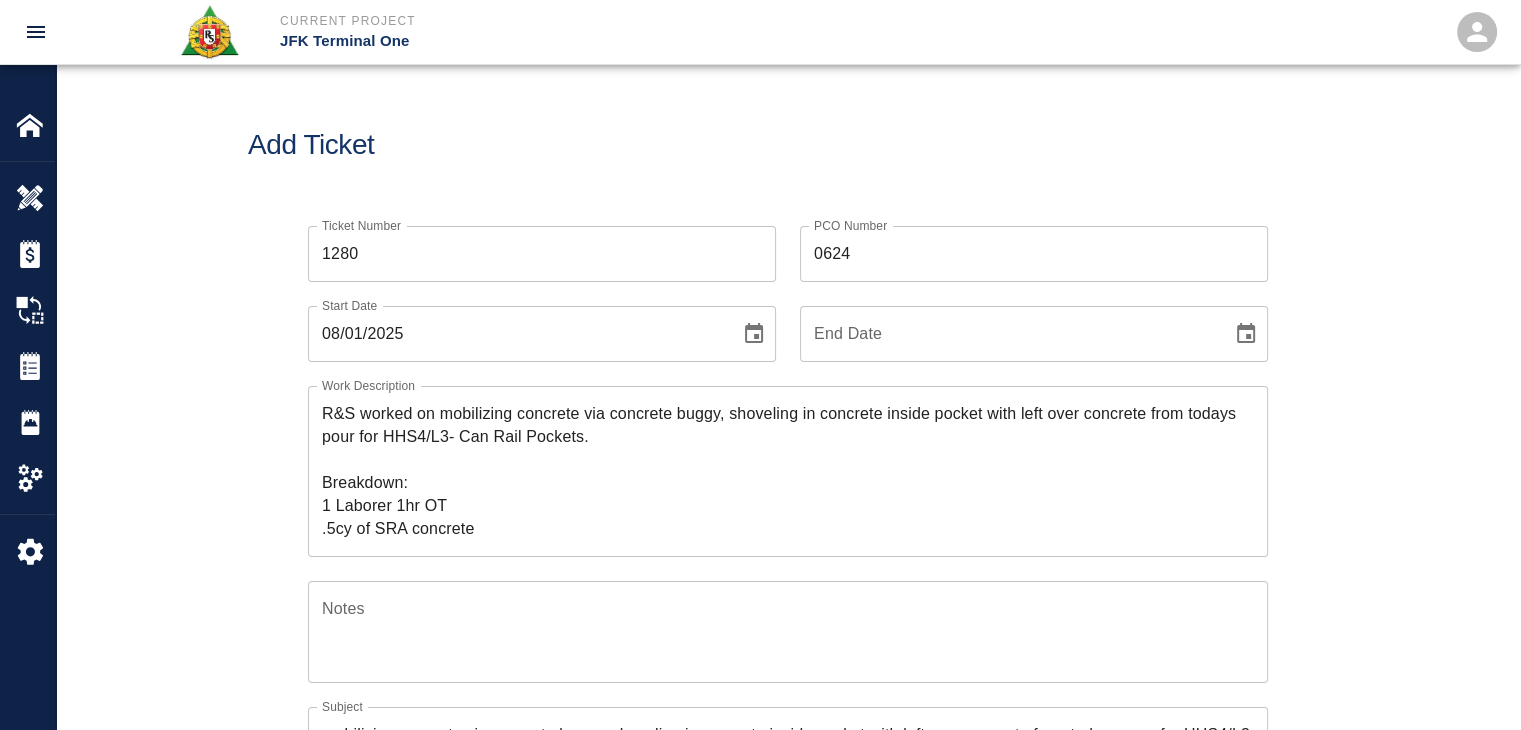 click on "R&S worked on mobilizing concrete via concrete buggy, shoveling in concrete inside pocket with left over concrete from todays pour for HHS4/L3- Can Rail Pockets.
Breakdown:
1 Laborer 1hr OT
.5cy of SRA concrete" at bounding box center [788, 471] 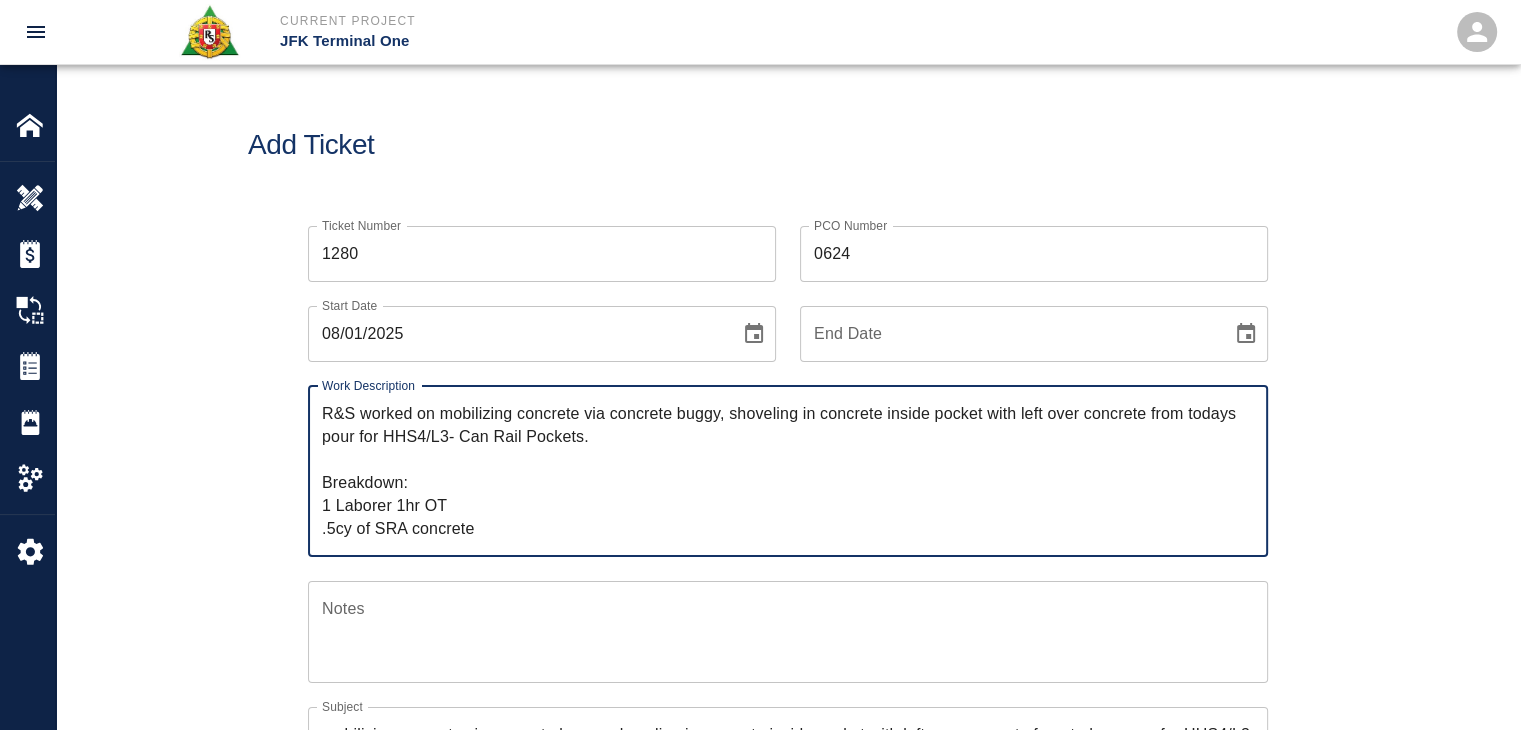click on "R&S worked on mobilizing concrete via concrete buggy, shoveling in concrete inside pocket with left over concrete from todays pour for HHS4/L3- Can Rail Pockets.
Breakdown:
1 Laborer 1hr OT
.5cy of SRA concrete" at bounding box center (788, 471) 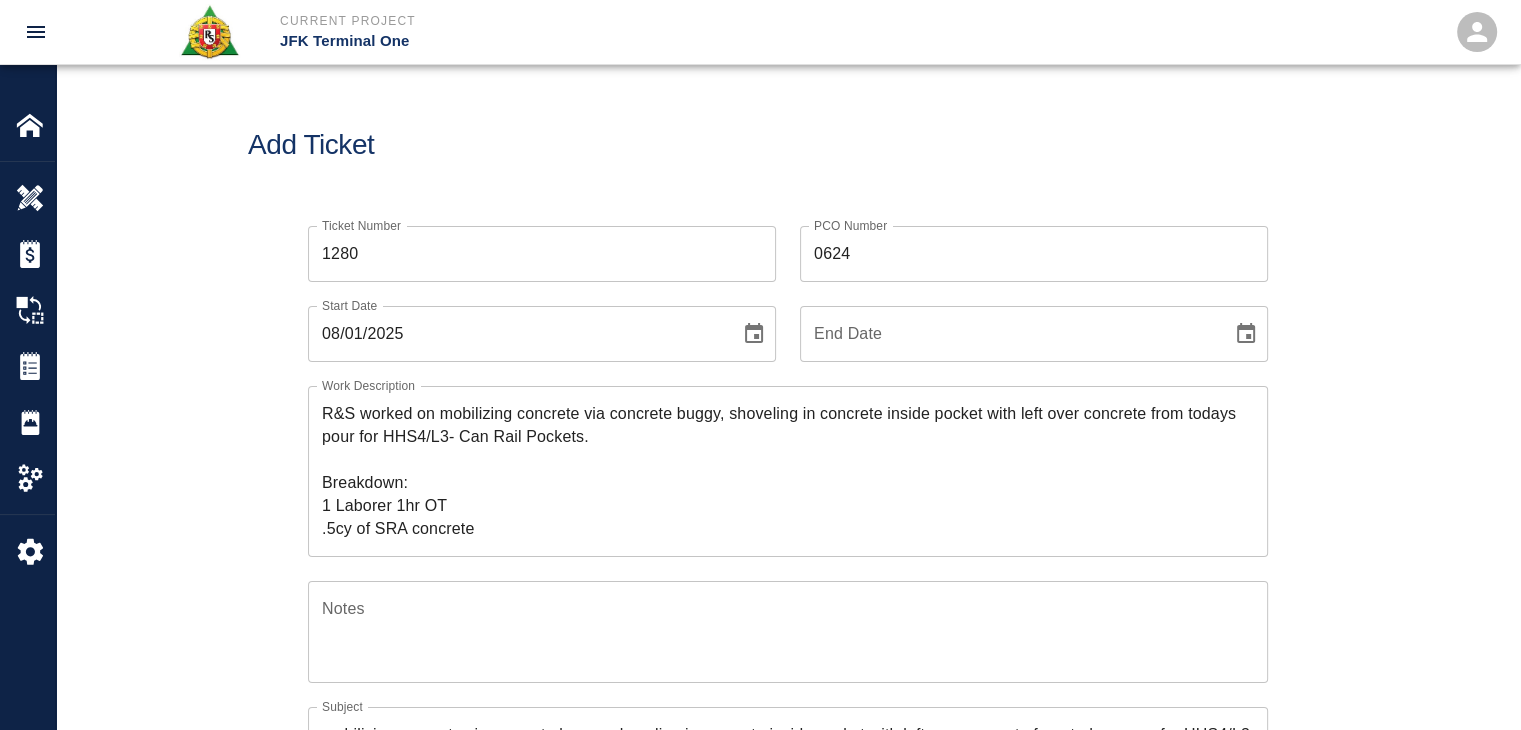 click on "R&S worked on mobilizing concrete via concrete buggy, shoveling in concrete inside pocket with left over concrete from todays pour for HHS4/L3- Can Rail Pockets.
Breakdown:
1 Laborer 1hr OT
.5cy of SRA concrete" at bounding box center [788, 471] 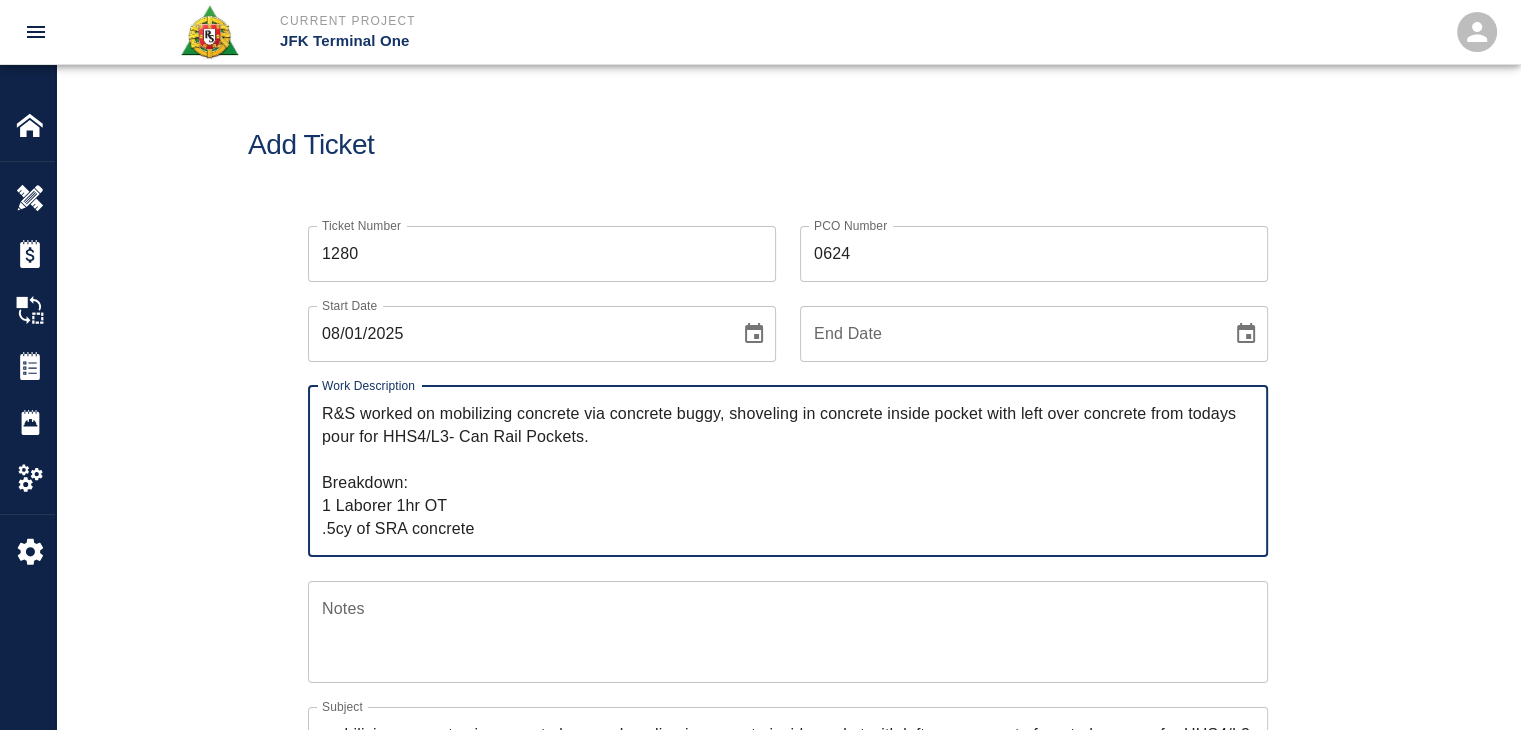 click on "R&S worked on mobilizing concrete via concrete buggy, shoveling in concrete inside pocket with left over concrete from todays pour for HHS4/L3- Can Rail Pockets.
Breakdown:
1 Laborer 1hr OT
.5cy of SRA concrete" at bounding box center (788, 471) 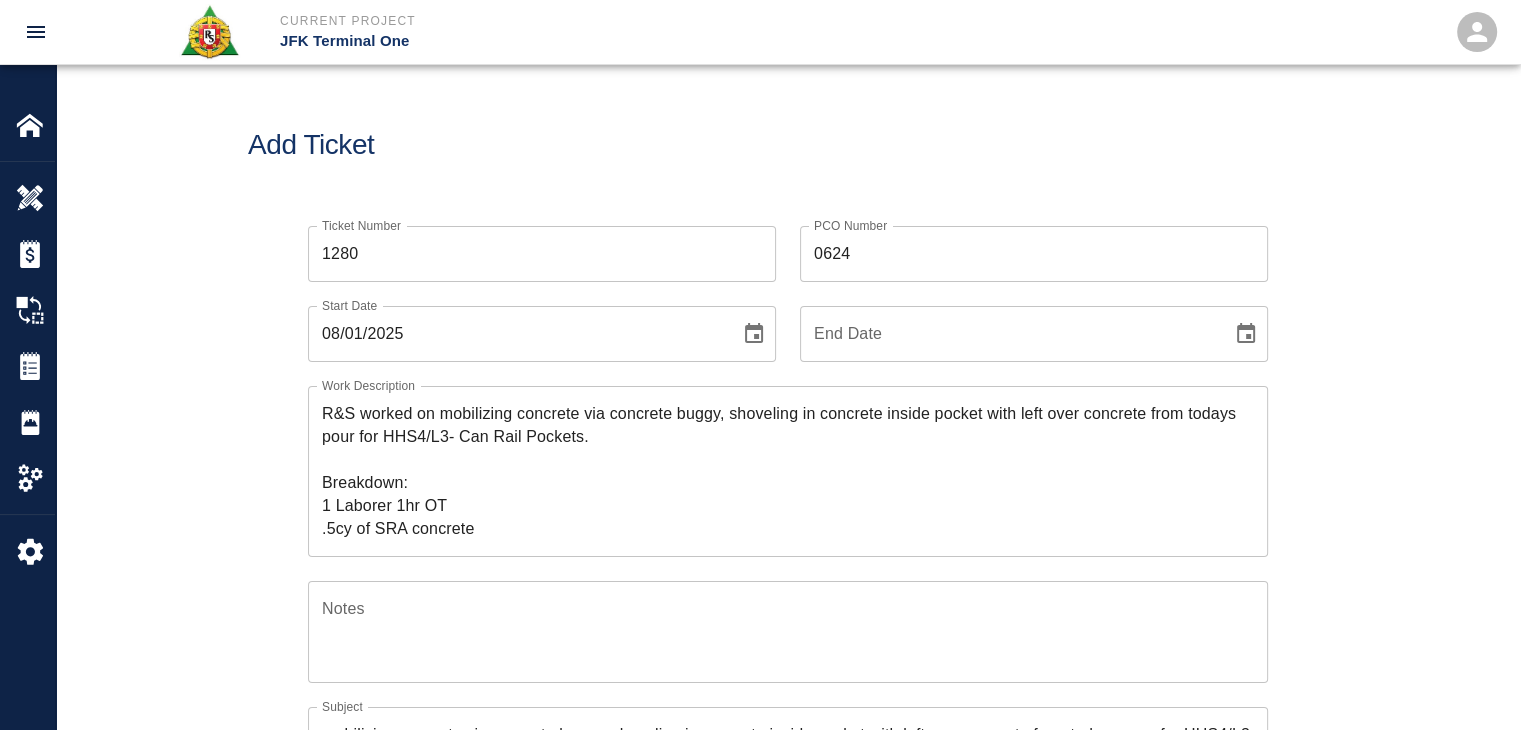 click on "Ticket Number 1280 Ticket Number PCO Number 0624 PCO Number Start Date  08/01/2025 Start Date  End Date End Date Work Description R&S worked on mobilizing concrete via concrete buggy, shoveling in concrete inside pocket with left over concrete from todays pour for HHS4/L3- Can Rail Pockets.
Breakdown:
1 Laborer 1hr OT
.5cy of SRA concrete x Work Description Notes x Notes Subject mobilizing concrete via concrete buggy, shoveling in concrete inside pocket with left over concrete from todays pour for HHS4/L3- Can Rail Pockets. Subject Invoice Number Invoice Number Invoice Date Invoice Date Upload Attachments (0.3MB of 50MB limit) Choose file 08-01-25 A.1.jpg Choose file 08-01-25 A.2.jpg Choose file 08-01-25 A.3.jpg Upload Another File Add Costs Switch to Lump Sum" at bounding box center [788, 709] 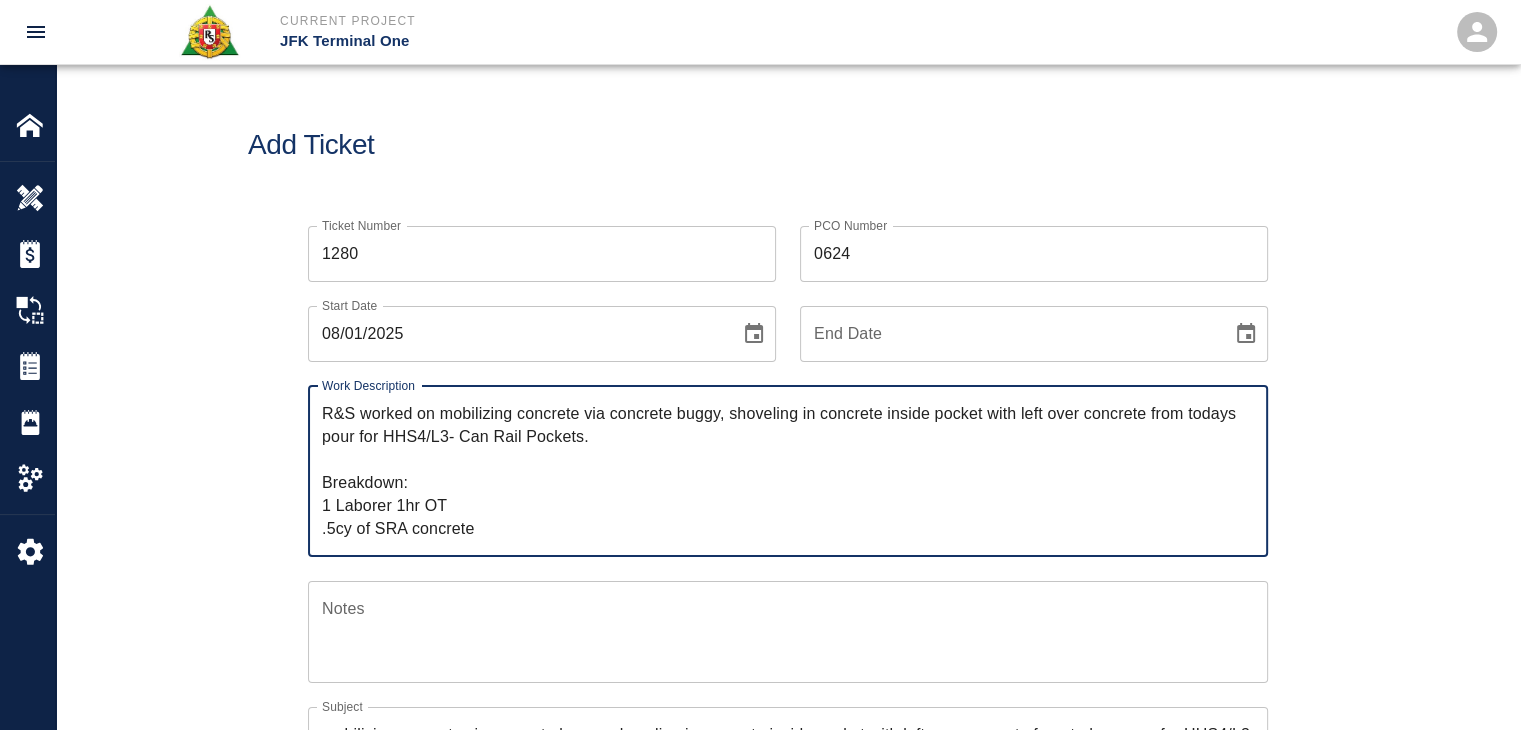 click on "R&S worked on mobilizing concrete via concrete buggy, shoveling in concrete inside pocket with left over concrete from todays pour for HHS4/L3- Can Rail Pockets.
Breakdown:
1 Laborer 1hr OT
.5cy of SRA concrete" at bounding box center (788, 471) 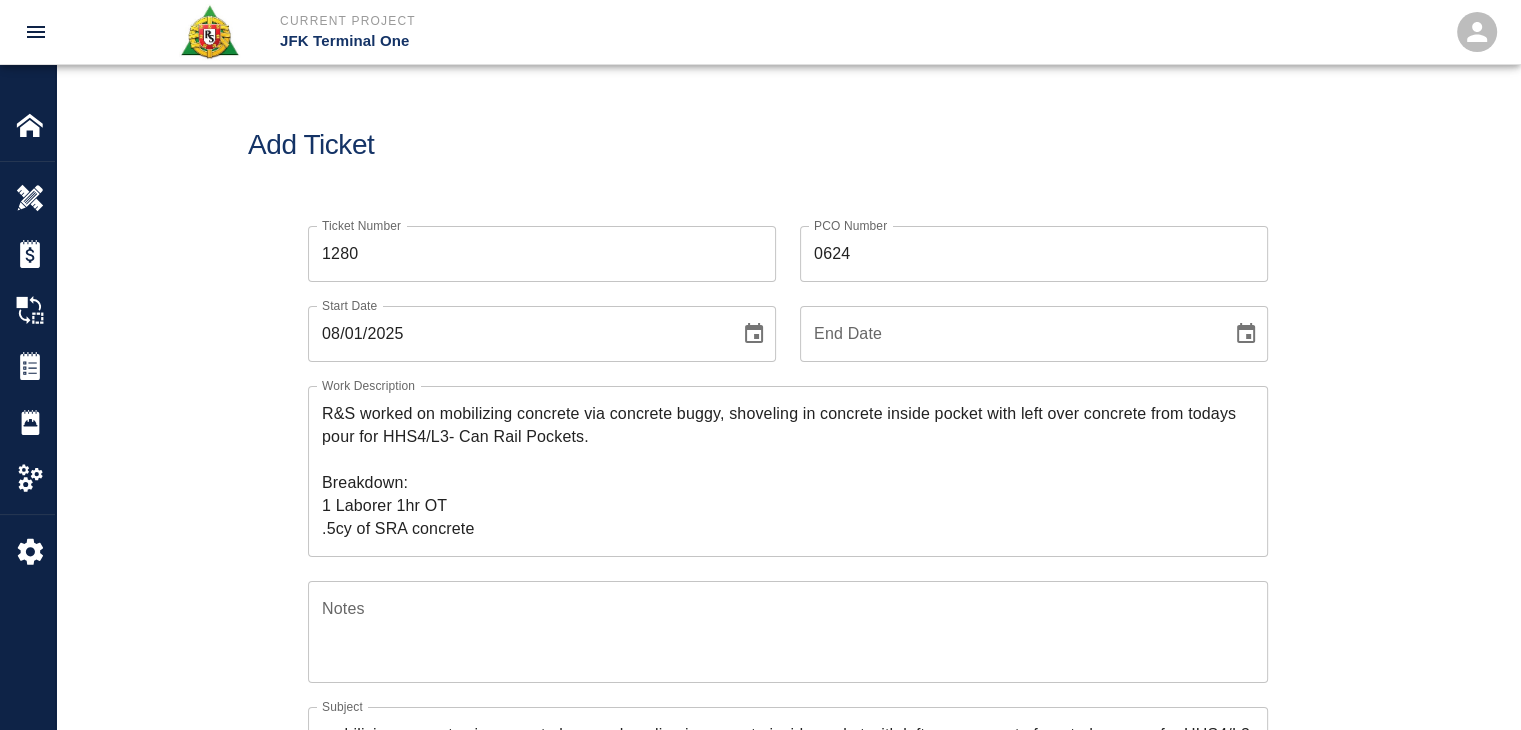 click on "R&S worked on mobilizing concrete via concrete buggy, shoveling in concrete inside pocket with left over concrete from todays pour for HHS4/L3- Can Rail Pockets.
Breakdown:
1 Laborer 1hr OT
.5cy of SRA concrete" at bounding box center (788, 471) 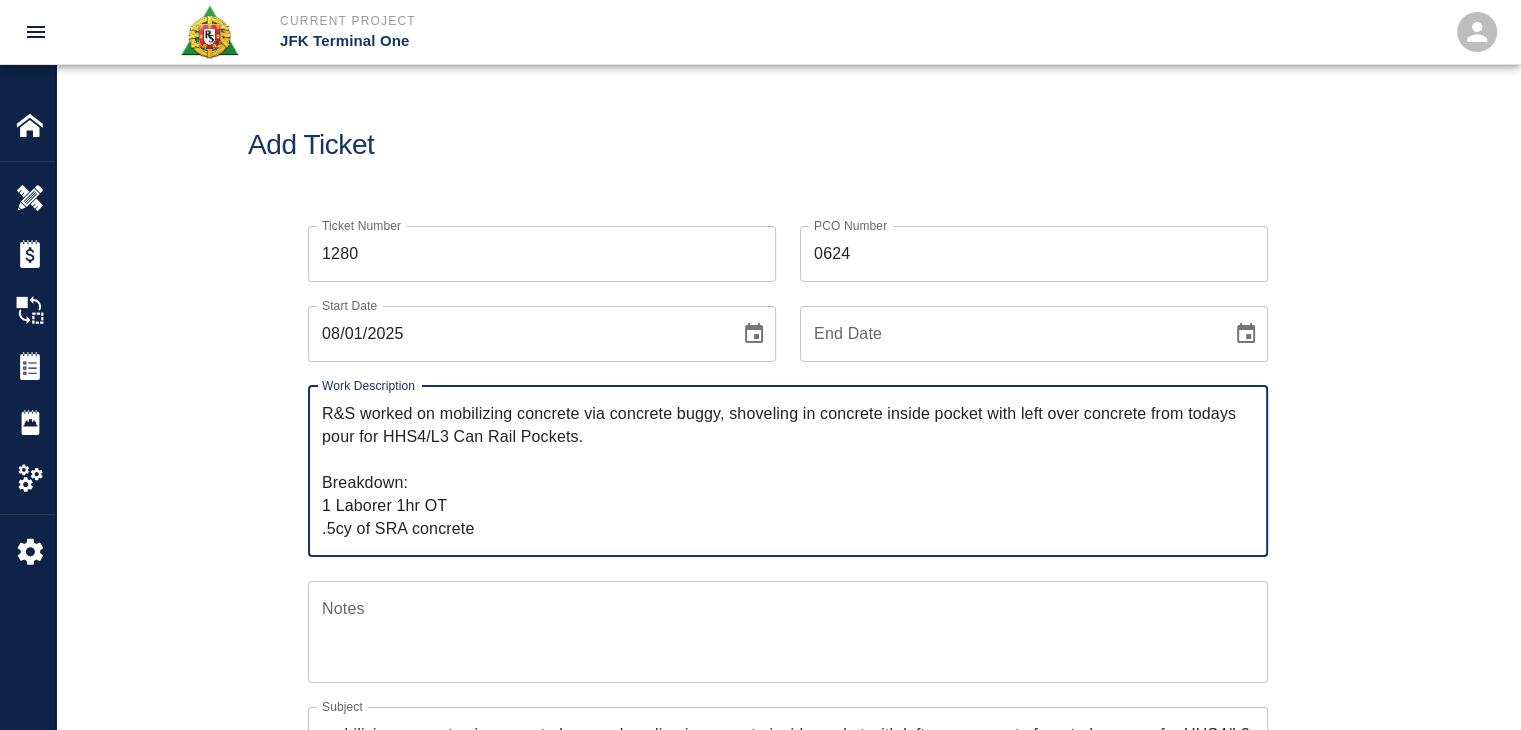 type on "R&S worked on mobilizing concrete via concrete buggy, shoveling in concrete inside pocket with left over concrete from todays pour for HHS4/L3 Can Rail Pockets.
Breakdown:
1 Laborer 1hr OT
.5cy of SRA concrete" 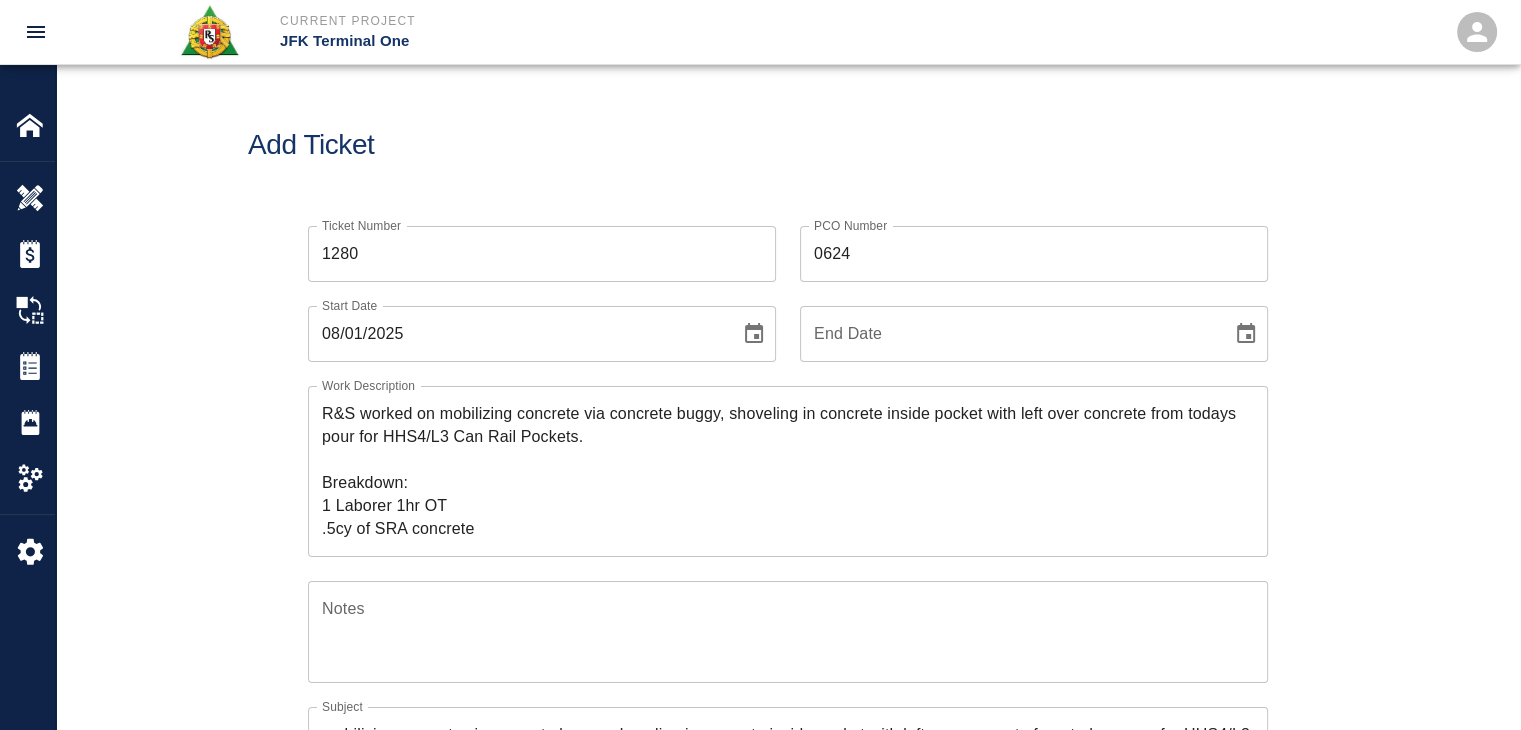 click on "Ticket Number 1280 Ticket Number PCO Number 0624 PCO Number Start Date  08/01/2025 Start Date  End Date End Date Work Description R&S worked on mobilizing concrete via concrete buggy, shoveling in concrete inside pocket with left over concrete from todays pour for HHS4/L3 Can Rail Pockets.
Breakdown:
1 Laborer 1hr OT
.5cy of SRA concrete x Work Description Notes x Notes Subject mobilizing concrete via concrete buggy, shoveling in concrete inside pocket with left over concrete from todays pour for HHS4/L3- Can Rail Pockets. Subject Invoice Number Invoice Number Invoice Date Invoice Date Upload Attachments (0.3MB of 50MB limit) Choose file 08-01-25 A.1.jpg Choose file 08-01-25 A.2.jpg Choose file 08-01-25 A.3.jpg Upload Another File Add Costs Switch to Lump Sum" at bounding box center (788, 709) 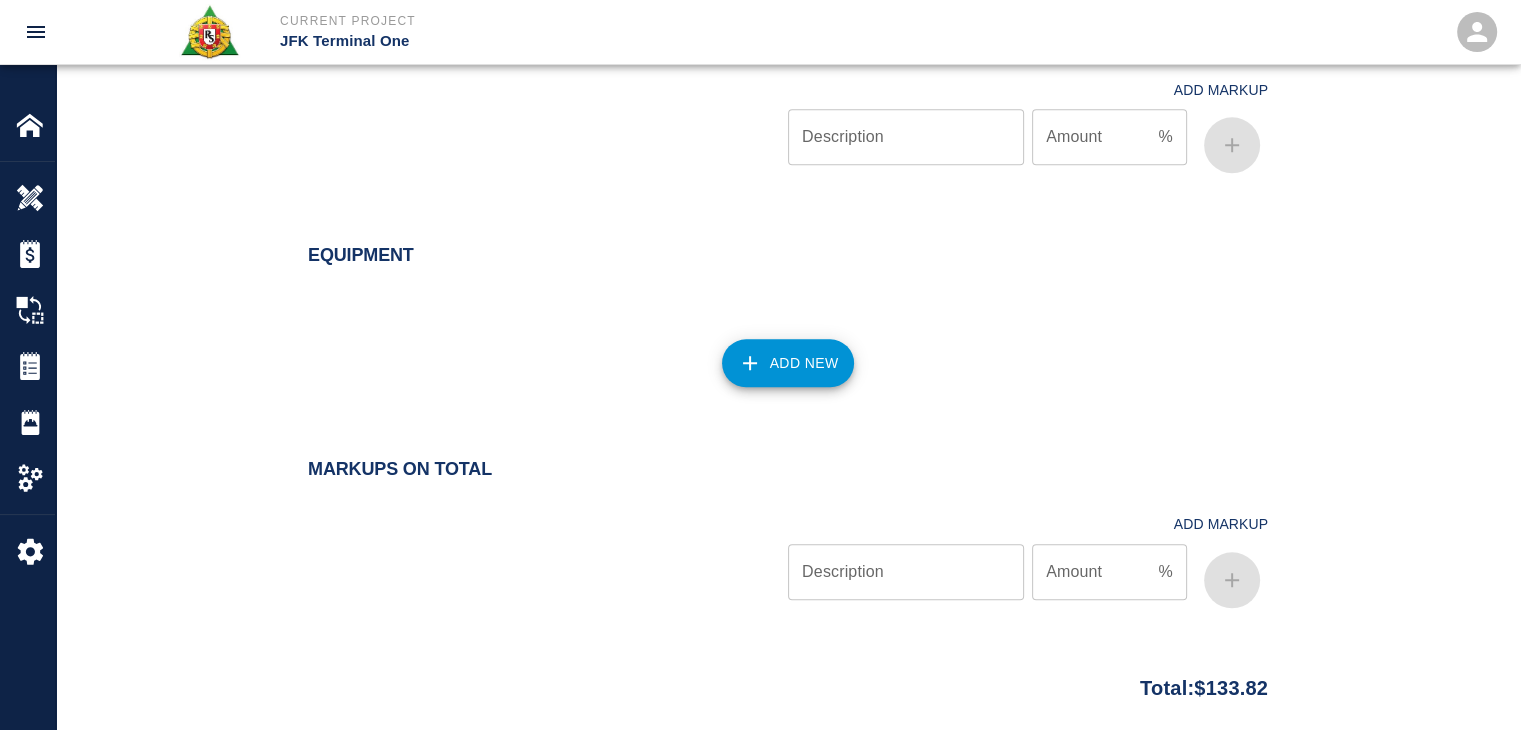 scroll, scrollTop: 2113, scrollLeft: 0, axis: vertical 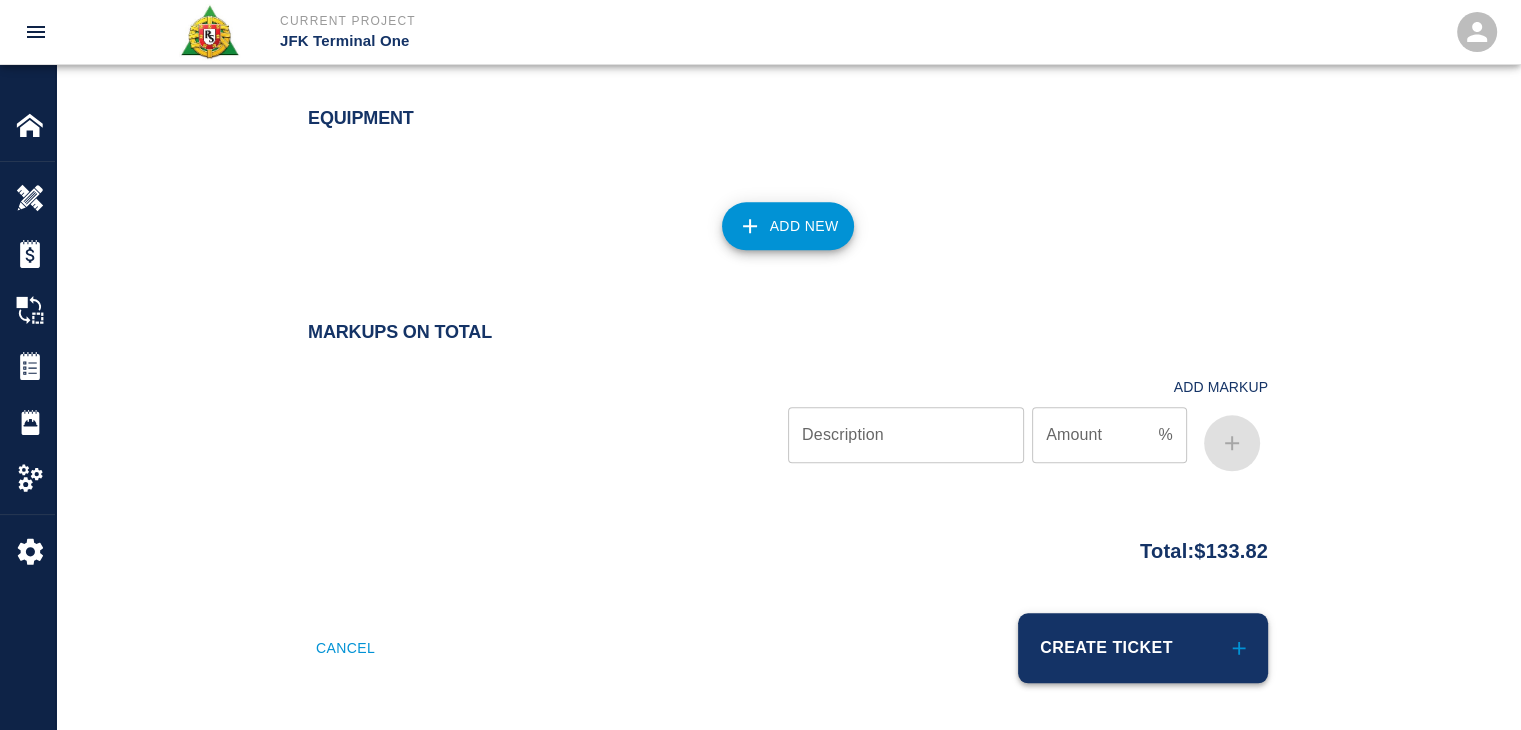 click on "Create Ticket" at bounding box center (1143, 648) 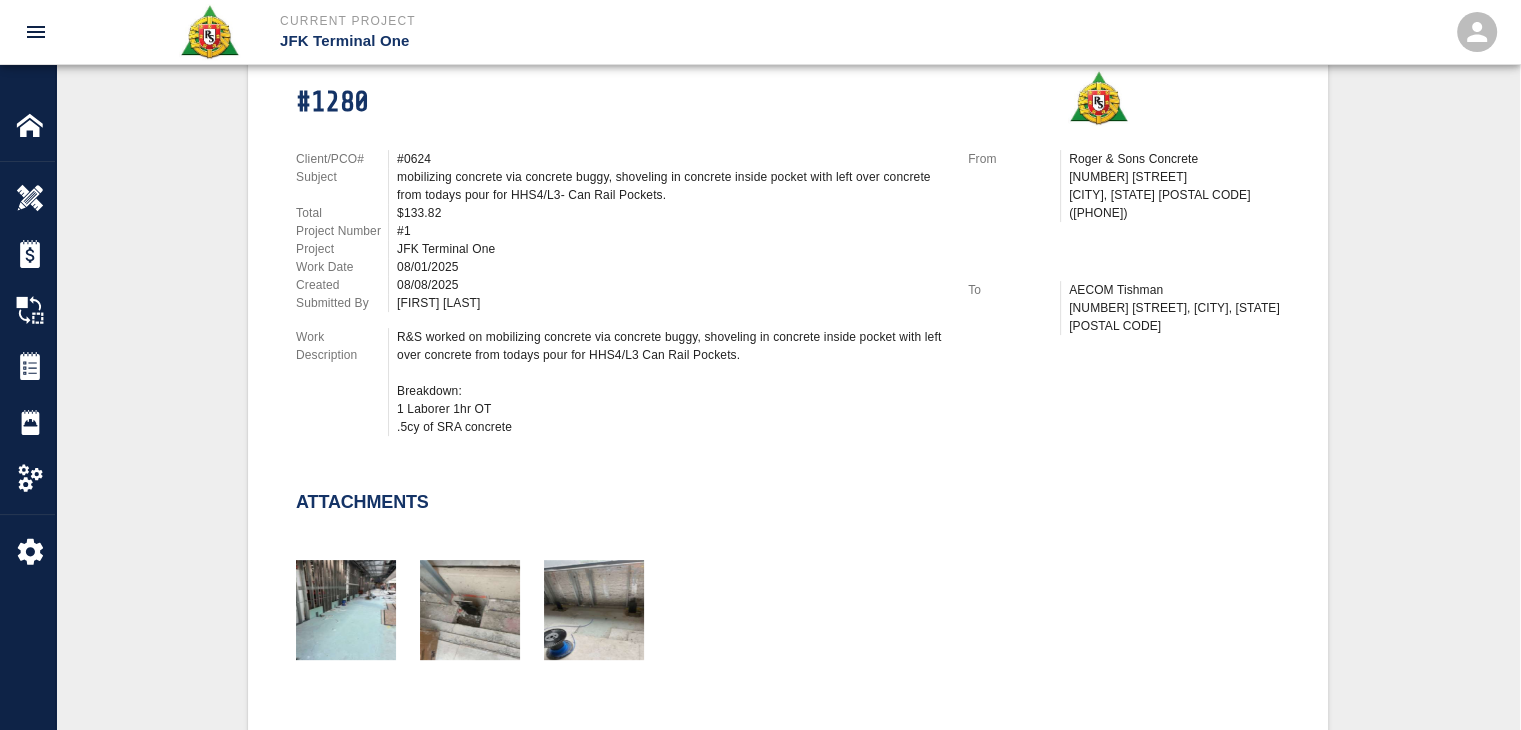 scroll, scrollTop: 0, scrollLeft: 0, axis: both 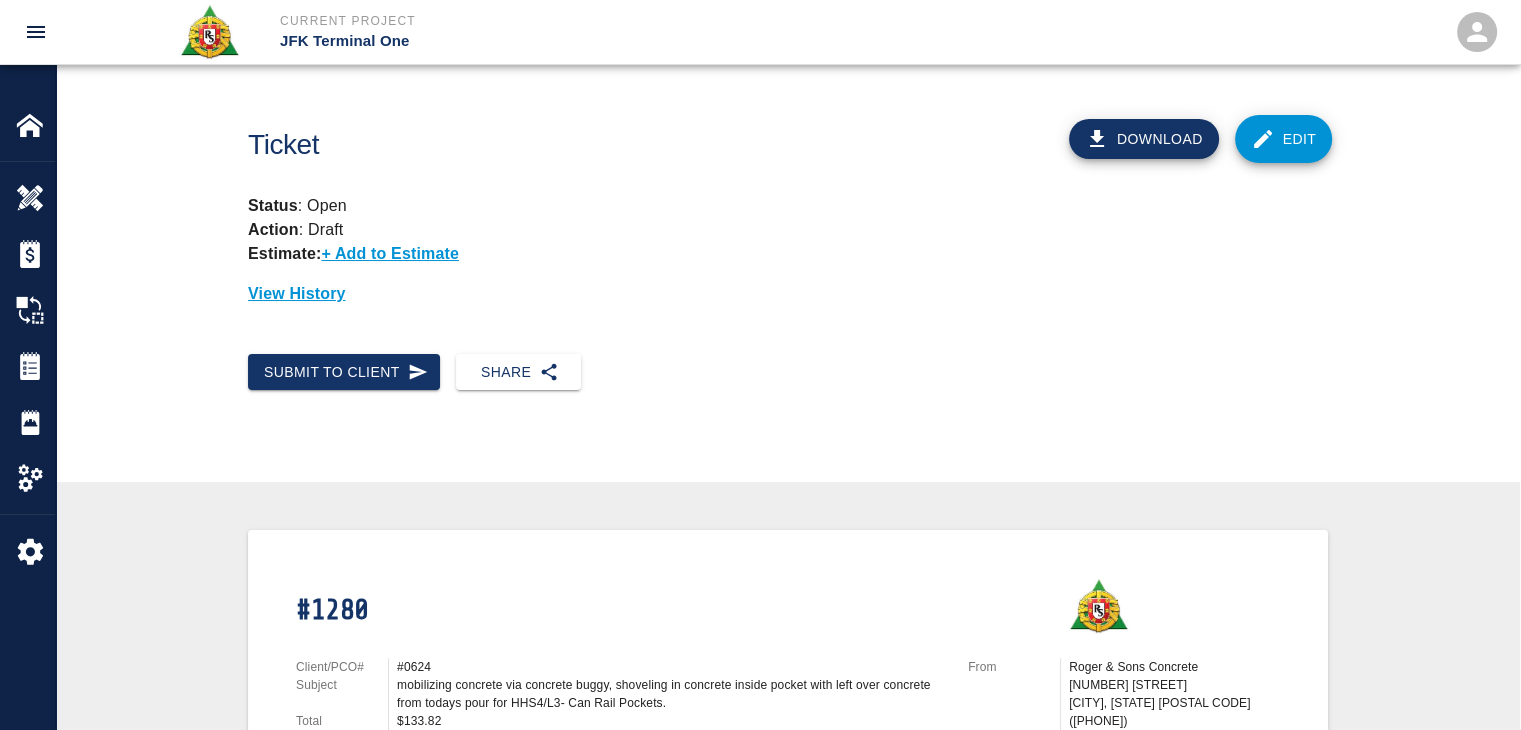 click on "Edit" at bounding box center (1284, 139) 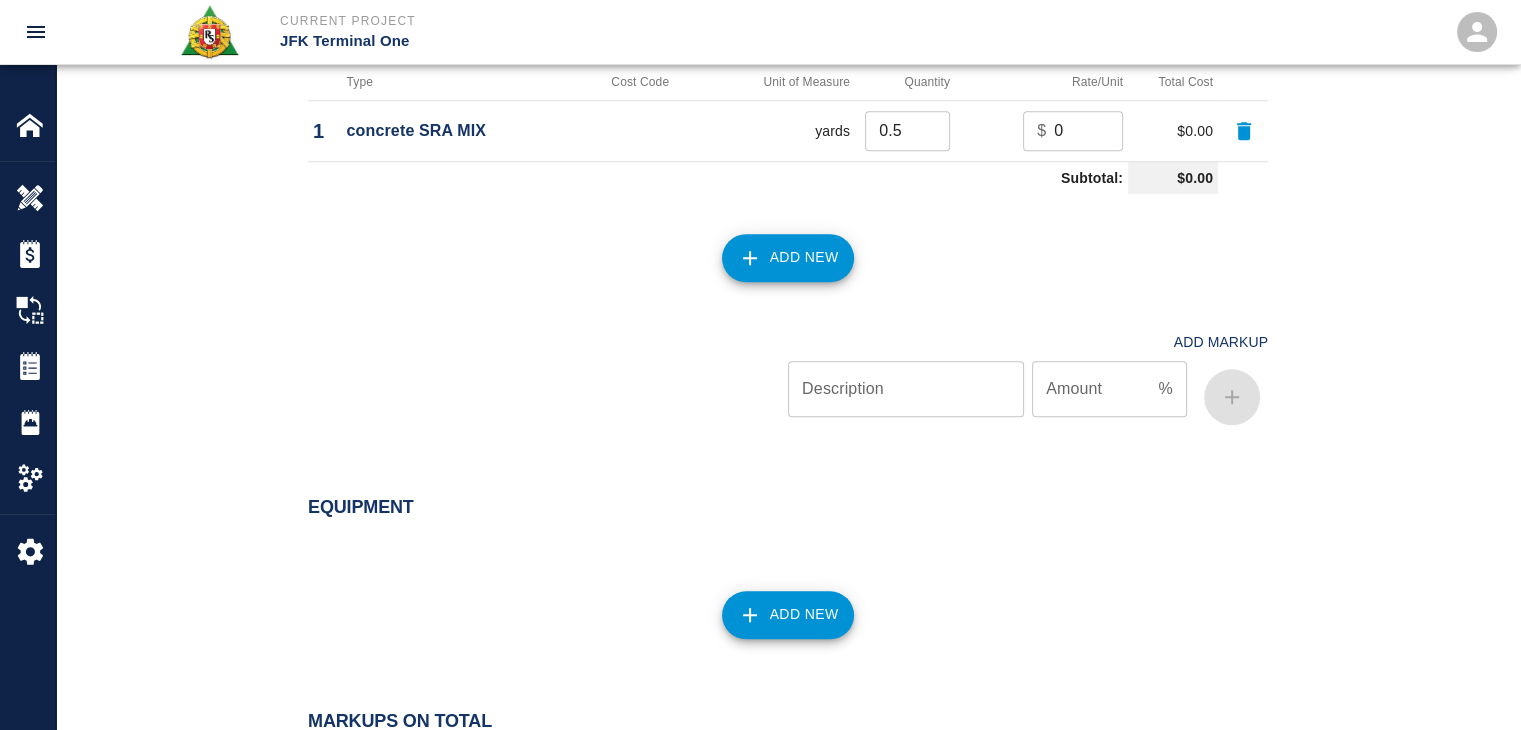 scroll, scrollTop: 2243, scrollLeft: 0, axis: vertical 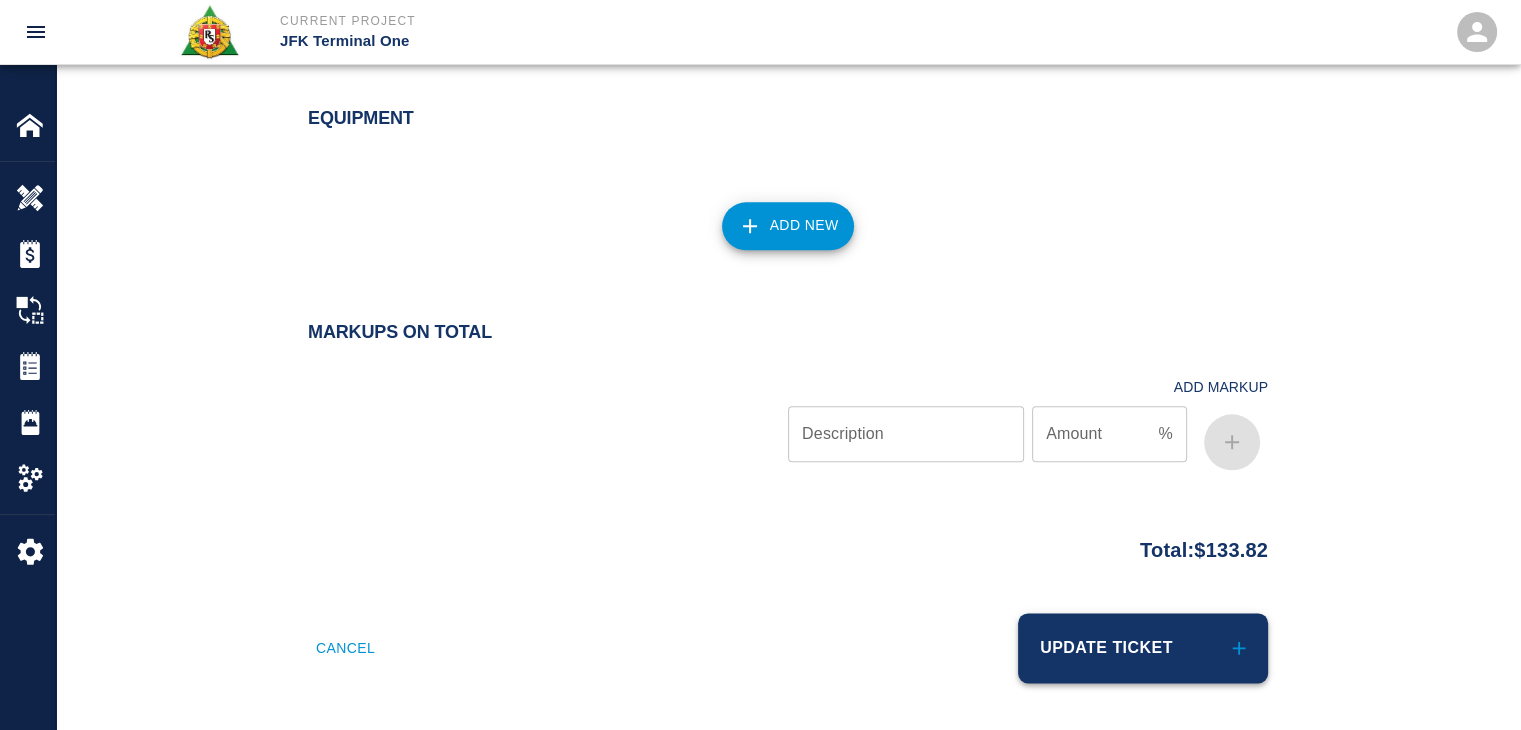 click on "Update Ticket" at bounding box center [1143, 648] 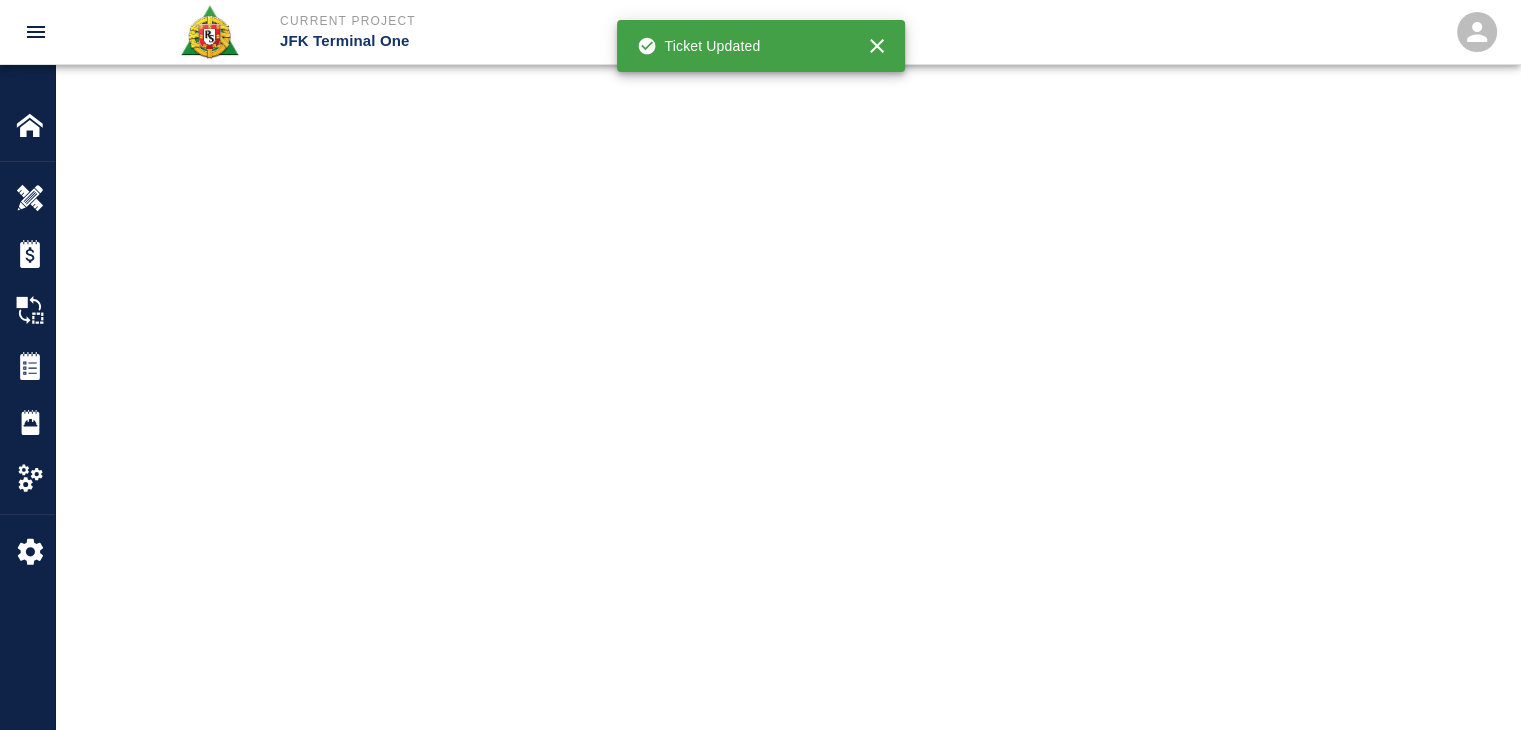 scroll, scrollTop: 0, scrollLeft: 0, axis: both 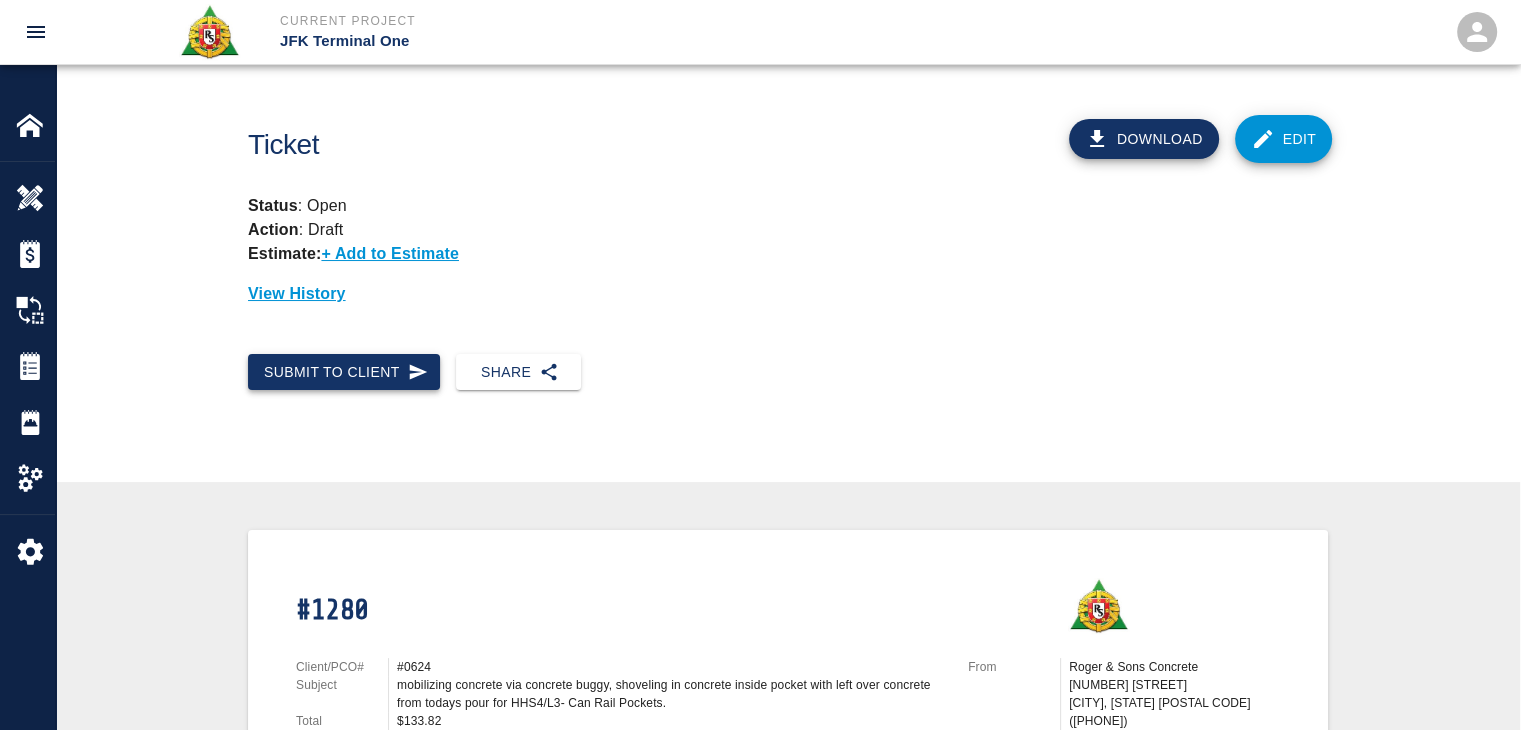 click on "Submit to Client" at bounding box center [344, 372] 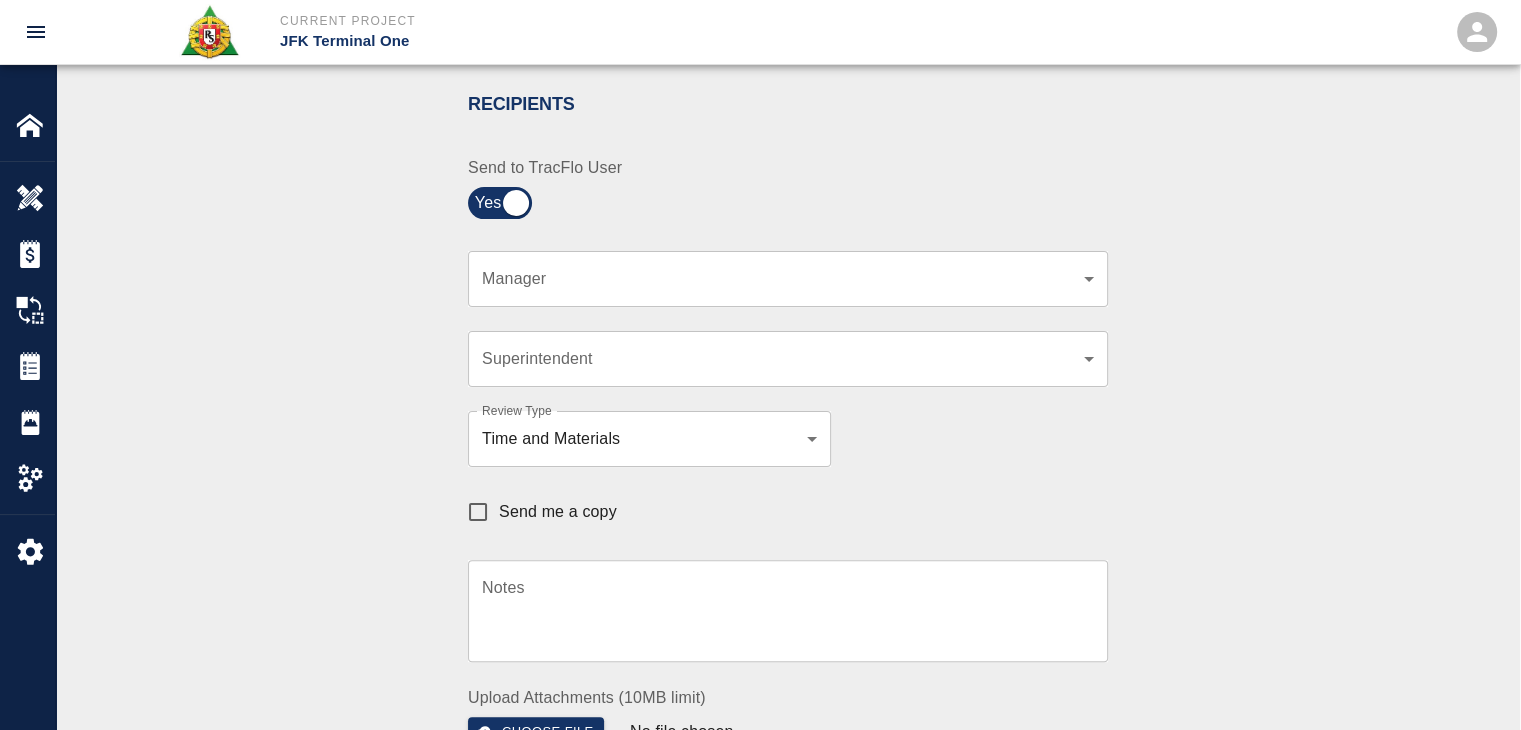 scroll, scrollTop: 422, scrollLeft: 0, axis: vertical 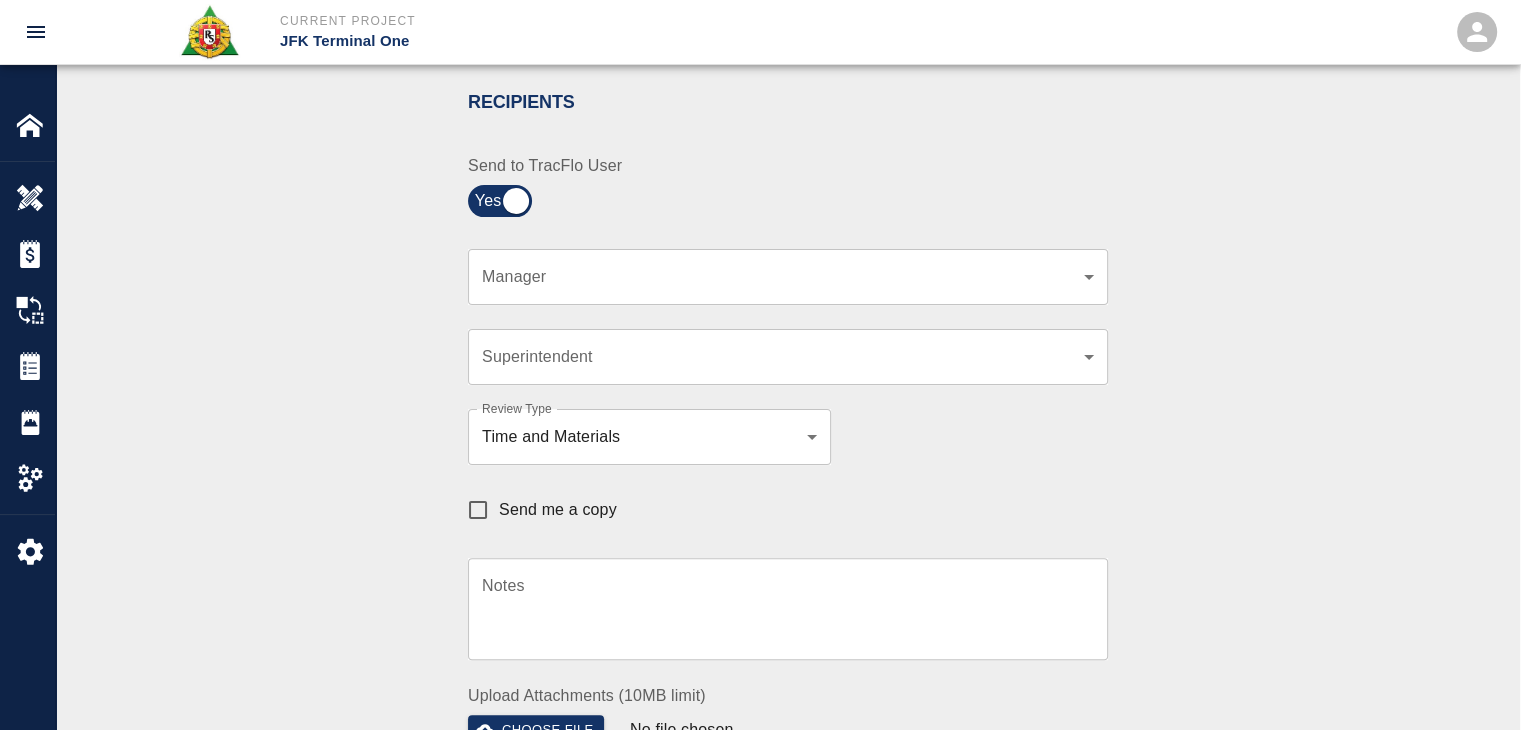 click on "​ Manager" at bounding box center [788, 277] 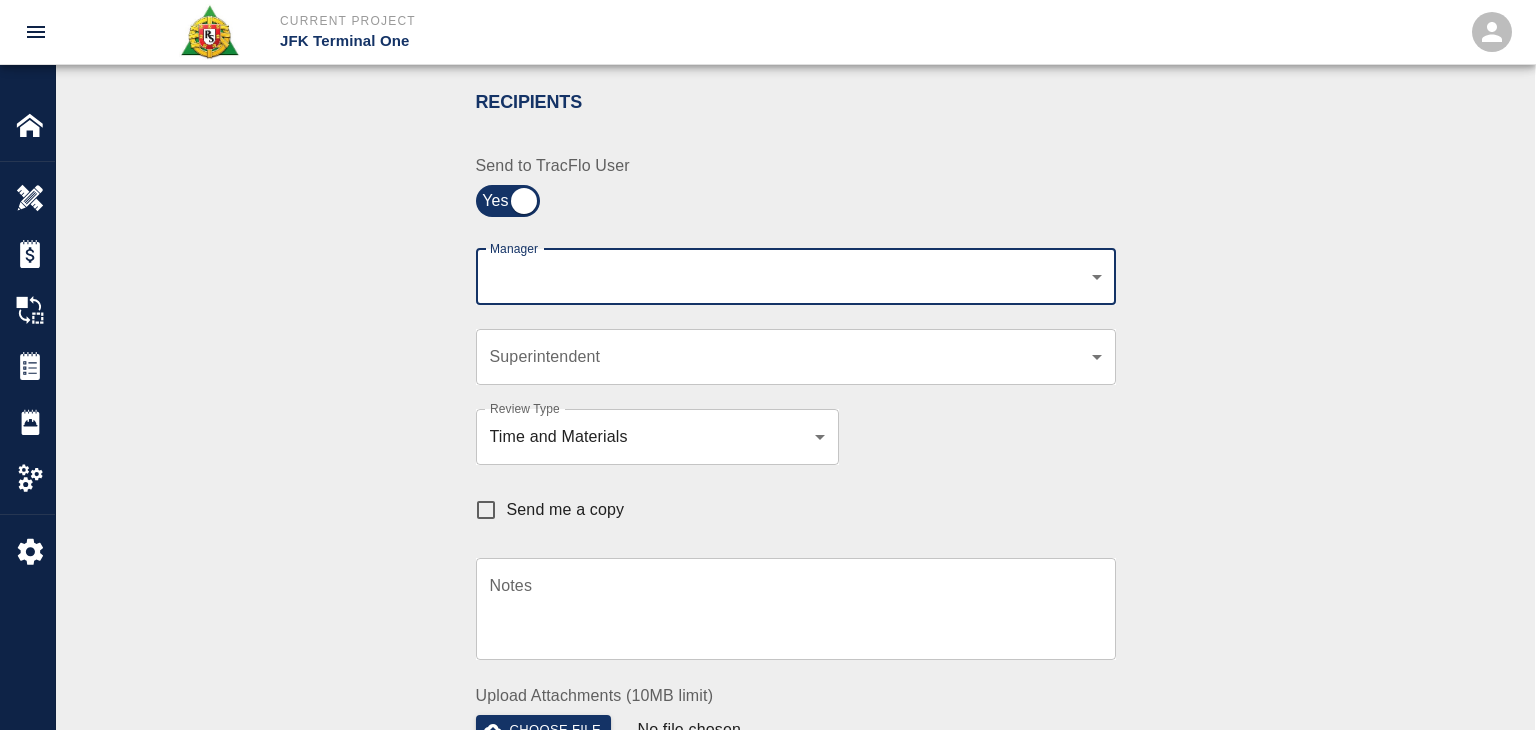 click on "Current Project JFK Terminal One Home JFK Terminal One Overview Estimates Change Orders Tickets Daily Reports Project Settings Settings Powered By Terms of Service  |  Privacy Policy Ticket Download Edit Status :   Open Action :   Draft Estimate:  + Add to Estimate View History Submit to Client Share Recipients Internal Team ​ Internal Team Notes x Notes Cancel Send Recipients Send to TracFlo User Manager ​ Manager Superintendent ​ Superintendent Review Type Time and Materials tm Review Type Send me a copy Notes x Notes Upload Attachments (10MB limit) Choose file No file chosen Upload Another File Cancel Send Request Time and Material Revision Notes   * x Notes   * Upload Attachments (10MB limit) Choose file No file chosen Upload Another File Cancel Send Time and Materials Reject Notes   * x Notes   * Upload Attachments (10MB limit) Choose file No file chosen Upload Another File Cancel Send Signature acknowledges time and material used, but does not change contractual obligations of either party x" at bounding box center (768, -57) 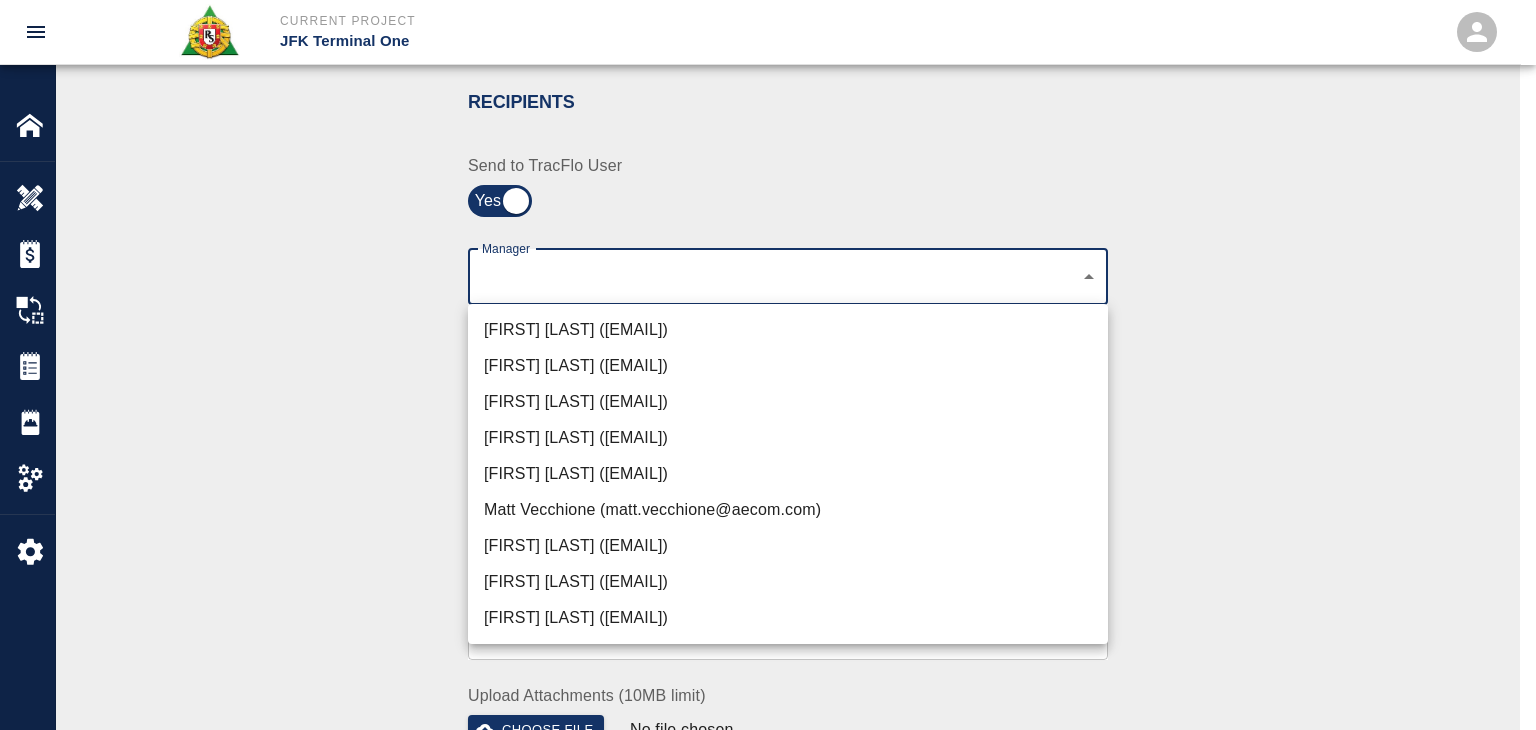 click on "Peter Hardecker (peter.hardecker@aecom.com)" at bounding box center [788, 330] 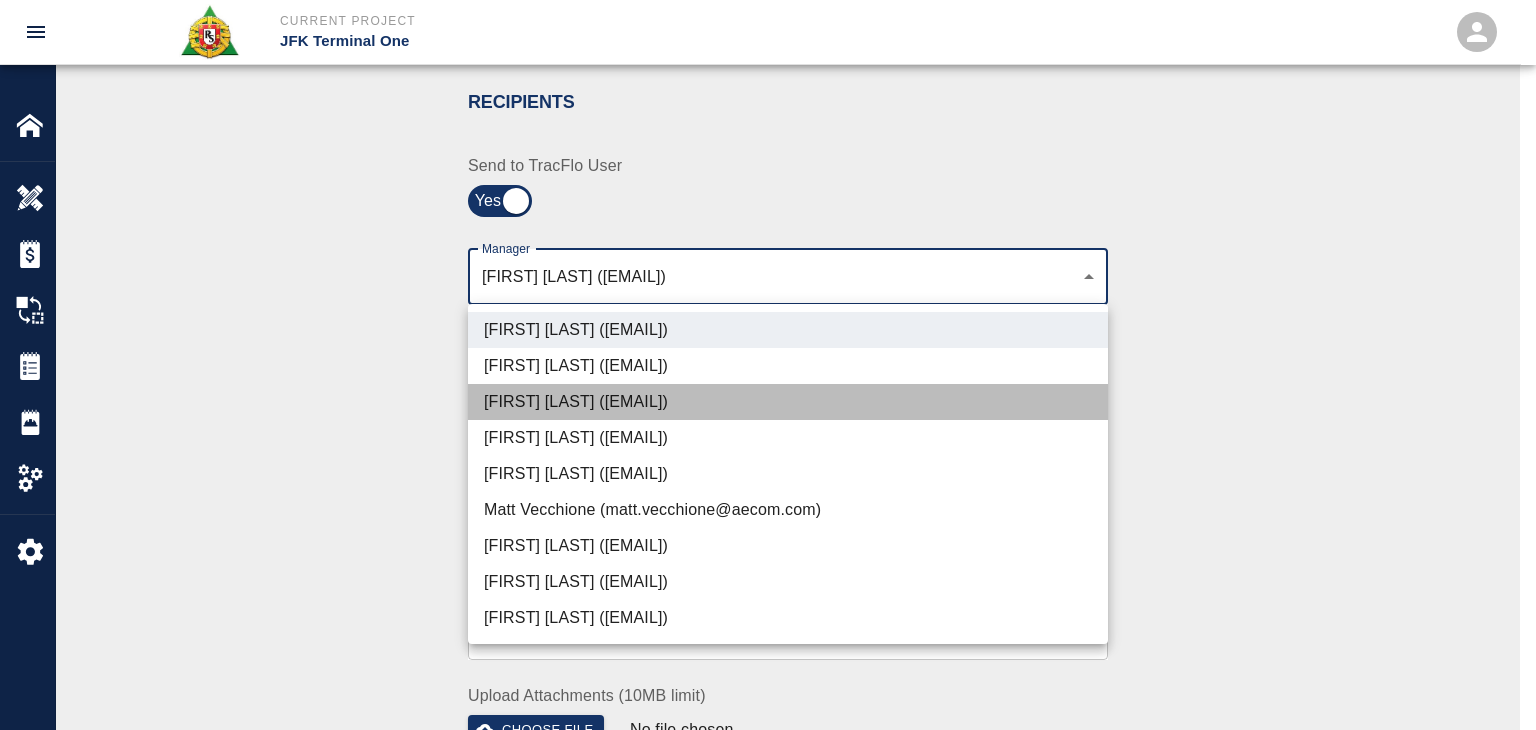 click on "Parin Kanani (parin.kanani@aecom.com)" at bounding box center (788, 402) 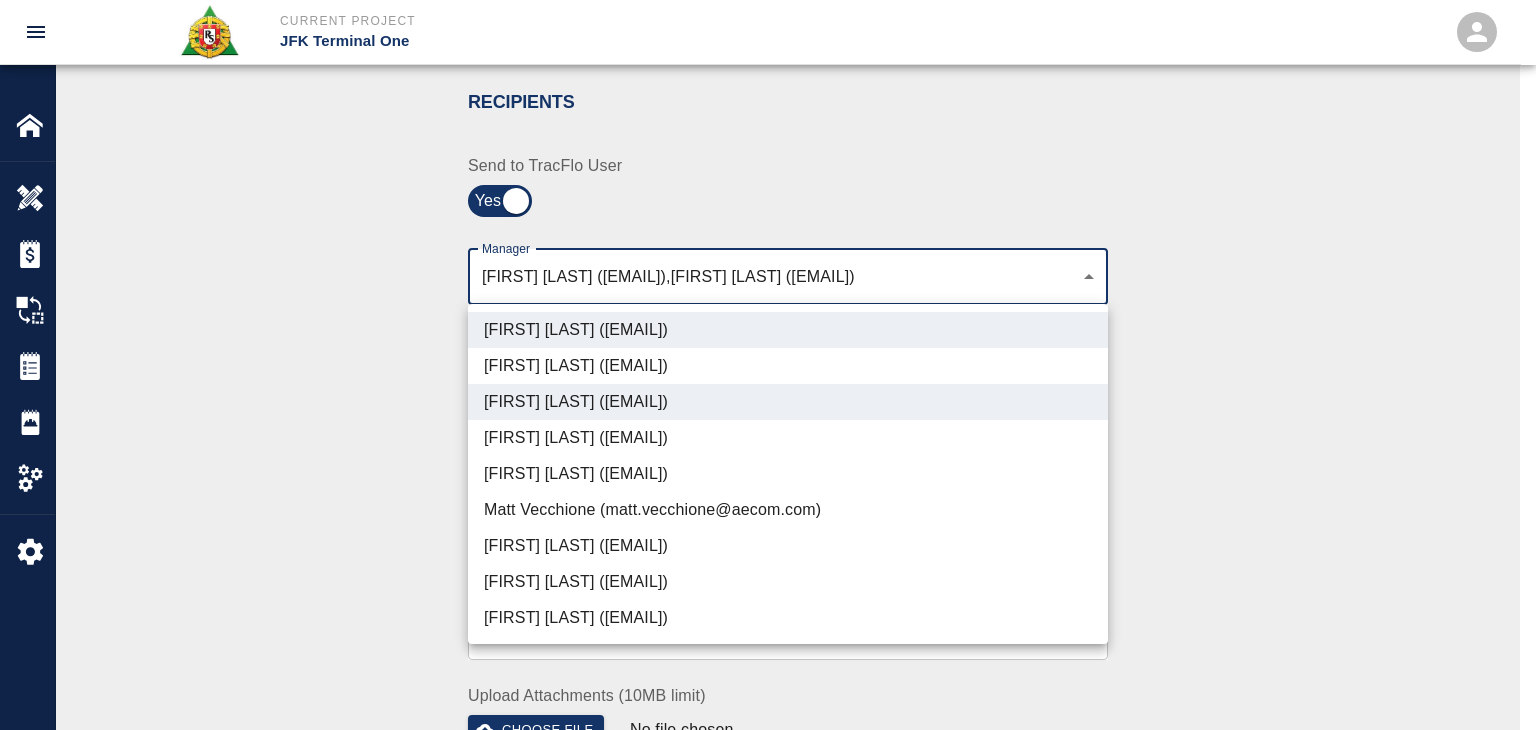 click on "Shane  Lamay (shane.lamay@aecom.com)" at bounding box center (788, 618) 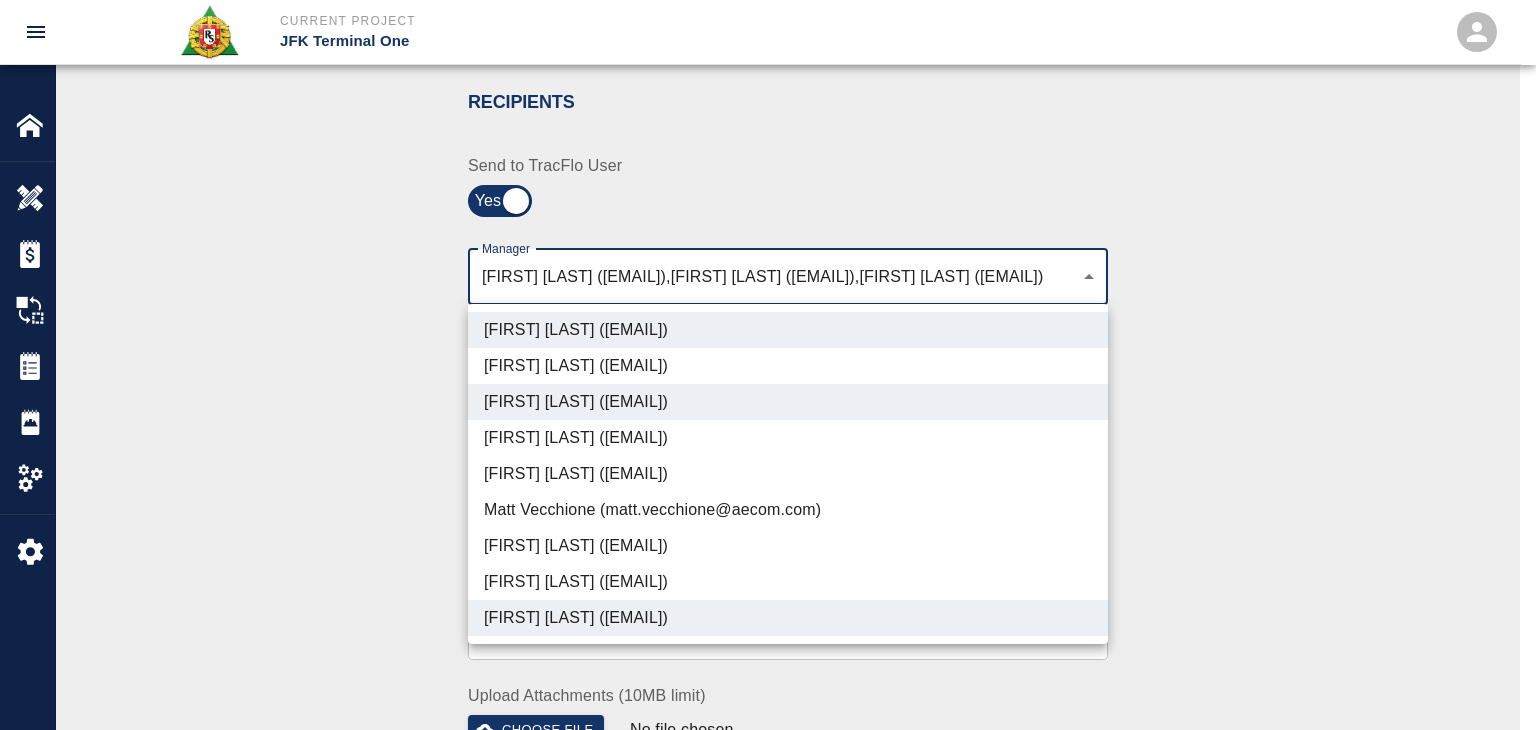 click on "Dylan  Sims (dylan.sims@aecom.com)" at bounding box center (788, 582) 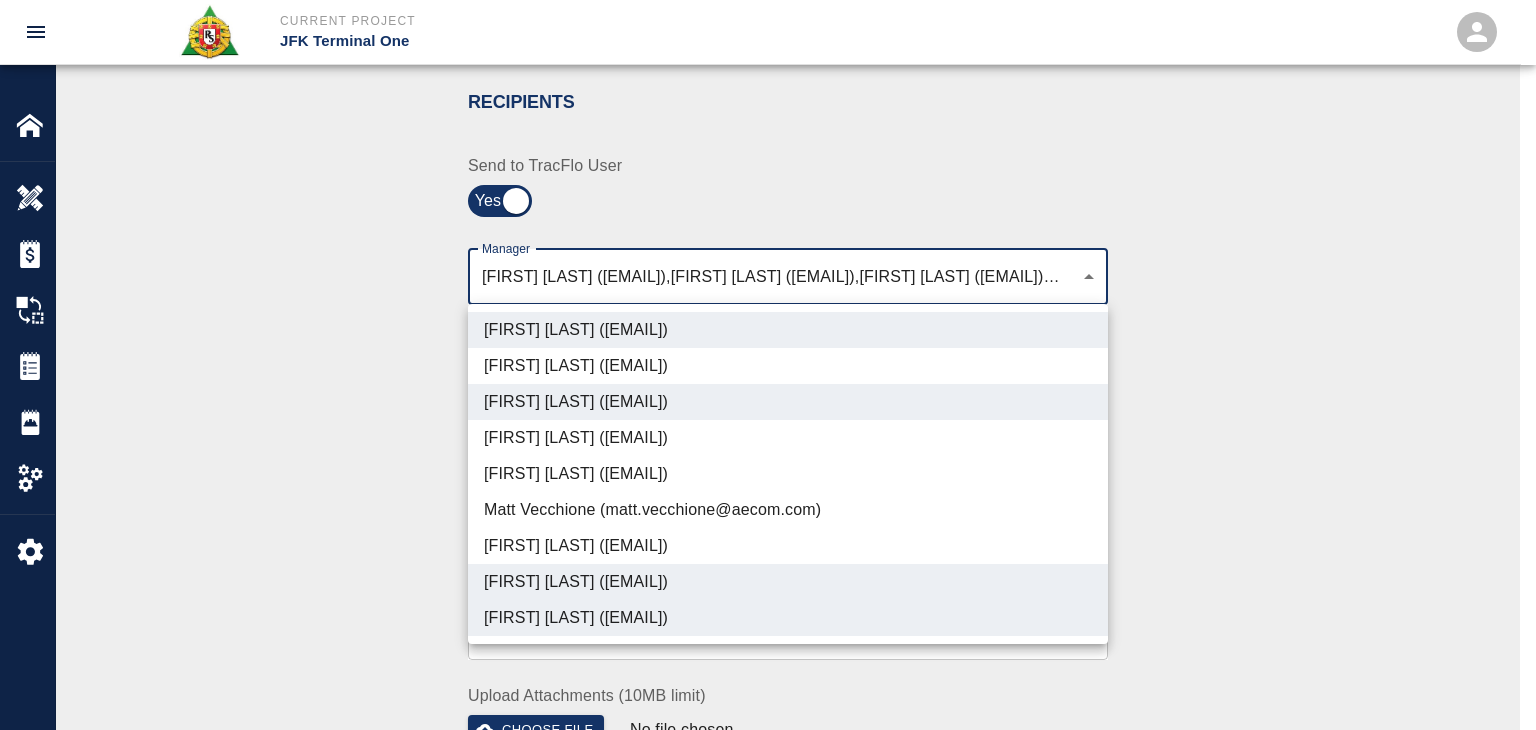 click on "Patrick Testino (patrick.testino@aecom.com)" at bounding box center [788, 546] 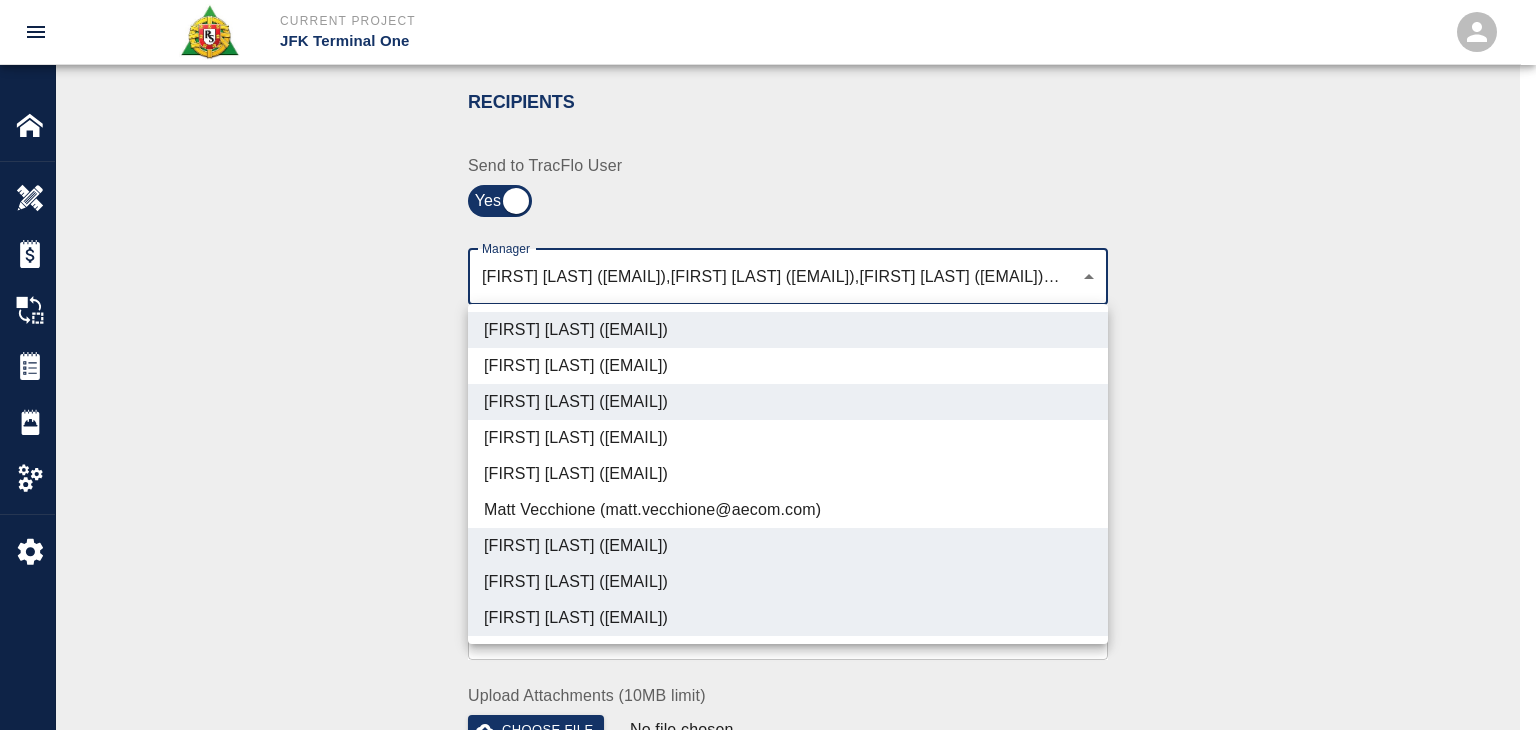 click at bounding box center [768, 365] 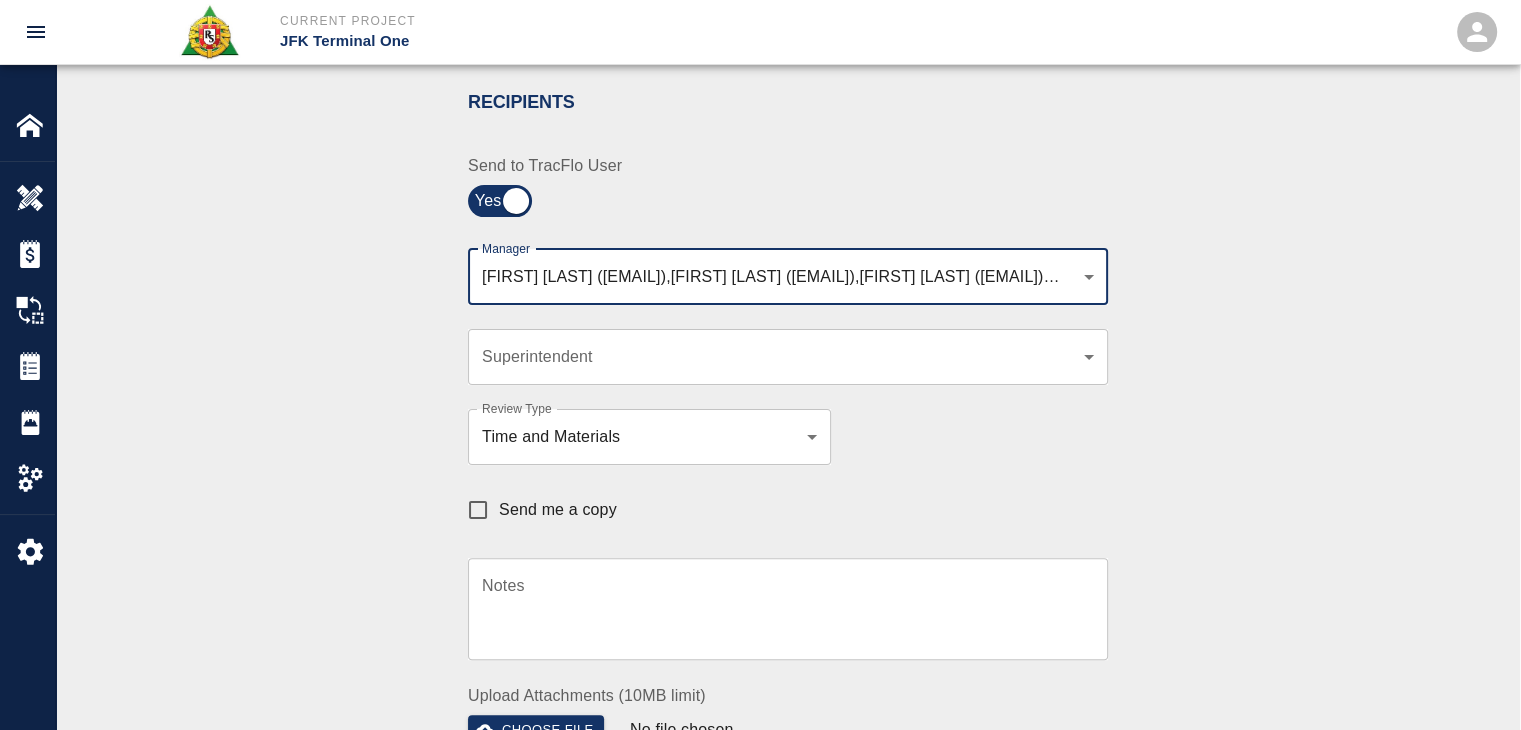 click on "Send me a copy" at bounding box center (537, 510) 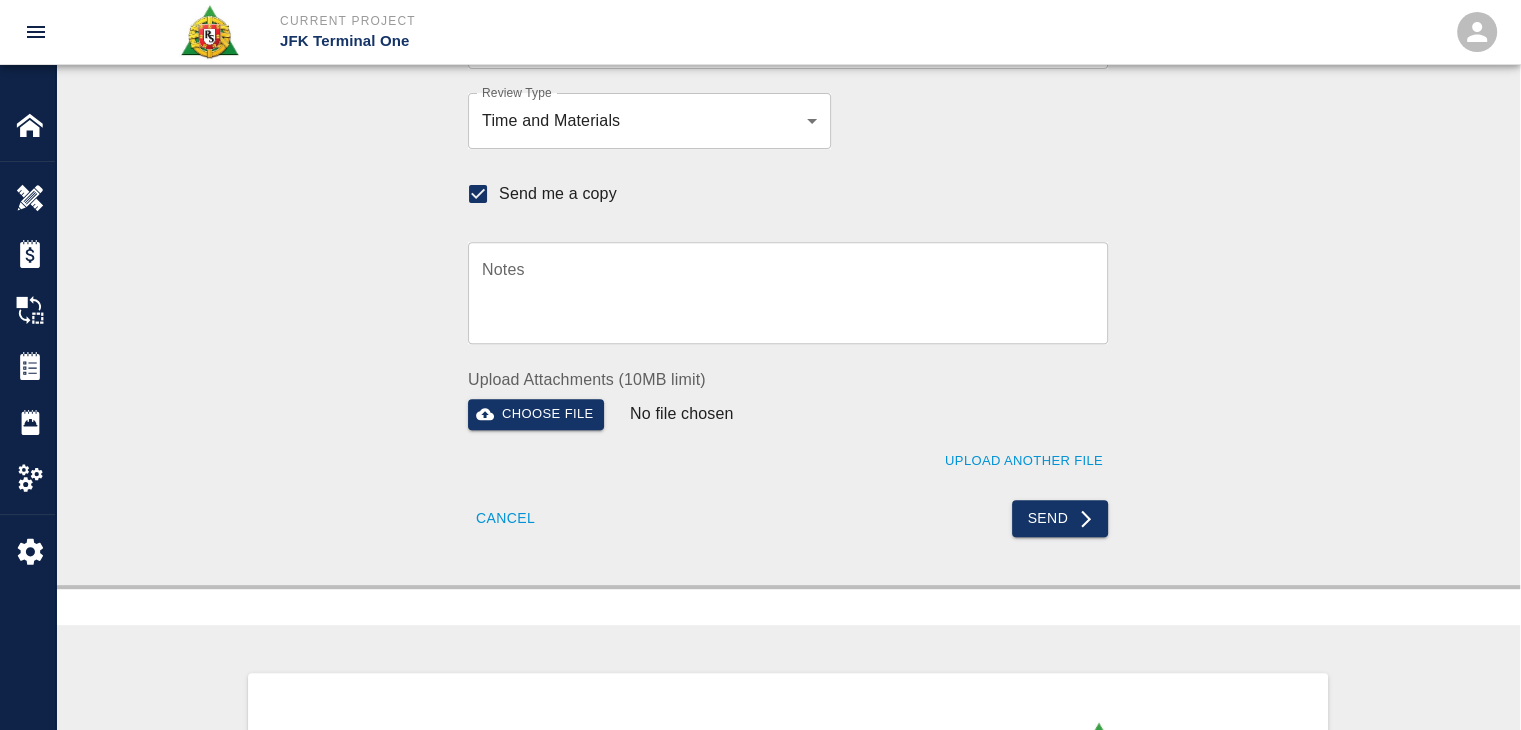 scroll, scrollTop: 755, scrollLeft: 0, axis: vertical 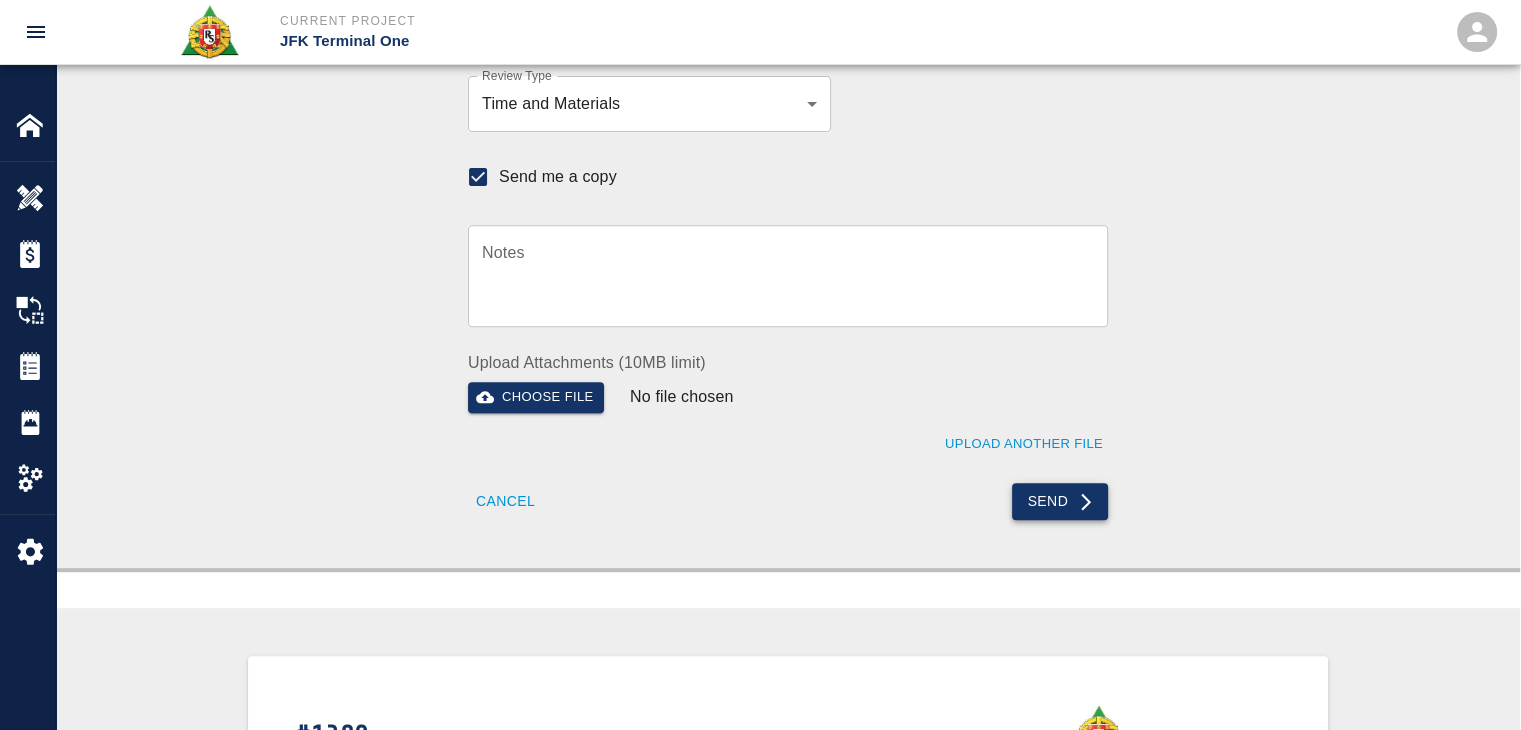 click on "Send" at bounding box center [1060, 501] 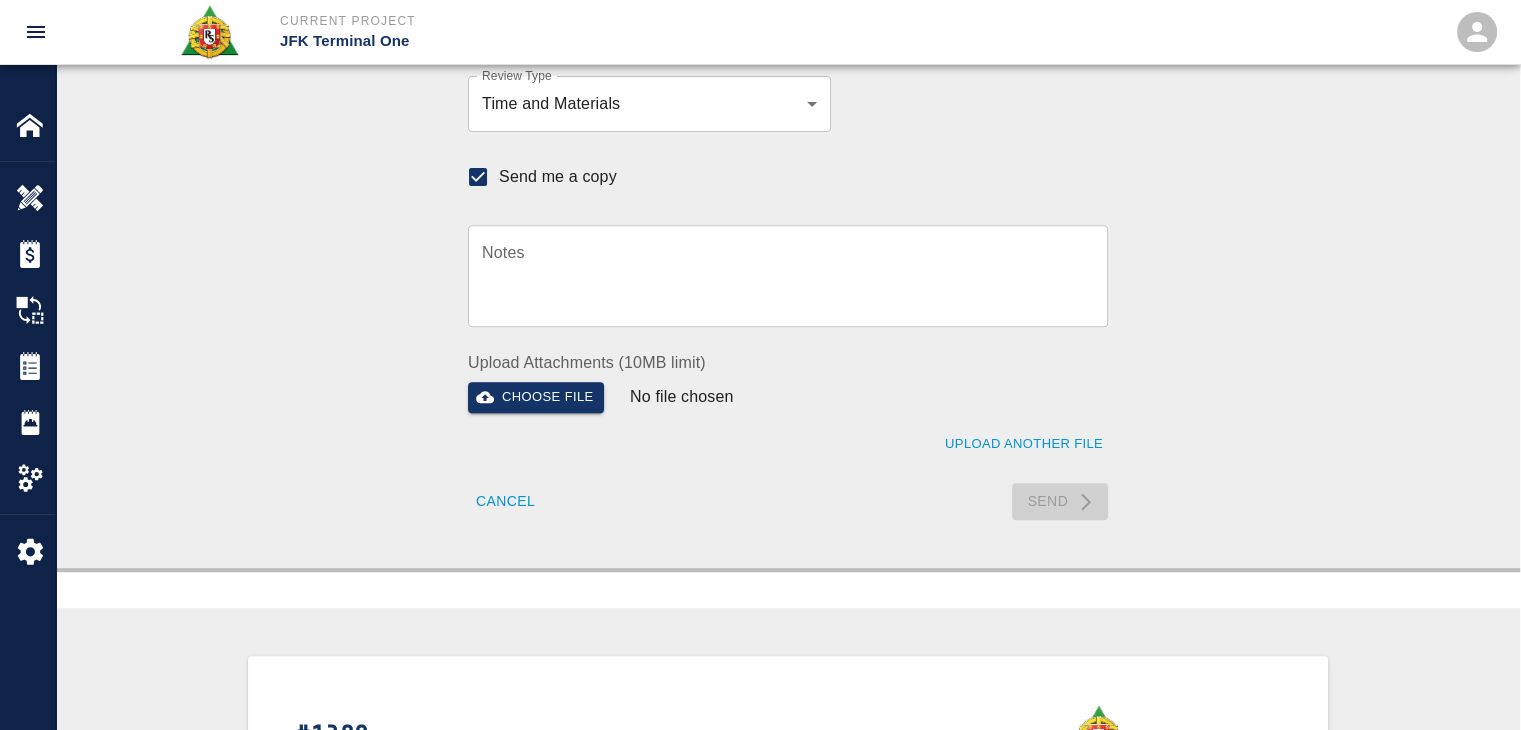 type 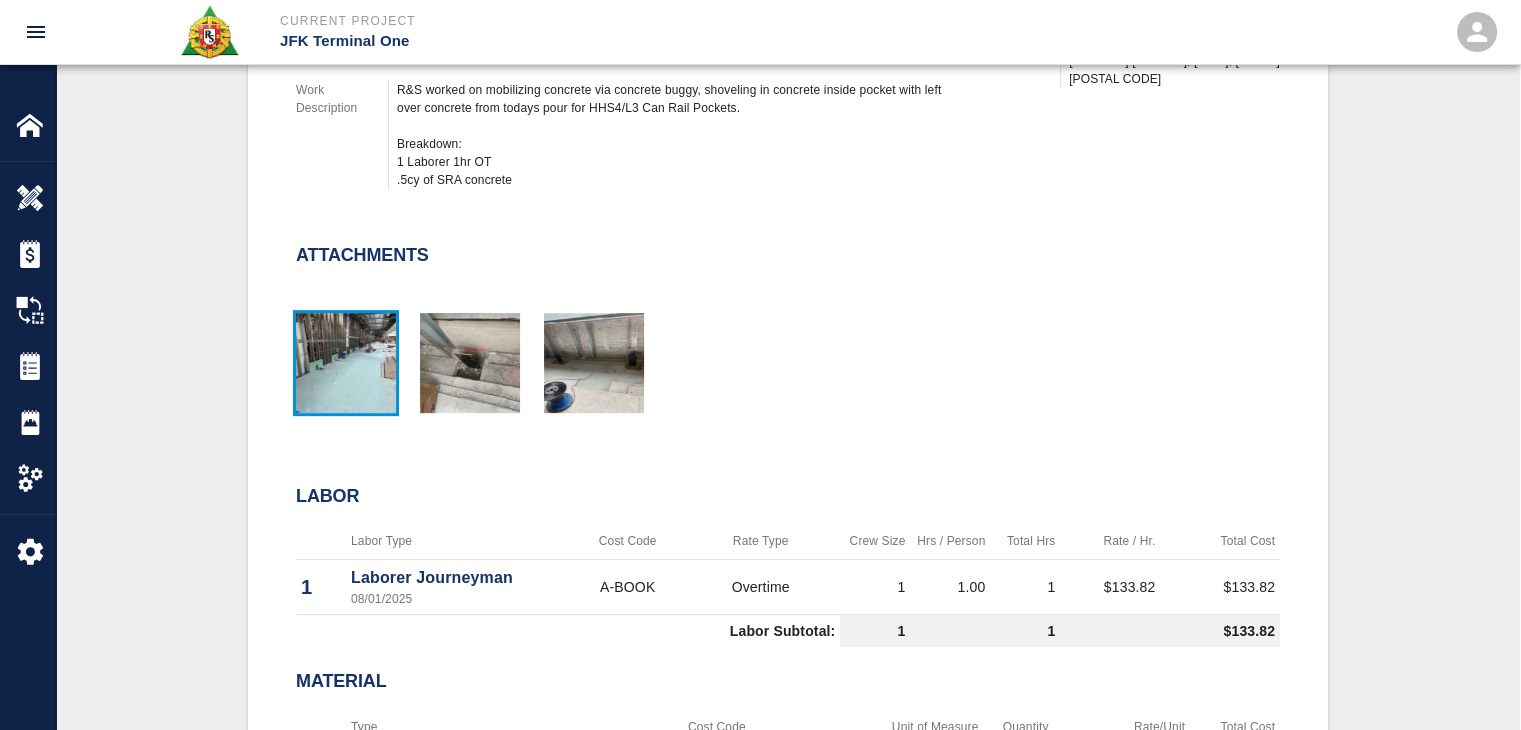 scroll, scrollTop: 0, scrollLeft: 0, axis: both 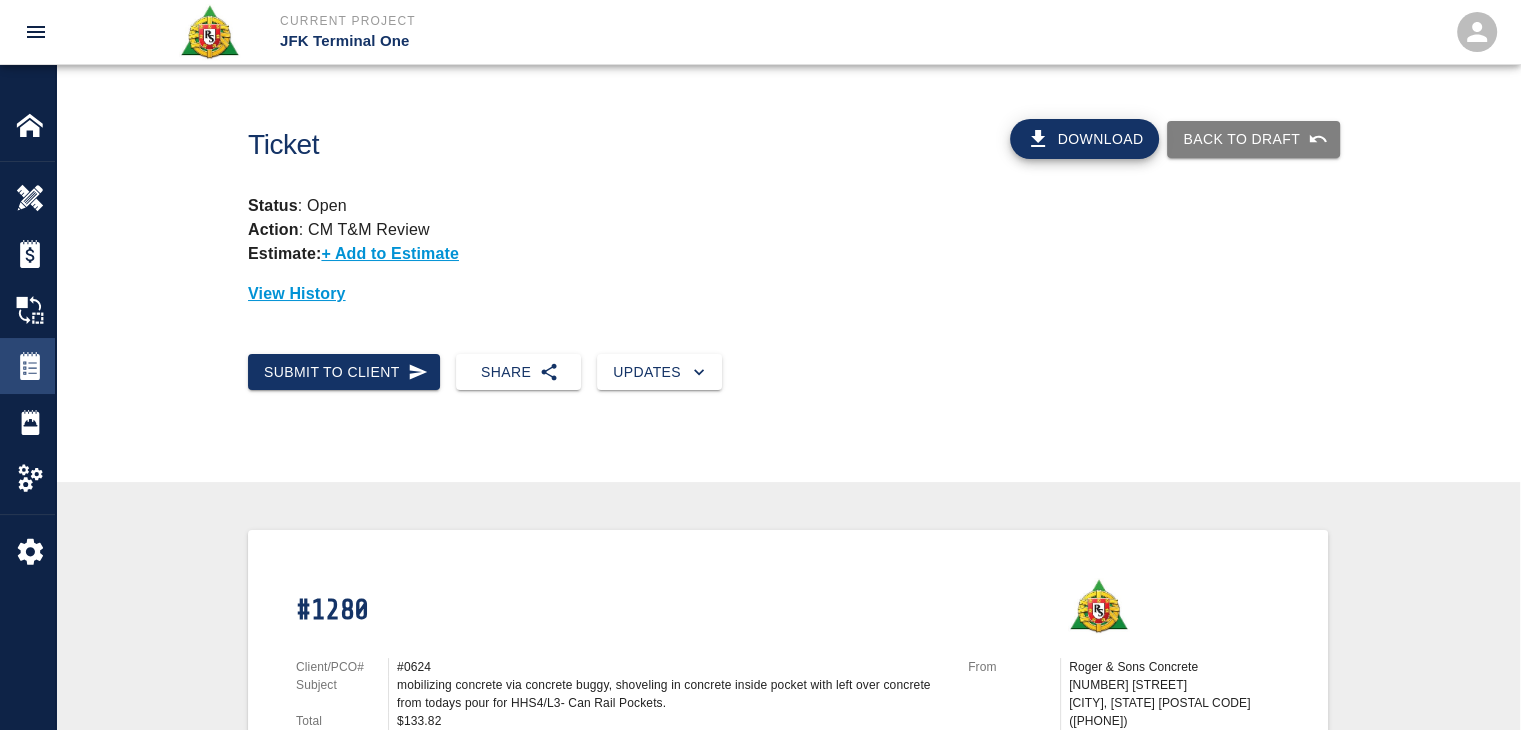 click at bounding box center (30, 366) 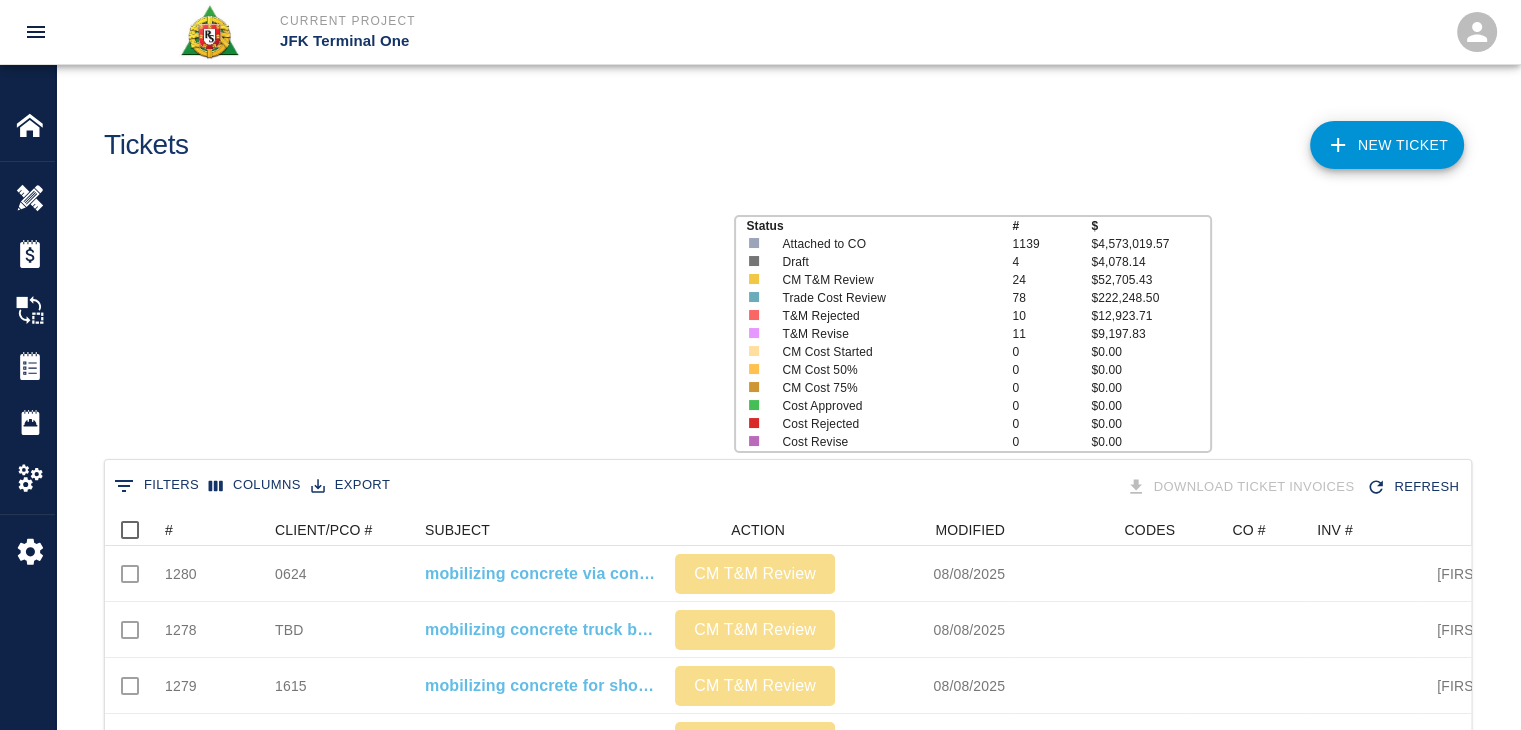 scroll, scrollTop: 16, scrollLeft: 16, axis: both 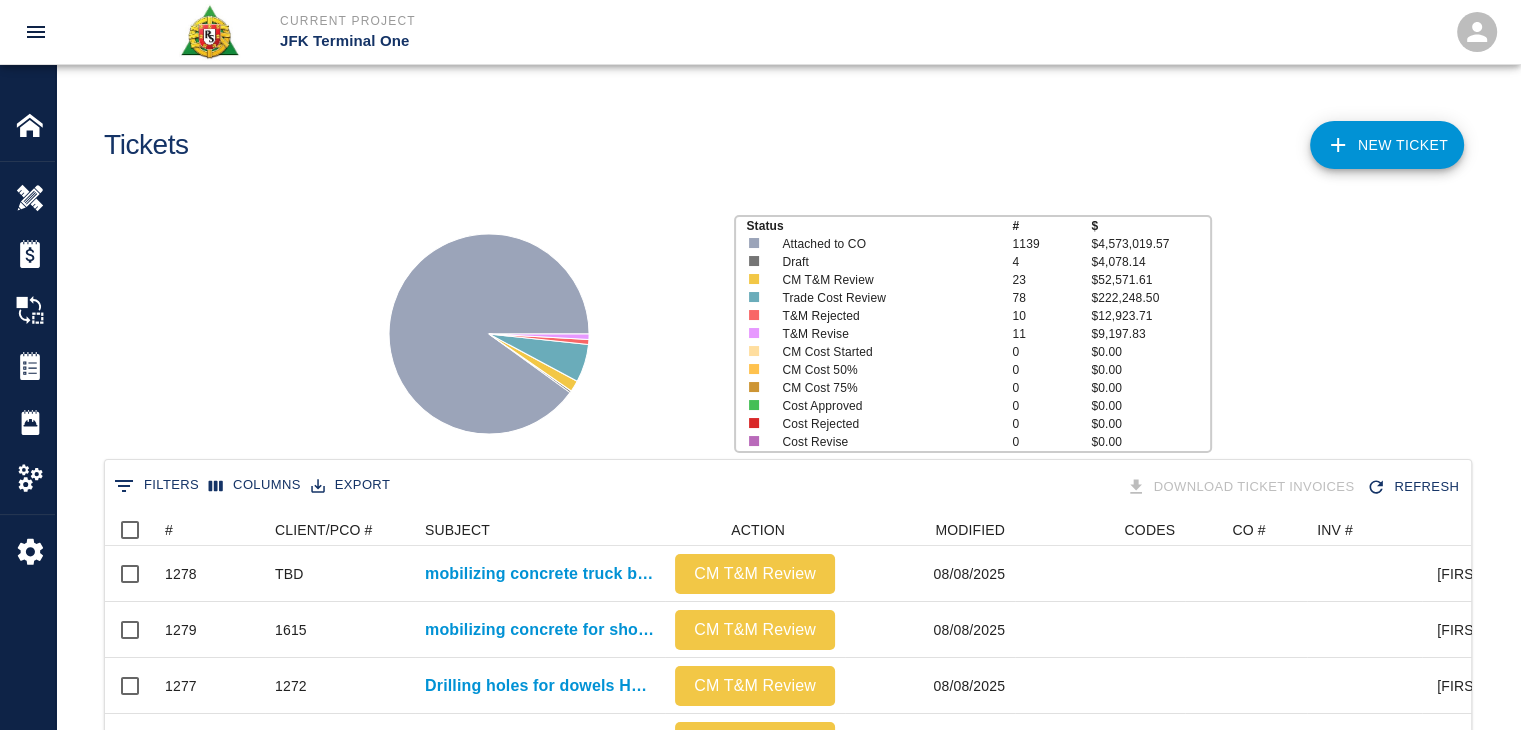 click on "0 Filters Columns Export Download Ticket Invoices Refresh" at bounding box center [788, 487] 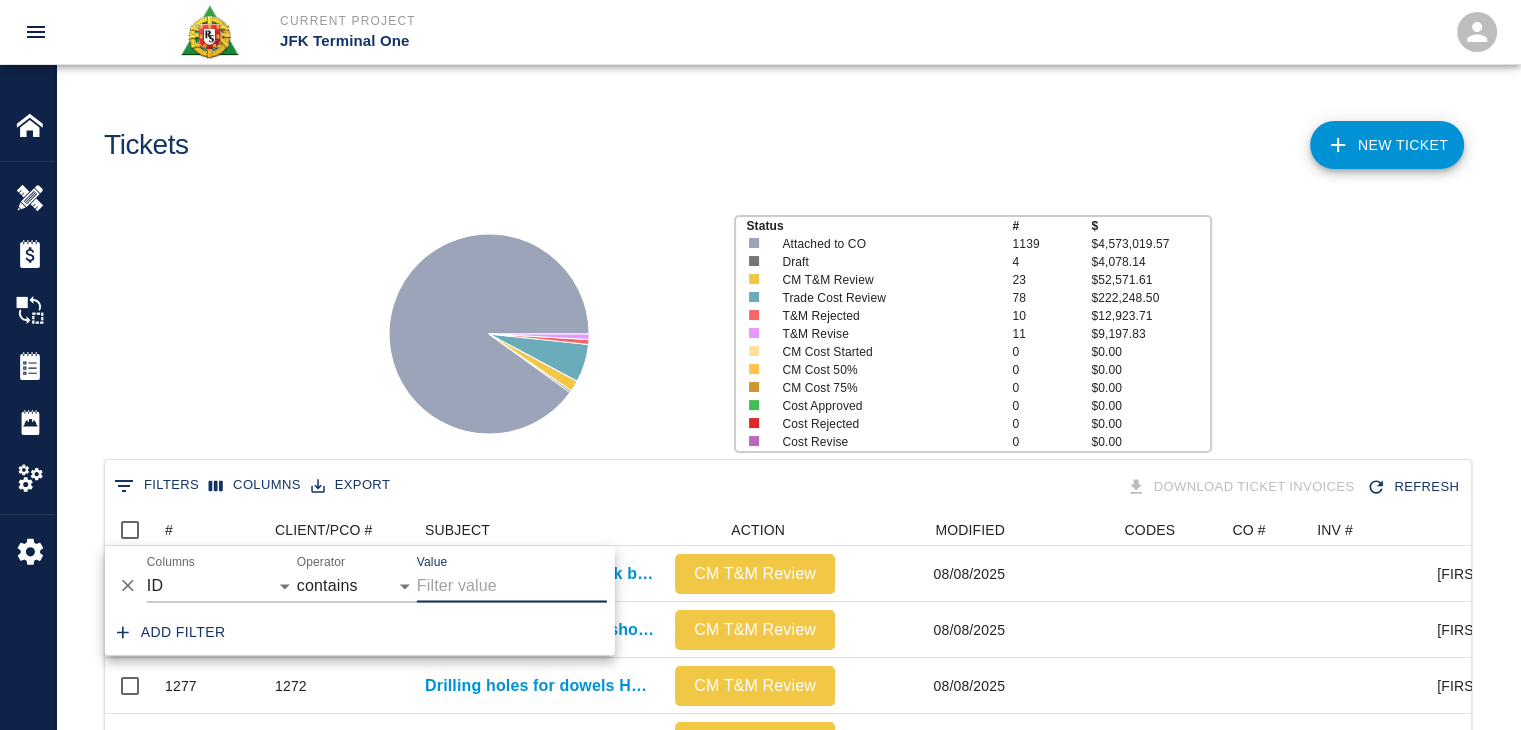 click on "Add filter" at bounding box center [360, 632] 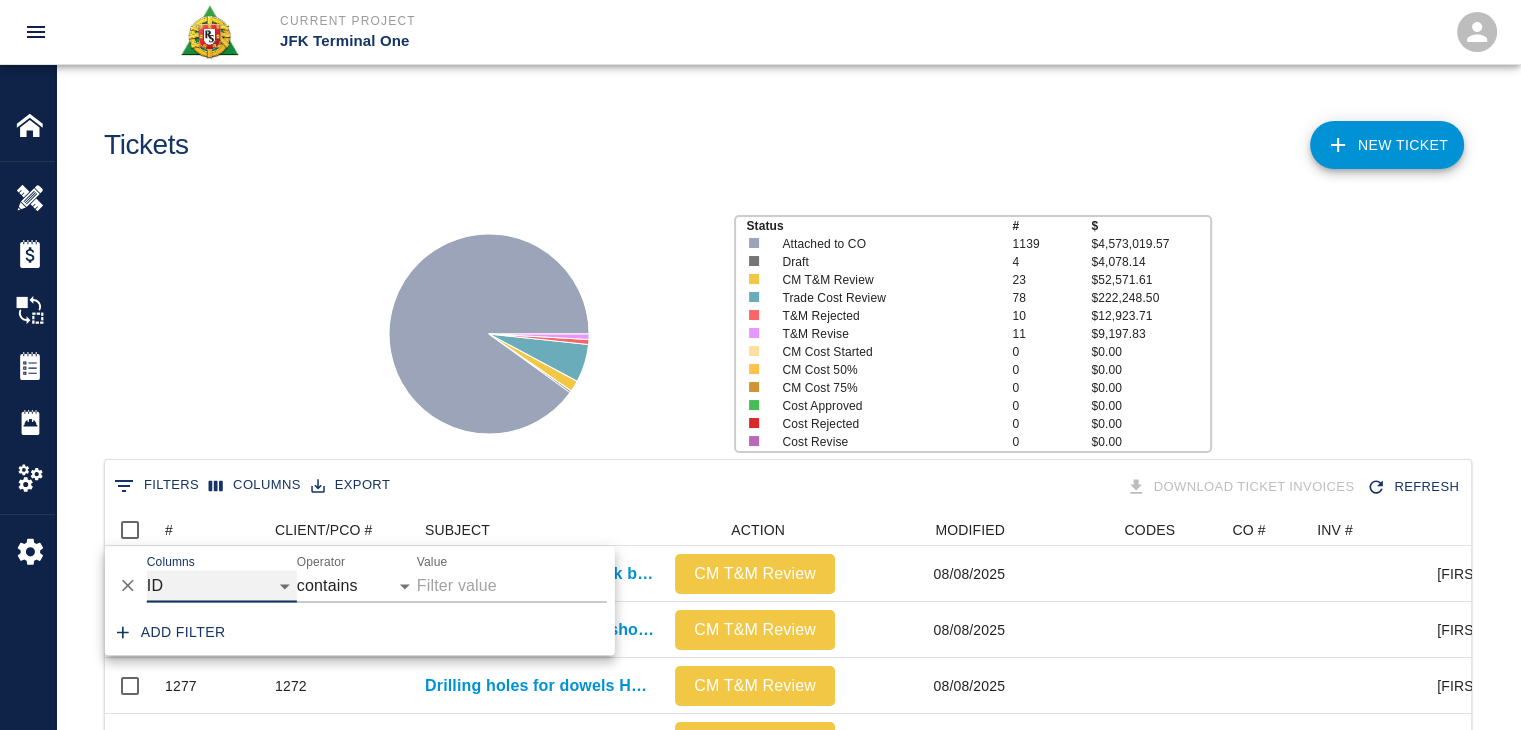 click on "ID # CLIENT/PCO # SUBJECT DESCRIPTION ACTION WORK MODIFIED CREATED CODES CO # INV # INBOX TOTAL CLOSED SUBMITTED APPROVED DATE CM COST APPROVED" at bounding box center (222, 586) 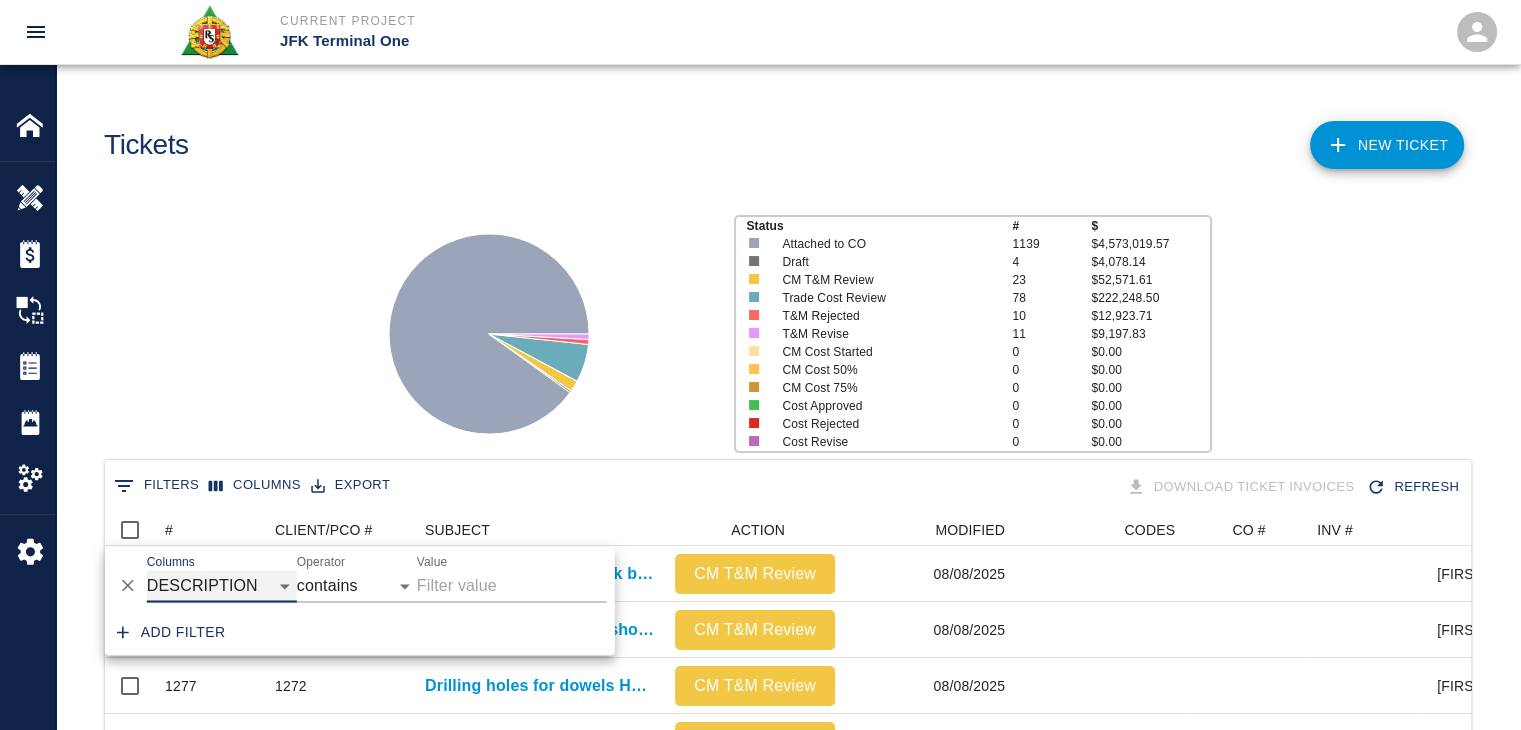 click on "ID # CLIENT/PCO # SUBJECT DESCRIPTION ACTION WORK MODIFIED CREATED CODES CO # INV # INBOX TOTAL CLOSED SUBMITTED APPROVED DATE CM COST APPROVED" at bounding box center [222, 586] 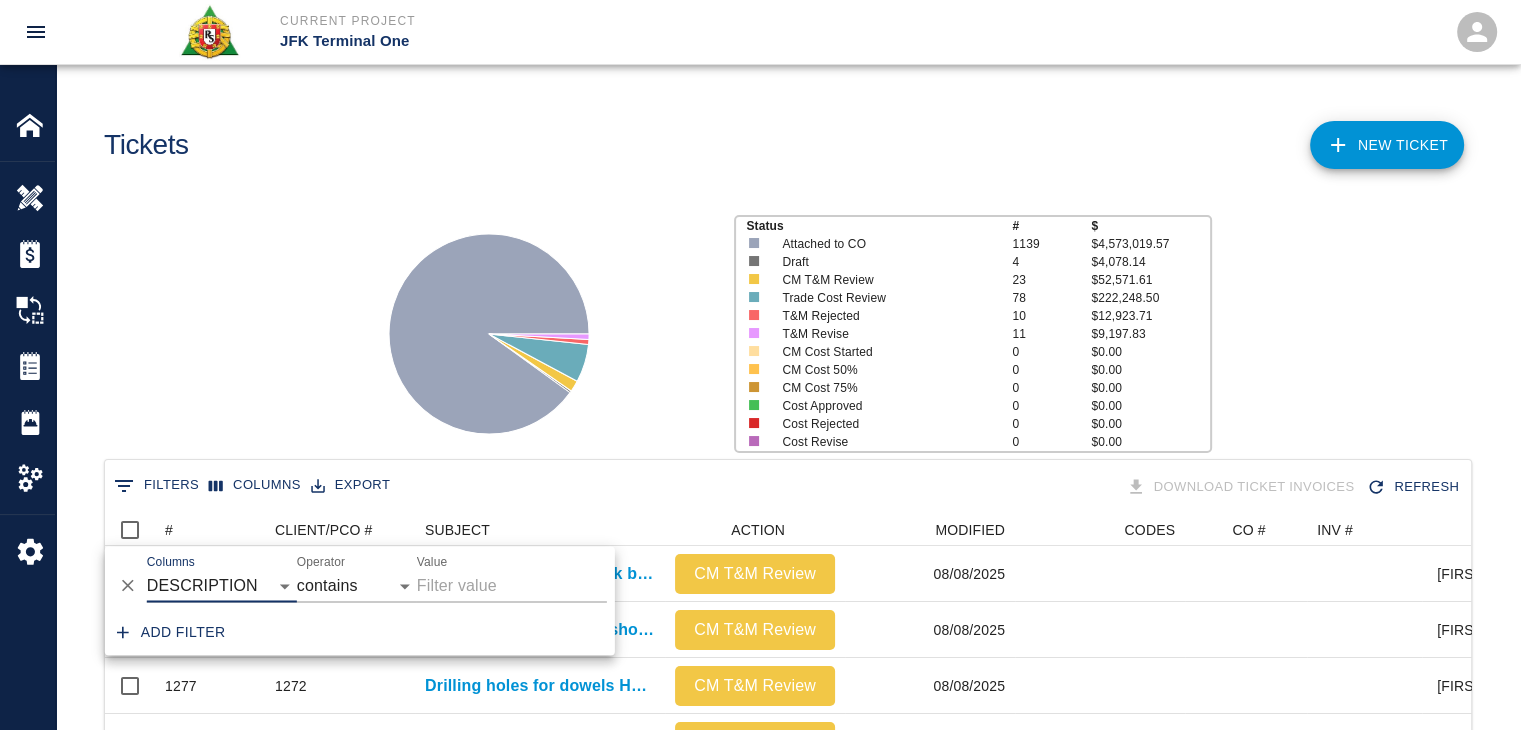 click on "Value" at bounding box center (512, 586) 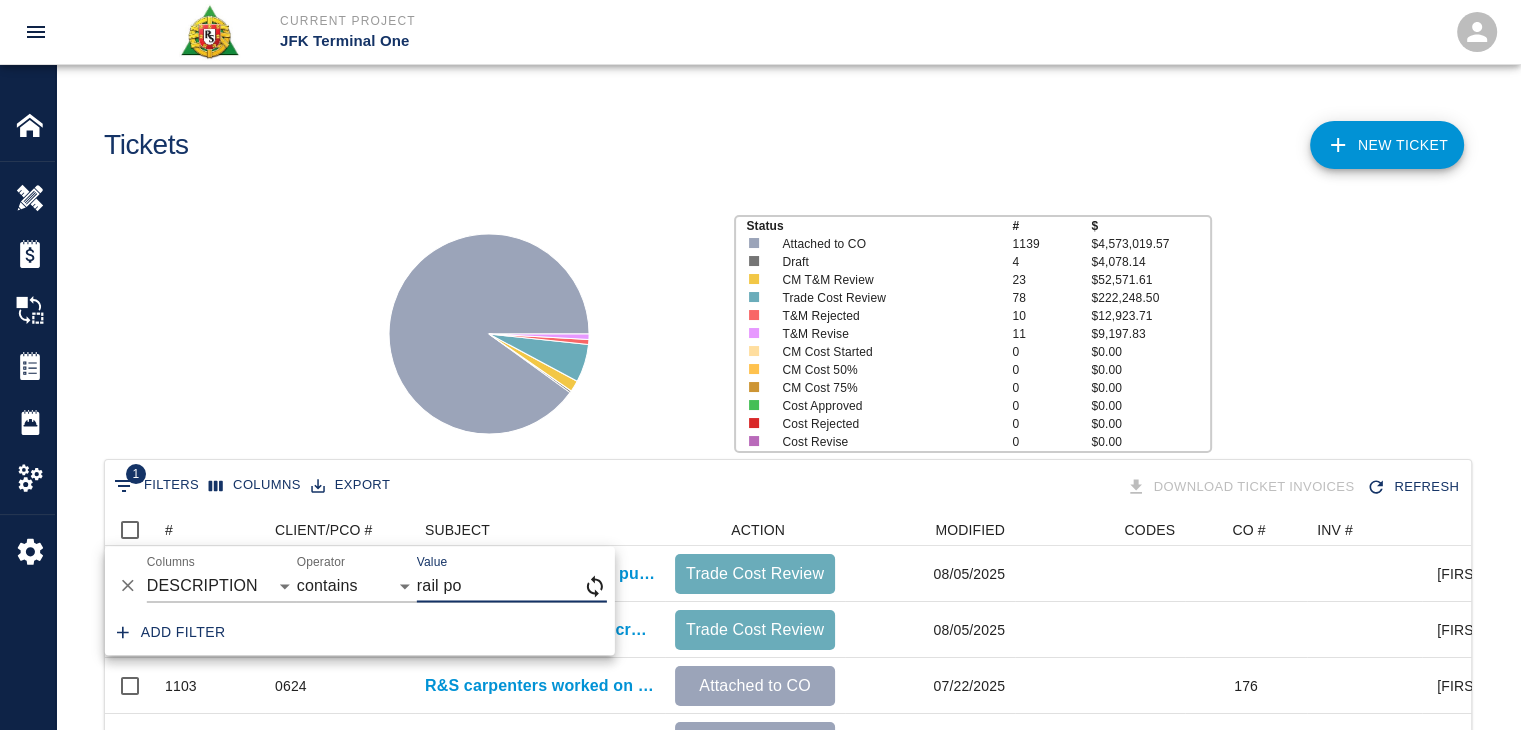 scroll, scrollTop: 760, scrollLeft: 1351, axis: both 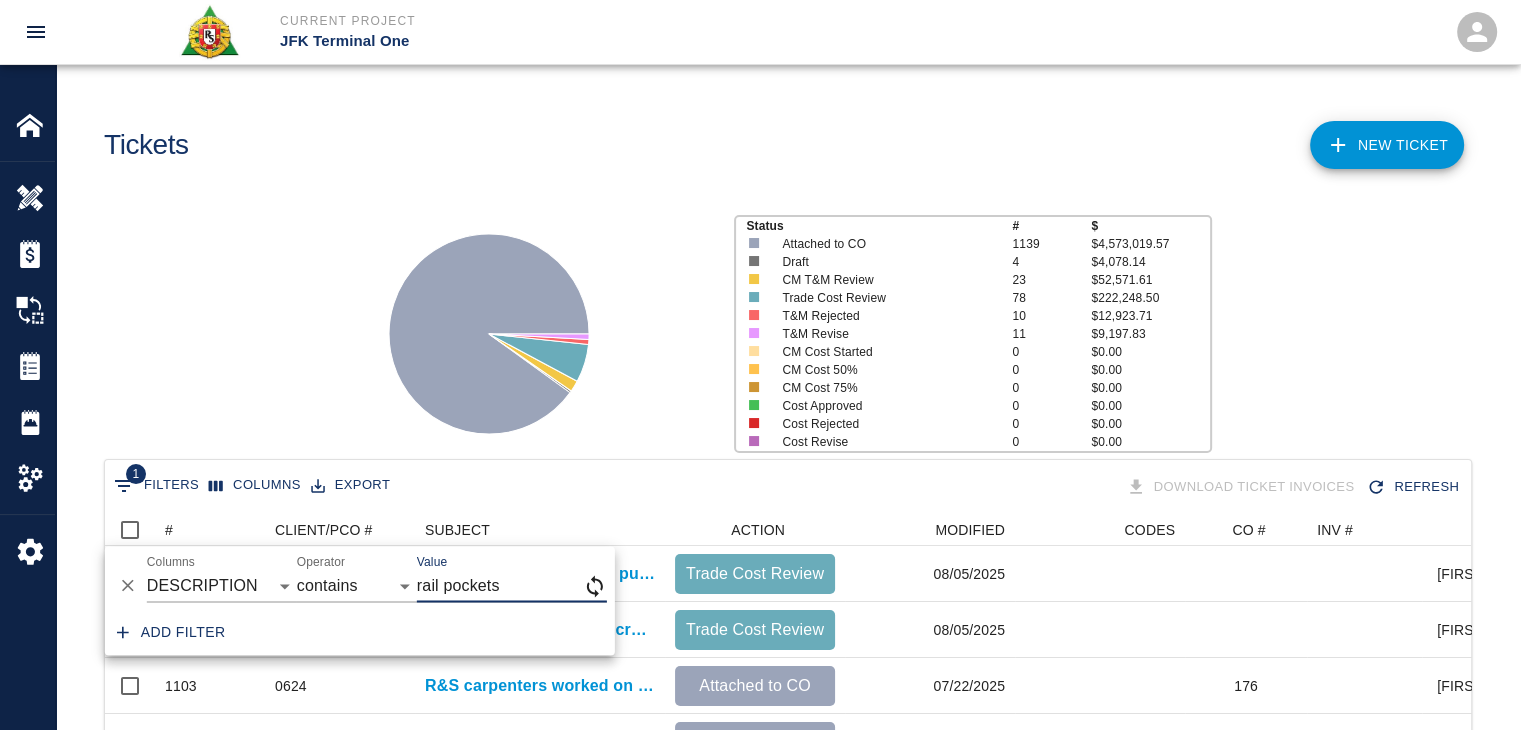 type on "rail pockets" 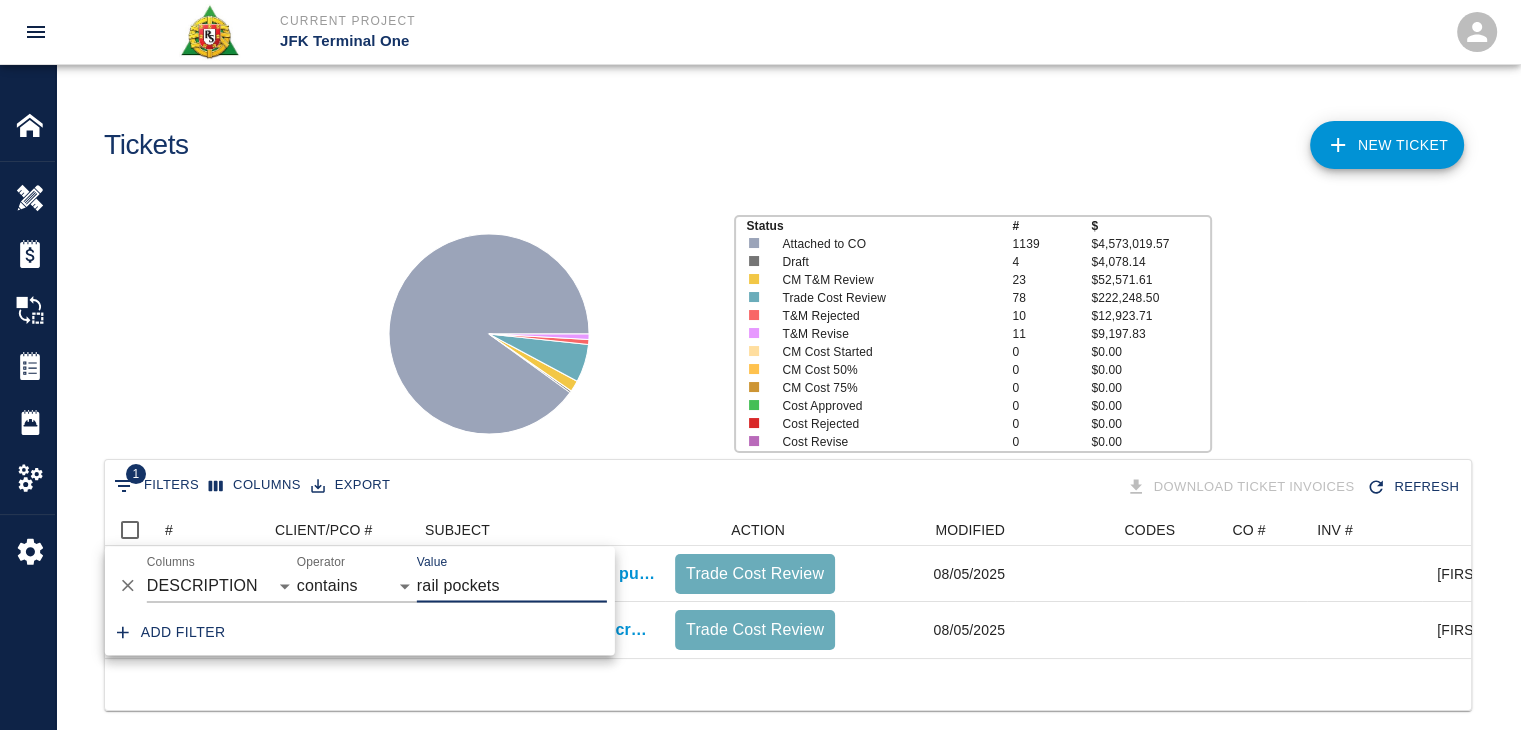 scroll, scrollTop: 144, scrollLeft: 1351, axis: both 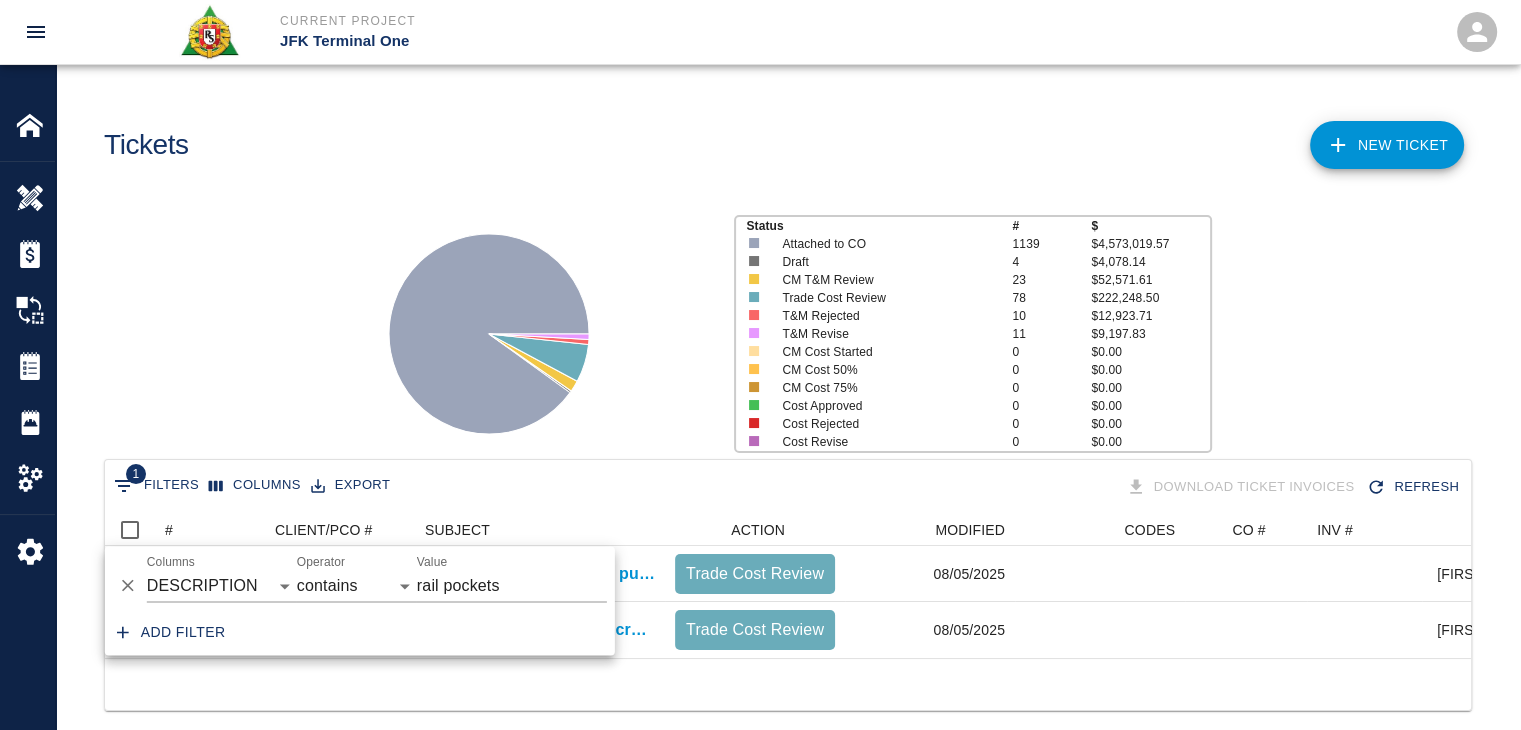 click at bounding box center (533, 326) 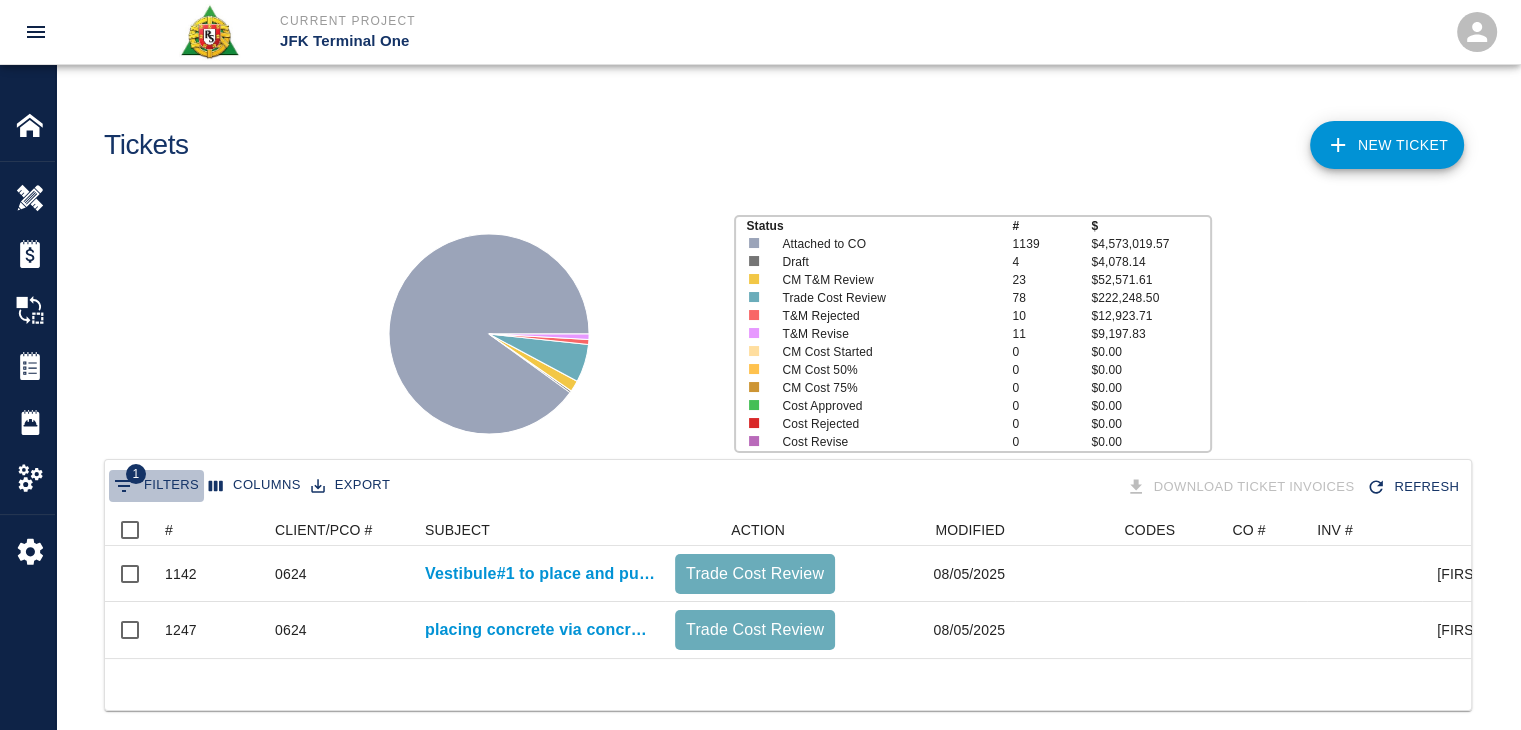 click on "1 Filters" at bounding box center [156, 486] 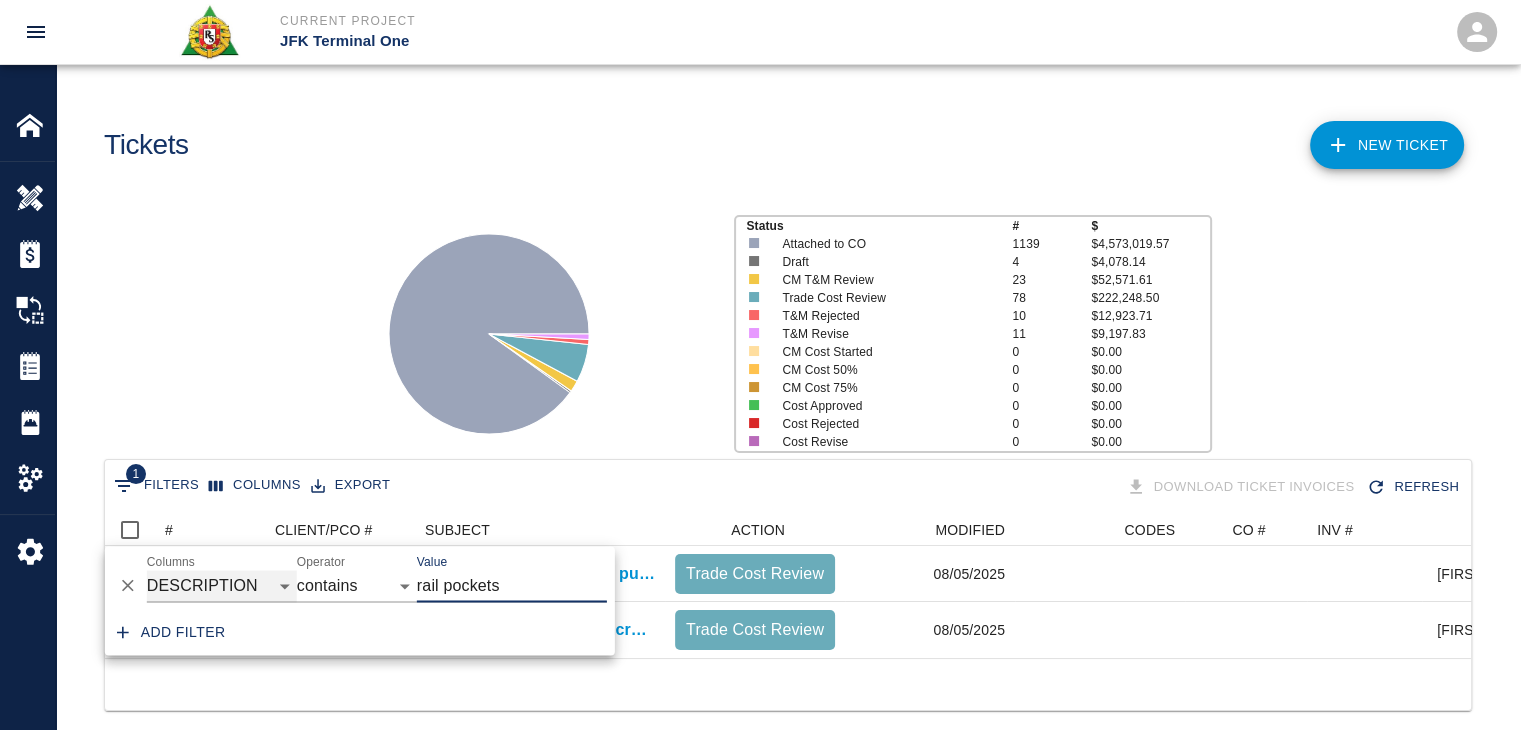 click on "ID # CLIENT/PCO # SUBJECT DESCRIPTION ACTION WORK MODIFIED CREATED CODES CO # INV # INBOX TOTAL CLOSED SUBMITTED APPROVED DATE CM COST APPROVED" at bounding box center [222, 586] 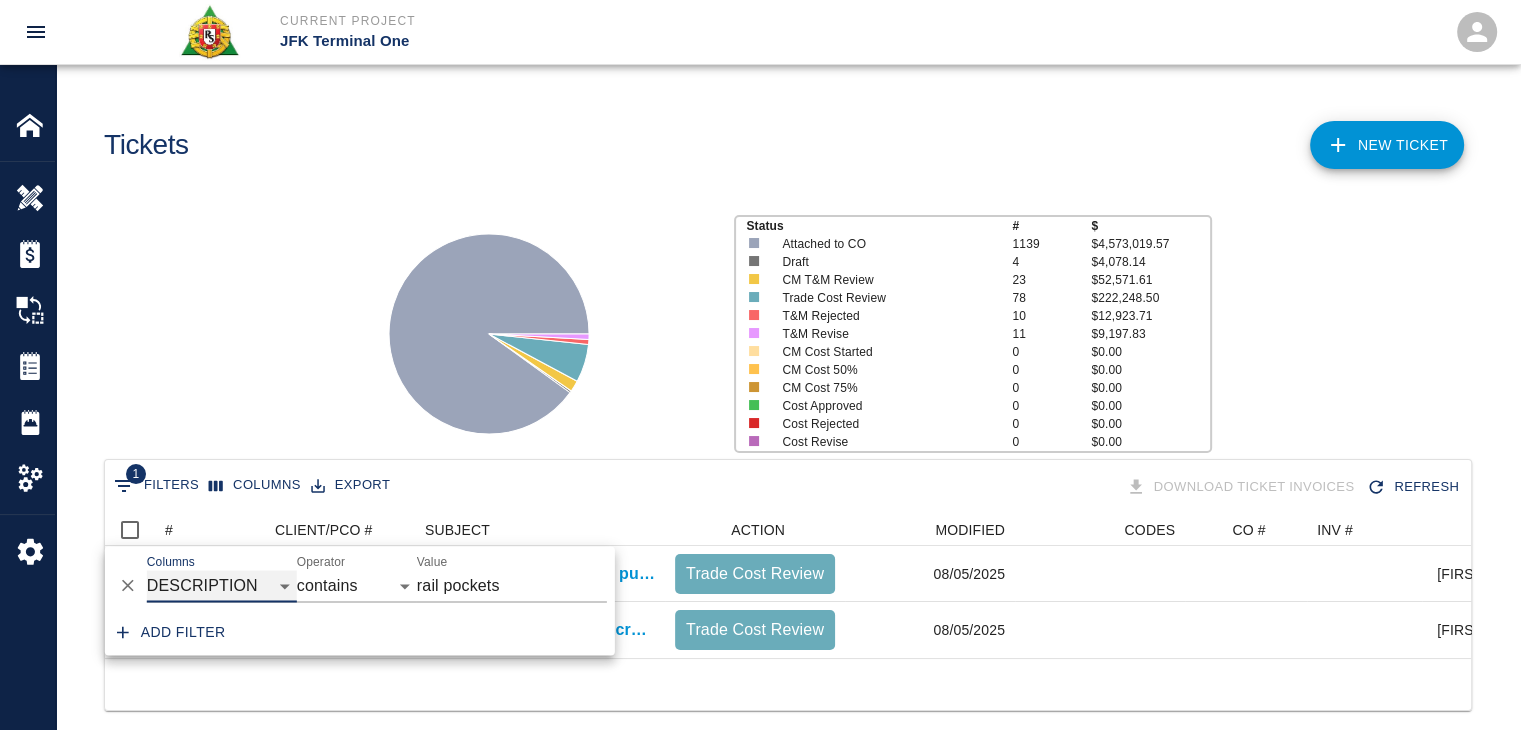 click on "ID # CLIENT/PCO # SUBJECT DESCRIPTION ACTION WORK MODIFIED CREATED CODES CO # INV # INBOX TOTAL CLOSED SUBMITTED APPROVED DATE CM COST APPROVED" at bounding box center (222, 586) 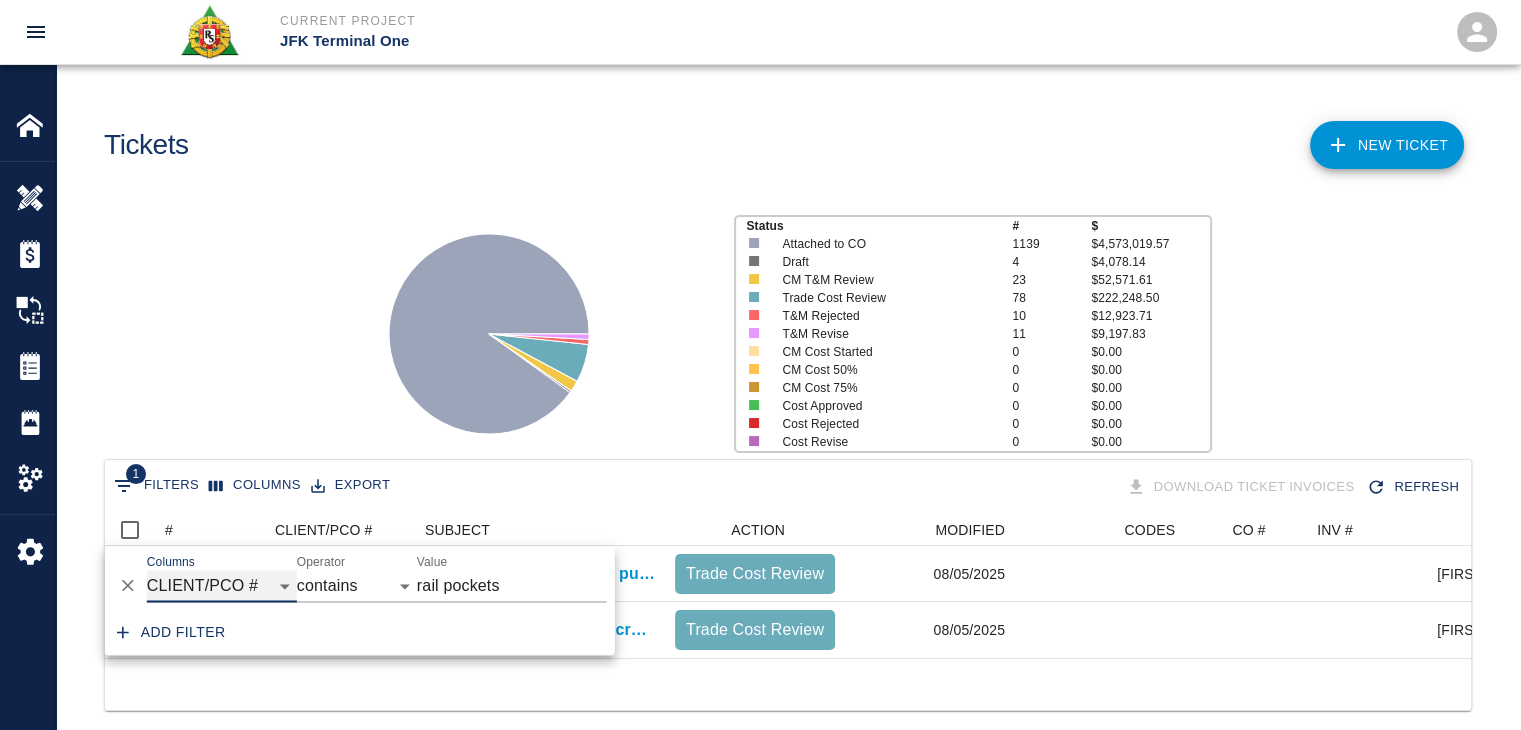 click on "ID # CLIENT/PCO # SUBJECT DESCRIPTION ACTION WORK MODIFIED CREATED CODES CO # INV # INBOX TOTAL CLOSED SUBMITTED APPROVED DATE CM COST APPROVED" at bounding box center (222, 586) 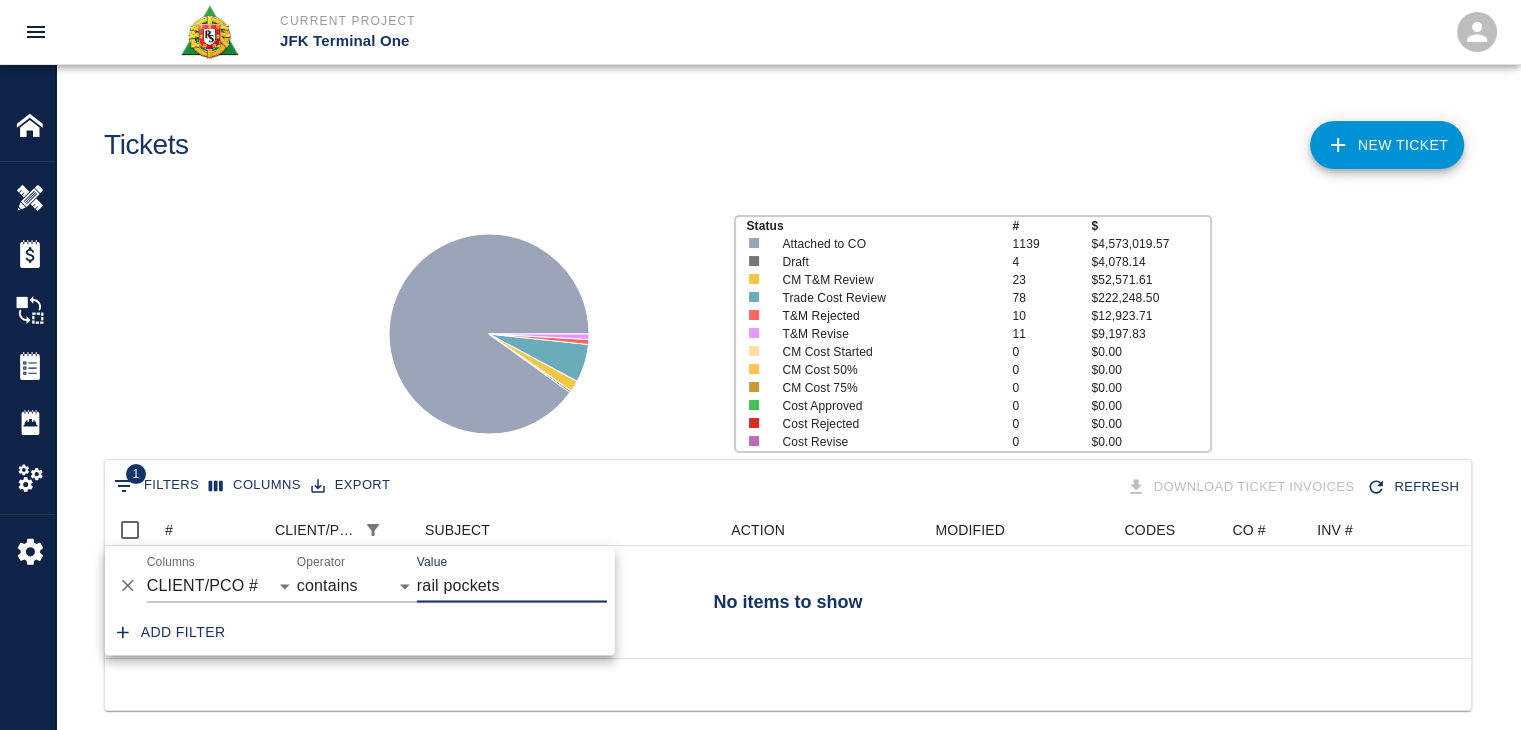 drag, startPoint x: 524, startPoint y: 595, endPoint x: 278, endPoint y: 579, distance: 246.51978 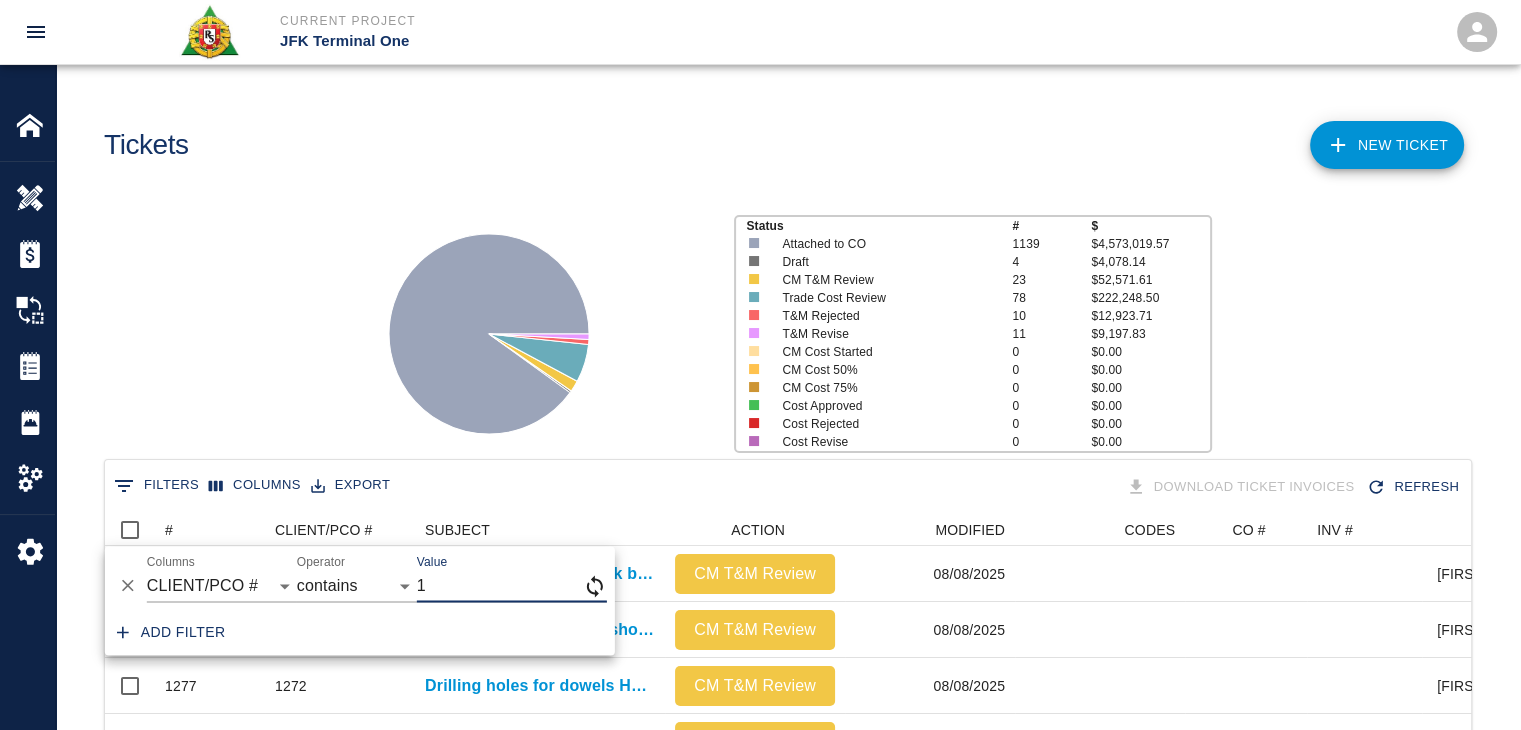scroll, scrollTop: 1152, scrollLeft: 1351, axis: both 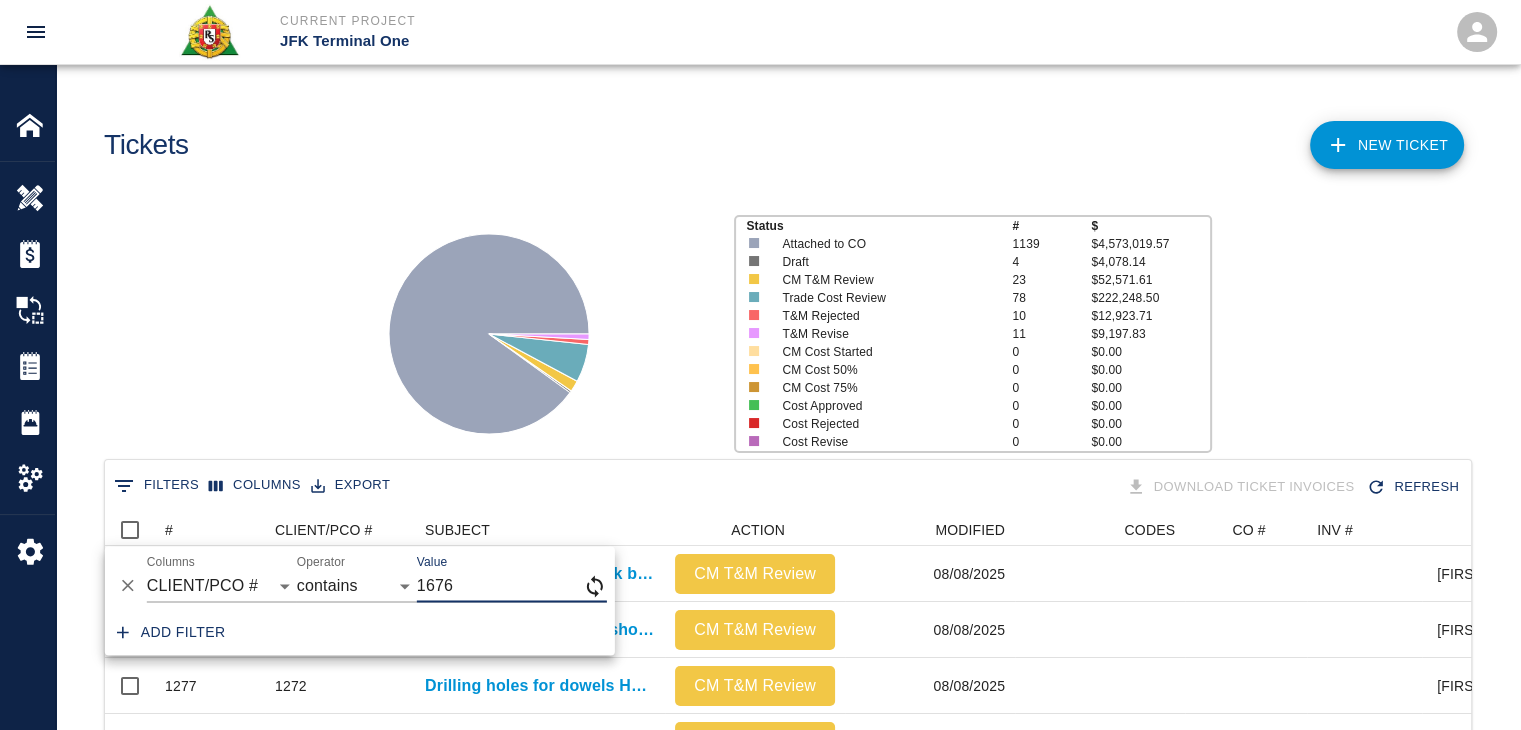 type on "1676" 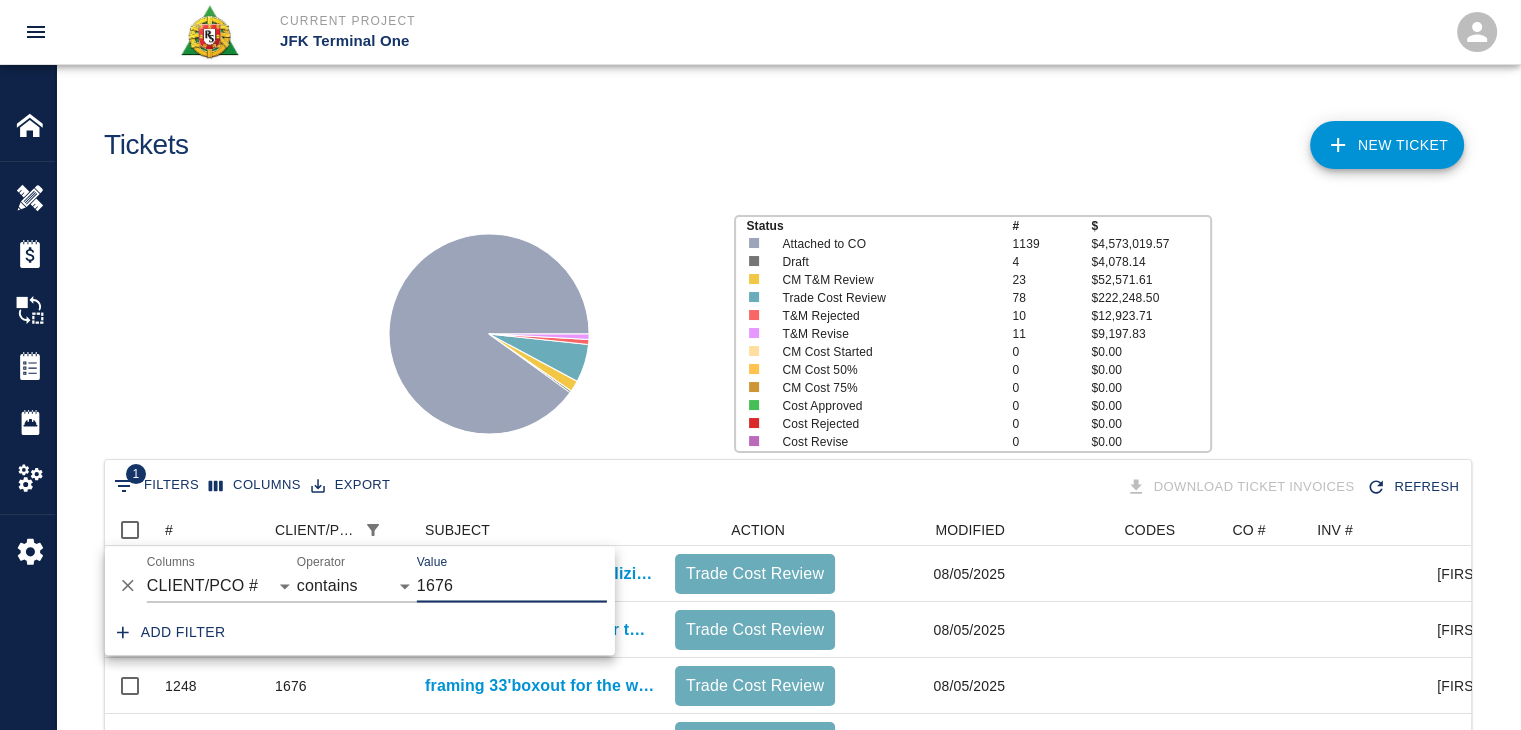 click on "Status # $ Attached to CO 1139 $4,573,019.57 Draft 4 $4,078.14 CM T&M Review 23 $52,571.61 Trade Cost Review 78 $222,248.50 T&M Rejected 10 $12,923.71 T&M Revise 11 $9,197.83 CM Cost Started 0 $0.00 CM Cost 50% 0 $0.00 CM Cost 75% 0 $0.00 Cost Approved 0 $0.00 Cost Rejected 0 $0.00 Cost Revise 0 $0.00" at bounding box center [780, 326] 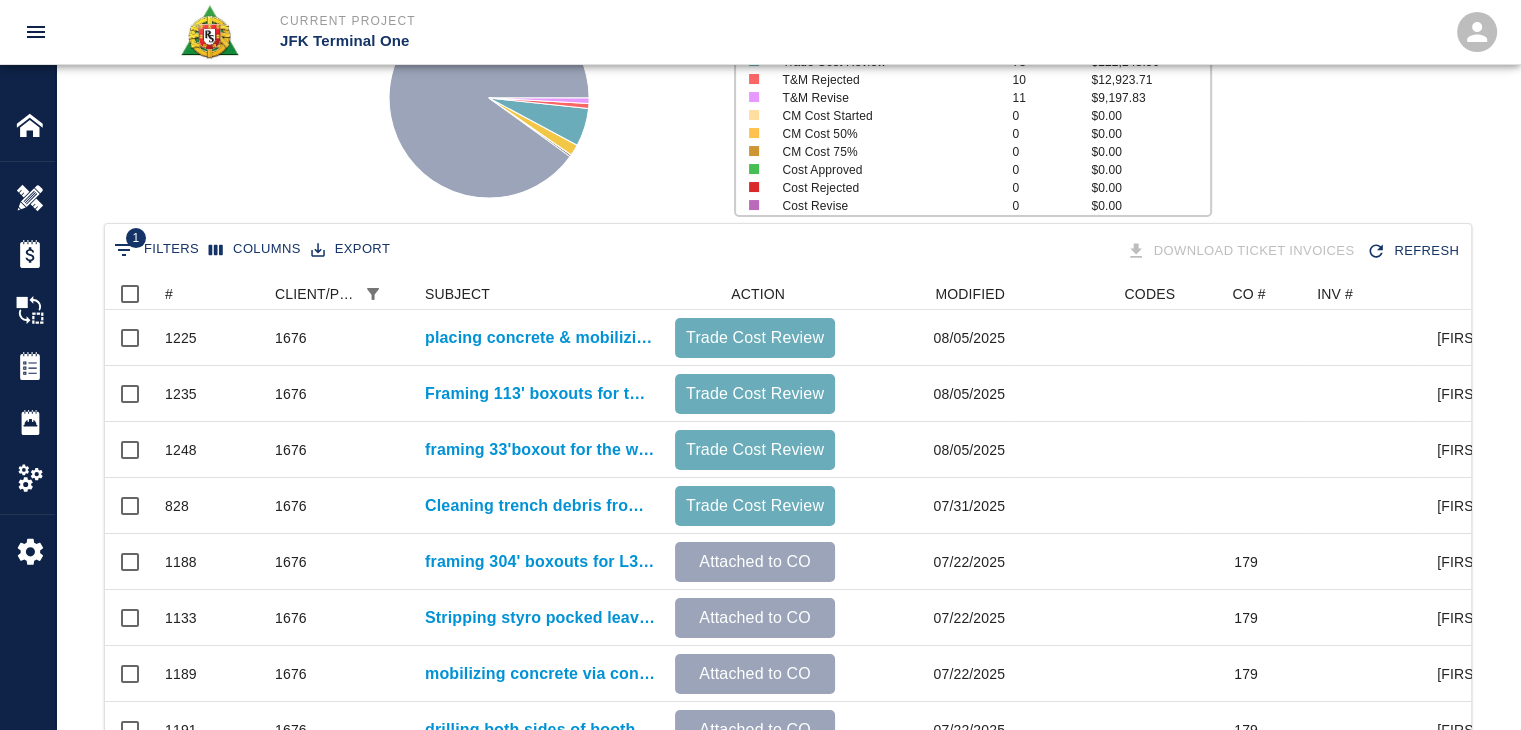 scroll, scrollTop: 239, scrollLeft: 0, axis: vertical 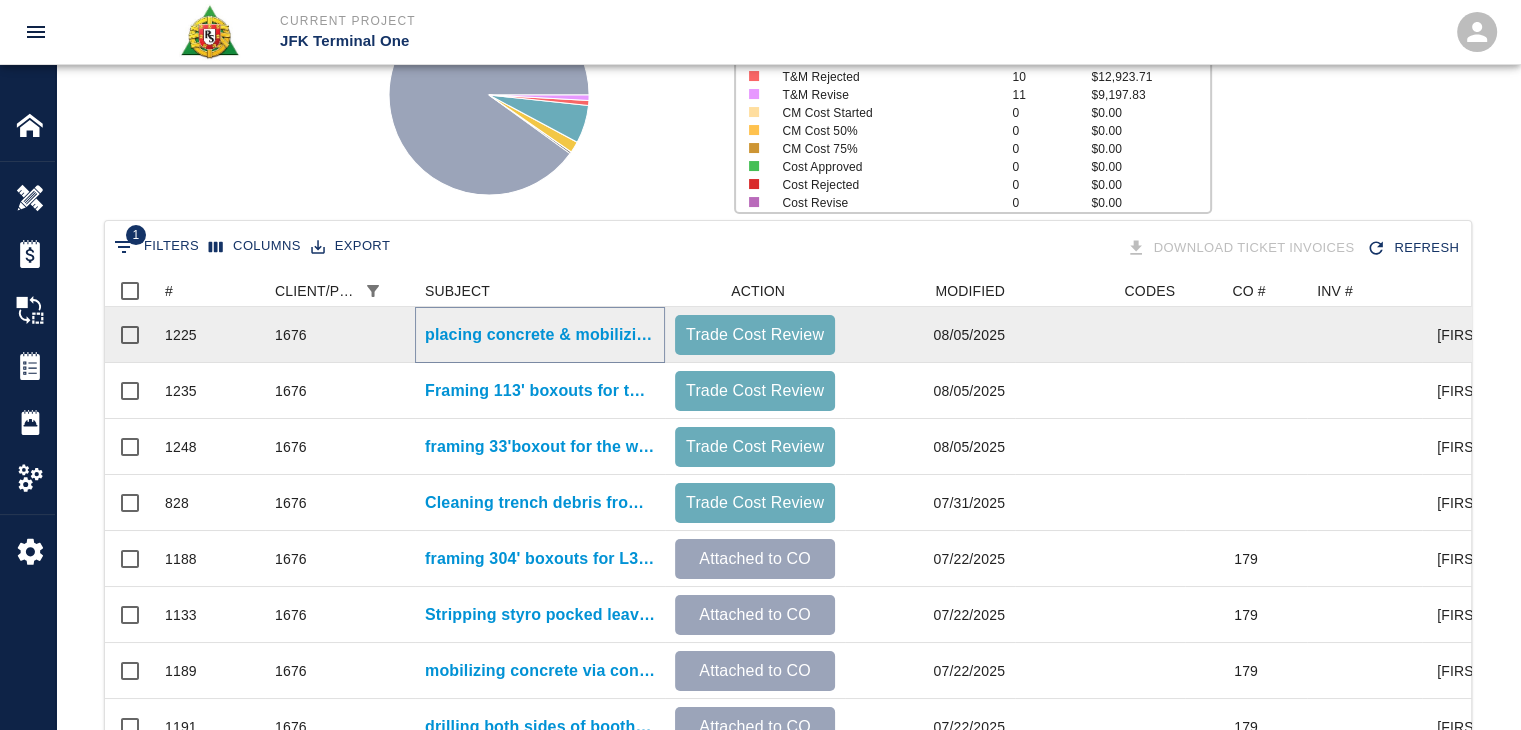 click on "placing concrete & mobilizing concrete via concrete buggies for LOCATION: HHS3/L1 CBP staff break room." at bounding box center [540, 335] 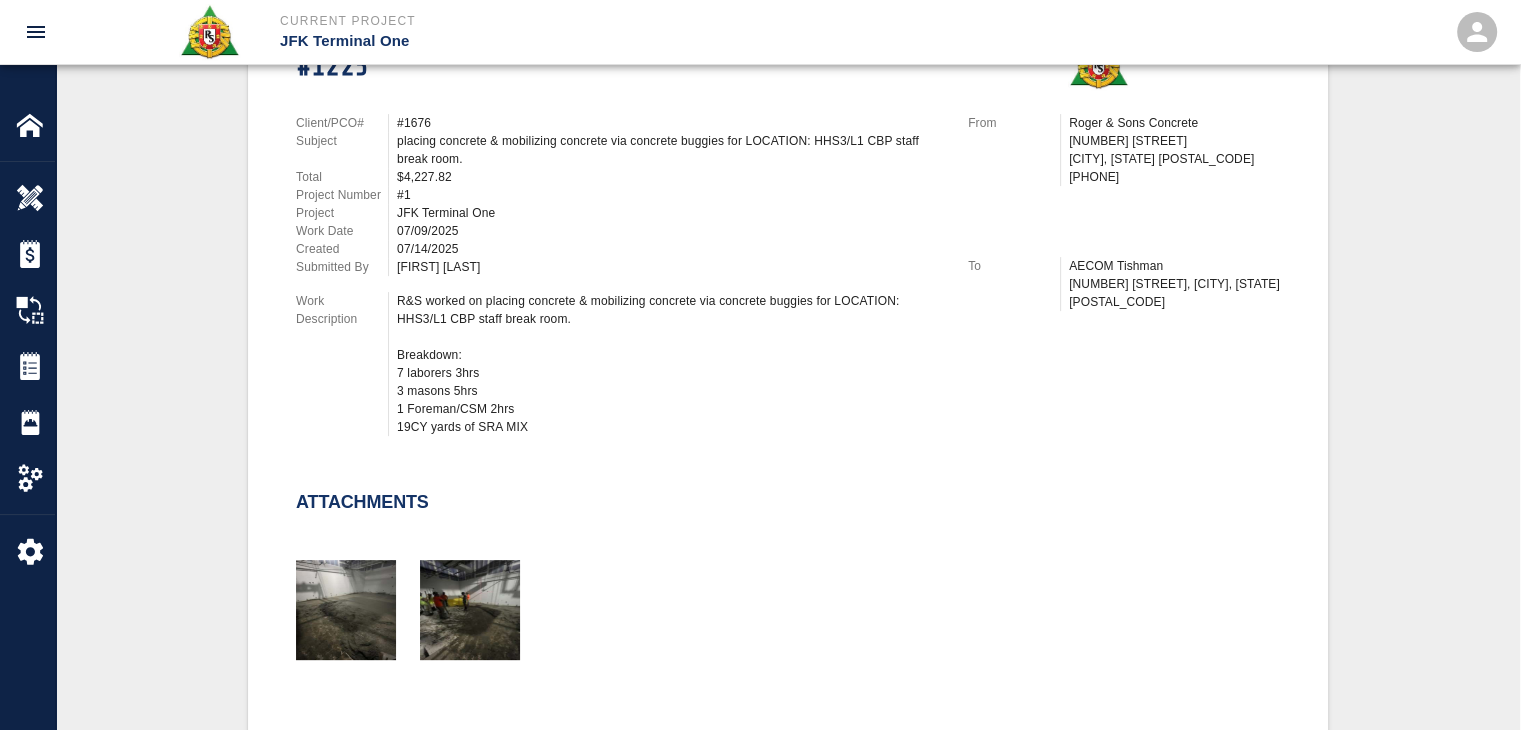scroll, scrollTop: 0, scrollLeft: 0, axis: both 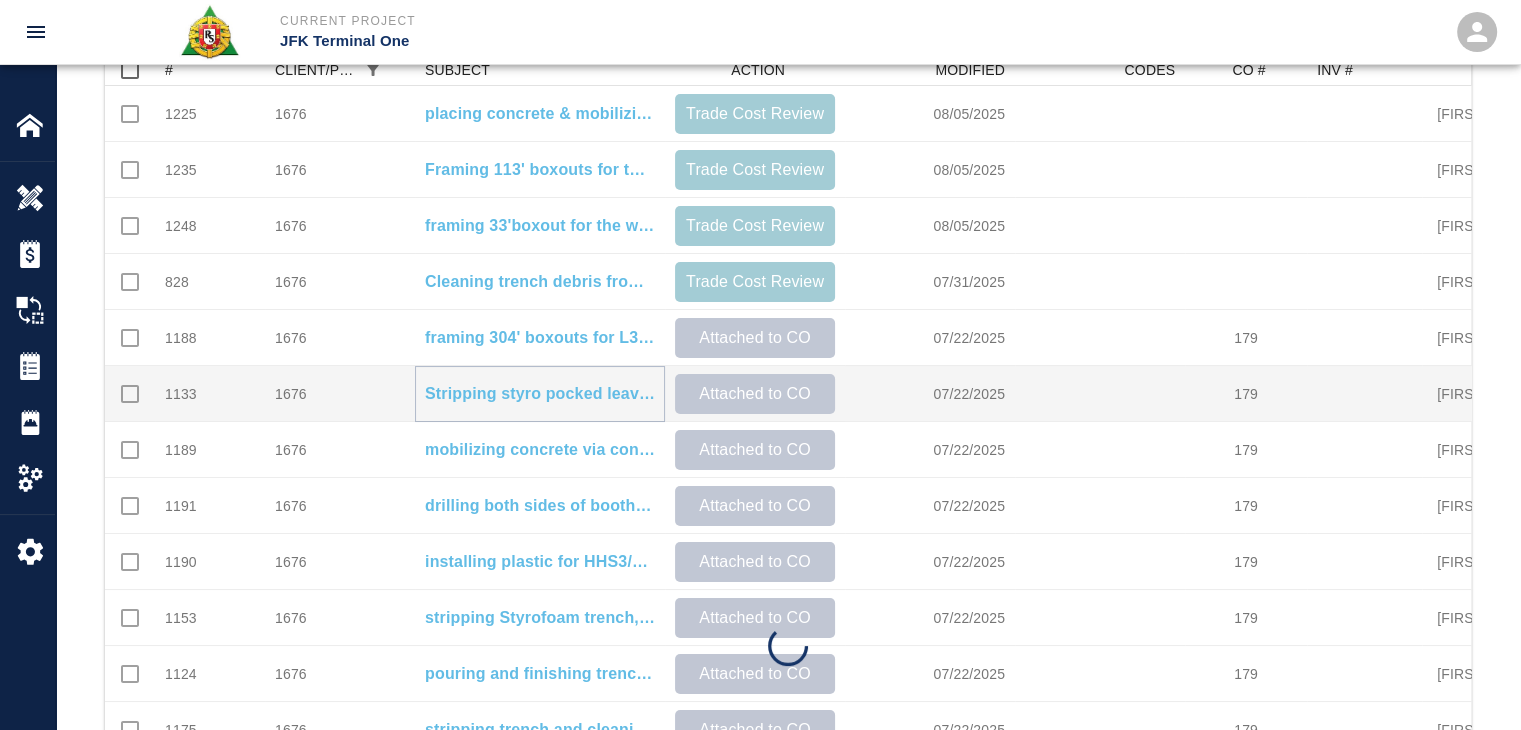 click on "Stripping styro pocked leave outs for EP/L3- by ate 2" at bounding box center [540, 394] 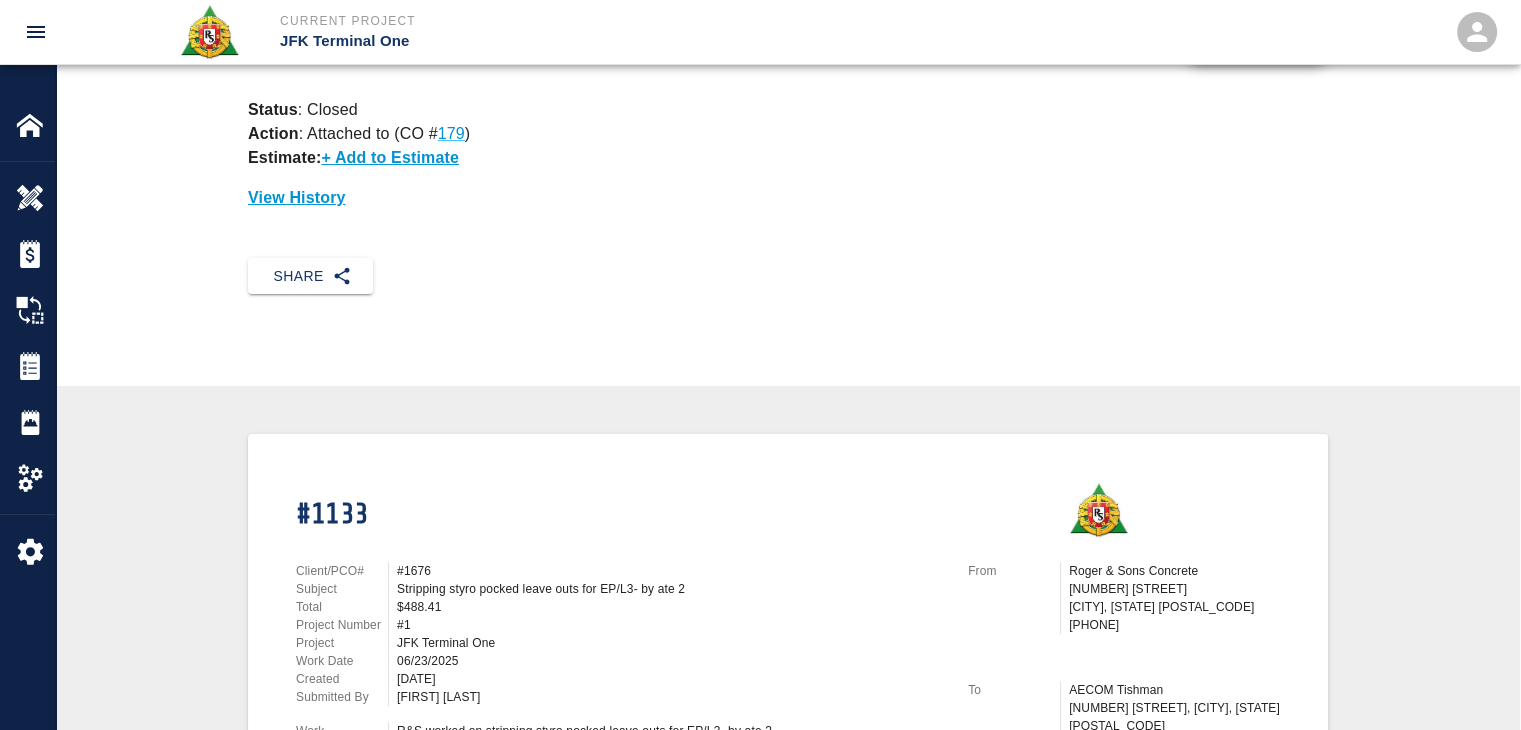 scroll, scrollTop: 0, scrollLeft: 0, axis: both 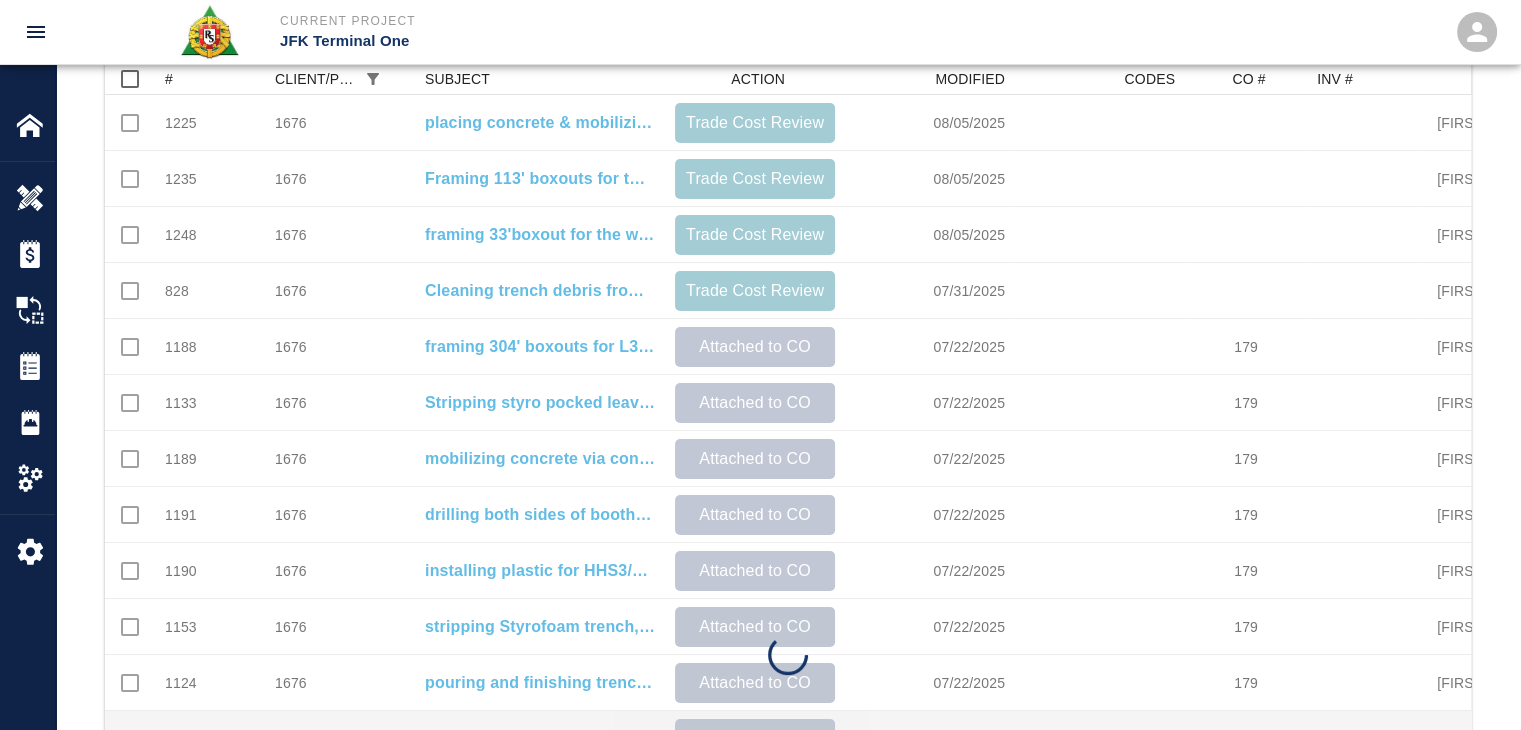 click on "07/22/2025" at bounding box center [930, 739] 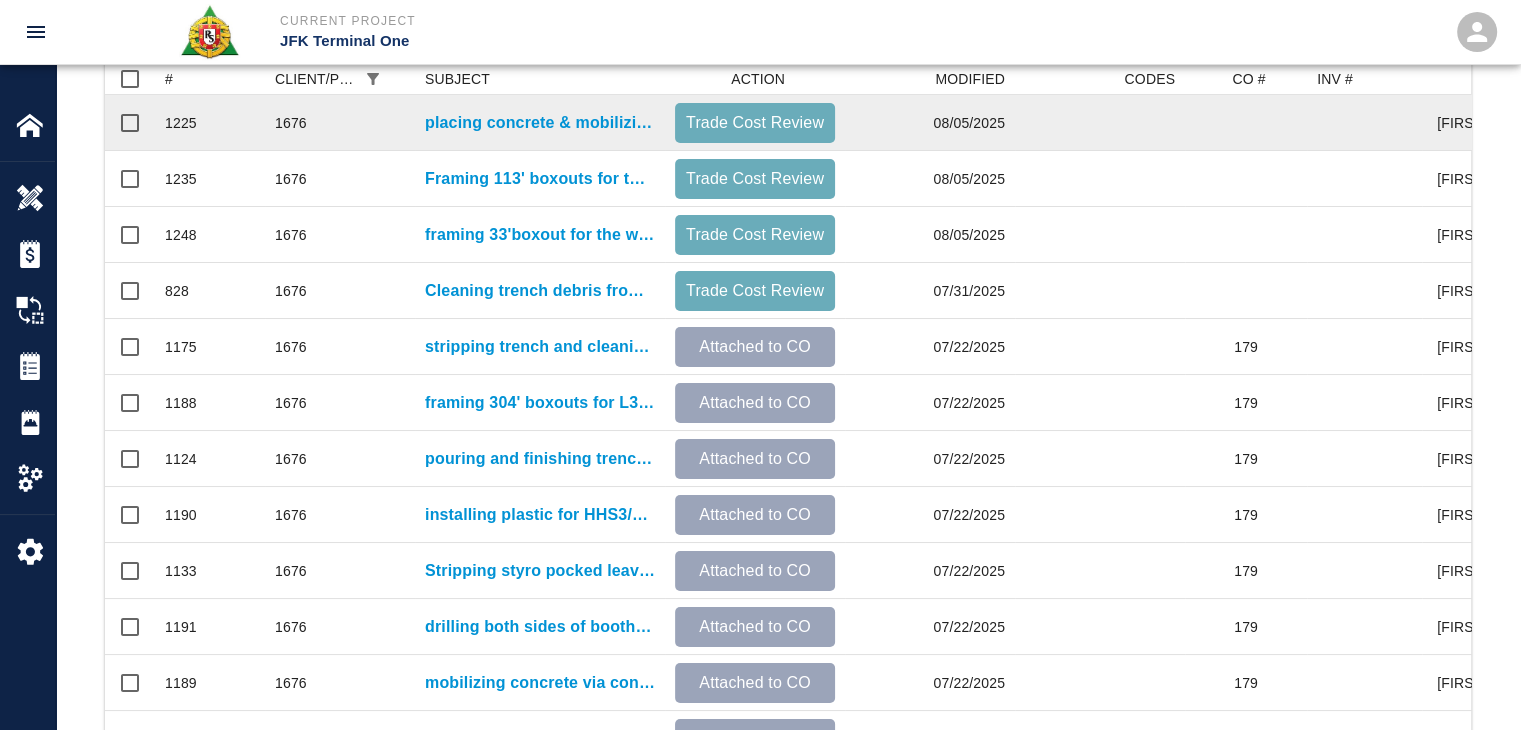 scroll, scrollTop: 0, scrollLeft: 0, axis: both 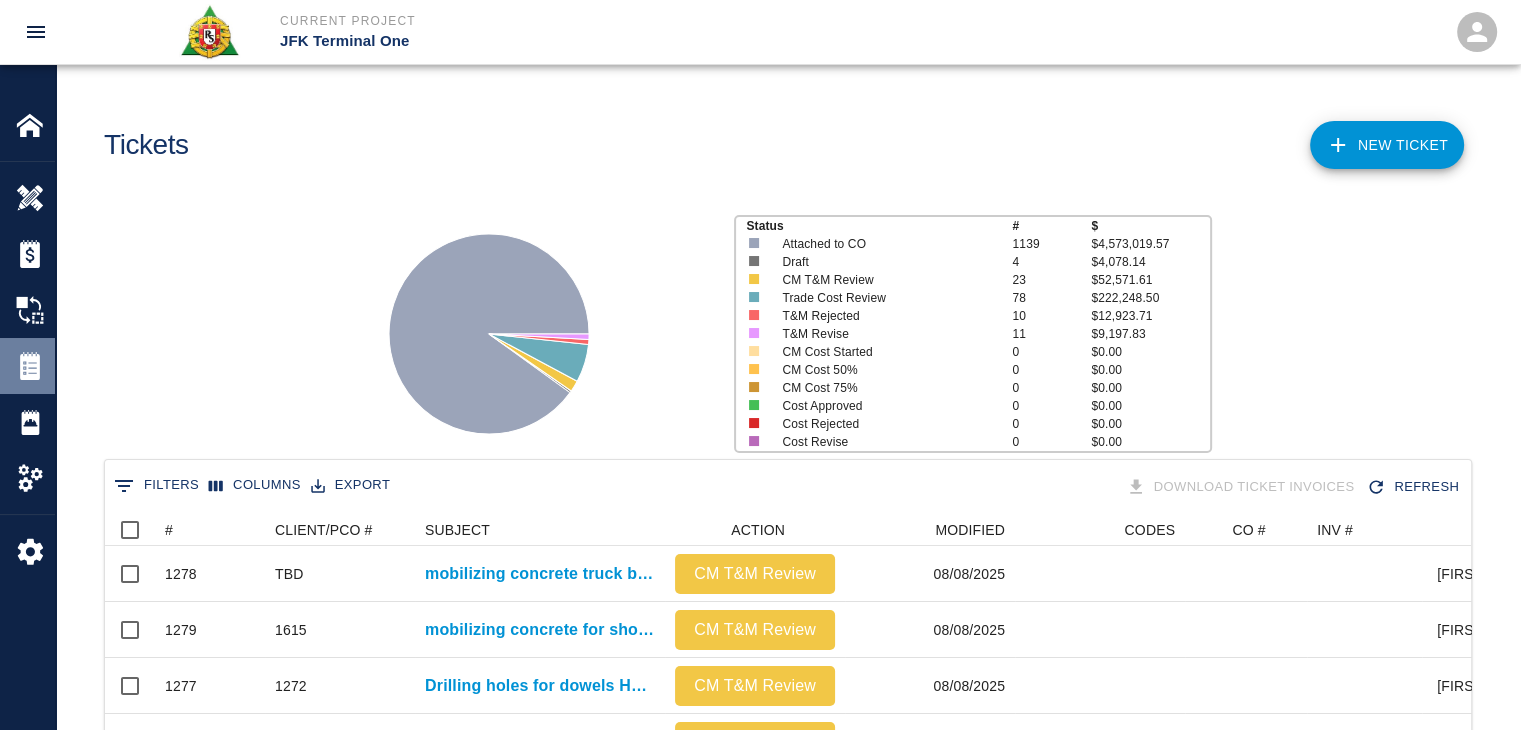 click at bounding box center (30, 366) 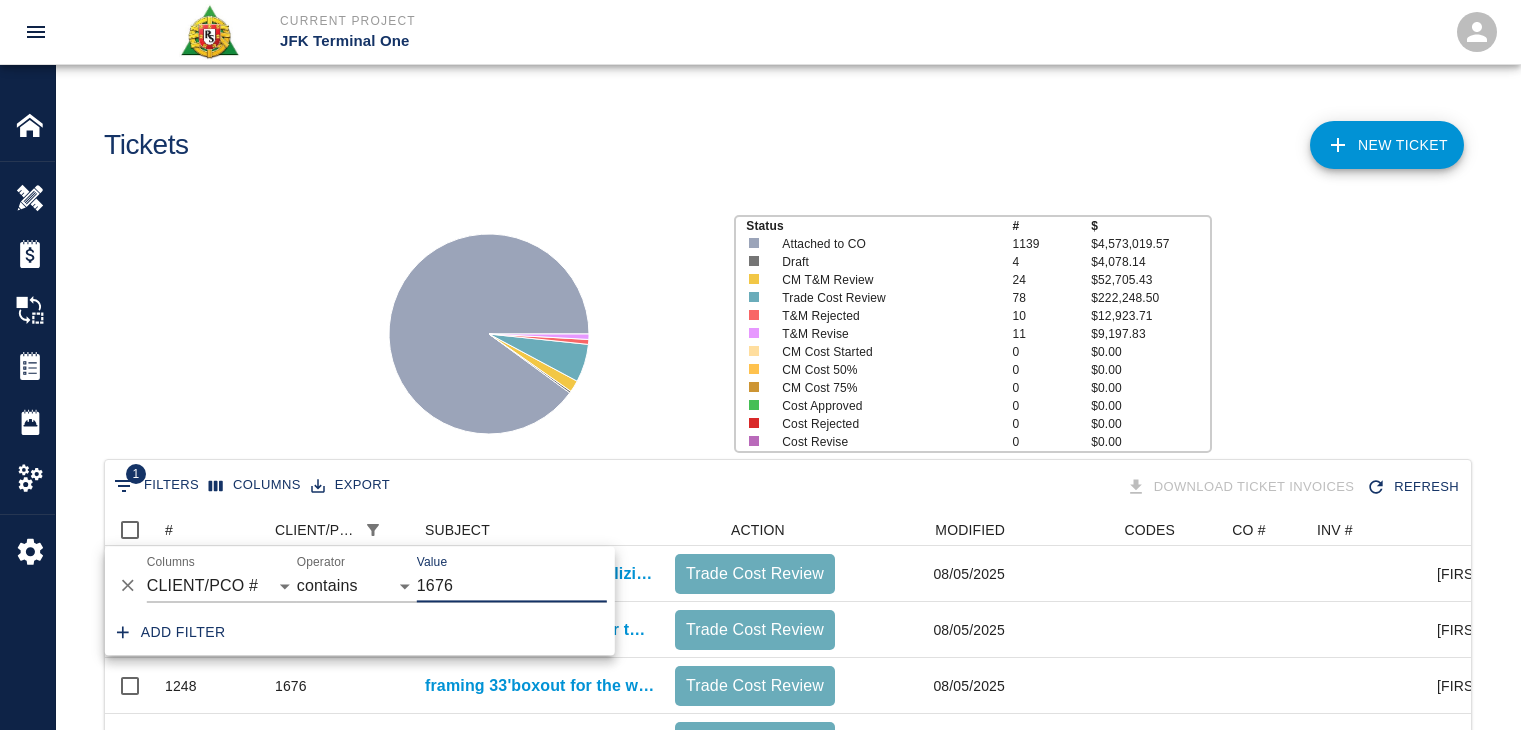 select on "pco_number" 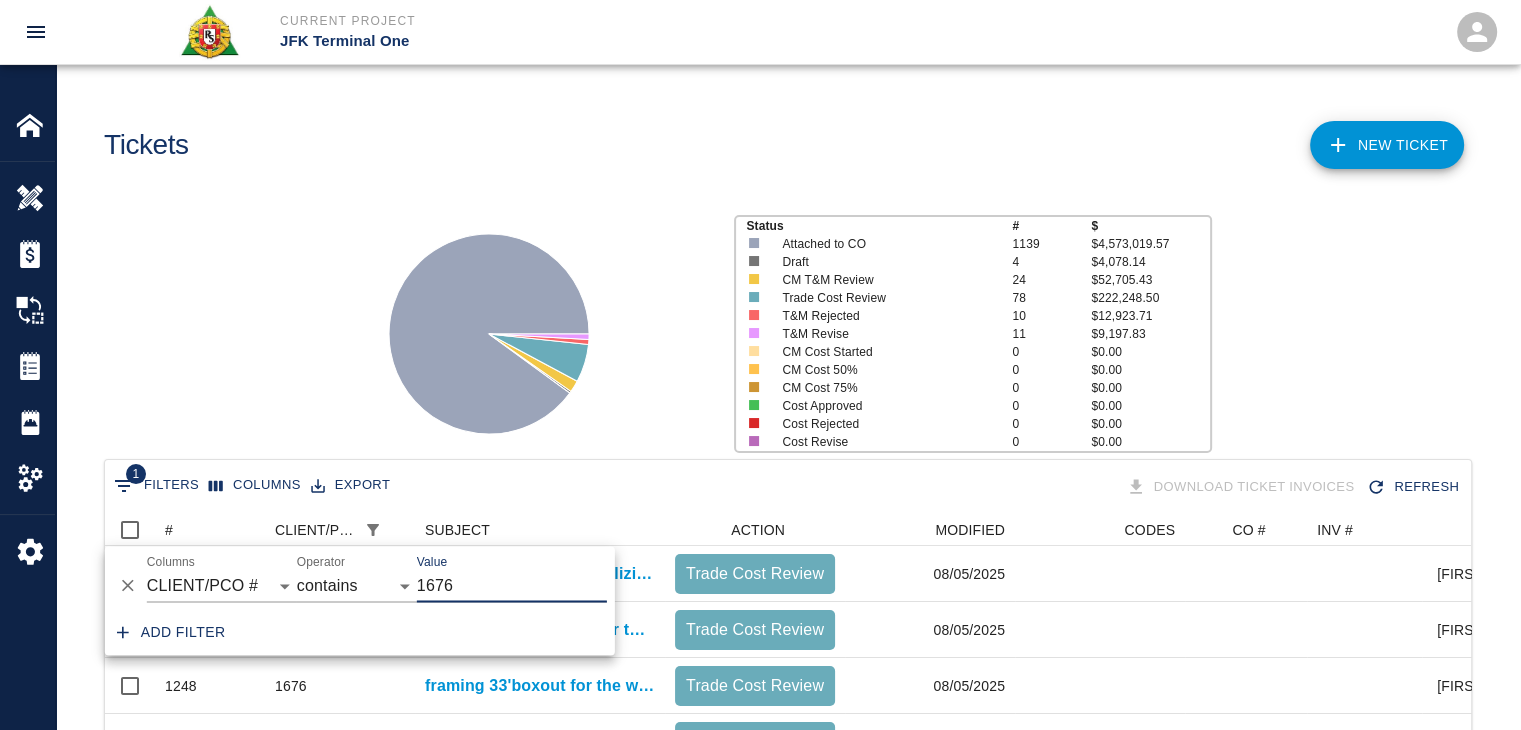scroll, scrollTop: 16, scrollLeft: 16, axis: both 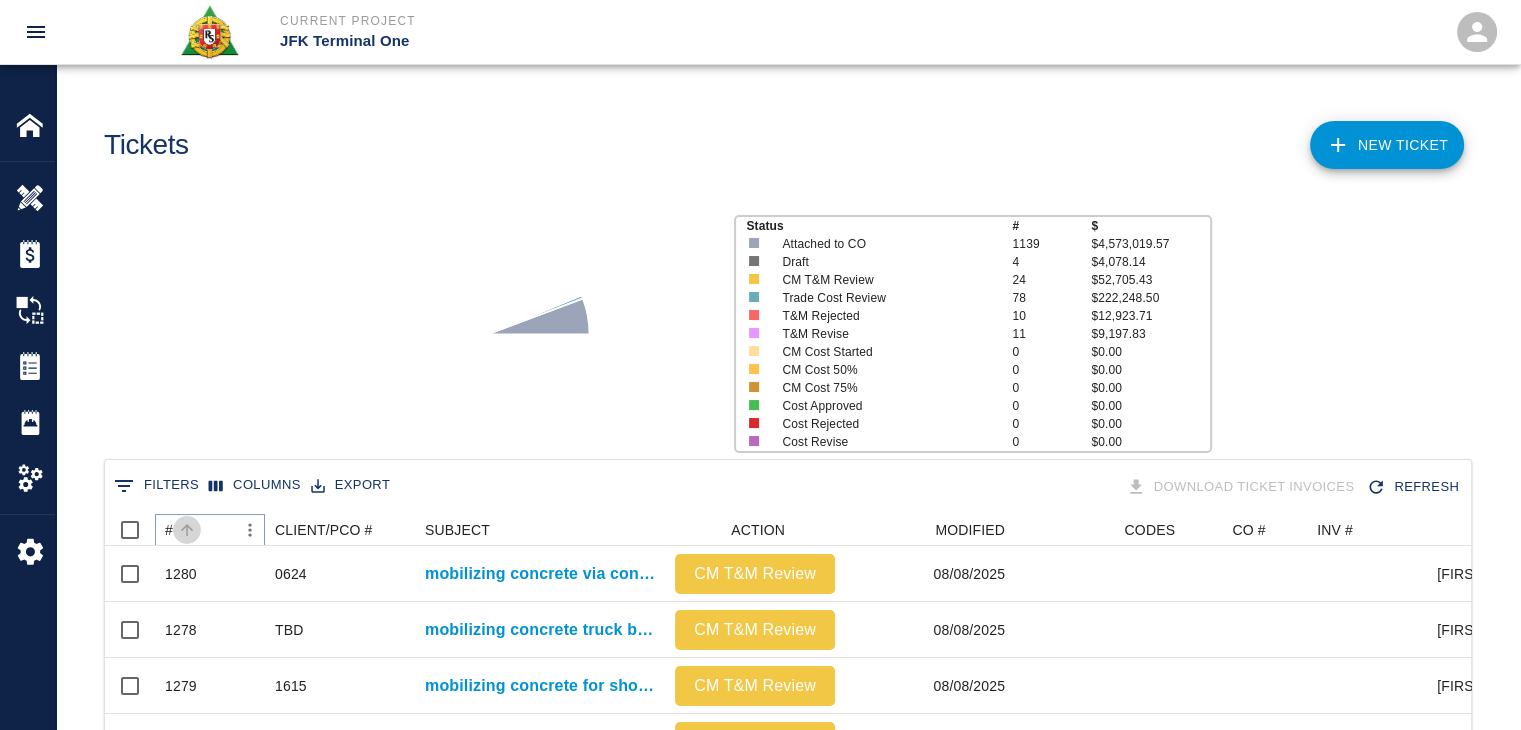 click at bounding box center (187, 530) 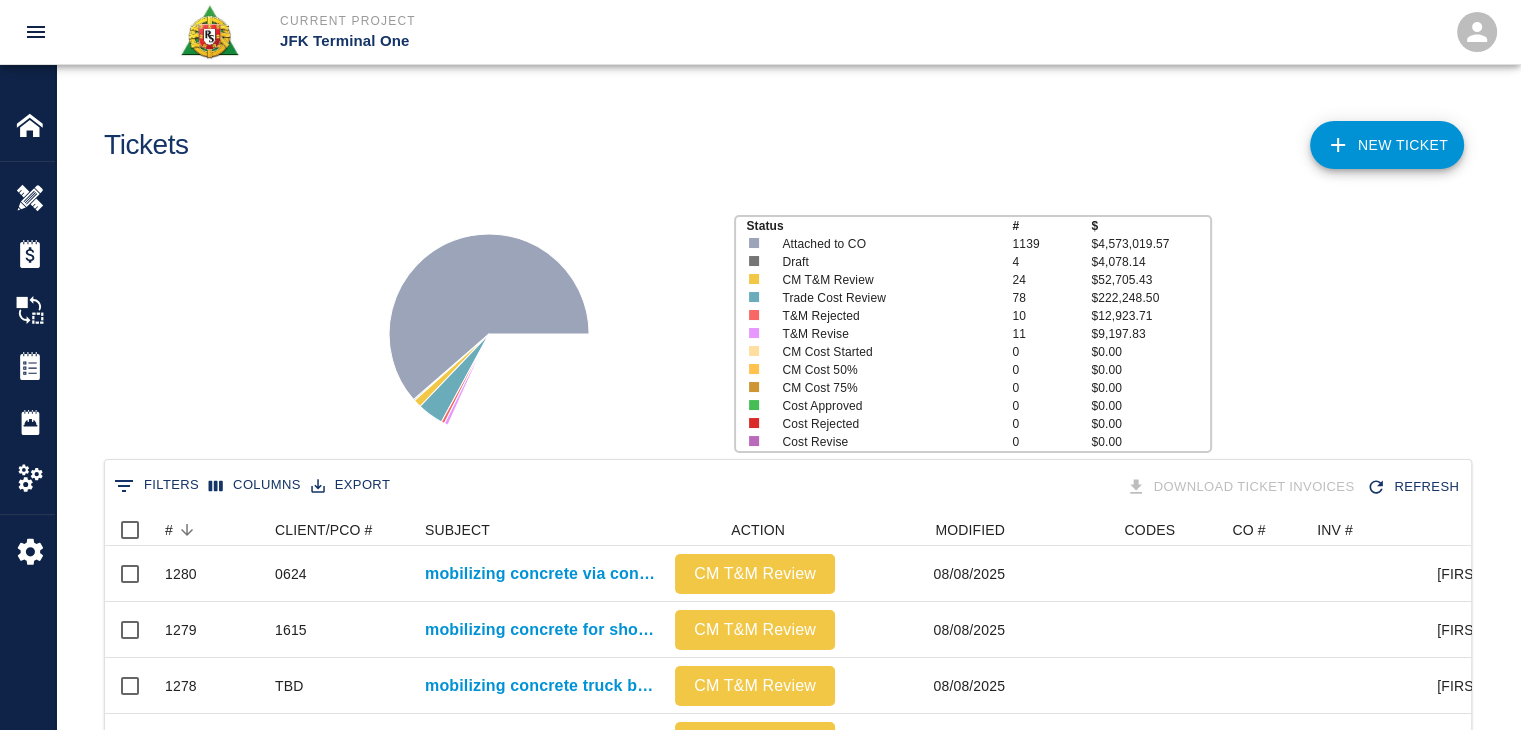 click on "Status # $ Attached to CO 1139 $4,573,019.57 Draft 4 $4,078.14 CM T&M Review 24 $52,705.43 Trade Cost Review 78 $222,248.50 T&M Rejected 10 $12,923.71 T&M Revise 11 $9,197.83 CM Cost Started 0 $0.00 CM Cost 50% 0 $0.00 CM Cost 75% 0 $0.00 Cost Approved 0 $0.00 Cost Rejected 0 $0.00 Cost Revise 0 $0.00" at bounding box center [780, 326] 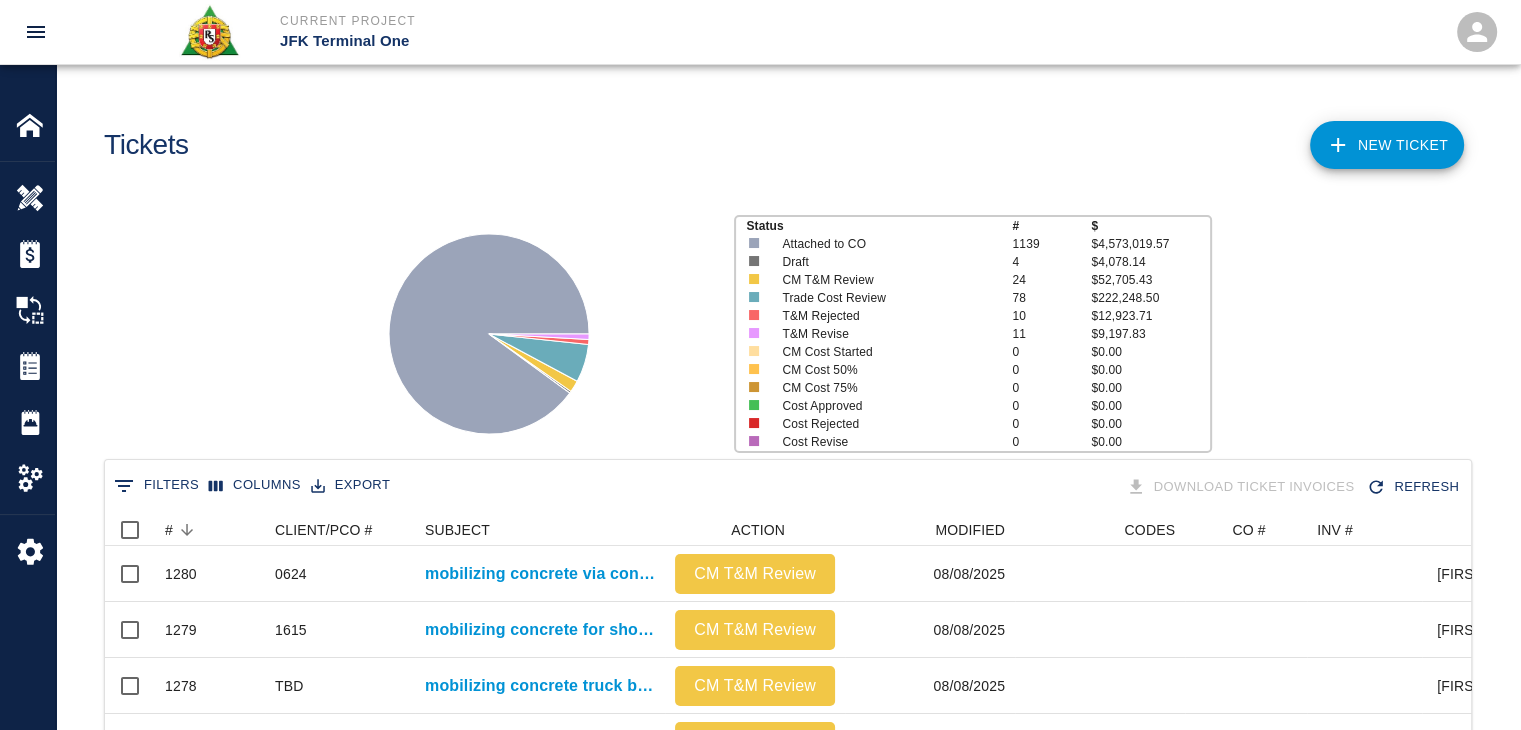 click on "NEW TICKET" at bounding box center [1126, 137] 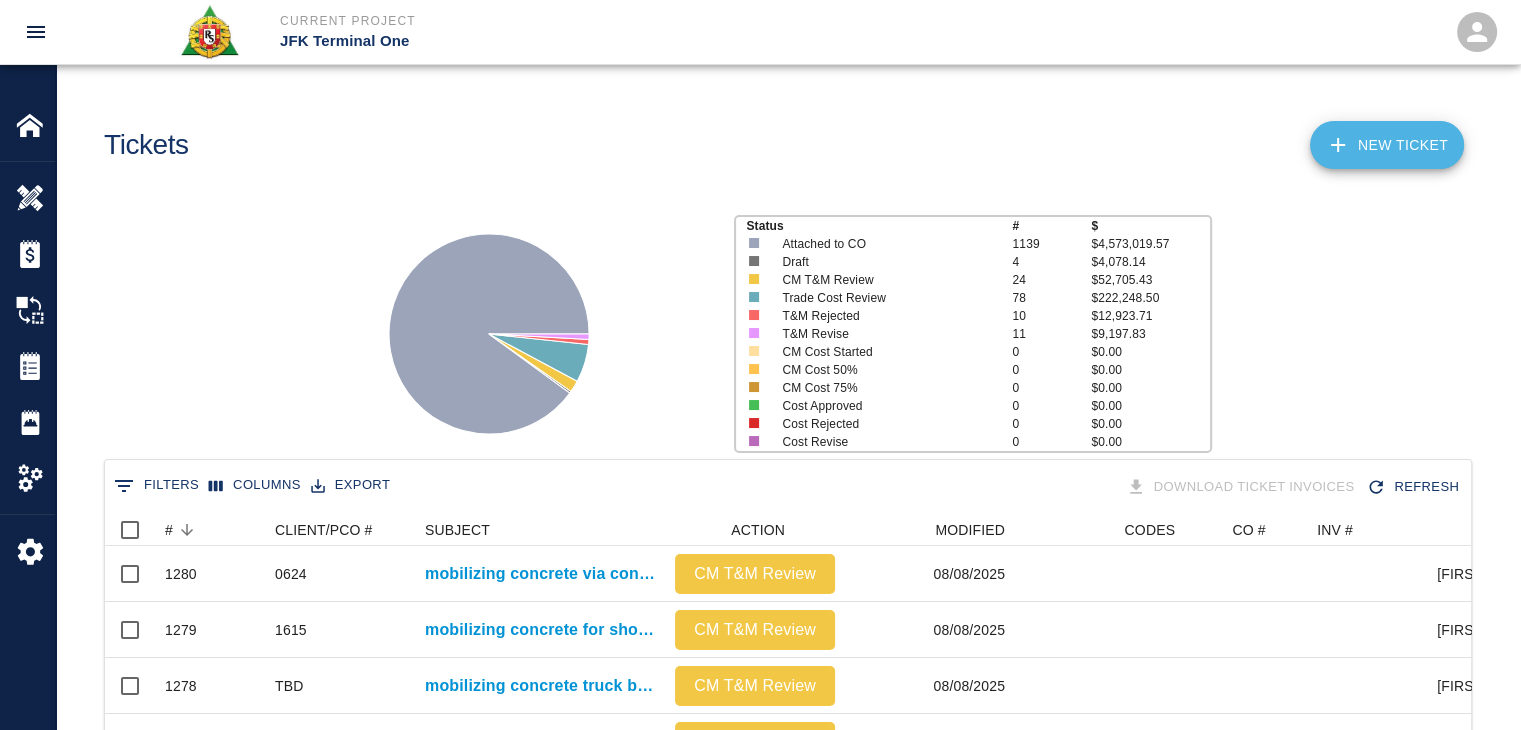 click on "NEW TICKET" at bounding box center (1387, 145) 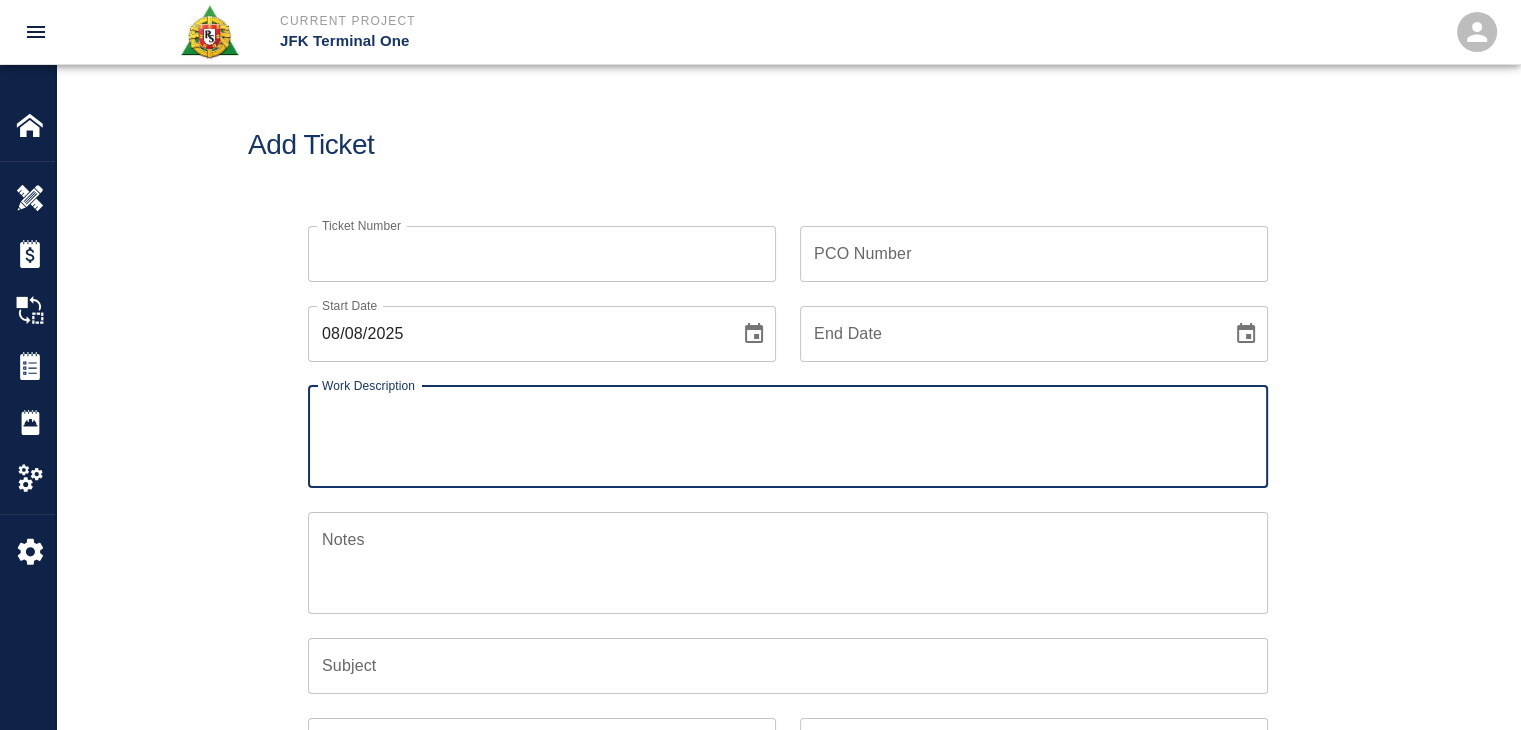 click on "Ticket Number" at bounding box center (542, 254) 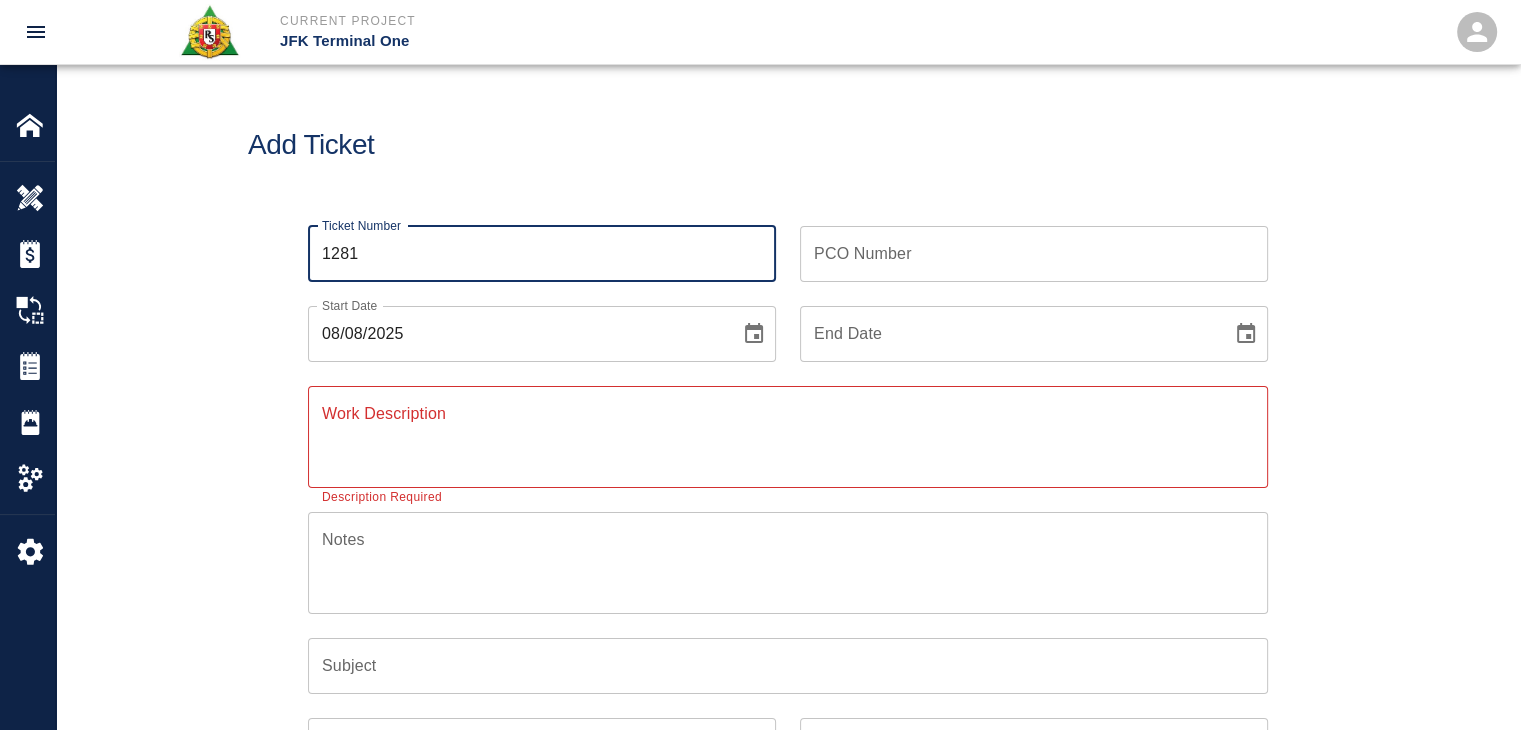 type on "1281" 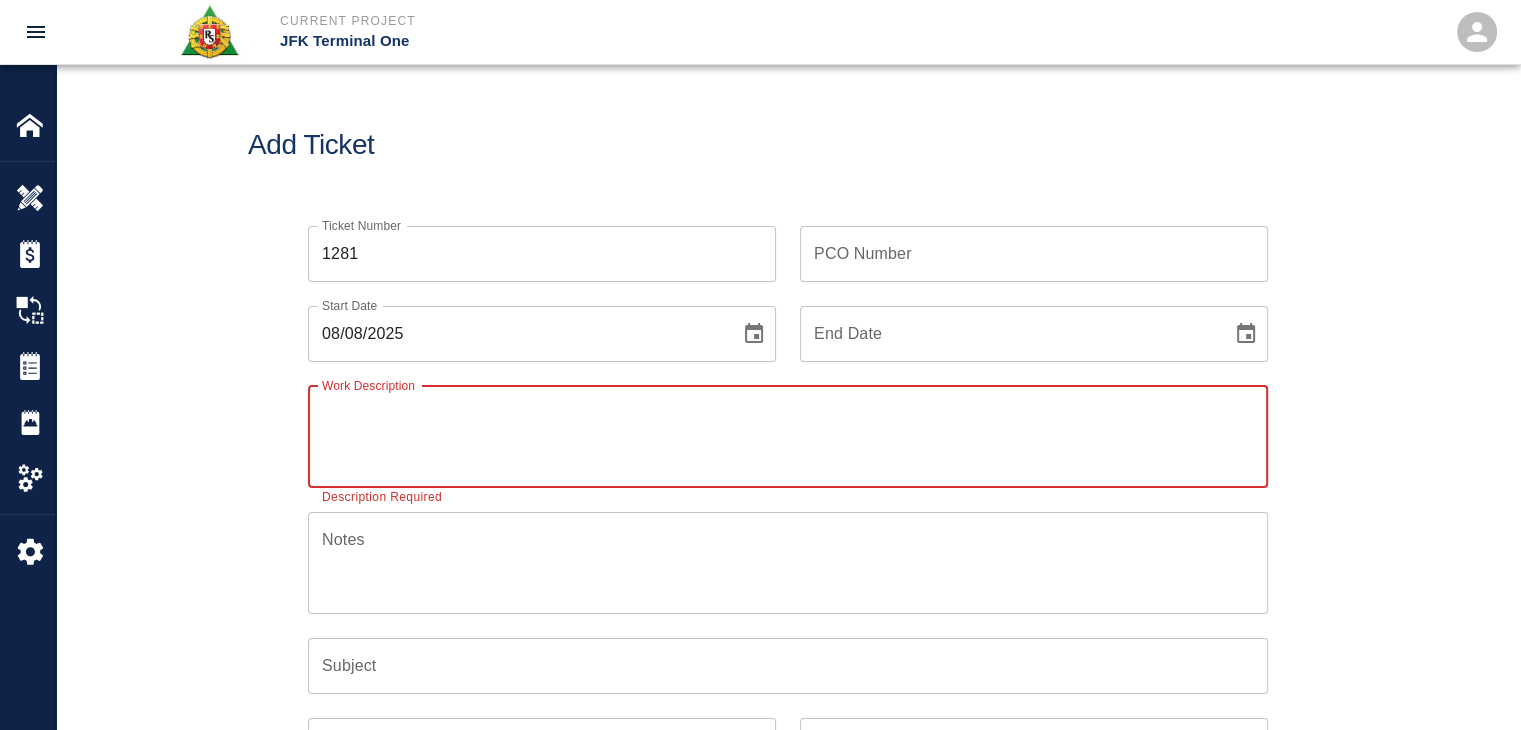 paste on "PI#1615
L1 HH-N4,framing two pads extension
One carpenter one hour" 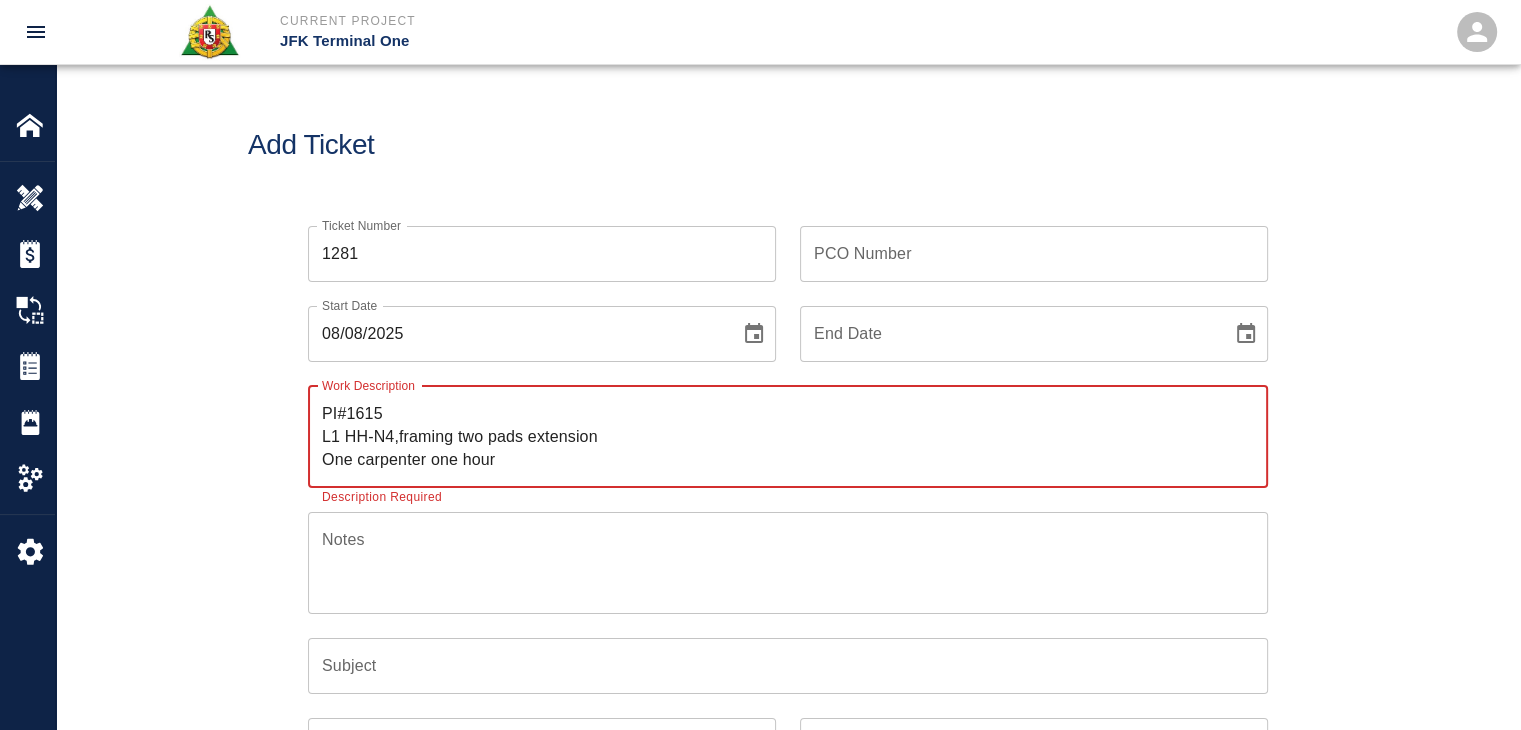 type on "PI#1615
L1 HH-N4,framing two pads extension
One carpenter one hour" 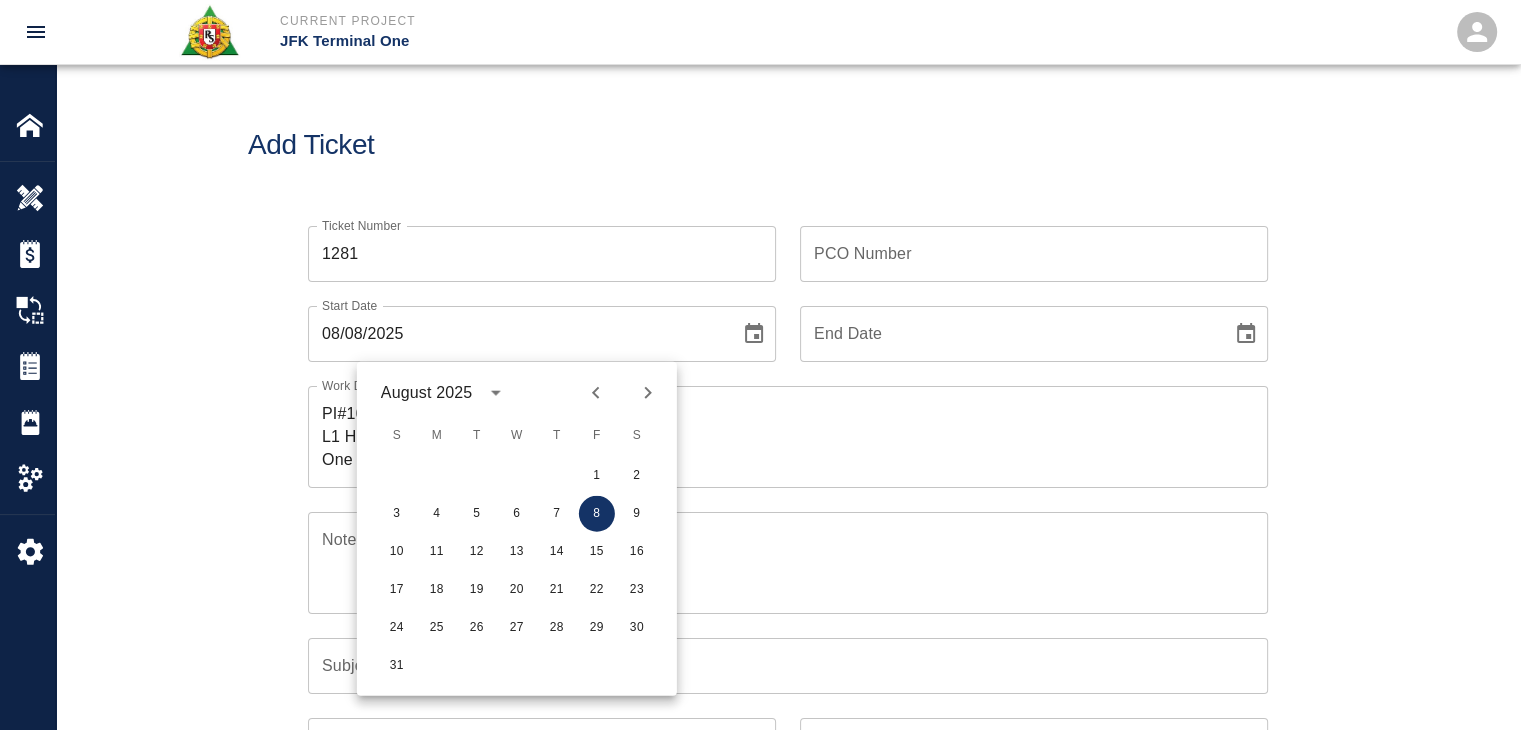 click 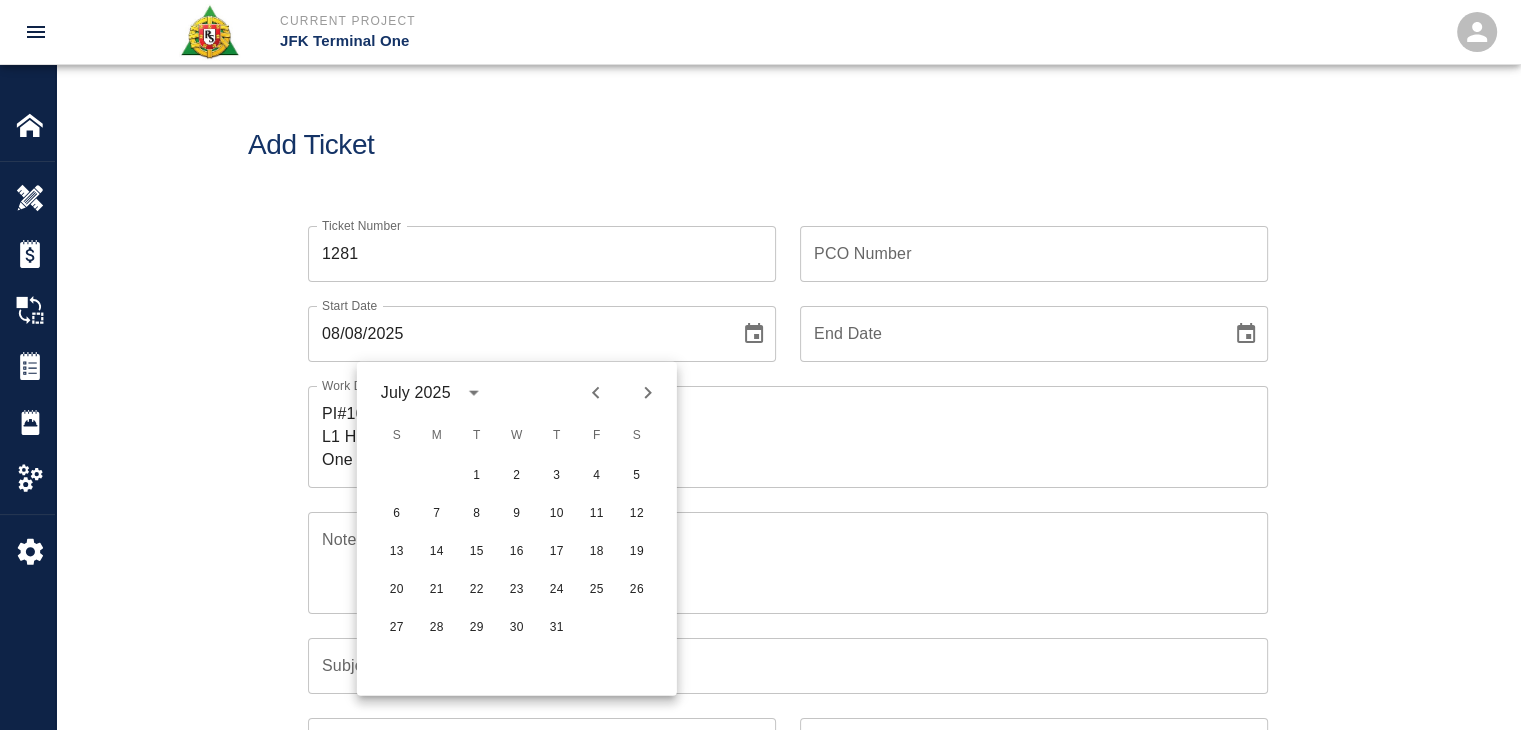 click on "1 2 3 4 5 6 7 8 9 10 11 12 13 14 15 16 17 18 19 20 21 22 23 24 25 26 27 28 29 30 31" at bounding box center [517, 552] 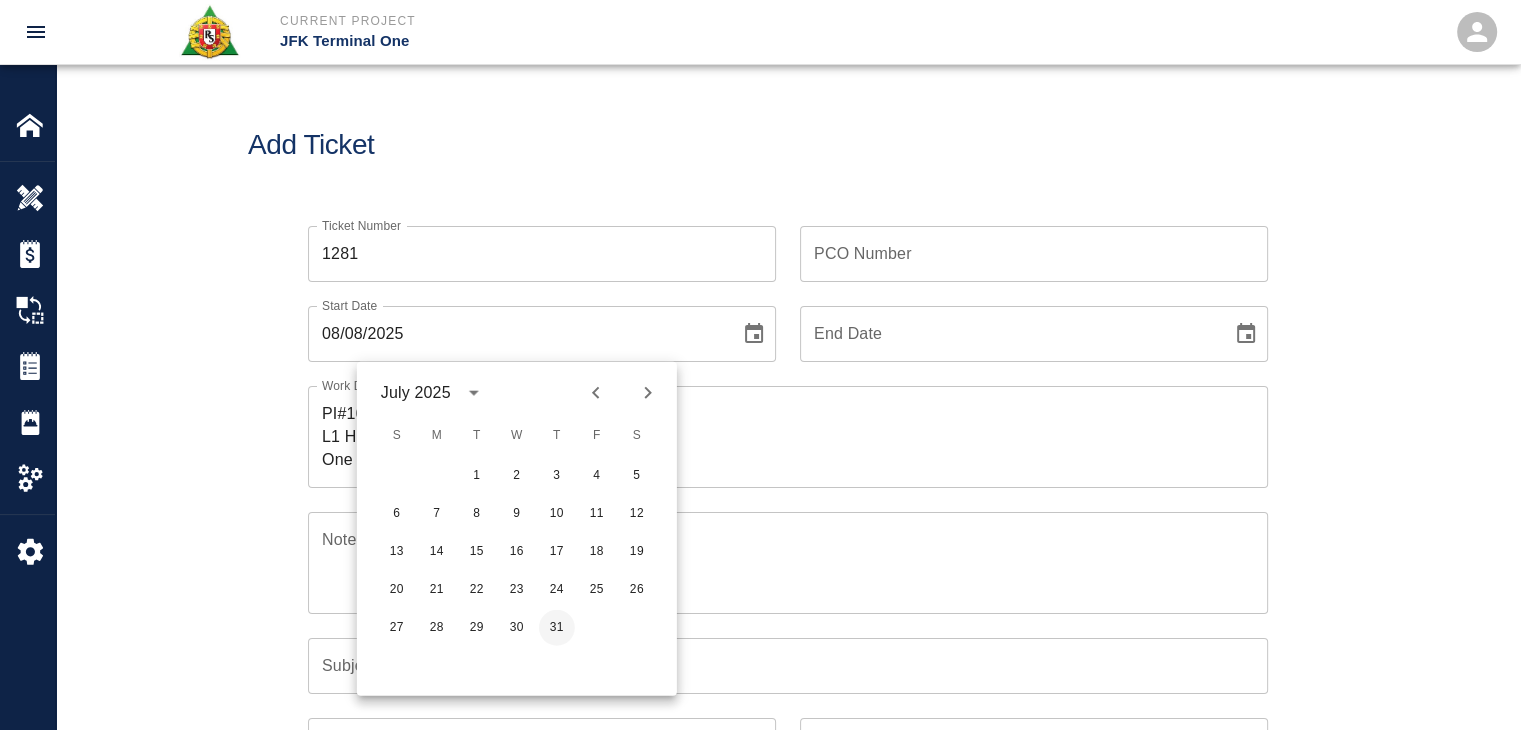 click on "31" at bounding box center (557, 628) 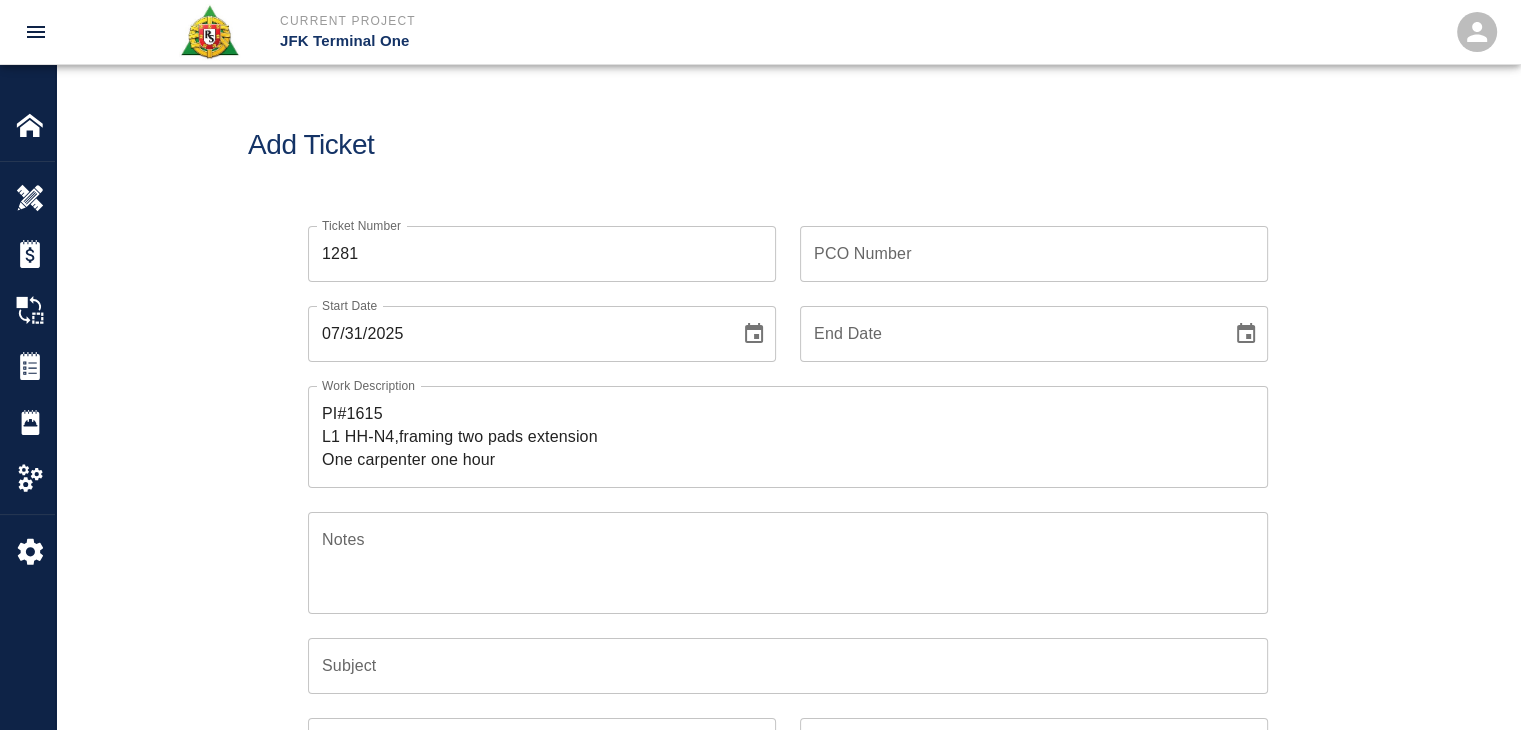 click on "Ticket Number 1281 Ticket Number PCO Number PCO Number Start Date  07/31/2025 Start Date  End Date End Date Work Description PI#1615
L1 HH-N4,framing two pads extension
One carpenter one hour x Work Description Notes x Notes Subject Subject Invoice Number Invoice Number Invoice Date Invoice Date Upload Attachments (50MB limit) Choose file No file chosen Upload Another File Add Costs" at bounding box center [788, 626] 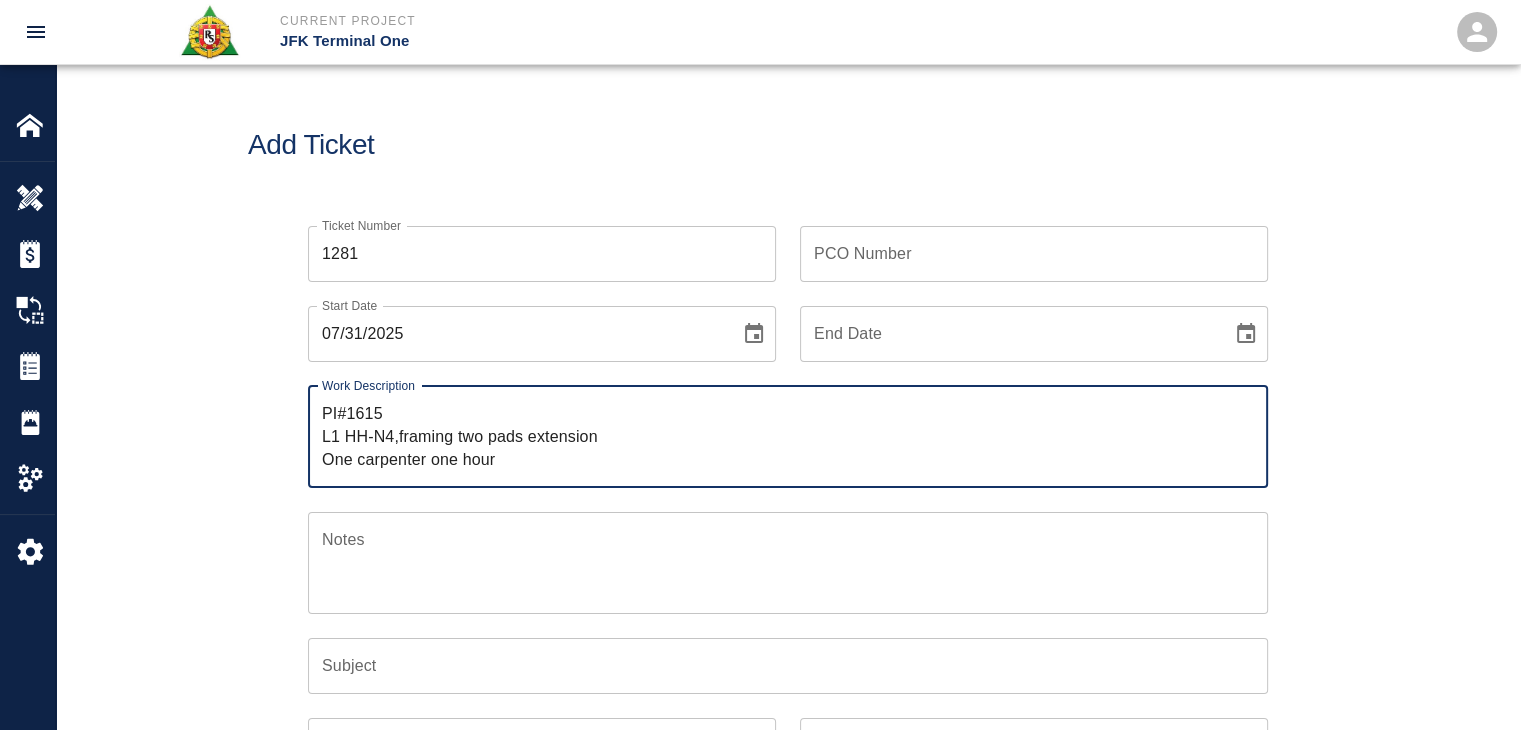 drag, startPoint x: 416, startPoint y: 416, endPoint x: 350, endPoint y: 411, distance: 66.189125 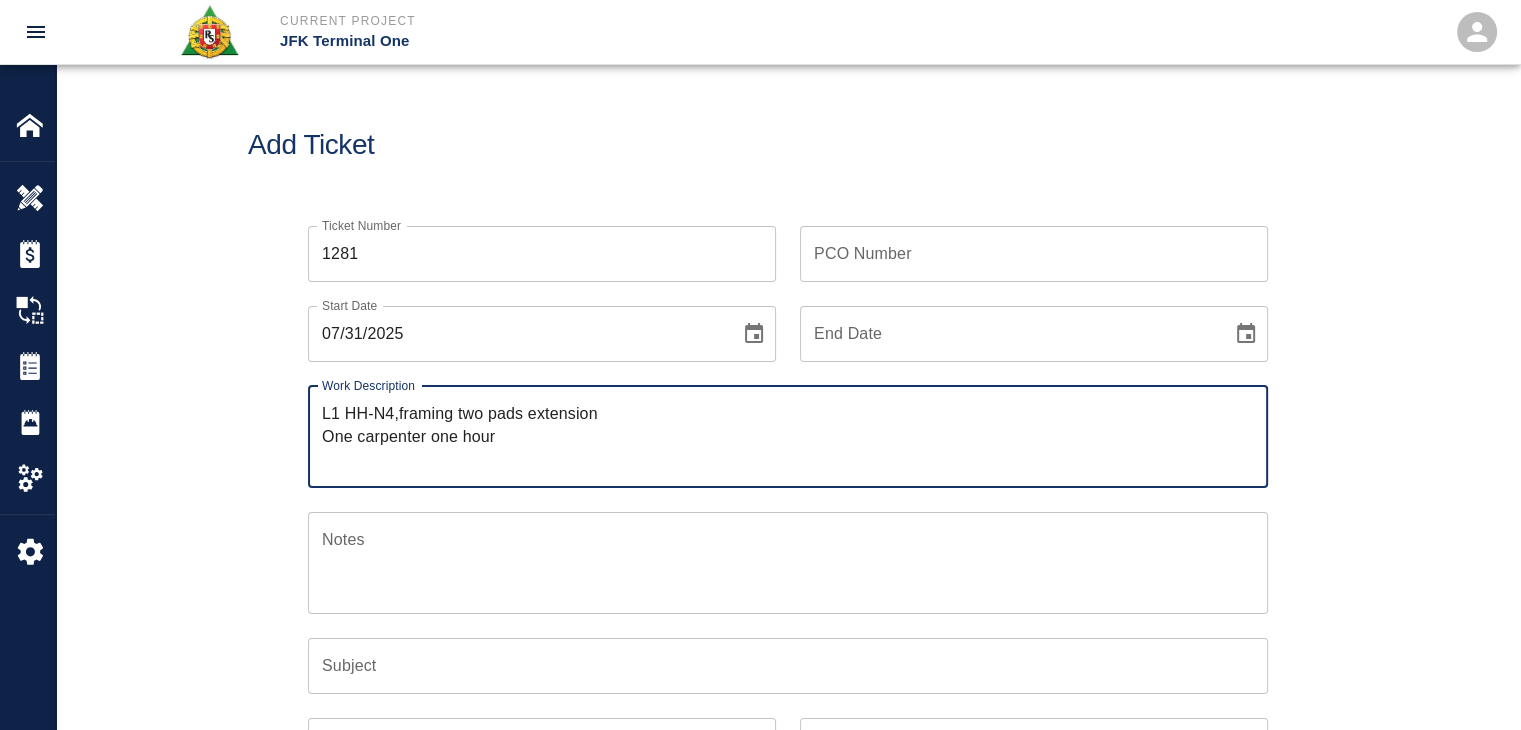 type on "L1 HH-N4,framing two pads extension
One carpenter one hour" 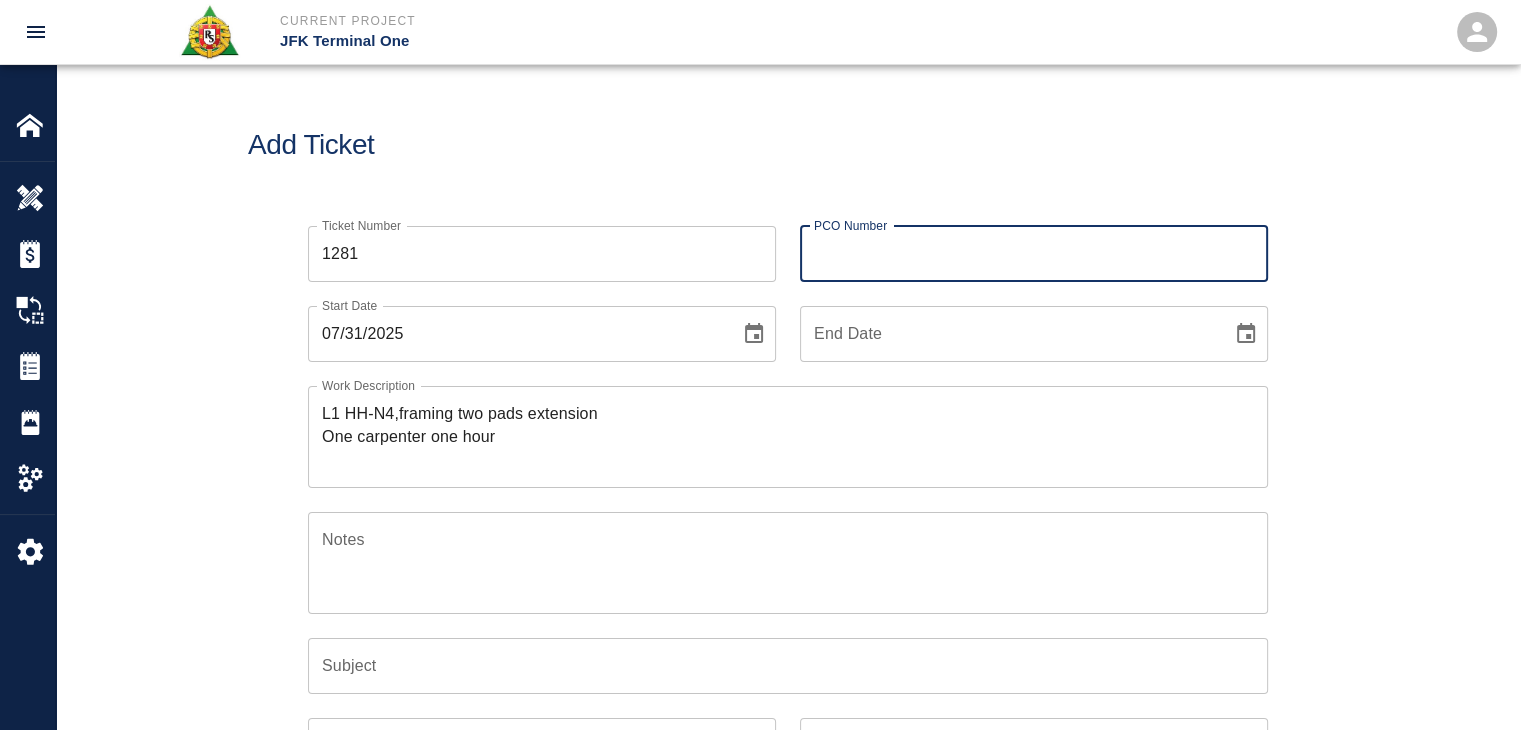 click on "PCO Number" at bounding box center (1034, 254) 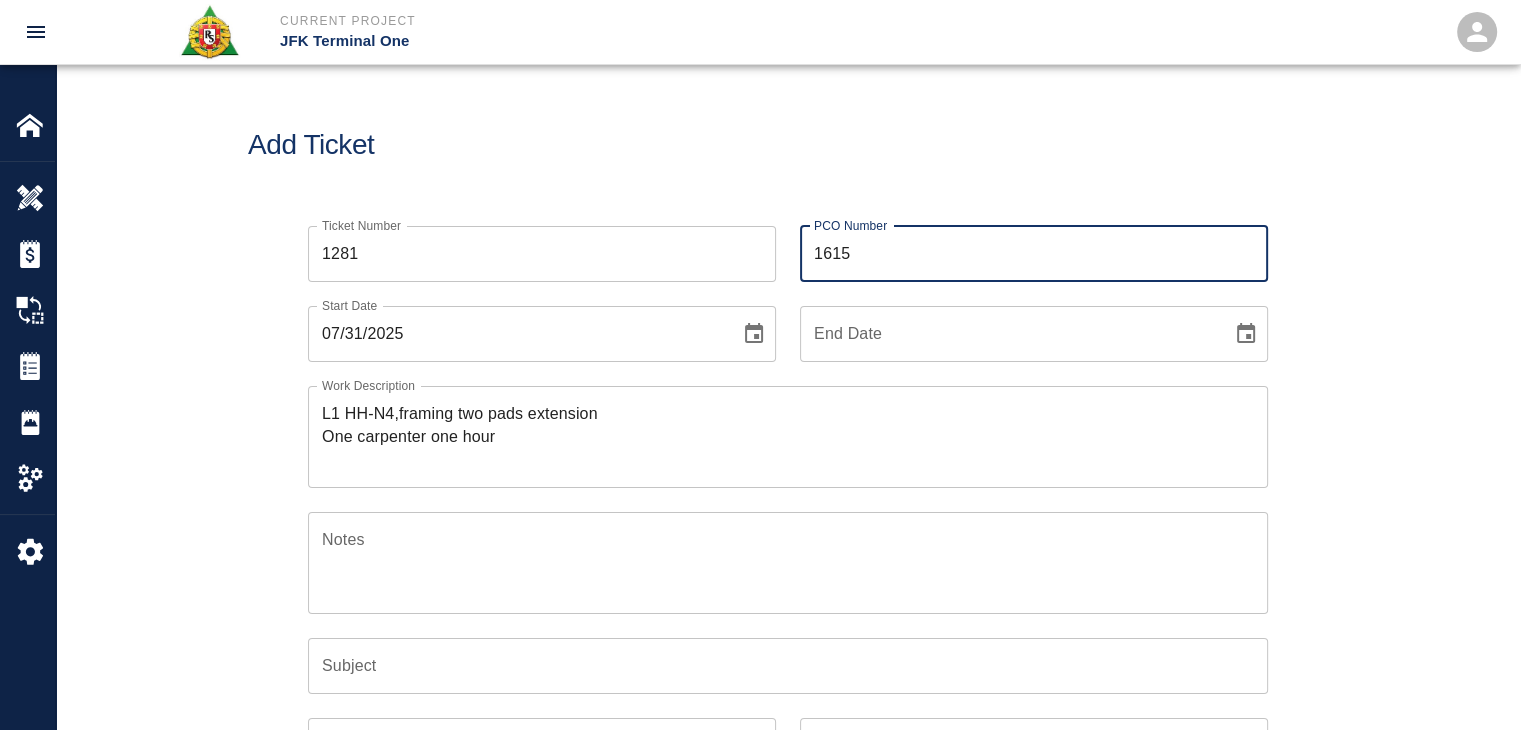 type on "1615" 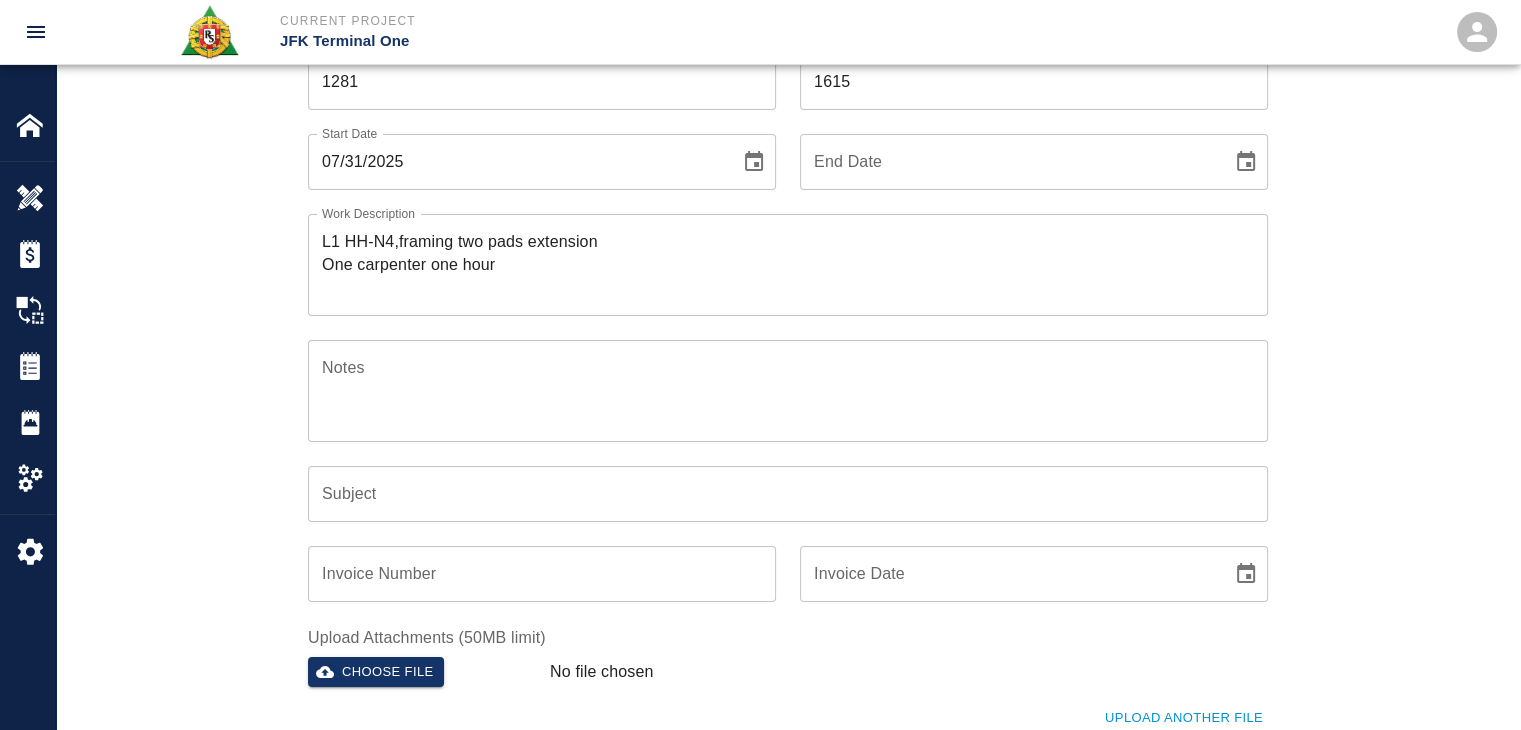 scroll, scrollTop: 176, scrollLeft: 0, axis: vertical 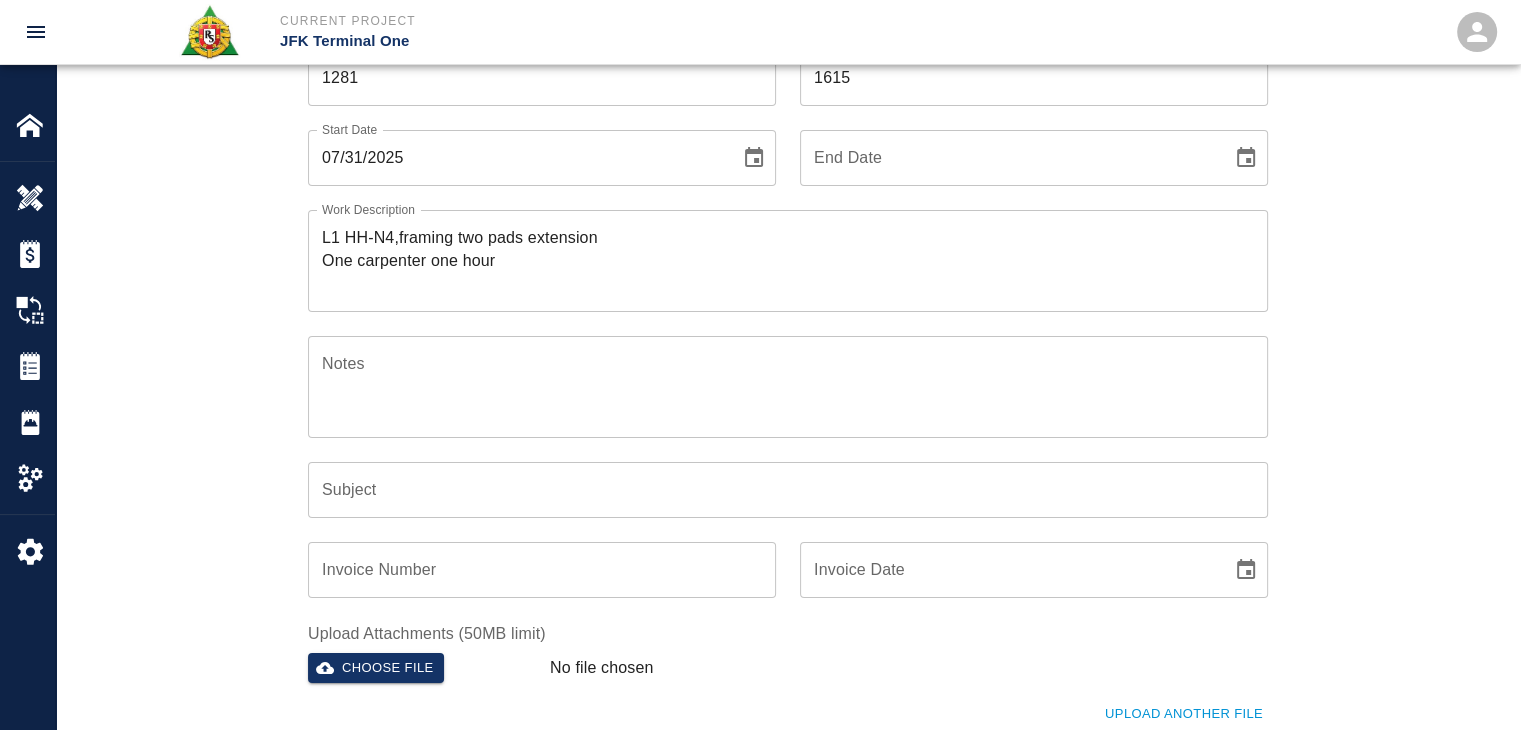 click on "L1 HH-N4,framing two pads extension
One carpenter one hour" at bounding box center [788, 260] 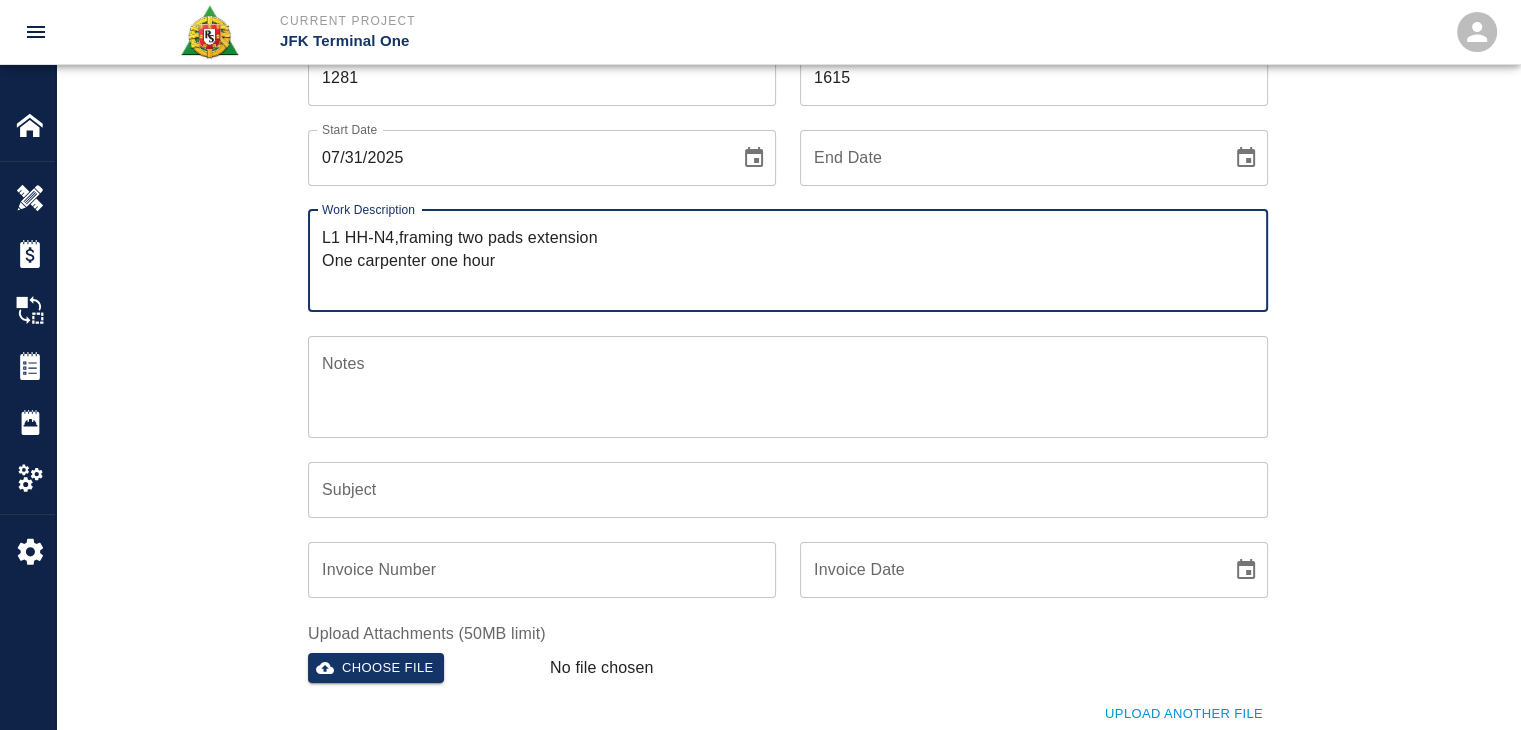click on "Ticket Number 1281 Ticket Number PCO Number 1615 PCO Number Start Date  07/31/2025 Start Date  End Date End Date Work Description L1 HH-N4,framing two pads extension
One carpenter one hour x Work Description Notes x Notes Subject Subject Invoice Number Invoice Number Invoice Date Invoice Date Upload Attachments (50MB limit) Choose file No file chosen Upload Another File Add Costs" at bounding box center (788, 426) 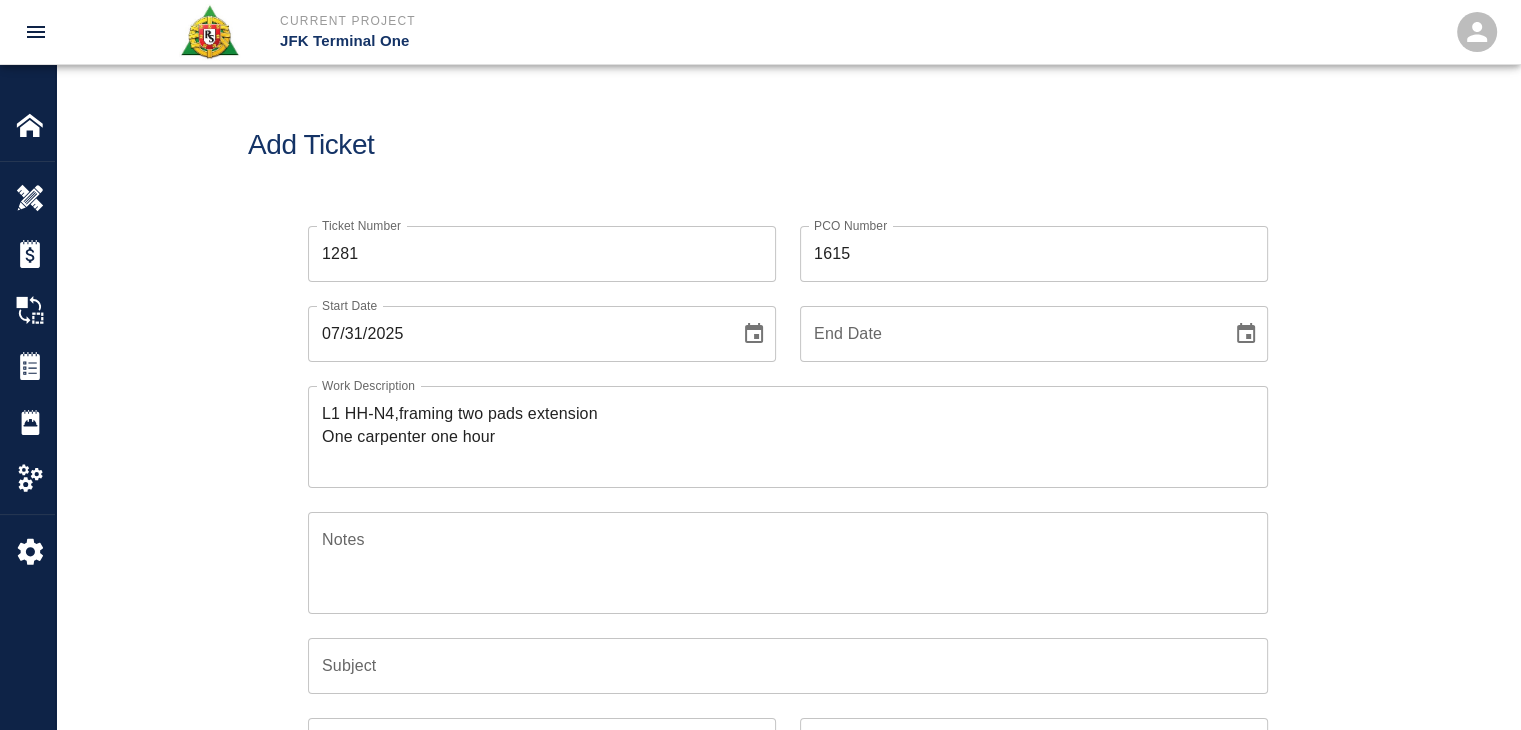 scroll, scrollTop: 443, scrollLeft: 0, axis: vertical 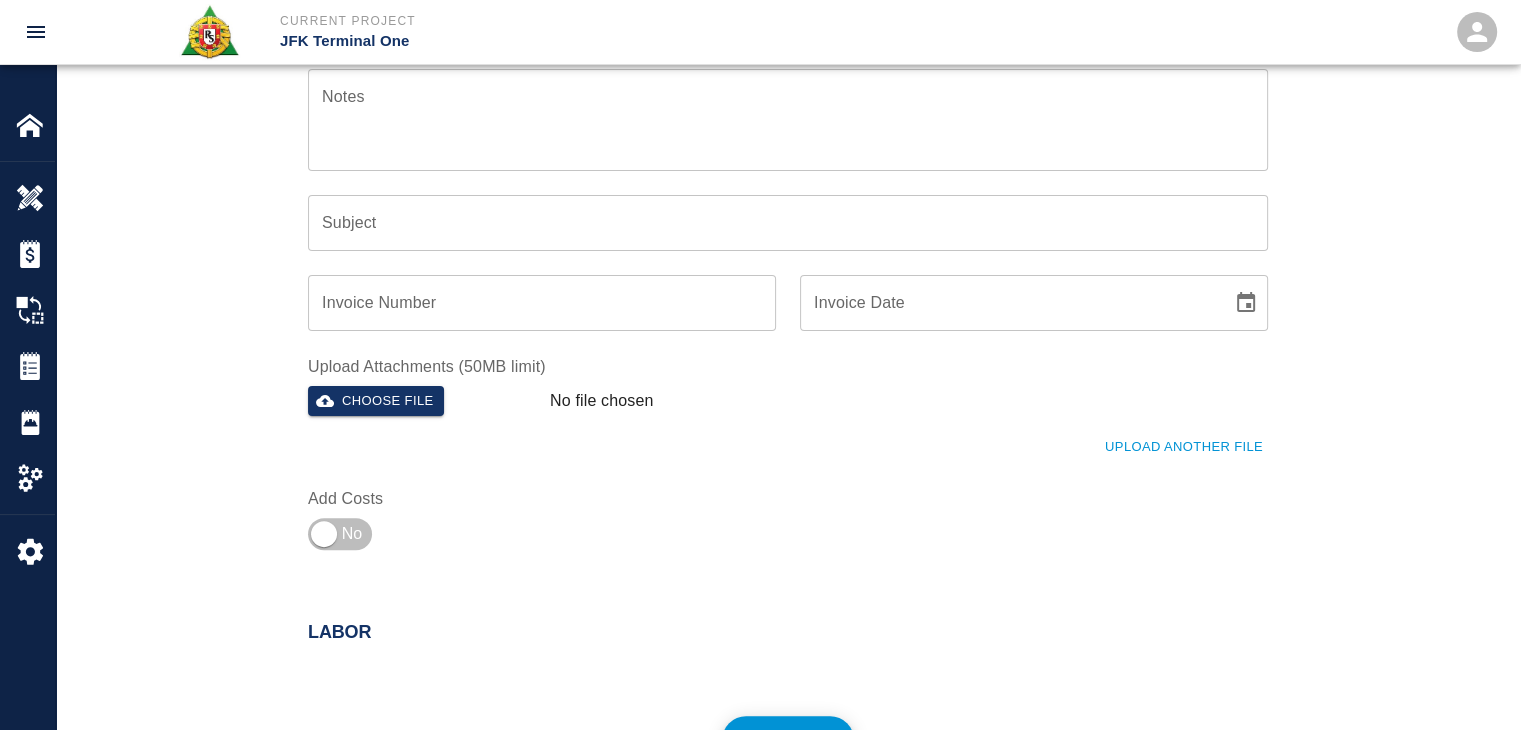 click on "Upload Another File" at bounding box center (776, 435) 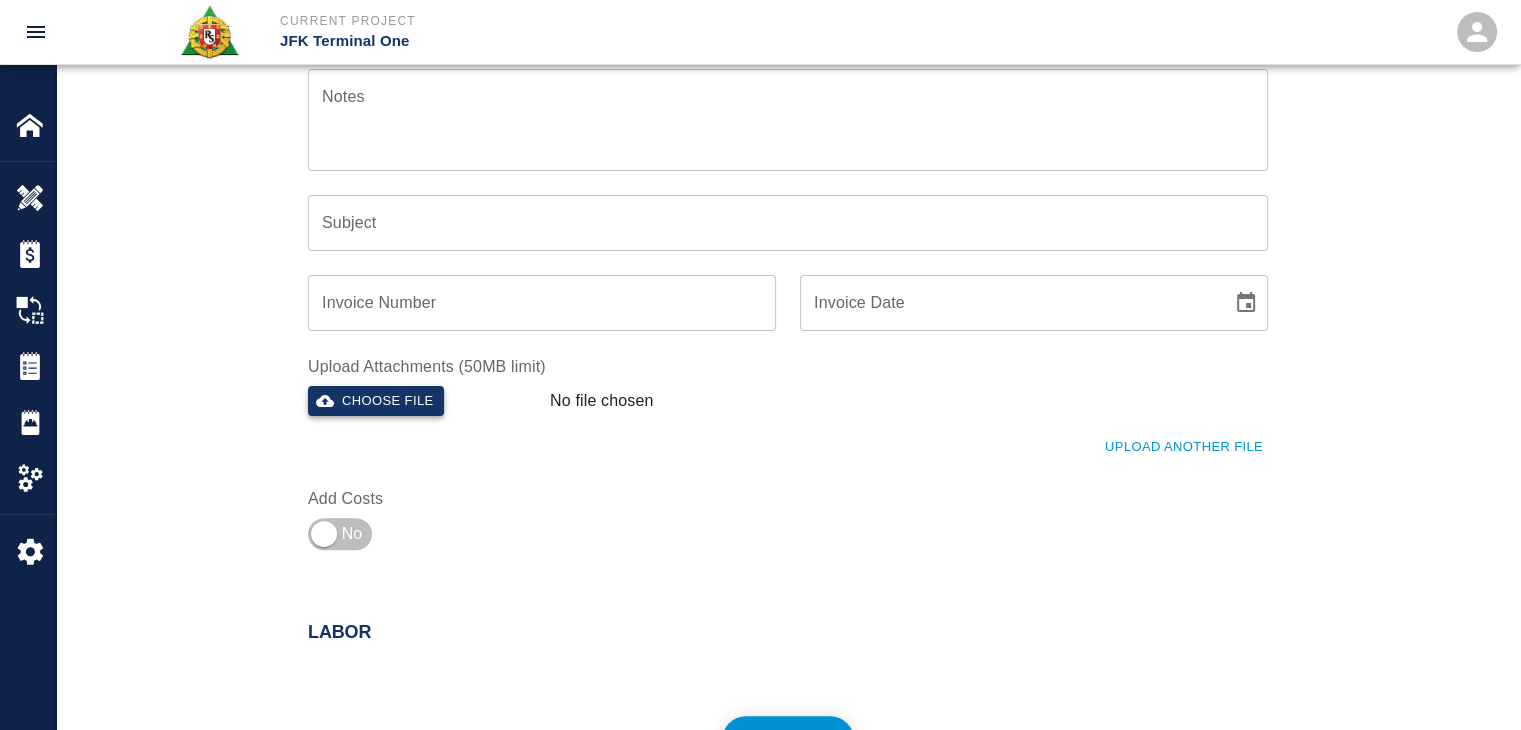 click on "Choose file" at bounding box center [376, 401] 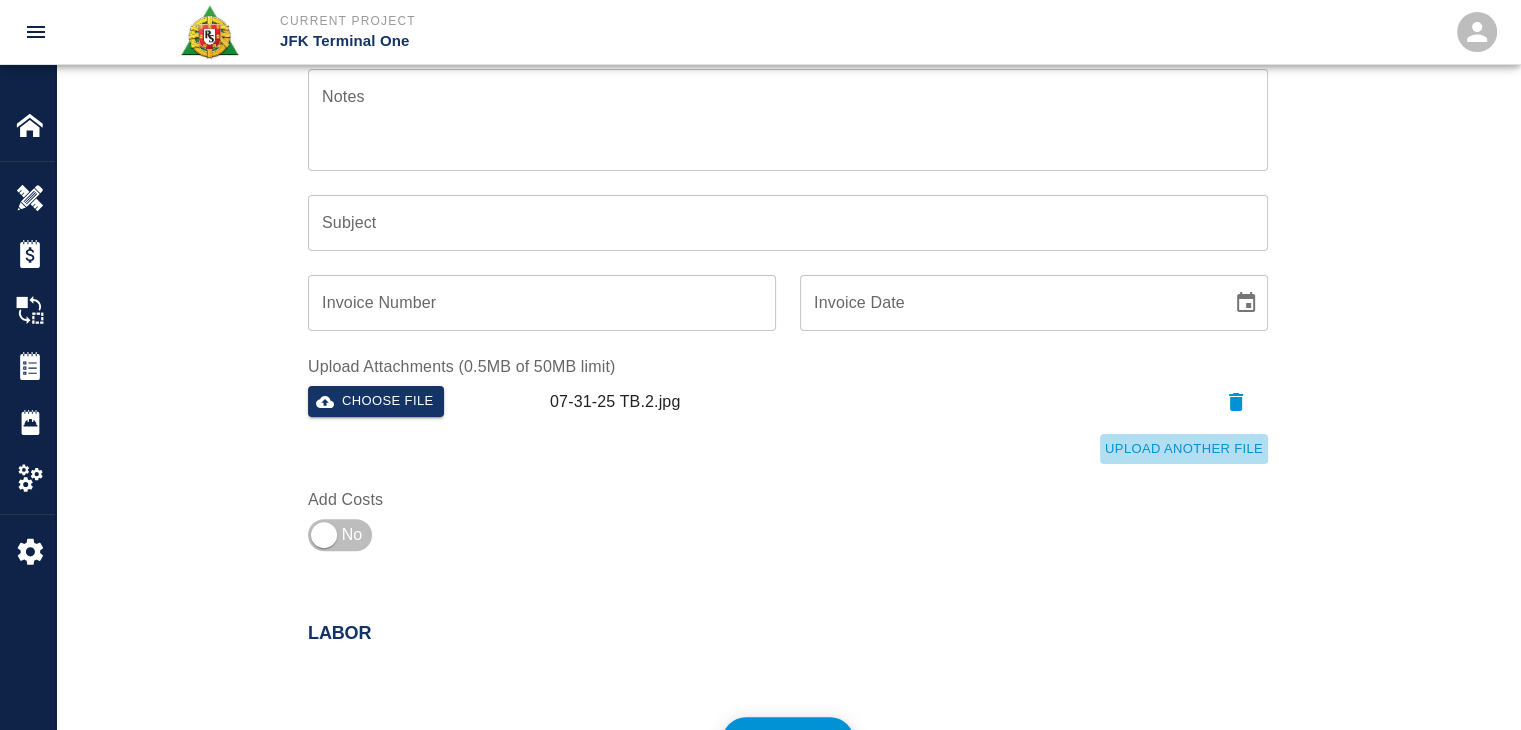 click on "Upload Another File" at bounding box center [1184, 449] 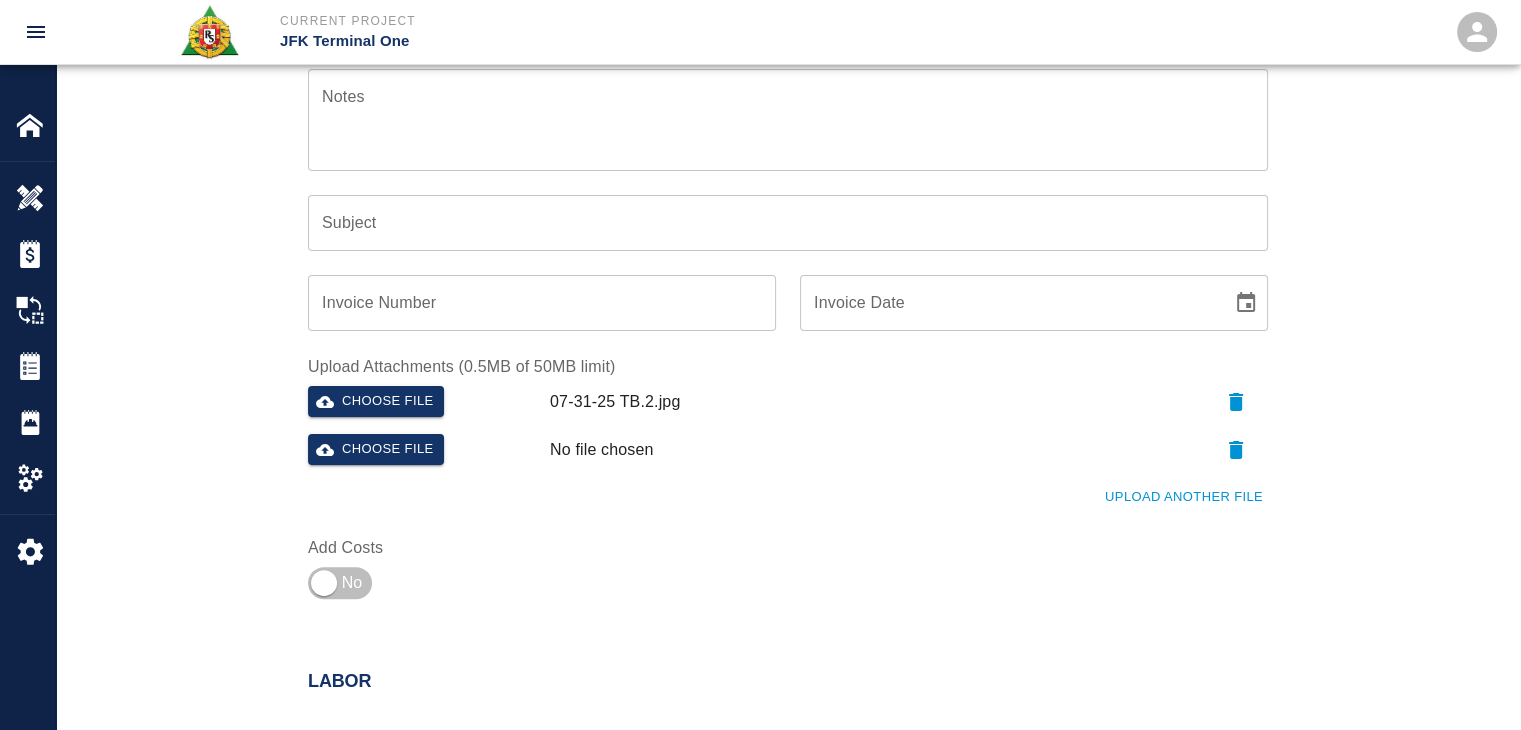 click on "Upload Another File" at bounding box center [776, 485] 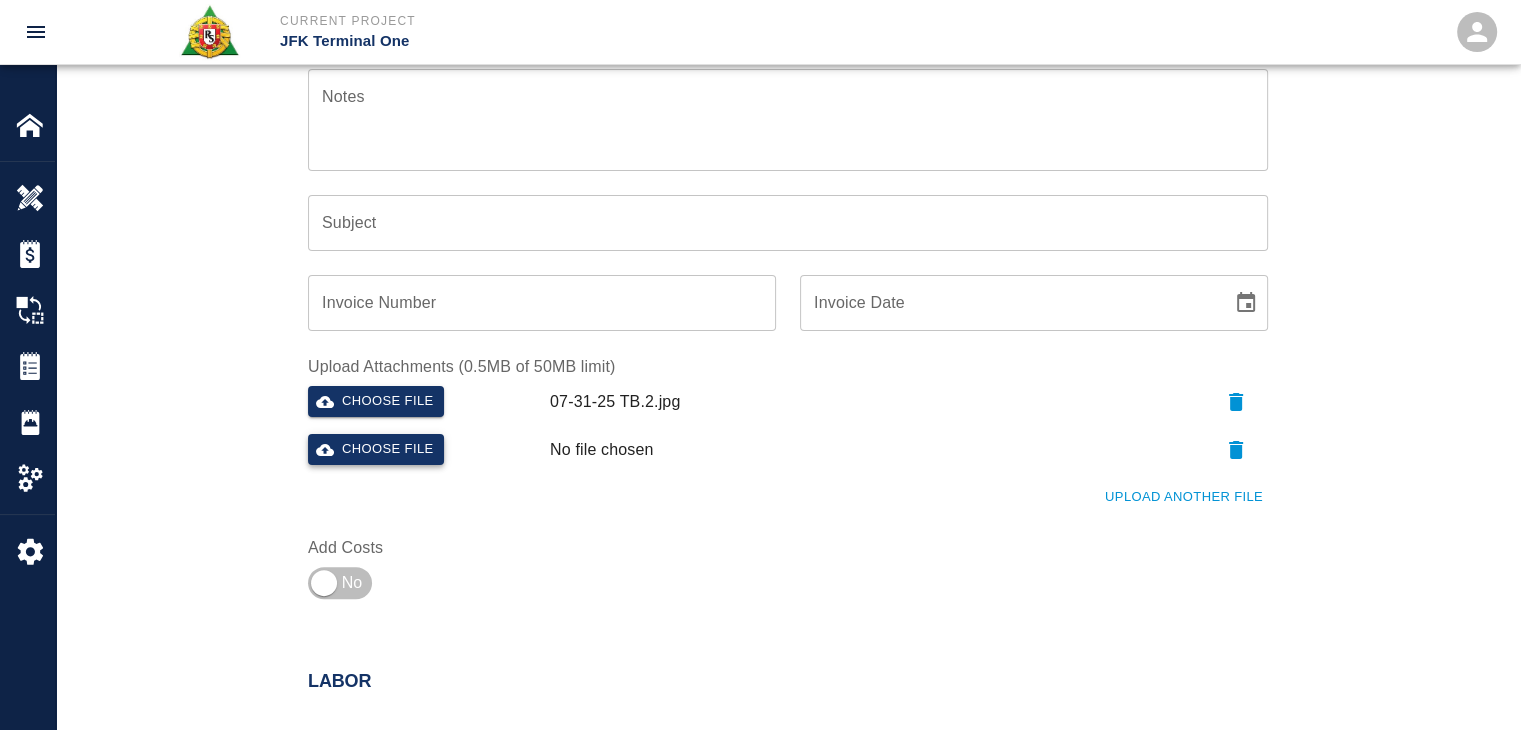 click 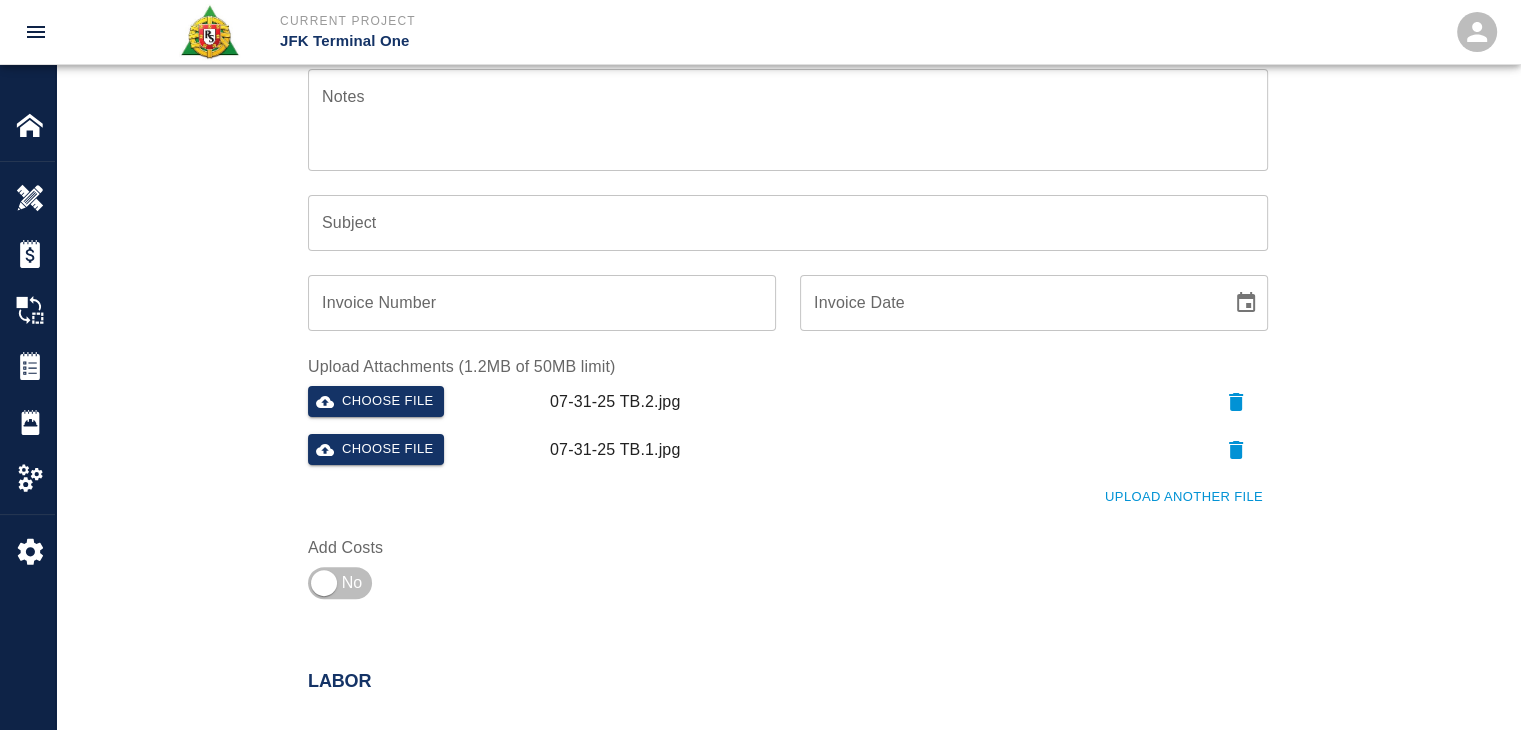click on "Ticket Number 1281 Ticket Number PCO Number 1615 PCO Number Start Date  07/31/2025 Start Date  End Date End Date Work Description L1 HH-N4,framing two pads extension
One carpenter one hour x Work Description Notes x Notes Subject Subject Invoice Number Invoice Number Invoice Date Invoice Date Upload Attachments (1.2MB of 50MB limit) Choose file 07-31-25 TB.2.jpg Choose file 07-31-25 TB.1.jpg Upload Another File Add Costs" at bounding box center (788, 207) 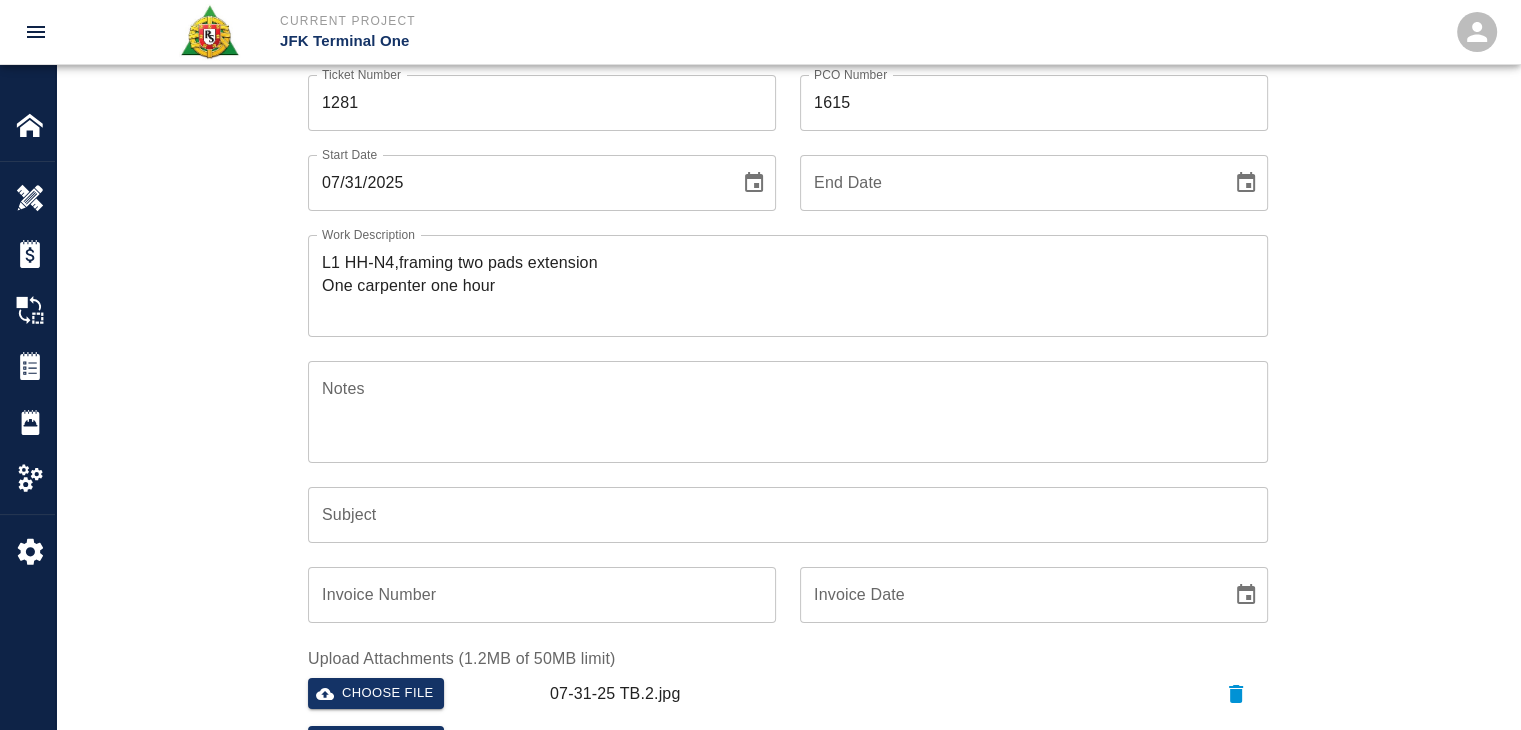 scroll, scrollTop: 114, scrollLeft: 0, axis: vertical 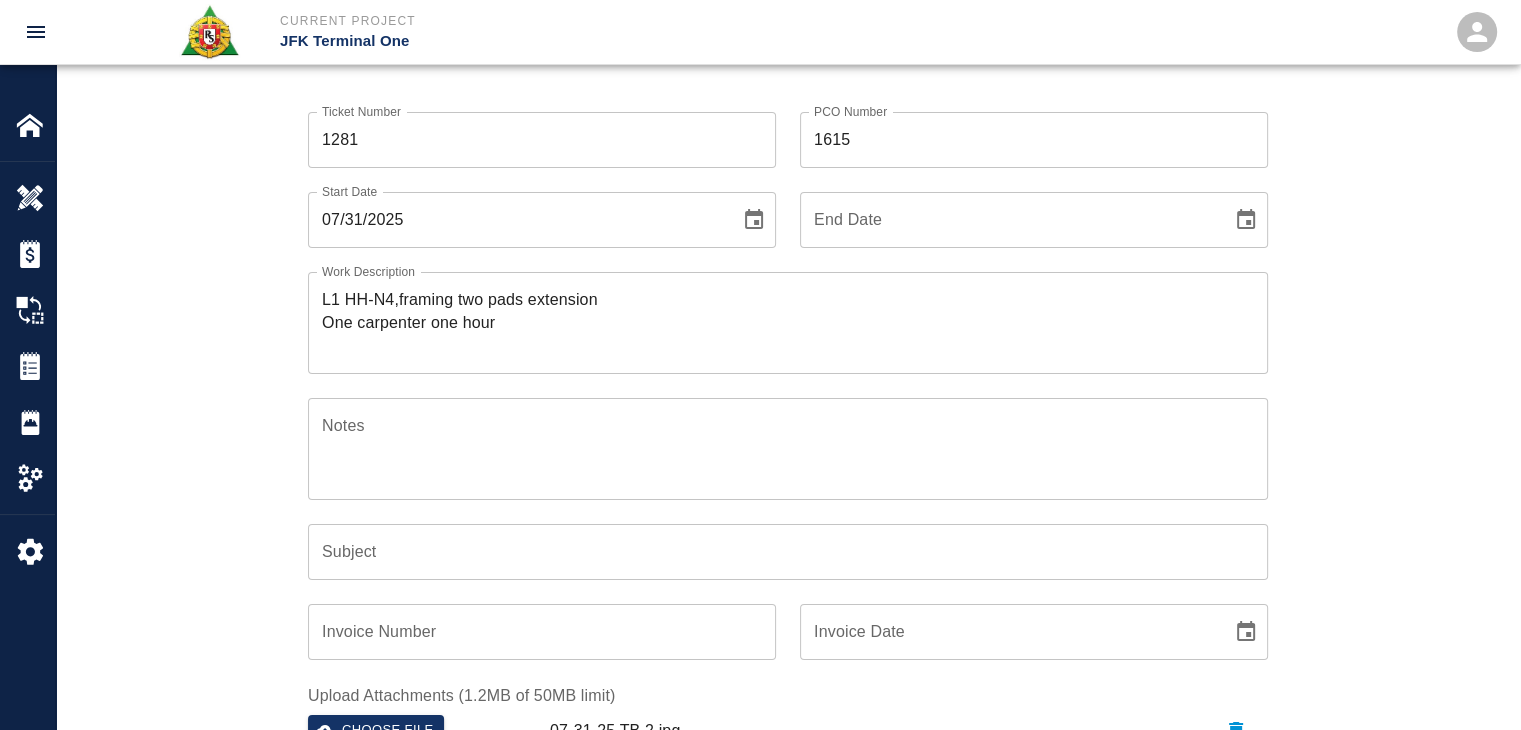 click on "L1 HH-N4,framing two pads extension
One carpenter one hour" at bounding box center (788, 322) 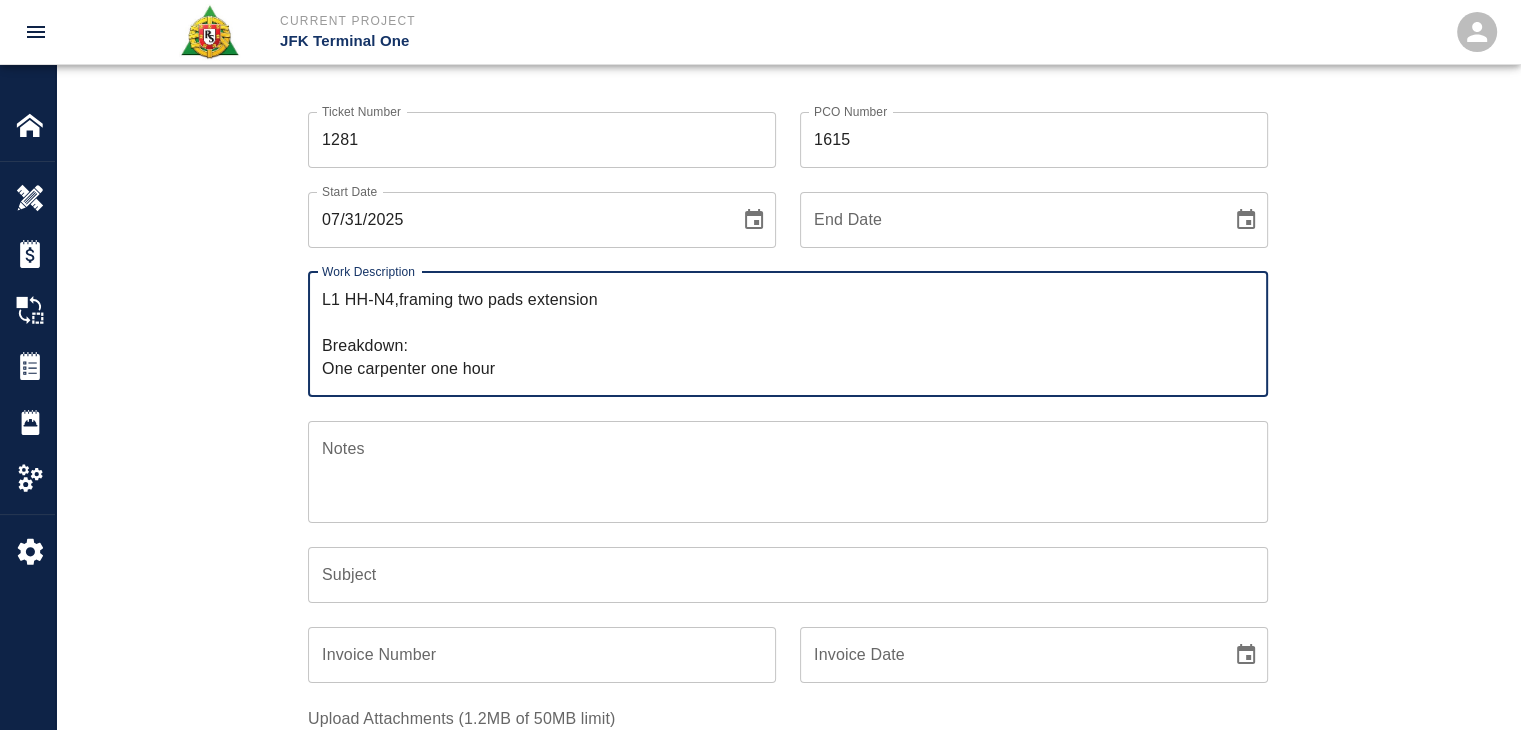 click on "L1 HH-N4,framing two pads extension
Breakdown:
One carpenter one hour" at bounding box center (788, 334) 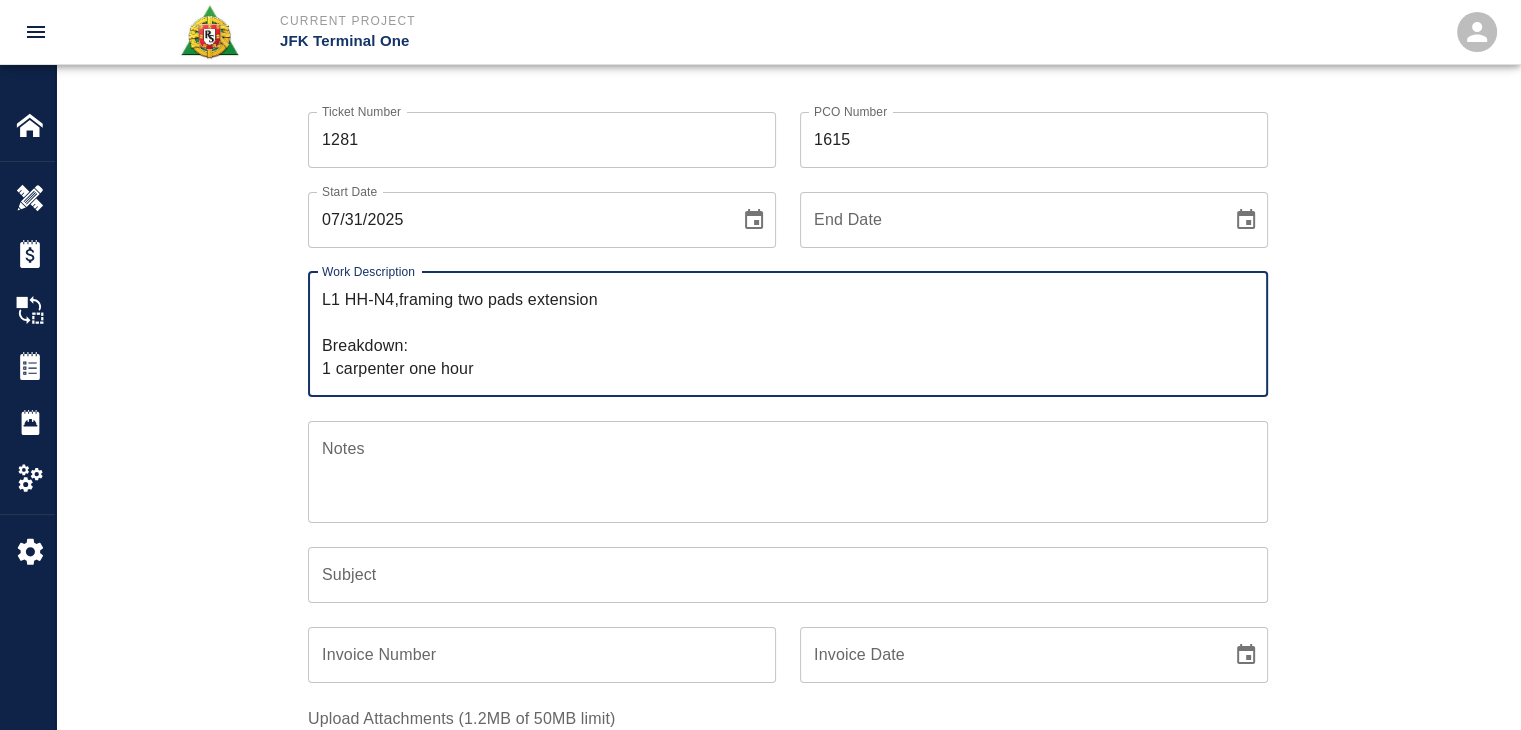 click on "L1 HH-N4,framing two pads extension
Breakdown:
1 carpenter one hour" at bounding box center [788, 334] 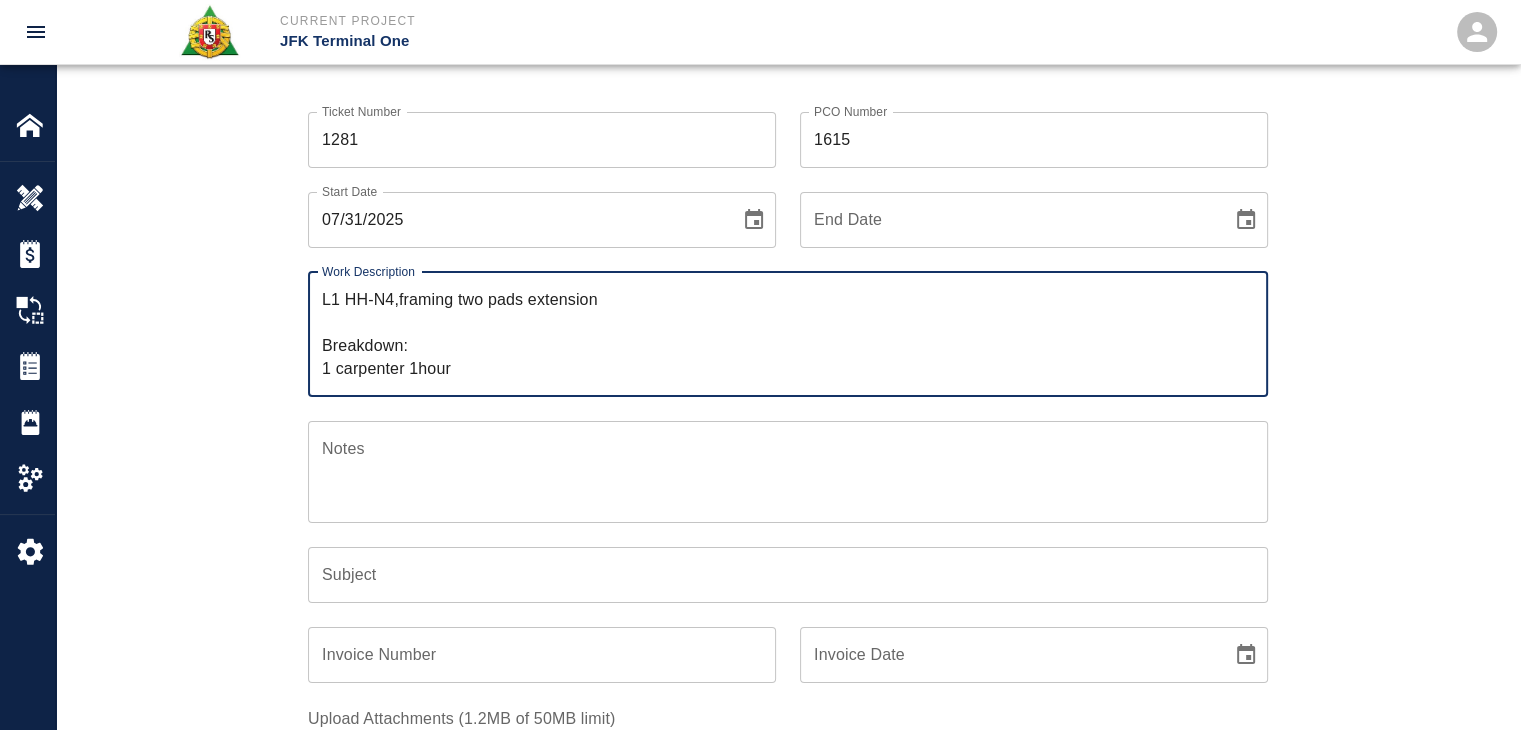 click on "L1 HH-N4,framing two pads extension
Breakdown:
1 carpenter 1hour" at bounding box center (788, 334) 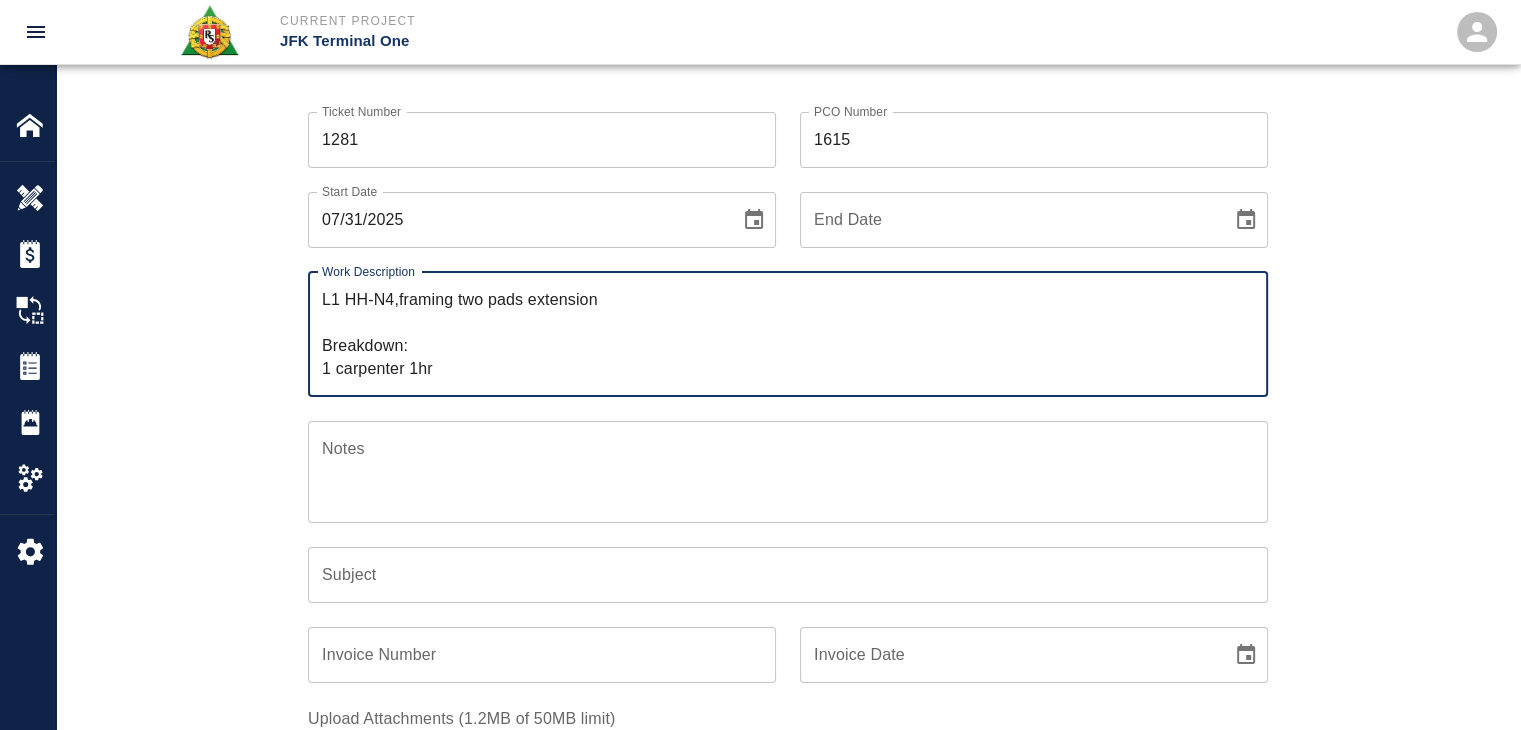 click on "L1 HH-N4,framing two pads extension
Breakdown:
1 carpenter 1hr" at bounding box center [788, 334] 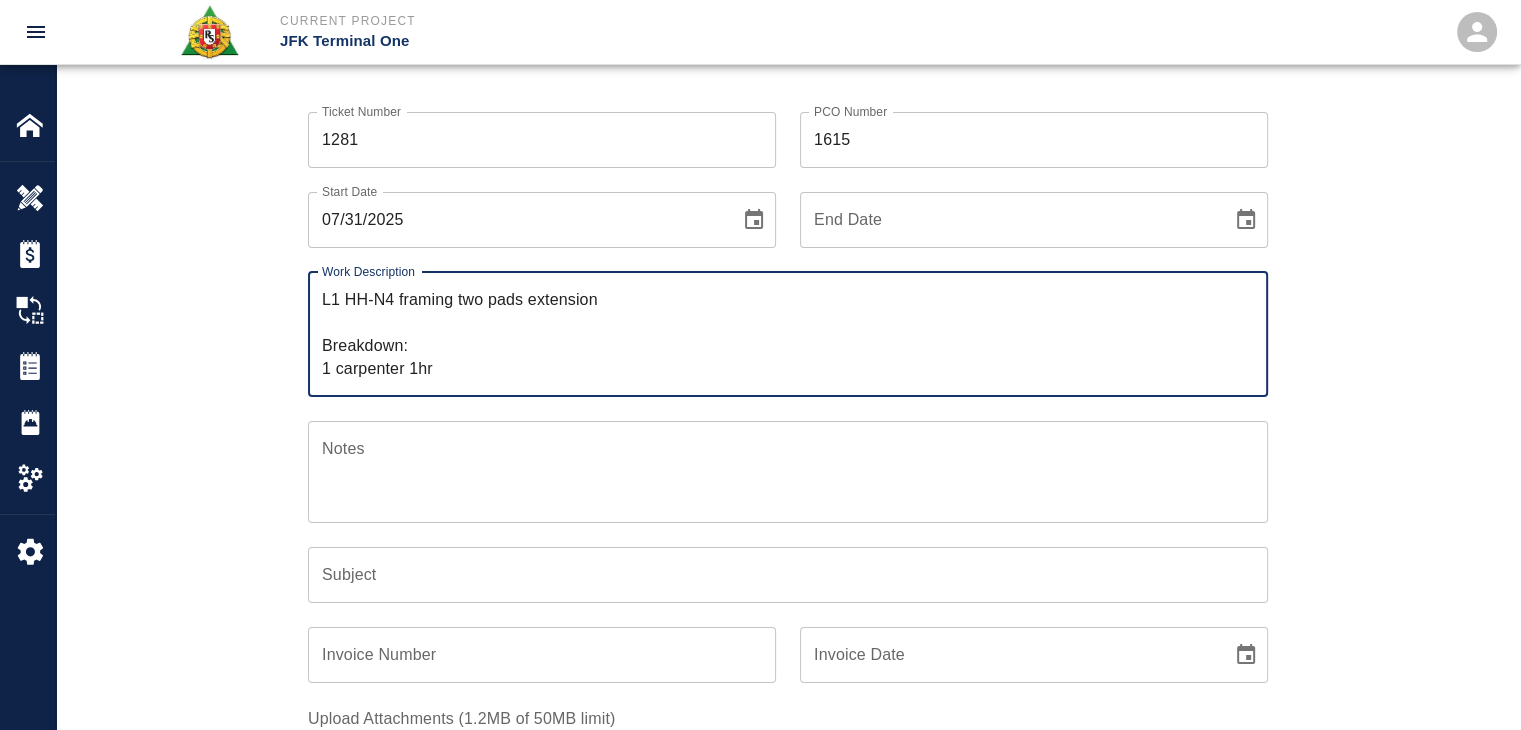 click on "L1 HH-N4 framing two pads extension
Breakdown:
1 carpenter 1hr x Work Description" at bounding box center (788, 334) 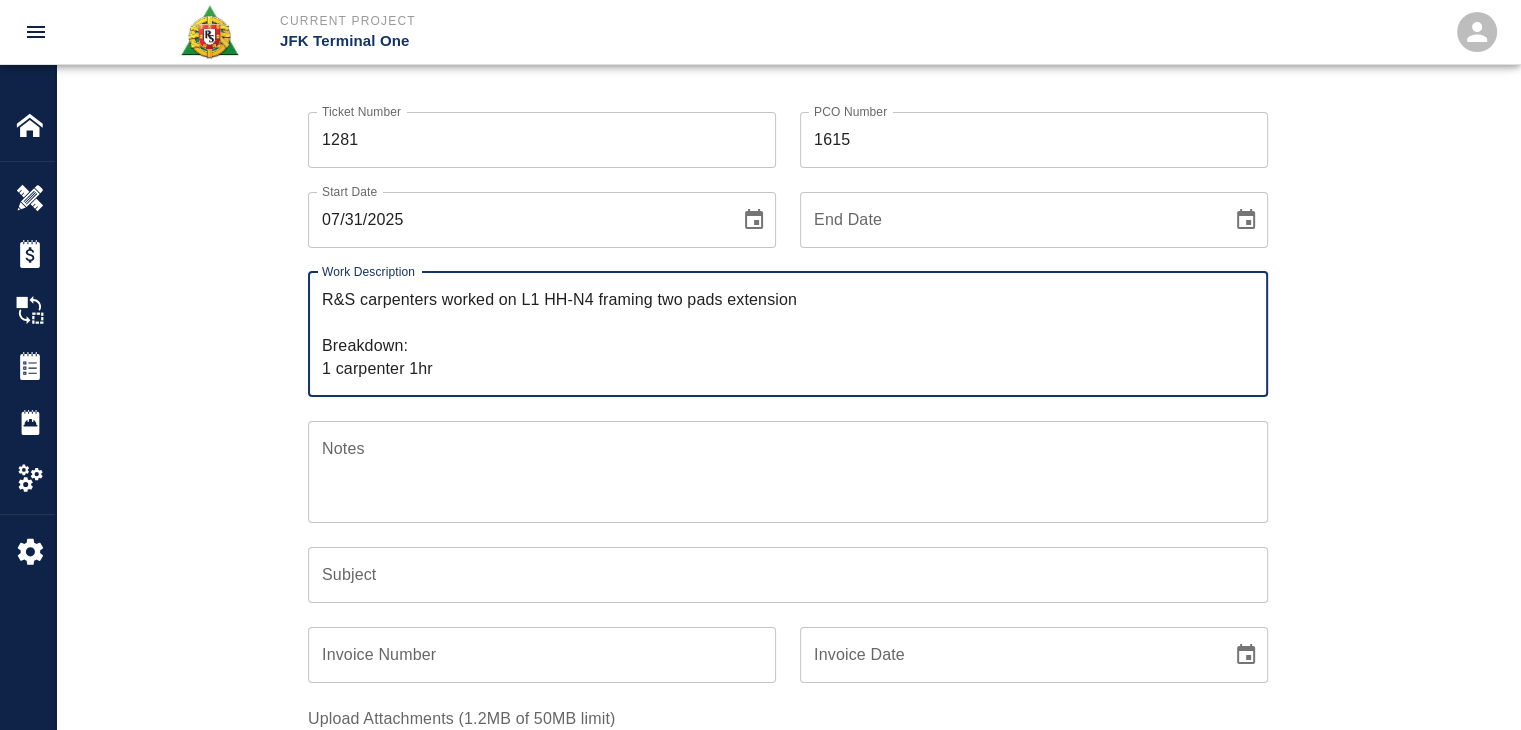 click on "R&S carpenters worked on L1 HH-N4 framing two pads extension
Breakdown:
1 carpenter 1hr" at bounding box center (788, 334) 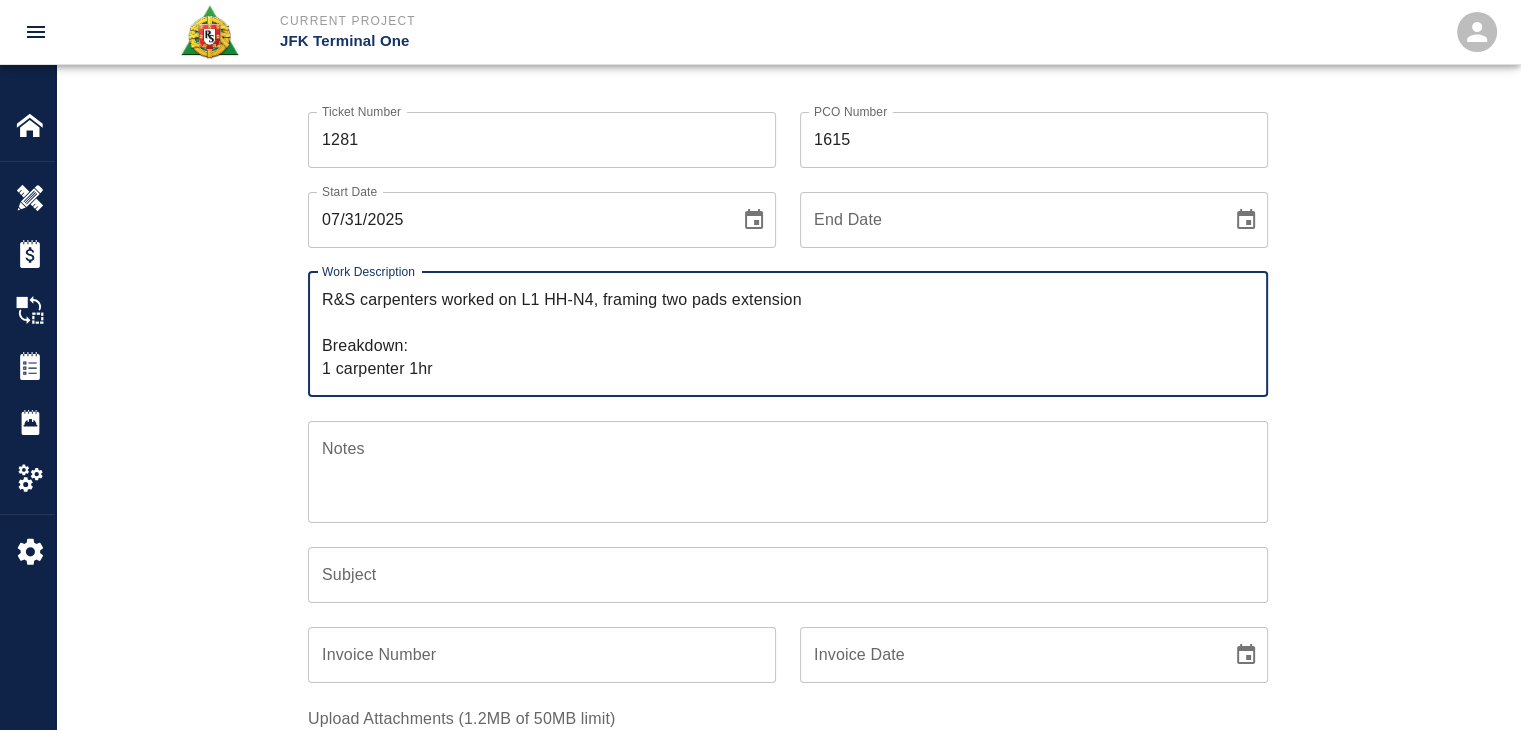 click on "R&S carpenters worked on L1 HH-N4, framing two pads extension
Breakdown:
1 carpenter 1hr" at bounding box center (788, 334) 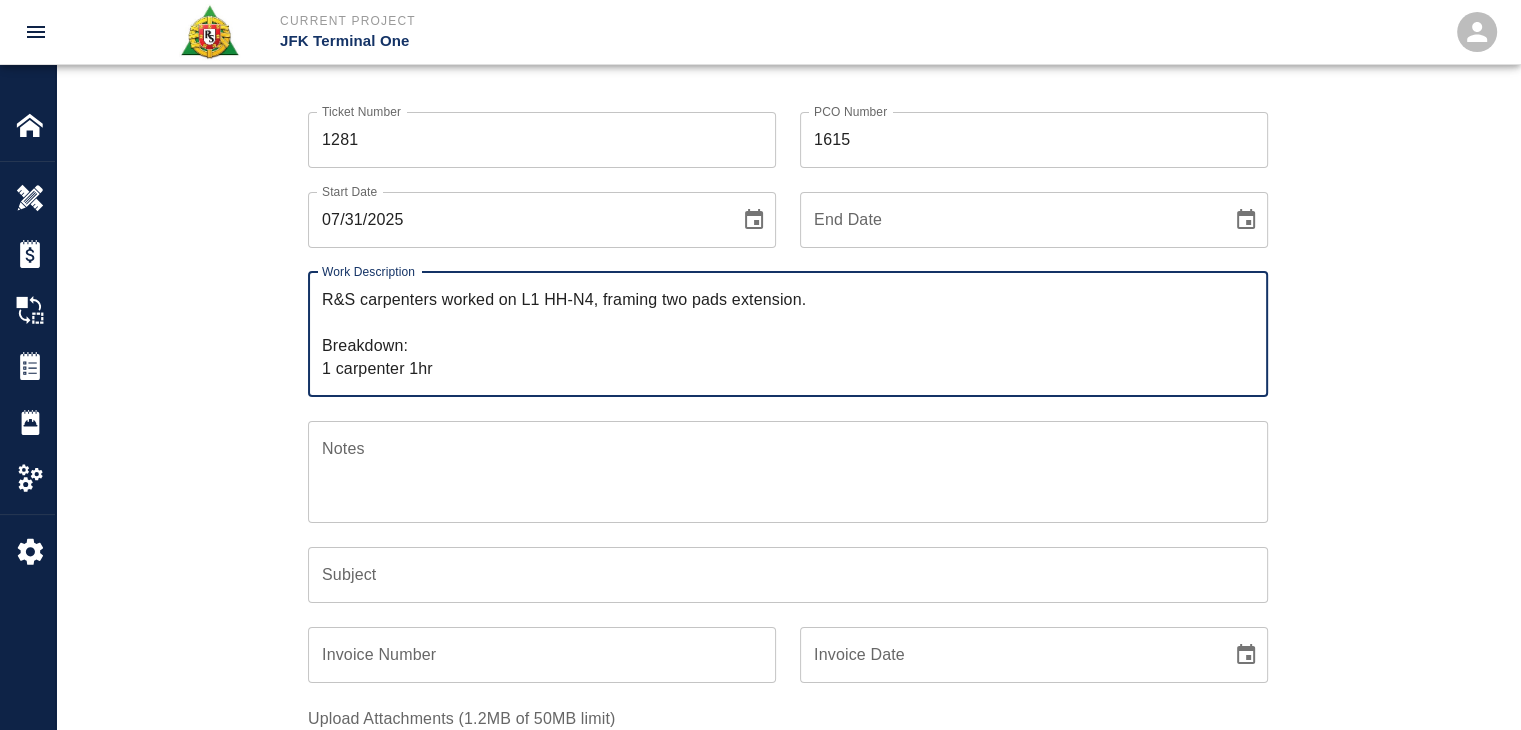 click on "R&S carpenters worked on L1 HH-N4, framing two pads extension.
Breakdown:
1 carpenter 1hr" at bounding box center [788, 334] 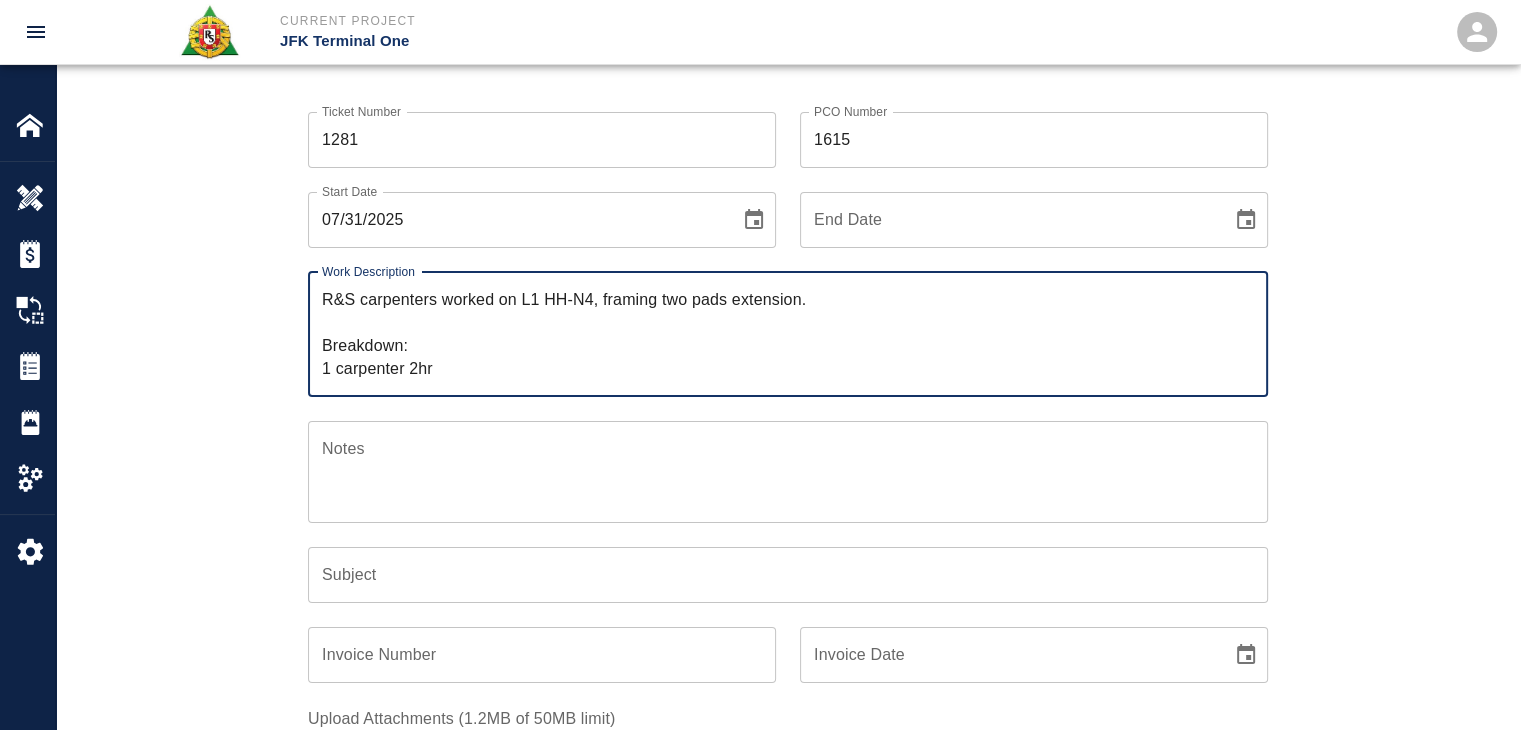 click on "R&S carpenters worked on L1 HH-N4, framing two pads extension.
Breakdown:
1 carpenter 2hr" at bounding box center [788, 334] 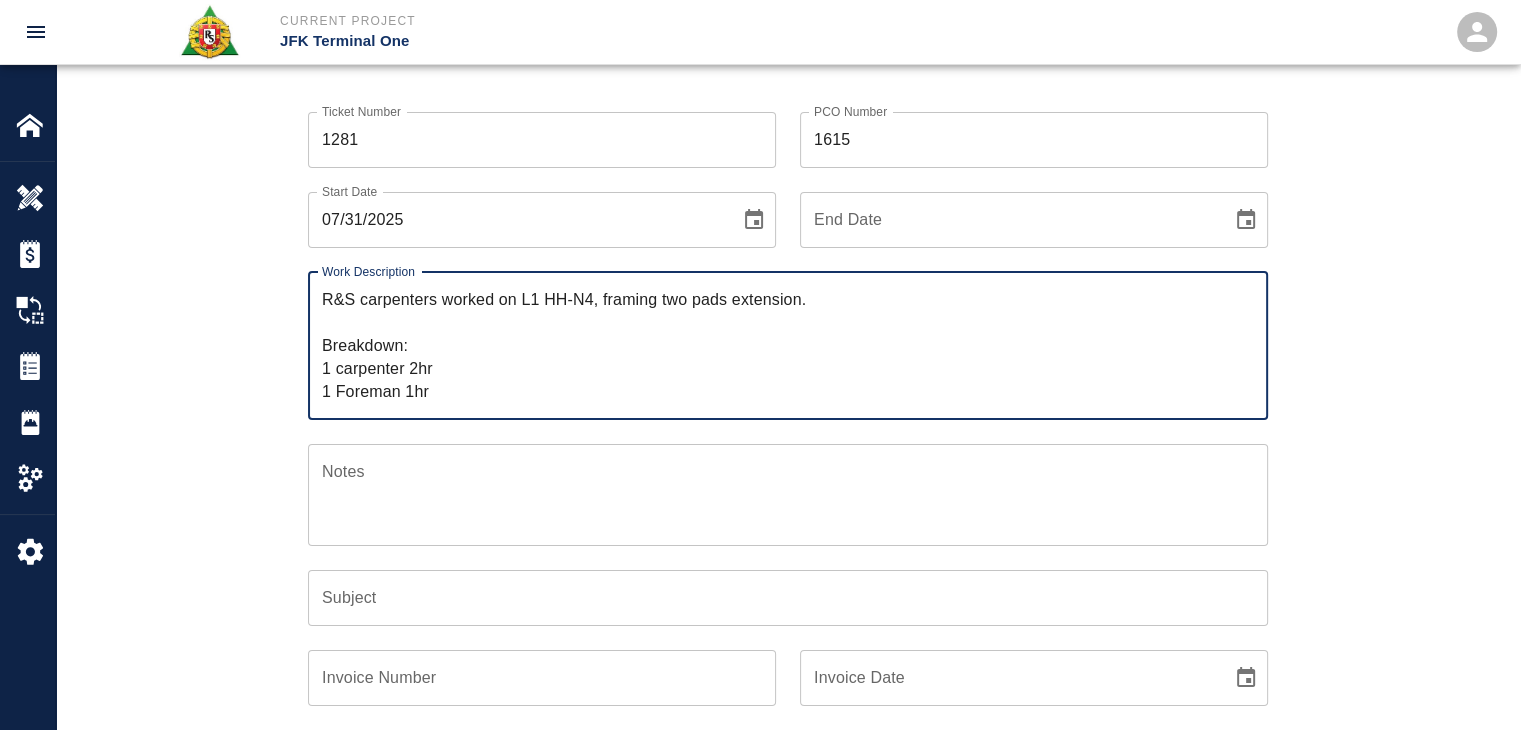 type on "R&S carpenters worked on L1 HH-N4, framing two pads extension.
Breakdown:
1 carpenter 2hr
1 Foreman 1hr" 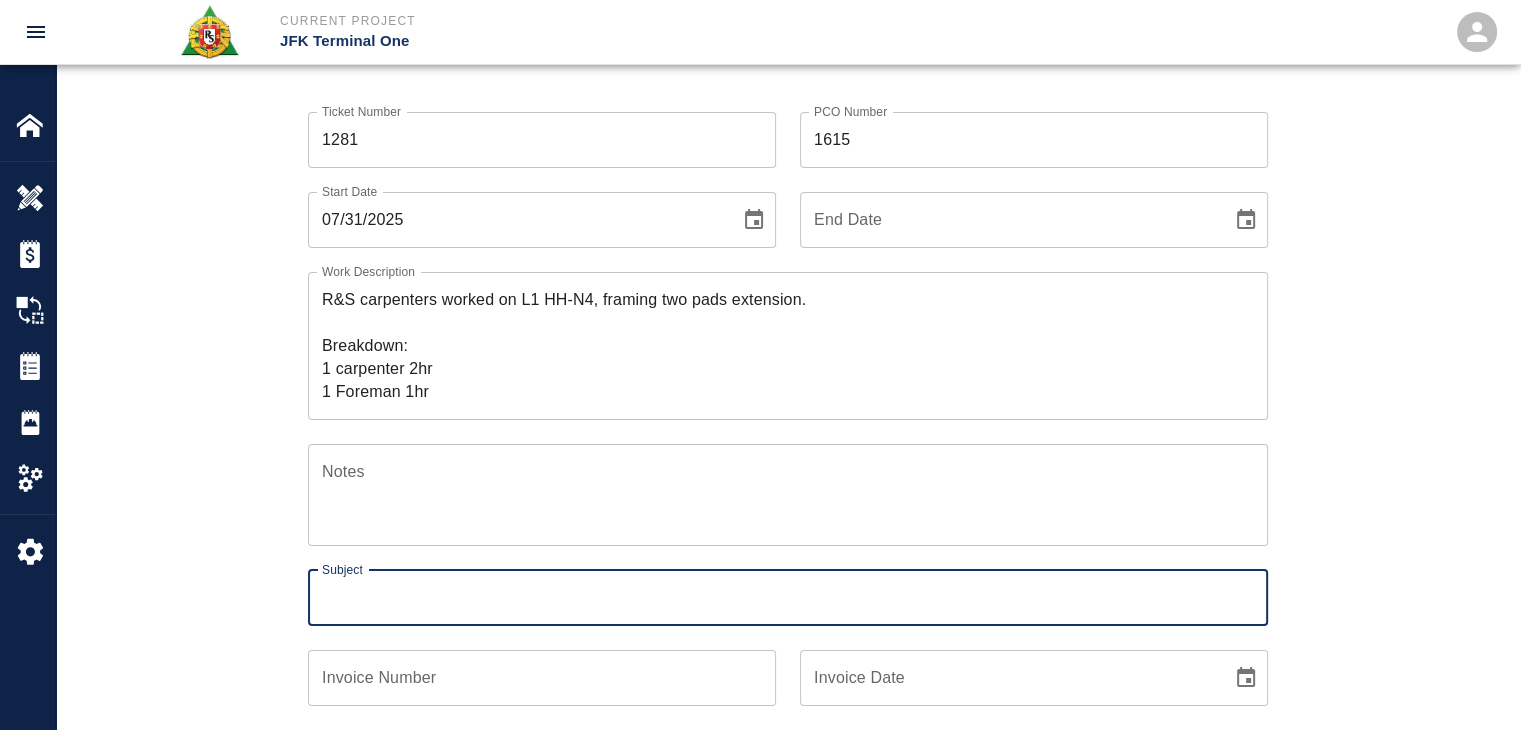 paste on "L1 HH-N4, framing two pads extension." 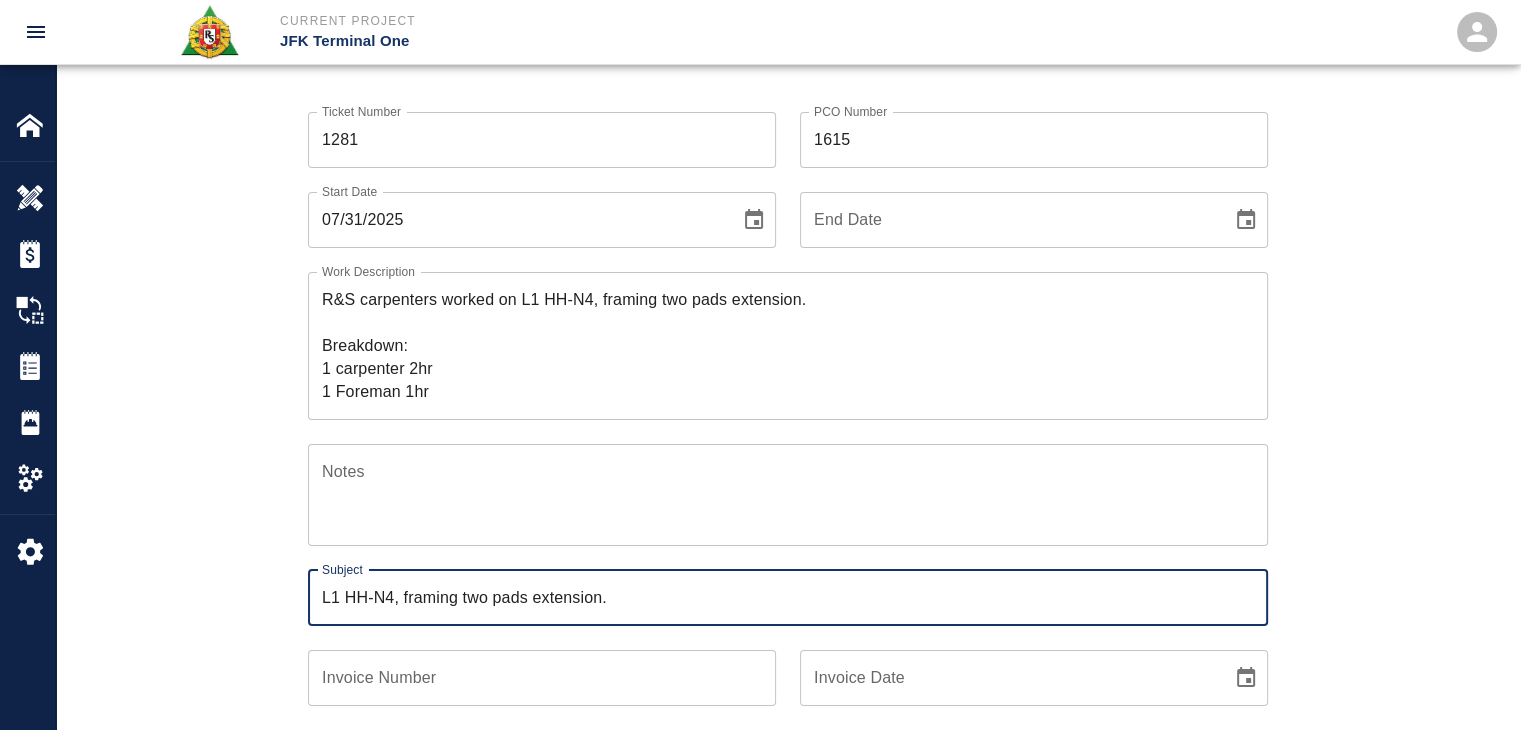 type on "L1 HH-N4, framing two pads extension." 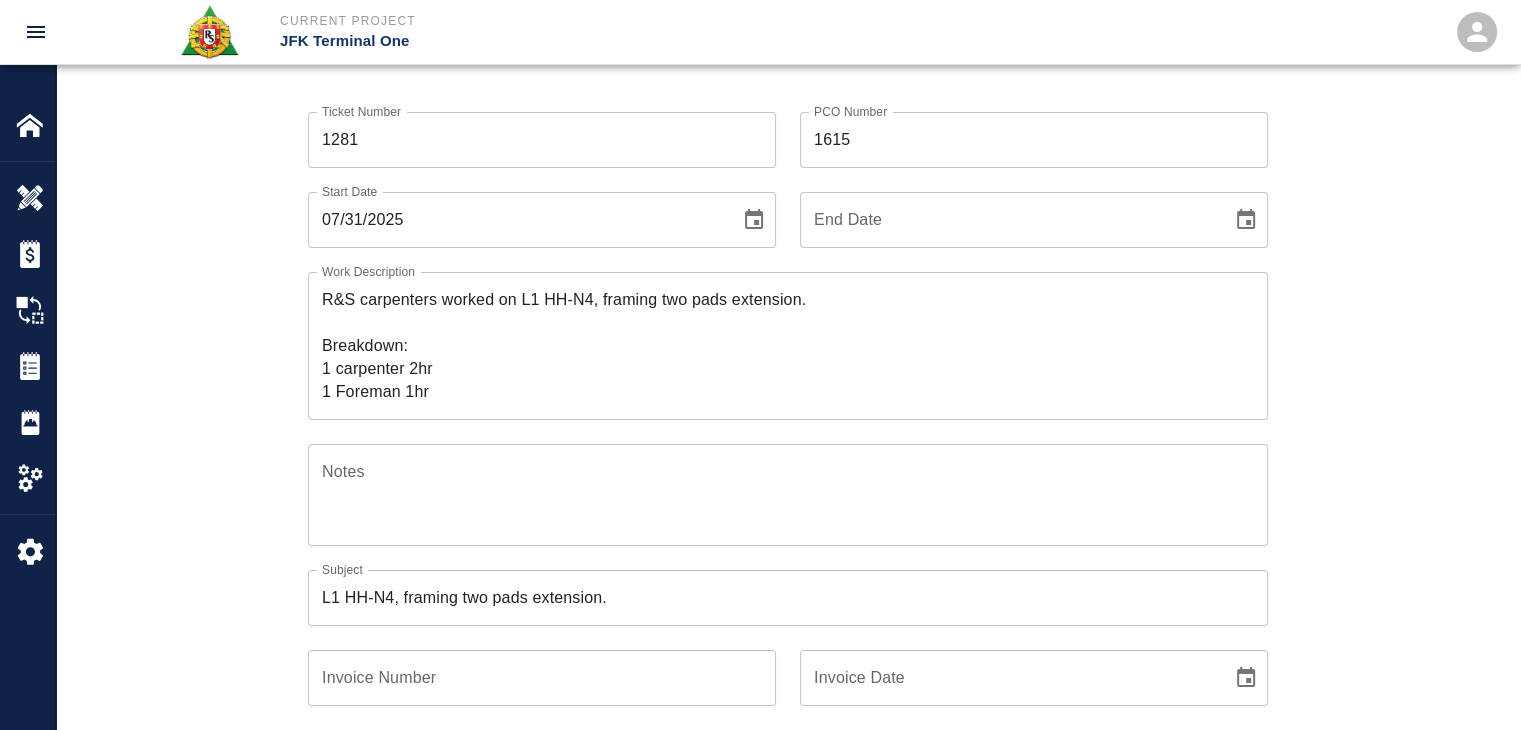 scroll, scrollTop: 372, scrollLeft: 0, axis: vertical 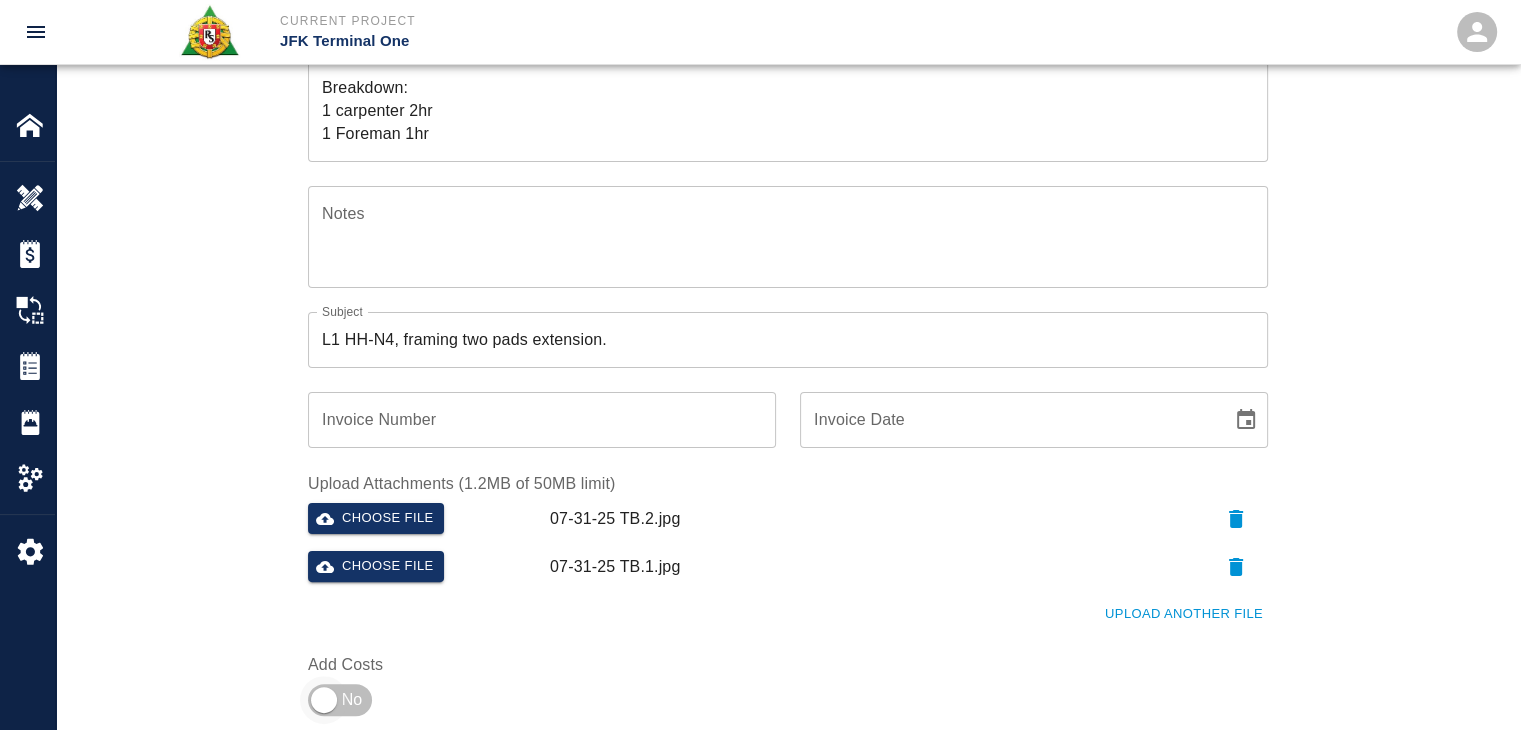 click at bounding box center [324, 700] 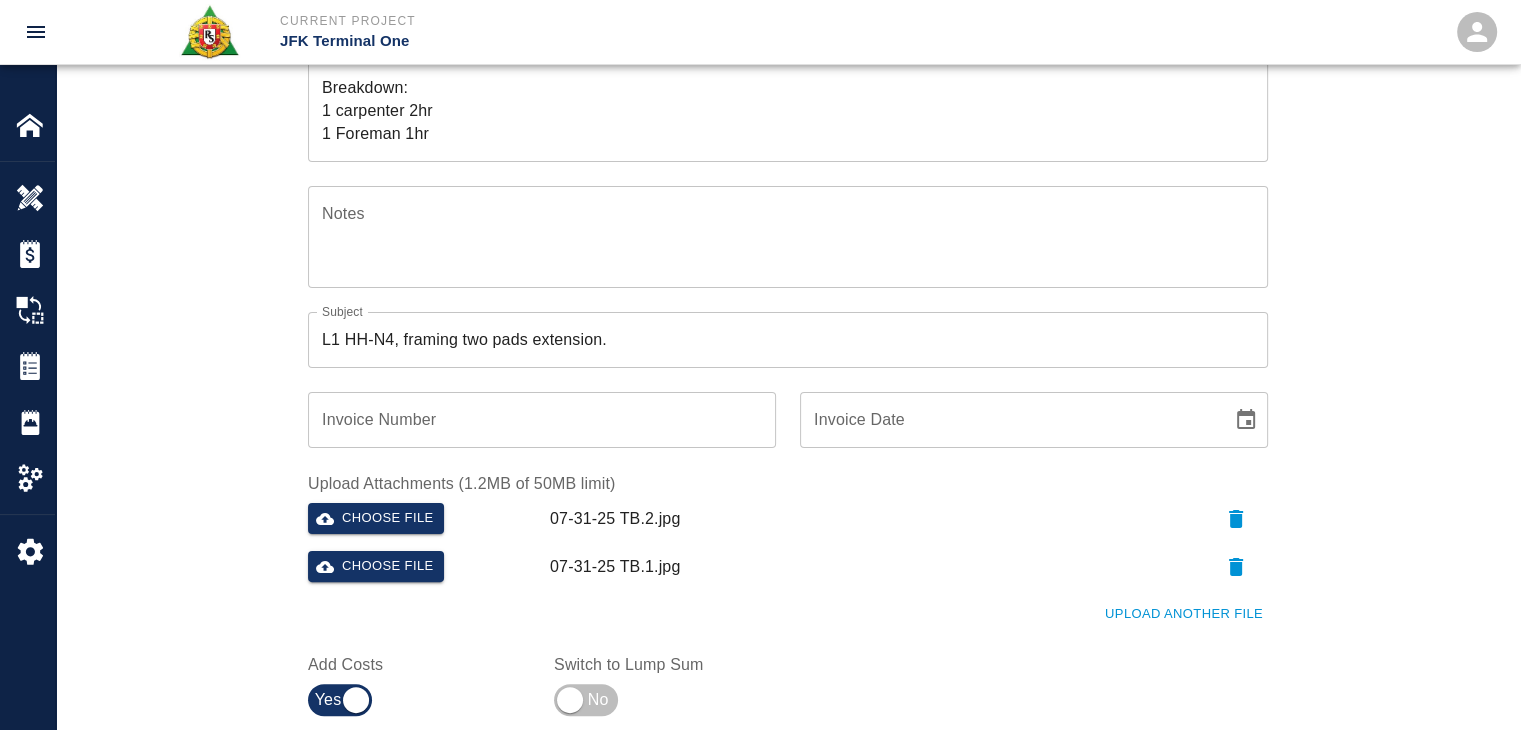 scroll, scrollTop: 826, scrollLeft: 0, axis: vertical 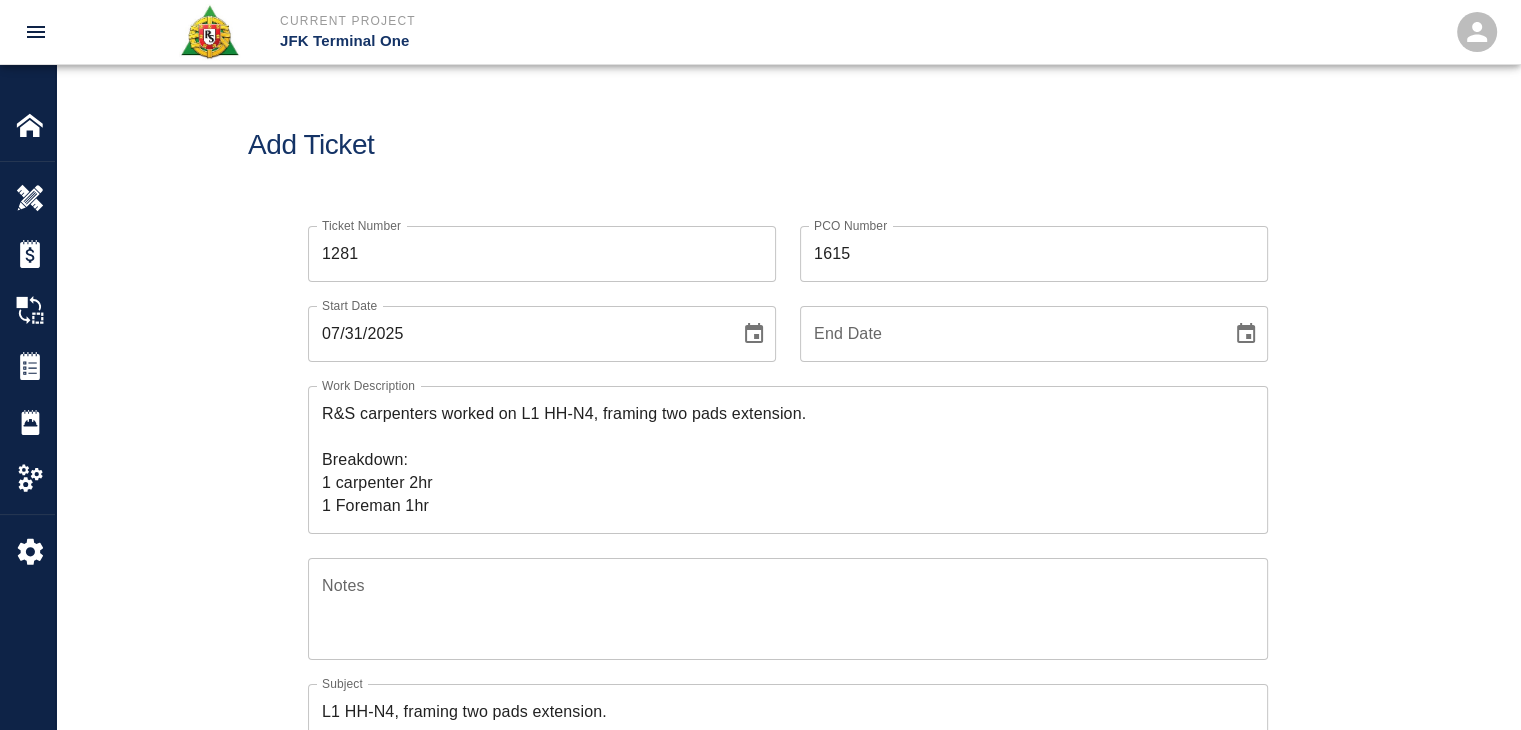 click on "R&S carpenters worked on L1 HH-N4, framing two pads extension.
Breakdown:
1 carpenter 2hr
1 Foreman 1hr" at bounding box center [788, 459] 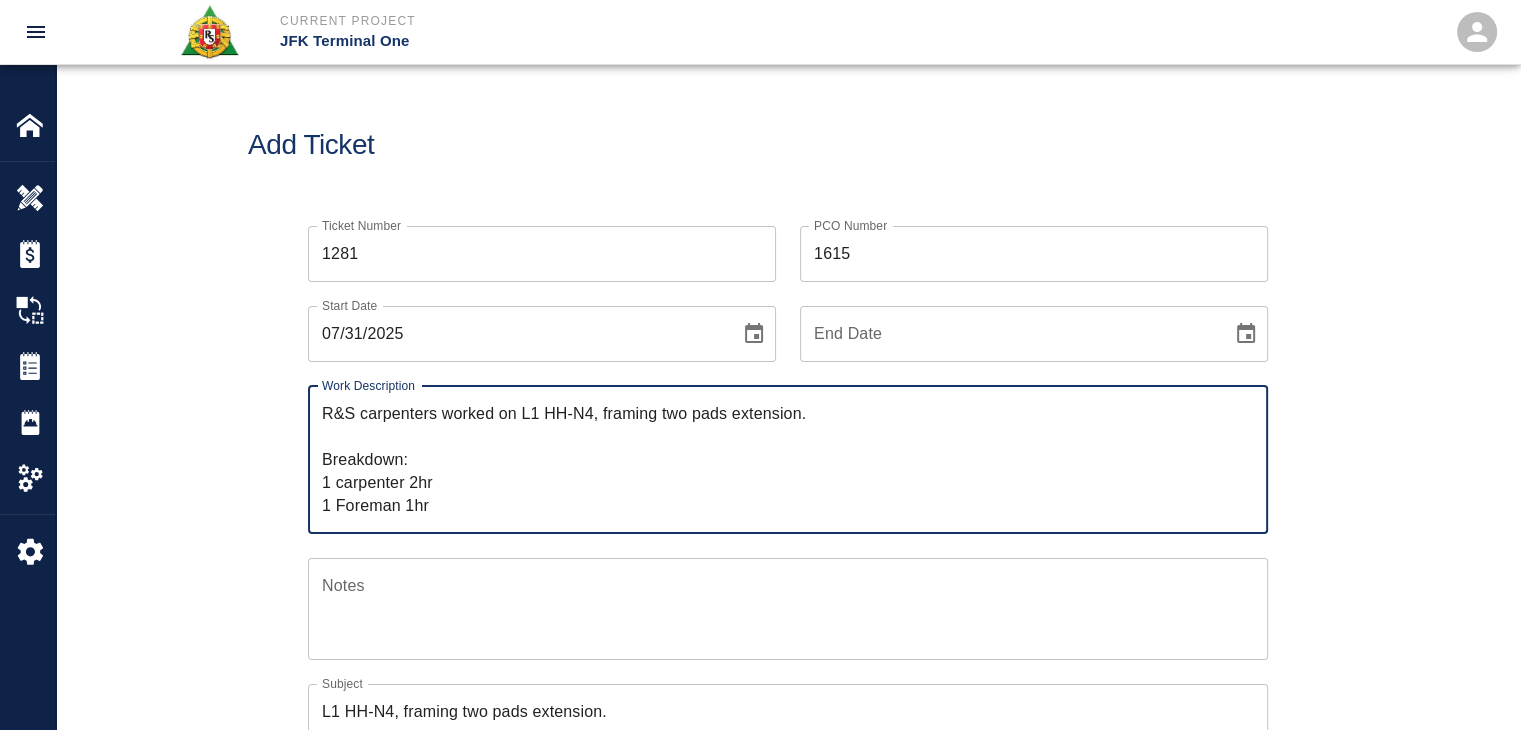 click on "R&S carpenters worked on L1 HH-N4, framing two pads extension.
Breakdown:
1 carpenter 2hr
1 Foreman 1hr" at bounding box center [788, 459] 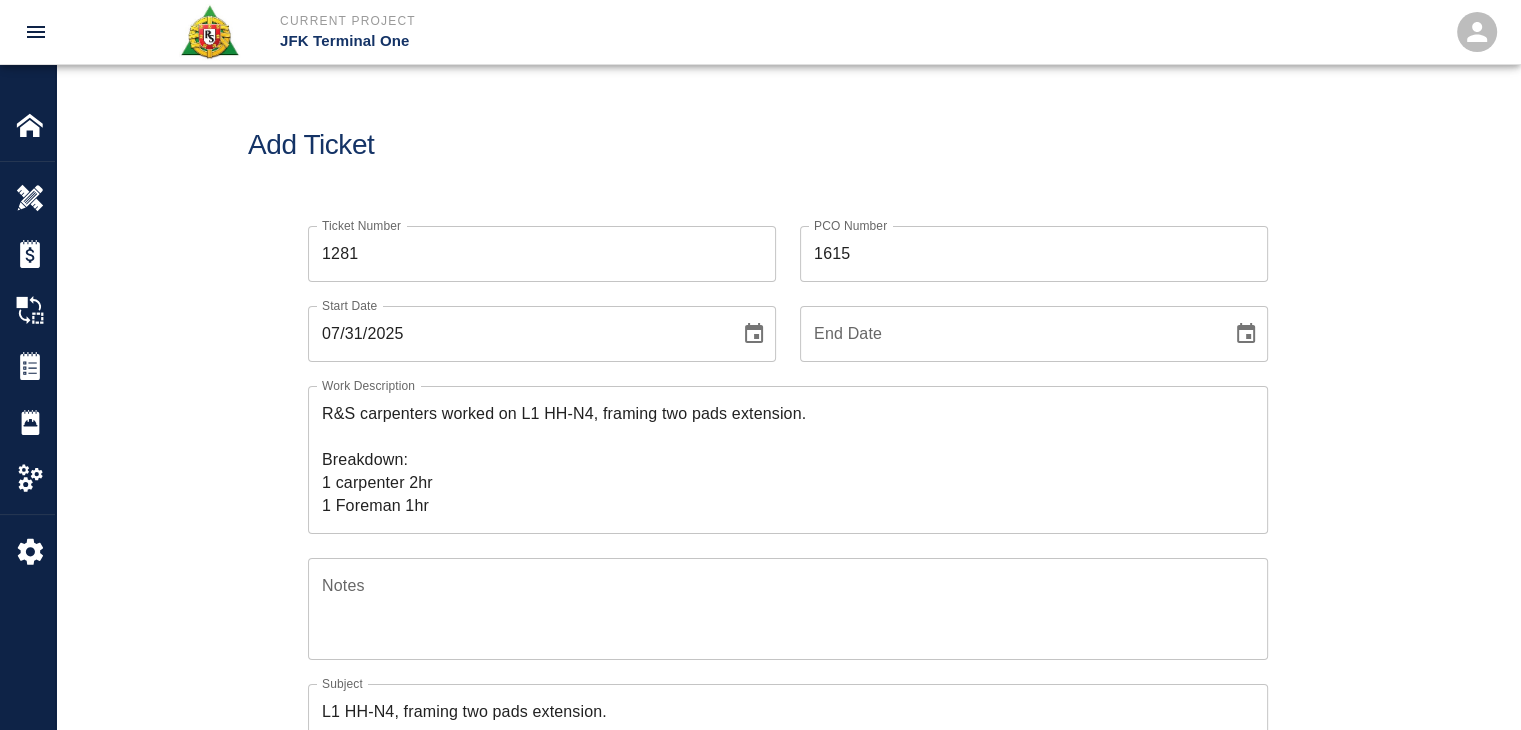 click on "R&S carpenters worked on L1 HH-N4, framing two pads extension.
Breakdown:
1 carpenter 2hr
1 Foreman 1hr x Work Description" at bounding box center (788, 460) 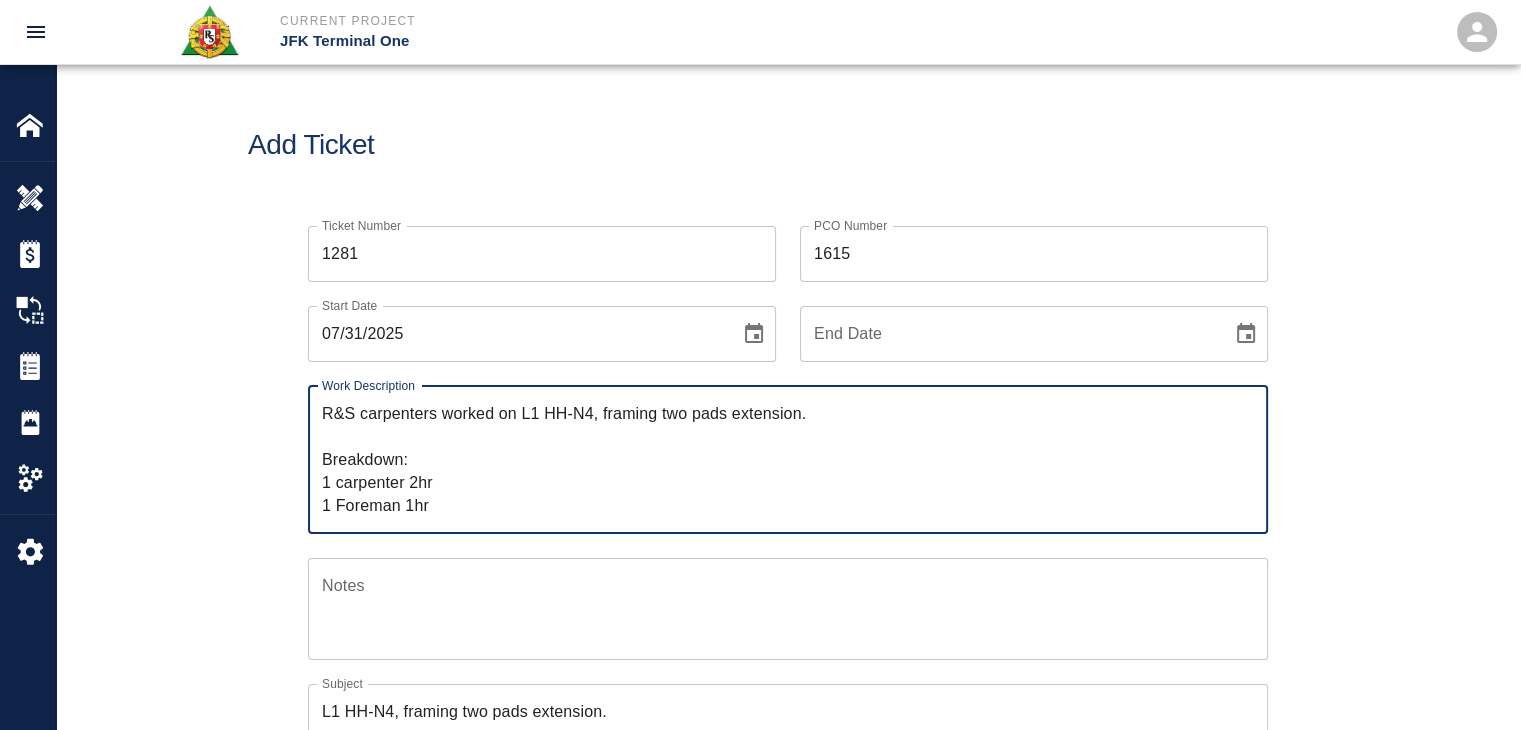 click on "Ticket Number 1281 Ticket Number PCO Number 1615 PCO Number Start Date  07/31/2025 Start Date  End Date End Date Work Description R&S carpenters worked on L1 HH-N4, framing two pads extension.
Breakdown:
1 carpenter 2hr
1 Foreman 1hr x Work Description Notes x Notes Subject L1 HH-N4, framing two pads extension. Subject Invoice Number Invoice Number Invoice Date Invoice Date Upload Attachments (1.2MB of 50MB limit) Choose file 07-31-25 TB.2.jpg Choose file 07-31-25 TB.1.jpg Upload Another File Add Costs Switch to Lump Sum" at bounding box center (788, 649) 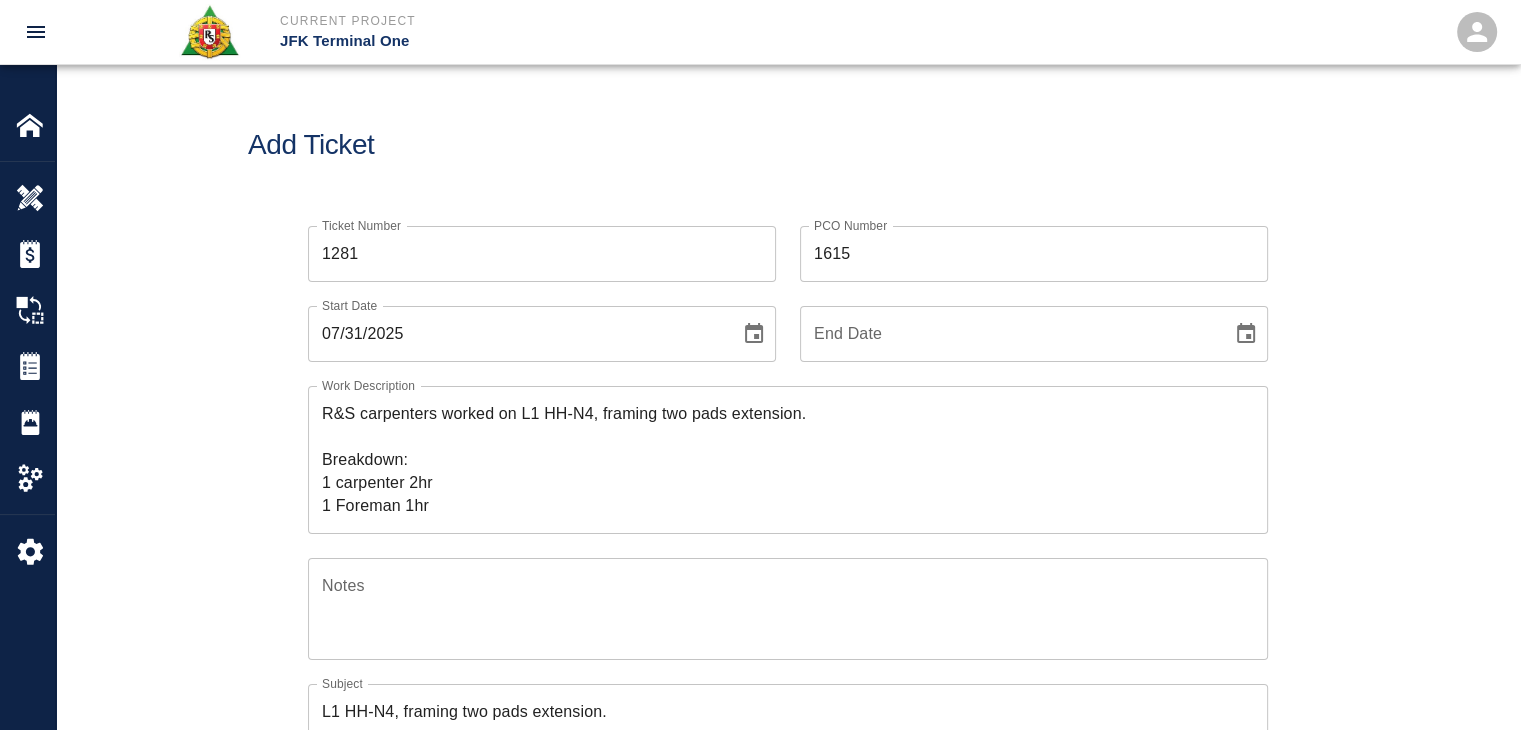 click on "Add Ticket" at bounding box center [788, 145] 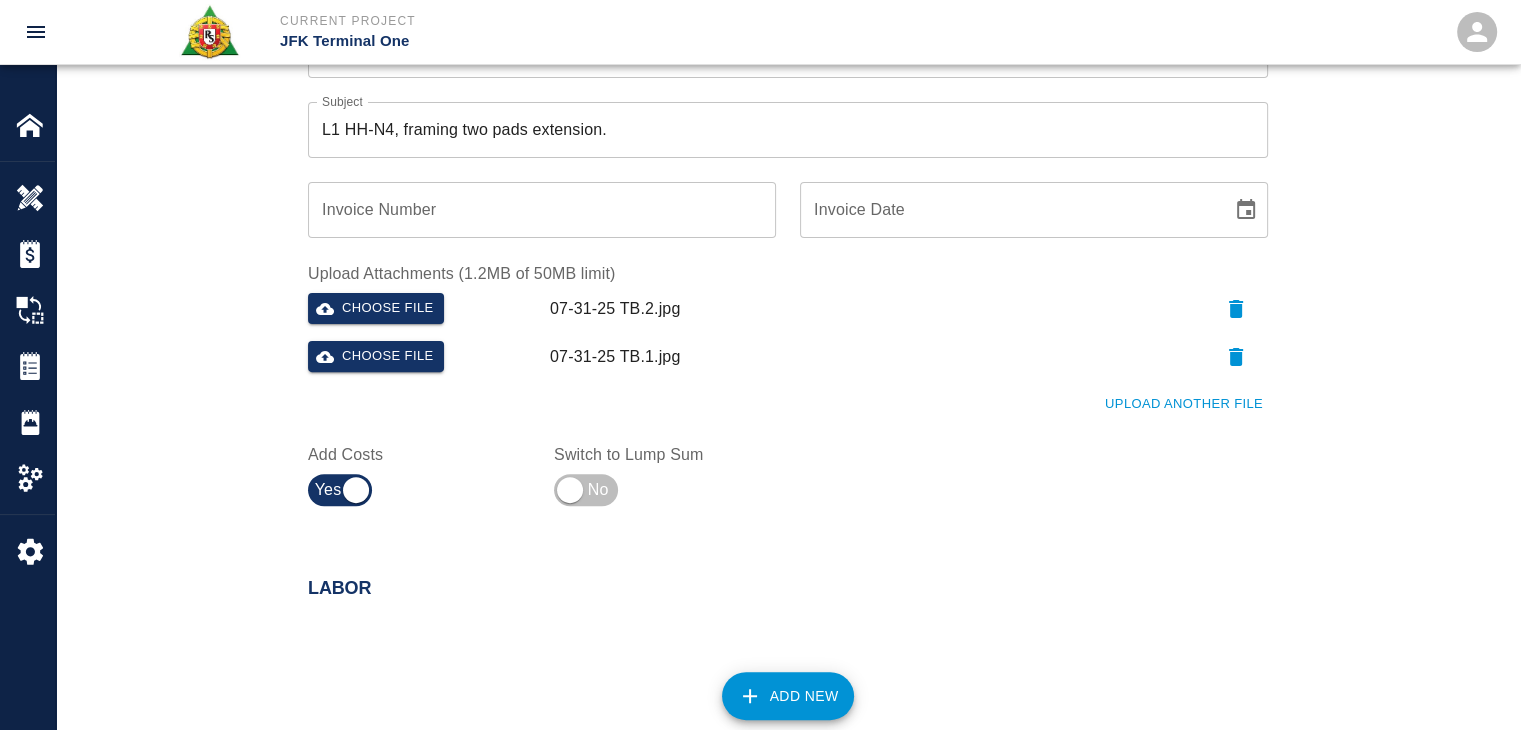 scroll, scrollTop: 922, scrollLeft: 0, axis: vertical 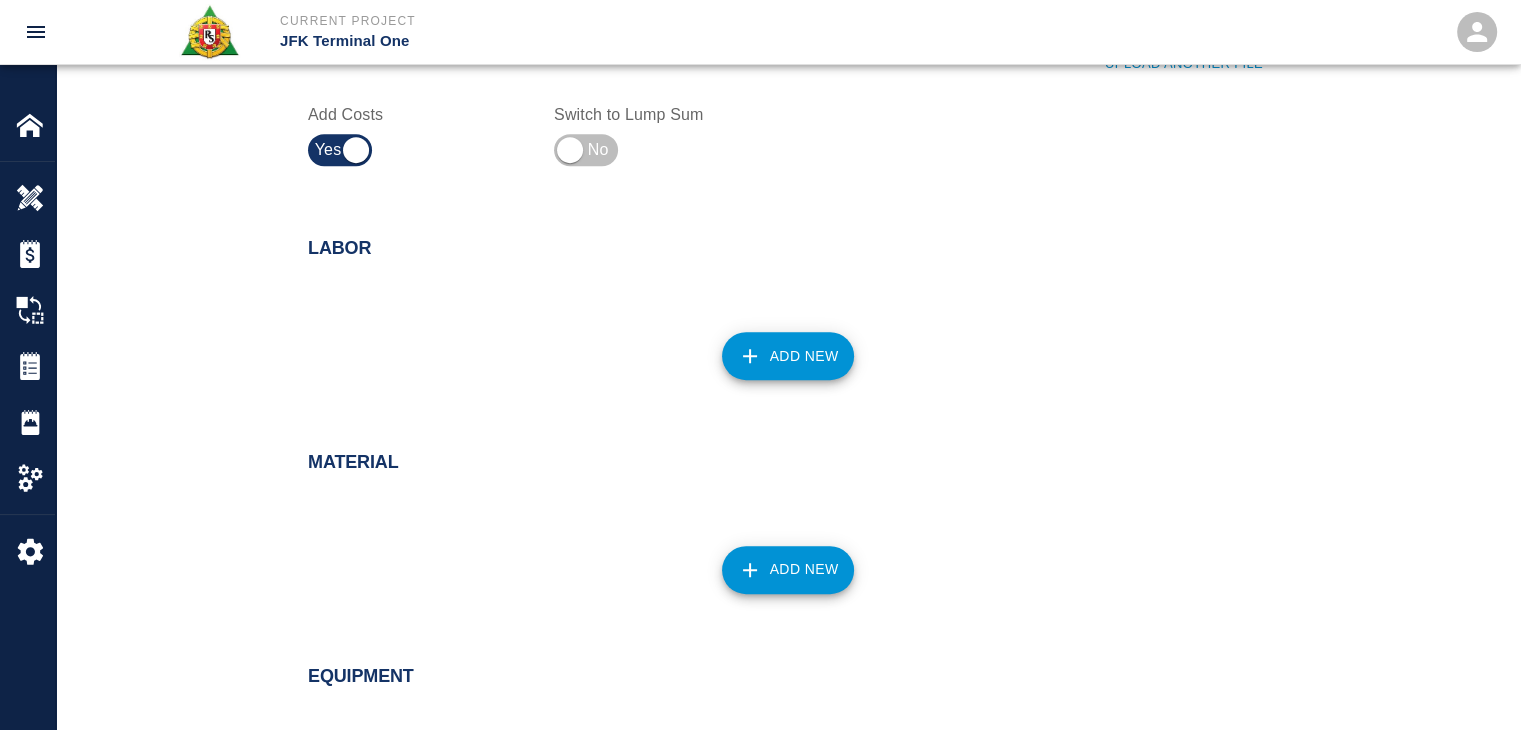 click on "Add New" at bounding box center (788, 356) 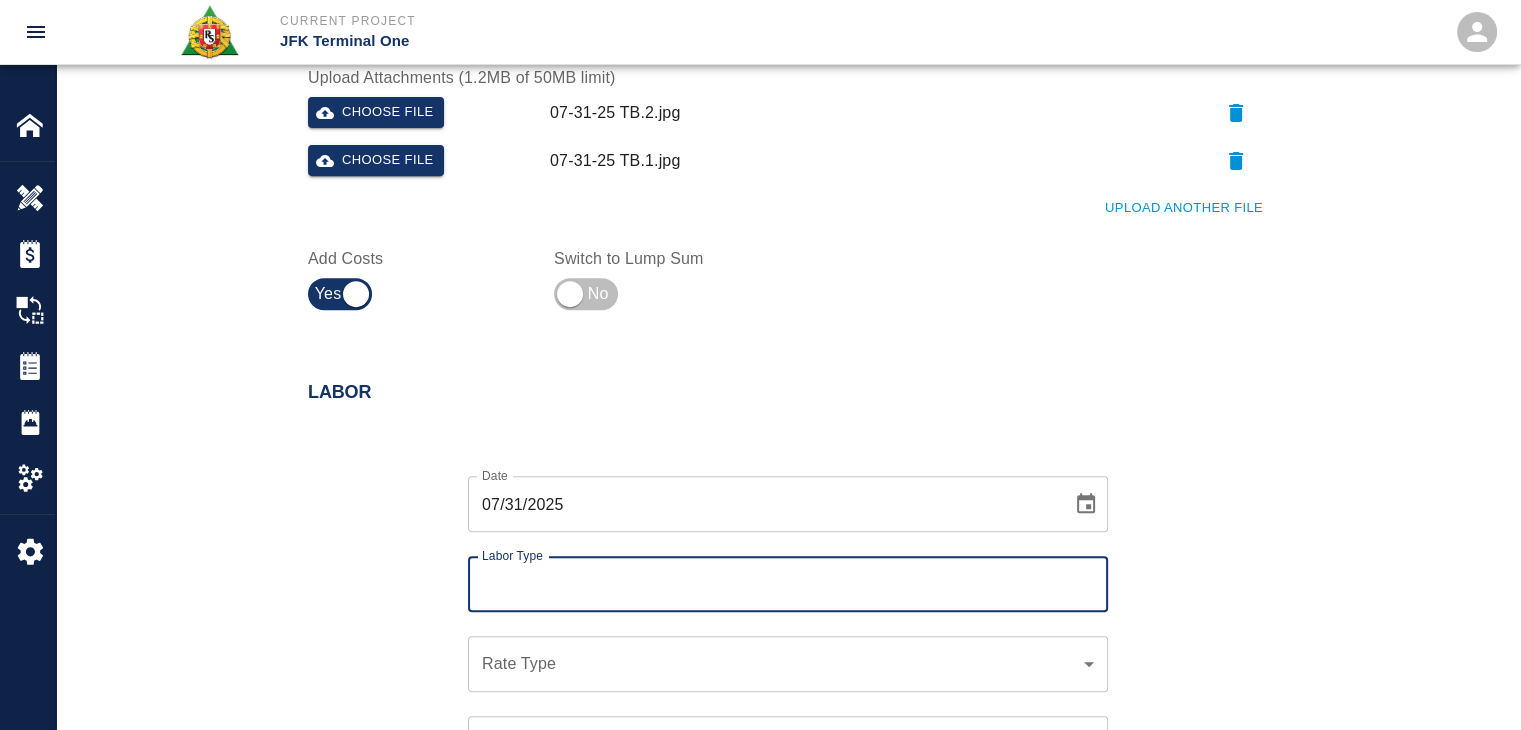 scroll, scrollTop: 788, scrollLeft: 0, axis: vertical 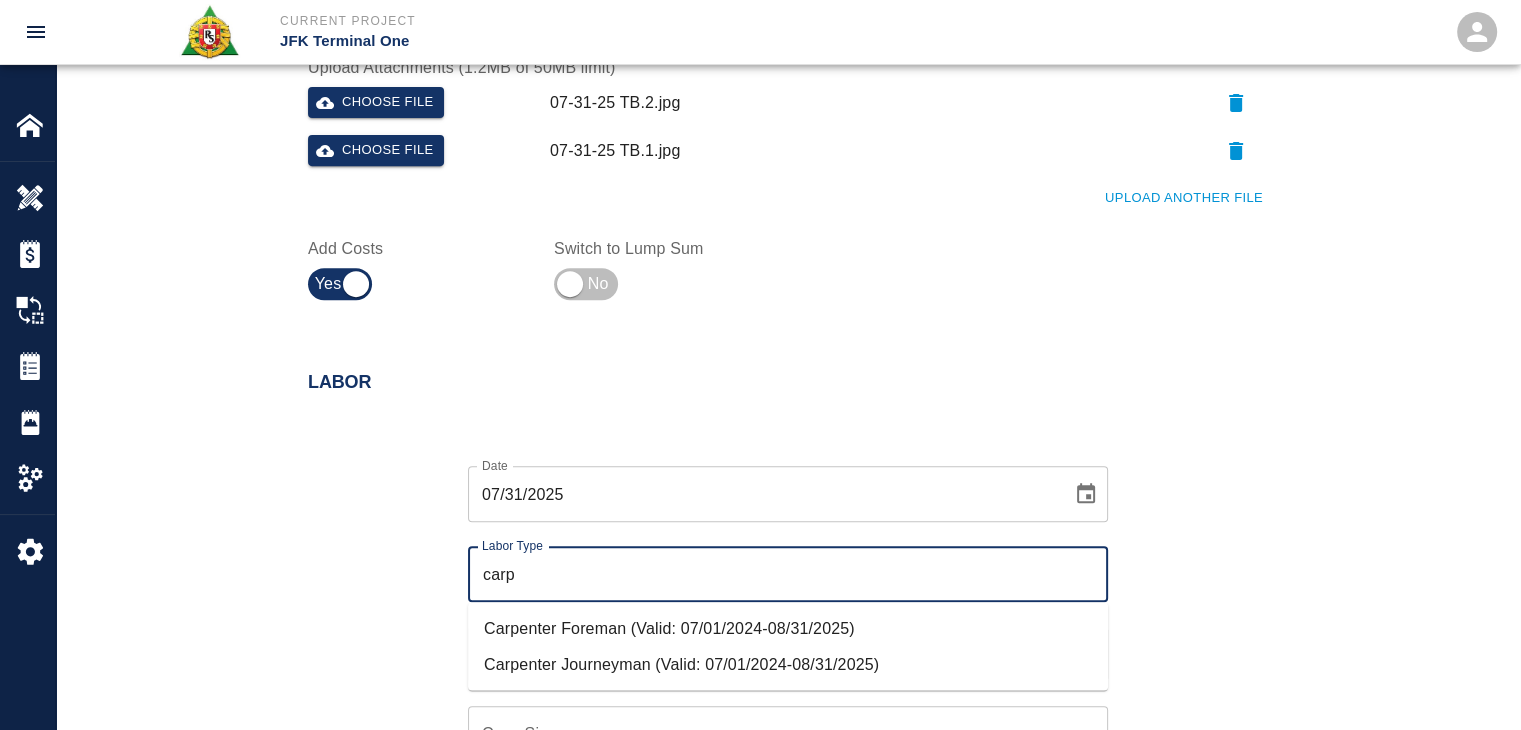 click on "Carpenter Journeyman (Valid: 07/01/2024-08/31/2025)" at bounding box center [788, 664] 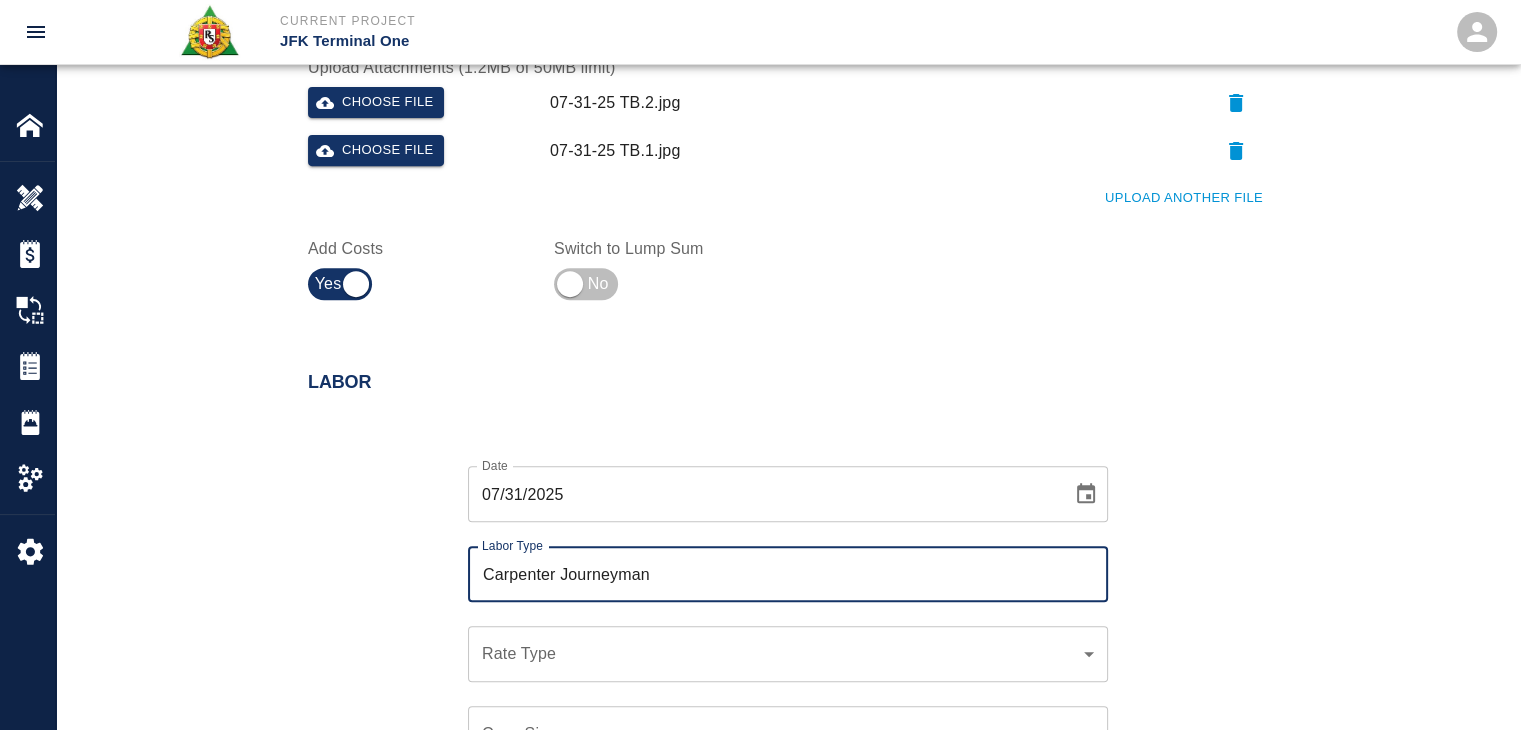 scroll, scrollTop: 992, scrollLeft: 0, axis: vertical 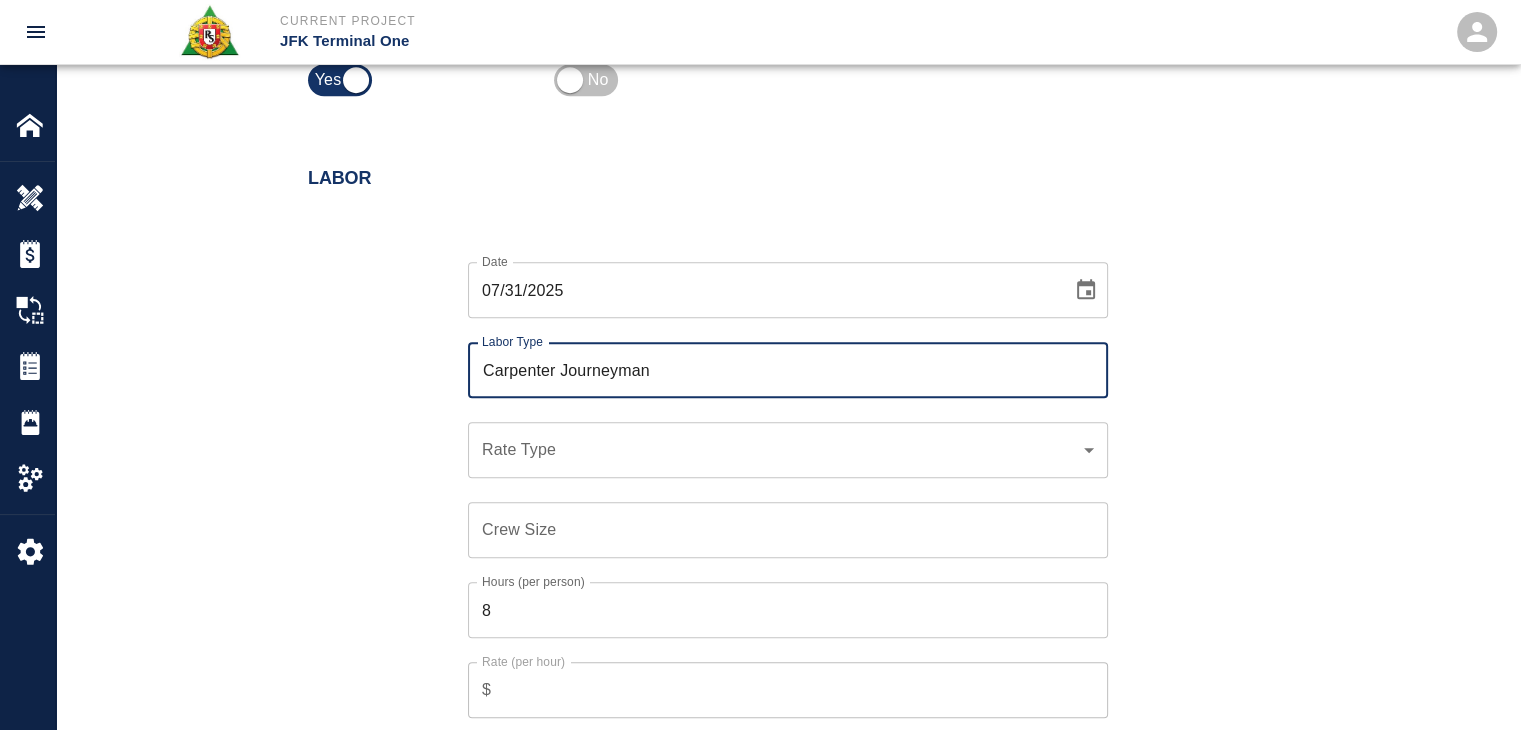 type on "Carpenter Journeyman" 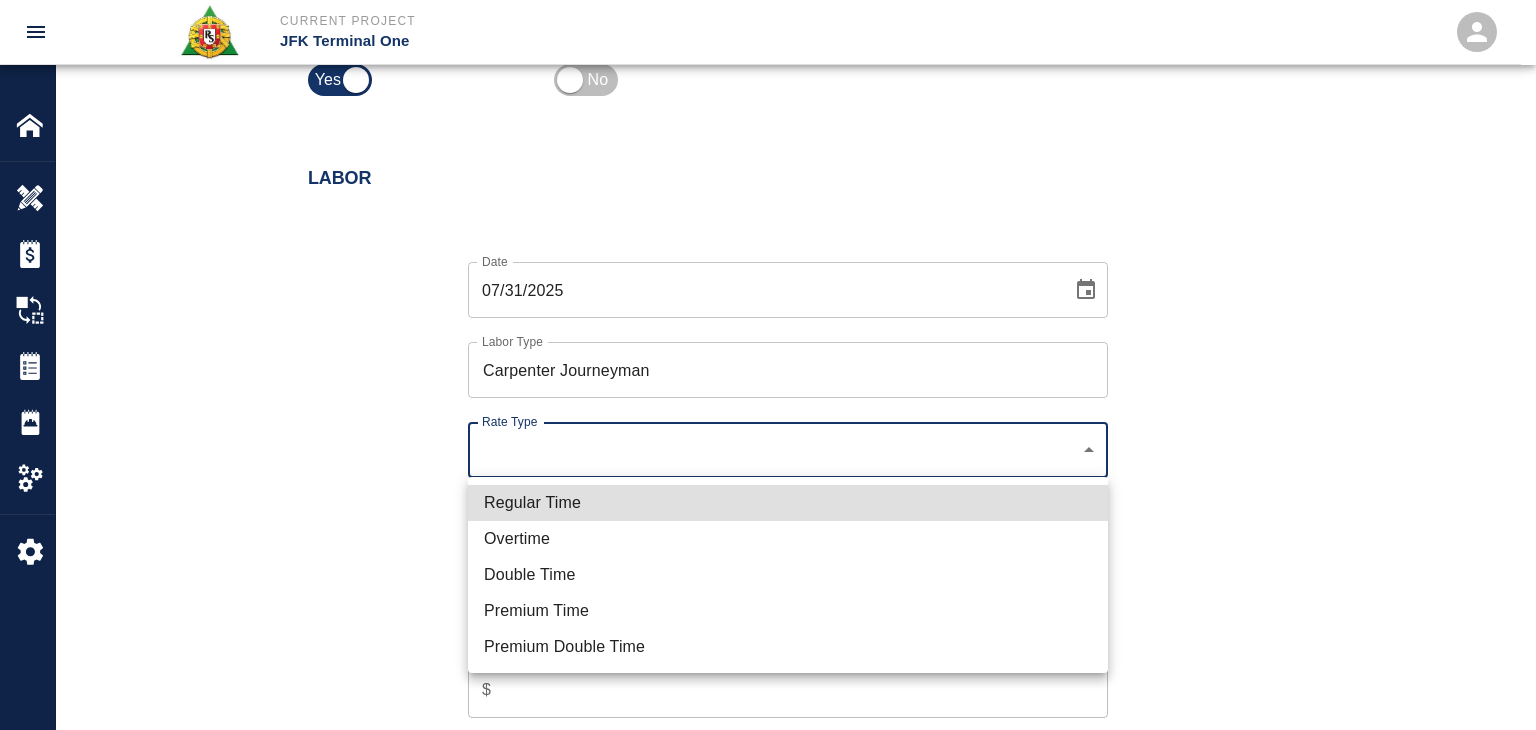 click on "Current Project JFK Terminal One Home JFK Terminal One Overview Estimates Change Orders Tickets Daily Reports Project Settings Settings Powered By Terms of Service  |  Privacy Policy Add Ticket Ticket Number 1281 Ticket Number PCO Number 1615 PCO Number Start Date  07/31/2025 Start Date  End Date End Date Work Description R&S carpenters worked on L1 HH-N4, framing two pads extension.
Breakdown:
1 carpenter 2hr
1 Foreman 1hr x Work Description Notes x Notes Subject L1 HH-N4, framing two pads extension. Subject Invoice Number Invoice Number Invoice Date Invoice Date Upload Attachments (1.2MB of 50MB limit) Choose file 07-31-25 TB.2.jpg Choose file 07-31-25 TB.1.jpg Upload Another File Add Costs Switch to Lump Sum Labor Date 07/31/2025 Date Labor Type Carpenter Journeyman Labor Type Rate Type ​ Rate Type Crew Size Crew Size Hours (per person) 8 Hours (per person) Rate (per hour) $ Rate (per hour) Cancel Add Labor Material Add New Equipment Add New Markups on Total Add Markup Description Description Amount %" at bounding box center [768, -627] 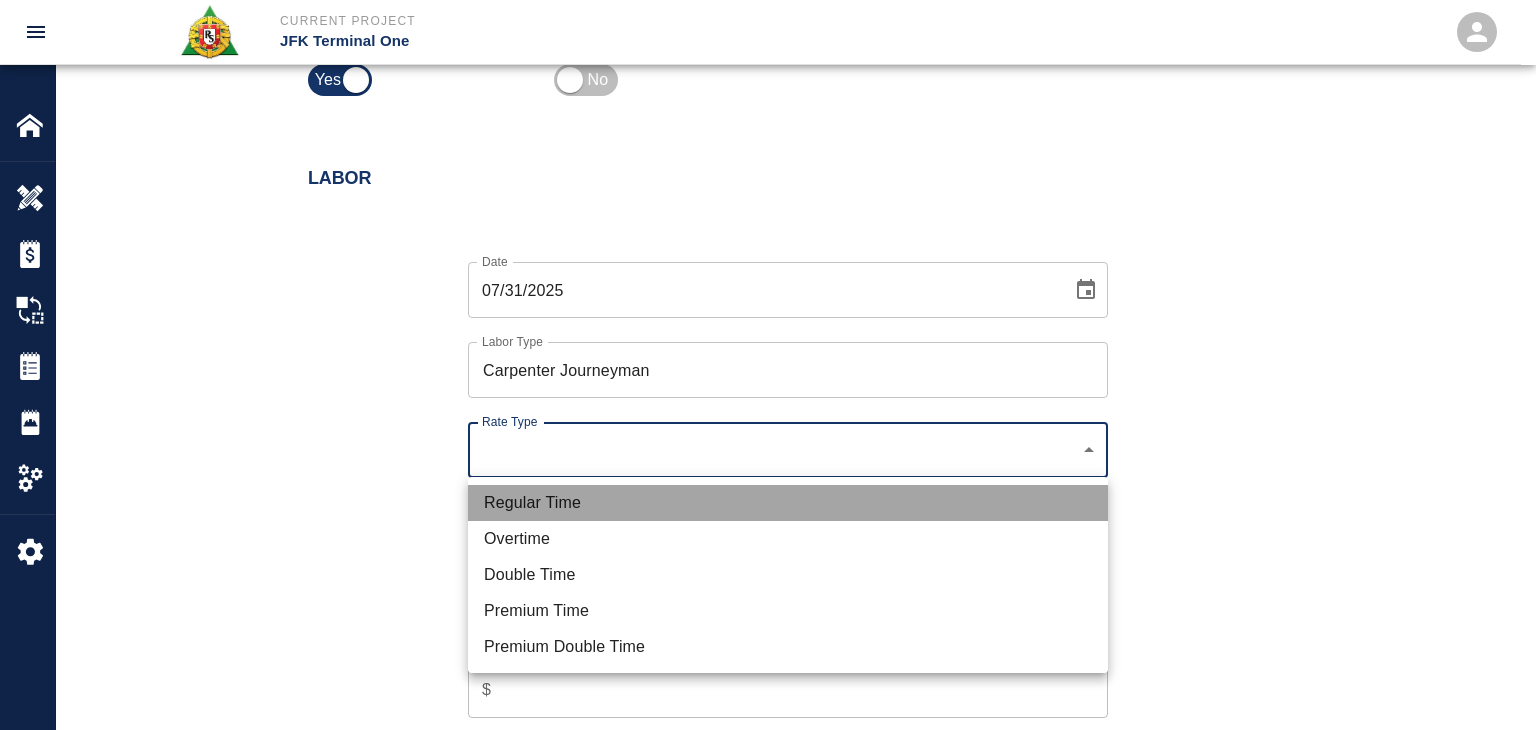 click on "Regular Time" at bounding box center [788, 503] 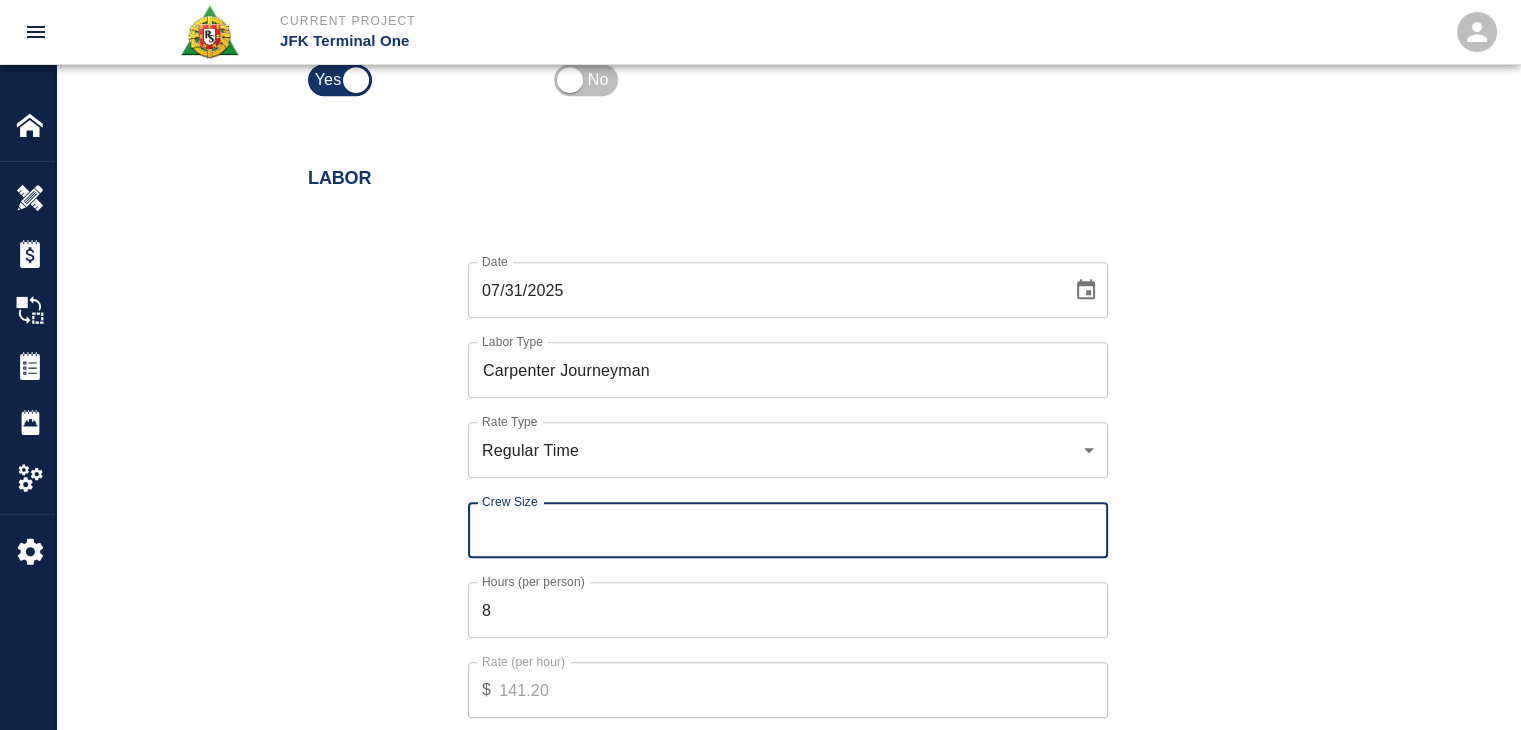 click on "Crew Size" at bounding box center [788, 530] 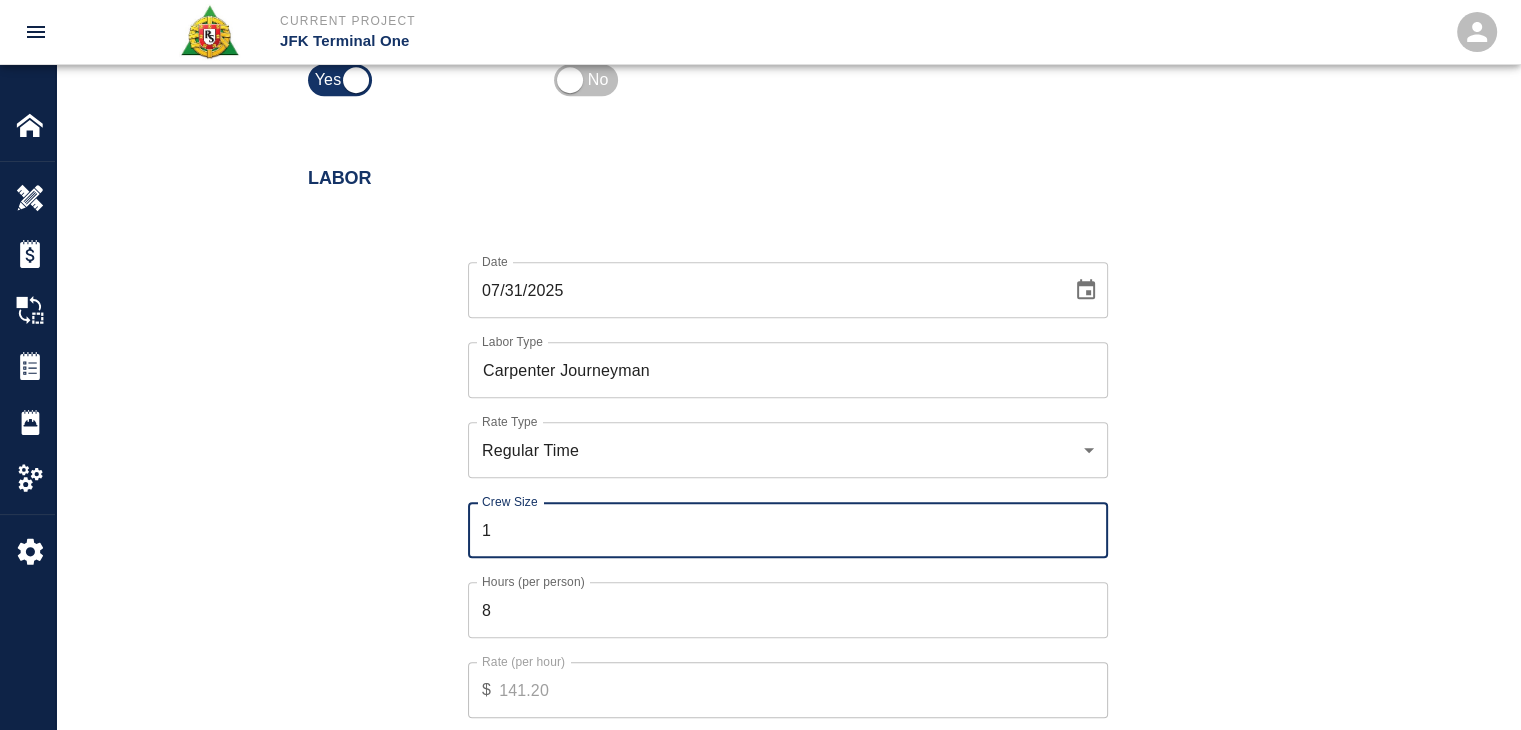 type on "1" 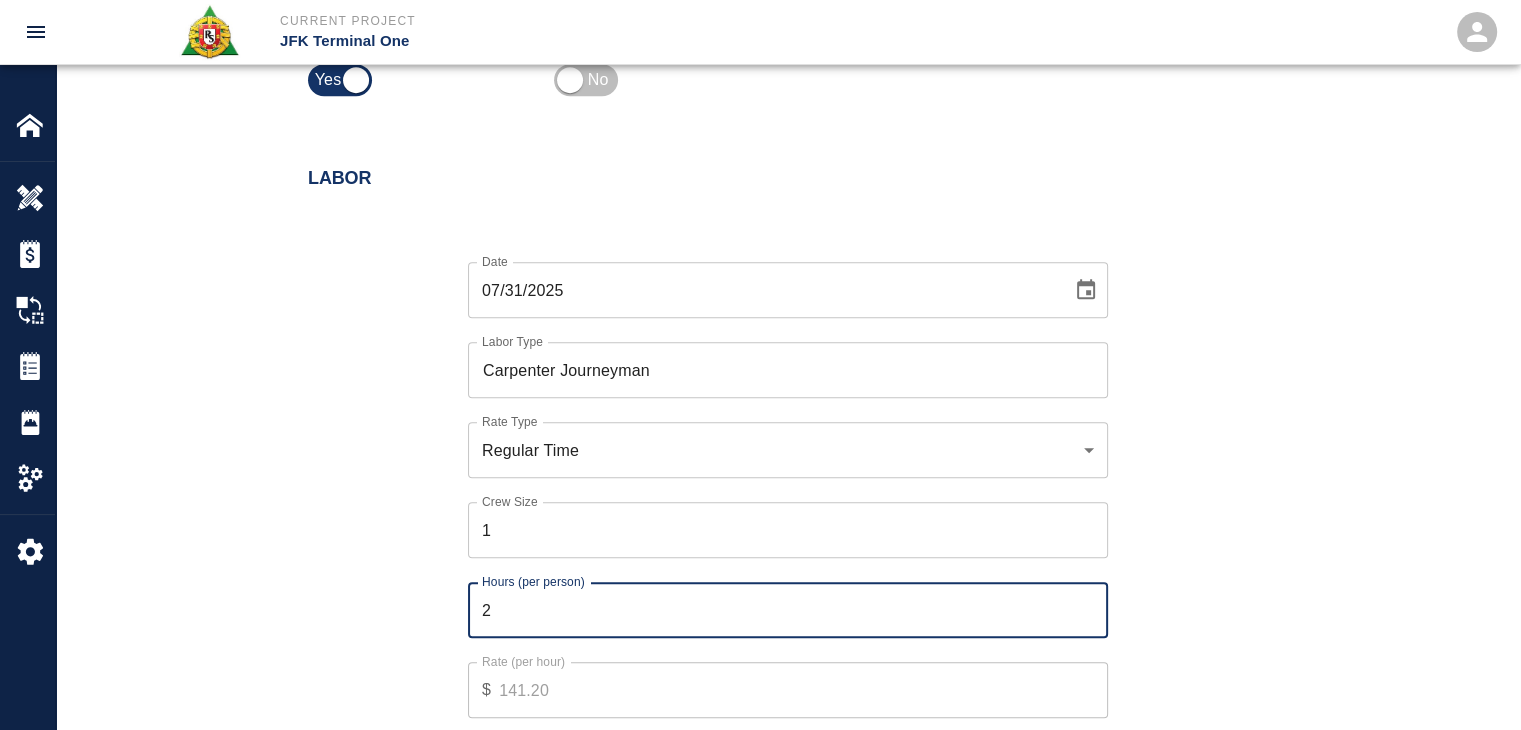 type on "2" 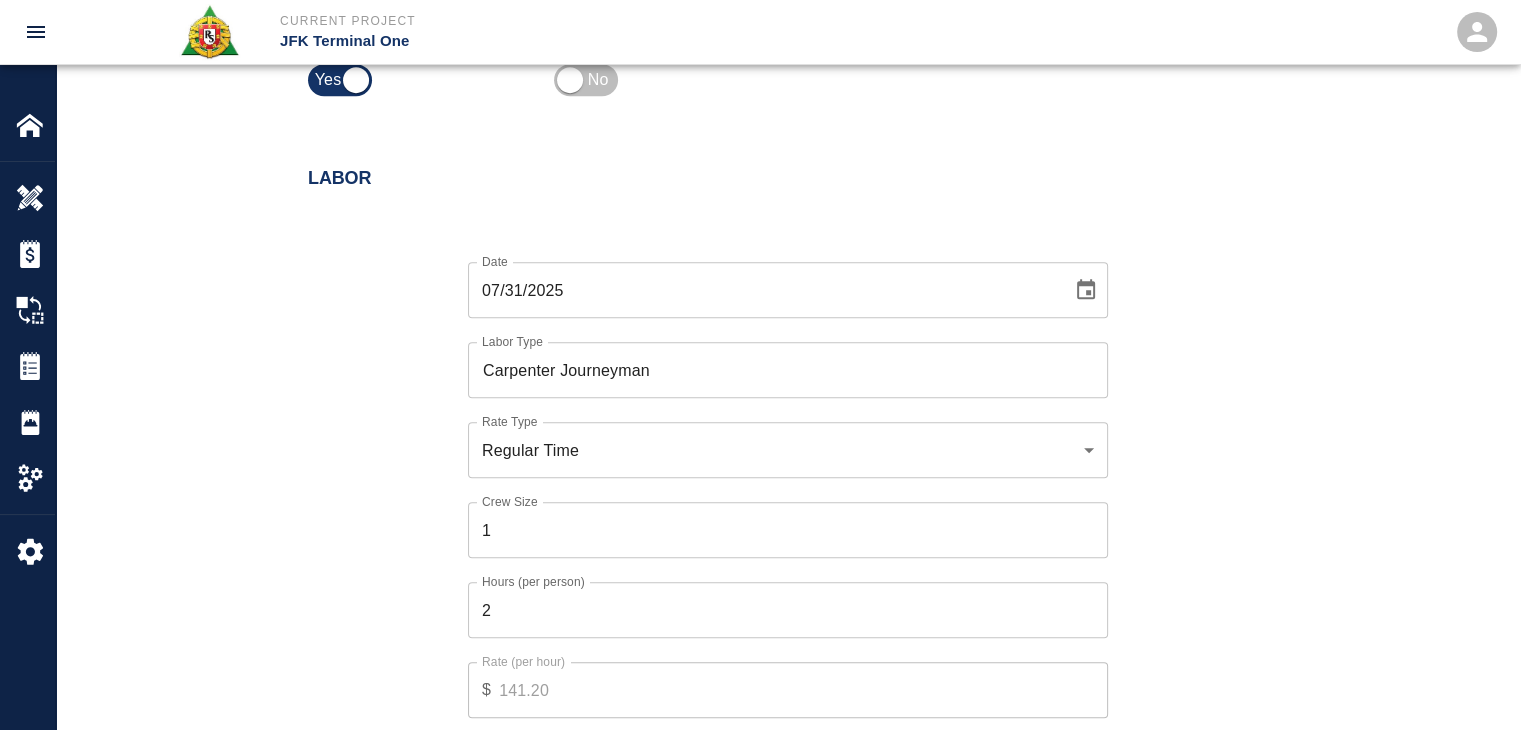 click on "Date 07/31/2025 Date Labor Type Carpenter Journeyman Labor Type Rate Type Regular Time rate_rt Rate Type Crew Size 1 Crew Size Hours (per person) 2 Hours (per person) Rate (per hour) $ 141.20 Rate (per hour) Cancel Add Labor" at bounding box center (776, 504) 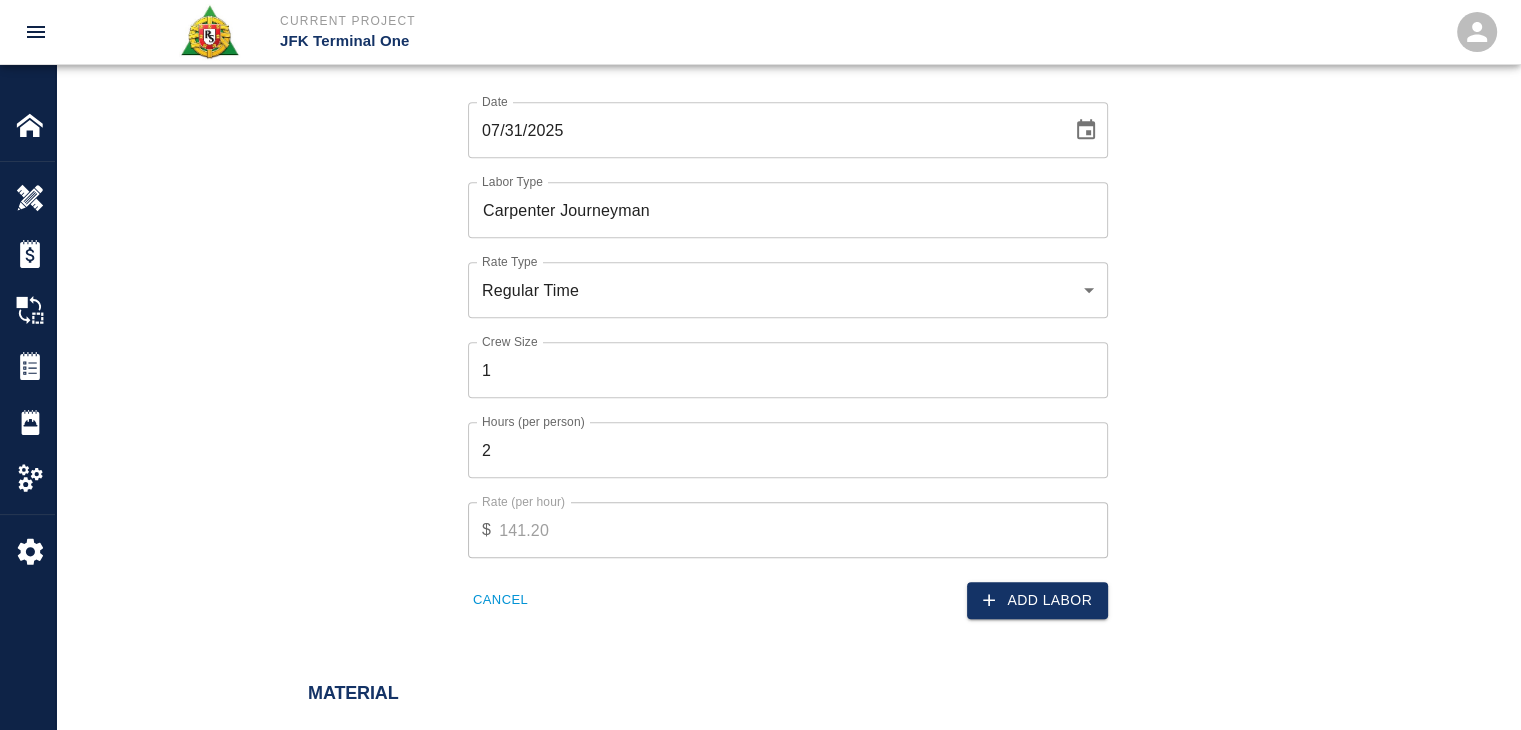 click on "Add Labor" at bounding box center [1037, 600] 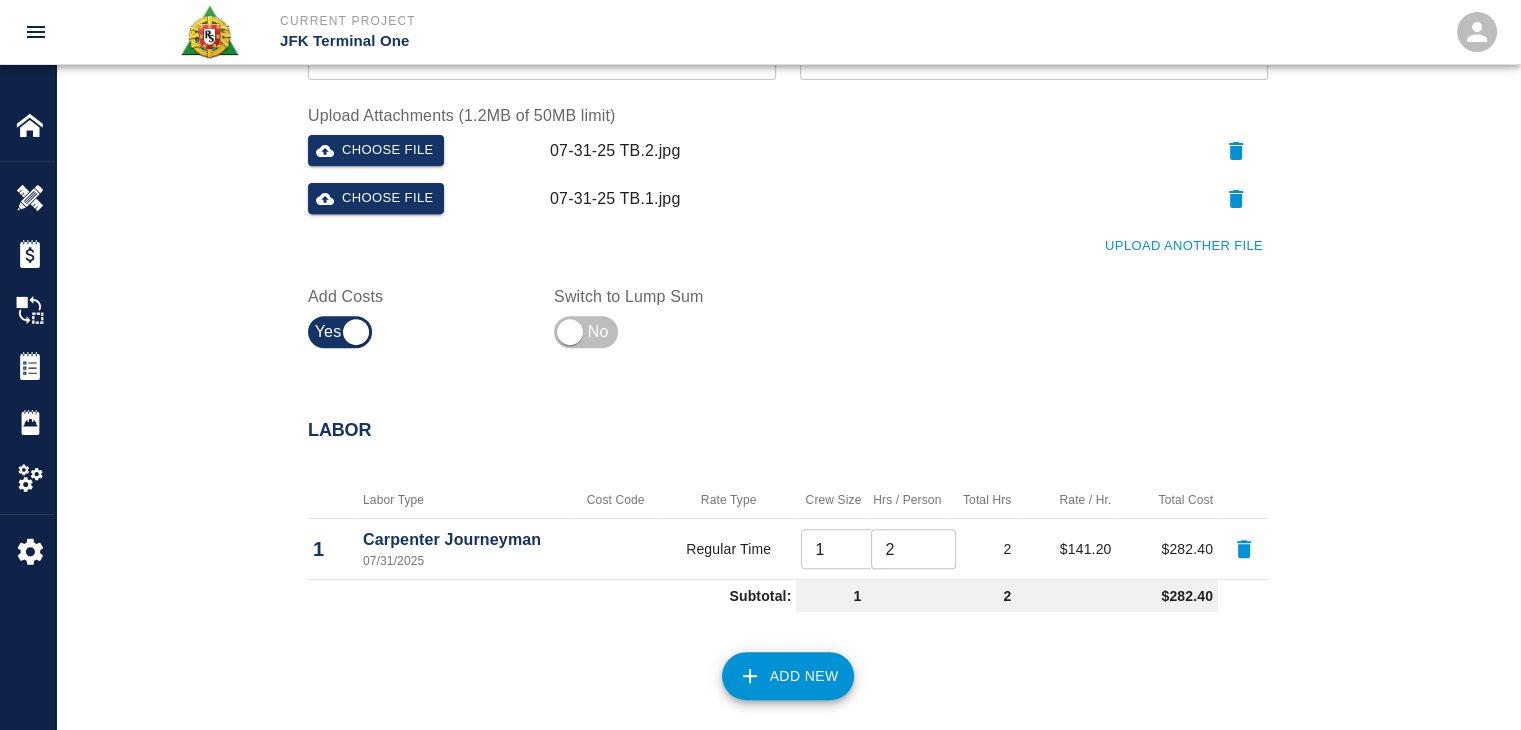 scroll, scrollTop: 736, scrollLeft: 0, axis: vertical 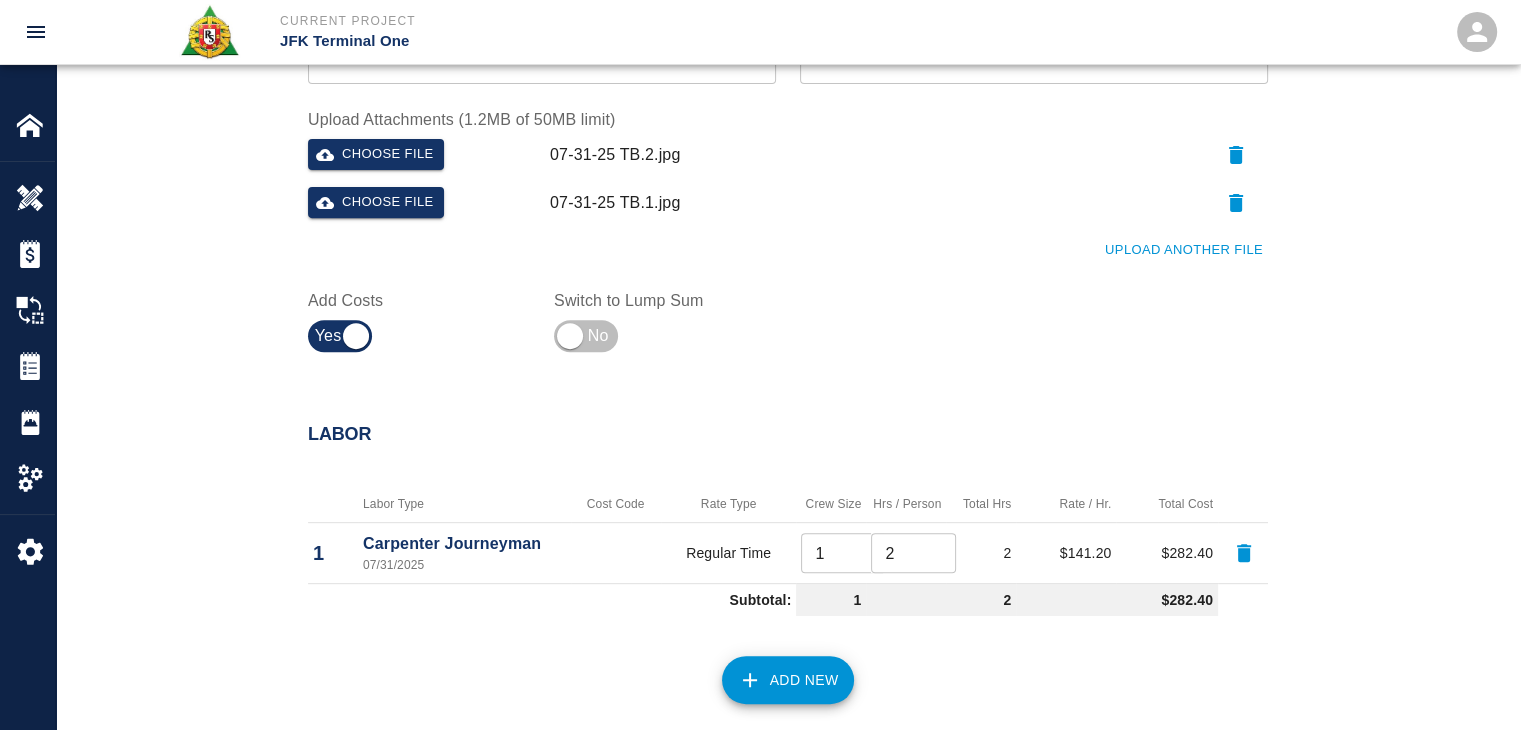 click on "Add New" at bounding box center [788, 680] 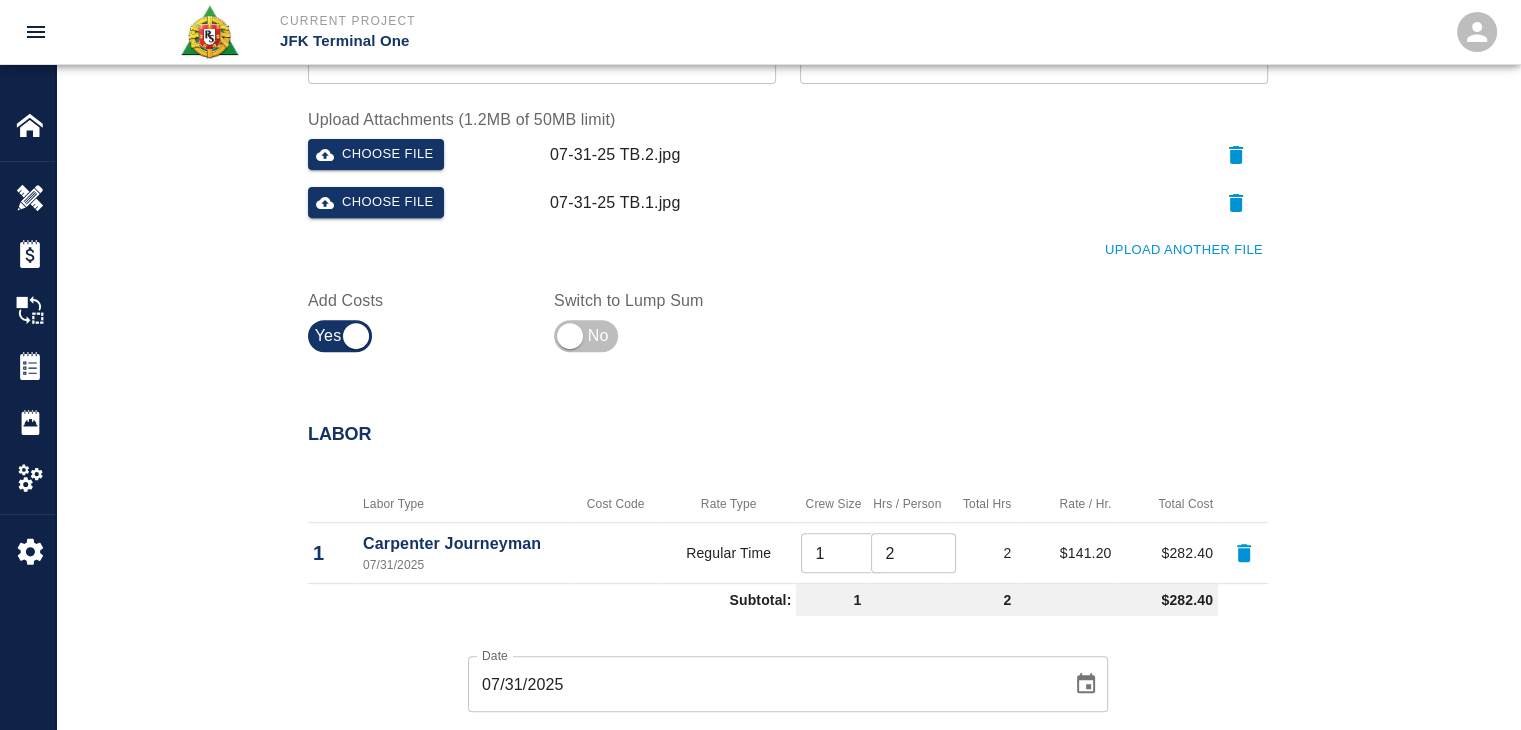 scroll, scrollTop: 1135, scrollLeft: 0, axis: vertical 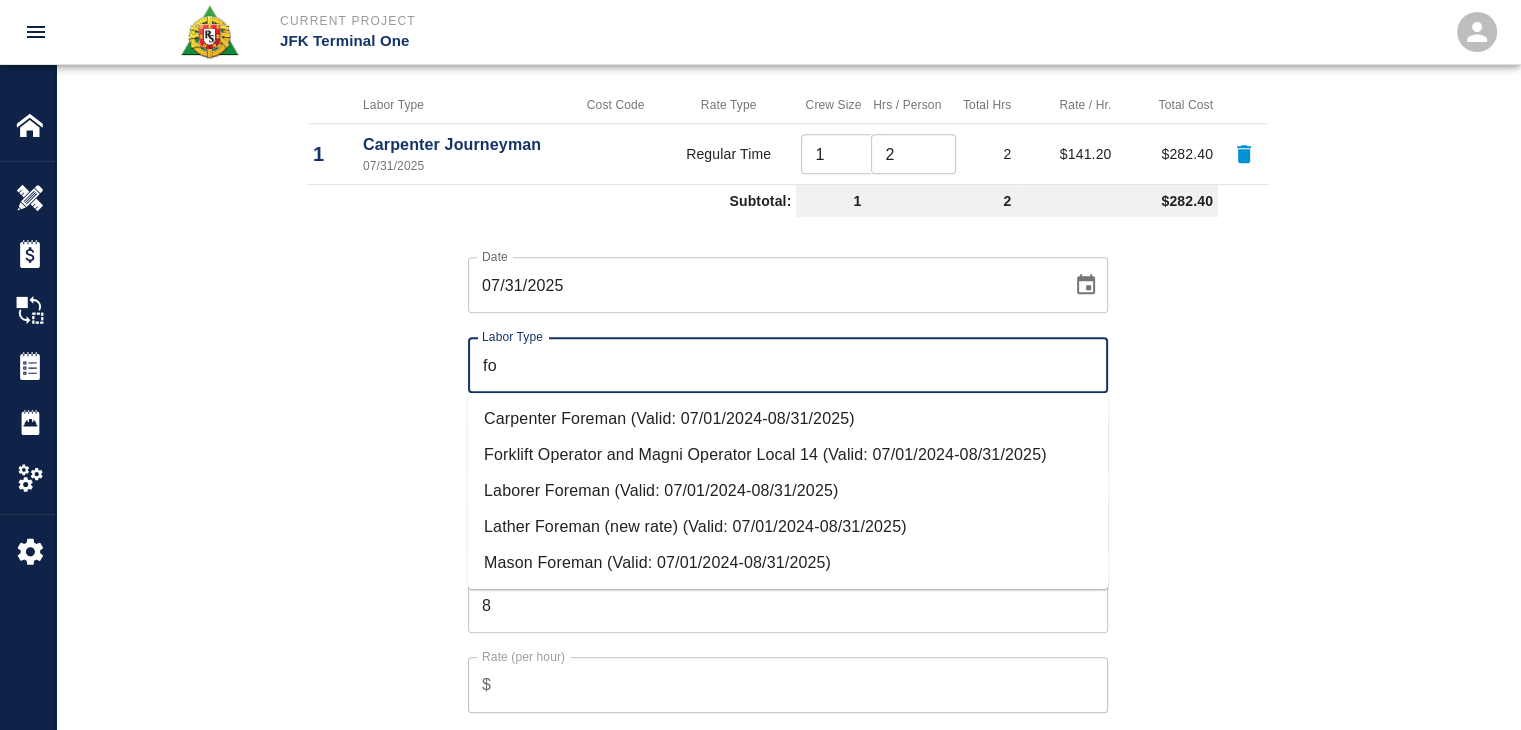 type on "f" 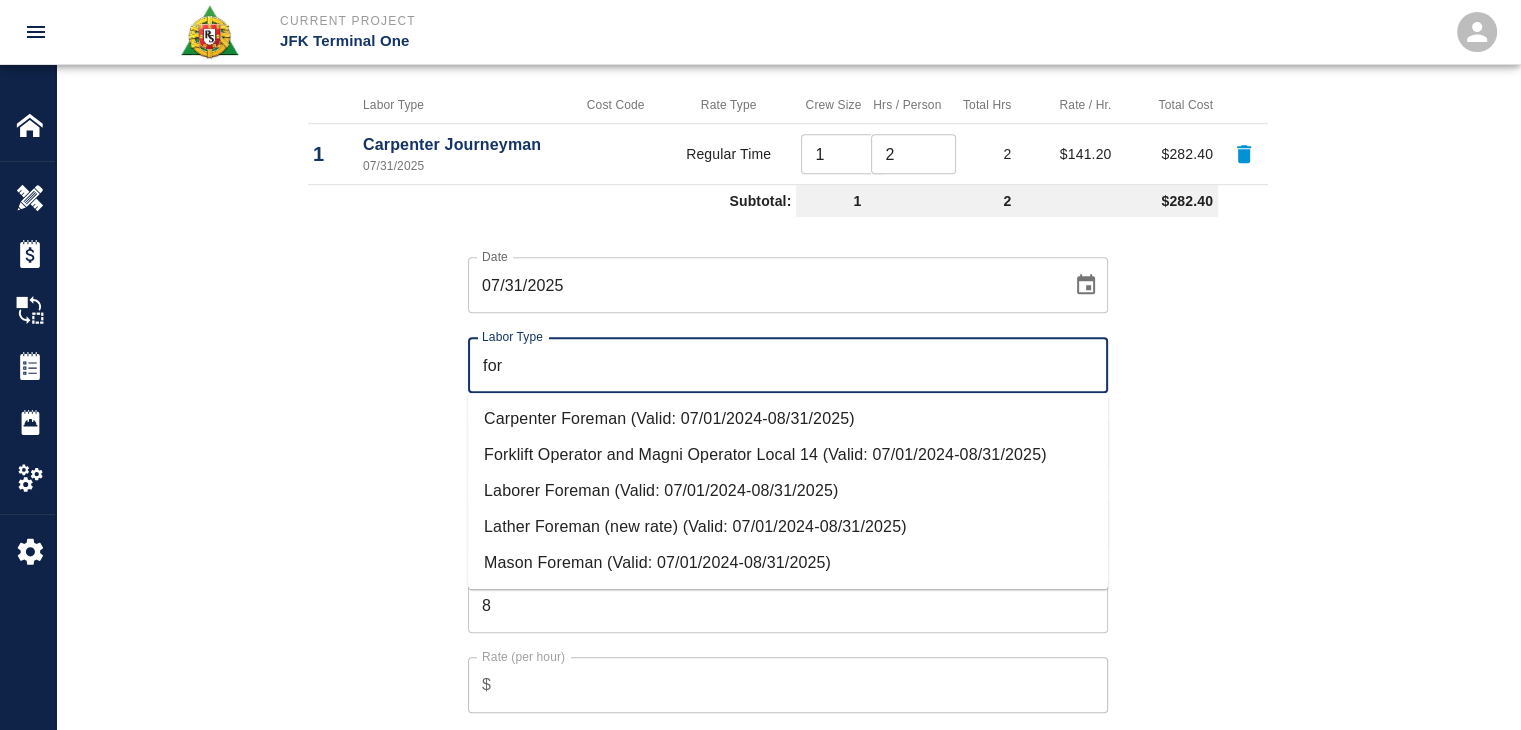 click on "Carpenter Foreman (Valid: 07/01/2024-08/31/2025)" at bounding box center [788, 419] 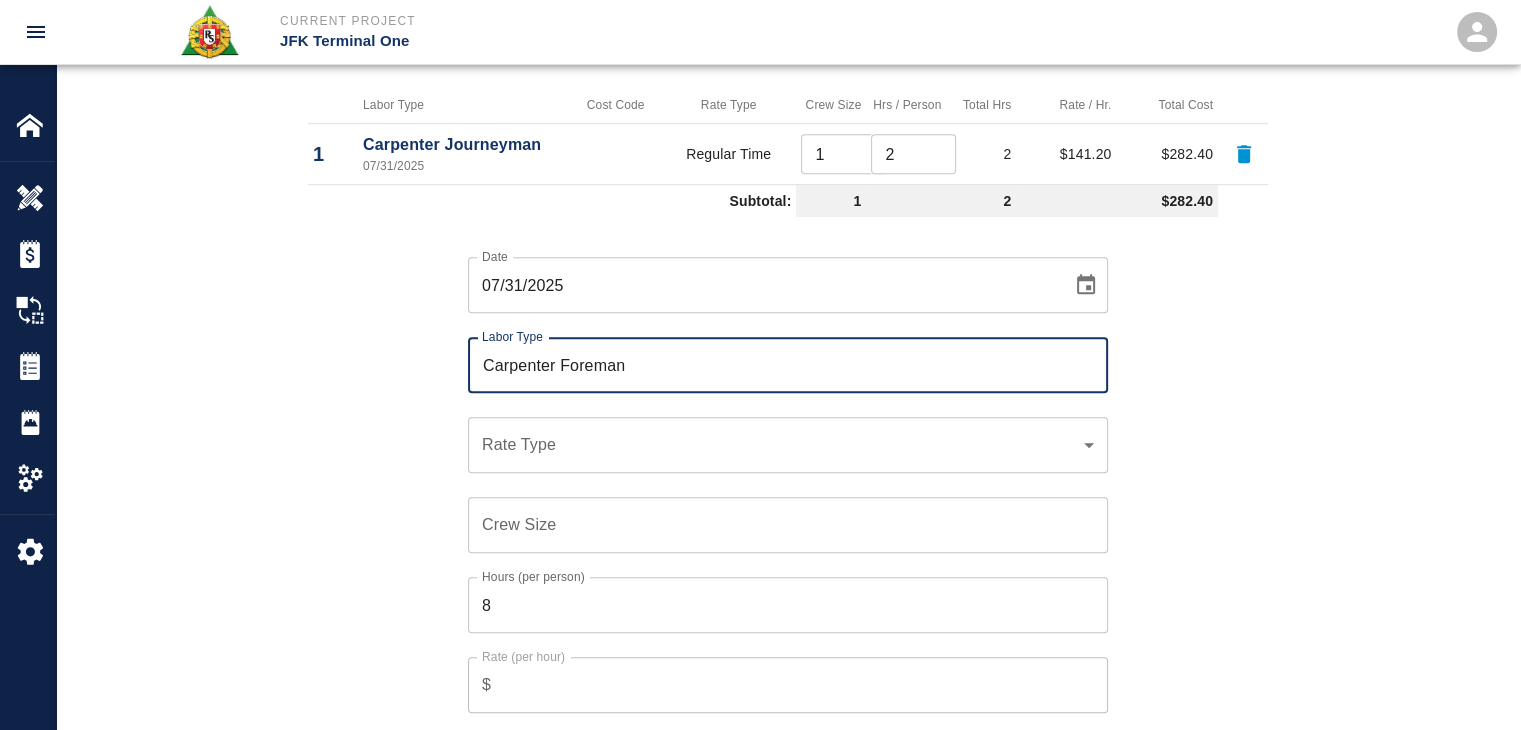 type on "Carpenter Foreman" 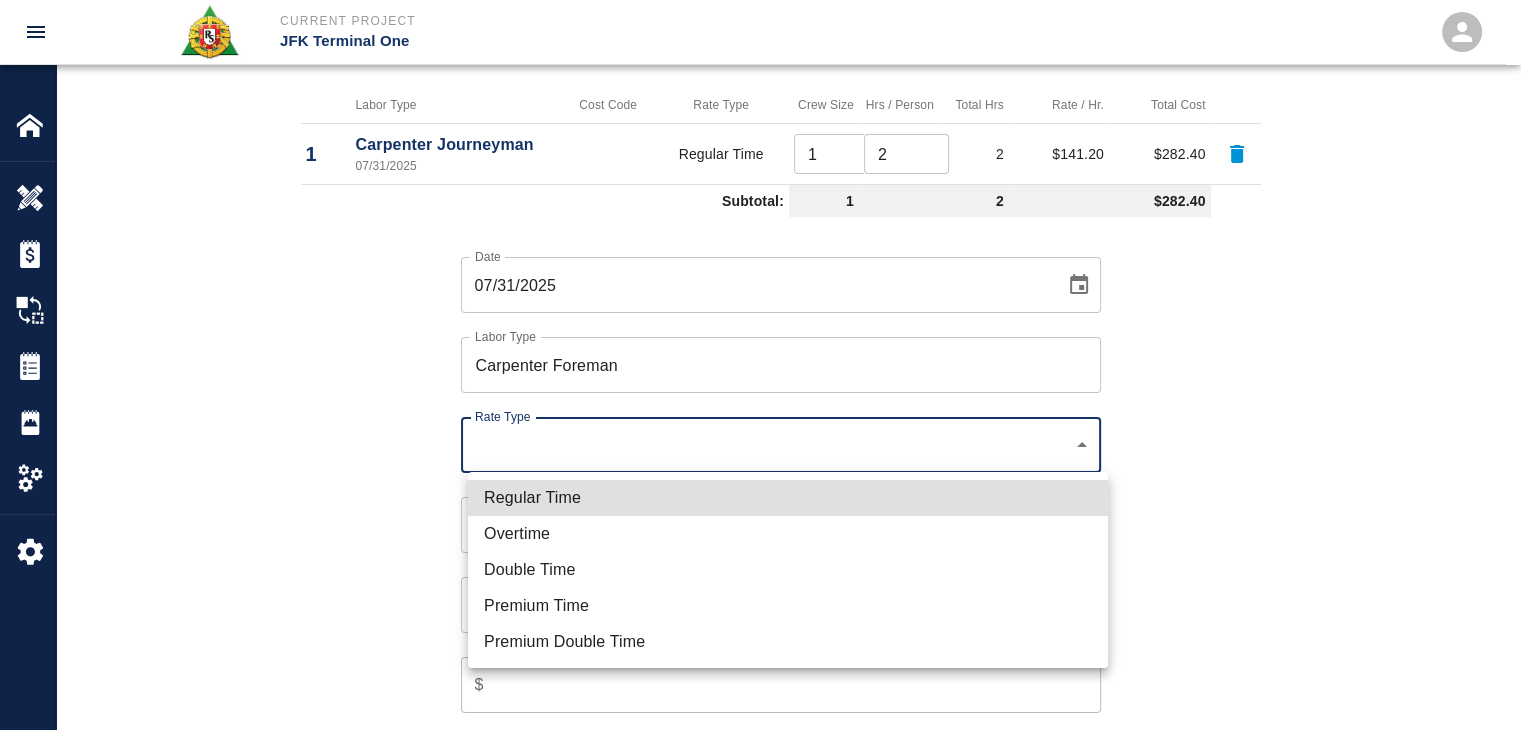 click on "Current Project JFK Terminal One Home JFK Terminal One Overview Estimates Change Orders Tickets Daily Reports Project Settings Settings Powered By Terms of Service  |  Privacy Policy Add Ticket Ticket Number 1281 Ticket Number PCO Number 1615 PCO Number Start Date  07/31/2025 Start Date  End Date End Date Work Description R&S carpenters worked on L1 HH-N4, framing two pads extension.
Breakdown:
1 carpenter 2hr
1 Foreman 1hr x Work Description Notes x Notes Subject L1 HH-N4, framing two pads extension. Subject Invoice Number Invoice Number Invoice Date Invoice Date Upload Attachments (1.2MB of 50MB limit) Choose file 07-31-25 TB.2.jpg Choose file 07-31-25 TB.1.jpg Upload Another File Add Costs Switch to Lump Sum Labor Labor Type Cost Code Rate Type Crew Size Hrs / Person Total Hrs Rate / Hr. Total Cost 1 Carpenter Journeyman 07/31/2025 Regular Time 1 ​ 2 ​ 2 $141.20 $282.40 Subtotal: 1 2 $282.40 Date 07/31/2025 Date Labor Type Carpenter Foreman Labor Type Rate Type ​ Rate Type Crew Size Crew Size 8 $ %" at bounding box center (760, -770) 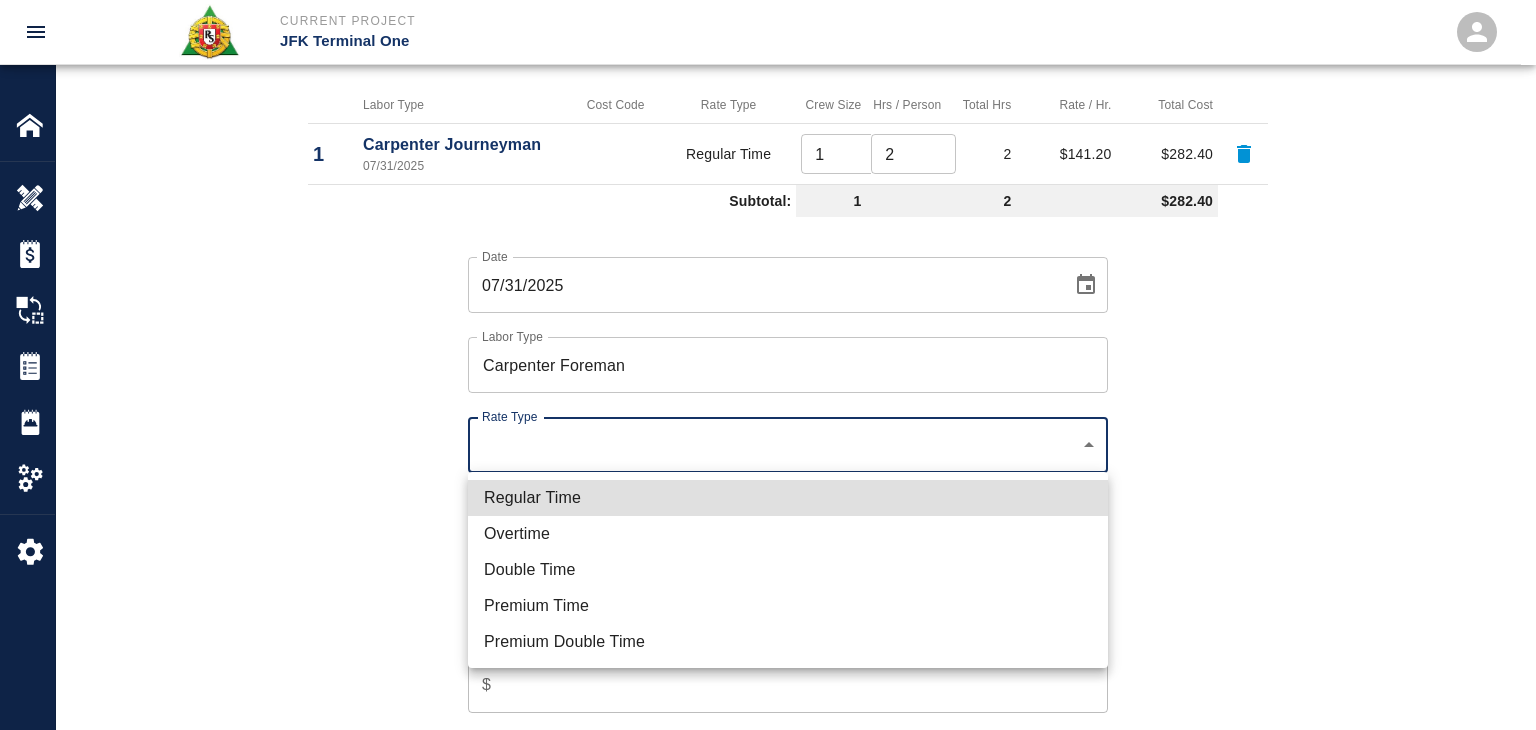 click at bounding box center [768, 365] 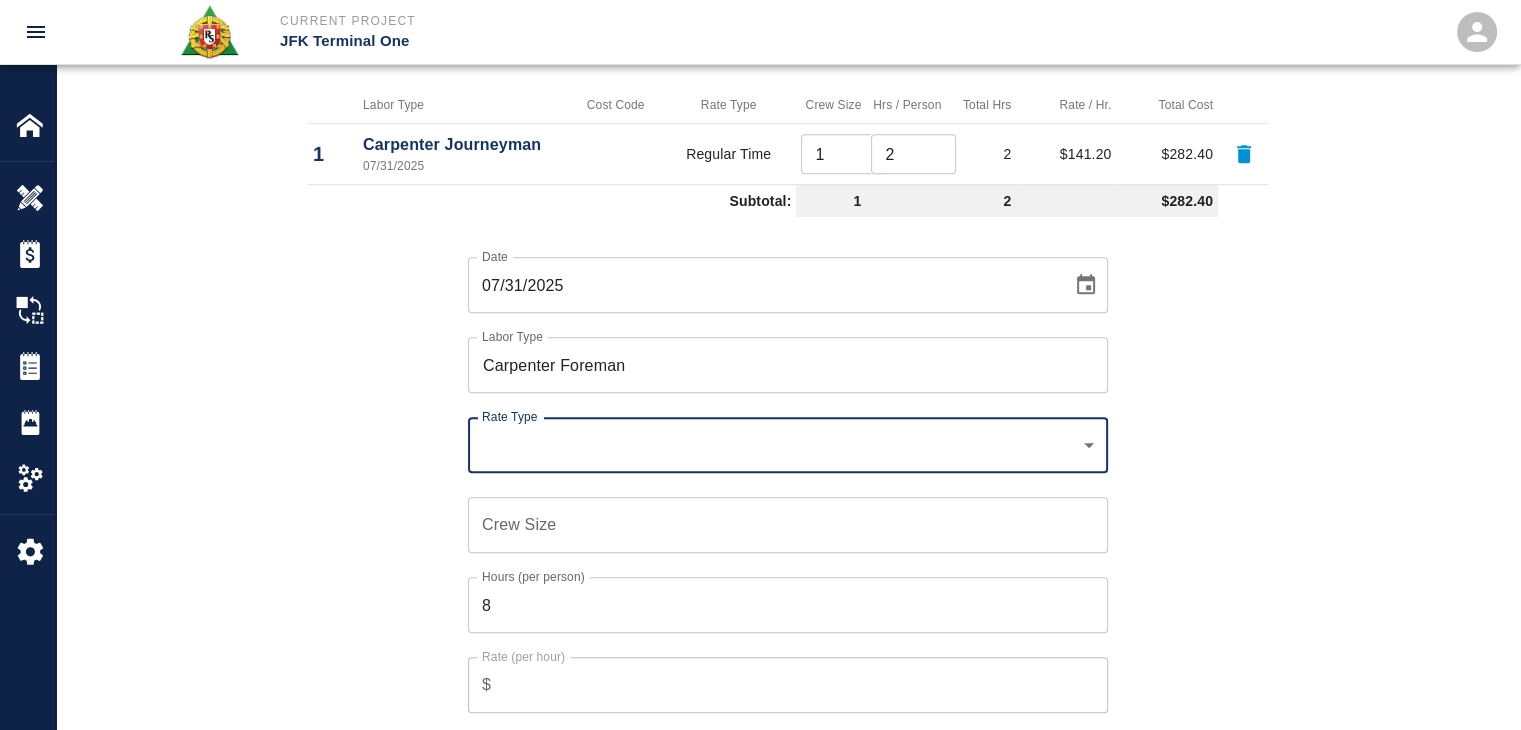 click on "Crew Size Crew Size" at bounding box center (776, 513) 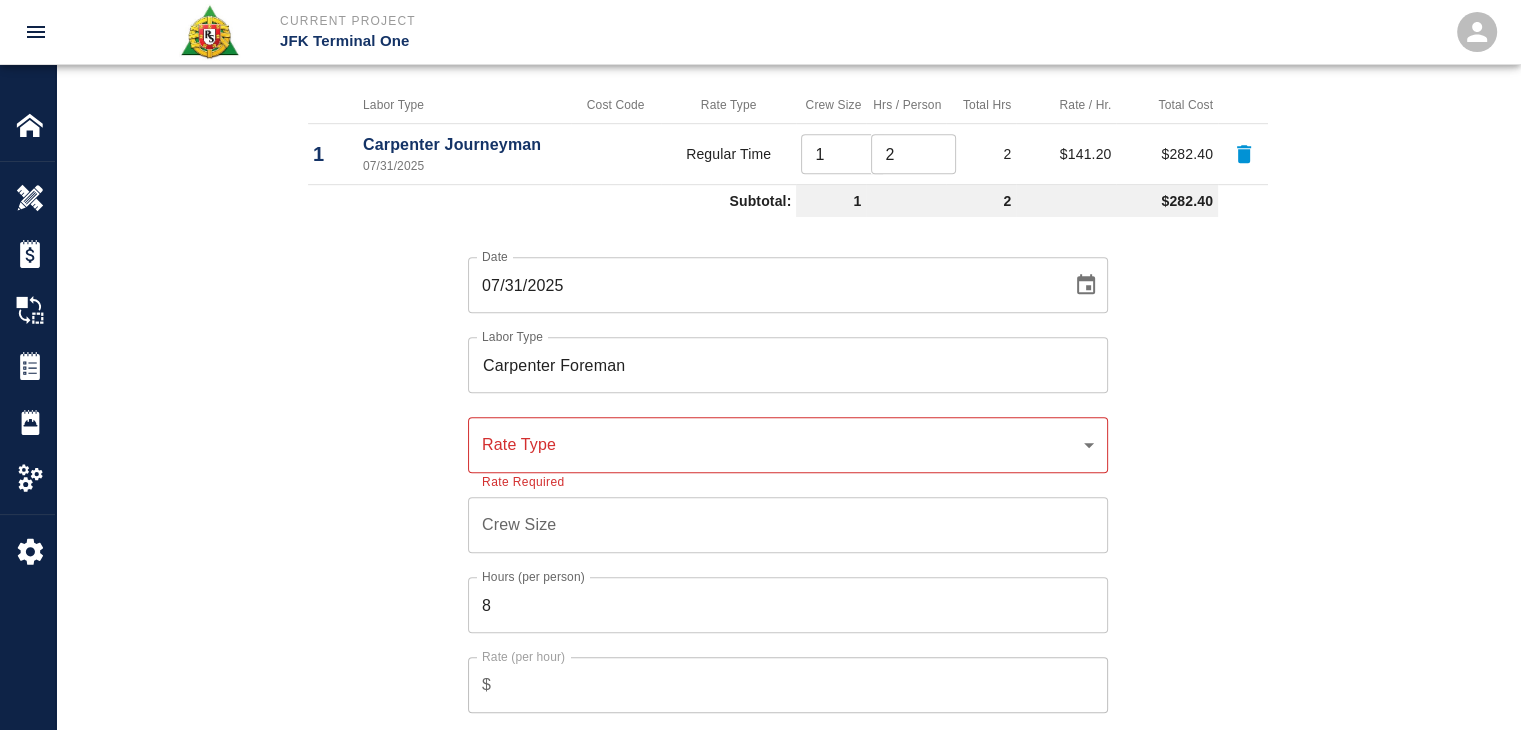 click on "Rate Type ​ Rate Type Rate Required" at bounding box center [776, 433] 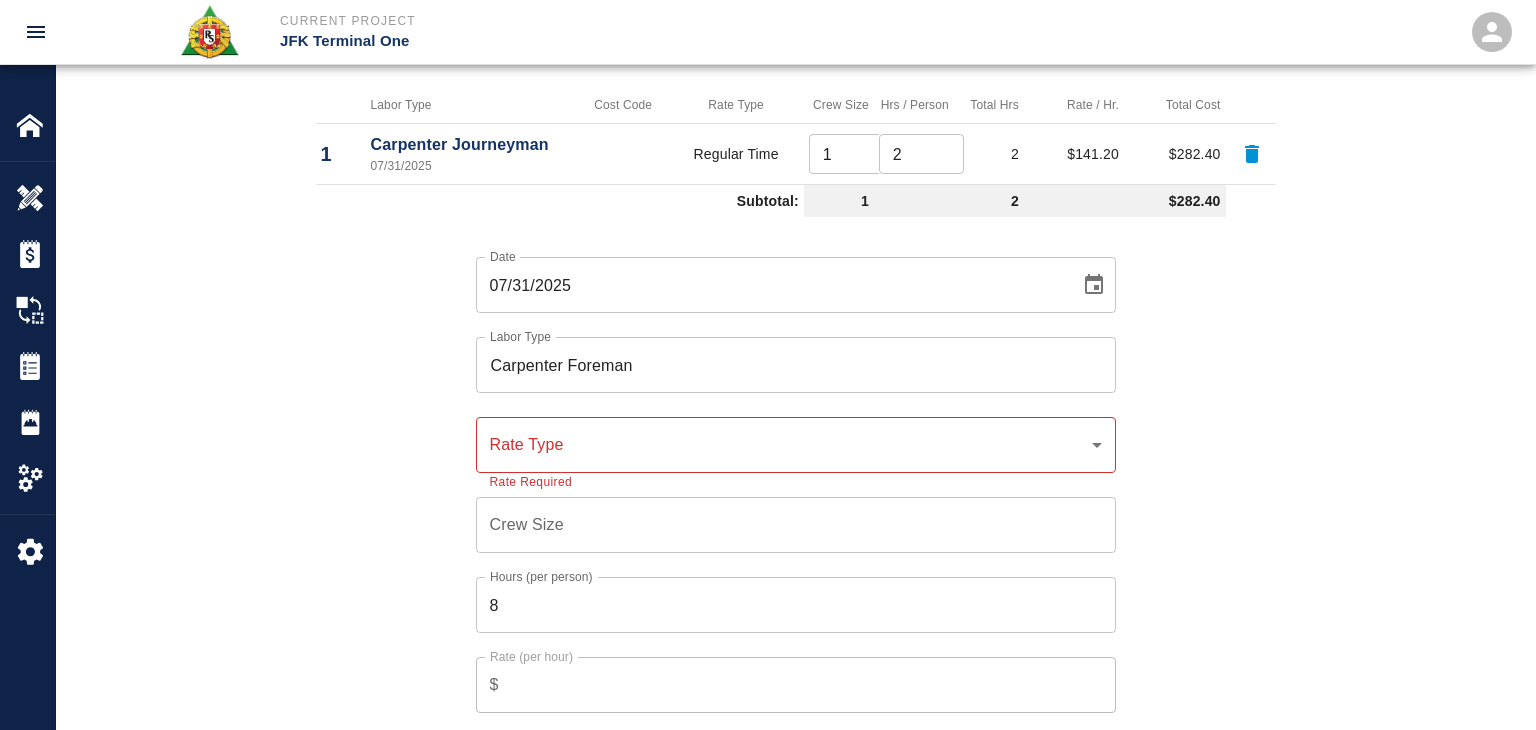 click on "Current Project JFK Terminal One Home JFK Terminal One Overview Estimates Change Orders Tickets Daily Reports Project Settings Settings Powered By Terms of Service  |  Privacy Policy Add Ticket Ticket Number 1281 Ticket Number PCO Number 1615 PCO Number Start Date  07/31/2025 Start Date  End Date End Date Work Description R&S carpenters worked on L1 HH-N4, framing two pads extension.
Breakdown:
1 carpenter 2hr
1 Foreman 1hr x Work Description Notes x Notes Subject L1 HH-N4, framing two pads extension. Subject Invoice Number Invoice Number Invoice Date Invoice Date Upload Attachments (1.2MB of 50MB limit) Choose file 07-31-25 TB.2.jpg Choose file 07-31-25 TB.1.jpg Upload Another File Add Costs Switch to Lump Sum Labor Labor Type Cost Code Rate Type Crew Size Hrs / Person Total Hrs Rate / Hr. Total Cost 1 Carpenter Journeyman 07/31/2025 Regular Time 1 ​ 2 ​ 2 $141.20 $282.40 Subtotal: 1 2 $282.40 Date 07/31/2025 Date Labor Type Carpenter Foreman Labor Type Rate Type ​ Rate Type Rate Required Crew Size 8" at bounding box center (768, -770) 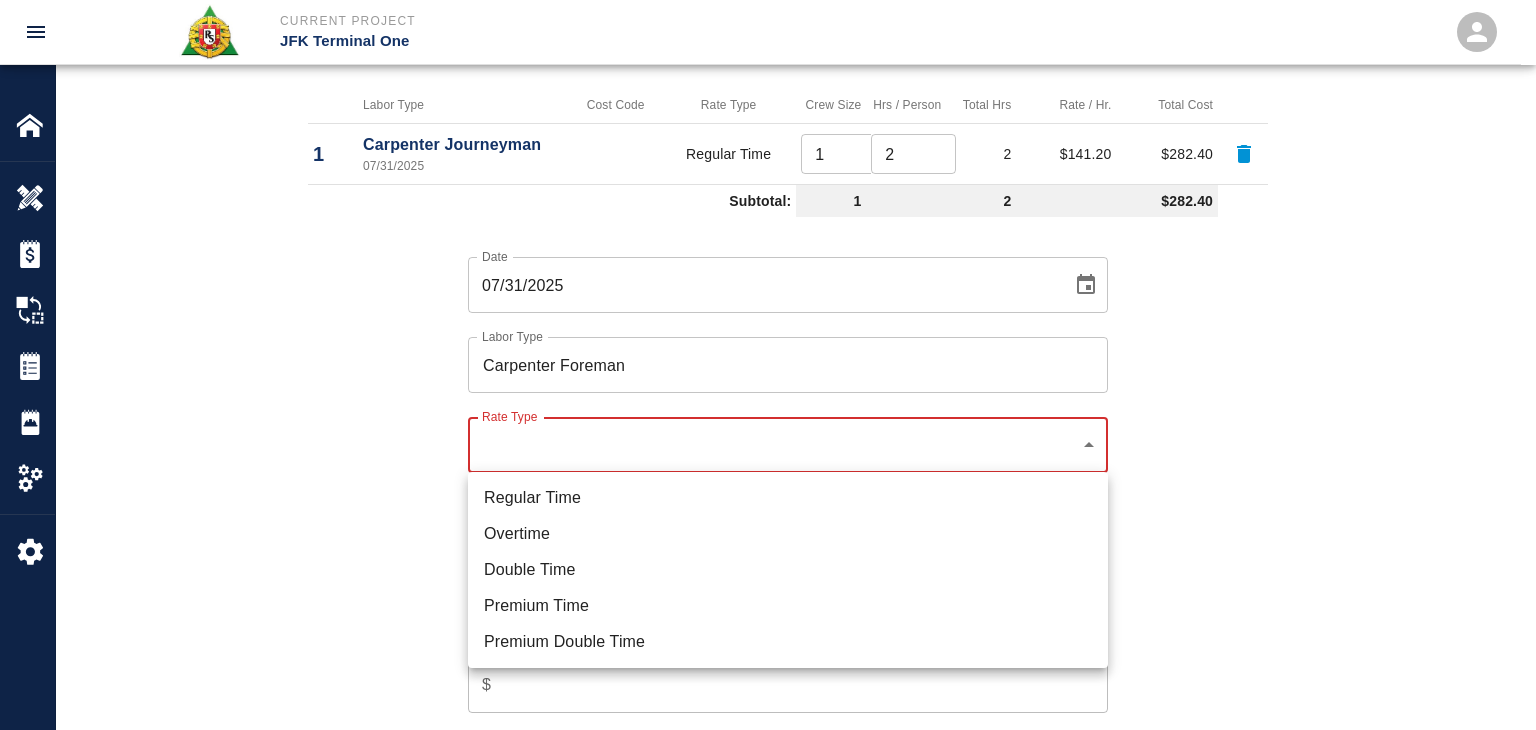 click on "Regular Time" at bounding box center (788, 498) 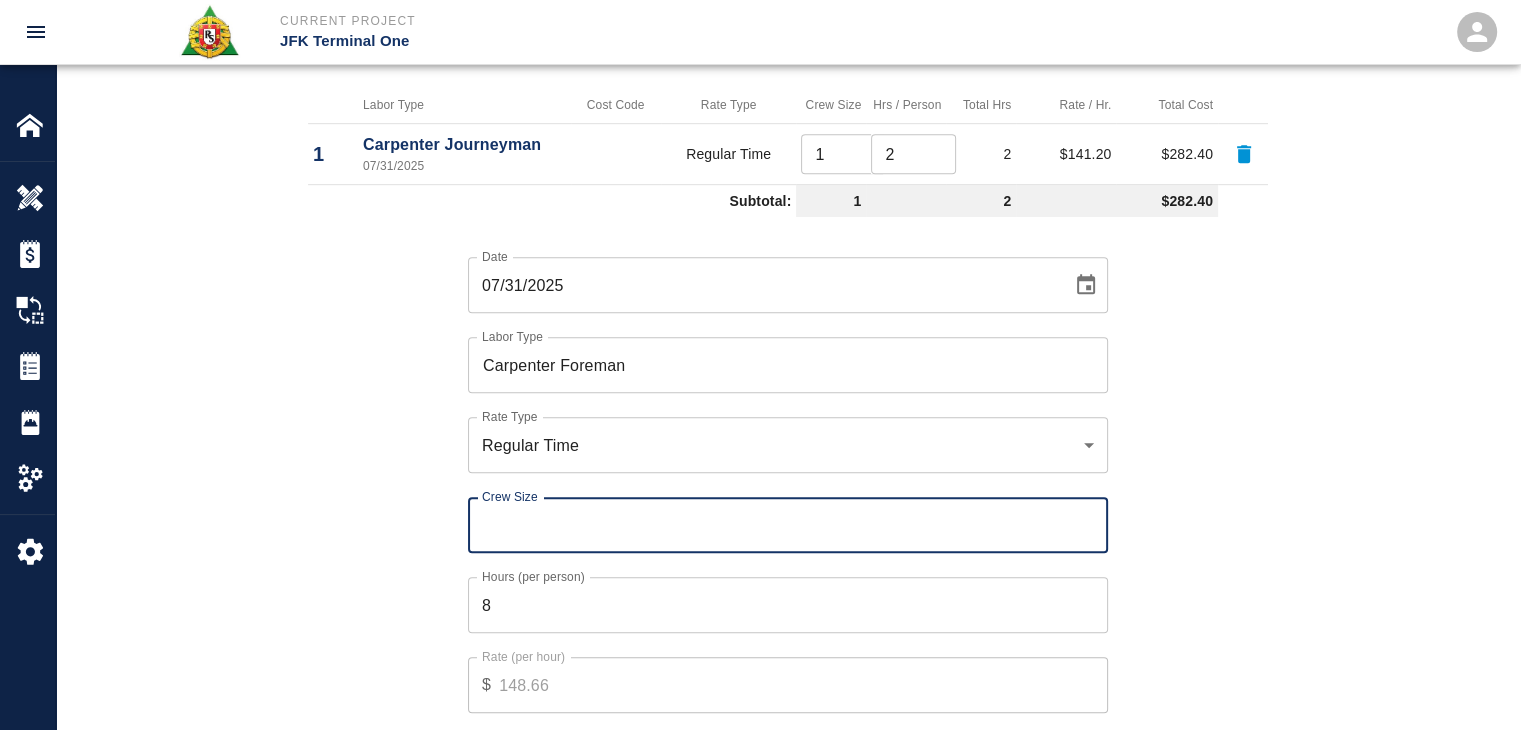 click on "Crew Size Crew Size" at bounding box center (788, 525) 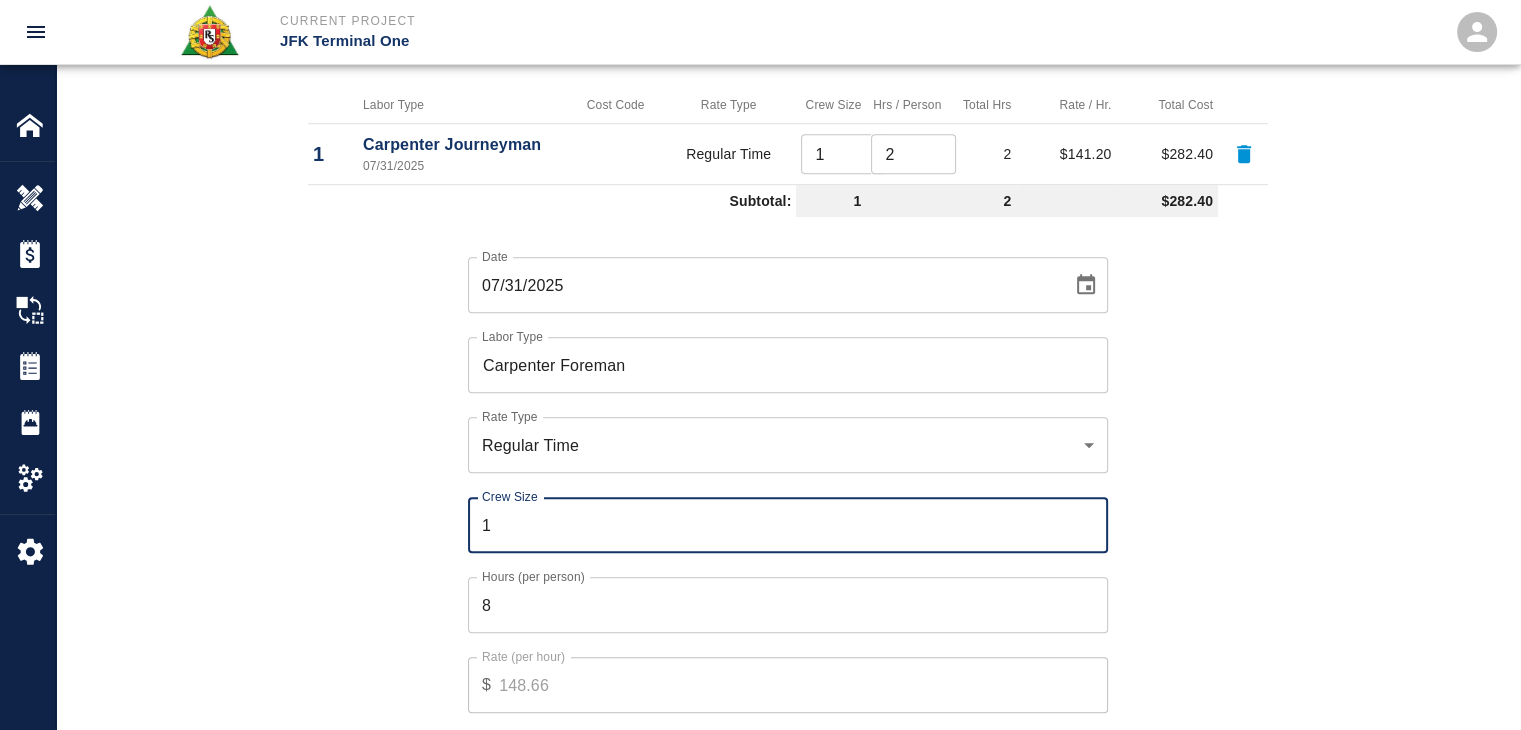 type on "1" 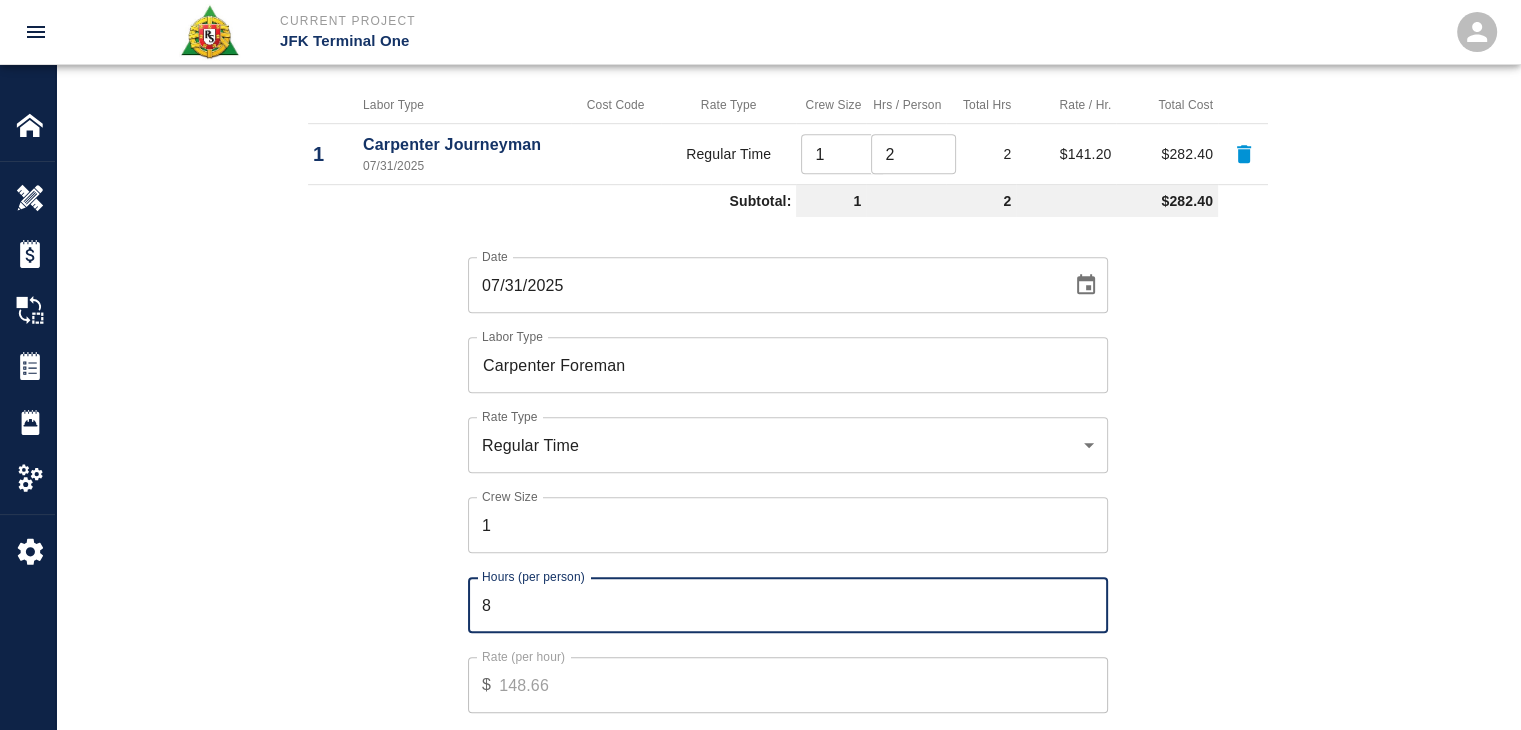 click on "8" at bounding box center [788, 605] 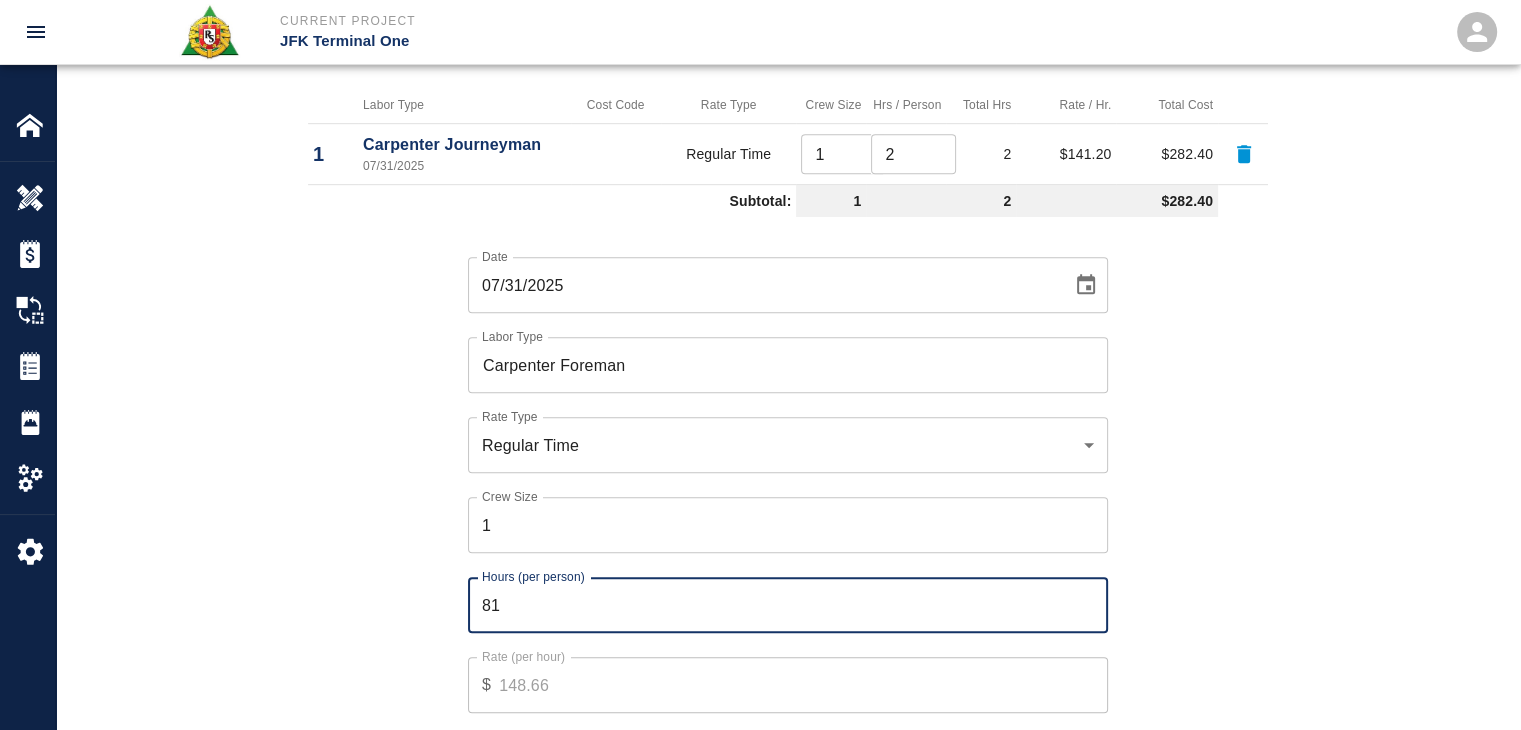 type on "8" 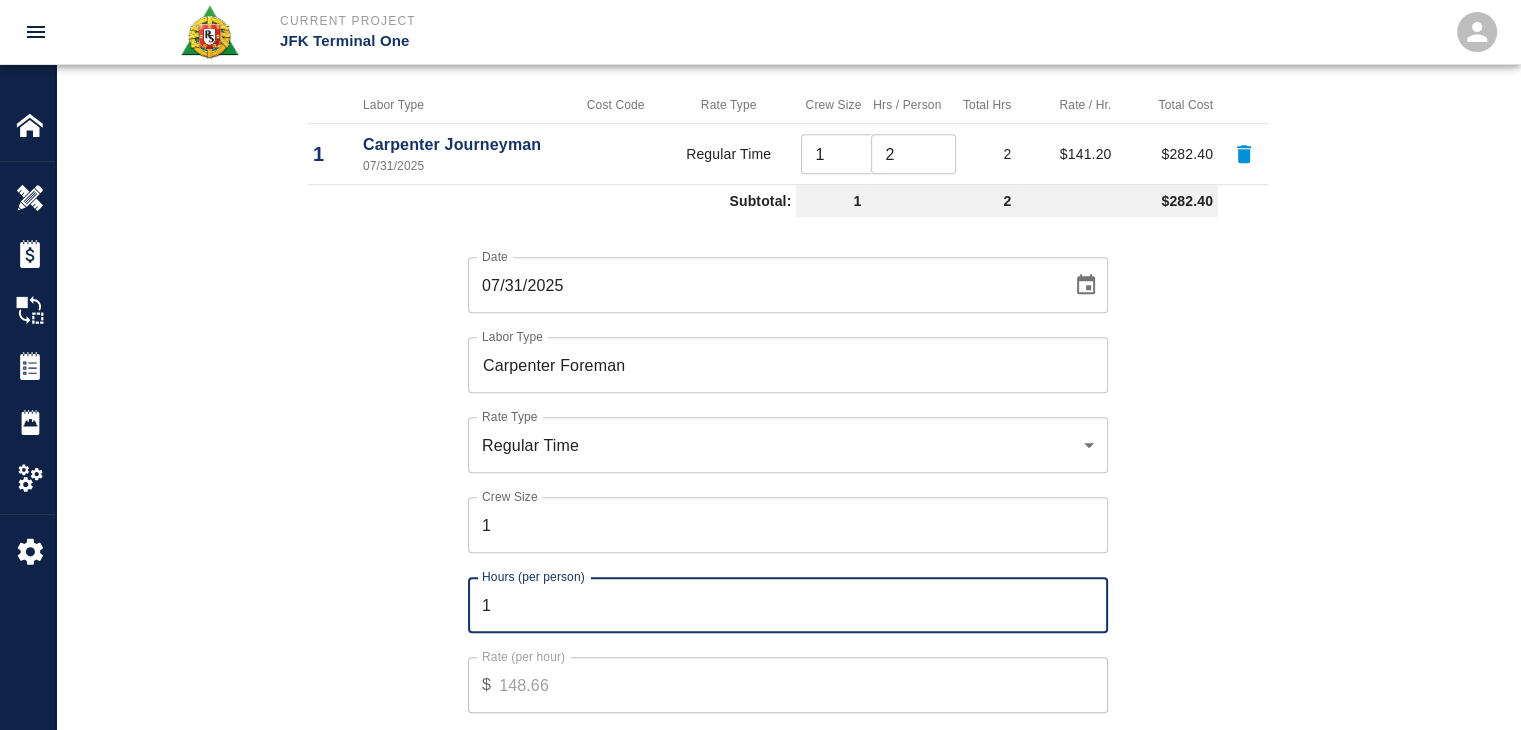 type on "1" 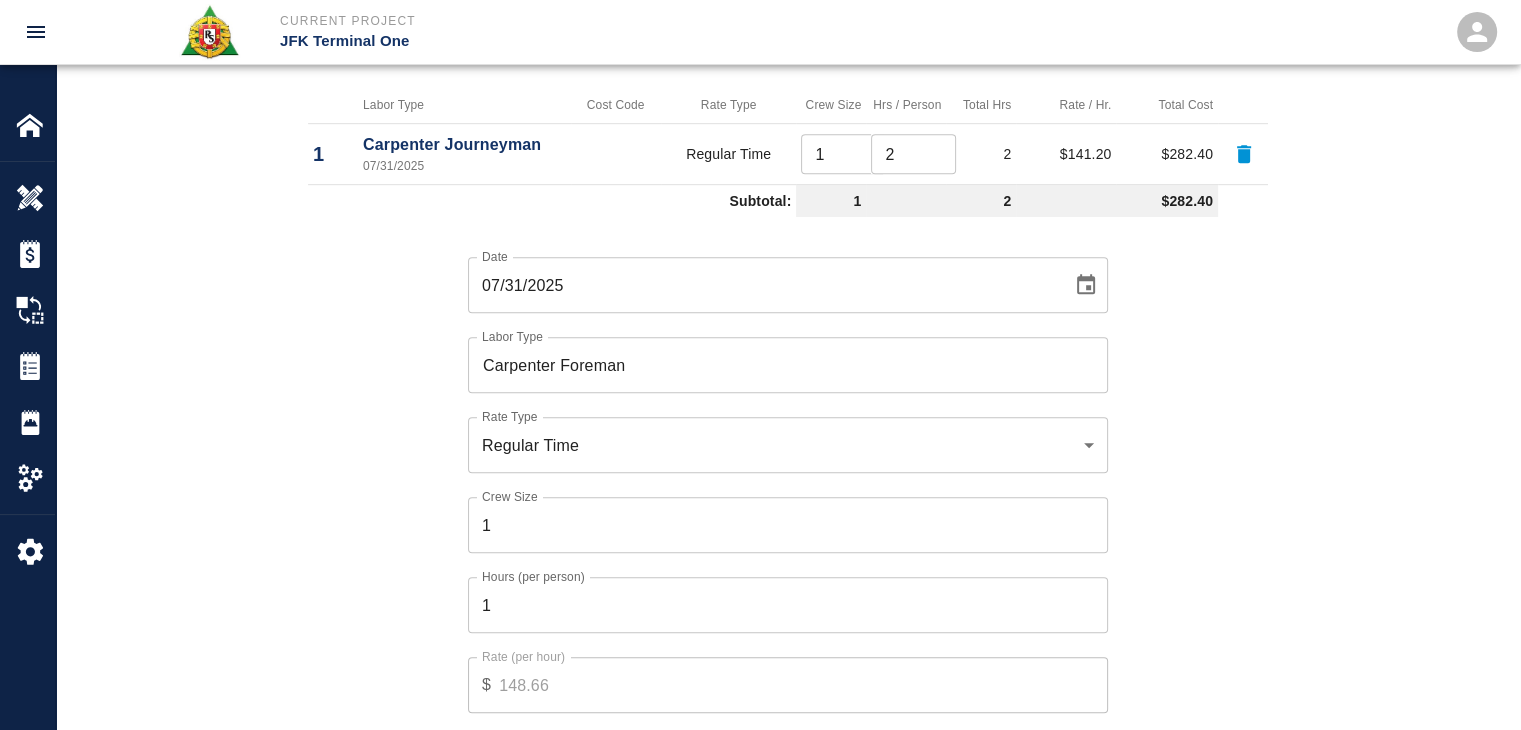 click on "Date 07/31/2025 Date Labor Type Carpenter Foreman Labor Type Rate Type Regular Time rate_rt Rate Type Crew Size 1 Crew Size Hours (per person) 1 Hours (per person) Rate (per hour) $ 148.66 Rate (per hour) Cancel Add Labor" at bounding box center (776, 499) 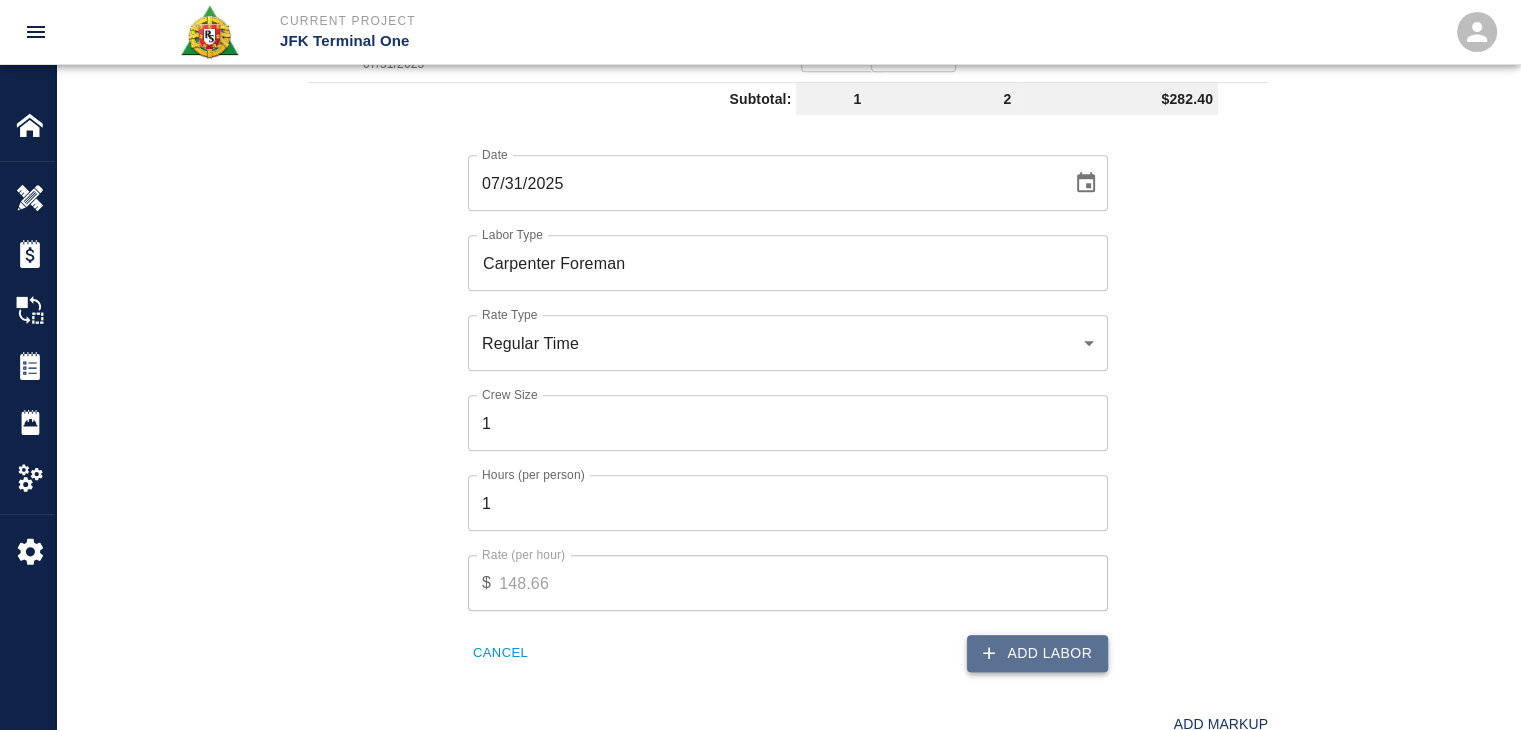click on "Add Labor" at bounding box center [1037, 653] 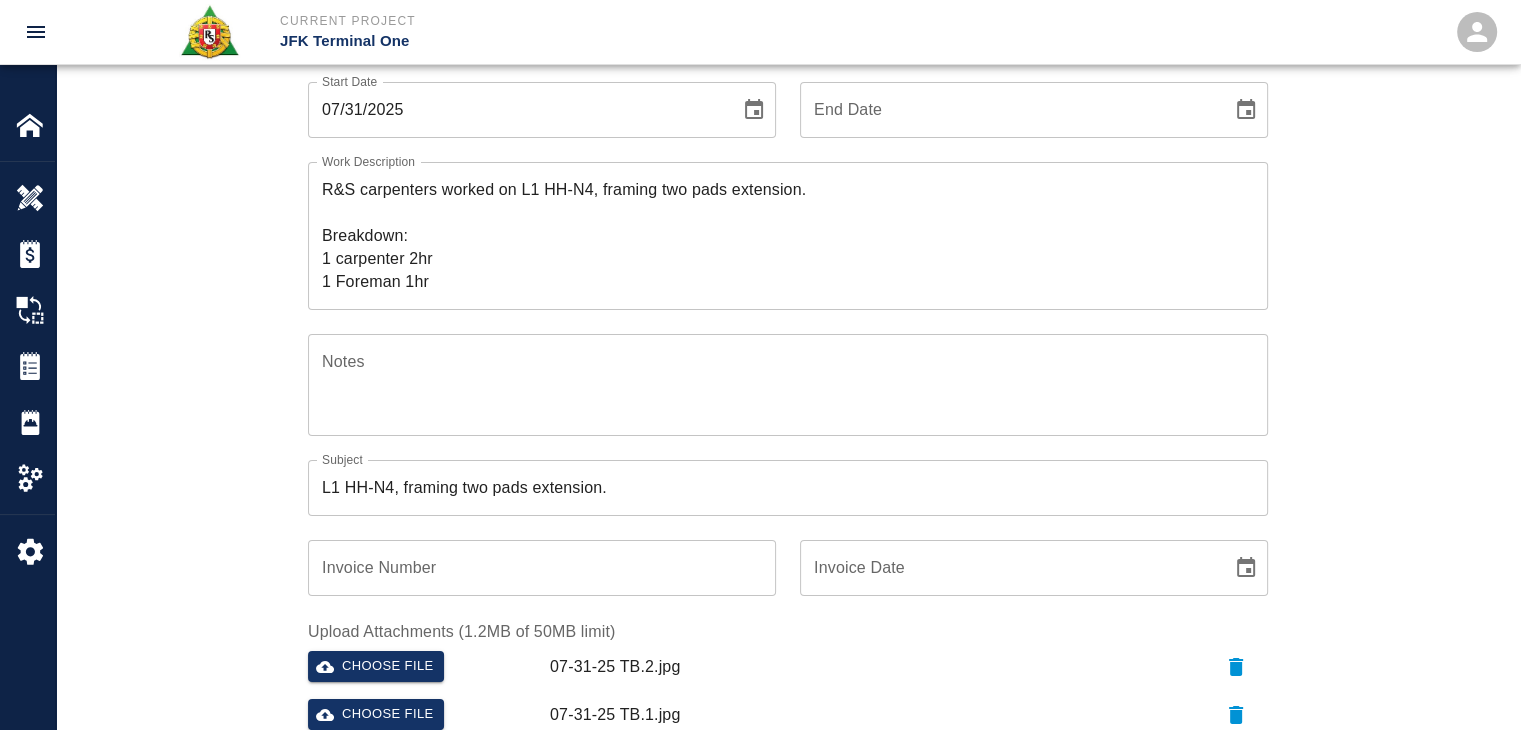 scroll, scrollTop: 228, scrollLeft: 0, axis: vertical 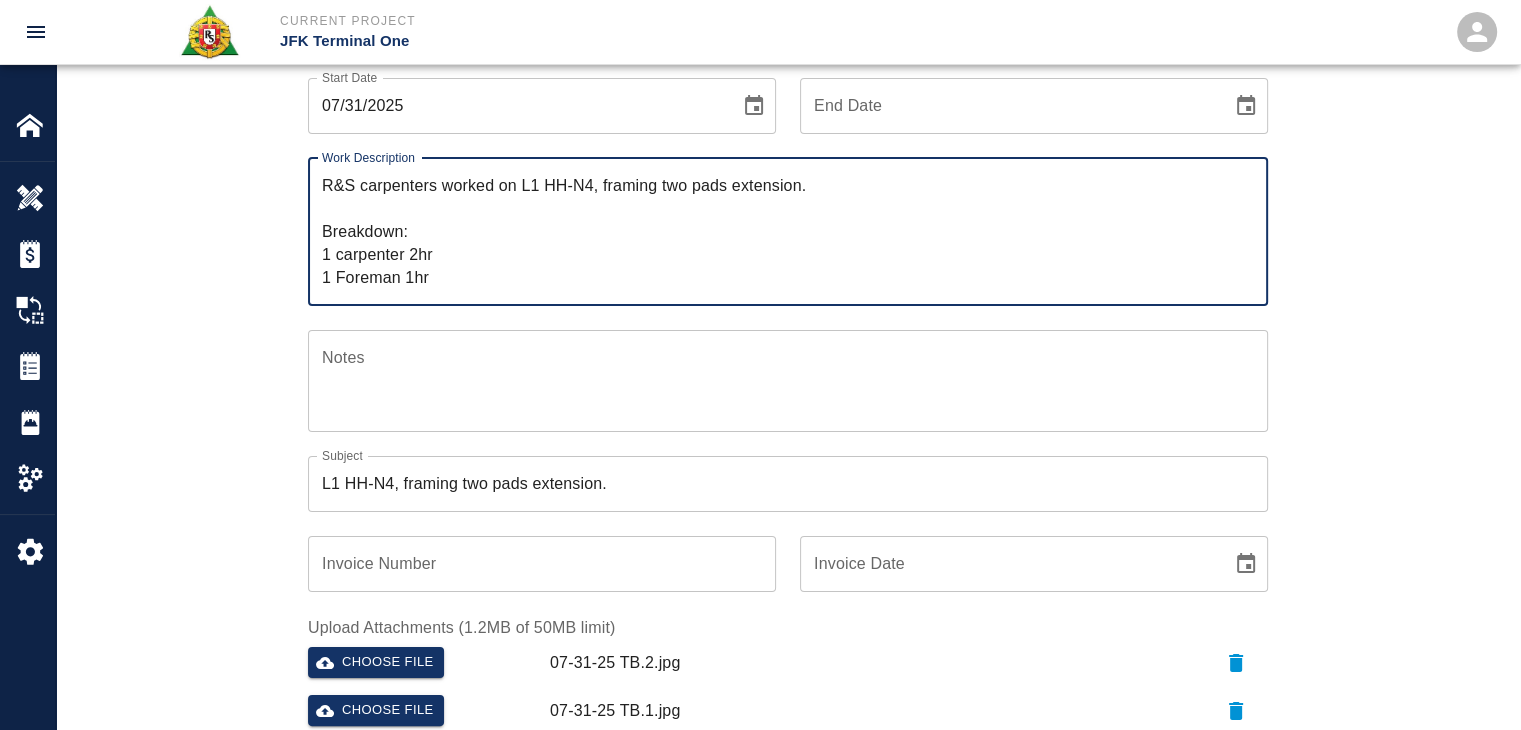 drag, startPoint x: 827, startPoint y: 179, endPoint x: 460, endPoint y: 189, distance: 367.1362 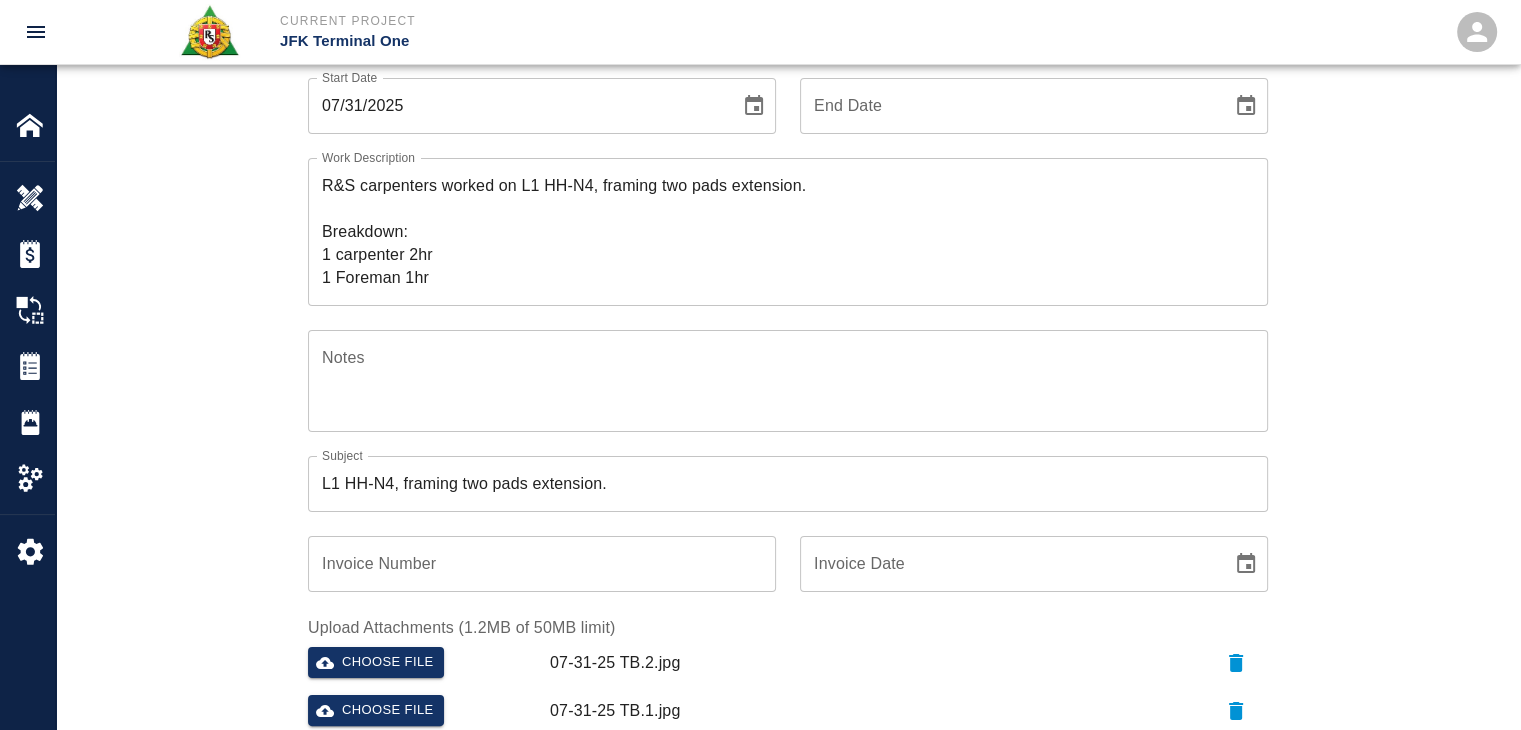 click on "Ticket Number 1281 Ticket Number PCO Number 1615 PCO Number Start Date  07/31/2025 Start Date  End Date End Date Work Description R&S carpenters worked on L1 HH-N4, framing two pads extension.
Breakdown:
1 carpenter 2hr
1 Foreman 1hr x Work Description Notes x Notes Subject L1 HH-N4, framing two pads extension. Subject Invoice Number Invoice Number Invoice Date Invoice Date Upload Attachments (1.2MB of 50MB limit) Choose file 07-31-25 TB.2.jpg Choose file 07-31-25 TB.1.jpg Upload Another File Add Costs Switch to Lump Sum" at bounding box center (788, 445) 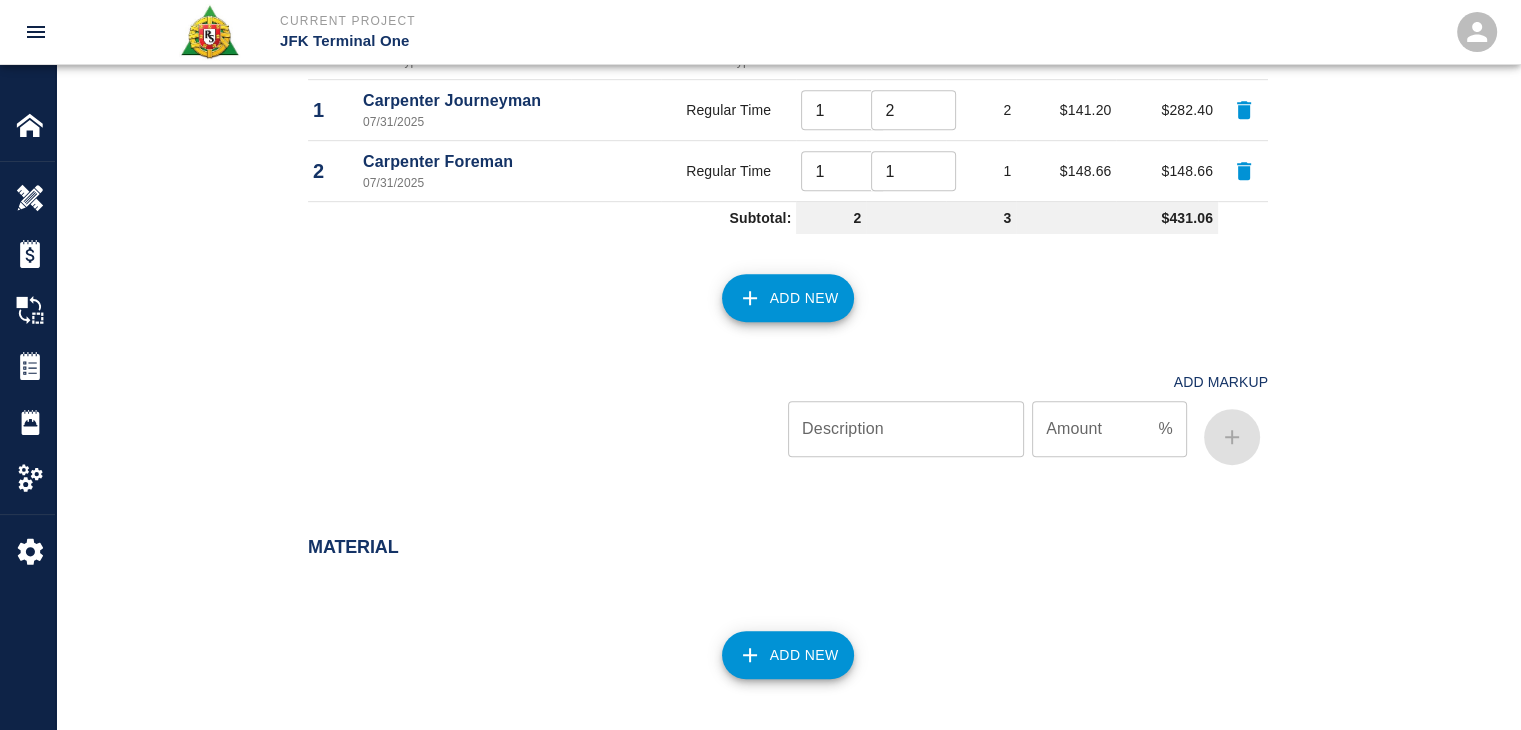 scroll, scrollTop: 1823, scrollLeft: 0, axis: vertical 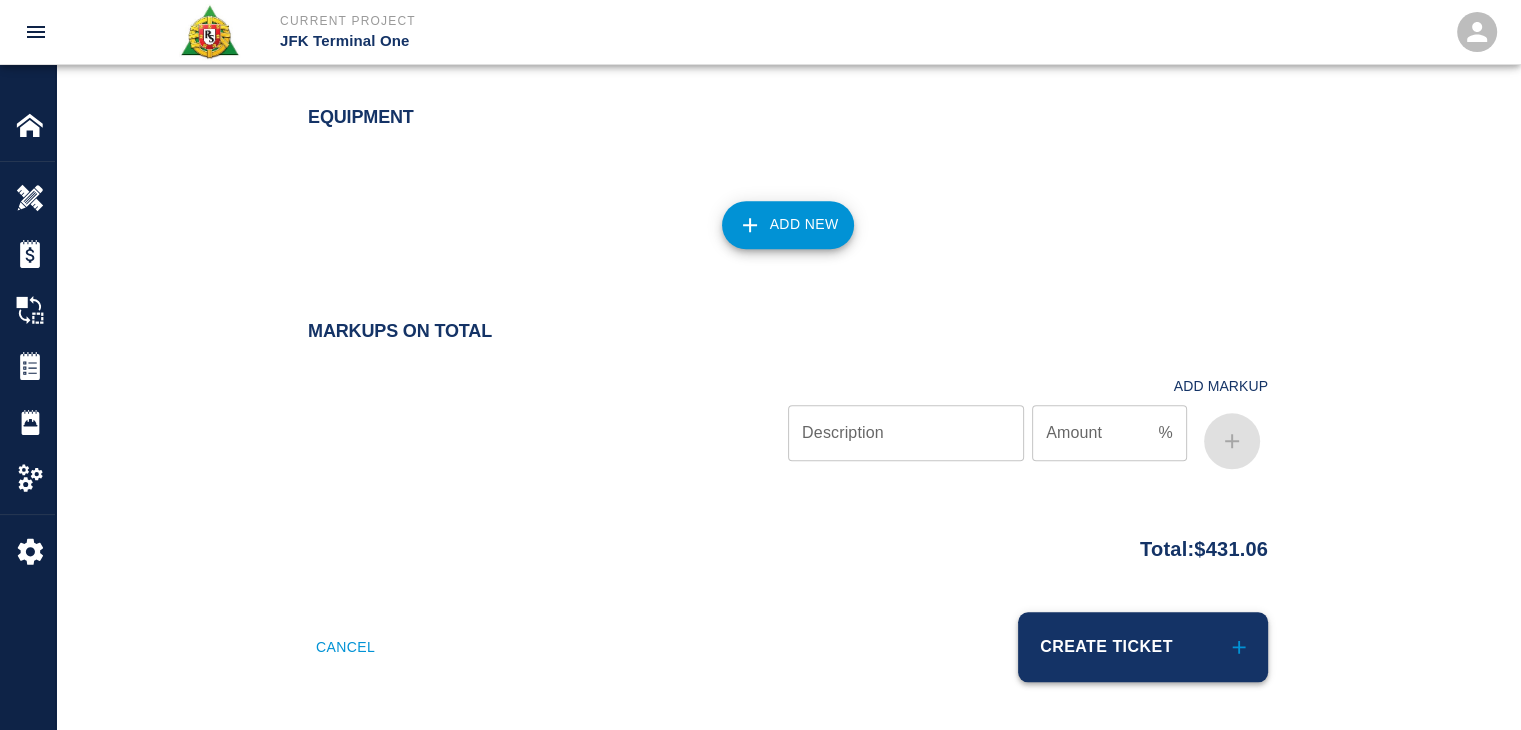 click on "Create Ticket" at bounding box center [1143, 647] 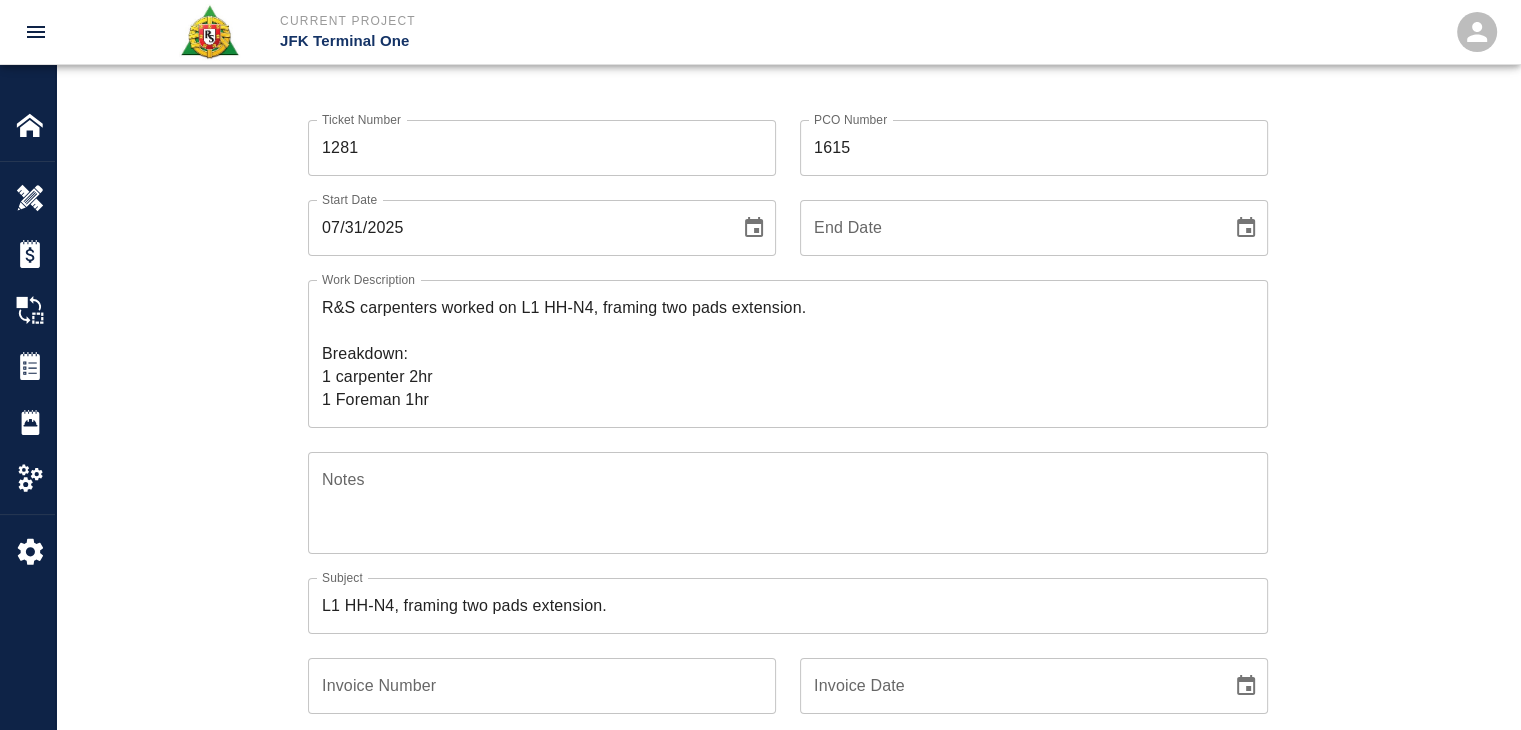 scroll, scrollTop: 0, scrollLeft: 0, axis: both 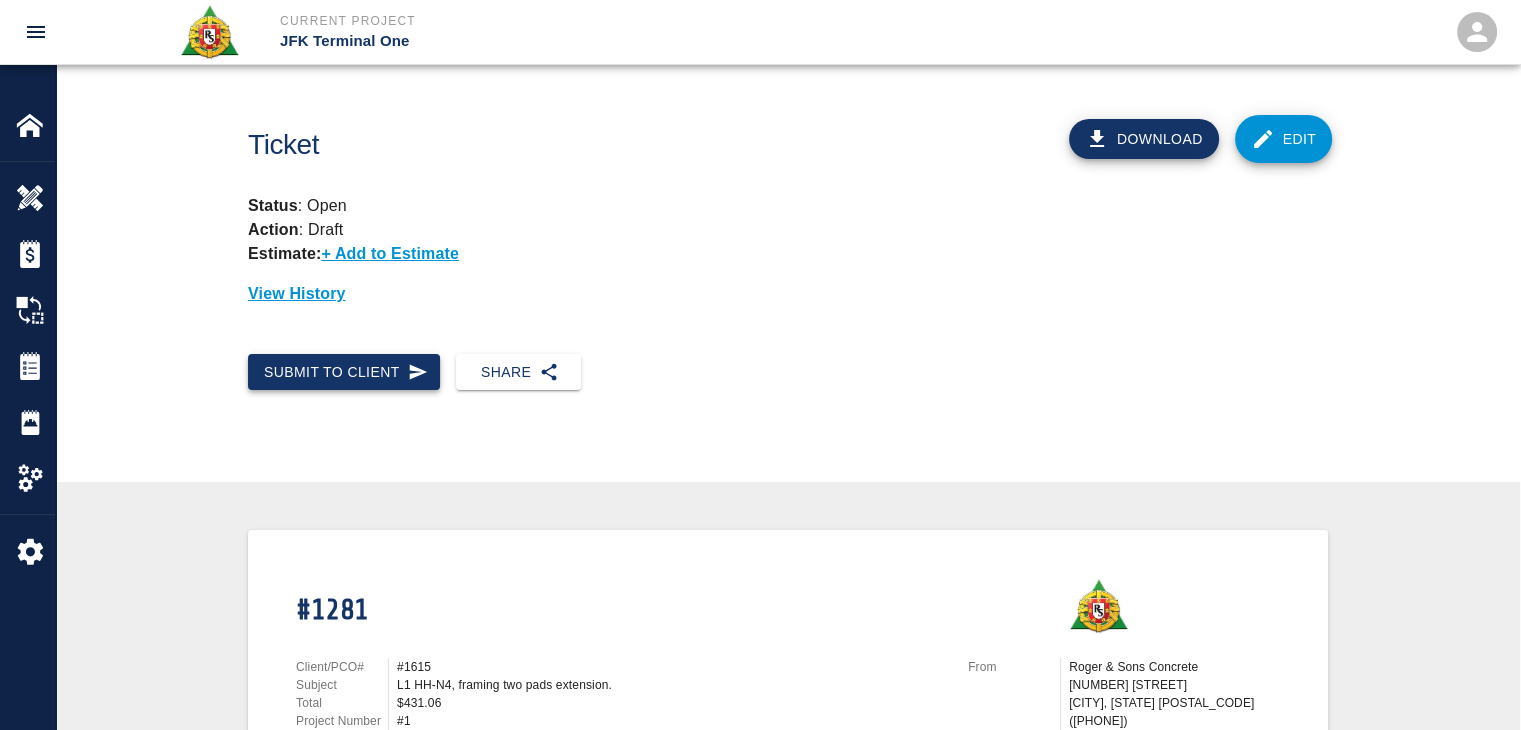 click on "Submit to Client" at bounding box center [344, 372] 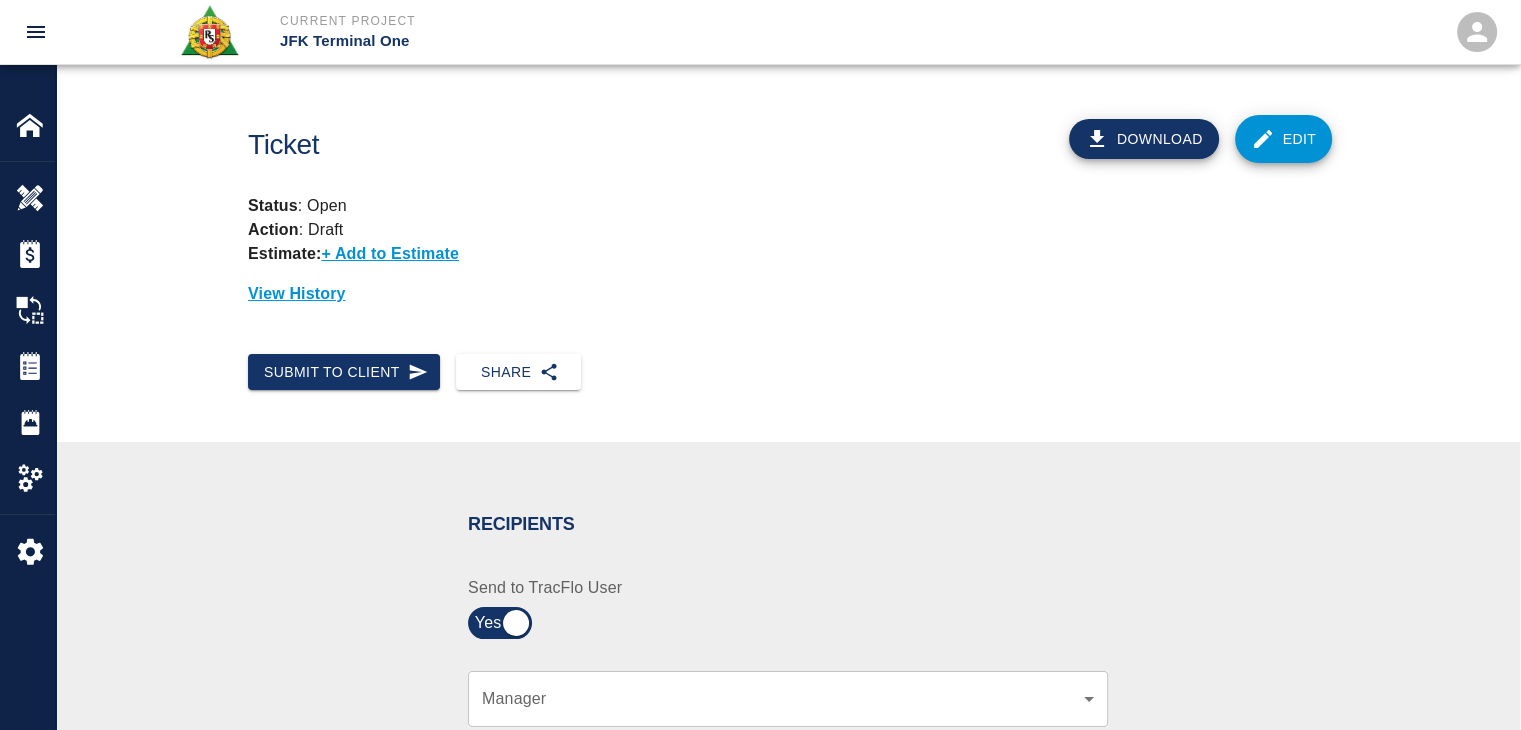 scroll, scrollTop: 444, scrollLeft: 0, axis: vertical 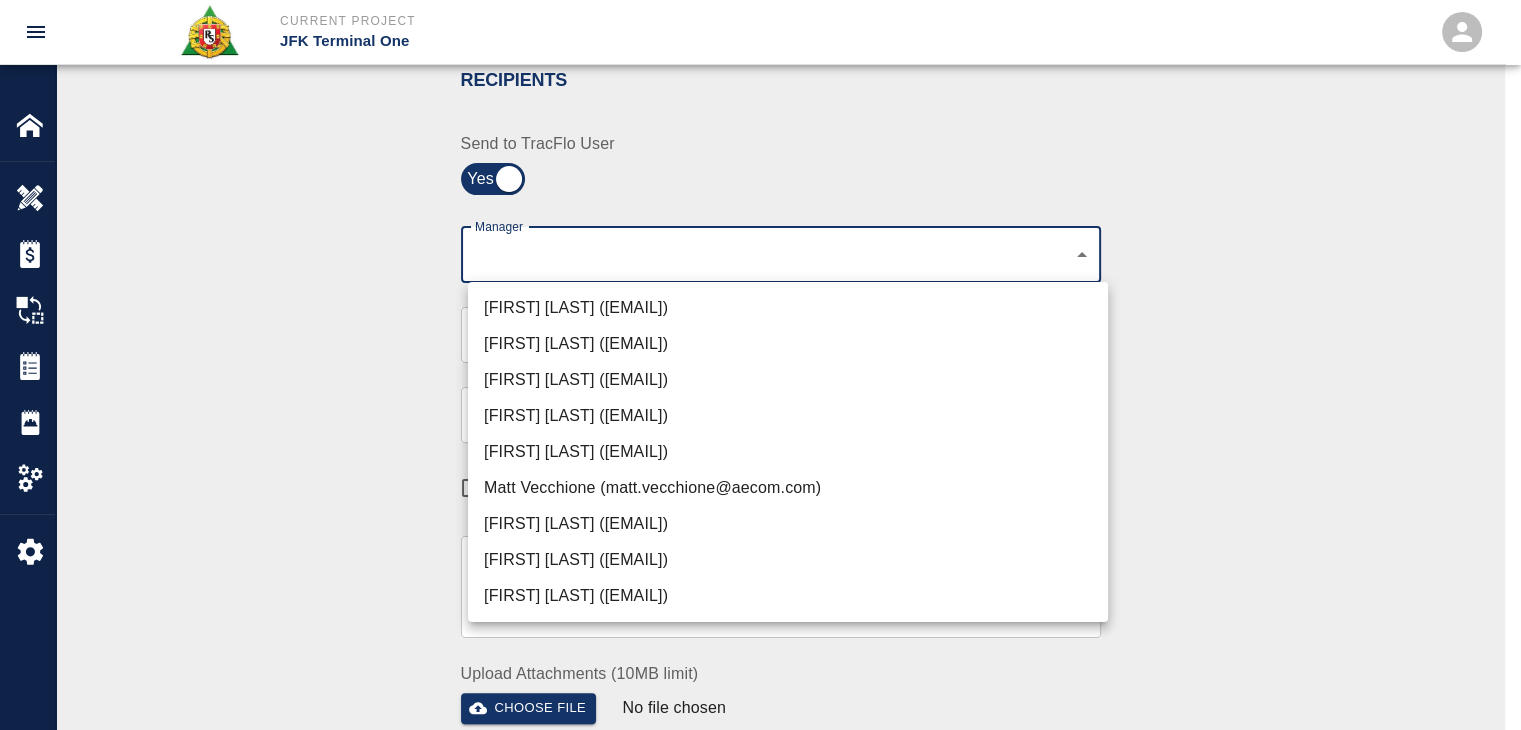 click on "Current Project JFK Terminal One Home JFK Terminal One Overview Estimates Change Orders Tickets Daily Reports Project Settings Settings Powered By Terms of Service  |  Privacy Policy Ticket Download Edit Status :   Open Action :   Draft Estimate:  + Add to Estimate View History Submit to Client Share Recipients Internal Team ​ Internal Team Notes x Notes Cancel Send Recipients Send to TracFlo User Manager ​ Manager Superintendent ​ Superintendent Review Type Time and Materials tm Review Type Send me a copy Notes x Notes Upload Attachments (10MB limit) Choose file No file chosen Upload Another File Cancel Send Request Time and Material Revision Notes   * x Notes   * Upload Attachments (10MB limit) Choose file No file chosen Upload Another File Cancel Send Time and Materials Reject Notes   * x Notes   * Upload Attachments (10MB limit) Choose file No file chosen Upload Another File Cancel Send Signature acknowledges time and material used, but does not change contractual obligations of either party x" at bounding box center (760, -79) 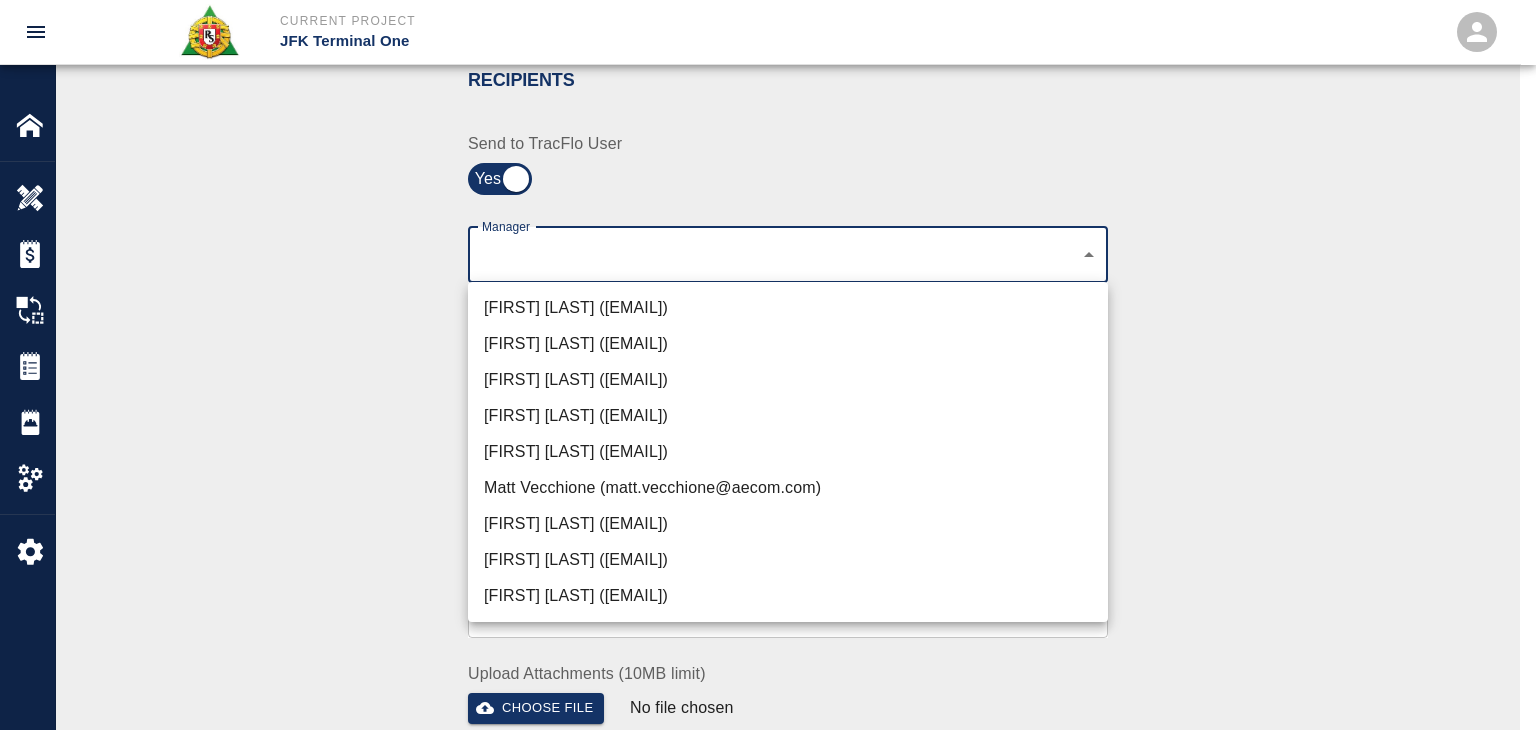 click on "[FIRST] [LAST] ([EMAIL])" at bounding box center [788, 308] 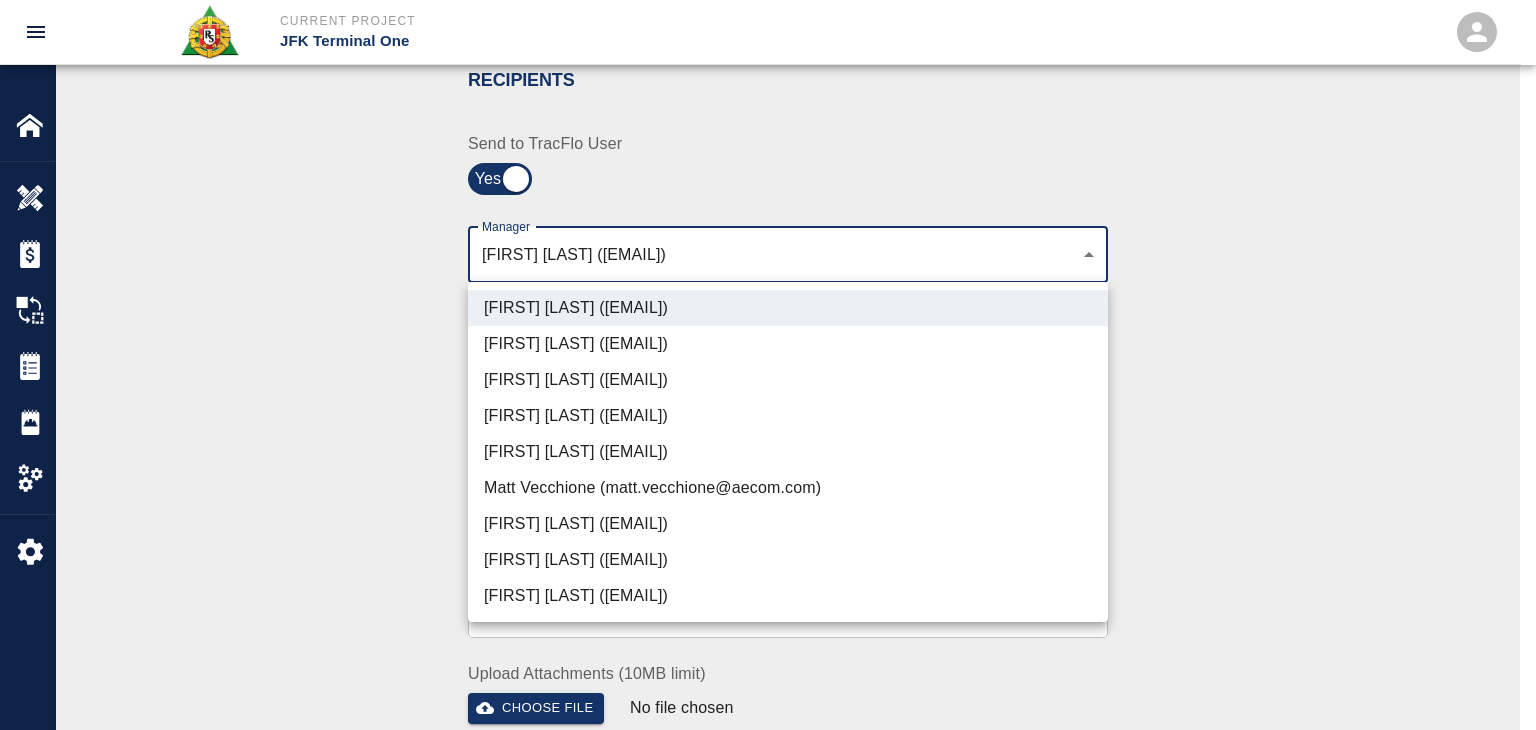 click on "[FIRST] [LAST] ([EMAIL])" at bounding box center [788, 380] 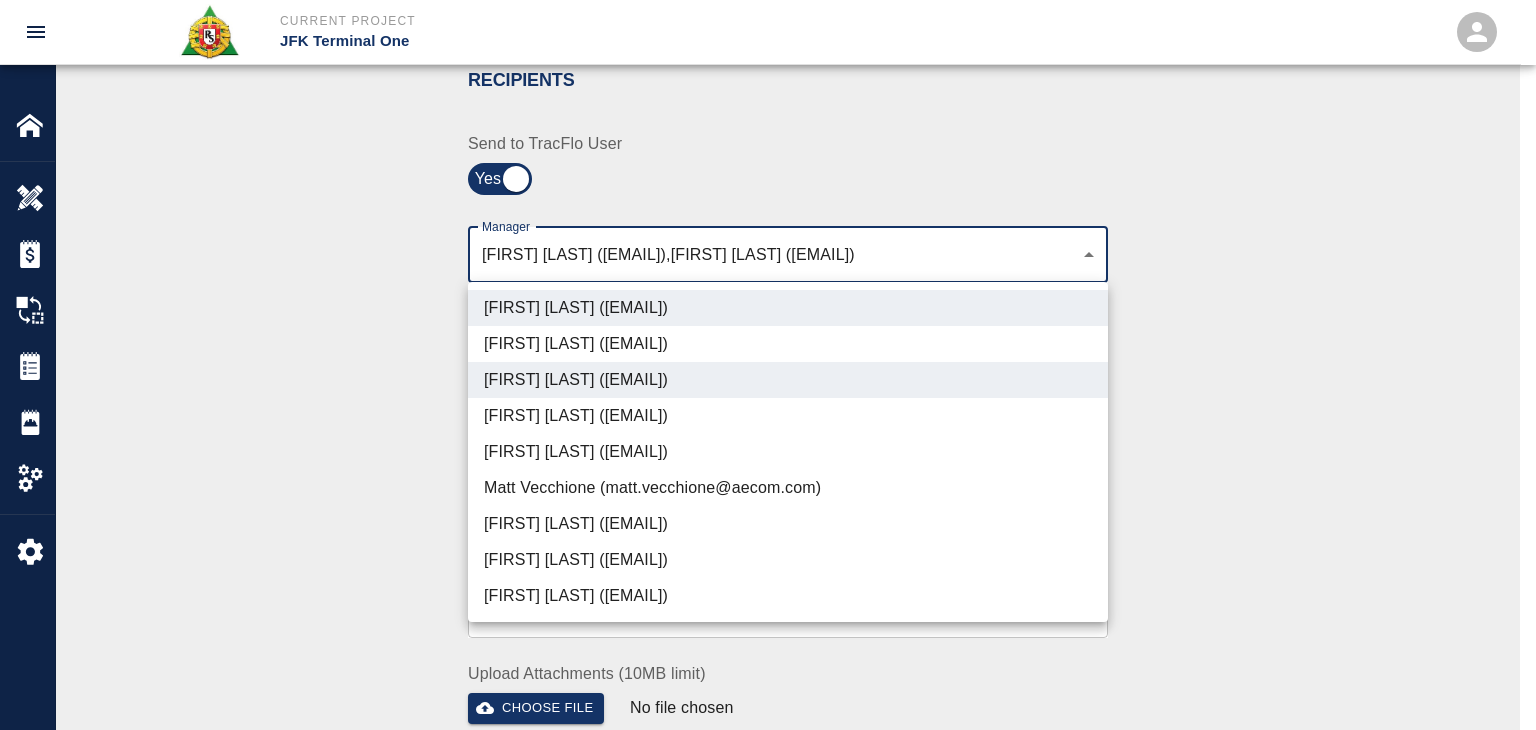 click on "[FIRST] [LAST] ([EMAIL])" at bounding box center (788, 560) 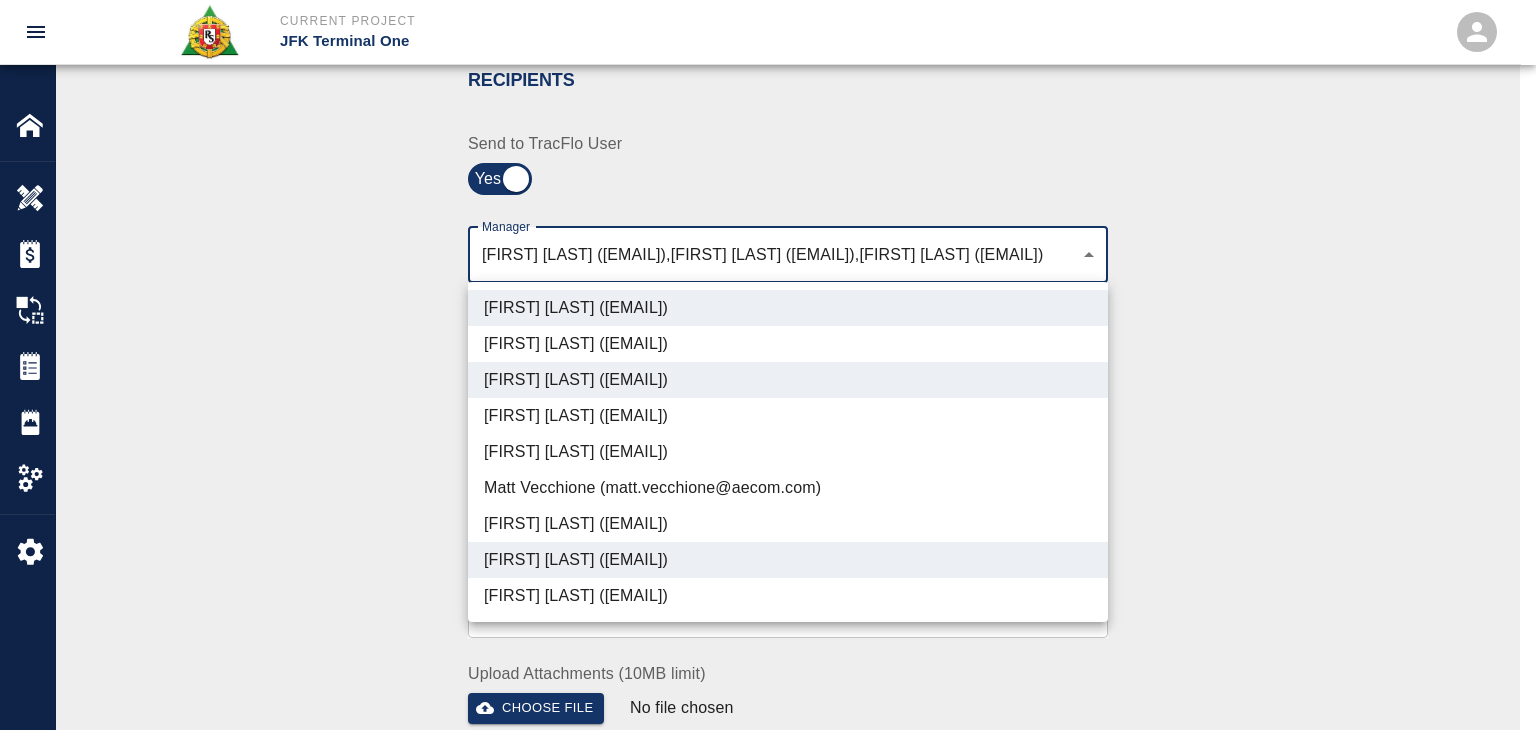 click on "[FIRST] [LAST] ([EMAIL])" at bounding box center [788, 524] 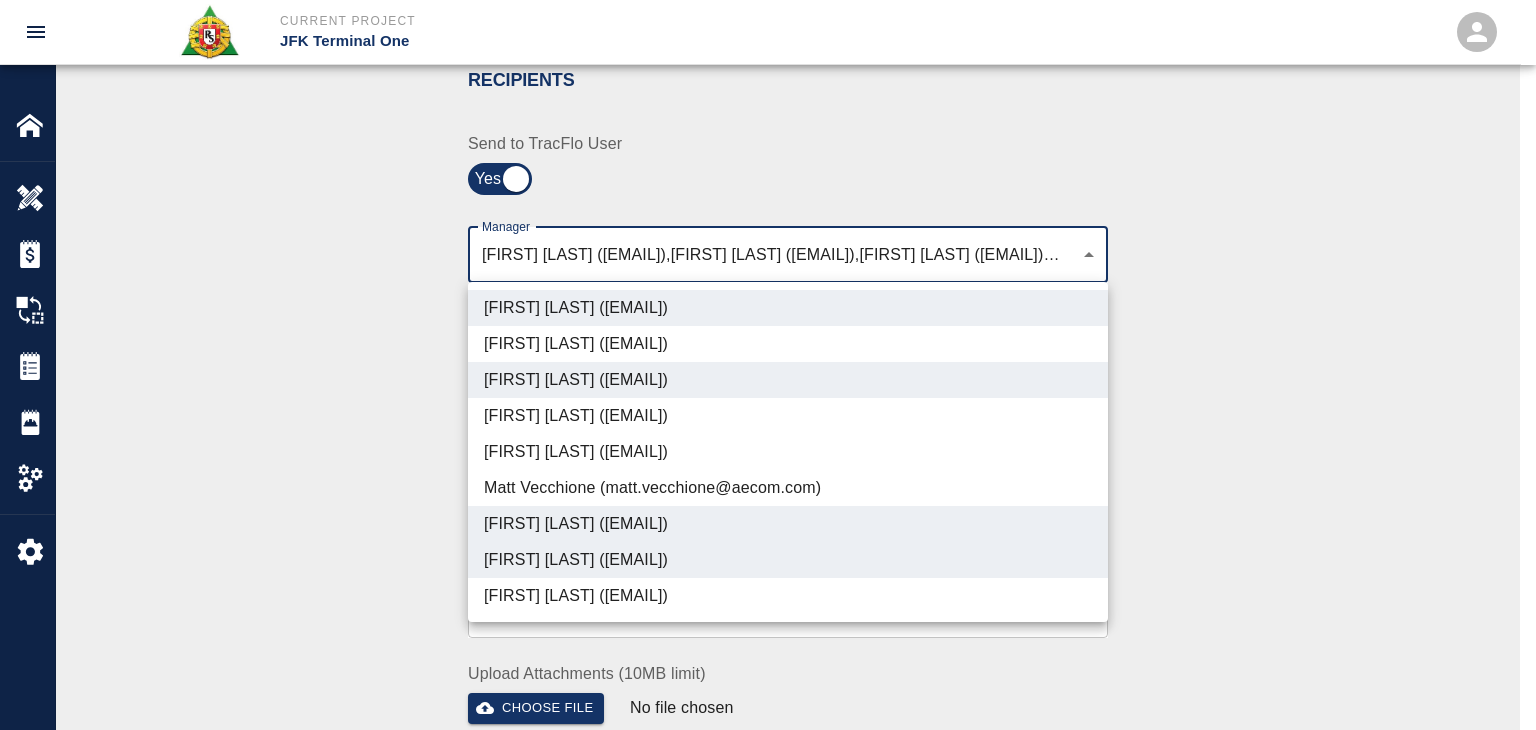 click on "[FIRST] [LAST] ([EMAIL])" at bounding box center [788, 596] 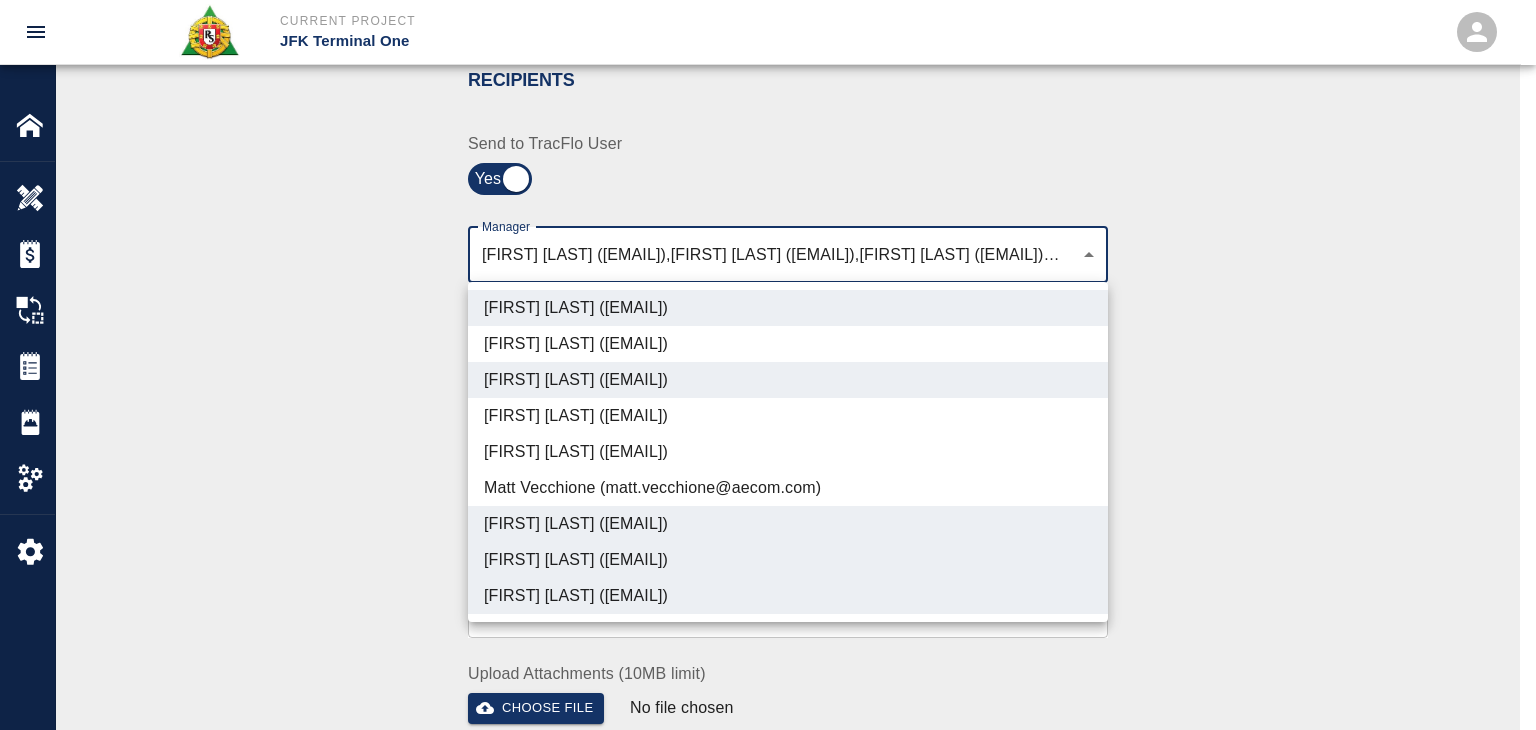 click at bounding box center (768, 365) 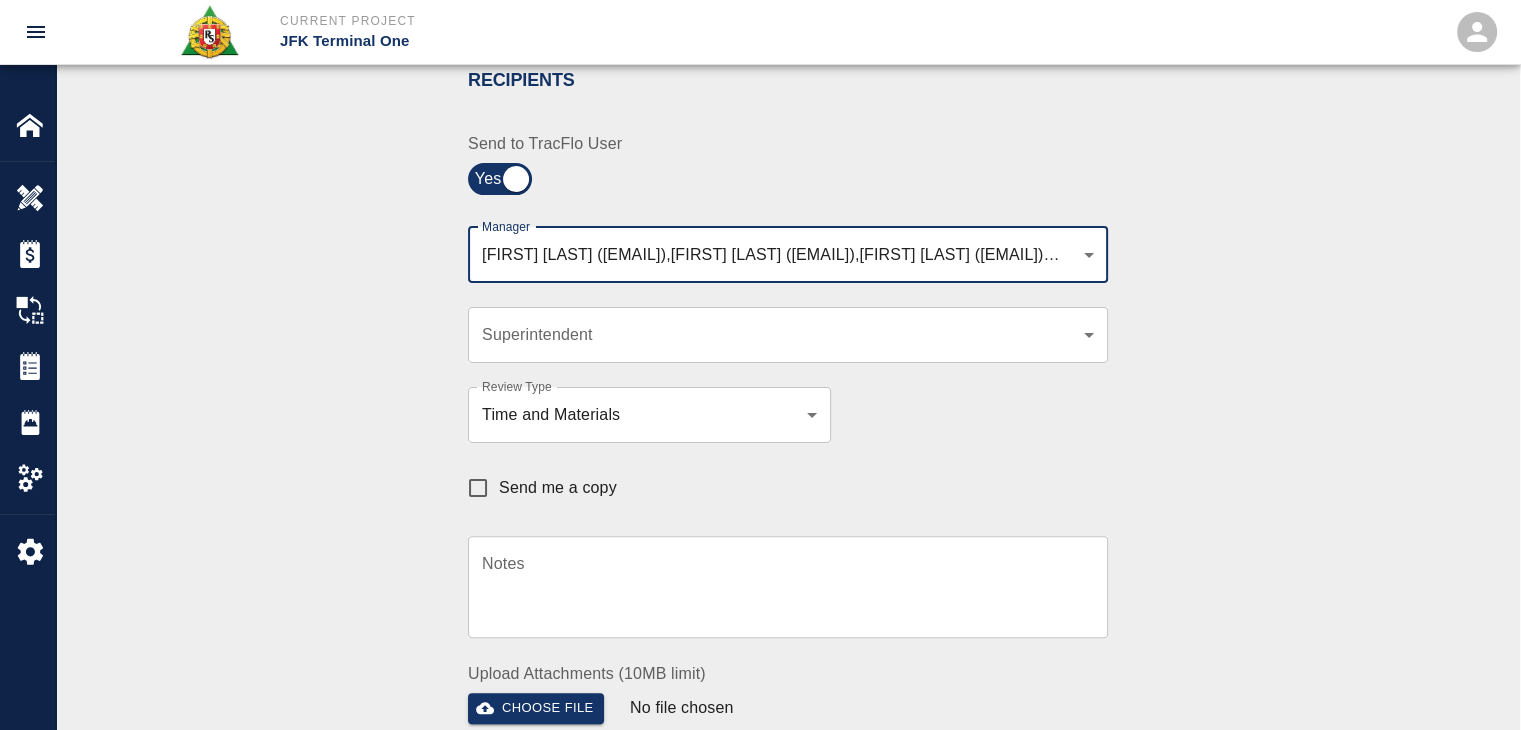 click on "Send me a copy" at bounding box center [478, 488] 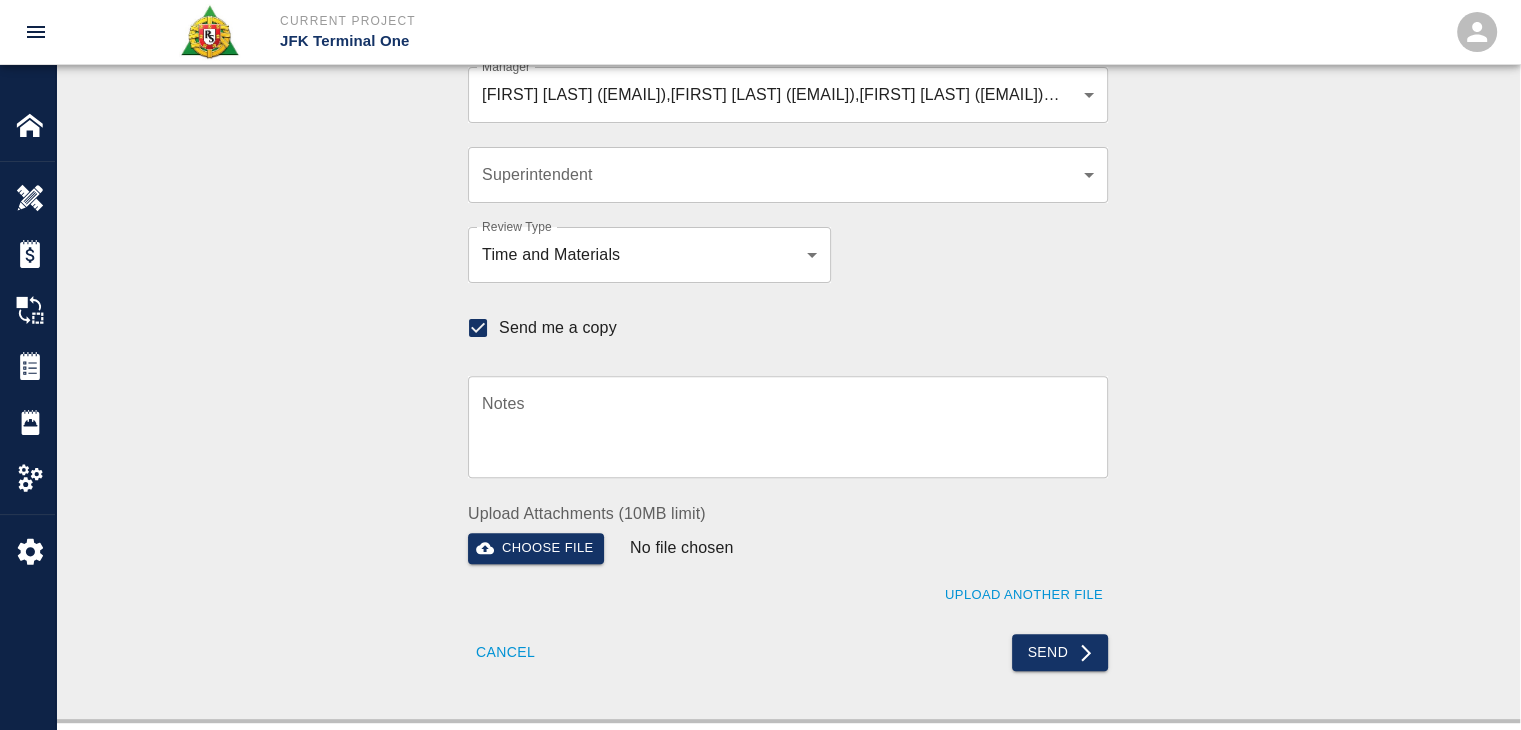 scroll, scrollTop: 599, scrollLeft: 0, axis: vertical 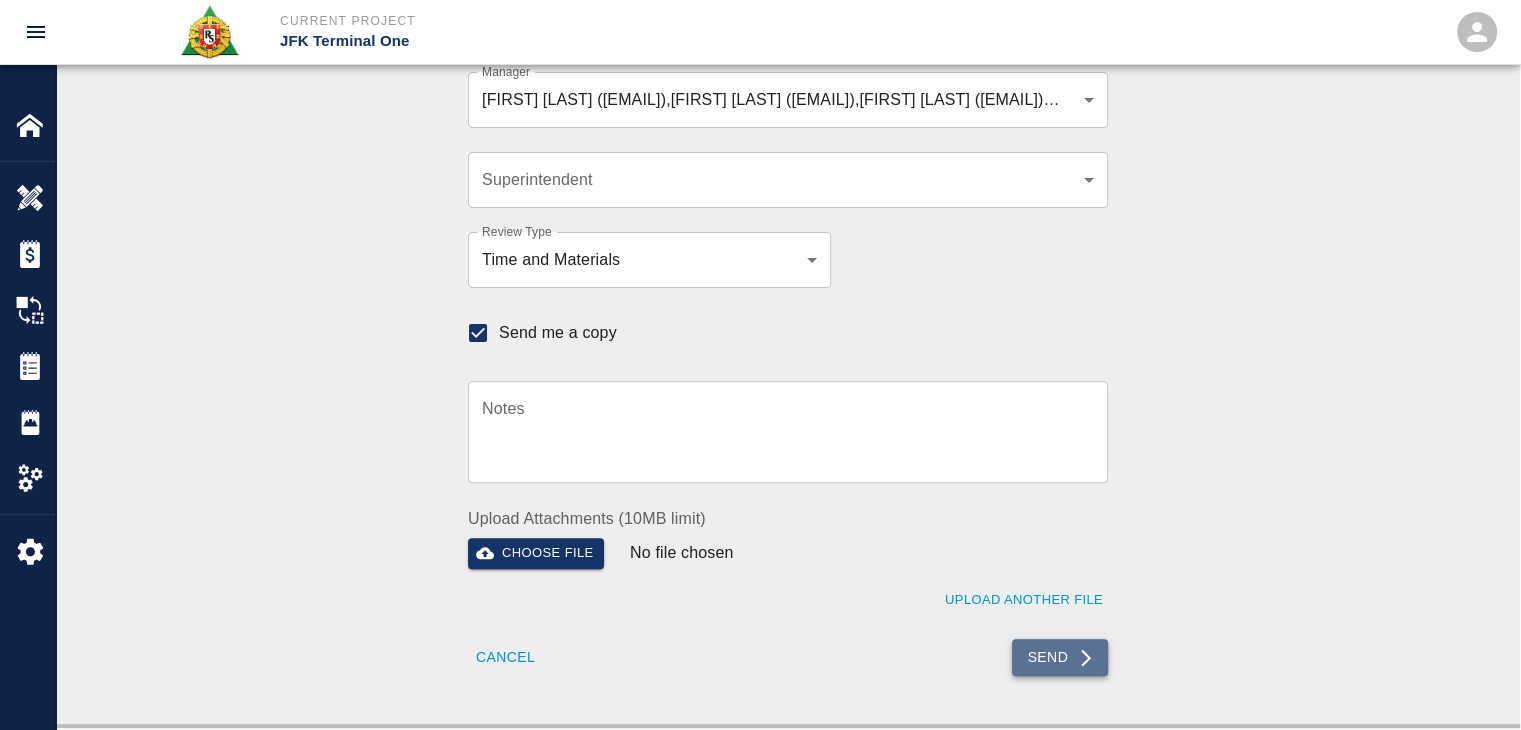 click on "Send" at bounding box center (1060, 657) 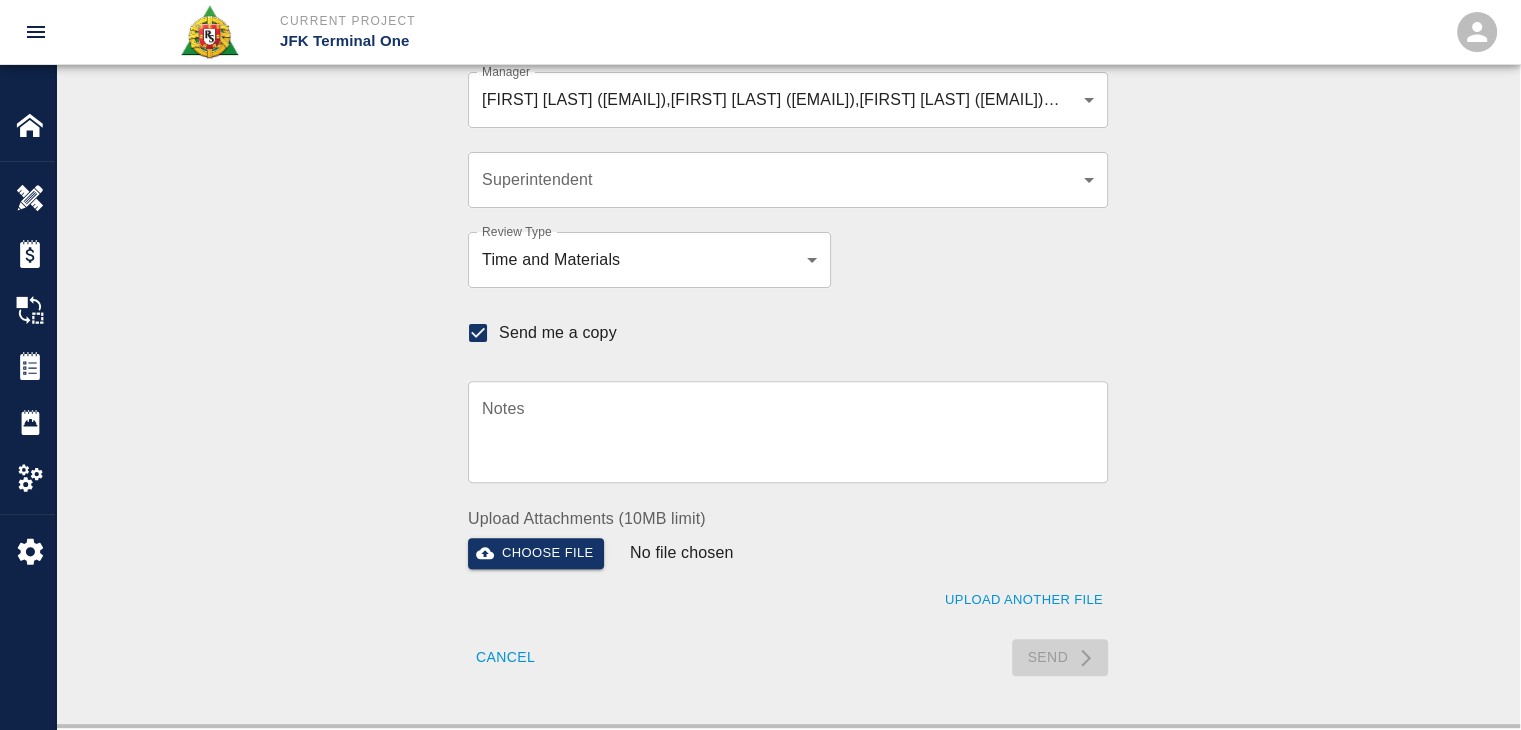 type 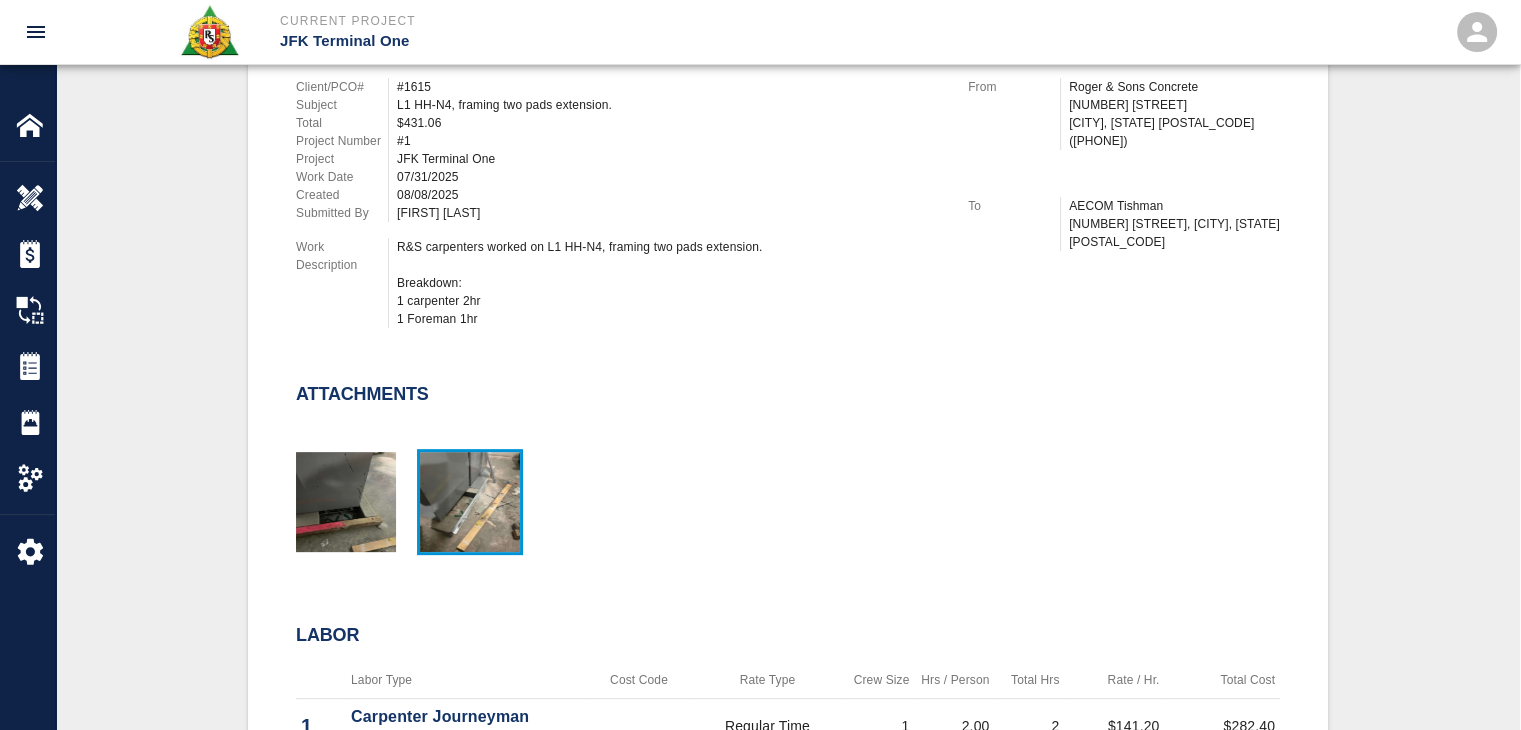 scroll, scrollTop: 0, scrollLeft: 0, axis: both 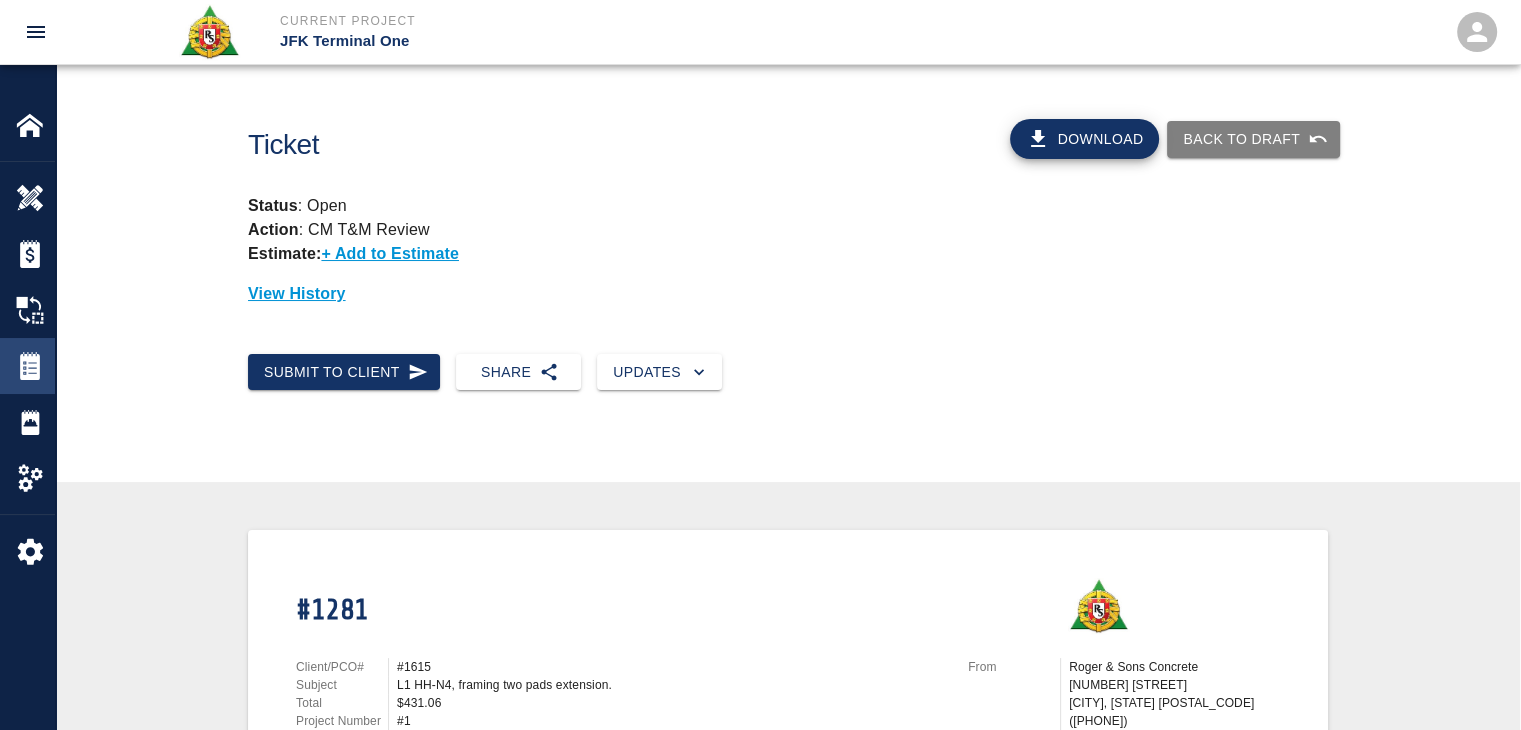 click at bounding box center (30, 366) 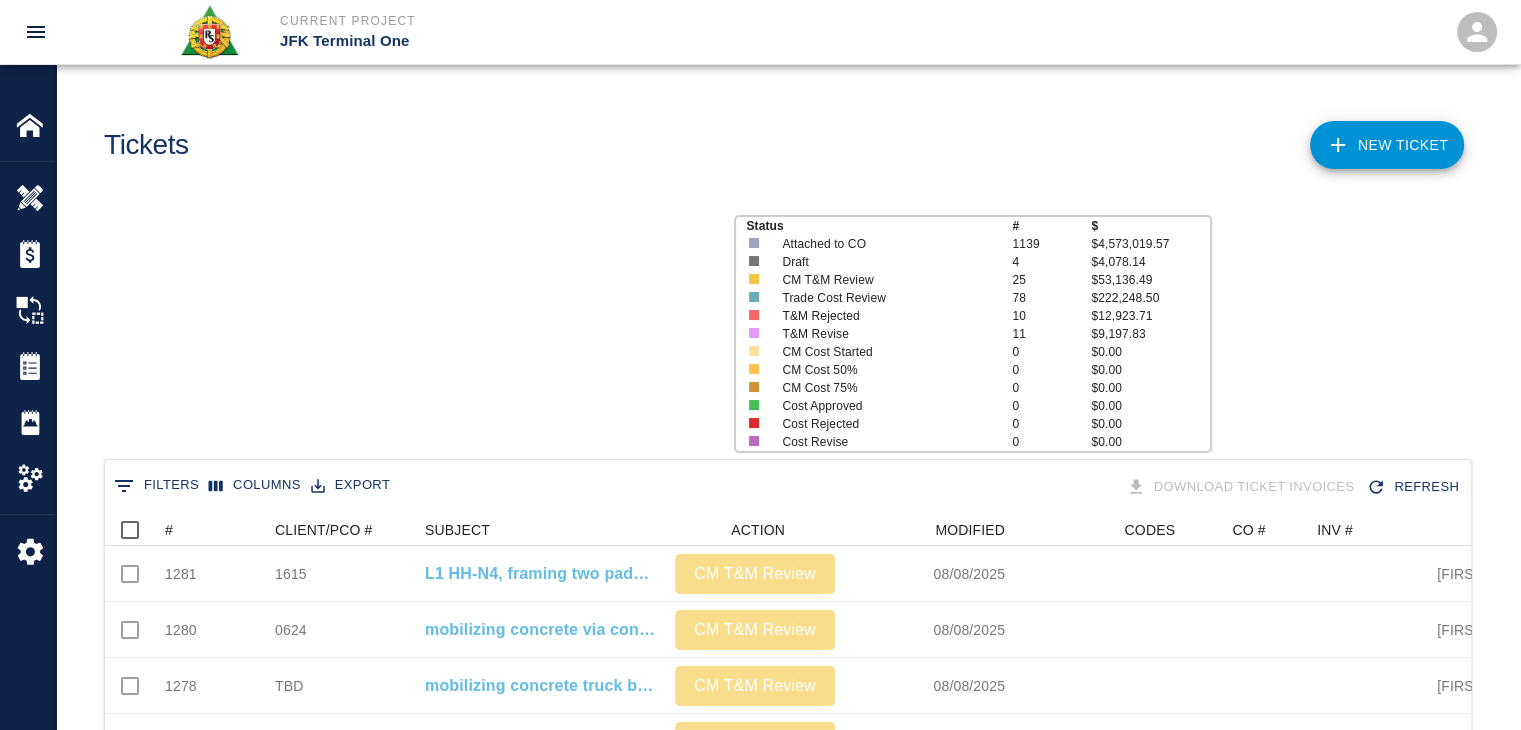 scroll, scrollTop: 16, scrollLeft: 16, axis: both 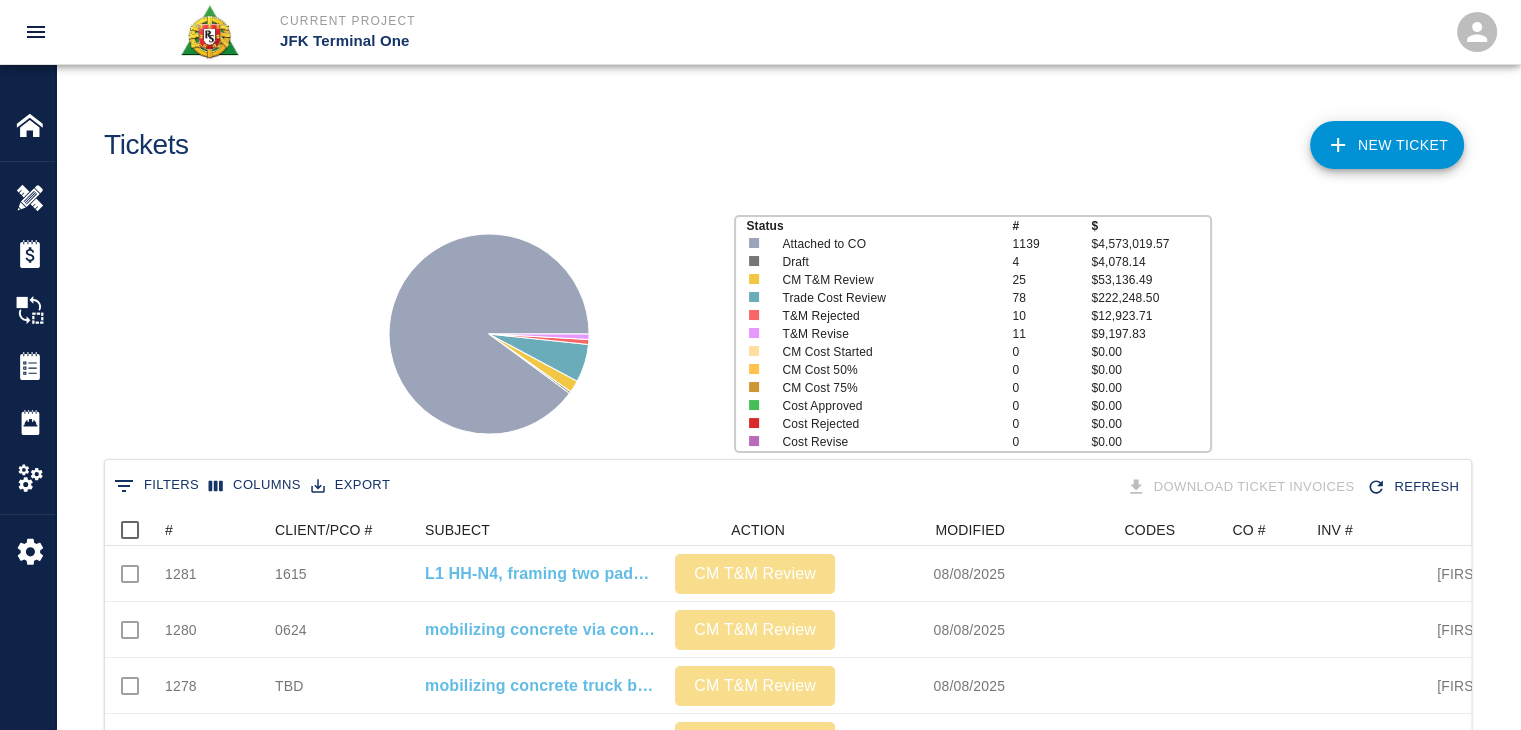 click on "NEW TICKET" at bounding box center [1387, 145] 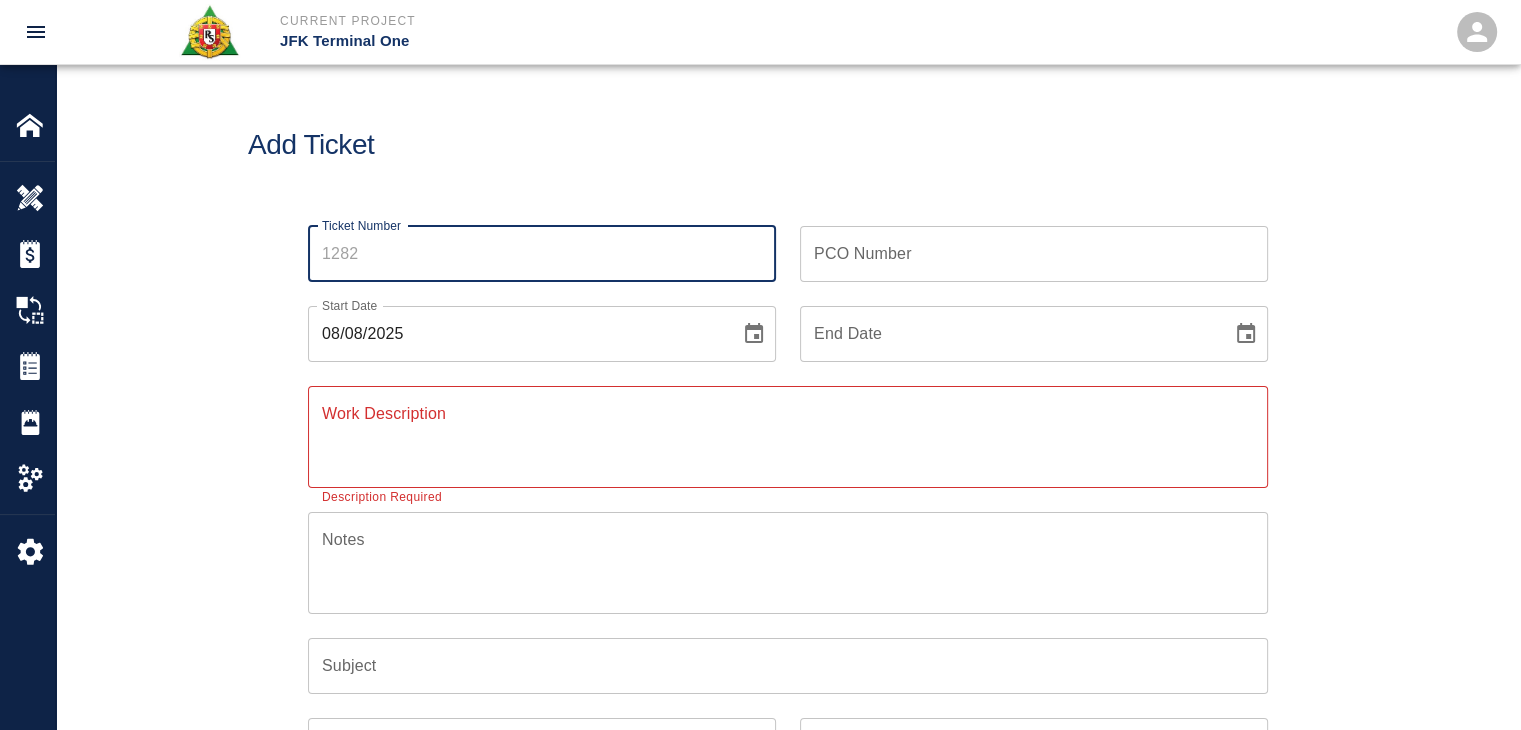 click on "Ticket Number" at bounding box center [542, 254] 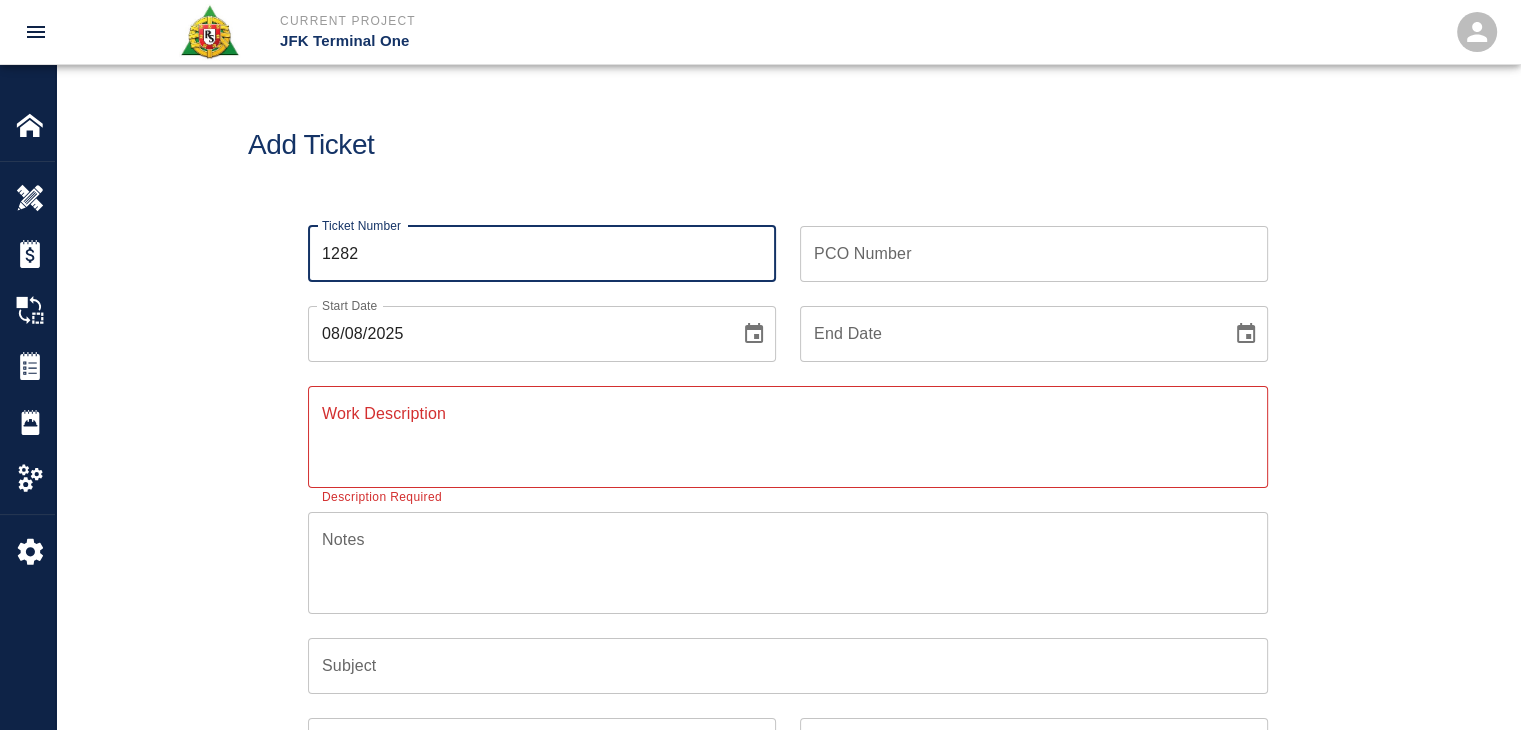 type on "1282" 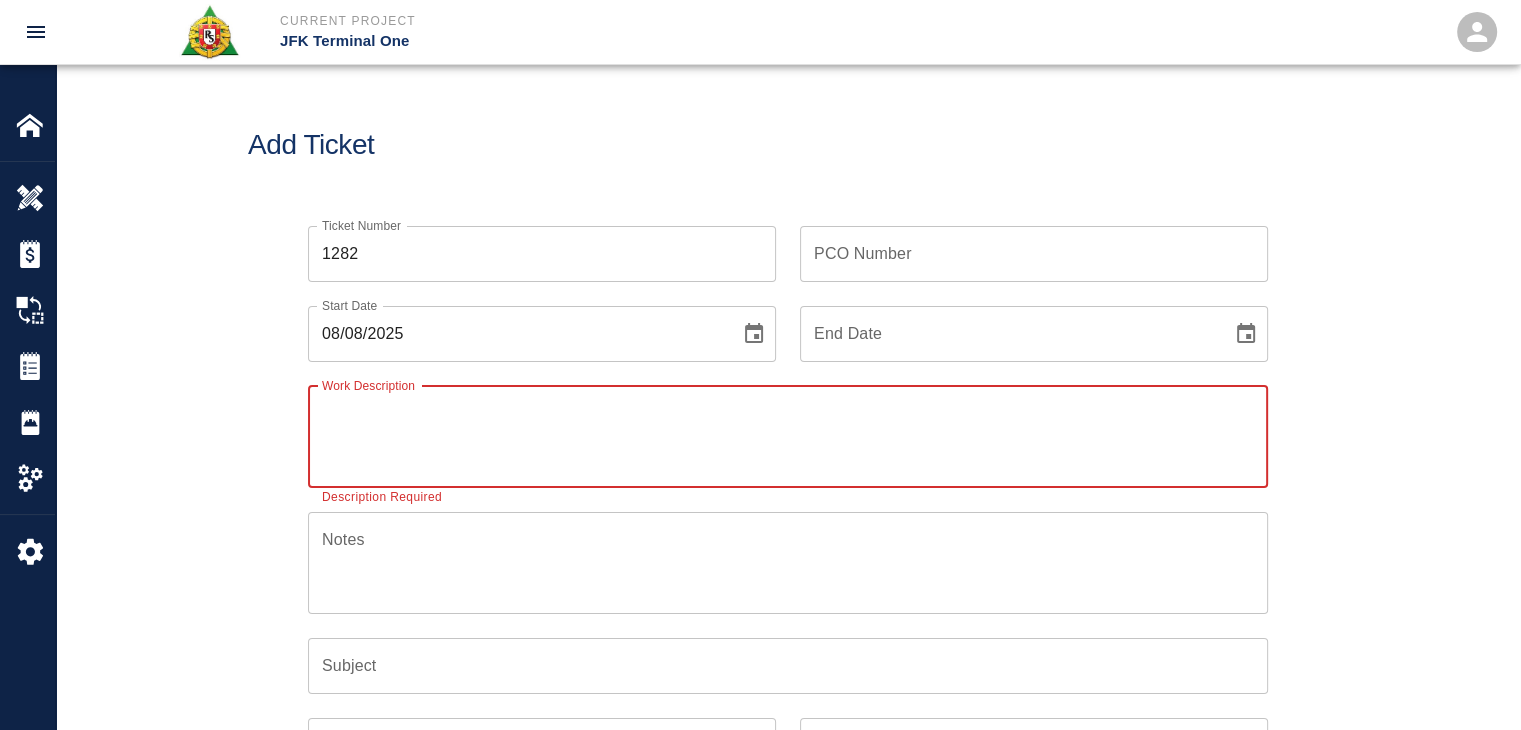 paste on "PI#1767
L3 east pier,framing 44' boxouts
Two carpenters two hours" 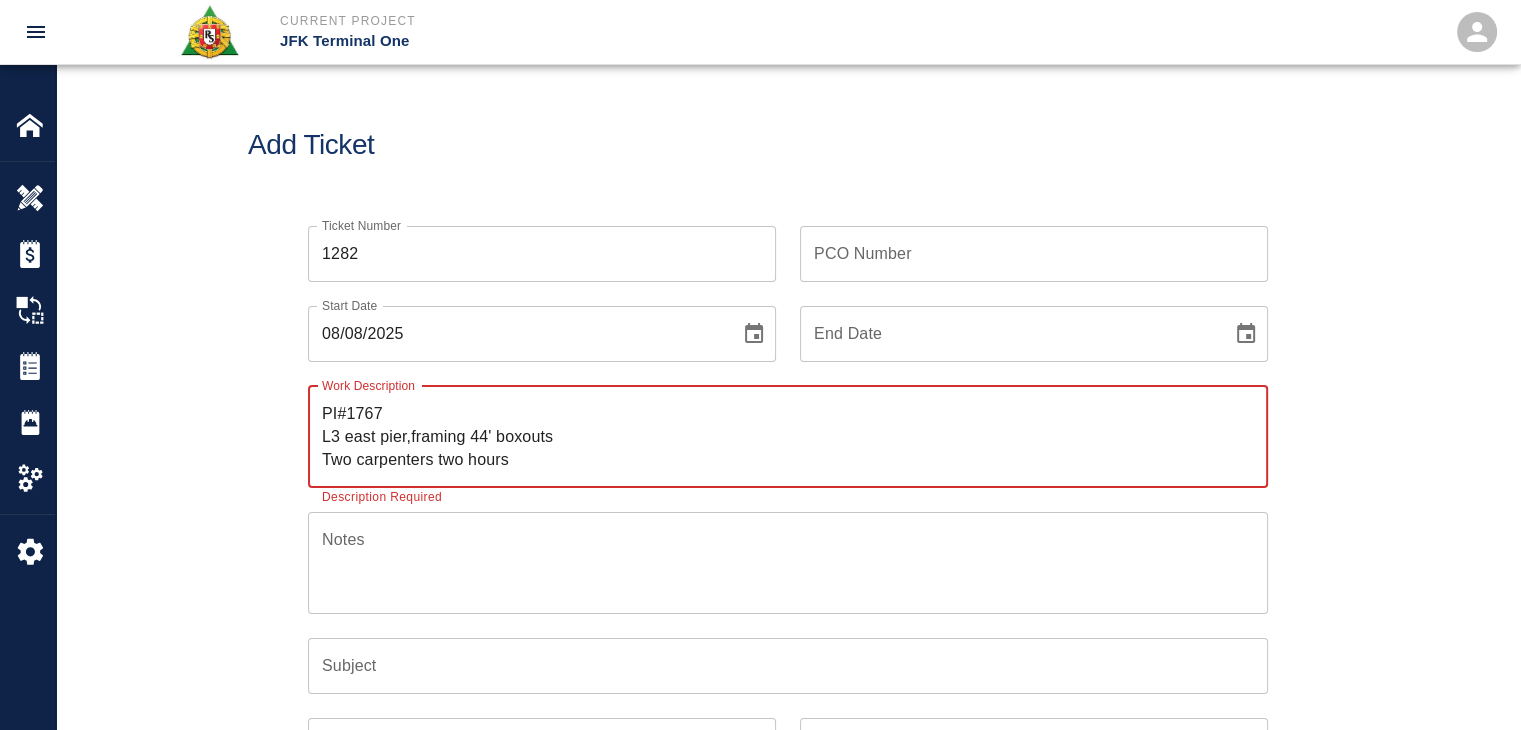 drag, startPoint x: 420, startPoint y: 409, endPoint x: 347, endPoint y: 417, distance: 73.43705 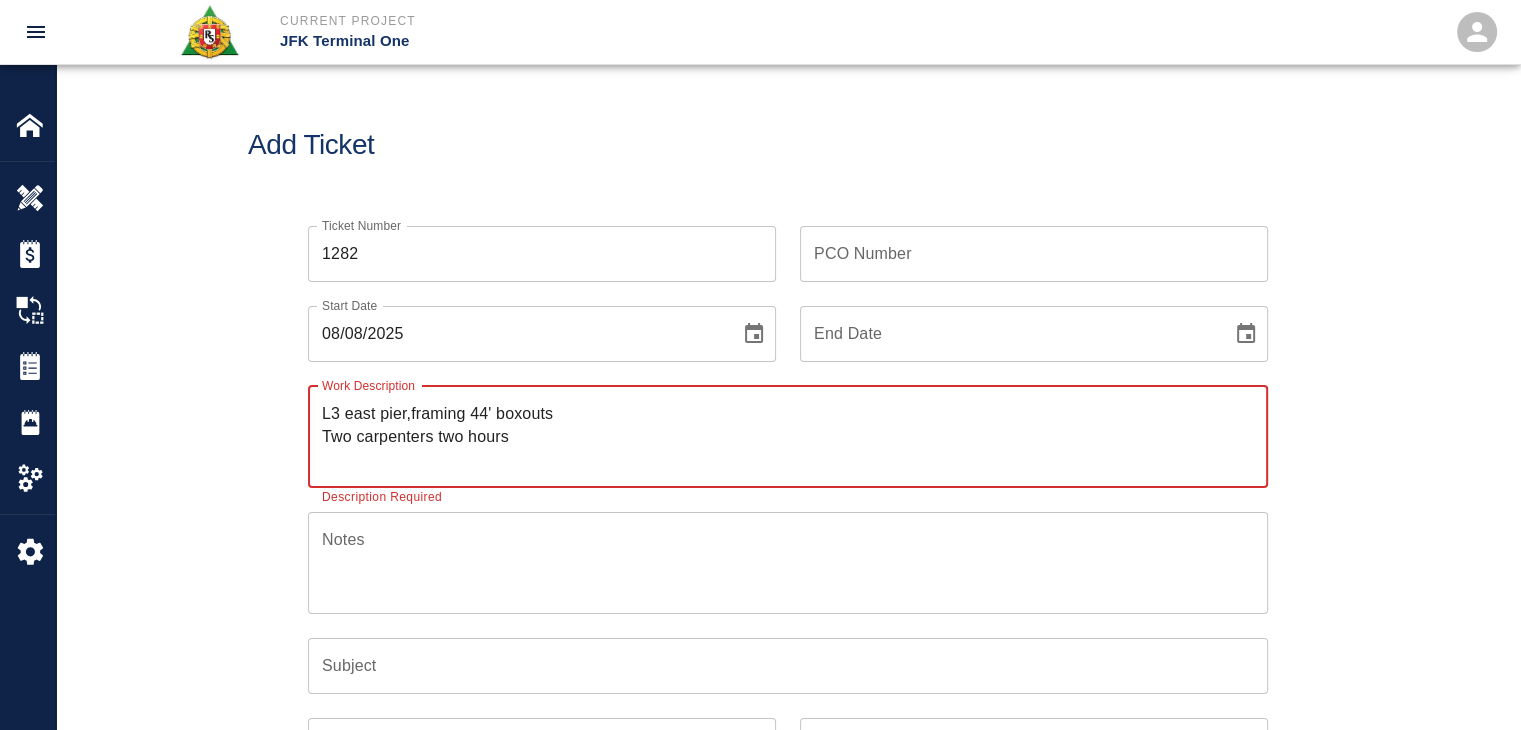 type on "L3 east pier,framing 44' boxouts
Two carpenters two hours" 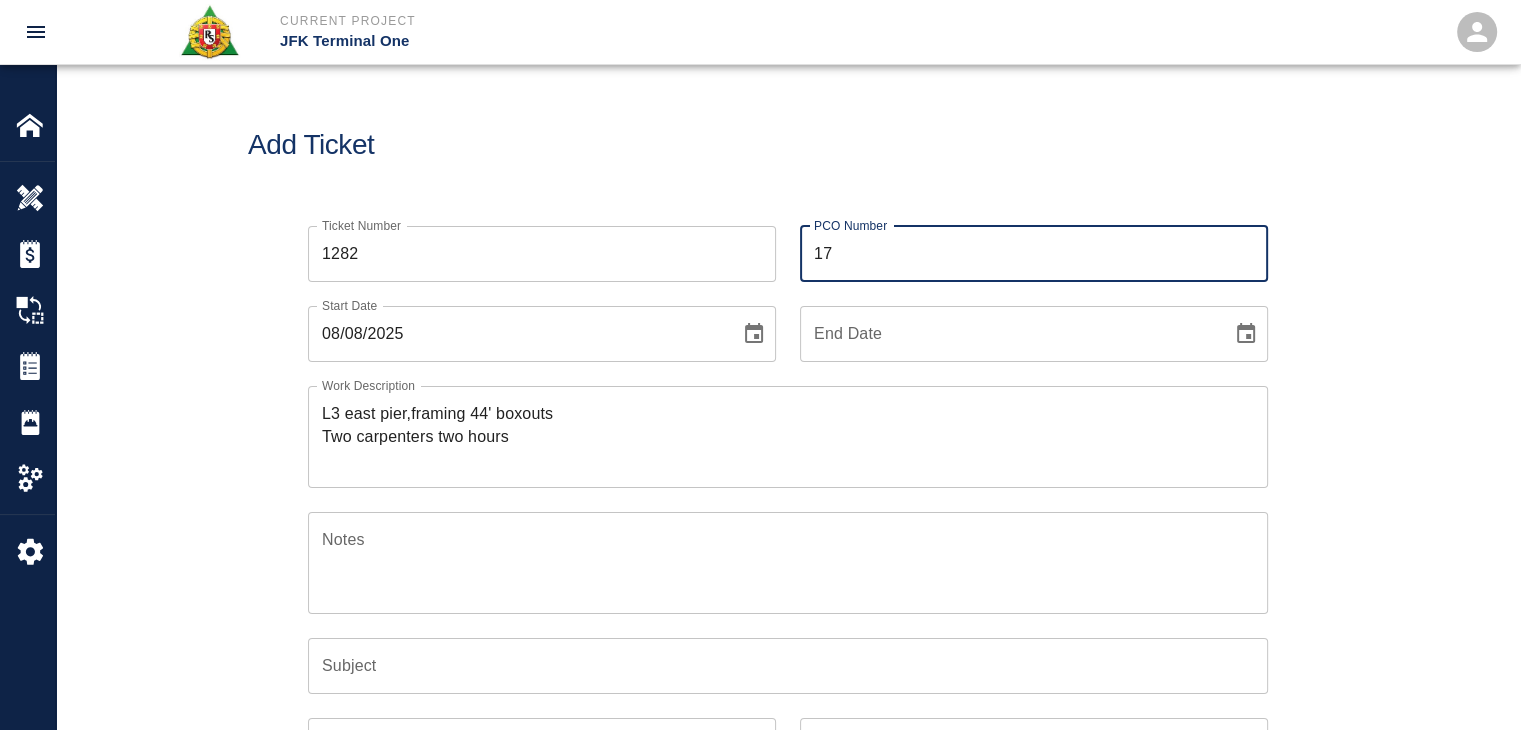 type on "1767" 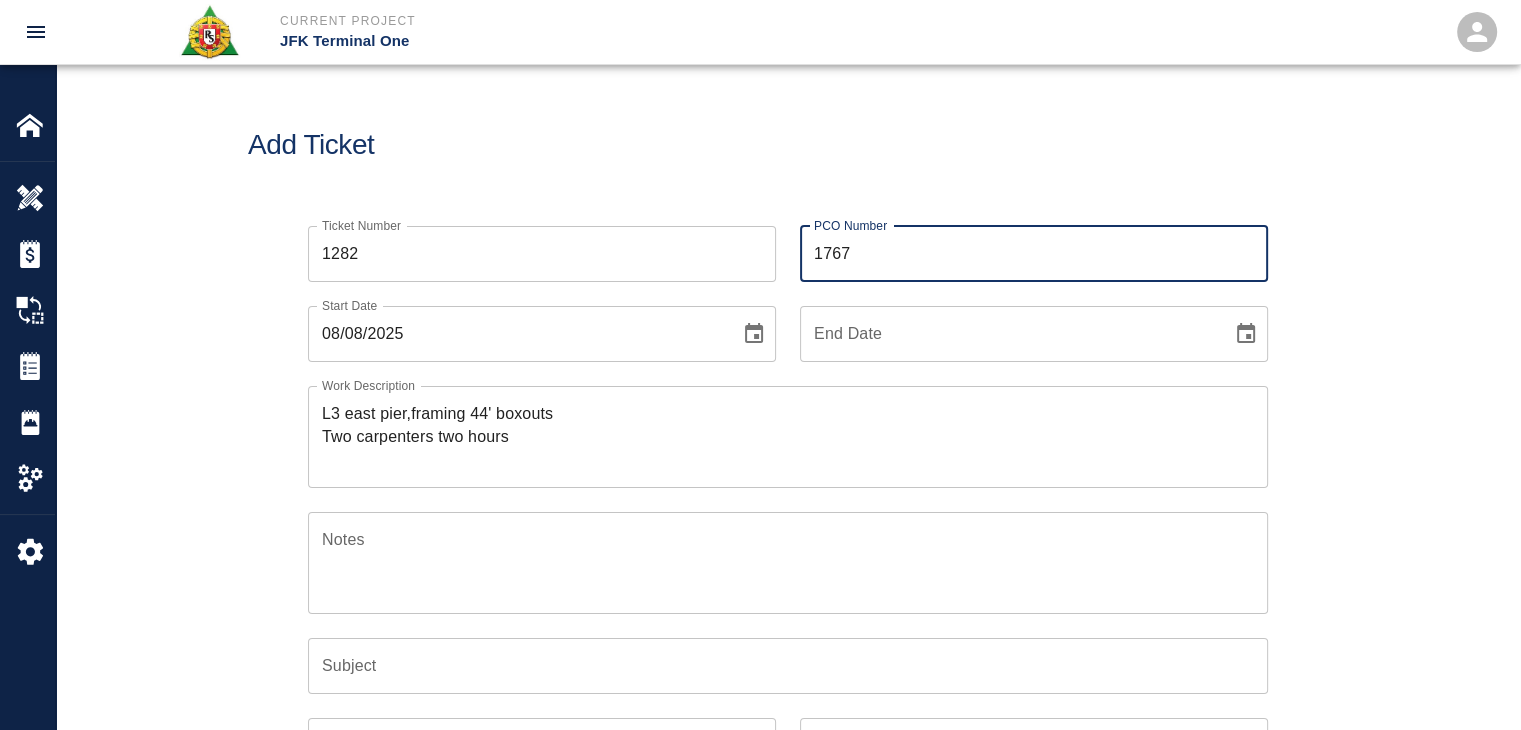 click on "L3 east pier,framing 44' boxouts
Two carpenters two hours" at bounding box center (788, 436) 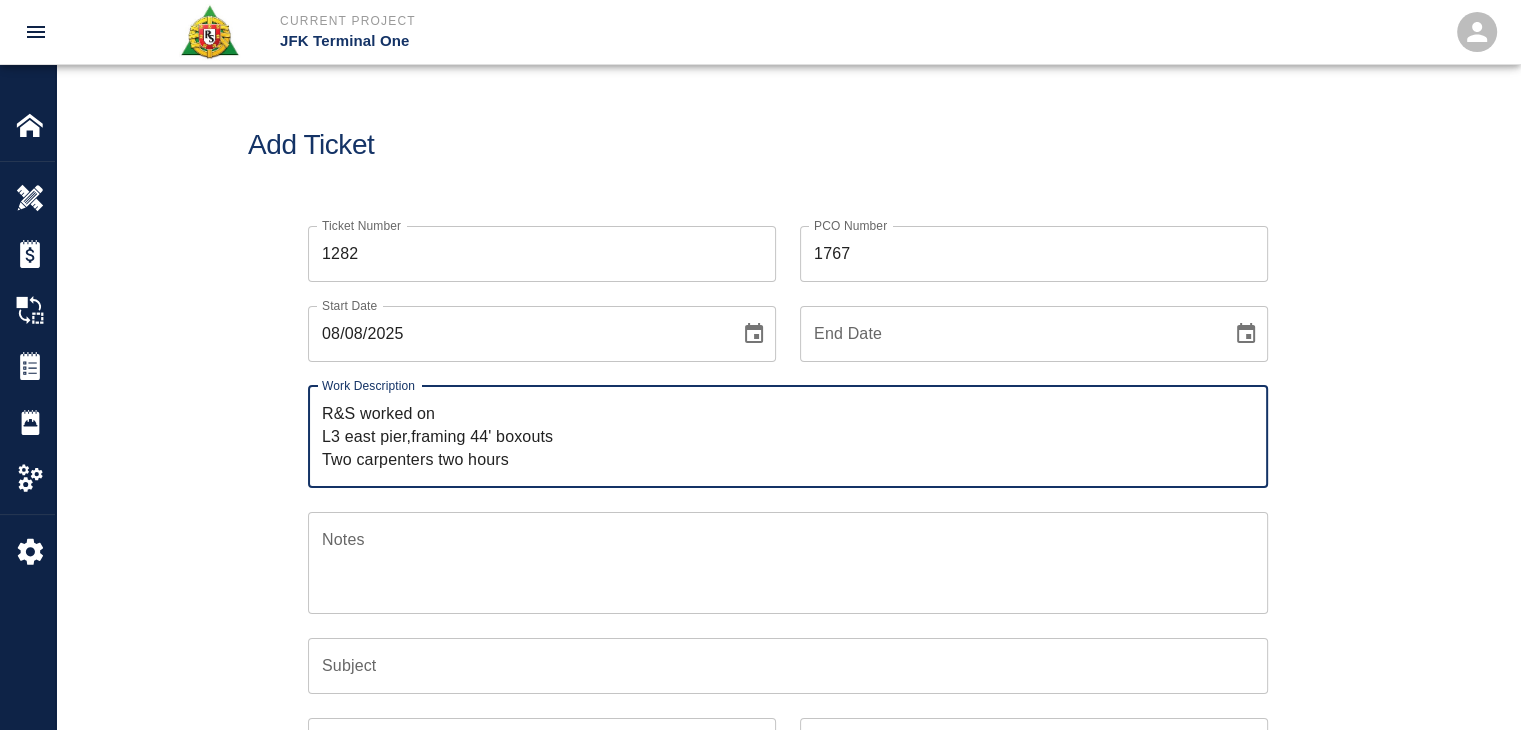 click on "R&S worked on
L3 east pier,framing 44' boxouts
Two carpenters two hours x Work Description" at bounding box center [788, 437] 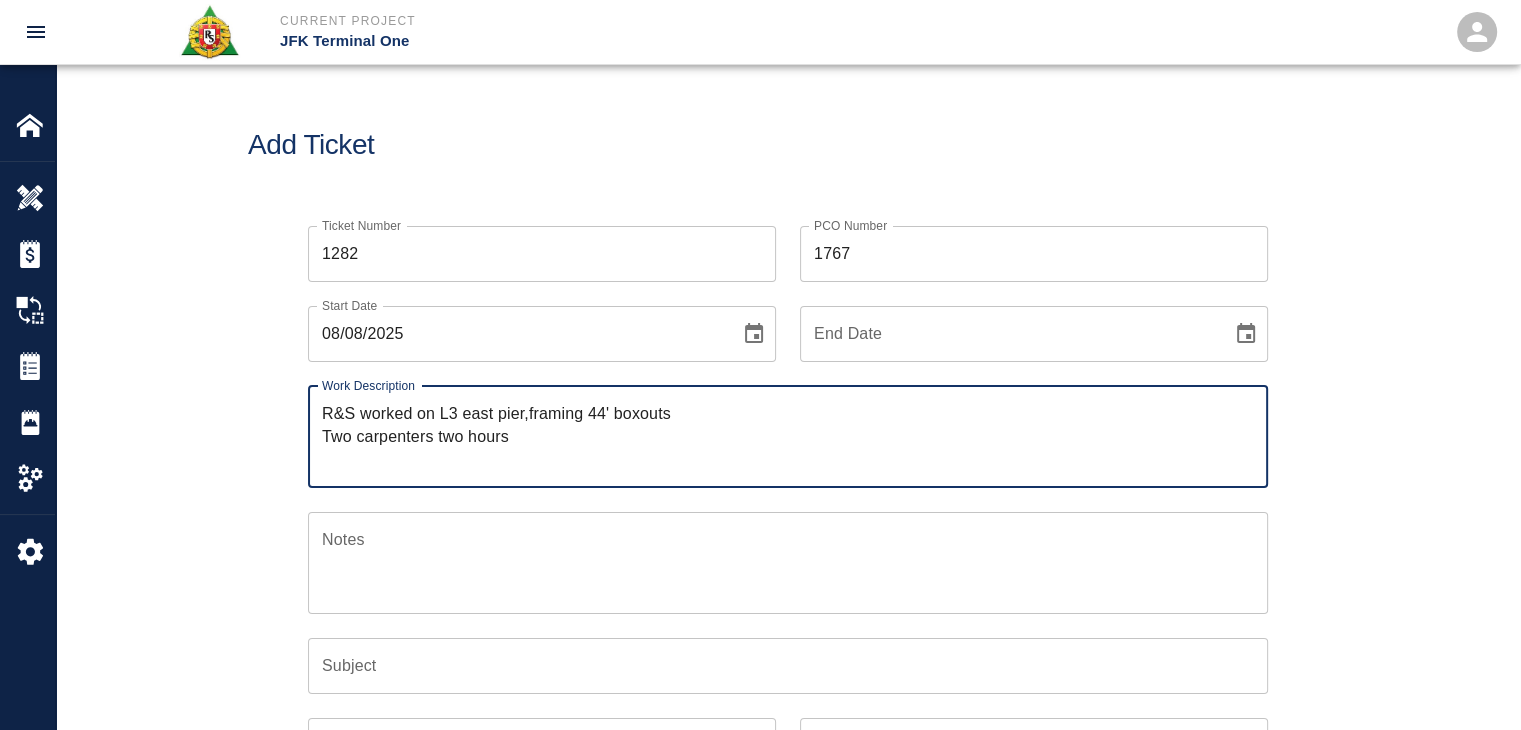 click on "Work Description R&S worked on L3 east pier,framing 44' boxouts
Two carpenters two hours x Work Description" at bounding box center (776, 425) 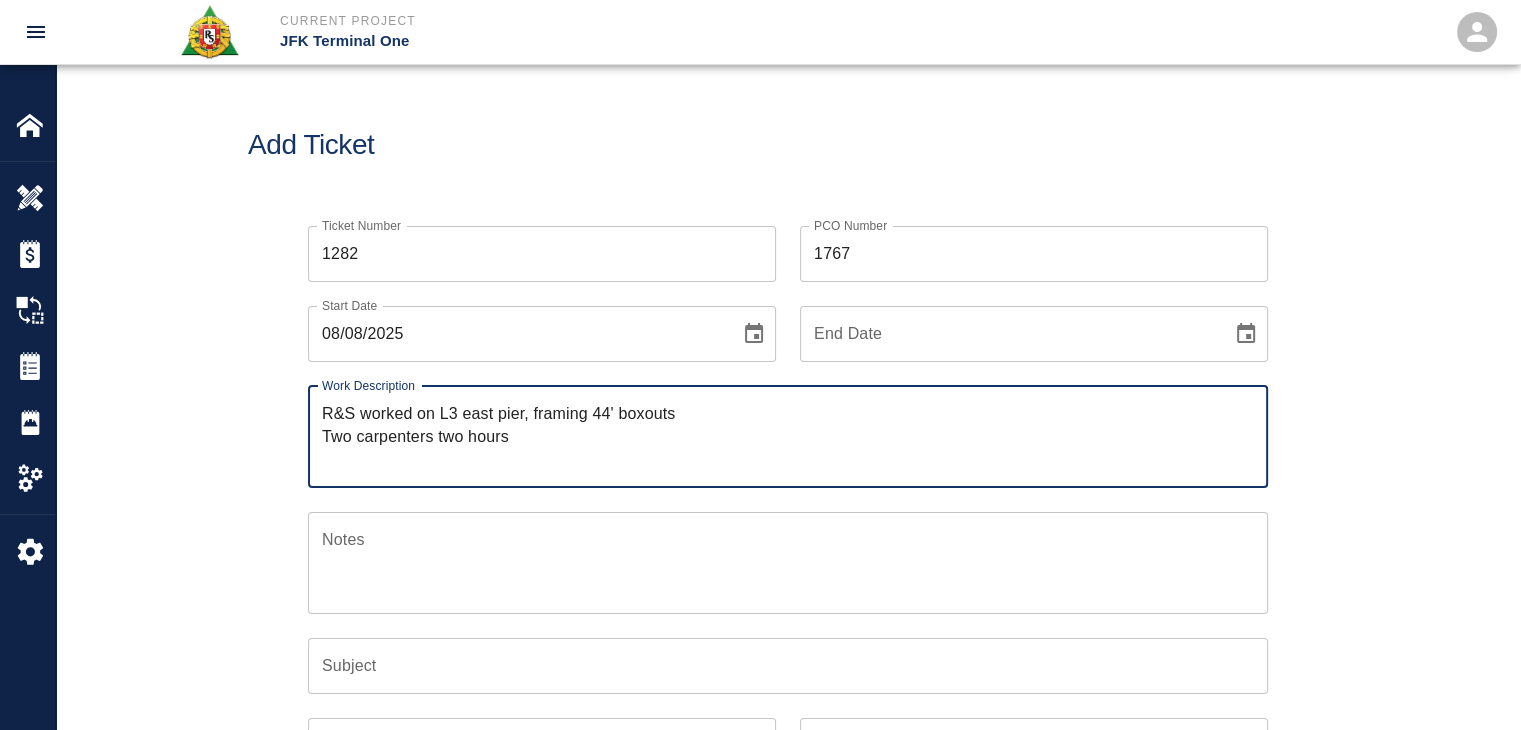 click on "R&S worked on L3 east pier, framing 44' boxouts
Two carpenters two hours" at bounding box center (788, 436) 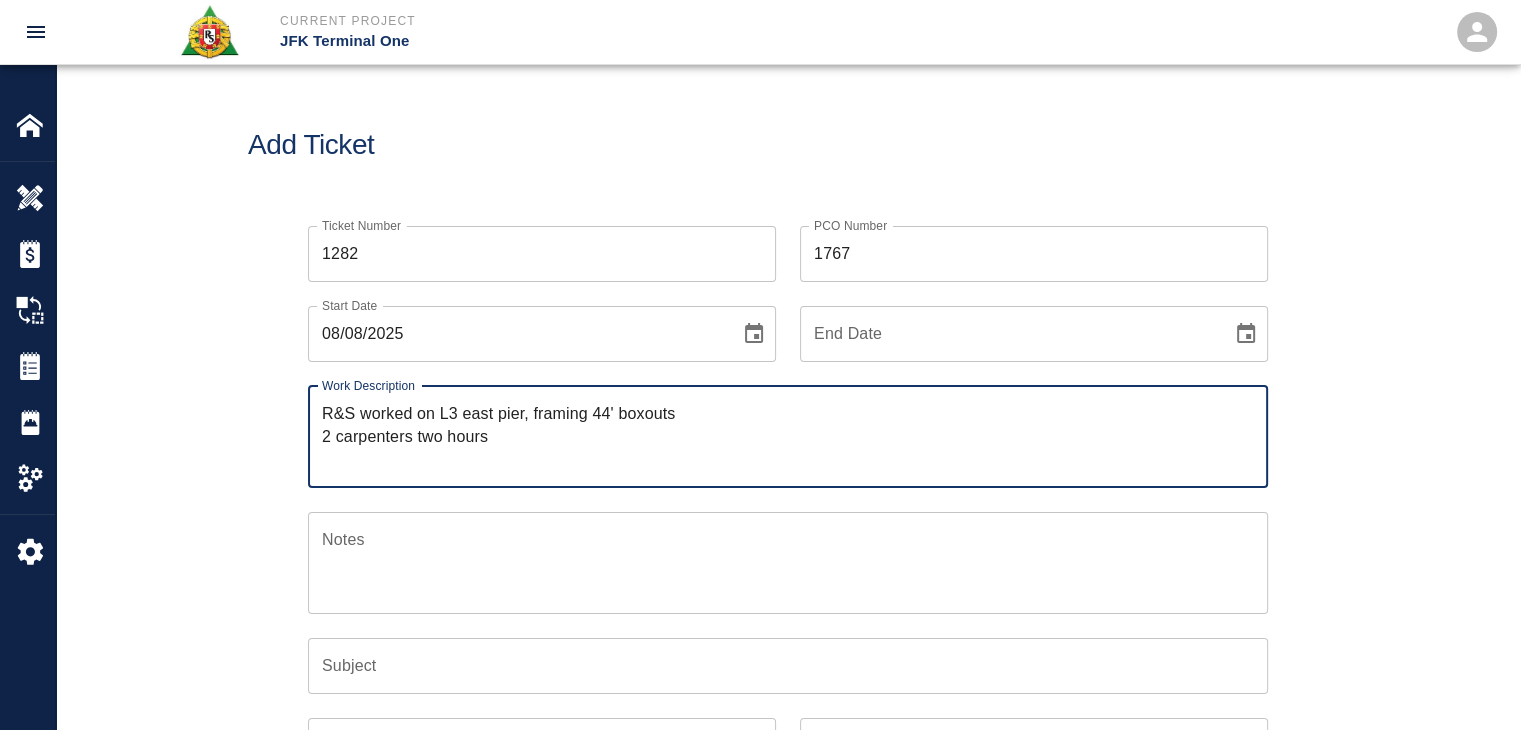 click on "R&S worked on L3 east pier, framing 44' boxouts
2 carpenters two hours" at bounding box center [788, 436] 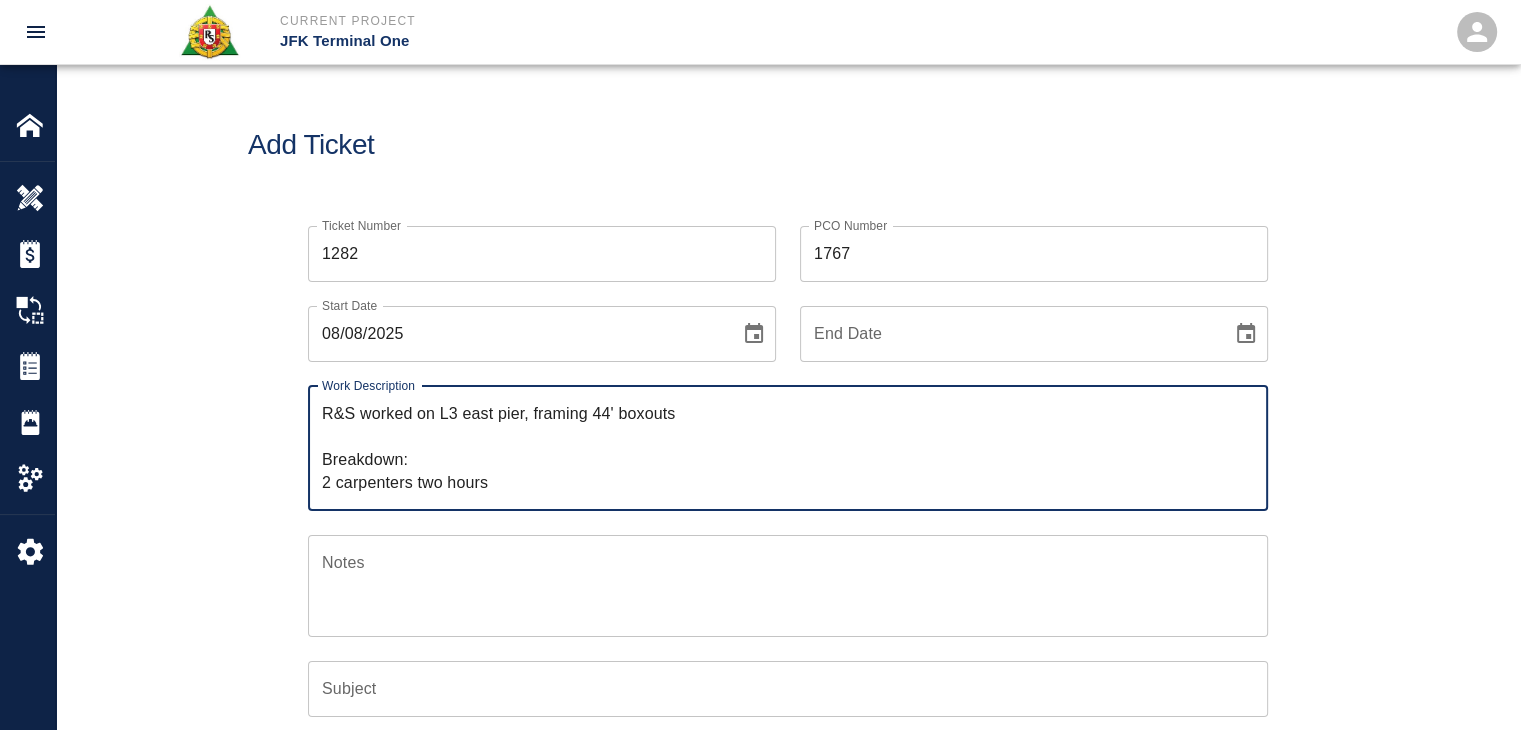 click on "R&S worked on L3 east pier, framing 44' boxouts
Breakdown:
2 carpenters two hours" at bounding box center [788, 448] 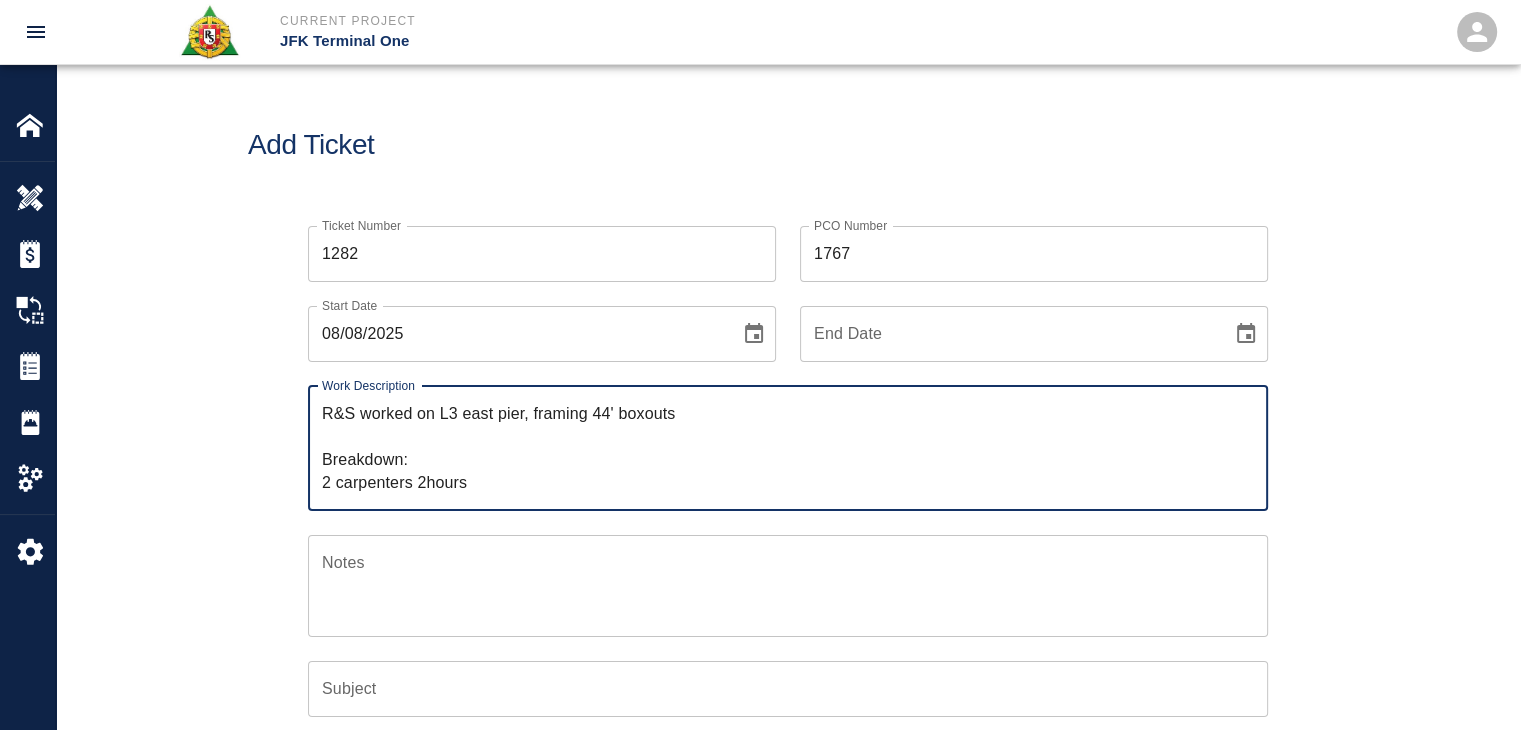 click on "R&S worked on L3 east pier, framing 44' boxouts
Breakdown:
2 carpenters 2hours" at bounding box center [788, 448] 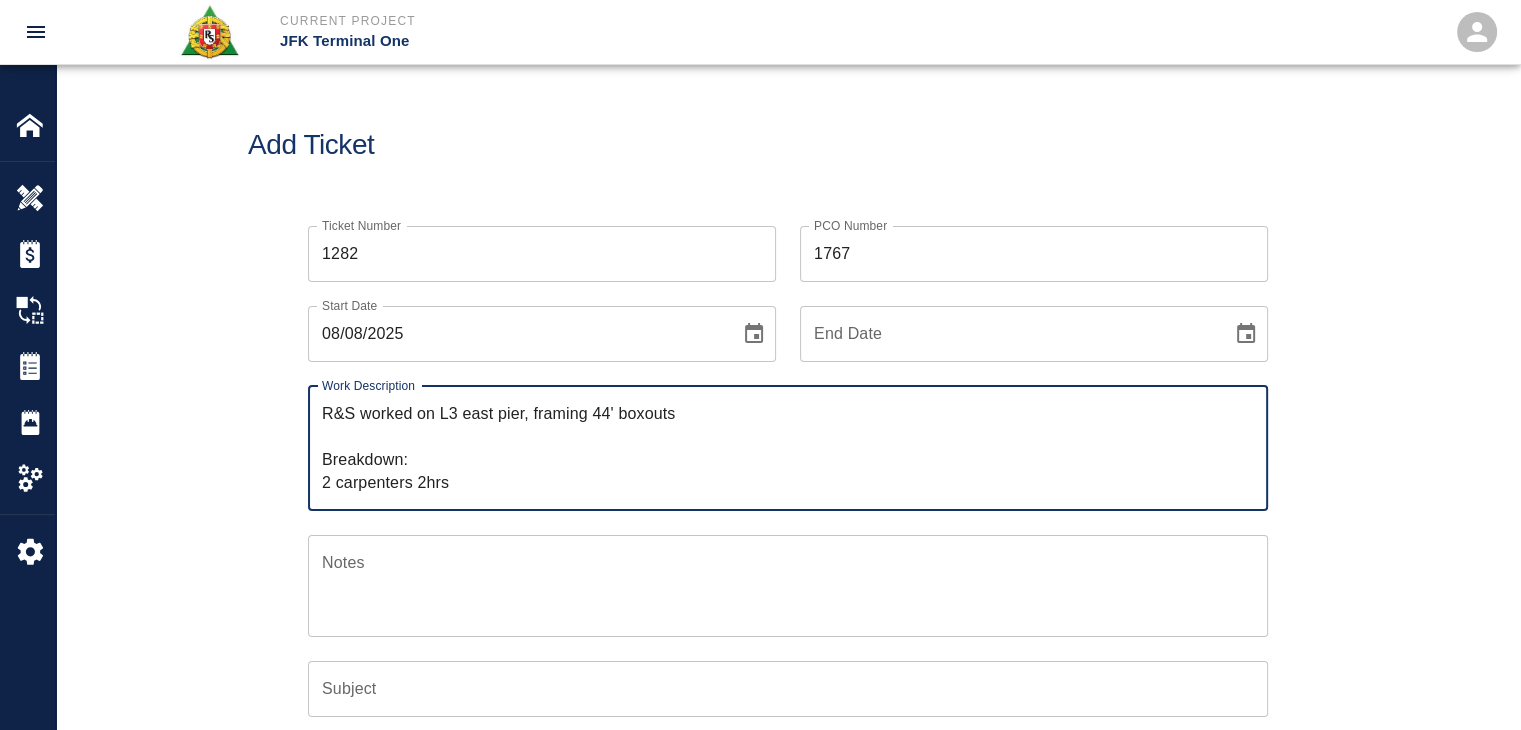 click on "R&S worked on L3 east pier, framing 44' boxouts
Breakdown:
2 carpenters 2hrs" at bounding box center [788, 448] 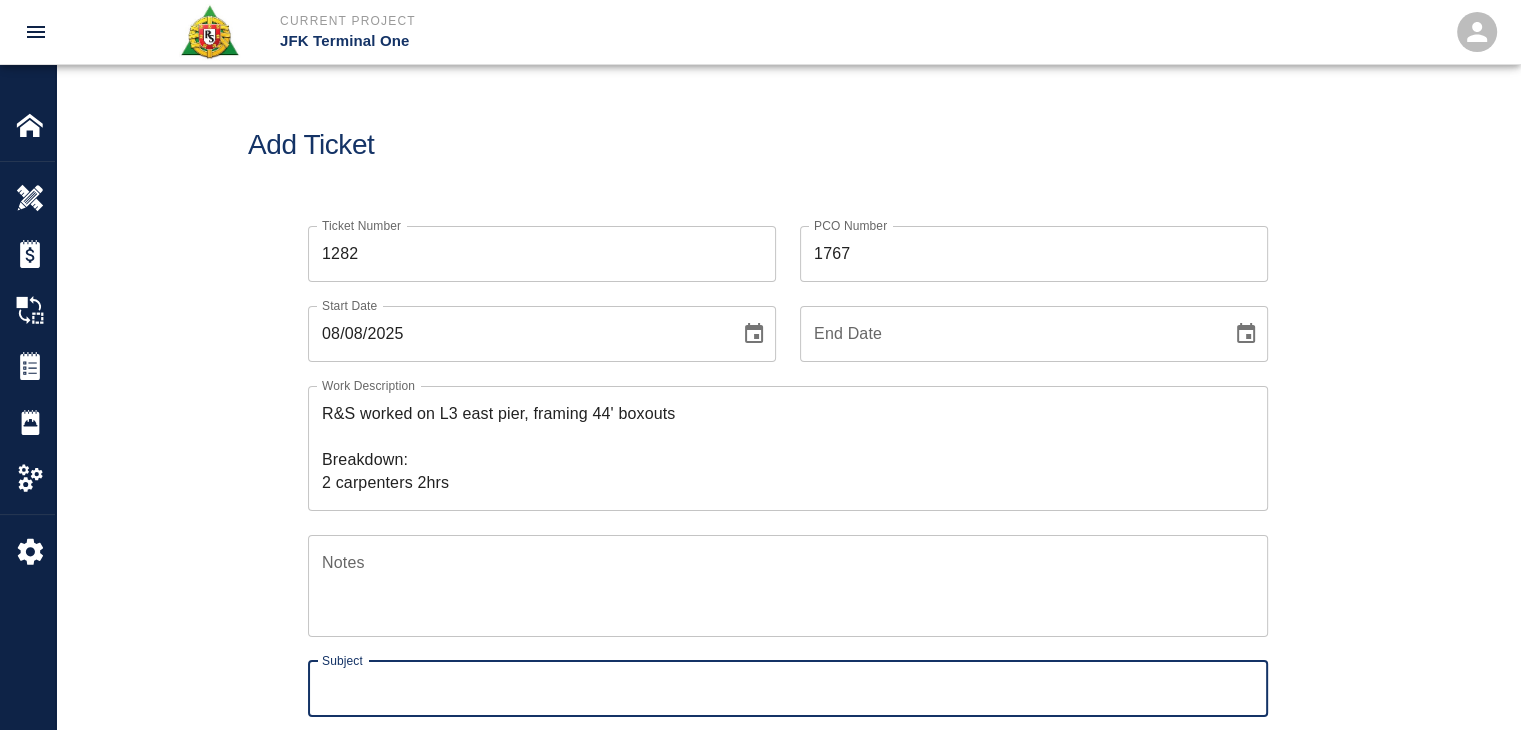 paste on "L3 east pier, framing 44' boxouts" 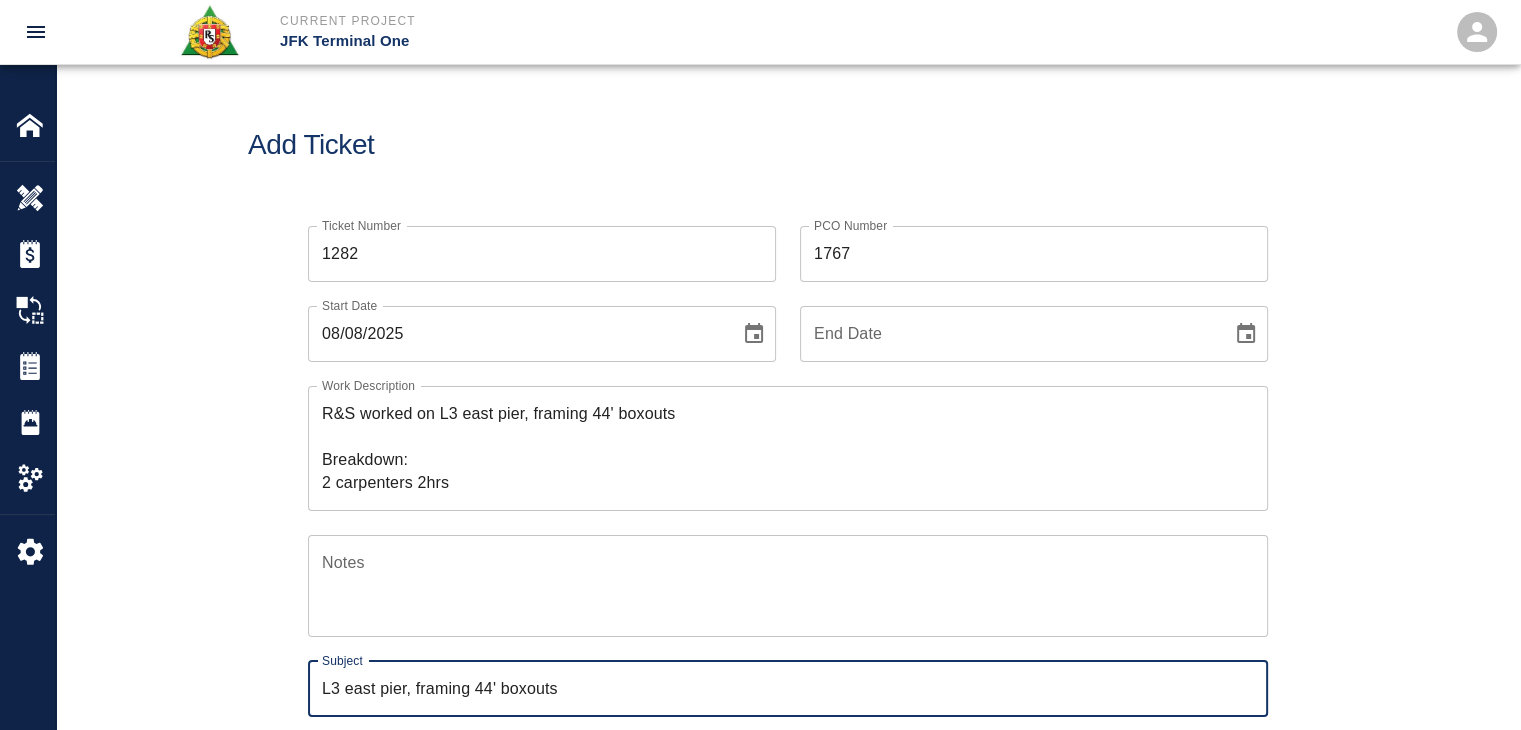 type on "L3 east pier, framing 44' boxouts" 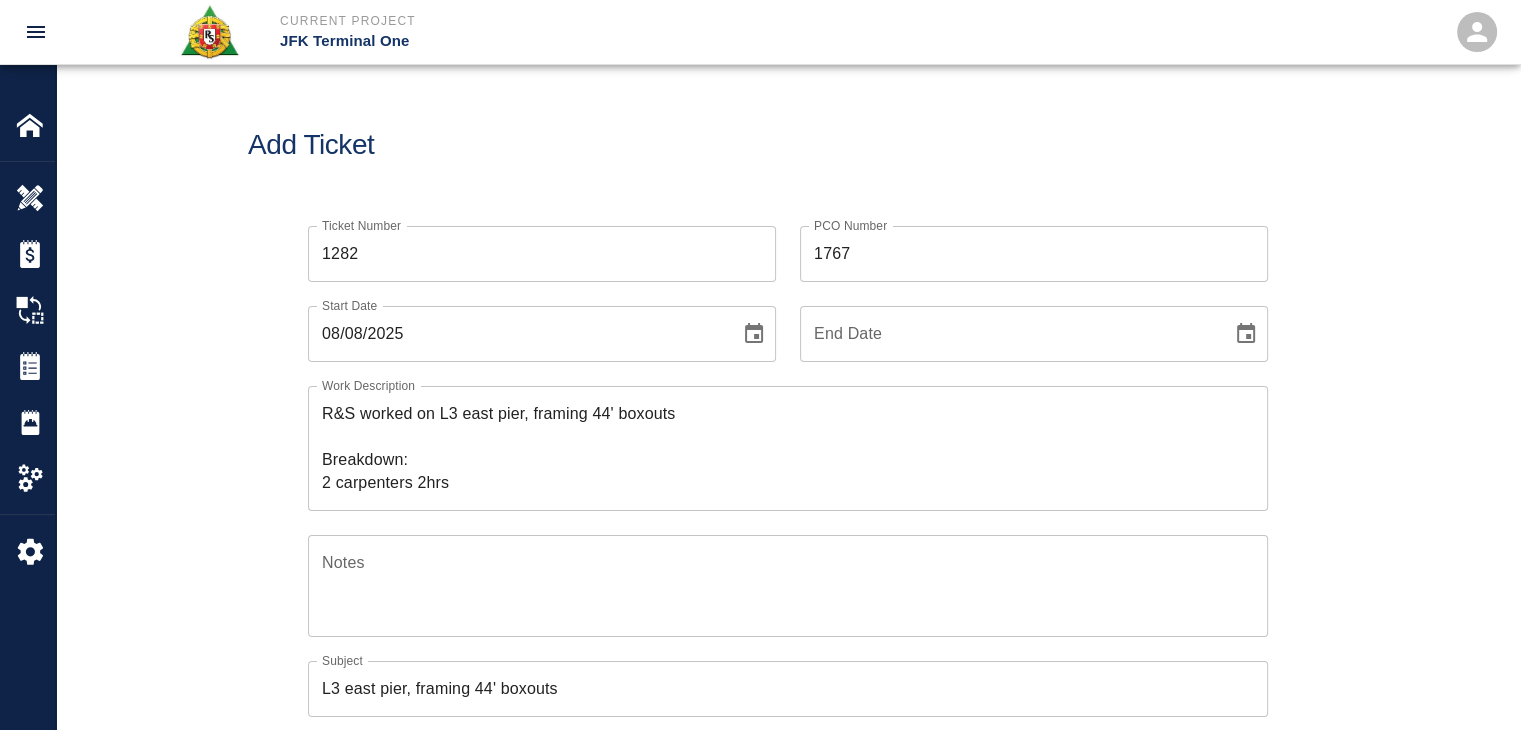 click on "Add Ticket" at bounding box center [788, 145] 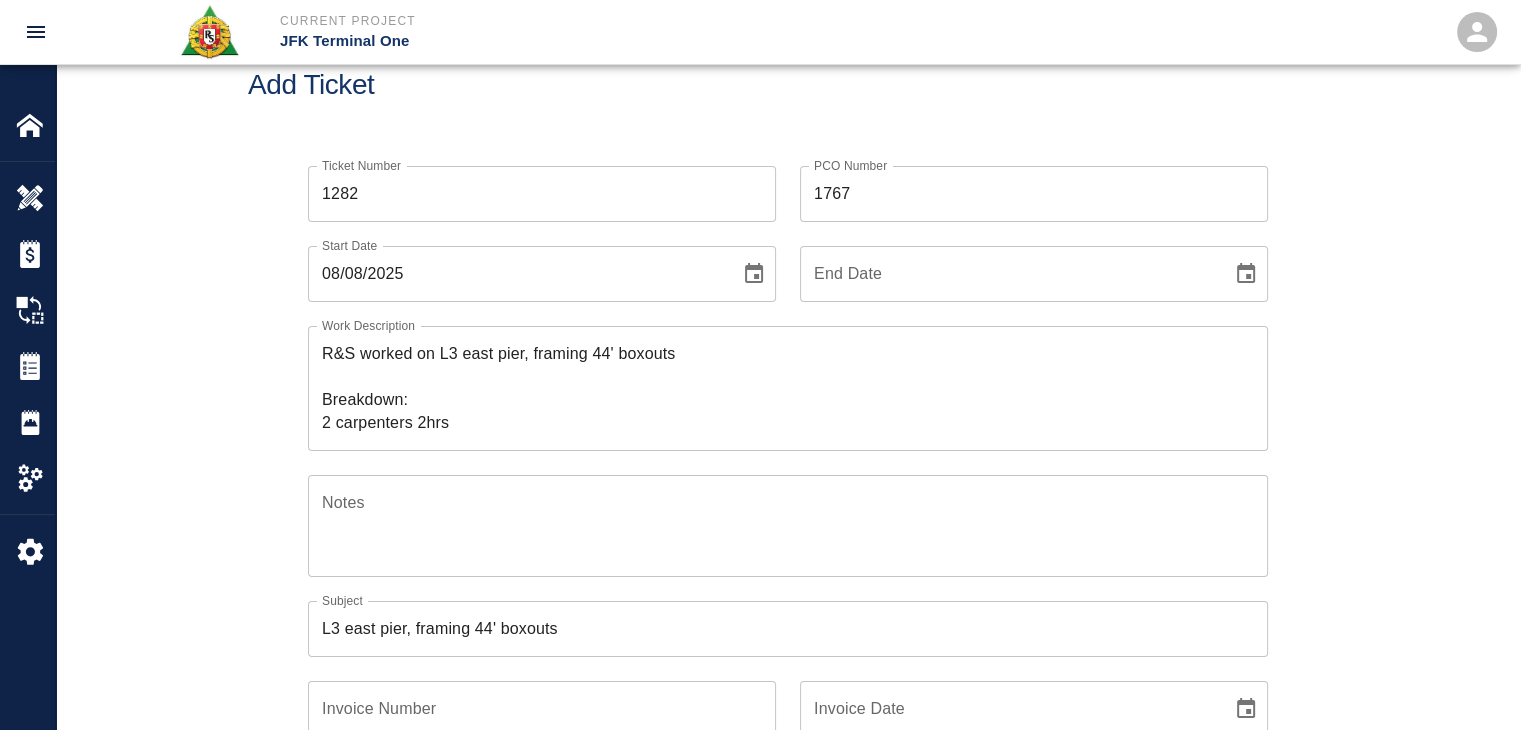 click on "Ticket Number 1282 Ticket Number" at bounding box center [530, 182] 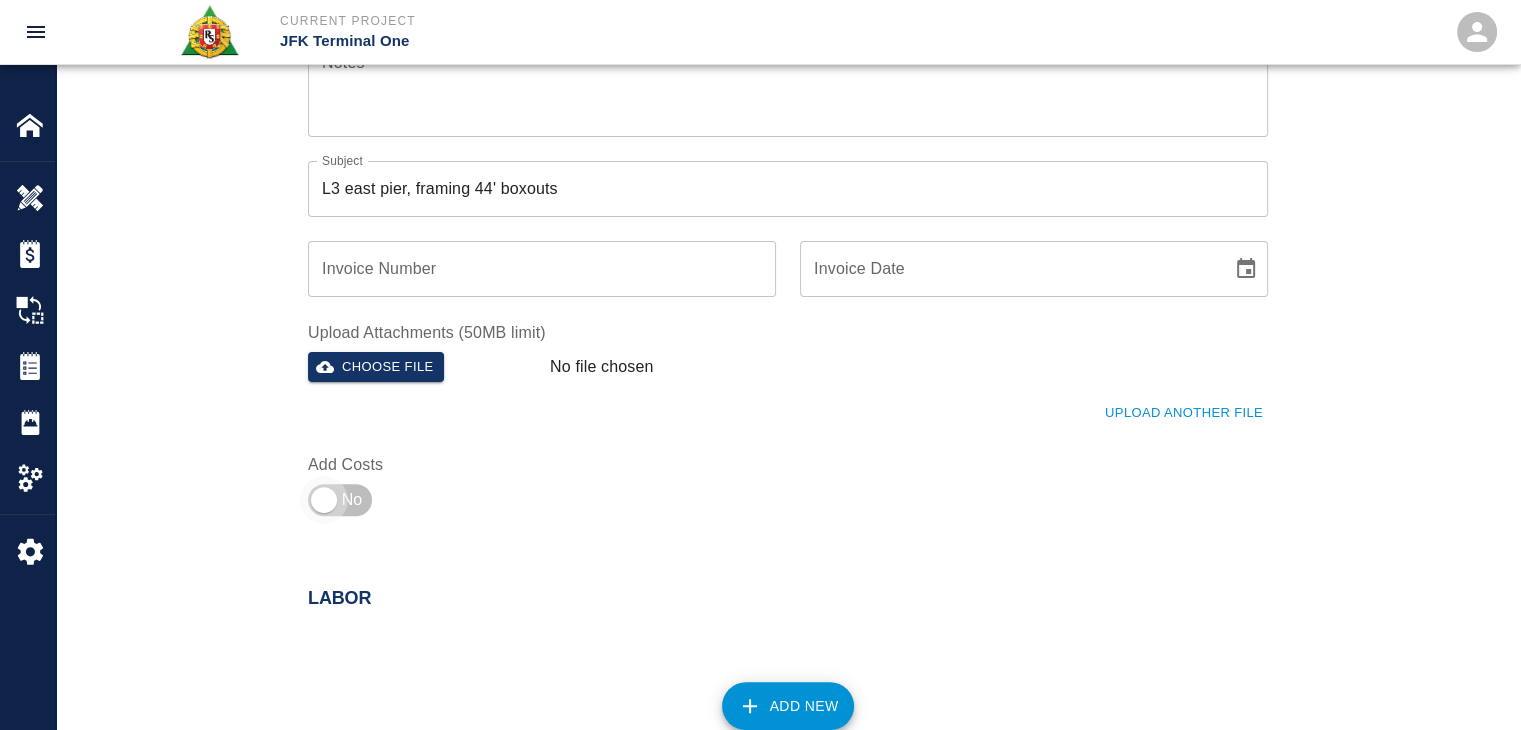 click at bounding box center (324, 500) 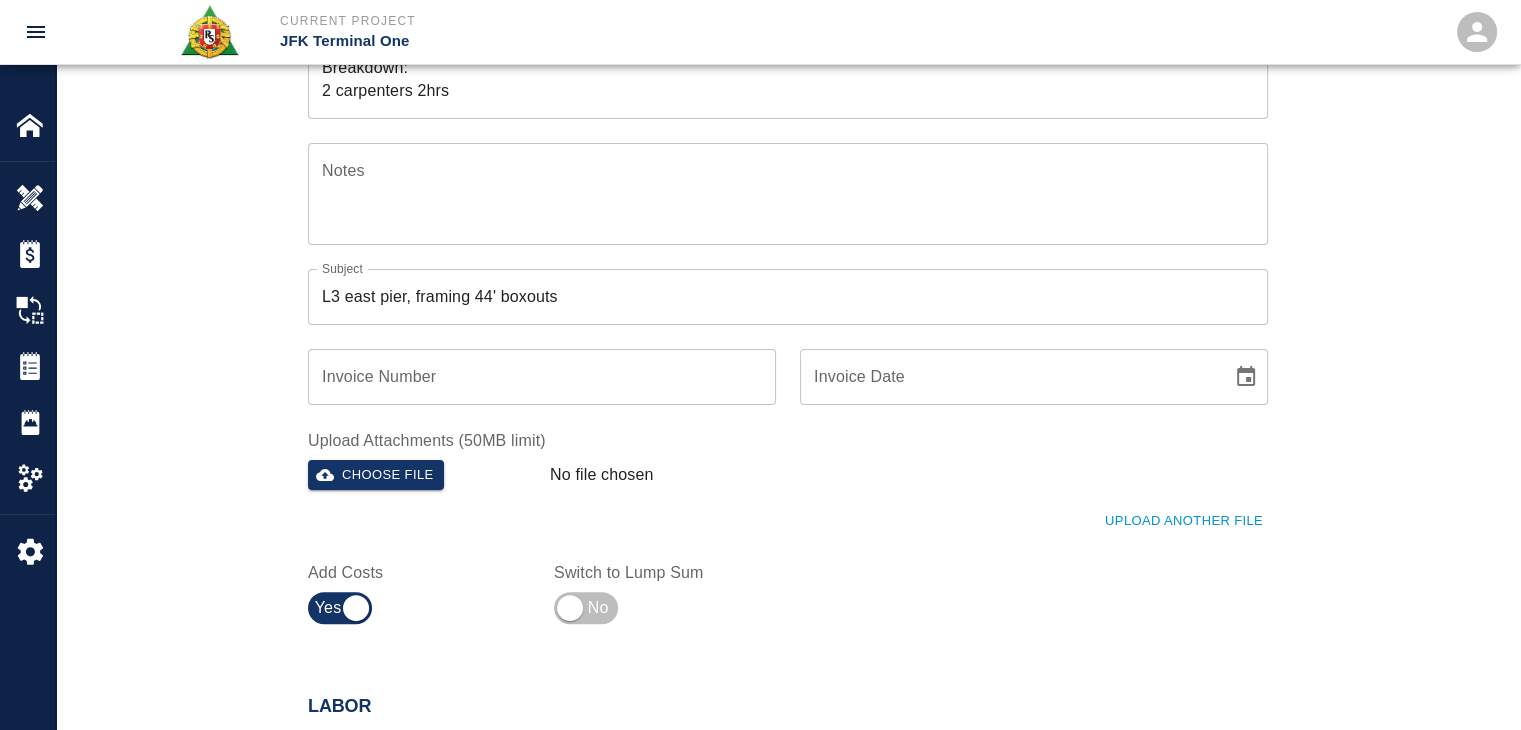 scroll, scrollTop: 352, scrollLeft: 0, axis: vertical 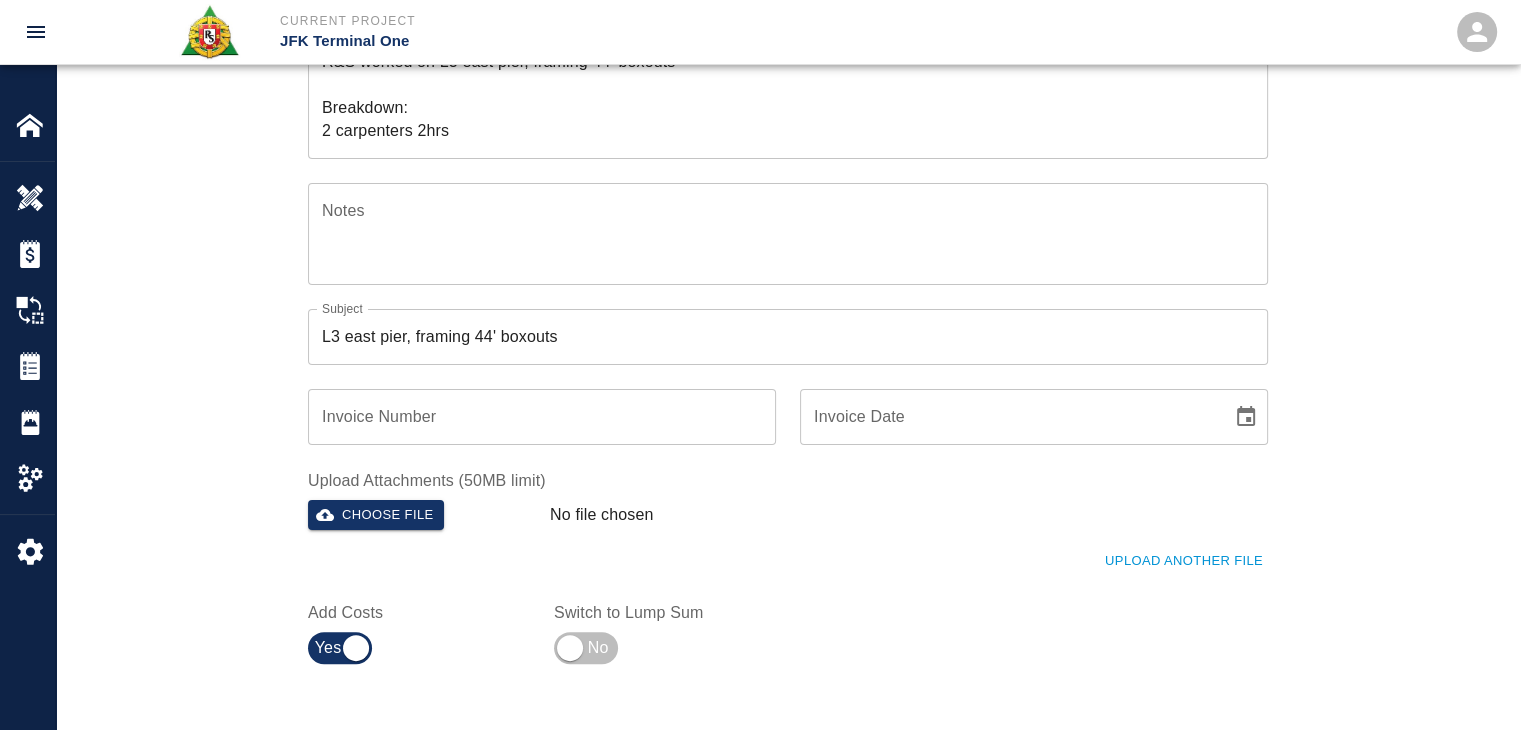 click on "R&S worked on L3 east pier, framing 44' boxouts
Breakdown:
2 carpenters 2hrs" at bounding box center [788, 96] 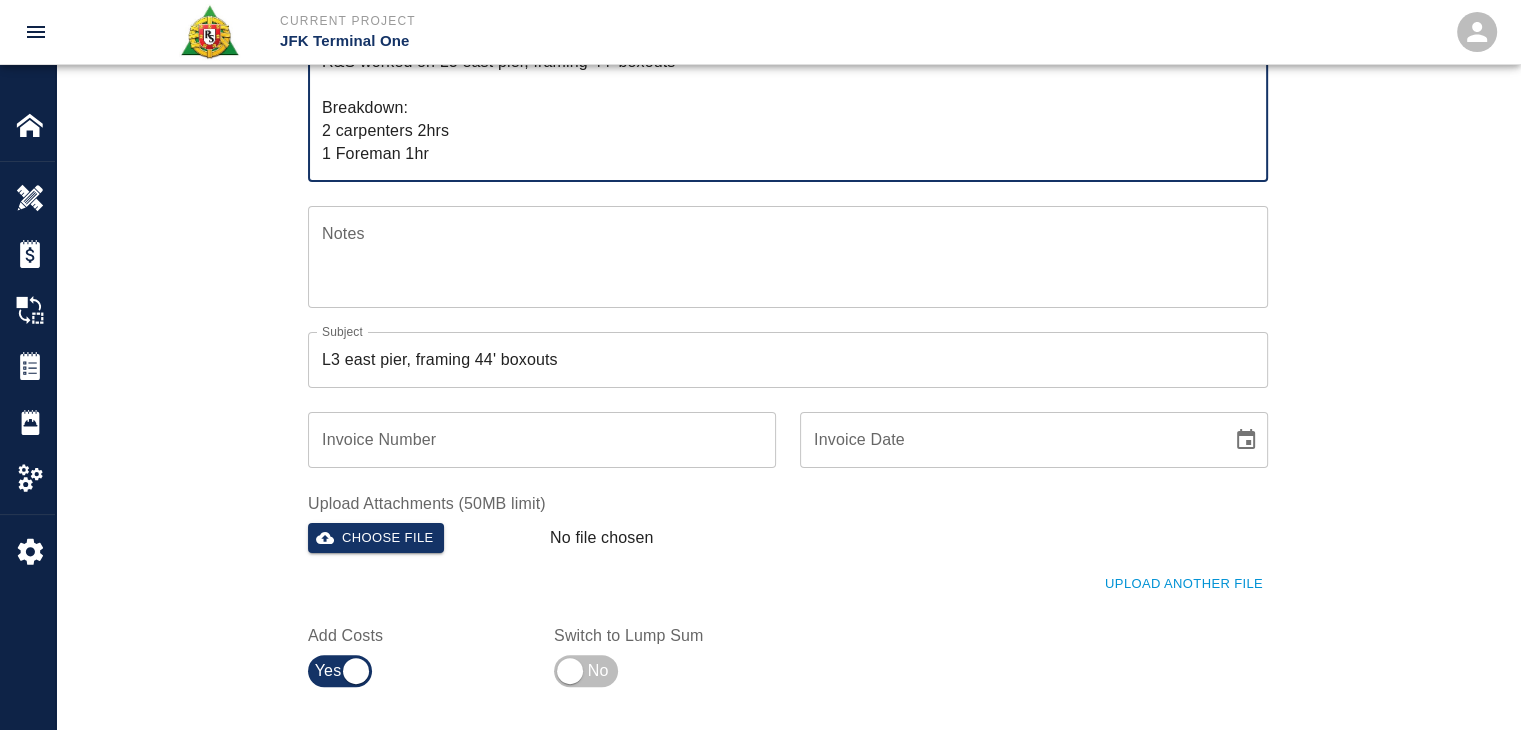 type on "R&S worked on L3 east pier, framing 44' boxouts
Breakdown:
2 carpenters 2hrs
1 Foreman 1hr" 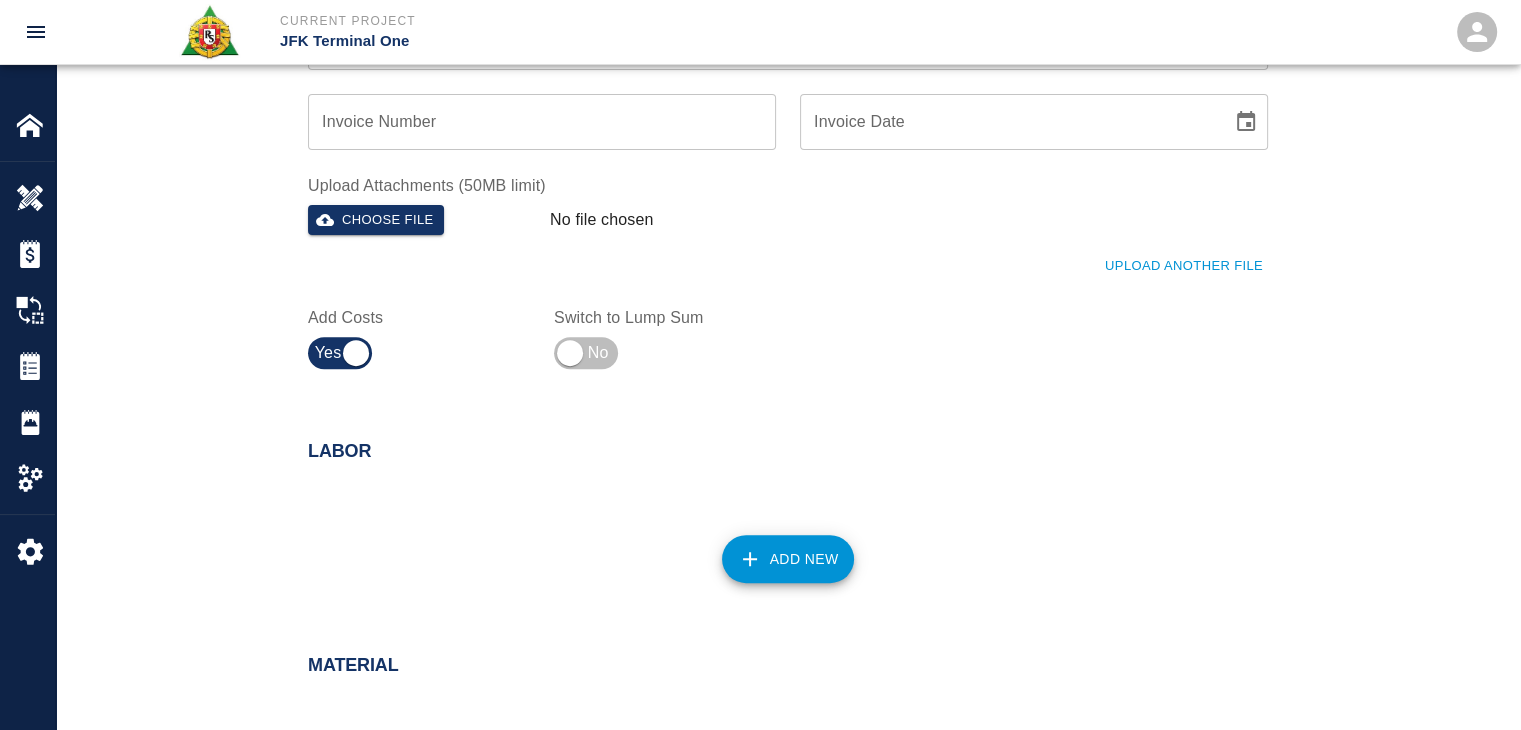 scroll, scrollTop: 723, scrollLeft: 0, axis: vertical 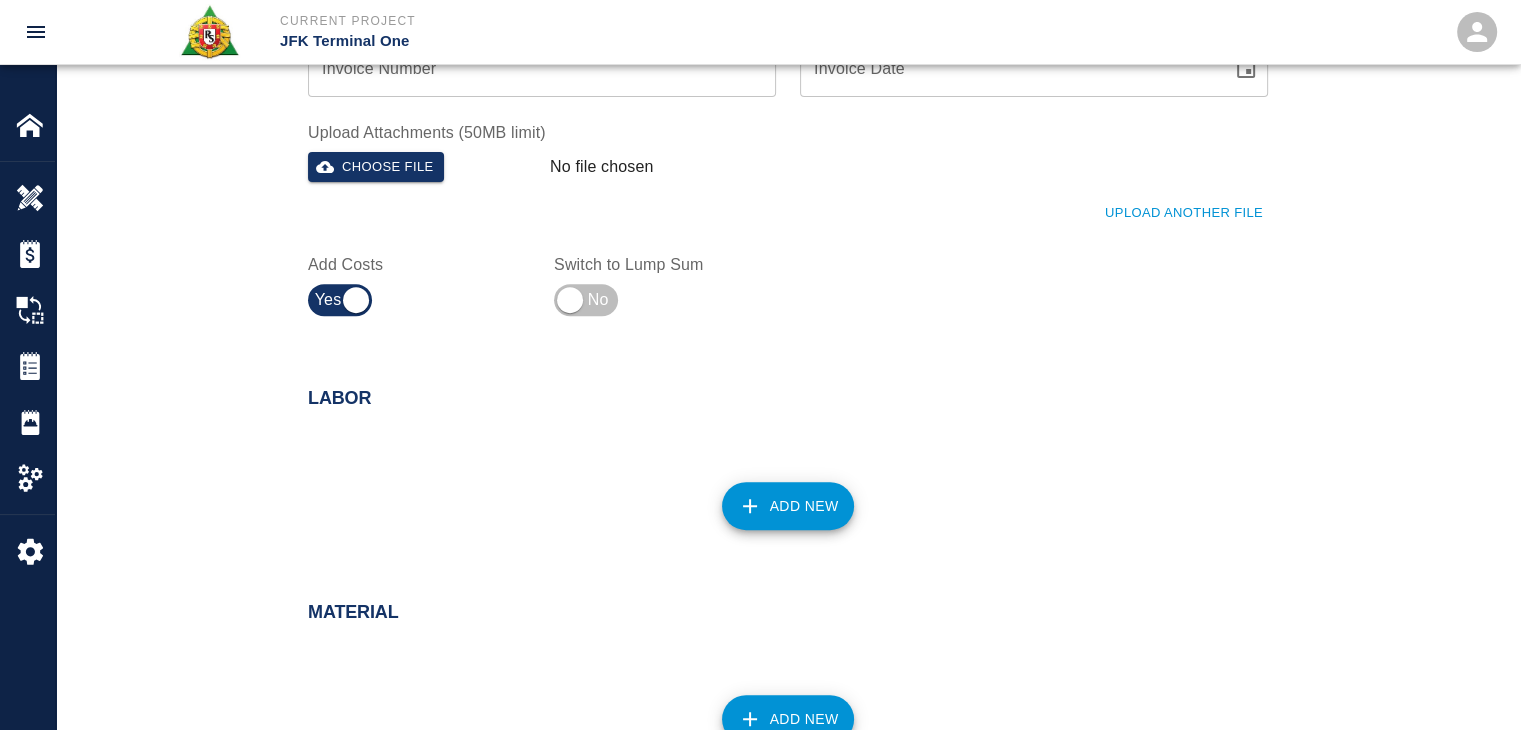 click on "Add New" at bounding box center (788, 506) 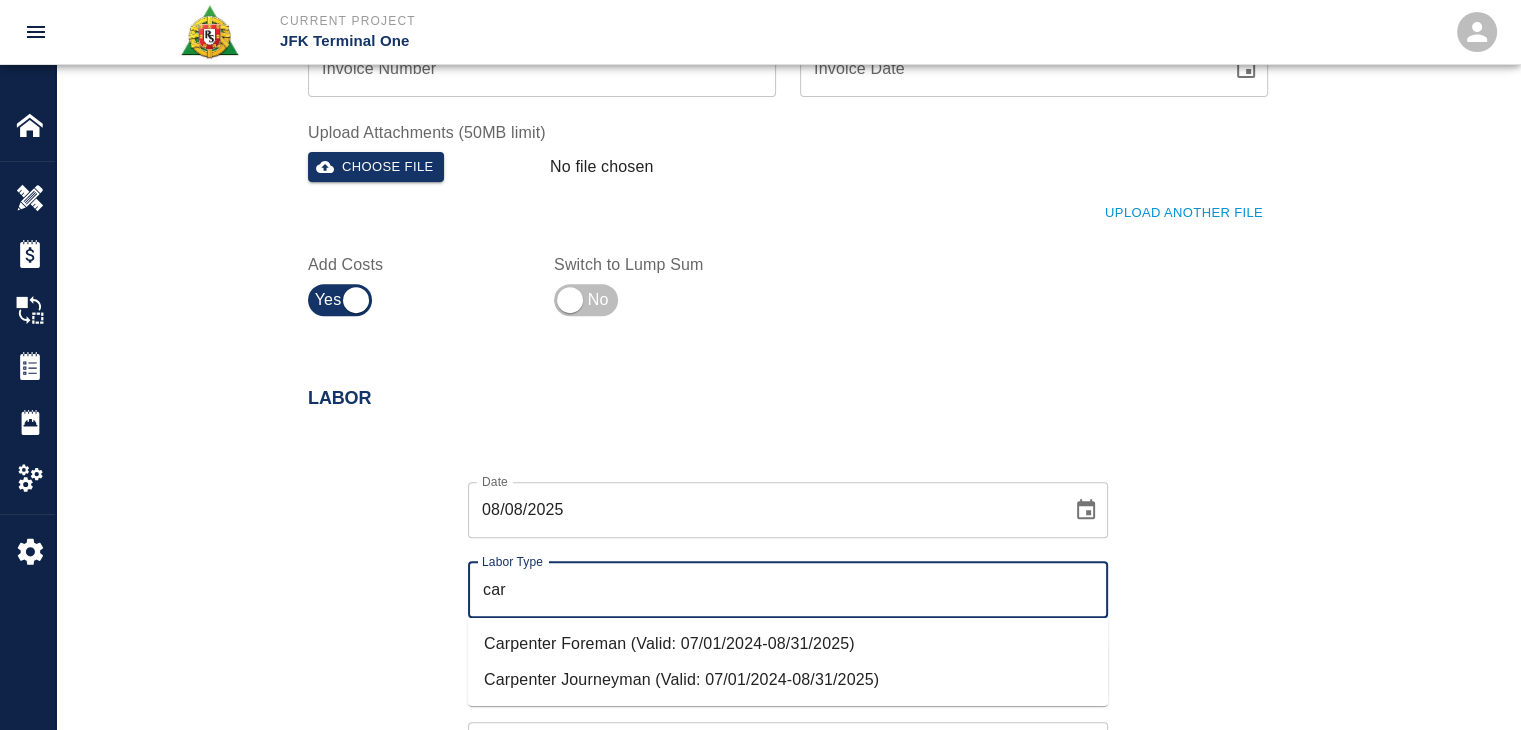 click on "Carpenter Journeyman (Valid: 07/01/2024-08/31/2025)" at bounding box center (788, 680) 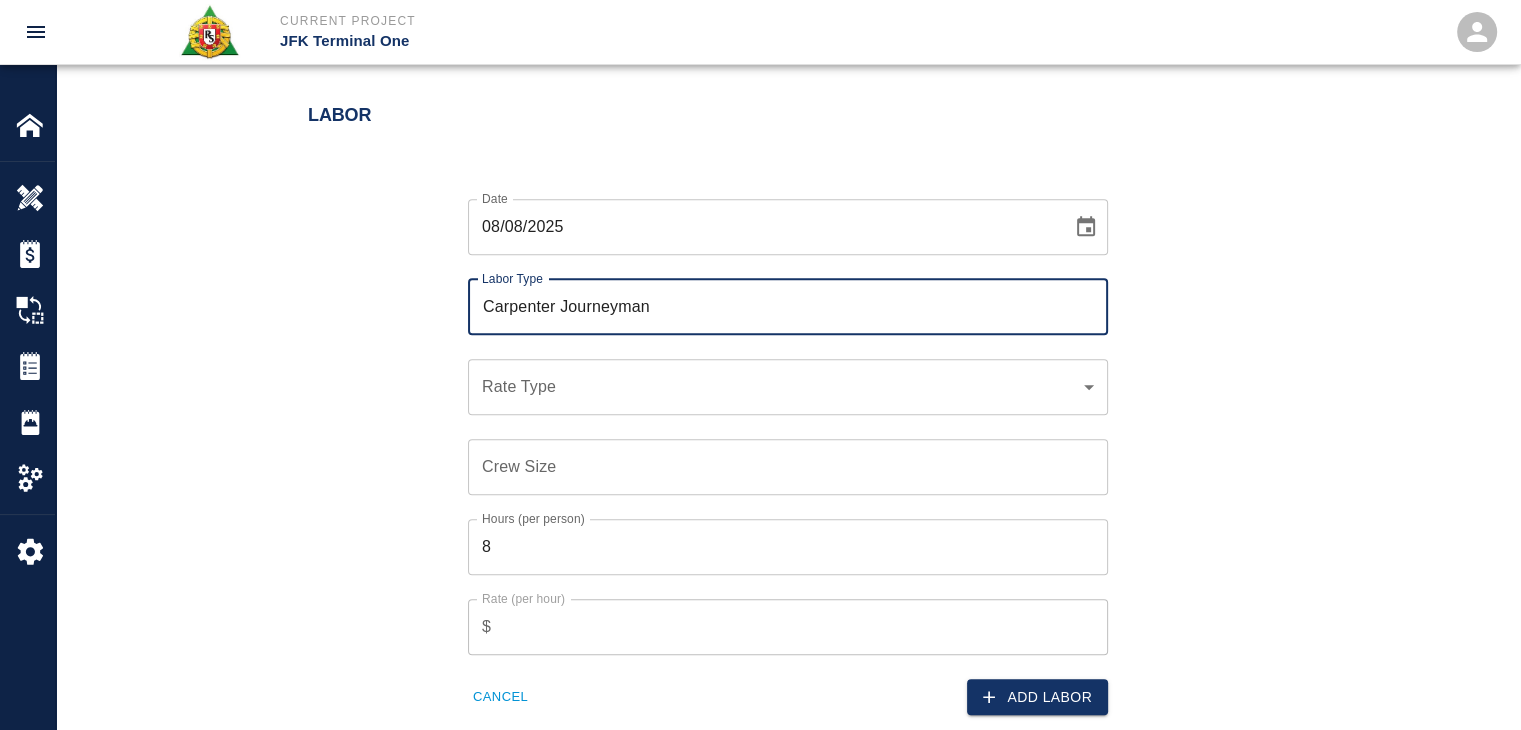 scroll, scrollTop: 1011, scrollLeft: 0, axis: vertical 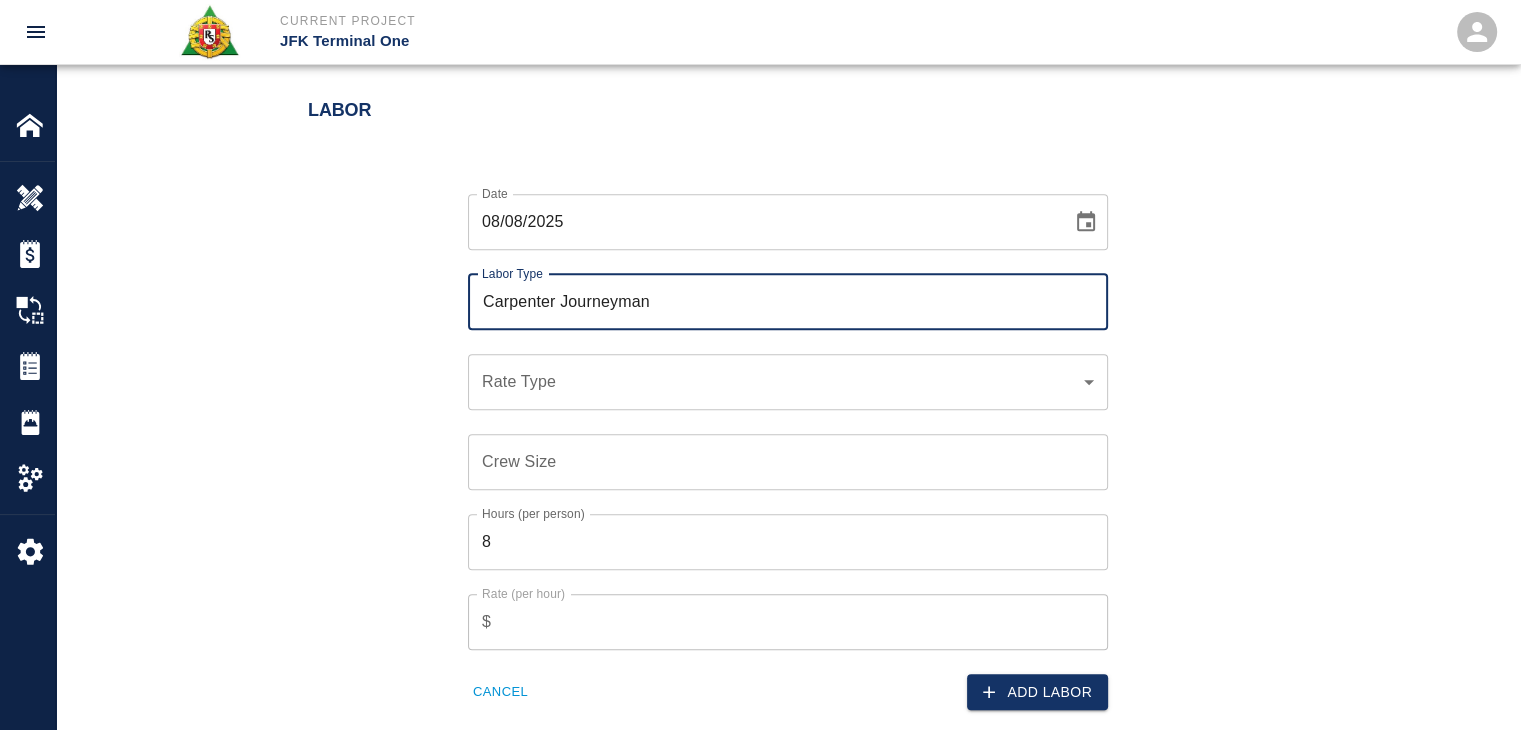 type on "Carpenter Journeyman" 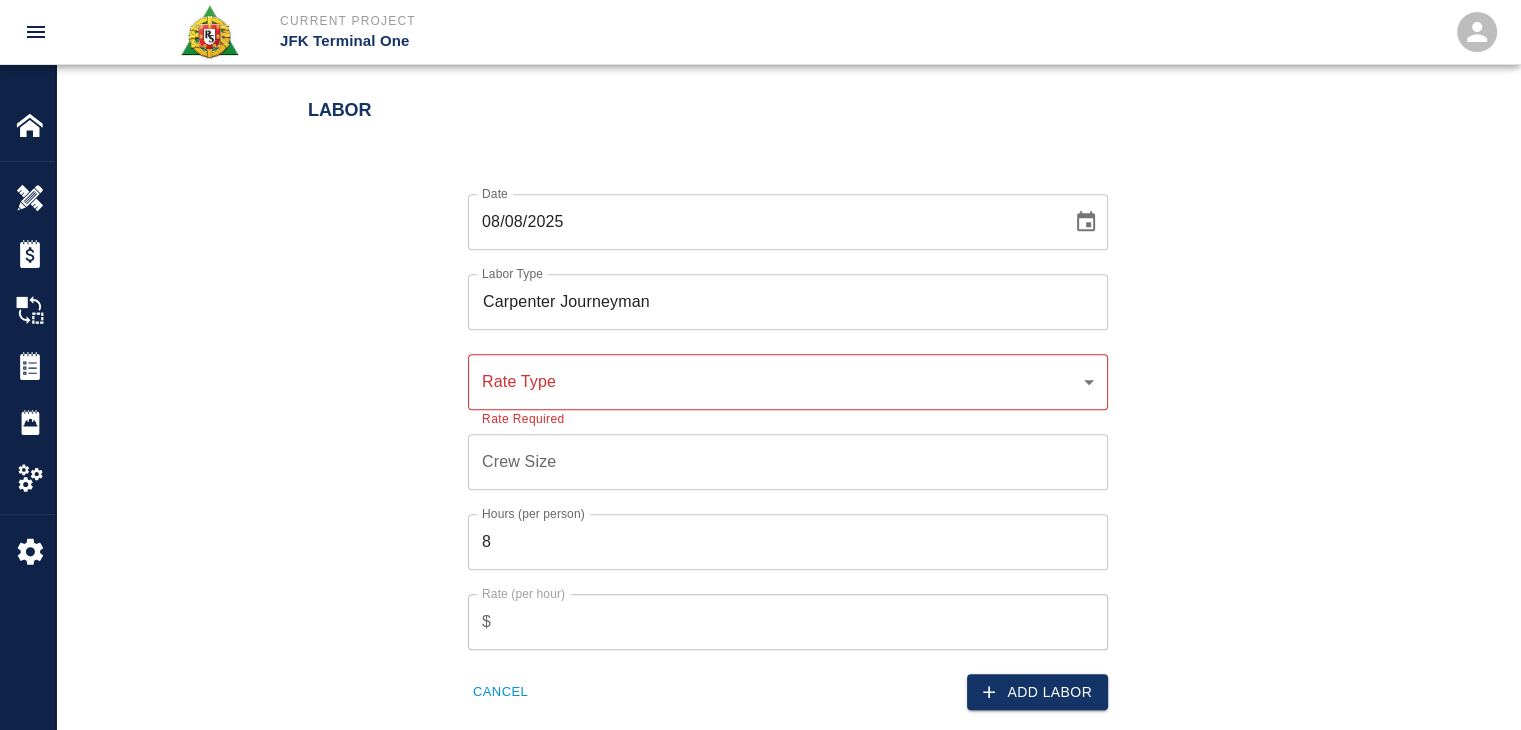 click on "​ Rate Type" at bounding box center [788, 382] 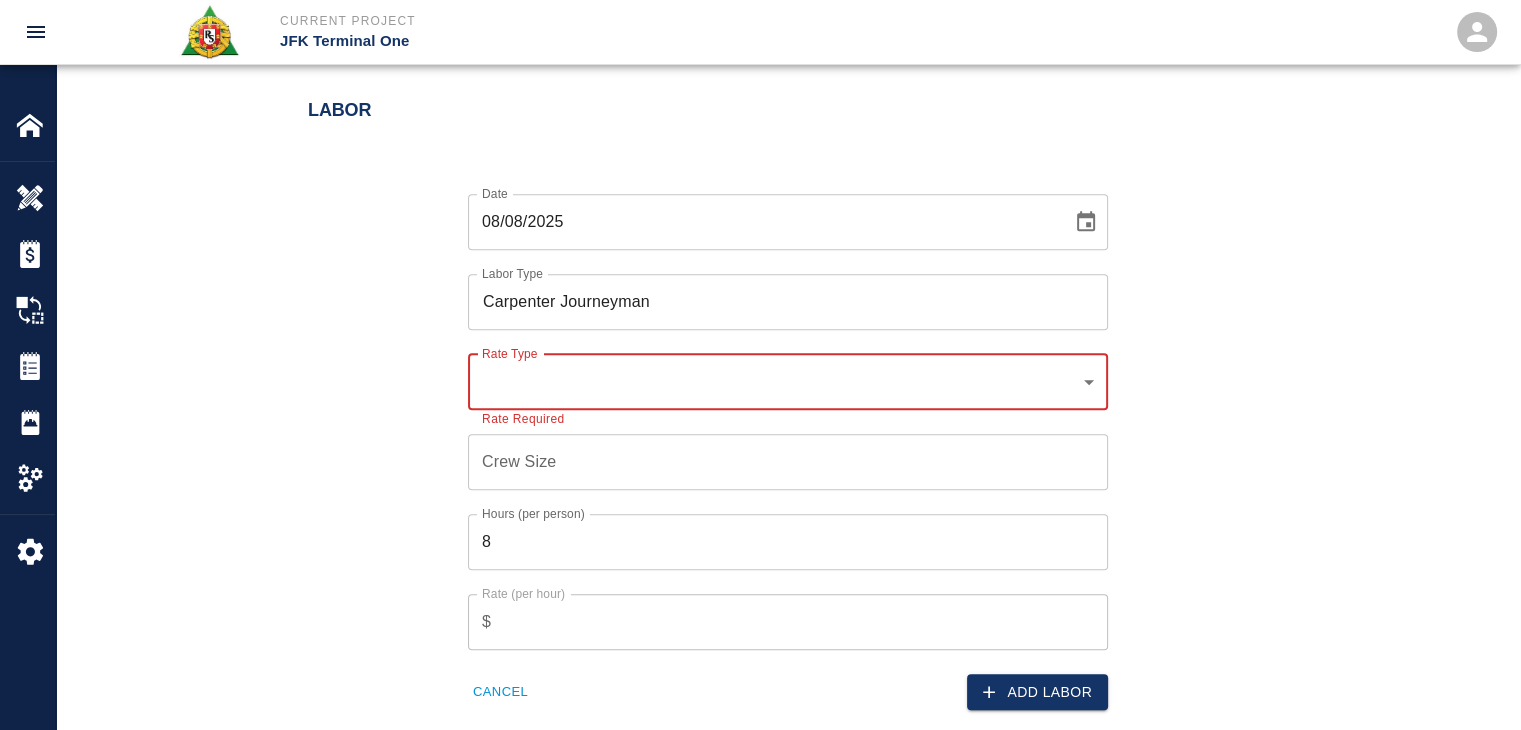 click on "Current Project JFK Terminal One Home JFK Terminal One Overview Estimates Change Orders Tickets Daily Reports Project Settings Settings Powered By Terms of Service  |  Privacy Policy Add Ticket Ticket Number 1282 Ticket Number PCO Number 1767 PCO Number Start Date  08/08/2025 Start Date  End Date End Date Work Description R&S worked on L3 east pier, framing 44' boxouts
Breakdown:
2 carpenters 2hrs
1 Foreman 1hr x Work Description Notes x Notes Subject L3 east pier, framing 44' boxouts Subject Invoice Number Invoice Number Invoice Date Invoice Date Upload Attachments (50MB limit) Choose file No file chosen Upload Another File Add Costs Switch to Lump Sum Labor Date 08/08/2025 Date Labor Type Carpenter Journeyman Labor Type Rate Type ​ Rate Type Rate Required Crew Size Crew Size Hours (per person) 8 Hours (per person) Rate (per hour) $ Rate (per hour) Cancel Add Labor Material Add New Equipment Add New Markups on Total Add Markup Description Description Amount % Amount Total:  $0.00 Cancel Create Ticket" at bounding box center (760, -646) 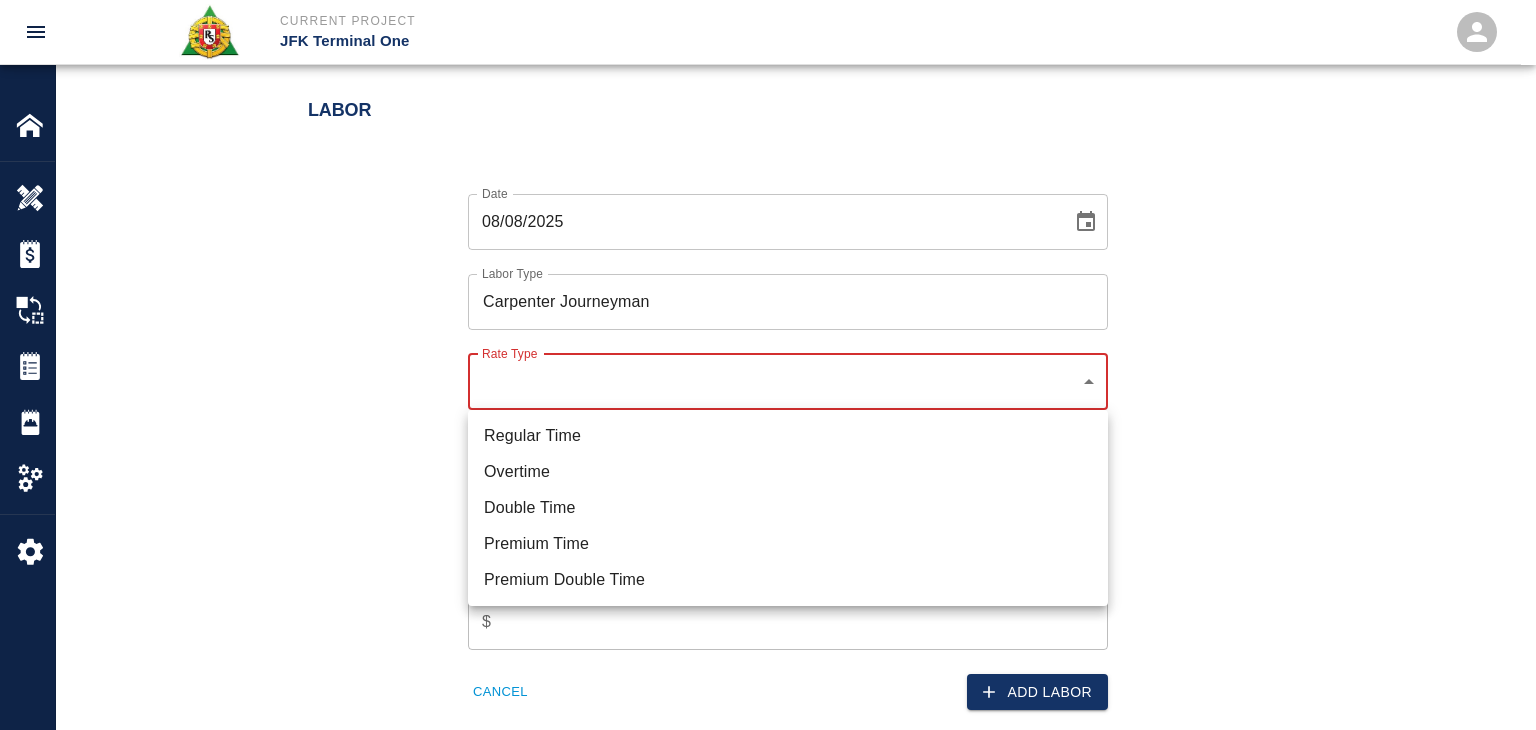 click on "Regular Time" at bounding box center (788, 436) 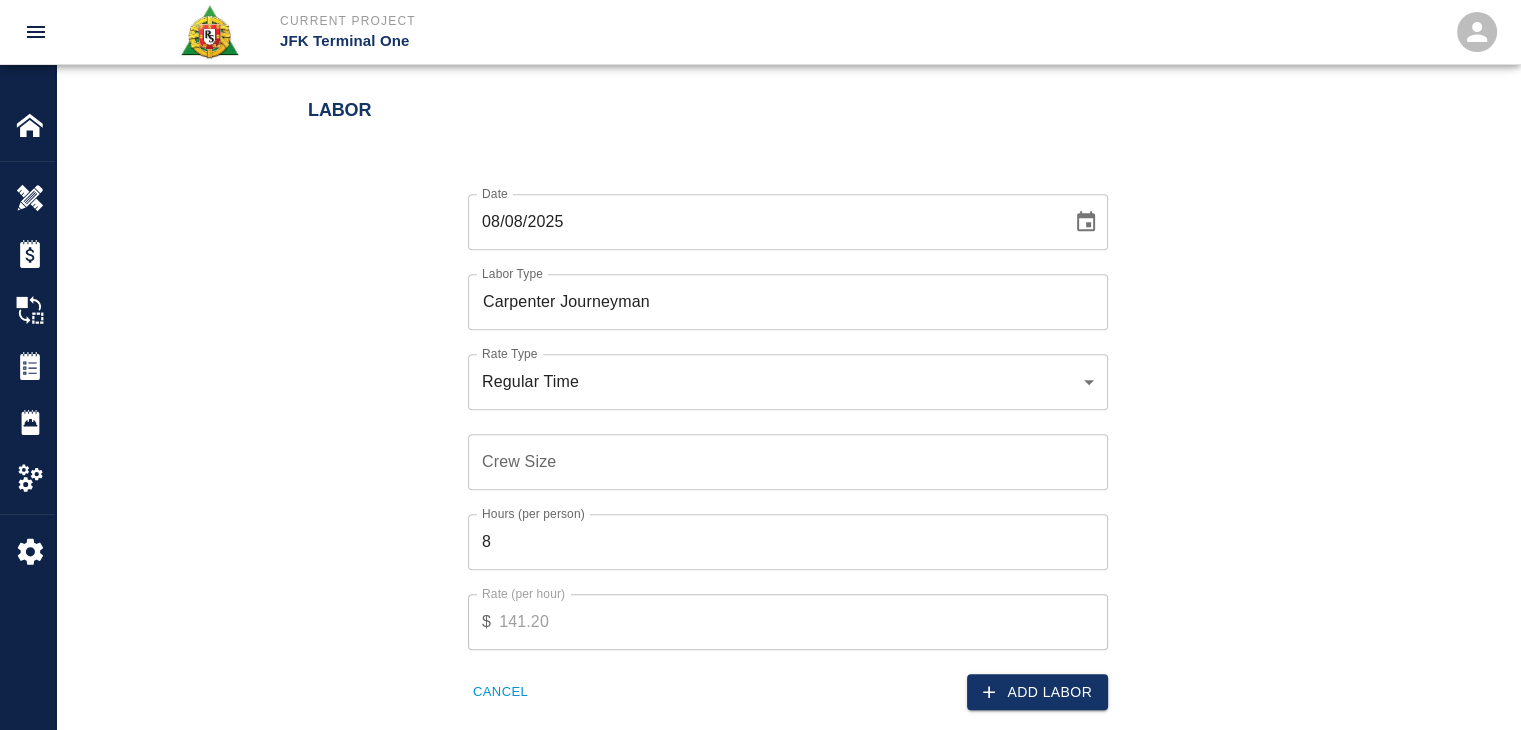 click on "Crew Size" at bounding box center (788, 462) 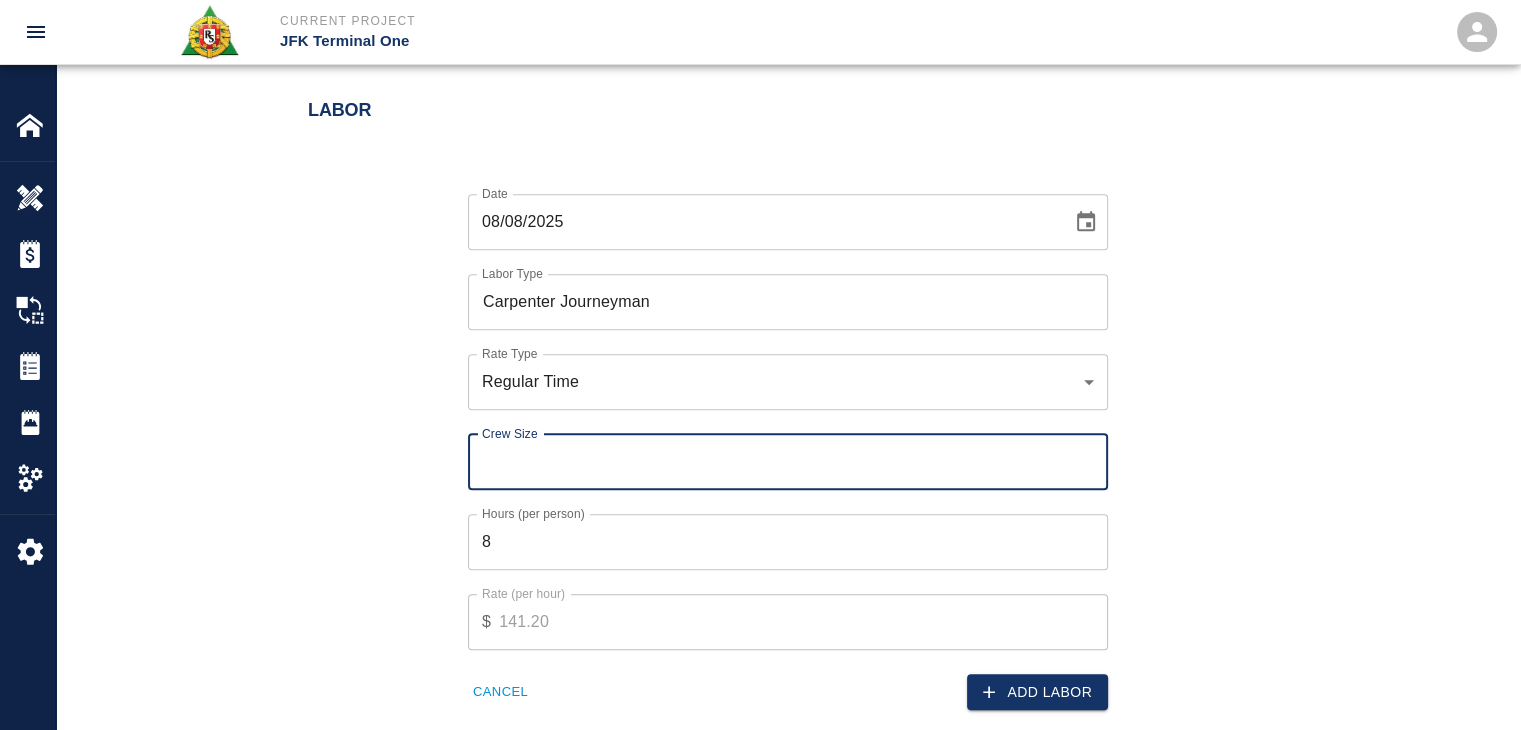 click on "Date 08/08/2025 Date Labor Type Carpenter Journeyman Labor Type Rate Type Regular Time rate_rt Rate Type Crew Size Crew Size Hours (per person) 8 Hours (per person) Rate (per hour) $ 141.20 Rate (per hour) Cancel Add Labor" at bounding box center [776, 436] 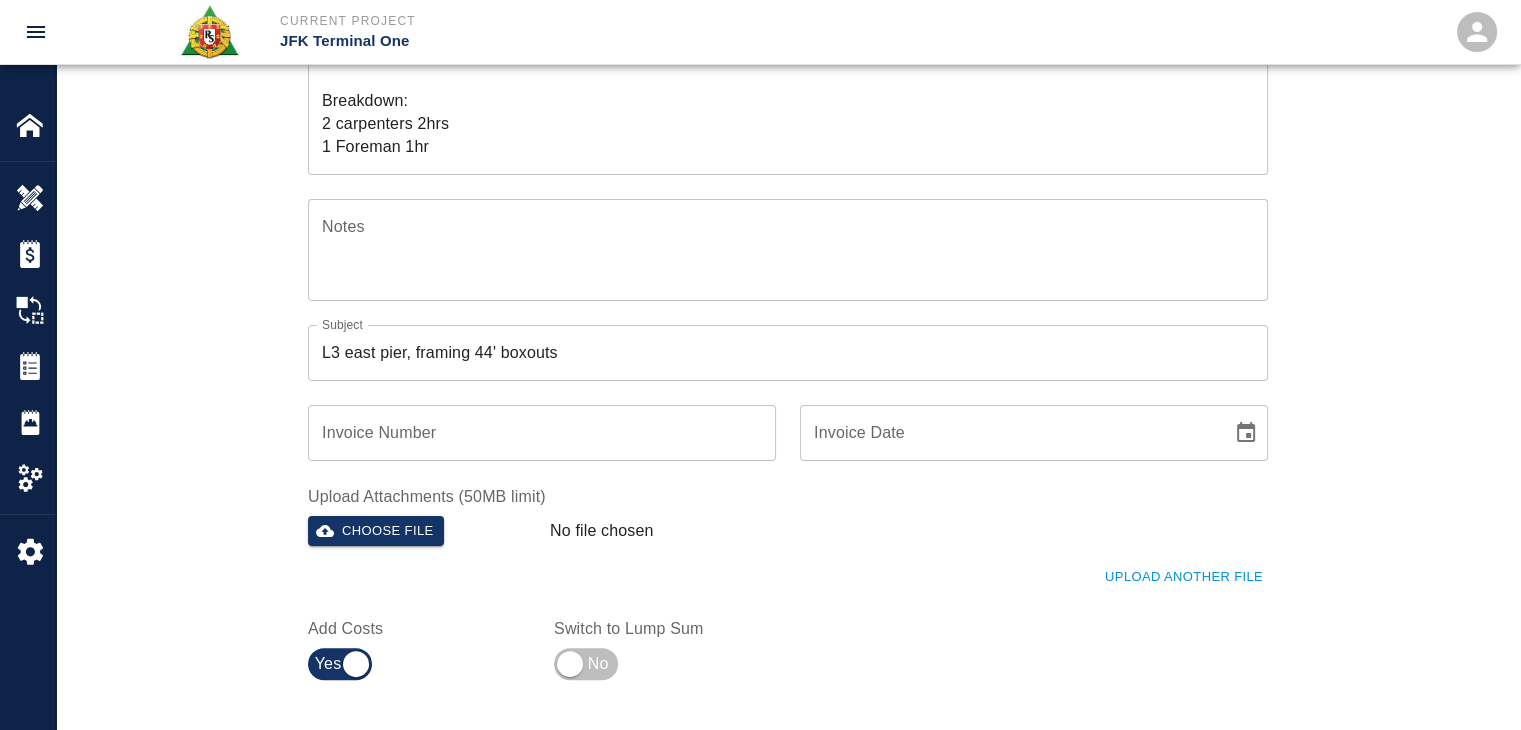 scroll, scrollTop: 356, scrollLeft: 0, axis: vertical 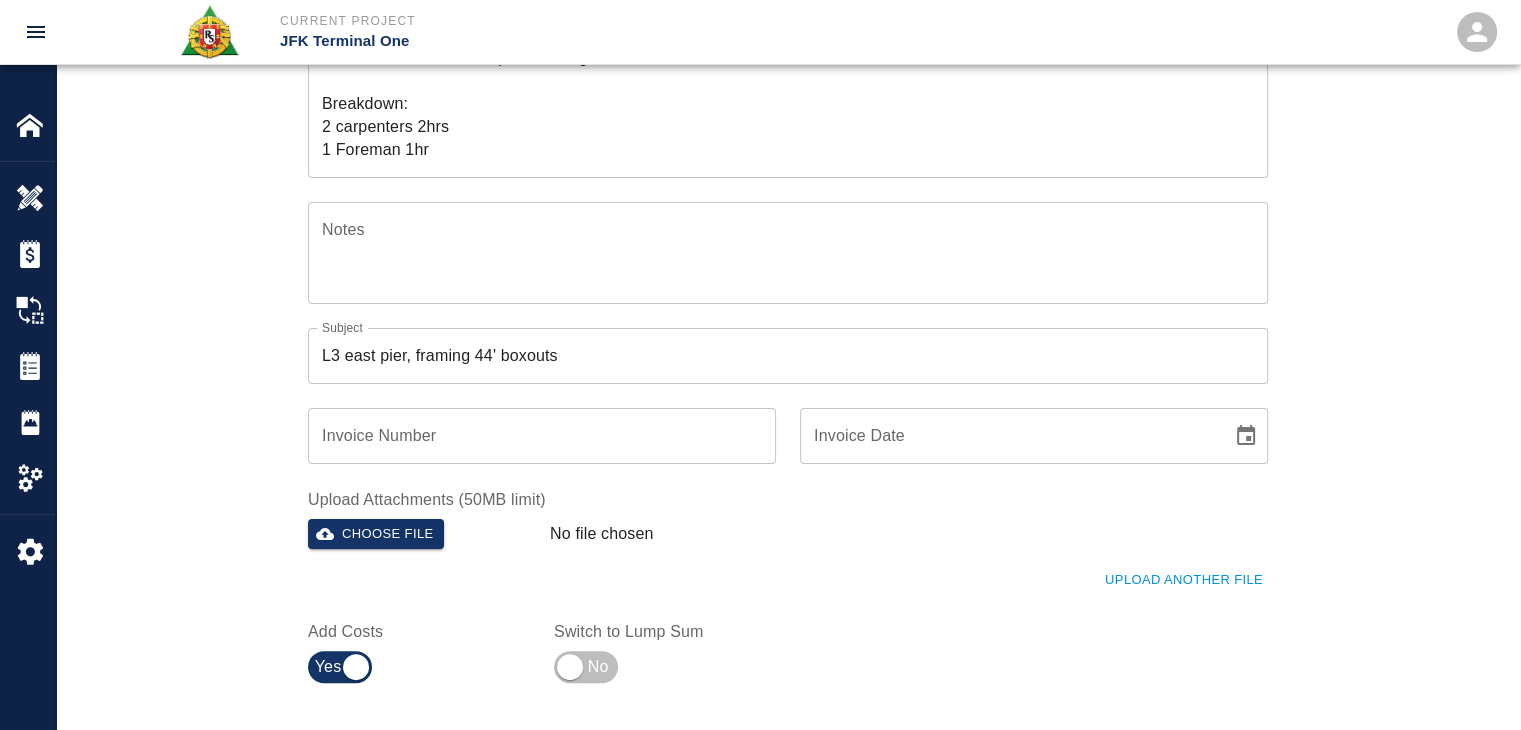 click on "R&S worked on L3 east pier, framing 44' boxouts
Breakdown:
2 carpenters 2hrs
1 Foreman 1hr" at bounding box center (788, 103) 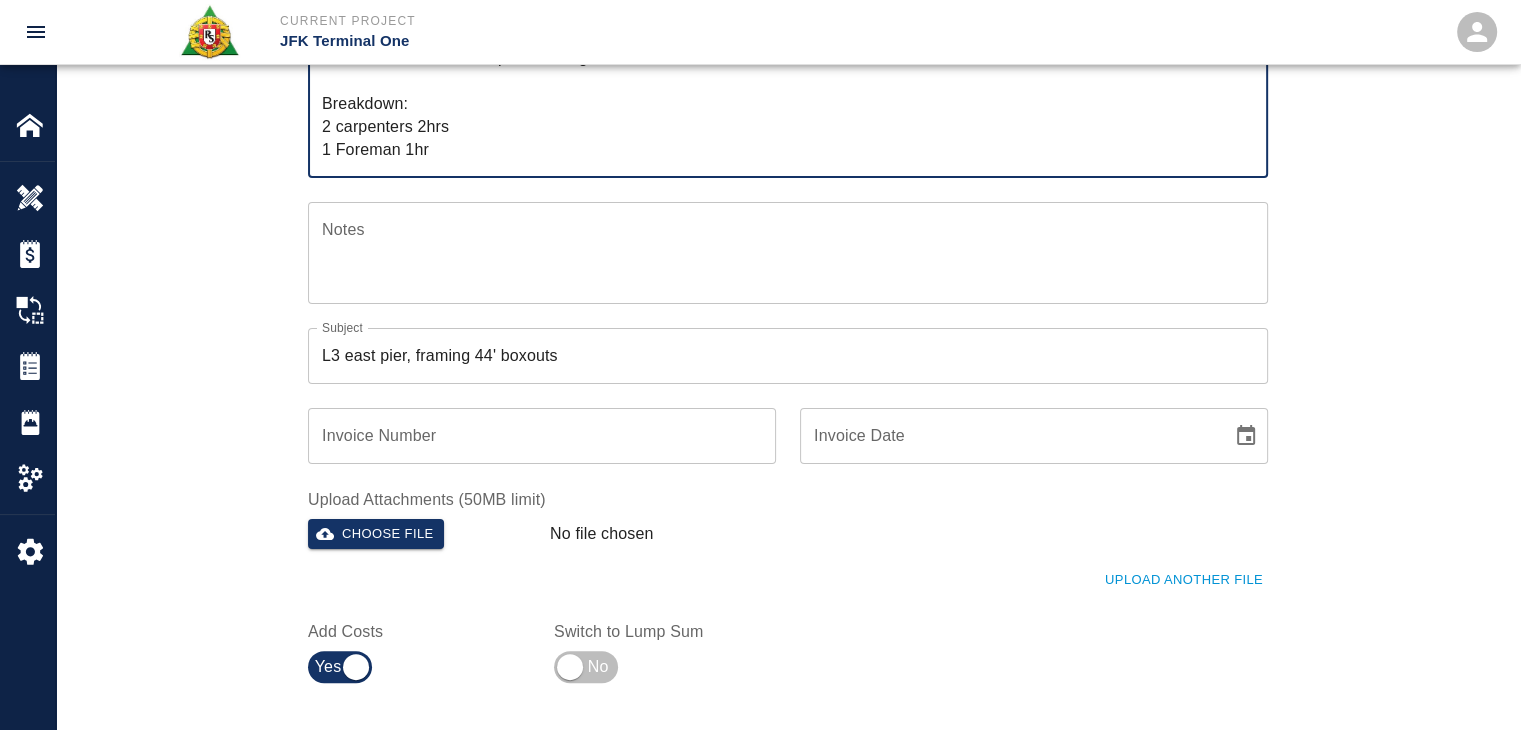 click on "R&S worked on L3 east pier, framing 44' boxouts
Breakdown:
2 carpenters 2hrs
1 Foreman 1hr" at bounding box center [788, 103] 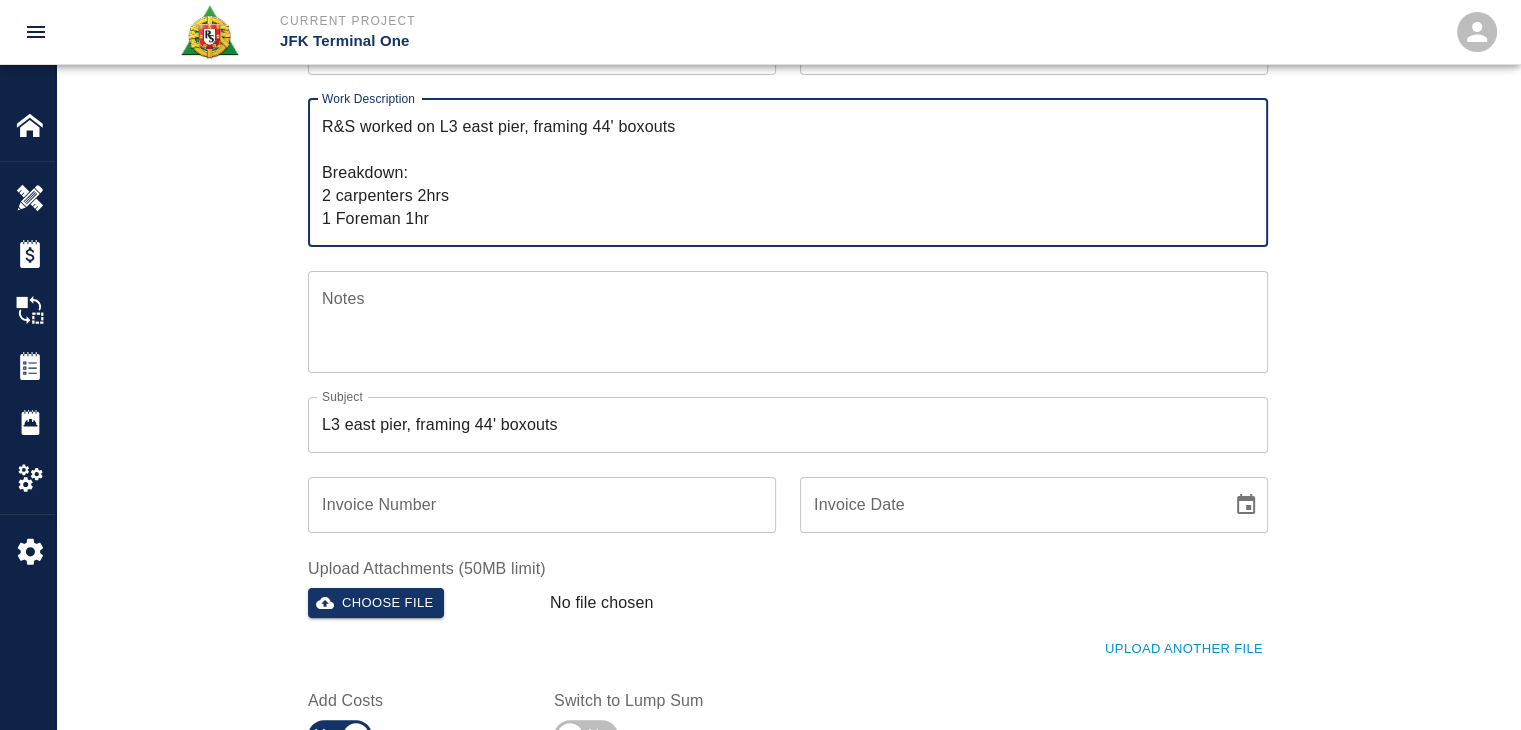click on "R&S worked on L3 east pier, framing 44' boxouts
Breakdown:
2 carpenters 2hrs
1 Foreman 1hr" at bounding box center [788, 172] 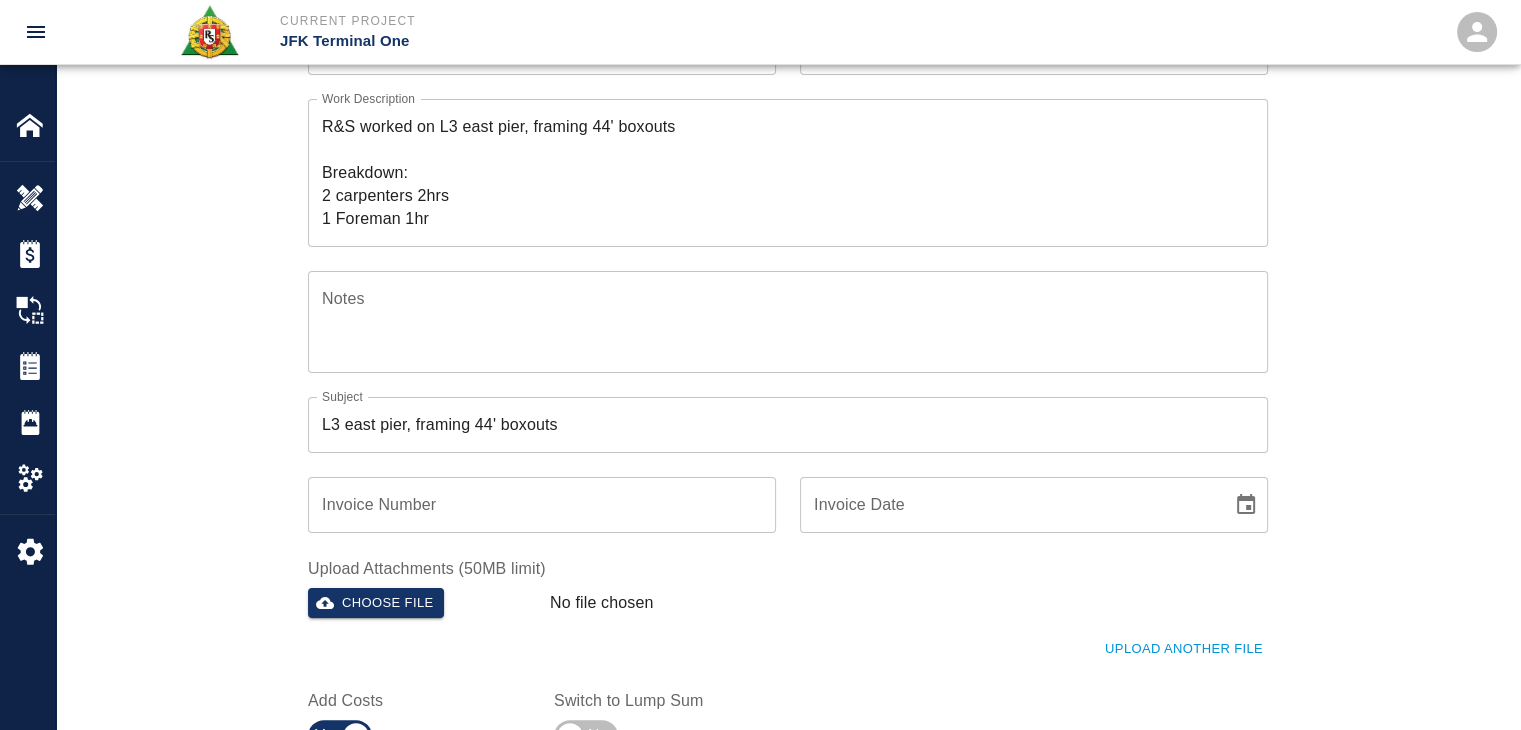 click on "R&S worked on L3 east pier, framing 44' boxouts
Breakdown:
2 carpenters 2hrs
1 Foreman 1hr" at bounding box center [788, 172] 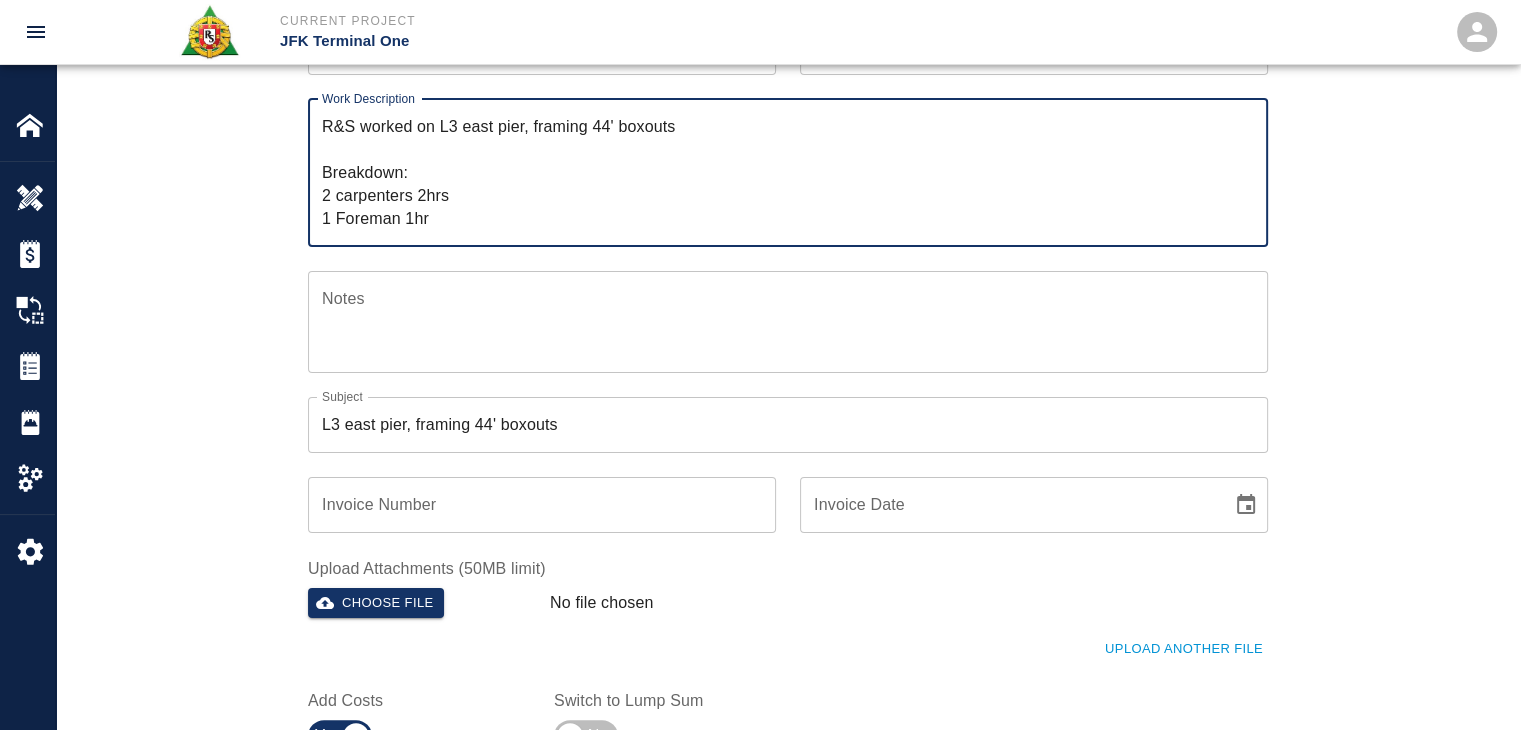 click on "R&S worked on L3 east pier, framing 44' boxouts
Breakdown:
2 carpenters 2hrs
1 Foreman 1hr" at bounding box center [788, 172] 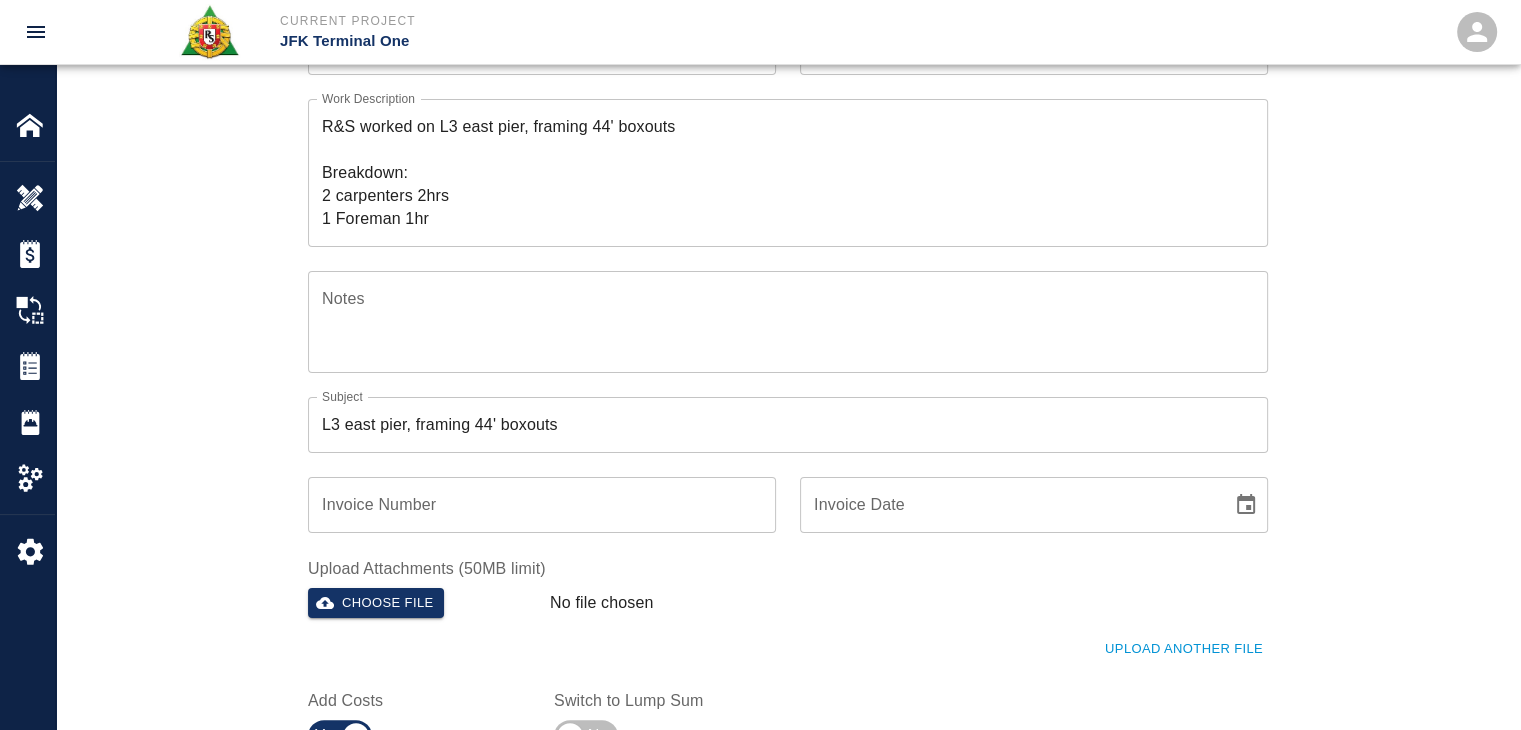 click on "R&S worked on L3 east pier, framing 44' boxouts
Breakdown:
2 carpenters 2hrs
1 Foreman 1hr x Work Description" at bounding box center (788, 173) 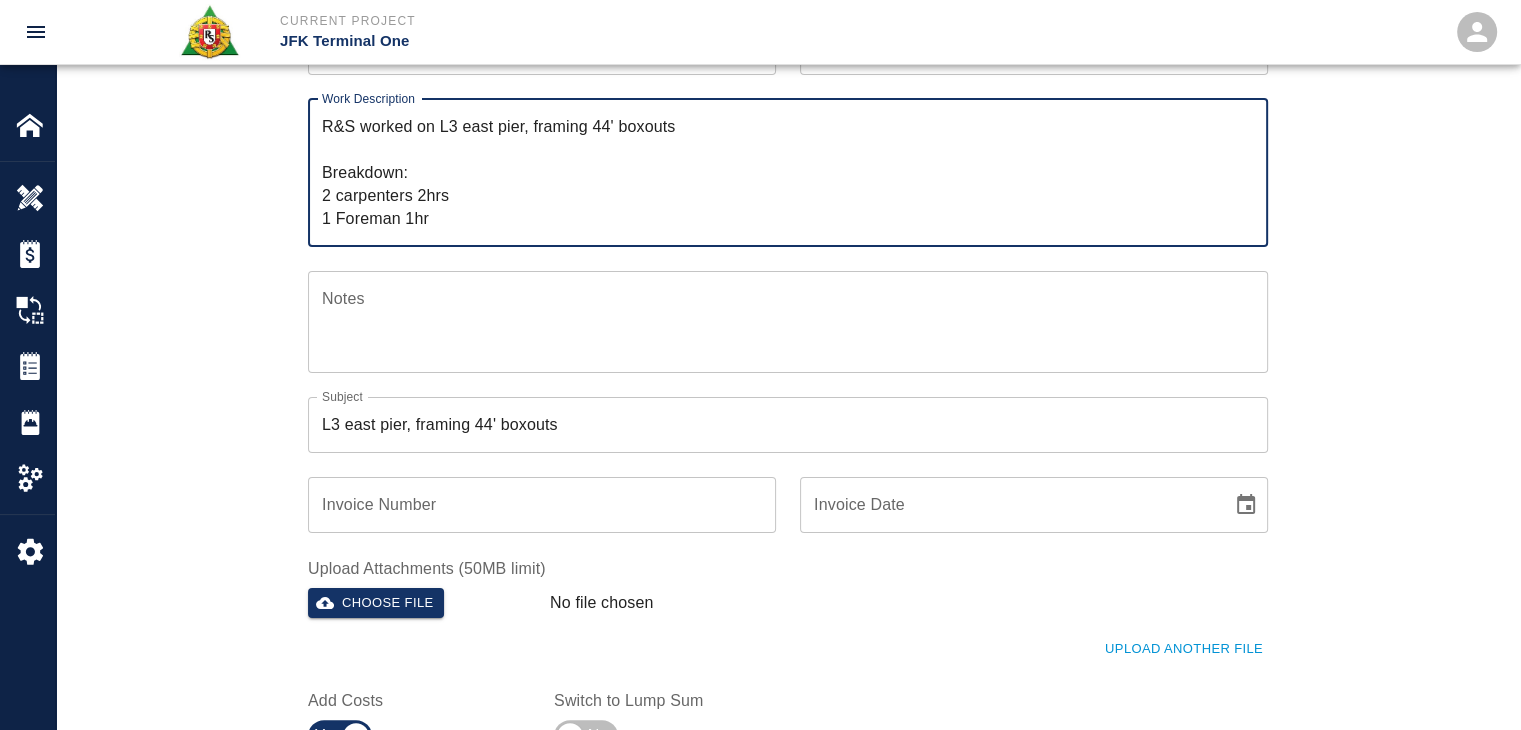 click on "R&S worked on L3 east pier, framing 44' boxouts
Breakdown:
2 carpenters 2hrs
1 Foreman 1hr" at bounding box center (788, 172) 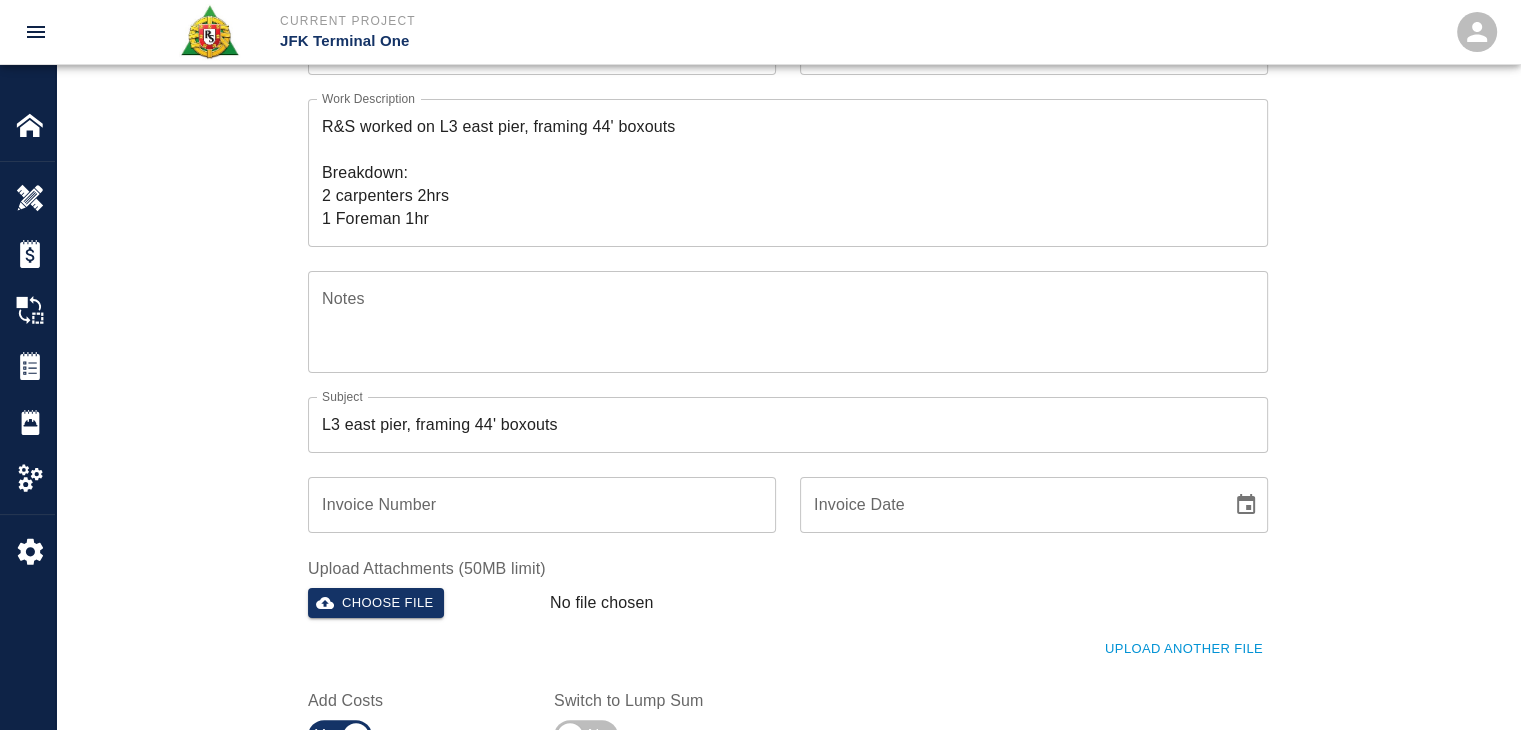 click on "R&S worked on L3 east pier, framing 44' boxouts
Breakdown:
2 carpenters 2hrs
1 Foreman 1hr" at bounding box center (788, 172) 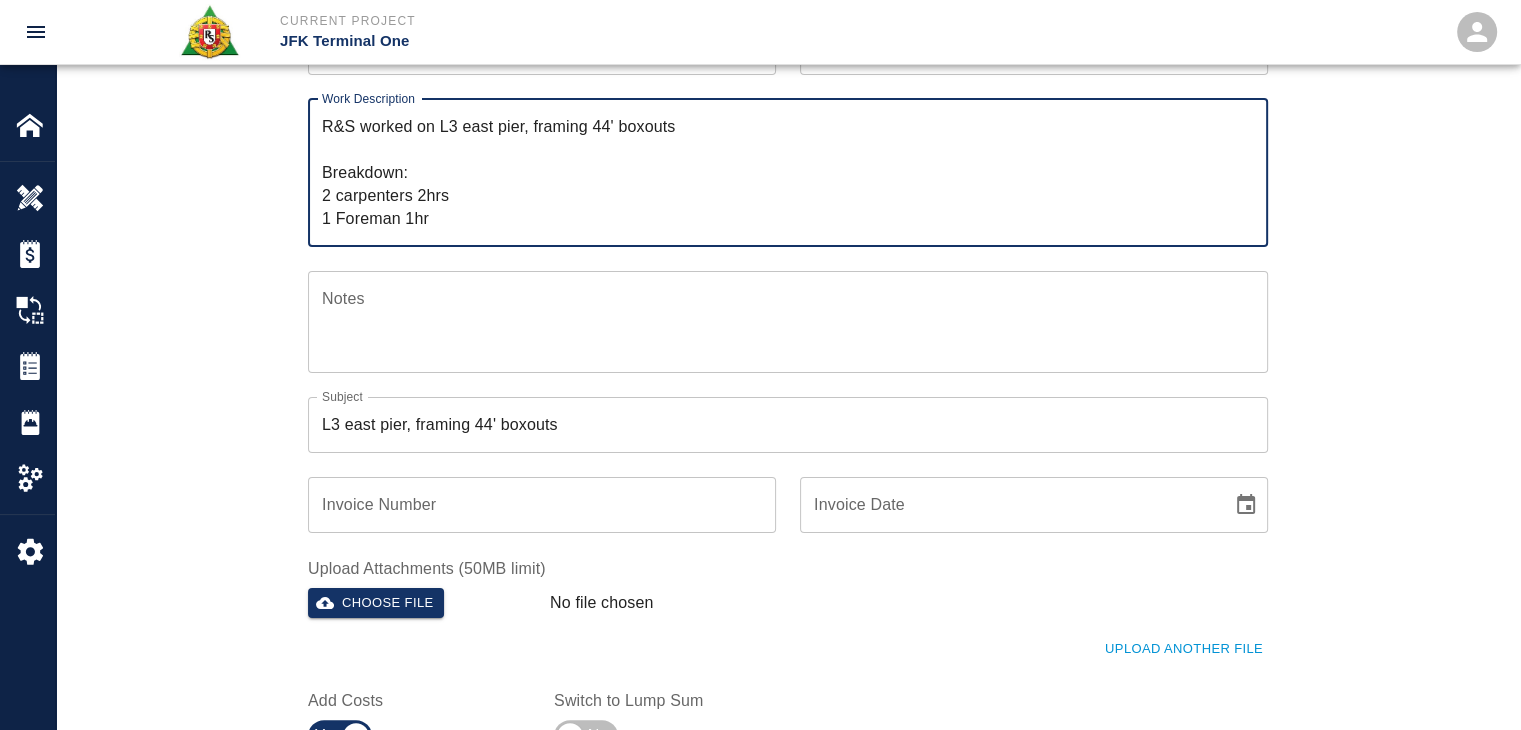 click on "R&S worked on L3 east pier, framing 44' boxouts
Breakdown:
2 carpenters 2hrs
1 Foreman 1hr" at bounding box center (788, 172) 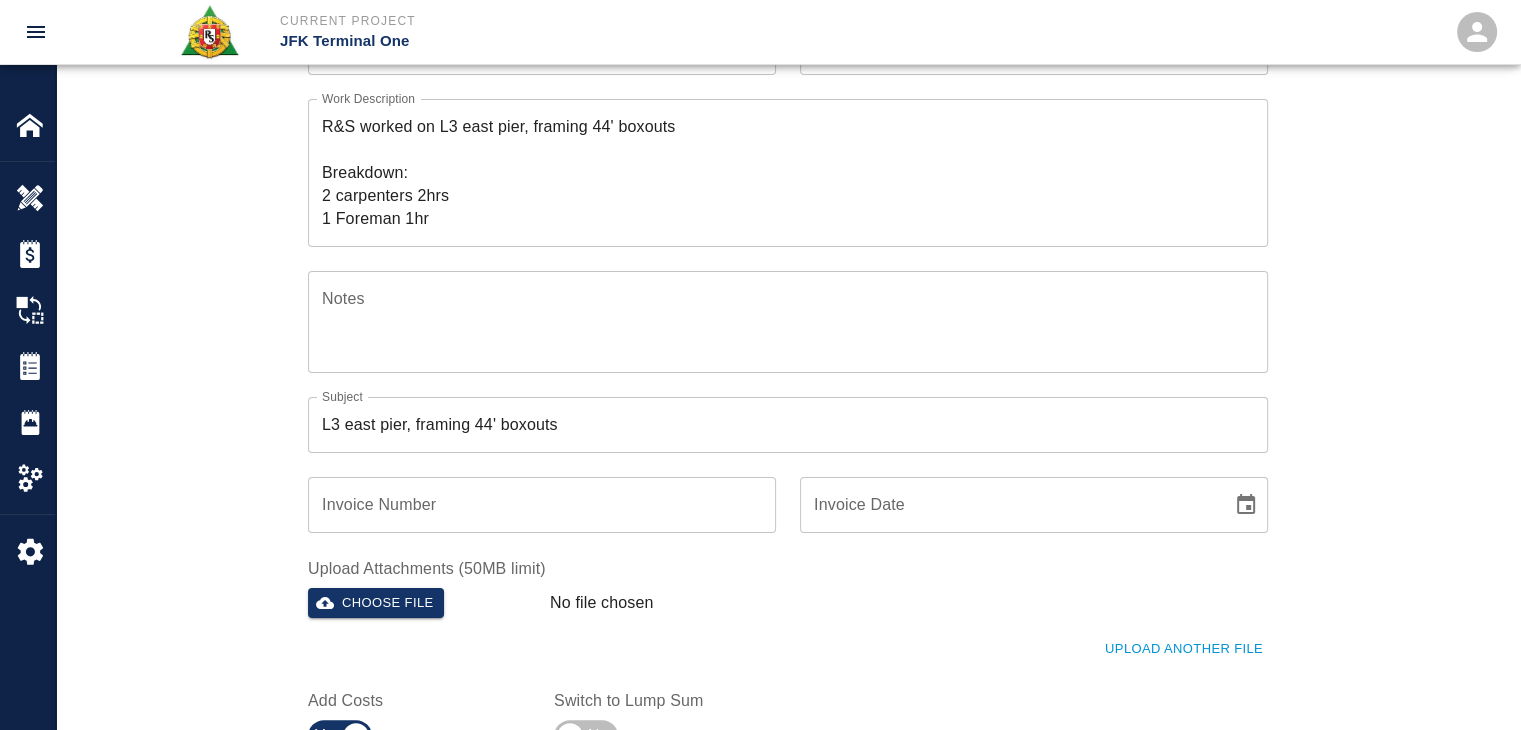 click on "Ticket Number 1282 Ticket Number PCO Number 1767 PCO Number Start Date  08/08/2025 Start Date  End Date End Date Work Description R&S worked on L3 east pier, framing 44' boxouts
Breakdown:
2 carpenters 2hrs
1 Foreman 1hr x Work Description Notes x Notes Subject L3 east pier, framing 44' boxouts Subject Invoice Number Invoice Number Invoice Date Invoice Date Upload Attachments (50MB limit) Choose file No file chosen Upload Another File Add Costs Switch to Lump Sum" at bounding box center (788, 362) 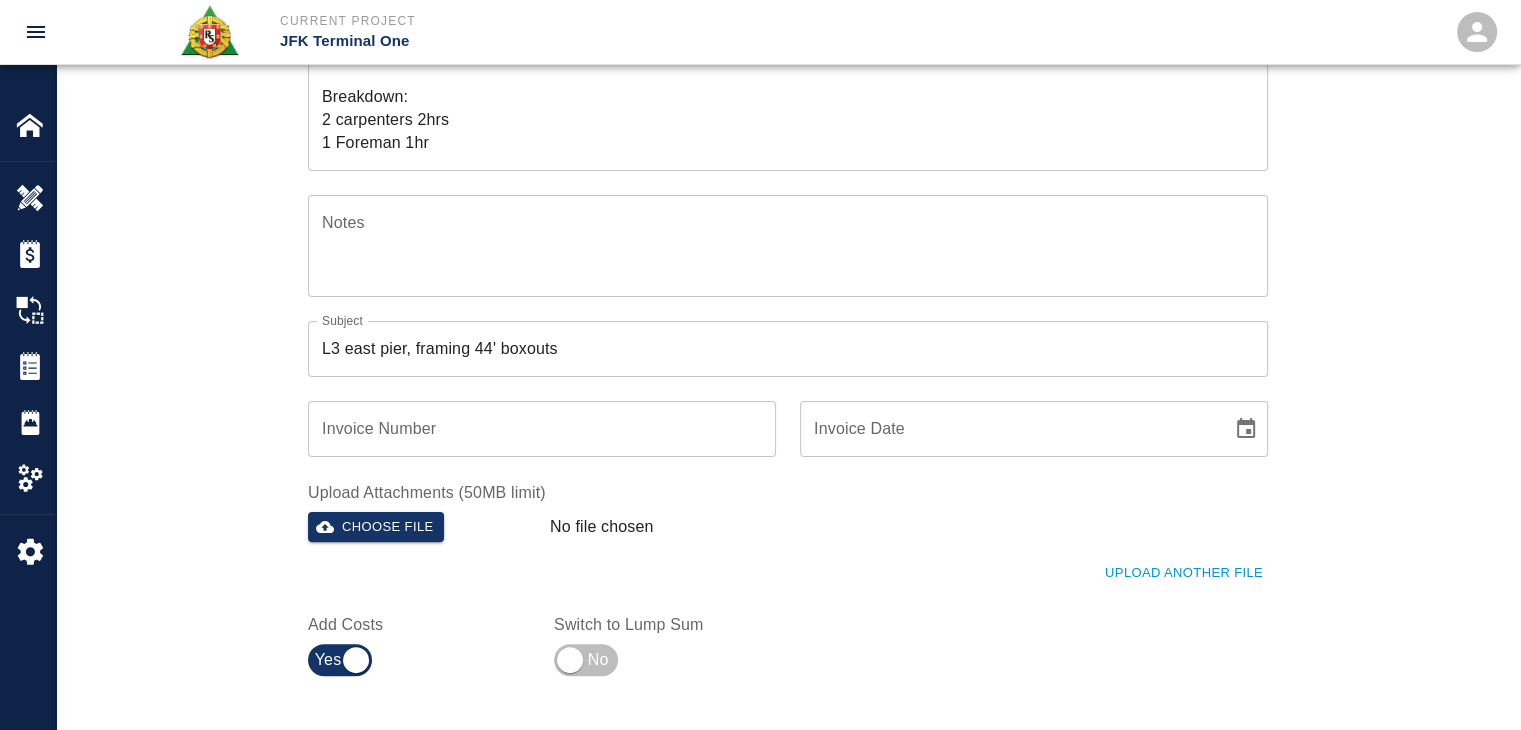 scroll, scrollTop: 362, scrollLeft: 0, axis: vertical 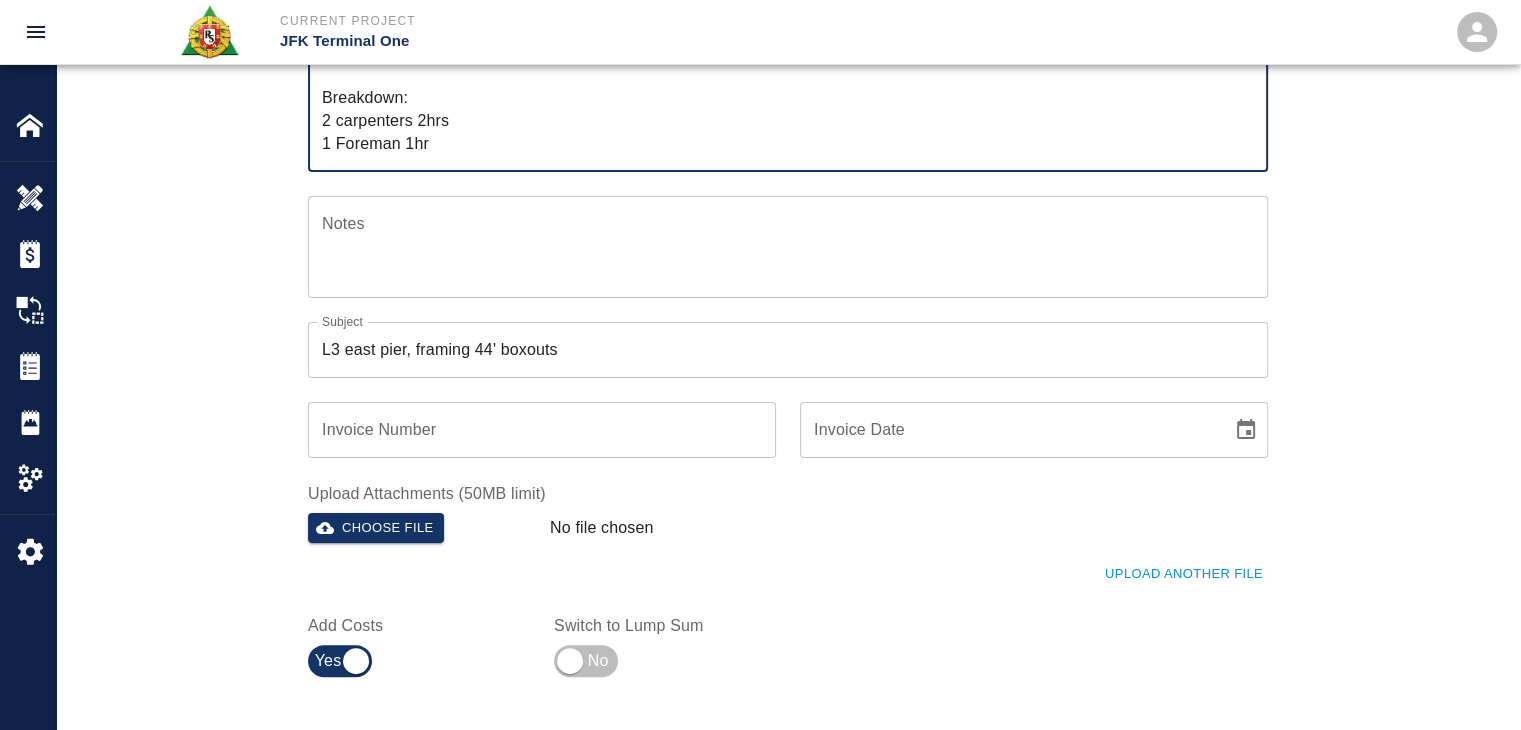 drag, startPoint x: 441, startPoint y: 145, endPoint x: 330, endPoint y: 129, distance: 112.147224 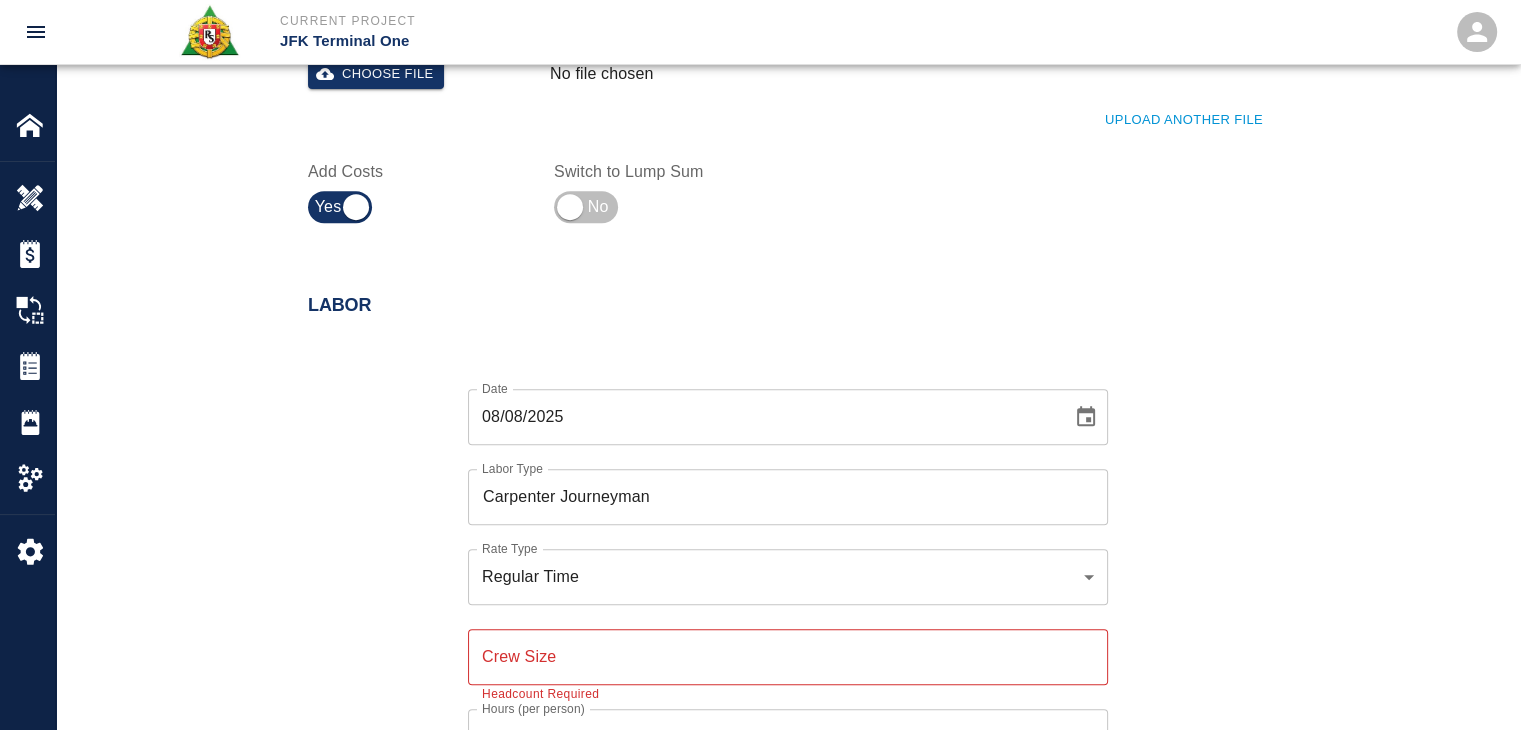 scroll, scrollTop: 1100, scrollLeft: 0, axis: vertical 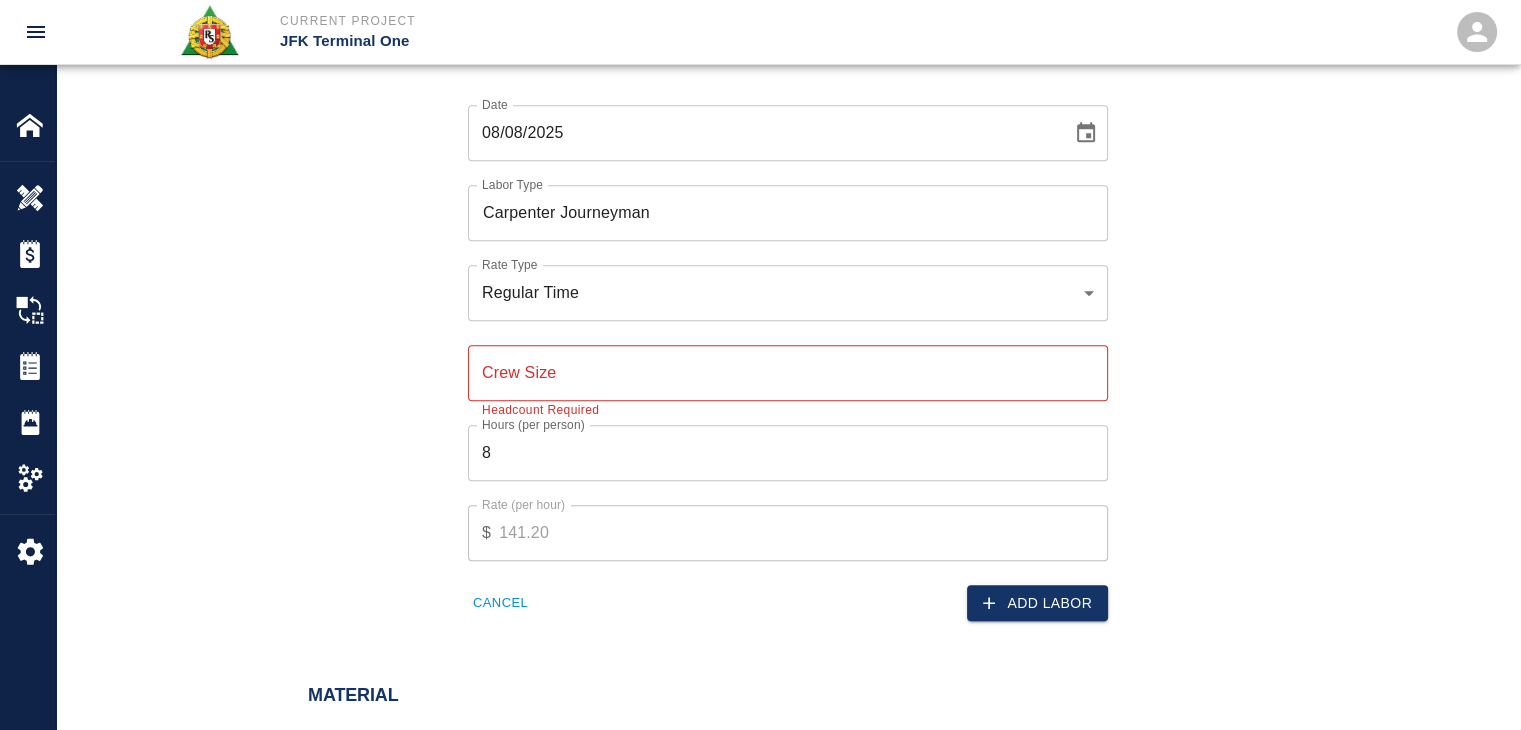 click on "Crew Size" at bounding box center (788, 373) 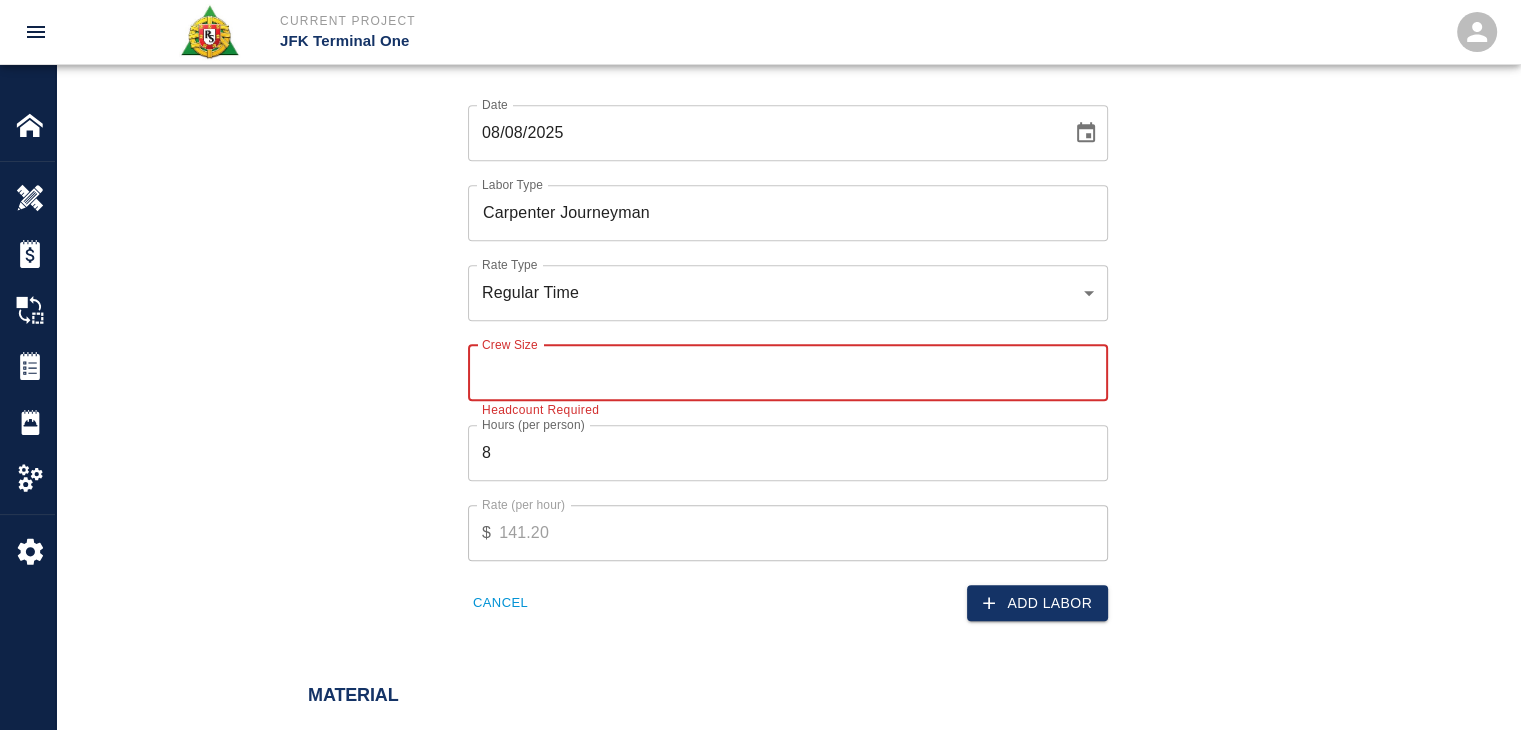 click on "Date 08/08/2025 Date Labor Type Carpenter Journeyman Labor Type Rate Type Regular Time rate_rt Rate Type Crew Size Crew Size Headcount Required Hours (per person) 8 Hours (per person) Rate (per hour) $ 141.20 Rate (per hour) Cancel Add Labor" at bounding box center [776, 347] 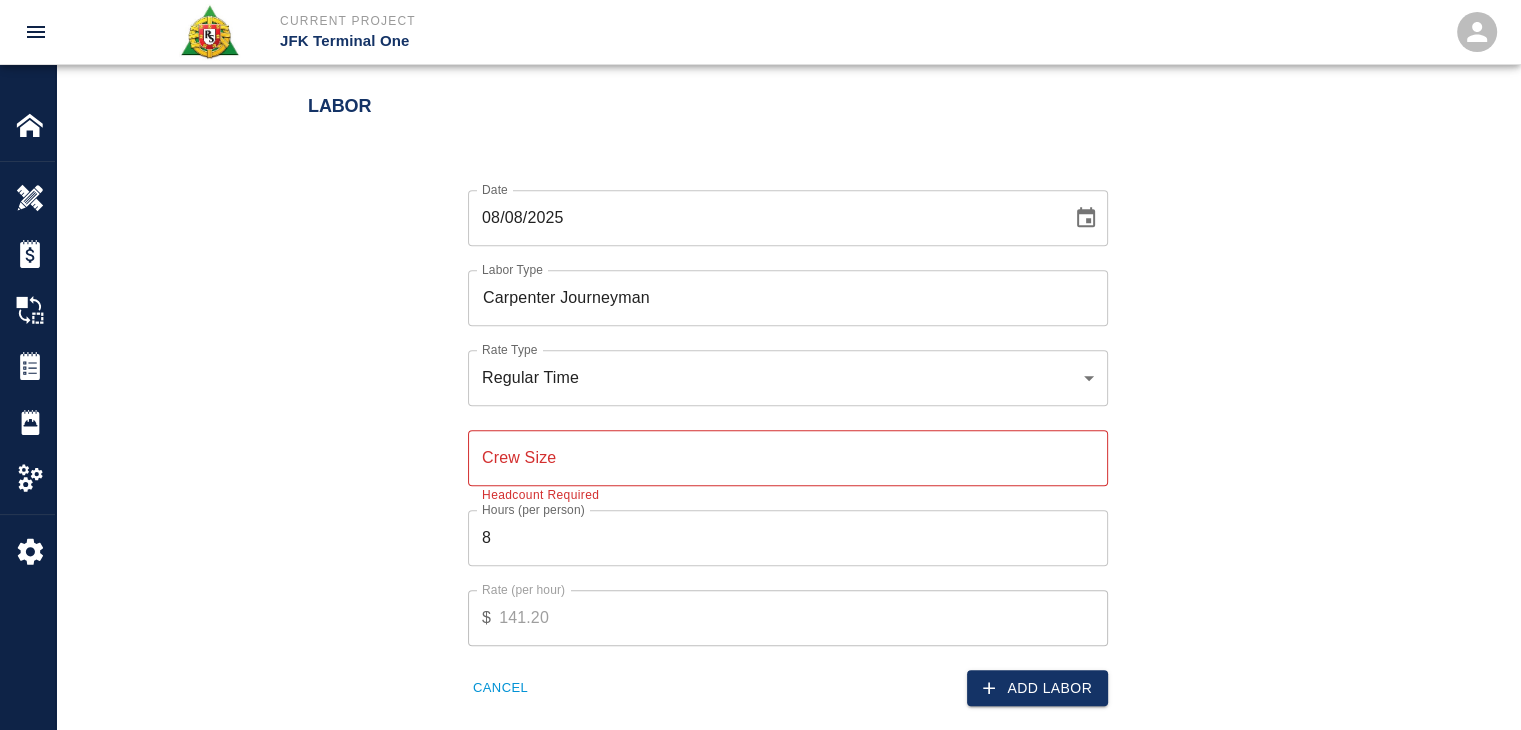 scroll, scrollTop: 1102, scrollLeft: 0, axis: vertical 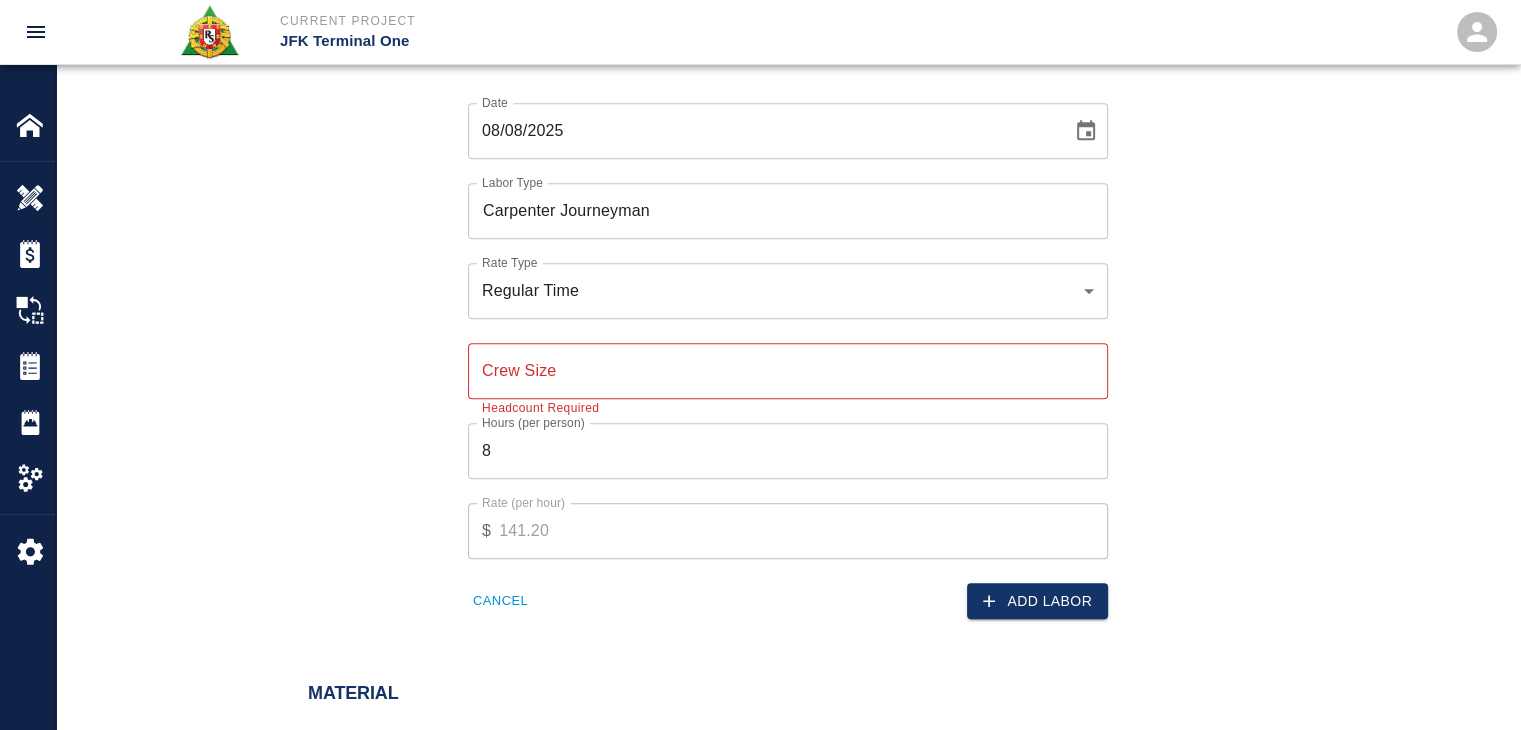 click on "Crew Size" at bounding box center [788, 371] 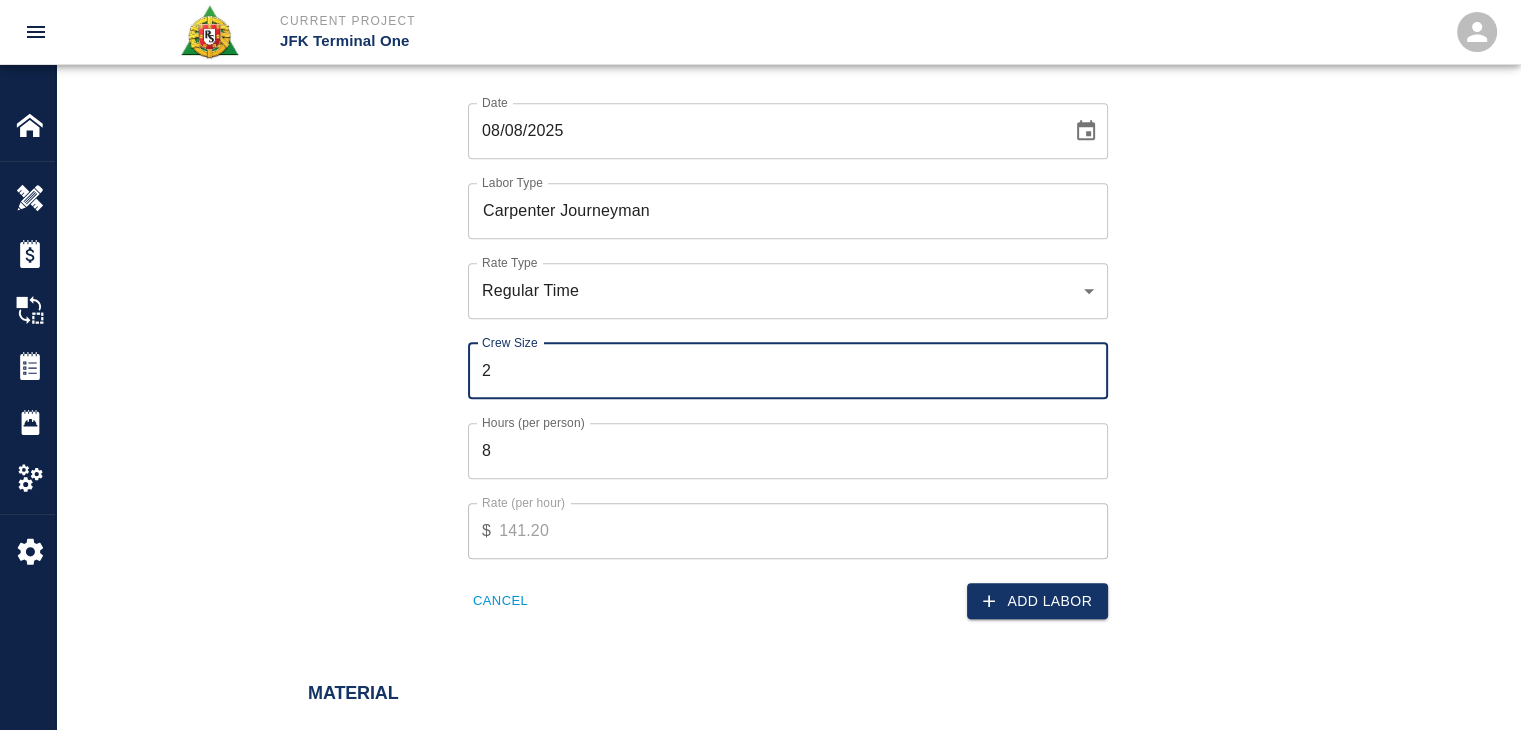 type on "2" 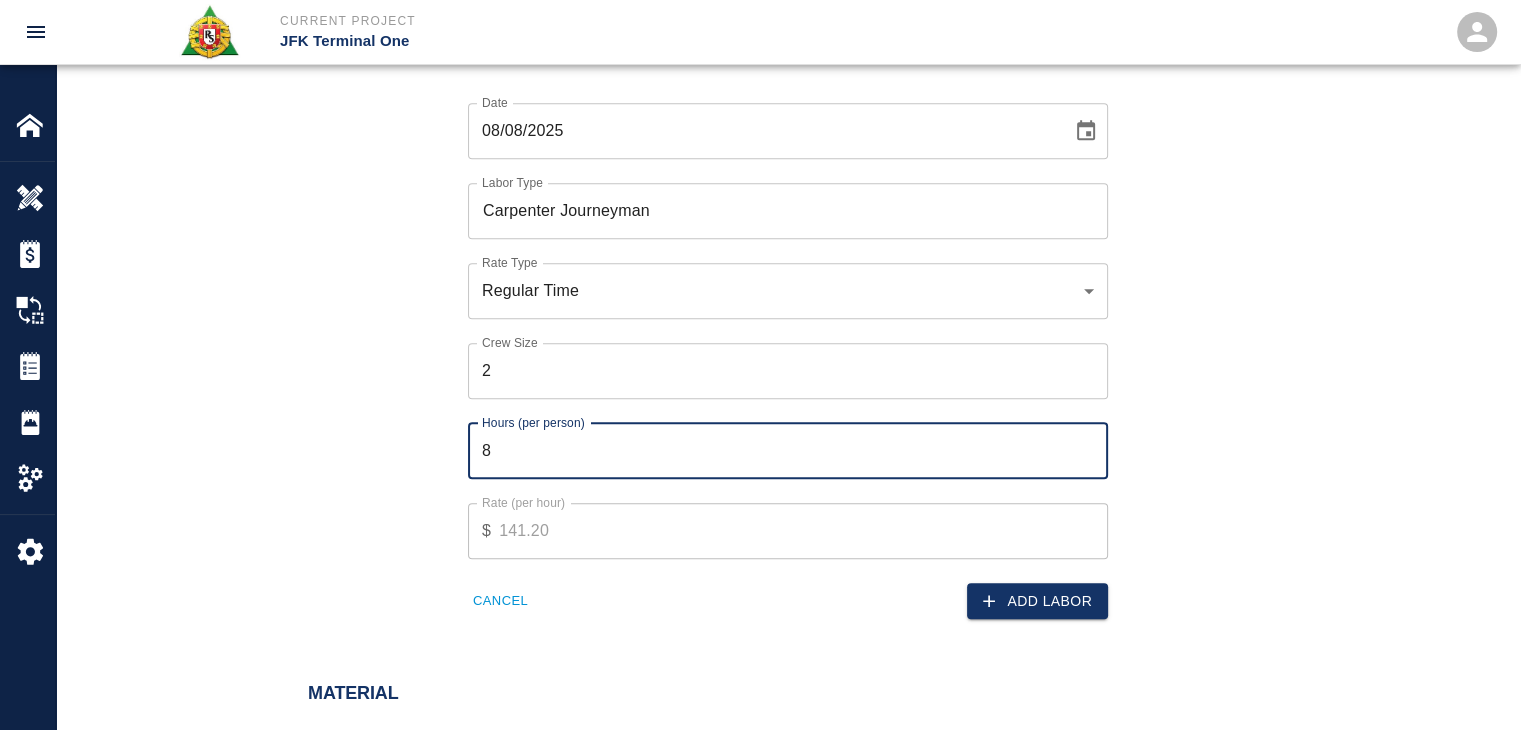 click on "8" at bounding box center (788, 451) 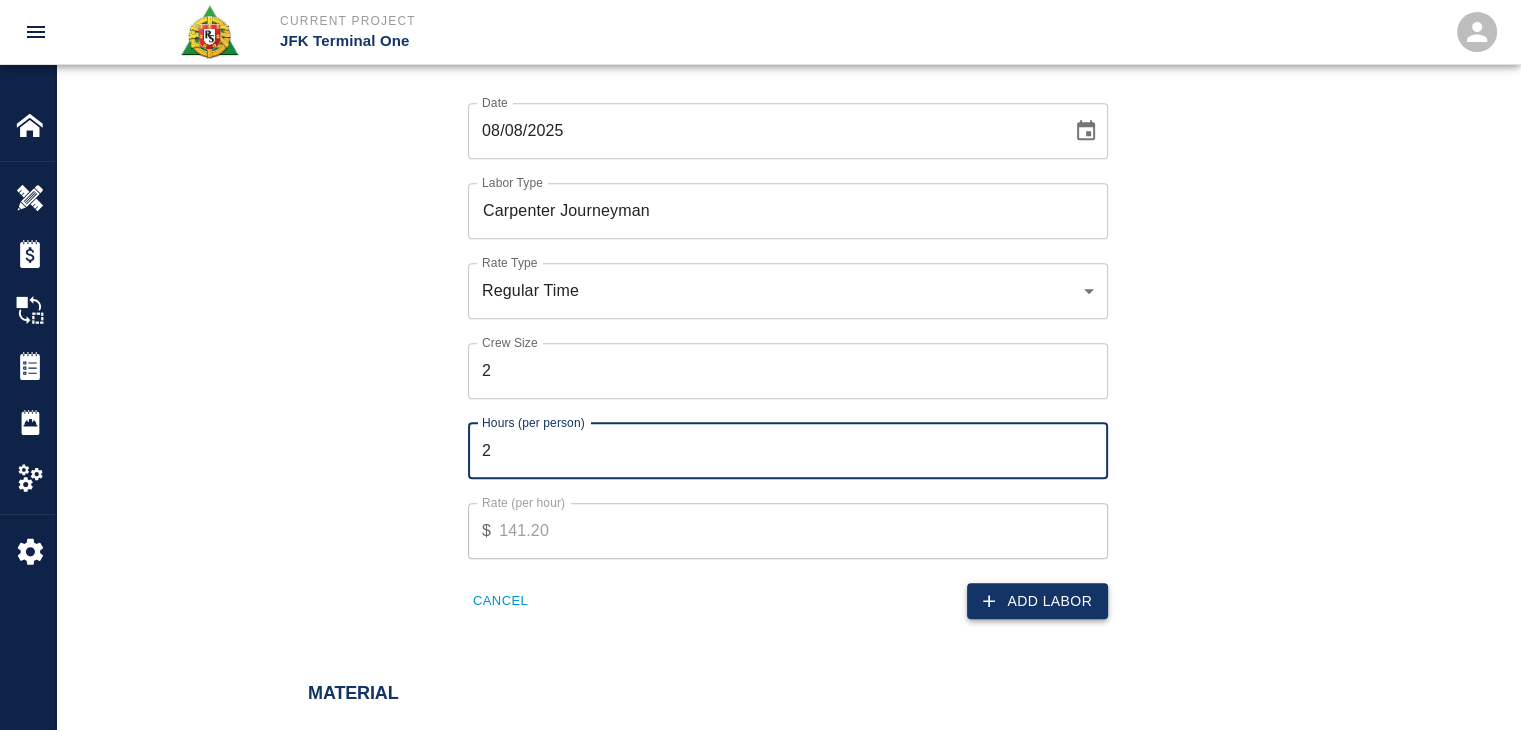 type on "2" 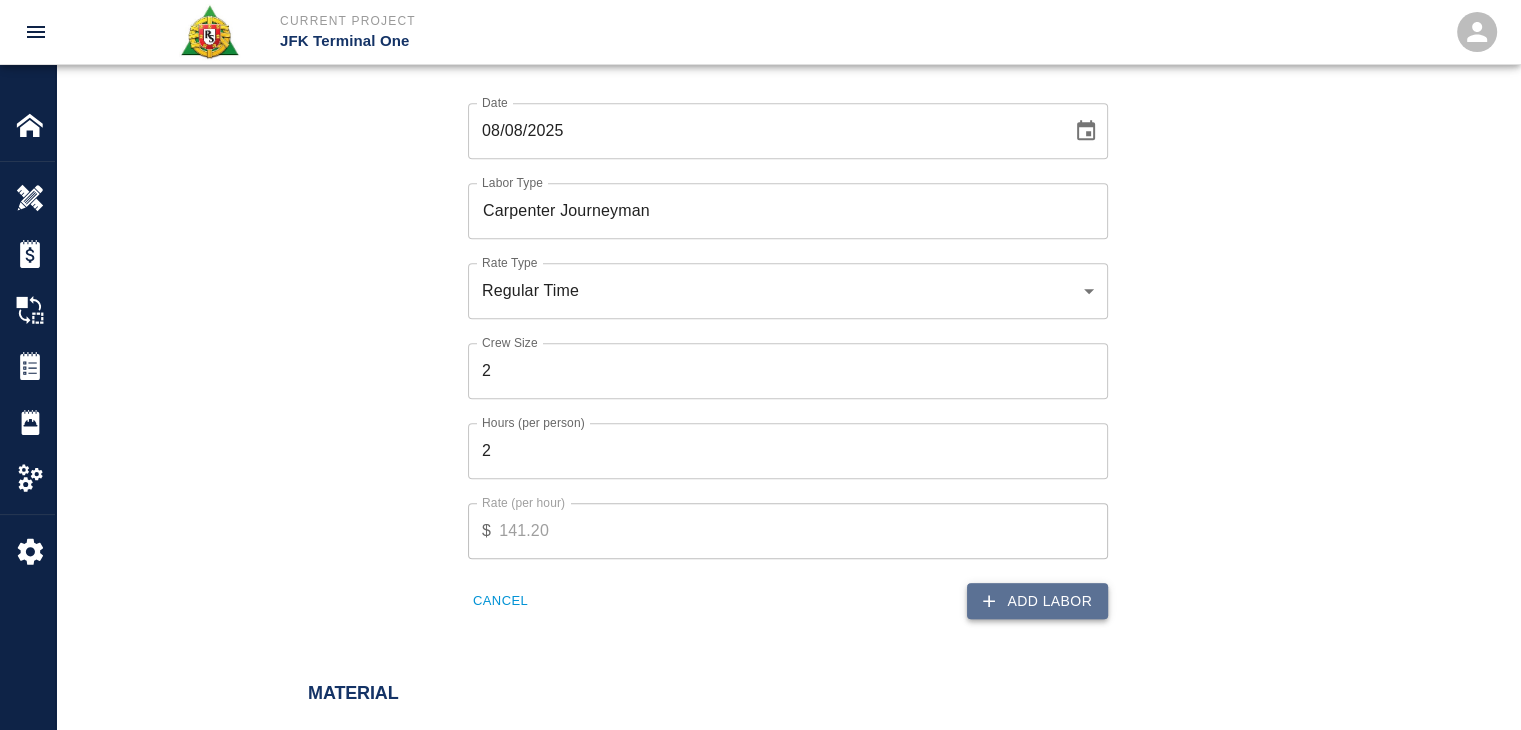 click on "Add Labor" at bounding box center (1037, 601) 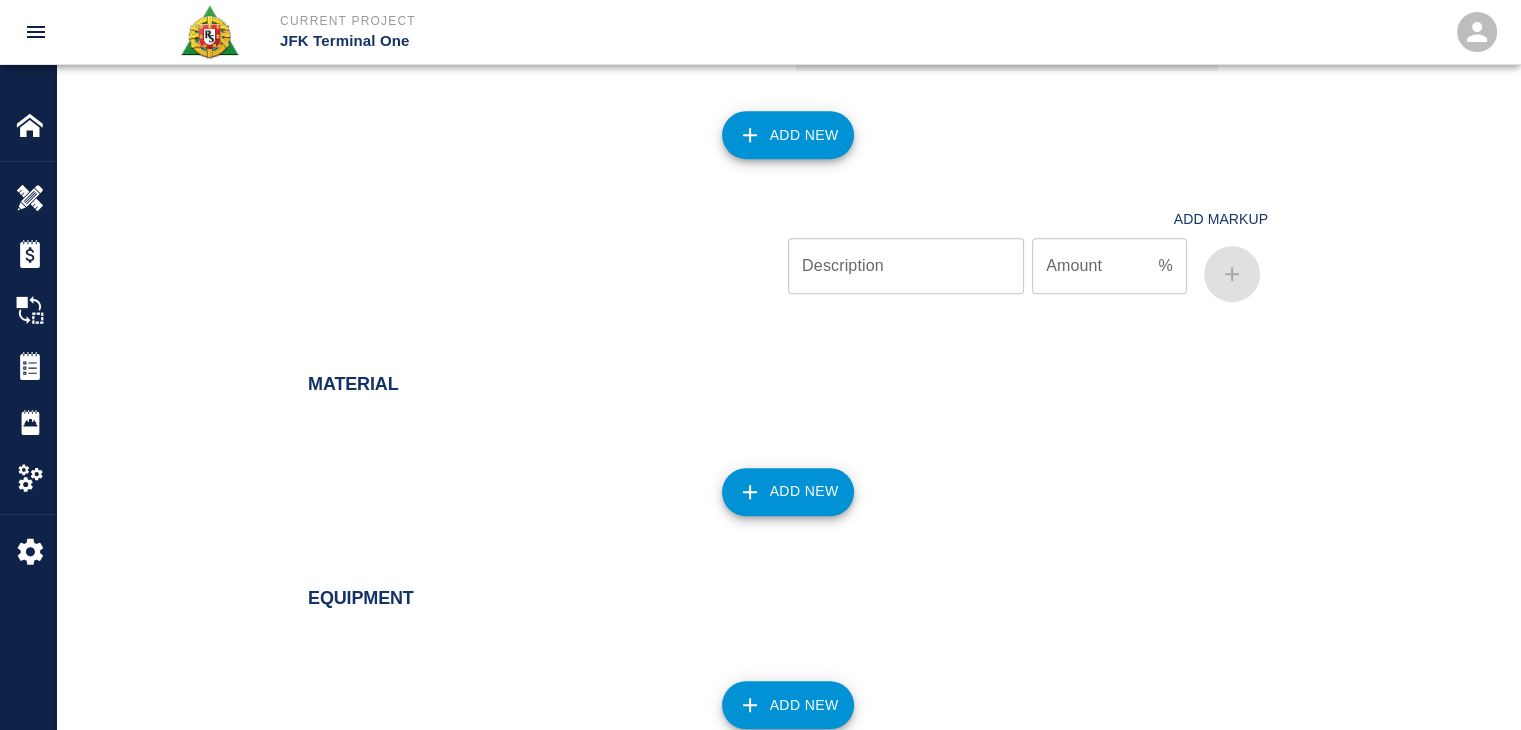 scroll, scrollTop: 1256, scrollLeft: 0, axis: vertical 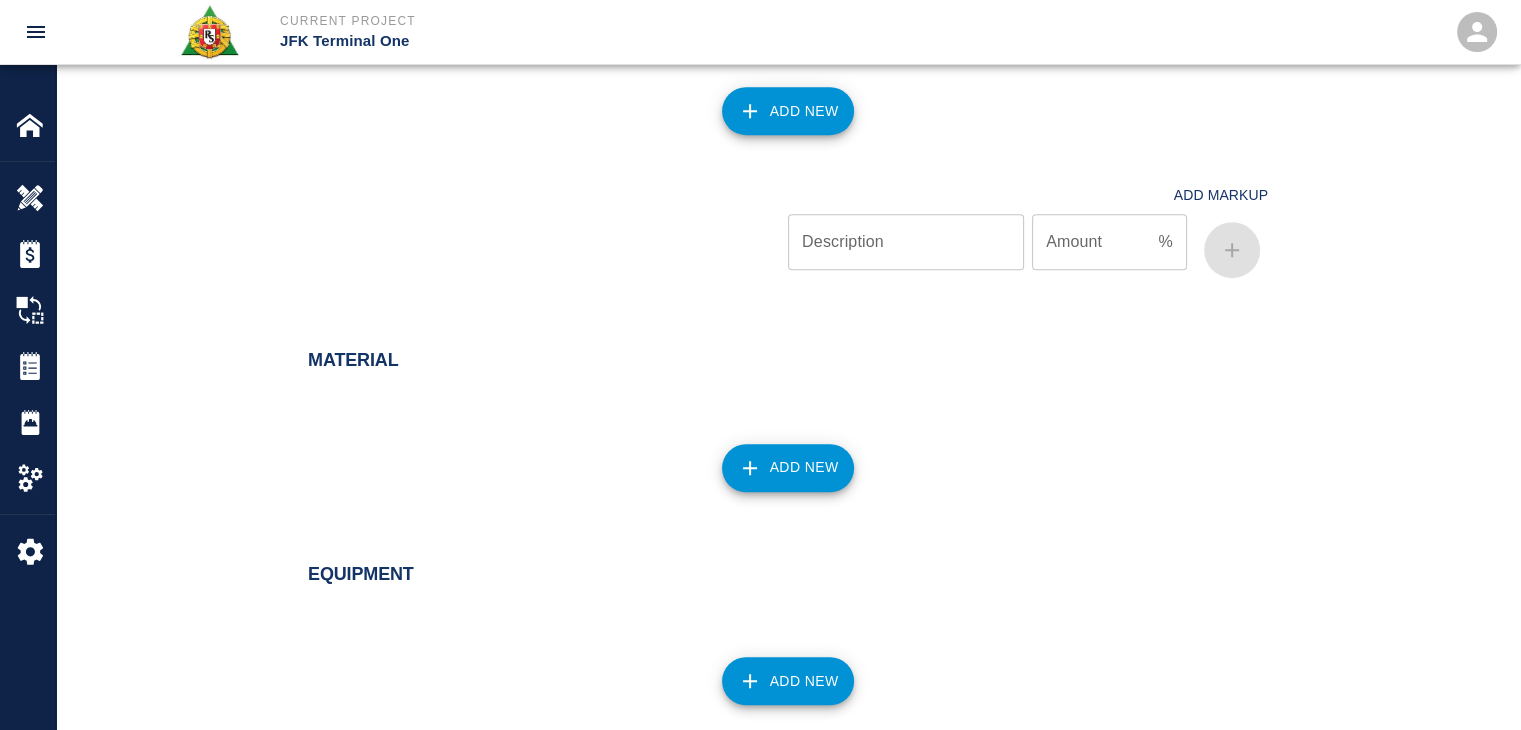 click 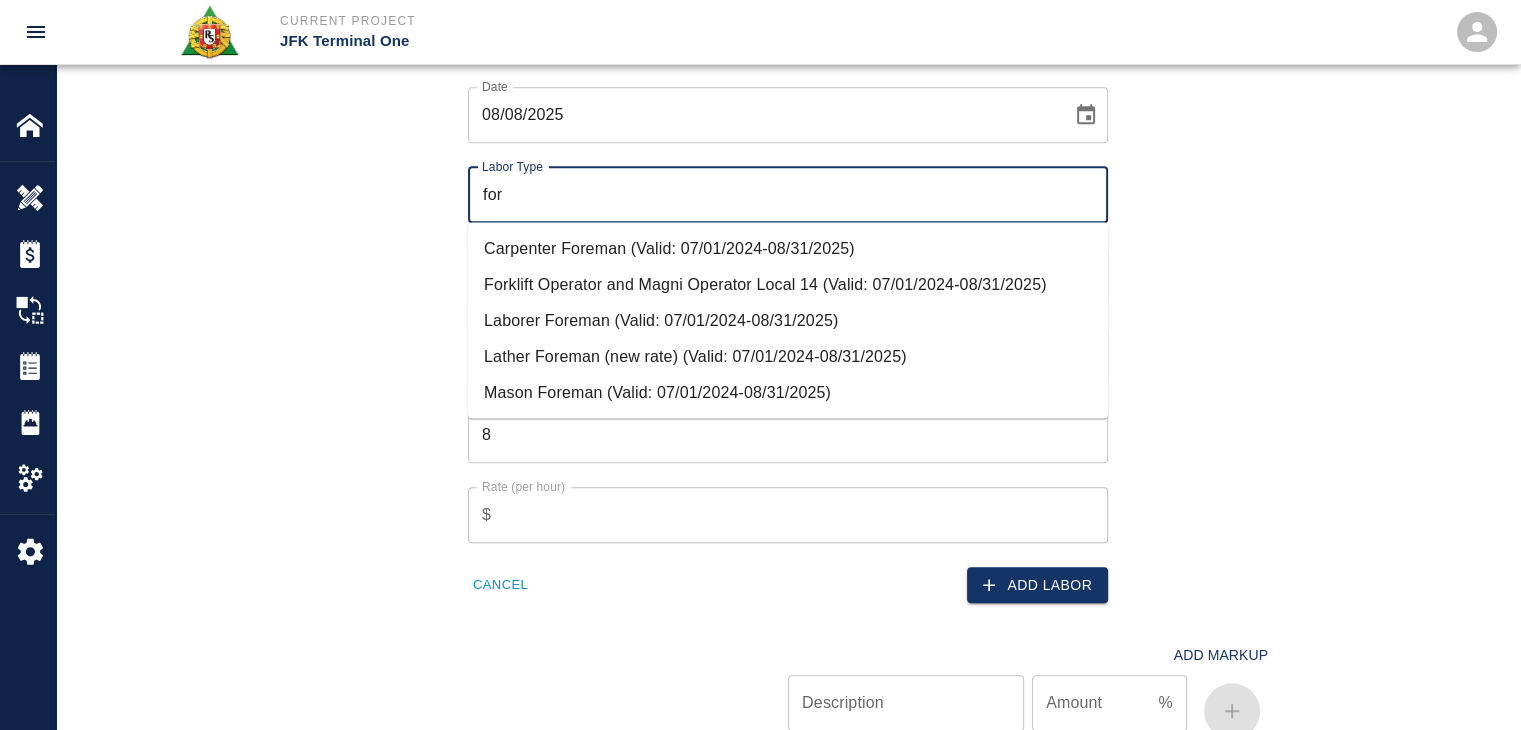 click on "Carpenter Foreman (Valid: 07/01/2024-08/31/2025)" at bounding box center (788, 248) 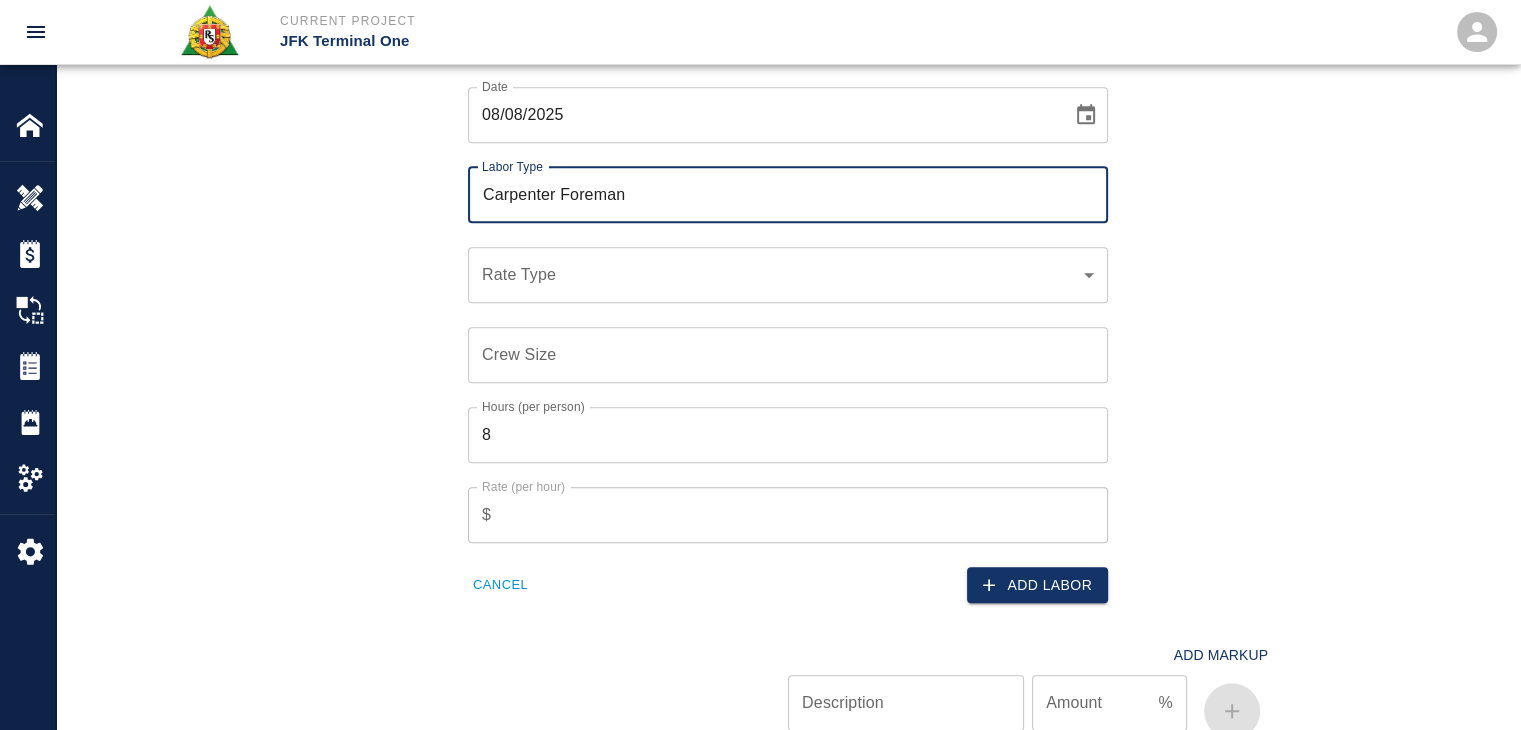 type on "Carpenter Foreman" 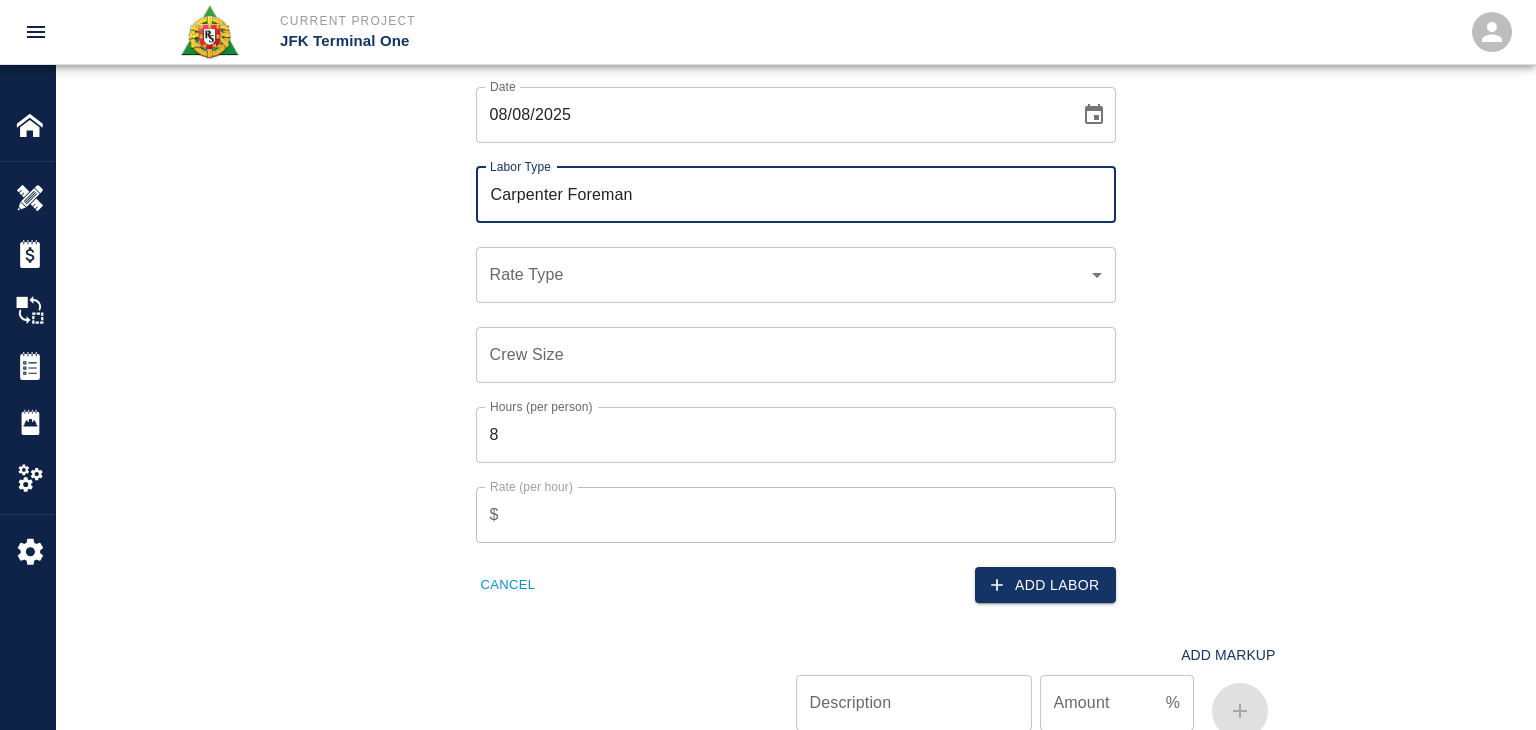 click on "Current Project JFK Terminal One Home JFK Terminal One Overview Estimates Change Orders Tickets Daily Reports Project Settings Settings Powered By Terms of Service  |  Privacy Policy Add Ticket Ticket Number 1282 Ticket Number PCO Number 1767 PCO Number Start Date  08/08/2025 Start Date  End Date End Date Work Description R&S worked on L3 east pier, framing 44' boxouts
Breakdown:
2 carpenters 2hrs
1 Foreman 1hr x Work Description Notes x Notes Subject L3 east pier, framing 44' boxouts Subject Invoice Number Invoice Number Invoice Date Invoice Date Upload Attachments (50MB limit) Choose file No file chosen Upload Another File Add Costs Switch to Lump Sum Labor Labor Type Cost Code Rate Type Crew Size Hrs / Person Total Hrs Rate / Hr. Total Cost 1 Carpenter Journeyman 08/08/2025 Regular Time 2 ​ 2 ​ 4 $141.20 $564.80 Subtotal: 2 4 $564.80 Date 08/08/2025 Date Labor Type Carpenter Foreman Labor Type Rate Type ​ Rate Type Crew Size Crew Size Hours (per person) 8 Hours (per person) Rate (per hour) $ Cancel" at bounding box center (768, -891) 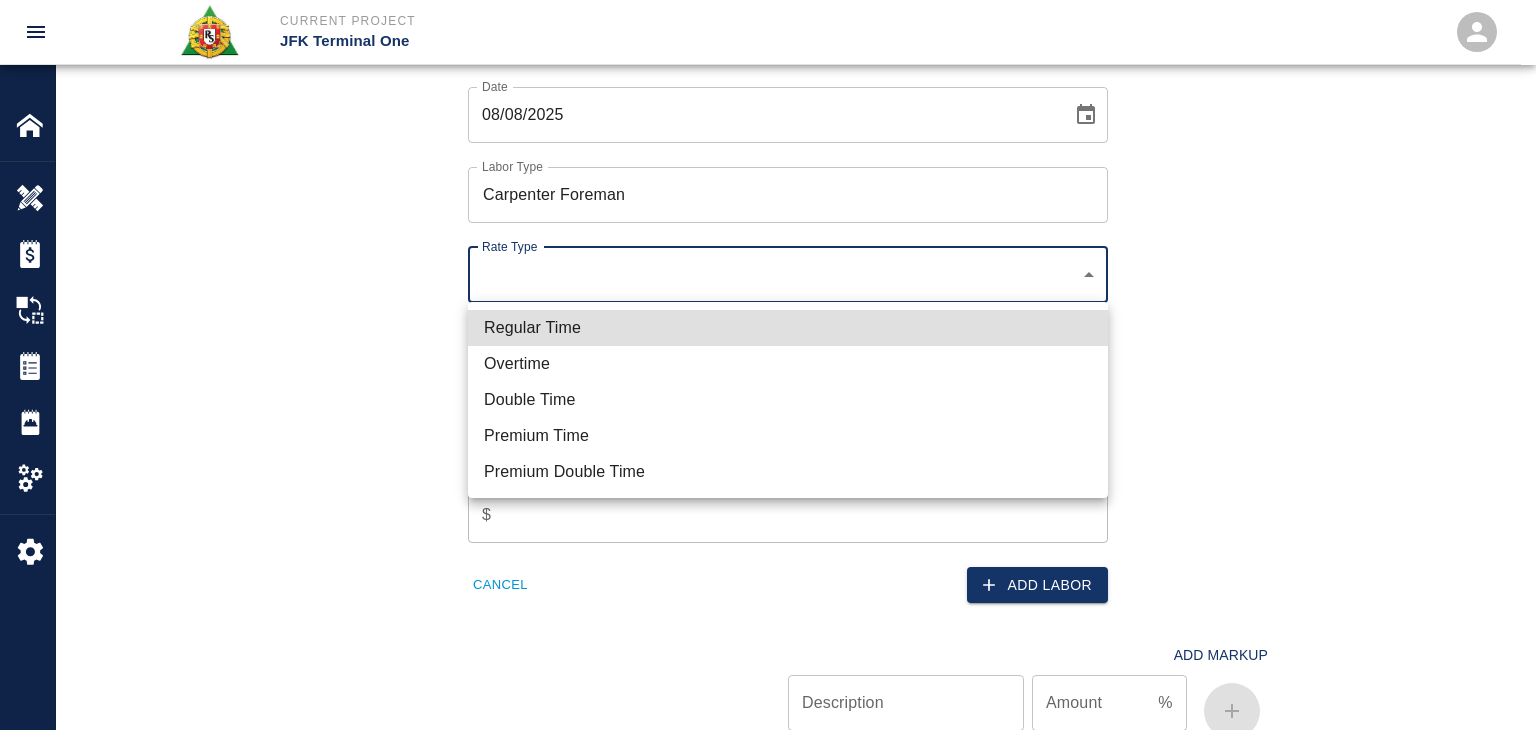 click on "Regular Time" at bounding box center [788, 328] 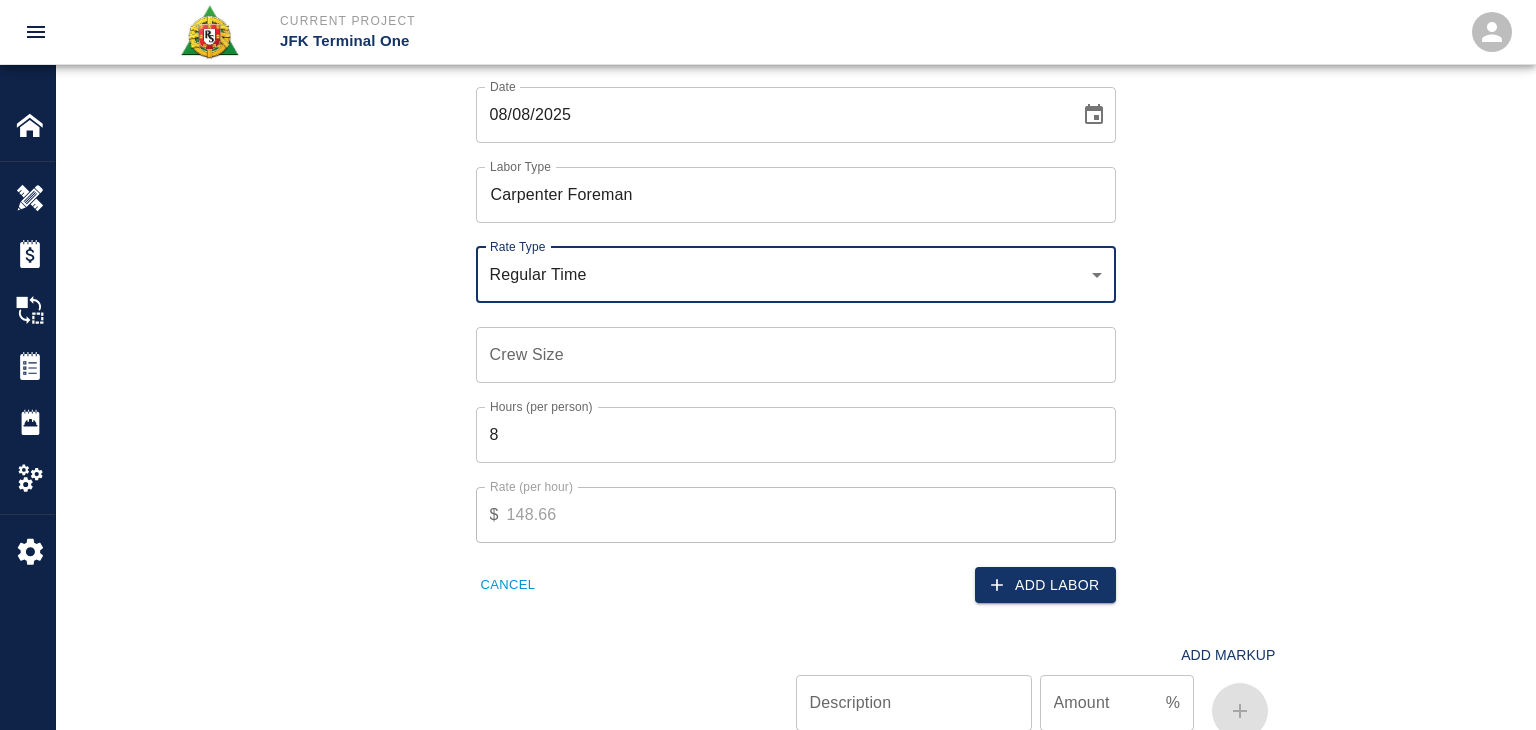 type on "rate_rt" 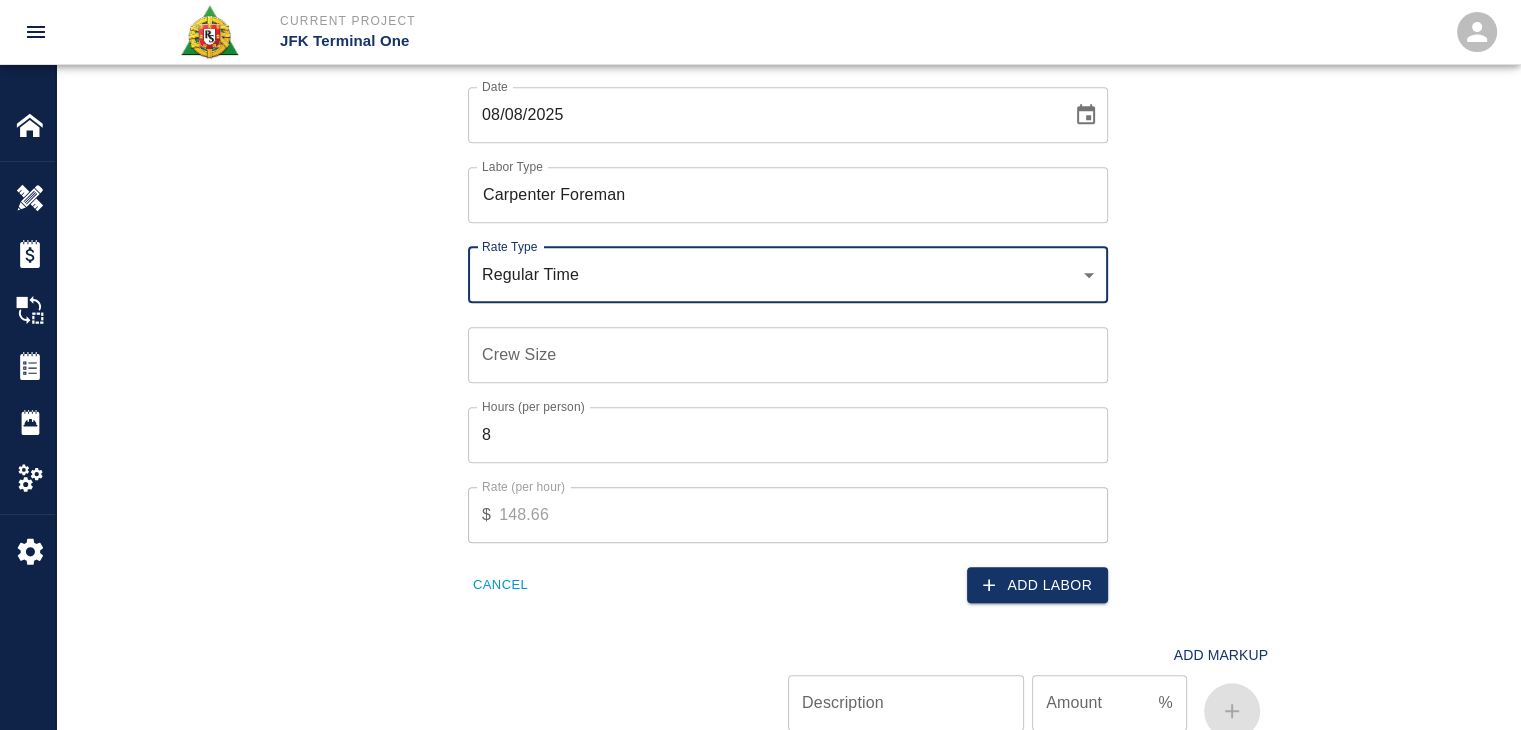 click on "Crew Size" at bounding box center (788, 355) 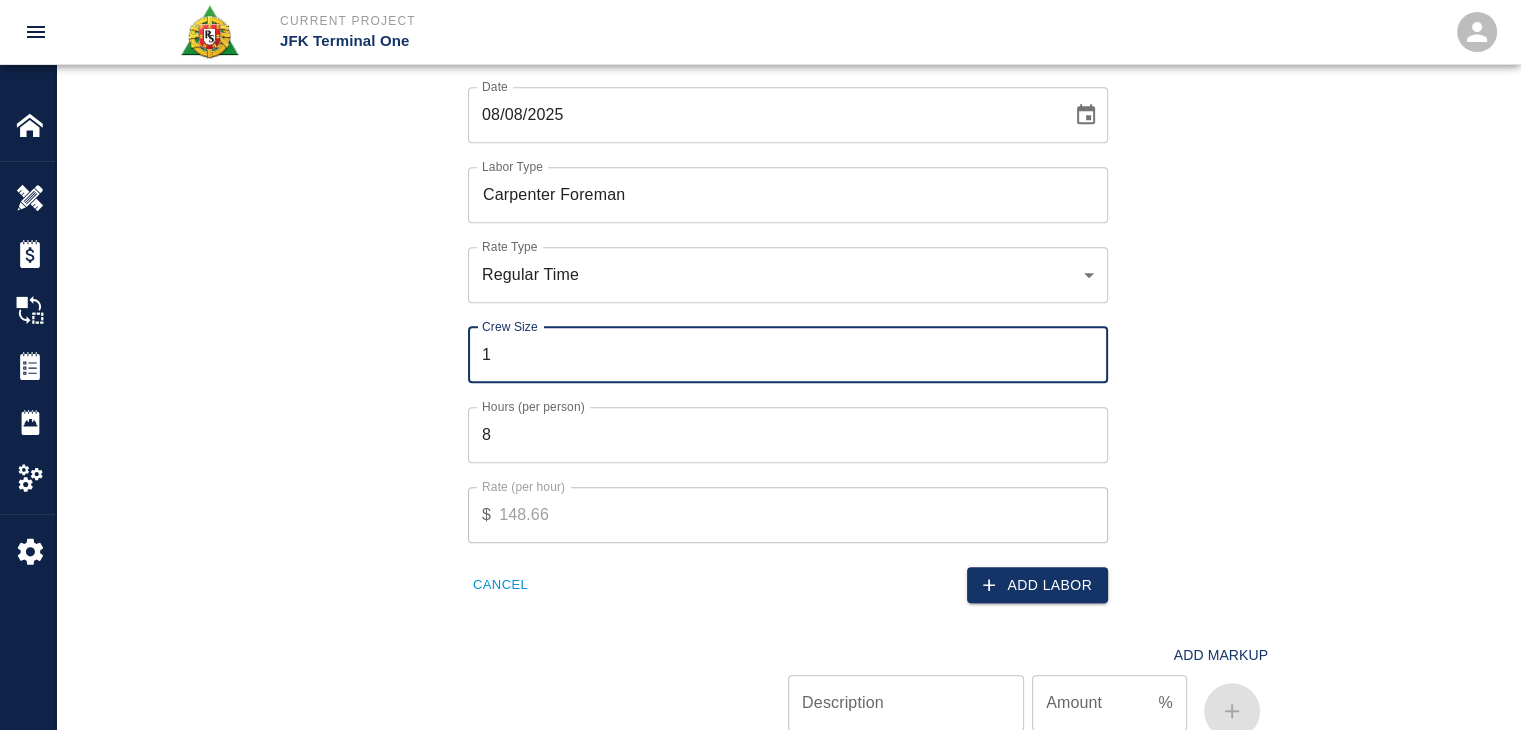 type on "1" 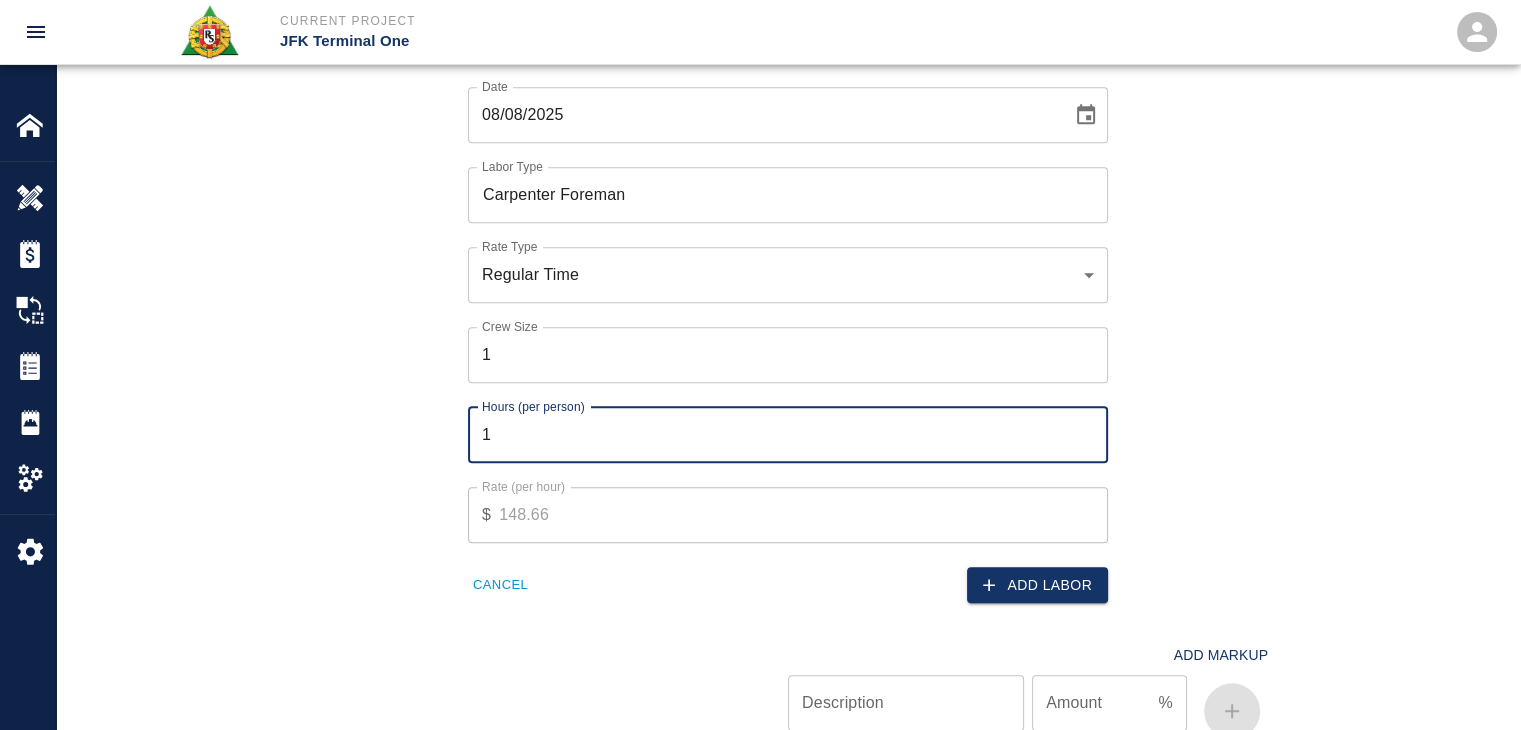 type on "1" 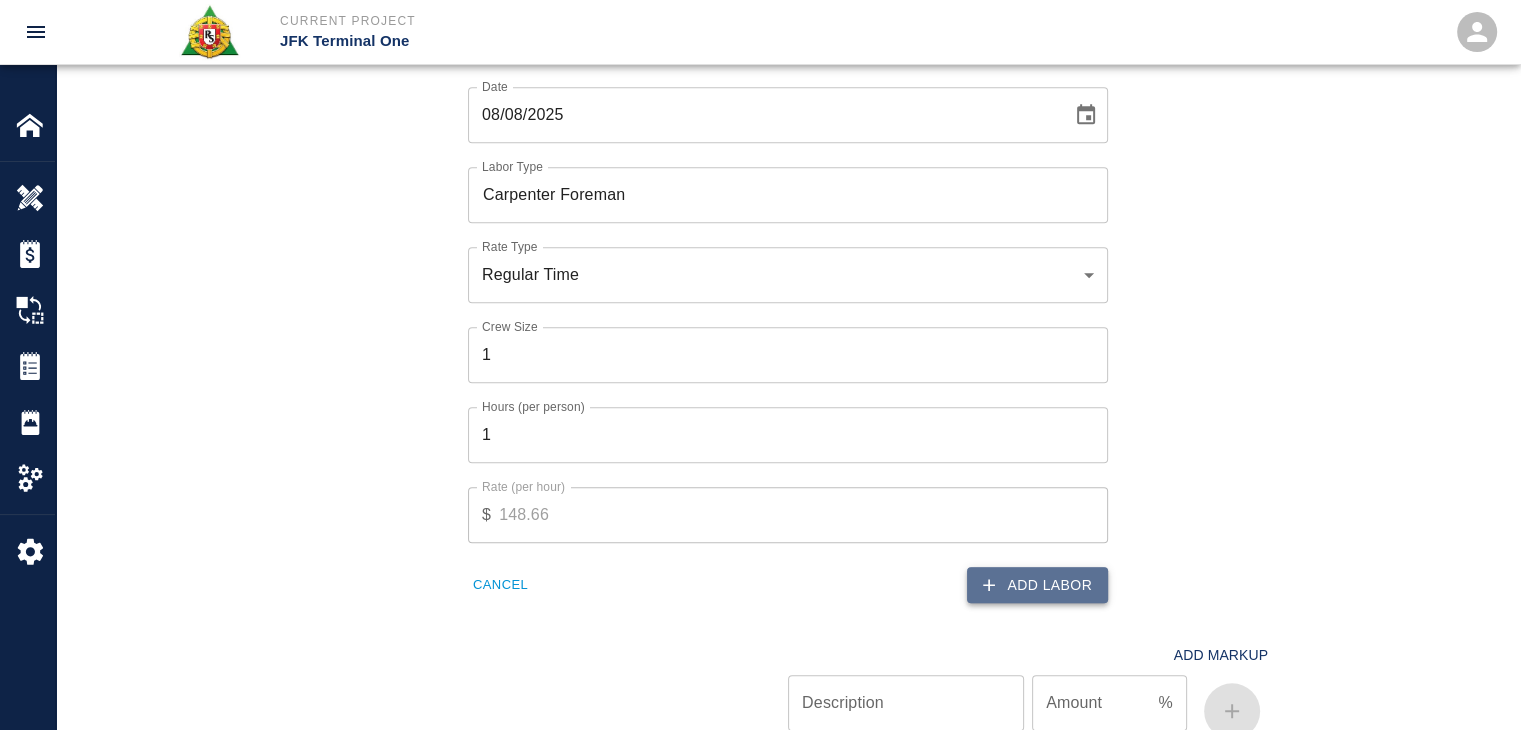 click on "Add Labor" at bounding box center (1037, 585) 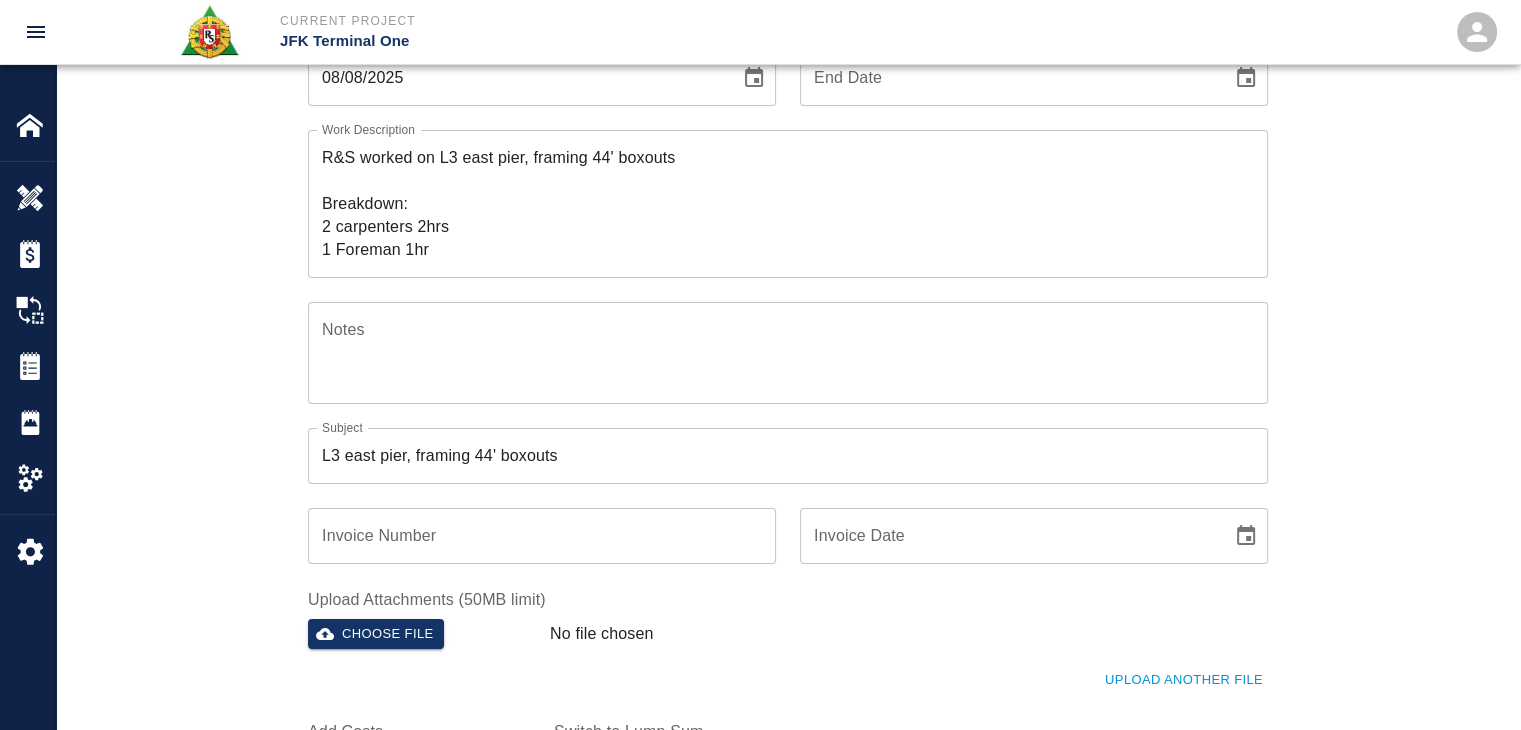 scroll, scrollTop: 0, scrollLeft: 0, axis: both 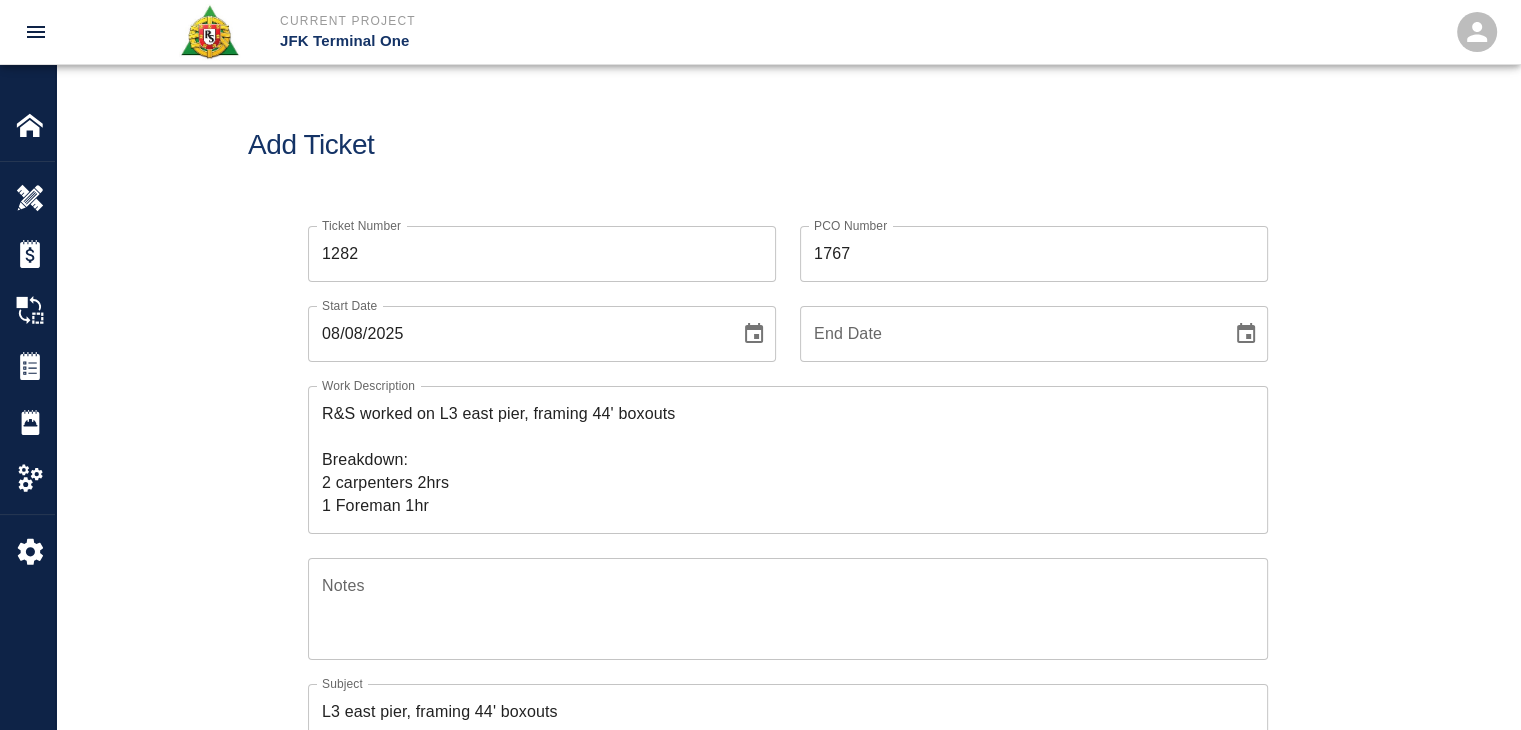 click on "R&S worked on L3 east pier, framing 44' boxouts
Breakdown:
2 carpenters 2hrs
1 Foreman 1hr" at bounding box center [788, 459] 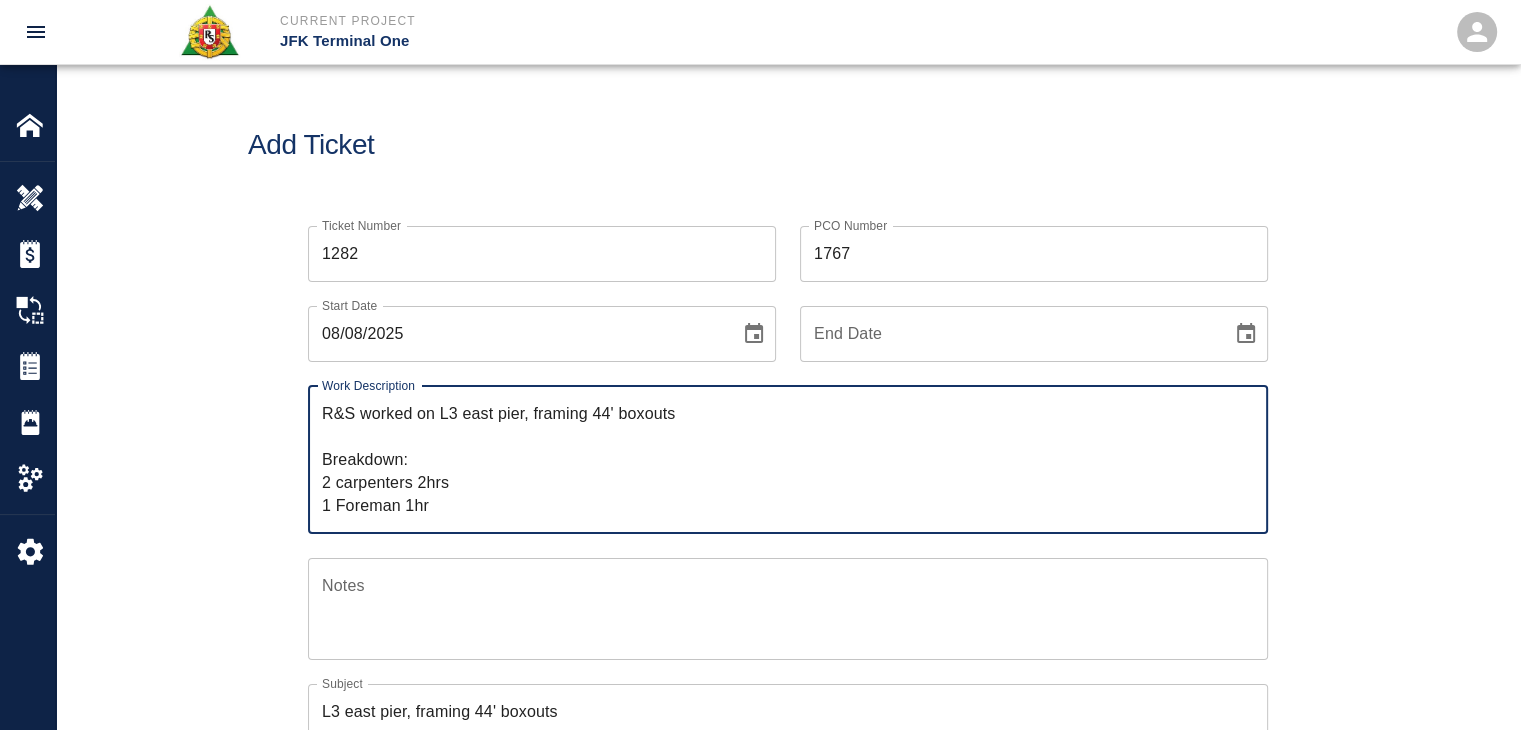 click on "R&S worked on L3 east pier, framing 44' boxouts
Breakdown:
2 carpenters 2hrs
1 Foreman 1hr" at bounding box center [788, 459] 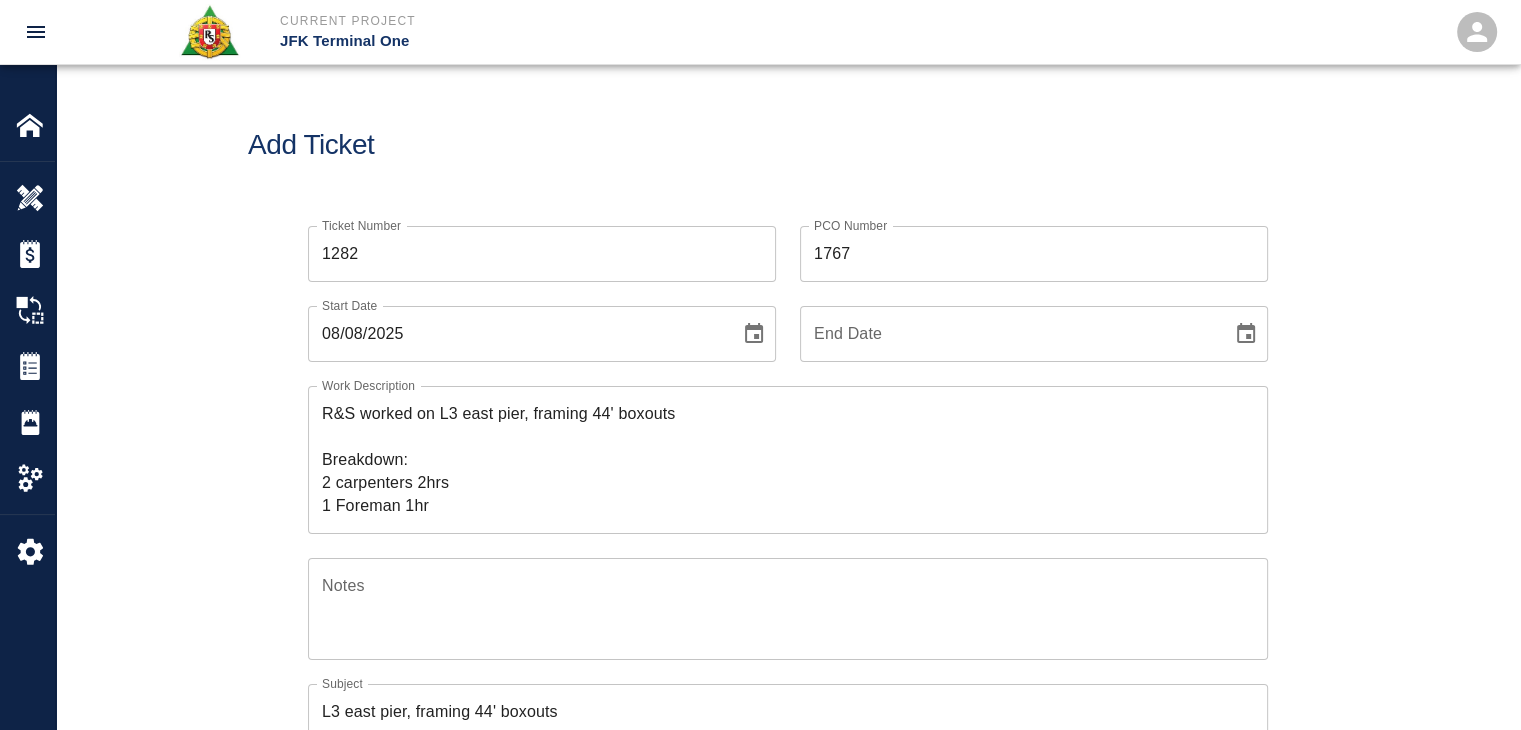 click on "Add Ticket" at bounding box center [788, 145] 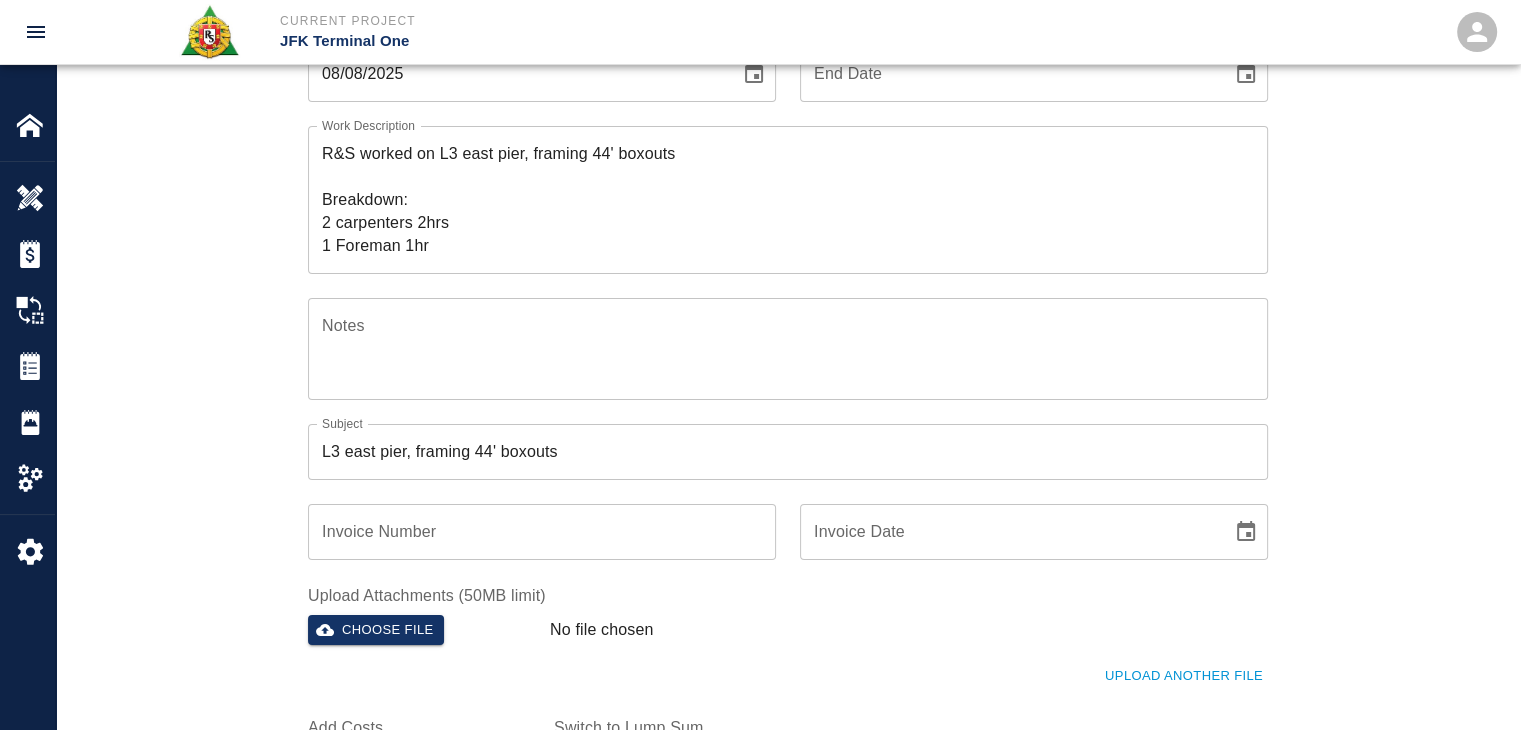 click on "R&S worked on L3 east pier, framing 44' boxouts
Breakdown:
2 carpenters 2hrs
1 Foreman 1hr" at bounding box center (788, 199) 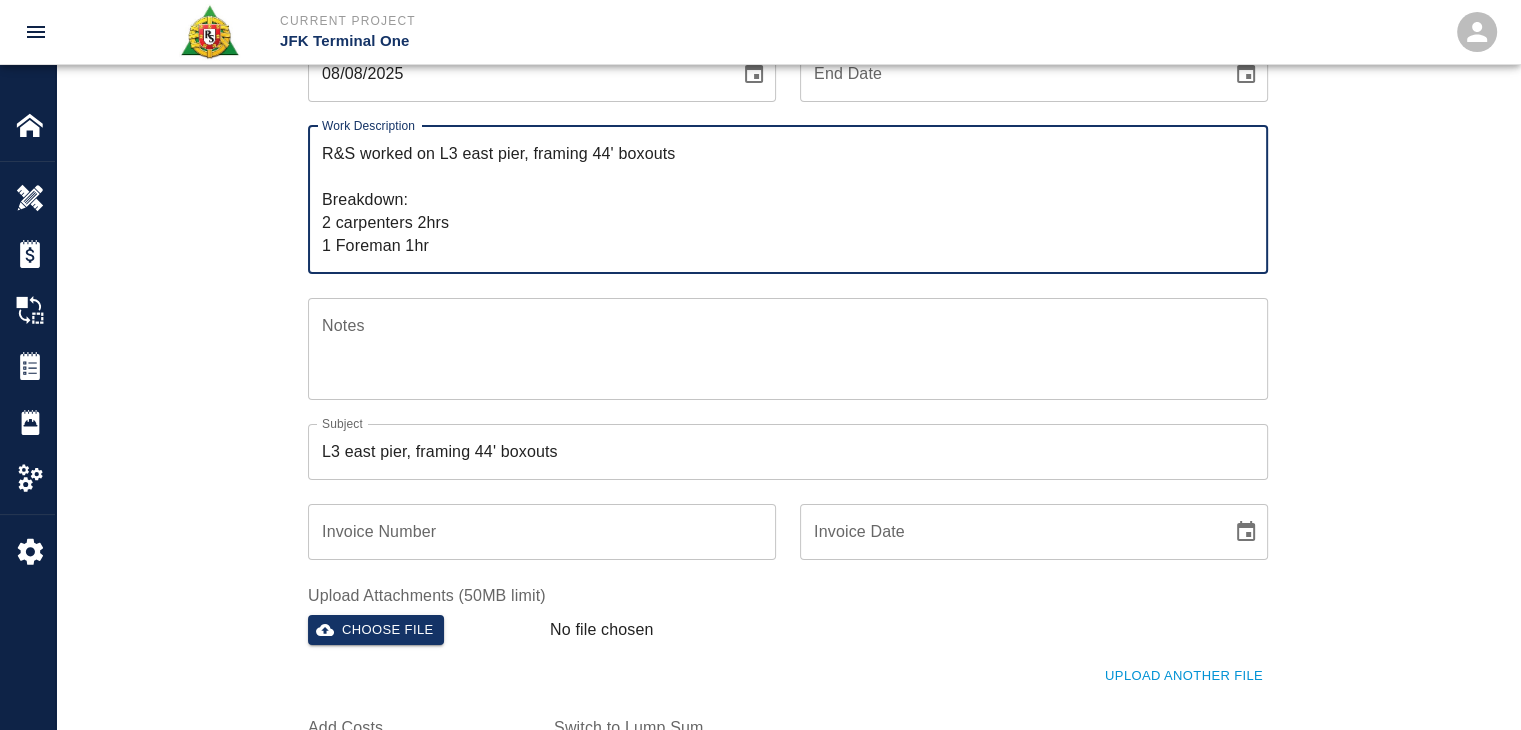 click on "R&S worked on L3 east pier, framing 44' boxouts
Breakdown:
2 carpenters 2hrs
1 Foreman 1hr" at bounding box center (788, 199) 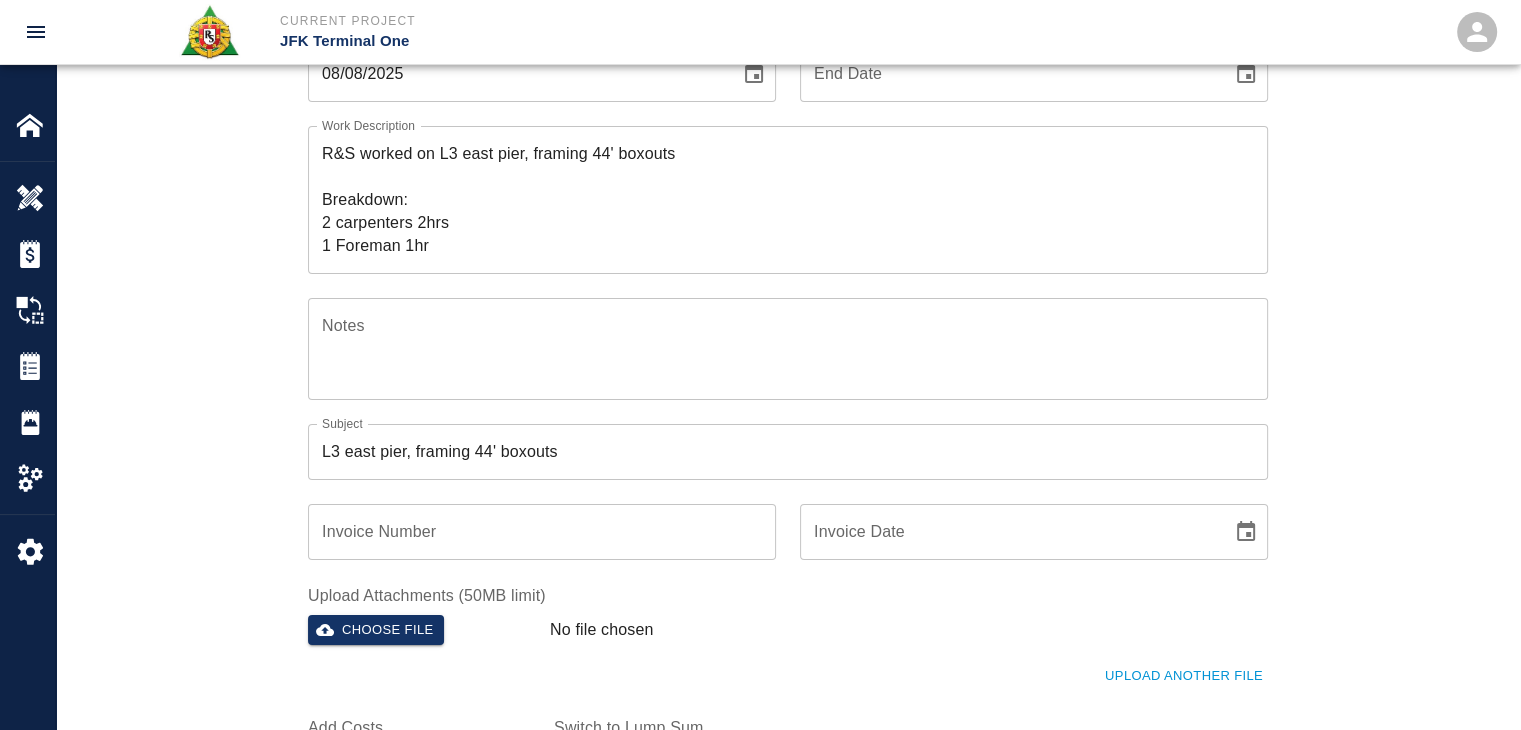 click on "Work Description R&S worked on L3 east pier, framing 44' boxouts
Breakdown:
2 carpenters 2hrs
1 Foreman 1hr x Work Description" at bounding box center [776, 188] 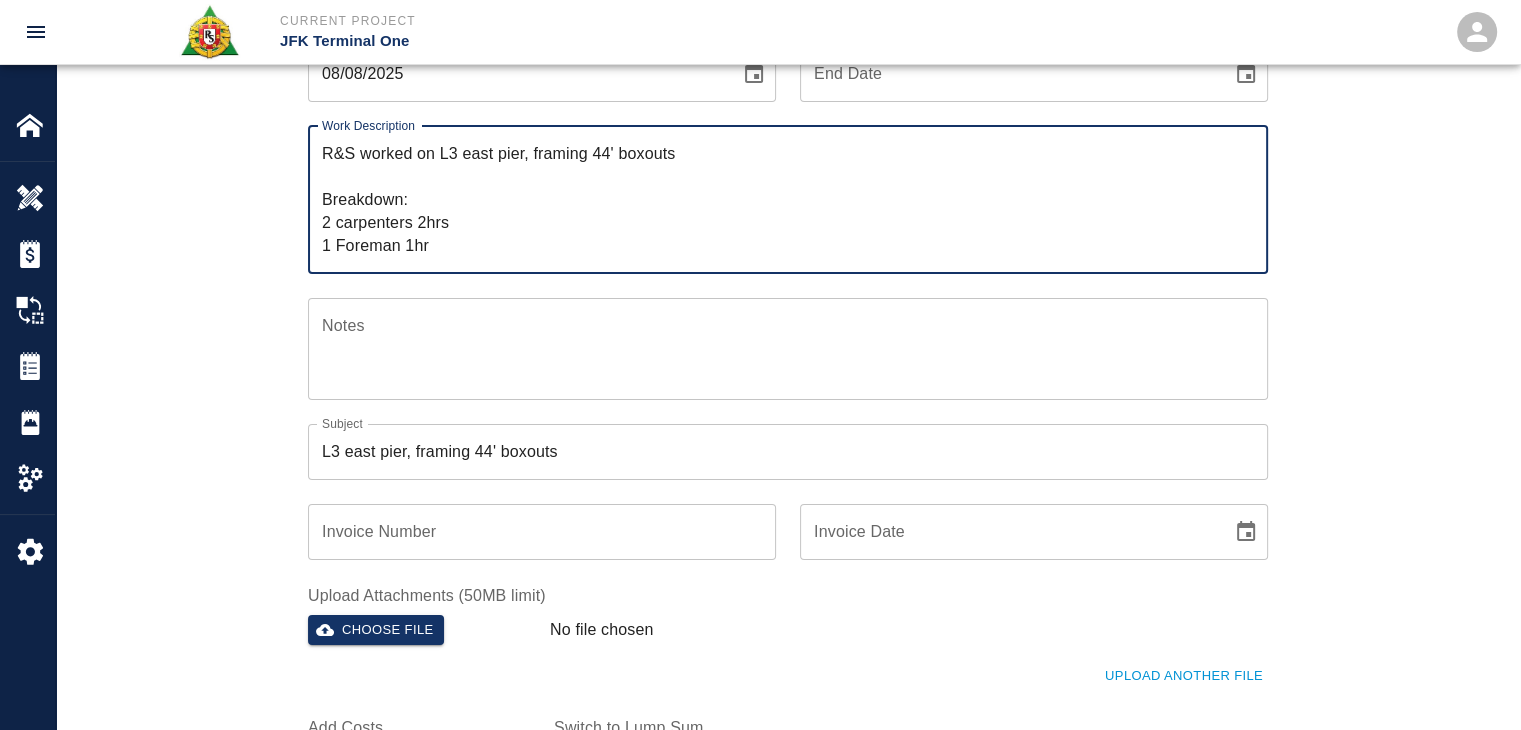 click on "R&S worked on L3 east pier, framing 44' boxouts
Breakdown:
2 carpenters 2hrs
1 Foreman 1hr" at bounding box center (788, 199) 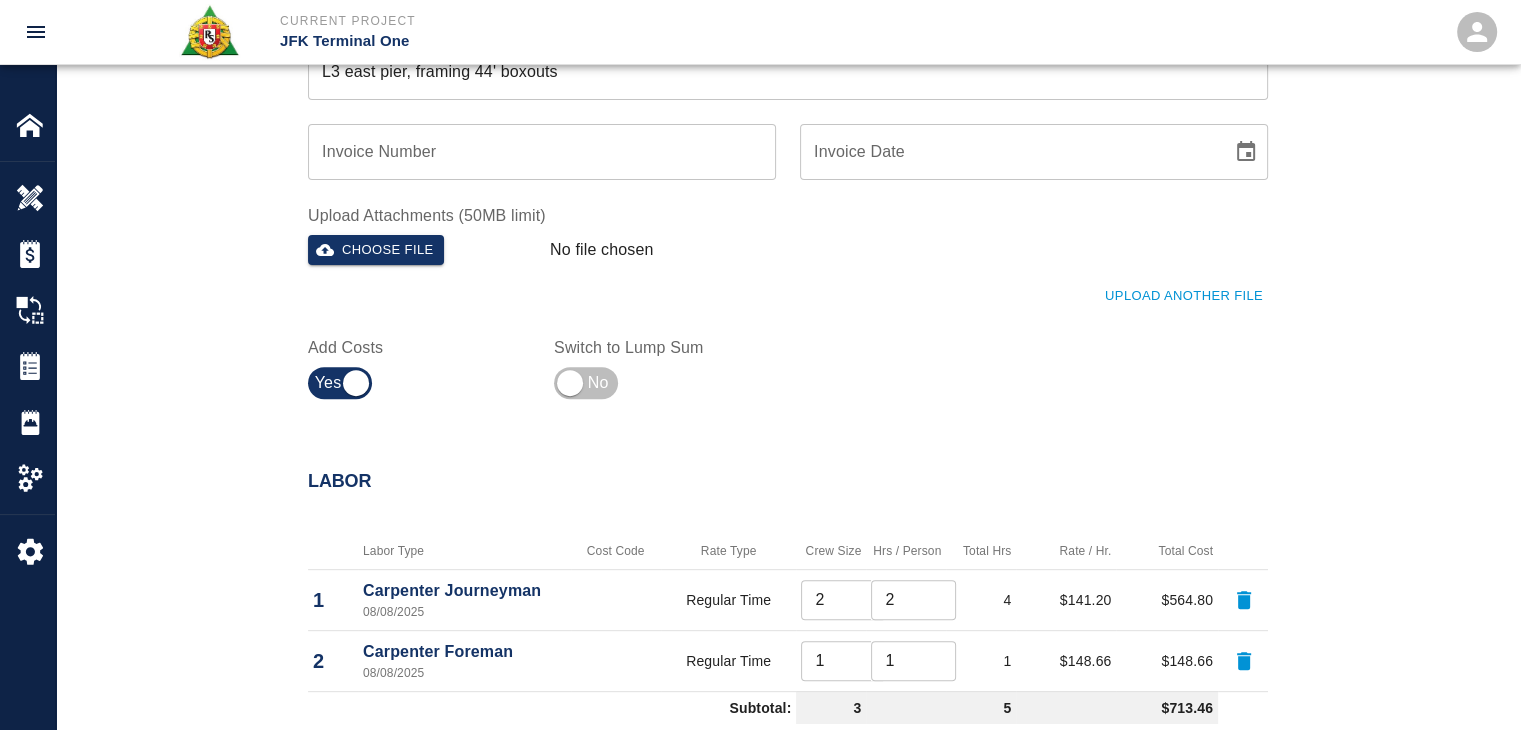 scroll, scrollTop: 545, scrollLeft: 0, axis: vertical 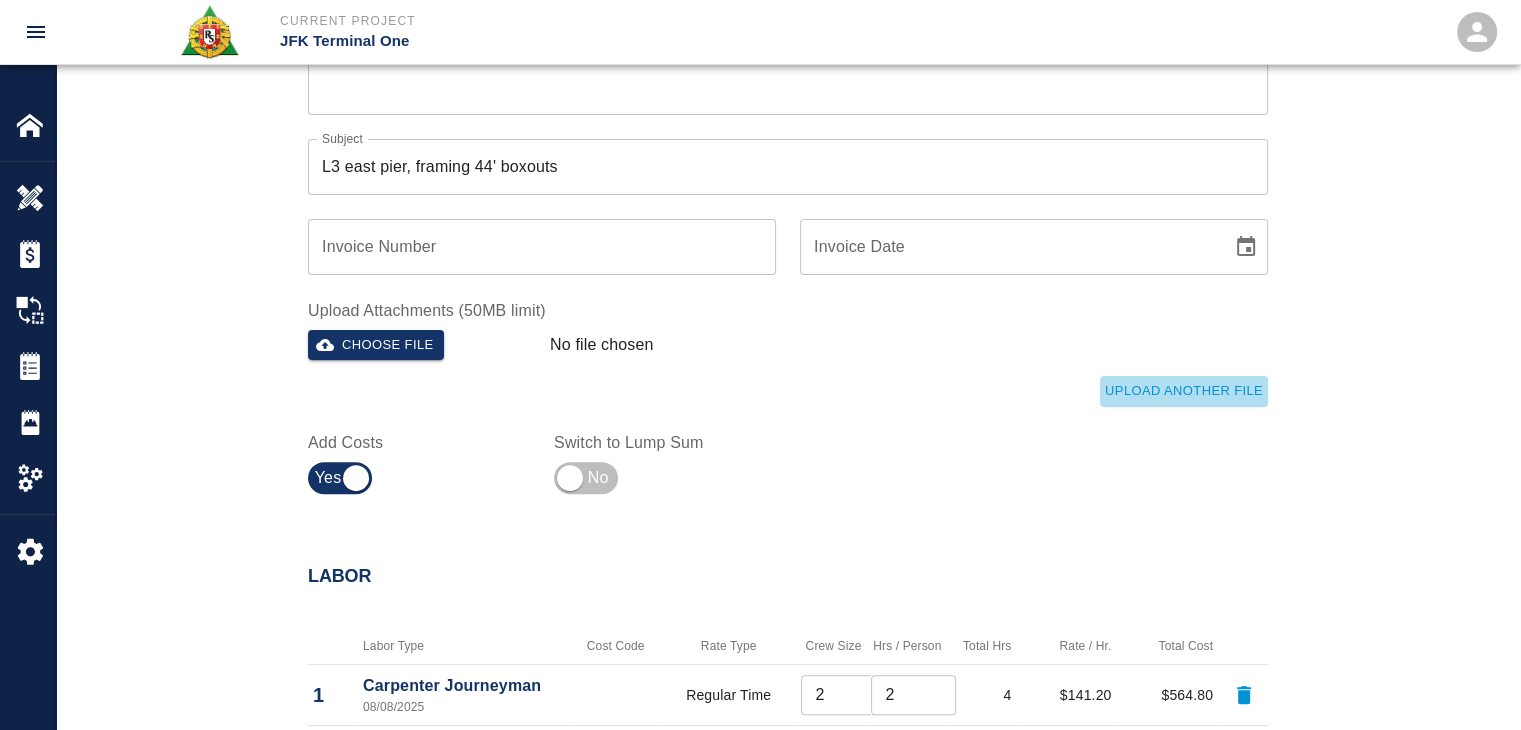 click on "Upload Another File" at bounding box center [1184, 391] 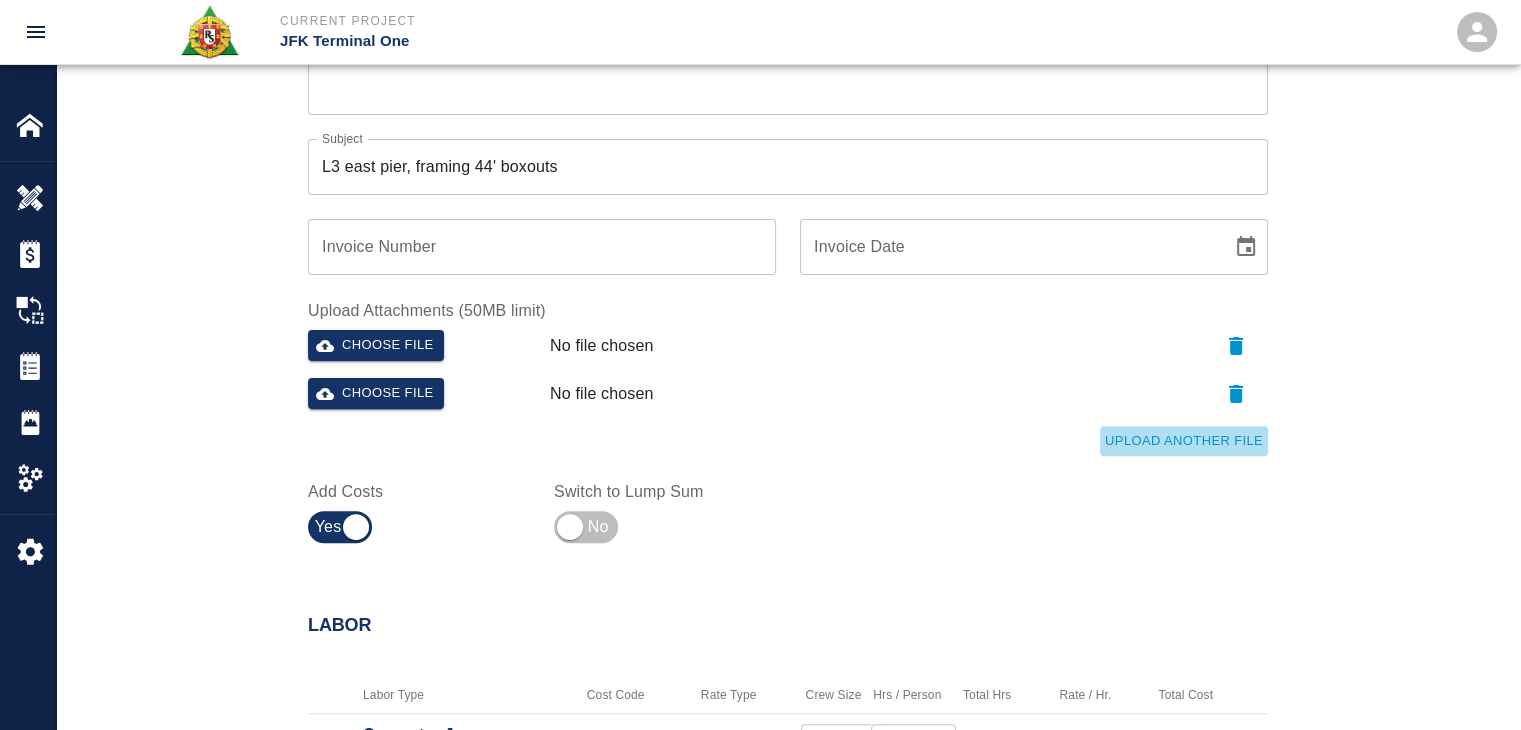 click on "Upload Another File" at bounding box center [1184, 441] 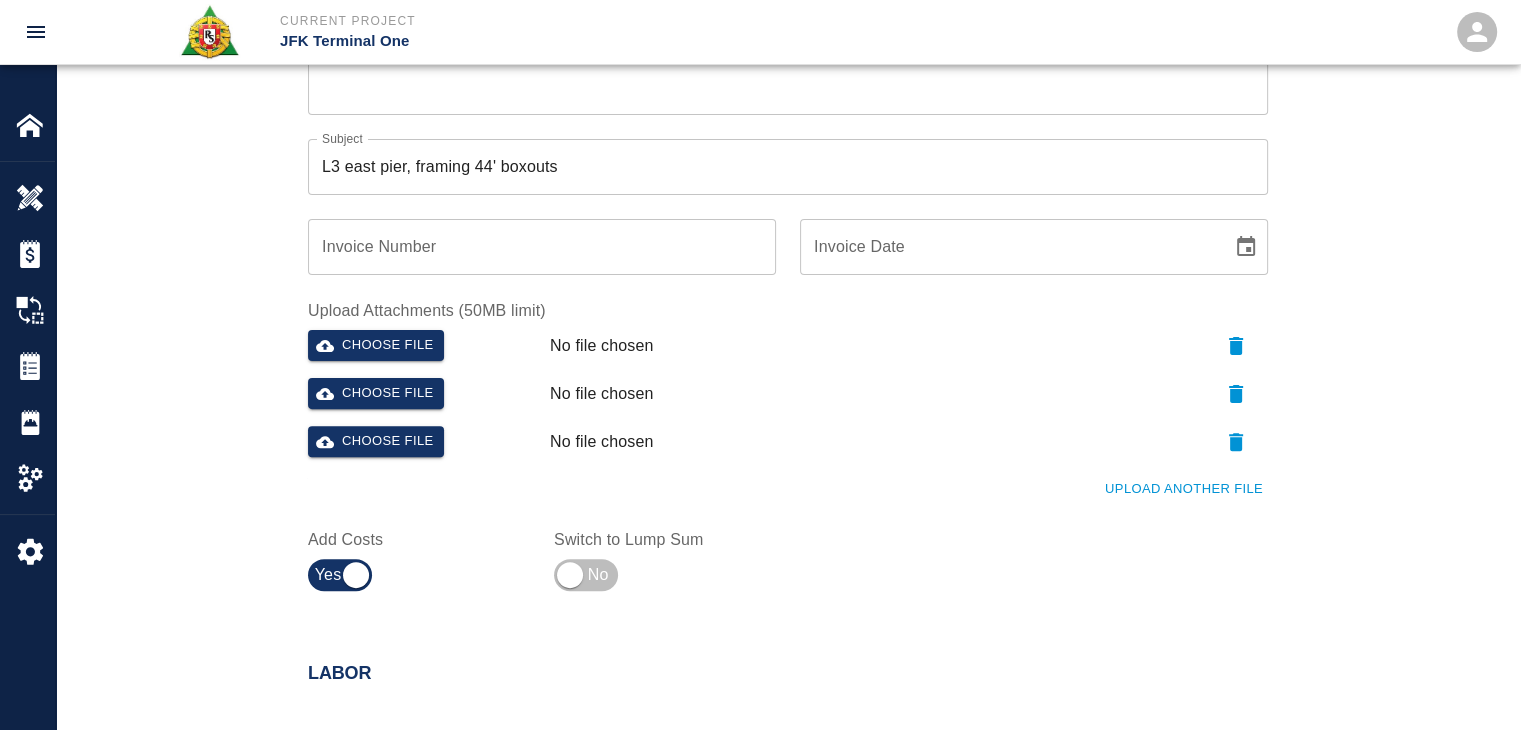 click on "Upload Another File" at bounding box center (1184, 489) 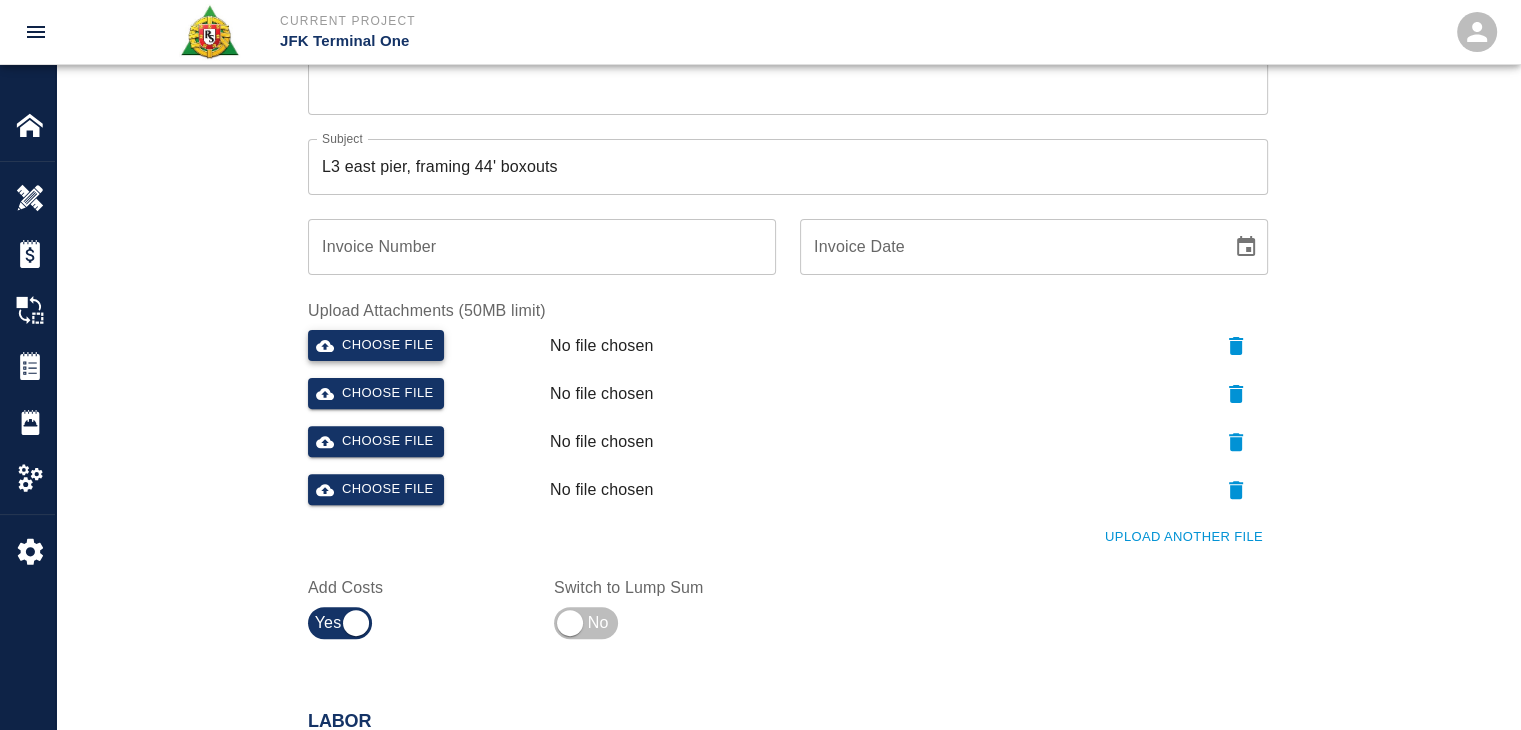 click on "Choose file" at bounding box center (376, 345) 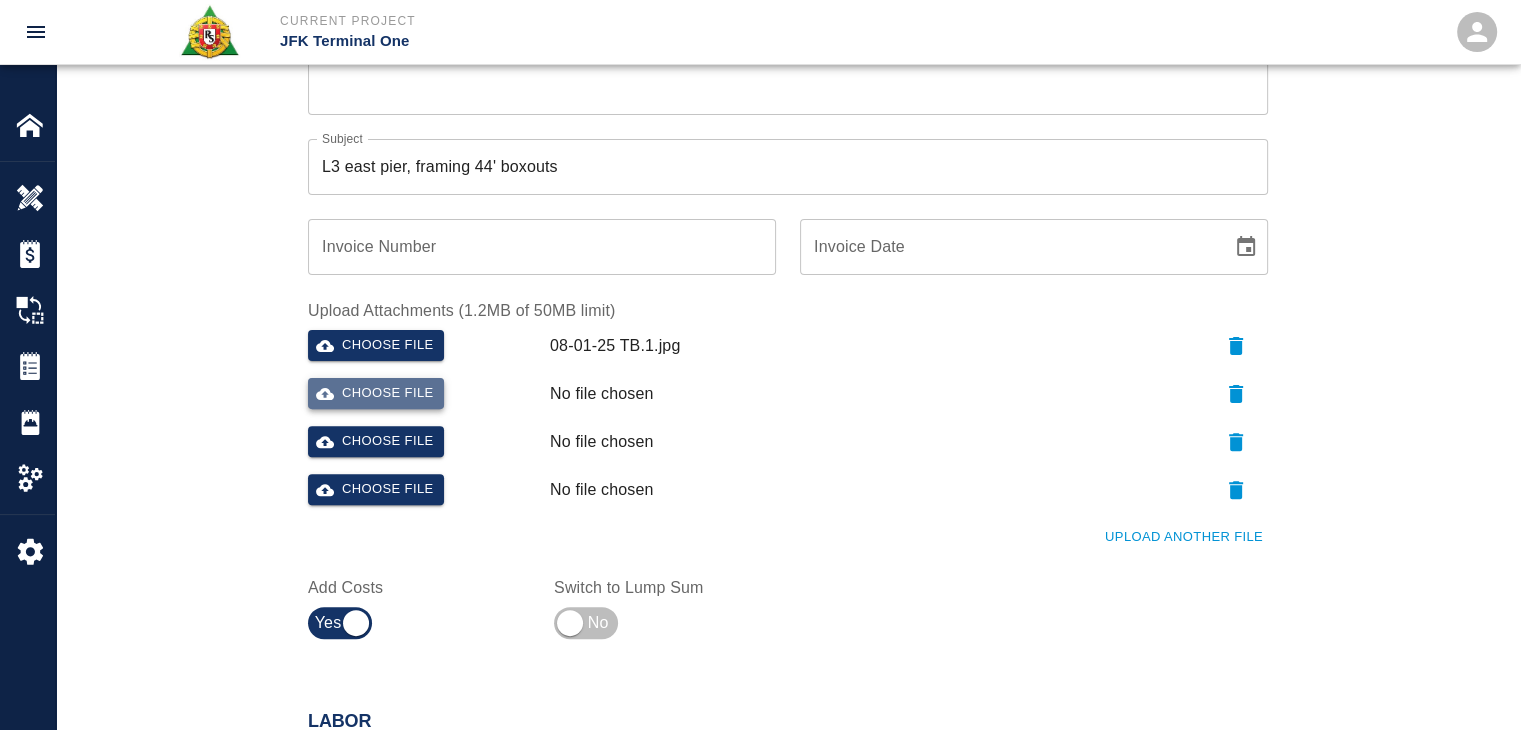 click on "Choose file" at bounding box center (376, 393) 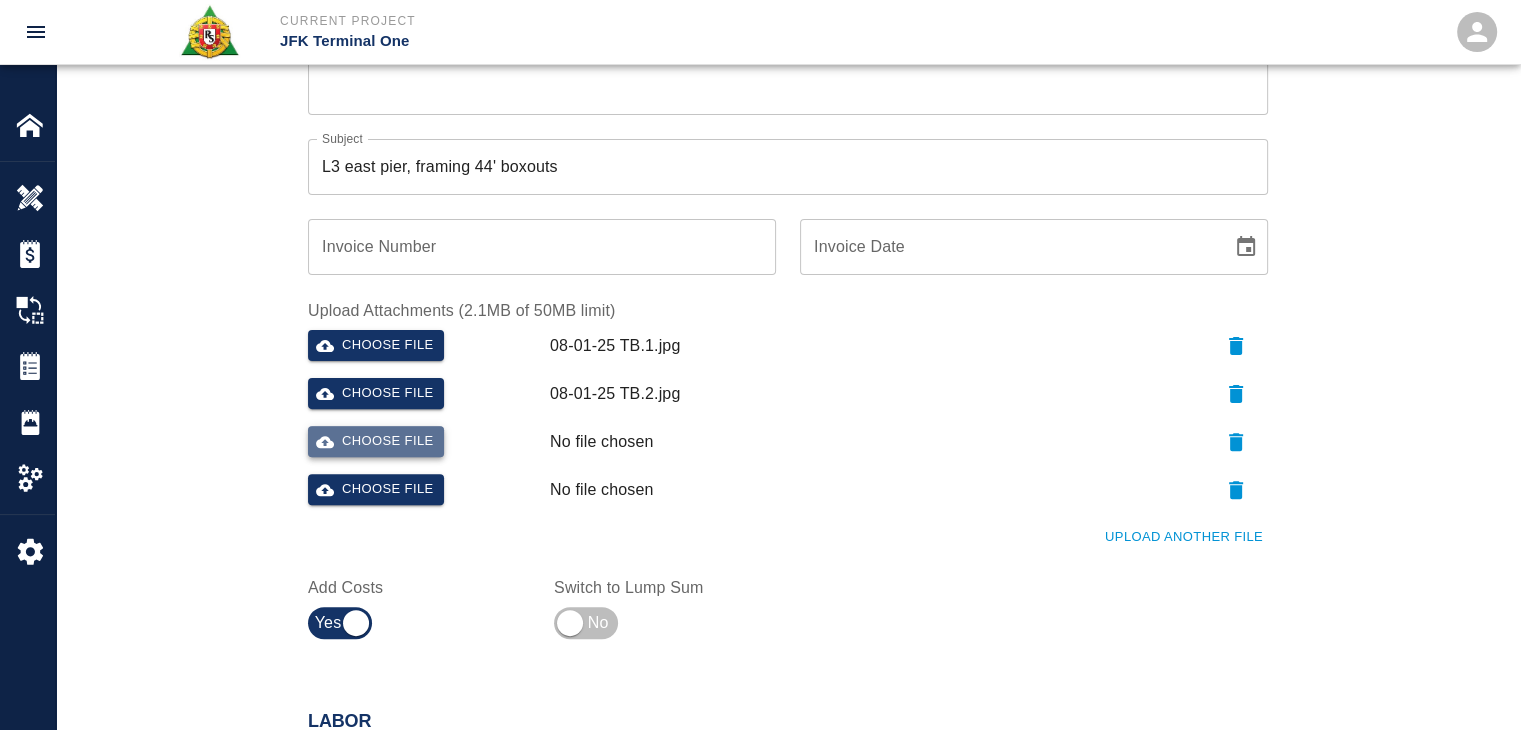 click on "Choose file" at bounding box center [376, 441] 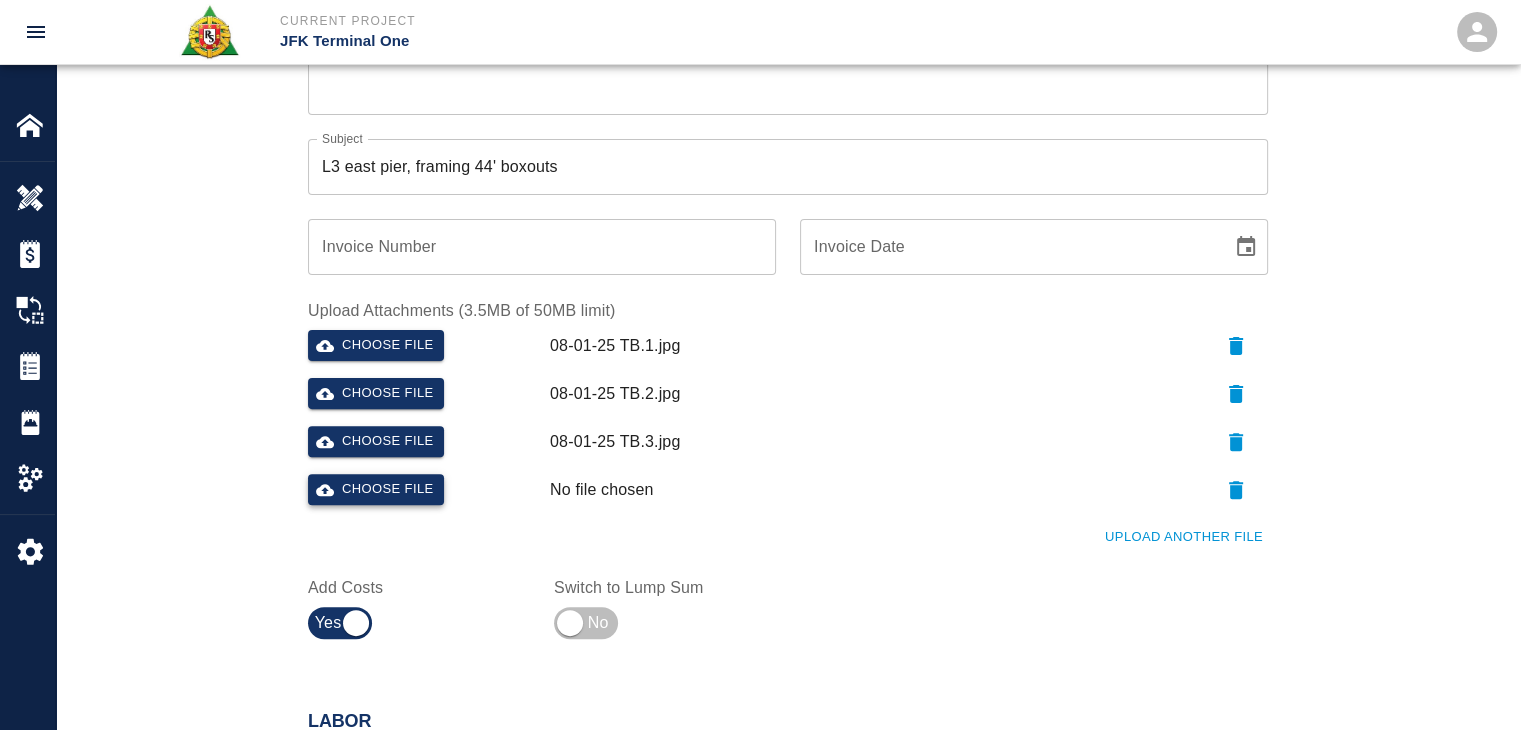 click on "Choose file" at bounding box center (376, 489) 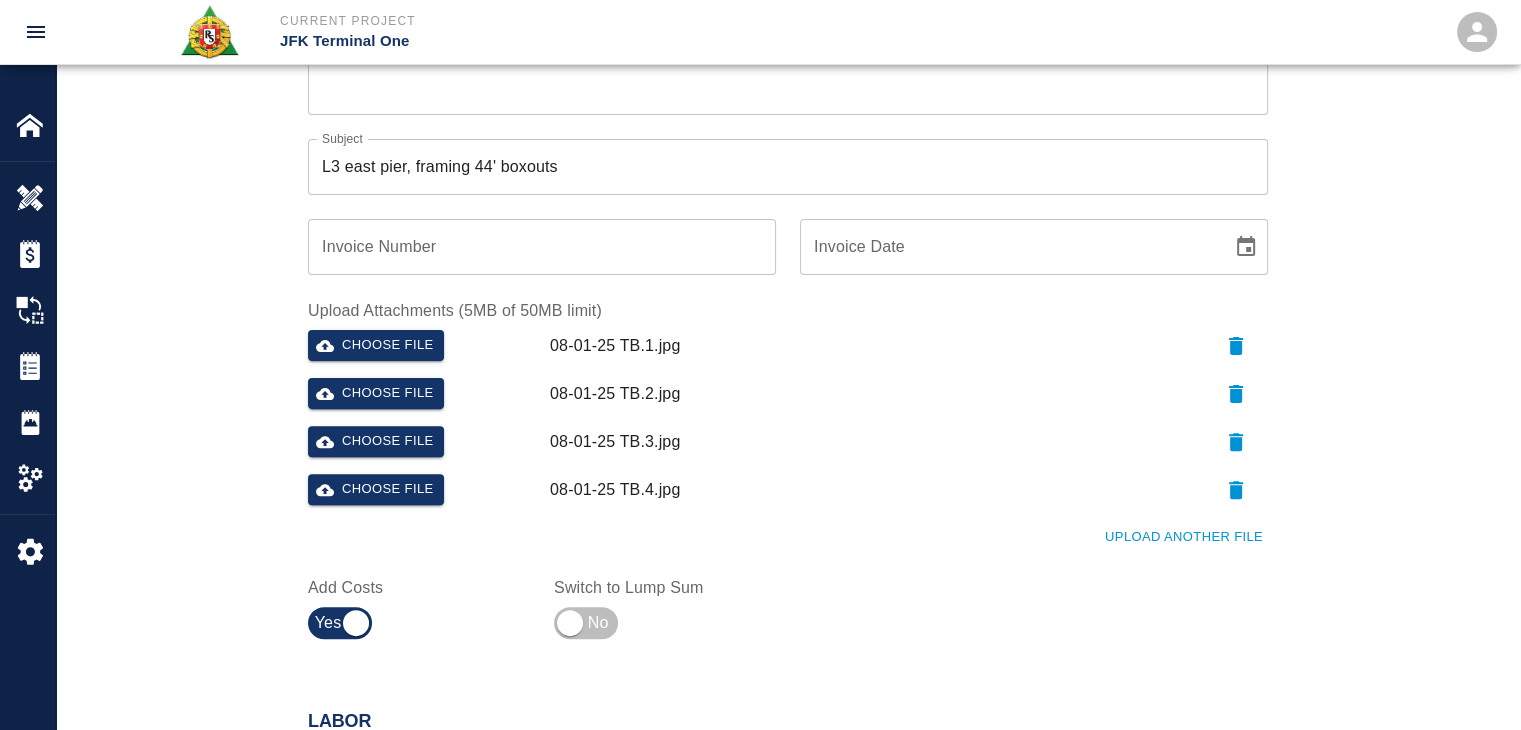click on "Ticket Number 1282 Ticket Number PCO Number 1767 PCO Number Start Date  08/08/2025 Start Date  End Date End Date Work Description R&S worked on L3 east pier, framing 44' boxouts
Breakdown:
2 carpenters 2hrs
1 Foreman 1hr x Work Description Notes x Notes Subject L3 east pier, framing 44' boxouts Subject Invoice Number Invoice Number Invoice Date Invoice Date Upload Attachments (5MB of 50MB limit) Choose file 08-01-25 TB.1.jpg Choose file 08-01-25 TB.2.jpg Choose file 08-01-25 TB.3.jpg Choose file 08-01-25 TB.4.jpg Upload Another File Add Costs Switch to Lump Sum" at bounding box center (788, 176) 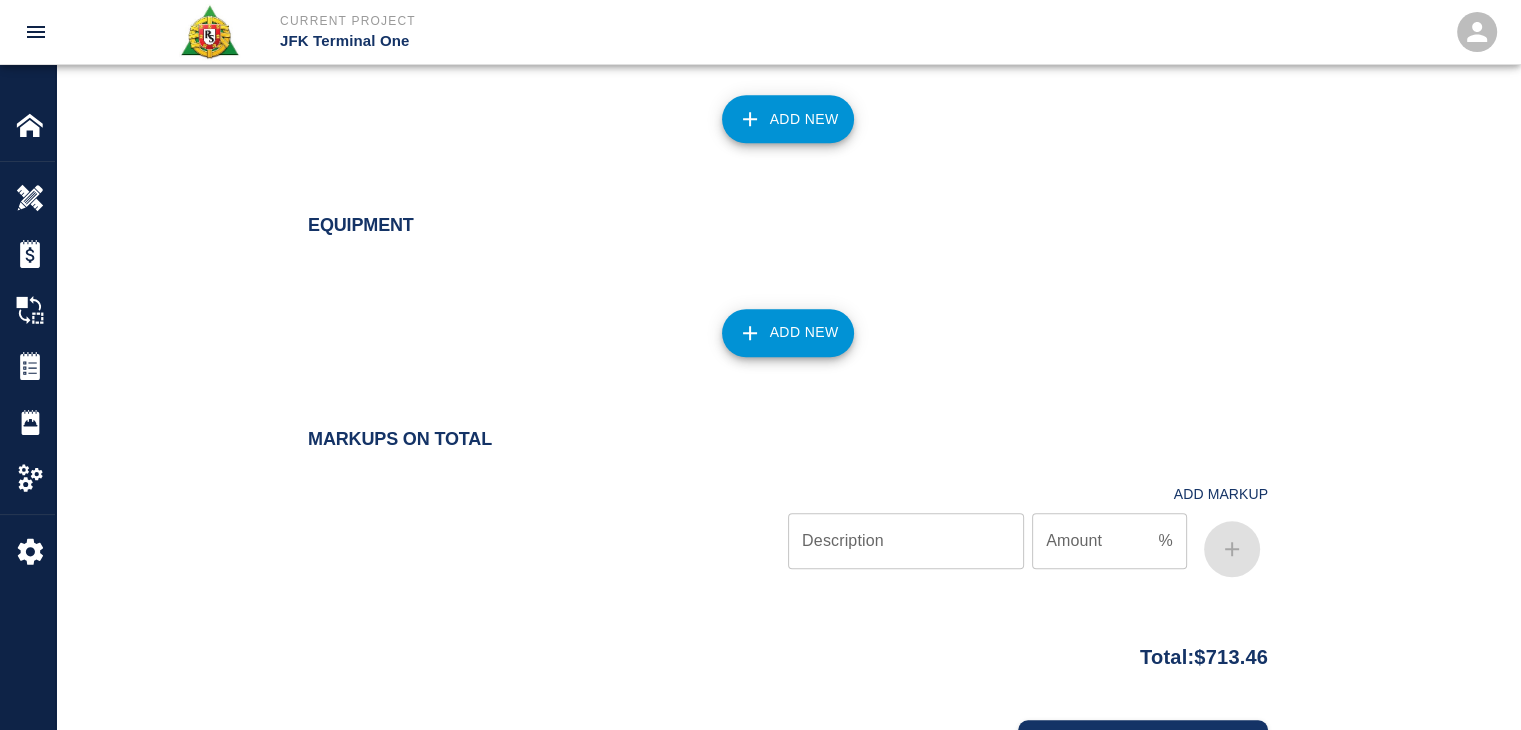 scroll, scrollTop: 1919, scrollLeft: 0, axis: vertical 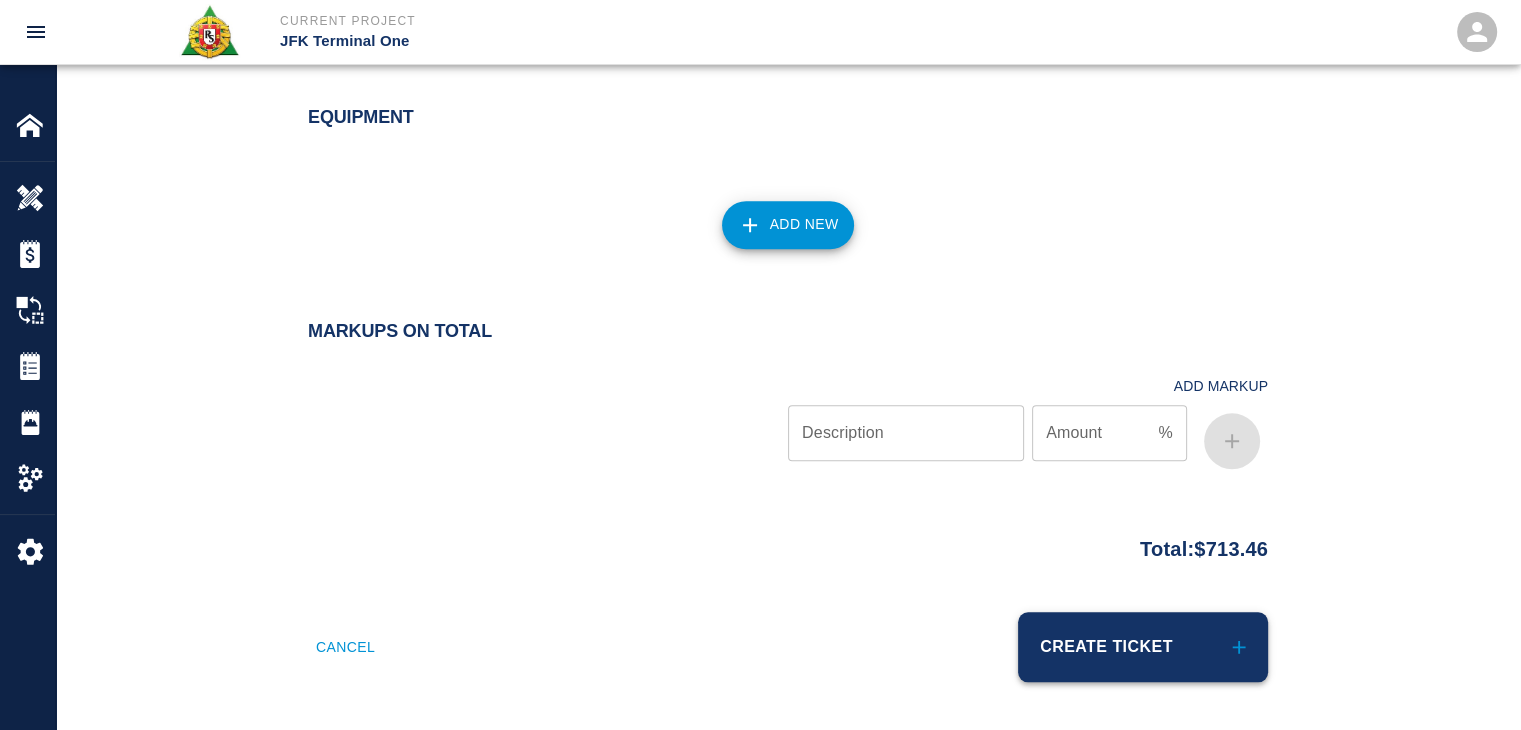 click on "Create Ticket" at bounding box center [1143, 647] 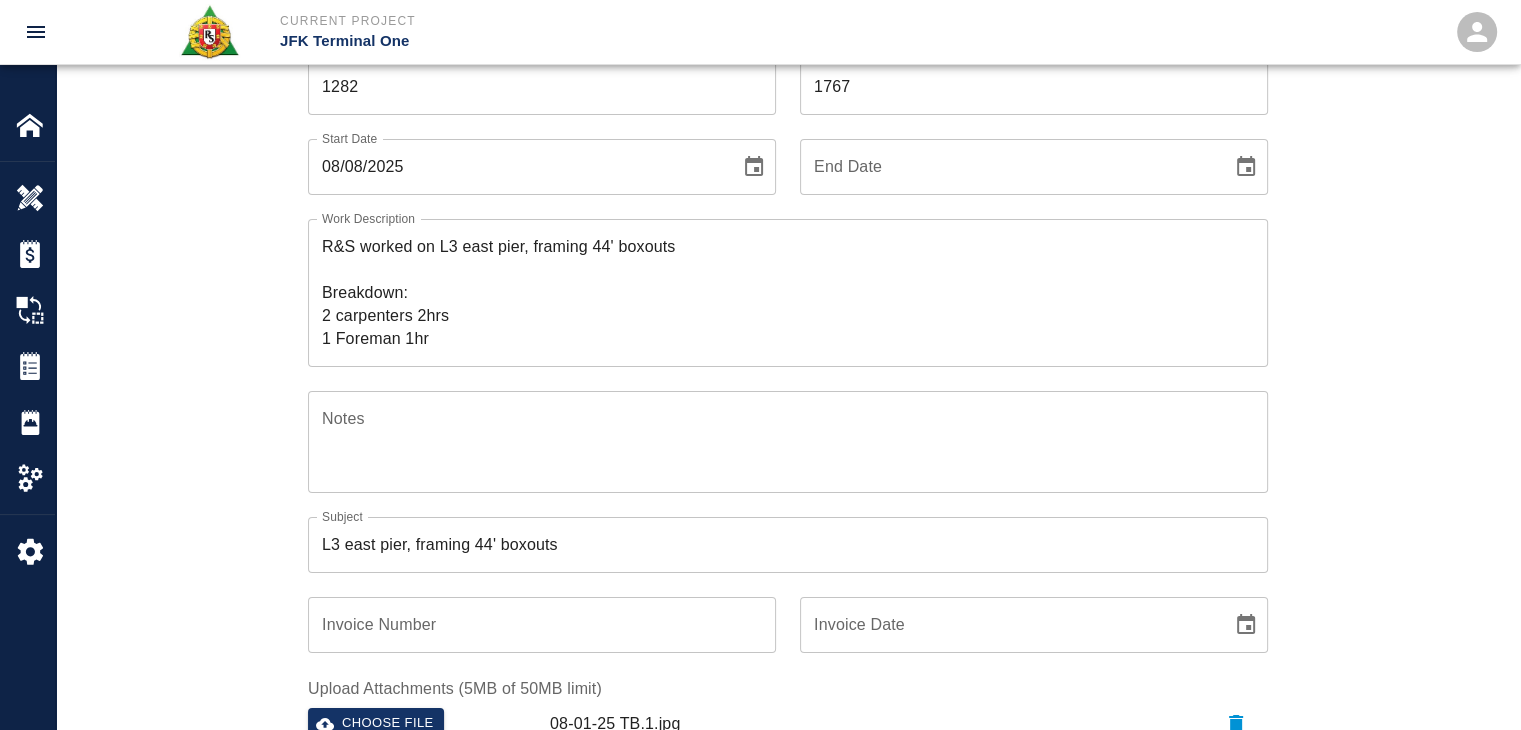 scroll, scrollTop: 0, scrollLeft: 0, axis: both 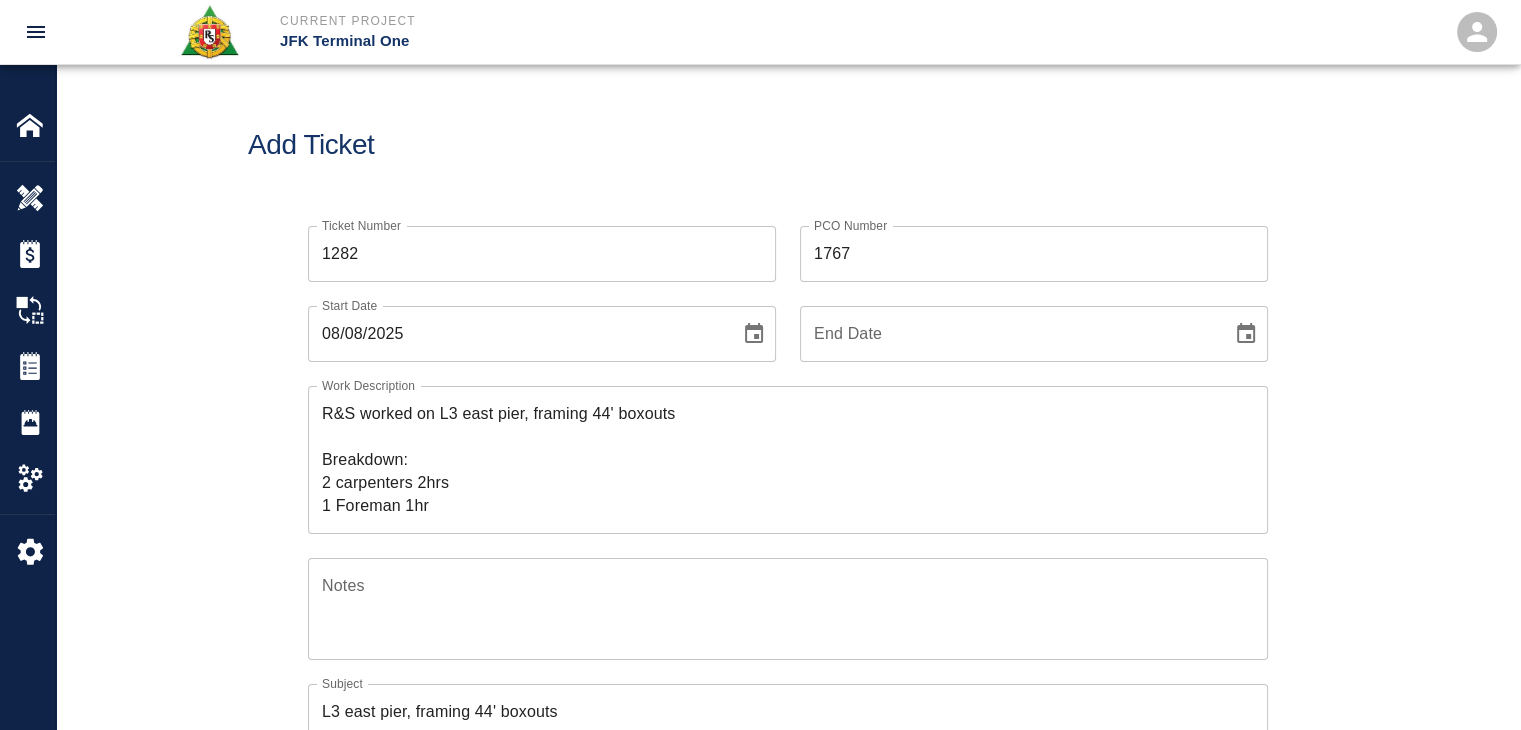 click on "Add Ticket" at bounding box center (788, 145) 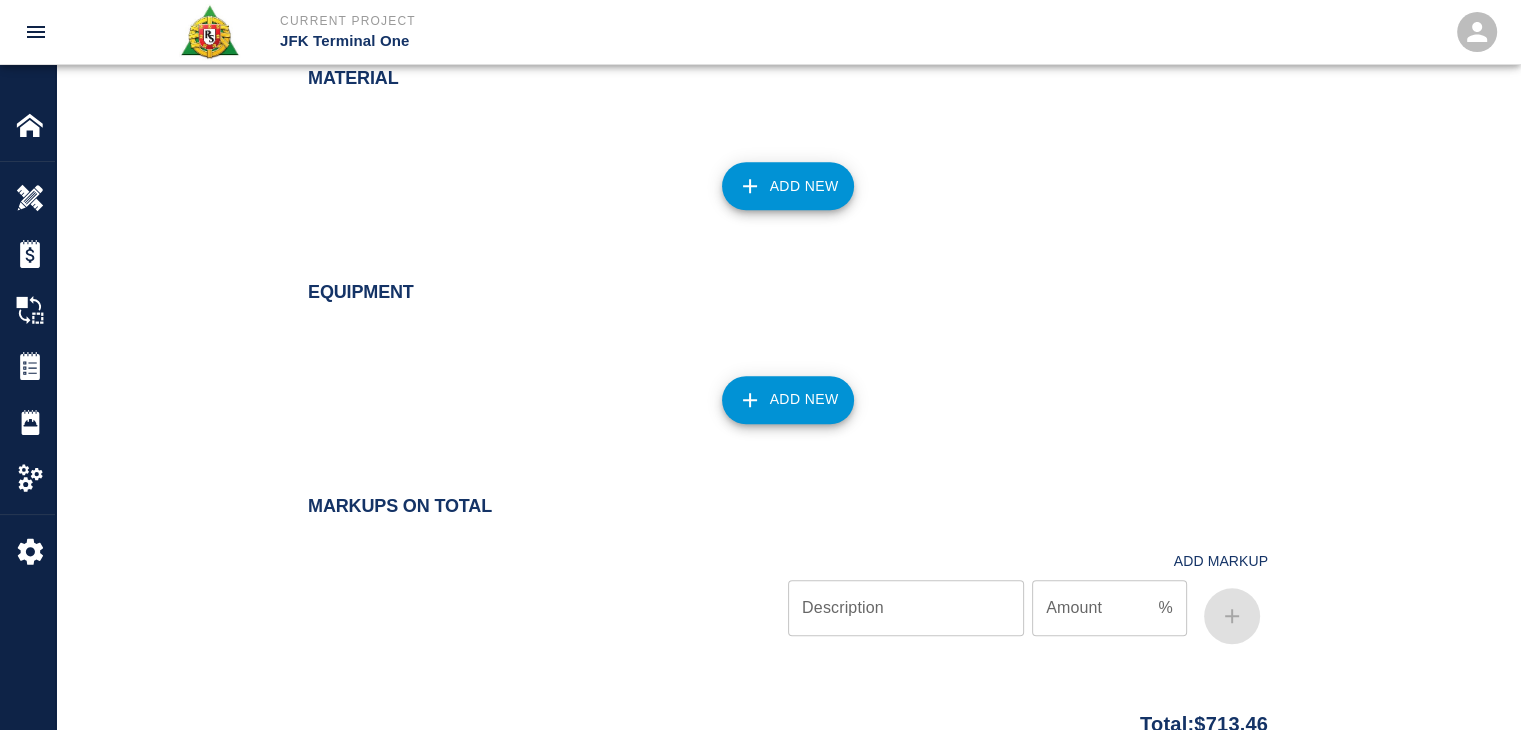 scroll, scrollTop: 1919, scrollLeft: 0, axis: vertical 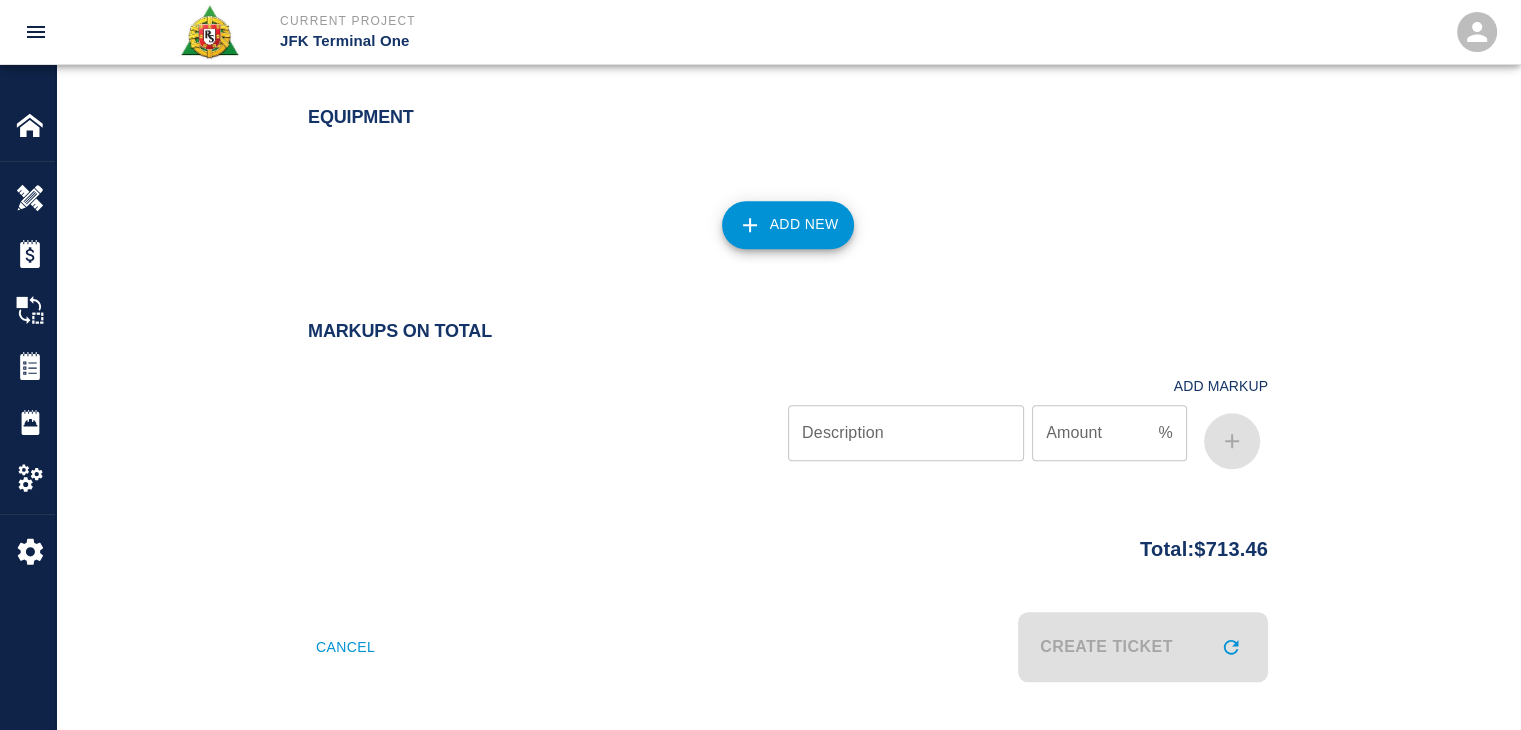 click on "Create Ticket" at bounding box center (1022, 635) 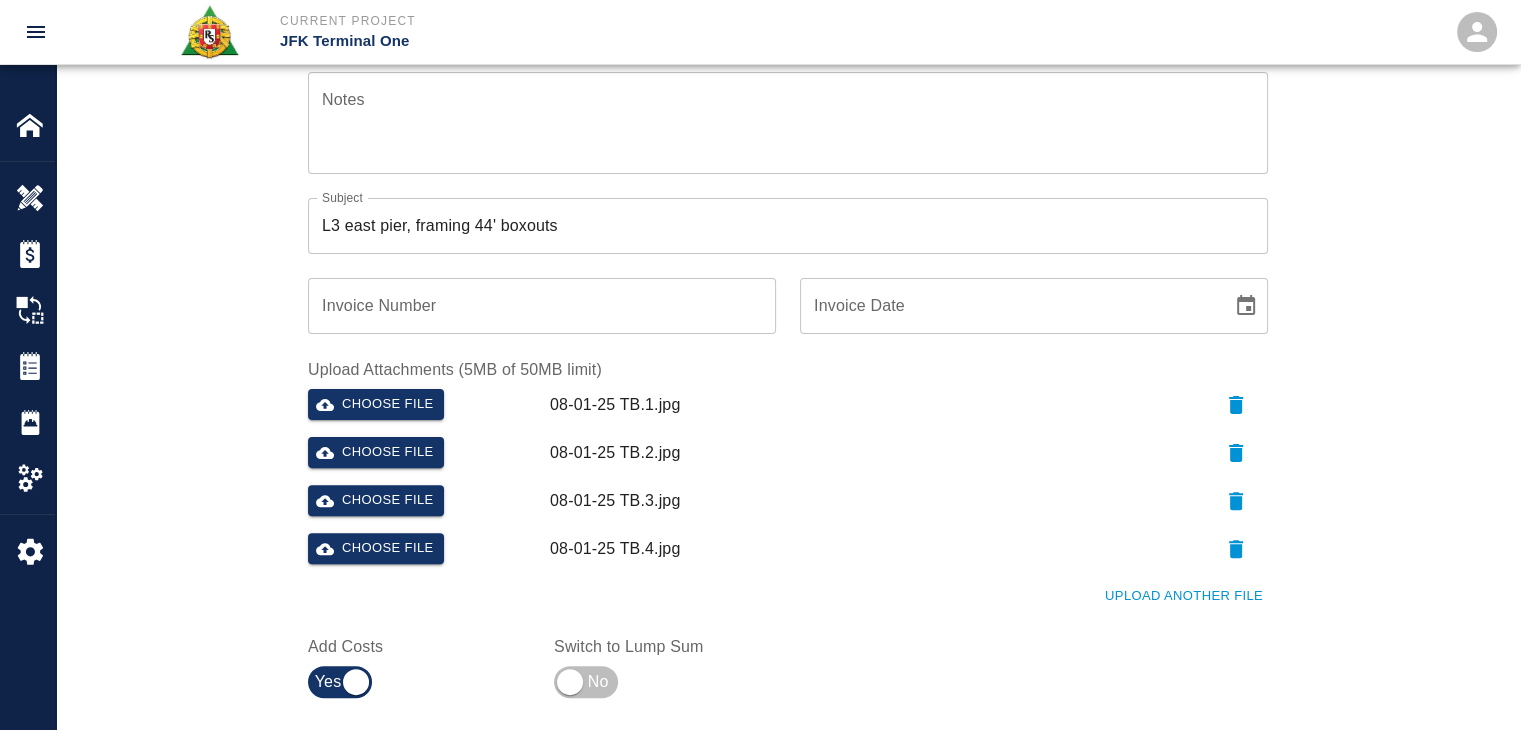 scroll, scrollTop: 0, scrollLeft: 0, axis: both 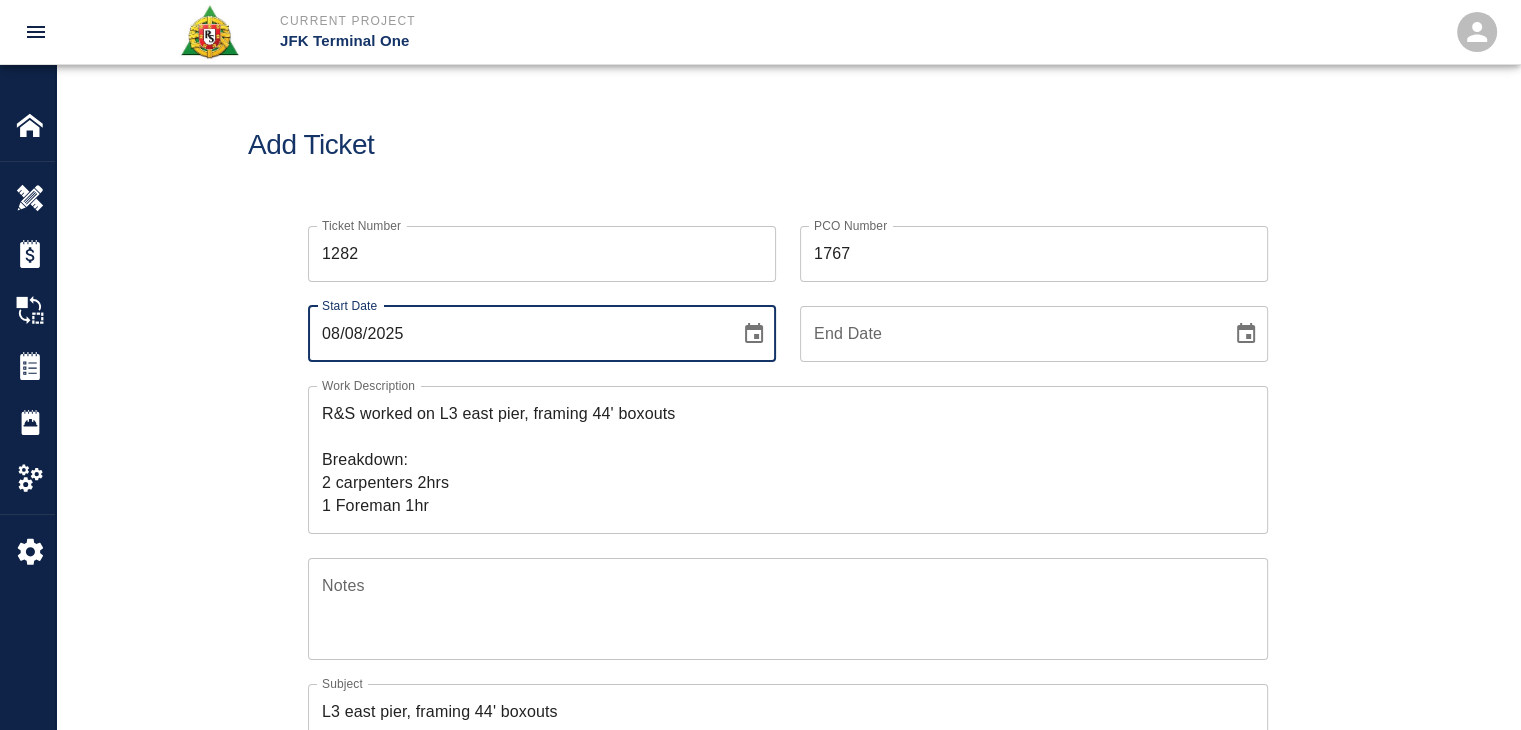 click on "08/08/2025" at bounding box center [517, 334] 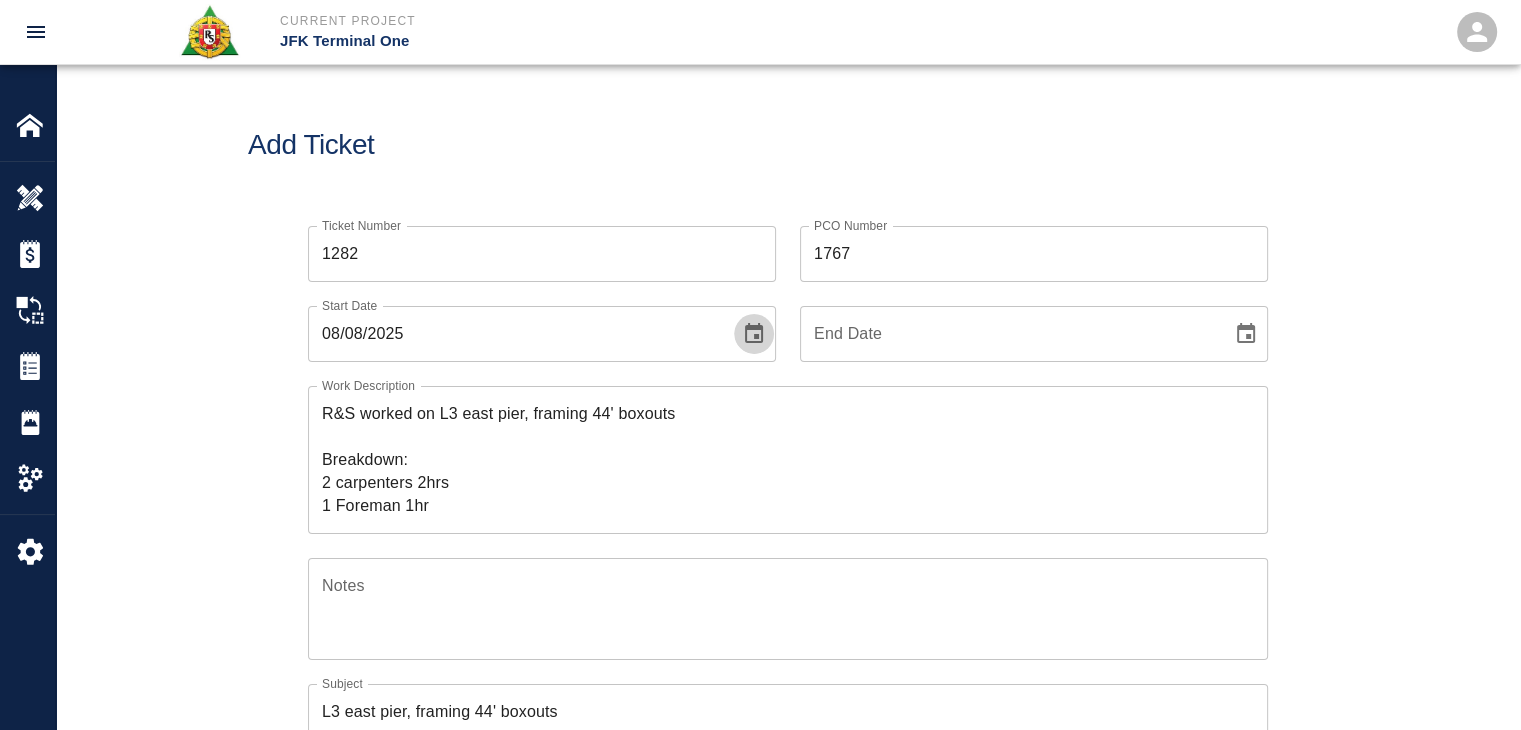 click 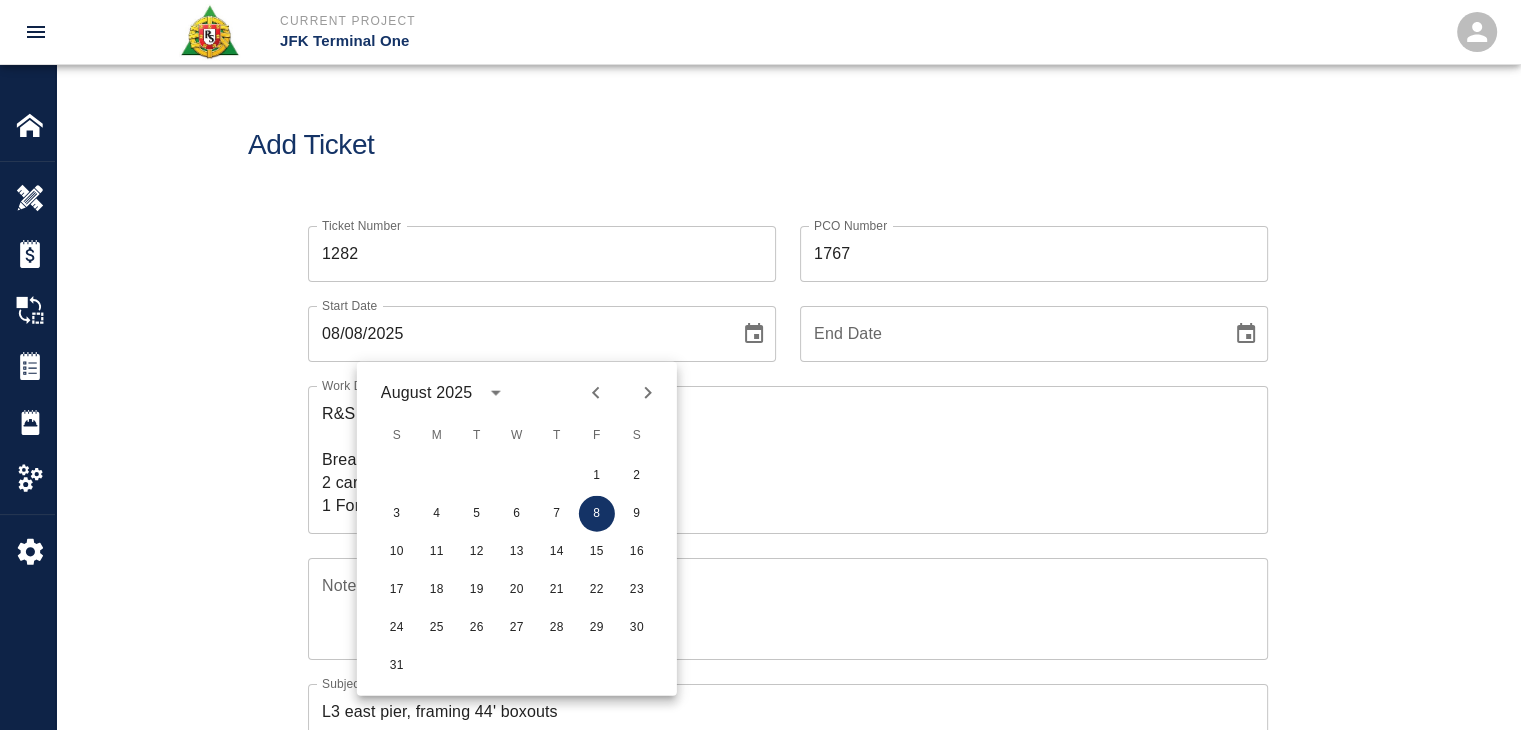 click 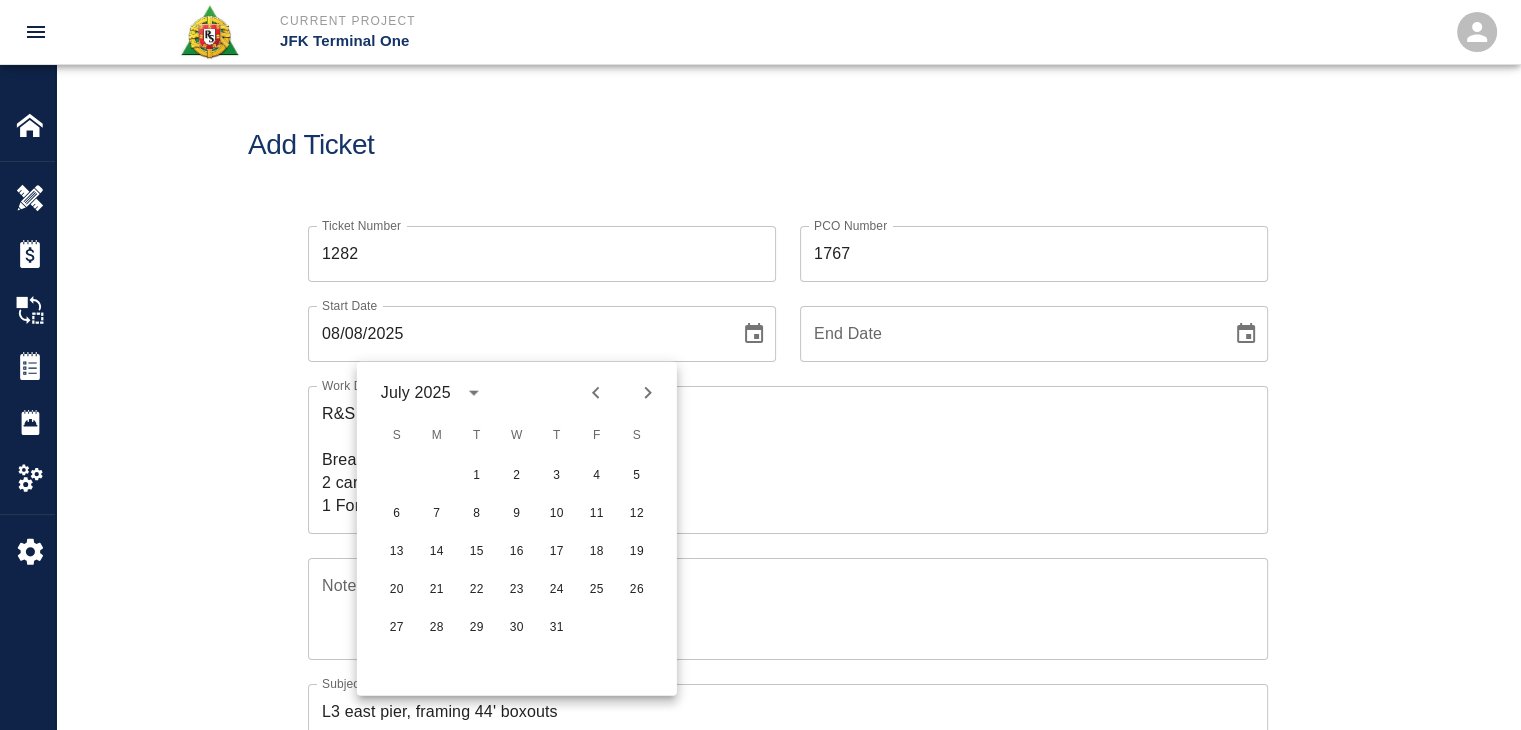 click 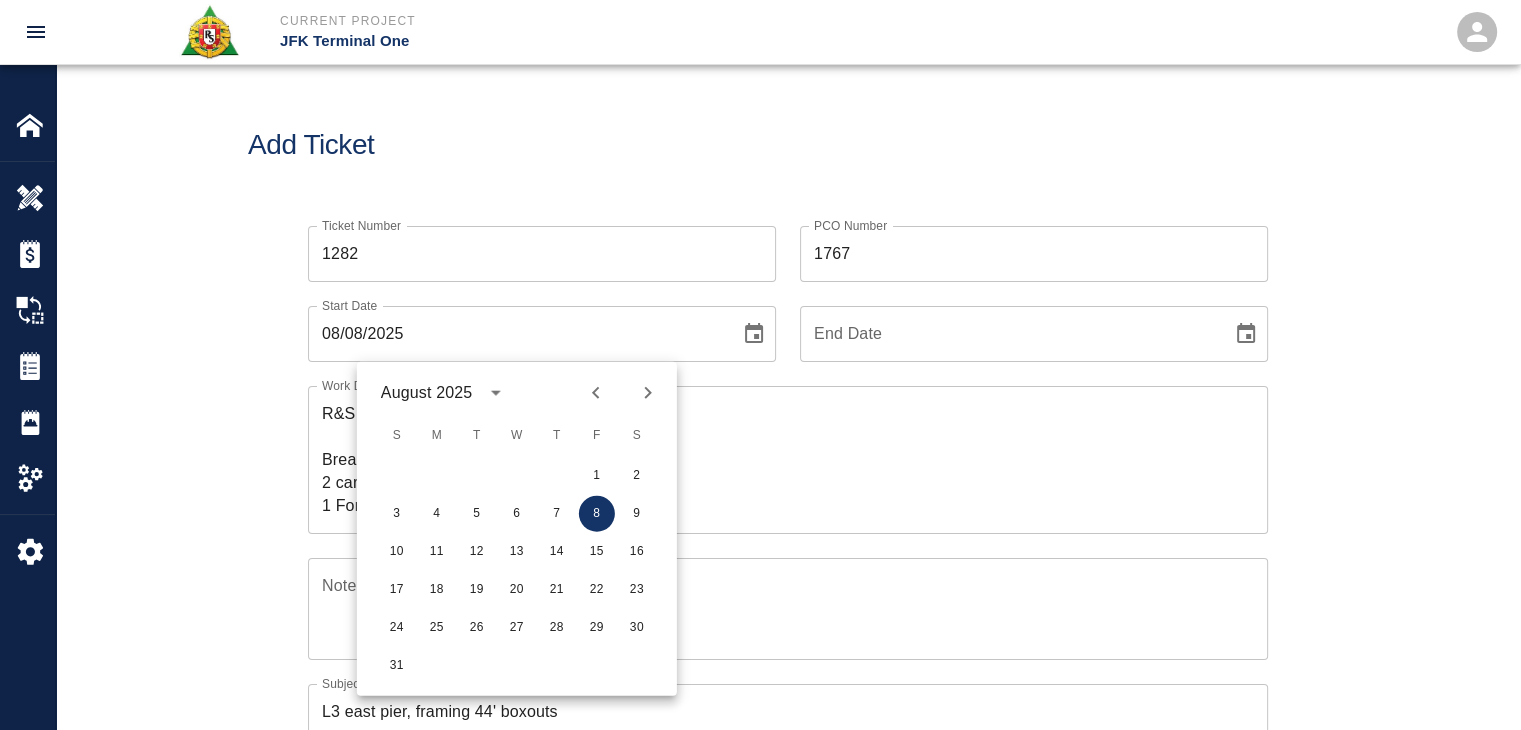 click on "Ticket Number 1282 Ticket Number PCO Number 1767 PCO Number Start Date  08/08/2025 Start Date  End Date End Date Work Description R&S worked on L3 east pier, framing 44' boxouts
Breakdown:
2 carpenters 2hrs
1 Foreman 1hr x Work Description Notes x Notes Subject L3 east pier, framing 44' boxouts Subject Invoice Number Invoice Number Invoice Date Invoice Date Upload Attachments (5MB of 50MB limit) Choose file 08-01-25 TB.1.jpg Choose file 08-01-25 TB.2.jpg Choose file 08-01-25 TB.3.jpg Choose file 08-01-25 TB.4.jpg Upload Another File Add Costs Switch to Lump Sum" at bounding box center [788, 721] 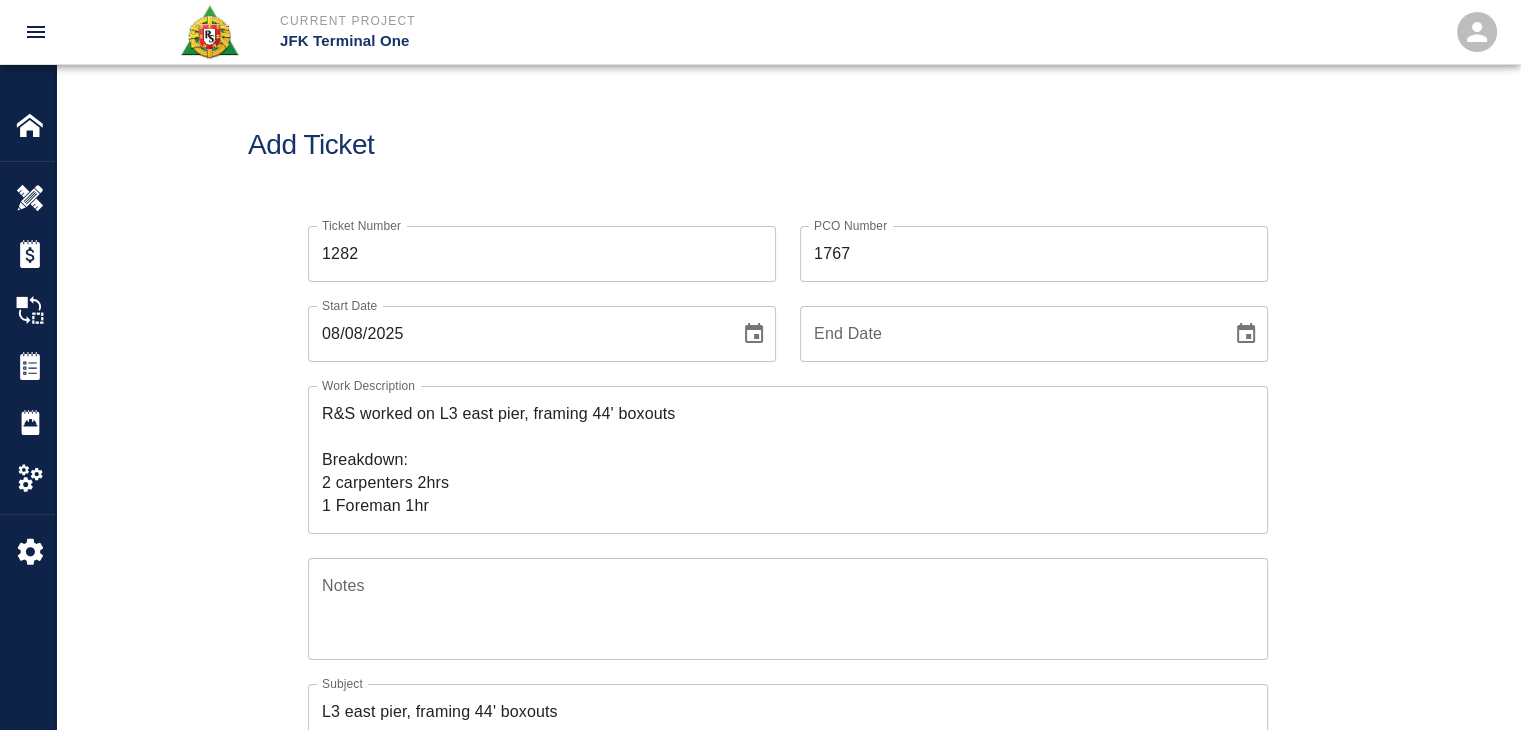 click 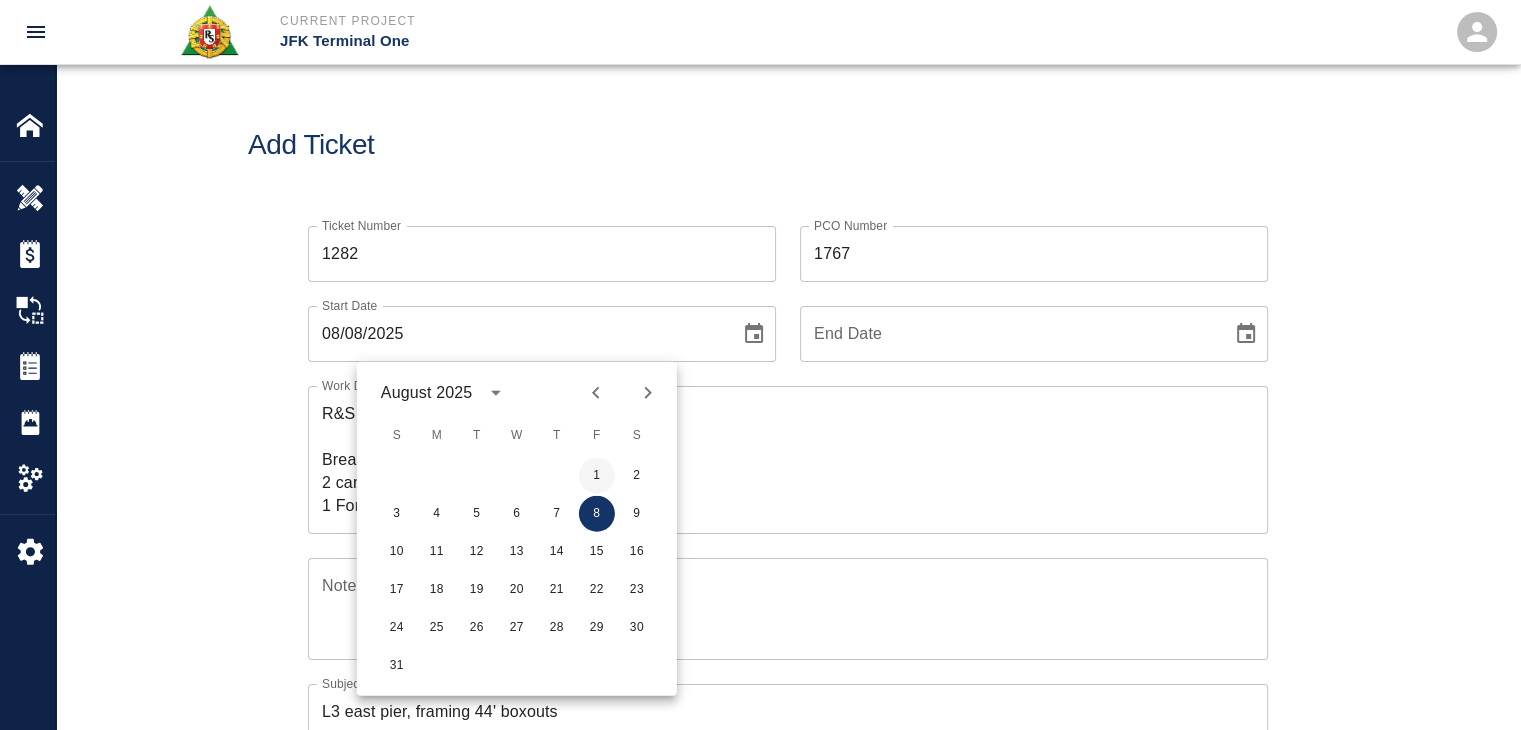 click on "1" at bounding box center (597, 476) 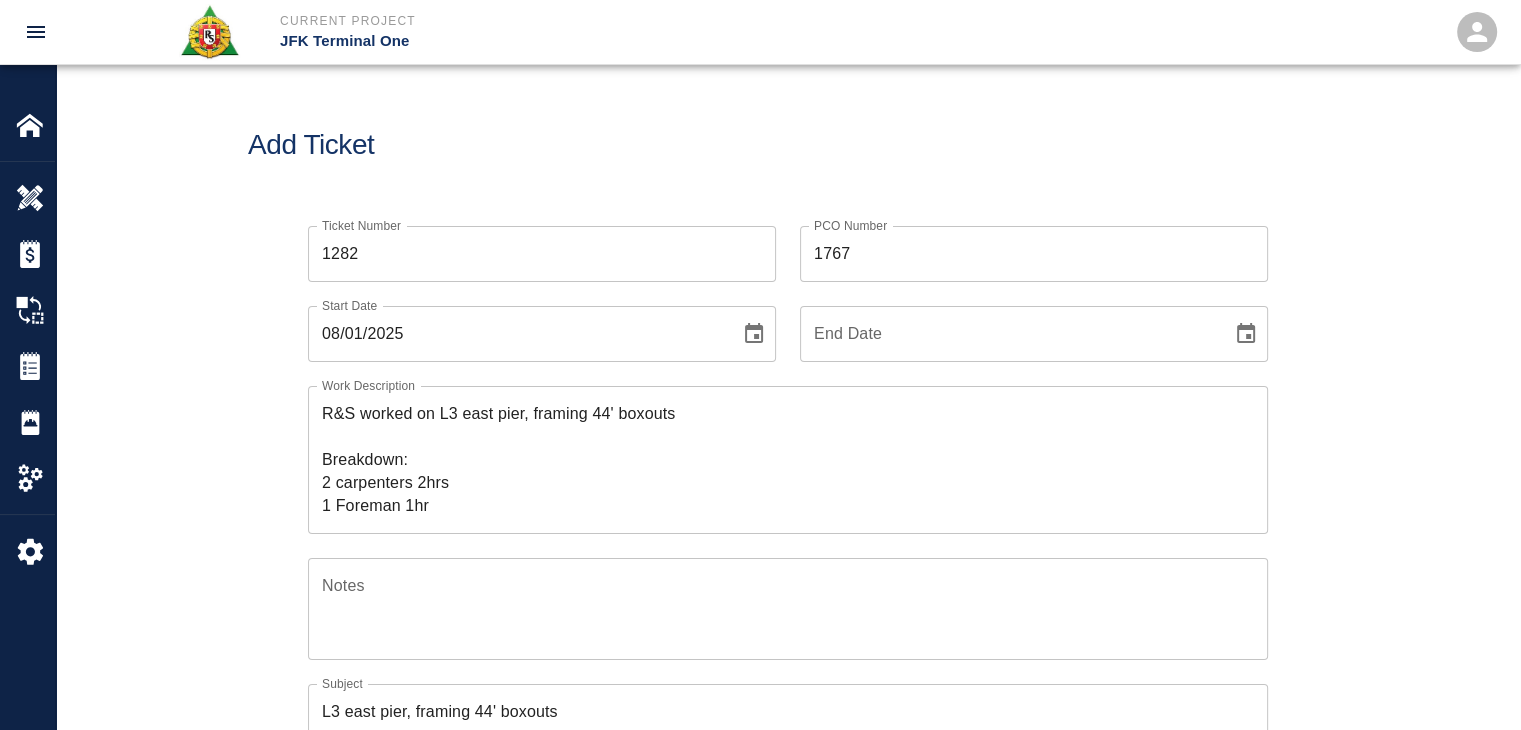 click on "Ticket Number 1282 Ticket Number PCO Number 1767 PCO Number Start Date  08/01/2025 Start Date  End Date End Date Work Description R&S worked on L3 east pier, framing 44' boxouts
Breakdown:
2 carpenters 2hrs
1 Foreman 1hr x Work Description Notes x Notes Subject L3 east pier, framing 44' boxouts Subject Invoice Number Invoice Number Invoice Date Invoice Date Upload Attachments (3.1MB of 50MB limit) Choose file 08-01-25 TB.1.jpg Choose file 08-01-25 TB.2.jpg Choose file 08-01-25 TB.3.jpg Choose file 08-01-25 TB.4.jpg Upload Another File Add Costs Switch to Lump Sum" at bounding box center (788, 721) 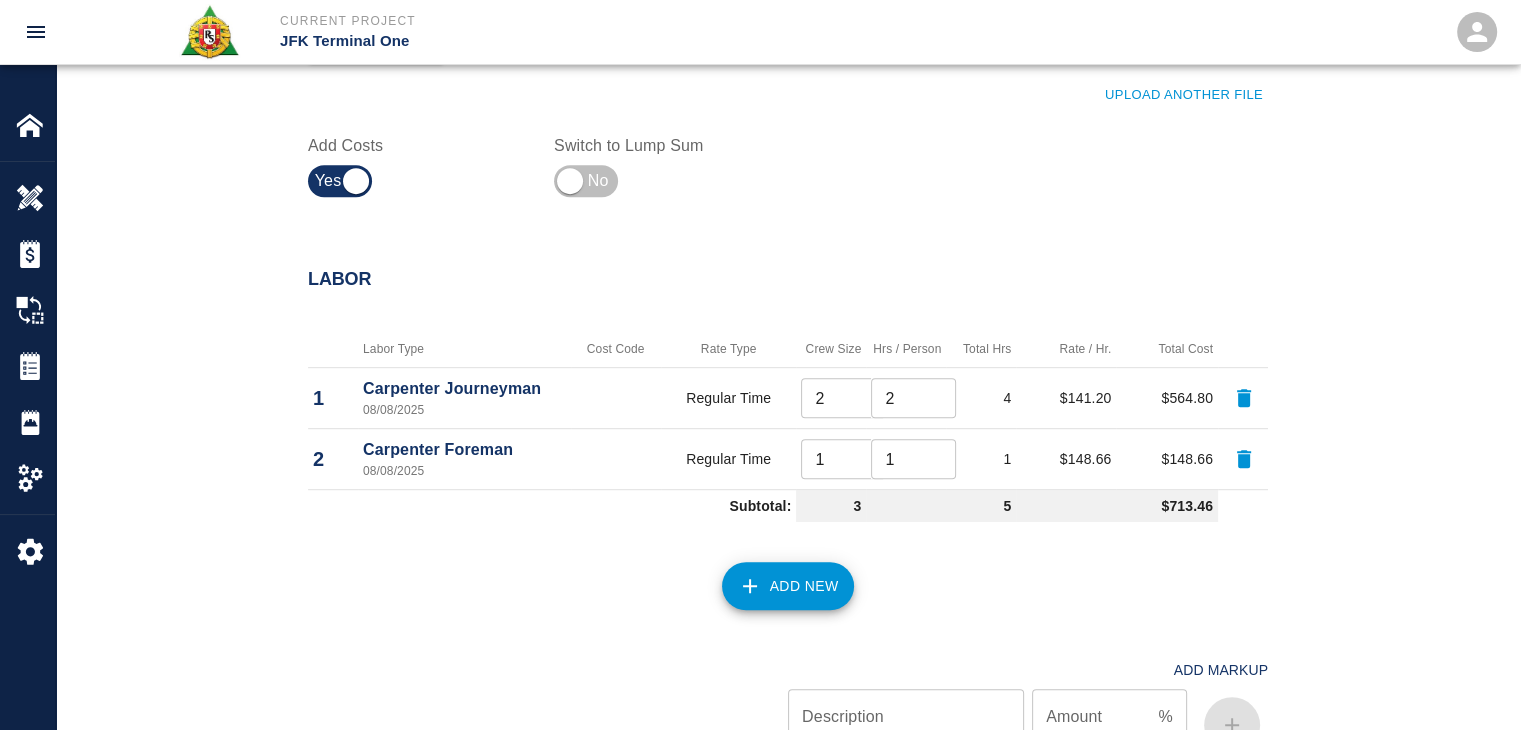 scroll, scrollTop: 1919, scrollLeft: 0, axis: vertical 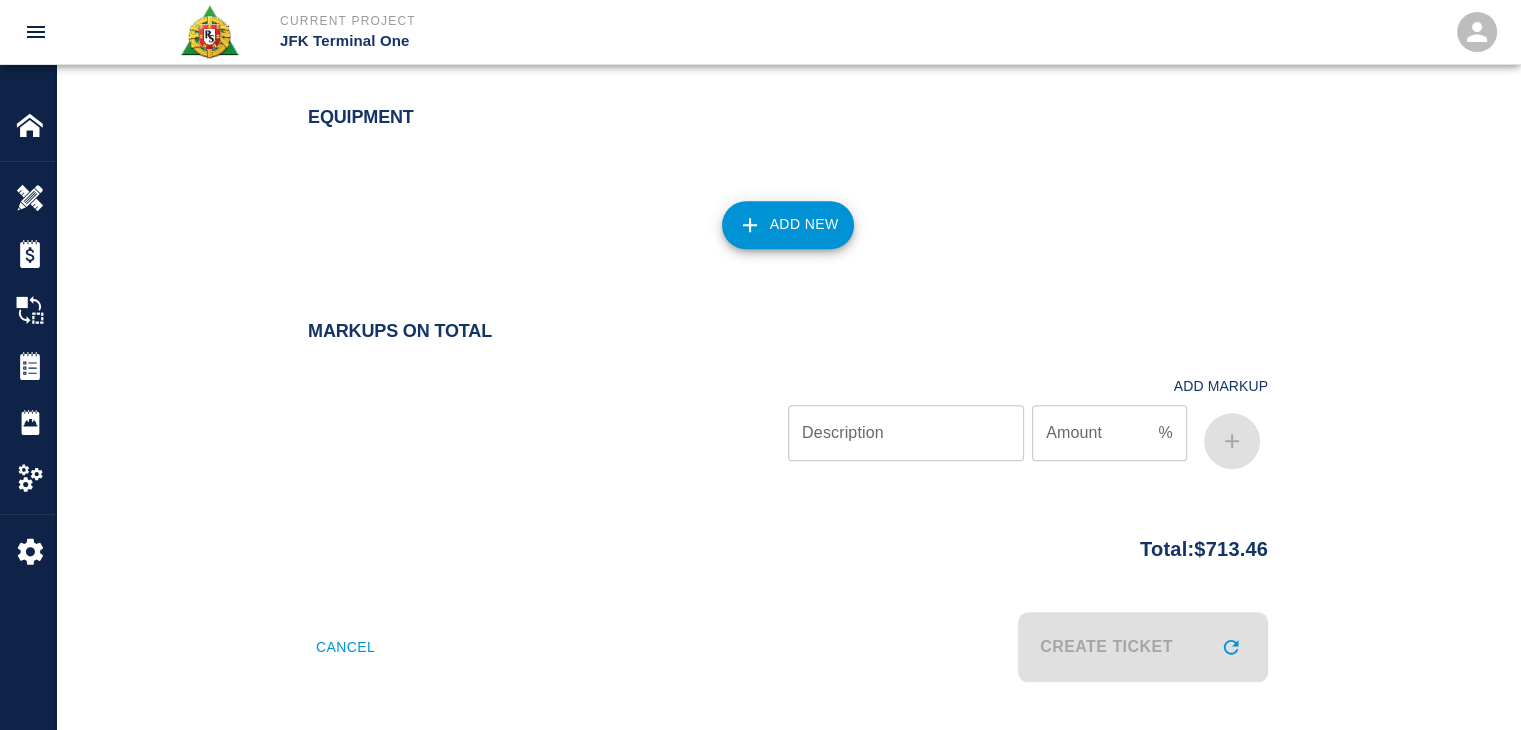 click on "Create Ticket" at bounding box center (1022, 635) 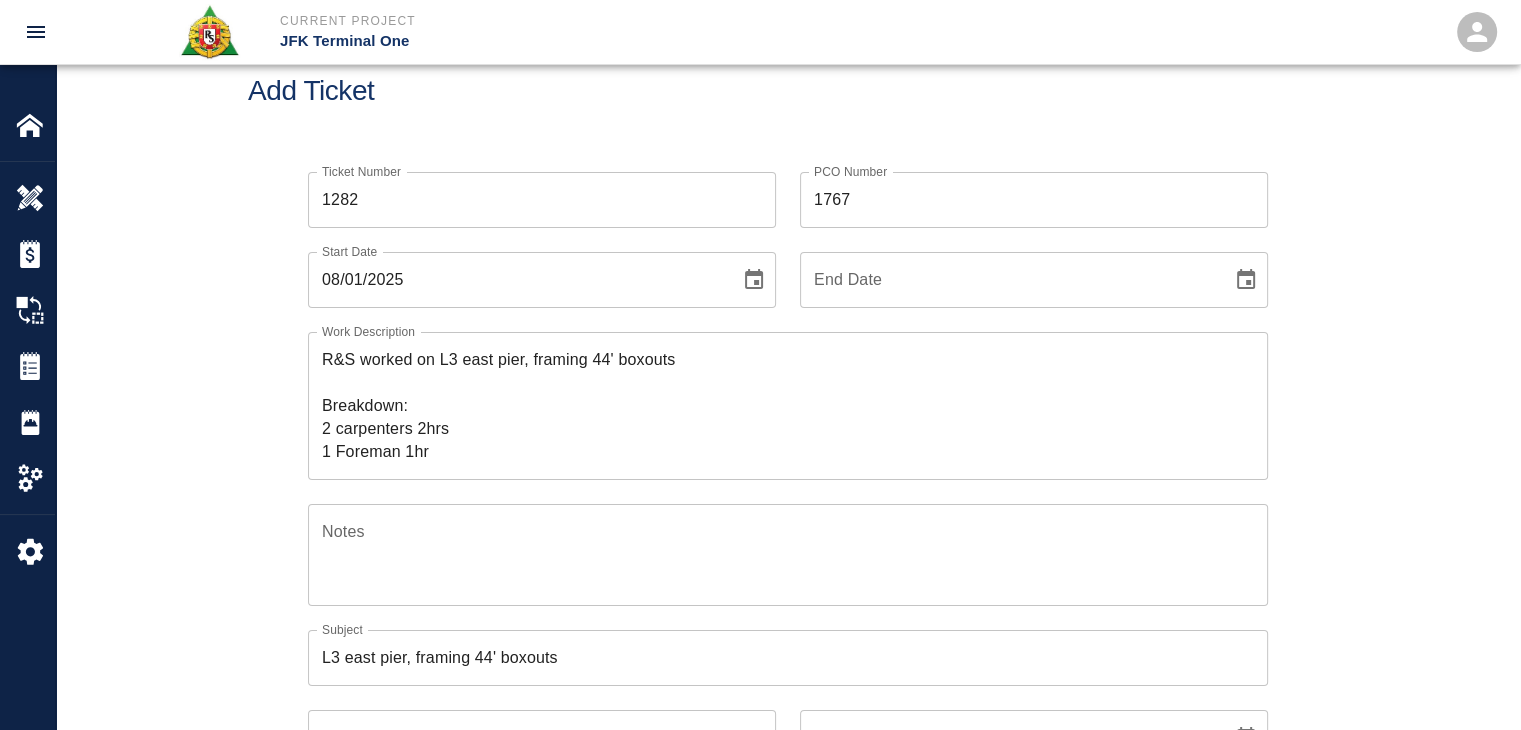 scroll, scrollTop: 0, scrollLeft: 0, axis: both 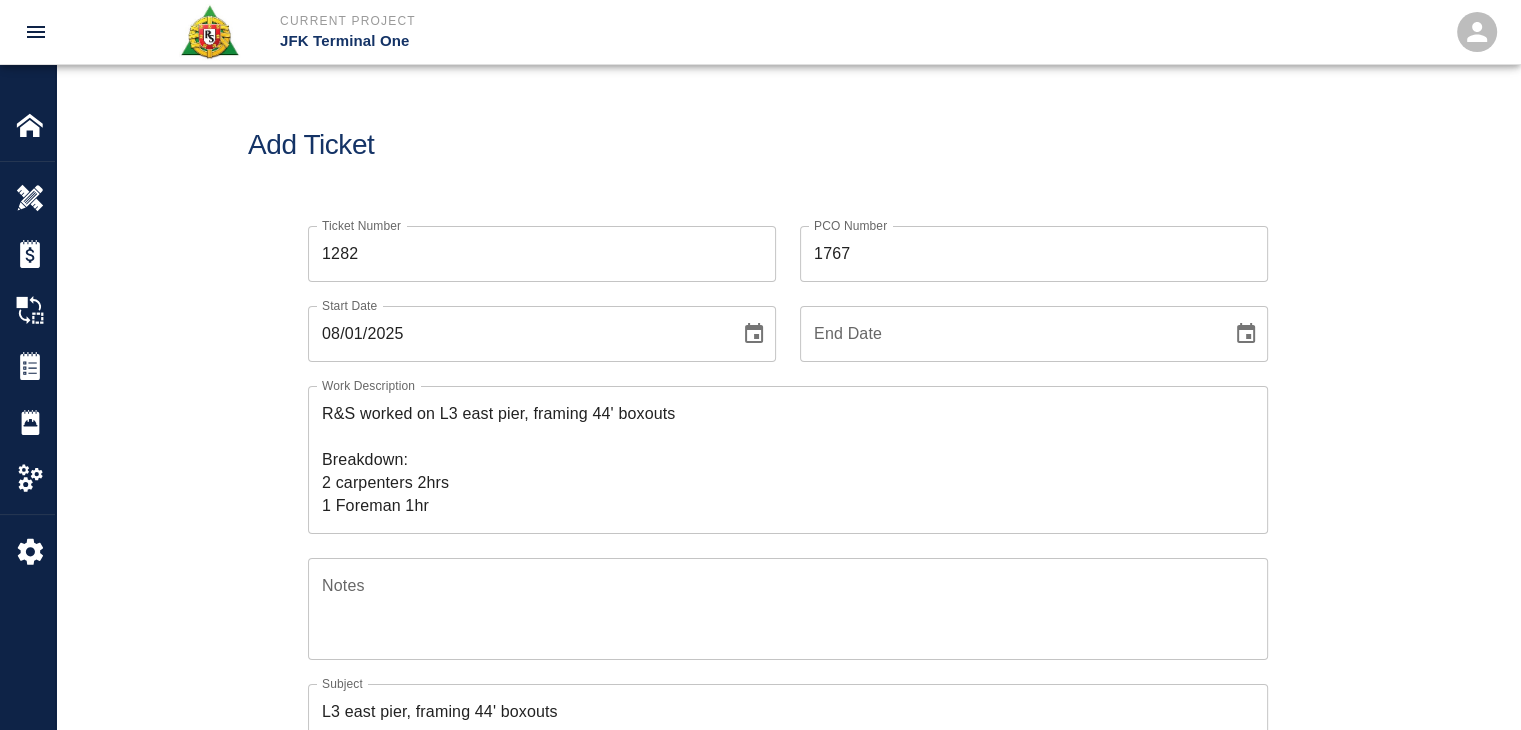 click on "Add Ticket" at bounding box center [788, 145] 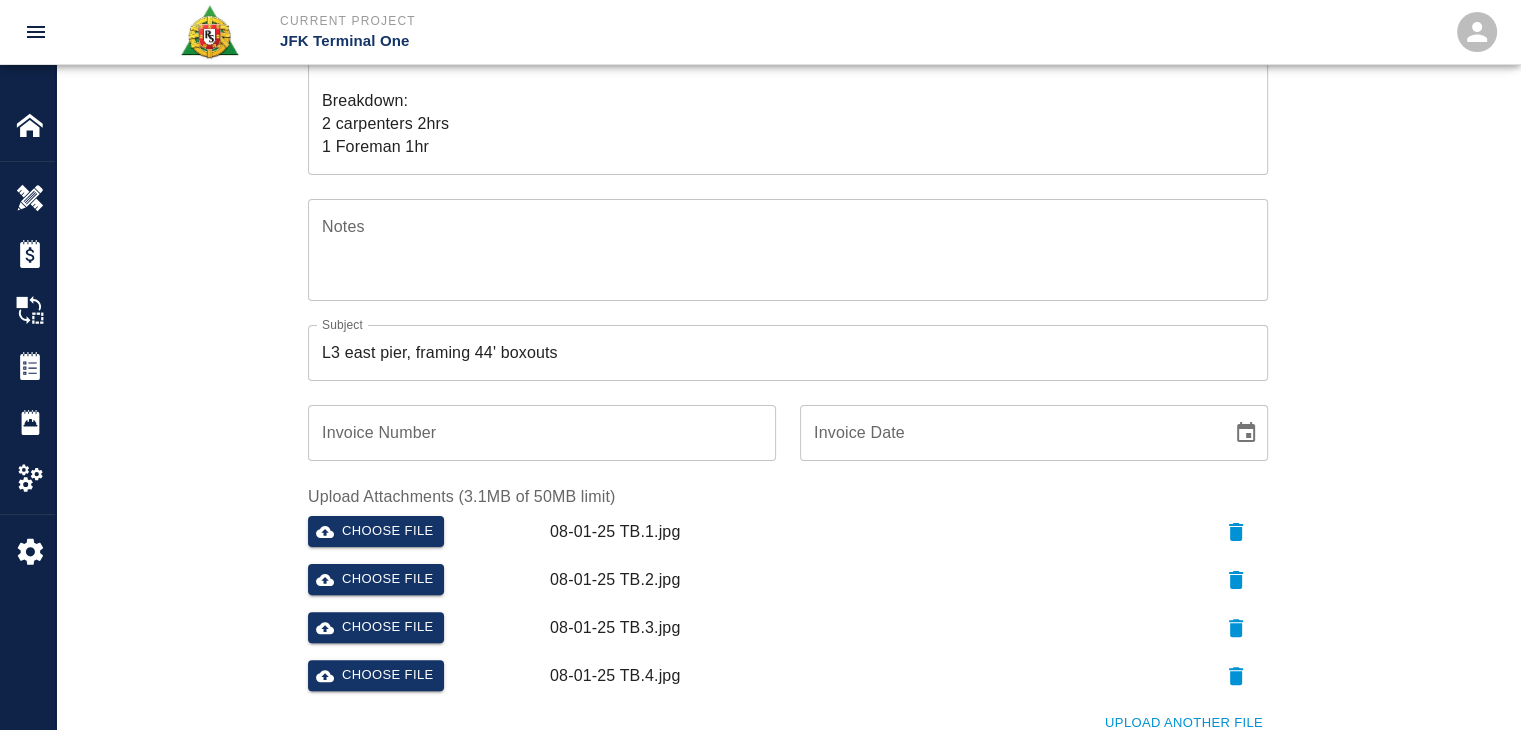 scroll, scrollTop: 0, scrollLeft: 0, axis: both 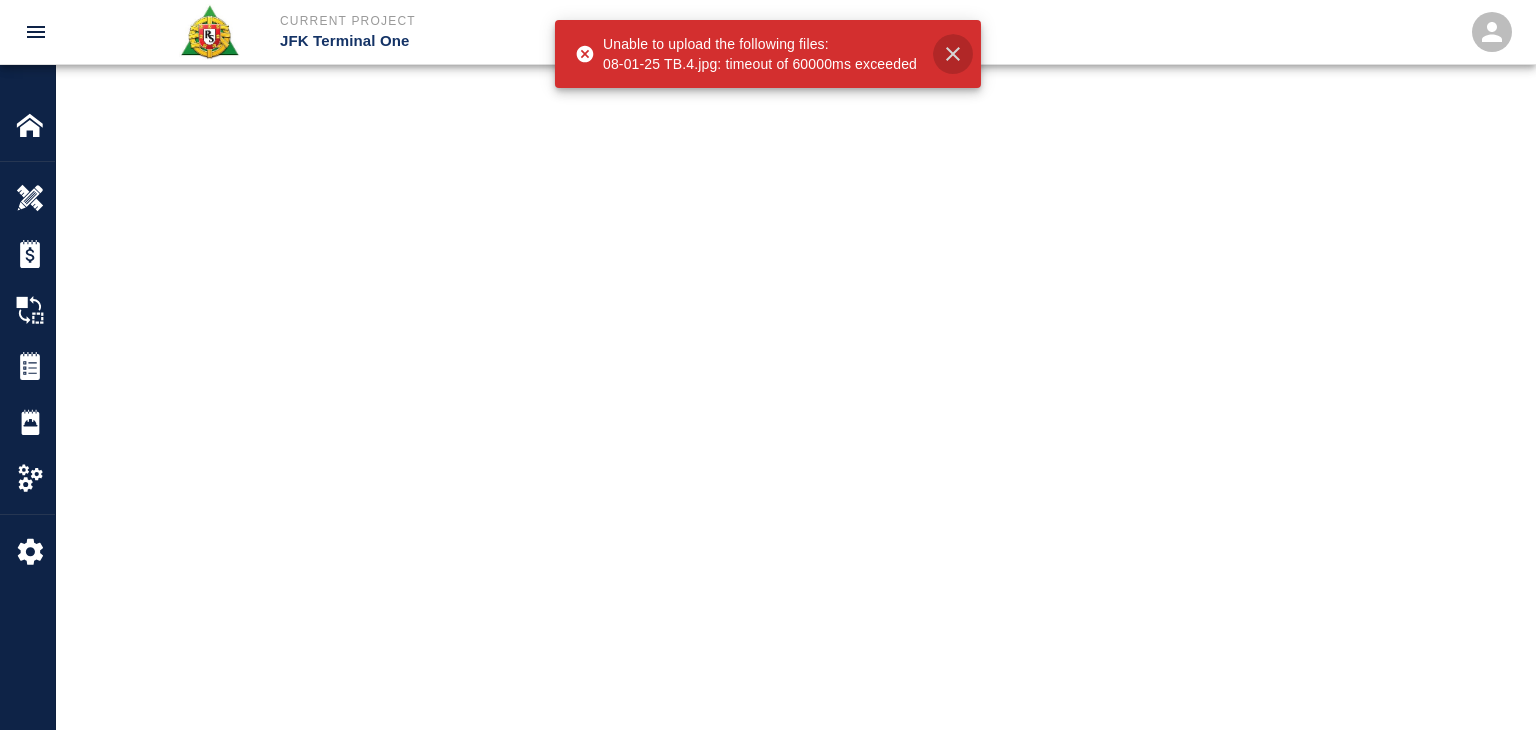 click 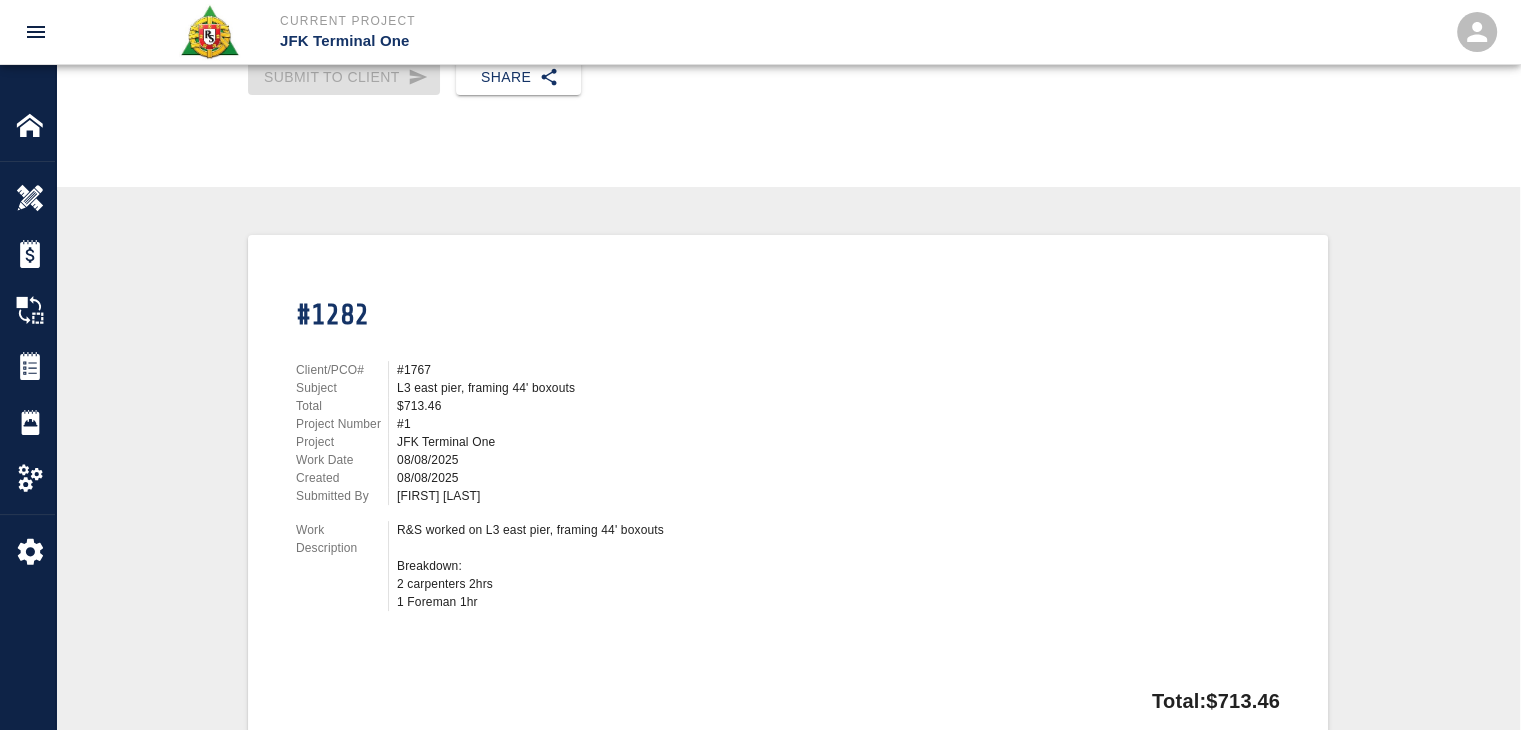 scroll, scrollTop: 382, scrollLeft: 0, axis: vertical 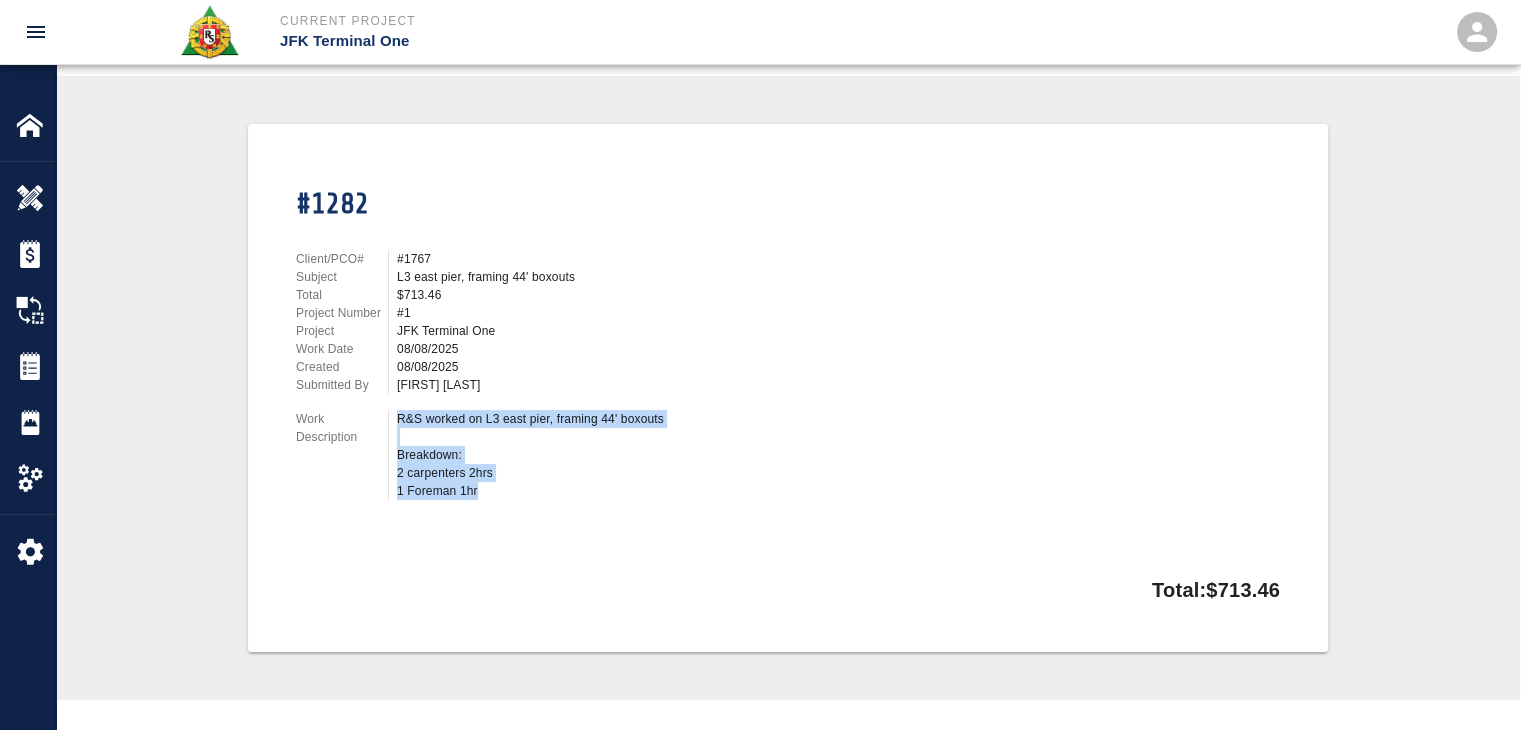 drag, startPoint x: 499, startPoint y: 491, endPoint x: 392, endPoint y: 420, distance: 128.41339 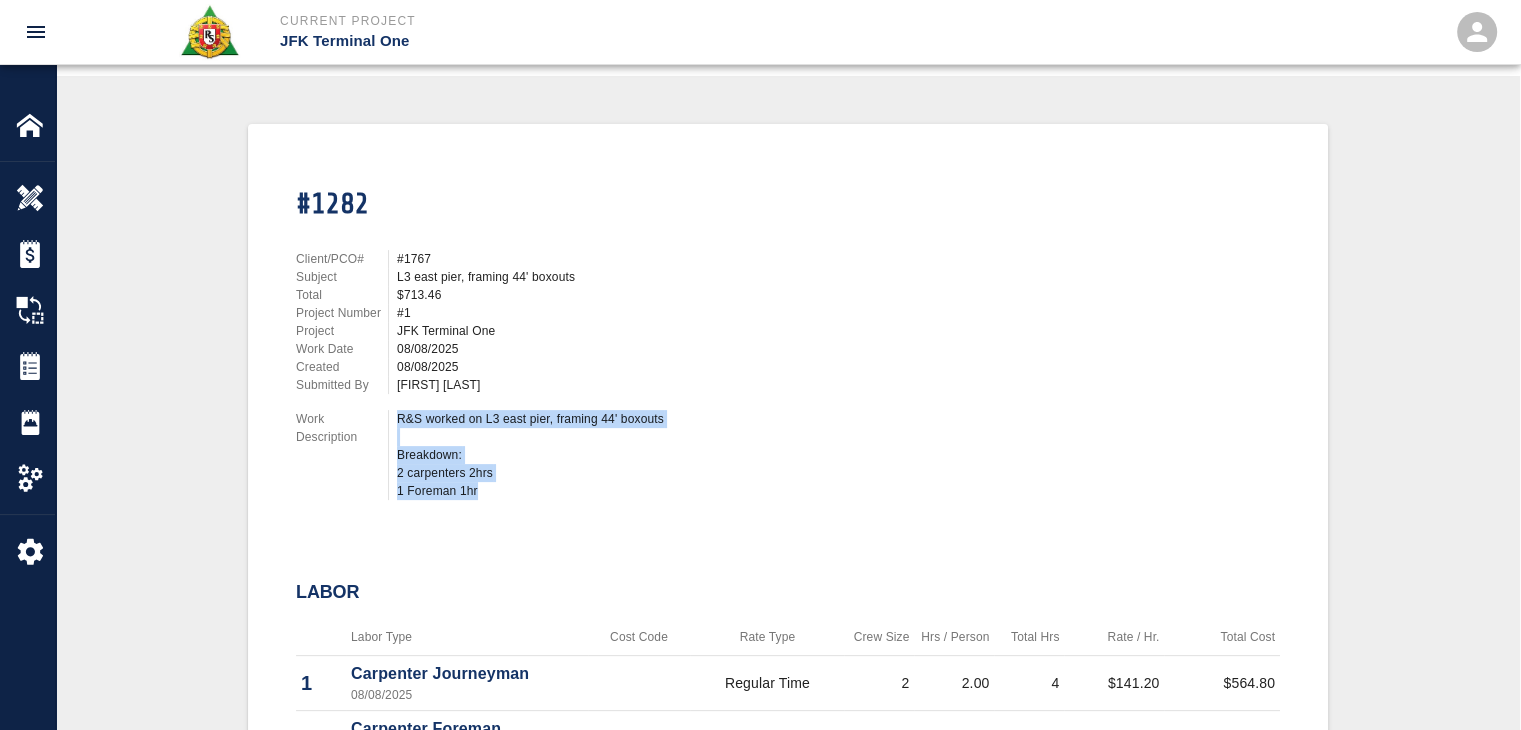 copy on "R&S worked on L3 east pier, framing 44' boxouts
Breakdown:
2 carpenters 2hrs
1 Foreman 1hr" 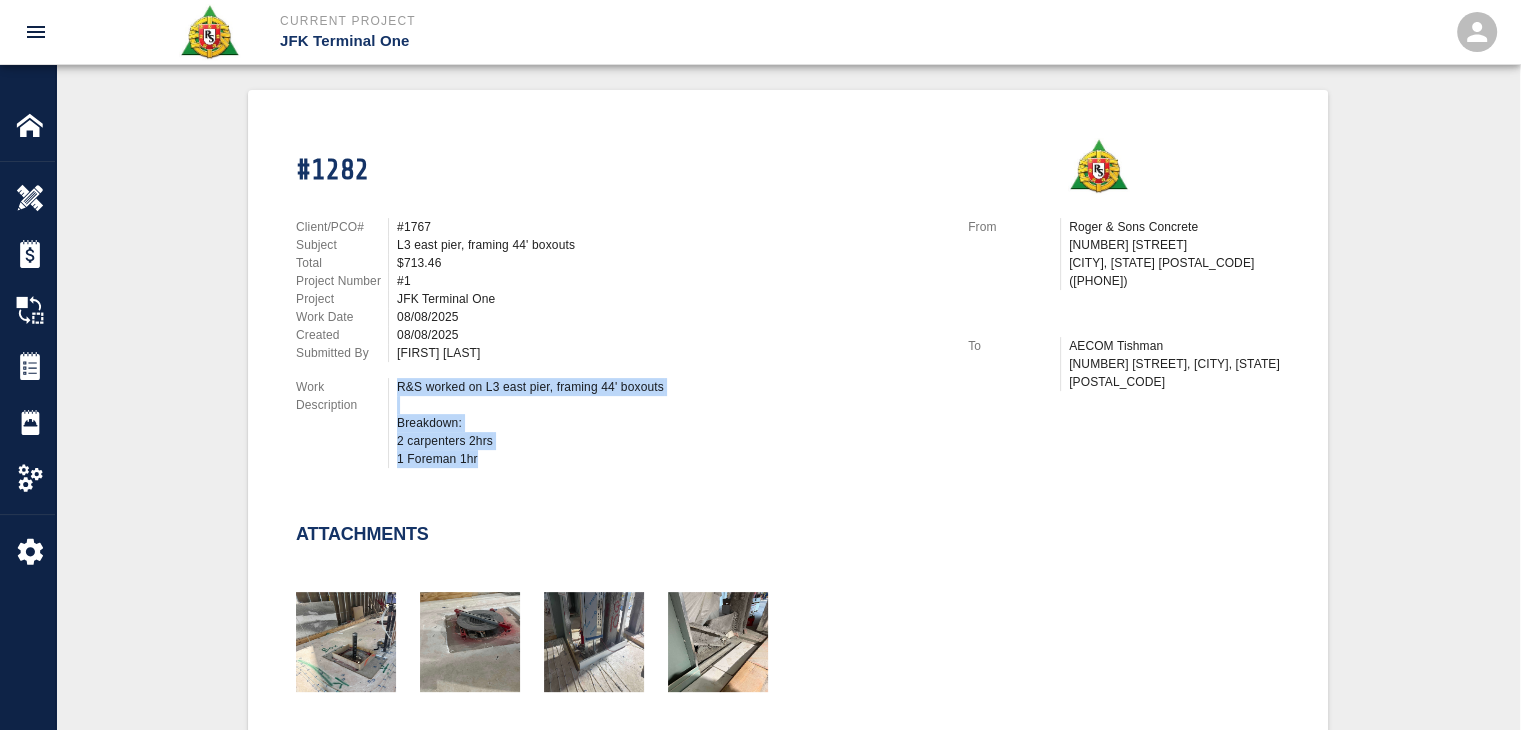 scroll, scrollTop: 0, scrollLeft: 0, axis: both 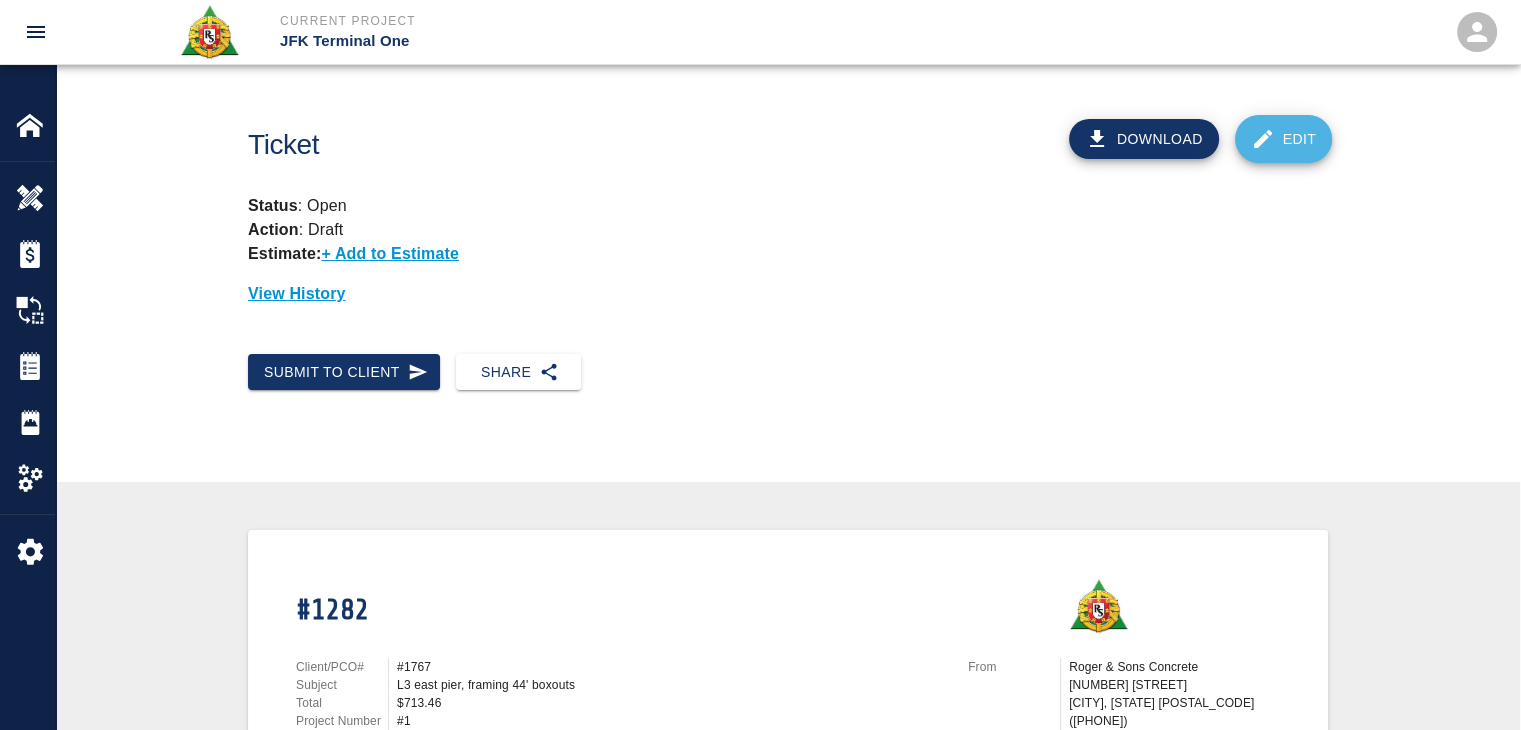 click on "Edit" at bounding box center [1284, 139] 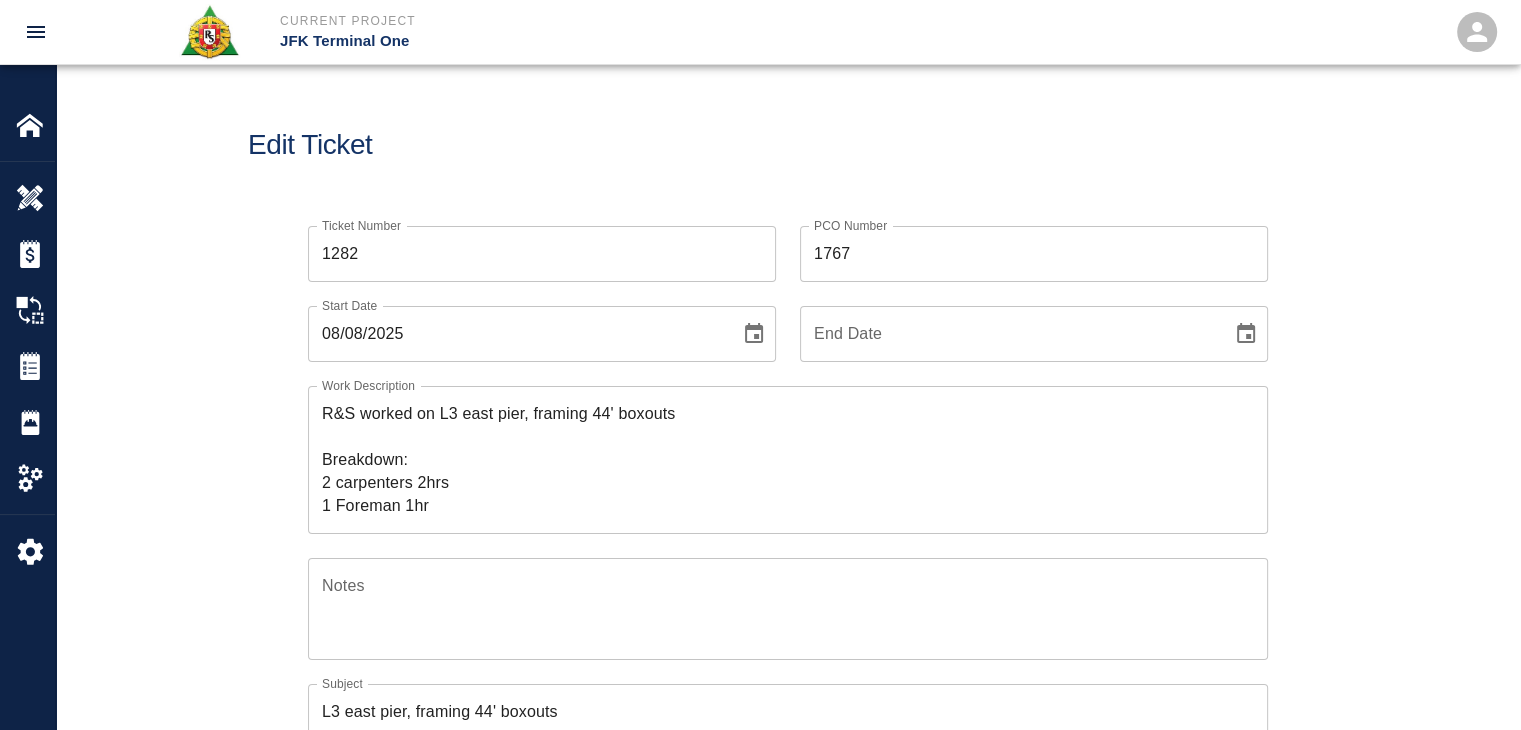 click on "Edit Ticket" at bounding box center (788, 145) 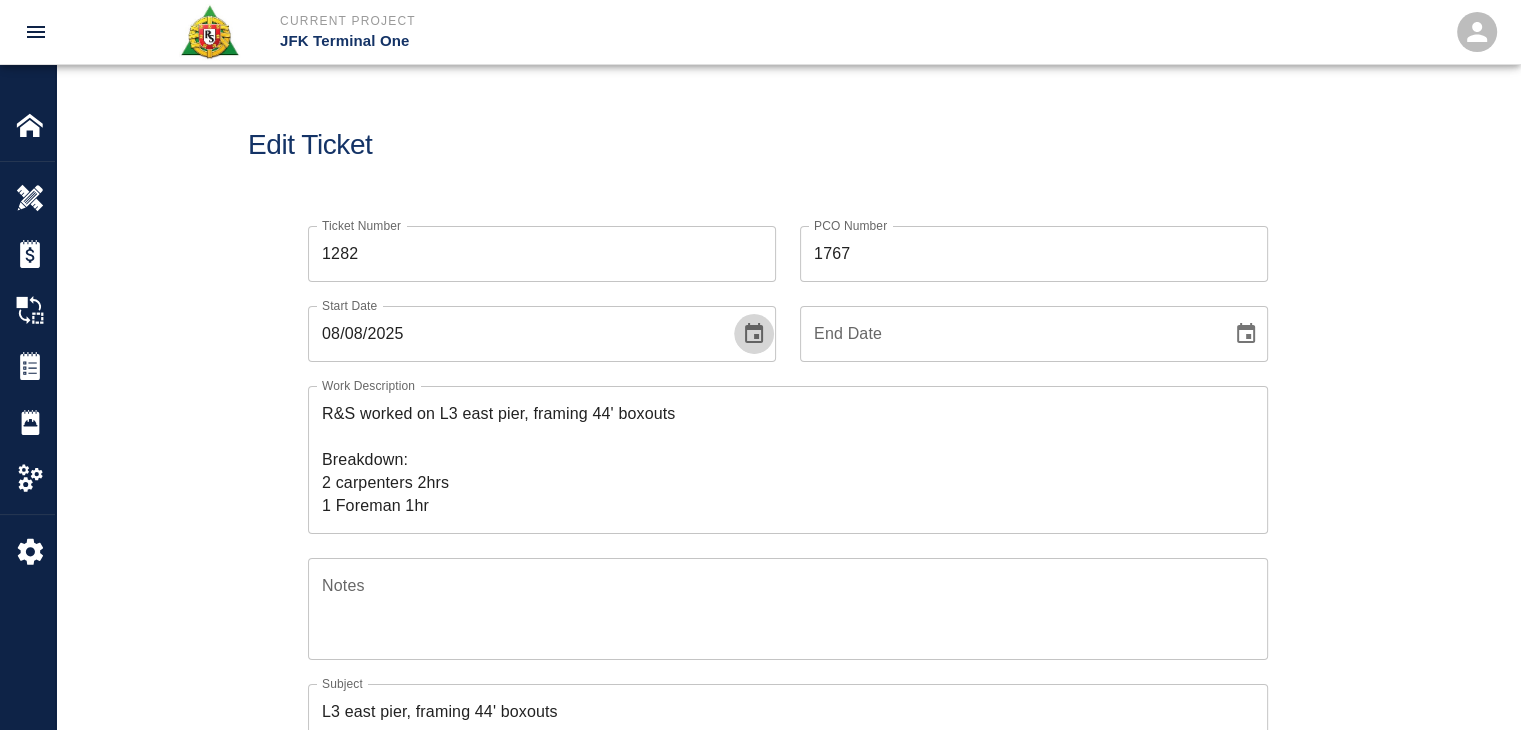 click 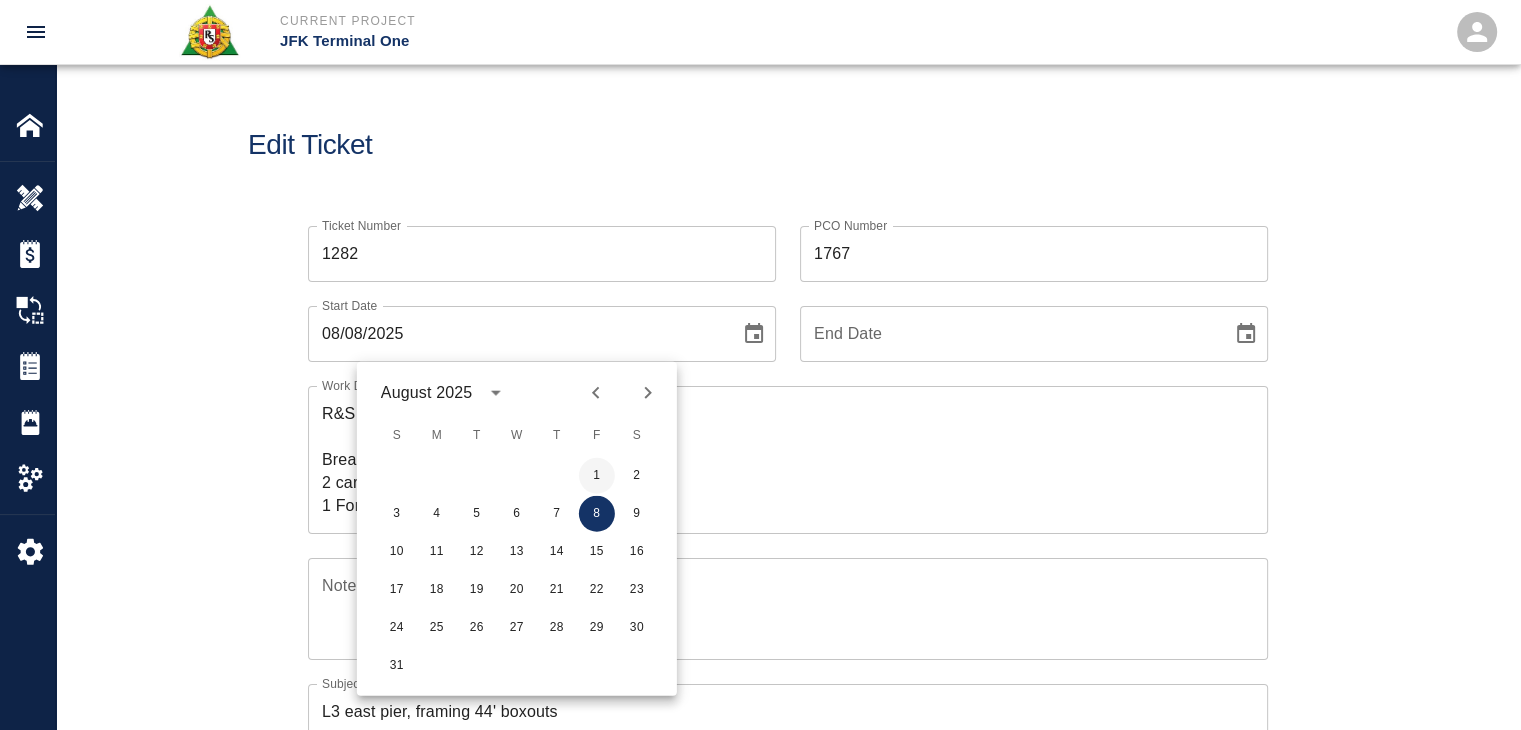 click on "1" at bounding box center [597, 476] 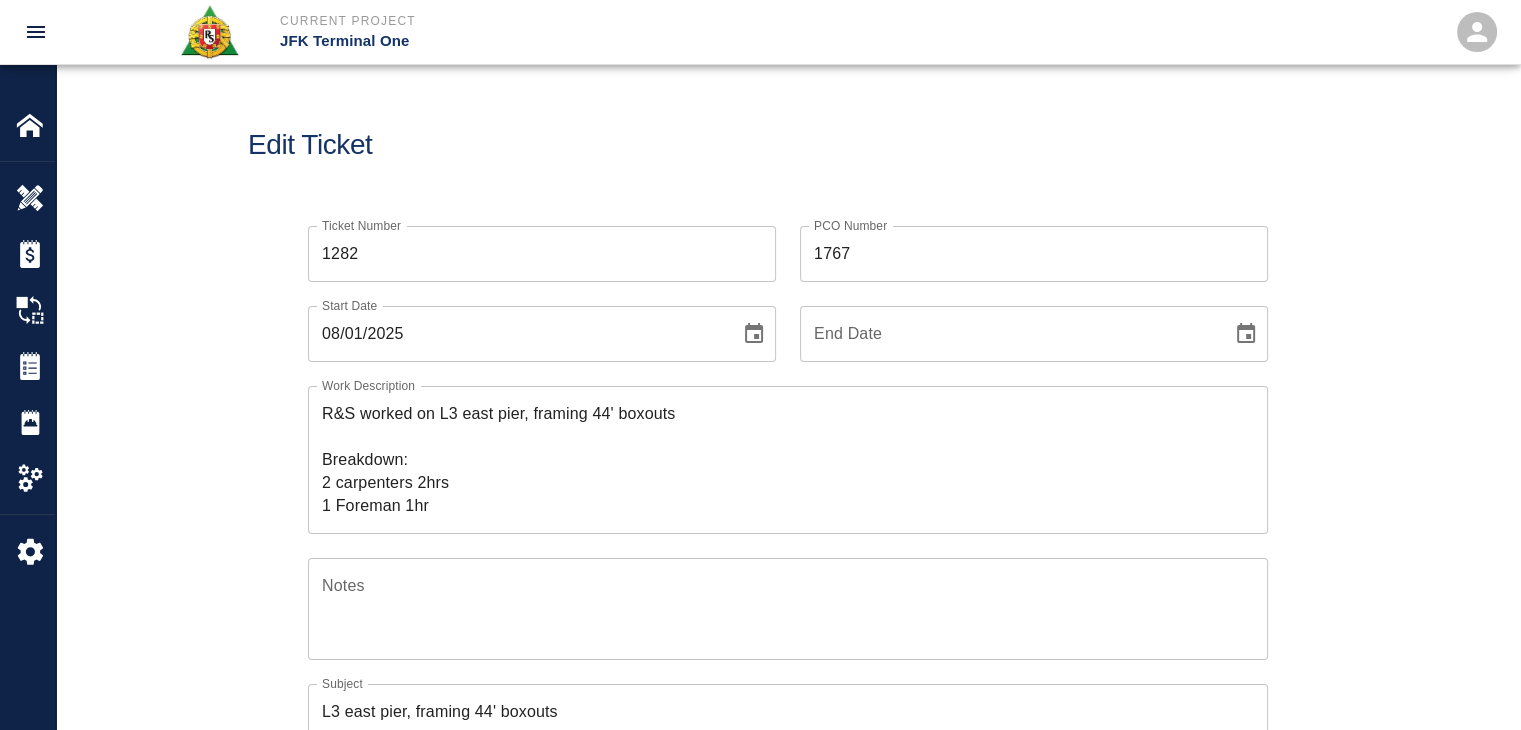 click on "Edit Ticket" at bounding box center [788, 145] 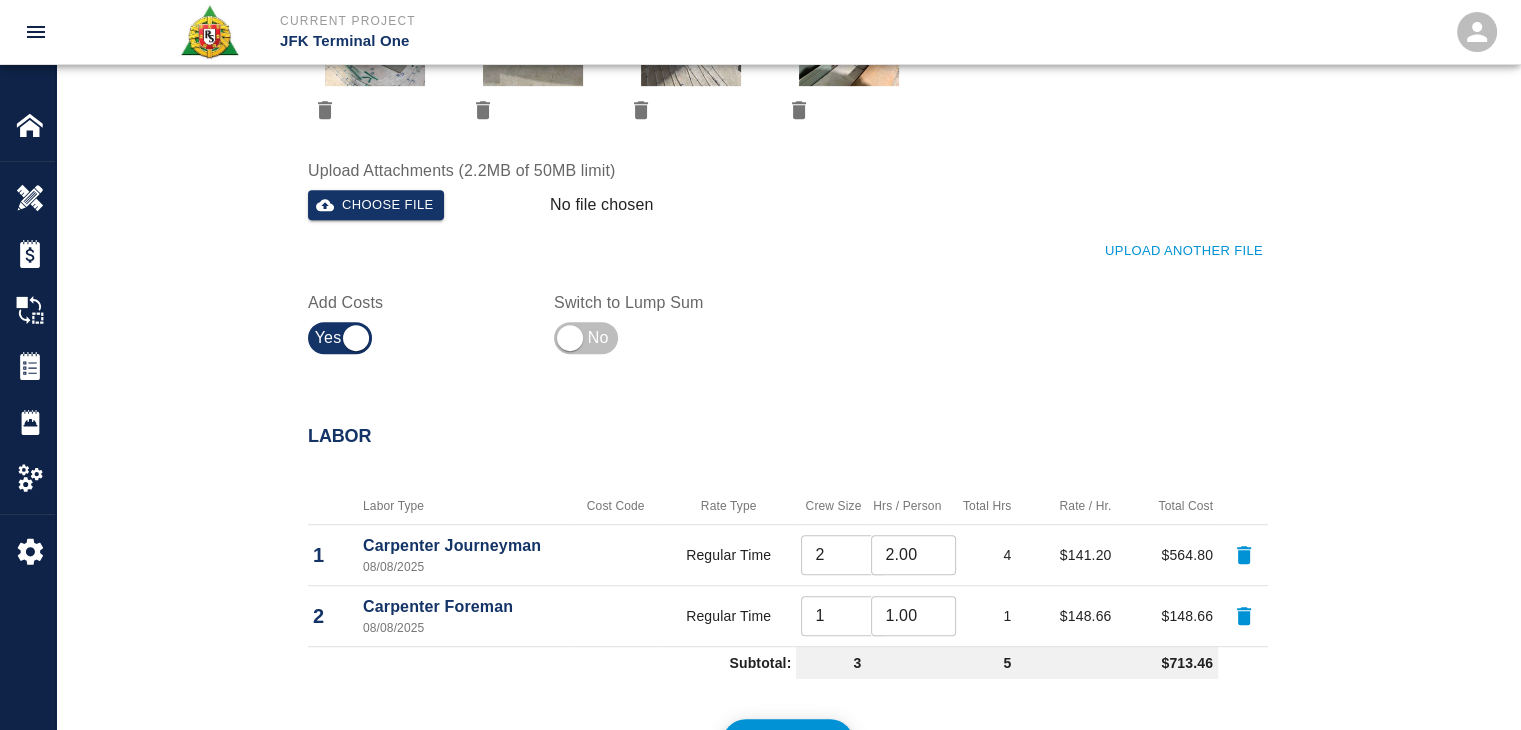 scroll, scrollTop: 1062, scrollLeft: 0, axis: vertical 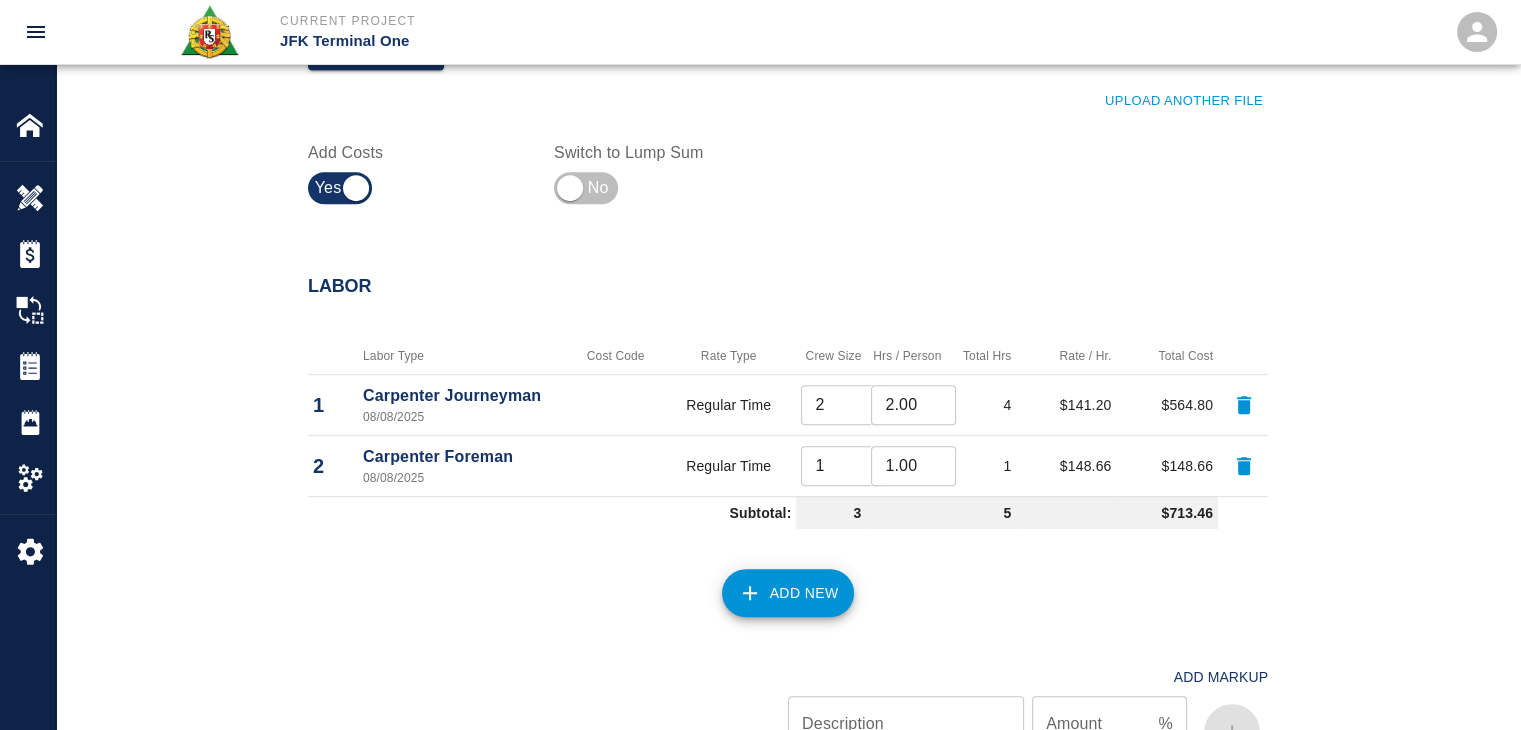 click 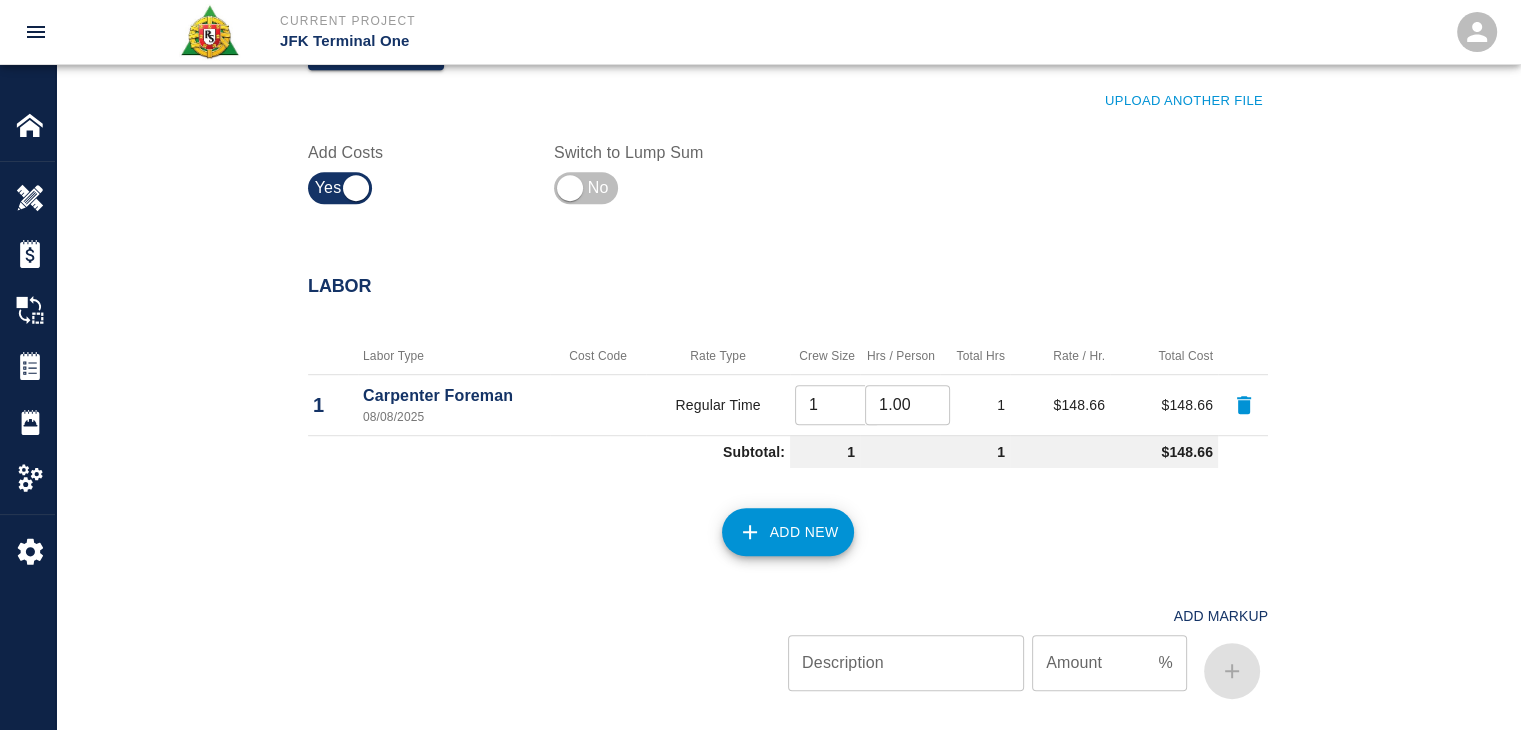click 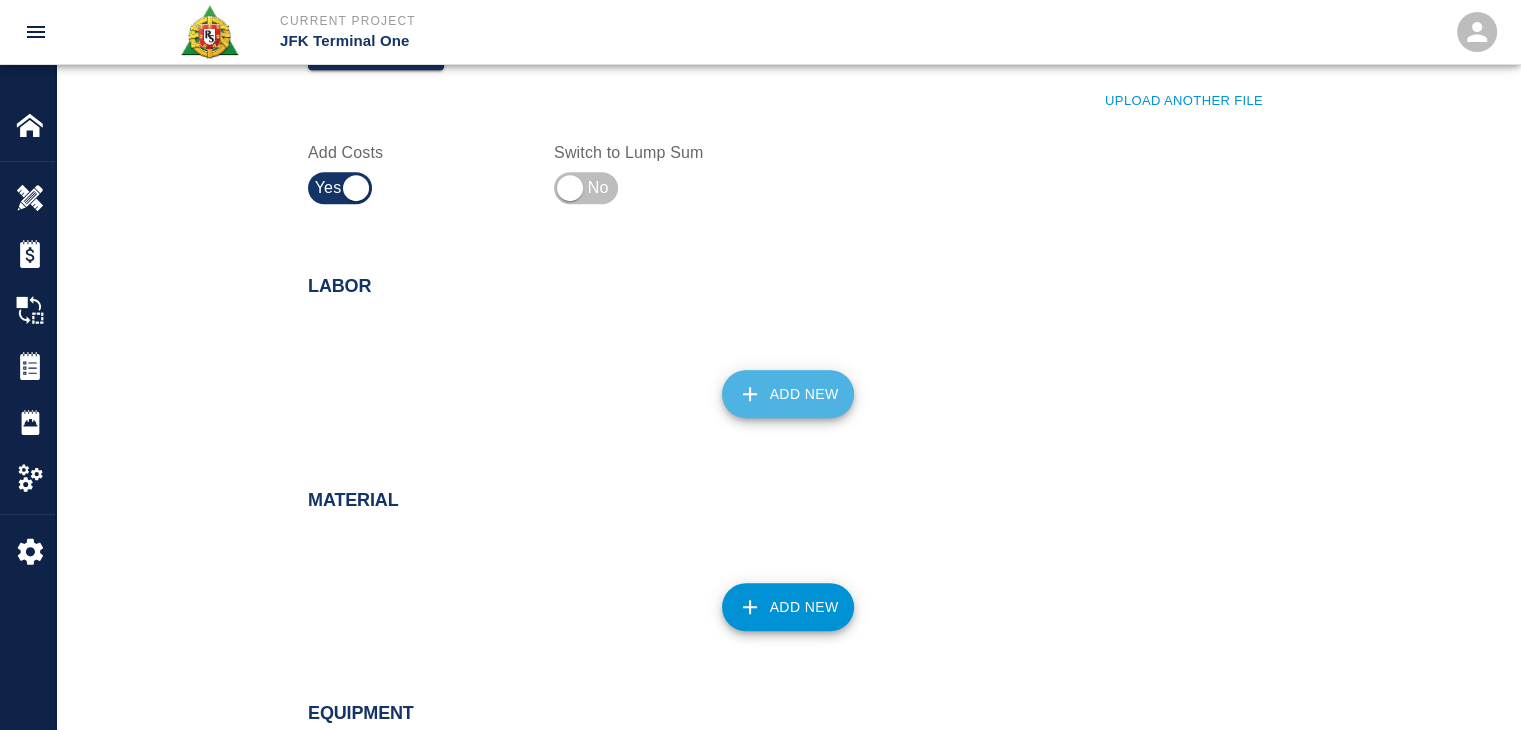 click on "Add New" at bounding box center [788, 394] 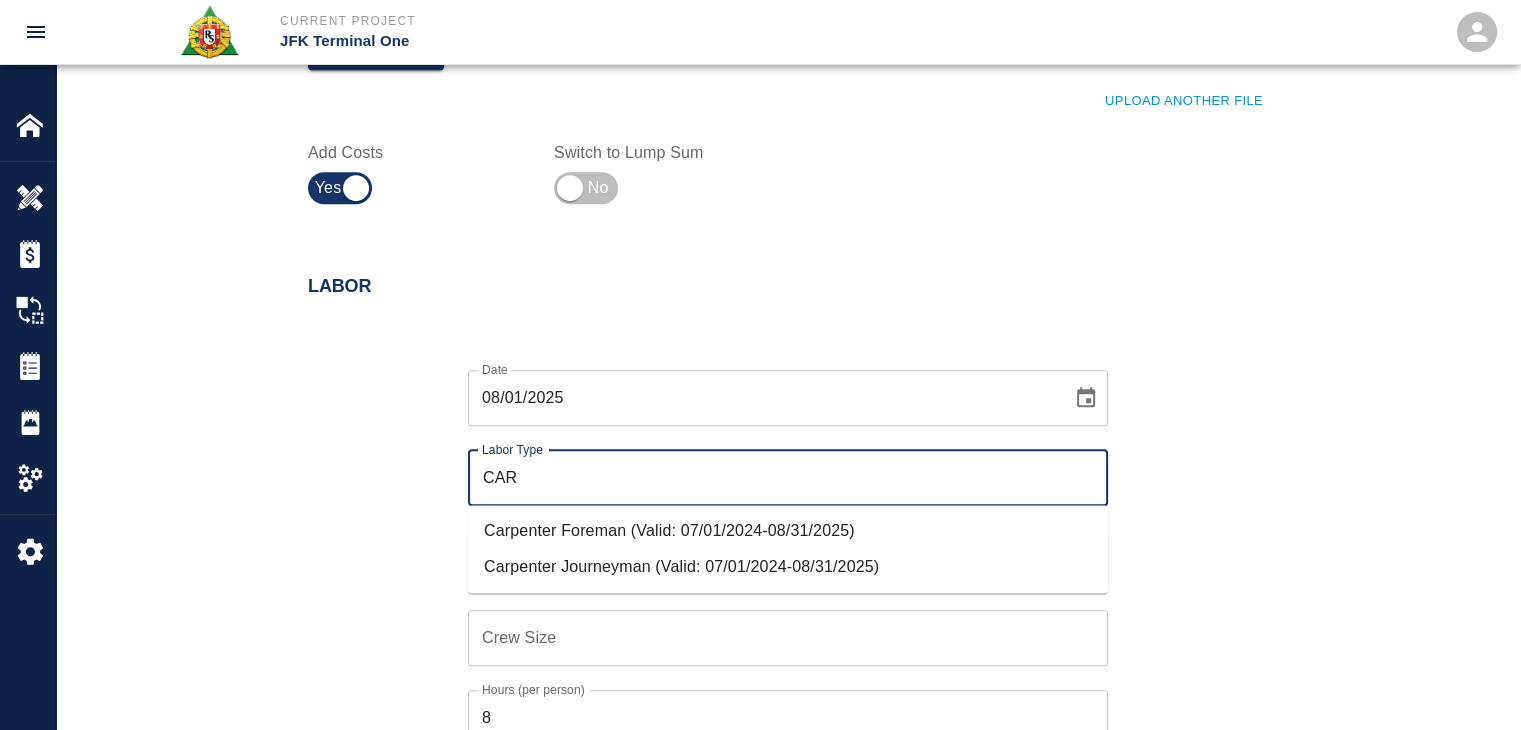 click on "Carpenter Journeyman (Valid: 07/01/2024-08/31/2025)" at bounding box center (788, 567) 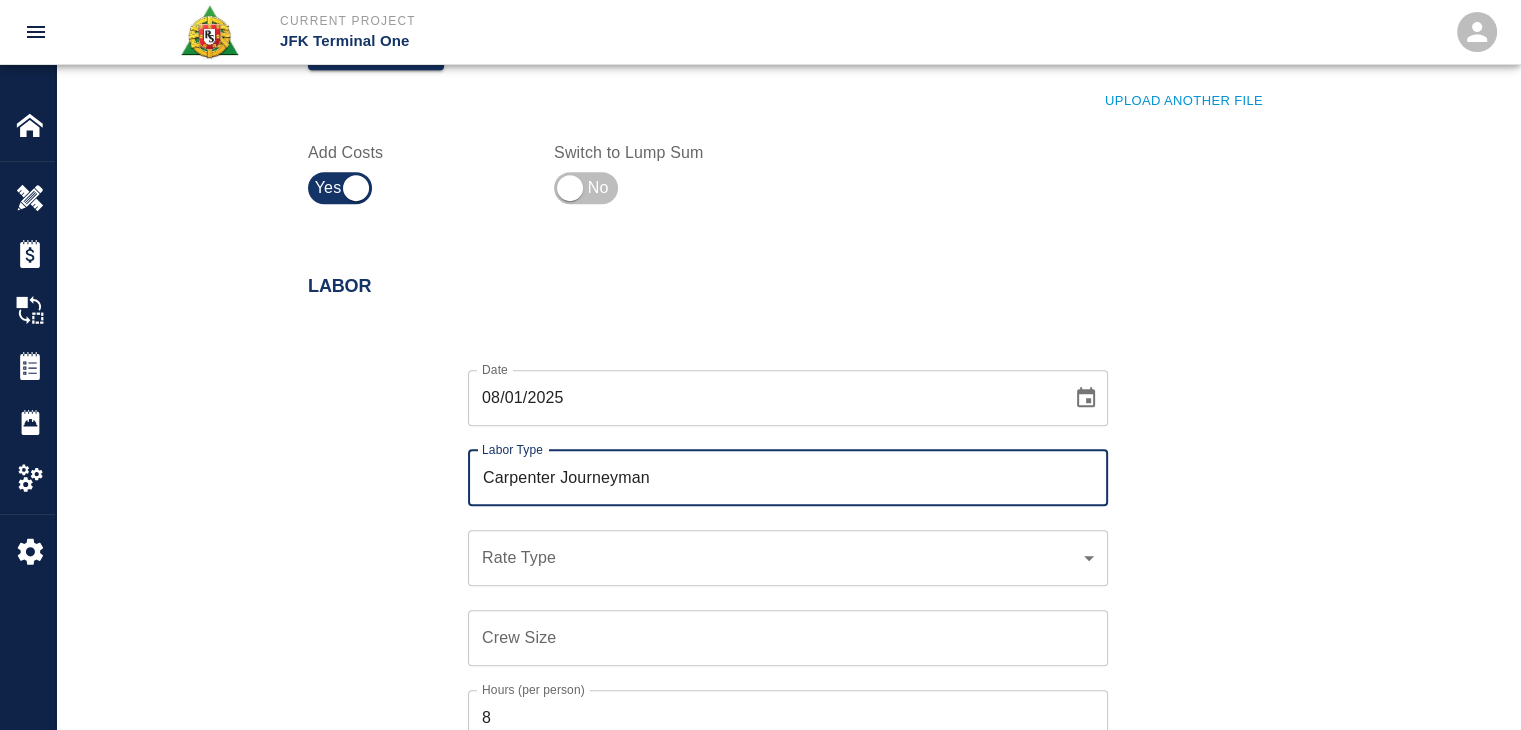 type on "Carpenter Journeyman" 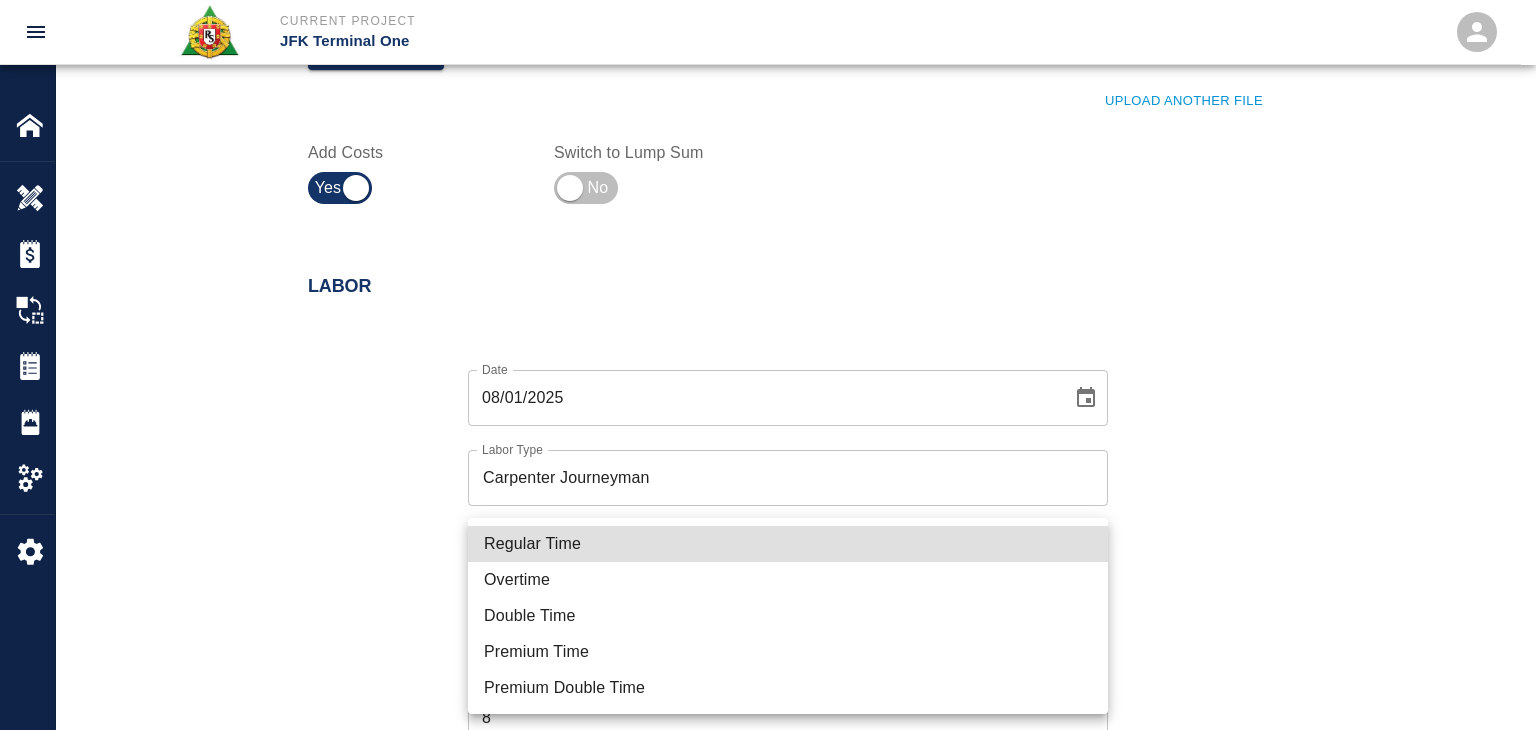click on "Current Project JFK Terminal One Home JFK Terminal One Overview Estimates Change Orders Tickets Daily Reports Project Settings Settings Powered By Terms of Service  |  Privacy Policy Edit Ticket Ticket Number 1282 Ticket Number PCO Number 1767 PCO Number Start Date  08/01/2025 Start Date  End Date End Date Work Description R&S worked on L3 east pier, framing 44' boxouts
Breakdown:
2 carpenters 2hrs
1 Foreman 1hr x Work Description Notes x Notes Subject L3 east pier, framing 44' boxouts Subject Invoice Number Invoice Number Invoice Date Invoice Date Current Files: Upload Attachments (2.2MB of 50MB limit) Choose file No file chosen Upload Another File Add Costs Switch to Lump Sum Labor Date 08/01/2025 Date Labor Type Carpenter Journeyman Labor Type Rate Type ​ Rate Type Crew Size Crew Size Hours (per person) 8 Hours (per person) Rate (per hour) $ Rate (per hour) Cancel Add Labor Material Add New Equipment Add New Markups on Total Add Markup Description Description Amount % Amount Total:  $0.00 Cancel Logout" at bounding box center (768, -697) 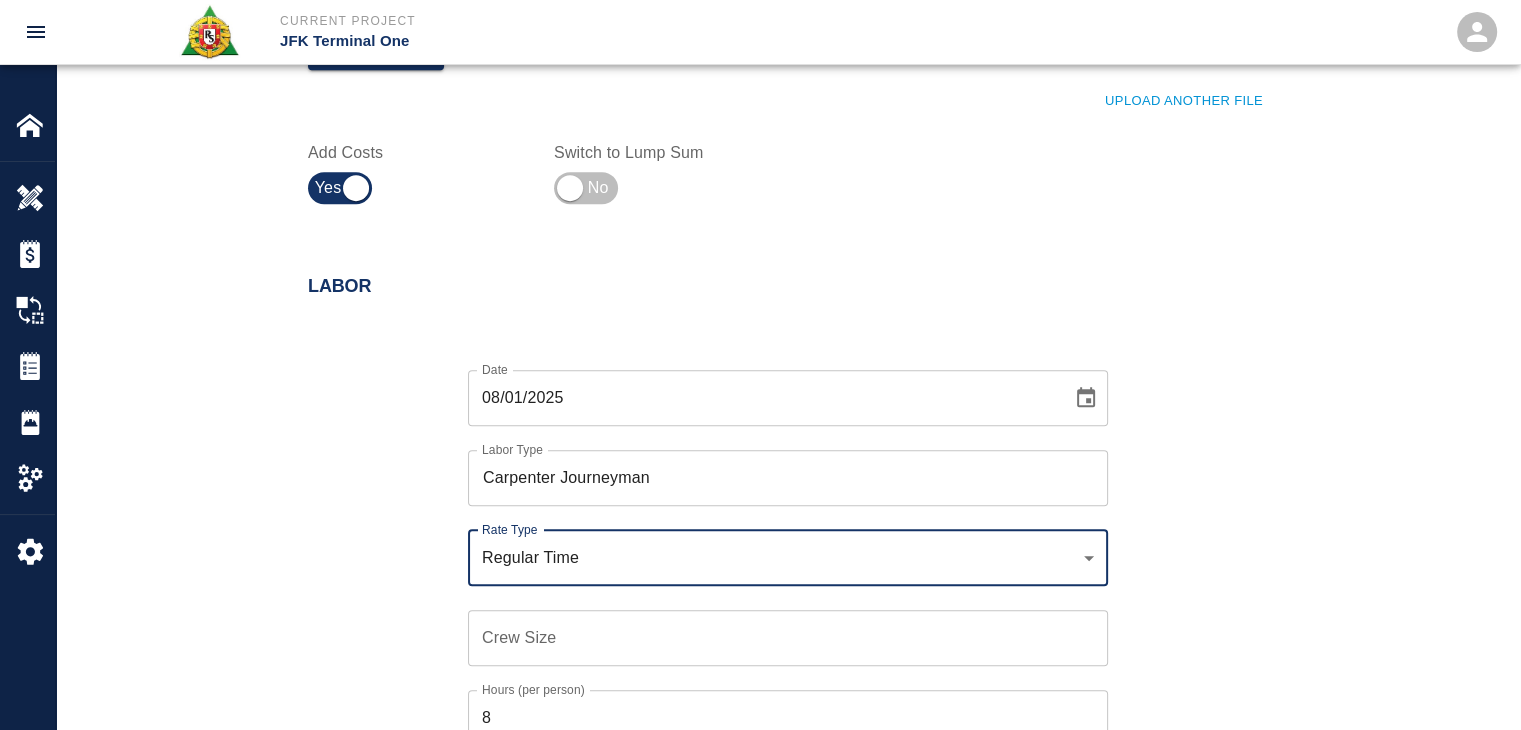 click on "Crew Size" at bounding box center [788, 638] 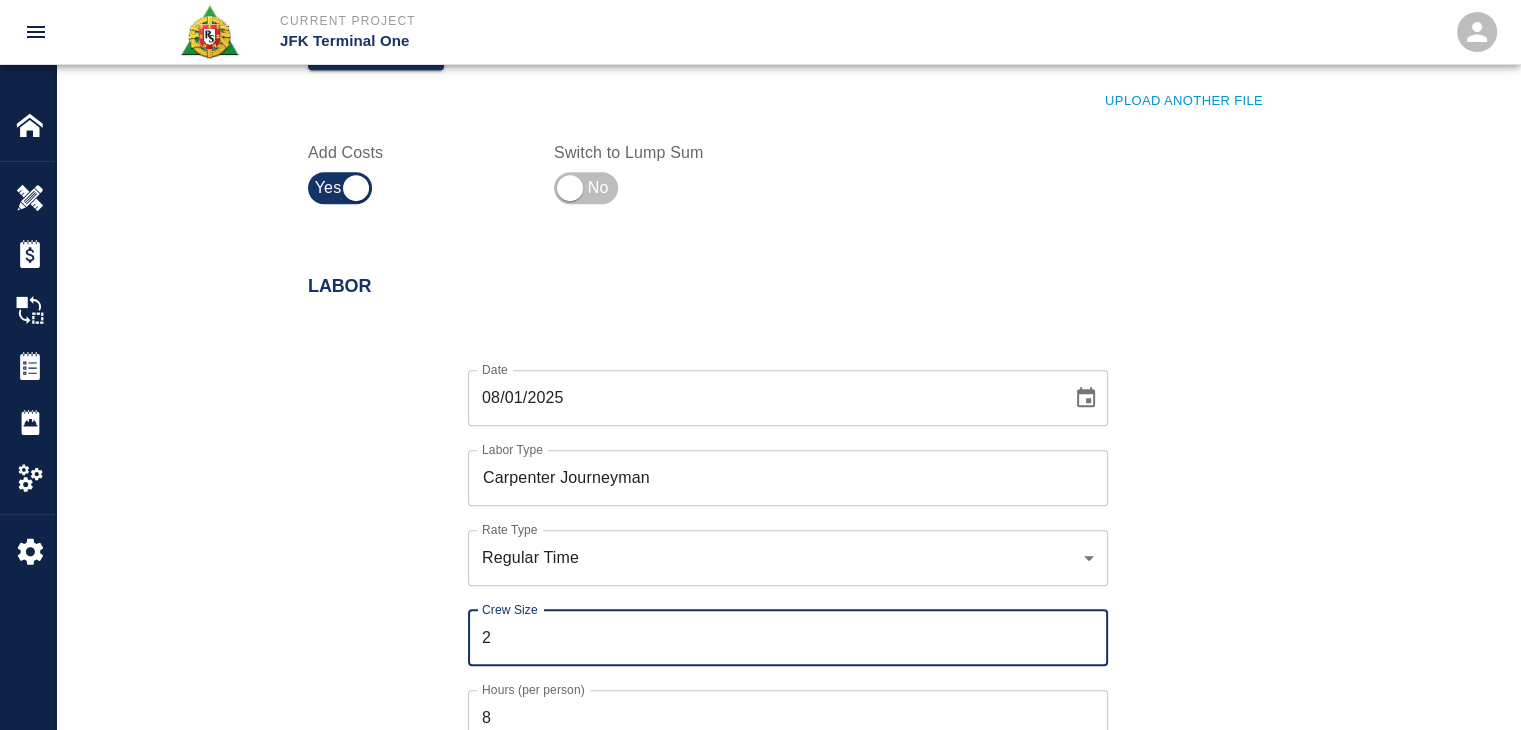 type on "2" 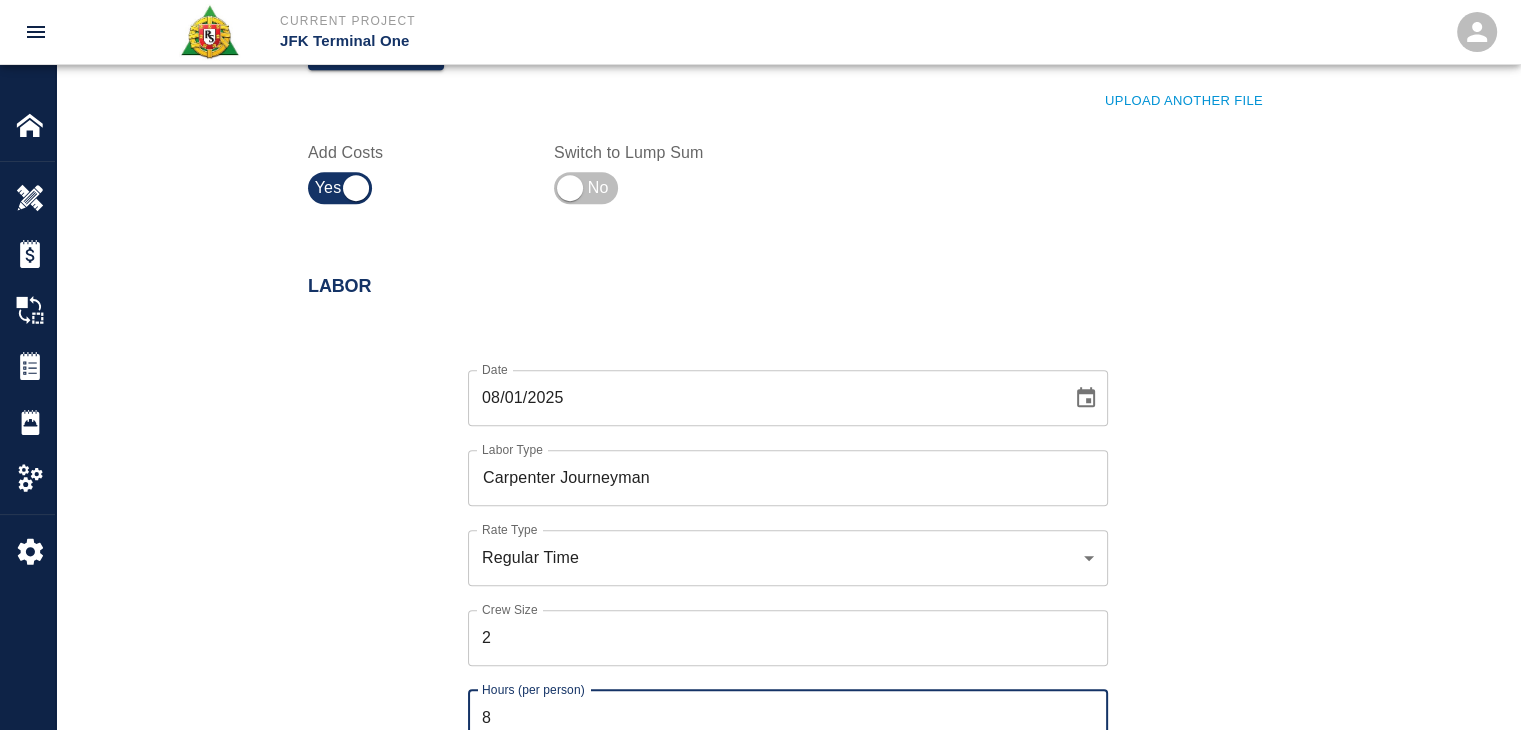 click on "8" at bounding box center (788, 718) 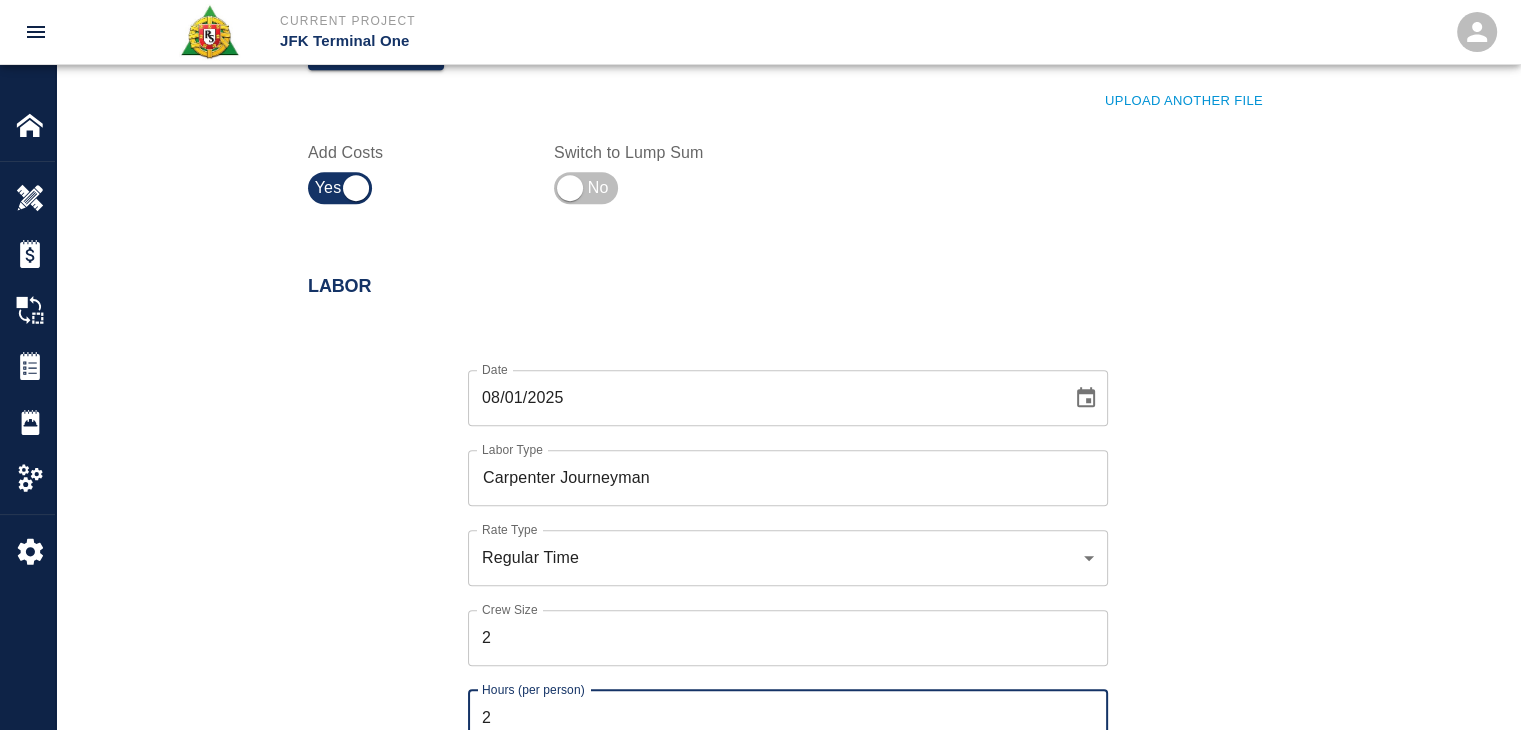 type on "2" 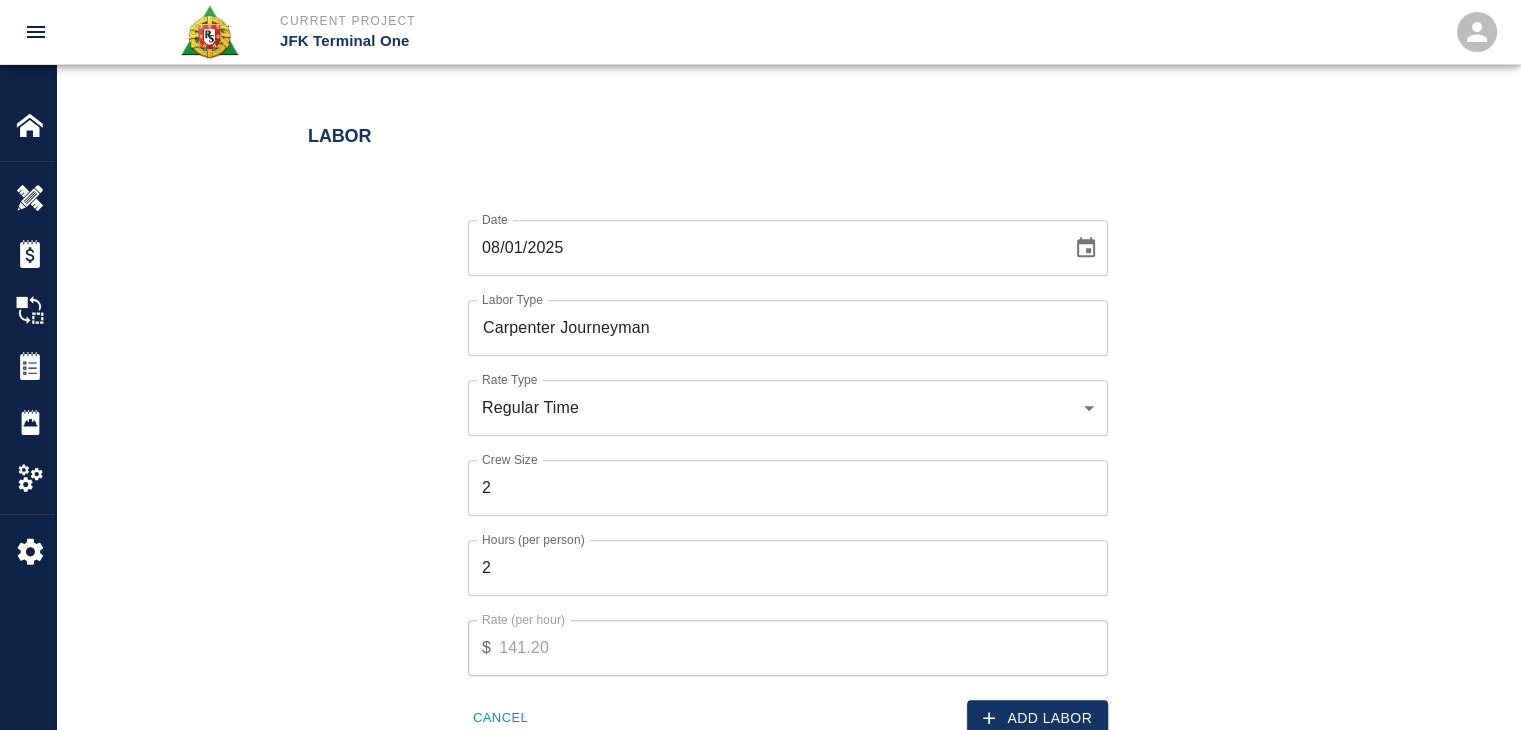 scroll, scrollTop: 1214, scrollLeft: 0, axis: vertical 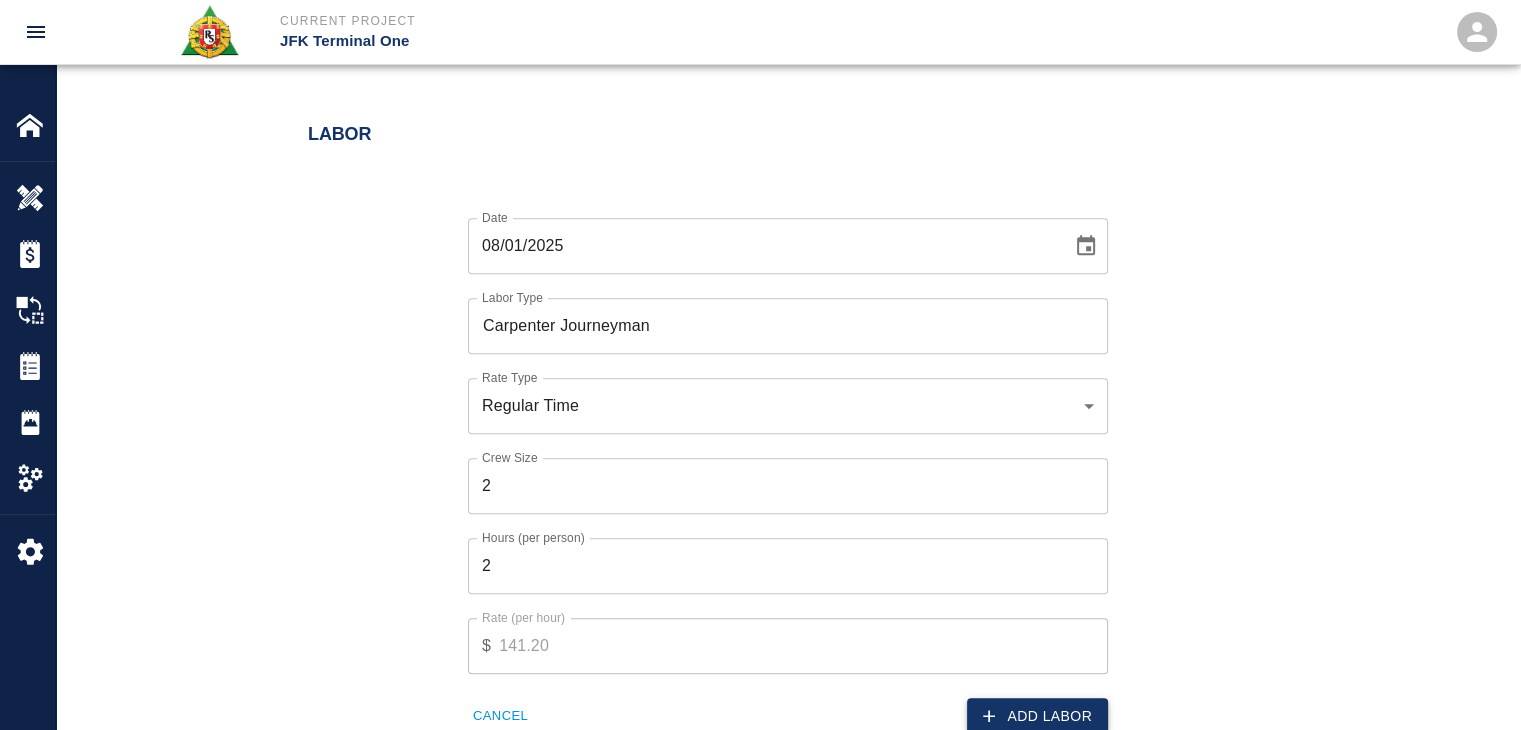 click on "Add Labor" at bounding box center [1037, 716] 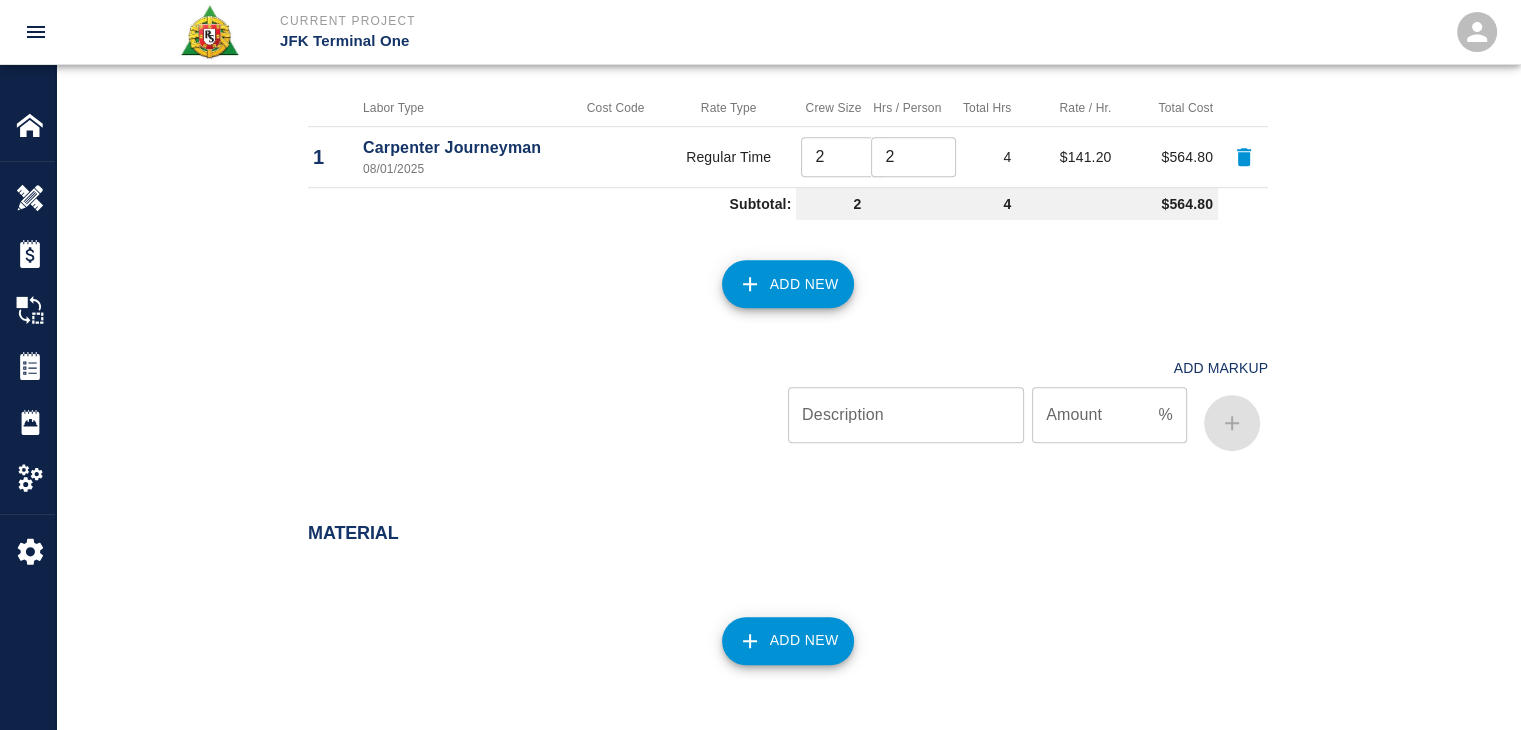 scroll, scrollTop: 1315, scrollLeft: 0, axis: vertical 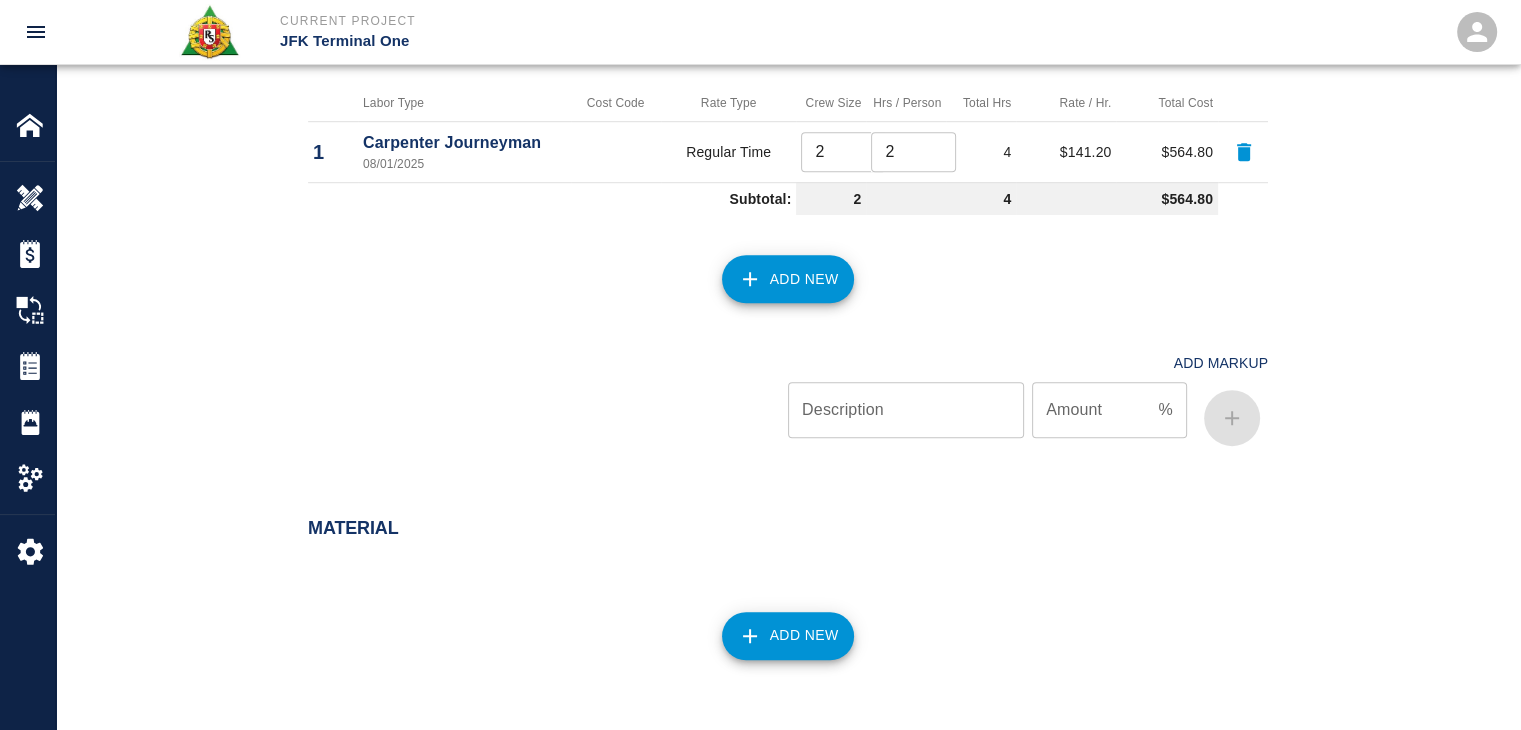 click 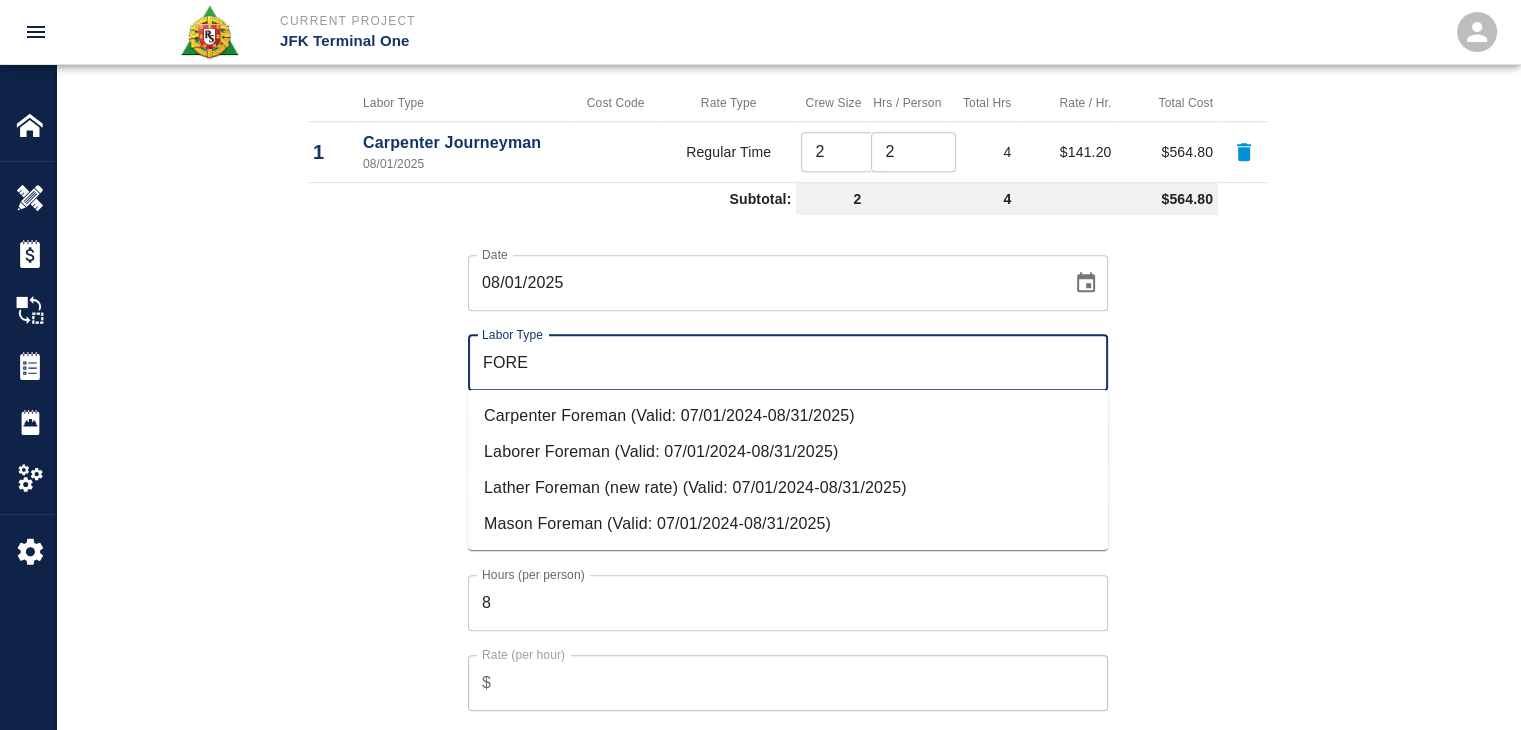 click on "Carpenter Foreman (Valid: 07/01/2024-08/31/2025)" at bounding box center (788, 416) 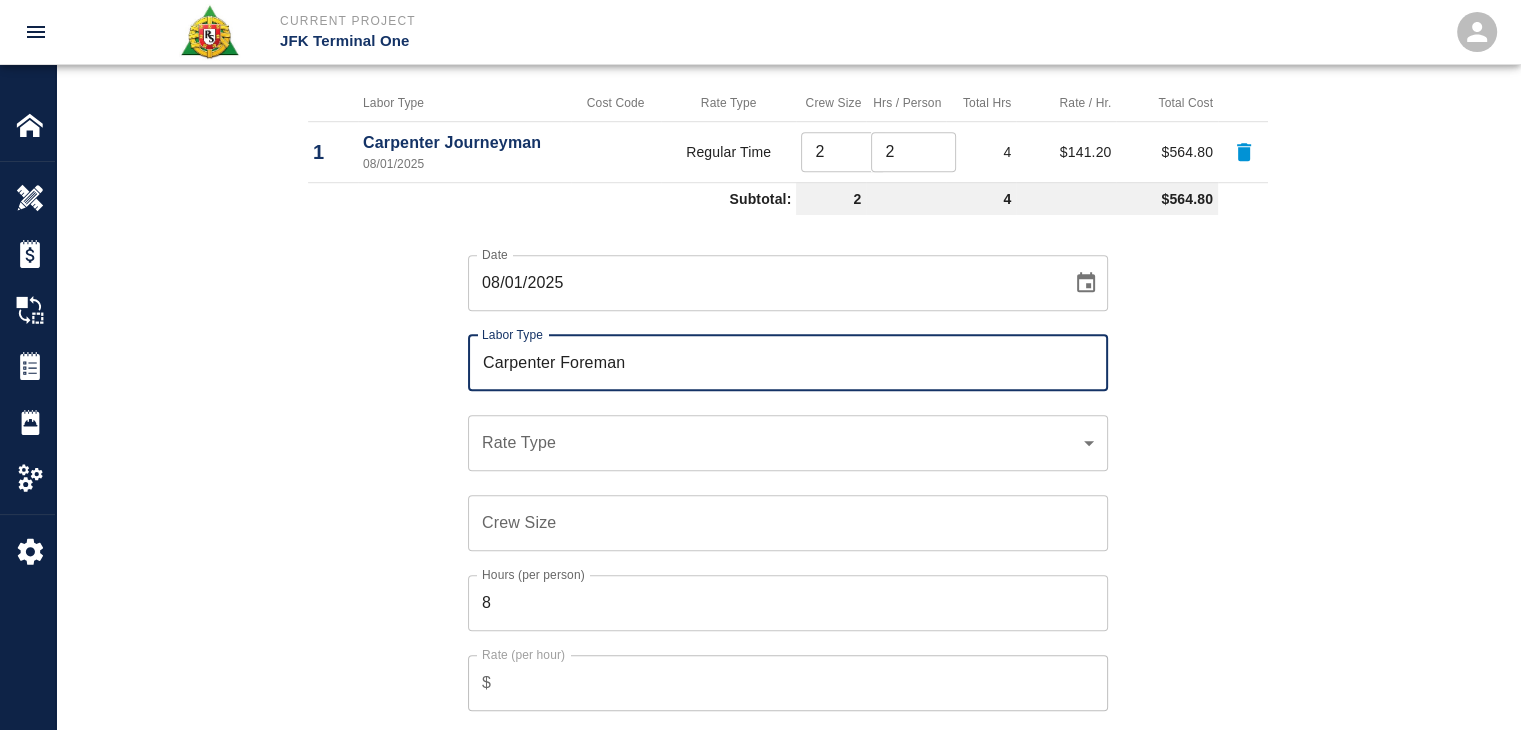 type on "Carpenter Foreman" 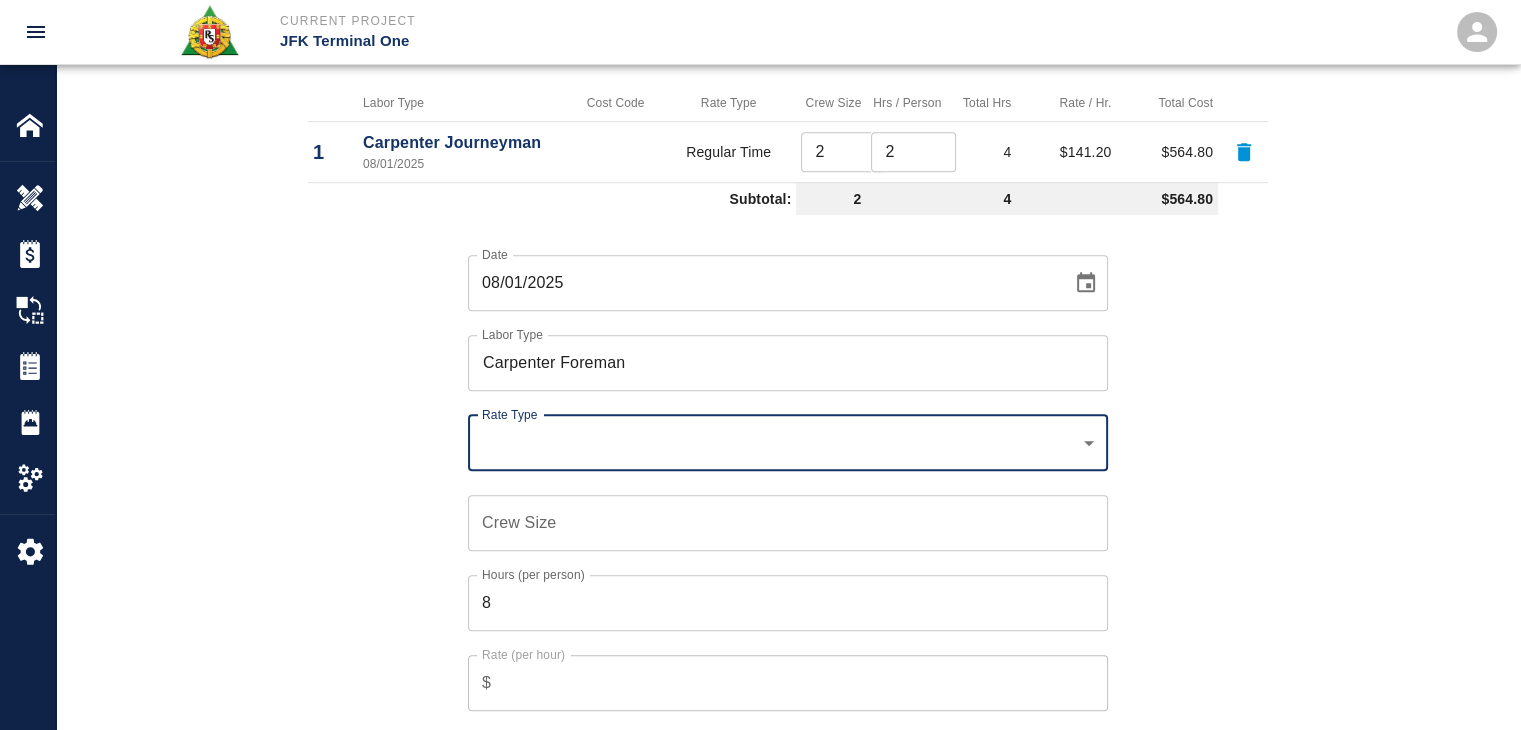 click on "Current Project JFK Terminal One Home JFK Terminal One Overview Estimates Change Orders Tickets Daily Reports Project Settings Settings Powered By Terms of Service  |  Privacy Policy Edit Ticket Ticket Number 1282 Ticket Number PCO Number 1767 PCO Number Start Date  08/01/2025 Start Date  End Date End Date Work Description R&S worked on L3 east pier, framing 44' boxouts
Breakdown:
2 carpenters 2hrs
1 Foreman 1hr x Work Description Notes x Notes Subject L3 east pier, framing 44' boxouts Subject Invoice Number Invoice Number Invoice Date Invoice Date Current Files: Upload Attachments (2.2MB of 50MB limit) Choose file No file chosen Upload Another File Add Costs Switch to Lump Sum Labor Labor Type Cost Code Rate Type Crew Size Hrs / Person Total Hrs Rate / Hr. Total Cost 1 Carpenter Journeyman 08/01/2025 Regular Time 2 ​ 2 ​ 4 $141.20 $564.80 Subtotal: 2 4 $564.80 Date 08/01/2025 Date Labor Type Carpenter Foreman Labor Type Rate Type ​ Rate Type Crew Size Crew Size Hours (per person) 8 Hours (per person)" at bounding box center [760, -950] 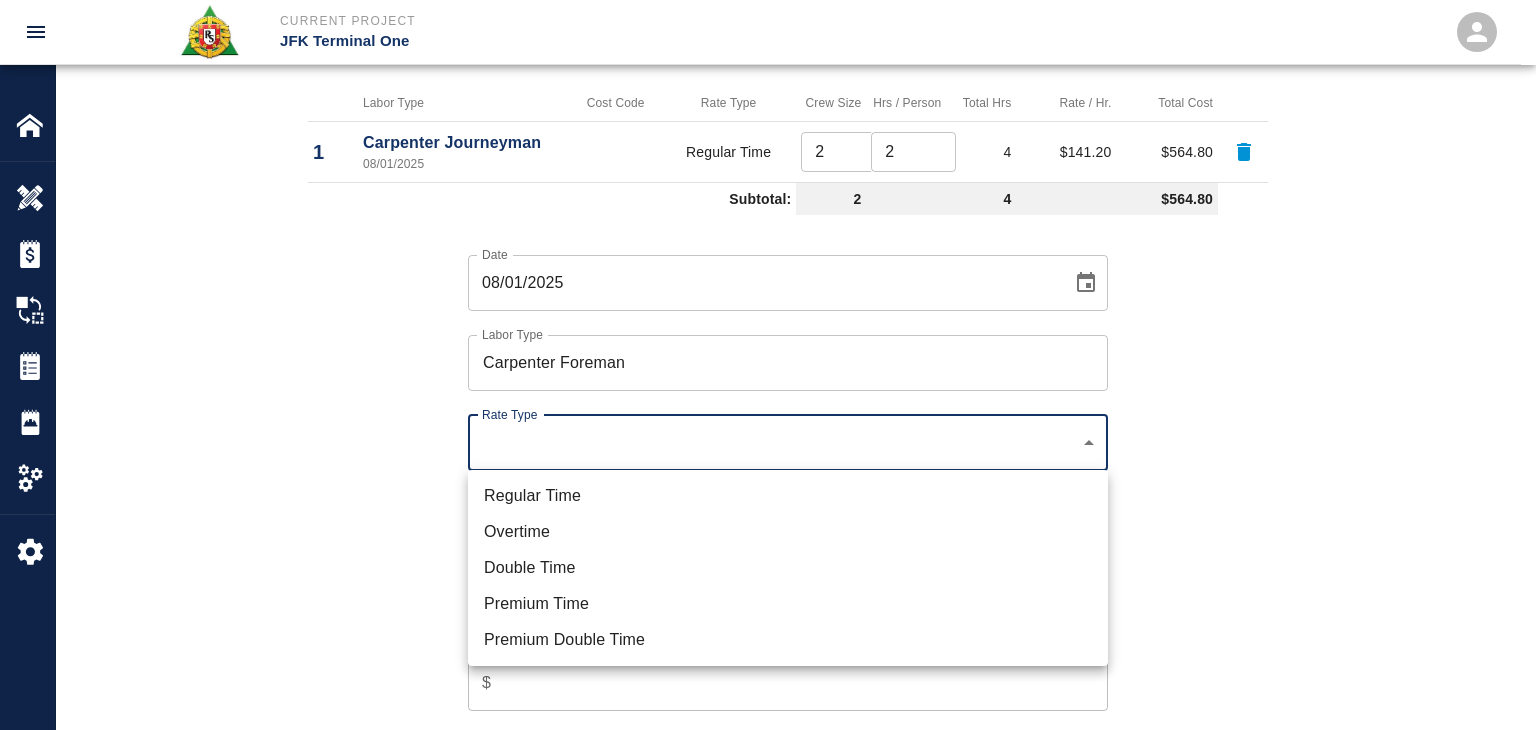 click on "Regular Time" at bounding box center [788, 496] 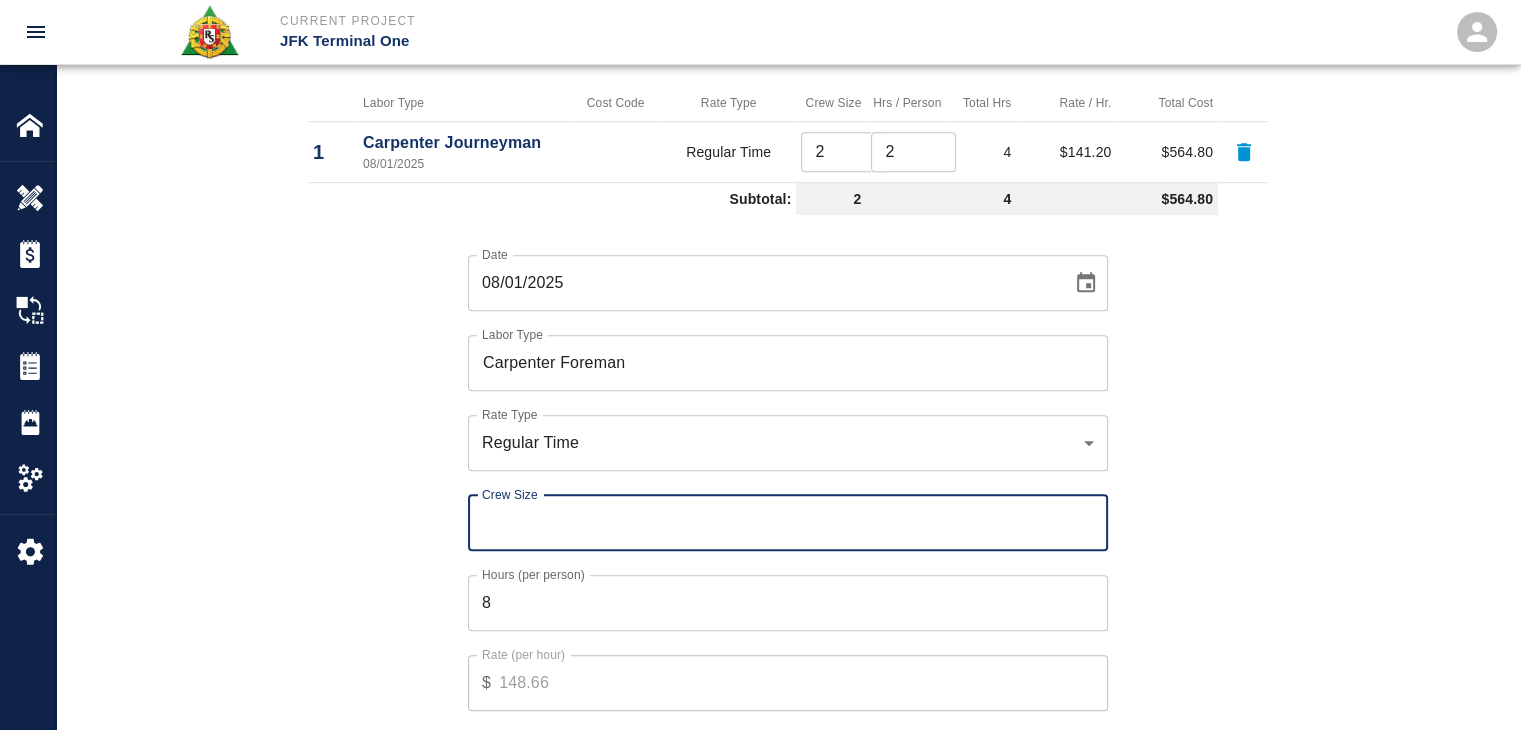 click on "Crew Size" at bounding box center [788, 523] 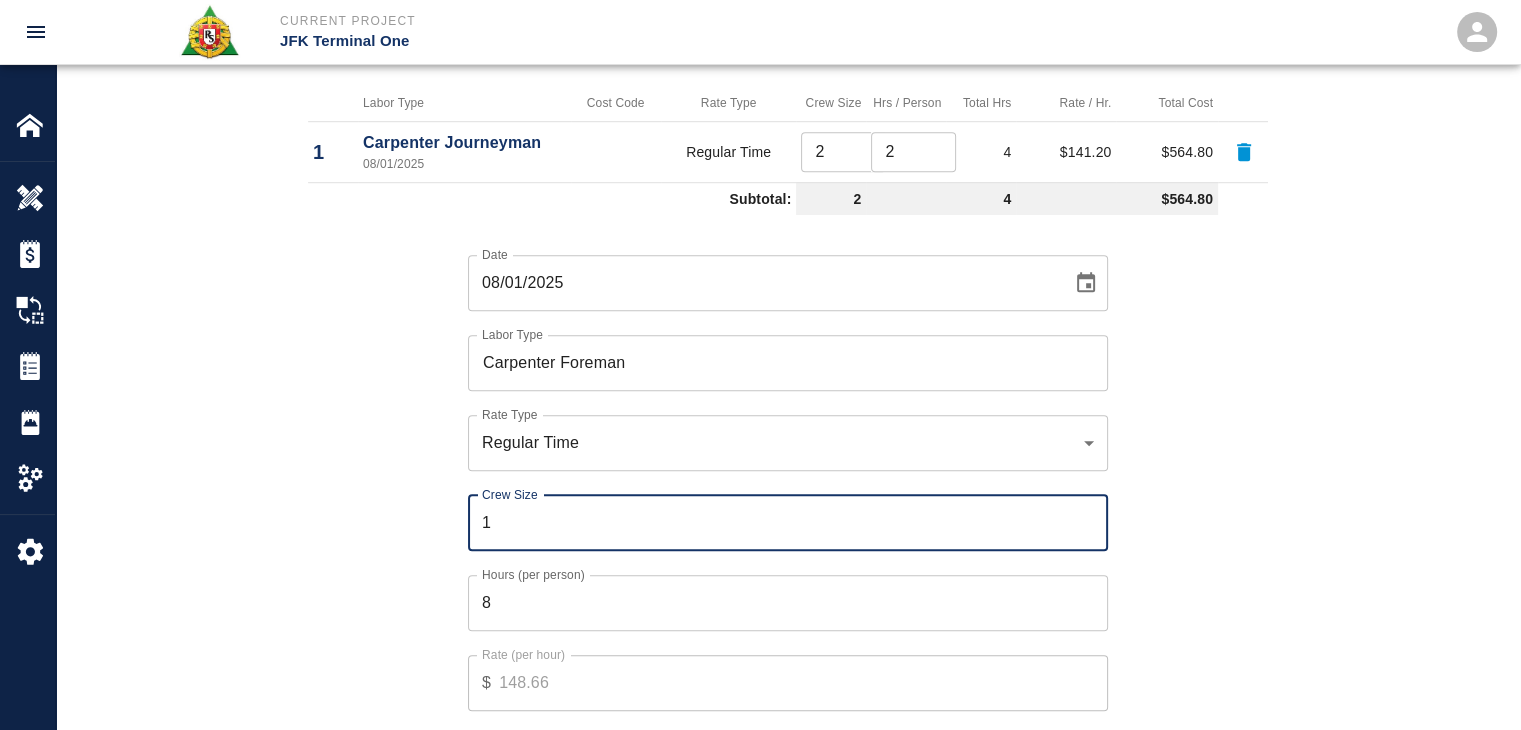 type on "1" 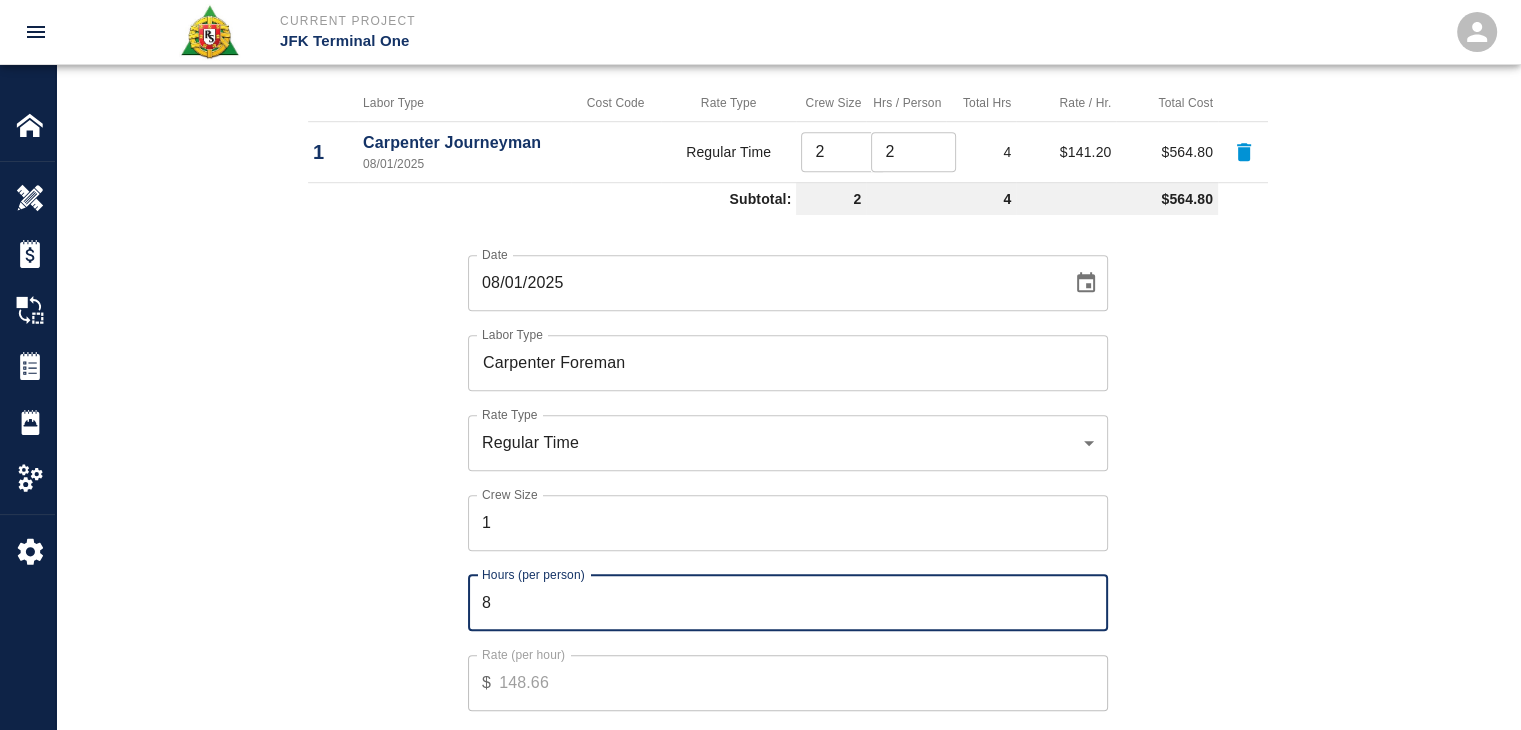 click on "8" at bounding box center [788, 603] 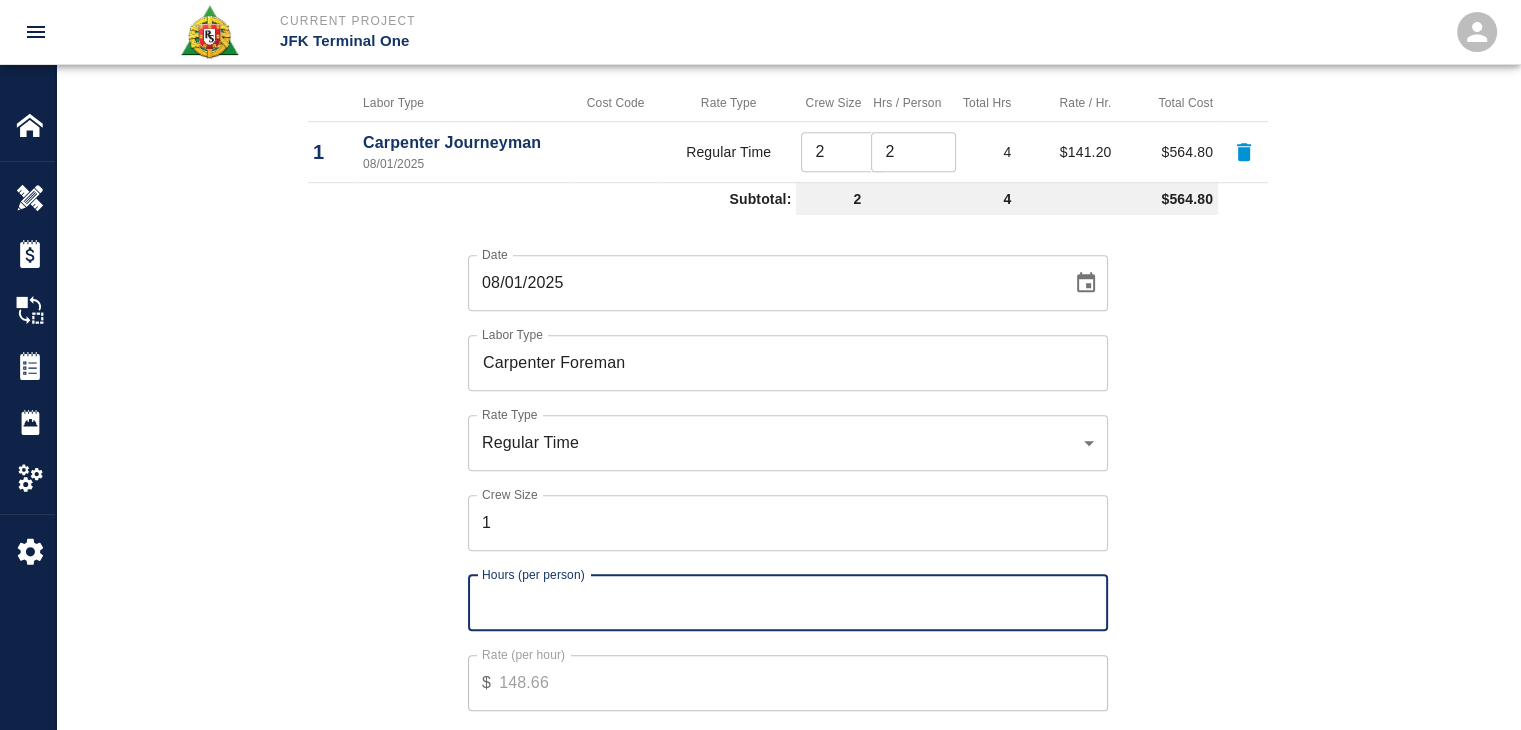 type on "2" 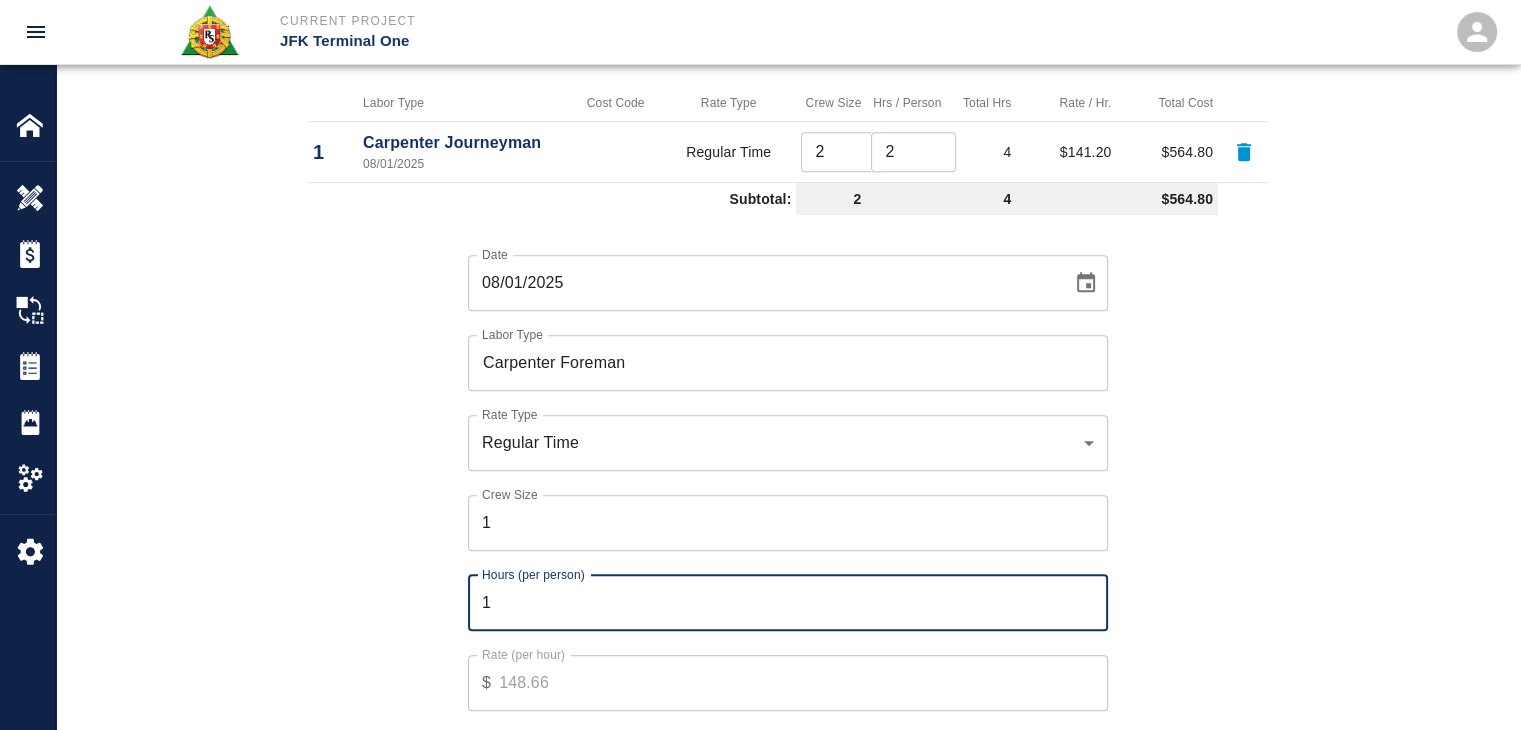 type on "1" 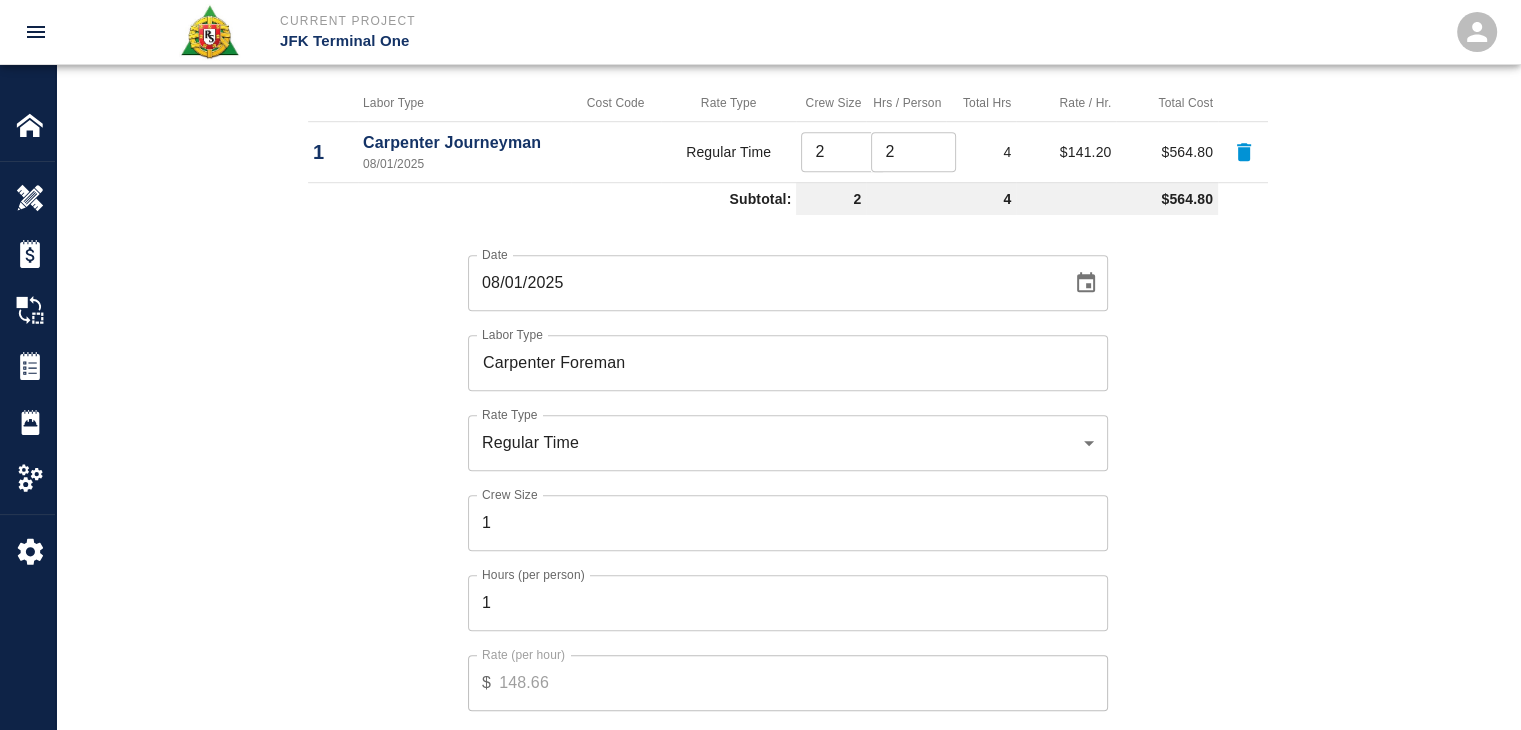 scroll, scrollTop: 1410, scrollLeft: 0, axis: vertical 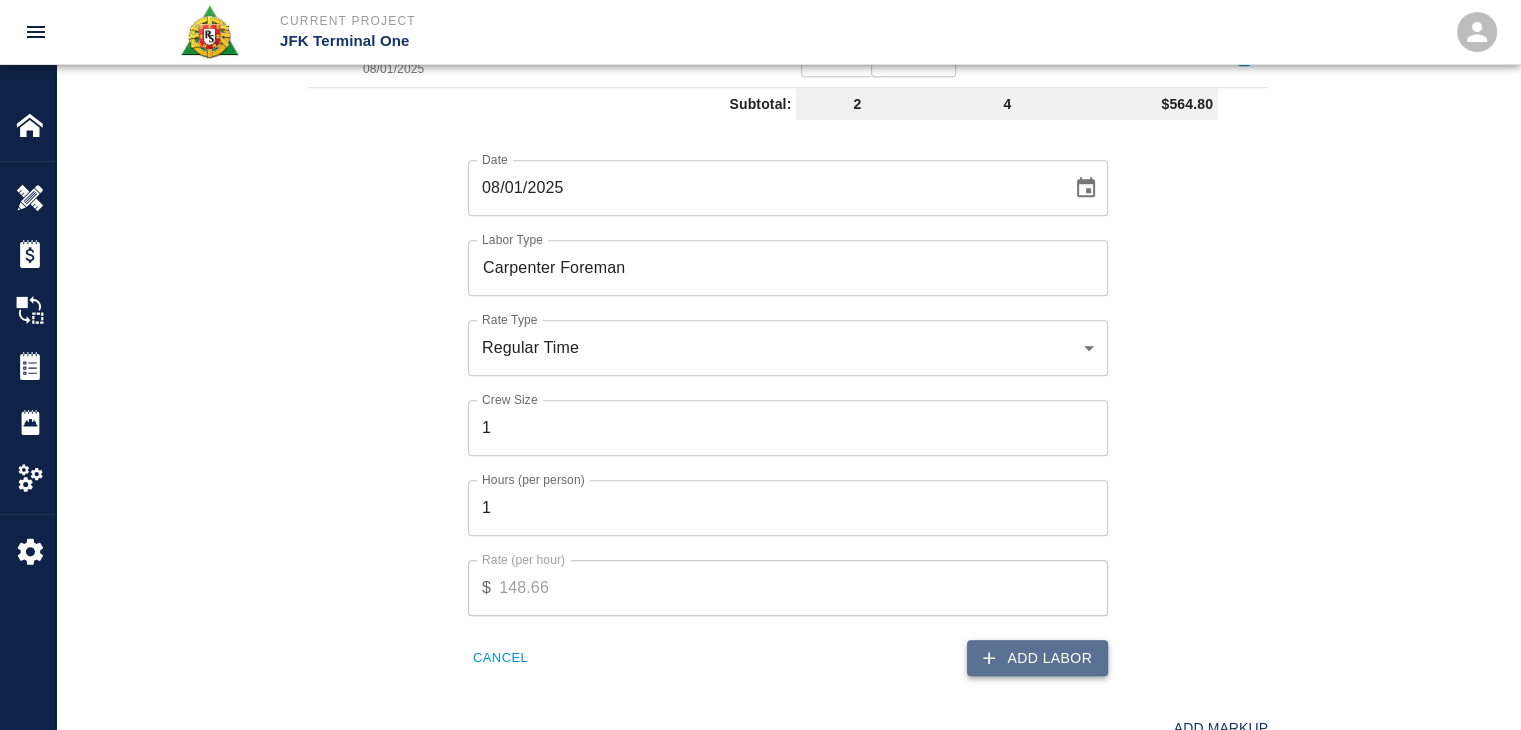 click on "Add Labor" at bounding box center [1037, 658] 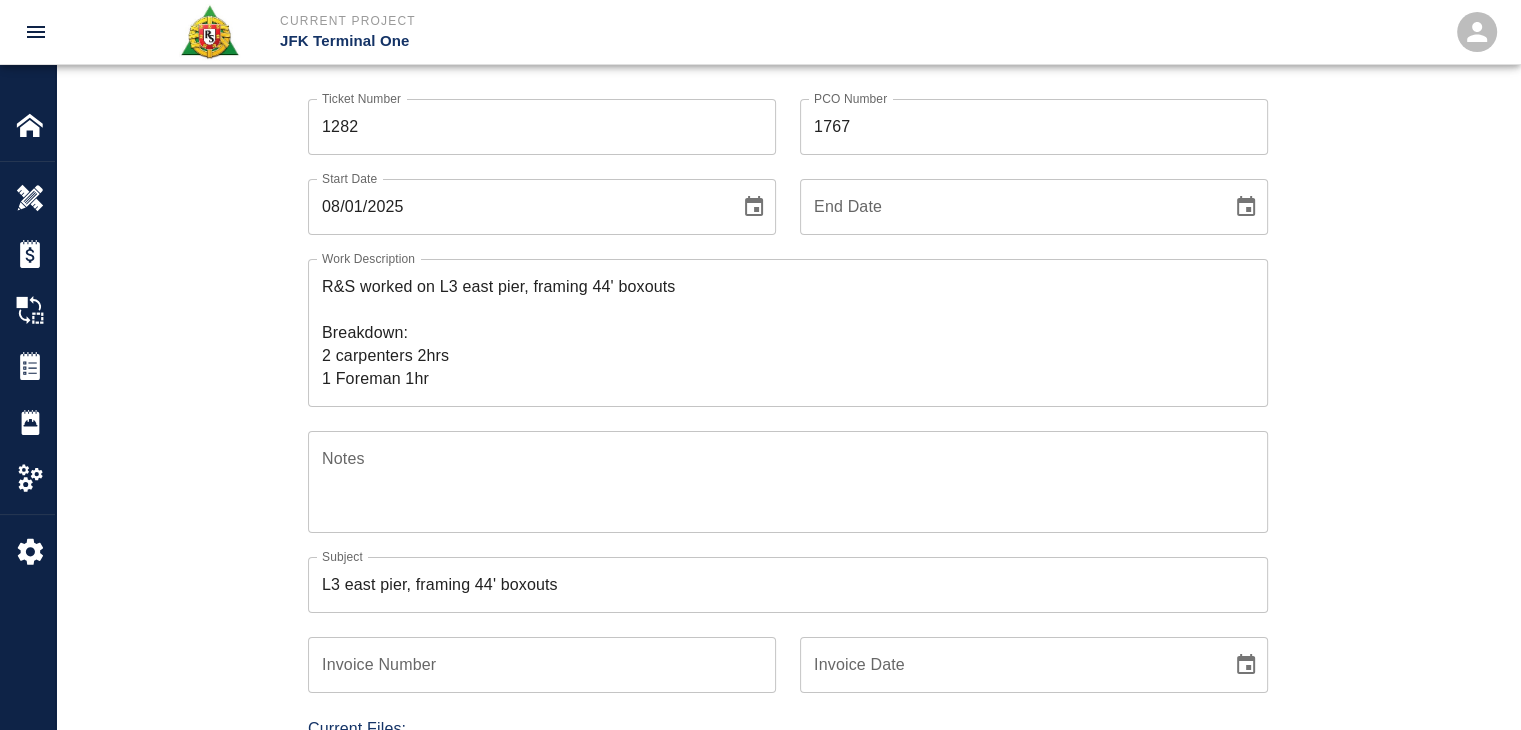 scroll, scrollTop: 0, scrollLeft: 0, axis: both 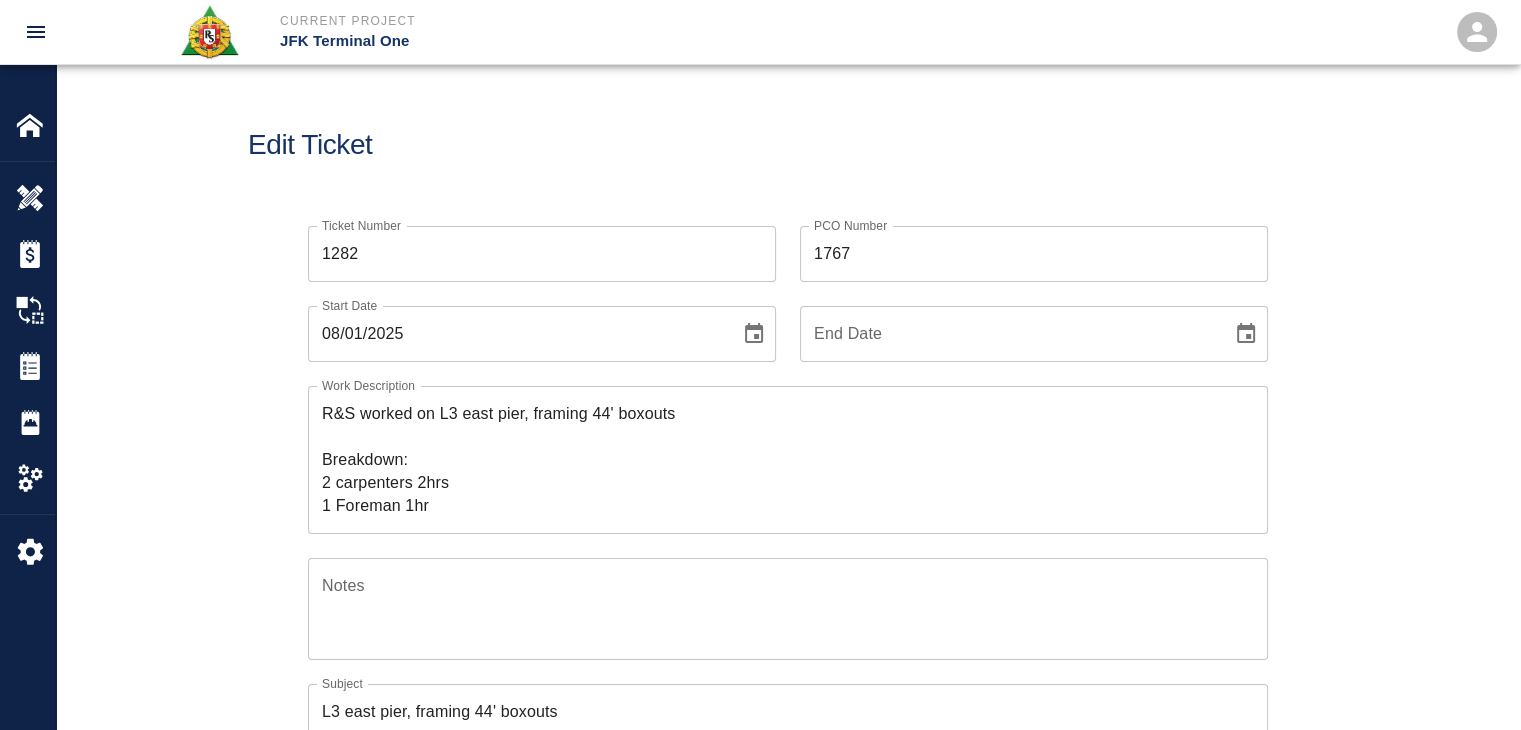 click on "R&S worked on L3 east pier, framing 44' boxouts
Breakdown:
2 carpenters 2hrs
1 Foreman 1hr" at bounding box center (788, 459) 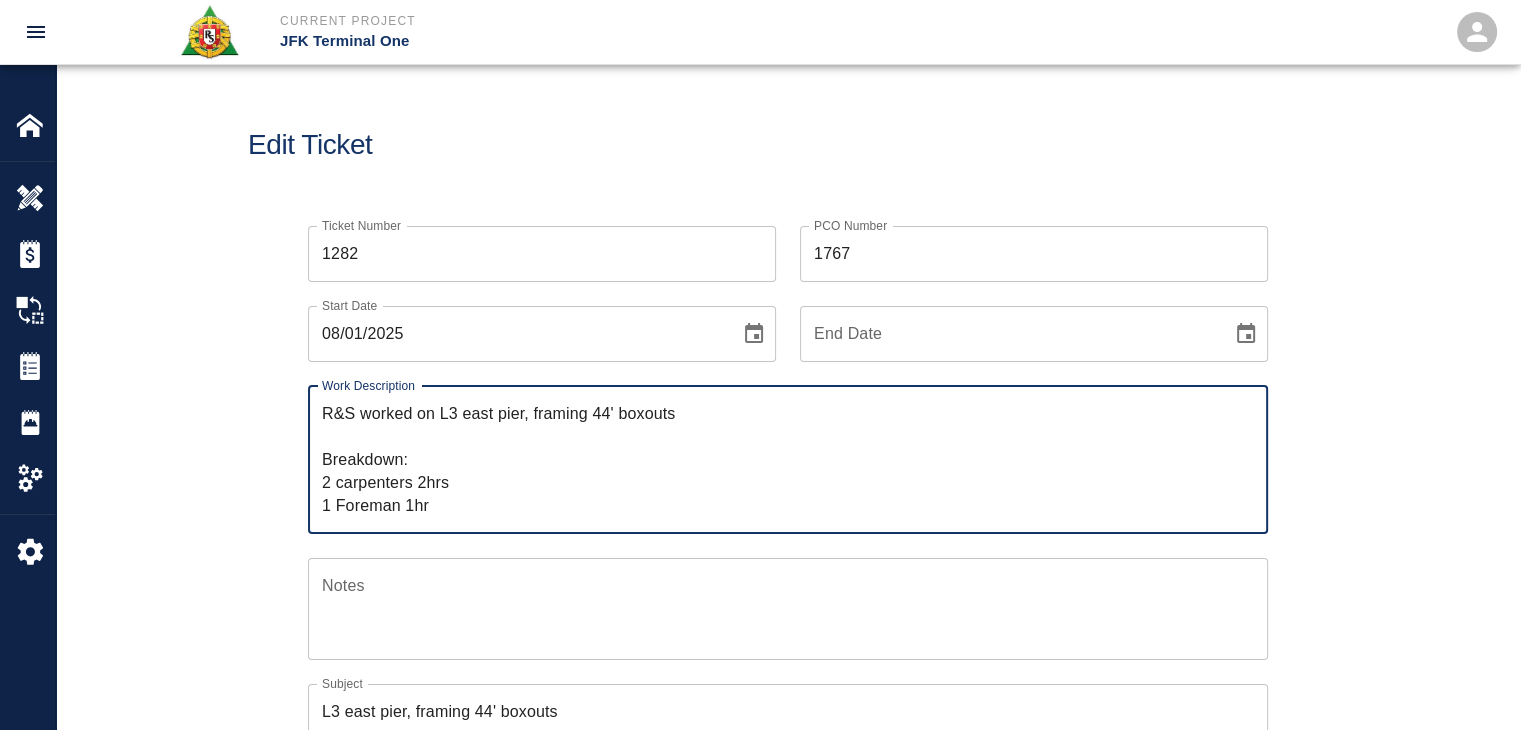 click on "Edit Ticket" at bounding box center (788, 145) 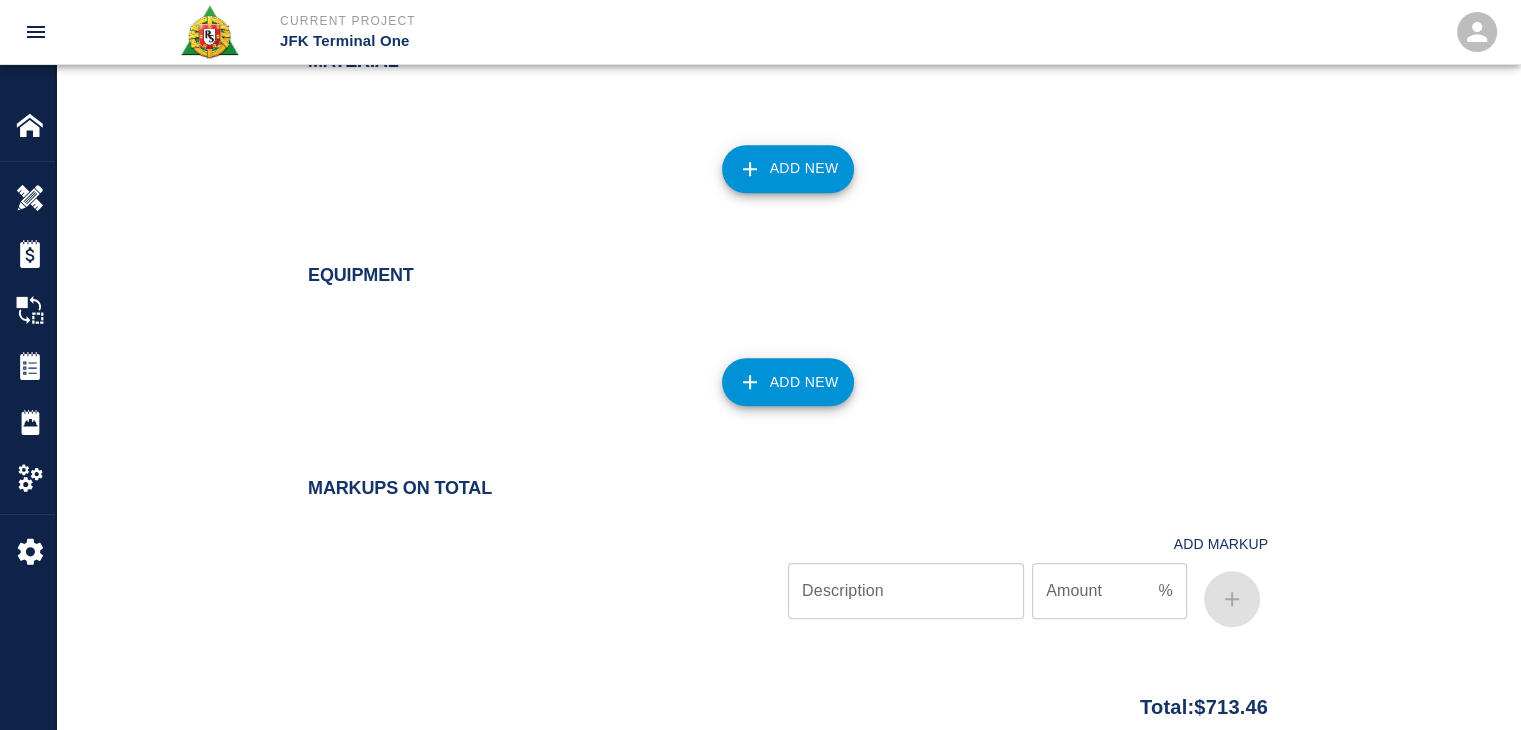scroll, scrollTop: 2000, scrollLeft: 0, axis: vertical 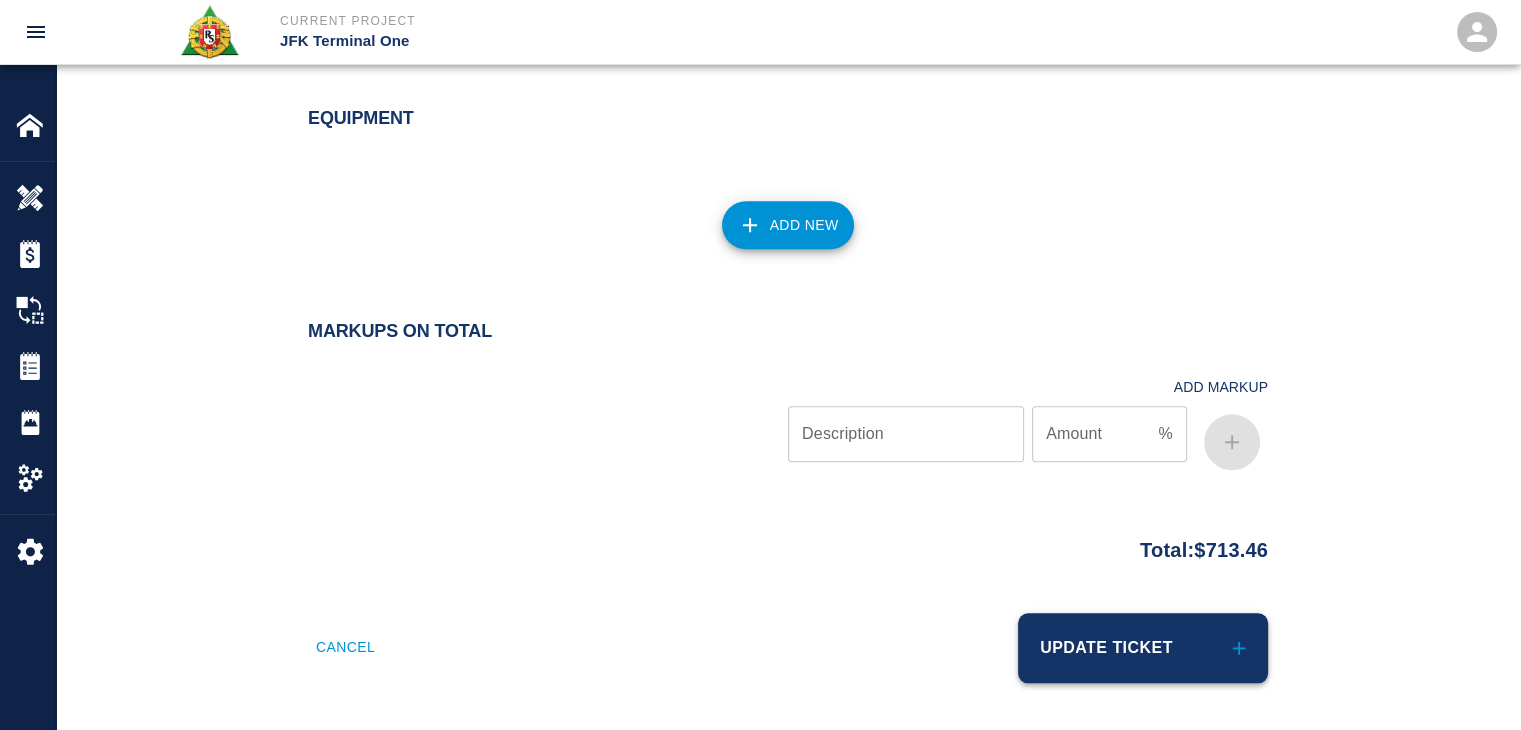 click on "Update Ticket" at bounding box center (1143, 648) 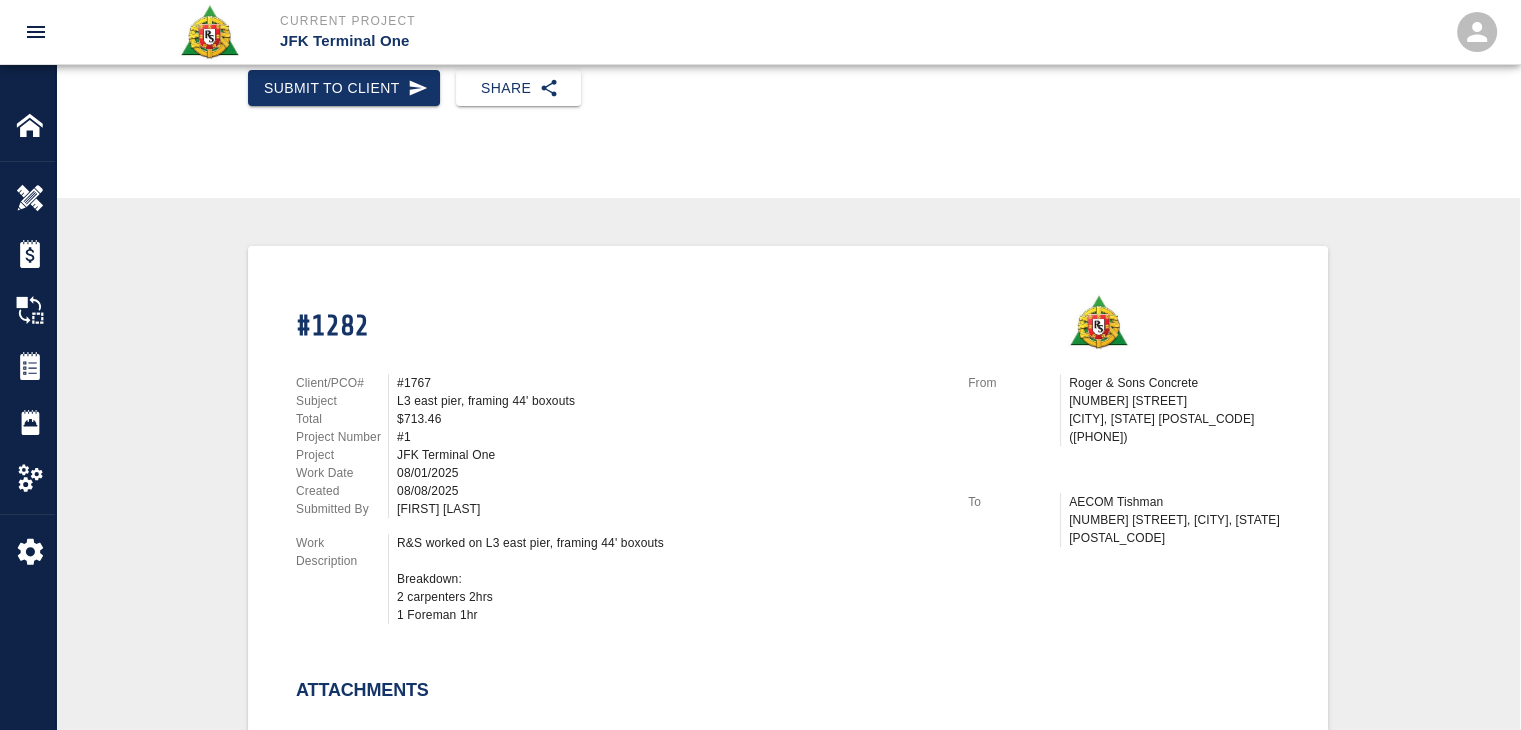 scroll, scrollTop: 286, scrollLeft: 0, axis: vertical 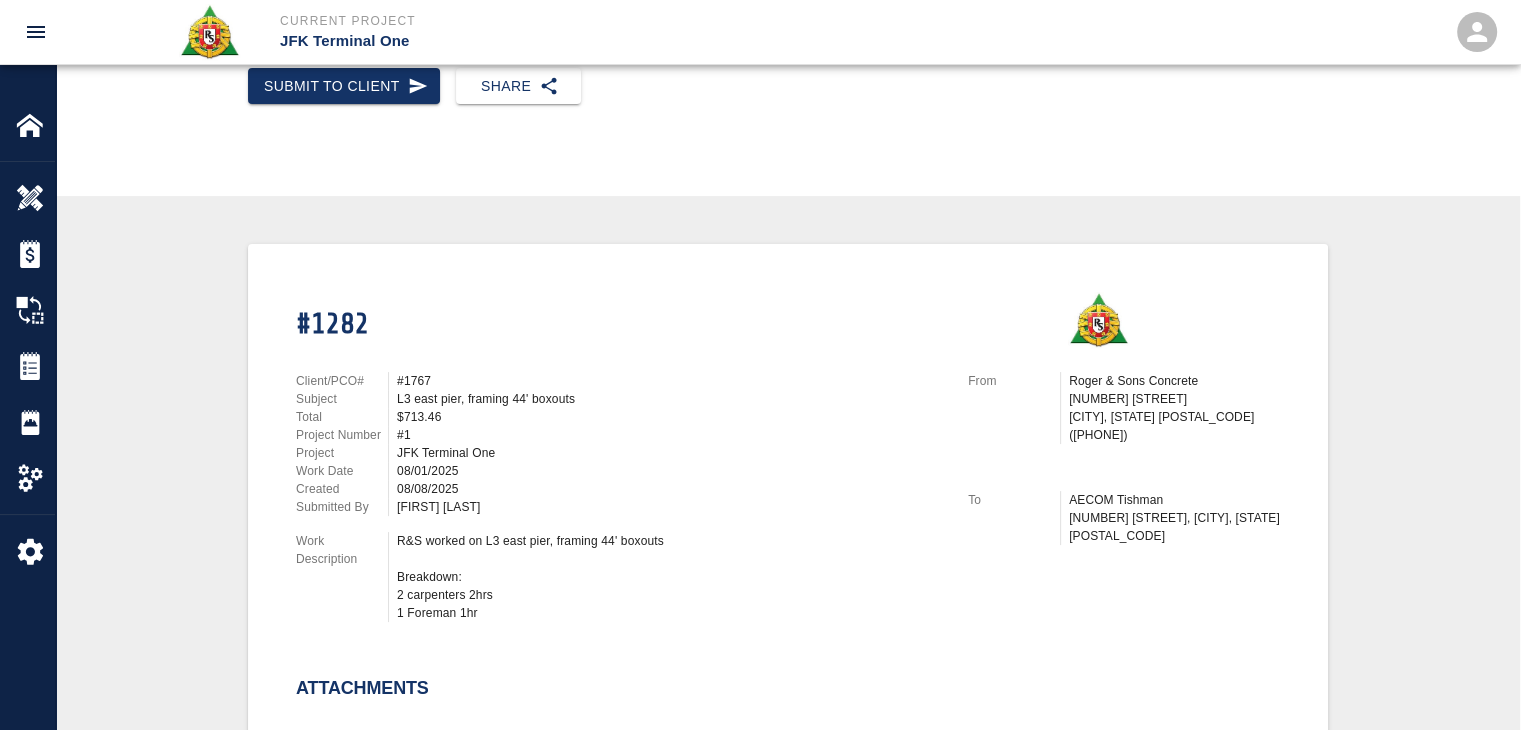 click on "Submit to Client Share" at bounding box center [788, 102] 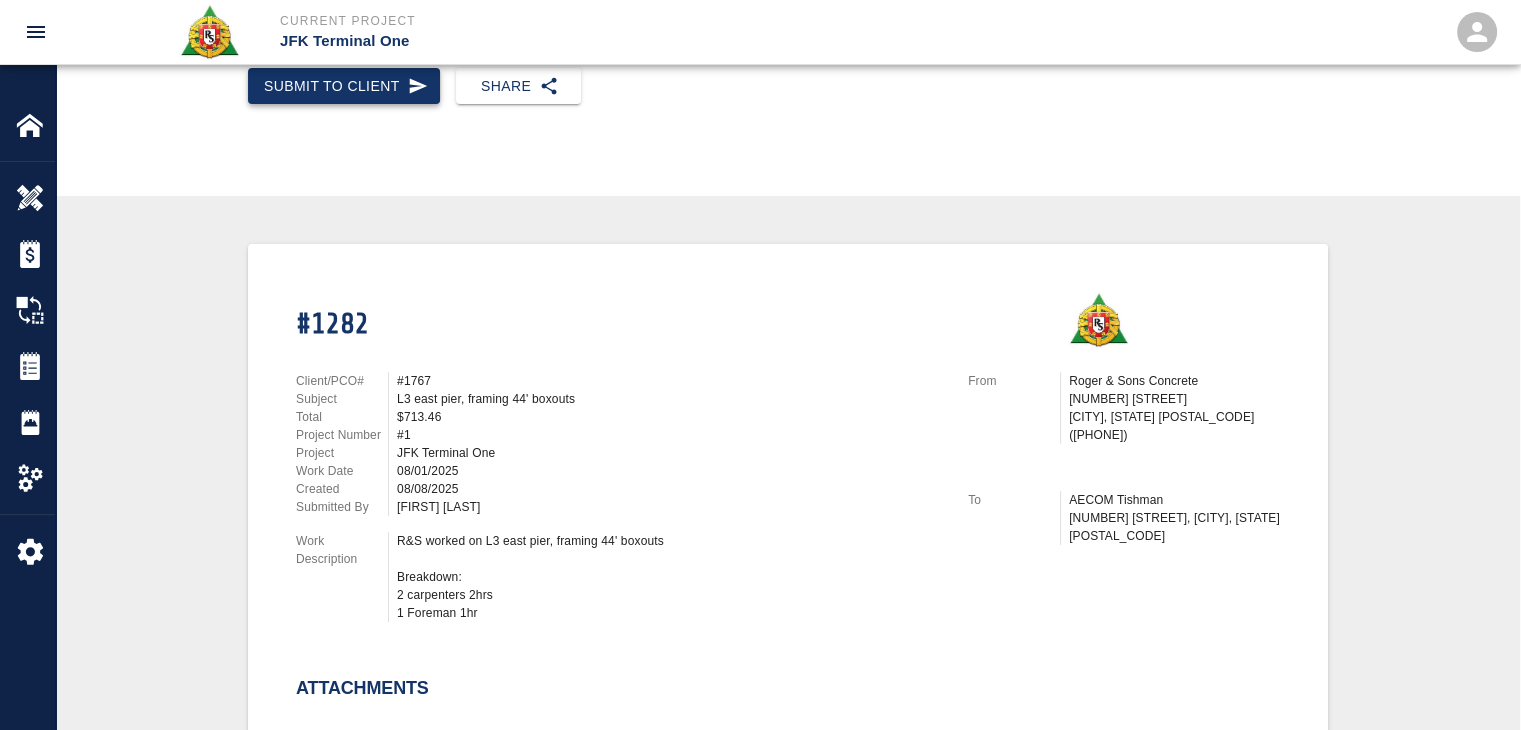 click 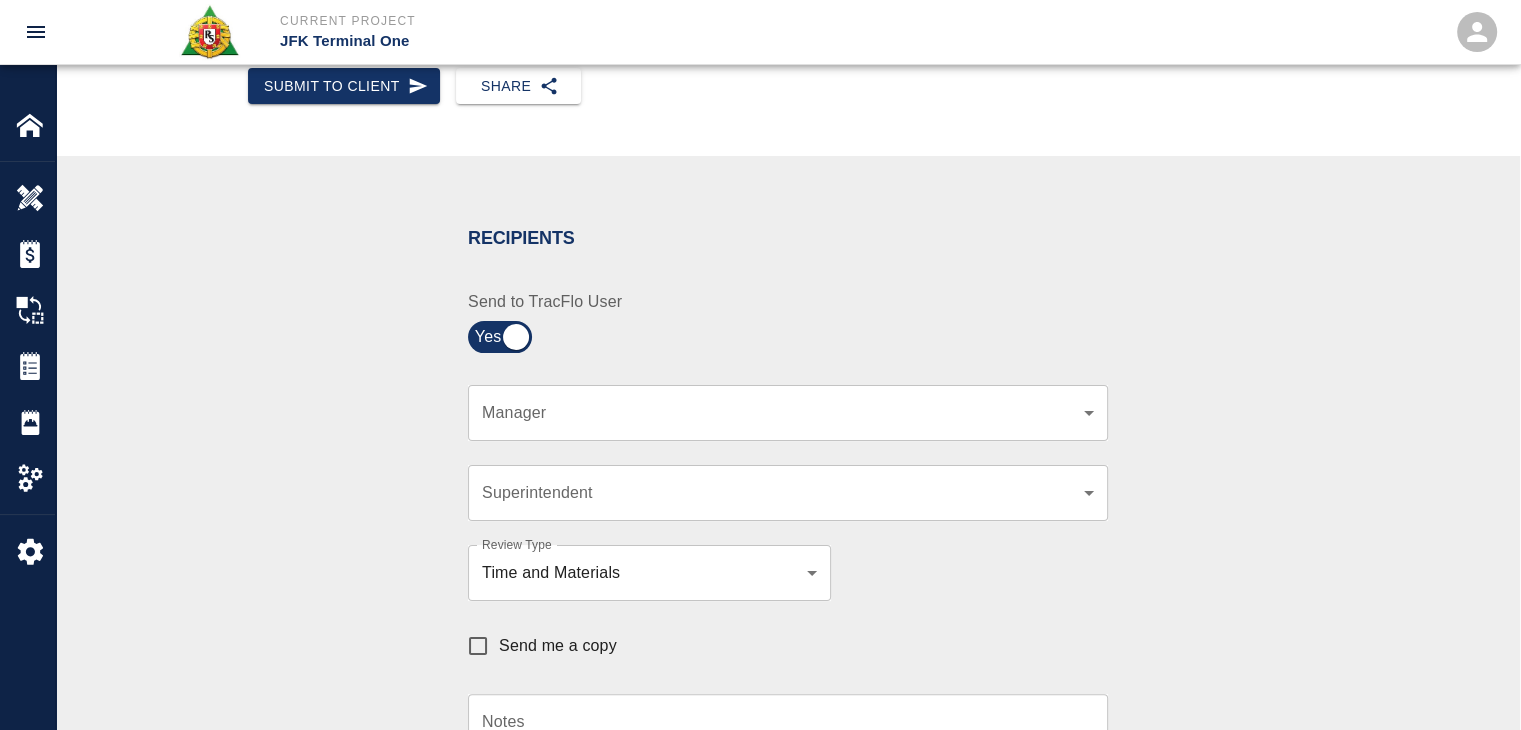 click on "Current Project JFK Terminal One Home JFK Terminal One Overview Estimates Change Orders Tickets Daily Reports Project Settings Settings Powered By Terms of Service  |  Privacy Policy Ticket Download Edit Status :   Open Action :   Draft Estimate:  + Add to Estimate View History Submit to Client Share Recipients Internal Team ​ Internal Team Notes x Notes Cancel Send Recipients Send to TracFlo User Manager ​ Manager Superintendent ​ Superintendent Review Type Time and Materials tm Review Type Send me a copy Notes x Notes Upload Attachments (10MB limit) Choose file No file chosen Upload Another File Cancel Send Request Time and Material Revision Notes   * x Notes   * Upload Attachments (10MB limit) Choose file No file chosen Upload Another File Cancel Send Time and Materials Reject Notes   * x Notes   * Upload Attachments (10MB limit) Choose file No file chosen Upload Another File Cancel Send Signature acknowledges time and material used, but does not change contractual obligations of either party x" at bounding box center [760, 79] 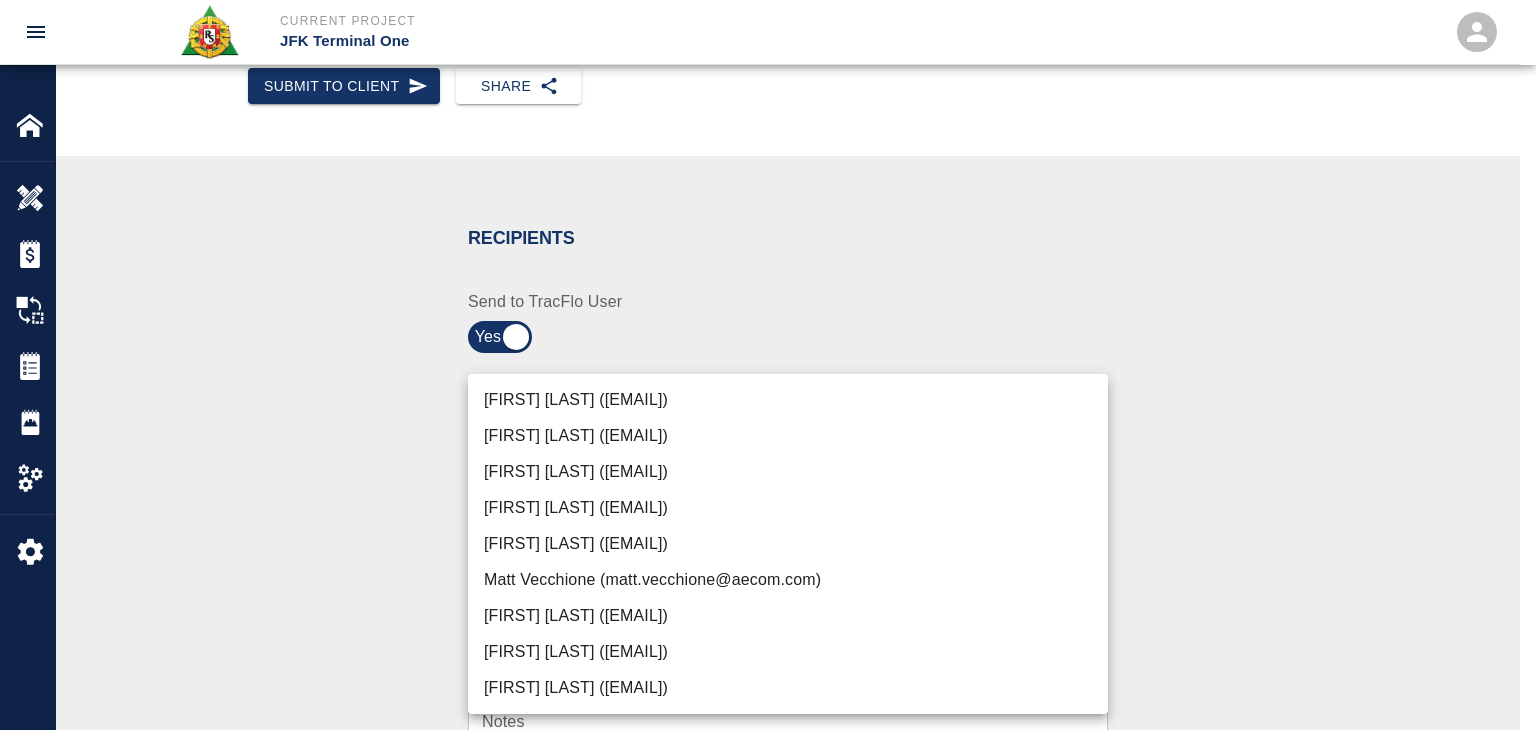 click on "Peter Hardecker (peter.hardecker@aecom.com)" at bounding box center [788, 400] 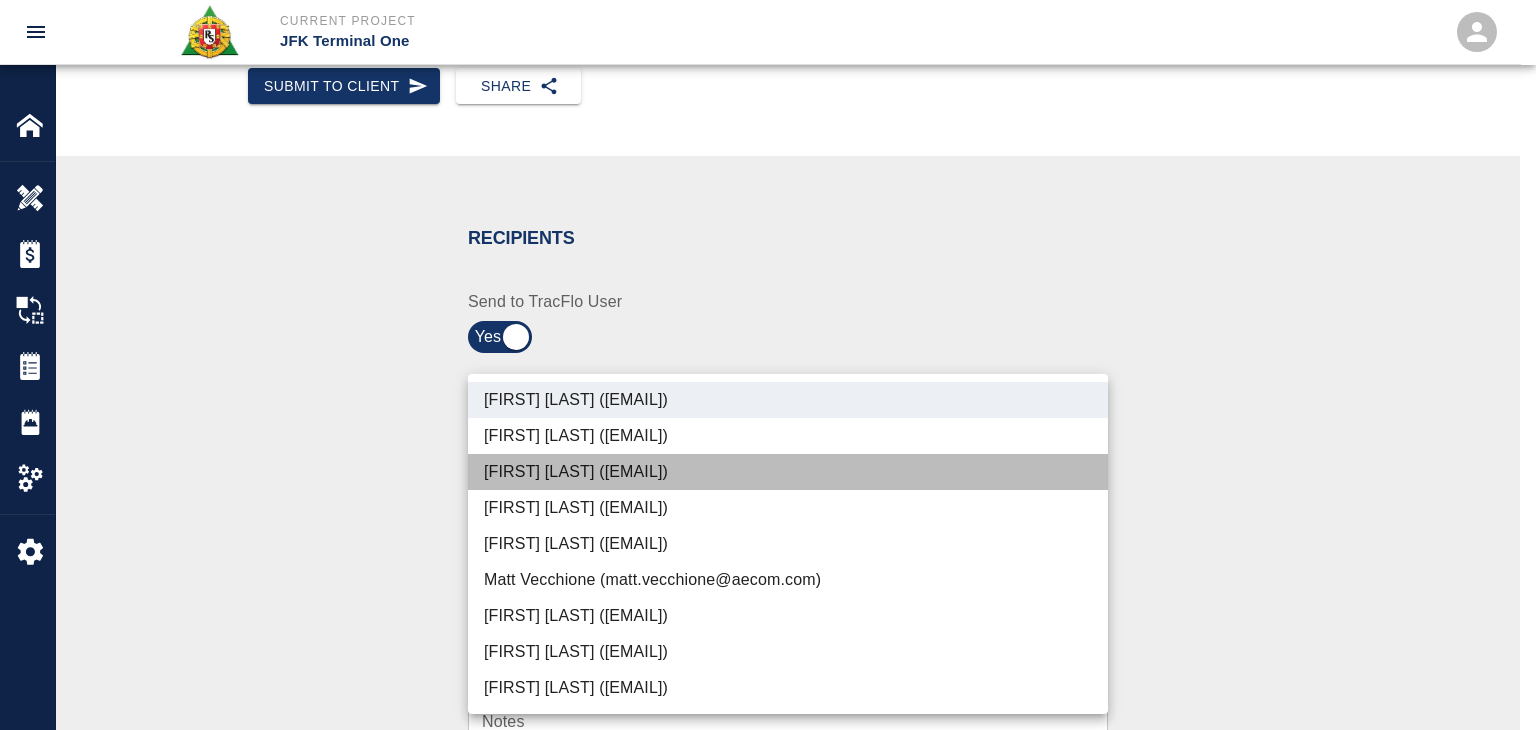 click on "Parin Kanani (parin.kanani@aecom.com)" at bounding box center (788, 472) 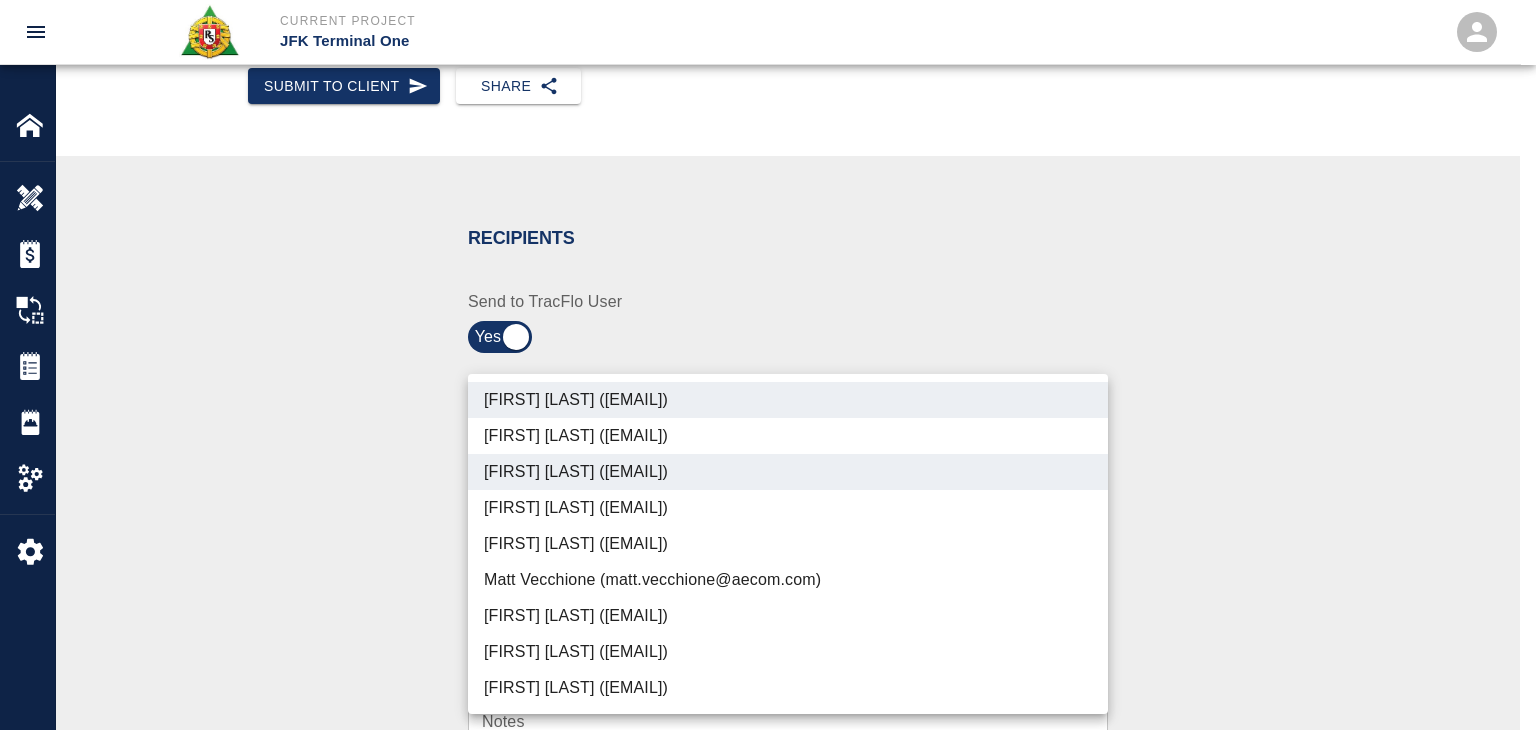 click on "Dylan  Sims (dylan.sims@aecom.com)" at bounding box center (788, 652) 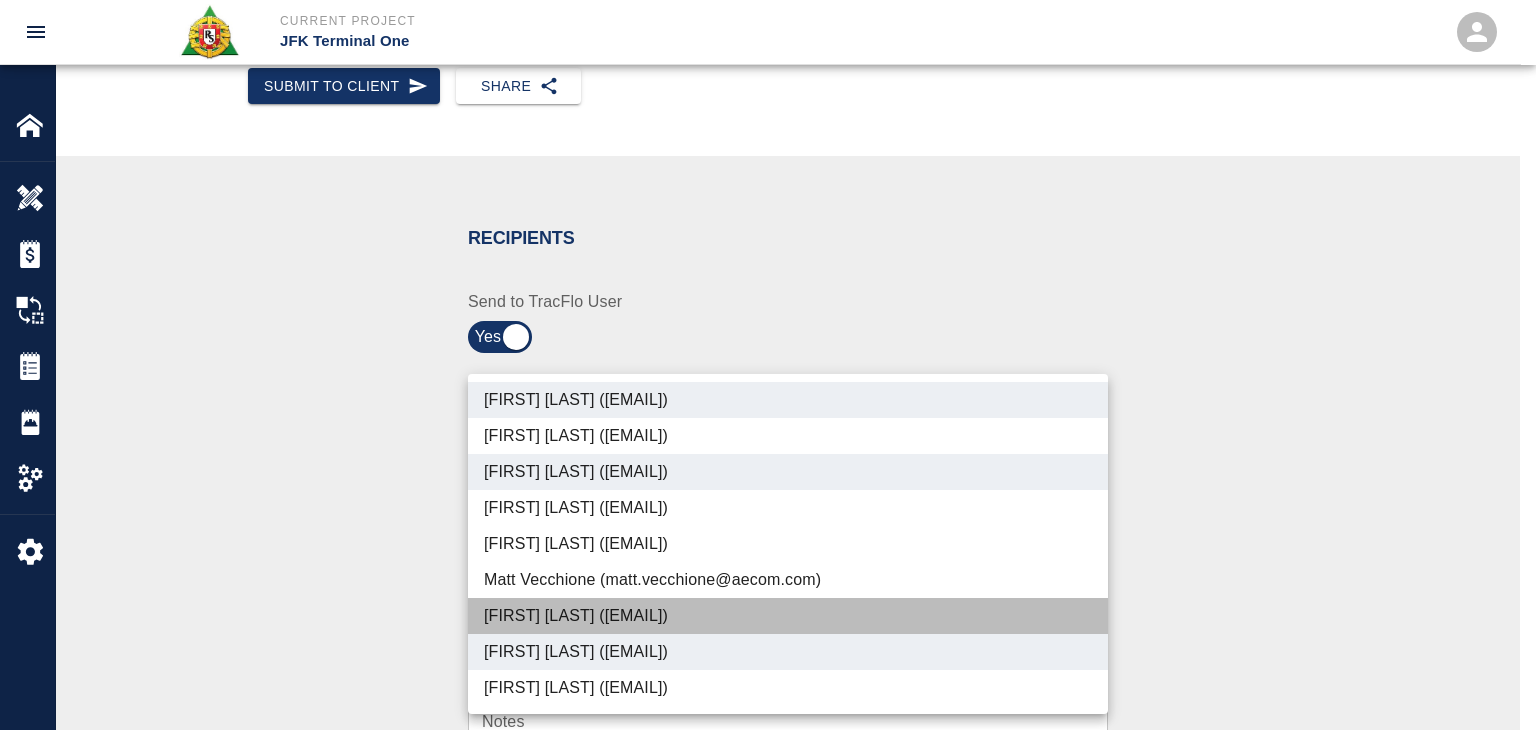 click on "Patrick Testino (patrick.testino@aecom.com)" at bounding box center (788, 616) 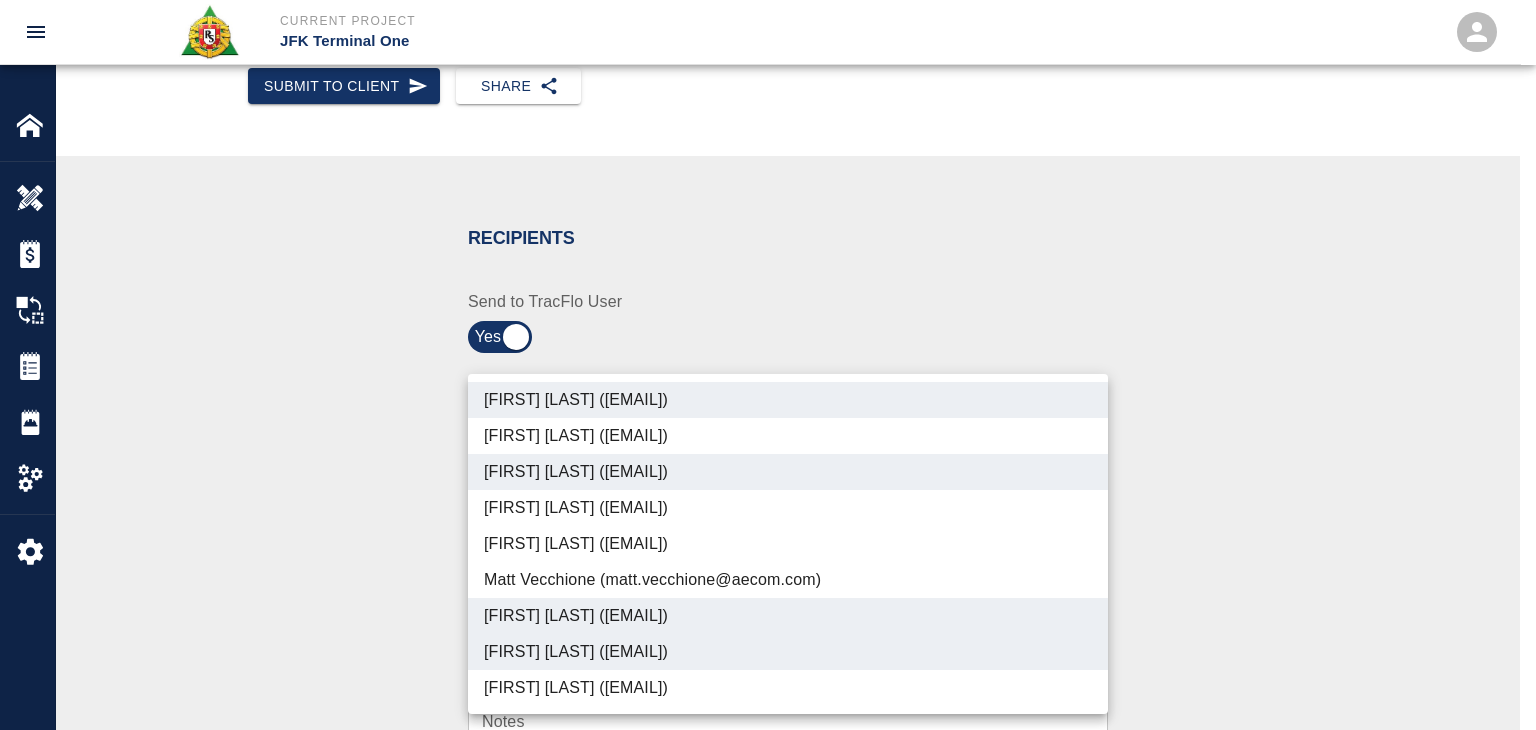 click on "Shane  Lamay (shane.lamay@aecom.com)" at bounding box center [788, 688] 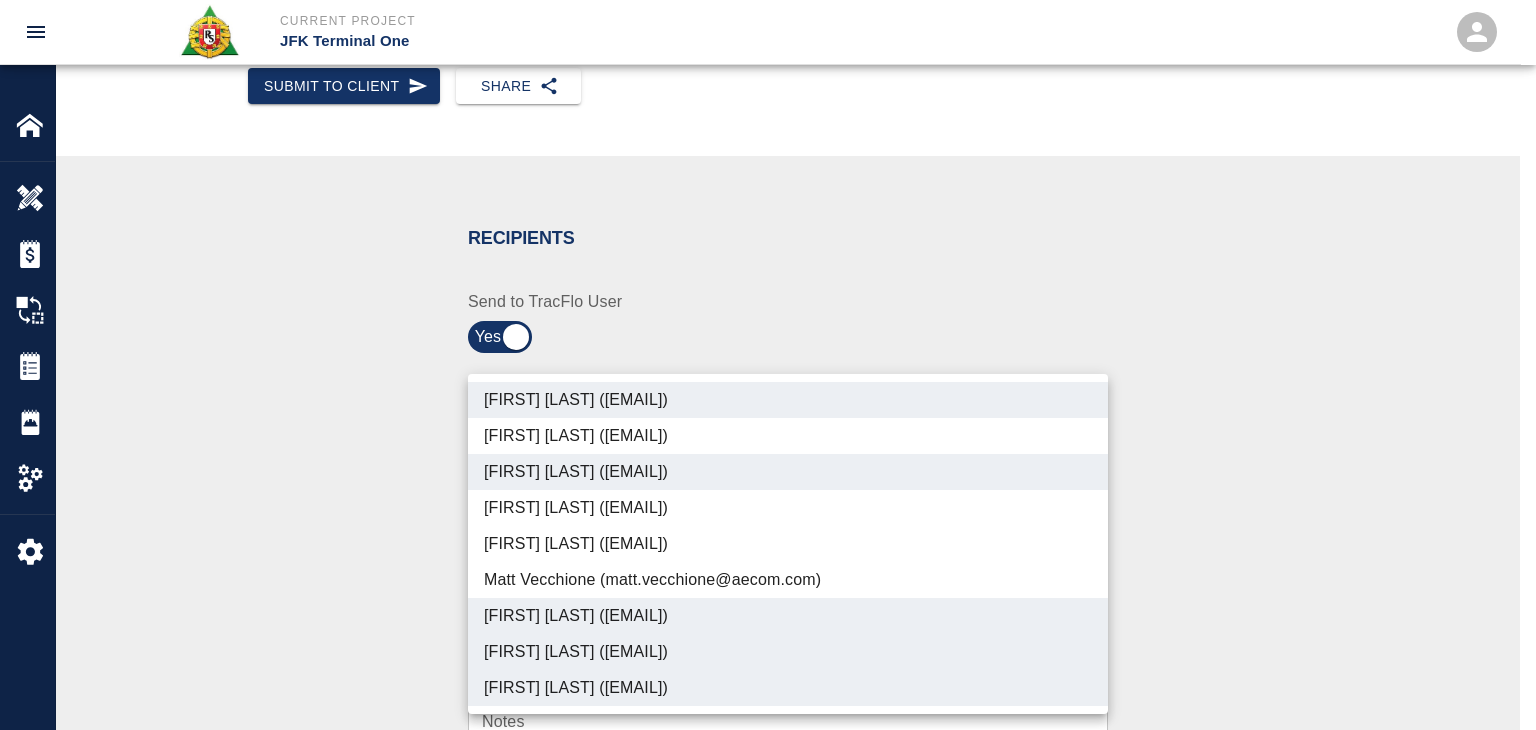 click at bounding box center (768, 365) 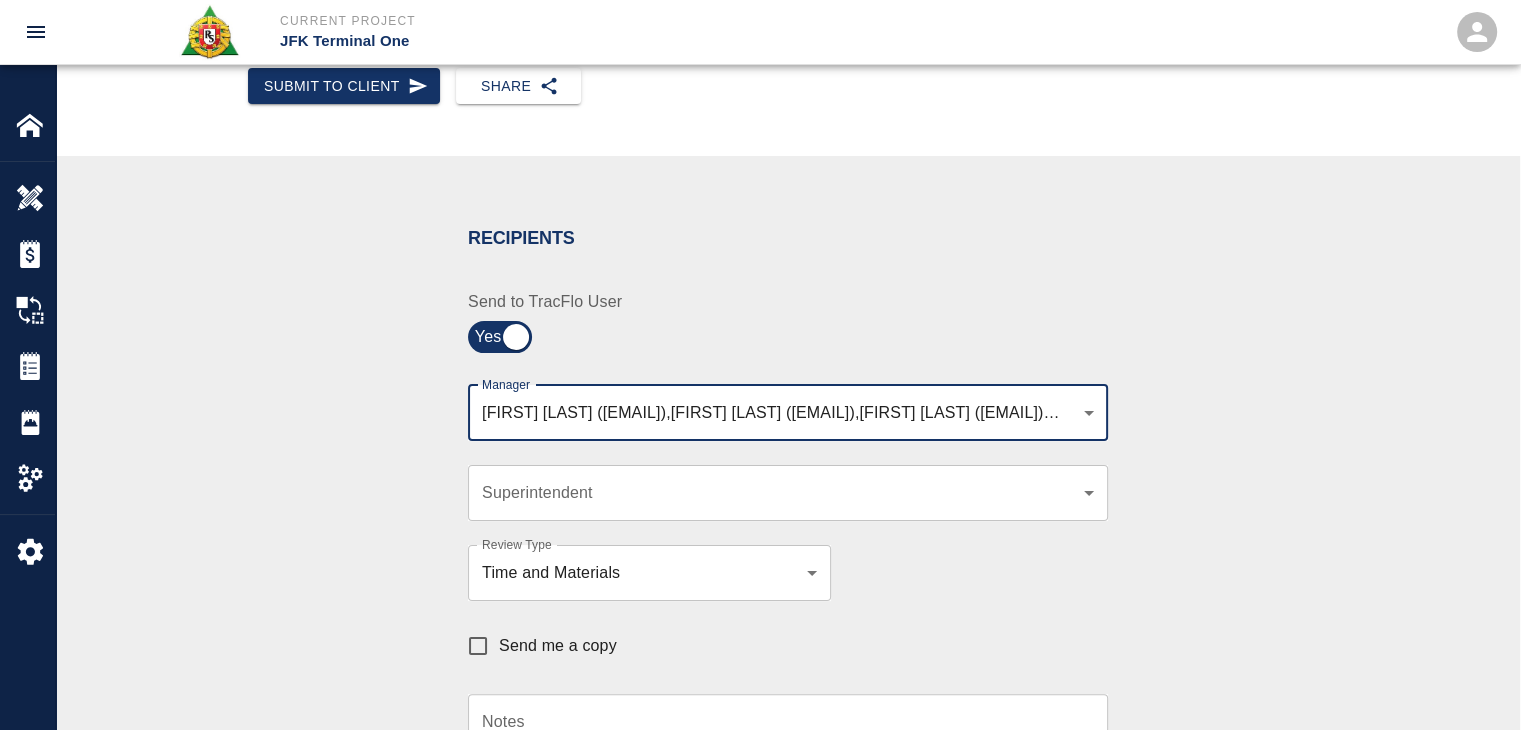 click on "Send me a copy" at bounding box center (558, 646) 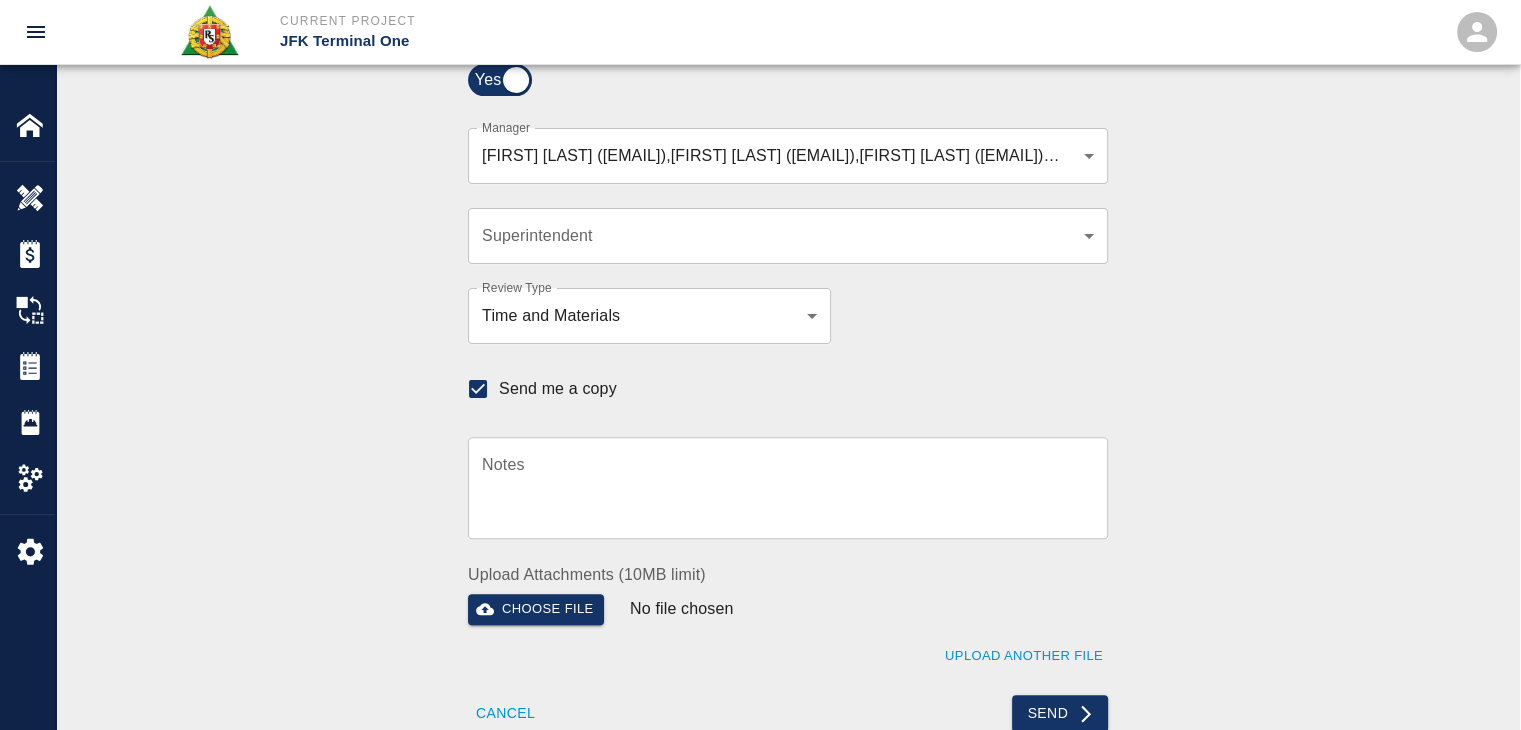 scroll, scrollTop: 551, scrollLeft: 0, axis: vertical 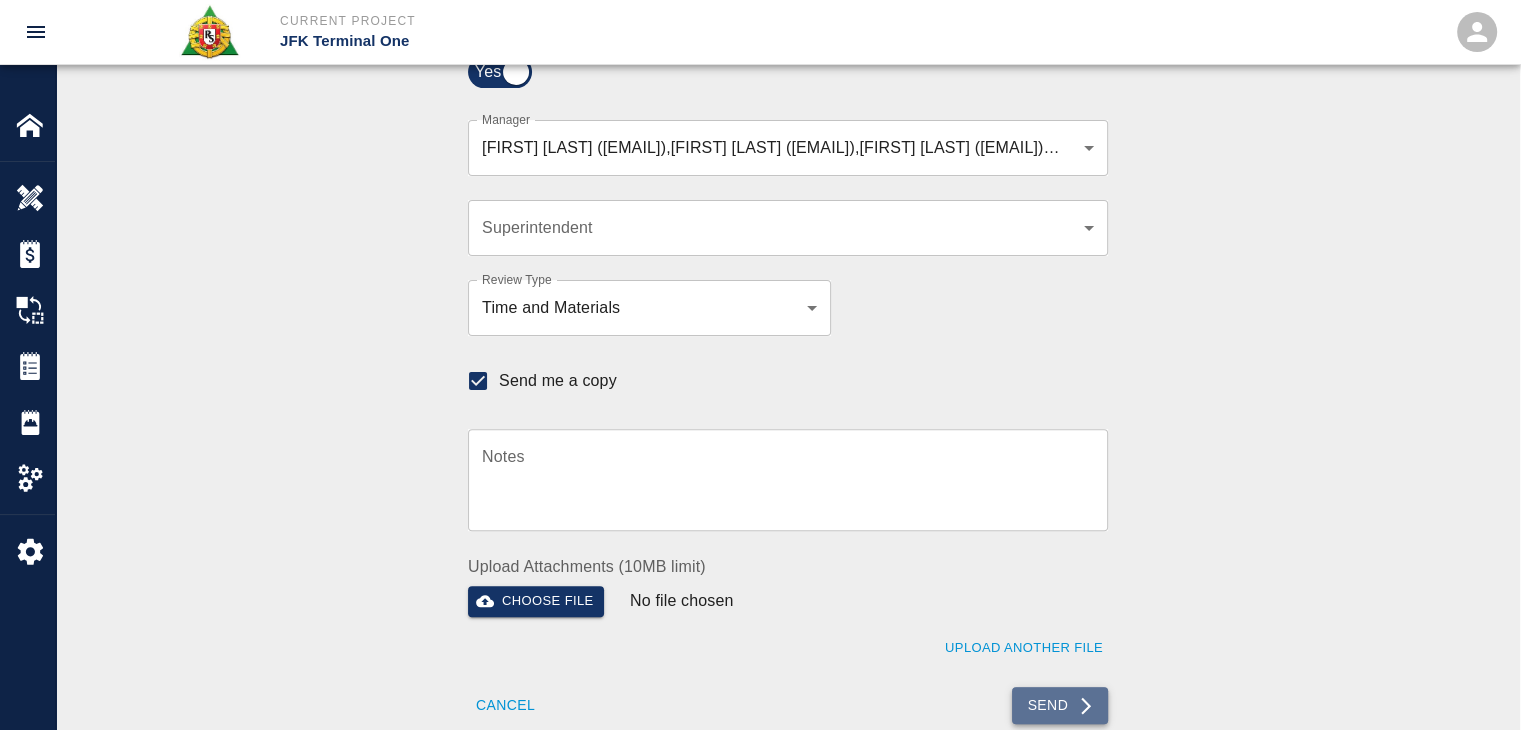 click on "Send" at bounding box center (1060, 705) 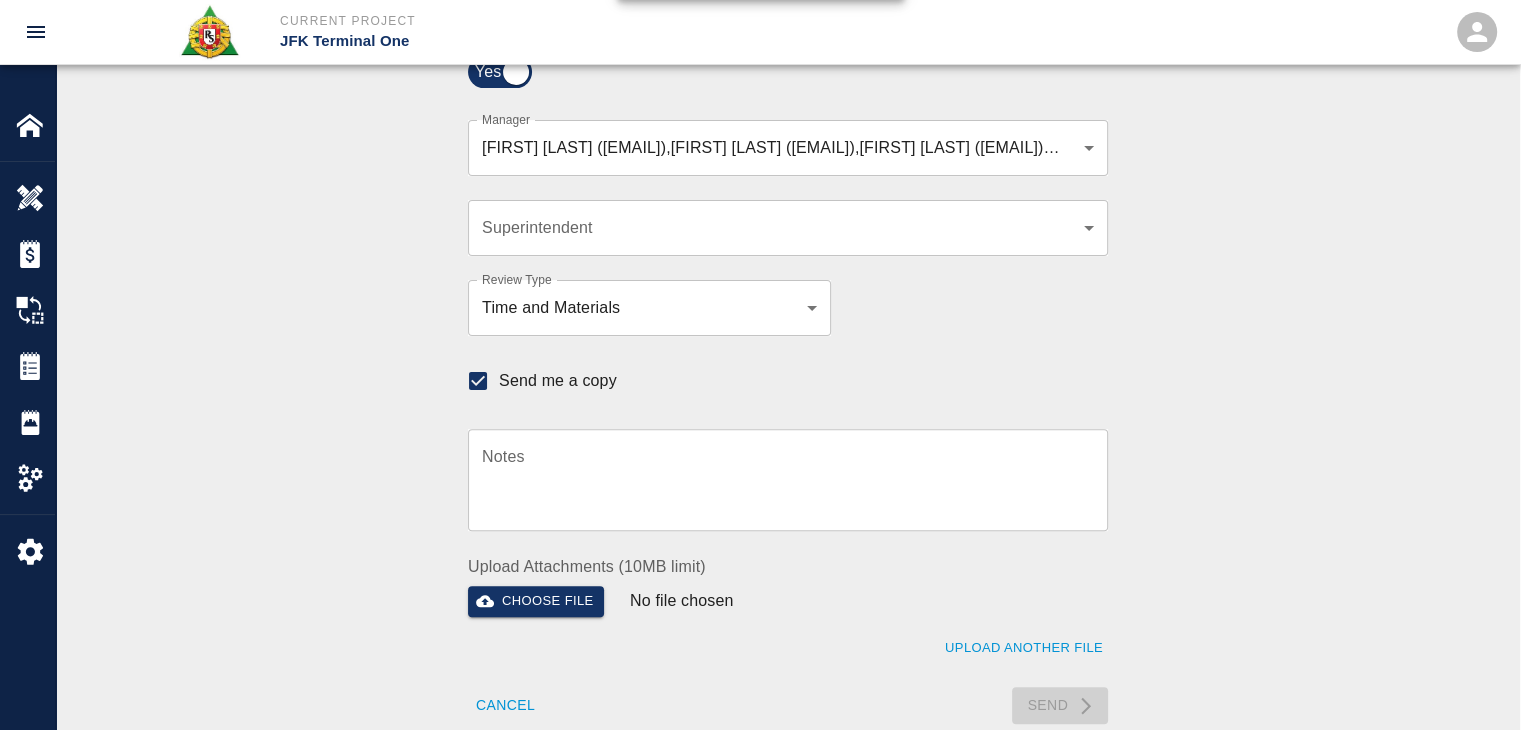 type 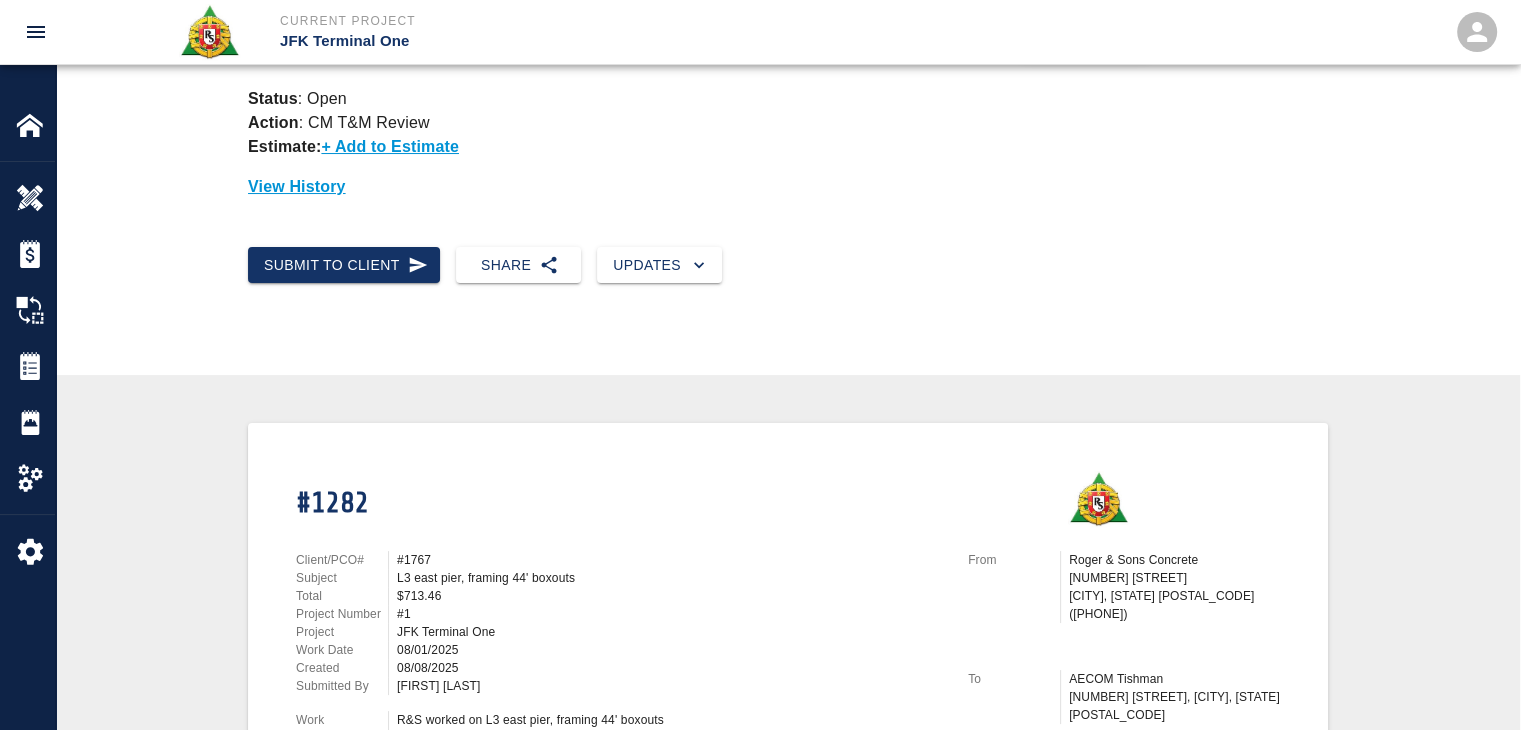 scroll, scrollTop: 0, scrollLeft: 0, axis: both 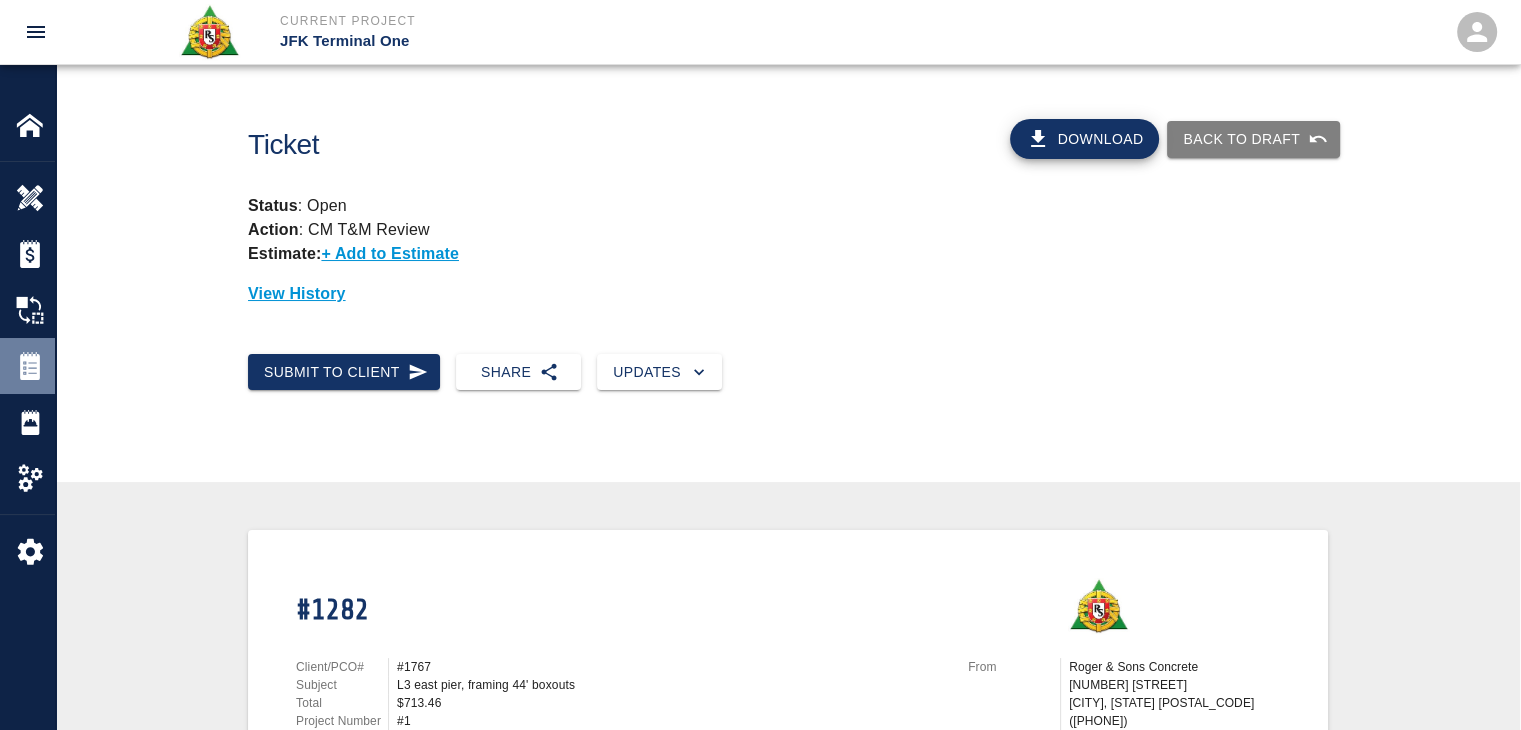 click at bounding box center (30, 366) 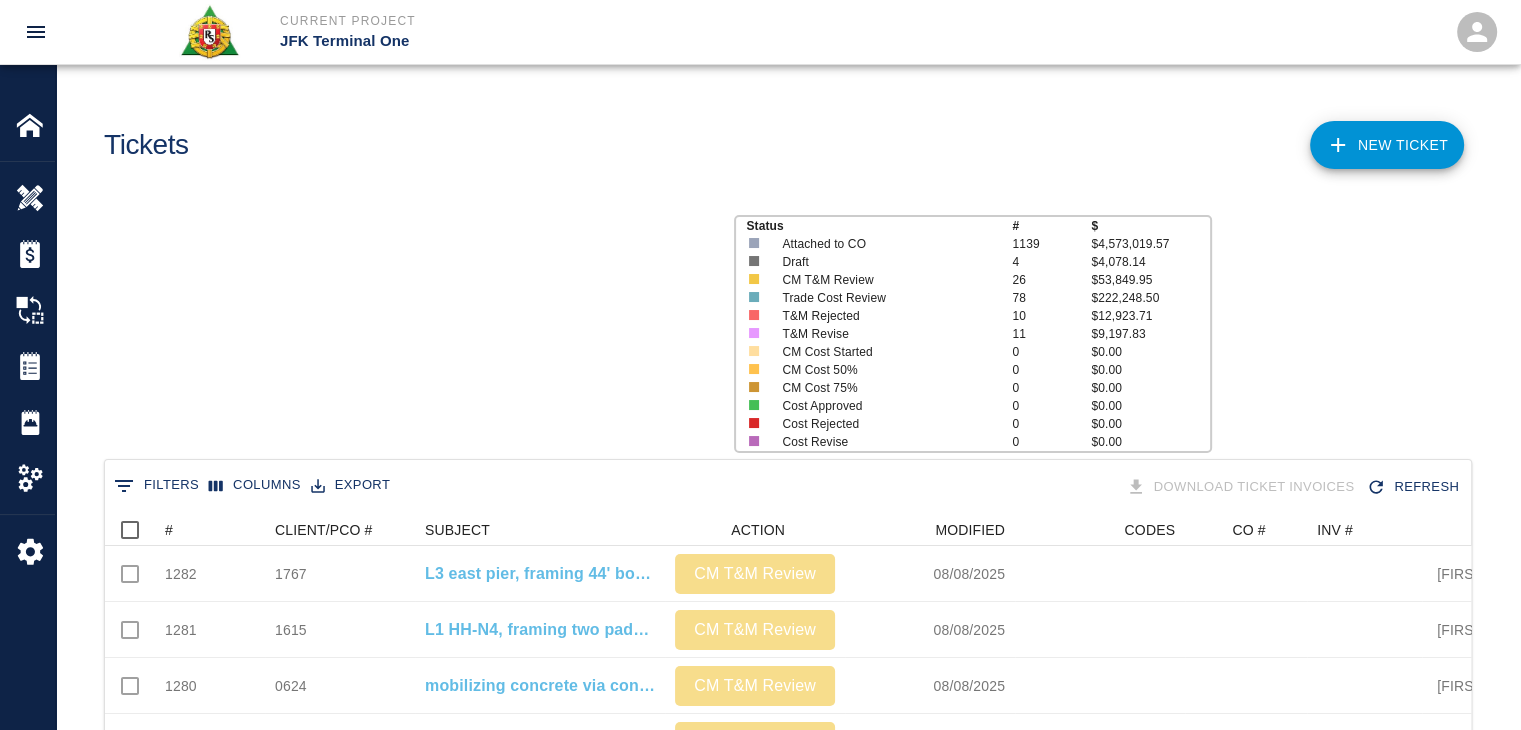 scroll, scrollTop: 16, scrollLeft: 16, axis: both 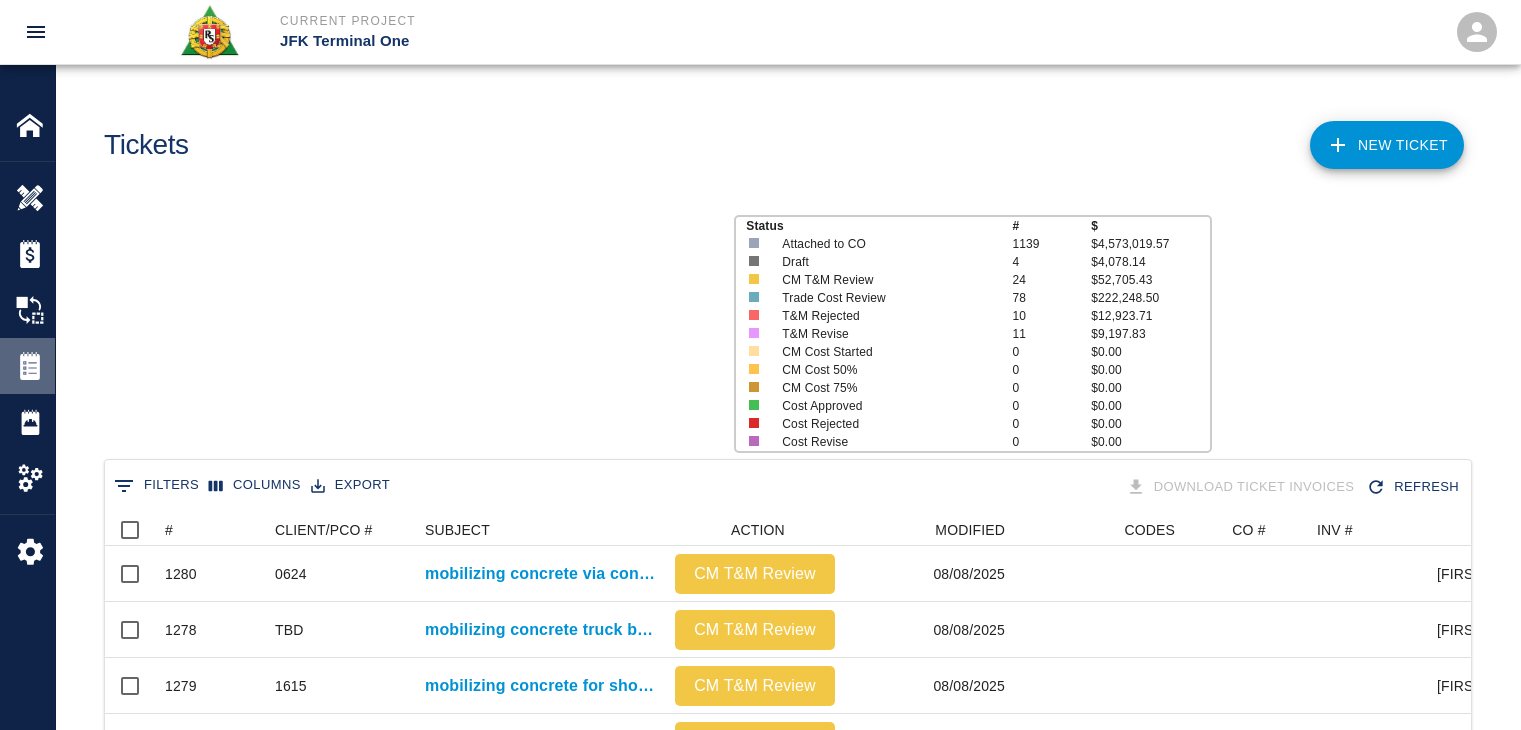 click on "Tickets" at bounding box center [27, 366] 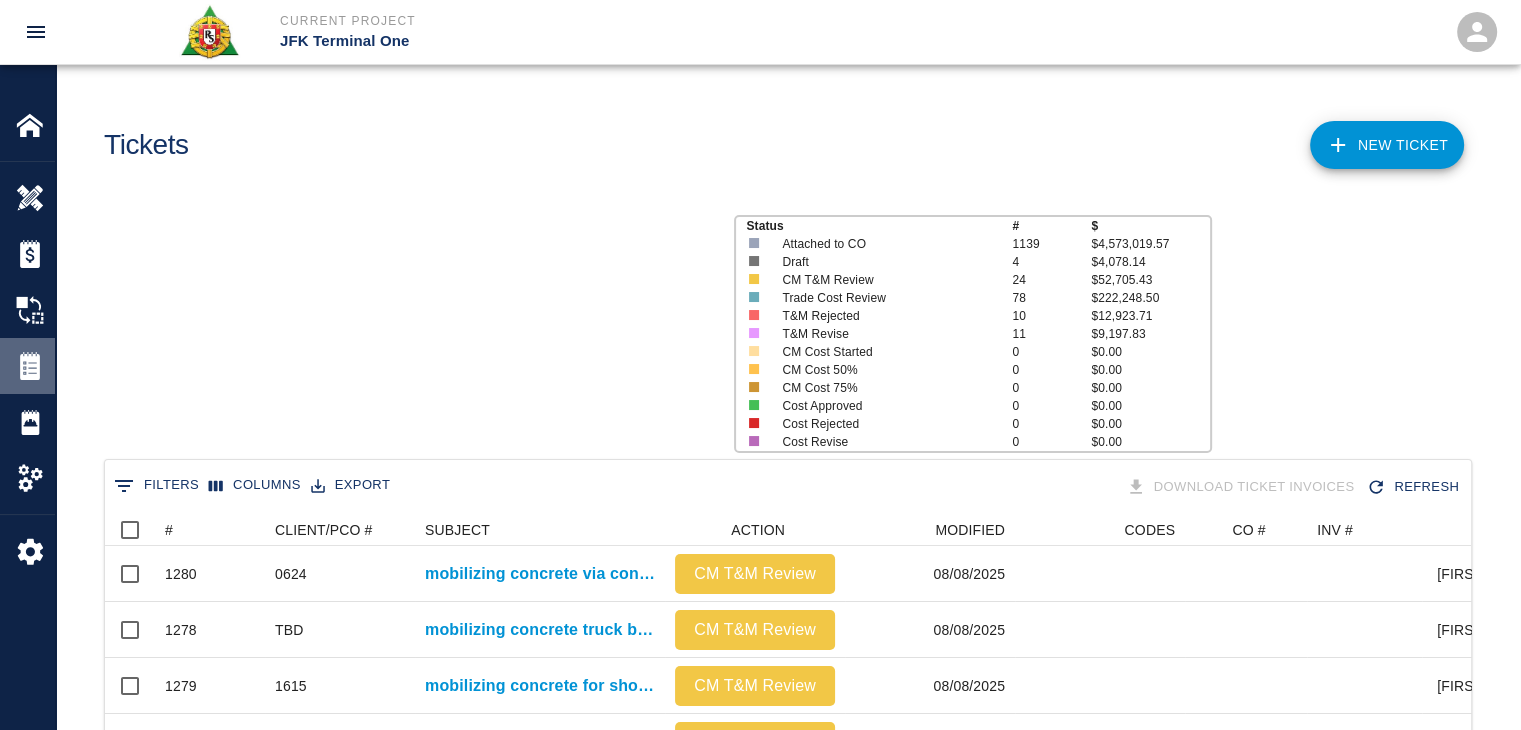 scroll, scrollTop: 16, scrollLeft: 16, axis: both 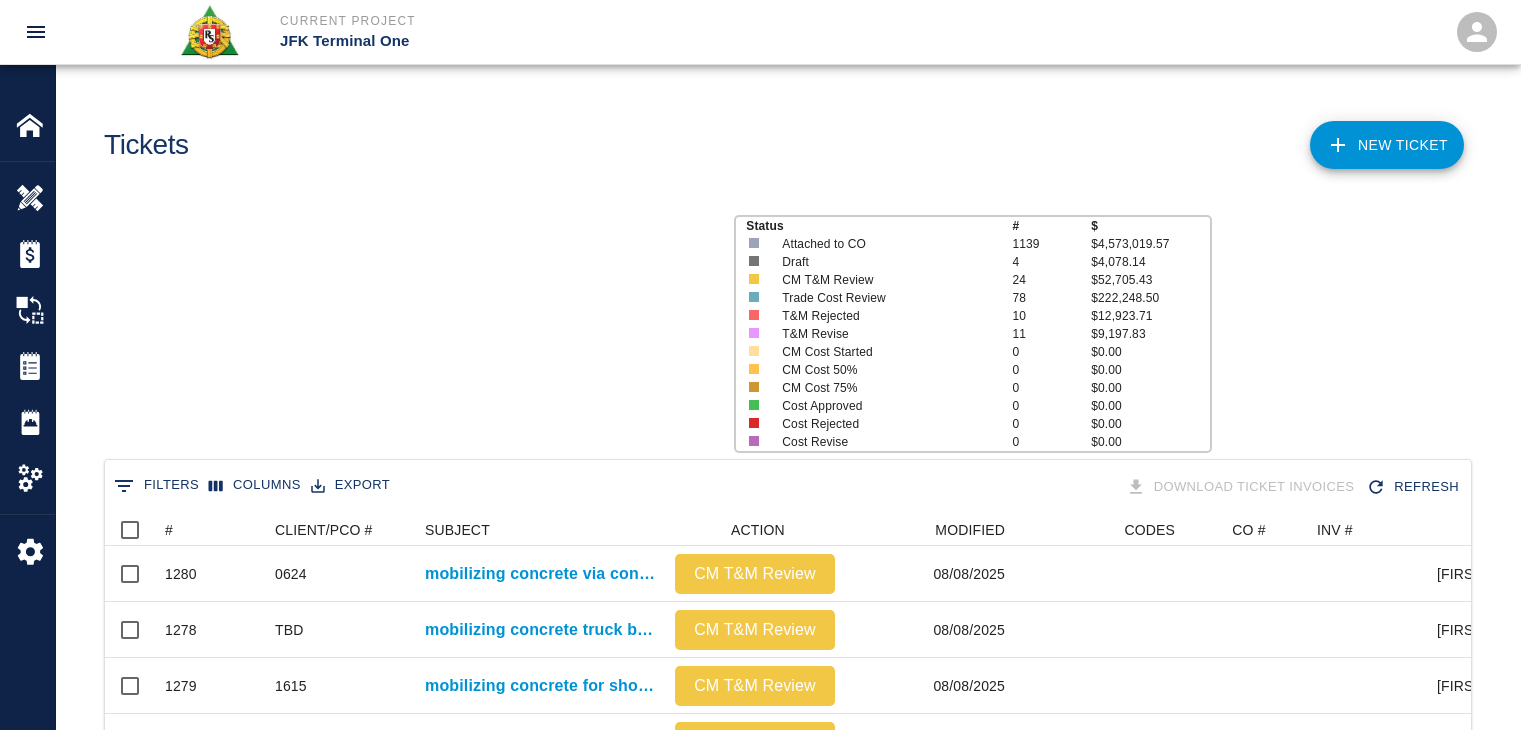 click 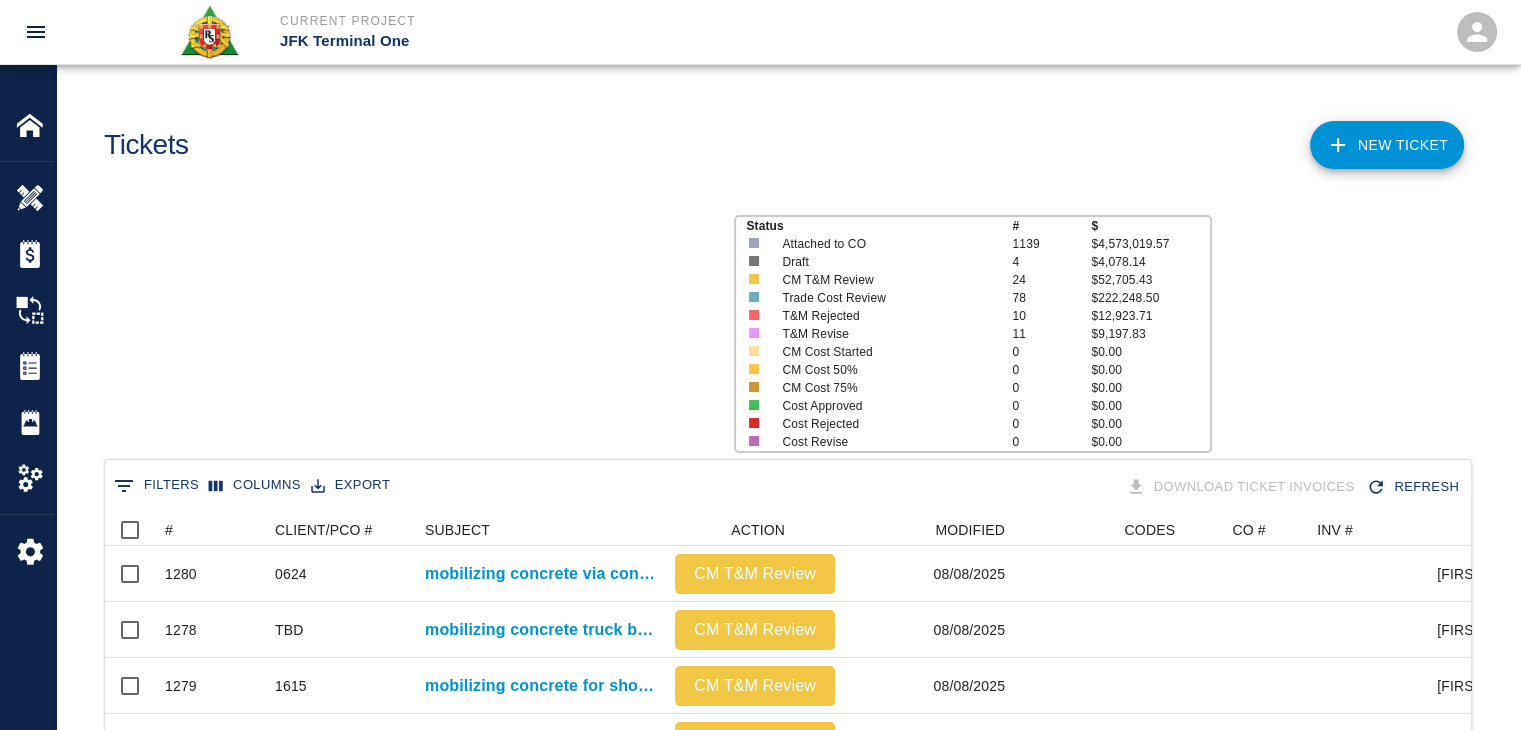 scroll, scrollTop: 16, scrollLeft: 16, axis: both 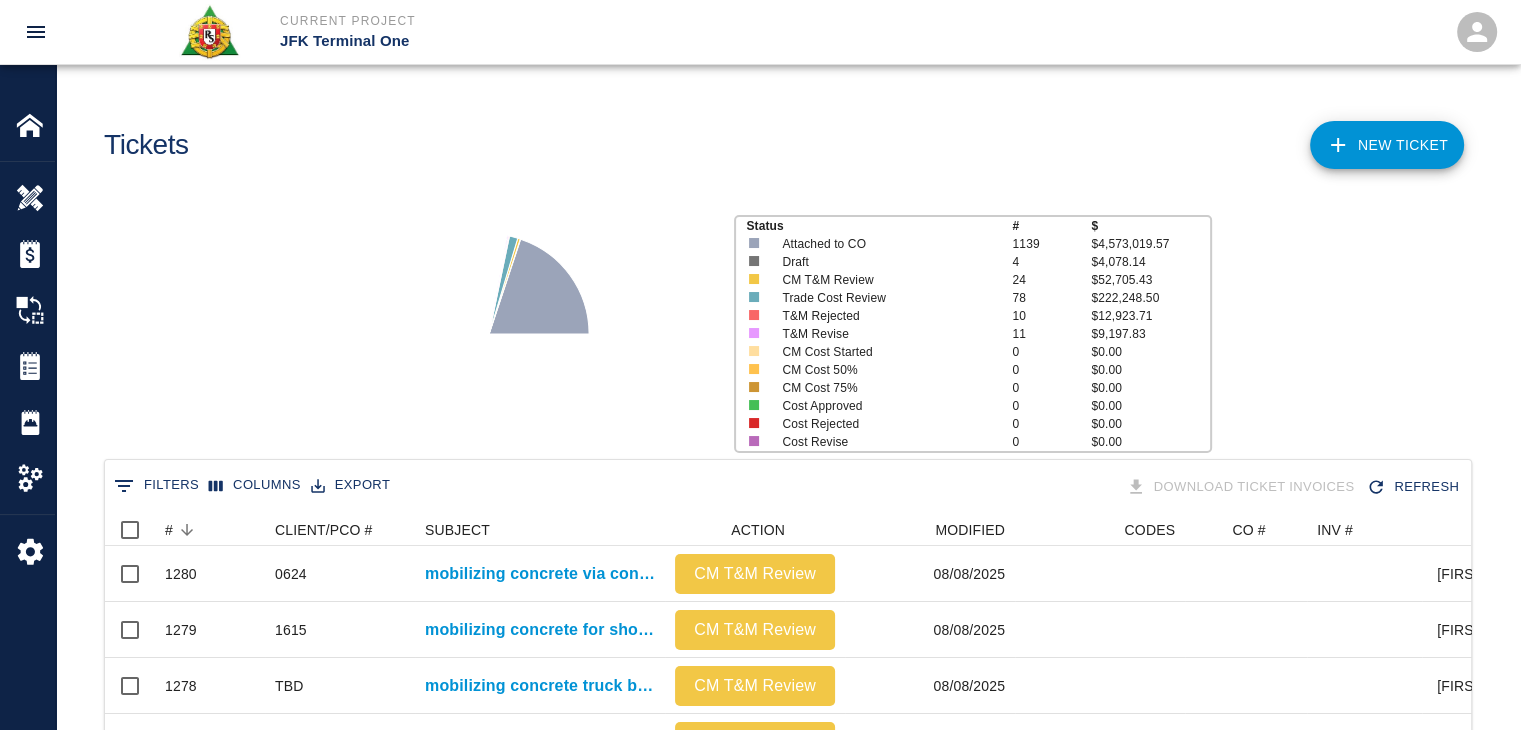 click on "Status # $ Attached to CO 1139 $4,573,019.57 Draft 4 $4,078.14 CM T&M Review 24 $52,705.43 Trade Cost Review 78 $222,248.50 T&M Rejected 10 $12,923.71 T&M Revise 11 $9,197.83 CM Cost Started 0 $0.00 CM Cost 50% 0 $0.00 CM Cost 75% 0 $0.00 Cost Approved 0 $0.00 Cost Rejected 0 $0.00 Cost Revise 0 $0.00" at bounding box center [780, 326] 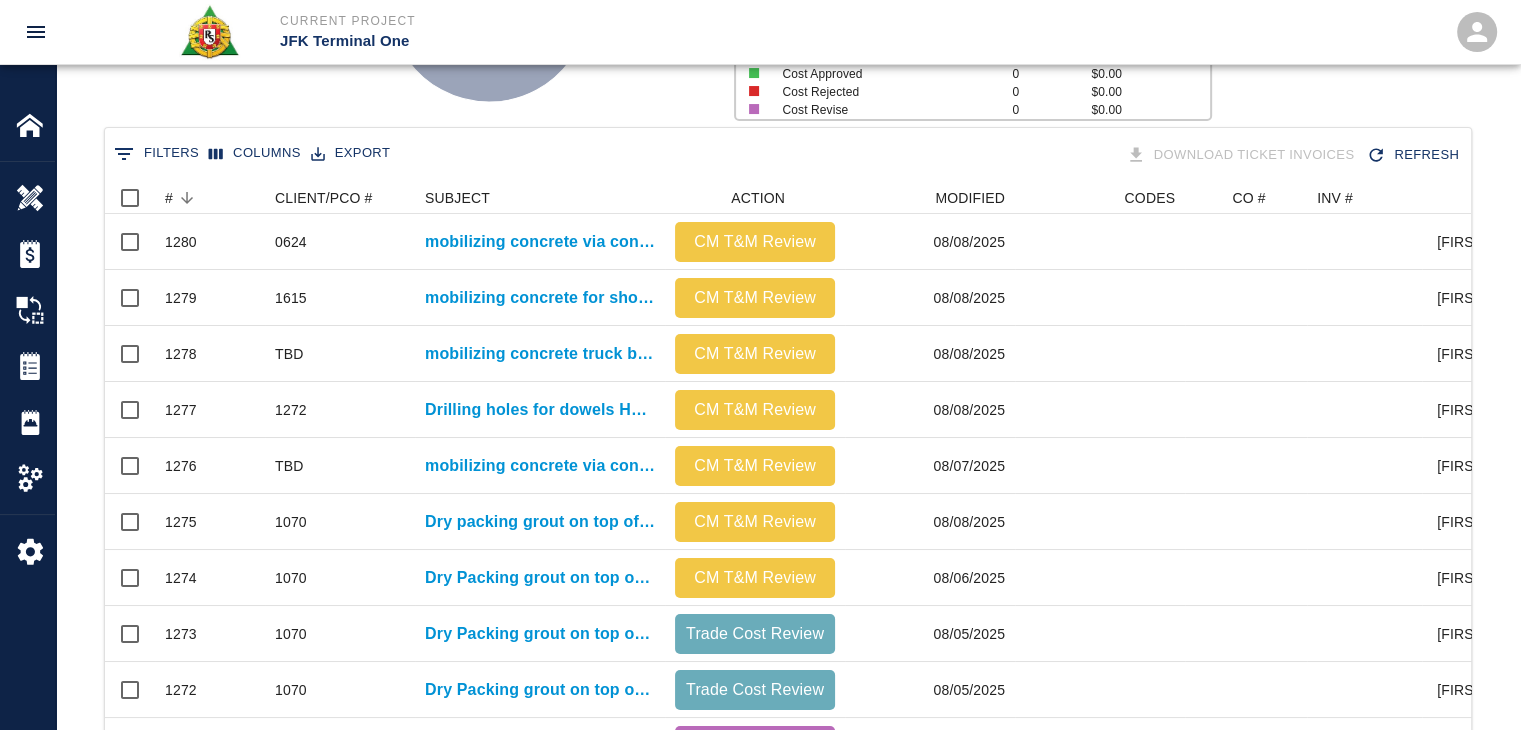 scroll, scrollTop: 0, scrollLeft: 0, axis: both 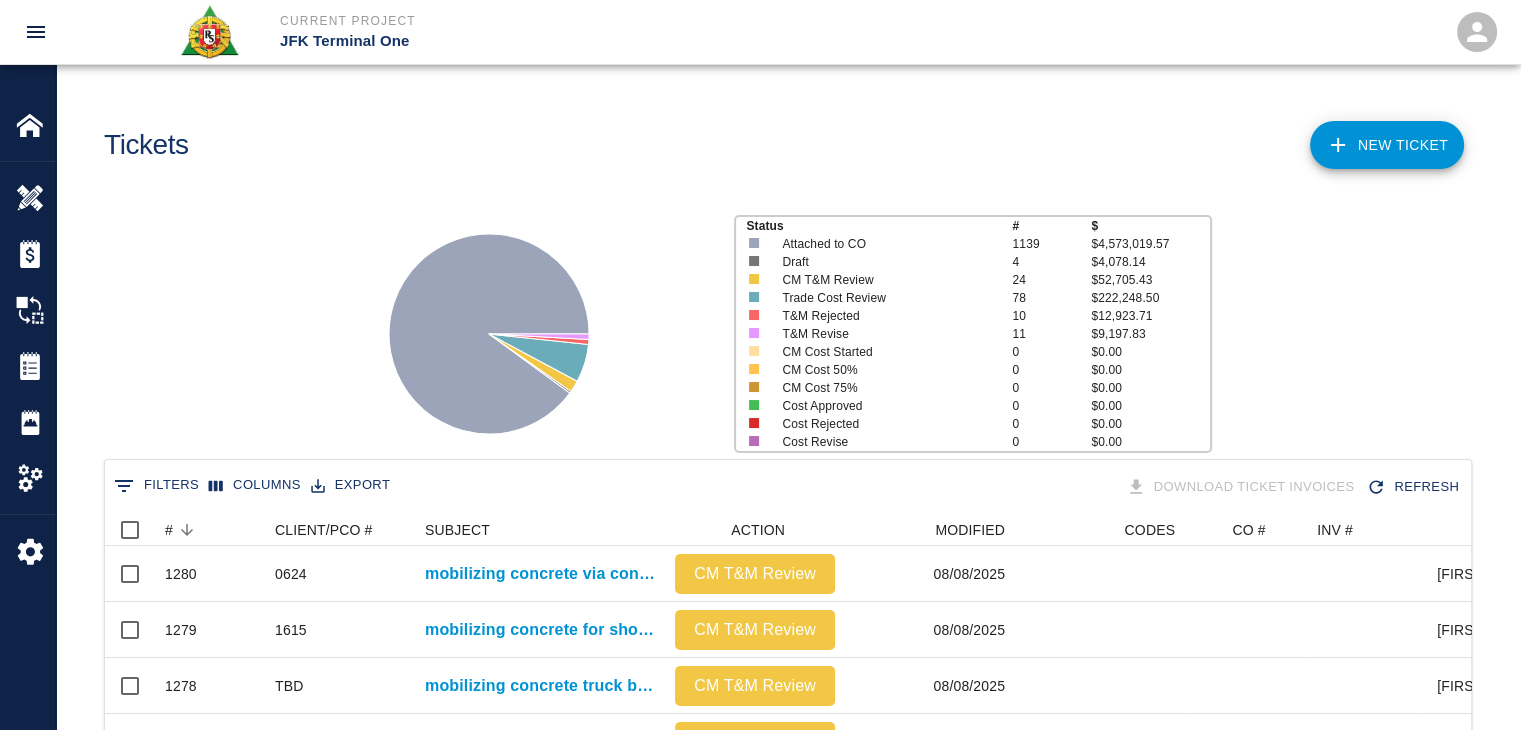 click on "NEW TICKET" at bounding box center [1387, 145] 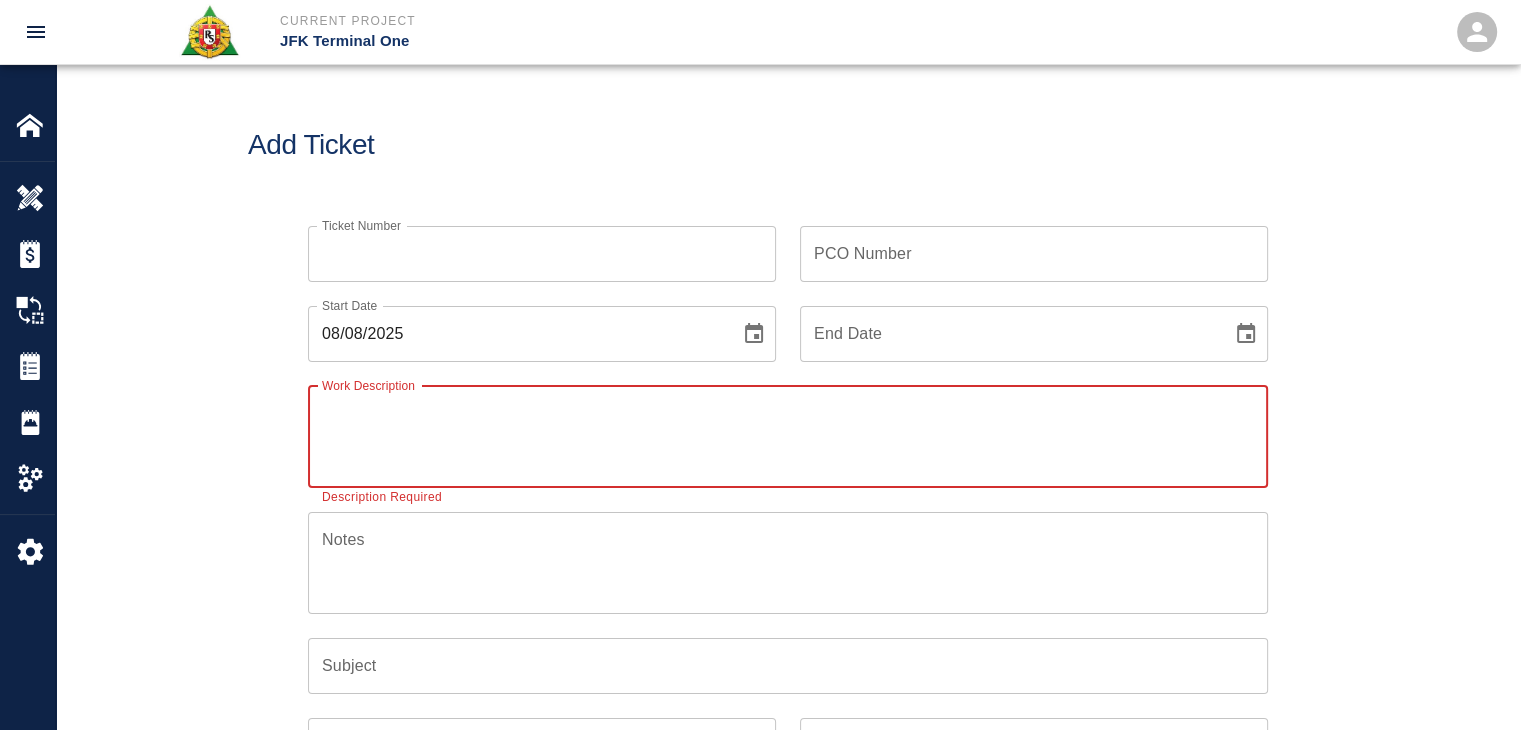 click on "Ticket Number" at bounding box center (542, 254) 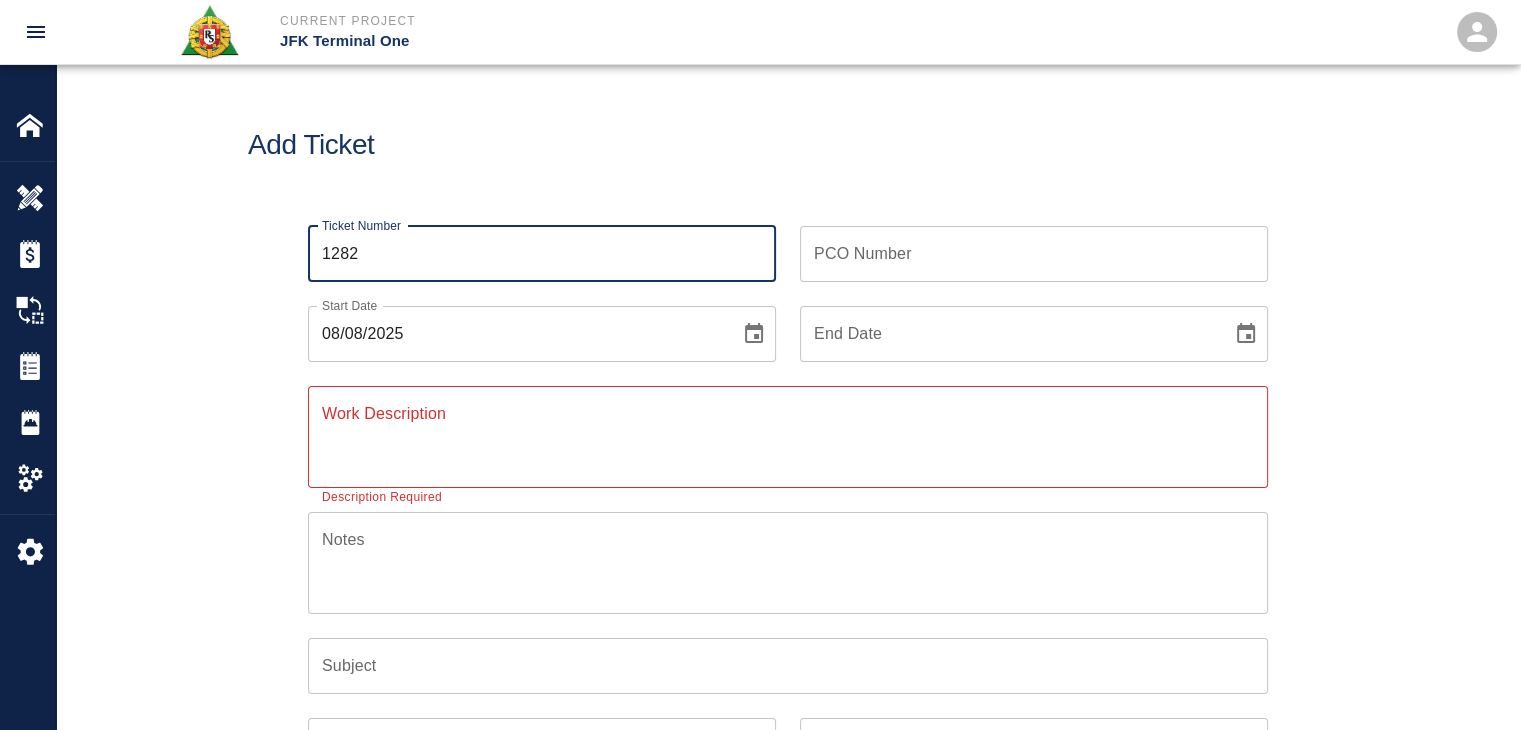 type on "1282" 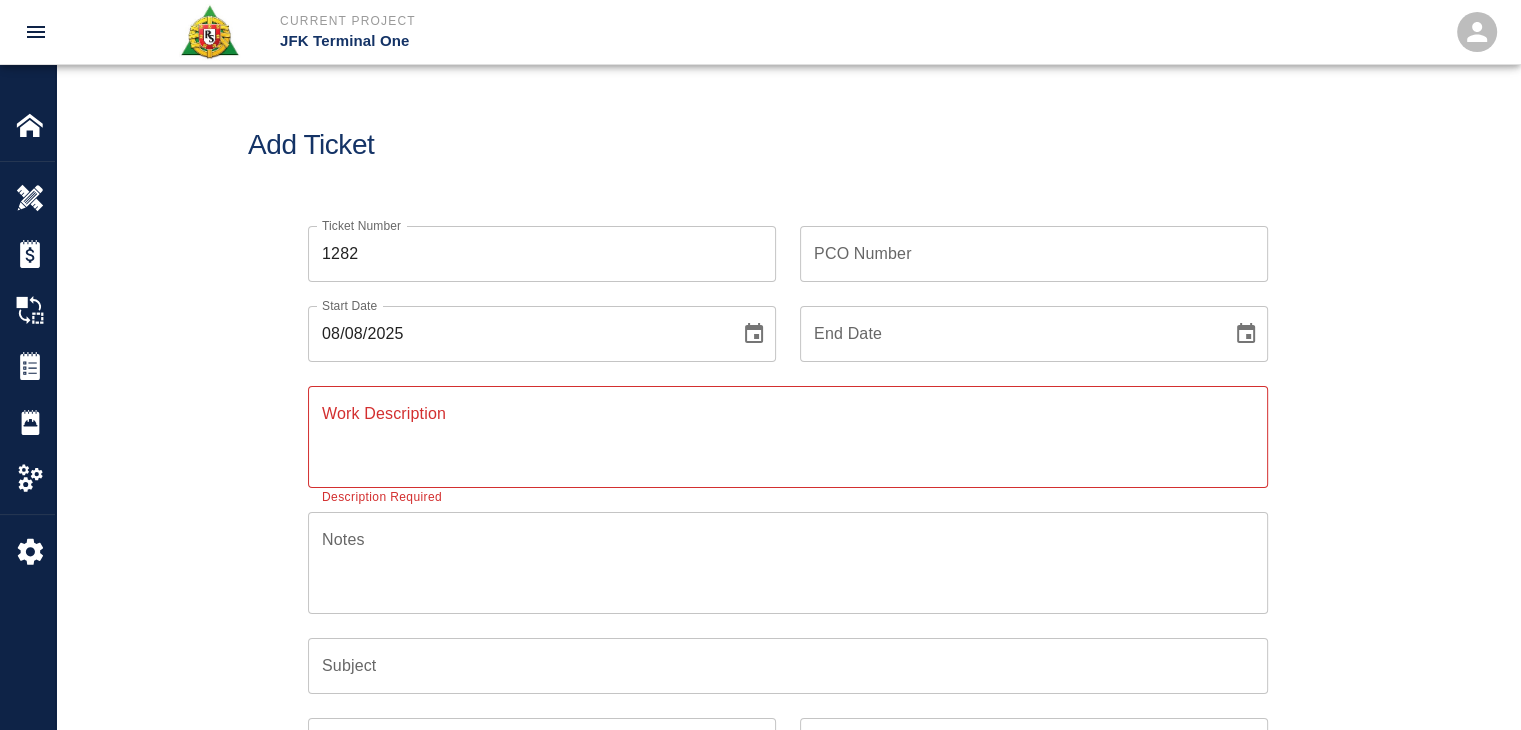 click 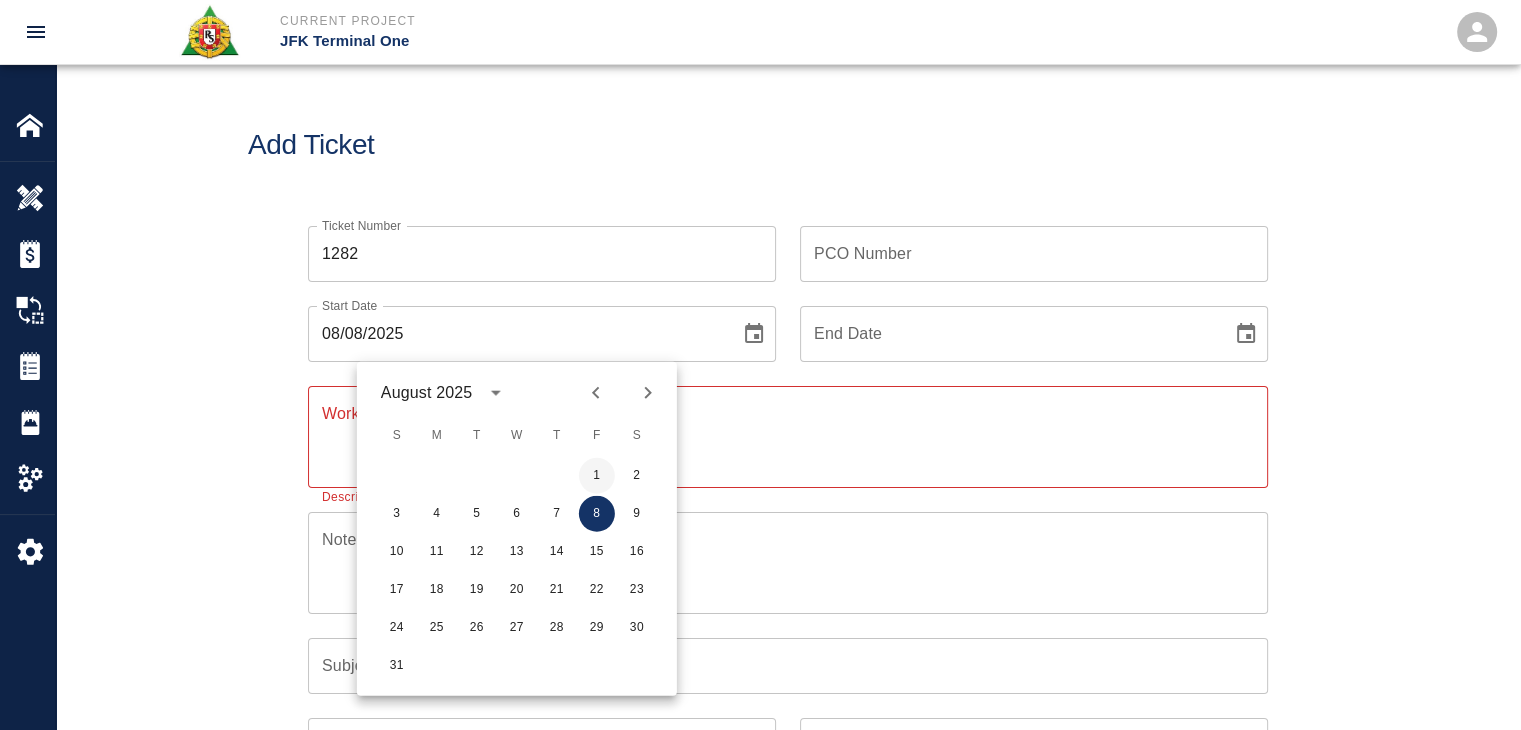 click on "1" at bounding box center [597, 476] 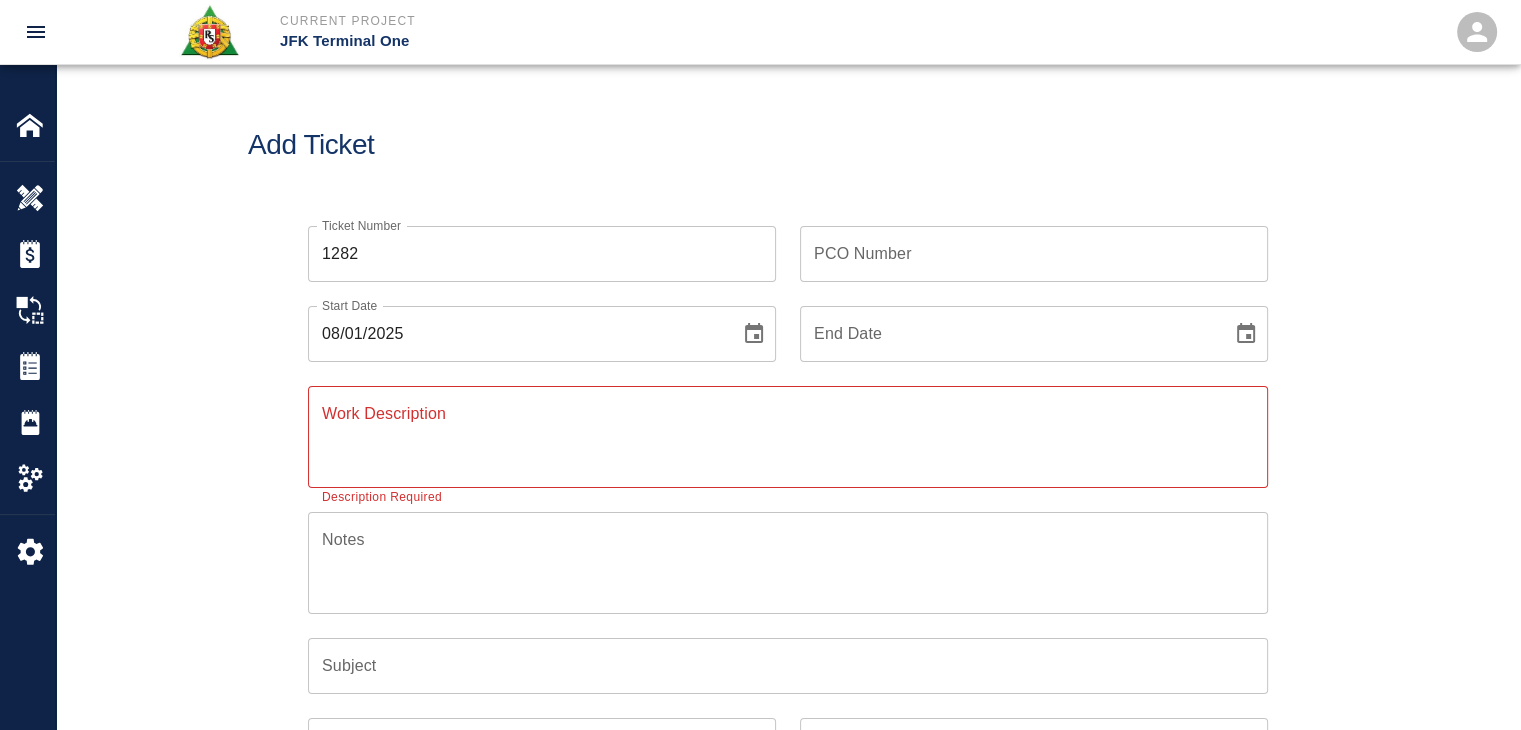 click on "Ticket Number 1282 Ticket Number" at bounding box center [530, 242] 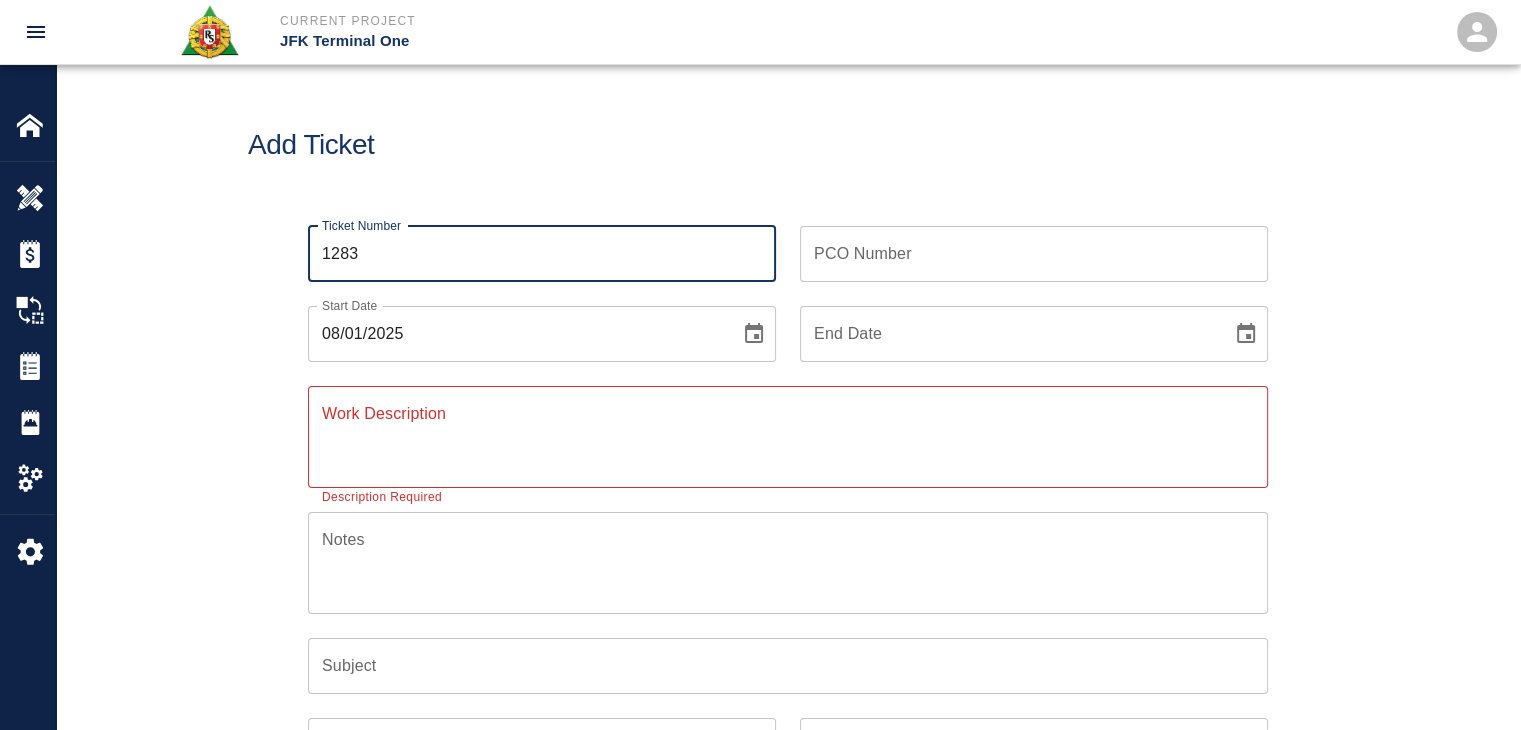 type on "1283" 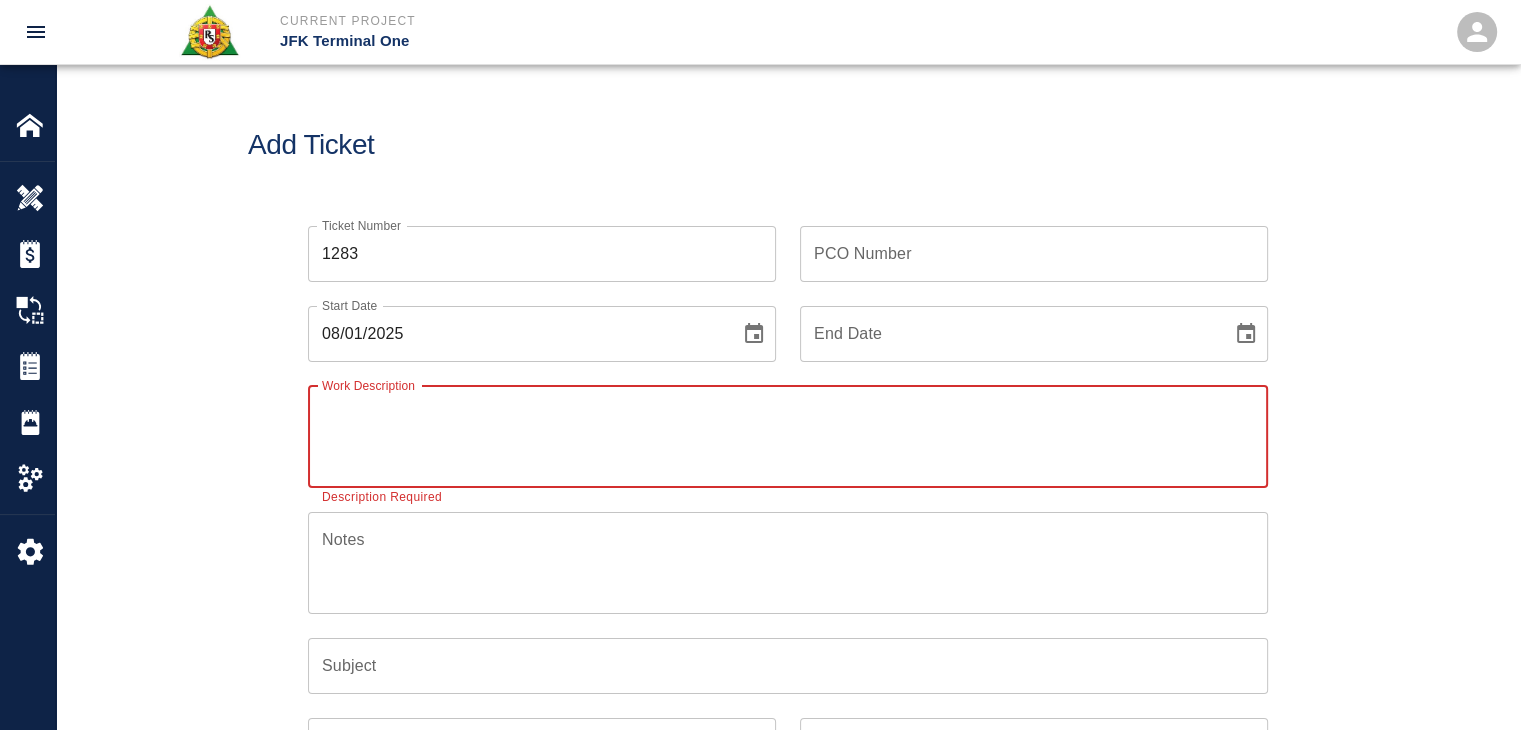 paste on "8/1/25
Masons ot because Tishman wanted to pour 2 different spots so there picking up the last 3 hours of ot
3masons 1/2ot-21/2dt
3masons 11/2ot-11/2dt
2masons 3dt" 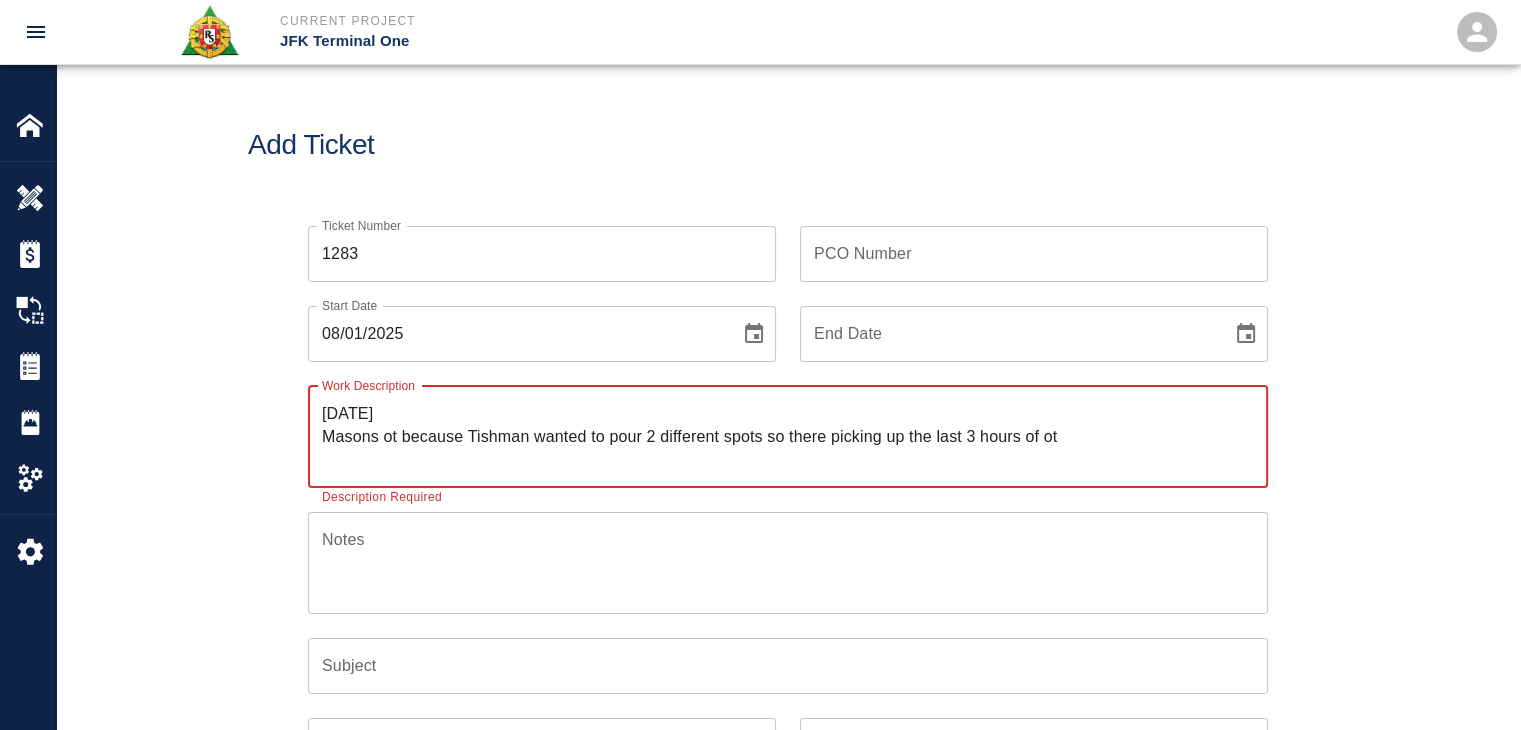 scroll, scrollTop: 20, scrollLeft: 0, axis: vertical 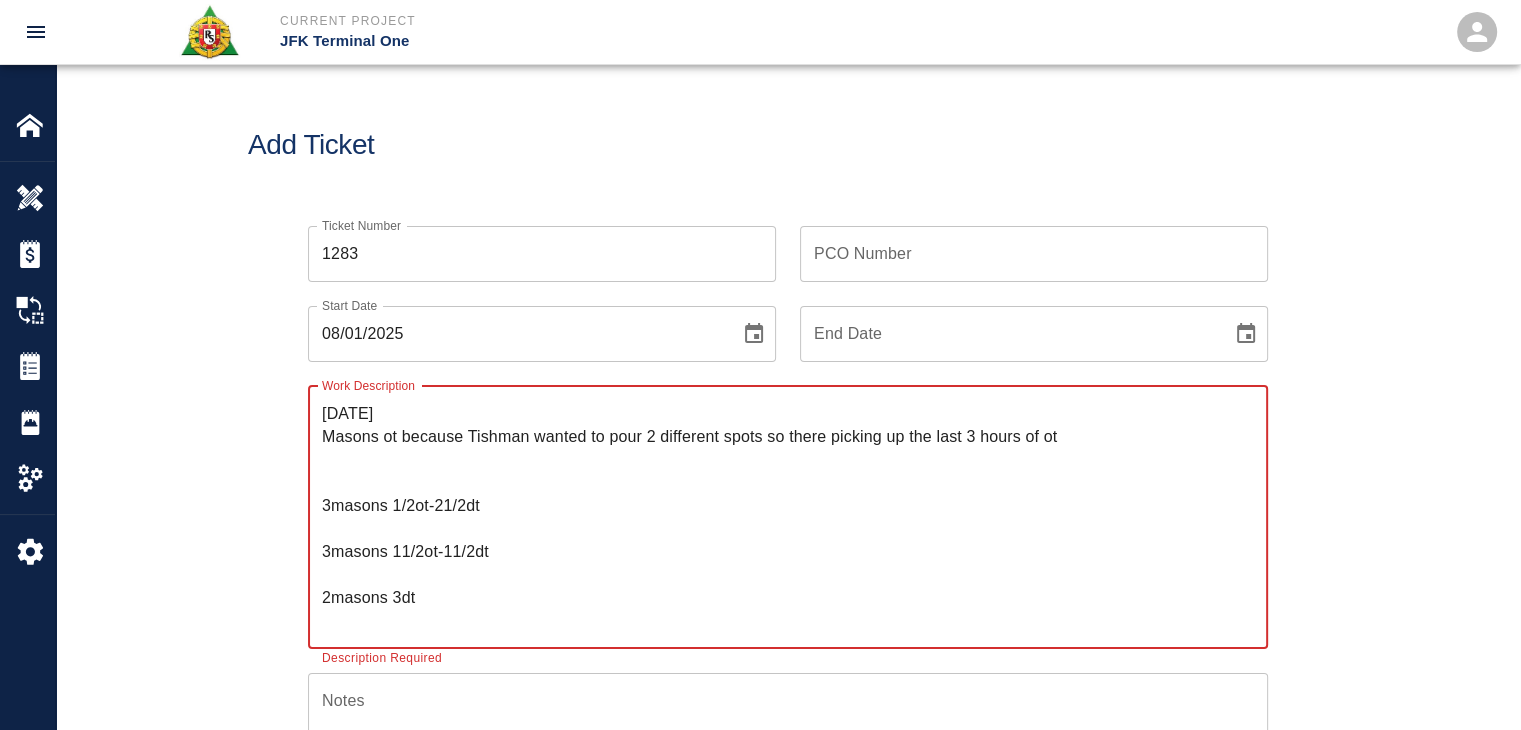 click on "Ticket Number 1283 Ticket Number PCO Number PCO Number Start Date  08/01/2025 Start Date  End Date End Date Work Description 8/1/25
Masons ot because Tishman wanted to pour 2 different spots so there picking up the last 3 hours of ot
3masons 1/2ot-21/2dt
3masons 11/2ot-11/2dt
2masons 3dt
x Work Description Description Required Notes x Notes Subject Subject Invoice Number Invoice Number Invoice Date Invoice Date Upload Attachments (50MB limit) Choose file No file chosen Upload Another File Add Costs" at bounding box center (788, 682) 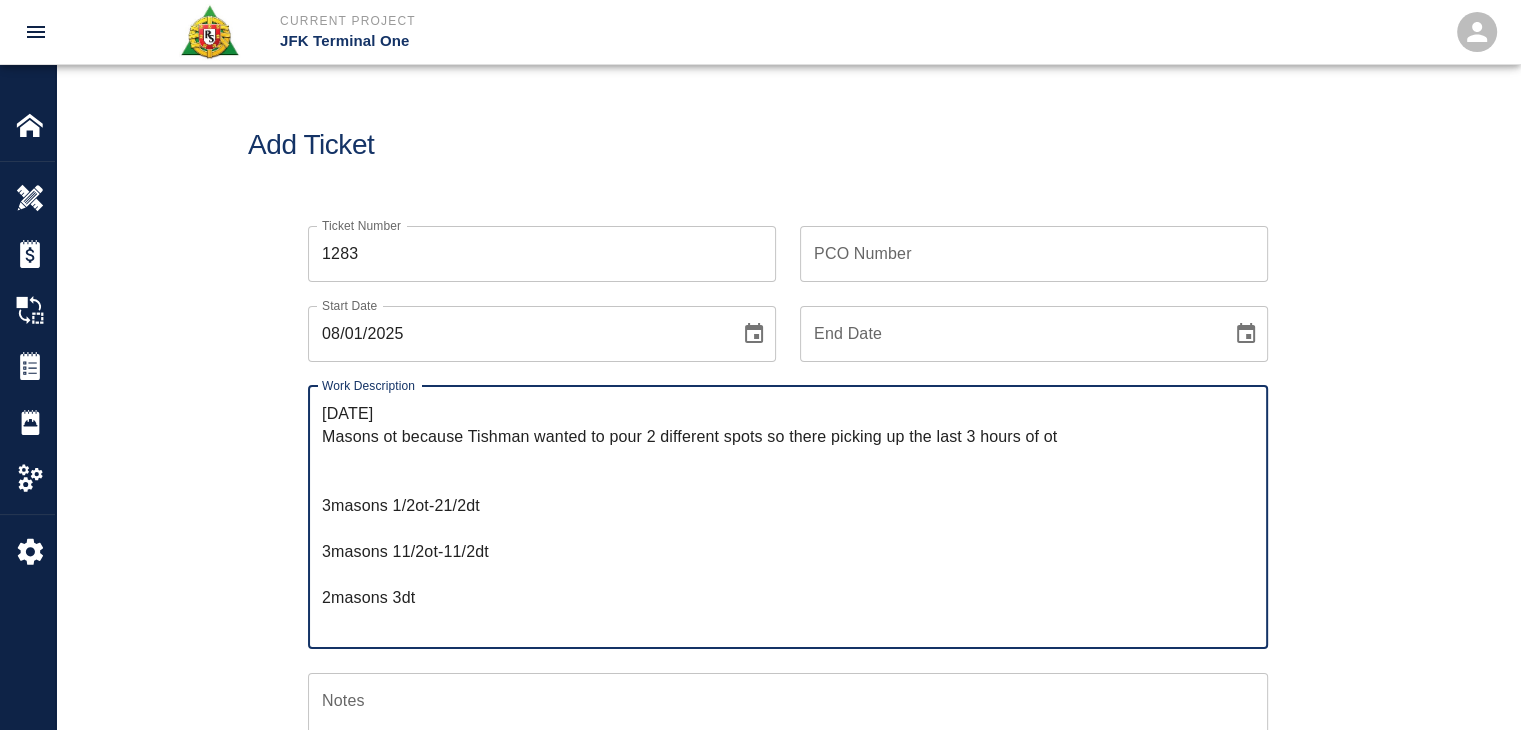 click on "8/1/25
Masons ot because Tishman wanted to pour 2 different spots so there picking up the last 3 hours of ot
3masons 1/2ot-21/2dt
3masons 11/2ot-11/2dt
2masons 3dt" at bounding box center [788, 517] 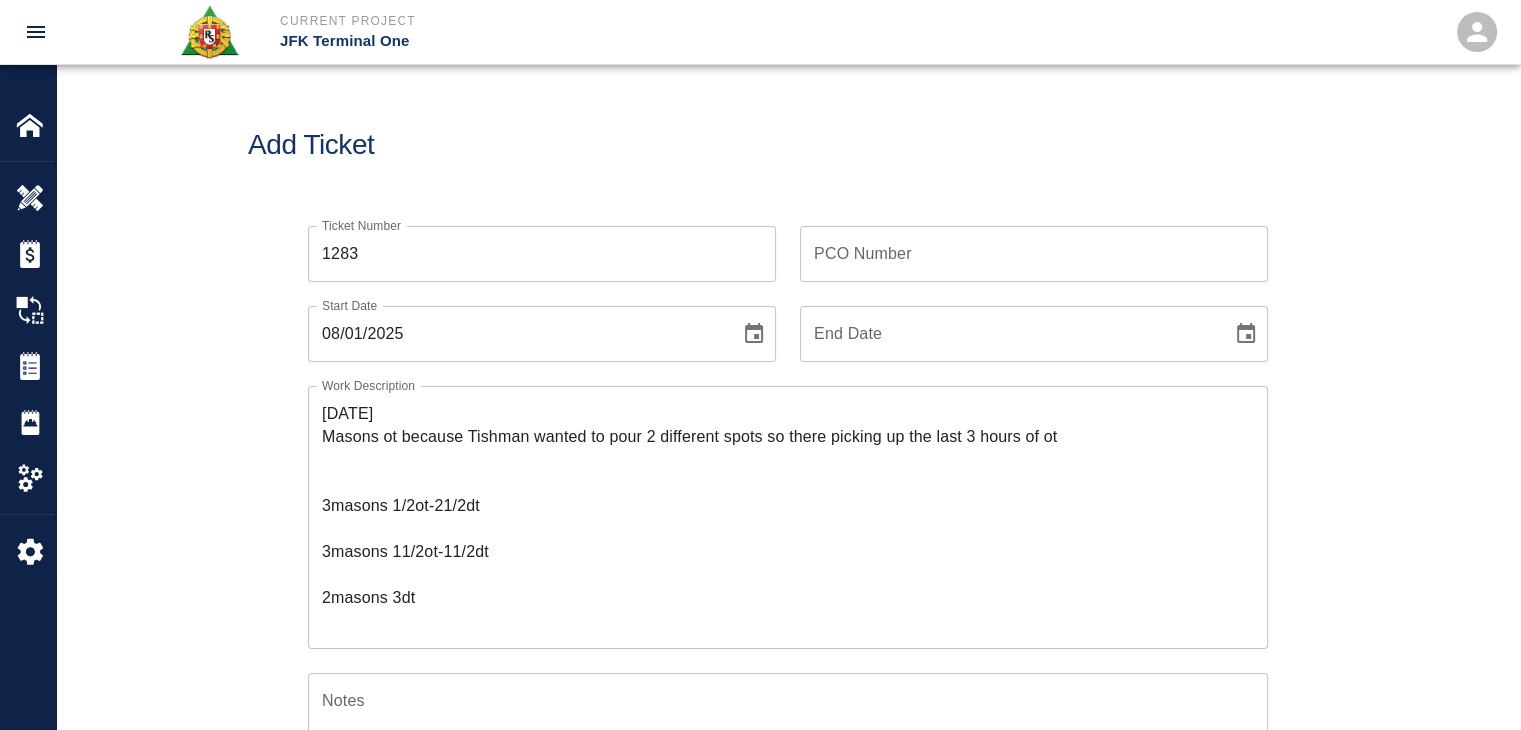scroll, scrollTop: 22, scrollLeft: 0, axis: vertical 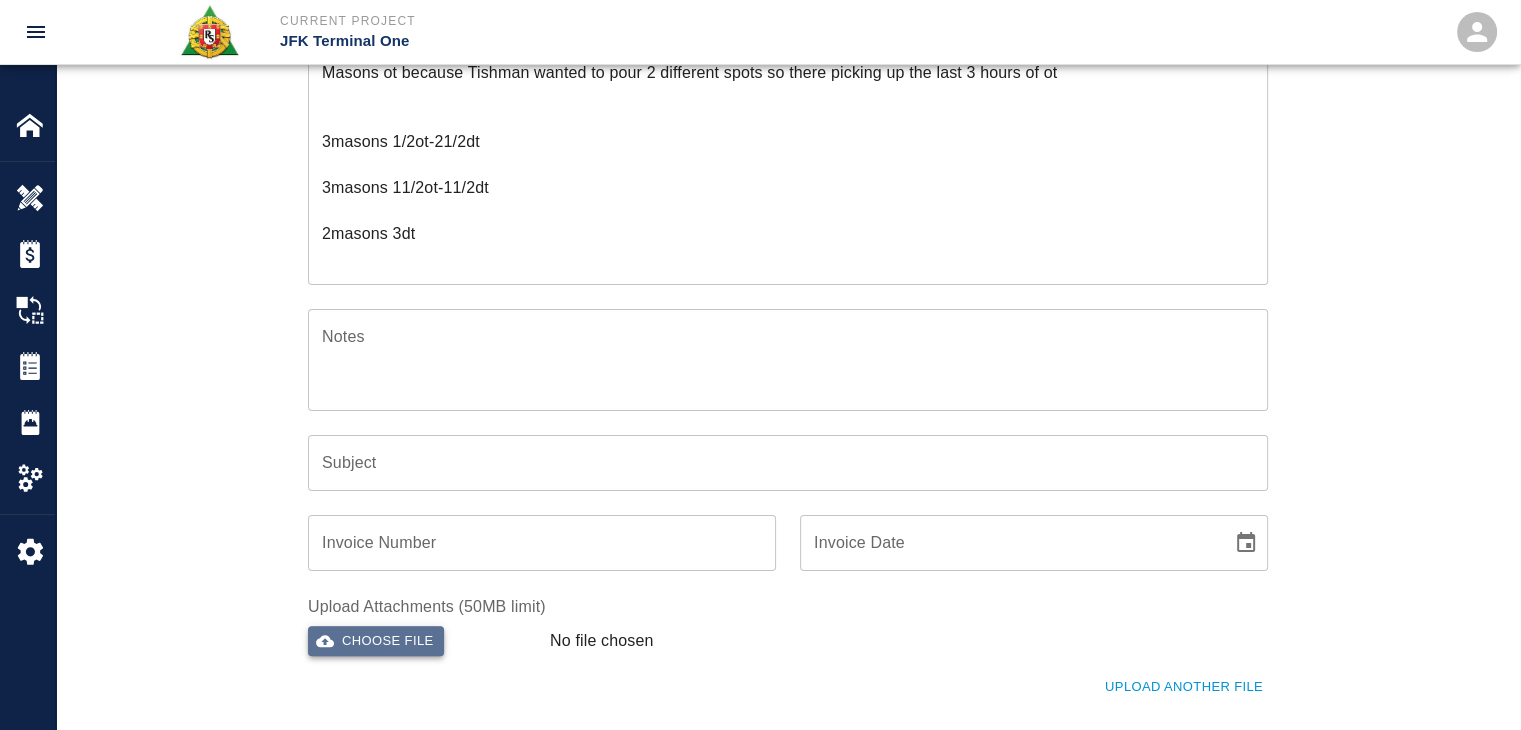 click on "Choose file" at bounding box center (376, 641) 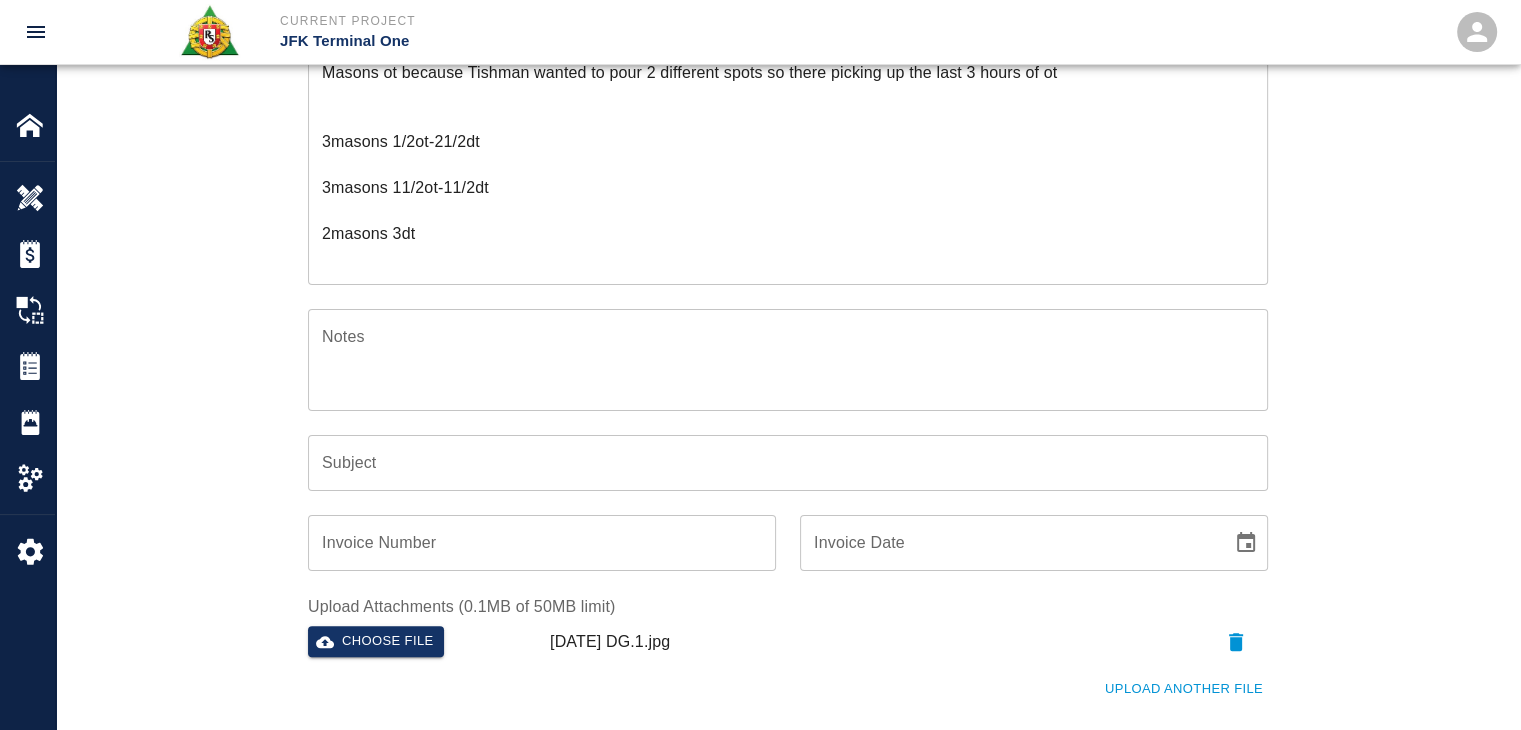 scroll, scrollTop: 0, scrollLeft: 0, axis: both 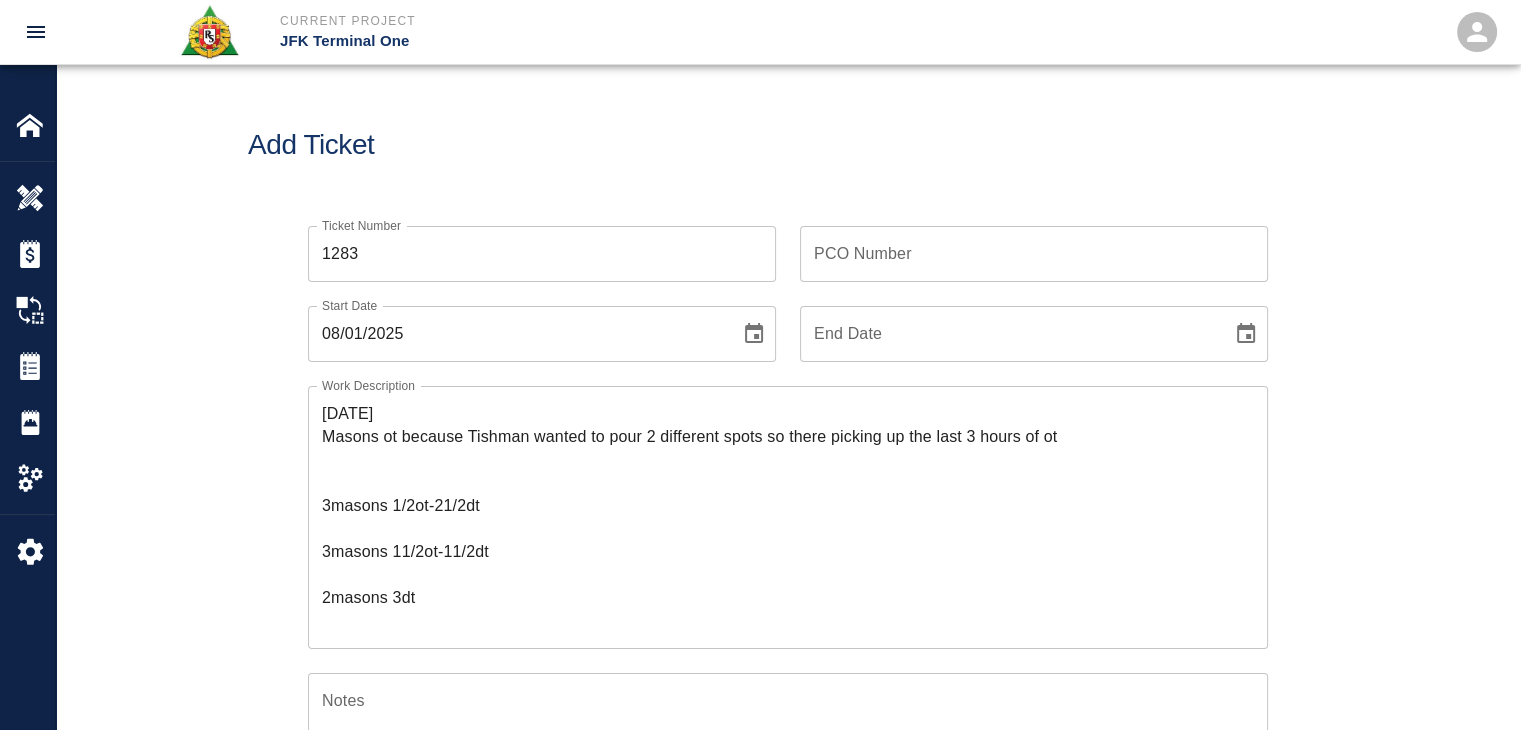click on "Add Ticket" at bounding box center (788, 145) 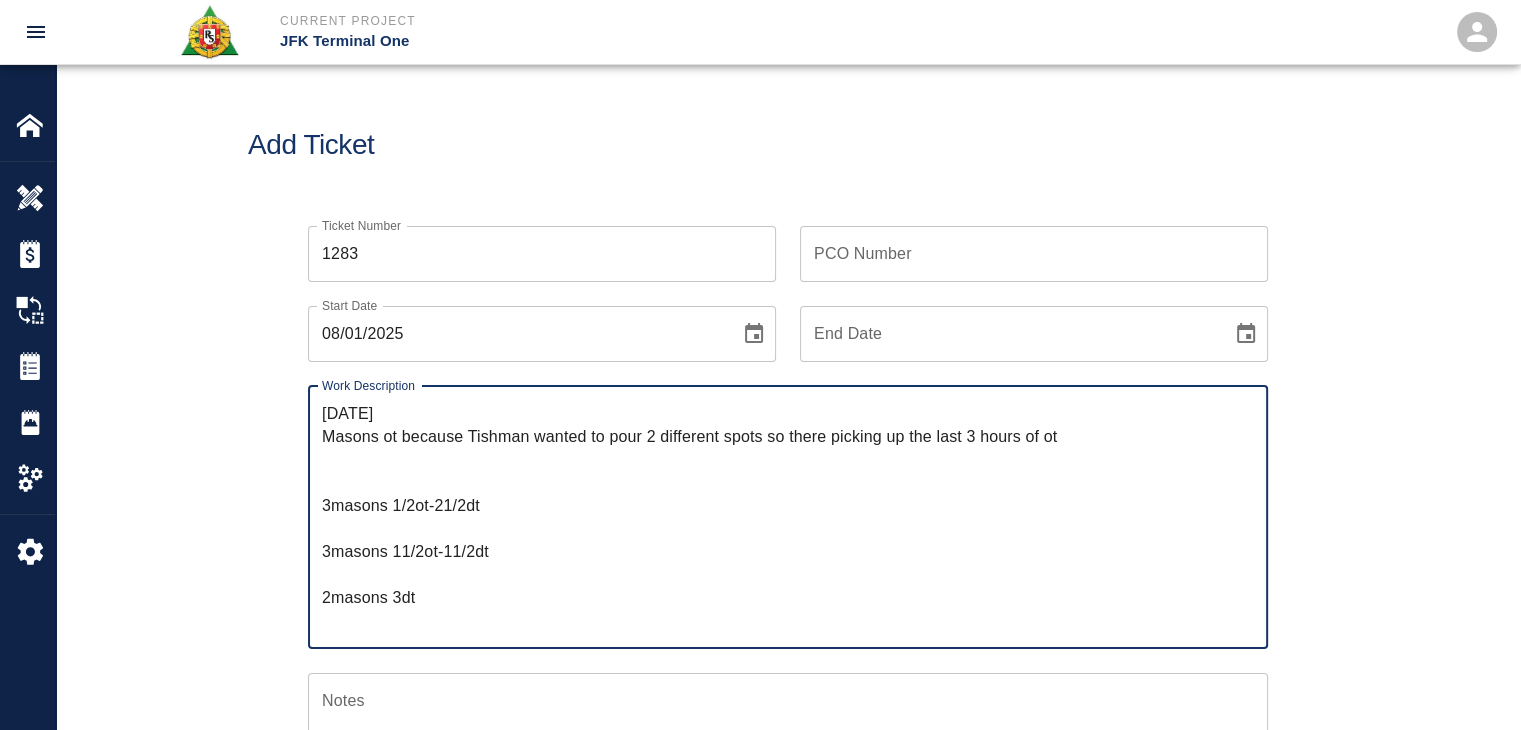 click on "8/1/25
Masons ot because Tishman wanted to pour 2 different spots so there picking up the last 3 hours of ot
3masons 1/2ot-21/2dt
3masons 11/2ot-11/2dt
2masons 3dt" at bounding box center [788, 517] 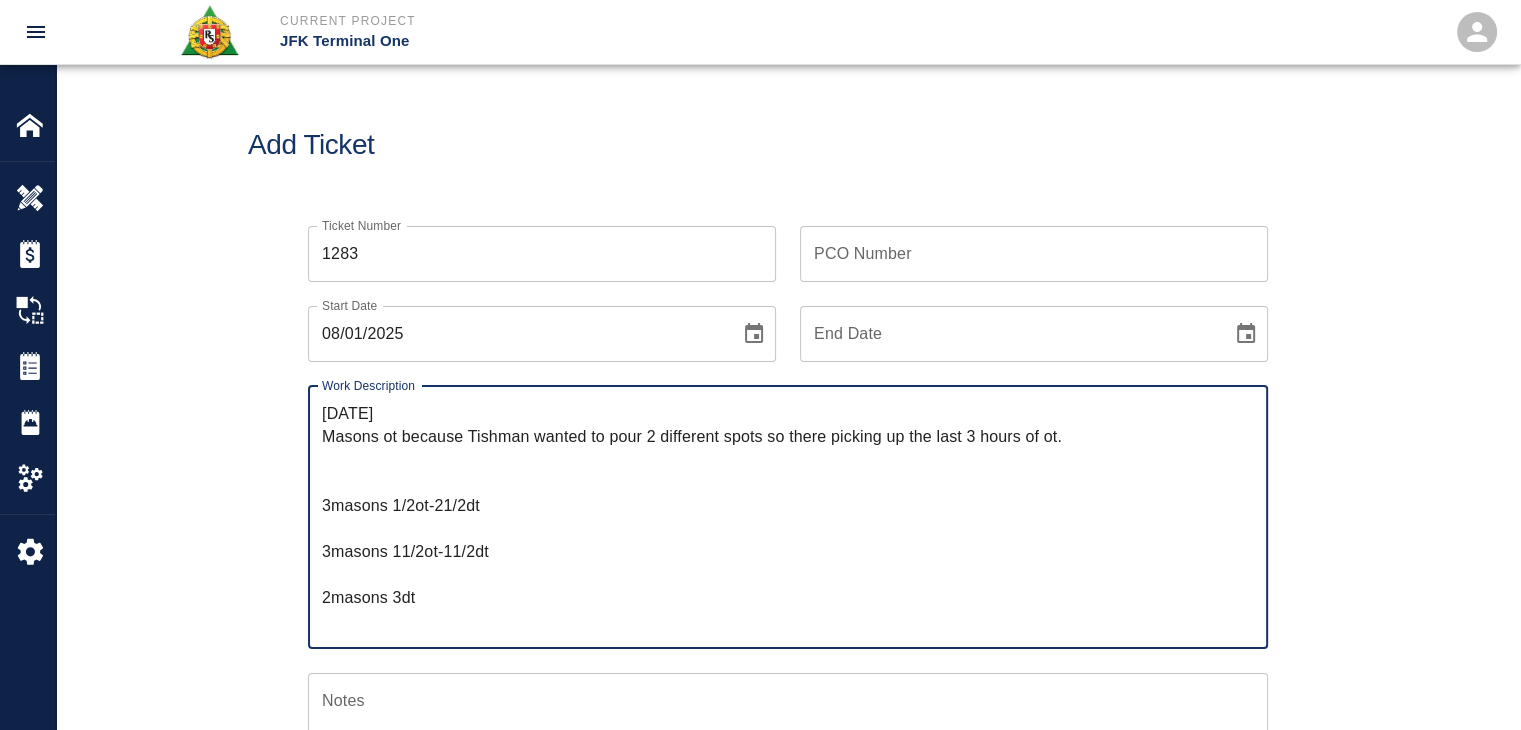 click on "8/1/25
Masons ot because Tishman wanted to pour 2 different spots so there picking up the last 3 hours of ot.
3masons 1/2ot-21/2dt
3masons 11/2ot-11/2dt
2masons 3dt" at bounding box center [788, 517] 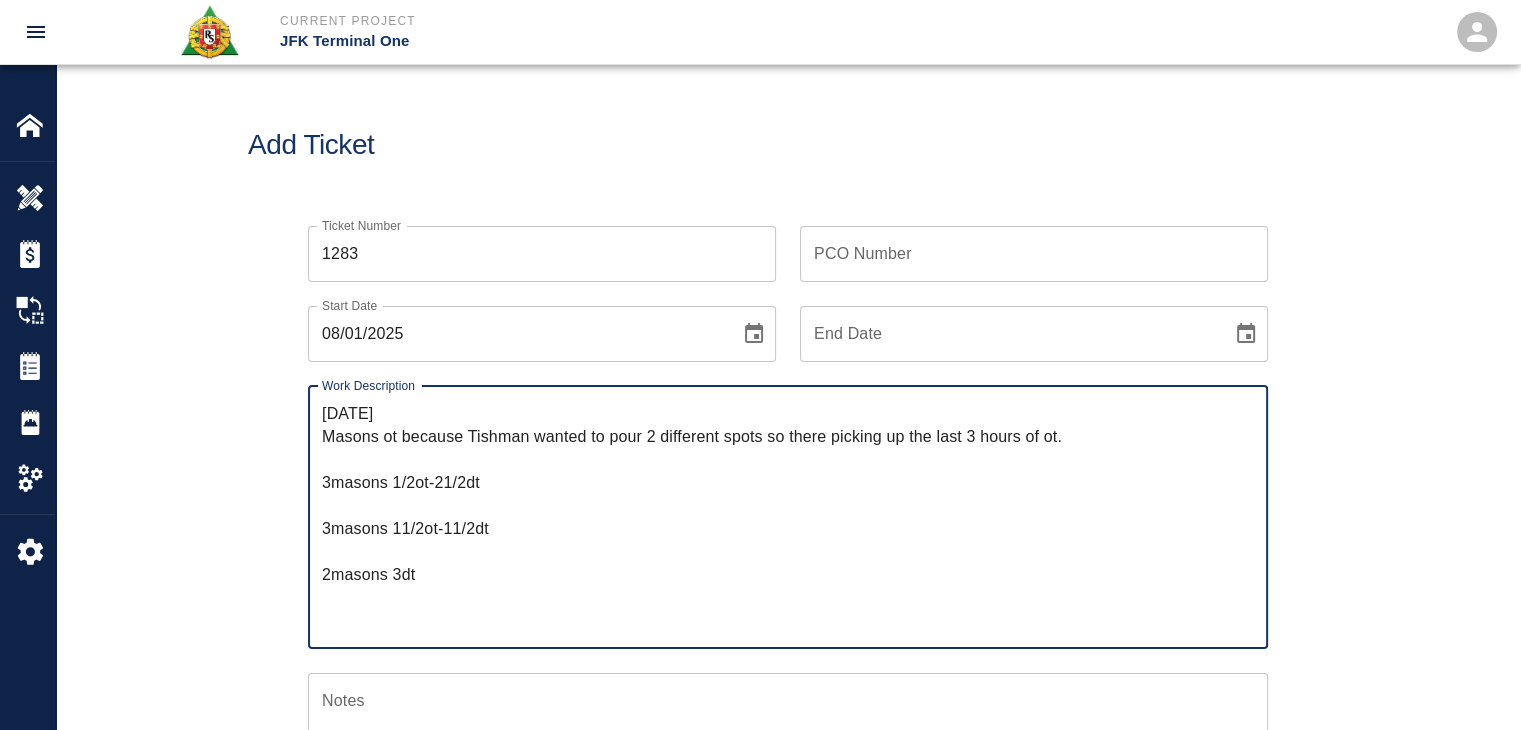 scroll, scrollTop: 0, scrollLeft: 0, axis: both 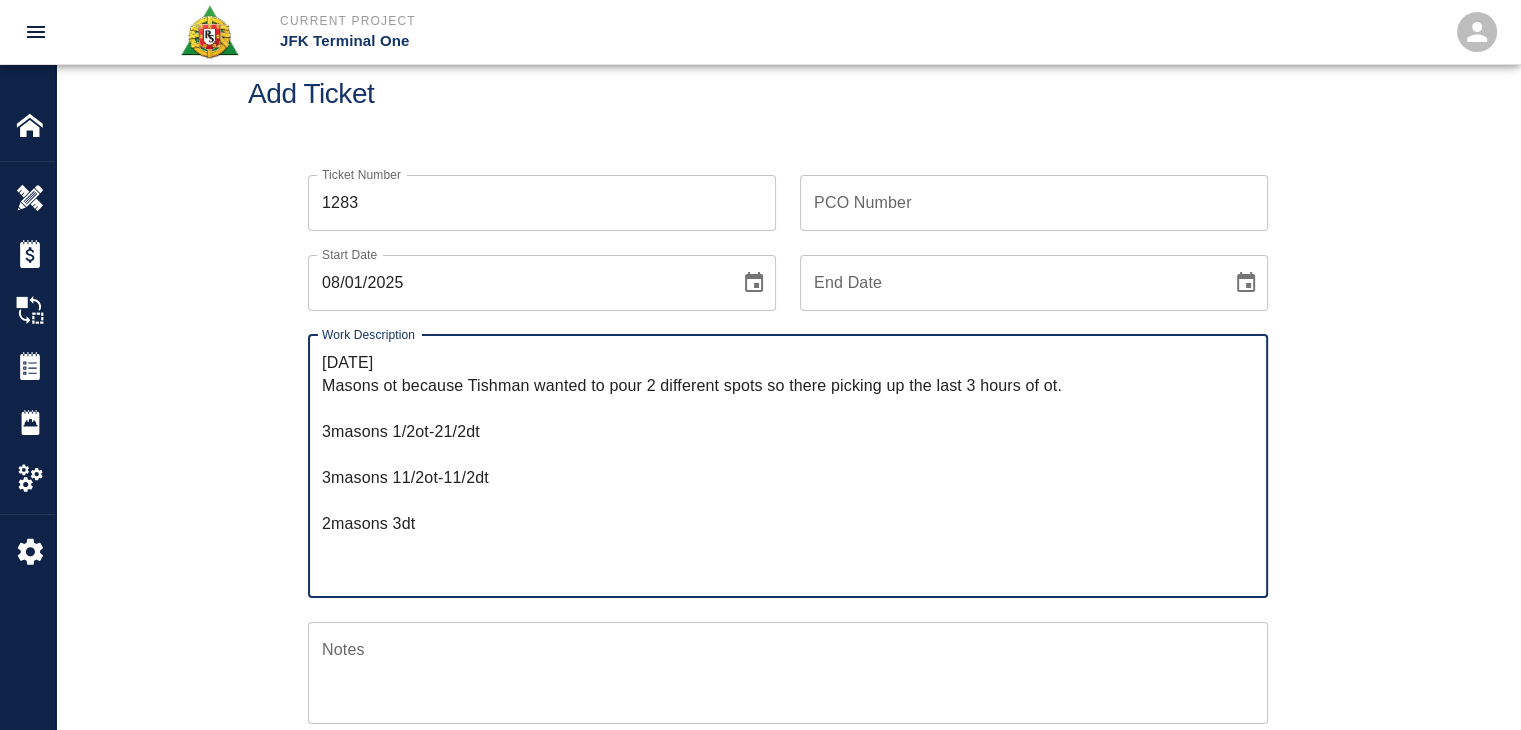 click on "8/1/25
Masons ot because Tishman wanted to pour 2 different spots so there picking up the last 3 hours of ot.
3masons 1/2ot-21/2dt
3masons 11/2ot-11/2dt
2masons 3dt" at bounding box center [788, 466] 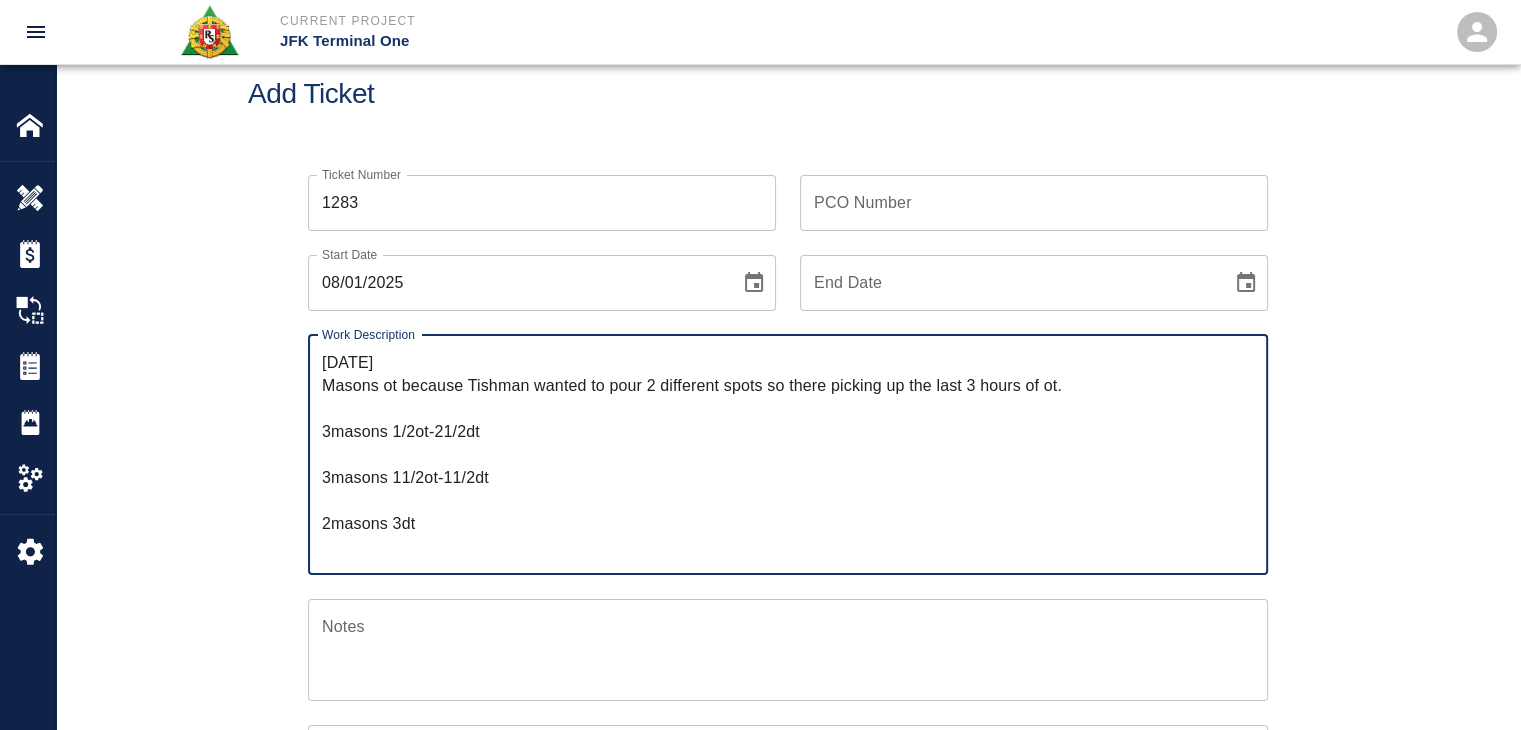 click on "8/1/25
Masons ot because Tishman wanted to pour 2 different spots so there picking up the last 3 hours of ot.
3masons 1/2ot-21/2dt
3masons 11/2ot-11/2dt
2masons 3dt" at bounding box center [788, 454] 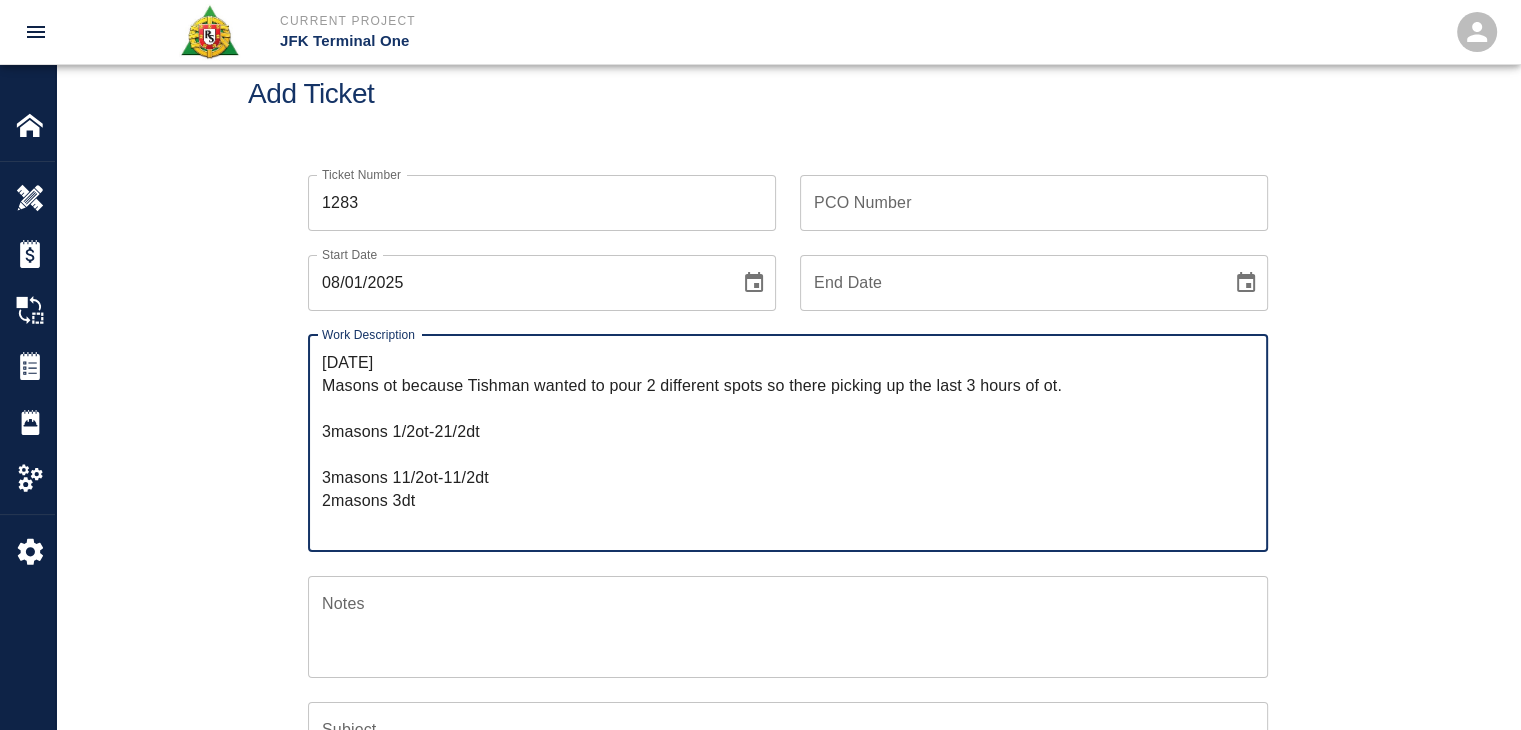 click on "8/1/25
Masons ot because Tishman wanted to pour 2 different spots so there picking up the last 3 hours of ot.
3masons 1/2ot-21/2dt
3masons 11/2ot-11/2dt
2masons 3dt
x Work Description" at bounding box center [788, 443] 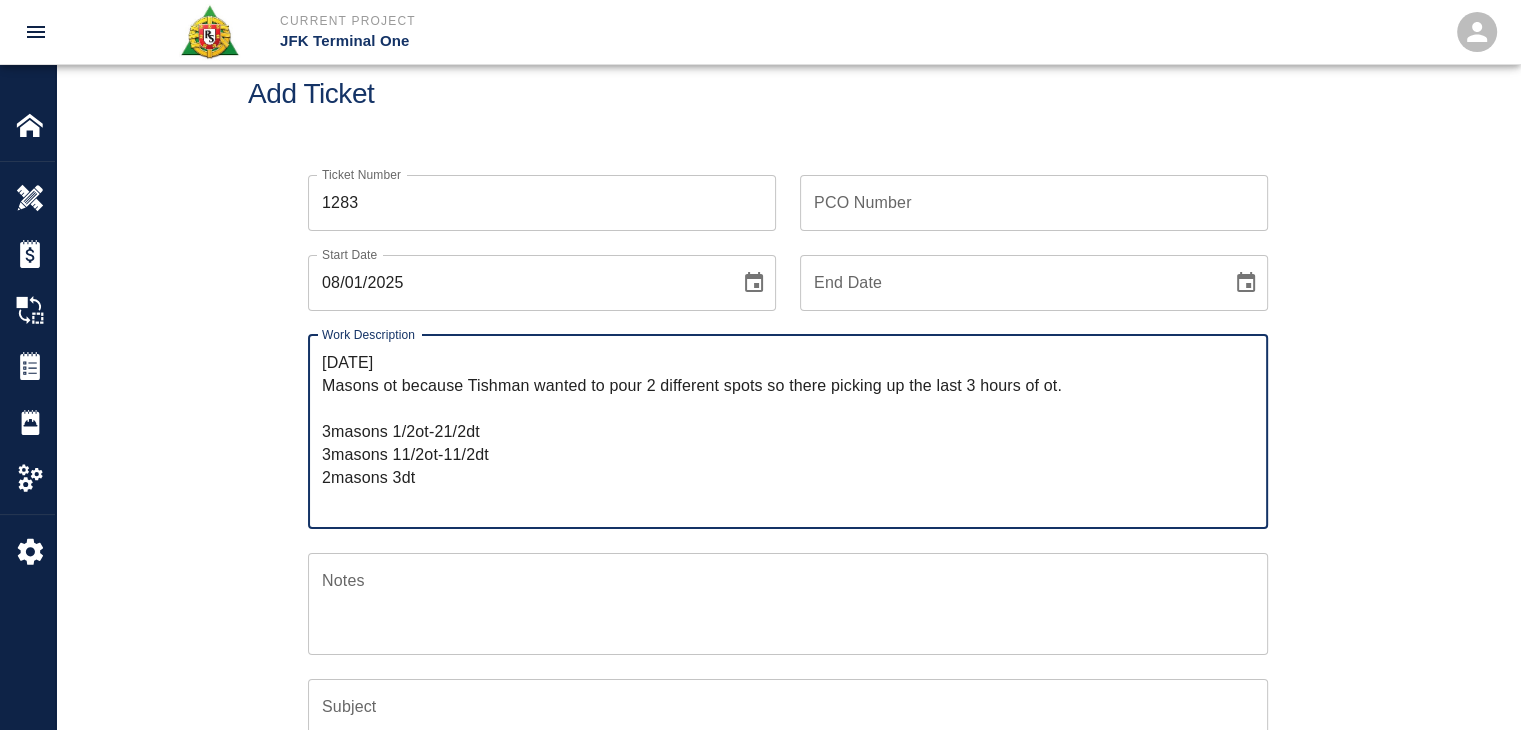 click on "8/1/25
Masons ot because Tishman wanted to pour 2 different spots so there picking up the last 3 hours of ot.
3masons 1/2ot-21/2dt
3masons 11/2ot-11/2dt
2masons 3dt" at bounding box center [788, 431] 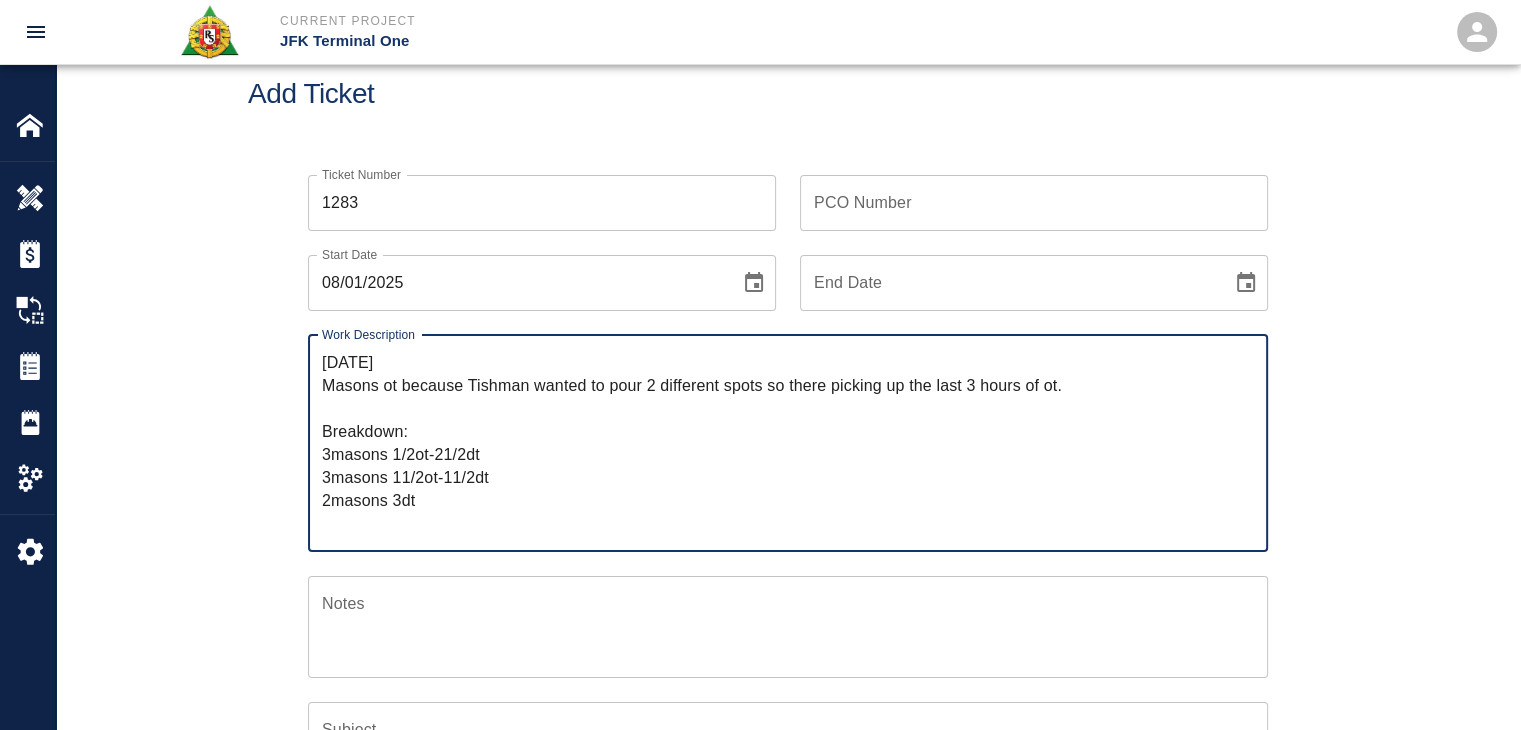 type on "8/1/25
Masons ot because Tishman wanted to pour 2 different spots so there picking up the last 3 hours of ot.
Breakdown:
3masons 1/2ot-21/2dt
3masons 11/2ot-11/2dt
2masons 3dt" 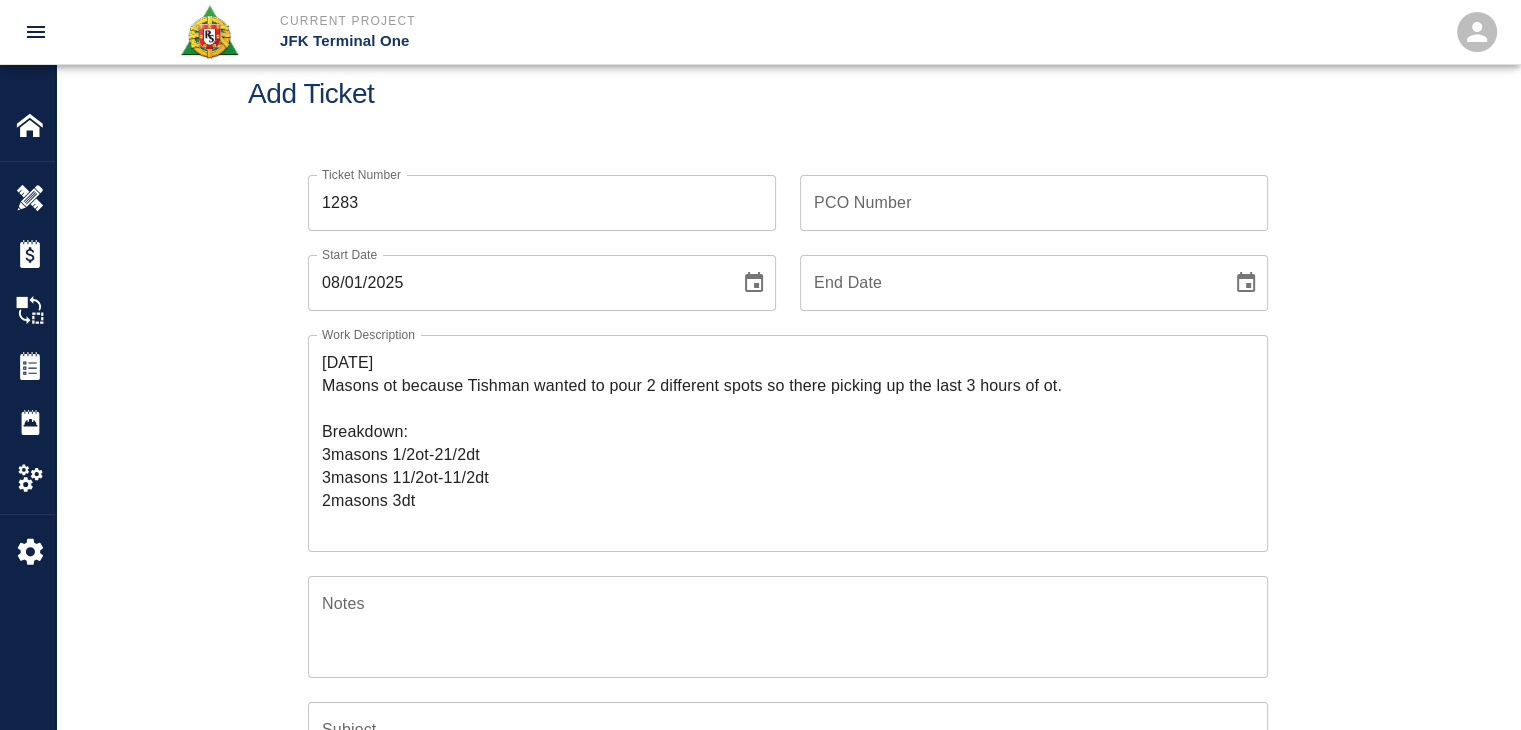 click on "Add Ticket" at bounding box center [788, 94] 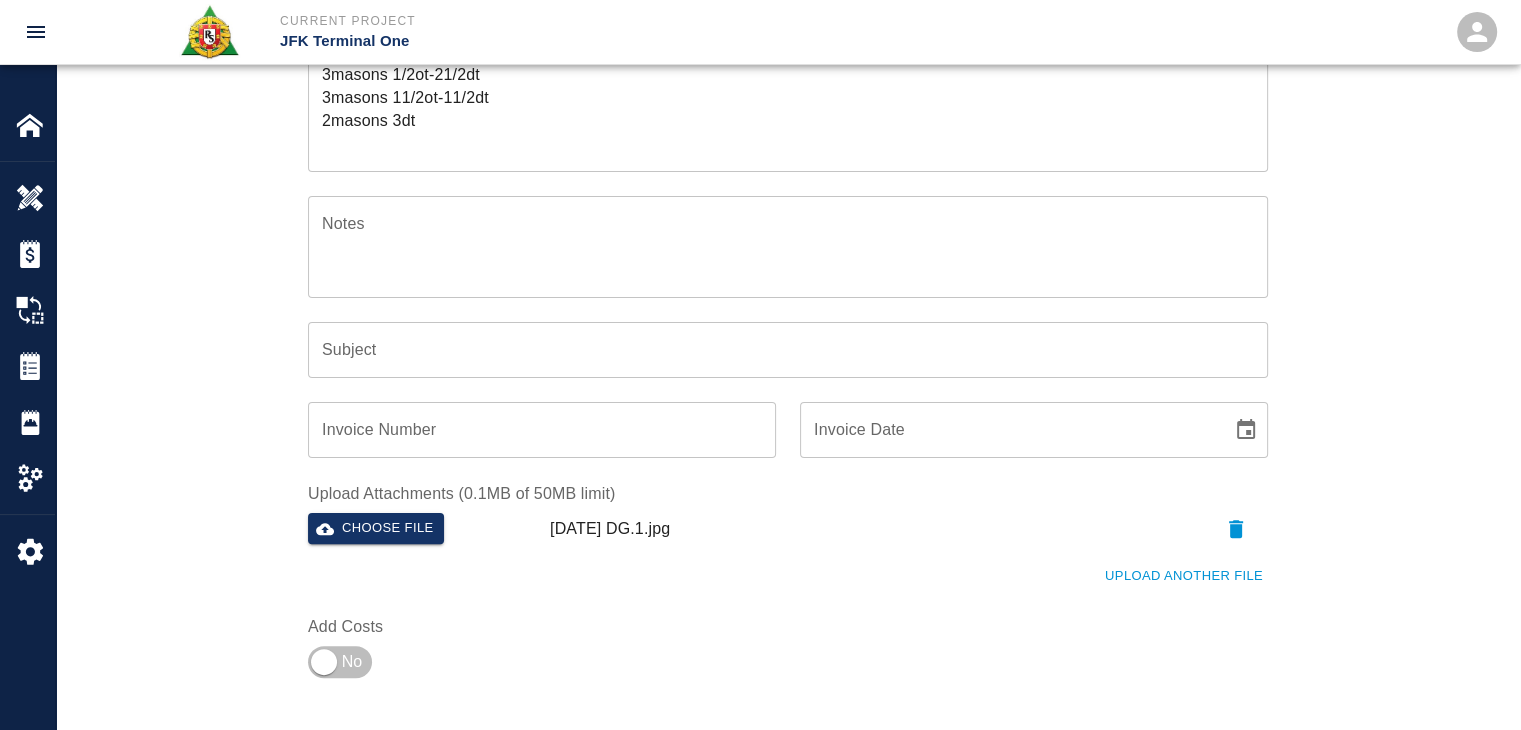 scroll, scrollTop: 600, scrollLeft: 0, axis: vertical 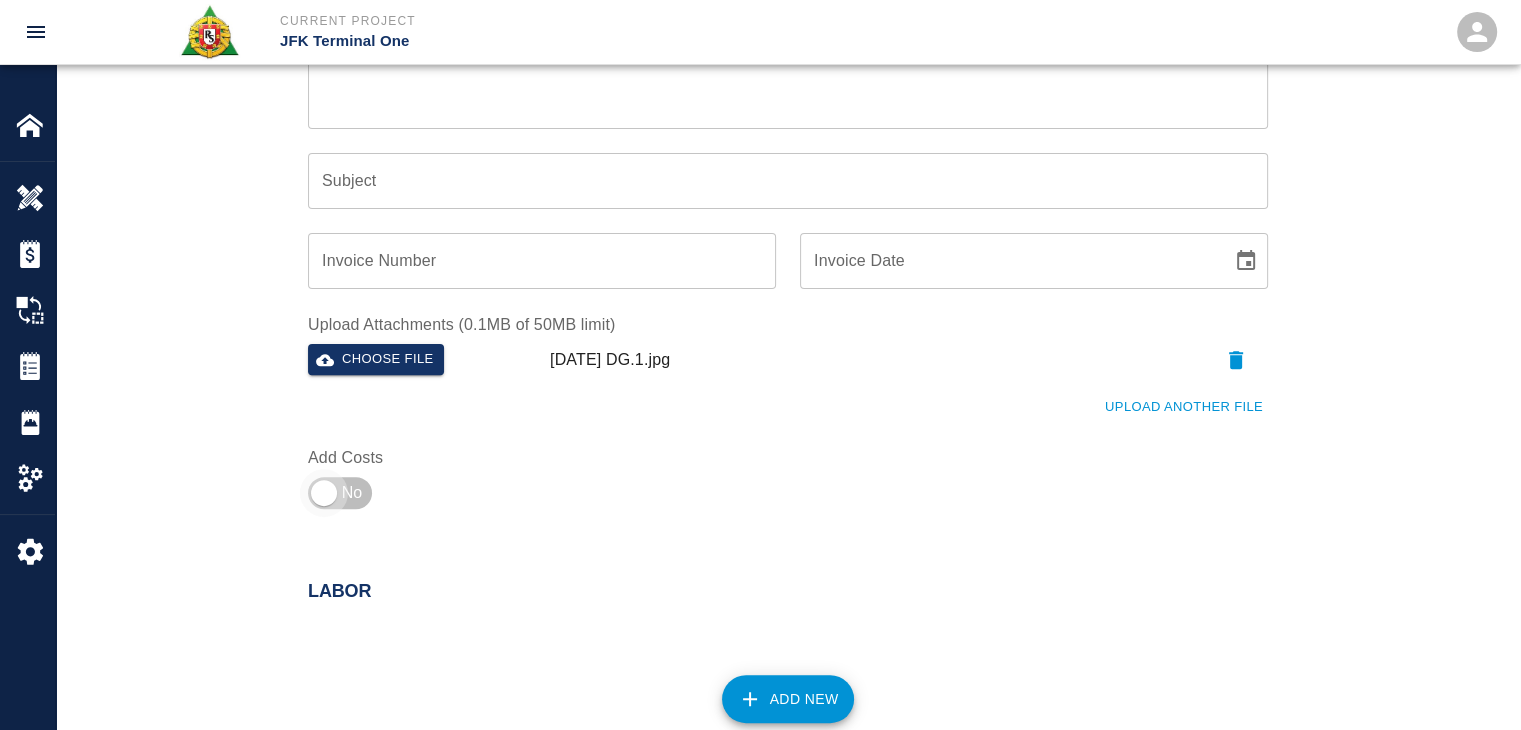click at bounding box center (324, 493) 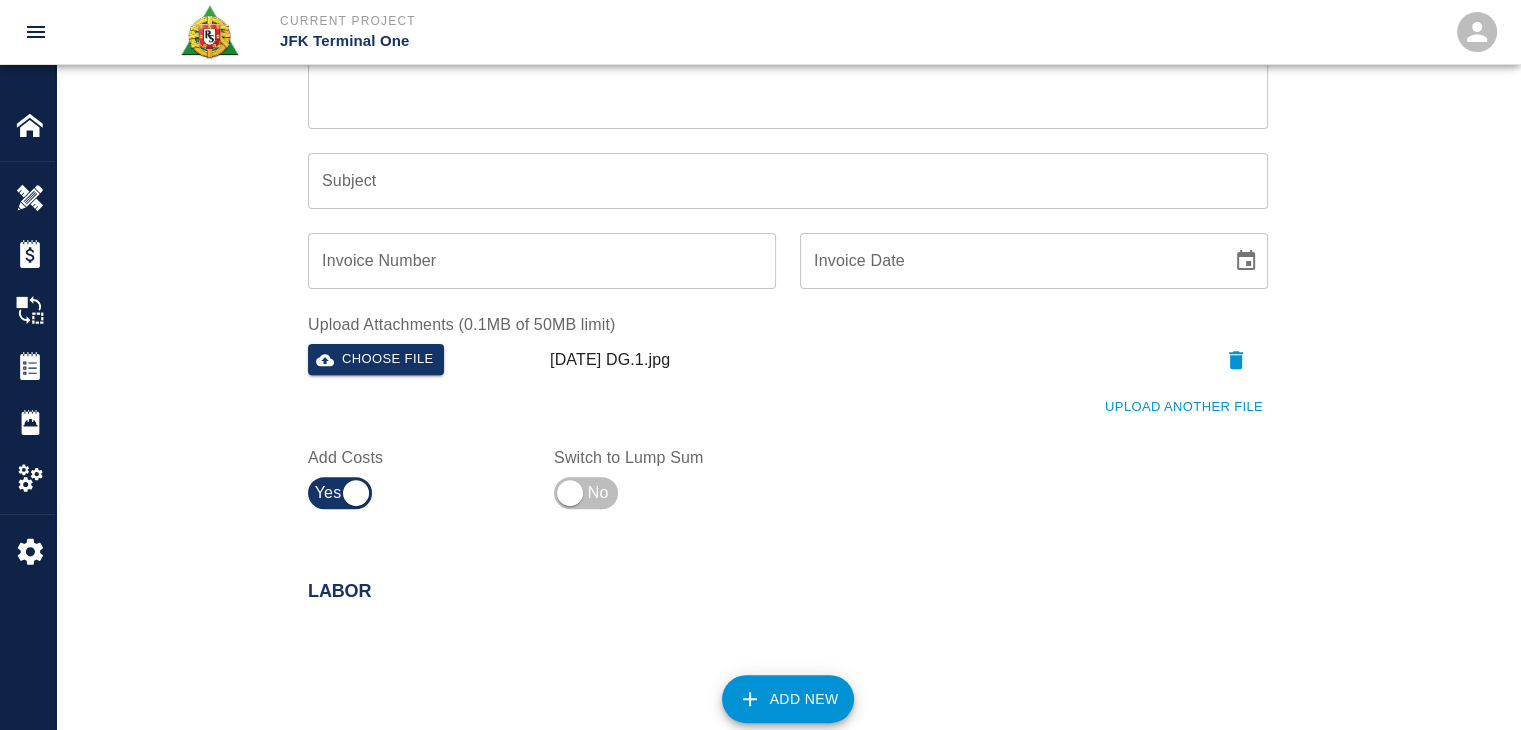 scroll, scrollTop: 0, scrollLeft: 0, axis: both 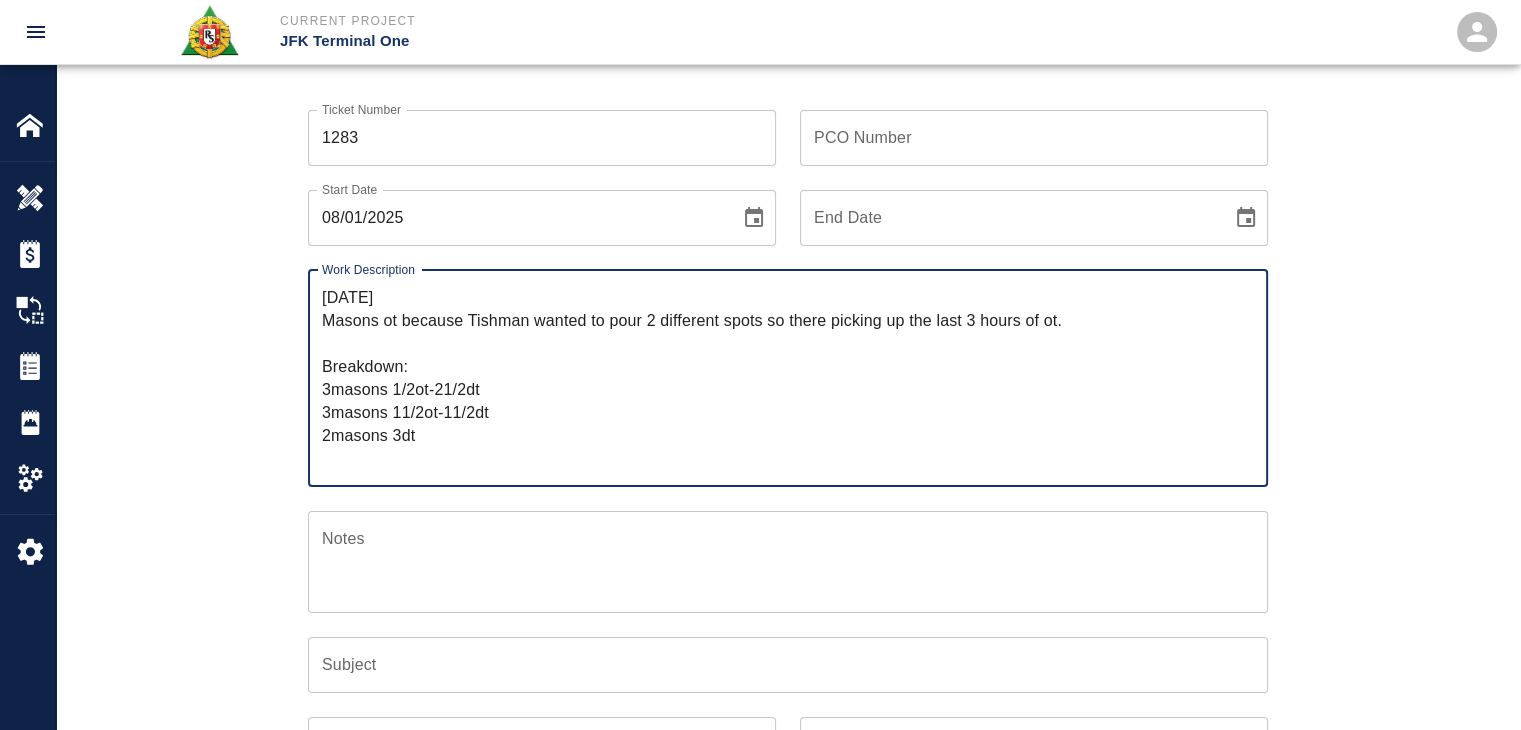 click on "8/1/25
Masons ot because Tishman wanted to pour 2 different spots so there picking up the last 3 hours of ot.
Breakdown:
3masons 1/2ot-21/2dt
3masons 11/2ot-11/2dt
2masons 3dt" at bounding box center [788, 378] 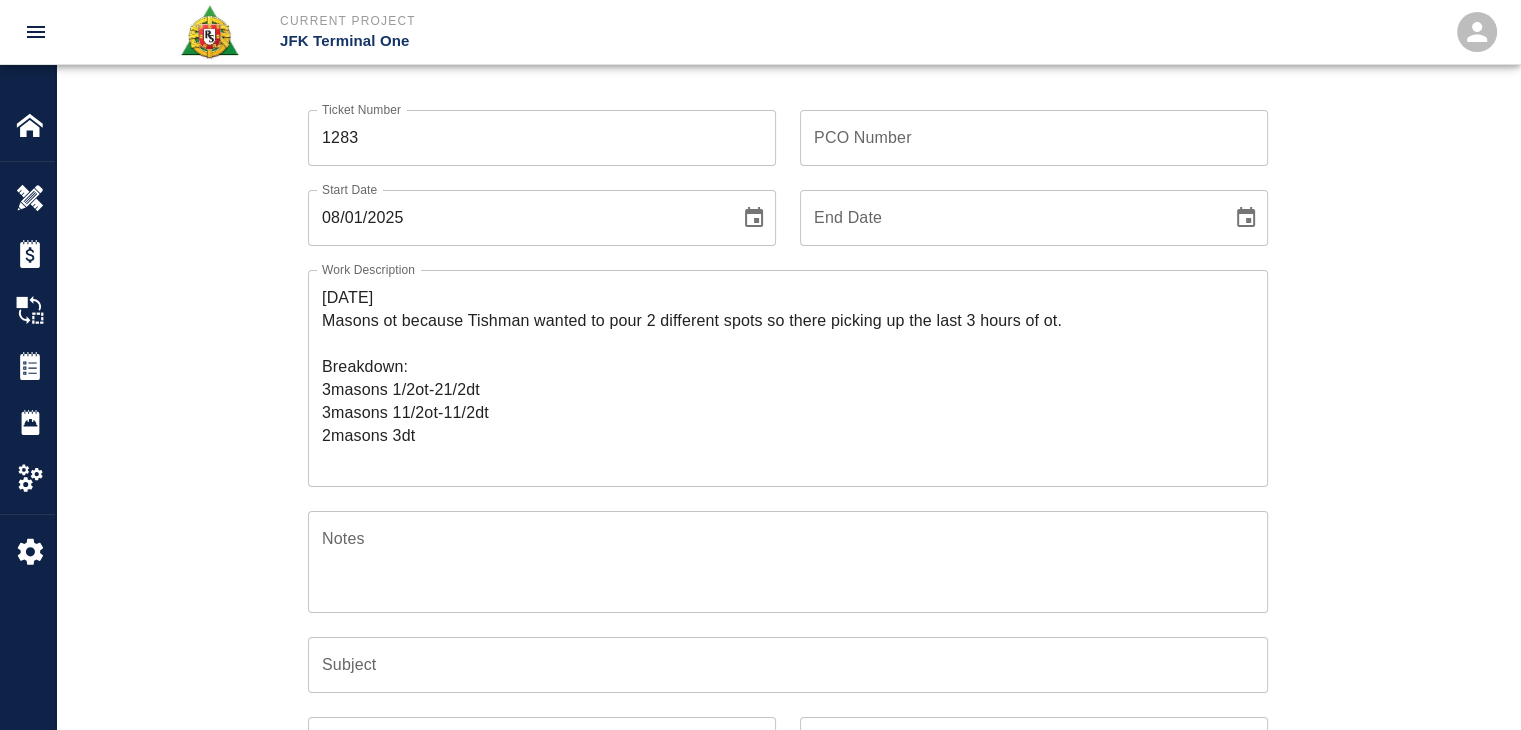scroll, scrollTop: 0, scrollLeft: 0, axis: both 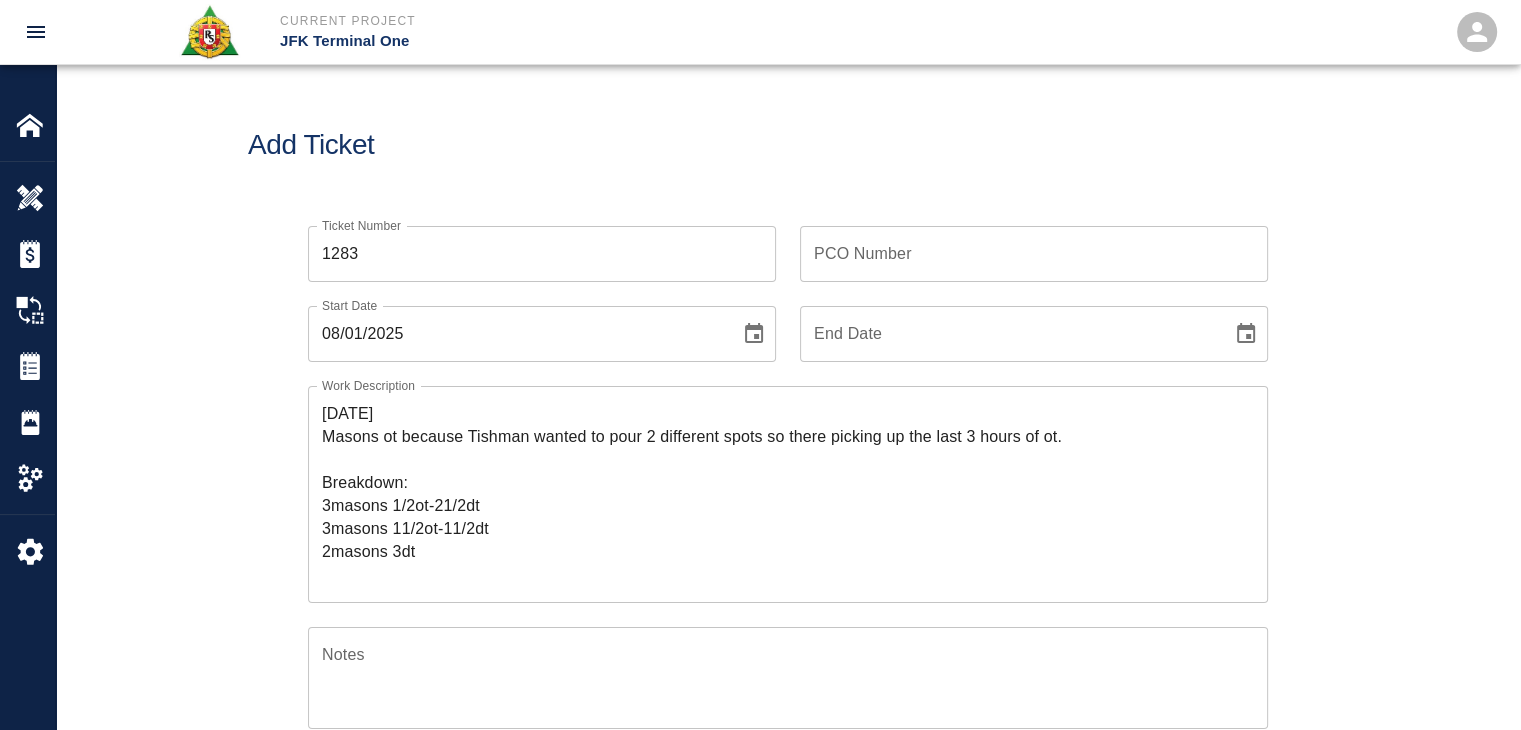 click on "1283" at bounding box center (542, 254) 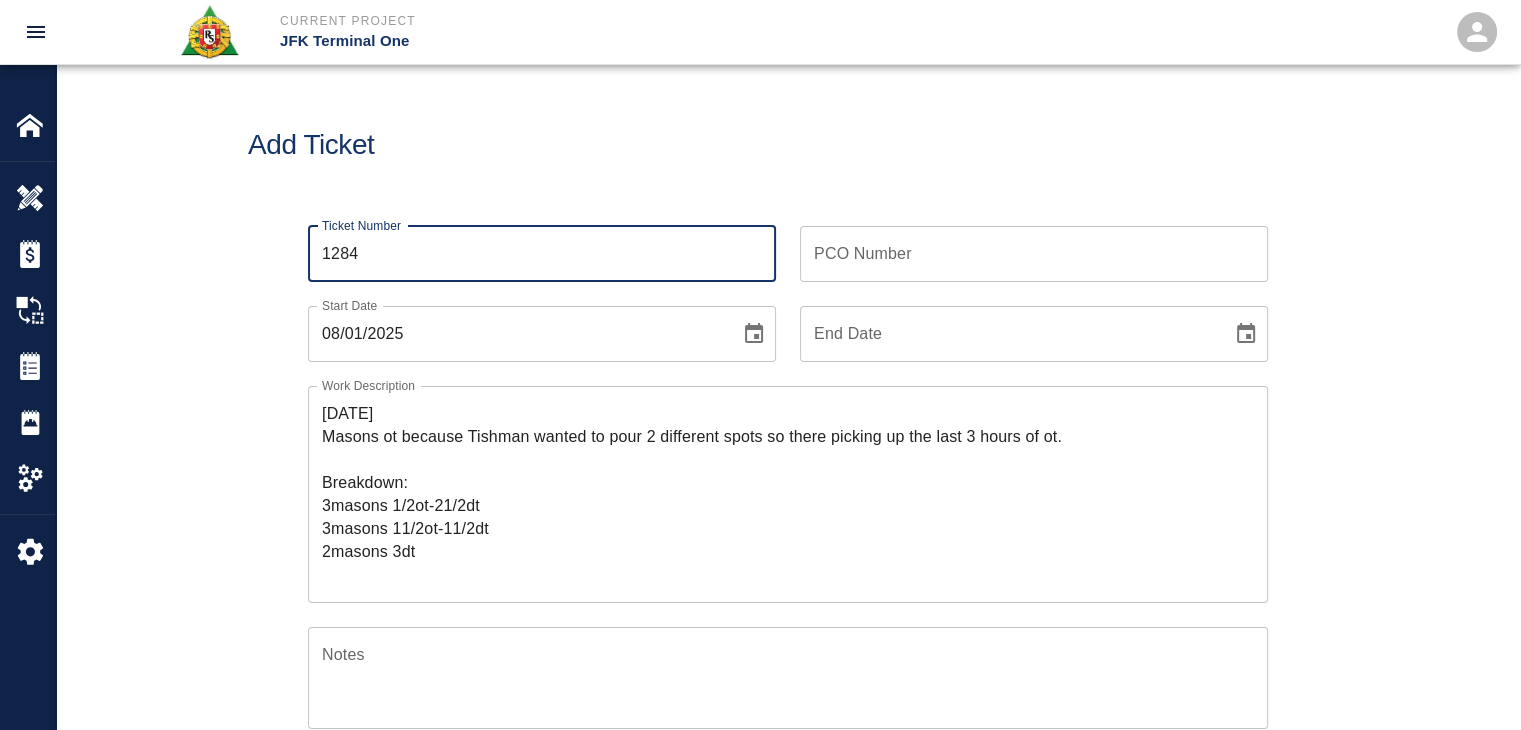 type on "1284" 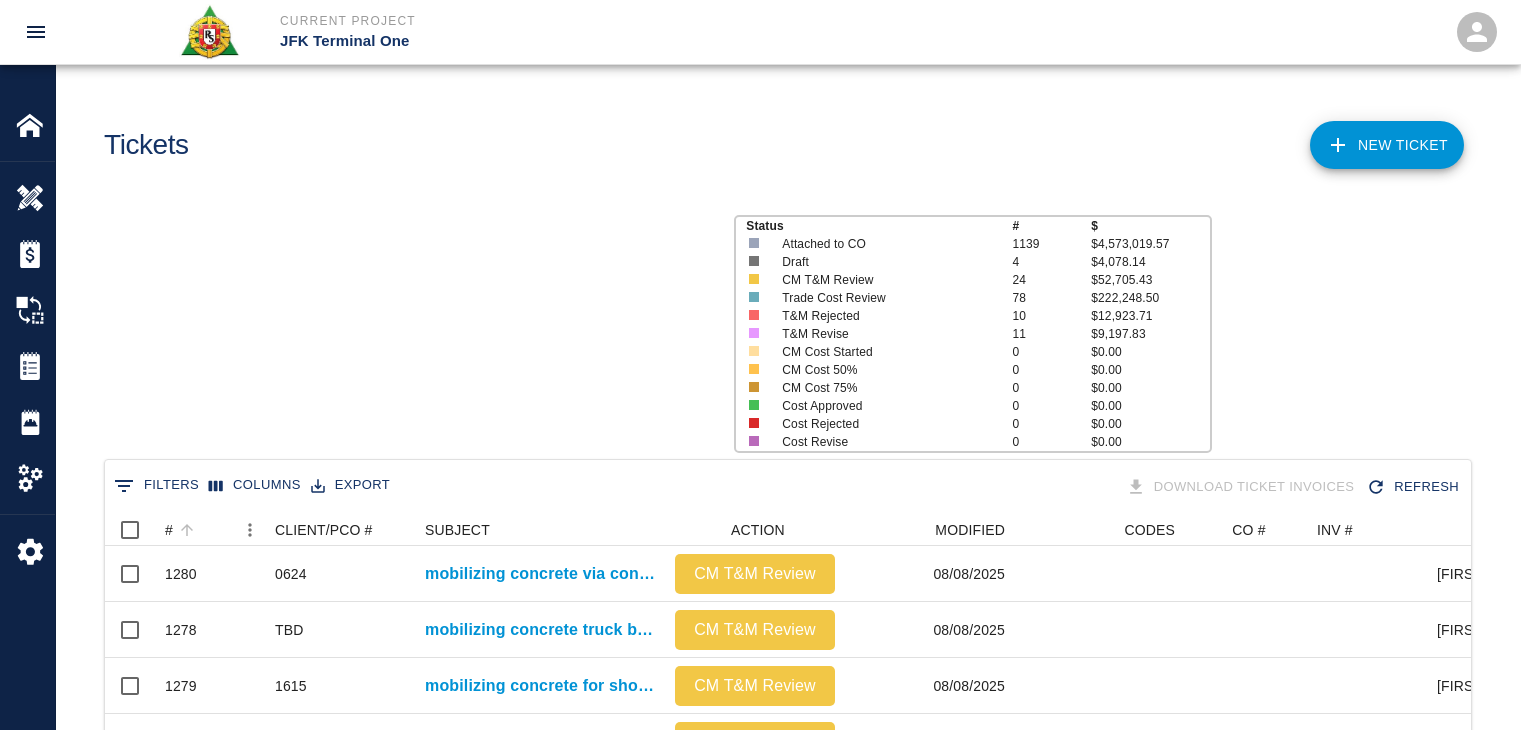scroll, scrollTop: 0, scrollLeft: 0, axis: both 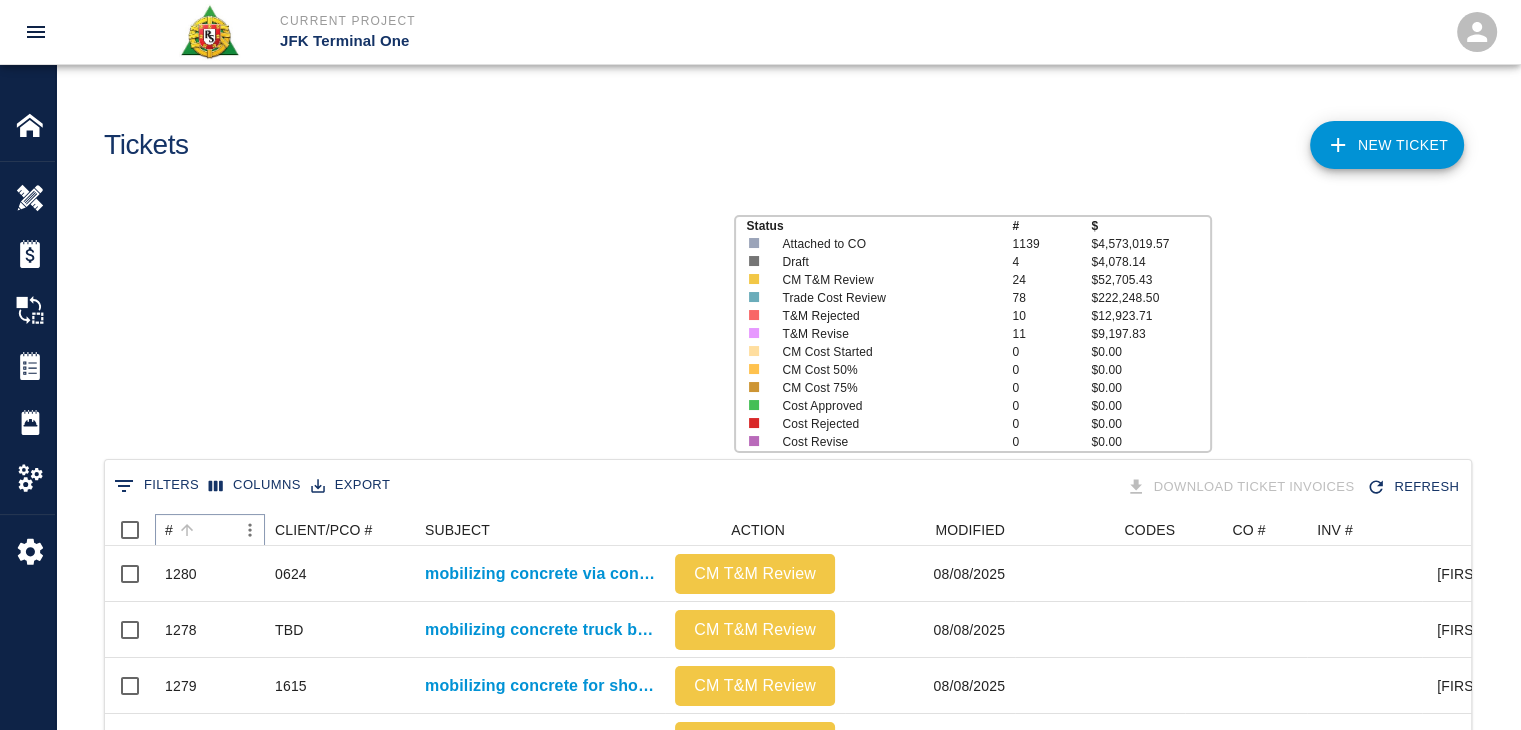 click at bounding box center (187, 530) 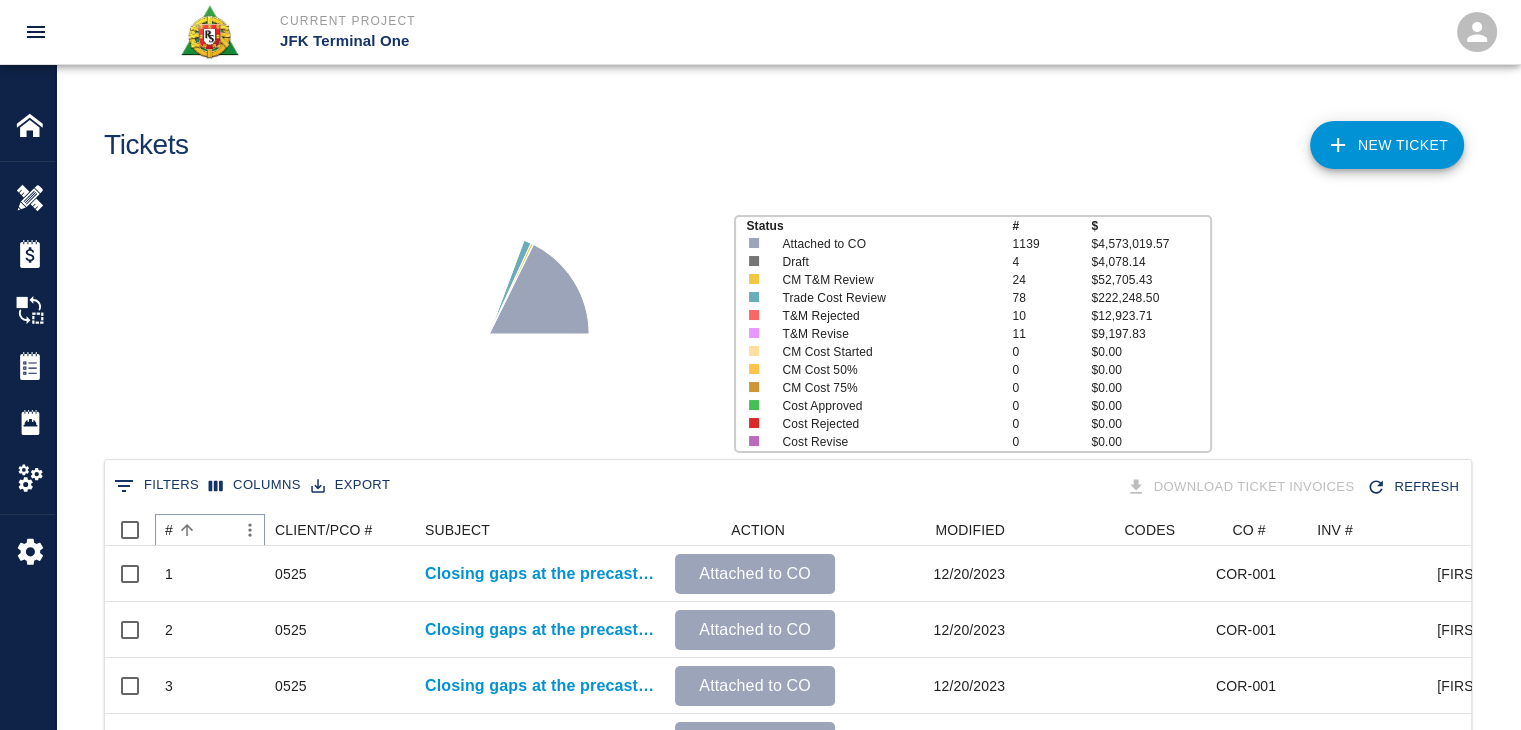 click at bounding box center (187, 530) 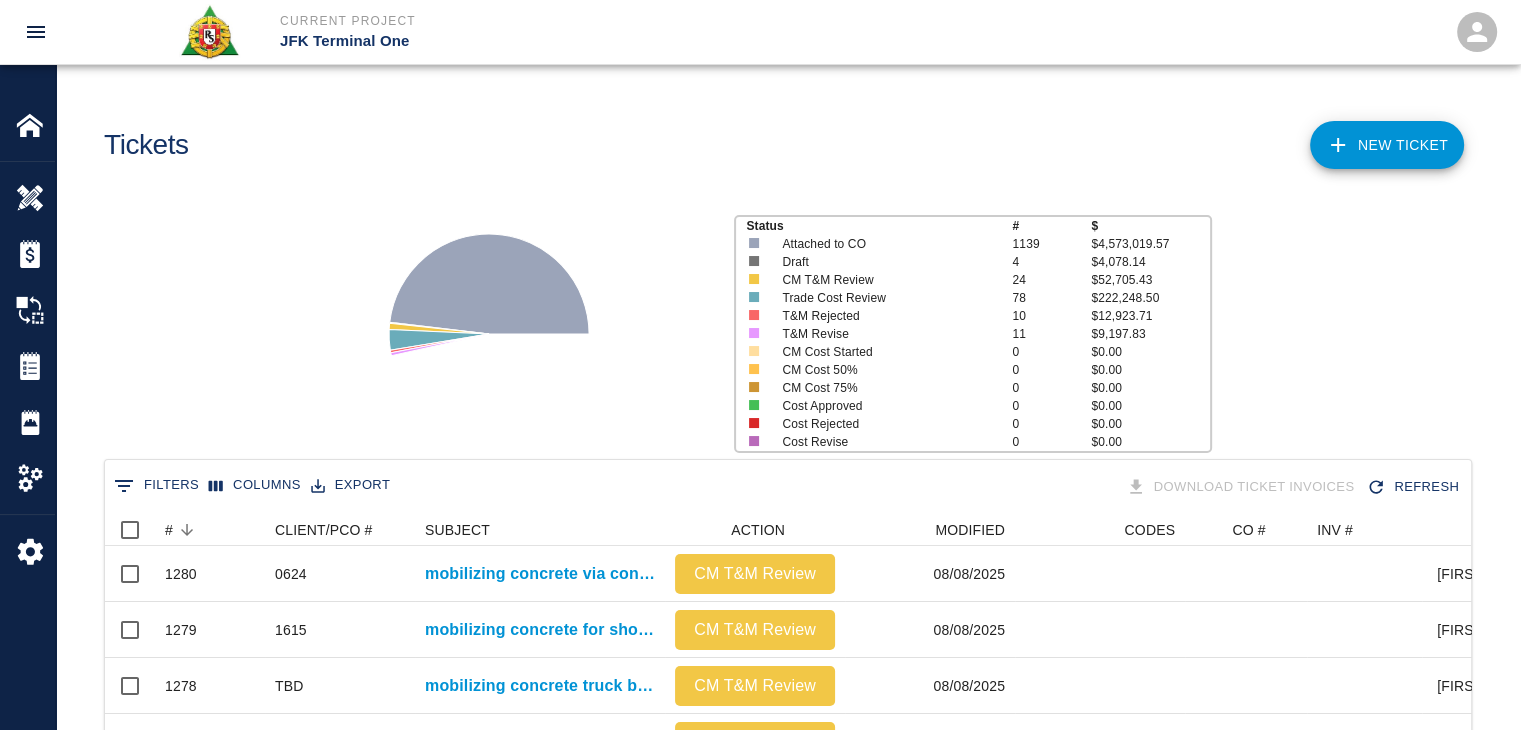 click on "Status # $ Attached to CO 1139 $4,573,019.57 Draft 4 $4,078.14 CM T&M Review 24 $52,705.43 Trade Cost Review 78 $222,248.50 T&M Rejected 10 $12,923.71 T&M Revise 11 $9,197.83 CM Cost Started 0 $0.00 CM Cost 50% 0 $0.00 CM Cost 75% 0 $0.00 Cost Approved 0 $0.00 Cost Rejected 0 $0.00 Cost Revise 0 $0.00" at bounding box center (780, 326) 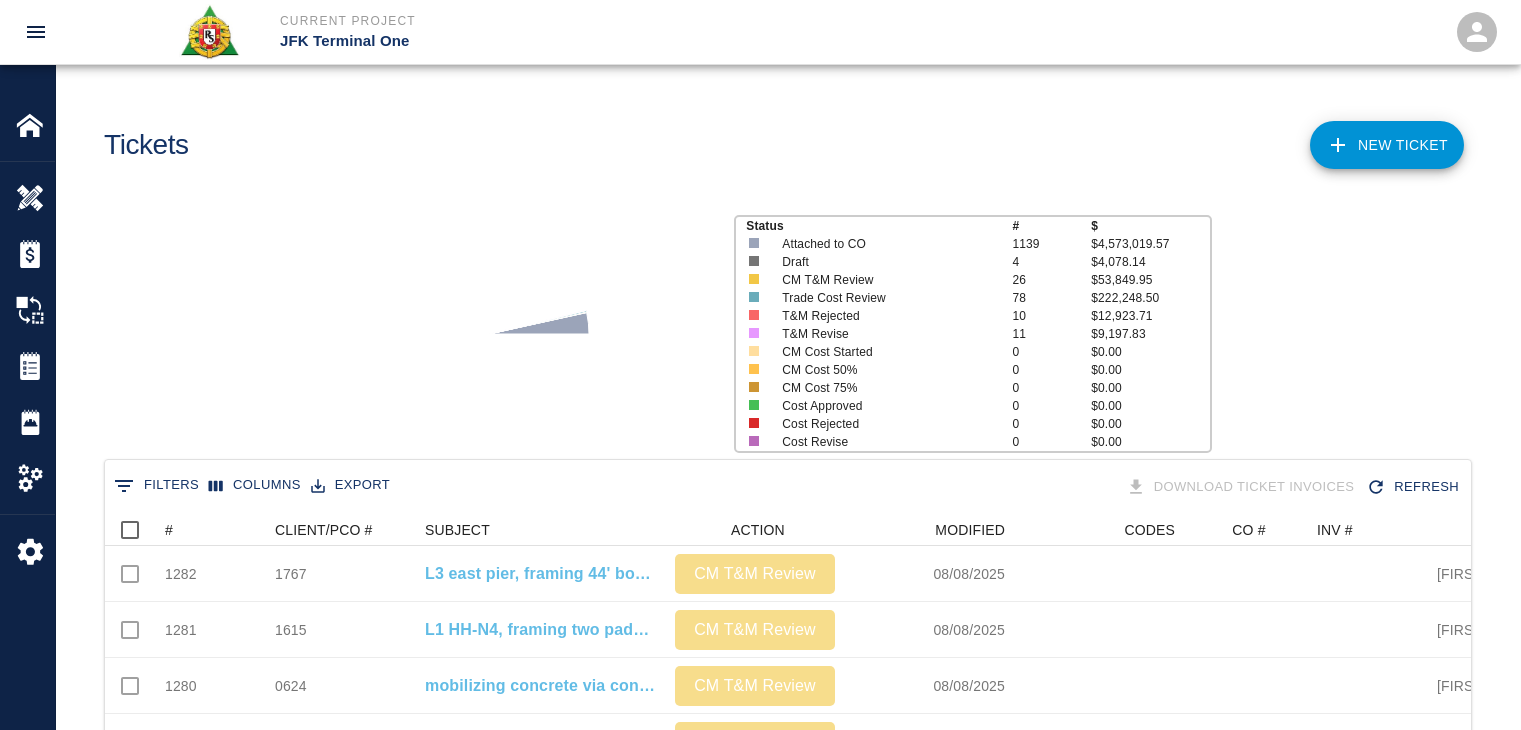 click 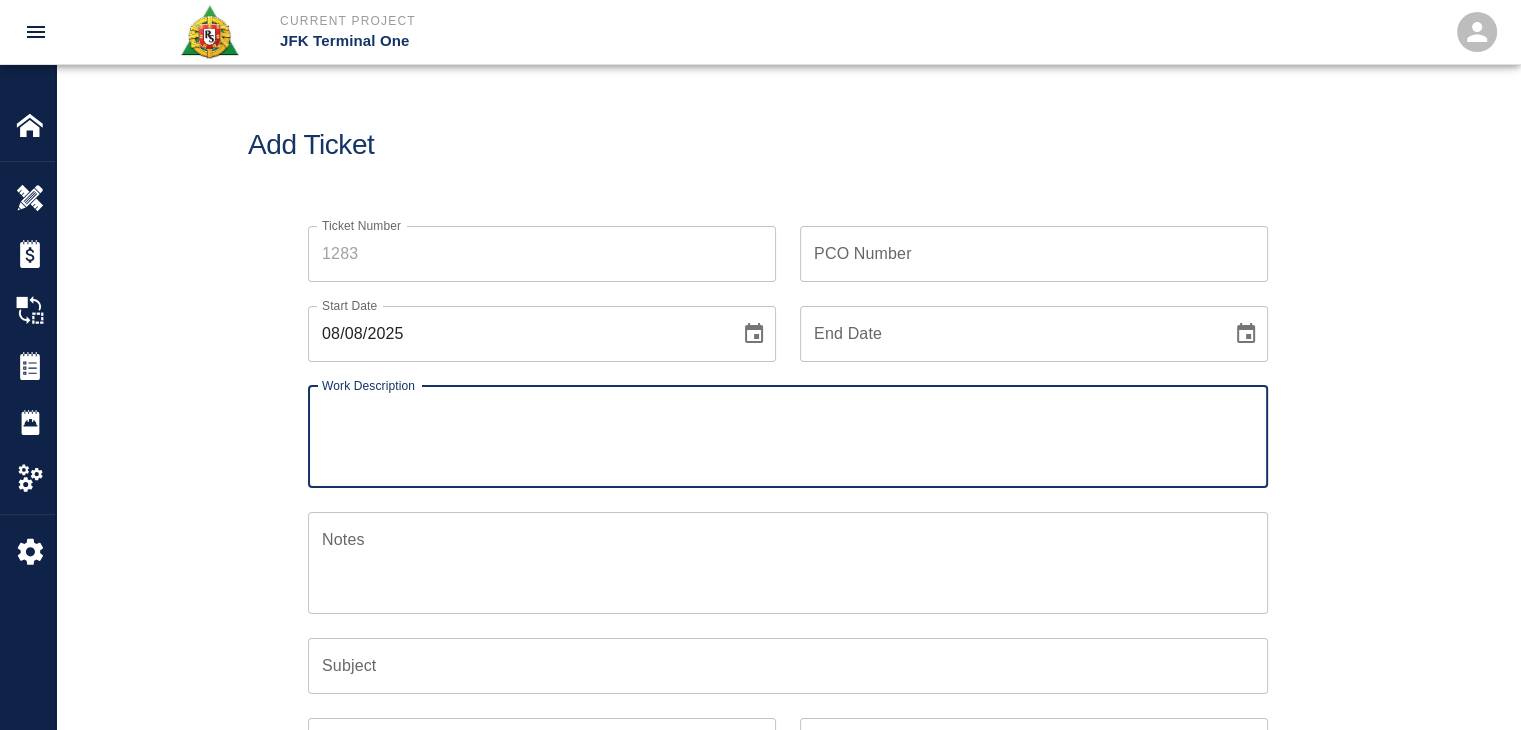click on "Ticket Number" at bounding box center [542, 254] 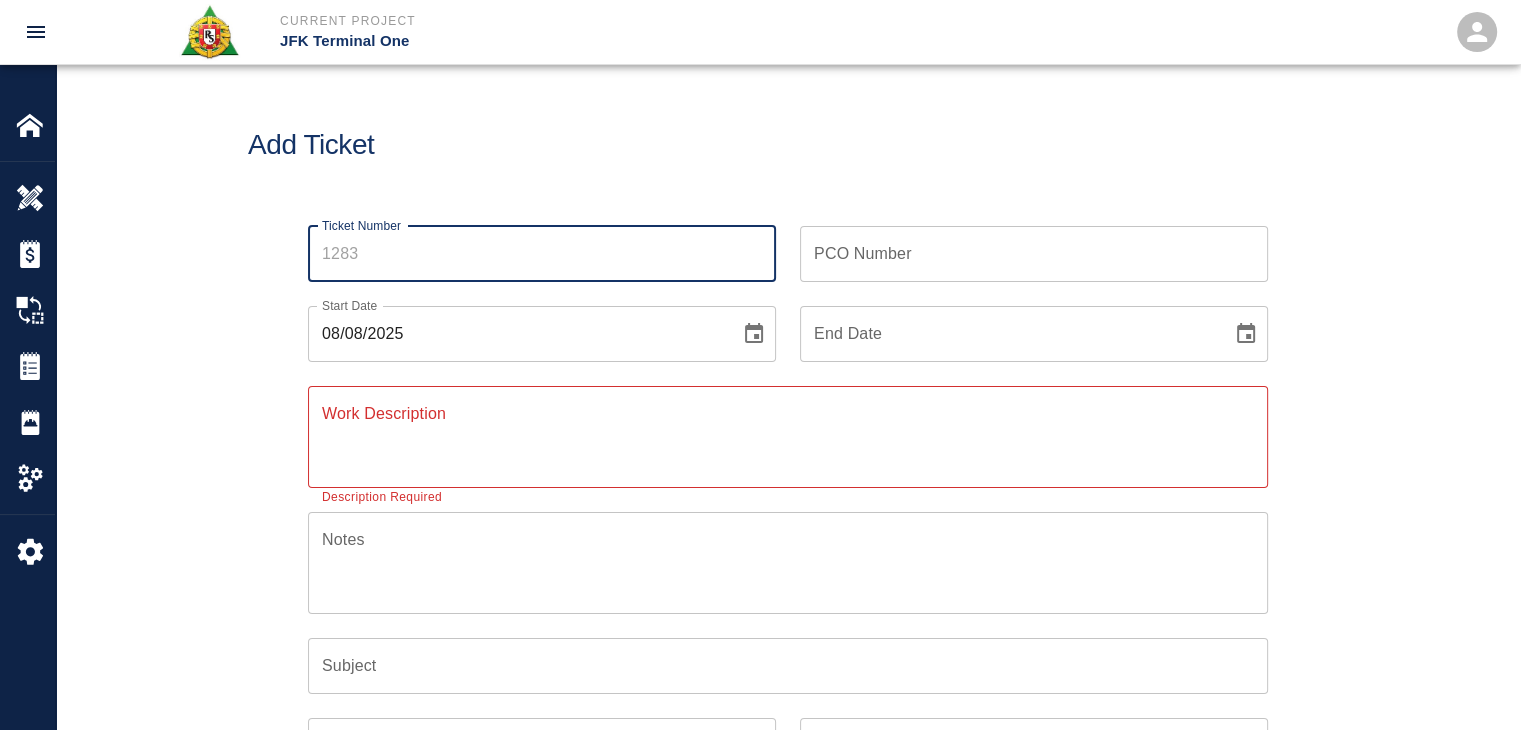 scroll, scrollTop: 0, scrollLeft: 0, axis: both 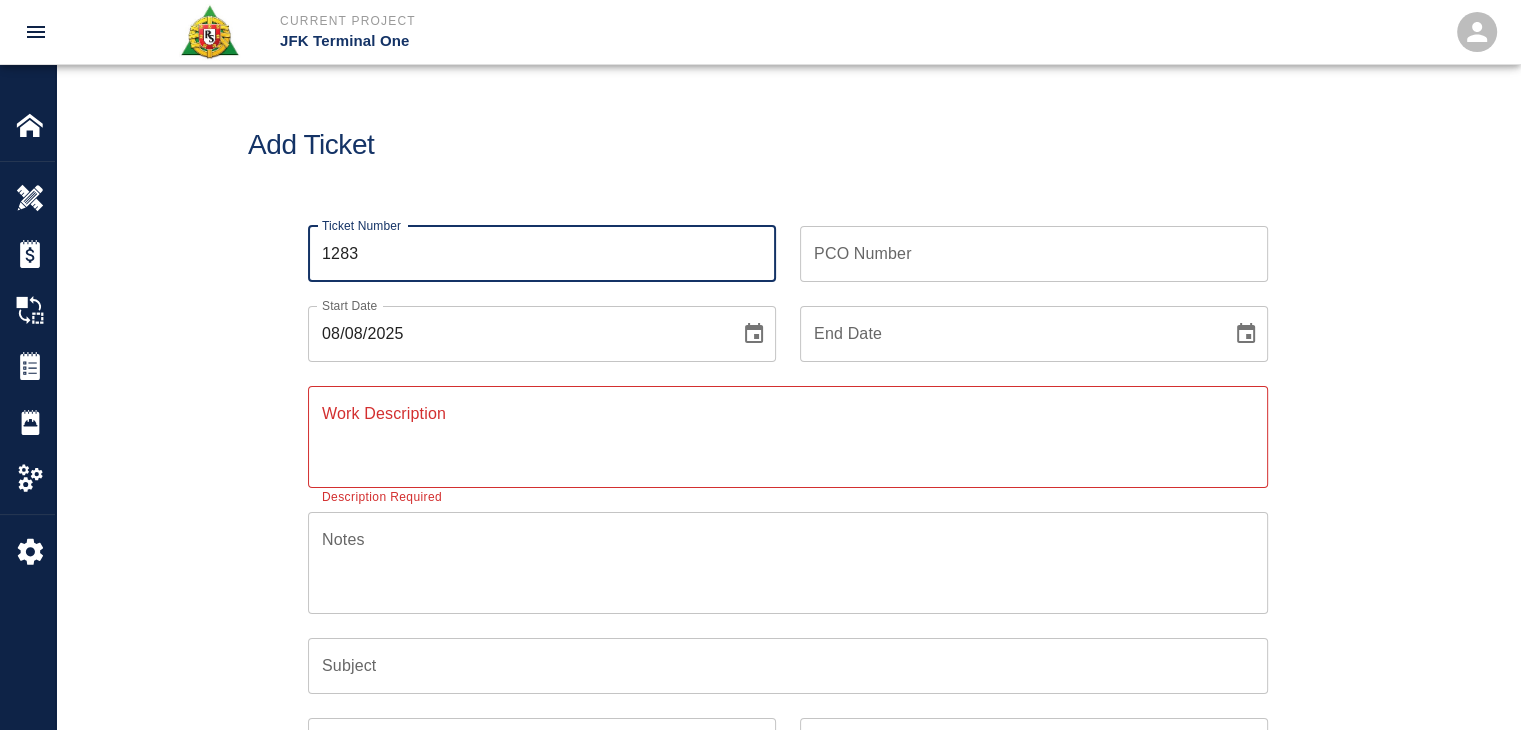 type on "1283" 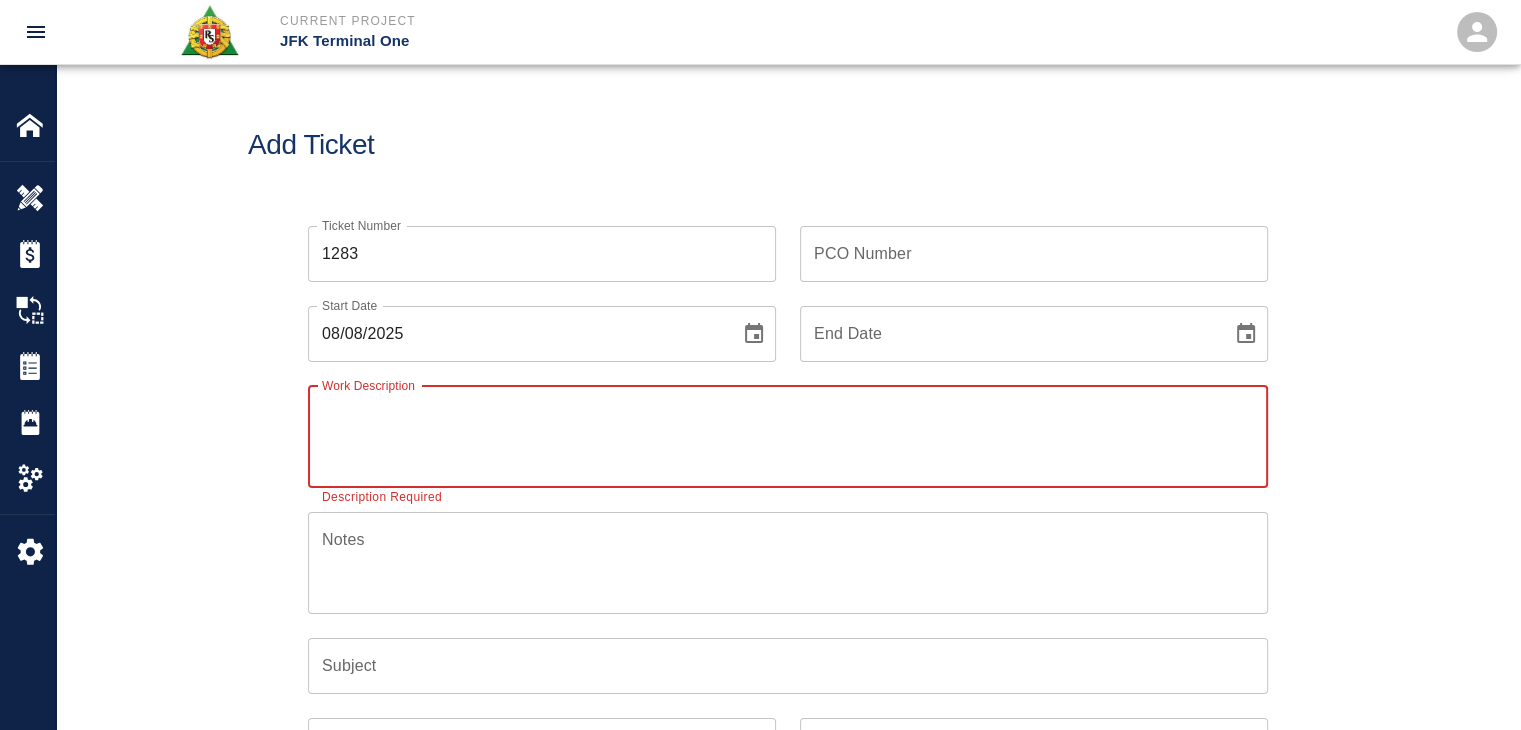 click on "Work Description" at bounding box center (788, 436) 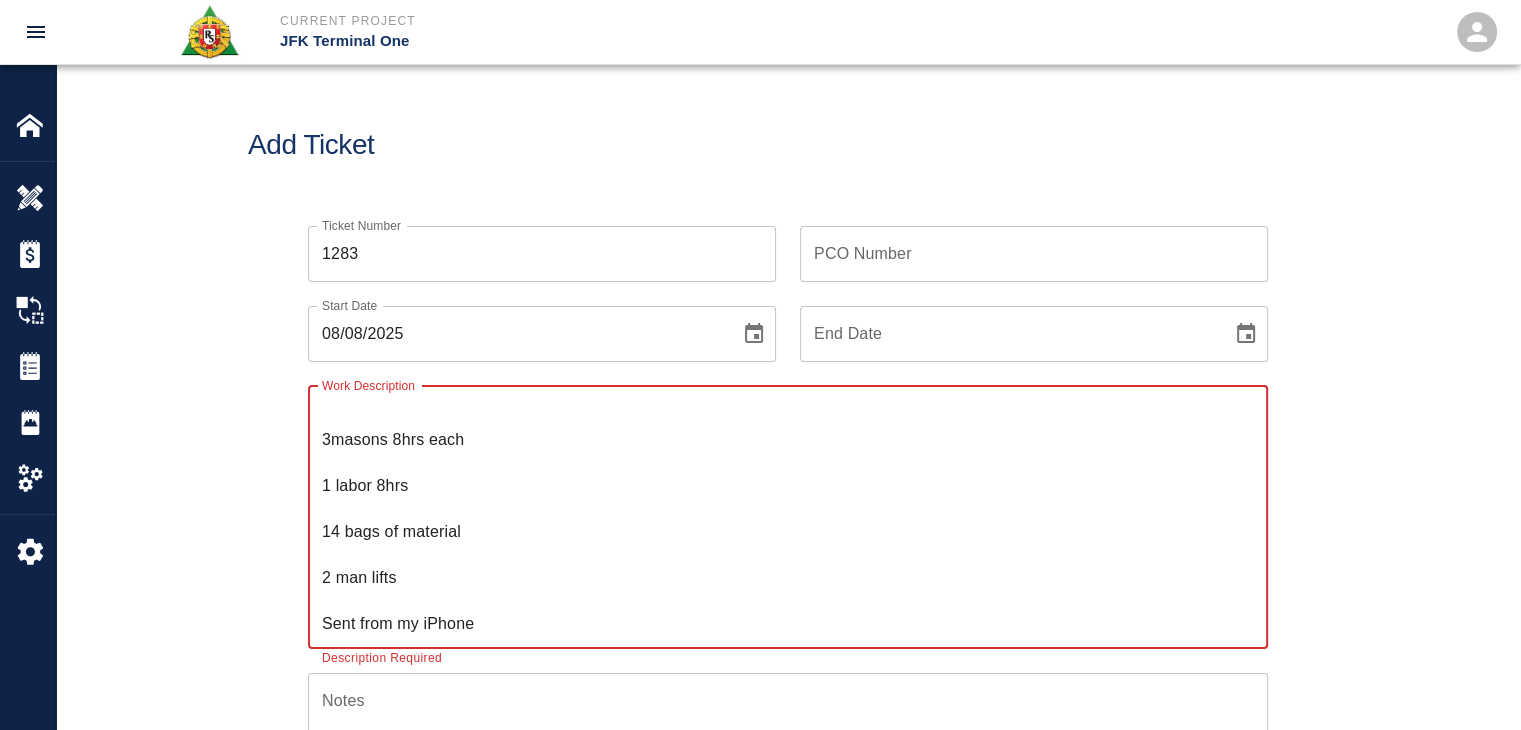 scroll, scrollTop: 0, scrollLeft: 0, axis: both 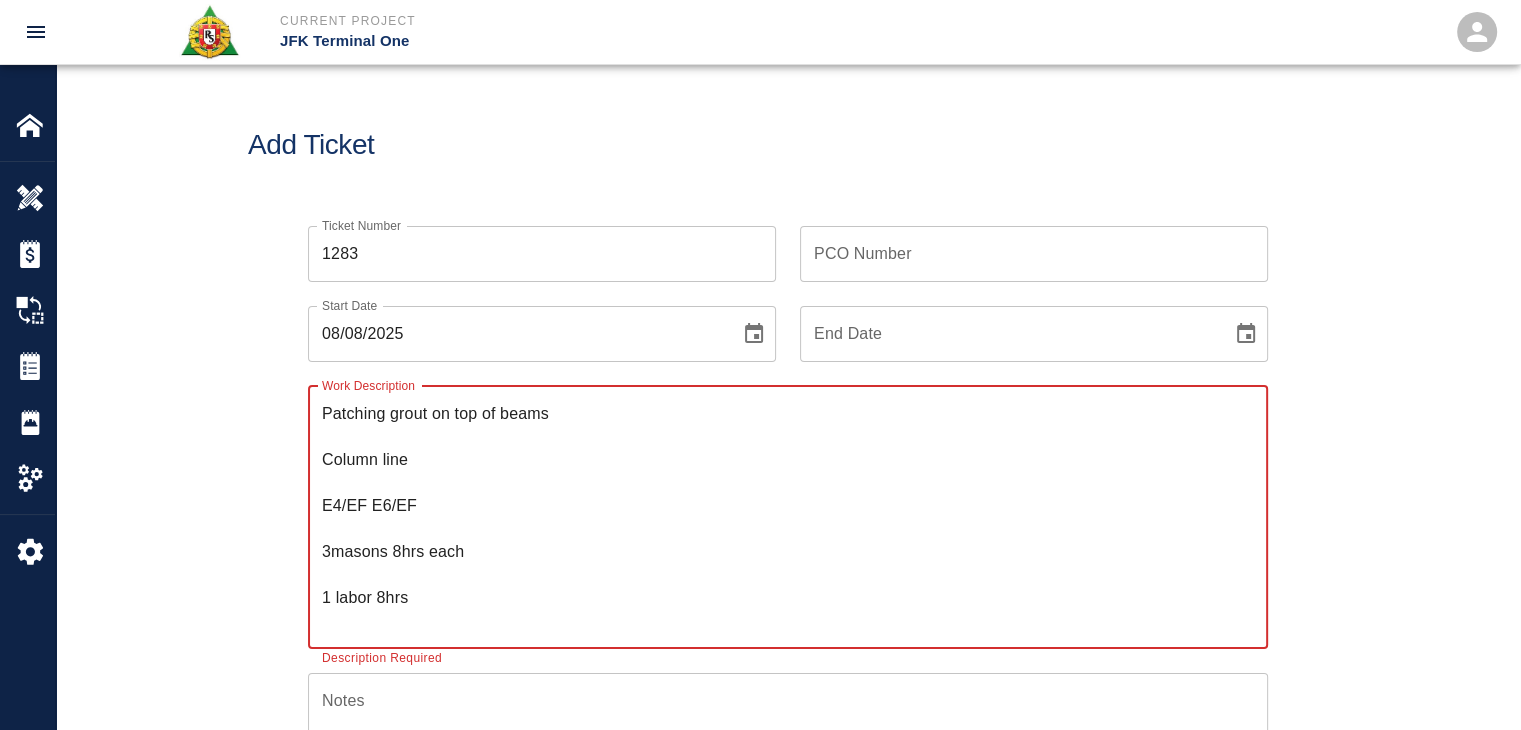 type on "Patching grout on top of beams
Column line
E4/EF E6/EF
3masons 8hrs each
1 labor 8hrs
14 bags of material
2 man lifts
Sent from my iPhone" 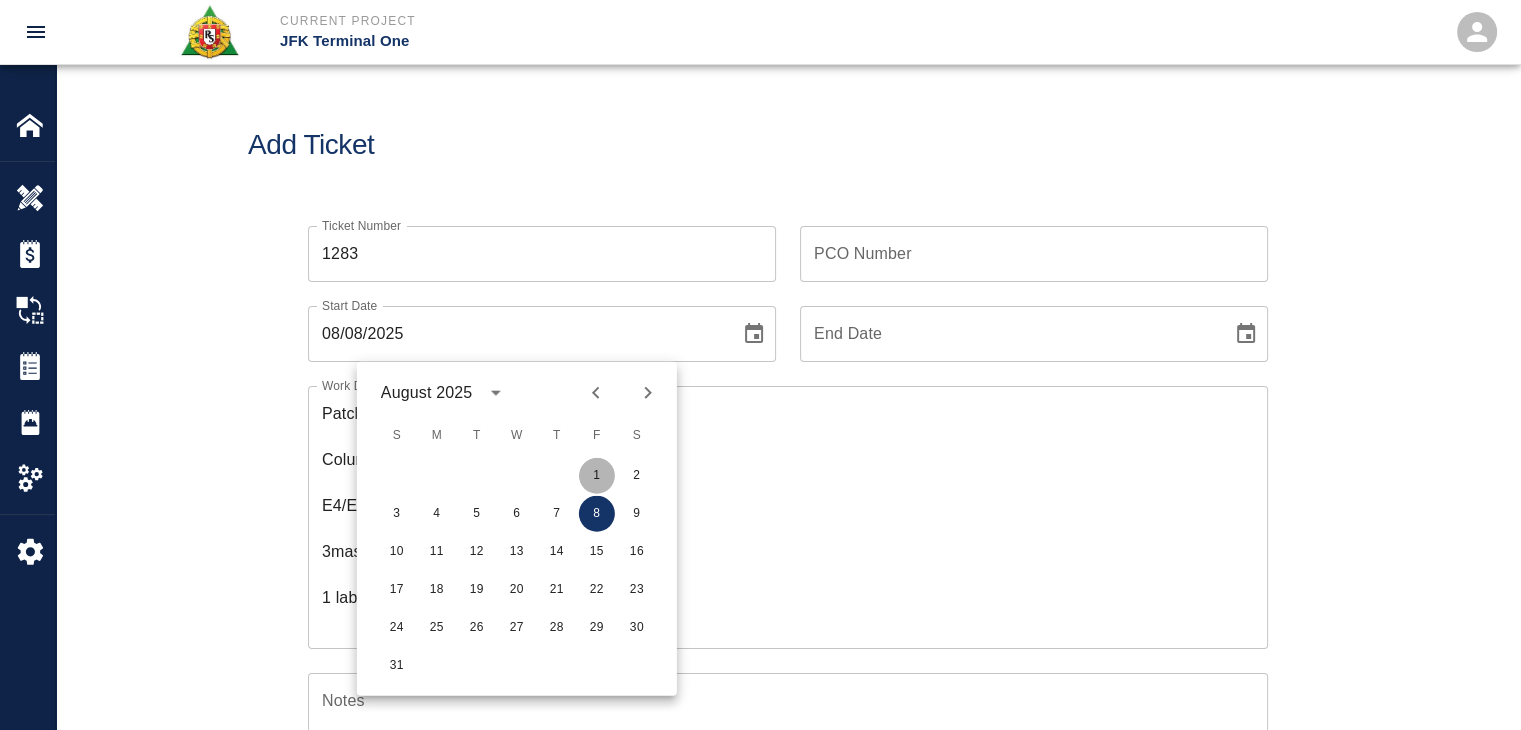 click on "1" at bounding box center (597, 476) 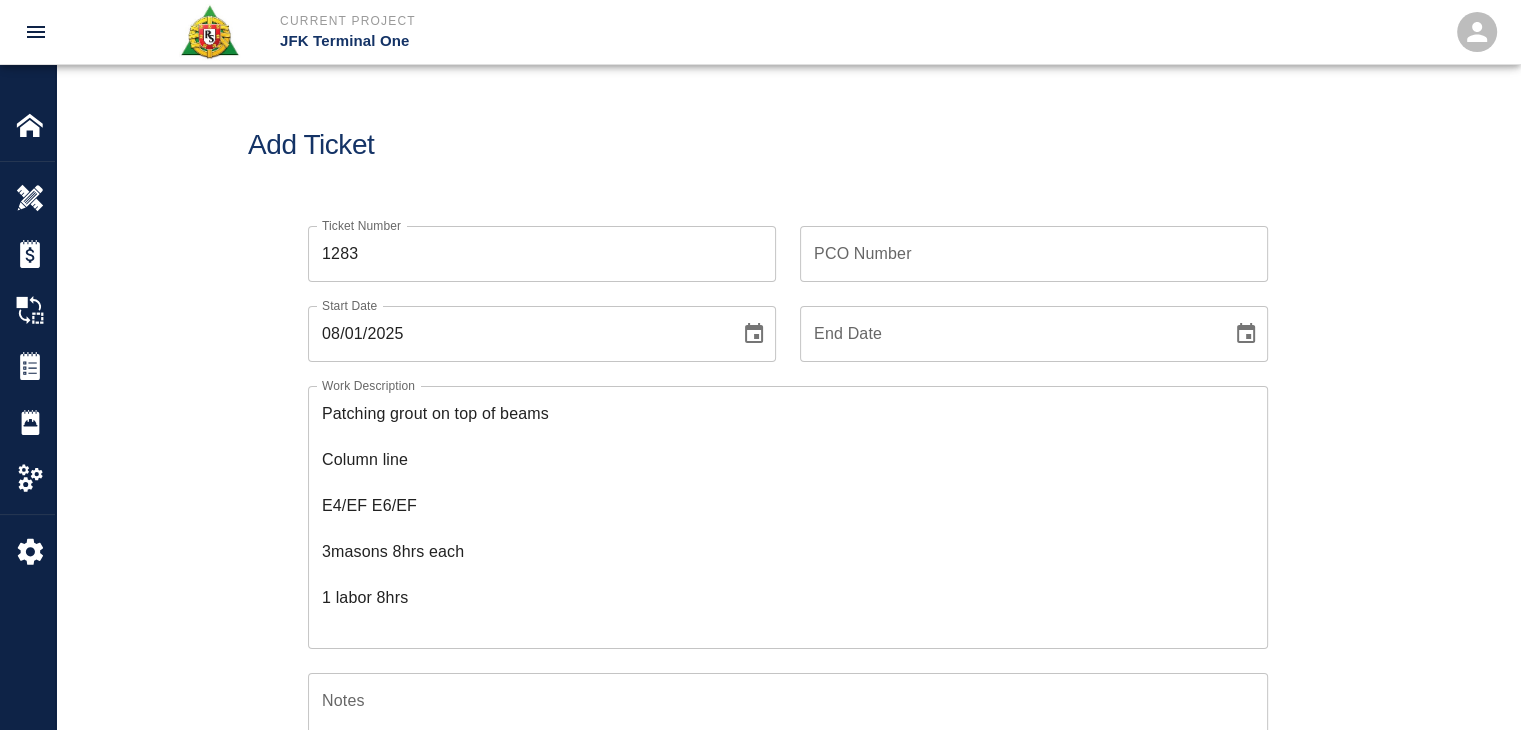 click on "Add Ticket" at bounding box center [788, 145] 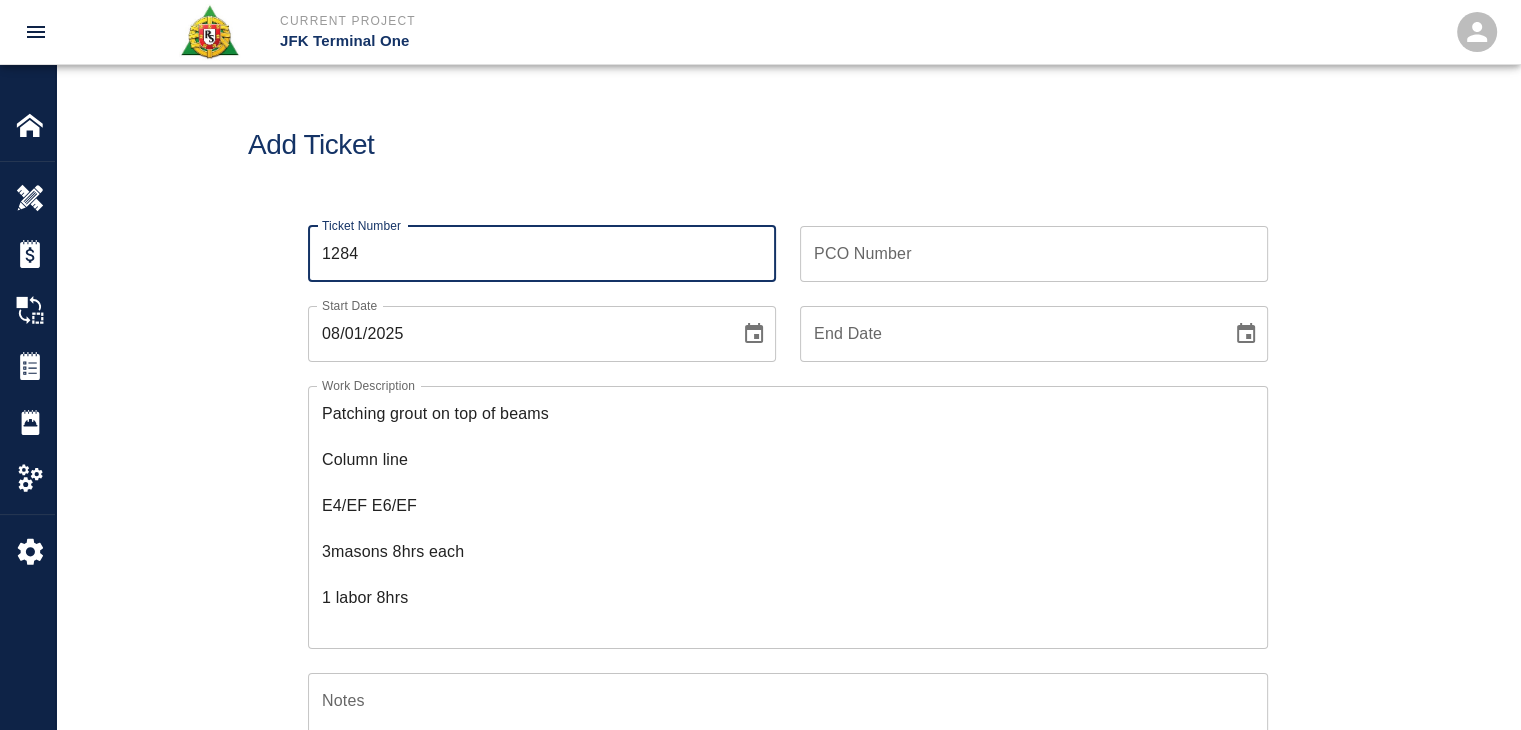 type on "1284" 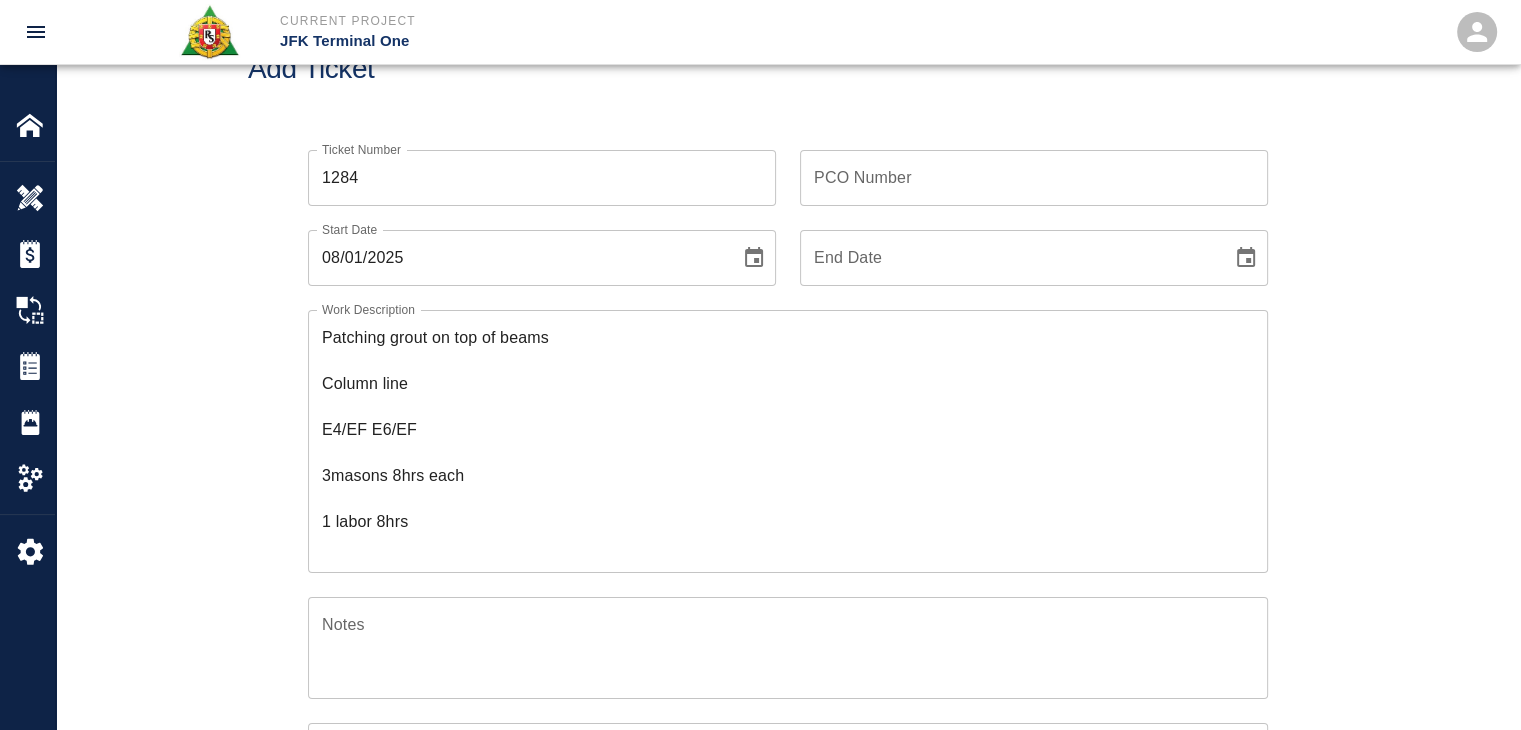 scroll, scrollTop: 76, scrollLeft: 0, axis: vertical 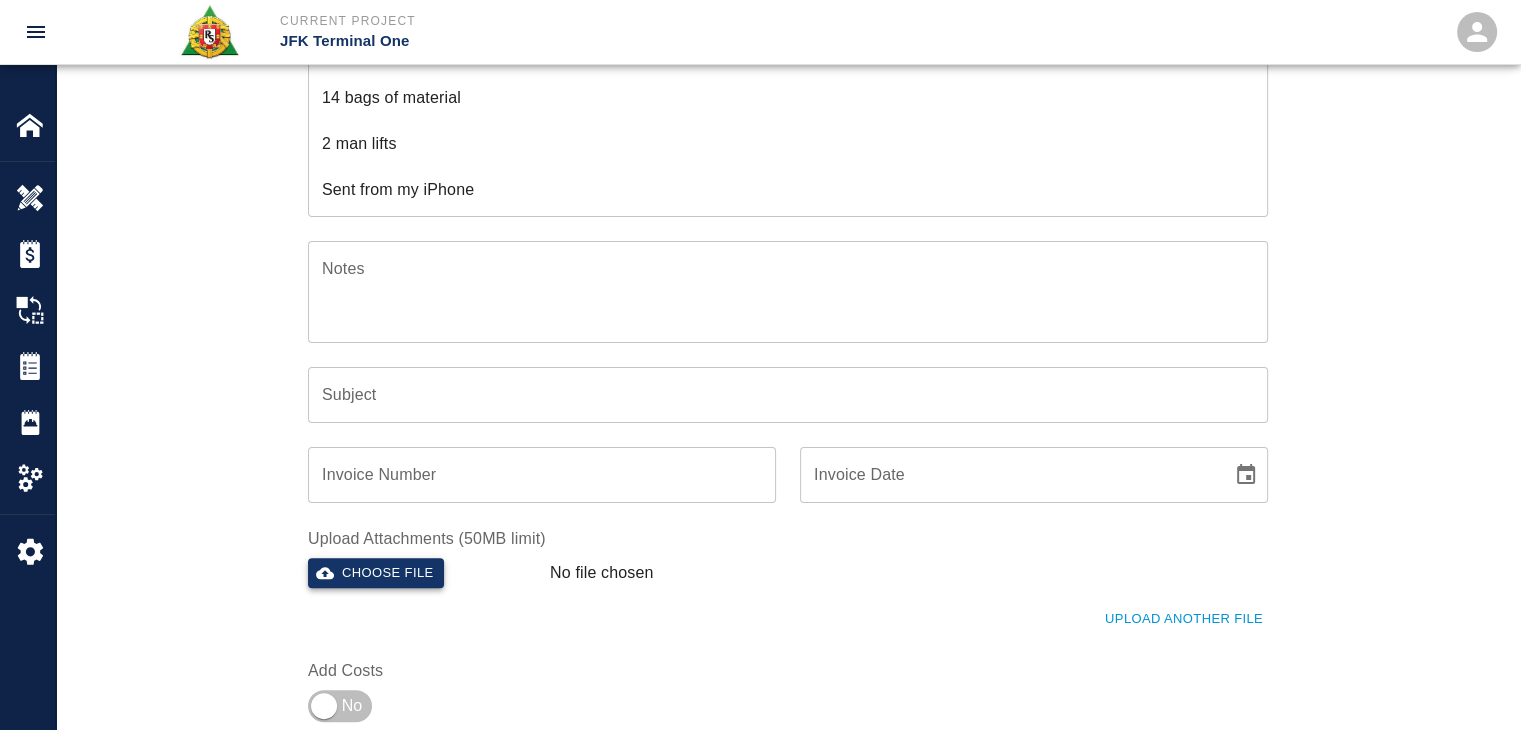 click on "Choose file" at bounding box center [376, 573] 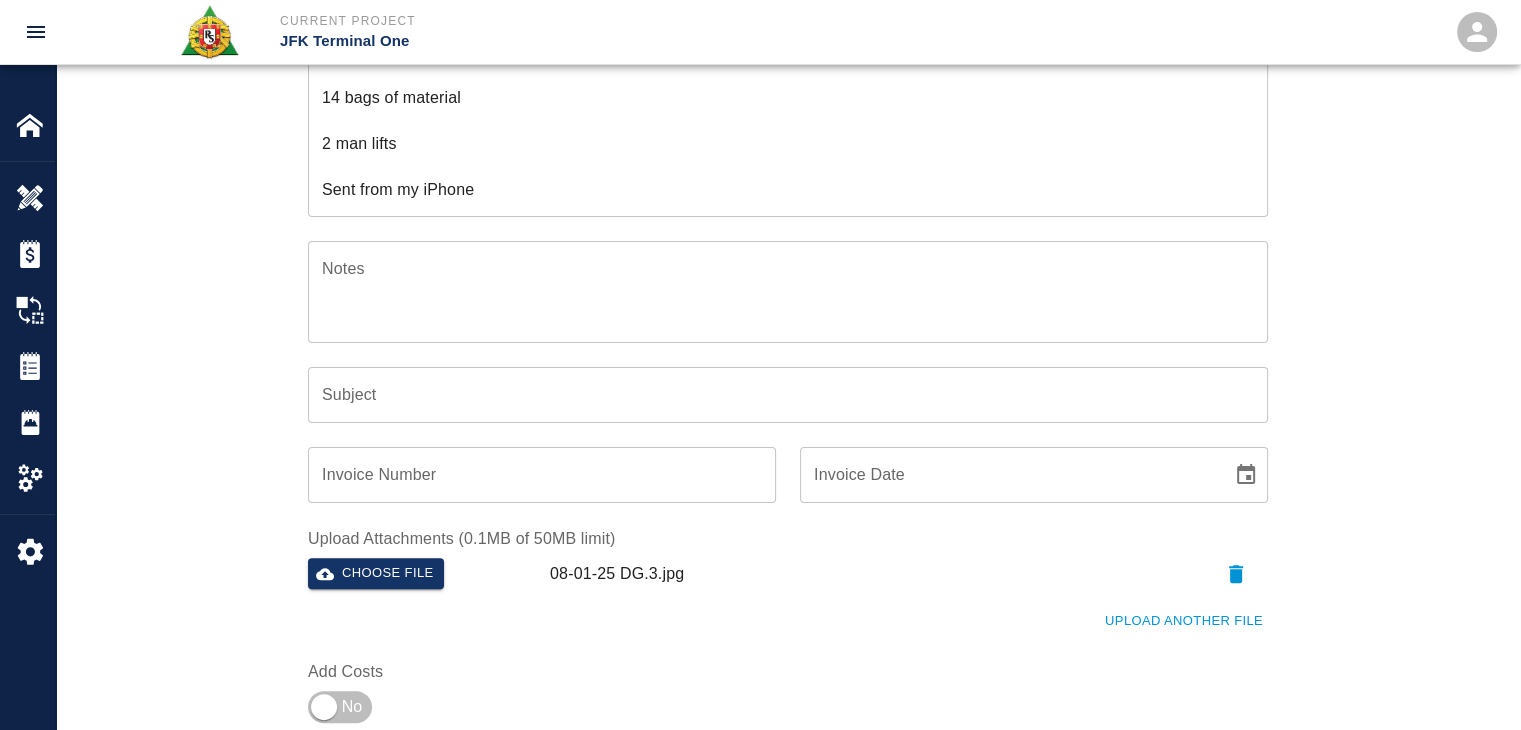 click on "Ticket Number 1284 Ticket Number PCO Number PCO Number Start Date  08/01/2025 Start Date  End Date End Date Work Description Patching grout on top of beams
Column line
E4/EF E6/EF
3masons 8hrs each
1 labor 8hrs
14 bags of material
2 man lifts
Sent from my iPhone x Work Description Notes x Notes Subject Subject Invoice Number Invoice Number Invoice Date Invoice Date Upload Attachments (0.1MB of 50MB limit) Choose file 08-01-25 DG.3.jpg Upload Another File Add Costs" at bounding box center [788, 275] 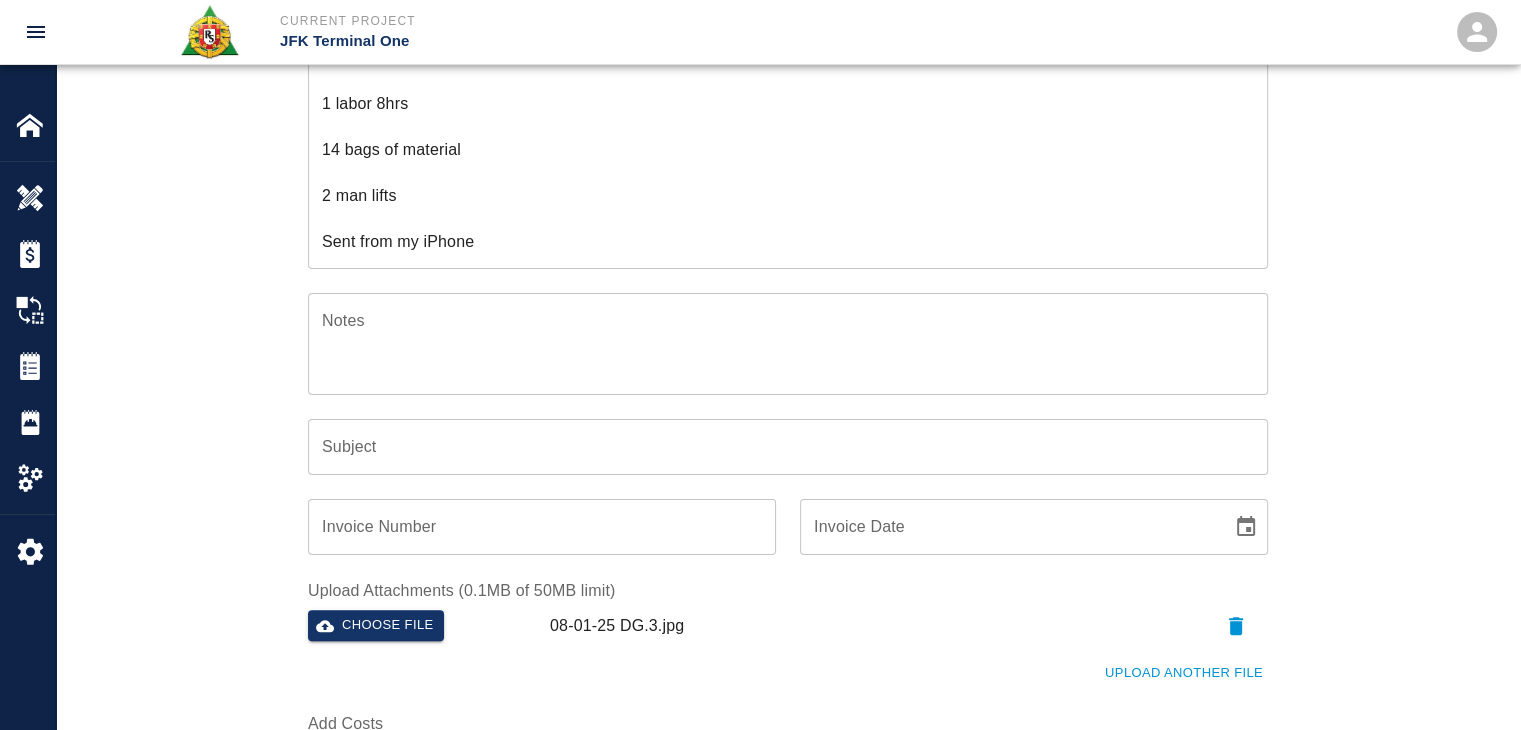 scroll, scrollTop: 0, scrollLeft: 0, axis: both 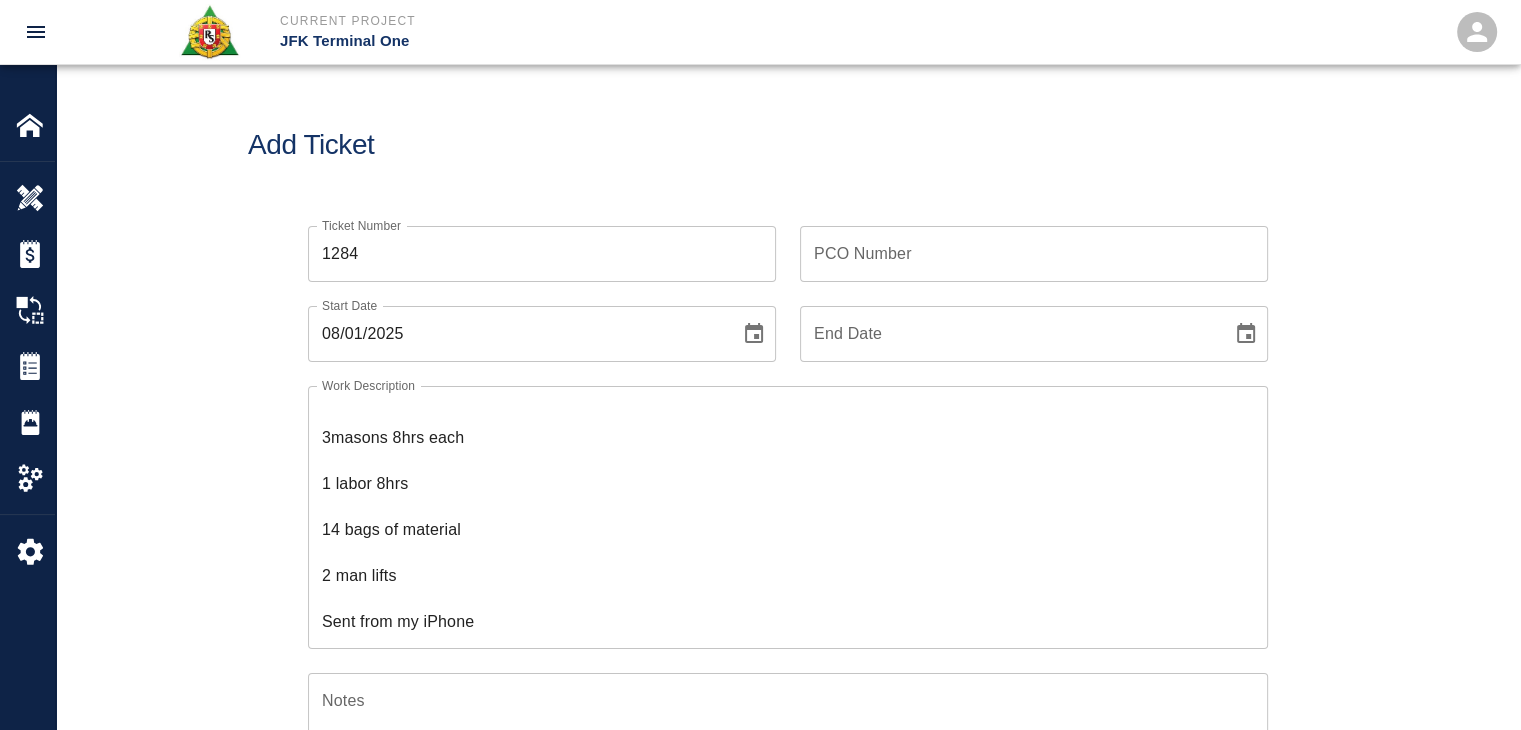 click on "Add Ticket" at bounding box center (788, 145) 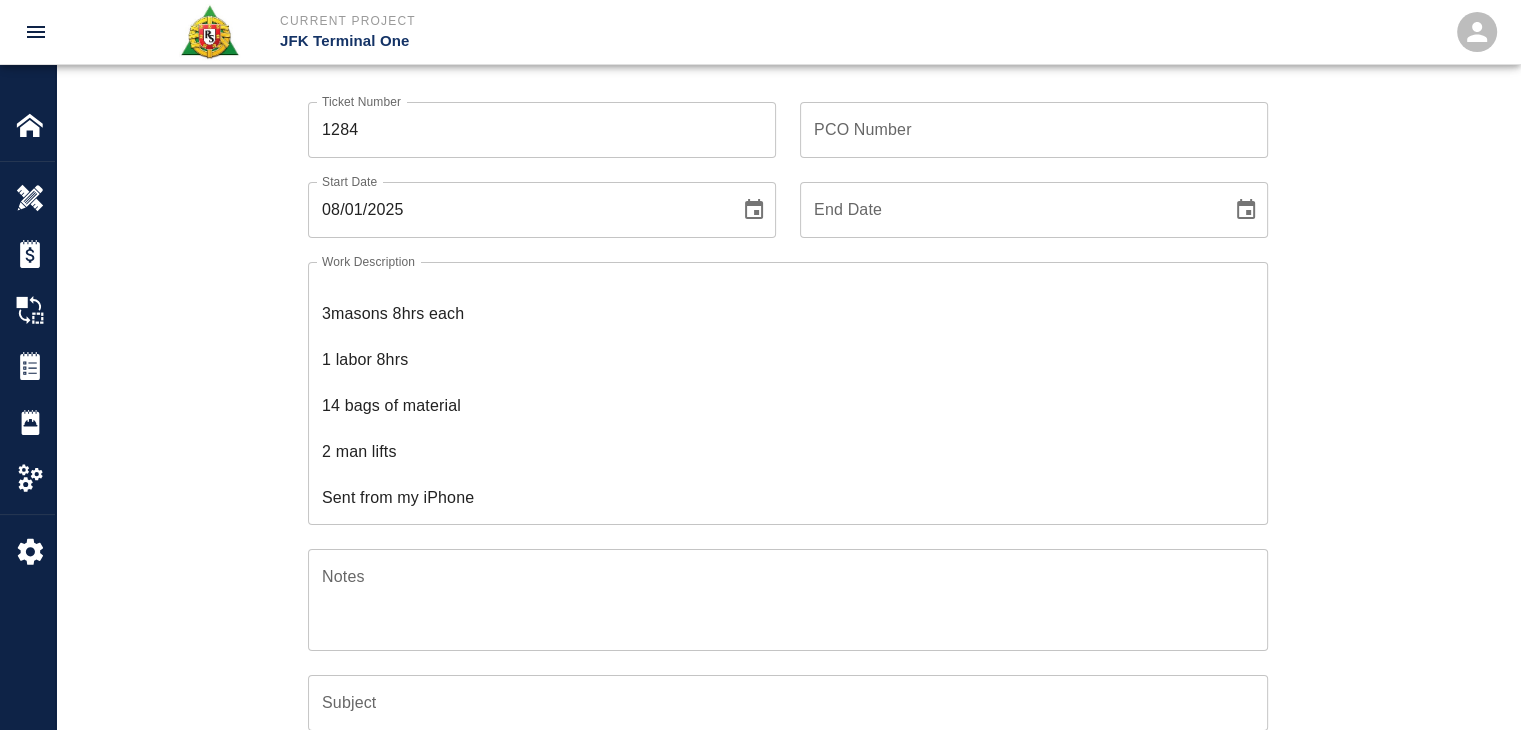 scroll, scrollTop: 0, scrollLeft: 0, axis: both 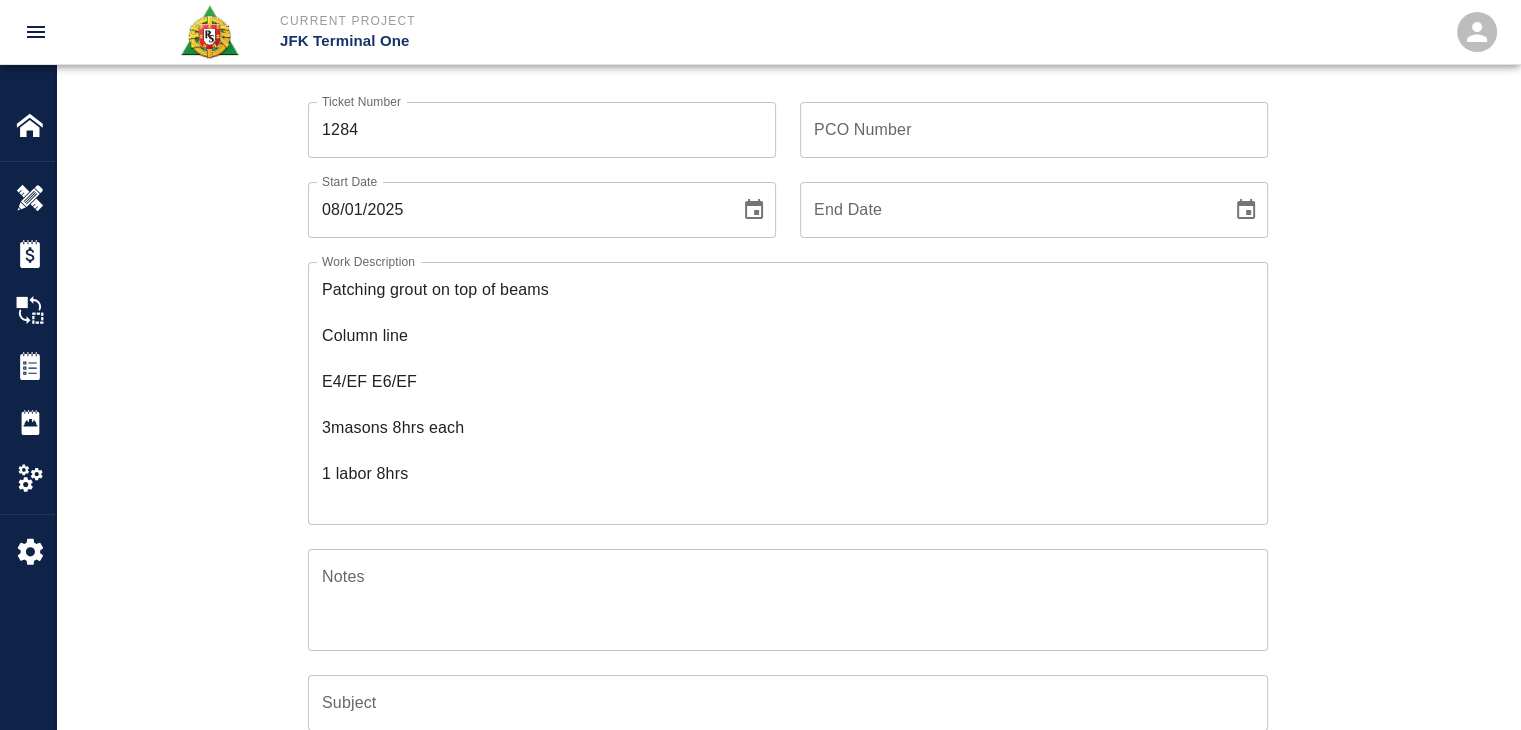 click on "Ticket Number 1284 Ticket Number PCO Number PCO Number Start Date  08/01/2025 Start Date  End Date End Date Work Description Patching grout on top of beams
Column line
E4/EF E6/EF
3masons 8hrs each
1 labor 8hrs
14 bags of material
2 man lifts
Sent from my iPhone x Work Description Notes x Notes Subject Subject Invoice Number Invoice Number Invoice Date Invoice Date Upload Attachments (0.1MB of 50MB limit) Choose file 08-01-25 DG.3.jpg Upload Another File Add Costs" at bounding box center (788, 583) 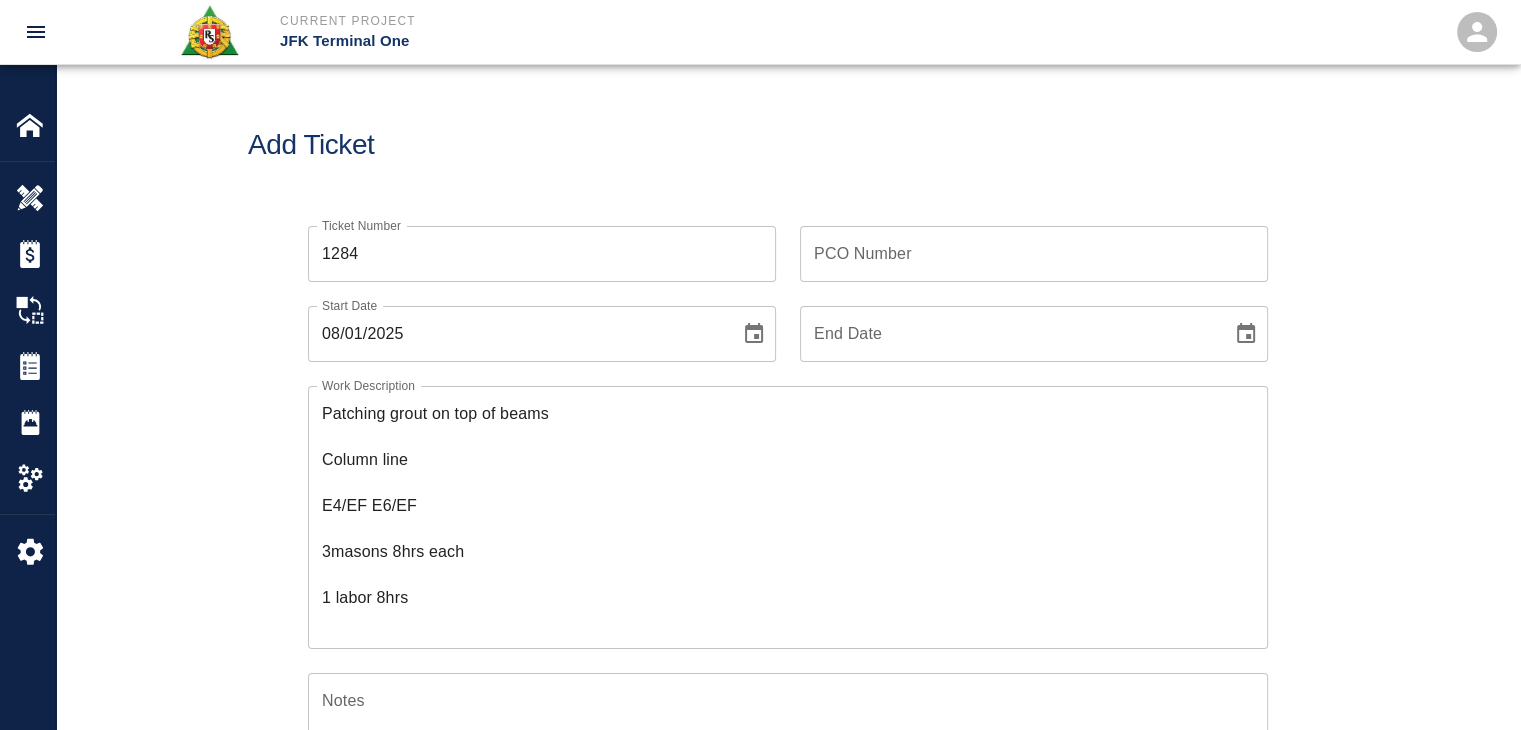 click on "PCO Number" at bounding box center [1034, 254] 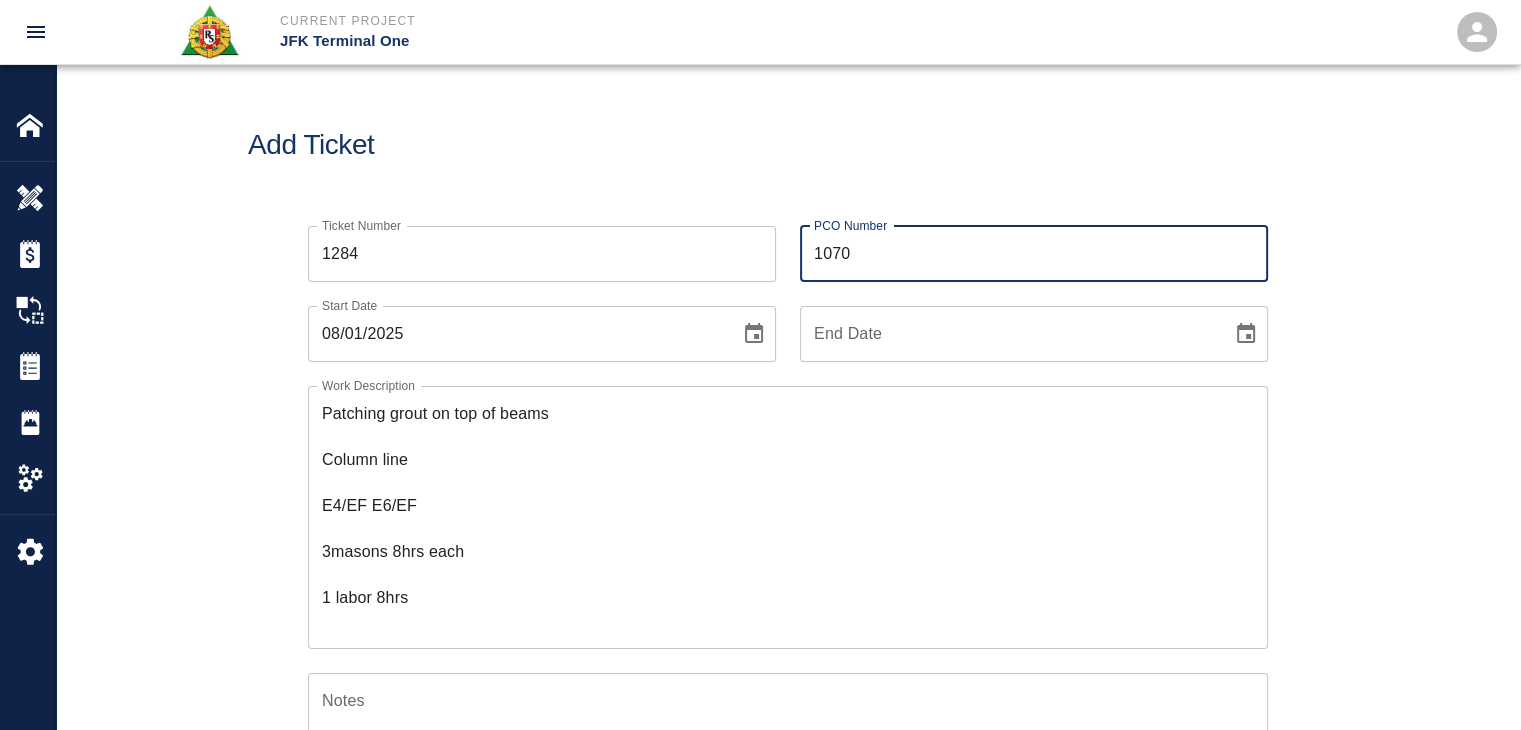 type on "1070" 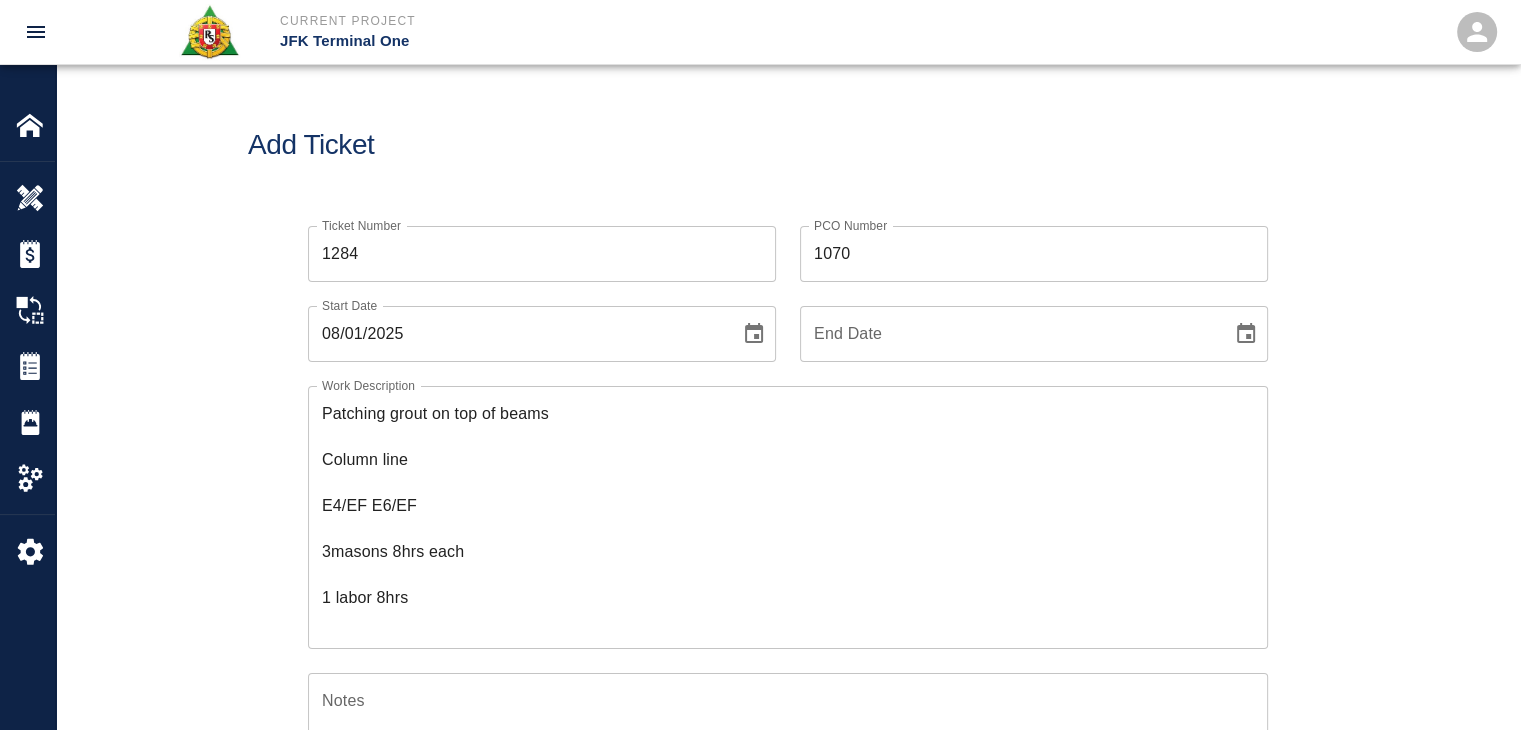 scroll, scrollTop: 260, scrollLeft: 0, axis: vertical 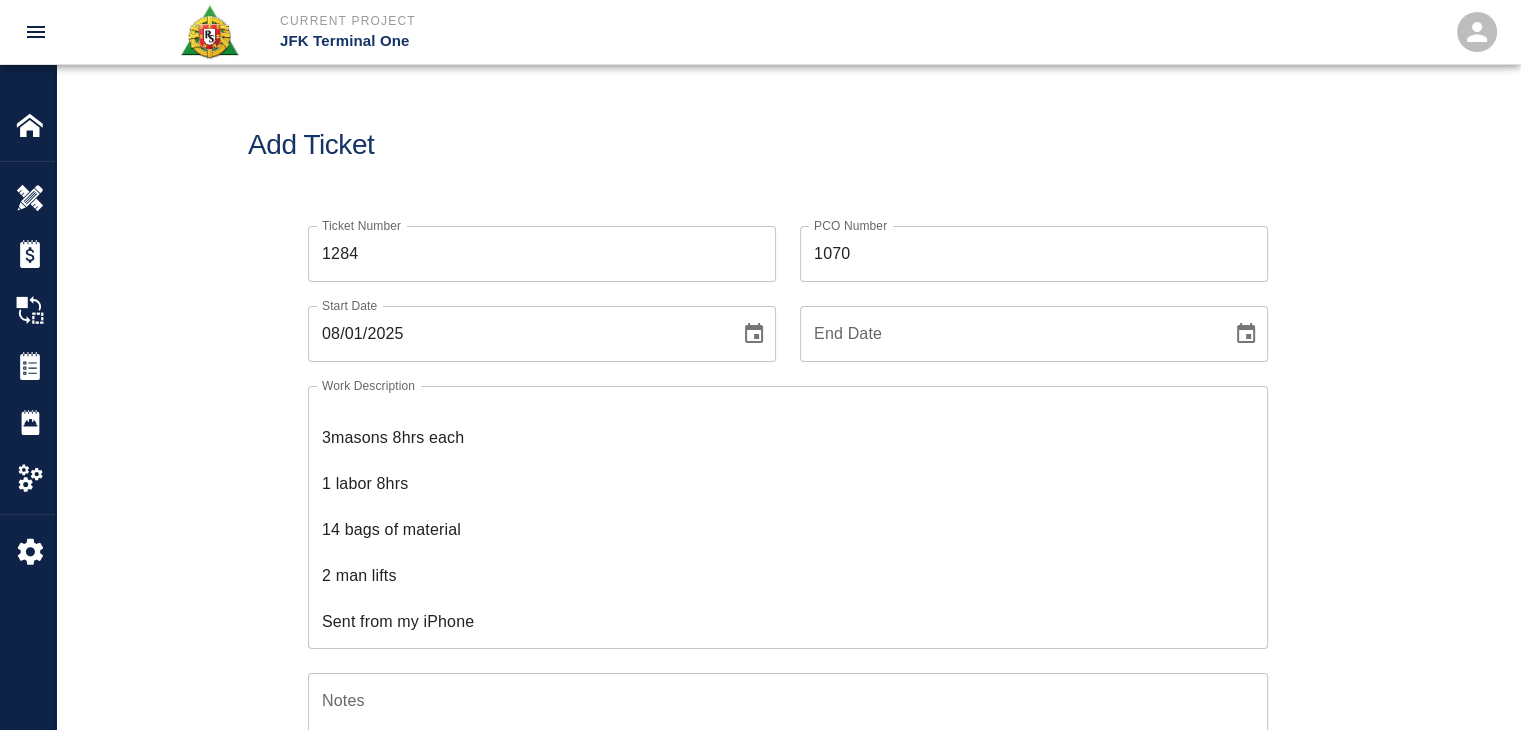 click on "Add Ticket" at bounding box center [788, 145] 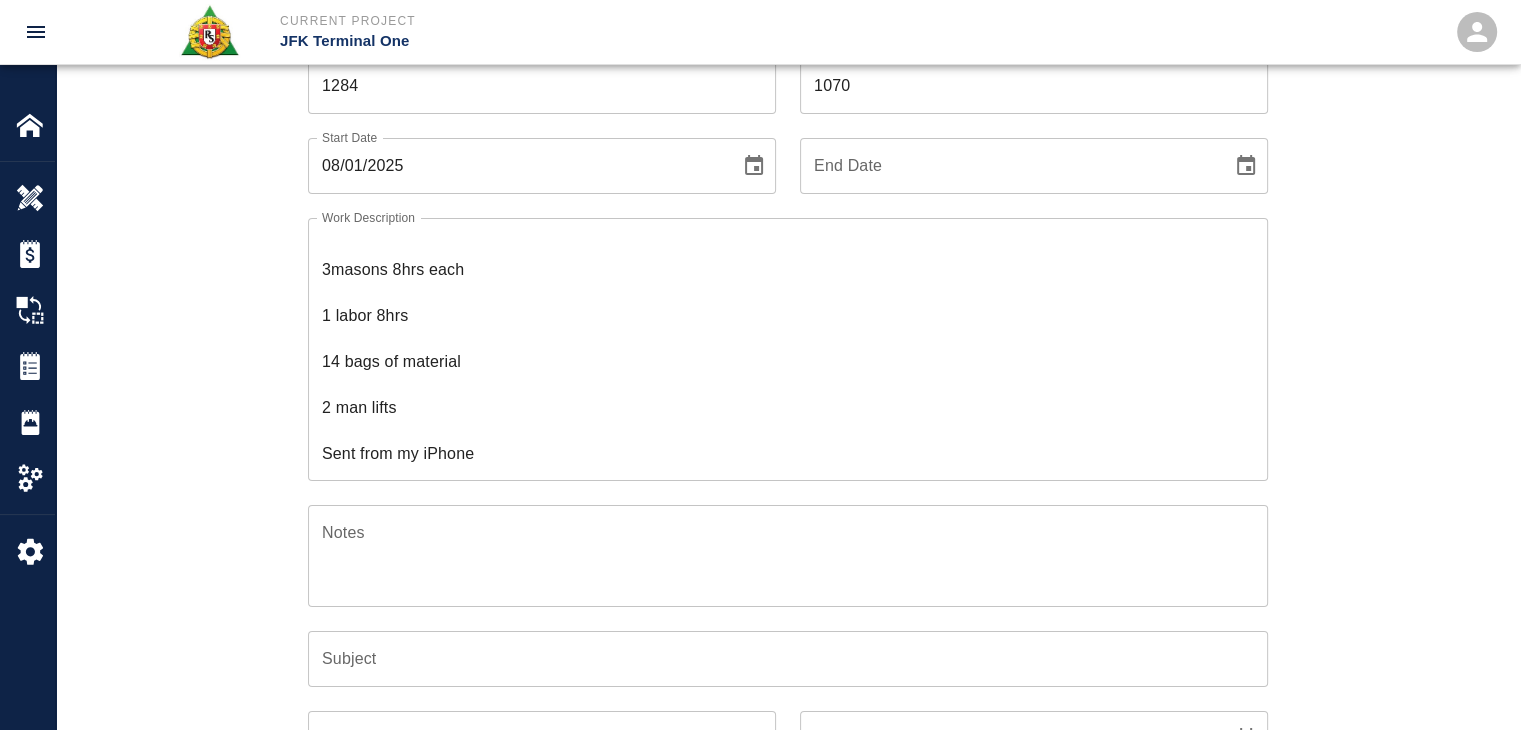 scroll, scrollTop: 0, scrollLeft: 0, axis: both 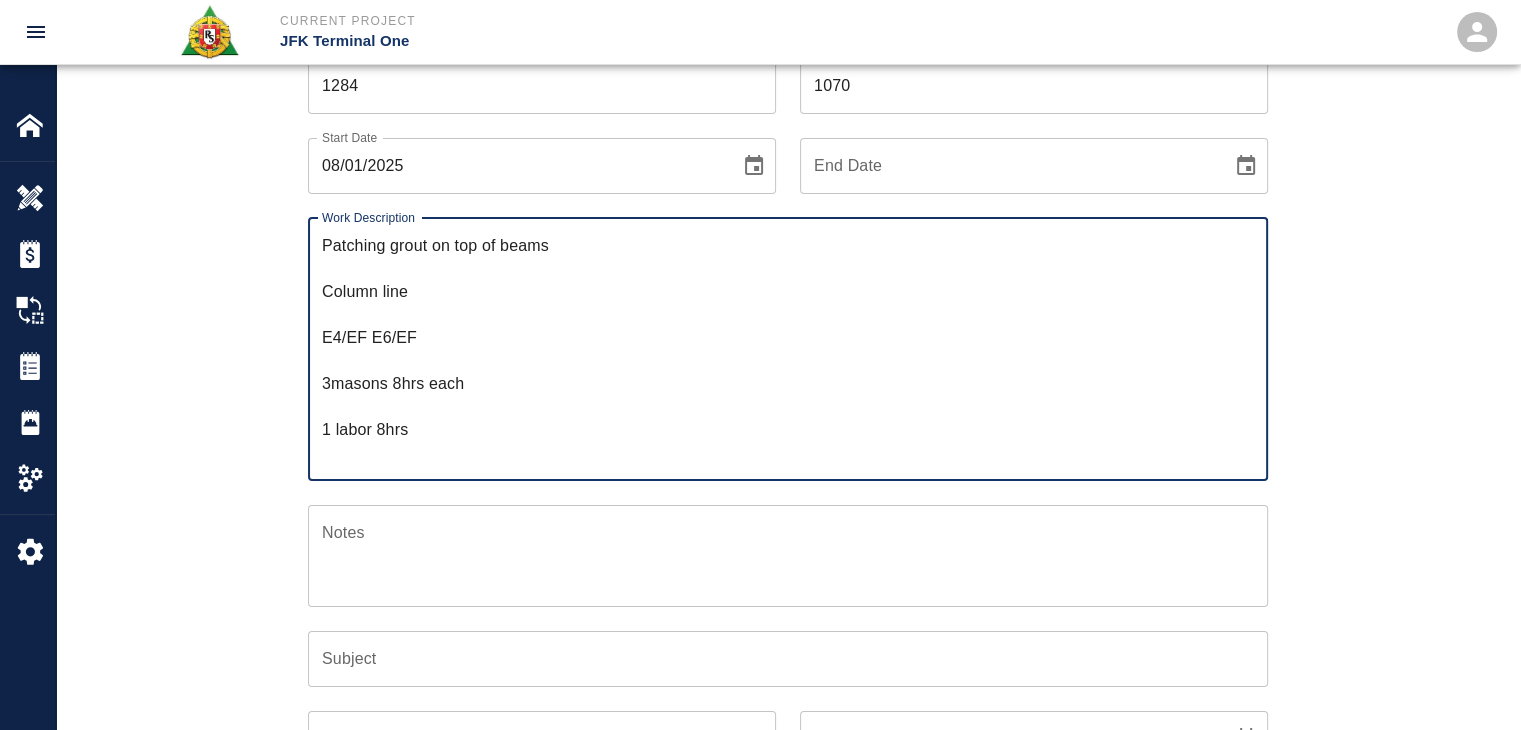 click on "Patching grout on top of beams
Column line
E4/EF E6/EF
3masons 8hrs each
1 labor 8hrs
14 bags of material
2 man lifts
Sent from my iPhone" at bounding box center (788, 349) 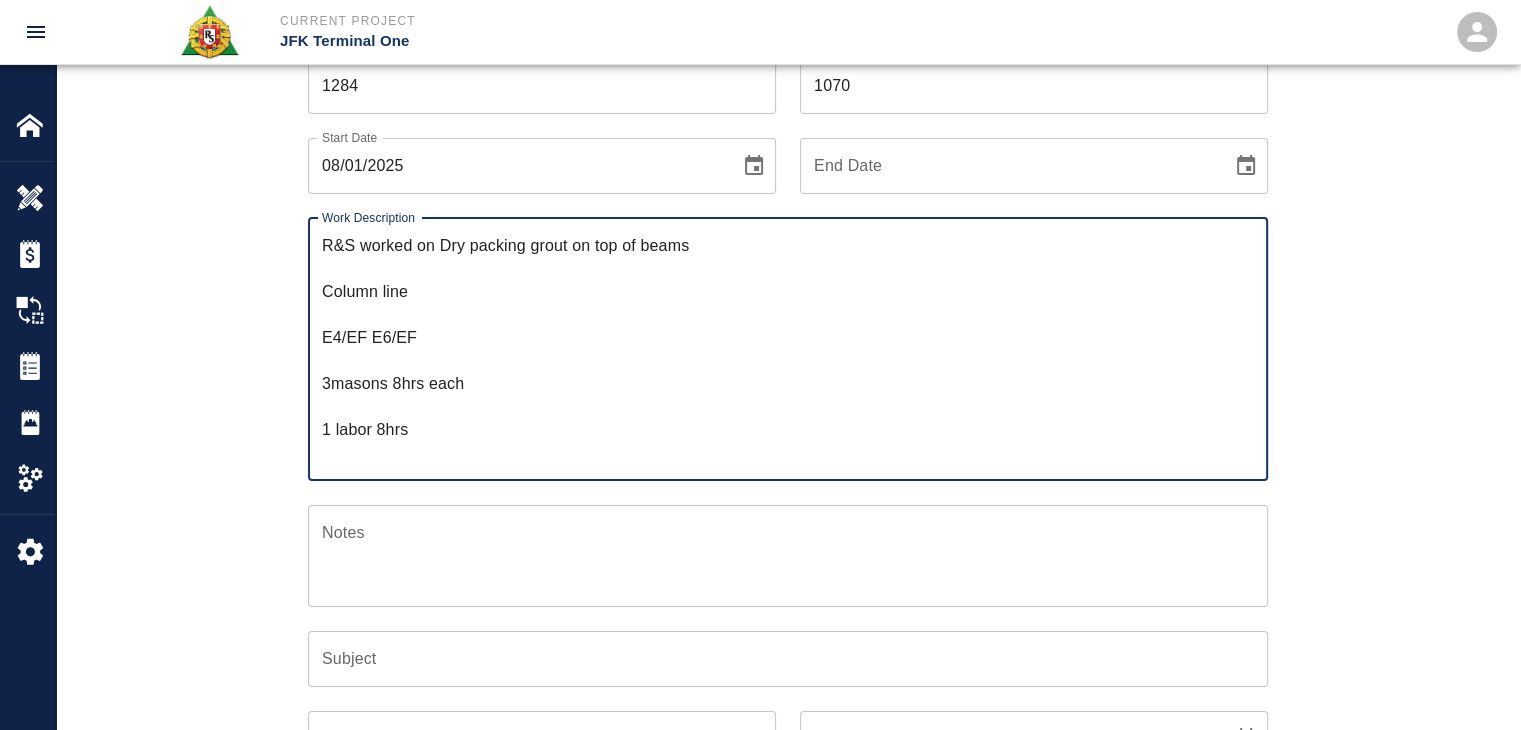 click on "R&S worked on Dry packing grout on top of beams
Column line
E4/EF E6/EF
3masons 8hrs each
1 labor 8hrs
14 bags of material
2 man lifts
Sent from my iPhone" at bounding box center (788, 349) 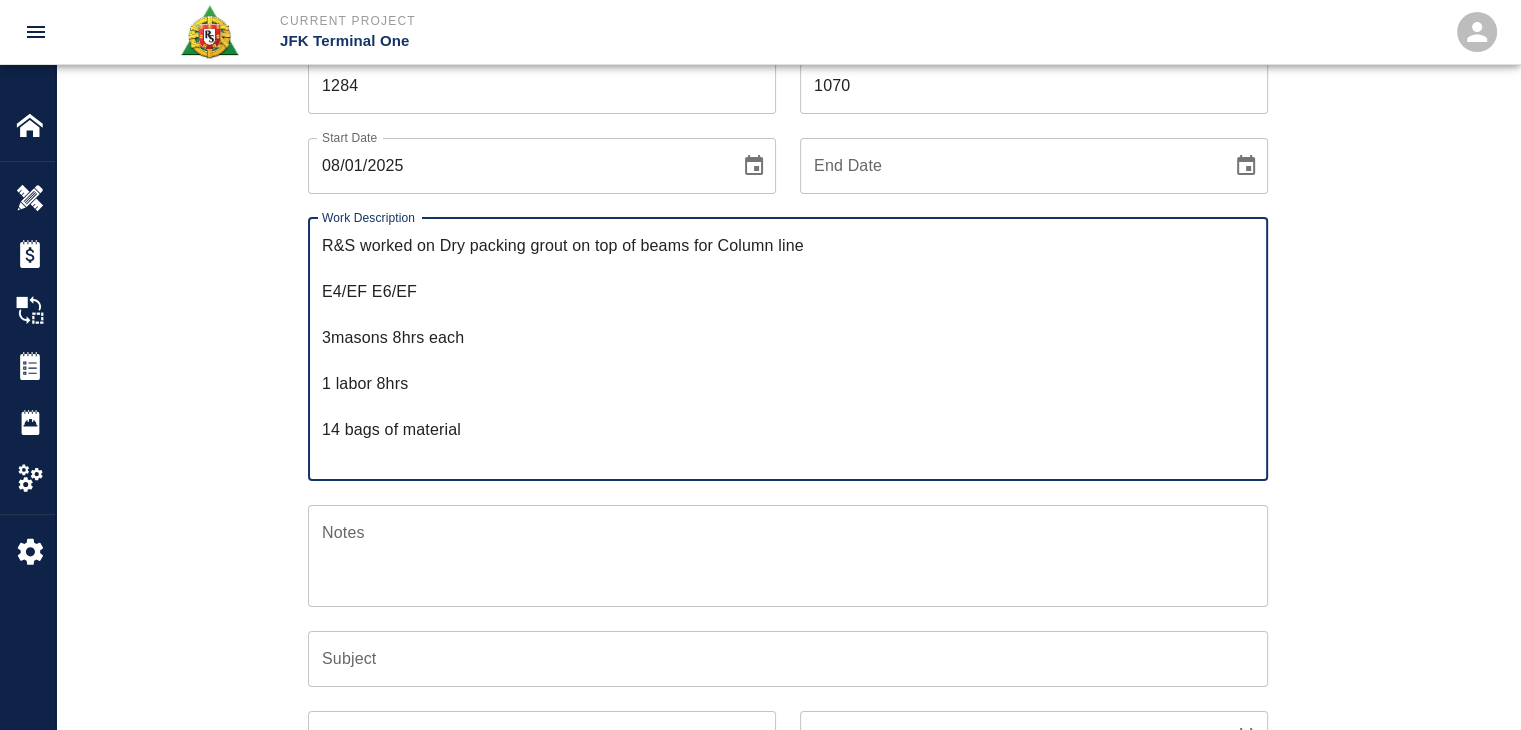 click on "R&S worked on Dry packing grout on top of beams for Column line
E4/EF E6/EF
3masons 8hrs each
1 labor 8hrs
14 bags of material
2 man lifts
Sent from my iPhone" at bounding box center [788, 349] 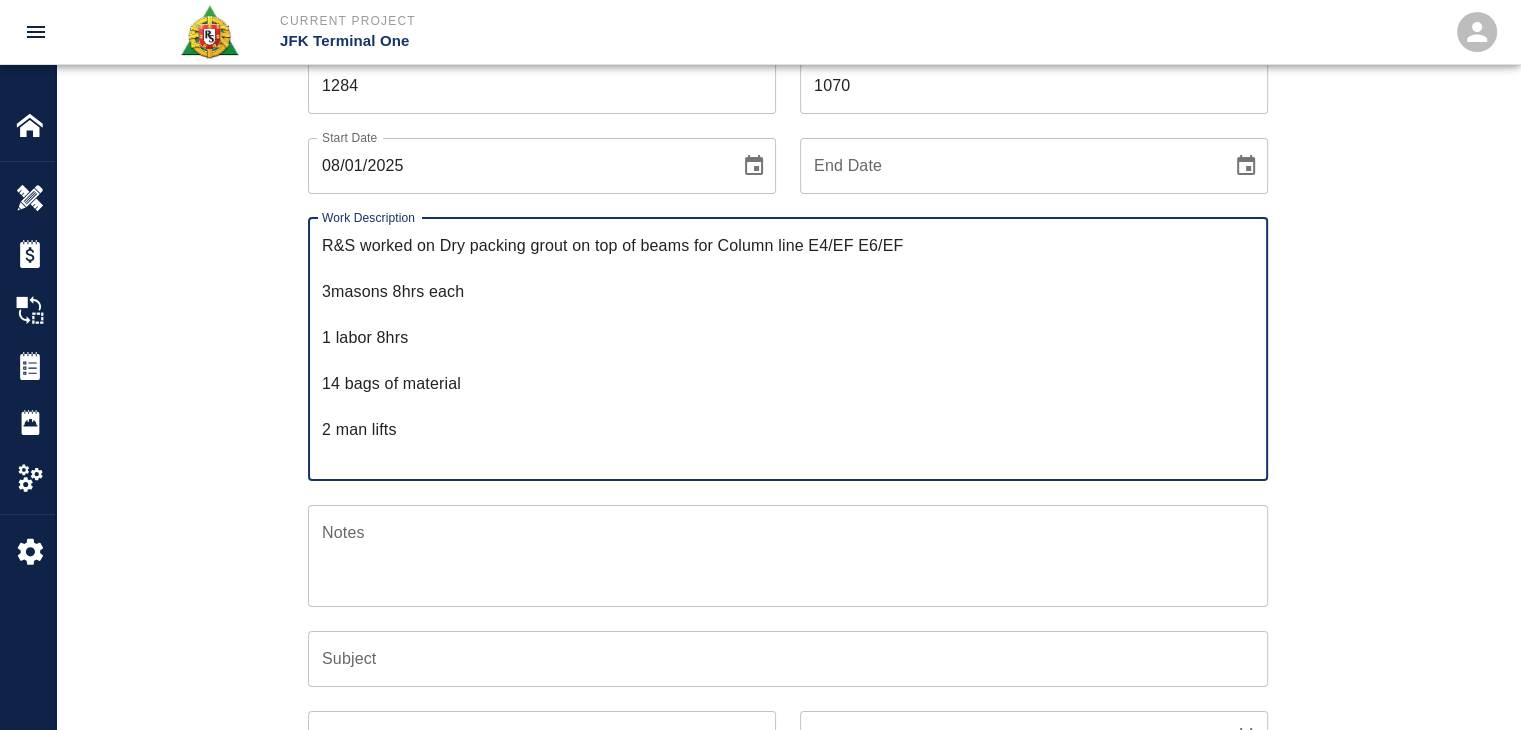 click on "R&S worked on Dry packing grout on top of beams for Column line E4/EF E6/EF
3masons 8hrs each
1 labor 8hrs
14 bags of material
2 man lifts
Sent from my iPhone" at bounding box center [788, 349] 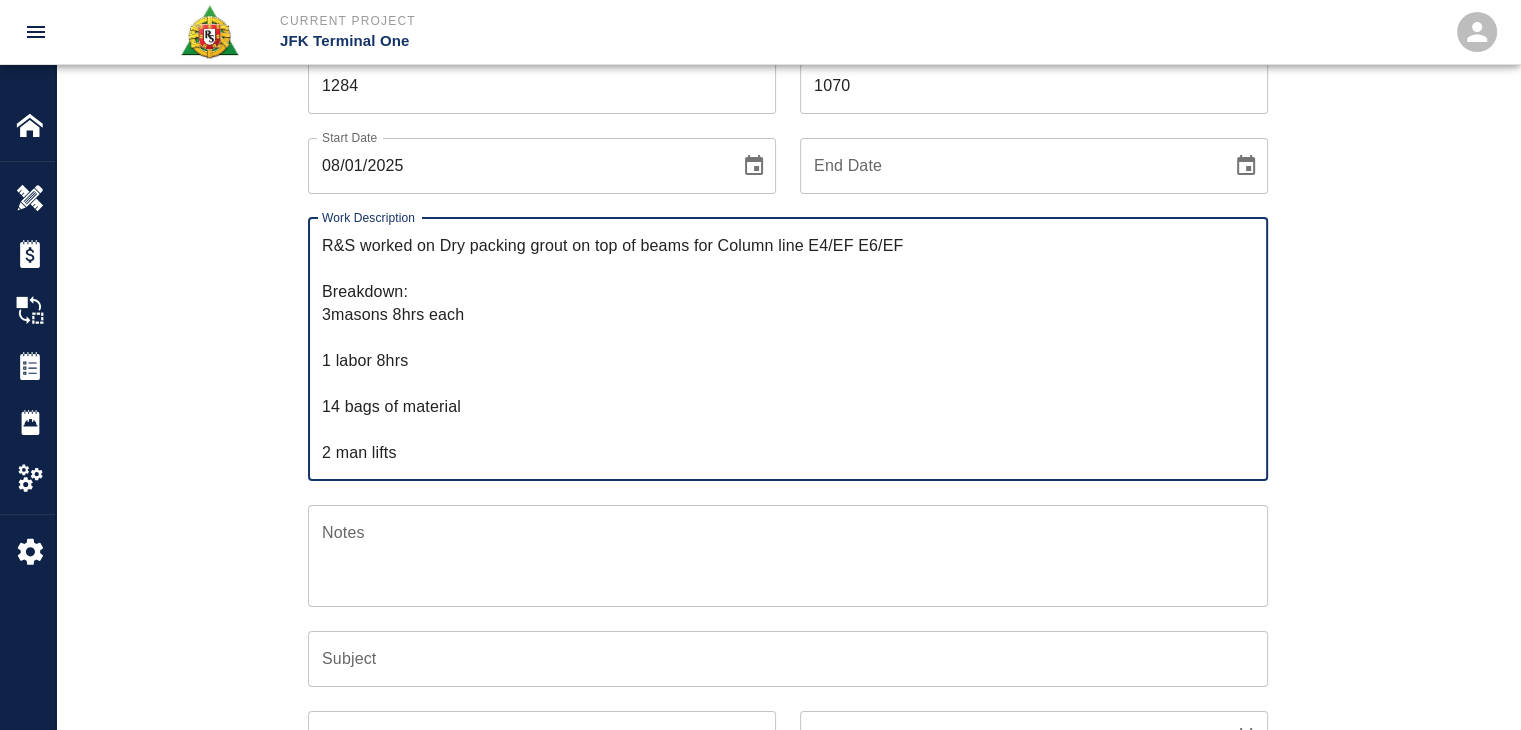 click on "R&S worked on Dry packing grout on top of beams for Column line E4/EF E6/EF
Breakdown:
3masons 8hrs each
1 labor 8hrs
14 bags of material
2 man lifts
Sent from my iPhone" at bounding box center (788, 349) 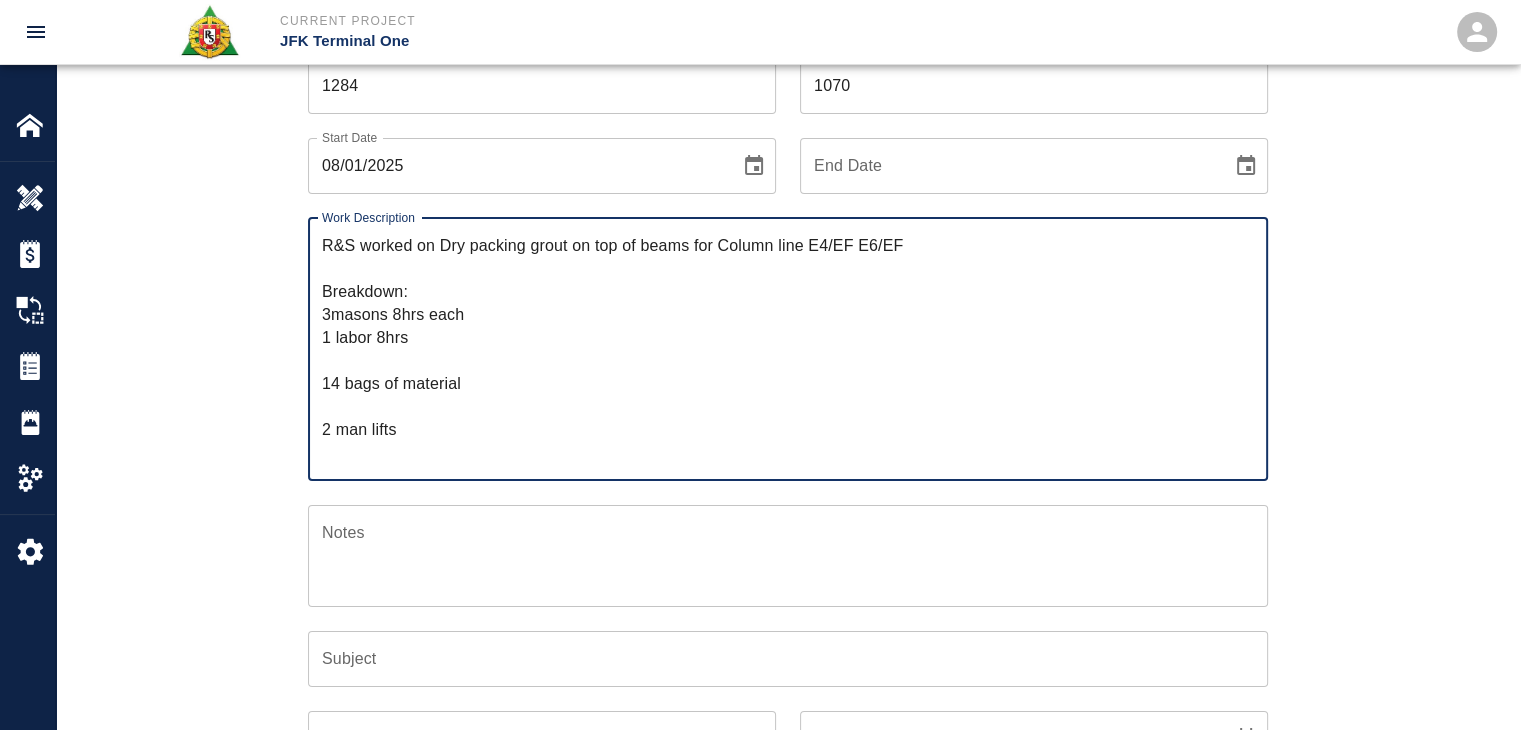 click on "R&S worked on Dry packing grout on top of beams for Column line E4/EF E6/EF
Breakdown:
3masons 8hrs each
1 labor 8hrs
14 bags of material
2 man lifts
Sent from my iPhone" at bounding box center [788, 349] 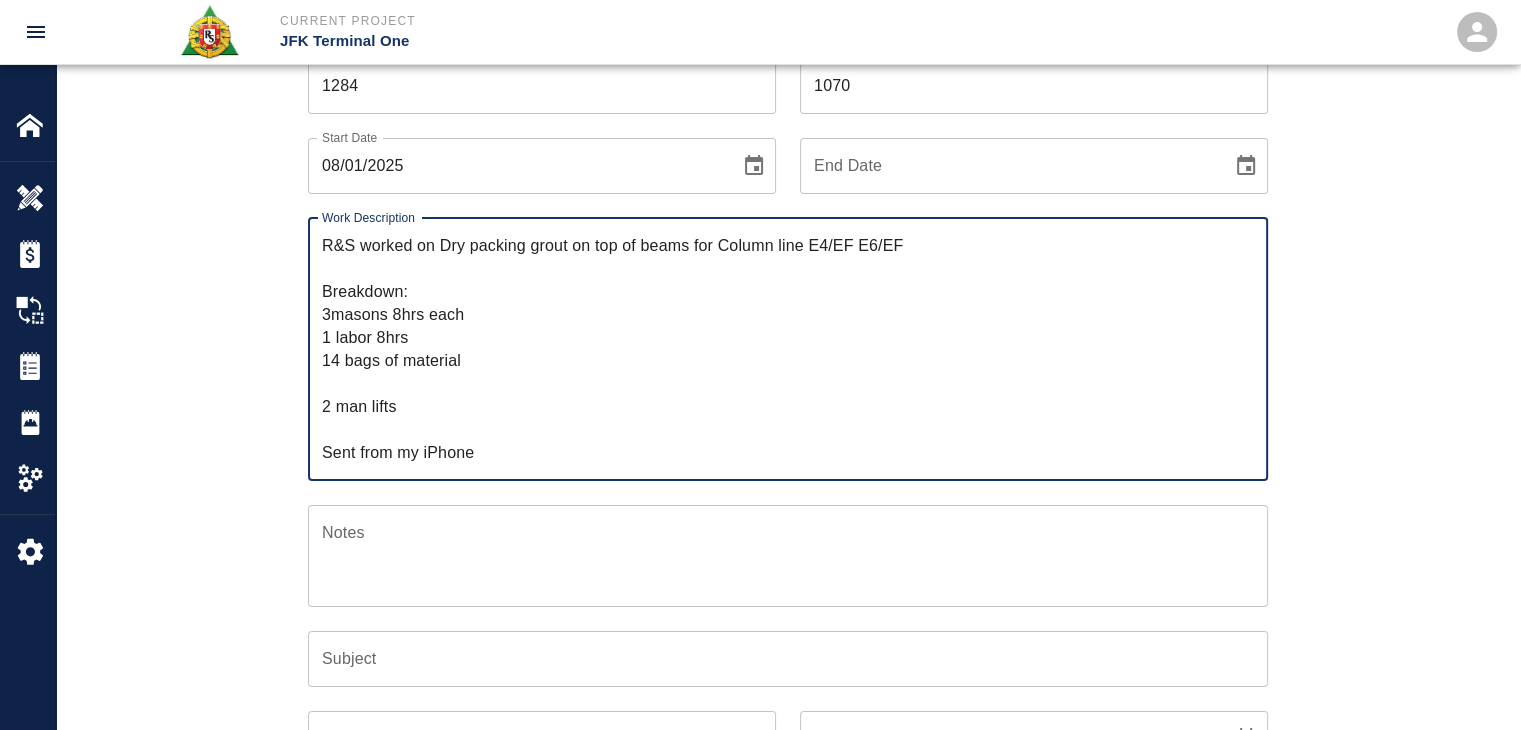 click on "R&S worked on Dry packing grout on top of beams for Column line E4/EF E6/EF
Breakdown:
3masons 8hrs each
1 labor 8hrs
14 bags of material
2 man lifts
Sent from my iPhone" at bounding box center (788, 349) 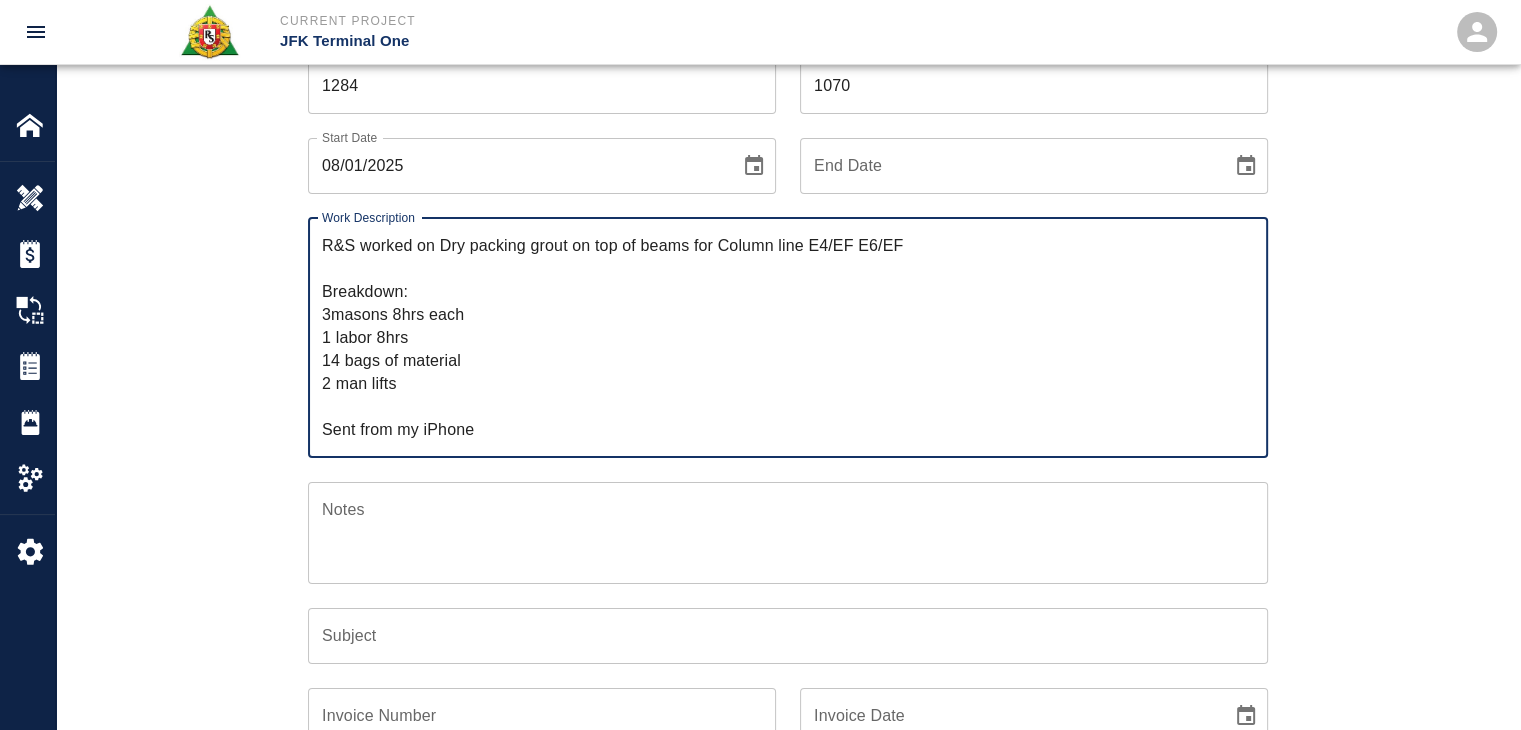 click on "R&S worked on Dry packing grout on top of beams for Column line E4/EF E6/EF
Breakdown:
3masons 8hrs each
1 labor 8hrs
14 bags of material
2 man lifts
Sent from my iPhone" at bounding box center (788, 337) 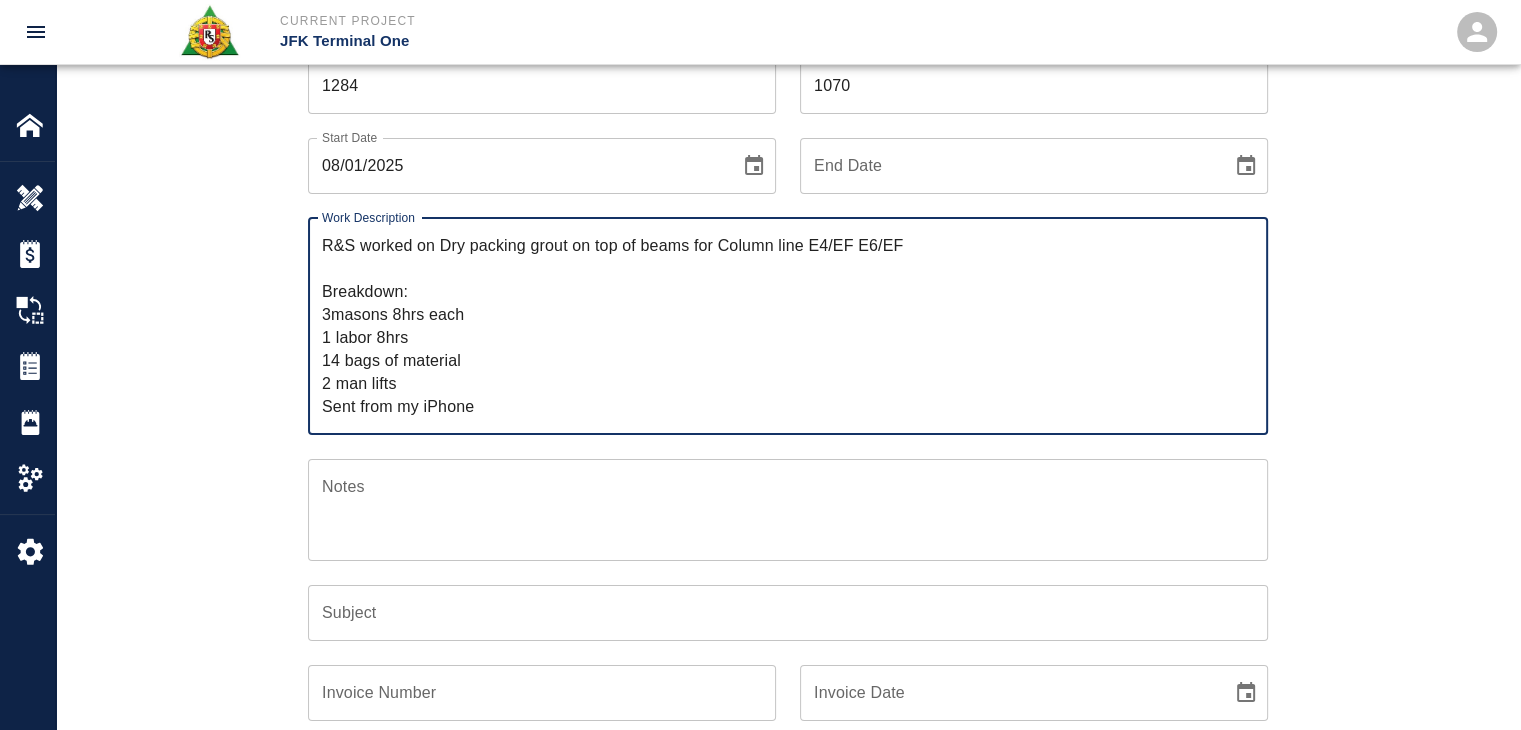 drag, startPoint x: 497, startPoint y: 402, endPoint x: 303, endPoint y: 401, distance: 194.00258 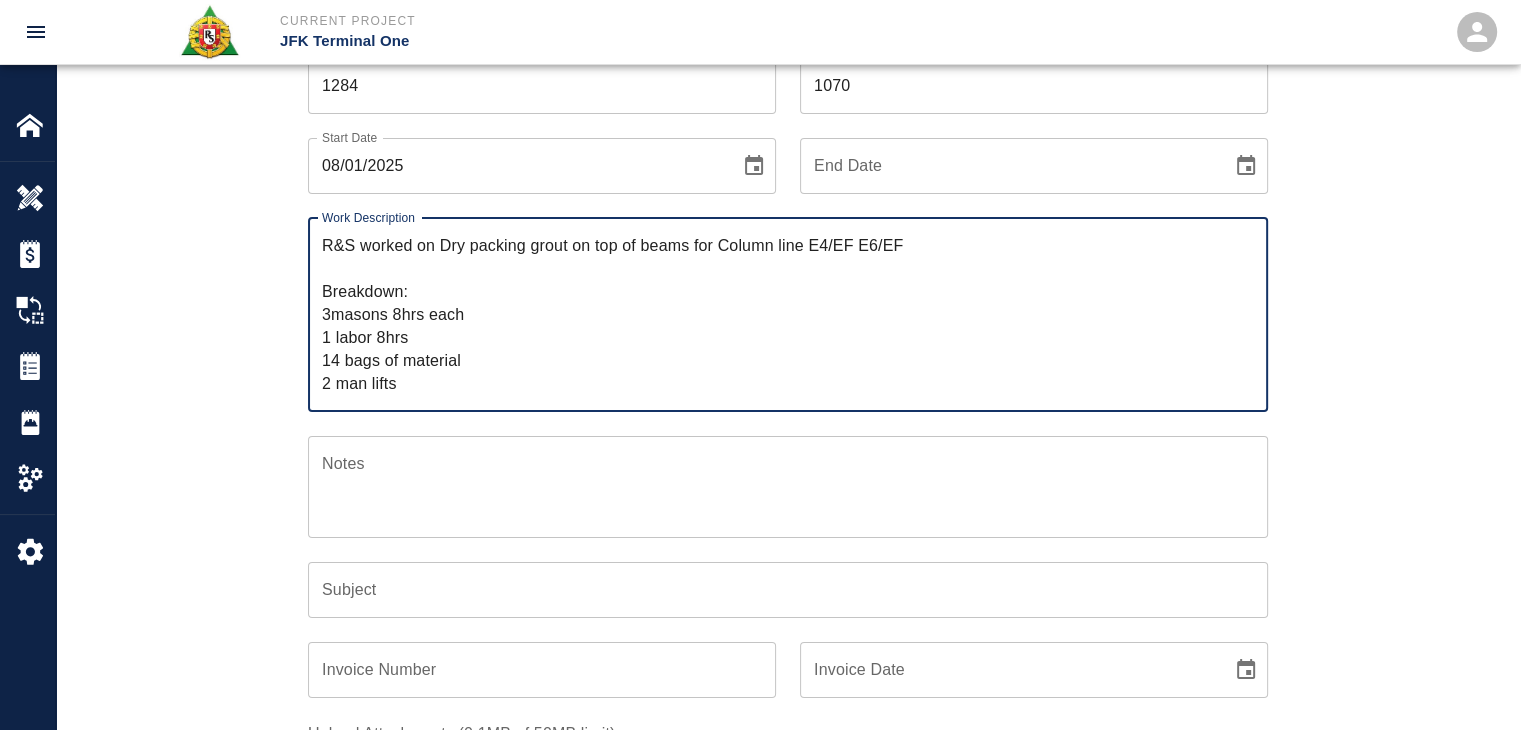click on "Ticket Number 1284 Ticket Number PCO Number 1070 PCO Number Start Date  08/01/2025 Start Date  End Date End Date Work Description R&S worked on Dry packing grout on top of beams for Column line E4/EF E6/EF
Breakdown:
3masons 8hrs each
1 labor 8hrs
14 bags of material
2 man lifts x Work Description Notes x Notes Subject Subject Invoice Number Invoice Number Invoice Date Invoice Date Upload Attachments (0.1MB of 50MB limit) Choose file 08-01-25 DG.3.jpg Upload Another File Add Costs" at bounding box center [788, 480] 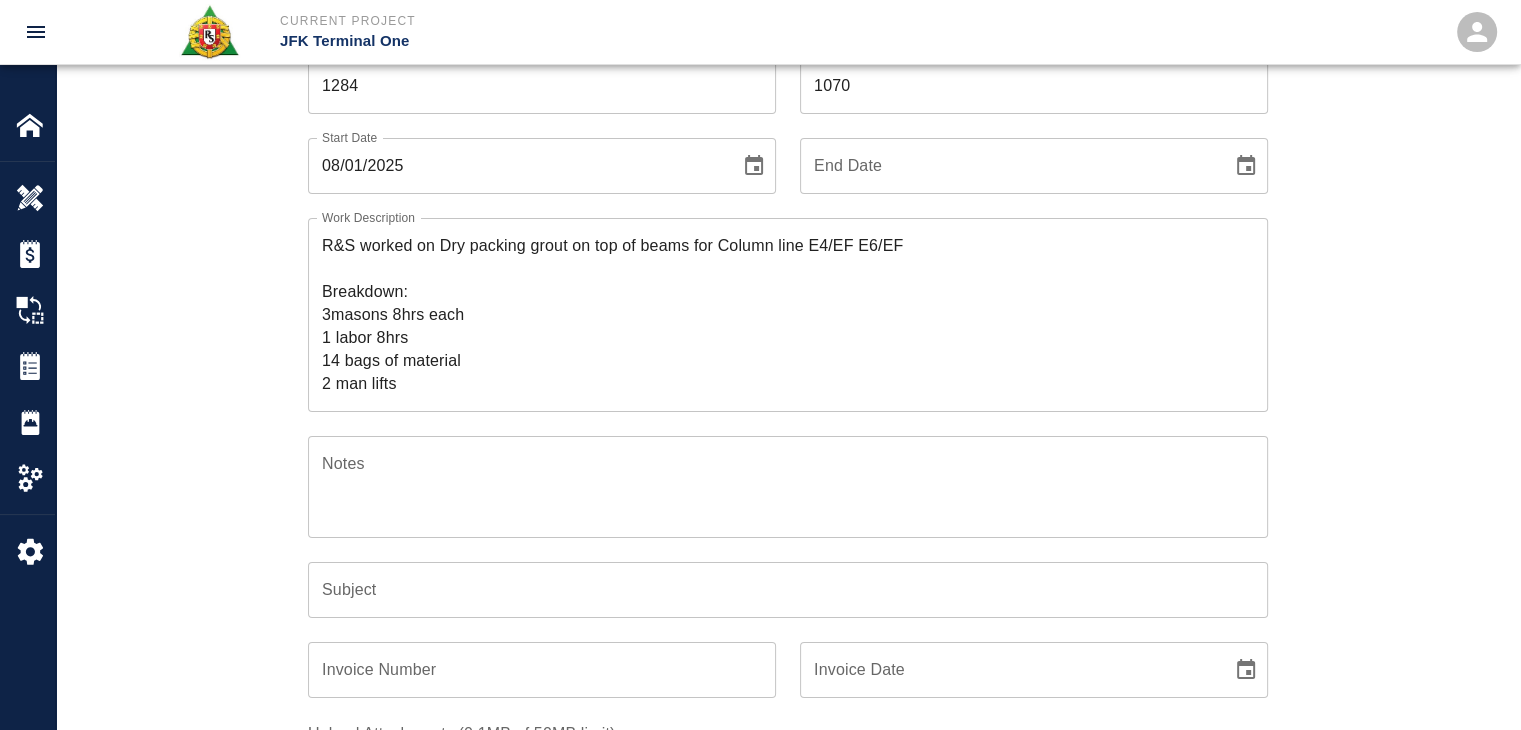 scroll, scrollTop: 156, scrollLeft: 0, axis: vertical 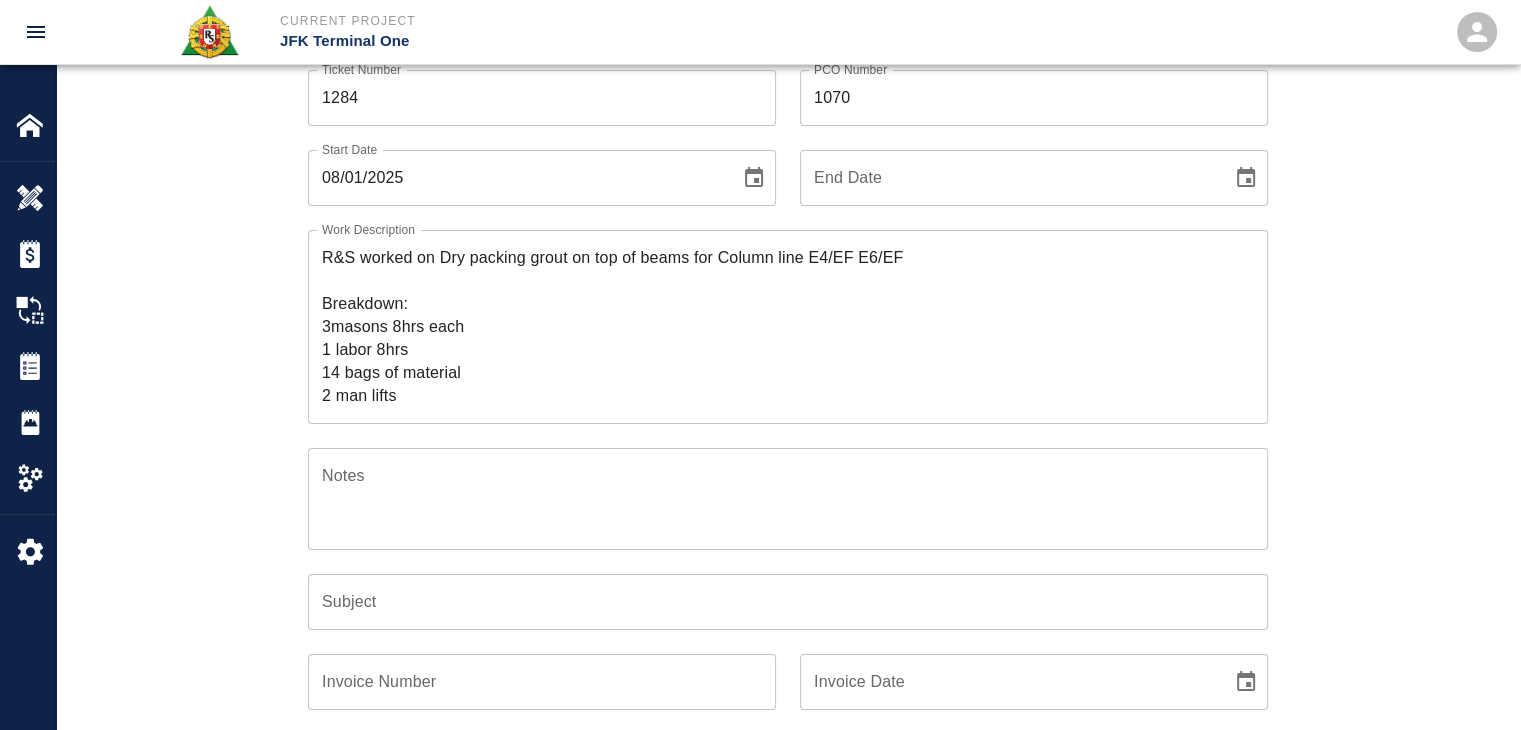 click on "R&S worked on Dry packing grout on top of beams for Column line E4/EF E6/EF
Breakdown:
3masons 8hrs each
1 labor 8hrs
14 bags of material
2 man lifts" at bounding box center [788, 326] 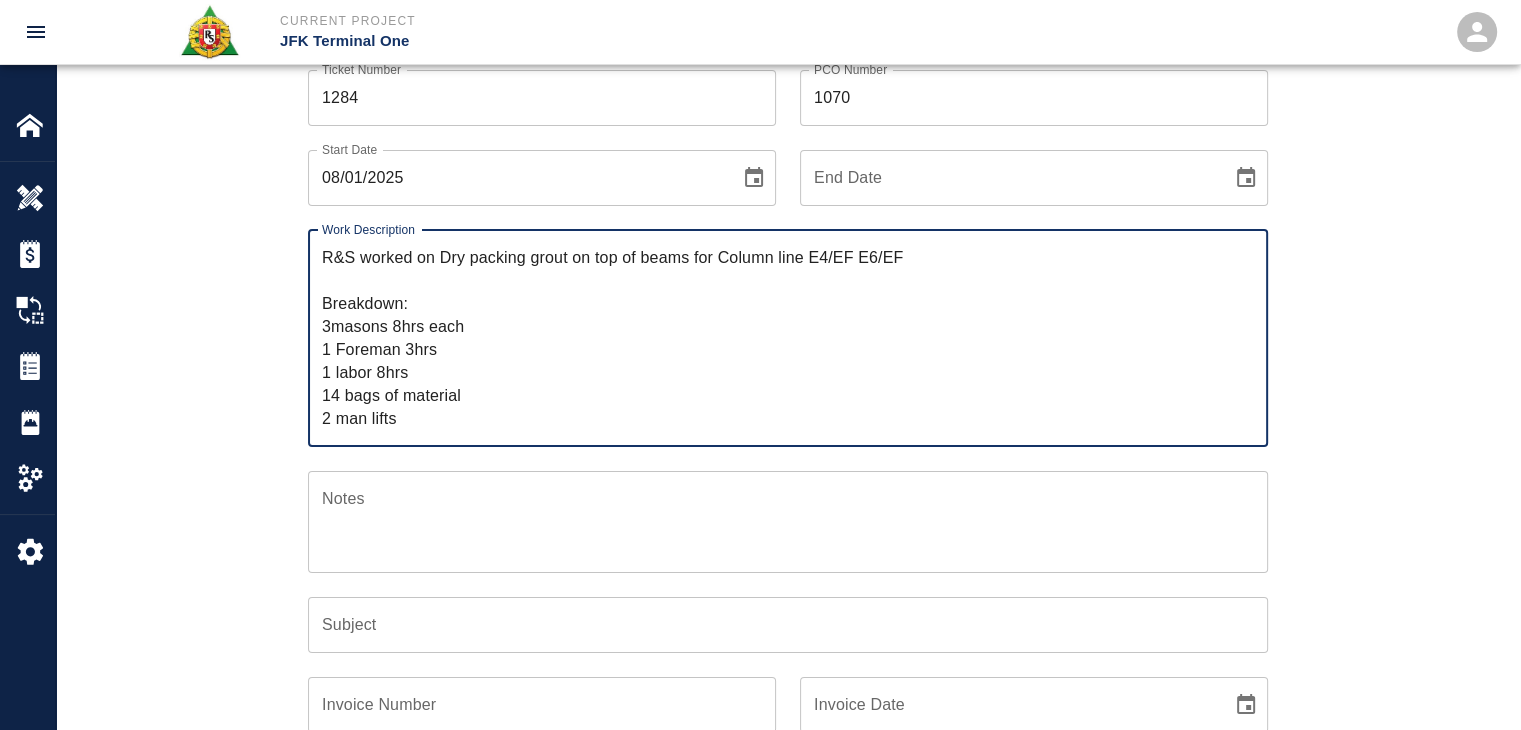 click on "R&S worked on Dry packing grout on top of beams for Column line E4/EF E6/EF
Breakdown:
3masons 8hrs each
1 Foreman 3hrs
1 labor 8hrs
14 bags of material
2 man lifts" at bounding box center (788, 338) 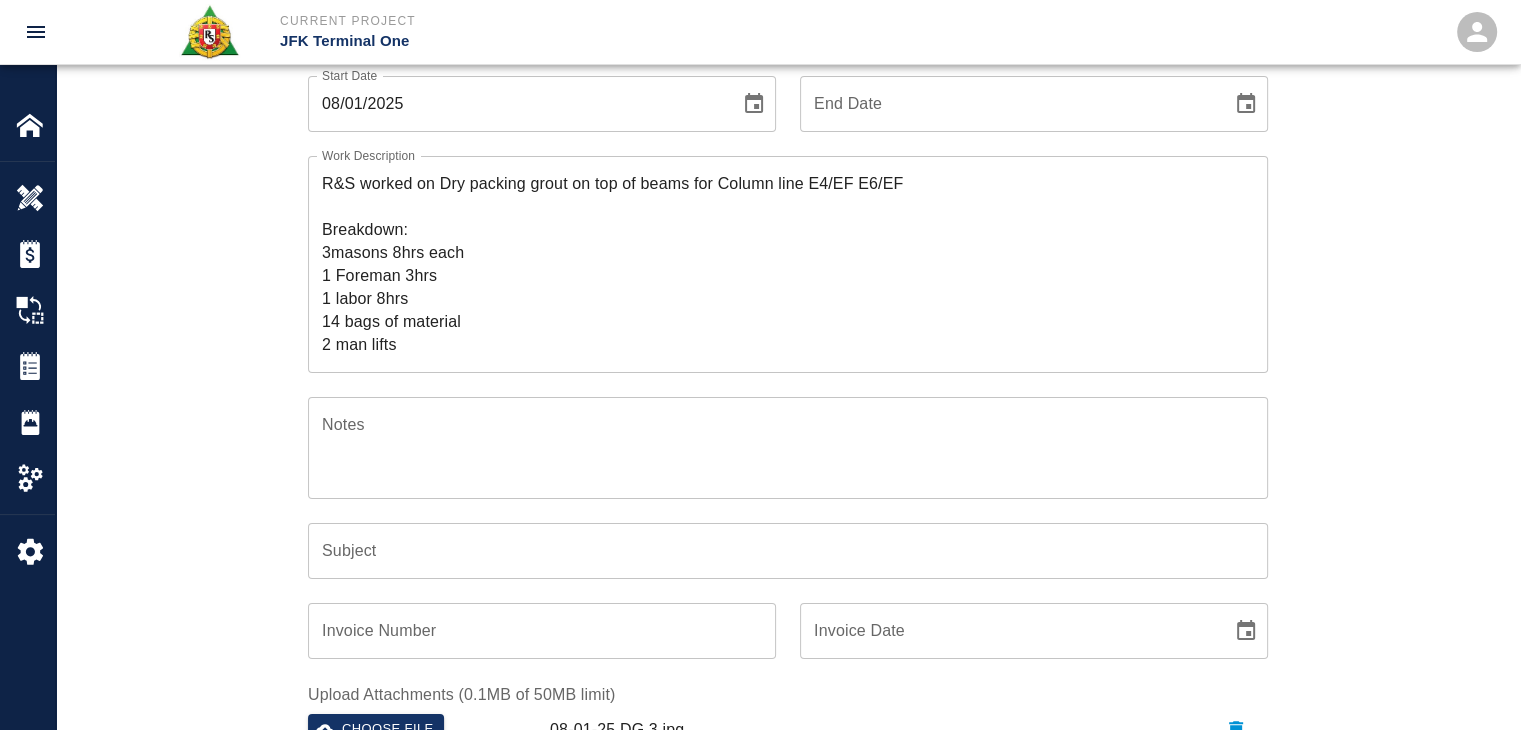 scroll, scrollTop: 231, scrollLeft: 0, axis: vertical 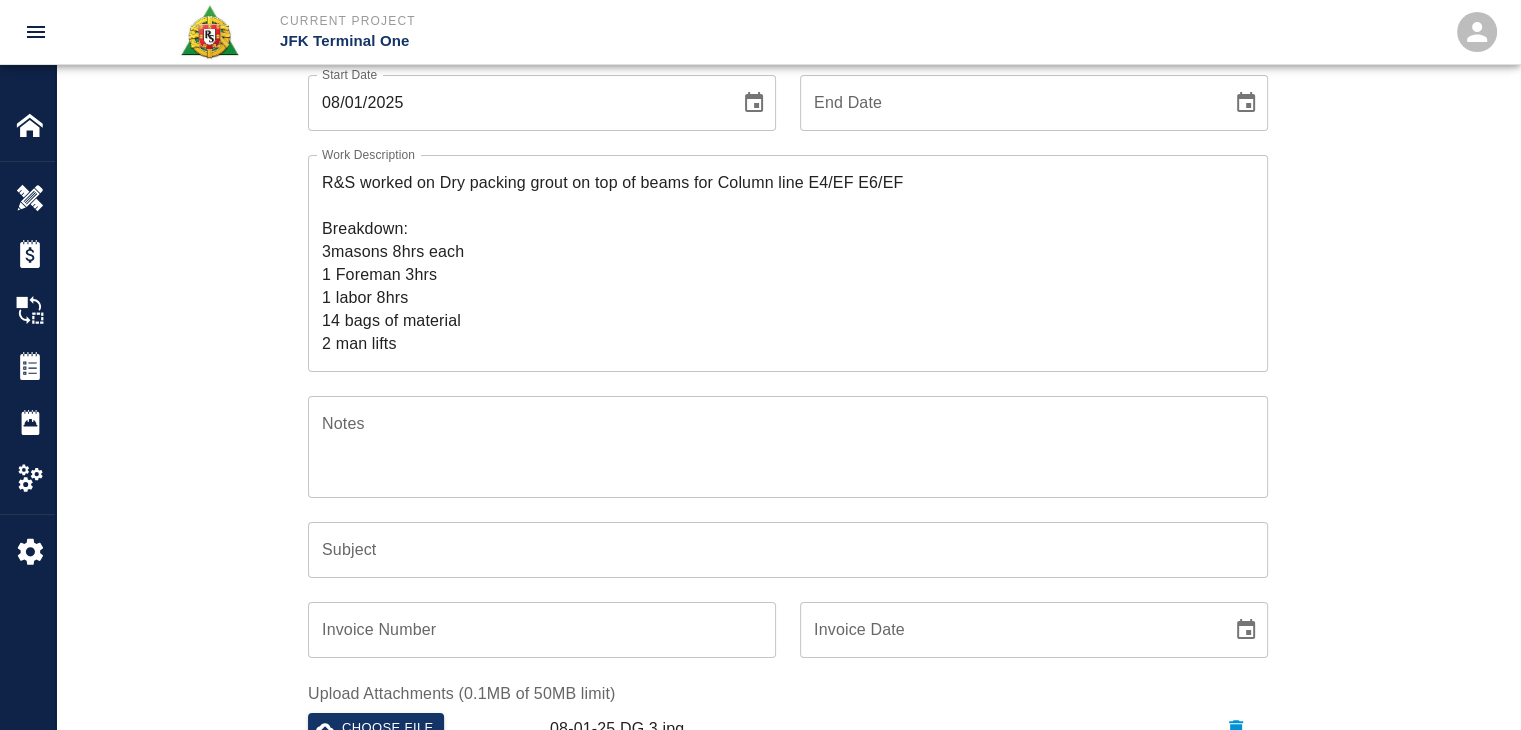click on "R&S worked on Dry packing grout on top of beams for Column line E4/EF E6/EF
Breakdown:
3masons 8hrs each
1 Foreman 3hrs
1 labor 8hrs
14 bags of material
2 man lifts" at bounding box center (788, 263) 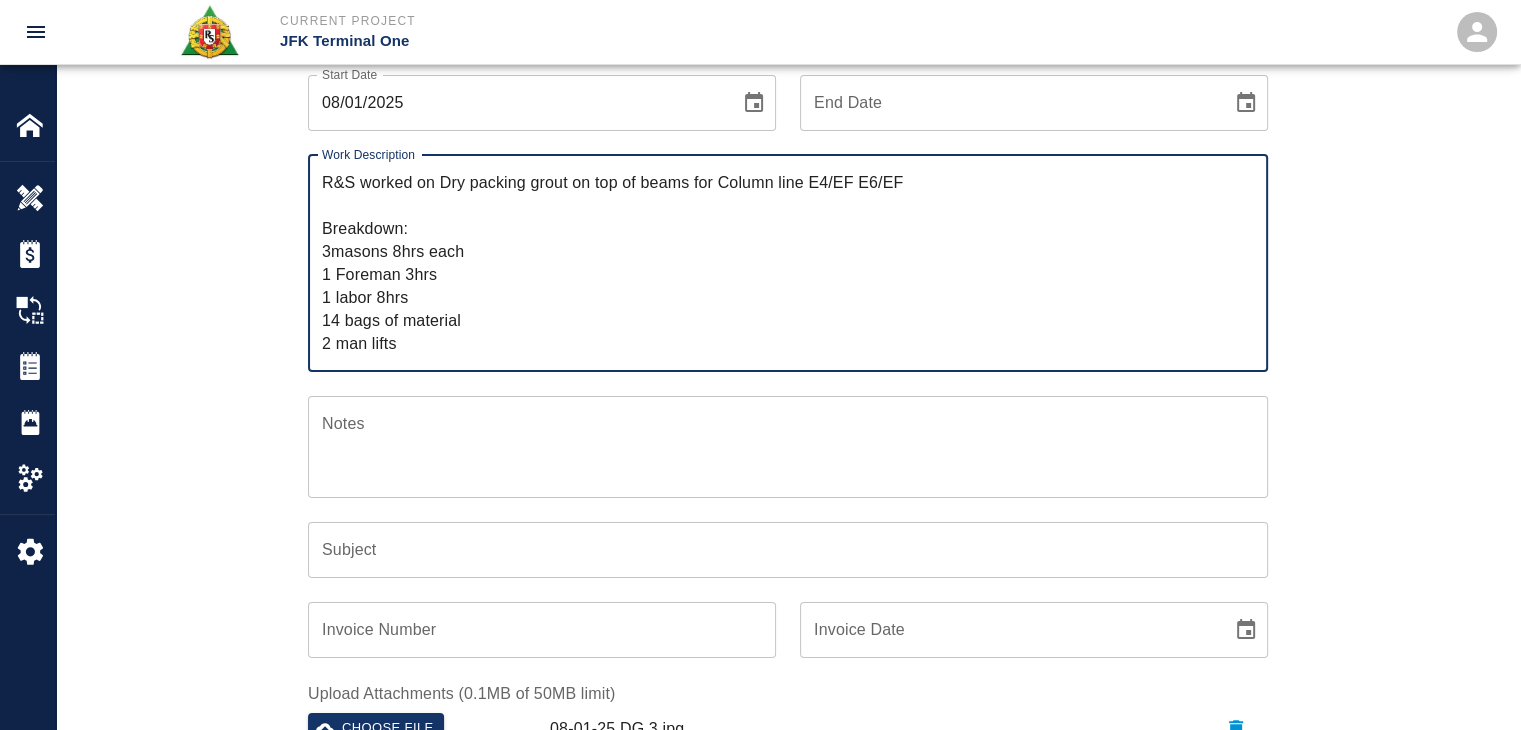 click on "R&S worked on Dry packing grout on top of beams for Column line E4/EF E6/EF
Breakdown:
3masons 8hrs each
1 Foreman 3hrs
1 labor 8hrs
14 bags of material
2 man lifts" at bounding box center (788, 263) 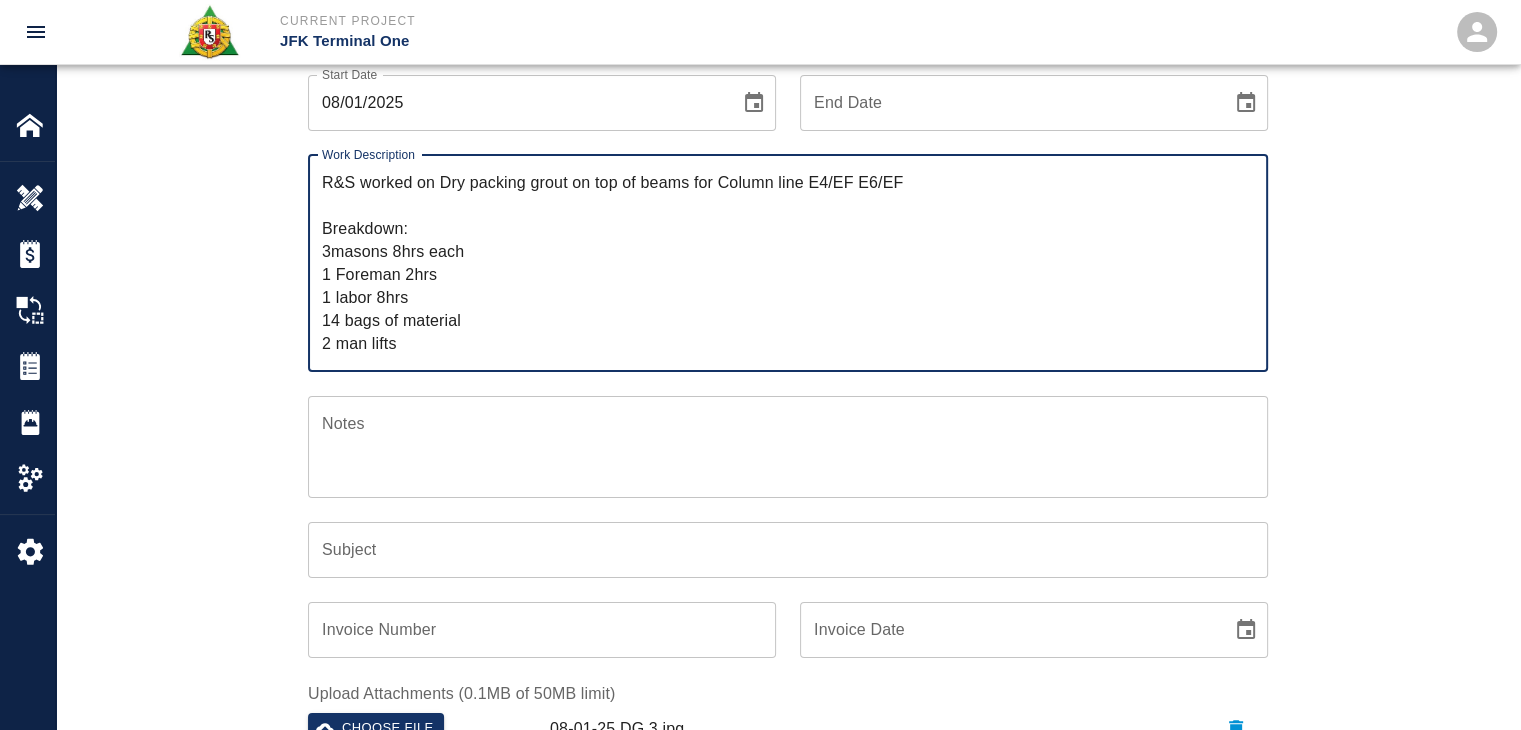 click on "R&S worked on Dry packing grout on top of beams for Column line E4/EF E6/EF
Breakdown:
3masons 8hrs each
1 Foreman 2hrs
1 labor 8hrs
14 bags of material
2 man lifts" at bounding box center [788, 263] 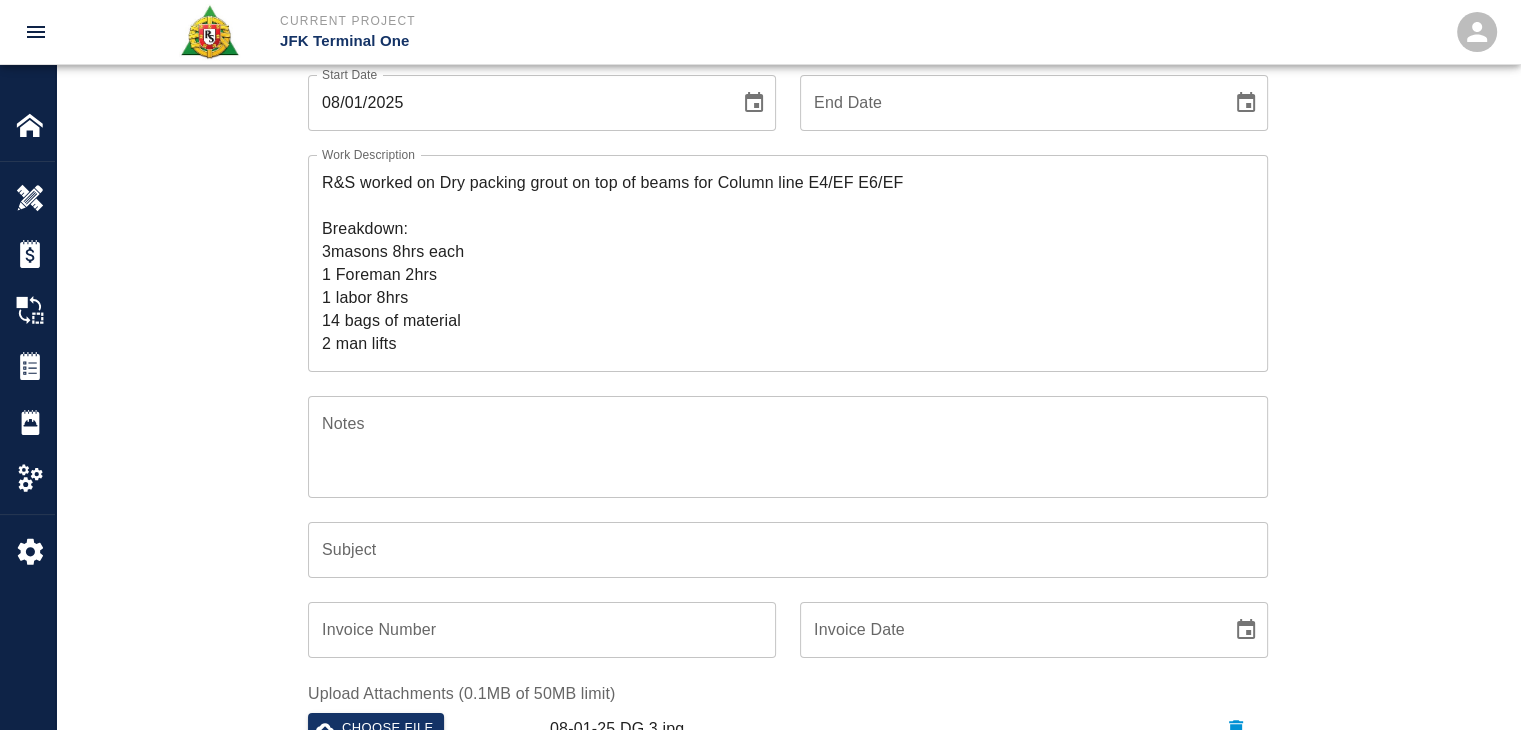 scroll, scrollTop: 318, scrollLeft: 0, axis: vertical 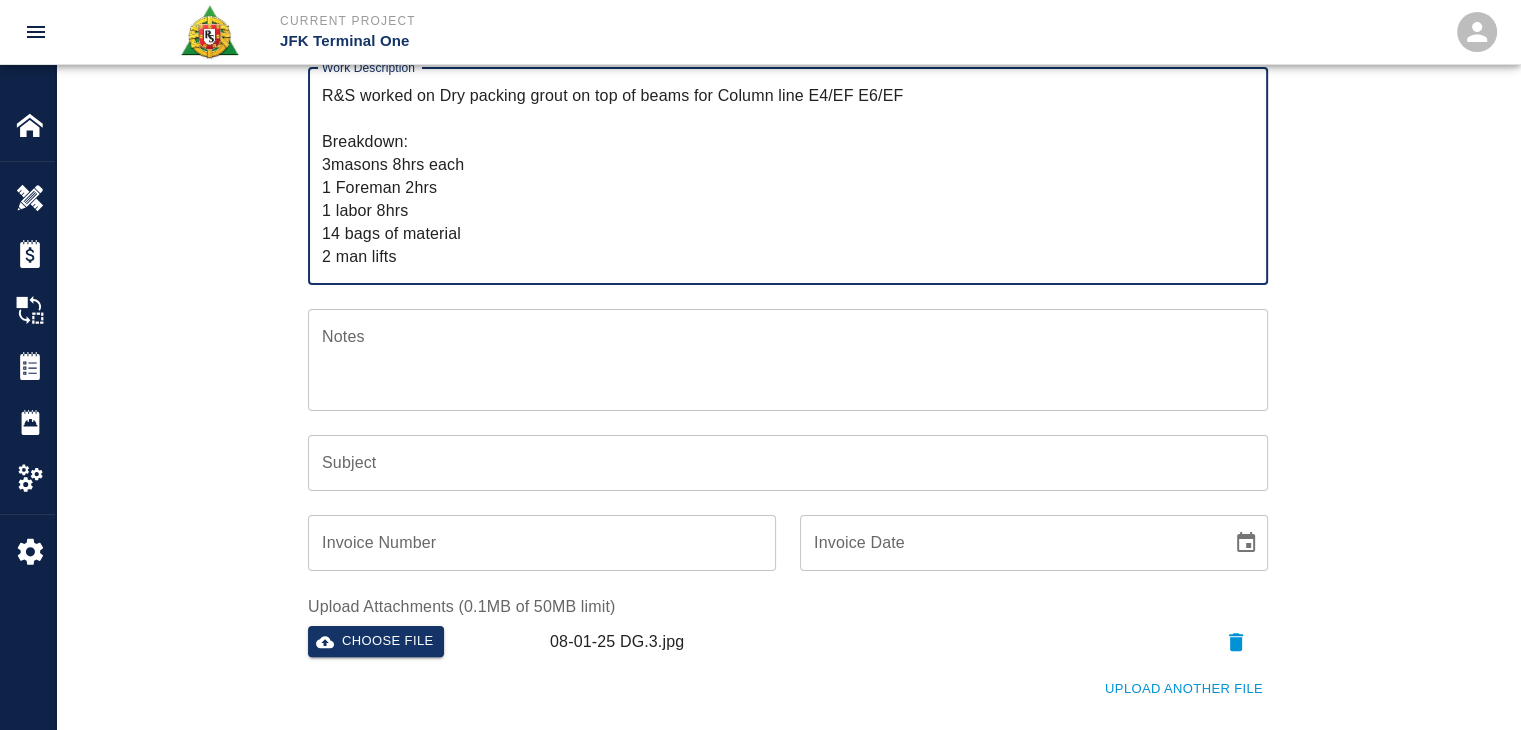 drag, startPoint x: 429, startPoint y: 262, endPoint x: 283, endPoint y: 17, distance: 285.20343 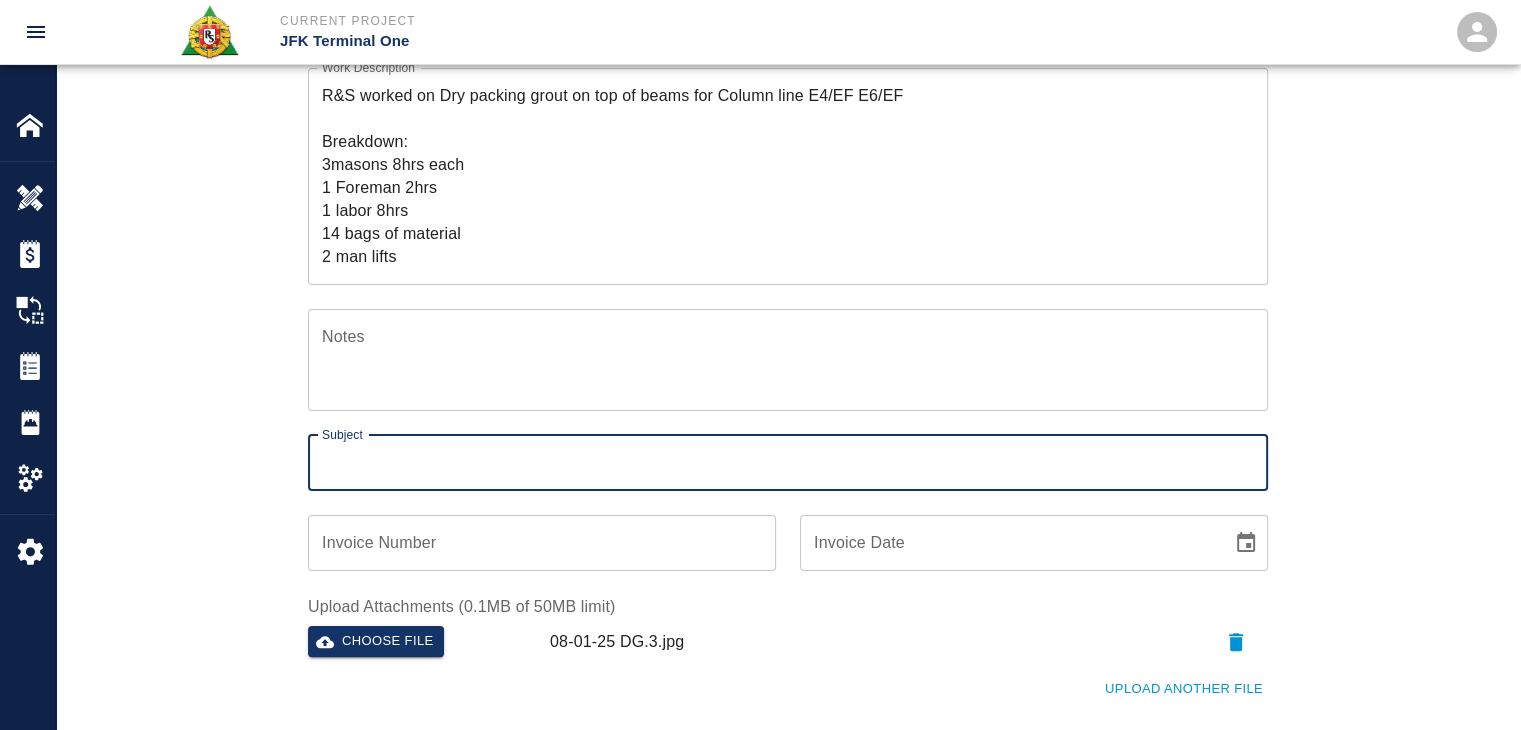 click on "Subject" at bounding box center [788, 463] 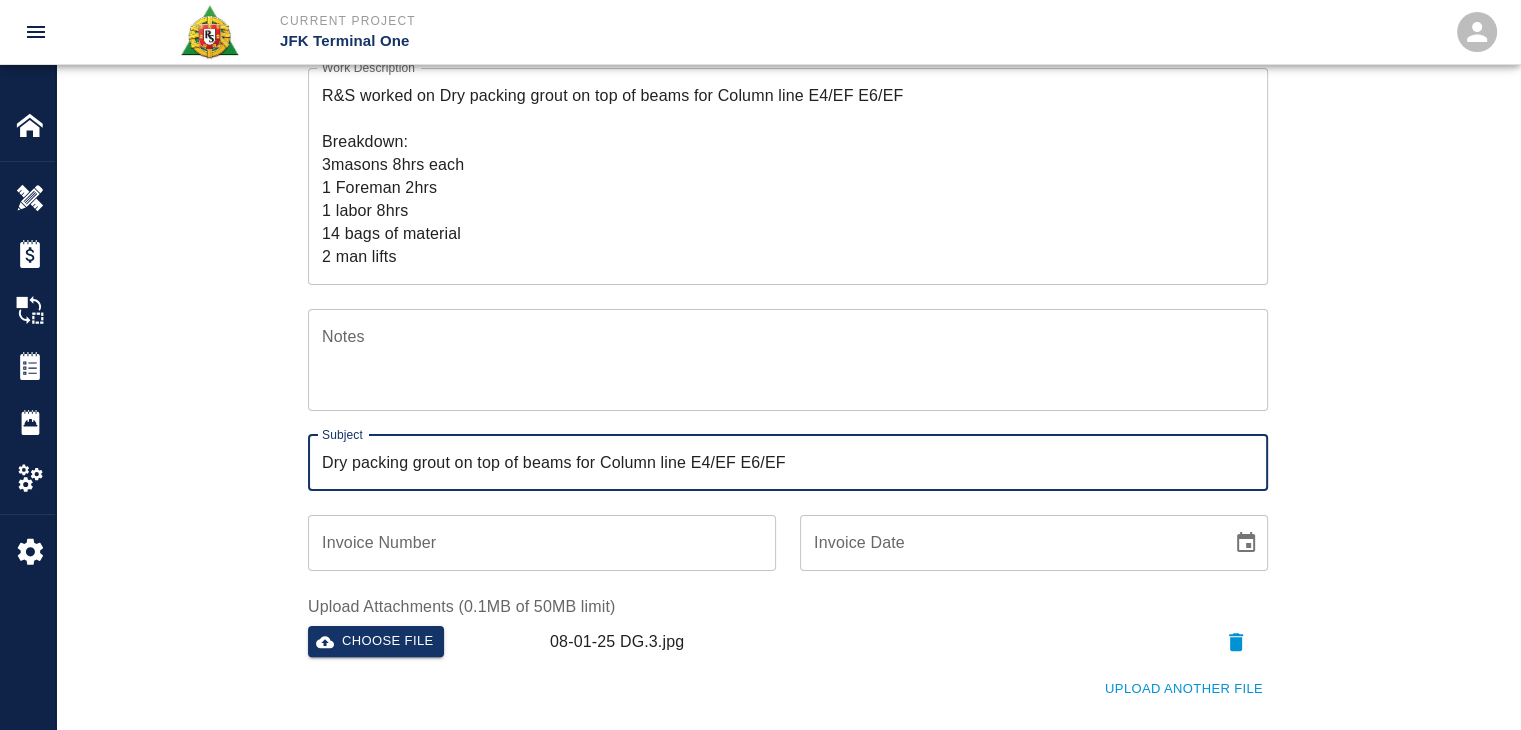 type on "Dry packing grout on top of beams for Column line E4/EF E6/EF" 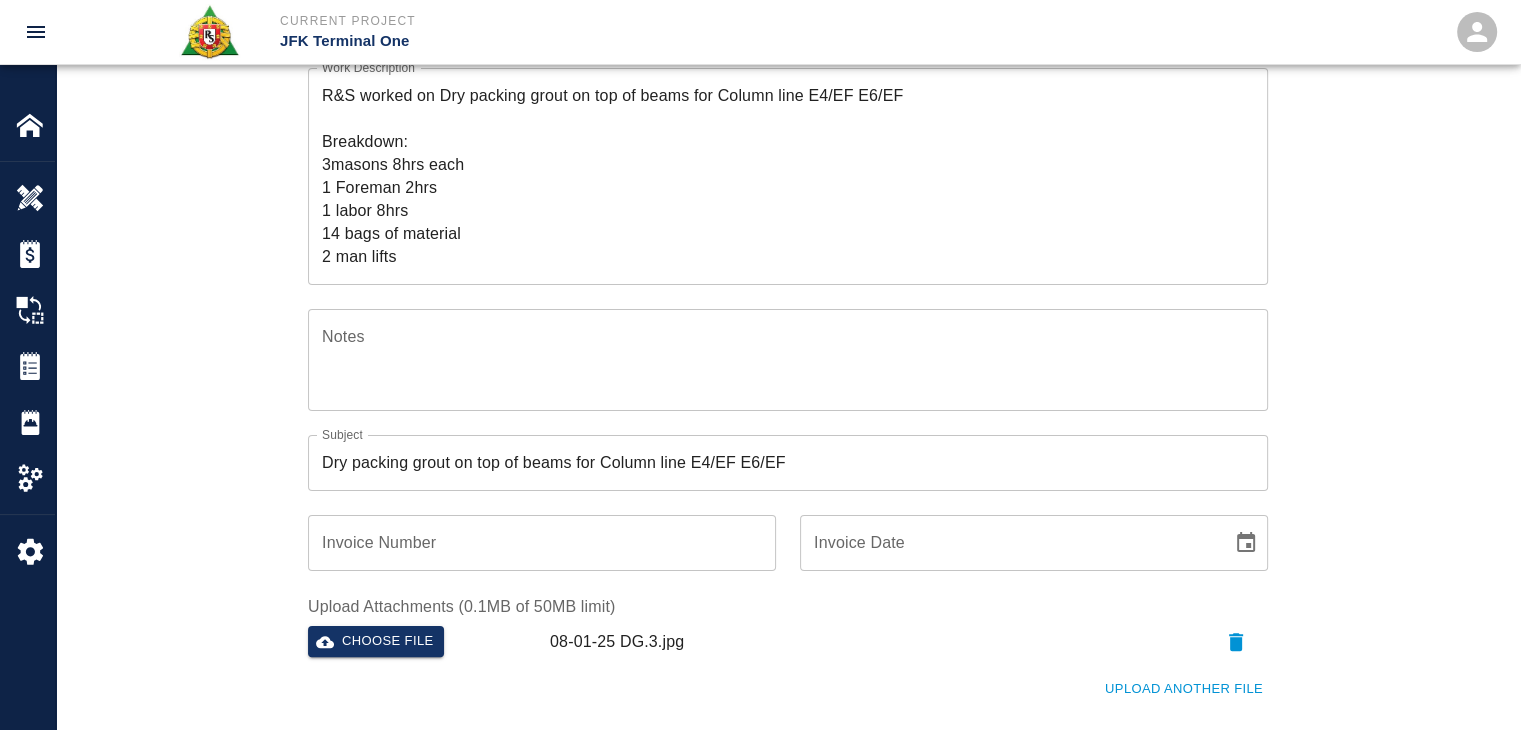 click on "Subject Dry packing grout on top of beams for Column line E4/EF E6/EF Subject" at bounding box center [776, 451] 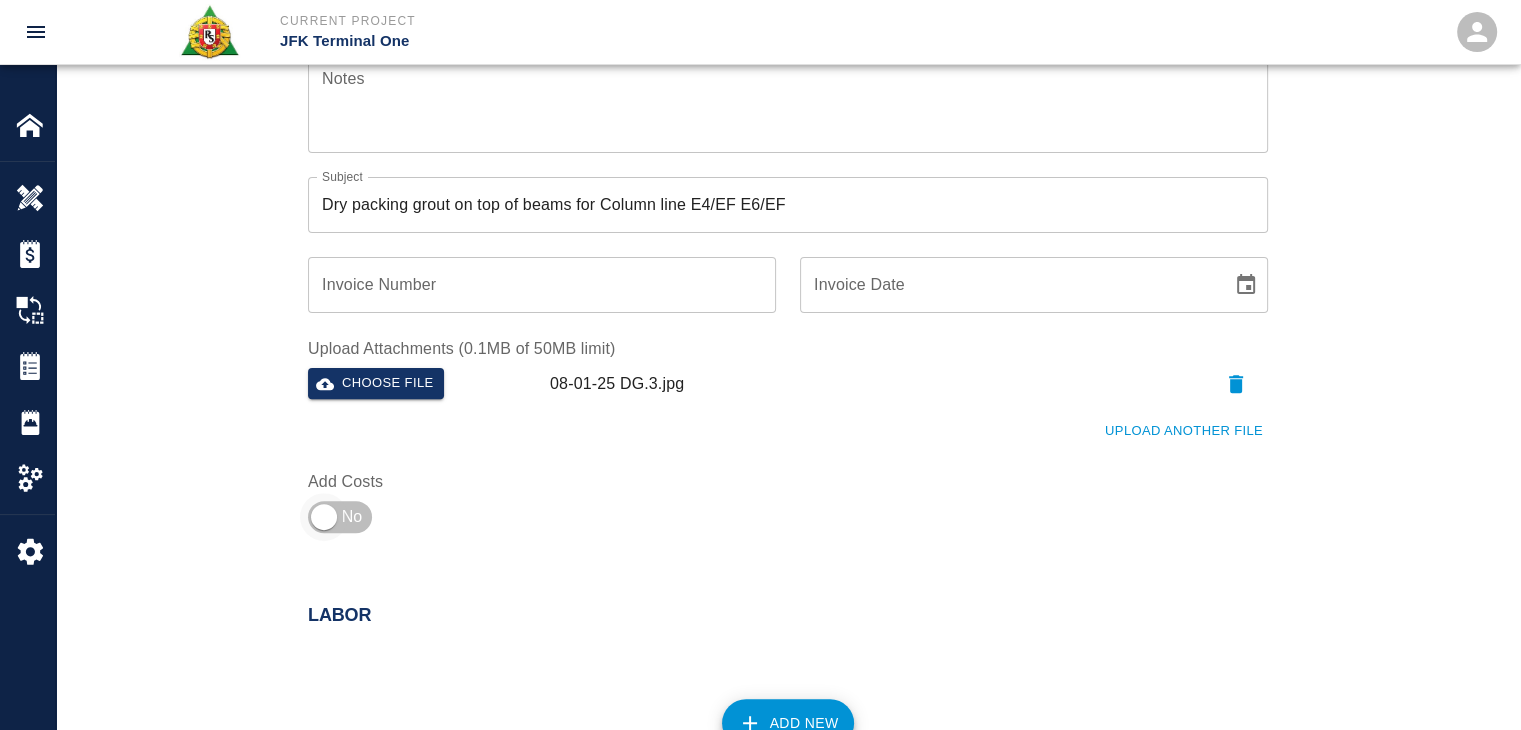 click at bounding box center [324, 517] 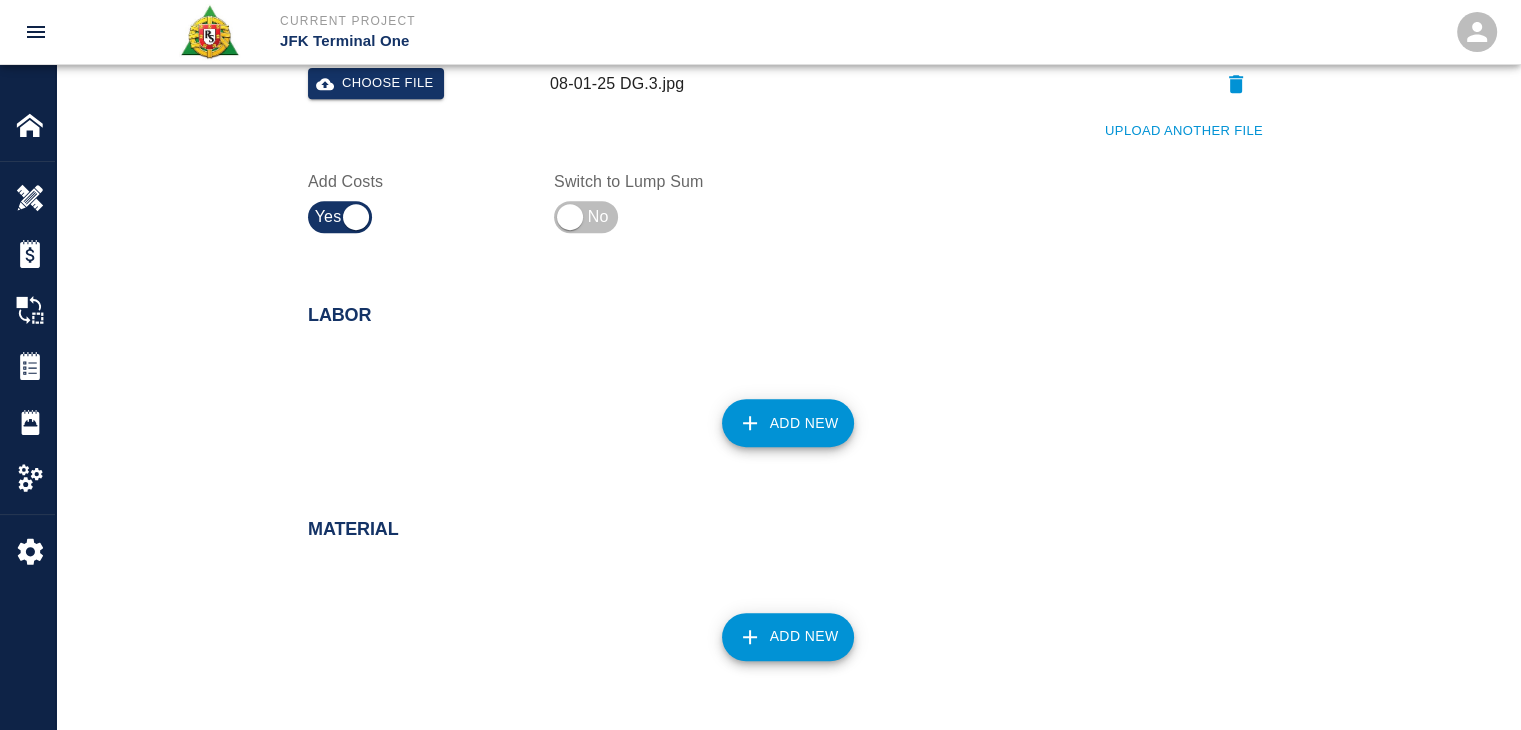 scroll, scrollTop: 884, scrollLeft: 0, axis: vertical 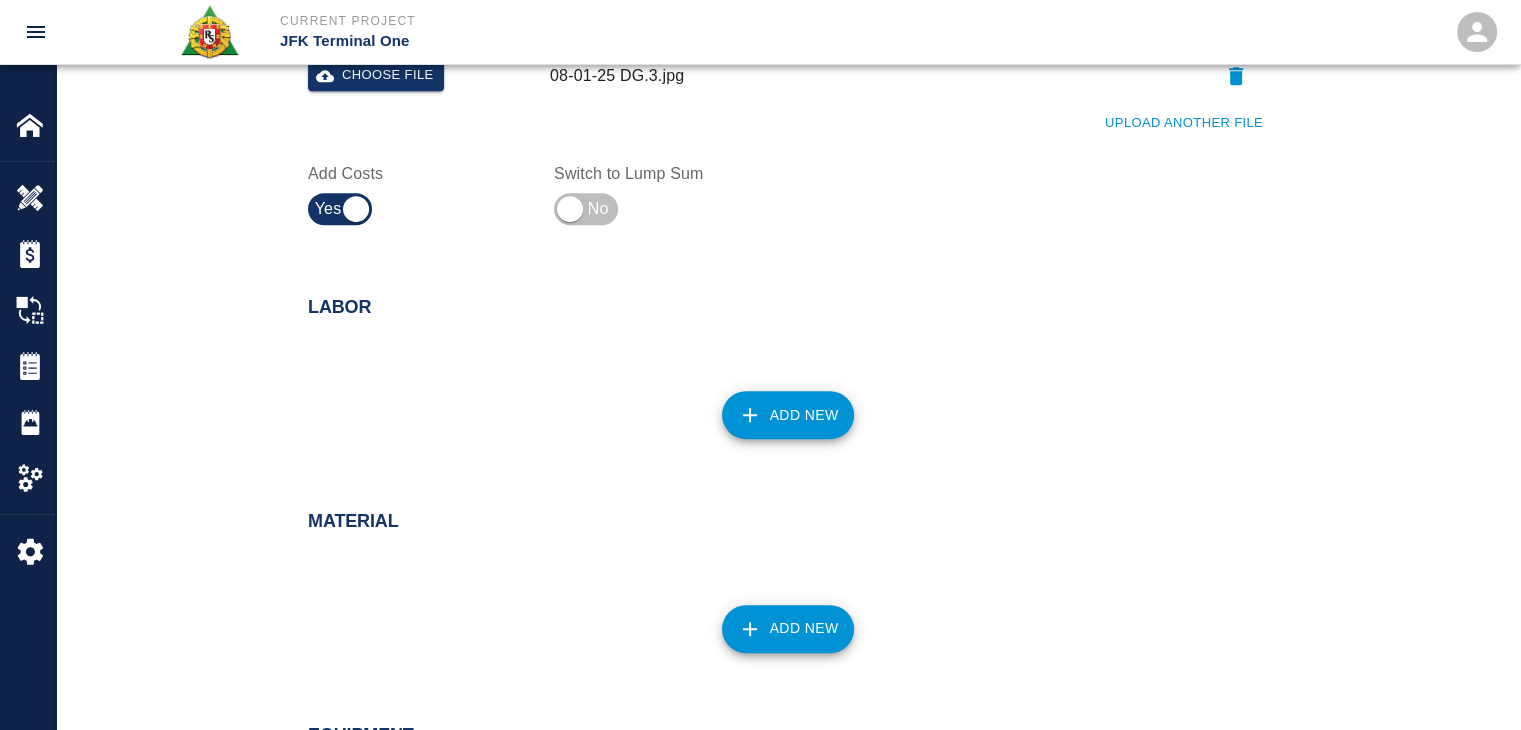 click on "Add New" at bounding box center [788, 415] 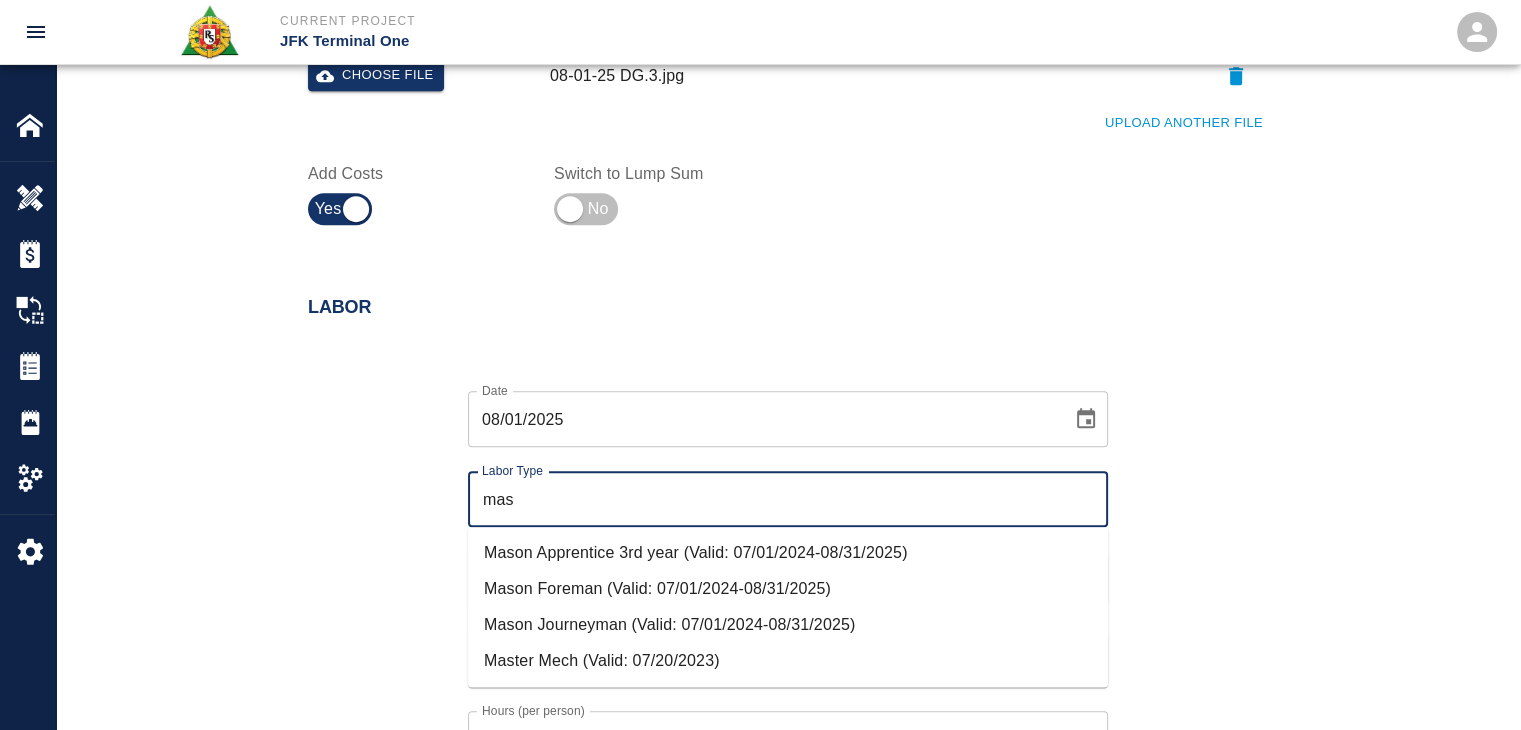 click on "Mason Journeyman  (Valid: 07/01/2024-08/31/2025)" at bounding box center (788, 625) 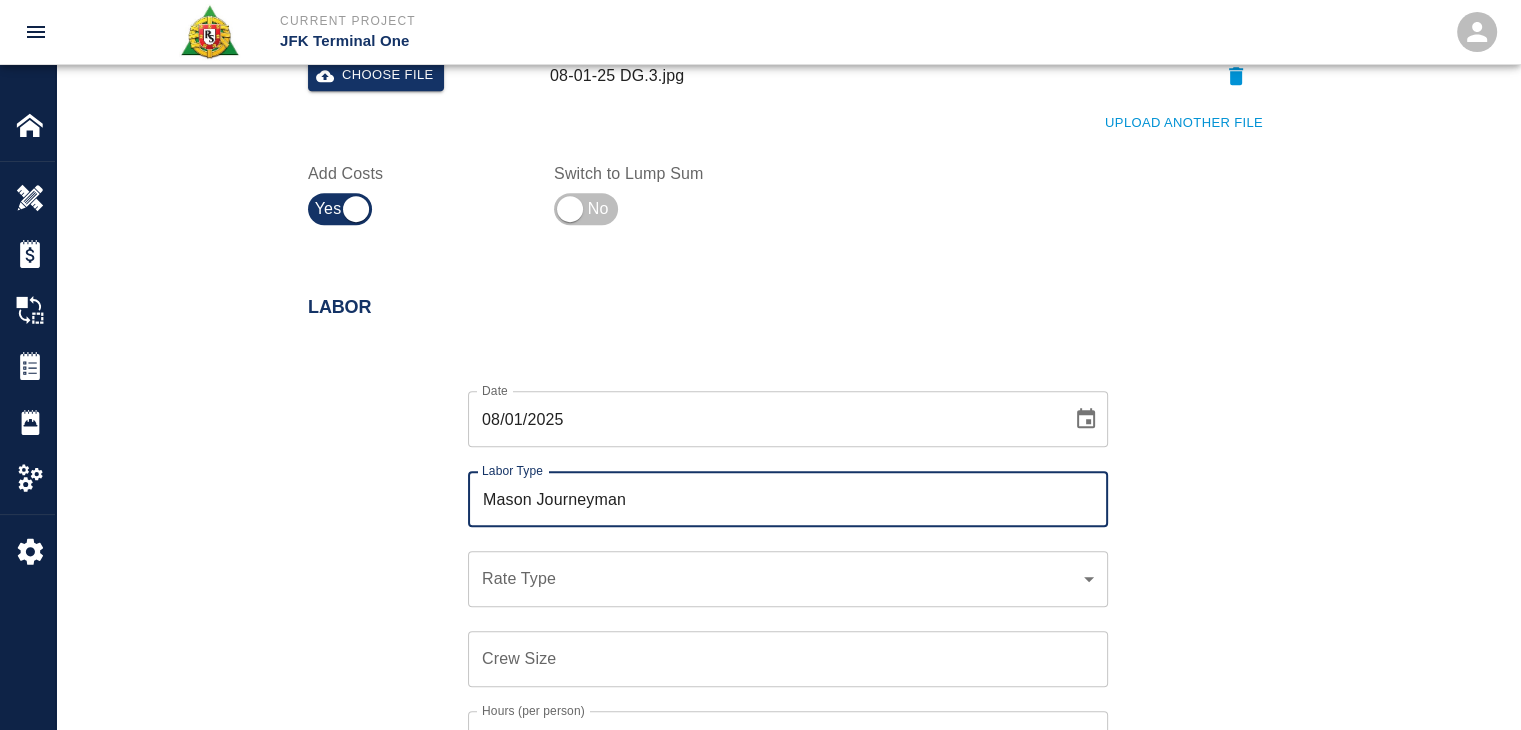 type on "Mason Journeyman" 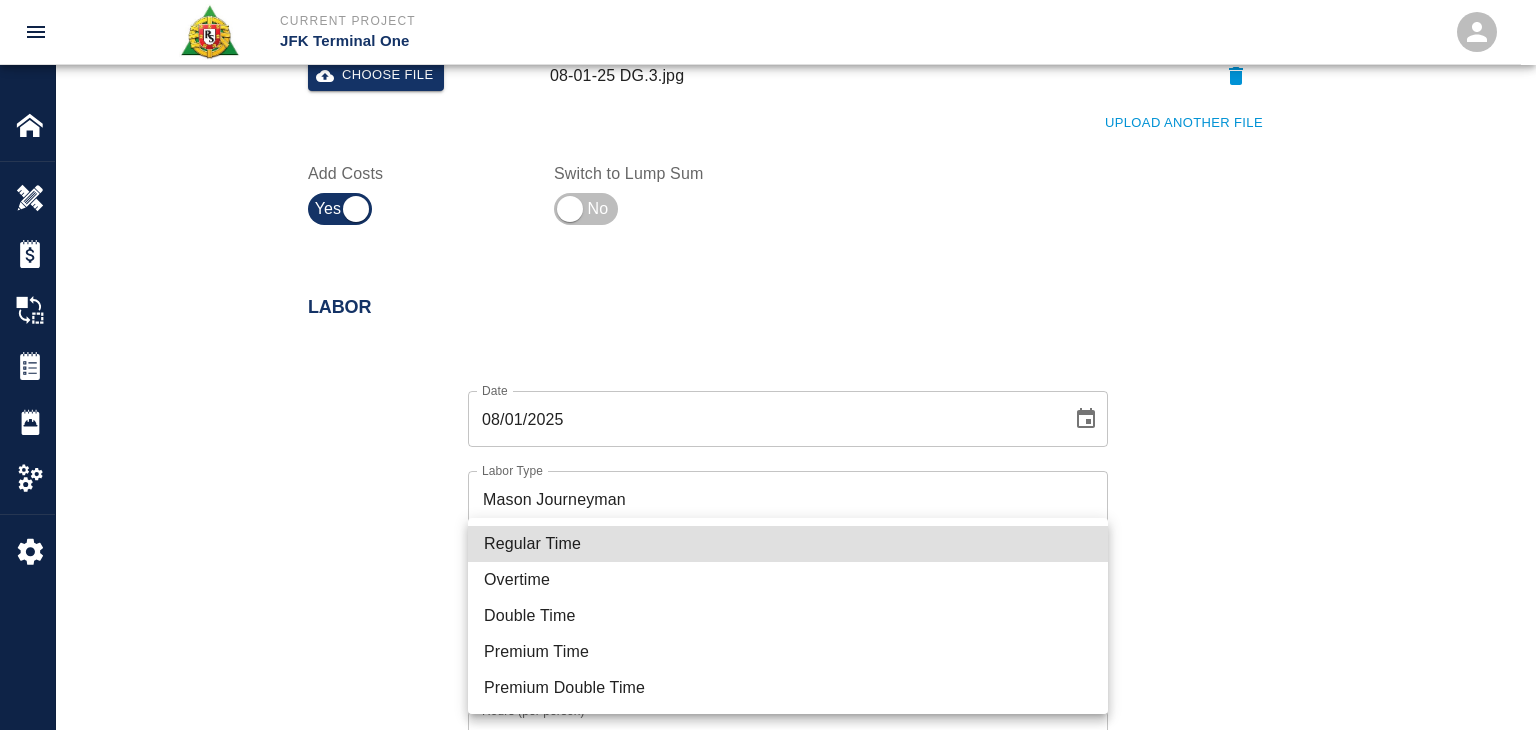 click on "Current Project JFK Terminal One Home JFK Terminal One Overview Estimates Change Orders Tickets Daily Reports Project Settings Settings Powered By Terms of Service  |  Privacy Policy Add Ticket Ticket Number 1284 Ticket Number PCO Number 1070 PCO Number Start Date  08/01/2025 Start Date  End Date End Date Work Description R&S worked on Dry packing grout on top of beams for Column line E4/EF E6/EF
Breakdown:
3masons 8hrs each
1 Foreman 2hrs
1 labor 8hrs
14 bags of material
2 man lifts x Work Description Notes x Notes Subject Dry packing grout on top of beams for Column line E4/EF E6/EF Subject Invoice Number Invoice Number Invoice Date Invoice Date Upload Attachments (0.1MB of 50MB limit) Choose file 08-01-25 DG.3.jpg Upload Another File Add Costs Switch to Lump Sum Labor Date 08/01/2025 Date Labor Type Mason Journeyman Labor Type Rate Type ​ Rate Type Crew Size Crew Size Hours (per person) 8 Hours (per person) Rate (per hour) $ Rate (per hour) Cancel Add Labor Material Add New Equipment Add New Add Markup" at bounding box center (768, -519) 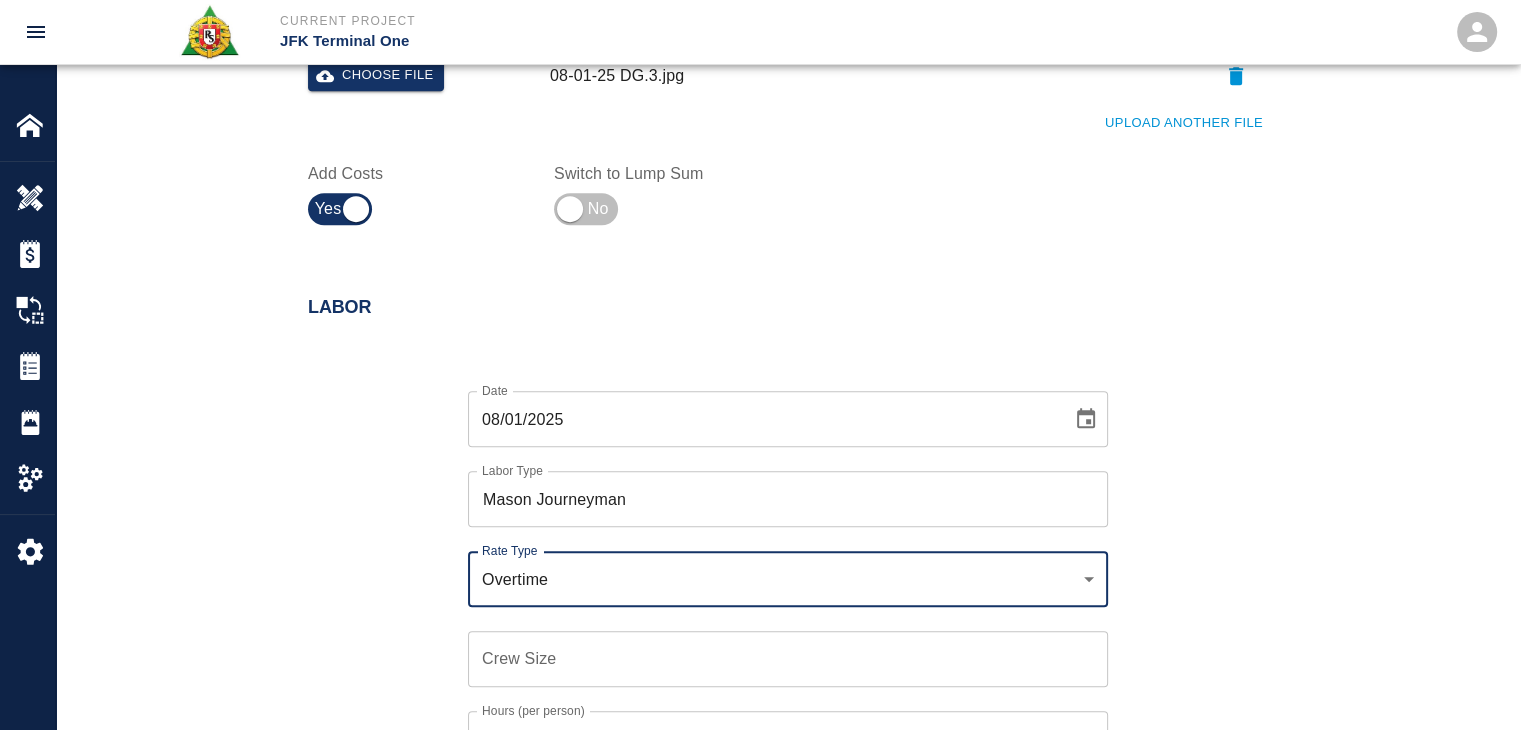 click on "Current Project JFK Terminal One Home JFK Terminal One Overview Estimates Change Orders Tickets Daily Reports Project Settings Settings Powered By Terms of Service  |  Privacy Policy Add Ticket Ticket Number 1284 Ticket Number PCO Number 1070 PCO Number Start Date  08/01/2025 Start Date  End Date End Date Work Description R&S worked on Dry packing grout on top of beams for Column line E4/EF E6/EF
Breakdown:
3masons 8hrs each
1 Foreman 2hrs
1 labor 8hrs
14 bags of material
2 man lifts x Work Description Notes x Notes Subject Dry packing grout on top of beams for Column line E4/EF E6/EF Subject Invoice Number Invoice Number Invoice Date Invoice Date Upload Attachments (0.1MB of 50MB limit) Choose file 08-01-25 DG.3.jpg Upload Another File Add Costs Switch to Lump Sum Labor Date 08/01/2025 Date Labor Type Mason Journeyman Labor Type Rate Type Overtime rate_ot Rate Type Crew Size Crew Size Hours (per person) 8 Hours (per person) Rate (per hour) $ 198.88 Rate (per hour) Cancel Add Labor Material Add New Add New" at bounding box center (760, -519) 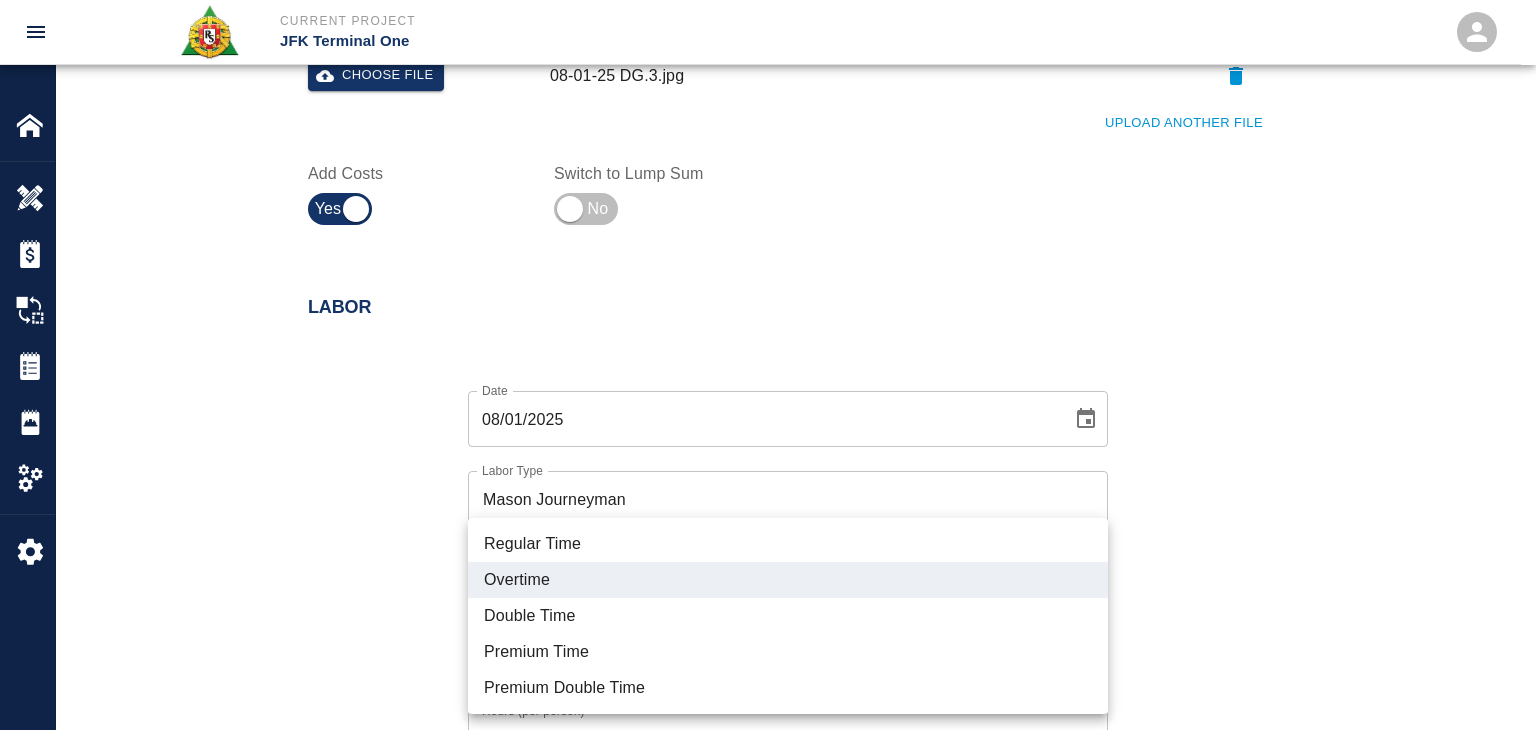 click on "Regular Time" at bounding box center [788, 544] 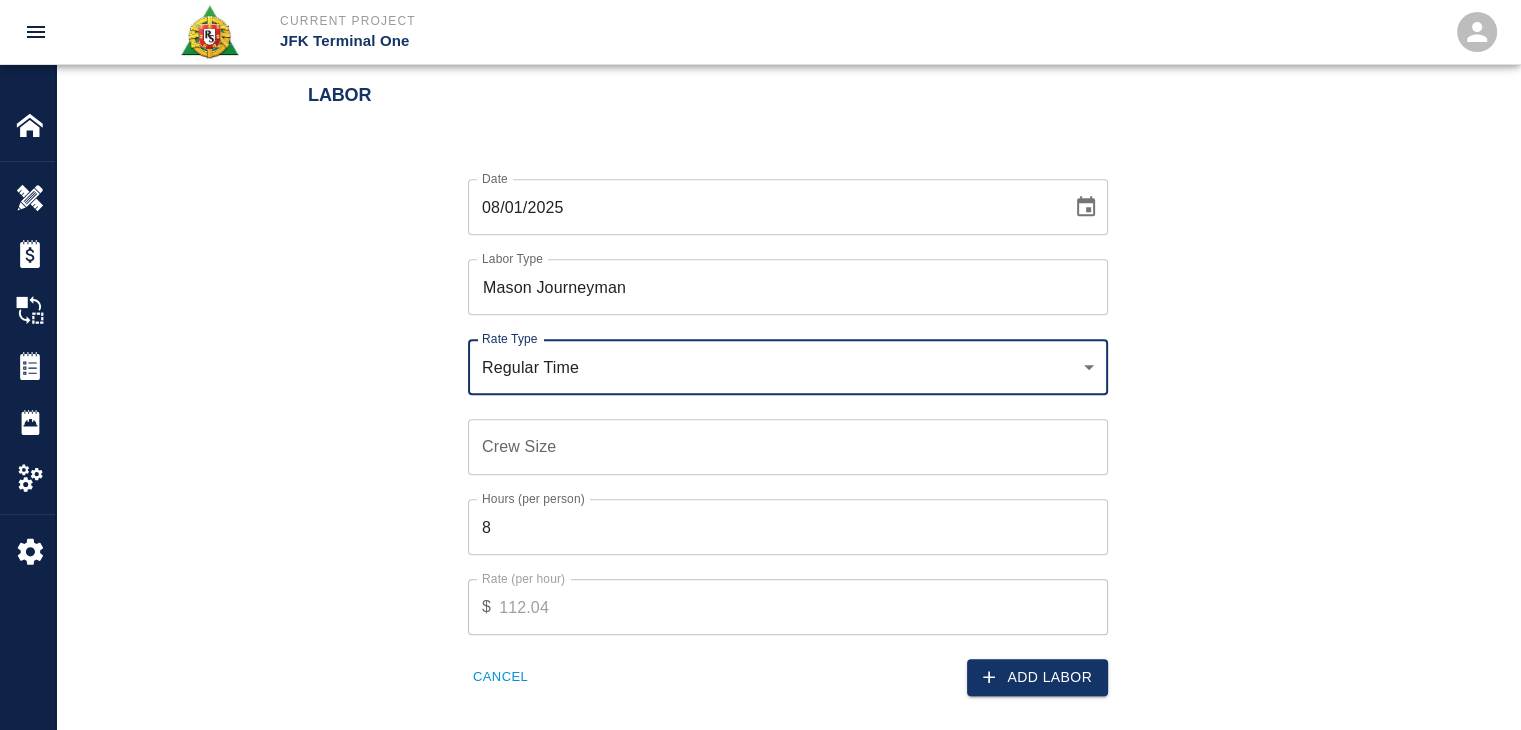 scroll, scrollTop: 1098, scrollLeft: 0, axis: vertical 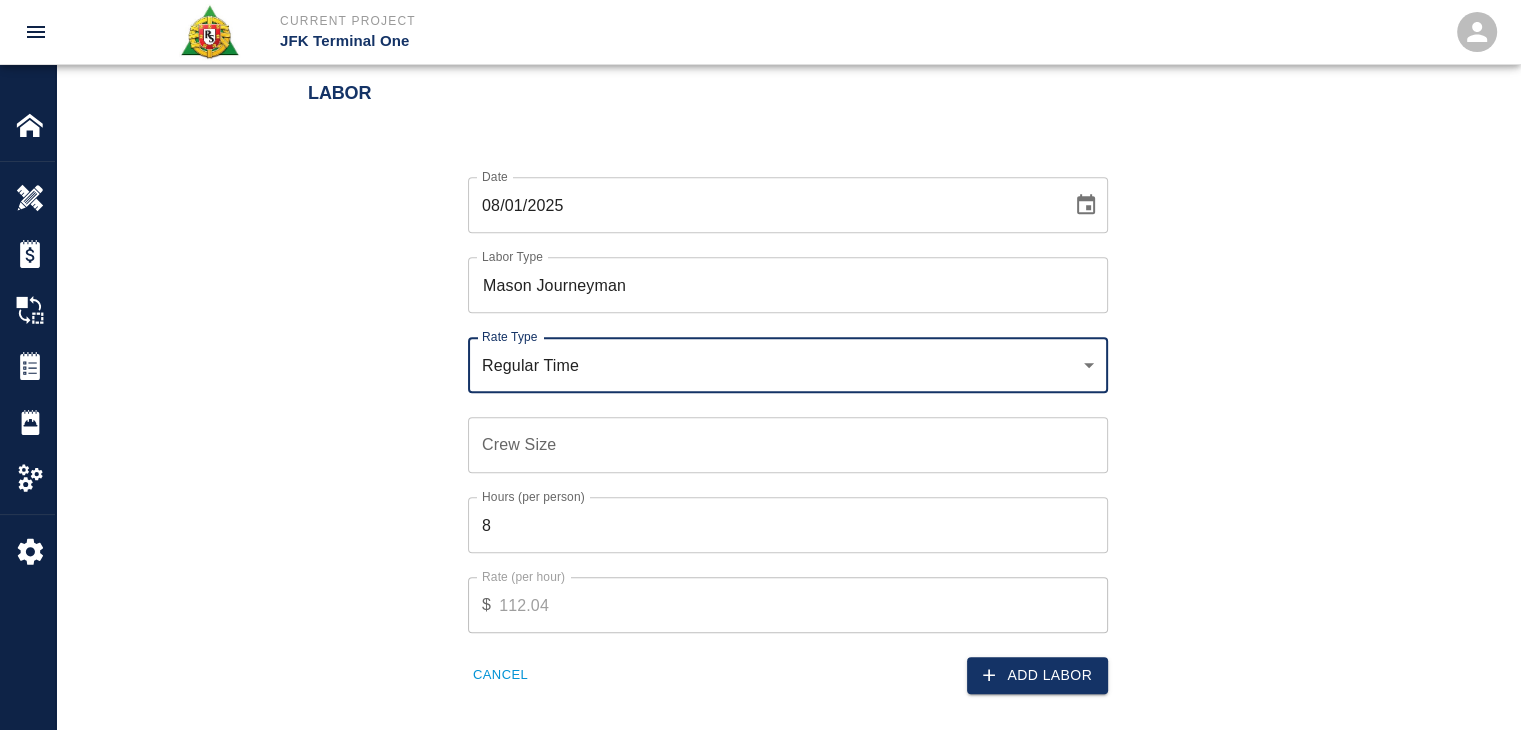 click on "Crew Size" at bounding box center (788, 445) 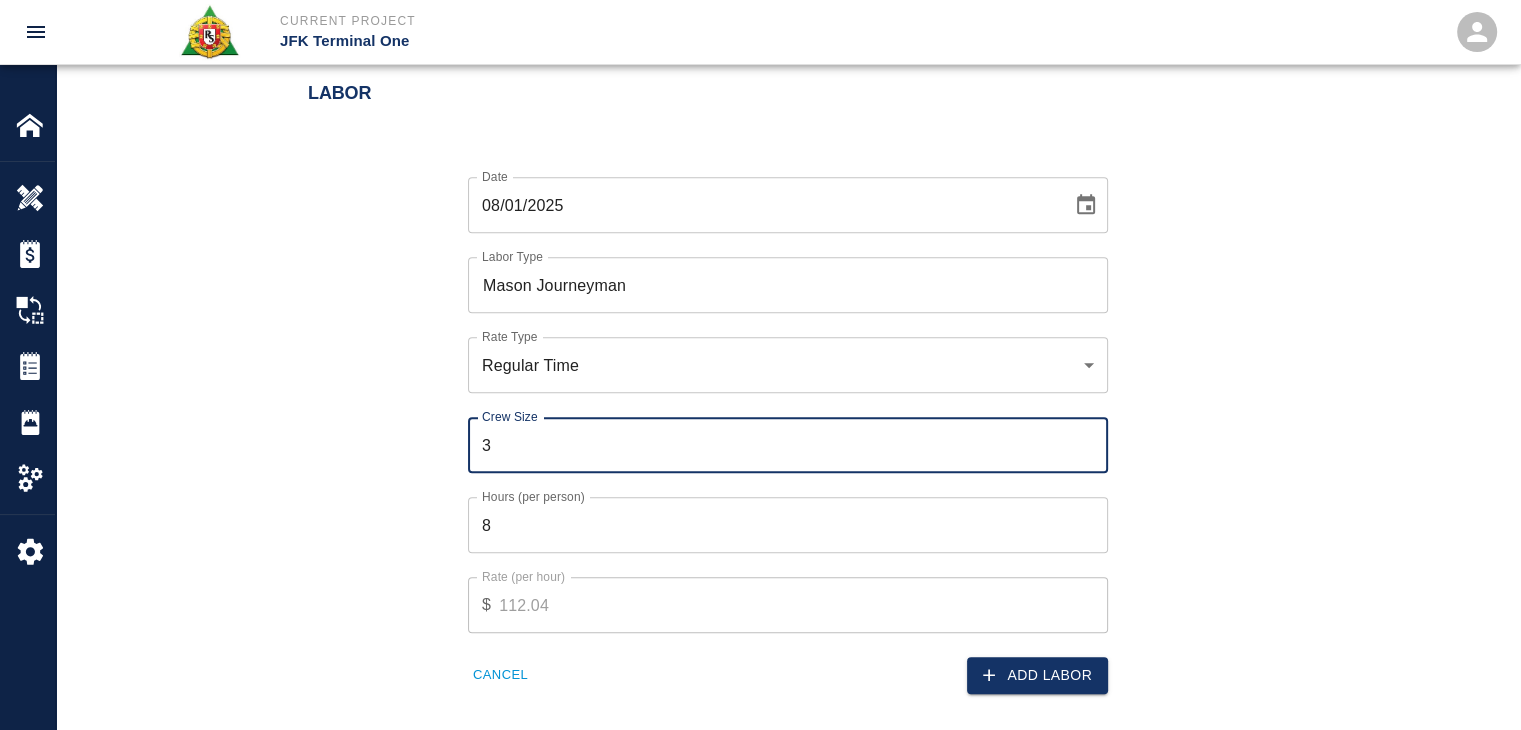 type on "3" 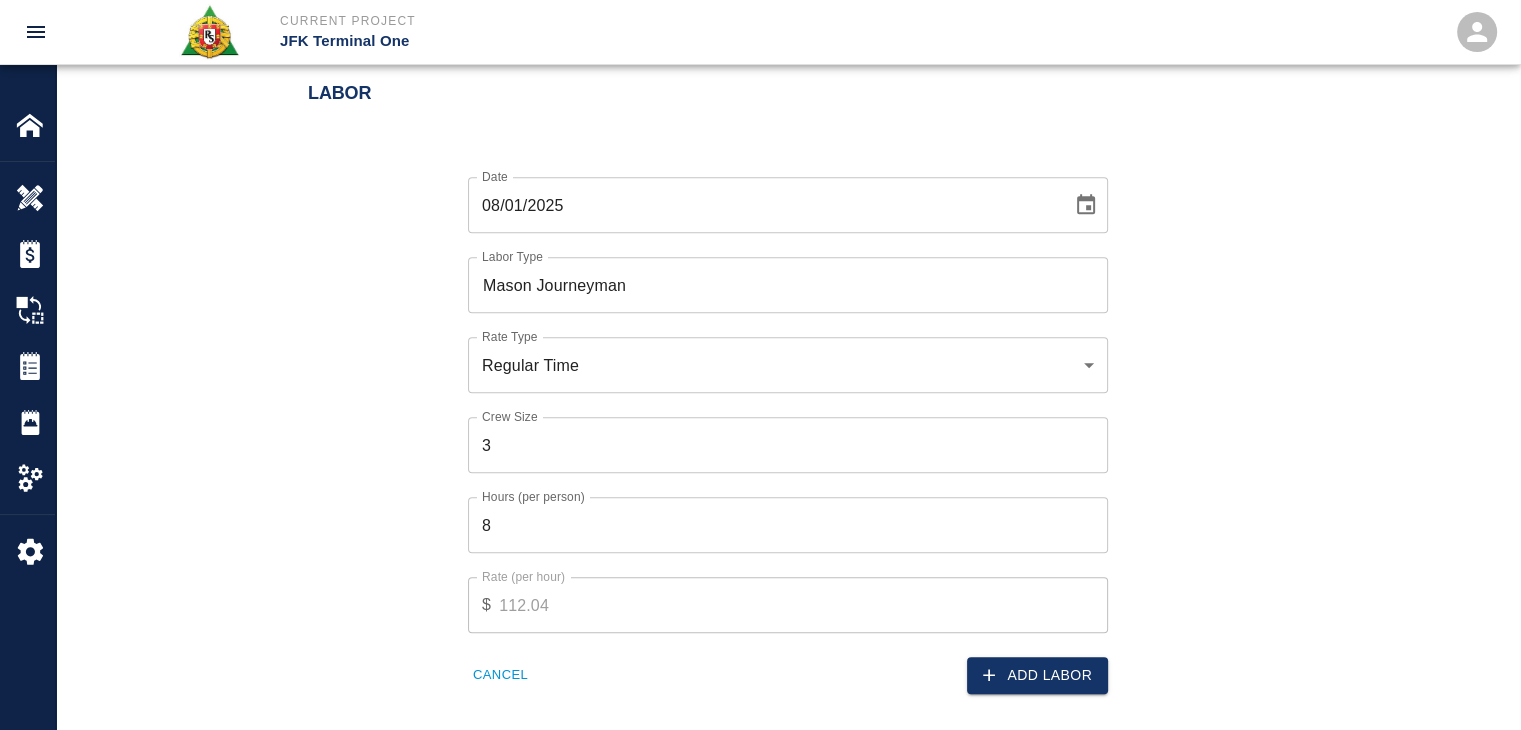 click on "Date 08/01/2025 Date Labor Type Mason Journeyman Labor Type Rate Type Regular Time rate_rt Rate Type Crew Size 3 Crew Size Hours (per person) 8 Hours (per person) Rate (per hour) $ 112.04 Rate (per hour) Cancel Add Labor" at bounding box center (776, 419) 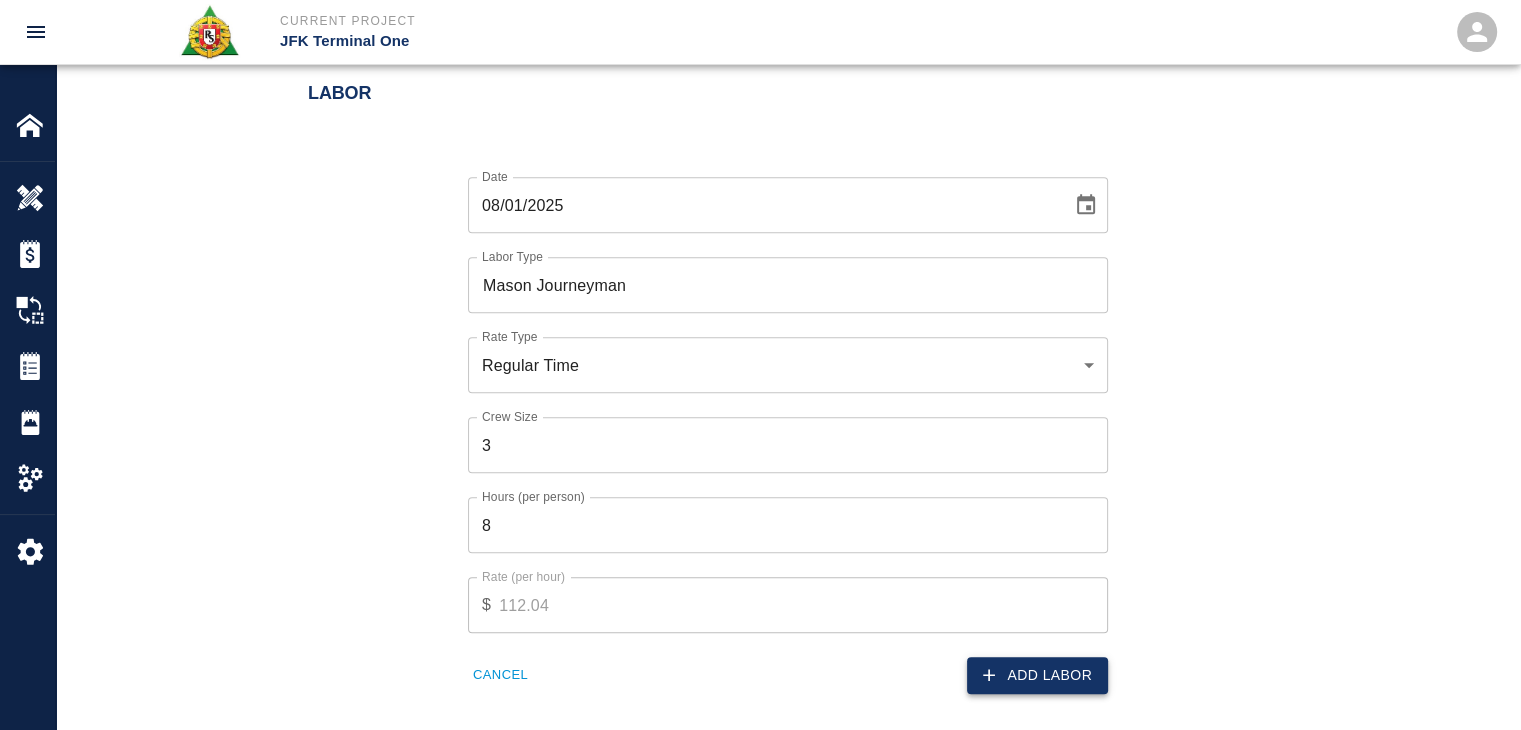click on "Add Labor" at bounding box center (1037, 675) 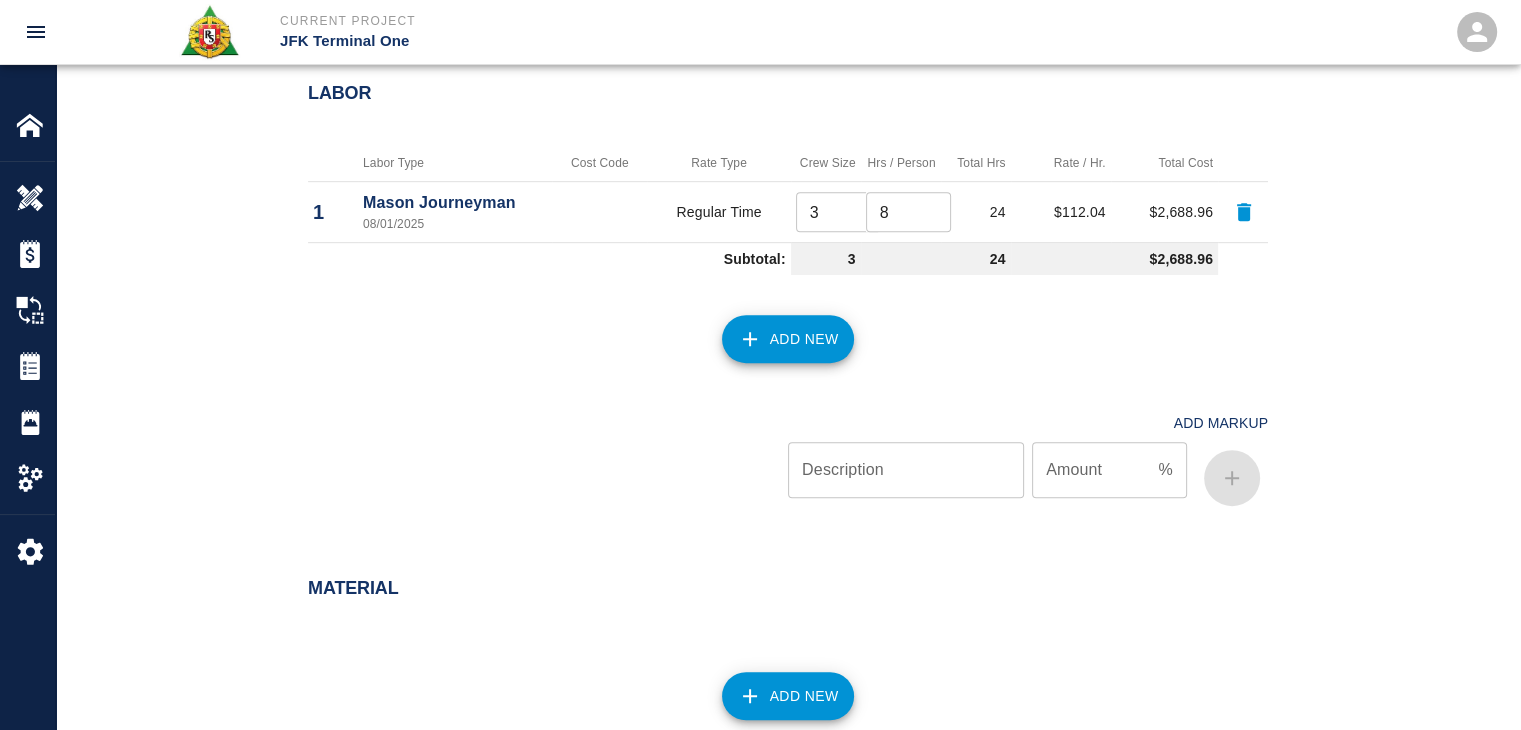 click on "Add New" at bounding box center [776, 327] 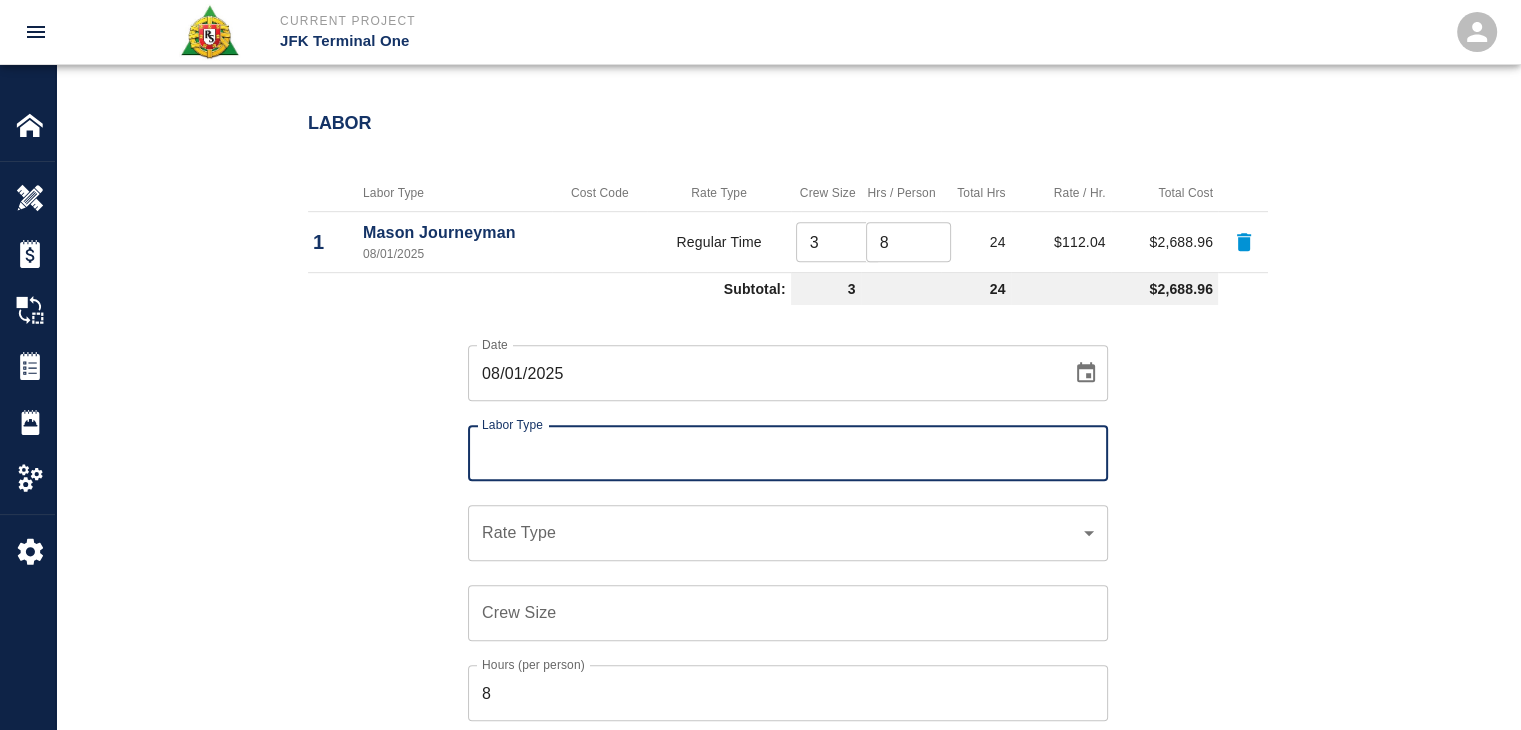 scroll, scrollTop: 1082, scrollLeft: 0, axis: vertical 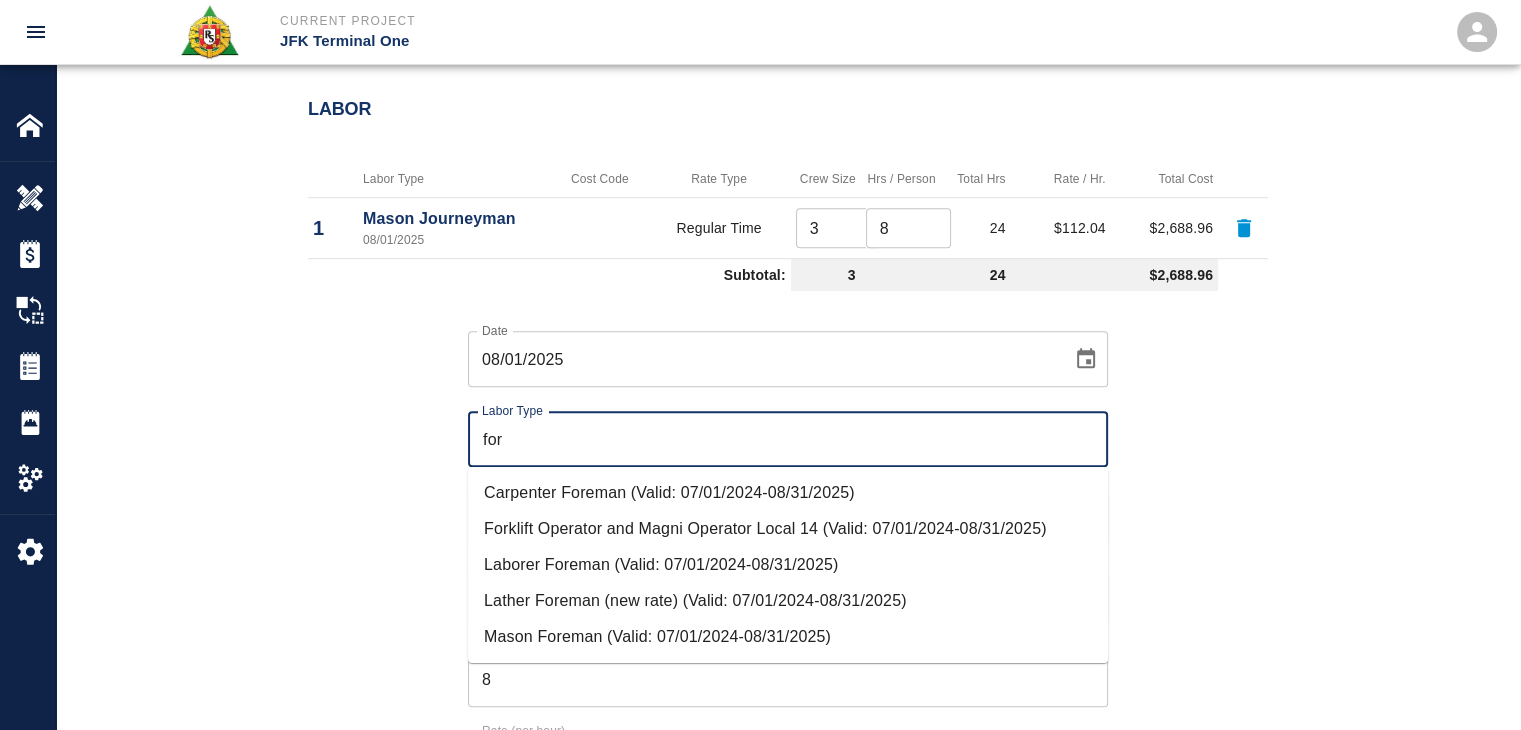 click on "Laborer Foreman  (Valid: 07/01/2024-08/31/2025)" at bounding box center [788, 565] 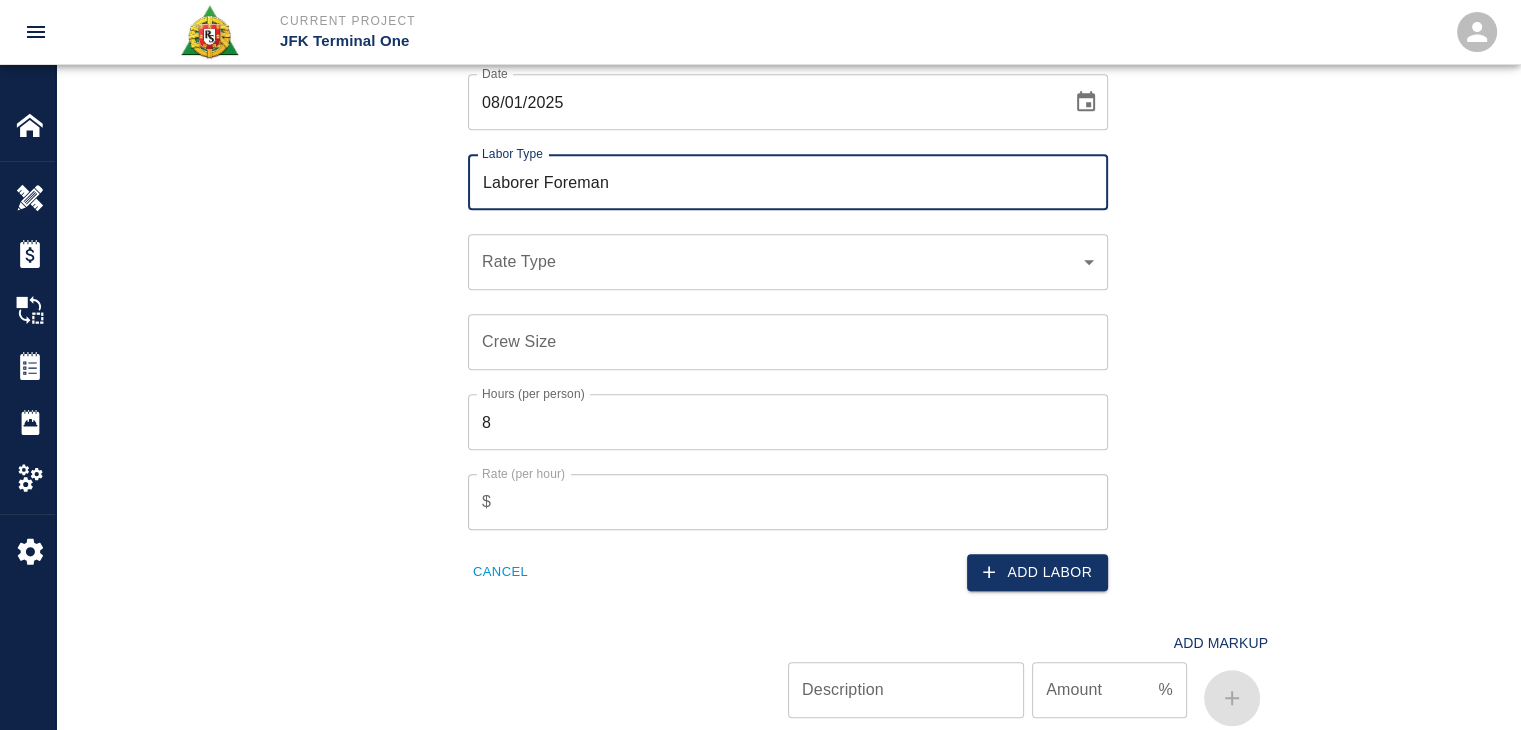 scroll, scrollTop: 1338, scrollLeft: 0, axis: vertical 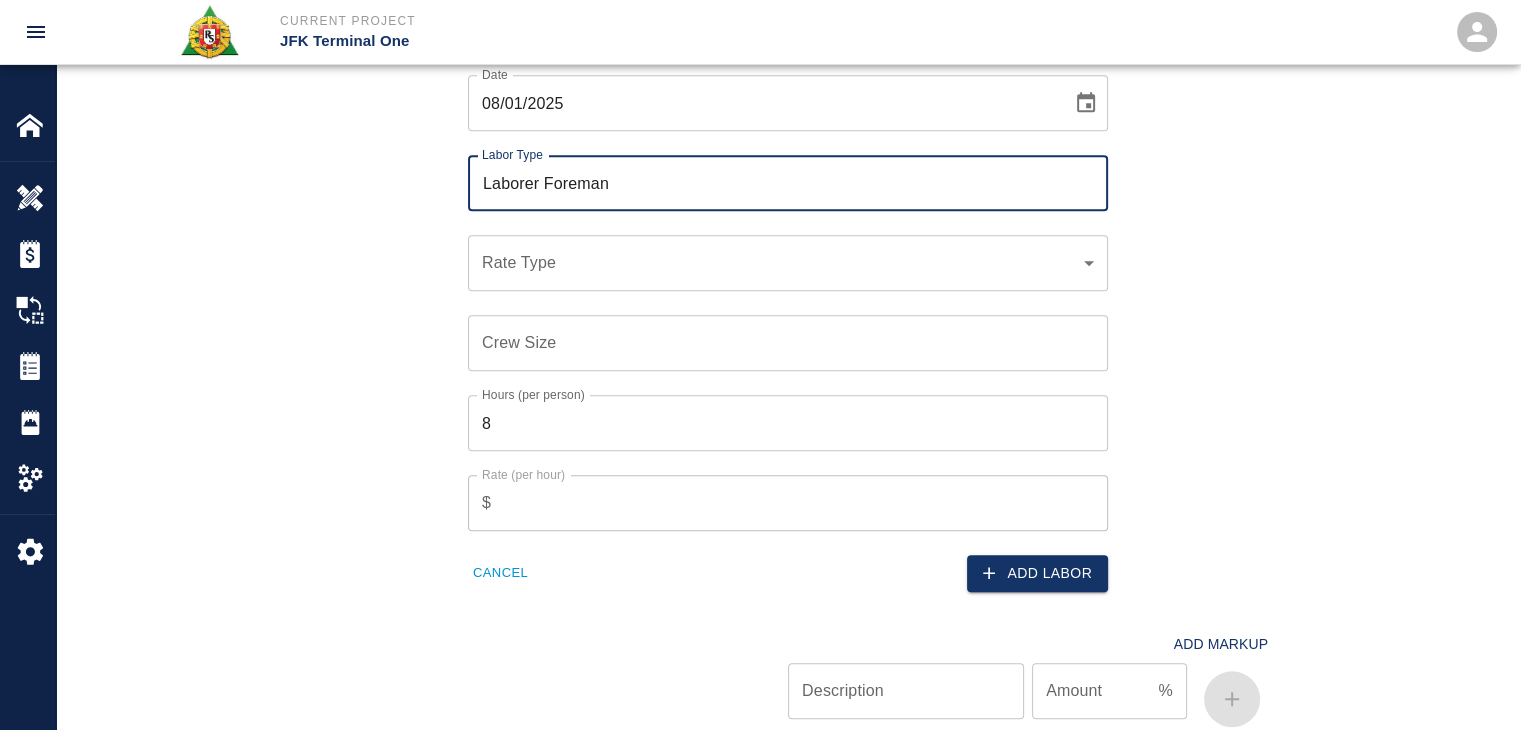 type on "Laborer Foreman" 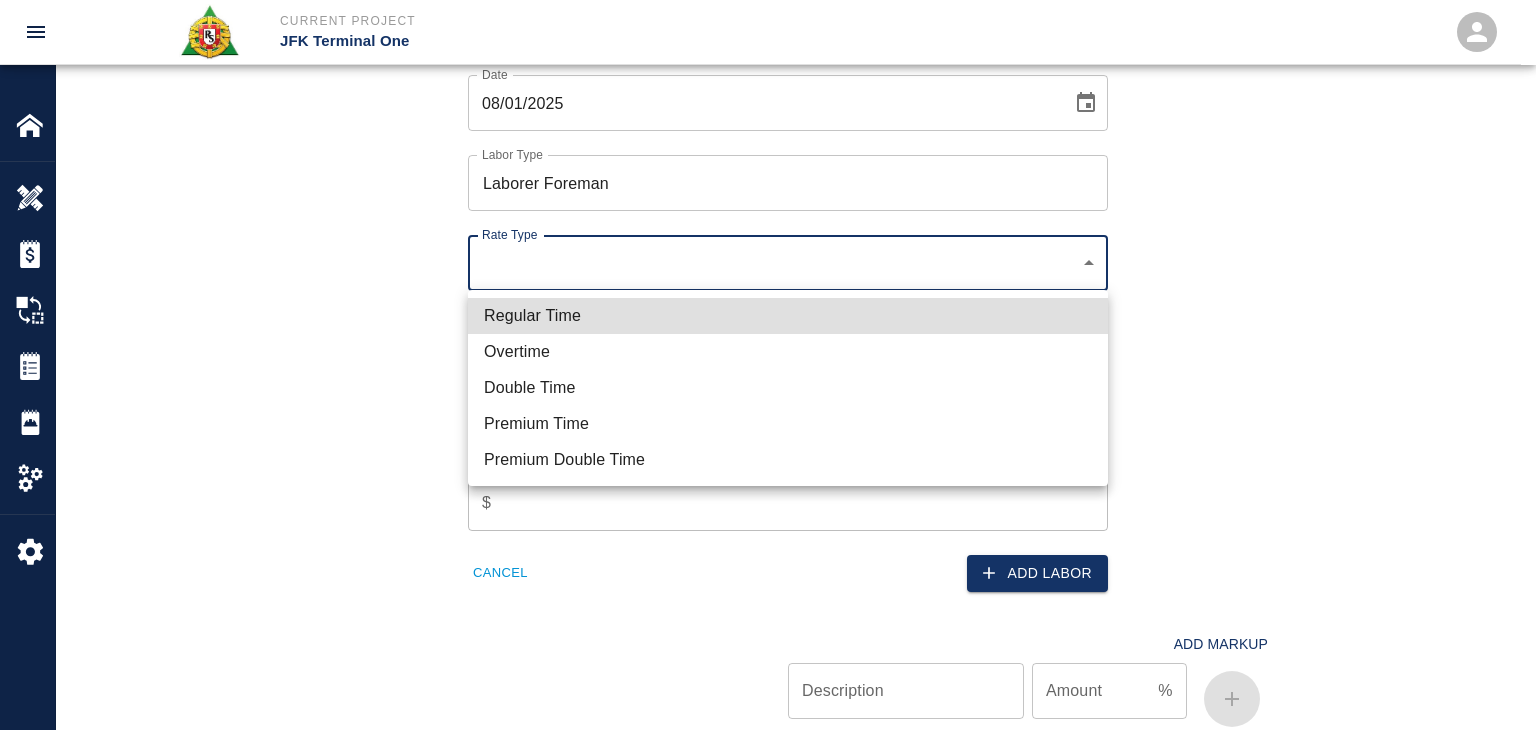 click on "Regular Time" at bounding box center (788, 316) 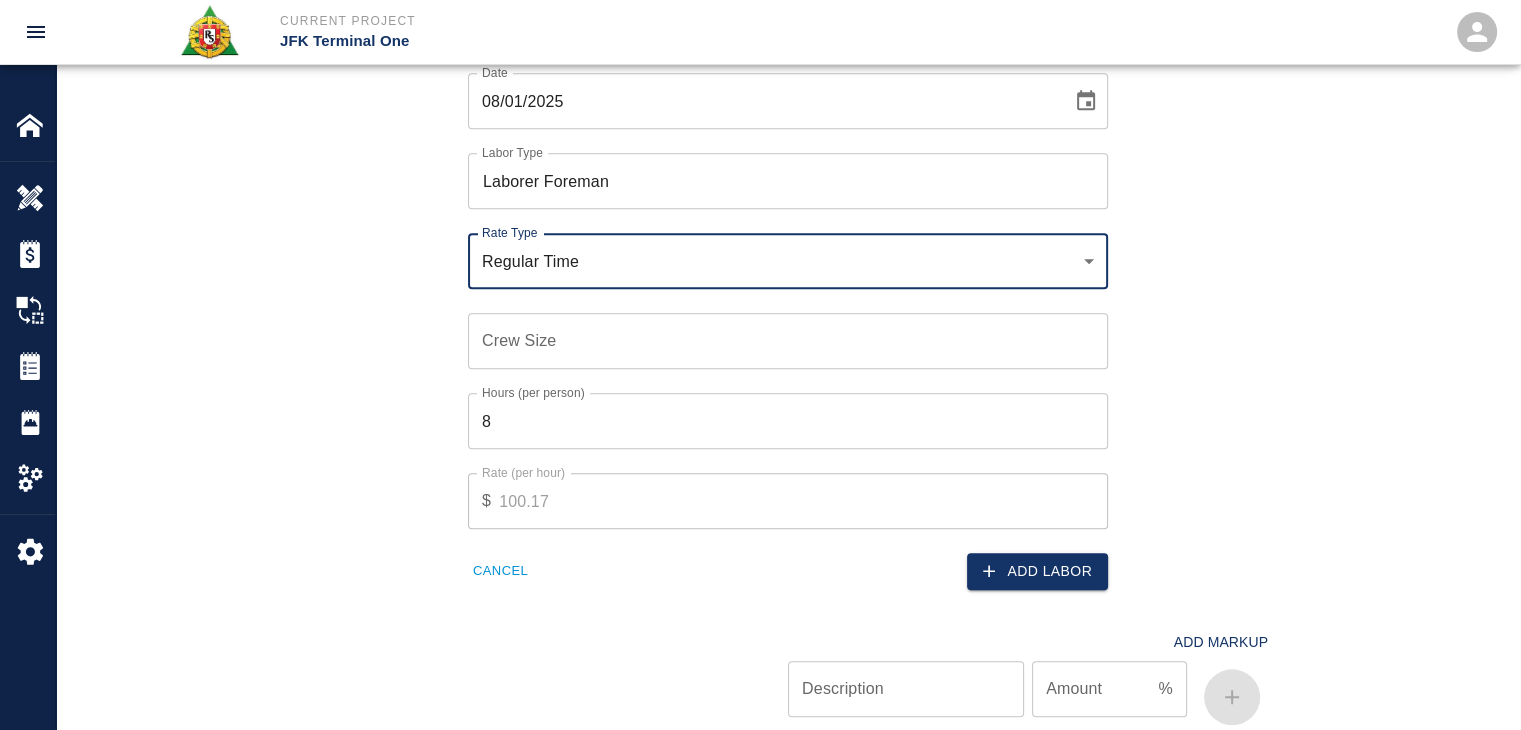 scroll, scrollTop: 1339, scrollLeft: 0, axis: vertical 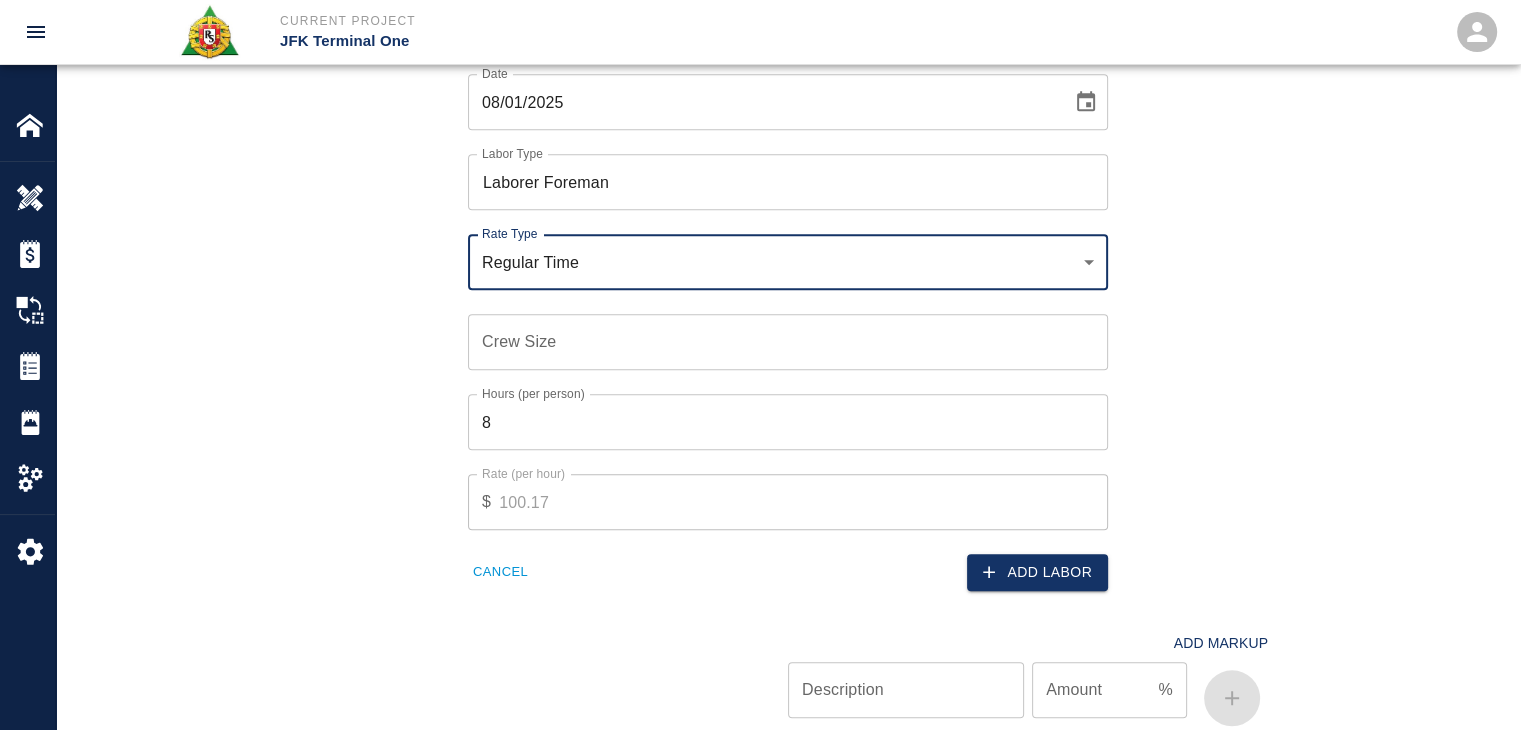 click on "Laborer Foreman" at bounding box center (788, 182) 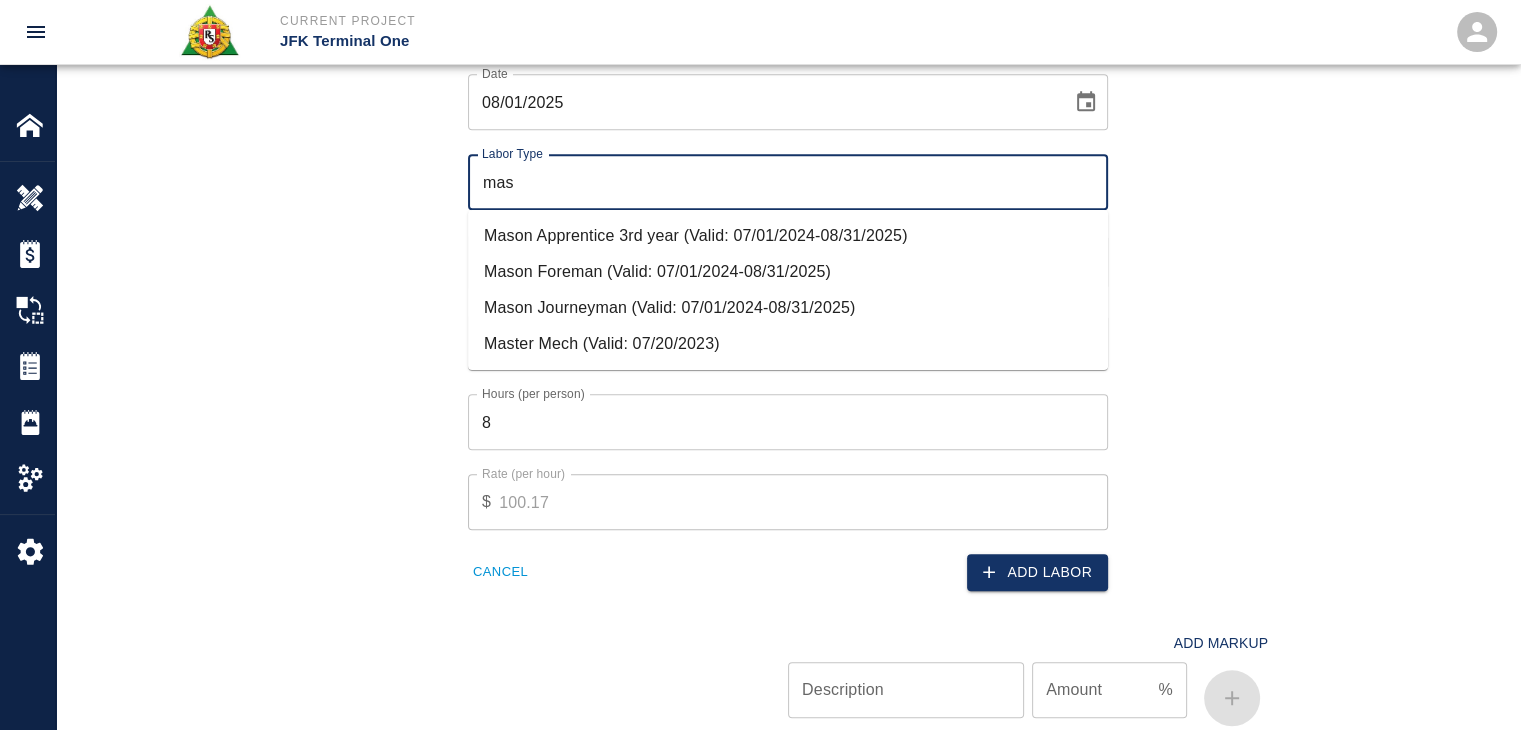 click on "Mason Foreman (Valid: 07/01/2024-08/31/2025)" at bounding box center [788, 272] 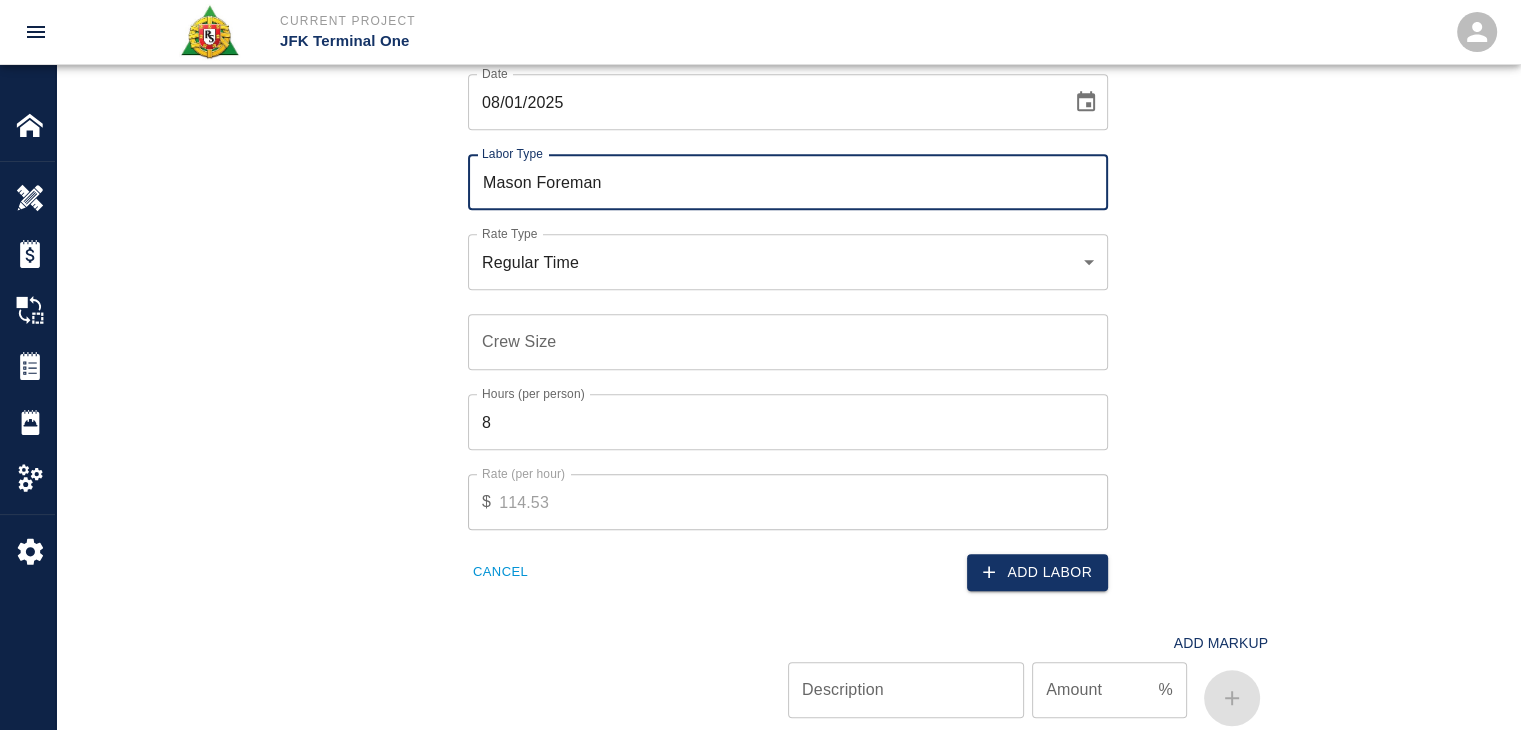 type on "Mason Foreman" 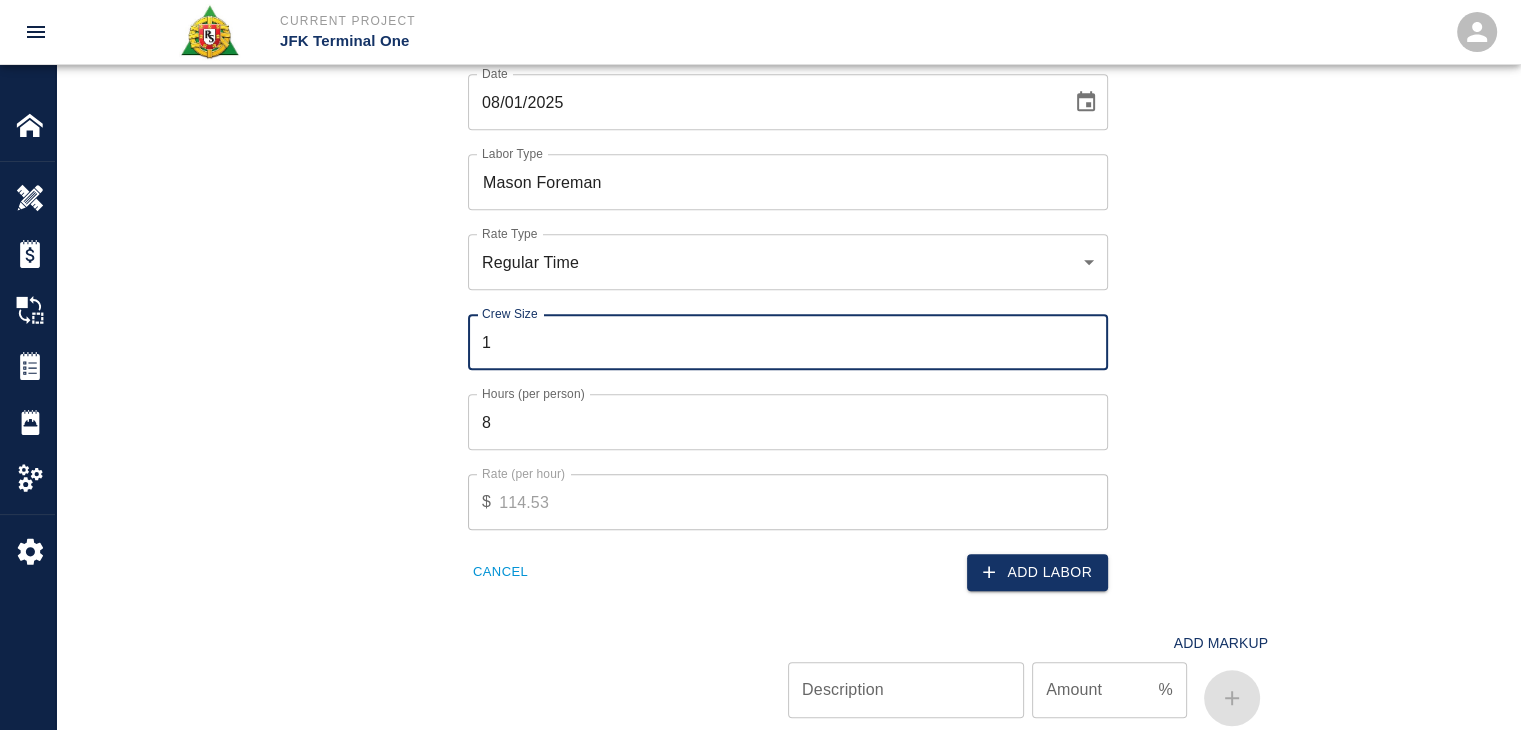 type on "1" 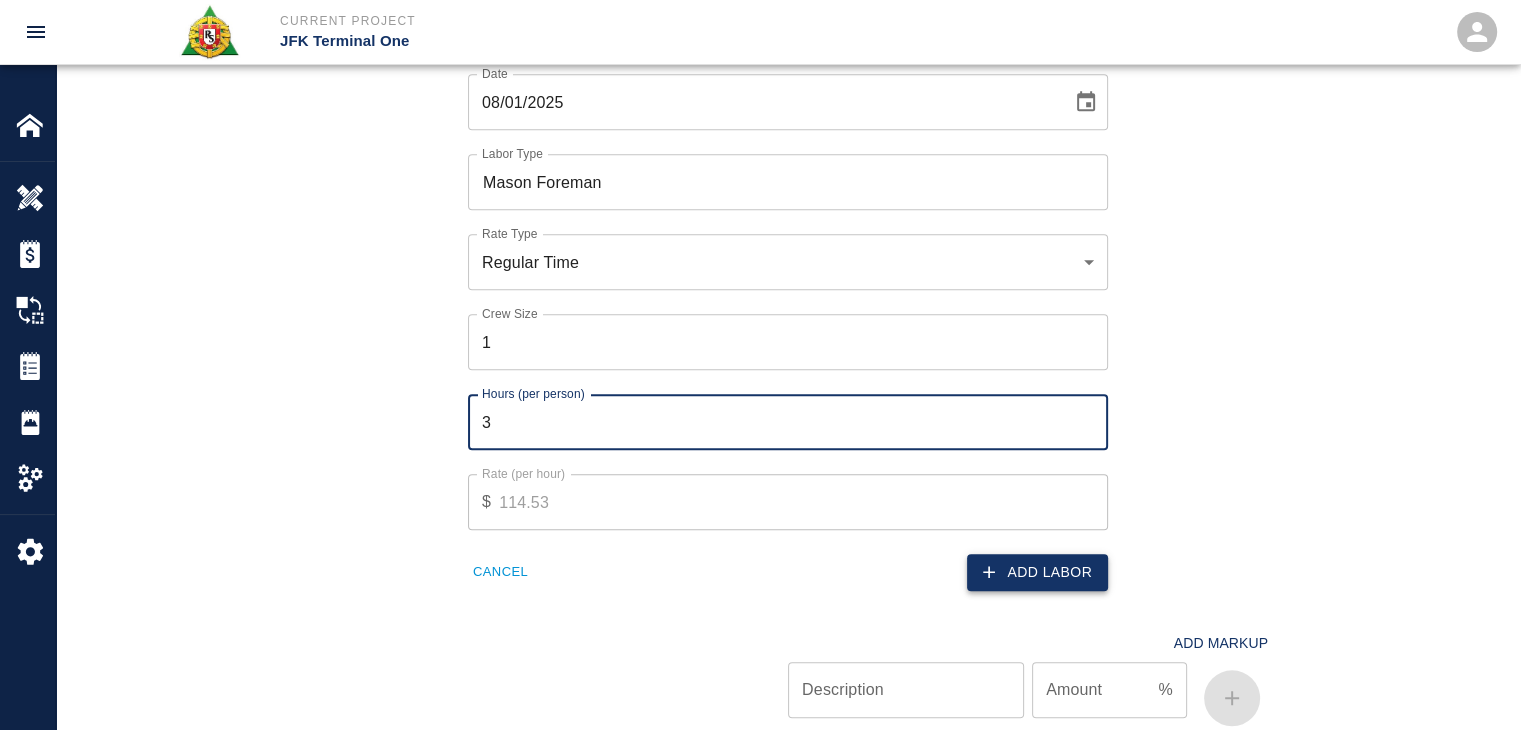 type on "3" 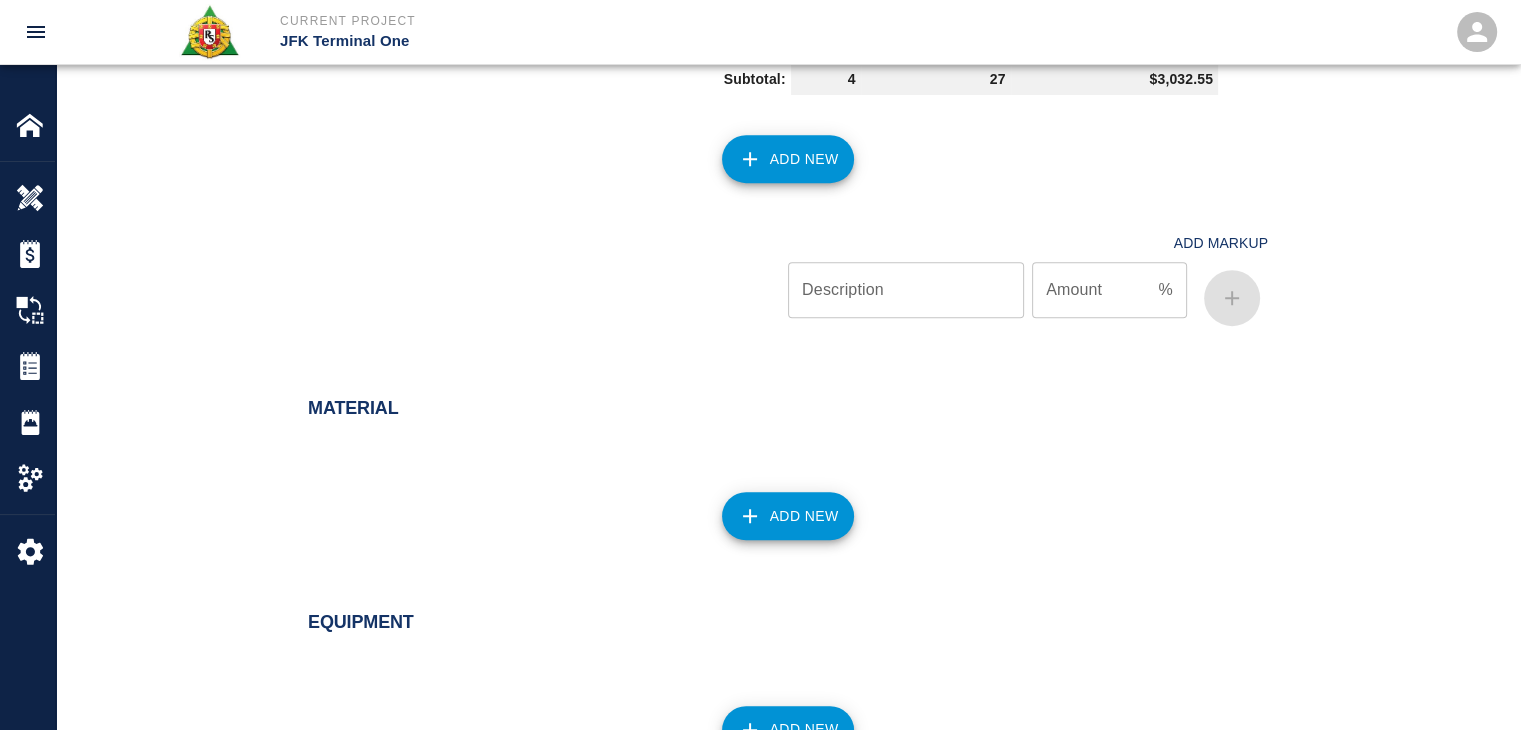 click on "Add New" at bounding box center (776, 147) 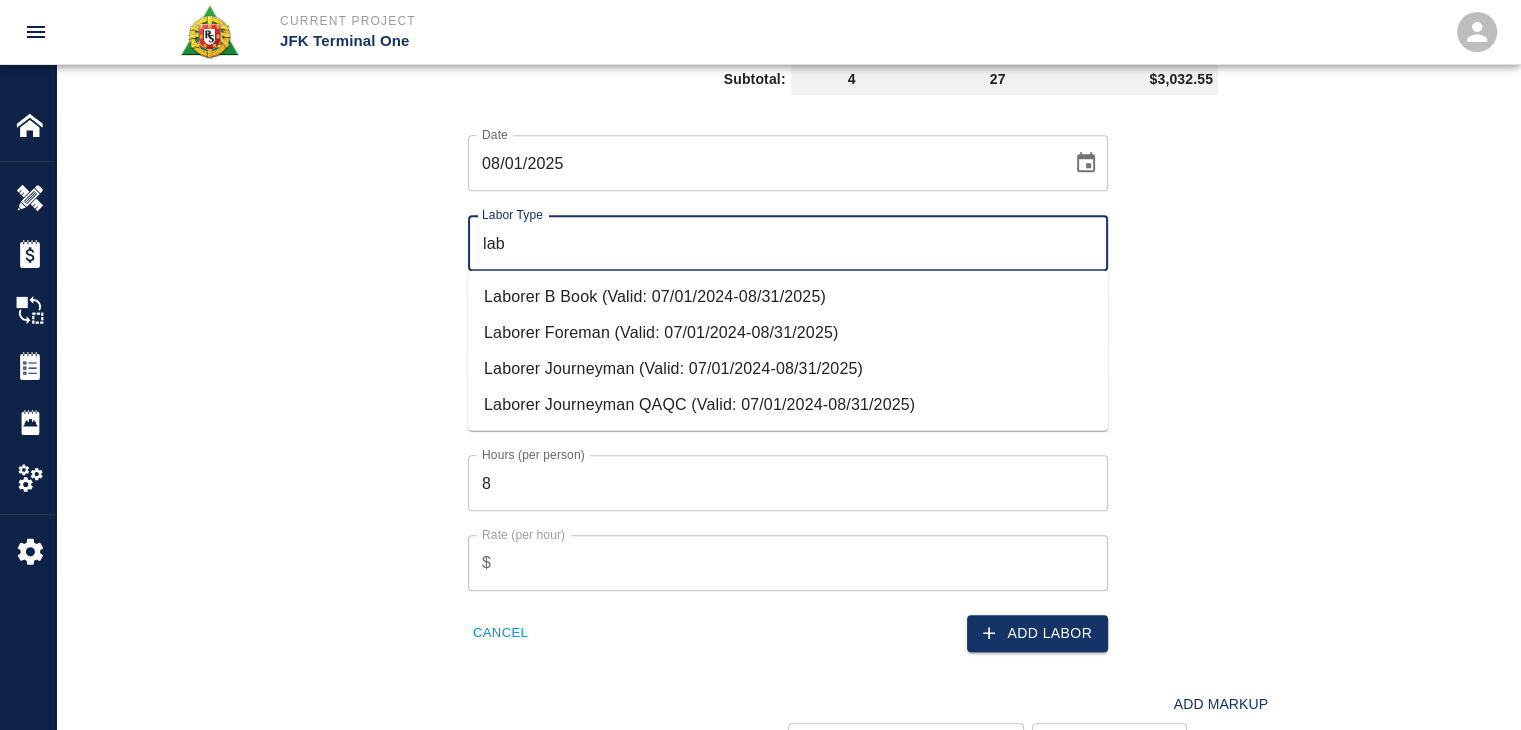 click on "Laborer Journeyman (Valid: 07/01/2024-08/31/2025)" at bounding box center (788, 369) 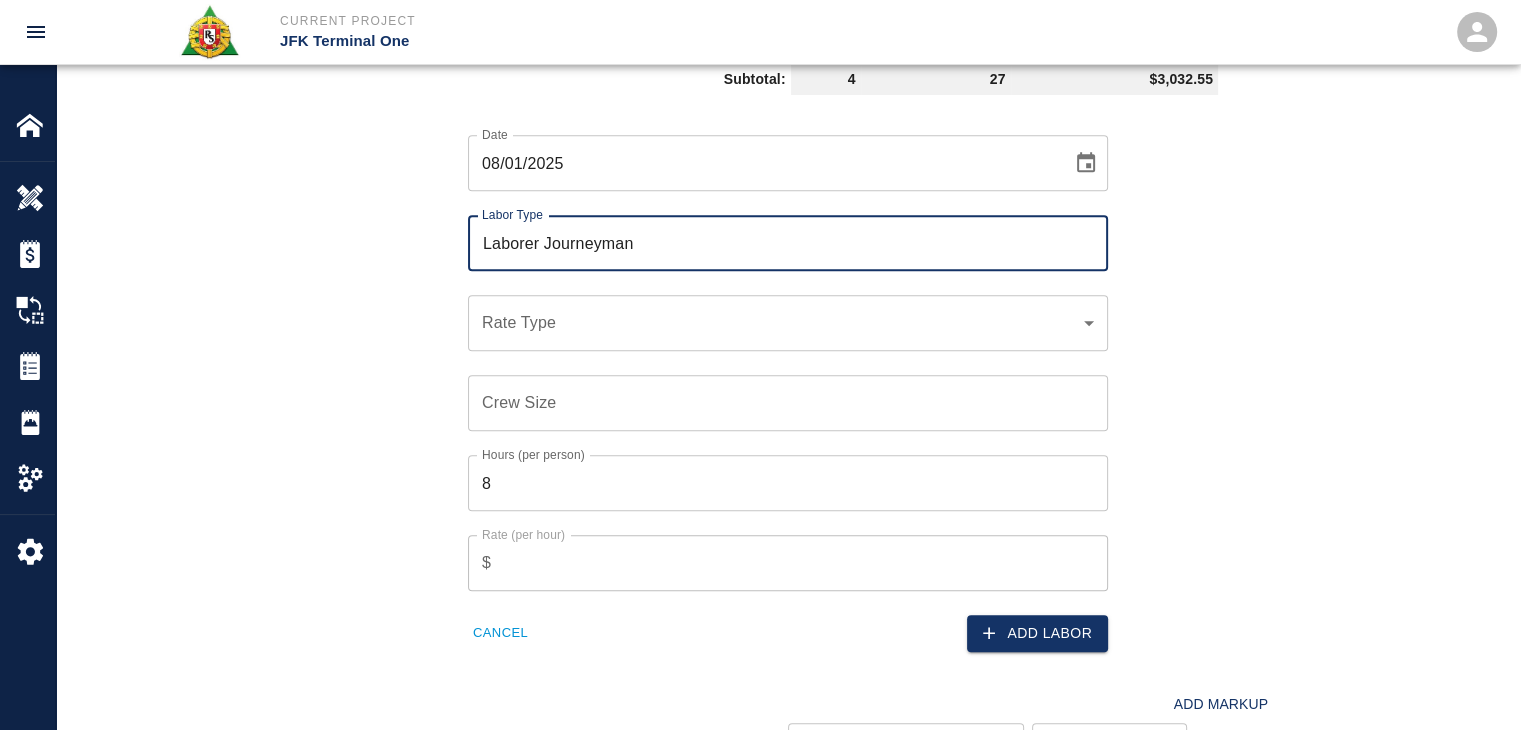 type on "Laborer Journeyman" 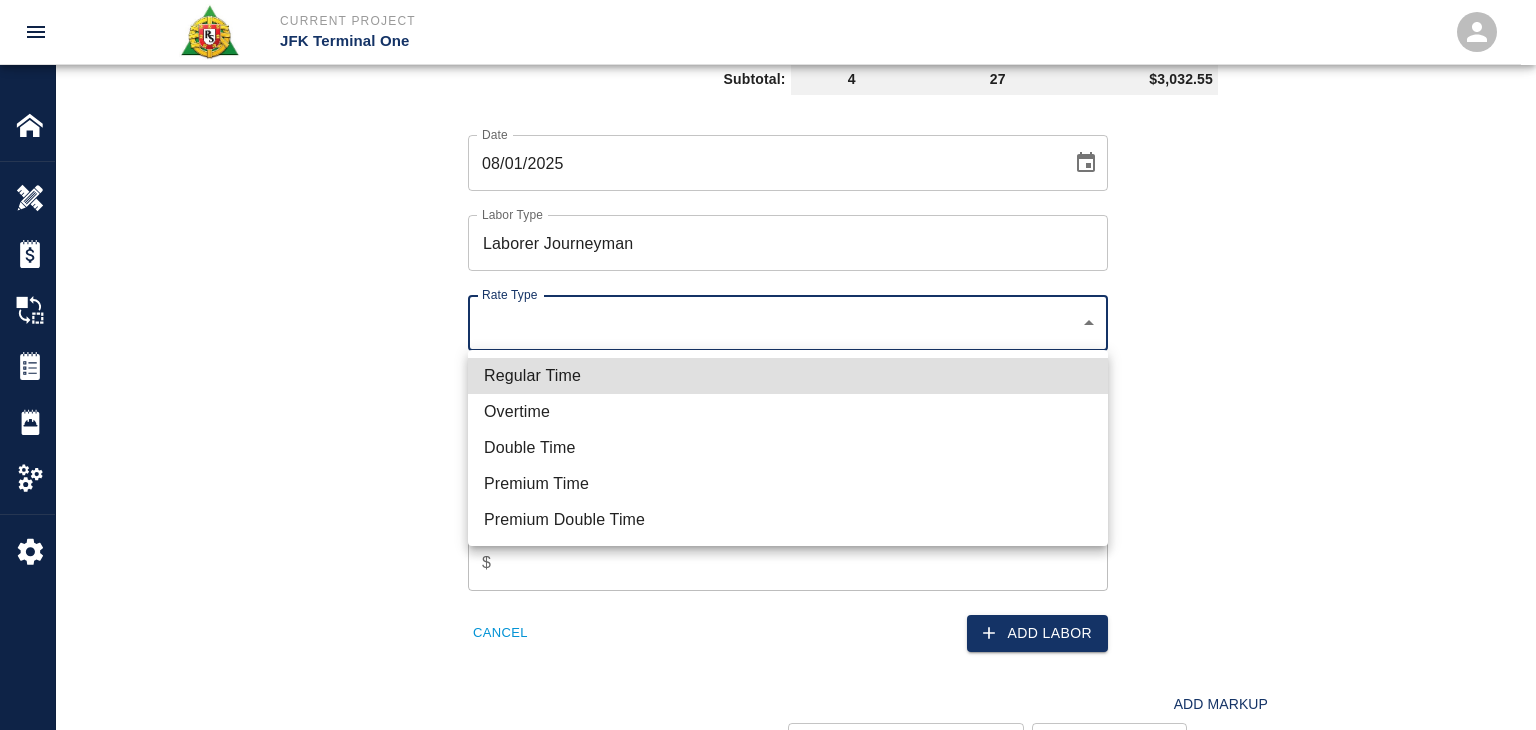 click on "Current Project JFK Terminal One Home JFK Terminal One Overview Estimates Change Orders Tickets Daily Reports Project Settings Settings Powered By Terms of Service  |  Privacy Policy Add Ticket Ticket Number 1284 Ticket Number PCO Number 1070 PCO Number Start Date  08/01/2025 Start Date  End Date End Date Work Description R&S worked on Dry packing grout on top of beams for Column line E4/EF E6/EF
Breakdown:
3masons 8hrs each
1 Foreman 2hrs
1 labor 8hrs
14 bags of material
2 man lifts x Work Description Notes x Notes Subject Dry packing grout on top of beams for Column line E4/EF E6/EF Subject Invoice Number Invoice Number Invoice Date Invoice Date Upload Attachments (0.1MB of 50MB limit) Choose file 08-01-25 DG.3.jpg Upload Another File Add Costs Switch to Lump Sum Labor Labor Type Cost Code Rate Type Crew Size Hrs / Person Total Hrs Rate / Hr. Total Cost 1 Mason Journeyman  08/01/2025 Regular Time 3 ​ 8 ​ 24 $112.04 $2,688.96 2 Mason Foreman 08/01/2025 Regular Time 1 ​ 3 ​ 3 $114.53 $343.59 4 27 8" at bounding box center [768, -974] 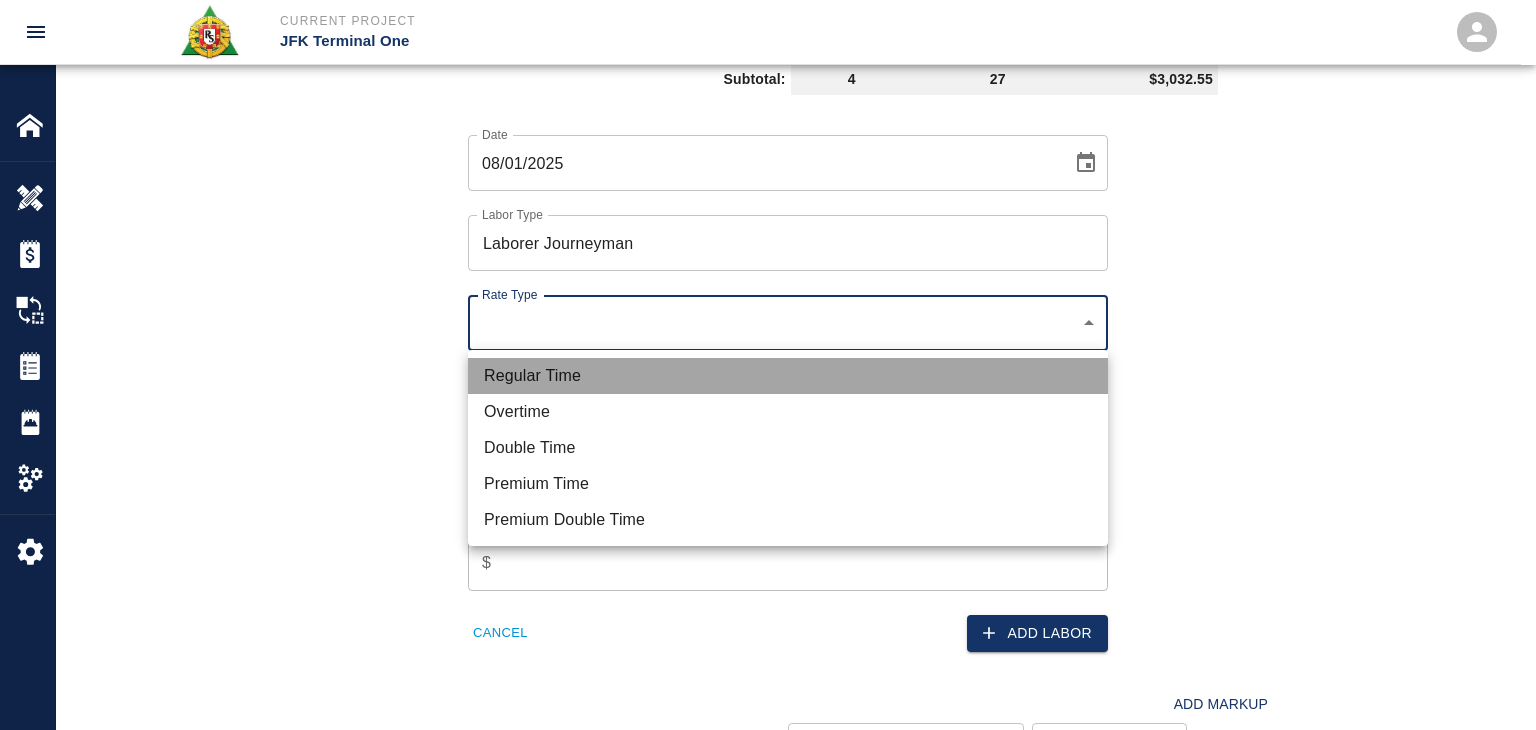 click on "Regular Time" at bounding box center [788, 376] 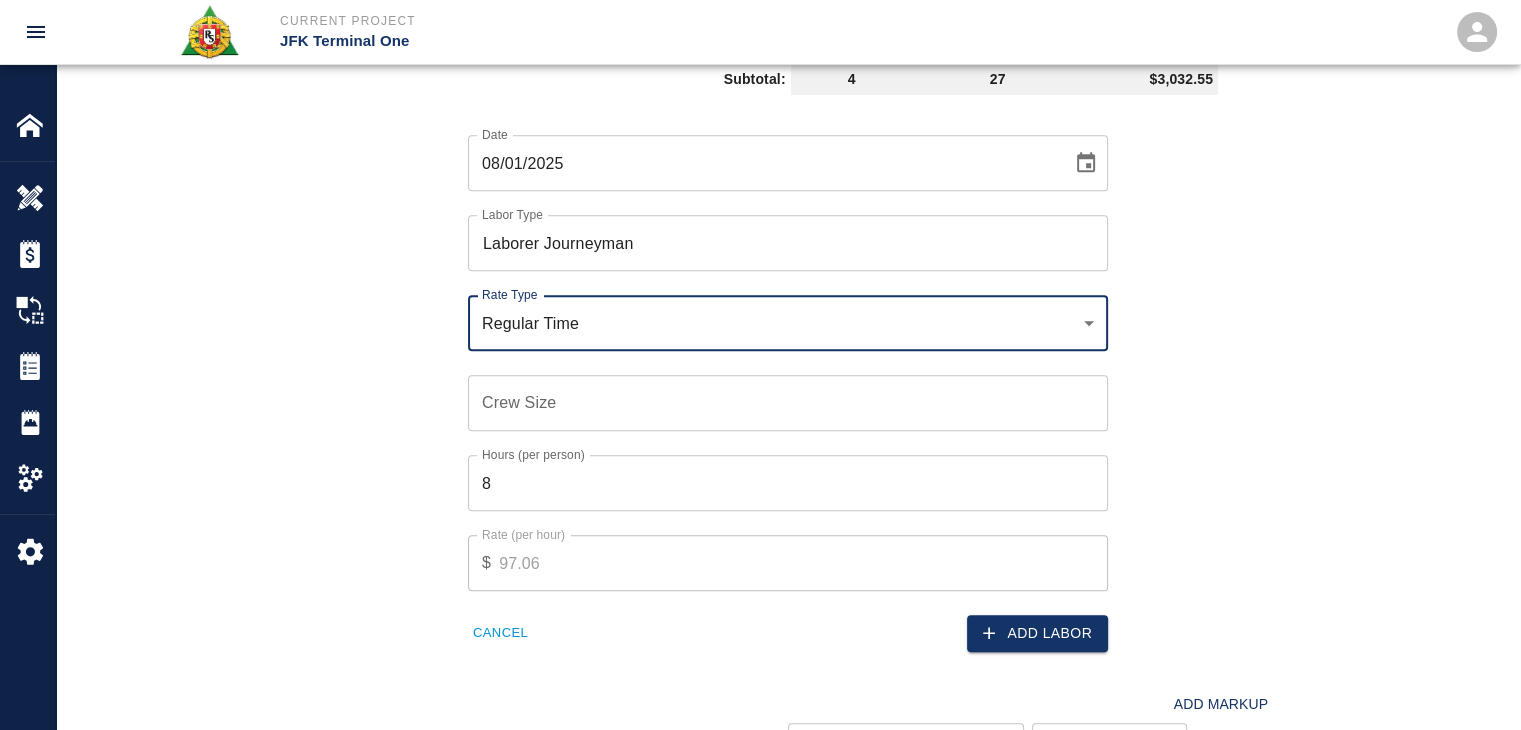 click on "Crew Size" at bounding box center [788, 403] 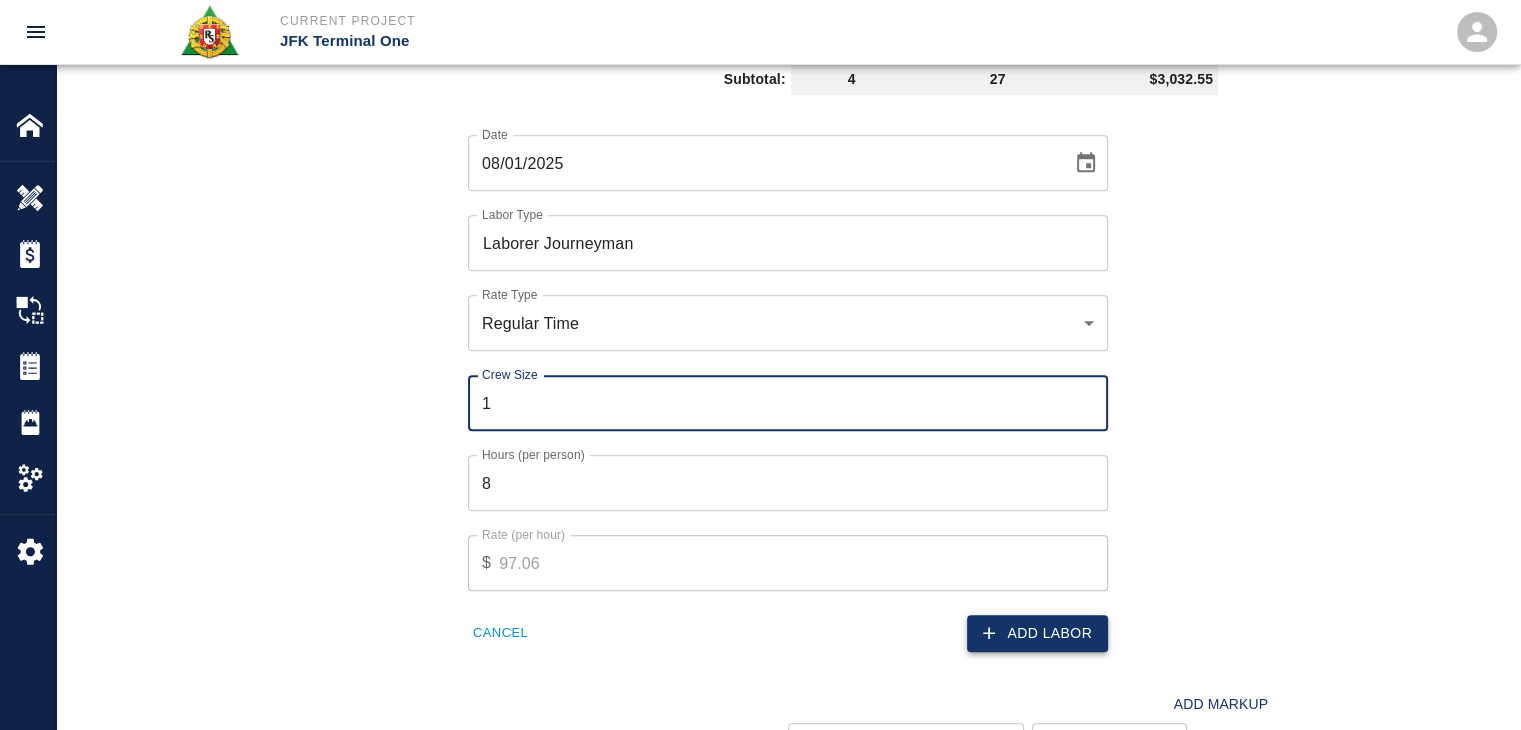 type on "1" 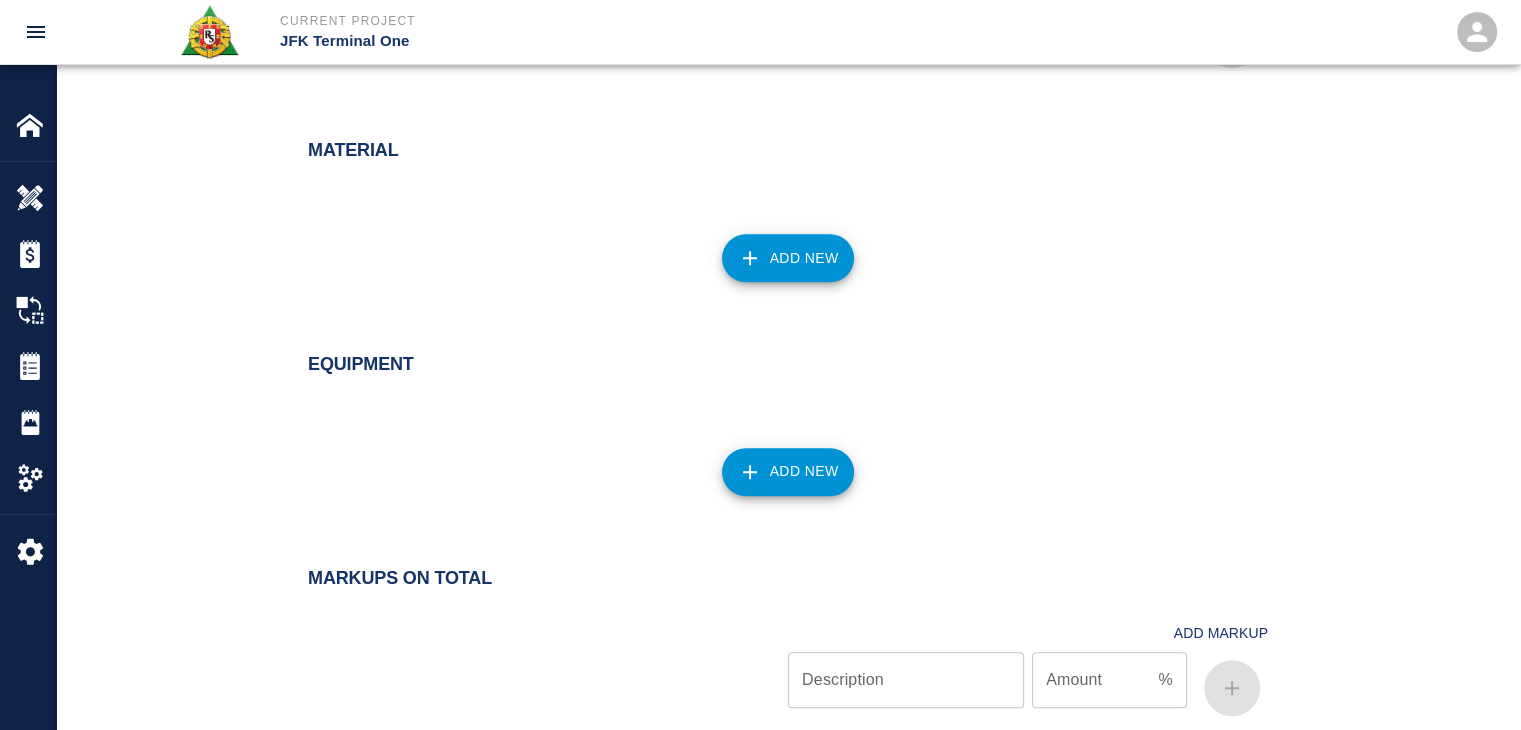 scroll, scrollTop: 1666, scrollLeft: 0, axis: vertical 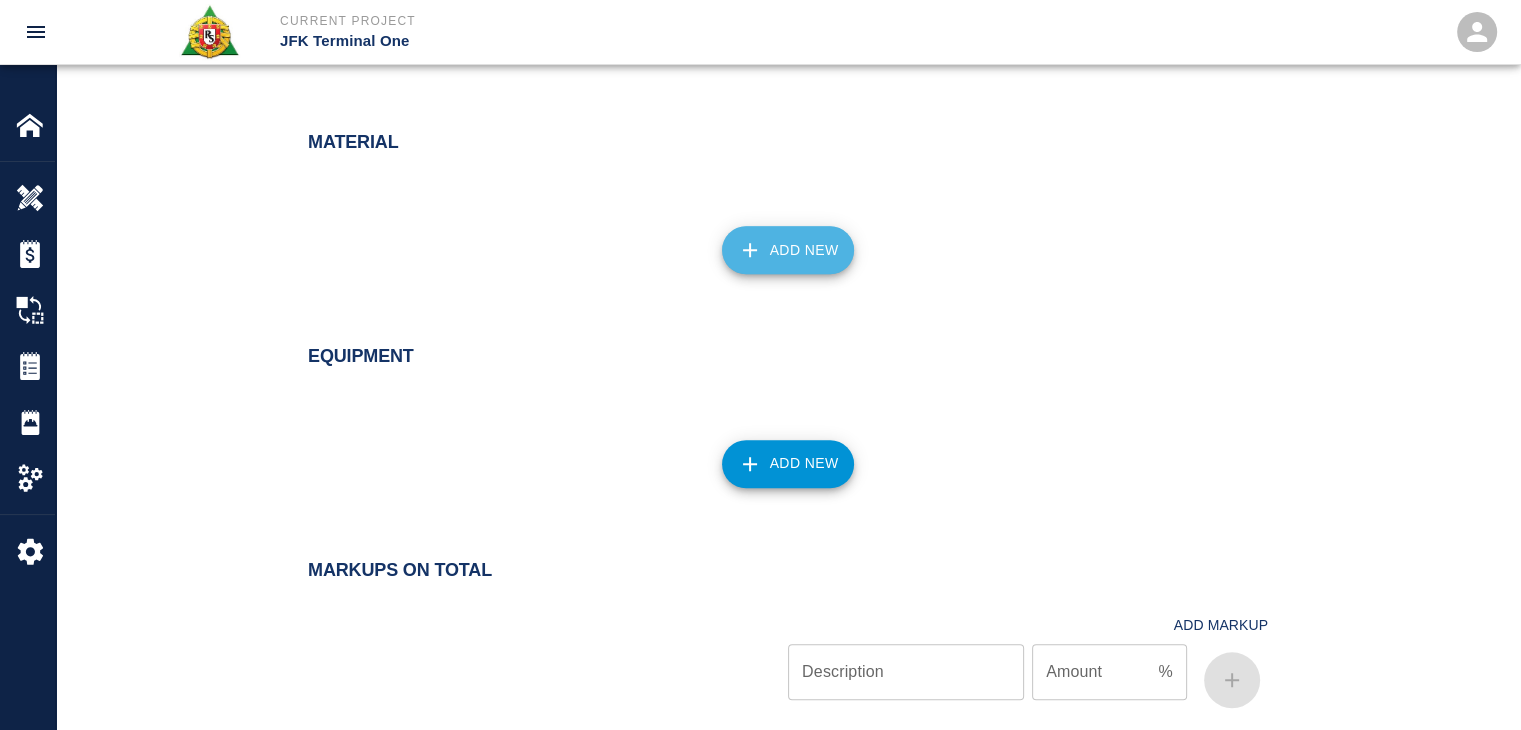 click on "Add New" at bounding box center [788, 250] 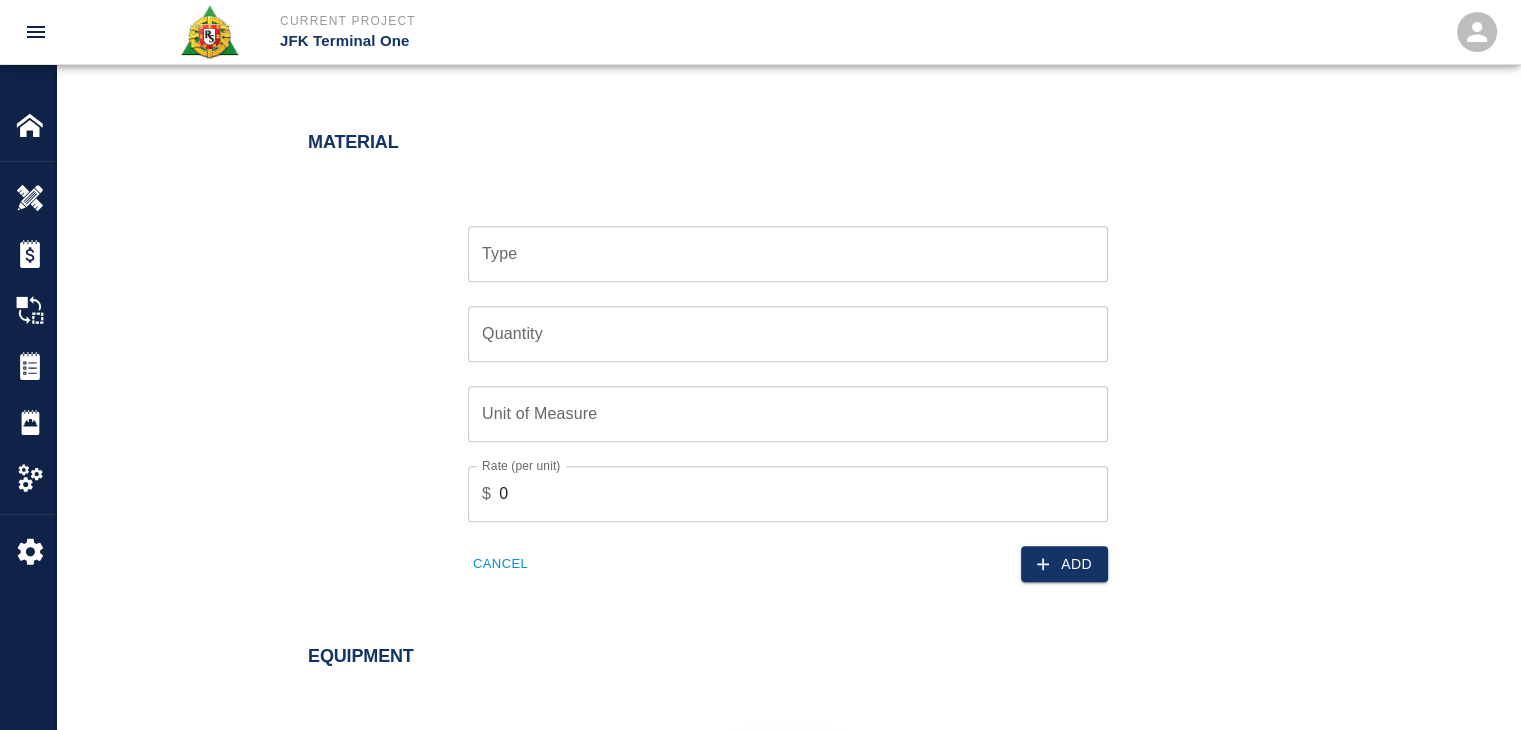 click on "Type" at bounding box center [788, 254] 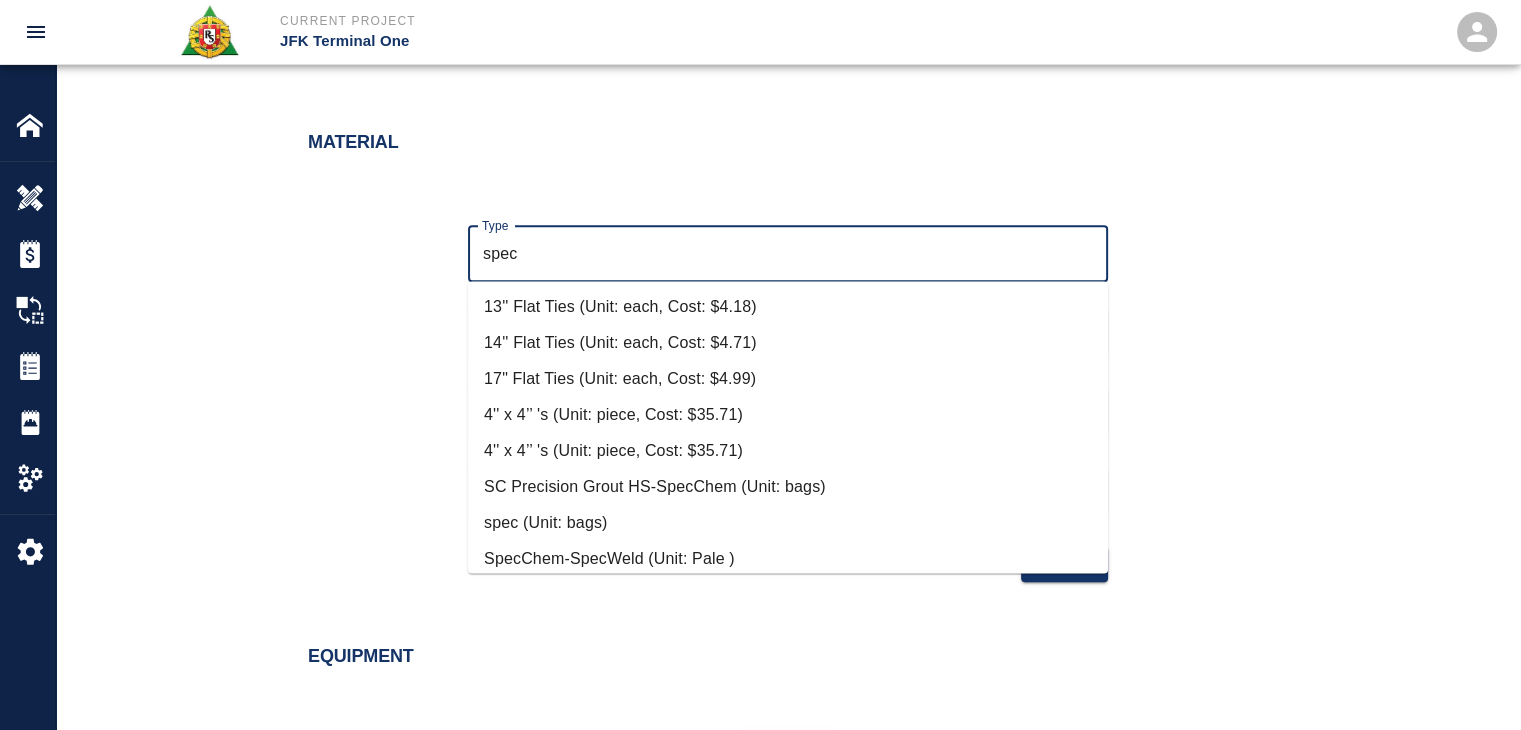 scroll, scrollTop: 192, scrollLeft: 0, axis: vertical 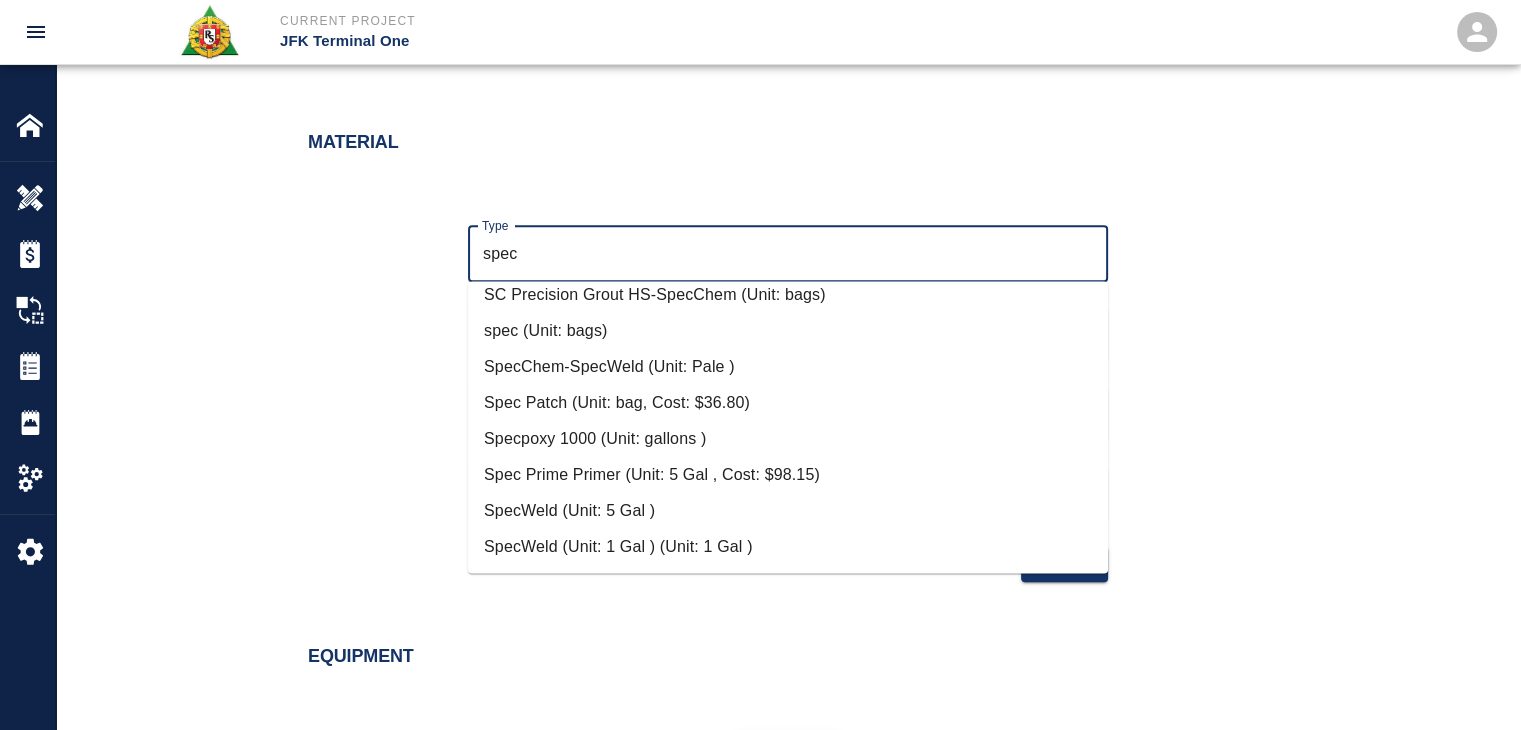 click on "Spec Patch (Unit: bag, Cost: $36.80)" at bounding box center [788, 403] 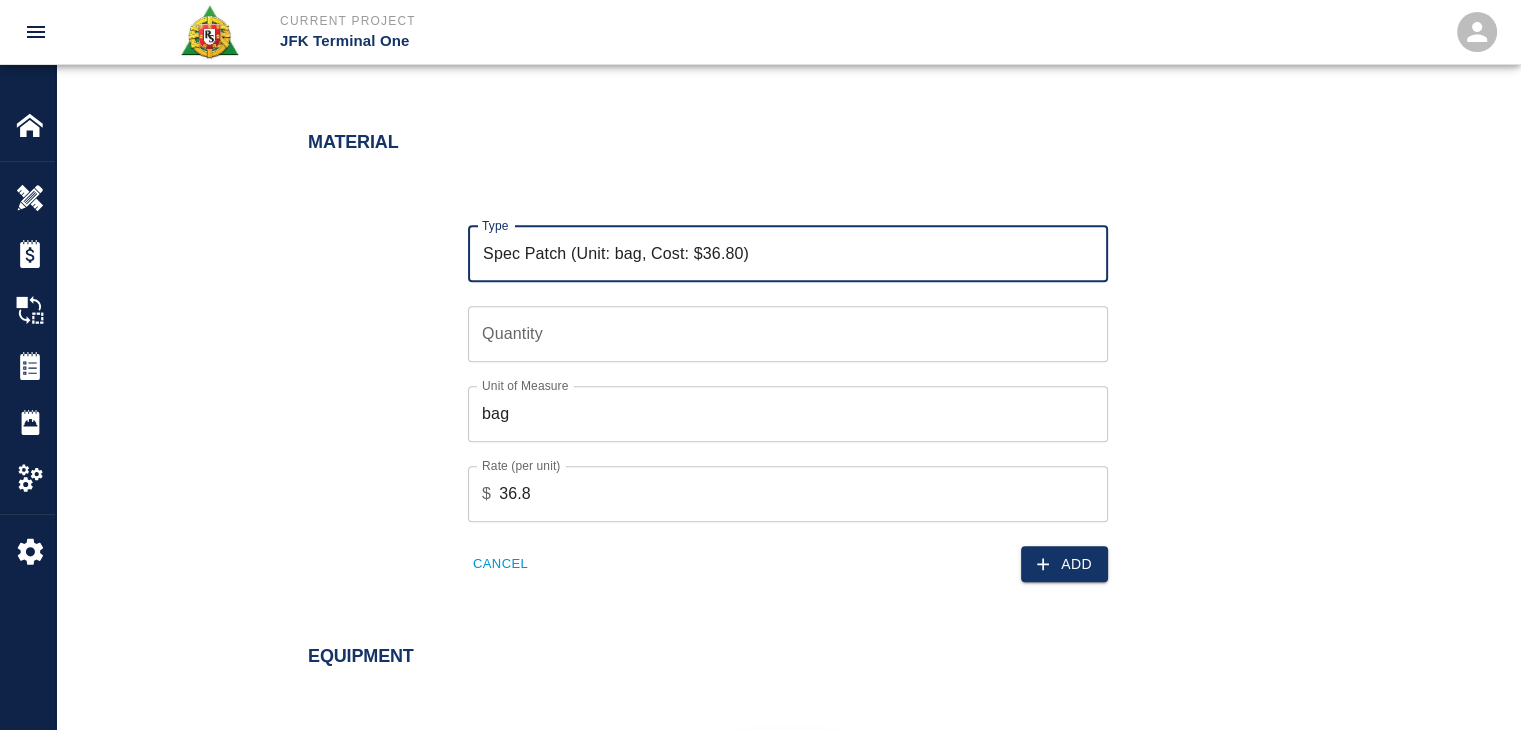 type on "Spec Patch (Unit: bag, Cost: $36.80)" 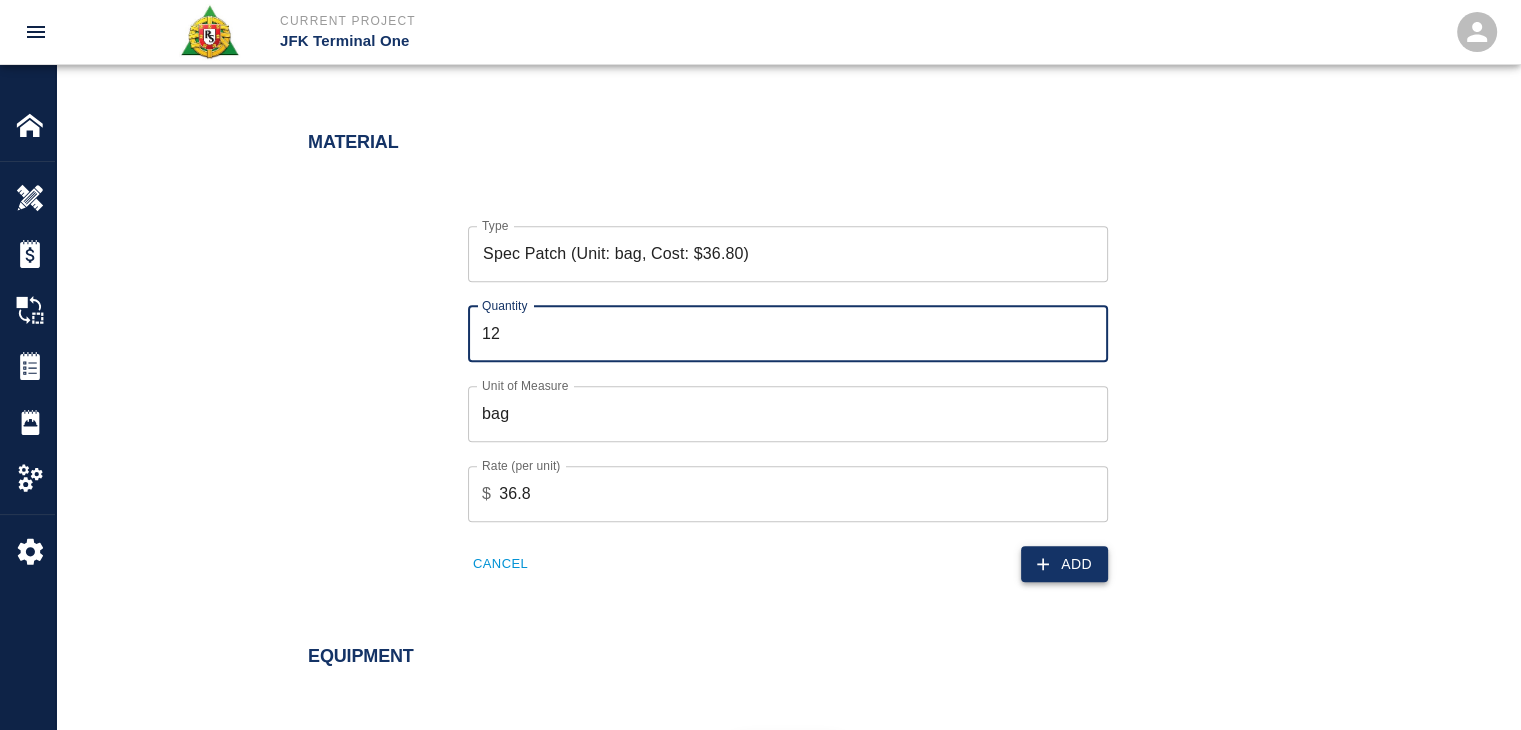 type on "12" 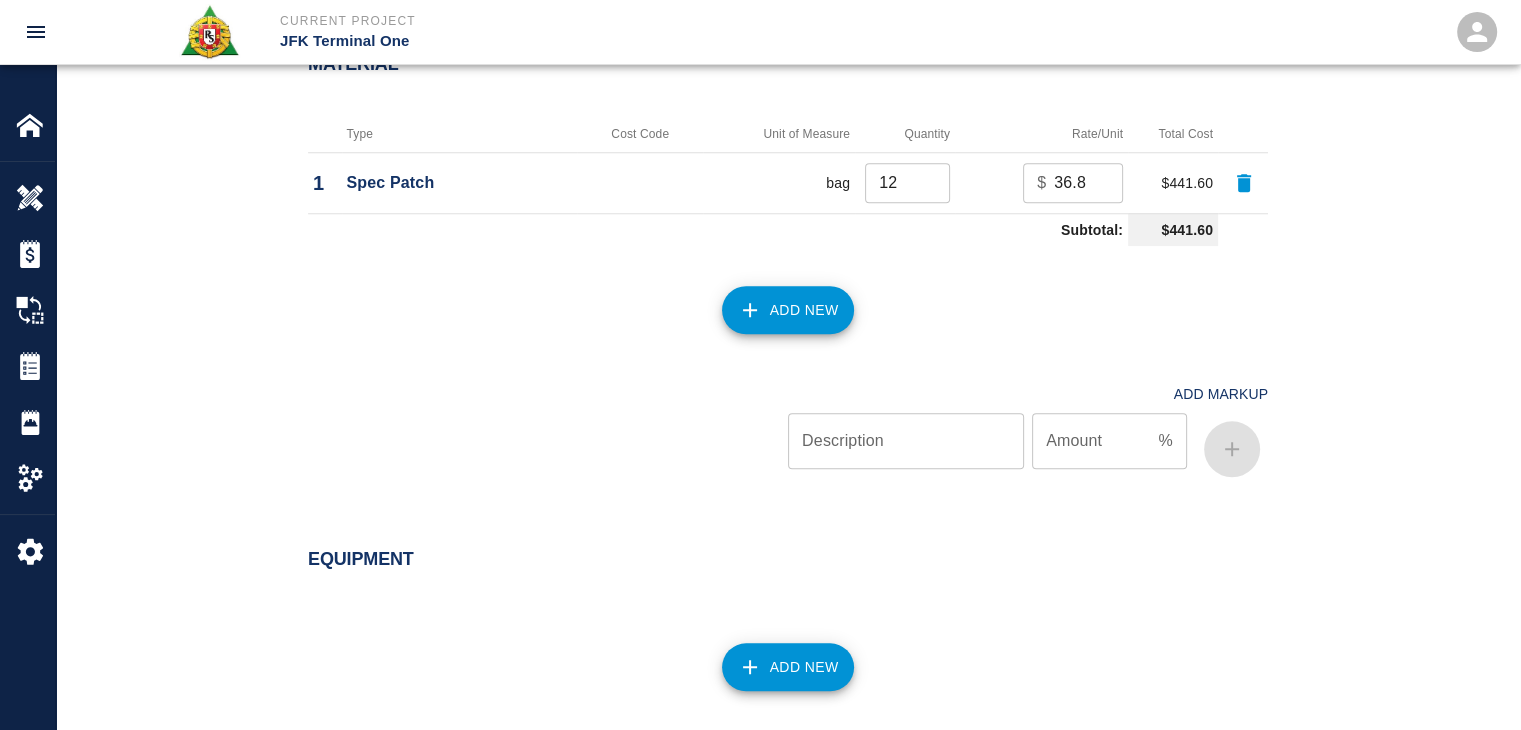scroll, scrollTop: 1747, scrollLeft: 0, axis: vertical 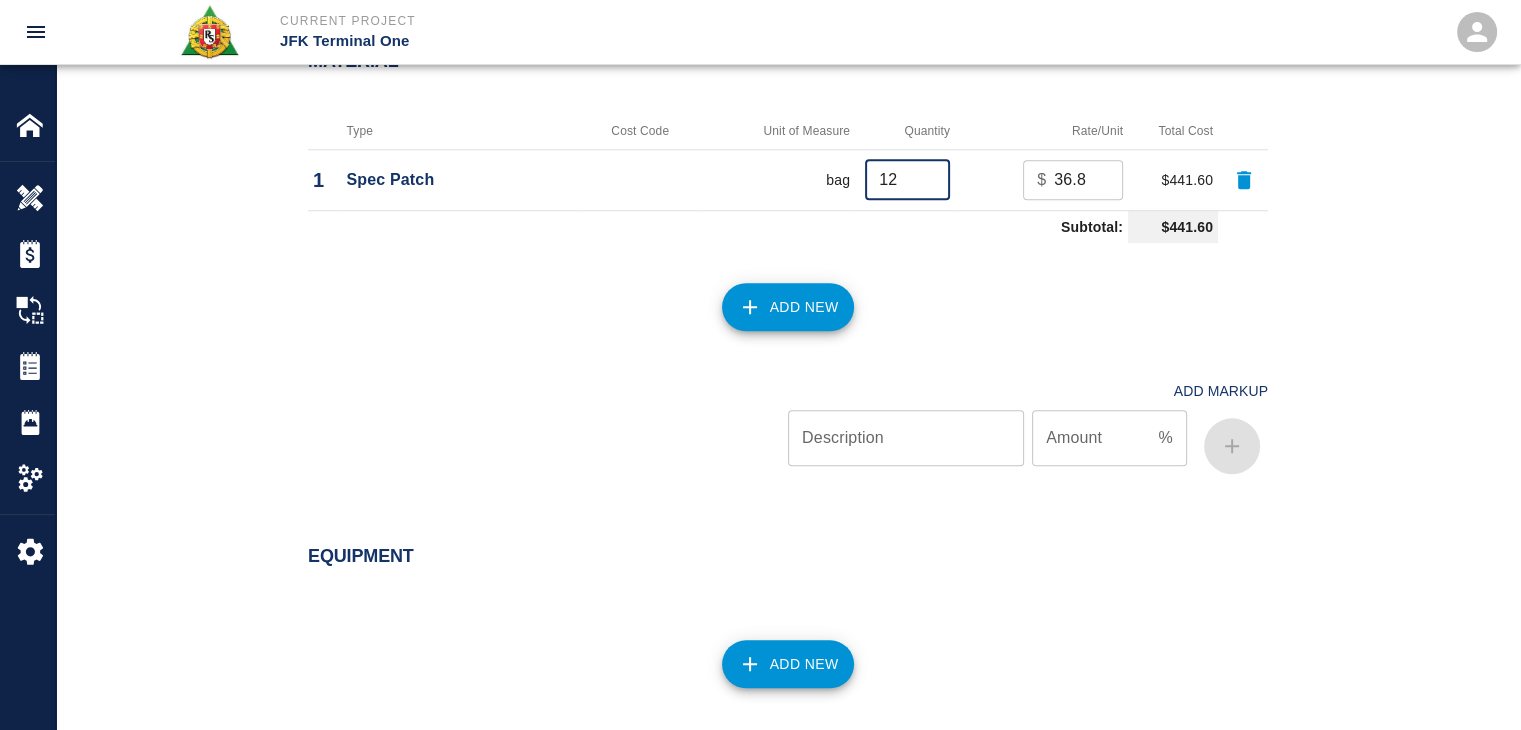 click on "12" at bounding box center [907, 180] 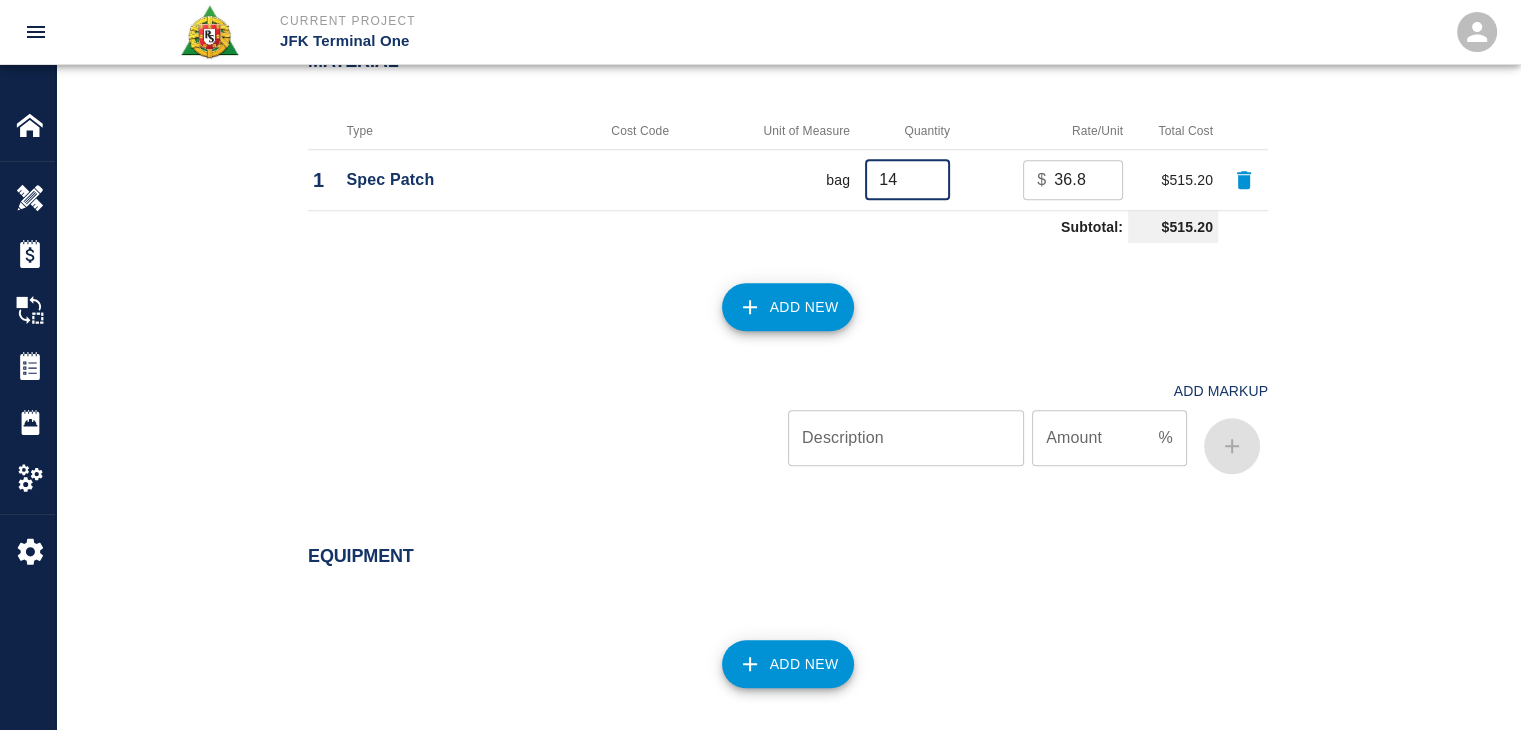 type on "14" 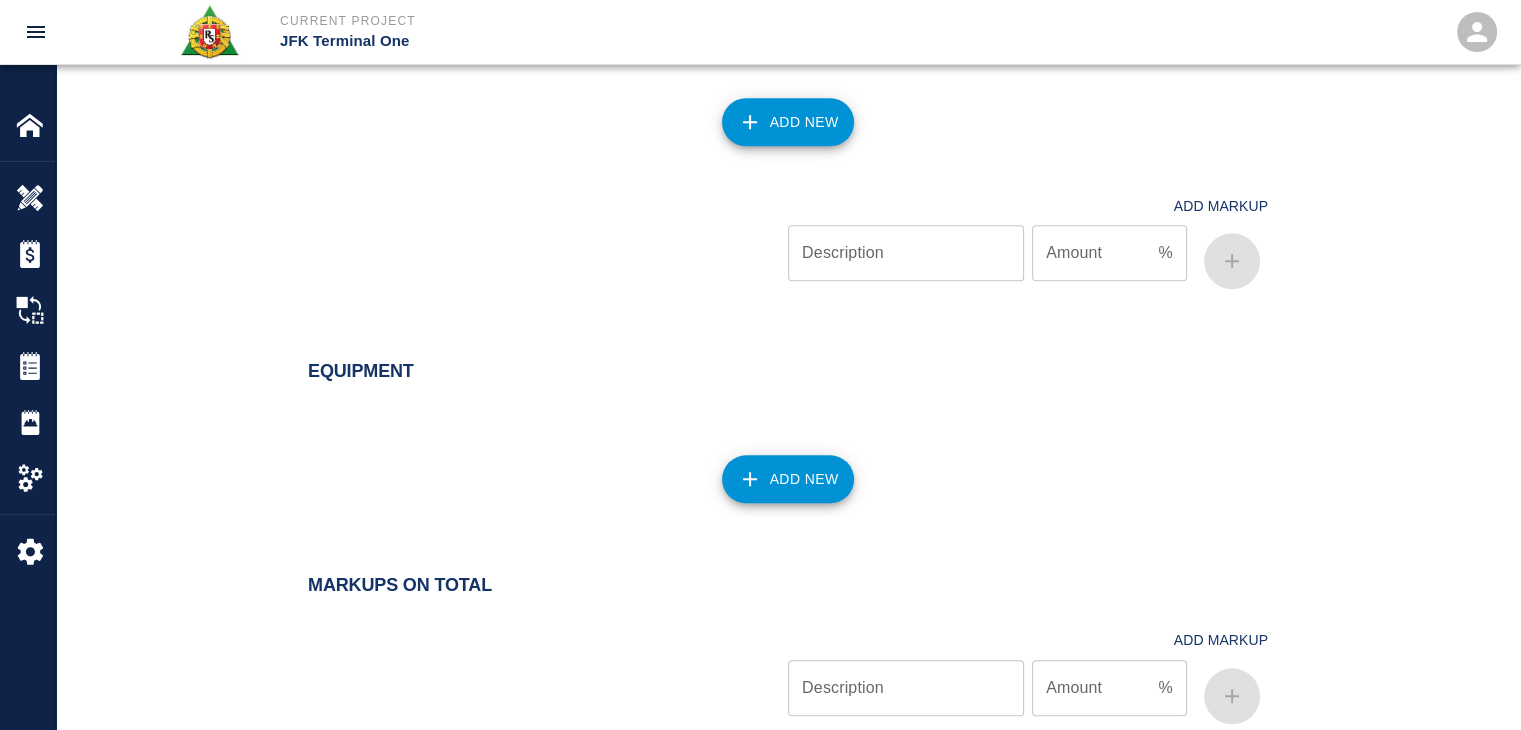 scroll, scrollTop: 1934, scrollLeft: 0, axis: vertical 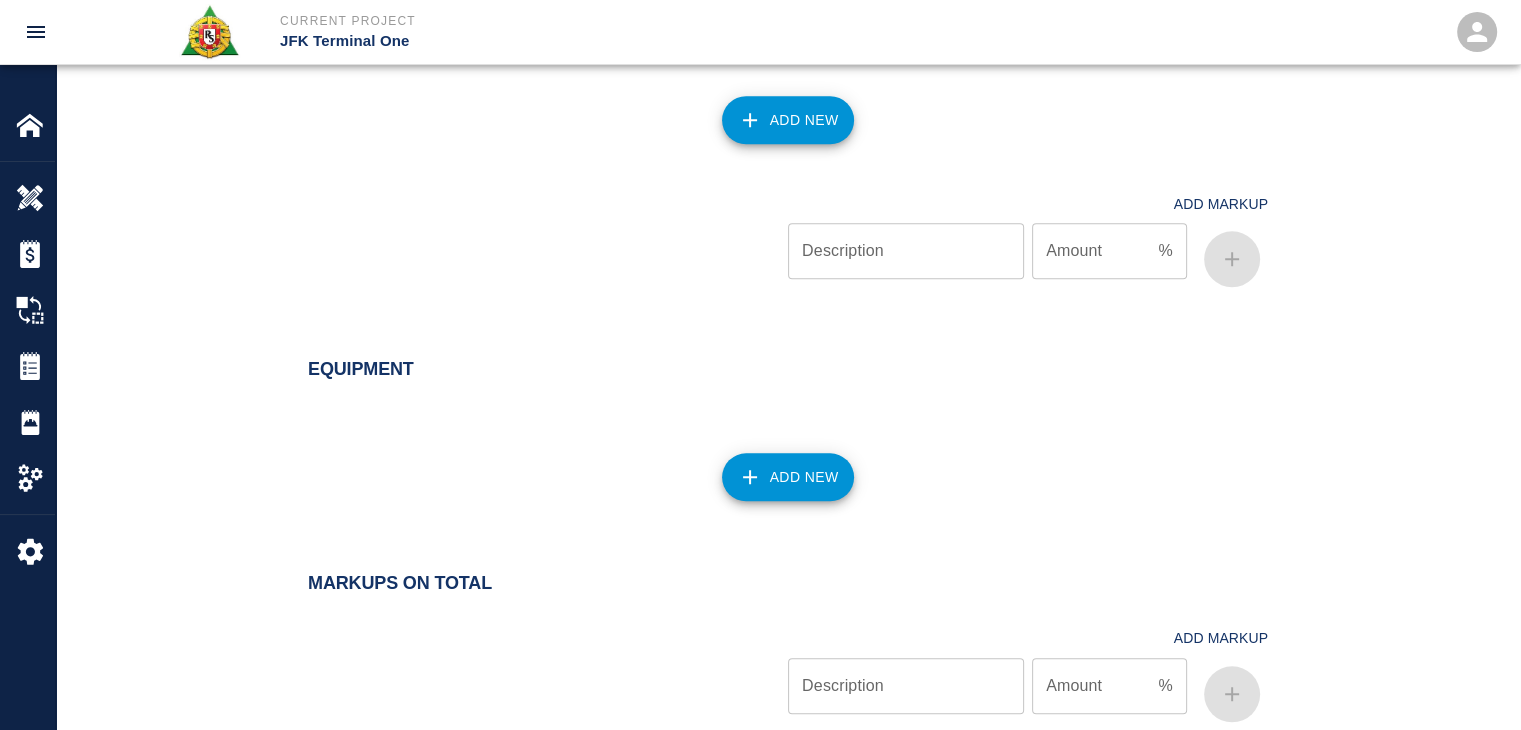 click on "Add New" at bounding box center [788, 477] 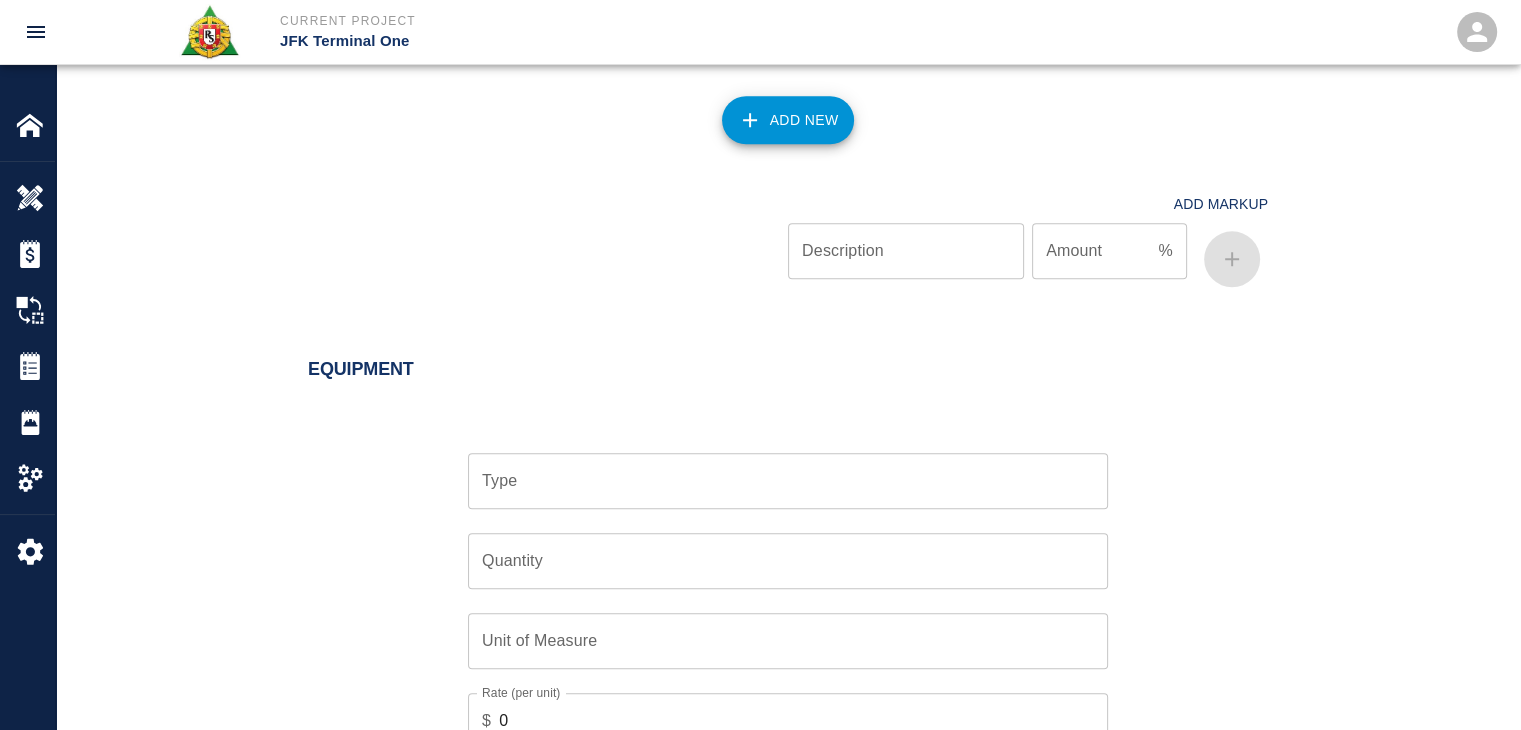 click on "Type" at bounding box center [788, 481] 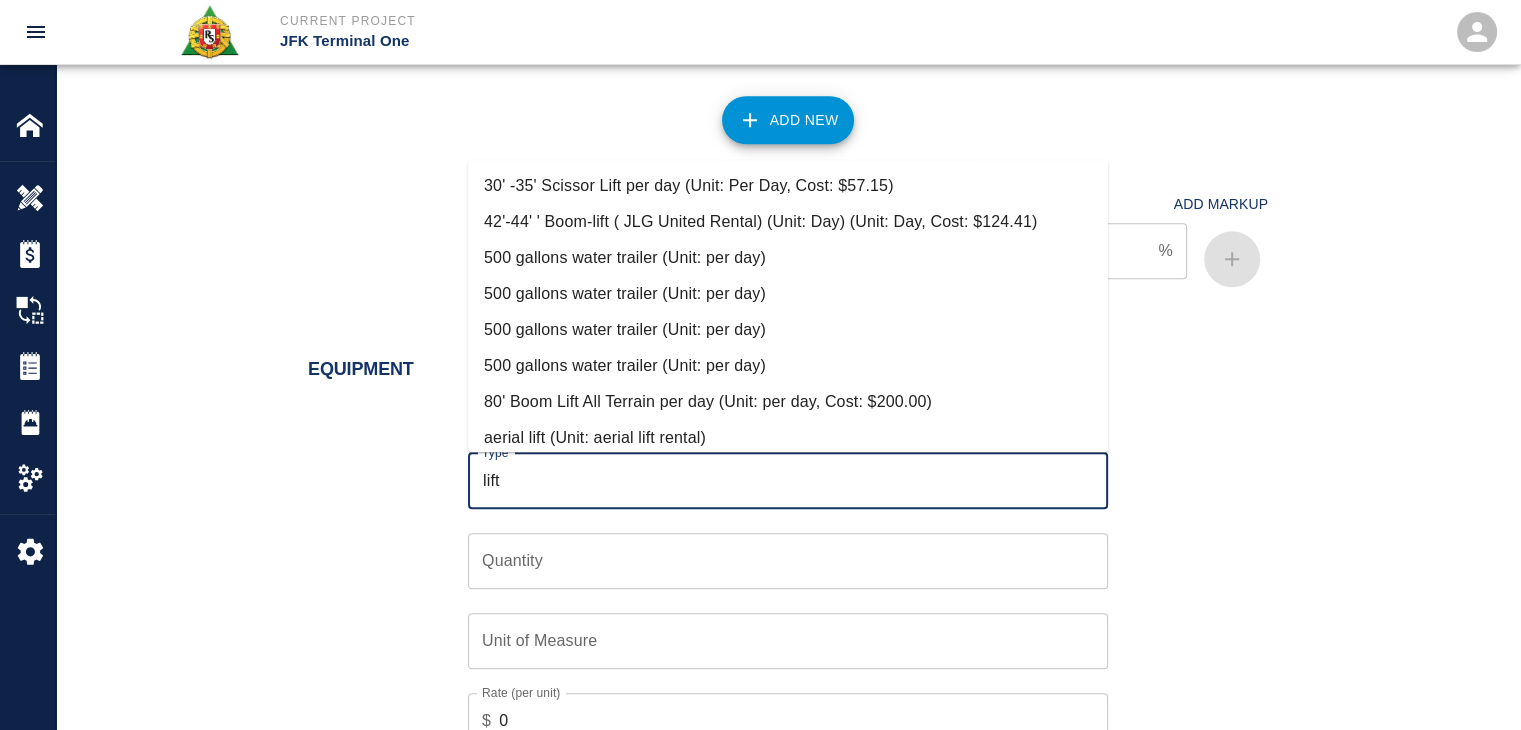 scroll, scrollTop: 1008, scrollLeft: 0, axis: vertical 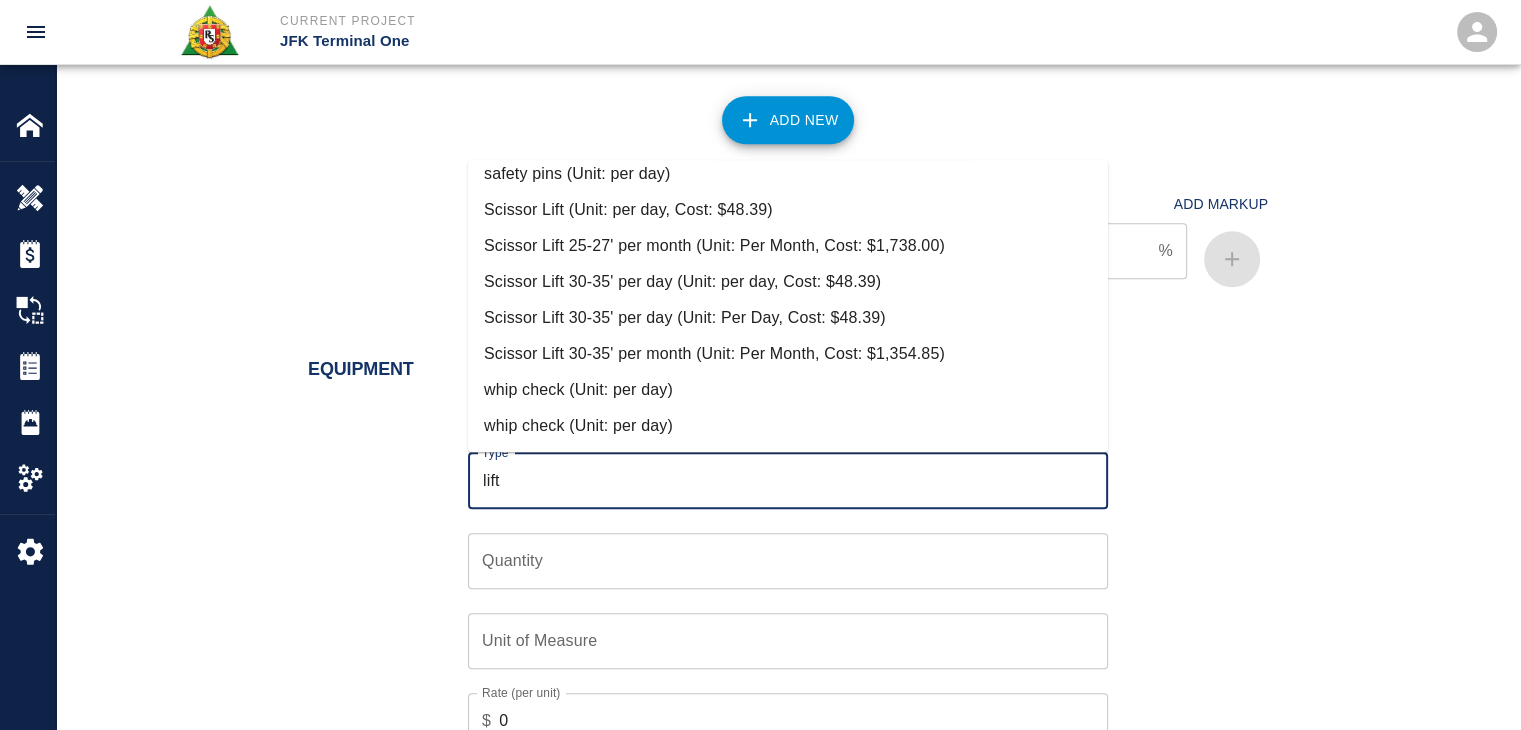 click on "Scissor Lift 25-27' per month (Unit: Per Month, Cost: $1,738.00)" at bounding box center [788, 246] 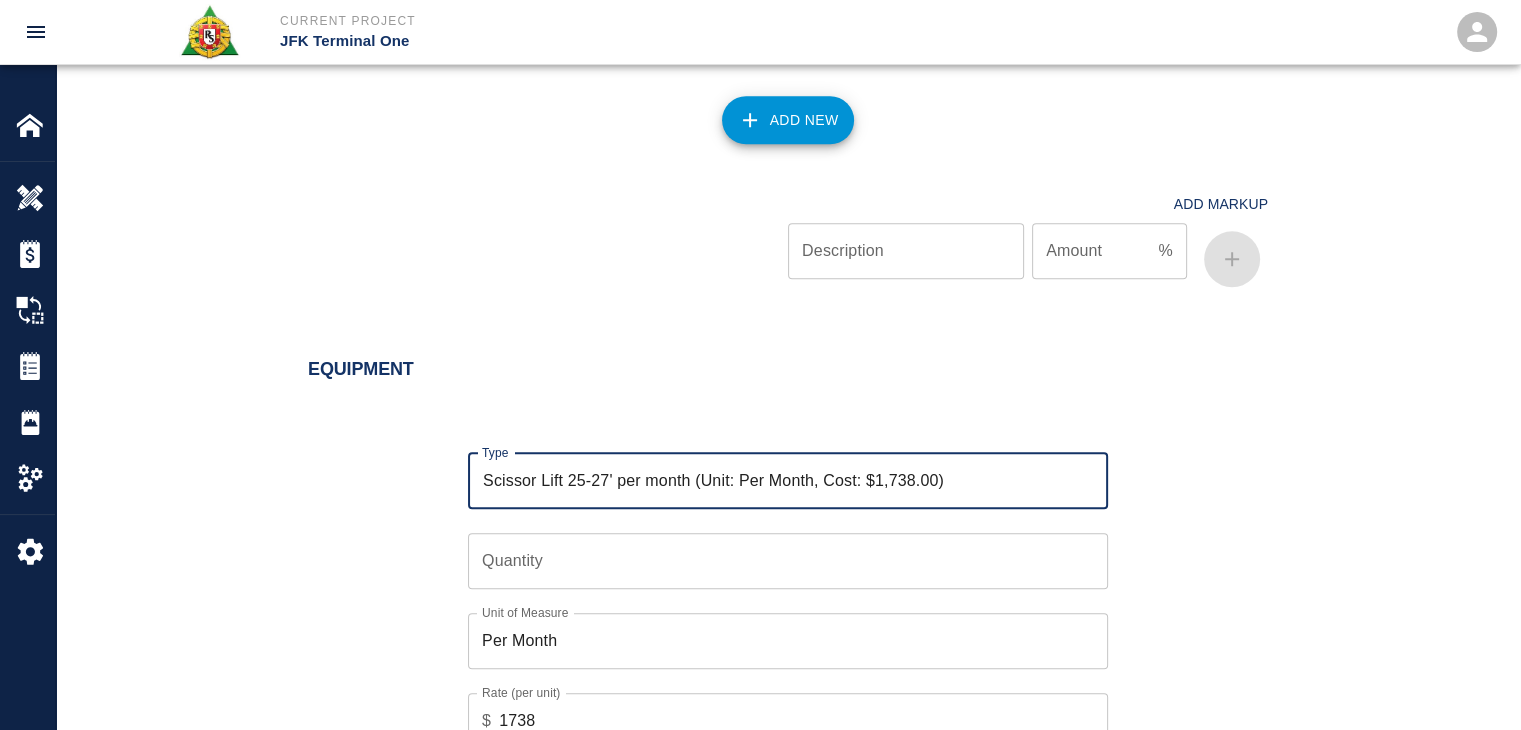 drag, startPoint x: 933, startPoint y: 478, endPoint x: 392, endPoint y: 473, distance: 541.02313 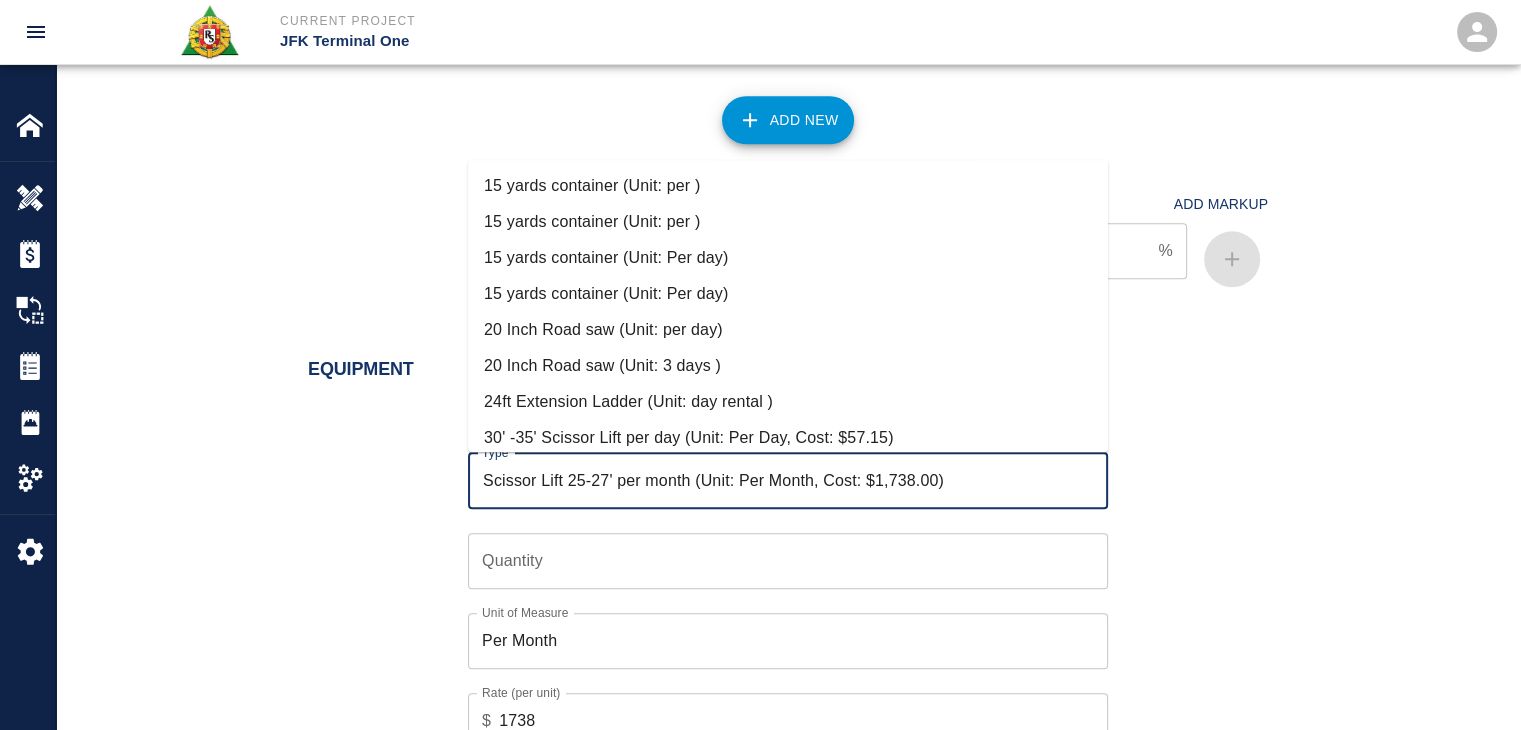 scroll, scrollTop: 3004, scrollLeft: 0, axis: vertical 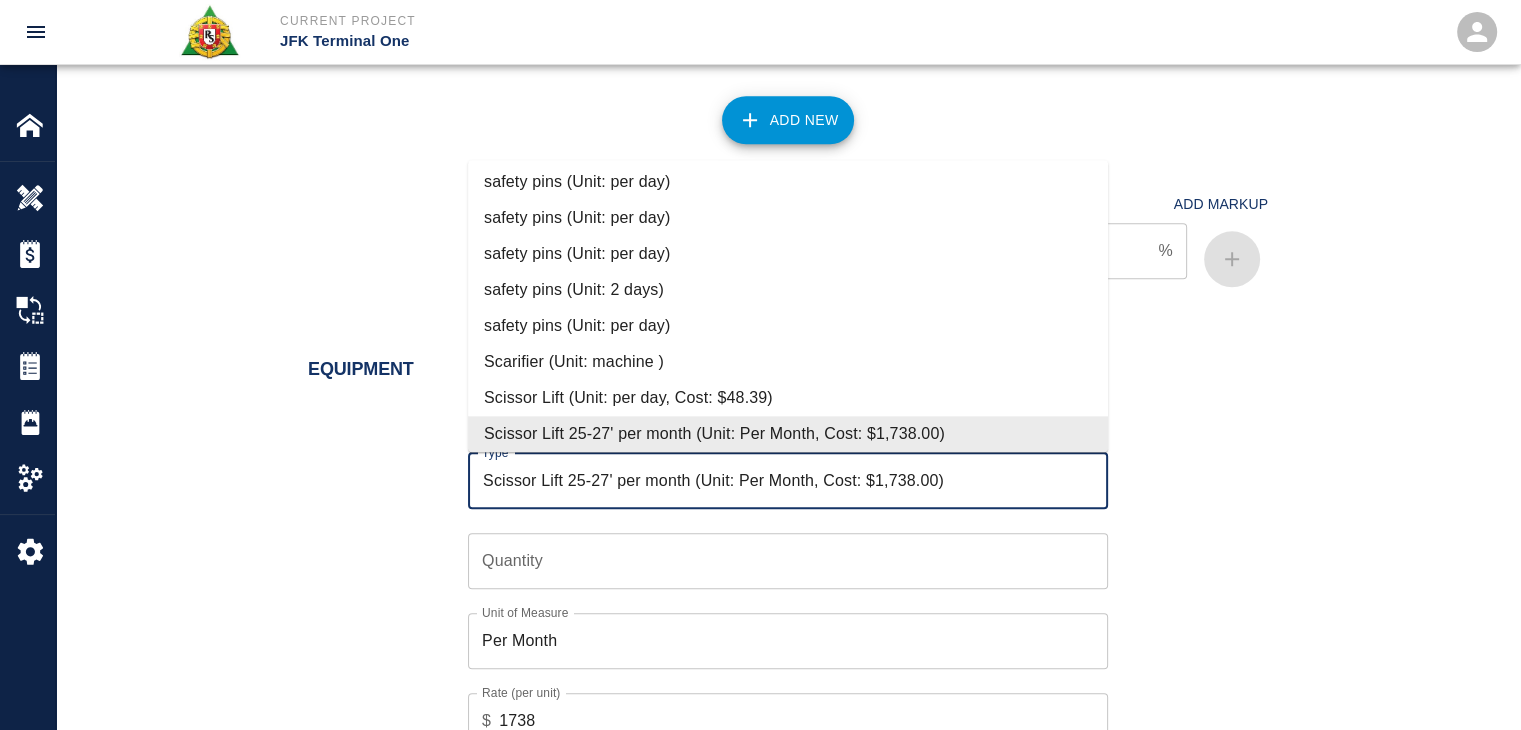 type 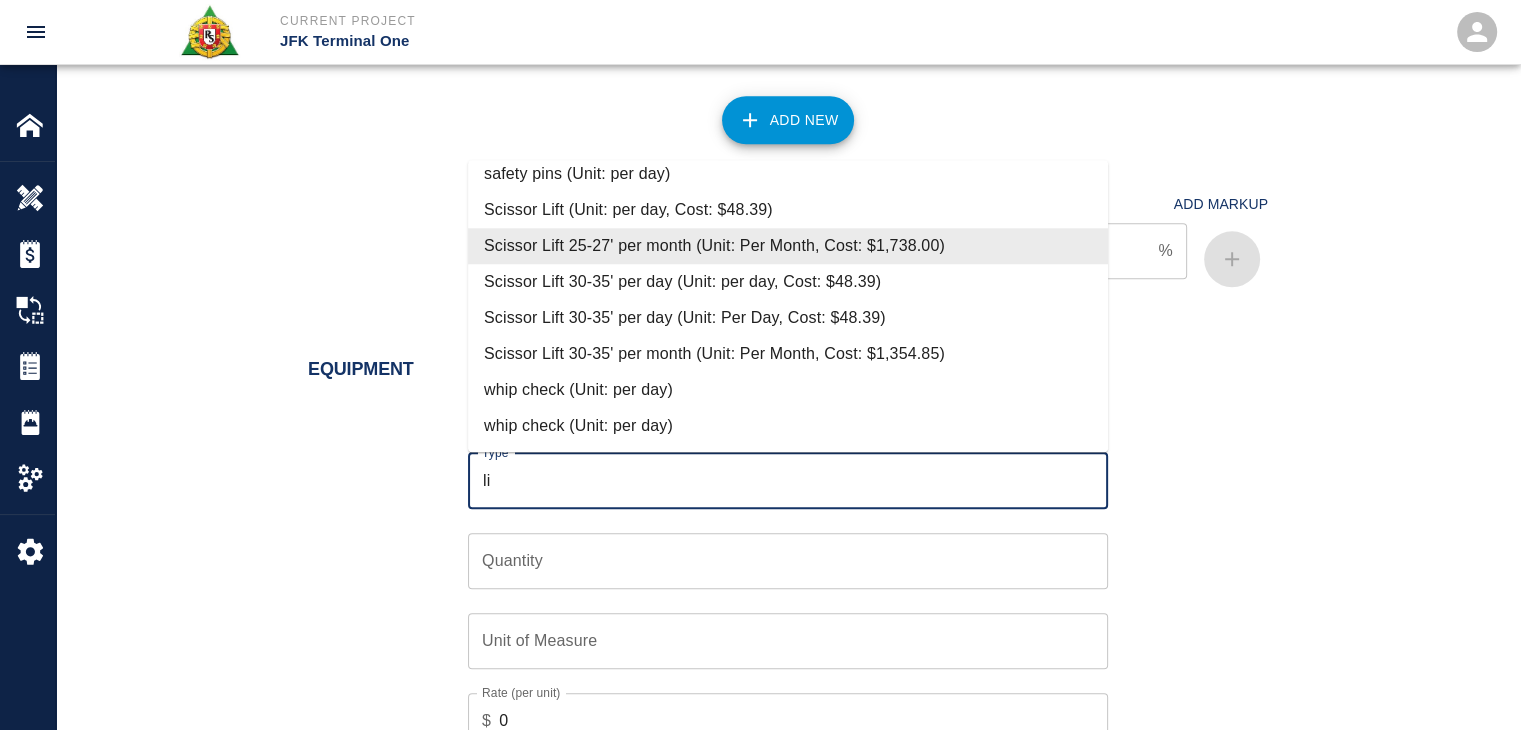 scroll, scrollTop: 964, scrollLeft: 0, axis: vertical 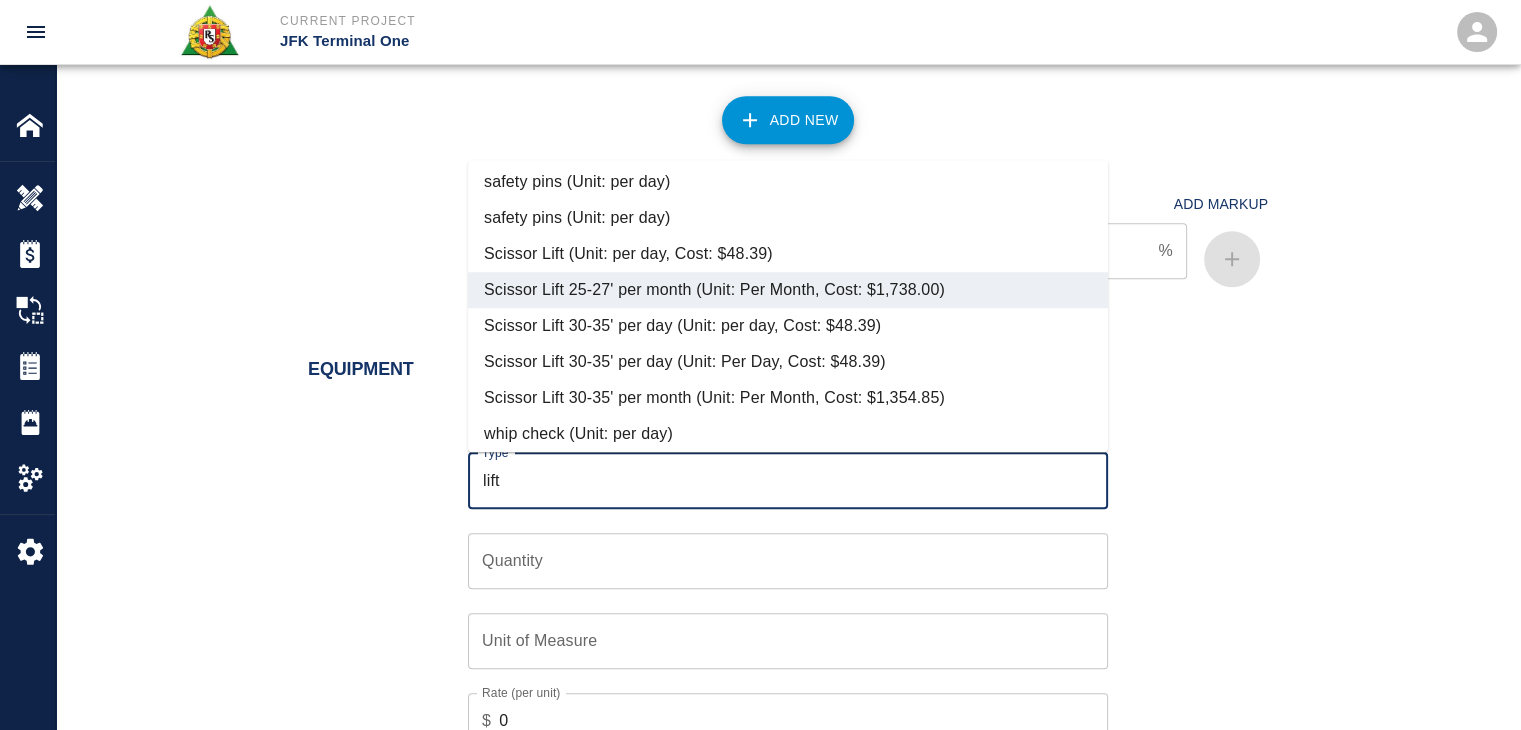 click on "Scissor Lift  (Unit: per day, Cost: $48.39)" at bounding box center (788, 254) 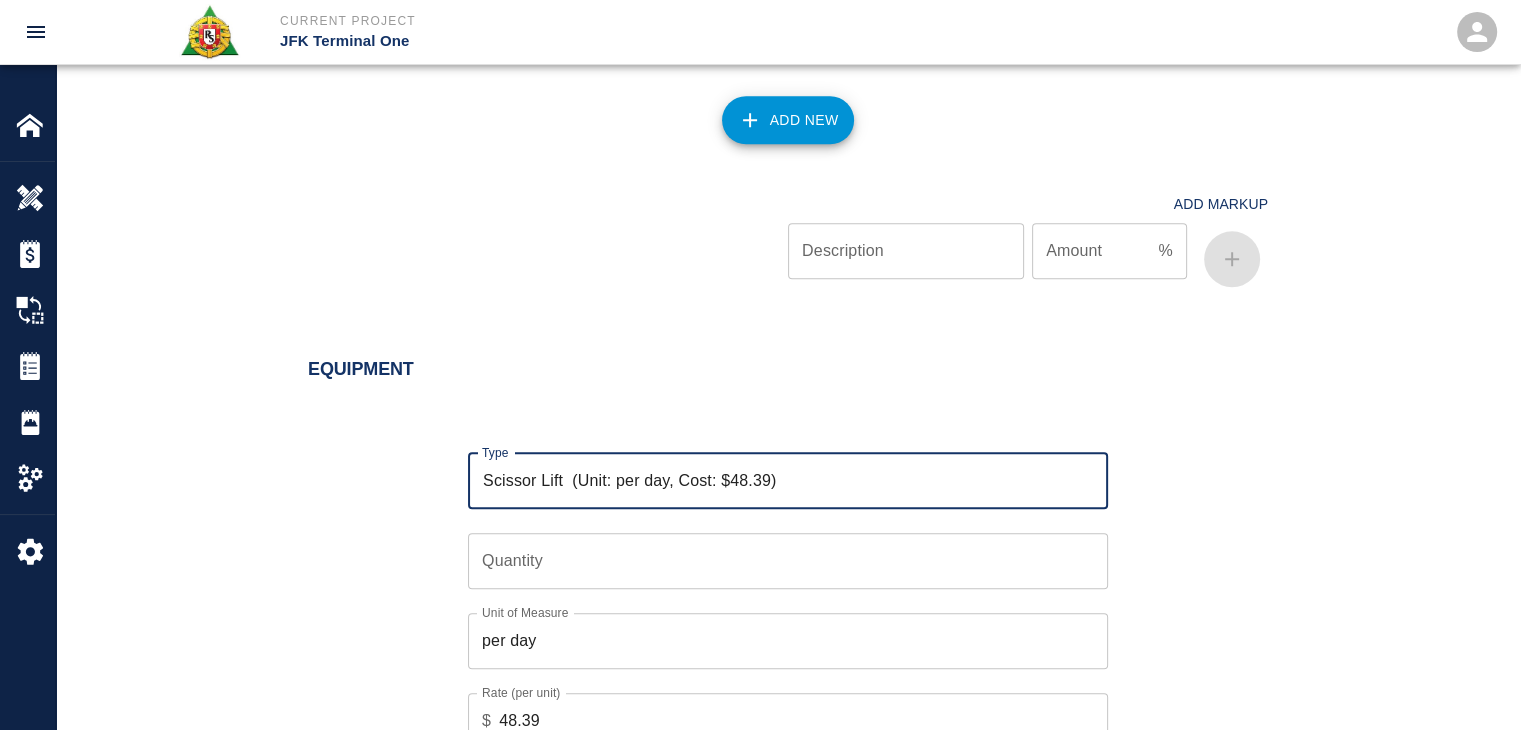 scroll, scrollTop: 2014, scrollLeft: 0, axis: vertical 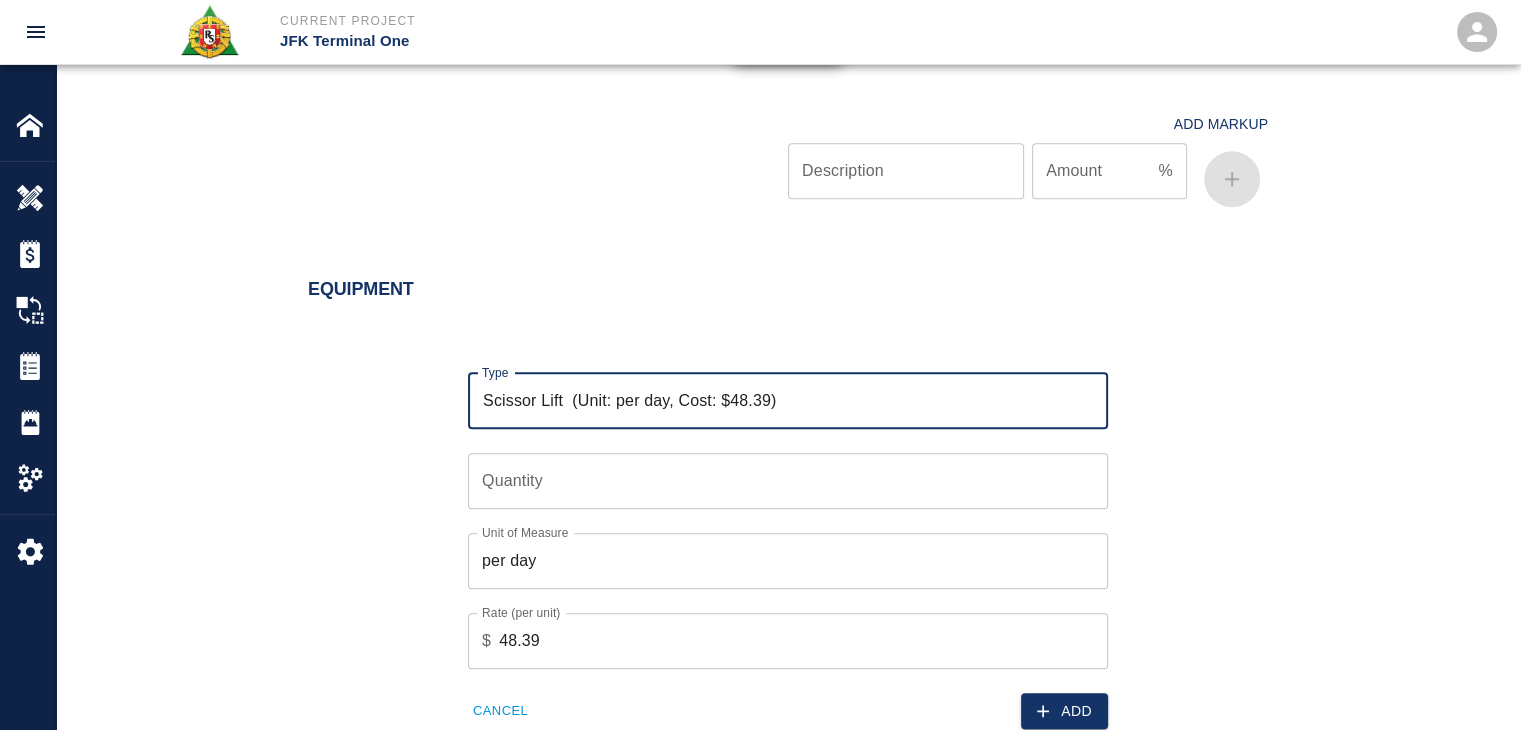type on "Scissor Lift  (Unit: per day, Cost: $48.39)" 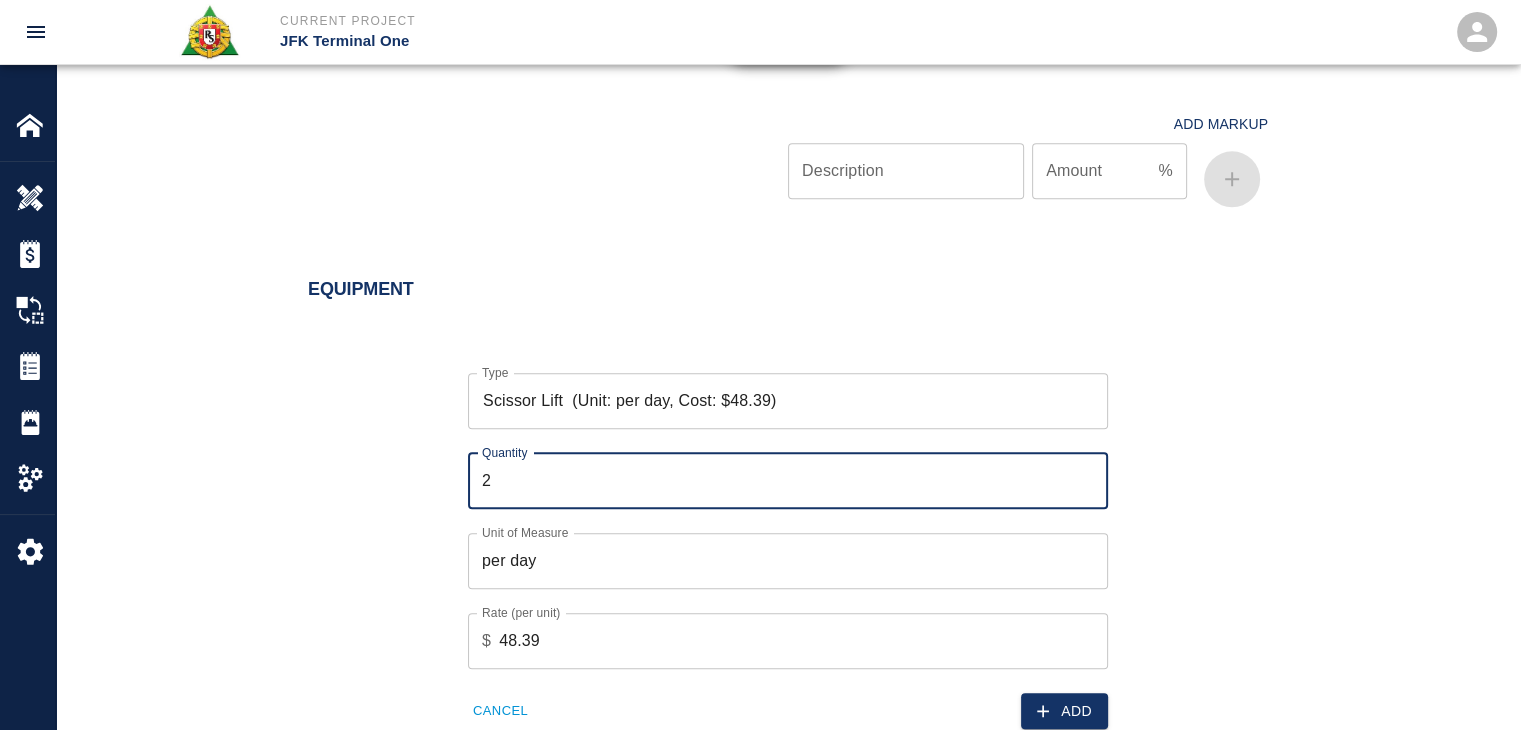 type on "2" 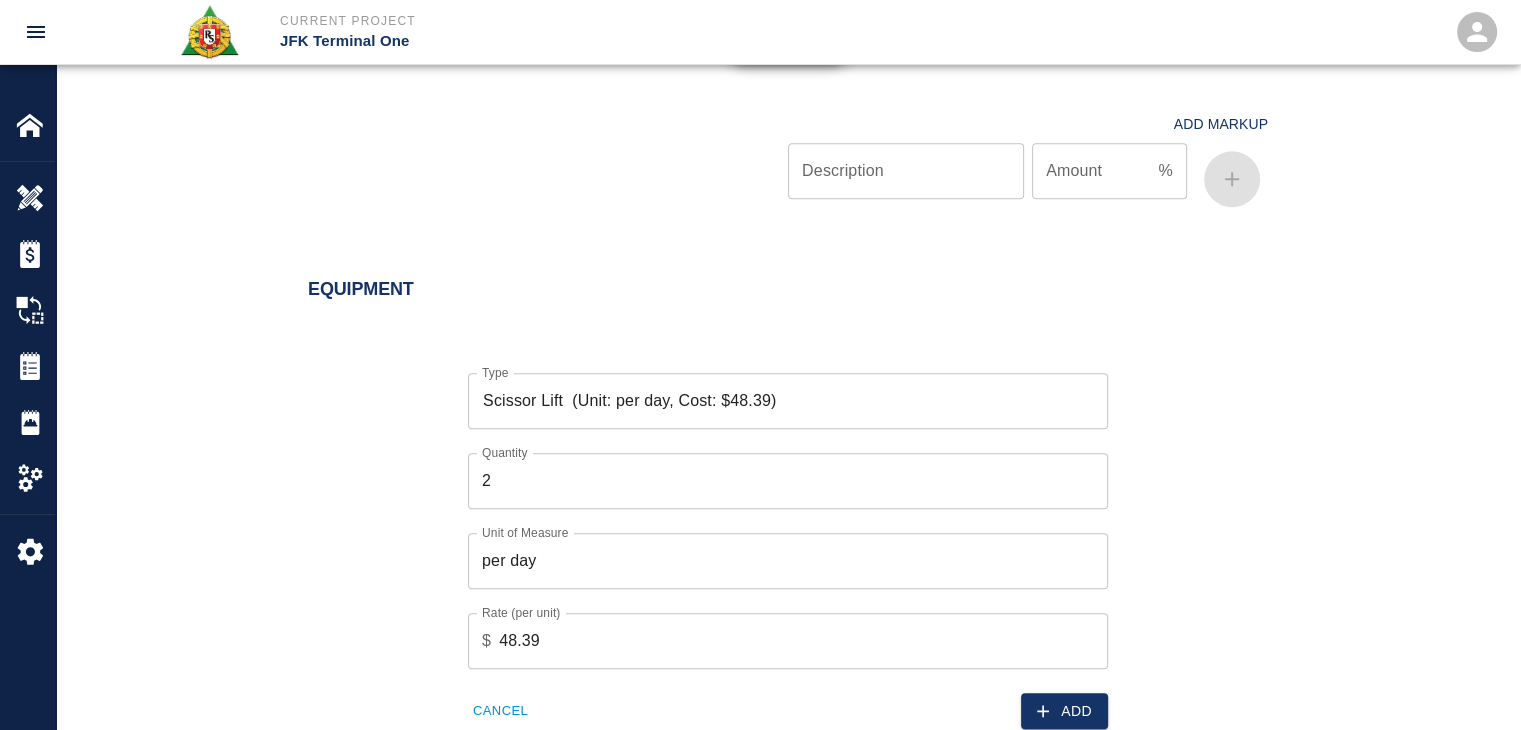 click on "Type Scissor Lift  (Unit: per day, Cost: $48.39) Type Quantity 2 Quantity Unit of Measure per day Unit of Measure Rate (per unit) $ 48.39 Rate (per unit) Cancel Add" at bounding box center [776, 535] 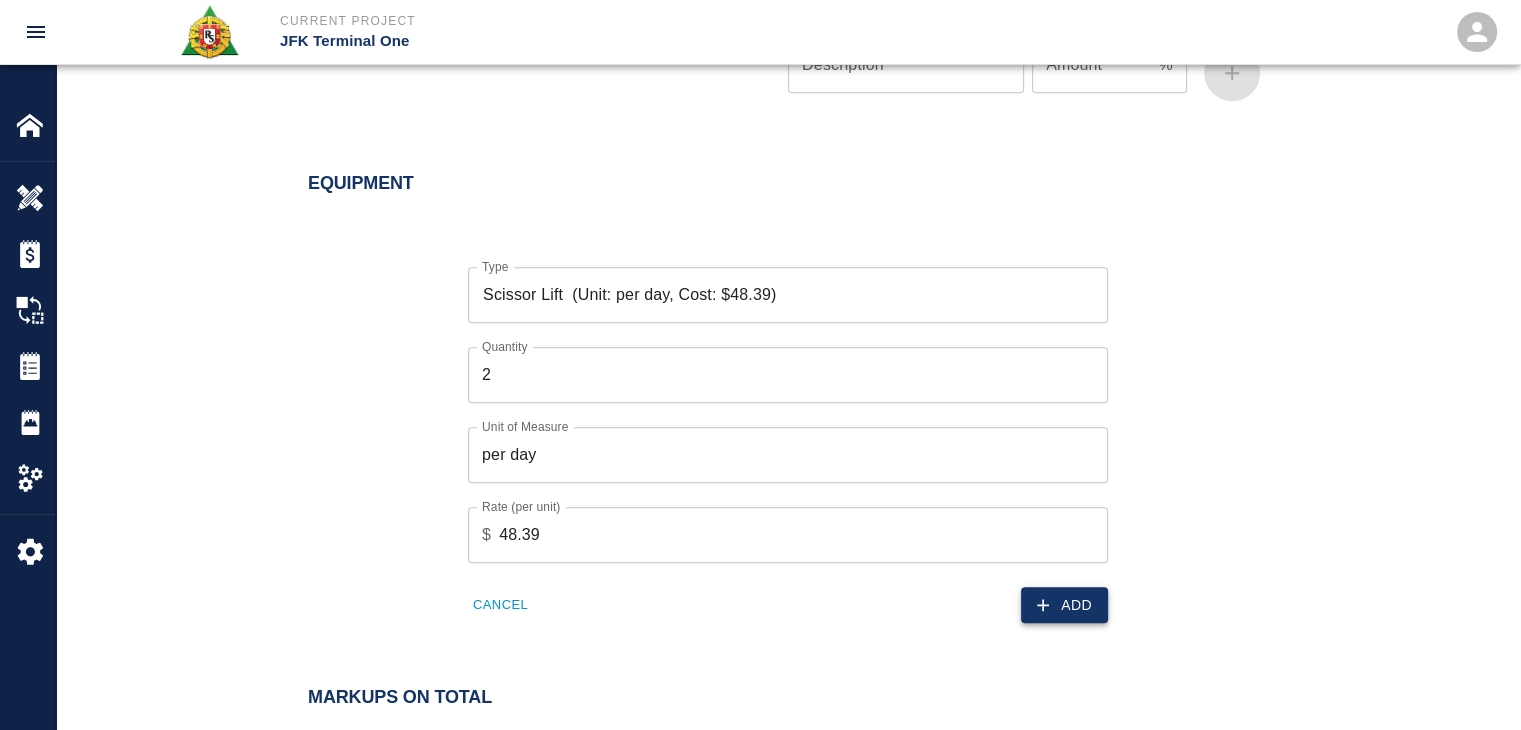 scroll, scrollTop: 2122, scrollLeft: 0, axis: vertical 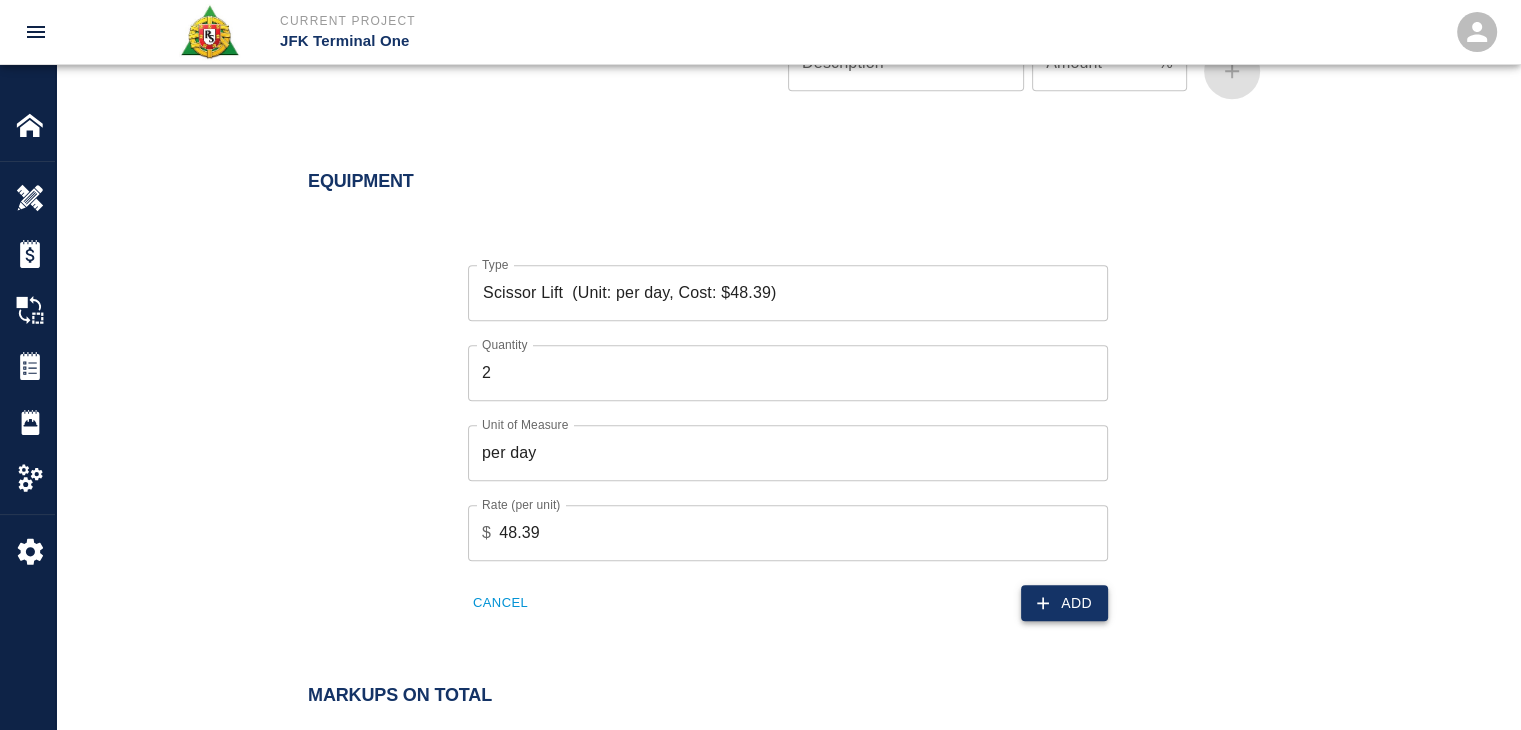 click on "Add" at bounding box center [1064, 603] 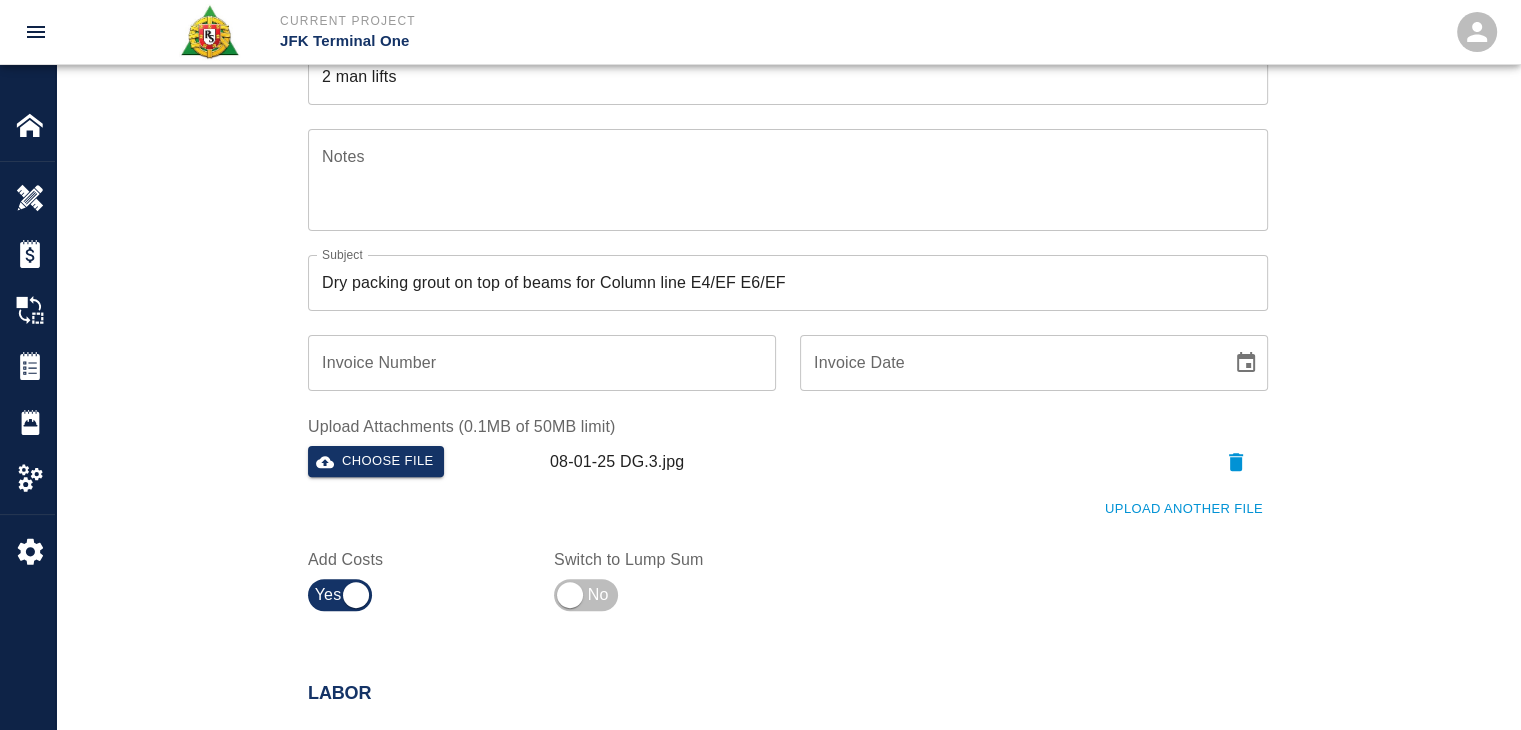 scroll, scrollTop: 0, scrollLeft: 0, axis: both 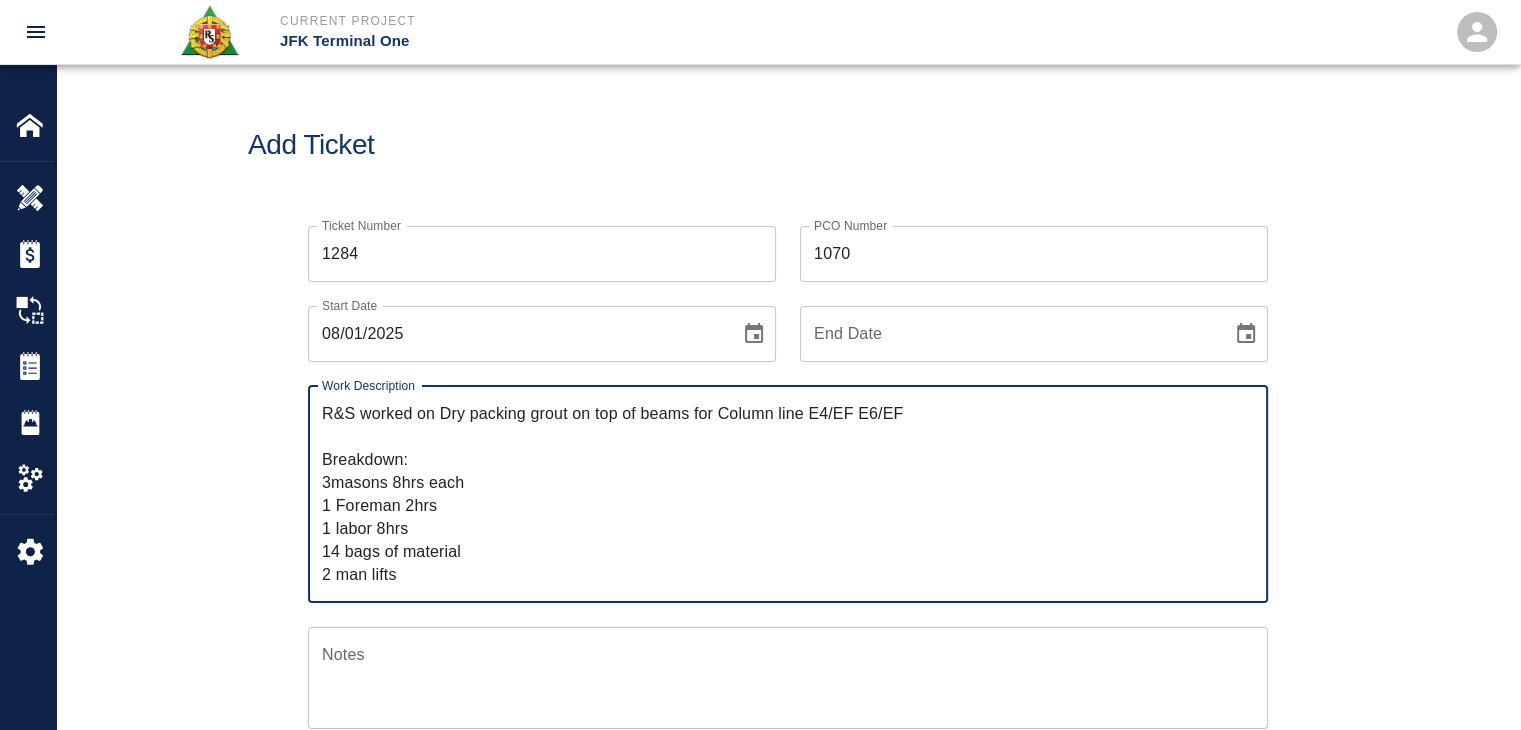 drag, startPoint x: 406, startPoint y: 577, endPoint x: 298, endPoint y: 396, distance: 210.77238 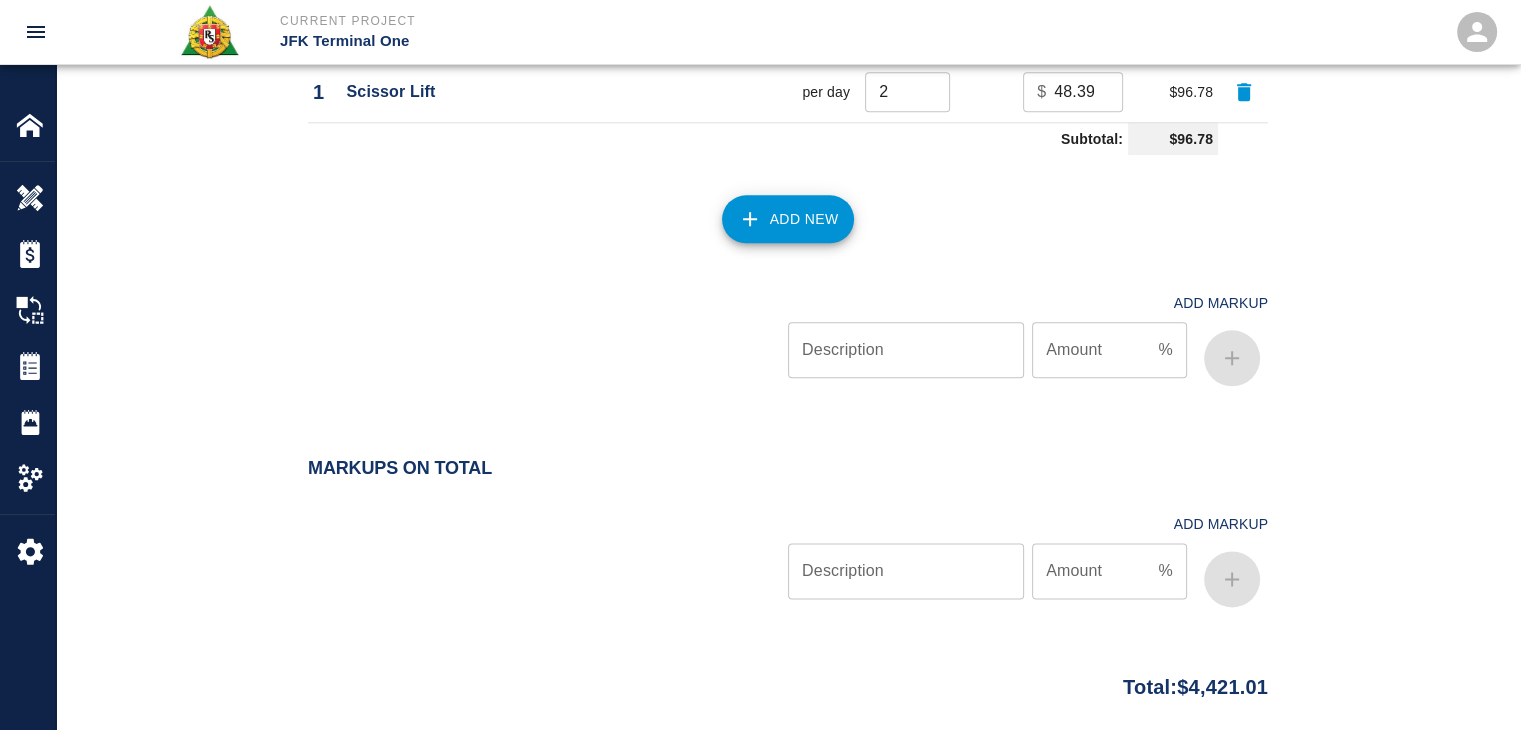 scroll, scrollTop: 2466, scrollLeft: 0, axis: vertical 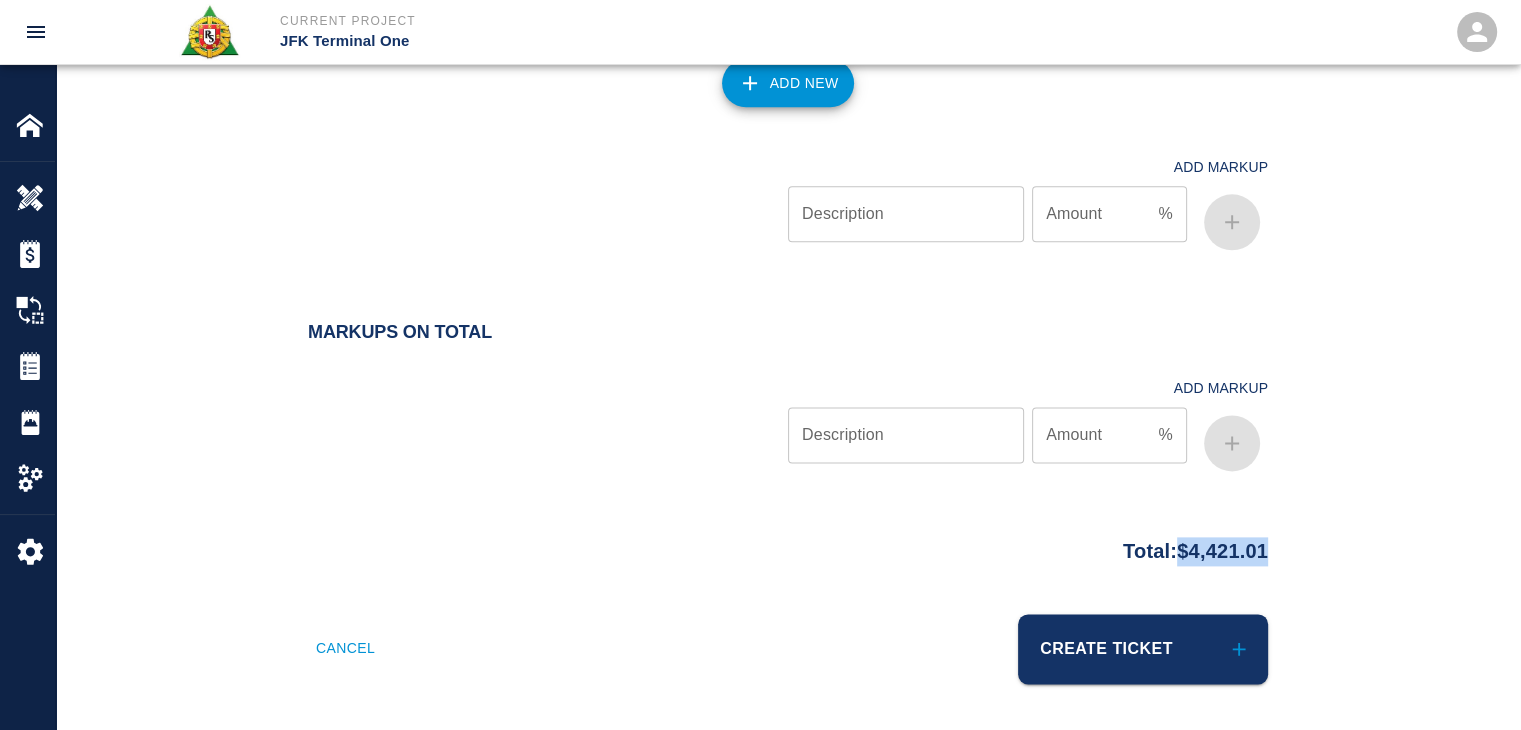 drag, startPoint x: 1281, startPoint y: 555, endPoint x: 1160, endPoint y: 541, distance: 121.80723 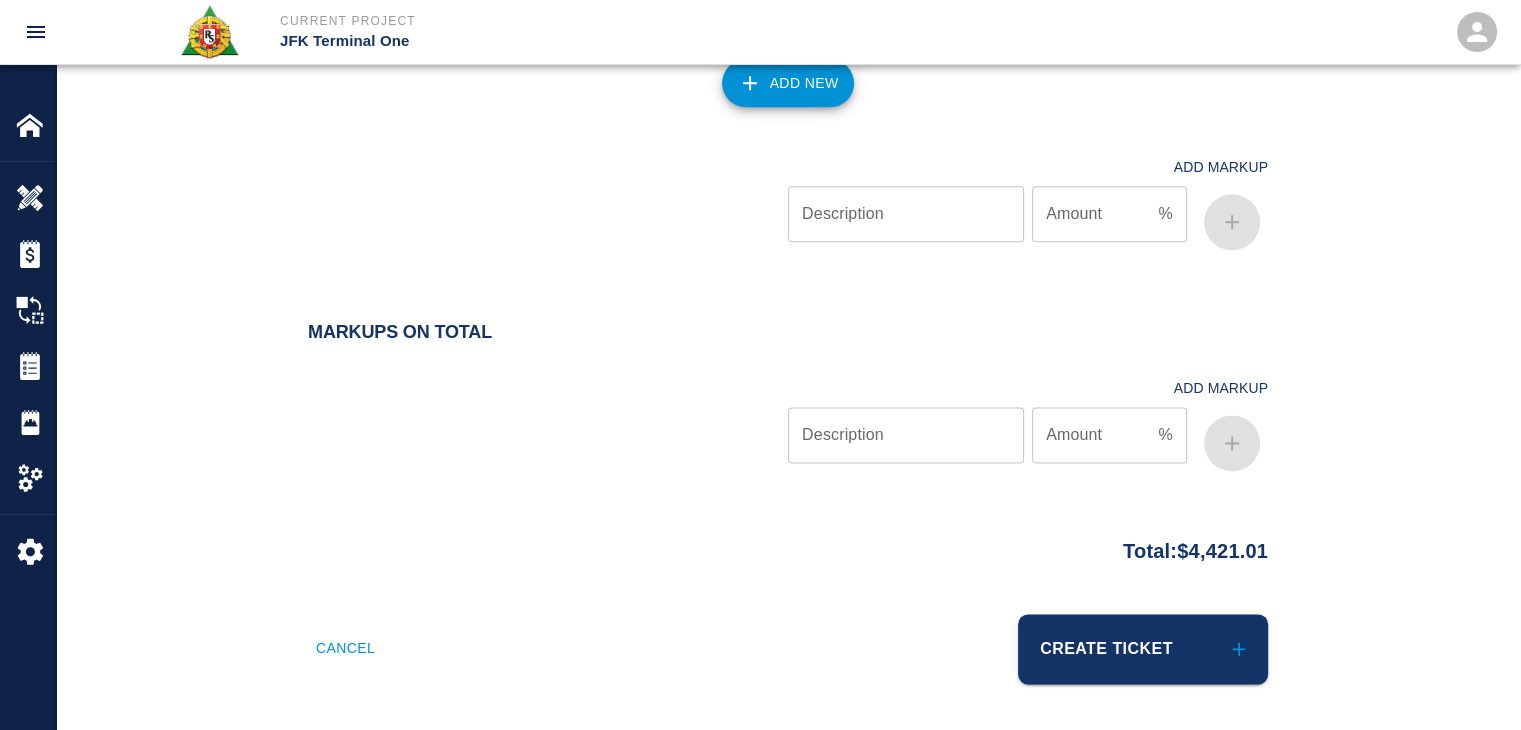 click on "Total:  $4,421.01" at bounding box center [788, 546] 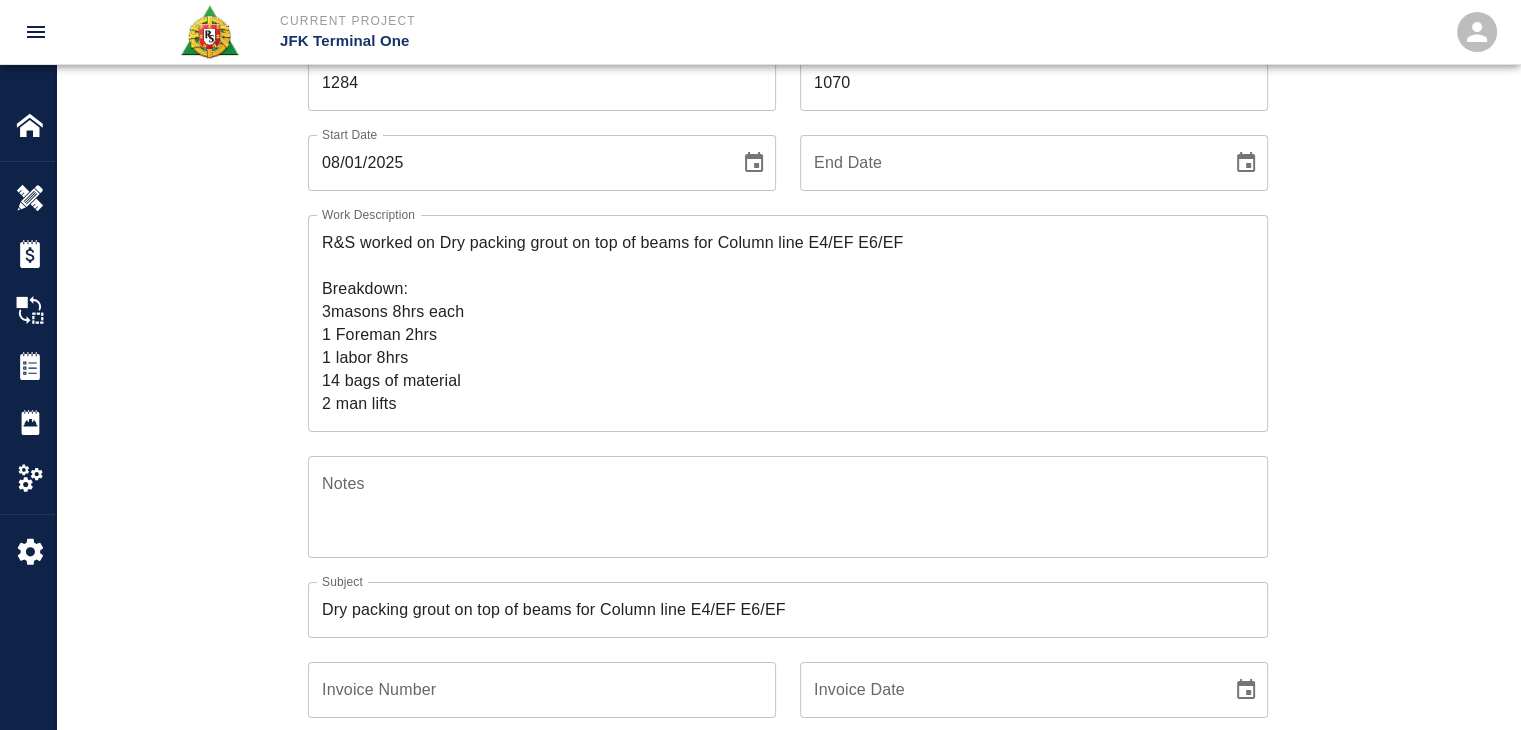 scroll, scrollTop: 176, scrollLeft: 0, axis: vertical 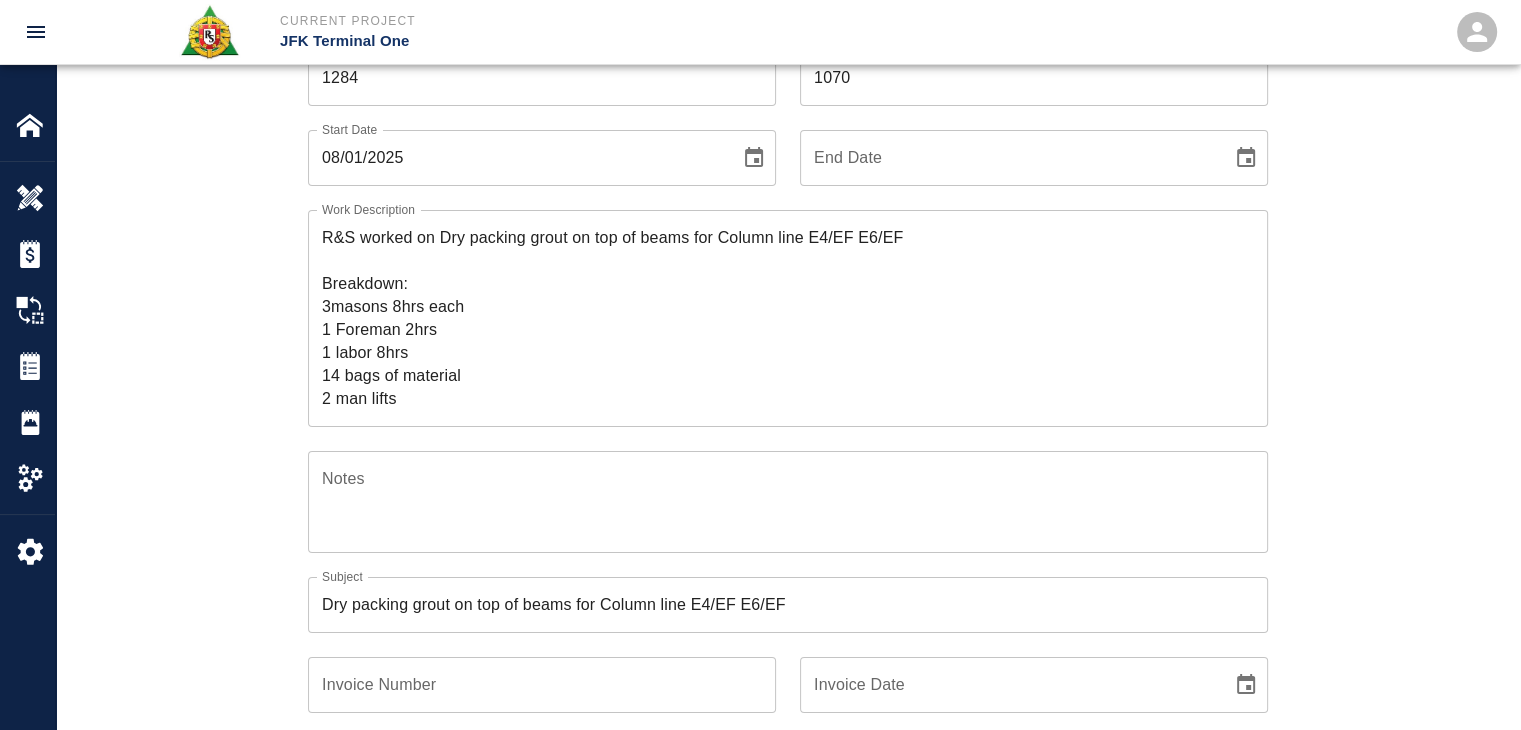 click on "R&S worked on Dry packing grout on top of beams for Column line E4/EF E6/EF
Breakdown:
3masons 8hrs each
1 Foreman 2hrs
1 labor 8hrs
14 bags of material
2 man lifts" at bounding box center (788, 318) 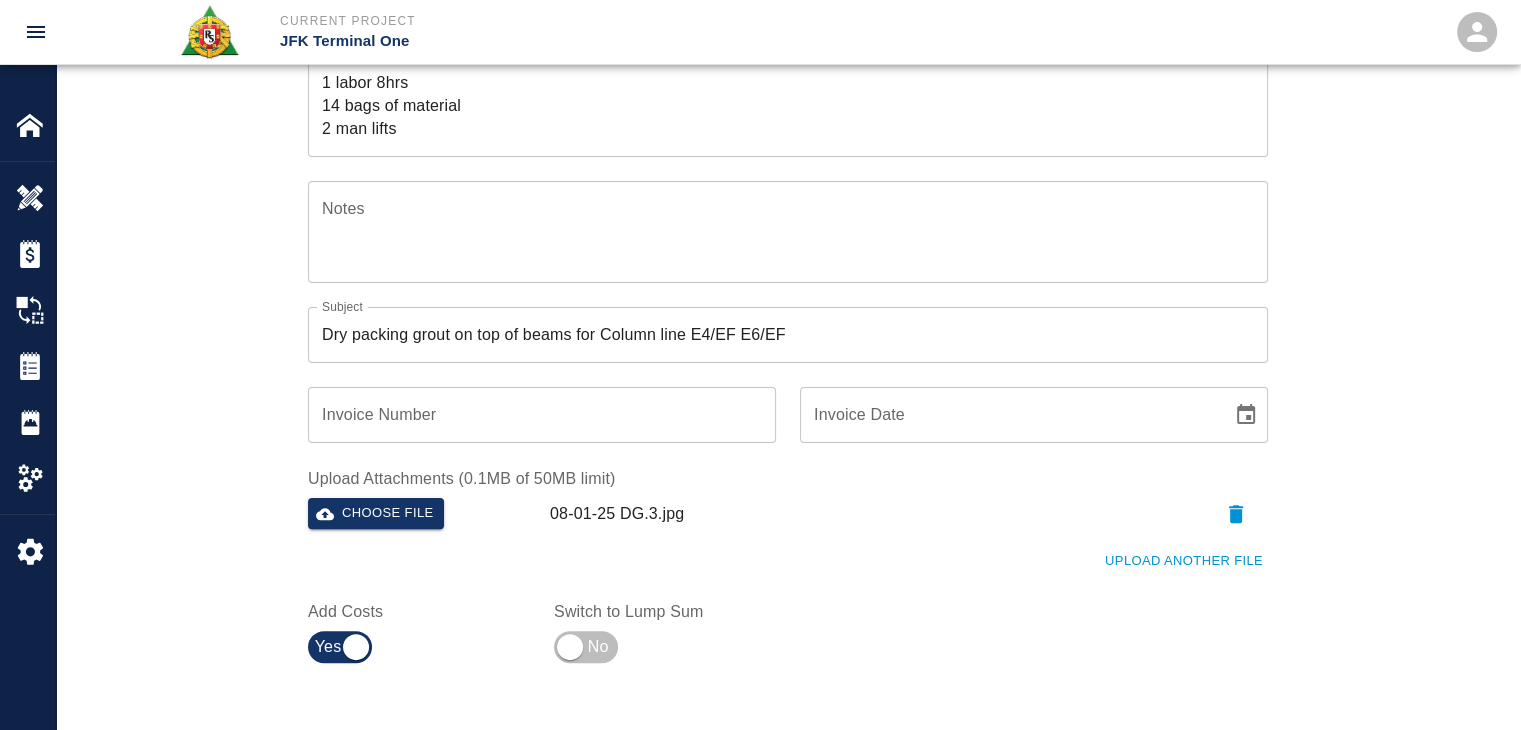 scroll, scrollTop: 0, scrollLeft: 0, axis: both 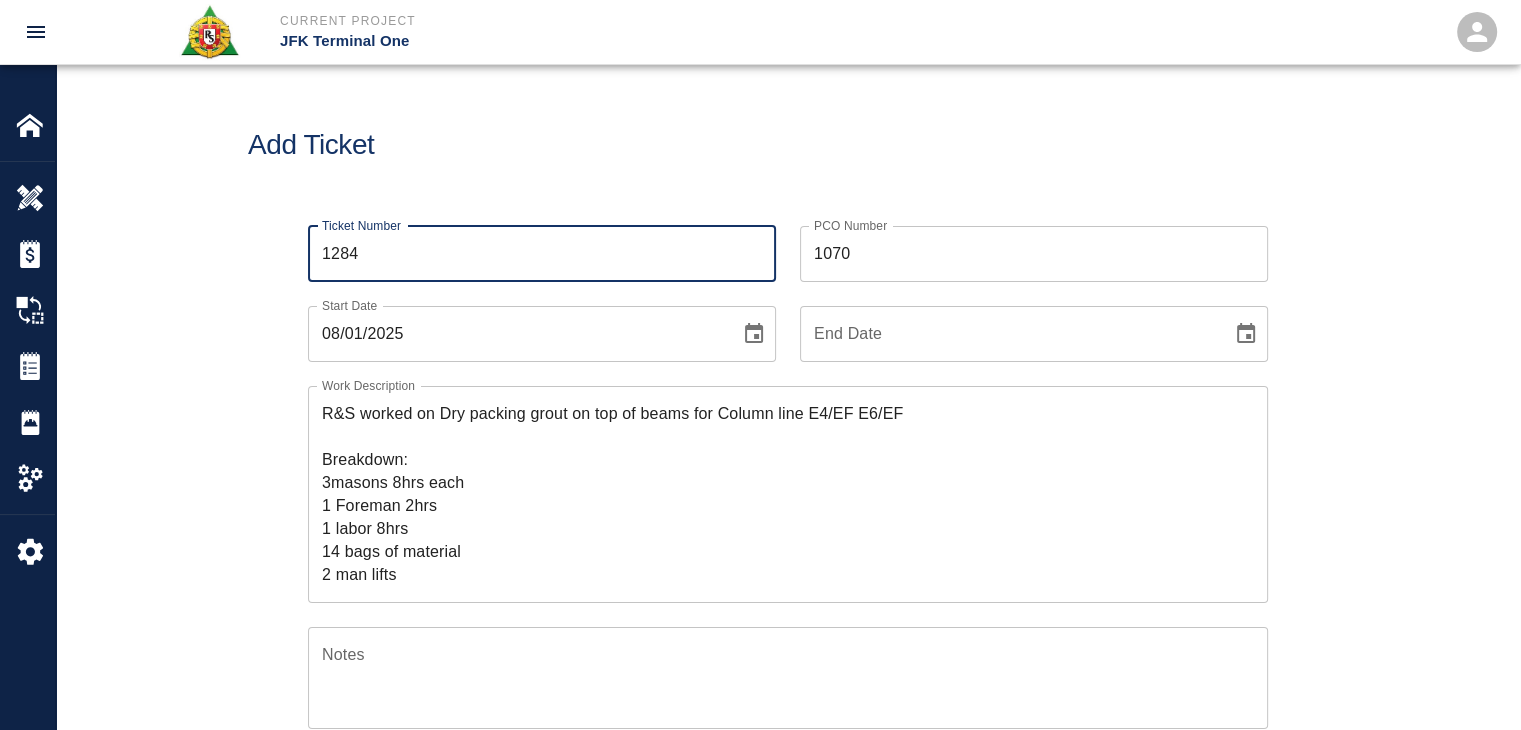 click on "1284" at bounding box center (542, 254) 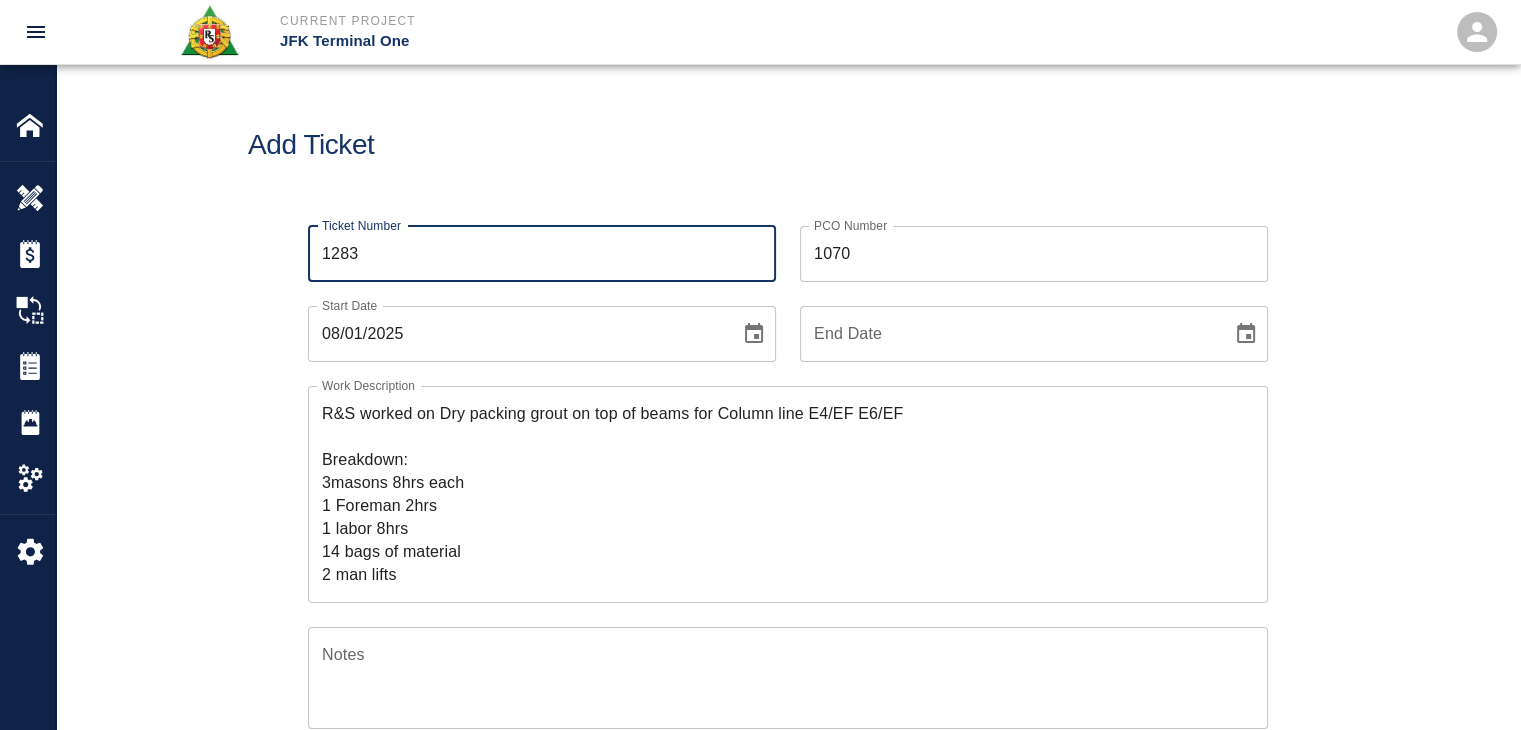 type on "1283" 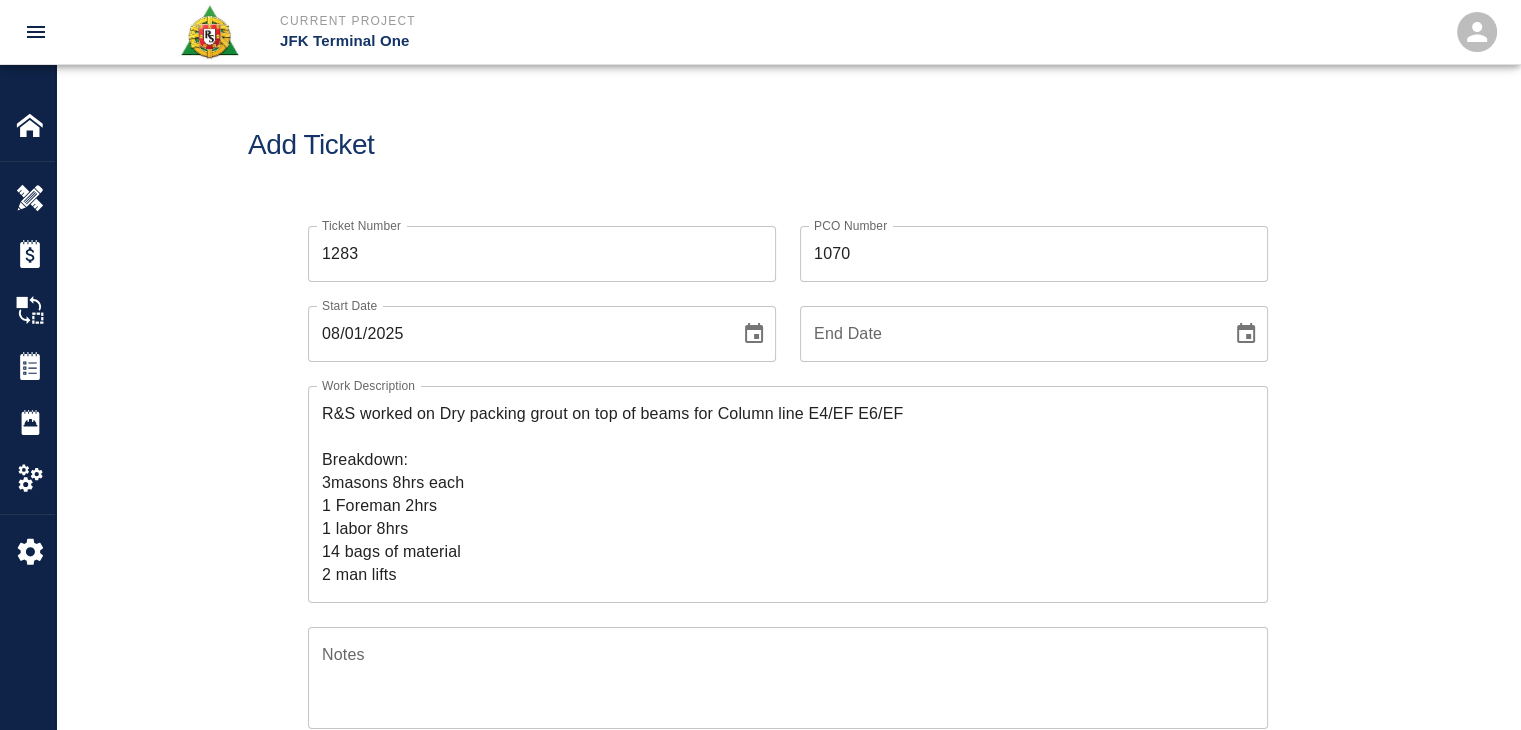 click on "Add Ticket" at bounding box center (788, 145) 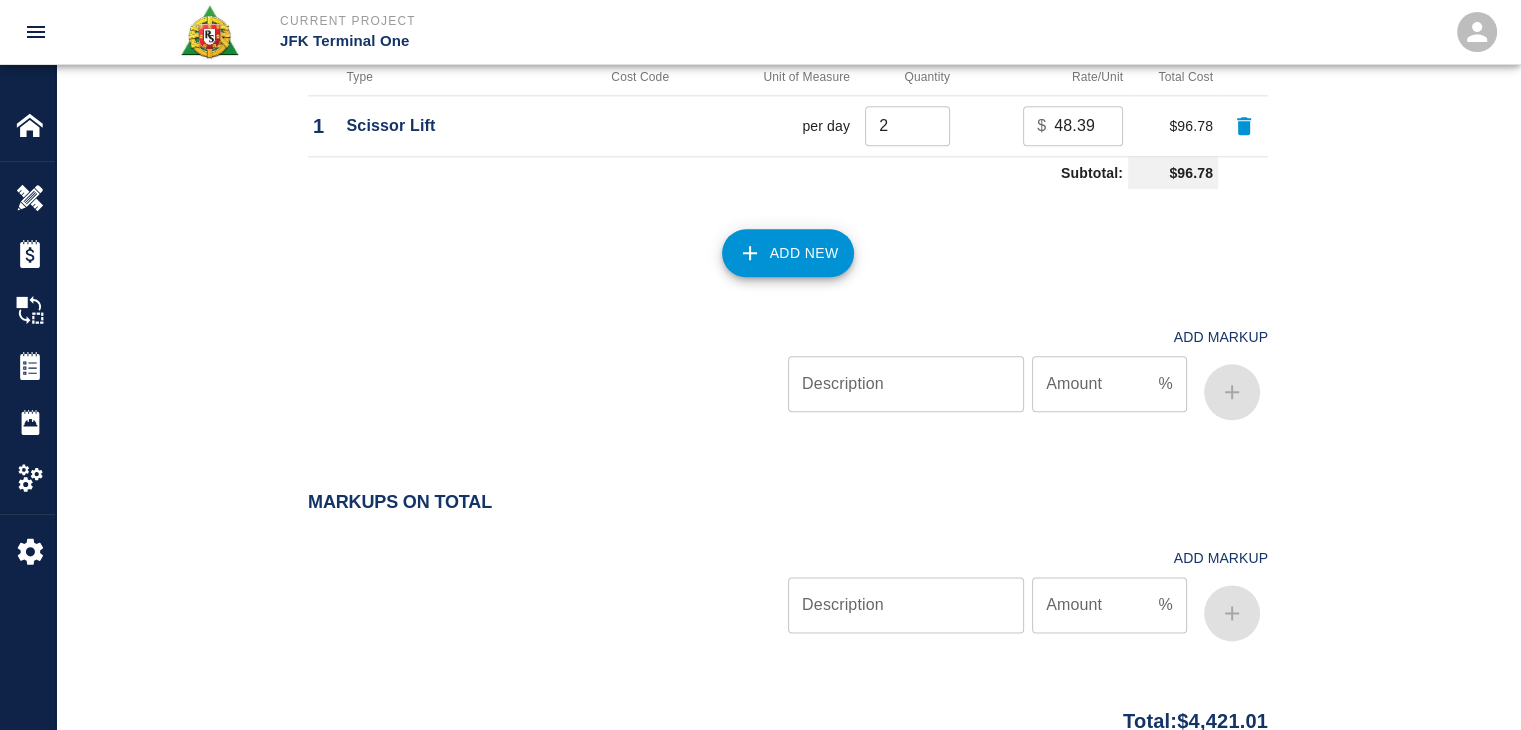 scroll, scrollTop: 2466, scrollLeft: 0, axis: vertical 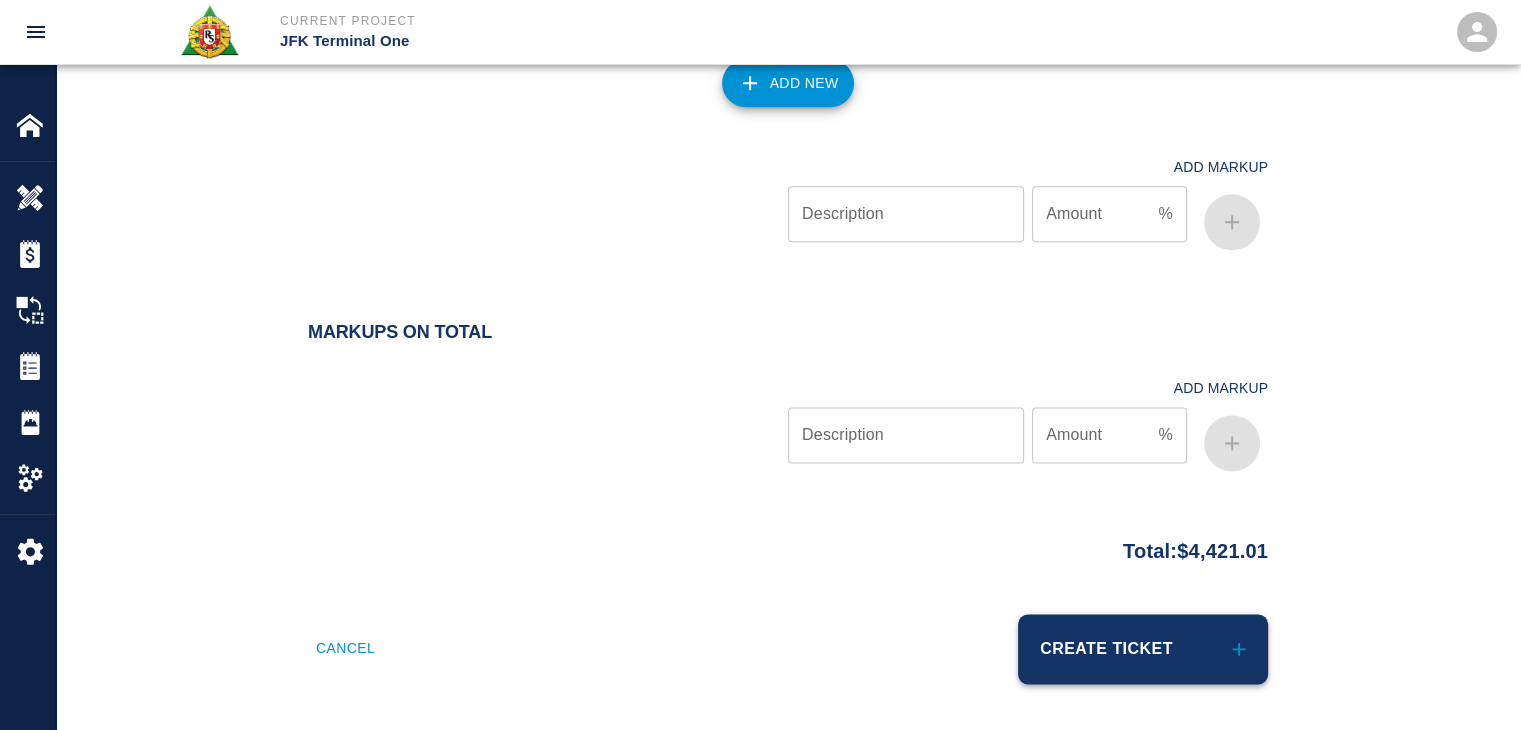 click on "Create Ticket" at bounding box center (1143, 649) 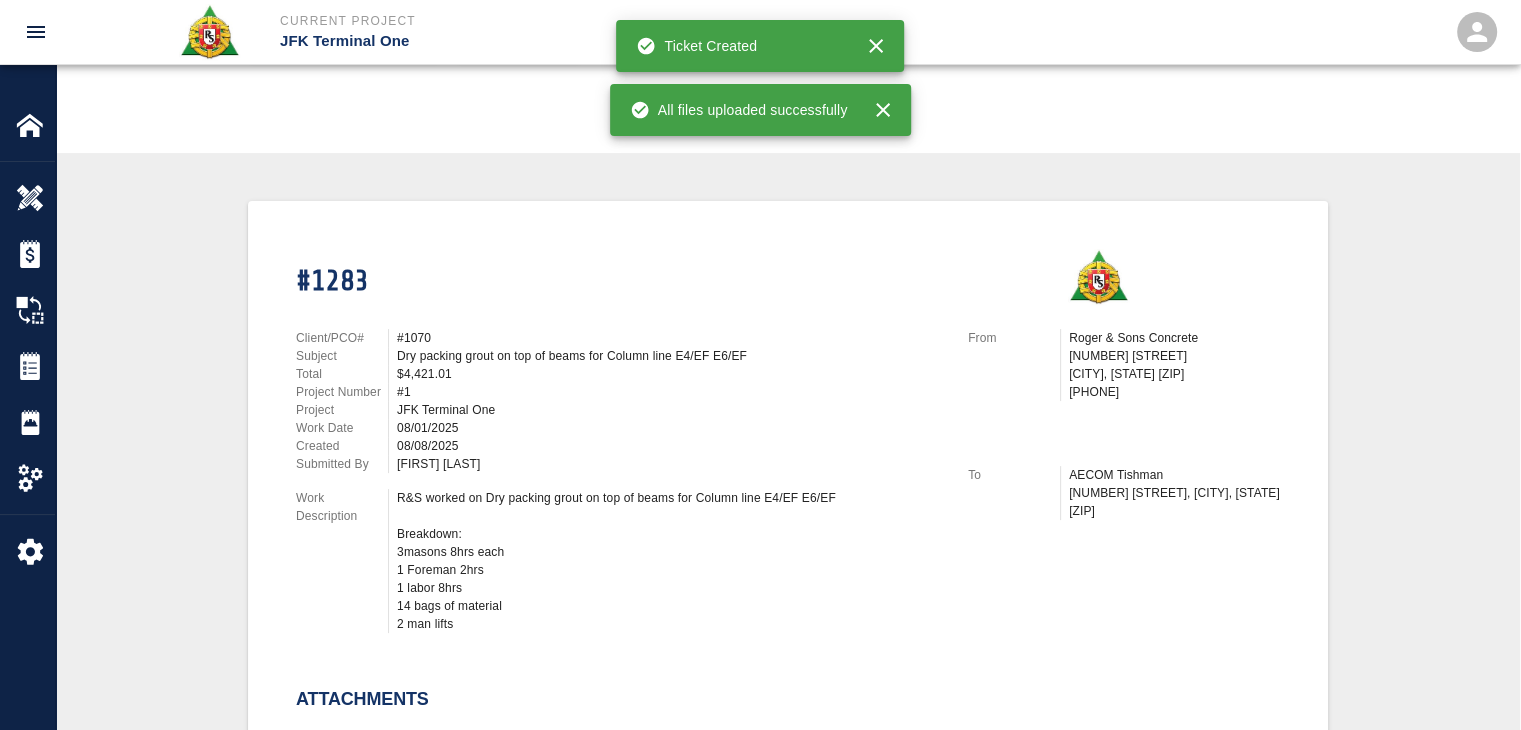 scroll, scrollTop: 0, scrollLeft: 0, axis: both 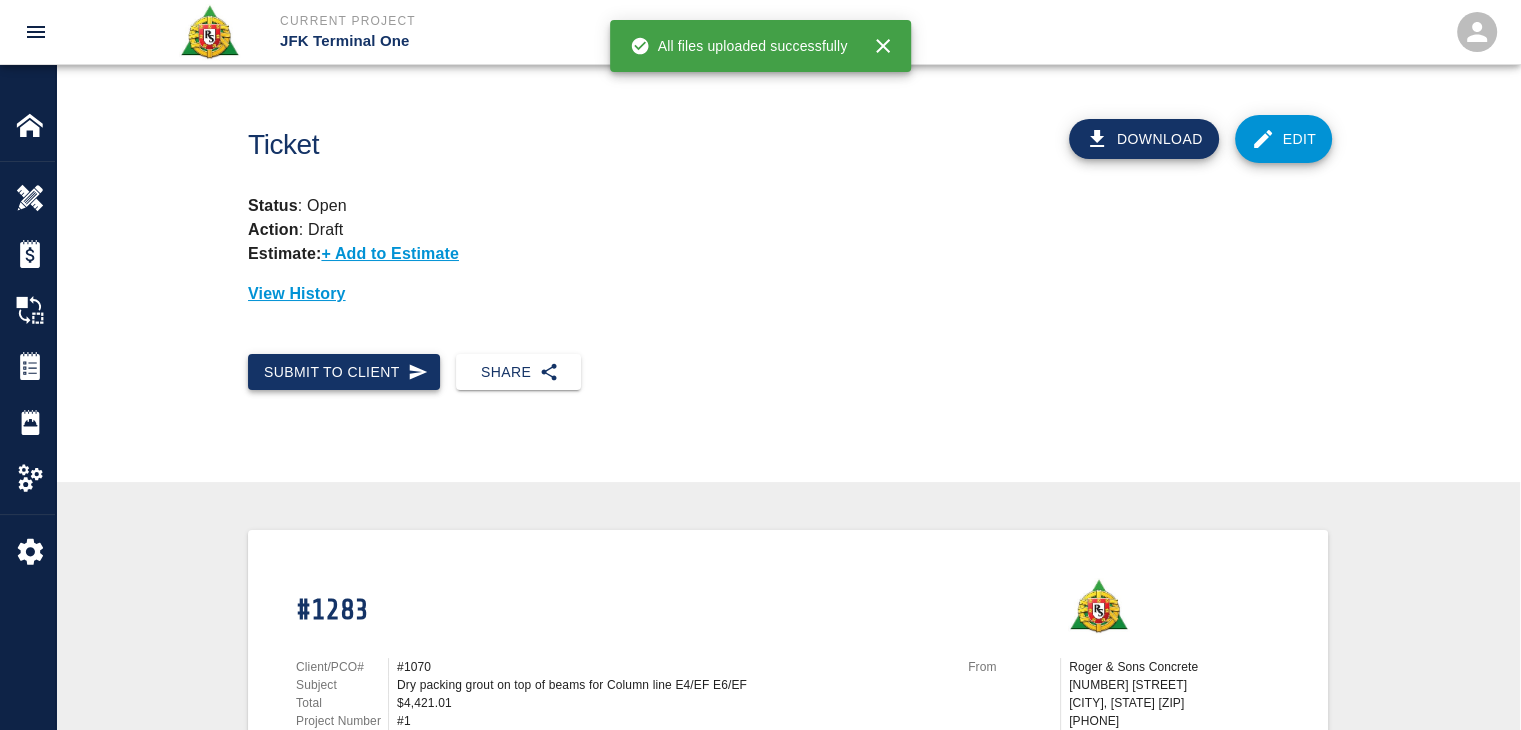 click on "Submit to Client" at bounding box center (344, 372) 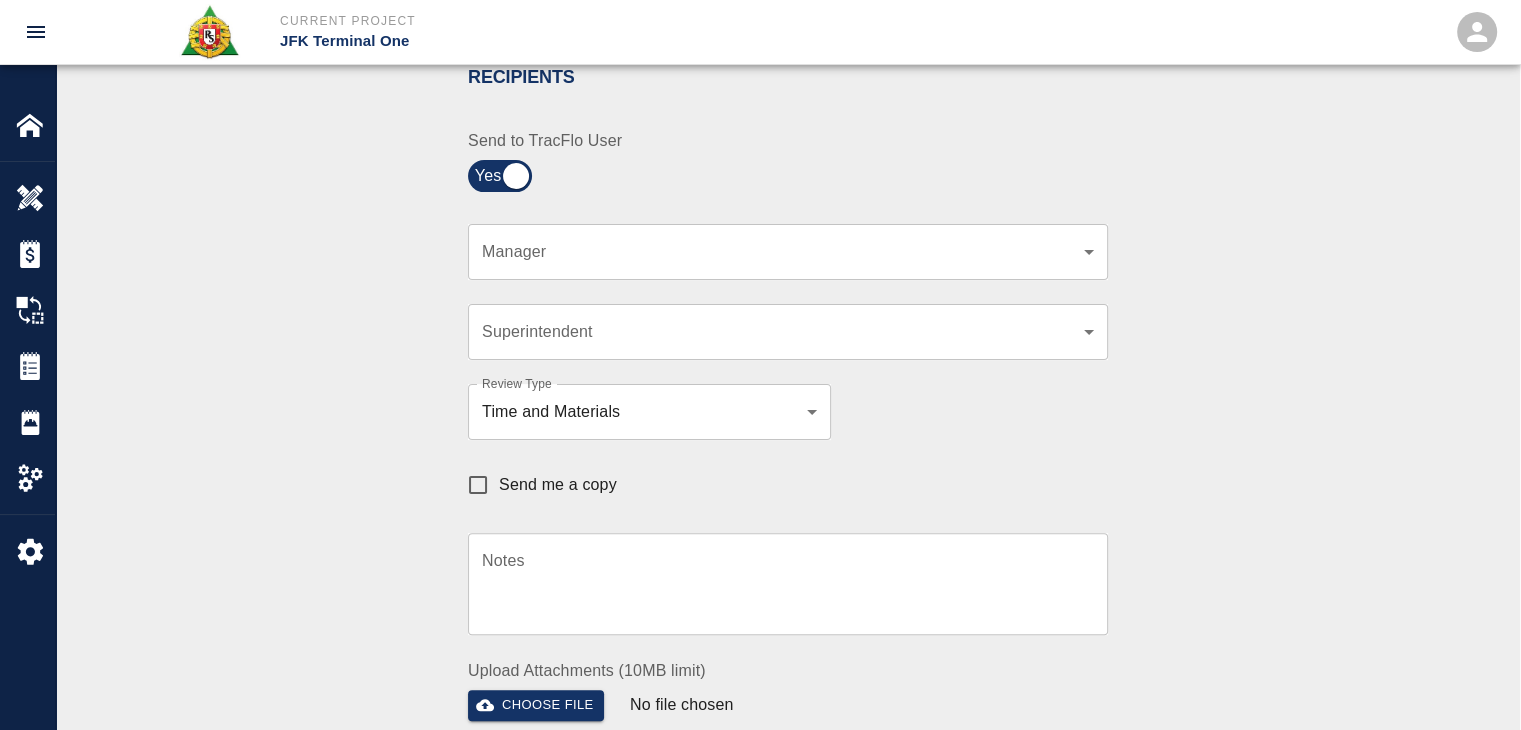 scroll, scrollTop: 448, scrollLeft: 0, axis: vertical 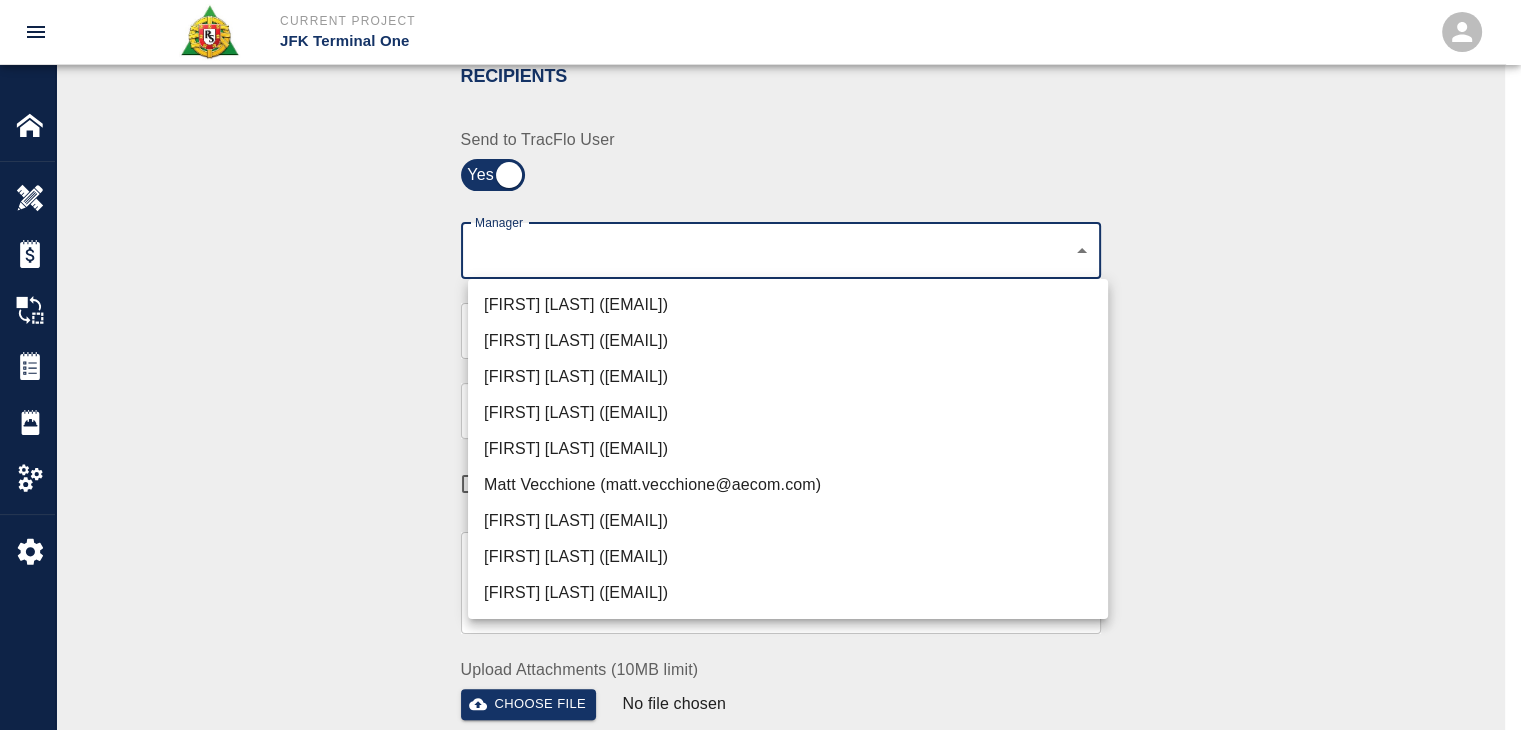 click on "Current Project JFK Terminal One Home JFK Terminal One Overview Estimates Change Orders Tickets Daily Reports Project Settings Settings Powered By Terms of Service  |  Privacy Policy Ticket Download Edit Status :   Open Action :   Draft Estimate:  + Add to Estimate View History Submit to Client Share Recipients Internal Team ​ Internal Team Notes x Notes Cancel Send Recipients Send to TracFlo User Manager ​ Manager Superintendent ​ Superintendent Review Type Time and Materials tm Review Type Send me a copy Notes x Notes Upload Attachments (10MB limit) Choose file No file chosen Upload Another File Cancel Send Request Time and Material Revision Notes   * x Notes   * Upload Attachments (10MB limit) Choose file No file chosen Upload Another File Cancel Send Time and Materials Reject Notes   * x Notes   * Upload Attachments (10MB limit) Choose file No file chosen Upload Another File Cancel Send Signature acknowledges time and material used, but does not change contractual obligations of either party x" at bounding box center (760, -83) 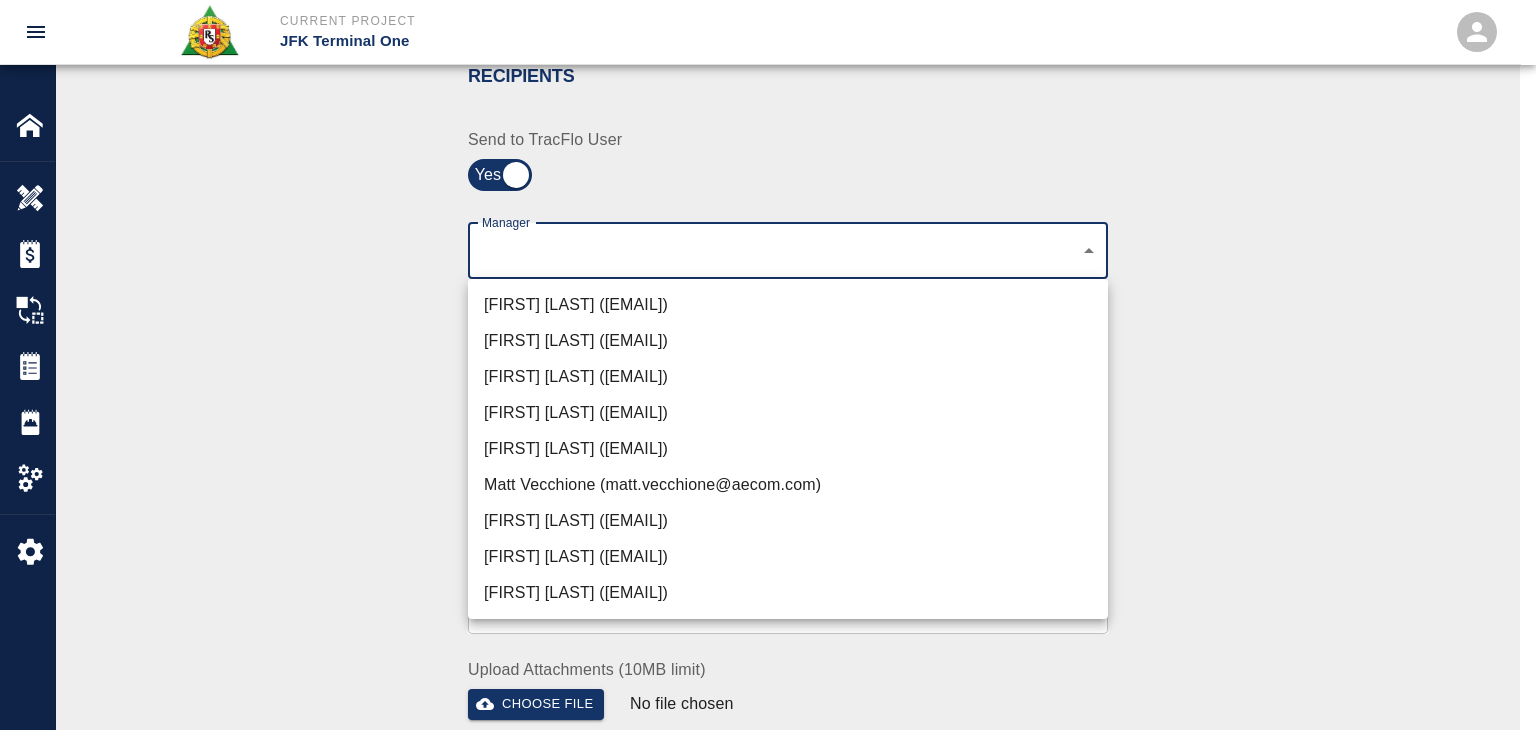 click on "Peter Hardecker (peter.hardecker@aecom.com)" at bounding box center (788, 305) 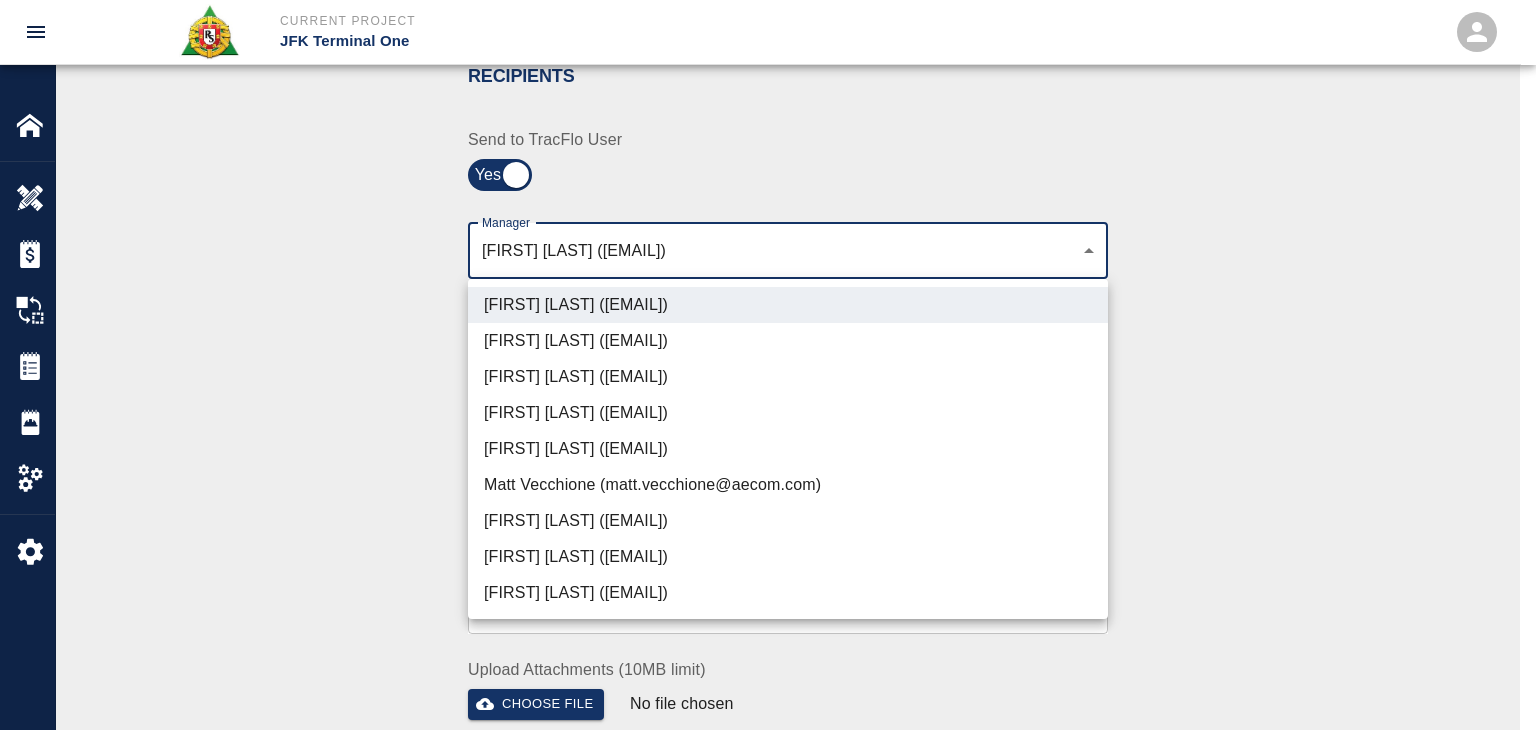 click on "Parin Kanani (parin.kanani@aecom.com)" at bounding box center (788, 377) 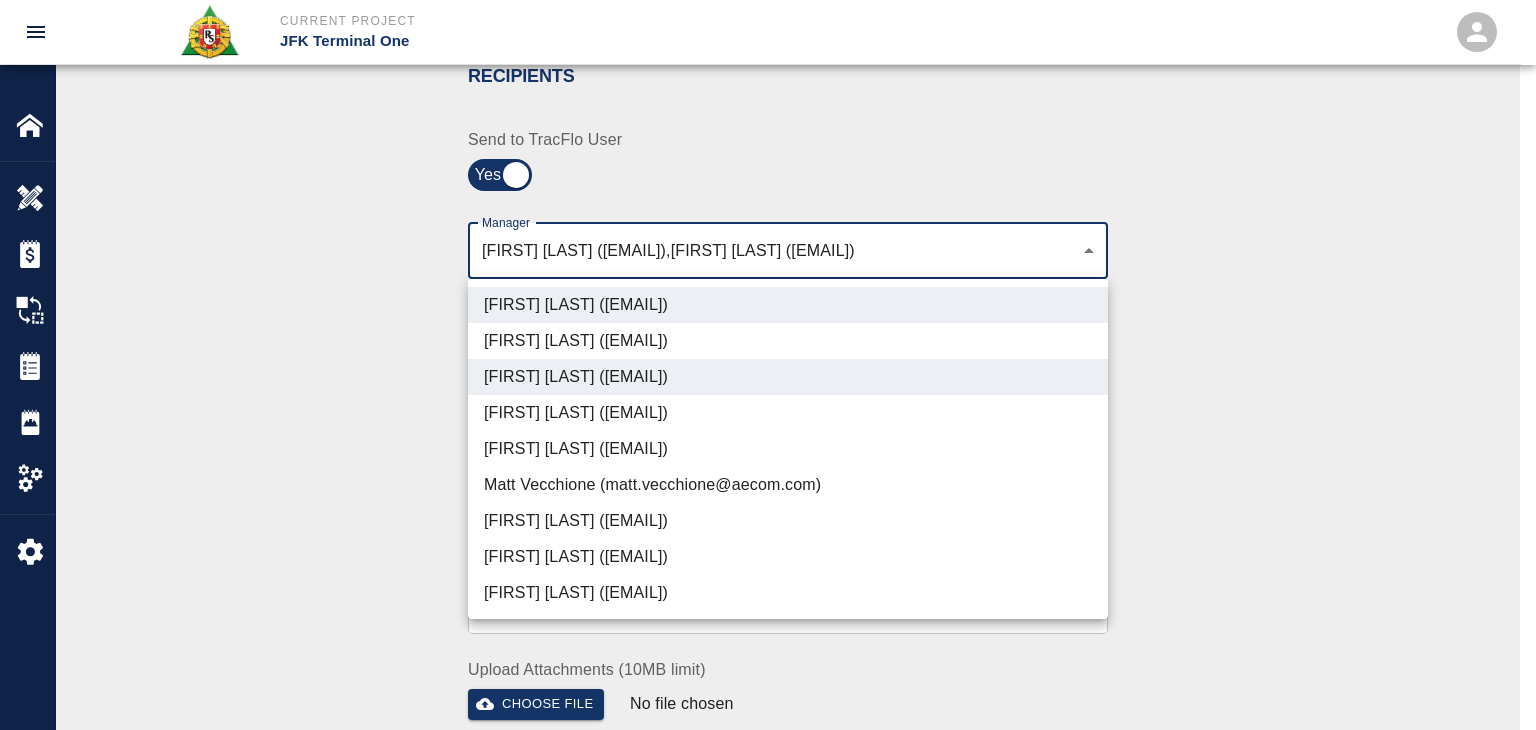 click on "Matt Vecchione (matt.vecchione@aecom.com)" at bounding box center (788, 485) 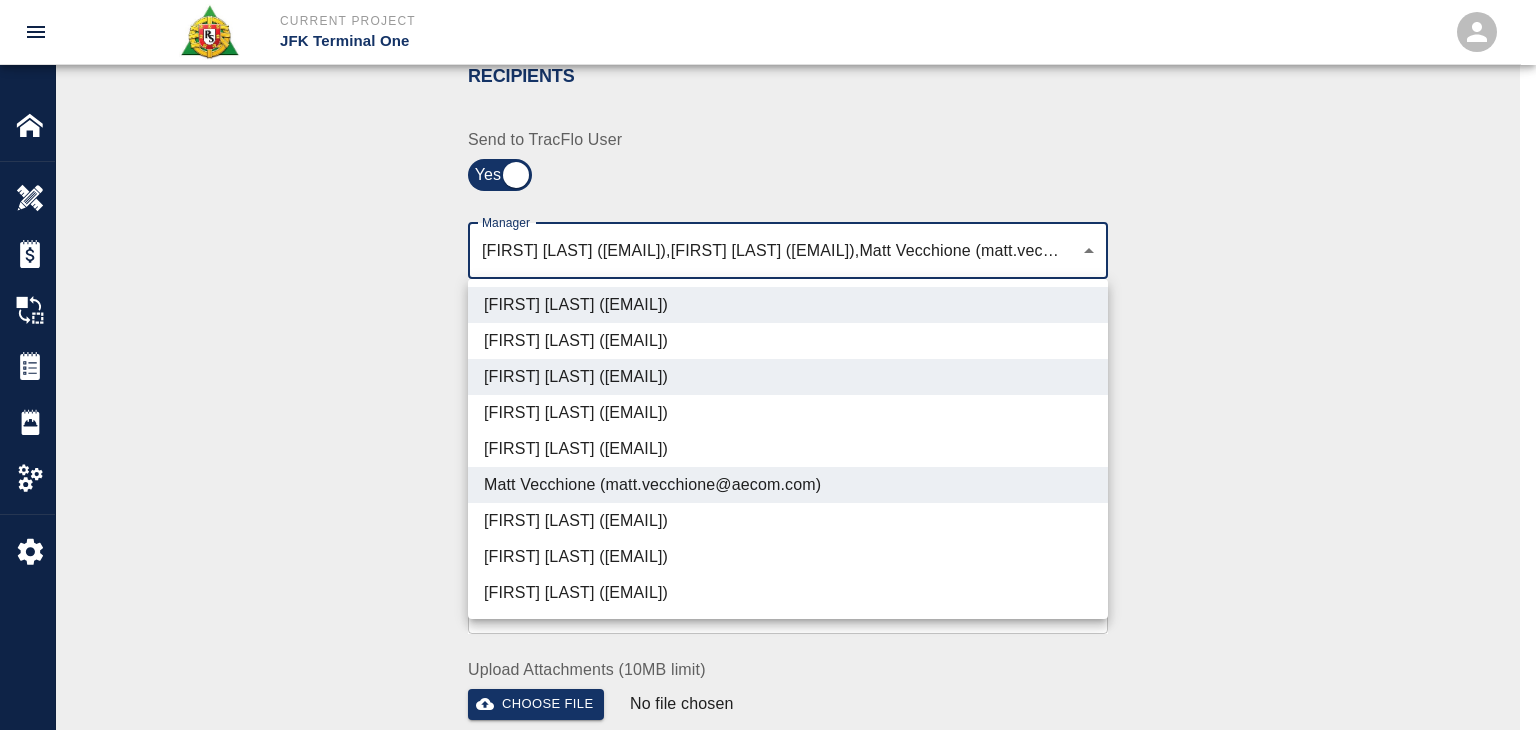 click on "Patrick Testino (patrick.testino@aecom.com)" at bounding box center [788, 521] 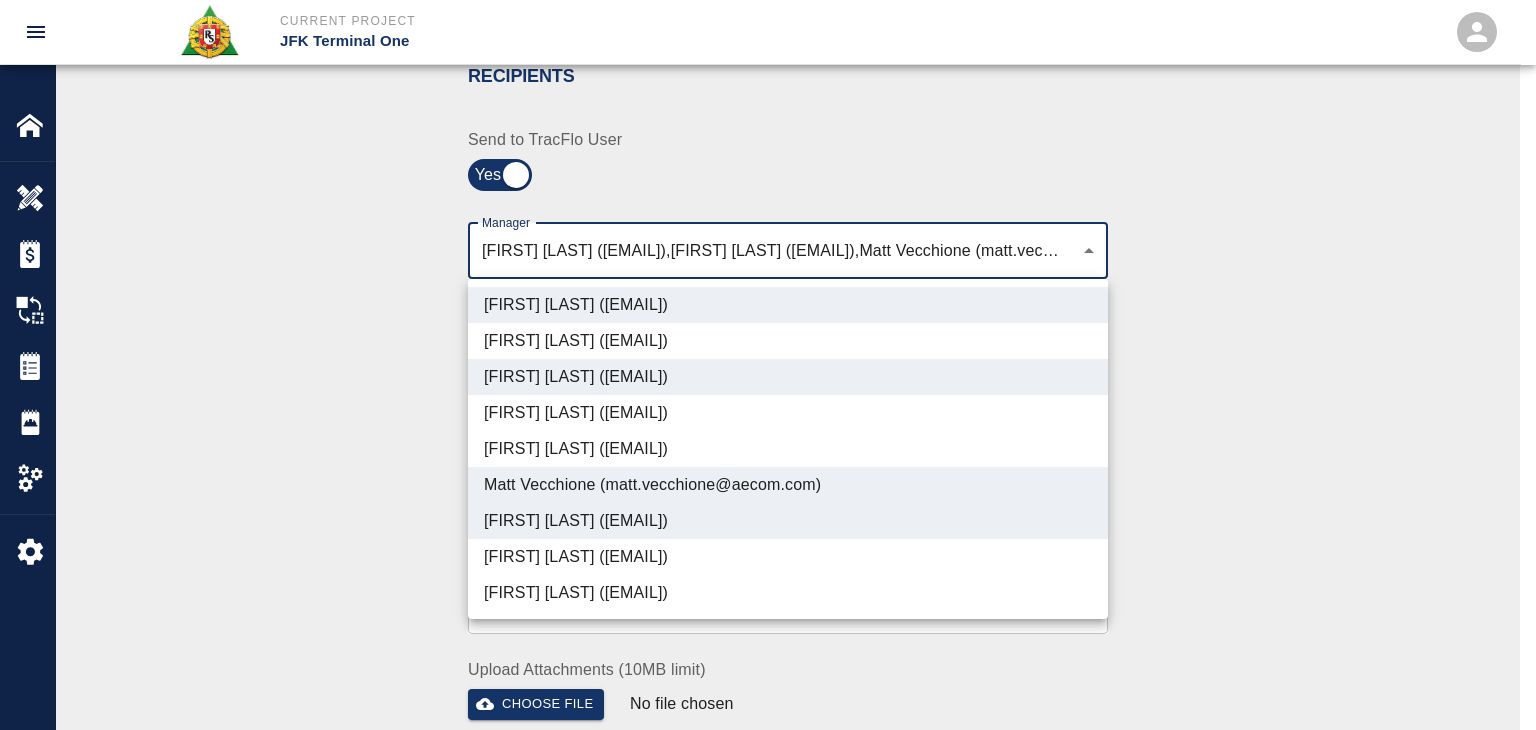 click on "Matt Vecchione (matt.vecchione@aecom.com)" at bounding box center [788, 485] 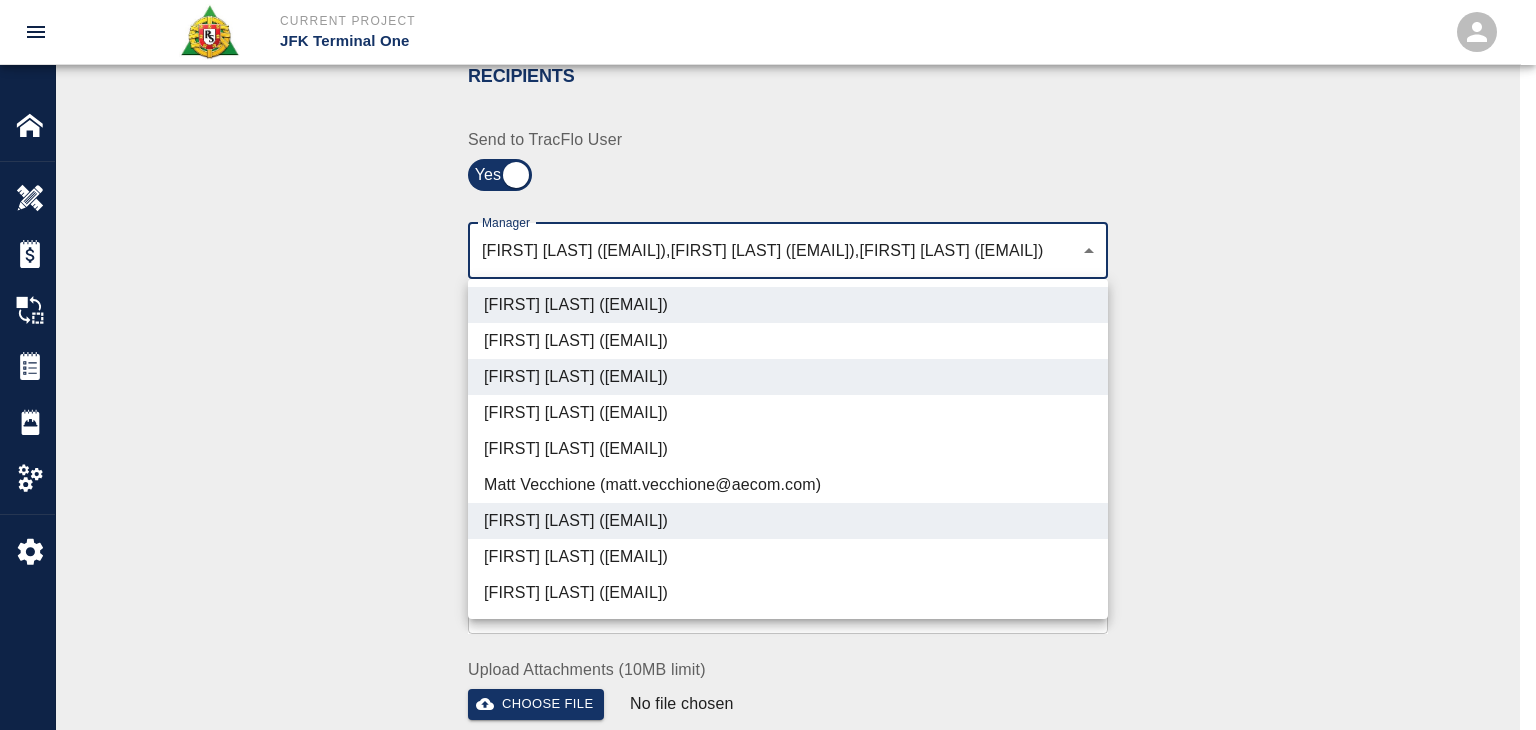 click on "Dylan  Sims (dylan.sims@aecom.com)" at bounding box center (788, 557) 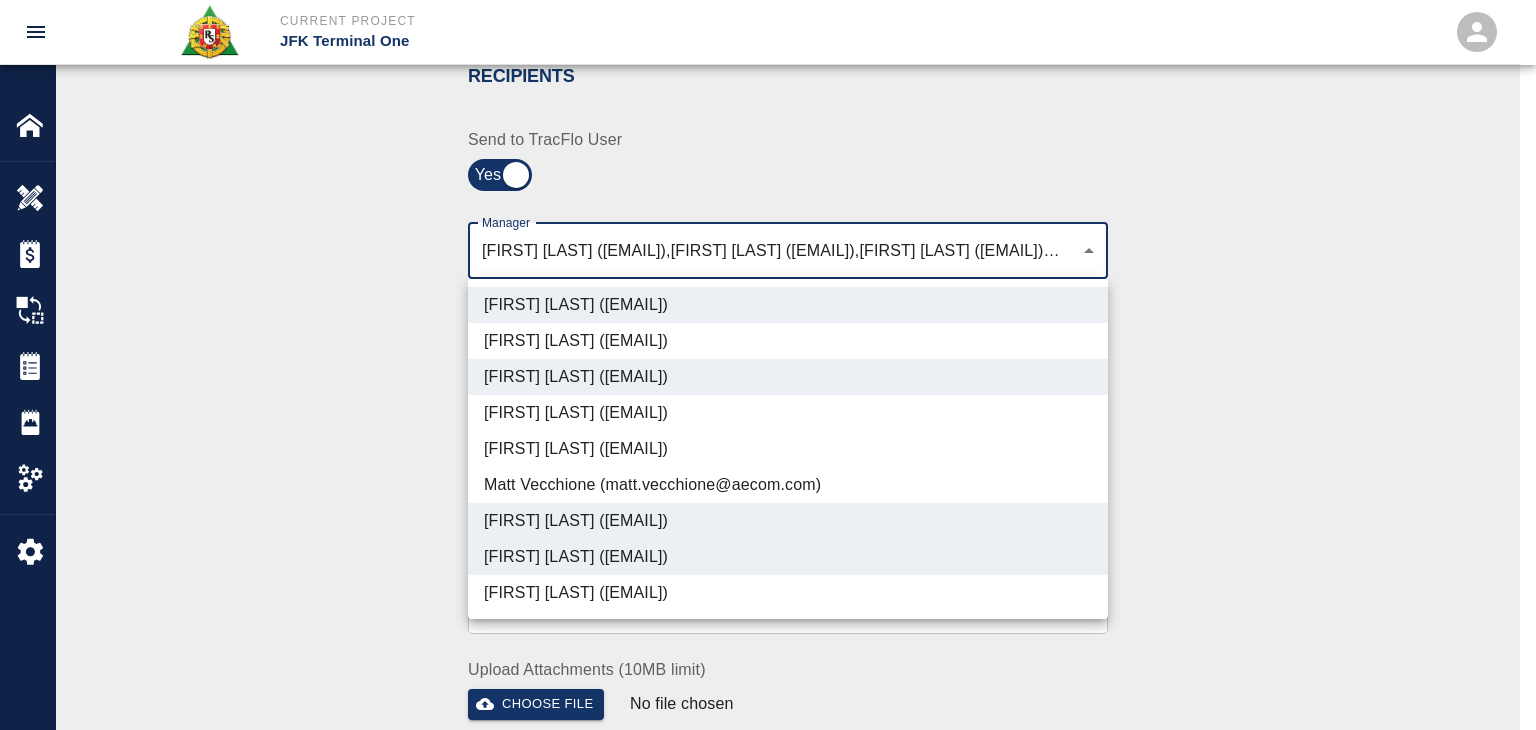 click on "Shane  Lamay (shane.lamay@aecom.com)" at bounding box center [788, 593] 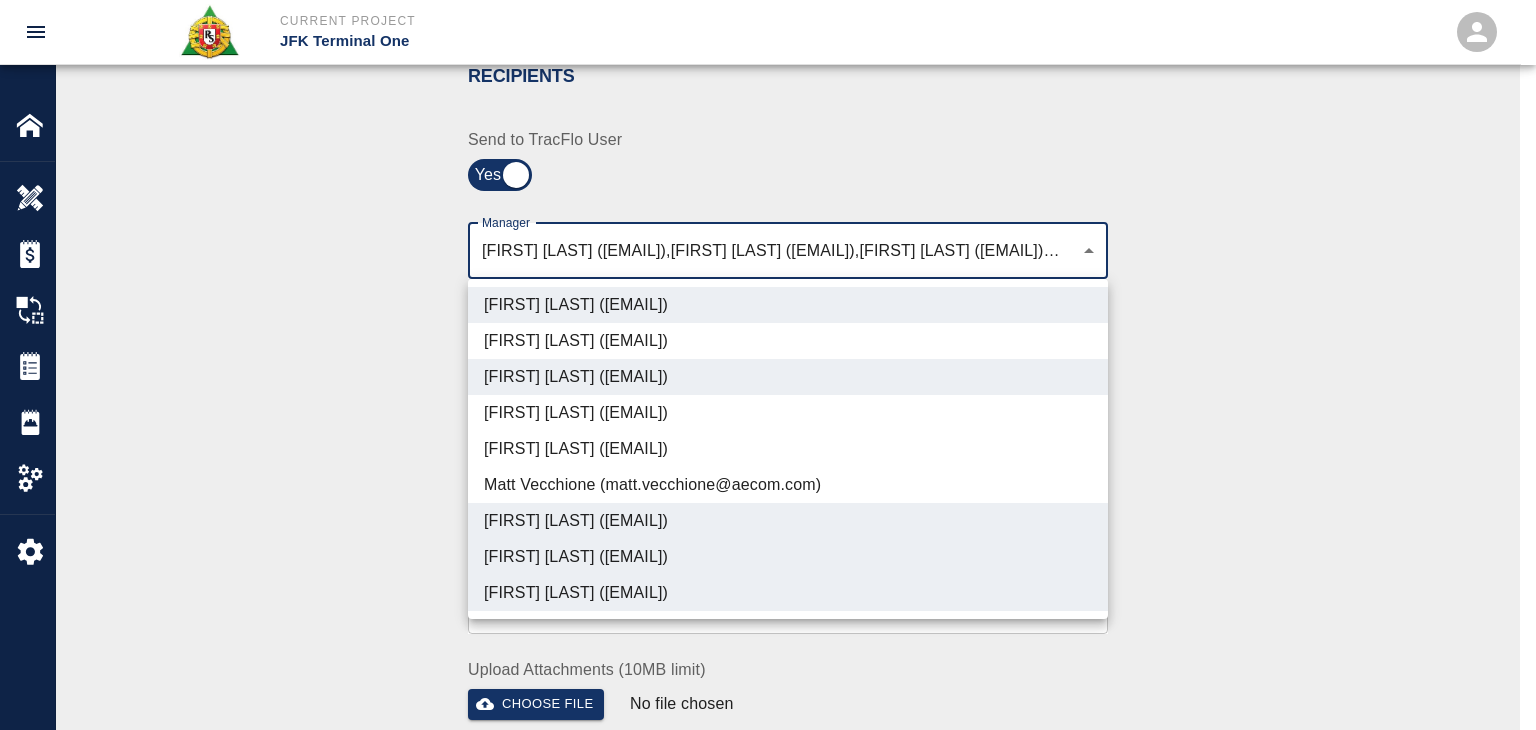 click at bounding box center [768, 365] 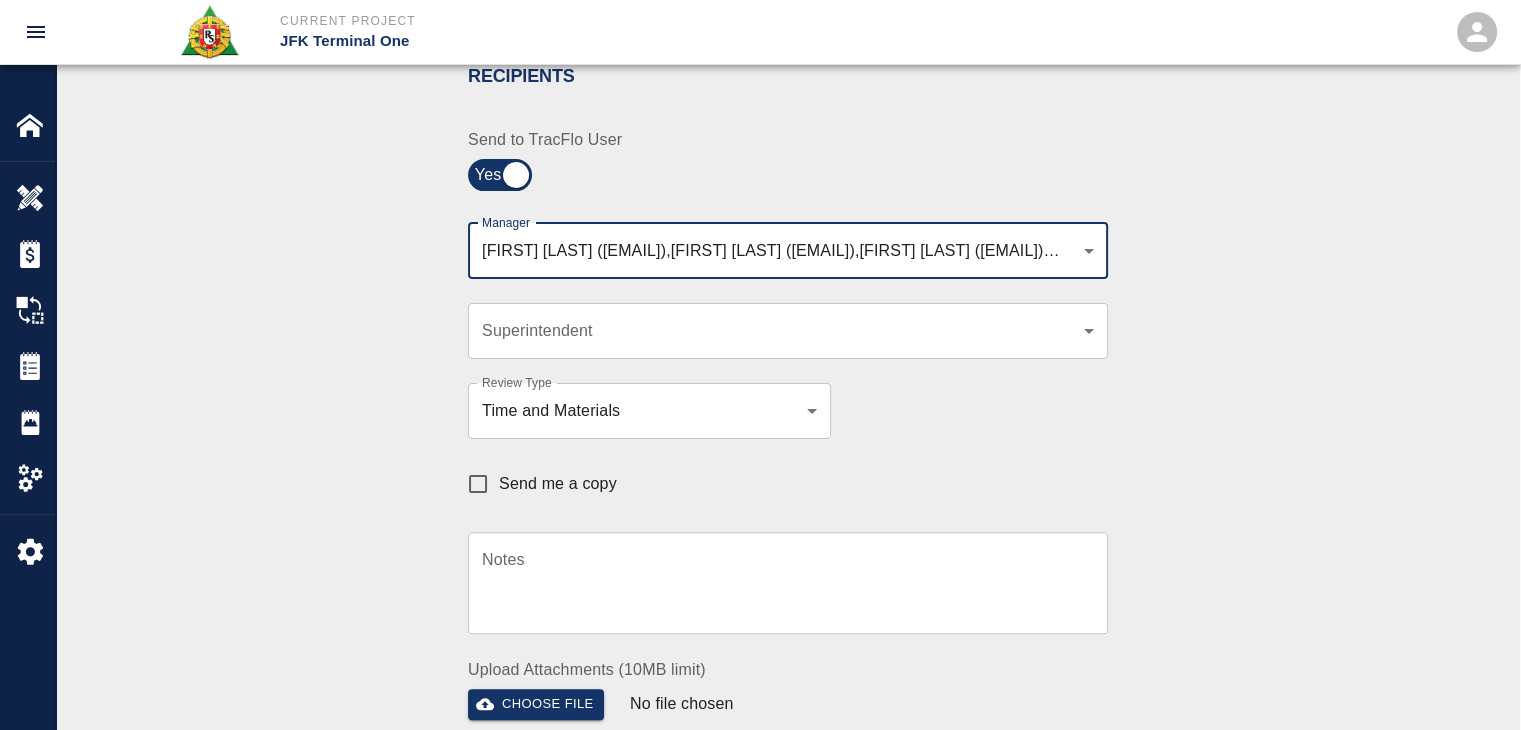 click on "Send me a copy" at bounding box center (558, 484) 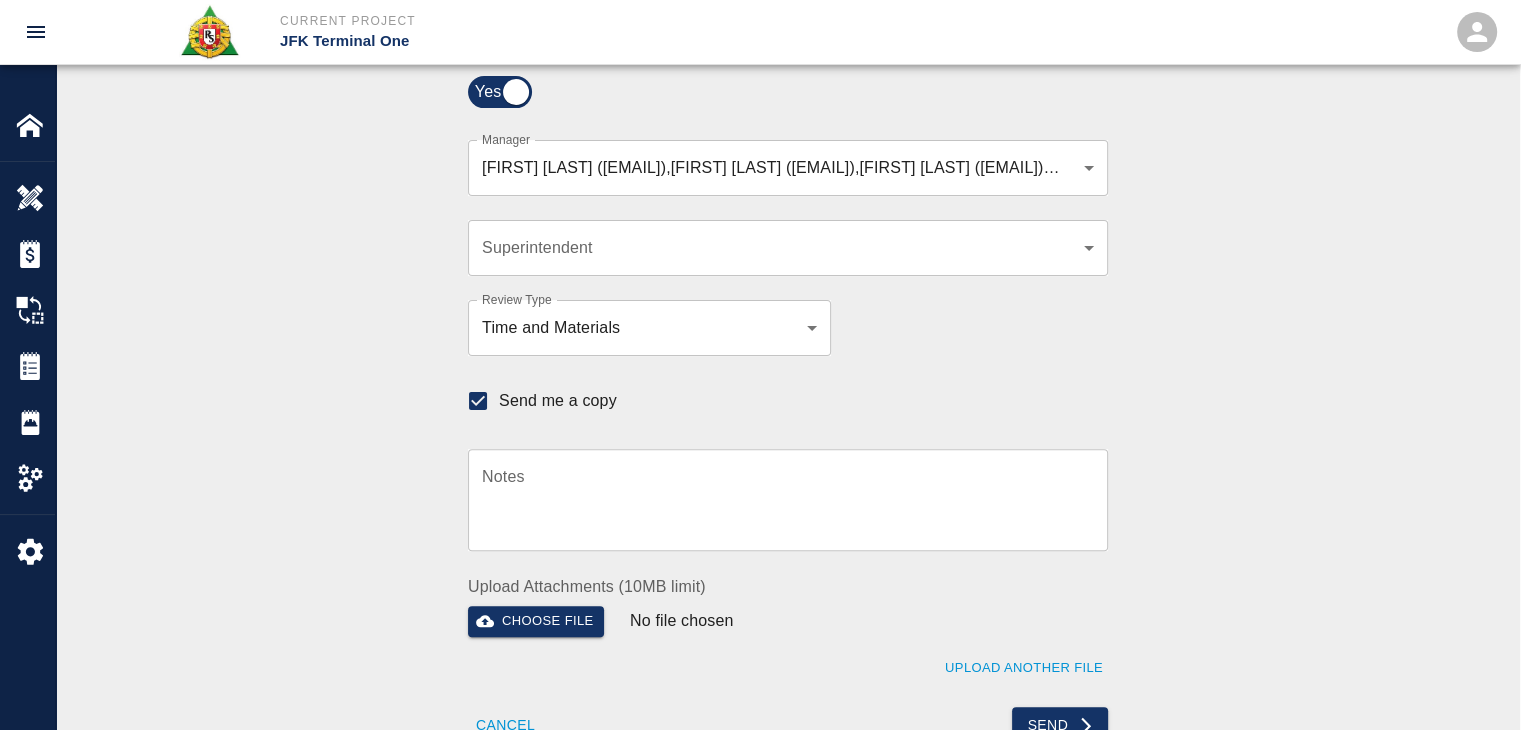 scroll, scrollTop: 532, scrollLeft: 0, axis: vertical 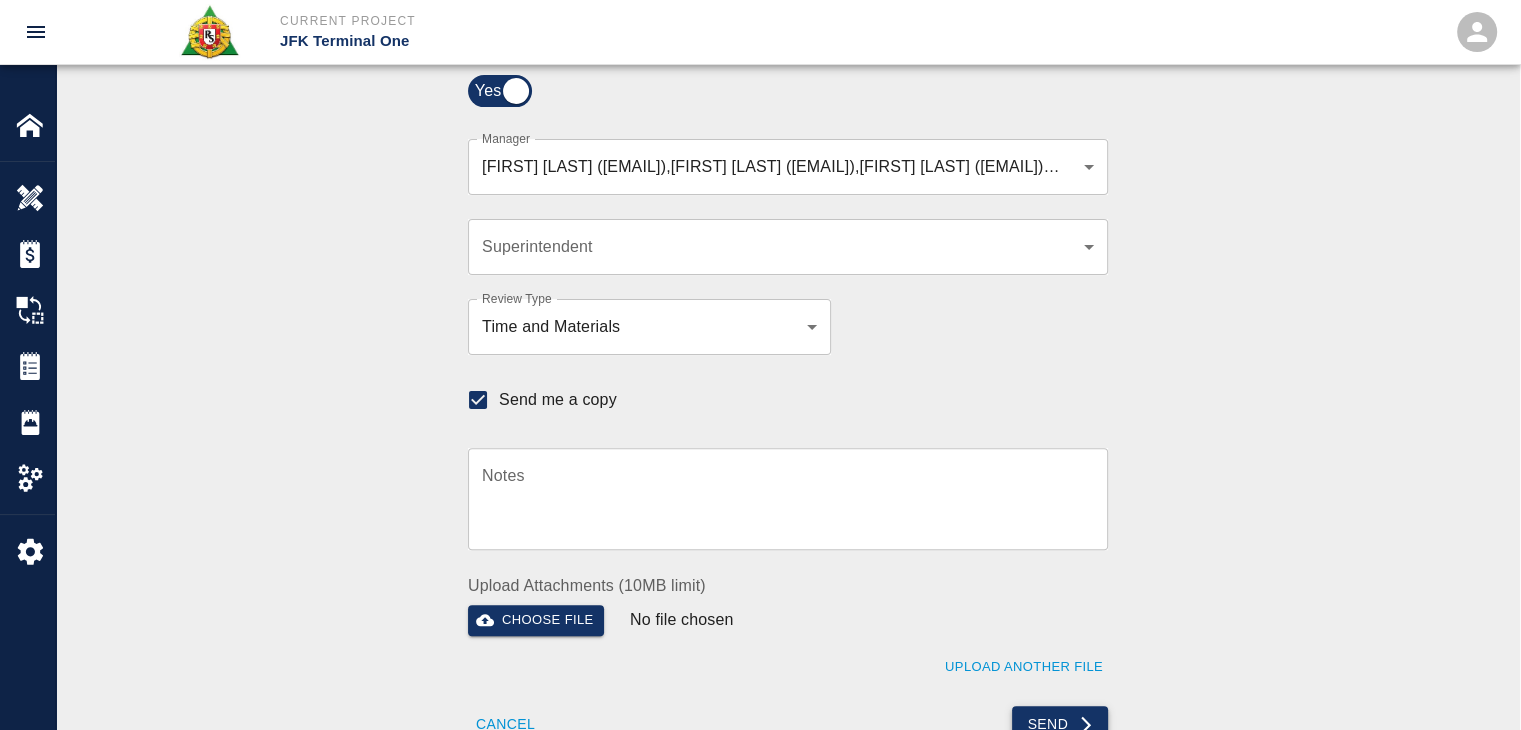 click on "Send" at bounding box center (1060, 724) 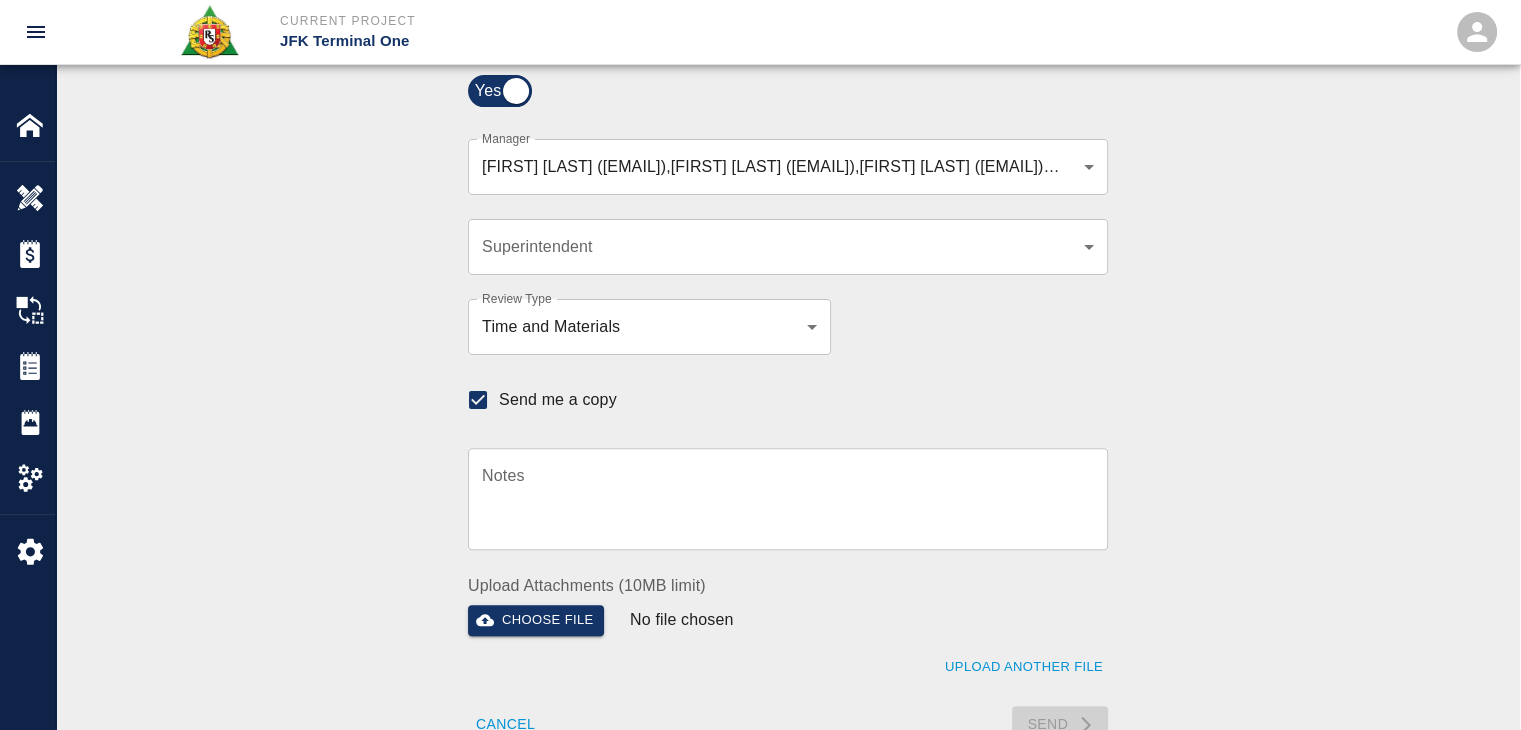 type 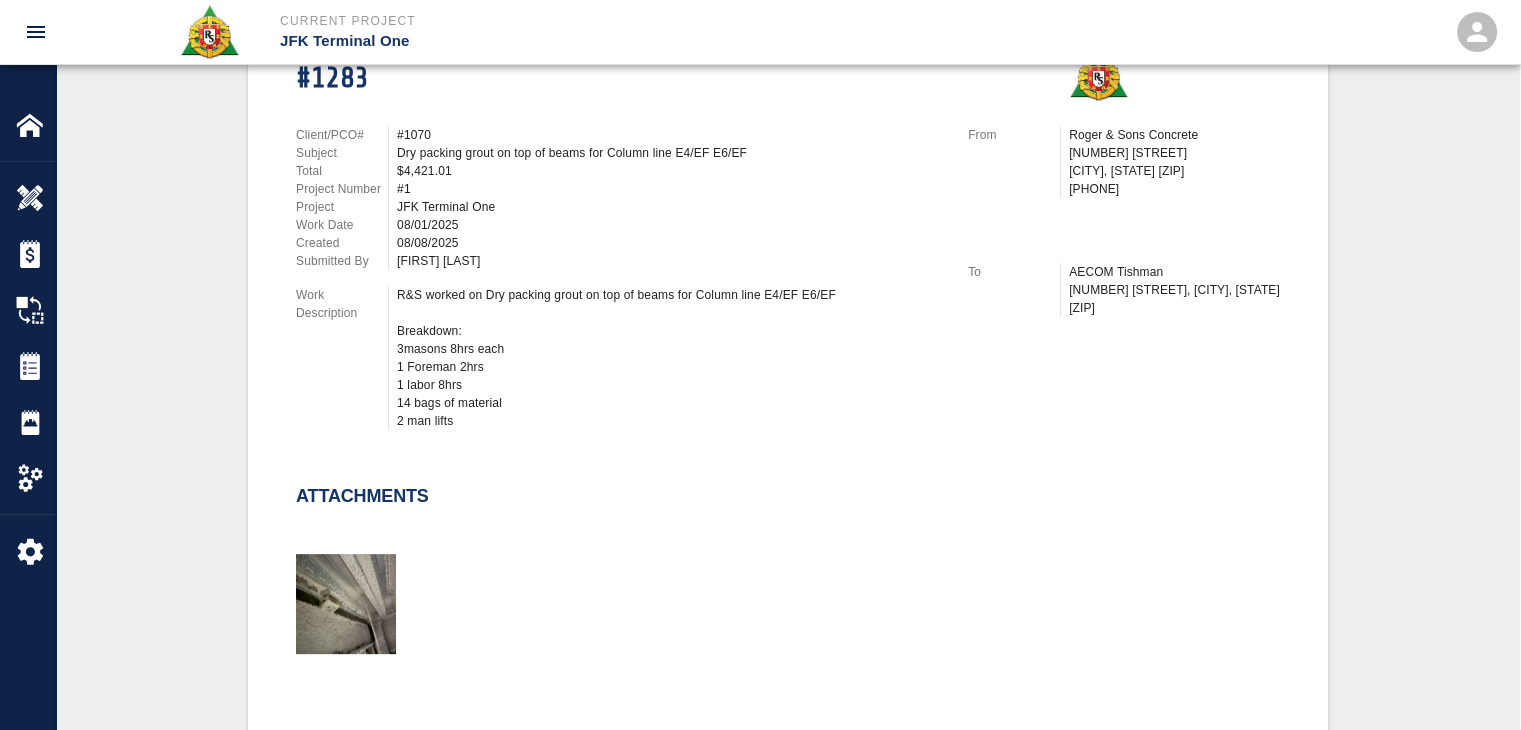 click on "Client/PCO# #1070 Subject Dry packing grout on top of beams for Column line E4/EF E6/EF Total $4,421.01 Project Number #1 Project JFK Terminal One Work Date 08/01/2025 Created 08/08/2025 Submitted By Manny Barros Work Description R&S worked on Dry packing grout on top of beams for Column line E4/EF E6/EF
Breakdown:
3masons 8hrs each
1 Foreman 2hrs
1 labor 8hrs
14 bags of material
2 man lifts" at bounding box center (608, 274) 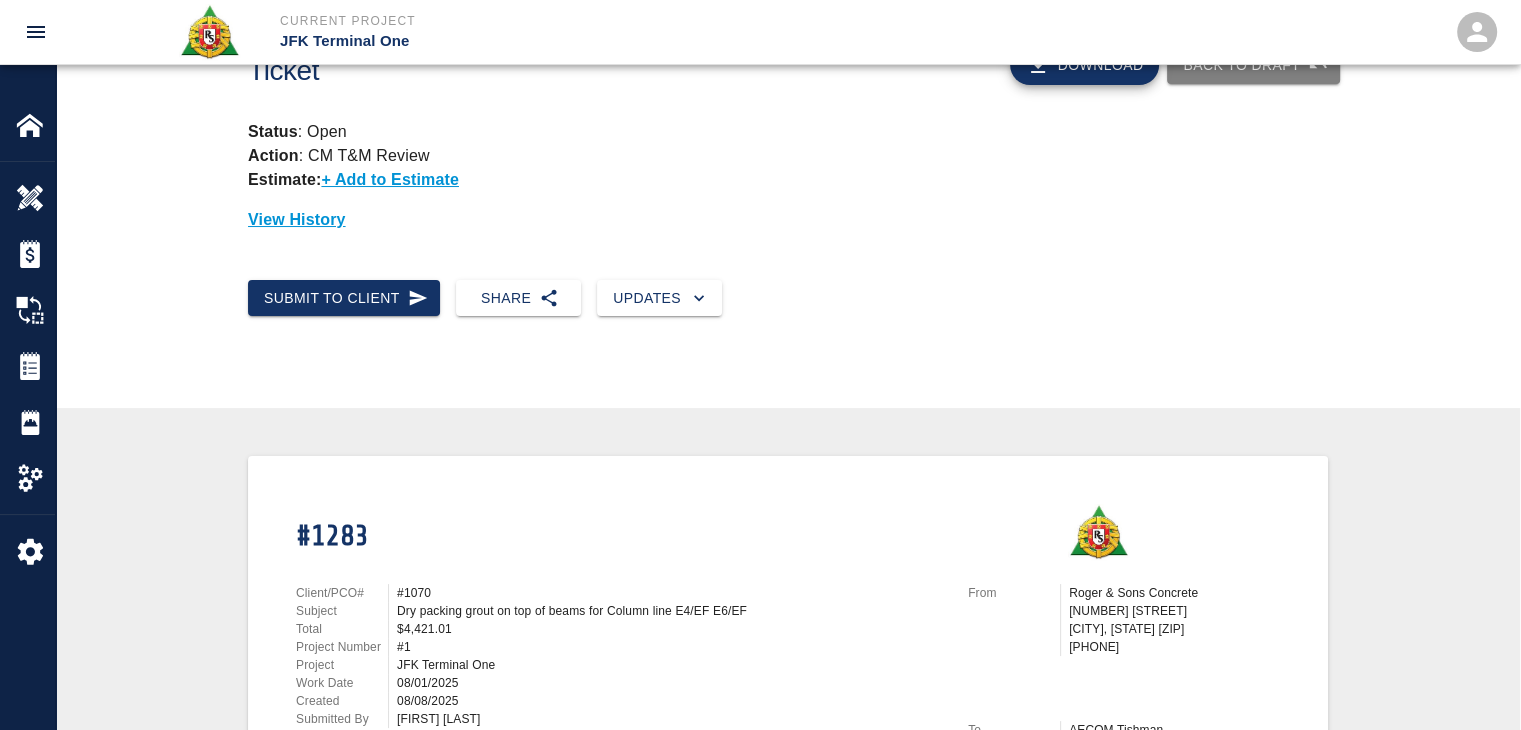 scroll, scrollTop: 0, scrollLeft: 0, axis: both 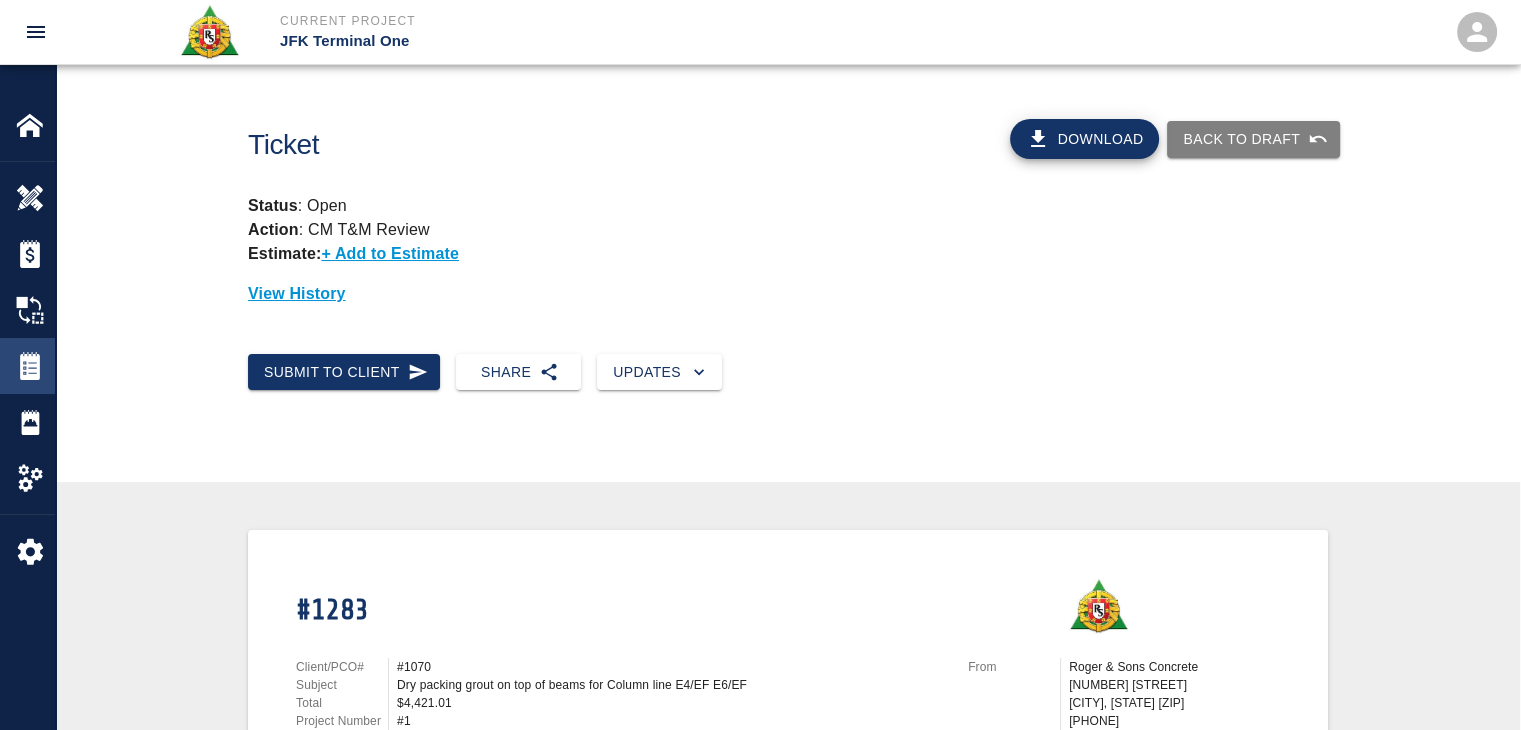 click at bounding box center [44, 366] 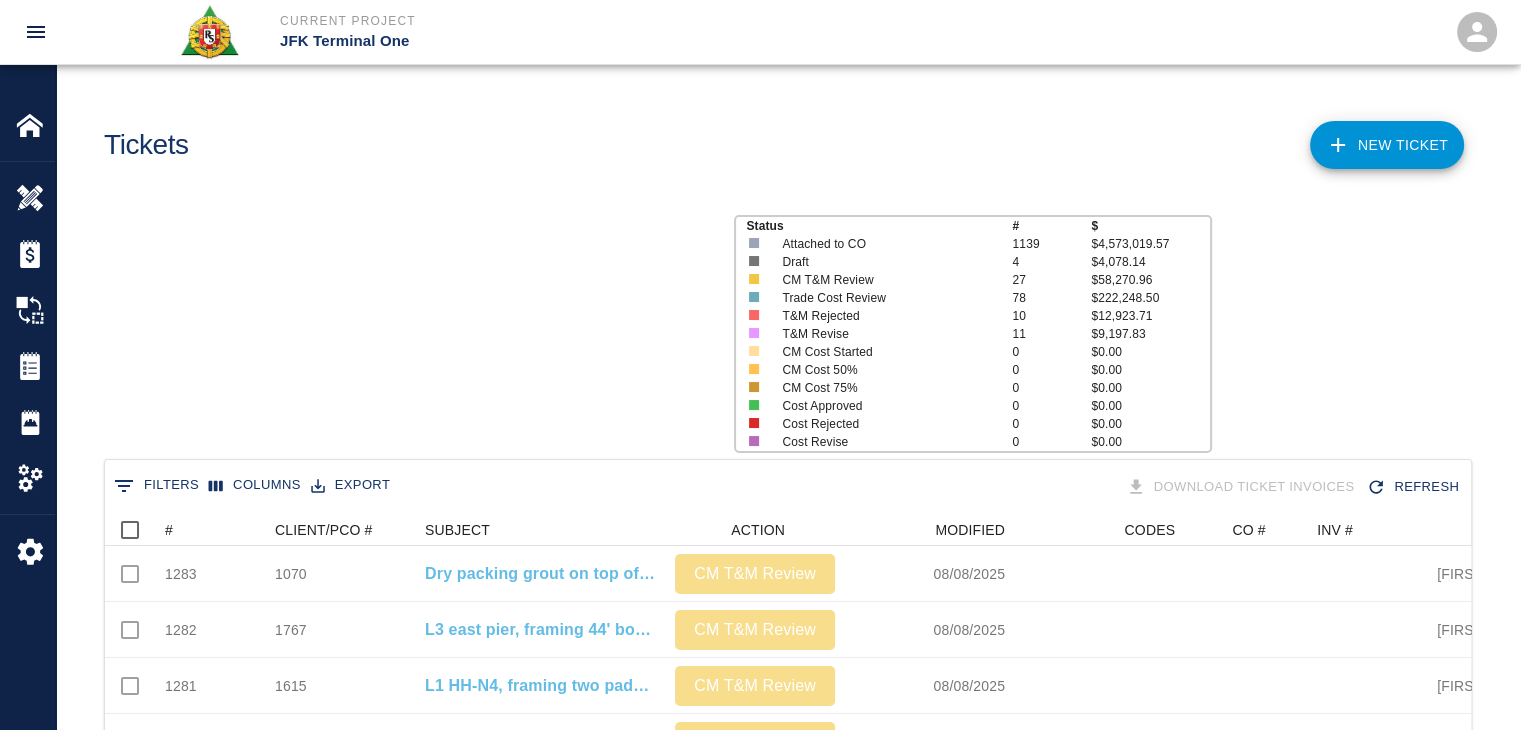 scroll, scrollTop: 16, scrollLeft: 16, axis: both 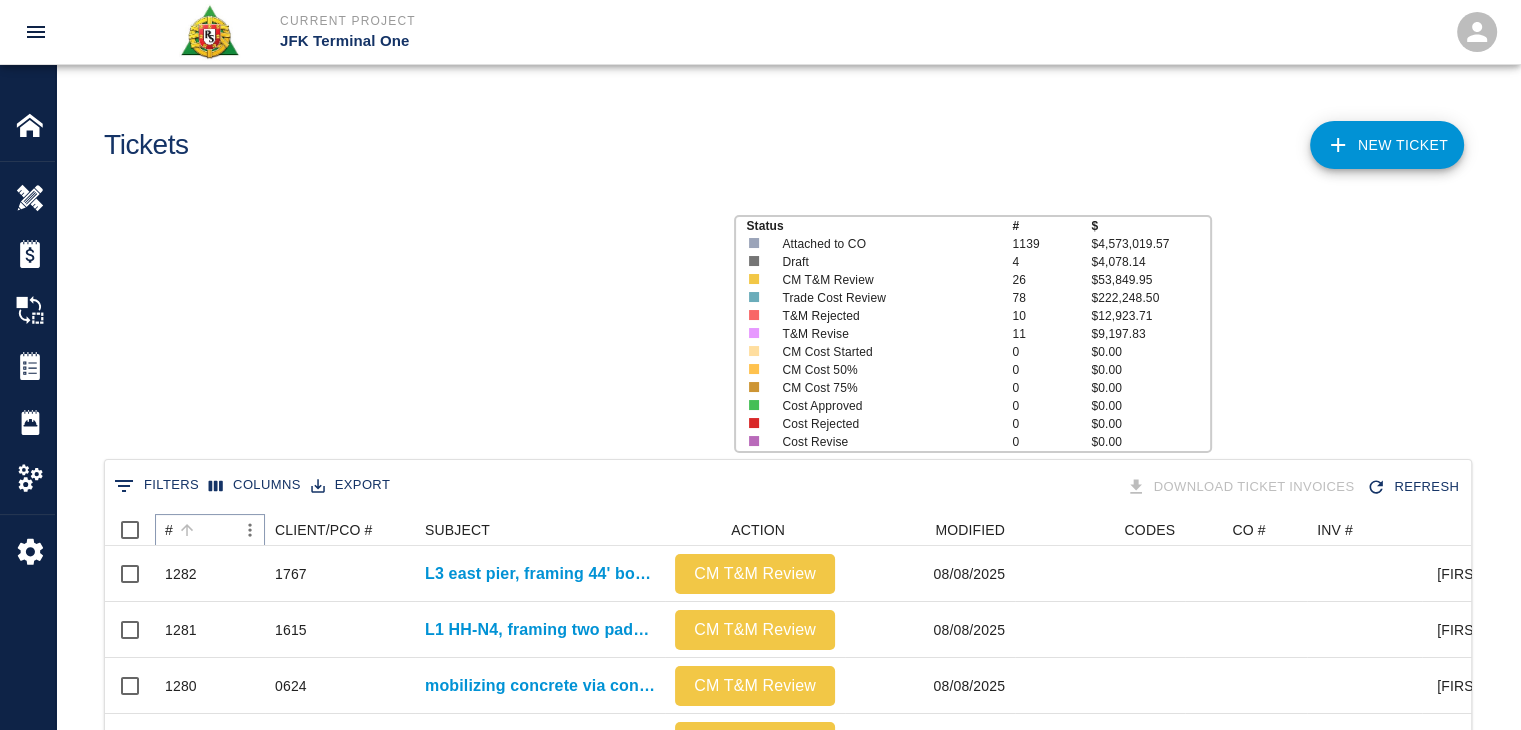 click 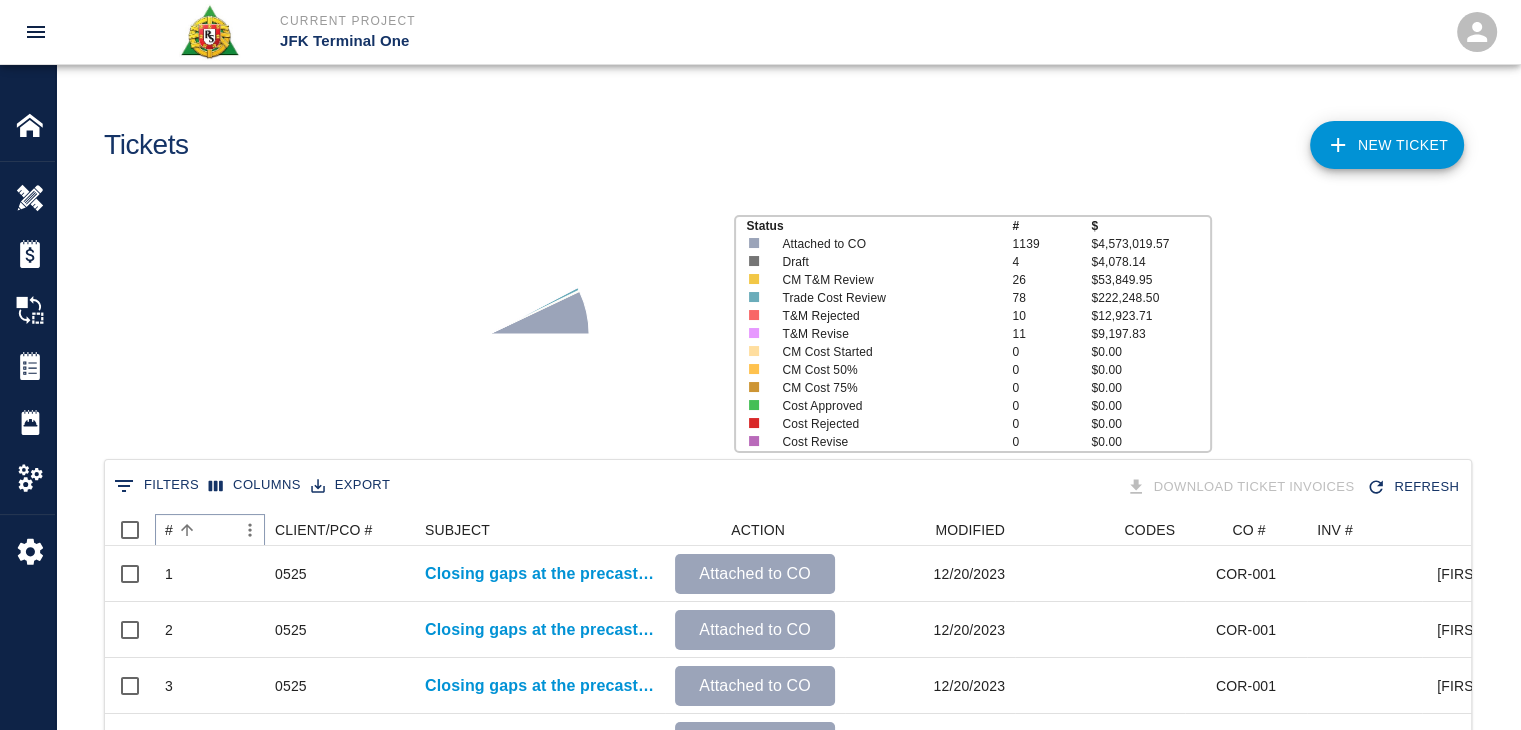 click 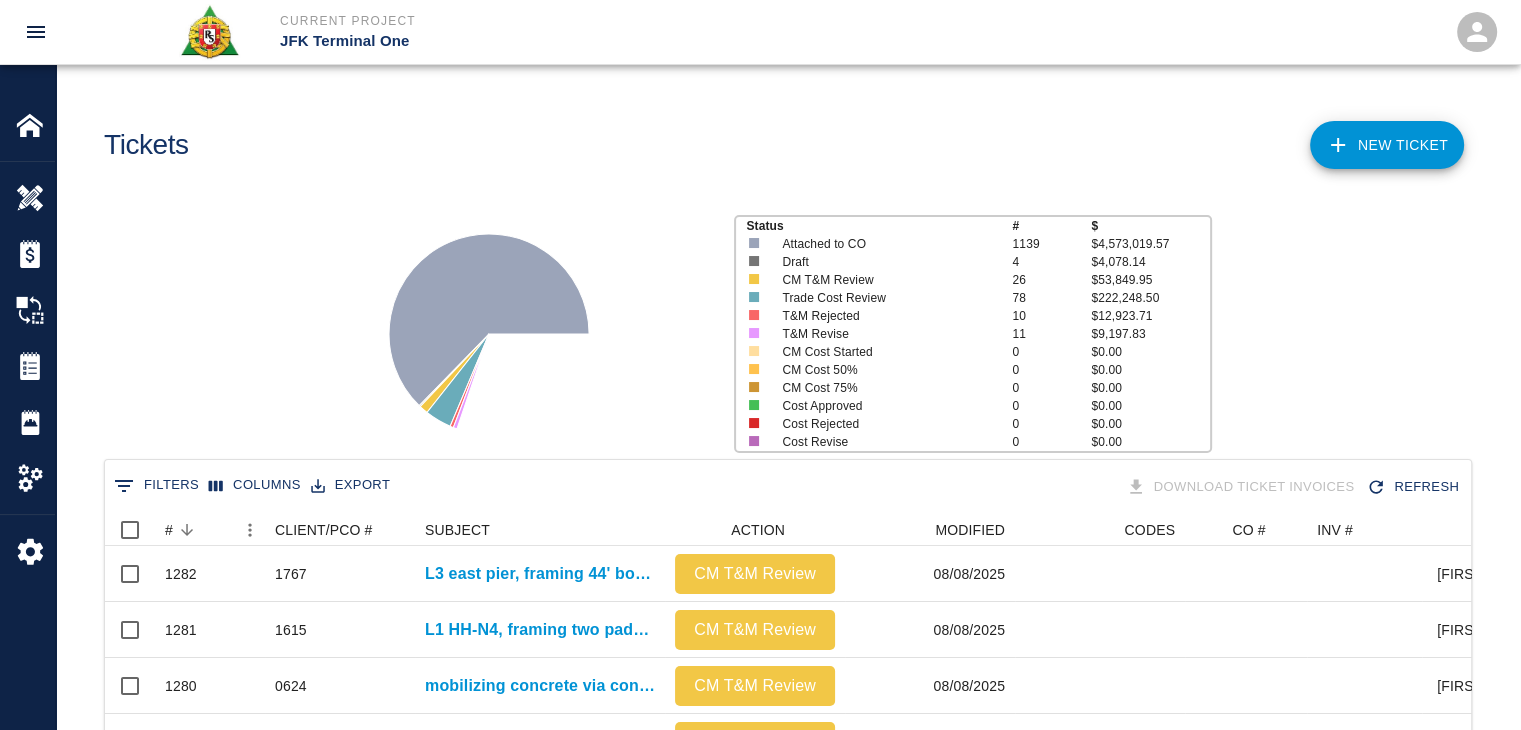 click on "Status # $ Attached to CO 1139 $4,573,019.57 Draft 4 $4,078.14 CM T&M Review 26 $53,849.95 Trade Cost Review 78 $222,248.50 T&M Rejected 10 $12,923.71 T&M Revise 11 $9,197.83 CM Cost Started 0 $0.00 CM Cost 50% 0 $0.00 CM Cost 75% 0 $0.00 Cost Approved 0 $0.00 Cost Rejected 0 $0.00 Cost Revise 0 $0.00" at bounding box center (780, 326) 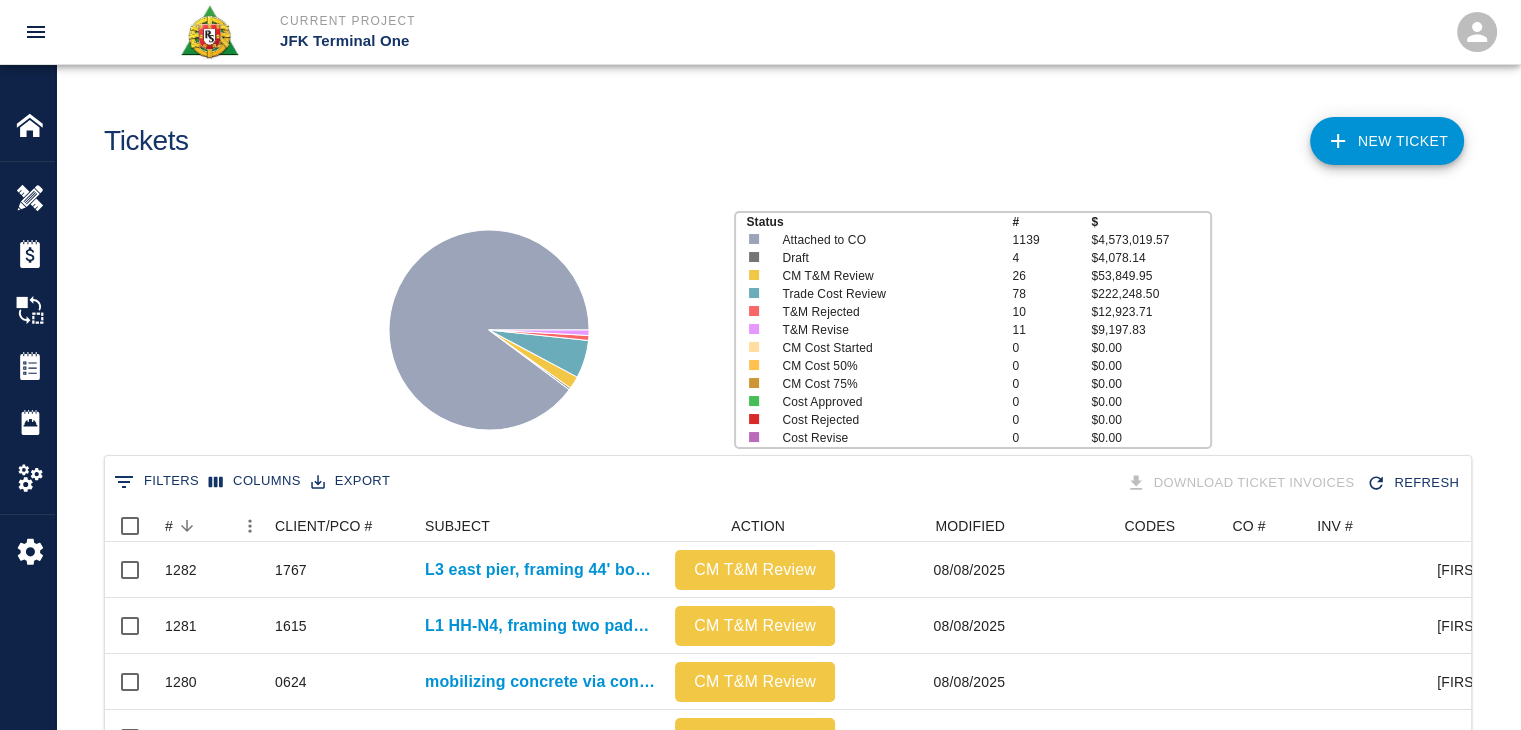 scroll, scrollTop: 0, scrollLeft: 0, axis: both 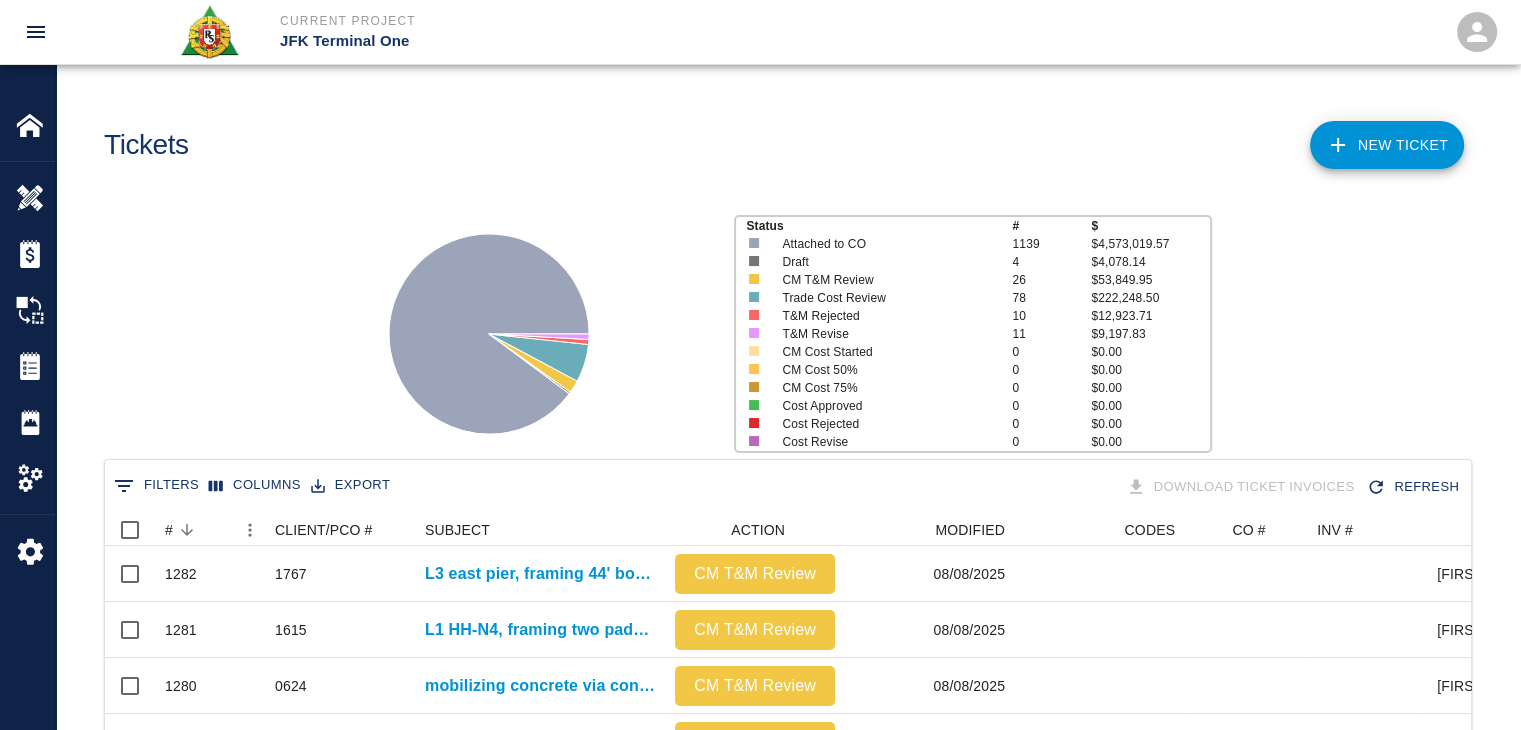 click on "NEW TICKET" at bounding box center [1126, 137] 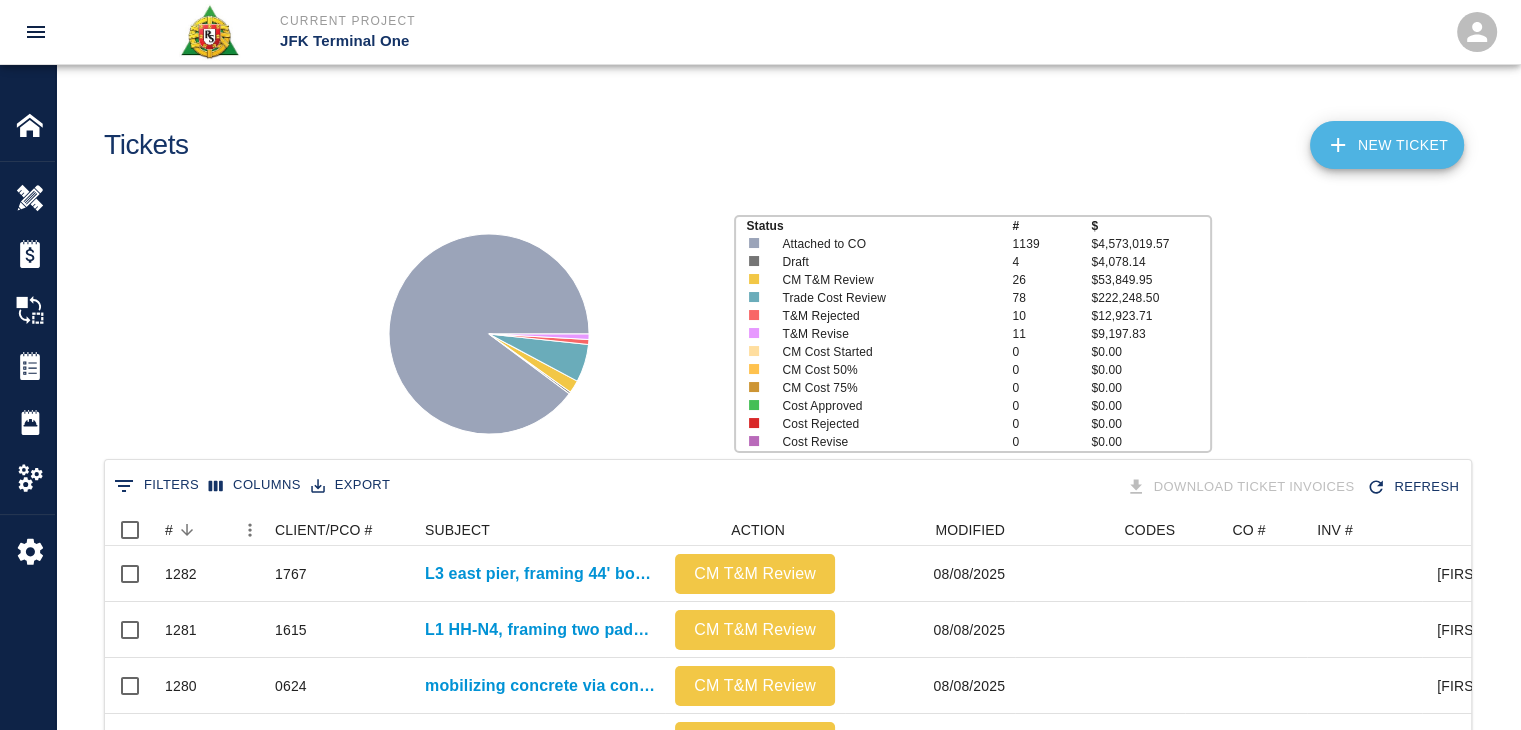 click on "NEW TICKET" at bounding box center [1387, 145] 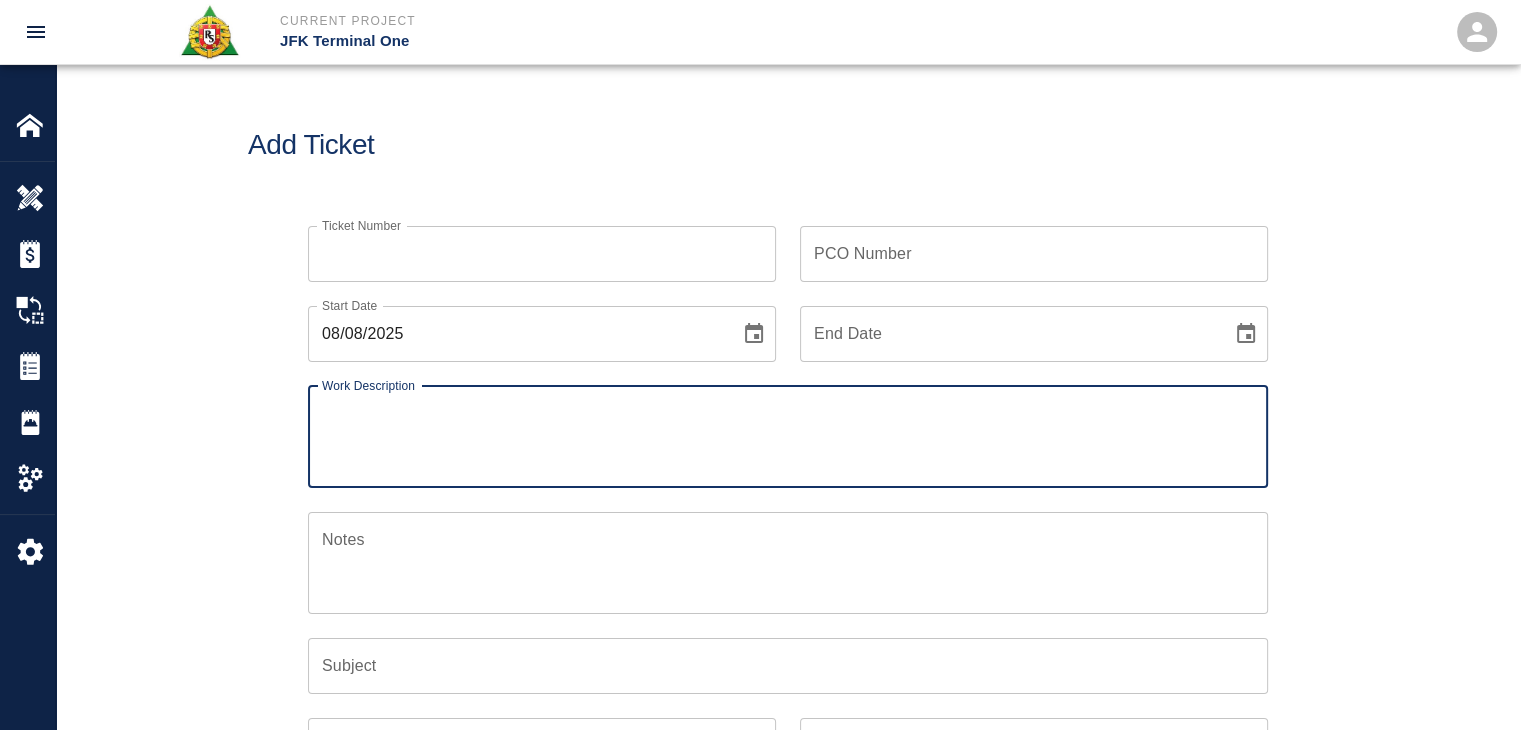 click on "Ticket Number" at bounding box center [542, 254] 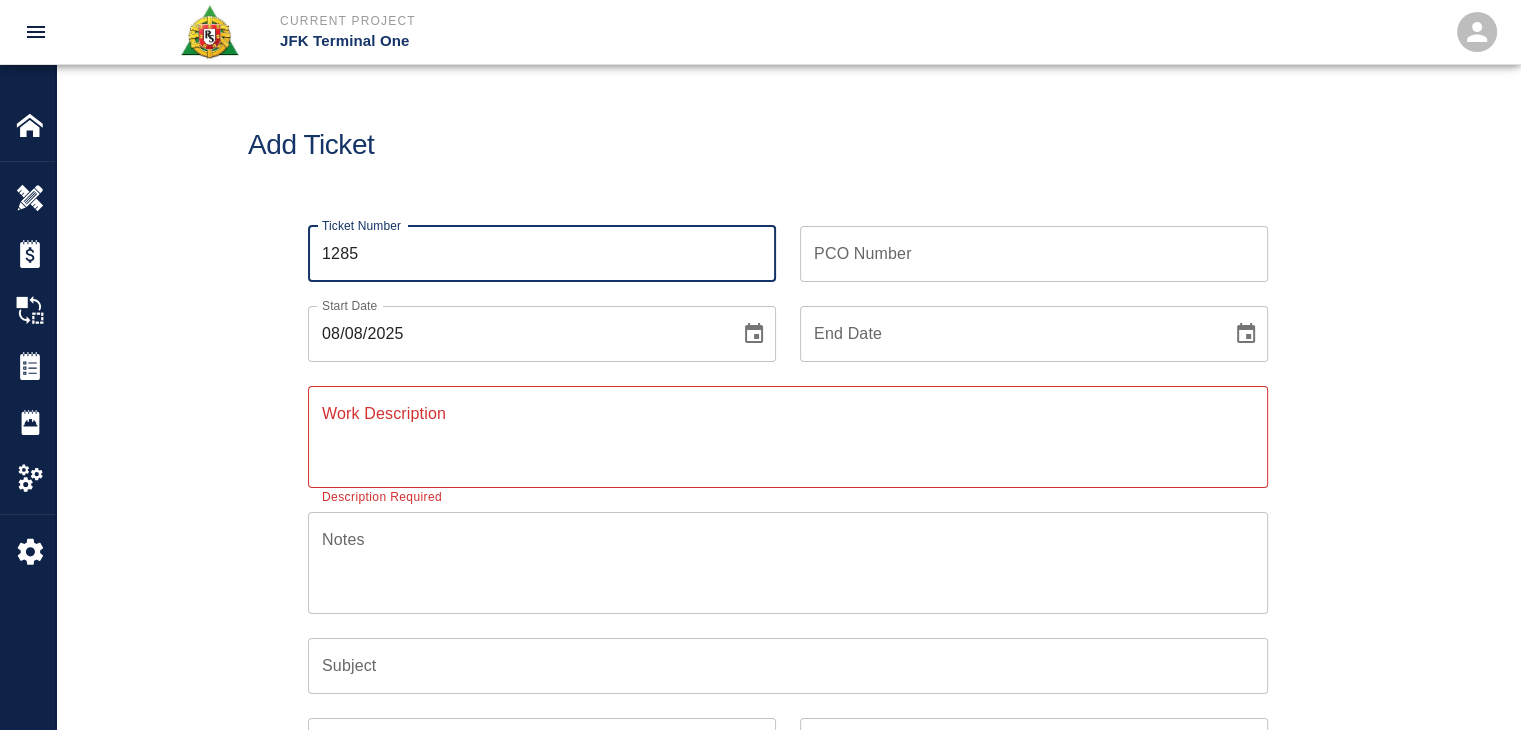 type on "1285" 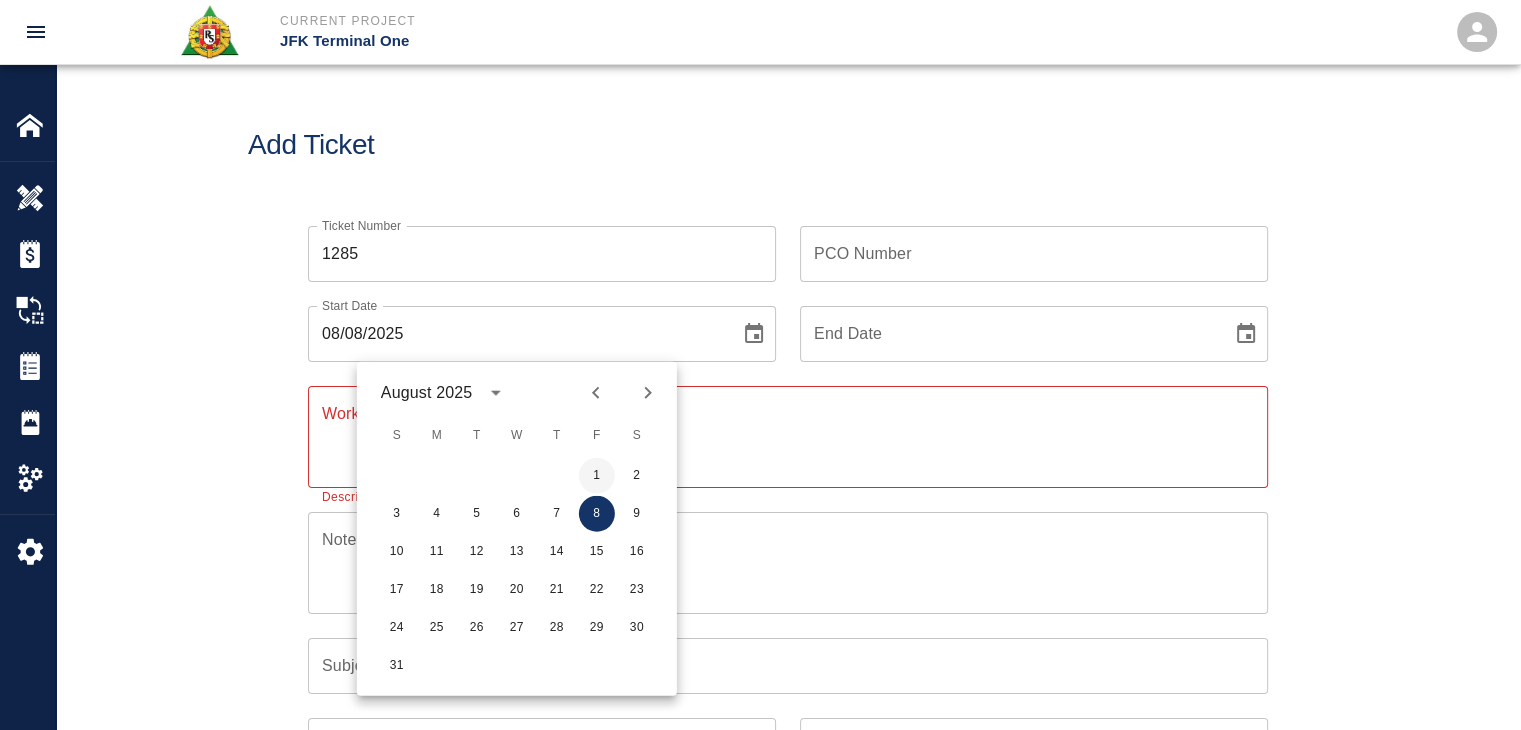 click on "1" at bounding box center [597, 476] 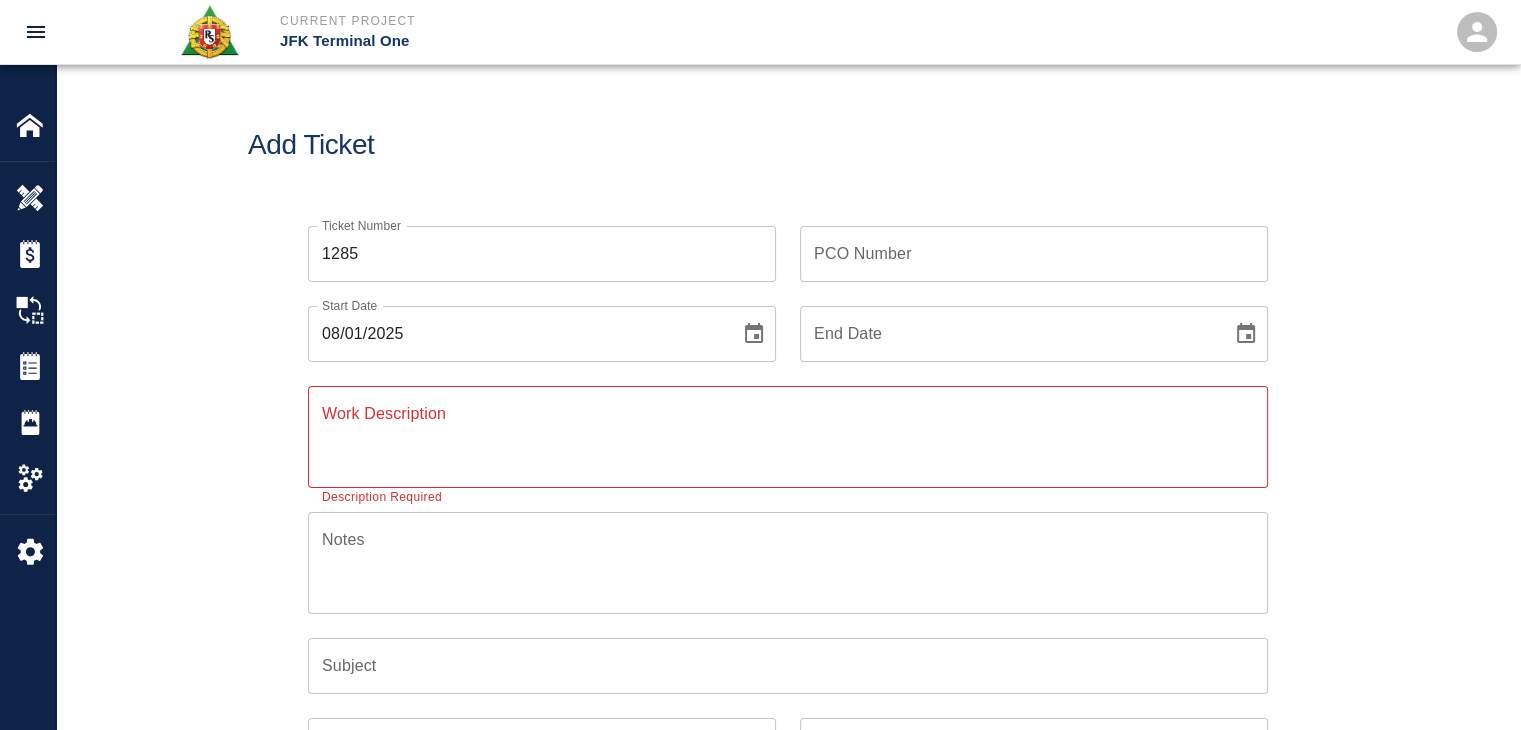 click on "Work Description" at bounding box center (788, 436) 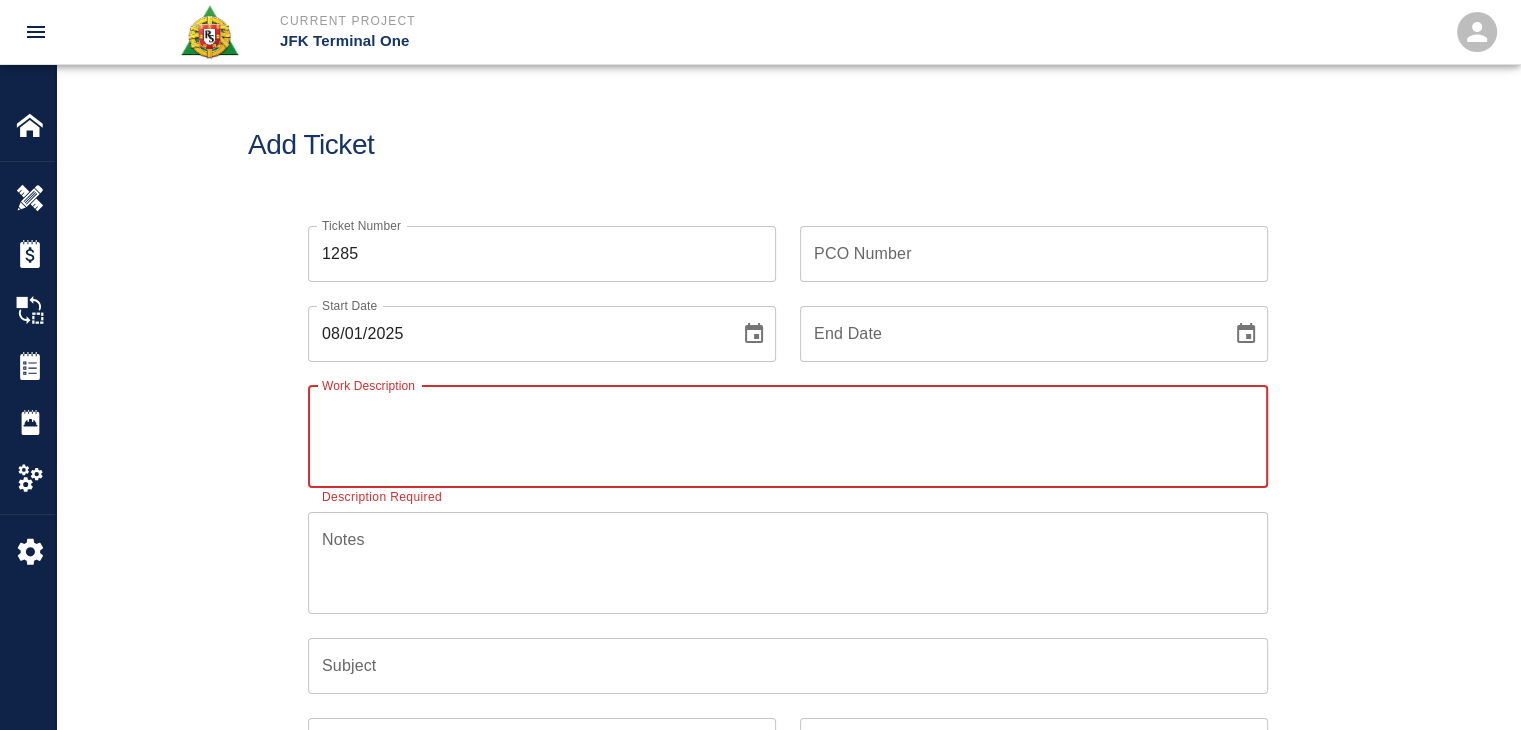 paste on "8/4/25
Patching grout on top of beams
2 masons 8hrs each
1 labor 8hrs
13 bags of material
Column line
EF/E6 15/D
2 man lifts
Sent from my iPhone" 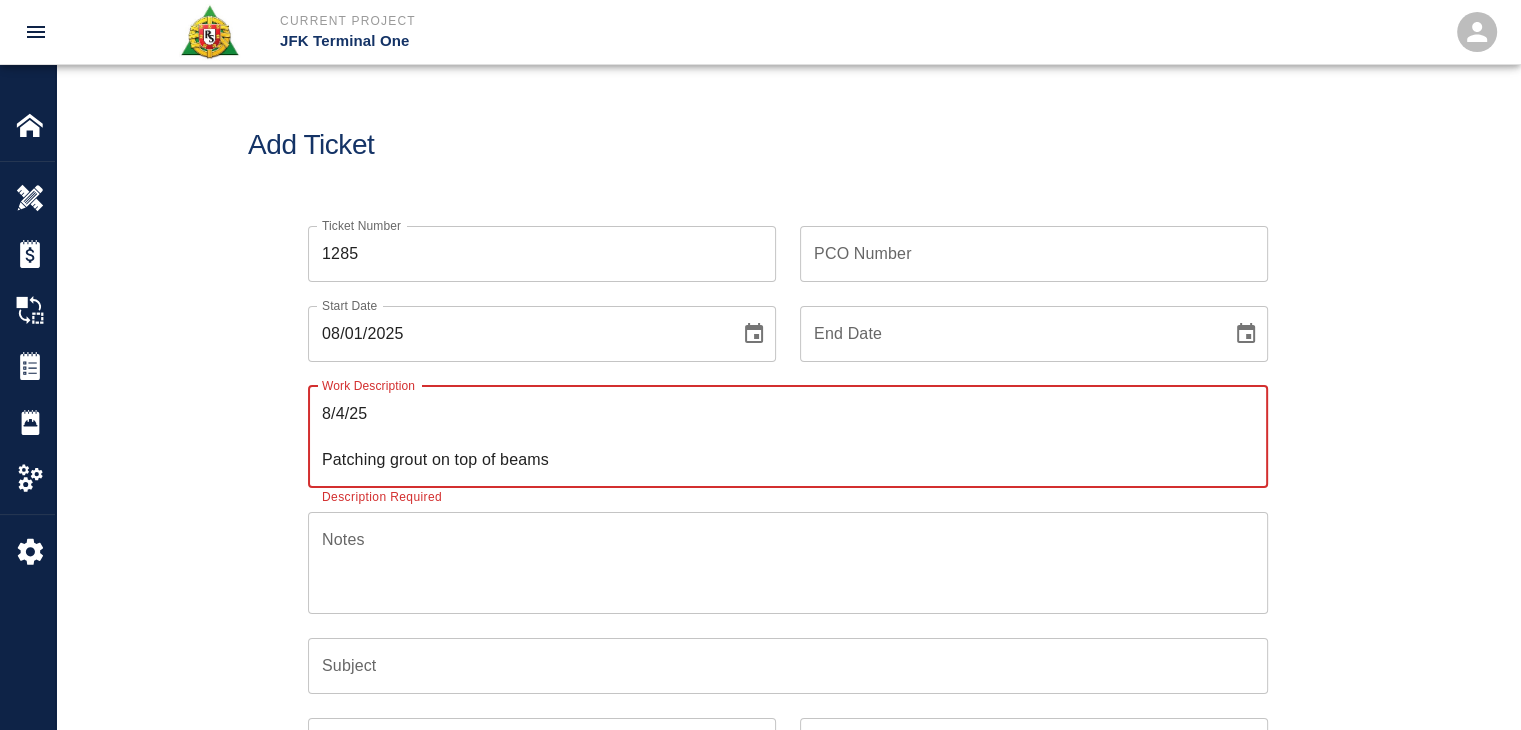 scroll, scrollTop: 158, scrollLeft: 0, axis: vertical 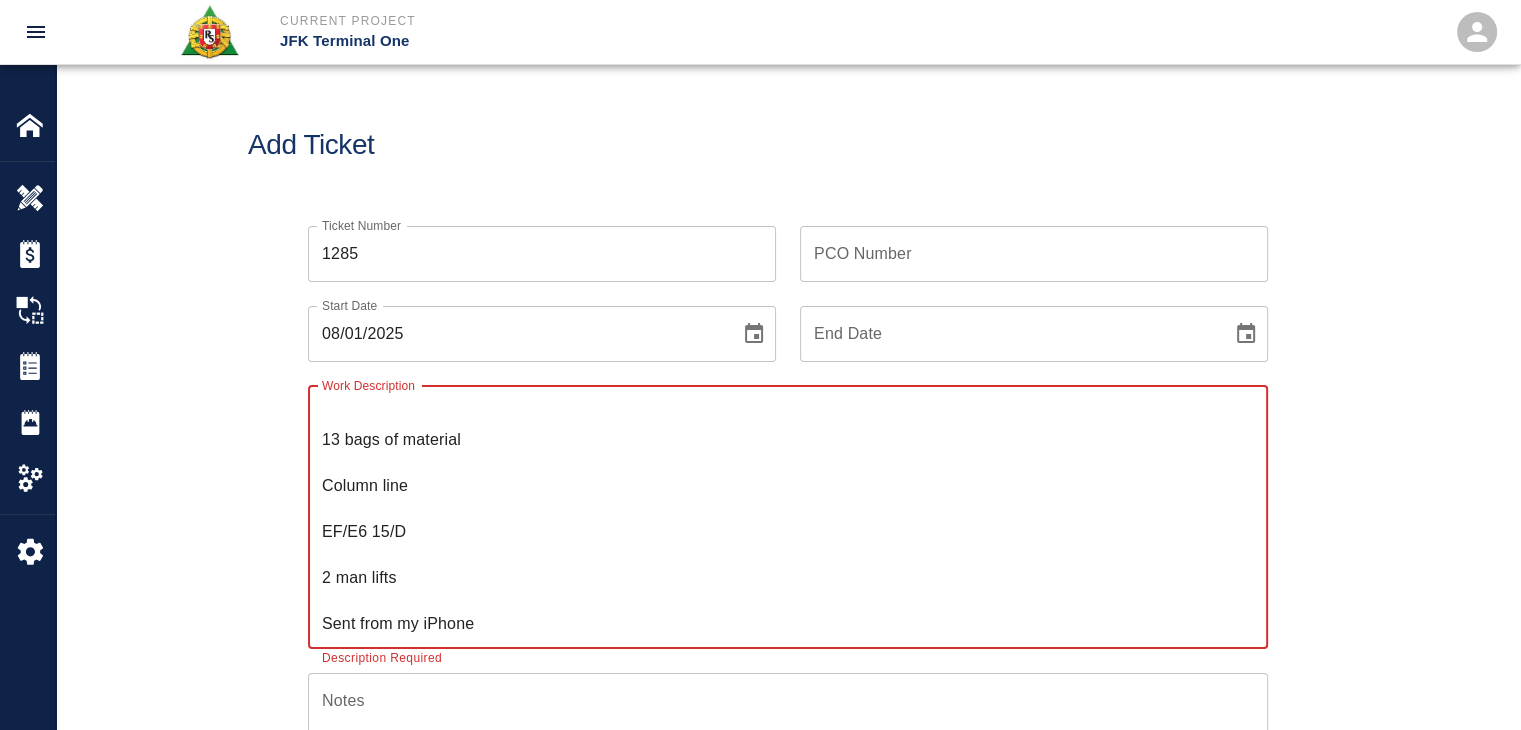 type on "8/4/25
Patching grout on top of beams
2 masons 8hrs each
1 labor 8hrs
13 bags of material
Column line
EF/E6 15/D
2 man lifts
Sent from my iPhone" 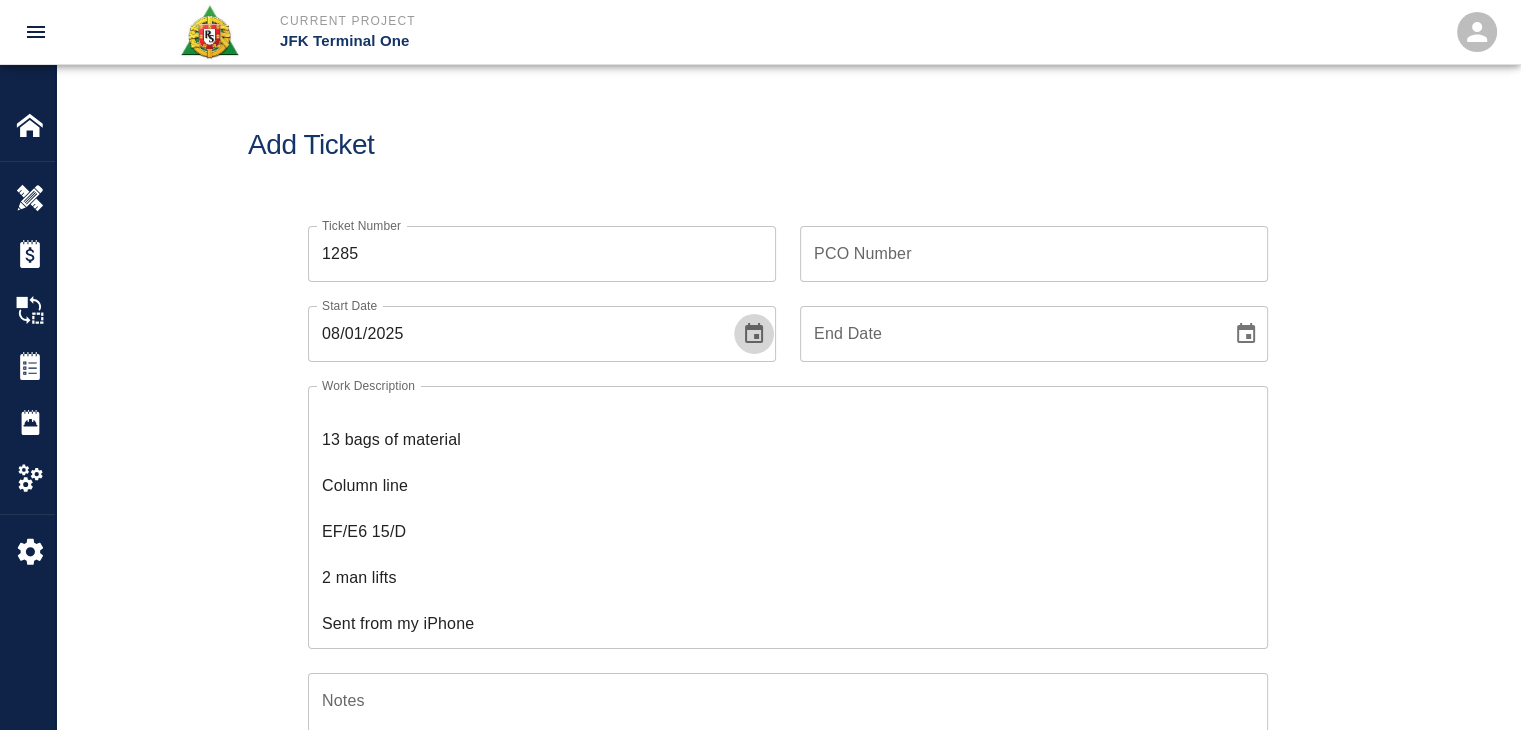 click at bounding box center [754, 334] 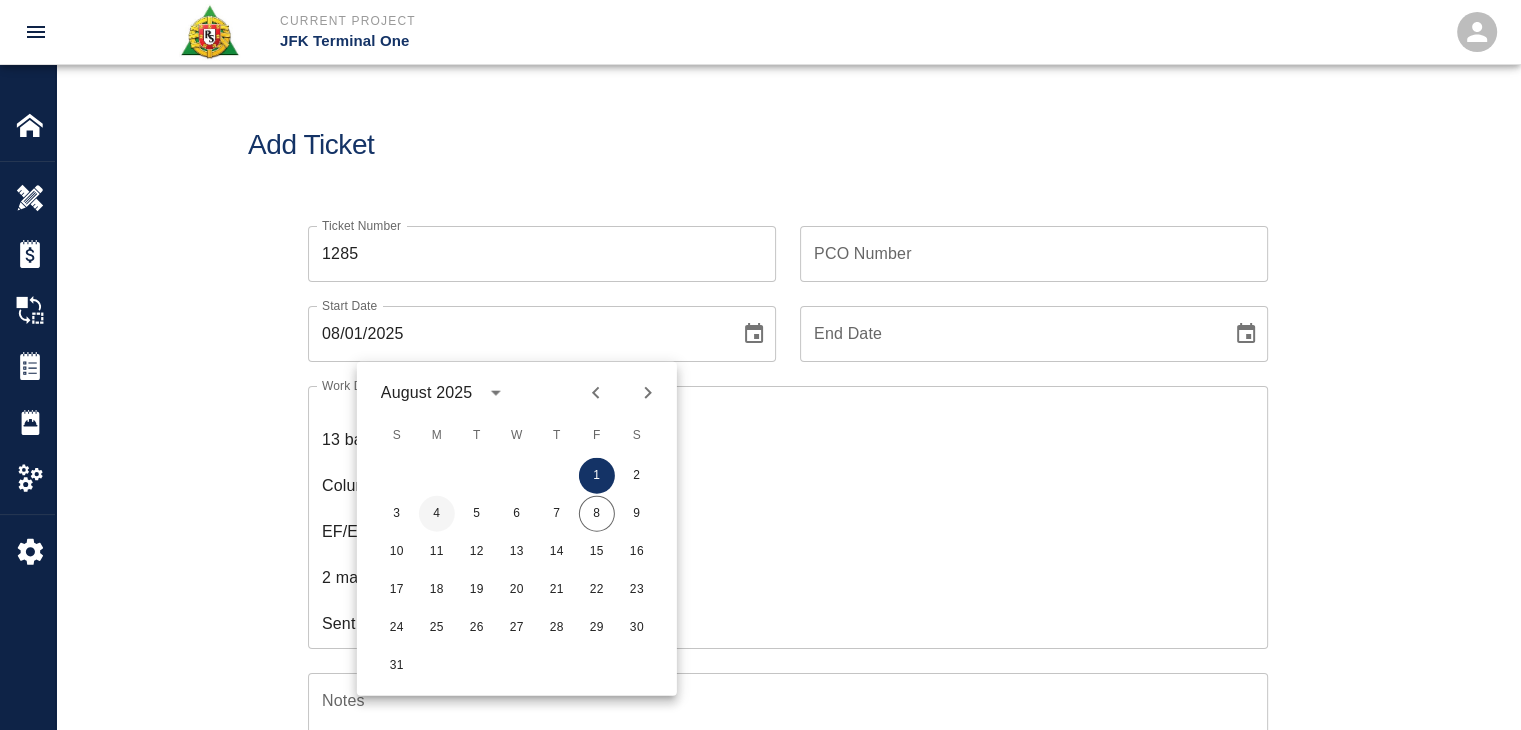 click on "4" at bounding box center [437, 514] 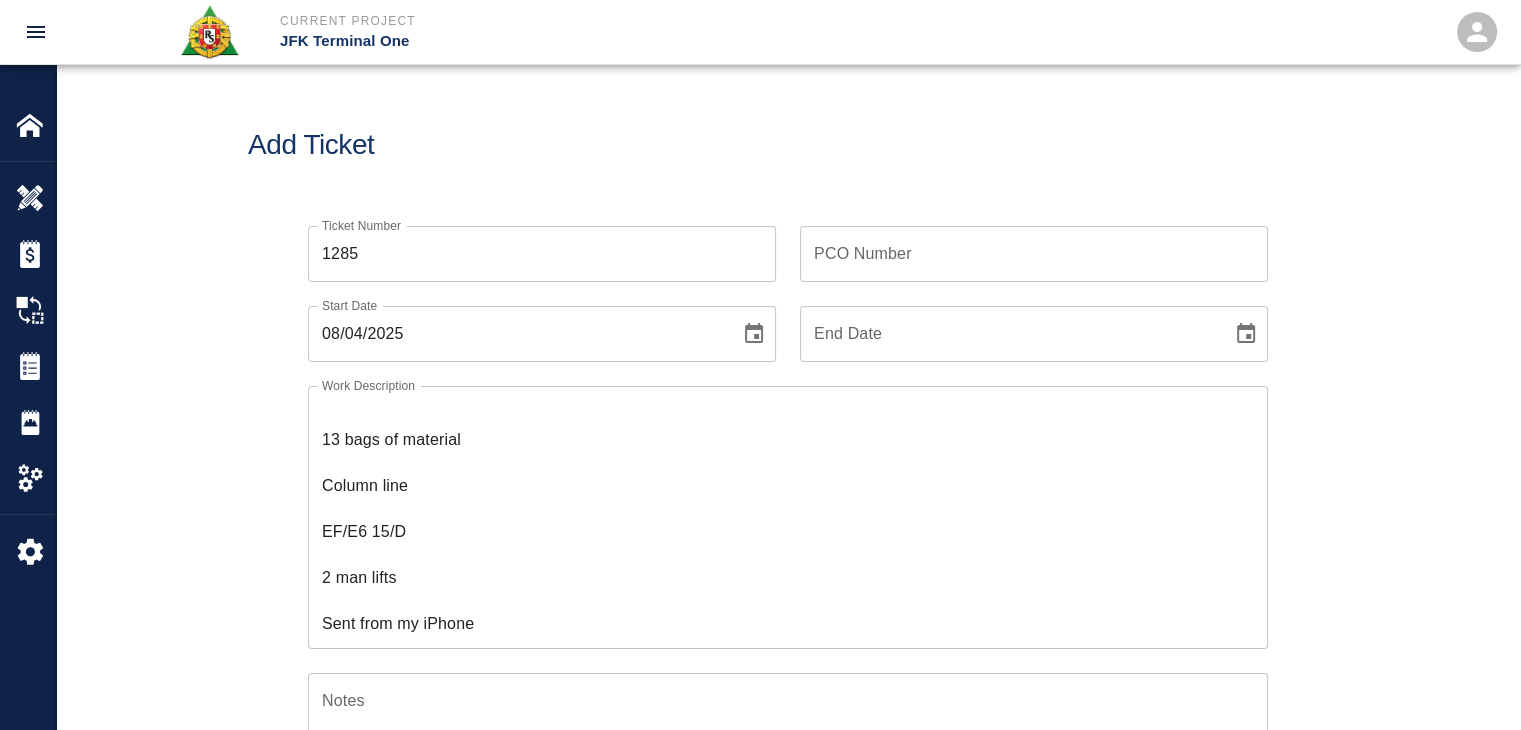 click on "8/4/25
Patching grout on top of beams
2 masons 8hrs each
1 labor 8hrs
13 bags of material
Column line
EF/E6 15/D
2 man lifts
Sent from my iPhone" at bounding box center [788, 517] 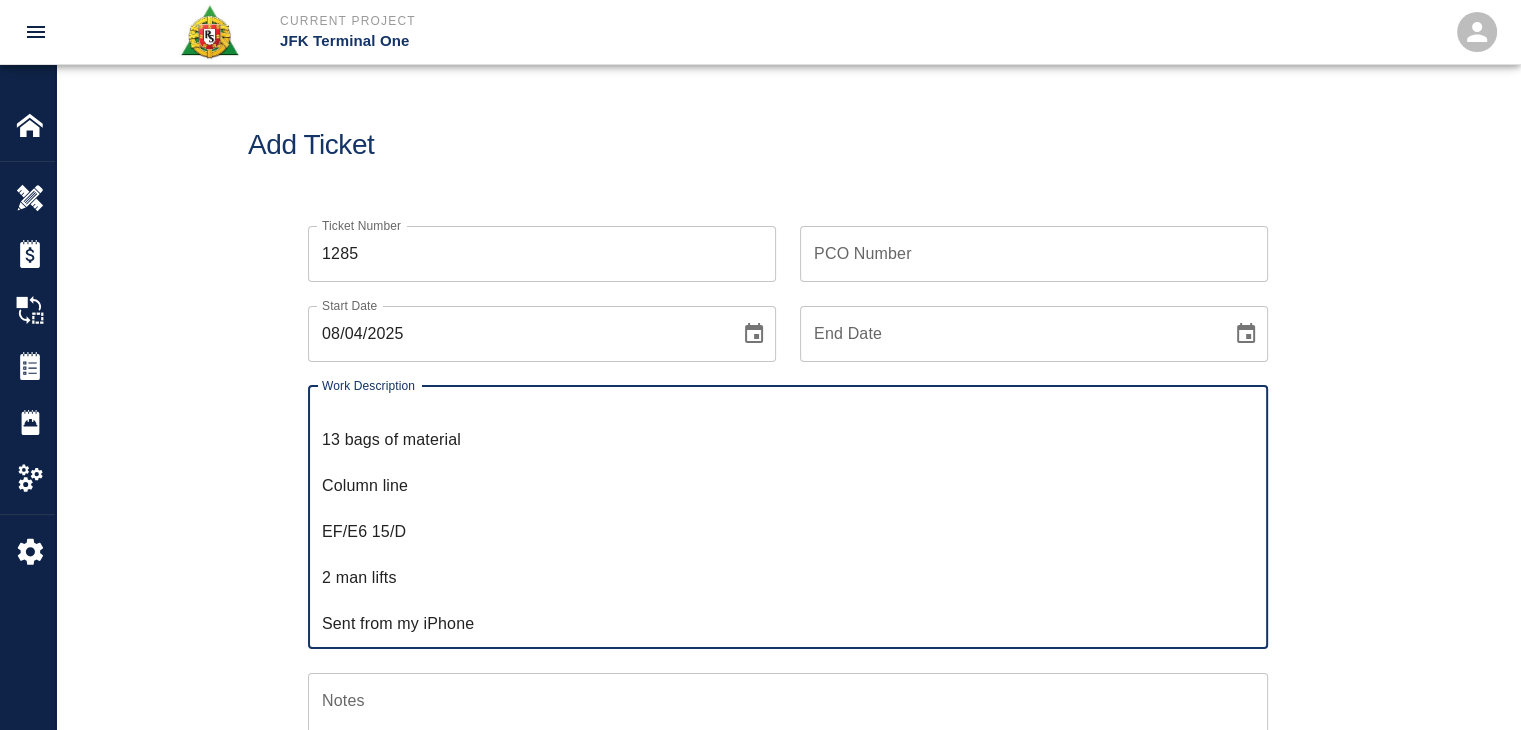 scroll, scrollTop: 0, scrollLeft: 0, axis: both 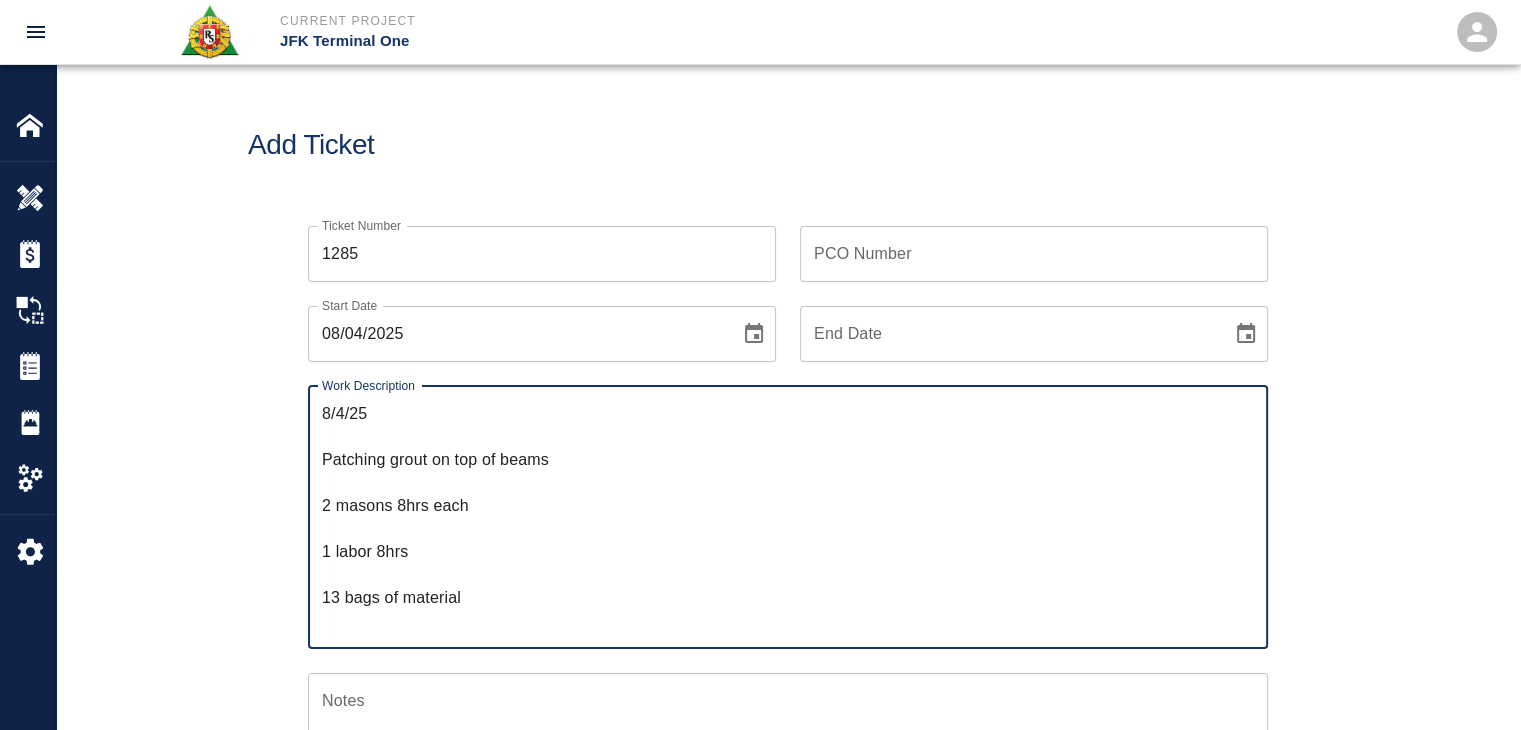 drag, startPoint x: 376, startPoint y: 425, endPoint x: 312, endPoint y: 425, distance: 64 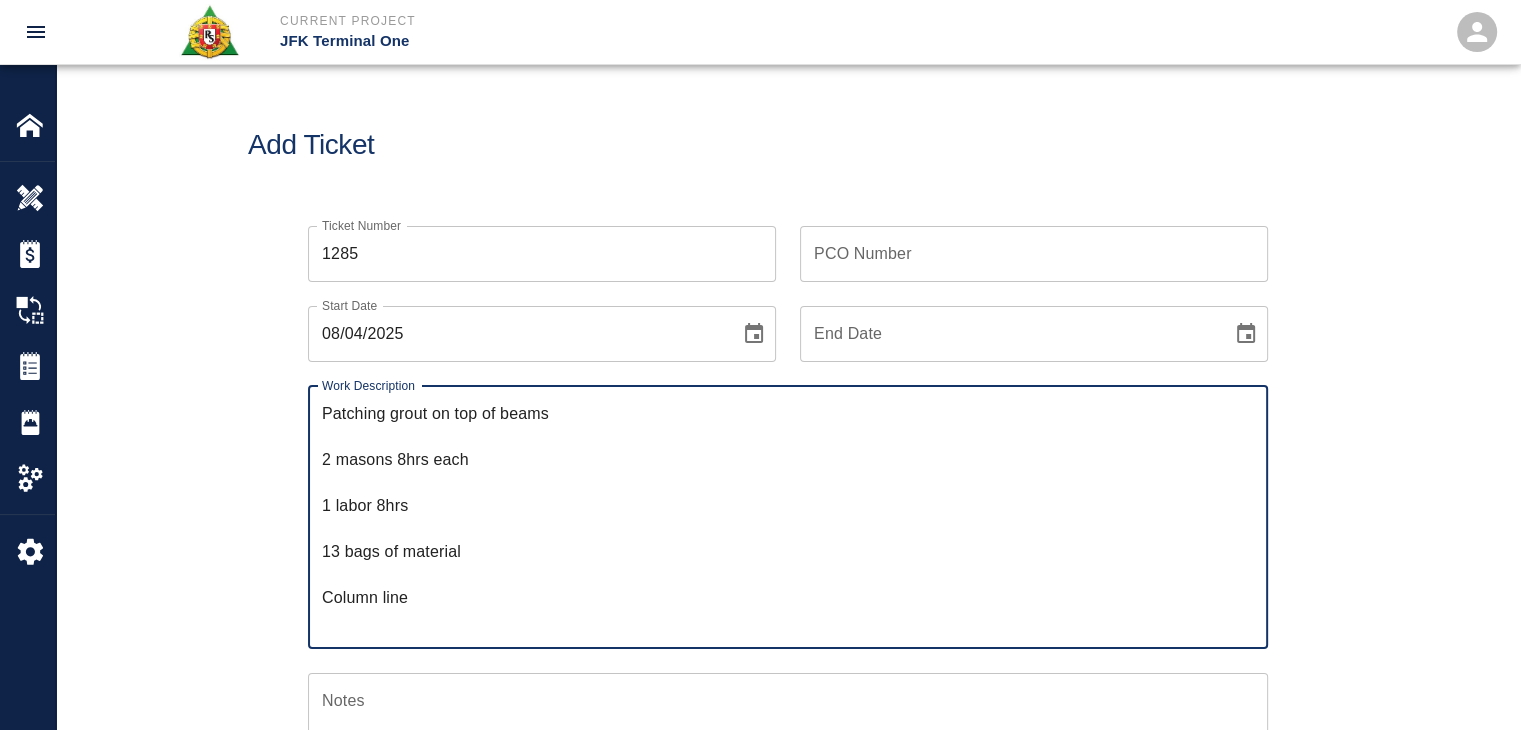 click on "Patching grout on top of beams
2 masons 8hrs each
1 labor 8hrs
13 bags of material
Column line
EF/E6 15/D
2 man lifts
Sent from my iPhone" at bounding box center [788, 517] 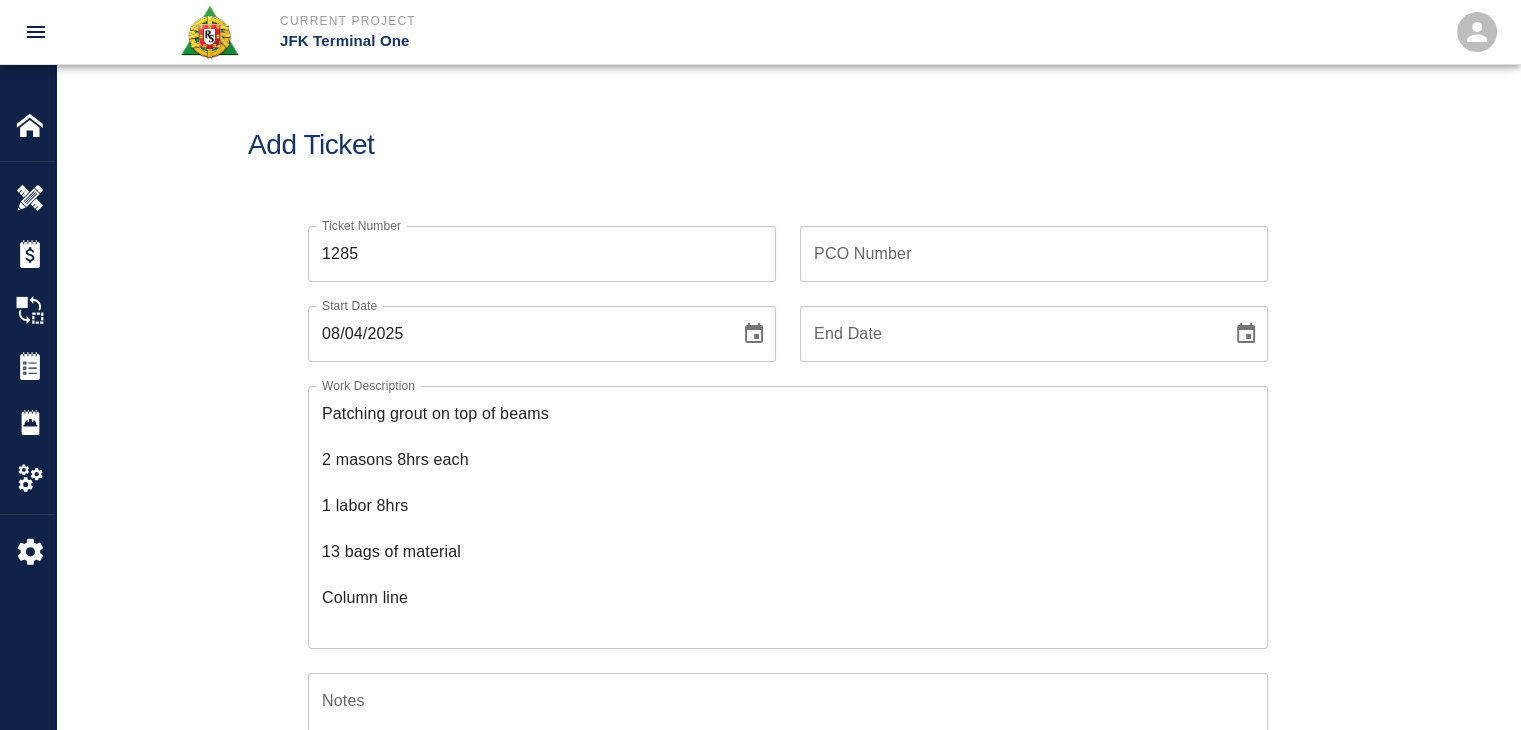 click on "Ticket Number [NUMBER] Ticket Number PCO Number PCO Number Start Date  [DATE] Start Date  End Date End Date Work Description
Patching grout on top of beams
2 masons 8hrs each
1 labor 8hrs
13 bags of material
Column line
EF/E6 15/D
2 man lifts
Sent from my iPhone x Work Description Notes x Notes Subject Subject Invoice Number Invoice Number Invoice Date Invoice Date Upload Attachments (50MB limit) Choose file No file chosen Upload Another File Add Costs" at bounding box center (788, 682) 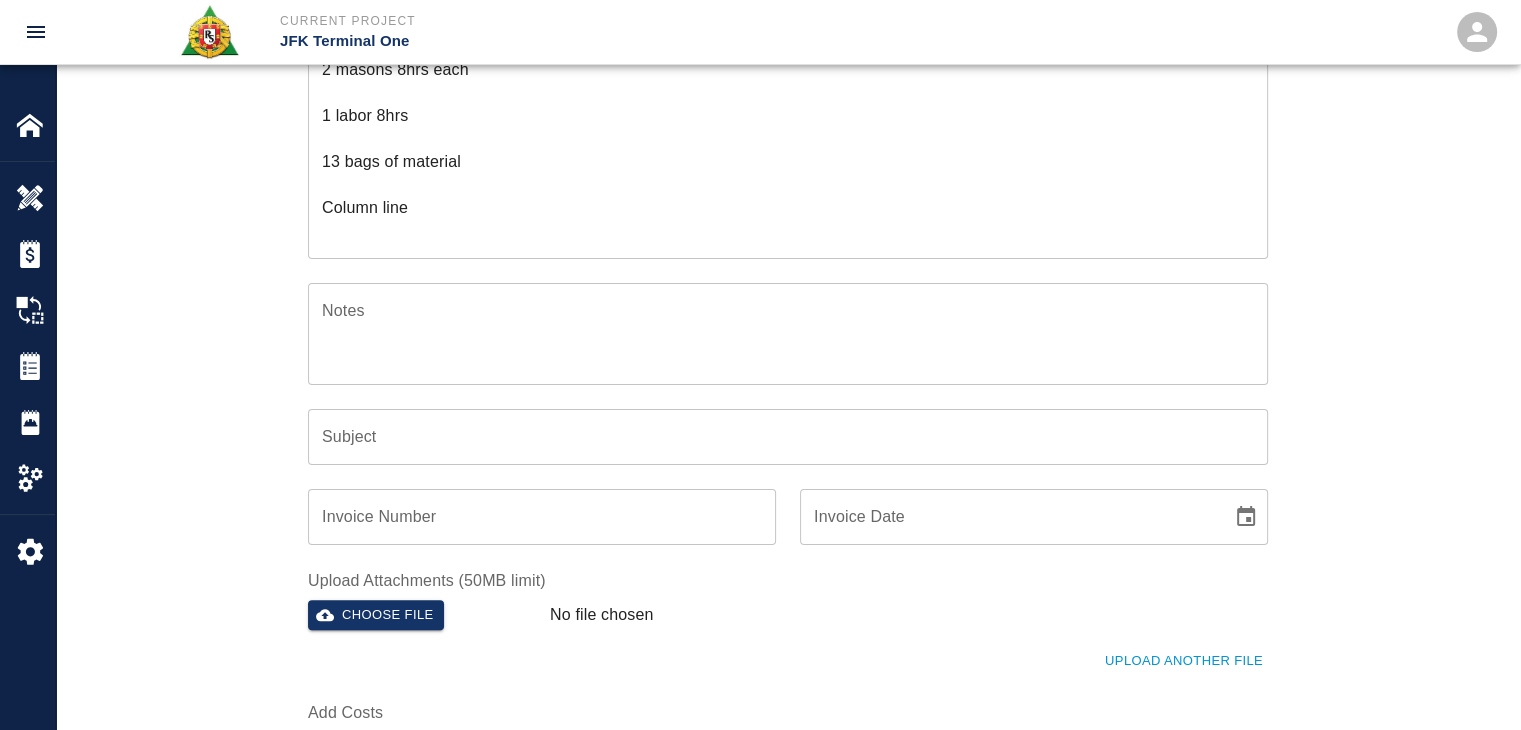 scroll, scrollTop: 396, scrollLeft: 0, axis: vertical 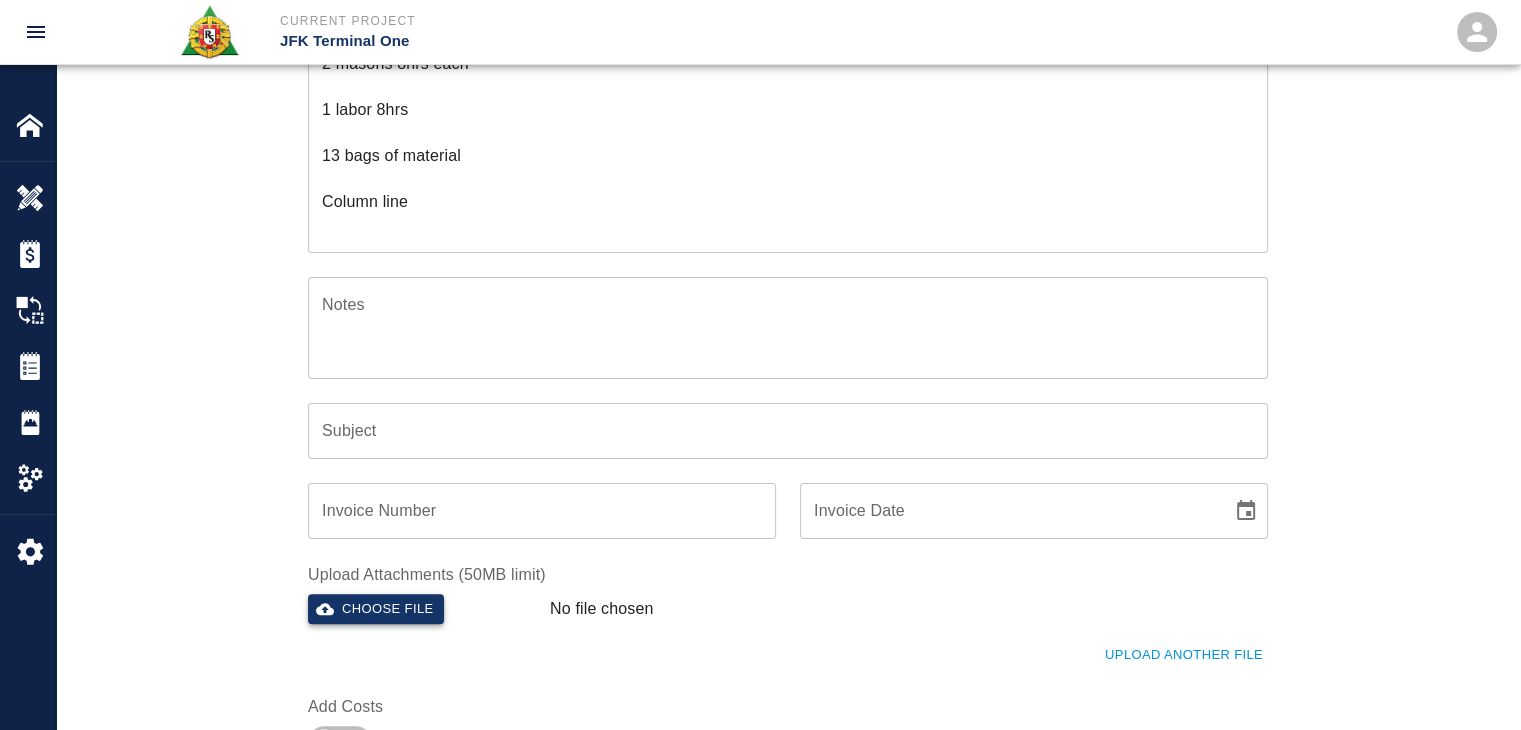 click on "Choose file" at bounding box center (376, 609) 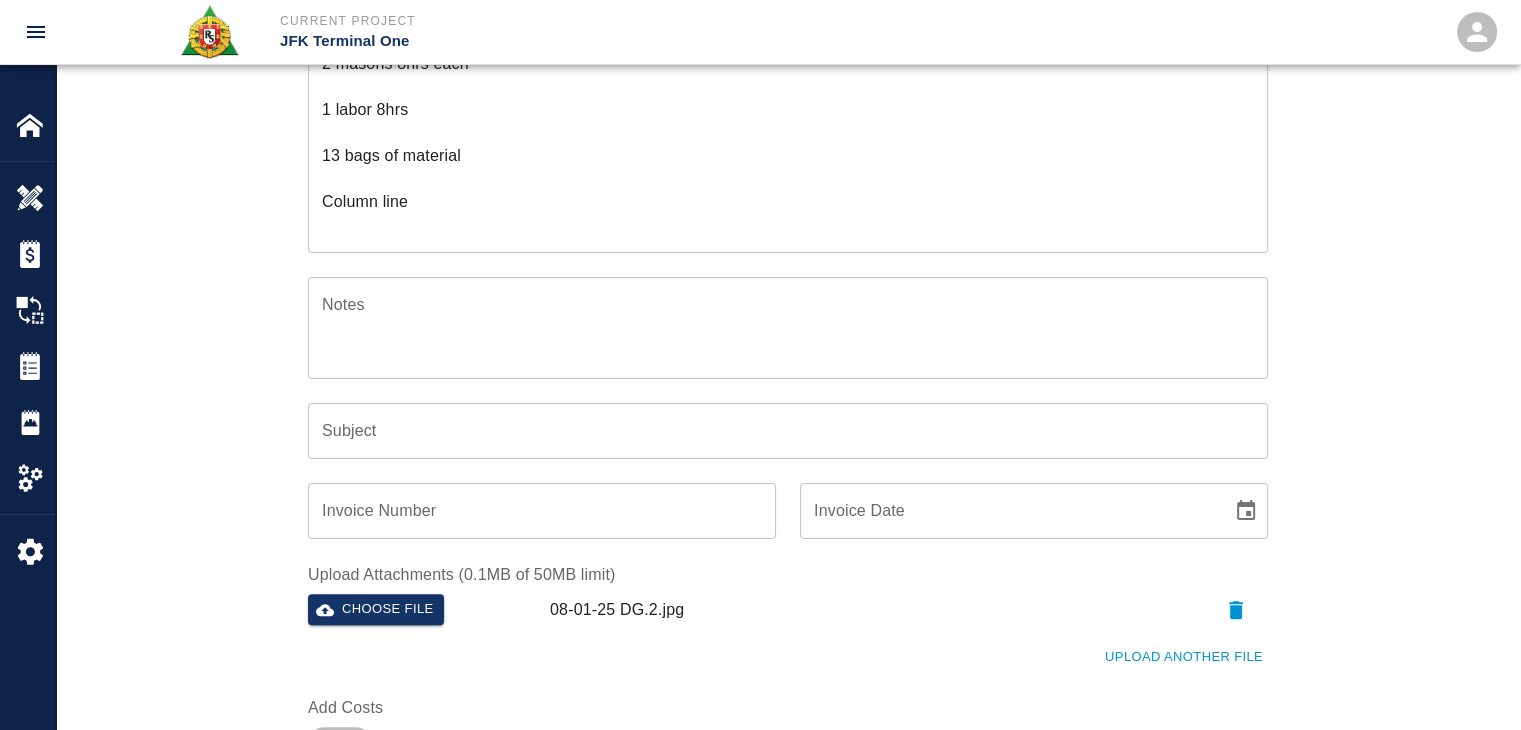 click on "Ticket Number [NUMBER] Ticket Number PCO Number PCO Number Start Date  [DATE] Start Date  End Date End Date Work Description
Patching grout on top of beams
2 masons 8hrs each
1 labor 8hrs
13 bags of material
Column line
EF/E6 15/D
2 man lifts
Sent from my iPhone x Work Description Notes x Notes Subject Subject Invoice Number Invoice Number Invoice Date Invoice Date Upload Attachments (0.1MB of 50MB limit) Choose file [DATE] DG.2.jpg Upload Another File Add Costs" at bounding box center (788, 311) 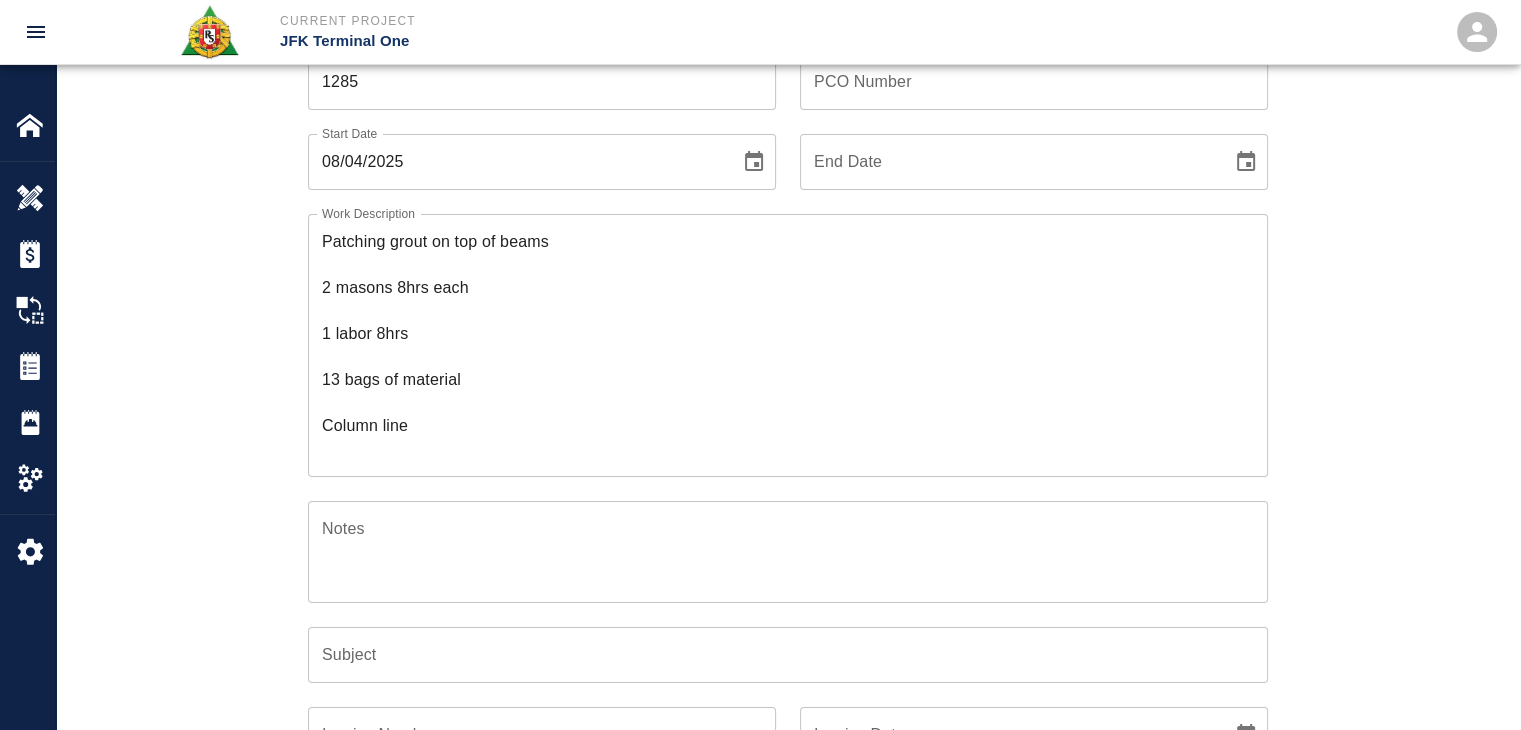 scroll, scrollTop: 0, scrollLeft: 0, axis: both 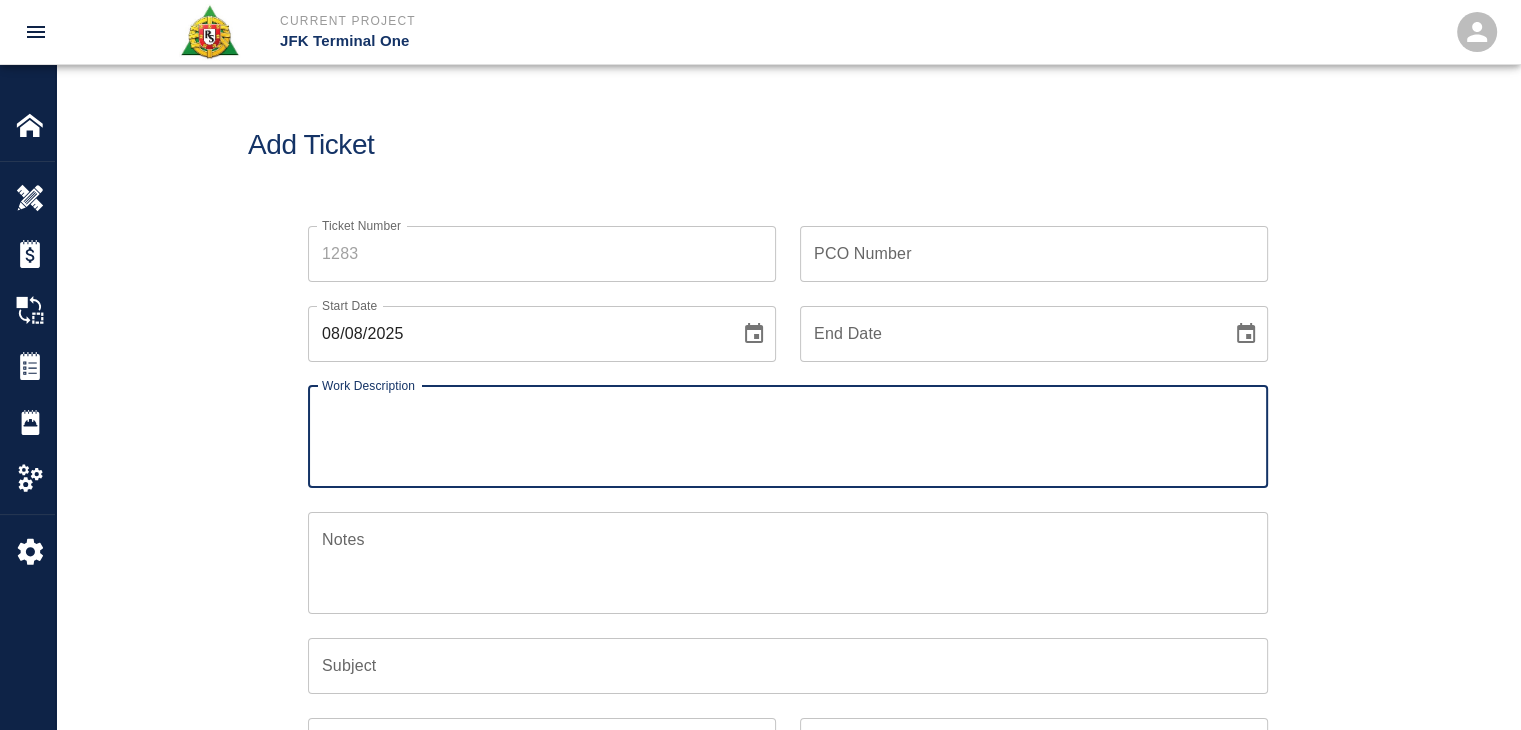 click on "Ticket Number" at bounding box center [542, 254] 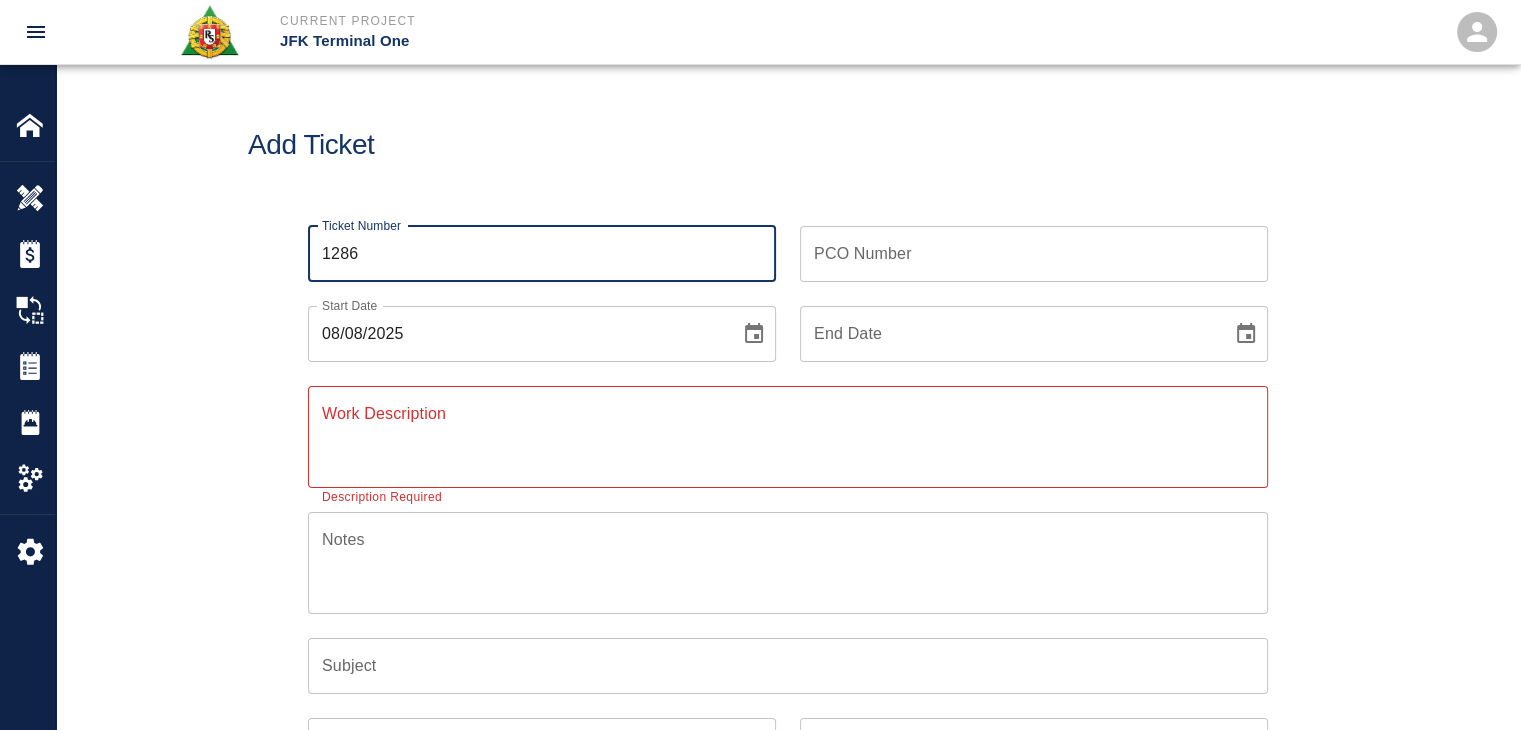 type on "1286" 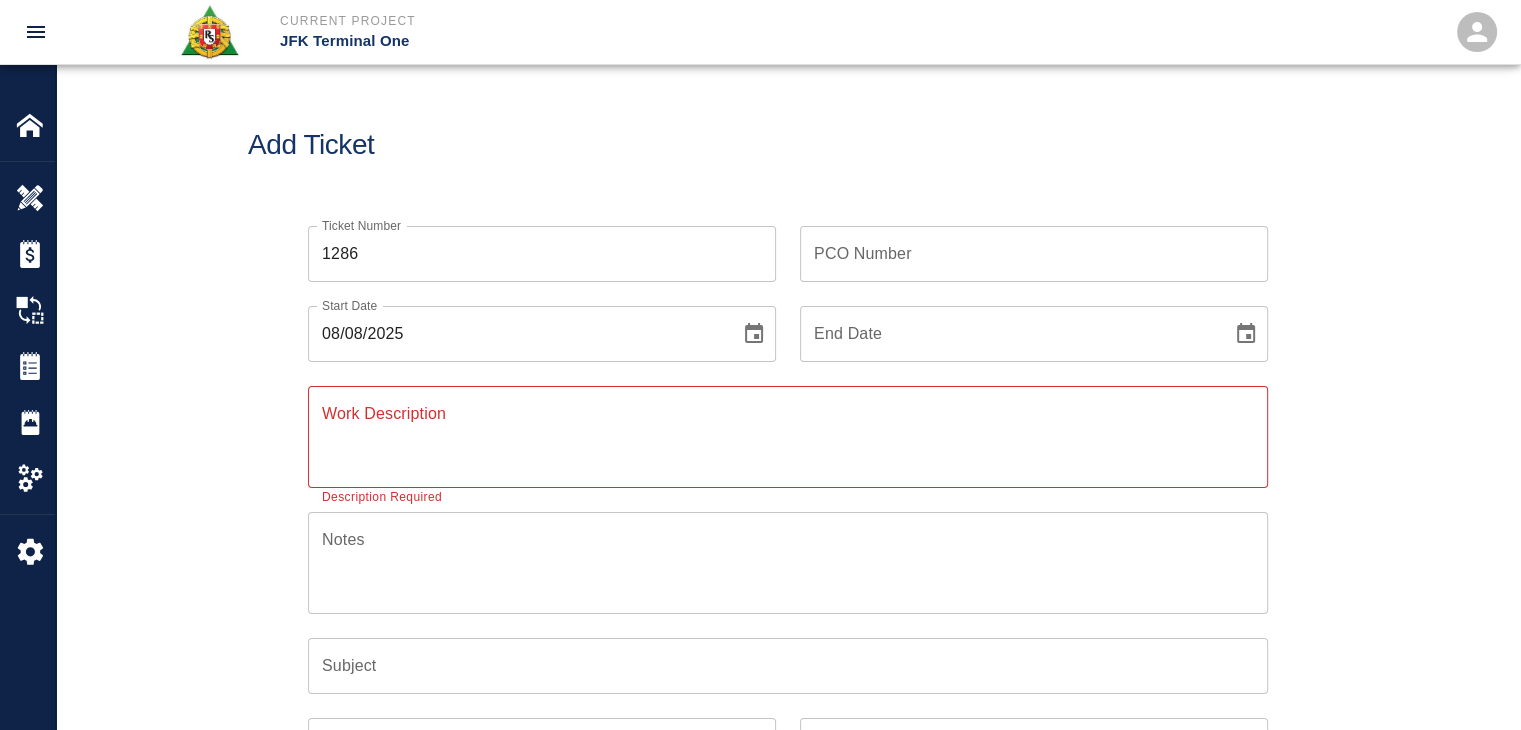 click on "Description Required" at bounding box center (382, 498) 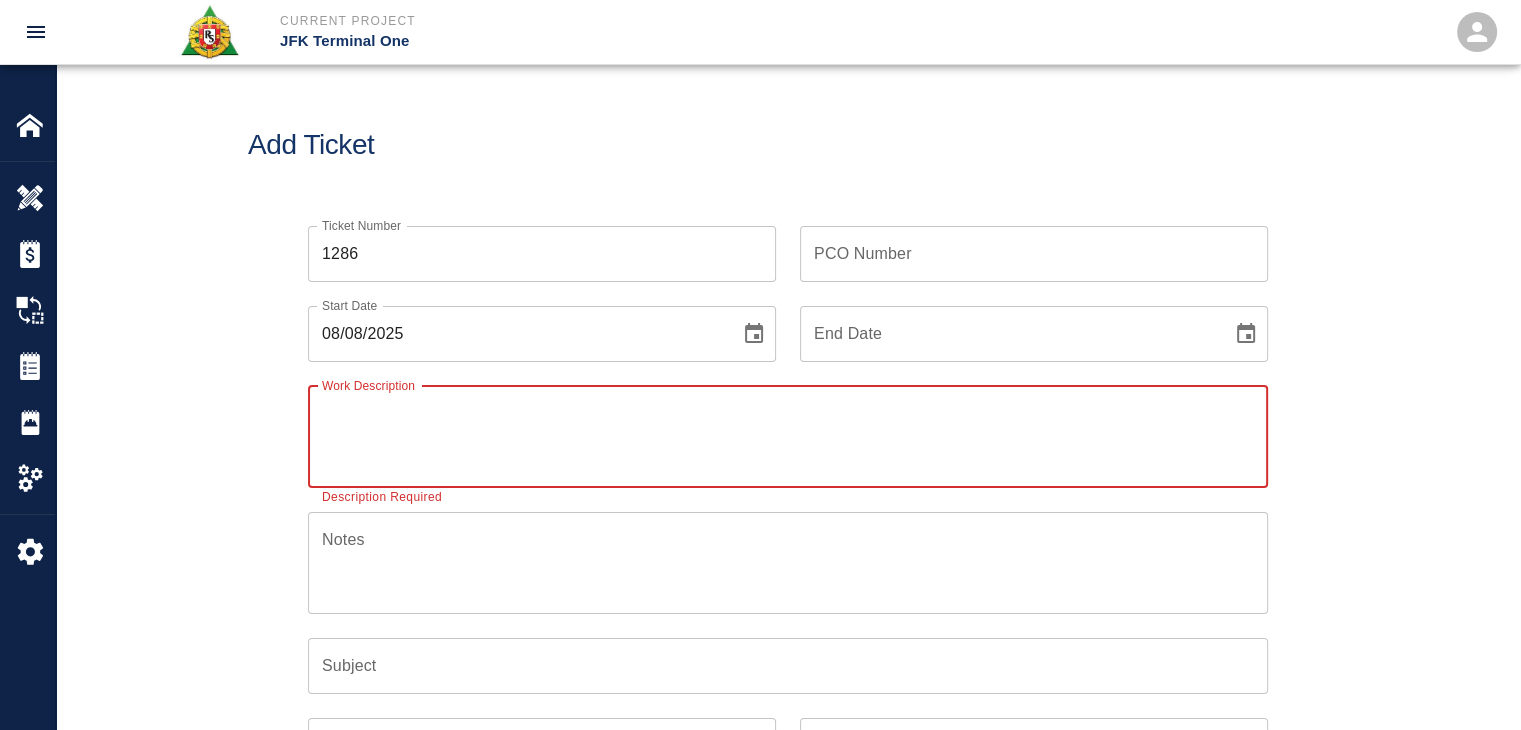 paste on "LOCATION:  HHS3/L1- Col. Line Q/18
1 Laborer-1 hr-  finishing drilling on SOG-Area 36 electrical man hole." 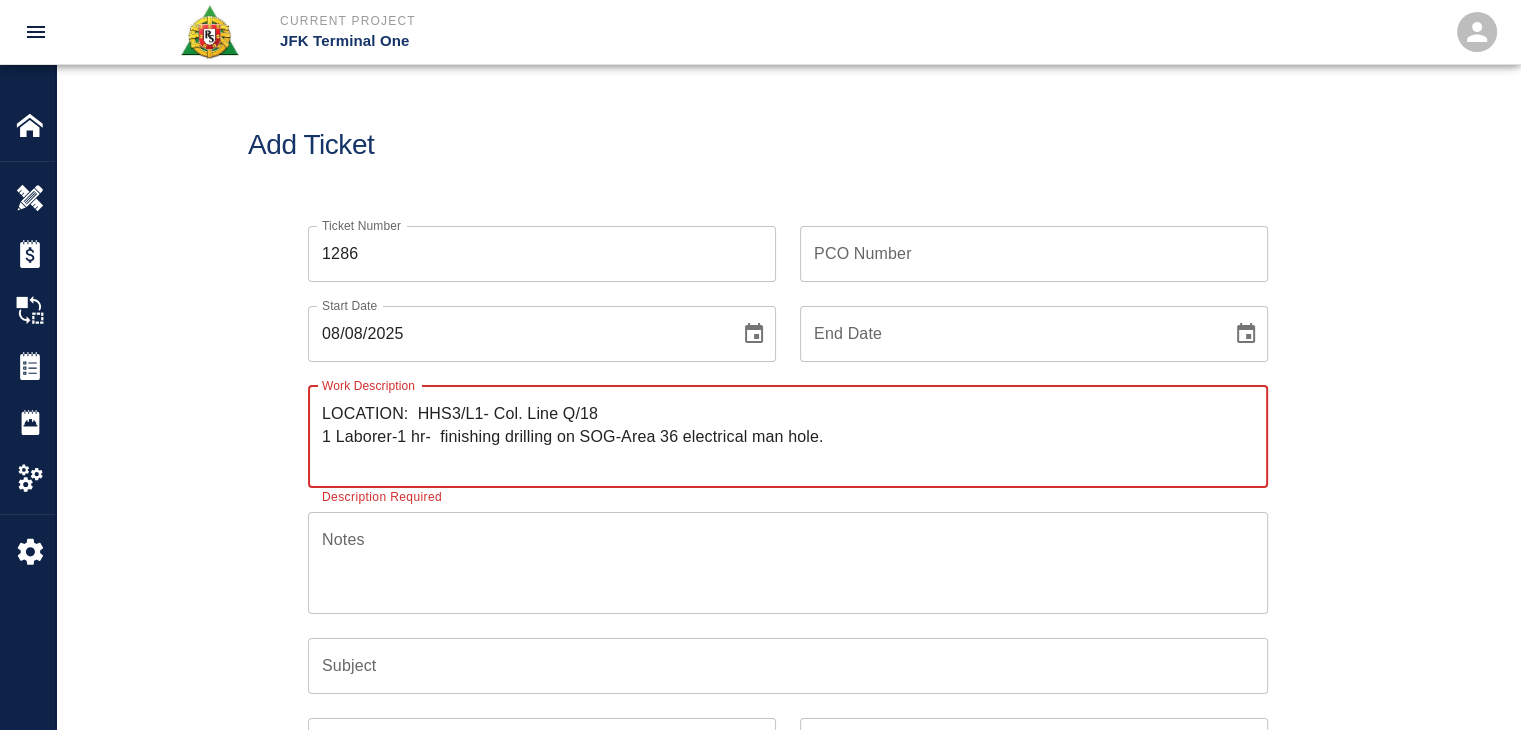 type on "LOCATION:  HHS3/L1- Col. Line Q/18
1 Laborer-1 hr-  finishing drilling on SOG-Area 36 electrical man hole." 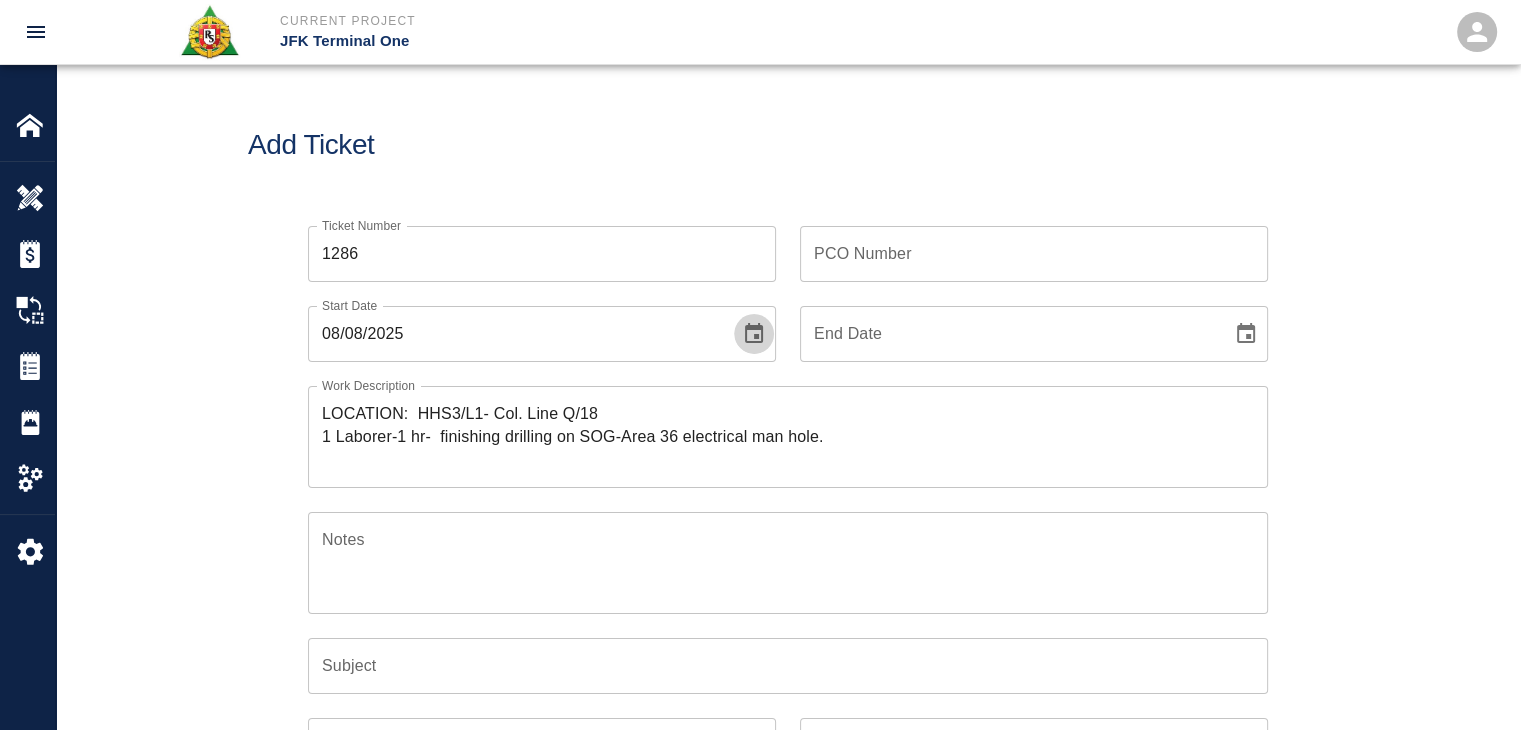 click 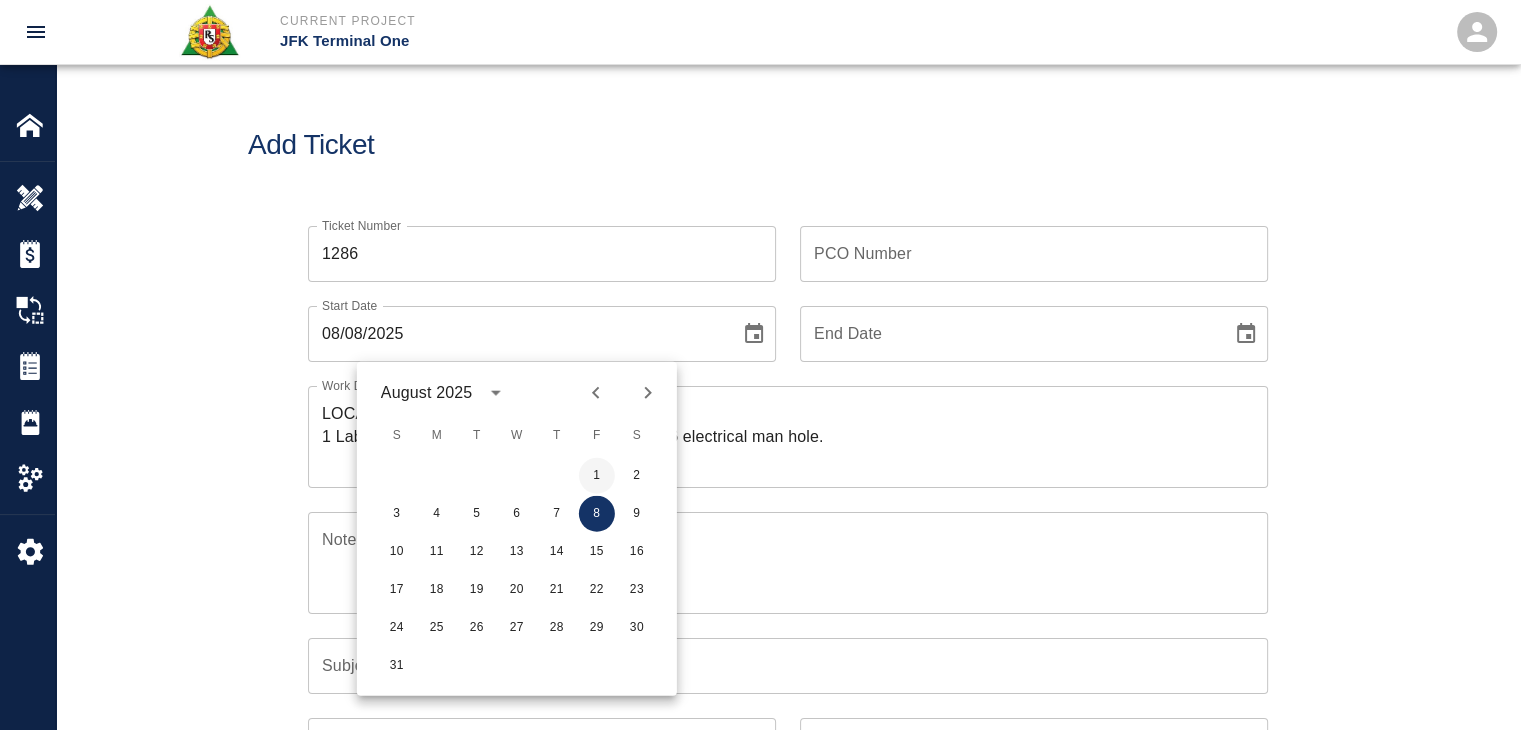 click on "1" at bounding box center [597, 476] 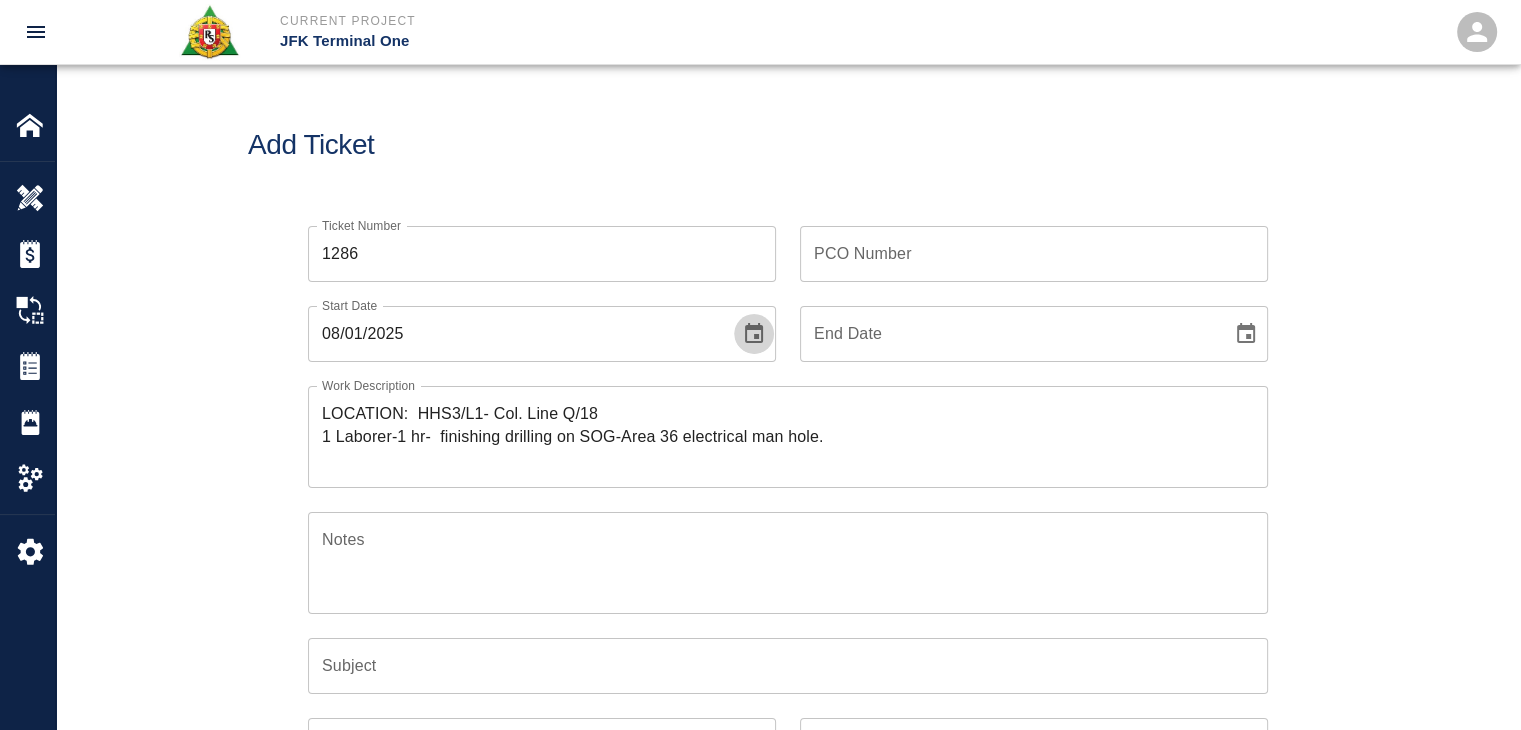 click at bounding box center (754, 334) 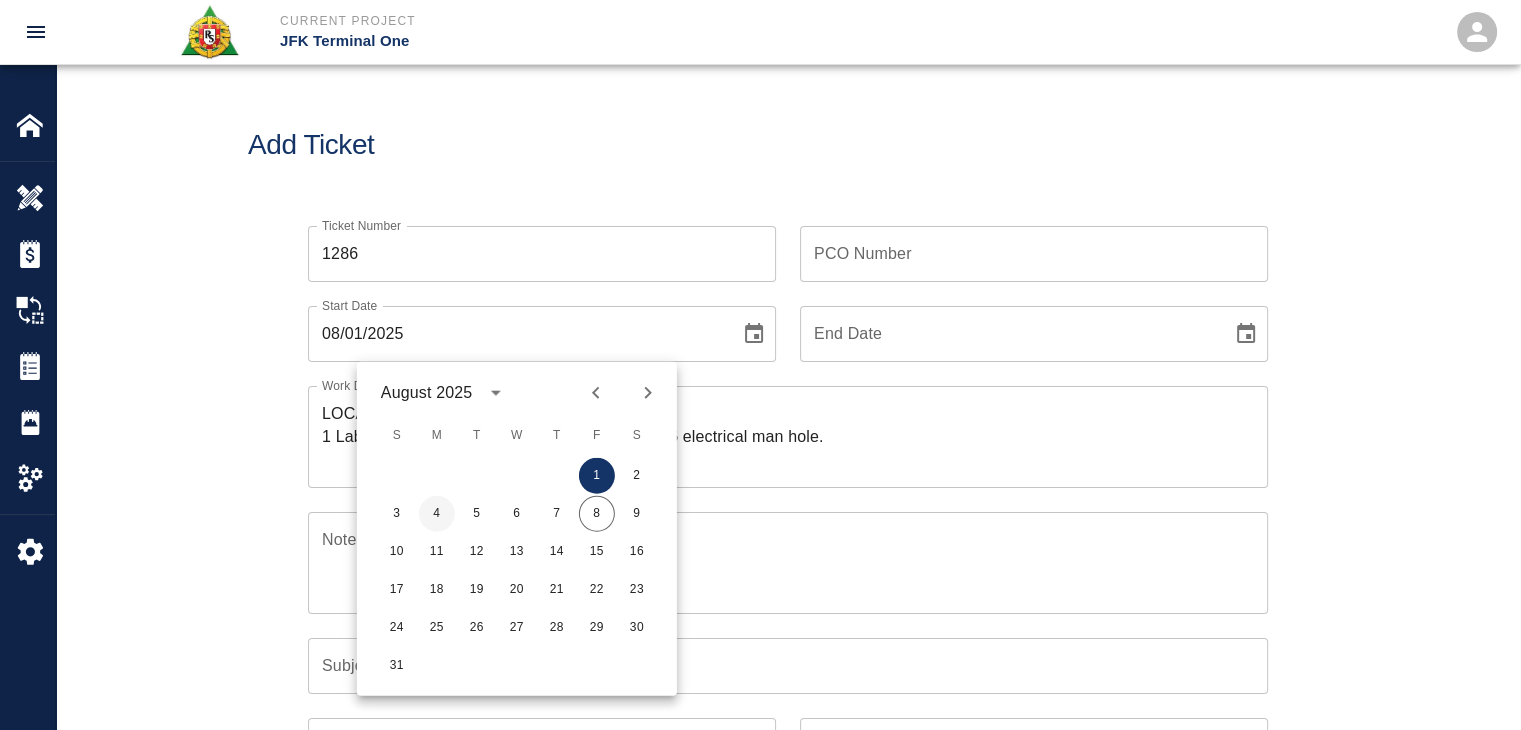 click on "4" at bounding box center (437, 514) 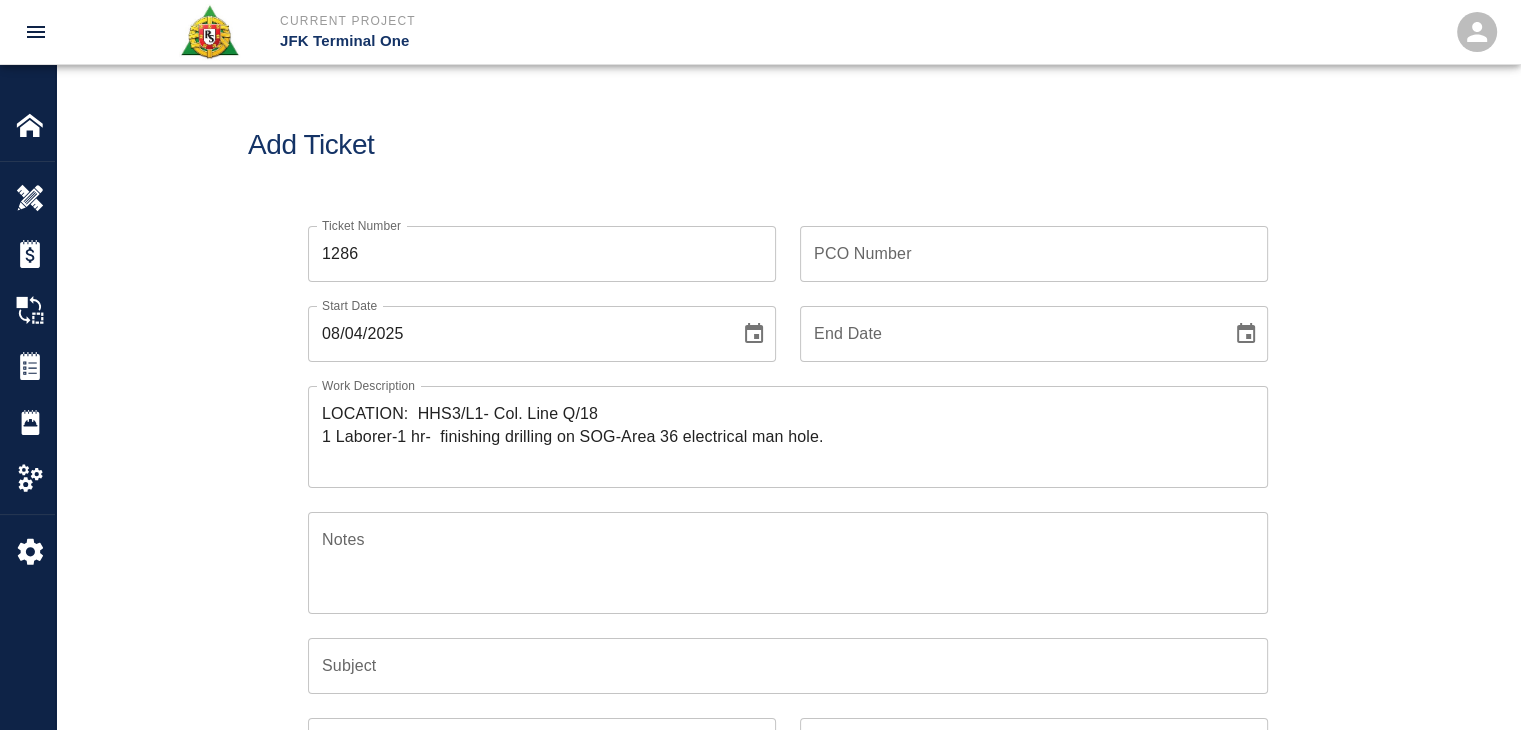 click on "Work Description LOCATION:  HHS3/L1- Col. Line Q/18
1 Laborer-1 hr-  finishing drilling on SOG-Area 36 electrical man hole. x Work Description" at bounding box center (776, 425) 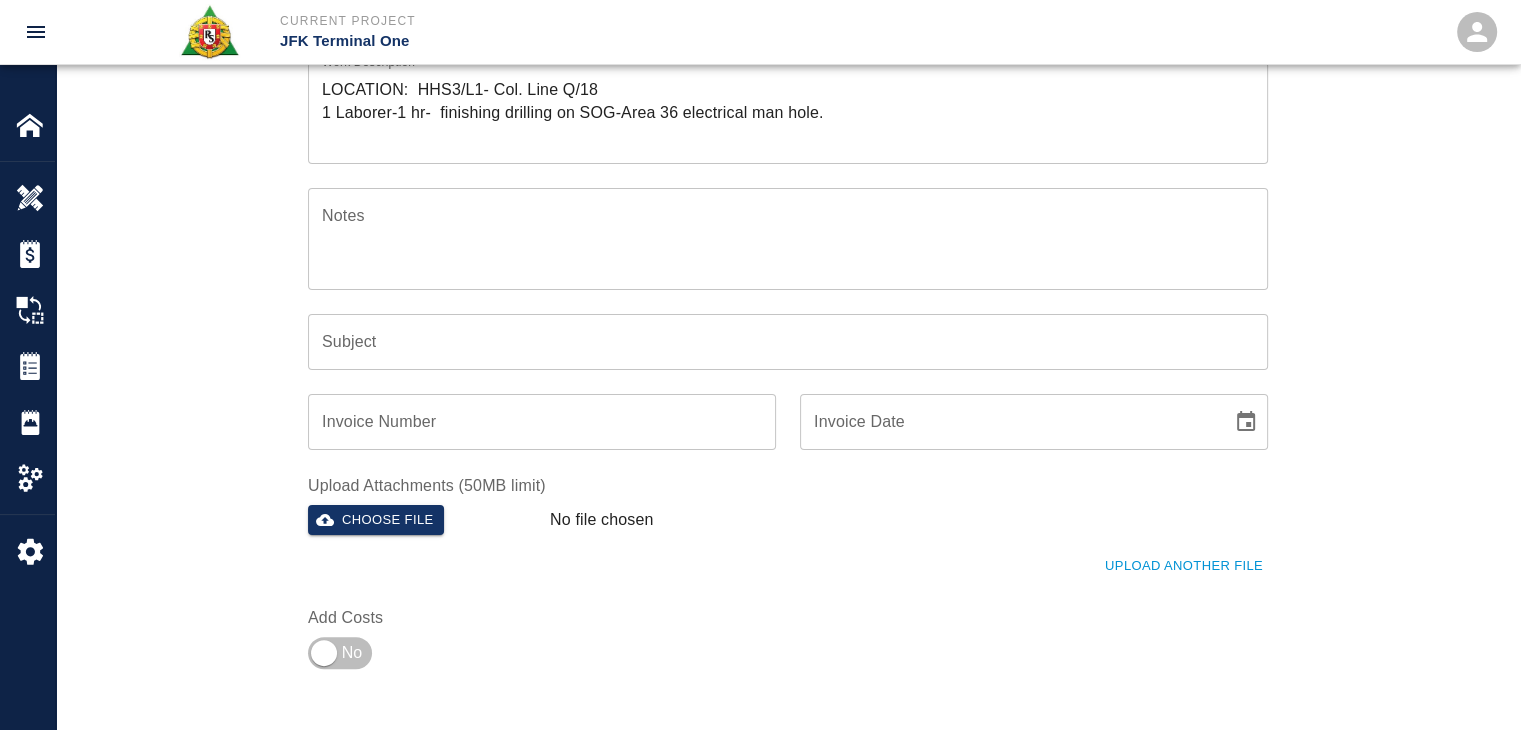 scroll, scrollTop: 324, scrollLeft: 0, axis: vertical 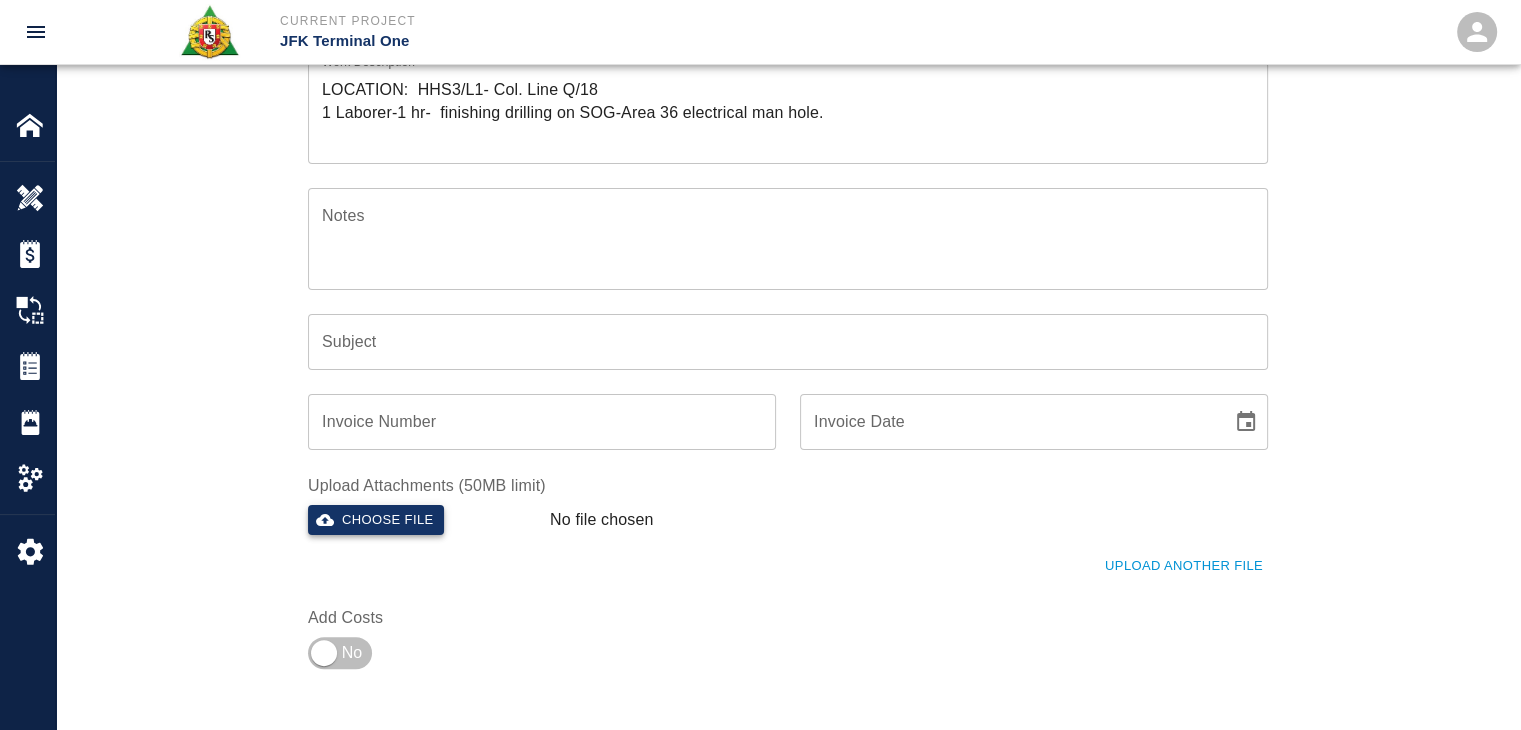 click on "Choose file" at bounding box center (376, 520) 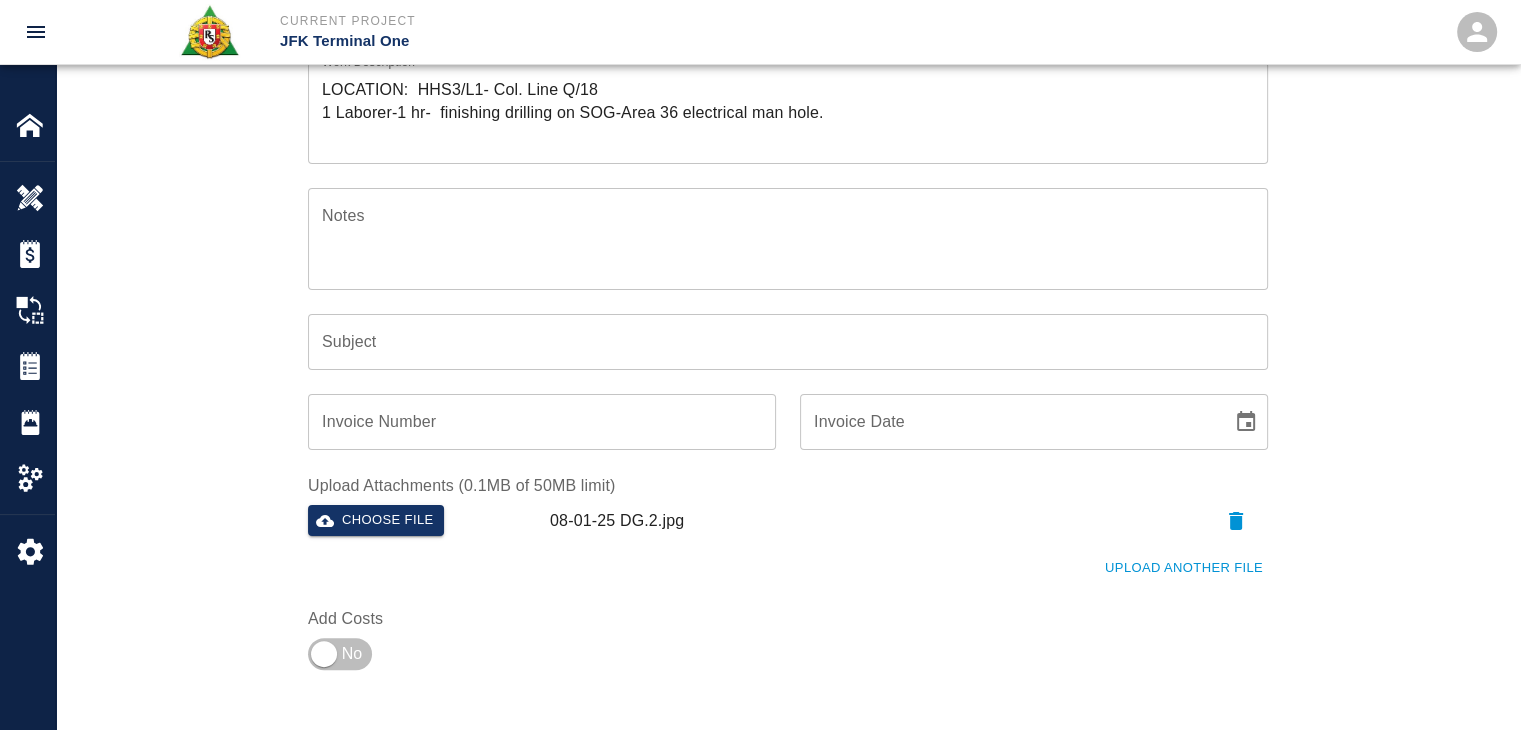 click on "Ticket Number 1286 Ticket Number PCO Number PCO Number Start Date  MM/DD/YYYY Start Date  End Date End Date Work Description LOCATION:  HHS3/L1- Col. Line Q/18
1 Laborer-1 hr-  finishing drilling on SOG-Area 36 electrical man hole. x Work Description Notes x Notes Subject Subject Invoice Number Invoice Number Invoice Date Invoice Date Upload Attachments (0.1MB of 50MB limit) Choose file MM-DD-YY DG.2.jpg Upload Another File Add Costs" at bounding box center [788, 278] 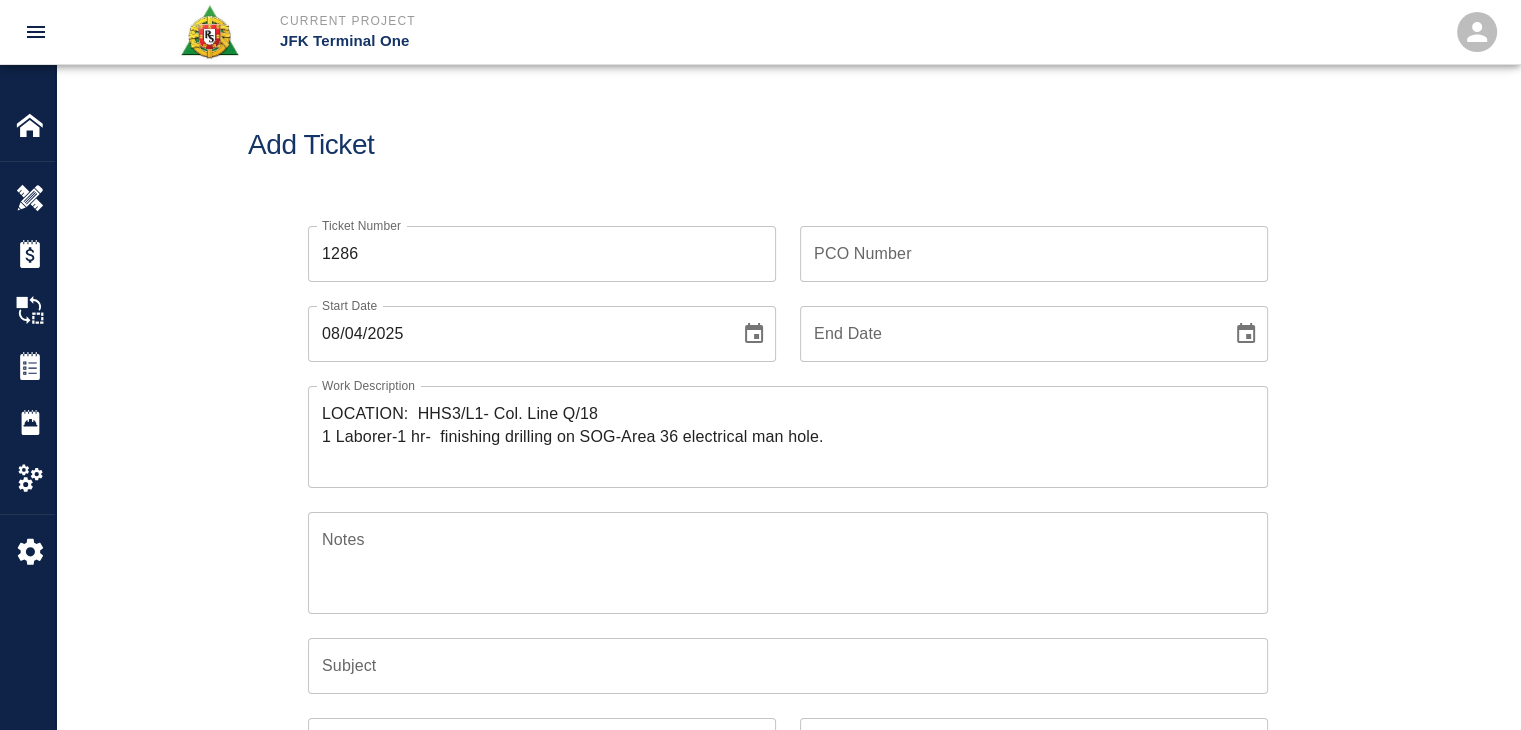 scroll, scrollTop: 452, scrollLeft: 0, axis: vertical 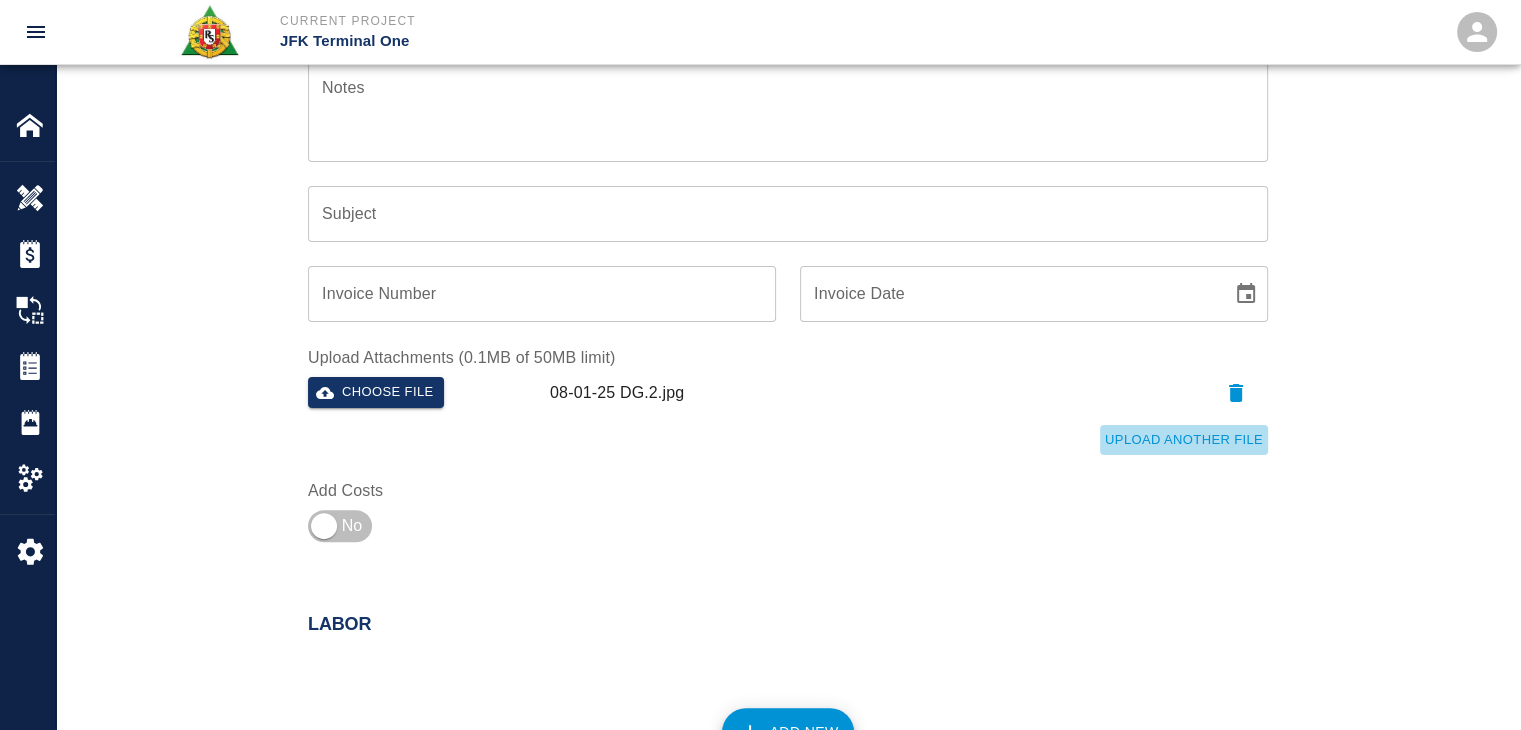 click on "Upload Another File" at bounding box center [1184, 440] 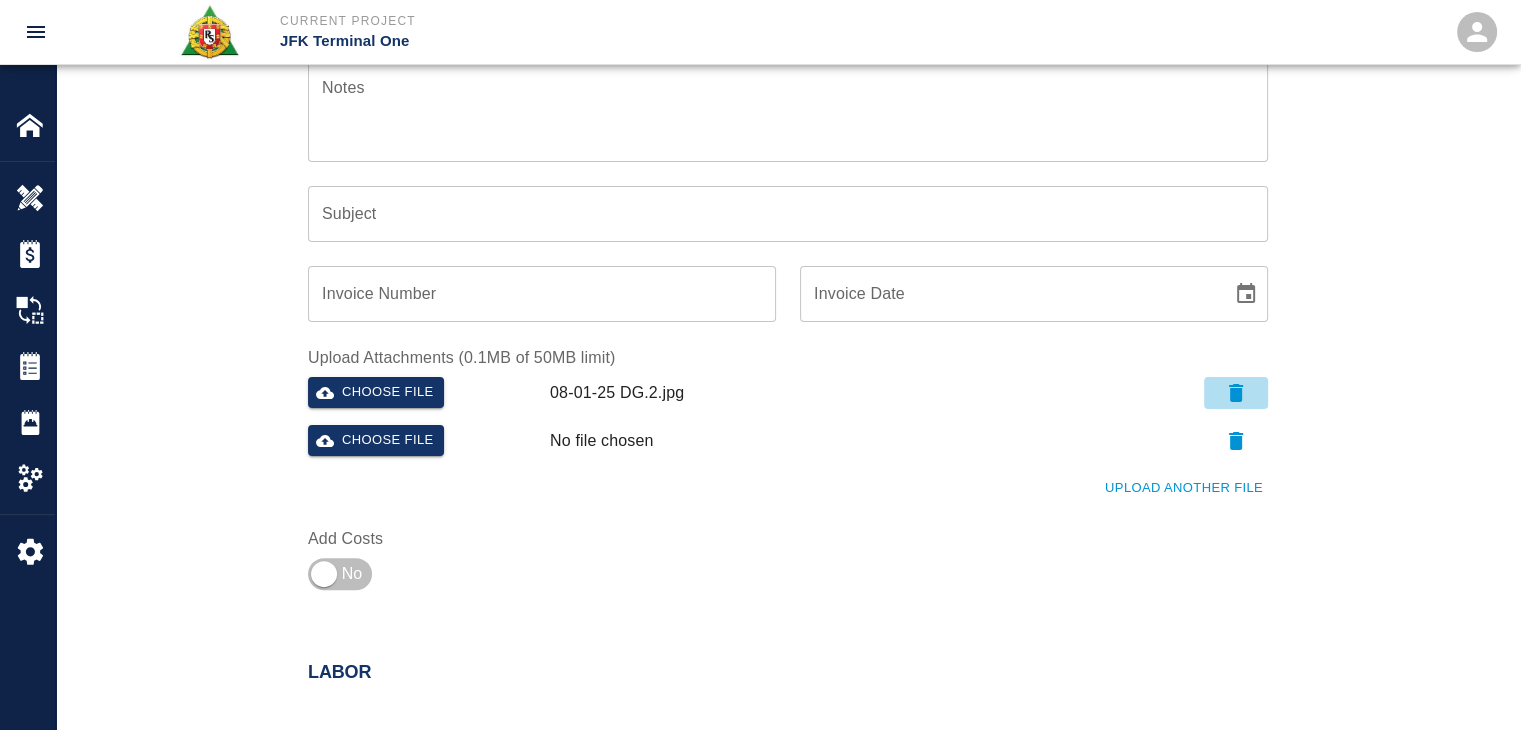 click at bounding box center (1236, 393) 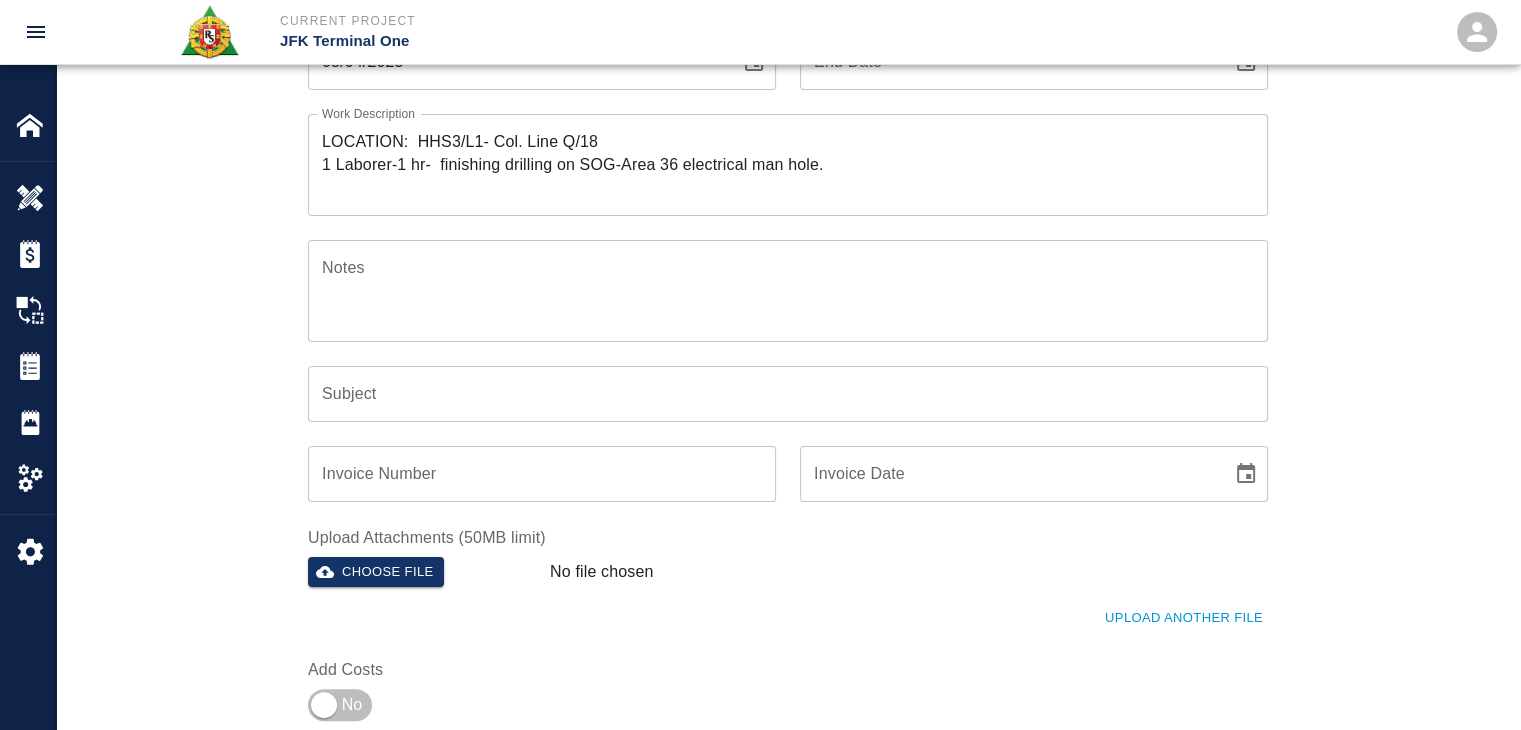 scroll, scrollTop: 271, scrollLeft: 0, axis: vertical 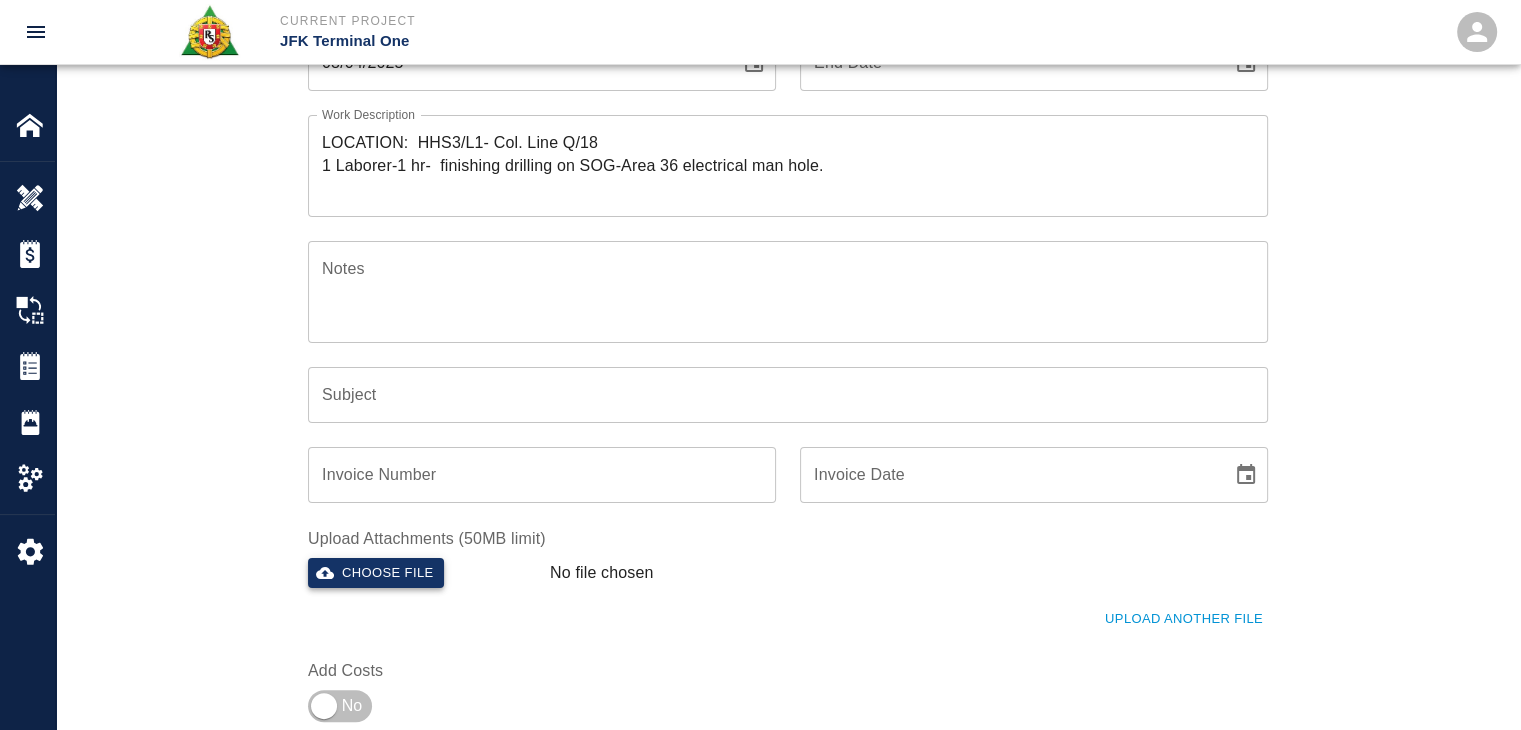 click on "Choose file" at bounding box center (376, 573) 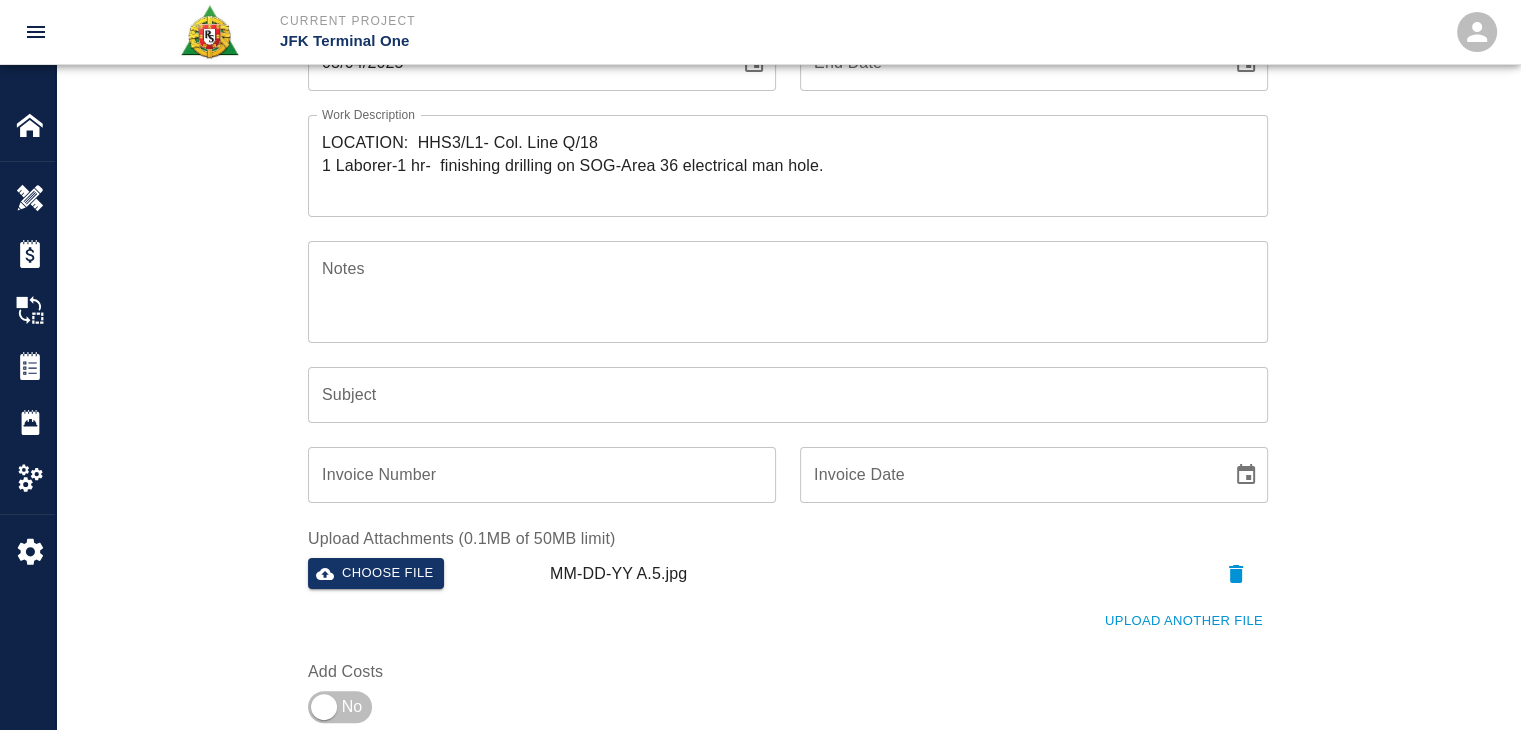 click on "Upload Another File" at bounding box center [1184, 621] 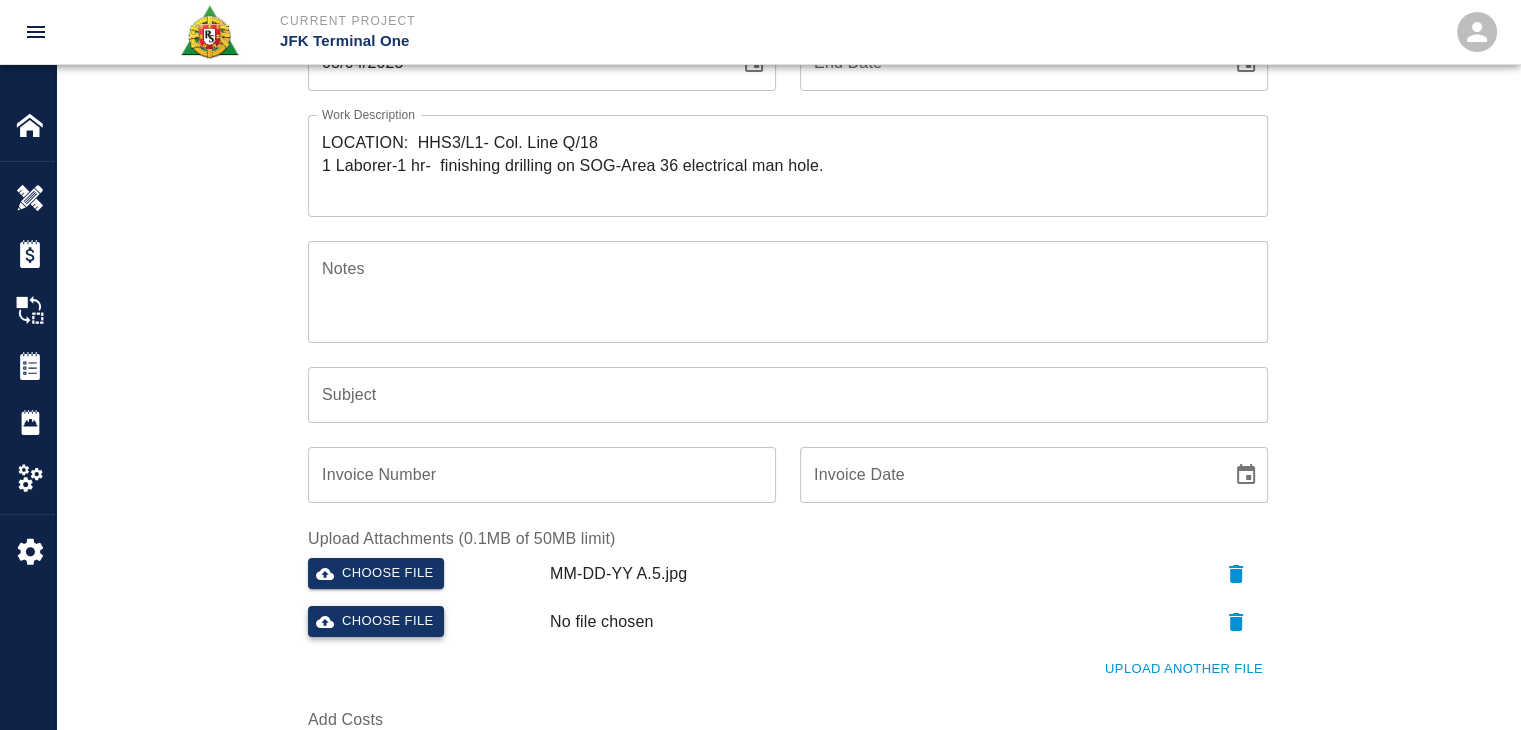 click on "Choose file" at bounding box center [376, 621] 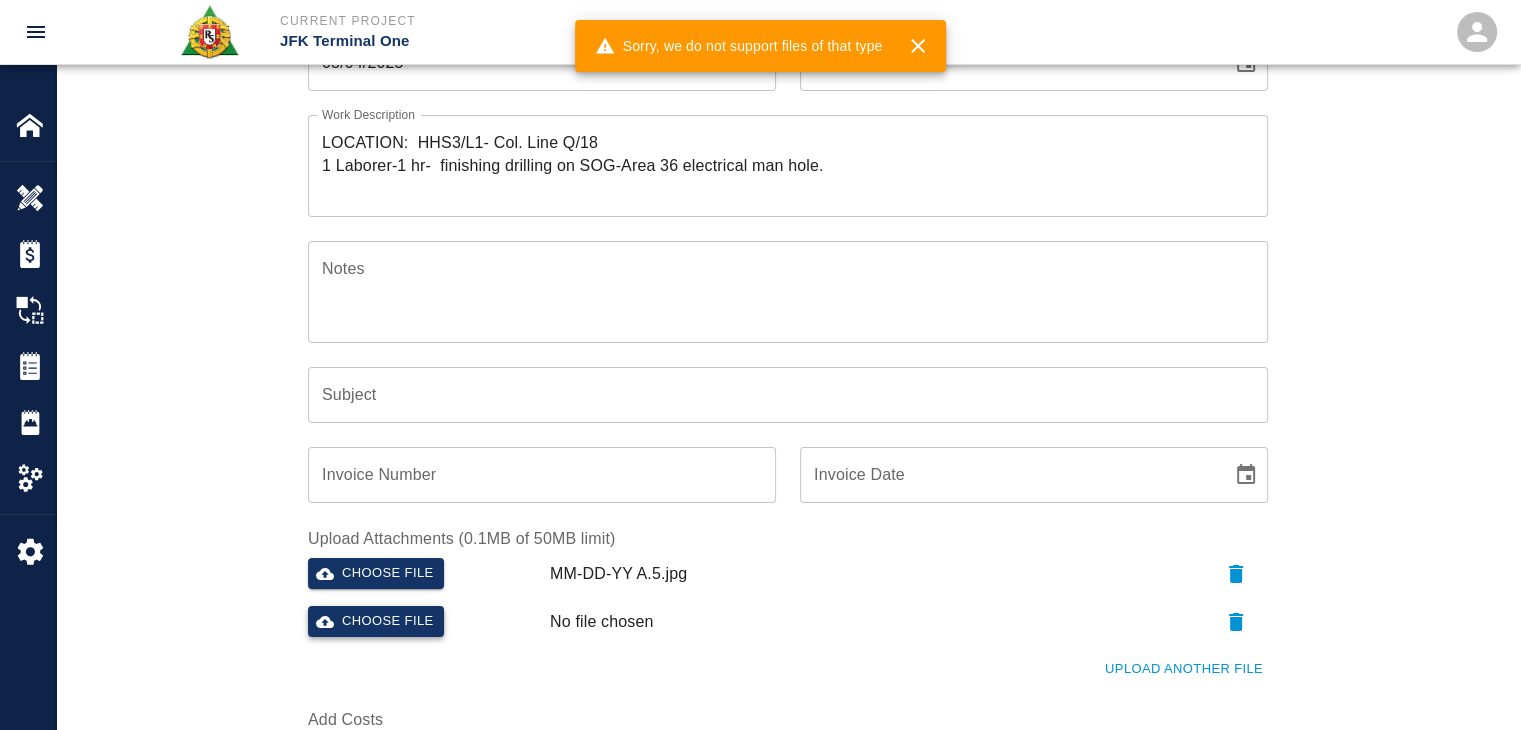 click on "Choose file" at bounding box center [376, 621] 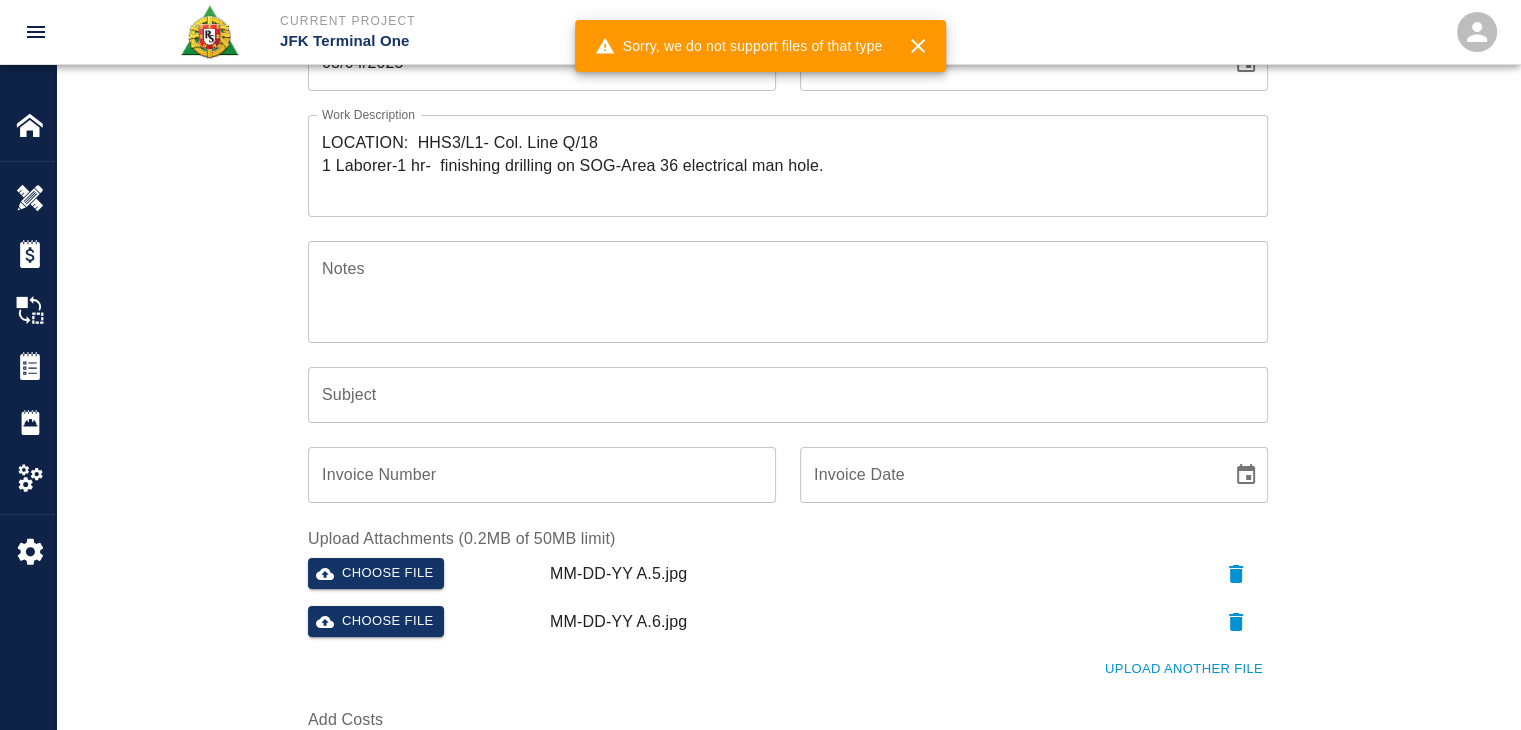 click on "Ticket Number 1286 Ticket Number PCO Number PCO Number Start Date  08/04/2025 Start Date  End Date End Date Work Description LOCATION:  HHS3/L1- Col. Line Q/18
1 Laborer-1 hr-  finishing drilling on SOG-Area 36 electrical man hole. x Work Description Notes x Notes Subject Subject Invoice Number Invoice Number Invoice Date Invoice Date Upload Attachments (0.2MB of 50MB limit) Choose file 08-01-25 A.5.jpg Choose file 08-01-25 A.6.jpg Upload Another File Add Costs" at bounding box center [788, 379] 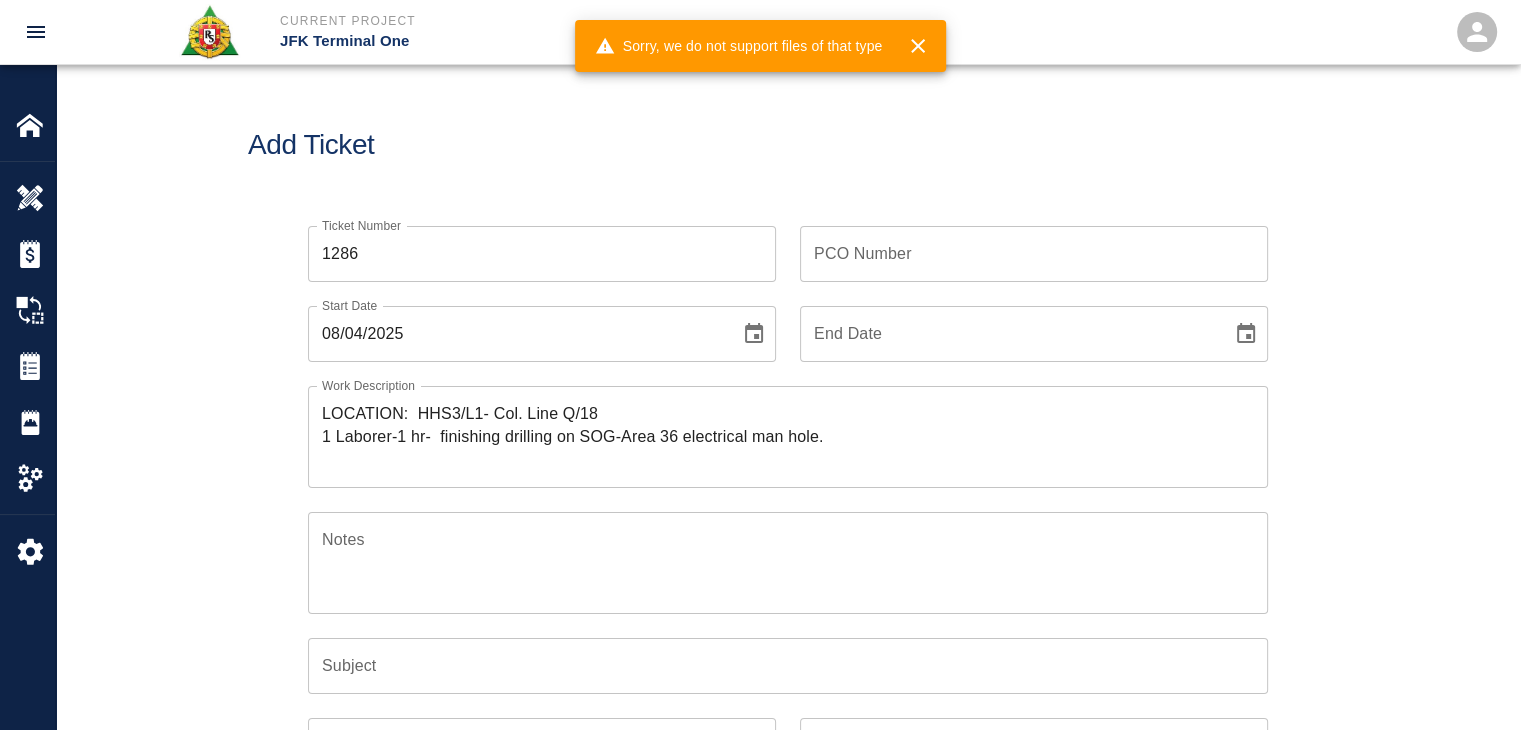 scroll, scrollTop: 0, scrollLeft: 0, axis: both 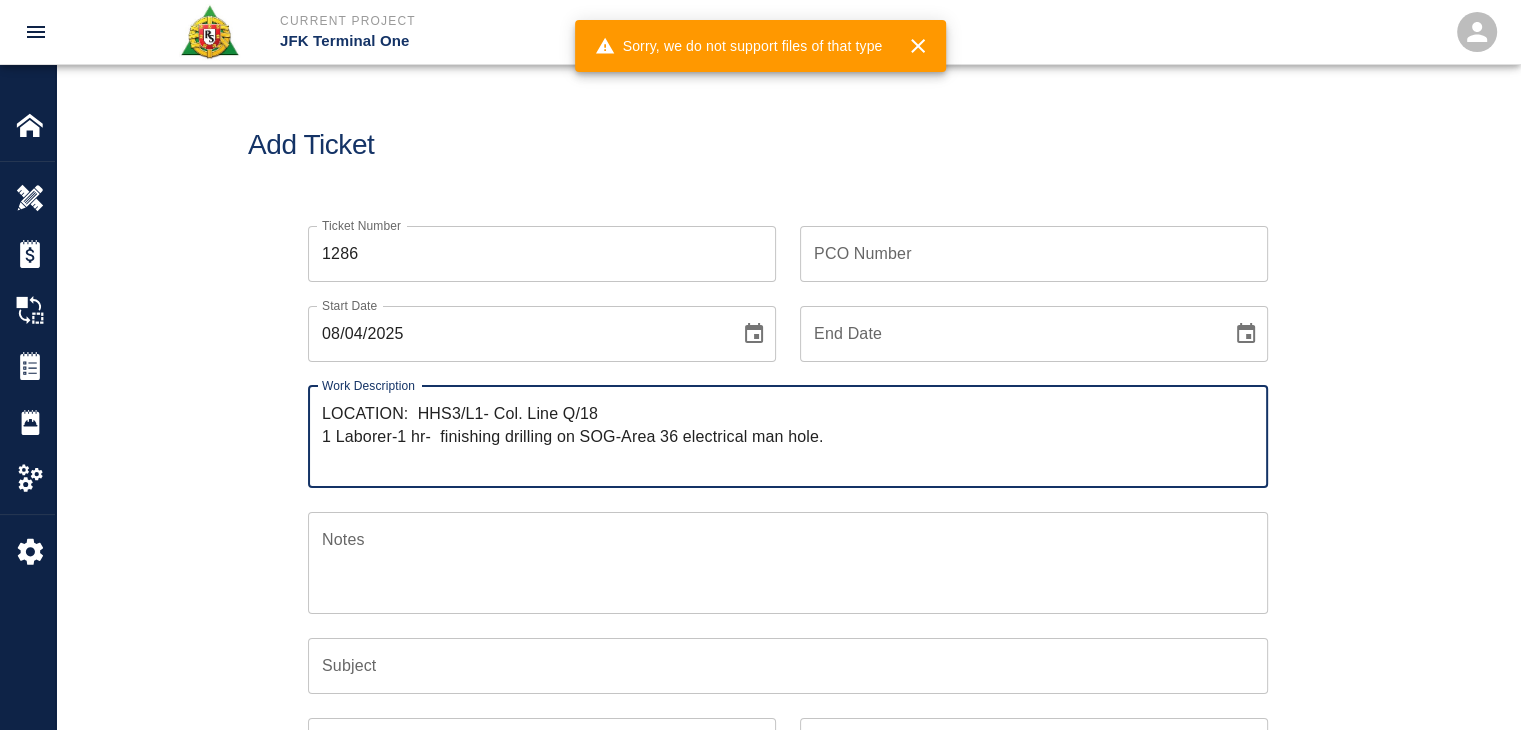 click on "LOCATION:  HHS3/L1- Col. Line Q/18
1 Laborer-1 hr-  finishing drilling on SOG-Area 36 electrical man hole." at bounding box center [788, 436] 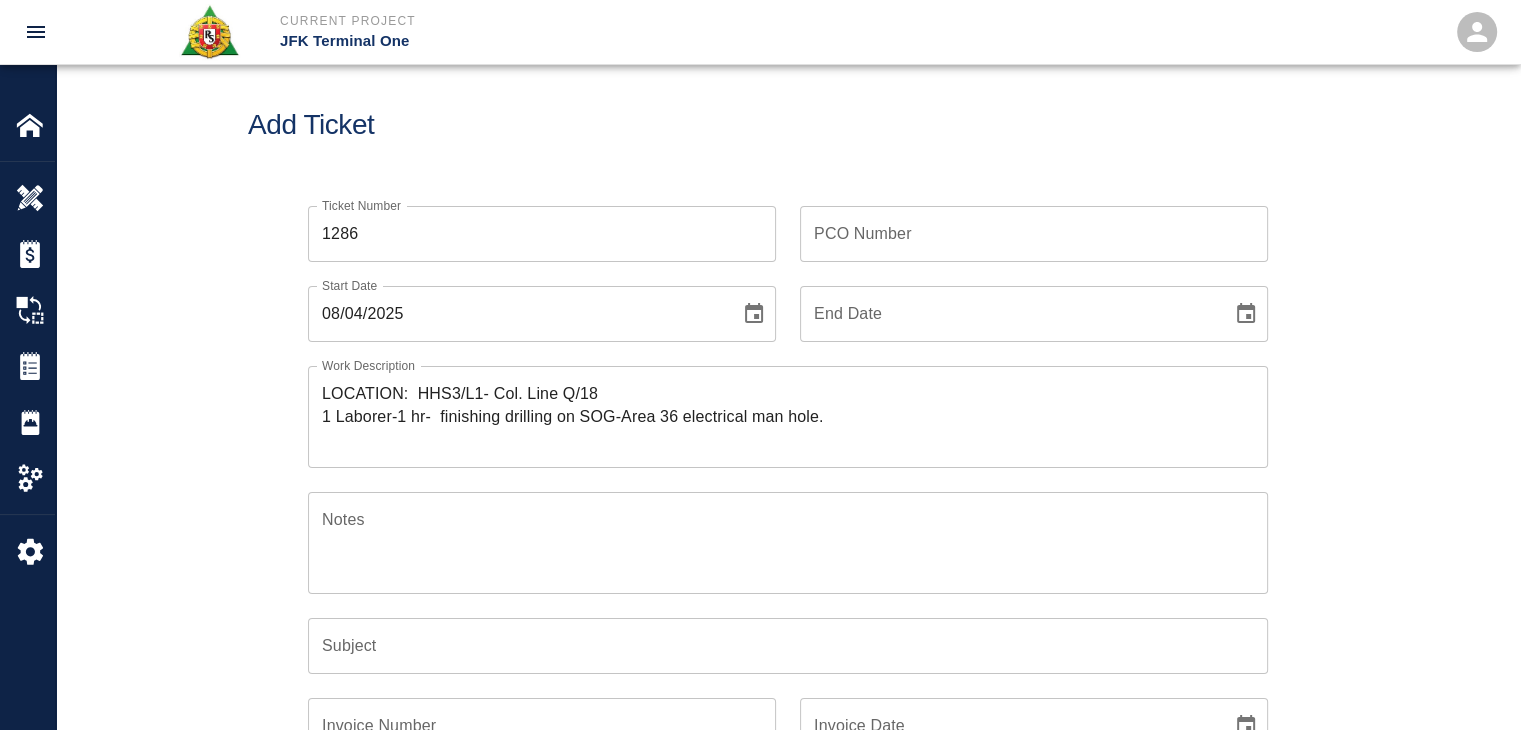 scroll, scrollTop: 0, scrollLeft: 0, axis: both 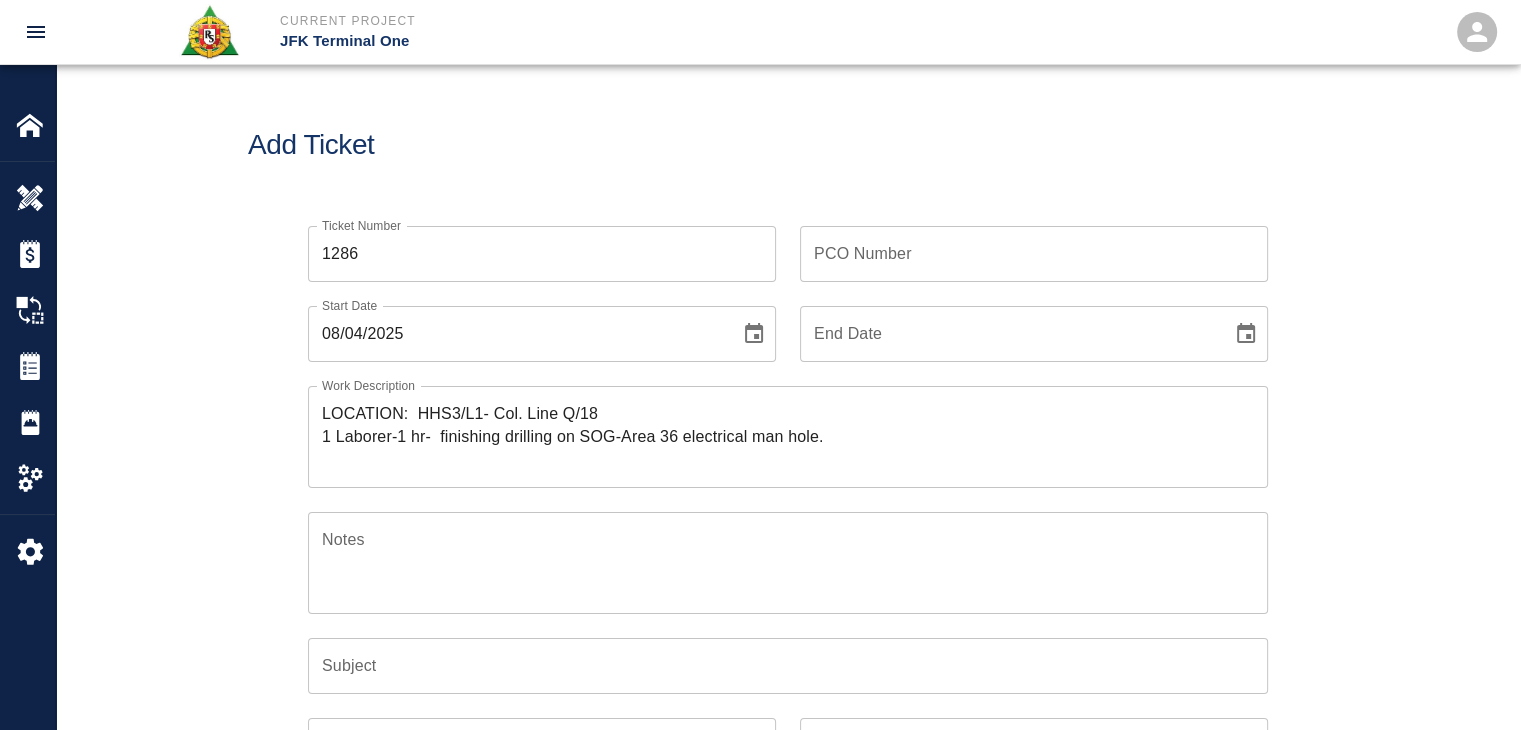 click on "PCO Number" at bounding box center [1034, 254] 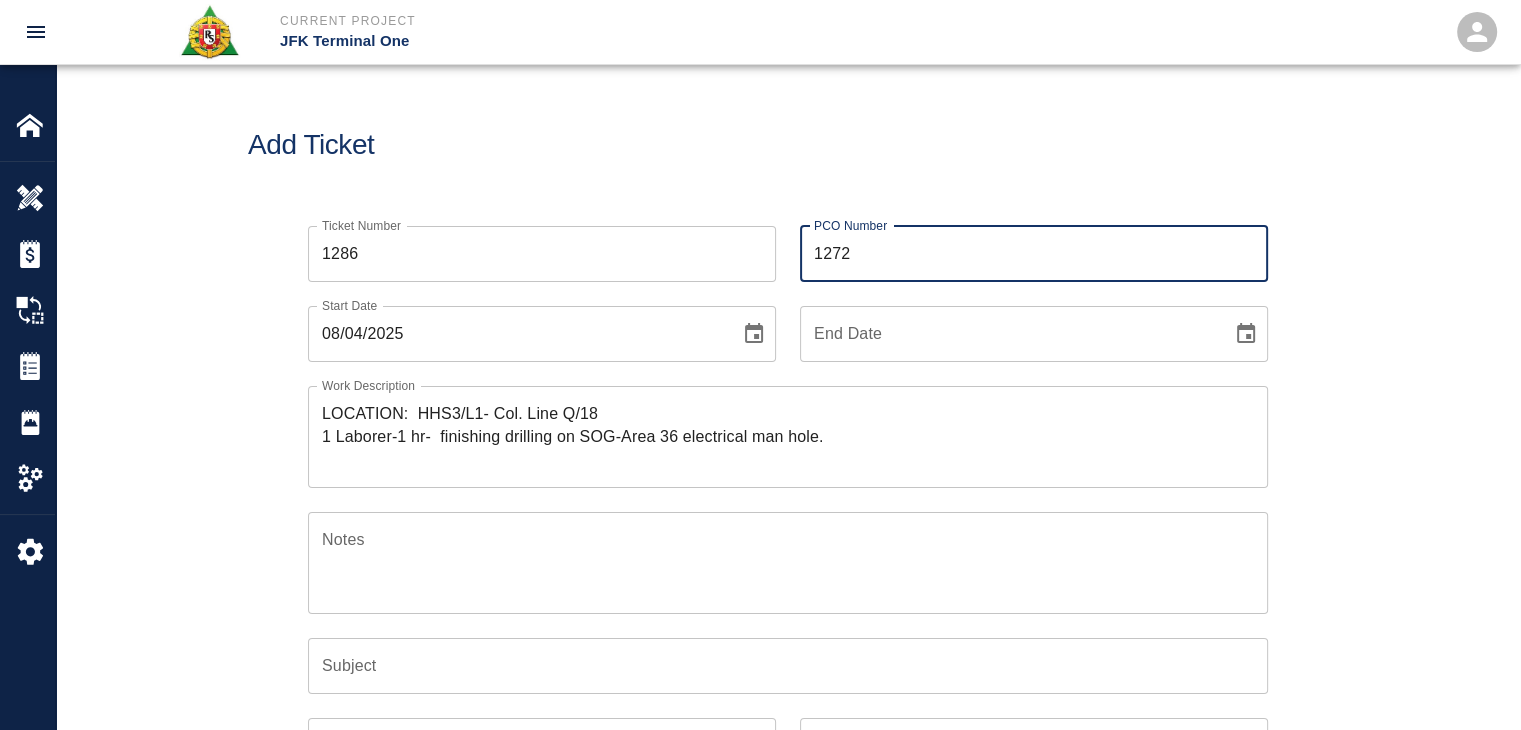 type on "1272" 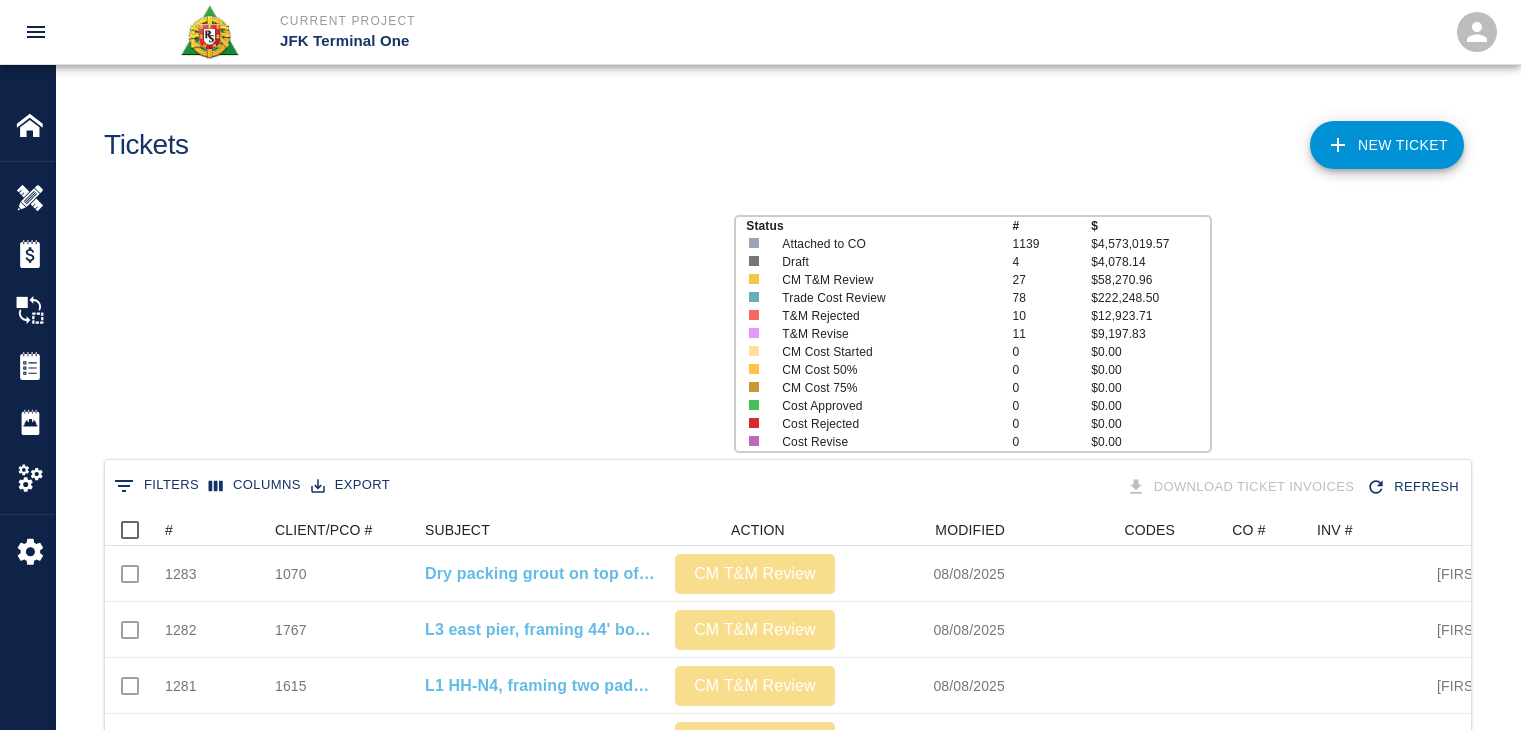 scroll, scrollTop: 0, scrollLeft: 0, axis: both 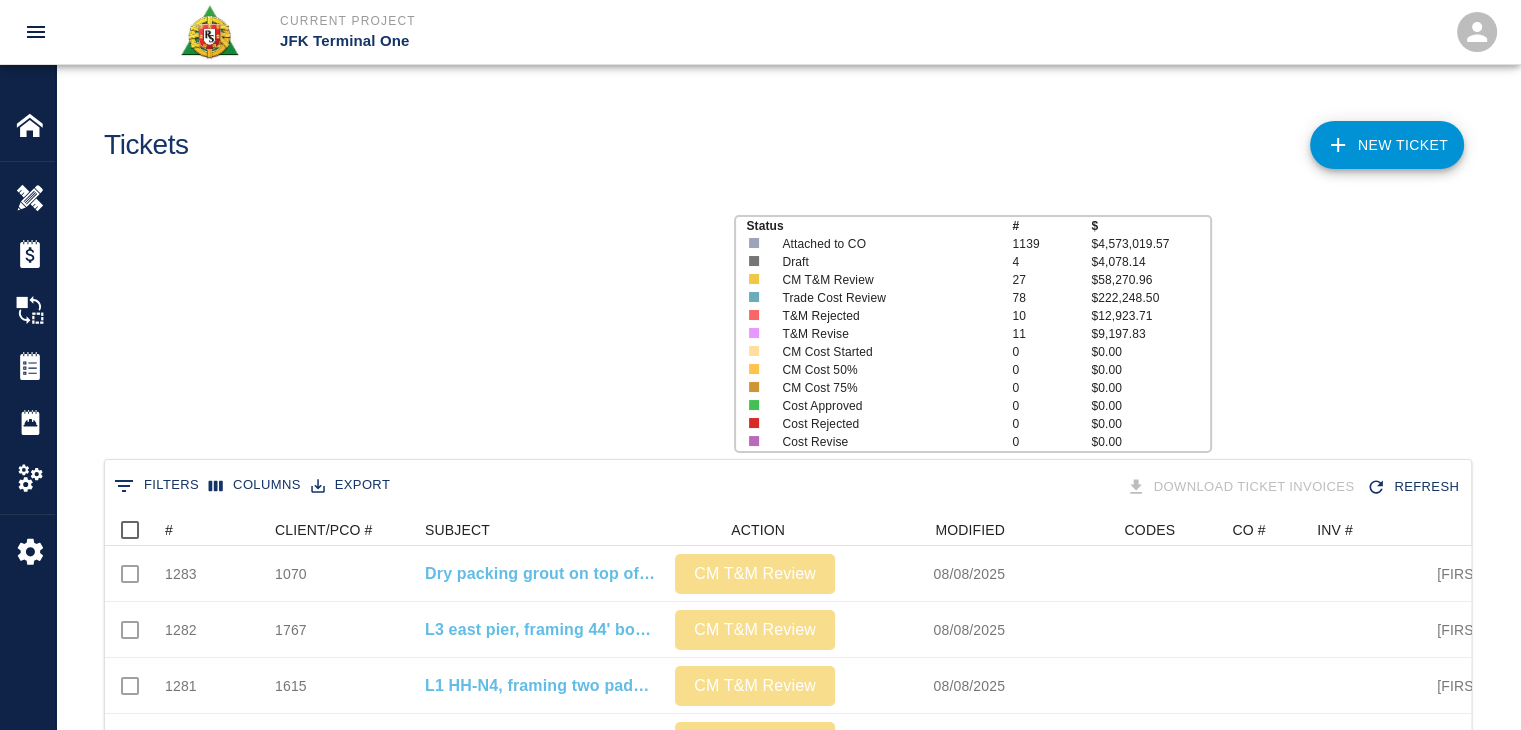 click 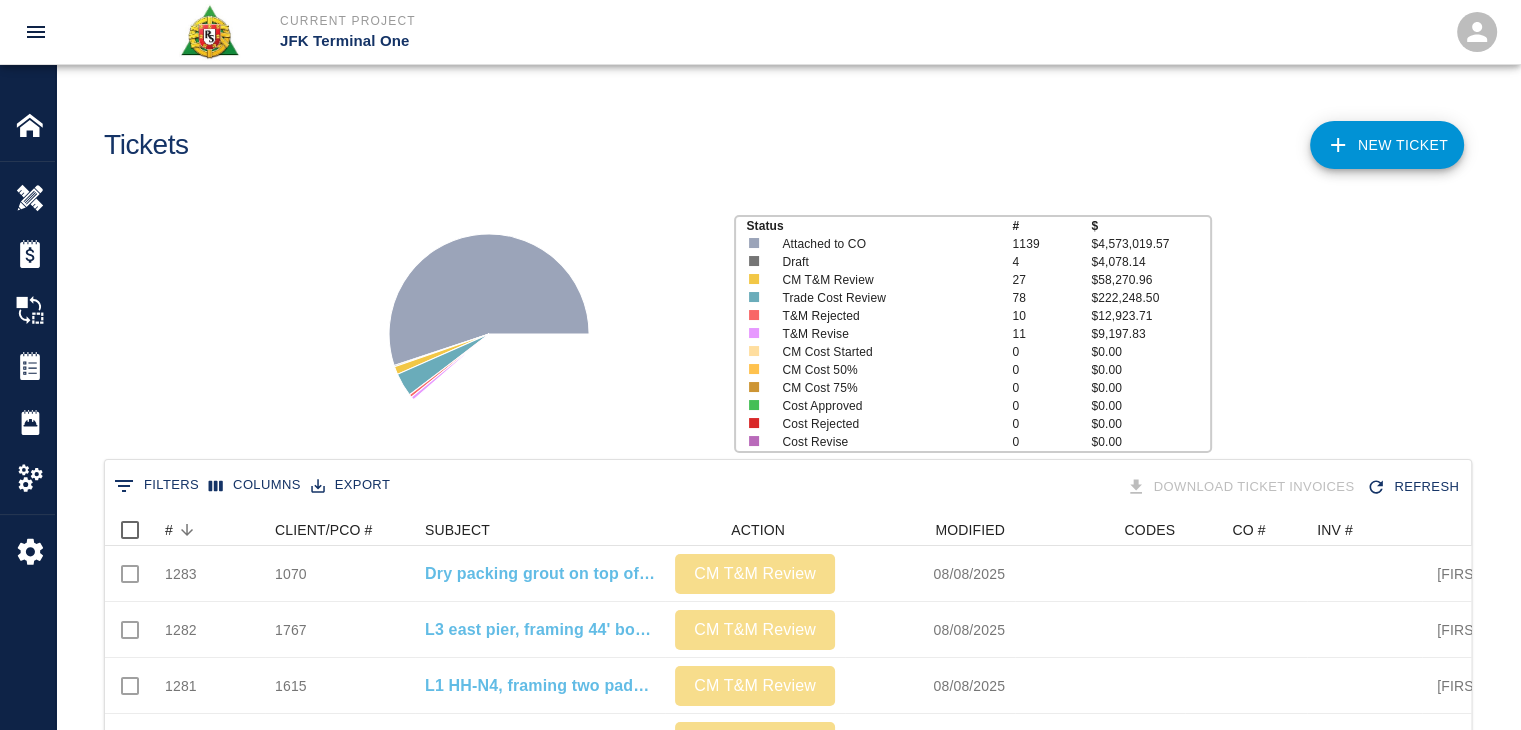 click on "Status # $ Attached to CO 1139 $4,573,019.57 Draft 4 $4,078.14 CM T&M Review 27 $58,270.96 Trade Cost Review 78 $222,248.50 T&M Rejected 10 $12,923.71 T&M Revise 11 $9,197.83 CM Cost Started 0 $0.00 CM Cost 50% 0 $0.00 CM Cost 75% 0 $0.00 Cost Approved 0 $0.00 Cost Rejected 0 $0.00 Cost Revise 0 $0.00" at bounding box center [780, 326] 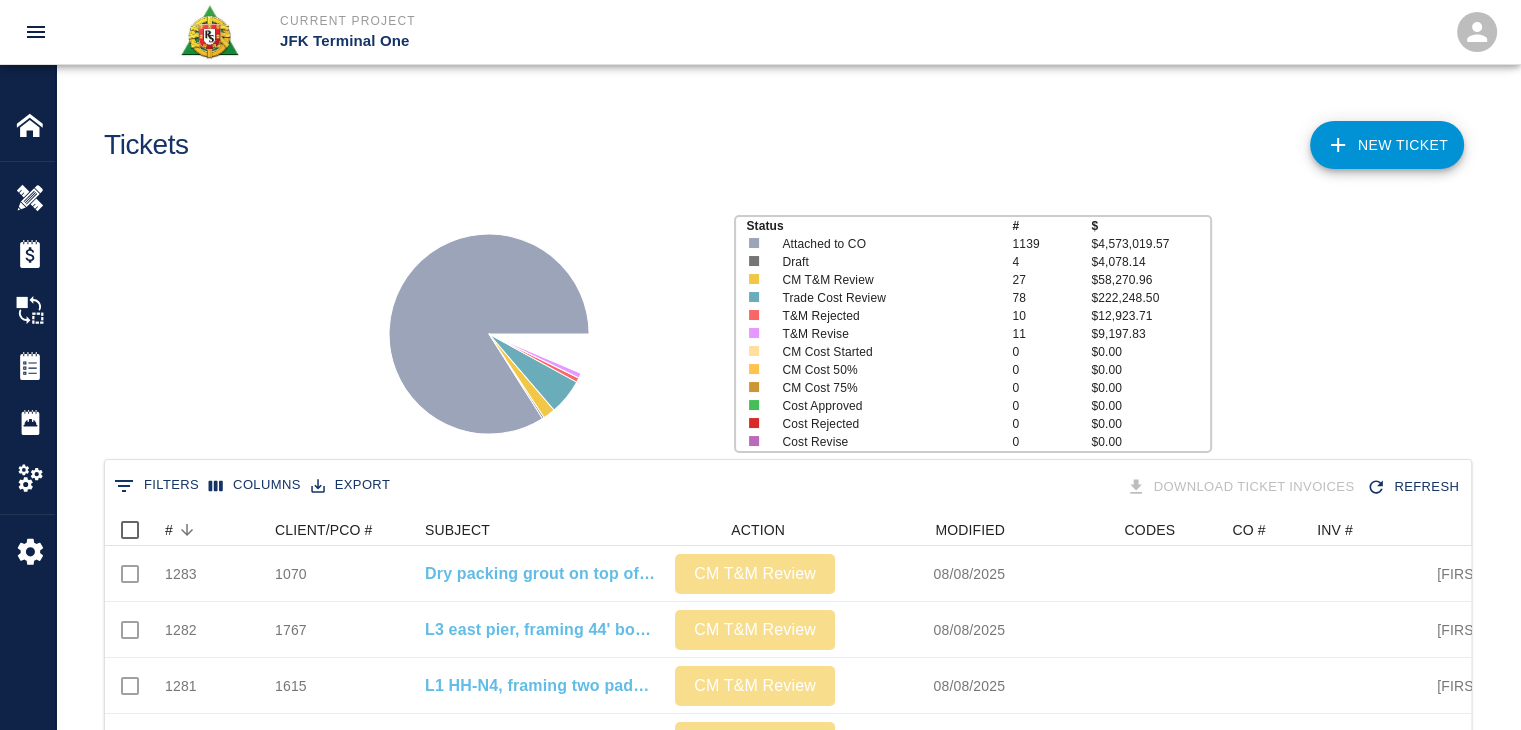 scroll, scrollTop: 0, scrollLeft: 0, axis: both 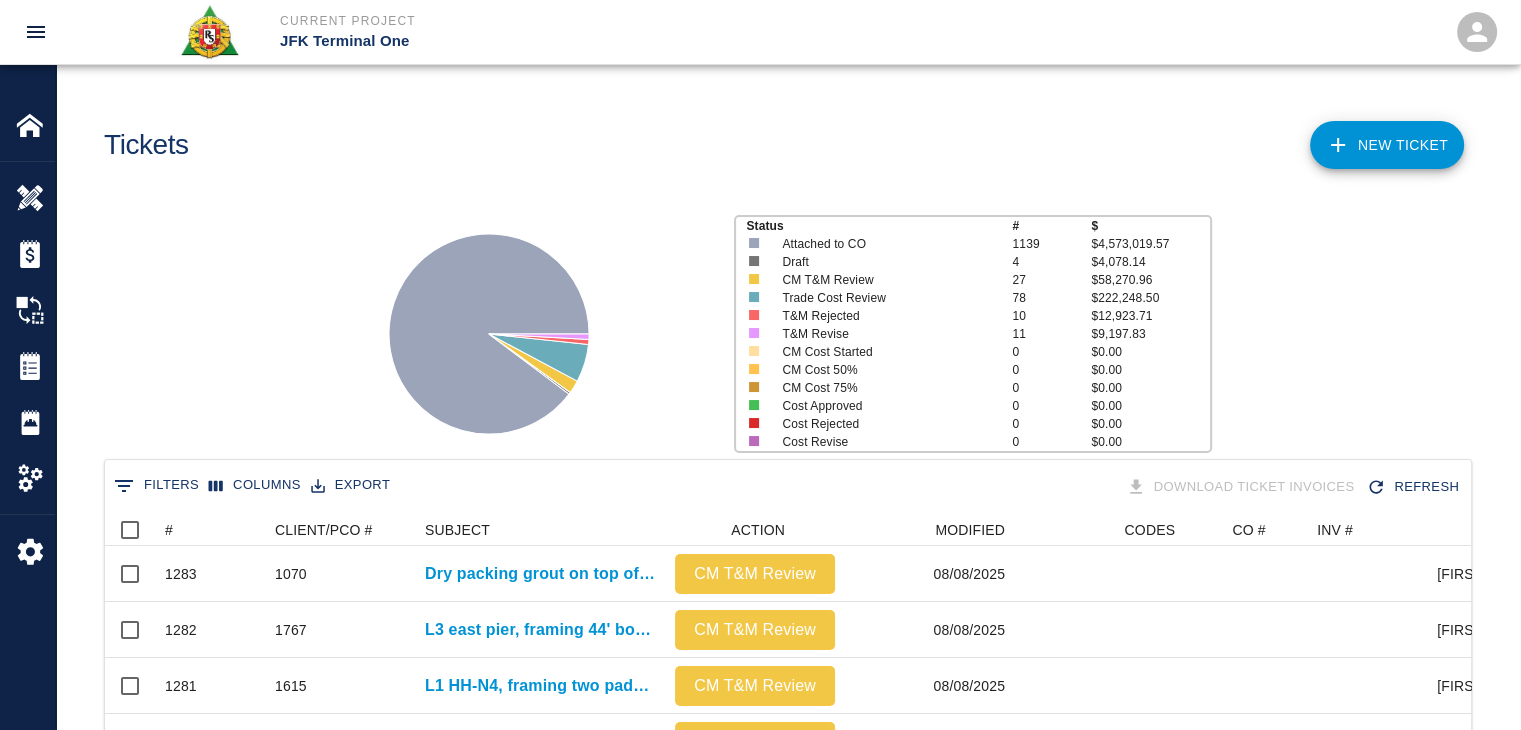 click on "Tickets" at bounding box center (434, 137) 